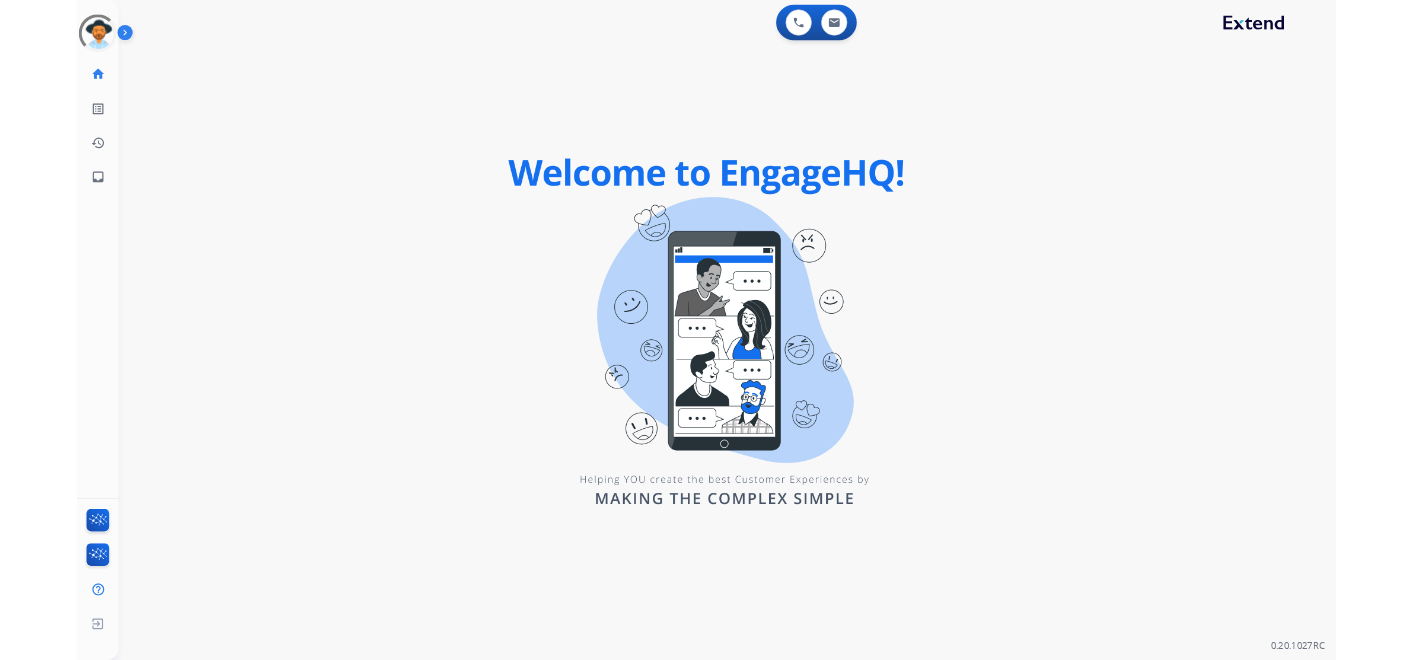 scroll, scrollTop: 0, scrollLeft: 0, axis: both 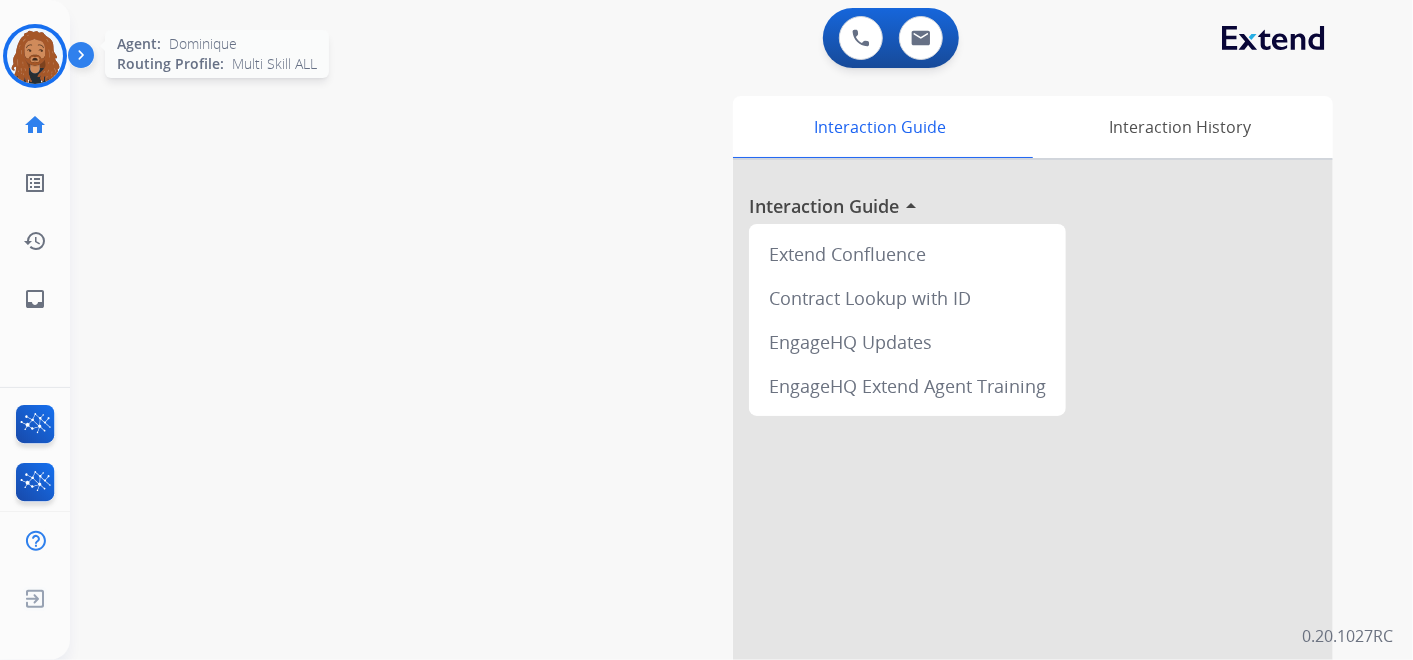 click at bounding box center [35, 56] 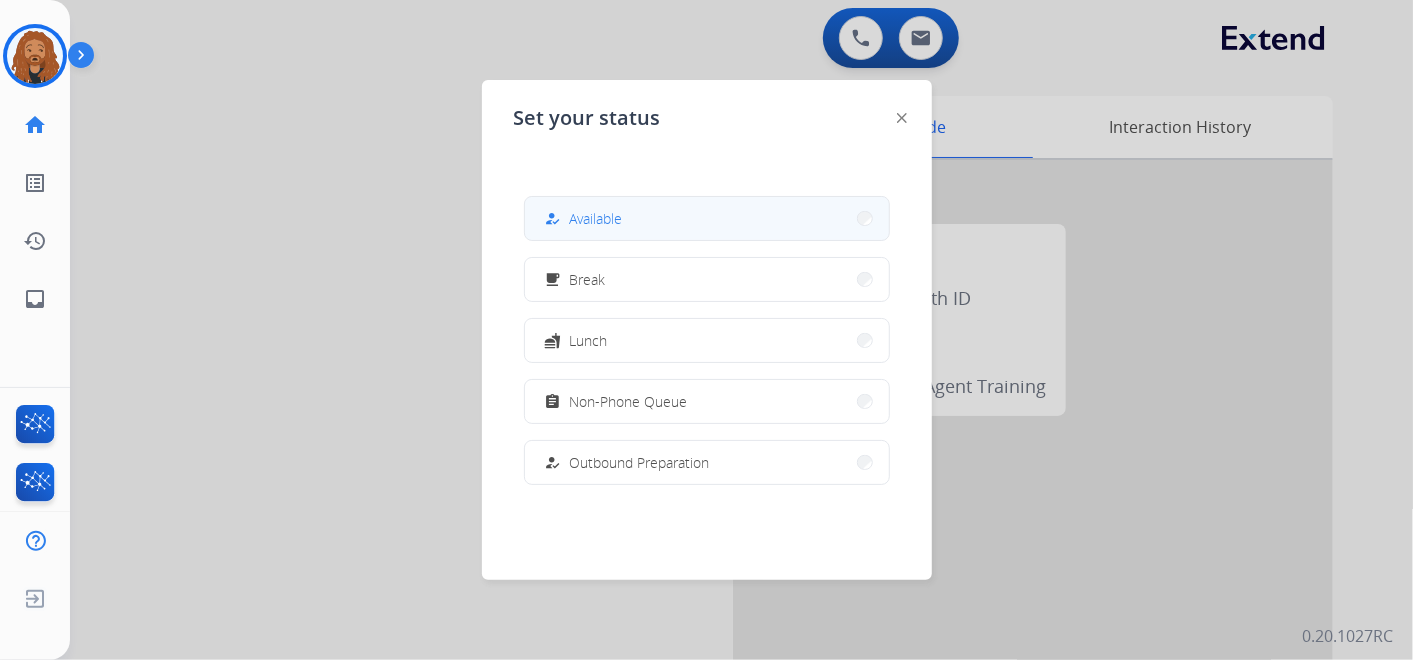 click on "how_to_reg Available" at bounding box center [707, 218] 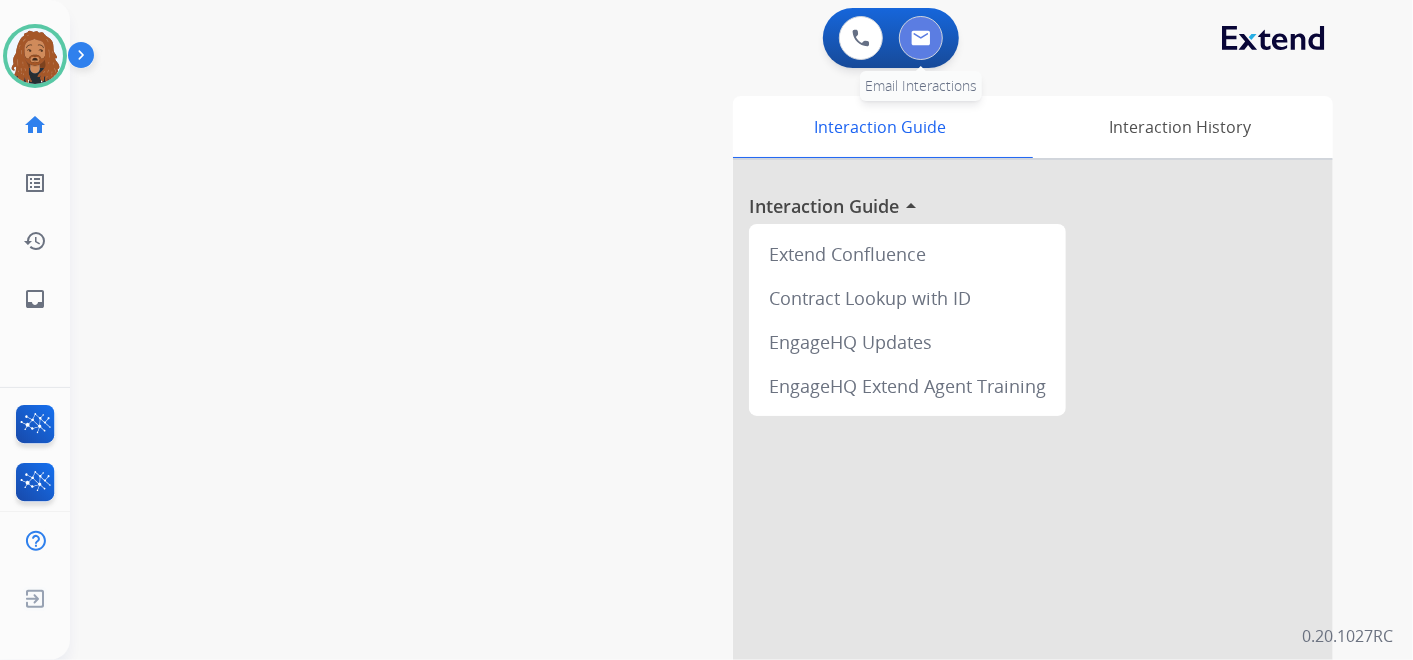 click at bounding box center (921, 38) 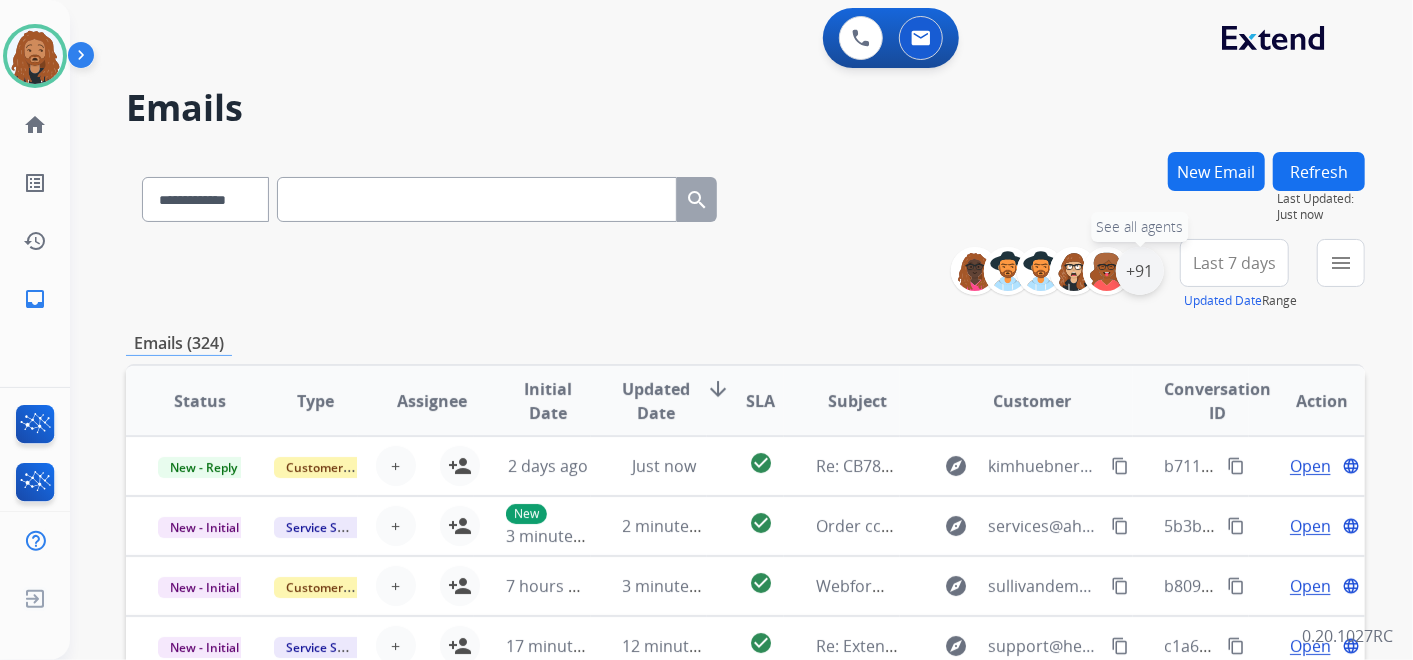 click on "+91" at bounding box center (1140, 271) 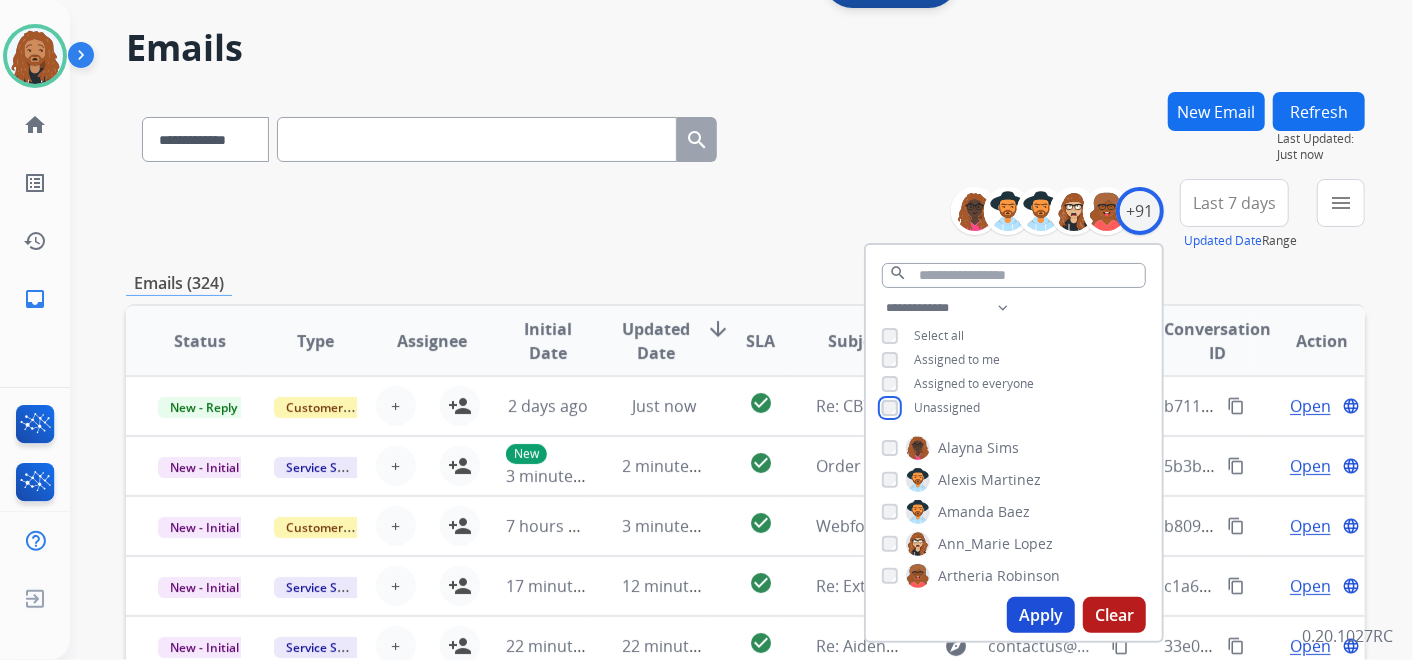 scroll, scrollTop: 111, scrollLeft: 0, axis: vertical 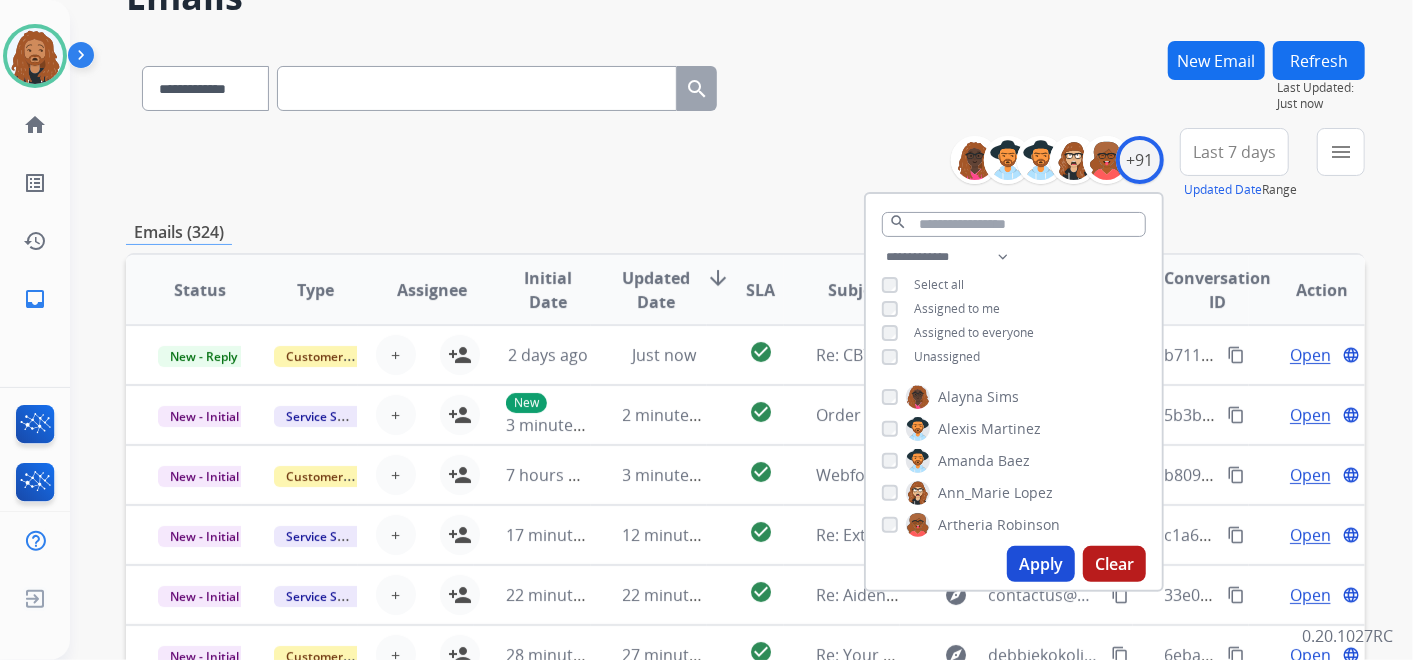 click on "Apply" at bounding box center (1041, 564) 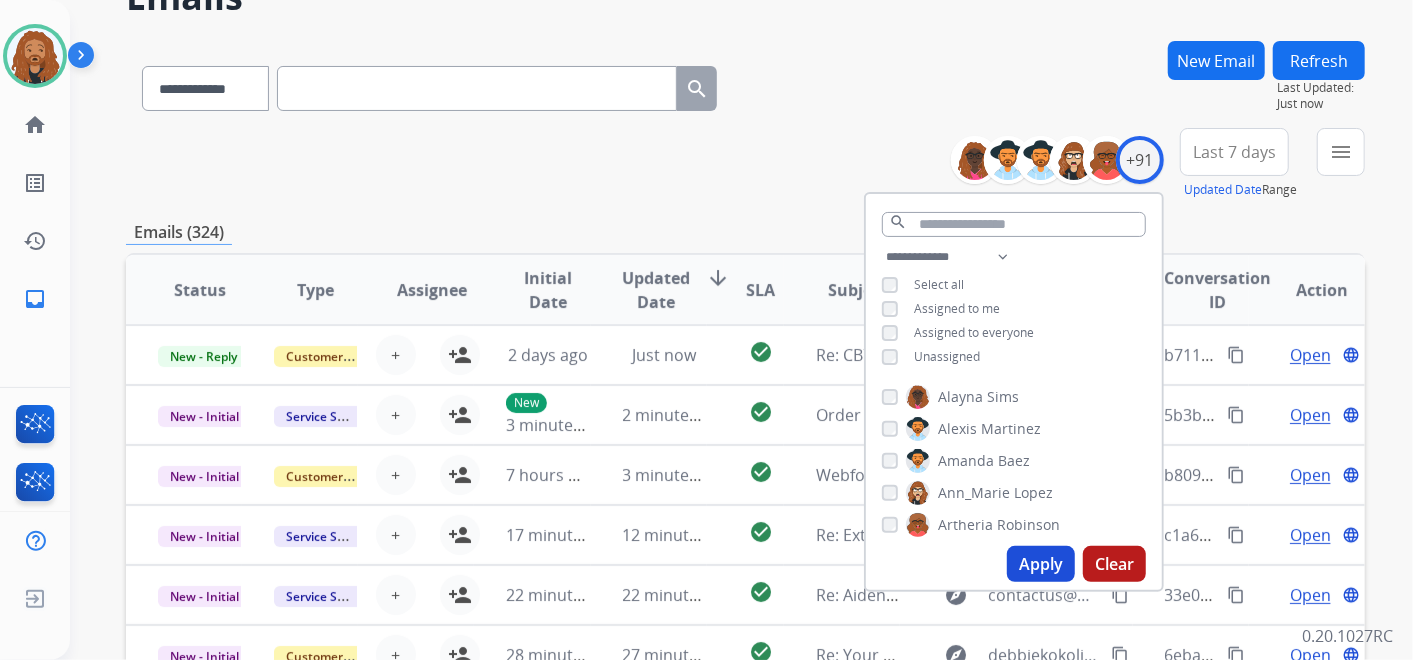 scroll, scrollTop: 0, scrollLeft: 0, axis: both 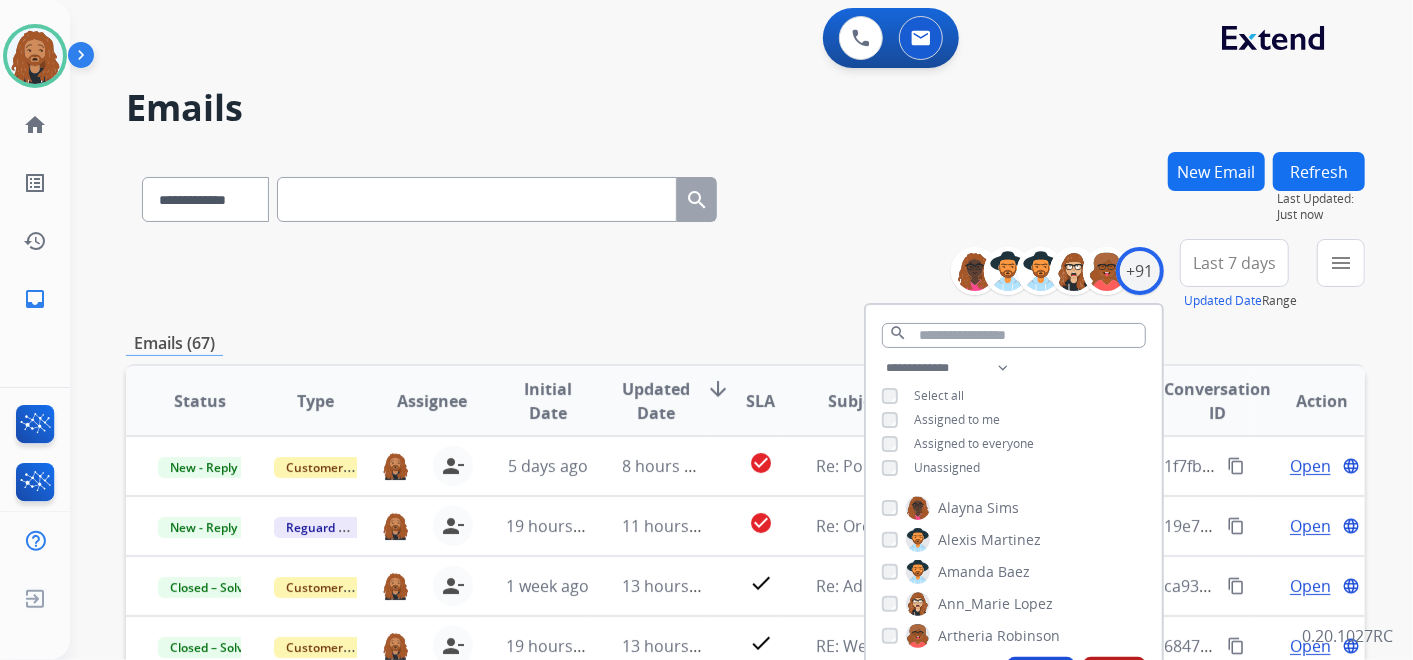 click on "**********" at bounding box center (745, 195) 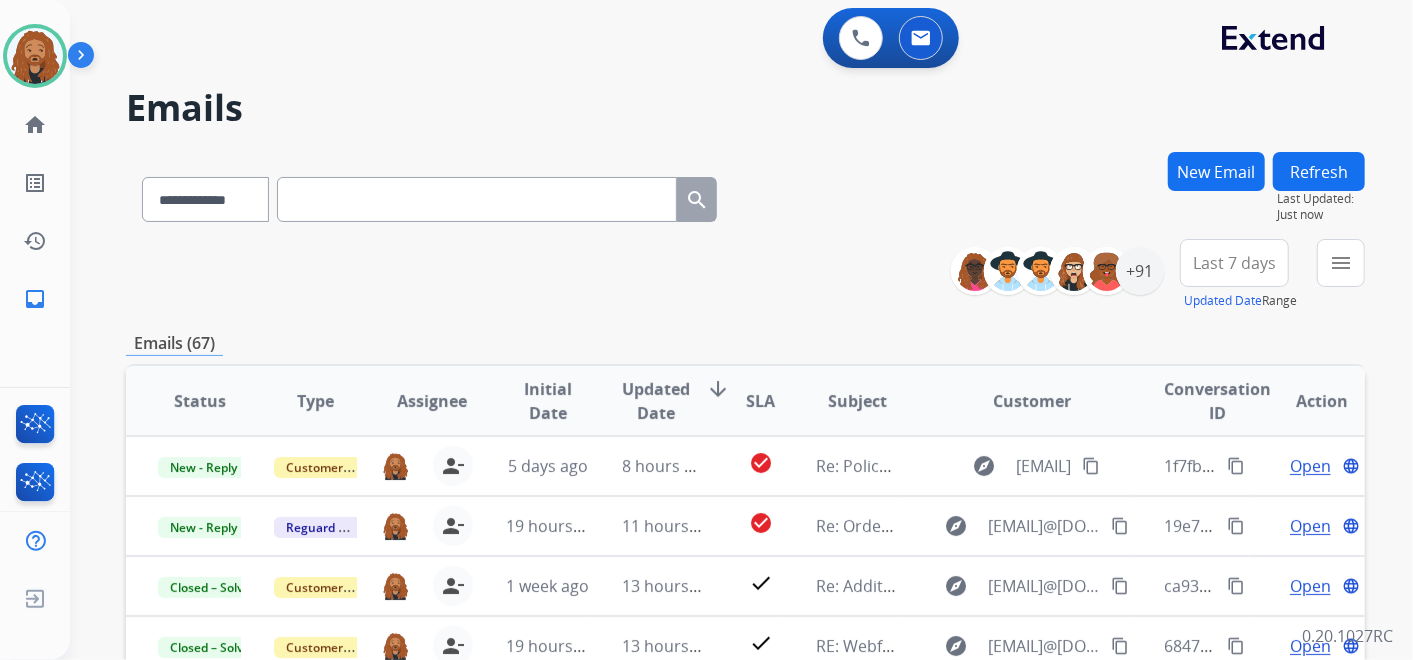 click on "Last 7 days" at bounding box center [1234, 263] 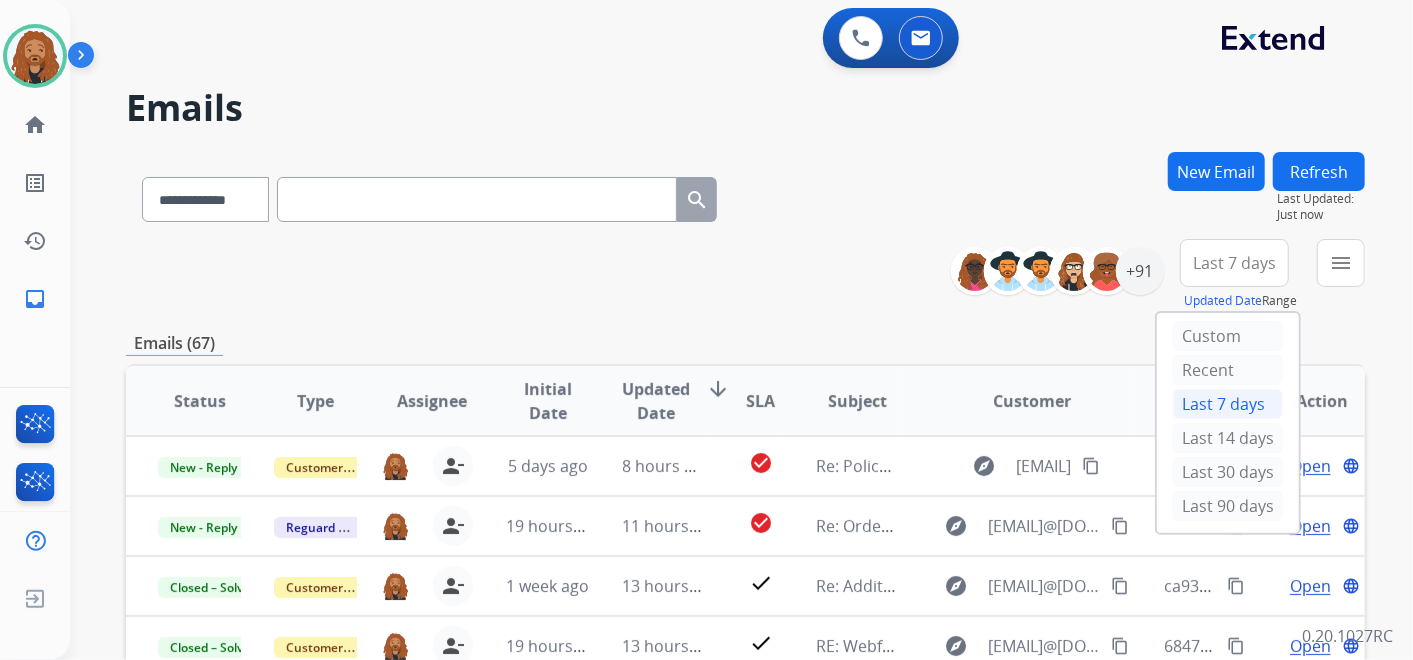 click on "Last 90 days" at bounding box center (1228, 506) 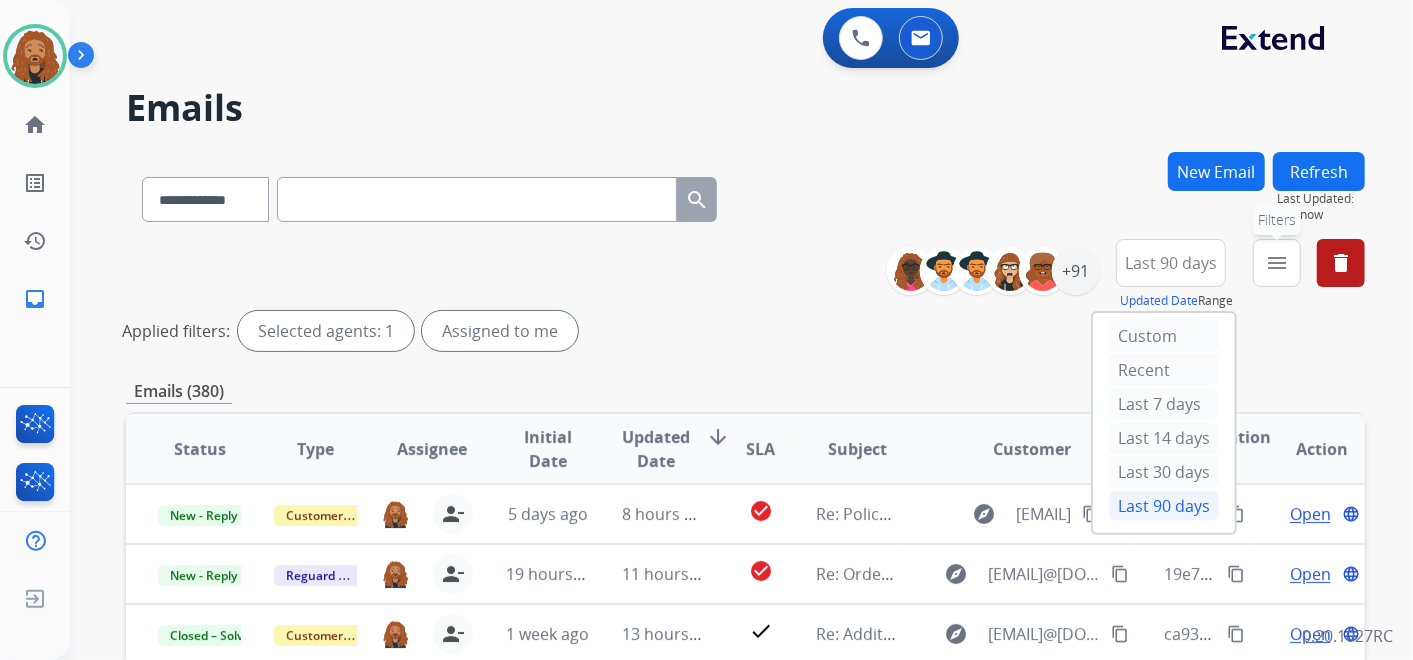 click on "menu" at bounding box center (1277, 263) 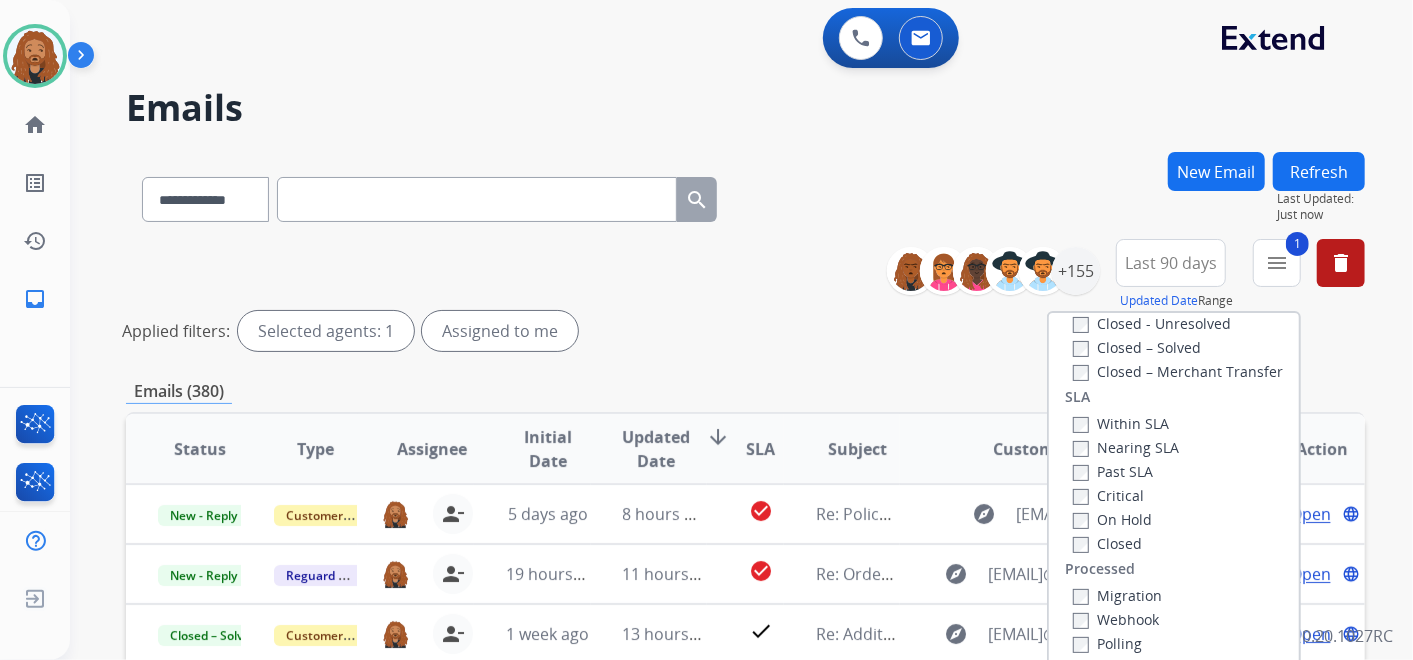 scroll, scrollTop: 526, scrollLeft: 0, axis: vertical 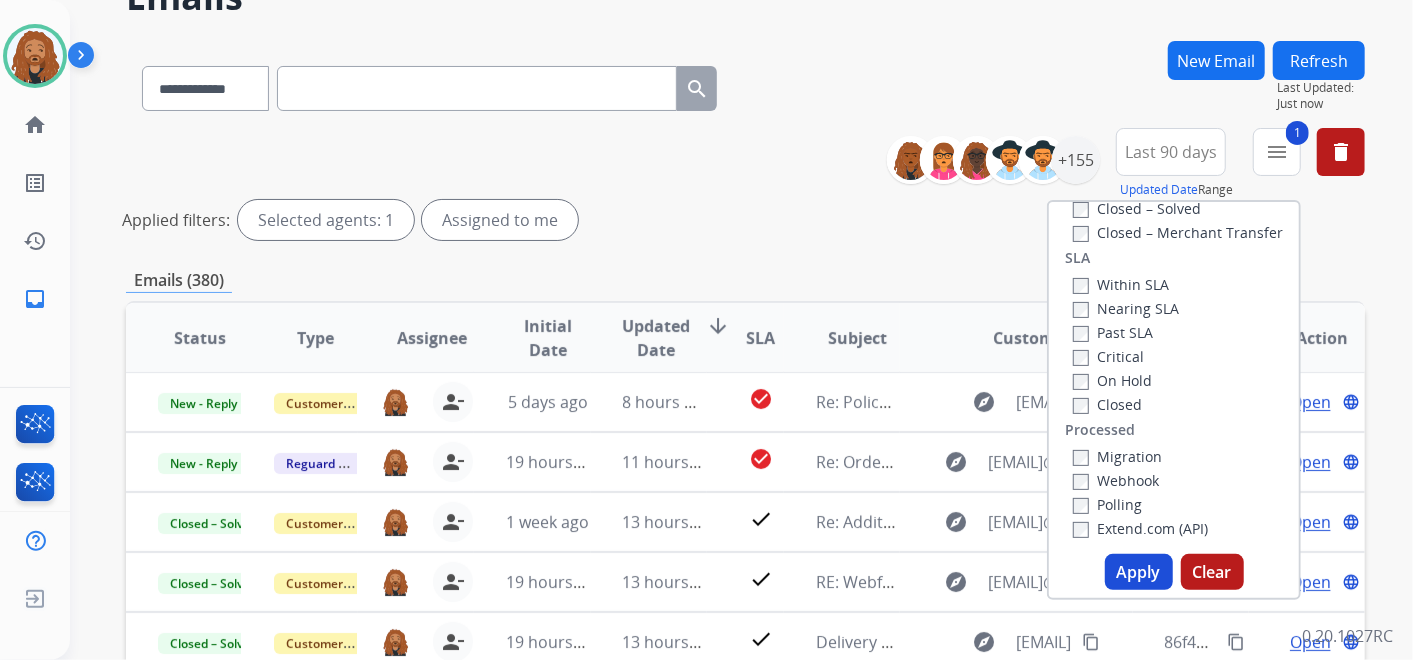 click on "Apply" at bounding box center [1139, 572] 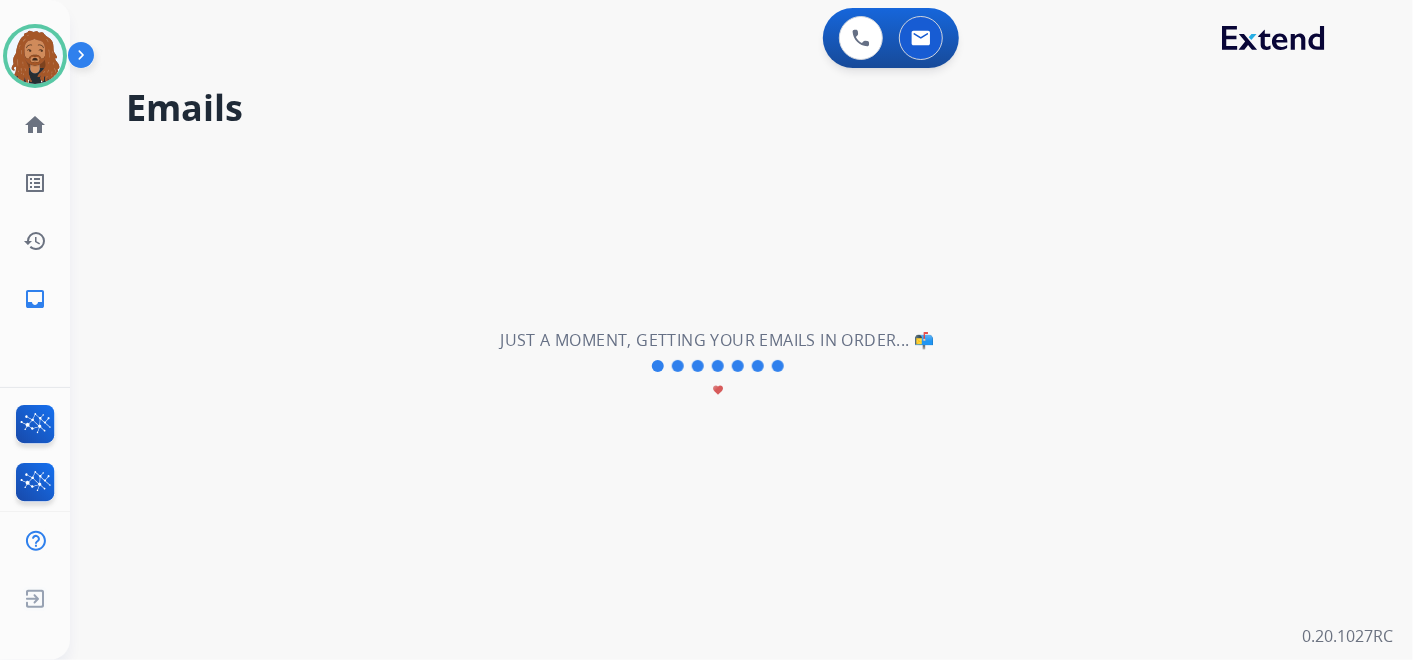 scroll, scrollTop: 0, scrollLeft: 0, axis: both 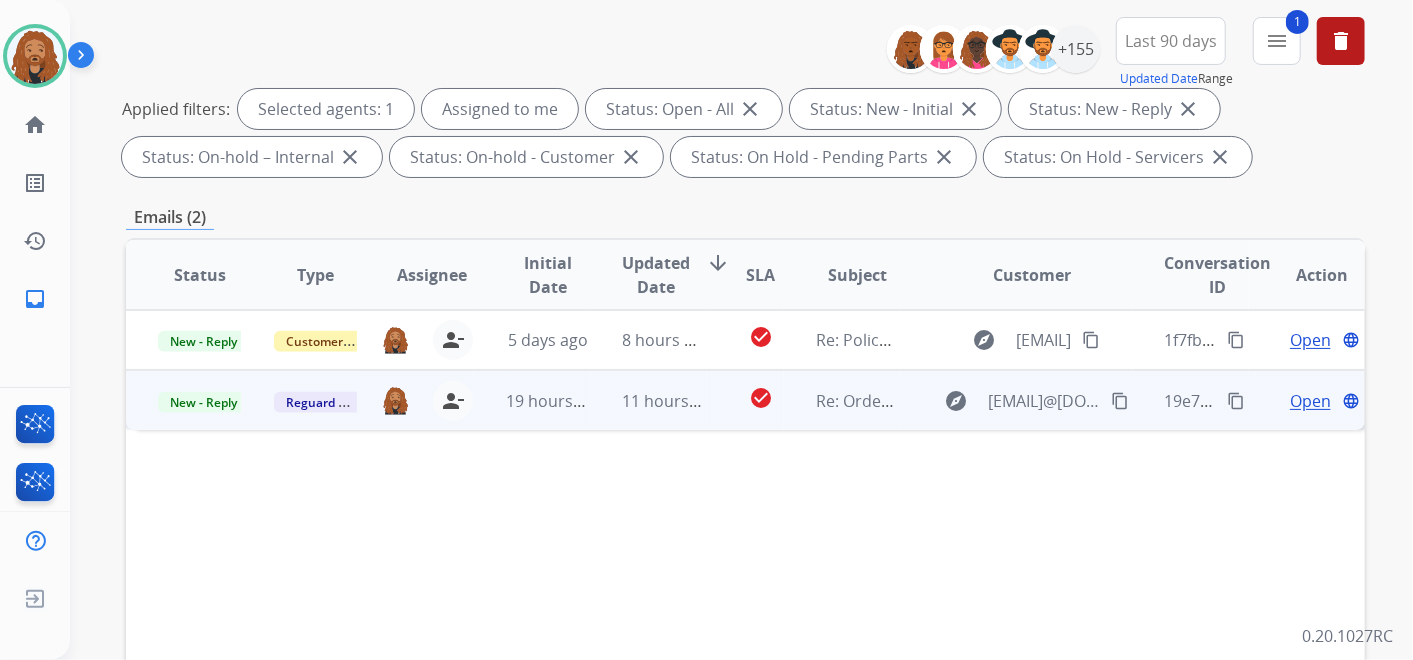 click on "11 hours ago" at bounding box center (649, 400) 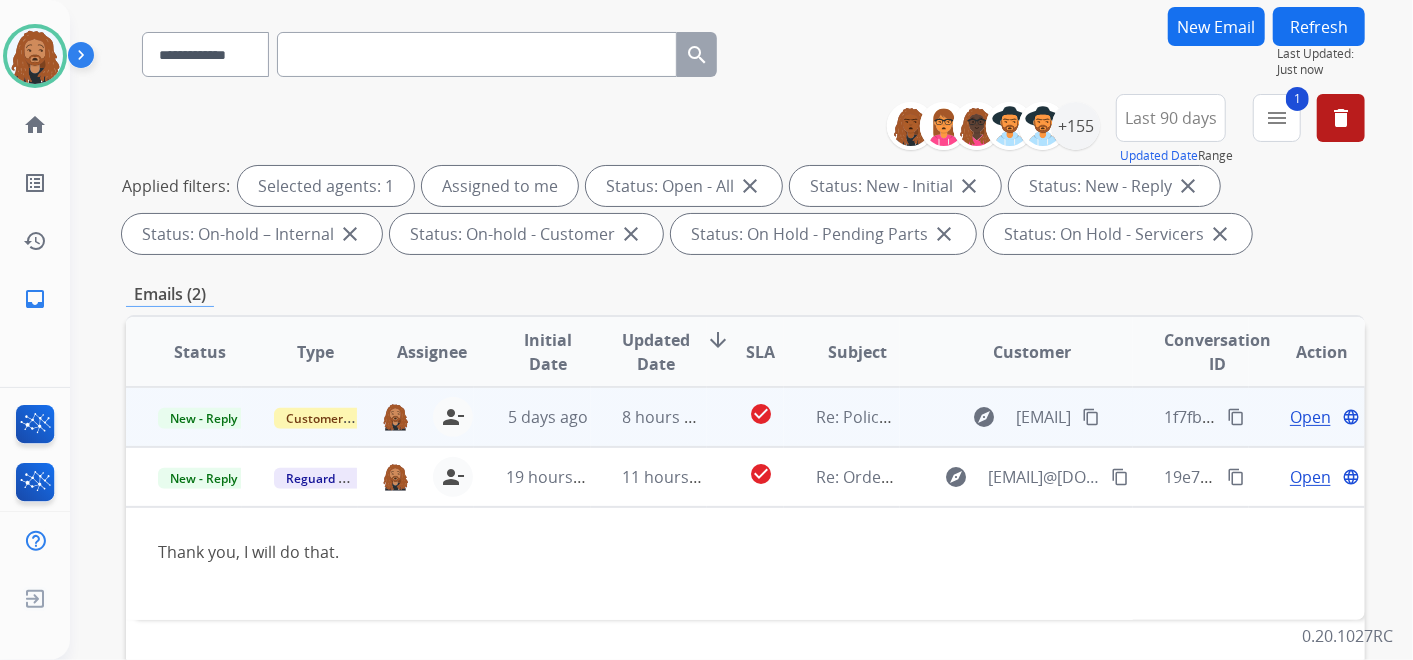 scroll, scrollTop: 111, scrollLeft: 0, axis: vertical 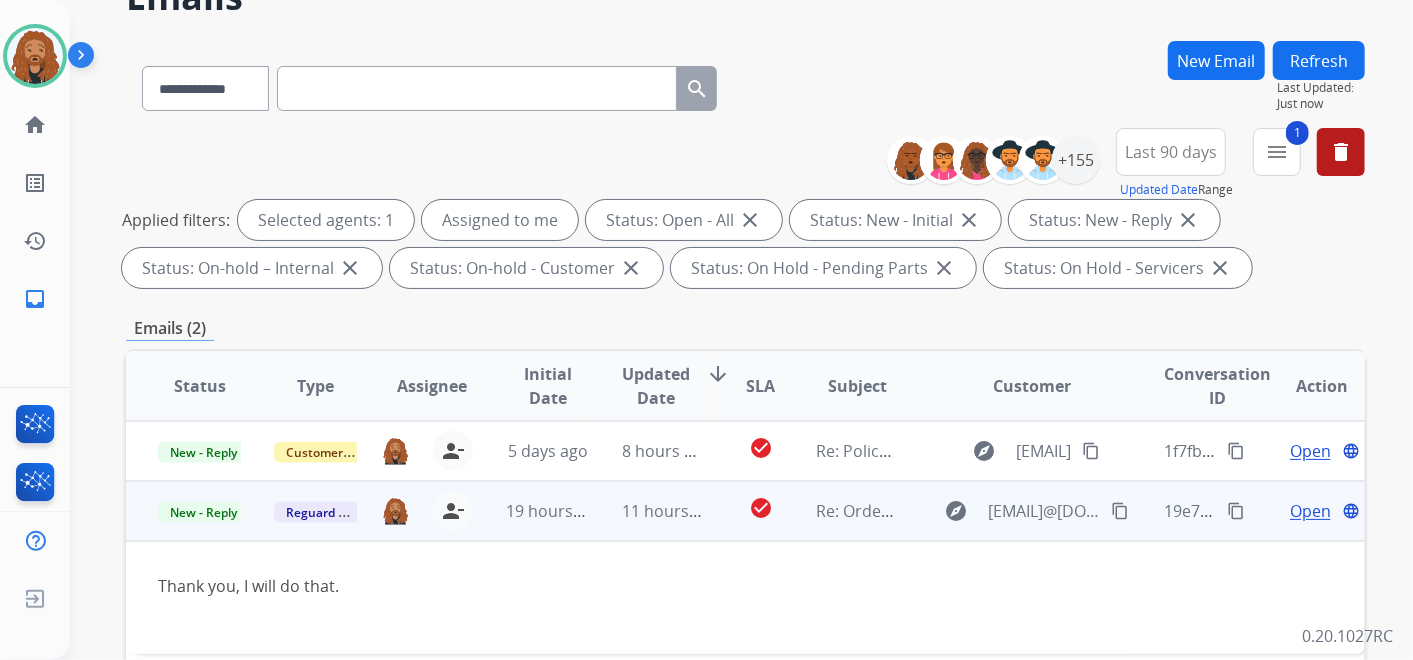 click on "Open" at bounding box center [1310, 511] 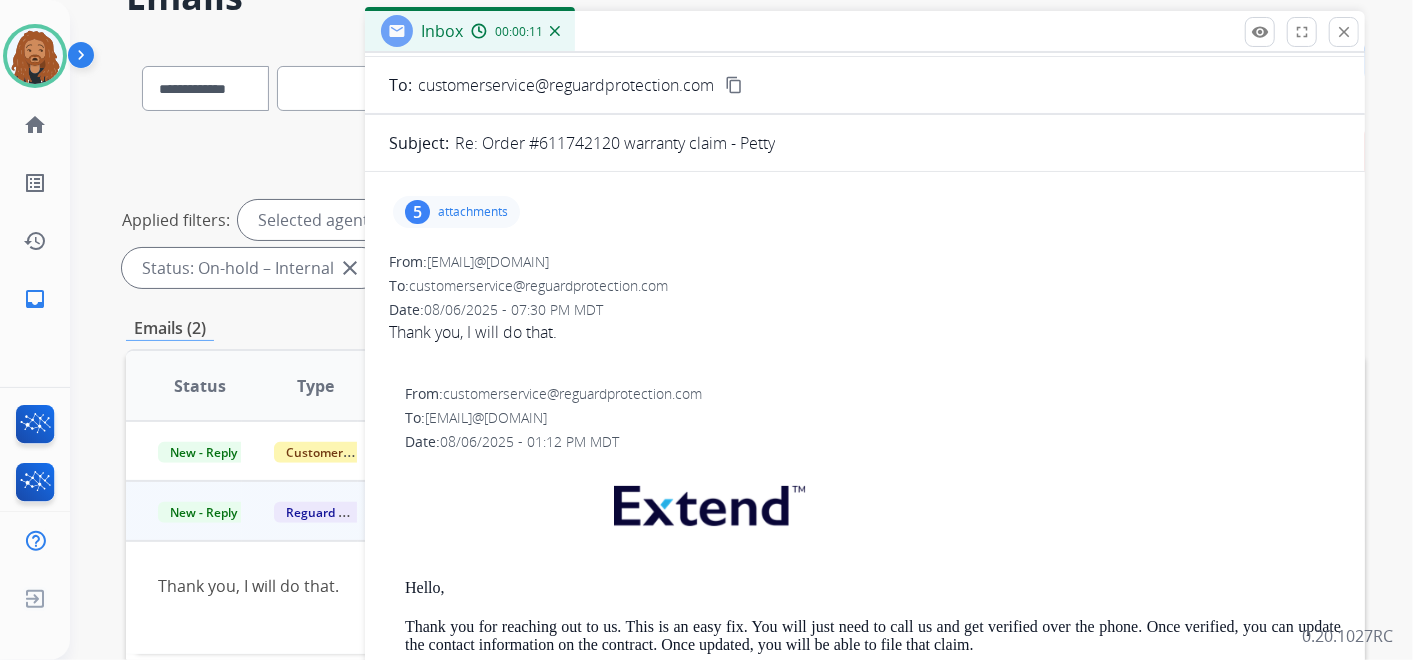 scroll, scrollTop: 0, scrollLeft: 0, axis: both 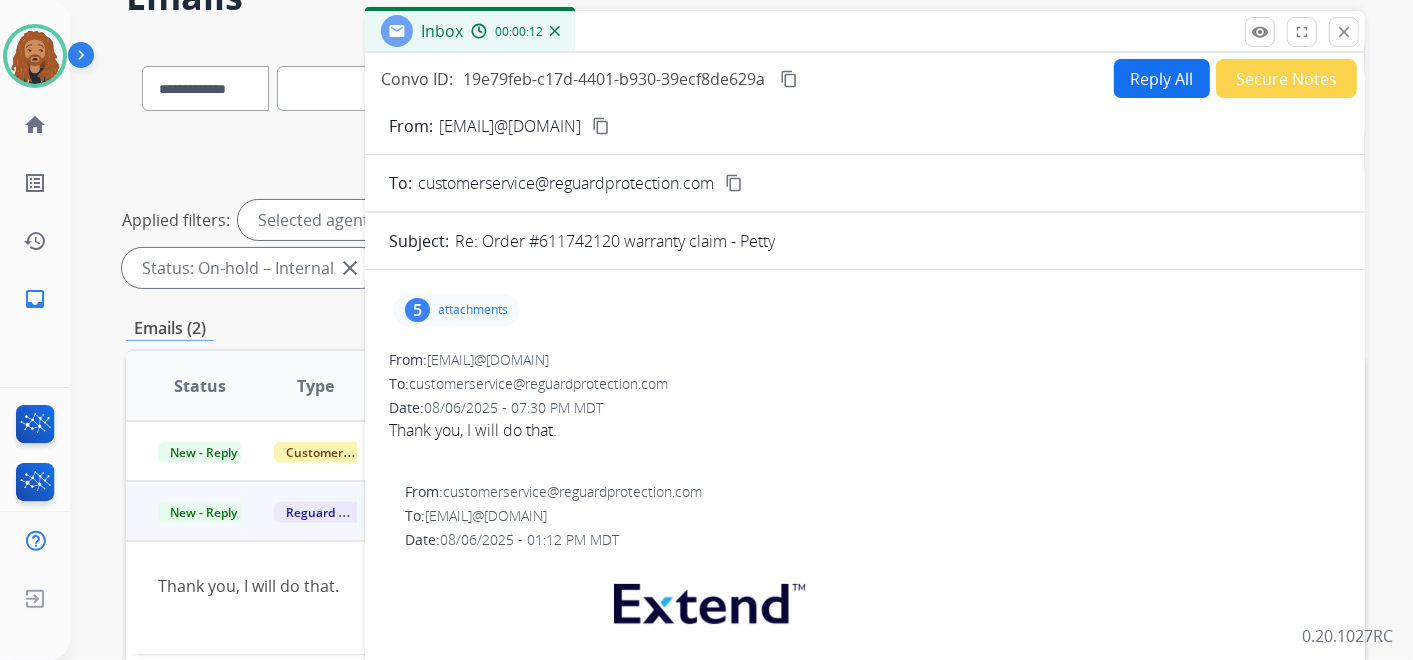 click on "Secure Notes" at bounding box center (1286, 78) 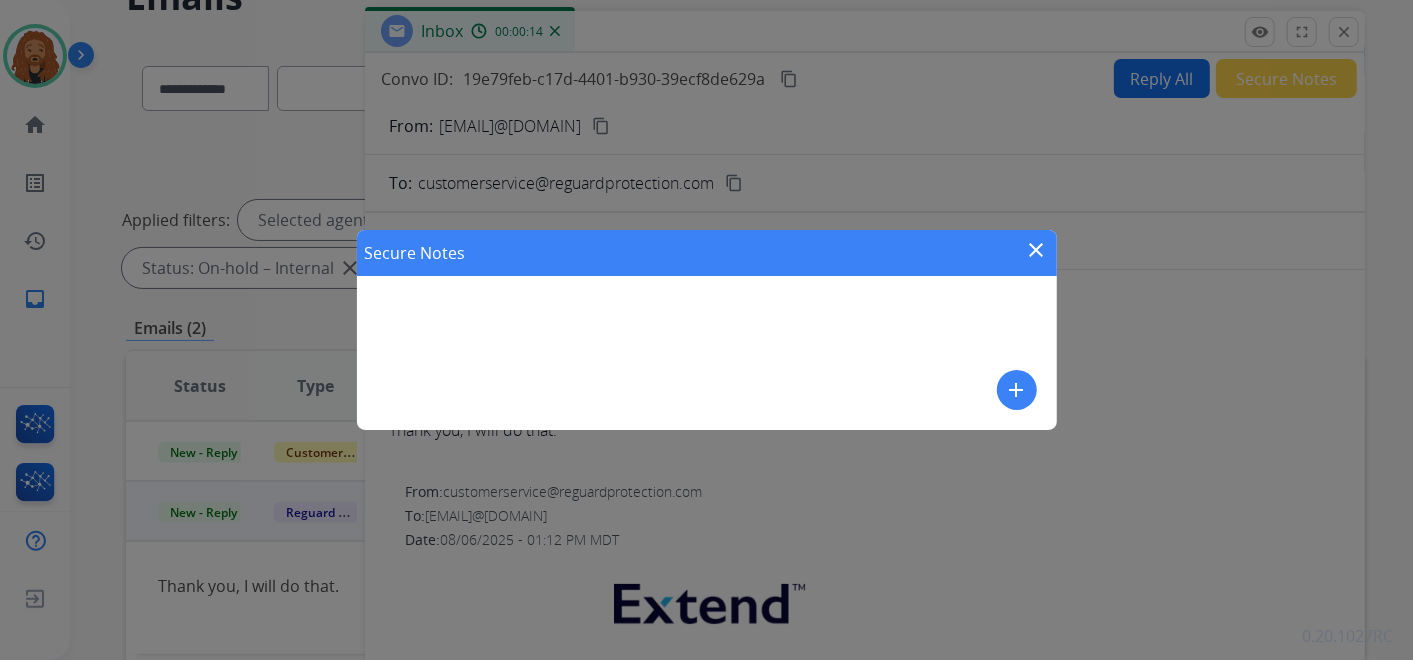 click on "add" at bounding box center (1017, 390) 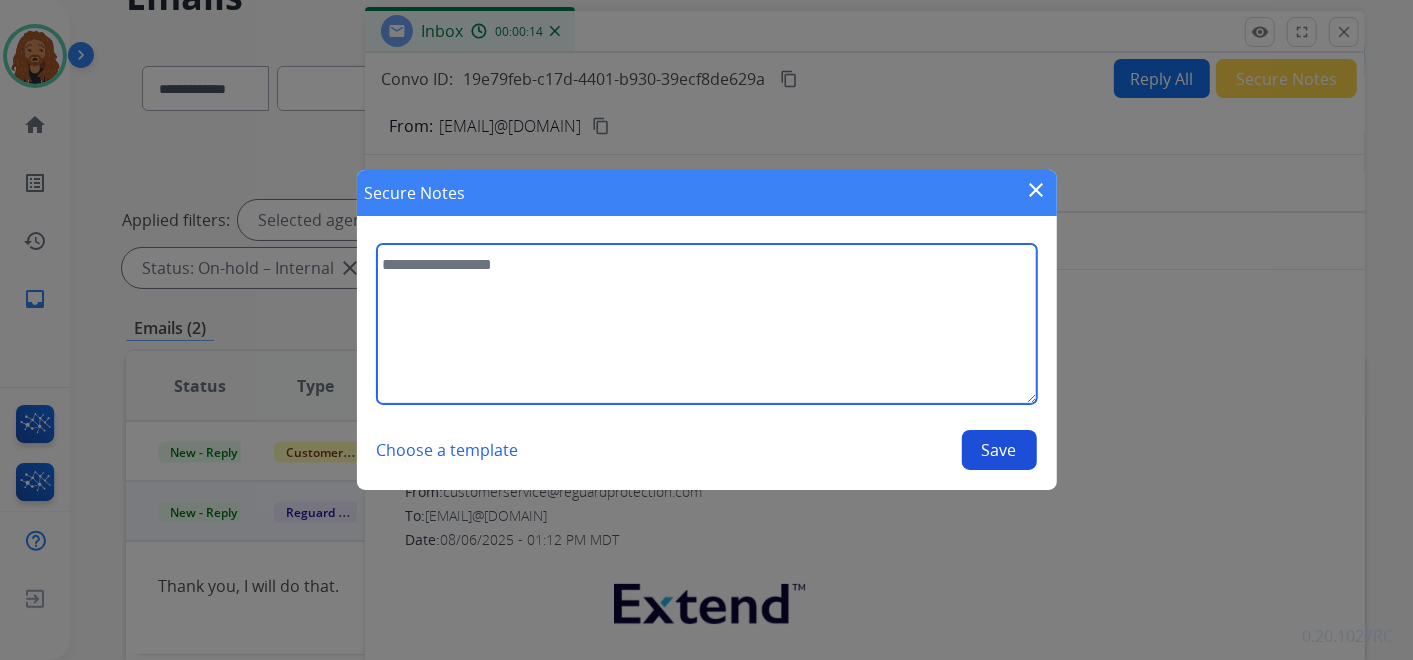 click at bounding box center [707, 324] 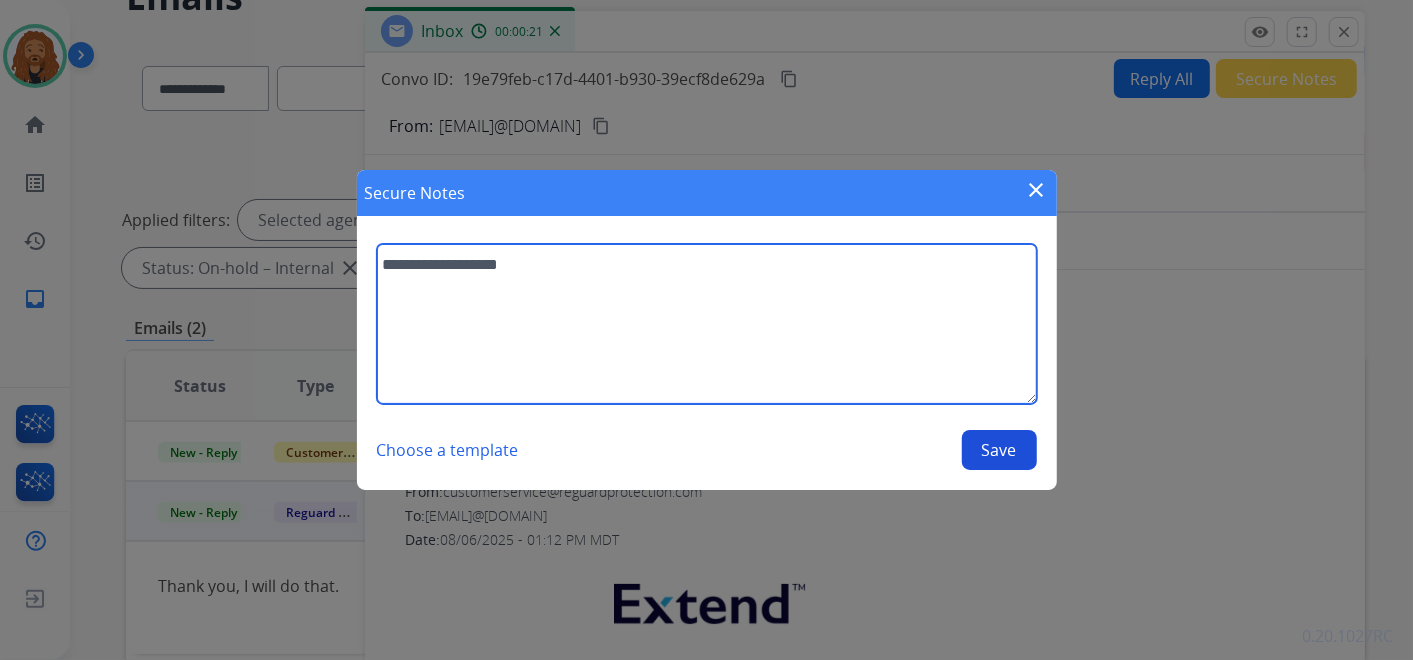 type on "**********" 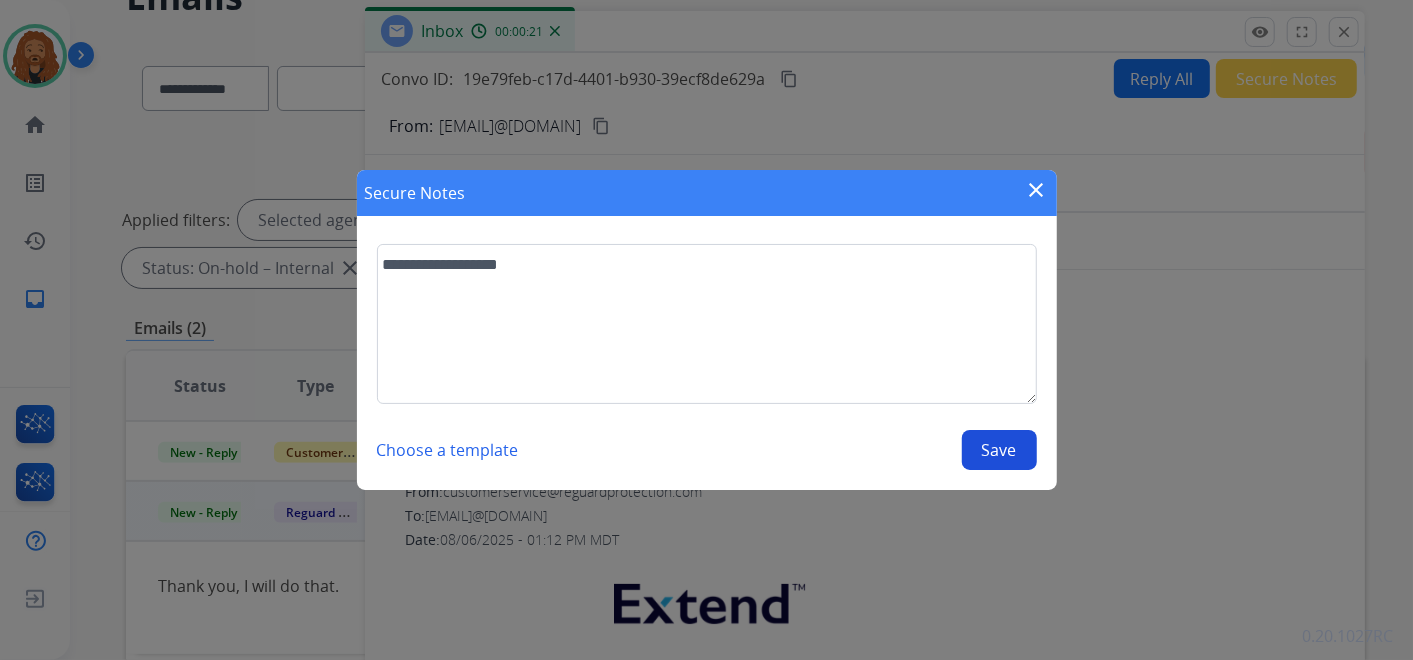 click on "Save" at bounding box center (999, 450) 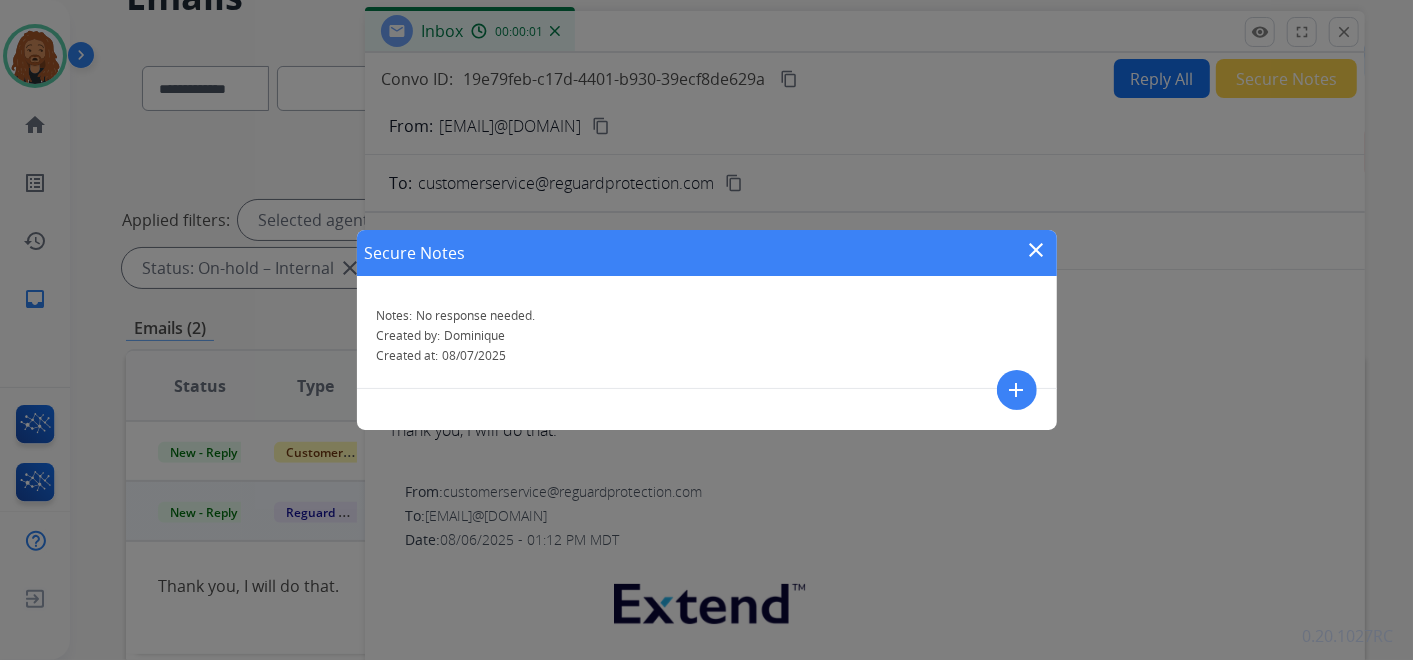 click on "close" at bounding box center [1037, 250] 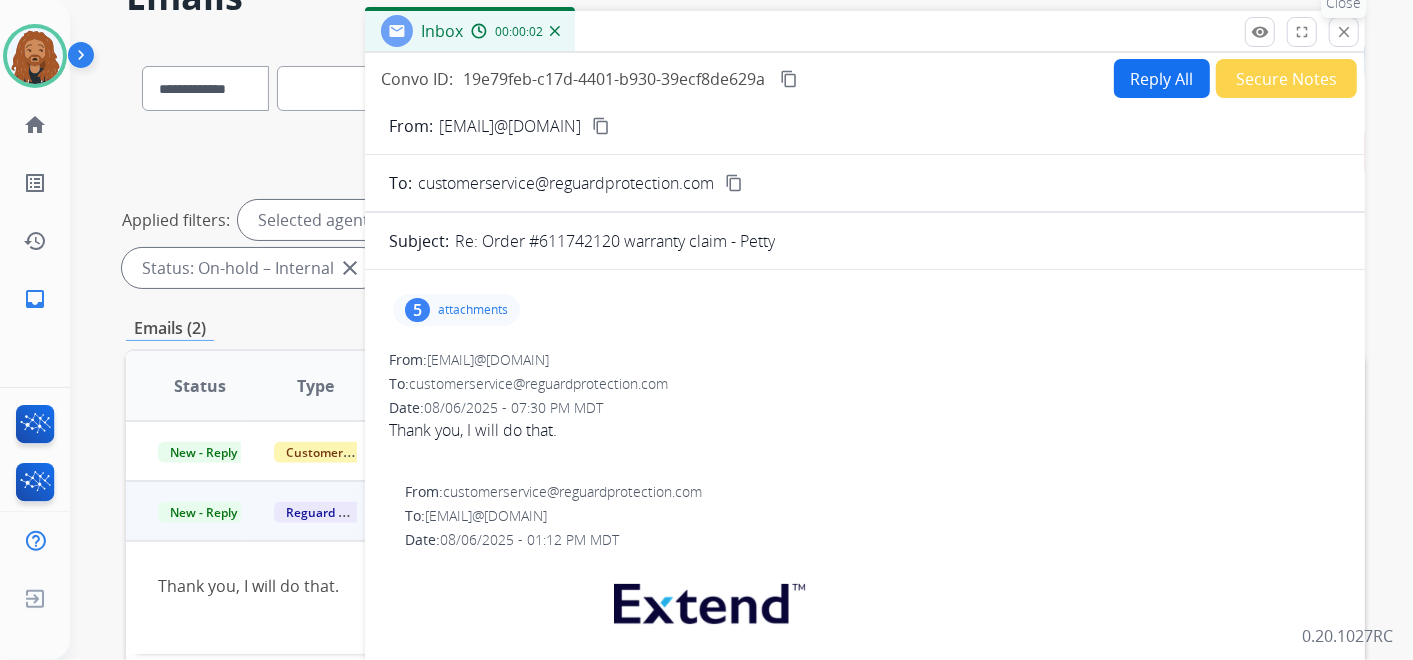 click on "close" at bounding box center [1344, 32] 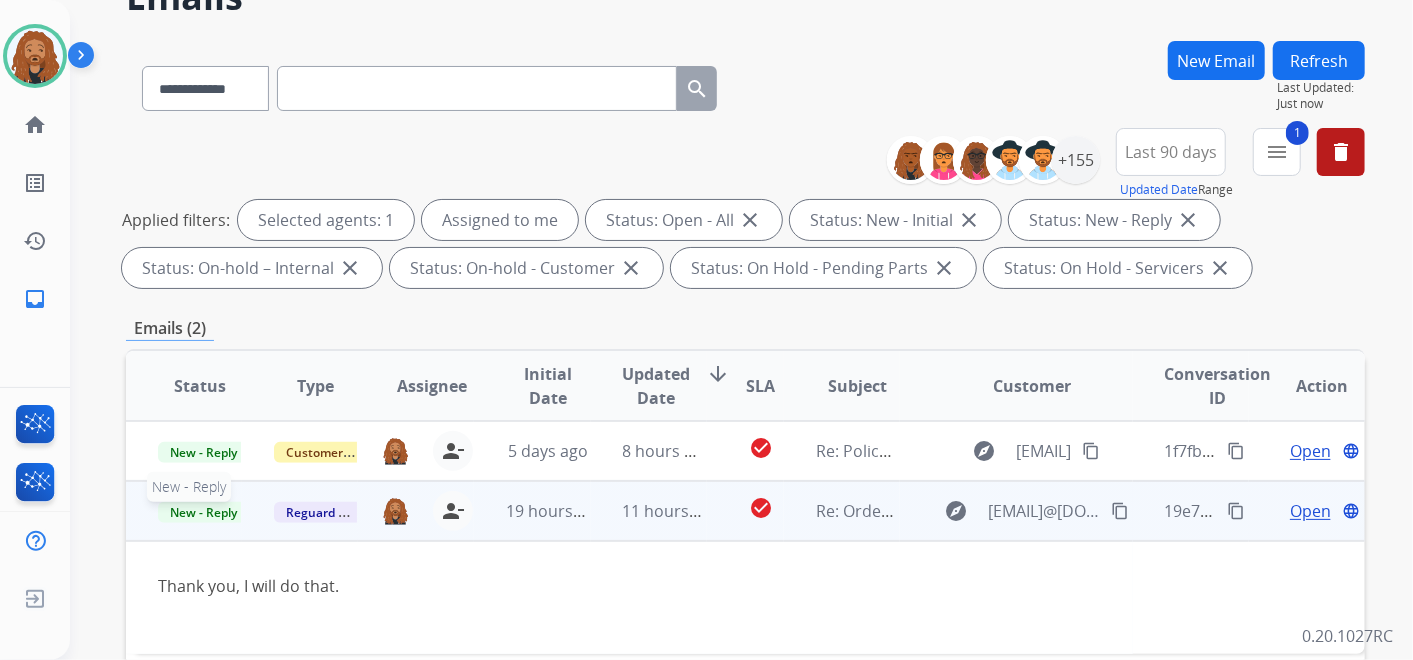 click on "New - Reply" at bounding box center [203, 512] 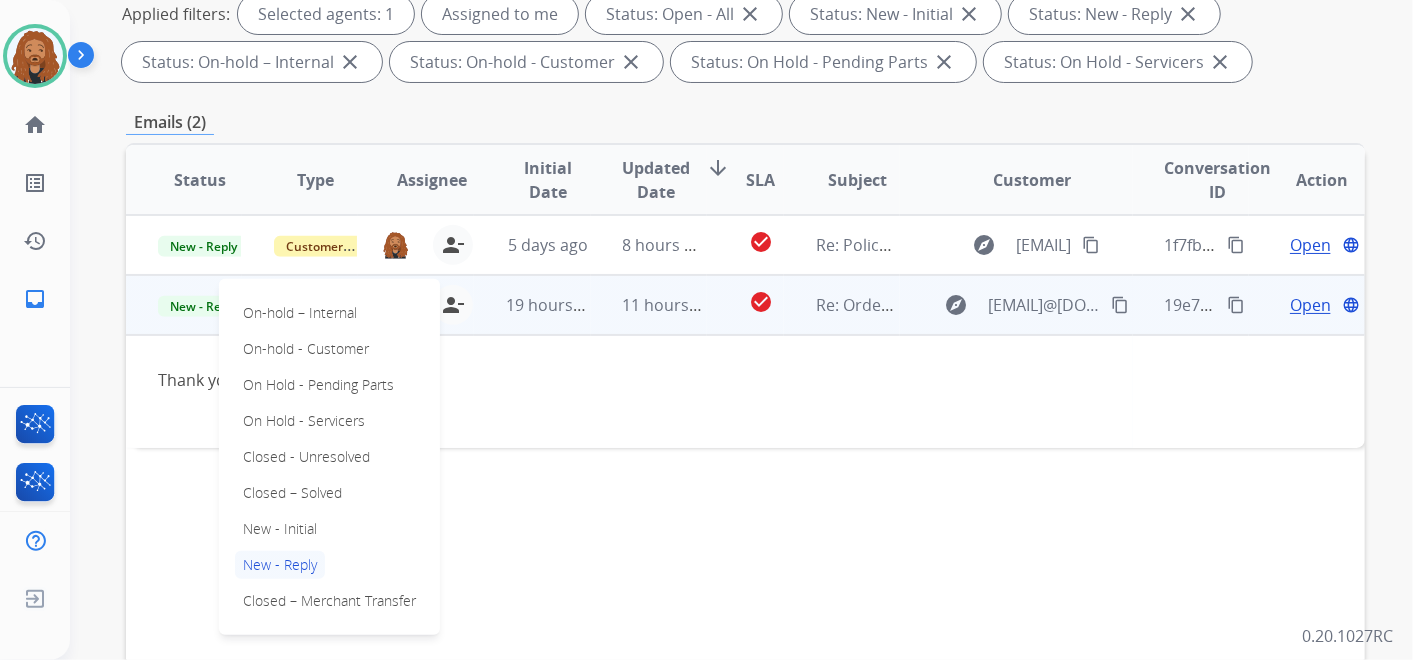 scroll, scrollTop: 333, scrollLeft: 0, axis: vertical 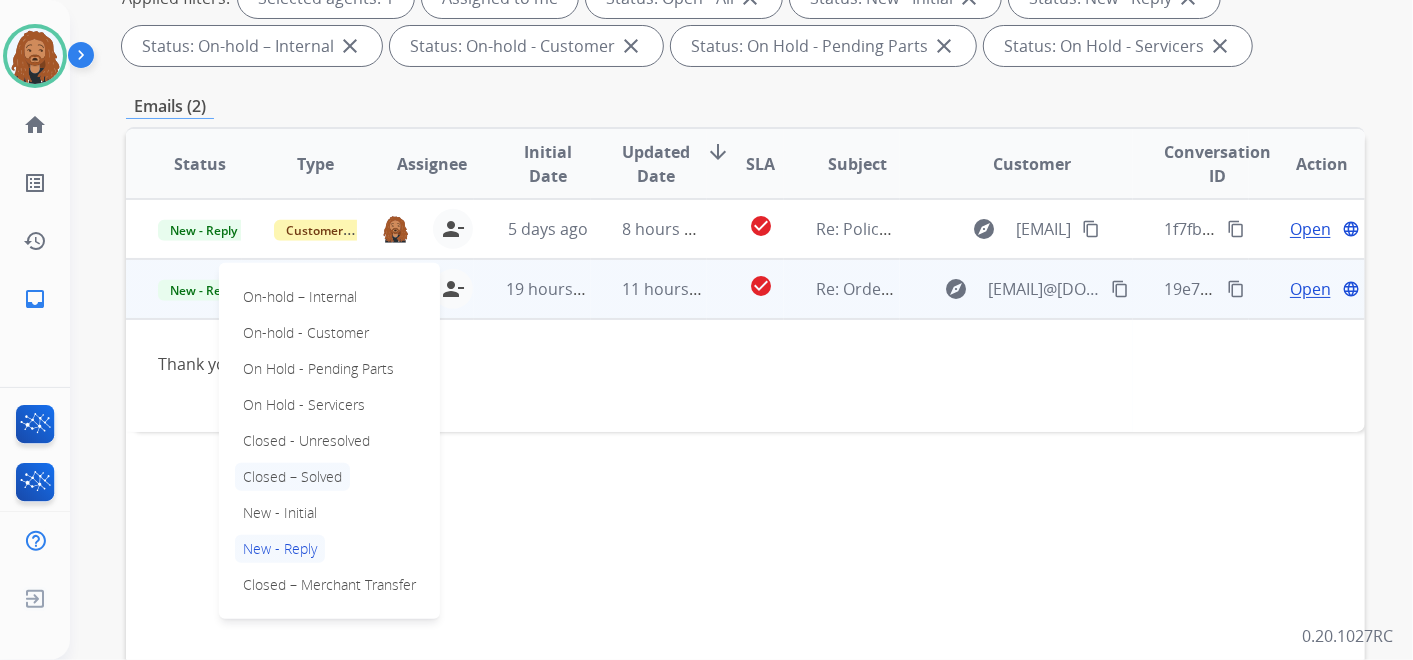 click on "Closed – Solved" at bounding box center [292, 477] 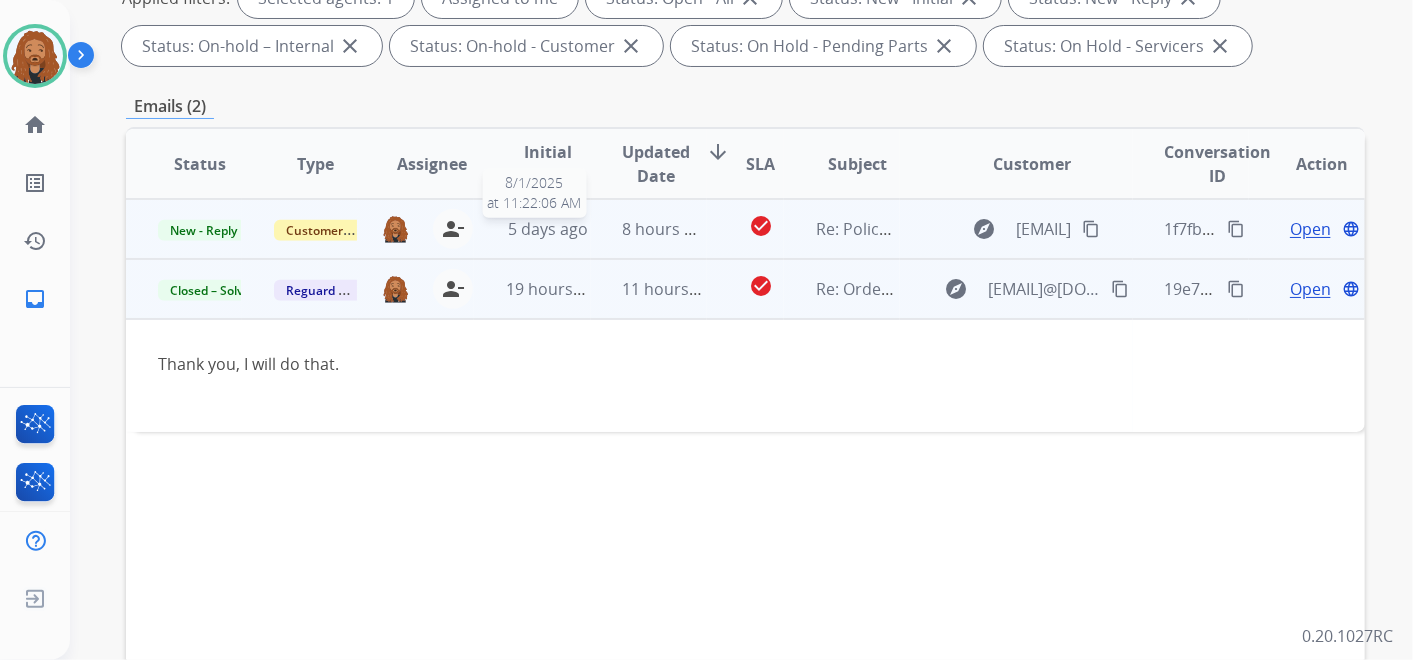click on "5 days ago" at bounding box center (548, 229) 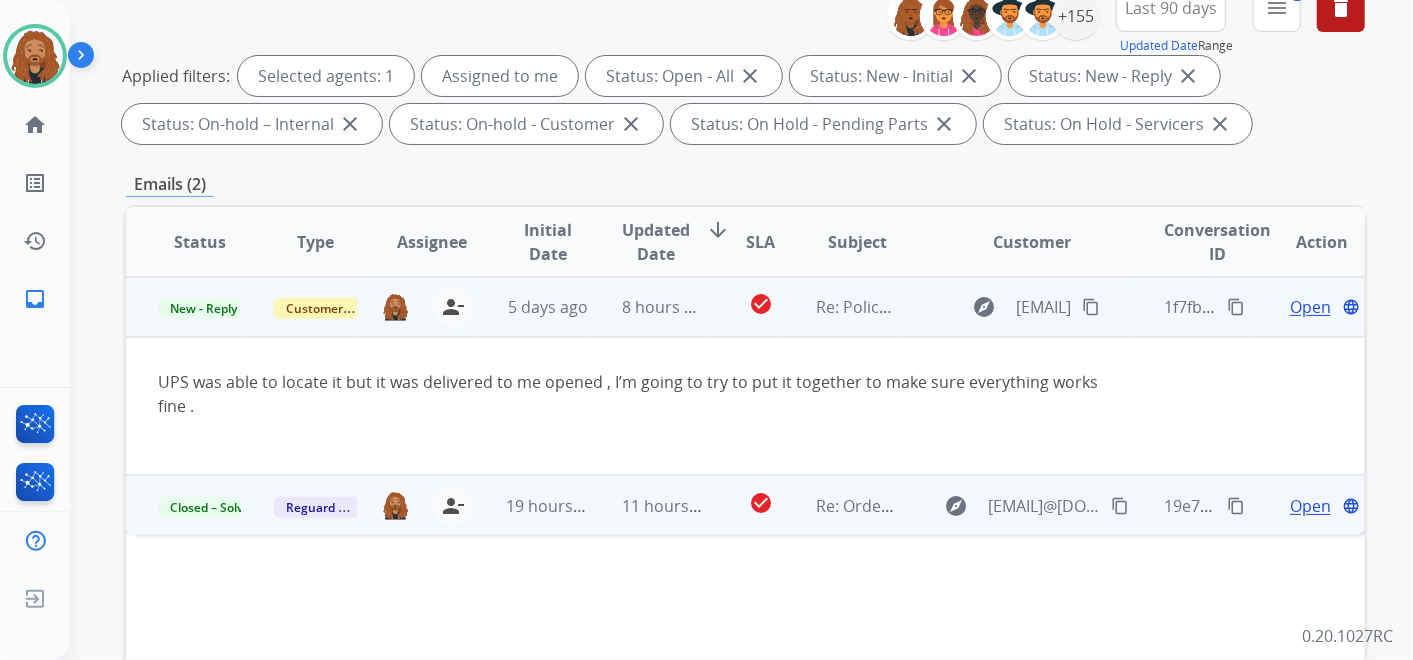 scroll, scrollTop: 222, scrollLeft: 0, axis: vertical 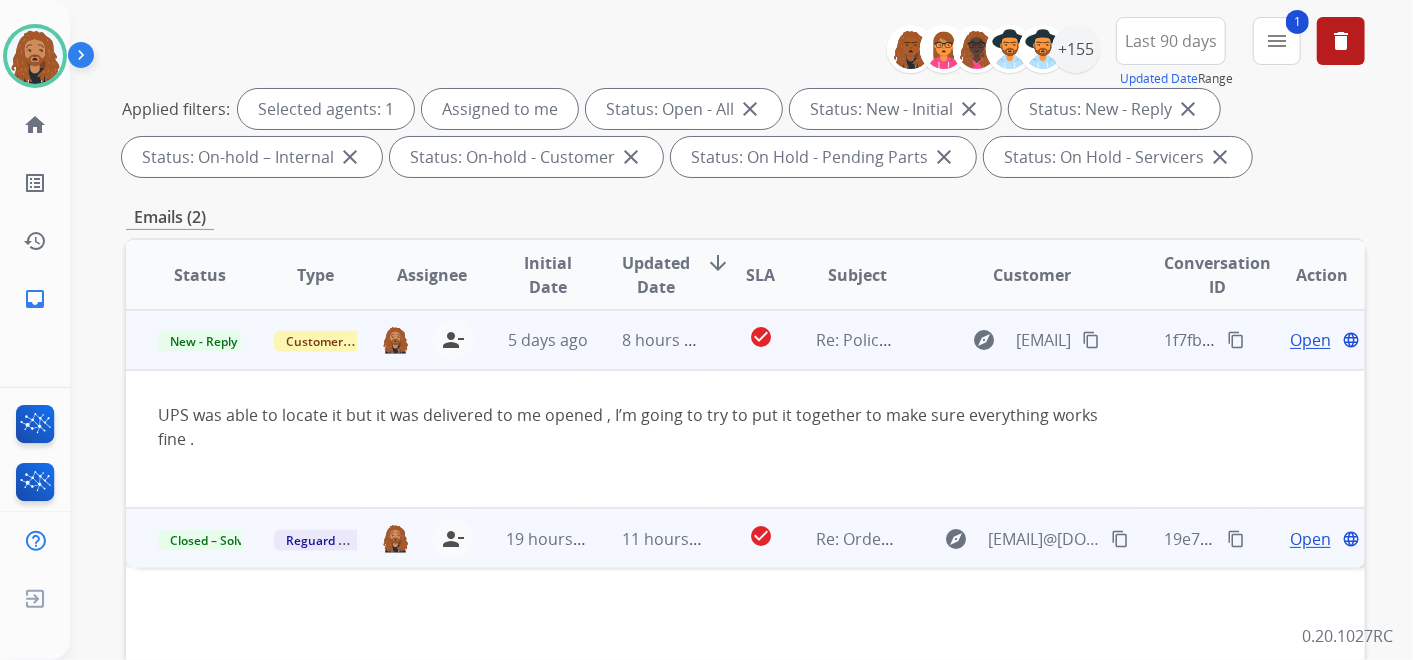 click on "Open" at bounding box center [1310, 340] 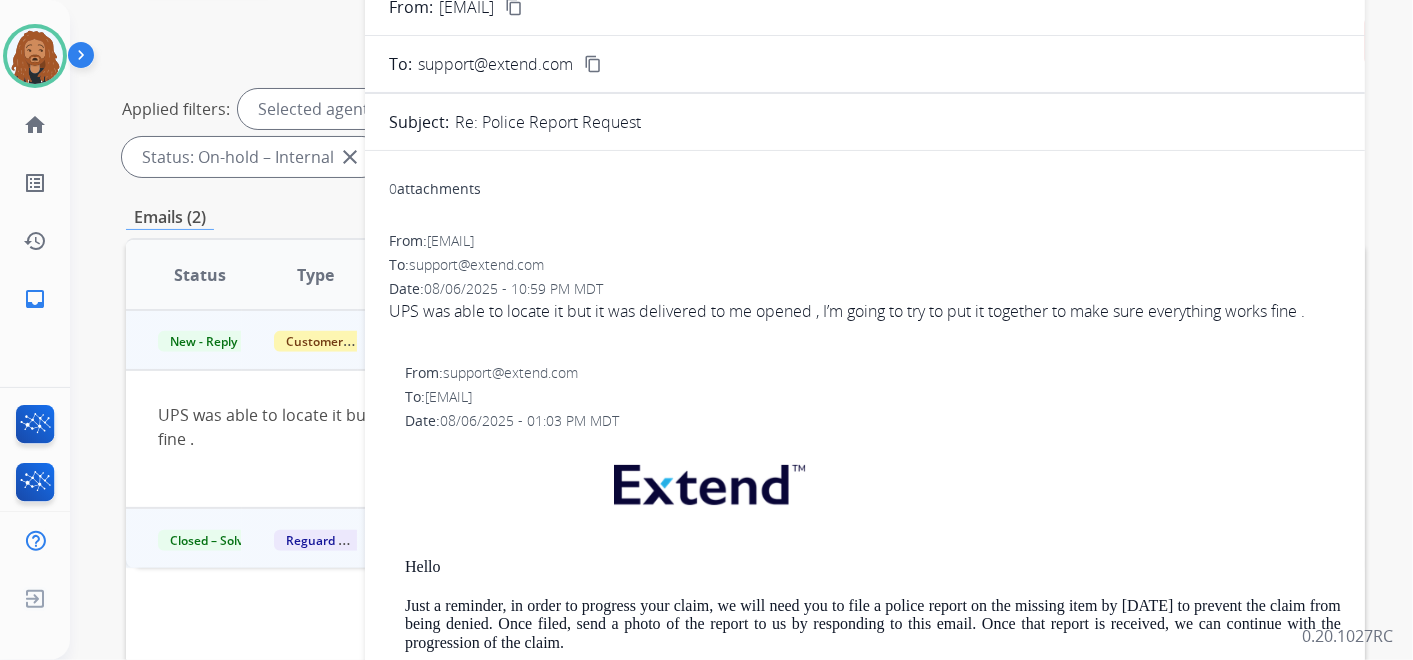 scroll, scrollTop: 0, scrollLeft: 0, axis: both 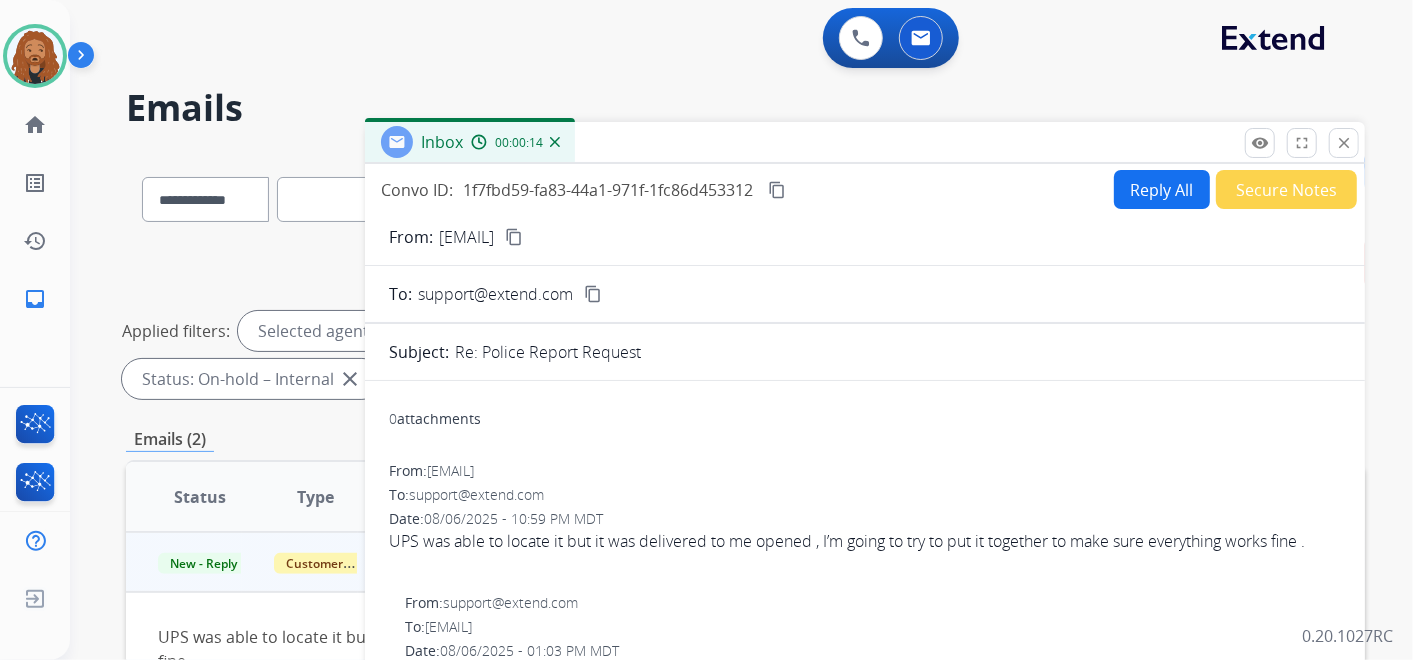 click on "Reply All" at bounding box center [1162, 189] 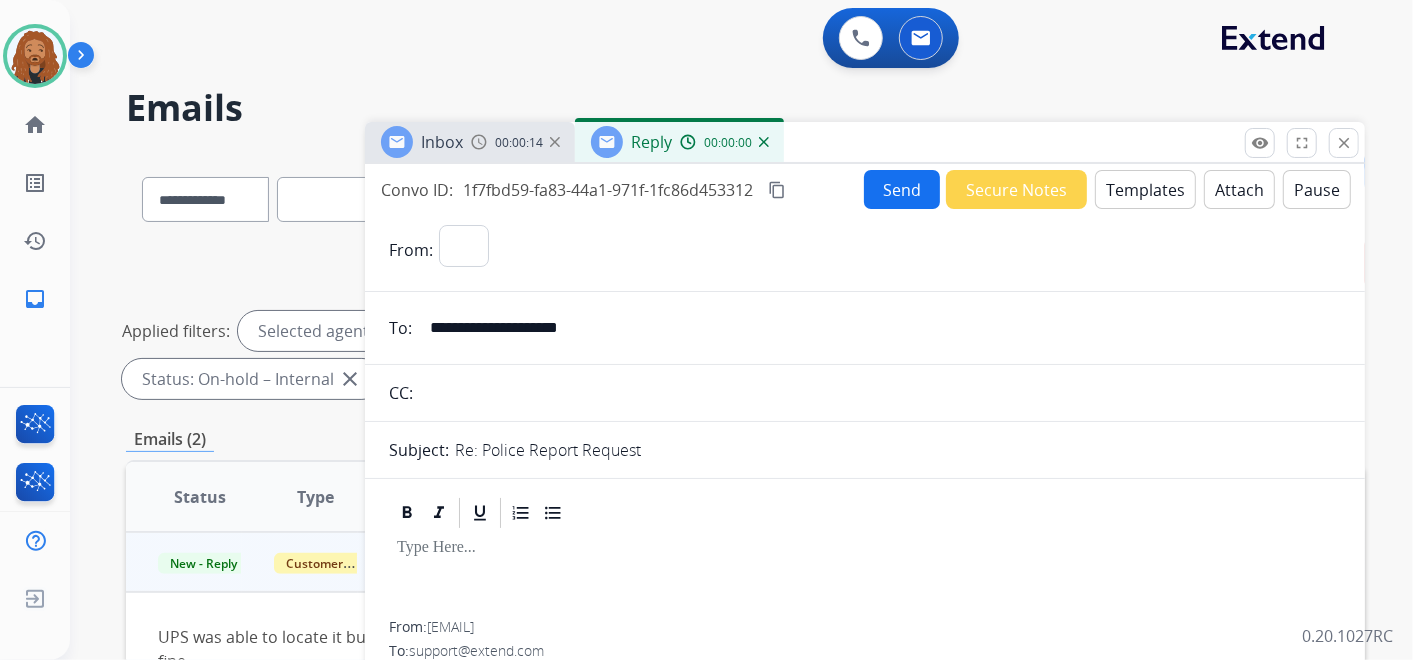select on "**********" 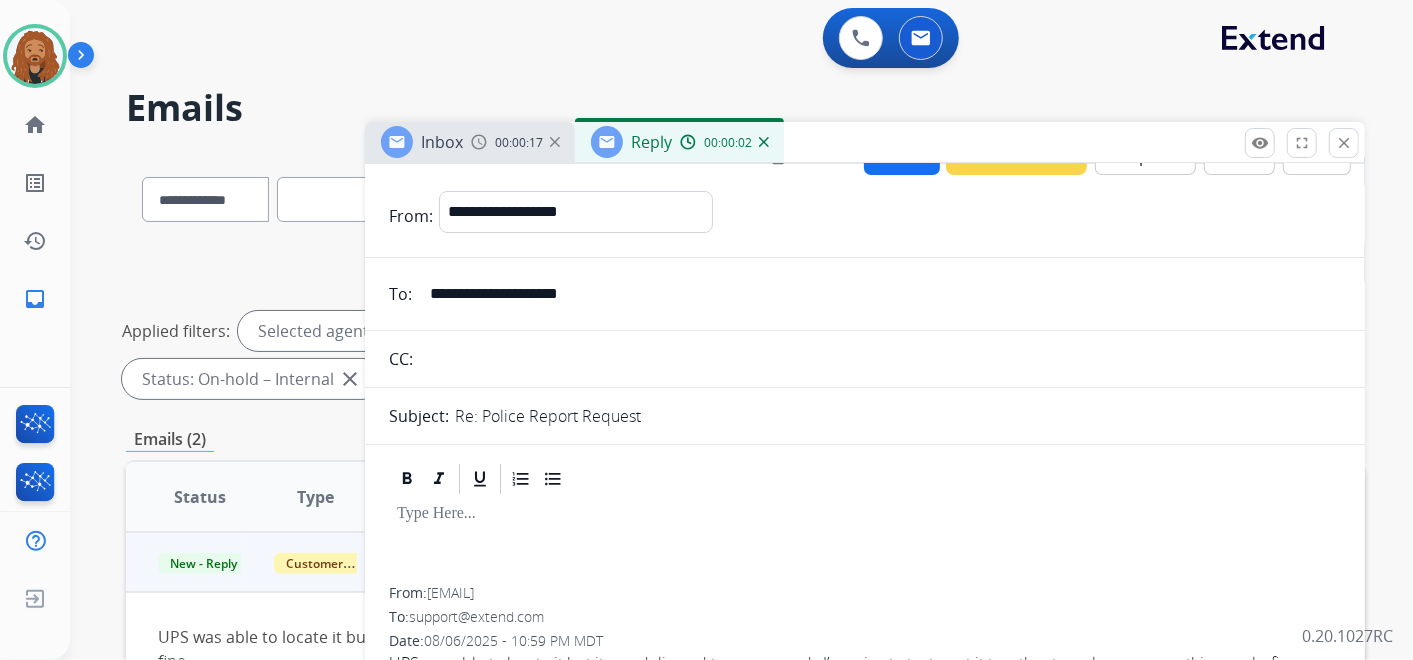 scroll, scrollTop: 0, scrollLeft: 0, axis: both 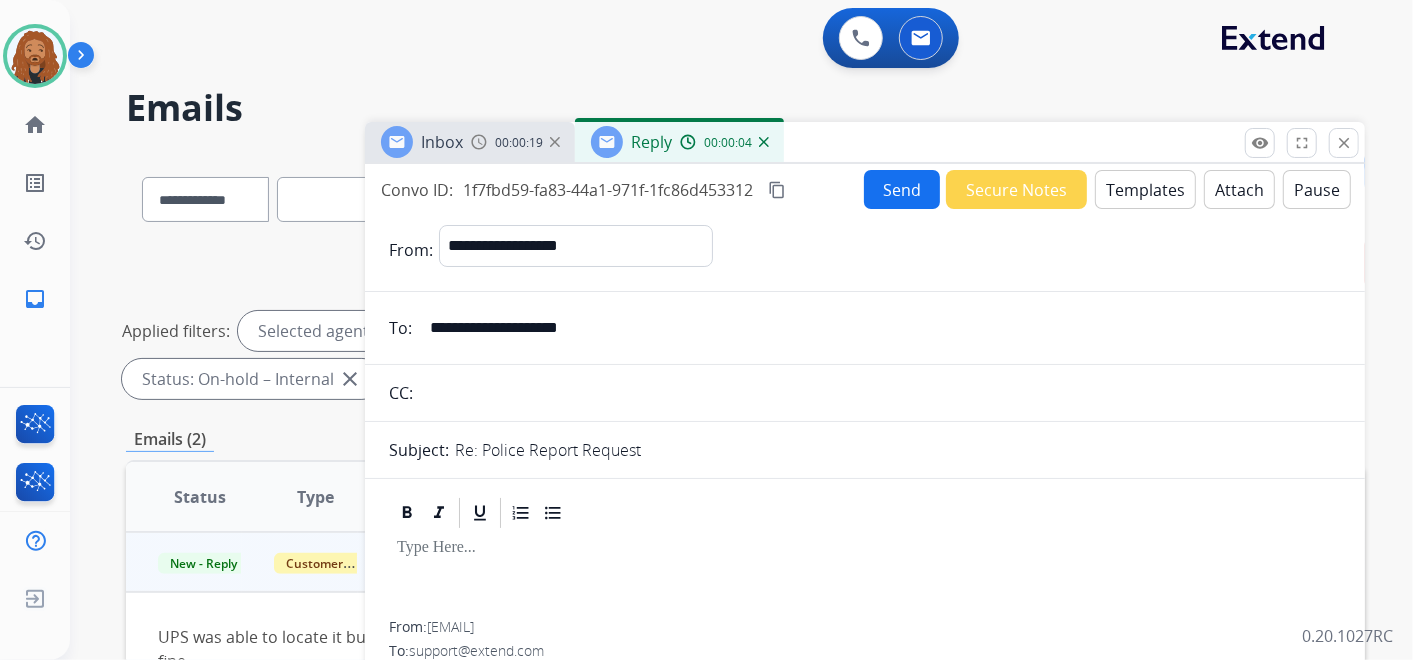 click on "Templates" at bounding box center (1145, 189) 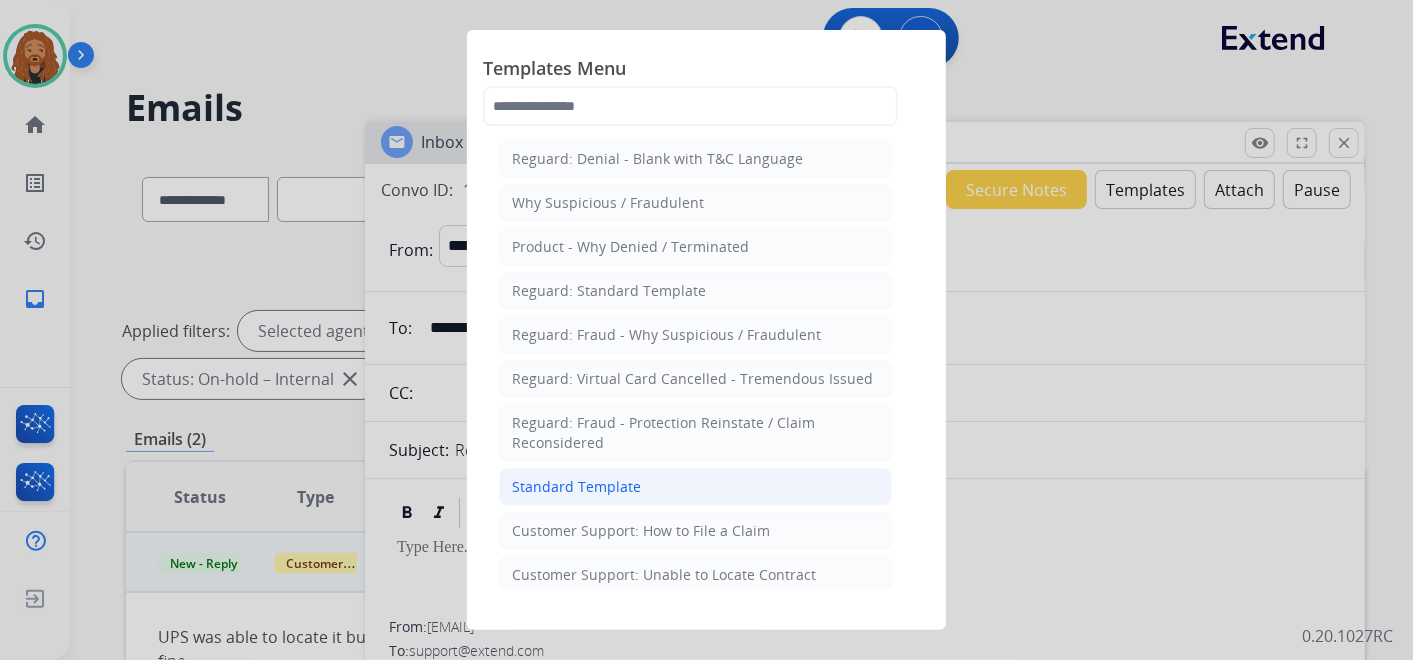 click on "Standard Template" 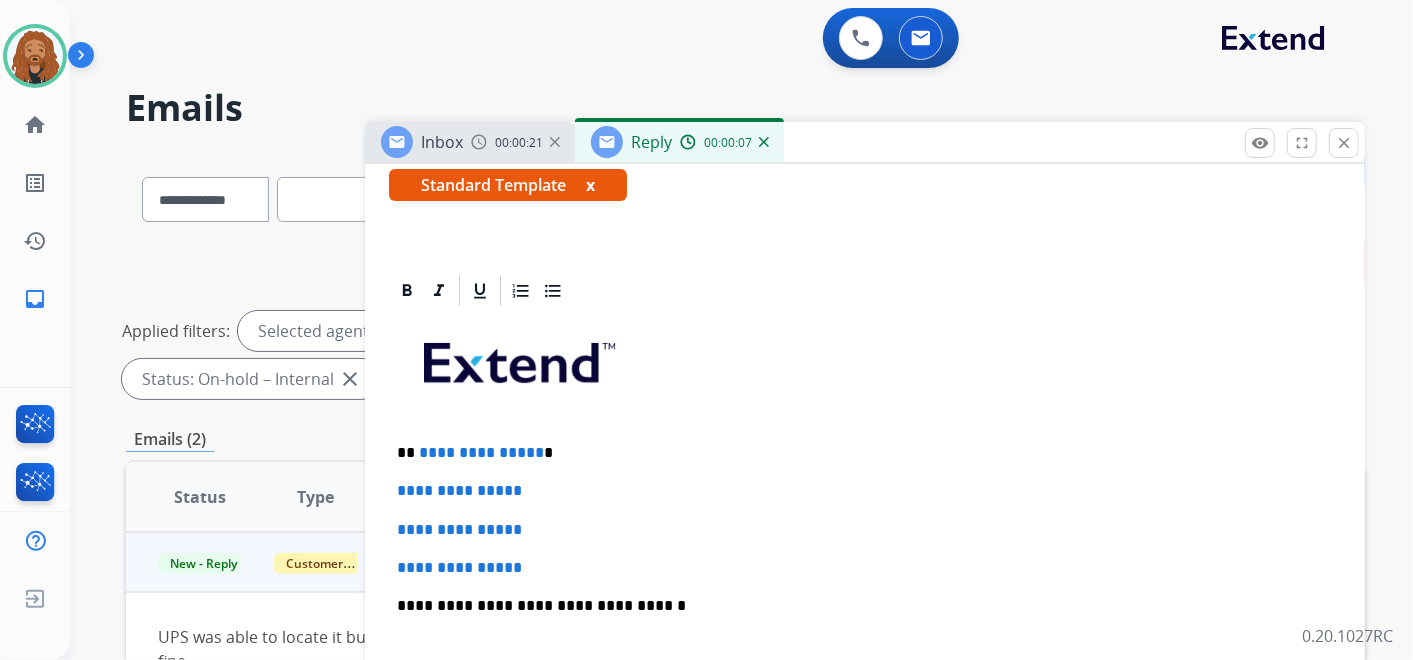scroll, scrollTop: 444, scrollLeft: 0, axis: vertical 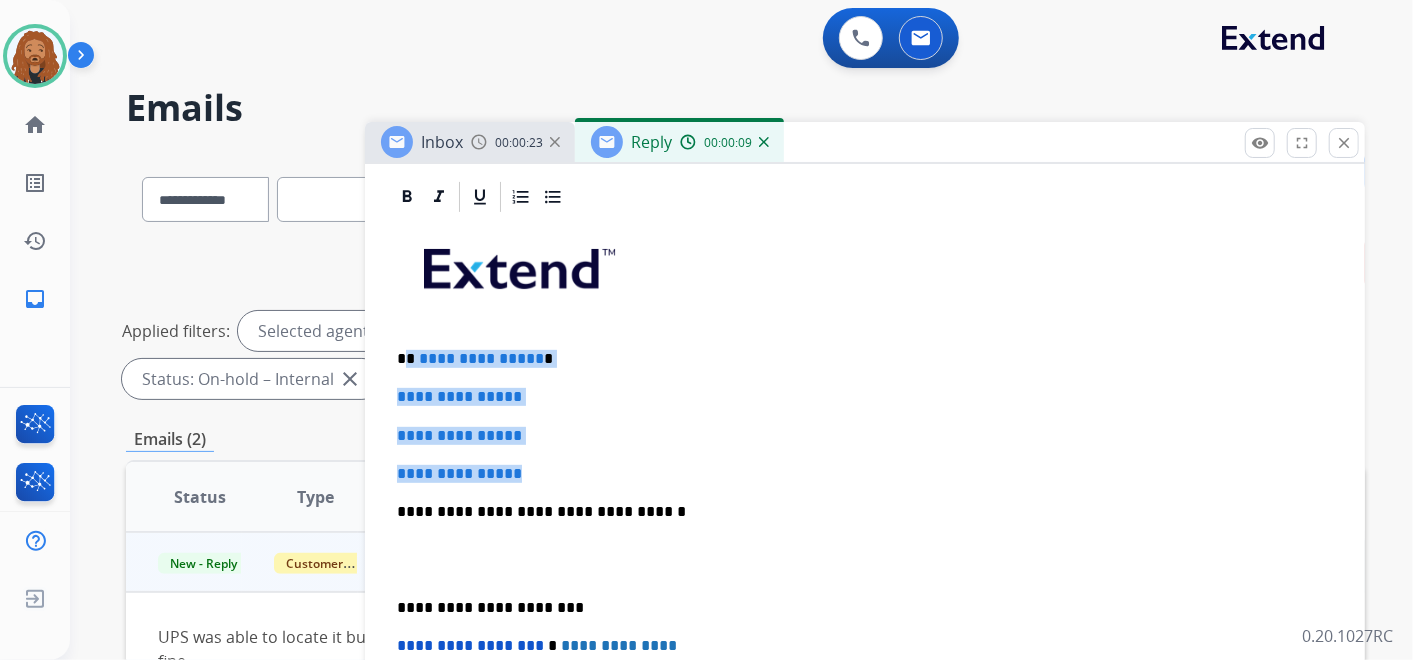 drag, startPoint x: 563, startPoint y: 470, endPoint x: 408, endPoint y: 352, distance: 194.80502 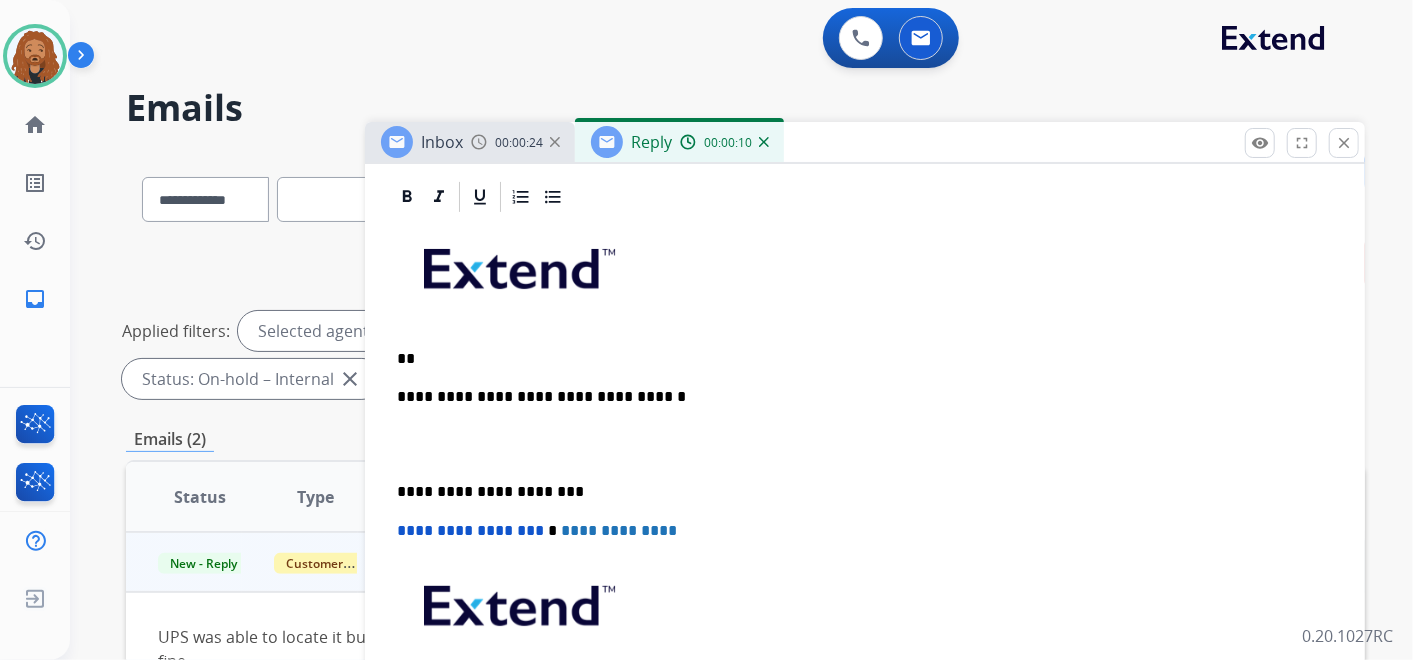 type 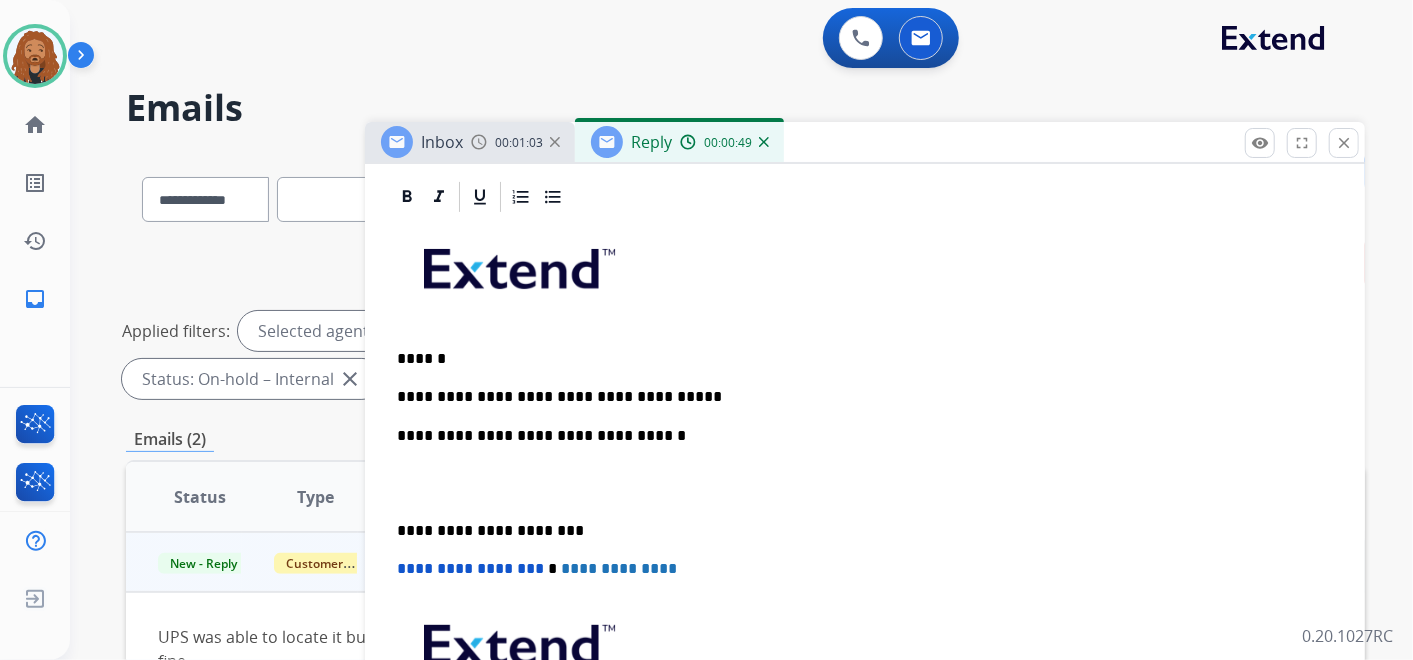 click at bounding box center [865, 483] 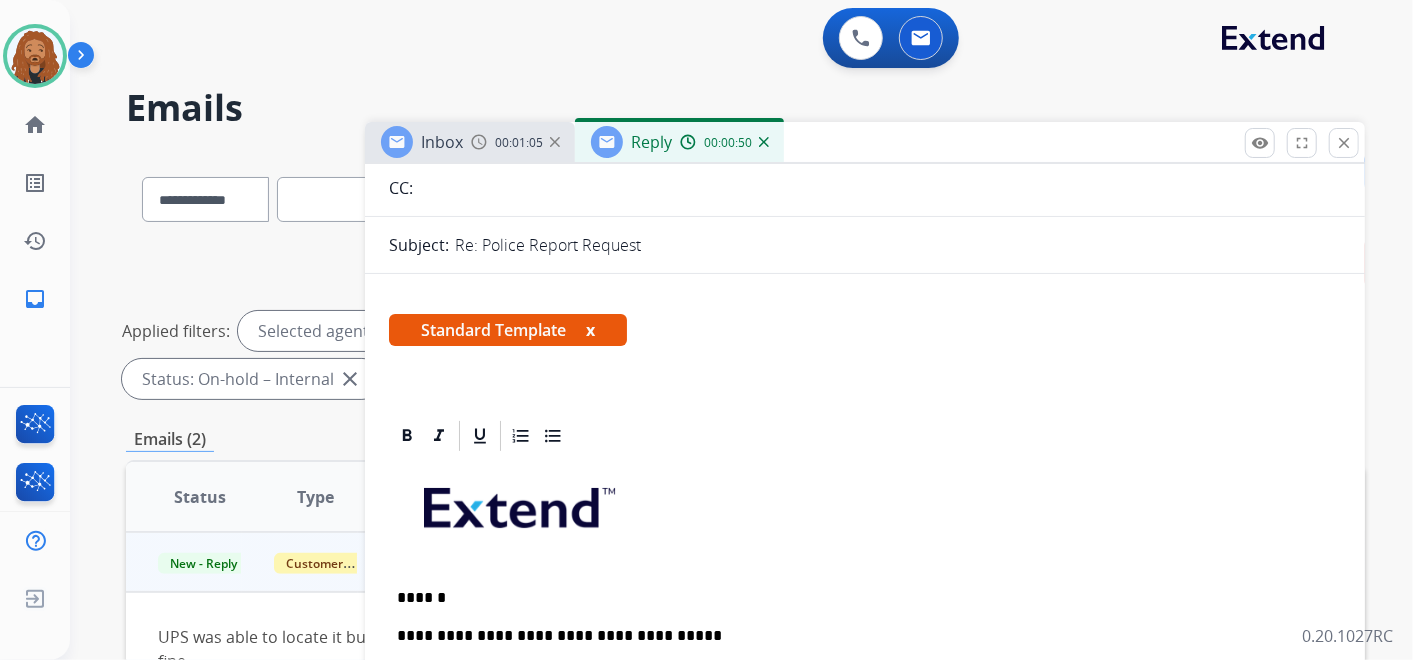 scroll, scrollTop: 0, scrollLeft: 0, axis: both 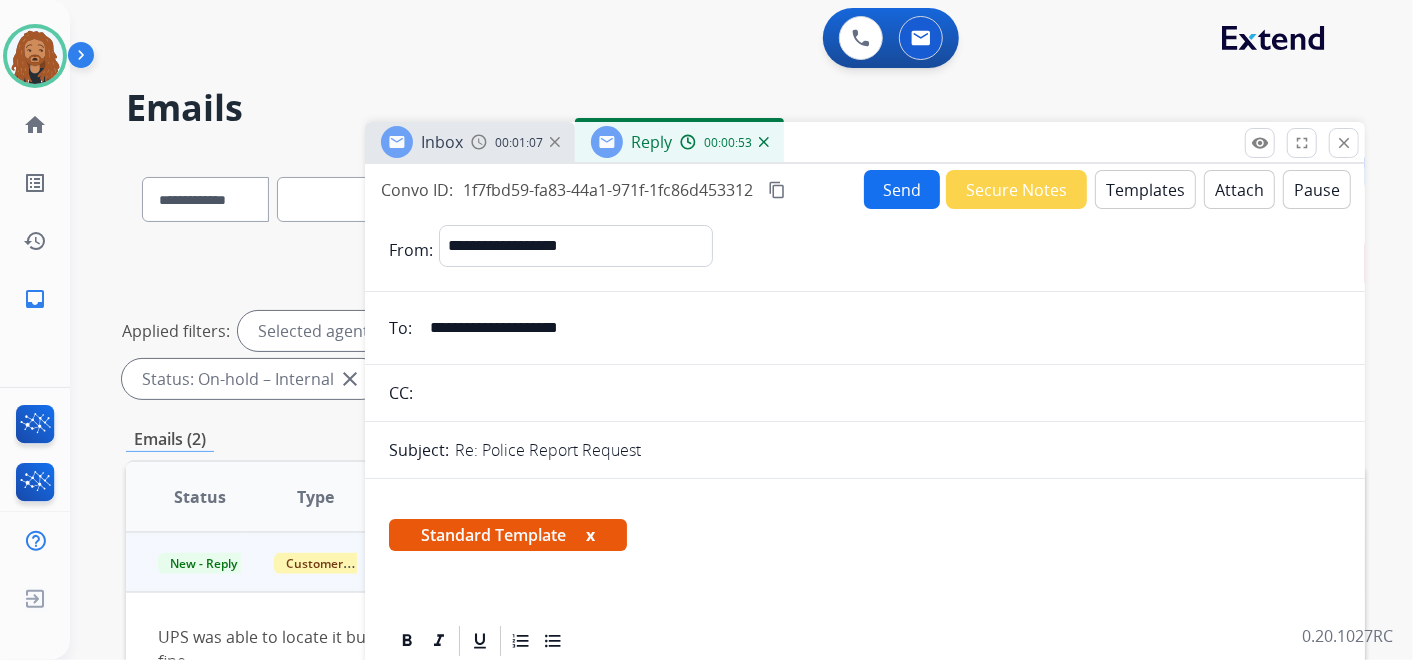 drag, startPoint x: 615, startPoint y: 325, endPoint x: 433, endPoint y: 342, distance: 182.79224 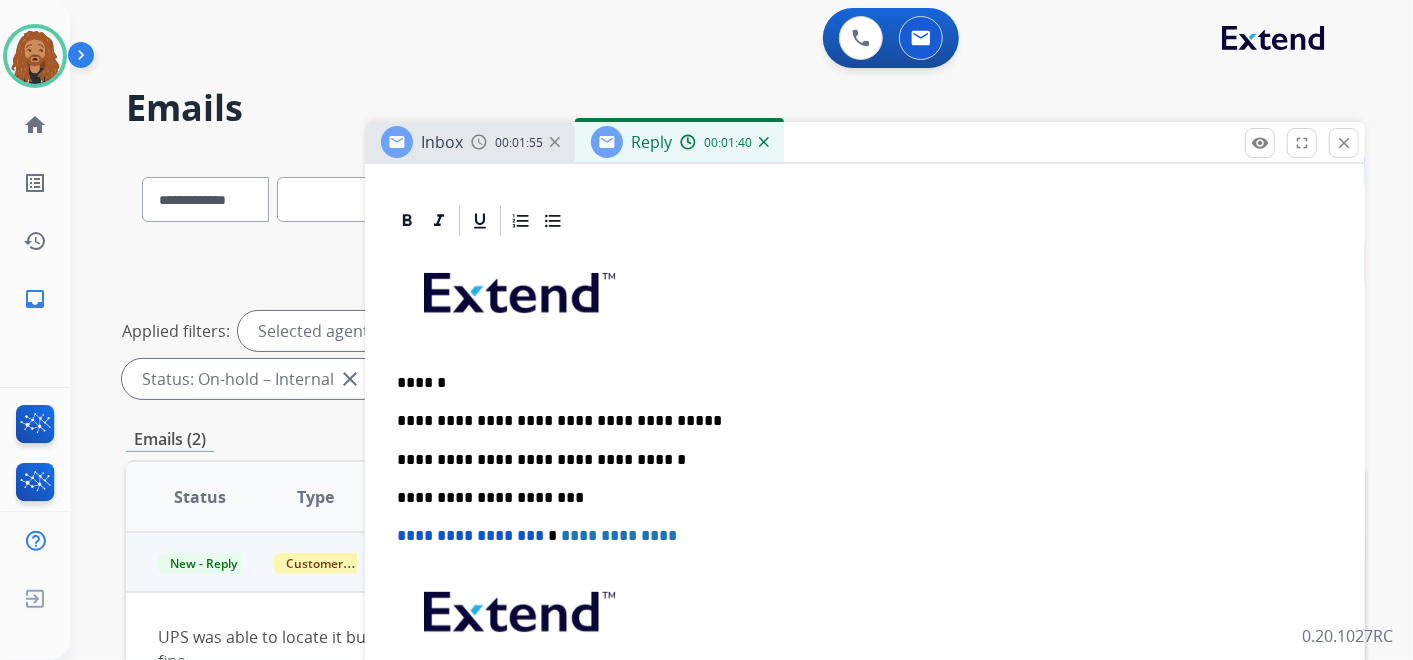 scroll, scrollTop: 444, scrollLeft: 0, axis: vertical 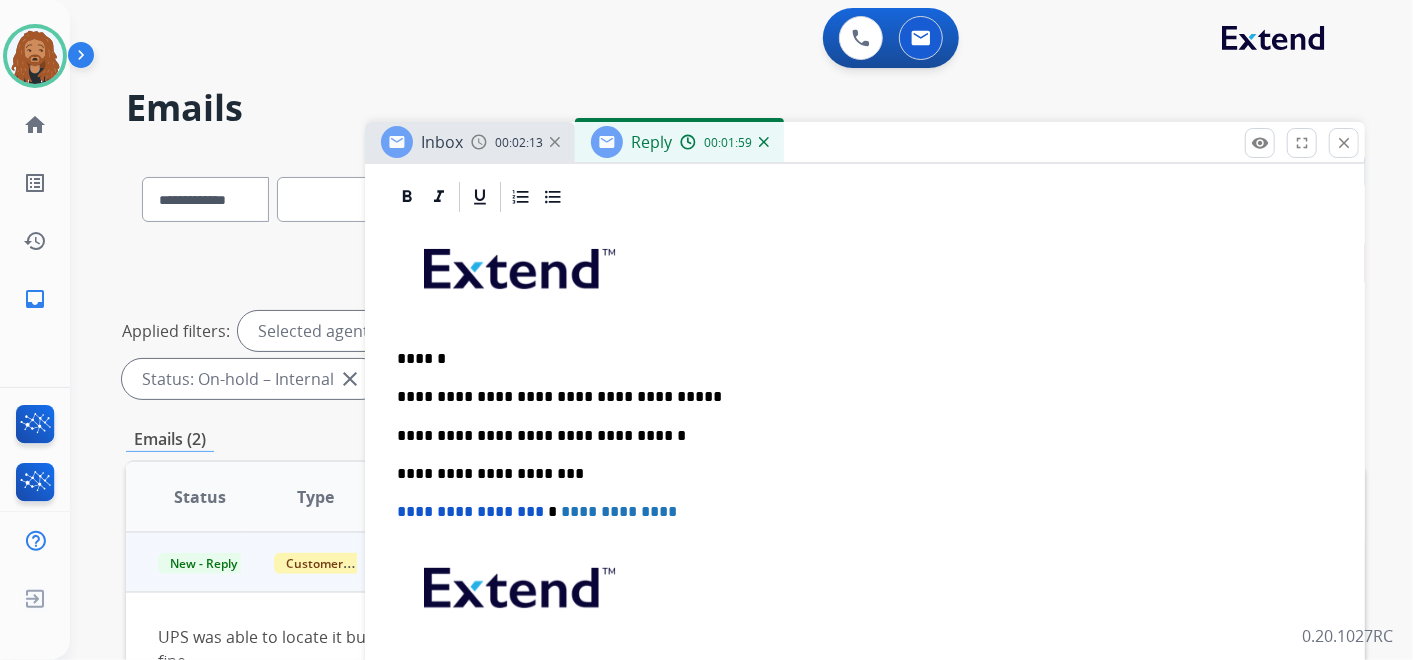 click on "**********" at bounding box center (857, 397) 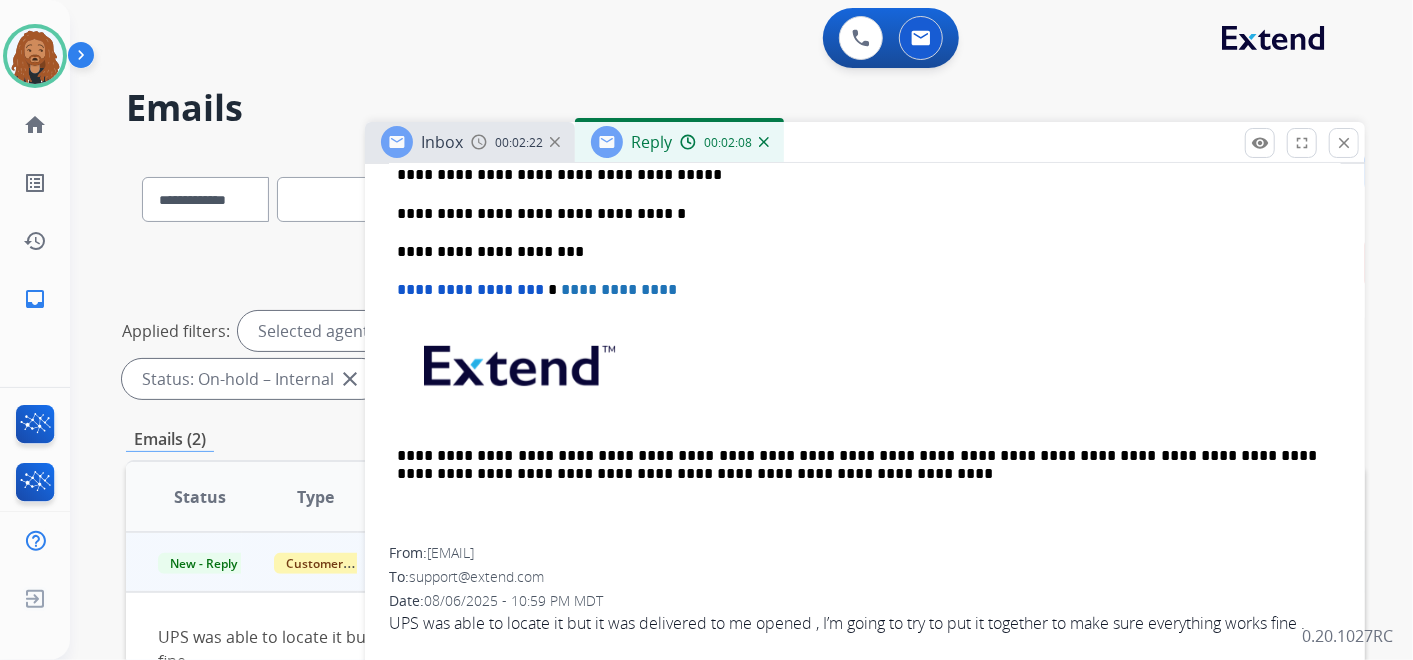 scroll, scrollTop: 555, scrollLeft: 0, axis: vertical 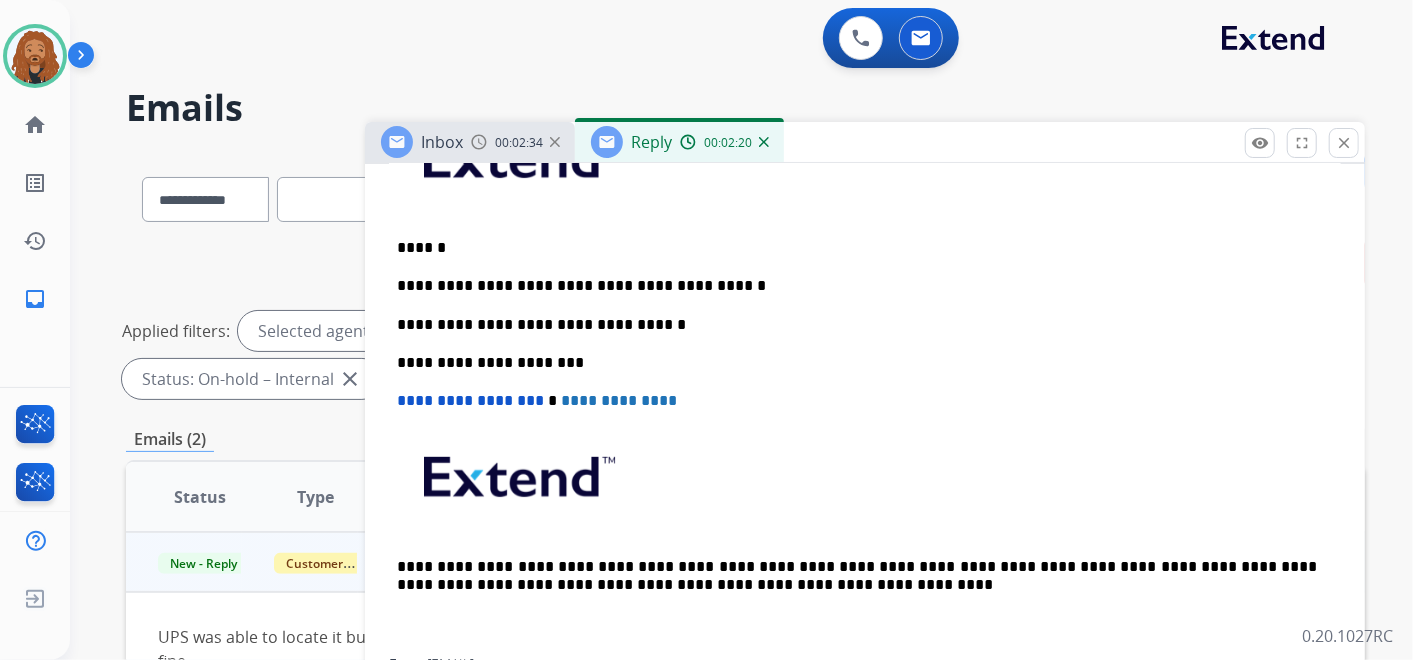 click on "**********" at bounding box center (857, 286) 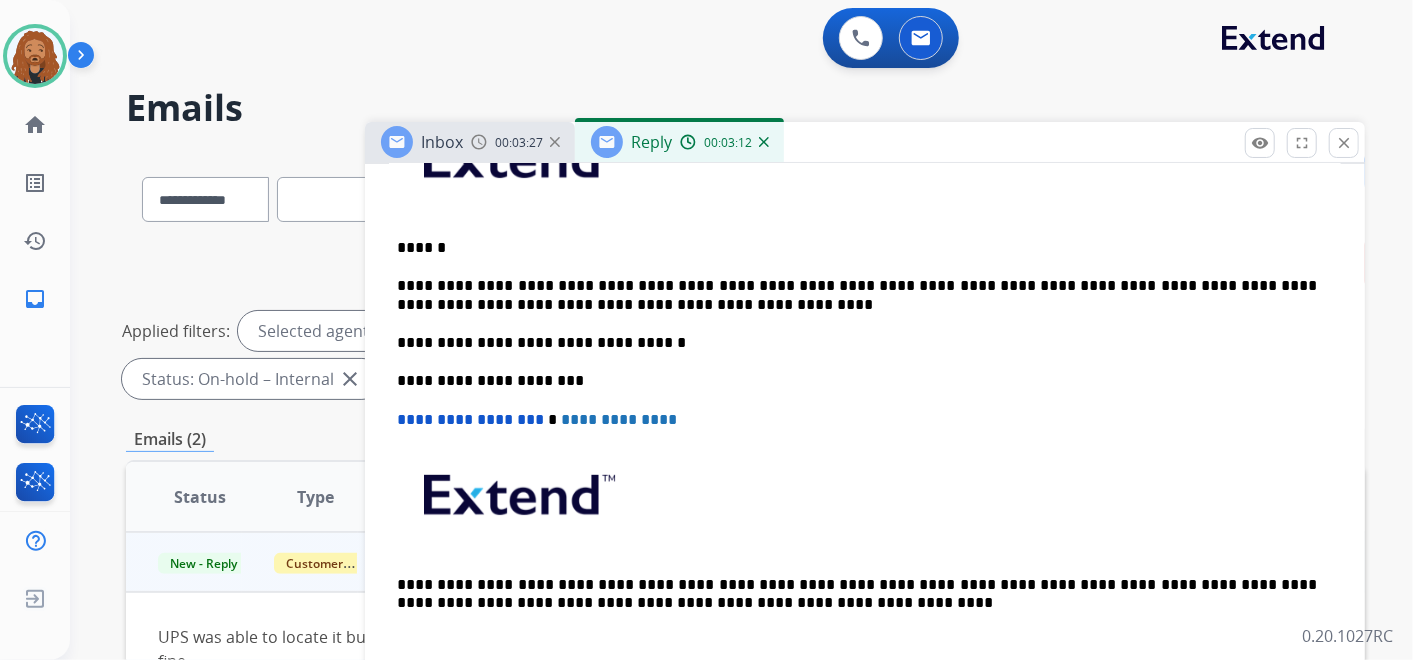 click on "**********" at bounding box center (857, 295) 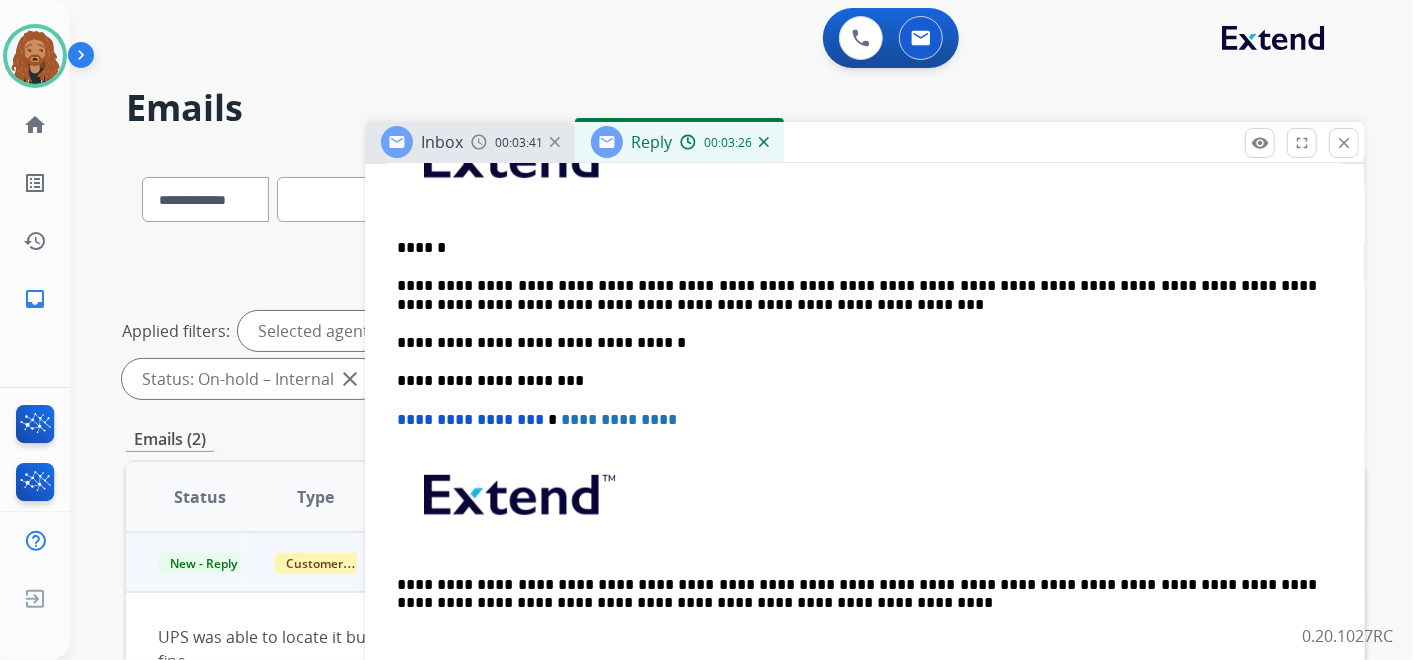 click on "**********" at bounding box center [857, 295] 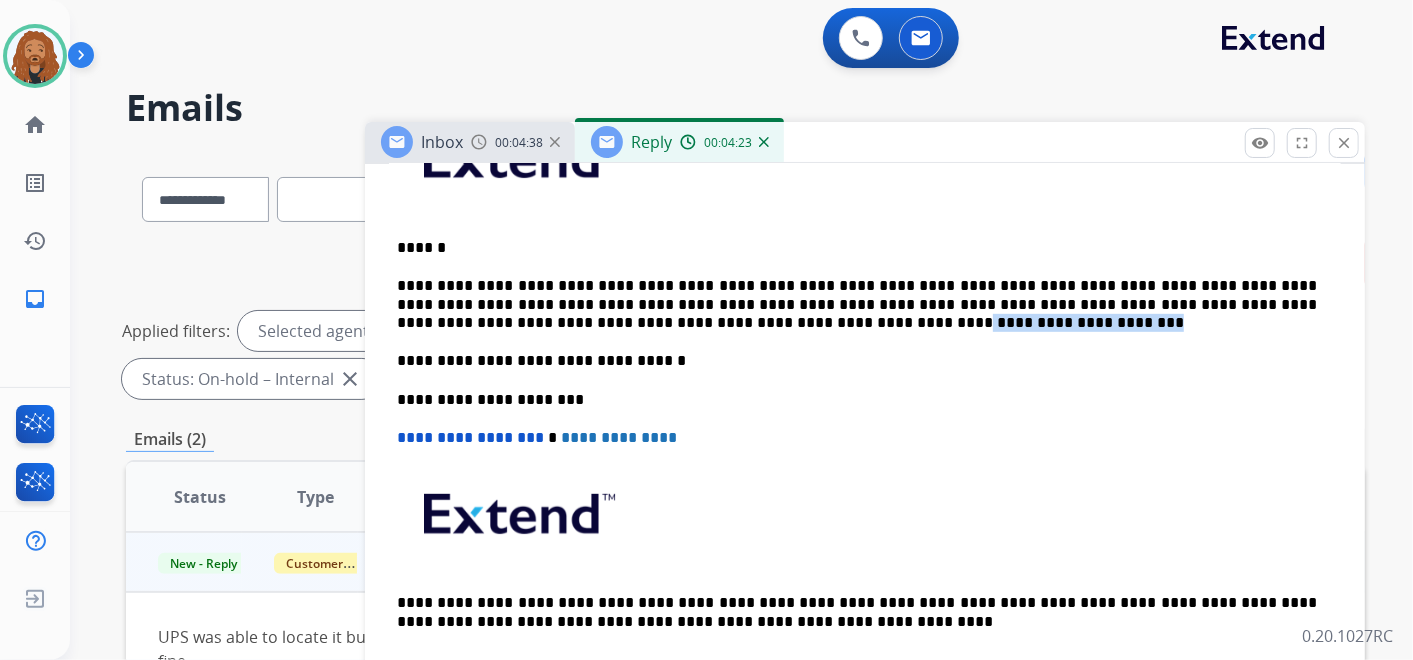 drag, startPoint x: 647, startPoint y: 314, endPoint x: 484, endPoint y: 327, distance: 163.51758 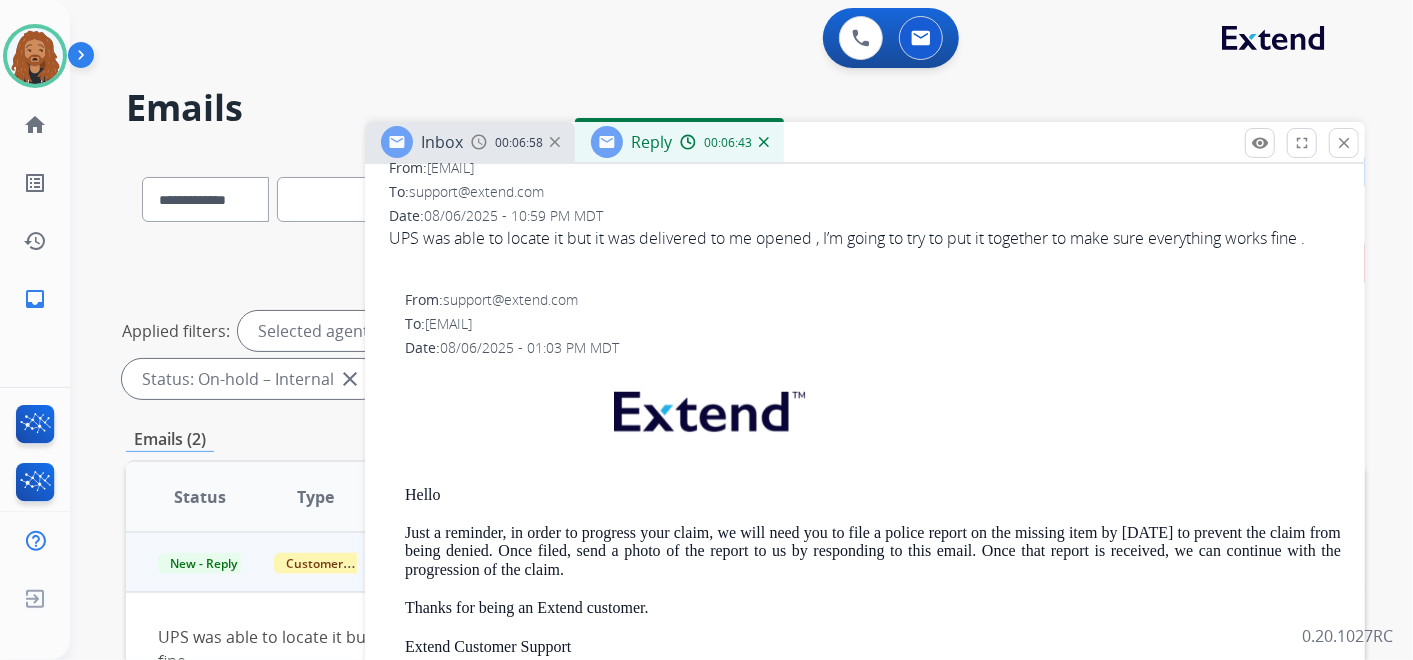 scroll, scrollTop: 859, scrollLeft: 0, axis: vertical 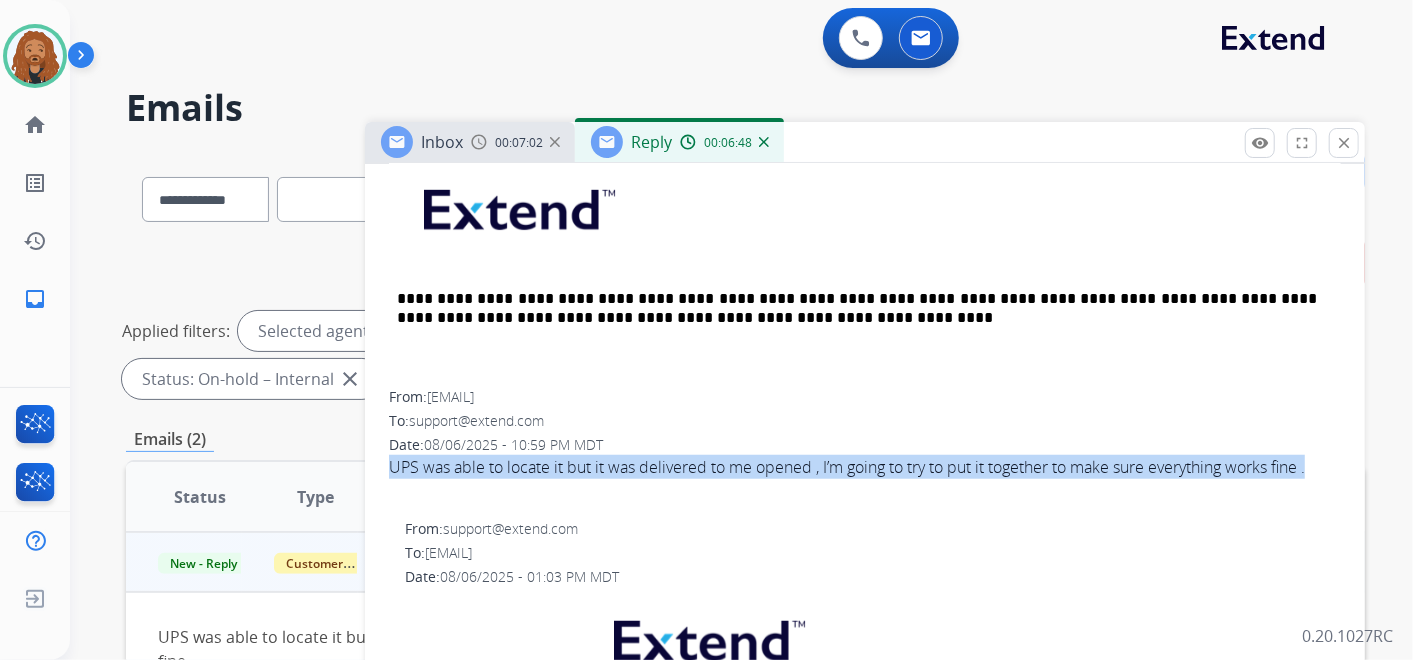 drag, startPoint x: 386, startPoint y: 460, endPoint x: 1320, endPoint y: 469, distance: 934.04333 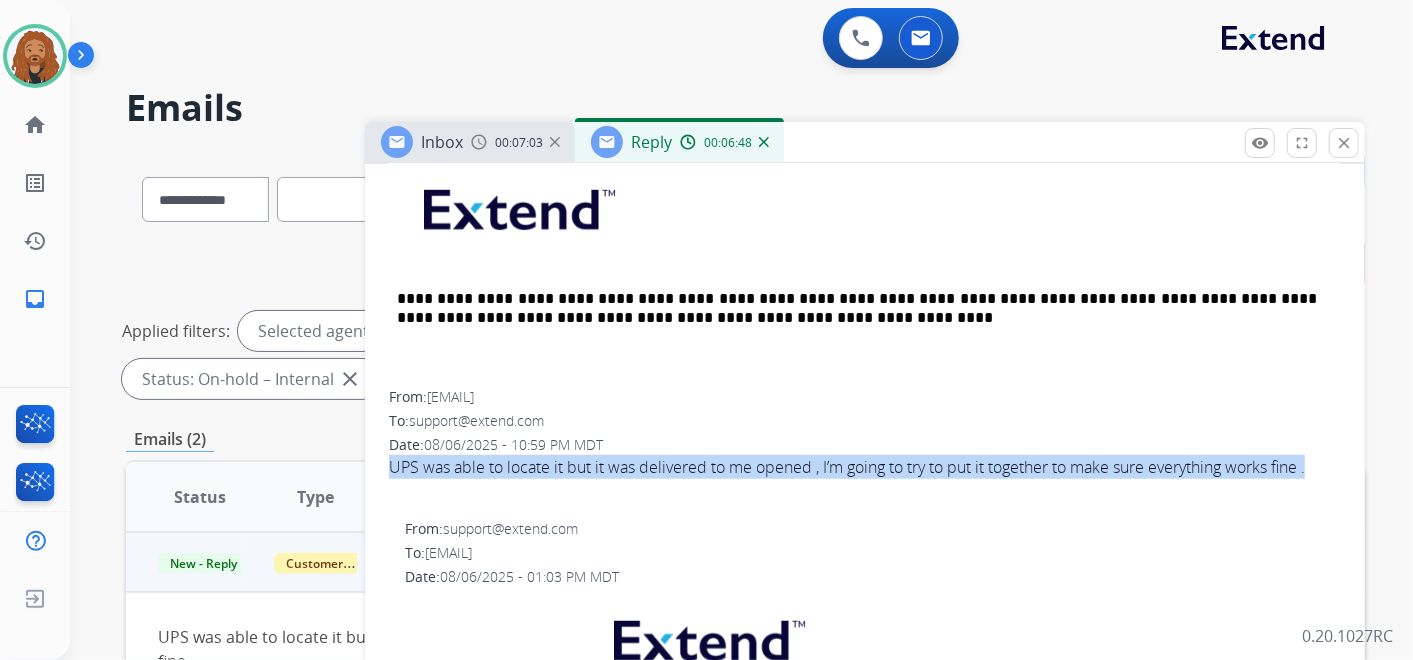 copy on "UPS was able to locate it but it was delivered to me opened , I’m going to try to put it together to make sure everything works fine ." 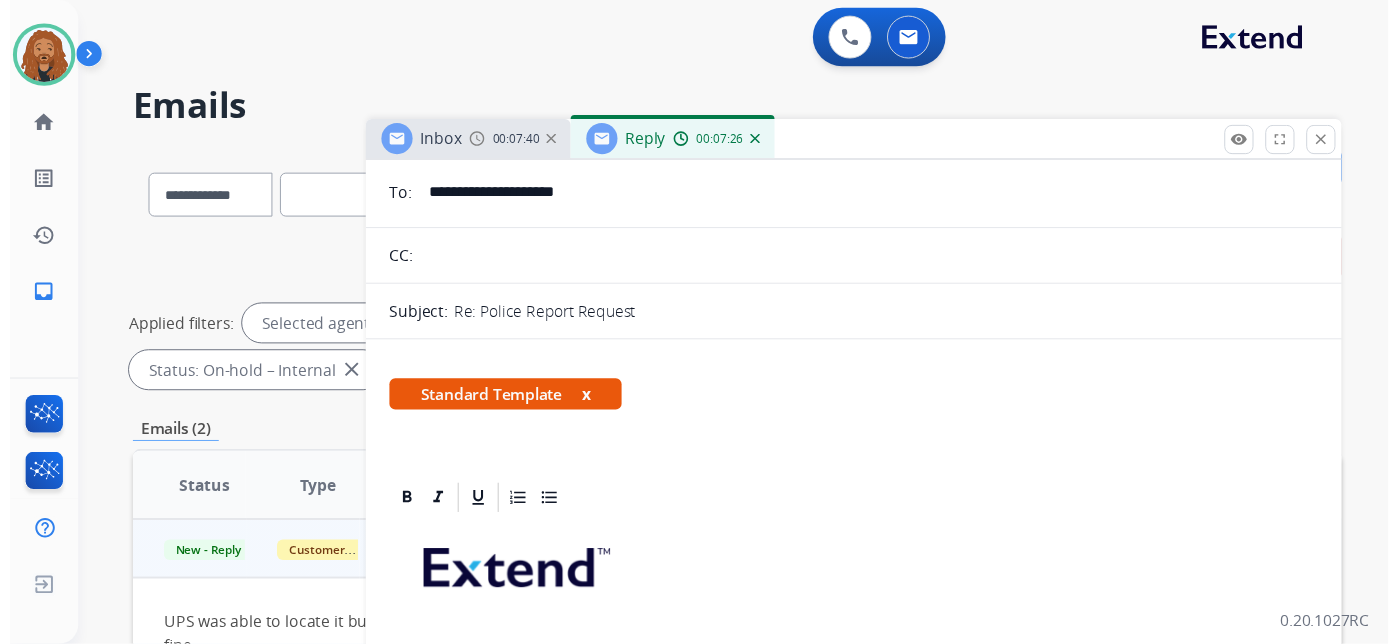 scroll, scrollTop: 0, scrollLeft: 0, axis: both 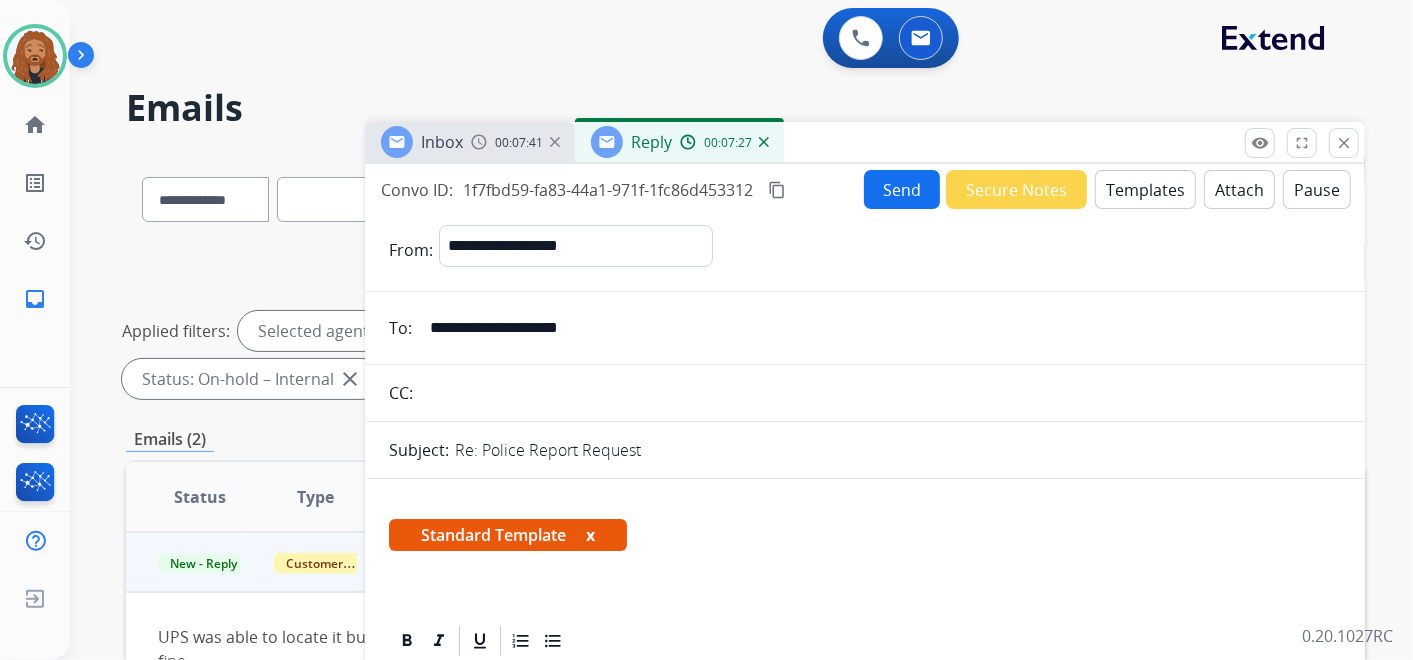 click on "content_copy" at bounding box center (777, 190) 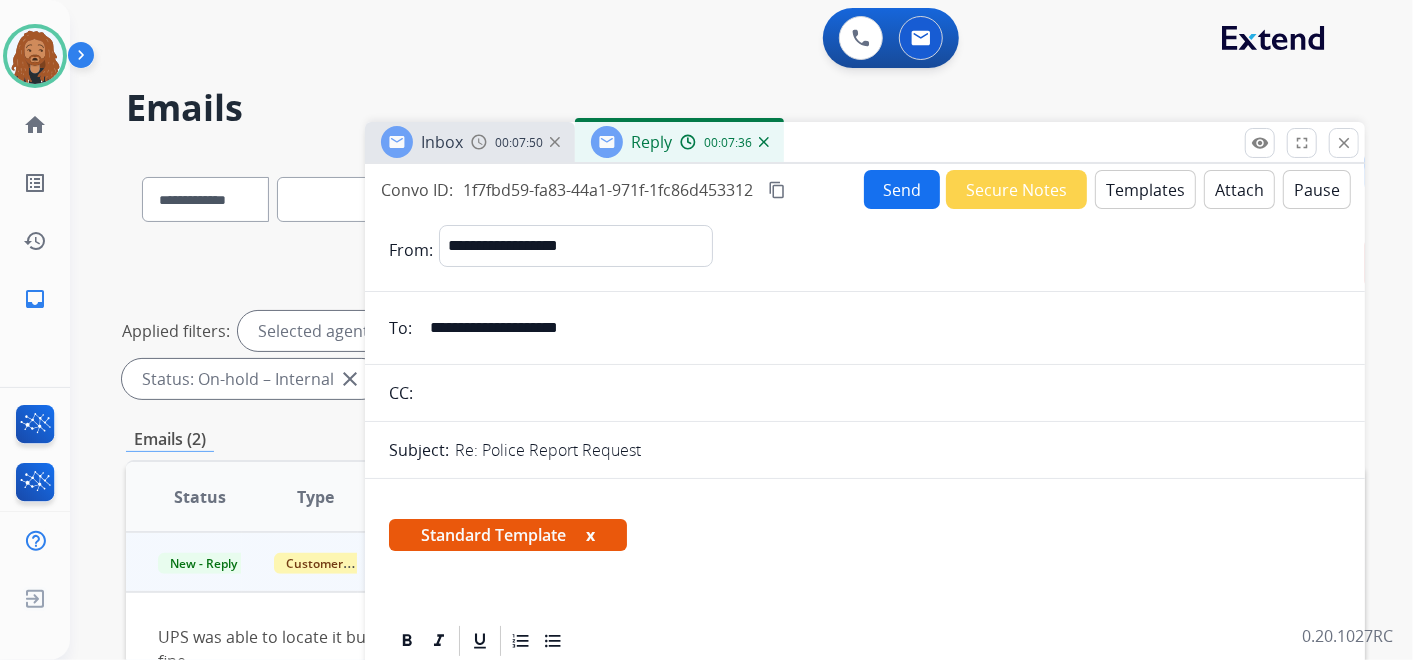 click on "Send" at bounding box center (902, 189) 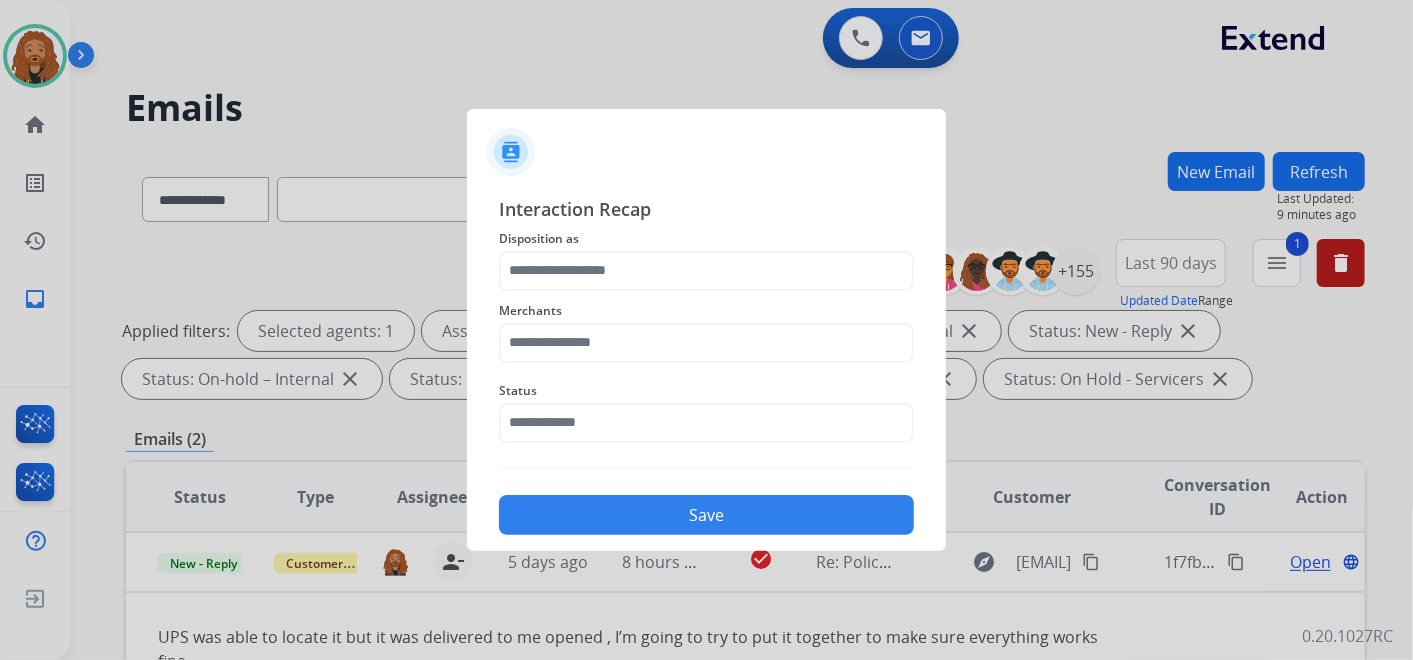 click on "Status" 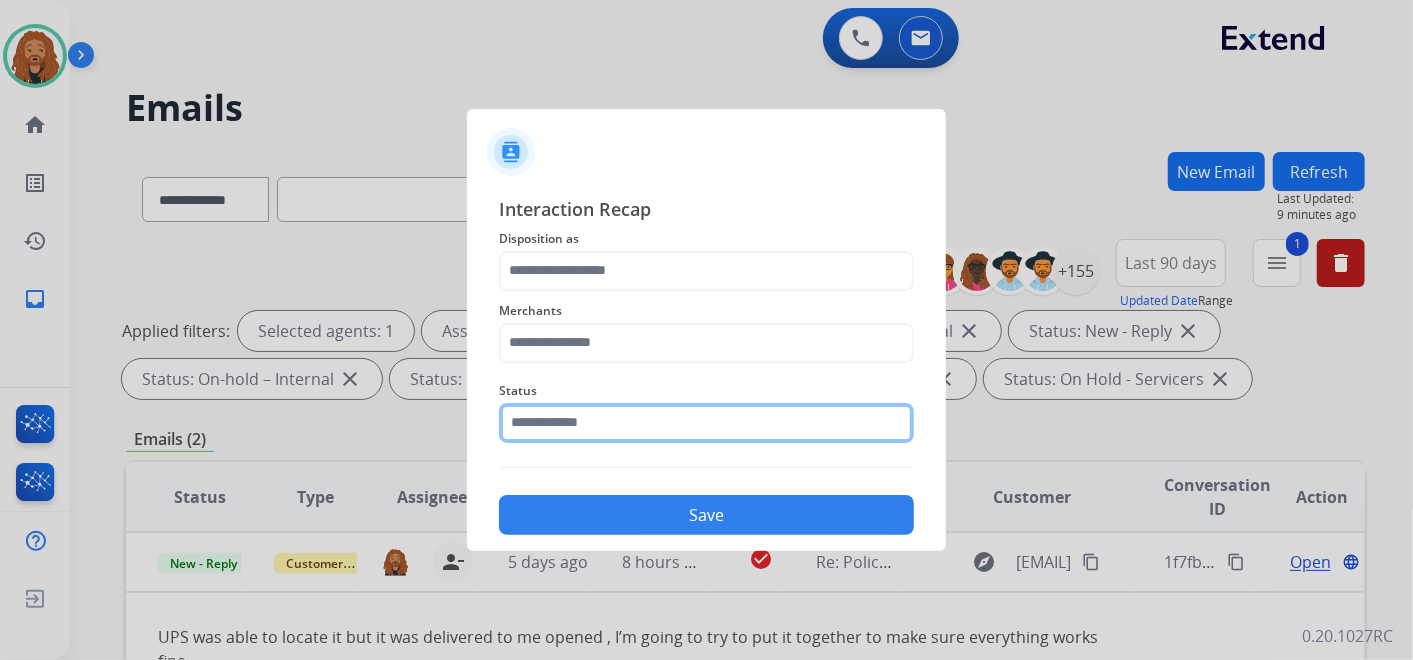 click 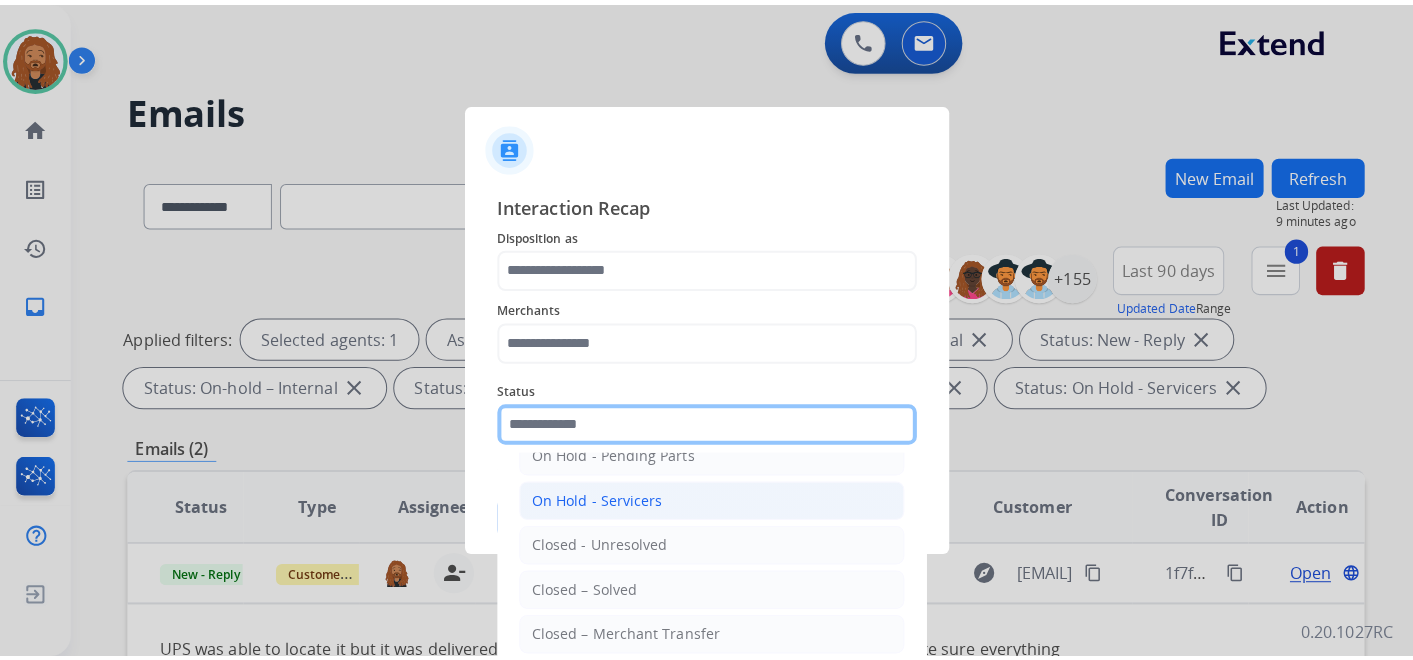 scroll, scrollTop: 114, scrollLeft: 0, axis: vertical 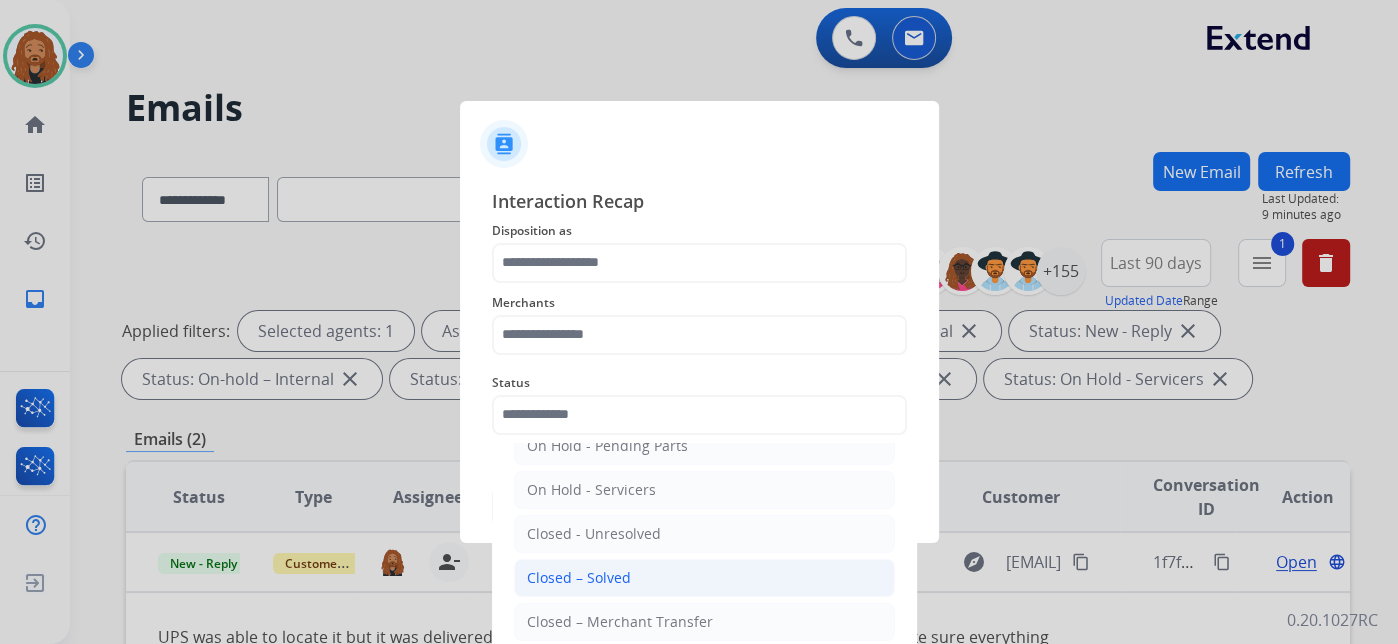 drag, startPoint x: 593, startPoint y: 574, endPoint x: 599, endPoint y: 453, distance: 121.14867 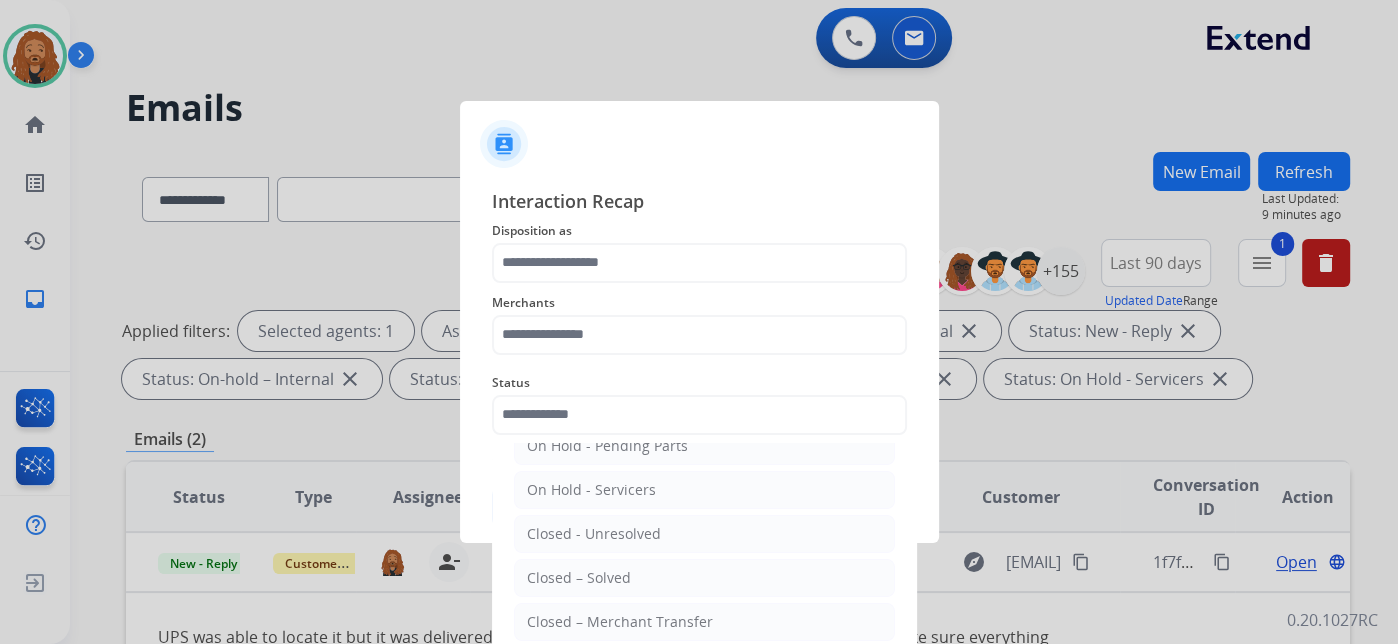type on "**********" 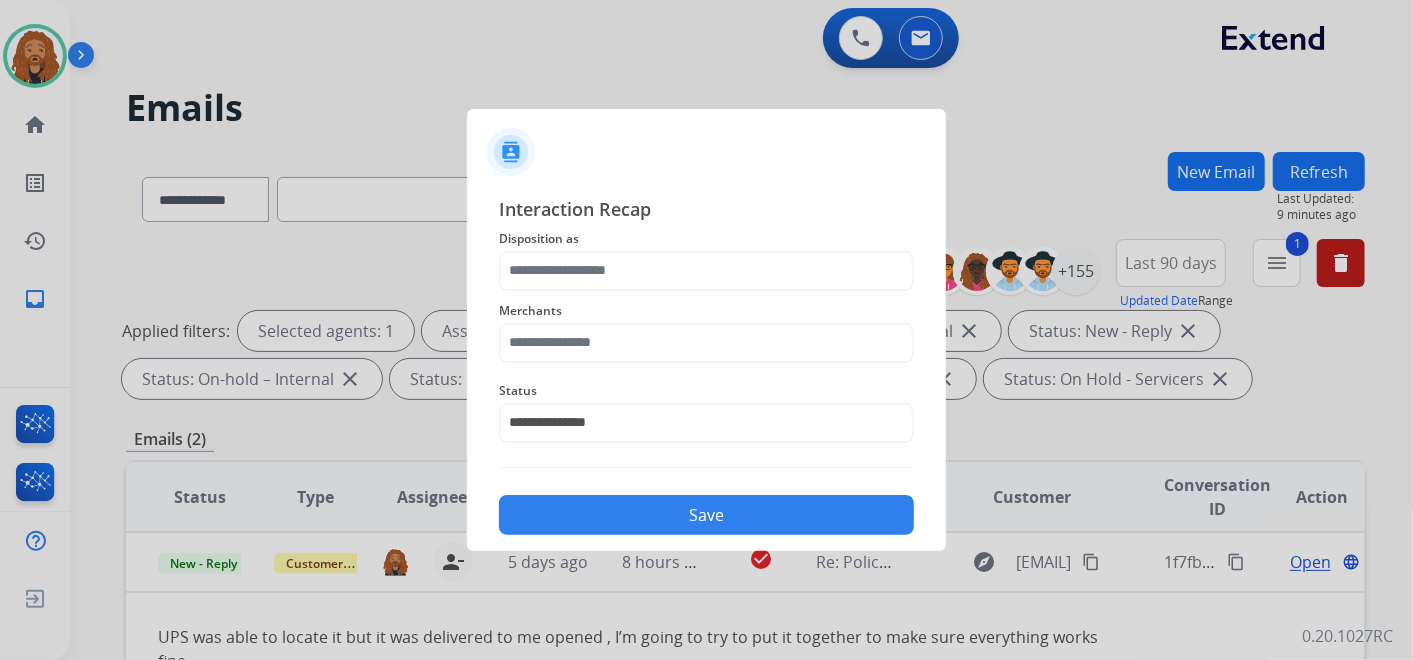 click on "Merchants" 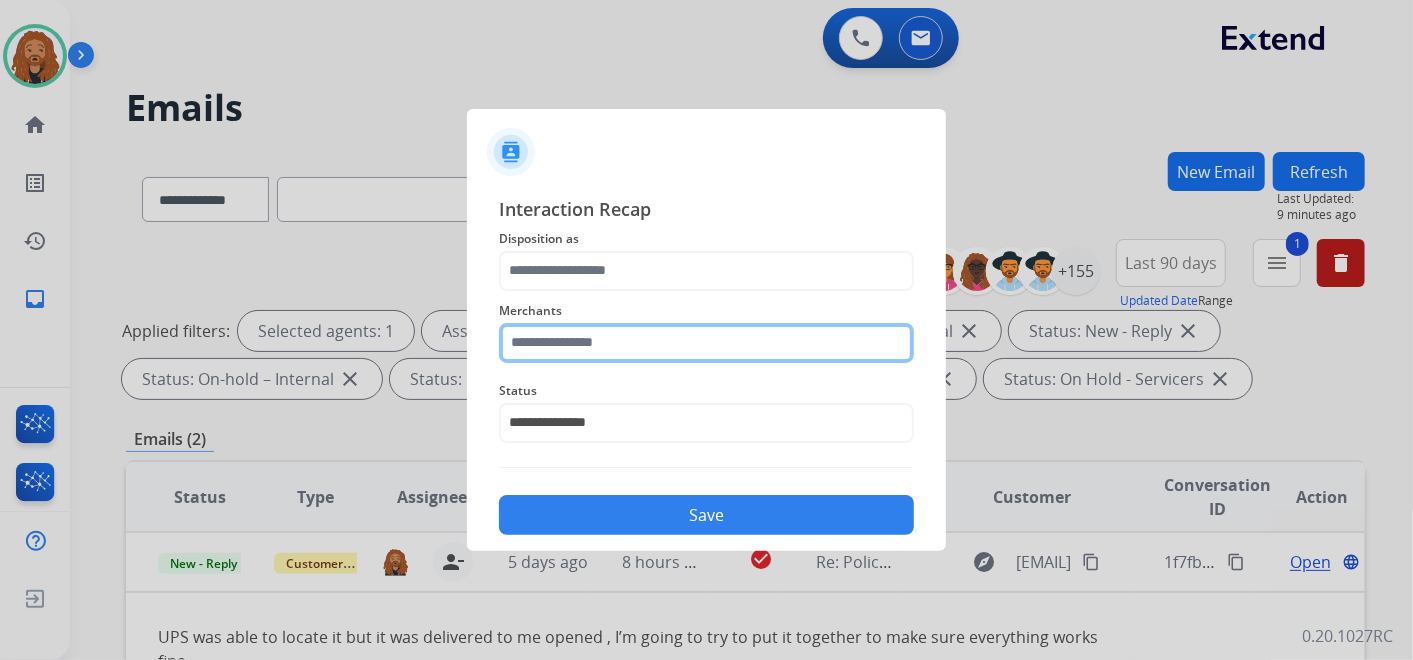 click 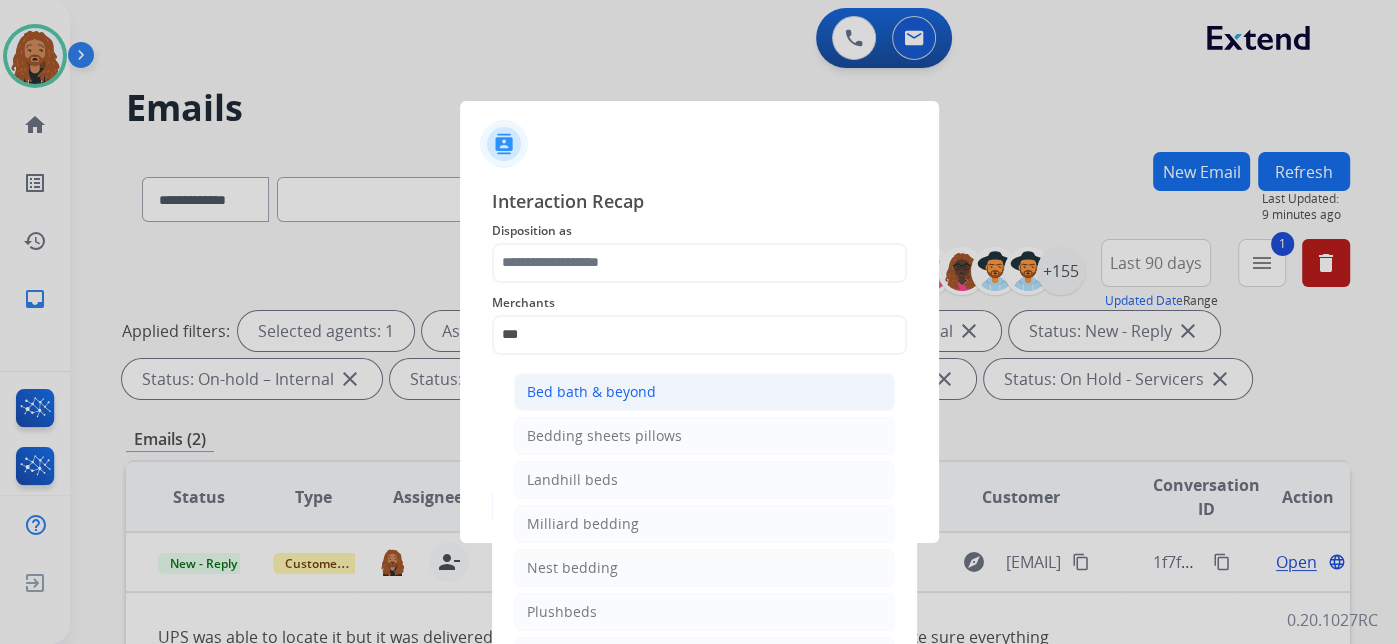 click on "Bed bath & beyond" 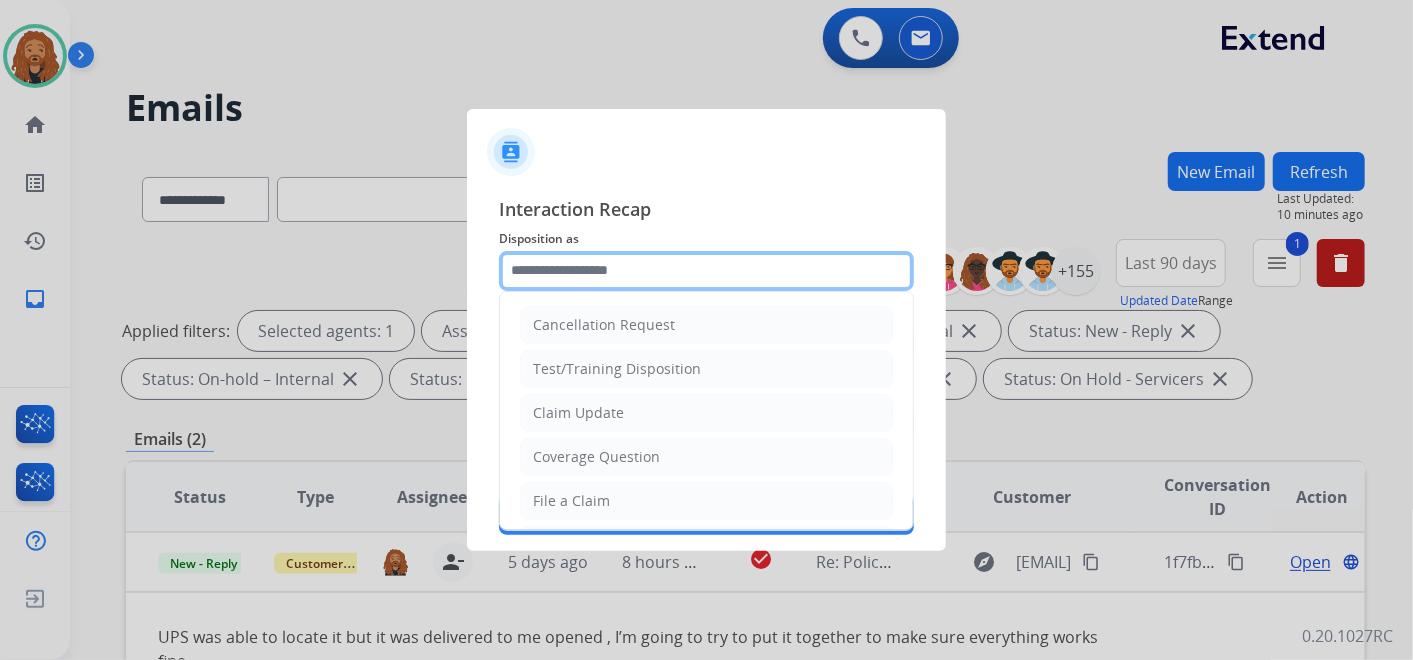 click 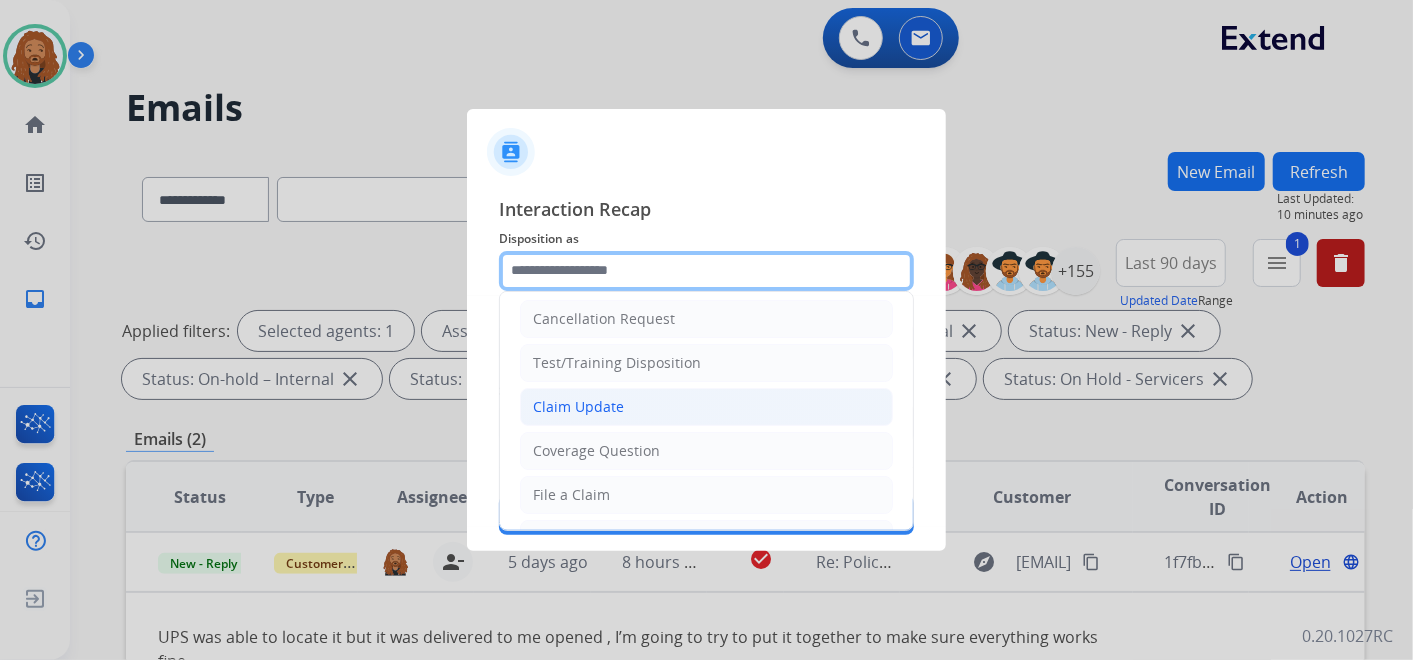 scroll, scrollTop: 0, scrollLeft: 0, axis: both 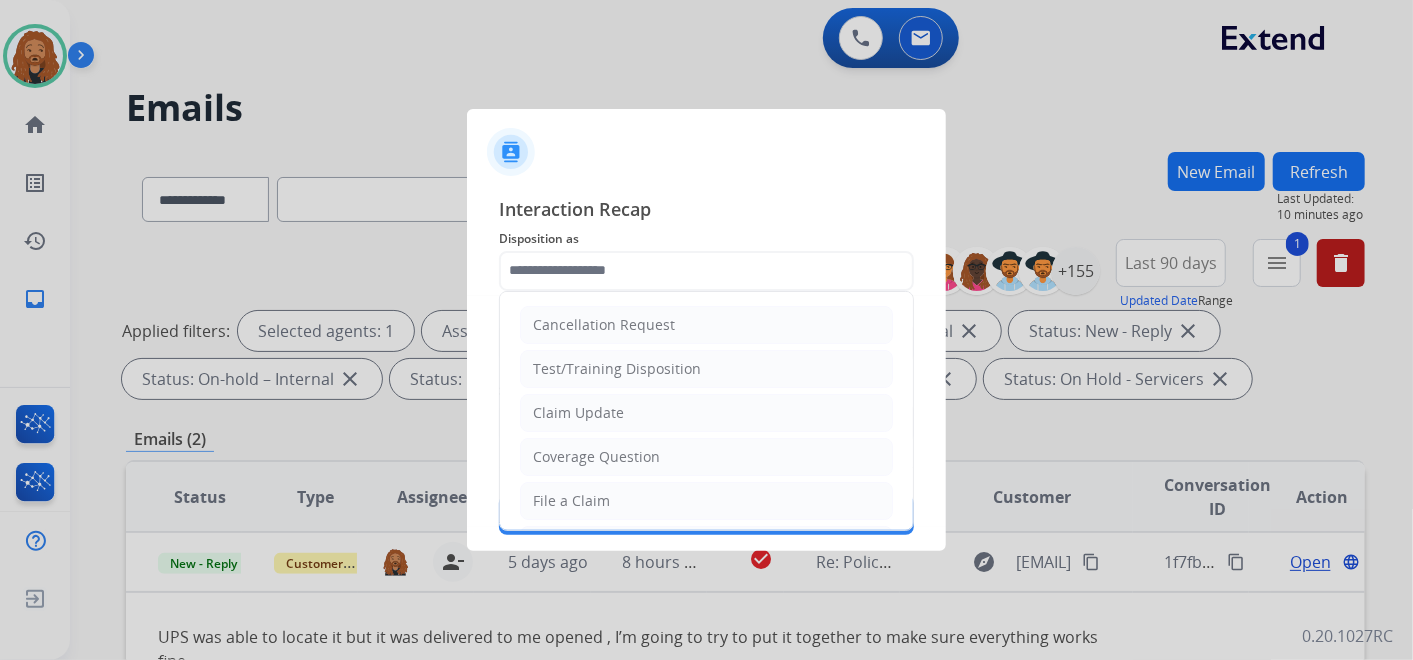 click on "Claim Update" 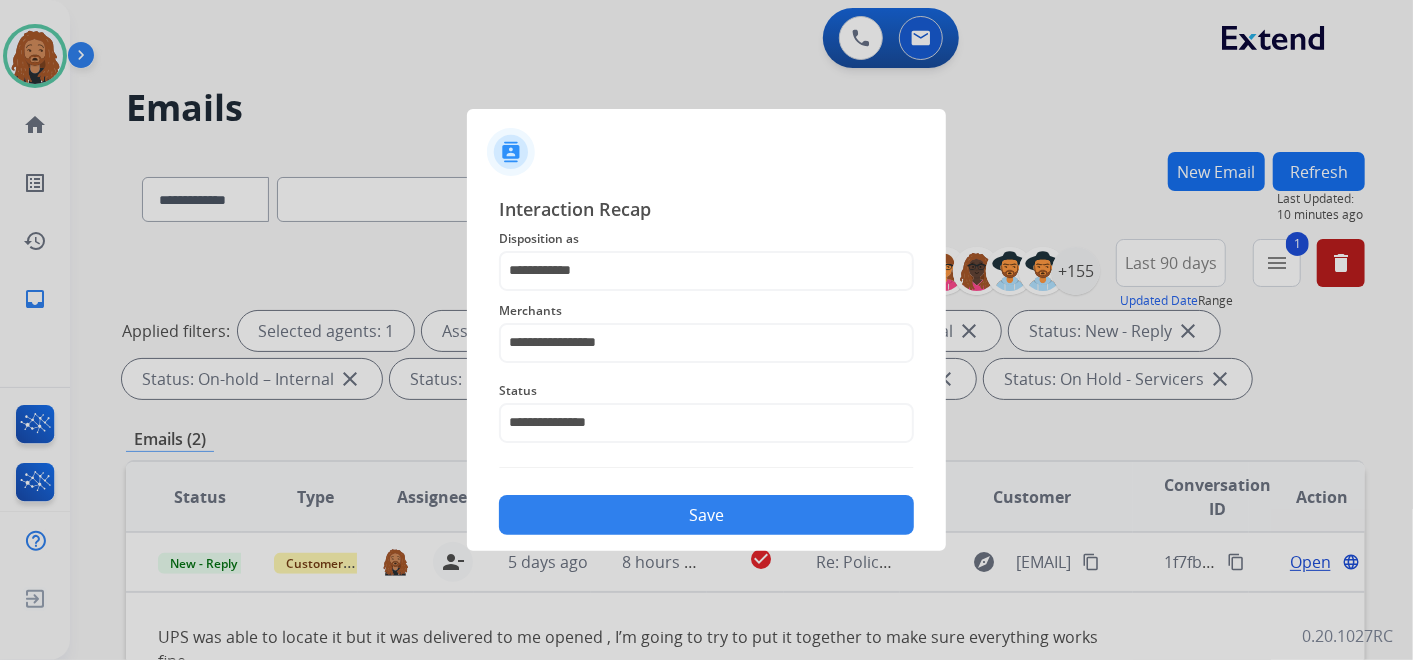 click on "Save" 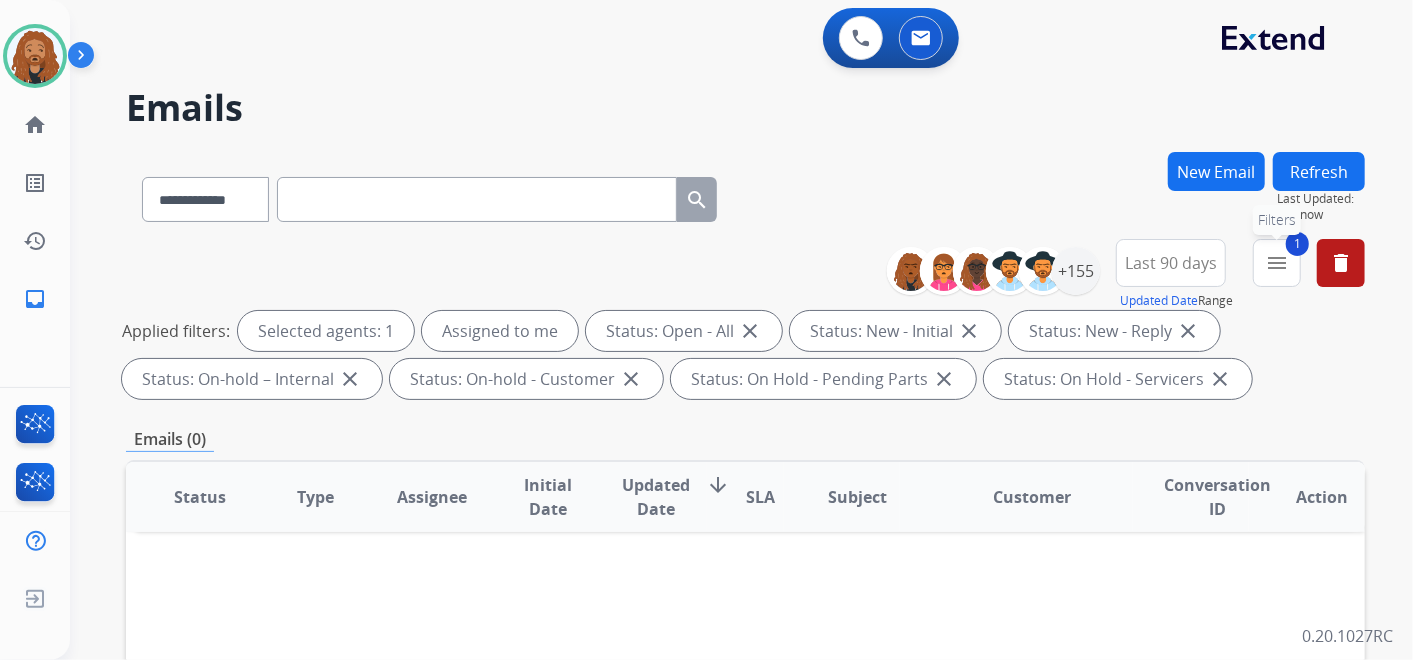 click on "1 menu  Filters" at bounding box center [1277, 263] 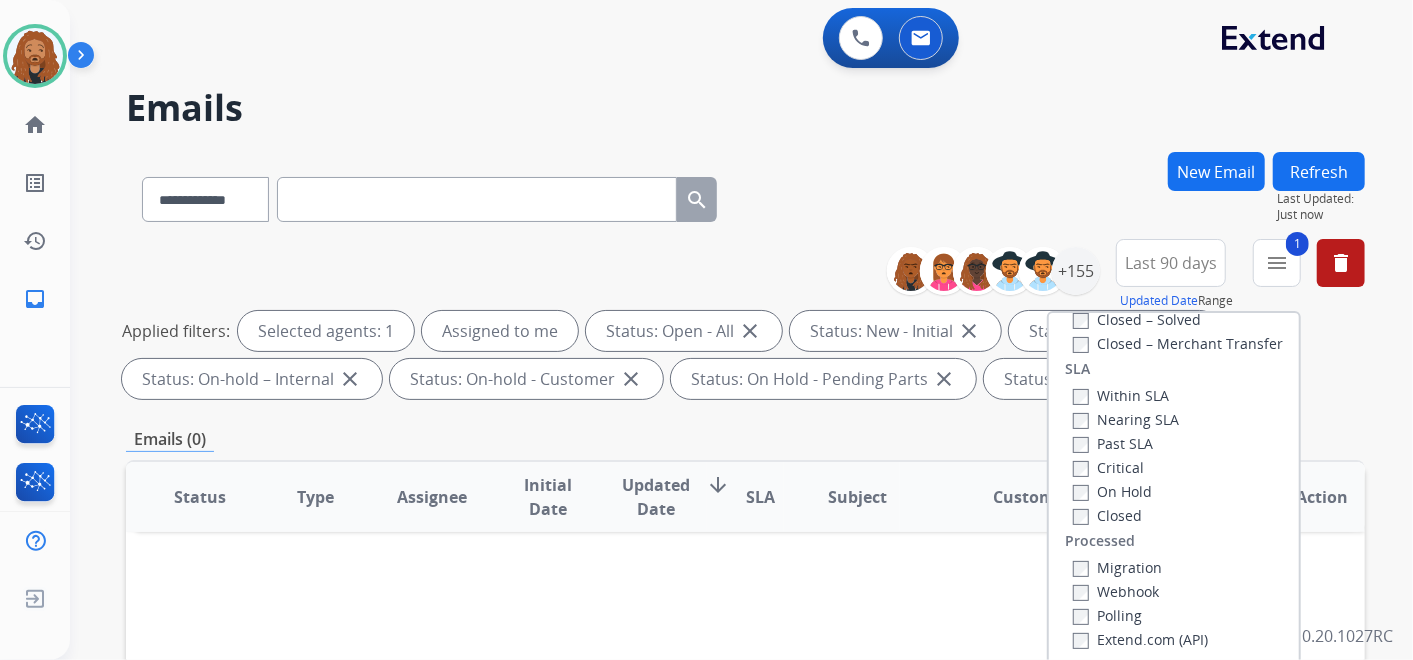click on "Status Type Assignee Initial Date Updated Date arrow_downward SLA Subject Customer Conversation ID Action" at bounding box center [745, 795] 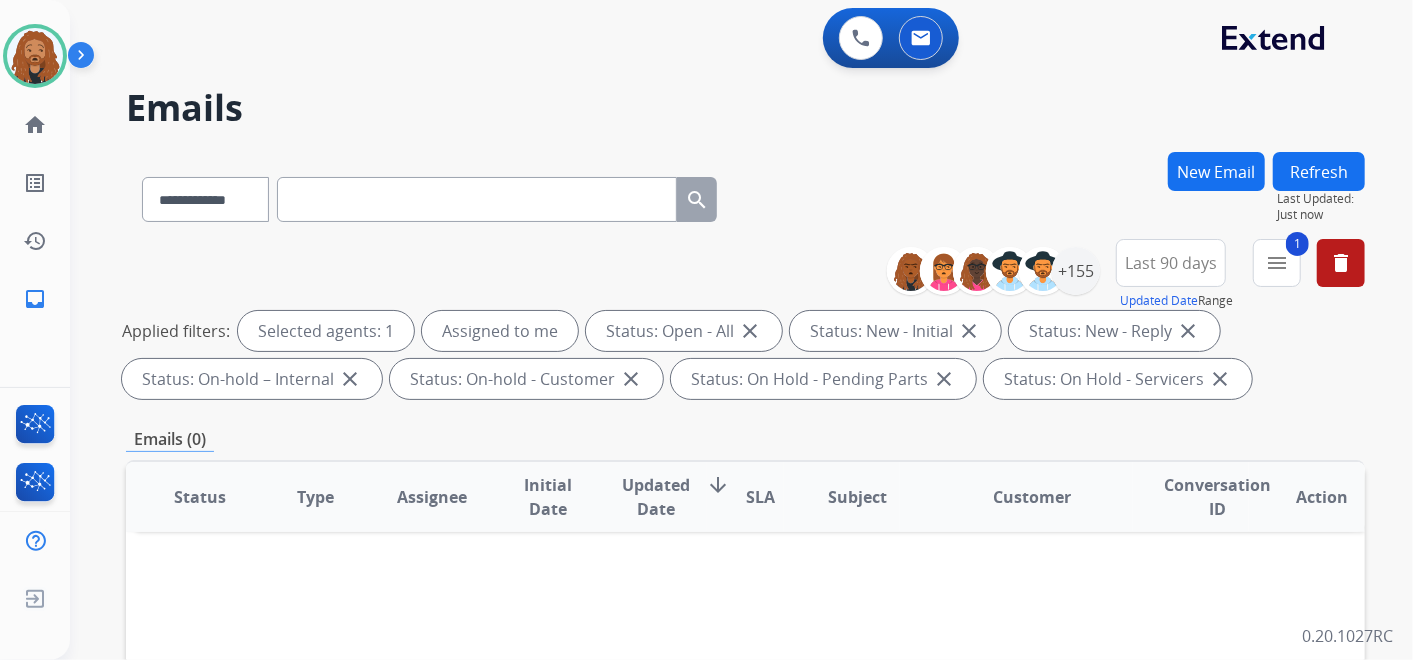 click on "Last 90 days" at bounding box center (1171, 263) 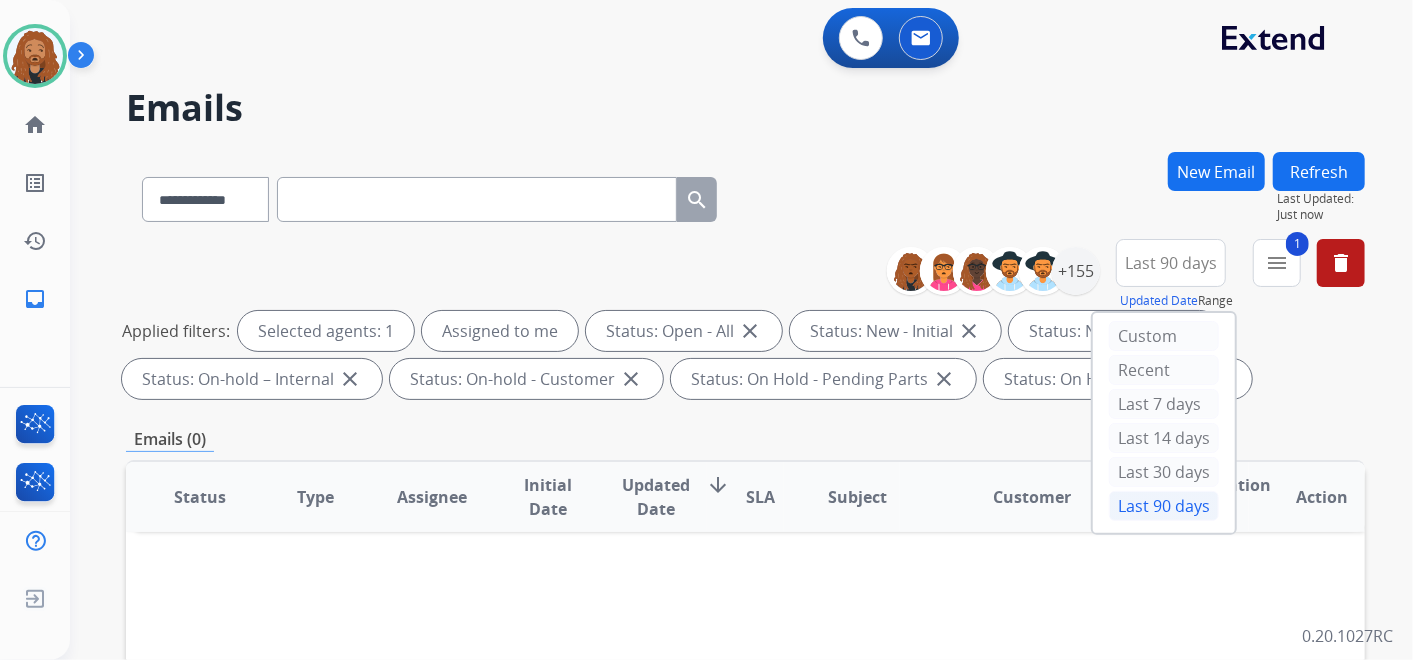 click on "Applied filters:  Selected agents: 1  Assigned to me  Status: Open - All  close  Status: New - Initial  close  Status: New - Reply  close  Status: On-hold – Internal  close  Status: On-hold - Customer  close  Status: On Hold - Pending Parts  close  Status: On Hold - Servicers  close" at bounding box center (741, 355) 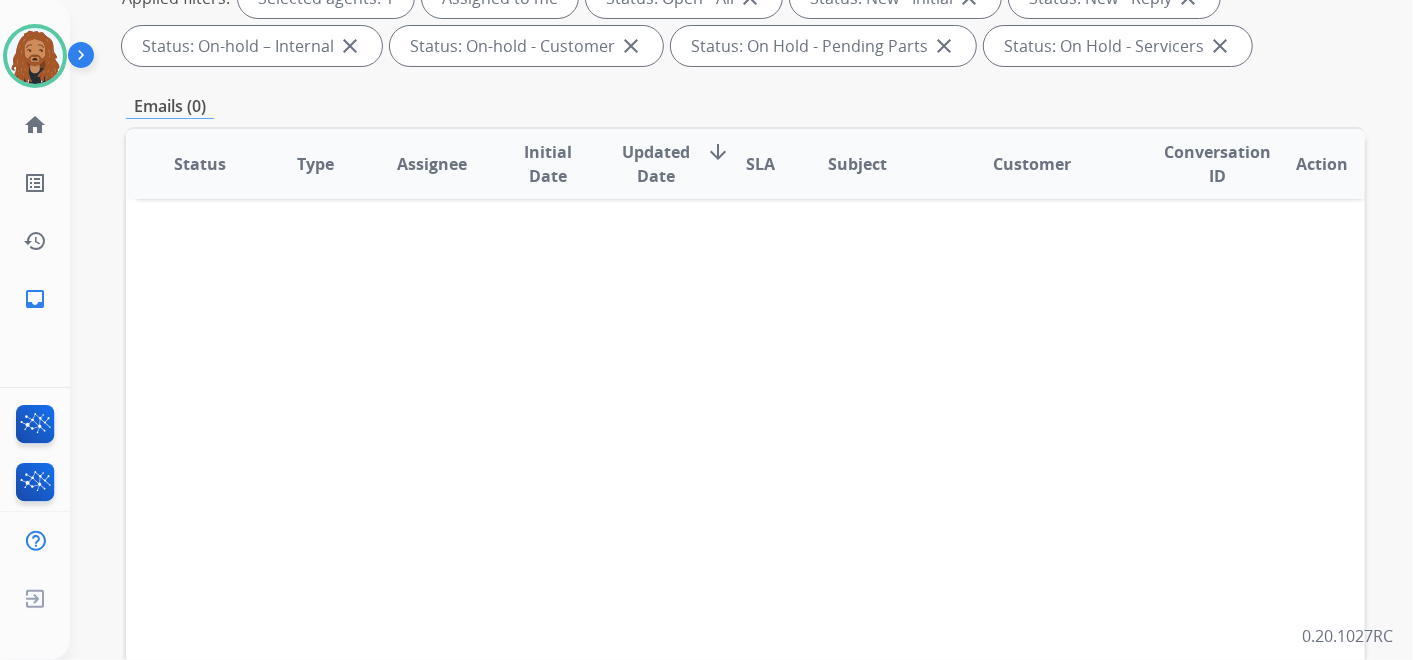 scroll, scrollTop: 0, scrollLeft: 0, axis: both 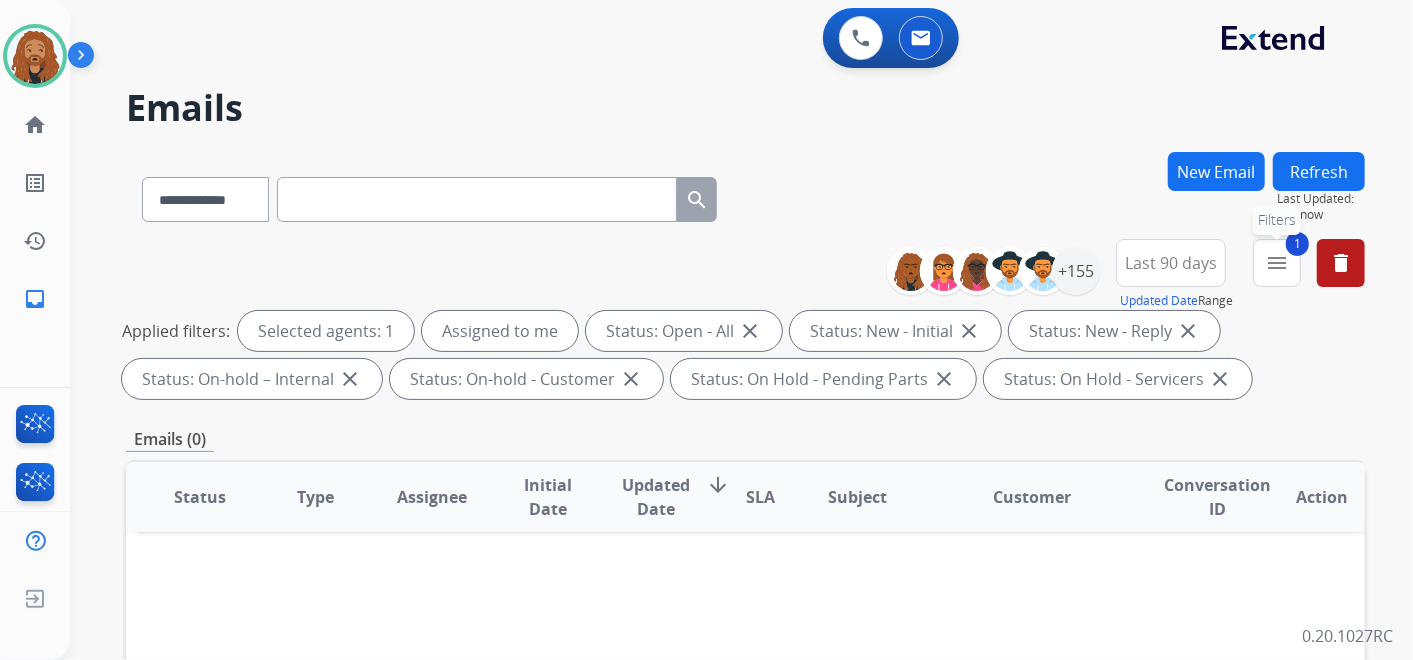 click on "menu" at bounding box center [1277, 263] 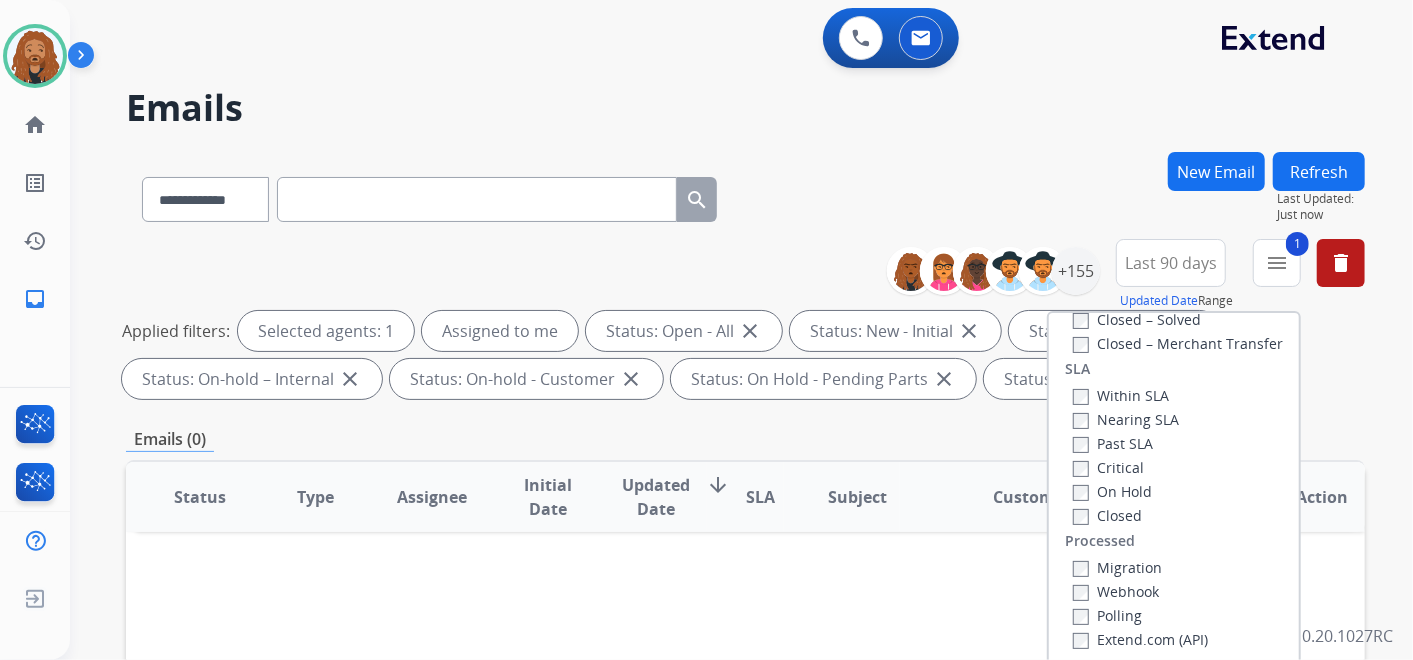 click on "**********" at bounding box center [741, 330] 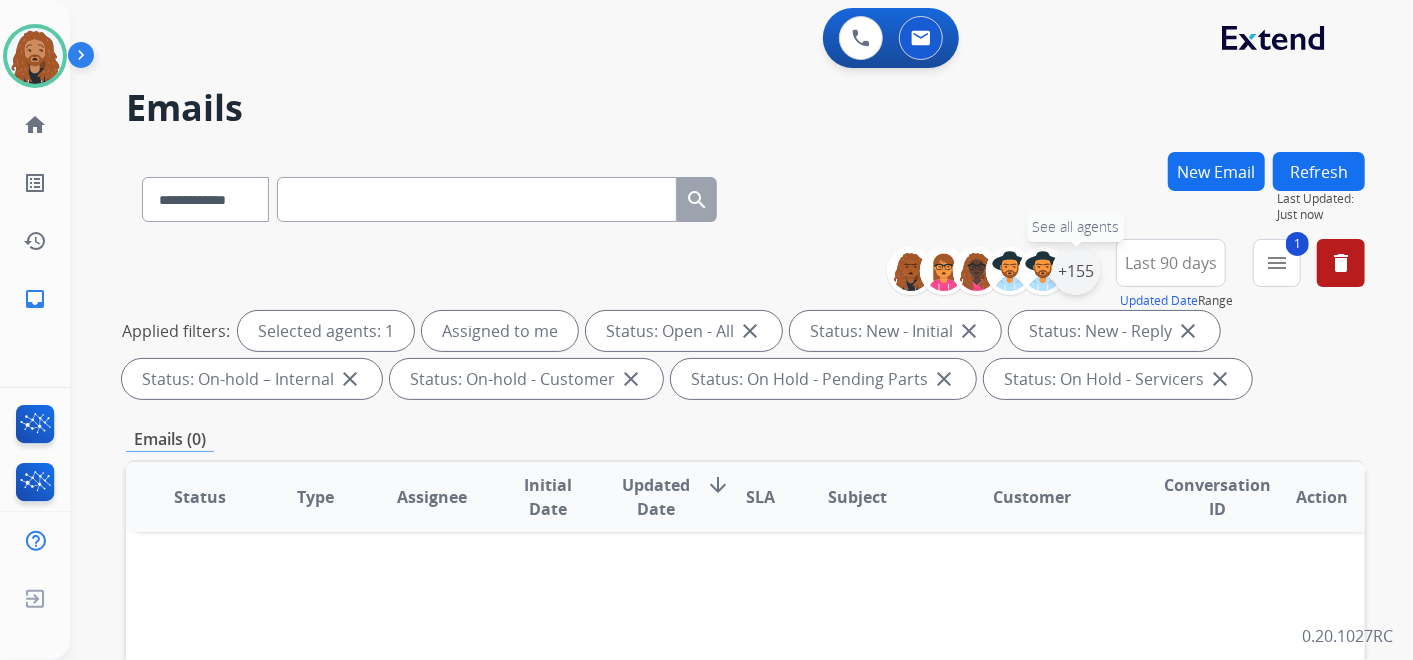 click on "+155" at bounding box center [1076, 271] 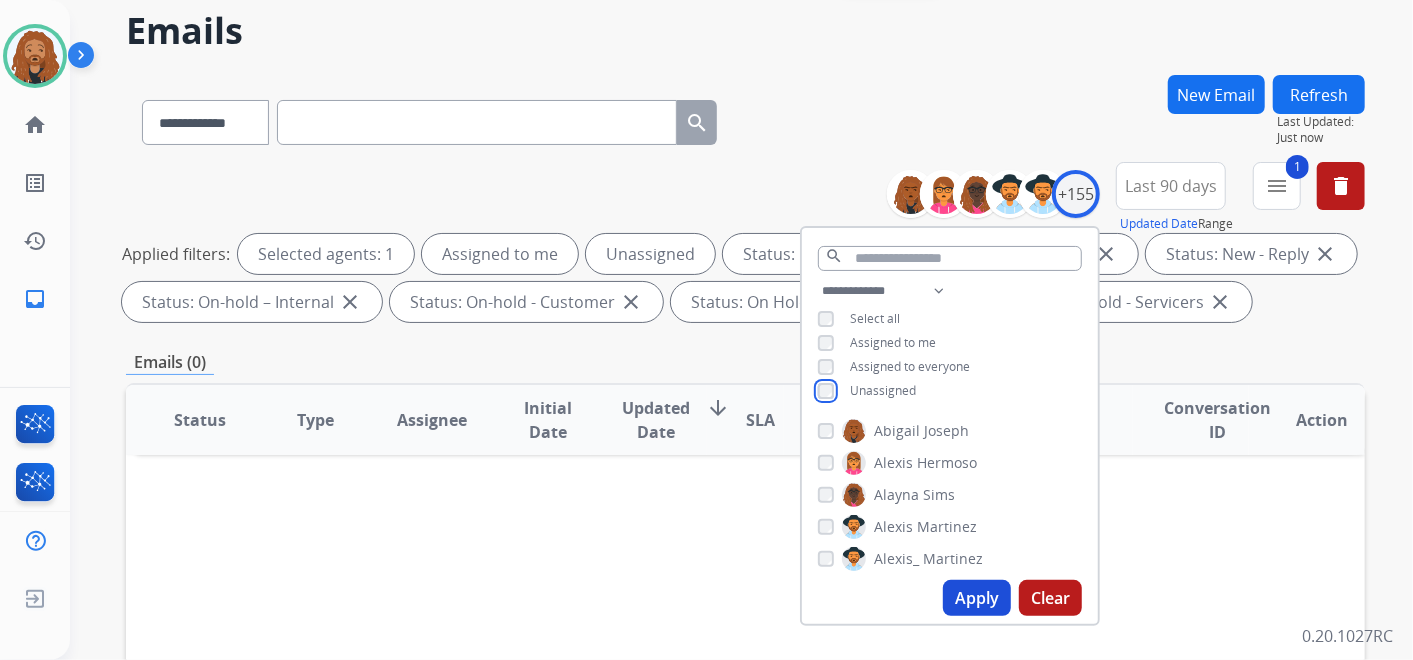 scroll, scrollTop: 111, scrollLeft: 0, axis: vertical 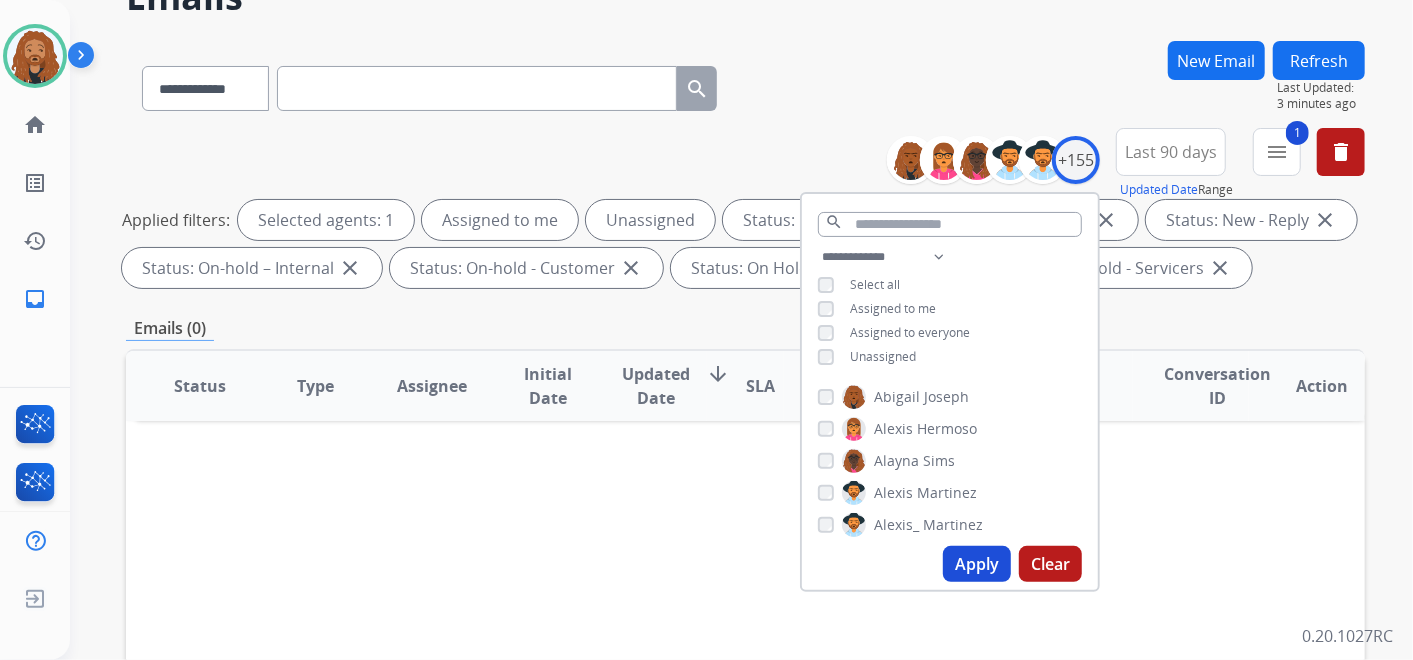 click at bounding box center [477, 88] 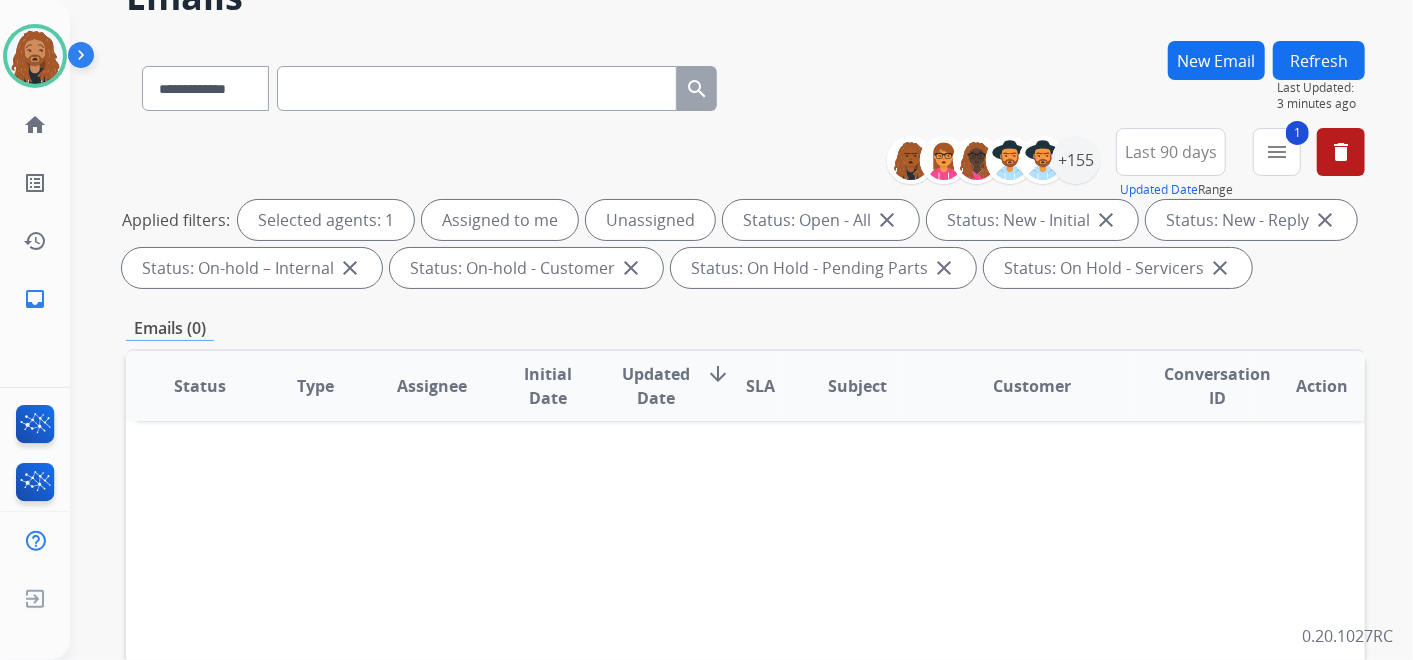paste on "**********" 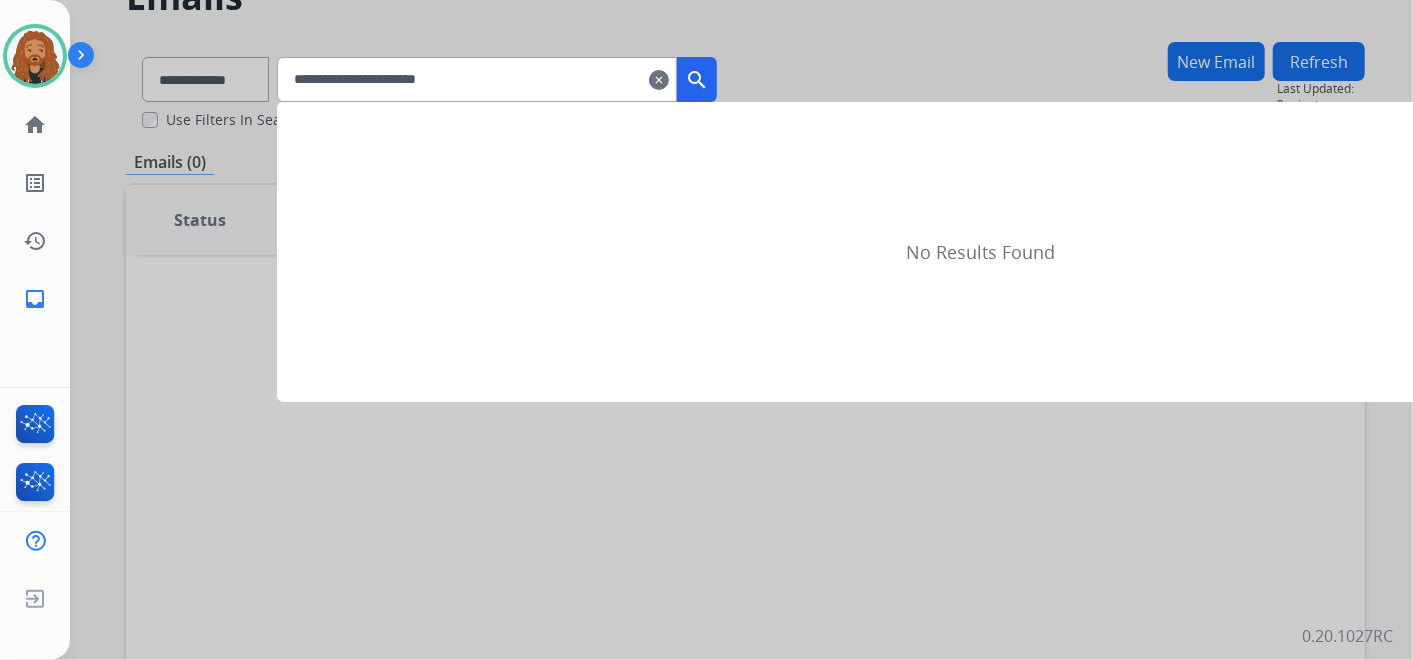 scroll, scrollTop: 0, scrollLeft: 0, axis: both 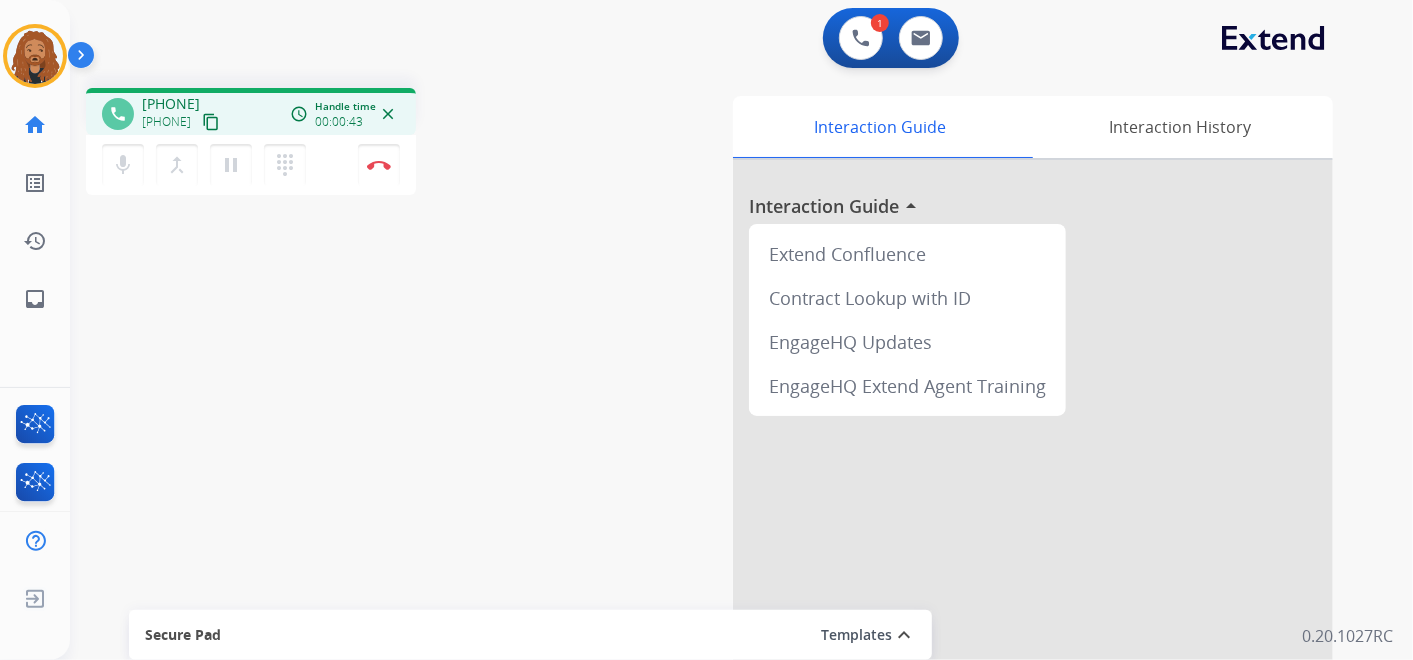 click on "content_copy" at bounding box center (211, 122) 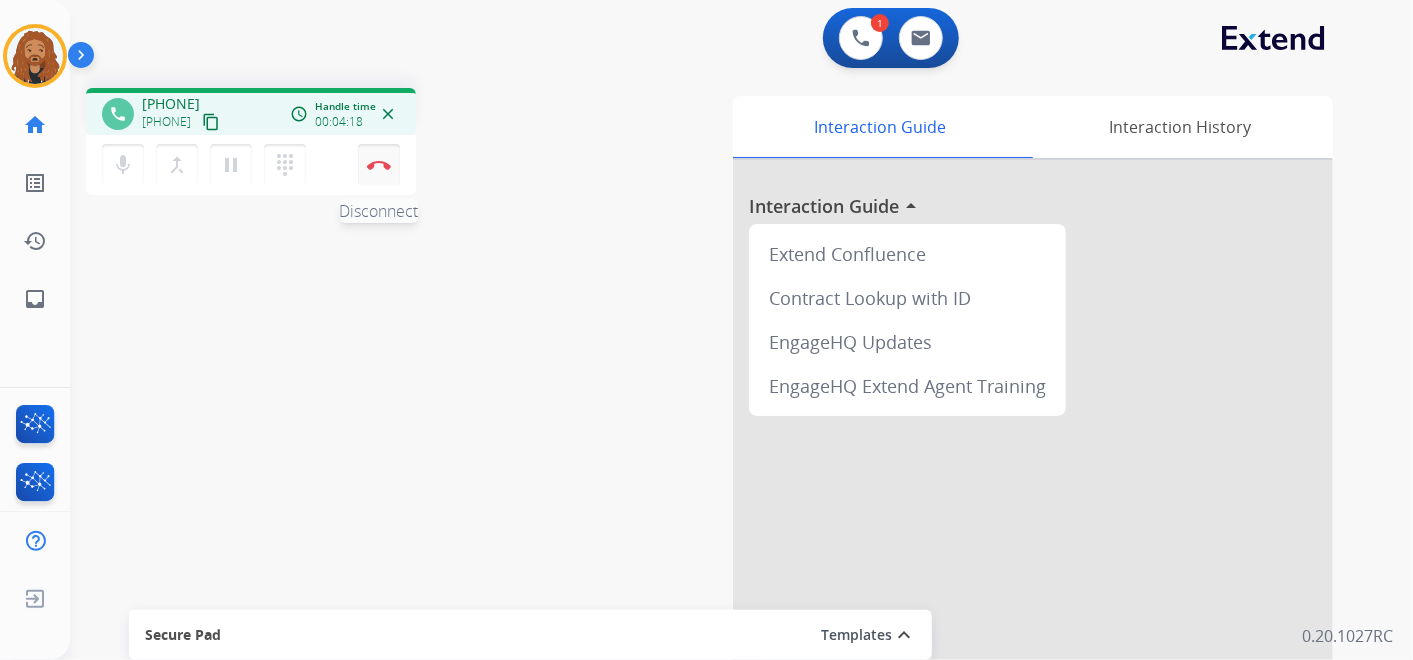click at bounding box center [379, 165] 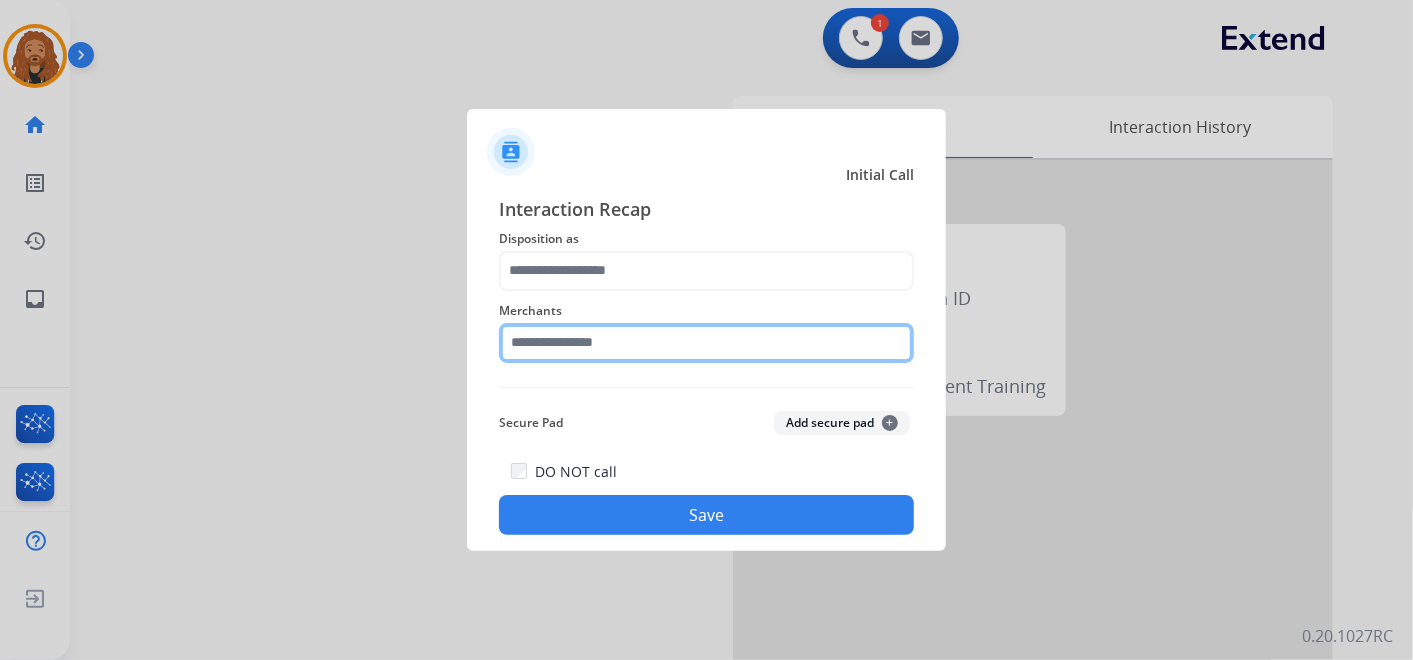 click 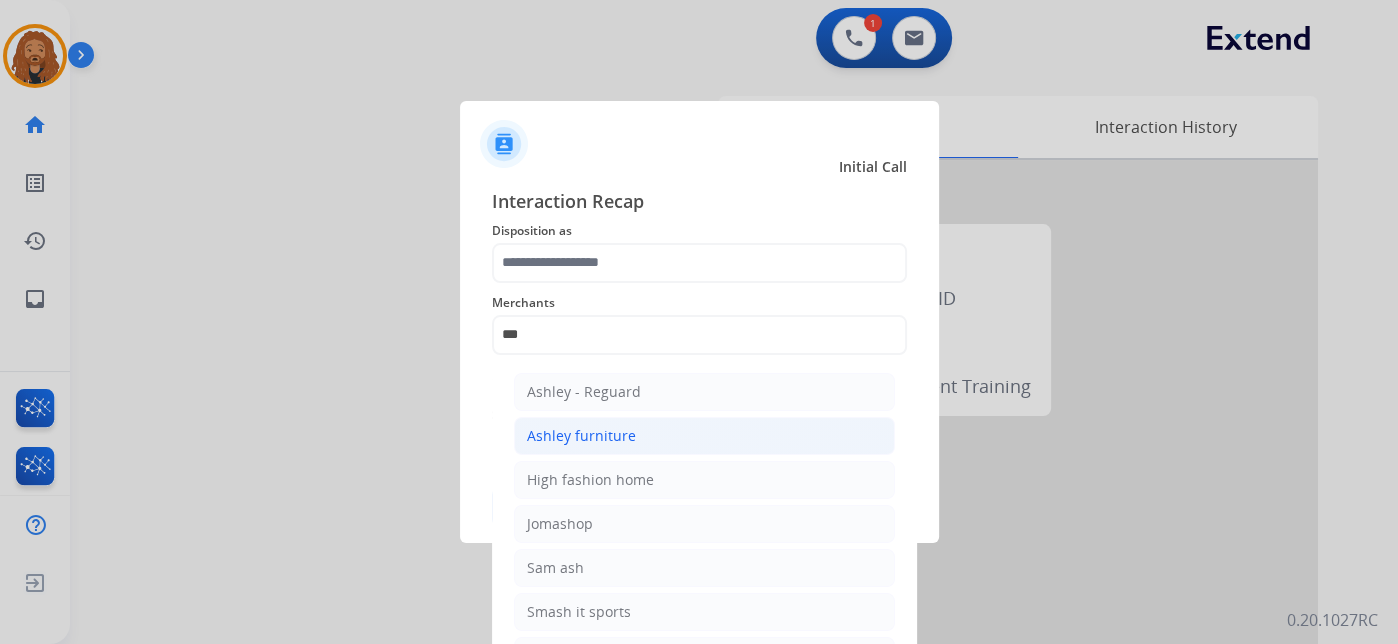 click on "Ashley furniture" 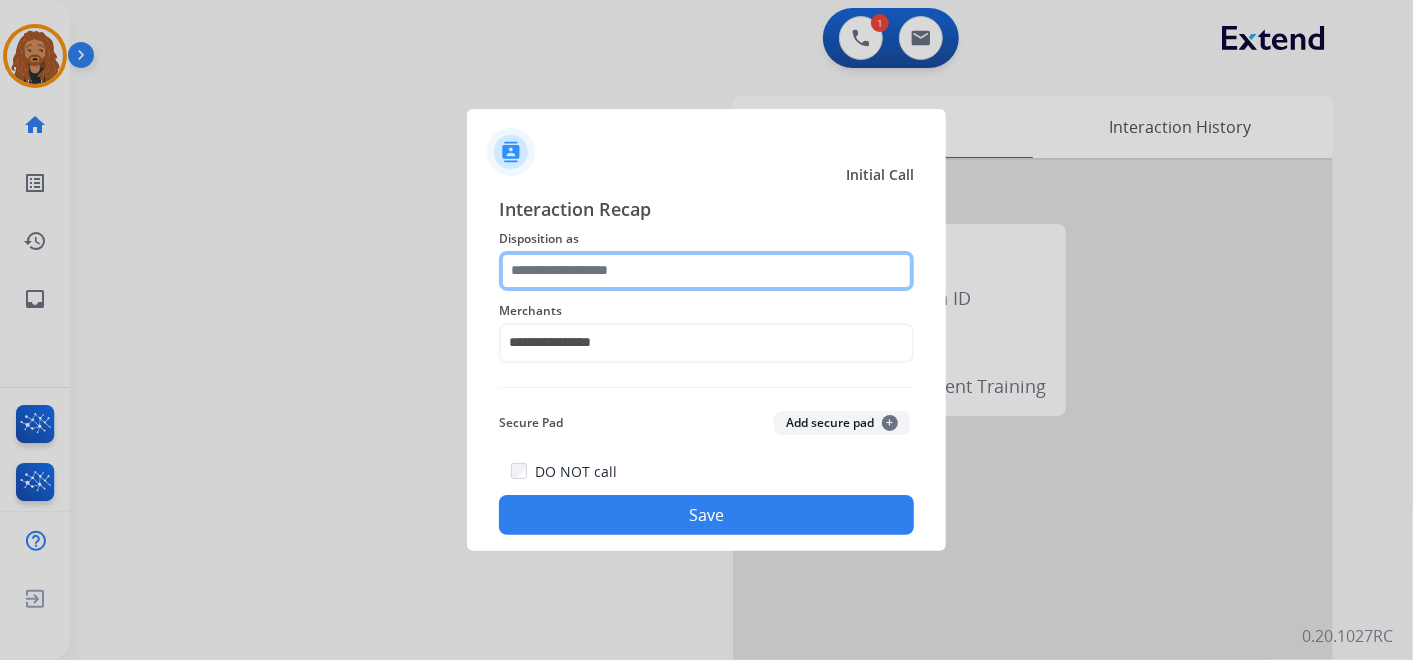 click 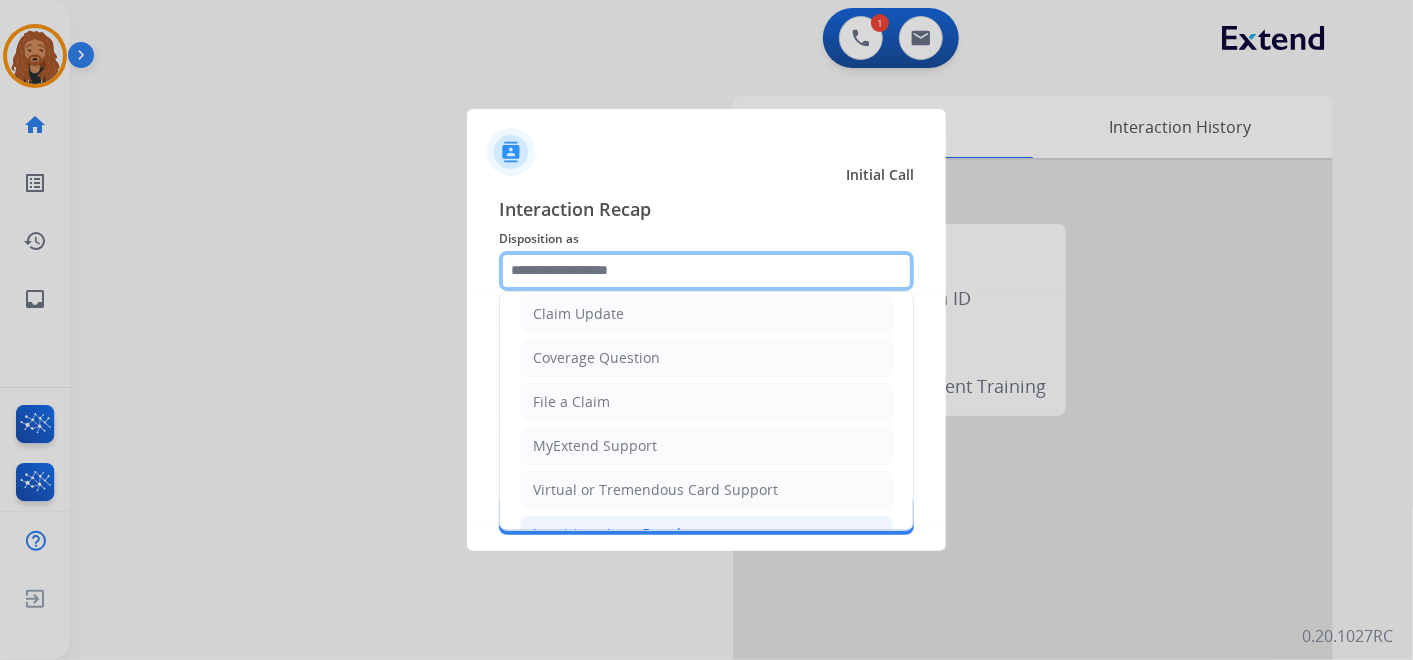 scroll, scrollTop: 0, scrollLeft: 0, axis: both 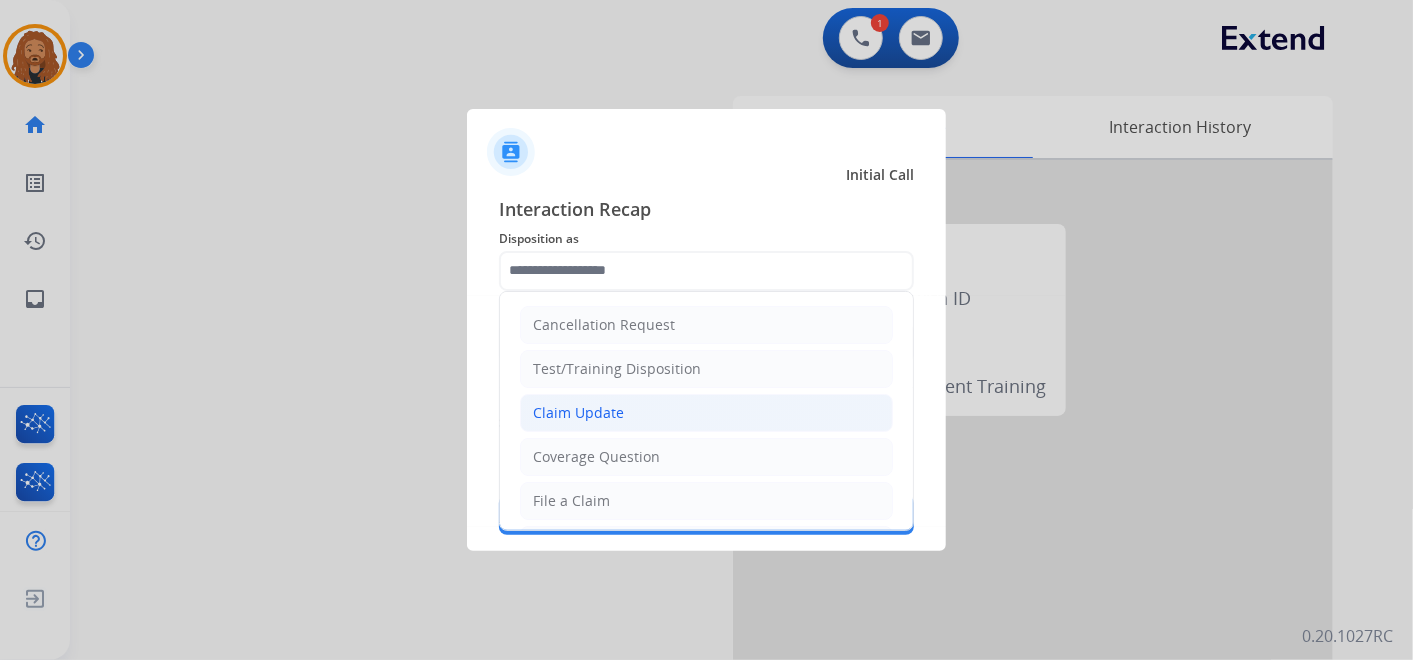 click on "Claim Update" 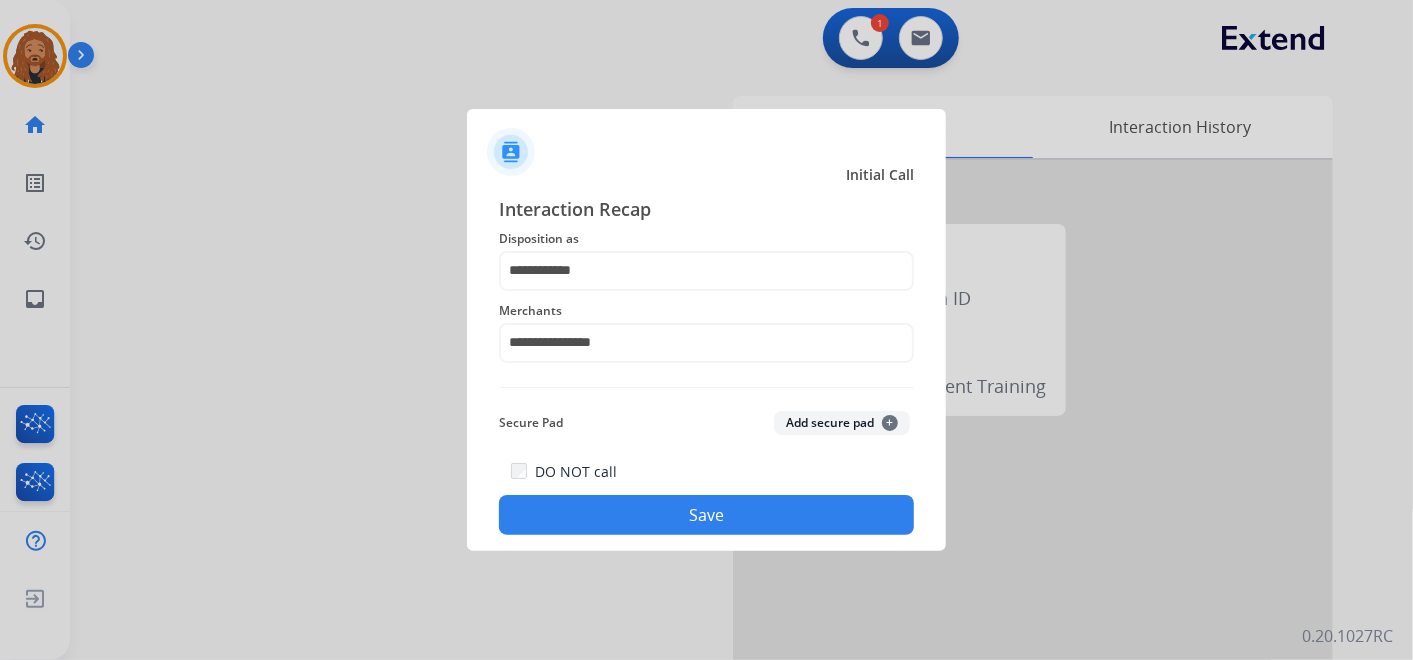 click on "Save" 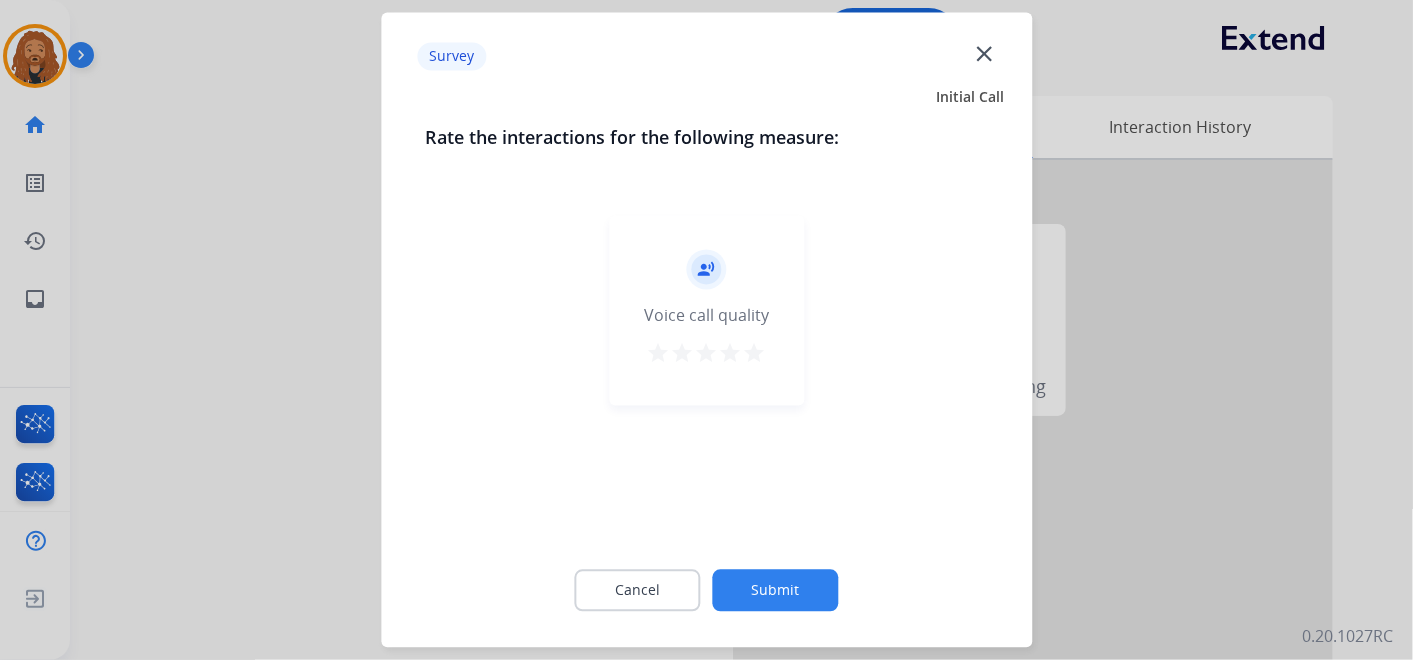 click on "record_voice_over   Voice call quality   star   star   star   star   star" 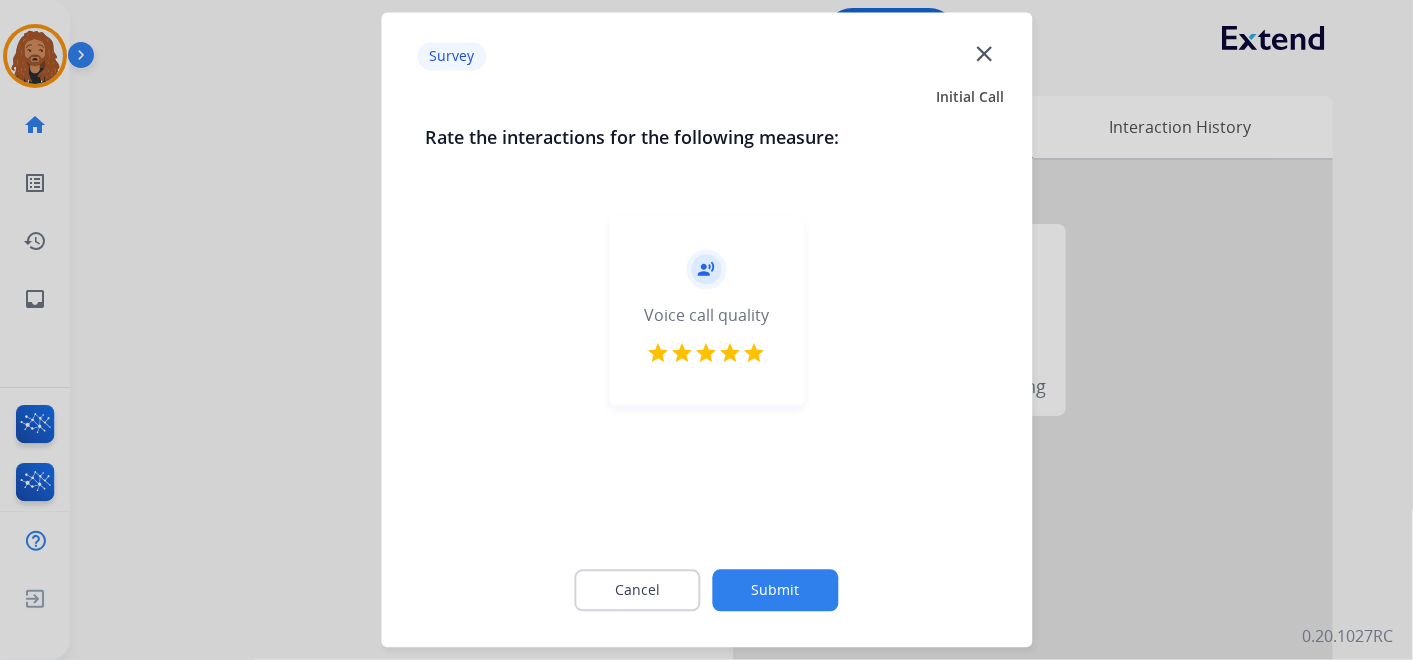 click on "Submit" 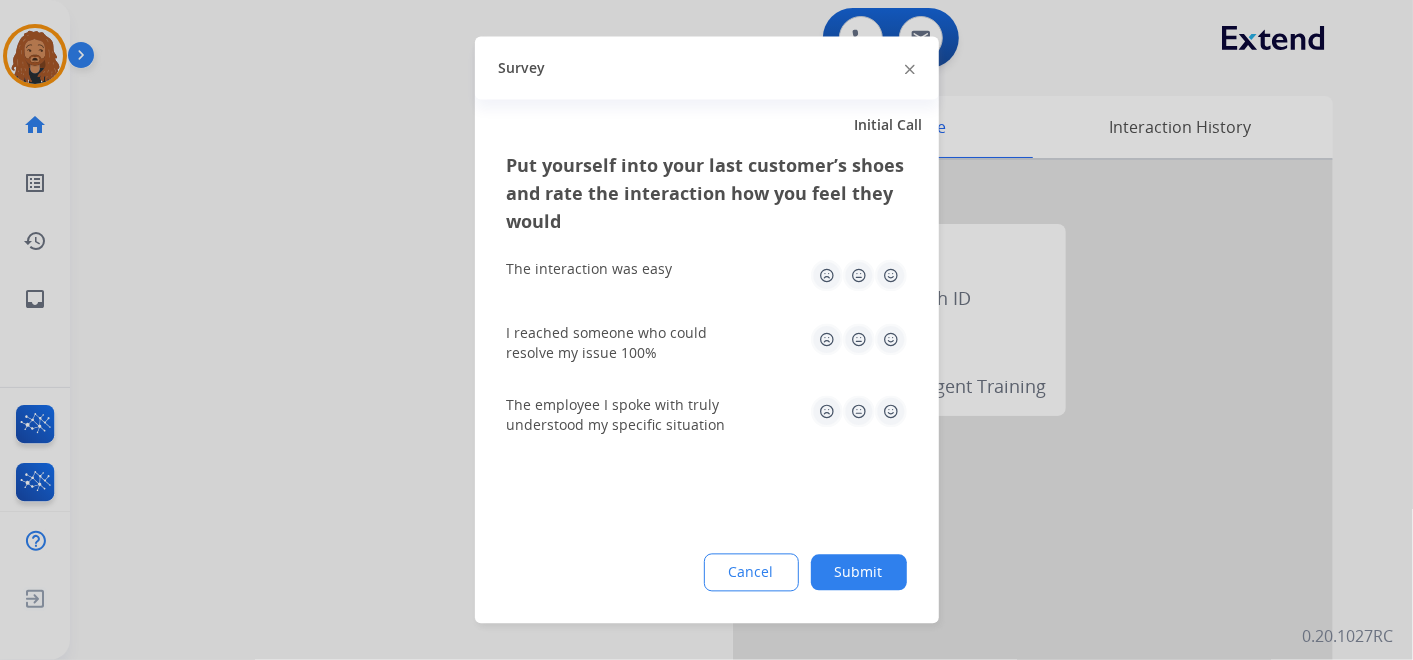 click 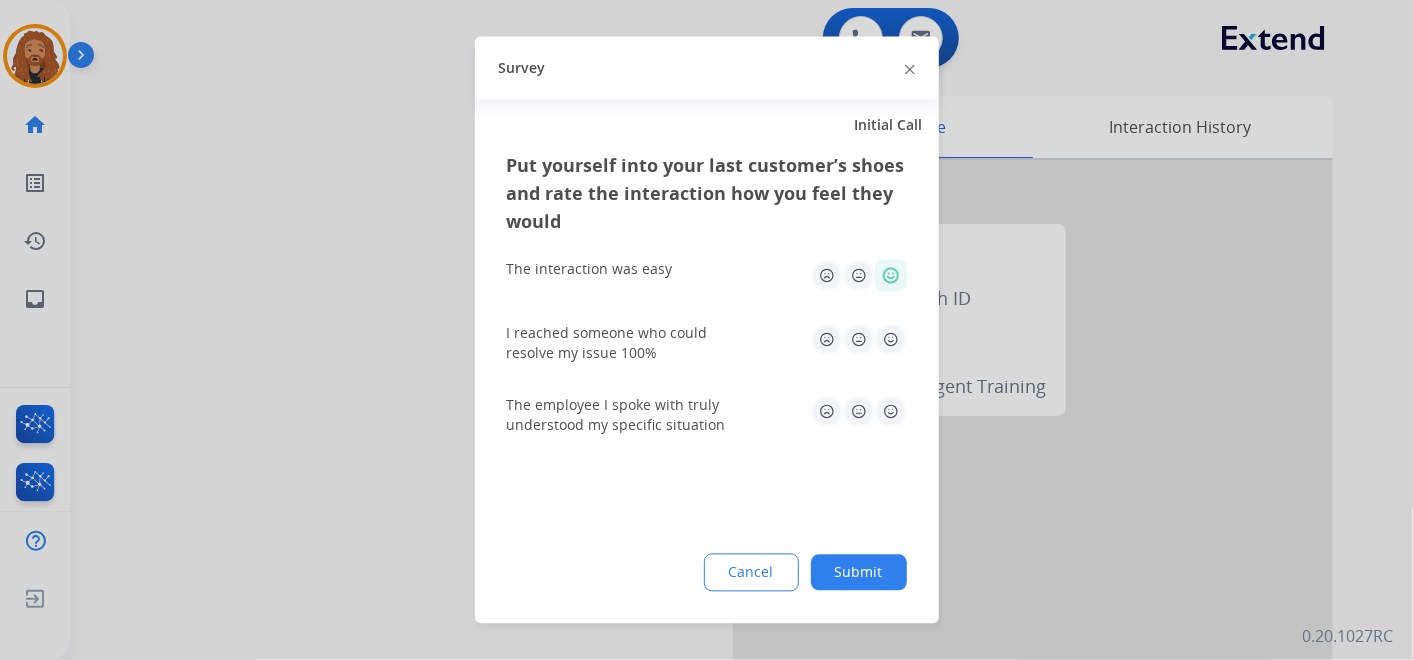 drag, startPoint x: 900, startPoint y: 334, endPoint x: 892, endPoint y: 402, distance: 68.46897 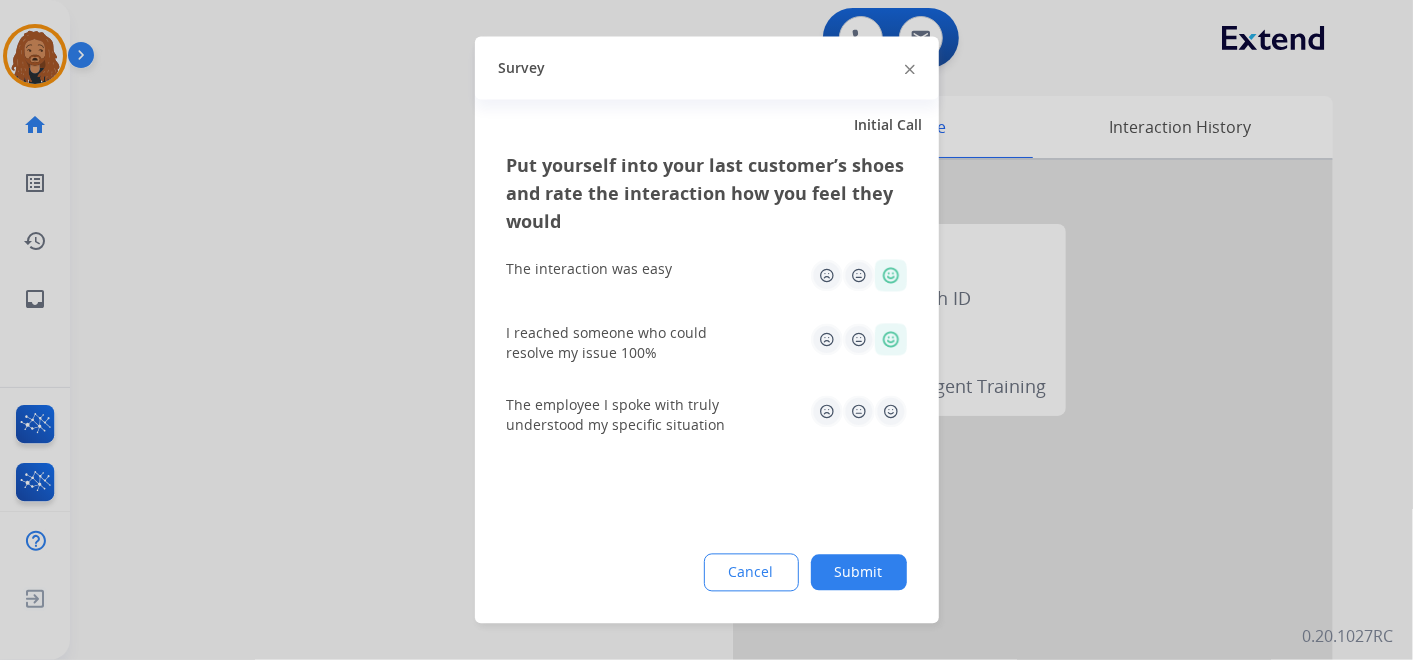 click 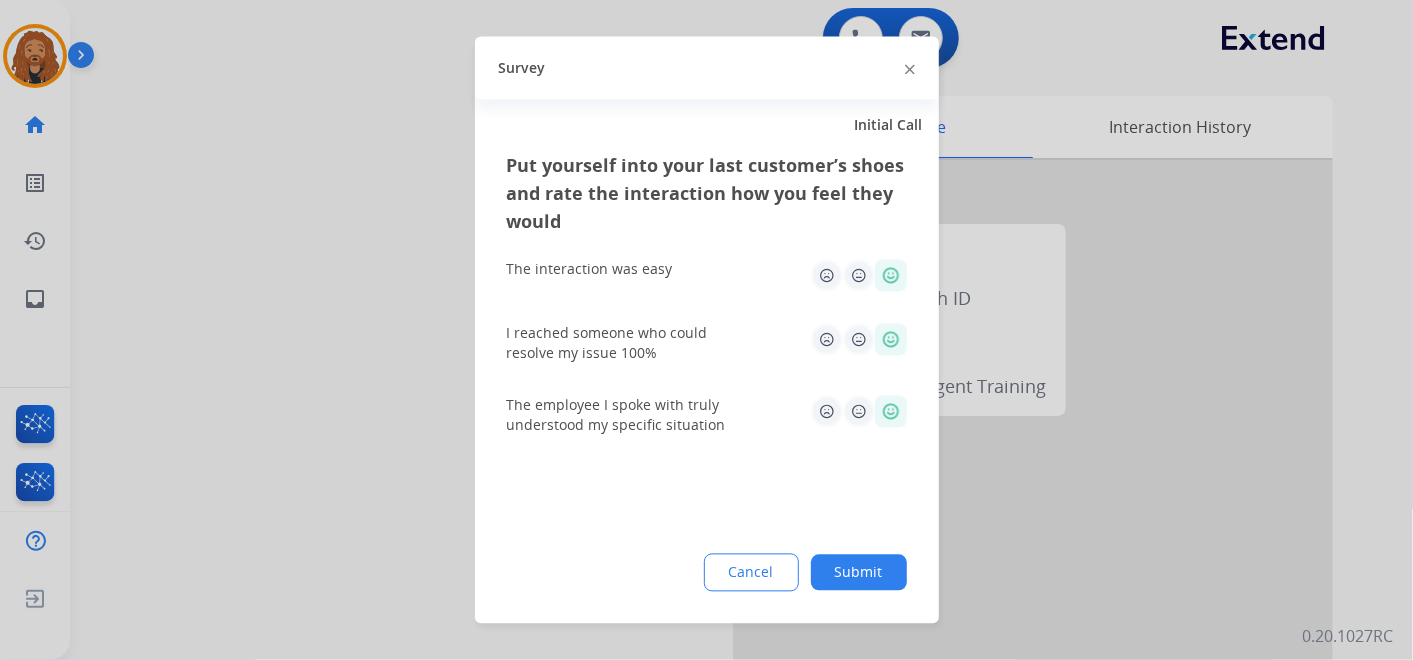 click on "Submit" 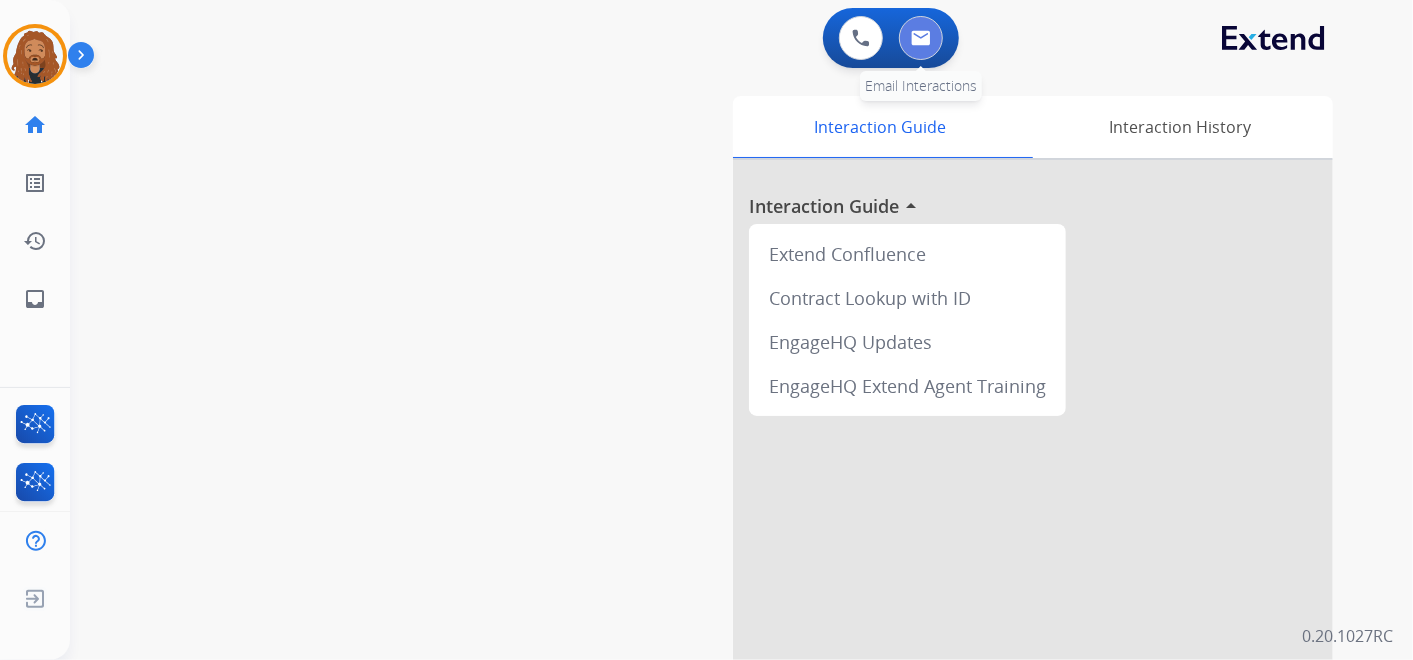 click at bounding box center (921, 38) 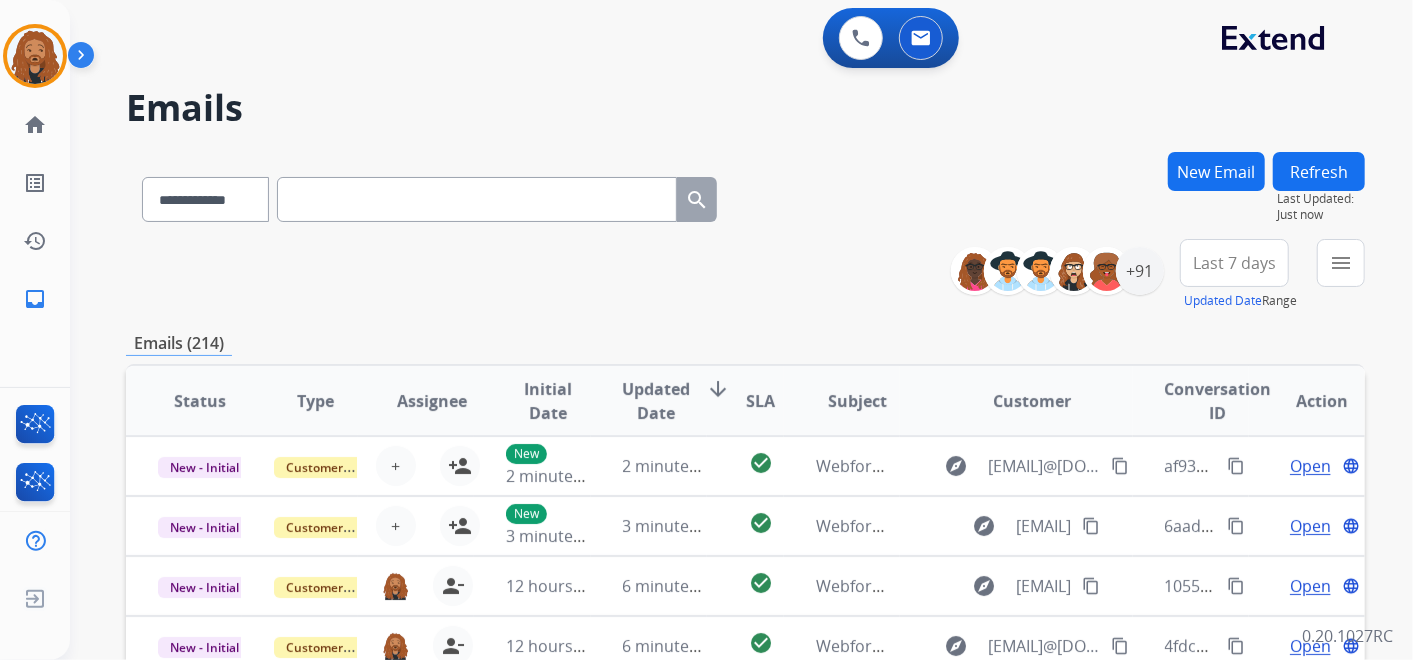 click at bounding box center [477, 199] 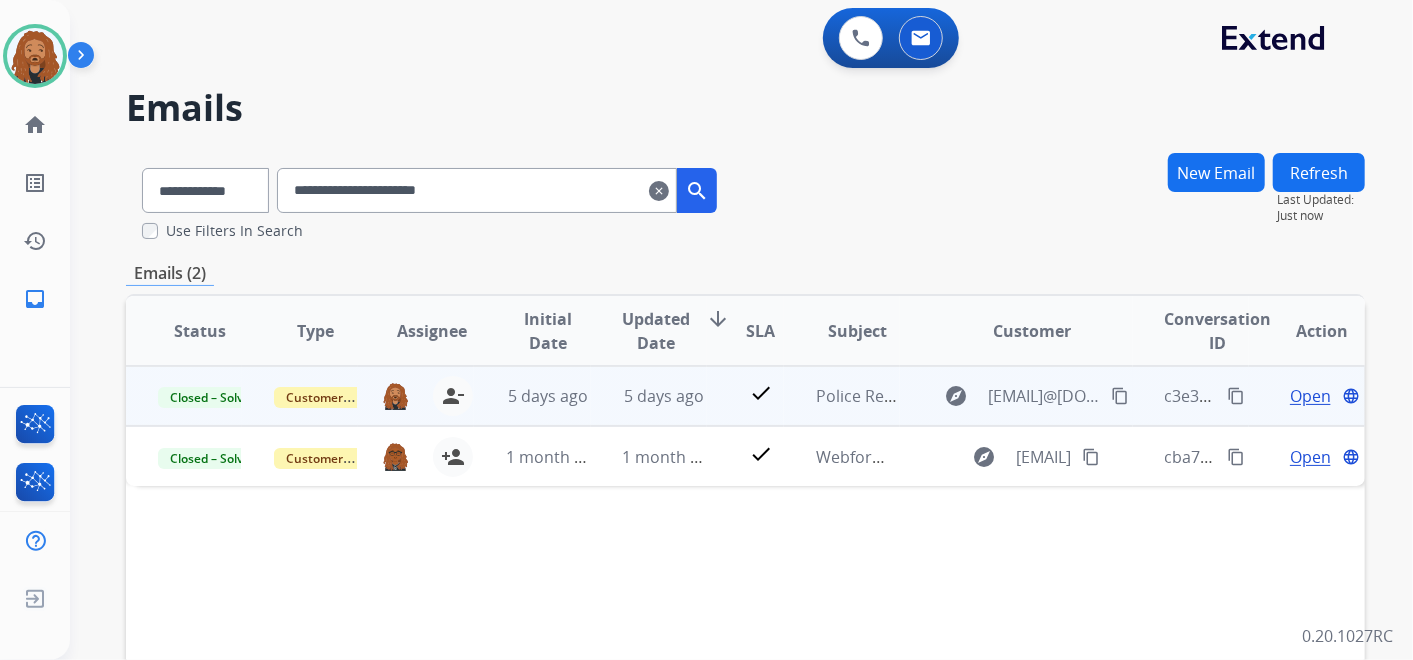click on "5 days ago" at bounding box center [649, 396] 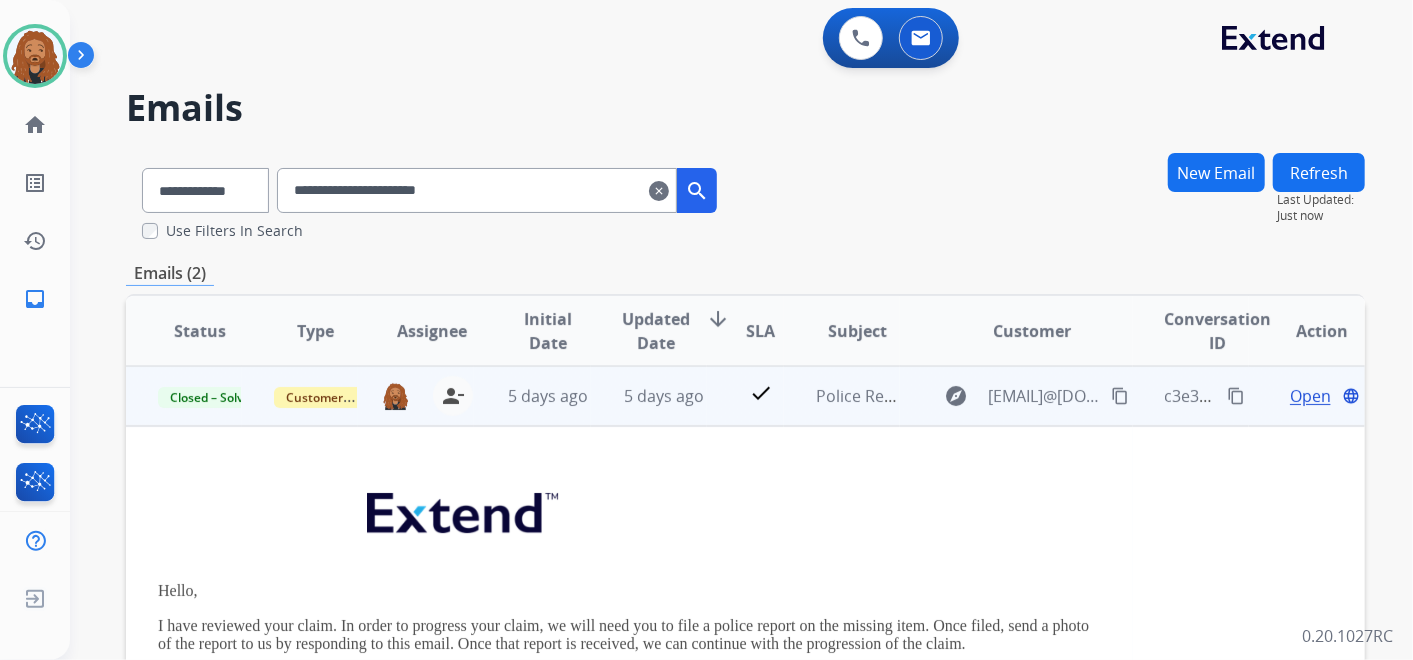 scroll, scrollTop: 88, scrollLeft: 0, axis: vertical 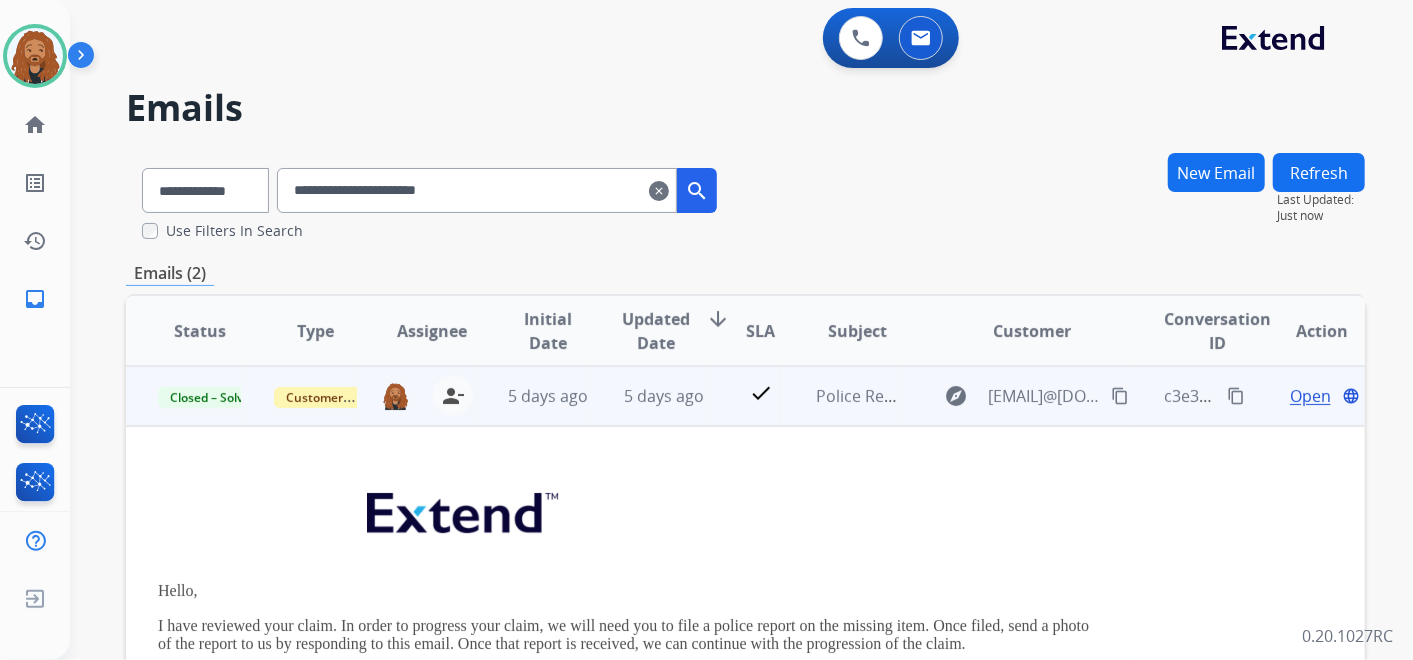 click on "Open" at bounding box center (1310, 396) 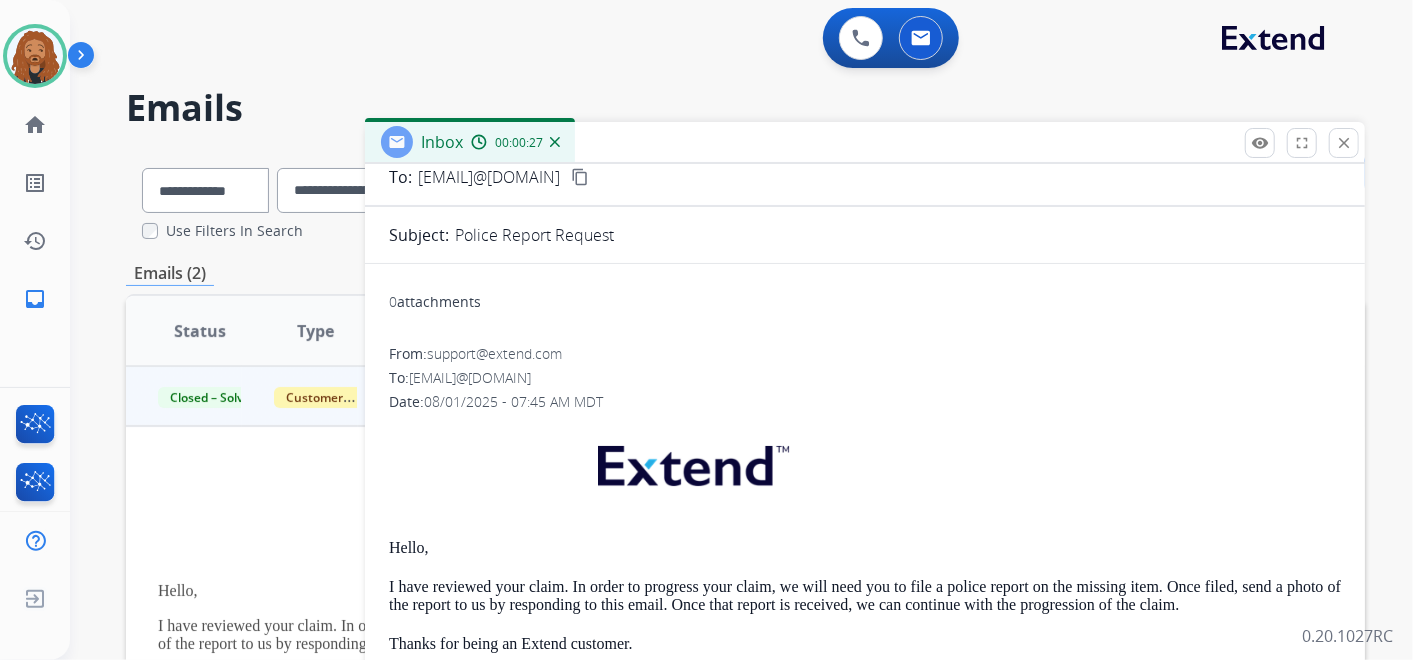 scroll, scrollTop: 0, scrollLeft: 0, axis: both 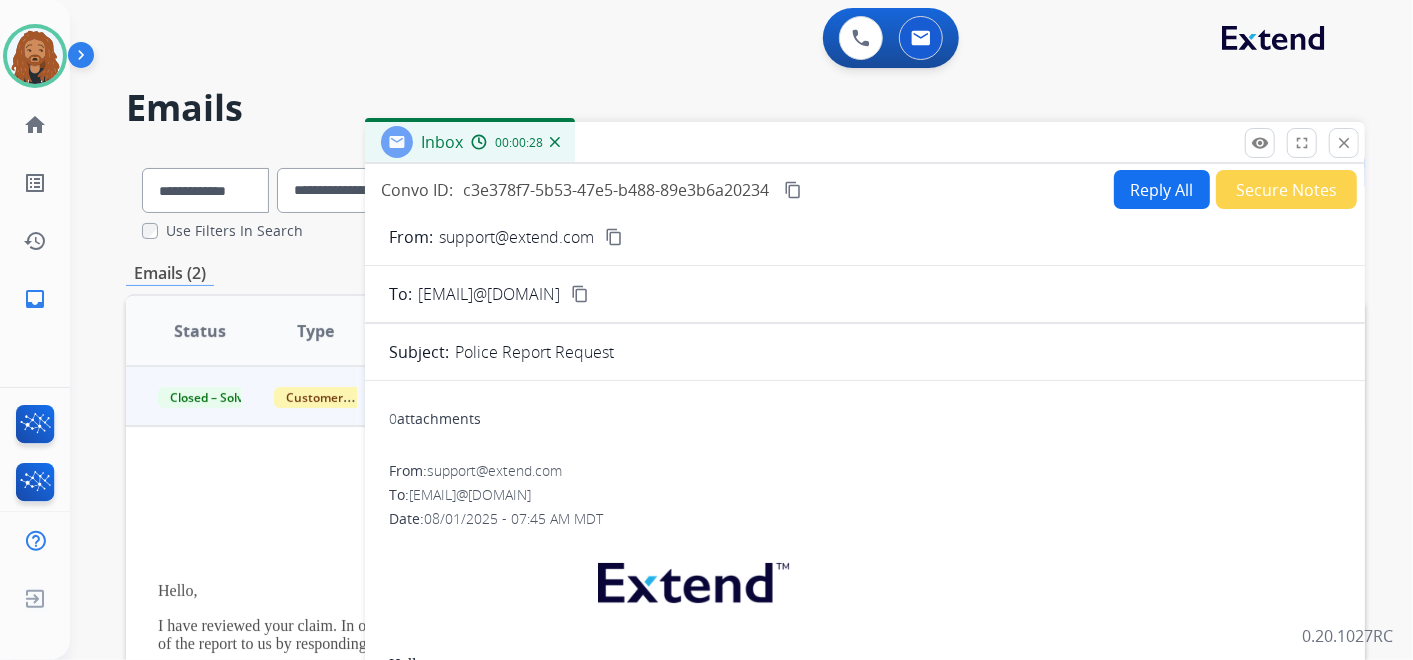 click on "Reply All" at bounding box center [1162, 189] 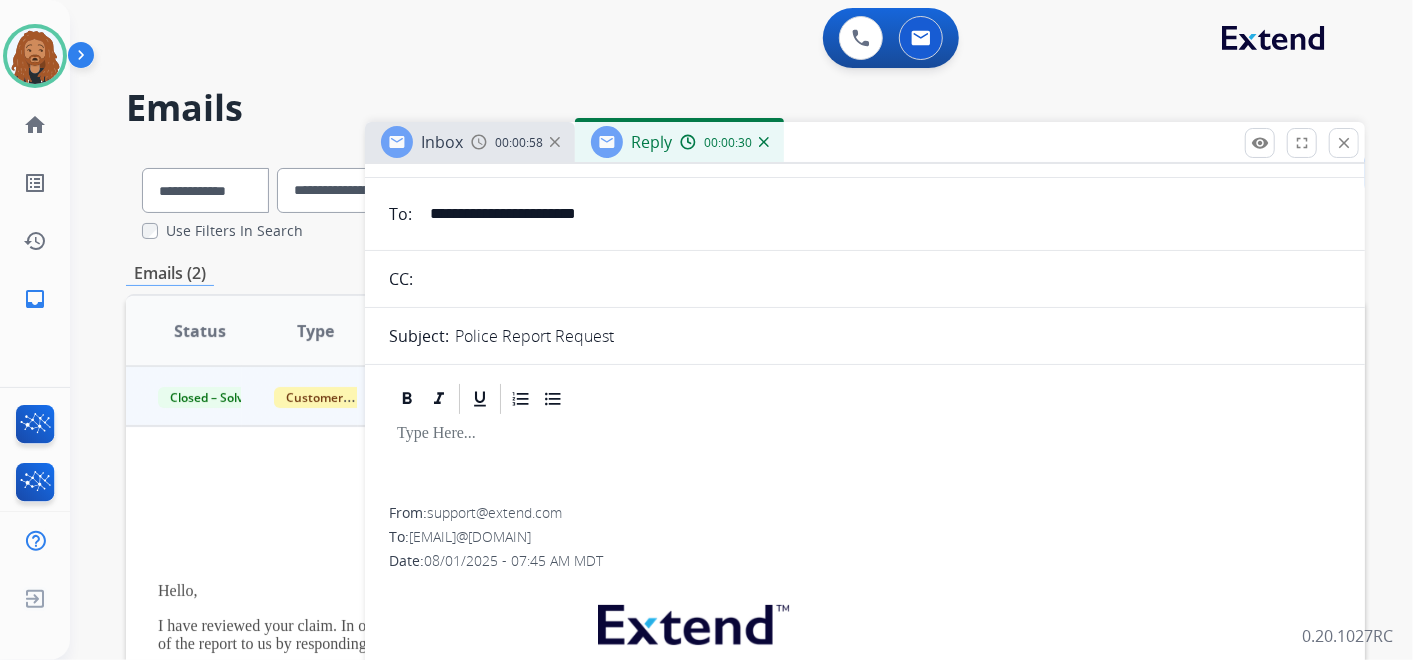 scroll, scrollTop: 0, scrollLeft: 0, axis: both 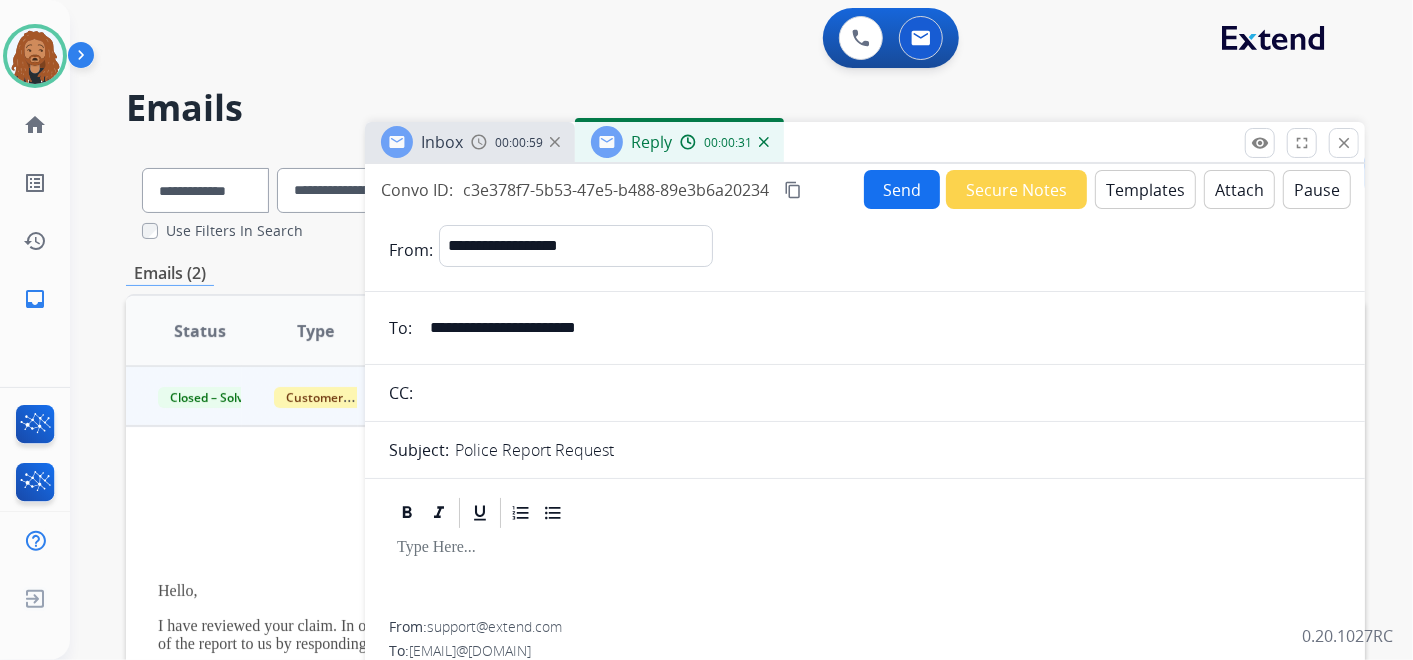 click on "Templates" at bounding box center [1145, 189] 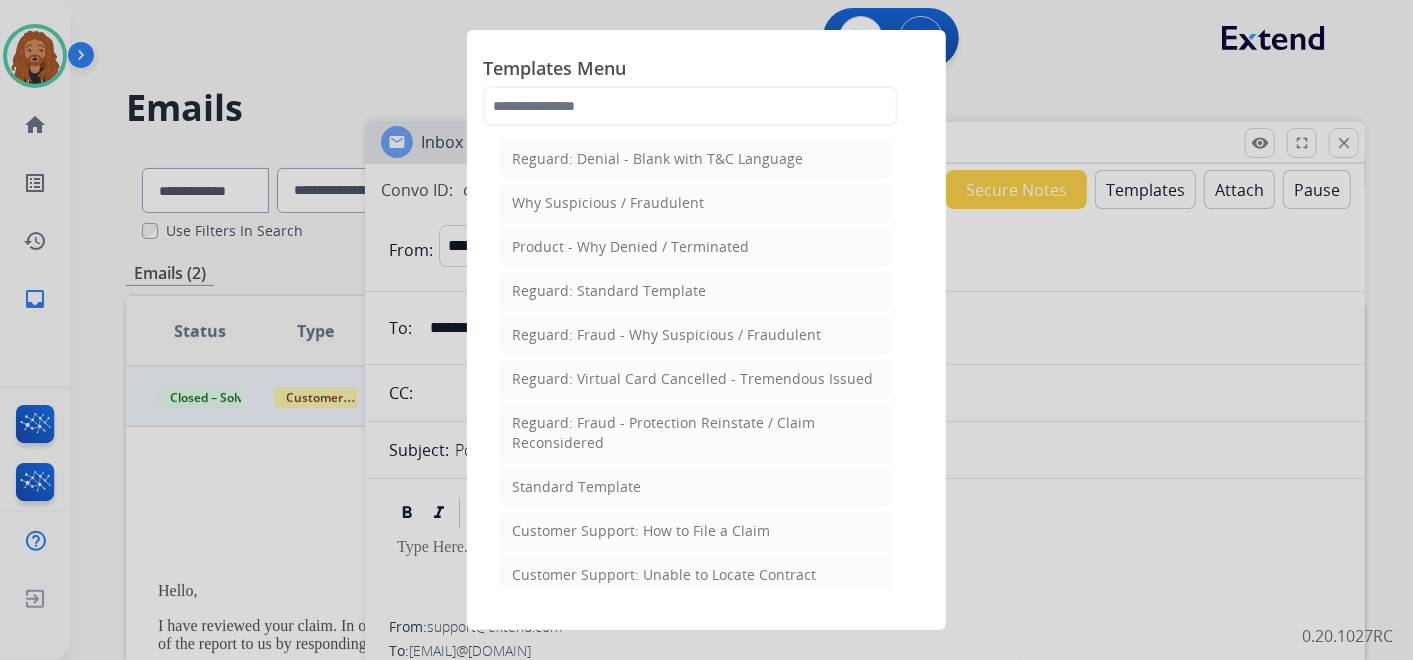 drag, startPoint x: 590, startPoint y: 493, endPoint x: 600, endPoint y: 488, distance: 11.18034 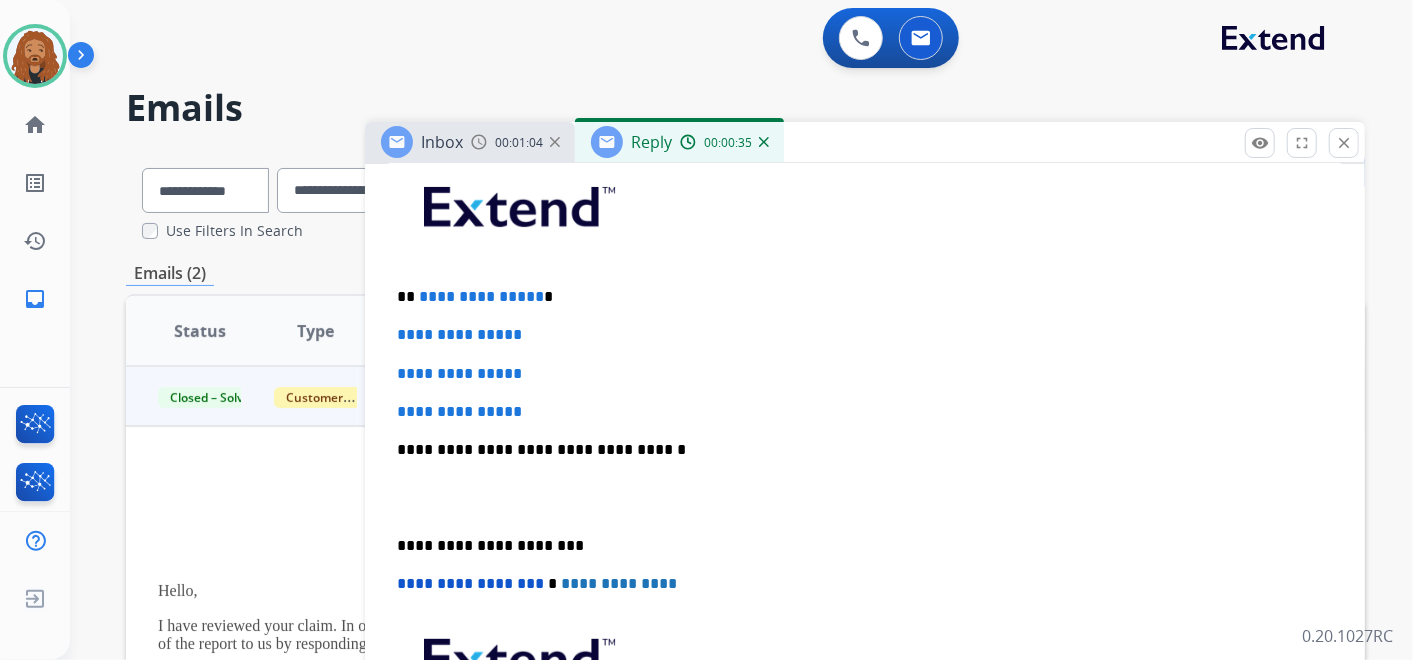 scroll, scrollTop: 555, scrollLeft: 0, axis: vertical 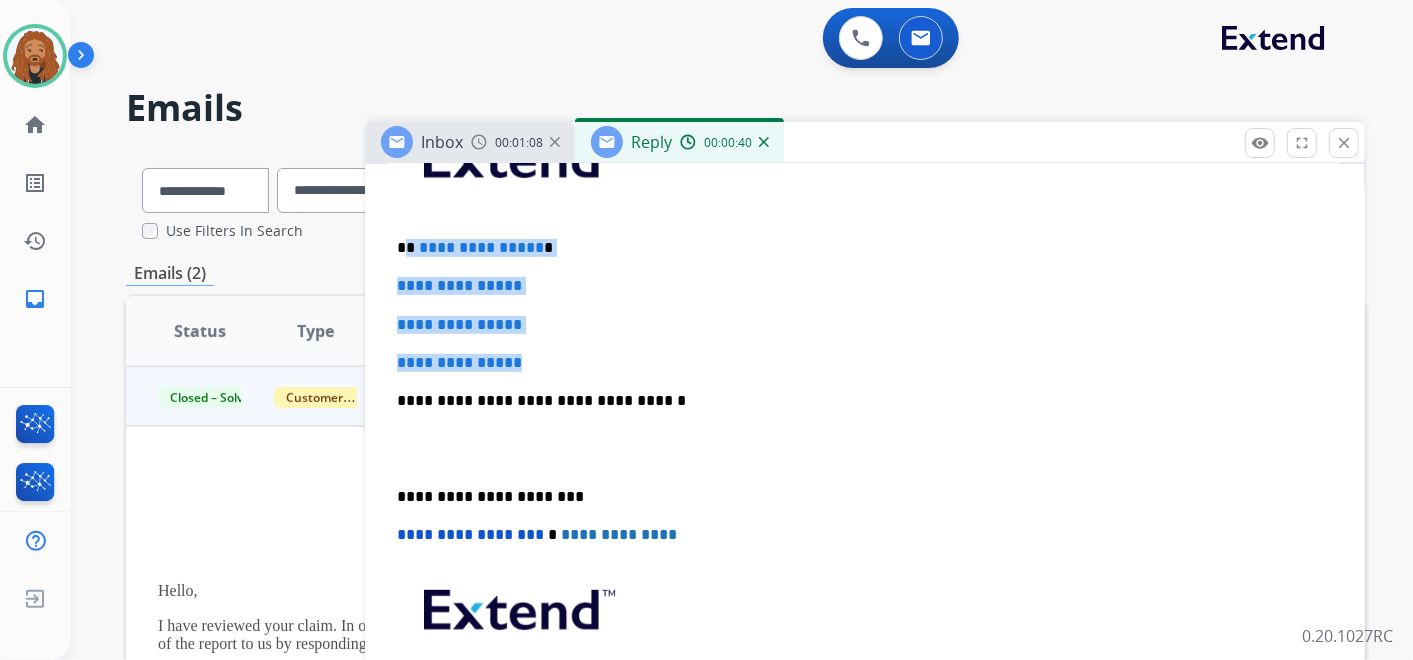 drag, startPoint x: 539, startPoint y: 354, endPoint x: 405, endPoint y: 231, distance: 181.89282 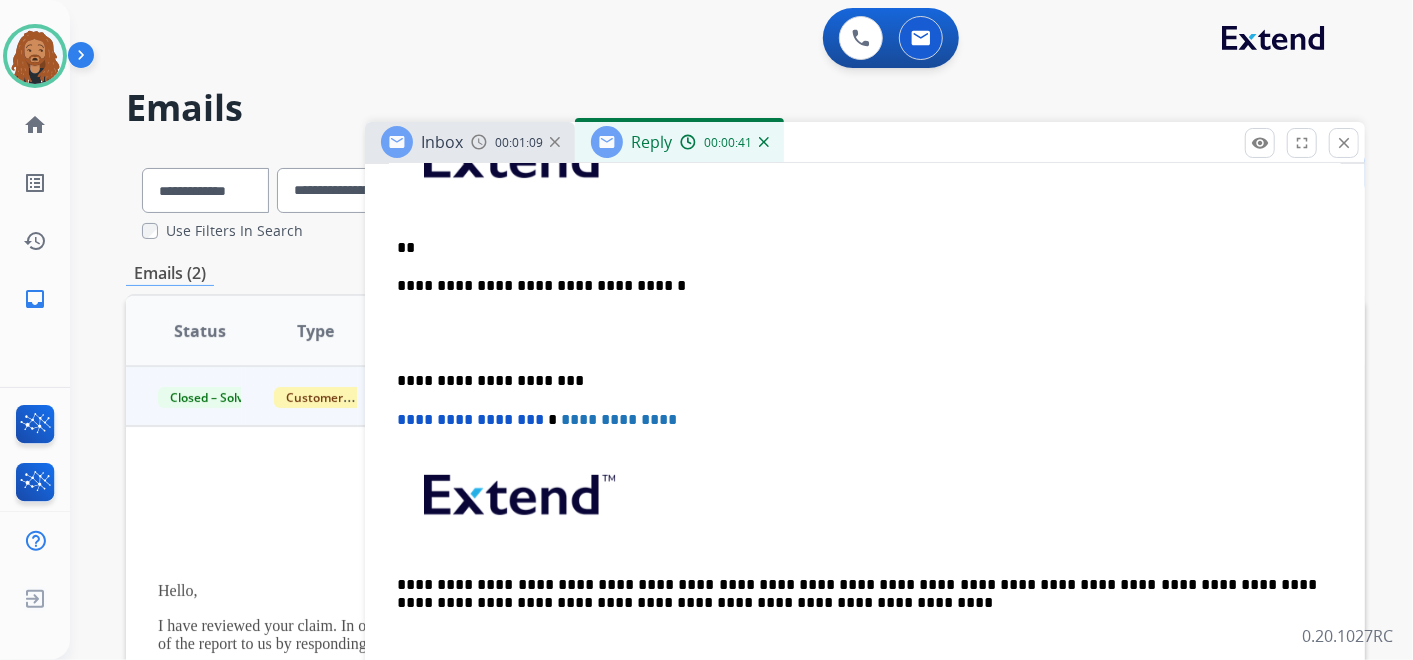 type 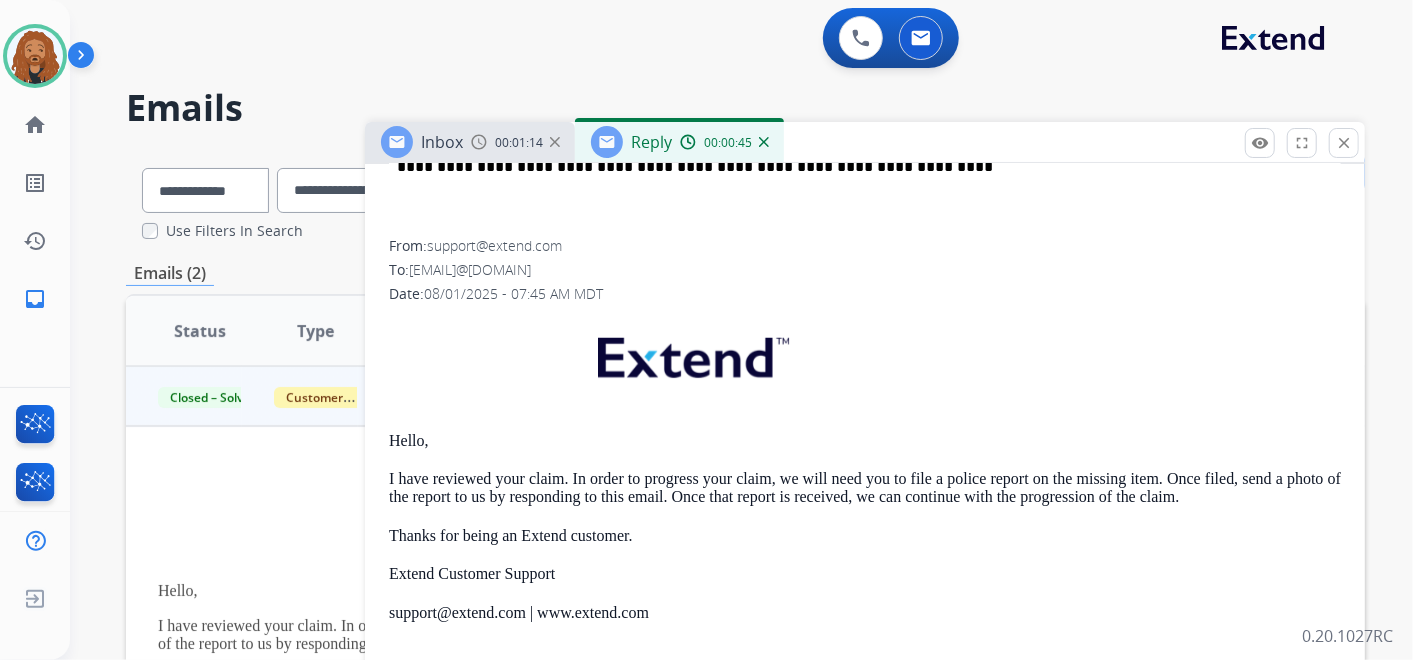 scroll, scrollTop: 1031, scrollLeft: 0, axis: vertical 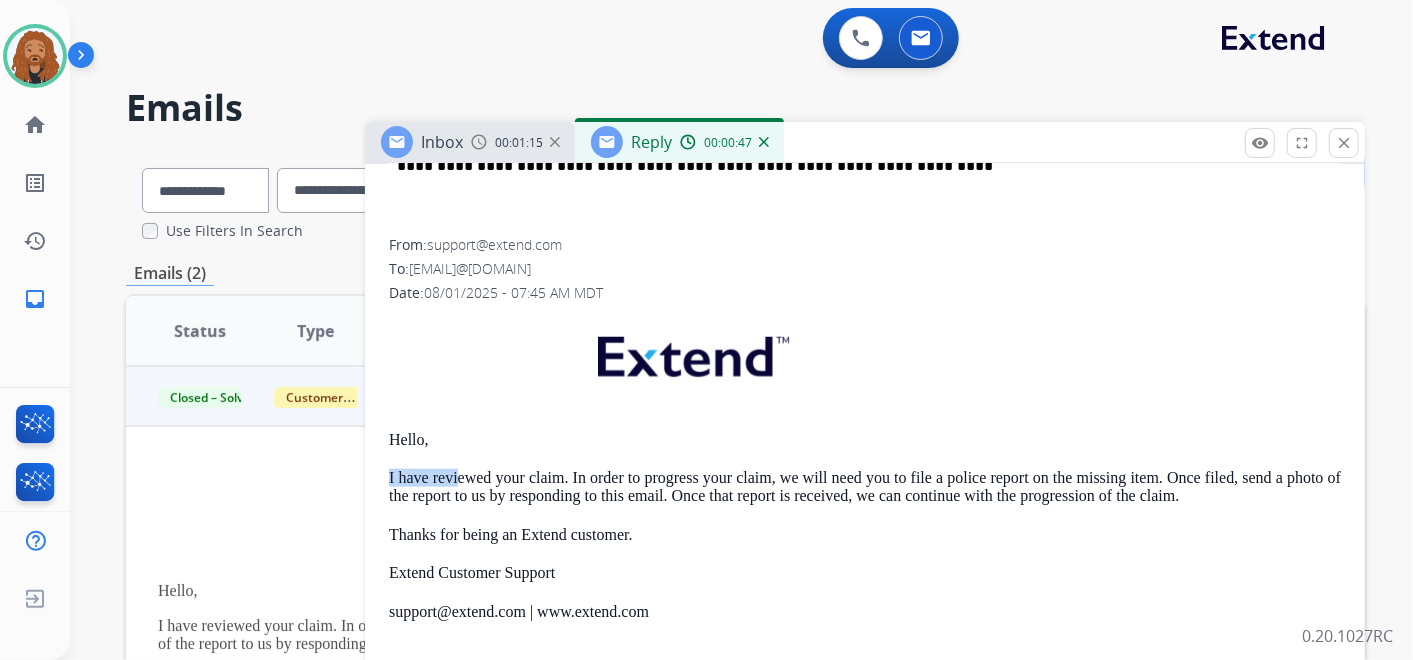 drag, startPoint x: 390, startPoint y: 473, endPoint x: 460, endPoint y: 474, distance: 70.00714 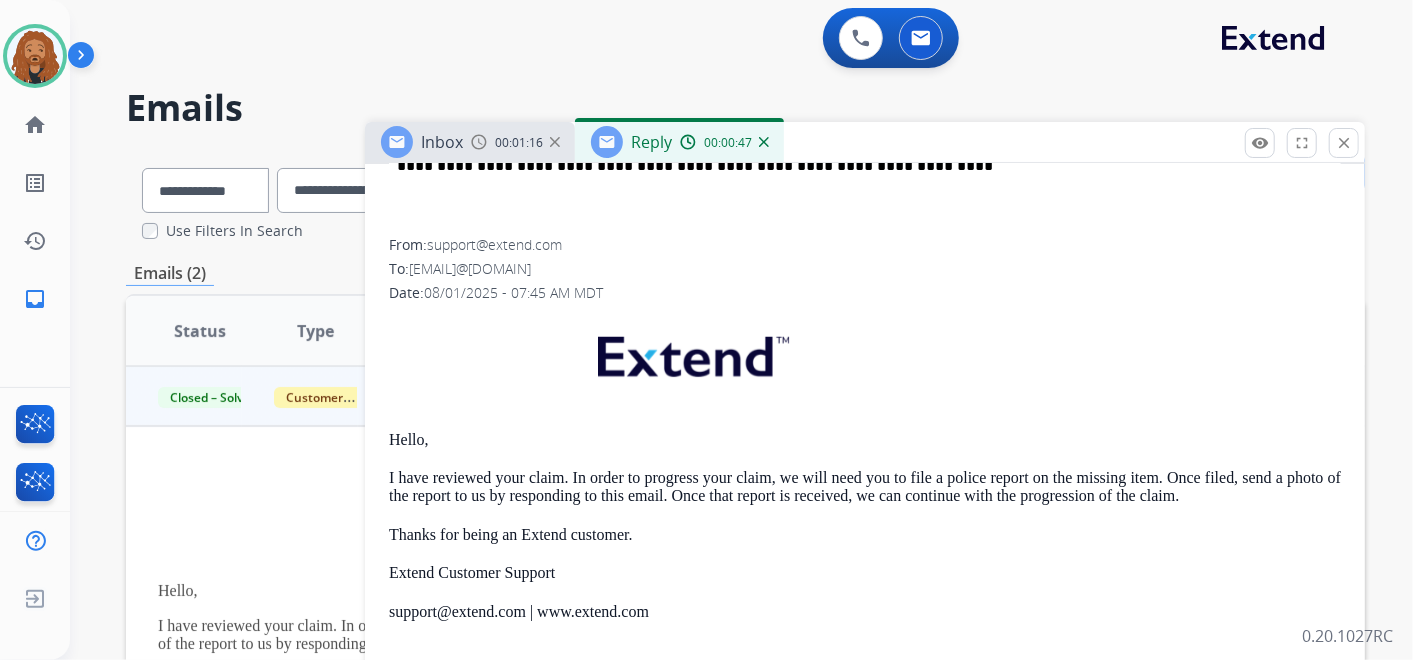 drag, startPoint x: 460, startPoint y: 474, endPoint x: 598, endPoint y: 468, distance: 138.13037 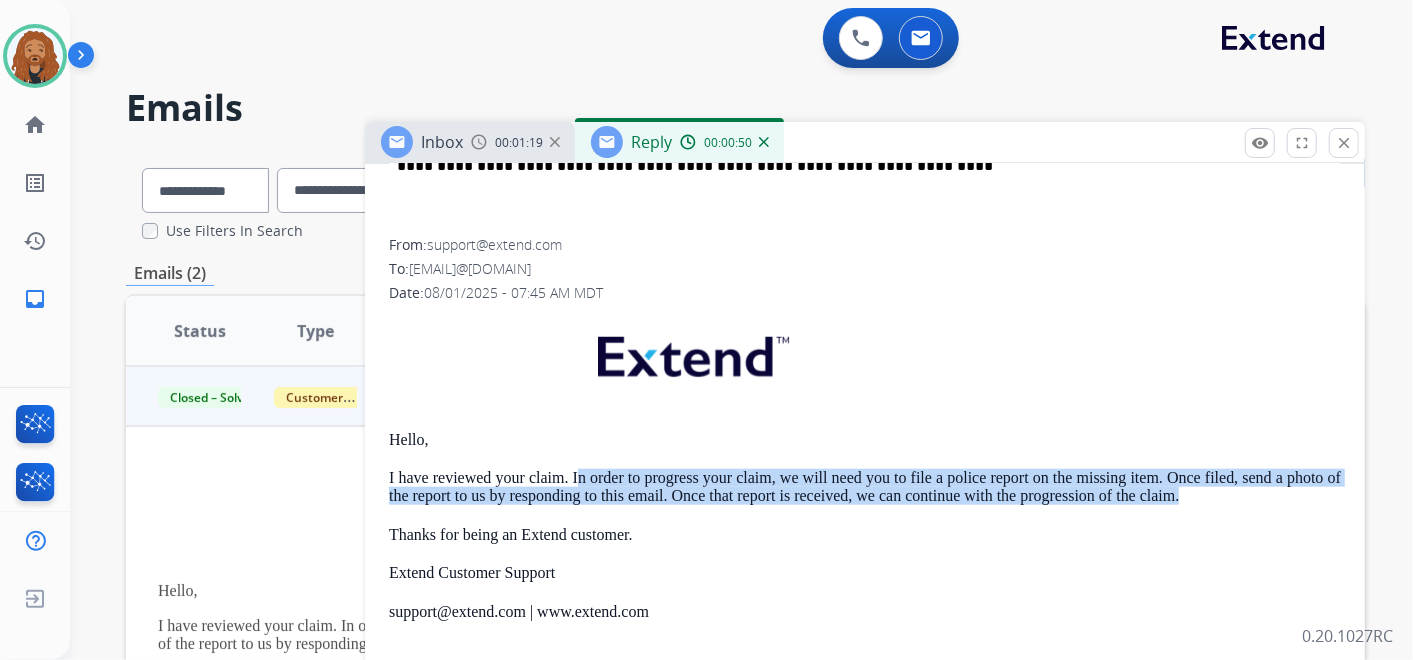 drag, startPoint x: 577, startPoint y: 474, endPoint x: 1208, endPoint y: 491, distance: 631.22894 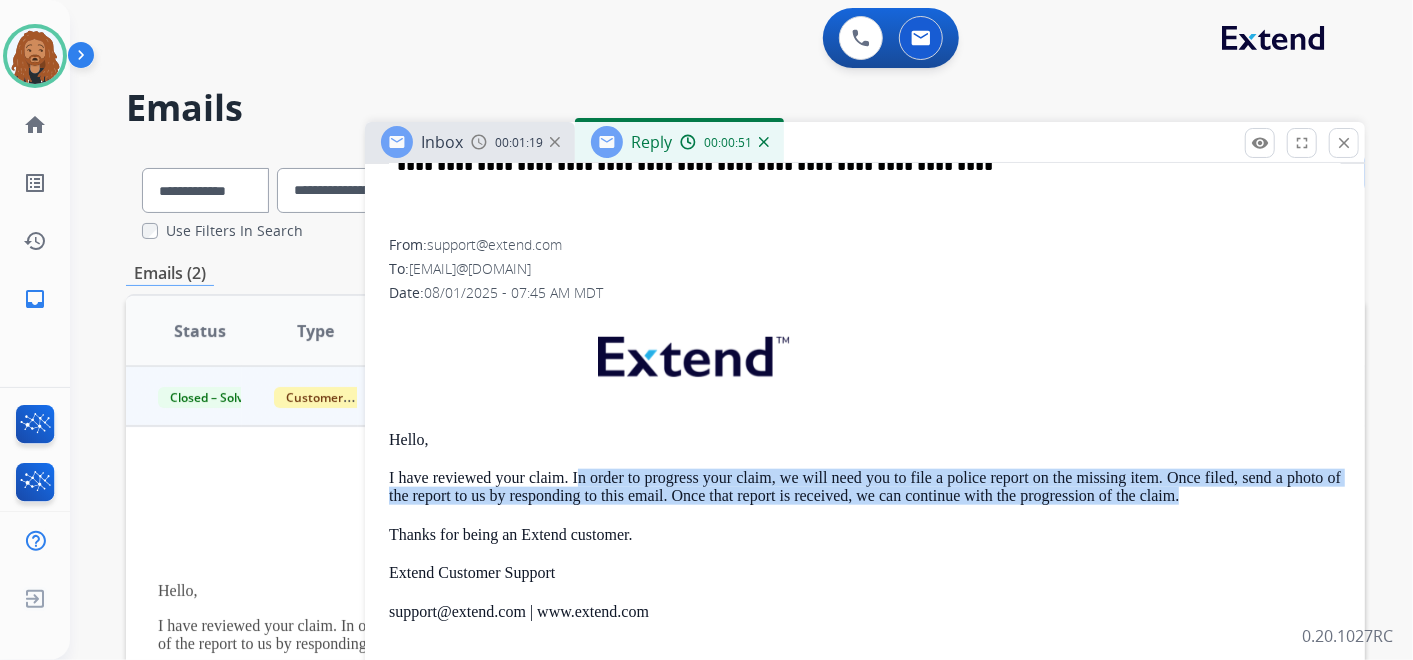 copy on "n order to progress your claim, we will need you to file a police report on the missing item. Once filed, send a photo of the report to us by responding to this email. Once that report is received, we can continue with the progression of the claim." 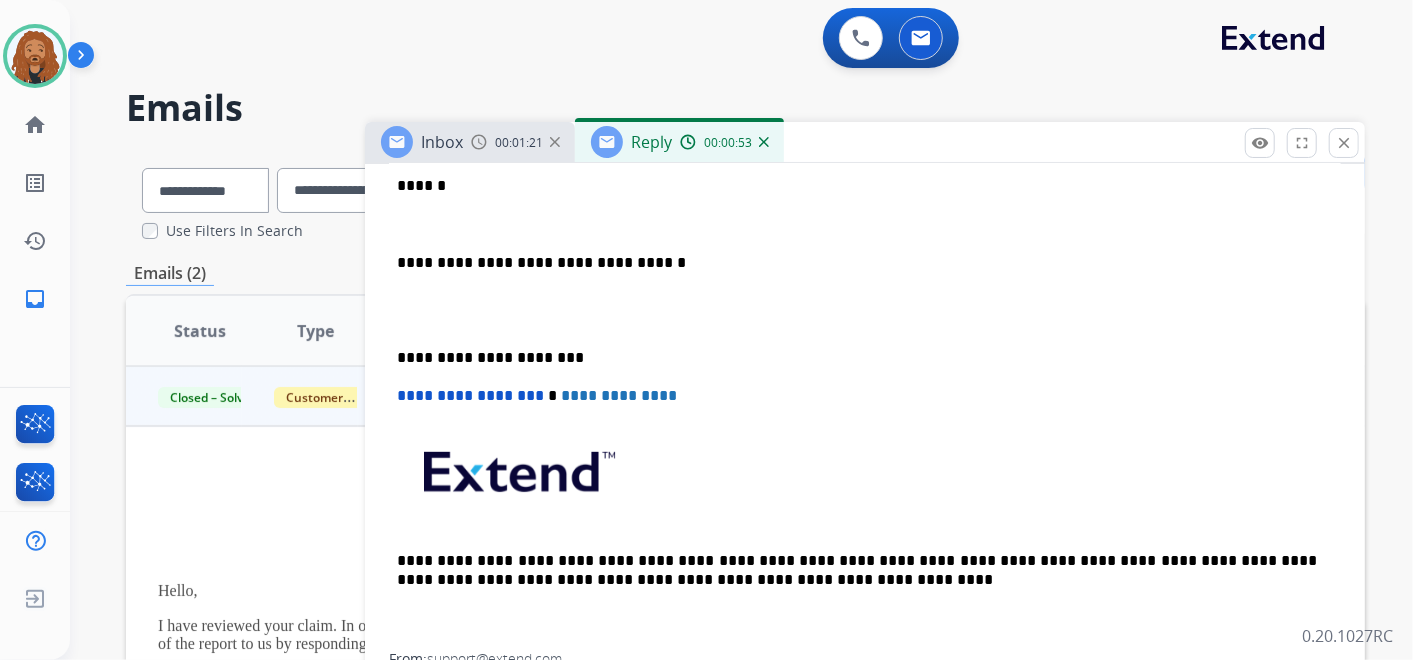 scroll, scrollTop: 475, scrollLeft: 0, axis: vertical 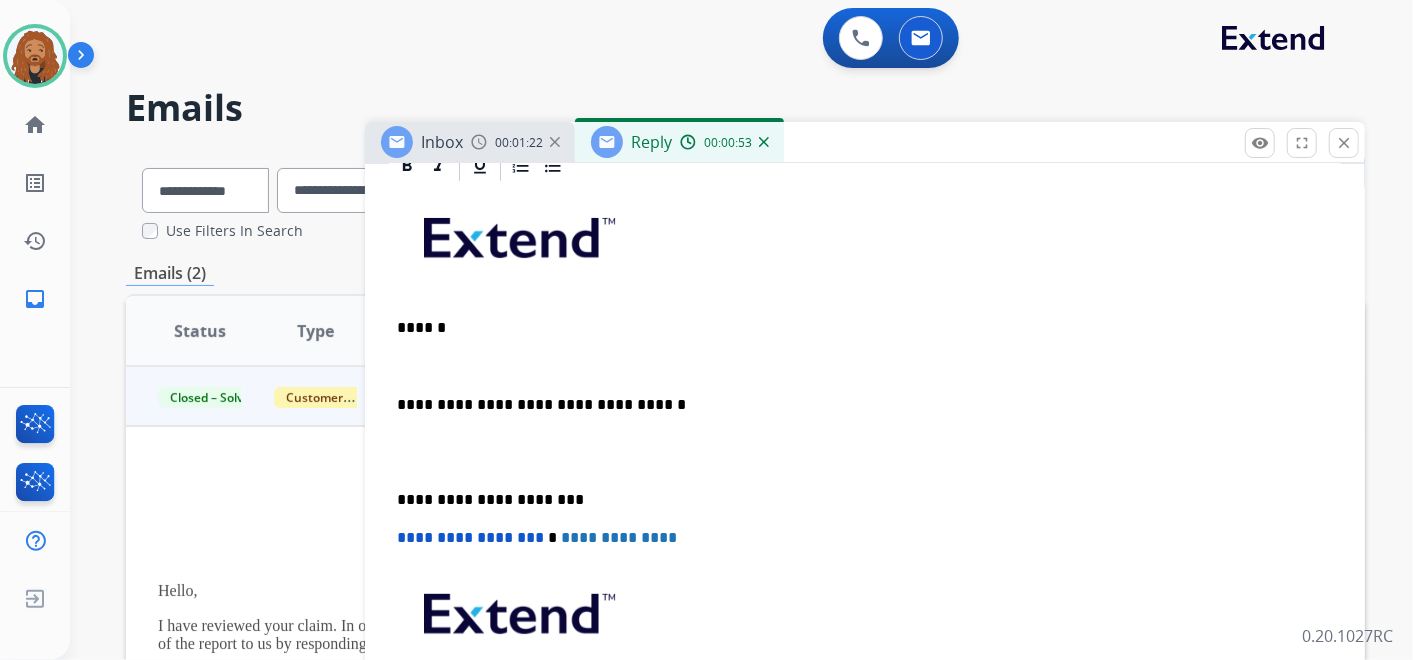click on "**********" at bounding box center (865, 489) 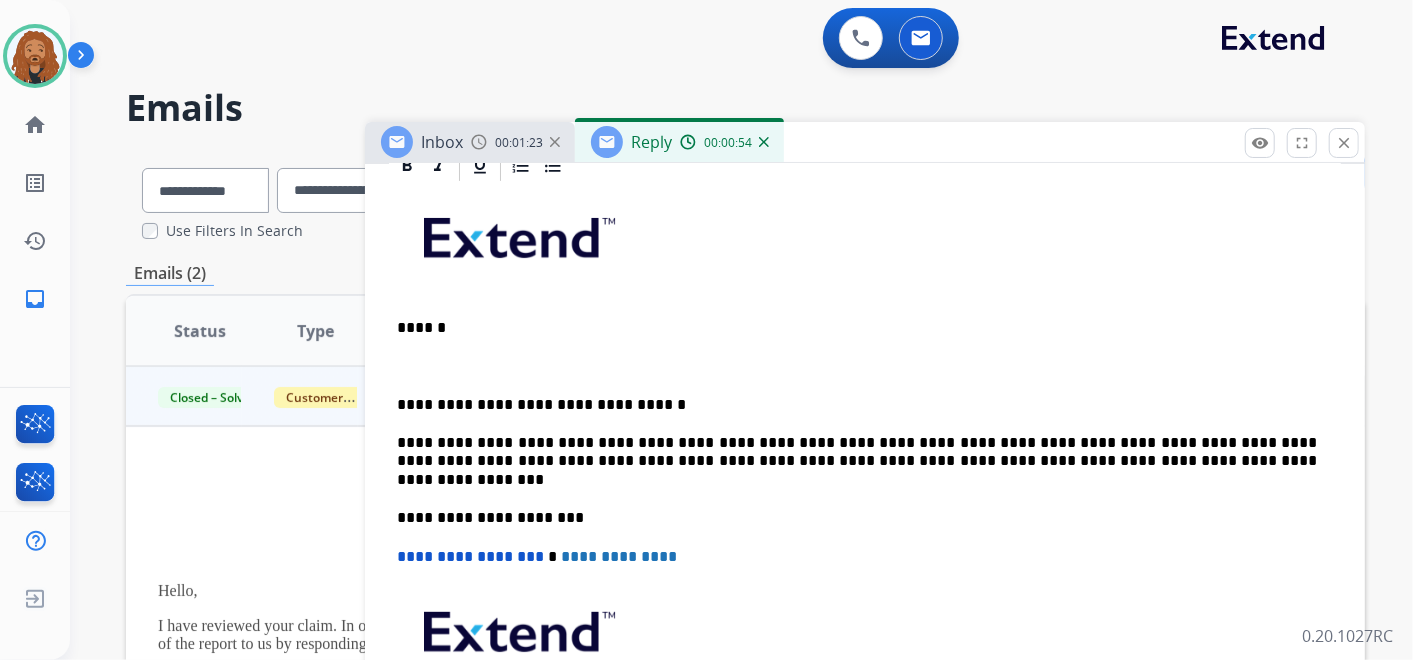 click on "**********" at bounding box center [857, 461] 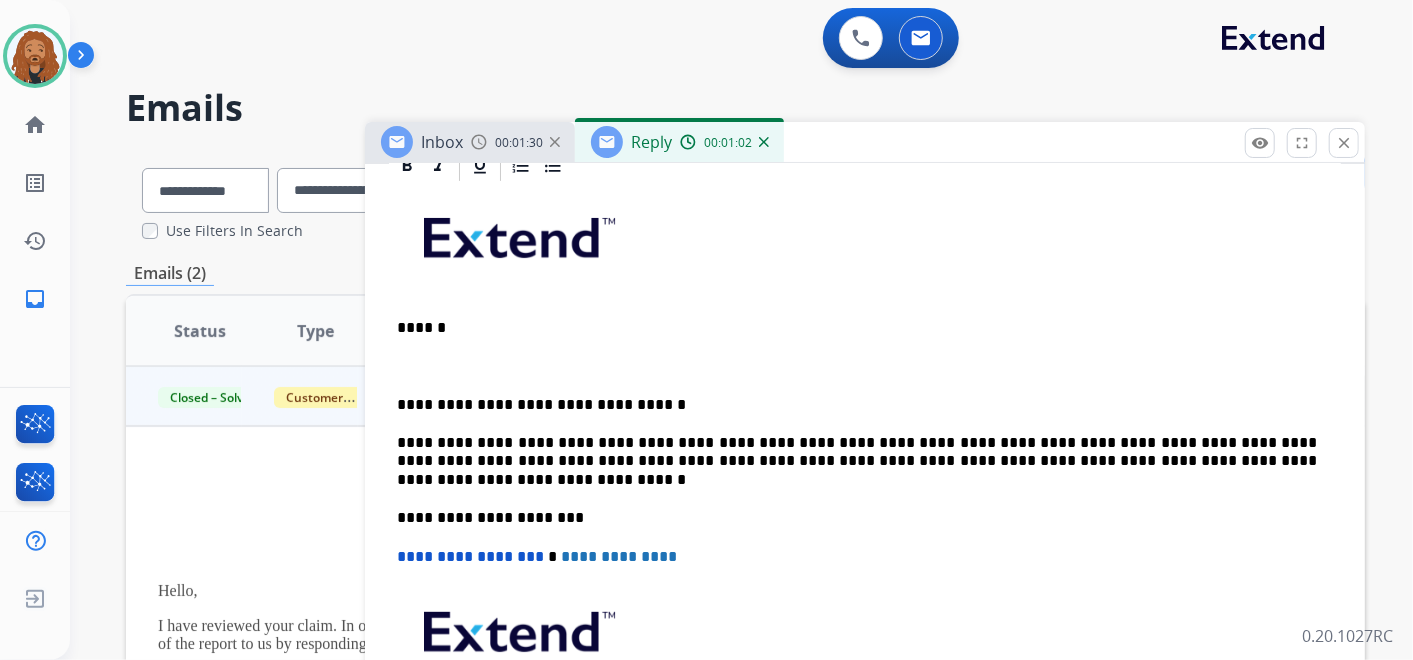 click on "**********" at bounding box center (857, 461) 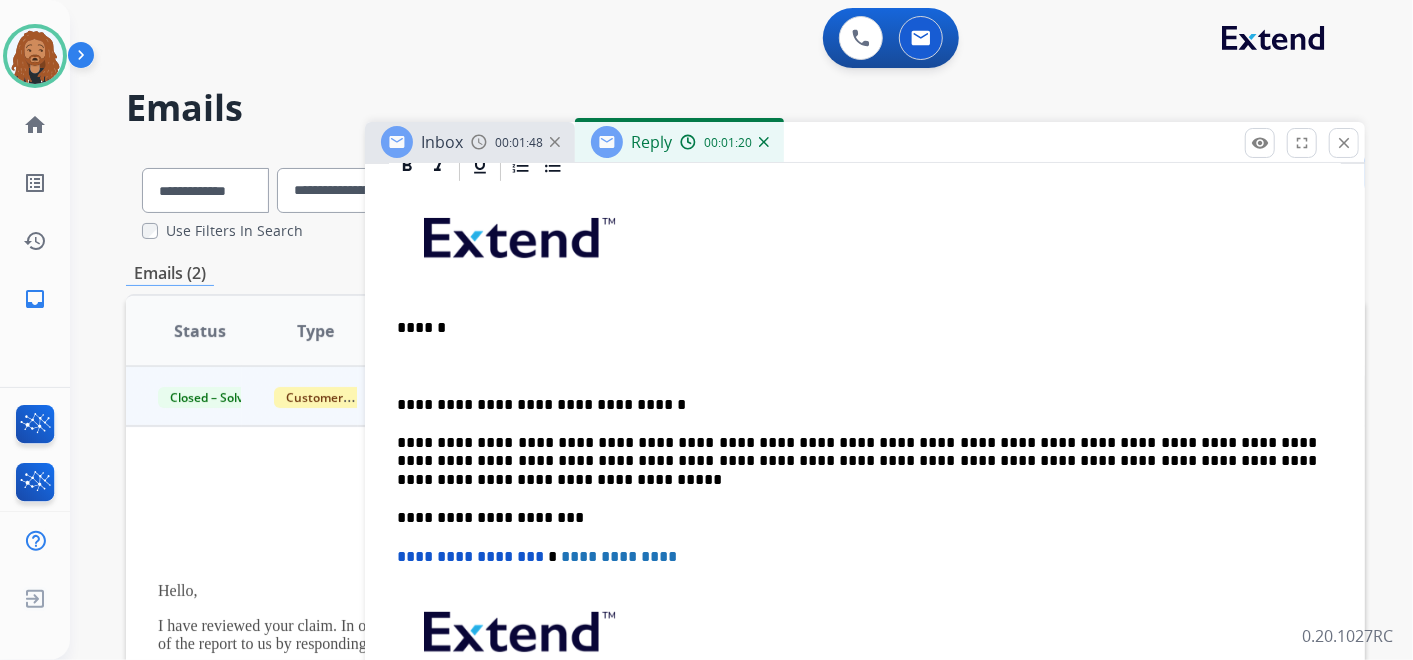 drag, startPoint x: 1115, startPoint y: 437, endPoint x: 1126, endPoint y: 471, distance: 35.735138 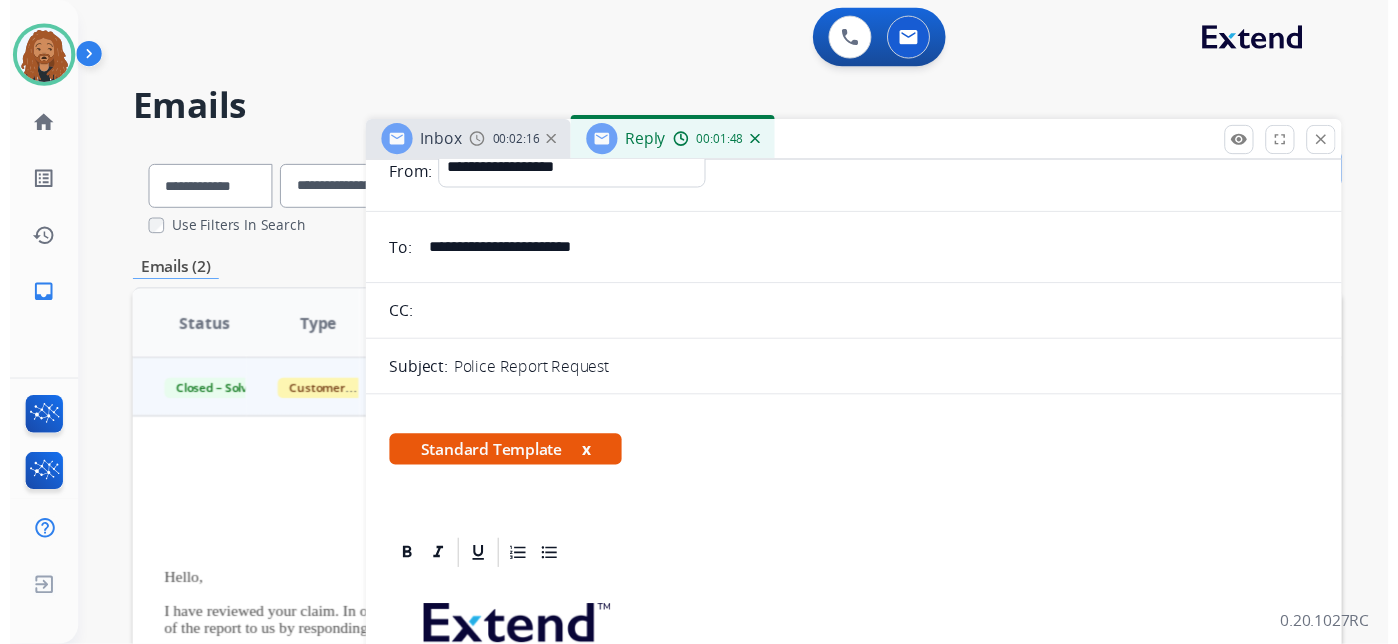 scroll, scrollTop: 0, scrollLeft: 0, axis: both 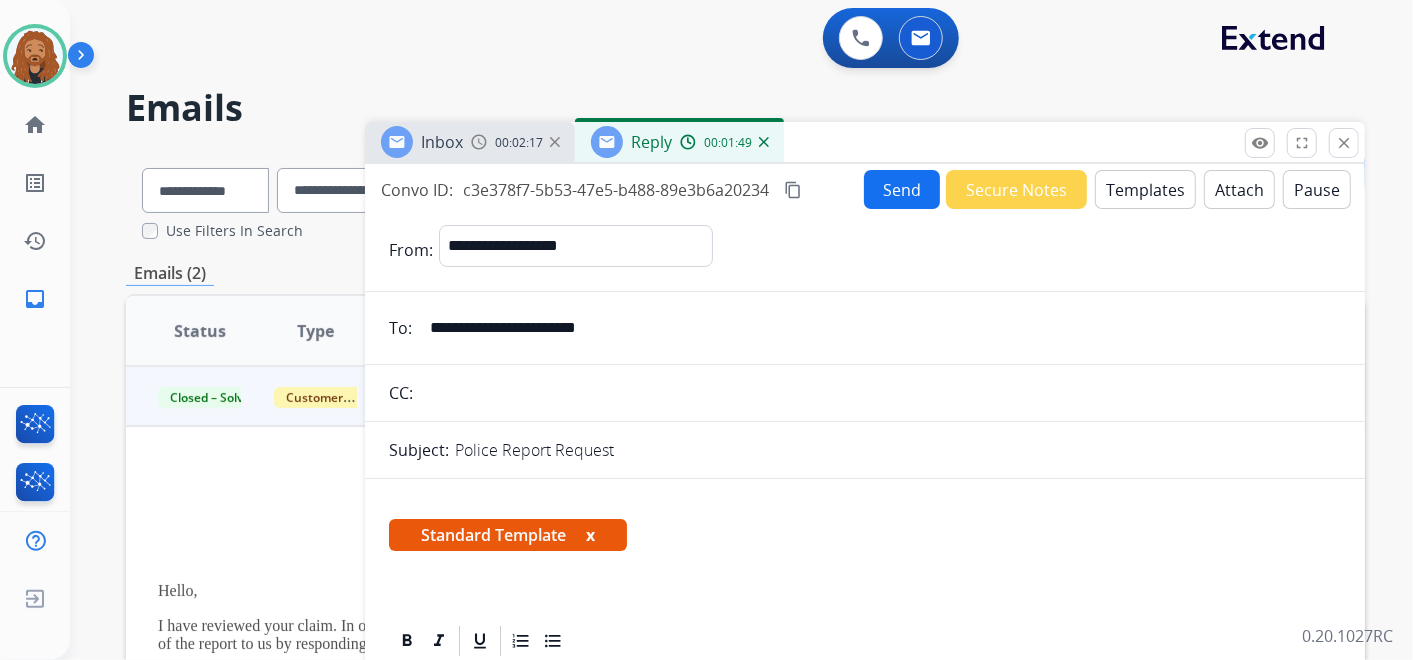 click on "Send" at bounding box center [902, 189] 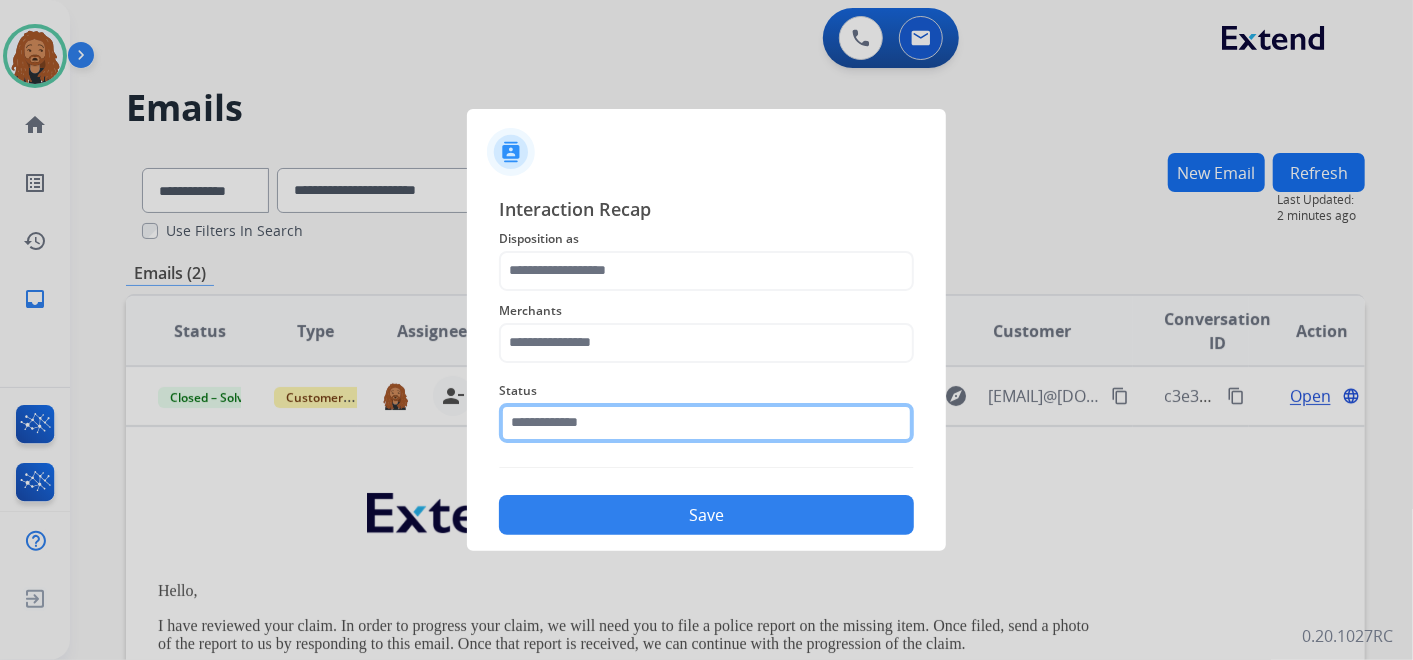 click 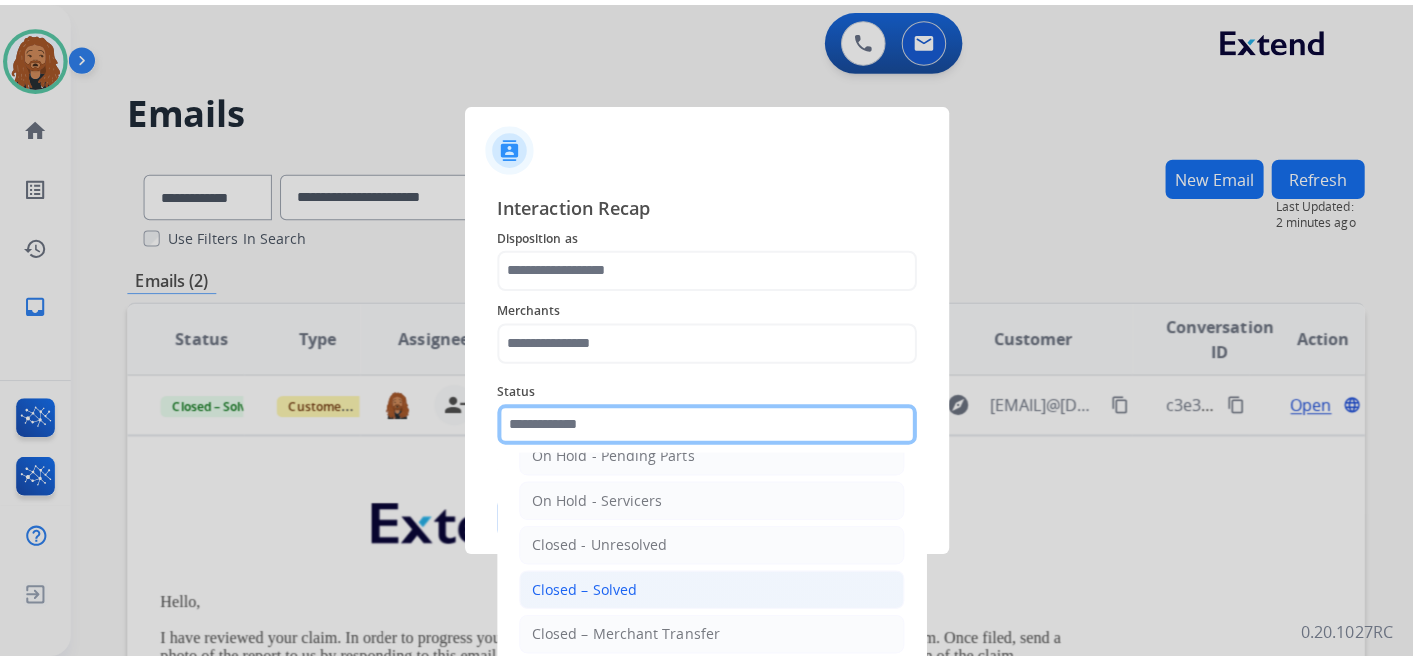 scroll, scrollTop: 114, scrollLeft: 0, axis: vertical 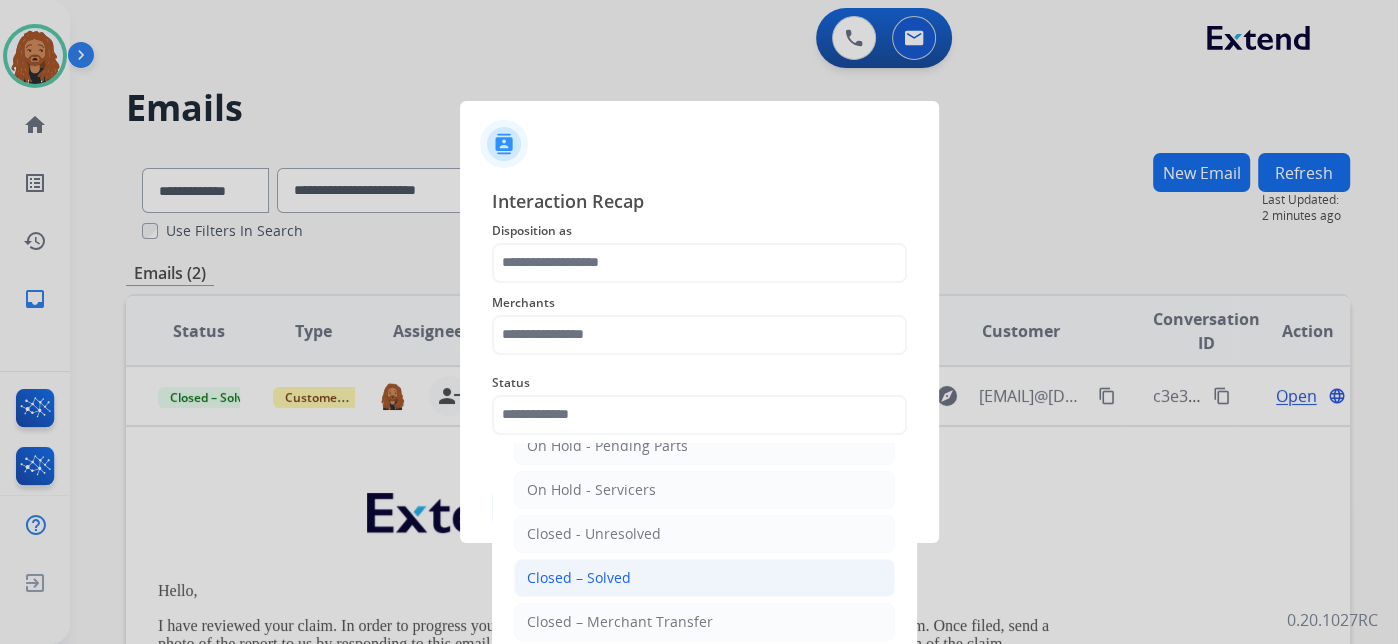 click on "Closed – Solved" 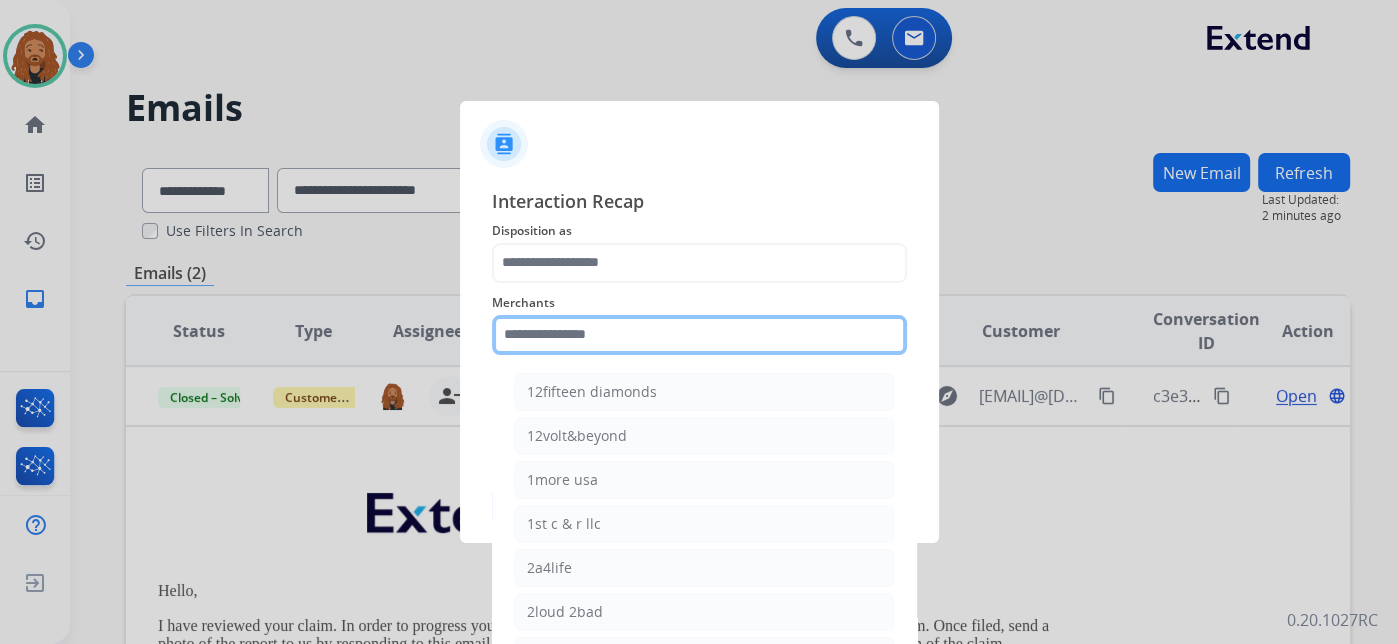 click 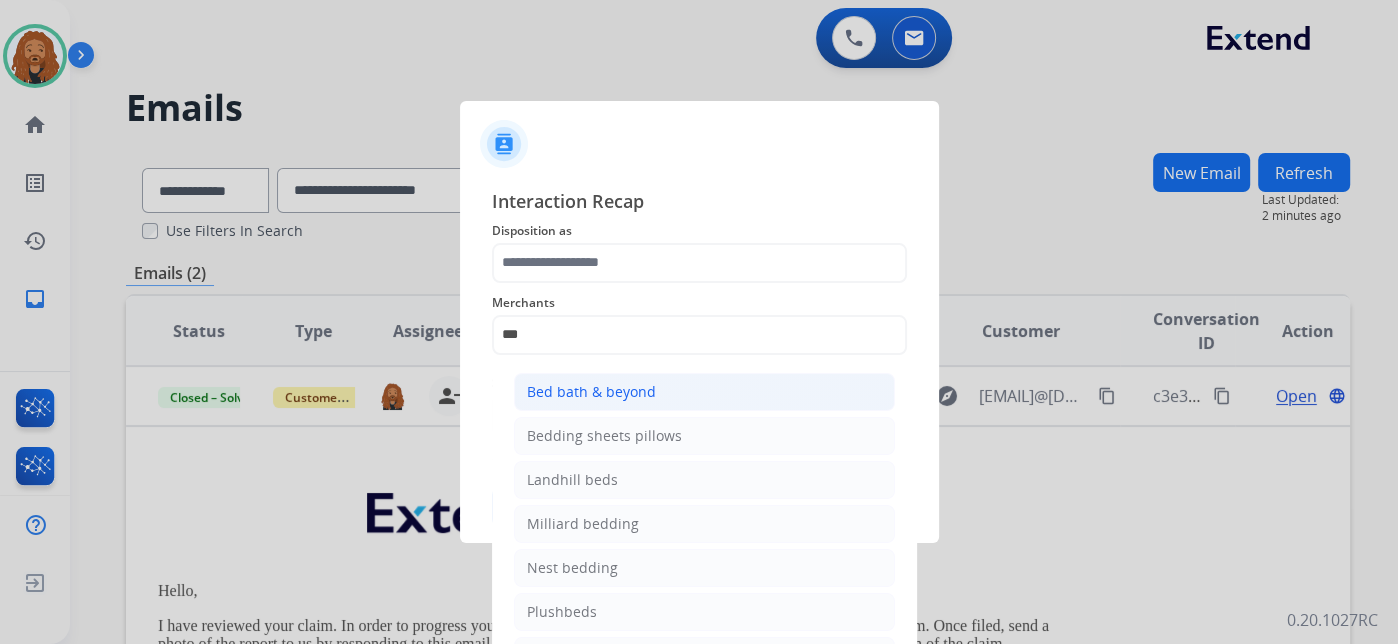 click on "Bed bath & beyond" 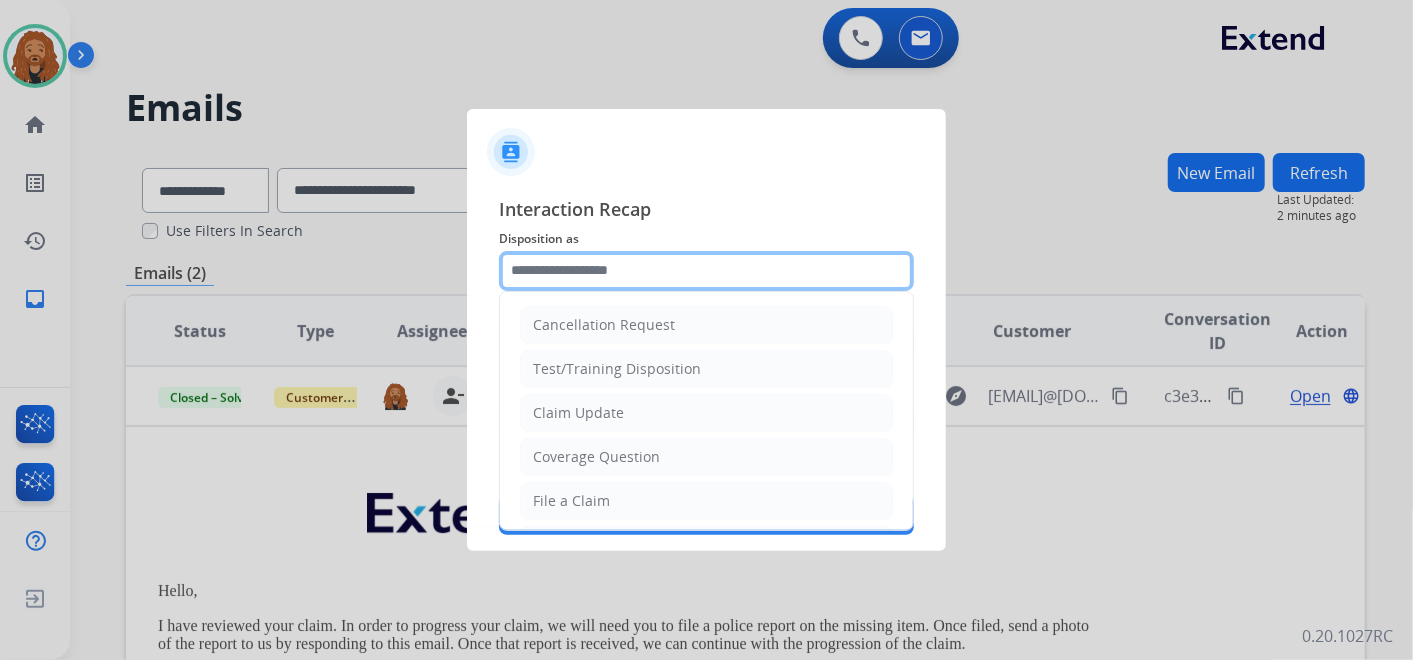 click 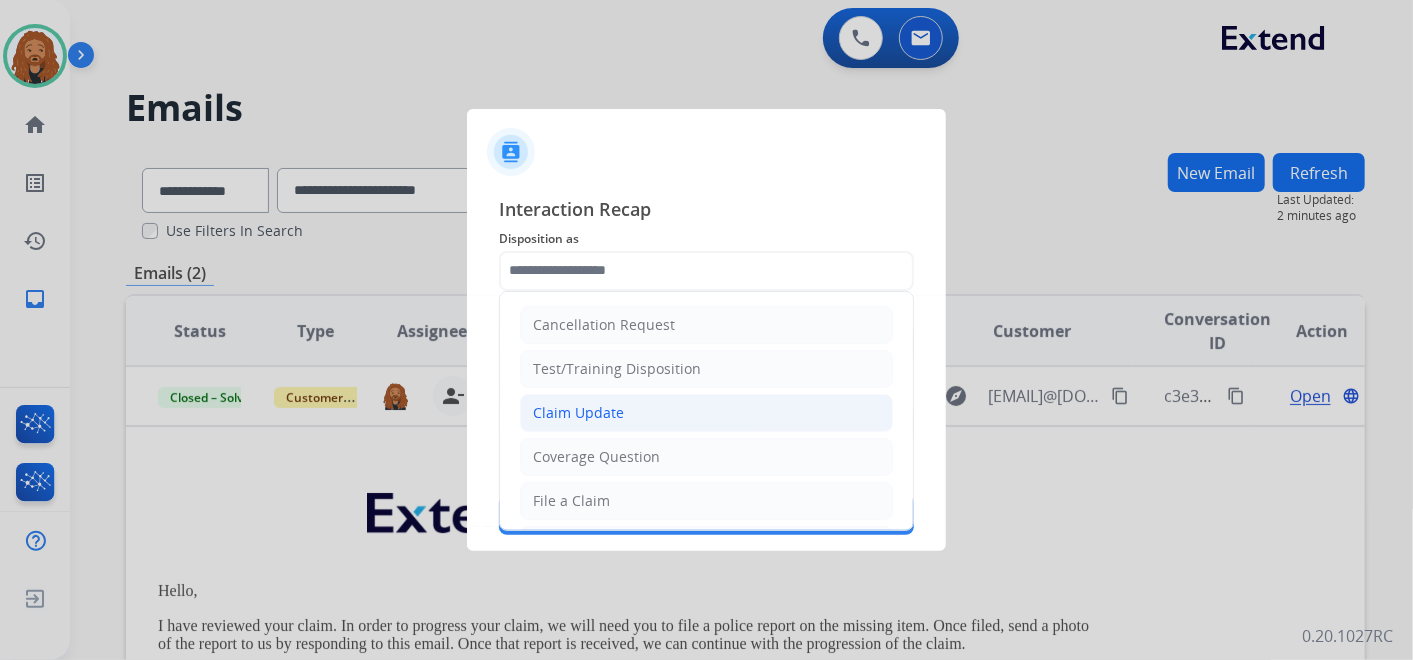 click on "Claim Update" 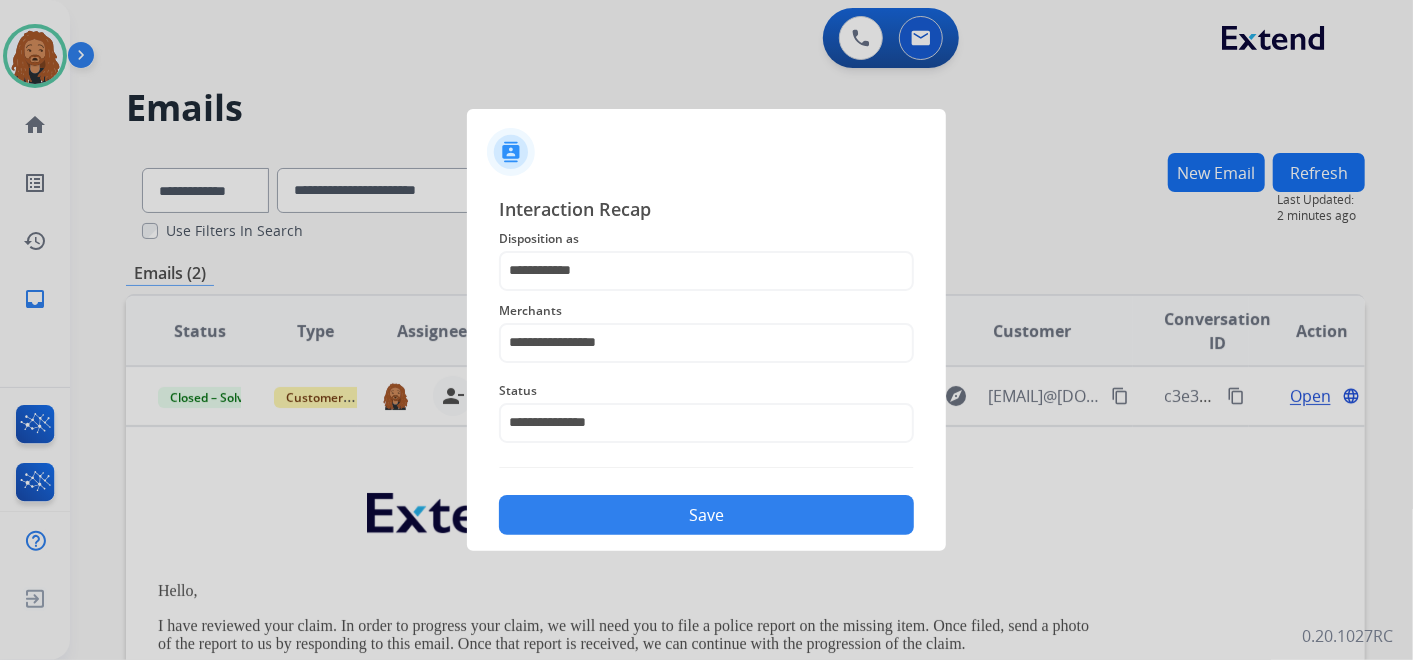 click on "Save" 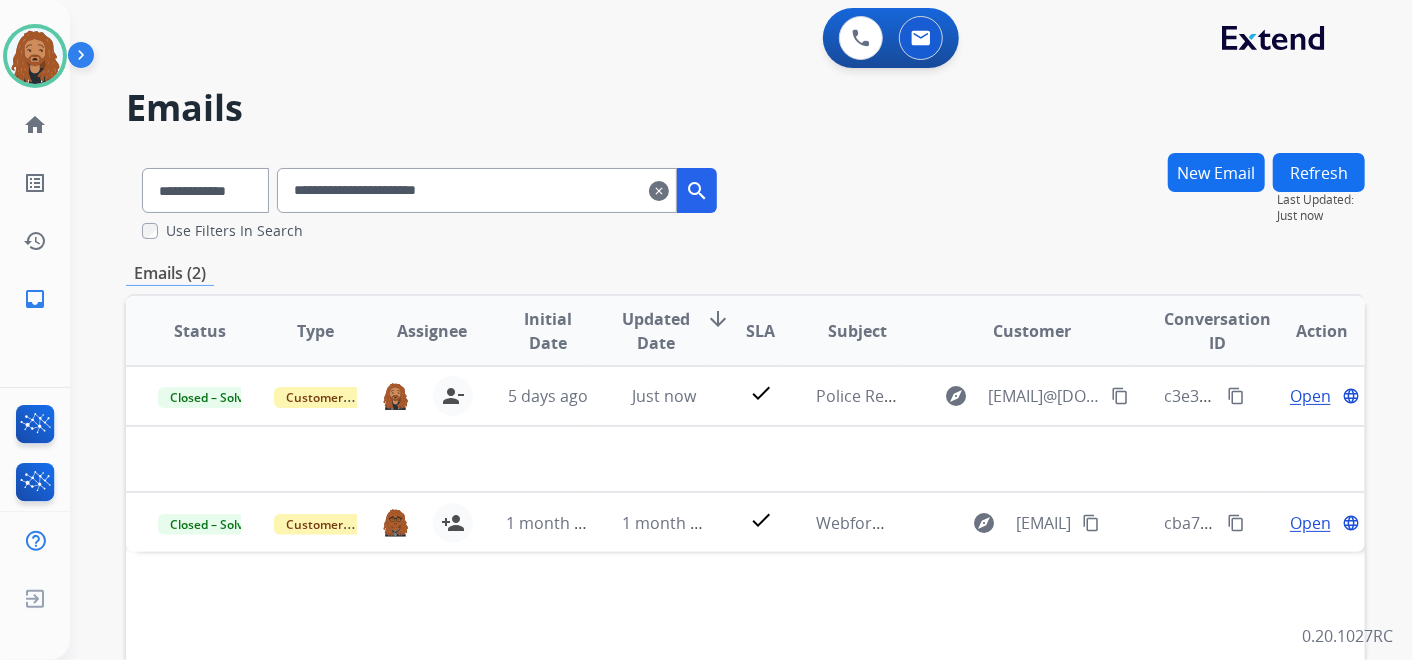 click on "clear" at bounding box center (659, 191) 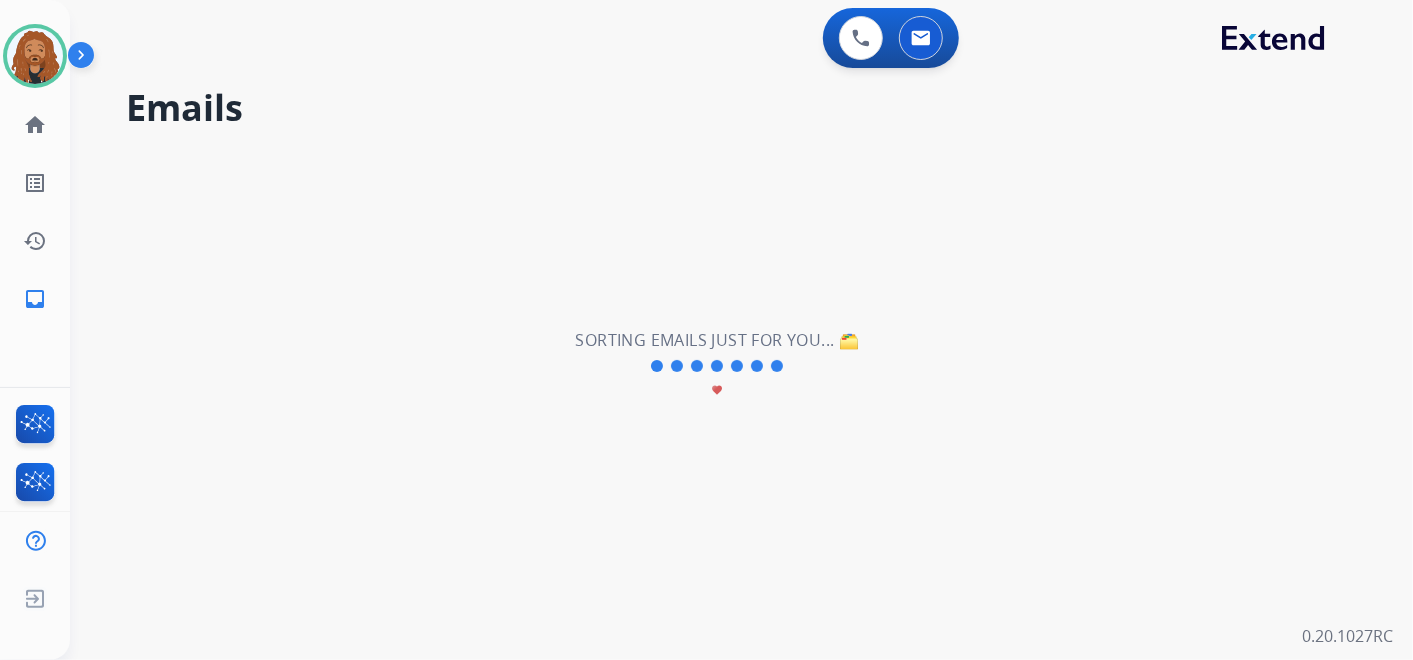 type 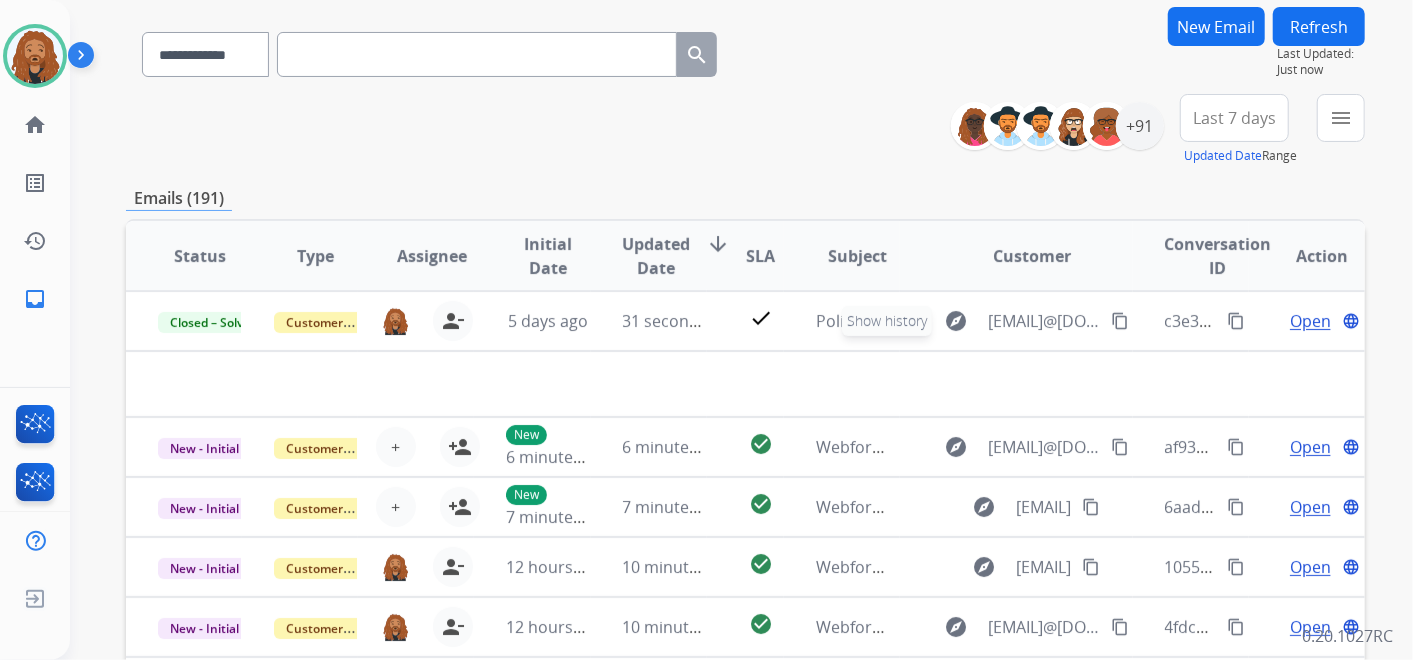 scroll, scrollTop: 111, scrollLeft: 0, axis: vertical 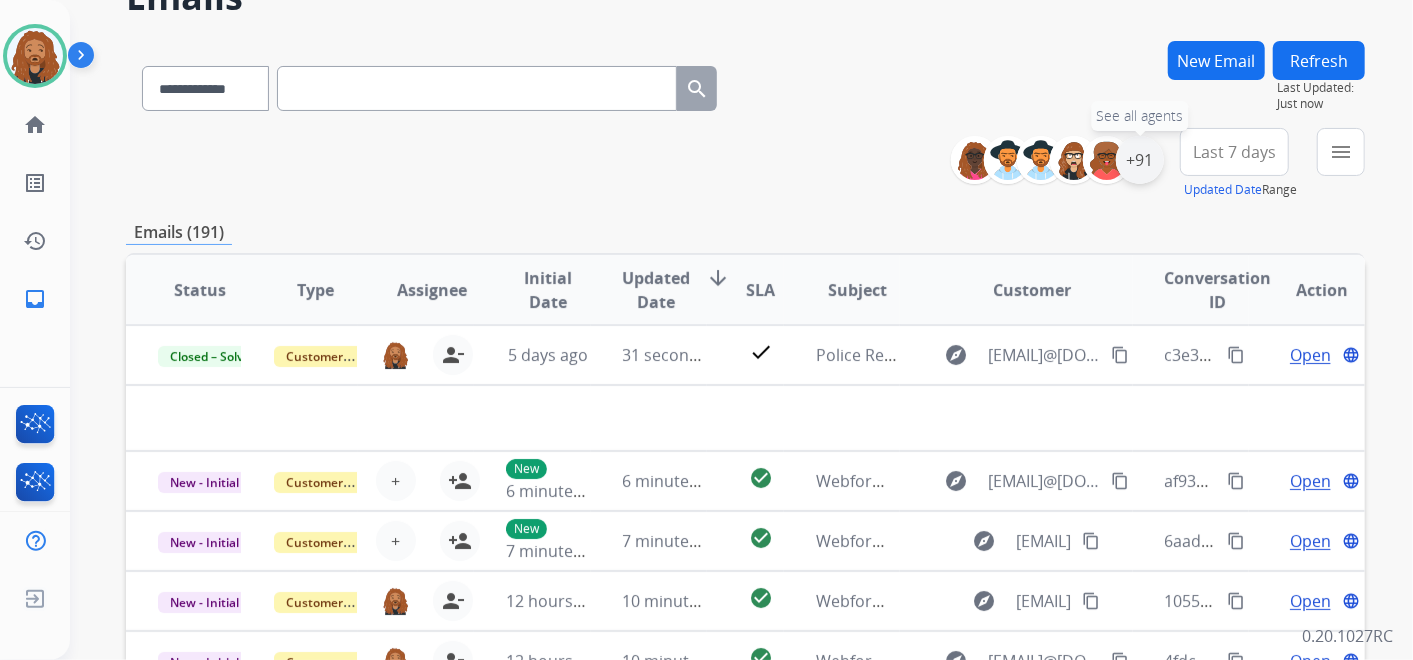 click on "+91" at bounding box center (1140, 160) 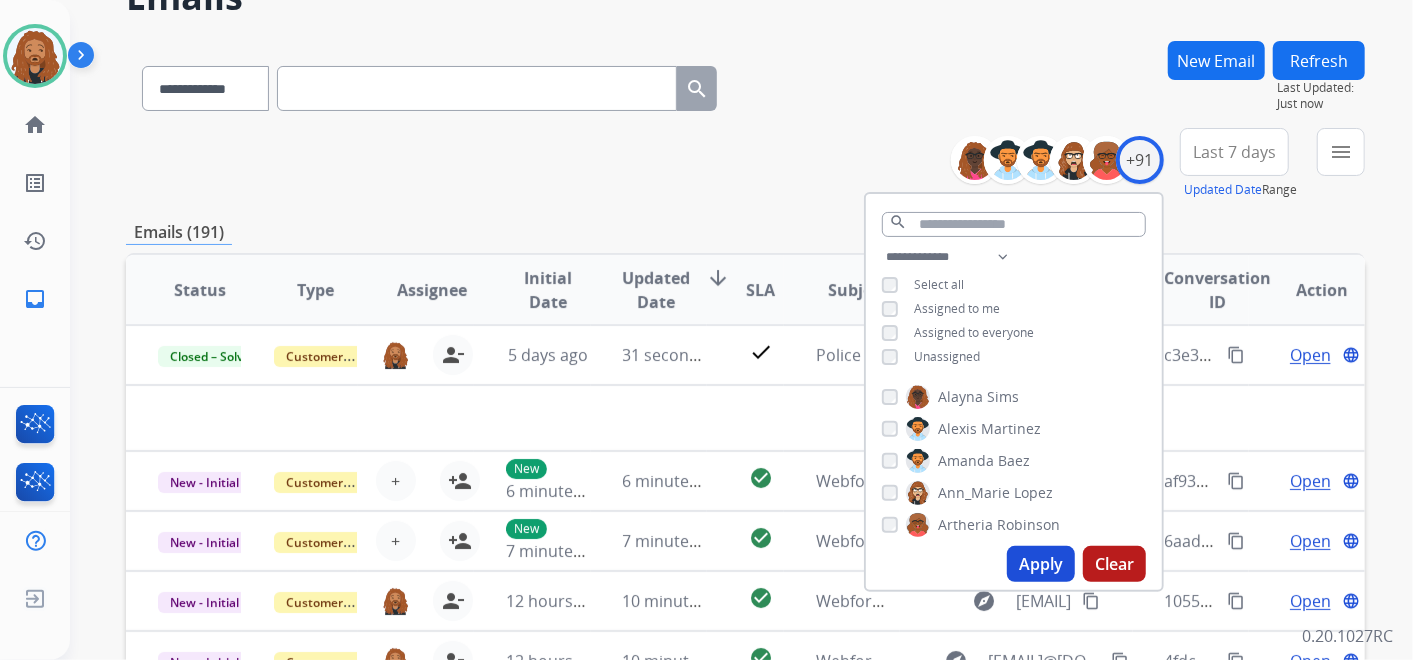 click on "Apply" at bounding box center [1041, 564] 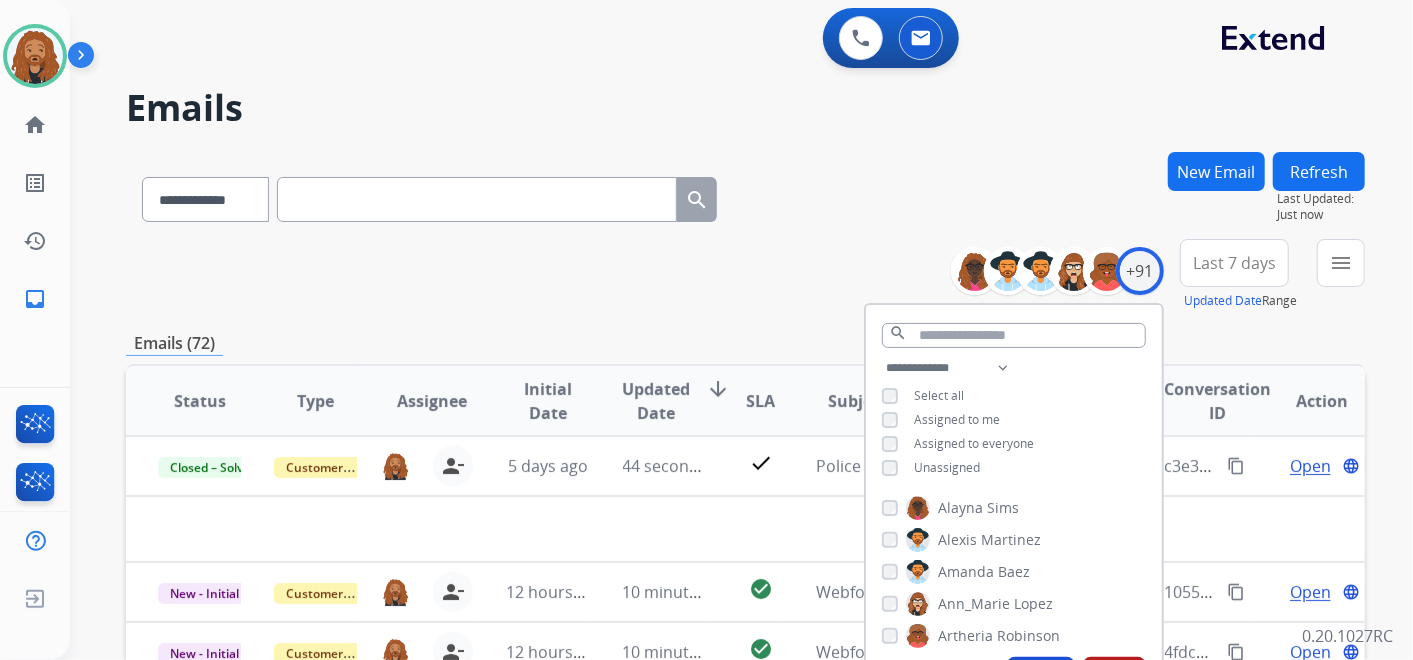click on "**********" at bounding box center [745, 275] 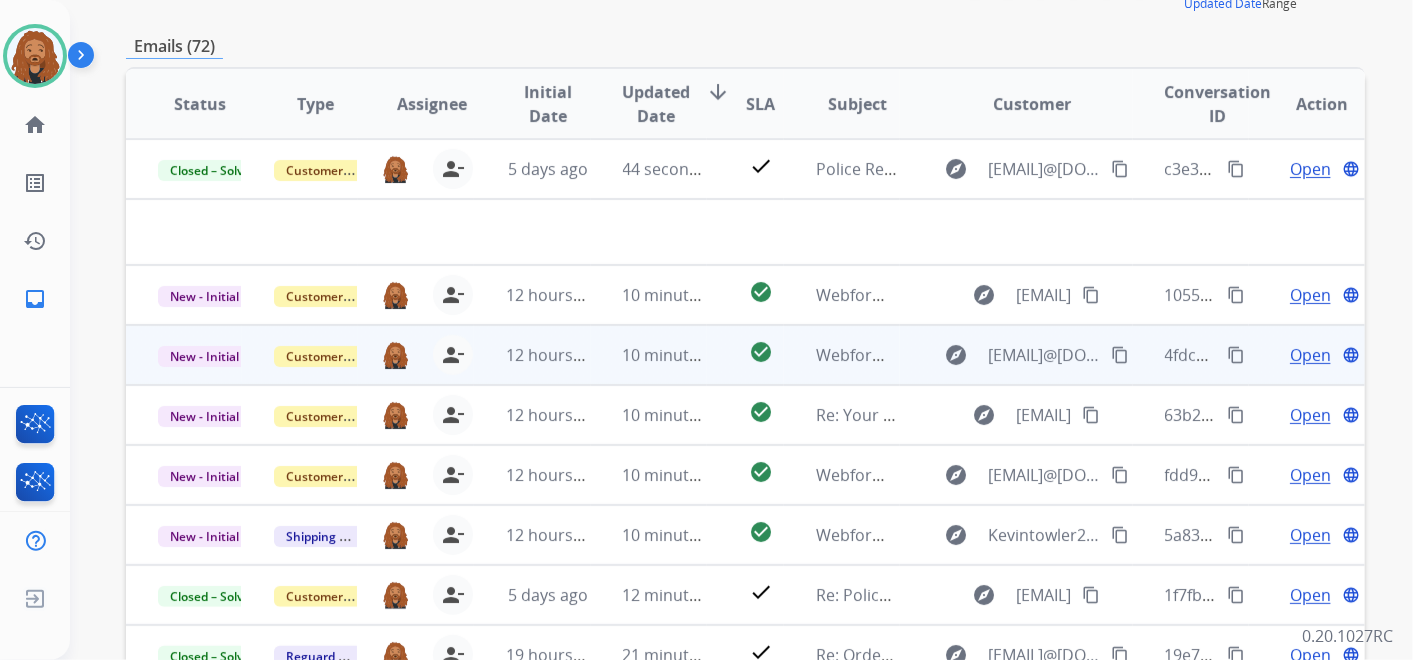 scroll, scrollTop: 333, scrollLeft: 0, axis: vertical 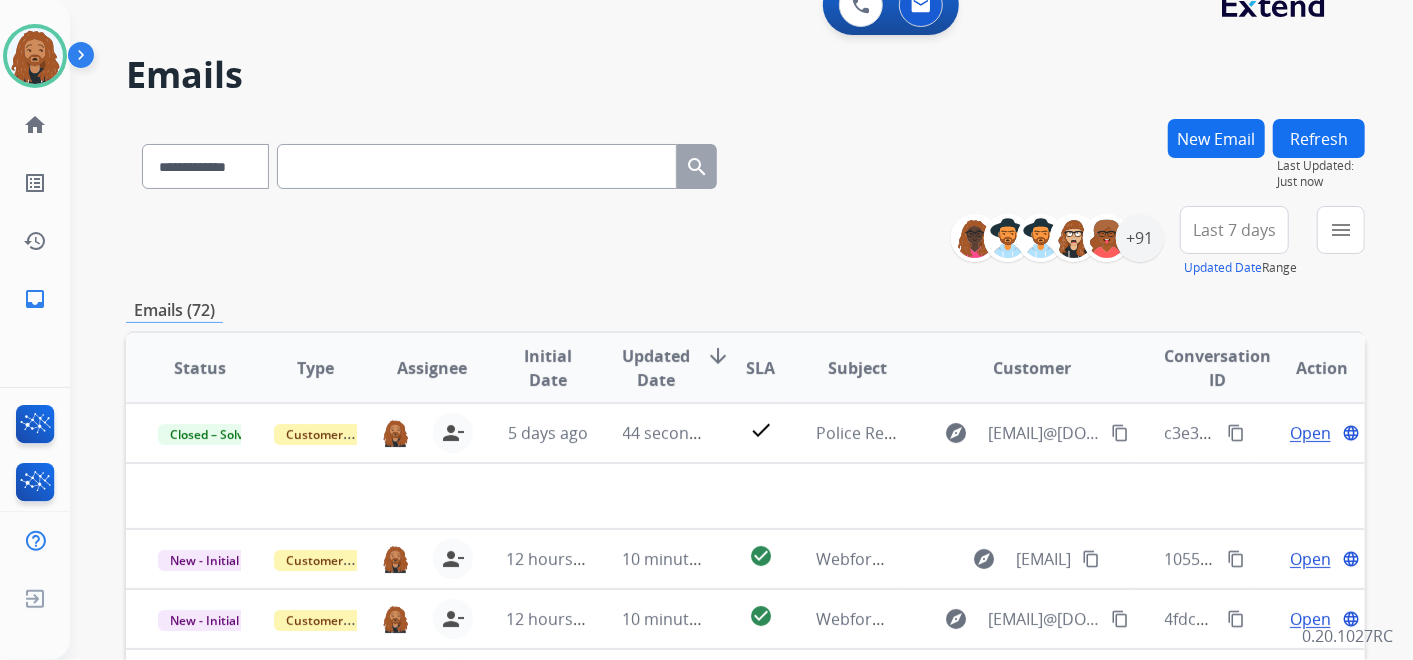 drag, startPoint x: 1236, startPoint y: 225, endPoint x: 1237, endPoint y: 236, distance: 11.045361 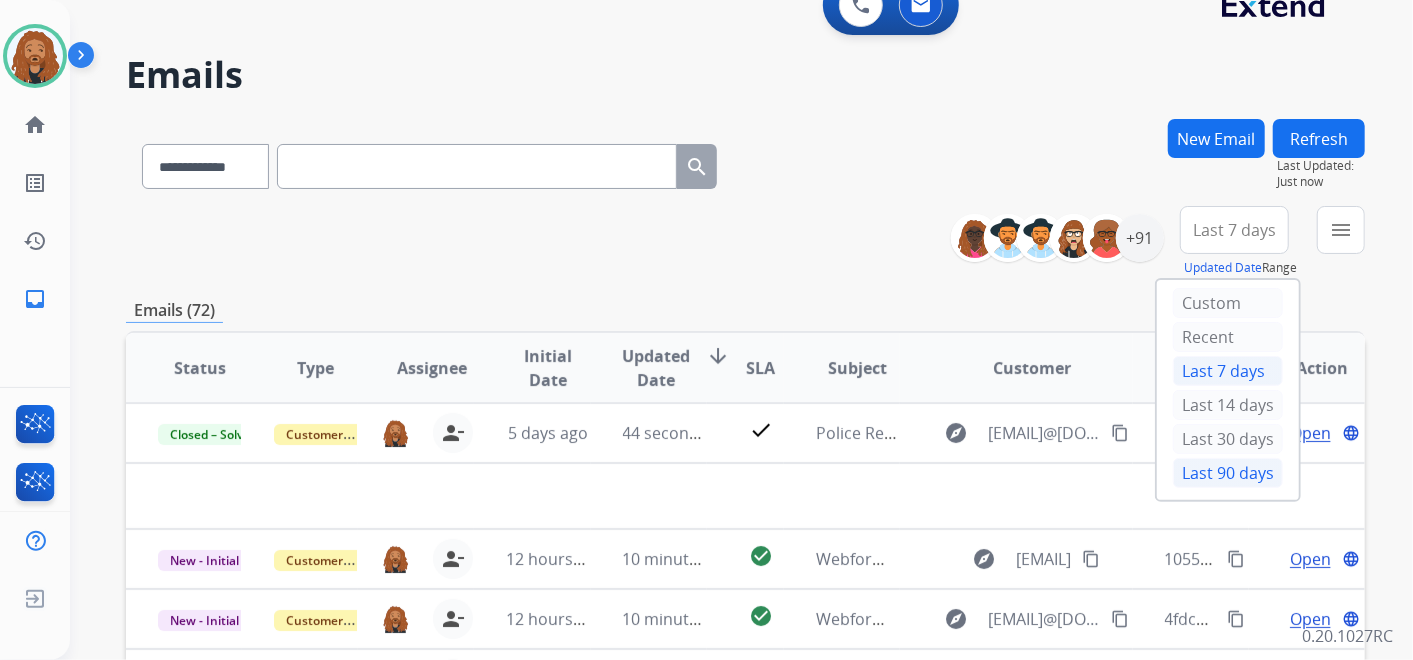 click on "Last 90 days" at bounding box center (1228, 473) 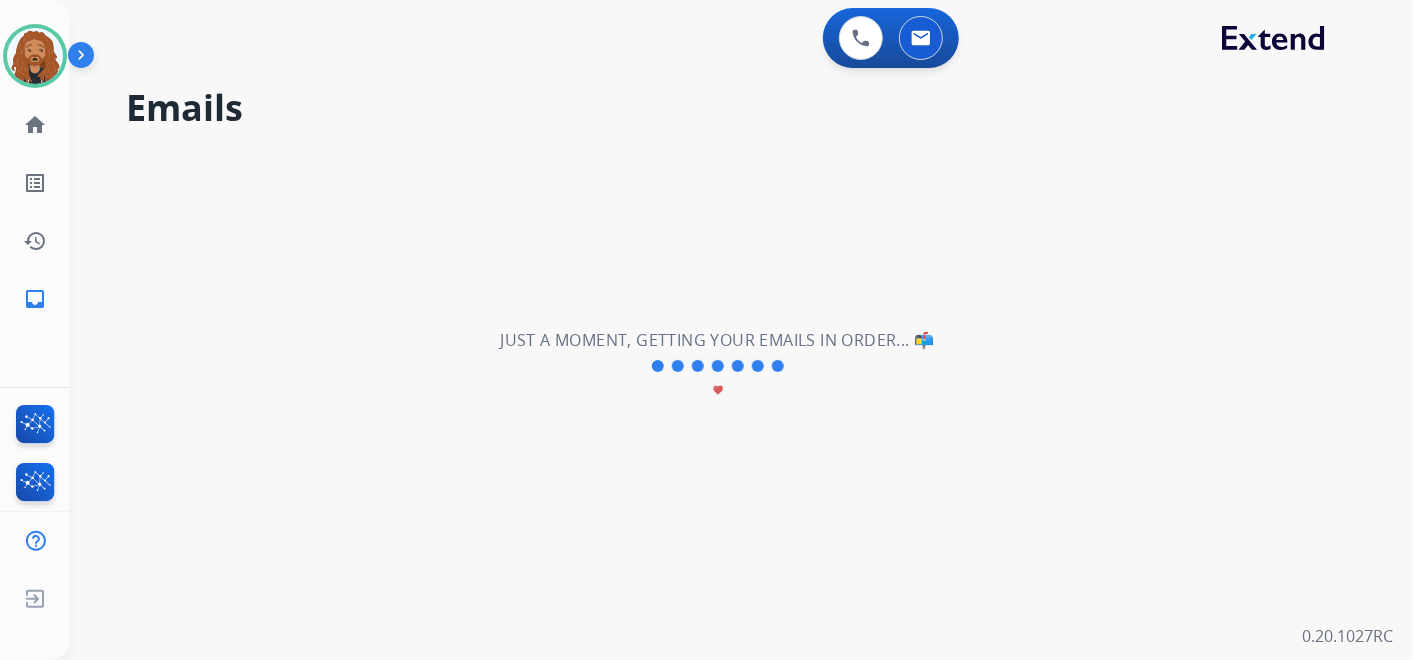 scroll, scrollTop: 0, scrollLeft: 0, axis: both 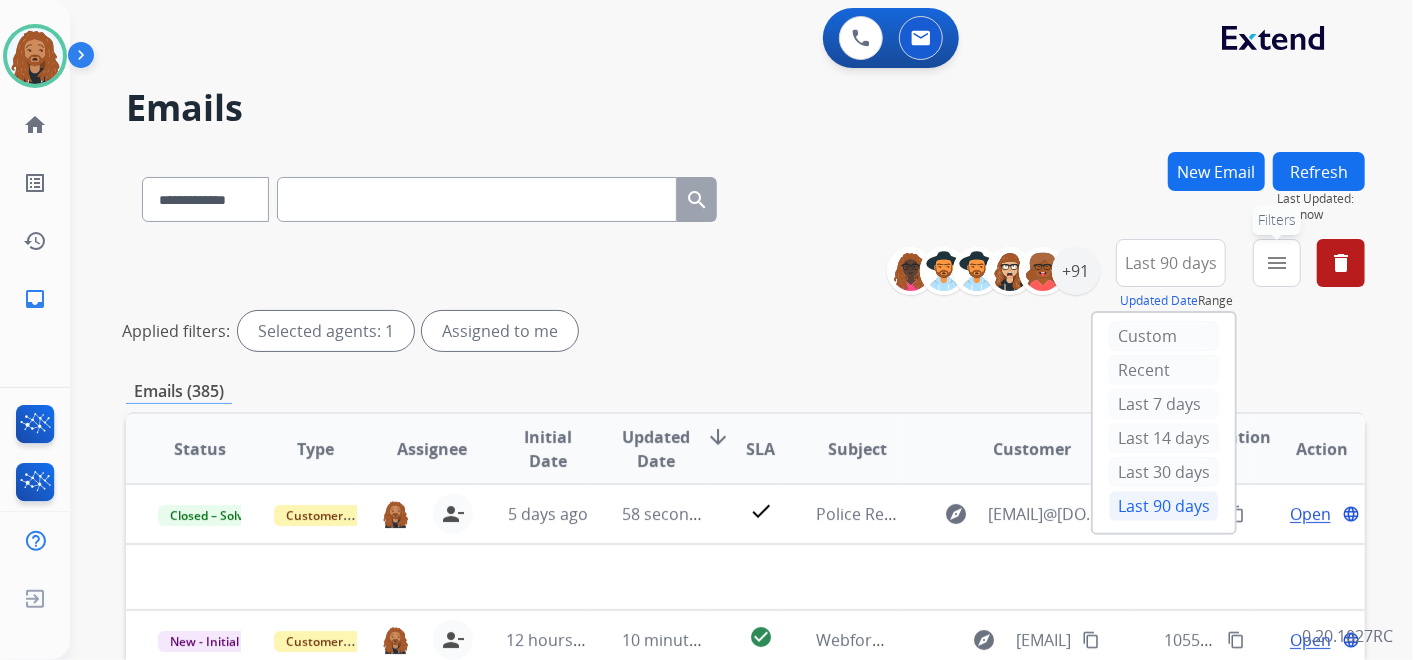 click on "menu" at bounding box center [1277, 263] 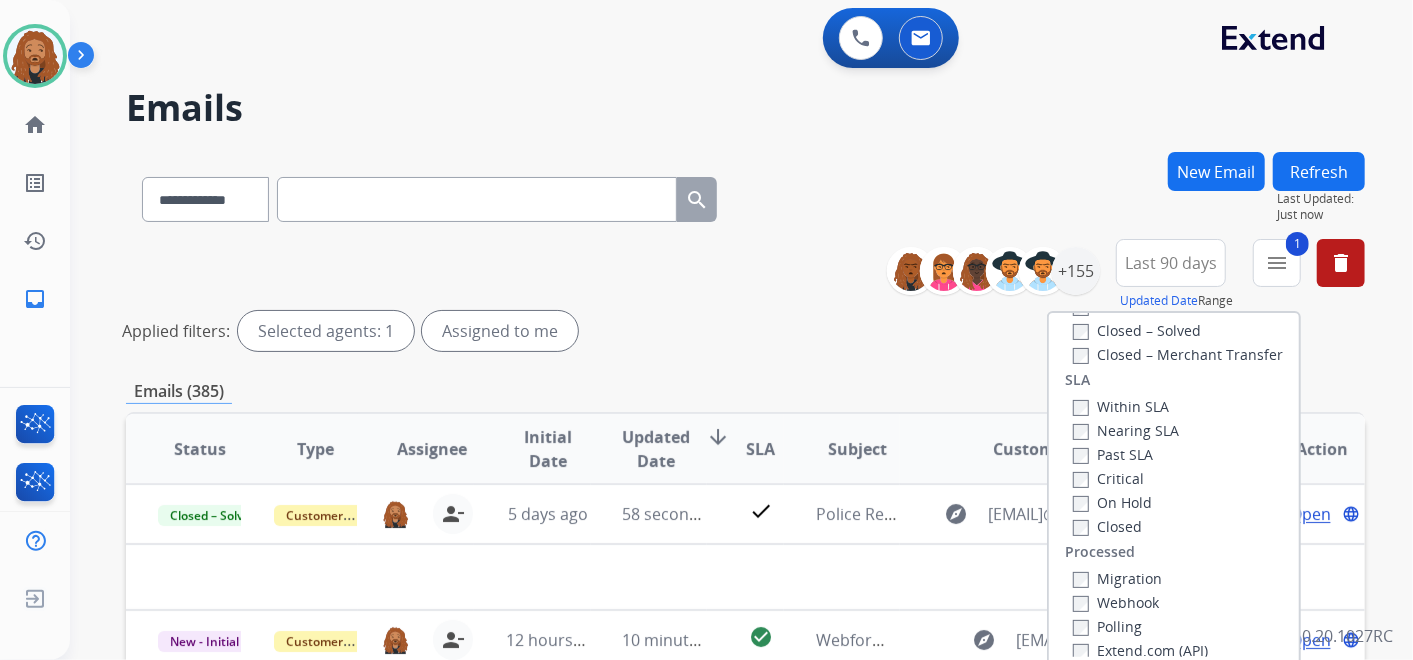 scroll, scrollTop: 526, scrollLeft: 0, axis: vertical 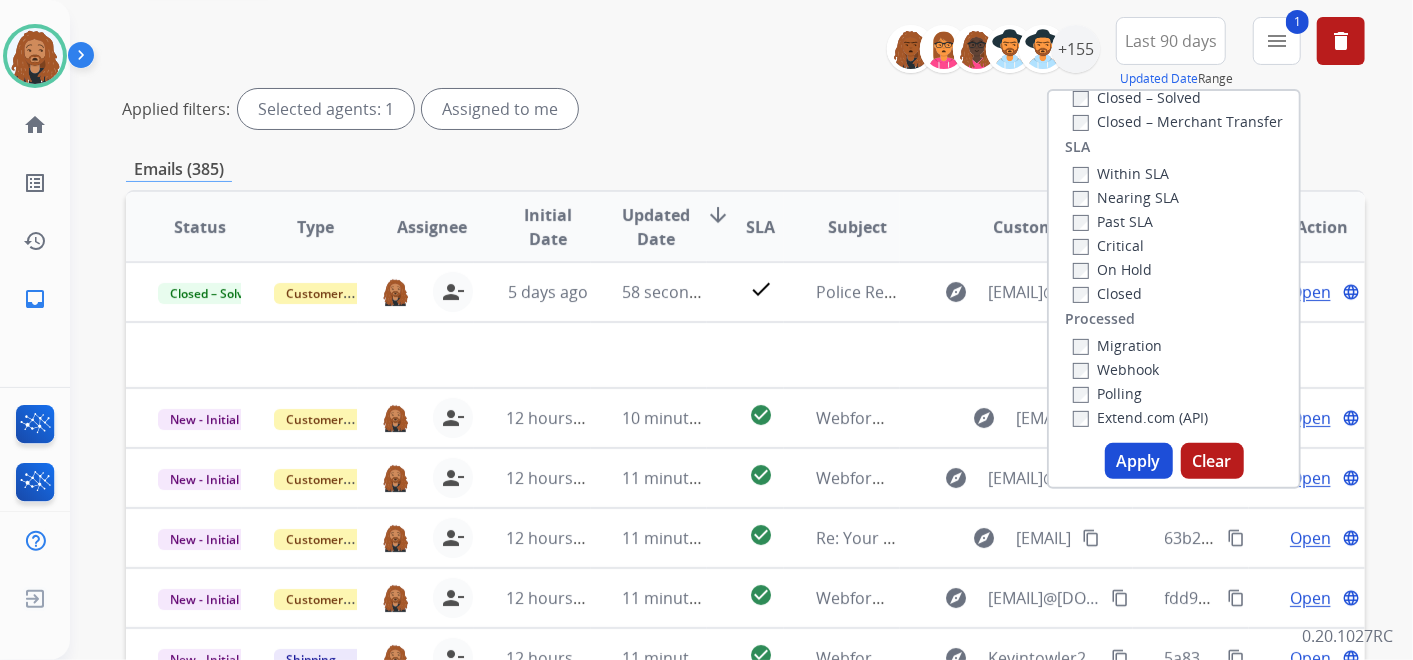 click on "Apply" at bounding box center (1139, 461) 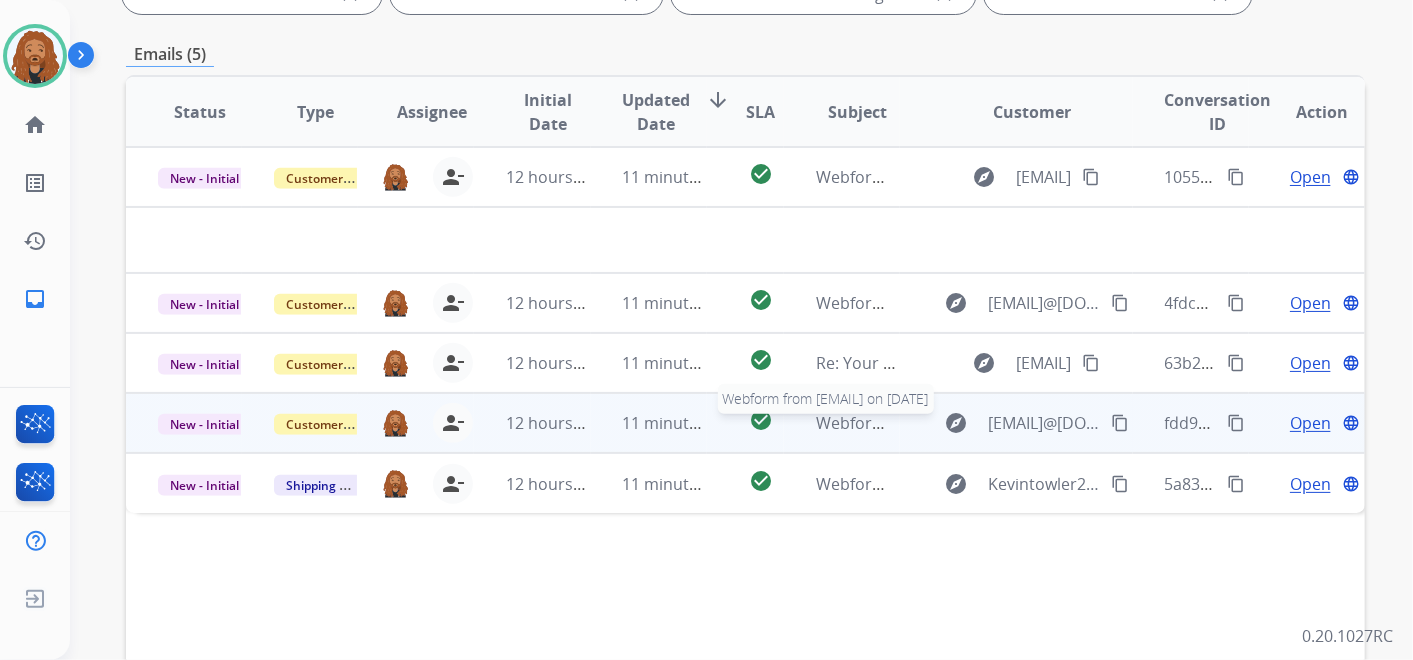 scroll, scrollTop: 351, scrollLeft: 0, axis: vertical 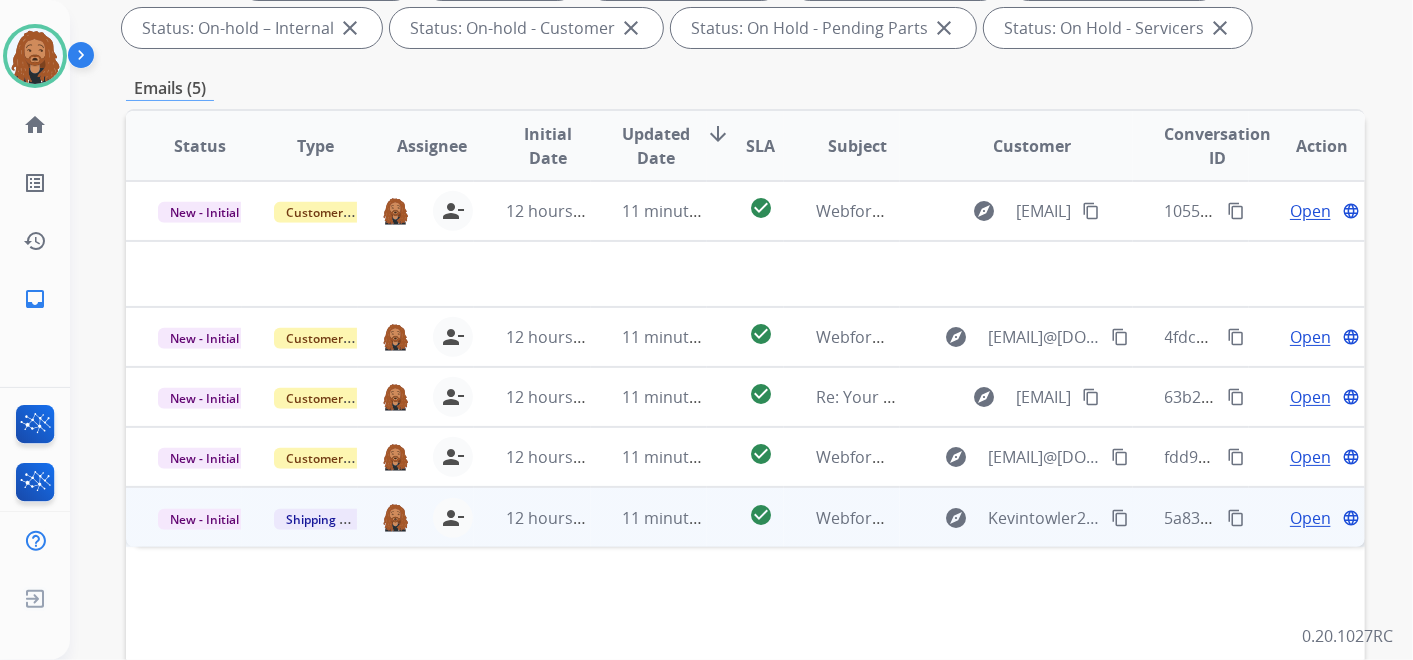 click on "Webform from [EMAIL] on 08/07/2025" at bounding box center (842, 517) 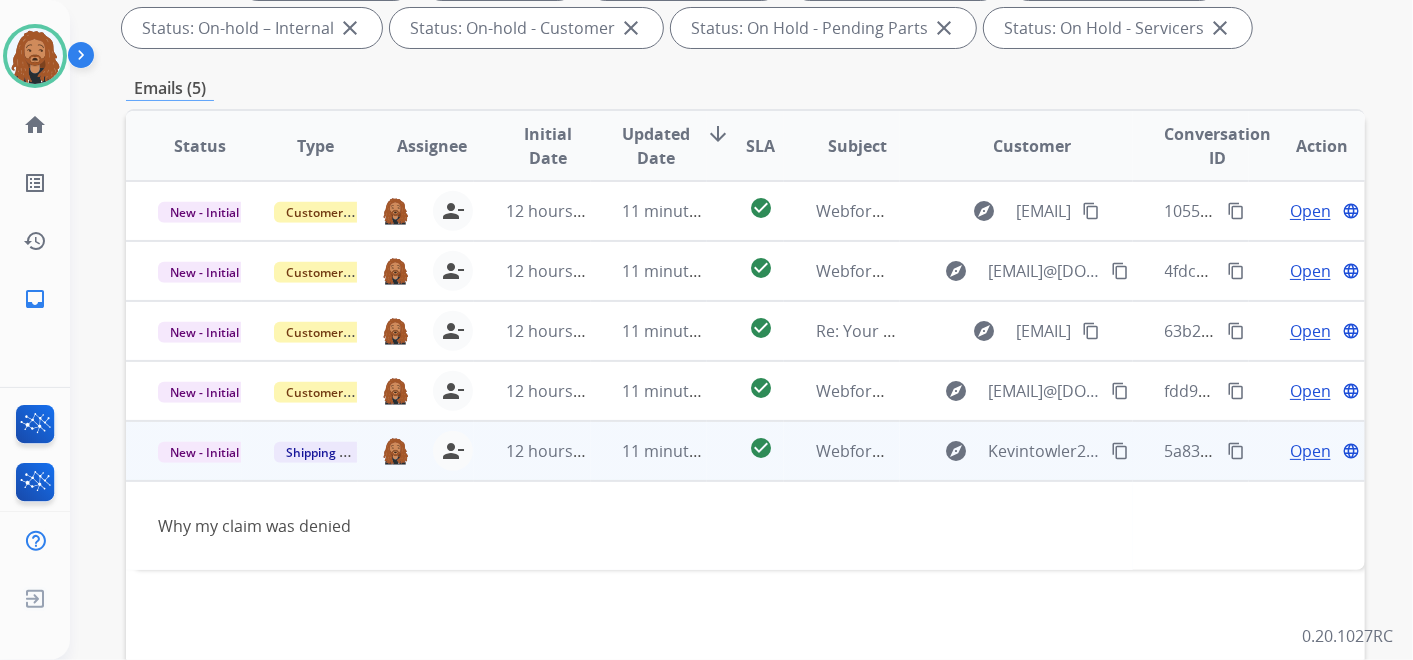 click on "Open" at bounding box center [1310, 451] 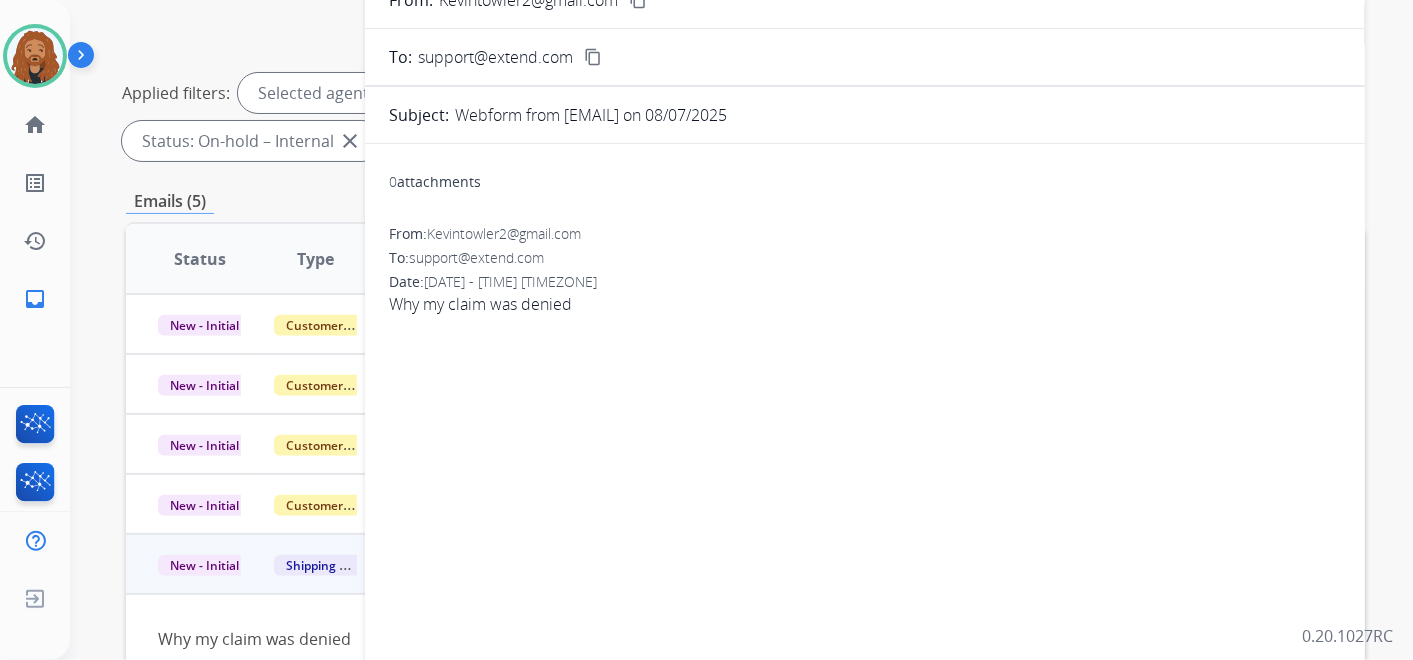 scroll, scrollTop: 128, scrollLeft: 0, axis: vertical 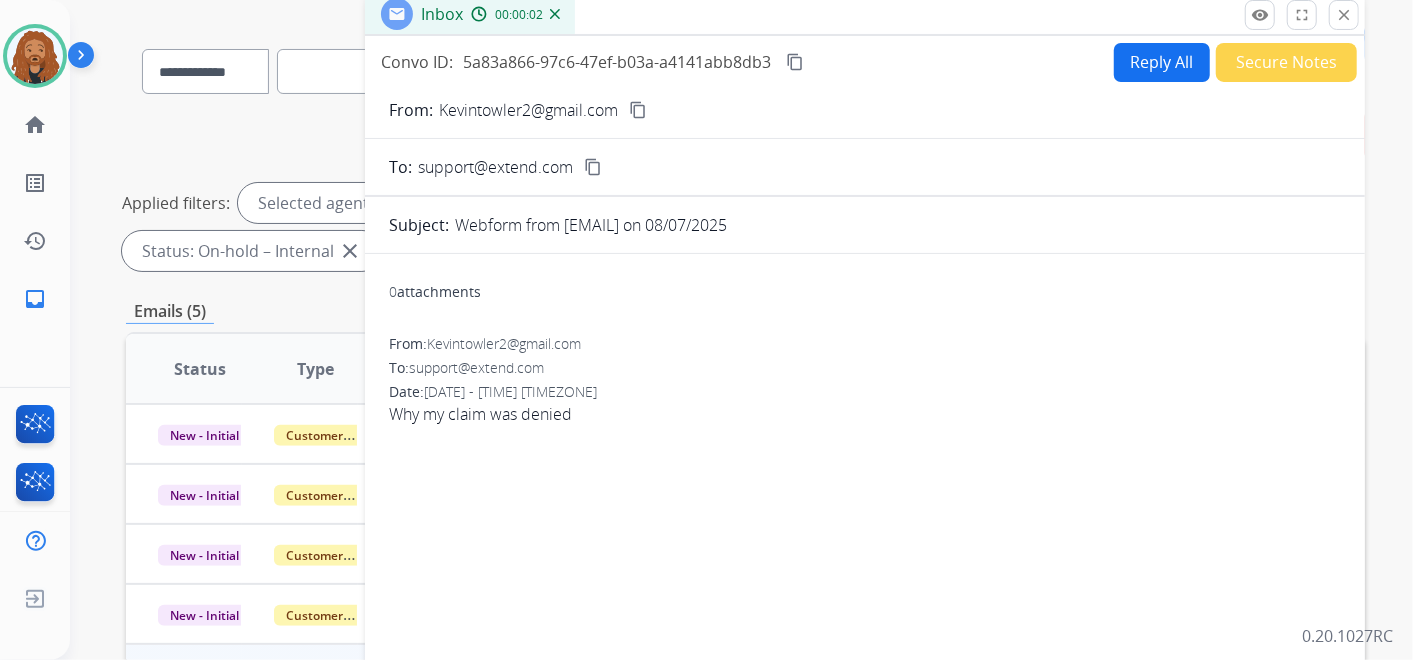 click on "content_copy" at bounding box center [638, 110] 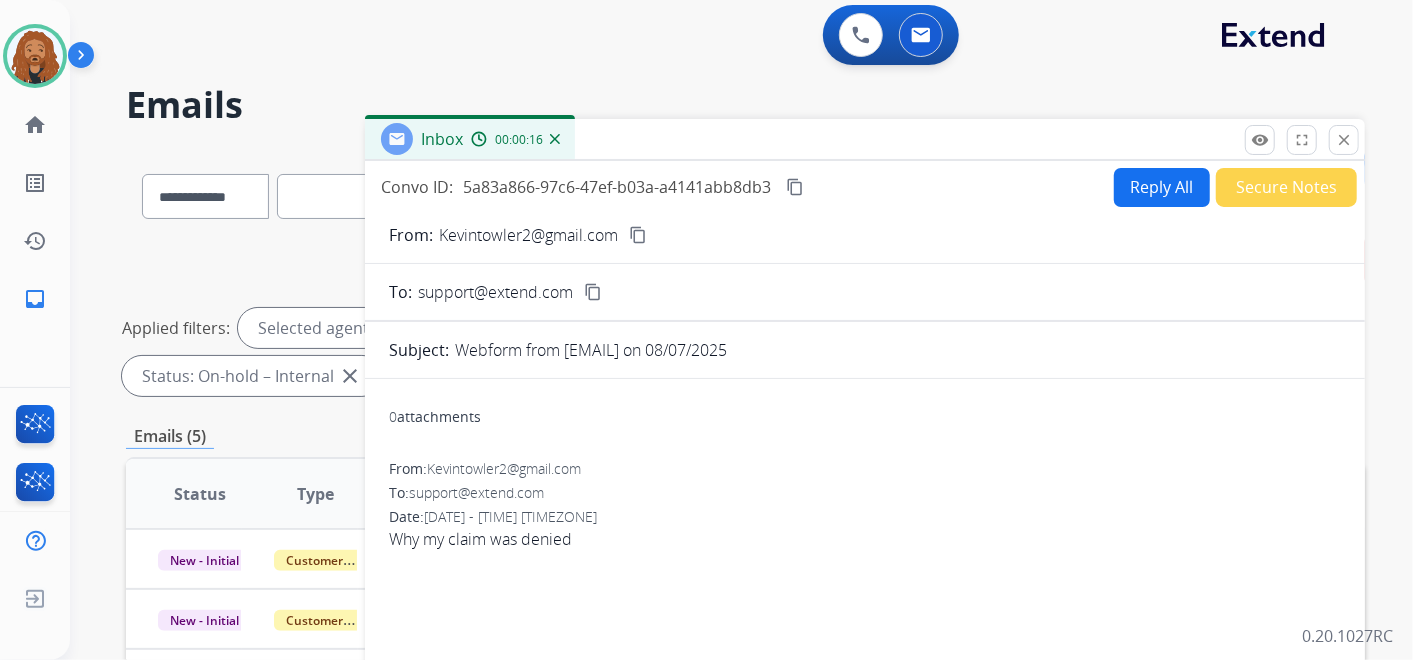 scroll, scrollTop: 0, scrollLeft: 0, axis: both 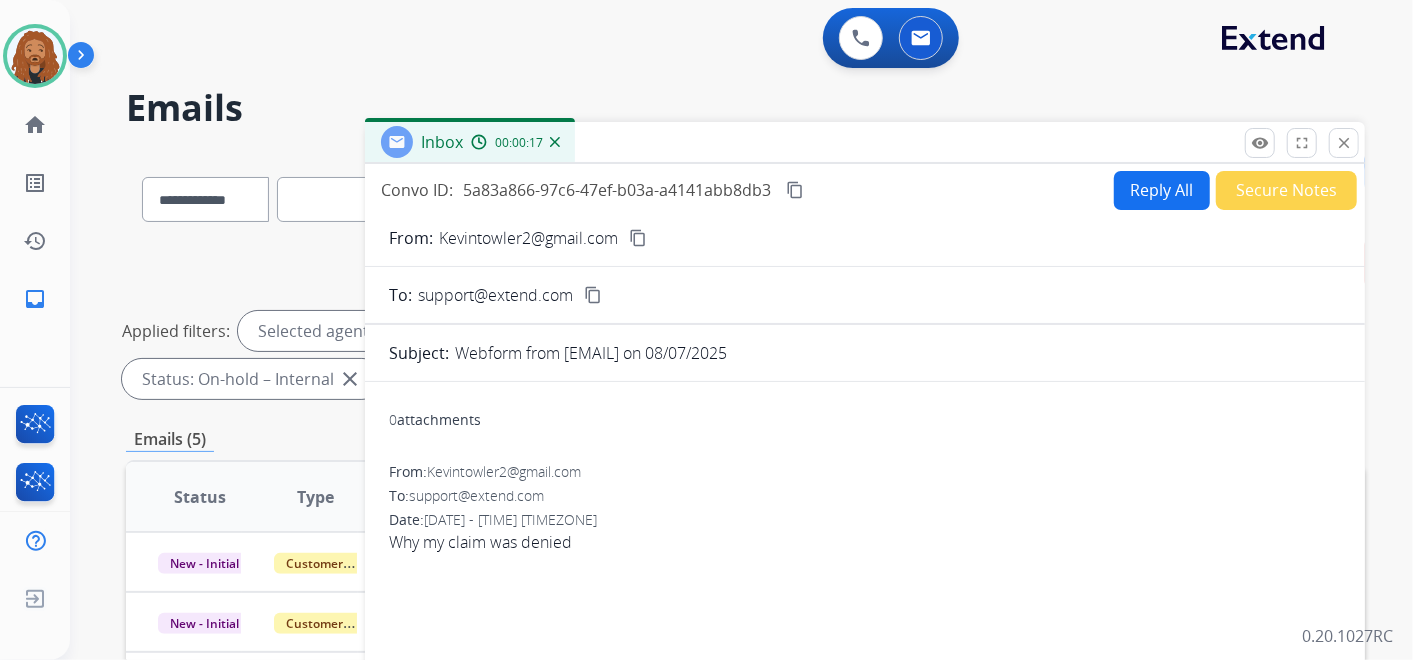 click on "Reply All" at bounding box center [1162, 190] 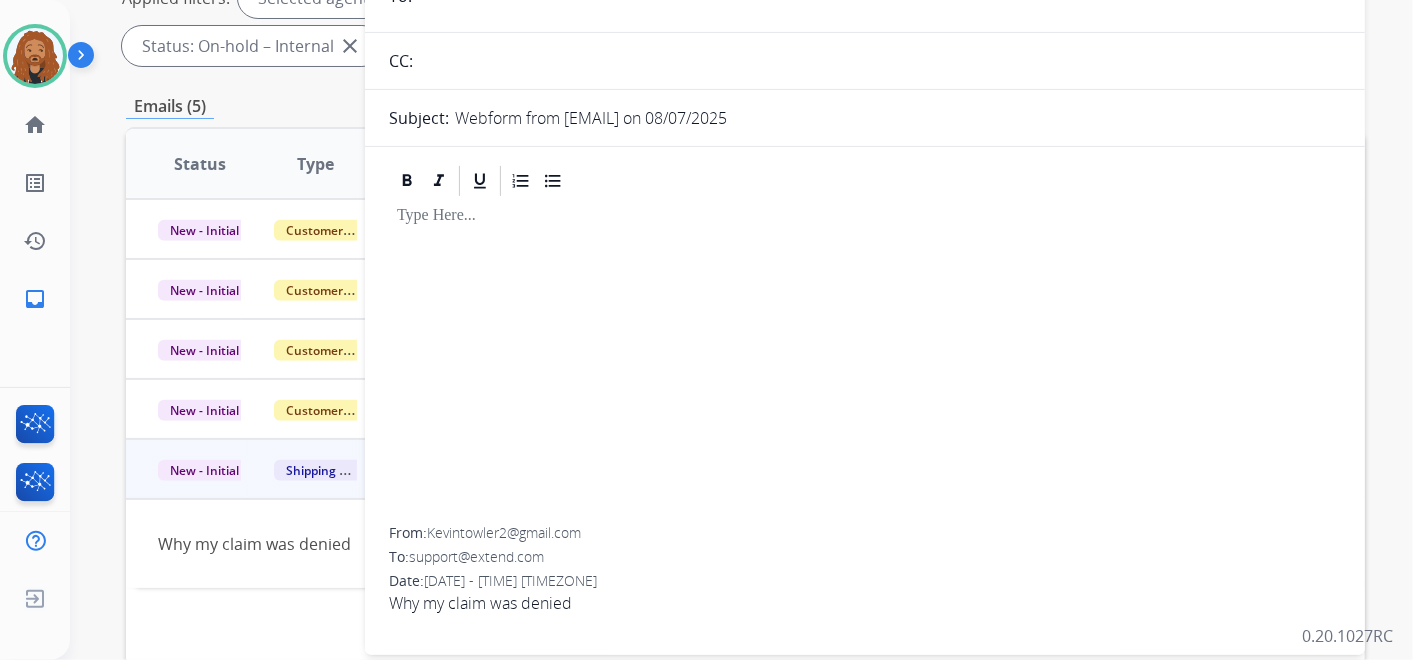 scroll, scrollTop: 0, scrollLeft: 0, axis: both 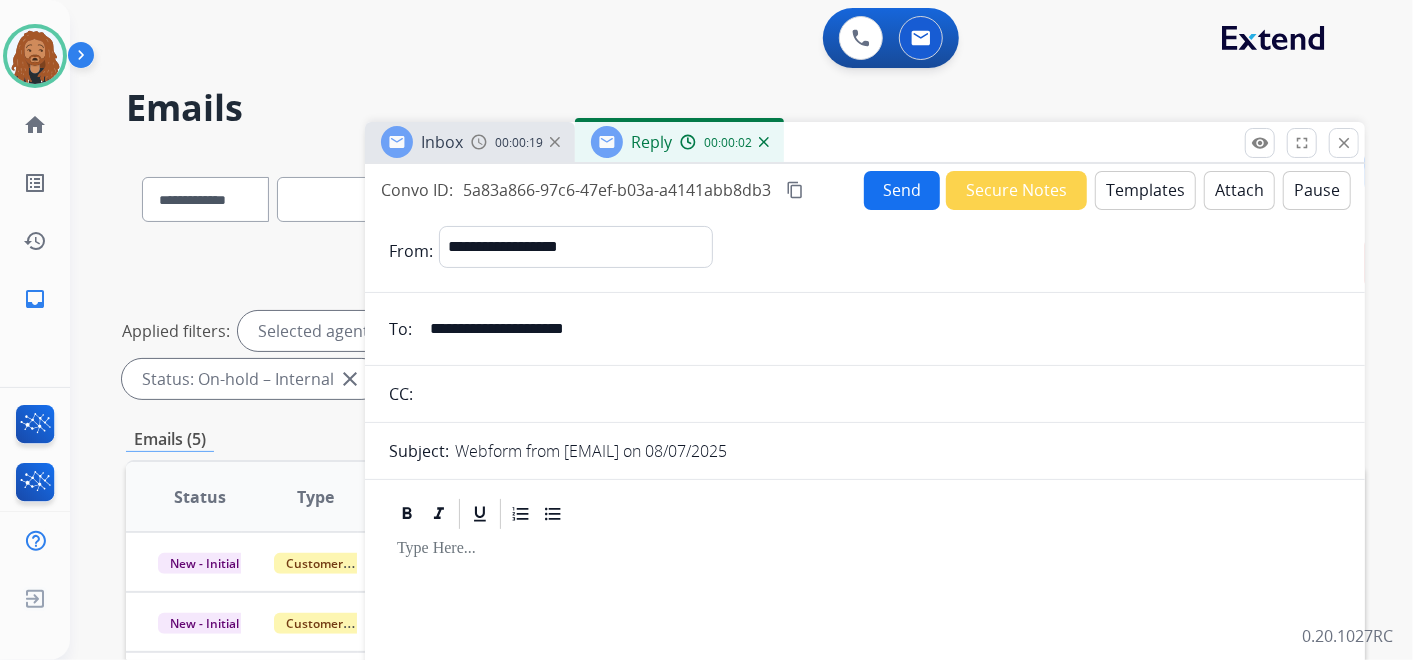 click on "Templates" at bounding box center [1145, 190] 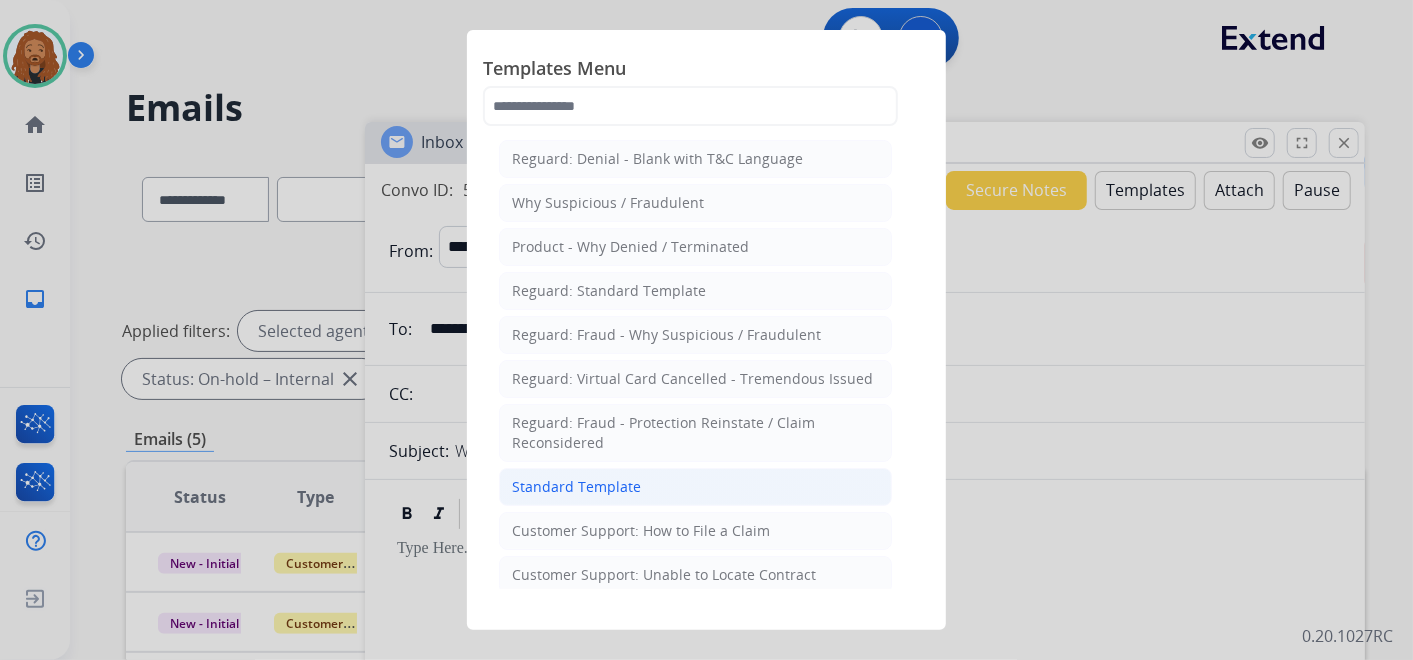 click on "Standard Template" 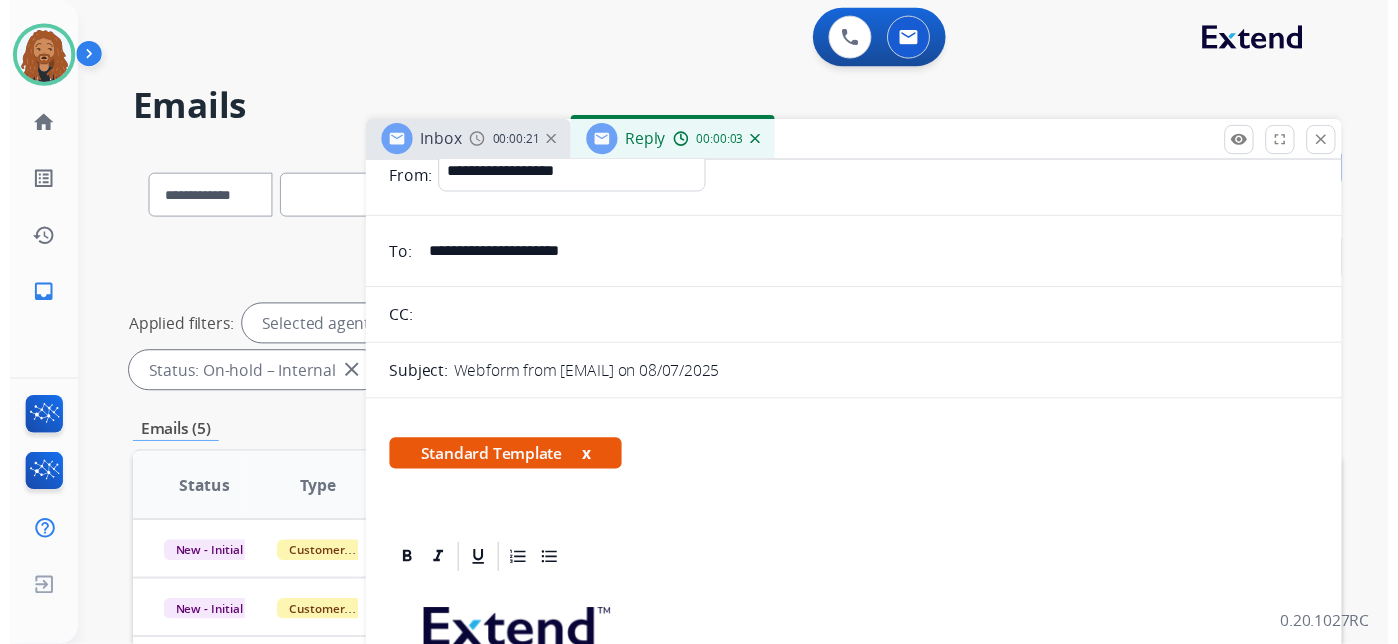 scroll, scrollTop: 222, scrollLeft: 0, axis: vertical 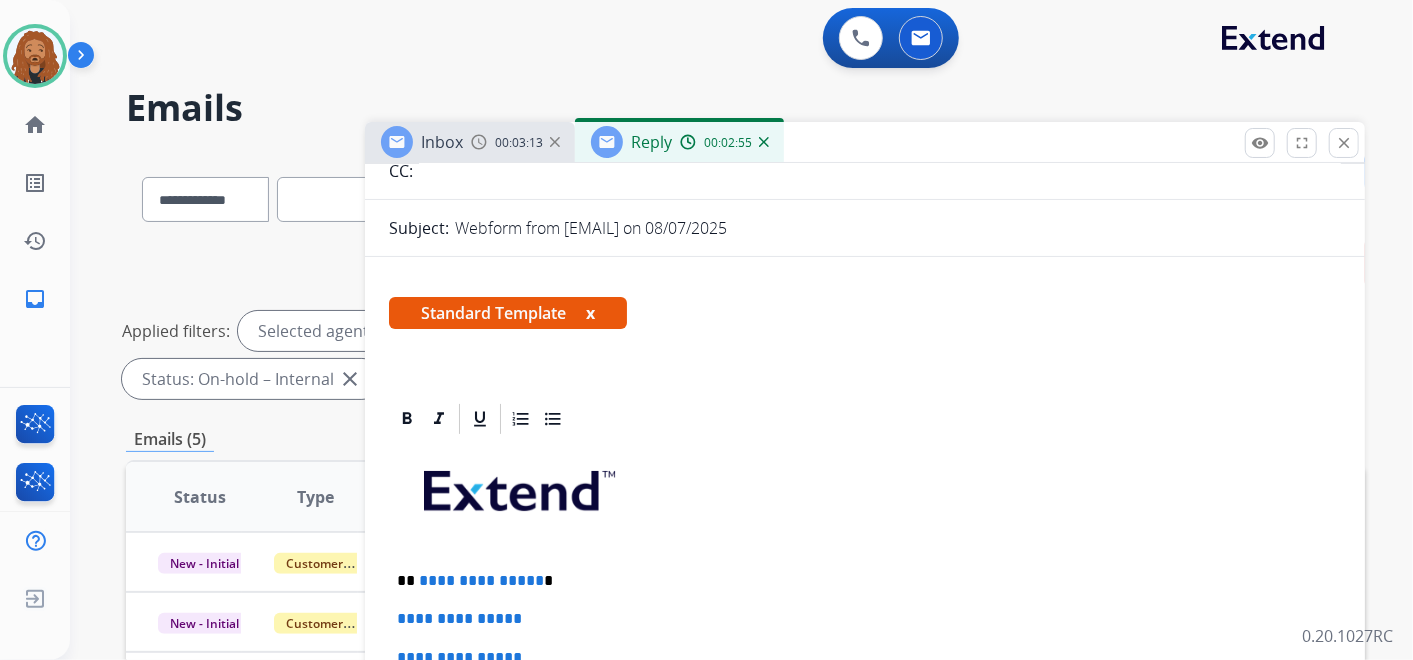 click on "Reply  00:02:55" at bounding box center [679, 142] 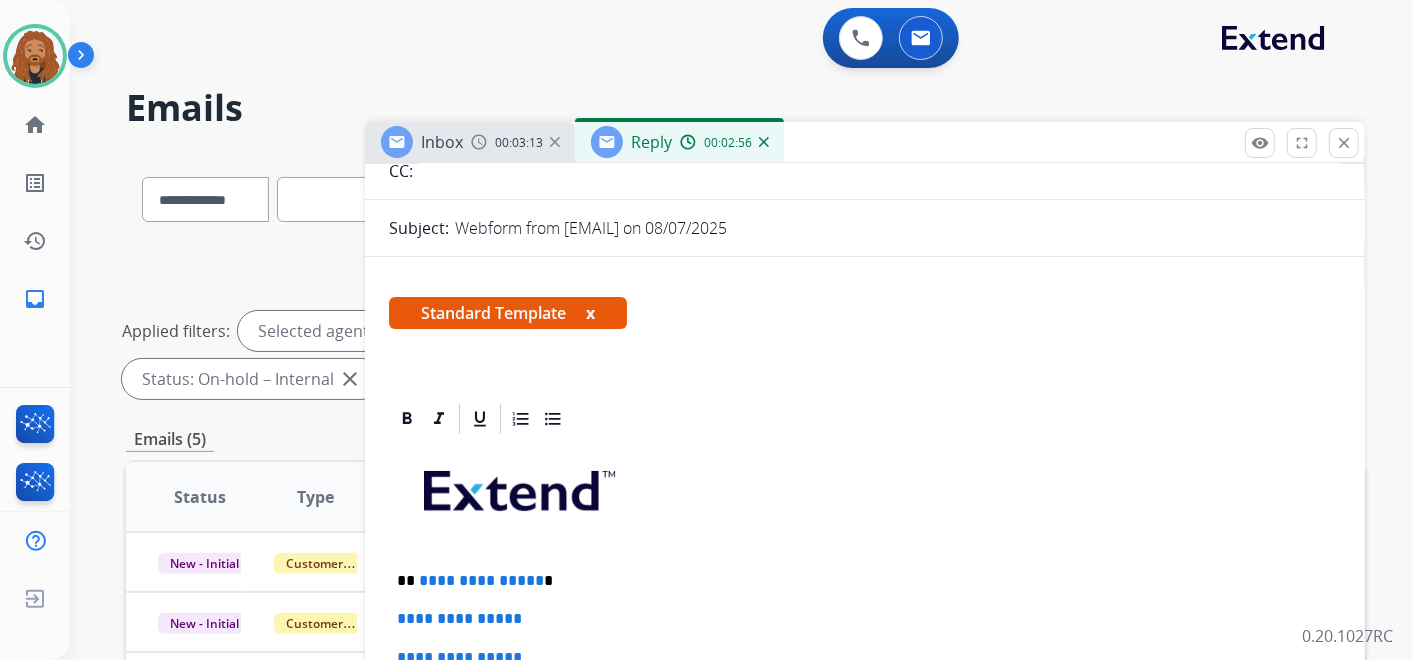 click at bounding box center (764, 142) 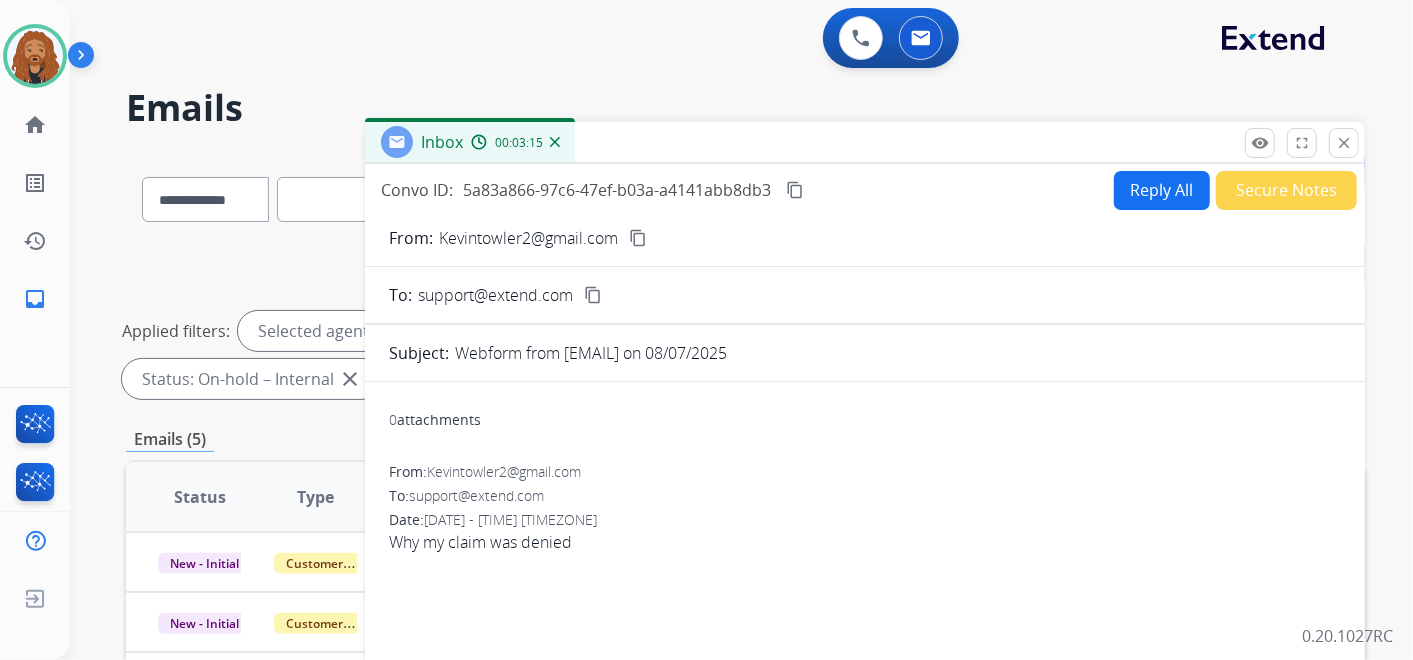 click at bounding box center [555, 142] 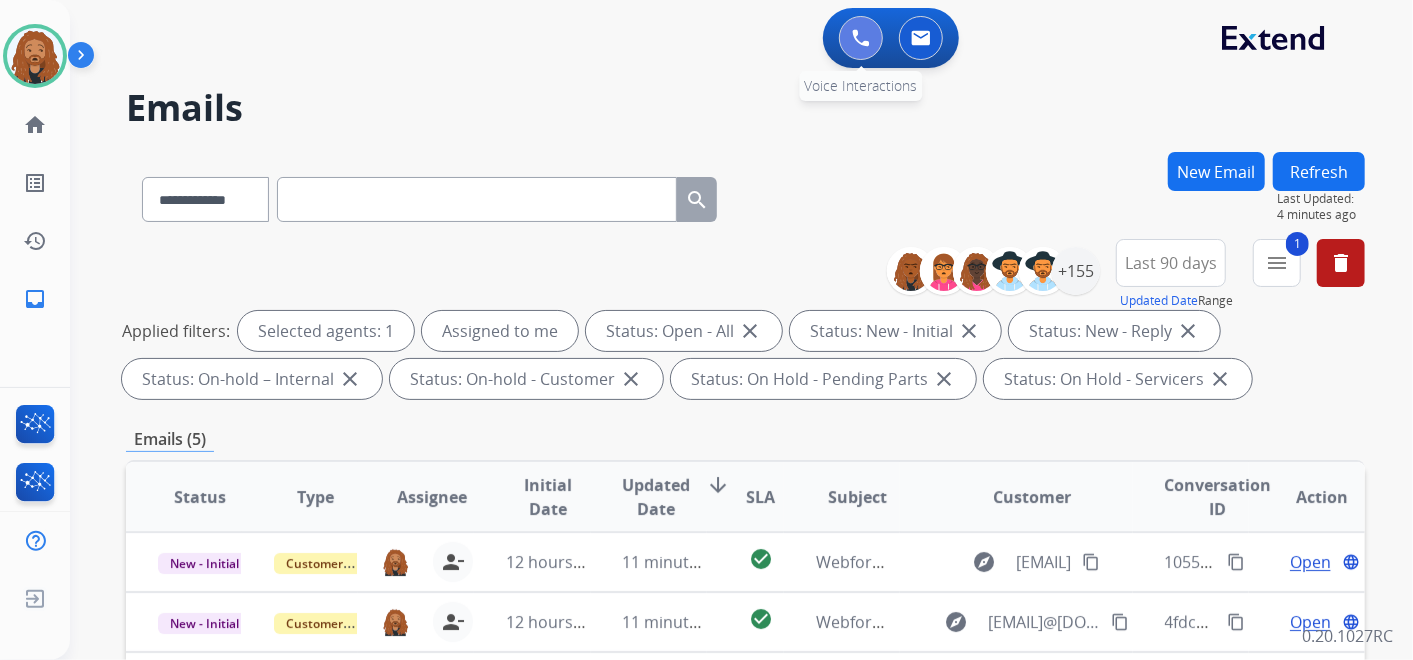click at bounding box center (861, 38) 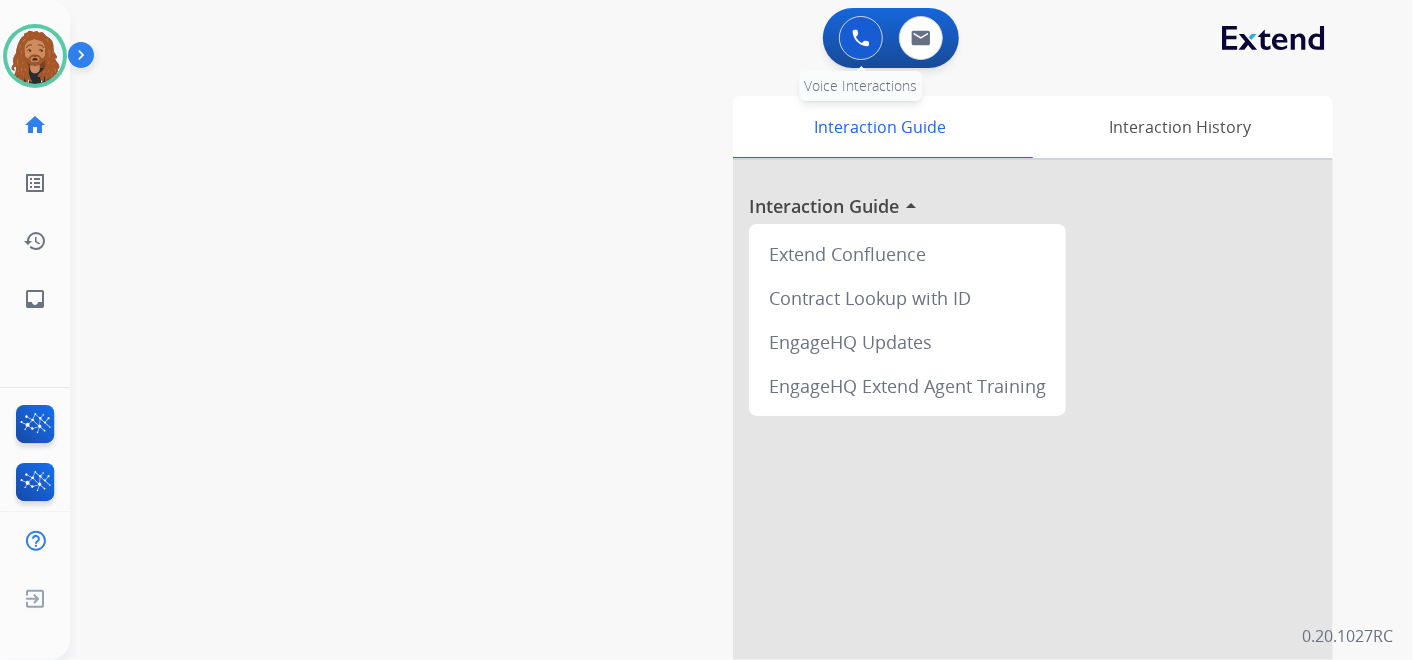 click at bounding box center (861, 38) 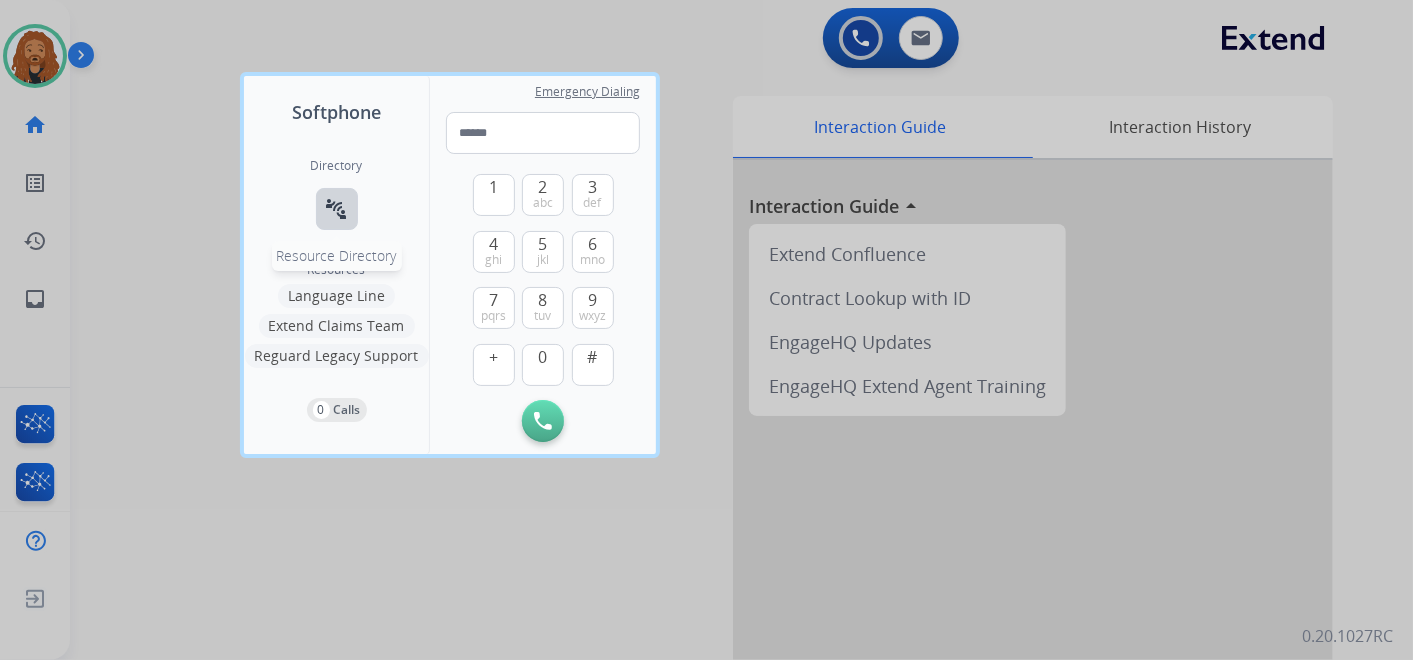 click on "connect_without_contact" at bounding box center (337, 209) 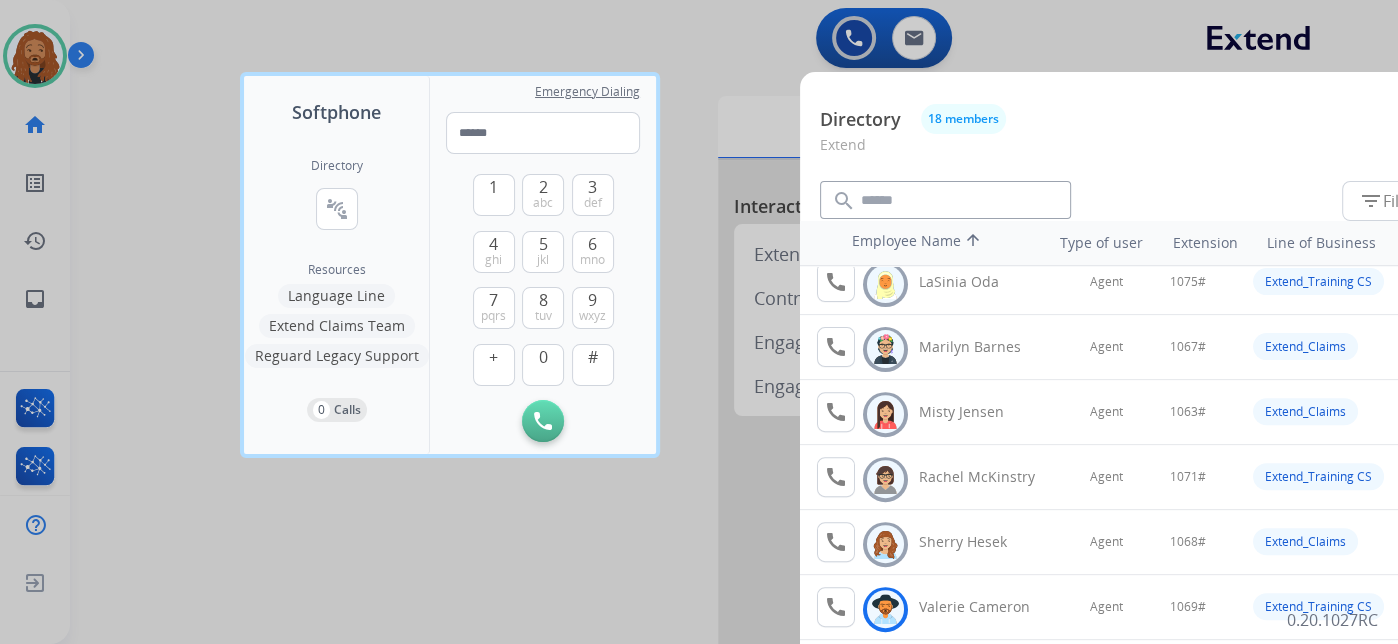 scroll, scrollTop: 756, scrollLeft: 0, axis: vertical 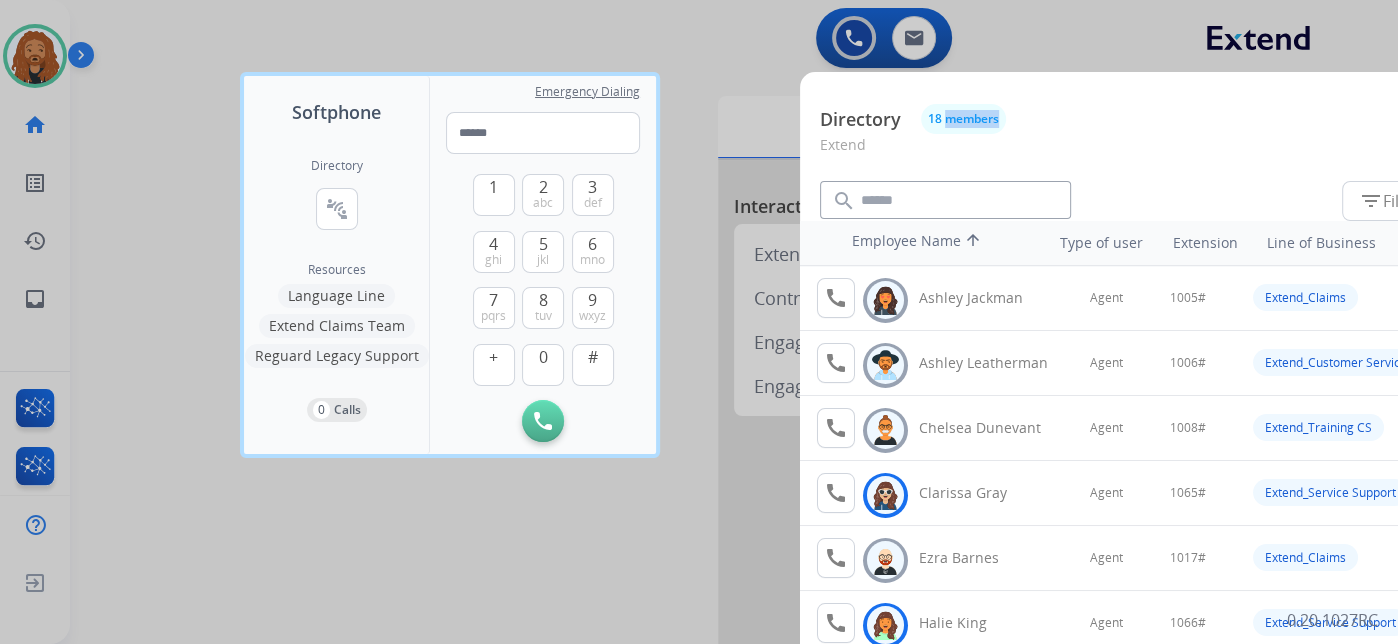 drag, startPoint x: 1217, startPoint y: 100, endPoint x: 945, endPoint y: 84, distance: 272.47018 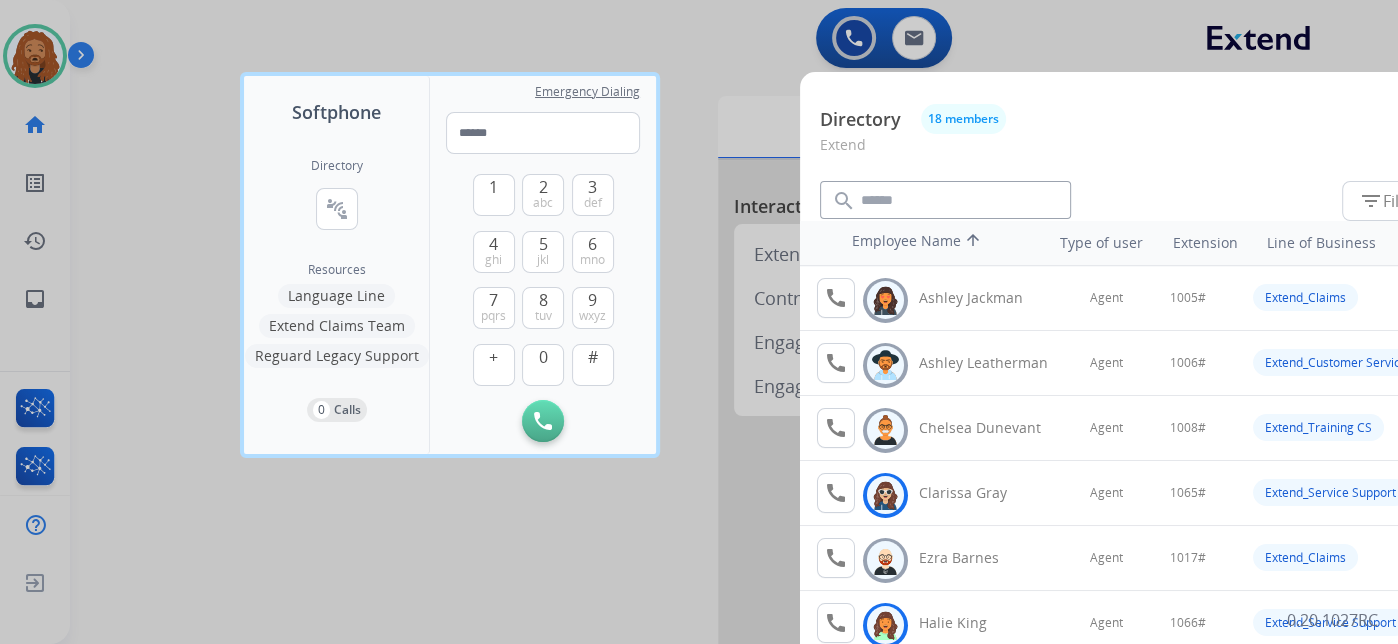 click at bounding box center [699, 322] 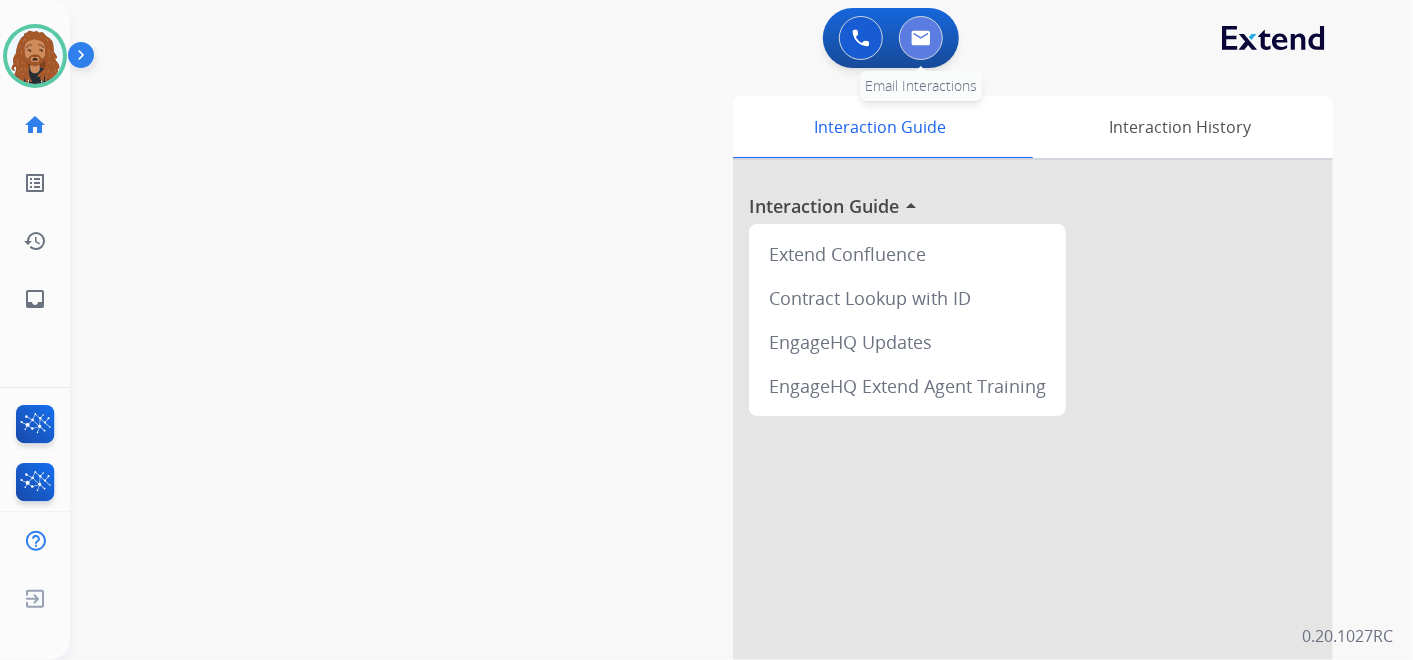 click at bounding box center [921, 38] 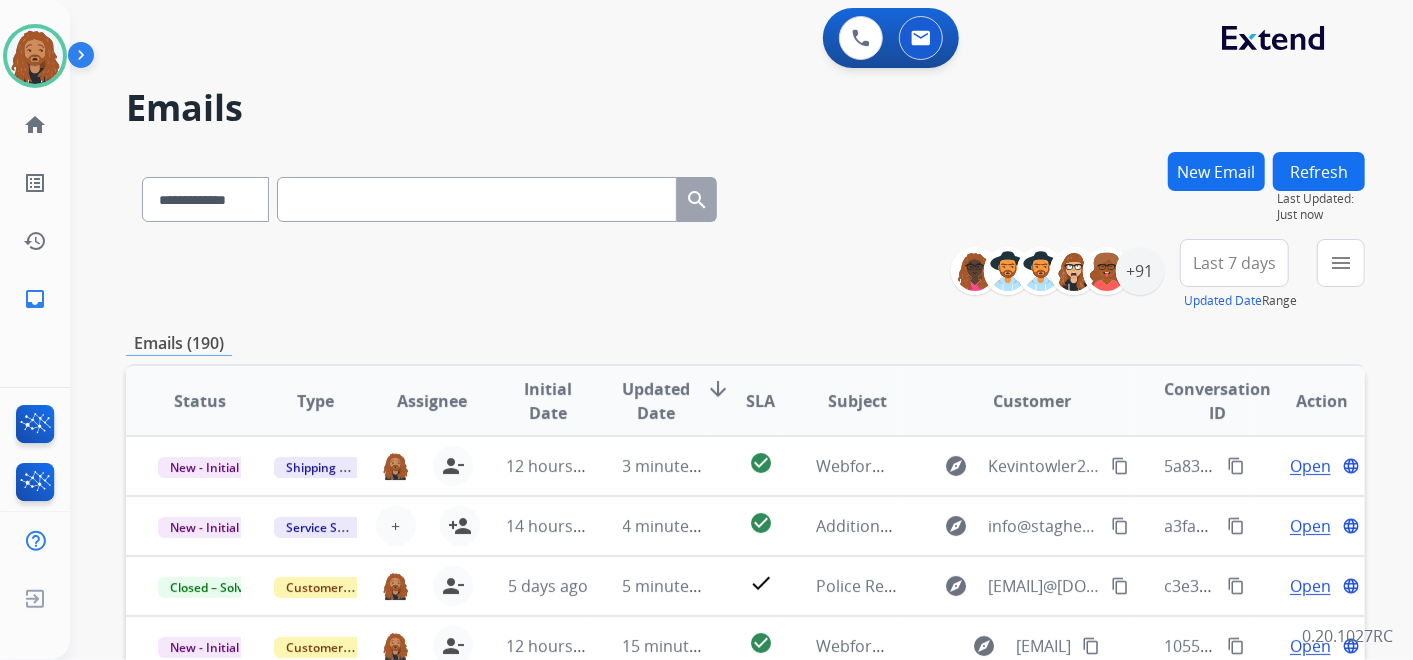 scroll, scrollTop: 1, scrollLeft: 0, axis: vertical 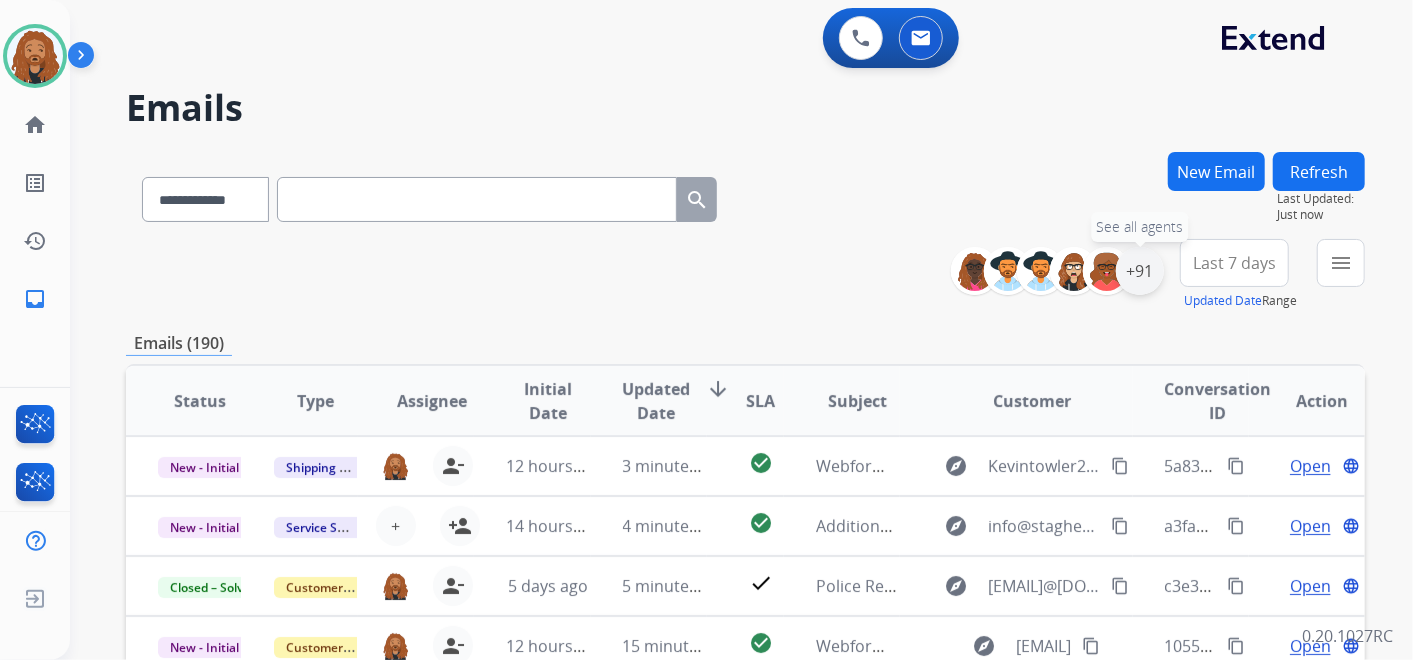 click on "+91" at bounding box center [1140, 271] 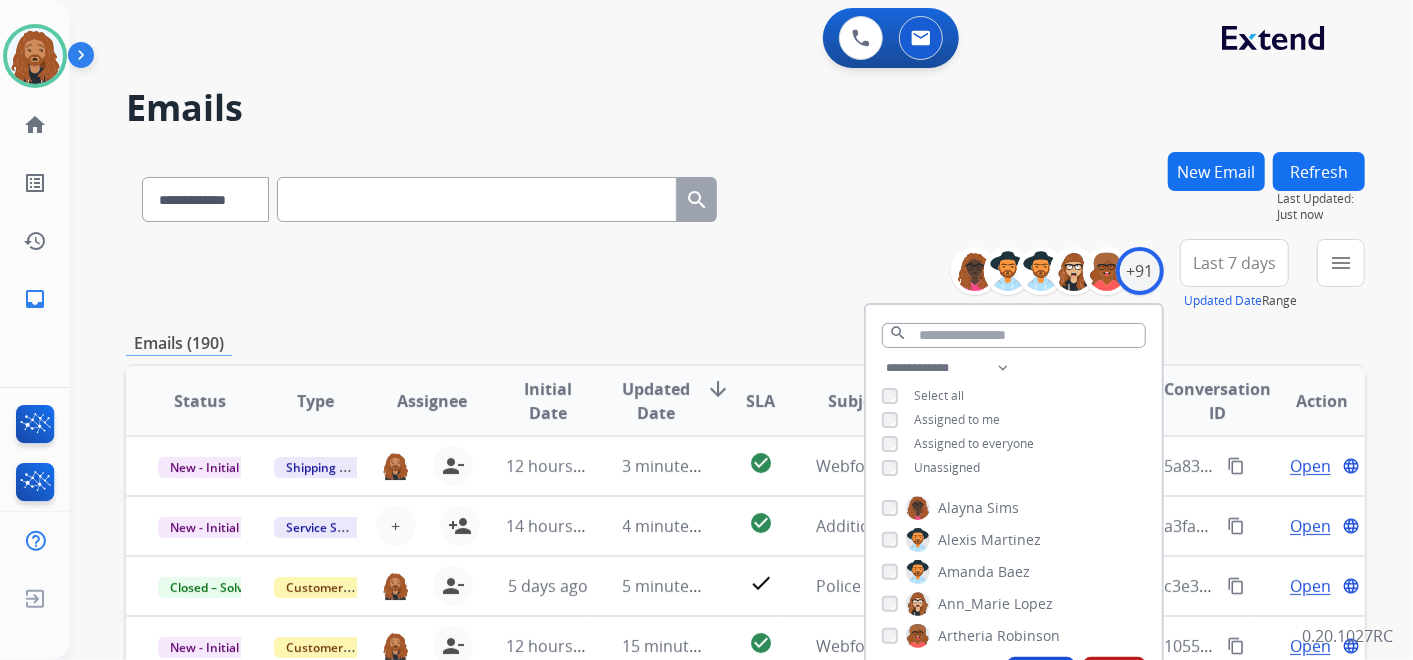 click on "Unassigned" at bounding box center [947, 467] 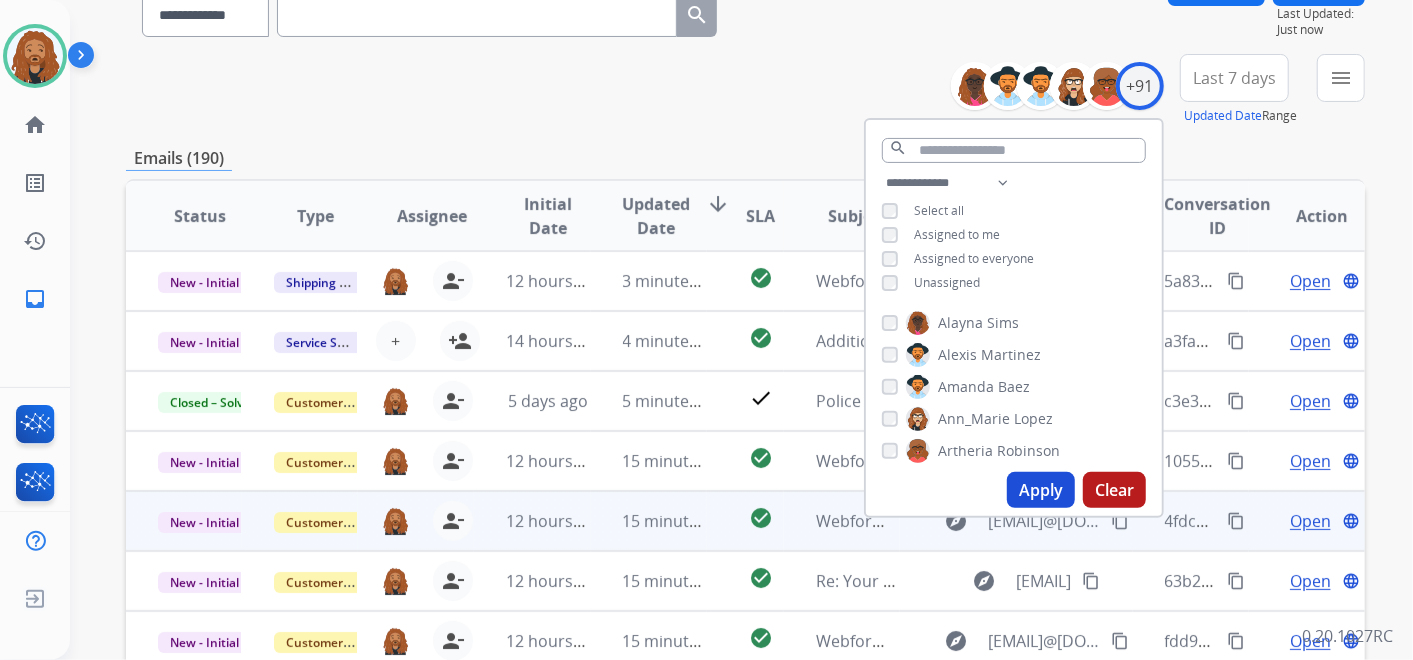 scroll, scrollTop: 333, scrollLeft: 0, axis: vertical 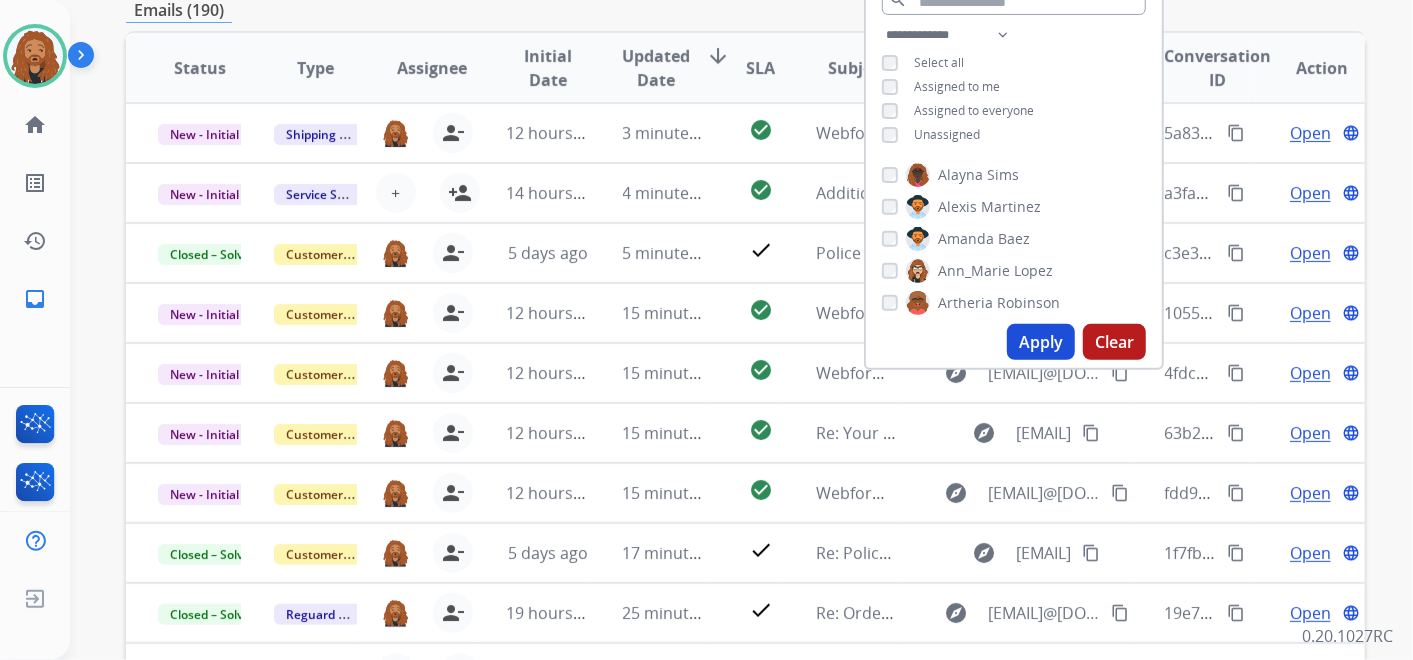 click on "Apply" at bounding box center (1041, 342) 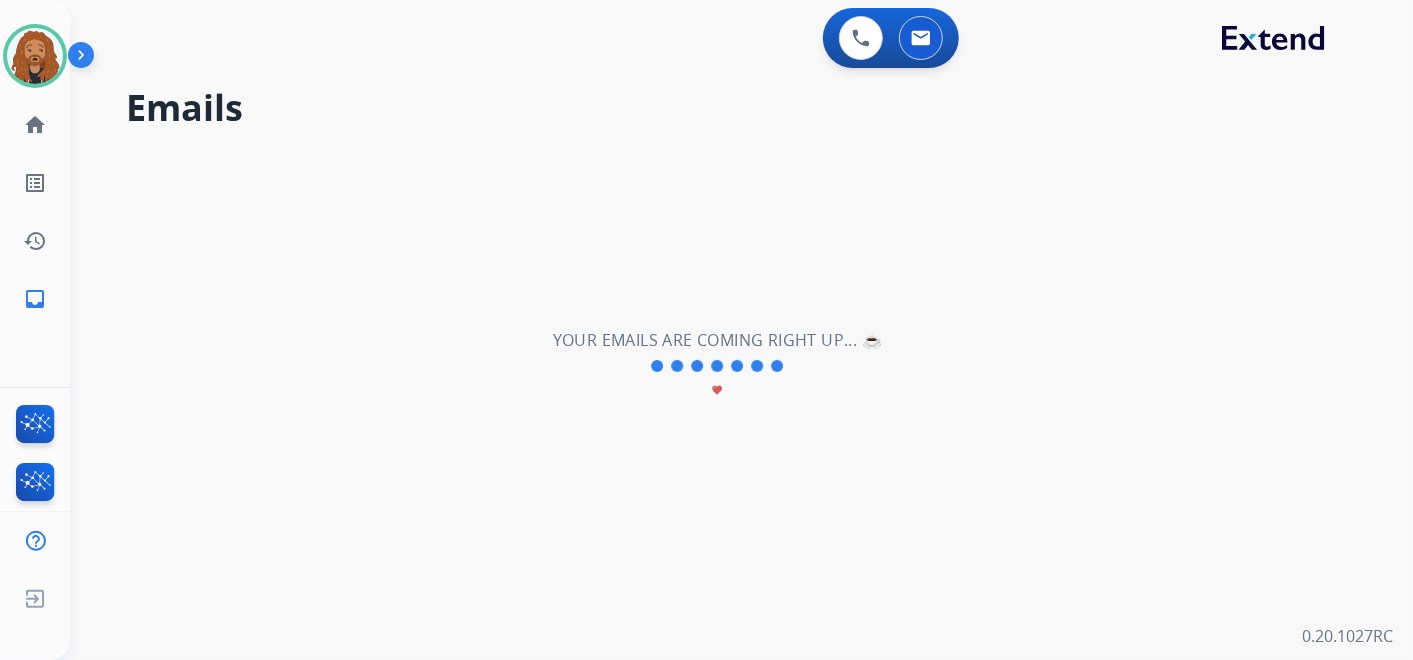 scroll, scrollTop: 0, scrollLeft: 0, axis: both 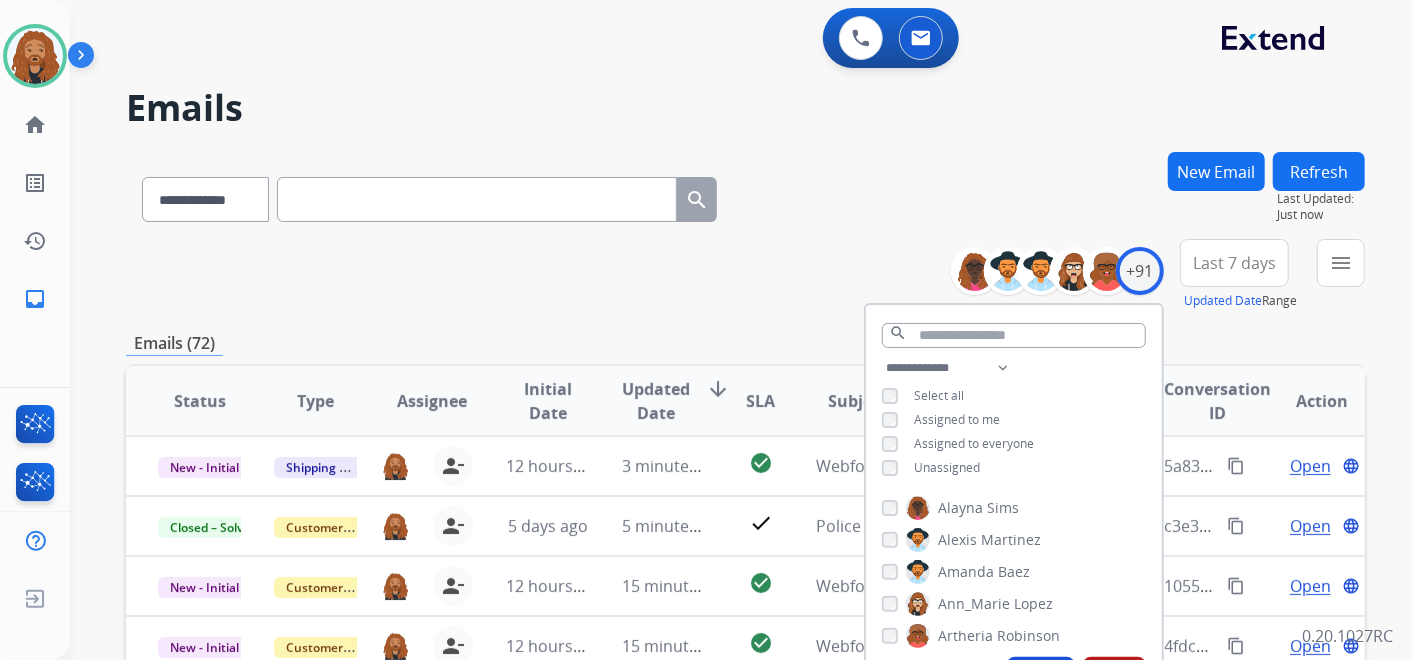 click on "**********" at bounding box center [1165, 275] 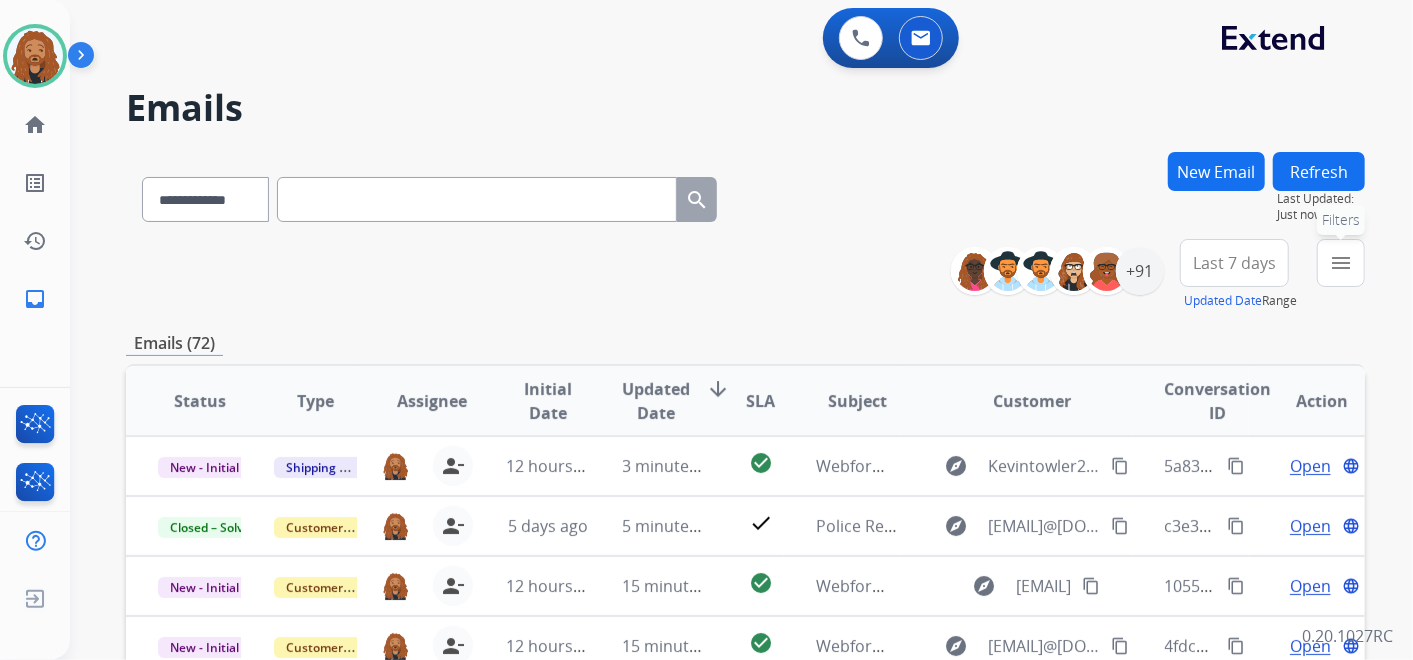 click on "menu" at bounding box center (1341, 263) 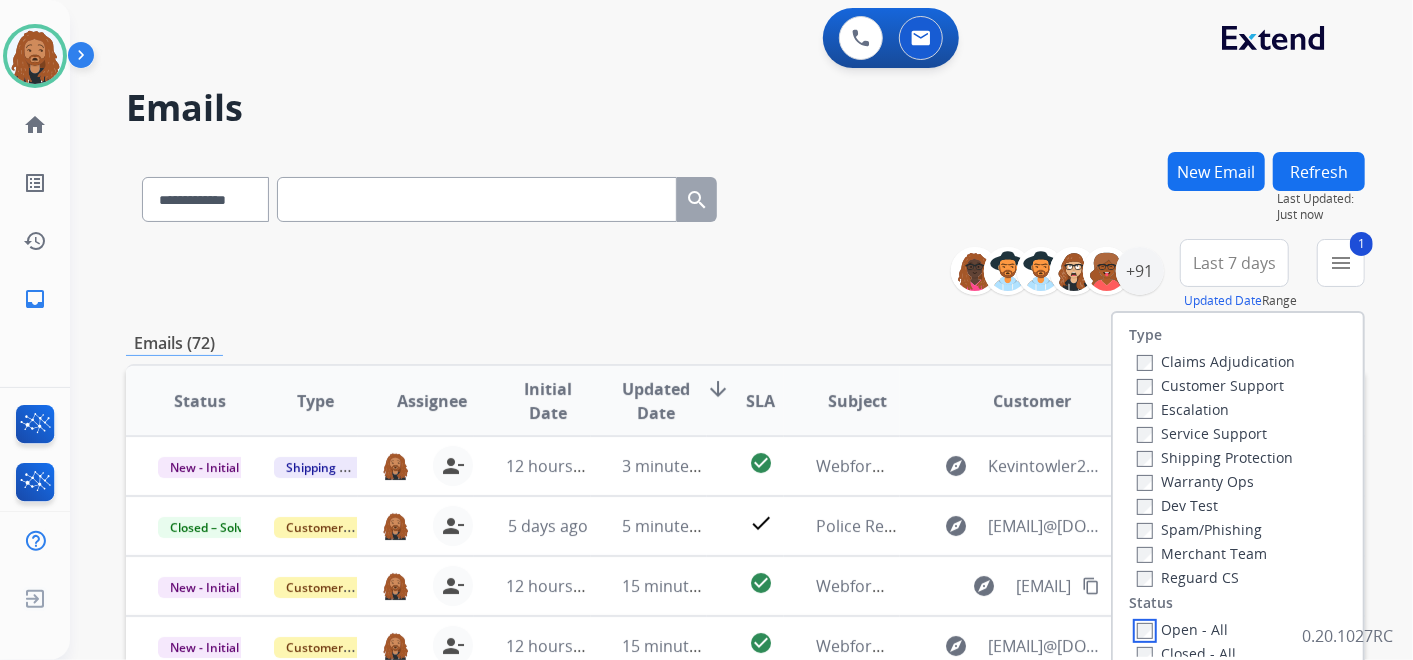 scroll, scrollTop: 1, scrollLeft: 0, axis: vertical 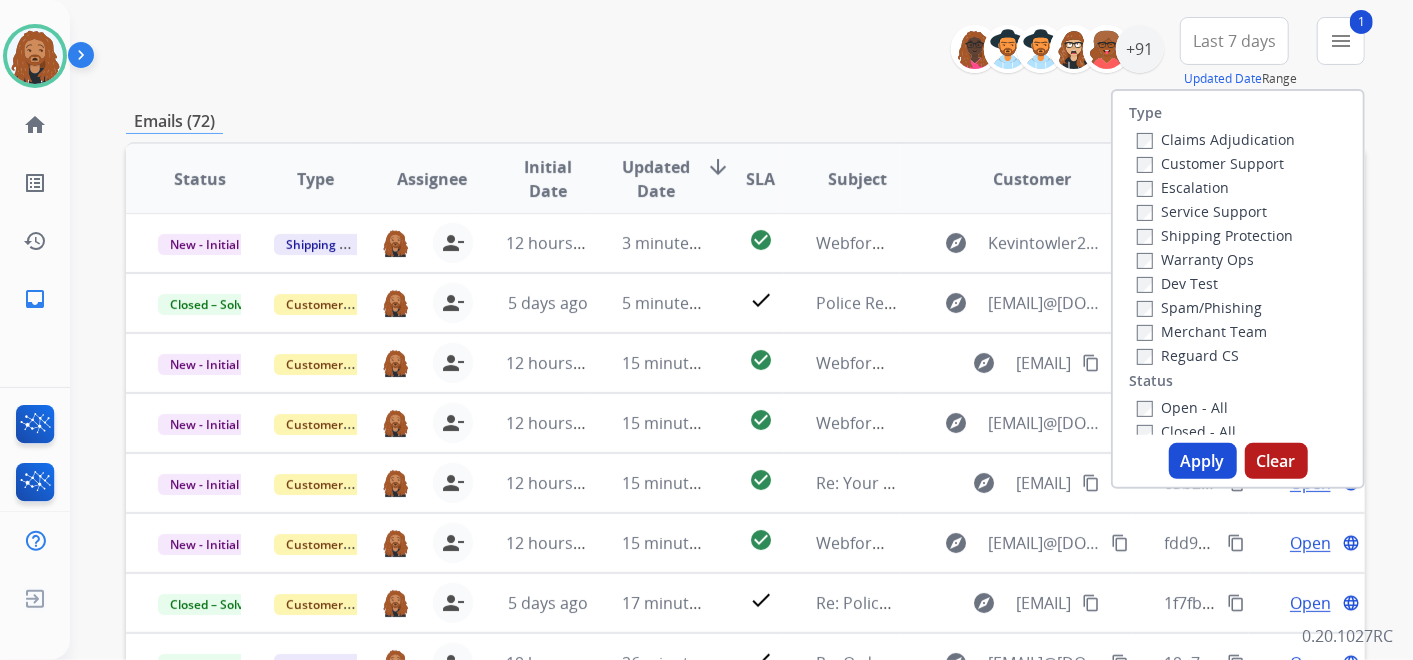 click on "Apply" at bounding box center [1203, 461] 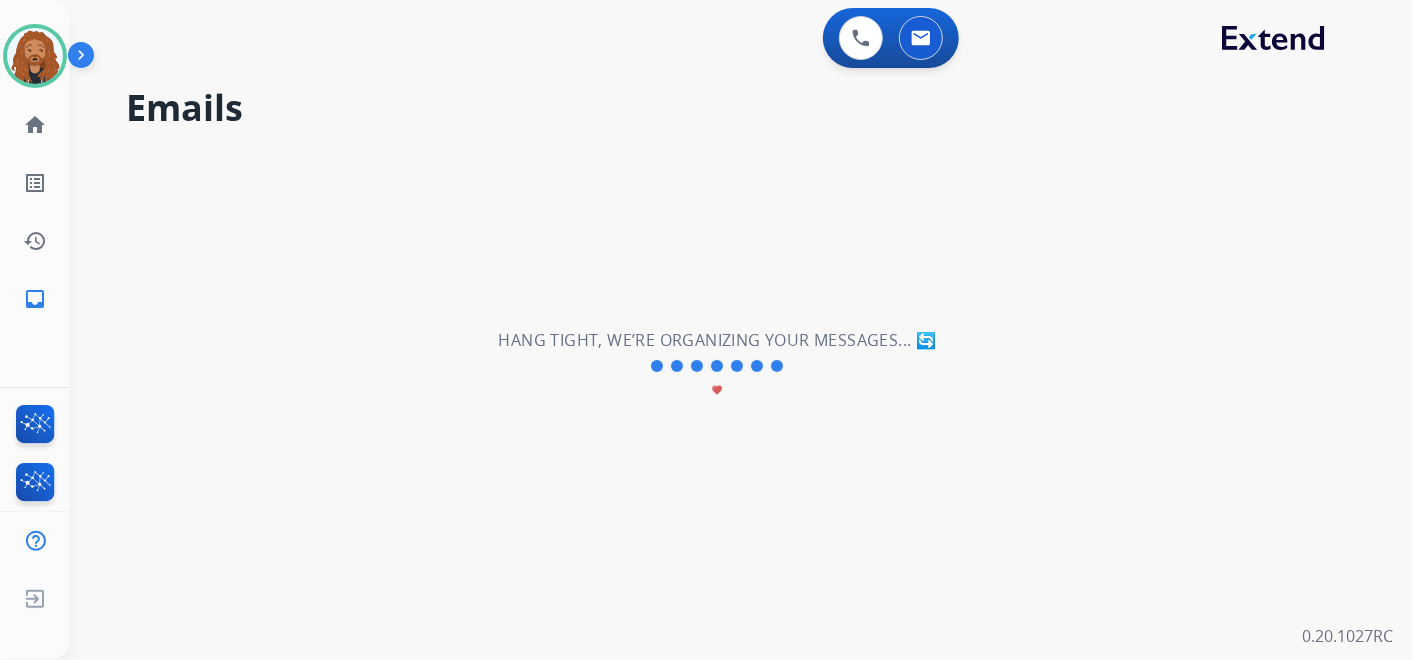 scroll, scrollTop: 0, scrollLeft: 0, axis: both 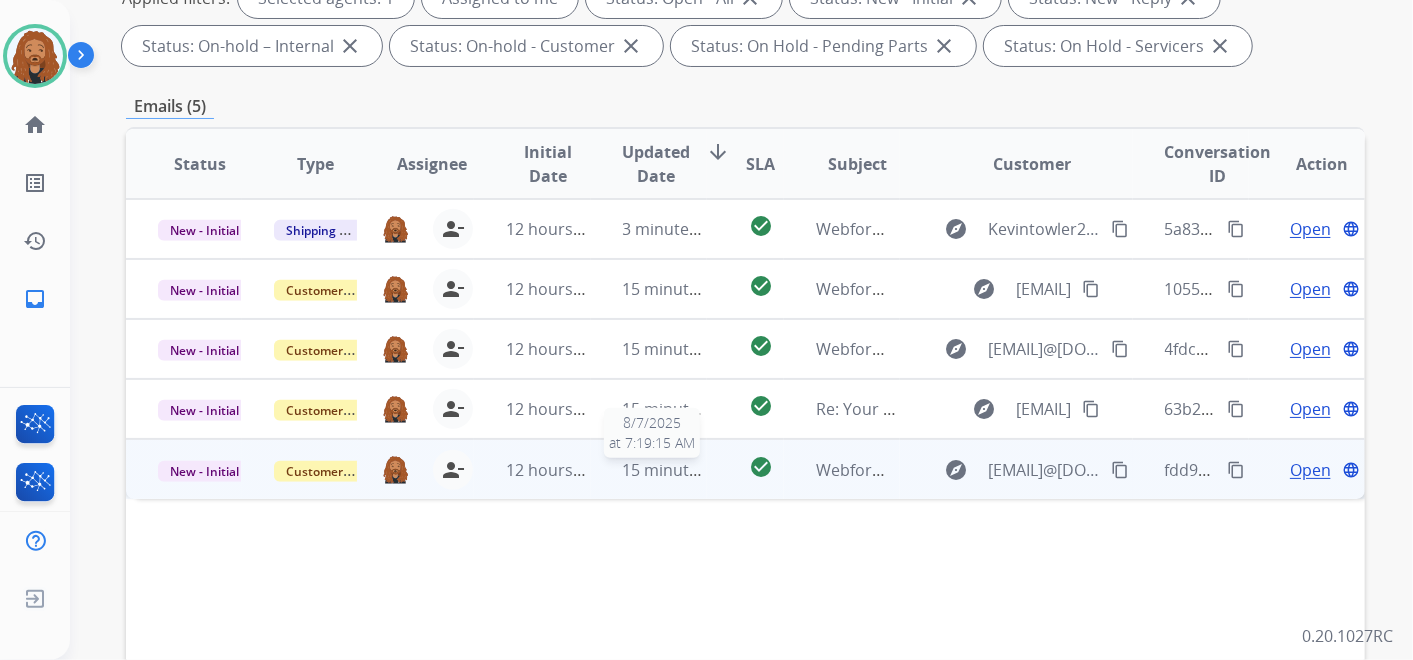 click on "15 minutes ago" at bounding box center (681, 470) 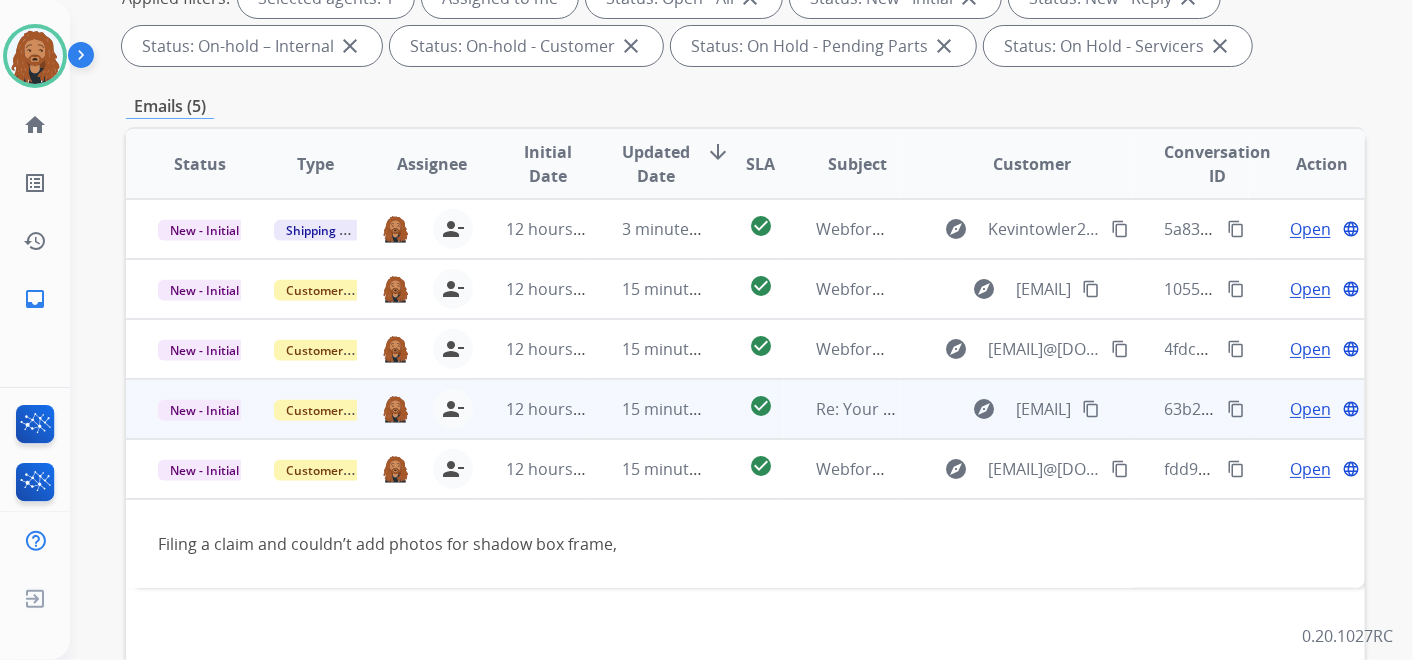 click on "15 minutes ago" at bounding box center [649, 409] 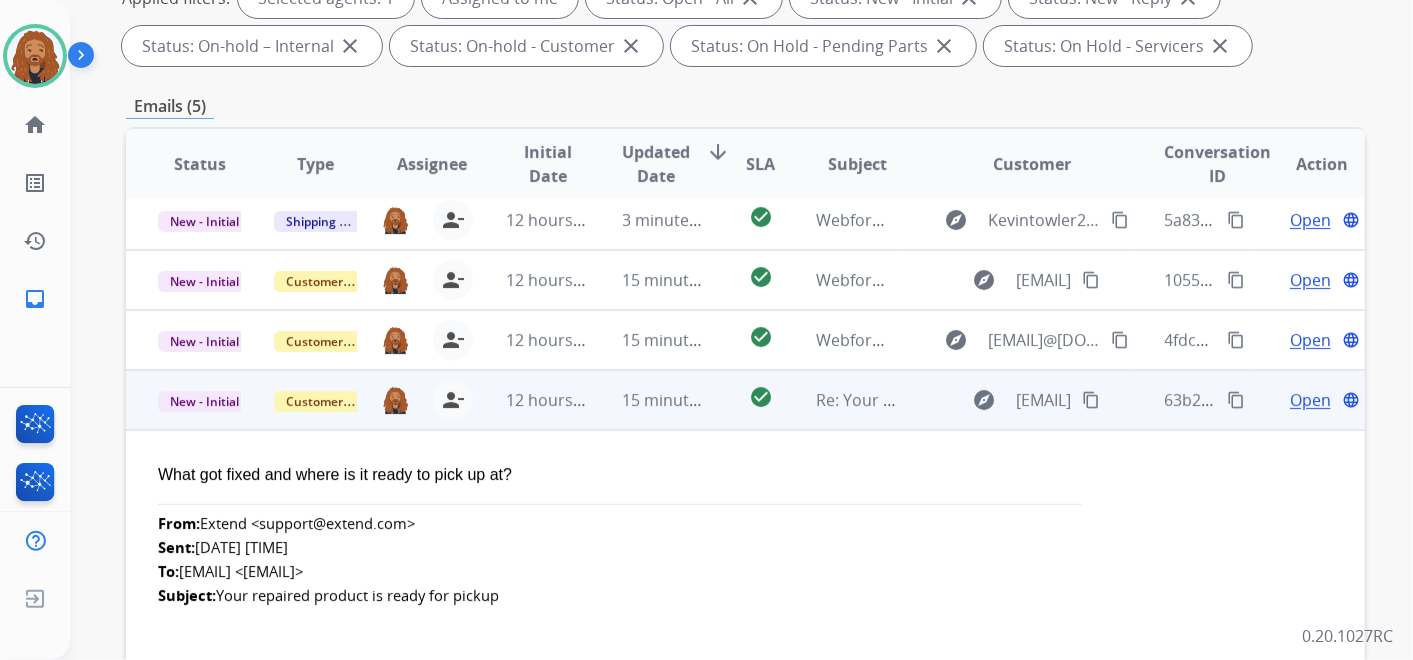 scroll, scrollTop: 0, scrollLeft: 0, axis: both 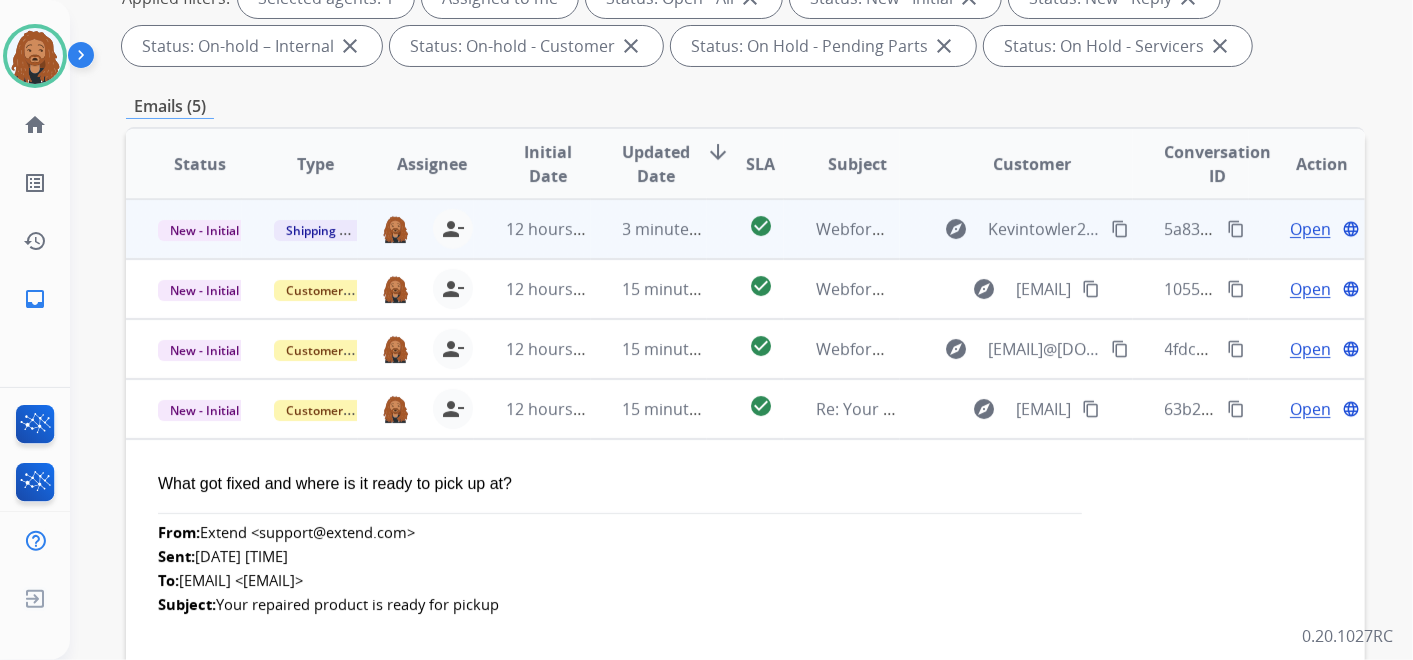 click on "3 minutes ago" at bounding box center [649, 229] 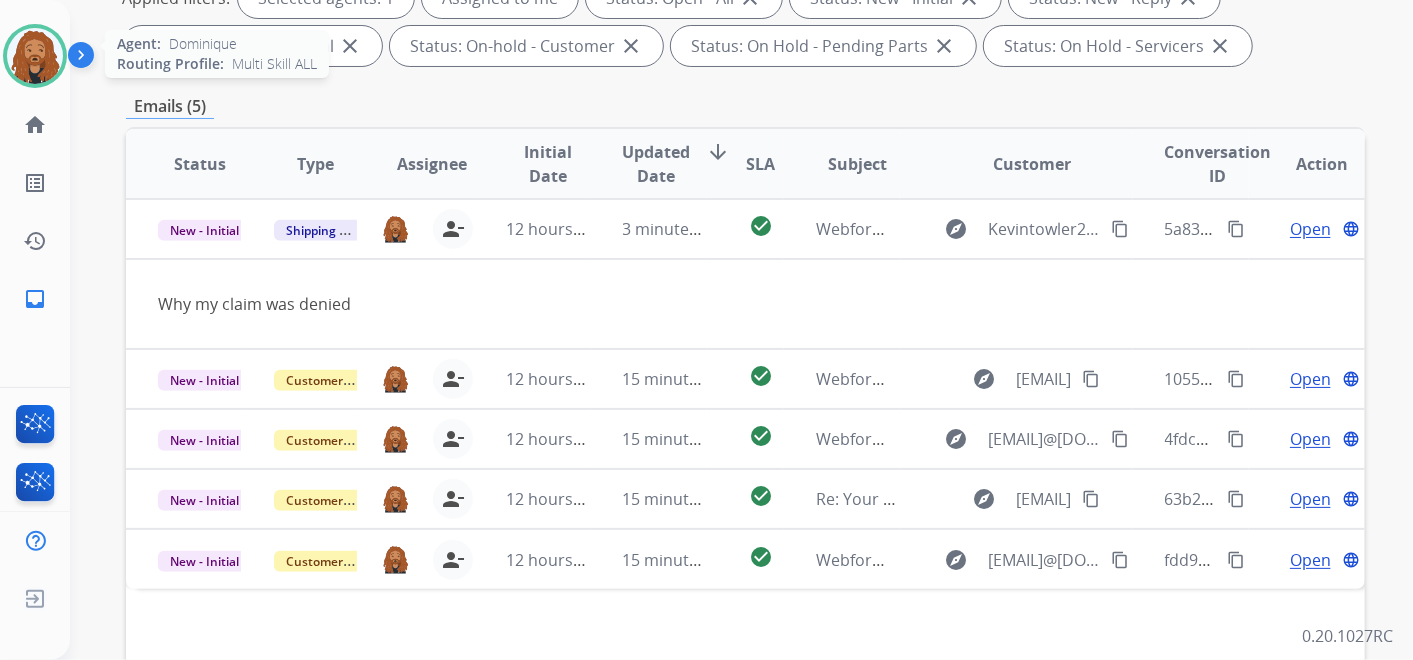 click at bounding box center [35, 56] 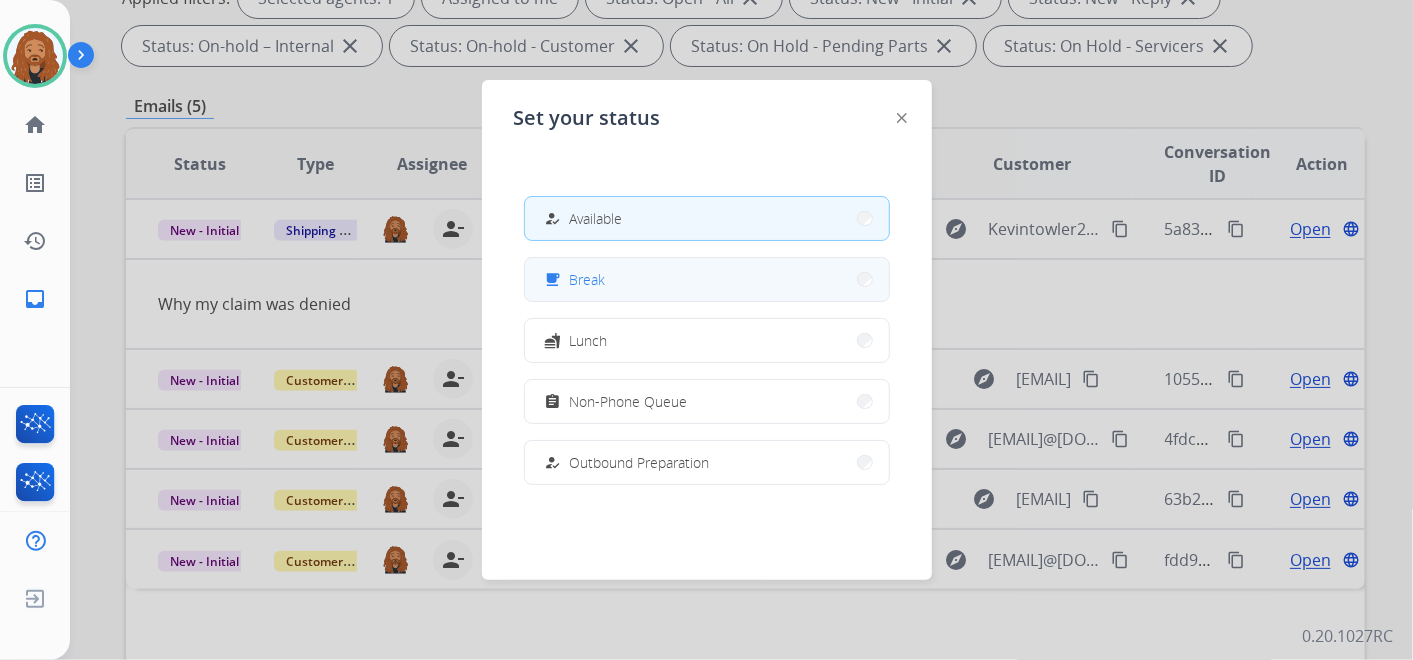 click on "free_breakfast Break" at bounding box center (707, 279) 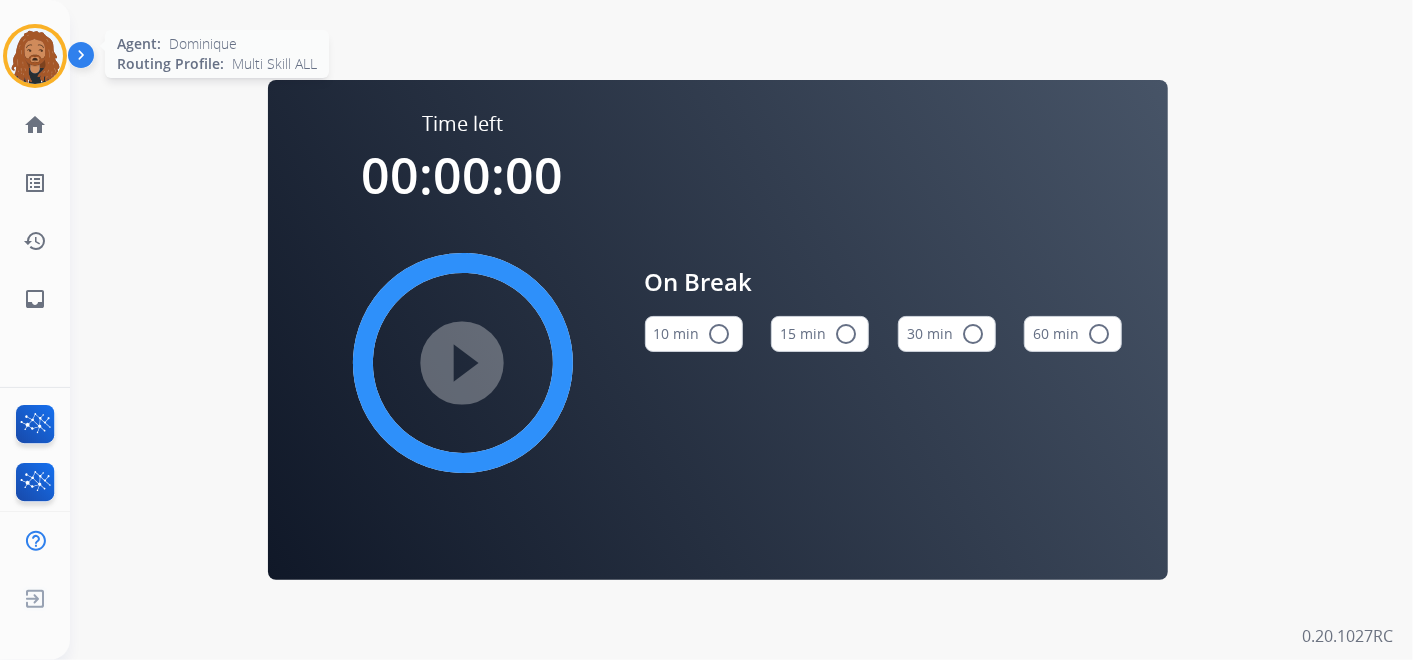 click at bounding box center (35, 56) 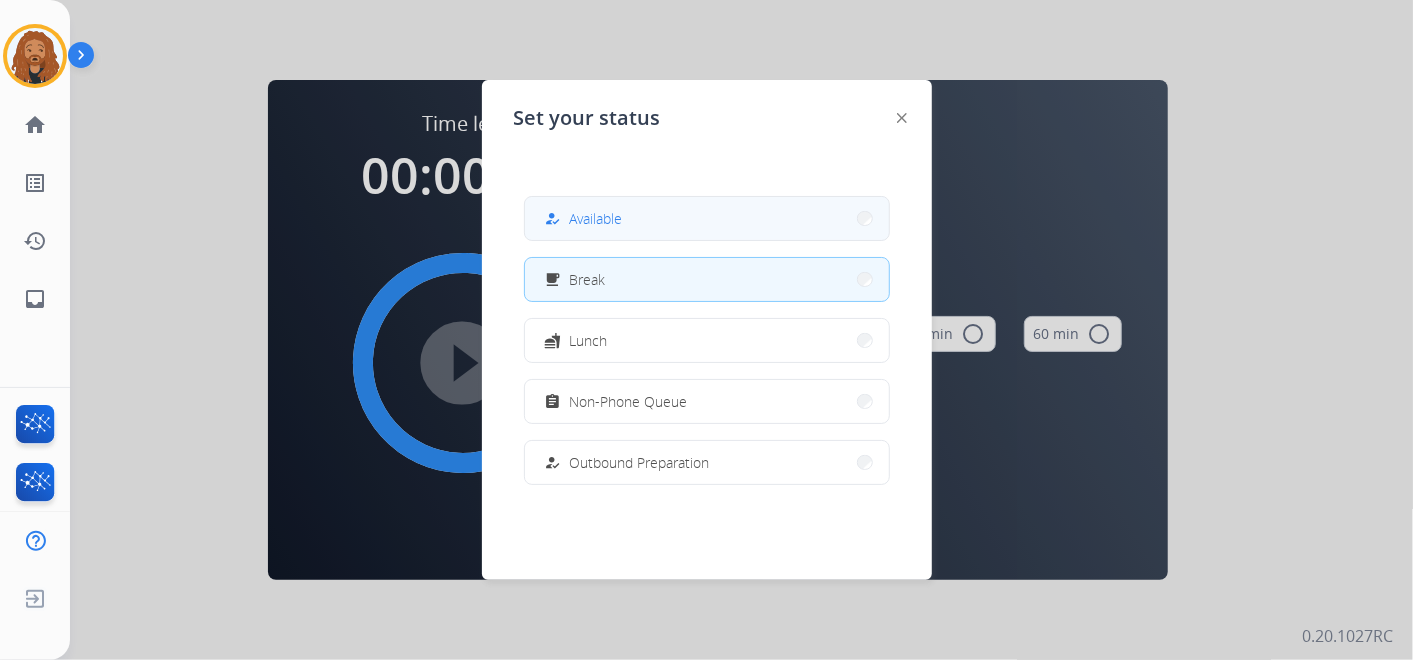 click on "how_to_reg Available" at bounding box center (707, 218) 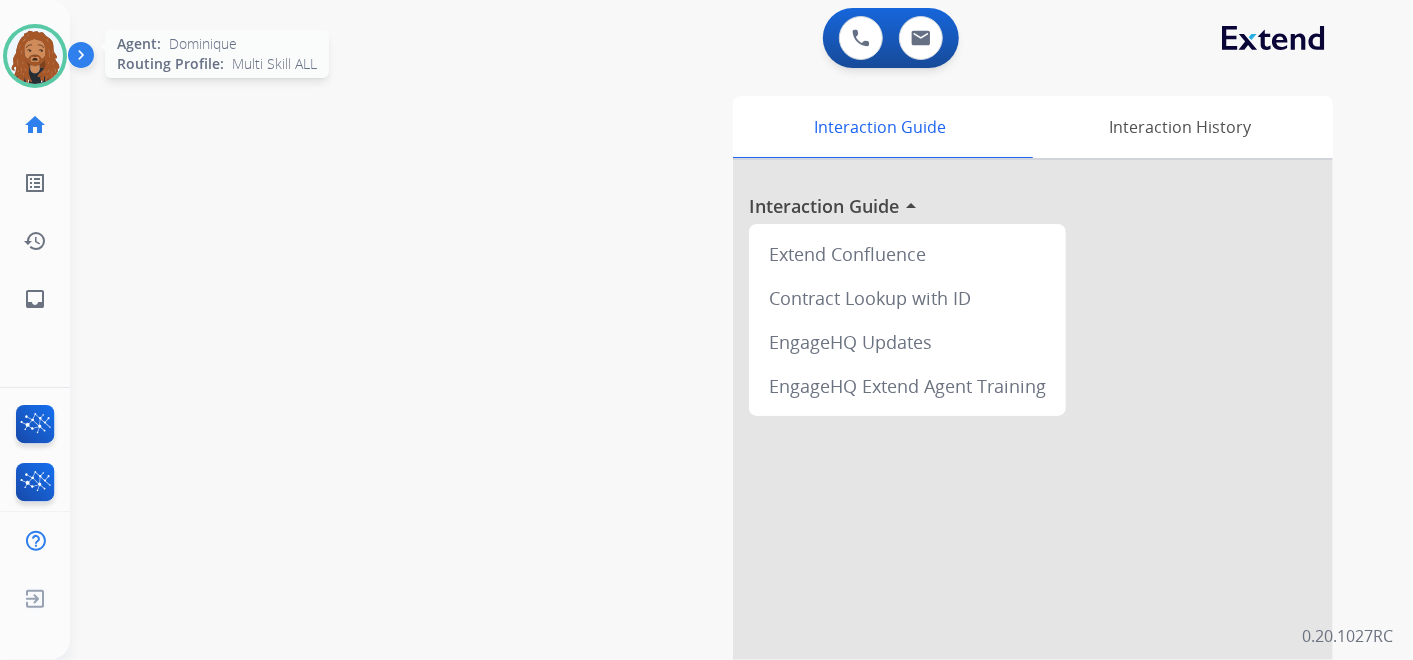 click at bounding box center [35, 56] 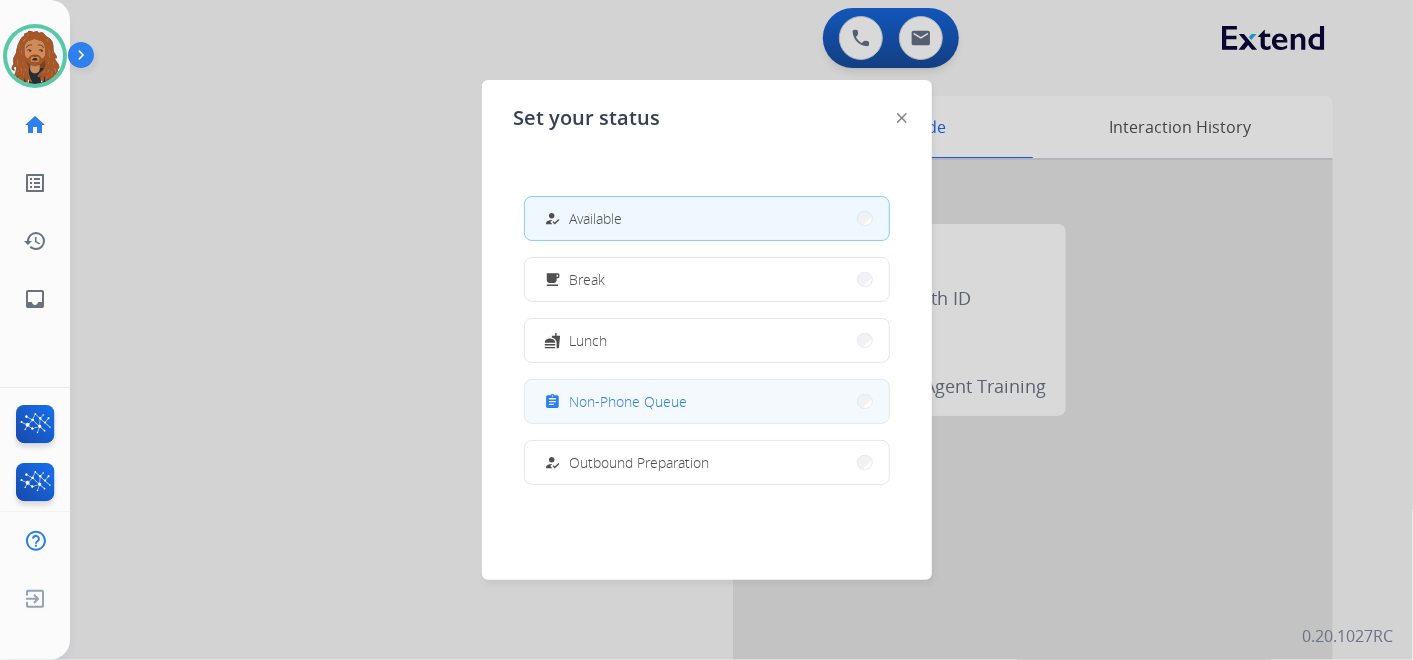 click on "Non-Phone Queue" at bounding box center [629, 401] 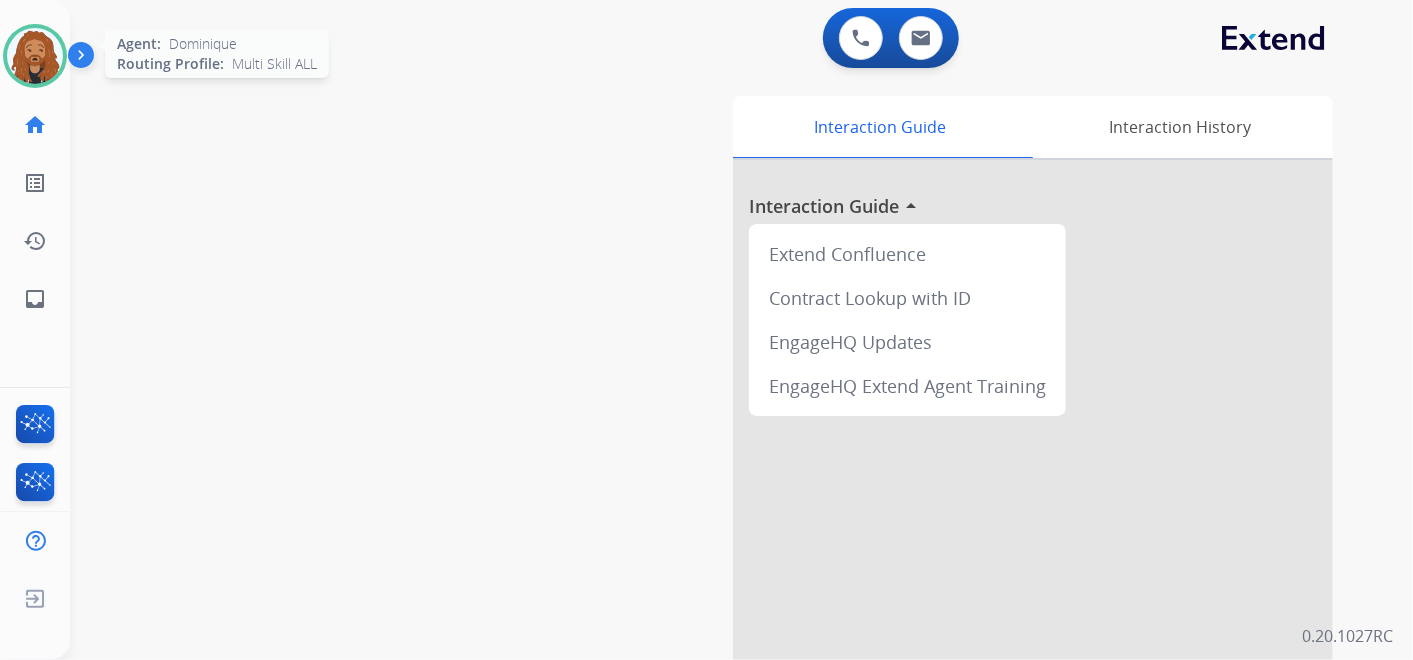 click at bounding box center [35, 56] 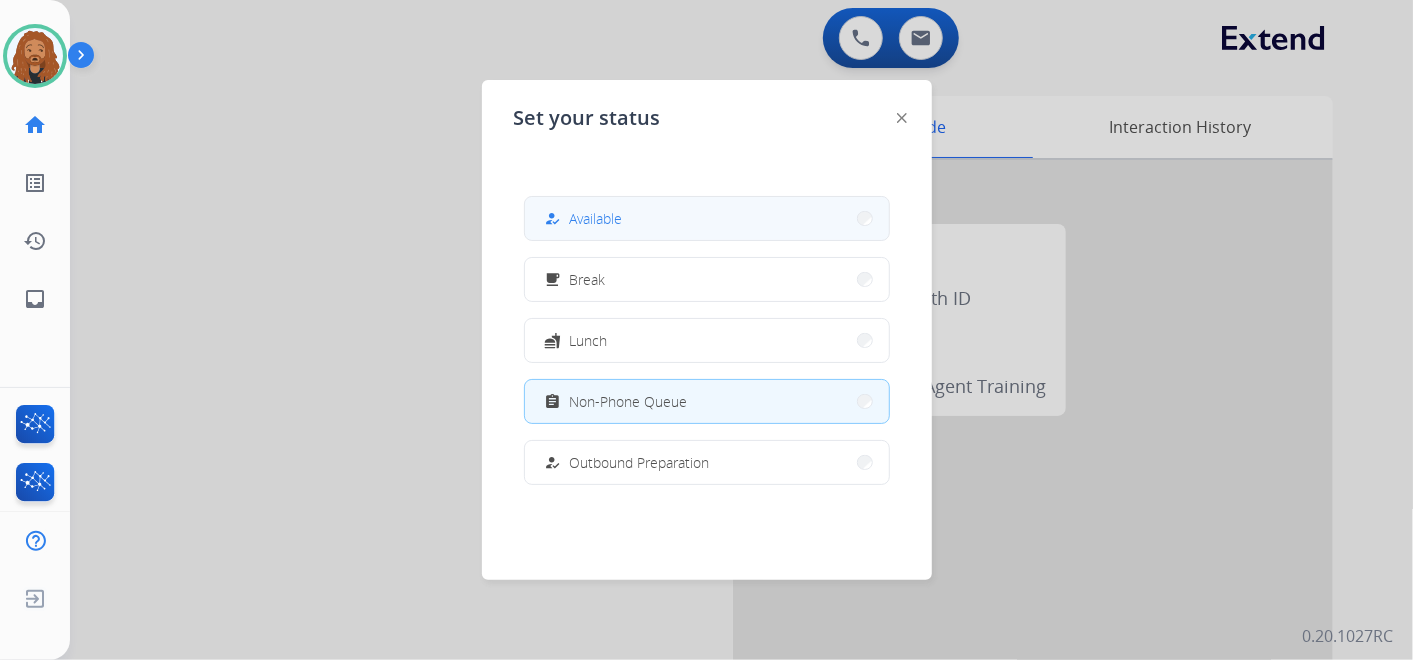 click on "Available" at bounding box center [596, 218] 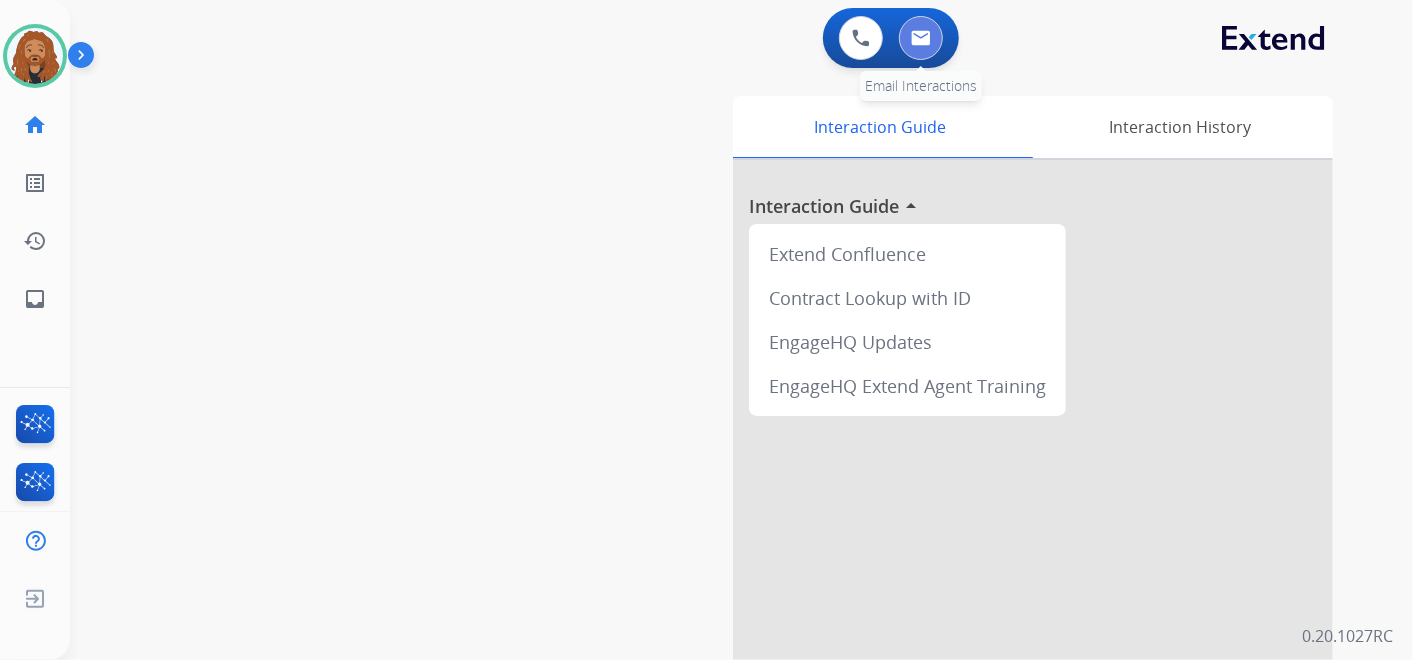 click at bounding box center (921, 38) 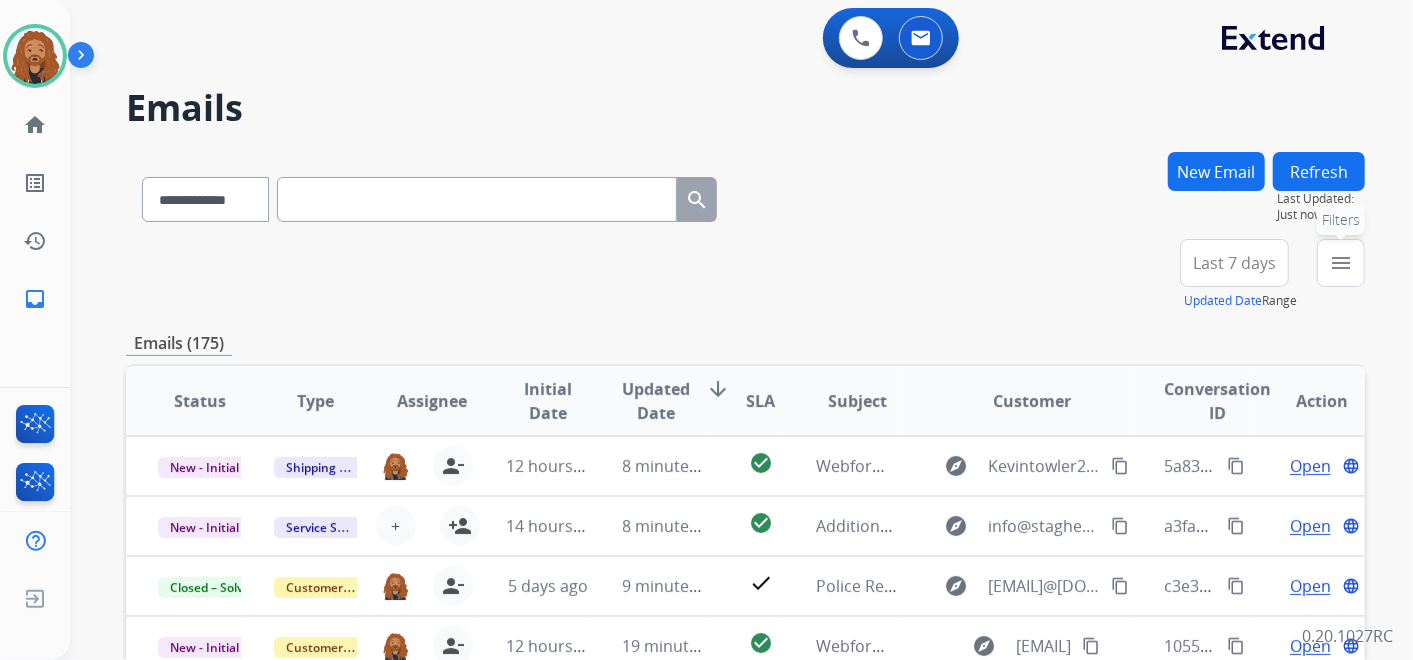 drag, startPoint x: 1341, startPoint y: 257, endPoint x: 1294, endPoint y: 302, distance: 65.06919 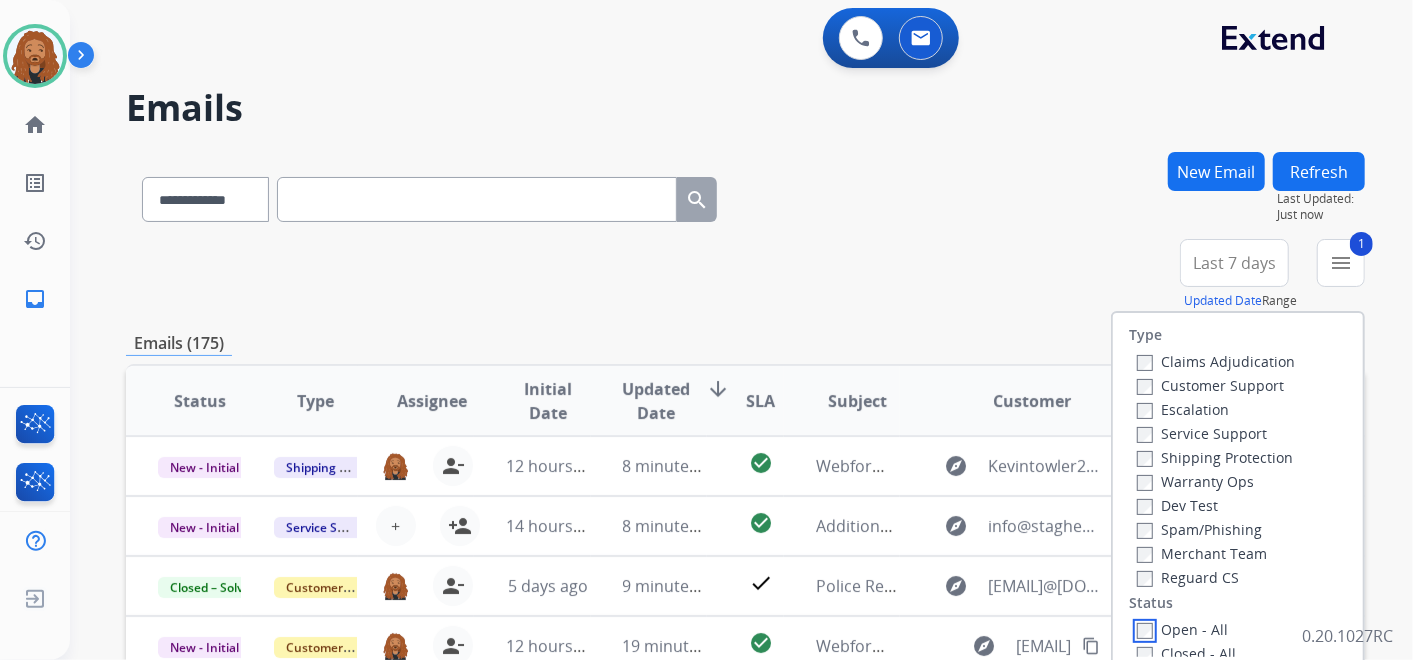 scroll, scrollTop: 222, scrollLeft: 0, axis: vertical 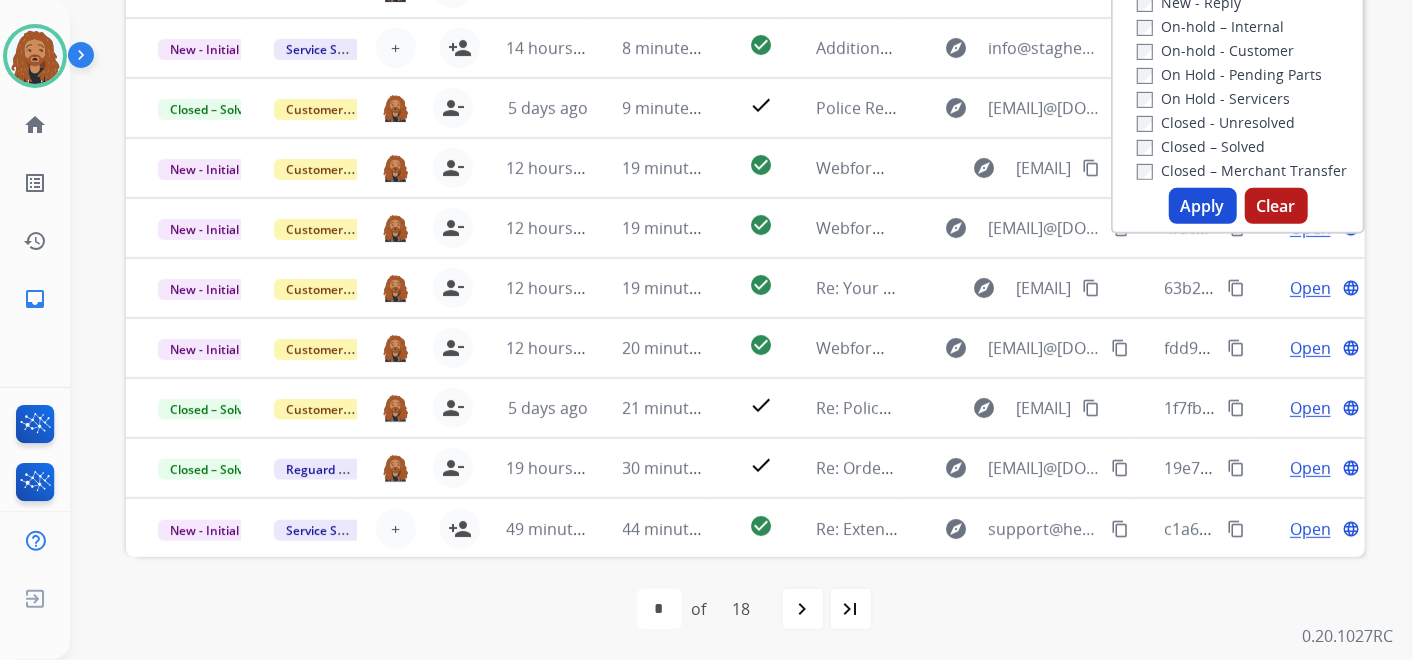 click on "Apply" at bounding box center (1203, 206) 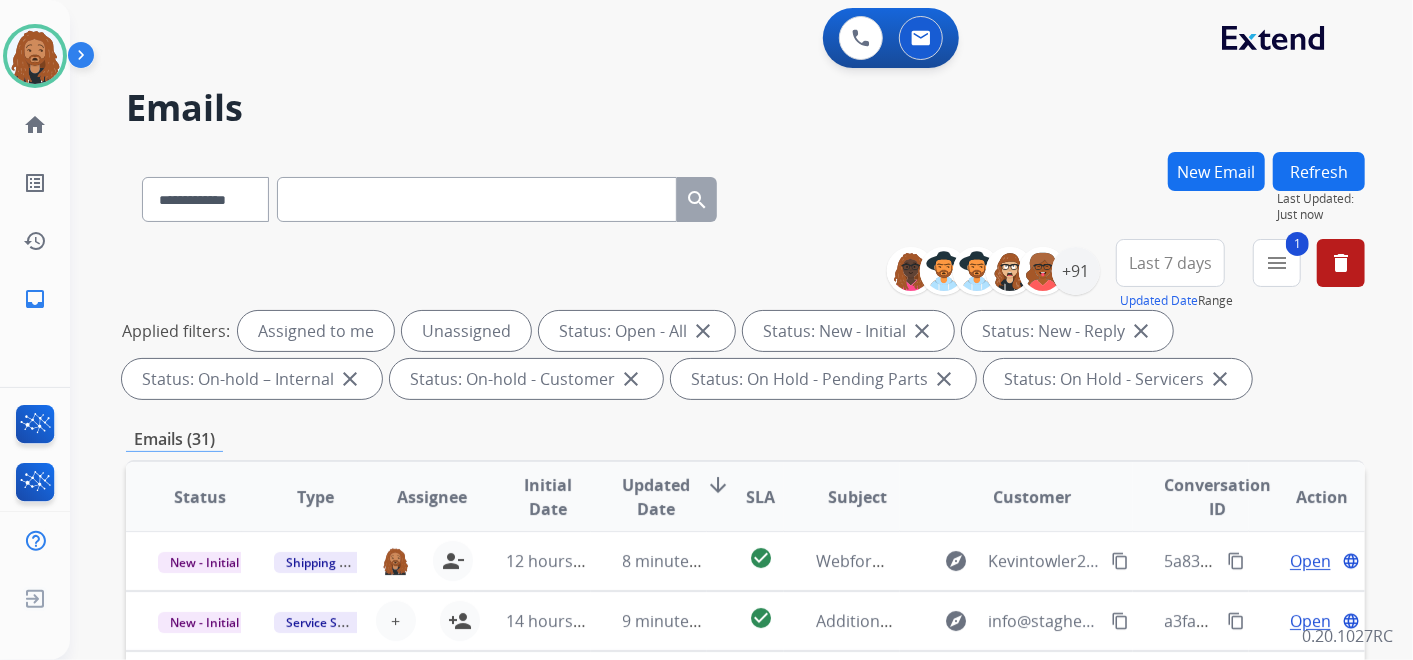 click on "+91" at bounding box center (1001, 271) 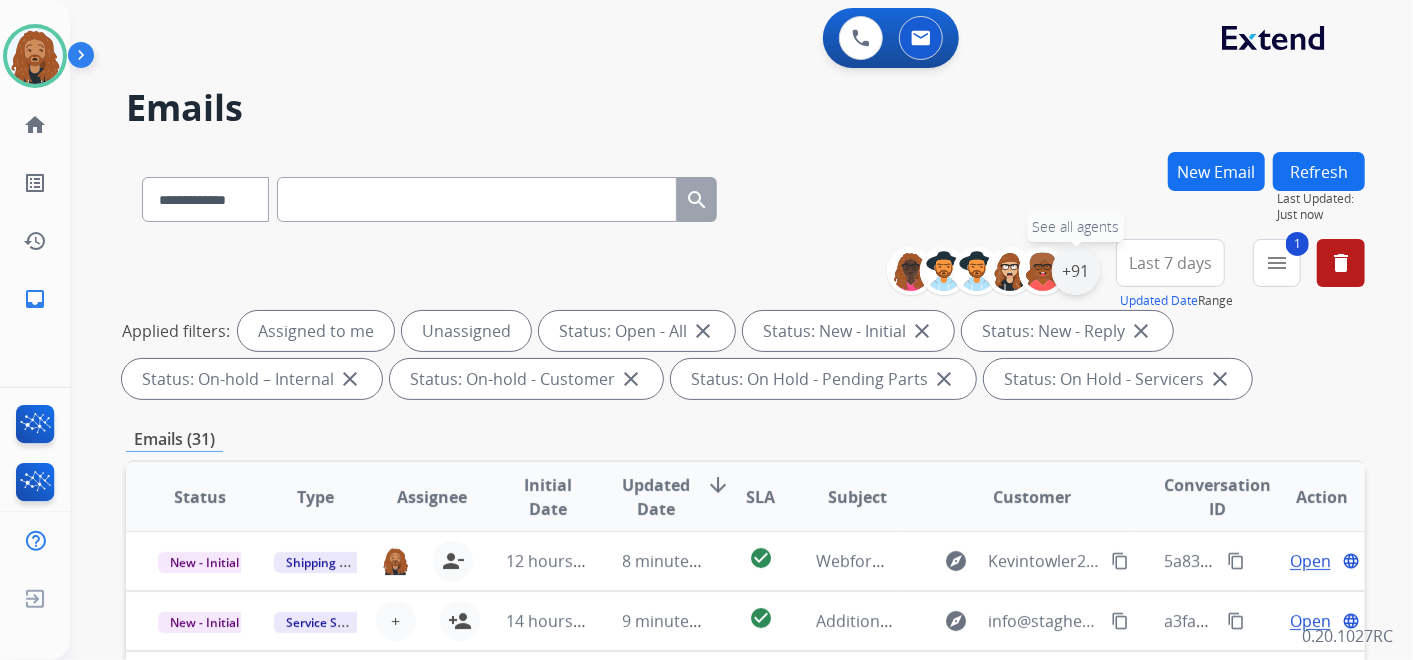 click on "+91" at bounding box center [1076, 271] 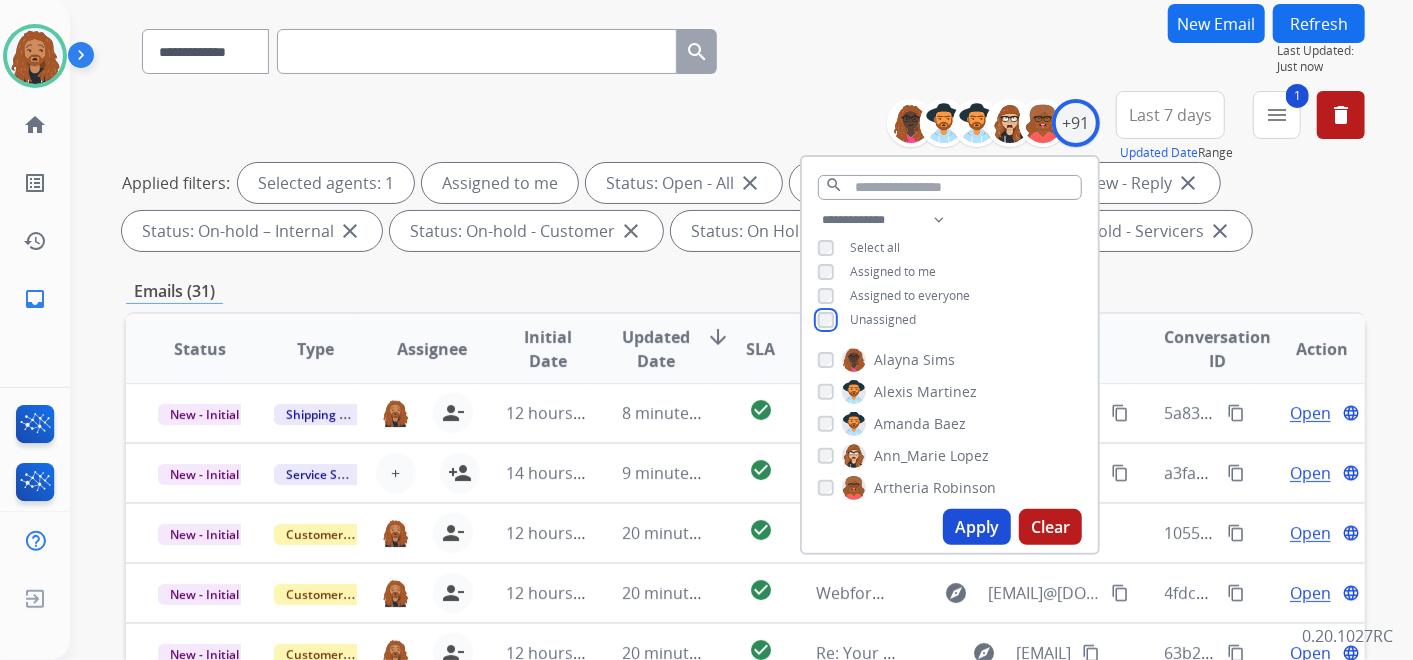 scroll, scrollTop: 222, scrollLeft: 0, axis: vertical 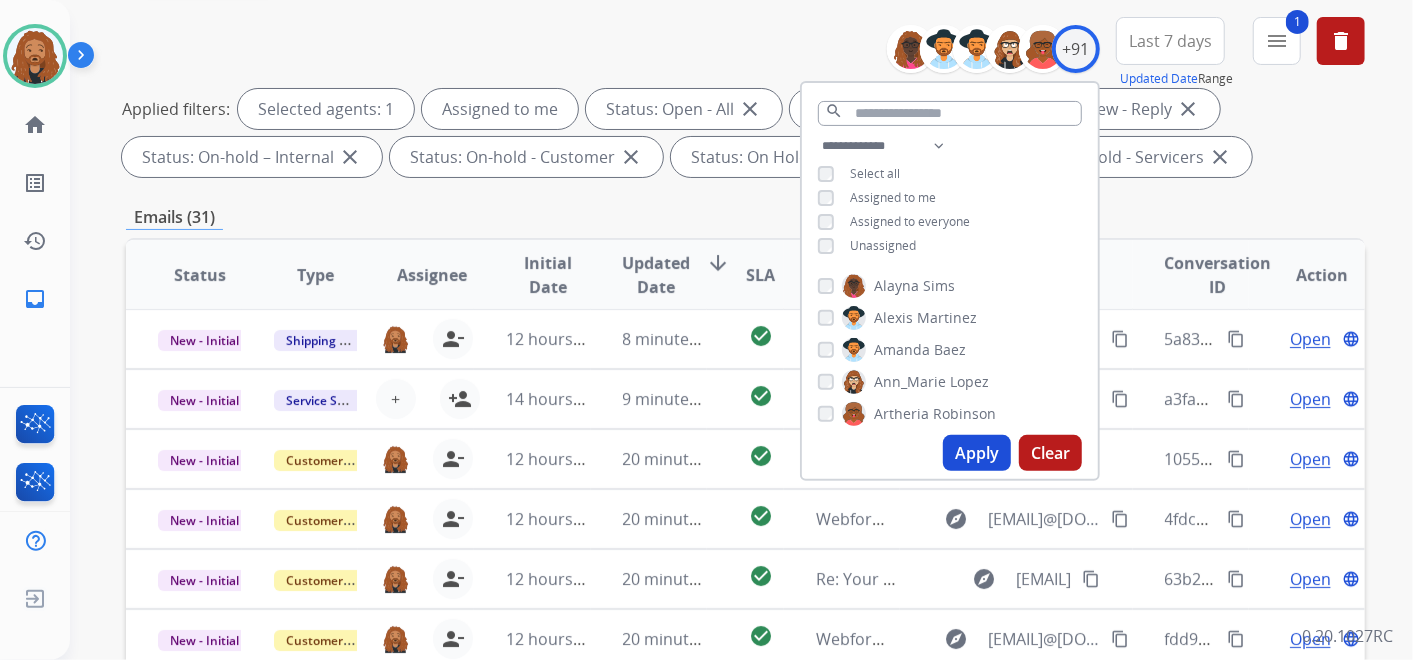 click on "Apply" at bounding box center [977, 453] 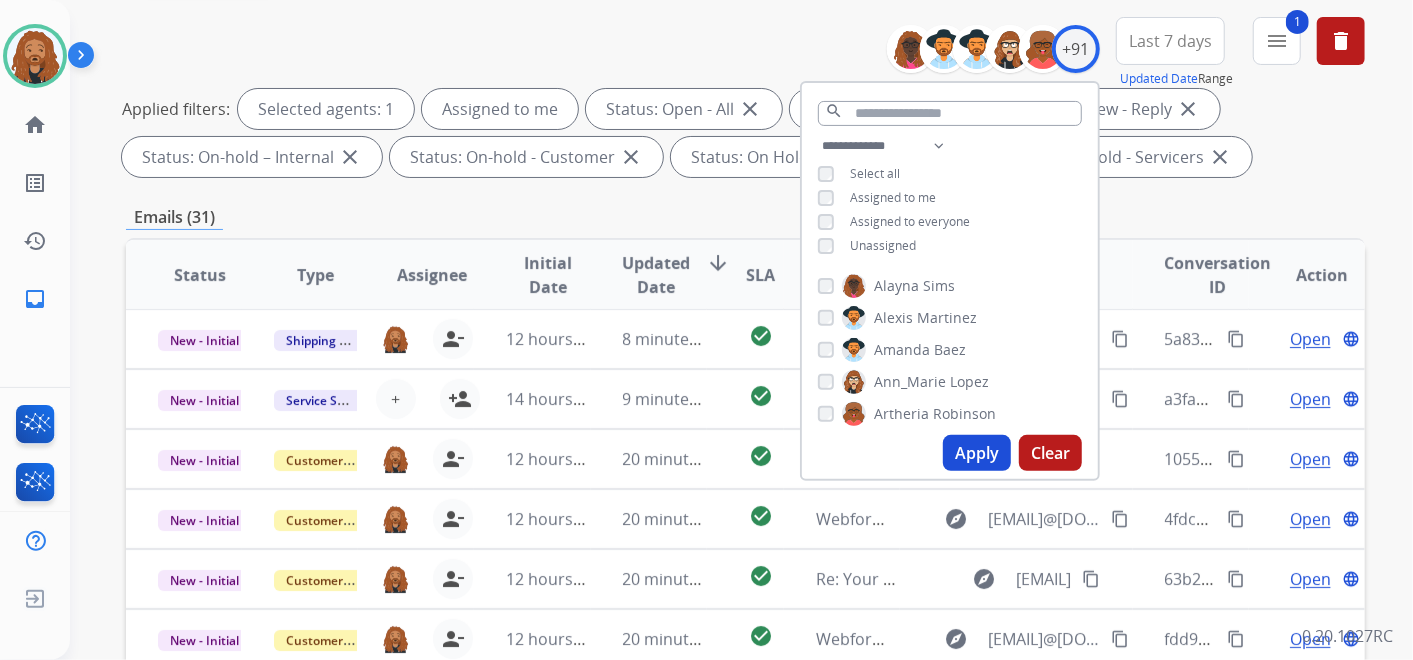 scroll, scrollTop: 0, scrollLeft: 0, axis: both 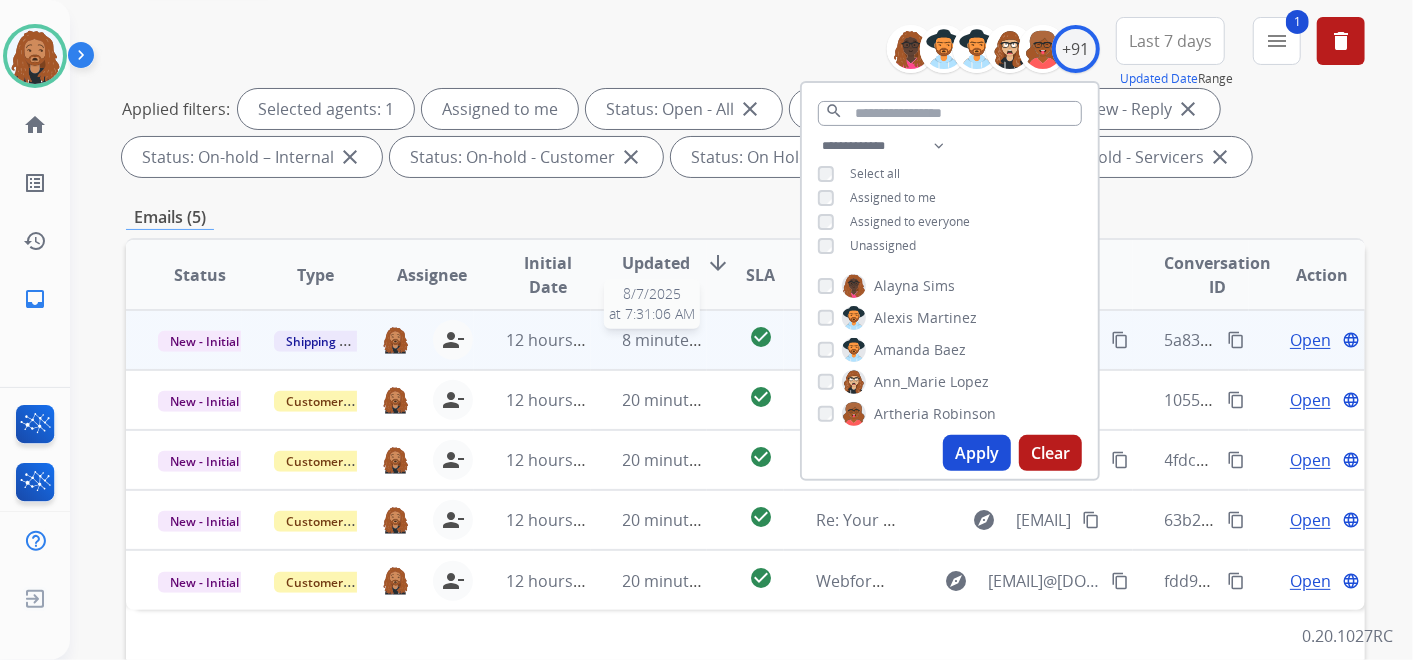 click on "8 minutes ago" at bounding box center [676, 340] 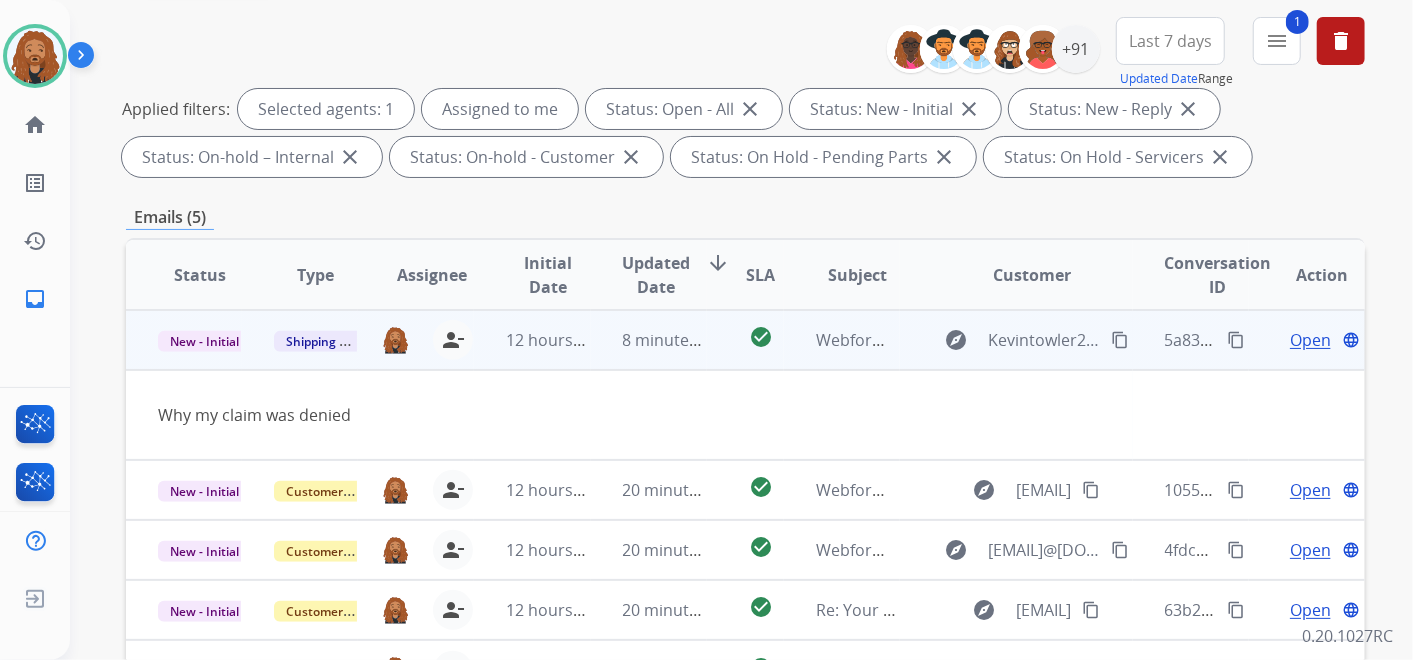 click on "Open" at bounding box center [1310, 340] 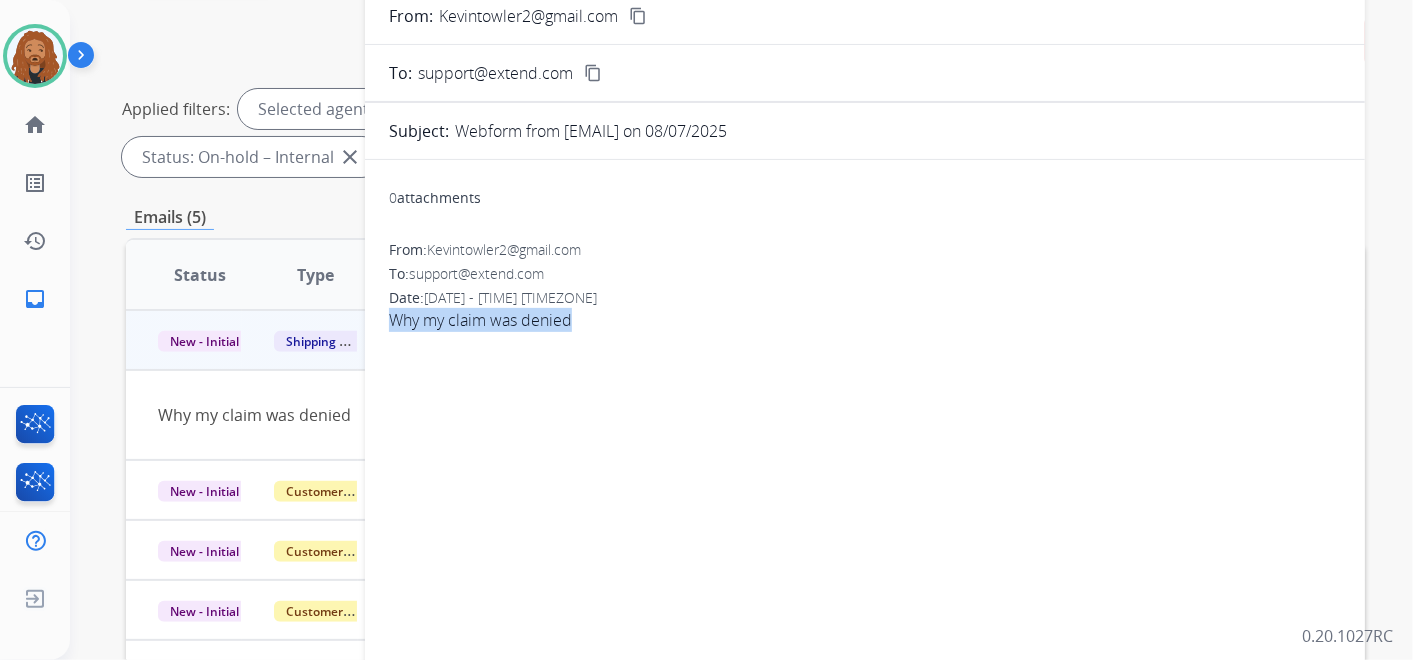 drag, startPoint x: 588, startPoint y: 319, endPoint x: 391, endPoint y: 326, distance: 197.12433 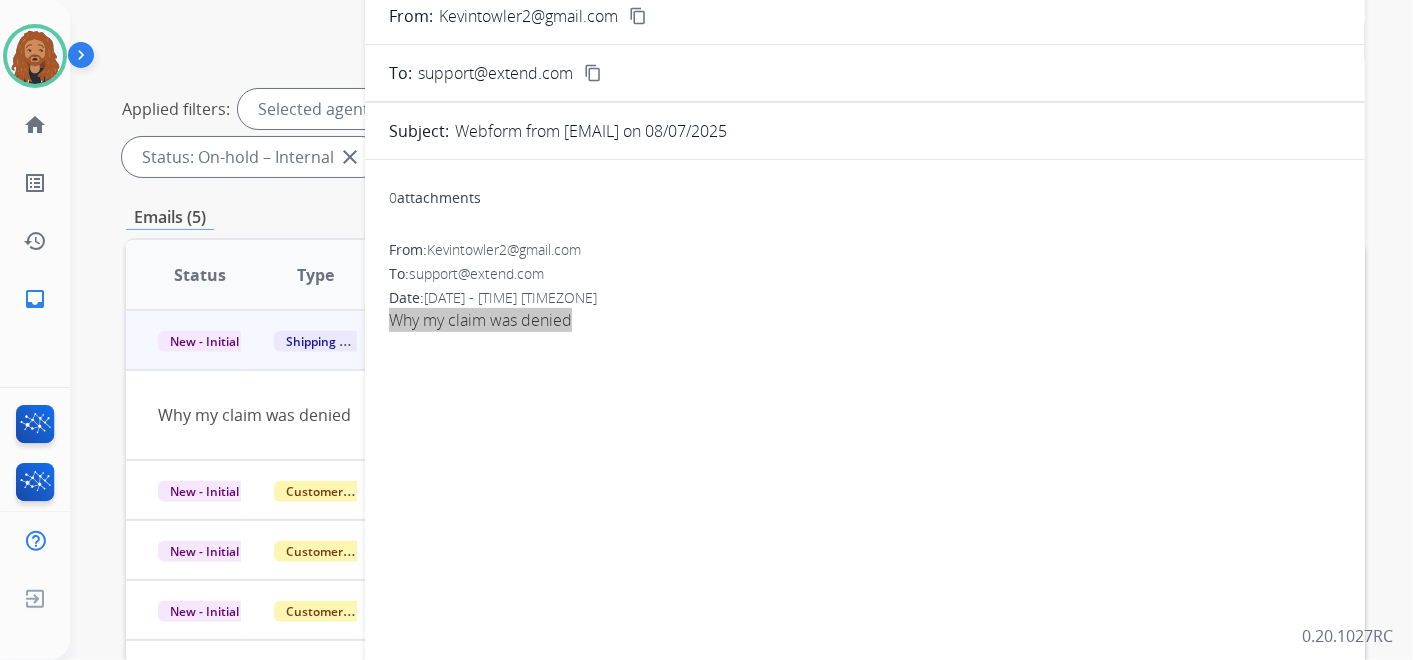 scroll, scrollTop: 0, scrollLeft: 0, axis: both 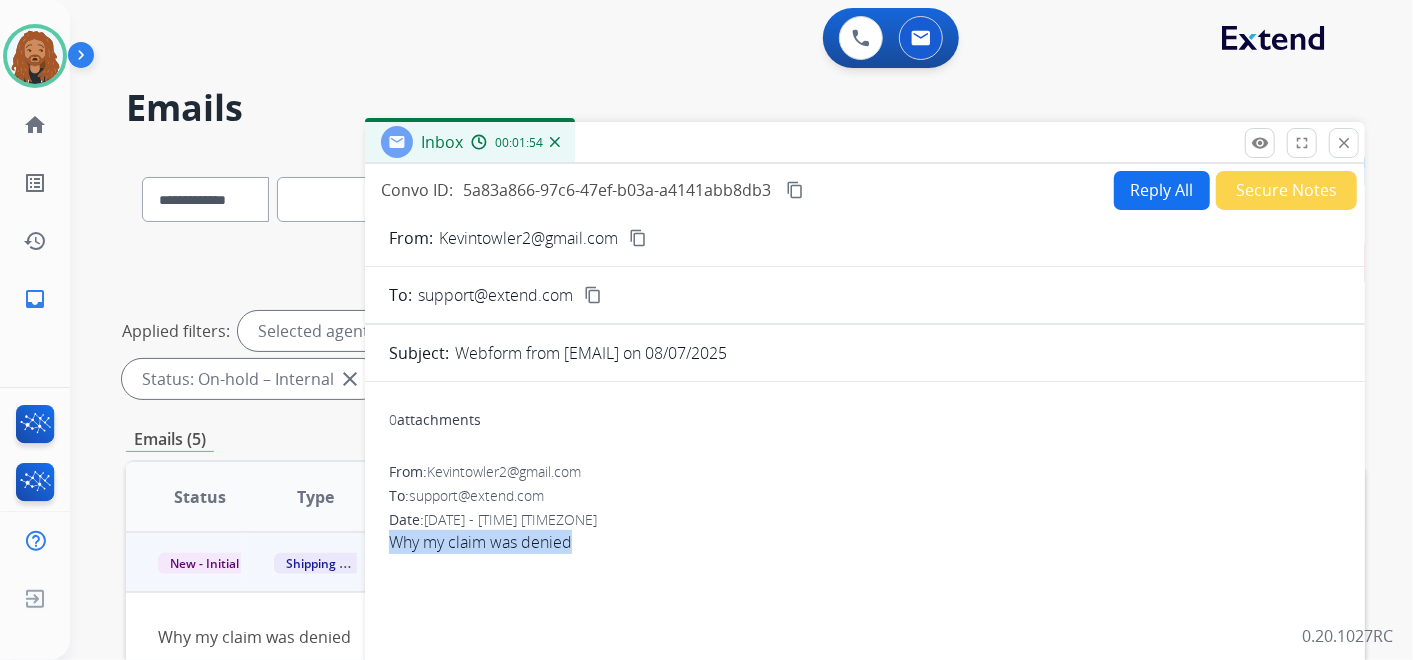 click on "content_copy" at bounding box center (795, 190) 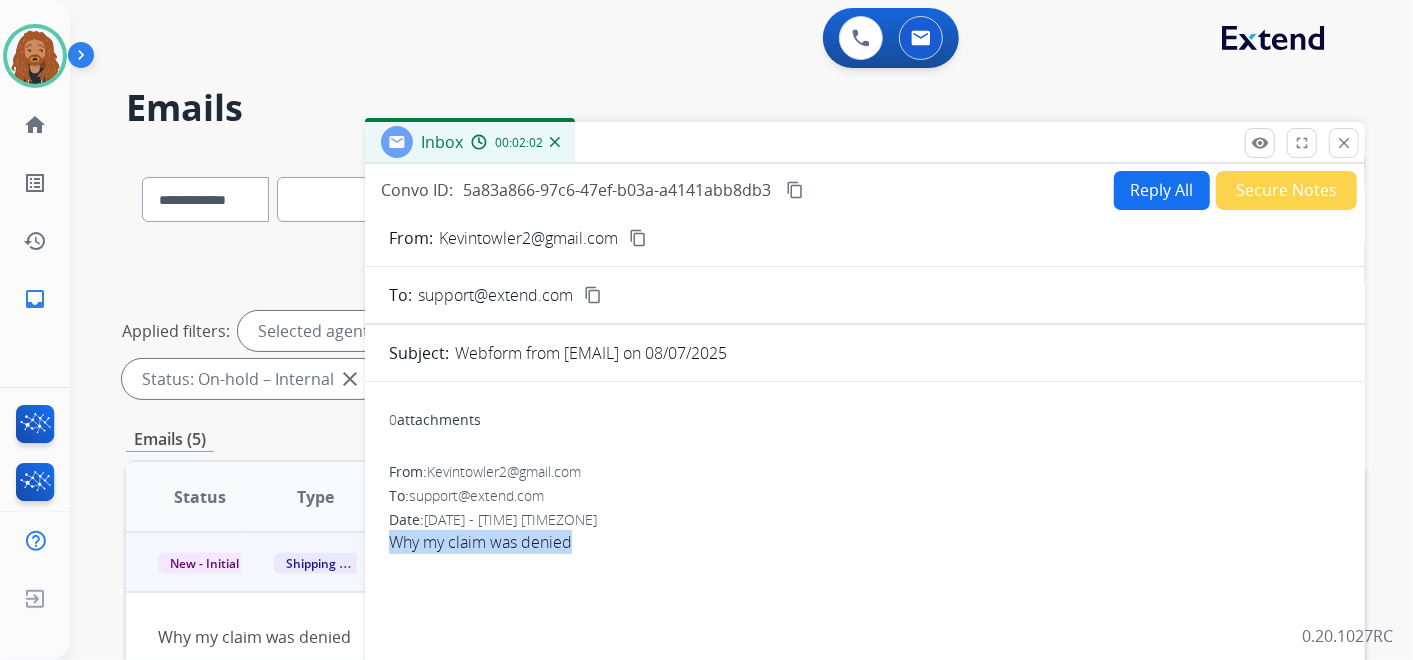 click on "close" at bounding box center (1344, 143) 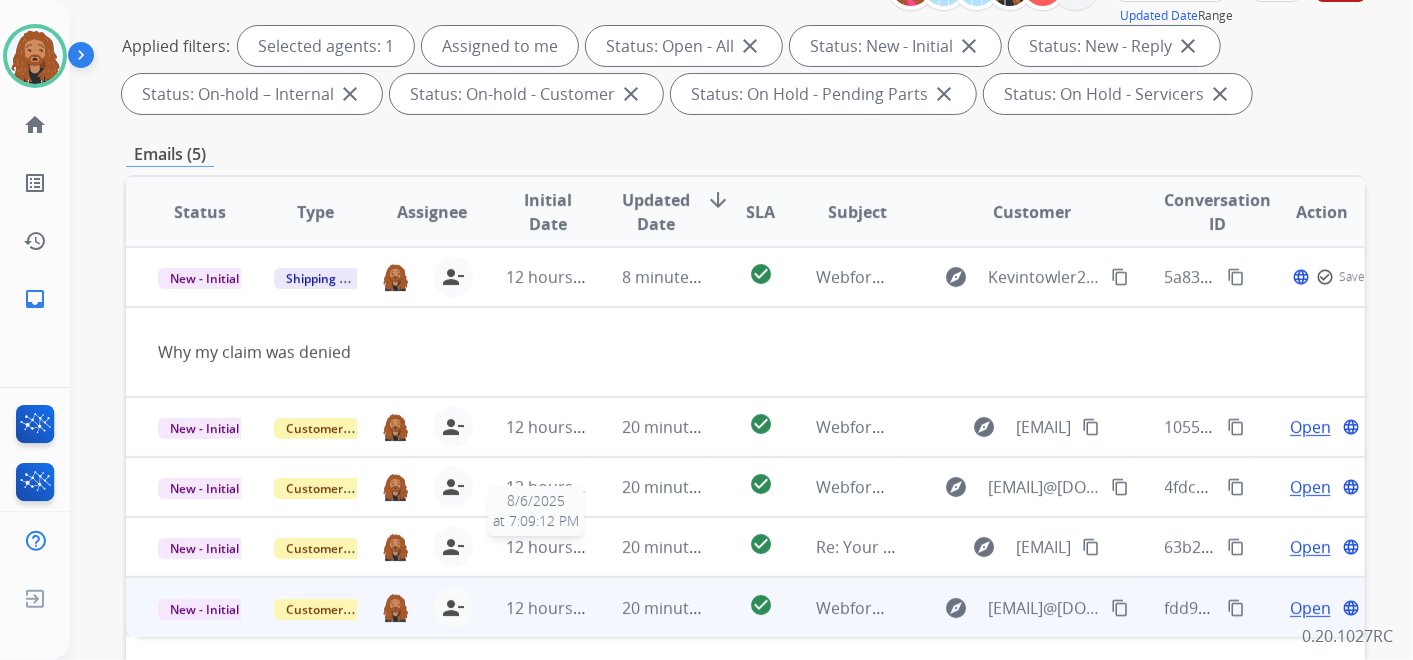 scroll, scrollTop: 444, scrollLeft: 0, axis: vertical 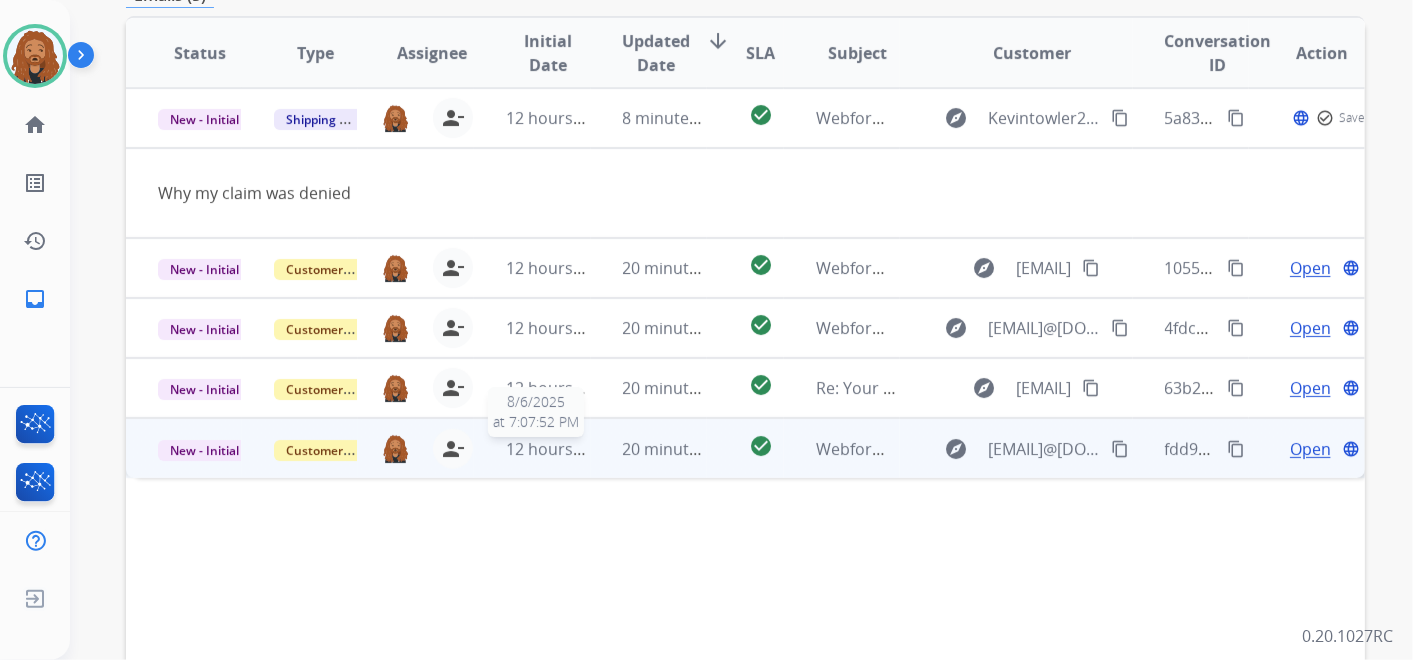 click on "12 hours ago" at bounding box center [555, 449] 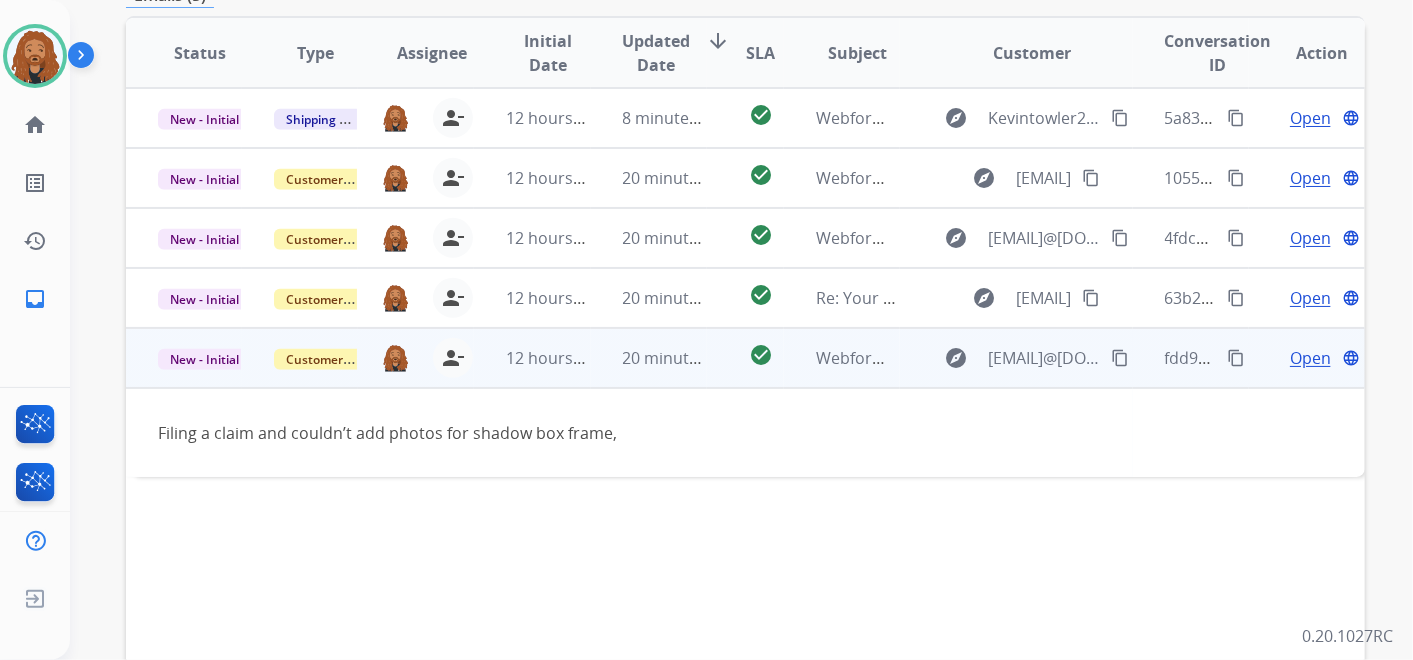 click on "Open" at bounding box center [1310, 358] 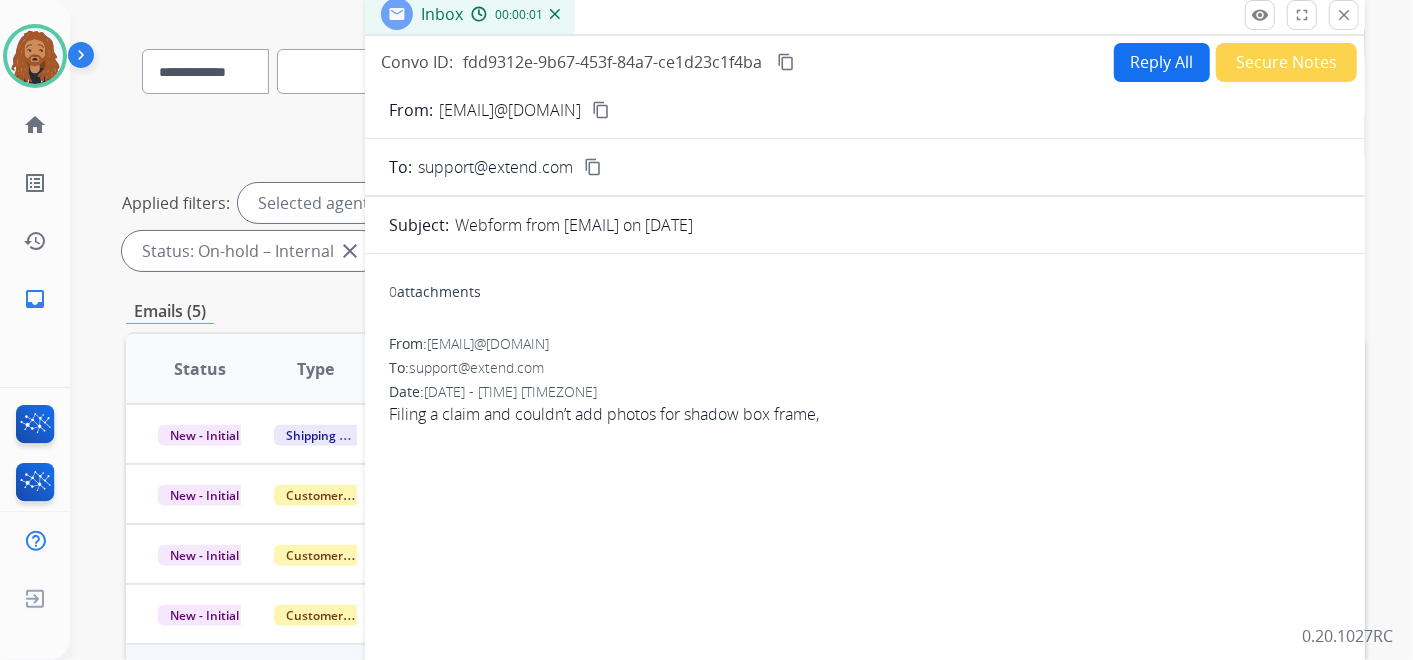 scroll, scrollTop: 111, scrollLeft: 0, axis: vertical 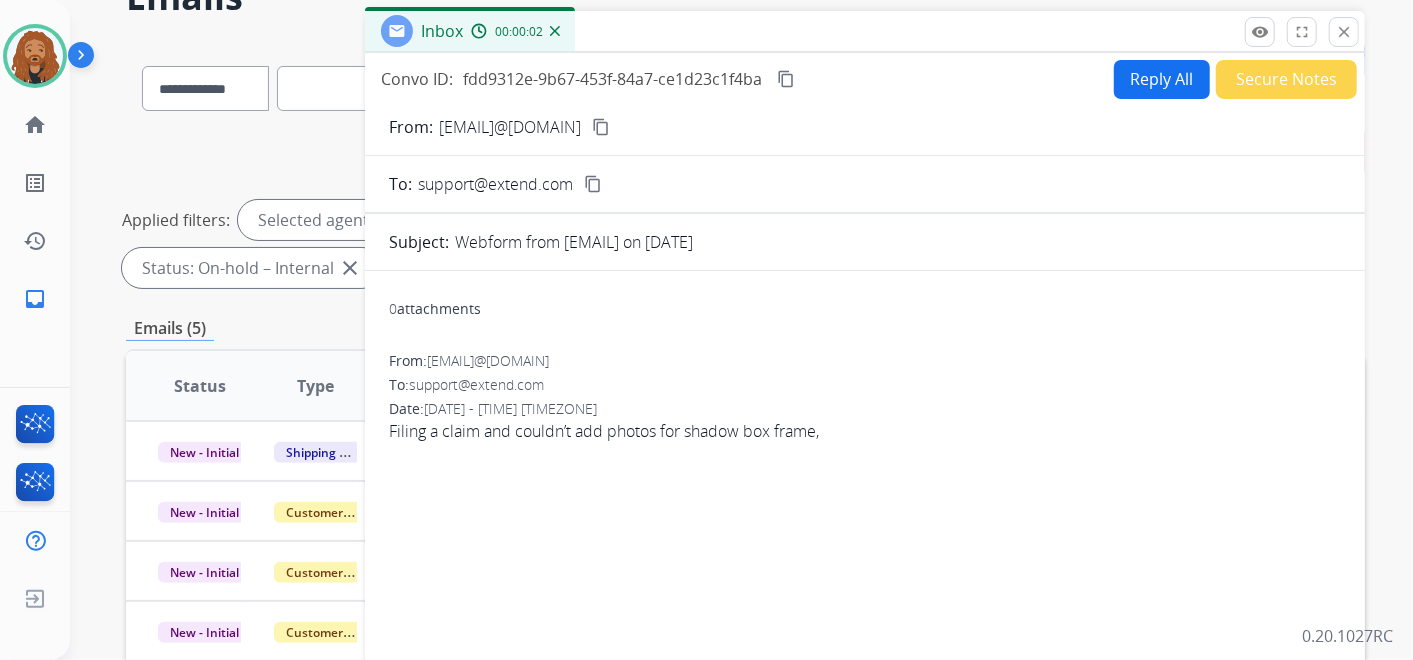 click on "Reply All" at bounding box center (1162, 79) 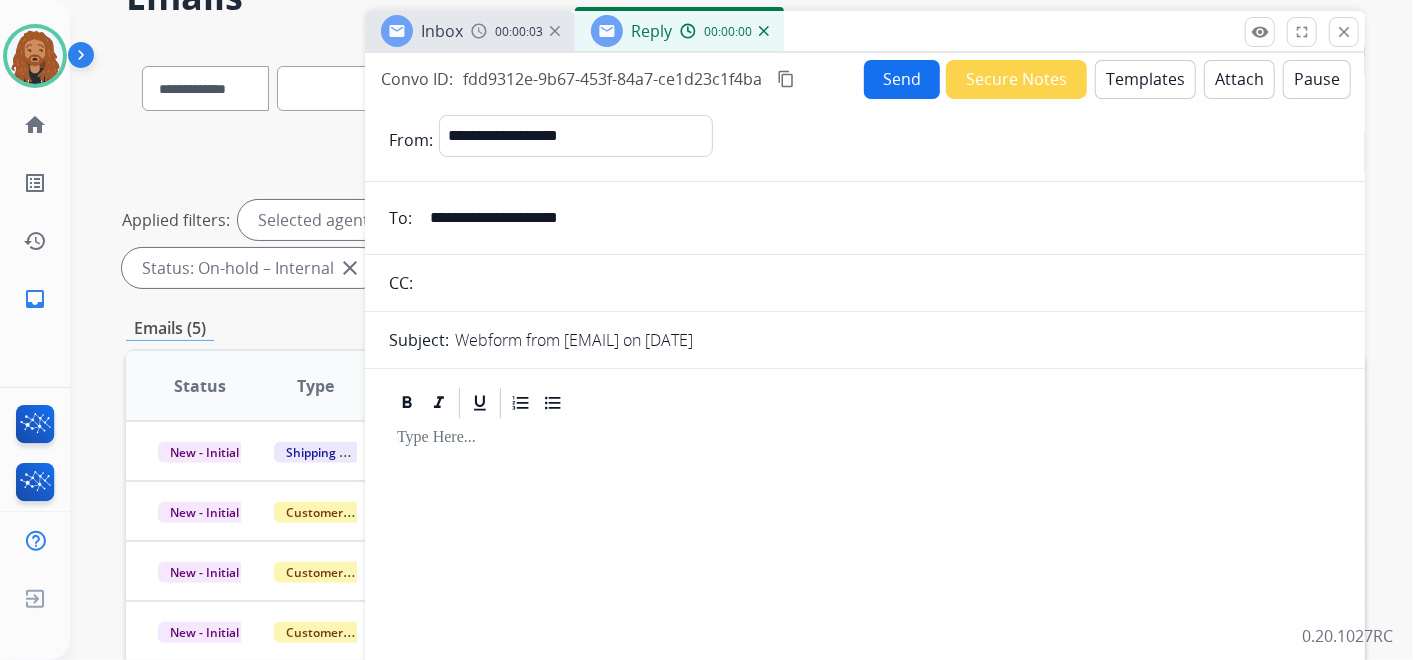 click on "Templates" at bounding box center [1145, 79] 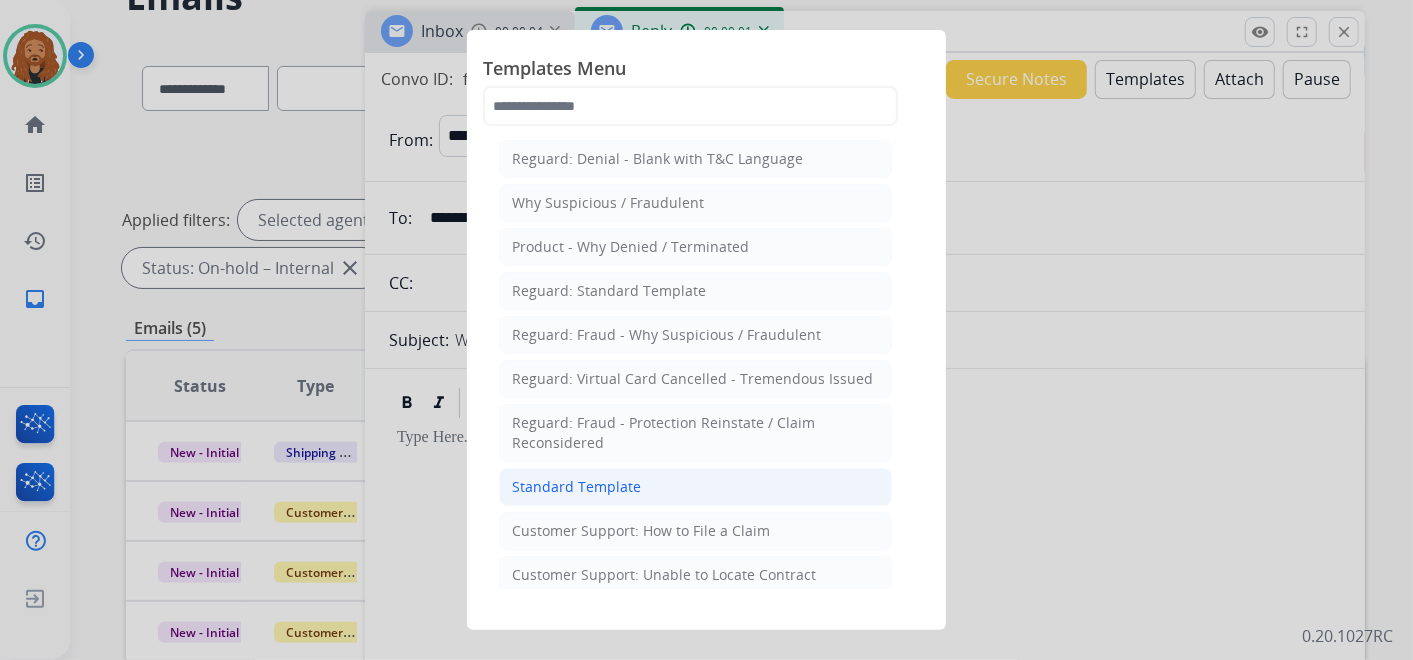 click on "Standard Template" 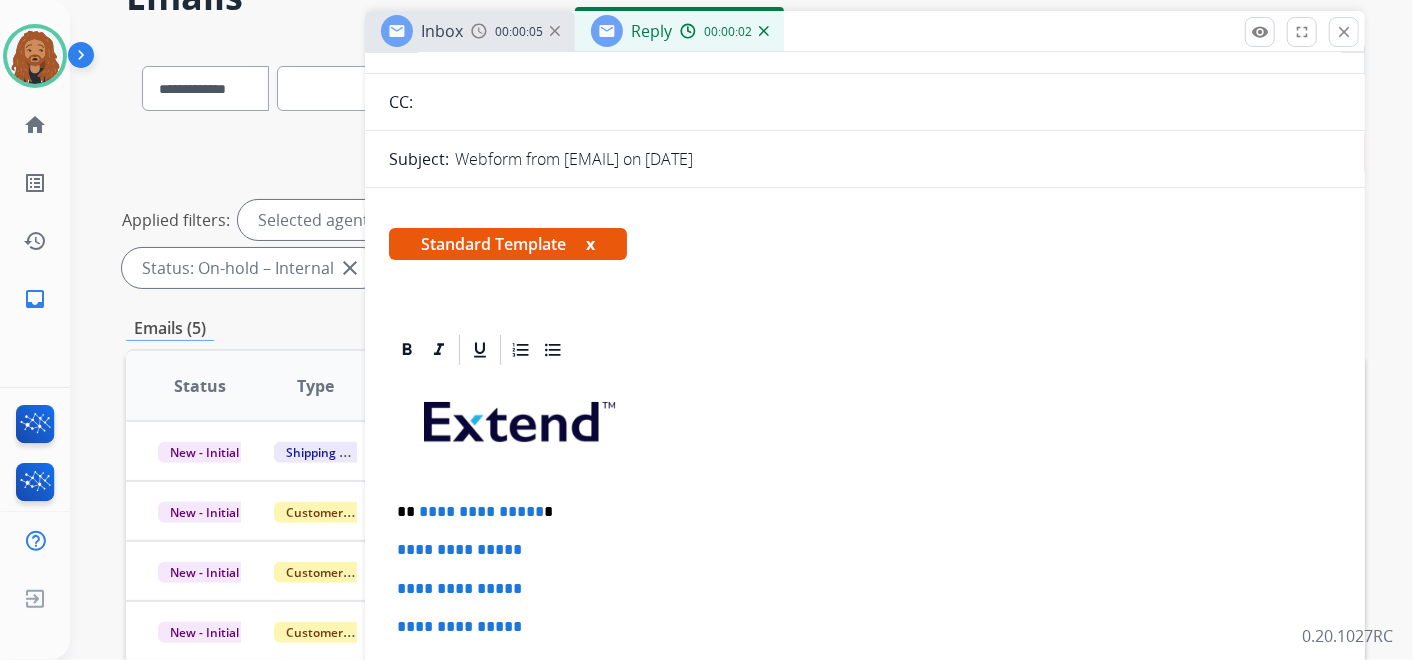 scroll, scrollTop: 444, scrollLeft: 0, axis: vertical 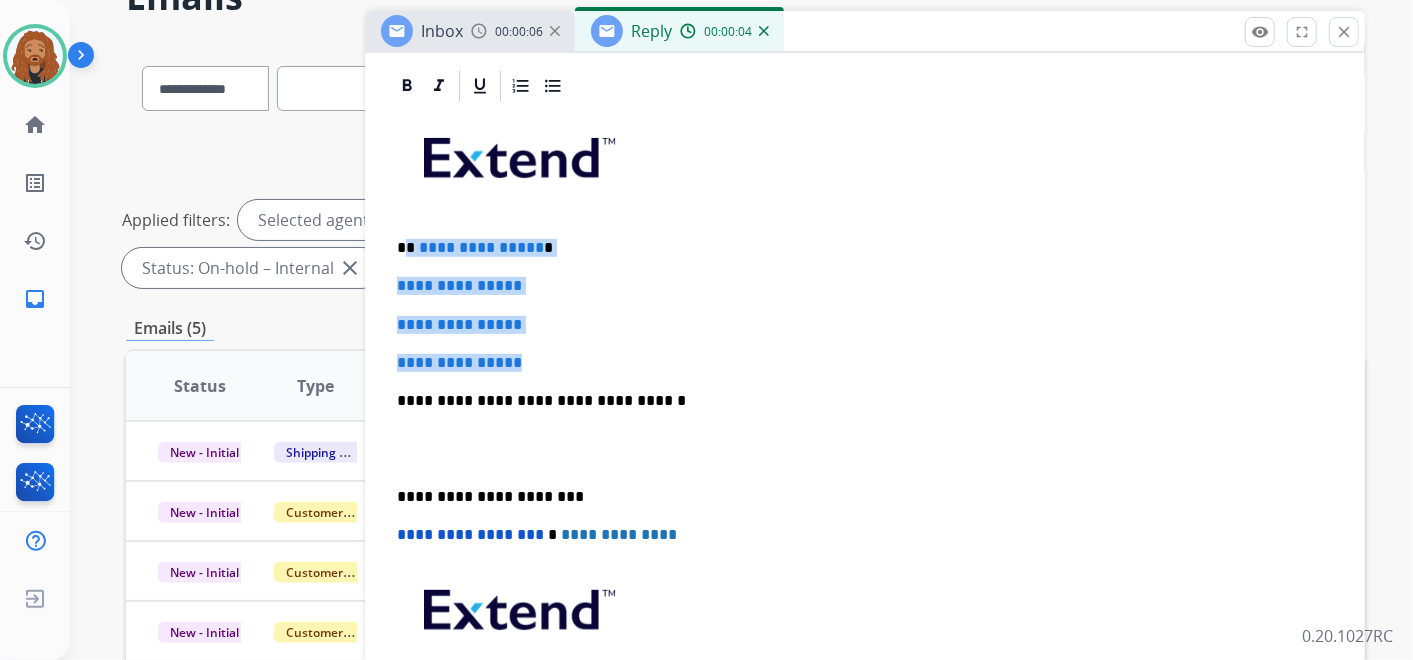 drag, startPoint x: 536, startPoint y: 365, endPoint x: 406, endPoint y: 239, distance: 181.04143 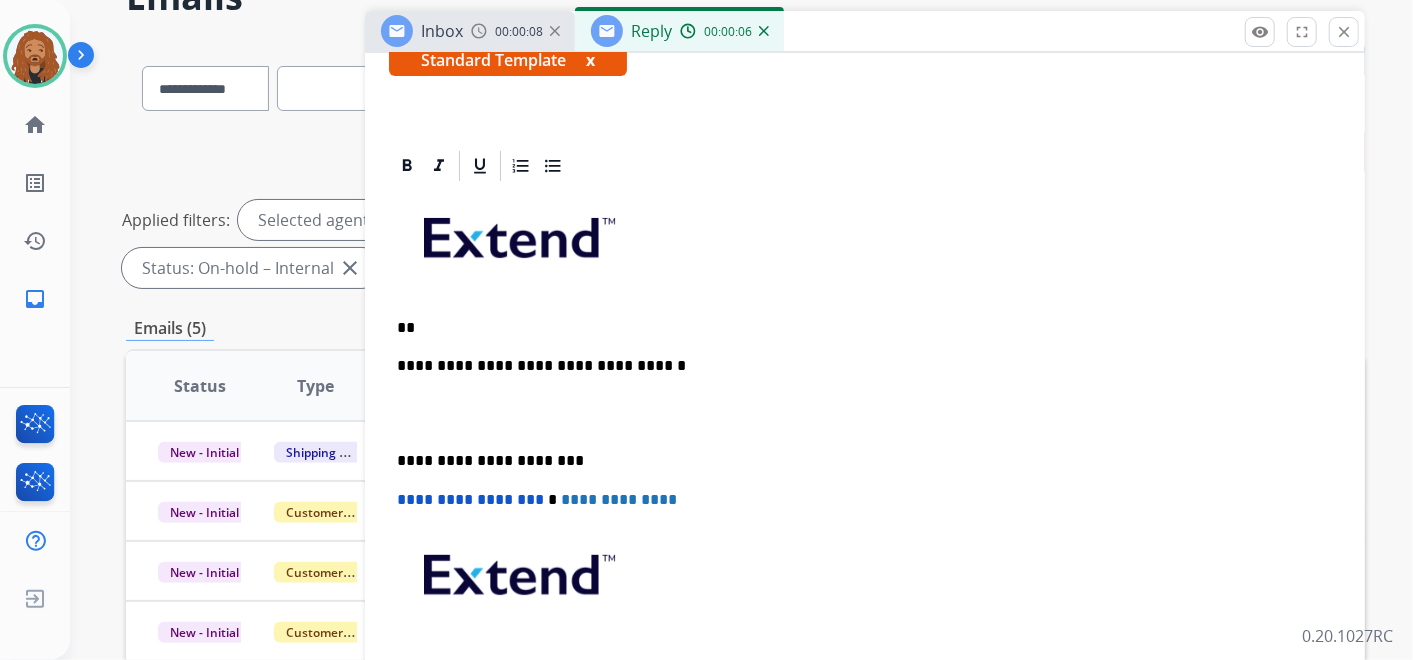 scroll, scrollTop: 360, scrollLeft: 0, axis: vertical 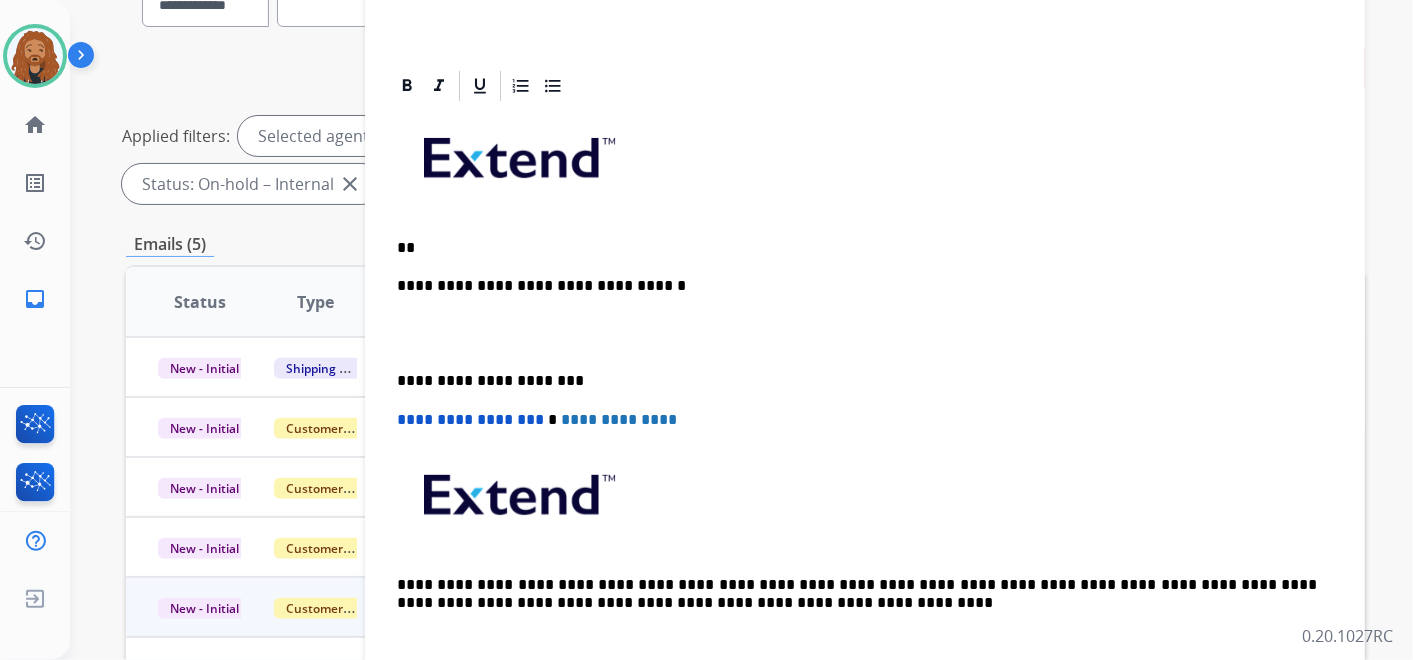 type 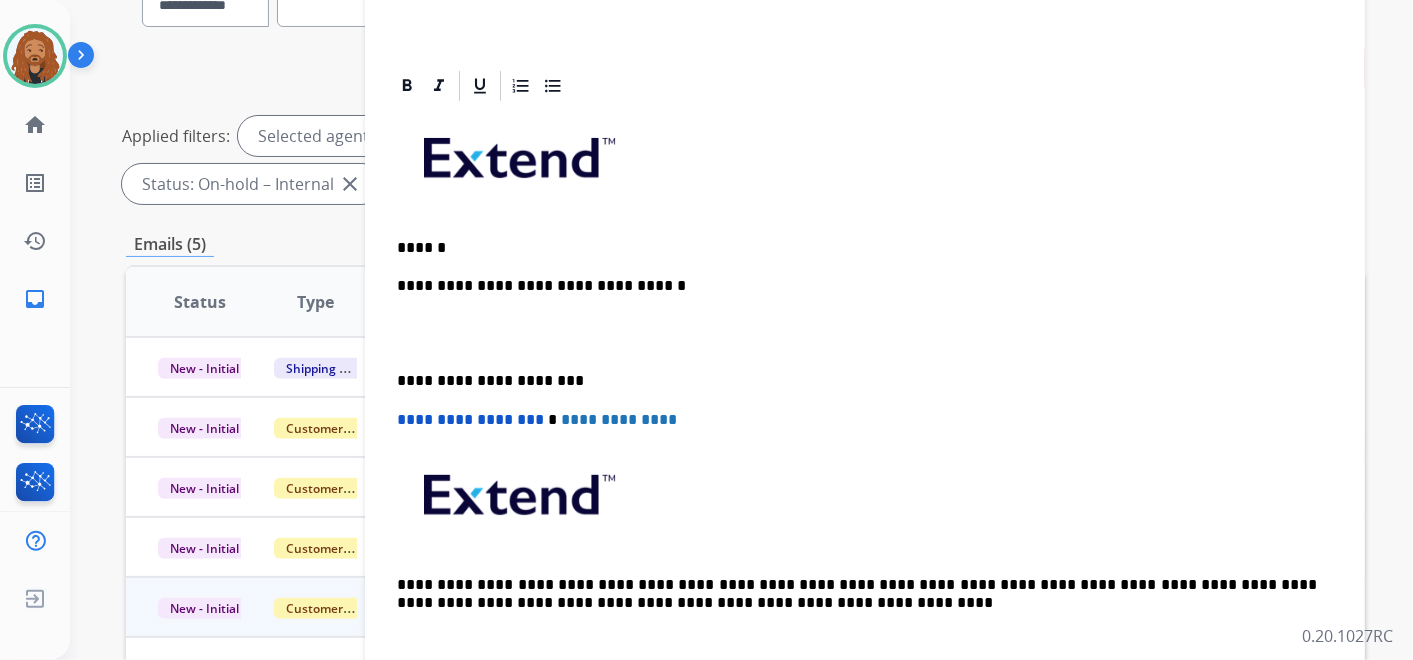 scroll, scrollTop: 398, scrollLeft: 0, axis: vertical 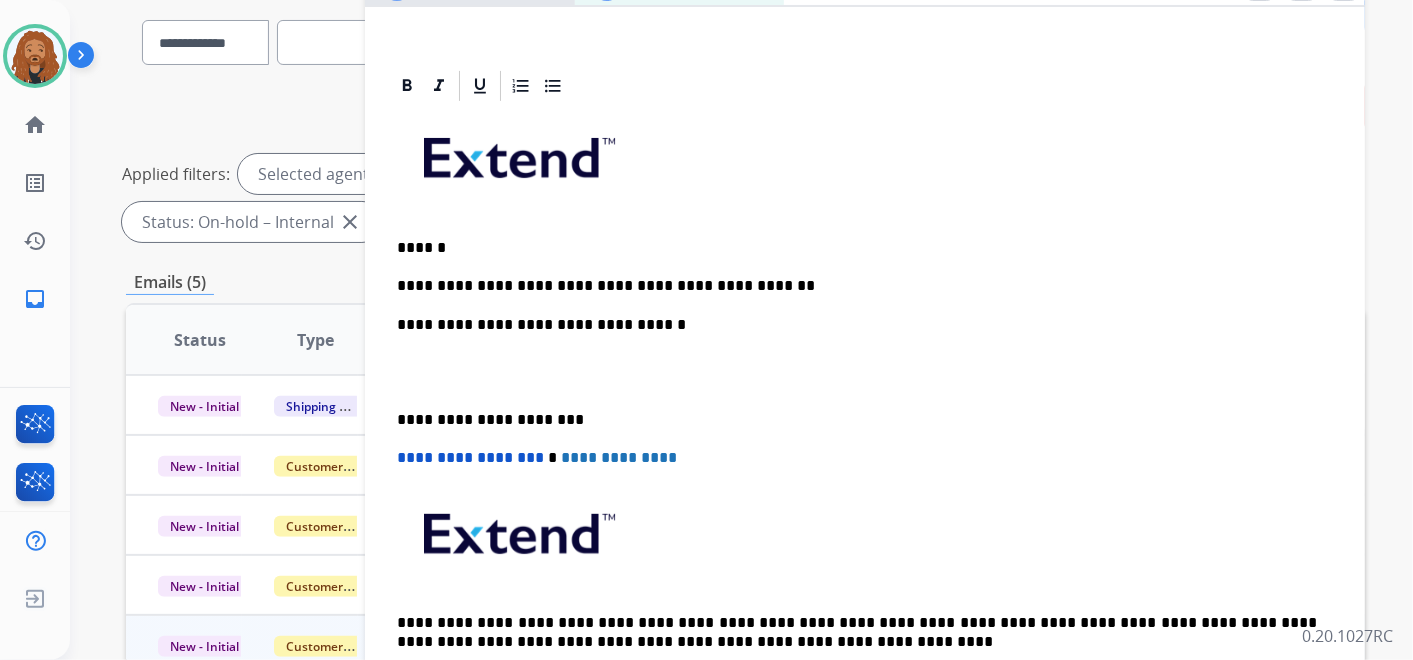 click at bounding box center (865, 372) 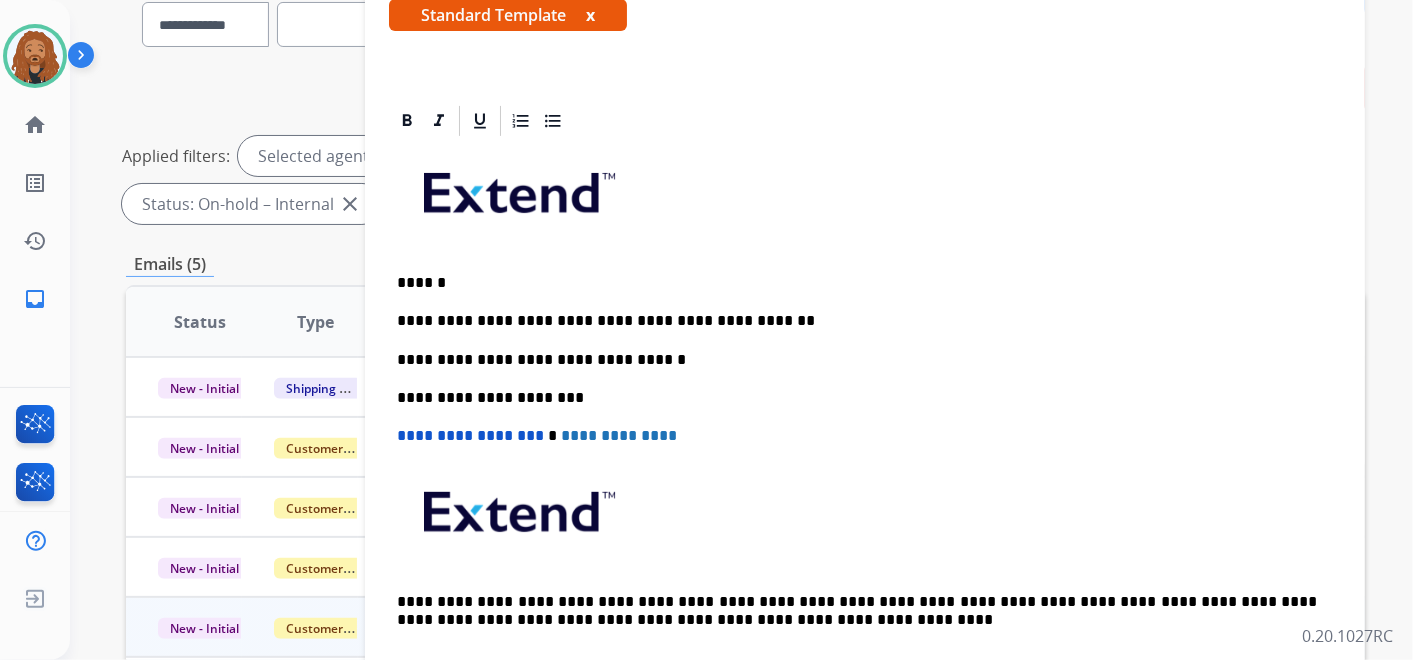 scroll, scrollTop: 341, scrollLeft: 0, axis: vertical 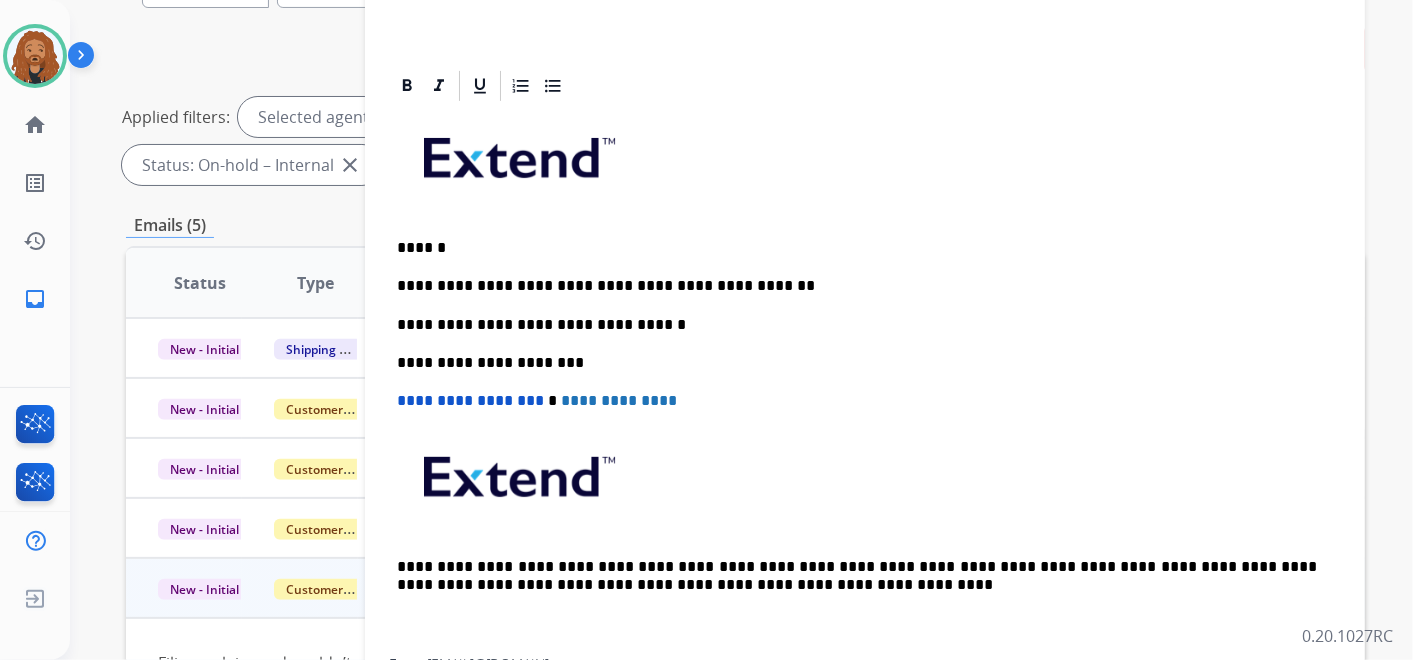 click on "**********" at bounding box center [865, 381] 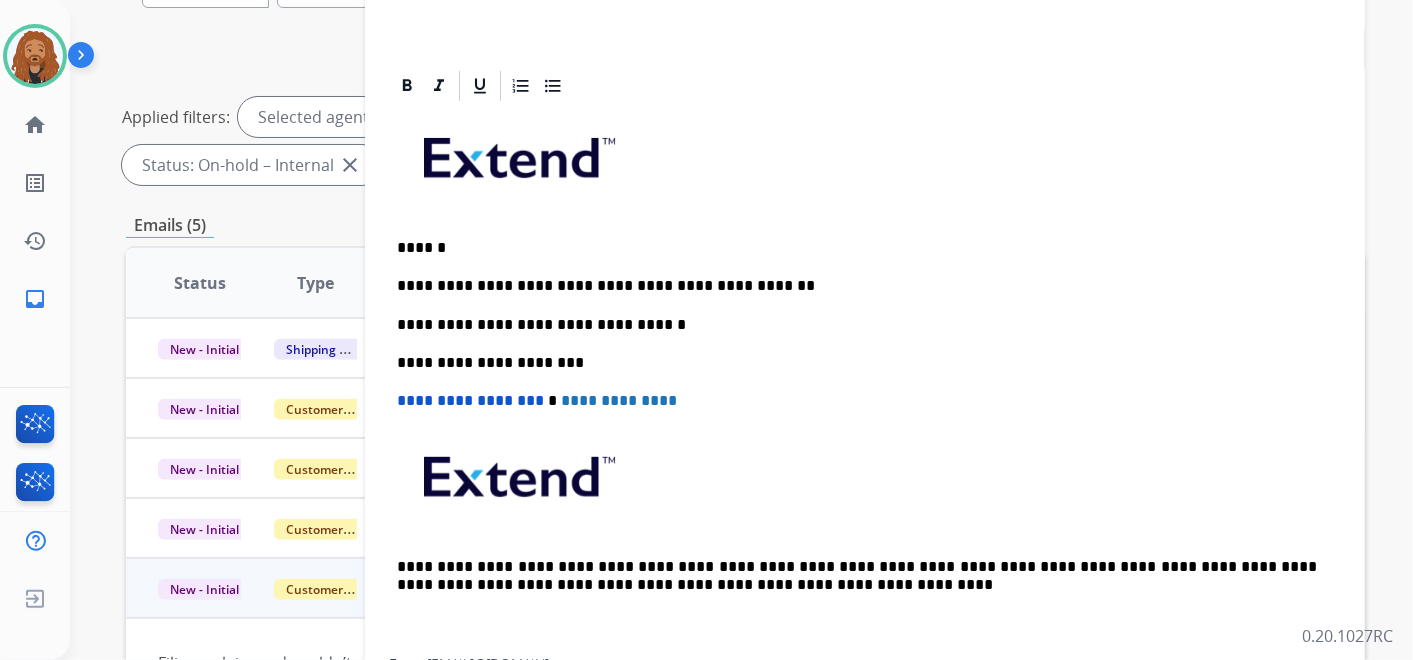 click on "**********" at bounding box center (857, 286) 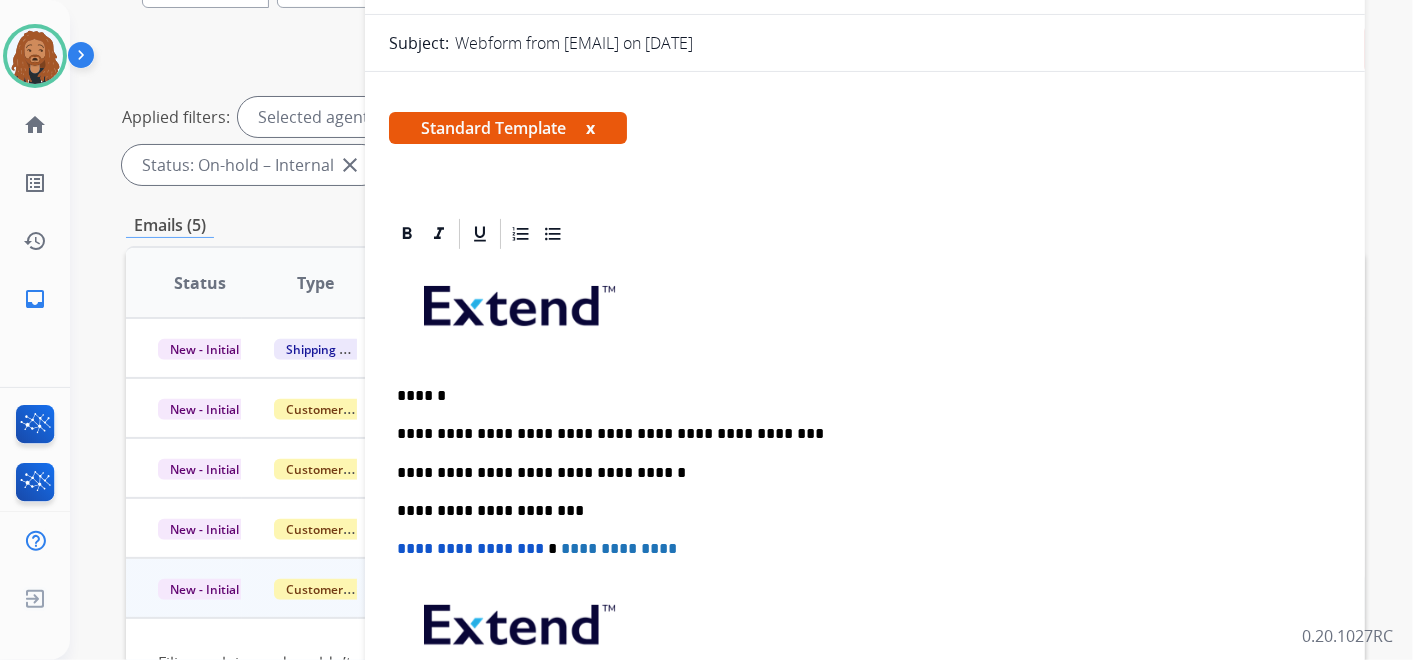 scroll, scrollTop: 0, scrollLeft: 0, axis: both 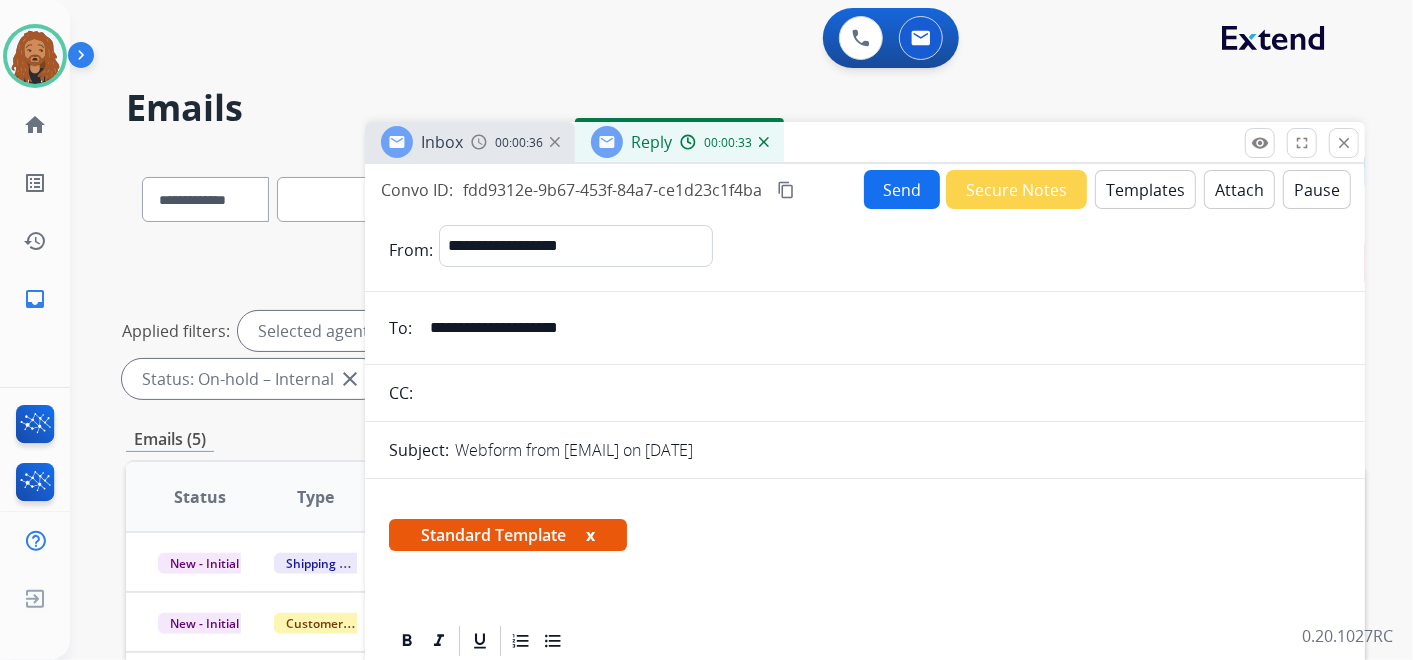 click on "Send" at bounding box center [902, 189] 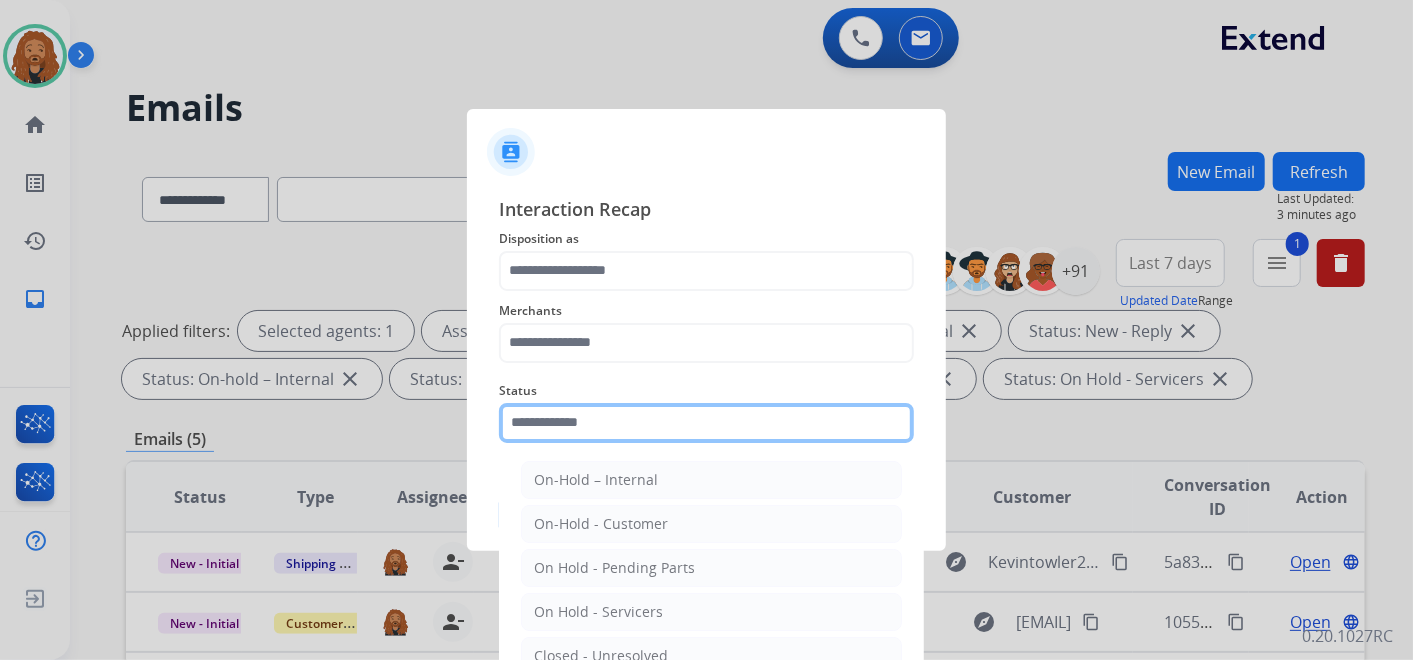 click 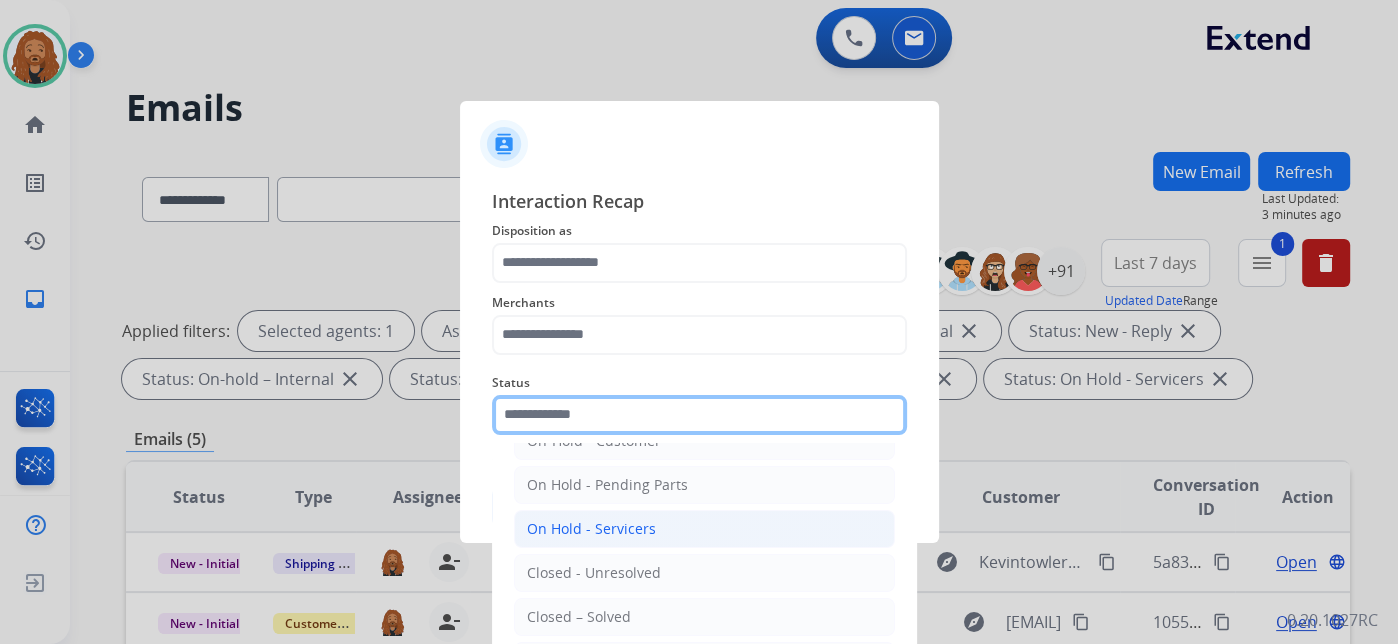 scroll, scrollTop: 114, scrollLeft: 0, axis: vertical 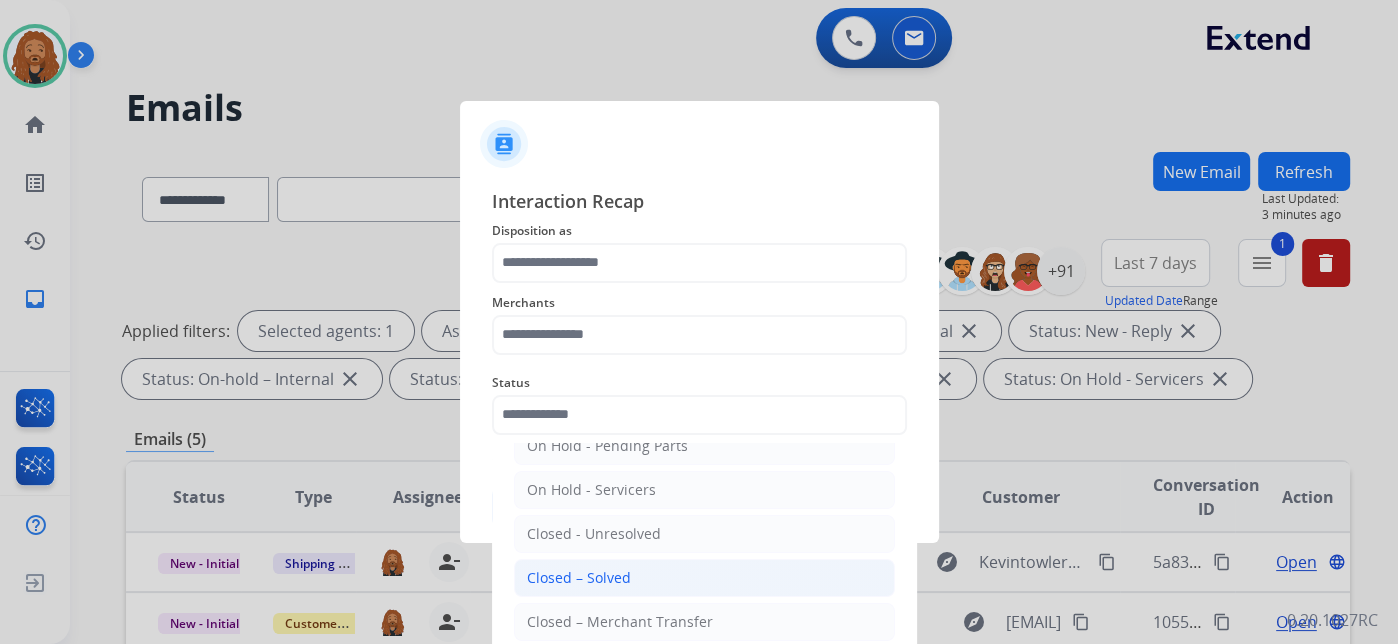 click on "Closed – Solved" 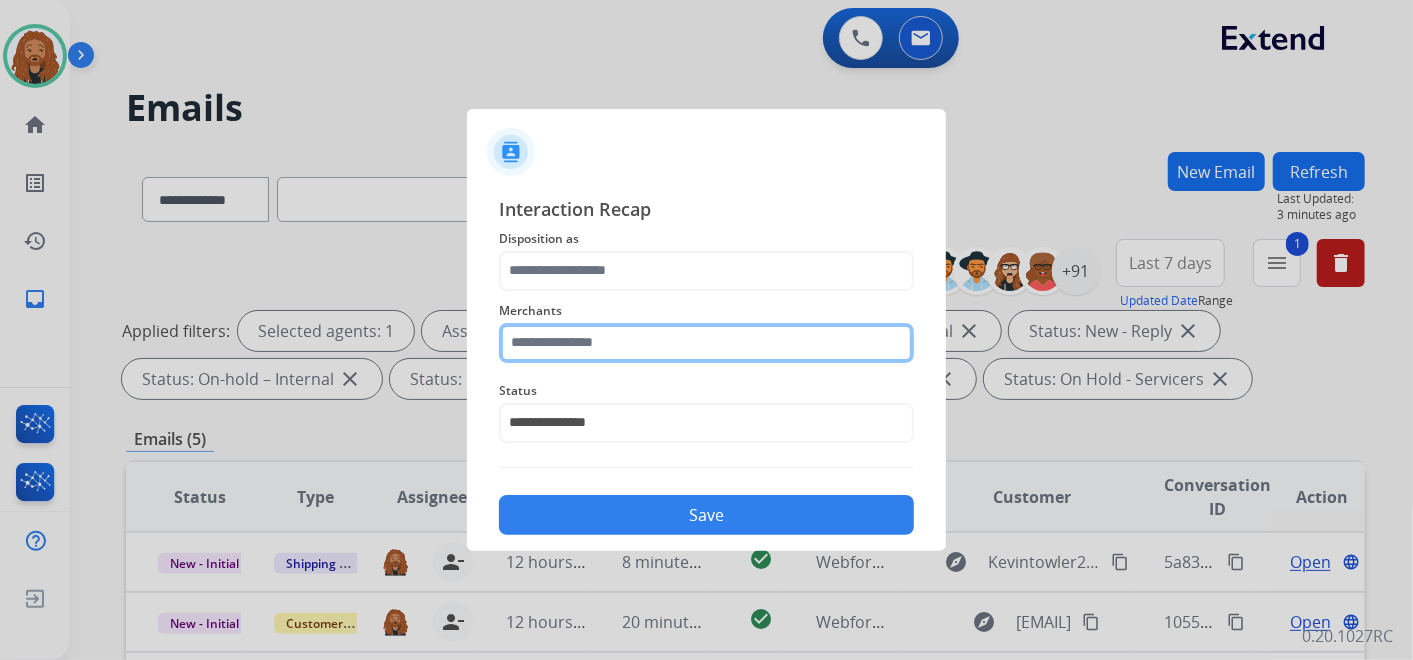 click 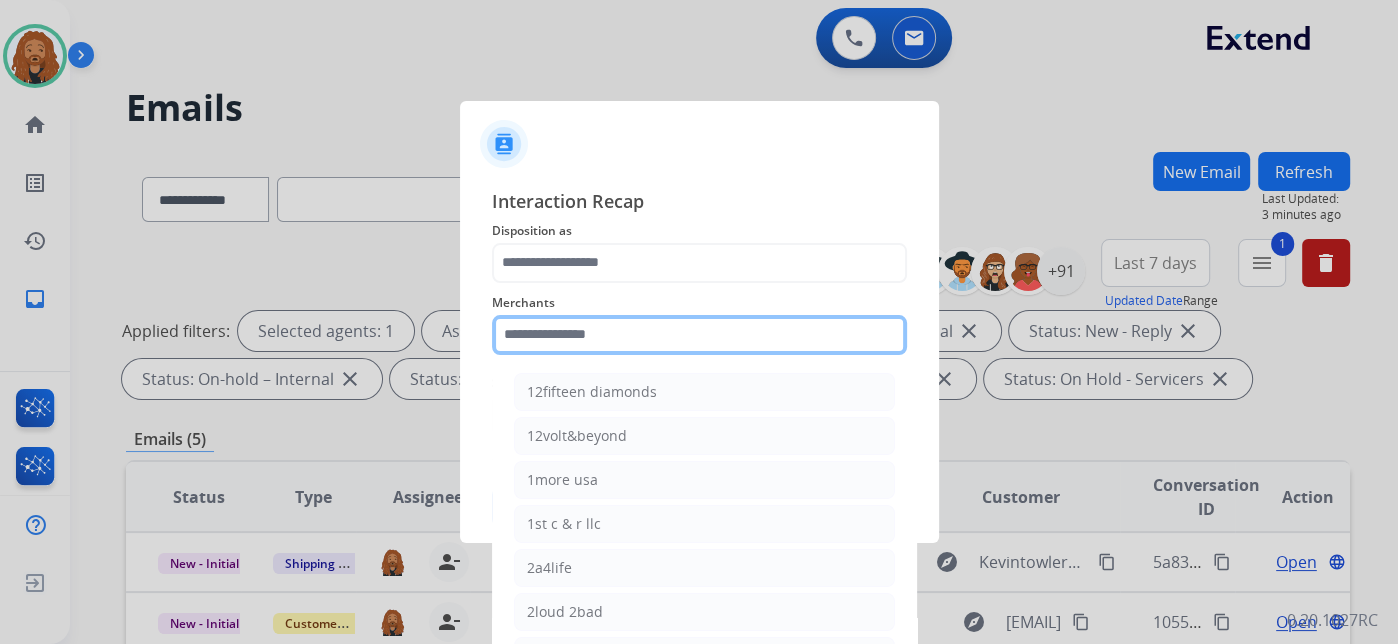 scroll, scrollTop: 18, scrollLeft: 0, axis: vertical 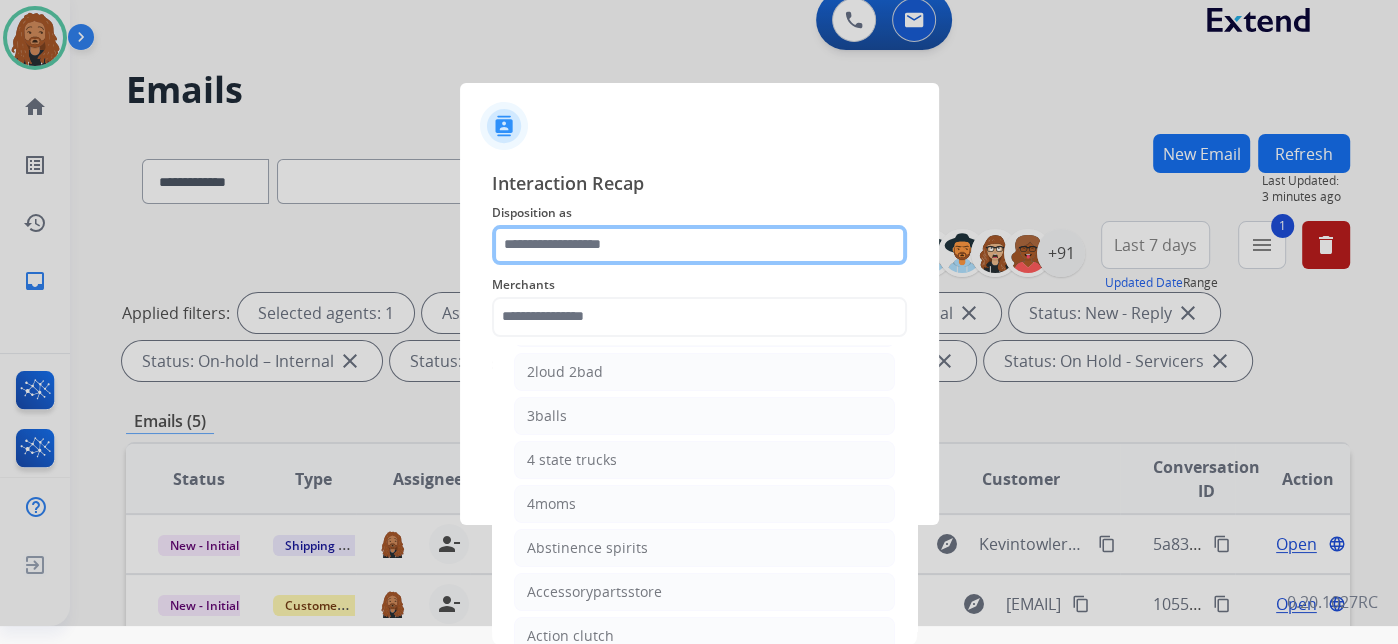 click 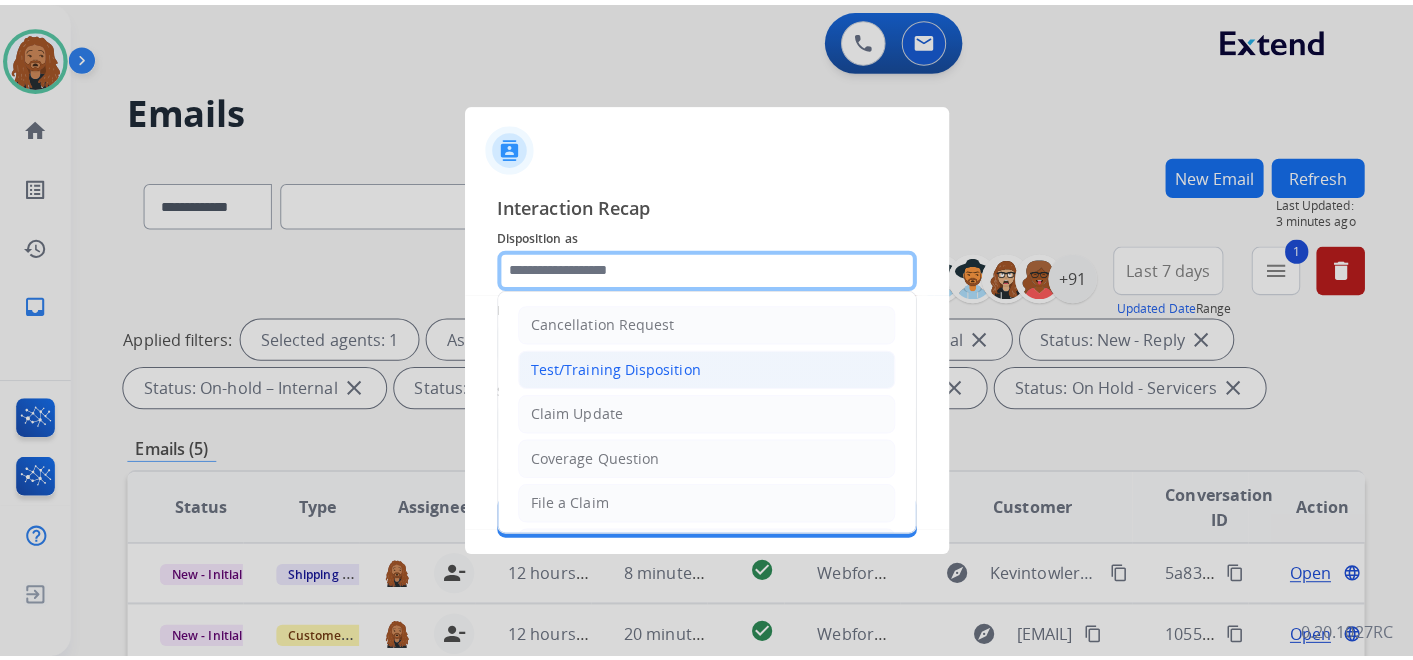 scroll, scrollTop: 0, scrollLeft: 0, axis: both 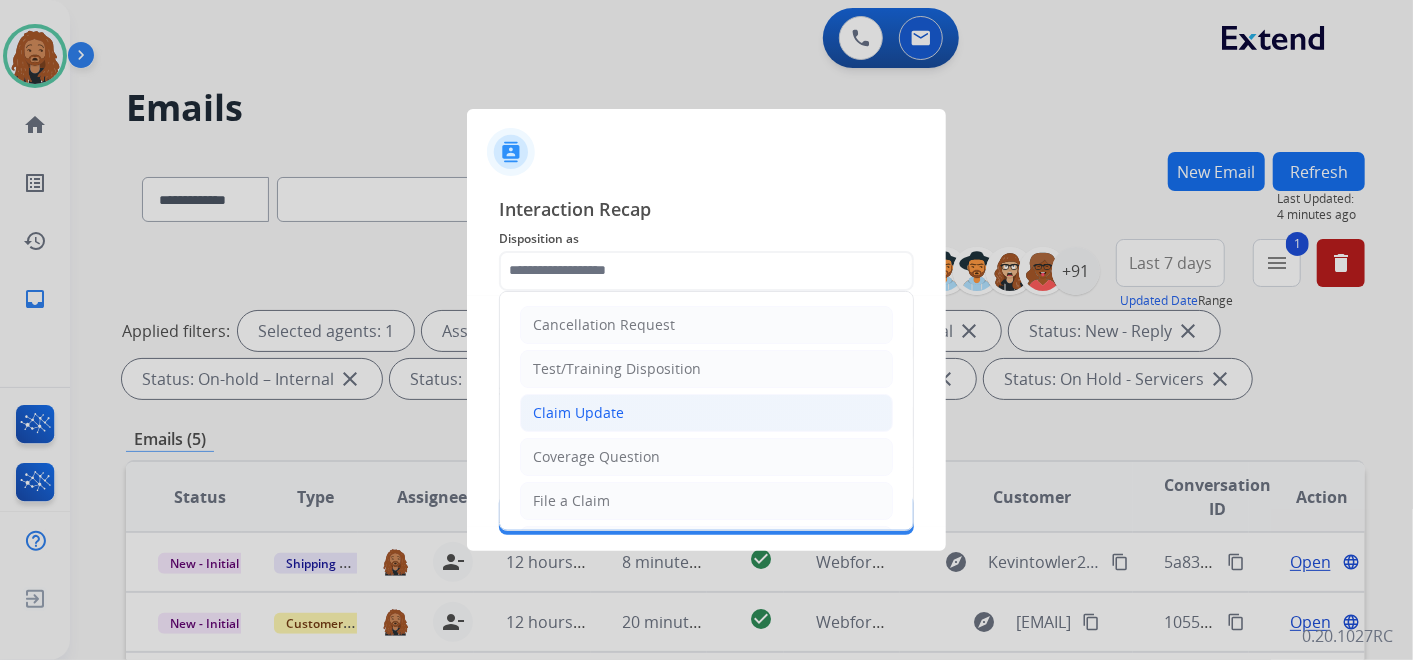 click on "Claim Update" 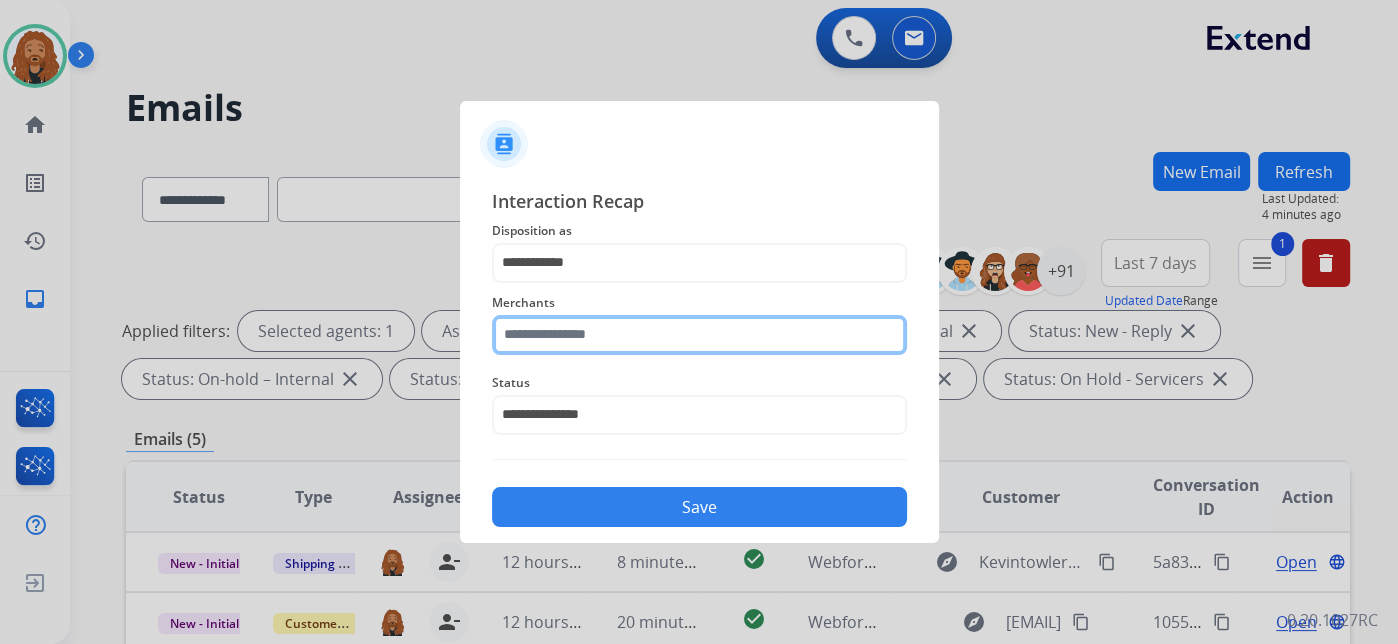 click 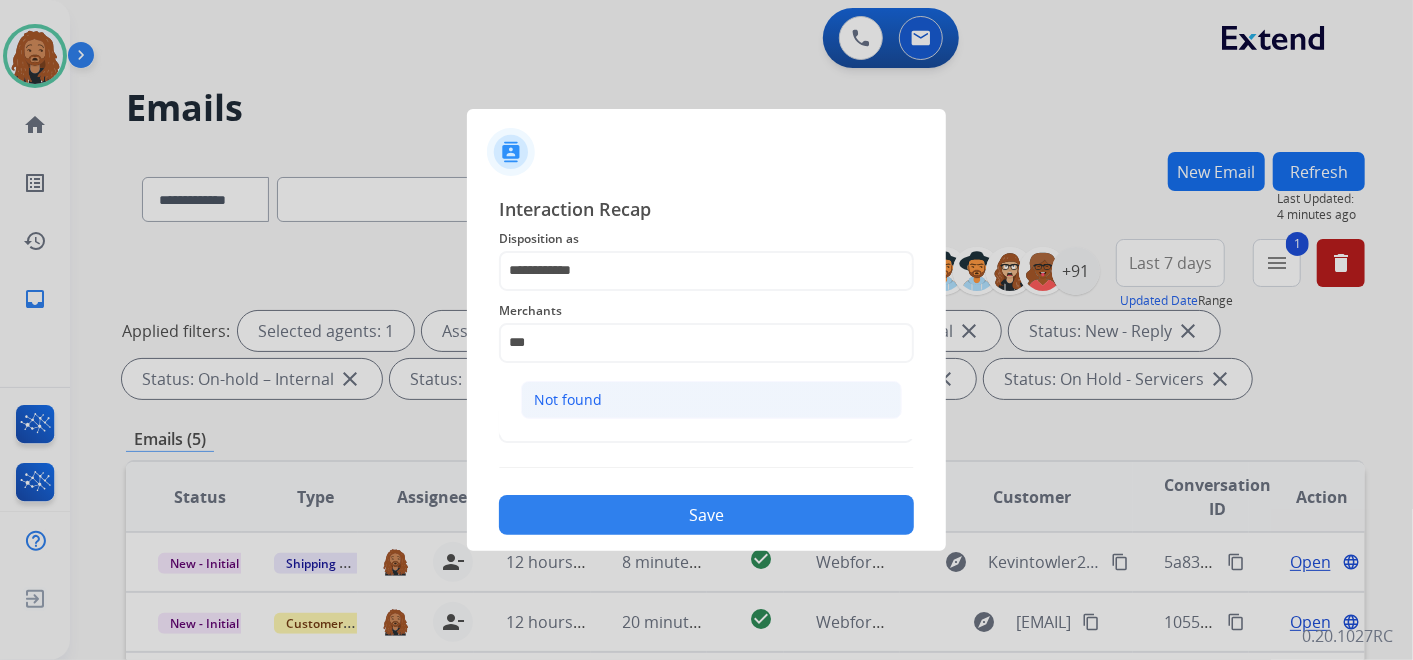 click on "Not found" 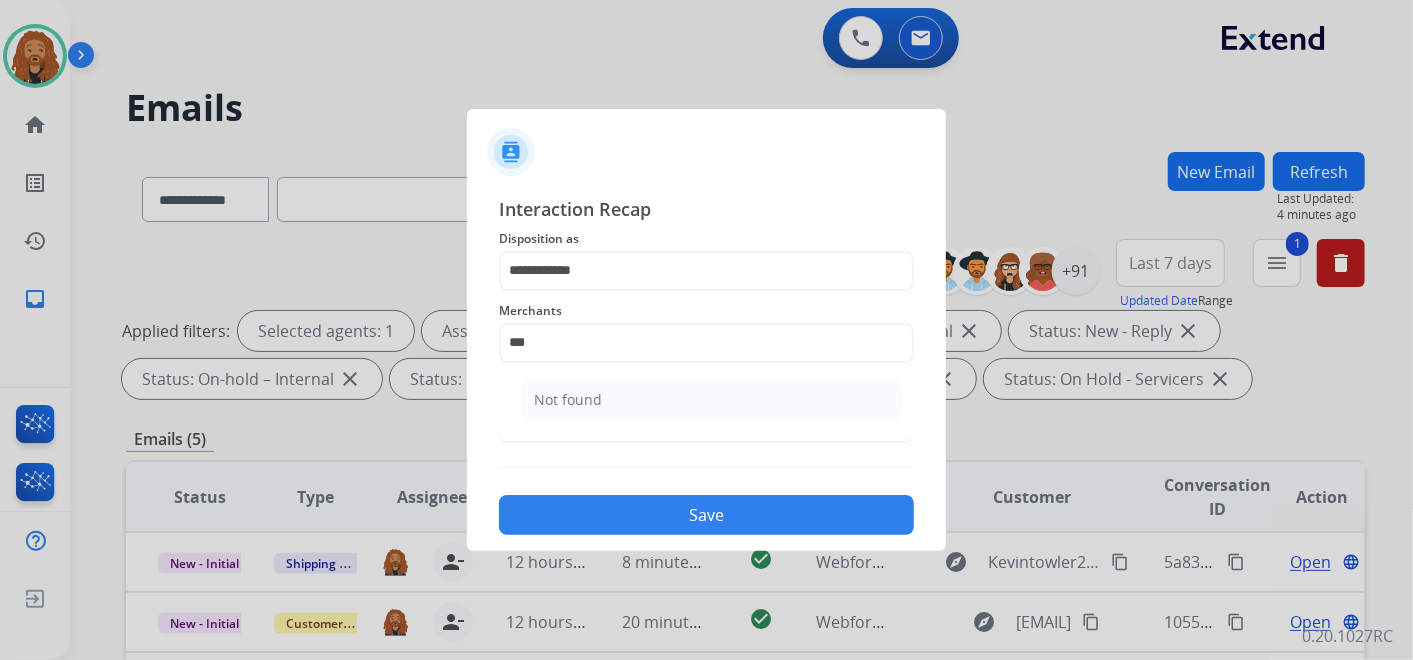 type on "*********" 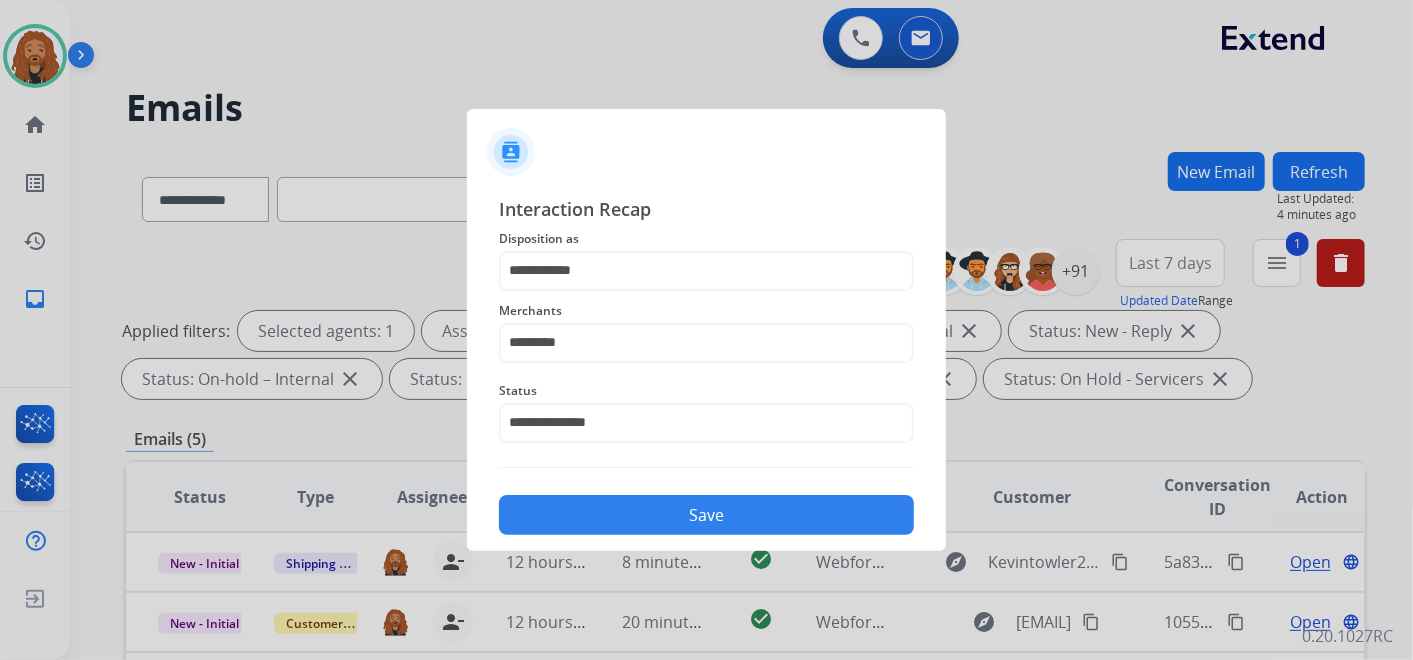 click on "Save" 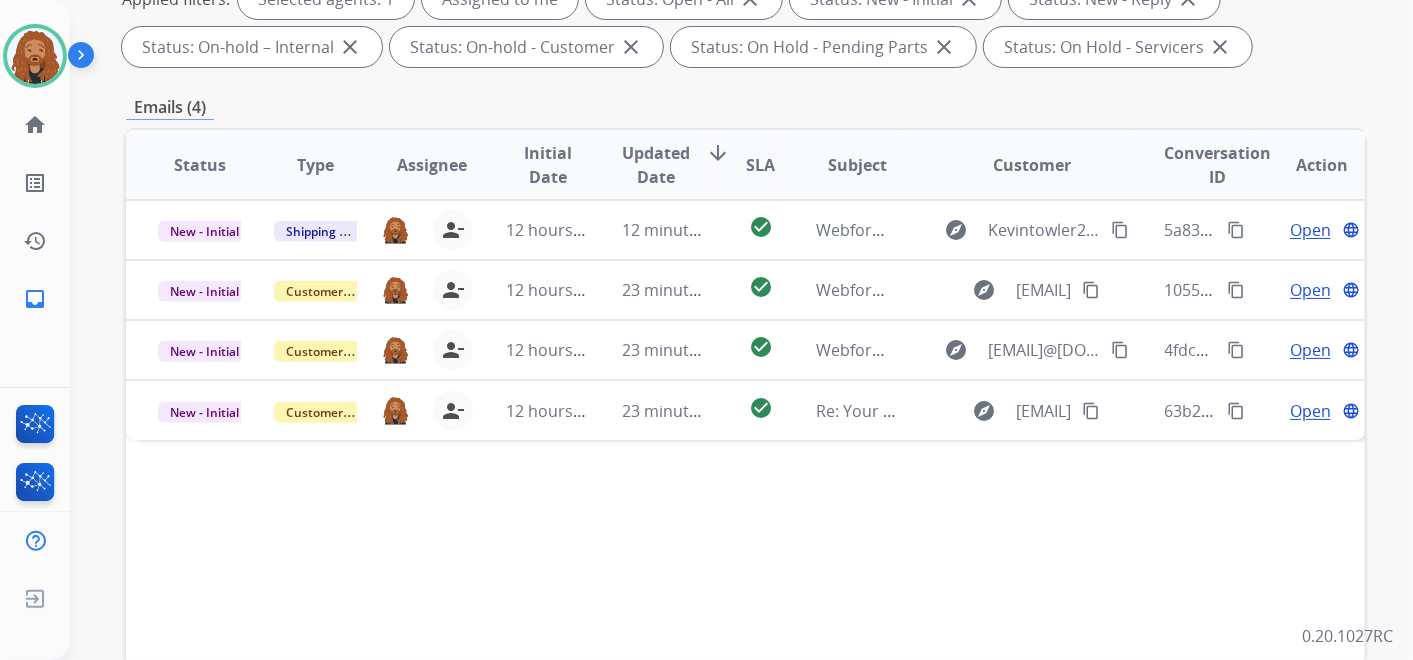 scroll, scrollTop: 333, scrollLeft: 0, axis: vertical 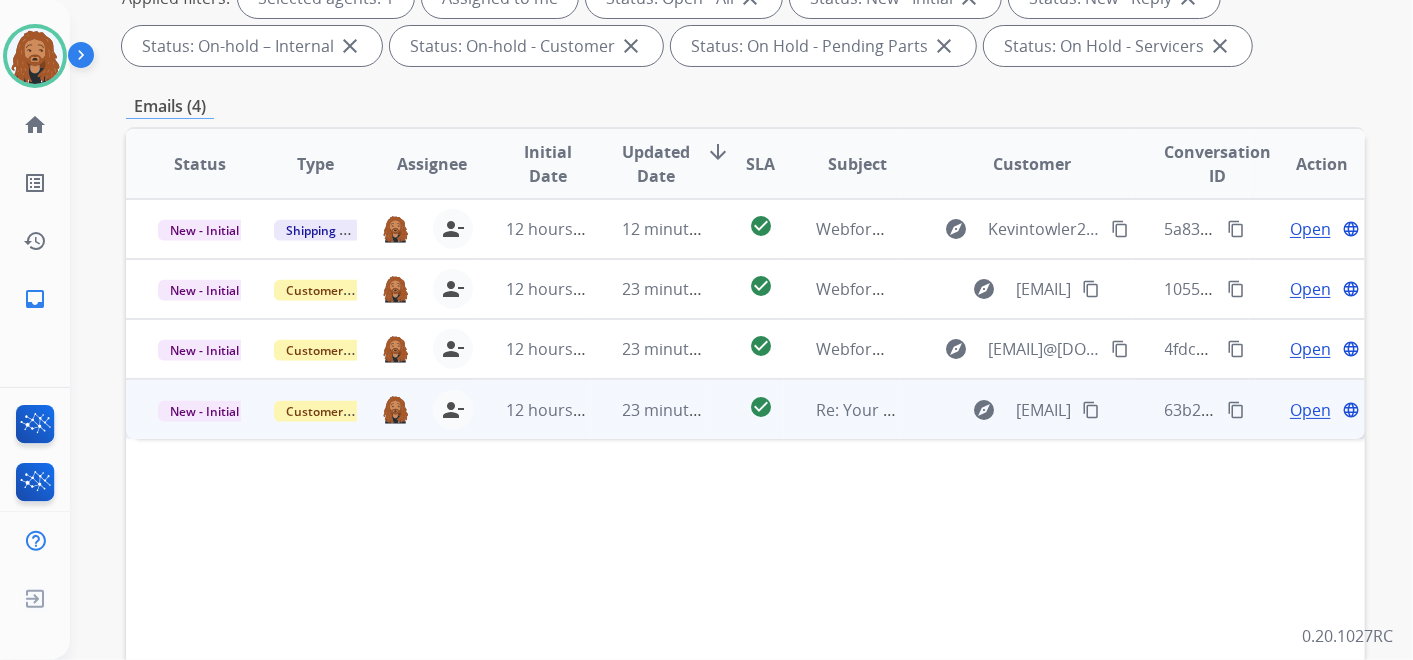 click on "23 minutes ago" at bounding box center (649, 409) 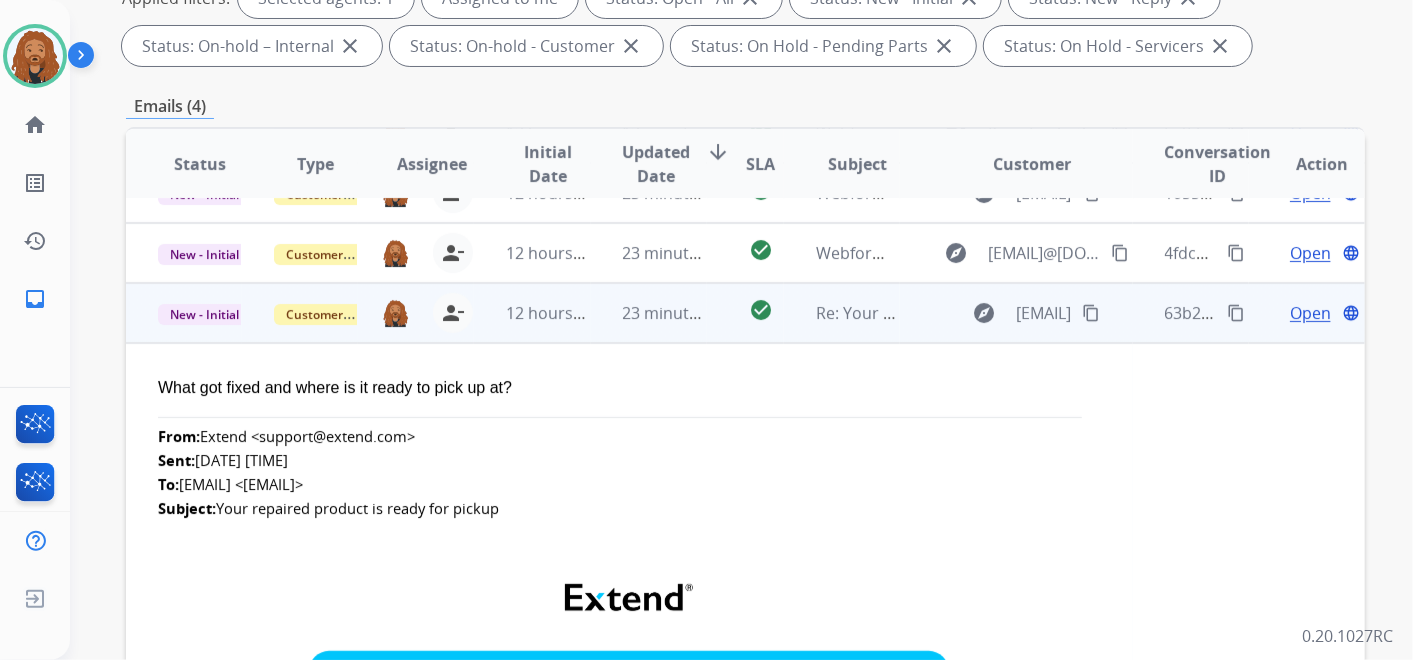 scroll, scrollTop: 0, scrollLeft: 0, axis: both 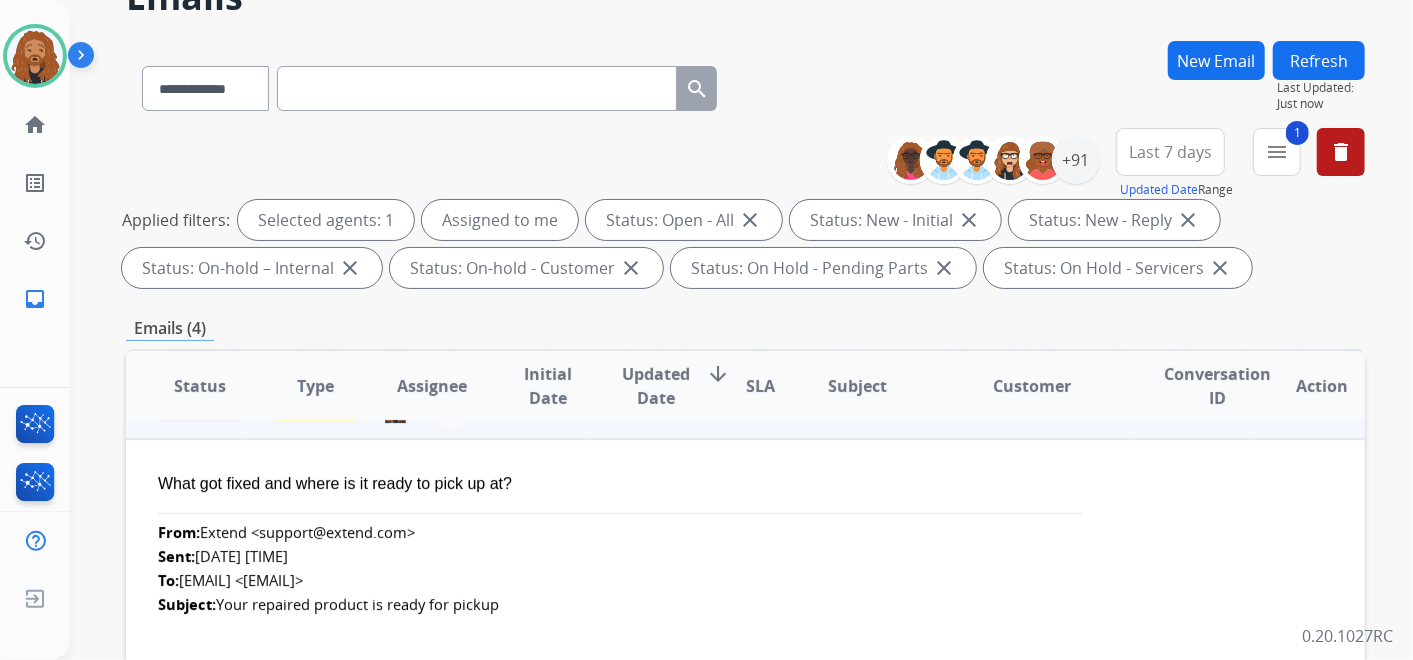 drag, startPoint x: 186, startPoint y: 577, endPoint x: 351, endPoint y: 585, distance: 165.19383 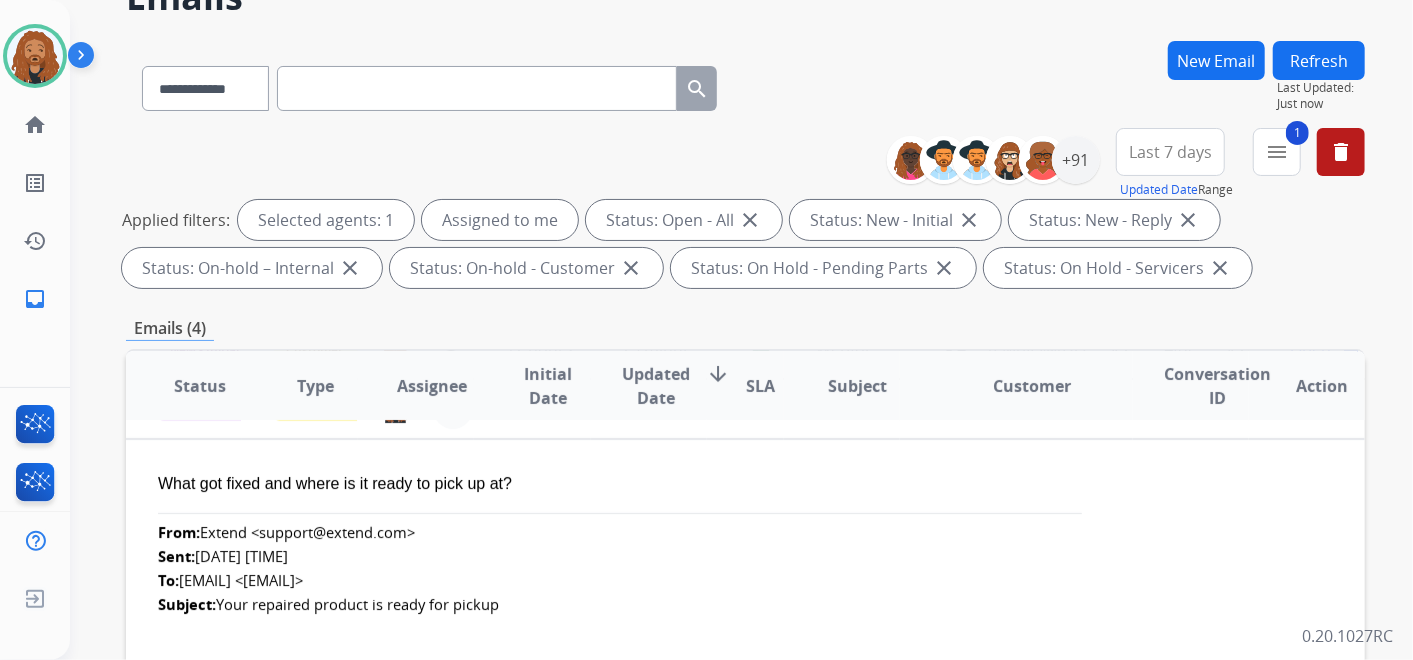 copy on "[EMAIL]" 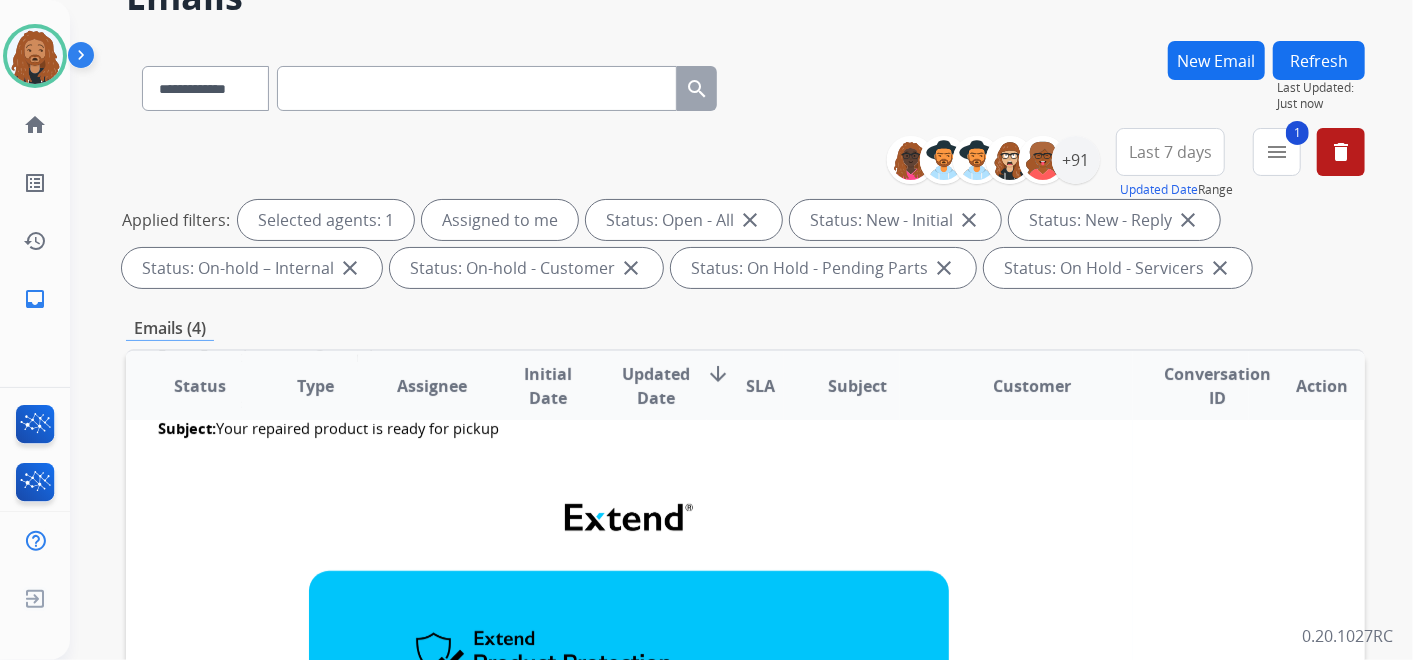 scroll, scrollTop: 444, scrollLeft: 0, axis: vertical 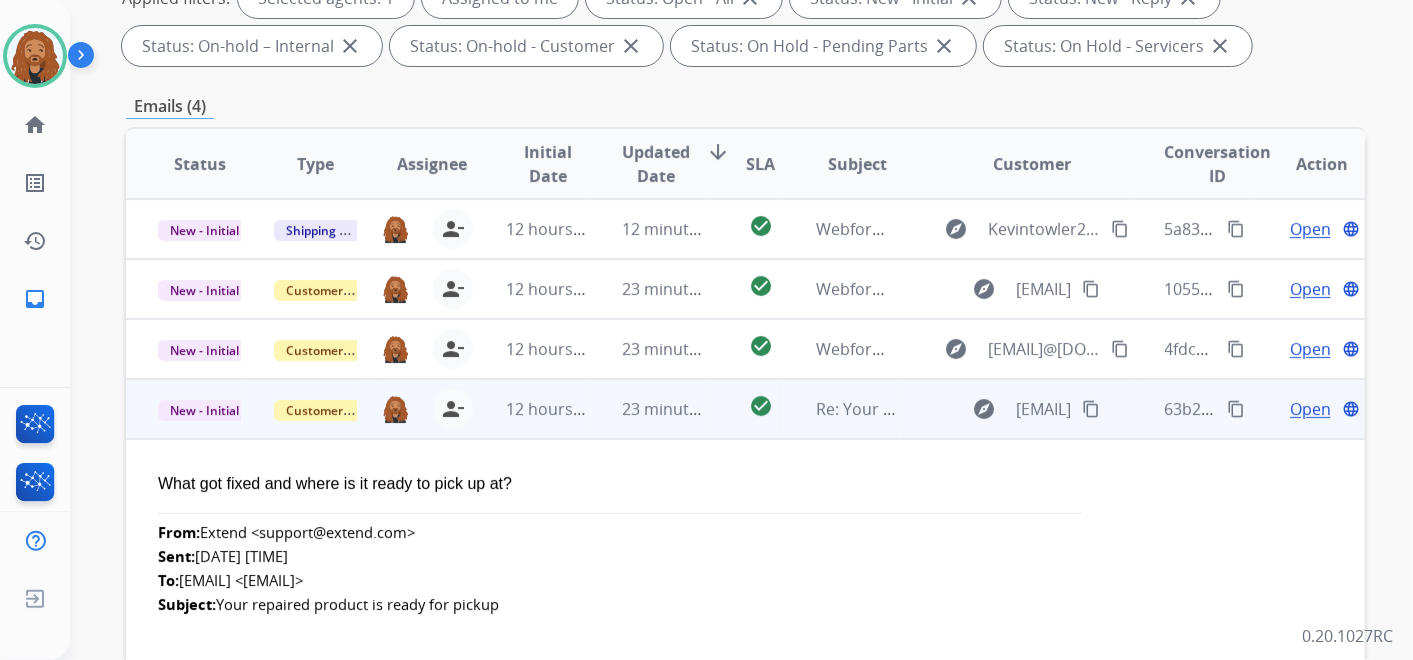 drag, startPoint x: 859, startPoint y: 446, endPoint x: 647, endPoint y: 462, distance: 212.60292 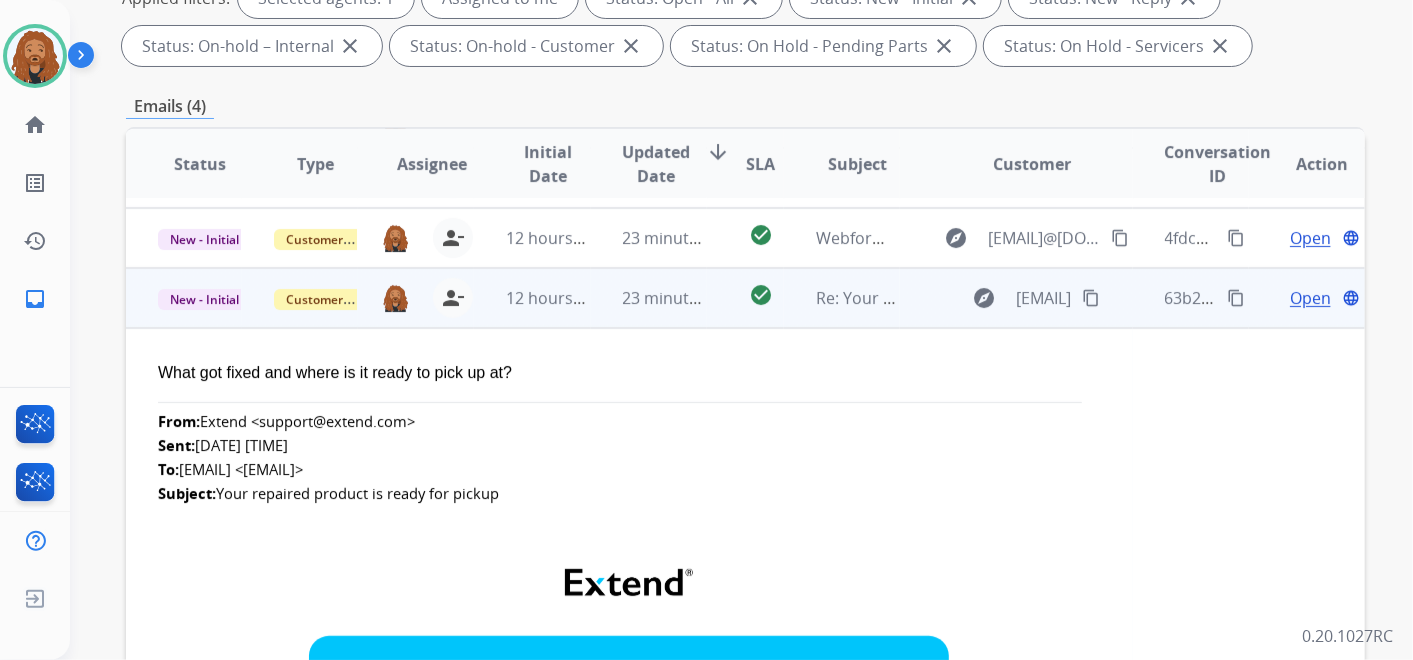 scroll, scrollTop: 0, scrollLeft: 0, axis: both 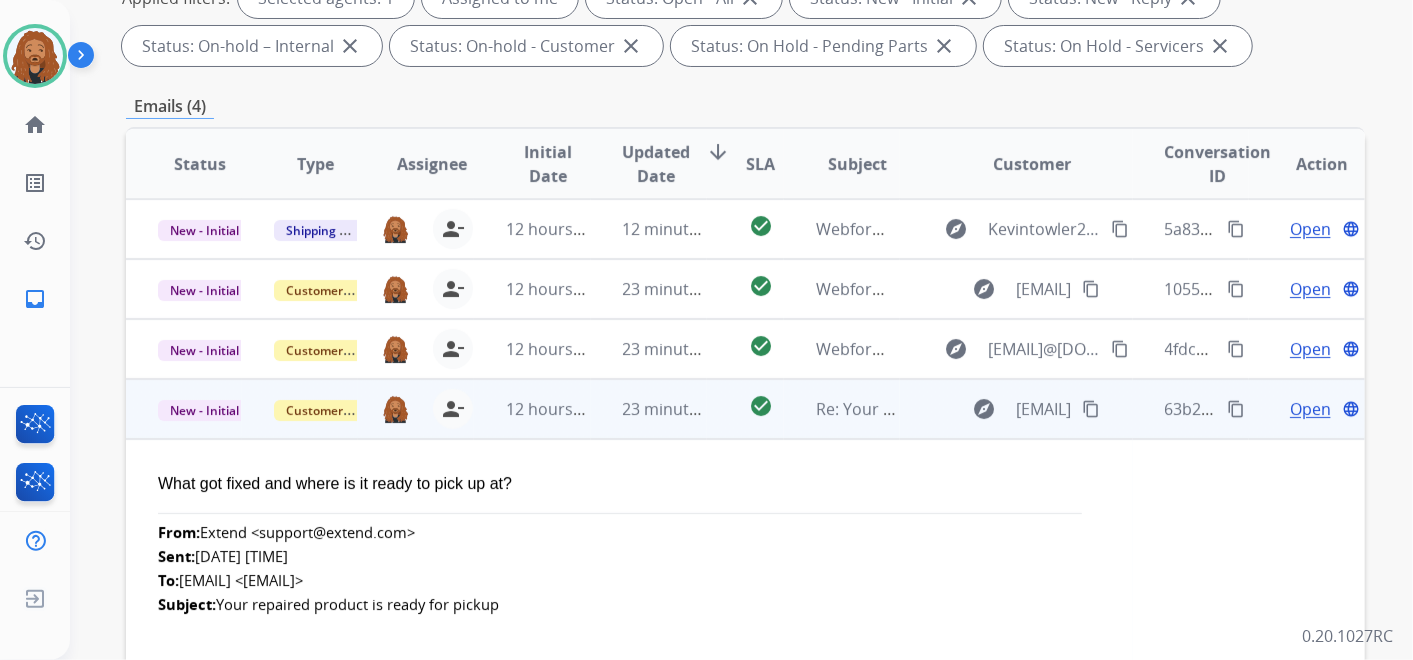 click on "Open" at bounding box center [1310, 409] 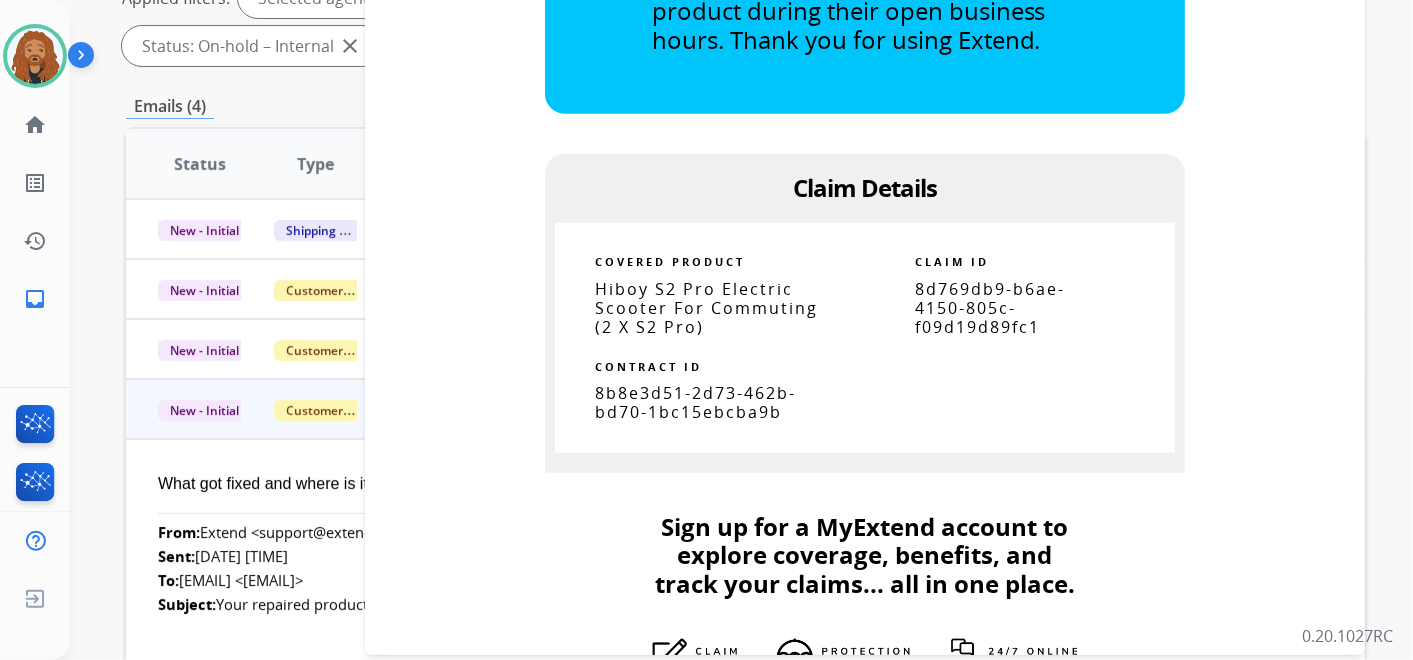 scroll, scrollTop: 888, scrollLeft: 0, axis: vertical 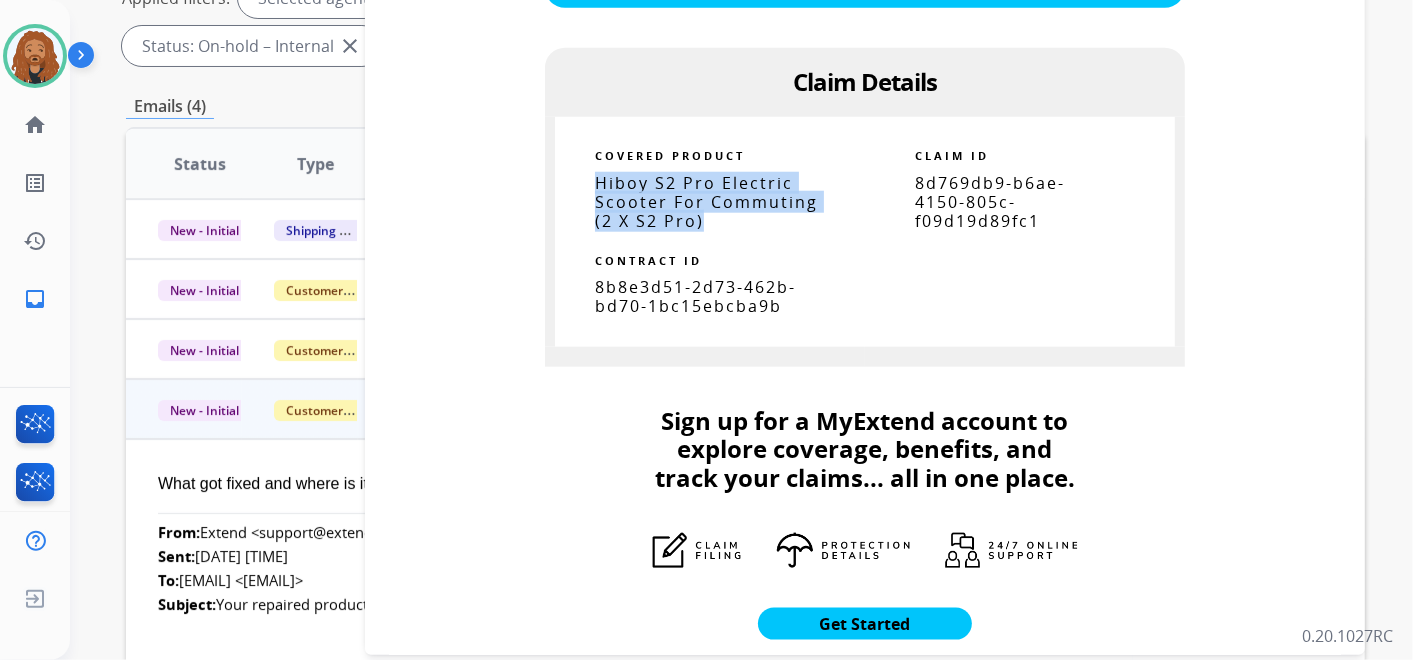 drag, startPoint x: 693, startPoint y: 220, endPoint x: 588, endPoint y: 180, distance: 112.36102 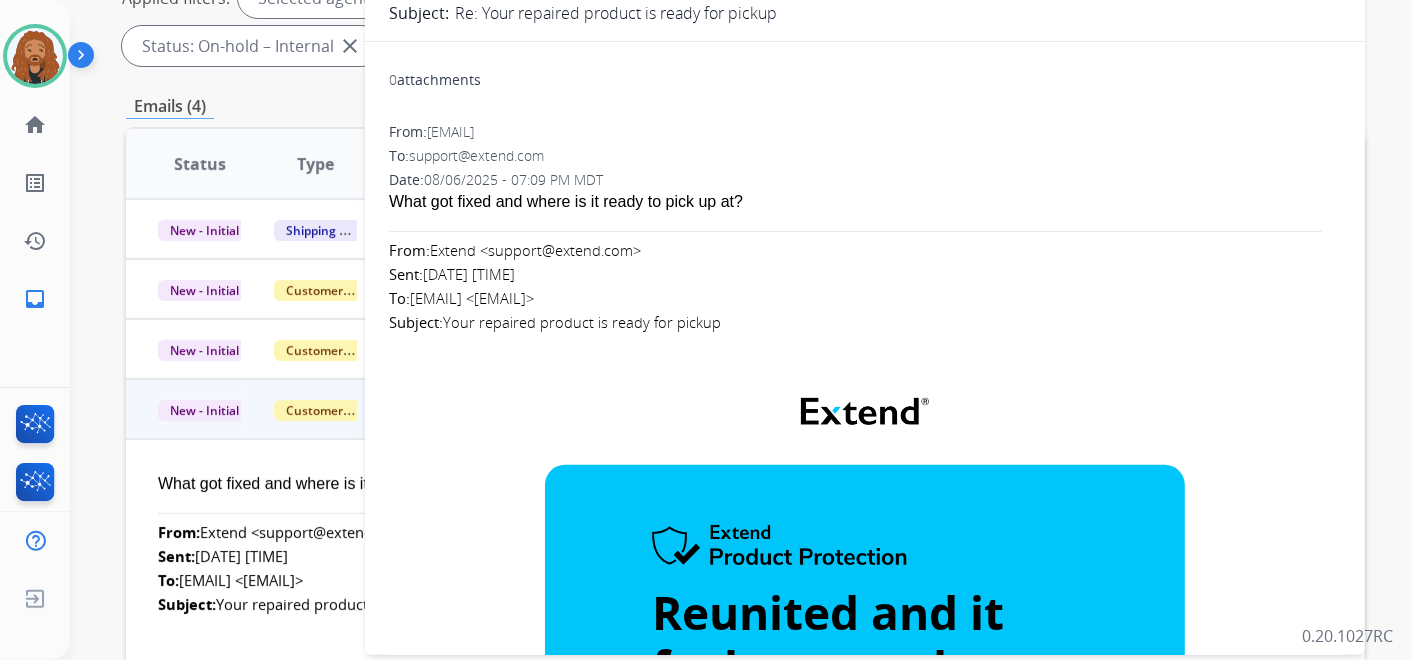 scroll, scrollTop: 0, scrollLeft: 0, axis: both 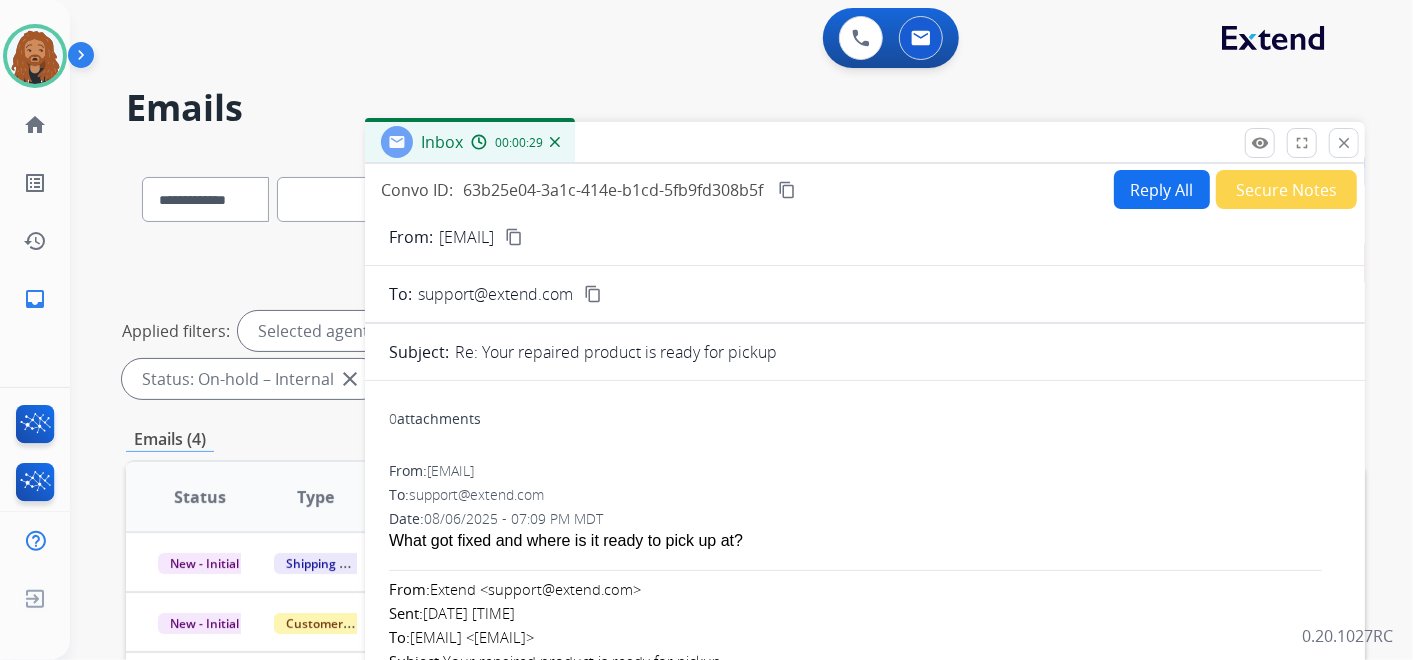 click on "Reply All" at bounding box center (1162, 189) 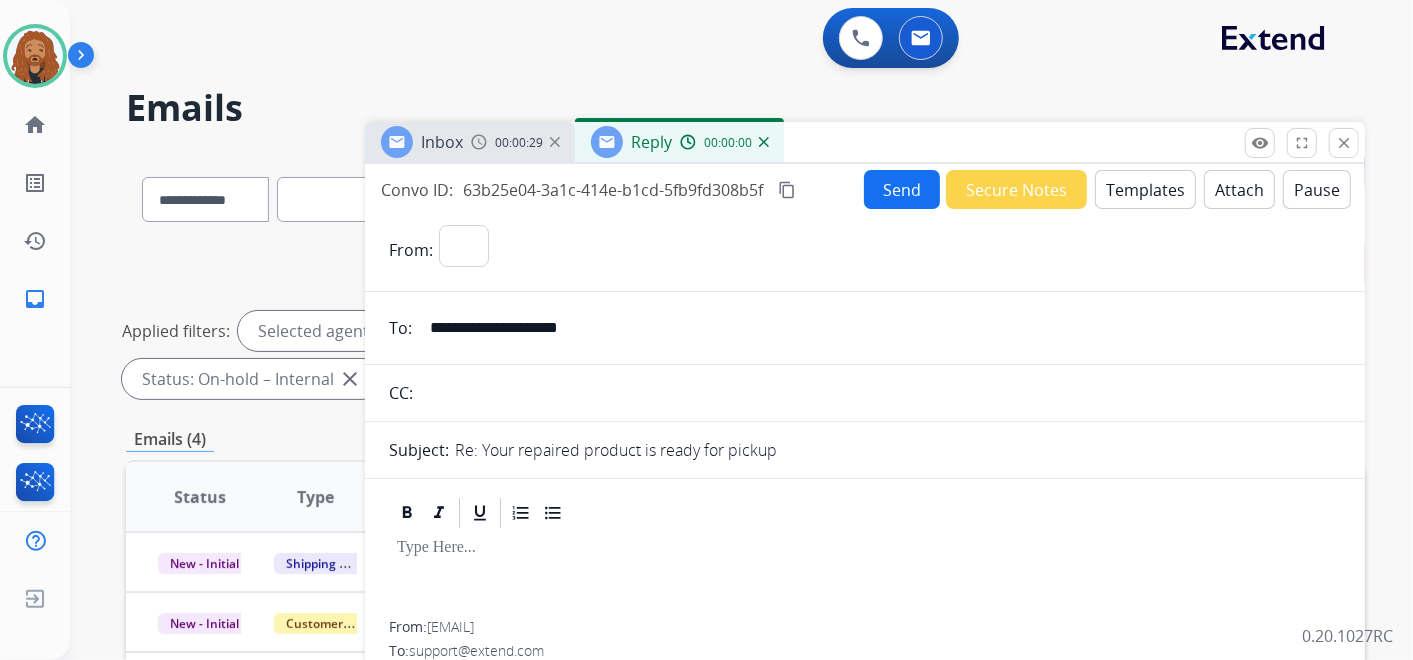 select on "**********" 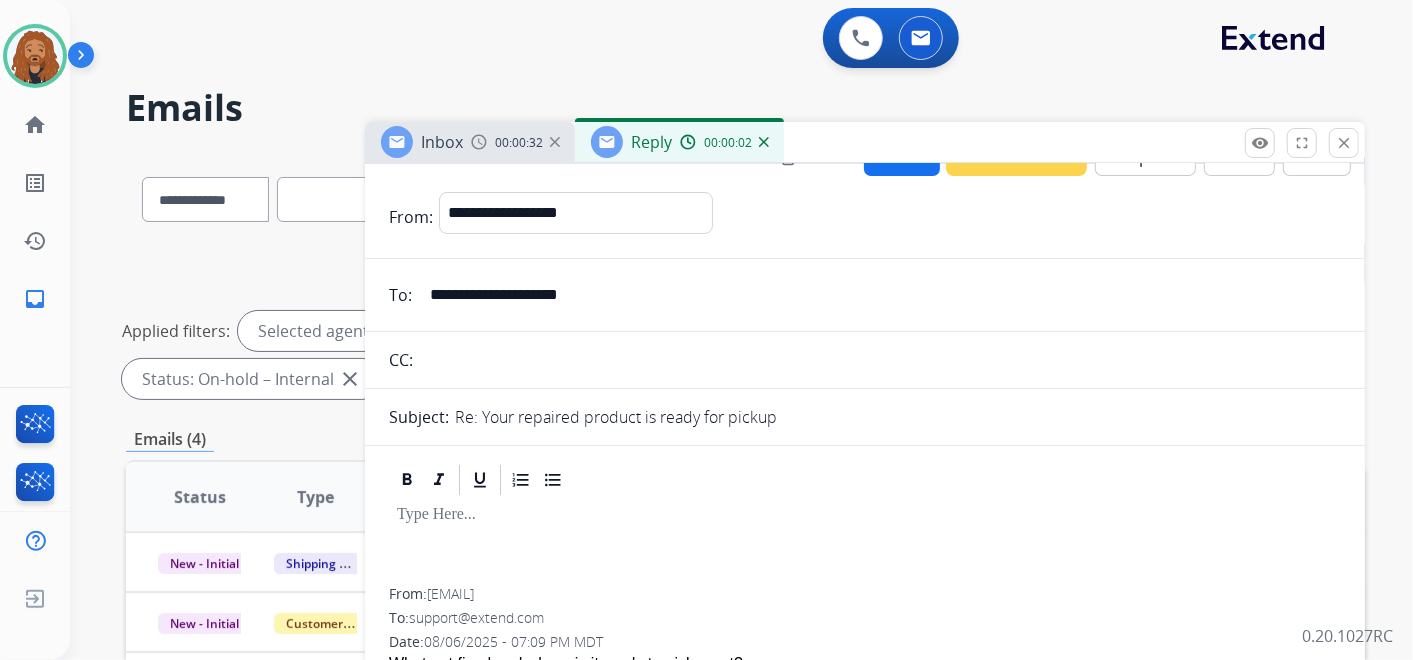 scroll, scrollTop: 0, scrollLeft: 0, axis: both 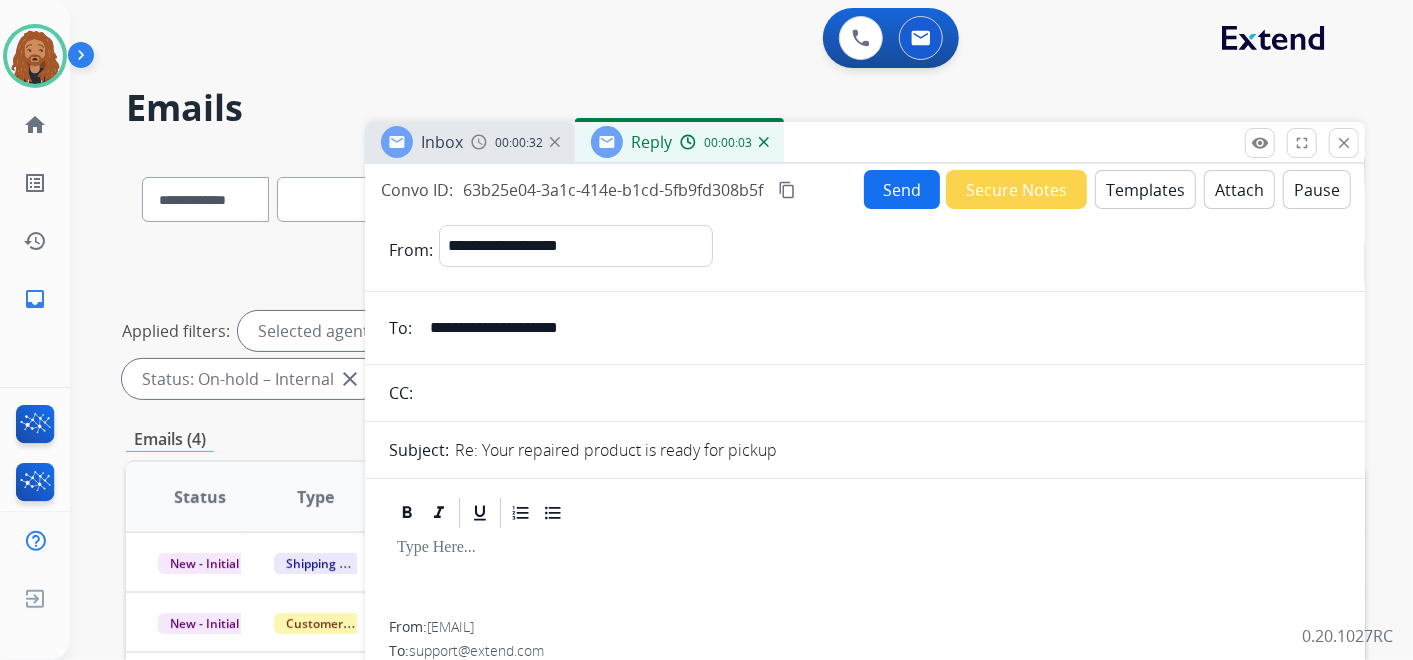 click on "Templates" at bounding box center [1145, 189] 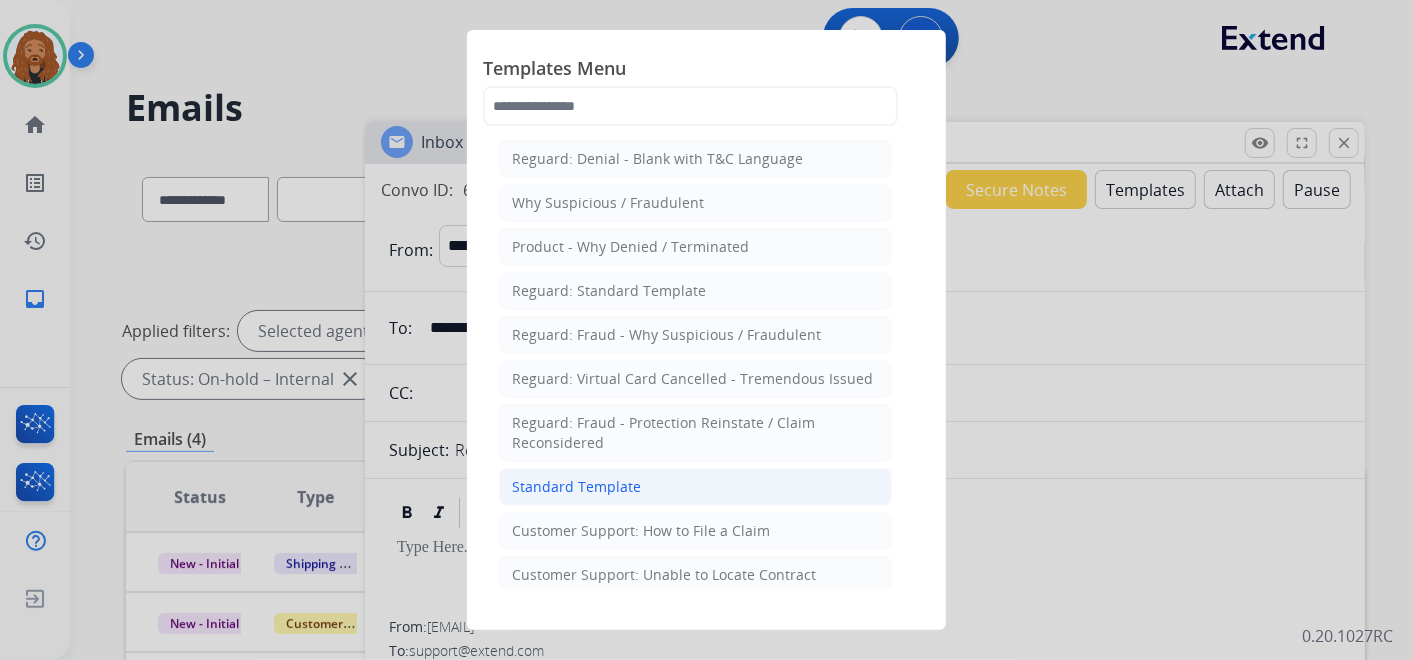 click on "Standard Template" 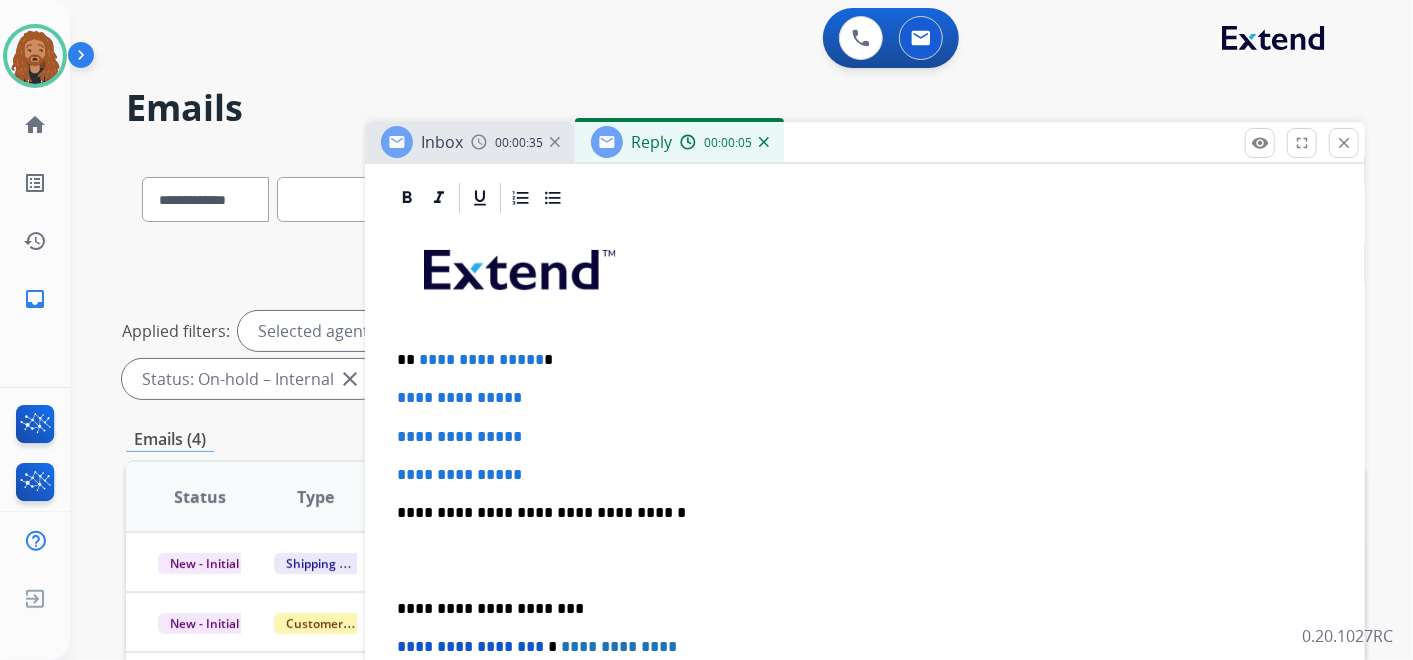 scroll, scrollTop: 444, scrollLeft: 0, axis: vertical 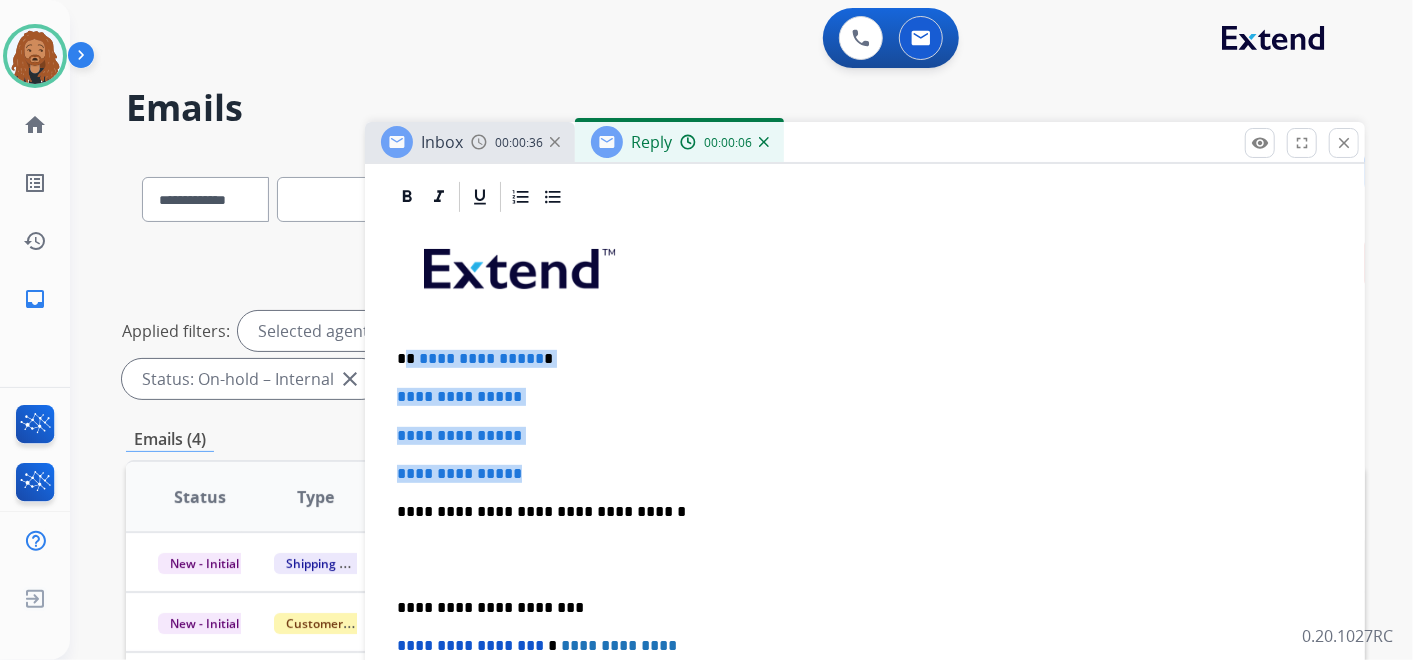 drag, startPoint x: 543, startPoint y: 466, endPoint x: 406, endPoint y: 351, distance: 178.86867 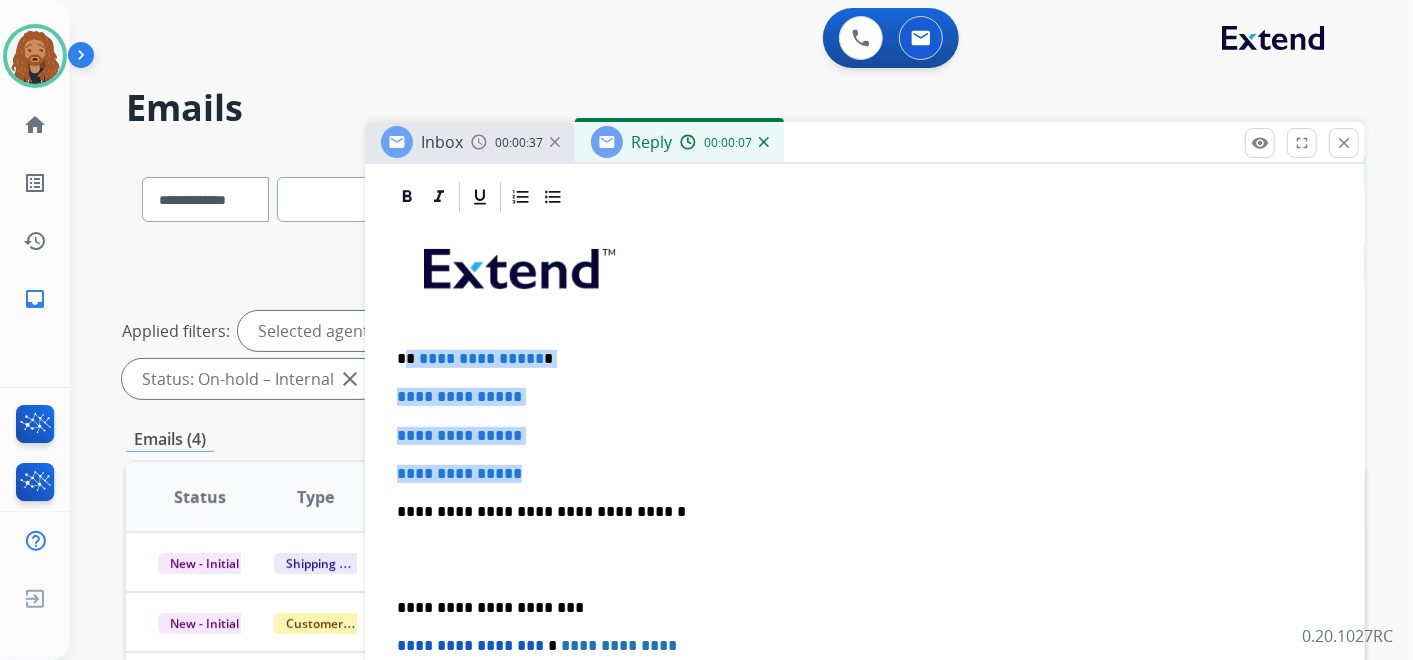 type 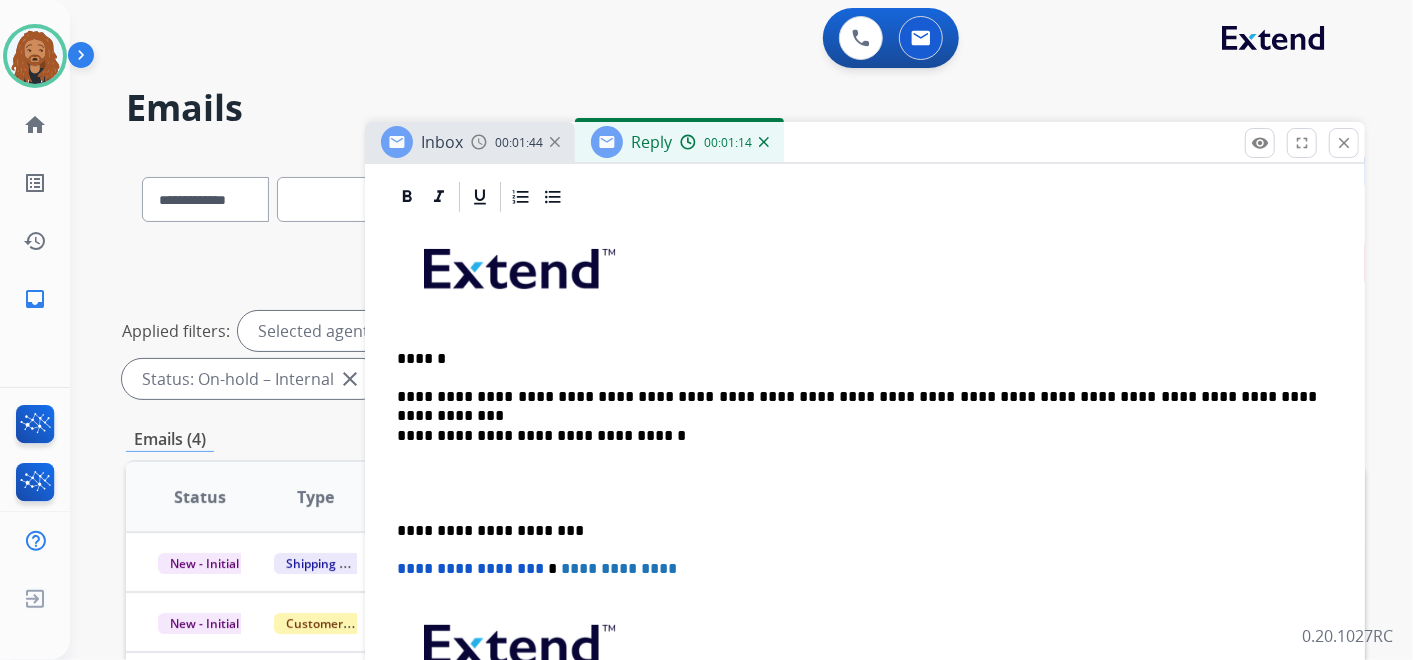 click at bounding box center (865, 483) 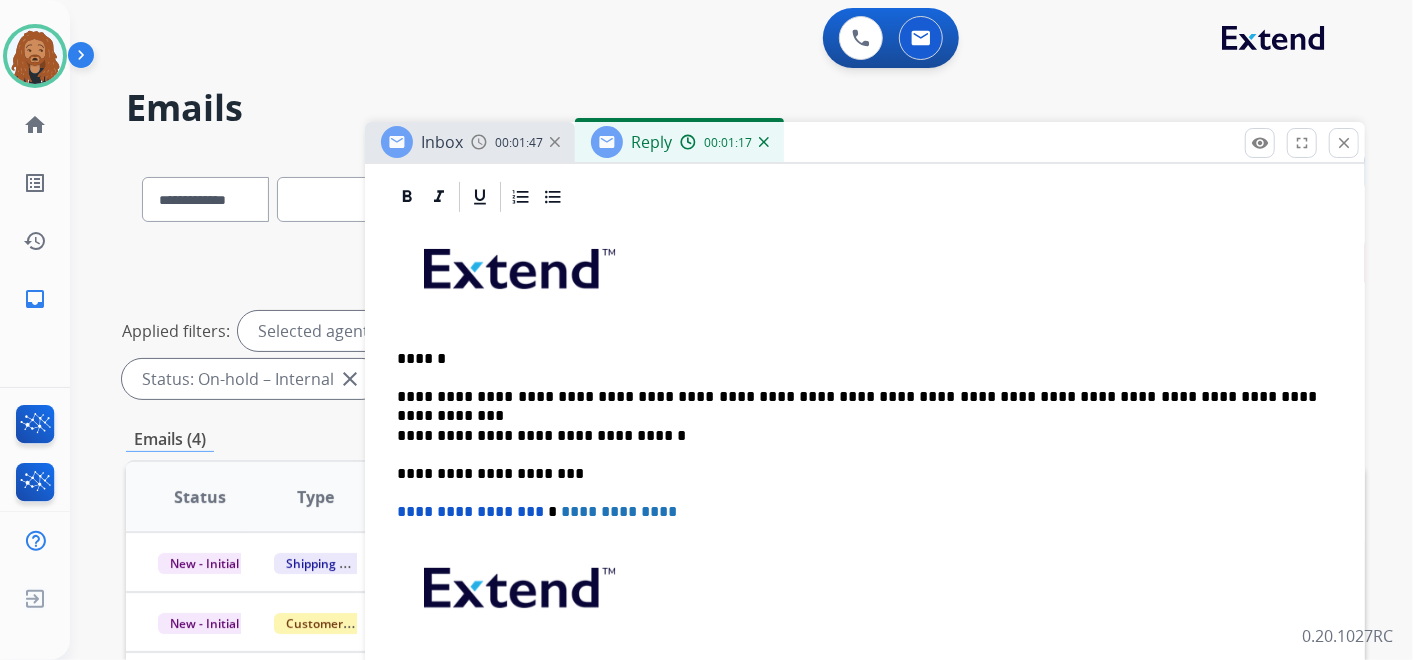 click on "**********" at bounding box center [857, 397] 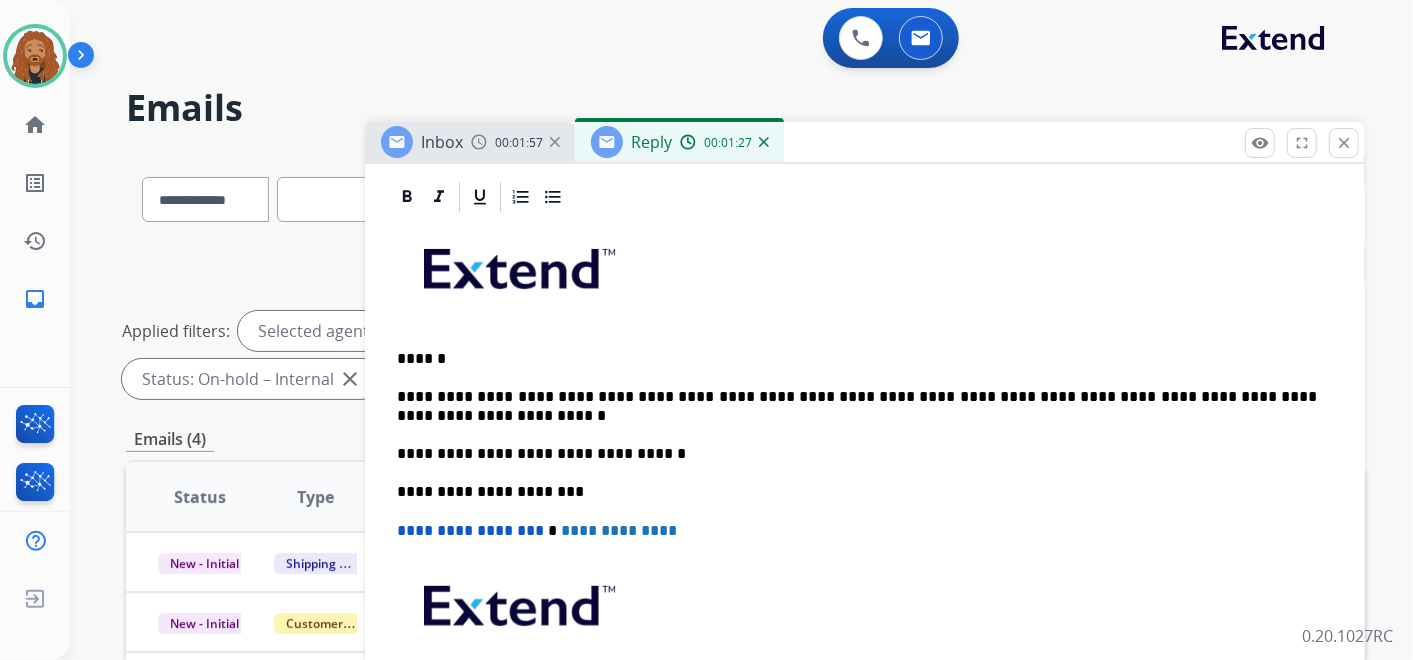 click on "**********" at bounding box center (857, 406) 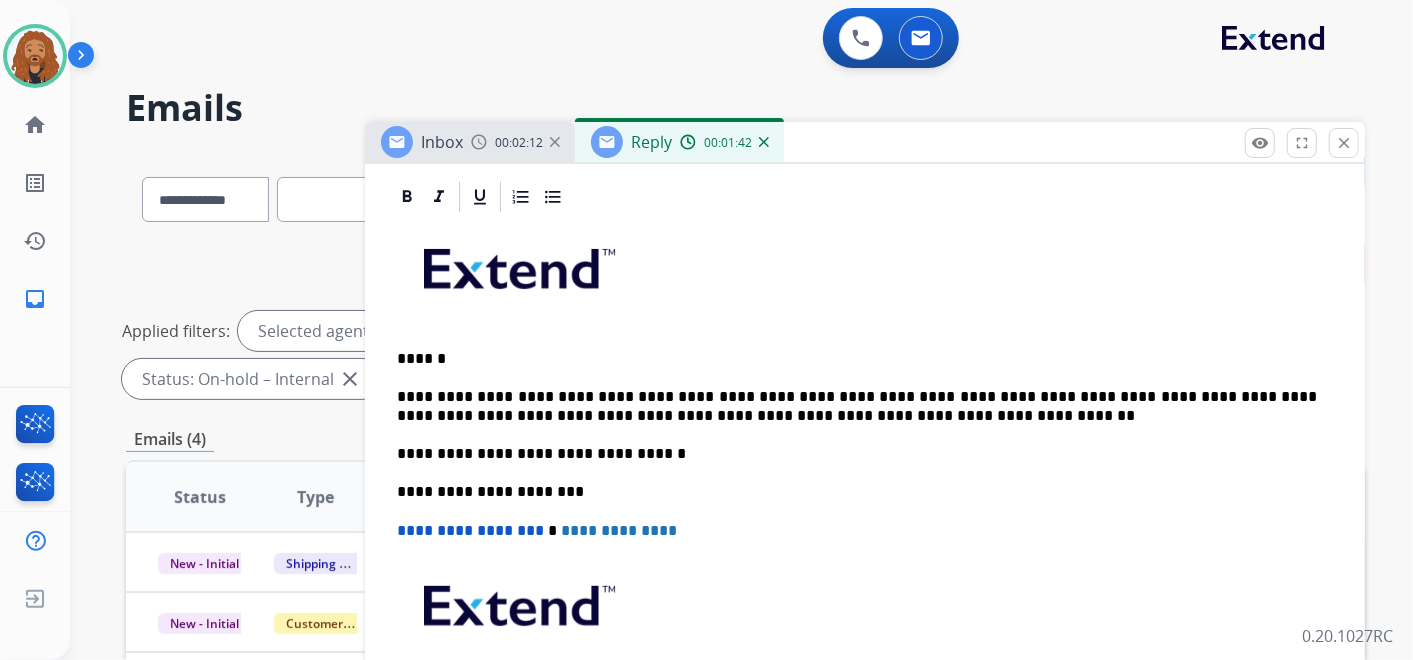 scroll, scrollTop: 0, scrollLeft: 0, axis: both 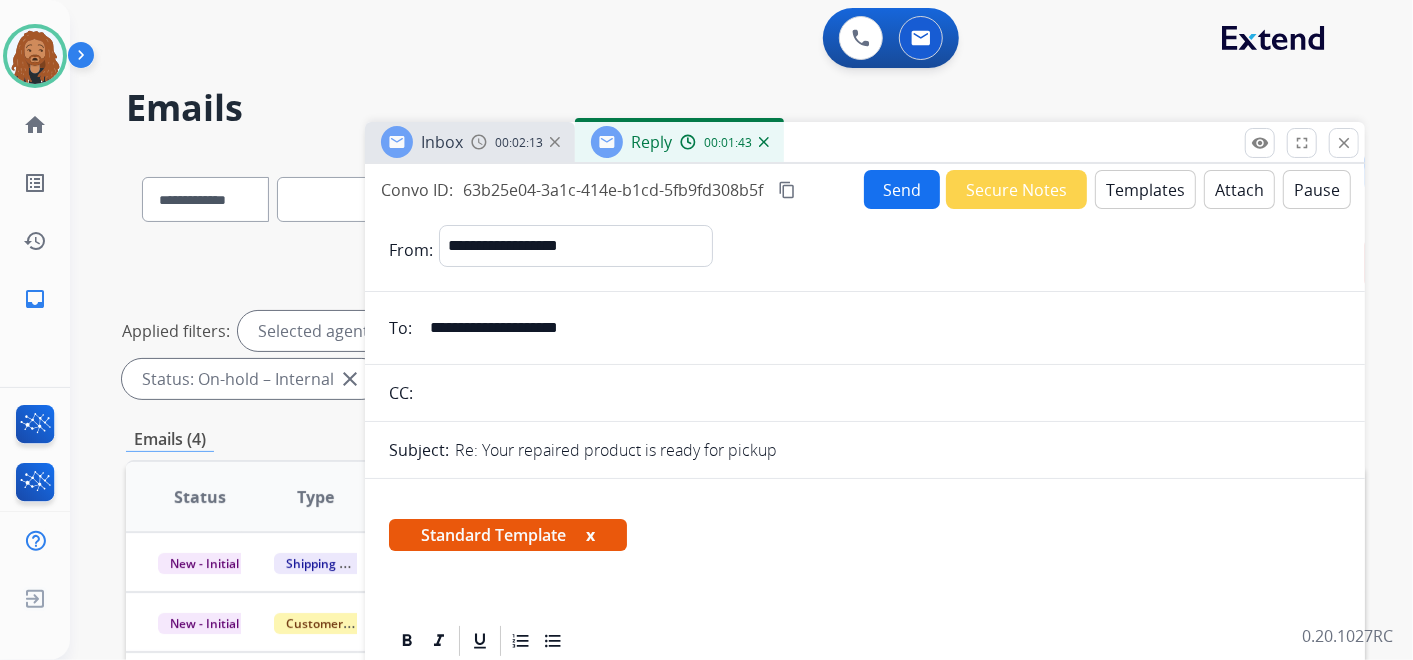 click on "Send" at bounding box center [902, 189] 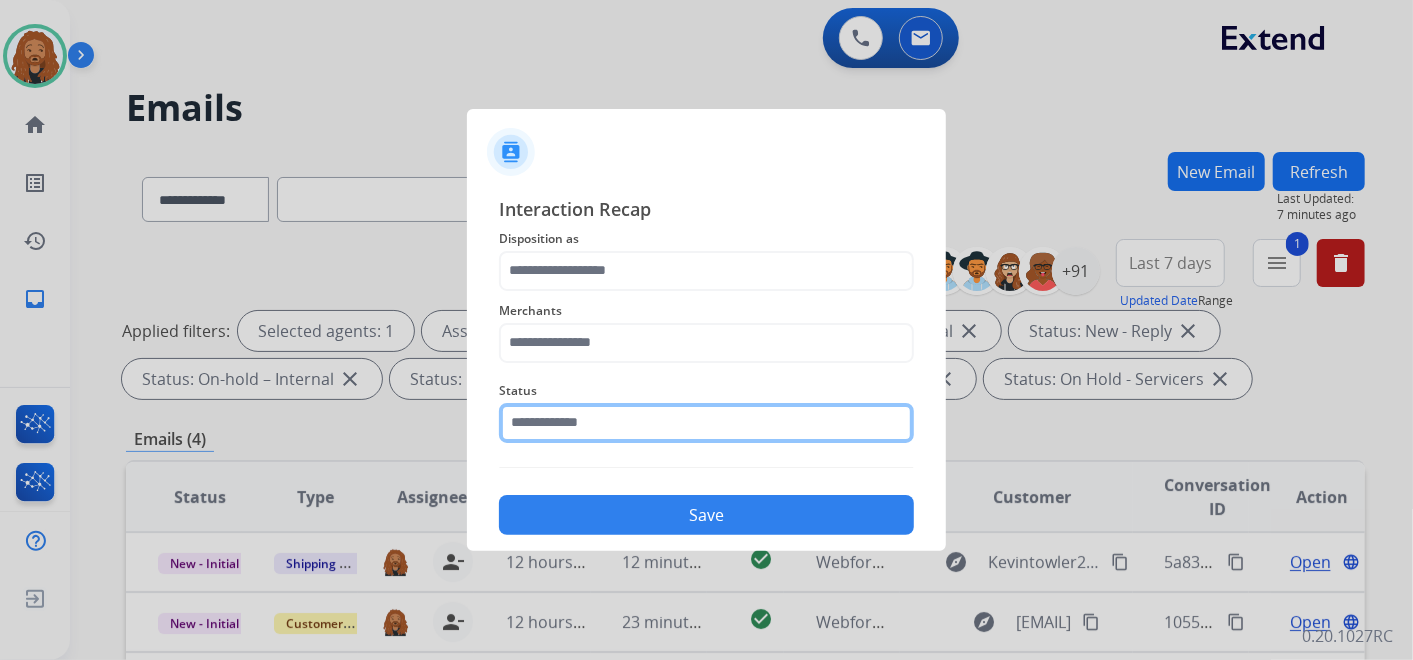 click 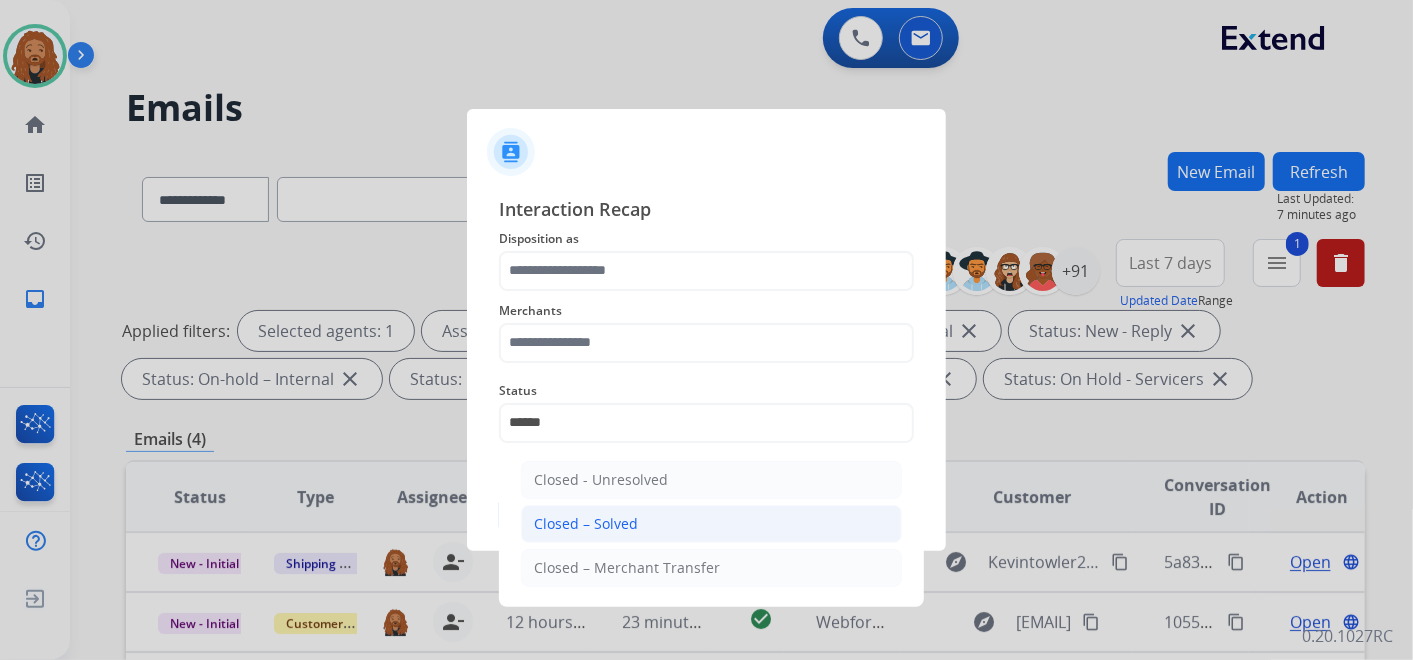click on "Closed – Solved" 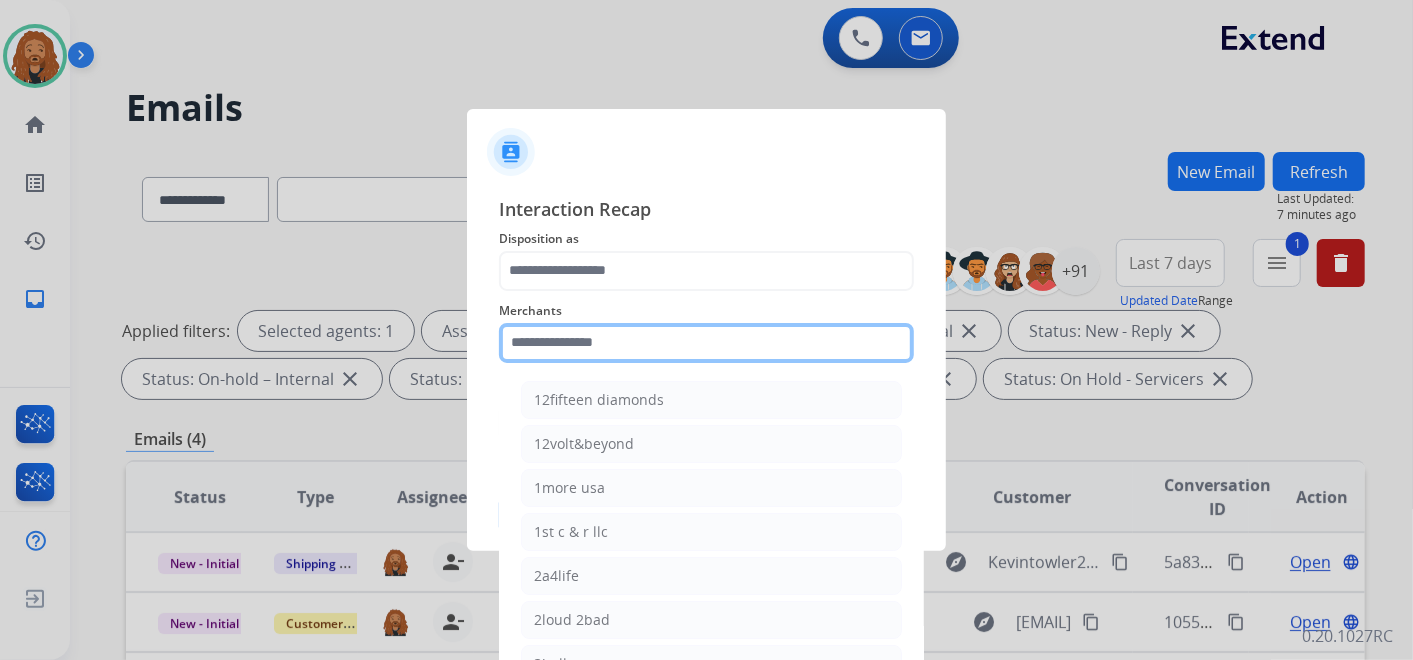 click 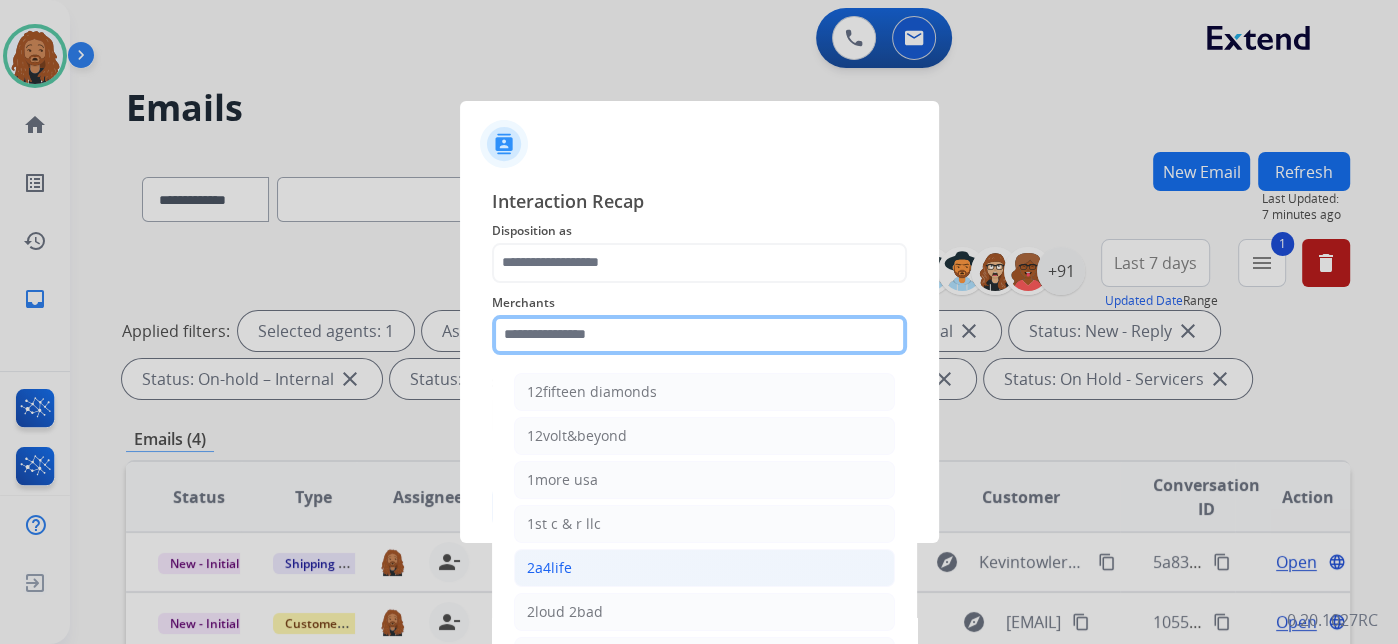 type on "*" 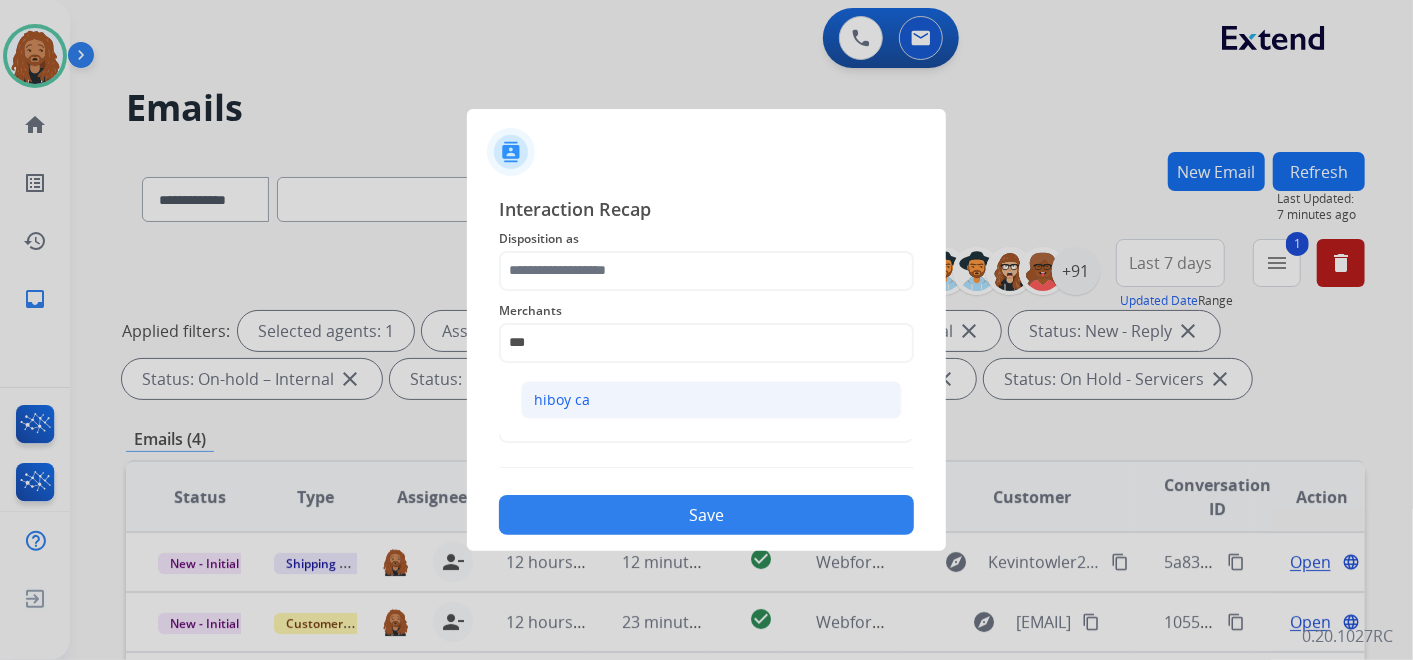 click on "hiboy ca" 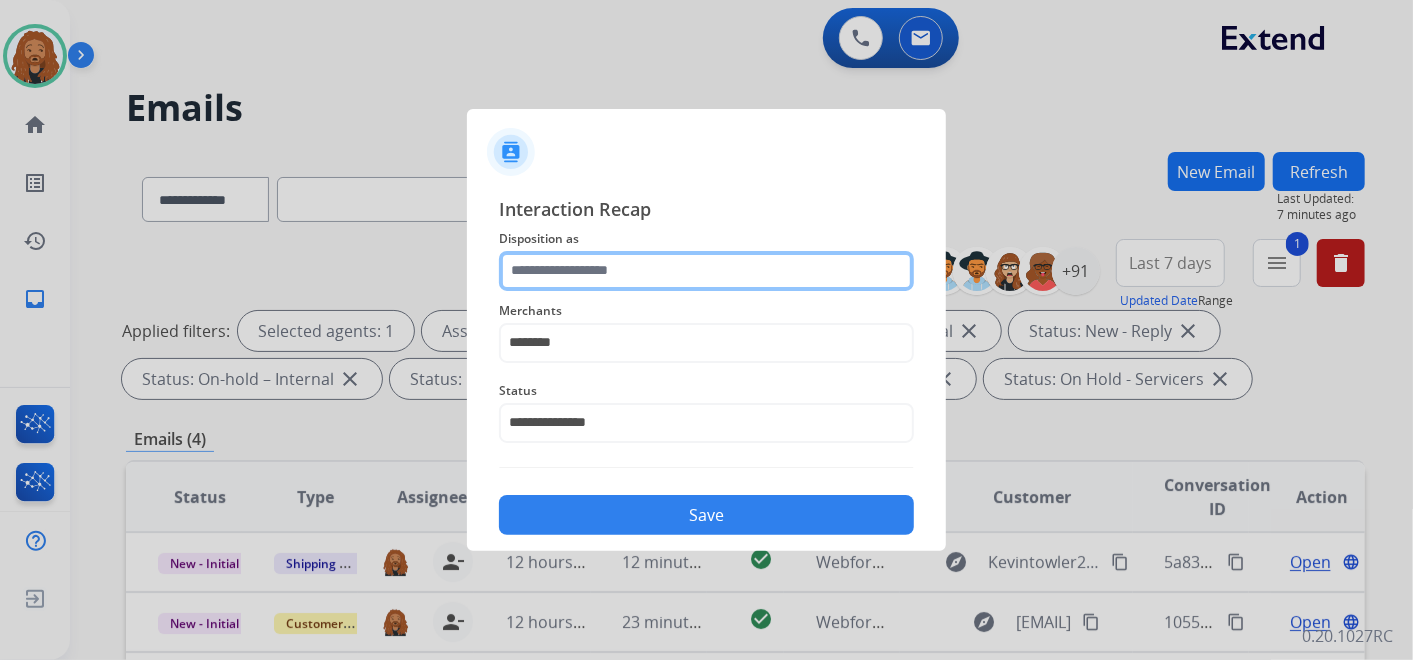 click 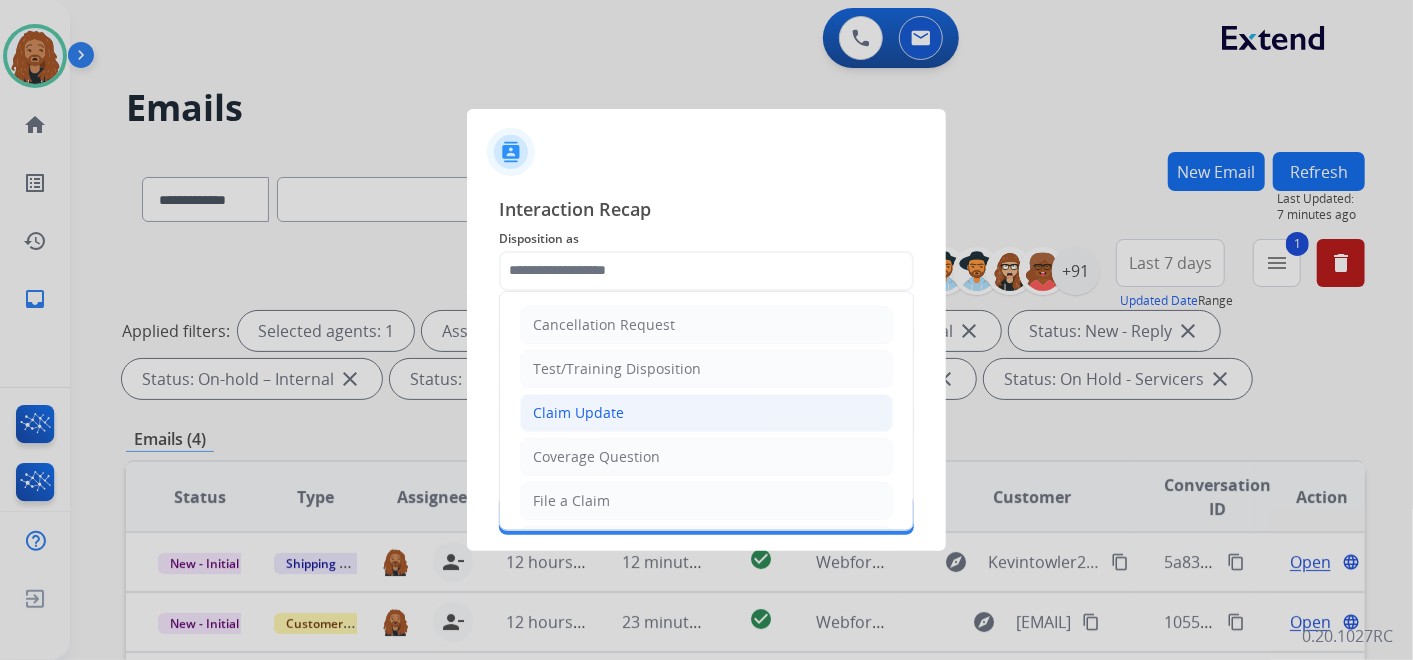 click on "Claim Update" 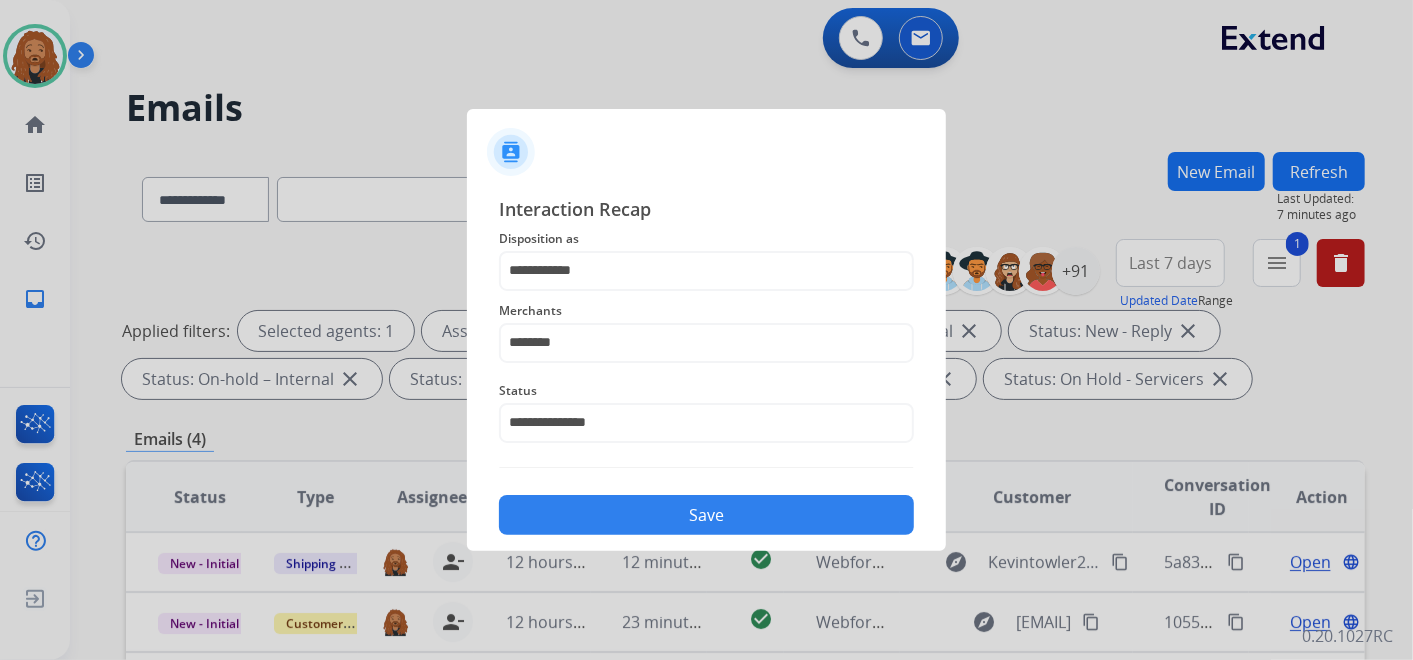 click on "Save" 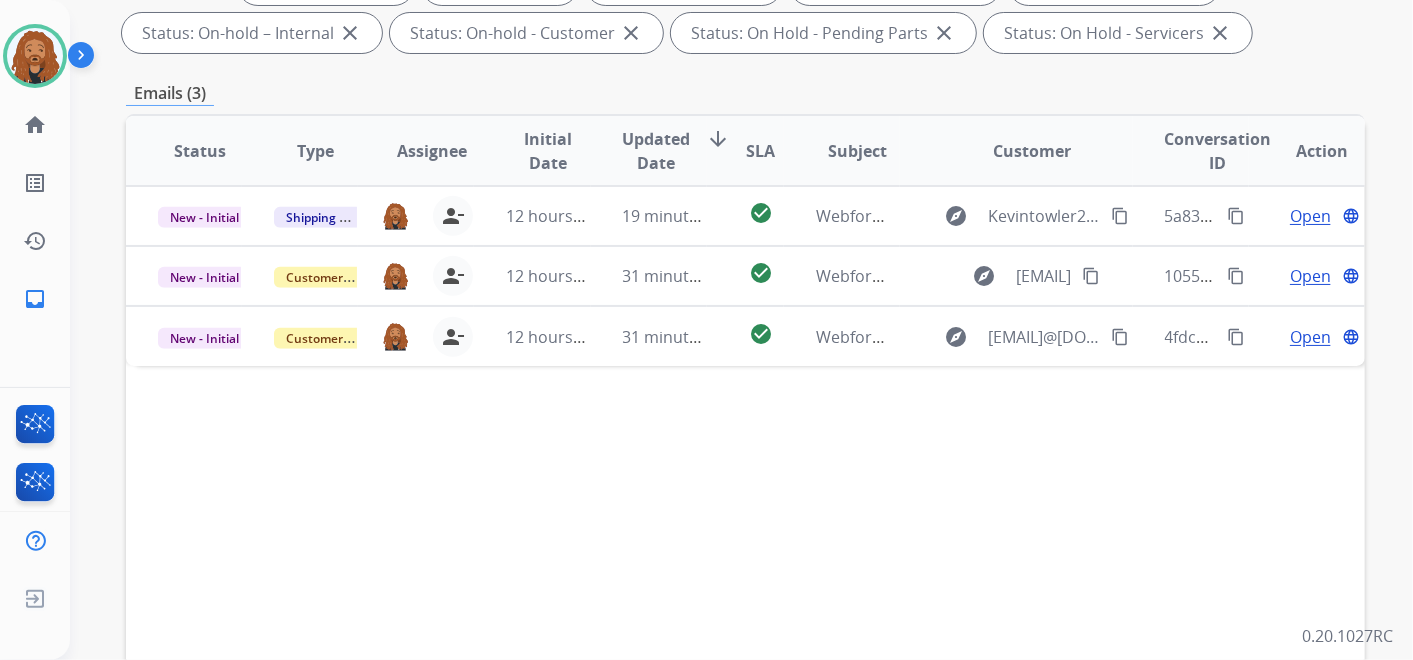 scroll, scrollTop: 444, scrollLeft: 0, axis: vertical 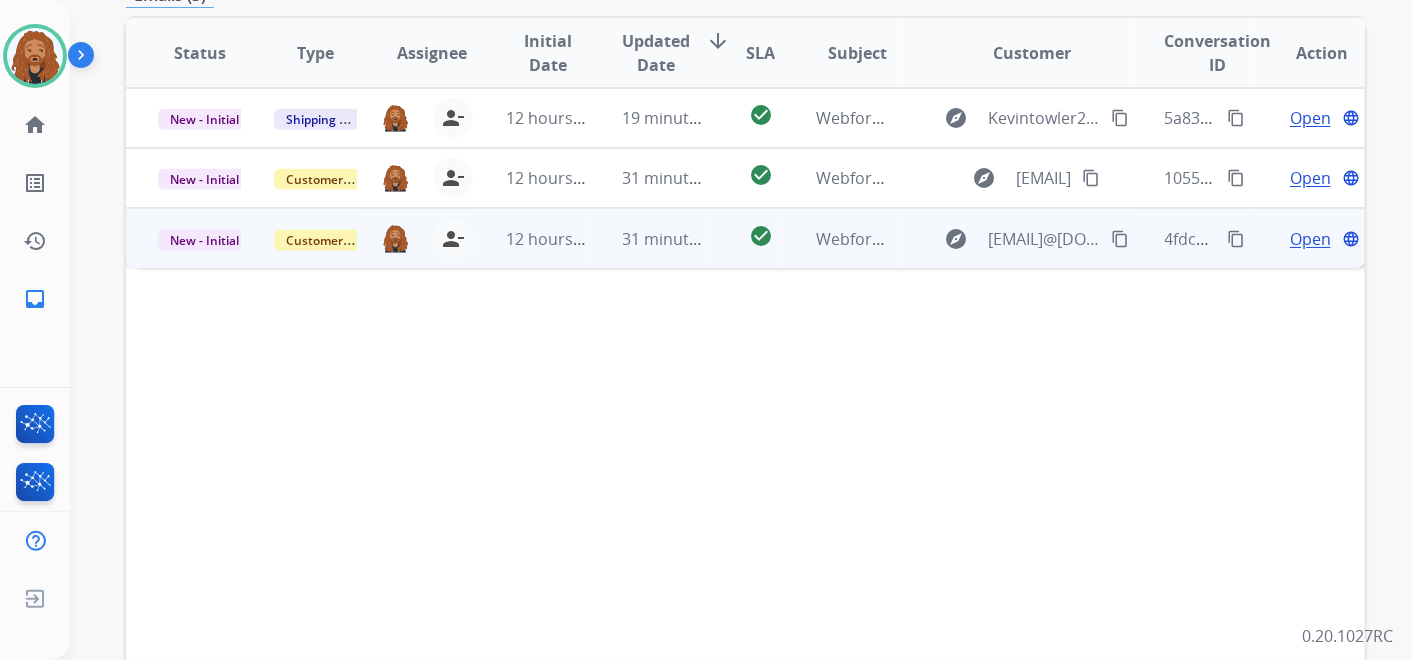 click on "31 minutes ago" at bounding box center [649, 238] 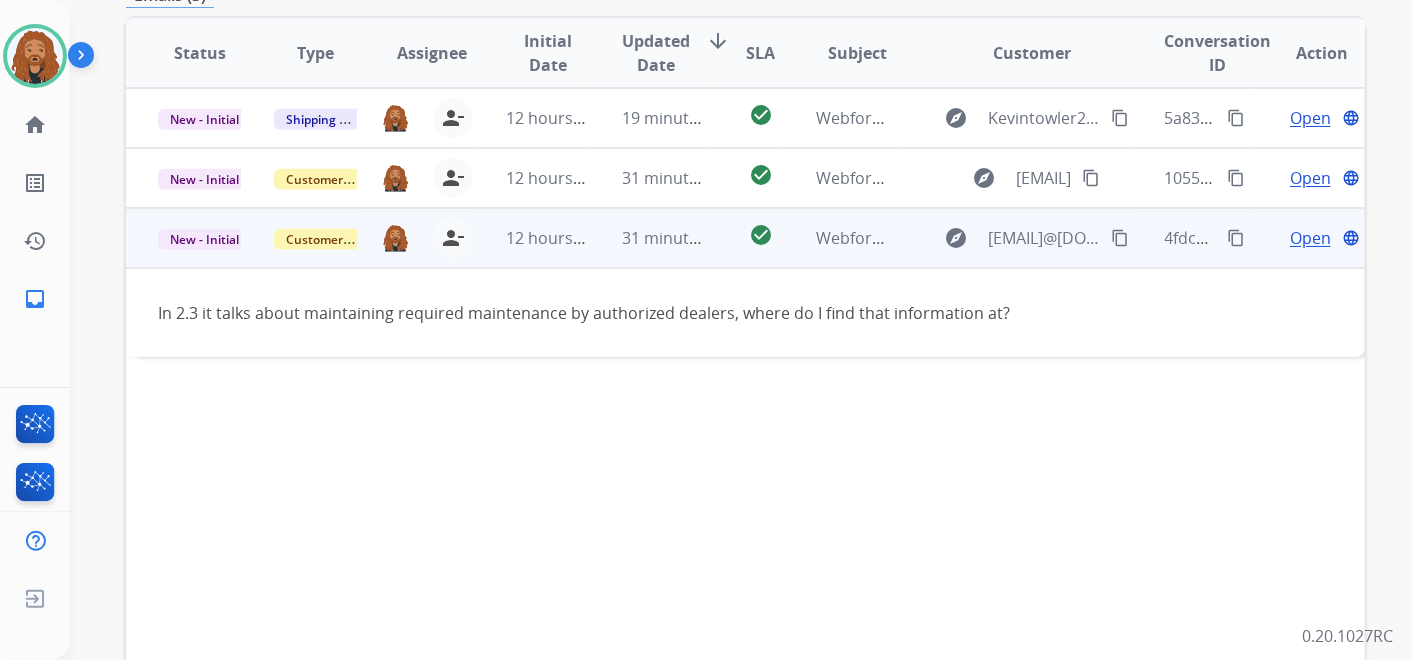click on "Open" at bounding box center (1310, 238) 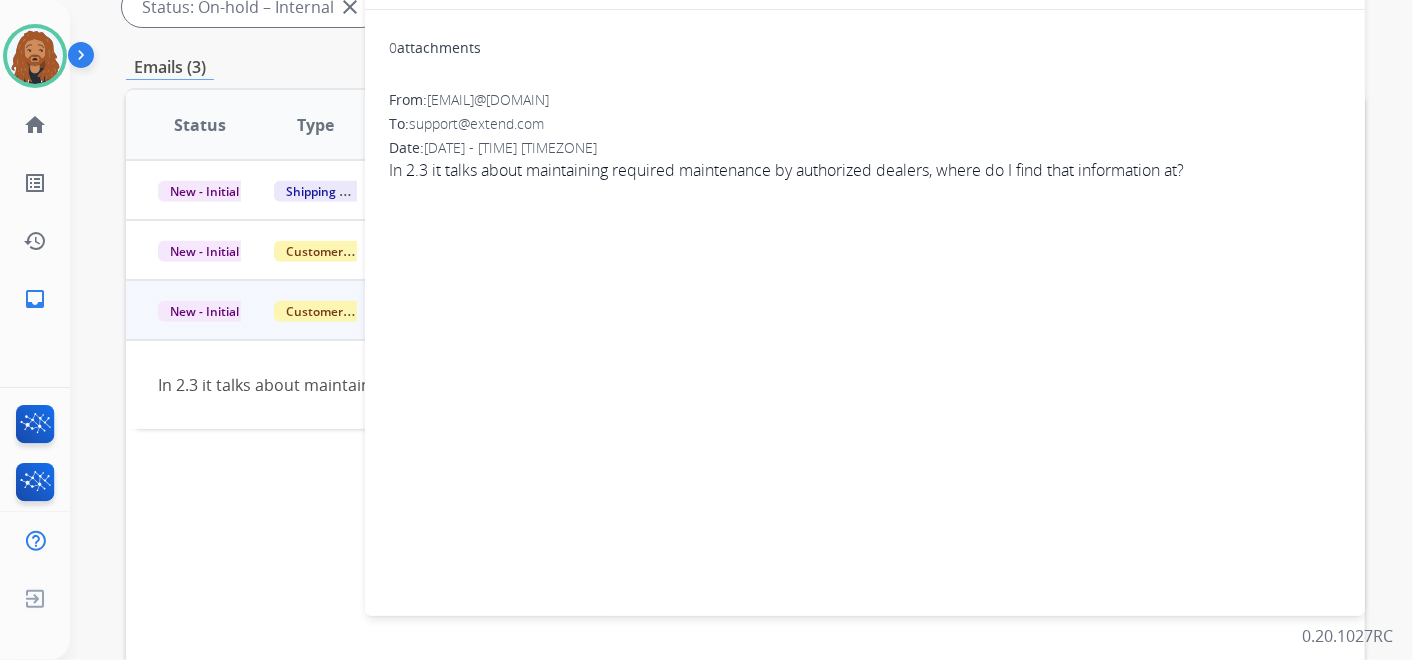 scroll, scrollTop: 111, scrollLeft: 0, axis: vertical 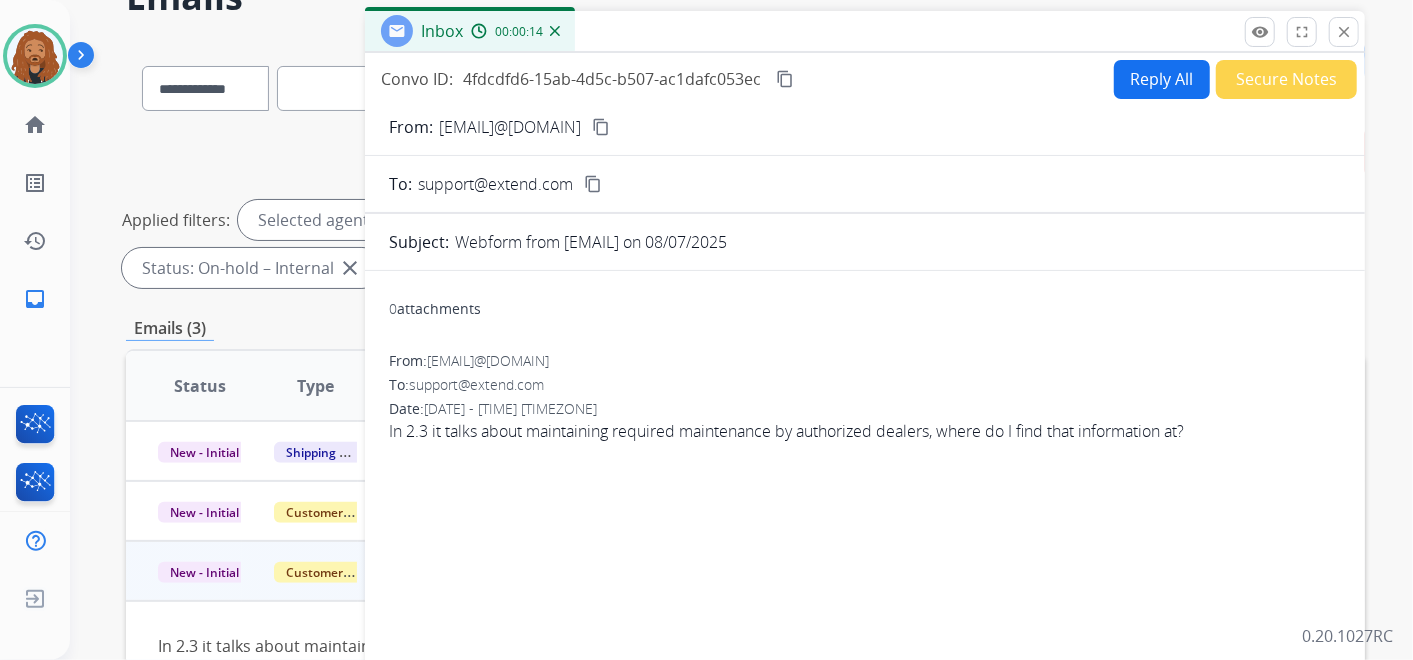 click on "content_copy" at bounding box center [601, 127] 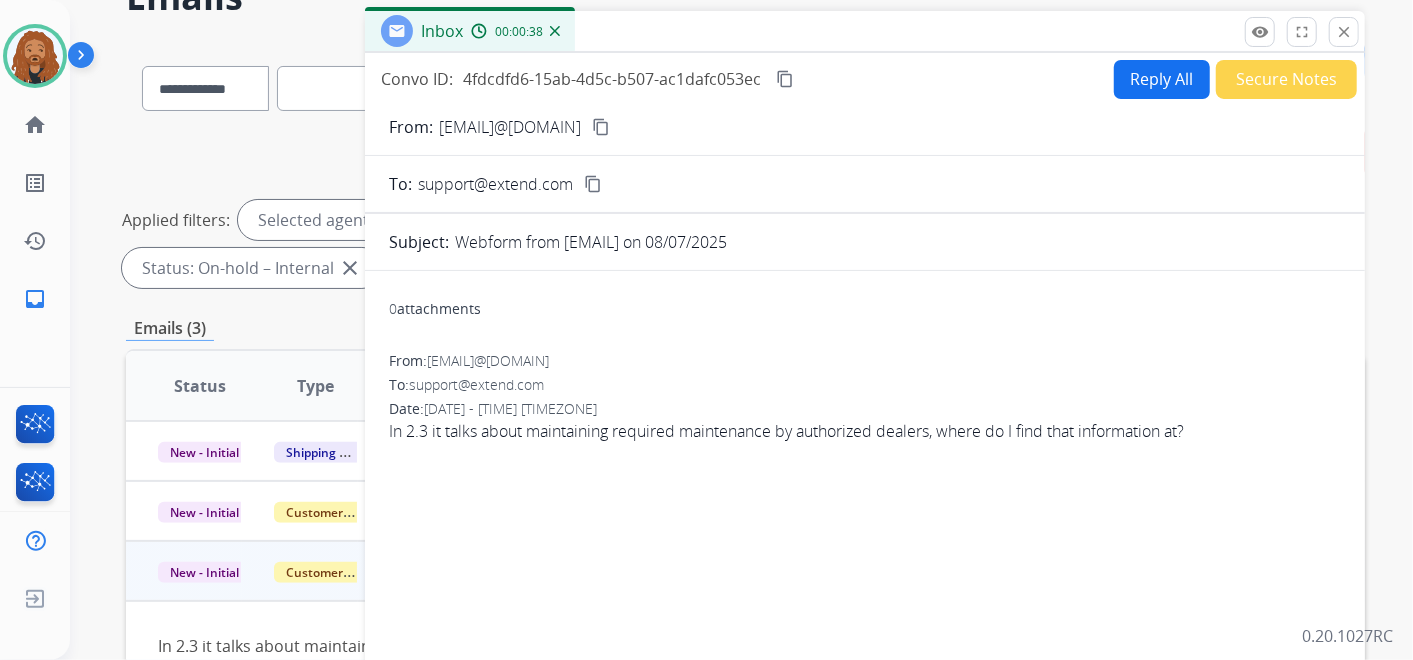 click on "Reply All" at bounding box center [1162, 79] 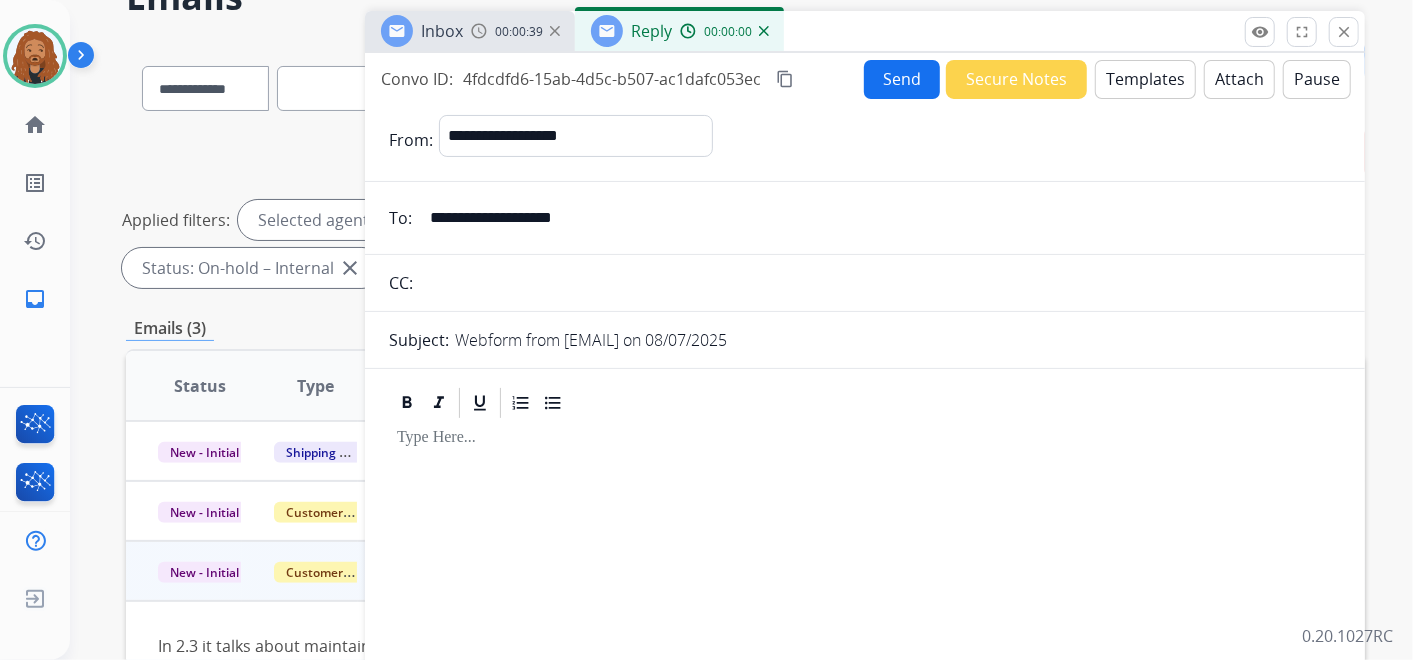 click on "**********" at bounding box center [865, 461] 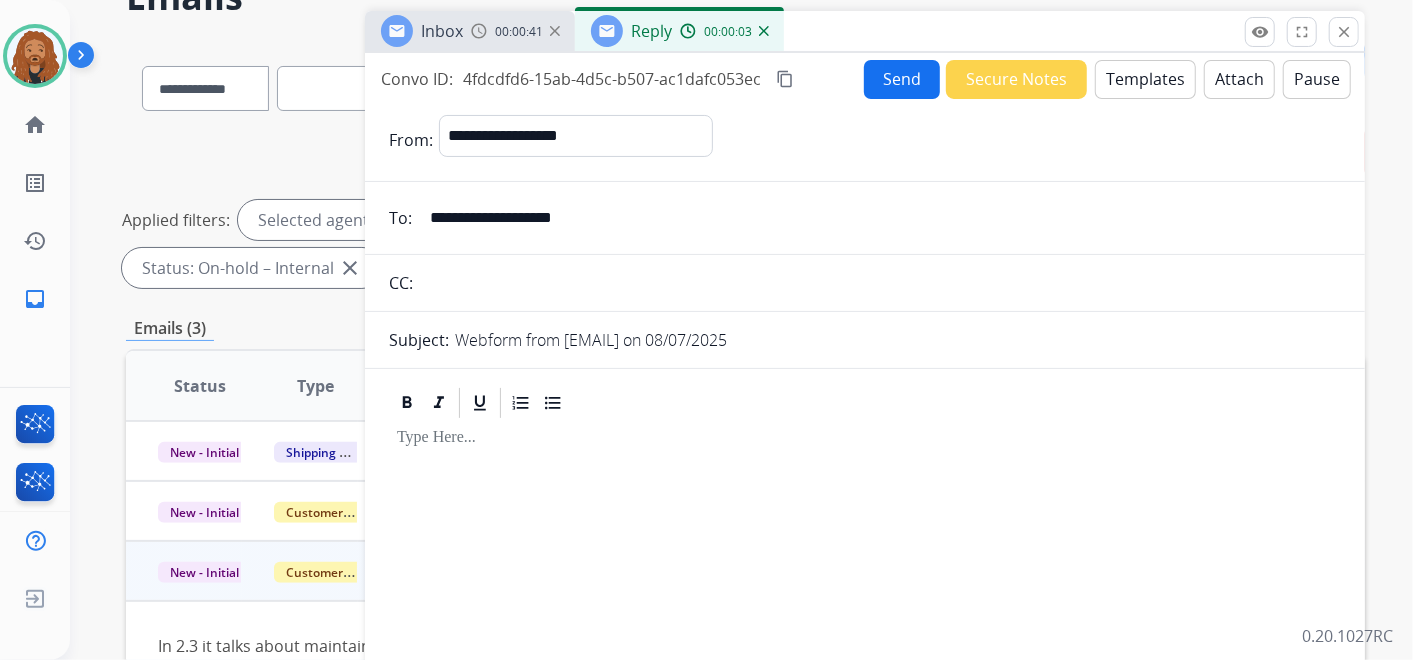 click on "Templates" at bounding box center [1145, 79] 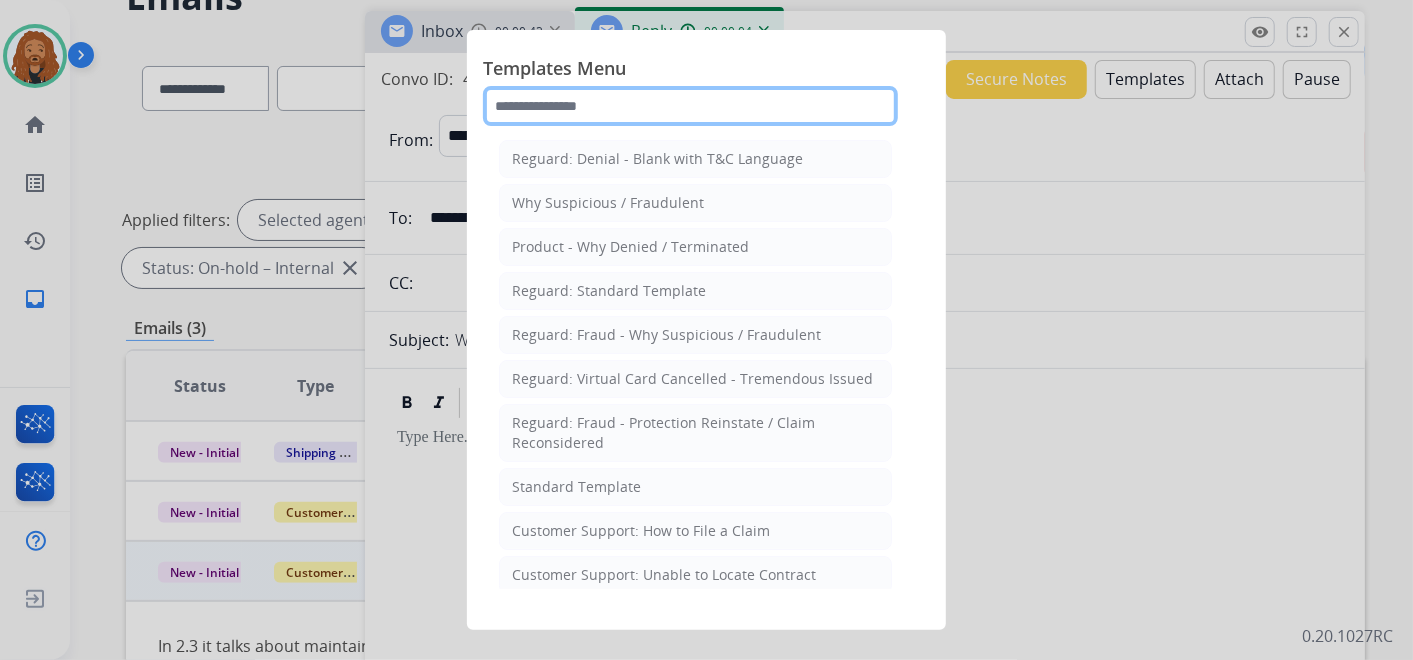 click 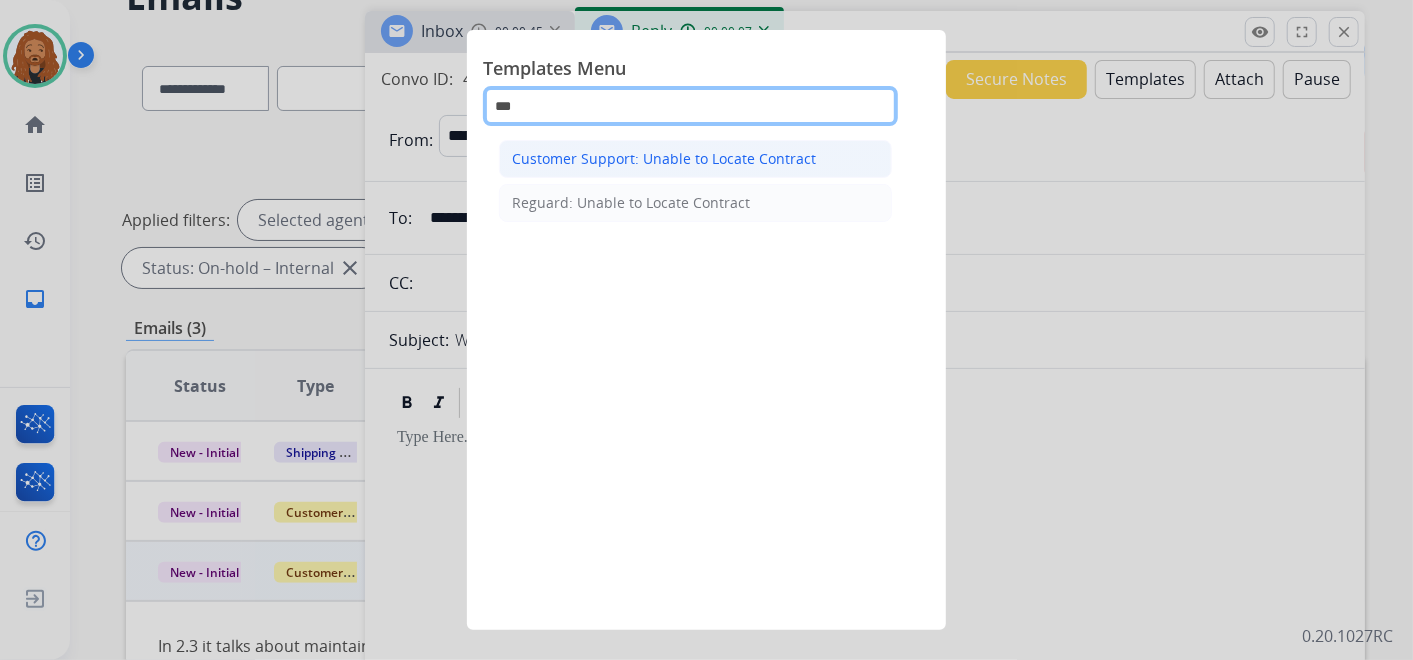 type on "***" 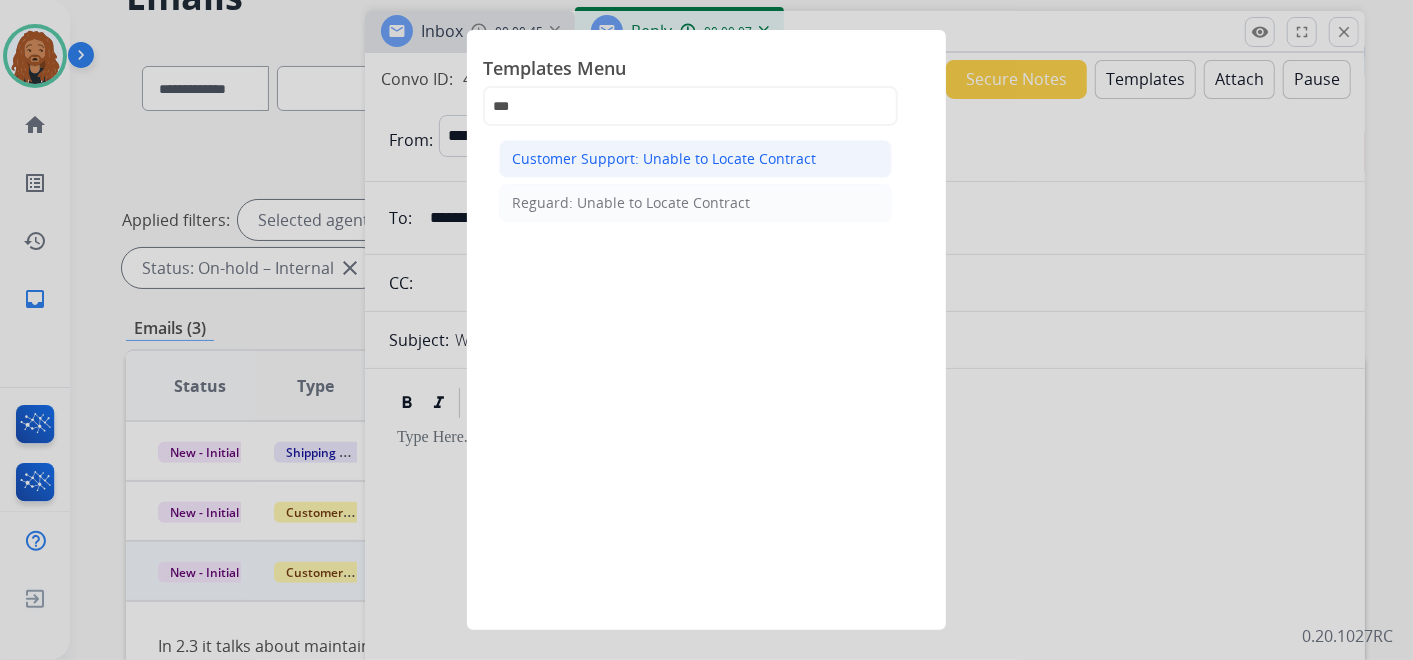 click on "Customer Support: Unable to Locate Contract" 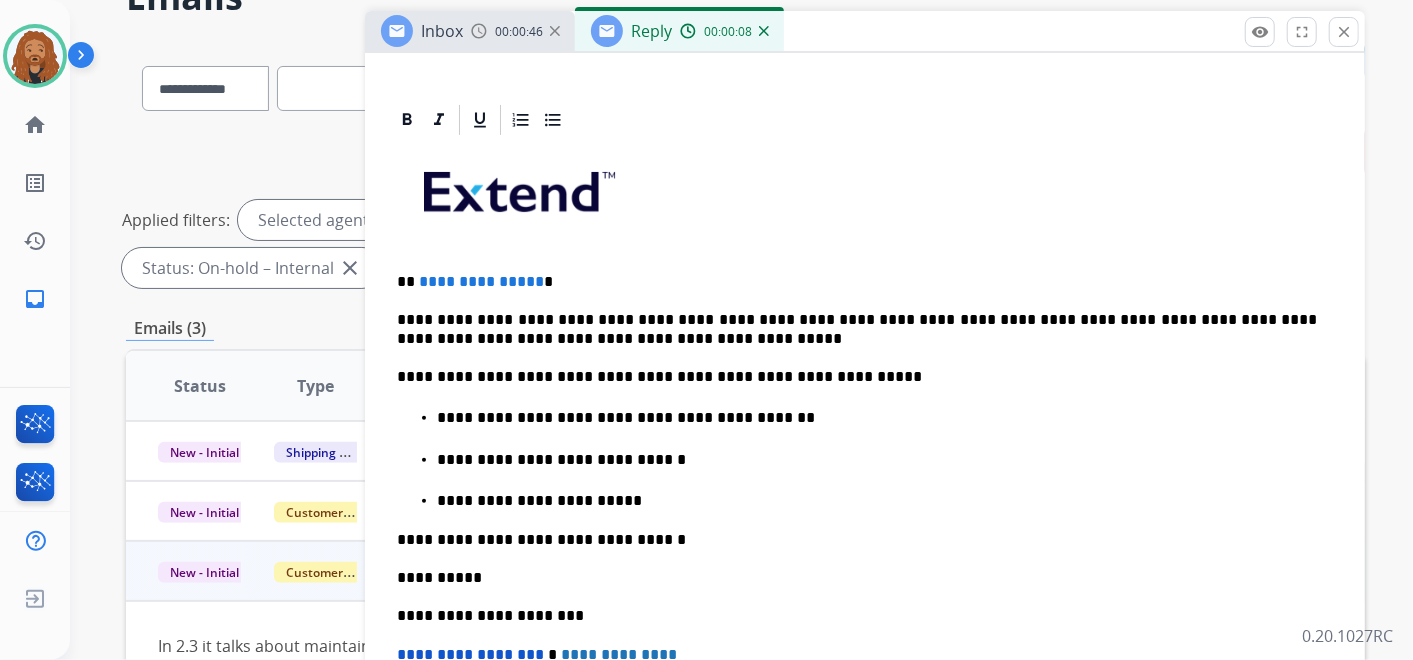 scroll, scrollTop: 444, scrollLeft: 0, axis: vertical 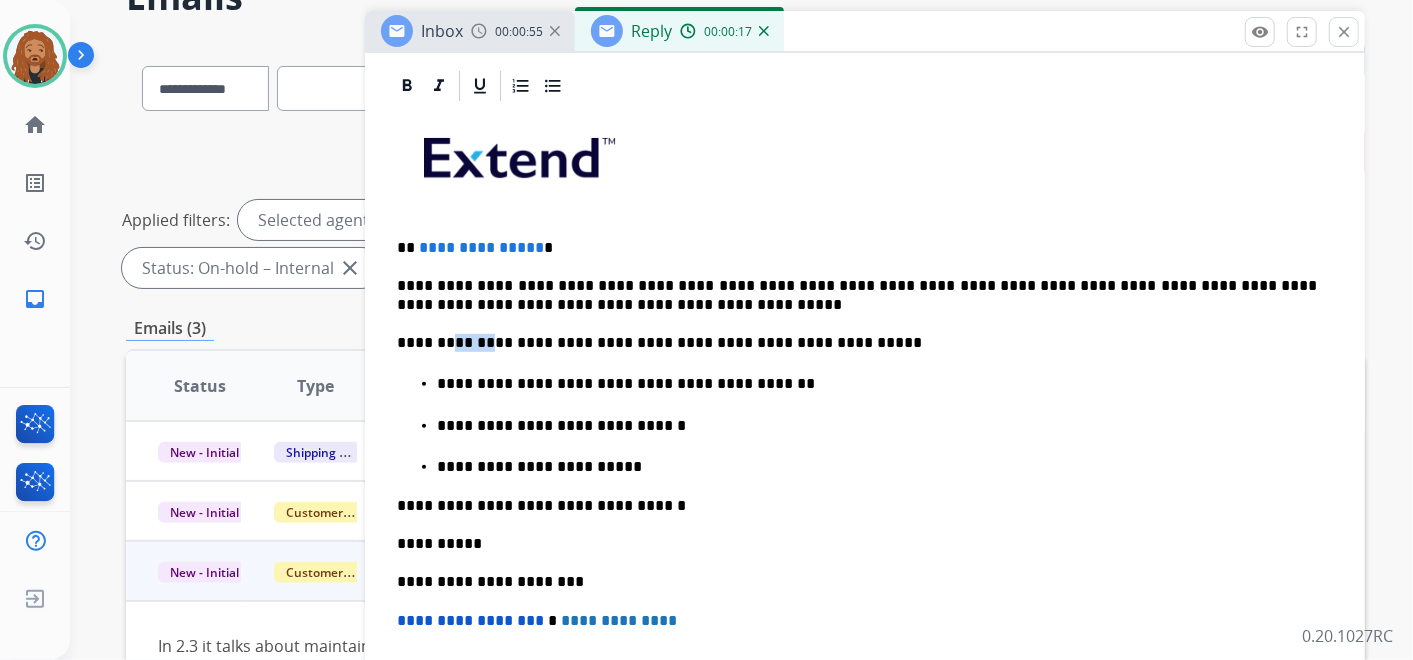 drag, startPoint x: 474, startPoint y: 338, endPoint x: 444, endPoint y: 342, distance: 30.265491 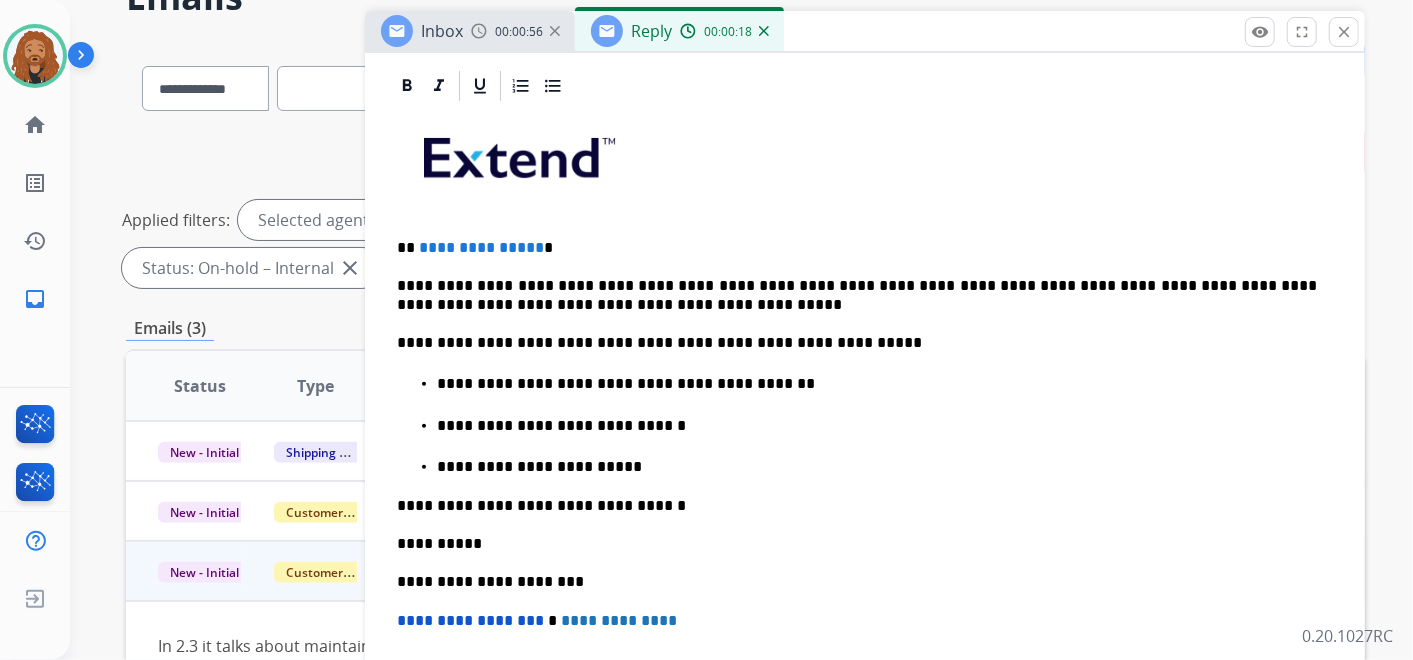 type 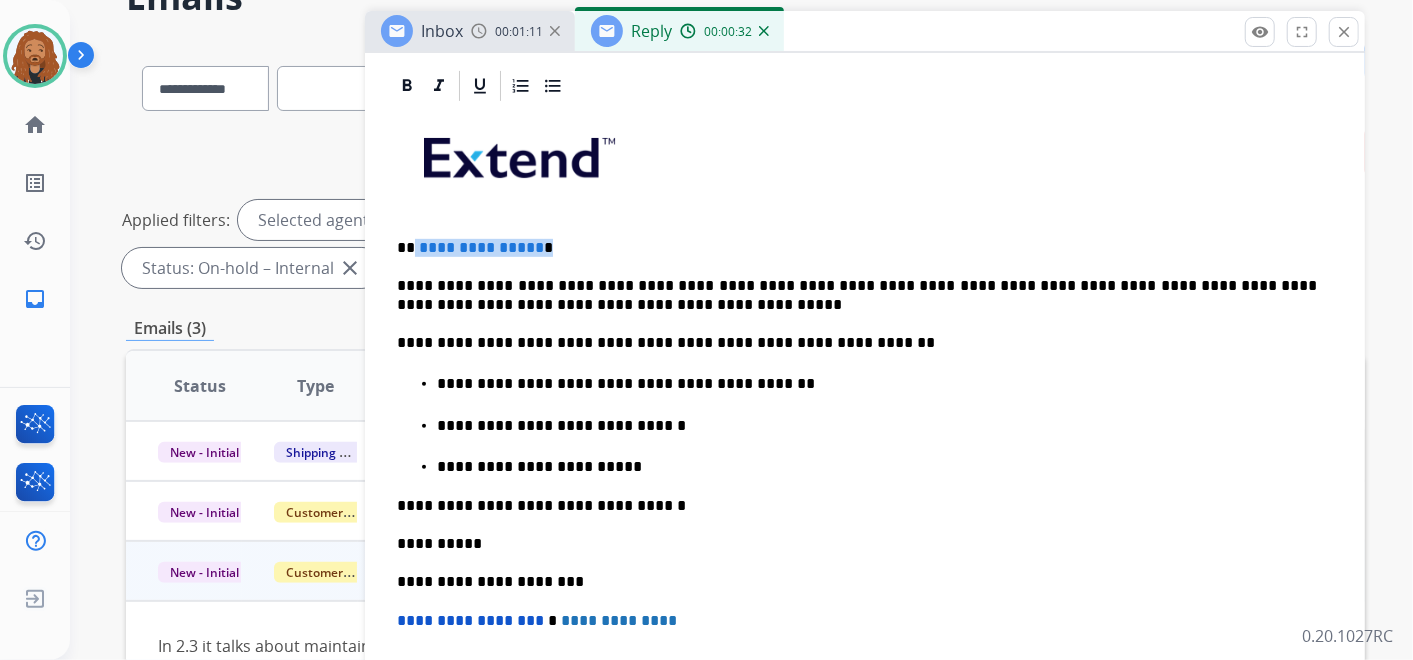 drag, startPoint x: 539, startPoint y: 244, endPoint x: 389, endPoint y: 243, distance: 150.00333 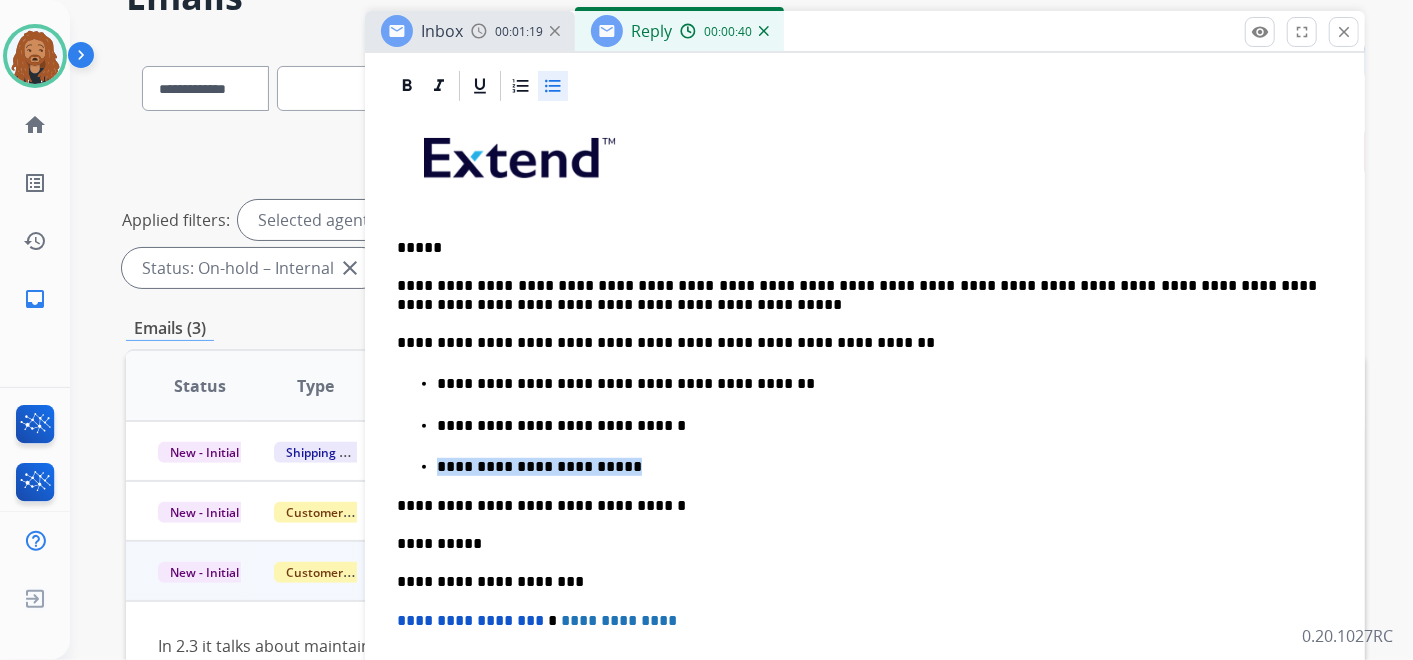 drag, startPoint x: 617, startPoint y: 459, endPoint x: 435, endPoint y: 458, distance: 182.00275 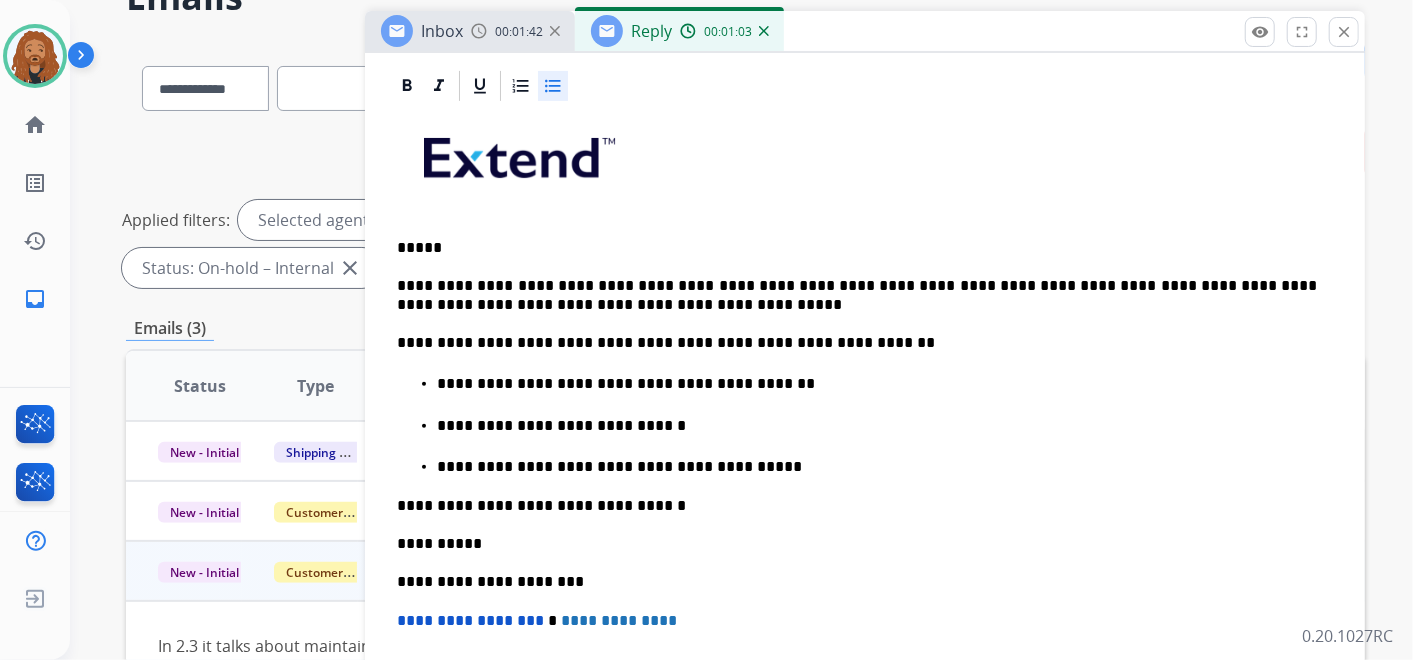 scroll, scrollTop: 0, scrollLeft: 0, axis: both 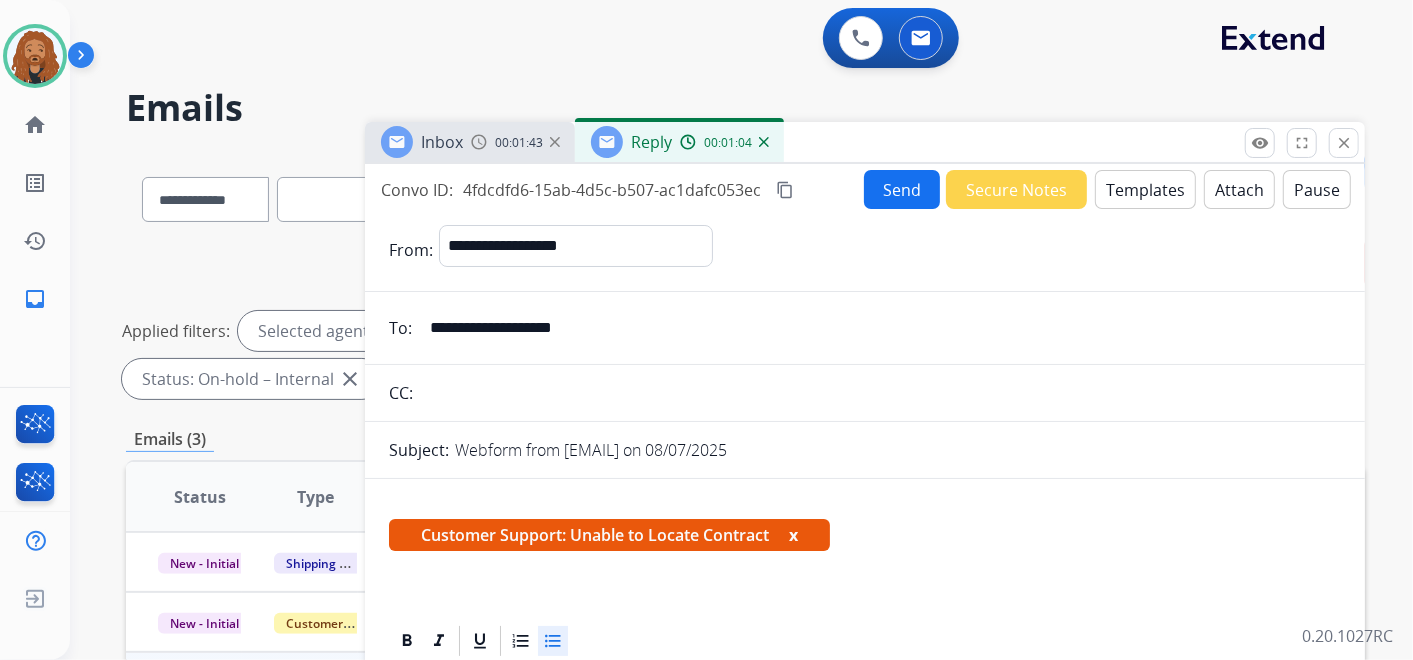 click on "Send" at bounding box center (902, 189) 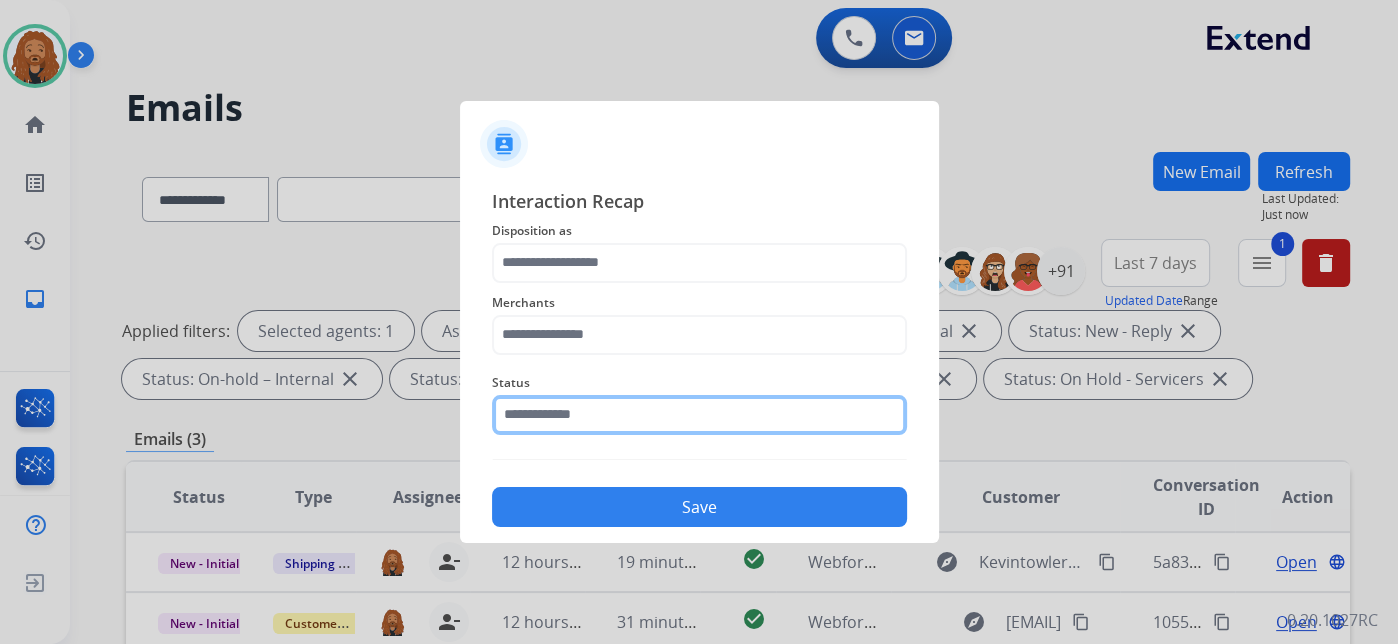 click 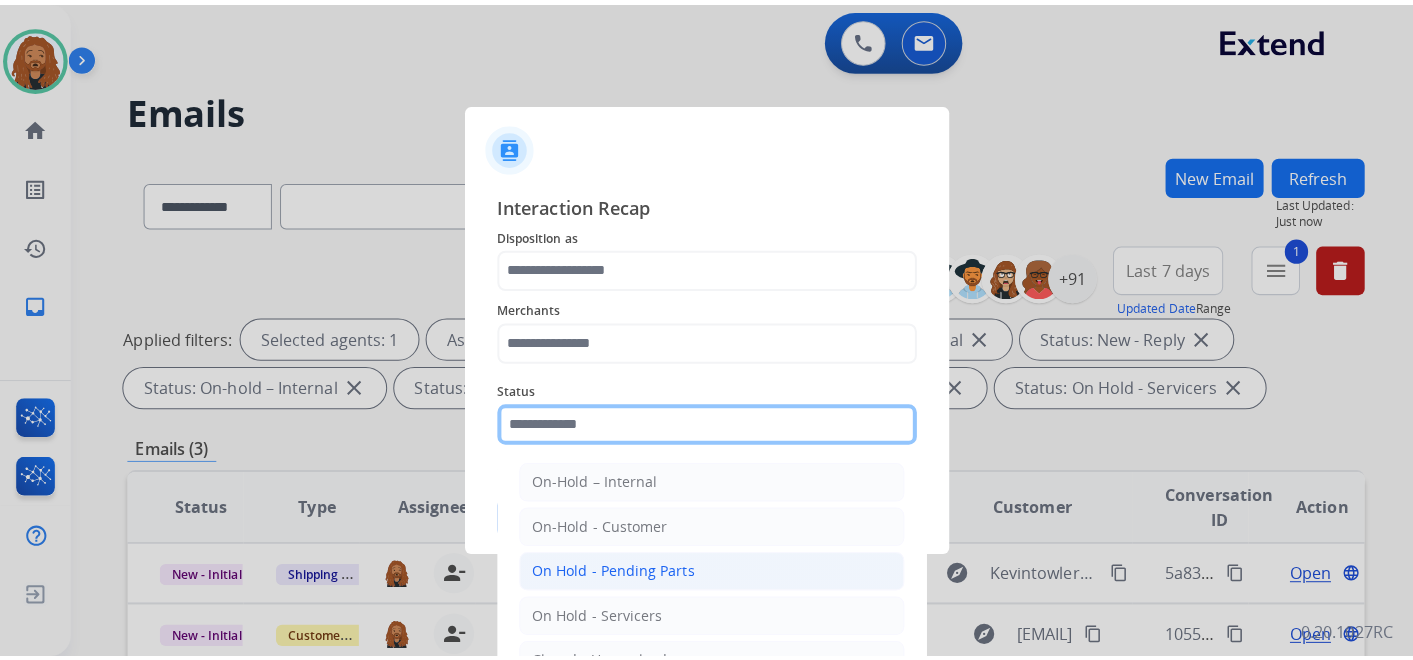 scroll, scrollTop: 114, scrollLeft: 0, axis: vertical 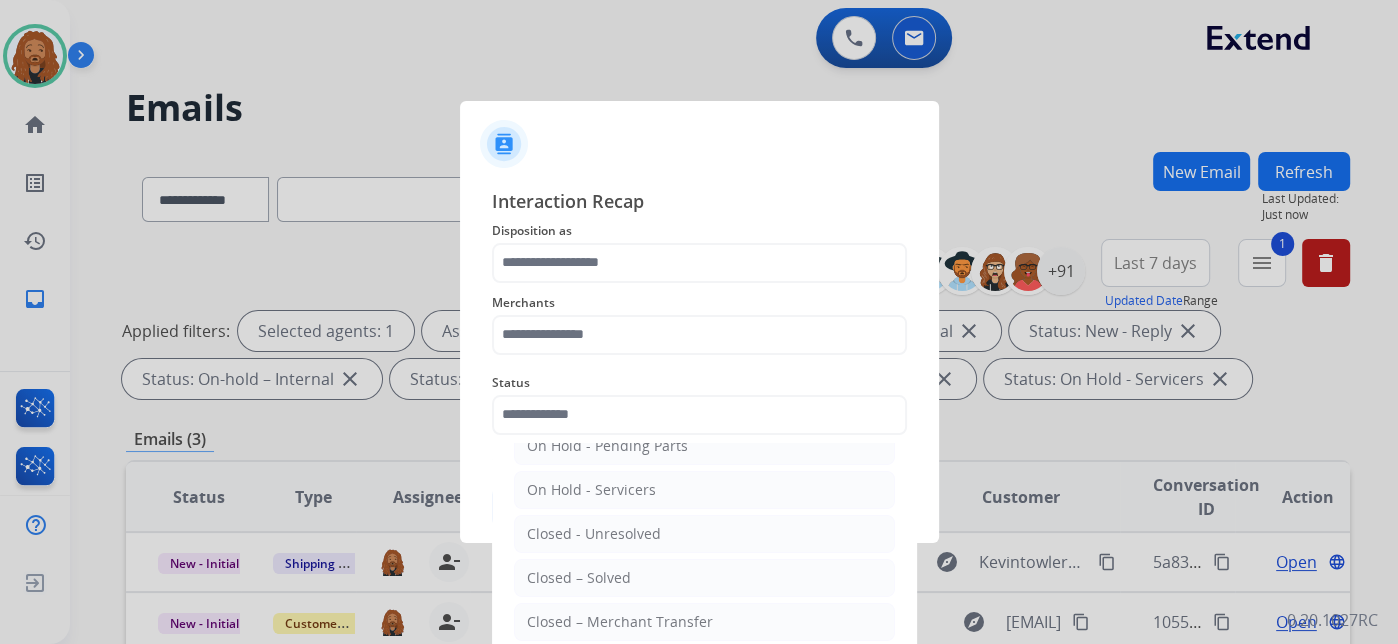 click on "Closed – Solved" 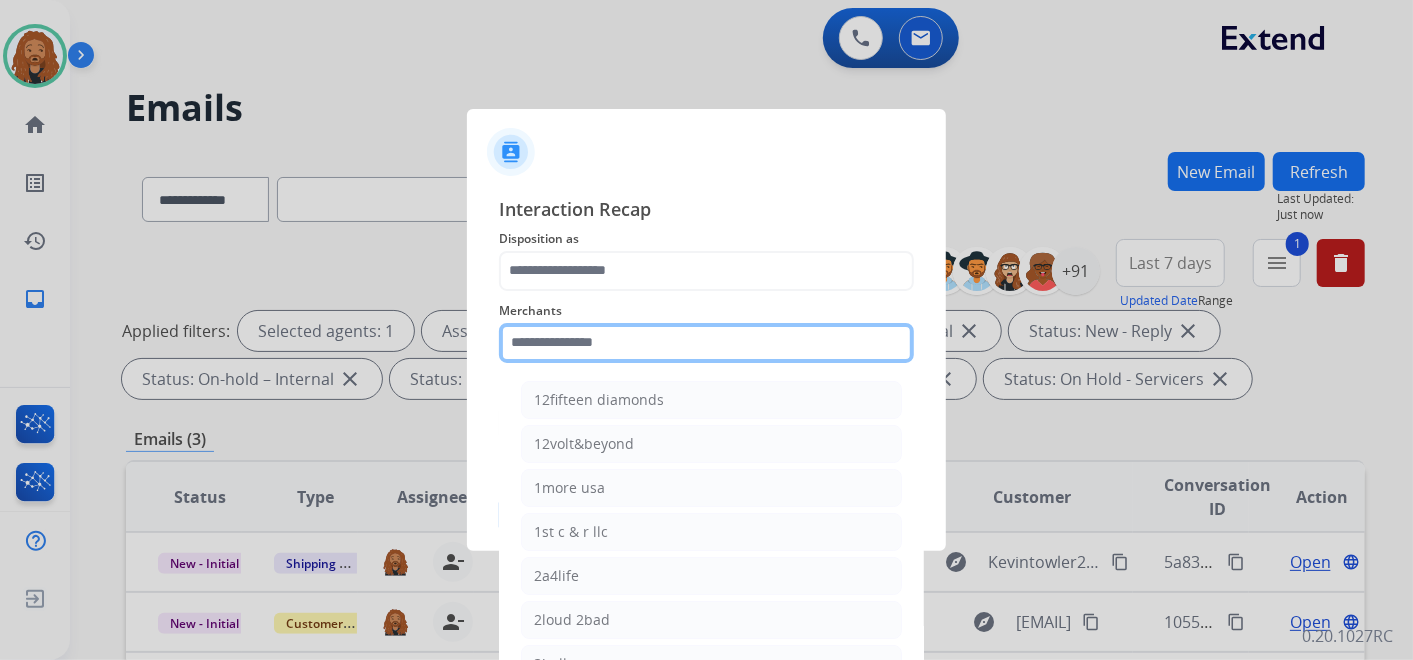 click 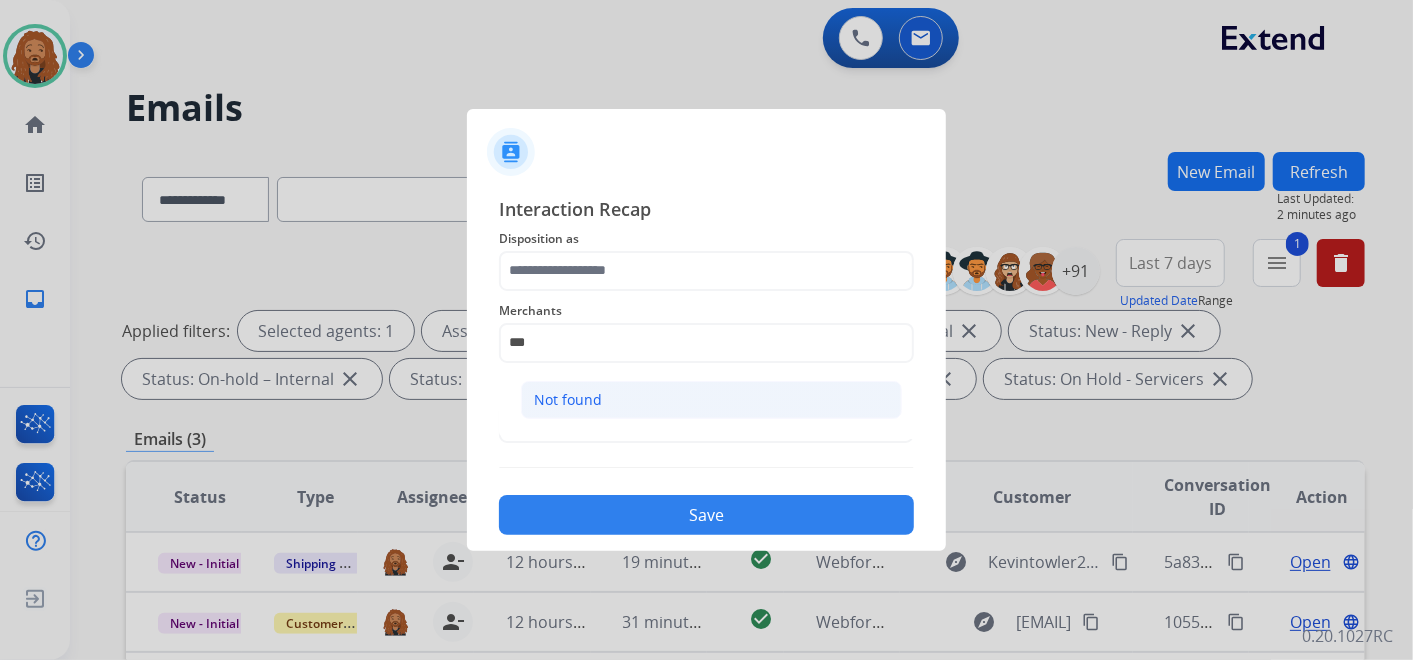 click on "Not found" 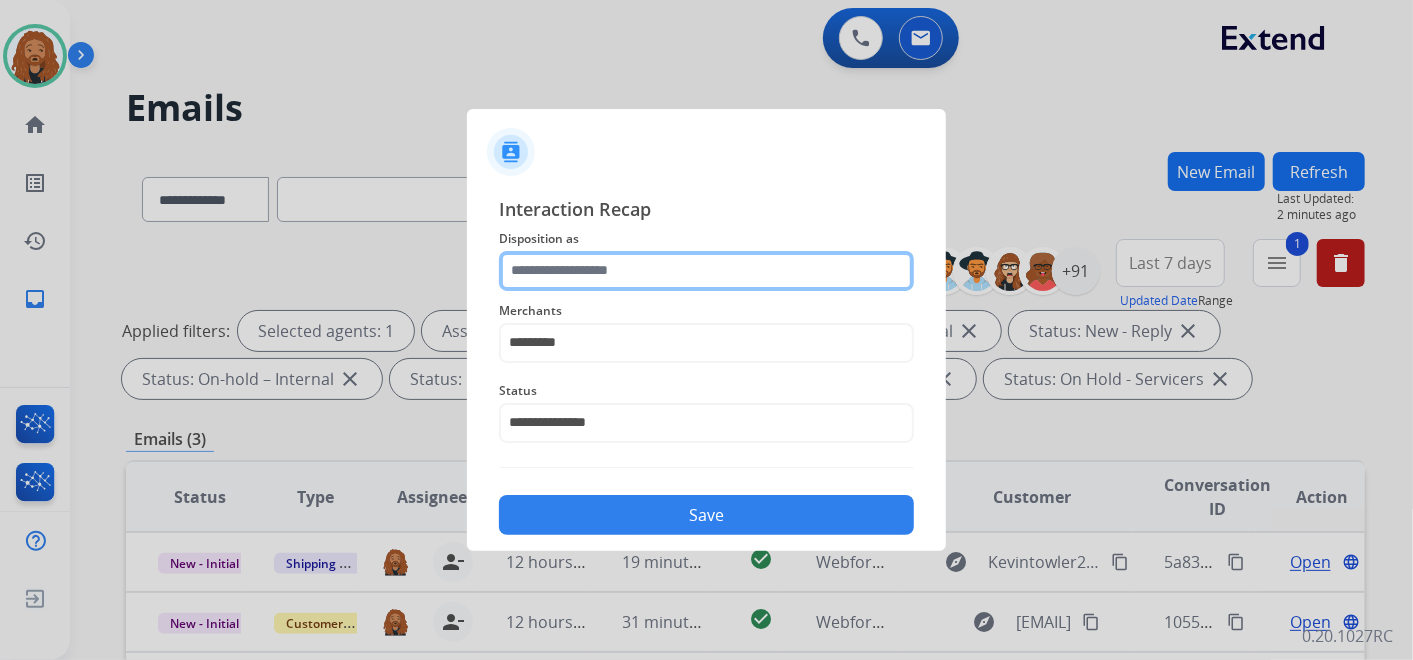 click 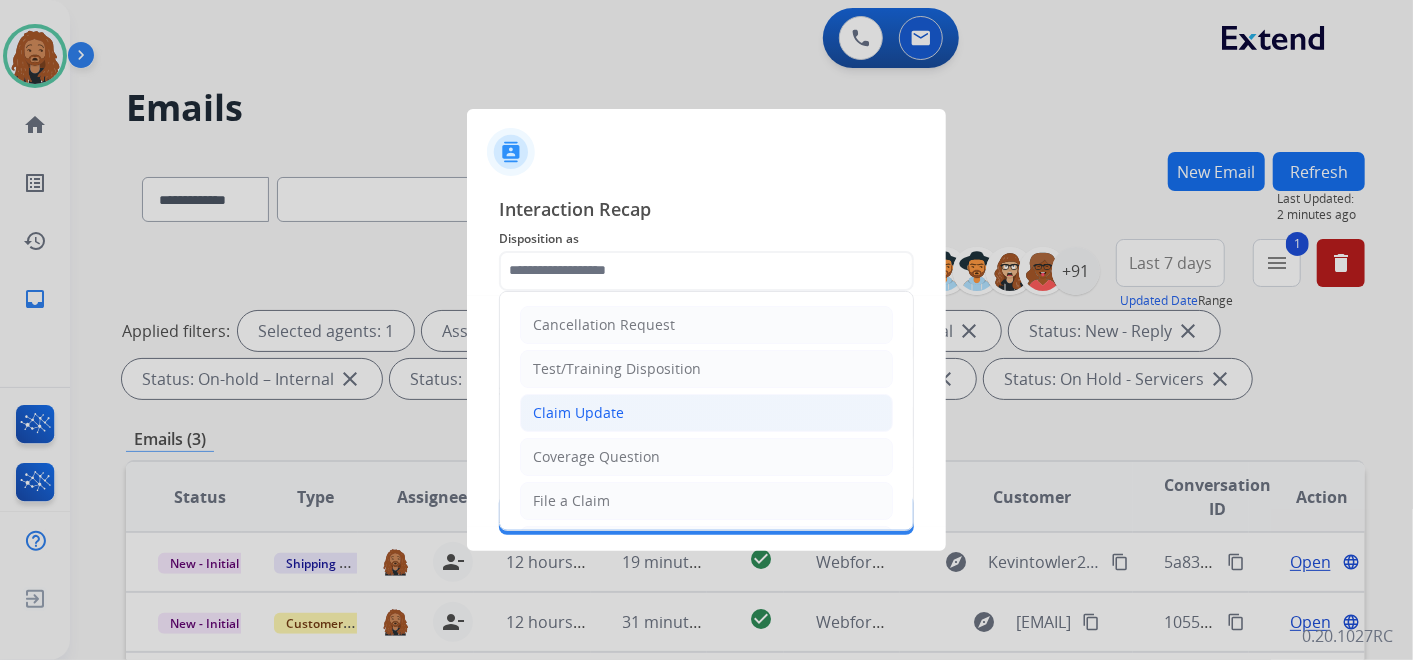 click on "Claim Update" 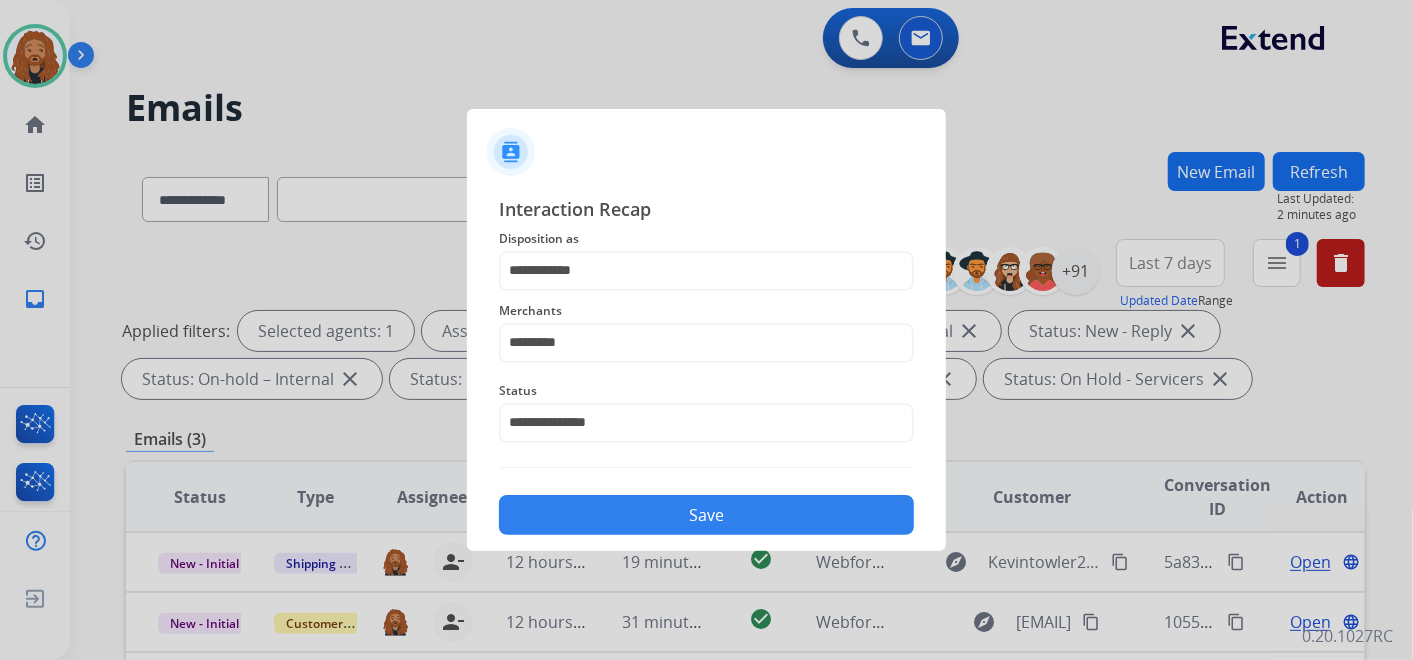 click on "Save" 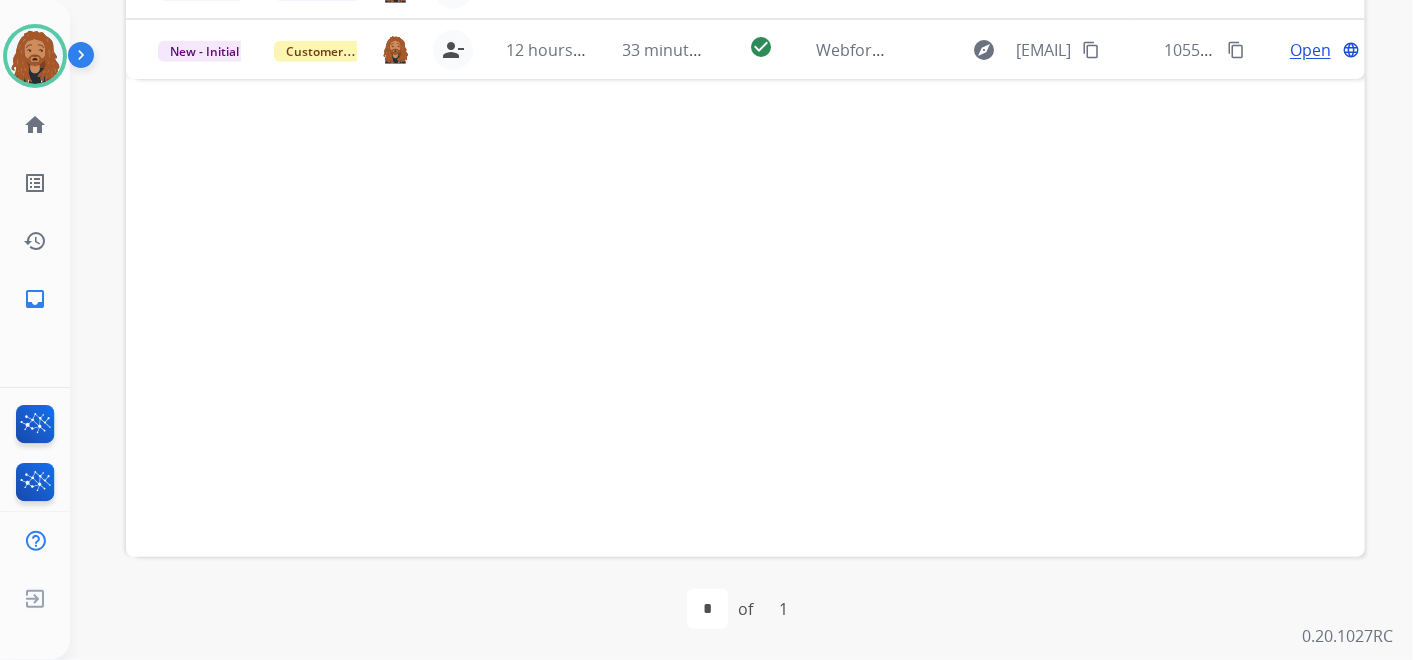 scroll, scrollTop: 462, scrollLeft: 0, axis: vertical 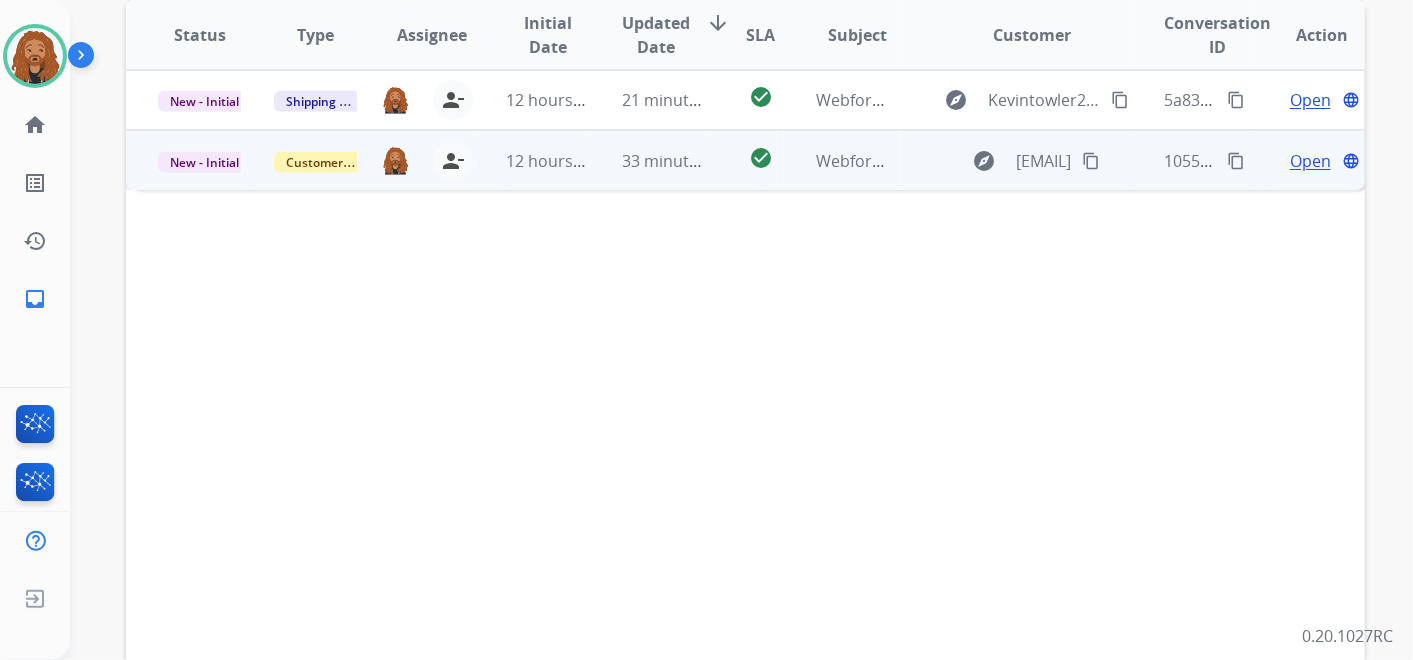 click on "33 minutes ago" at bounding box center (664, 161) 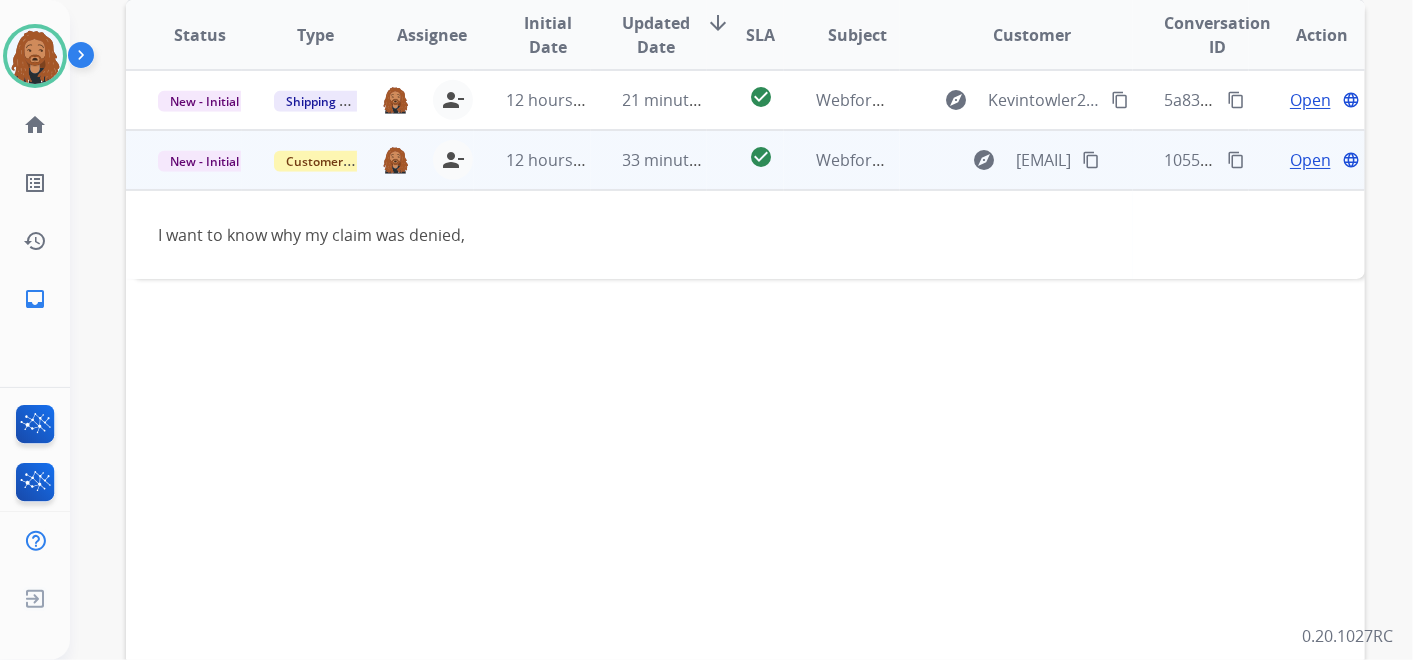 click on "Open" at bounding box center [1310, 160] 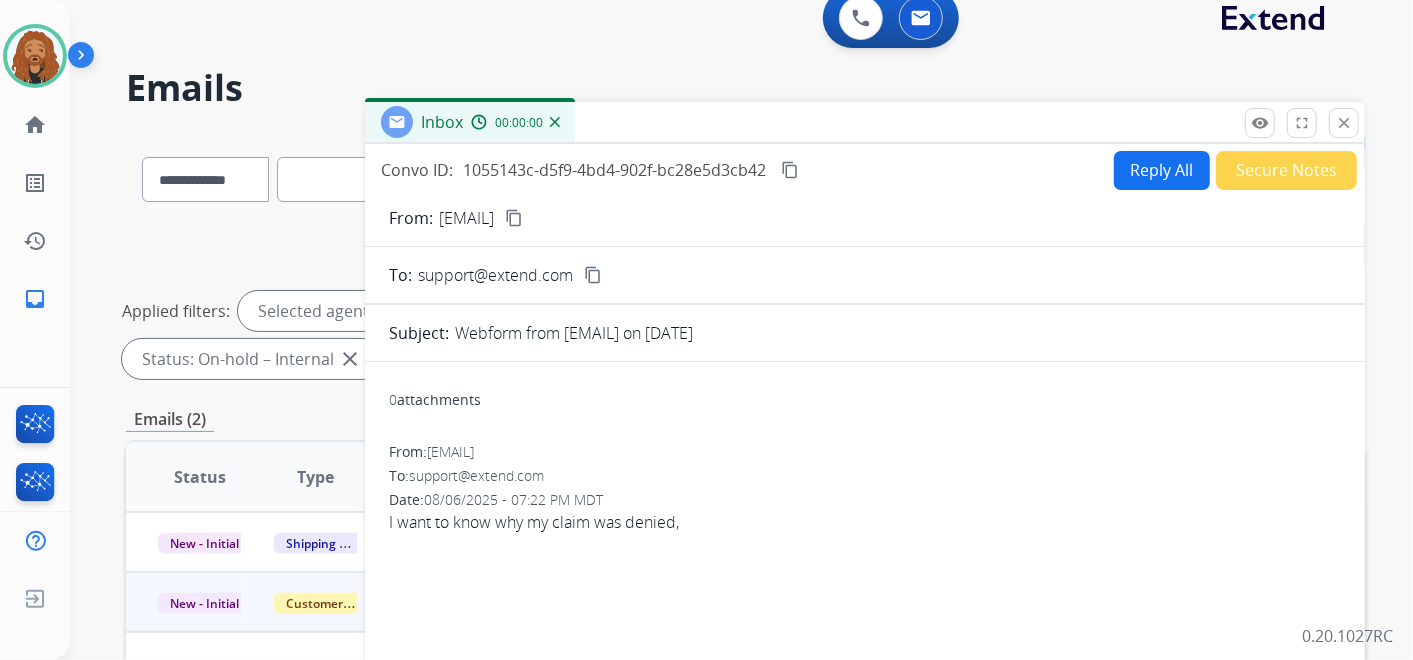 scroll, scrollTop: 17, scrollLeft: 0, axis: vertical 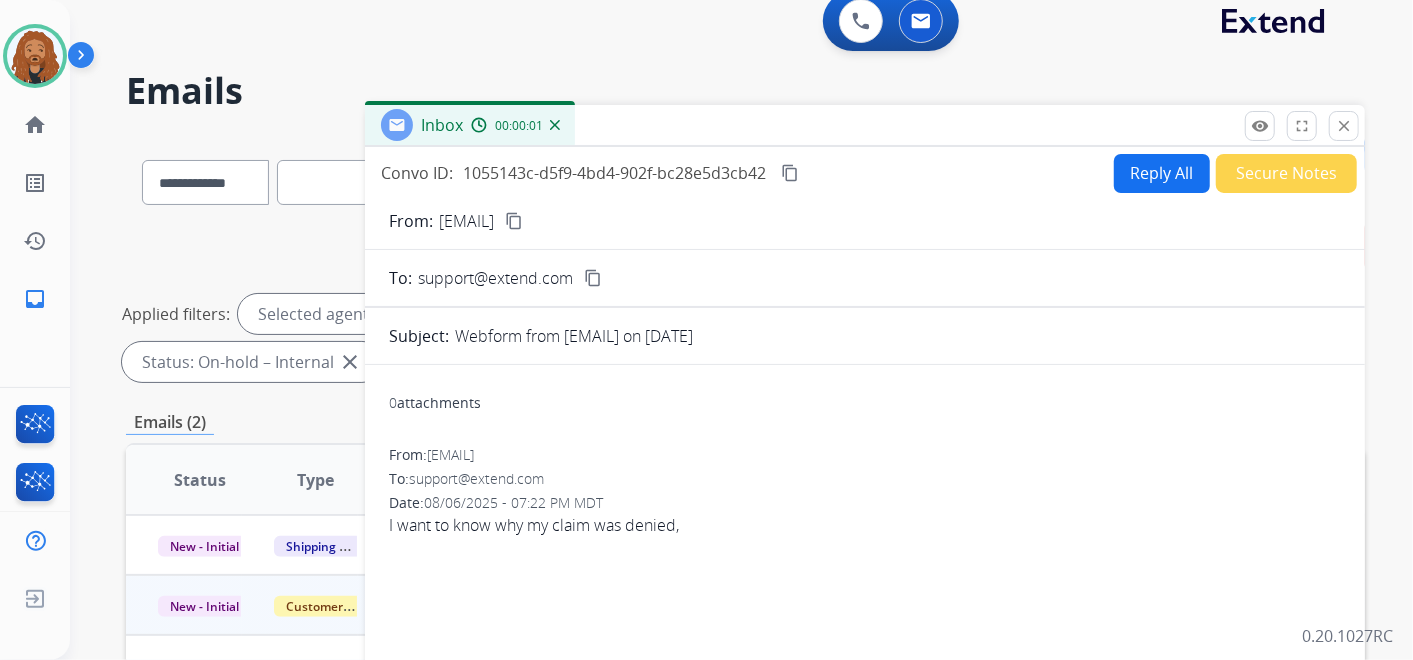 click on "content_copy" at bounding box center [514, 221] 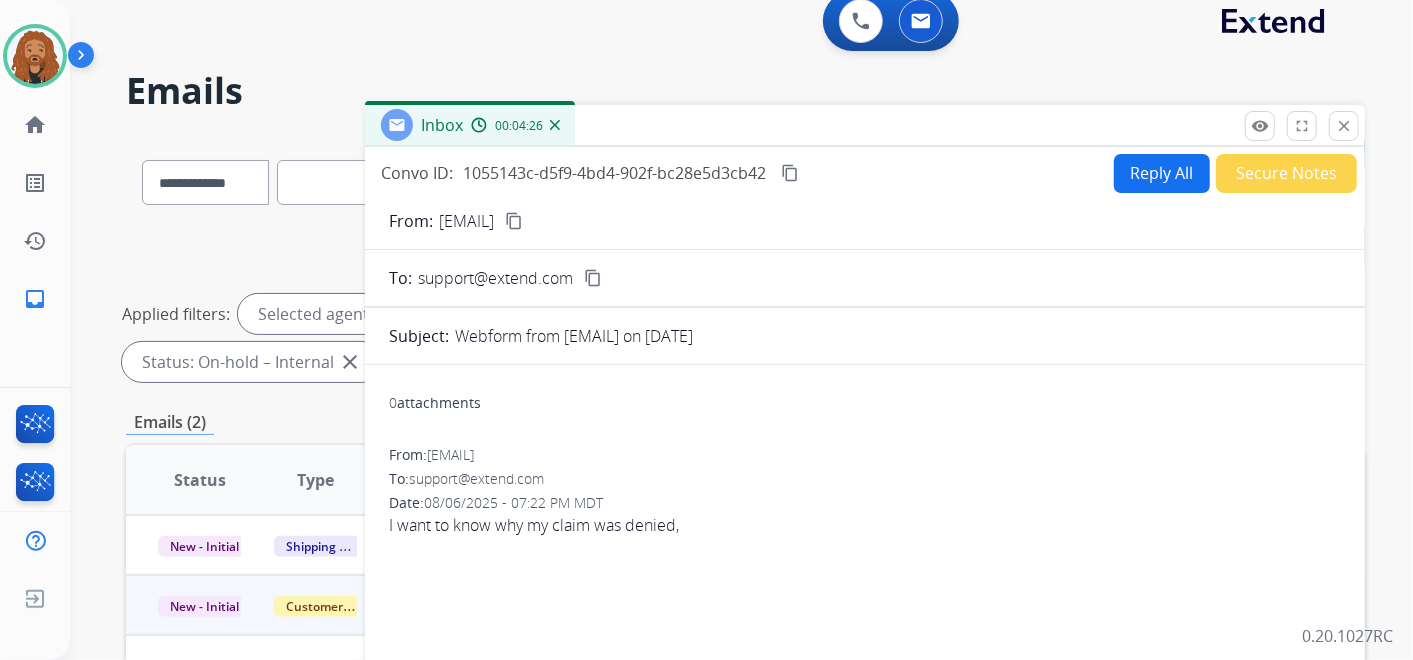 click on "Reply All" at bounding box center (1162, 173) 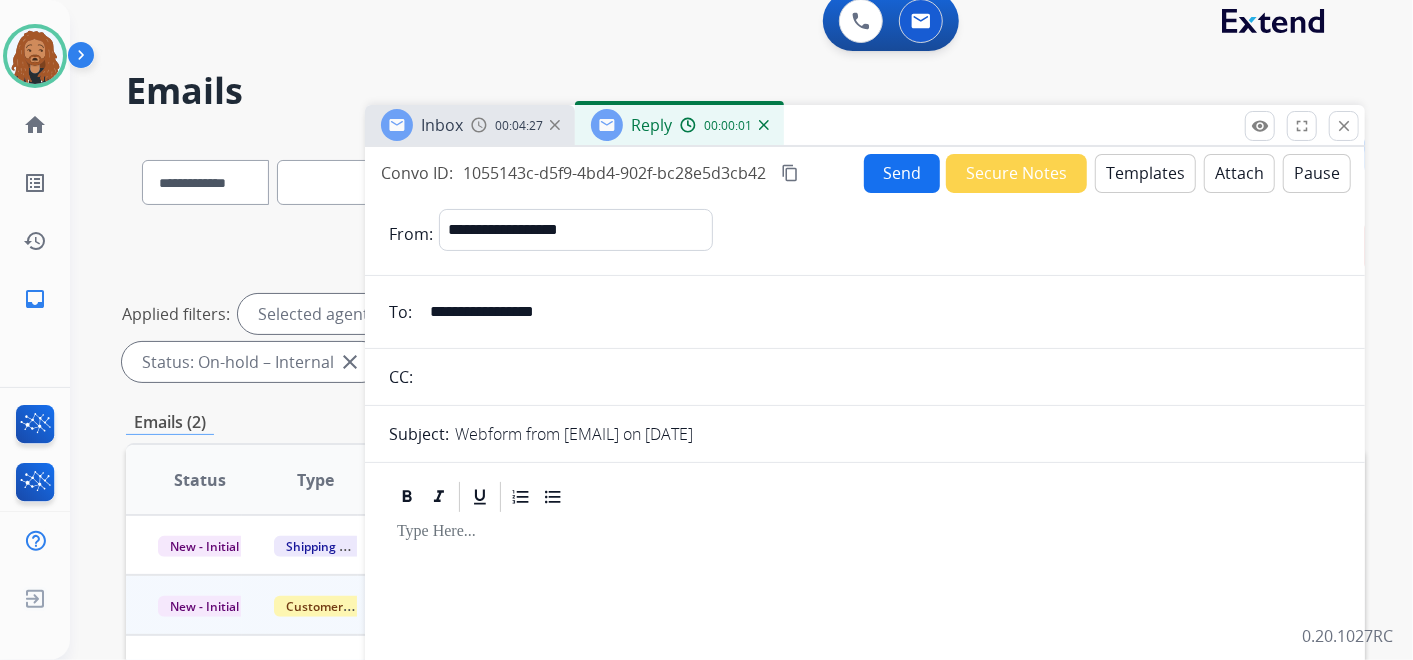 click on "Templates" at bounding box center [1145, 173] 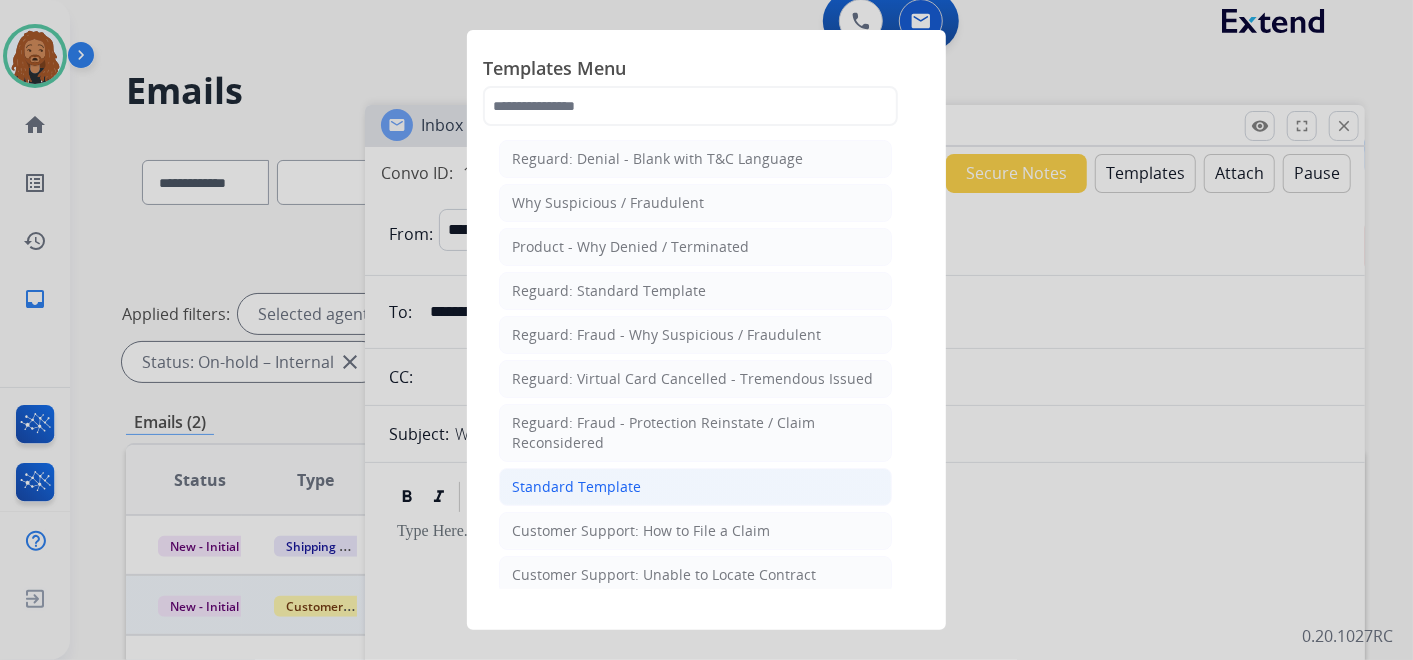 click on "Standard Template" 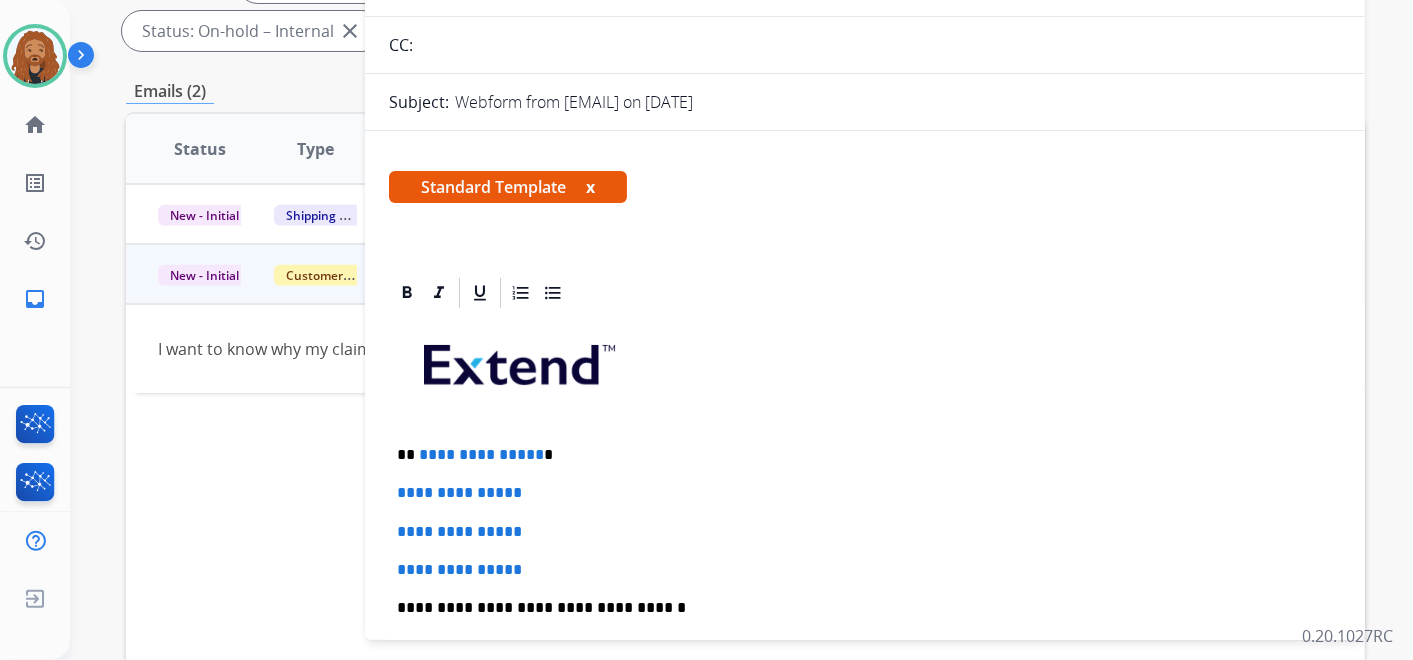 scroll, scrollTop: 351, scrollLeft: 0, axis: vertical 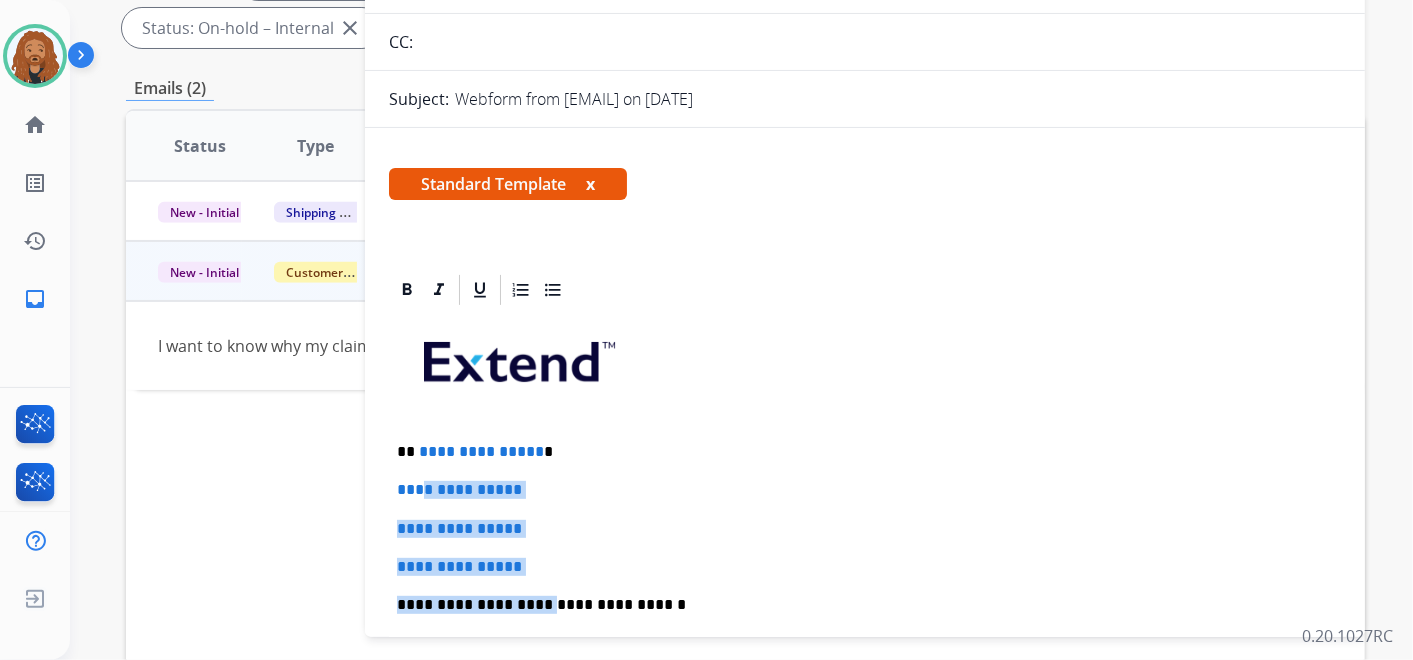 drag, startPoint x: 533, startPoint y: 573, endPoint x: 420, endPoint y: 470, distance: 152.89867 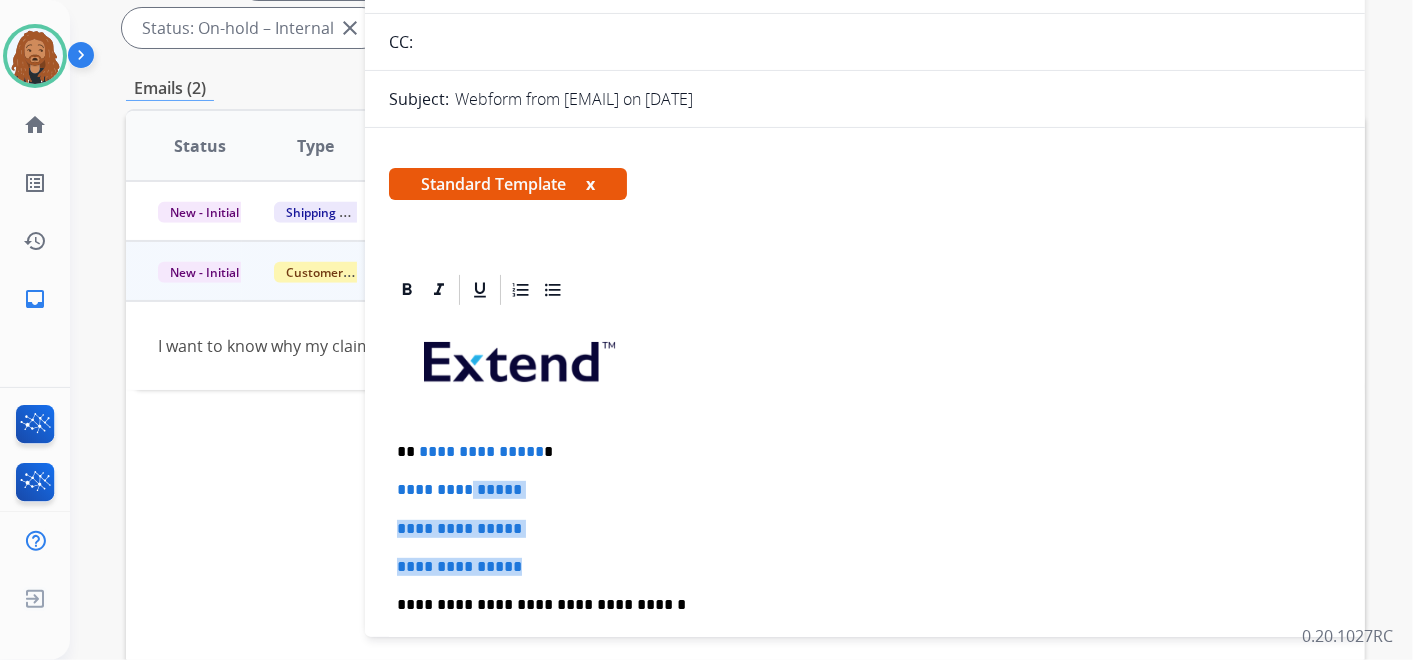 drag, startPoint x: 552, startPoint y: 565, endPoint x: 465, endPoint y: 475, distance: 125.17587 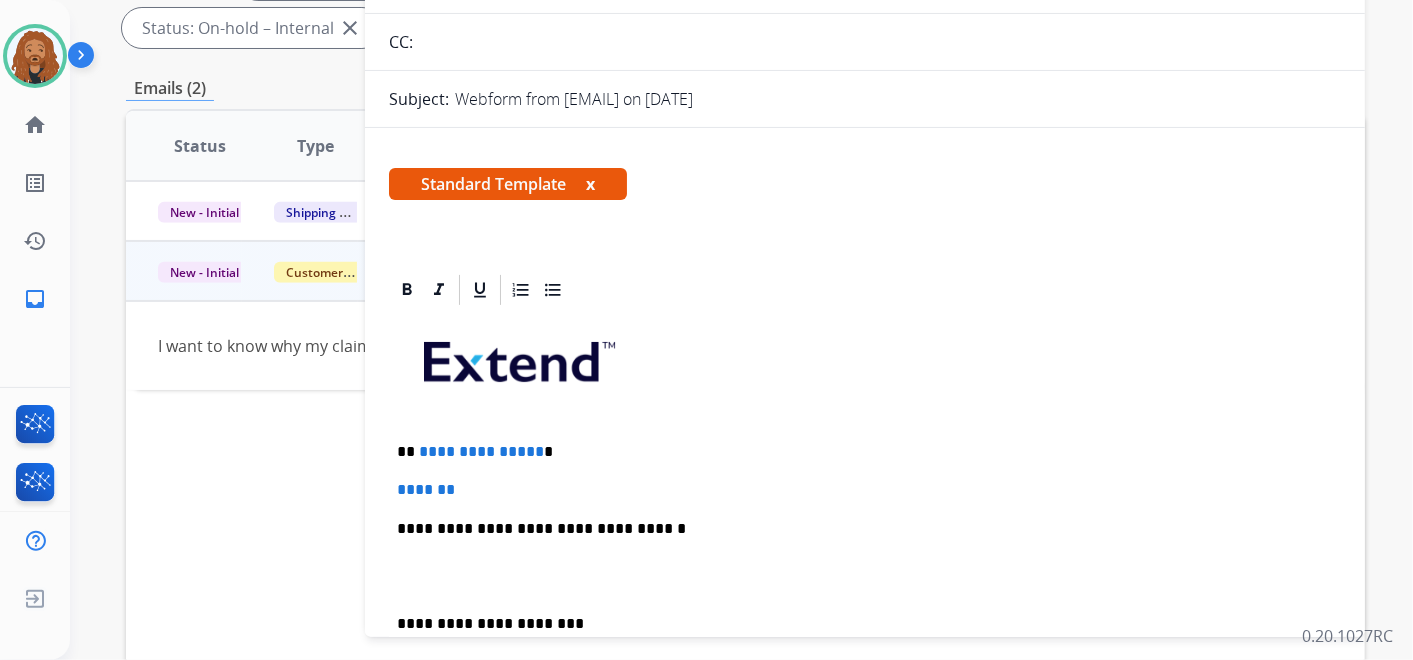 type 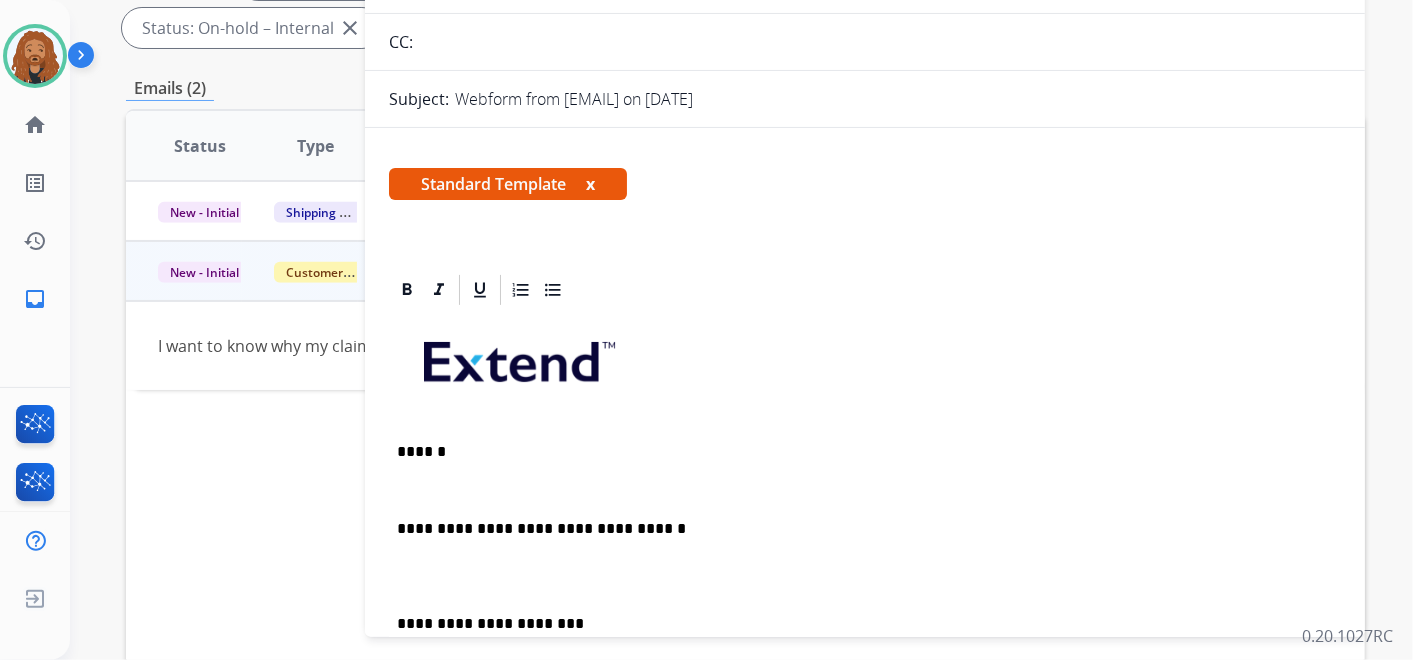 click at bounding box center [865, 576] 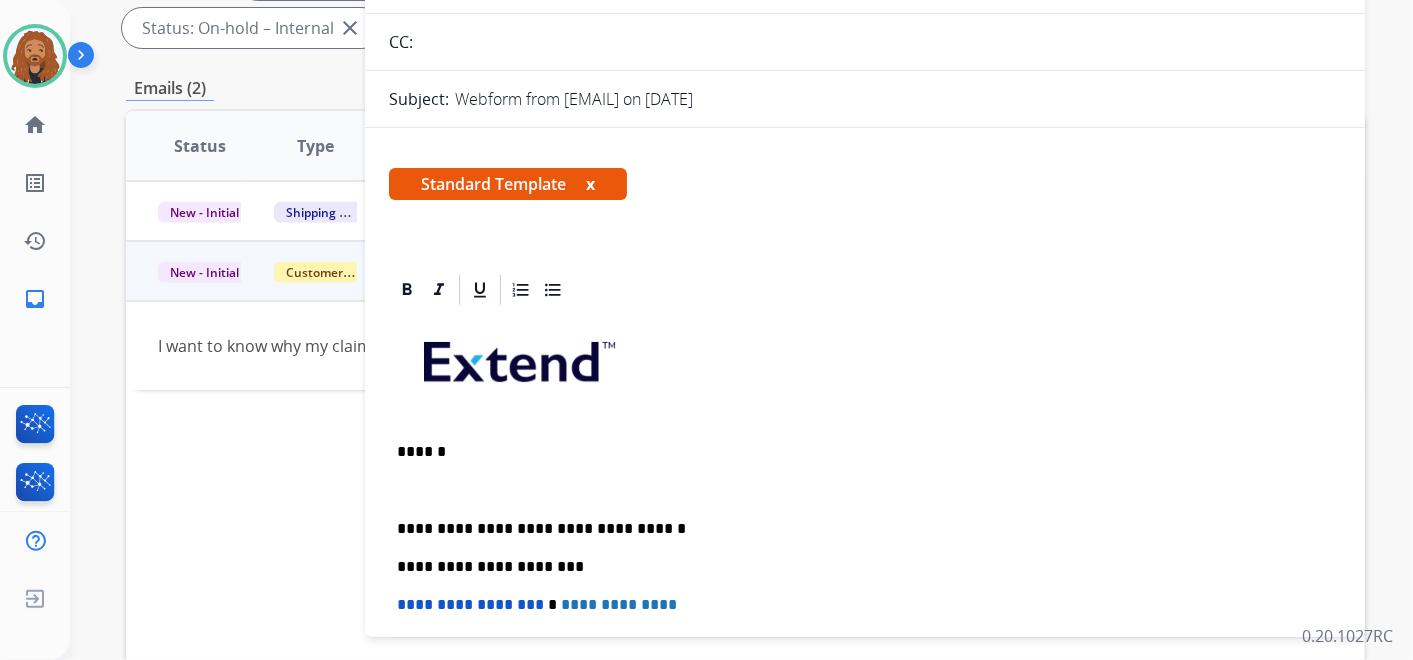 click at bounding box center (865, 490) 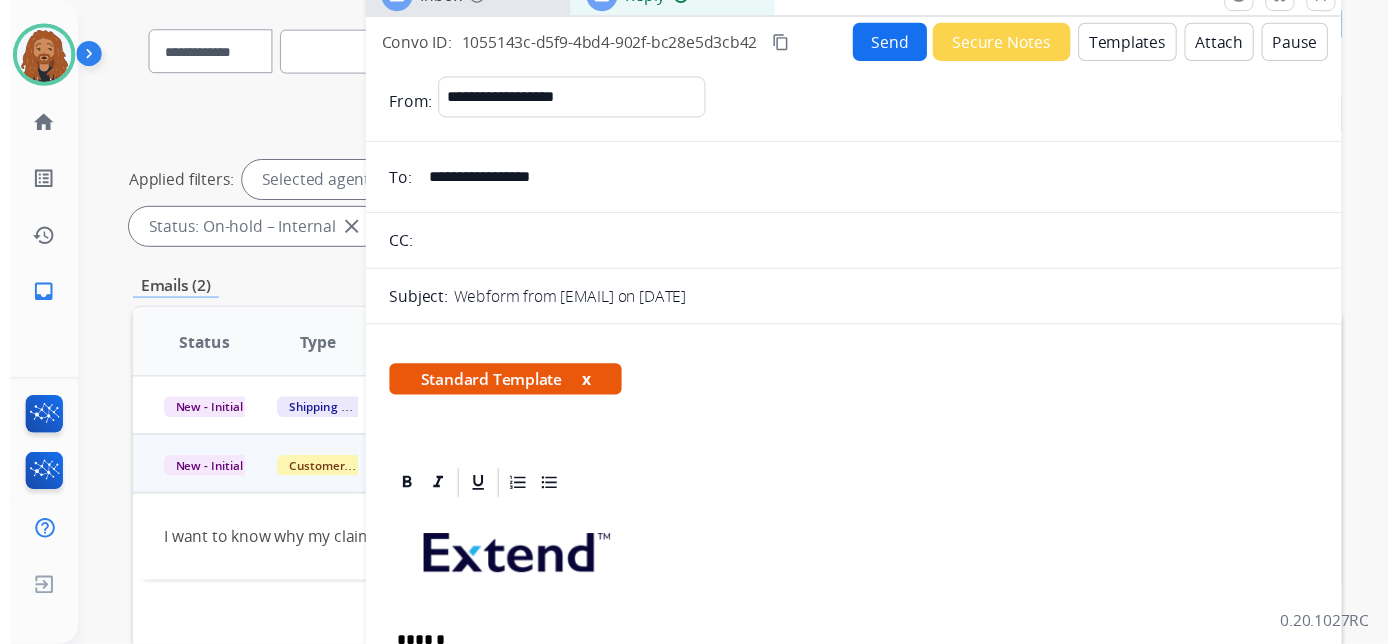 scroll, scrollTop: 0, scrollLeft: 0, axis: both 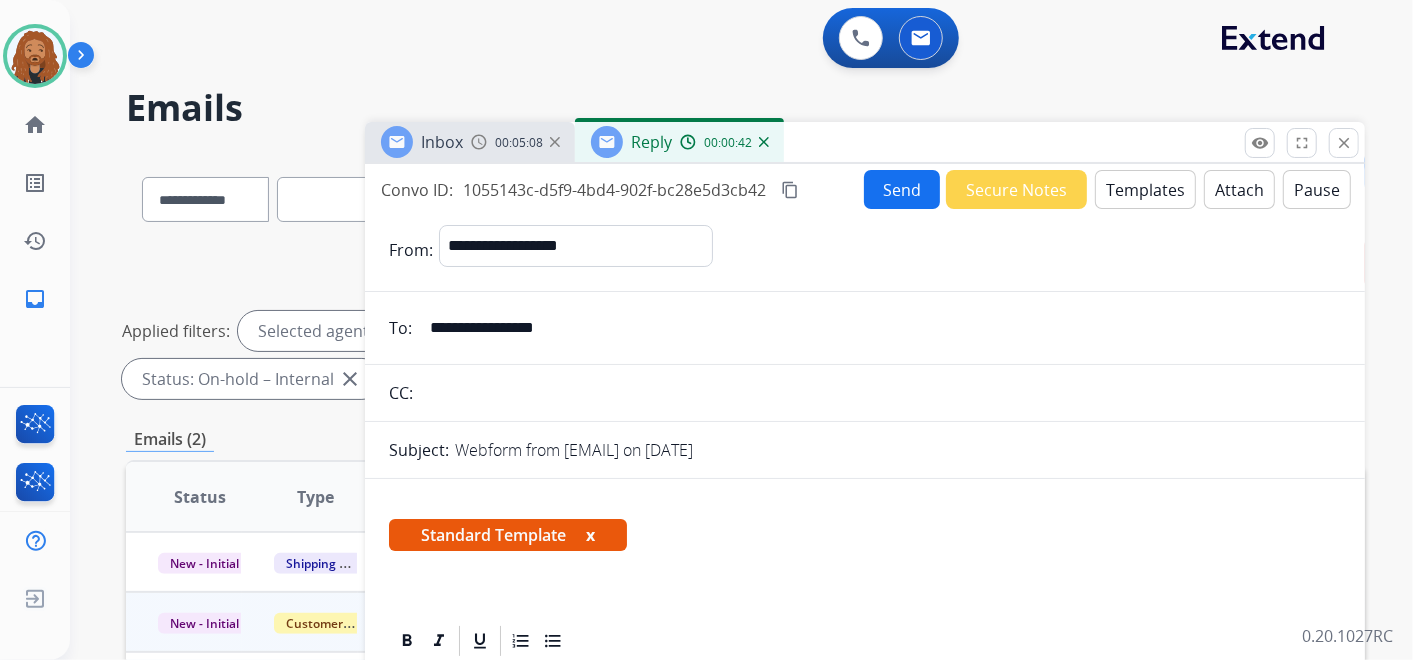 click on "Send" at bounding box center [902, 189] 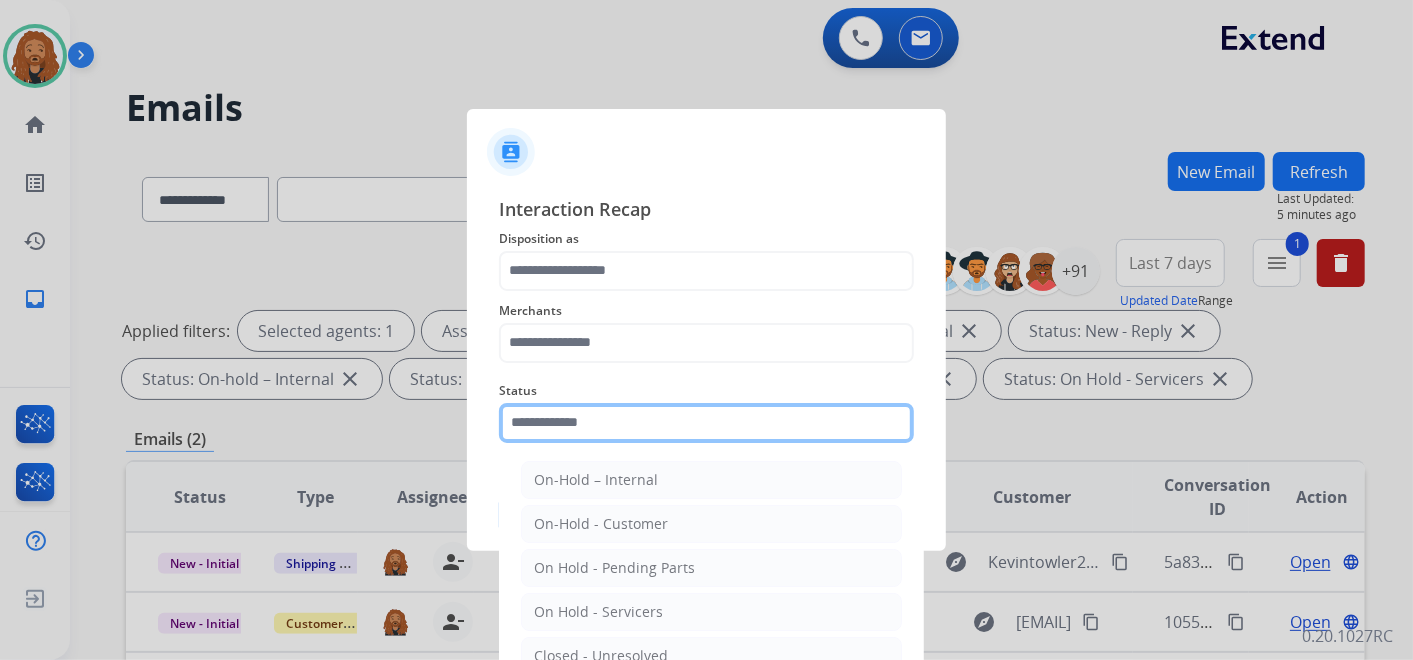 click on "Status    On-Hold – Internal   On-Hold - Customer   On Hold - Pending Parts   On Hold - Servicers   Closed - Unresolved   Closed – Solved   Closed – Merchant Transfer   New - Initial   New - Reply" 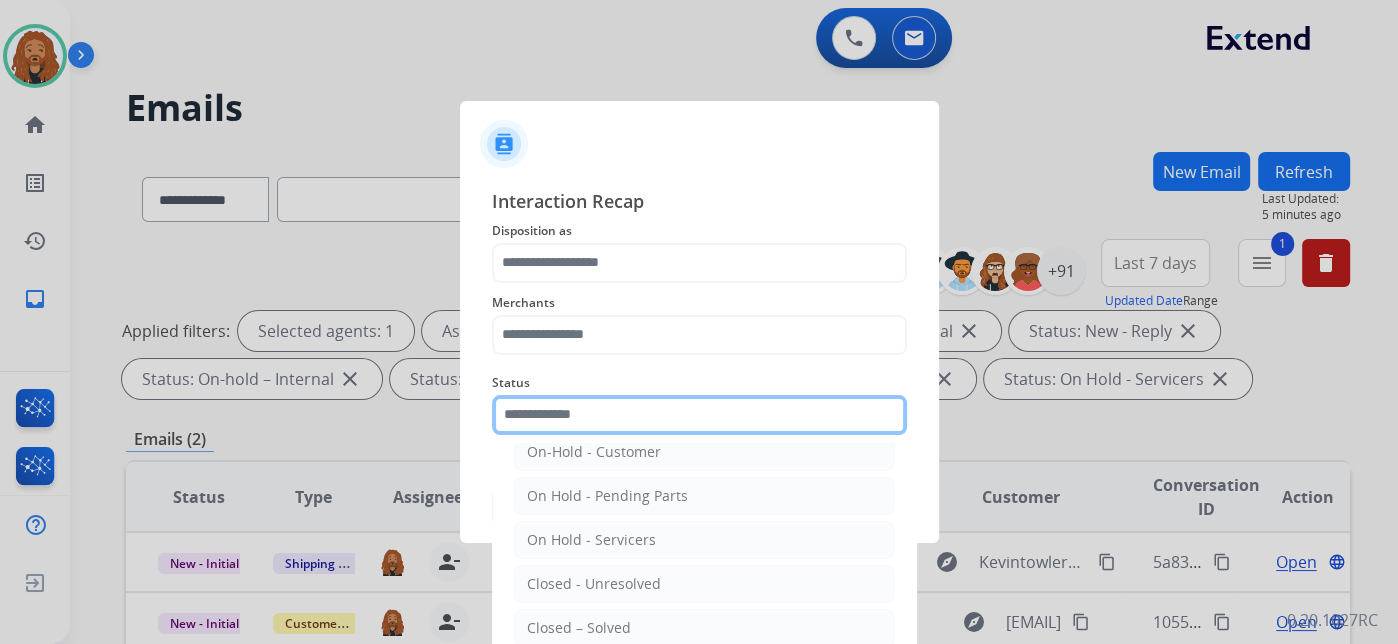 scroll, scrollTop: 114, scrollLeft: 0, axis: vertical 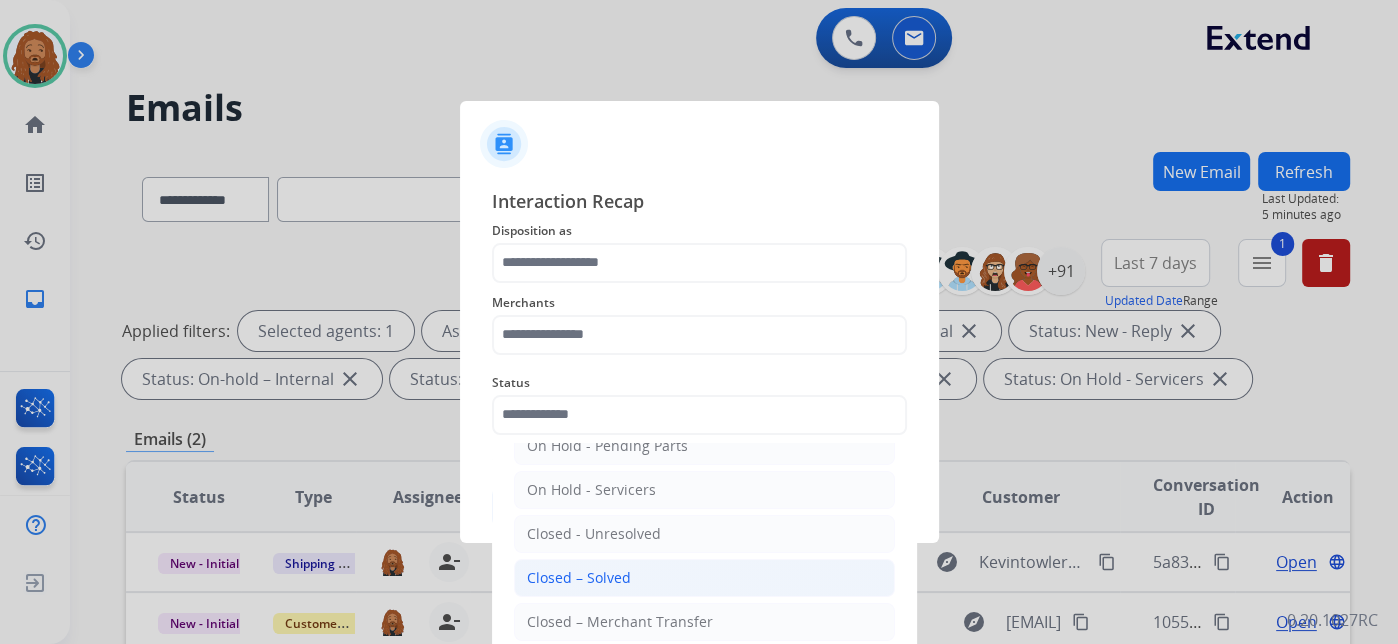 click on "Closed – Solved" 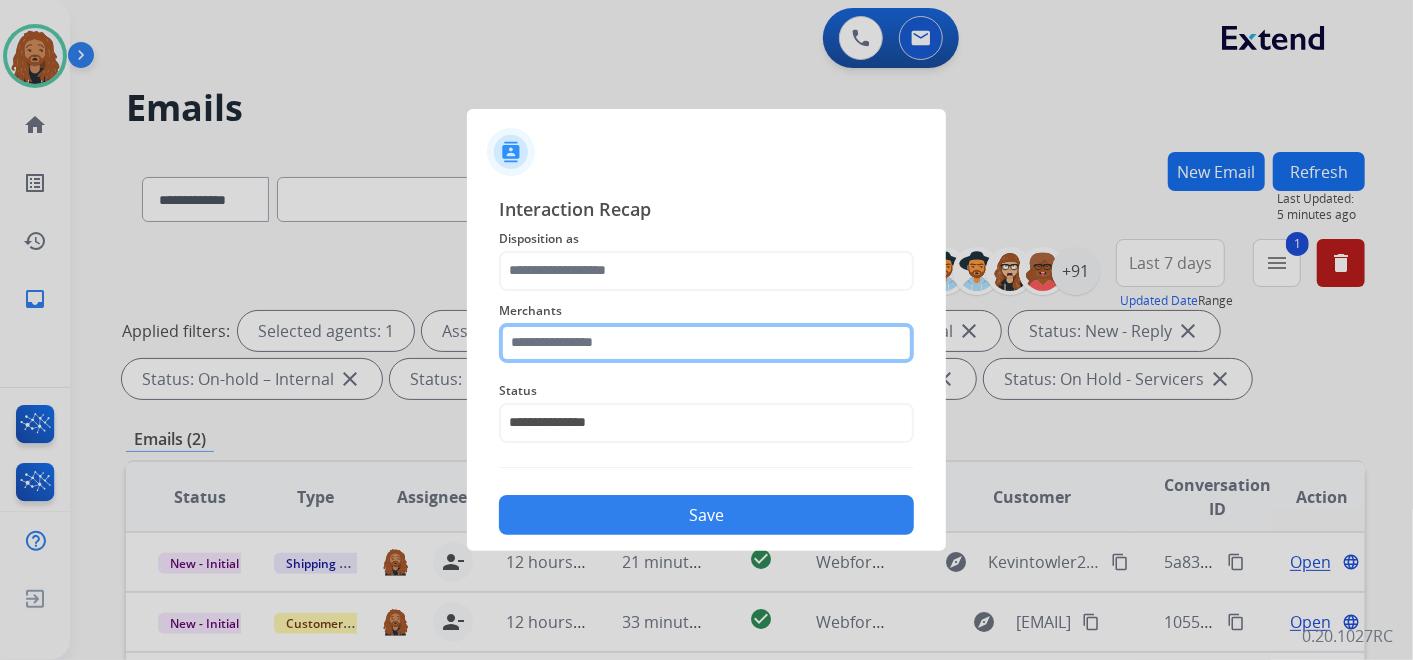 click 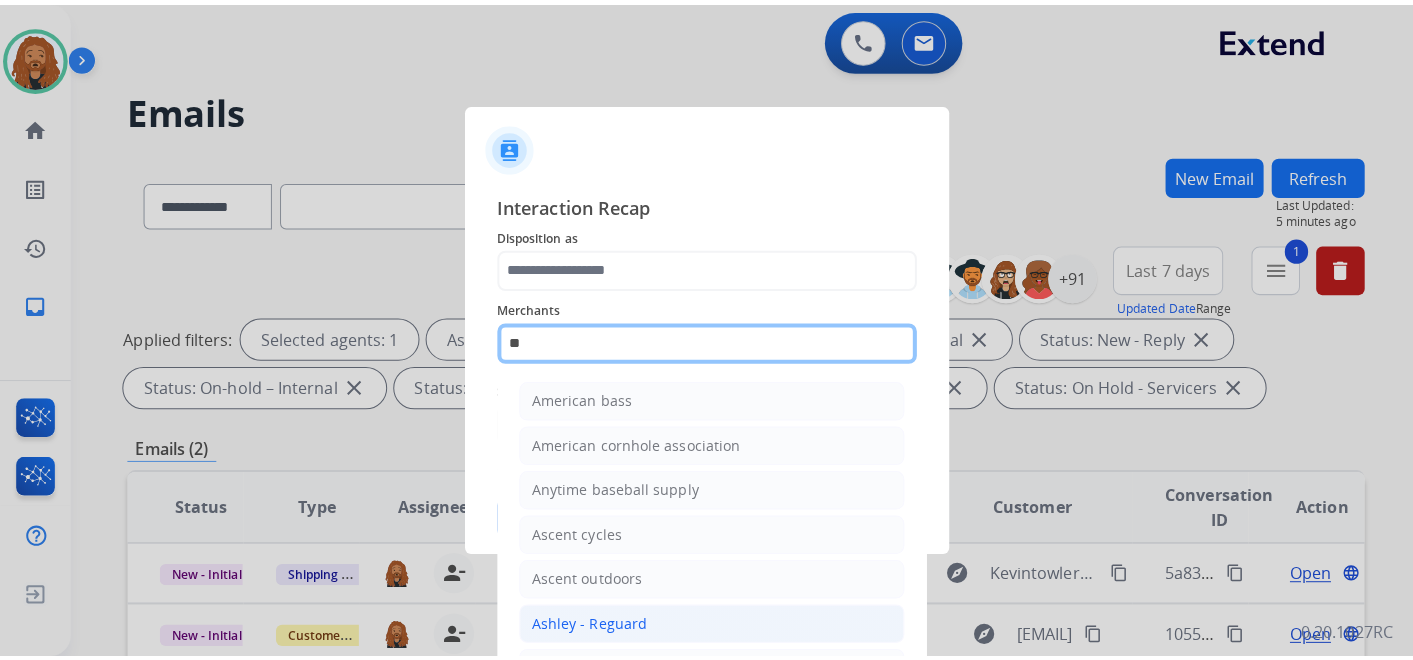 scroll, scrollTop: 158, scrollLeft: 0, axis: vertical 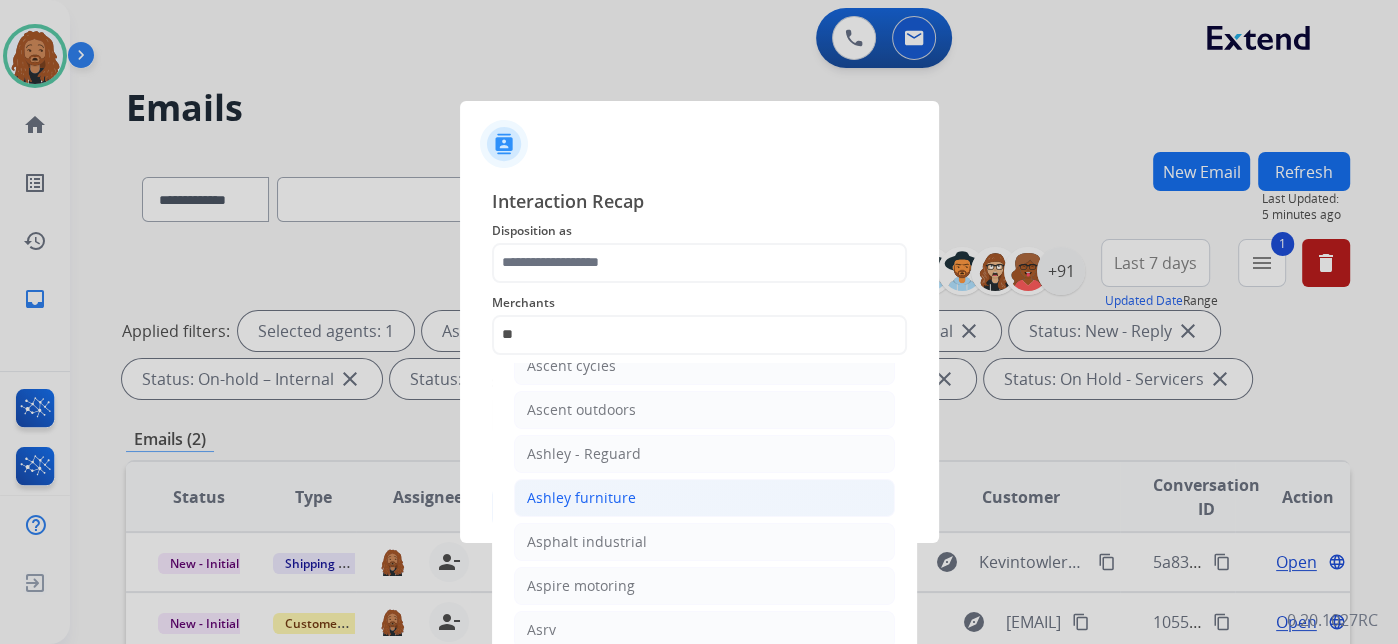 click on "Ashley furniture" 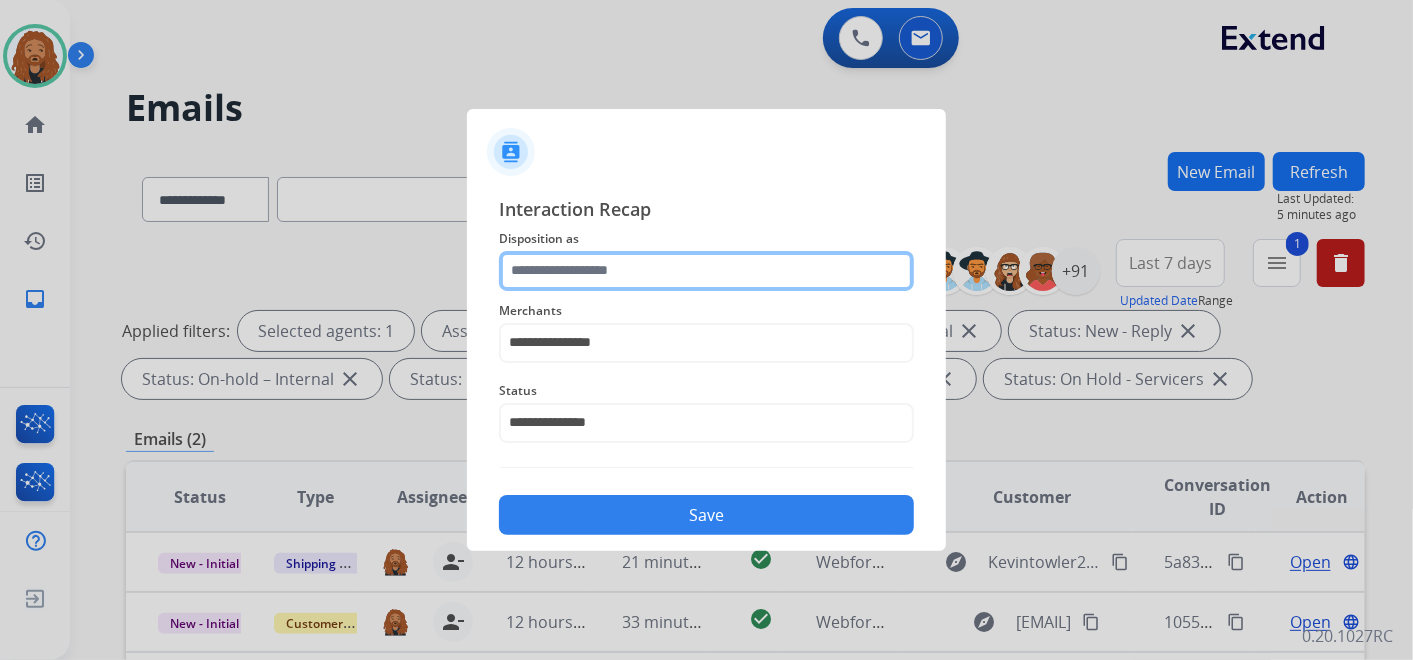 click 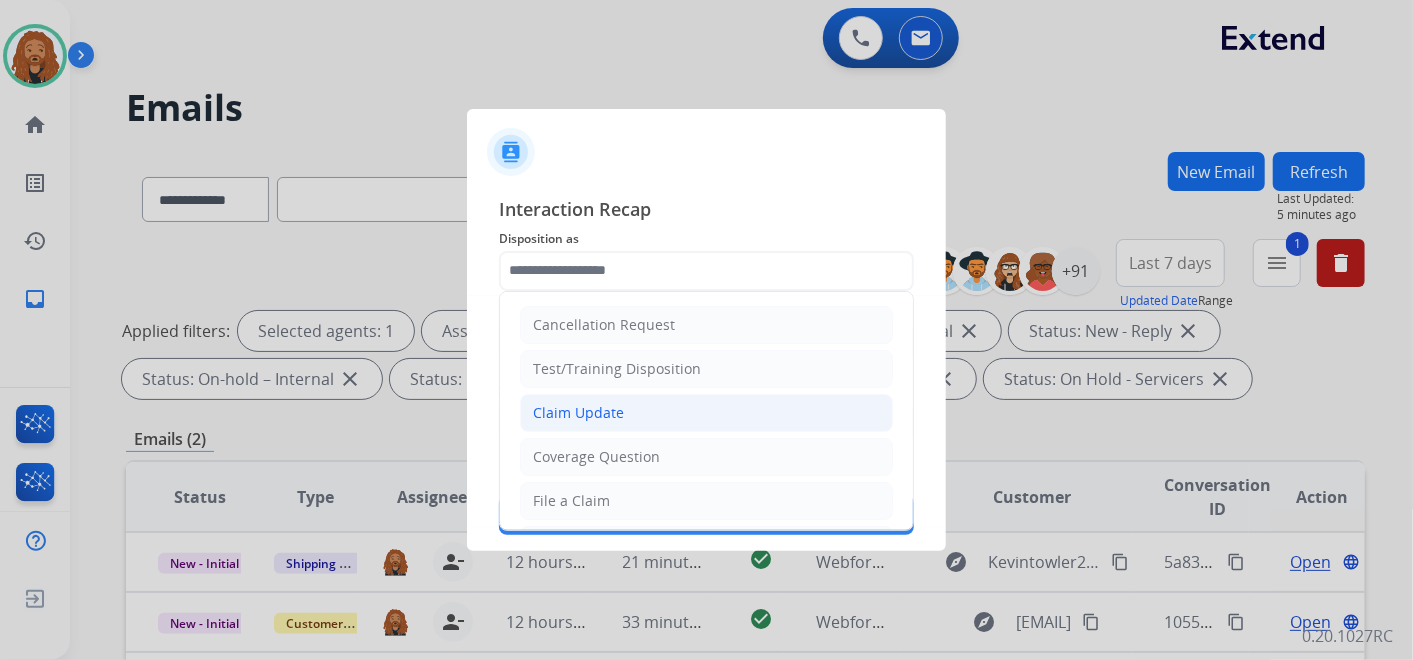 click on "Claim Update" 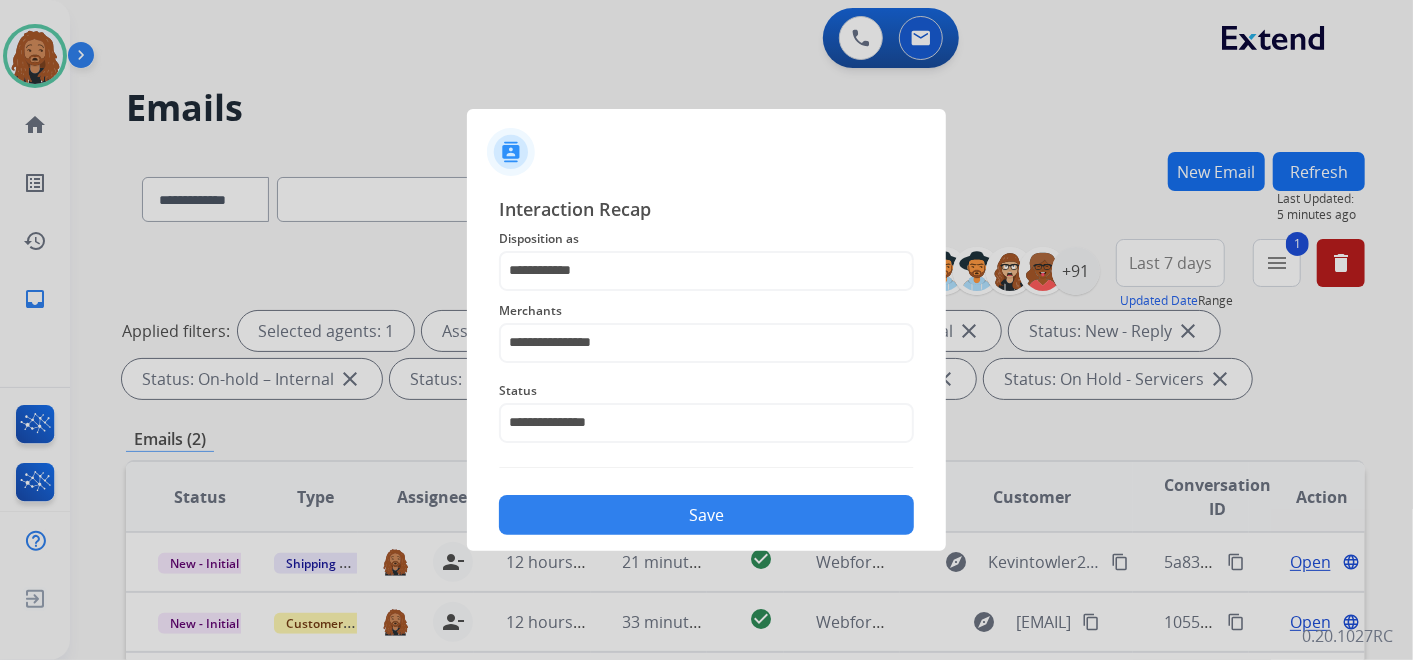 click on "Save" 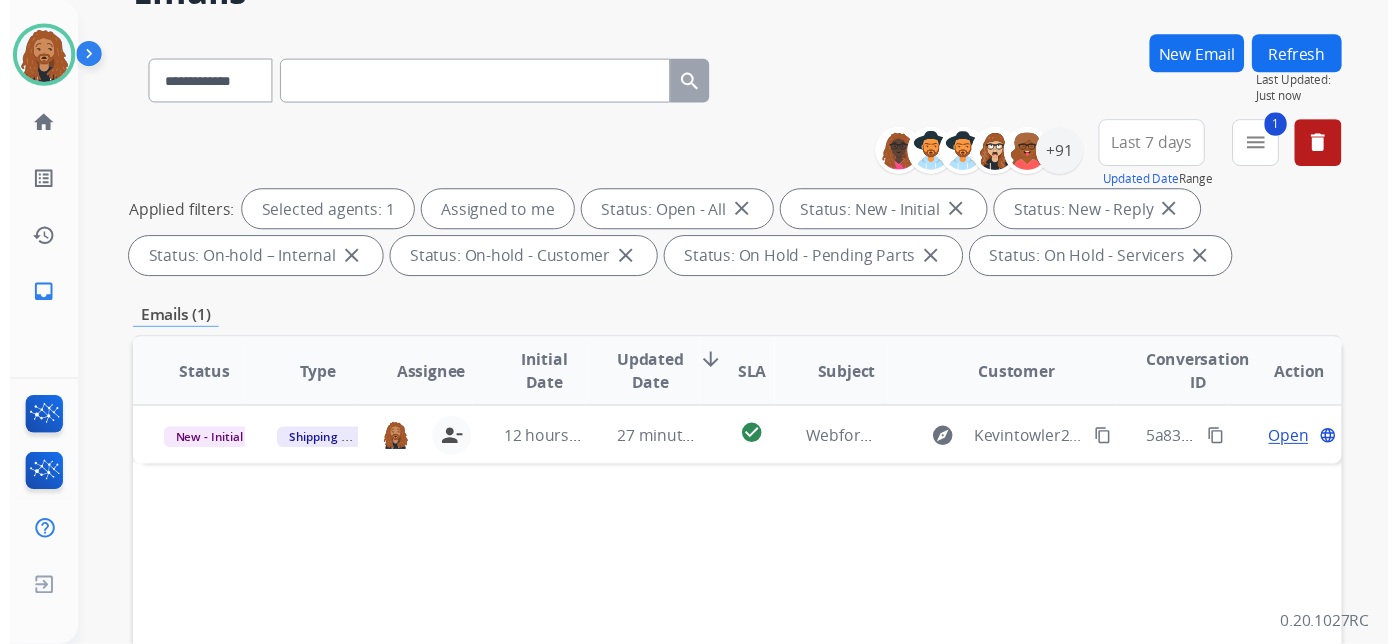 scroll, scrollTop: 0, scrollLeft: 0, axis: both 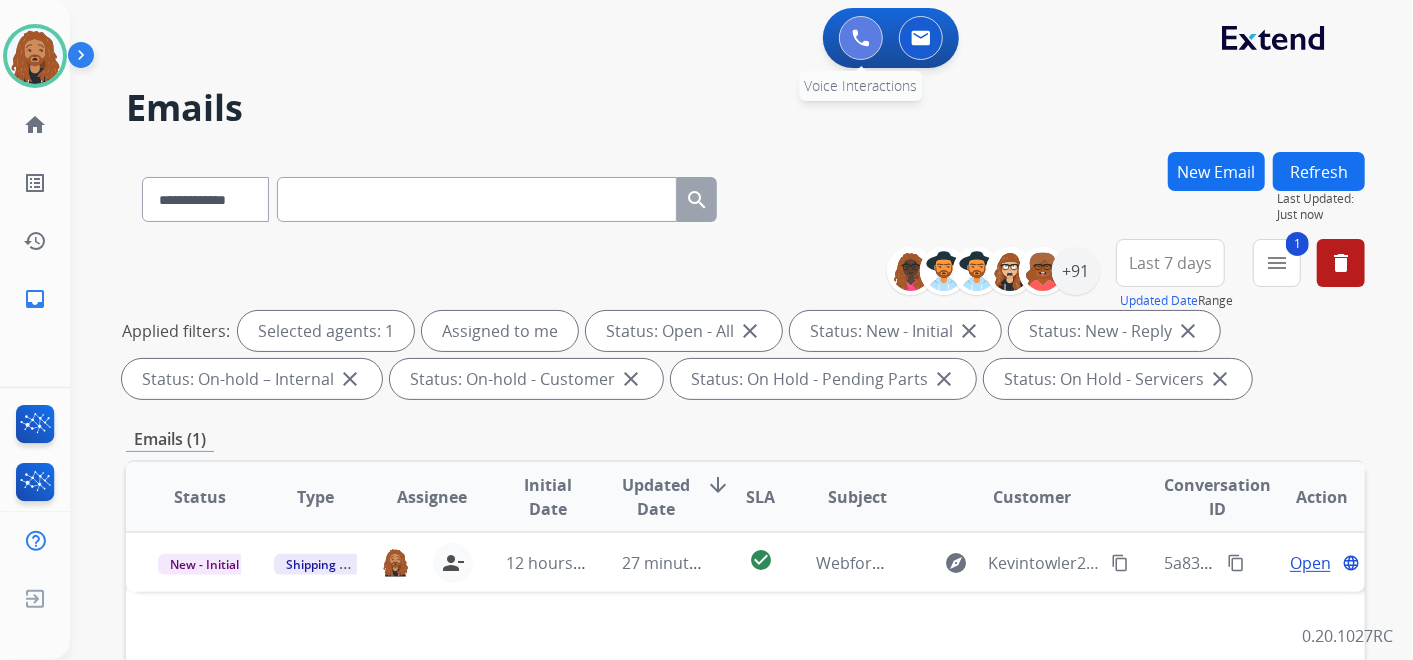 click at bounding box center (861, 38) 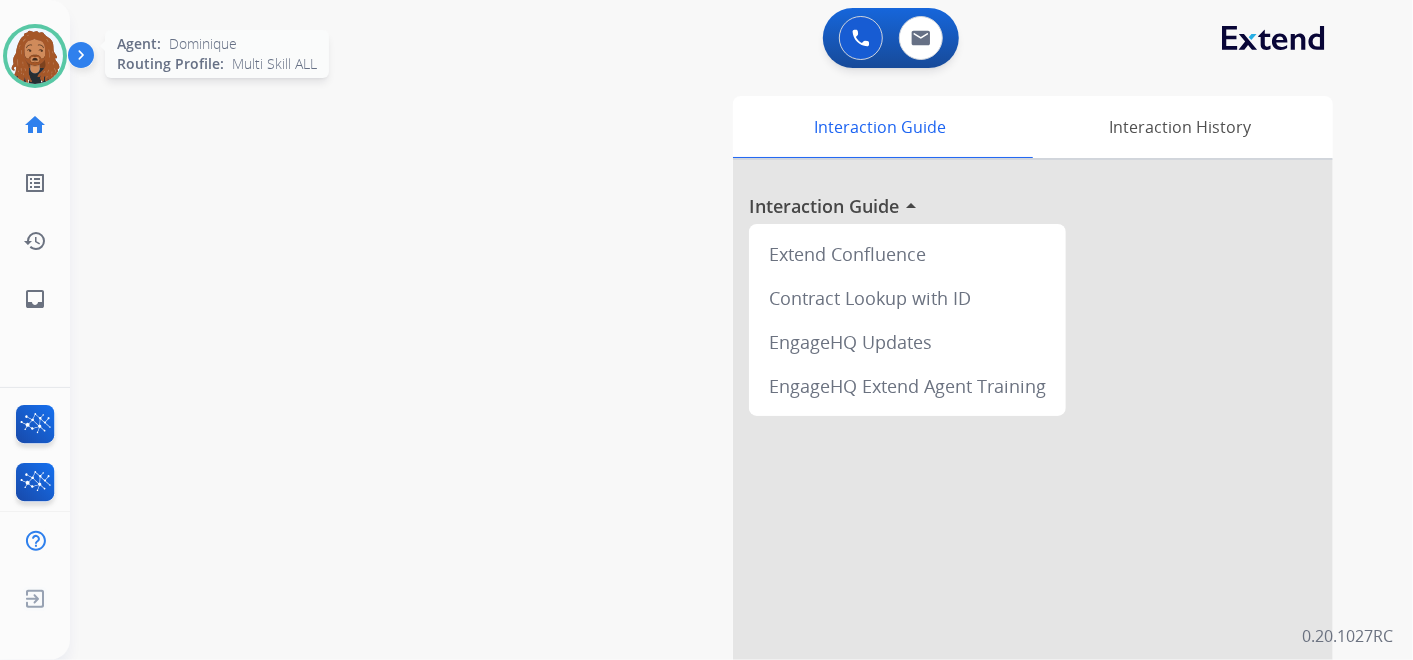 click at bounding box center [35, 56] 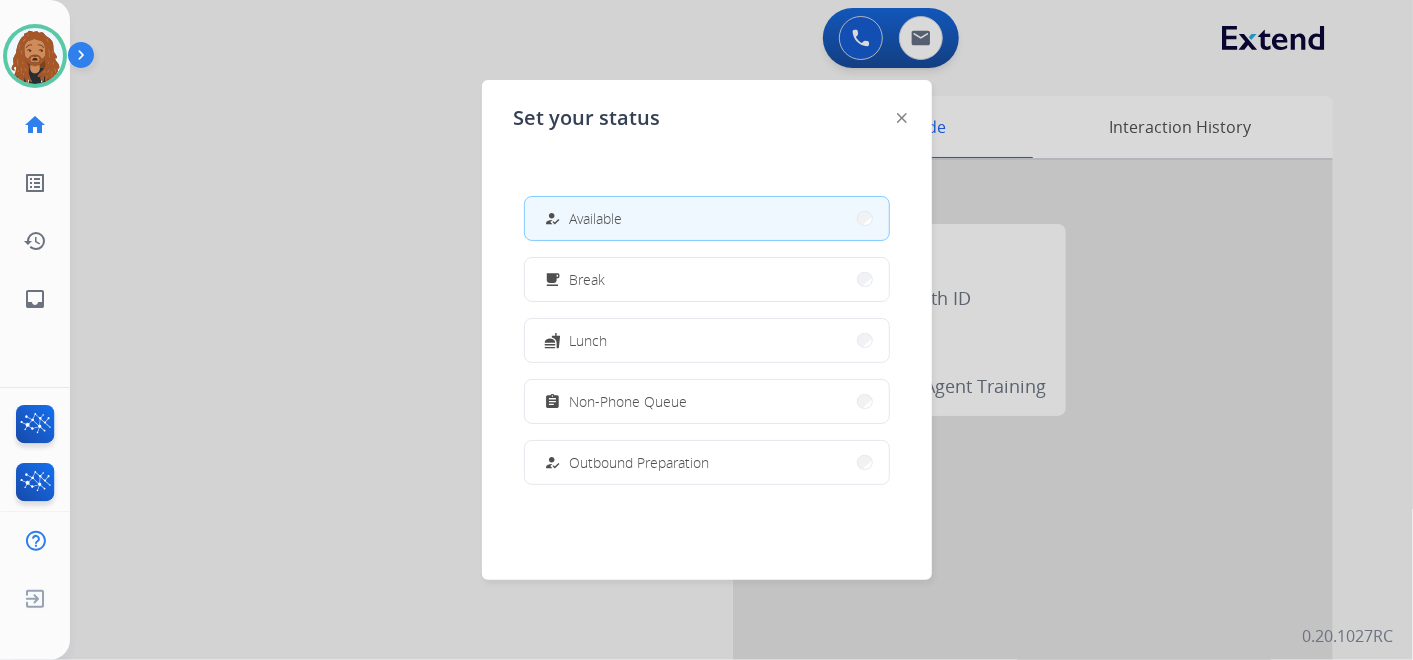 click at bounding box center (706, 330) 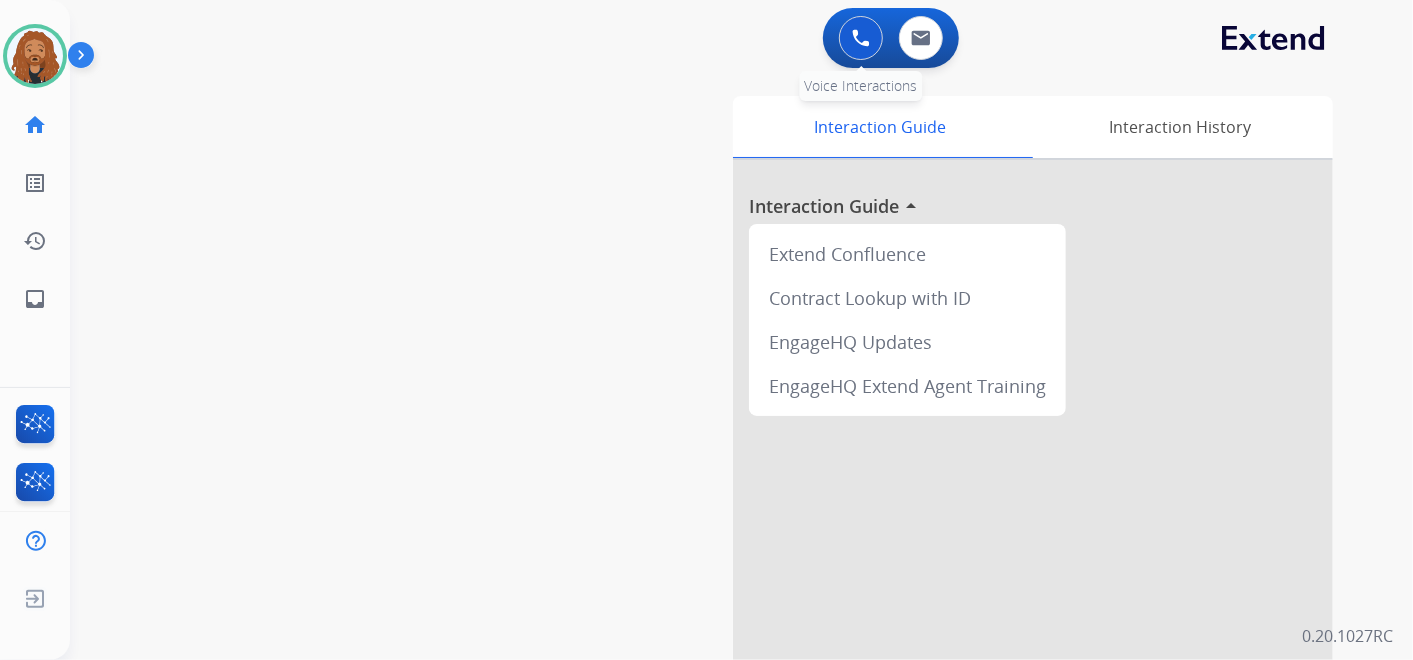 click at bounding box center [861, 38] 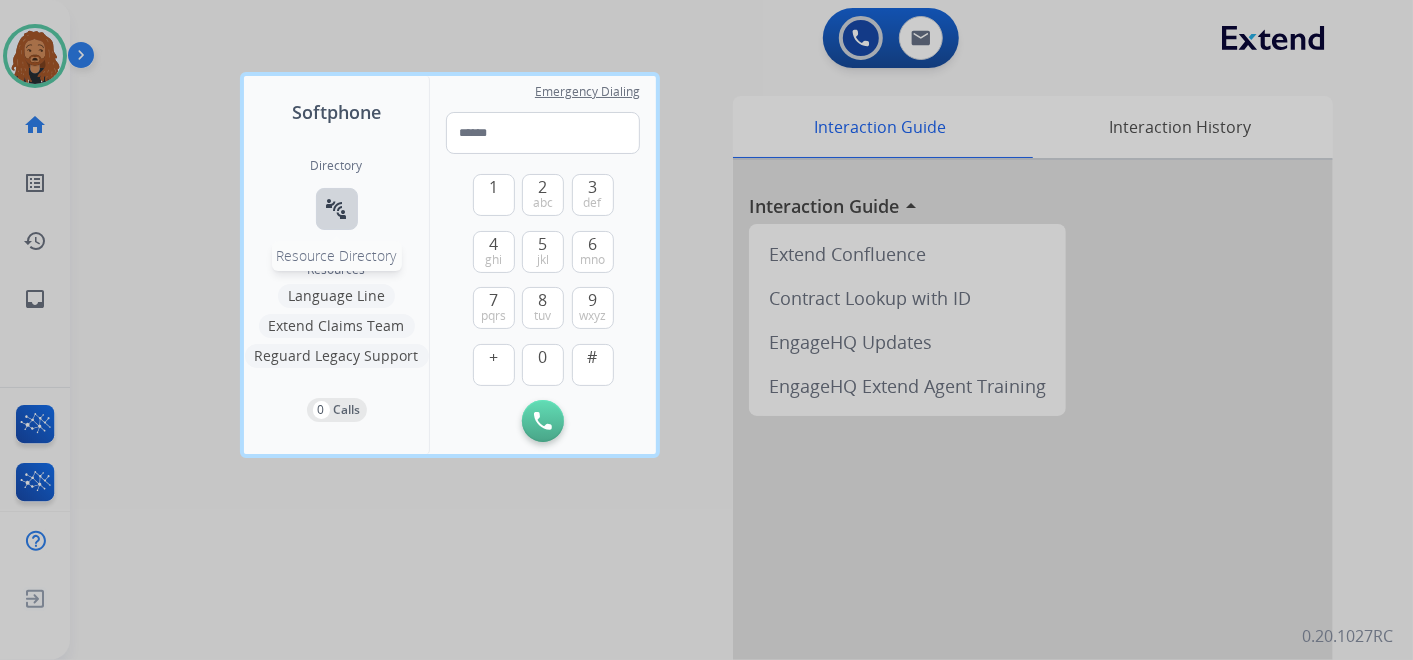 click on "connect_without_contact" at bounding box center [337, 209] 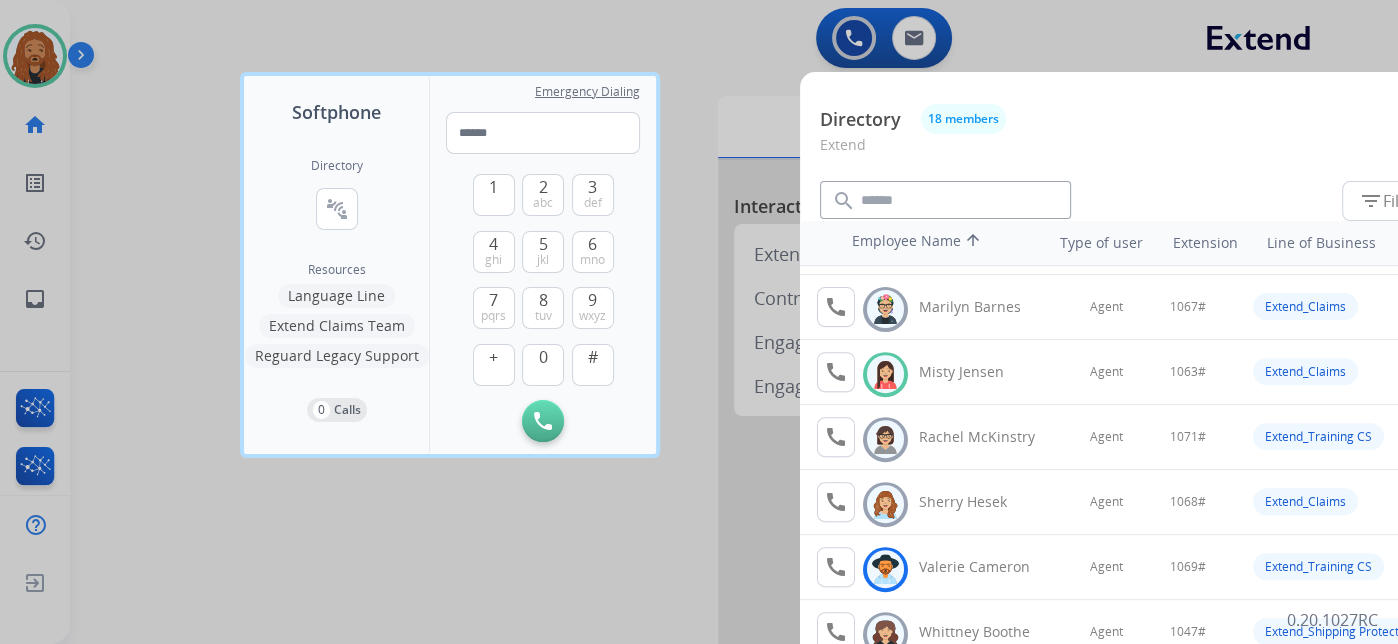 scroll, scrollTop: 756, scrollLeft: 0, axis: vertical 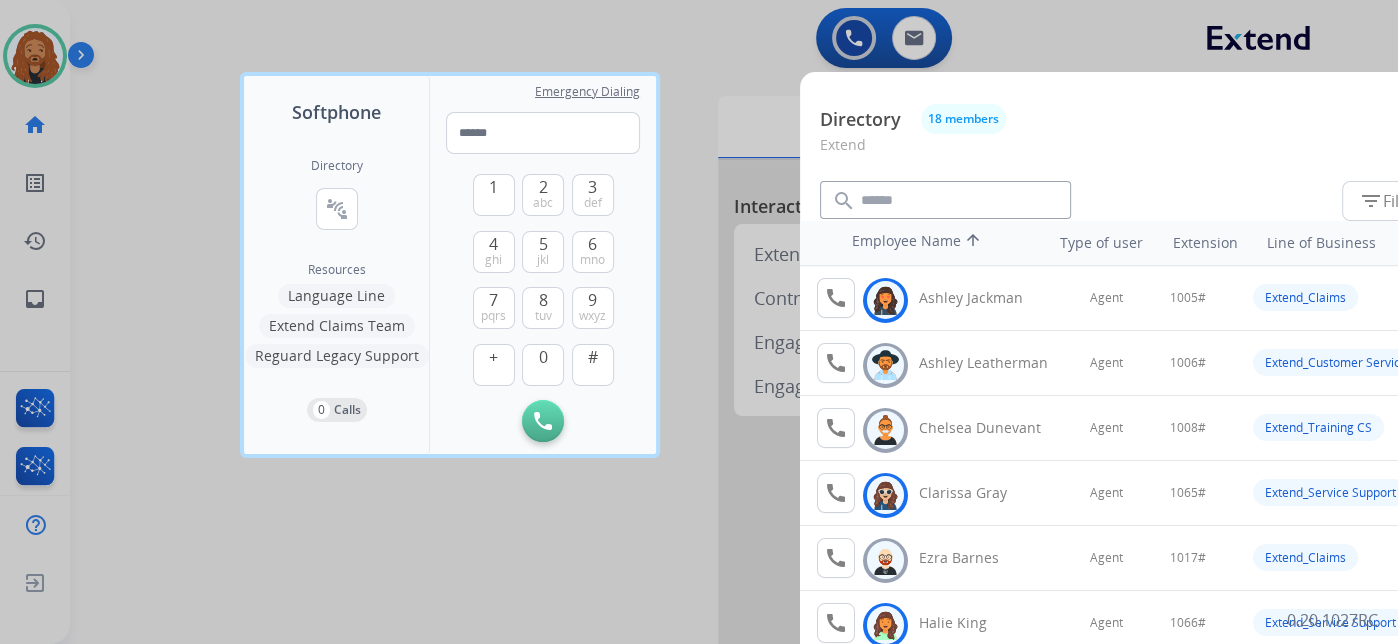 drag, startPoint x: 1098, startPoint y: 110, endPoint x: 1047, endPoint y: 89, distance: 55.154327 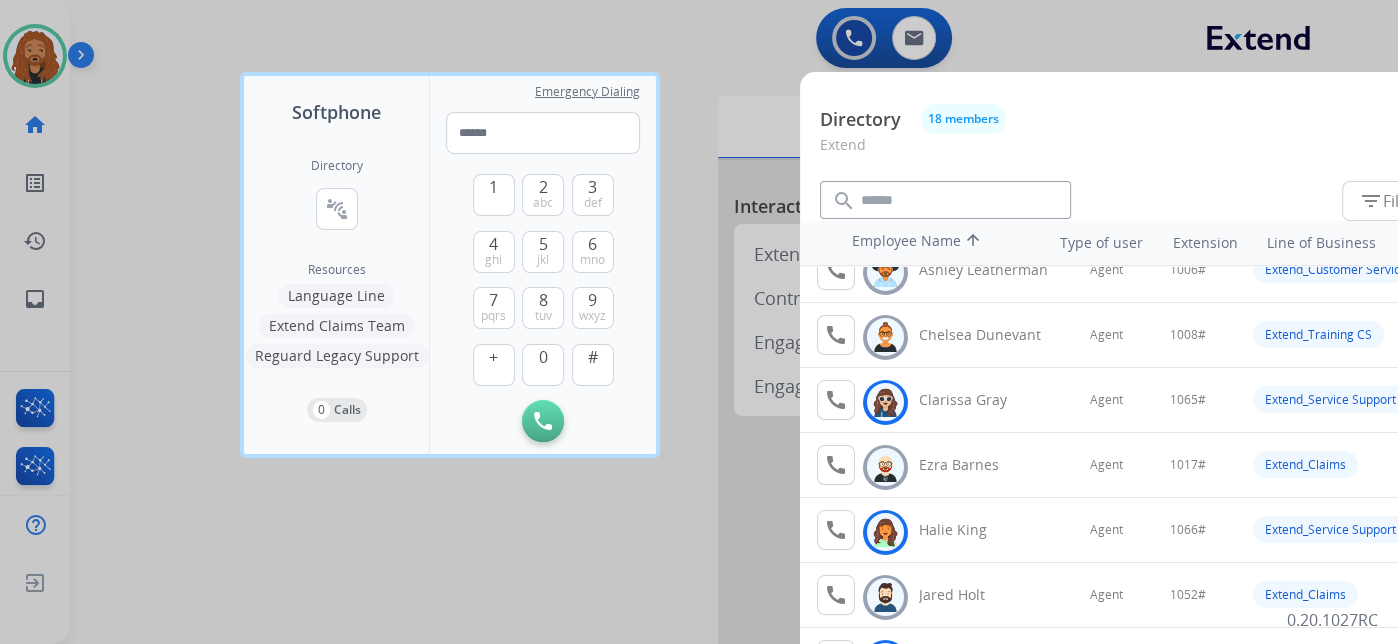 scroll, scrollTop: 0, scrollLeft: 0, axis: both 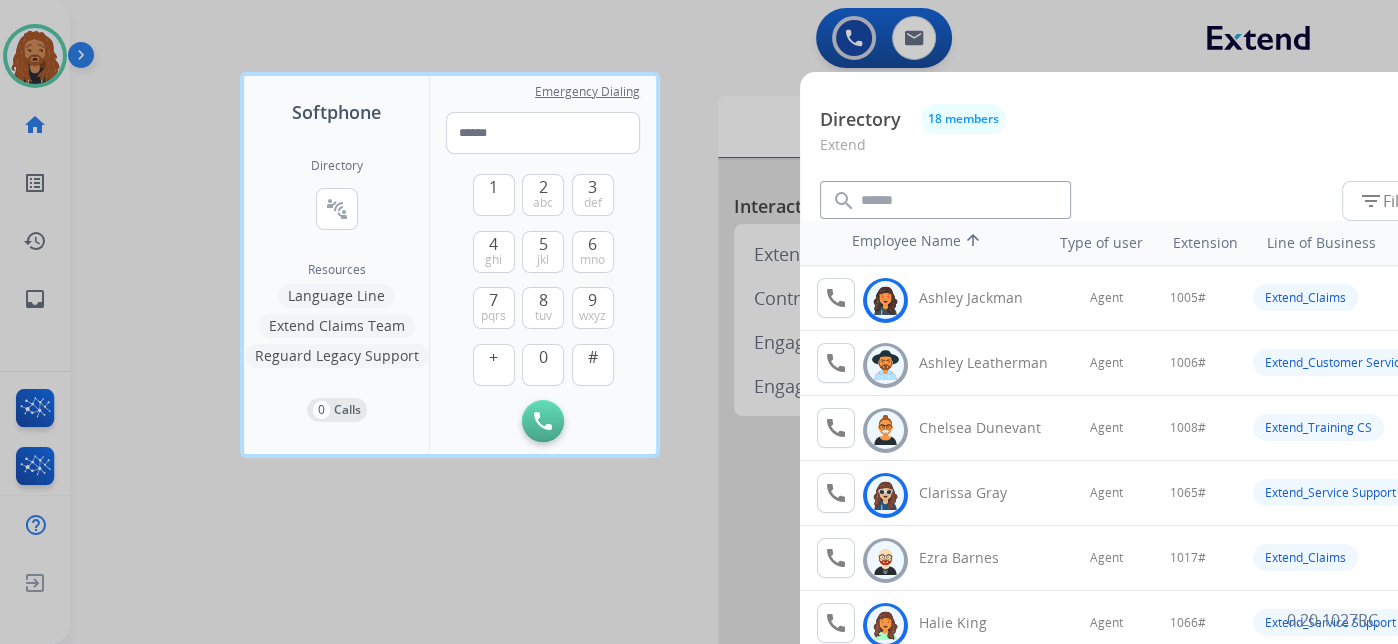 click at bounding box center (699, 322) 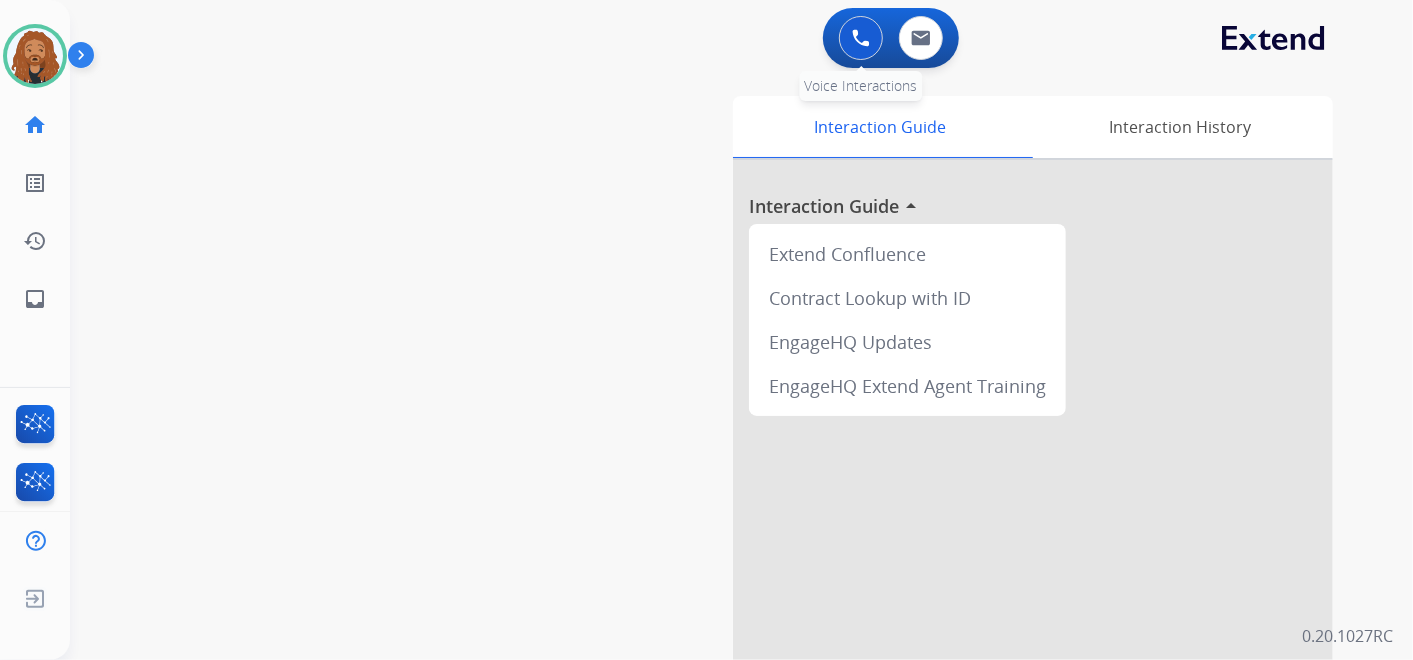 click at bounding box center (861, 38) 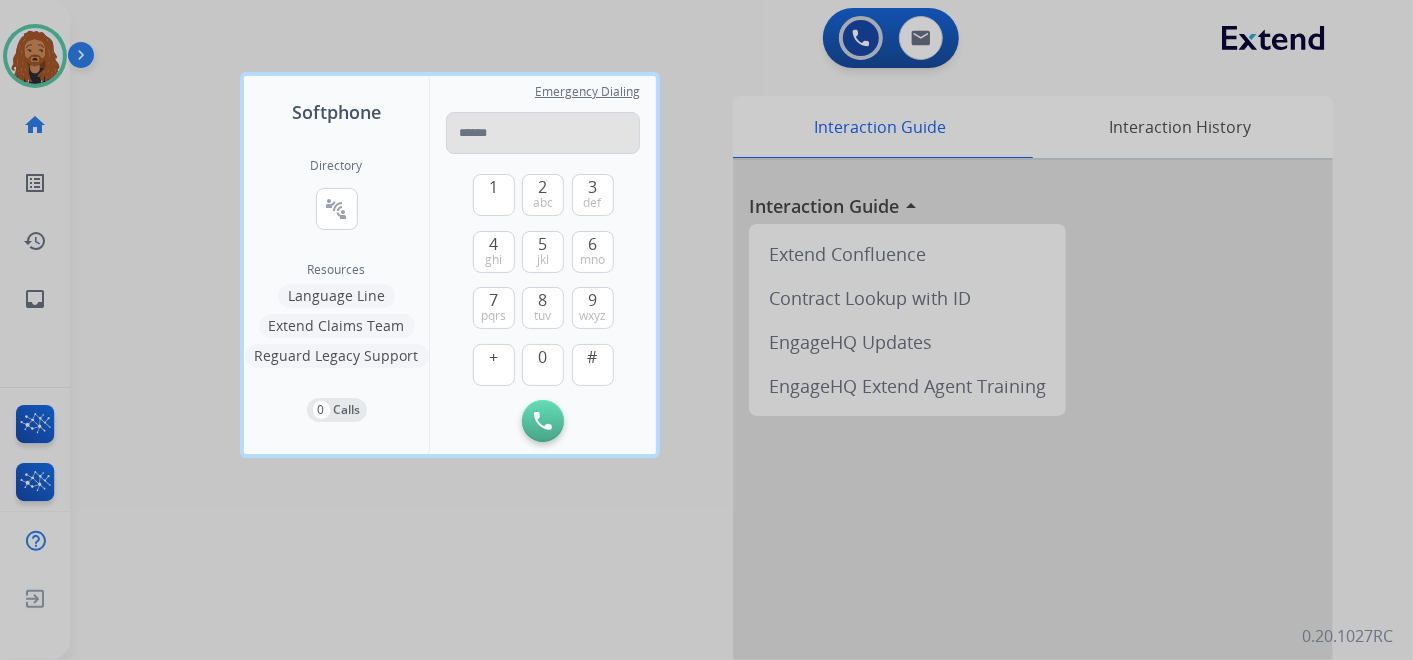 click at bounding box center (543, 133) 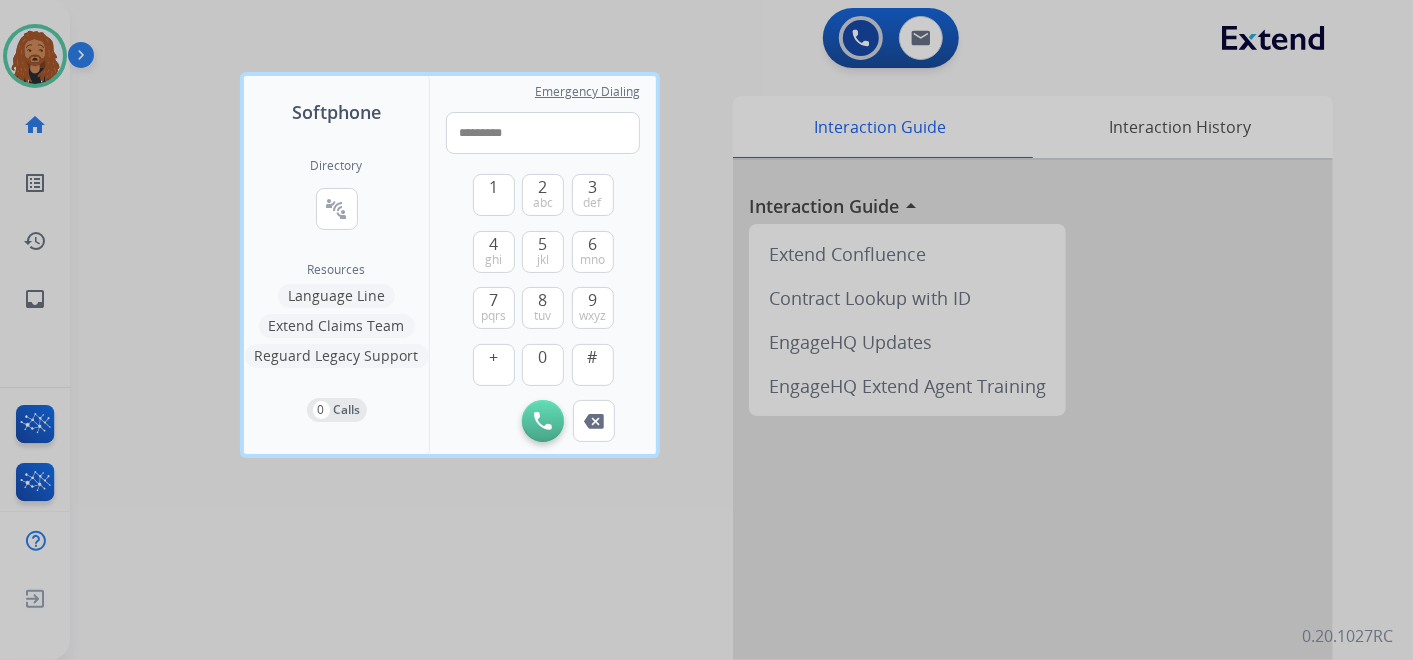 type on "**********" 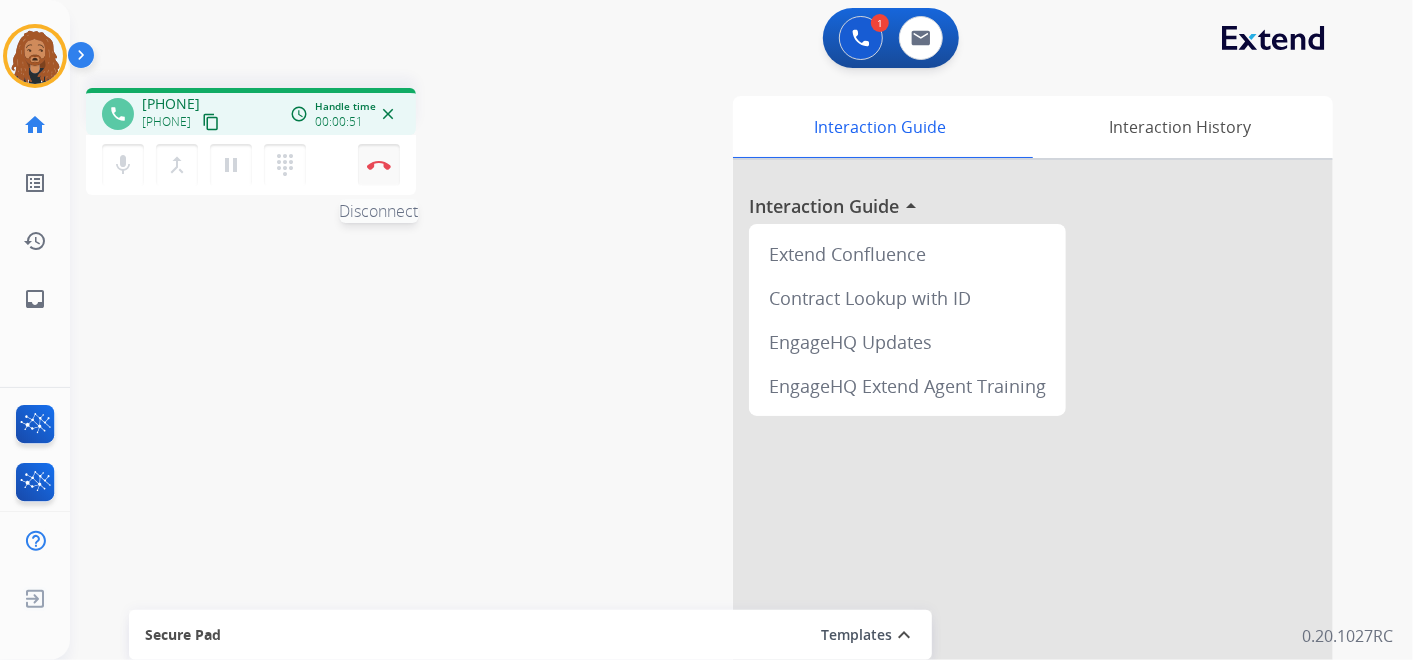 click at bounding box center [379, 165] 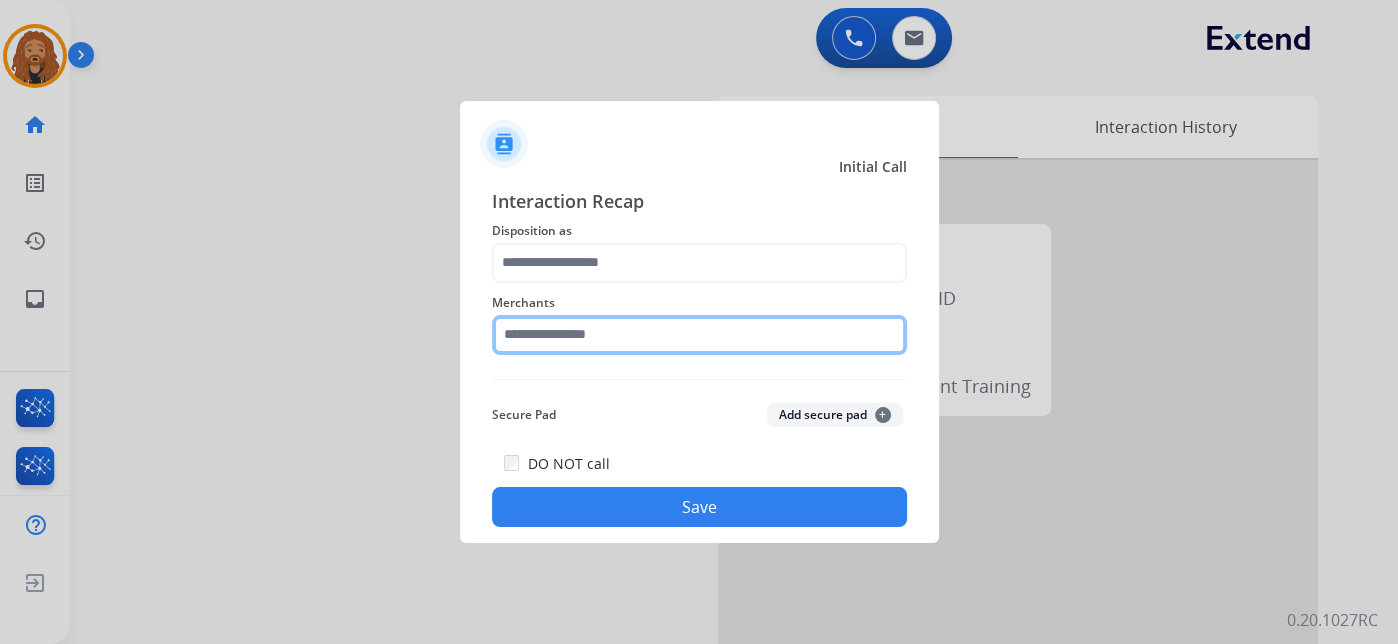 click 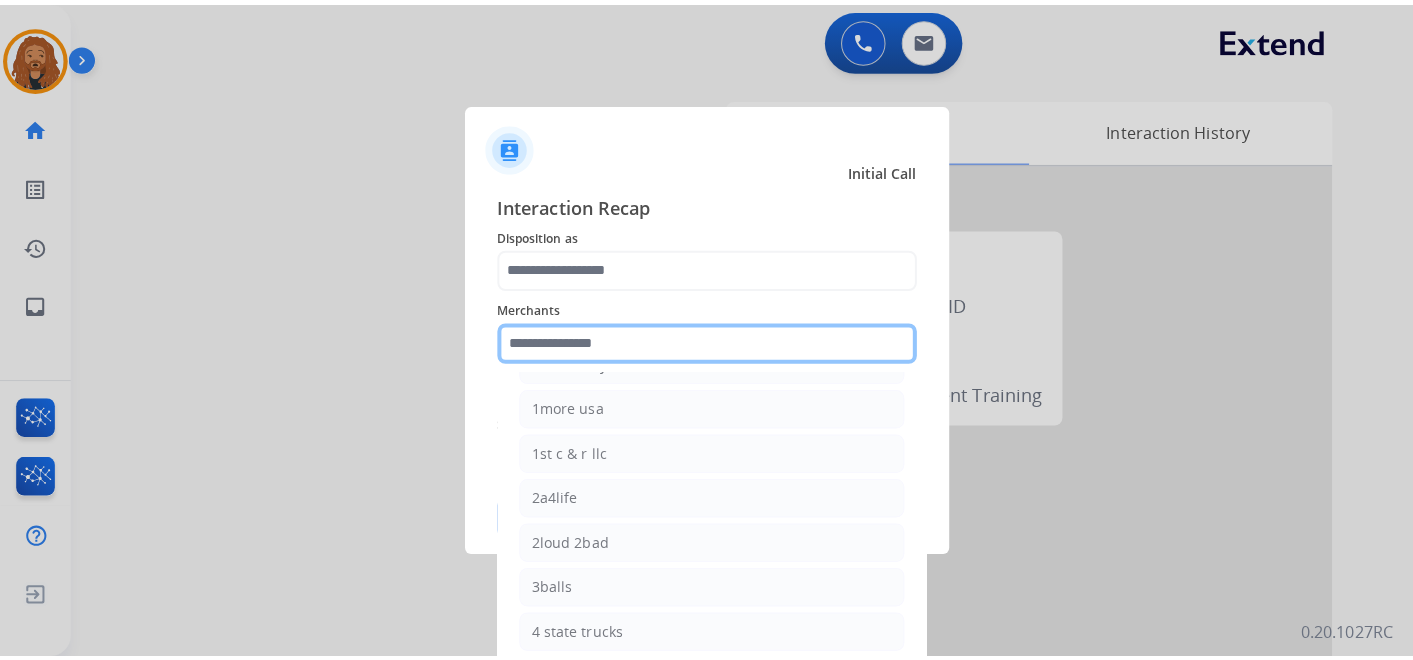 scroll, scrollTop: 222, scrollLeft: 0, axis: vertical 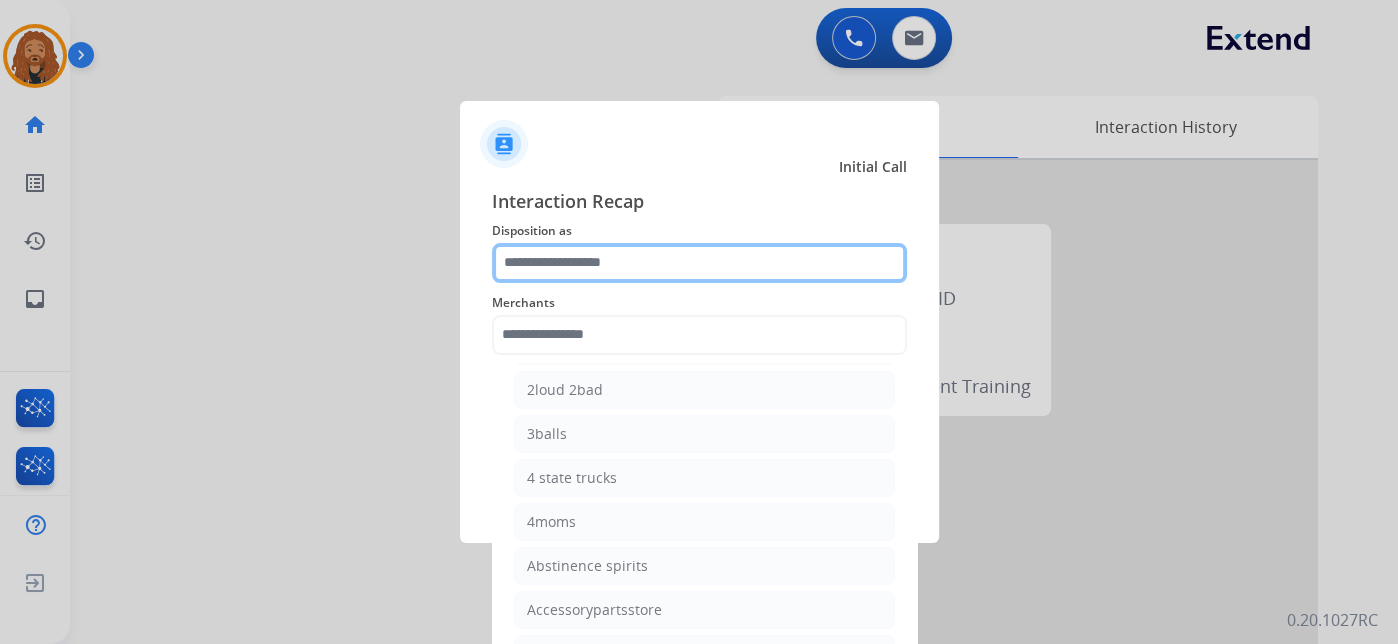click 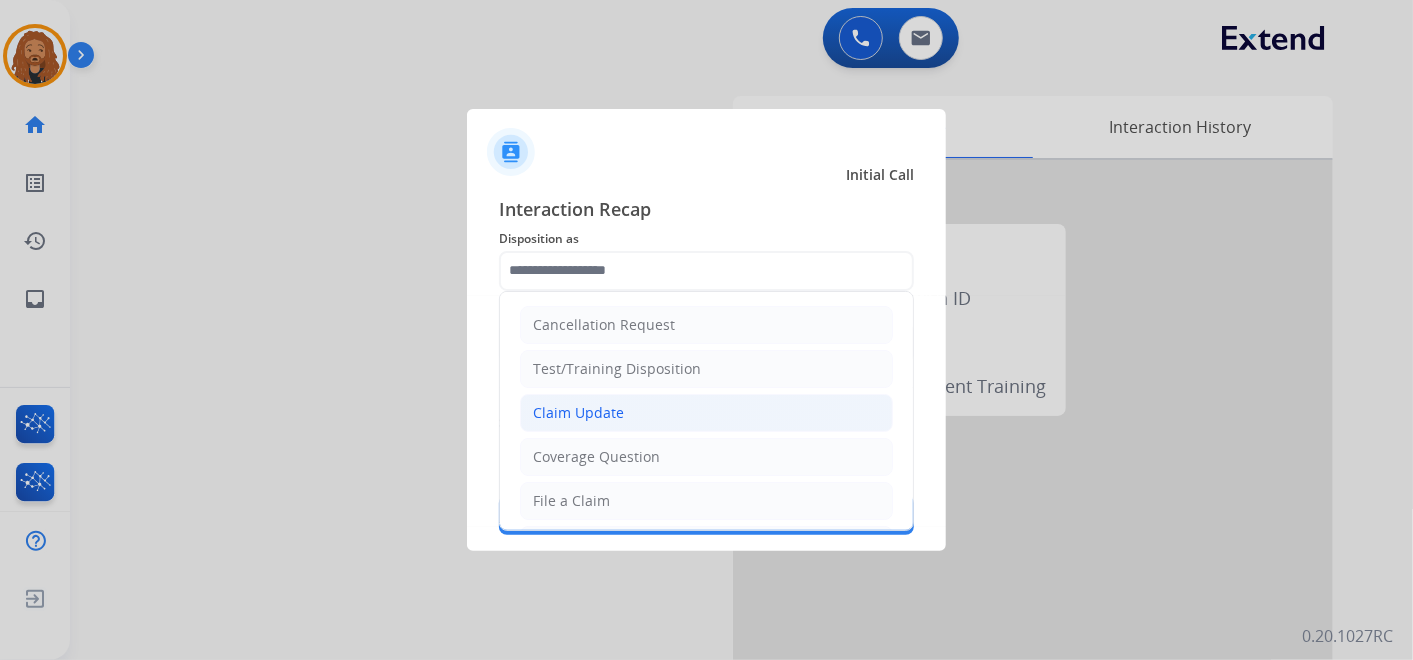 click on "Claim Update" 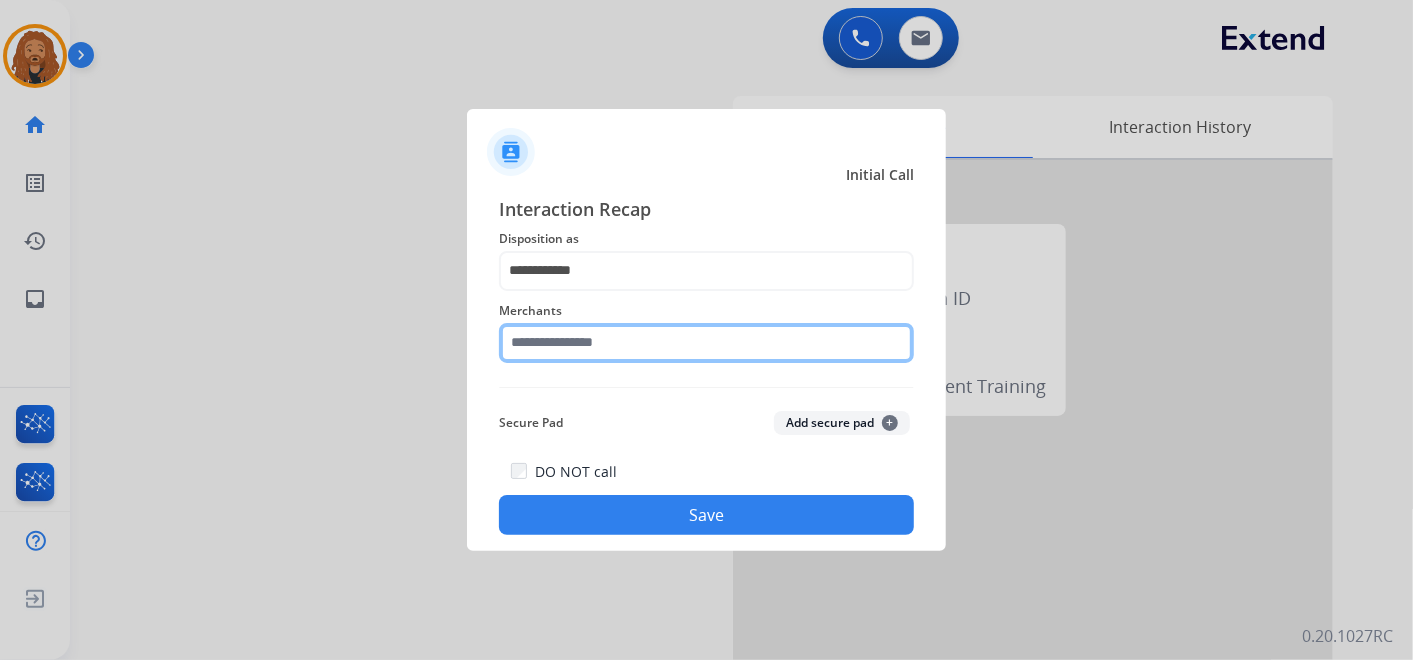 click 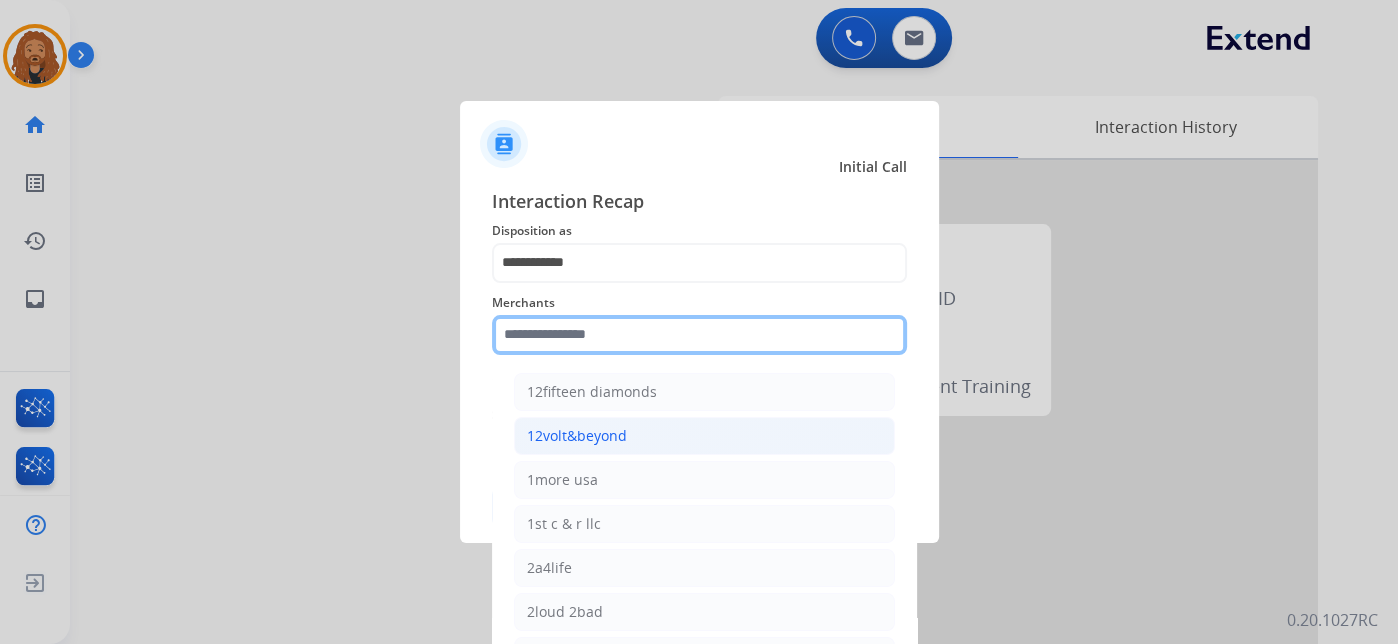 type on "*" 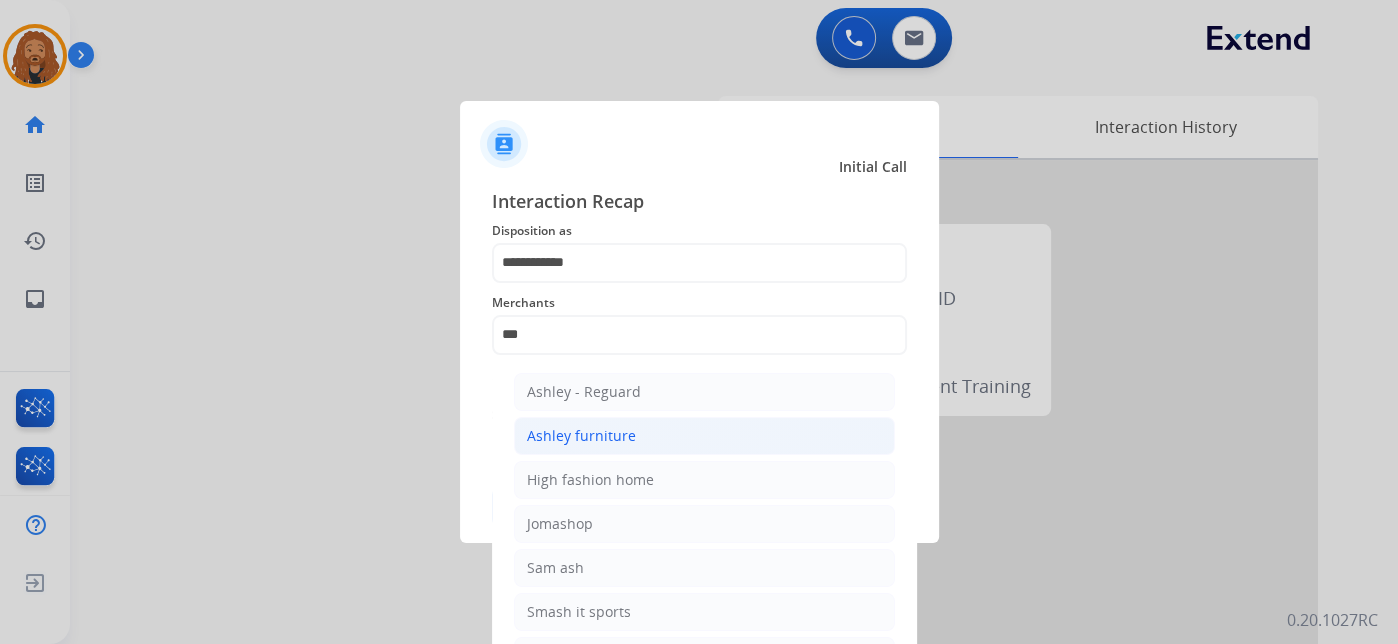 click on "Ashley furniture" 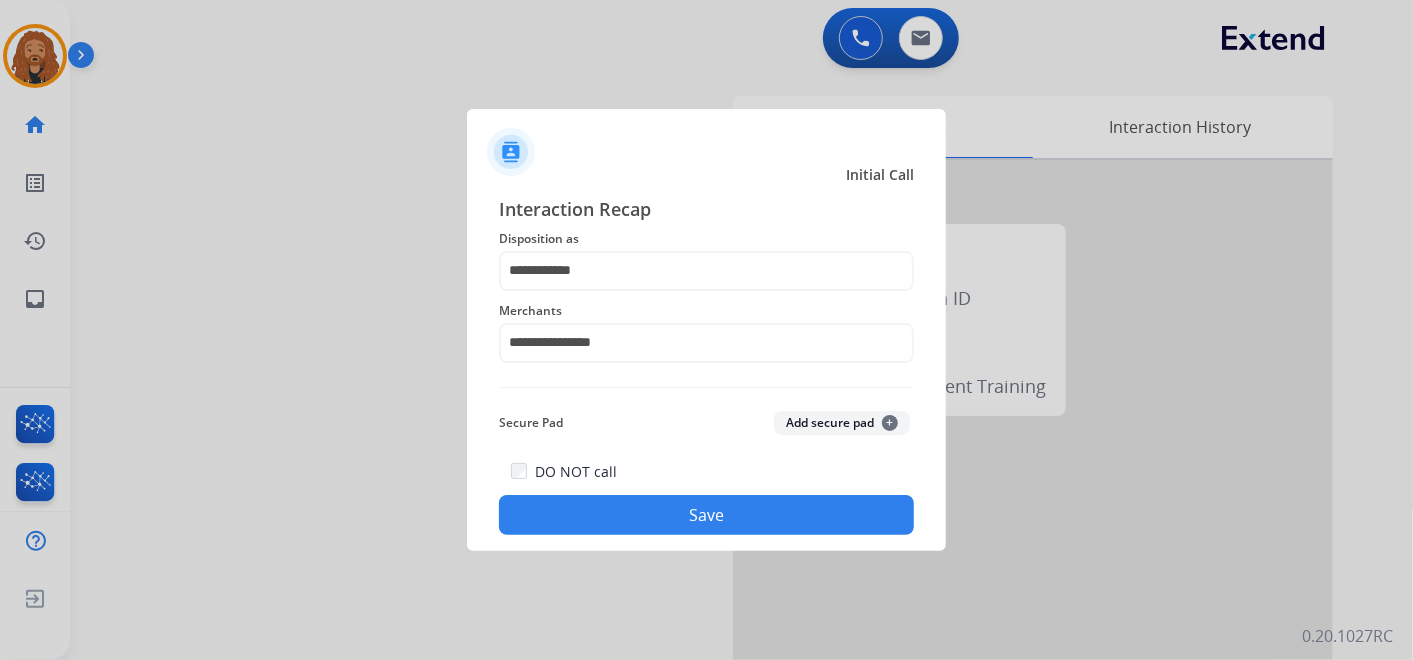 click on "Save" 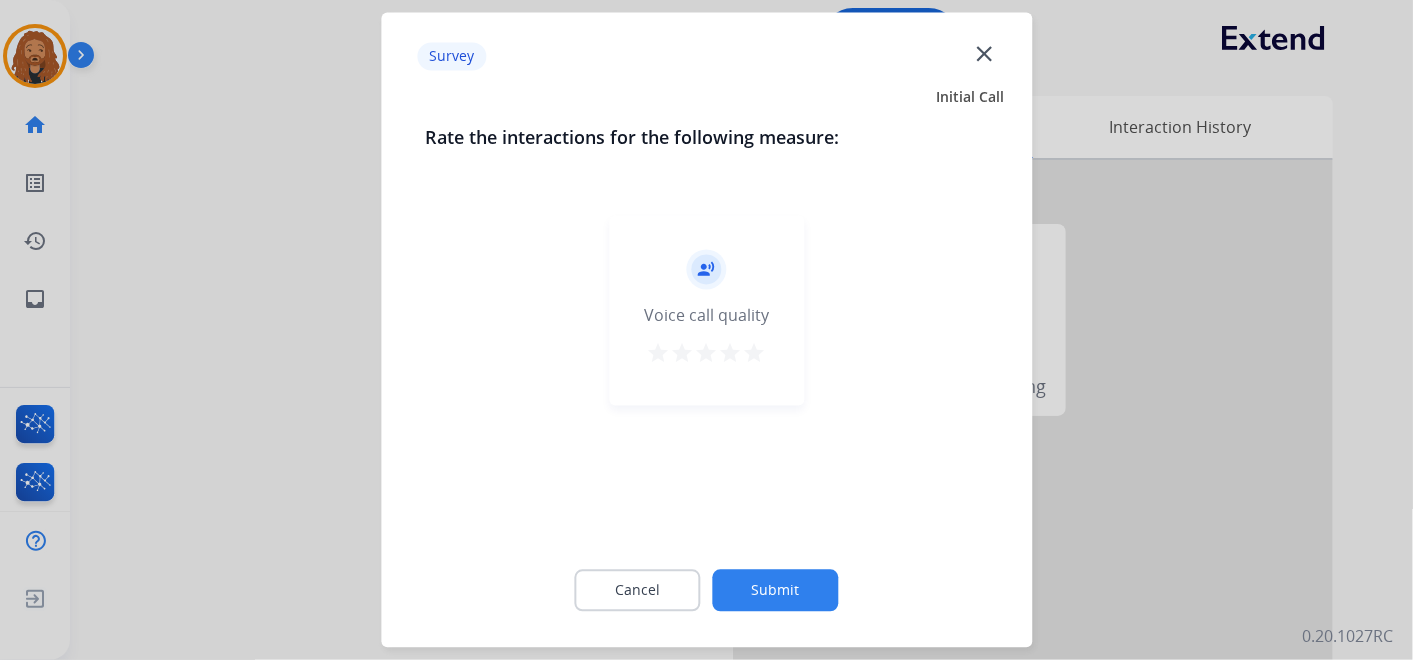 click on "star" at bounding box center (755, 354) 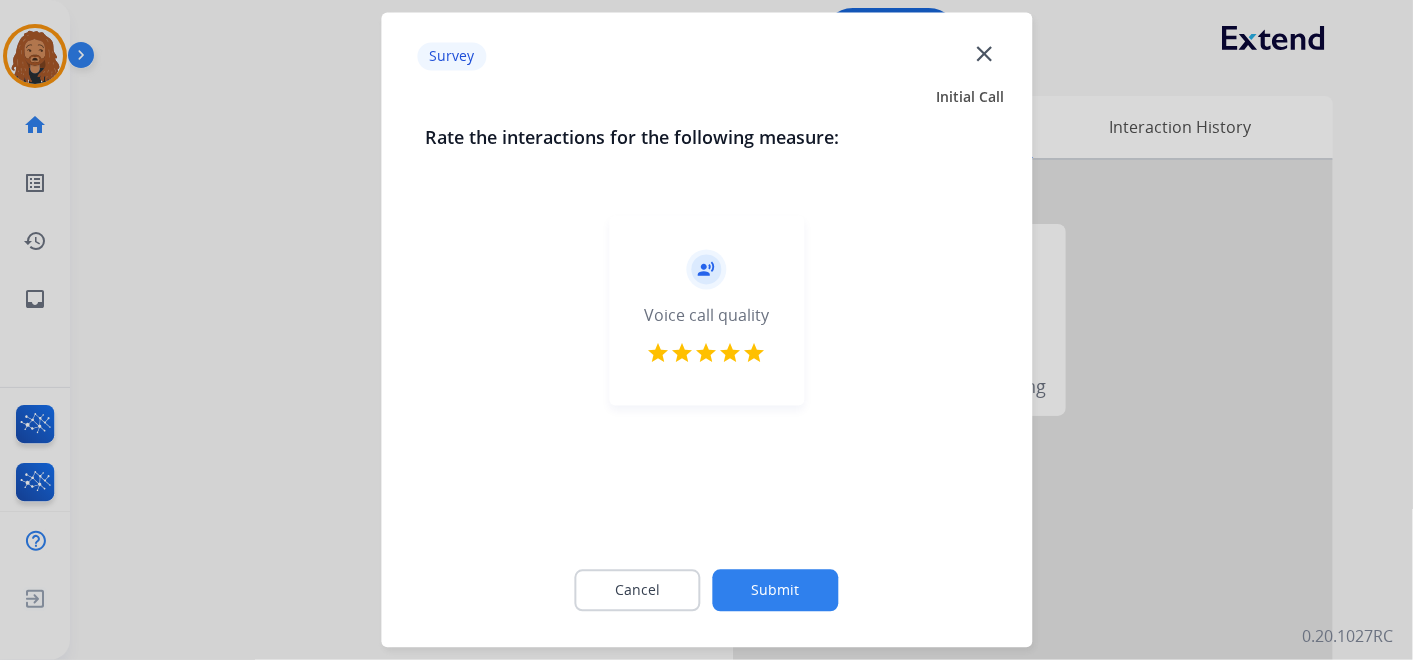 click on "Submit" 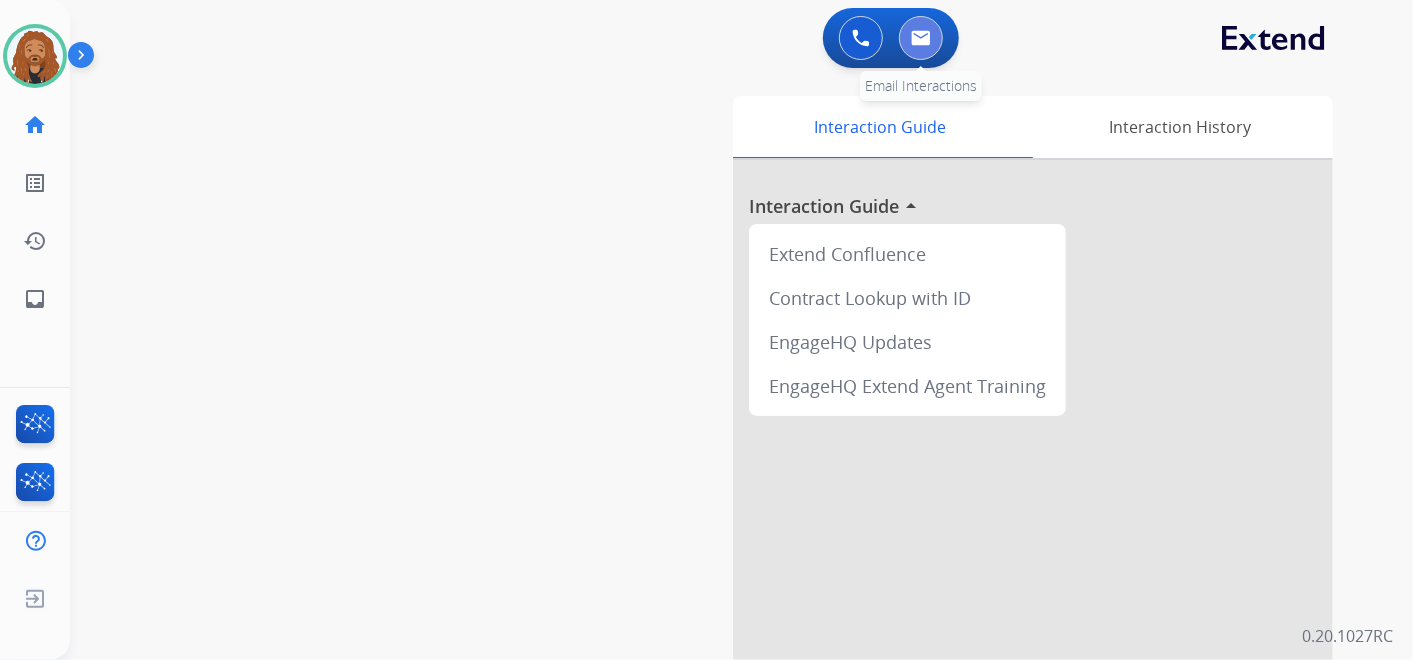 click at bounding box center [921, 38] 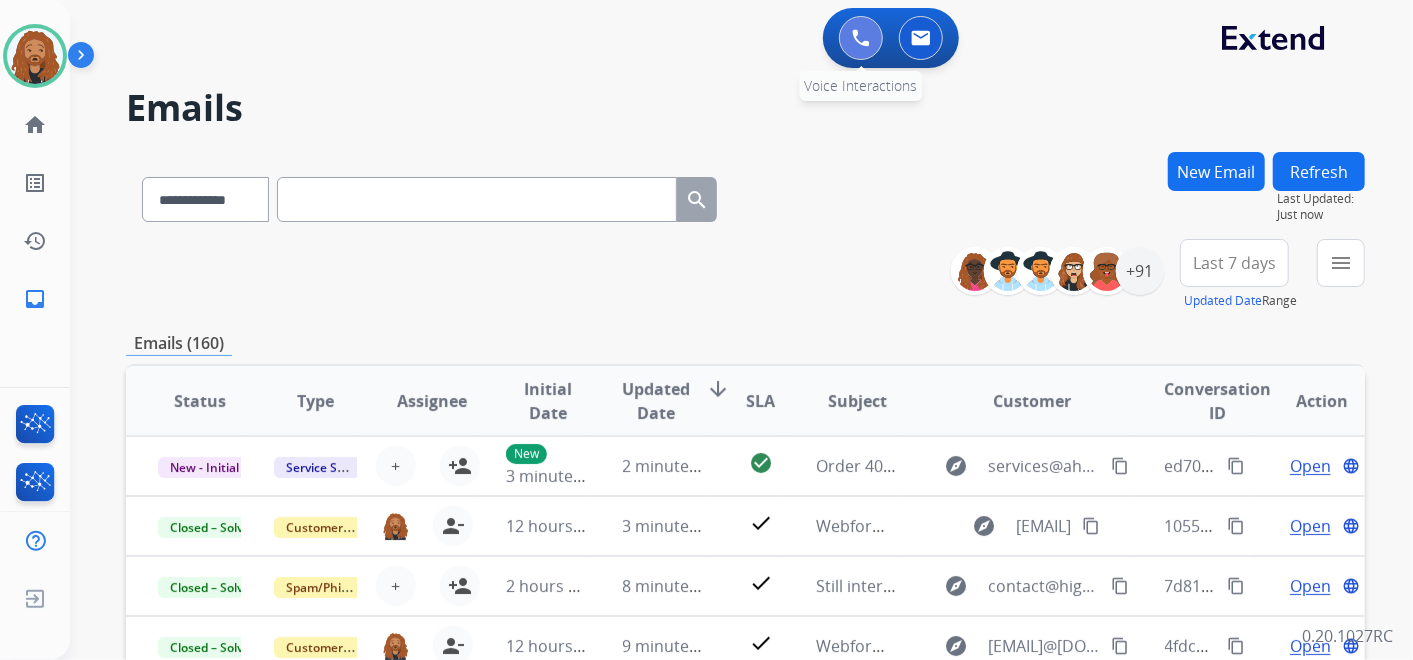 click at bounding box center [861, 38] 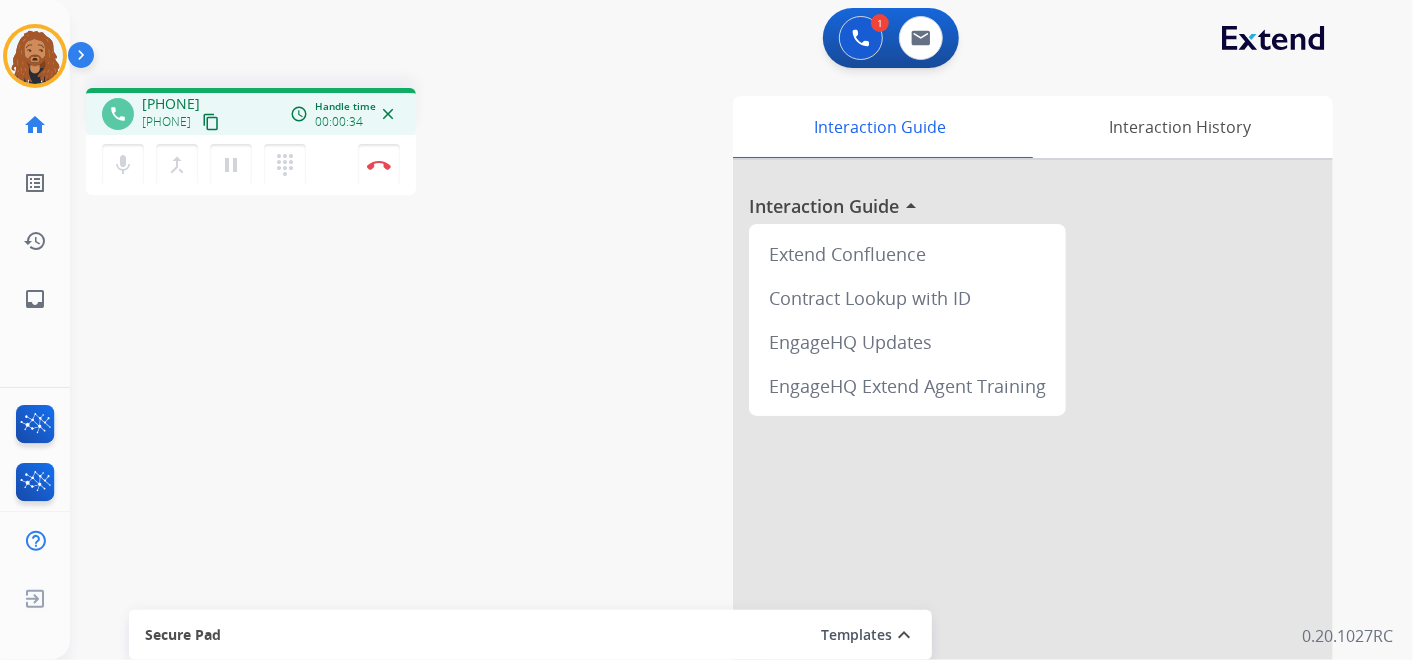 click on "content_copy" at bounding box center (211, 122) 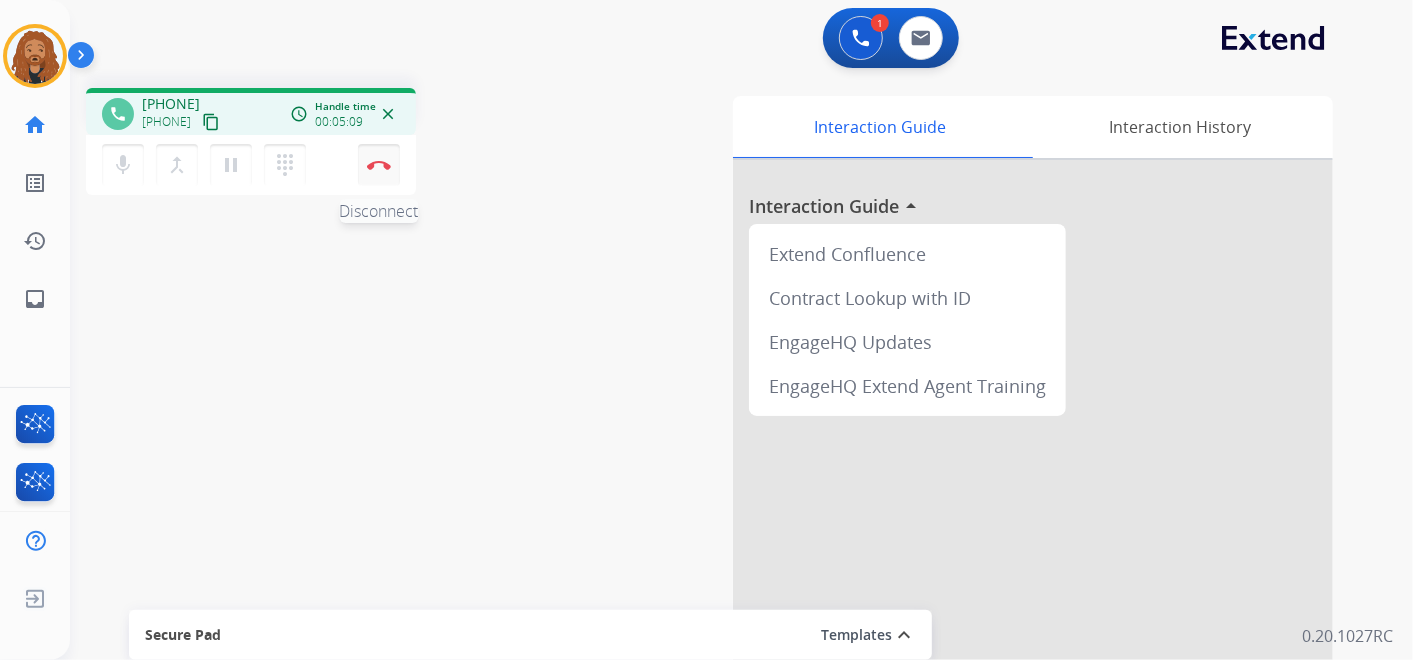 click on "Disconnect" at bounding box center (379, 165) 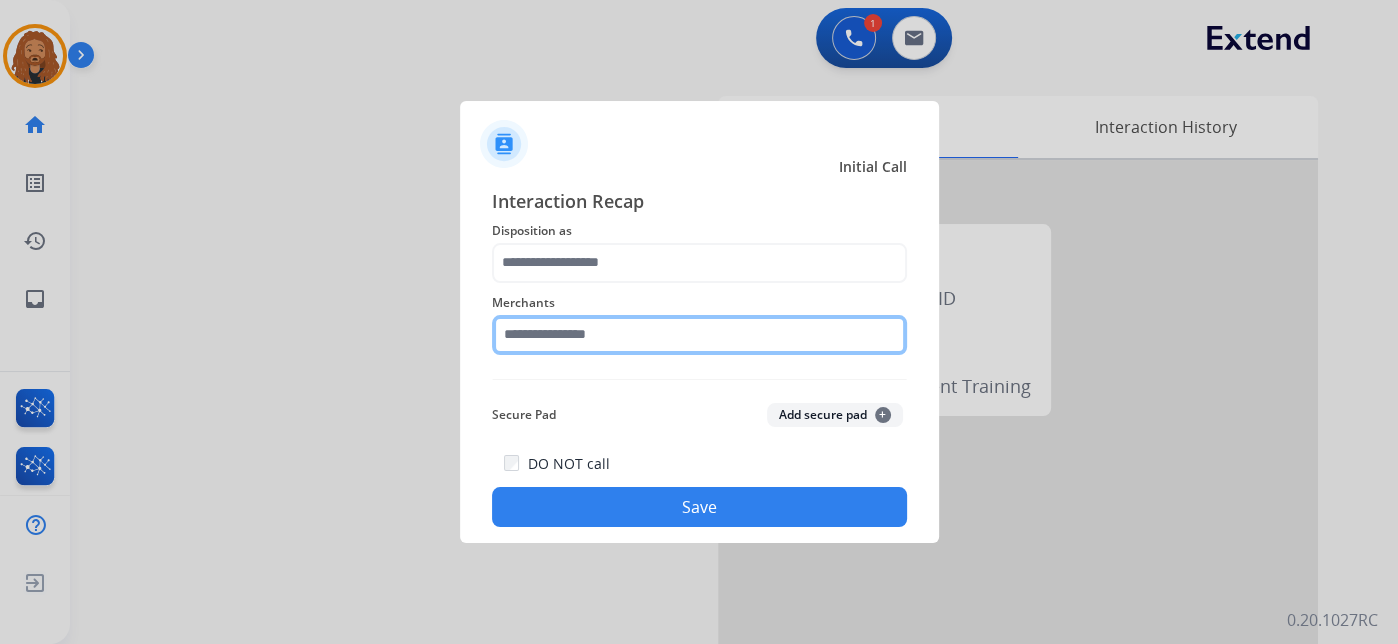 click 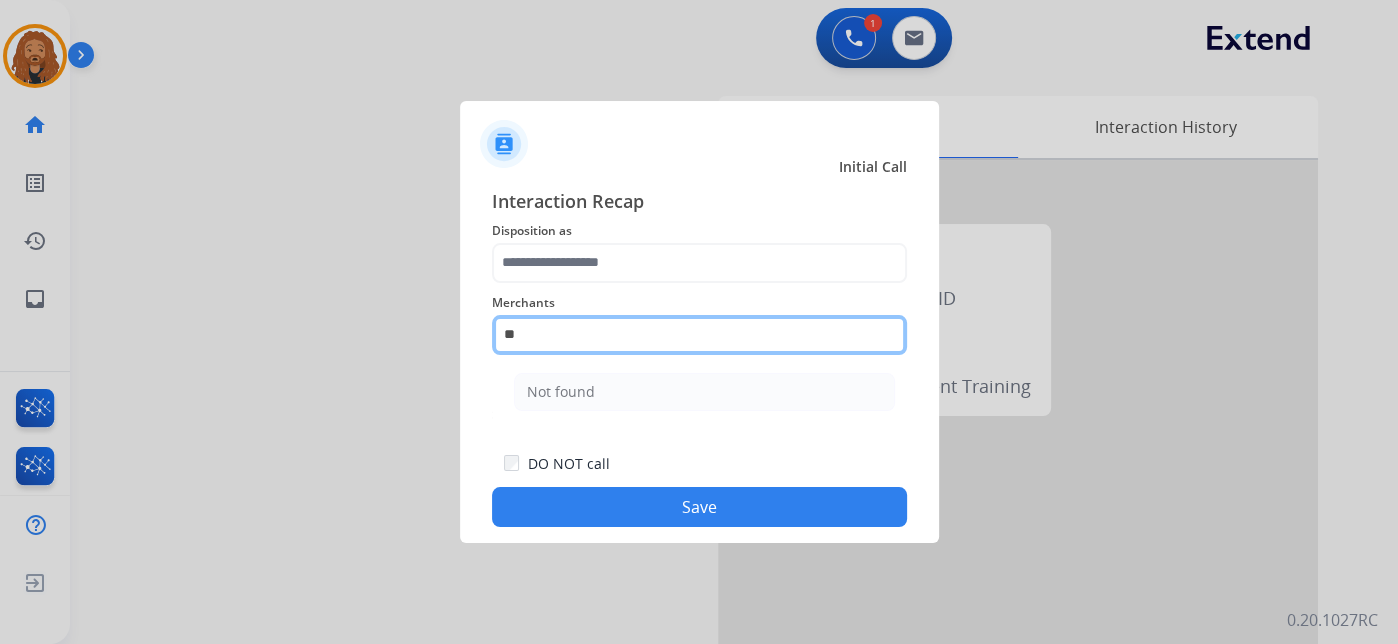 type on "*" 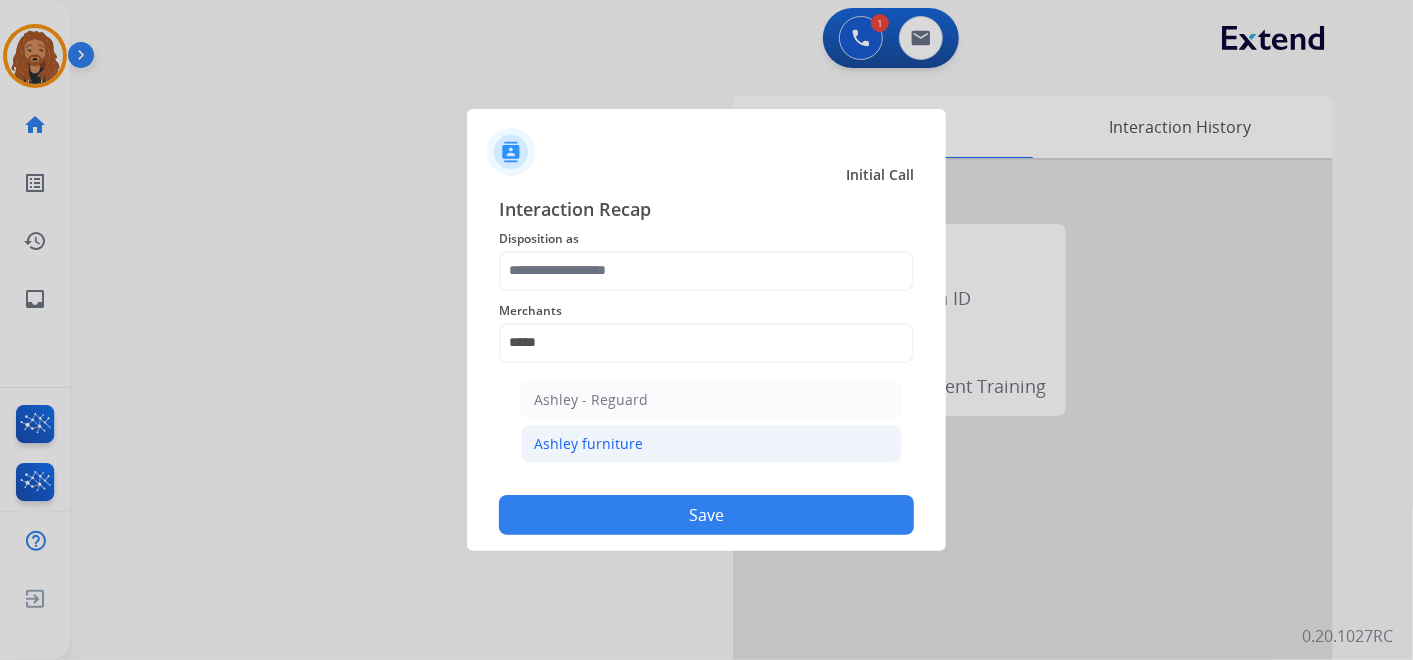 click on "Ashley furniture" 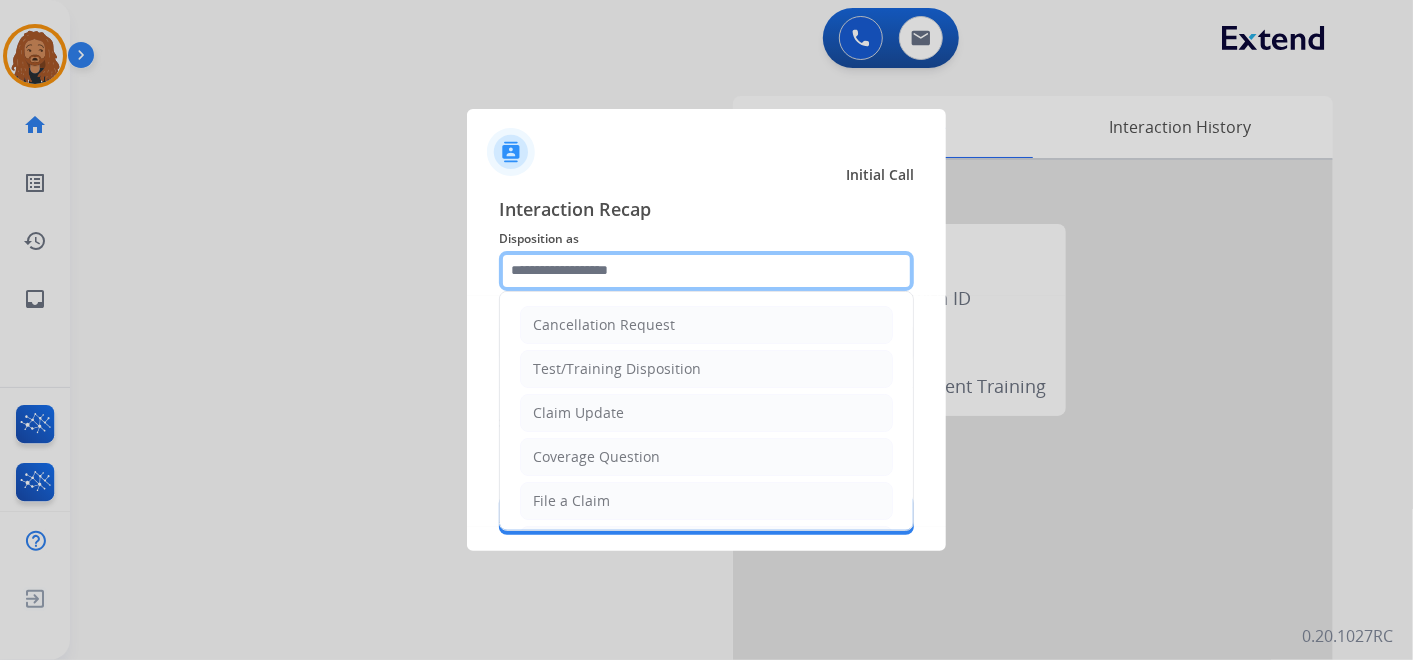 click 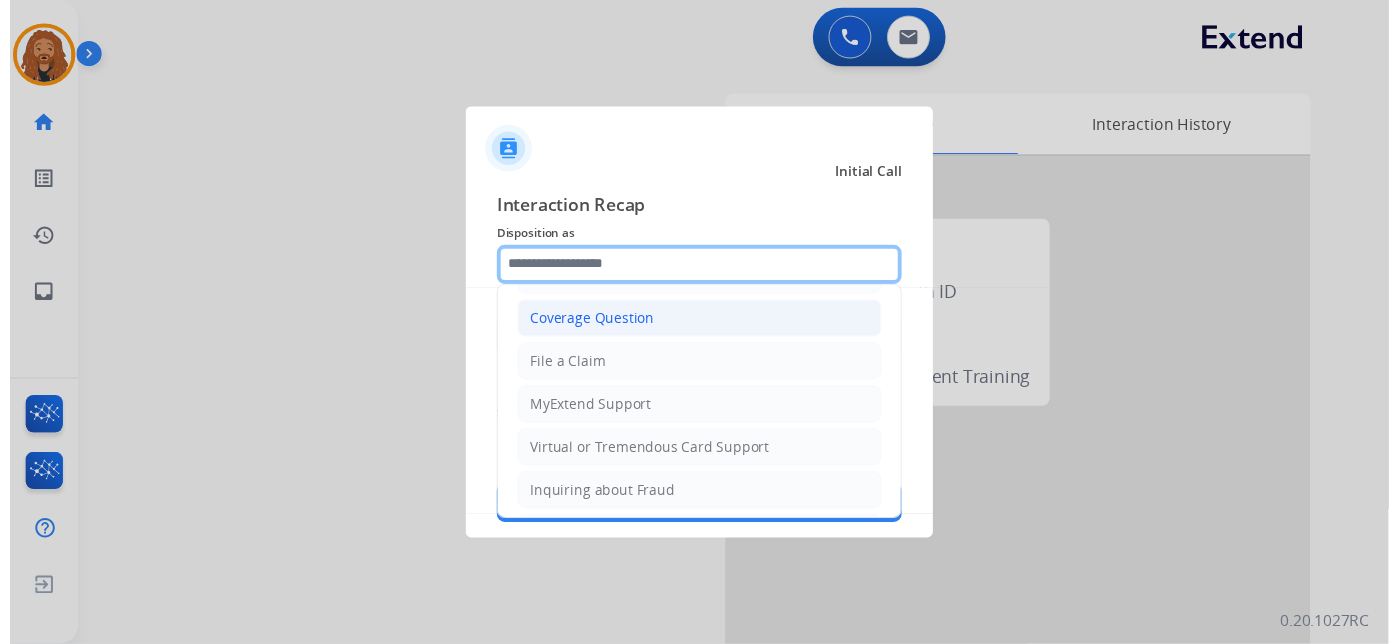 scroll, scrollTop: 111, scrollLeft: 0, axis: vertical 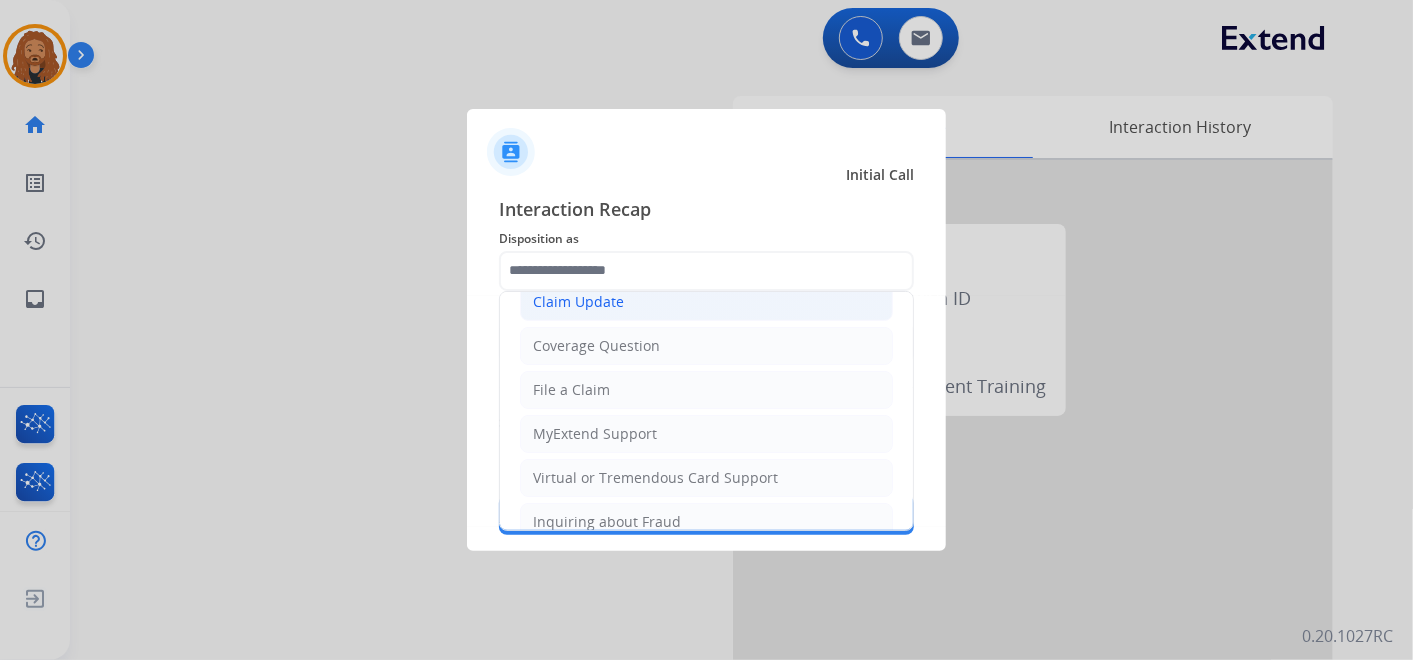 click on "Claim Update" 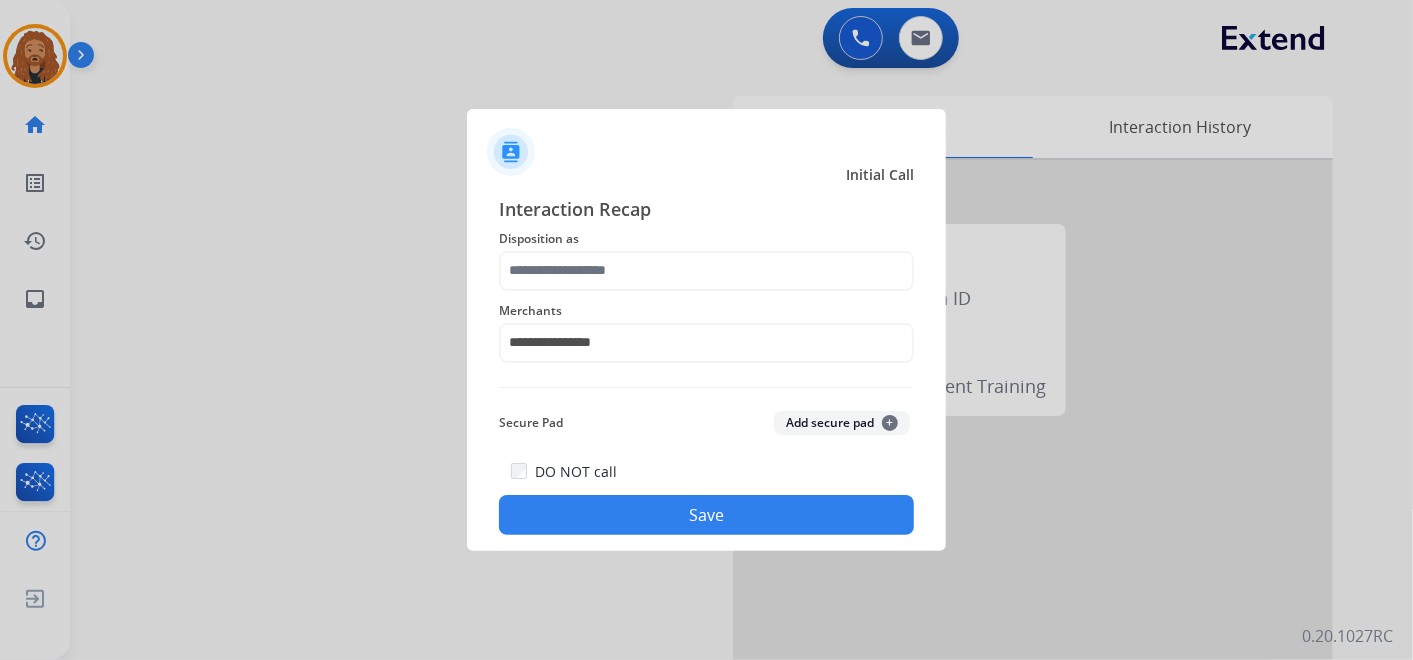 type on "**********" 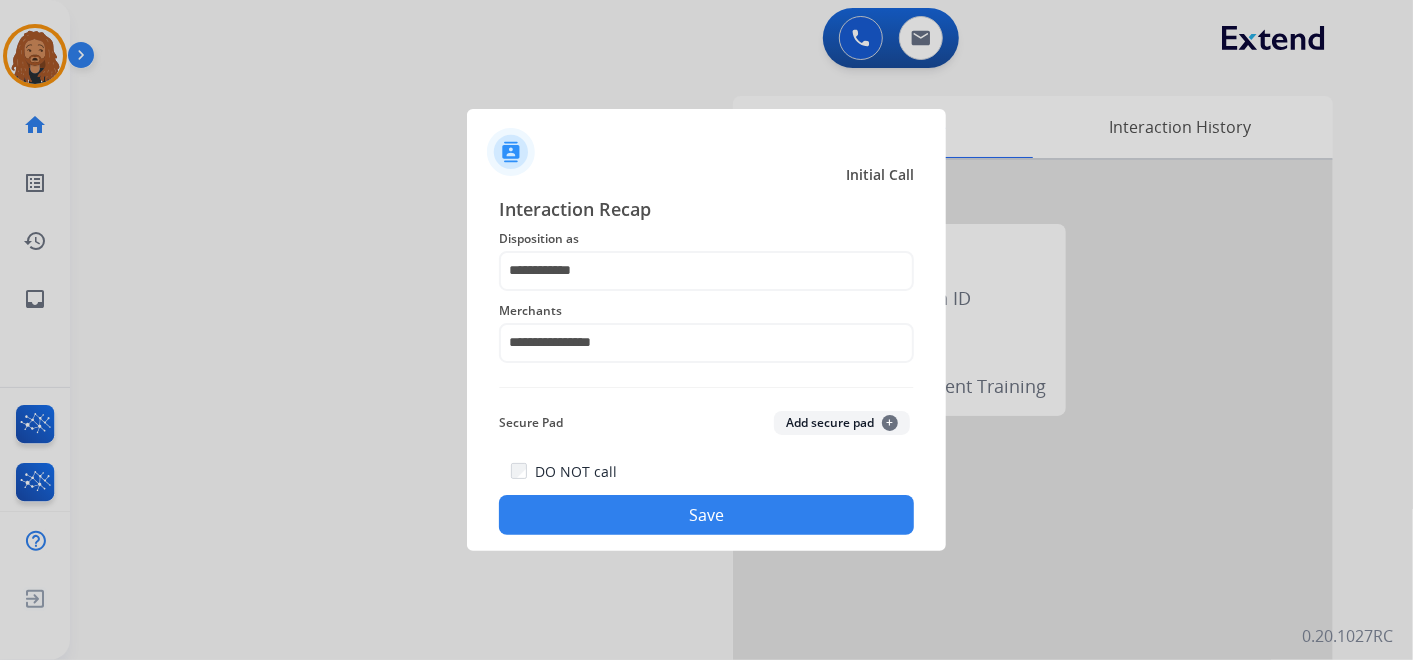 click on "Save" 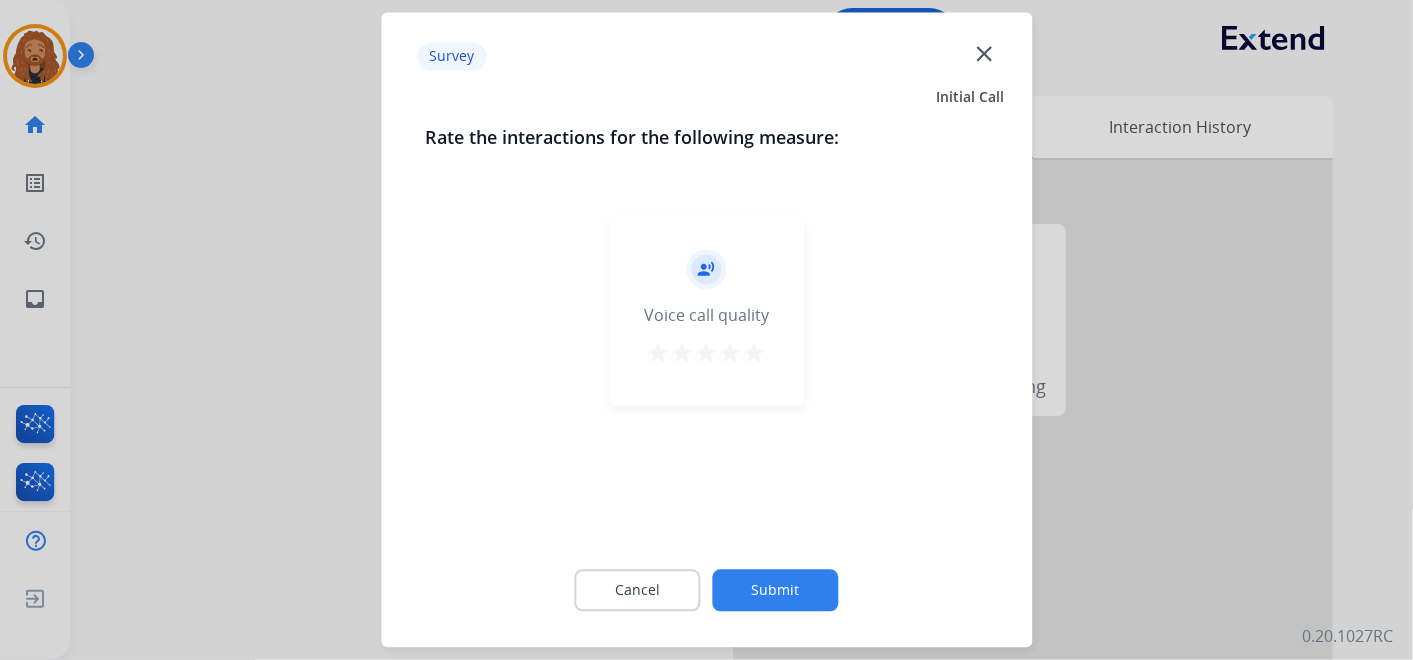 click on "star" at bounding box center (755, 354) 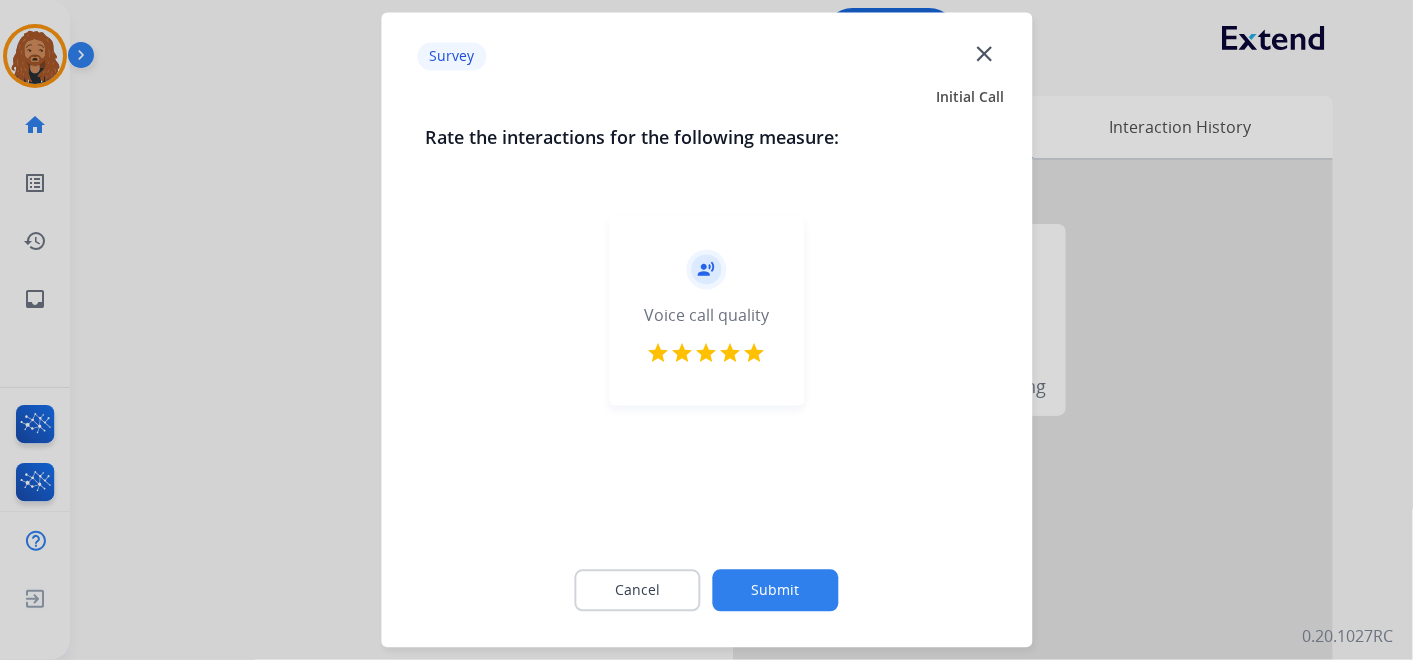 click on "Submit" 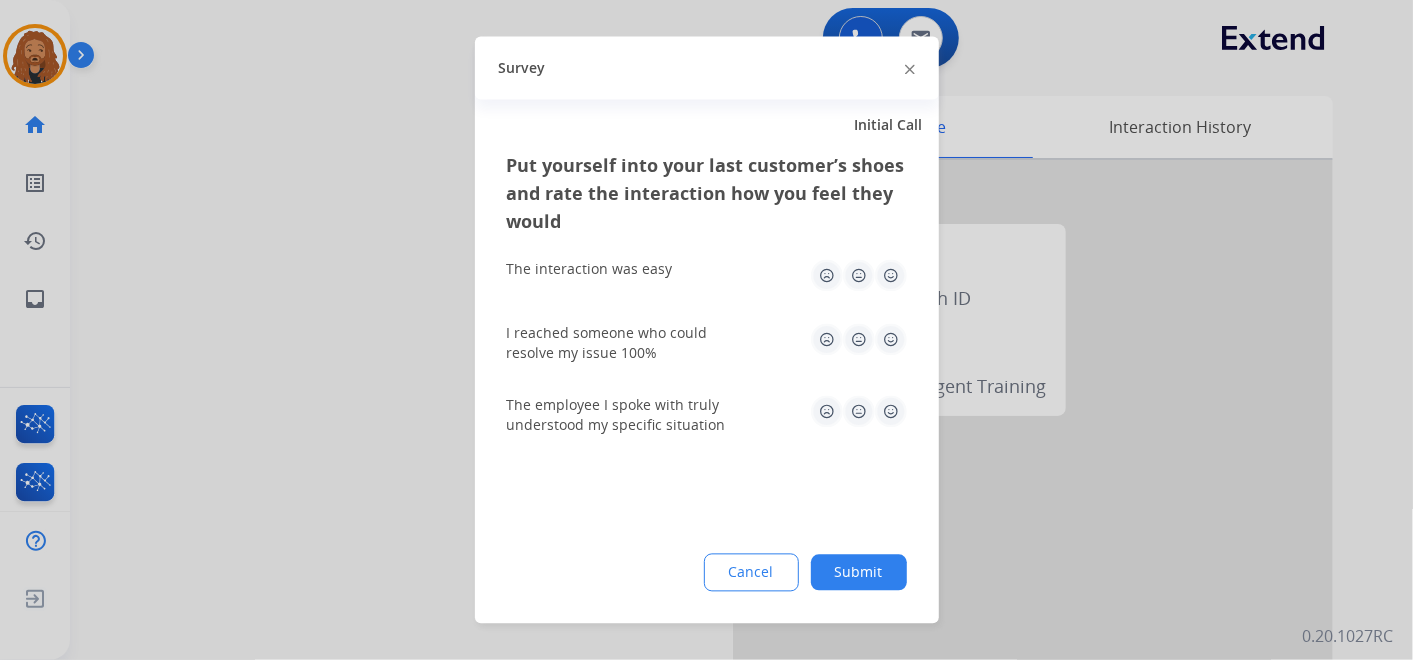 drag, startPoint x: 888, startPoint y: 405, endPoint x: 895, endPoint y: 344, distance: 61.400326 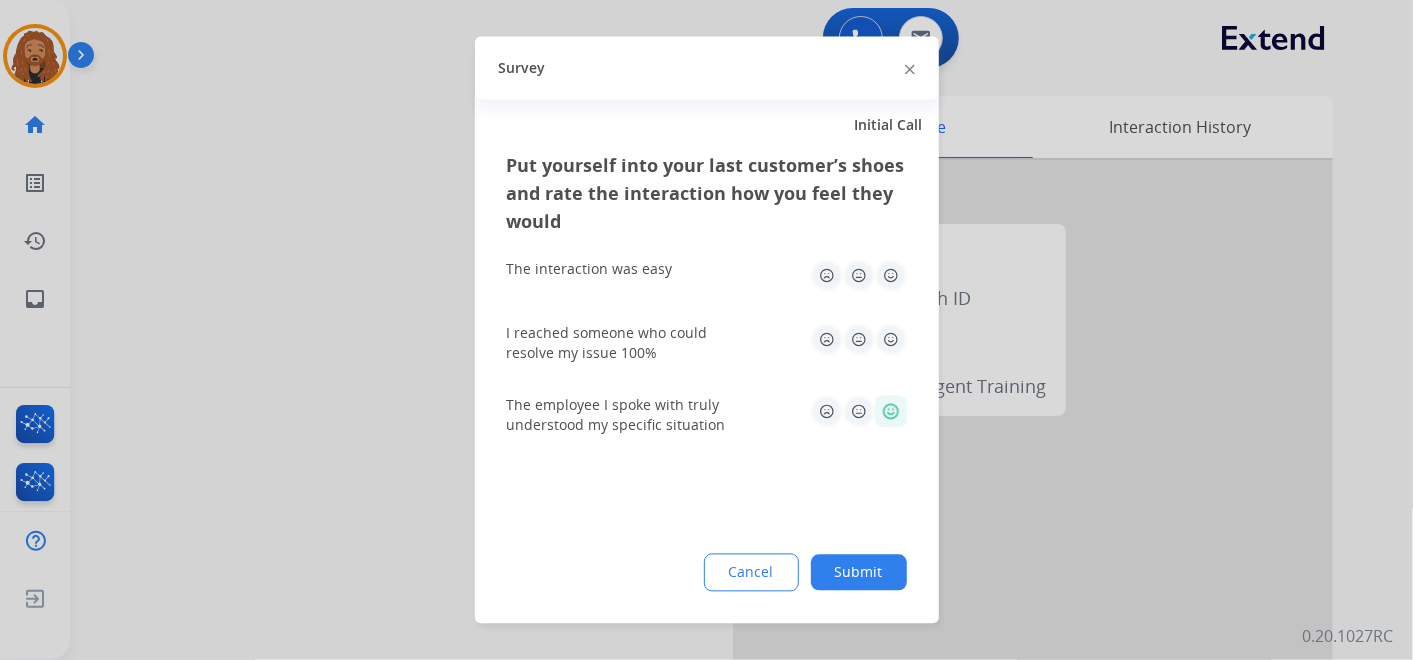 click on "I reached someone who could resolve my issue 100%" 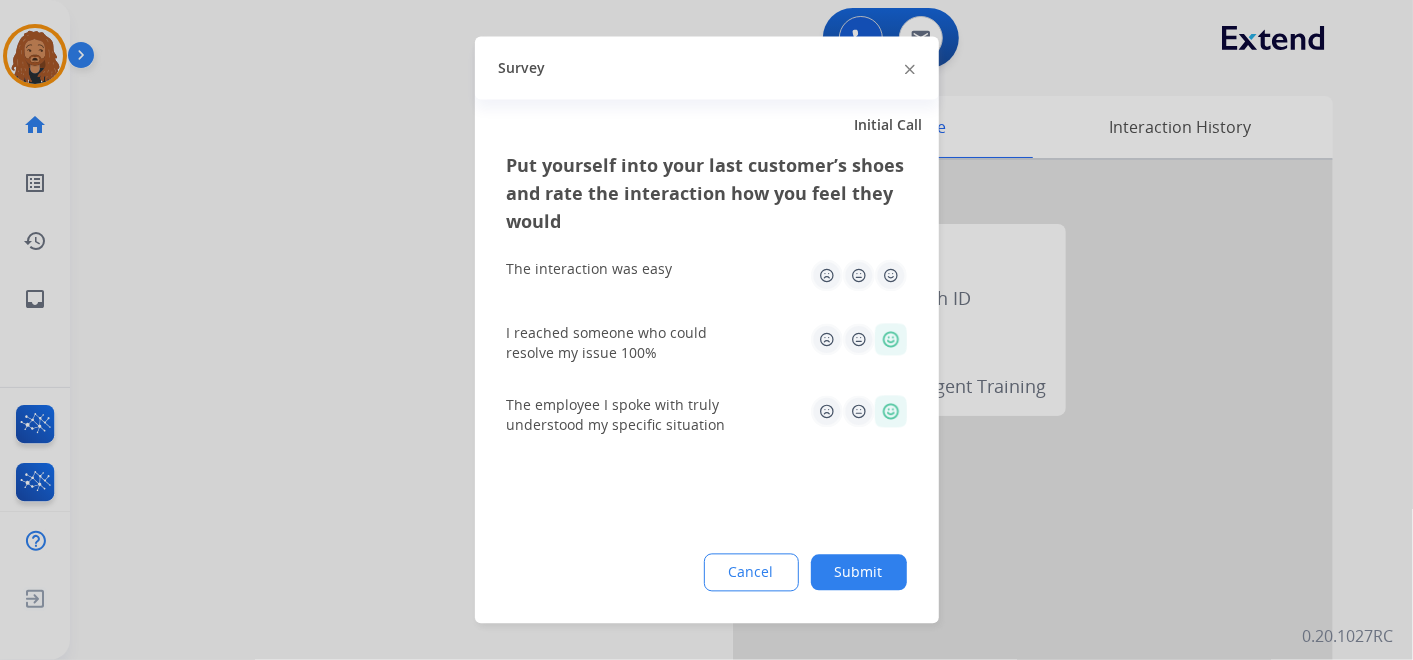 click 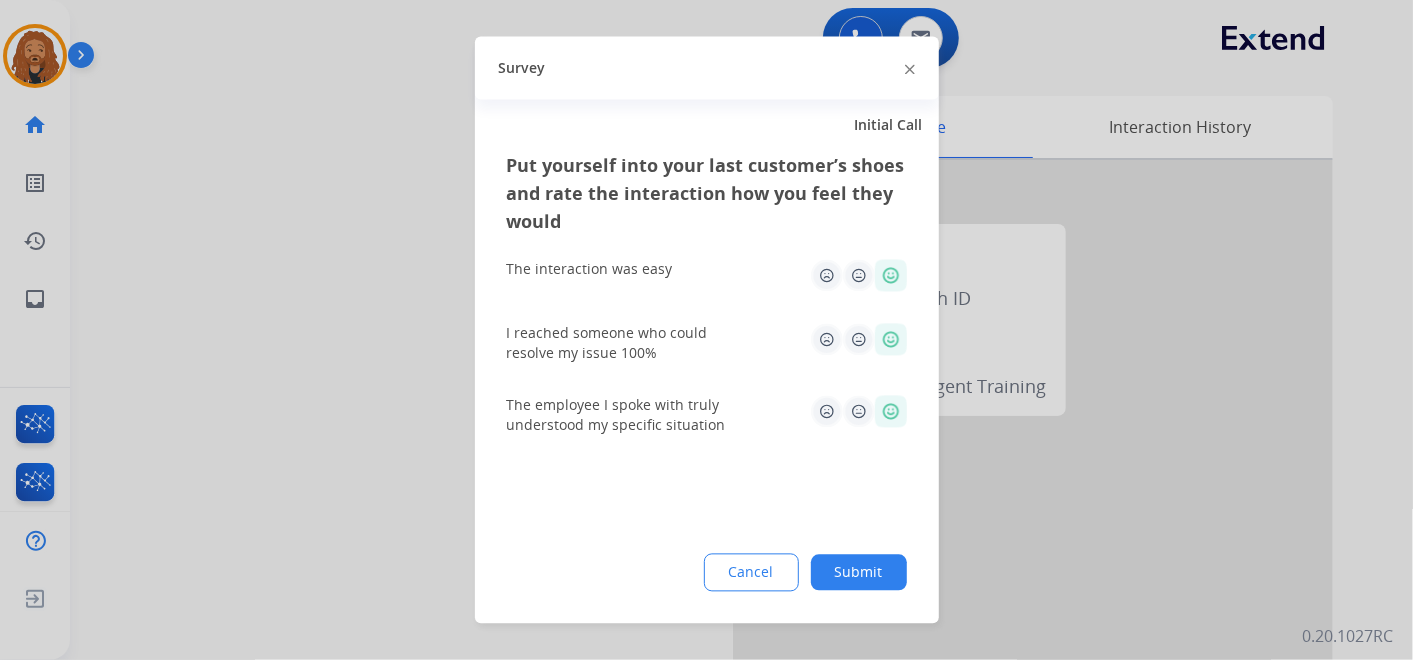 click on "Submit" 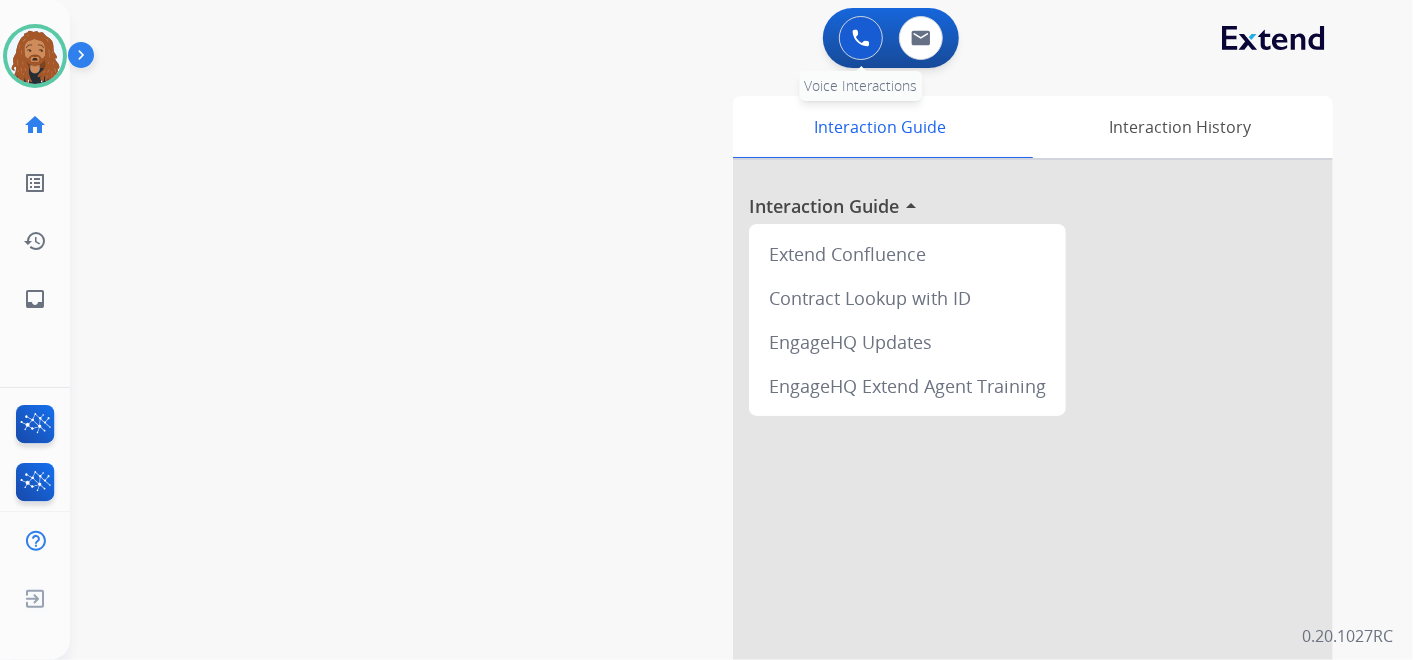 click at bounding box center [861, 38] 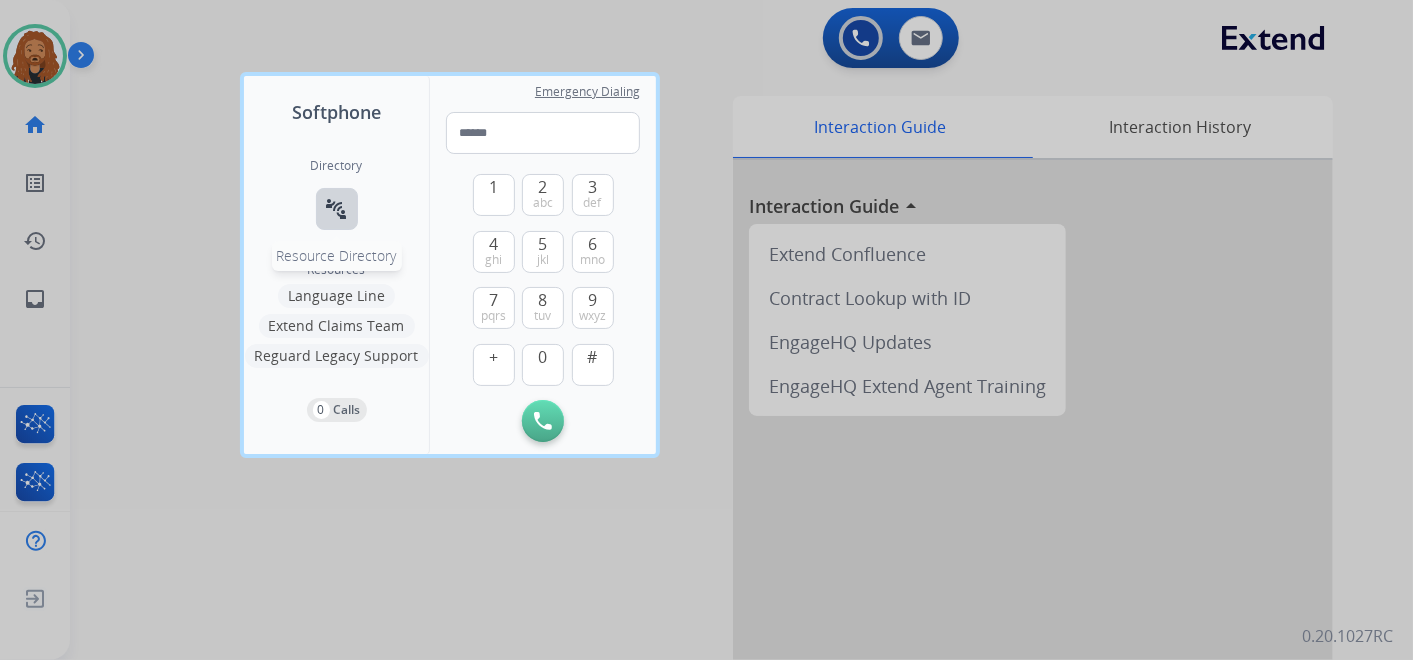 click on "connect_without_contact" at bounding box center (337, 209) 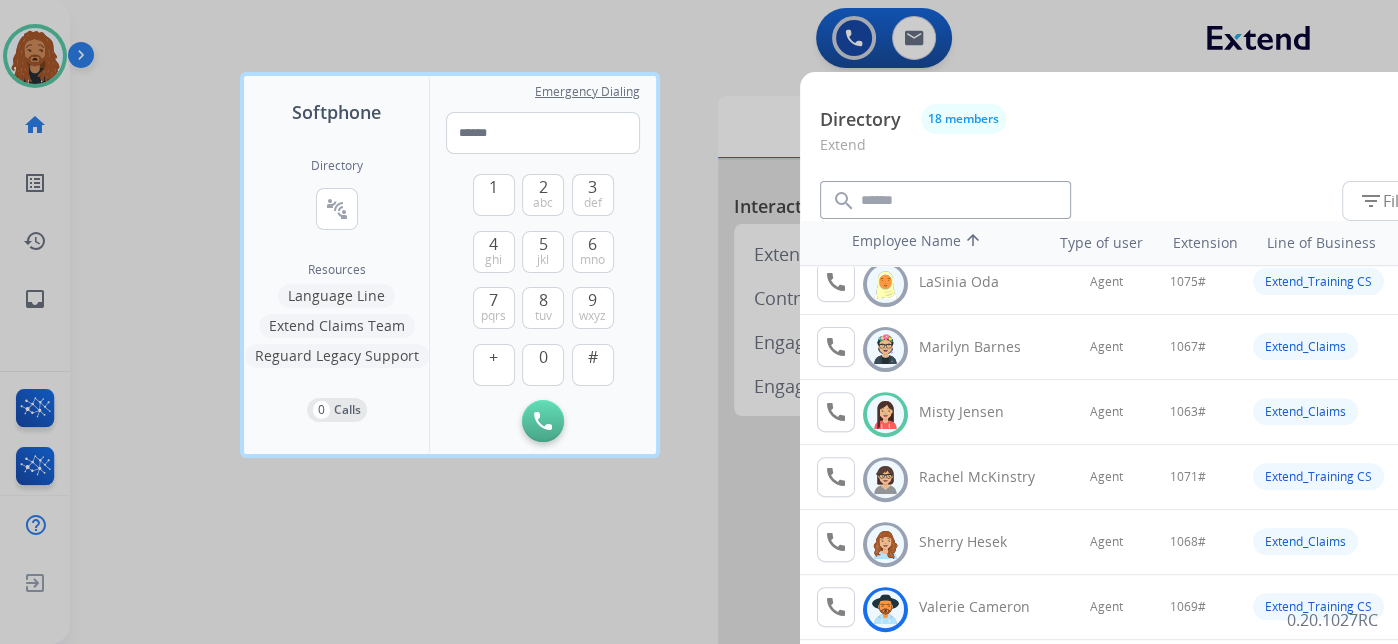 scroll, scrollTop: 756, scrollLeft: 0, axis: vertical 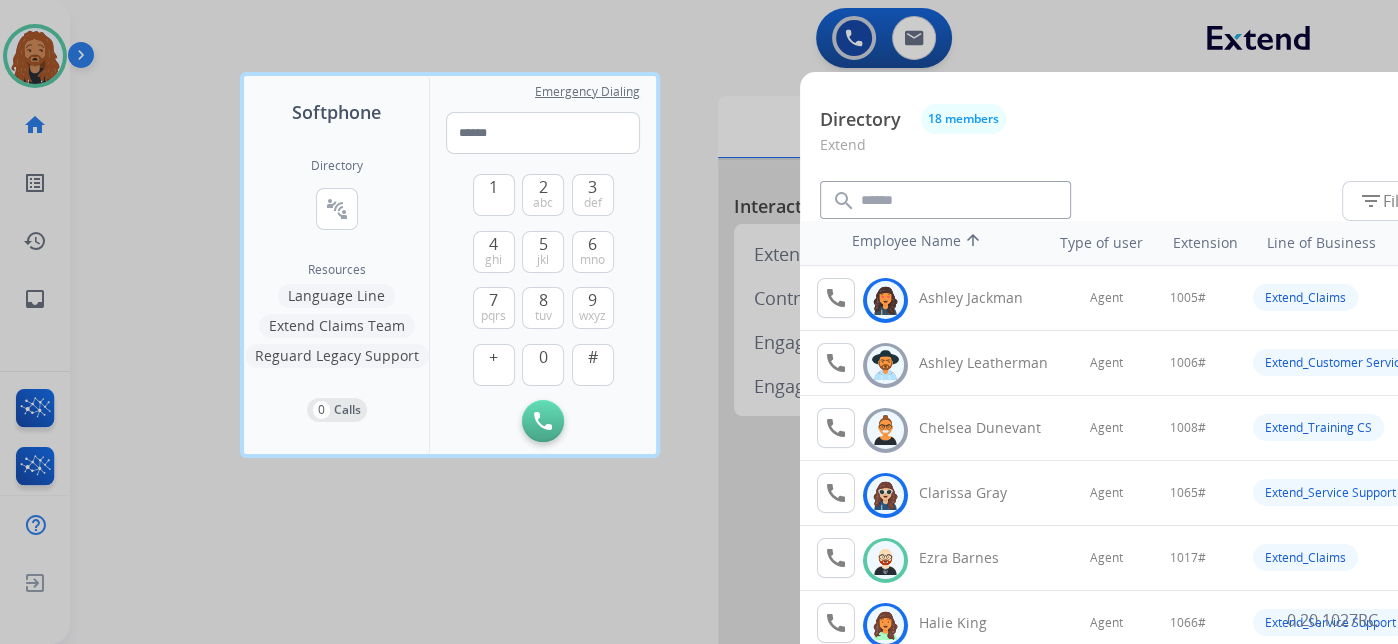 click at bounding box center (699, 322) 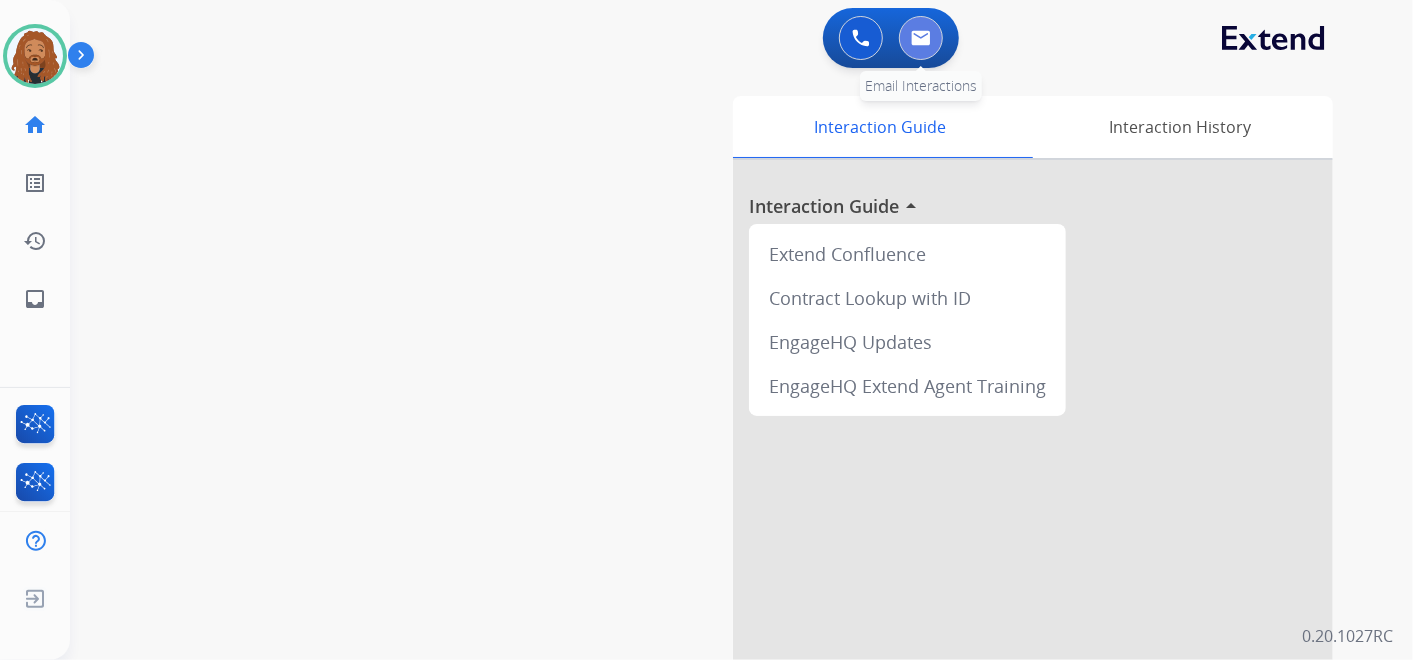 click at bounding box center [921, 38] 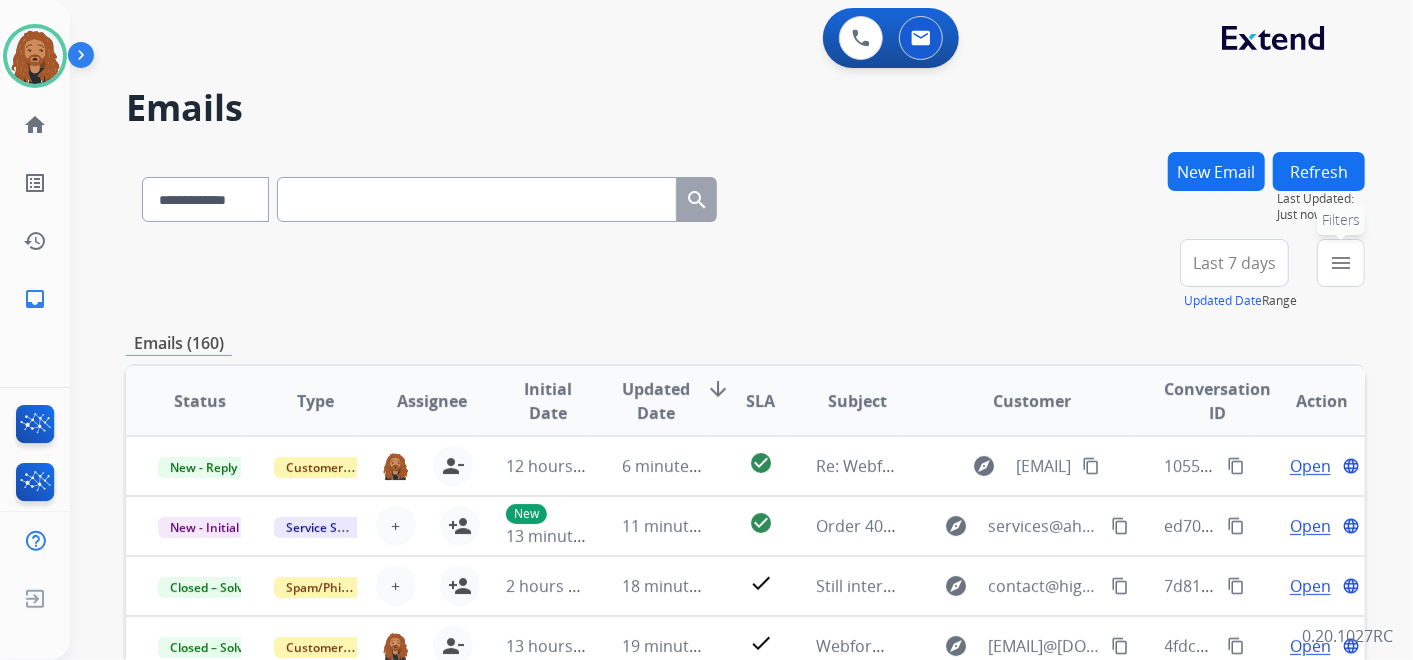 click on "menu  Filters" at bounding box center (1341, 263) 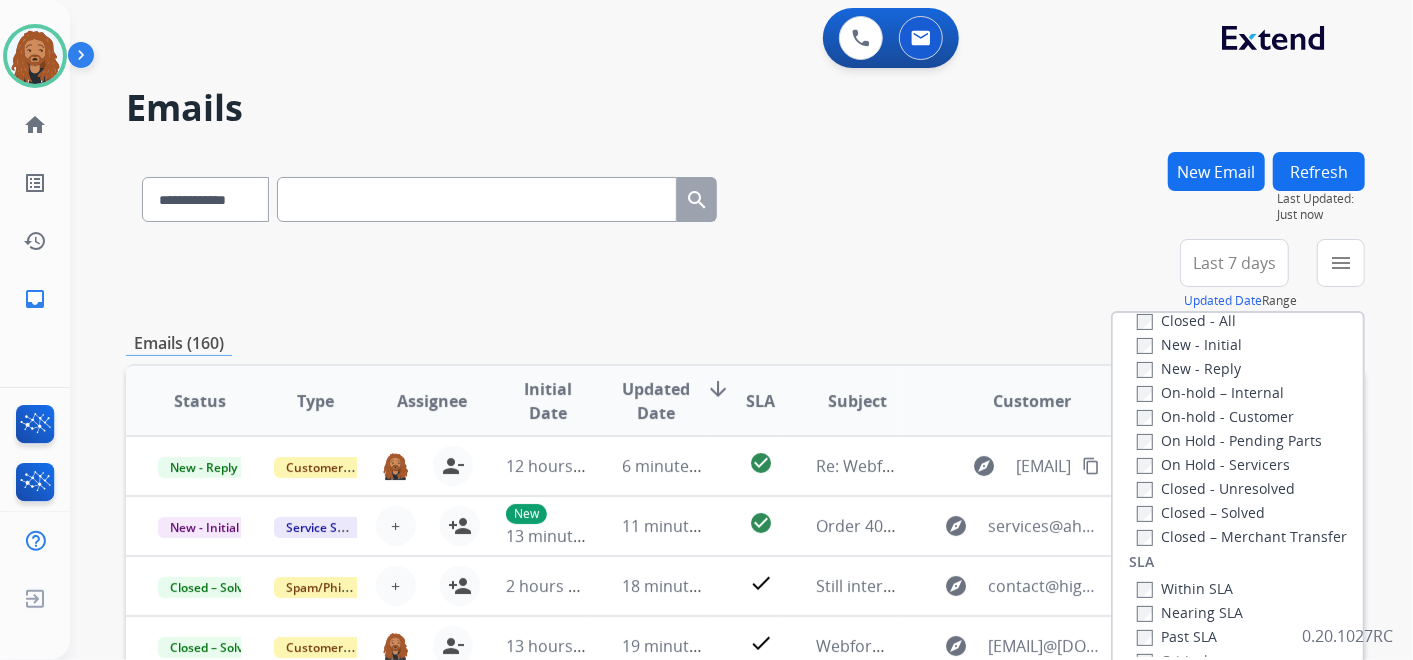 scroll, scrollTop: 222, scrollLeft: 0, axis: vertical 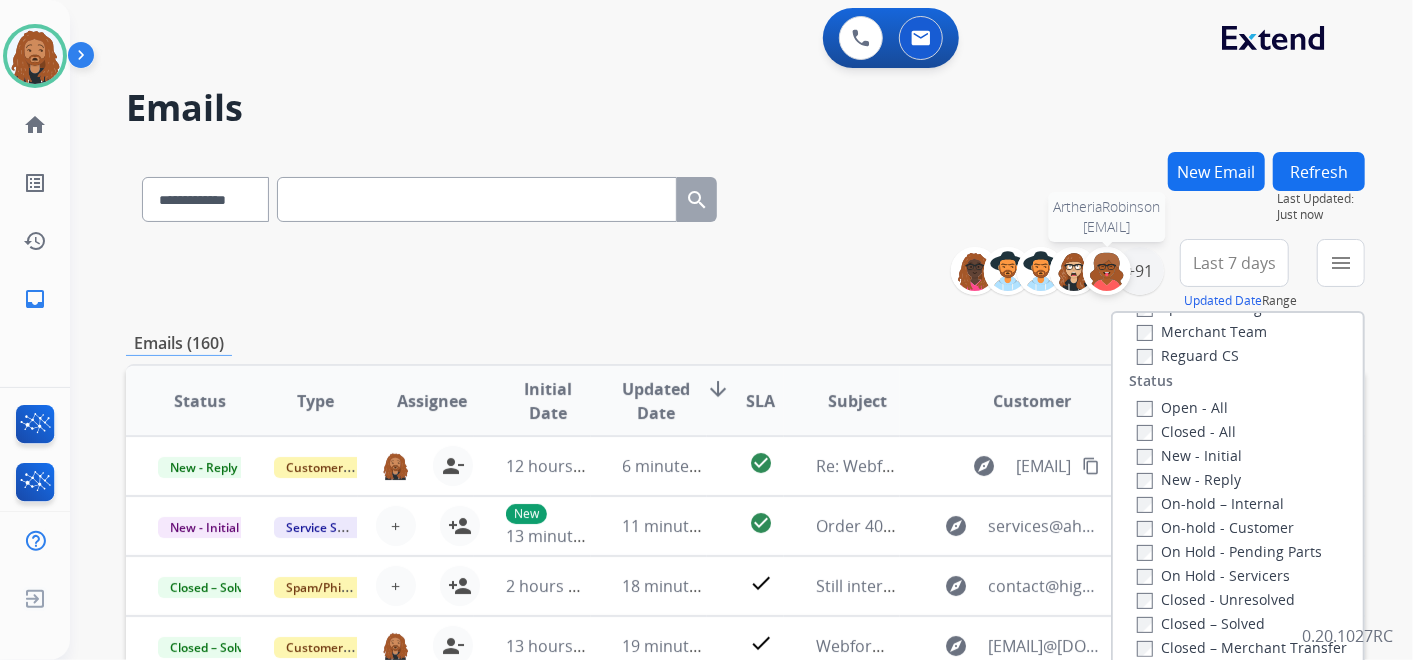 click at bounding box center [1107, 271] 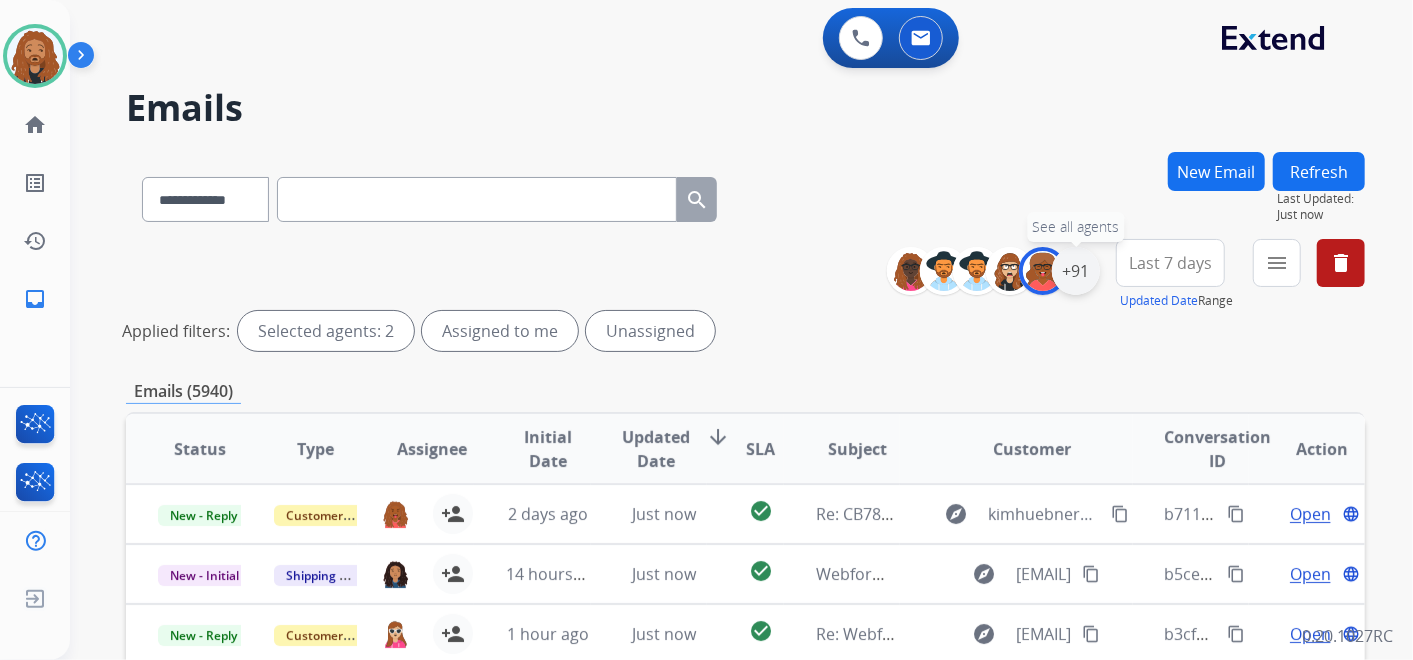 click on "+91" at bounding box center (1076, 271) 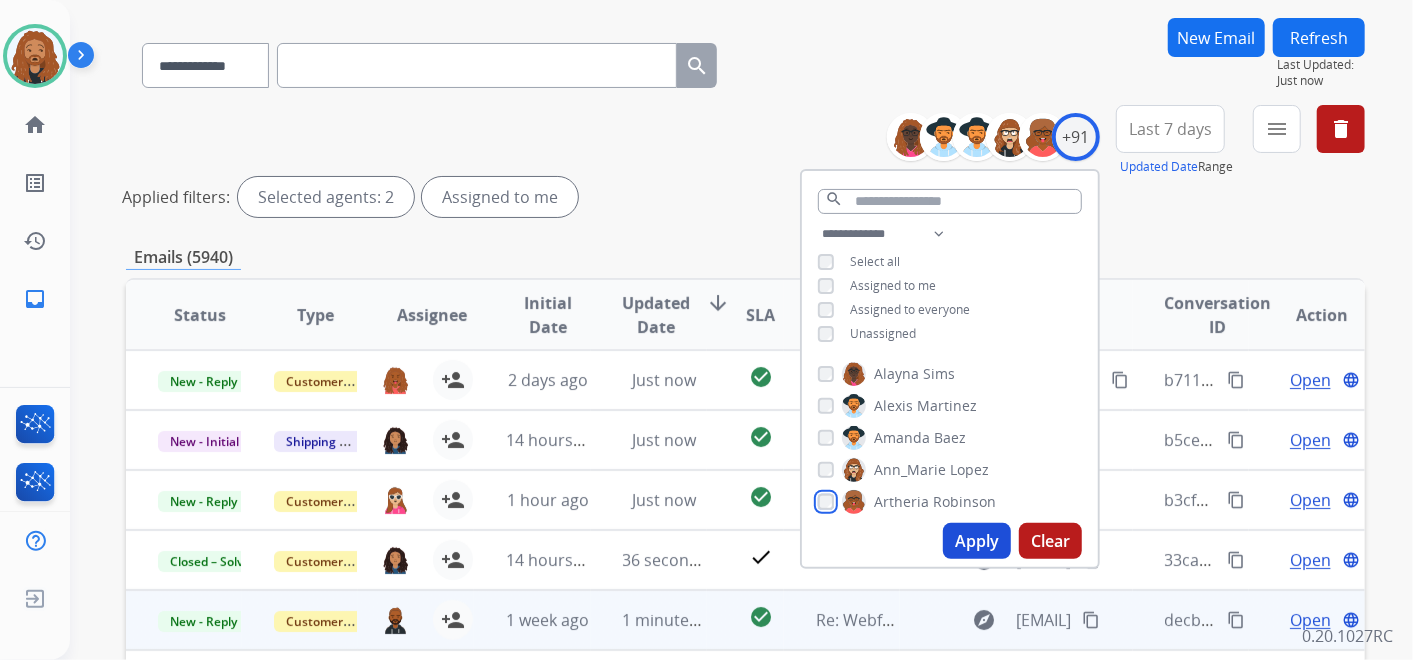 scroll, scrollTop: 333, scrollLeft: 0, axis: vertical 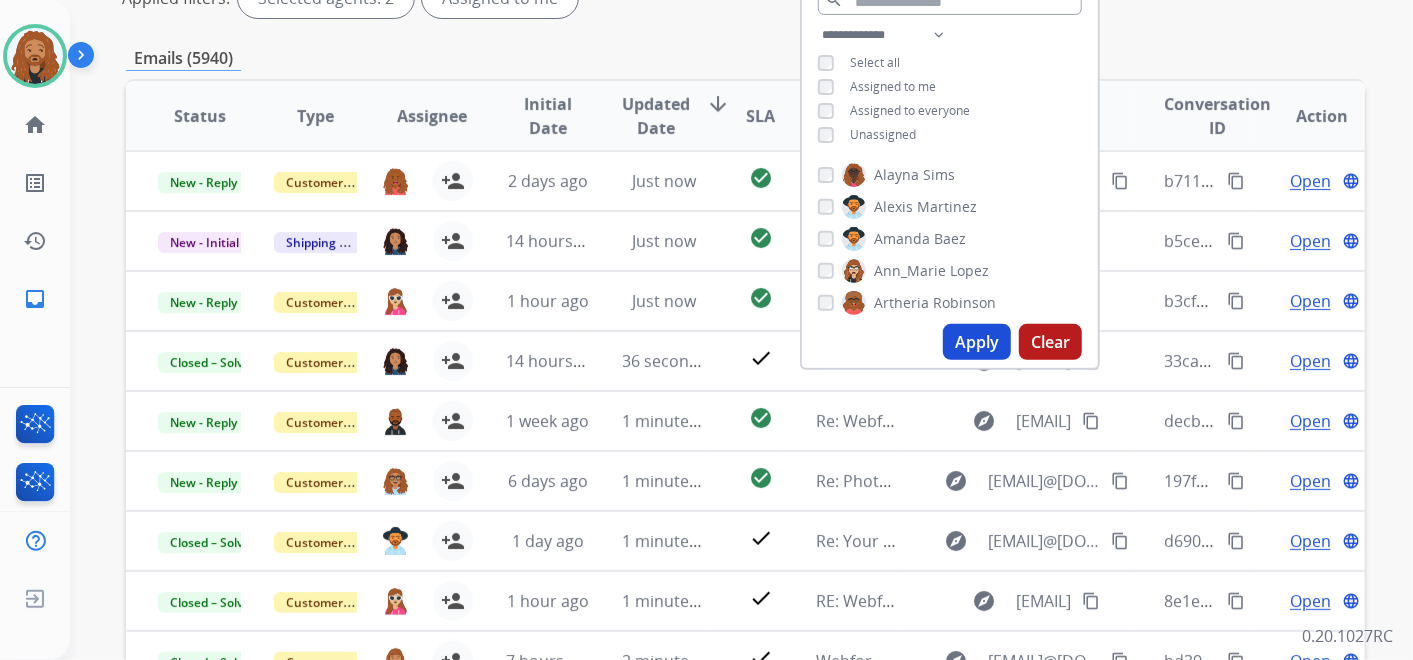 click on "Apply" at bounding box center [977, 342] 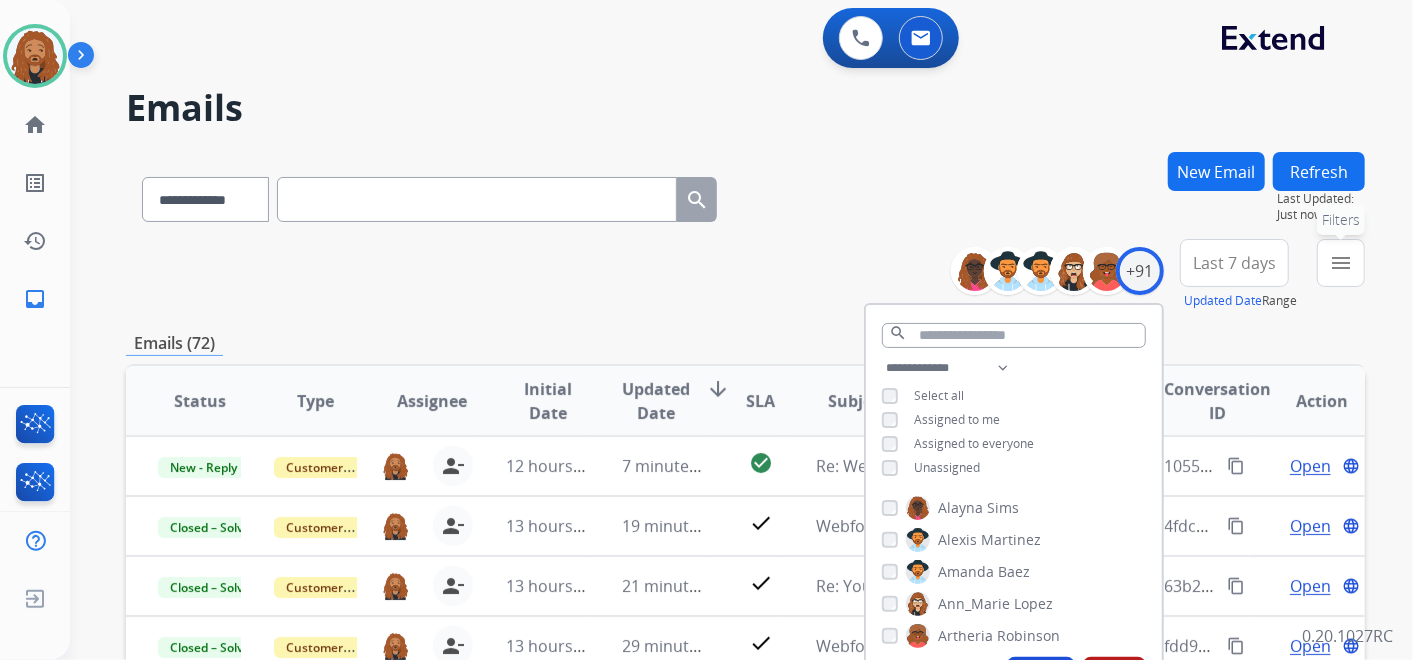 click on "menu" at bounding box center [1341, 263] 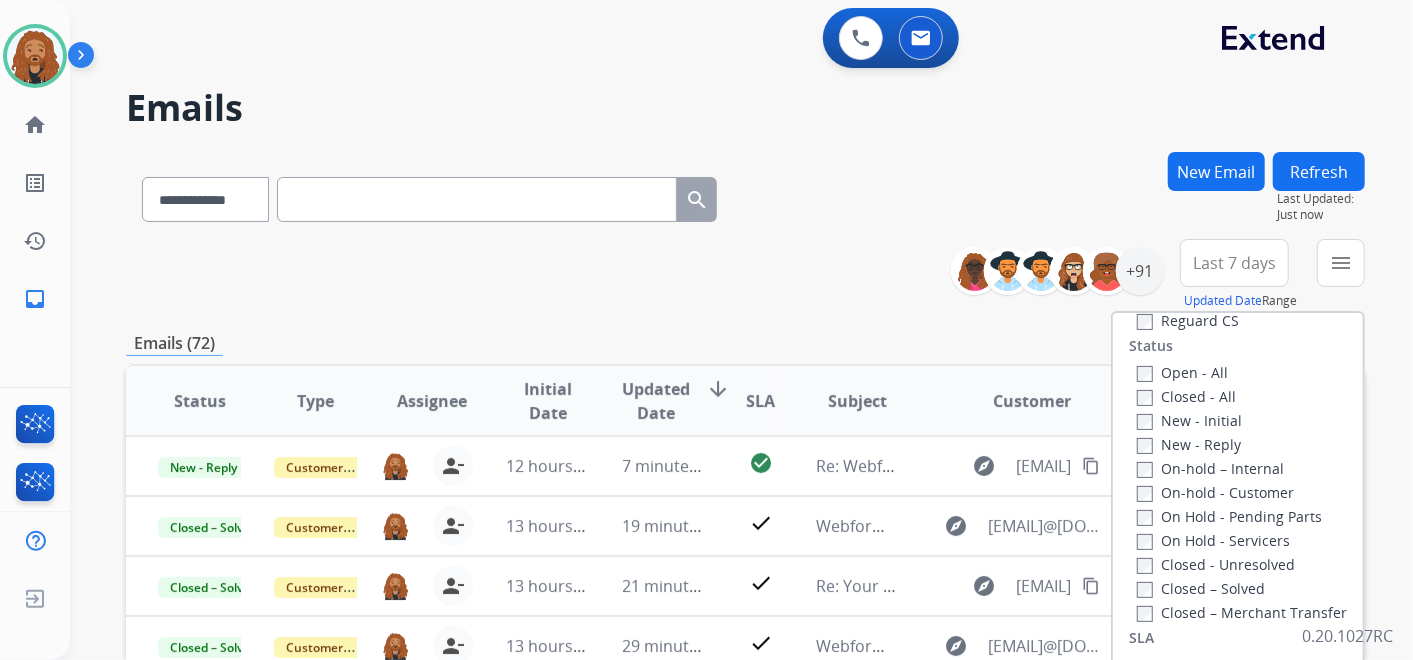 scroll, scrollTop: 222, scrollLeft: 0, axis: vertical 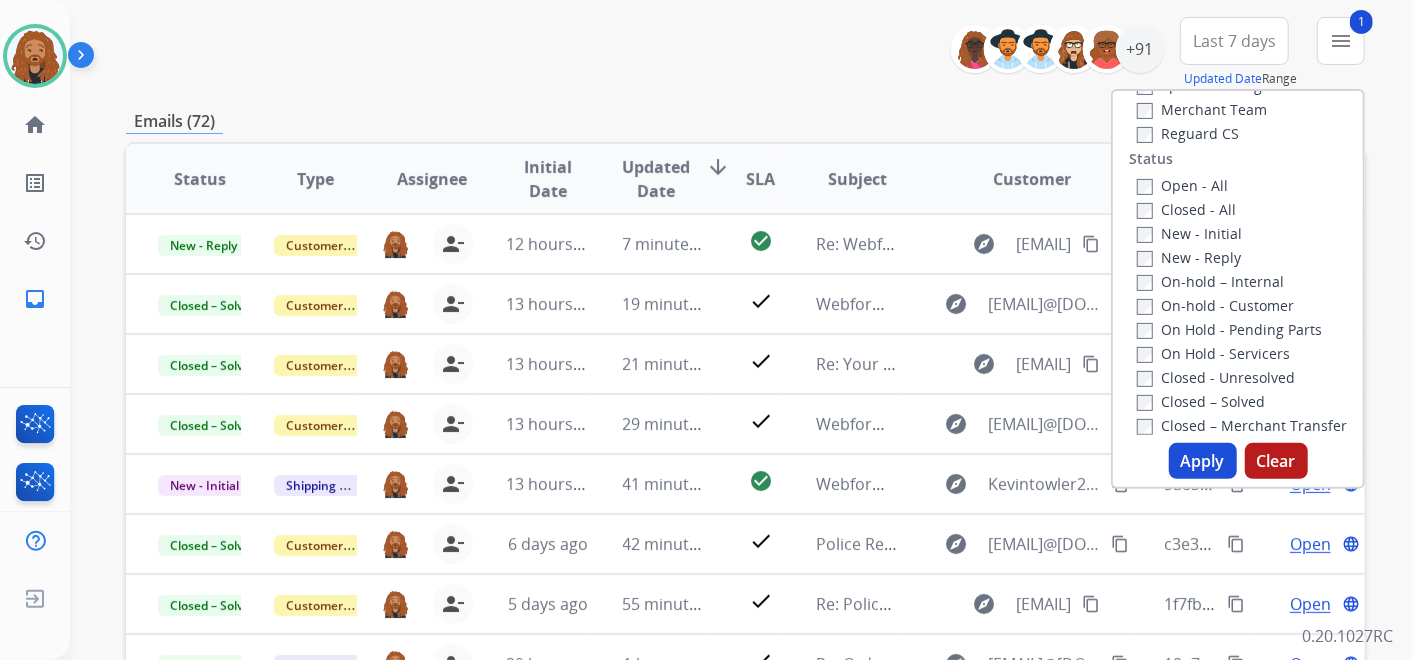 click on "Apply" at bounding box center (1203, 461) 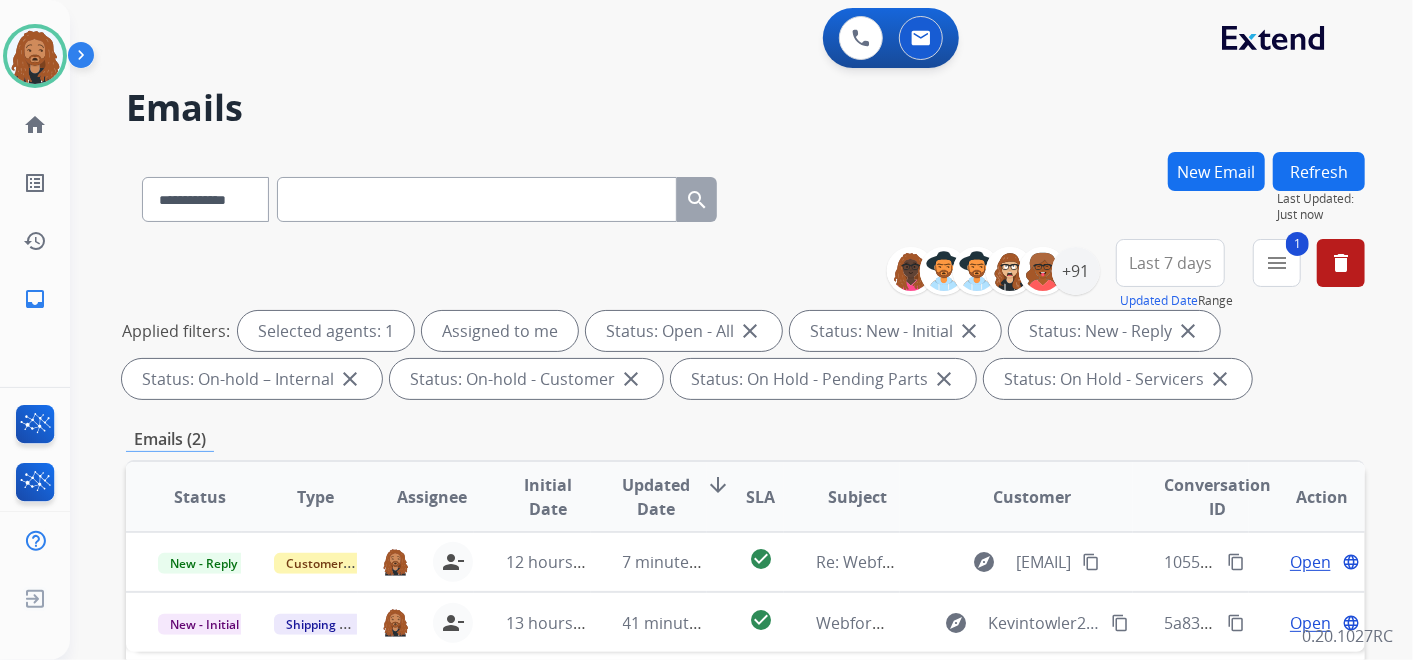 click on "Last 7 days" at bounding box center (1170, 263) 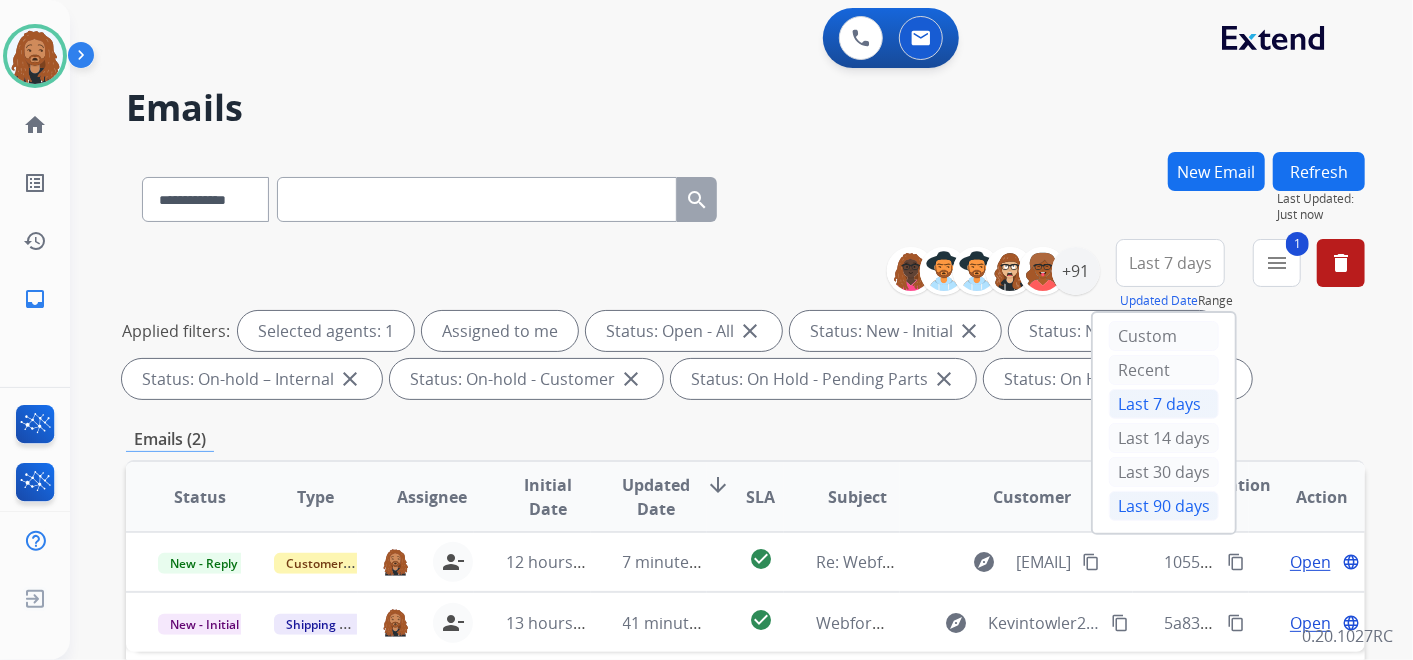 click on "Last 90 days" at bounding box center (1164, 506) 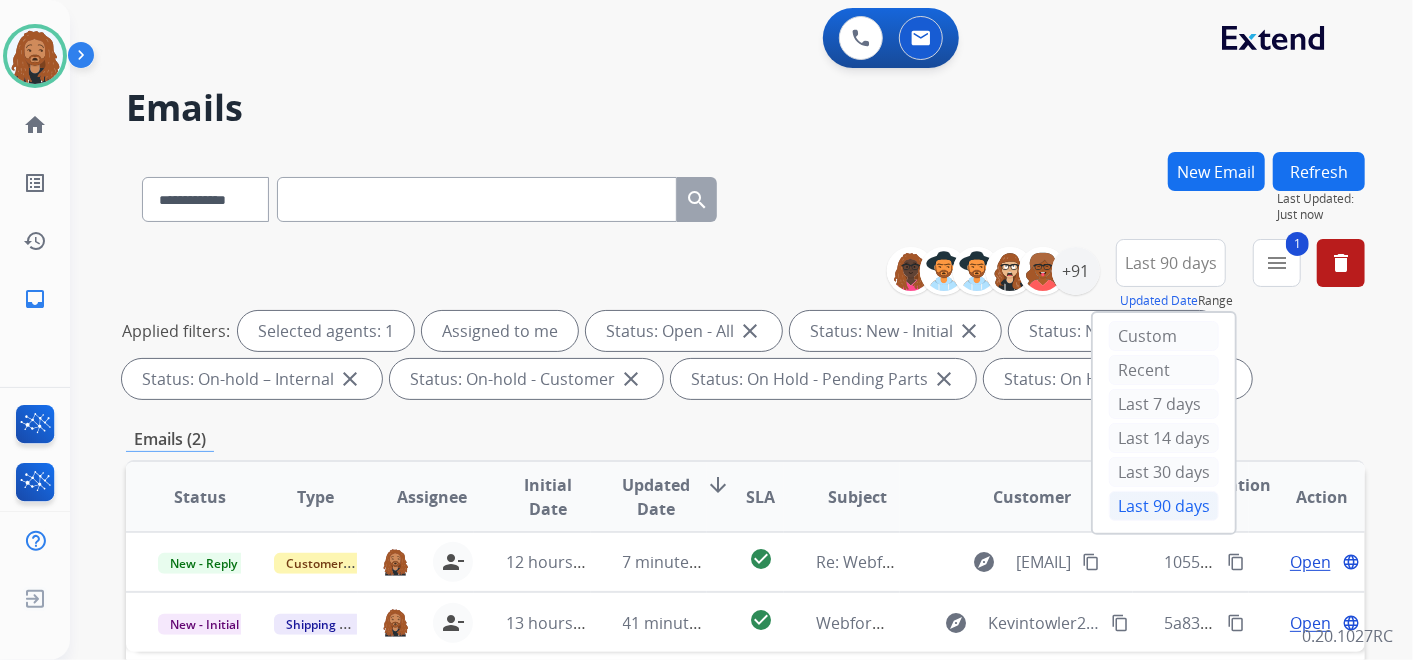 scroll, scrollTop: 222, scrollLeft: 0, axis: vertical 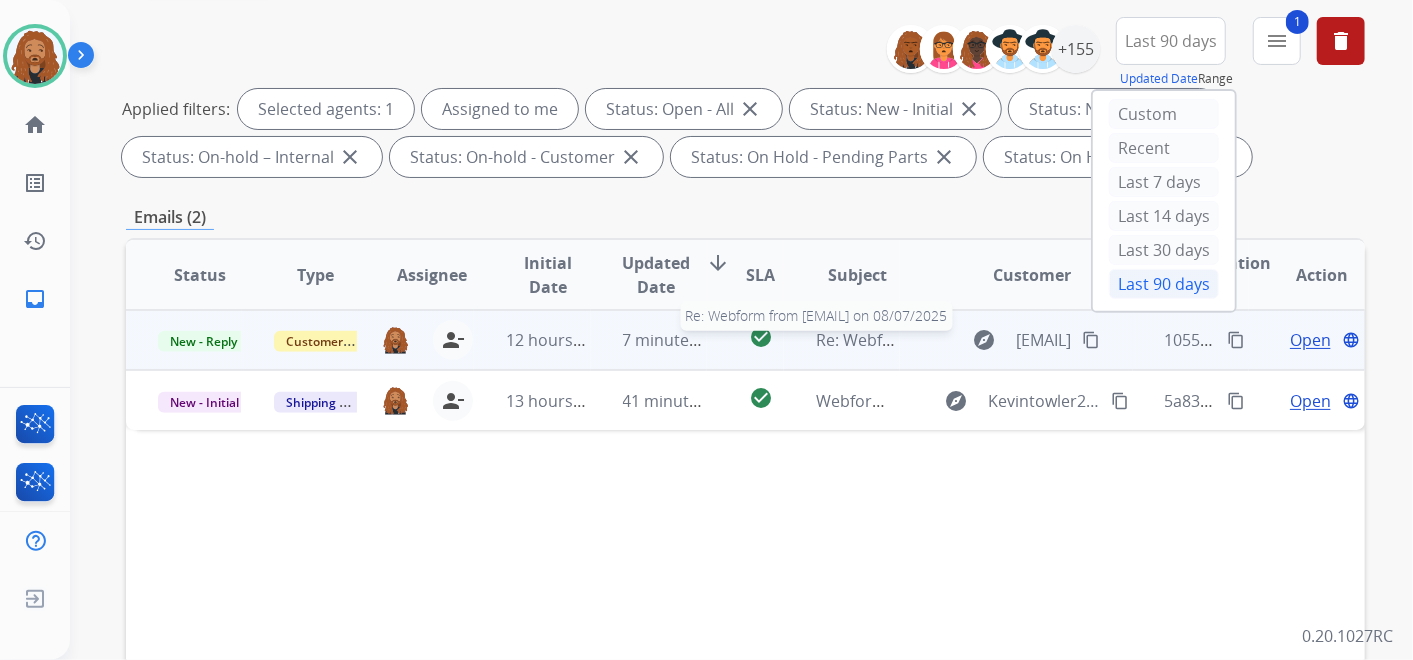 click on "Re: Webform from [EMAIL] on 08/07/2025" at bounding box center [971, 340] 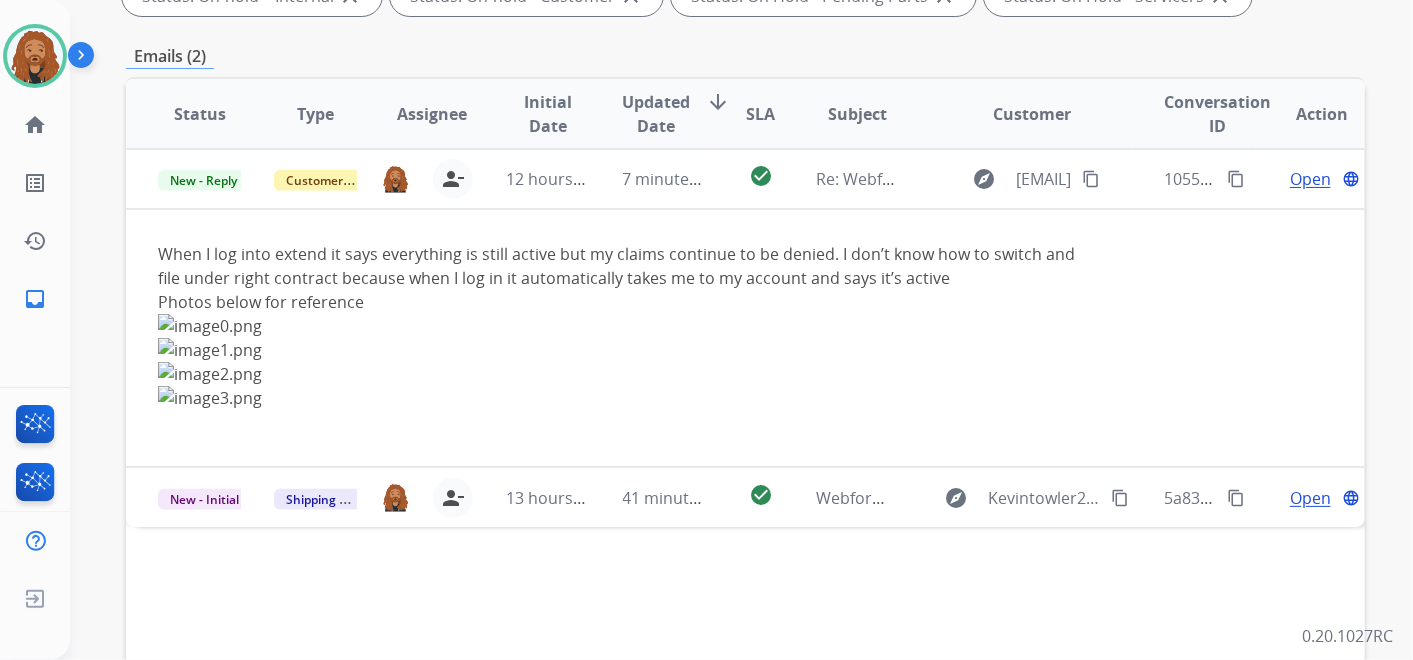 scroll, scrollTop: 444, scrollLeft: 0, axis: vertical 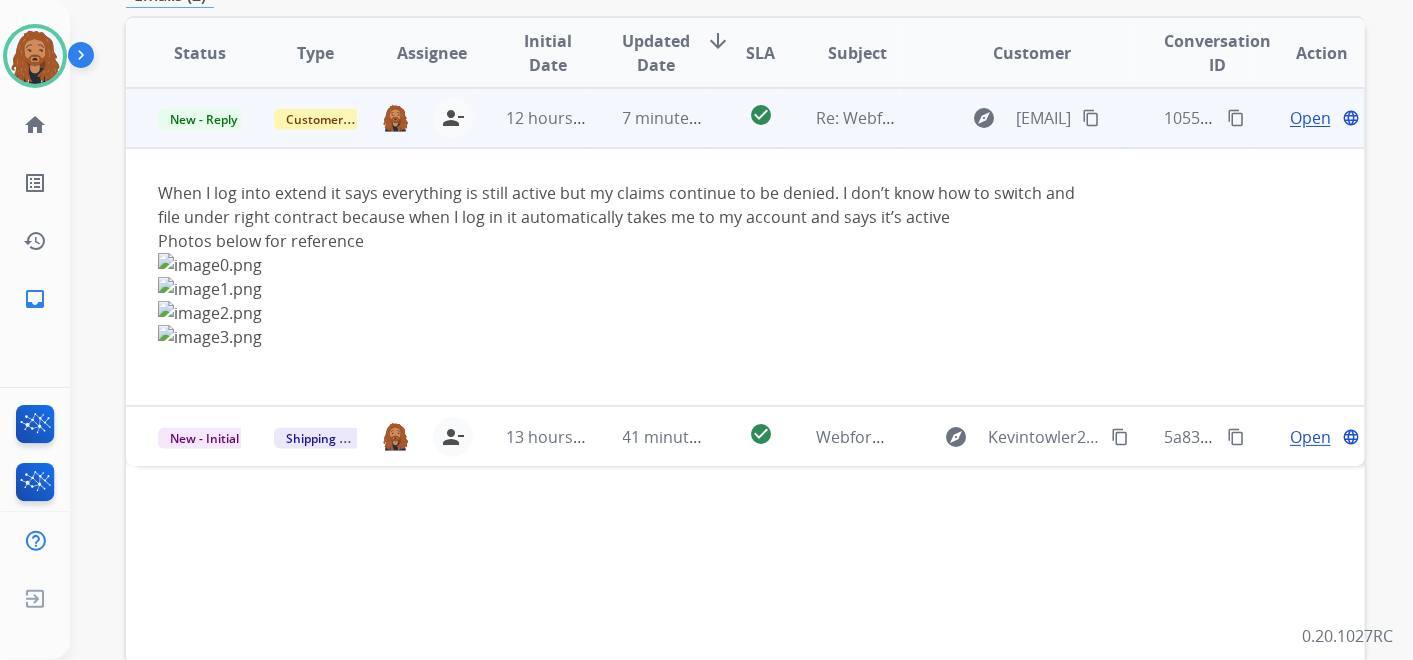 click on "Open" at bounding box center [1310, 118] 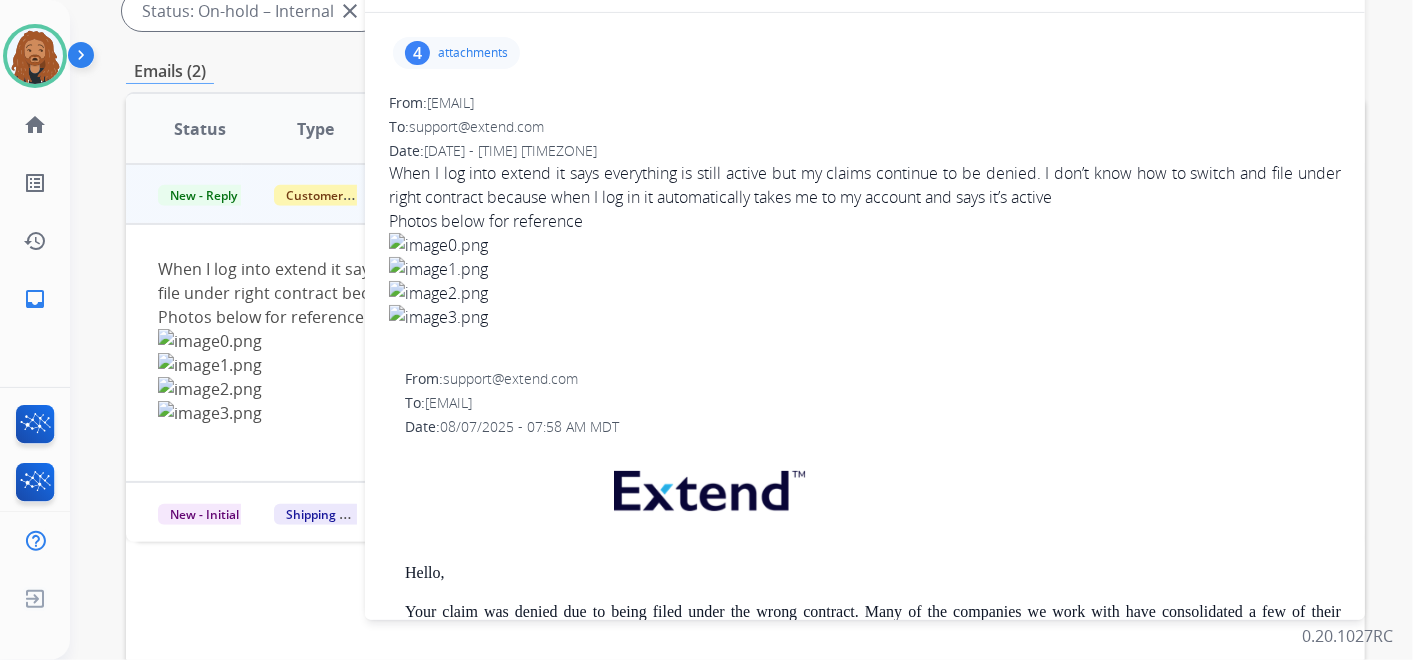 scroll, scrollTop: 333, scrollLeft: 0, axis: vertical 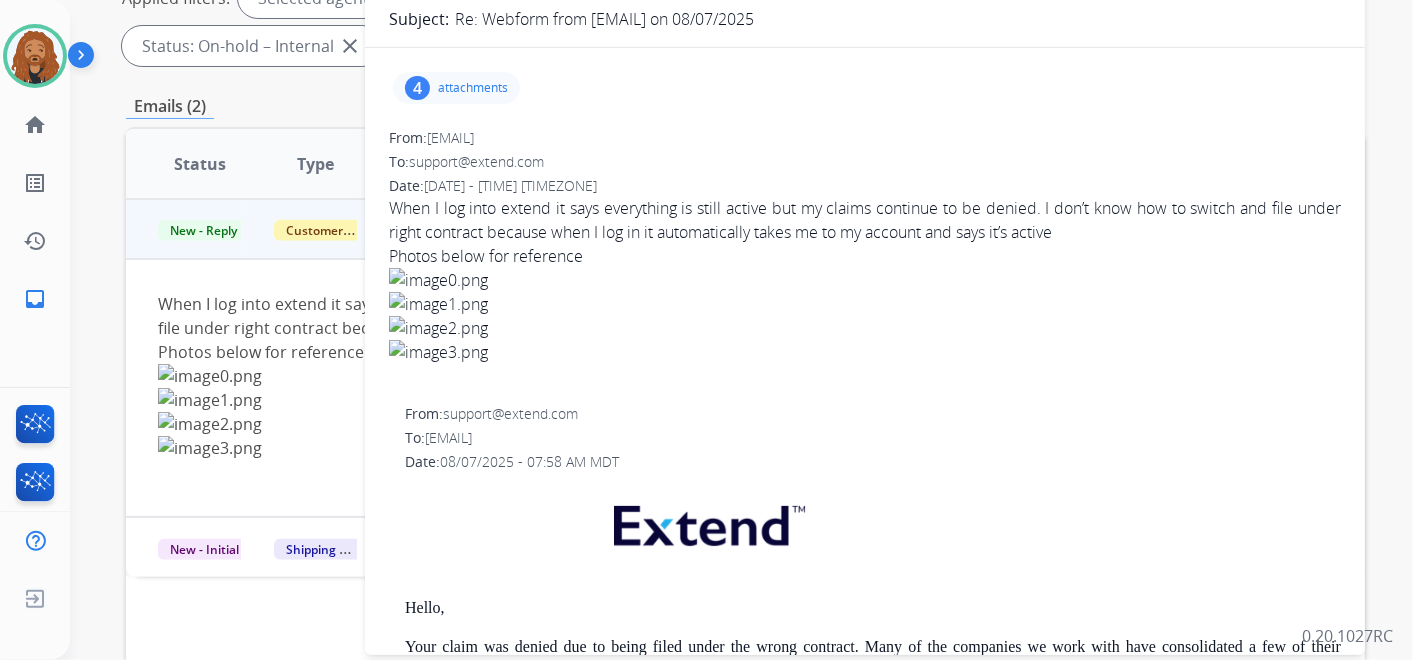 click on "attachments" at bounding box center [473, 88] 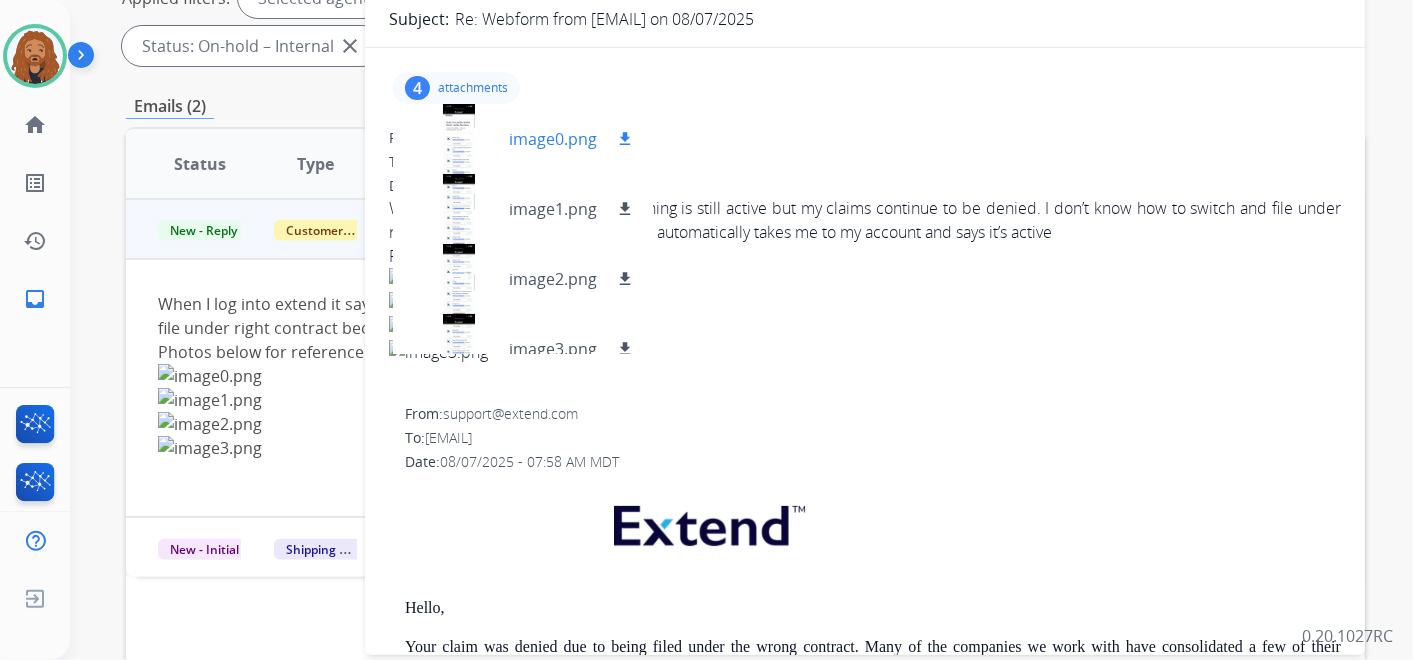click on "image0.png" at bounding box center [553, 139] 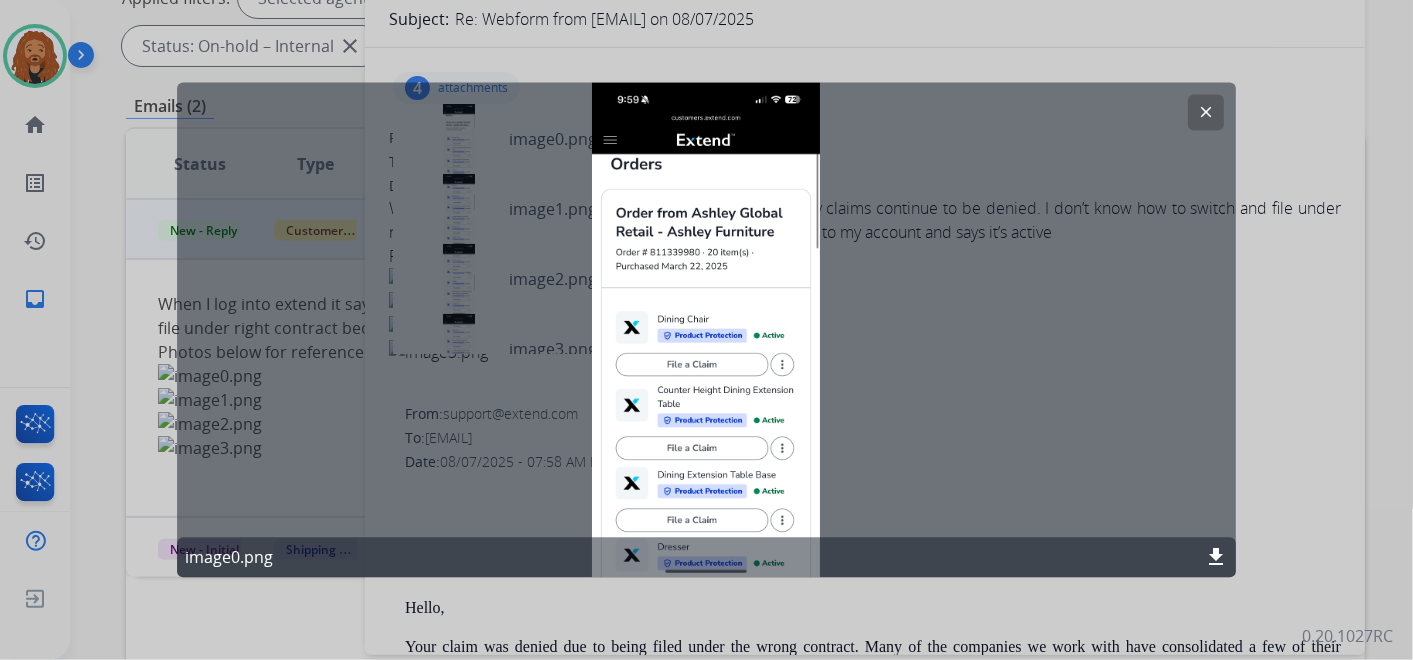 click on "clear" 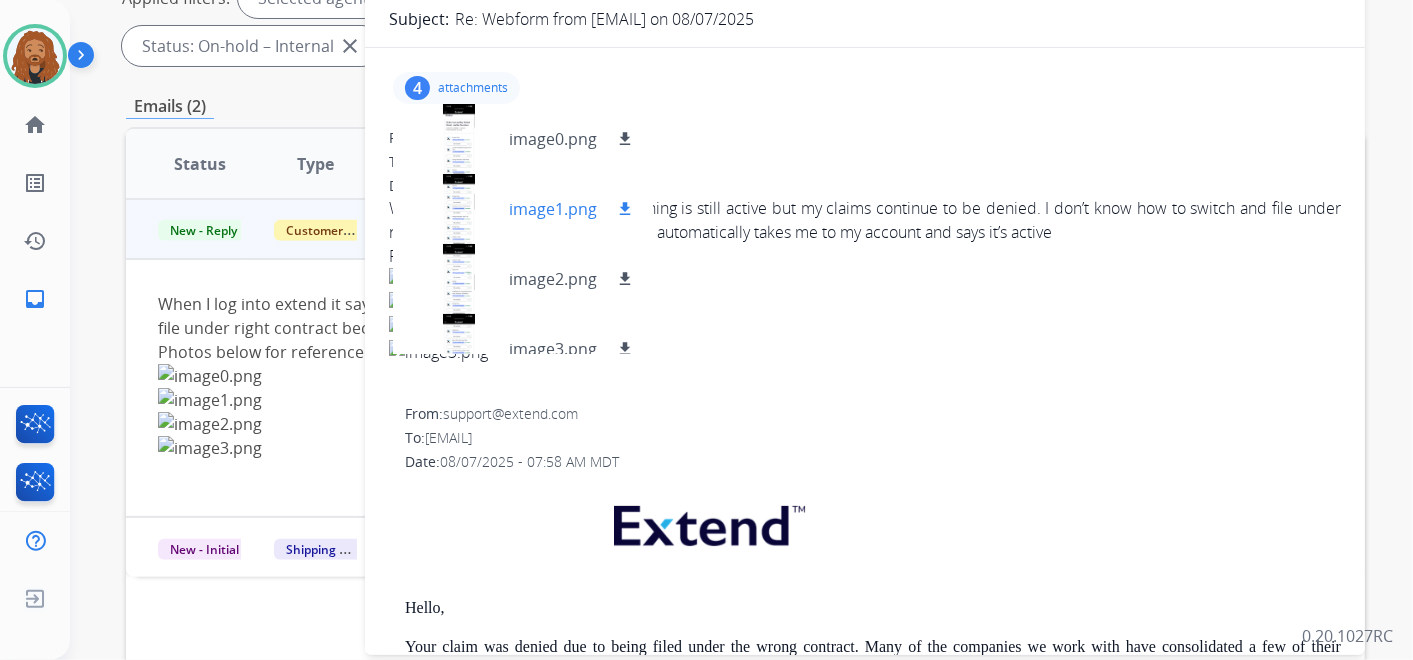 click on "image1.png" at bounding box center [553, 209] 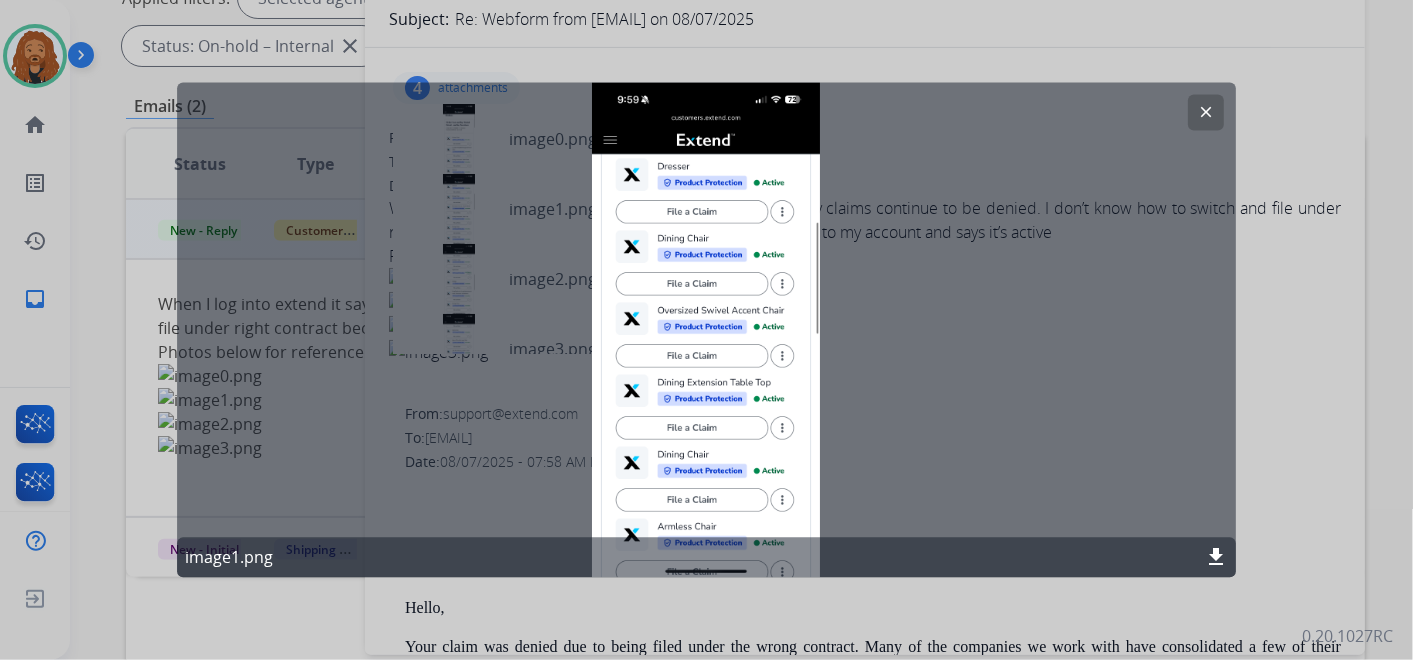 click on "clear" 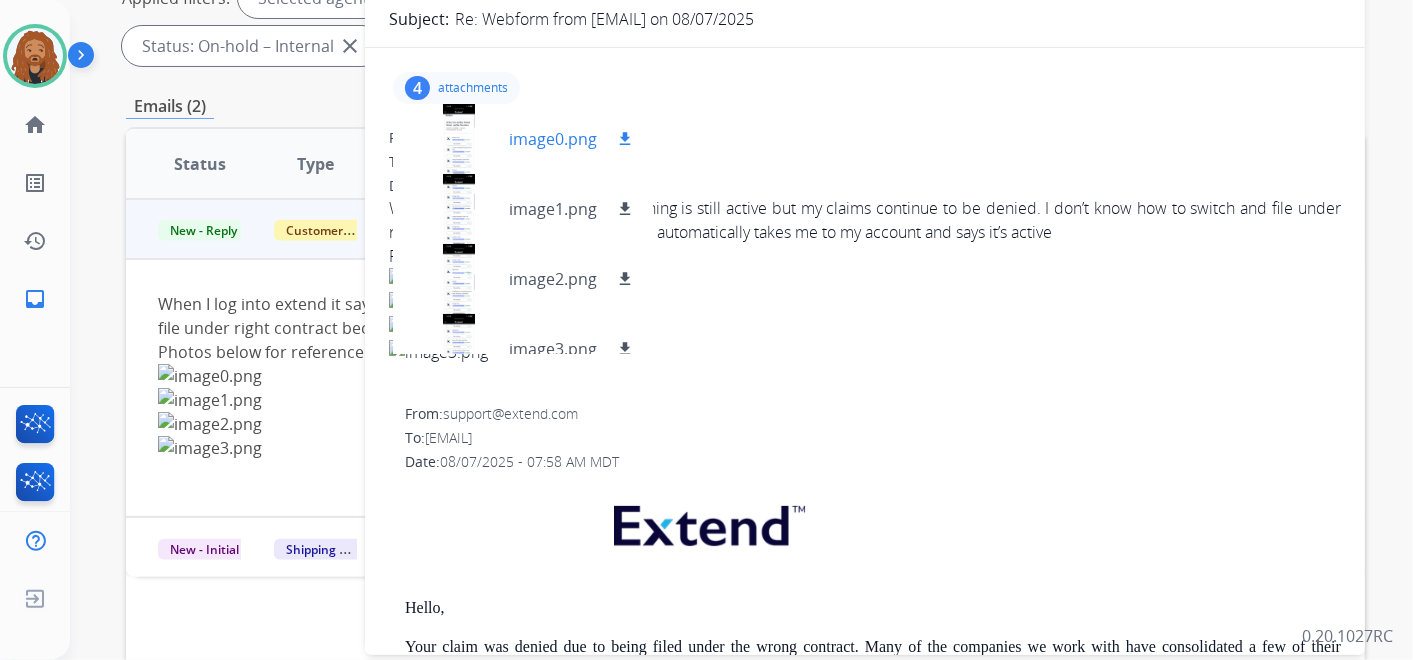 click on "image0.png" at bounding box center (553, 139) 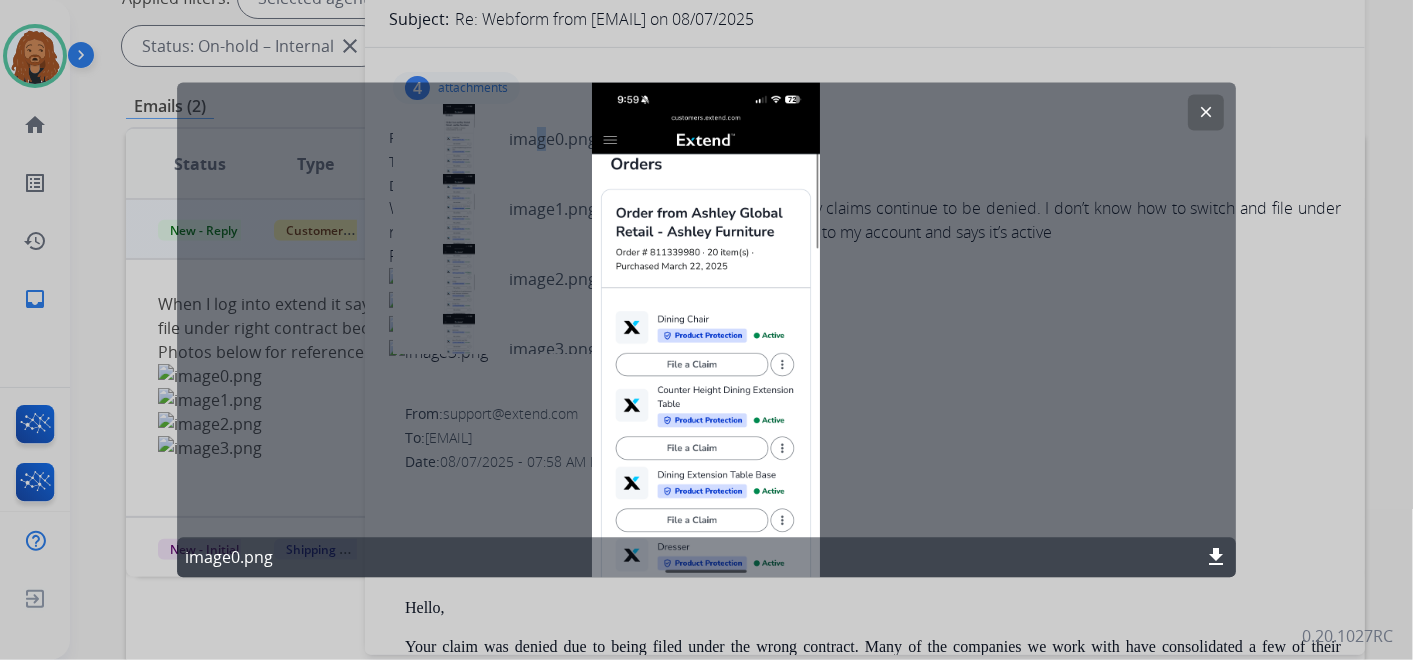 click on "clear" 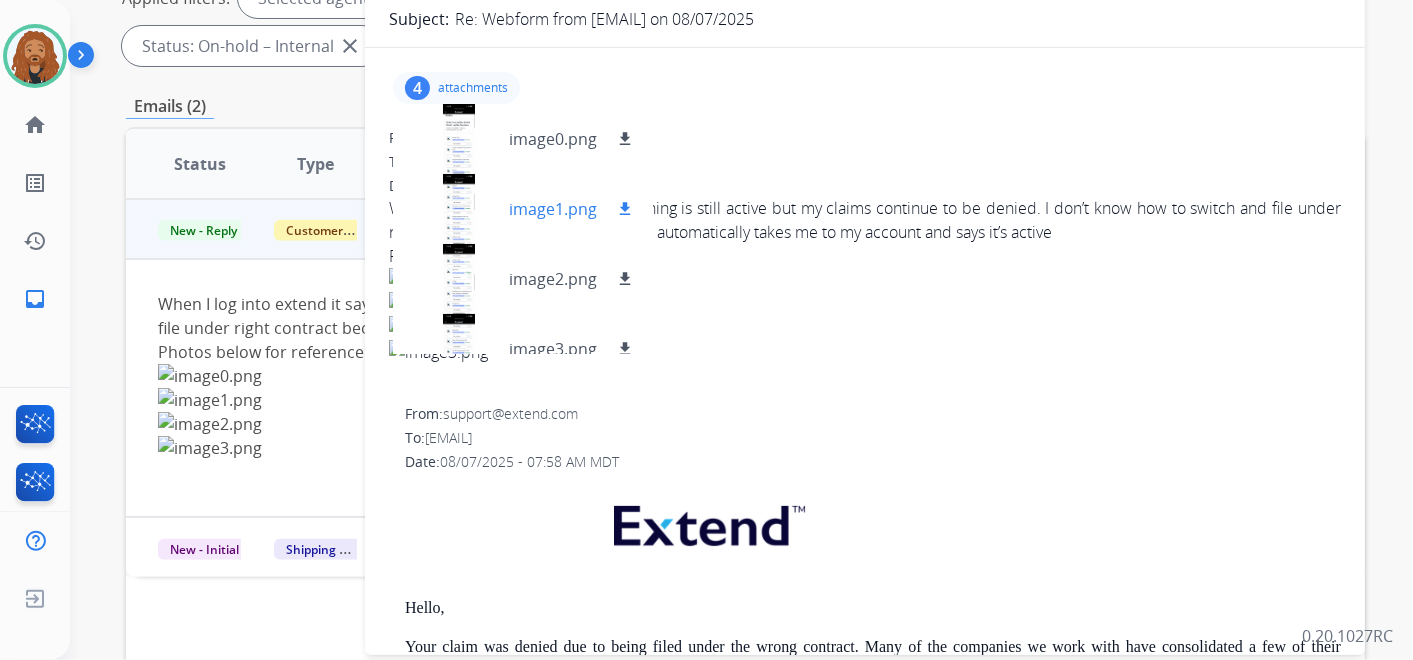 click on "image1.png" at bounding box center (553, 209) 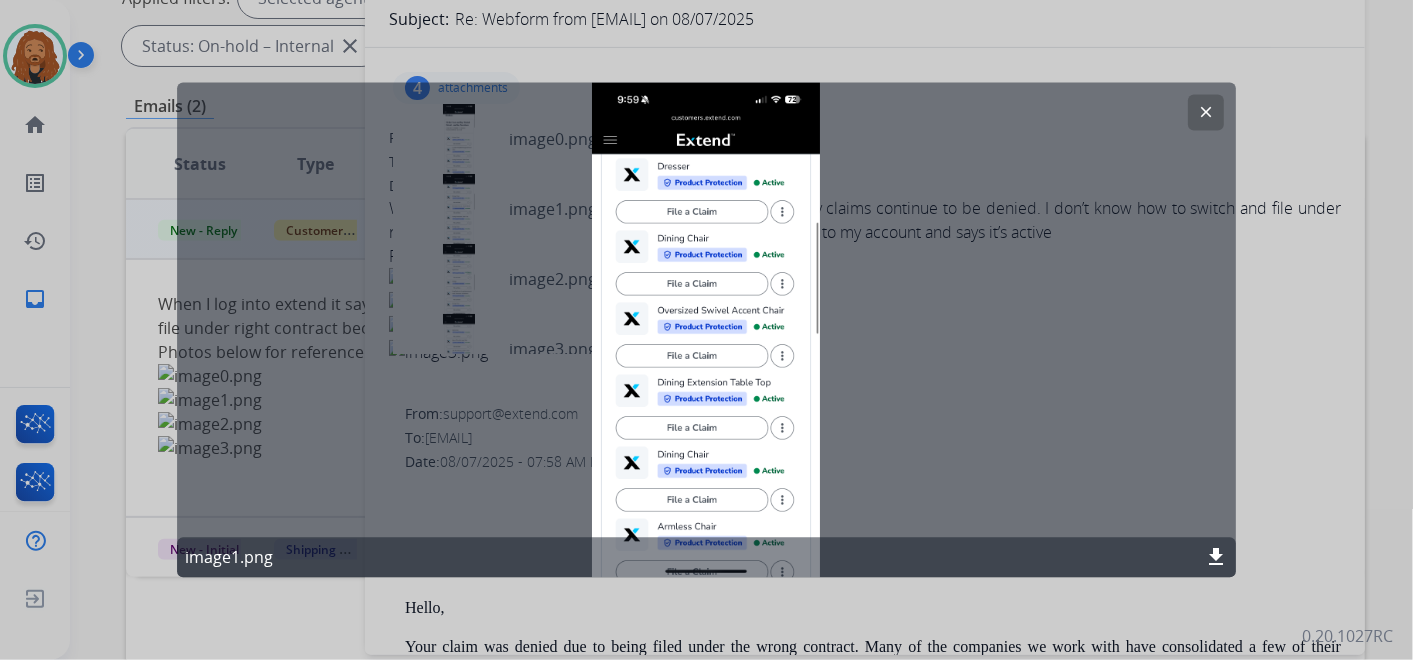 drag, startPoint x: 1208, startPoint y: 114, endPoint x: 882, endPoint y: 237, distance: 348.4322 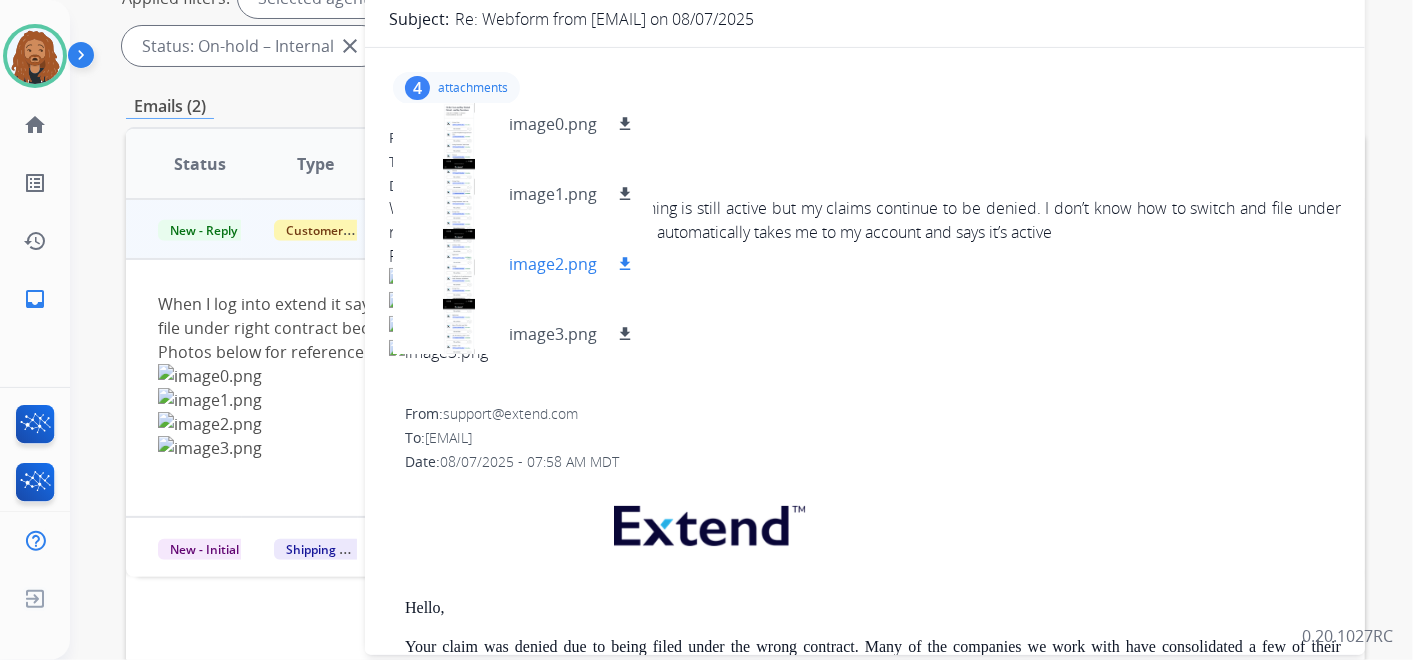 scroll, scrollTop: 30, scrollLeft: 0, axis: vertical 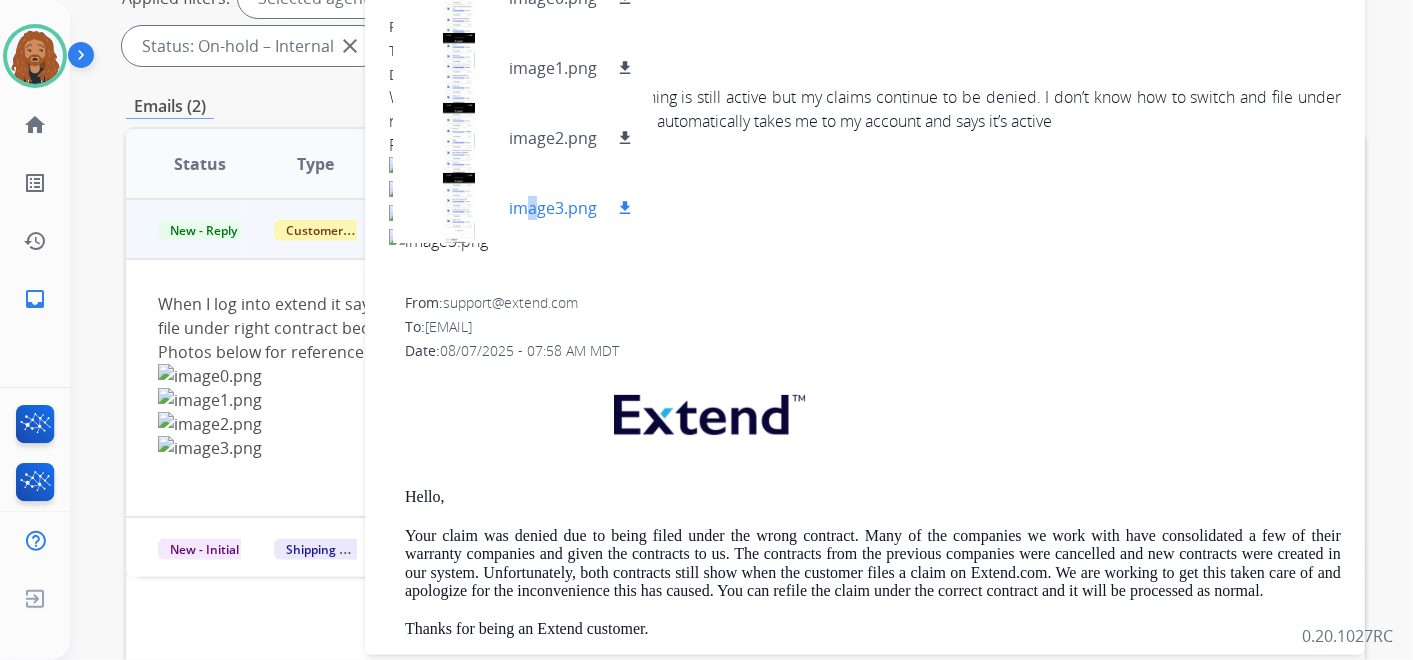 click on "image3.png" at bounding box center [553, 208] 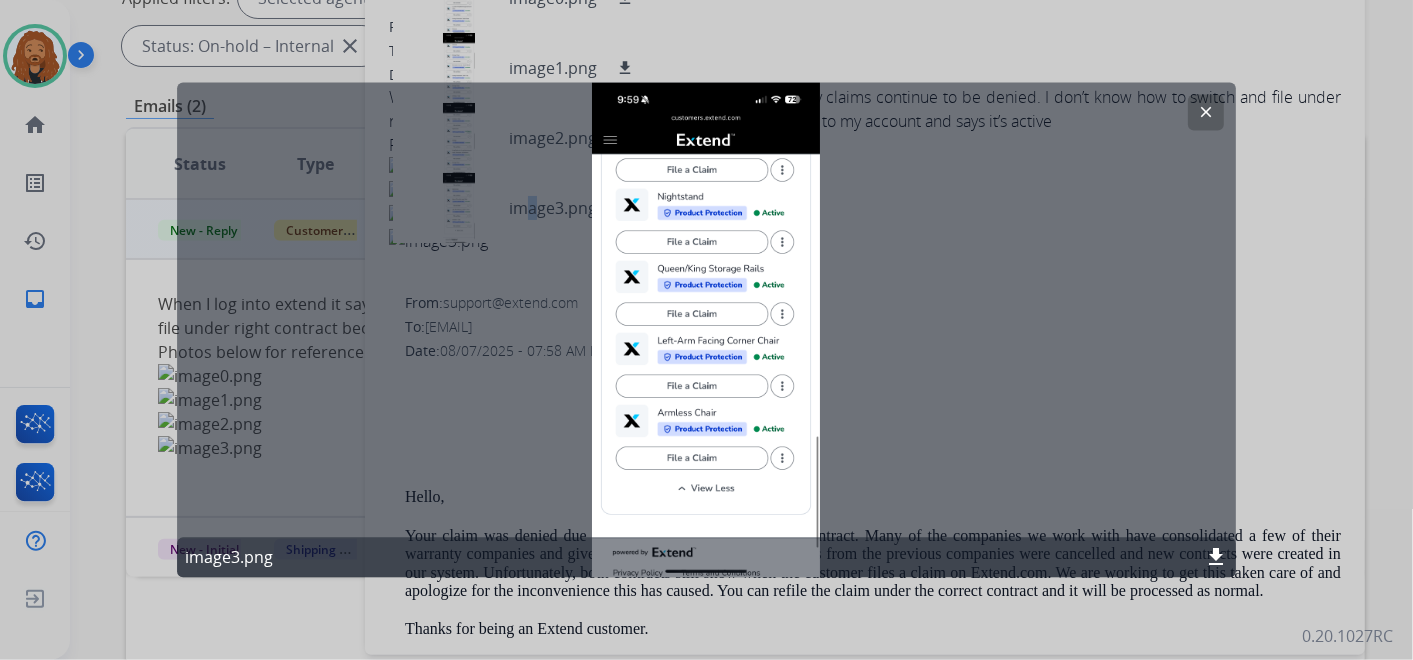click on "clear" 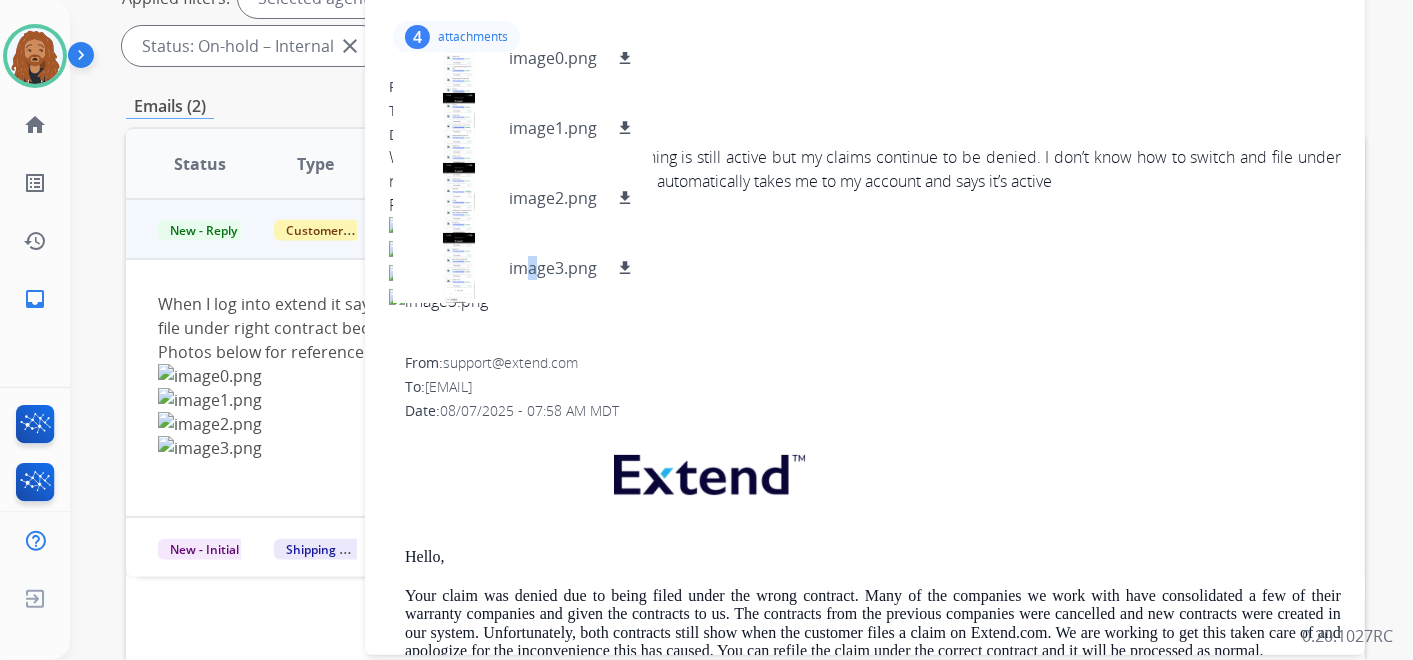 scroll, scrollTop: 0, scrollLeft: 0, axis: both 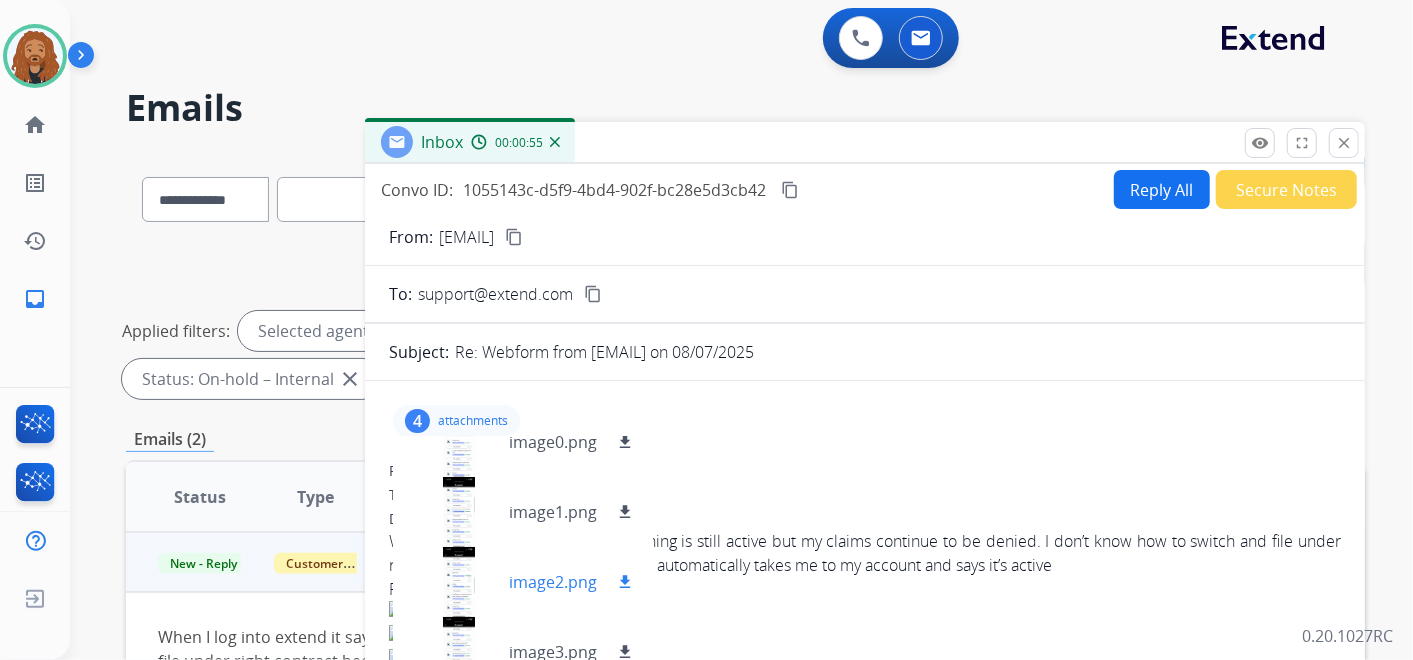 click on "image2.png  download" at bounding box center [523, 582] 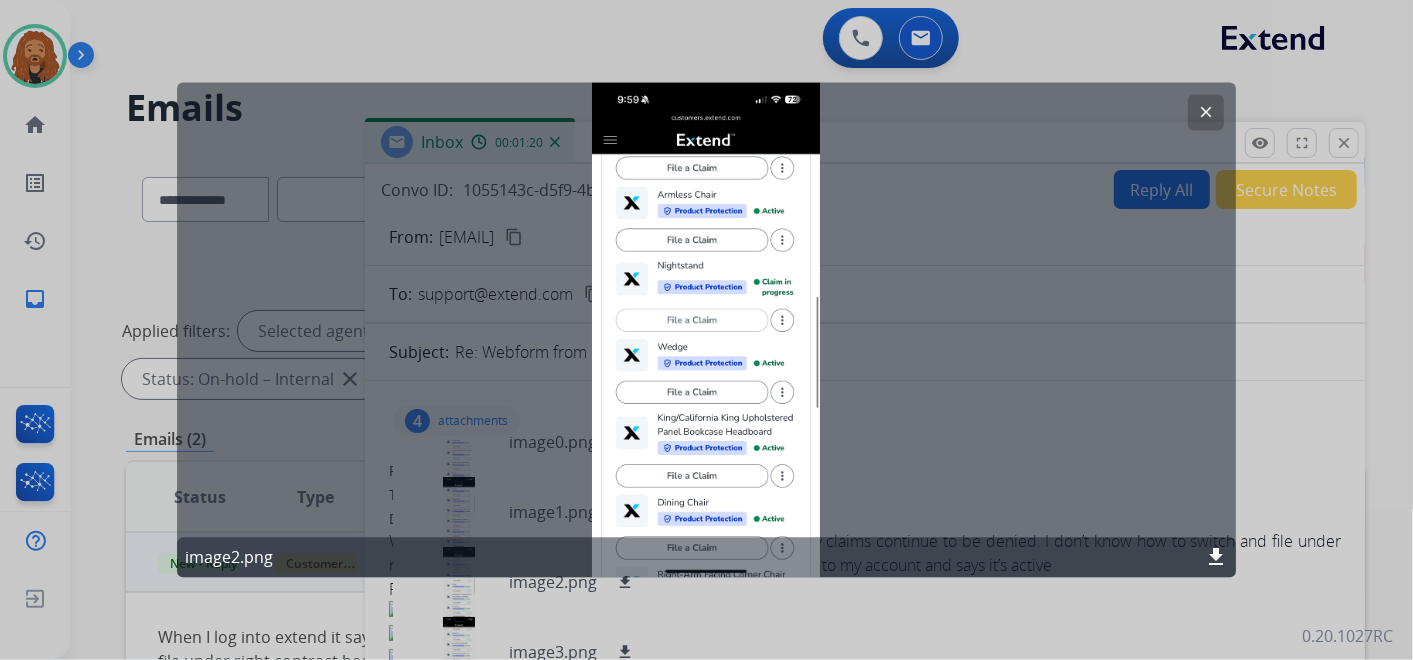 click on "clear" 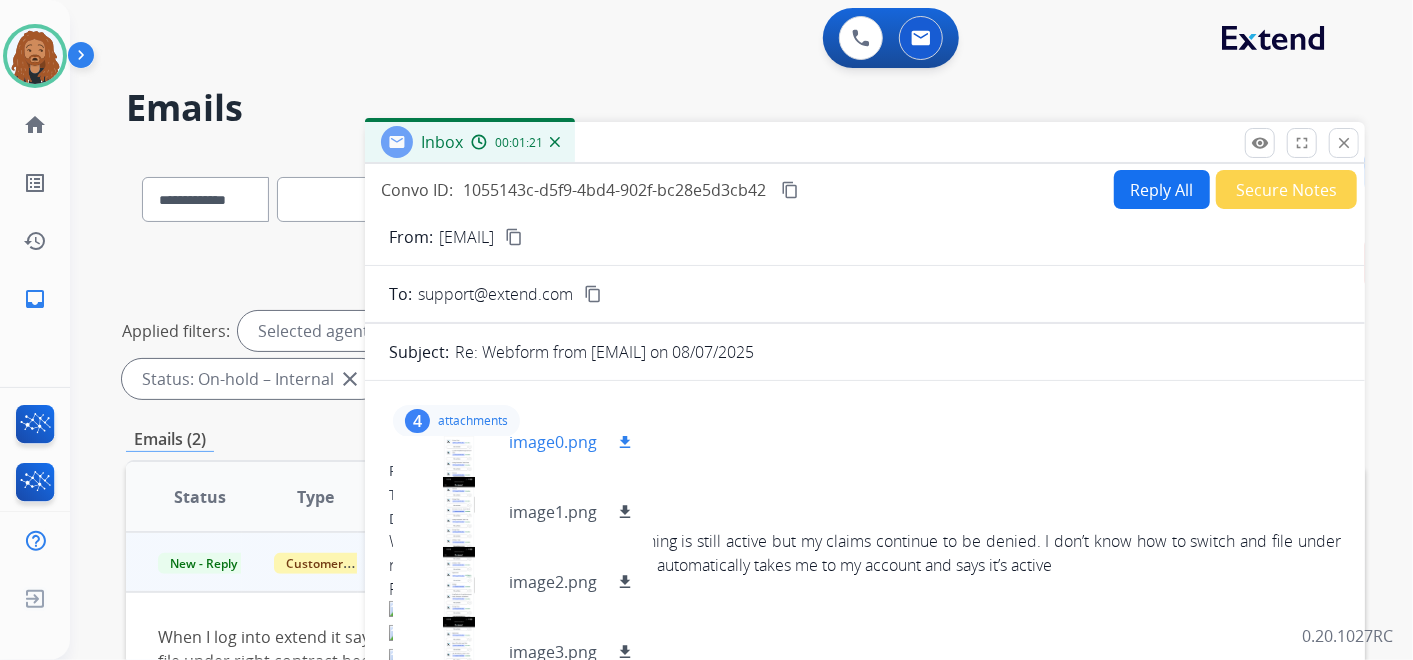 click on "image0.png" at bounding box center (553, 442) 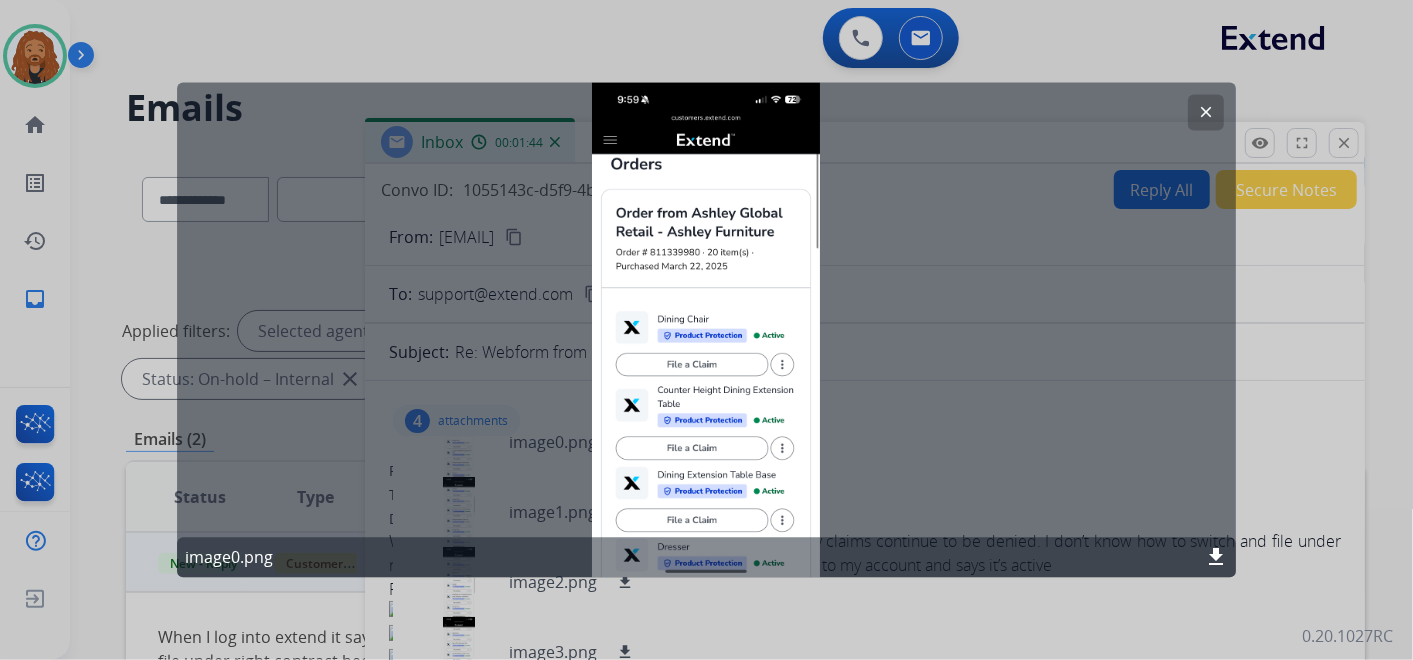 click on "clear" 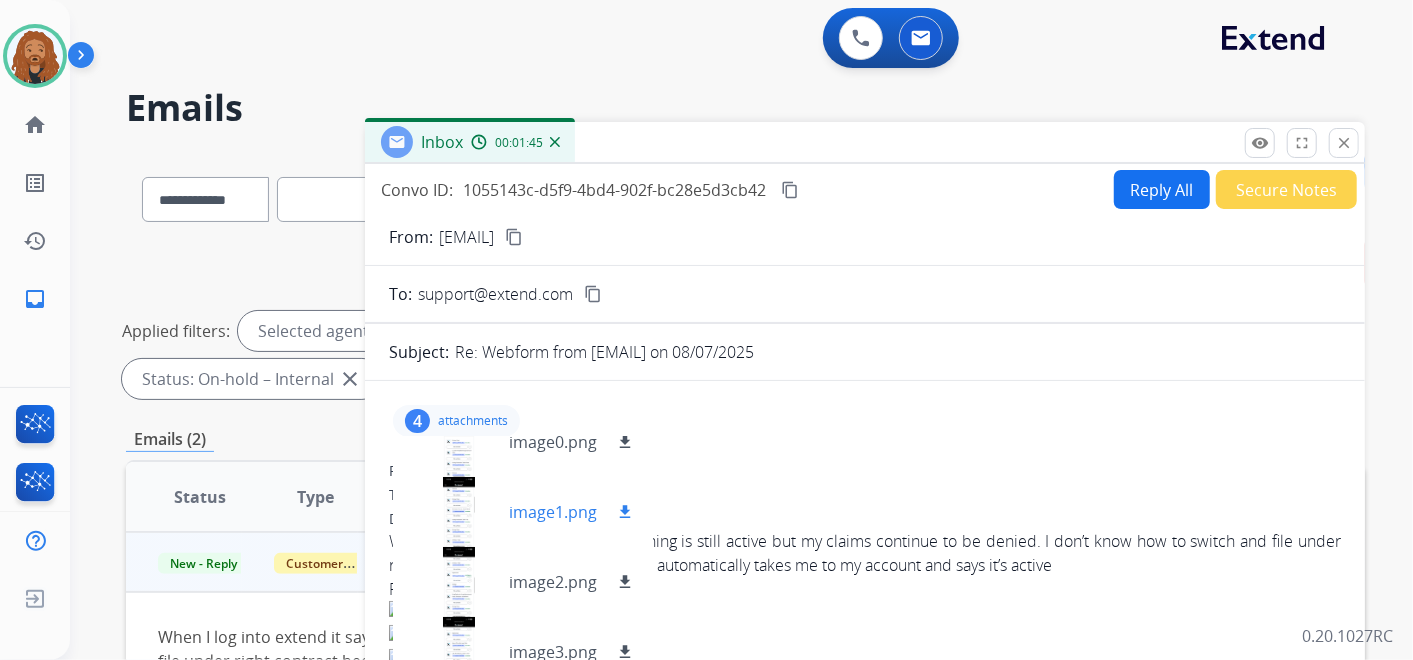 click on "image1.png" at bounding box center (553, 512) 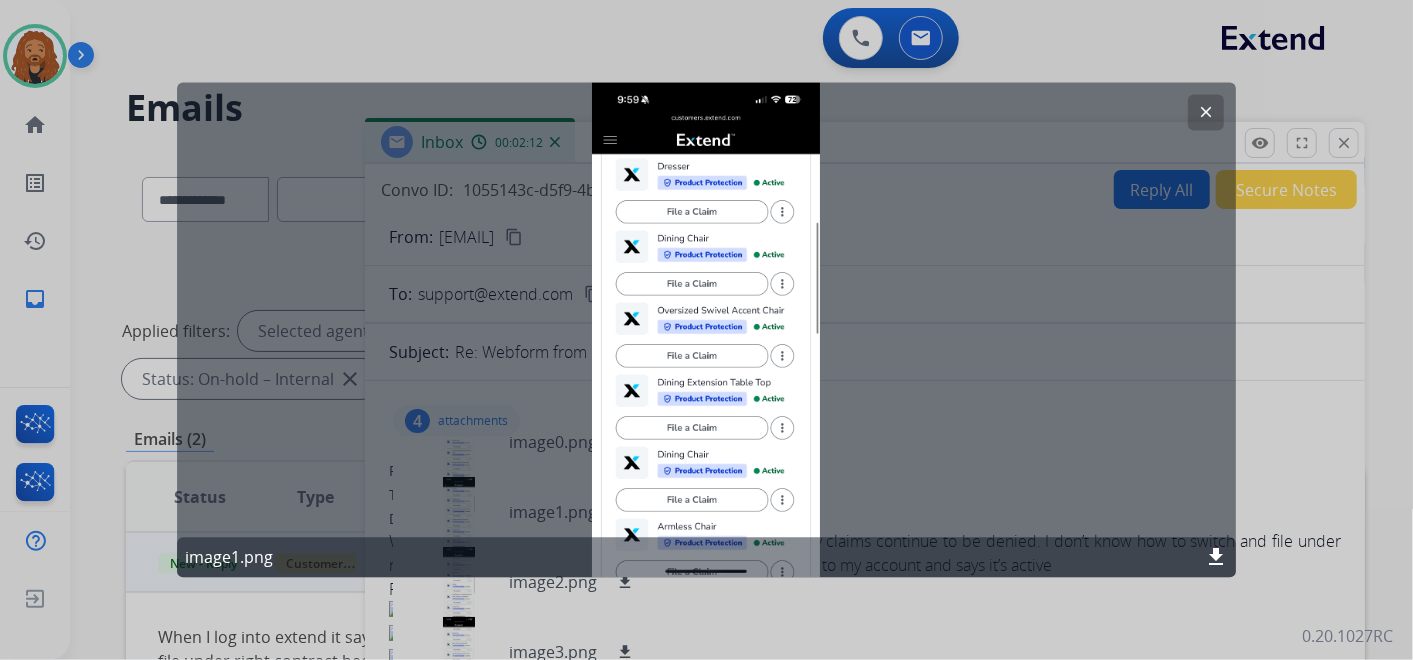 click on "clear" 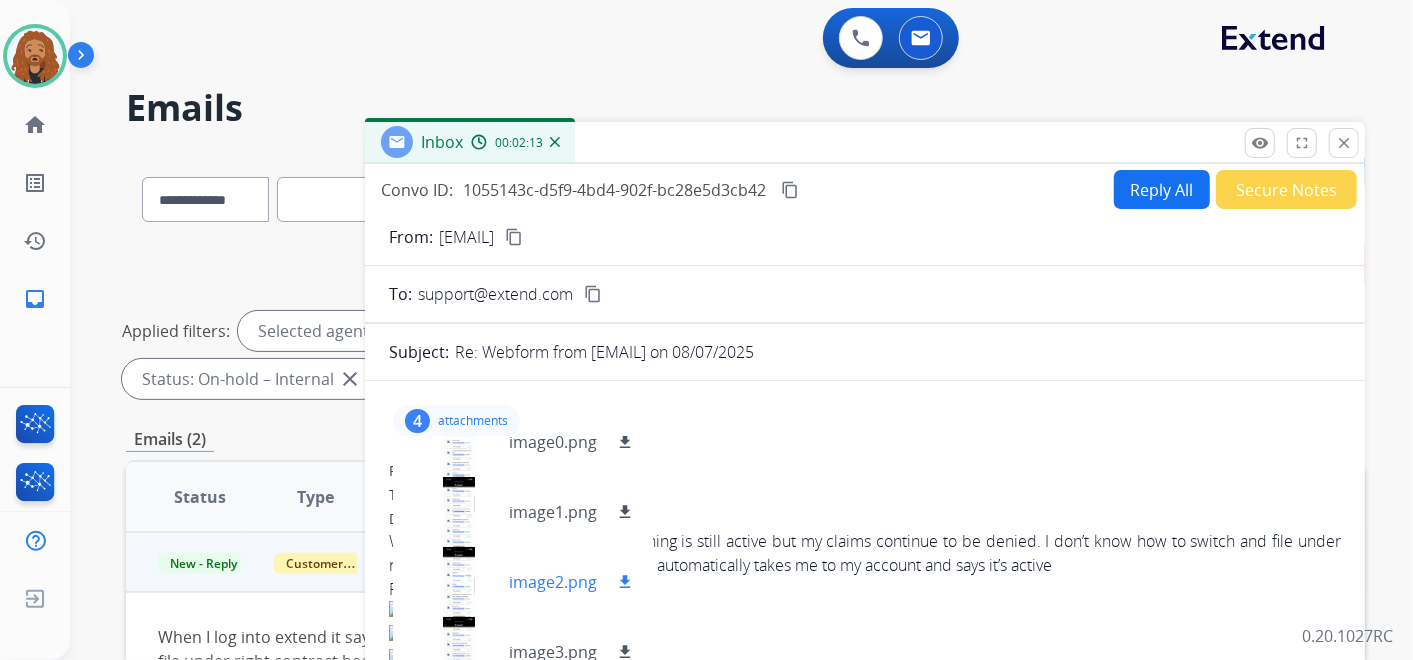 click at bounding box center (459, 582) 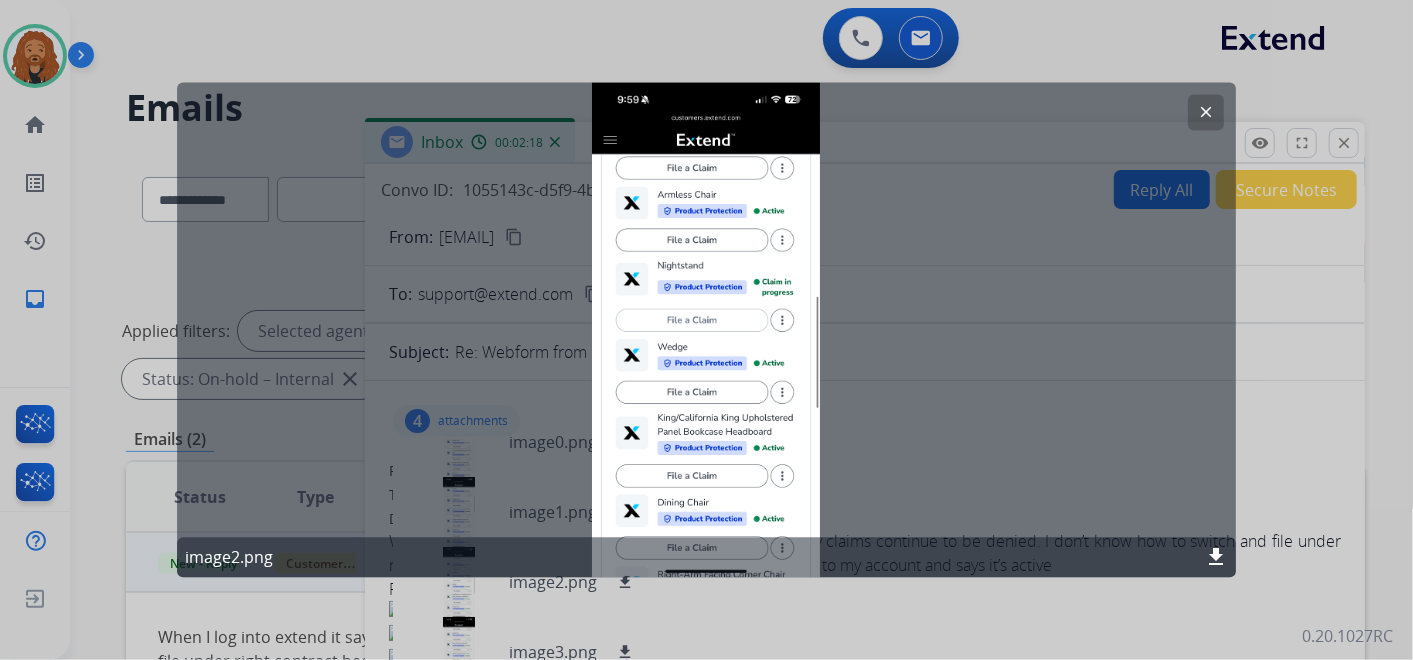 click on "clear" 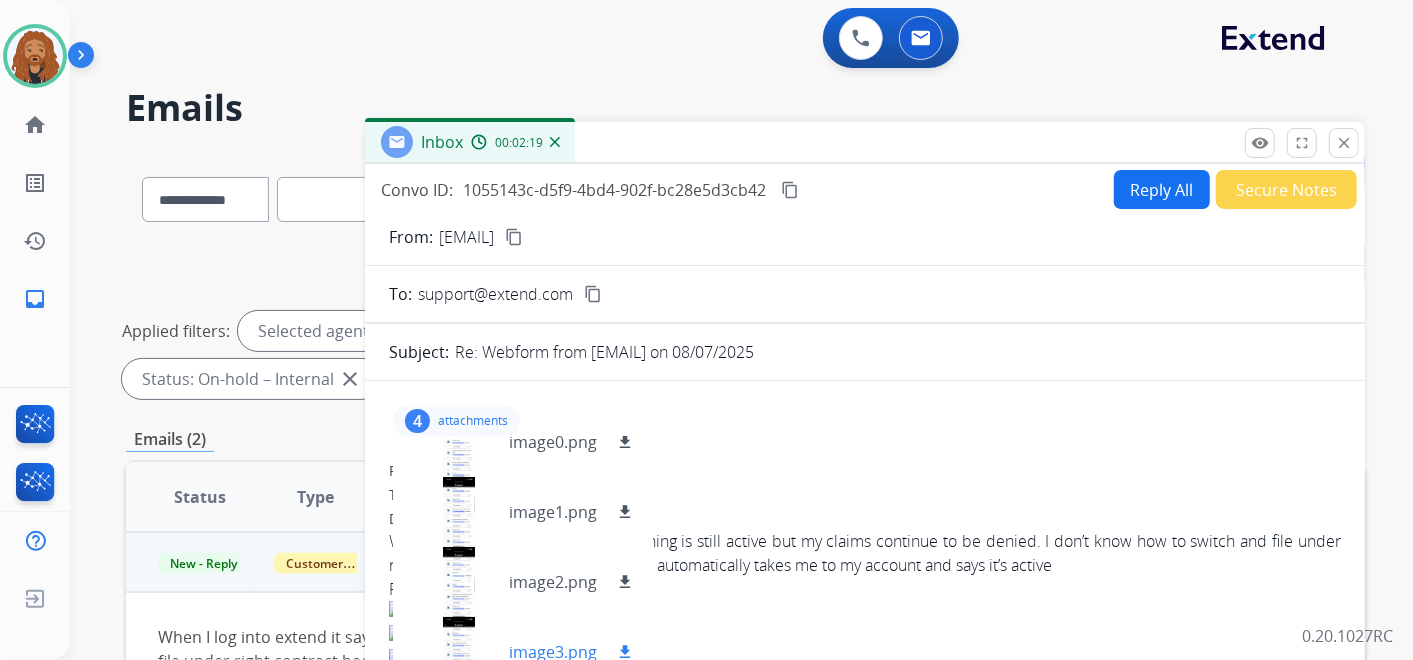 click on "image3.png" at bounding box center (553, 652) 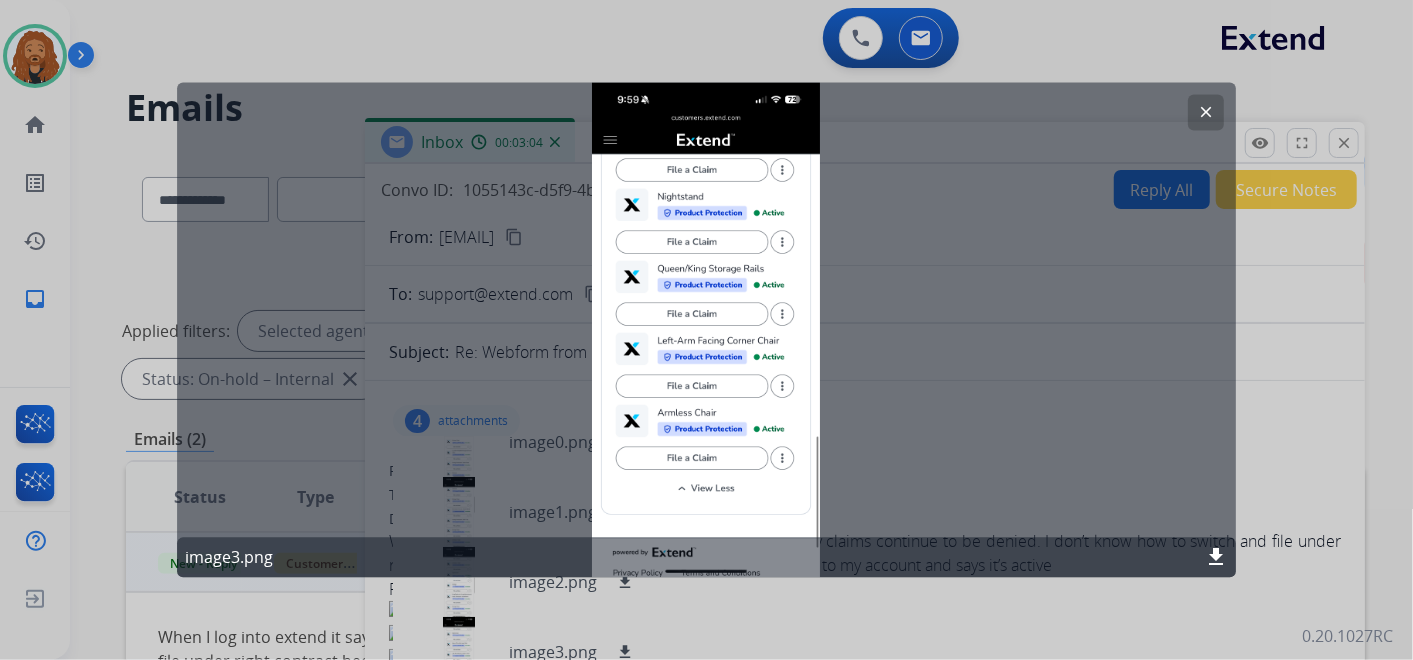click on "clear" 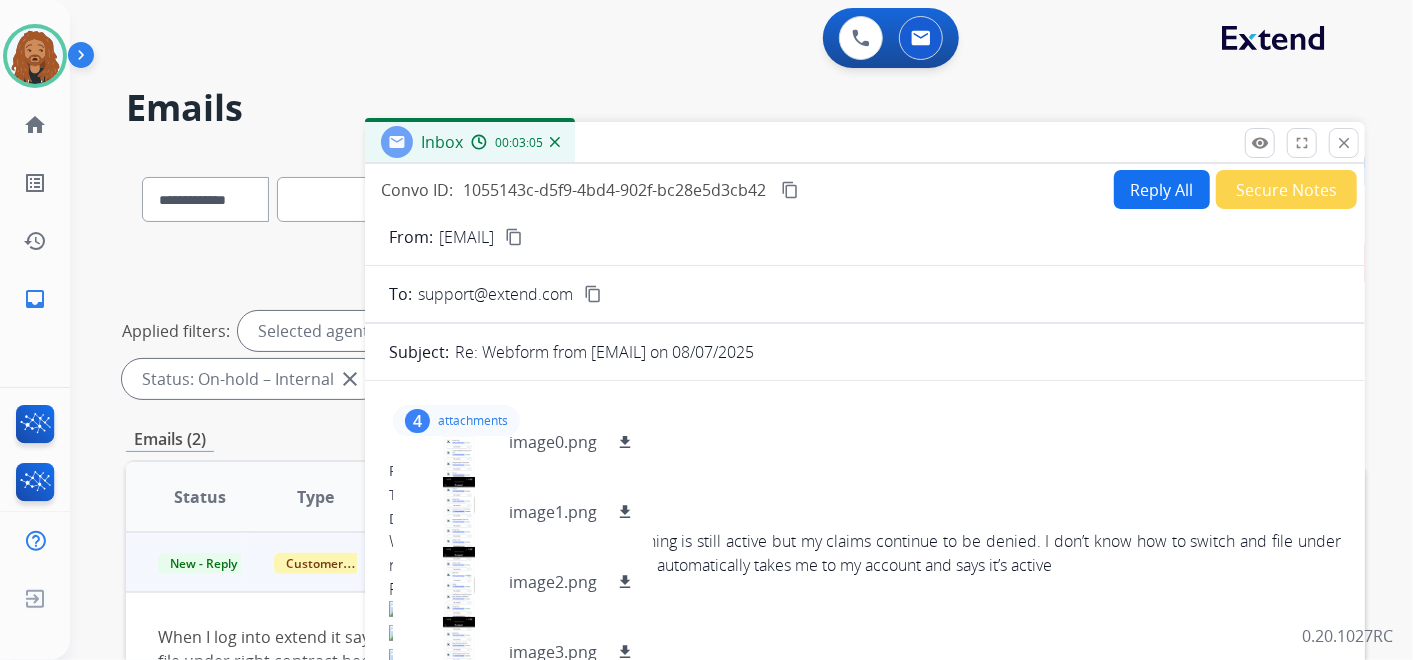 click on "4 attachments  image0.png  download  image1.png  download  image2.png  download  image3.png  download" at bounding box center (865, 421) 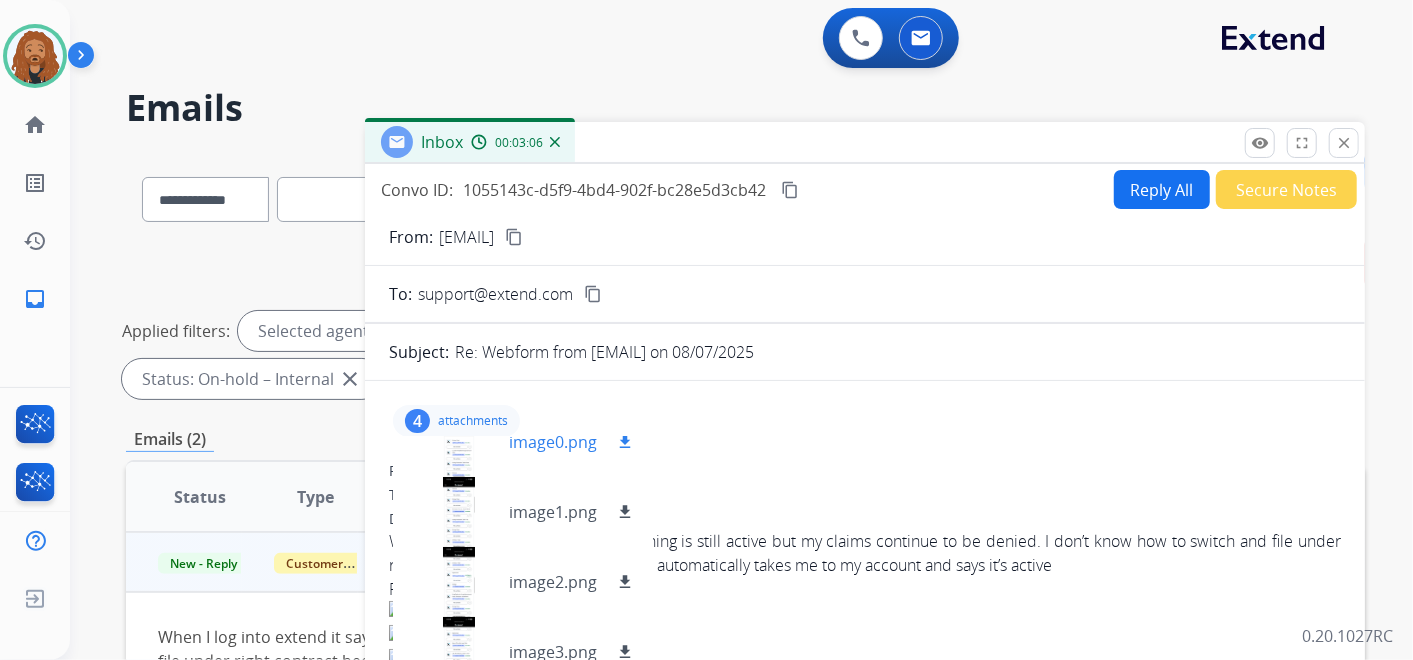 click on "image0.png" at bounding box center (553, 442) 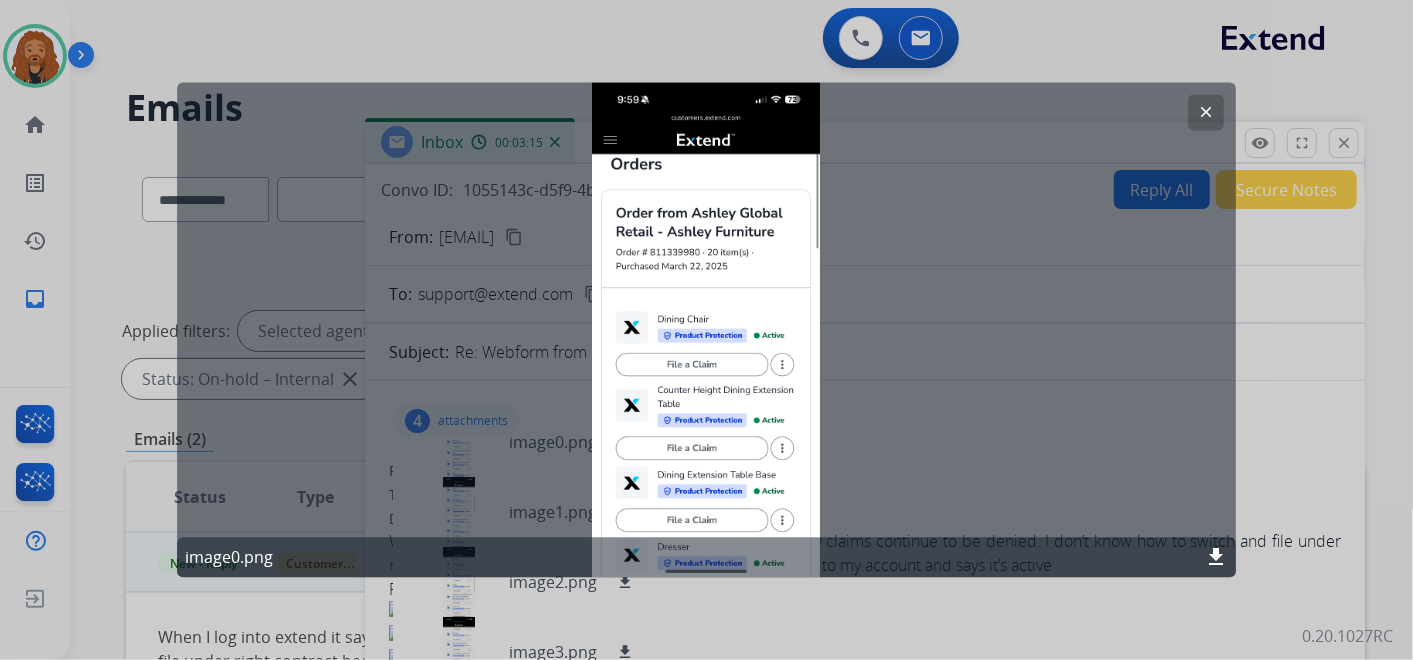 click on "clear" 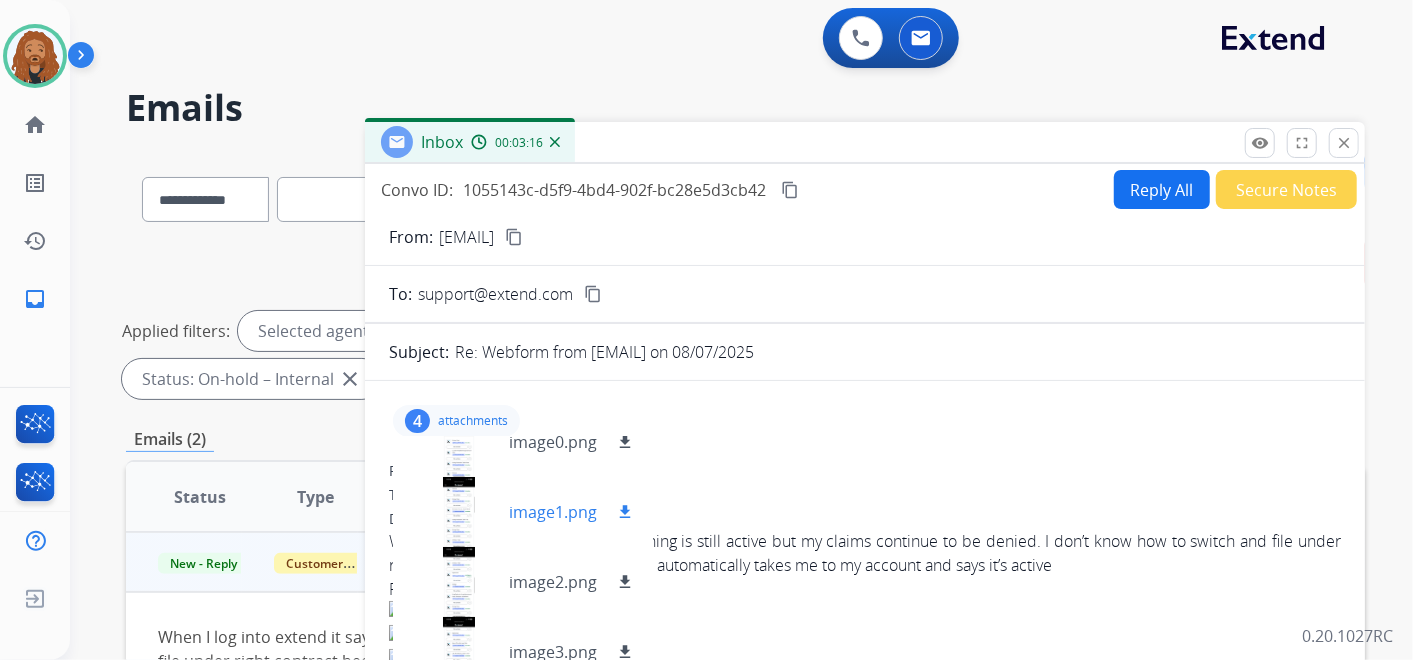click on "image1.png" at bounding box center [553, 512] 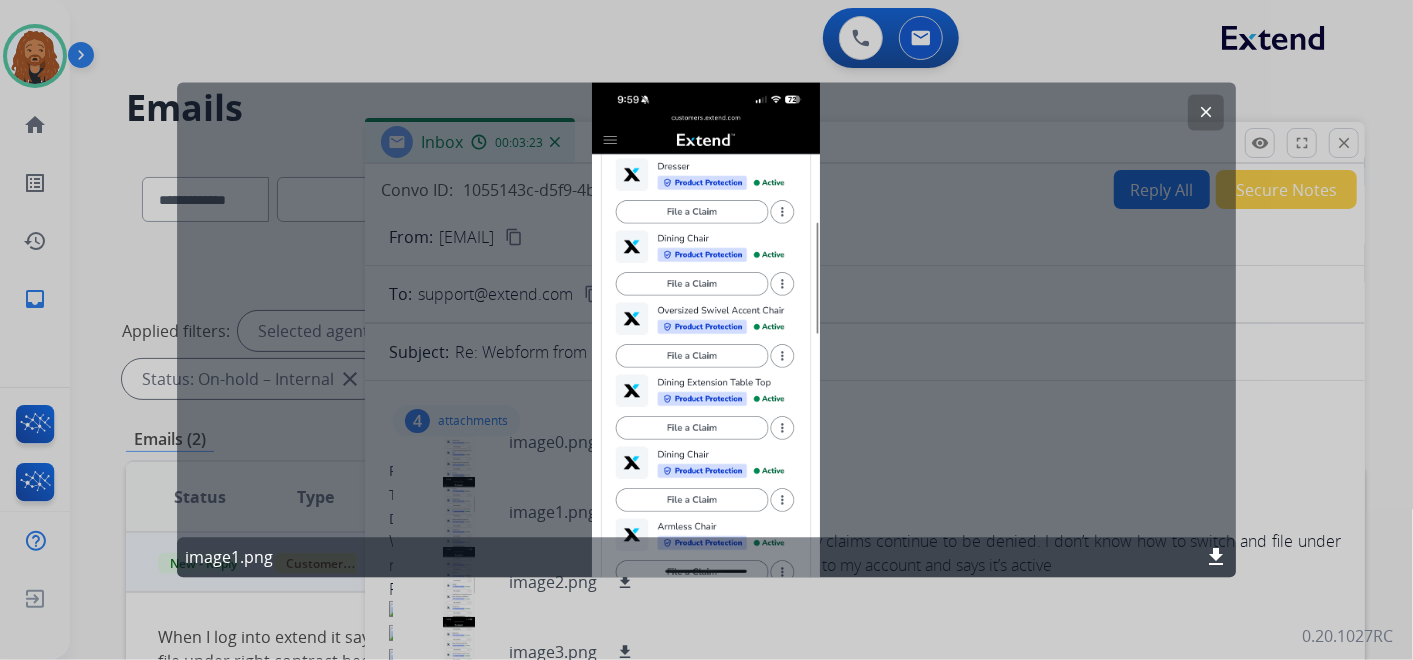 click on "clear" 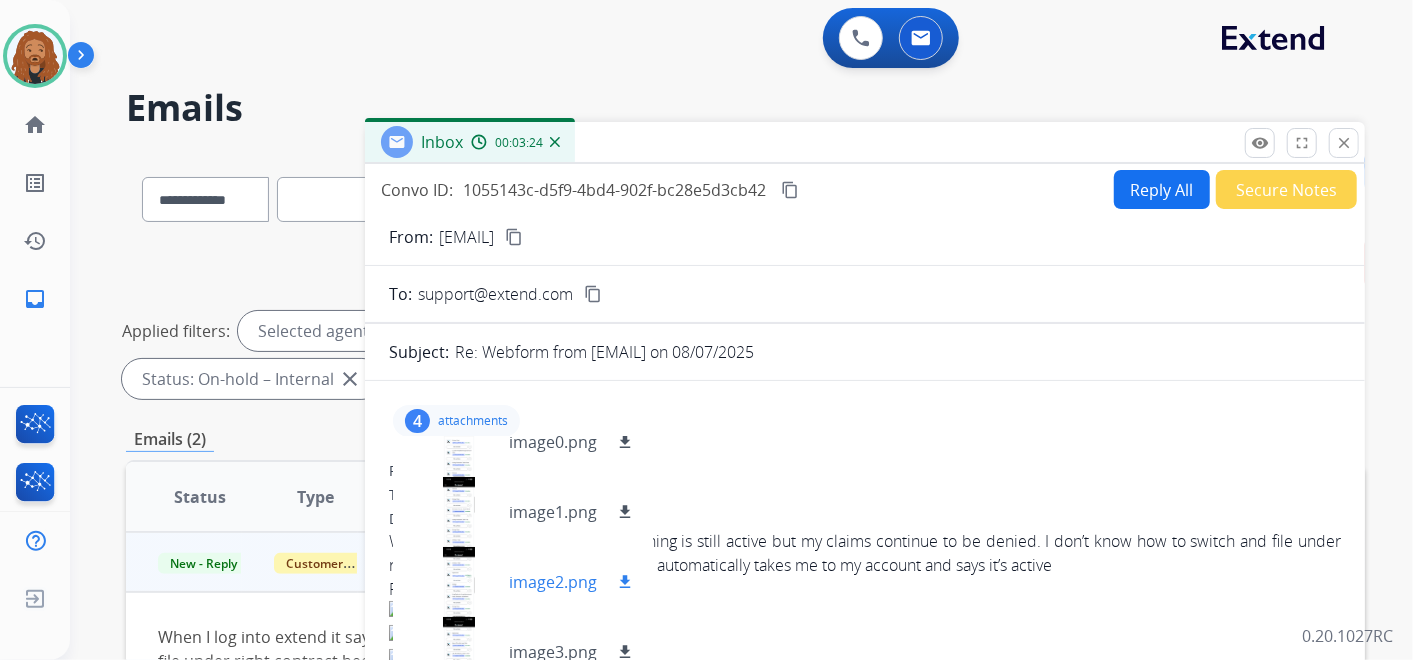 click on "image2.png" at bounding box center (553, 582) 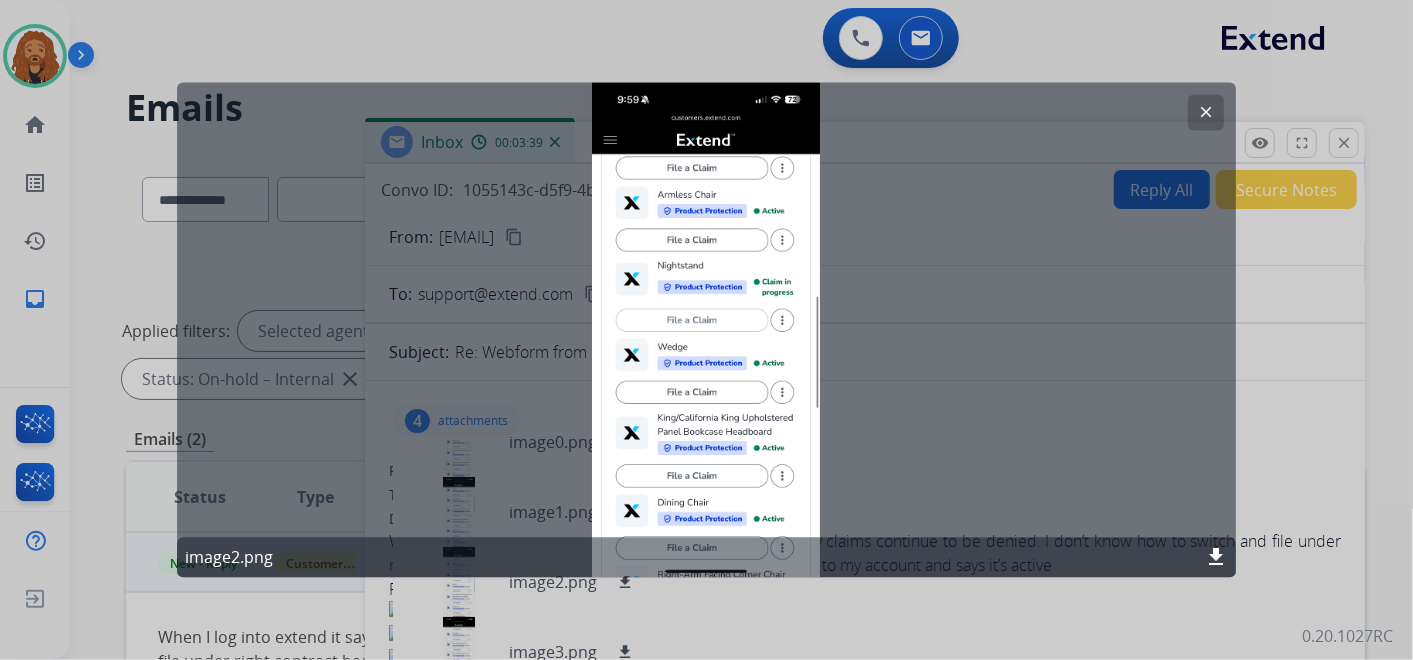 click on "clear" 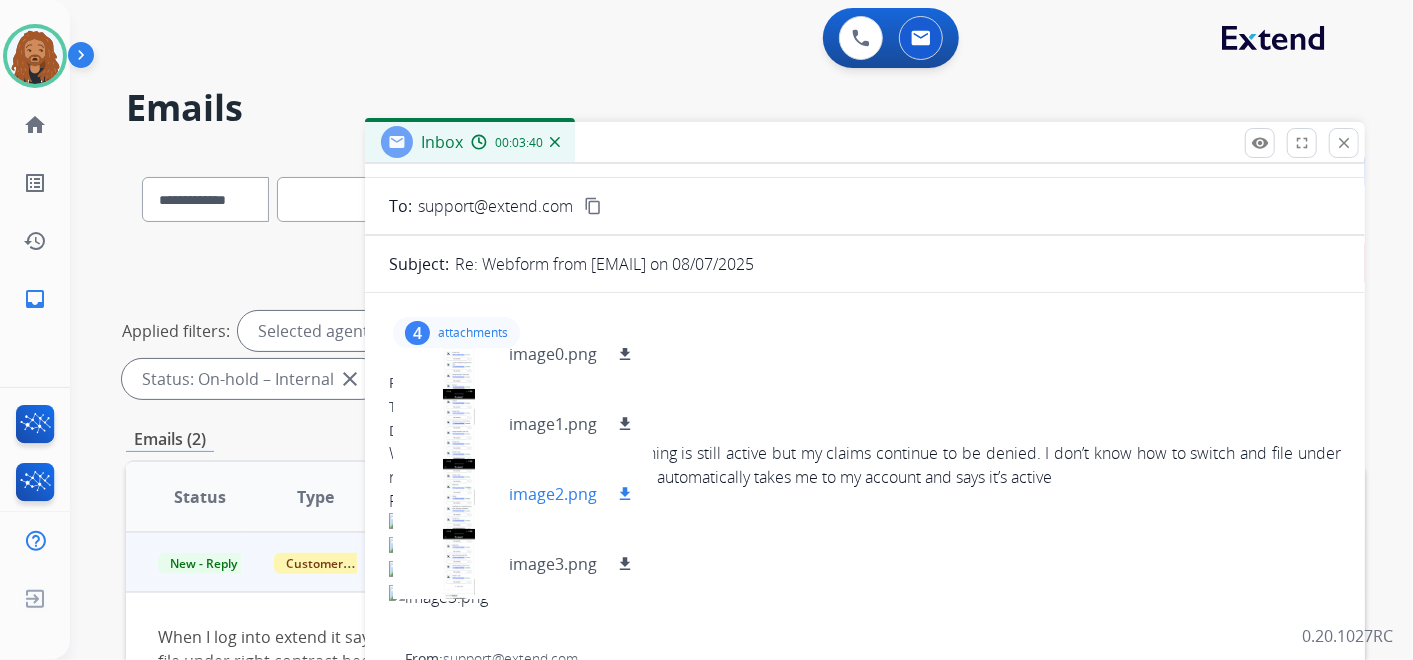 scroll, scrollTop: 333, scrollLeft: 0, axis: vertical 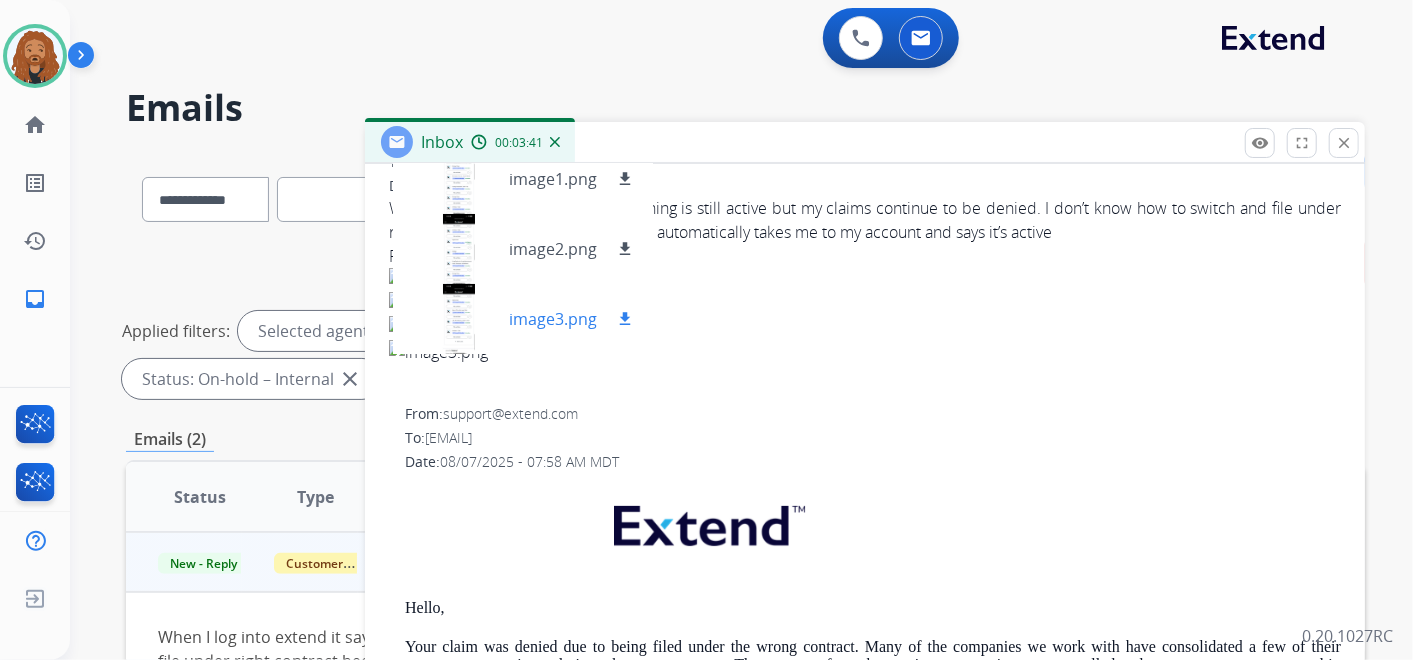 click on "image3.png" at bounding box center [553, 319] 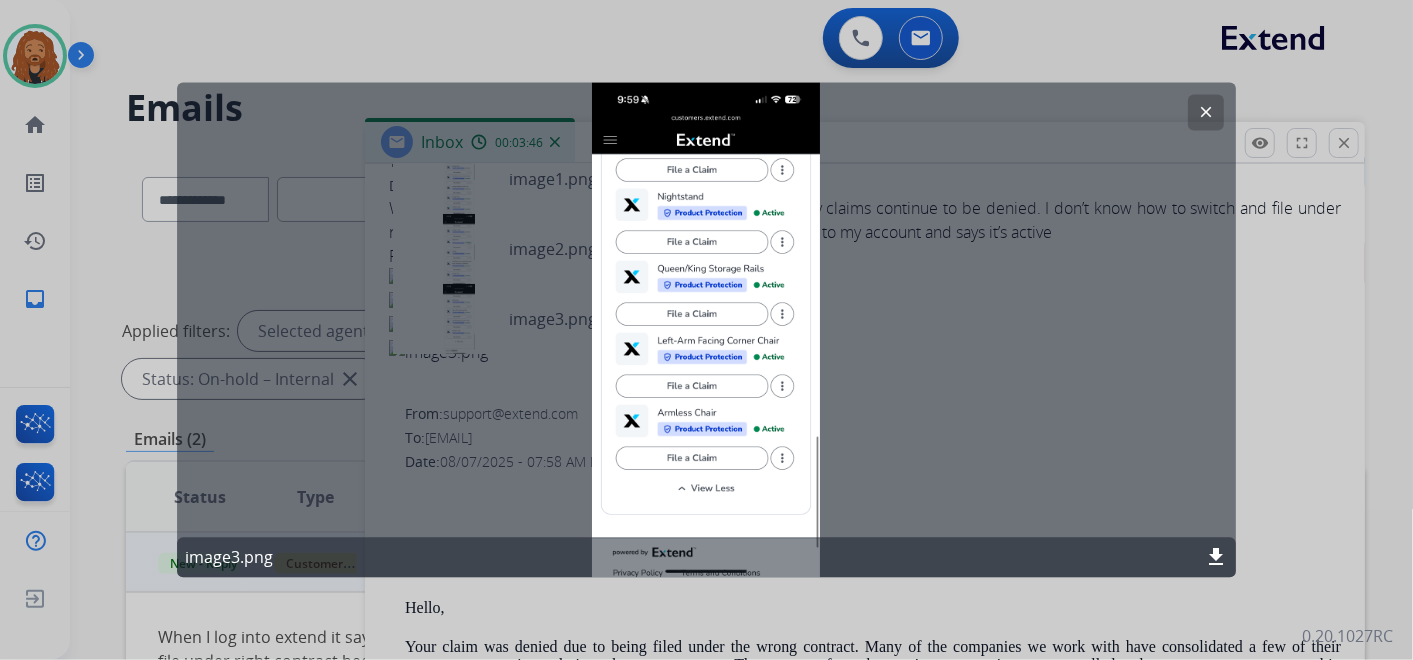 click on "clear" 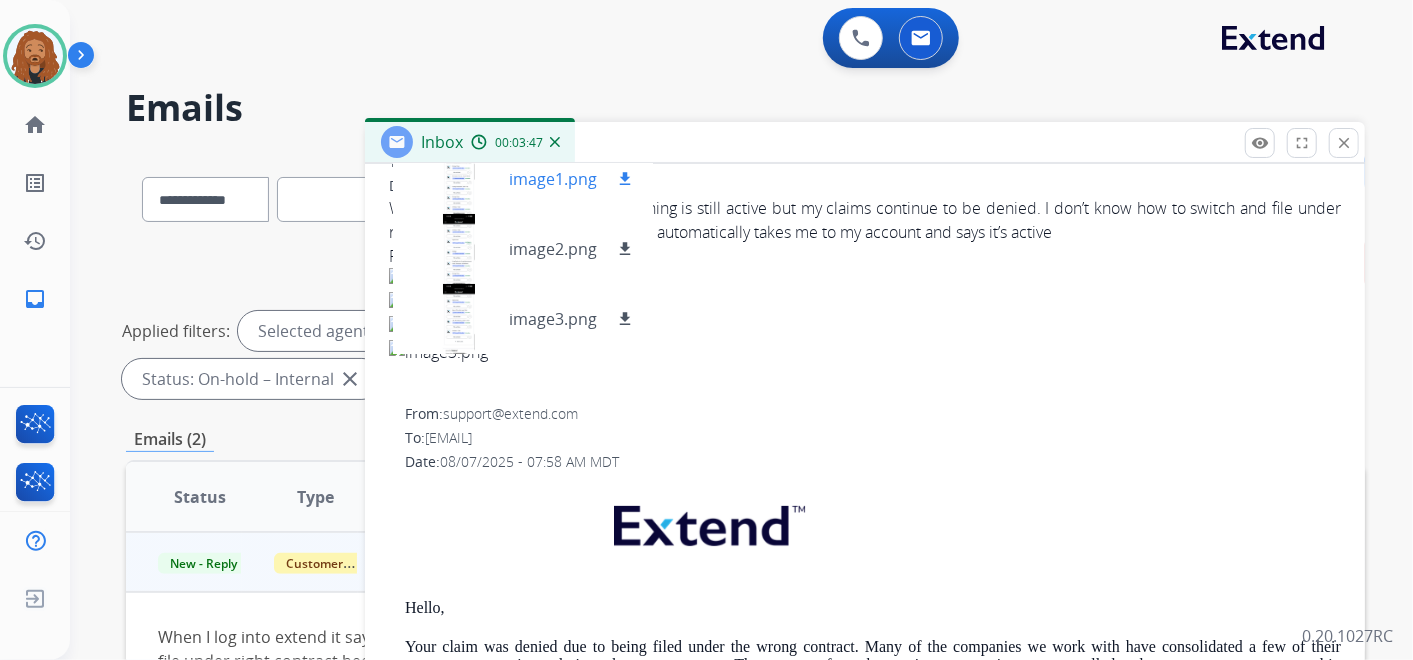 click on "image1.png" at bounding box center [553, 179] 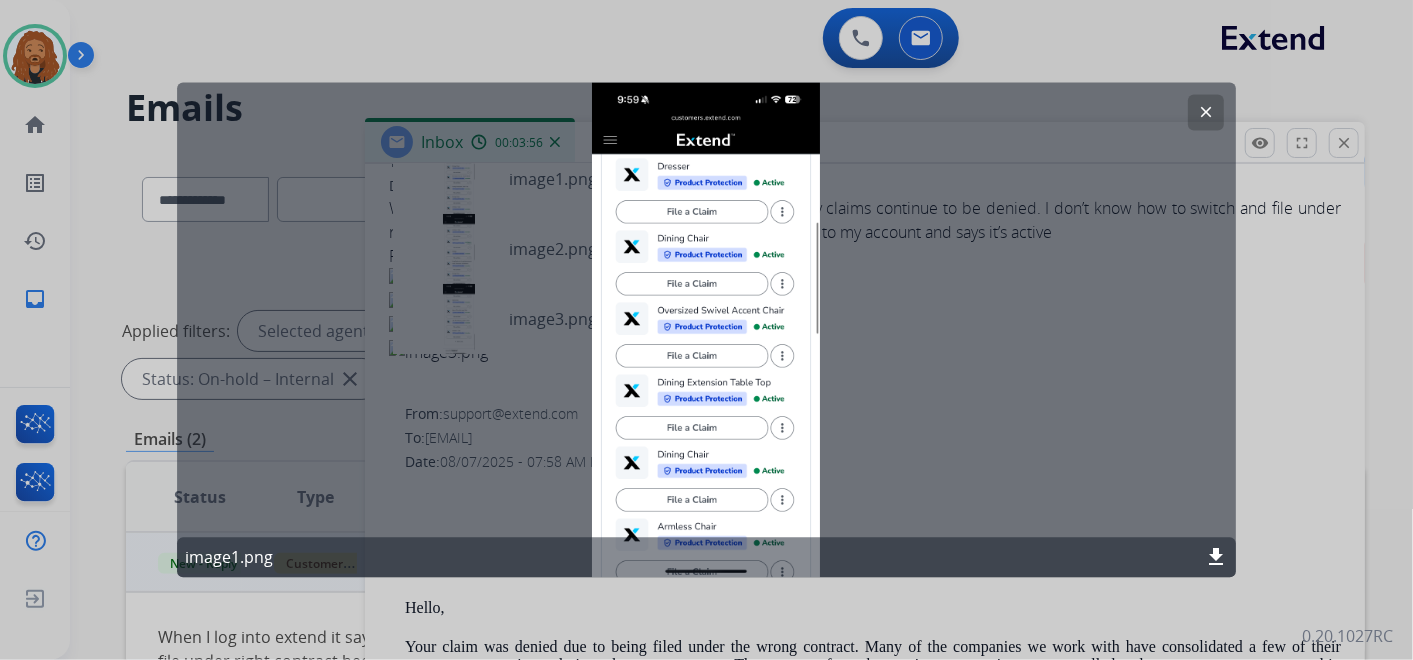 click on "clear" 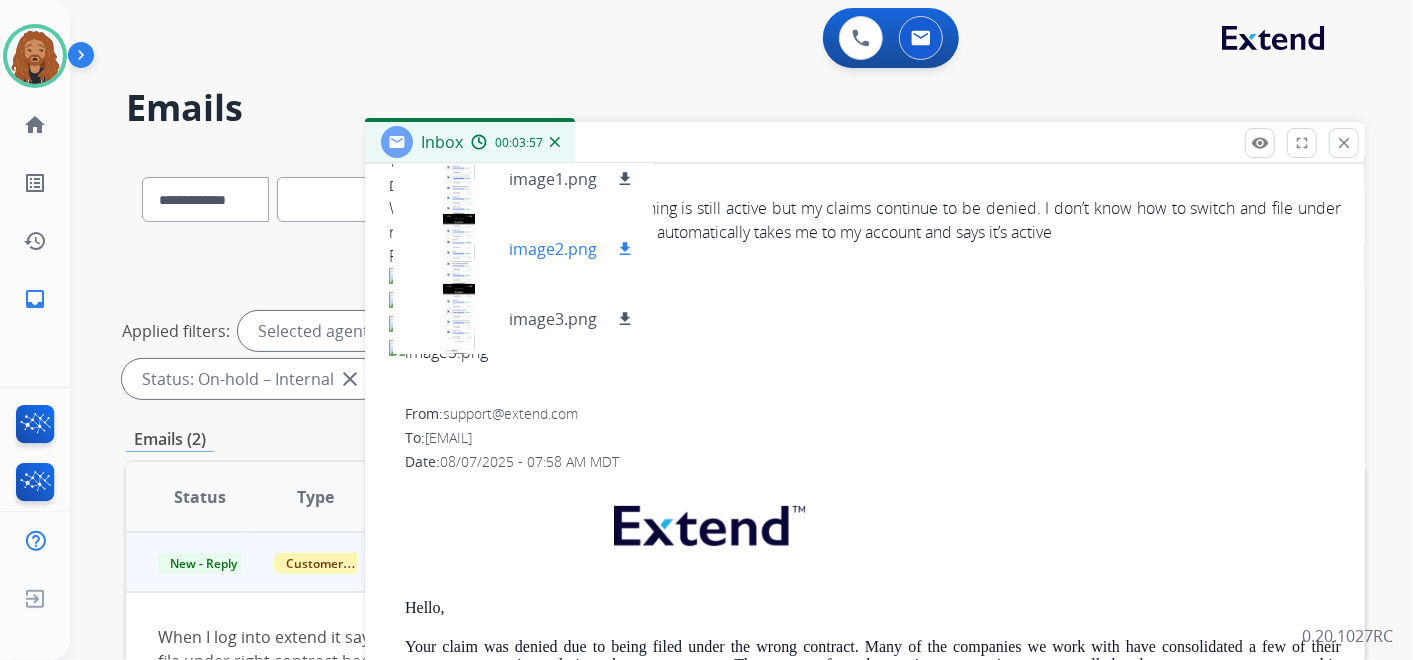 click on "image2.png" at bounding box center (553, 249) 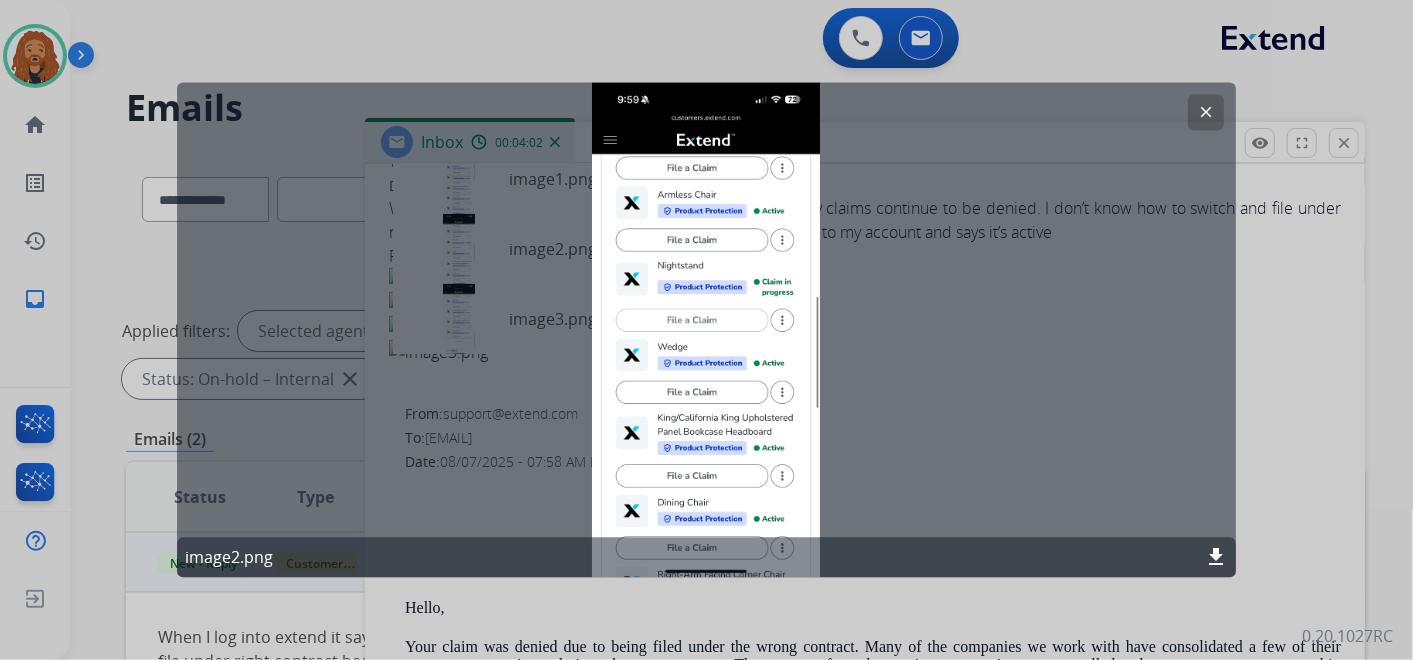 click on "clear" 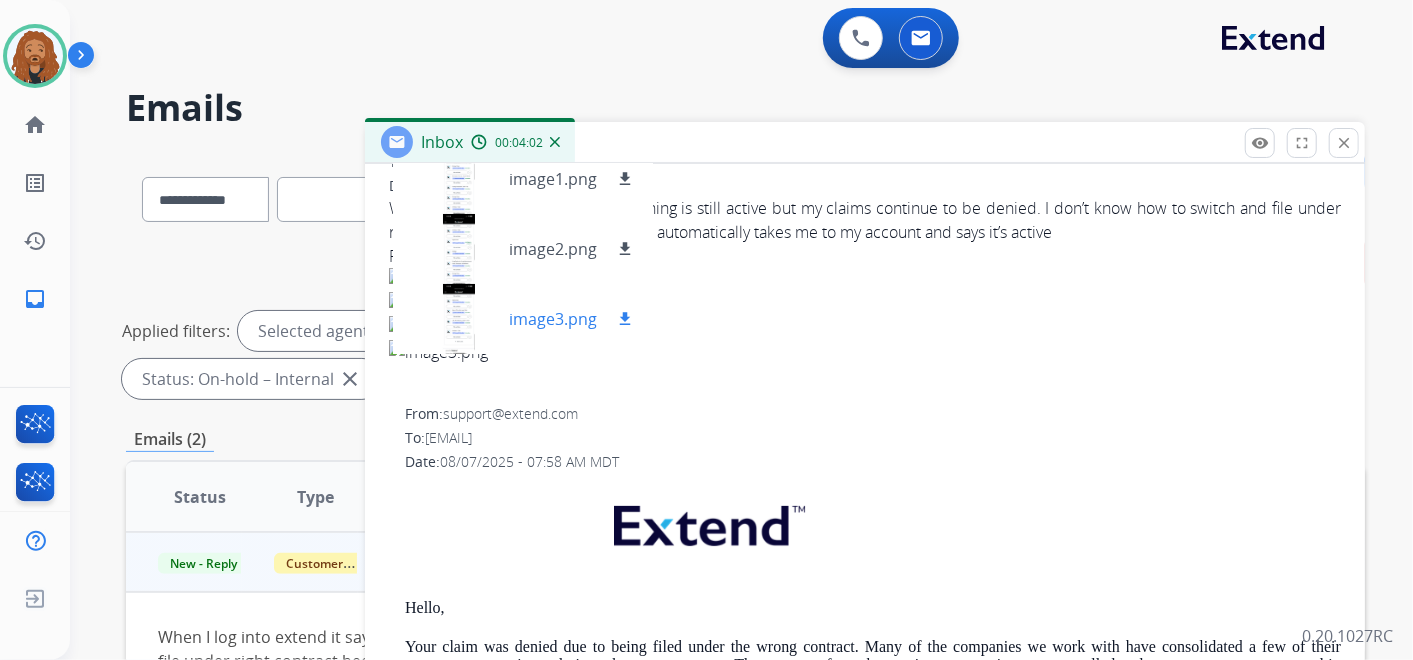 click on "image3.png" at bounding box center (553, 319) 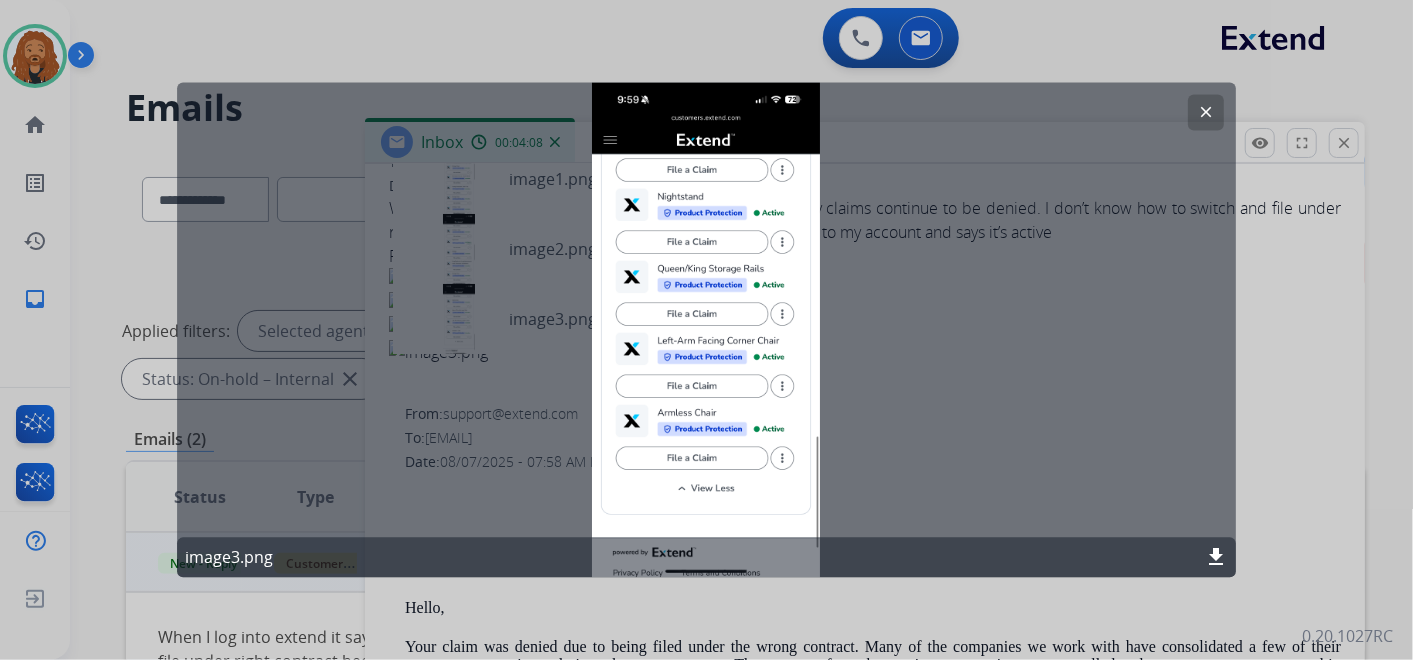click on "clear" 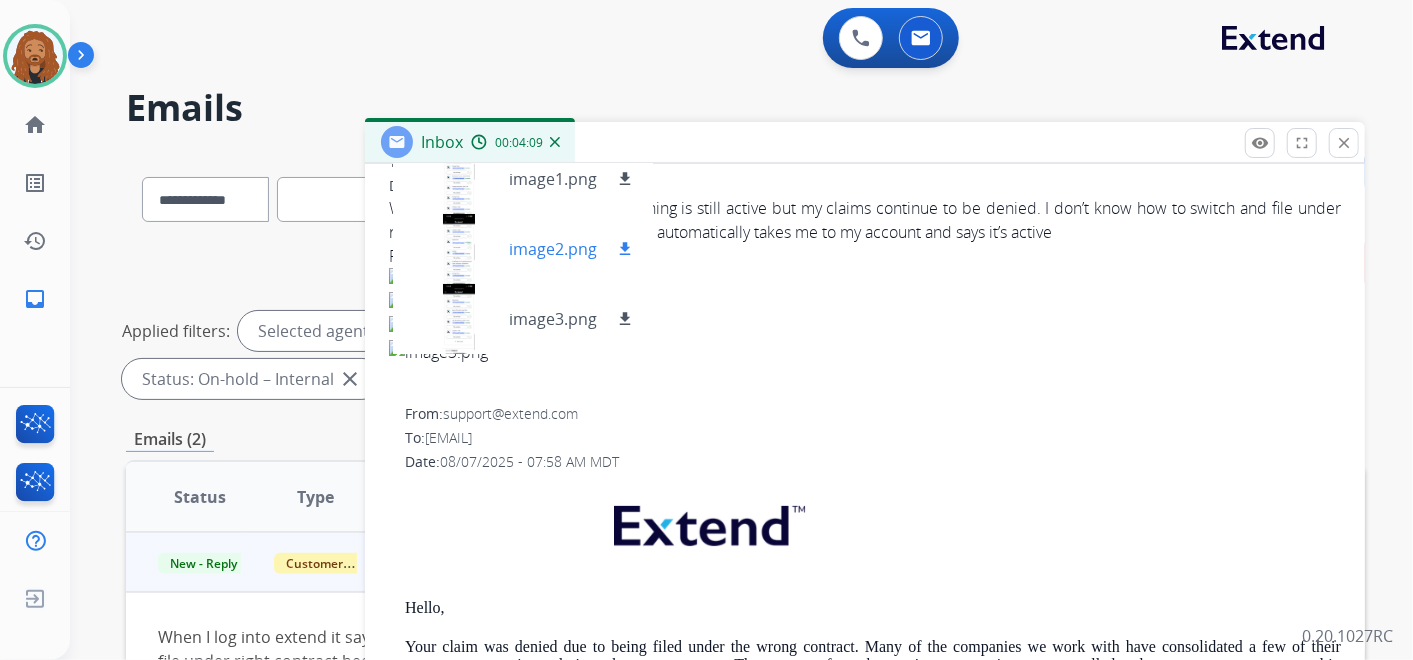 click on "image2.png" at bounding box center [553, 249] 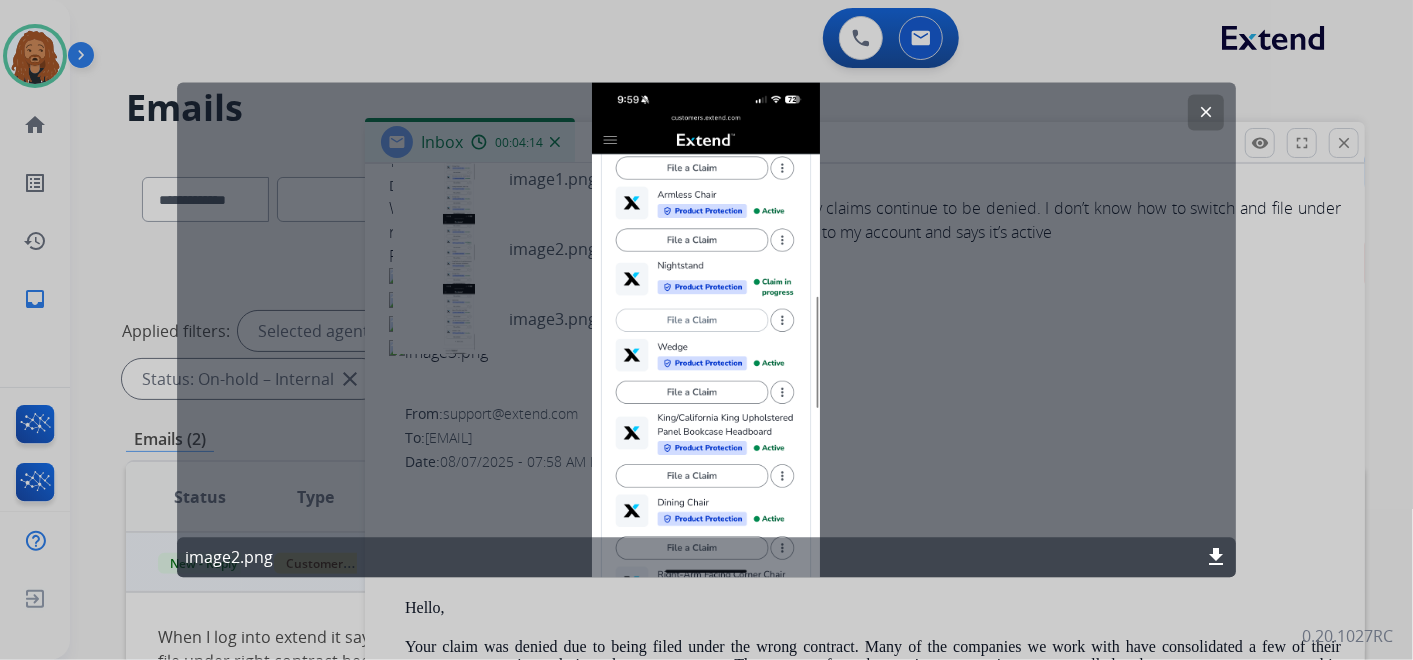 click on "clear" 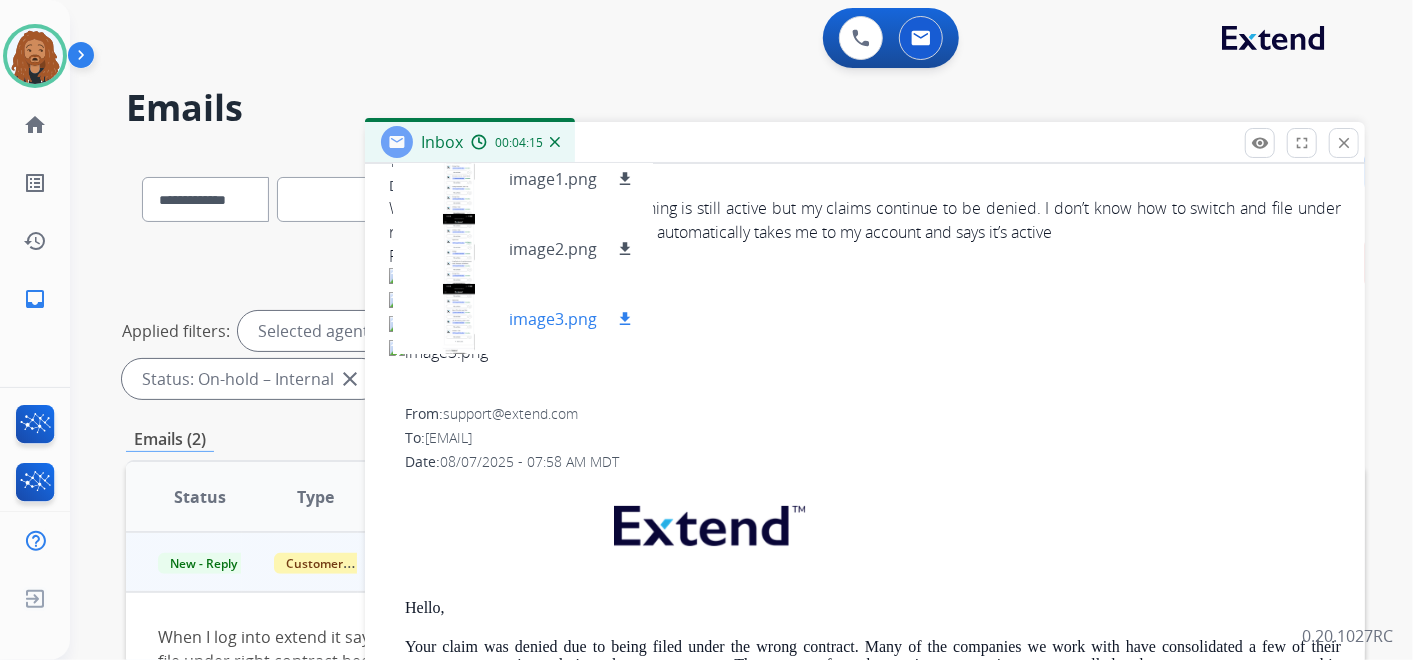click at bounding box center [459, 319] 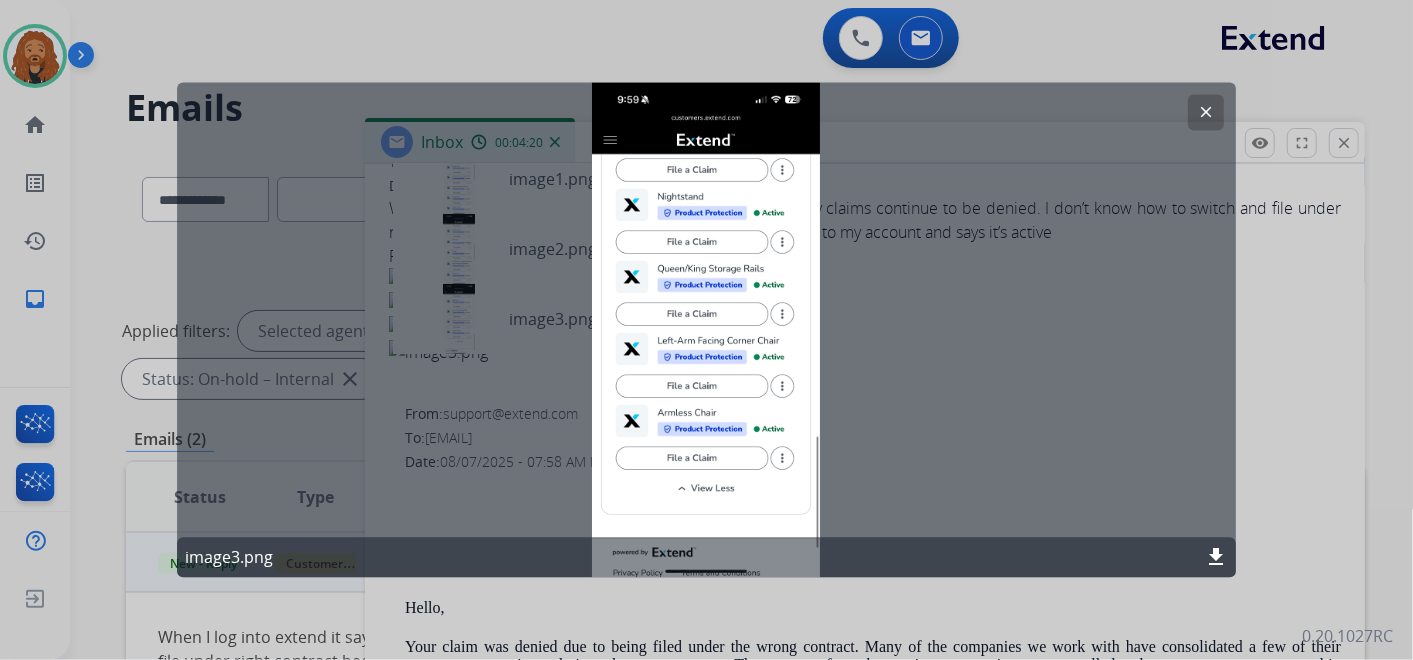 click on "clear" 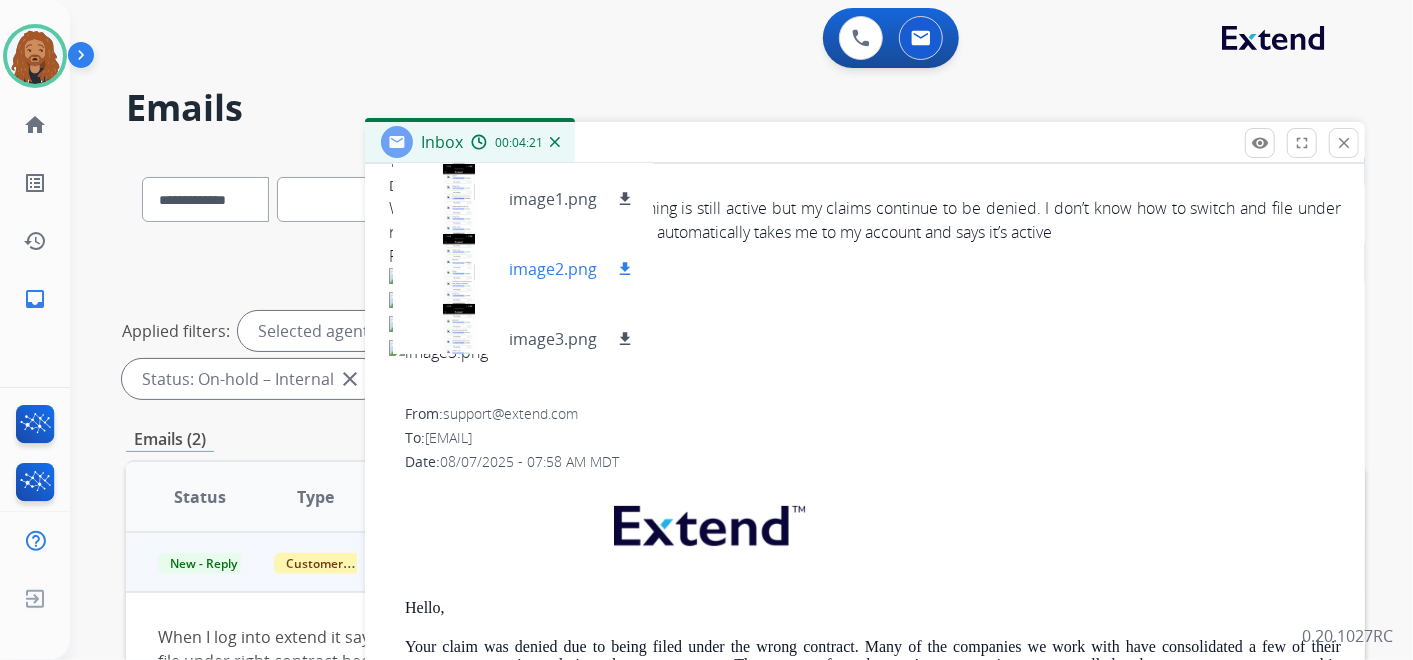 scroll, scrollTop: 0, scrollLeft: 0, axis: both 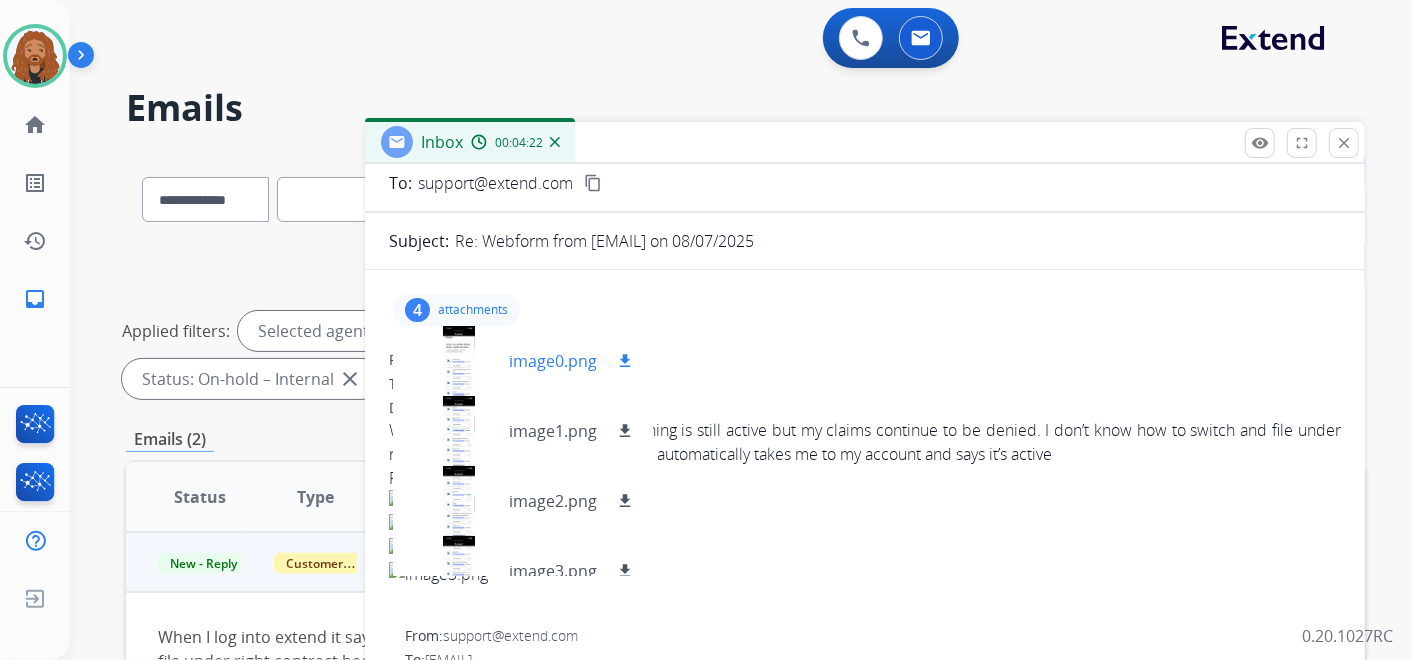 click on "image0.png  download" at bounding box center (523, 361) 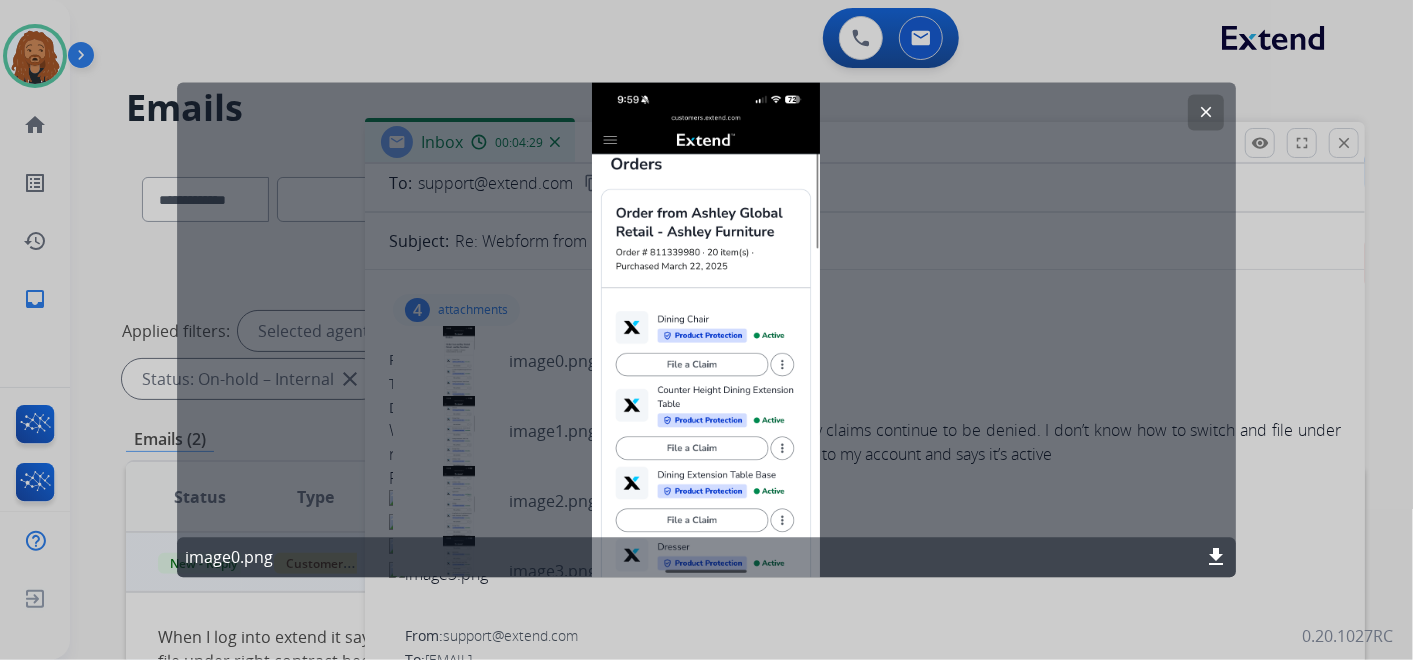 click on "clear" 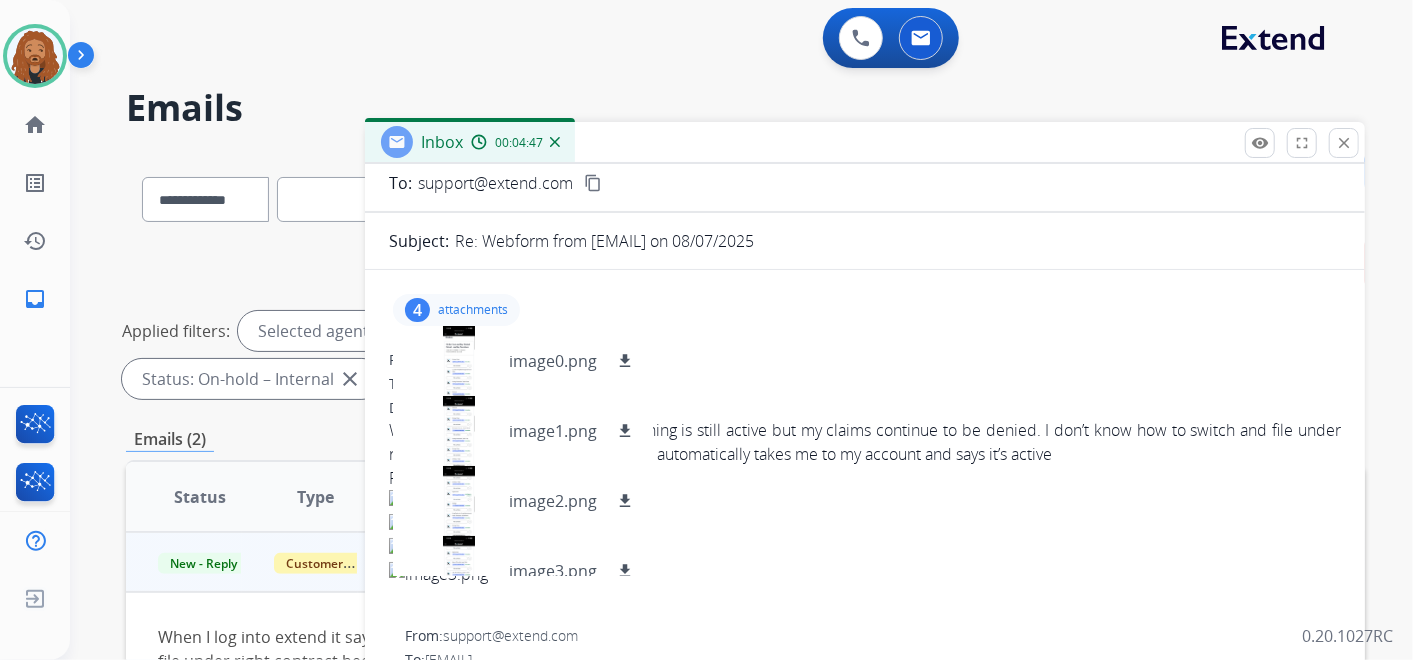 drag, startPoint x: 1300, startPoint y: 528, endPoint x: 1246, endPoint y: 148, distance: 383.81766 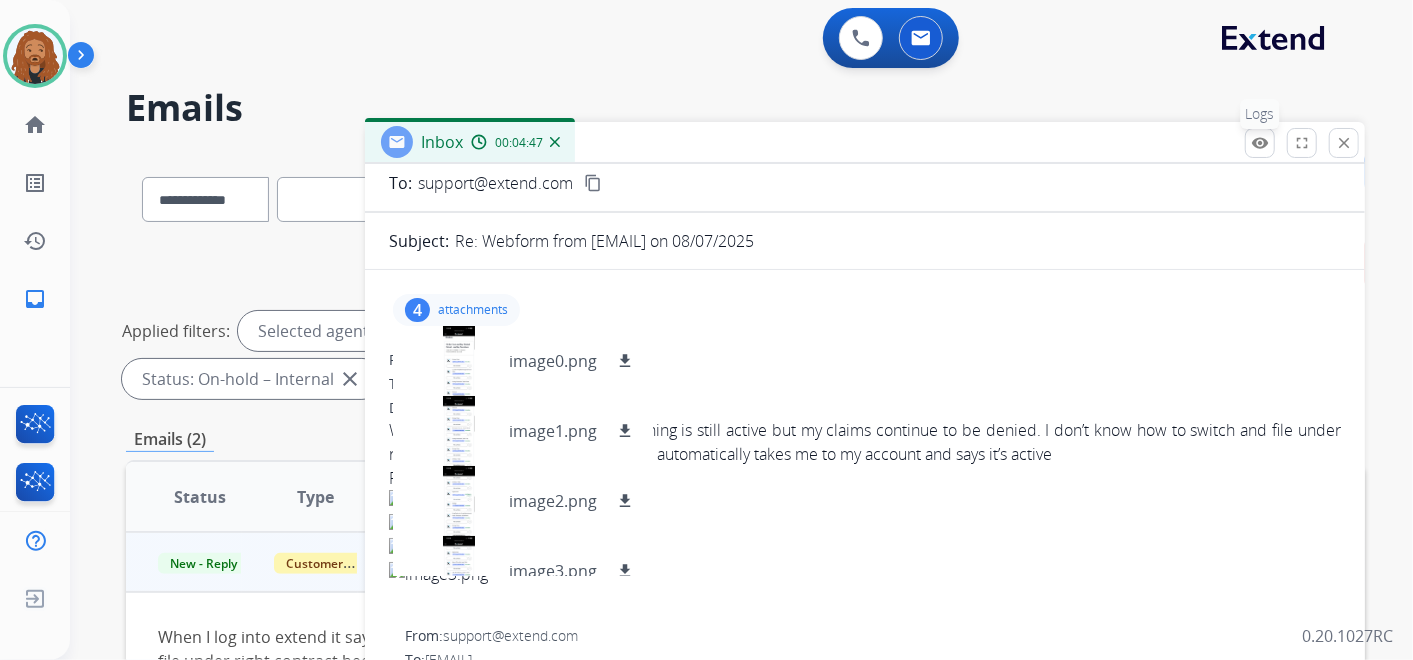 click on "remove_red_eye Logs fullscreen Expand close Close" at bounding box center [1302, 143] 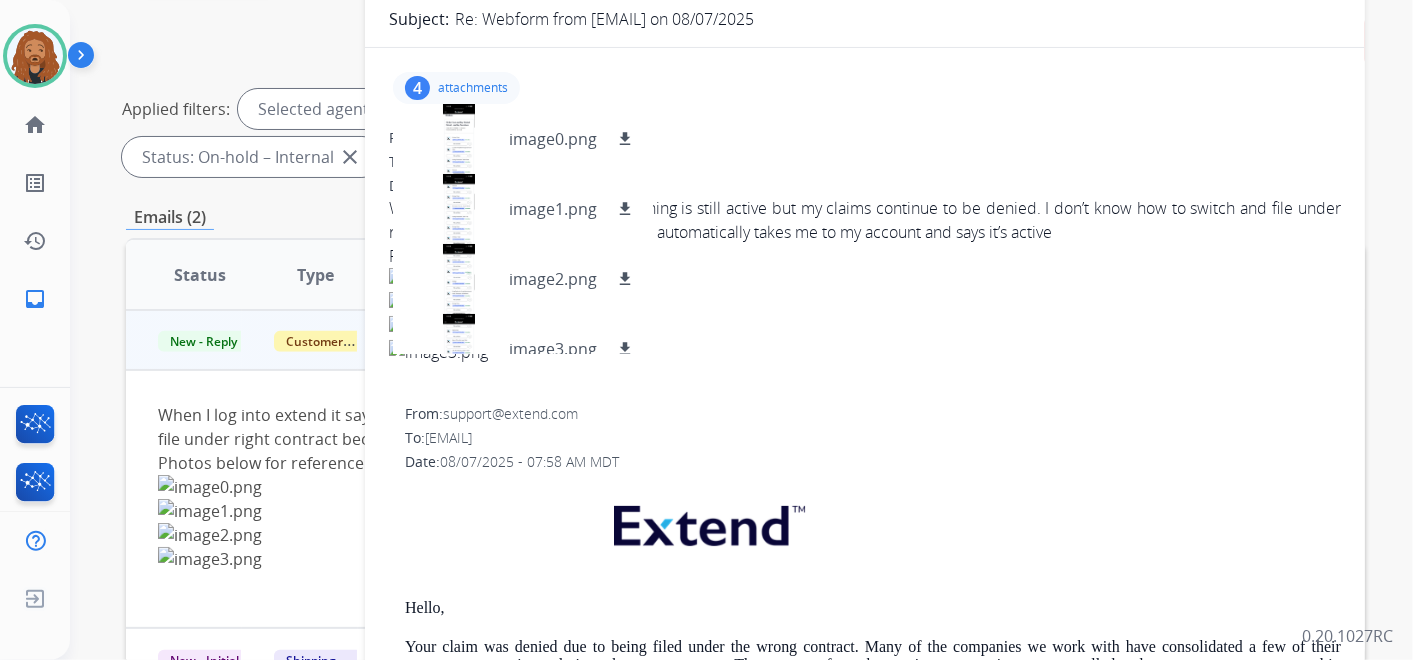 scroll, scrollTop: 111, scrollLeft: 0, axis: vertical 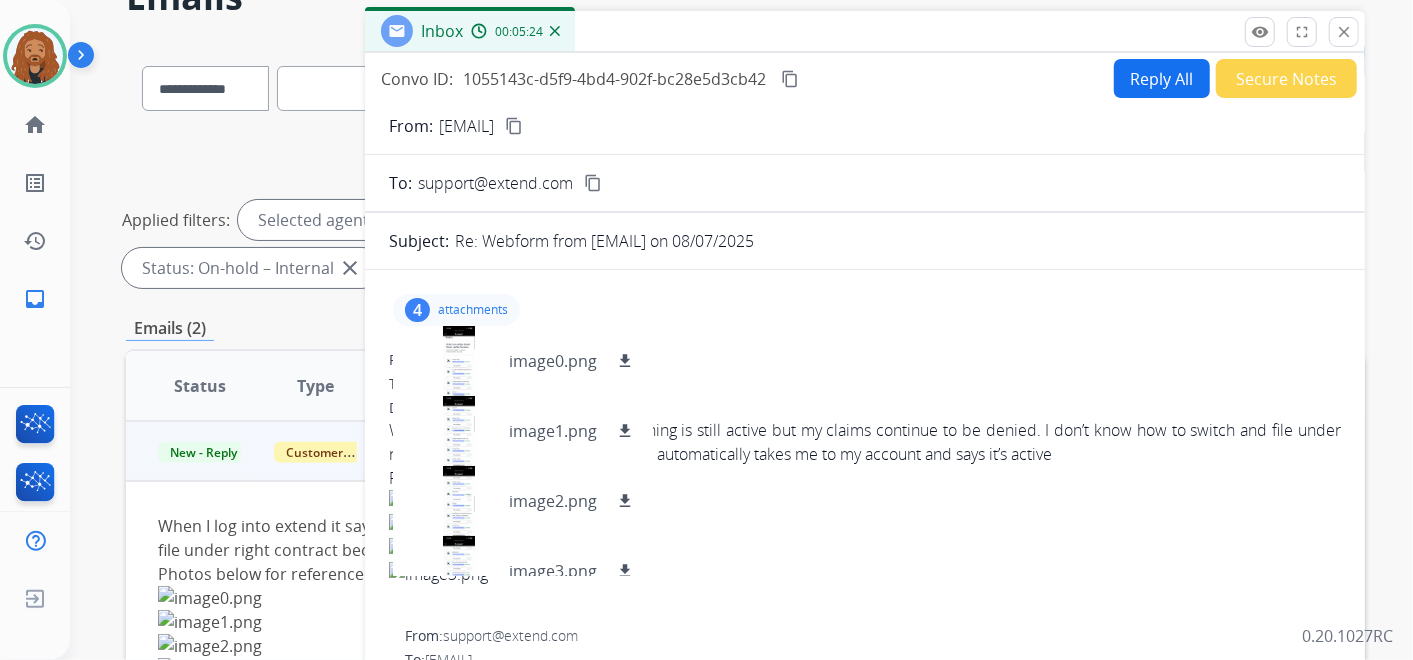click on "4 attachments  image0.png  download  image1.png  download  image2.png  download  image3.png  download" at bounding box center (456, 310) 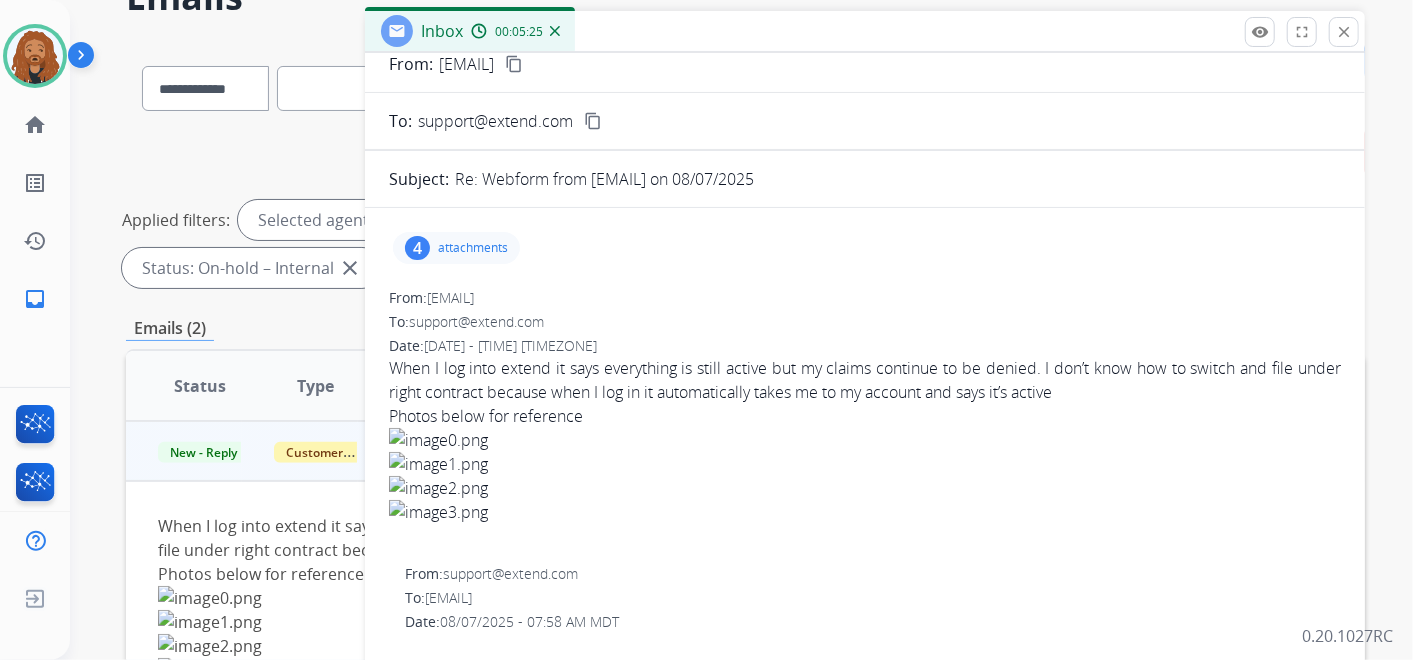 scroll, scrollTop: 111, scrollLeft: 0, axis: vertical 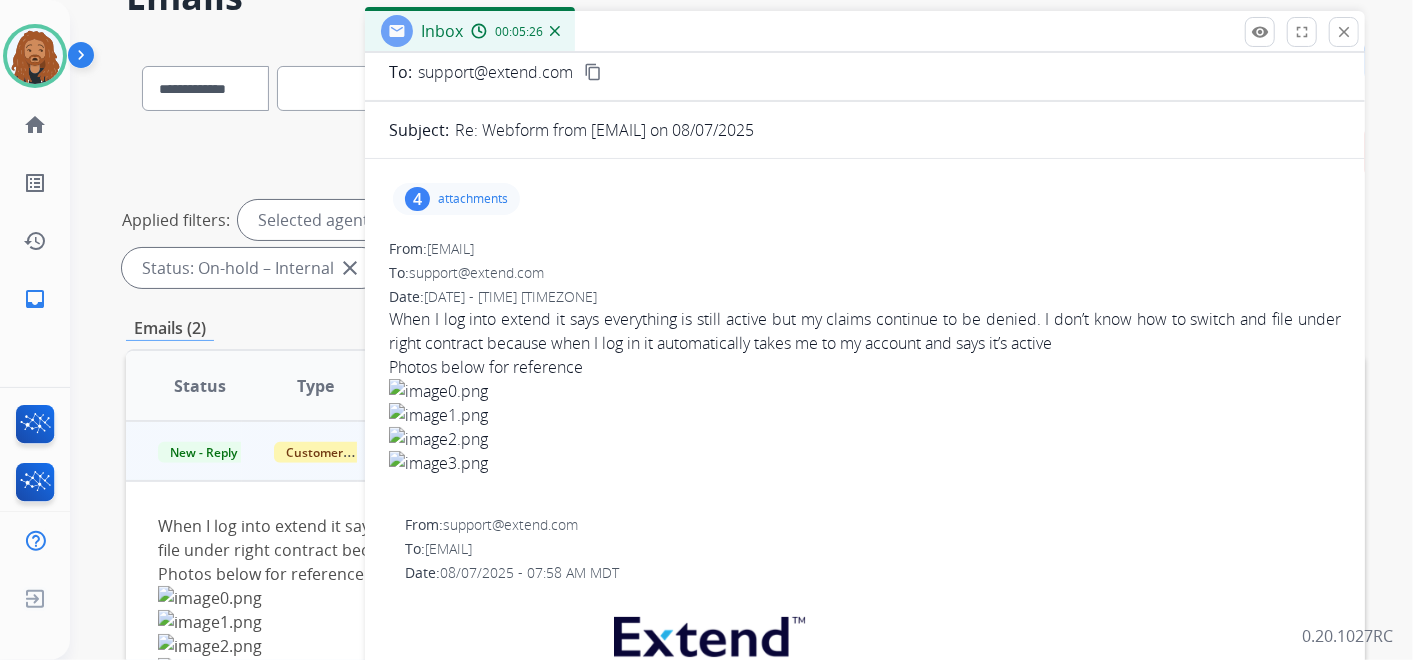 click on "4 attachments" at bounding box center (456, 199) 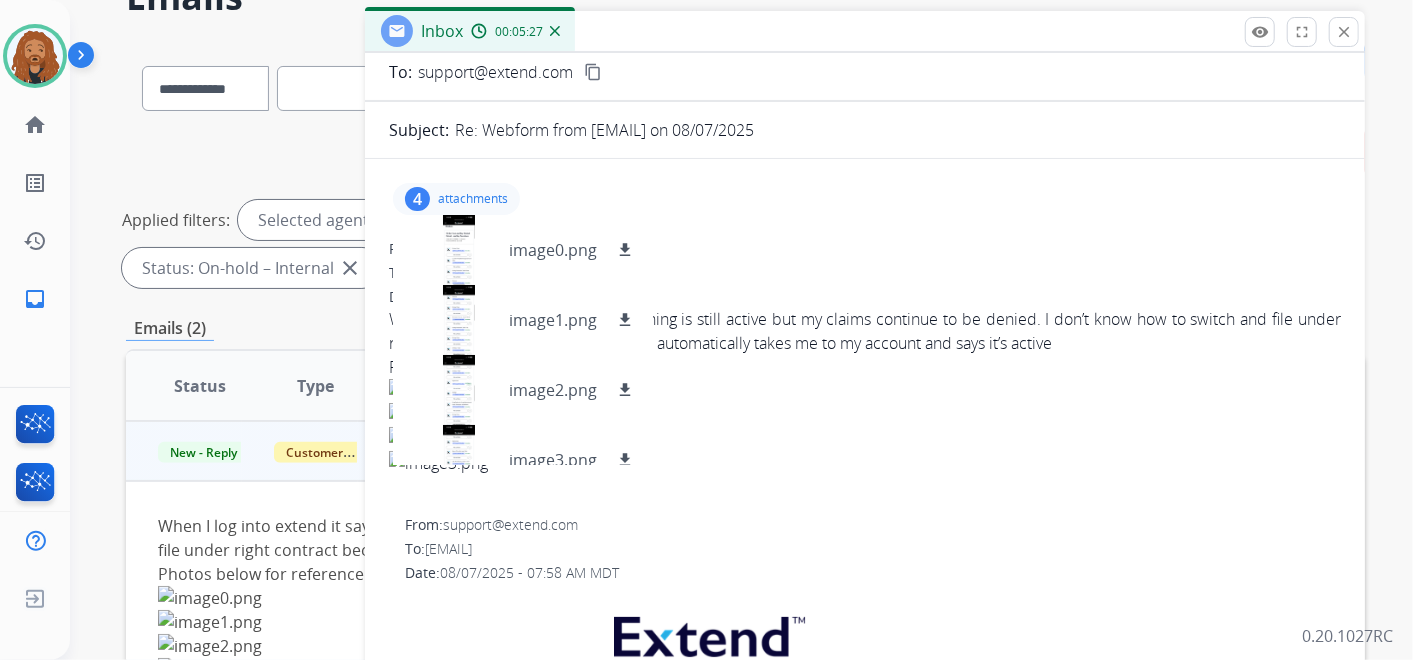 click on "attachments" at bounding box center (473, 199) 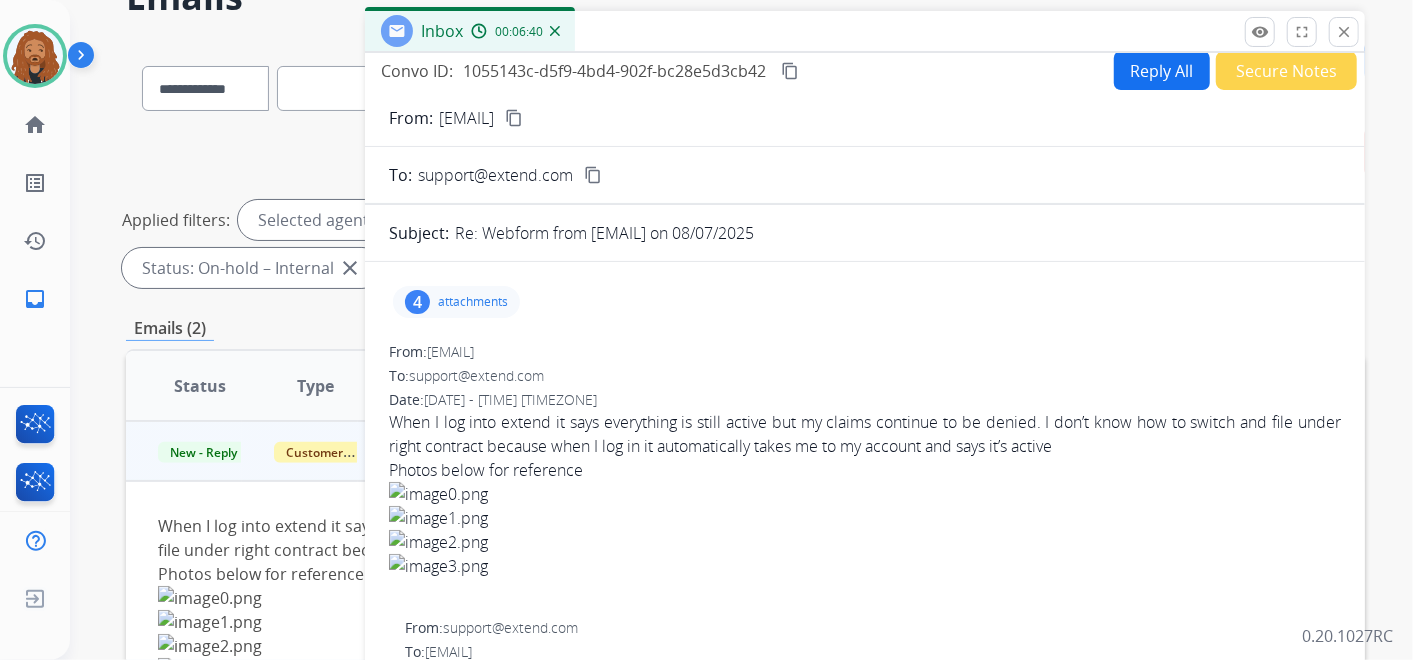 scroll, scrollTop: 0, scrollLeft: 0, axis: both 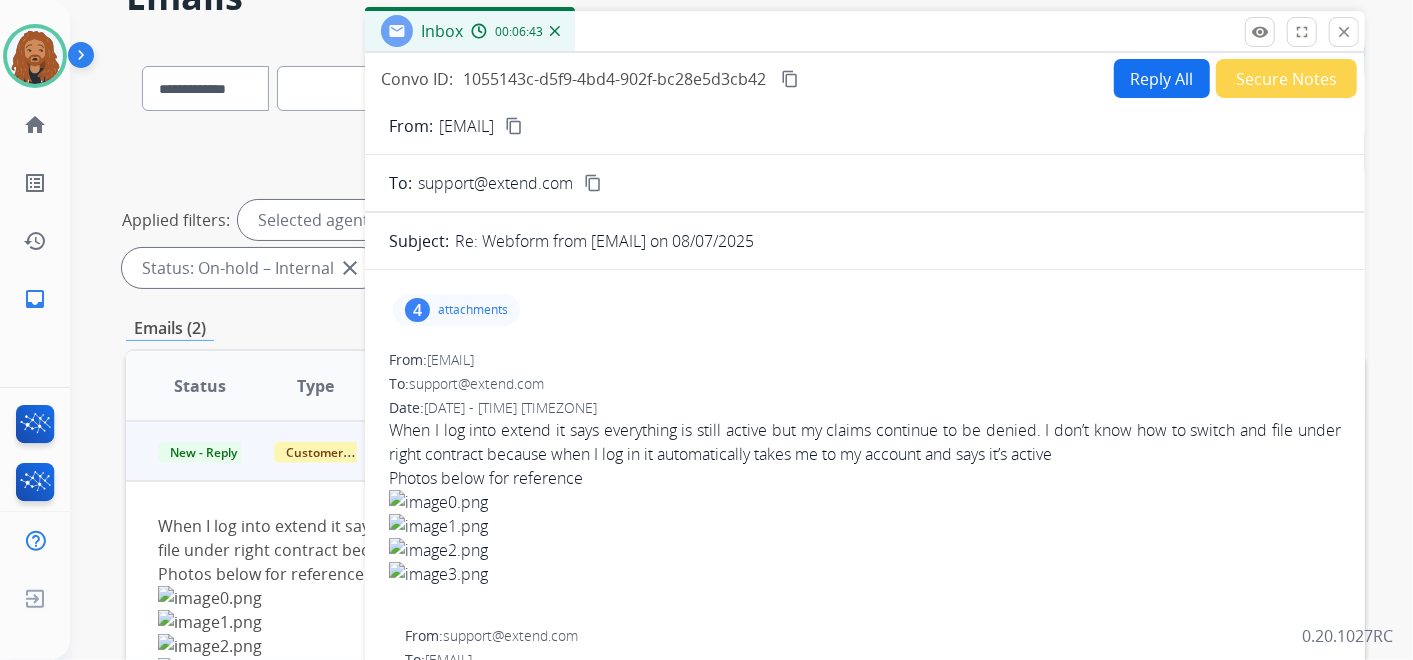 click on "Reply All" at bounding box center (1162, 78) 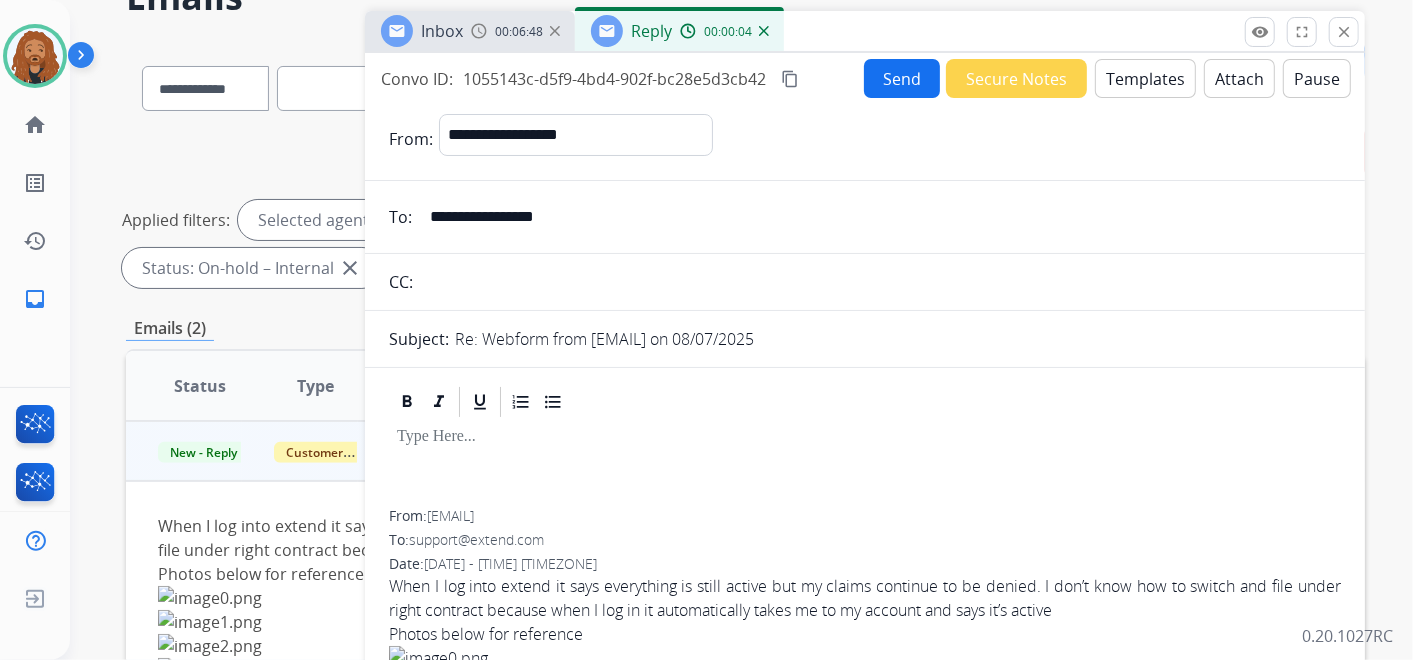 click on "Templates" at bounding box center [1145, 78] 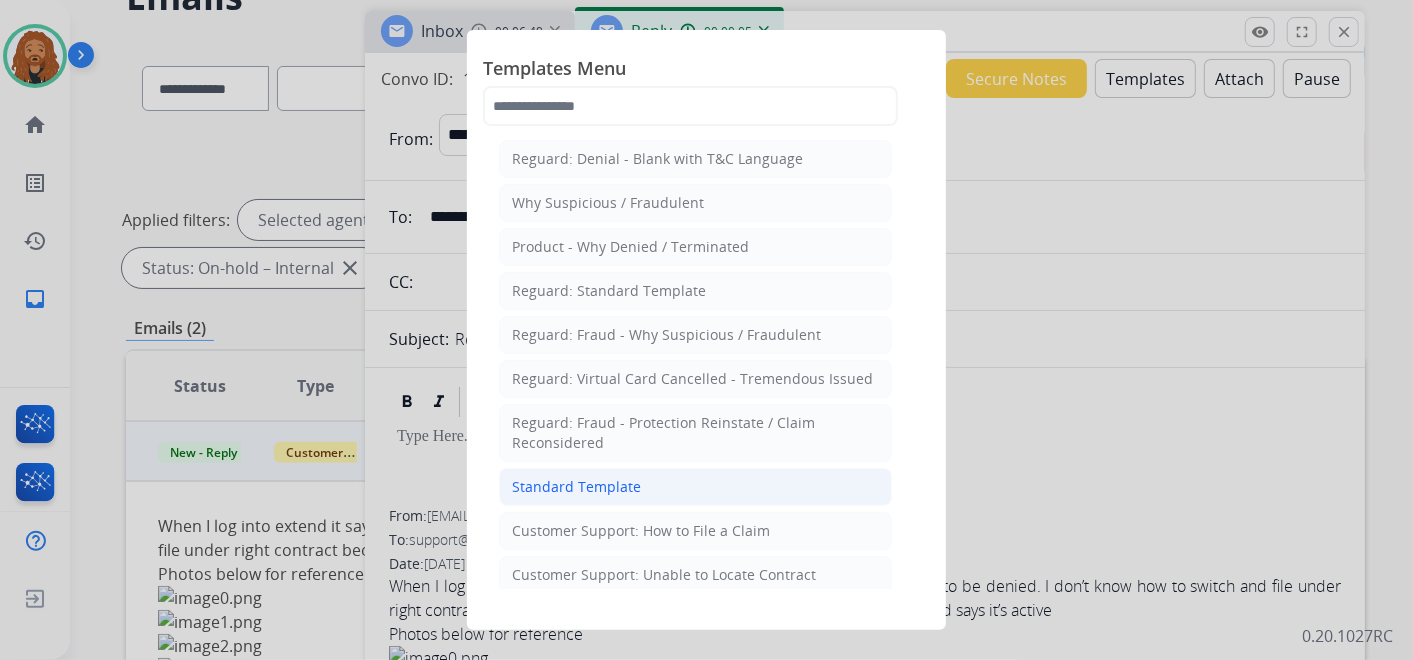 click on "Standard Template" 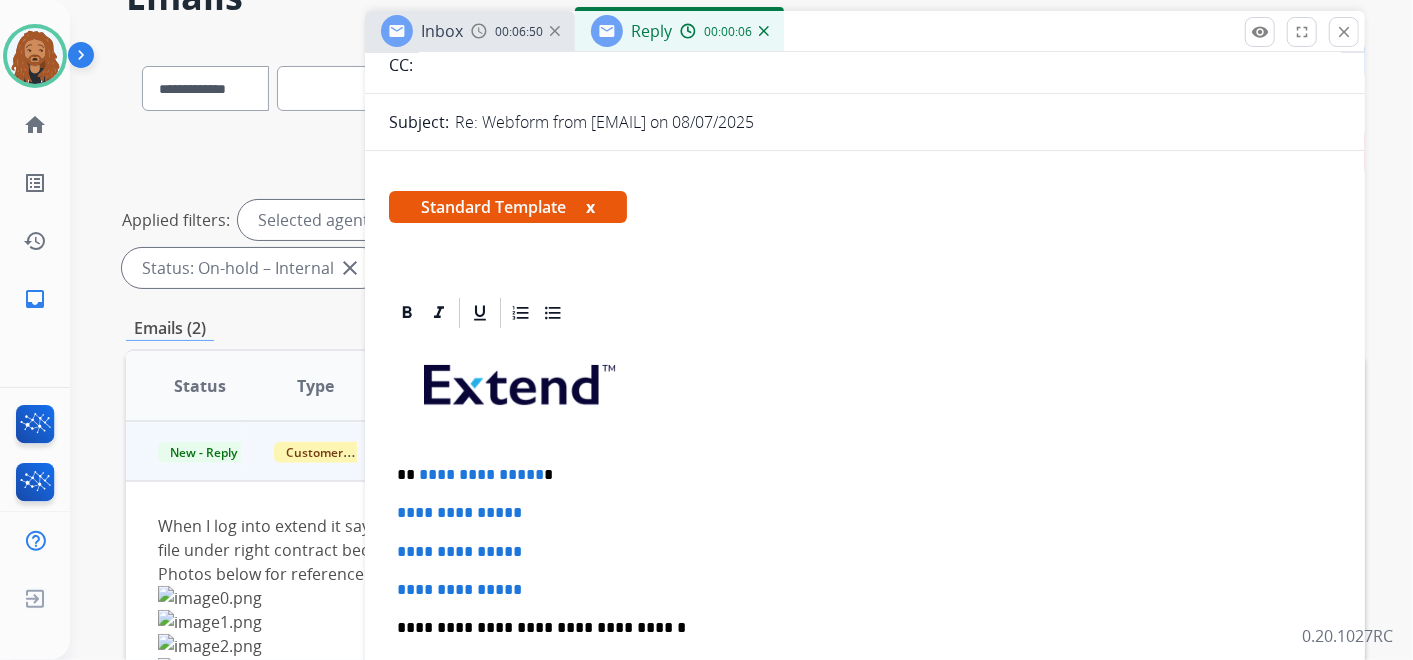 scroll, scrollTop: 333, scrollLeft: 0, axis: vertical 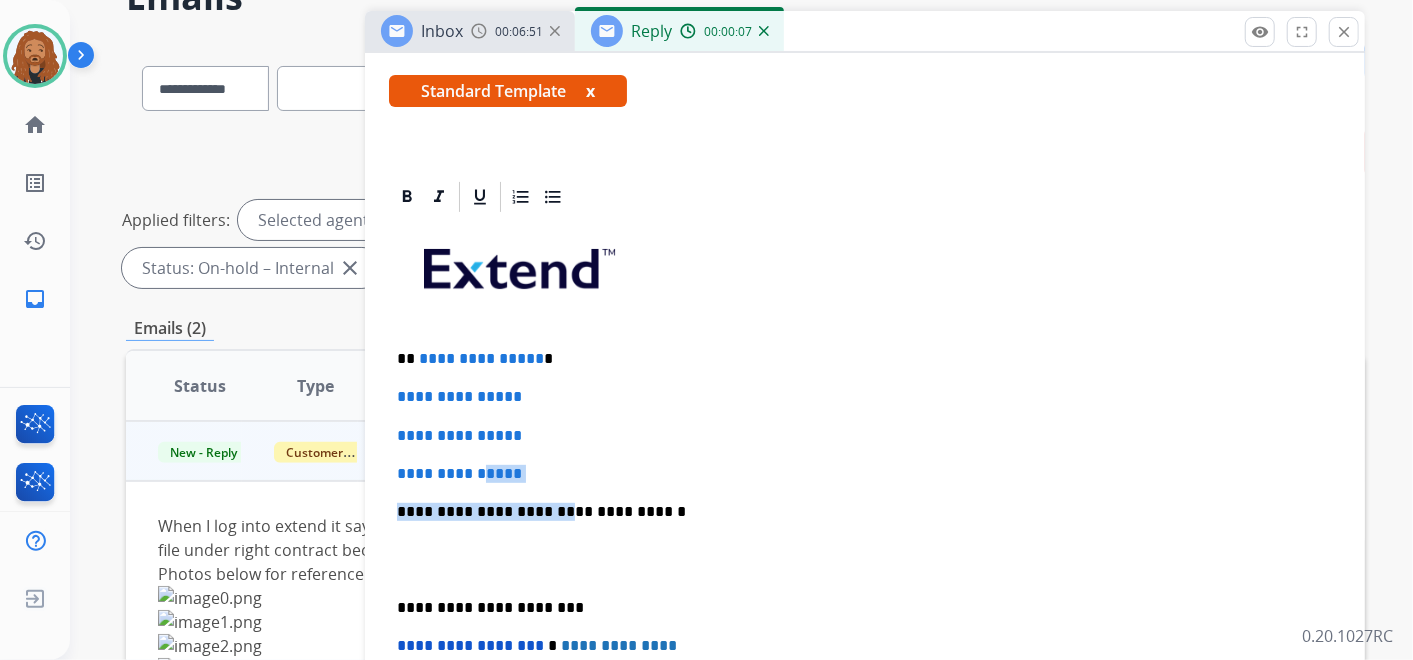 drag, startPoint x: 543, startPoint y: 481, endPoint x: 495, endPoint y: 445, distance: 60 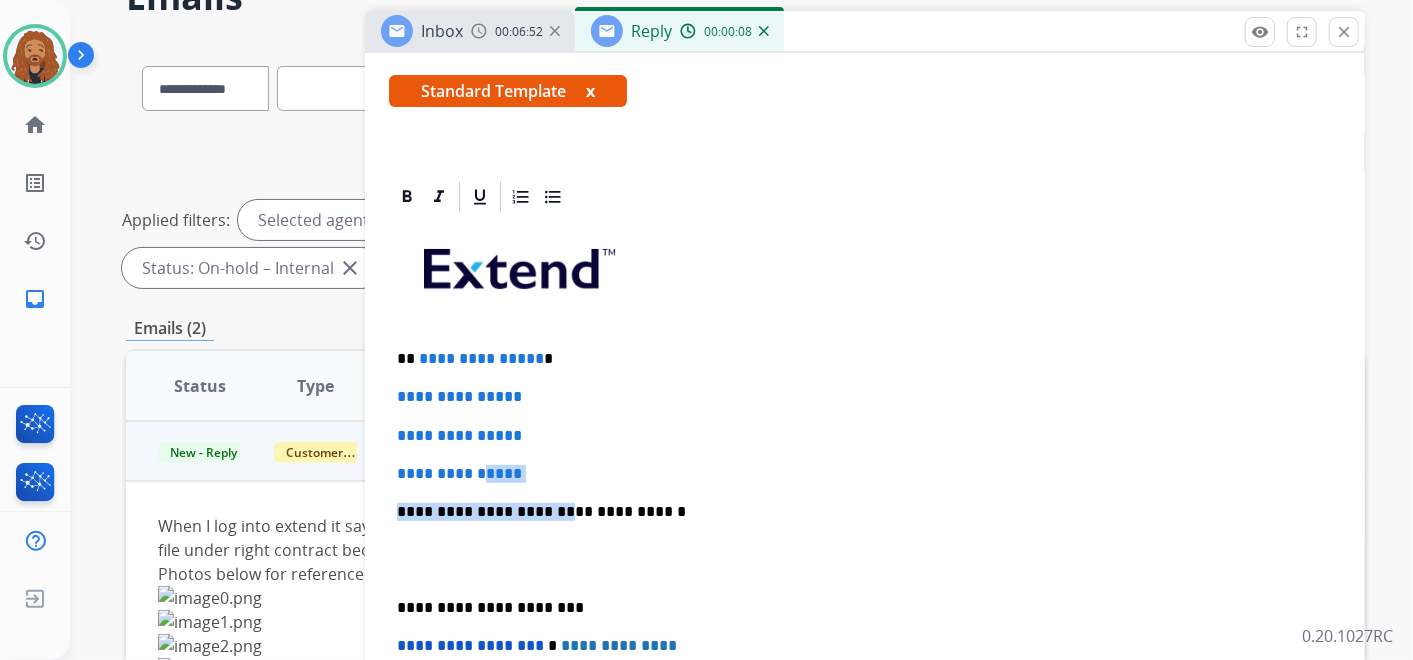 drag, startPoint x: 623, startPoint y: 469, endPoint x: 565, endPoint y: 471, distance: 58.034473 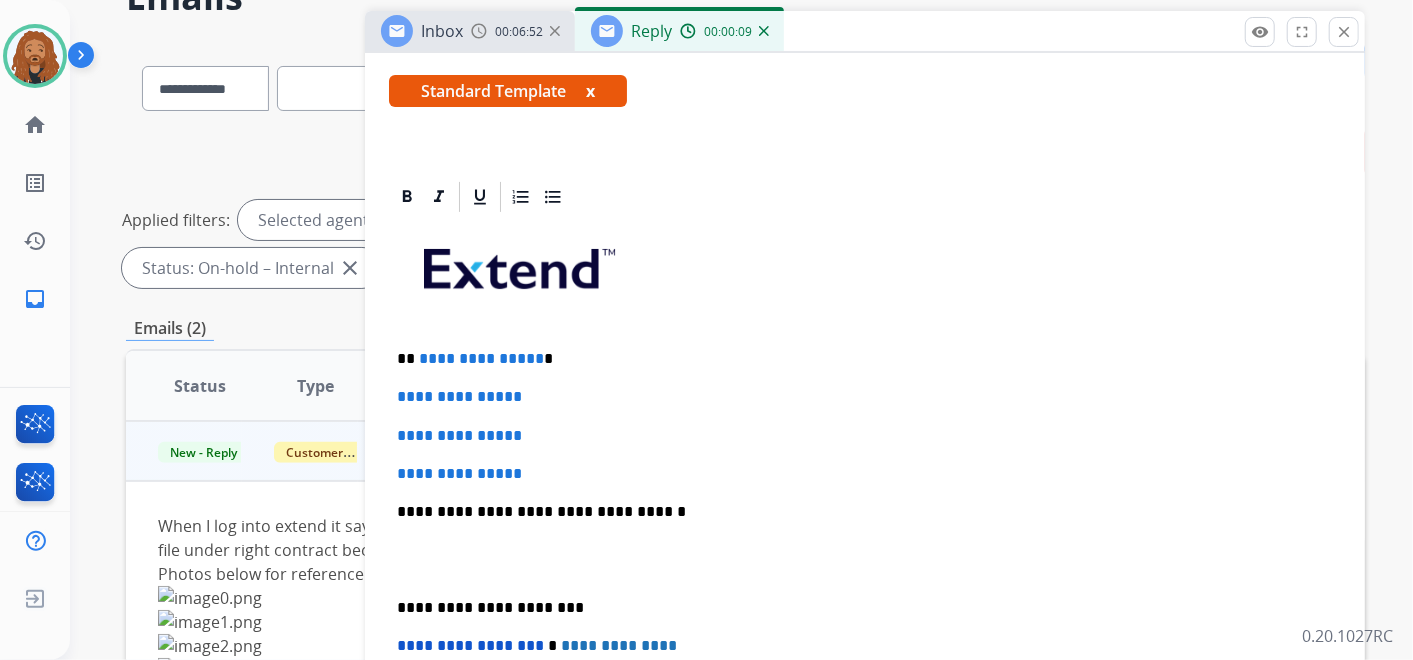 click on "**********" at bounding box center (865, 559) 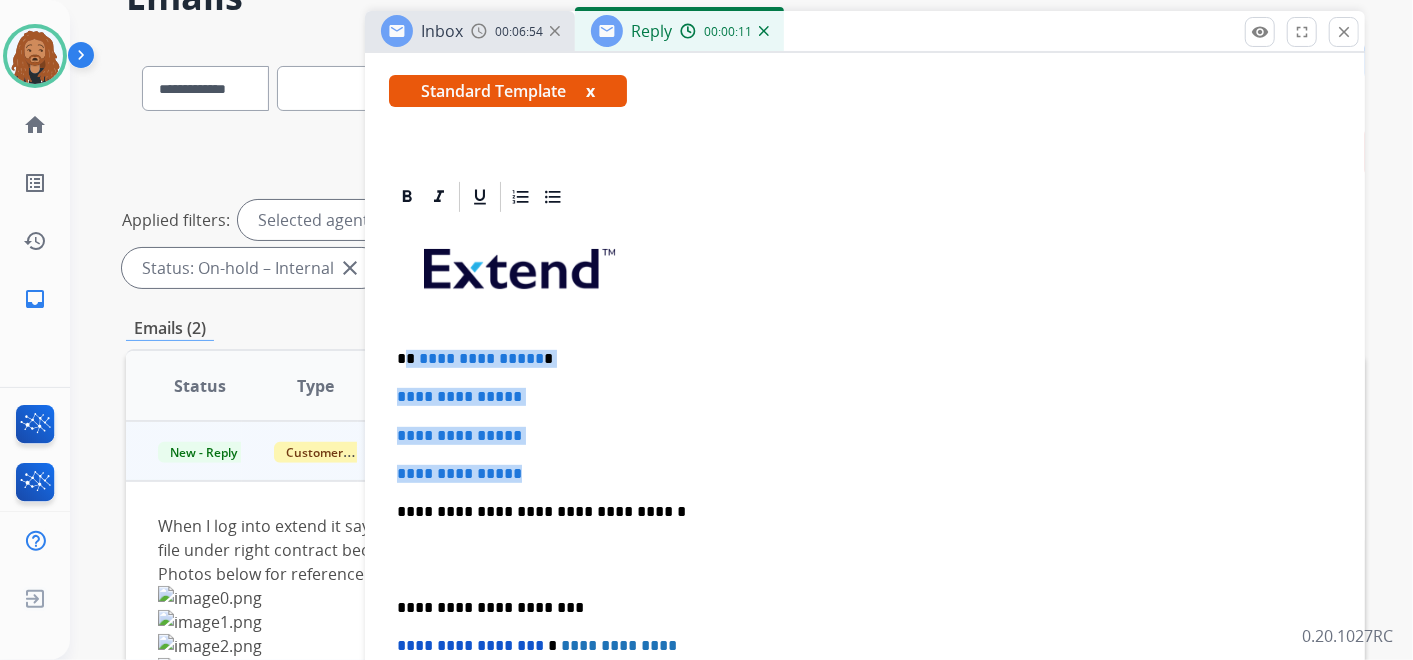 drag, startPoint x: 536, startPoint y: 472, endPoint x: 407, endPoint y: 351, distance: 176.86719 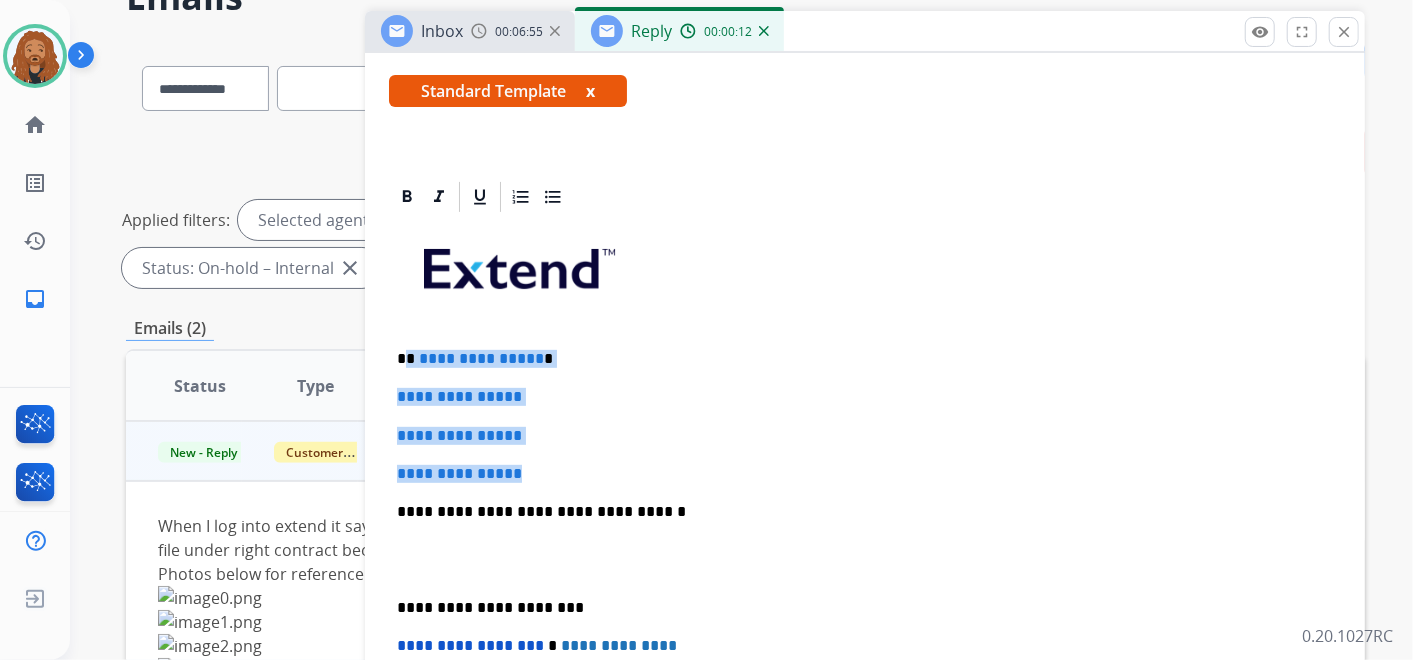 type 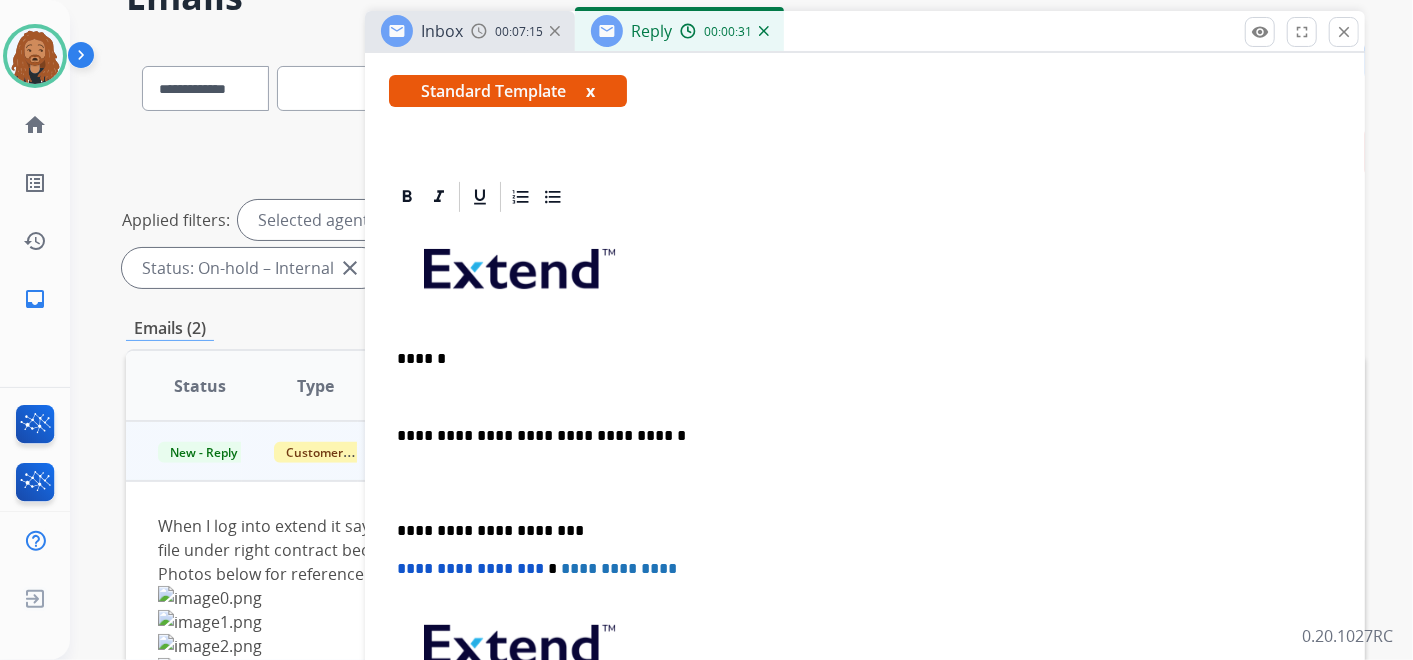 click at bounding box center [865, 483] 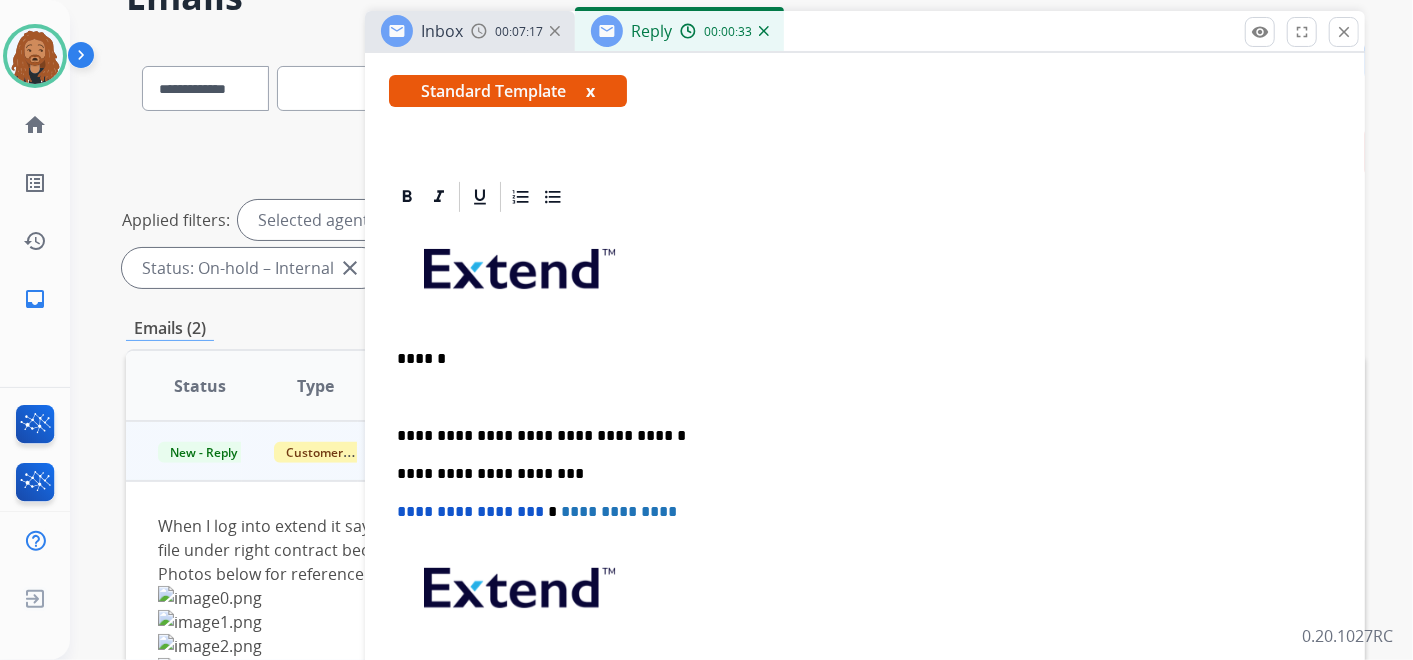 click at bounding box center [865, 397] 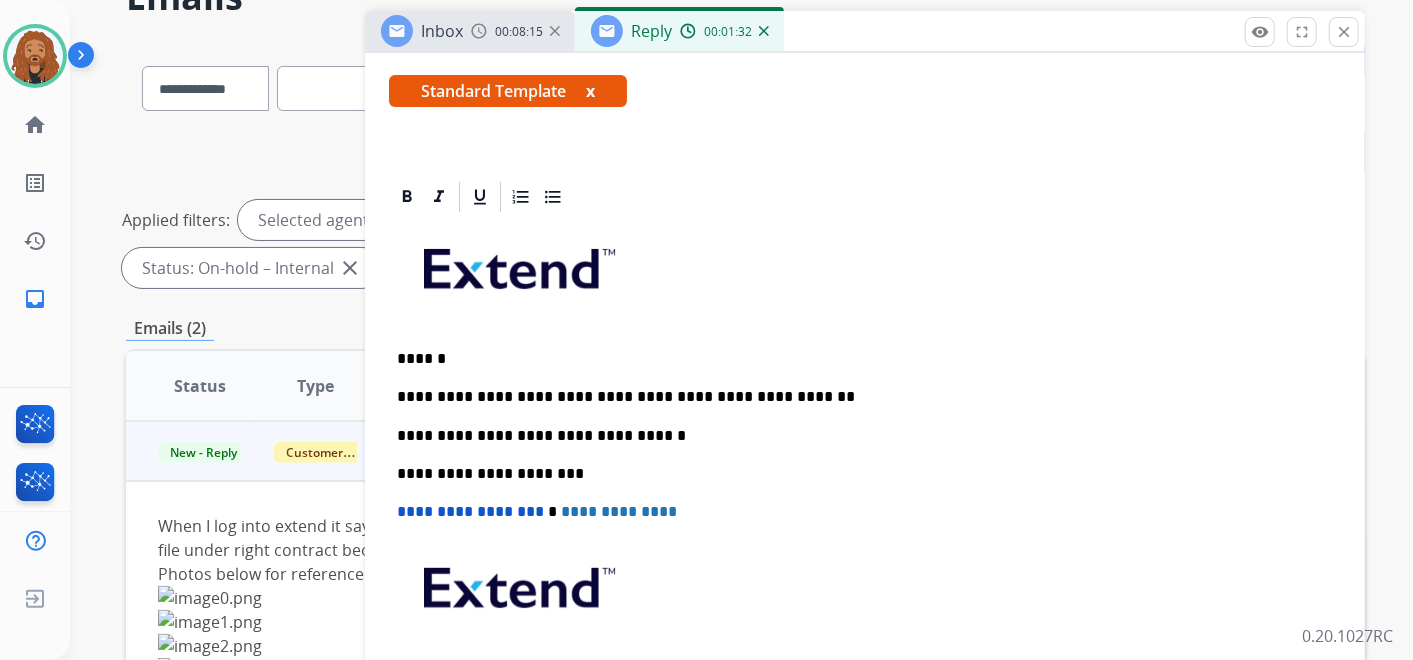 click on "**********" at bounding box center (865, 492) 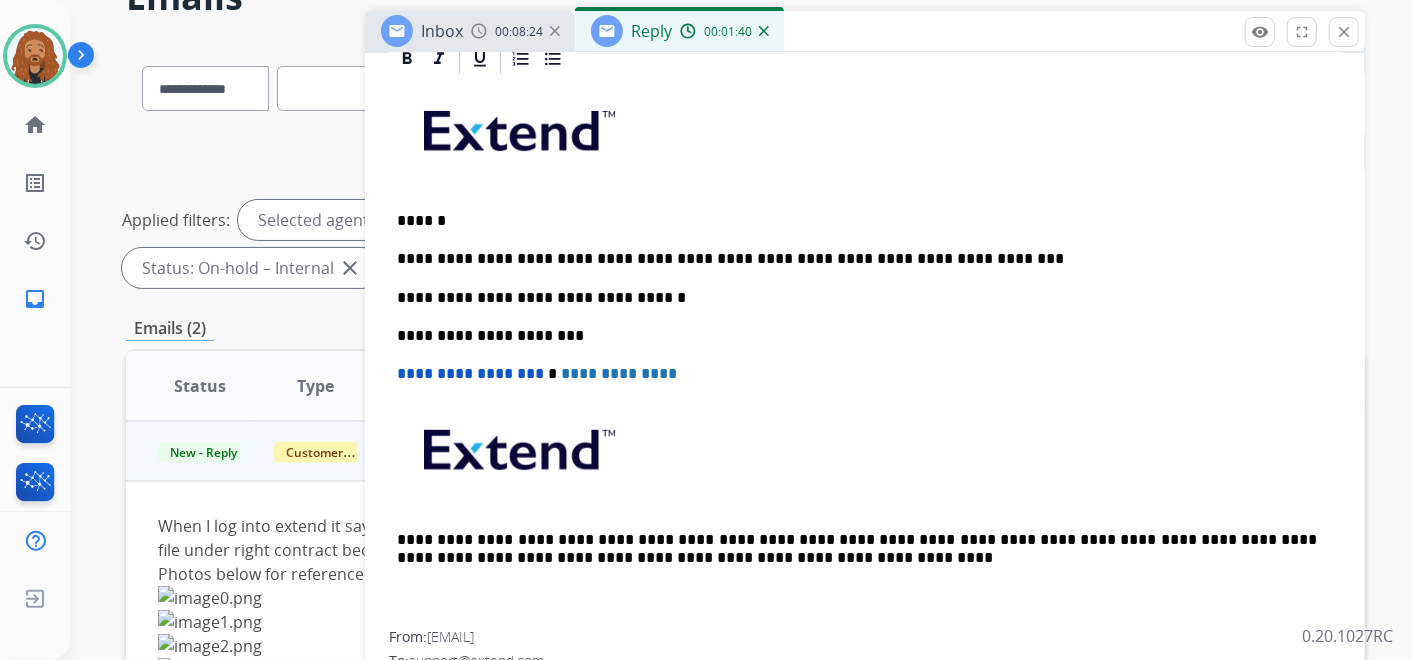 scroll, scrollTop: 333, scrollLeft: 0, axis: vertical 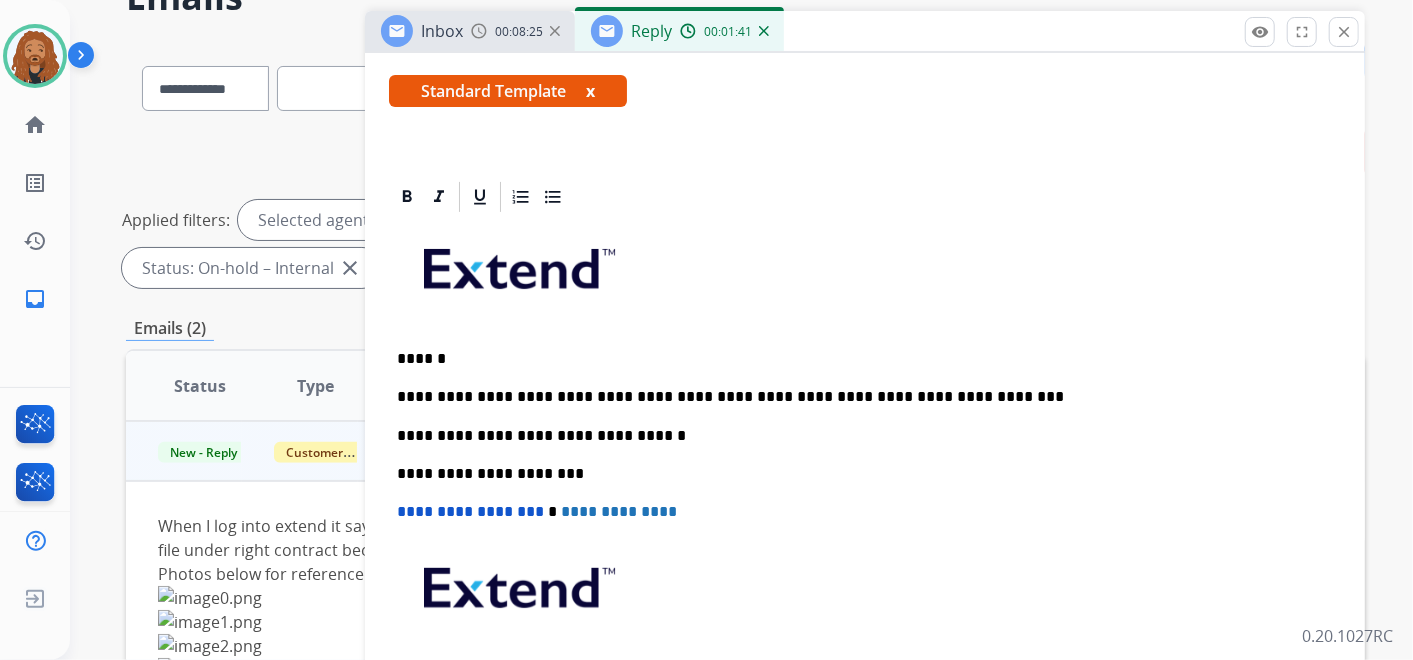 click on "**********" at bounding box center (857, 397) 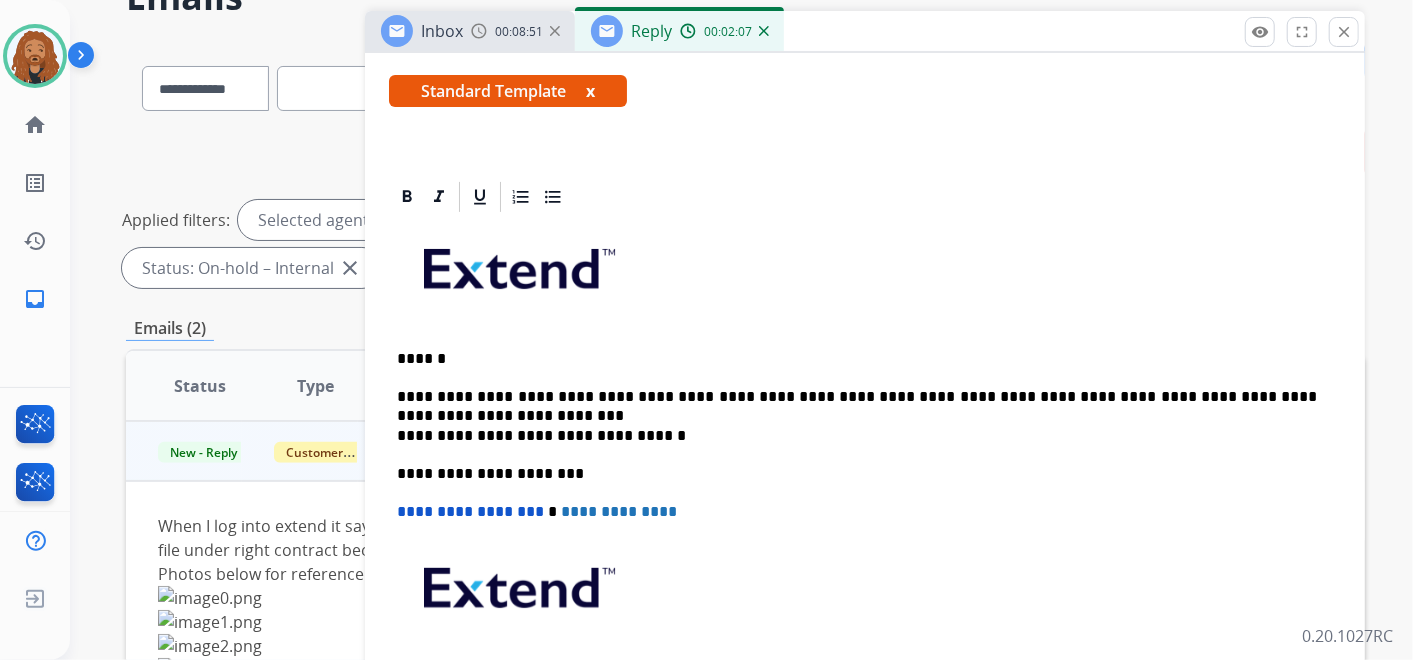 click on "**********" at bounding box center (865, 492) 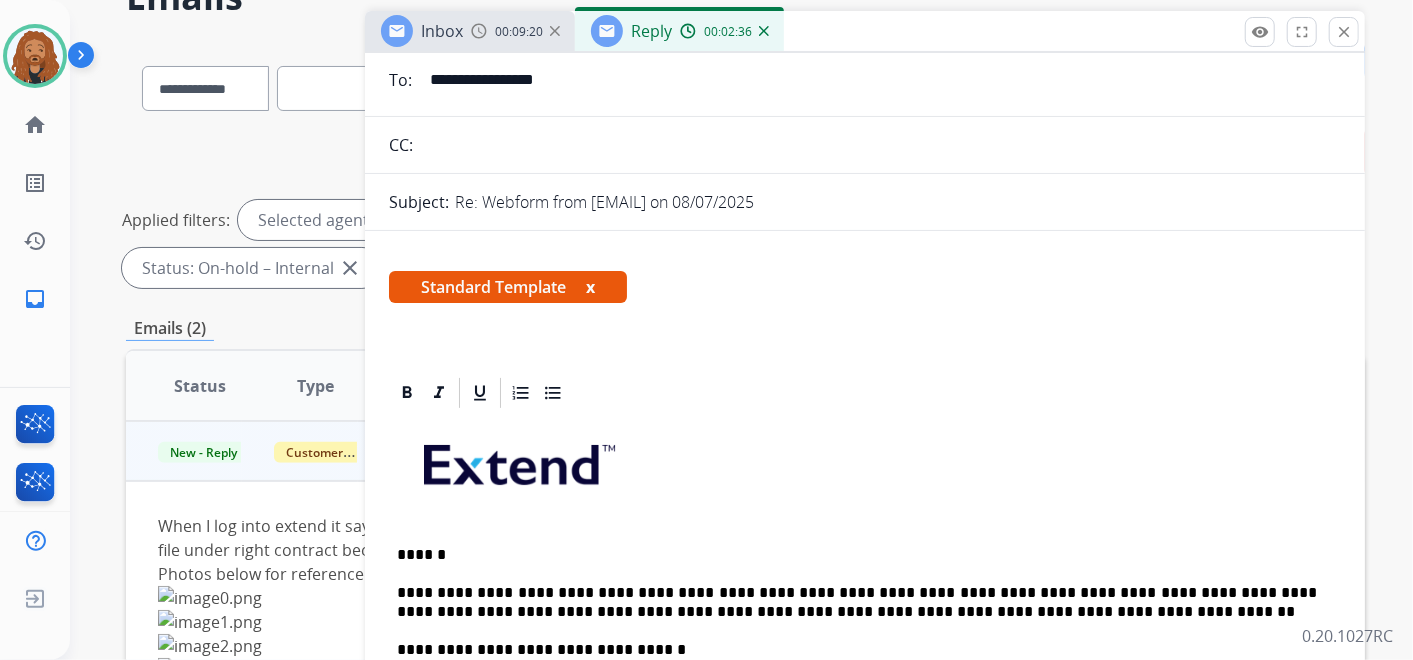 scroll, scrollTop: 0, scrollLeft: 0, axis: both 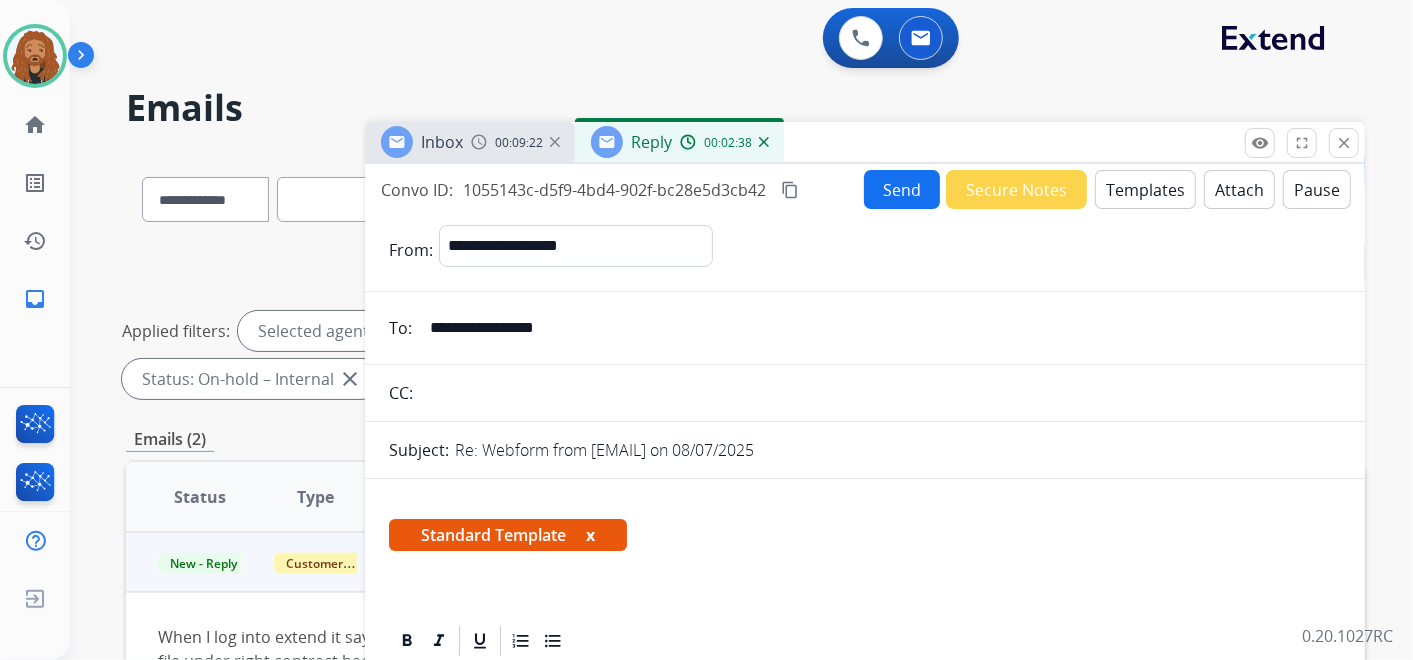 click on "Send" at bounding box center (902, 189) 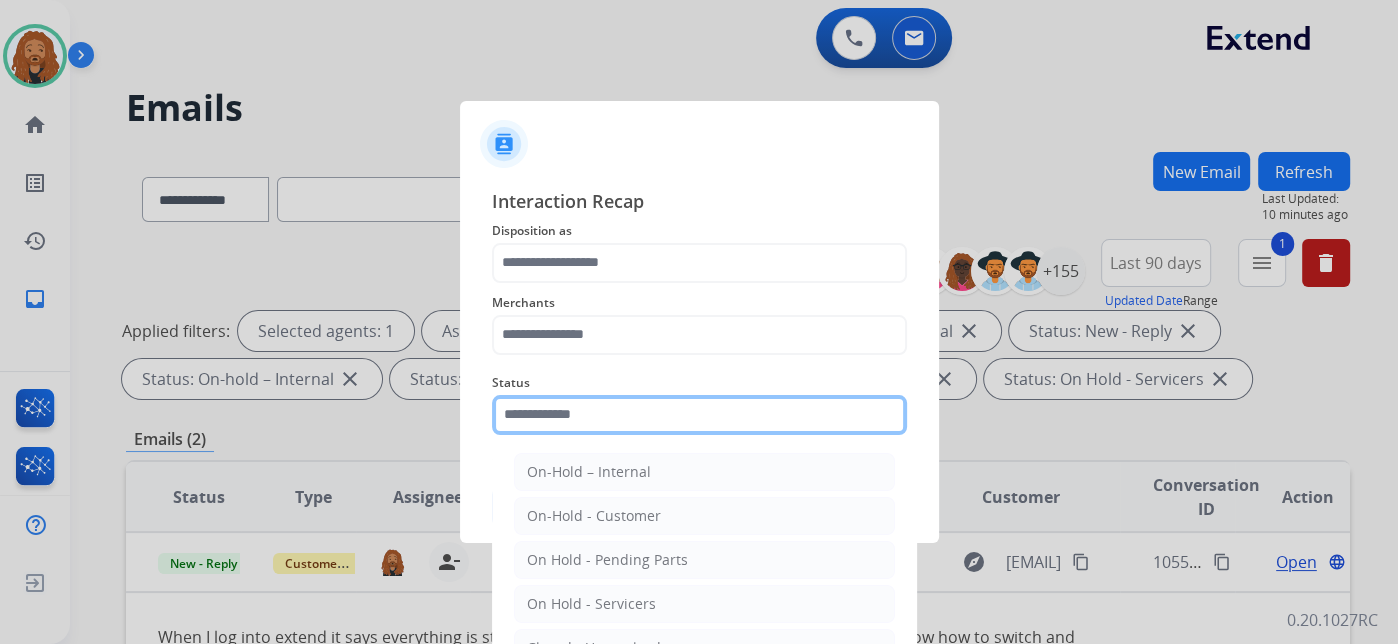 click 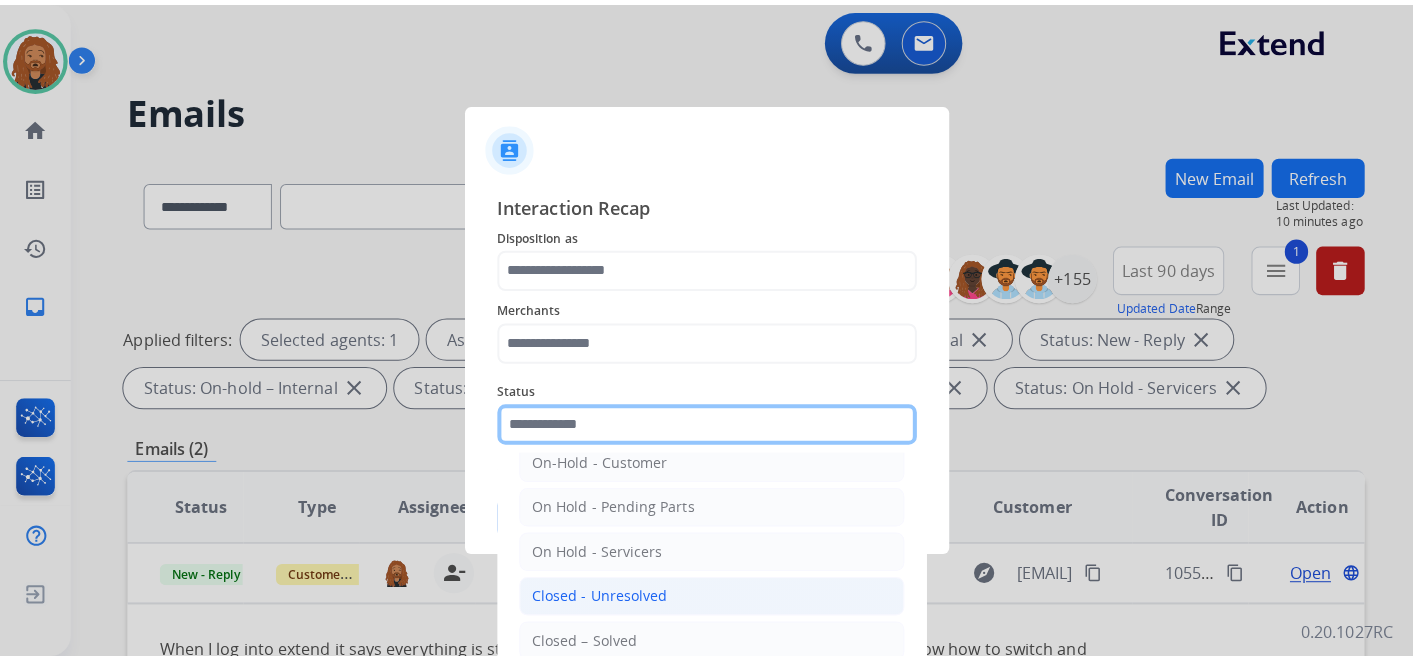 scroll, scrollTop: 114, scrollLeft: 0, axis: vertical 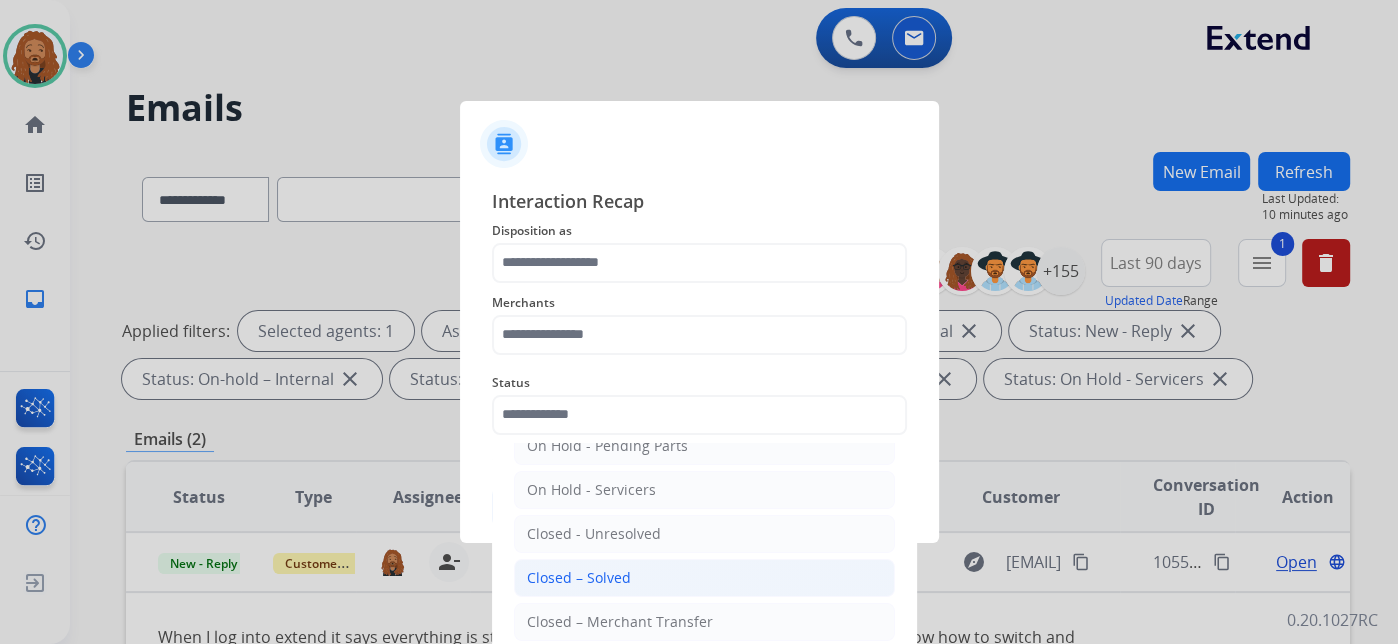 click on "Closed – Solved" 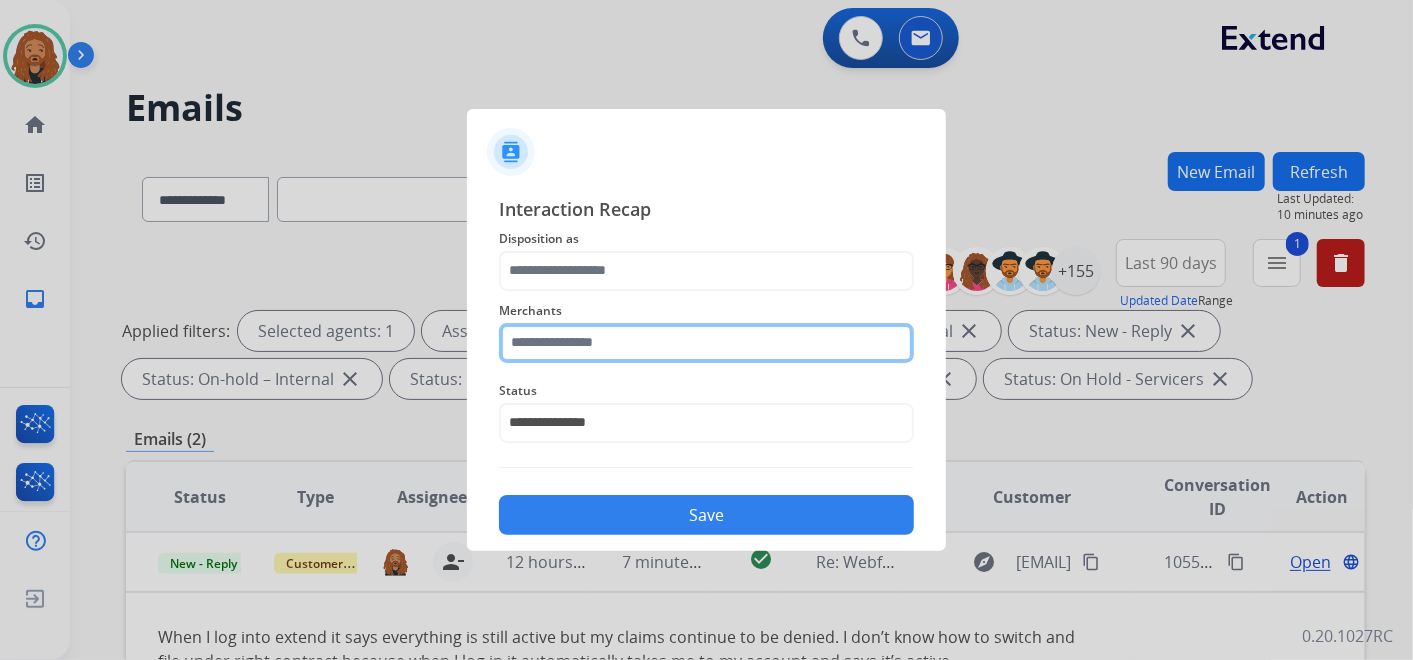 click 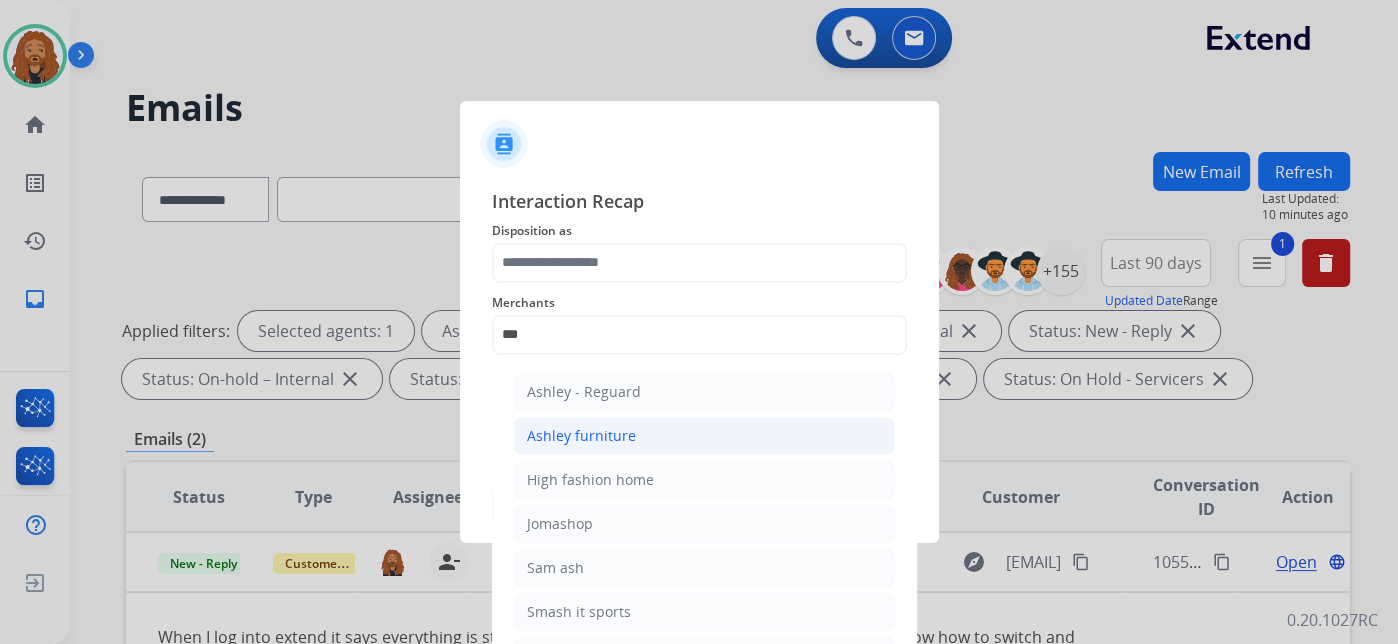 click on "Ashley furniture" 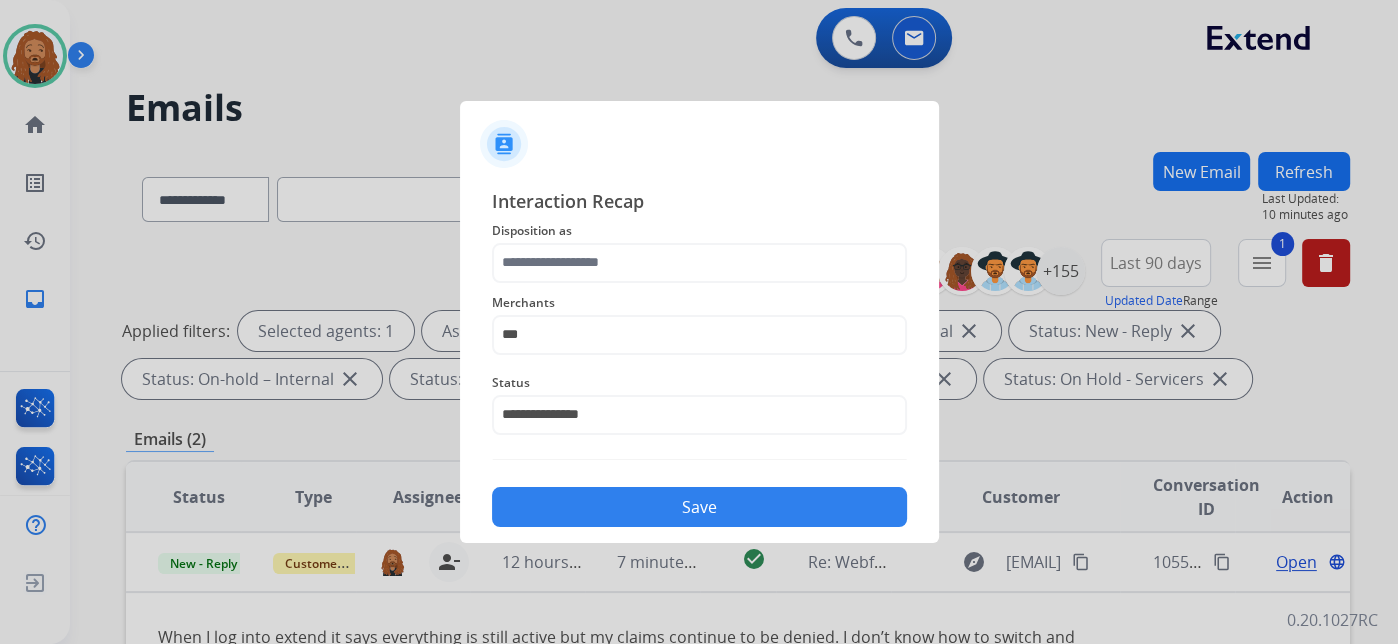 type on "**********" 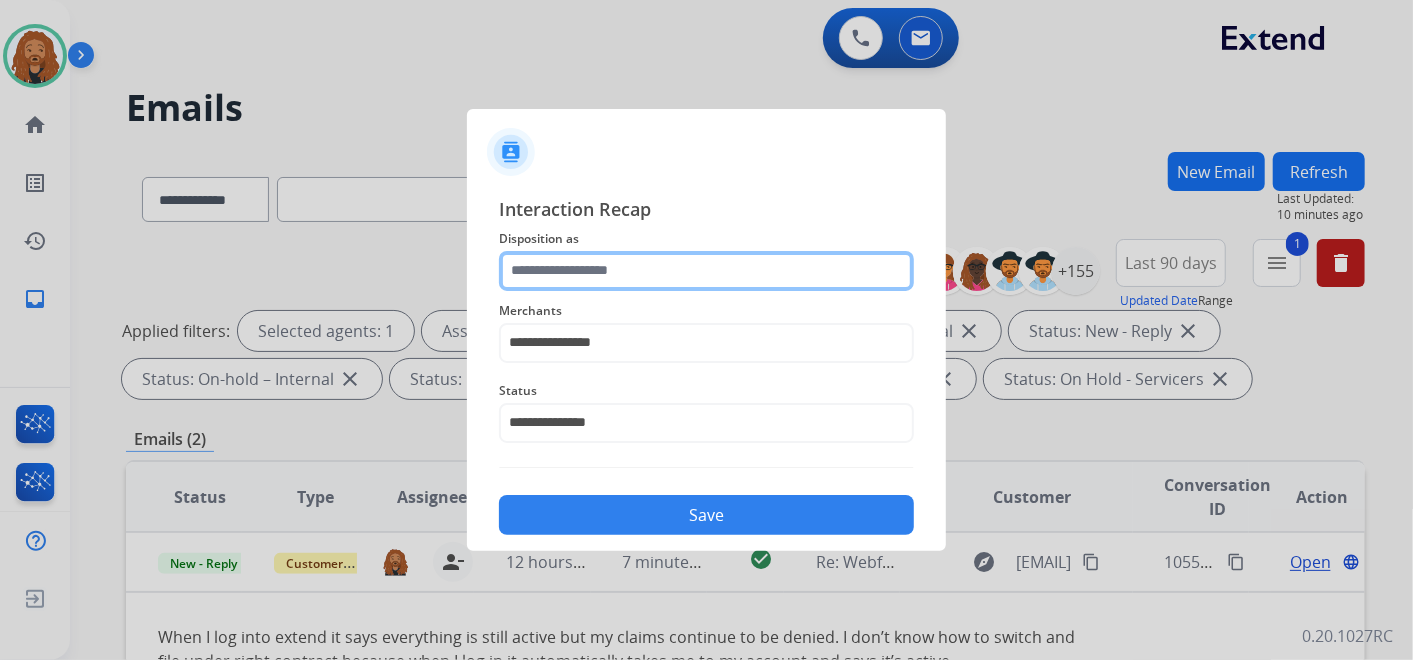 click 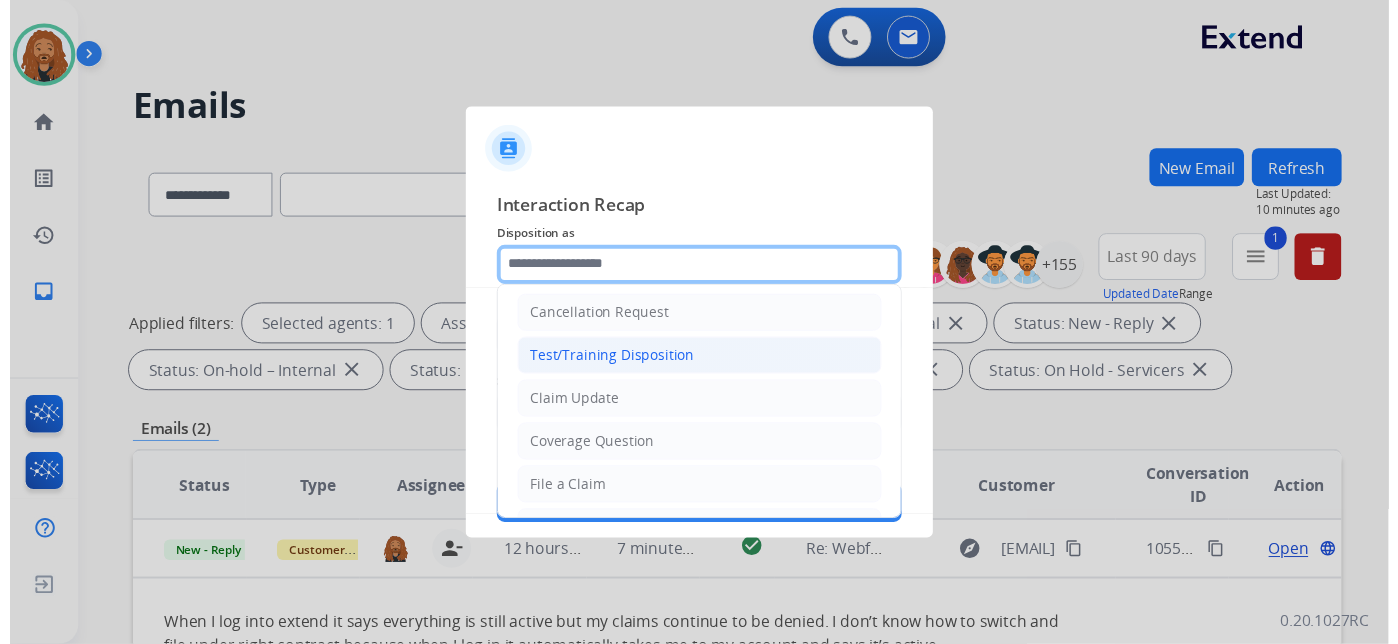 scroll, scrollTop: 0, scrollLeft: 0, axis: both 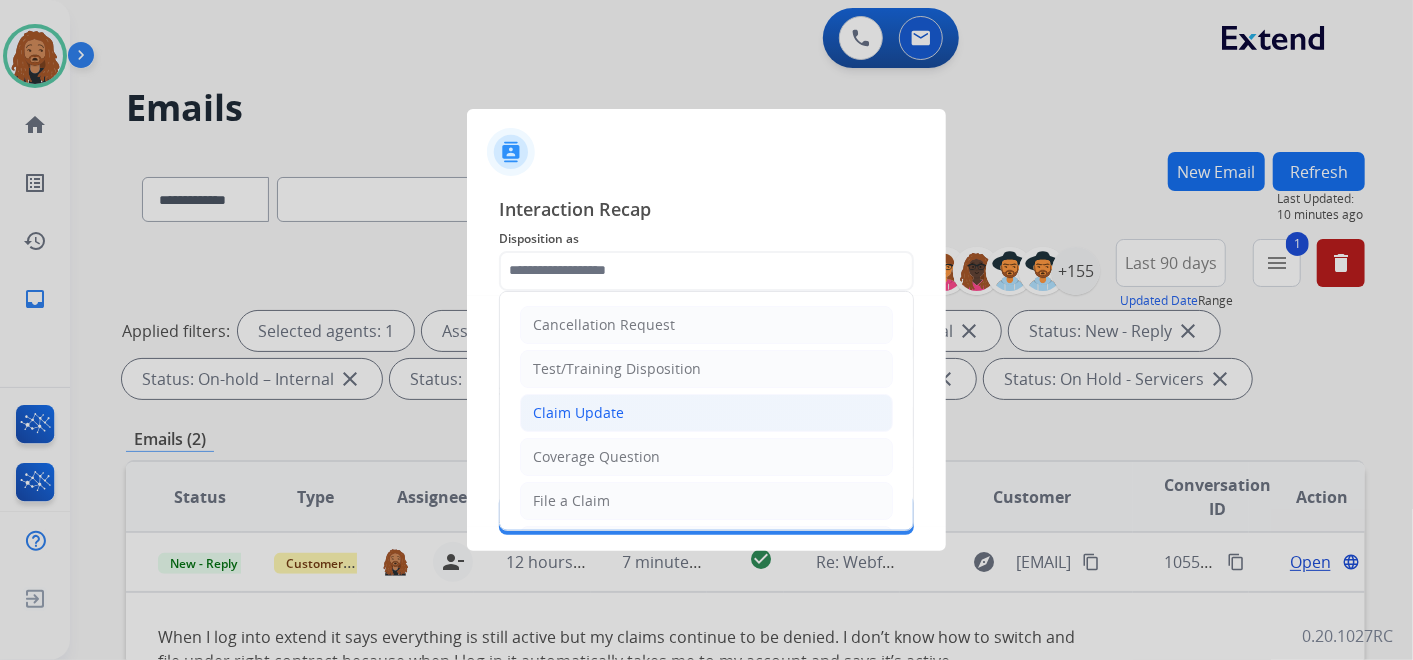 click on "Claim Update" 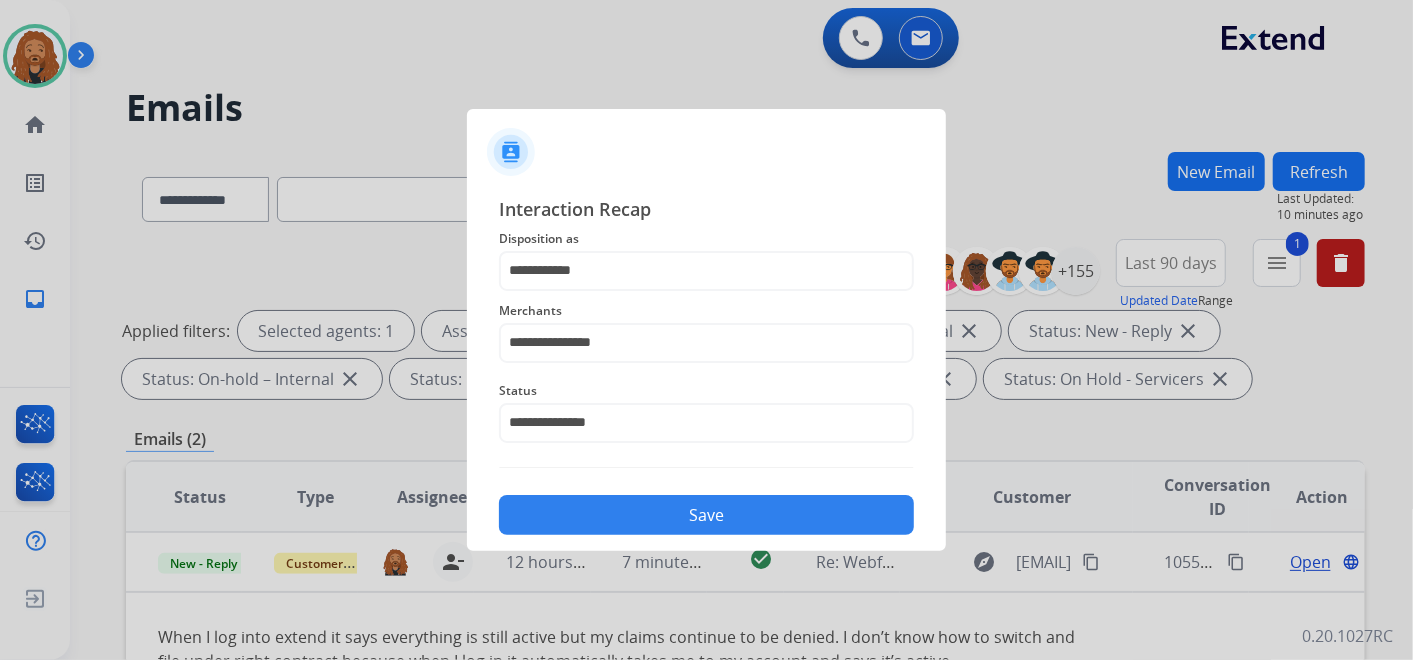 click on "Save" 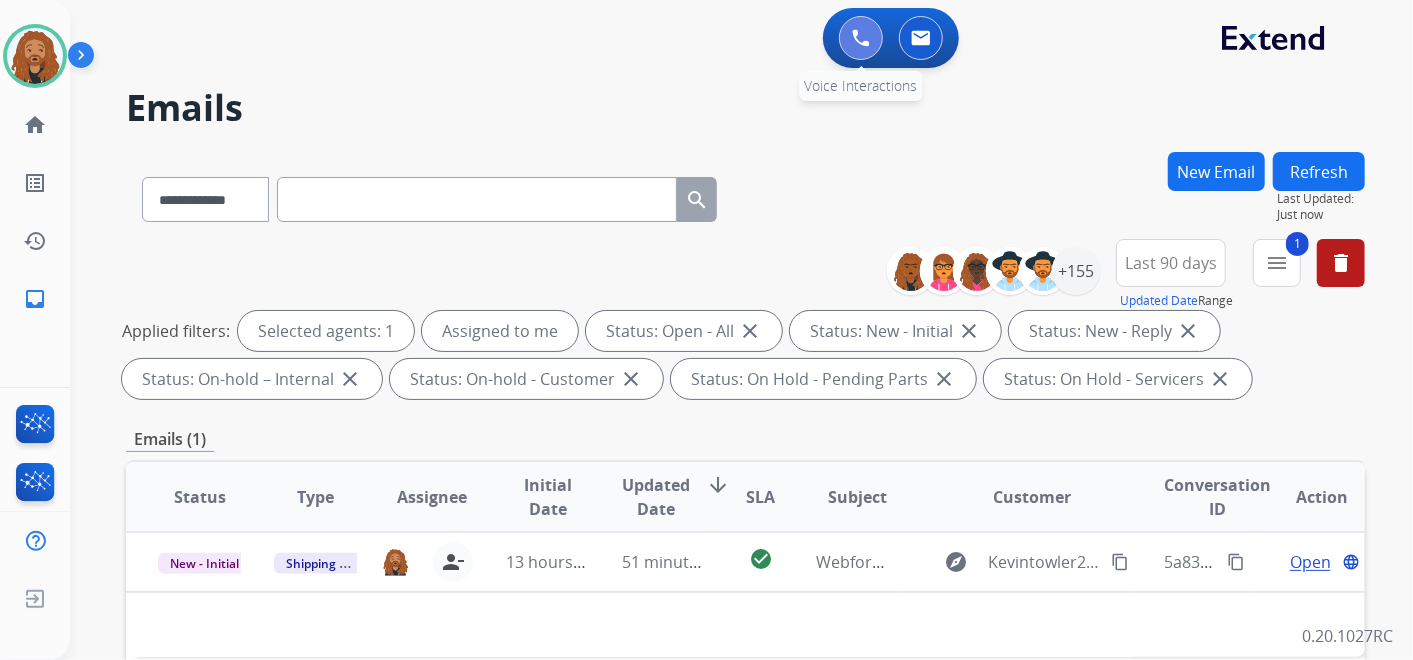 click at bounding box center (861, 38) 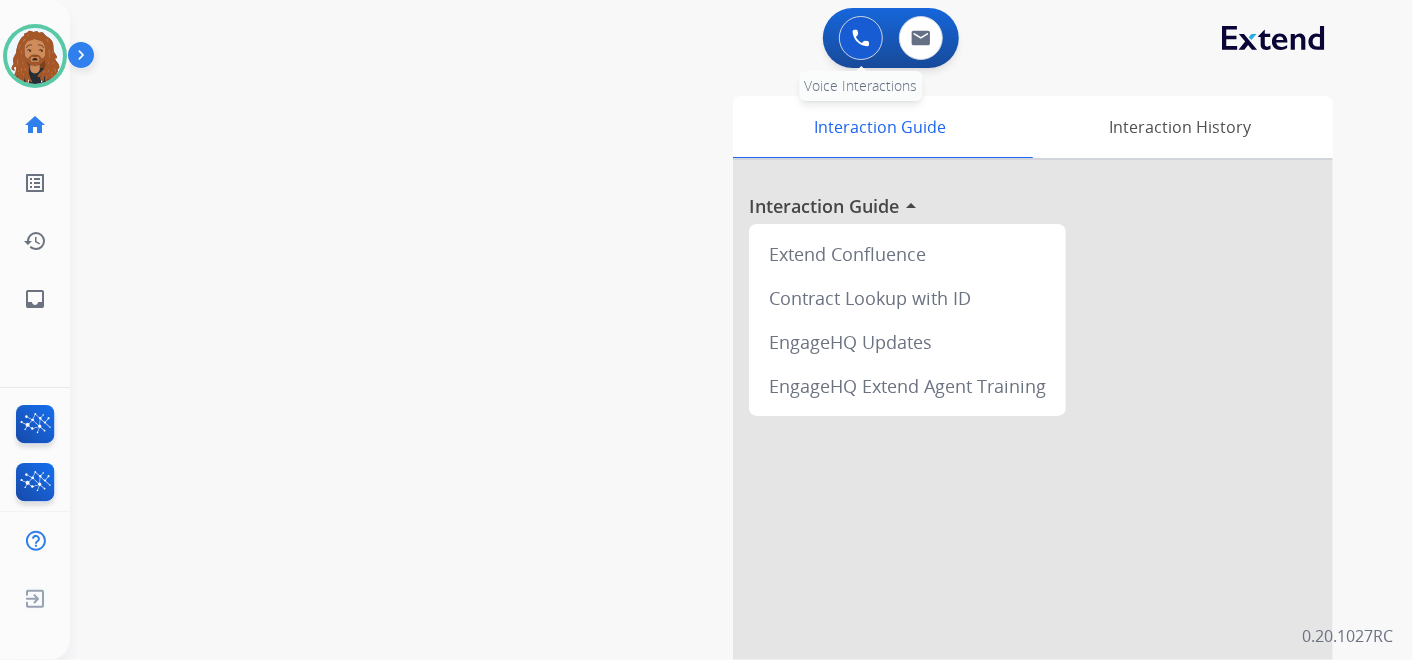 click at bounding box center (861, 38) 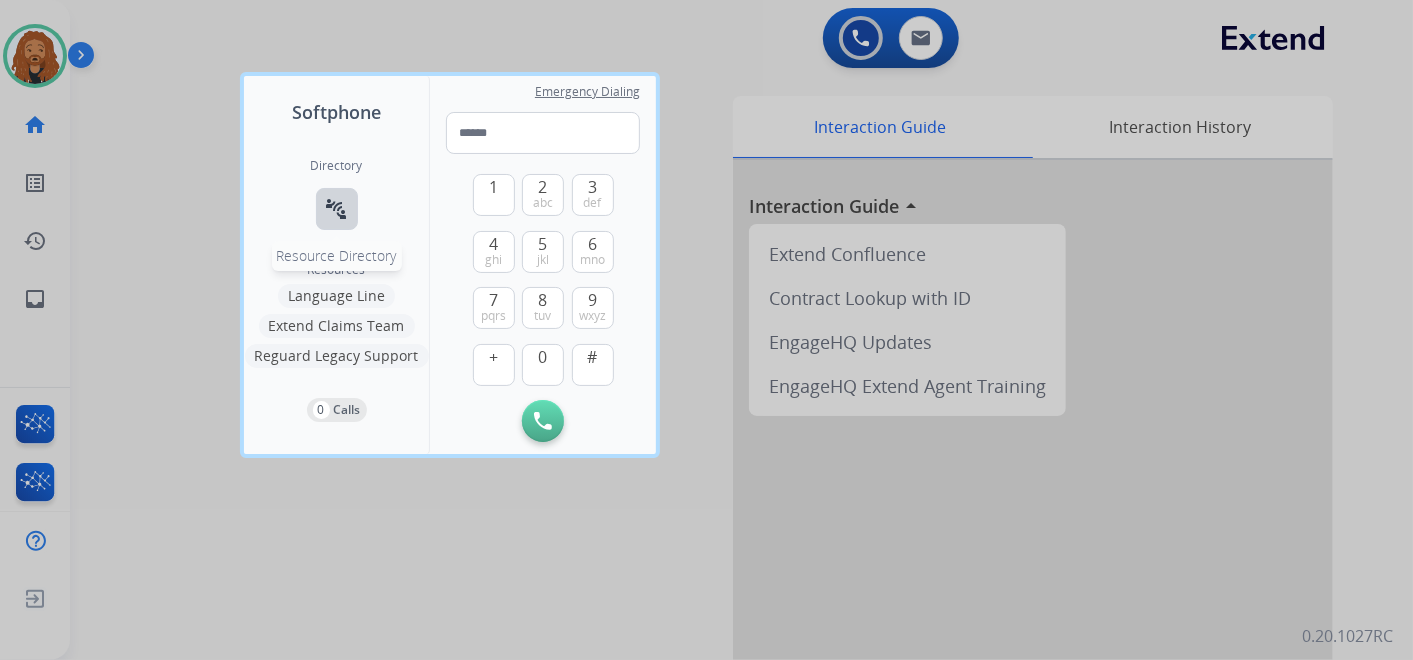 drag, startPoint x: 337, startPoint y: 220, endPoint x: 351, endPoint y: 222, distance: 14.142136 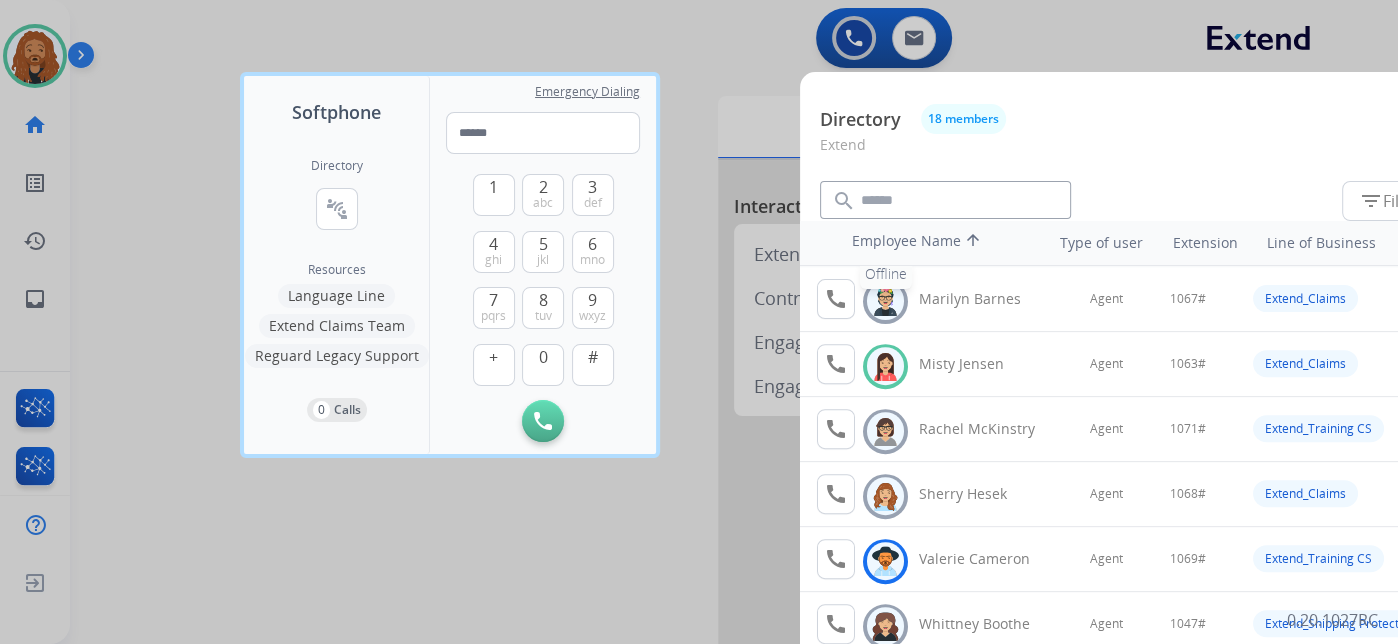 scroll, scrollTop: 756, scrollLeft: 0, axis: vertical 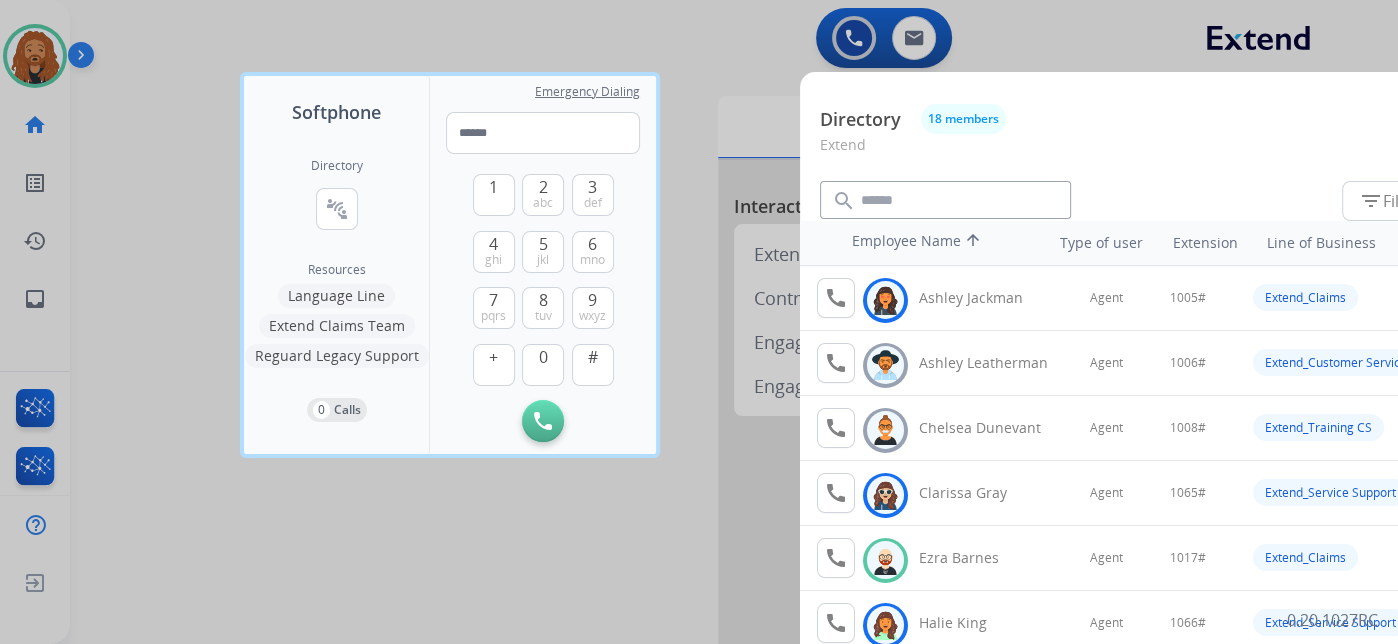click at bounding box center [699, 322] 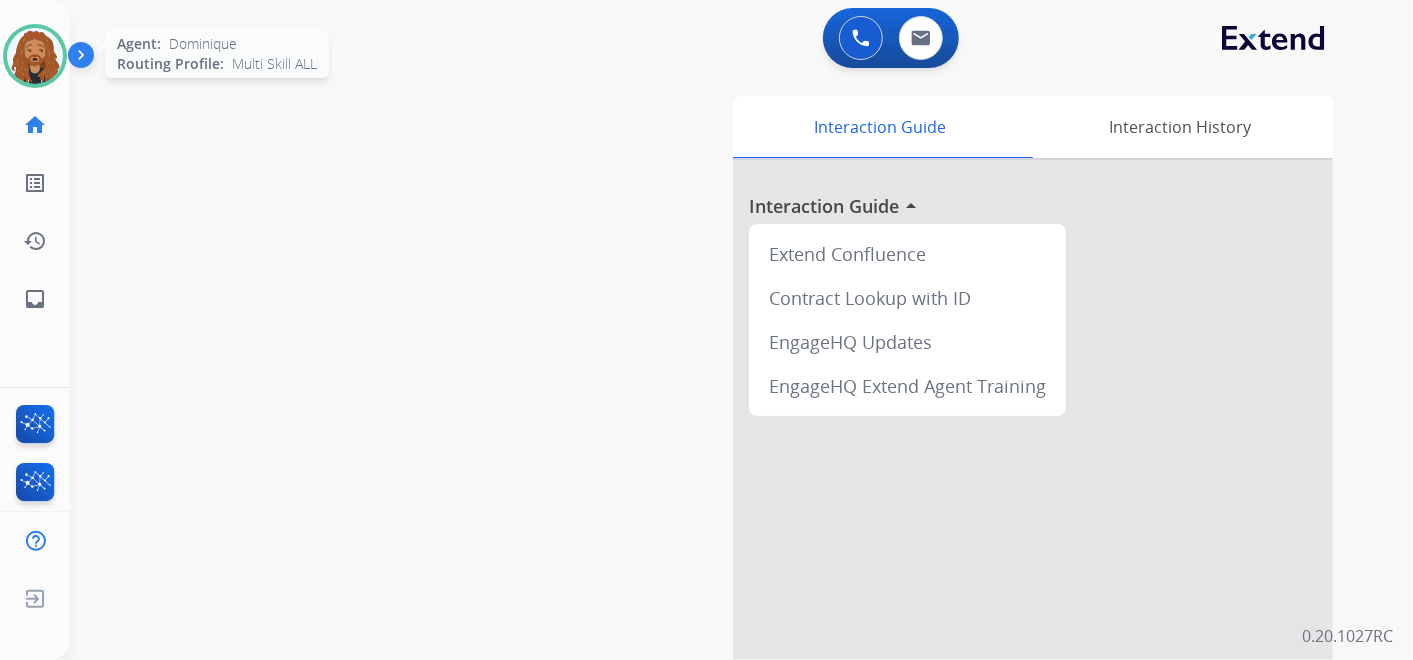 click at bounding box center (35, 56) 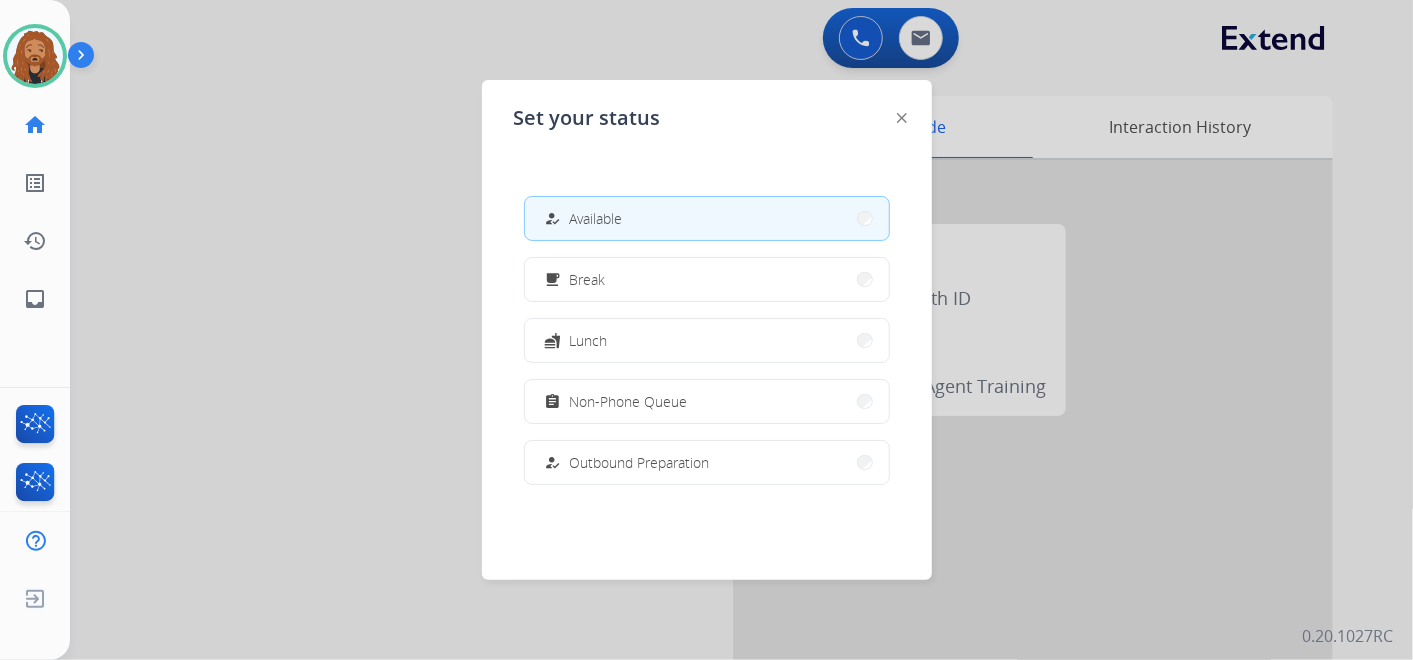 click at bounding box center (706, 330) 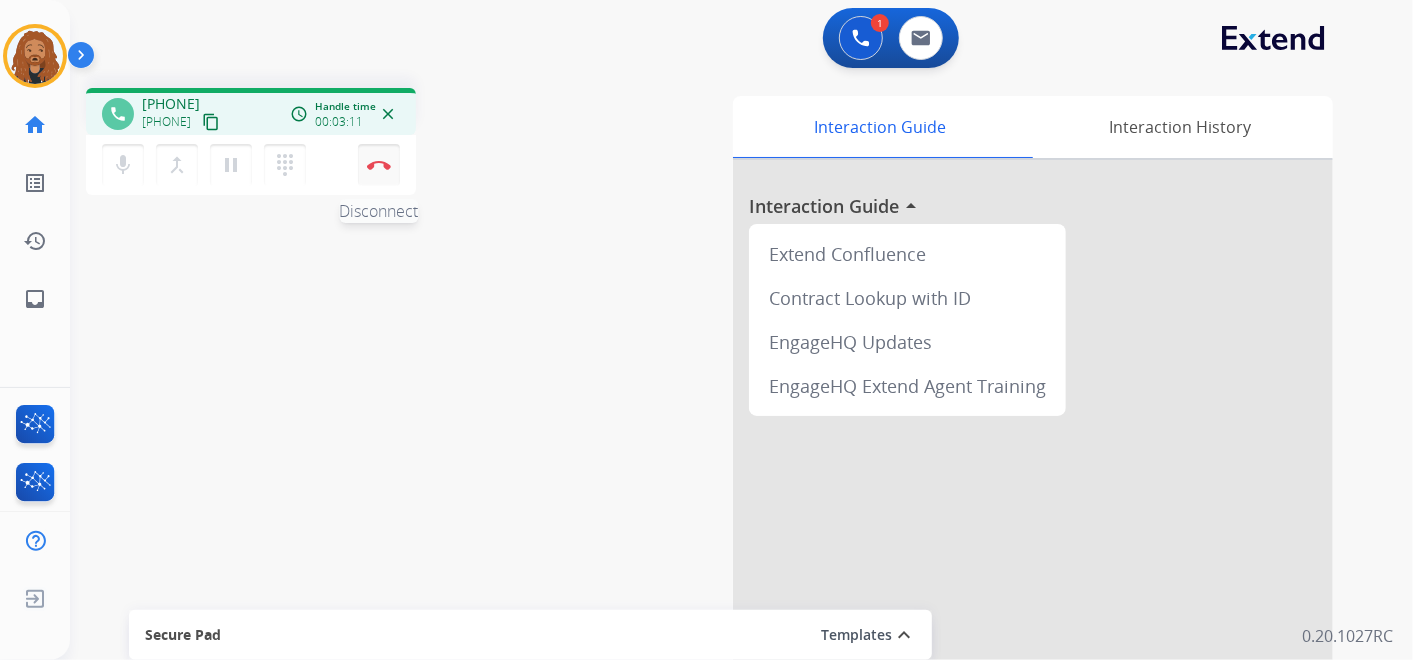 click on "Disconnect" at bounding box center (379, 165) 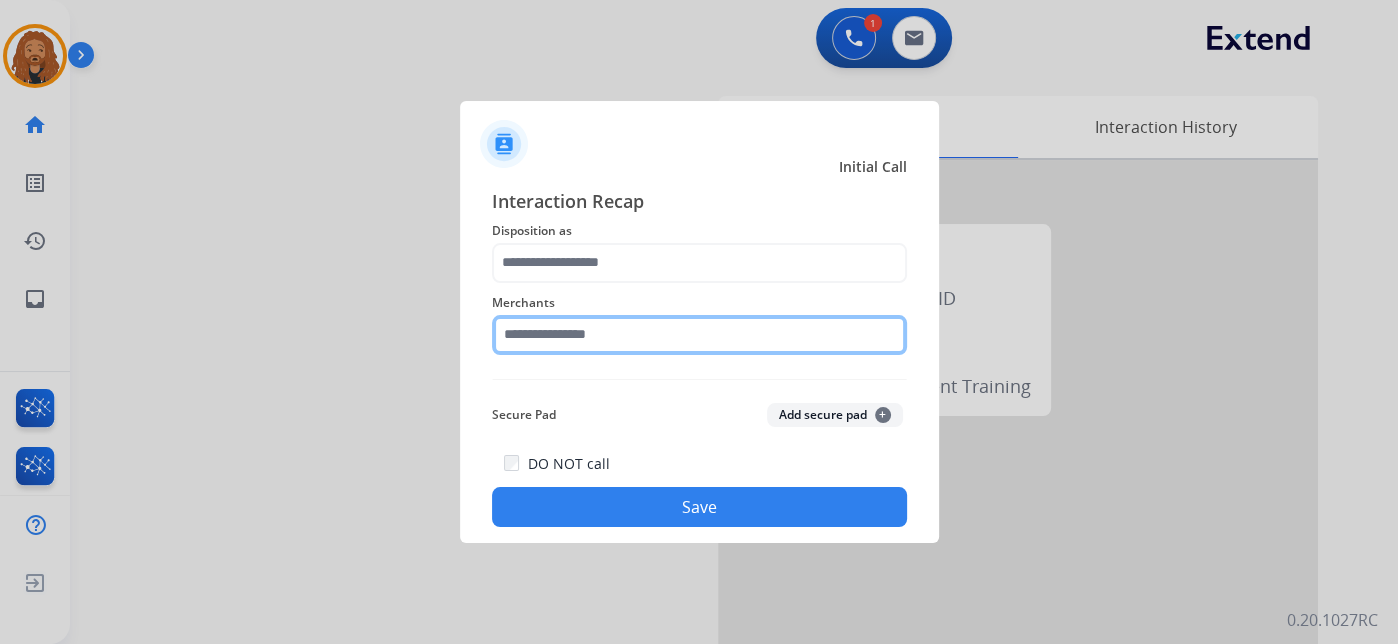 click 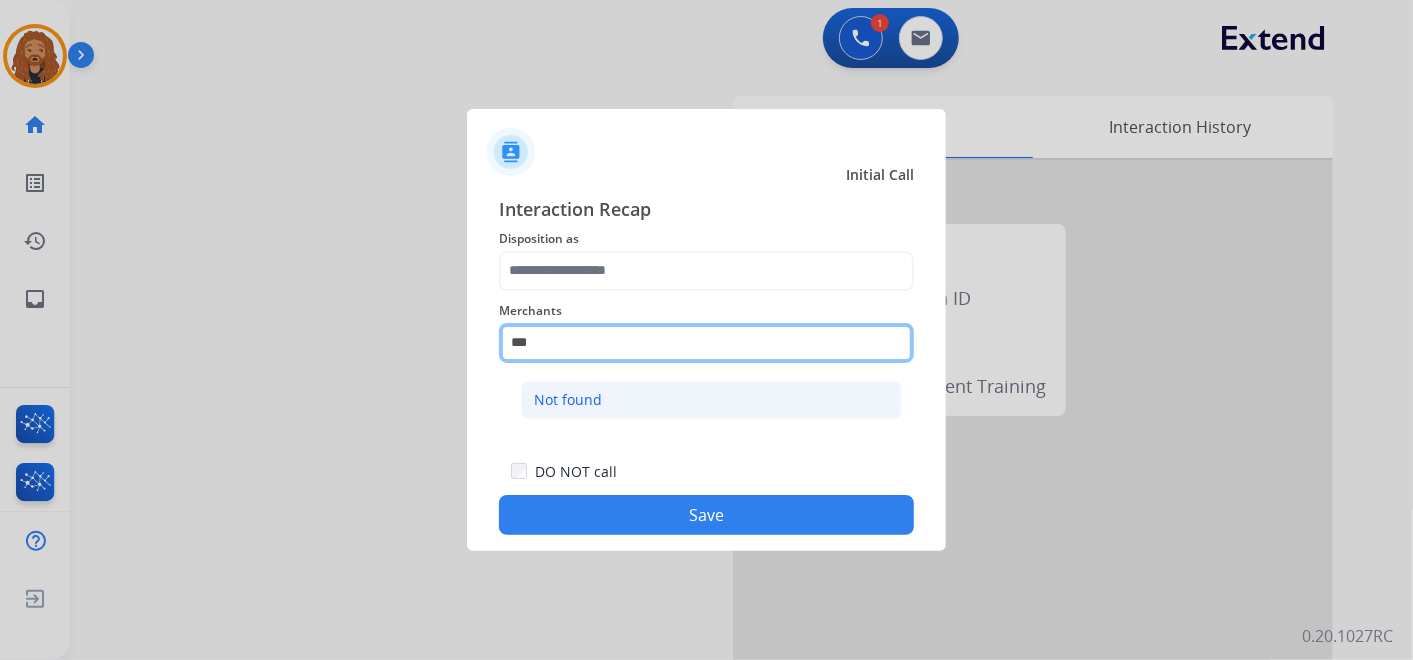 scroll, scrollTop: 0, scrollLeft: 0, axis: both 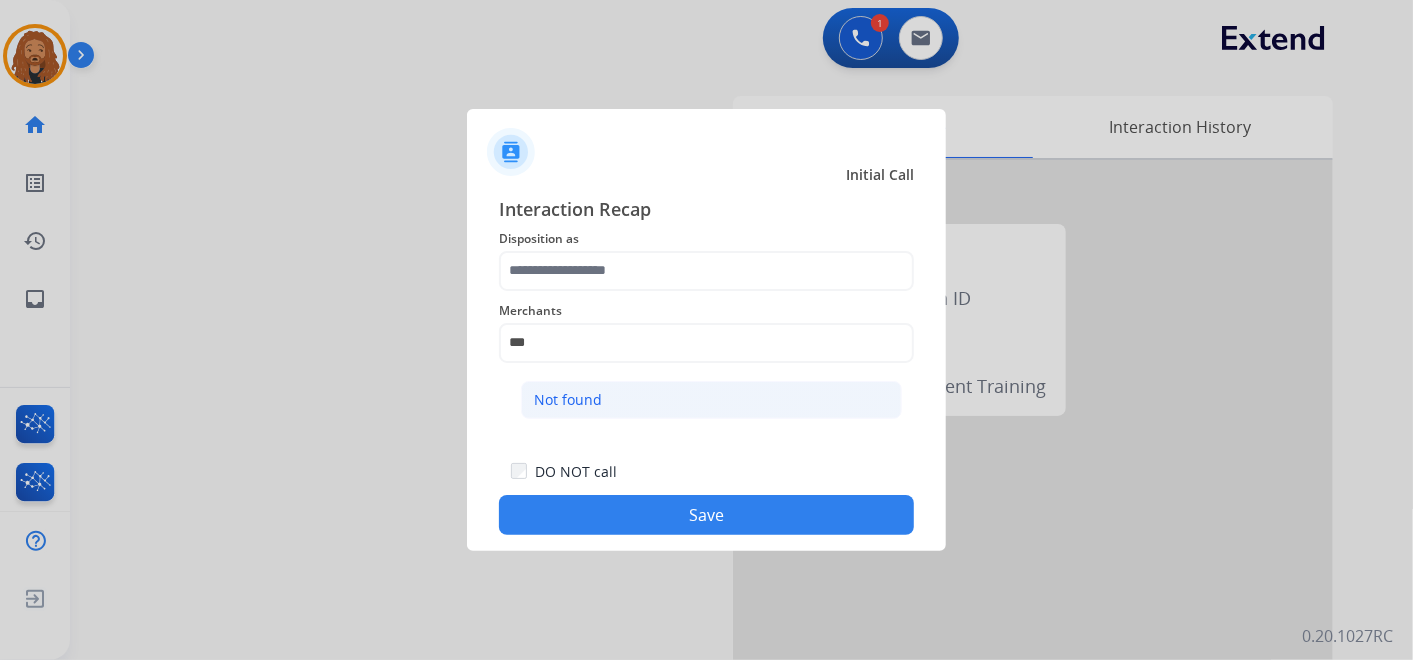 click on "Not found" 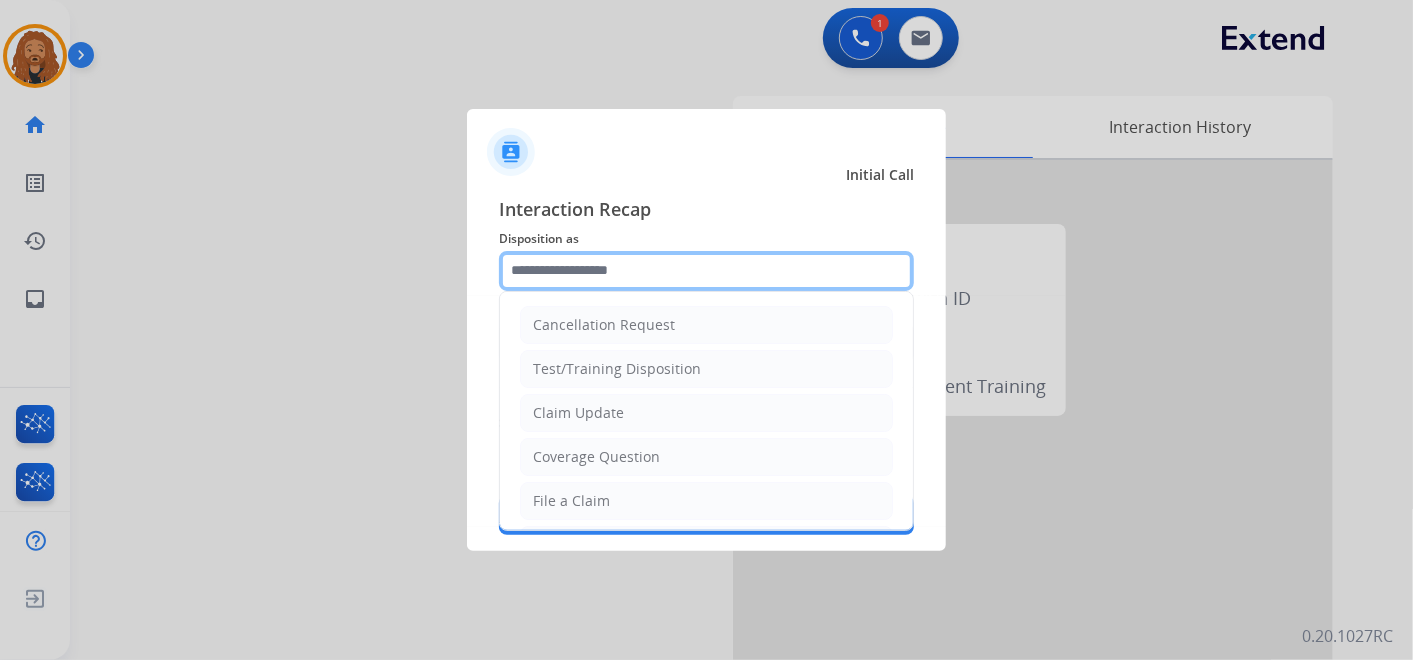 click 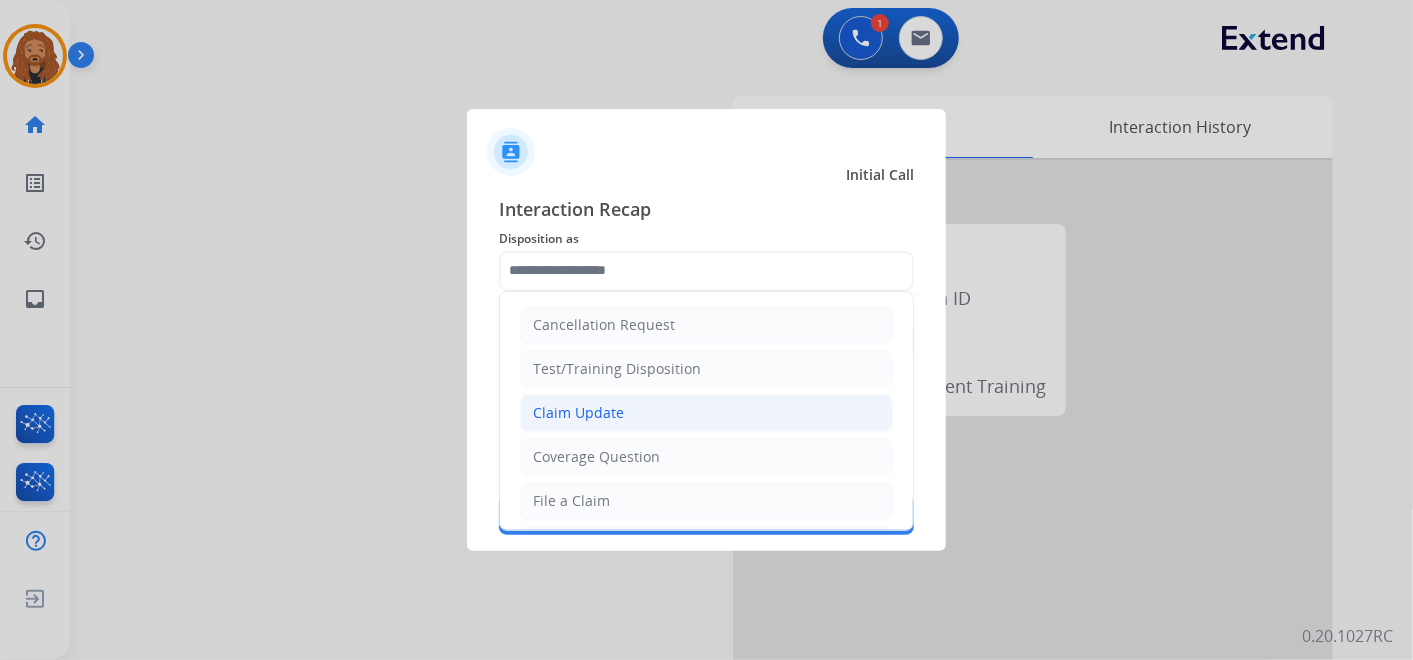 click on "Claim Update" 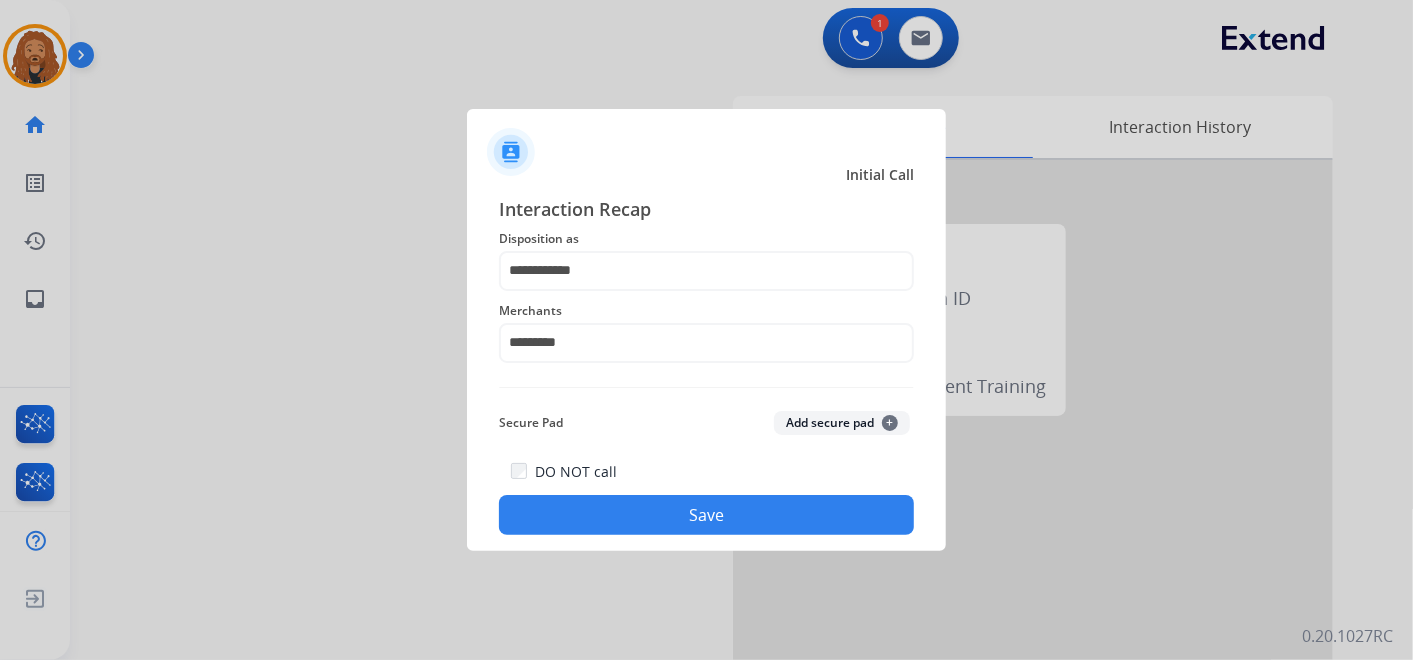 click on "Save" 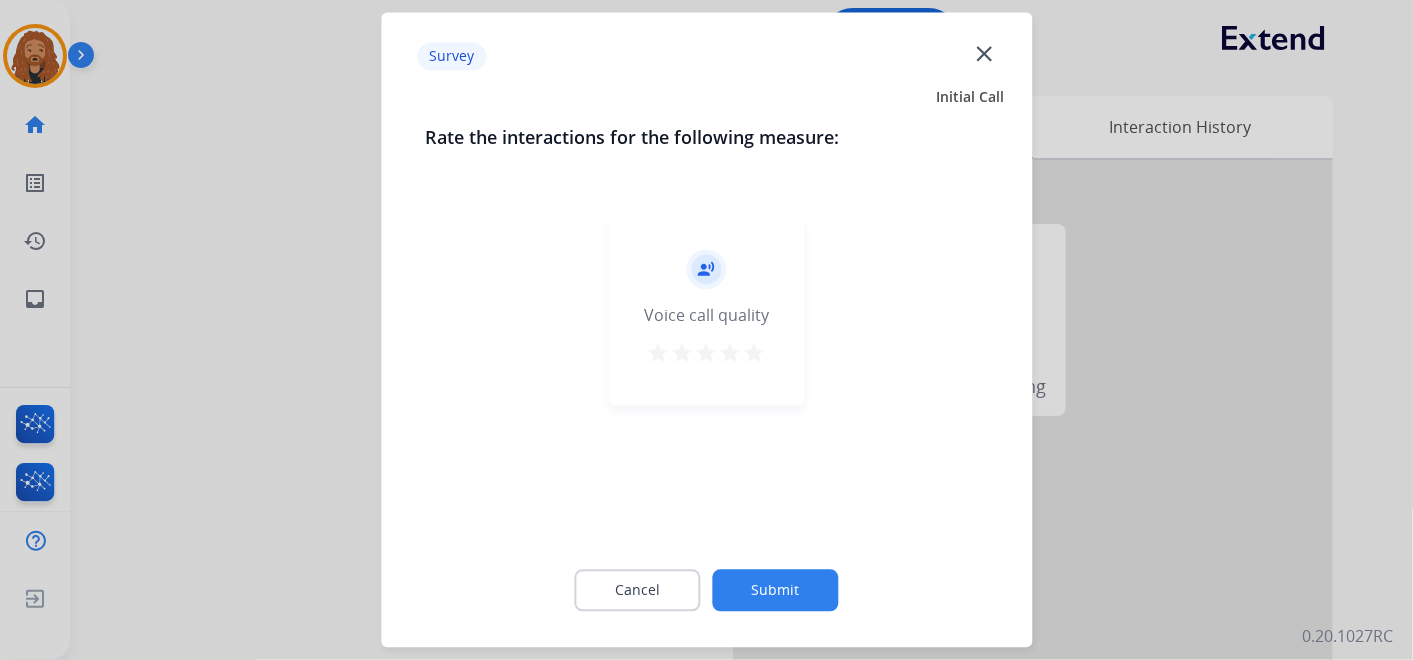 click on "Submit" 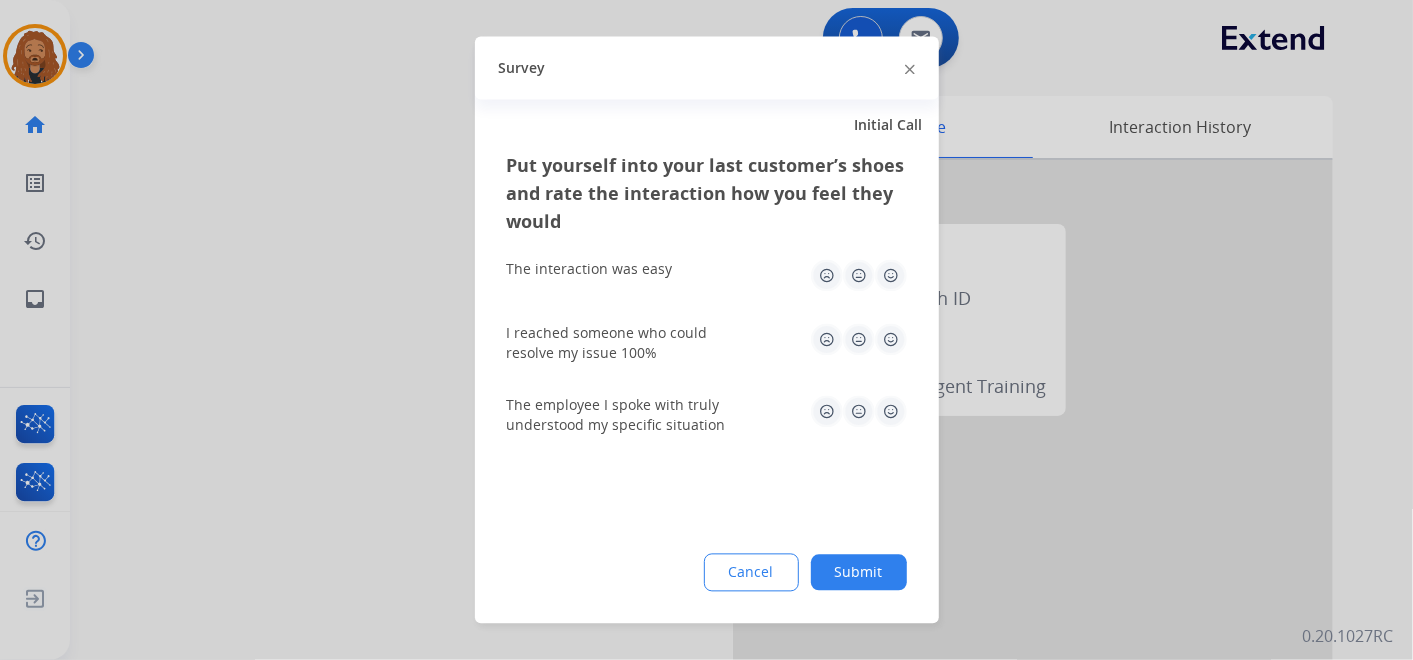 click 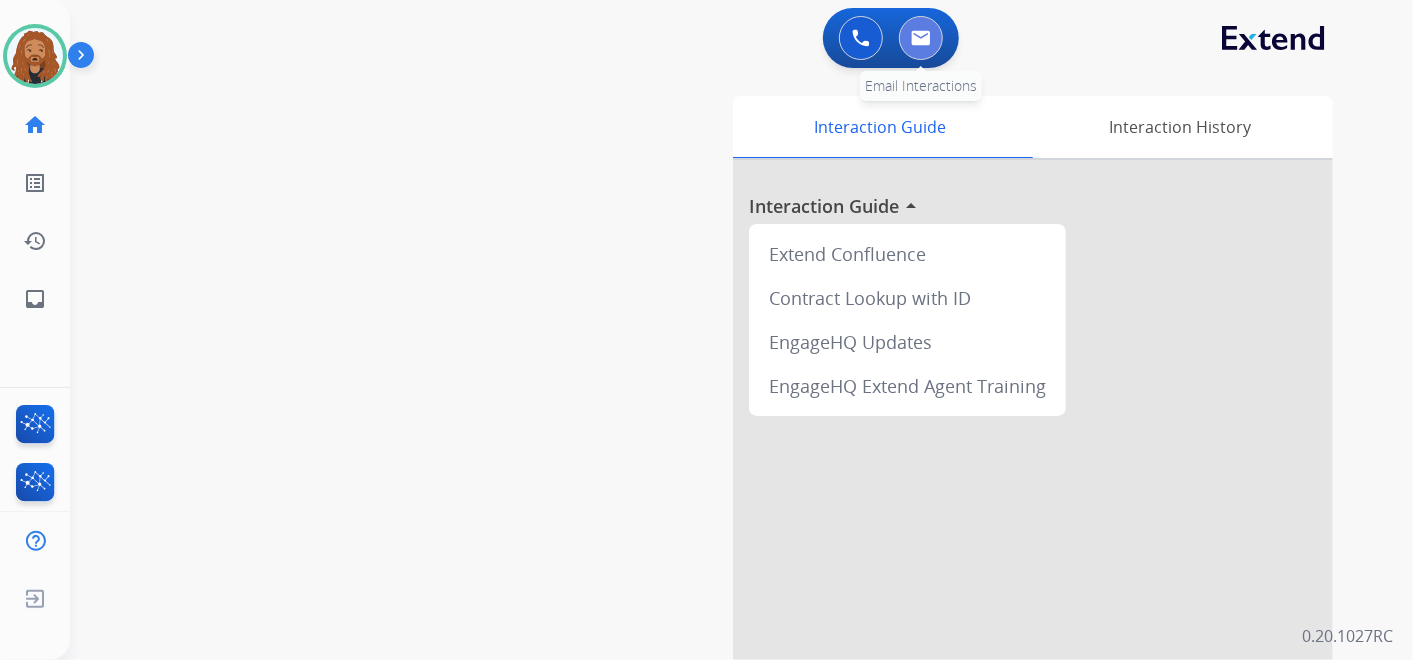 click at bounding box center [921, 38] 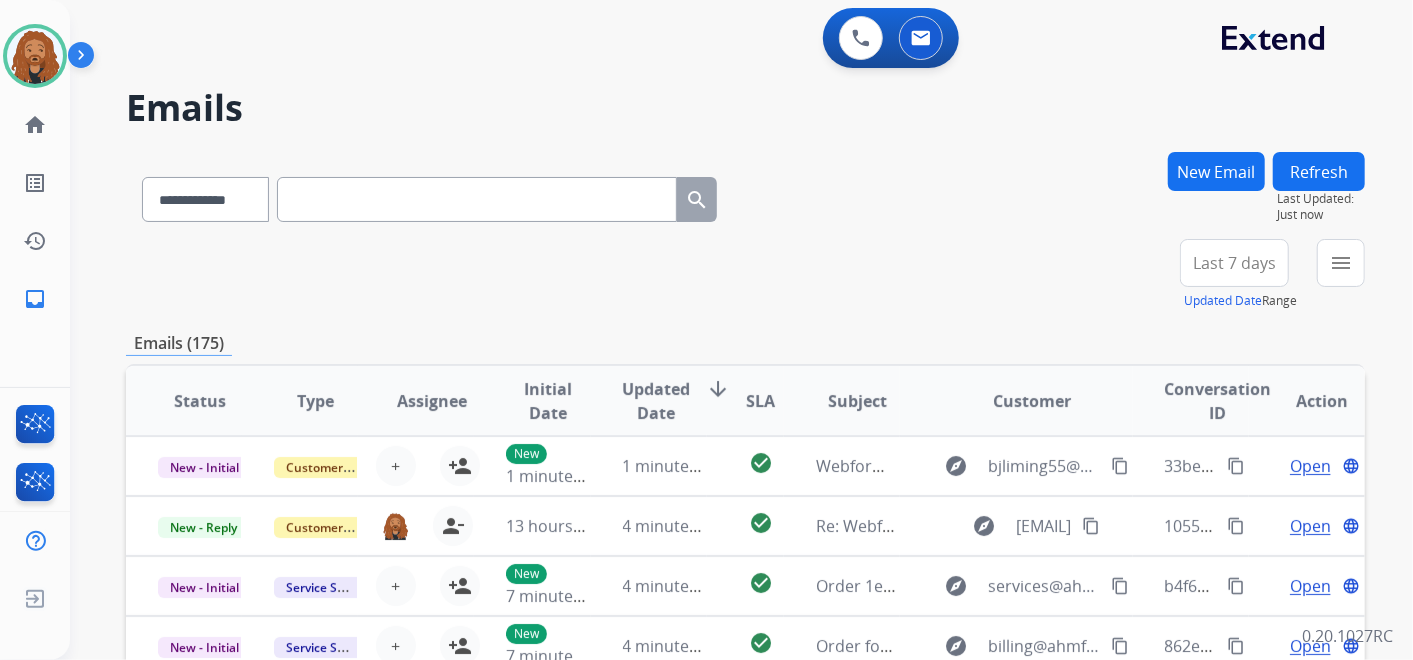 scroll, scrollTop: 1, scrollLeft: 0, axis: vertical 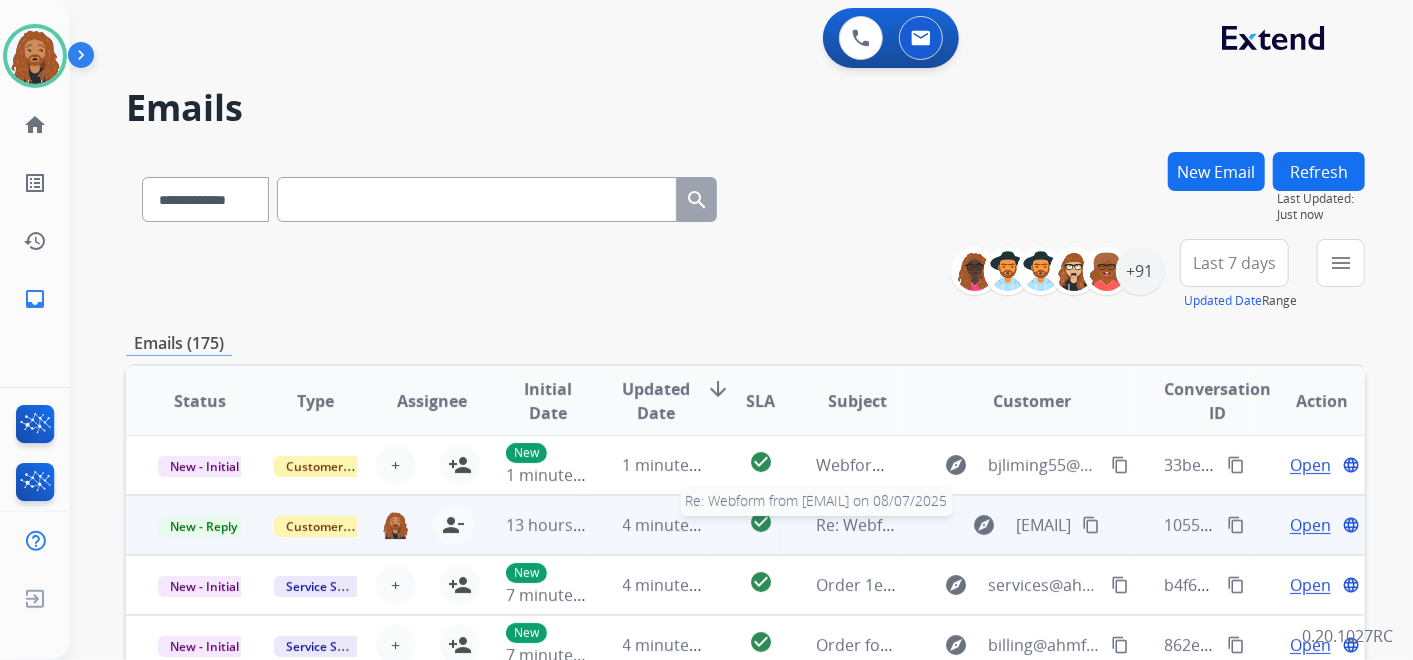 click on "Re: Webform from [EMAIL] on 08/07/2025" at bounding box center (971, 525) 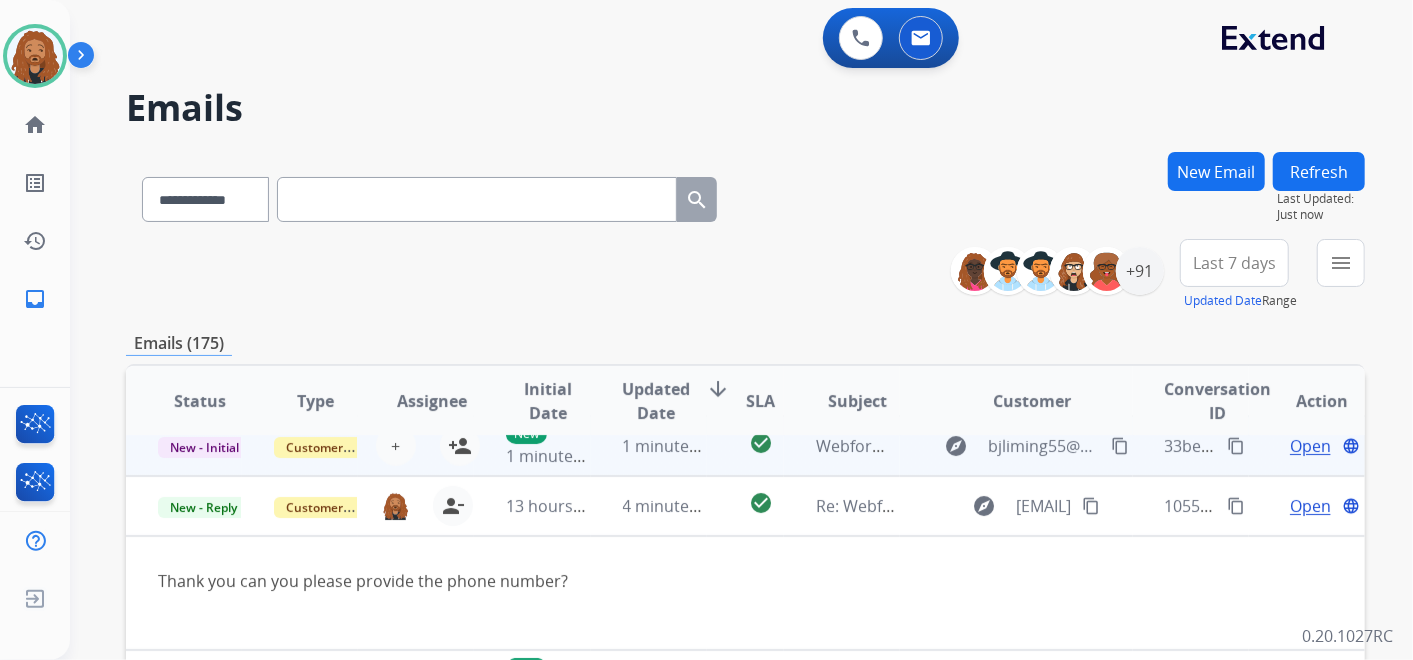 scroll, scrollTop: 0, scrollLeft: 0, axis: both 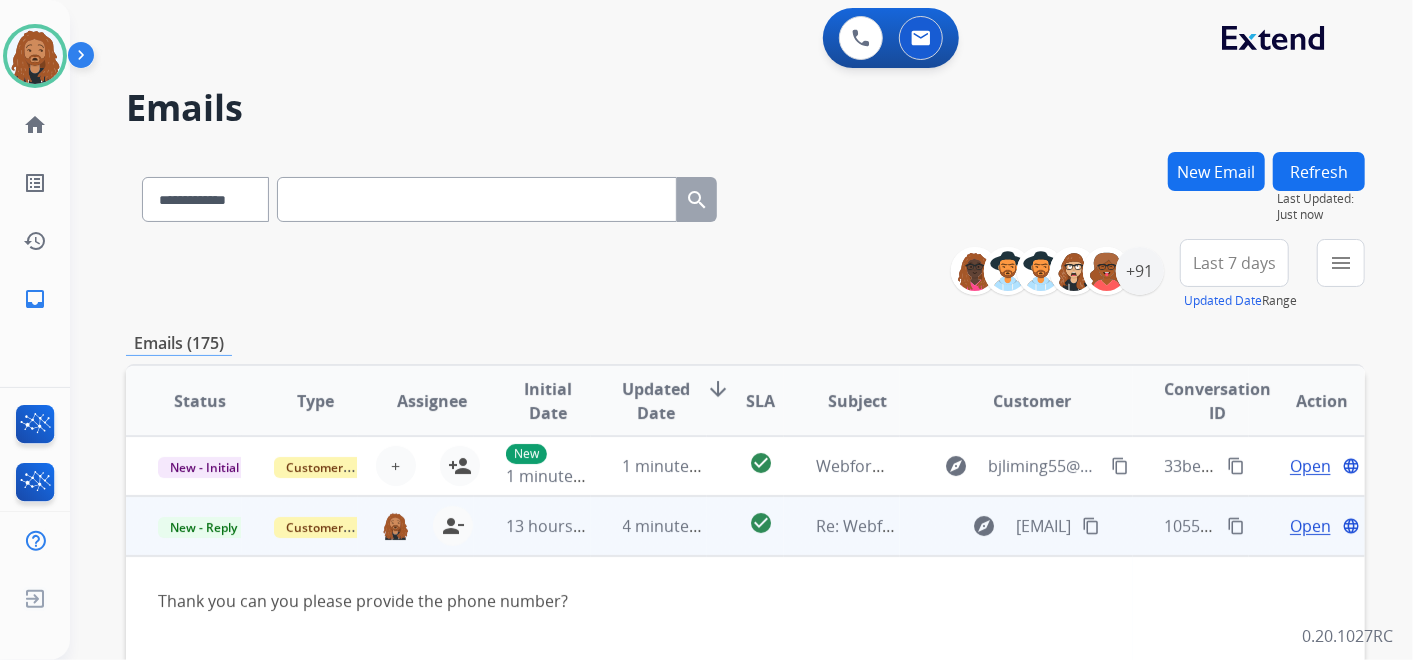click on "Open" at bounding box center [1310, 526] 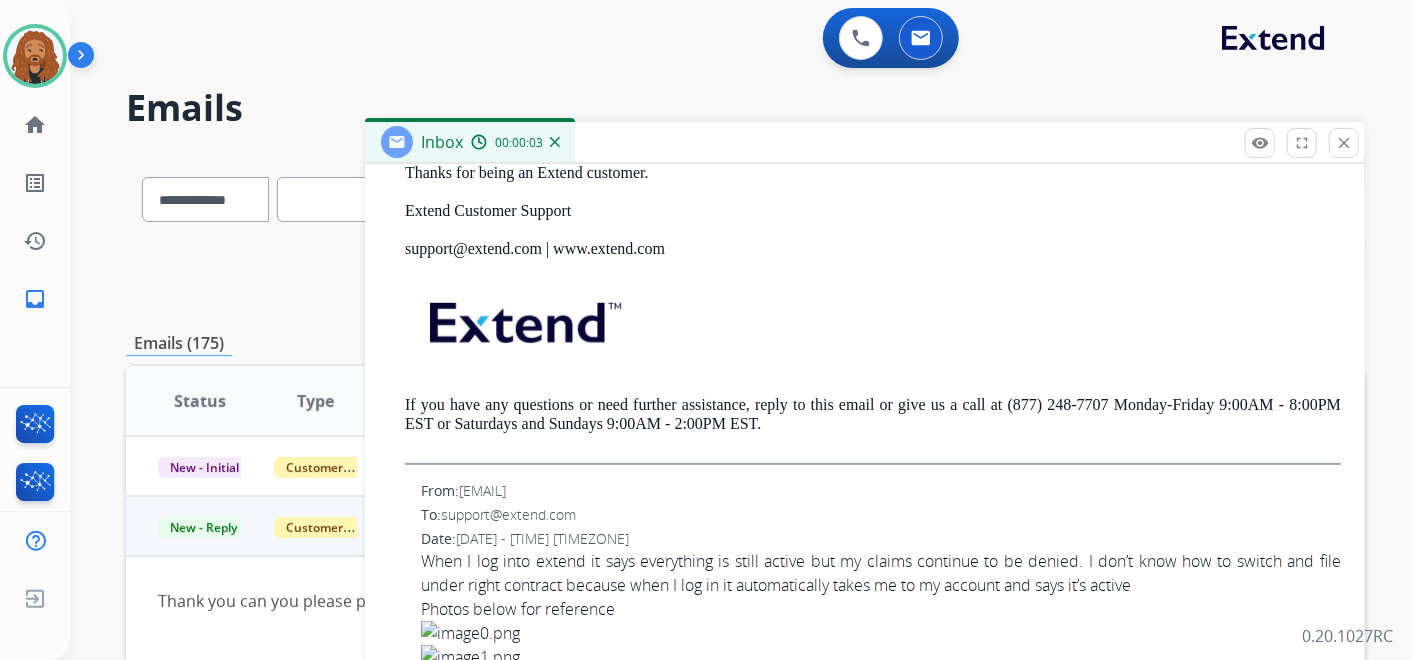scroll, scrollTop: 777, scrollLeft: 0, axis: vertical 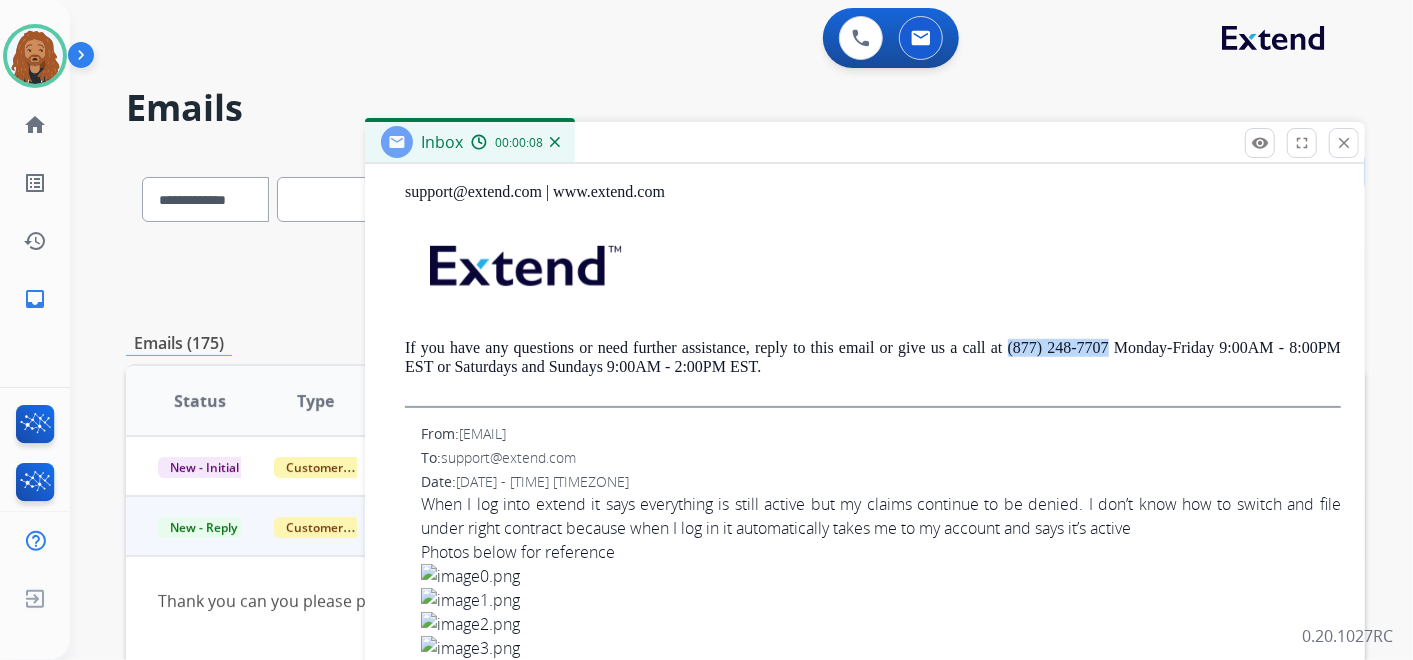 drag, startPoint x: 995, startPoint y: 345, endPoint x: 1096, endPoint y: 343, distance: 101.0198 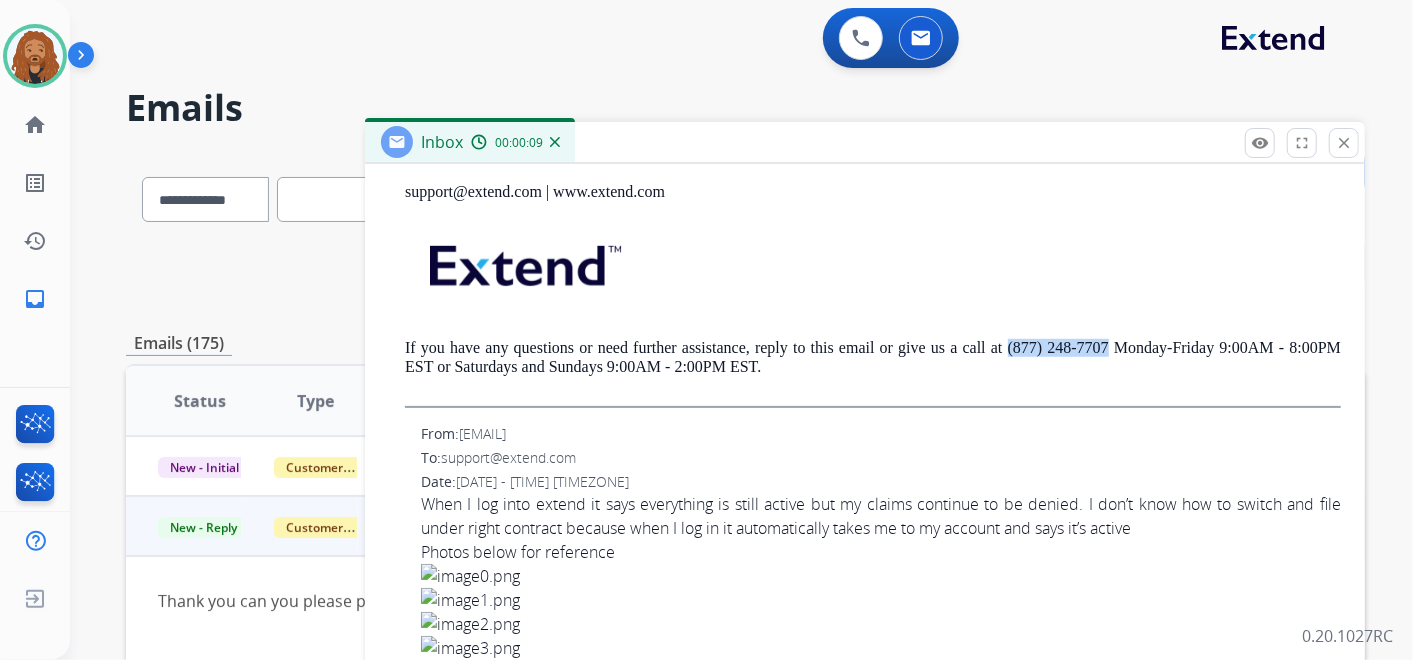 copy on "[PHONE]" 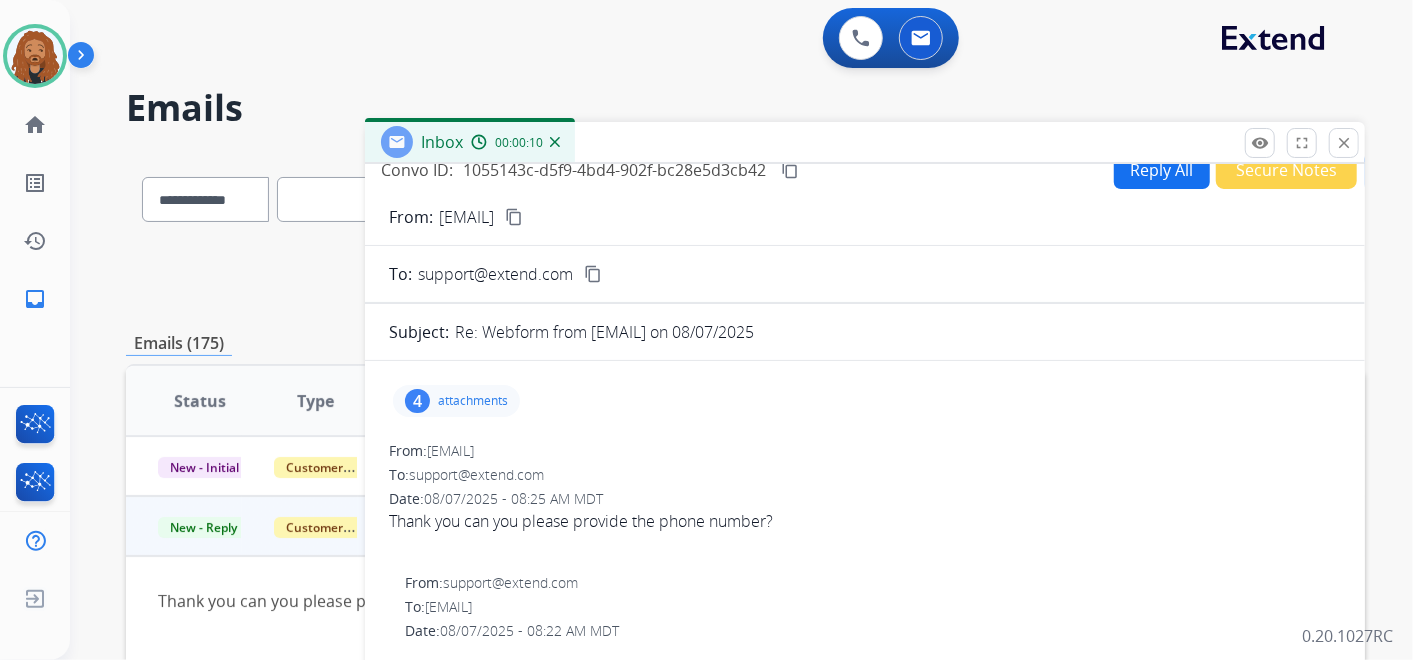scroll, scrollTop: 0, scrollLeft: 0, axis: both 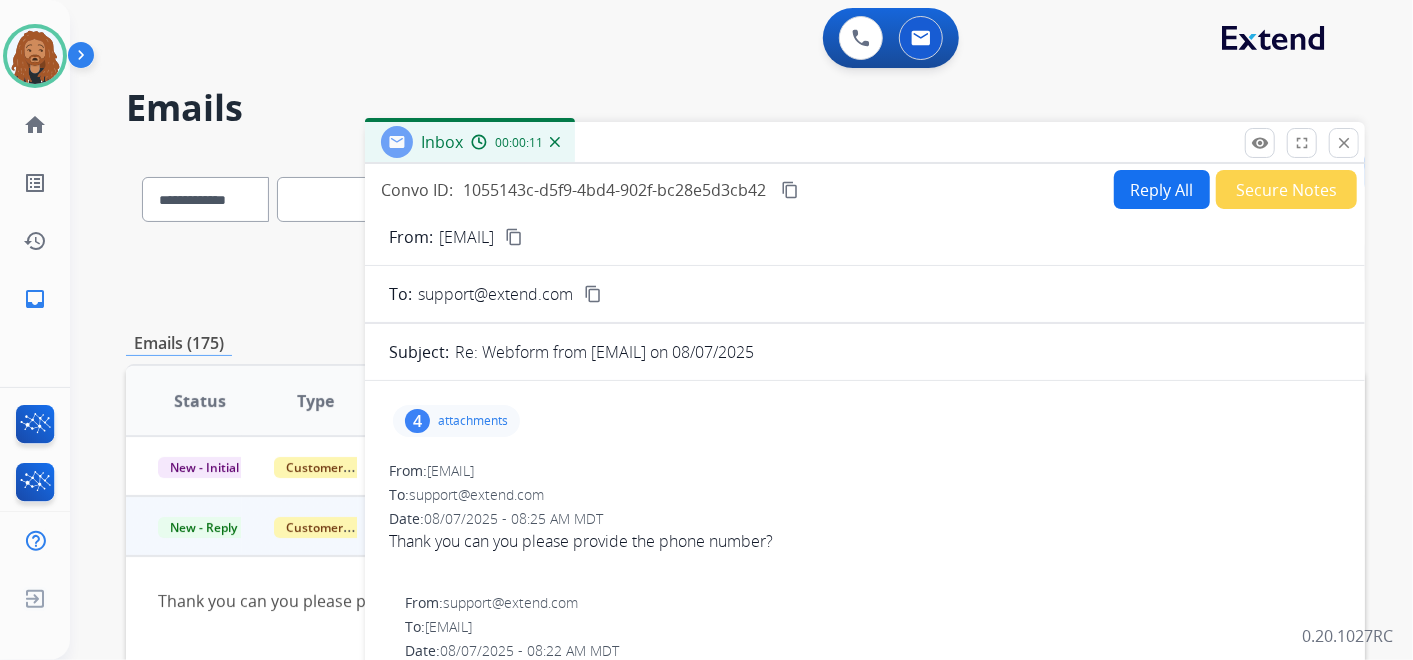 click on "Reply All" at bounding box center [1162, 189] 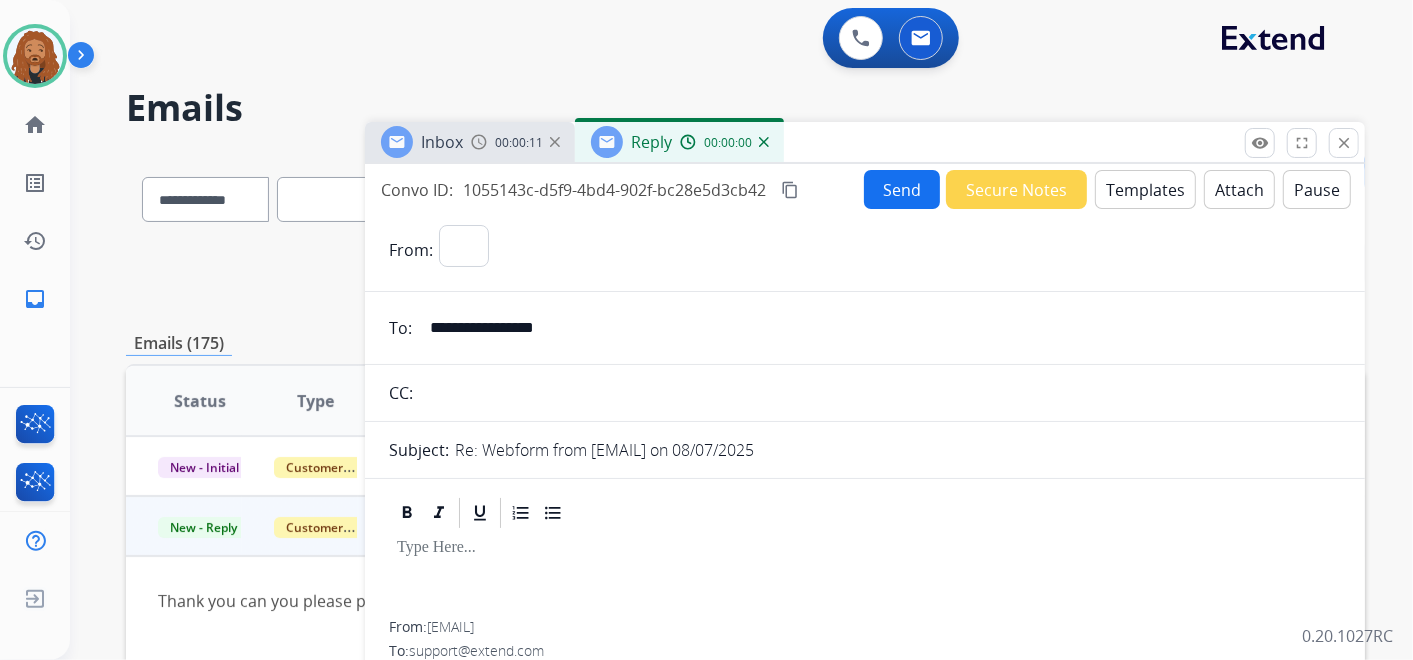 select on "**********" 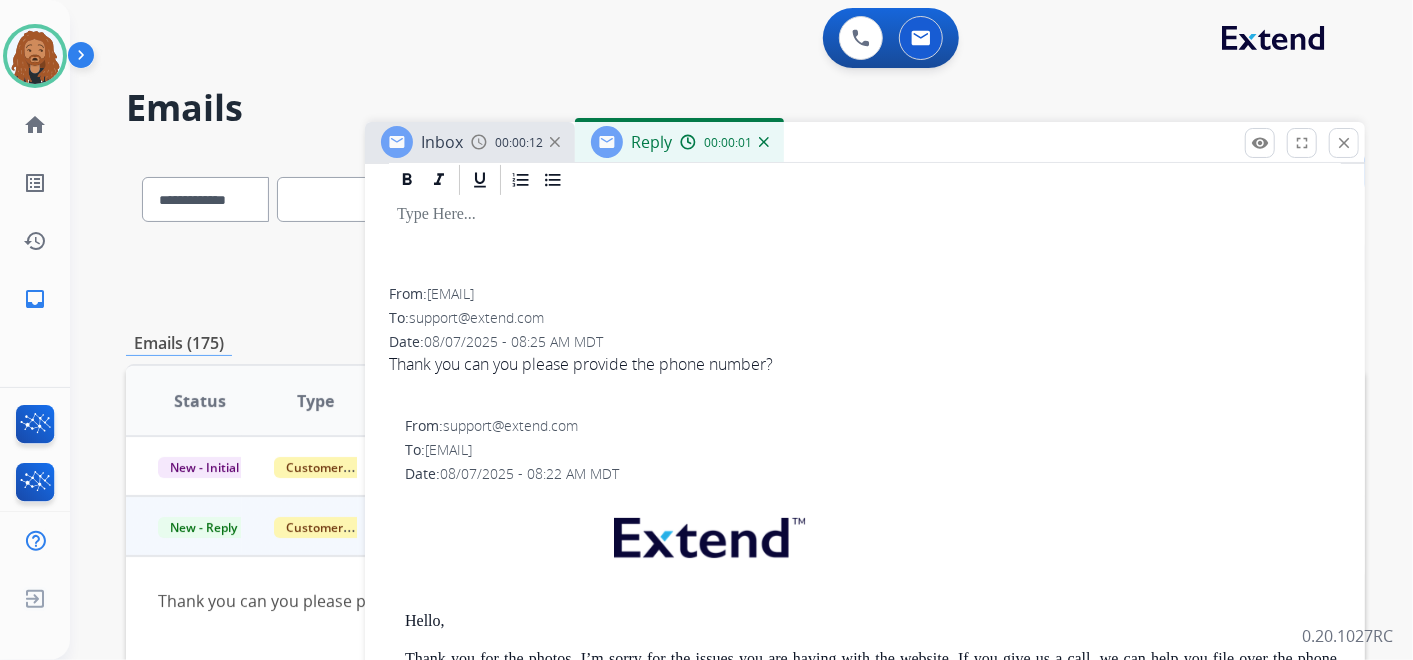 scroll, scrollTop: 0, scrollLeft: 0, axis: both 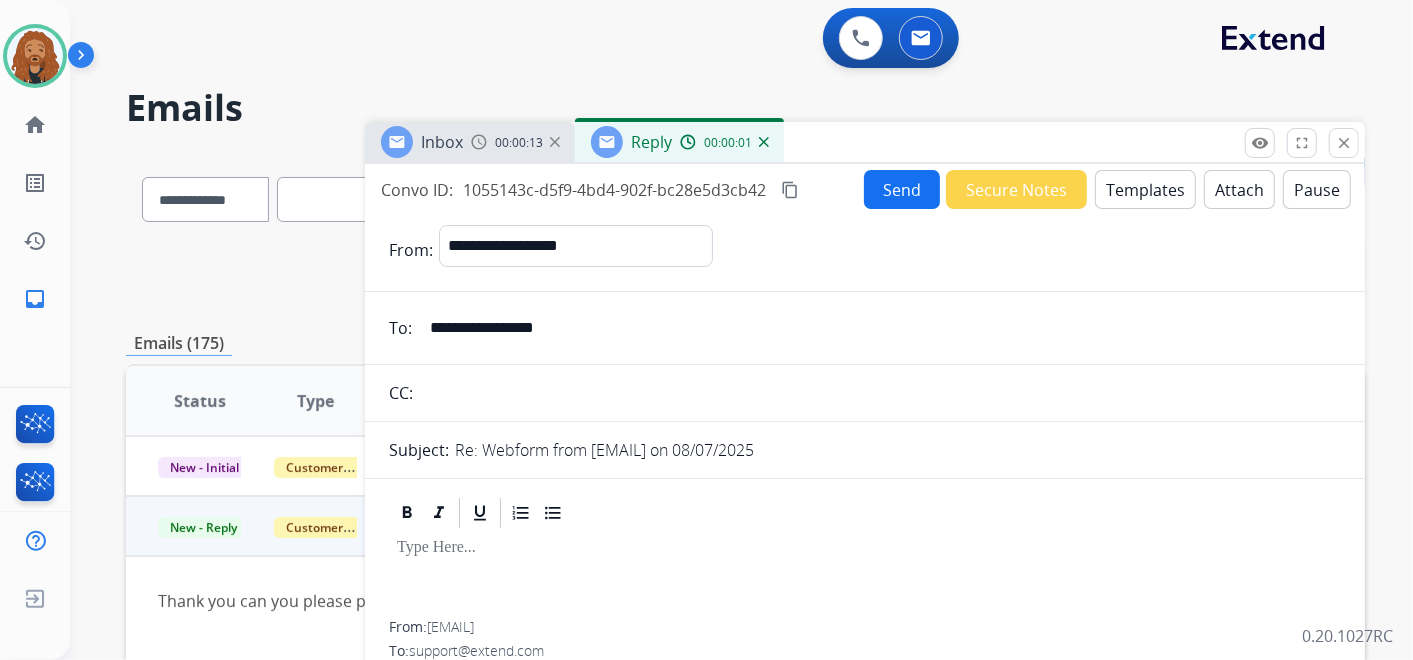 click on "Templates" at bounding box center (1145, 189) 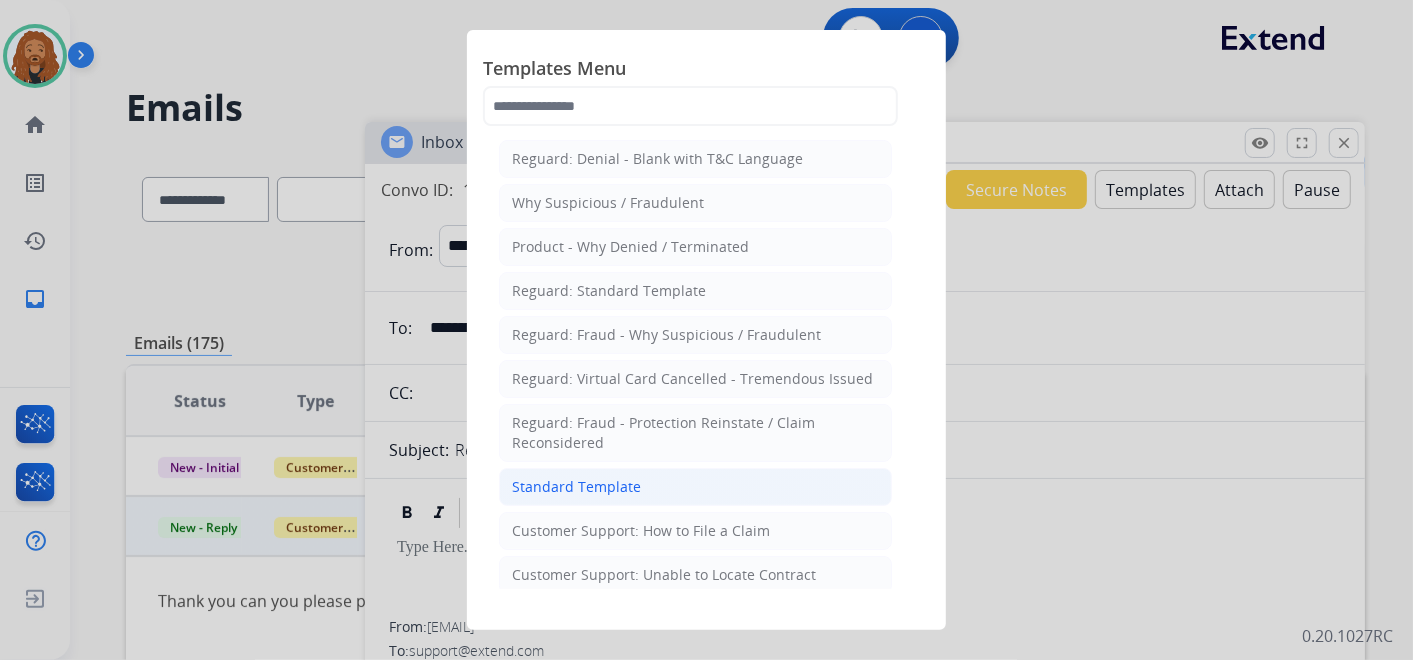click on "Standard Template" 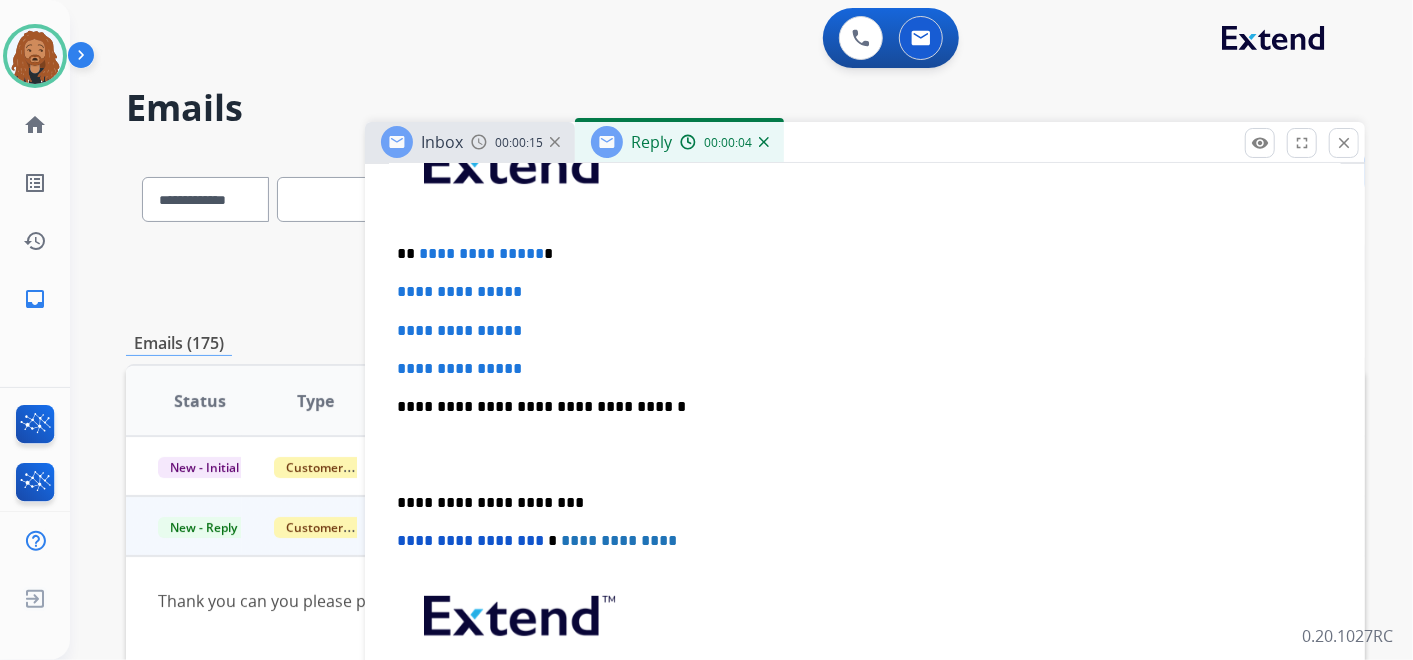 scroll, scrollTop: 555, scrollLeft: 0, axis: vertical 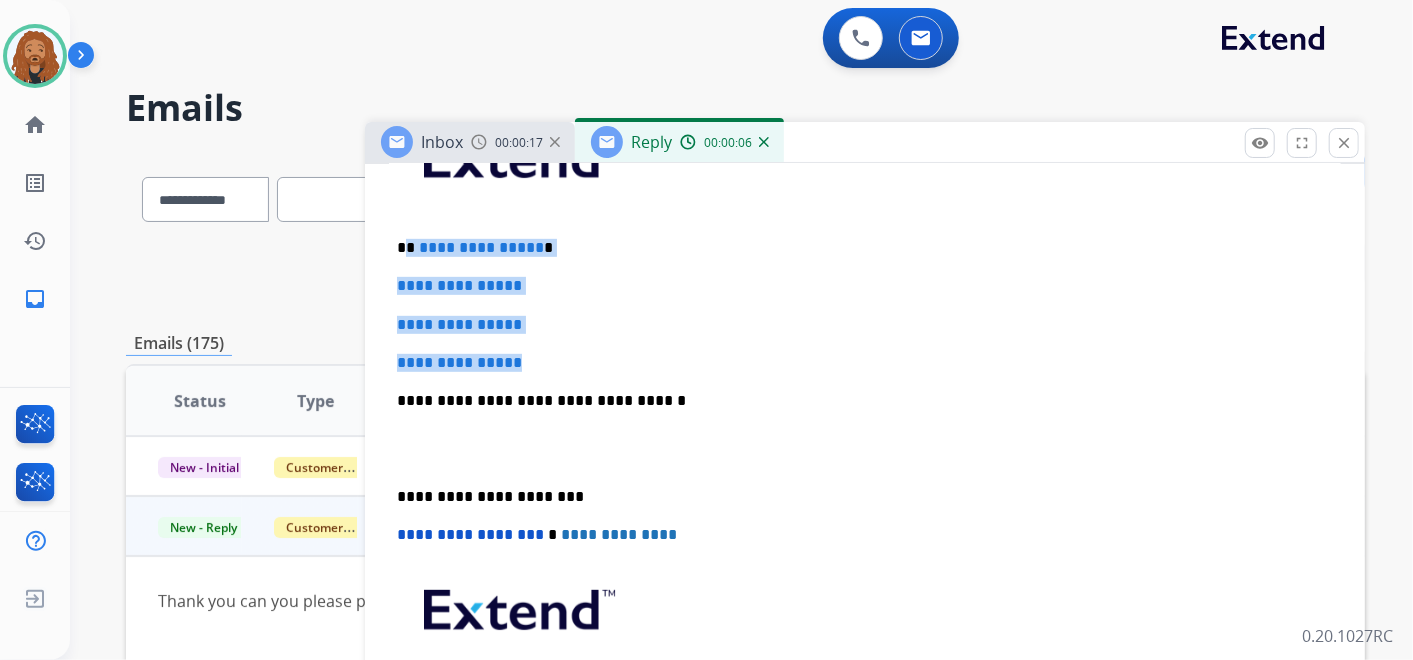 drag, startPoint x: 537, startPoint y: 358, endPoint x: 405, endPoint y: 245, distance: 173.76134 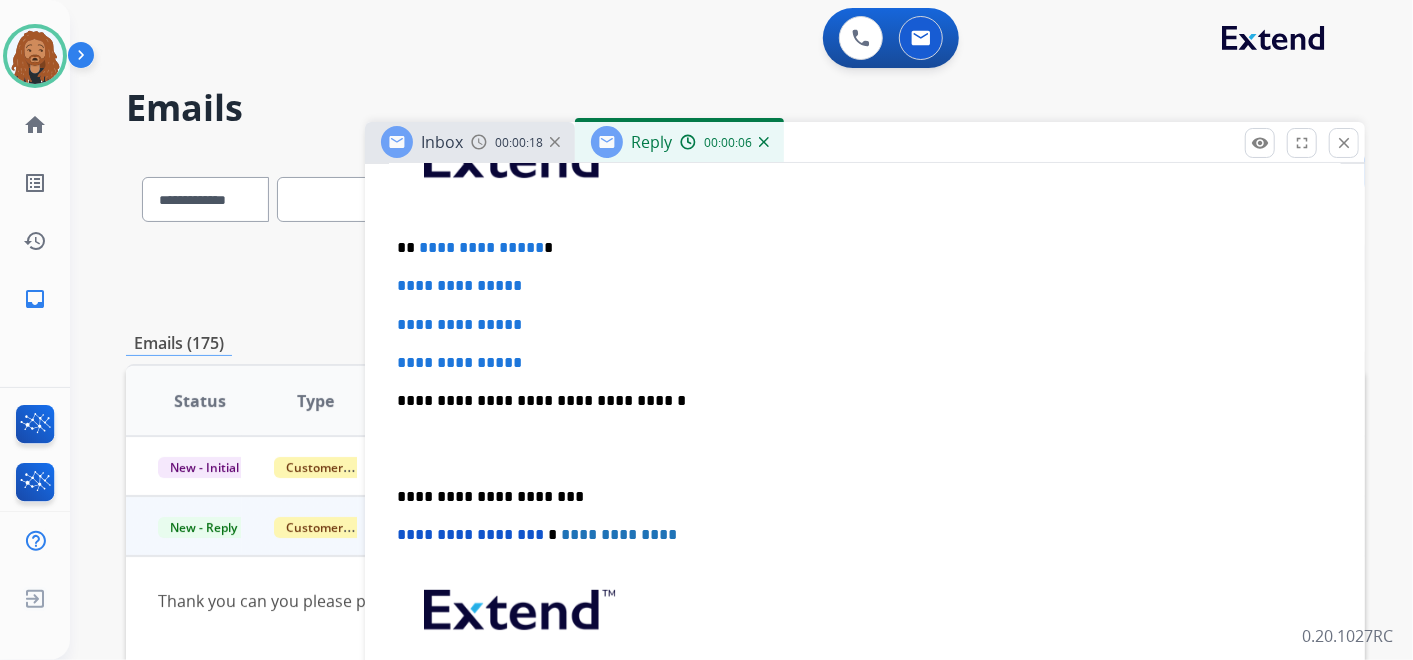 type 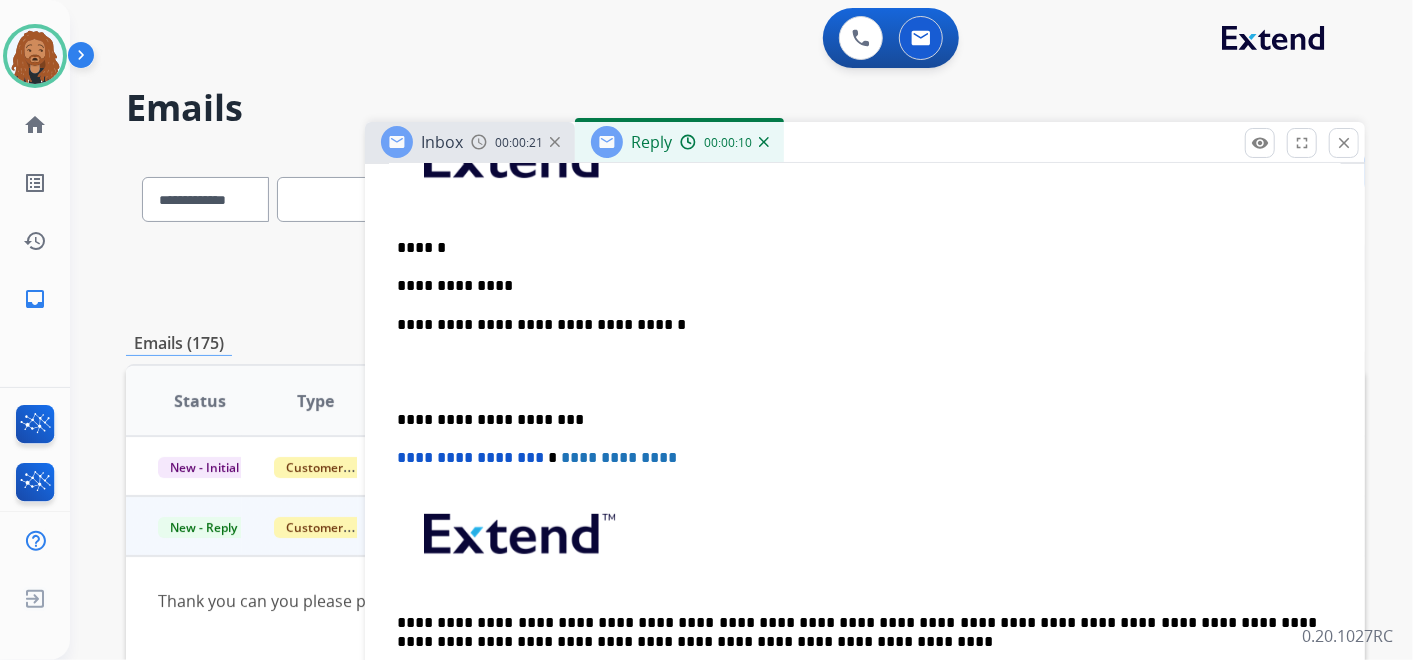 click on "**********" at bounding box center [857, 286] 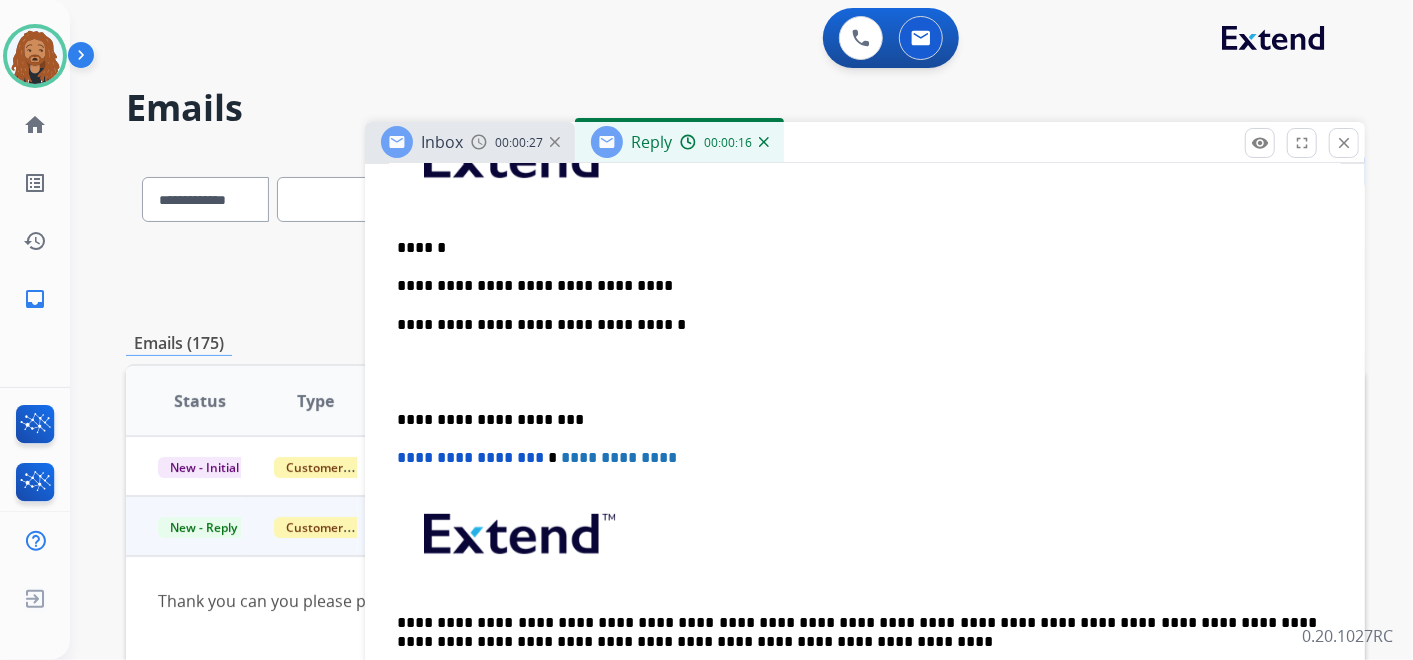 click at bounding box center (865, 372) 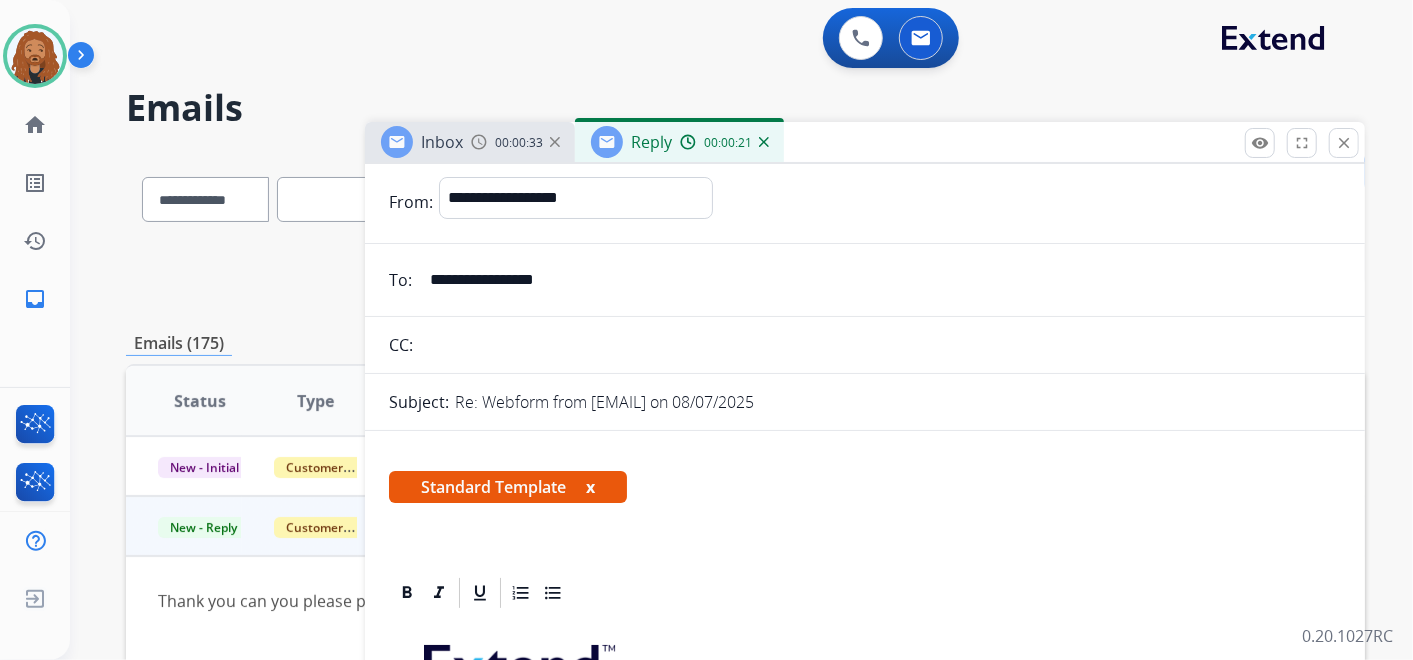scroll, scrollTop: 0, scrollLeft: 0, axis: both 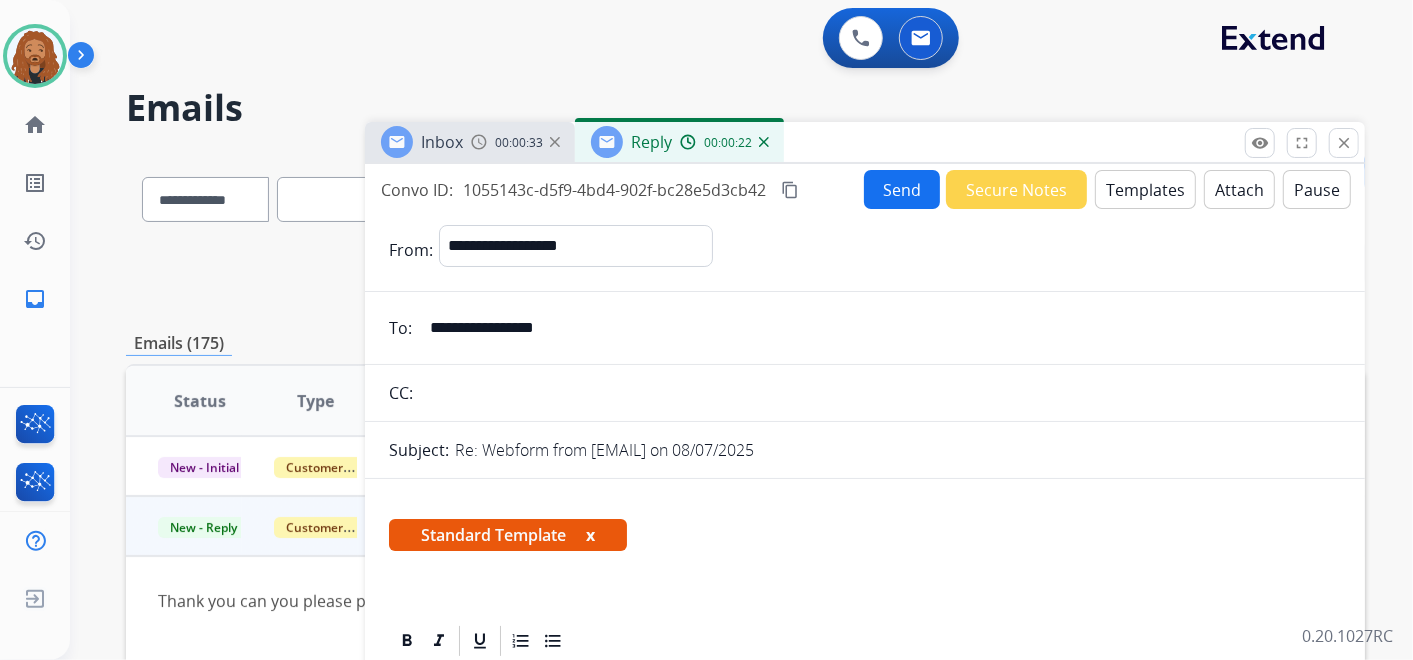 click on "Send" at bounding box center [902, 189] 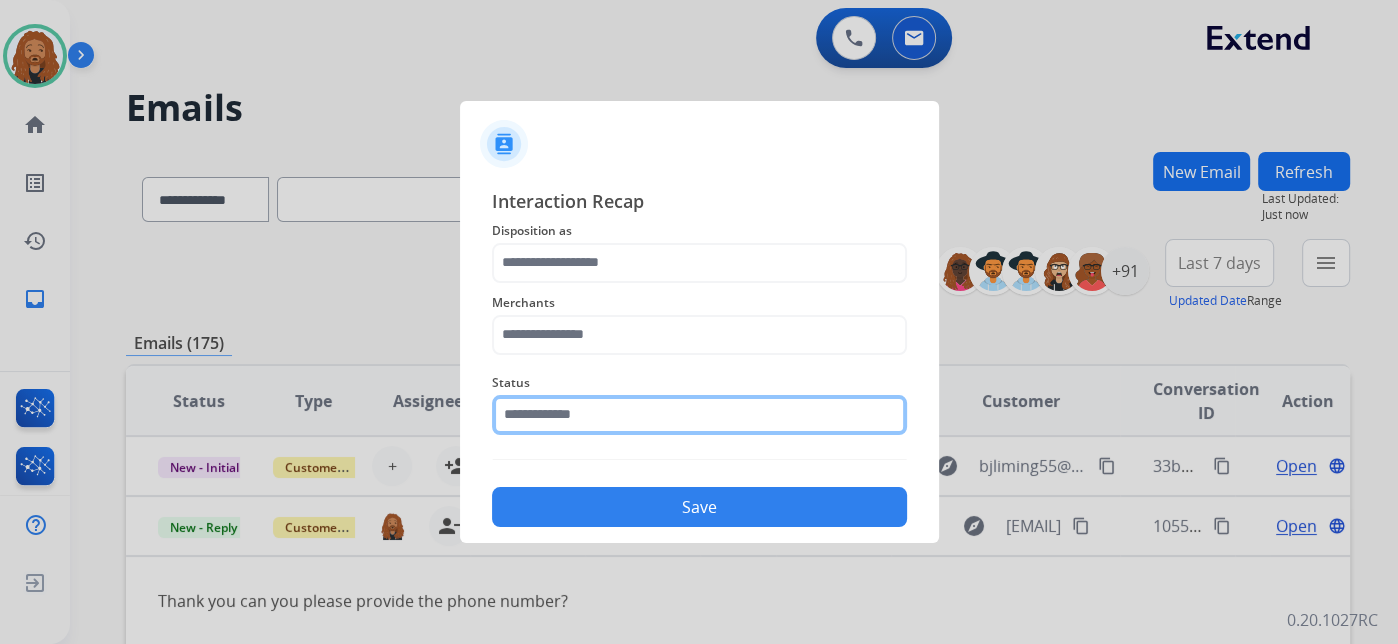 click 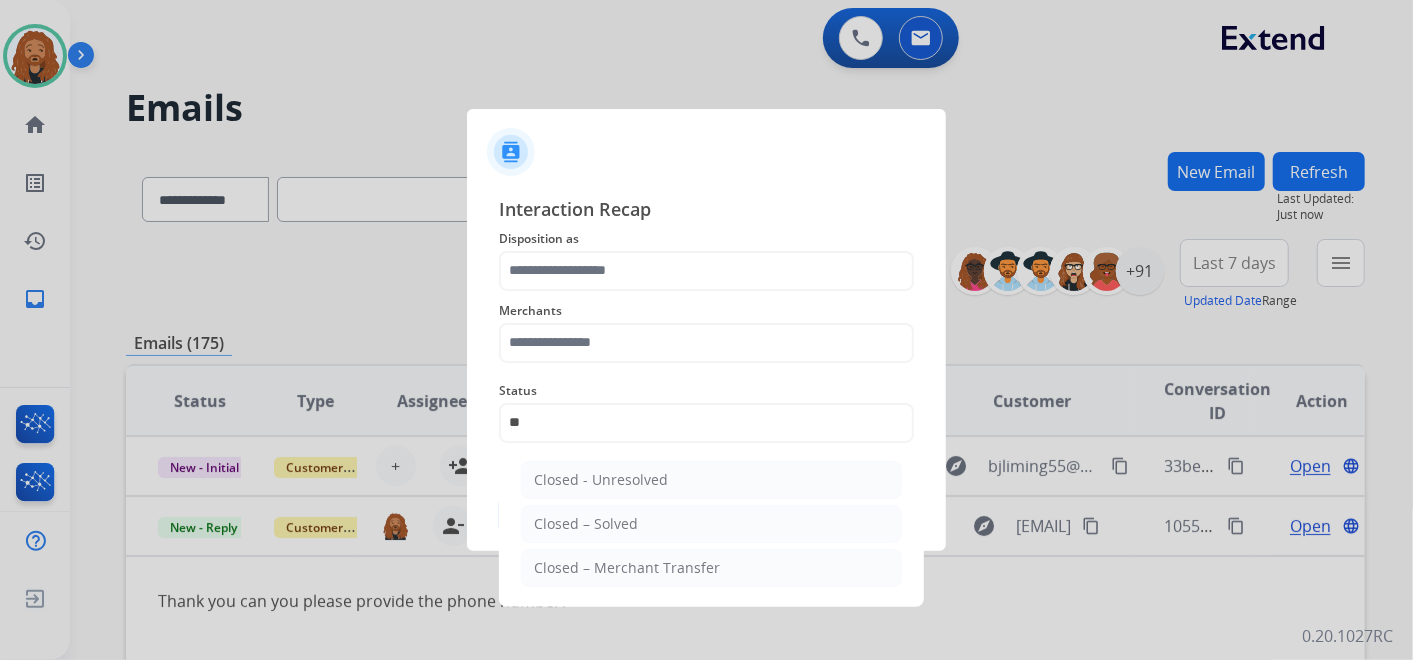 drag, startPoint x: 638, startPoint y: 527, endPoint x: 635, endPoint y: 421, distance: 106.04244 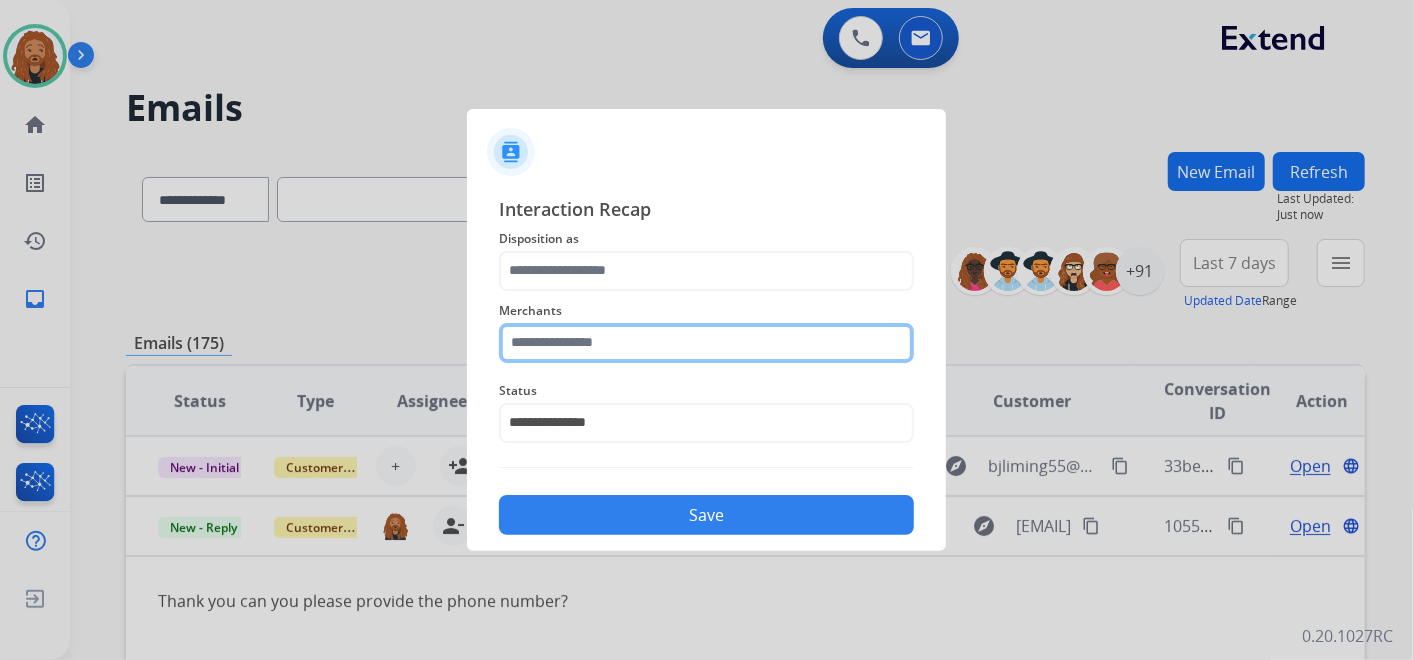 click 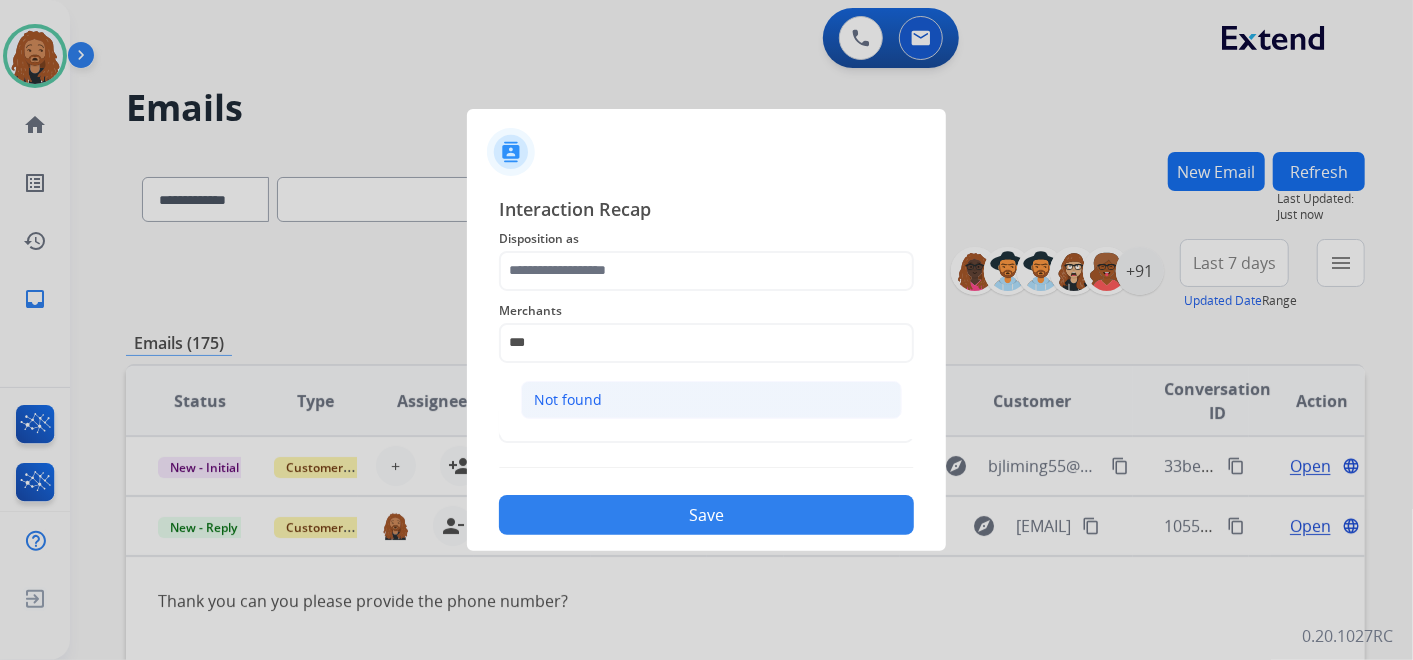 drag, startPoint x: 618, startPoint y: 394, endPoint x: 614, endPoint y: 283, distance: 111.07205 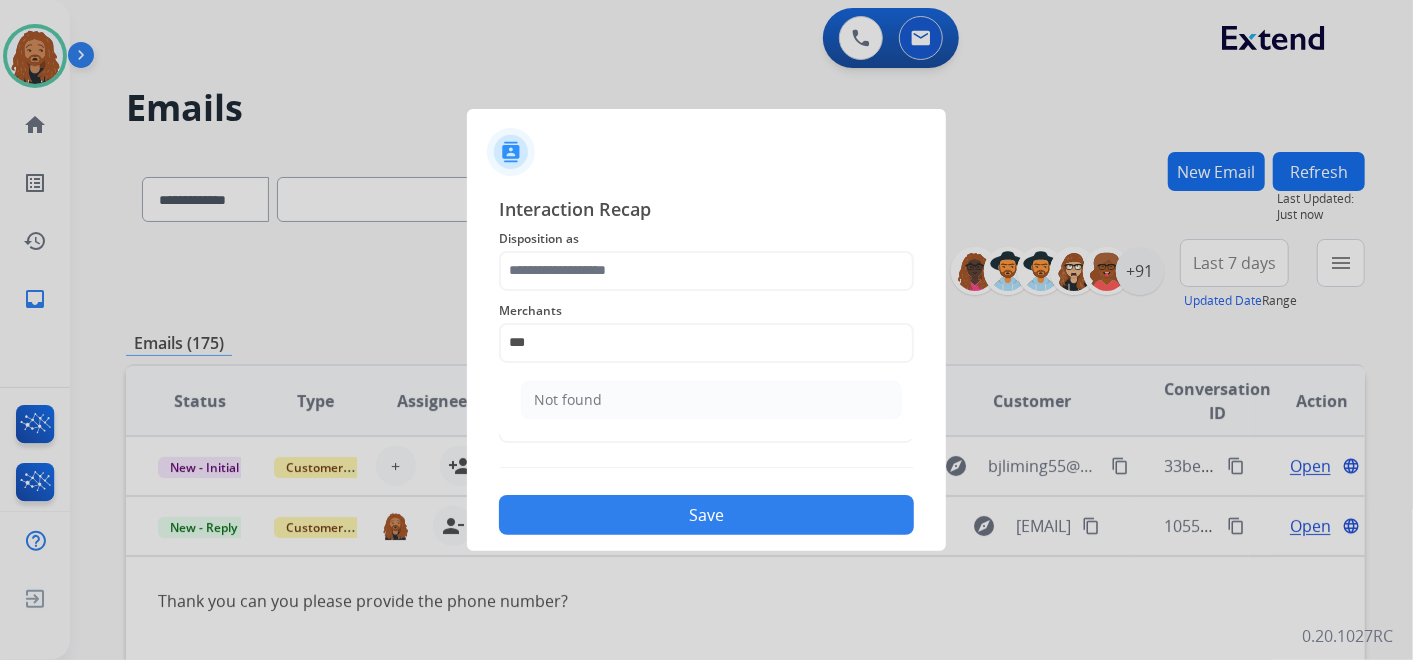 type on "*********" 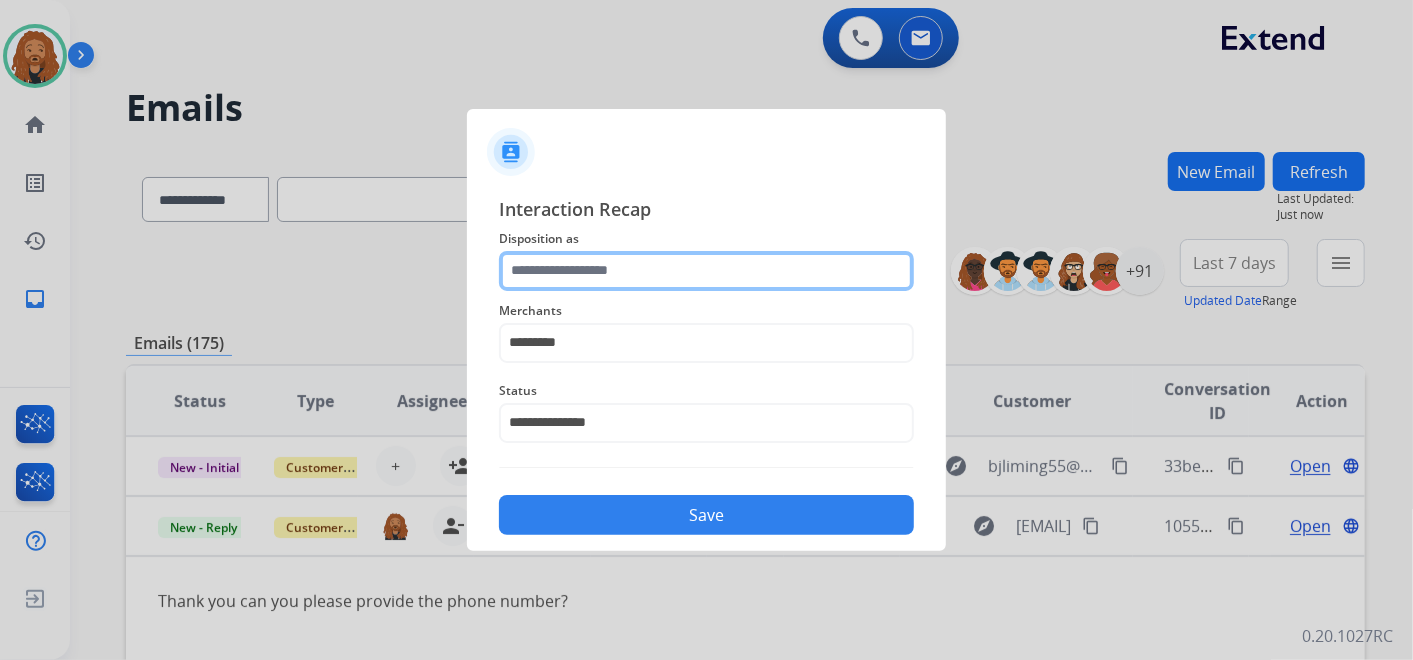 click 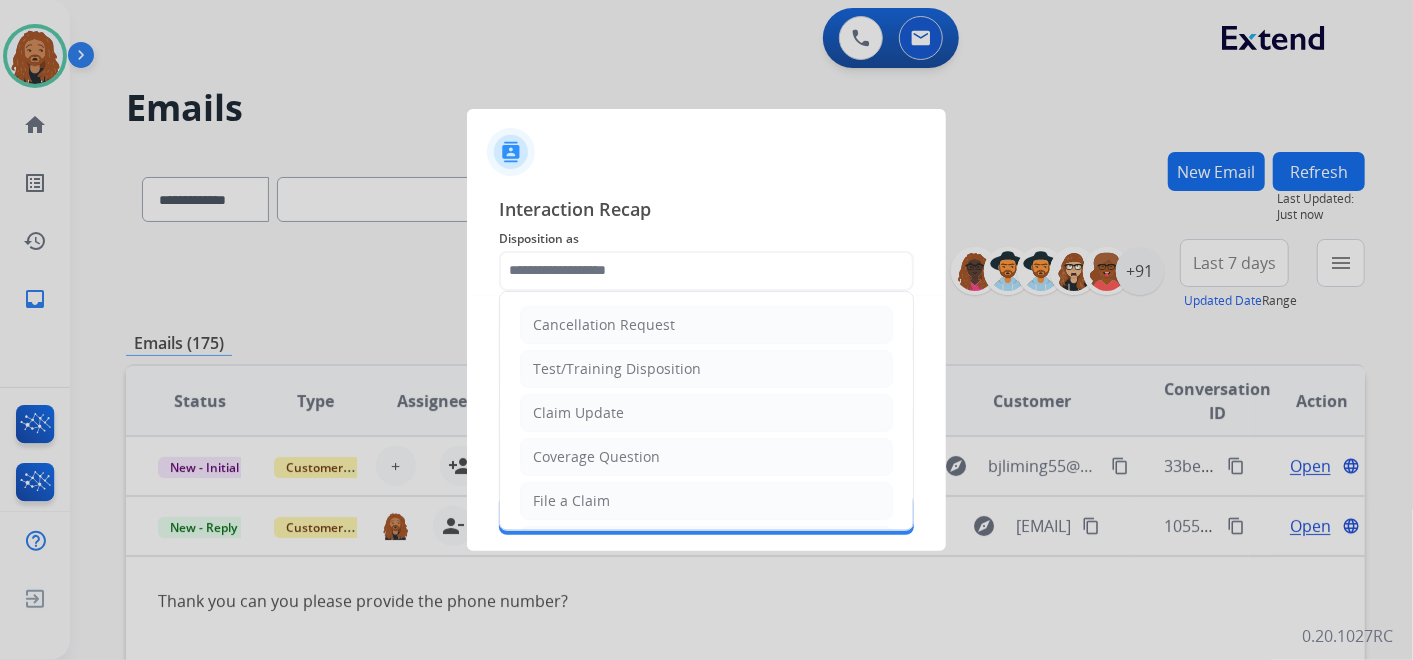 click on "Claim Update" 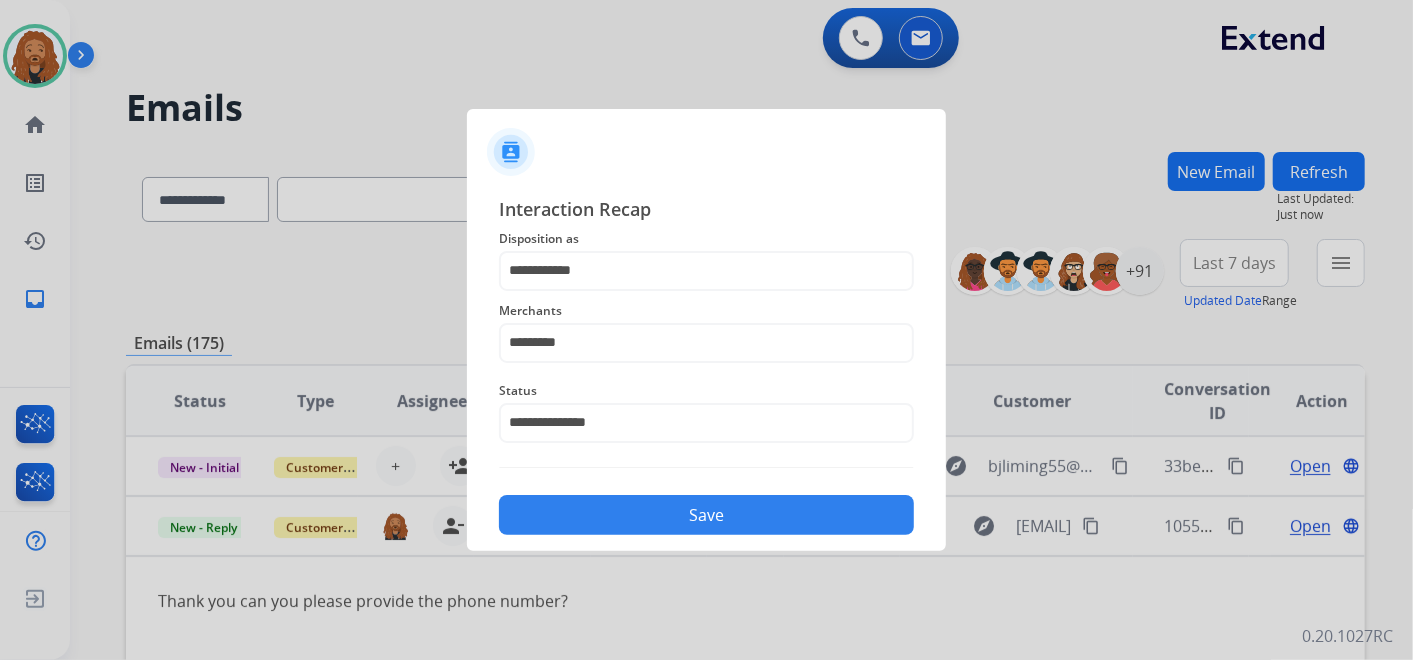 click on "Save" 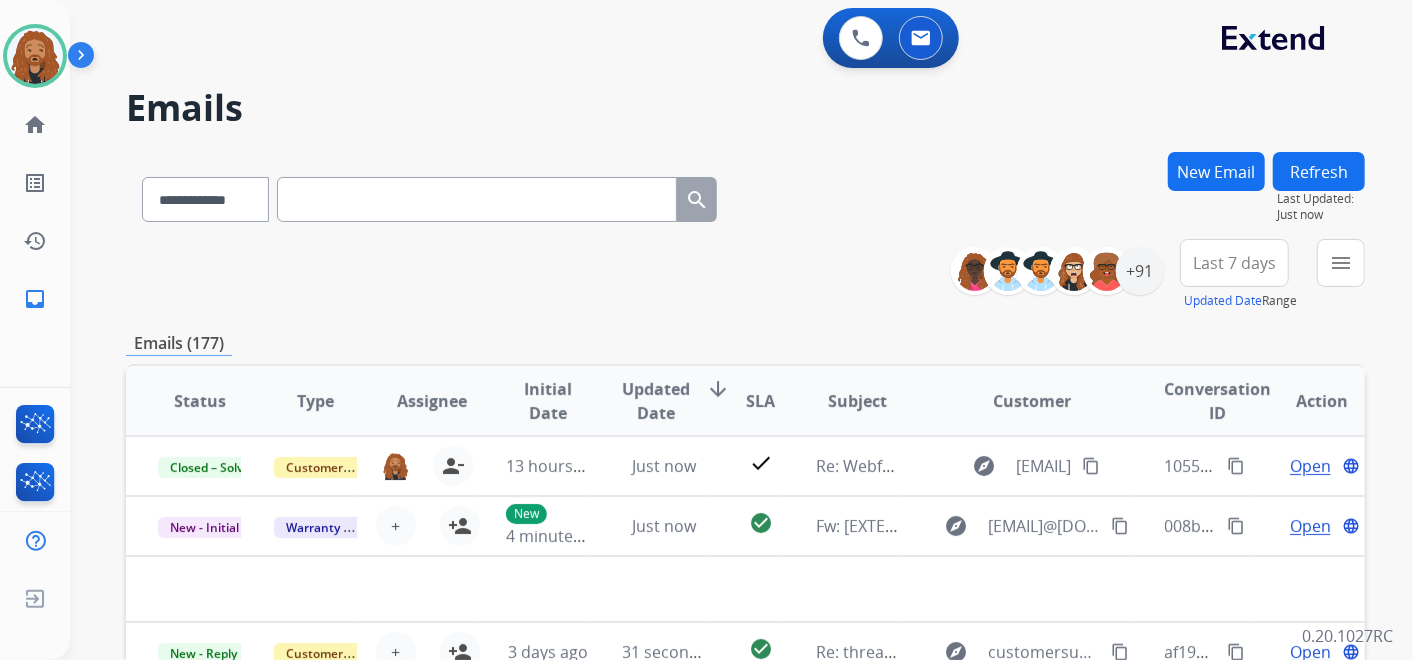 click on "New Email" at bounding box center [1216, 171] 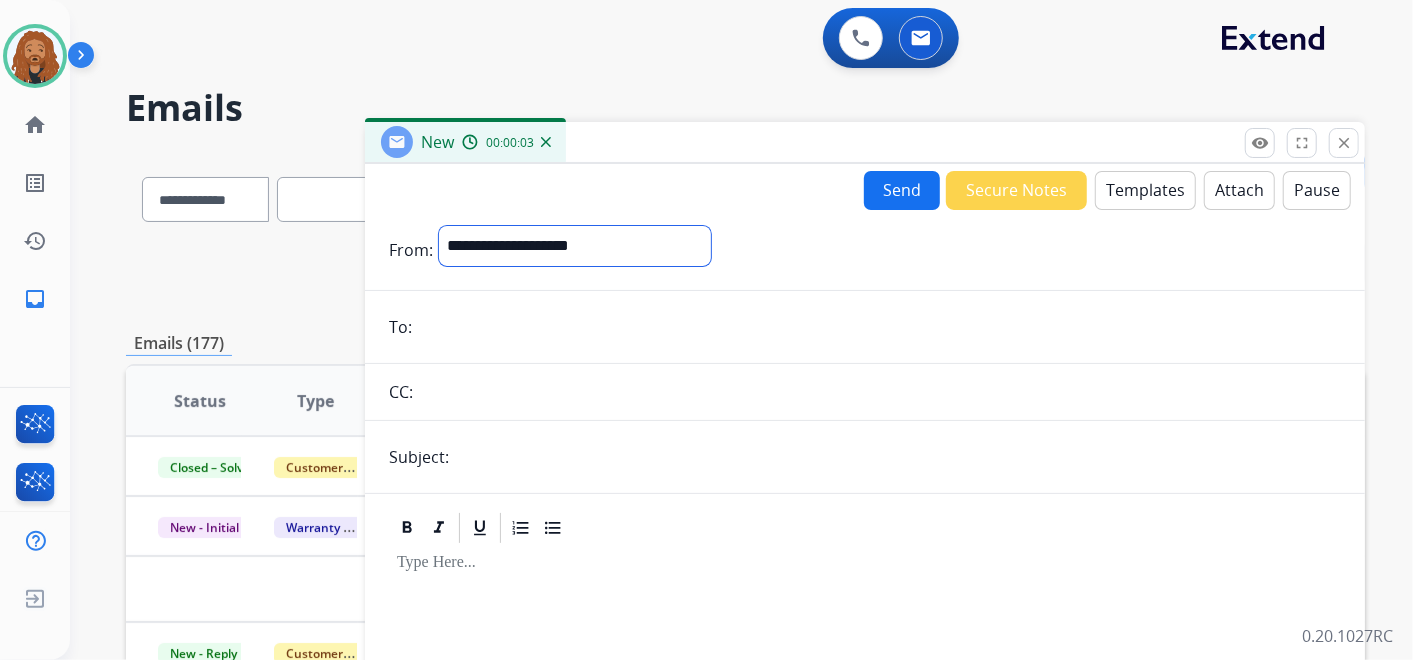 click on "**********" at bounding box center (575, 246) 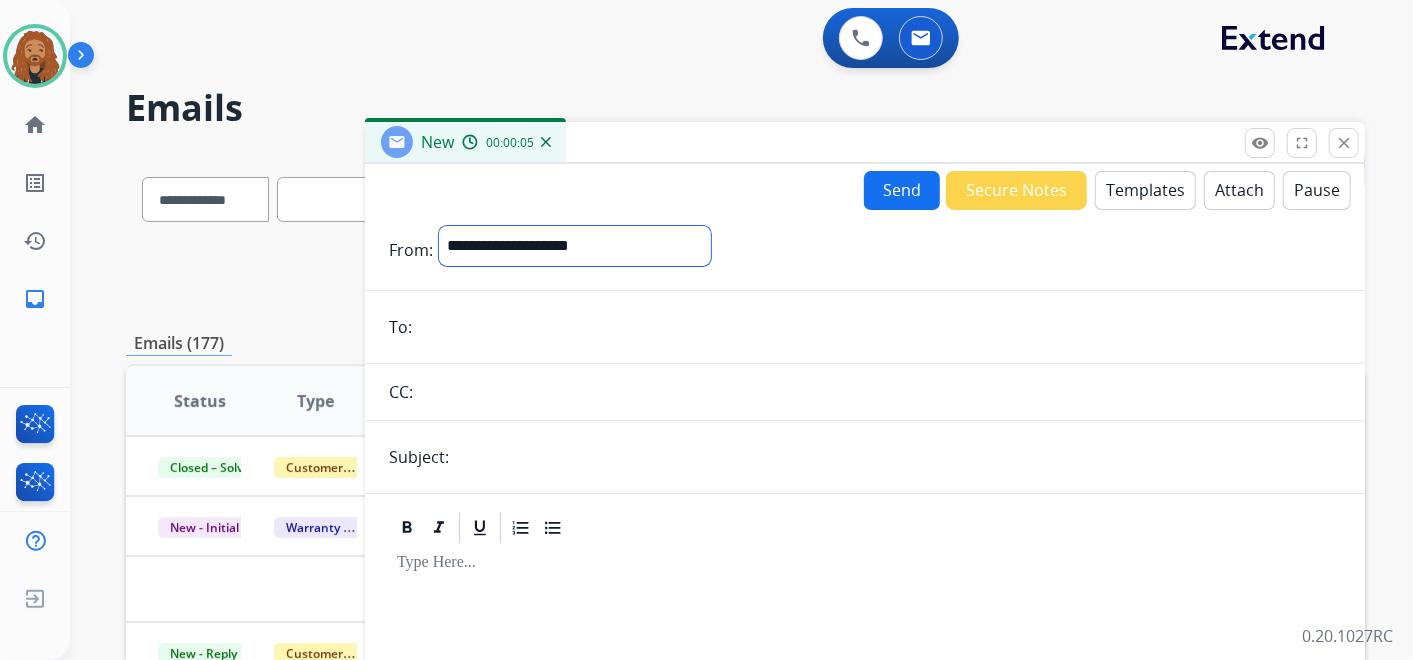 select on "**********" 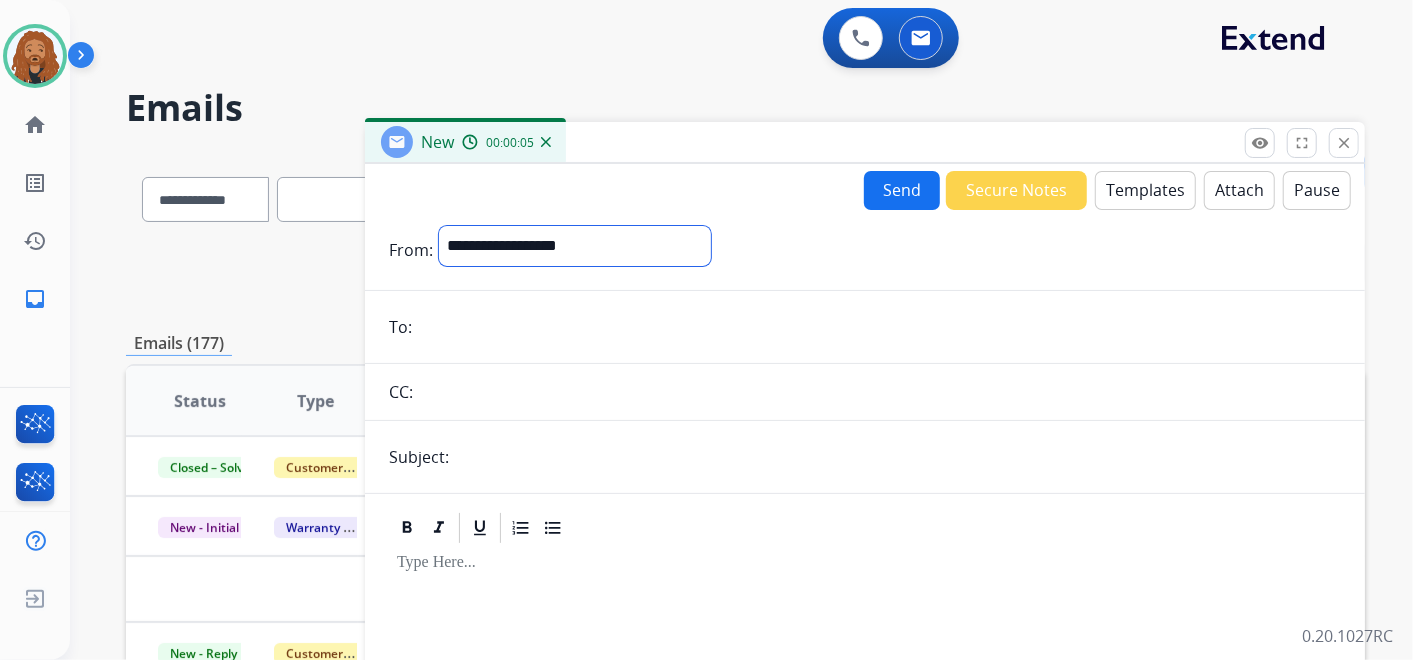 click on "**********" at bounding box center (575, 246) 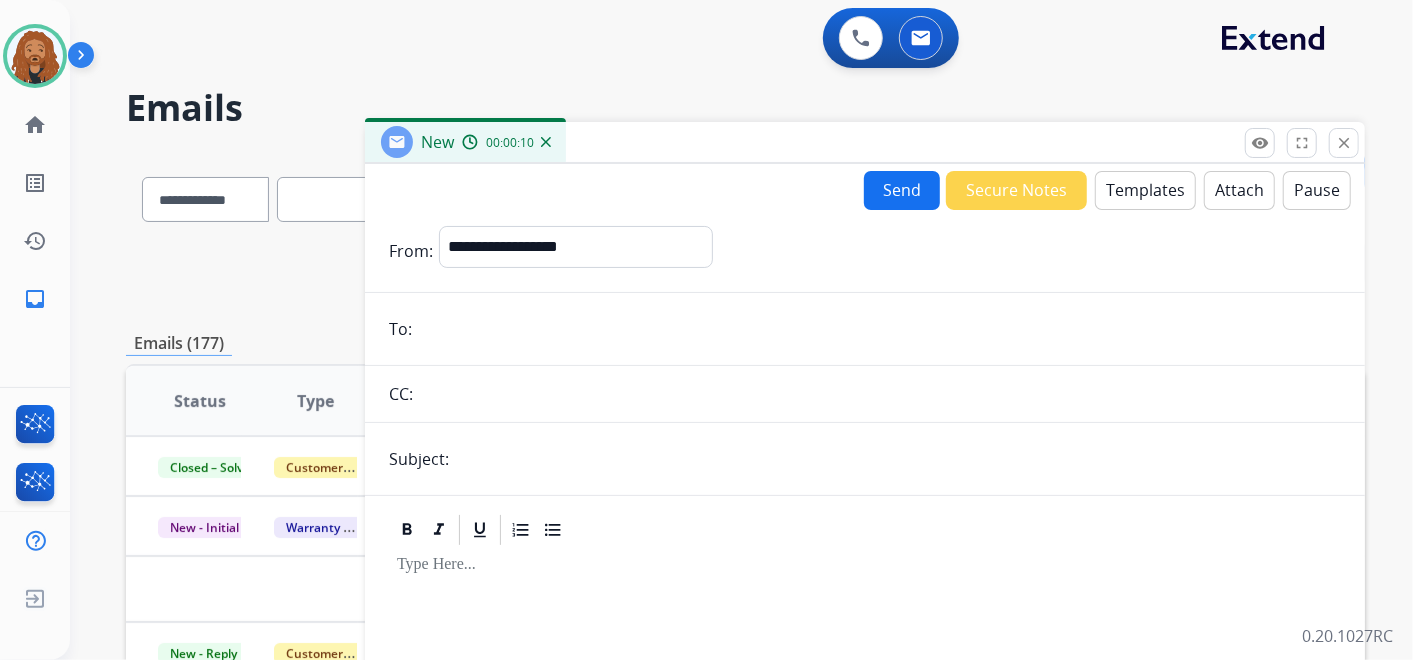 click at bounding box center [879, 329] 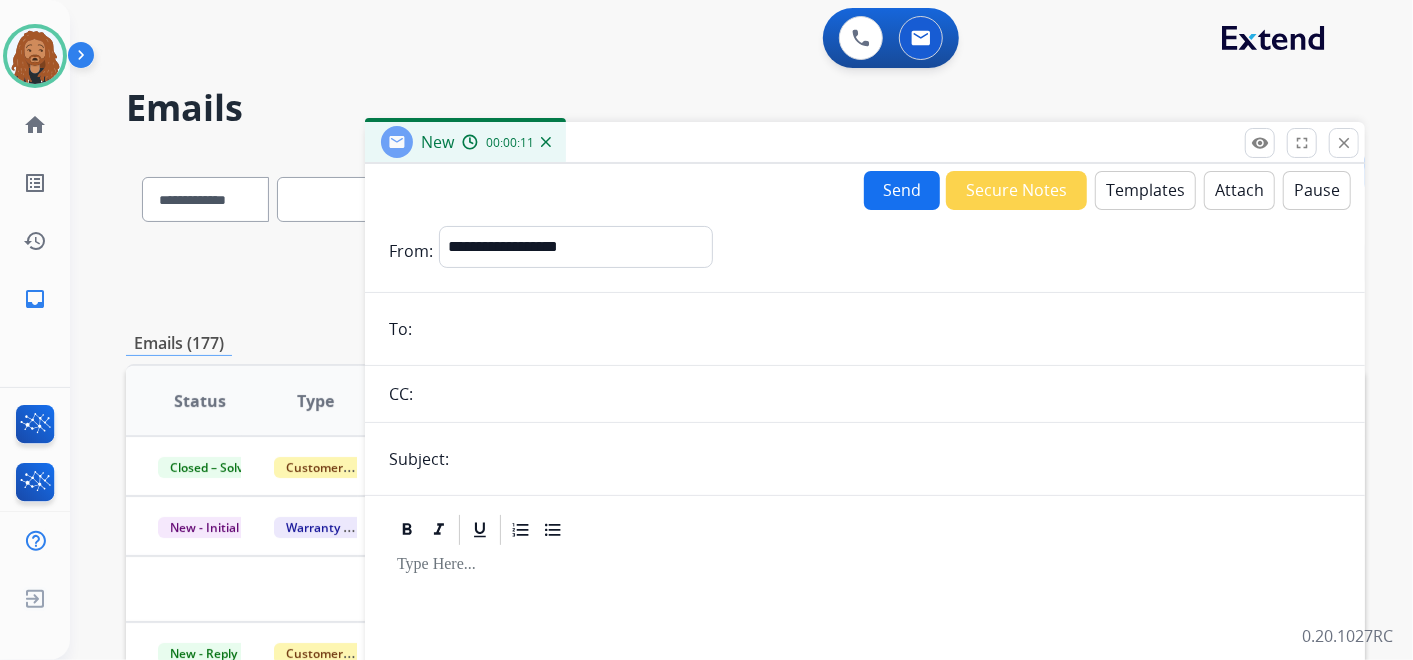 paste on "**********" 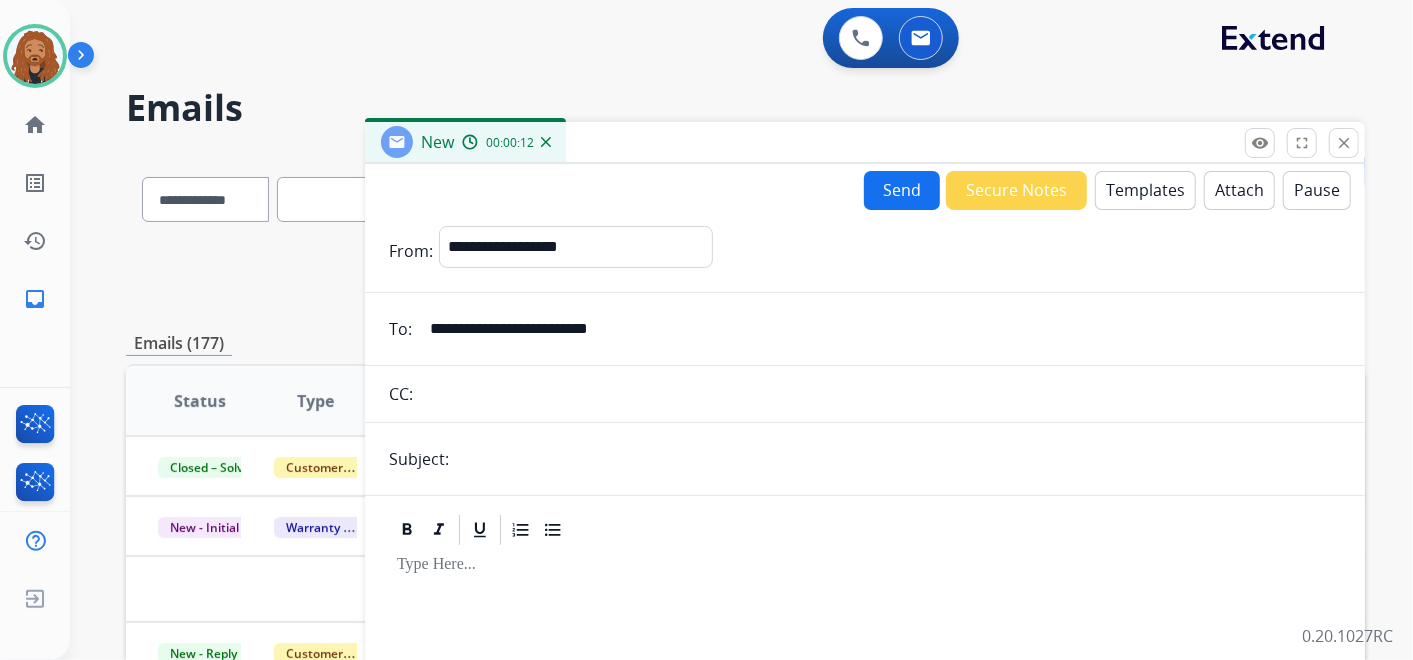 type on "**********" 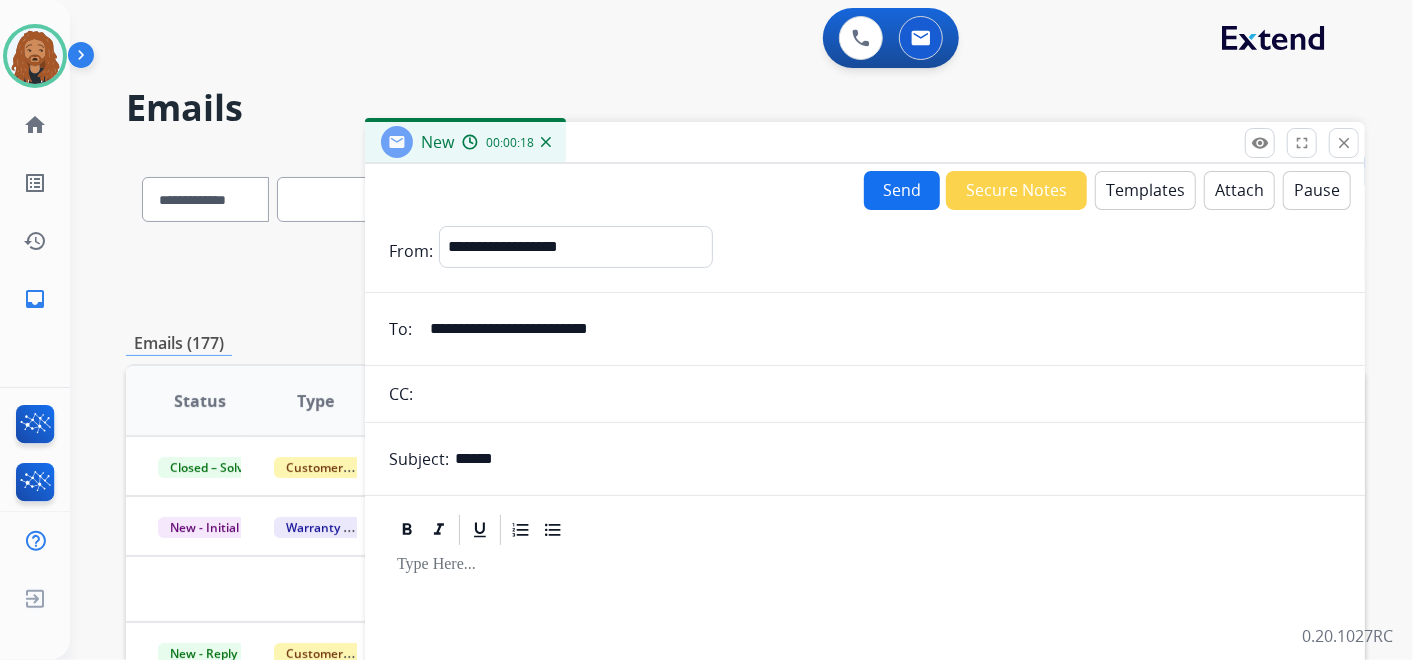 type on "**********" 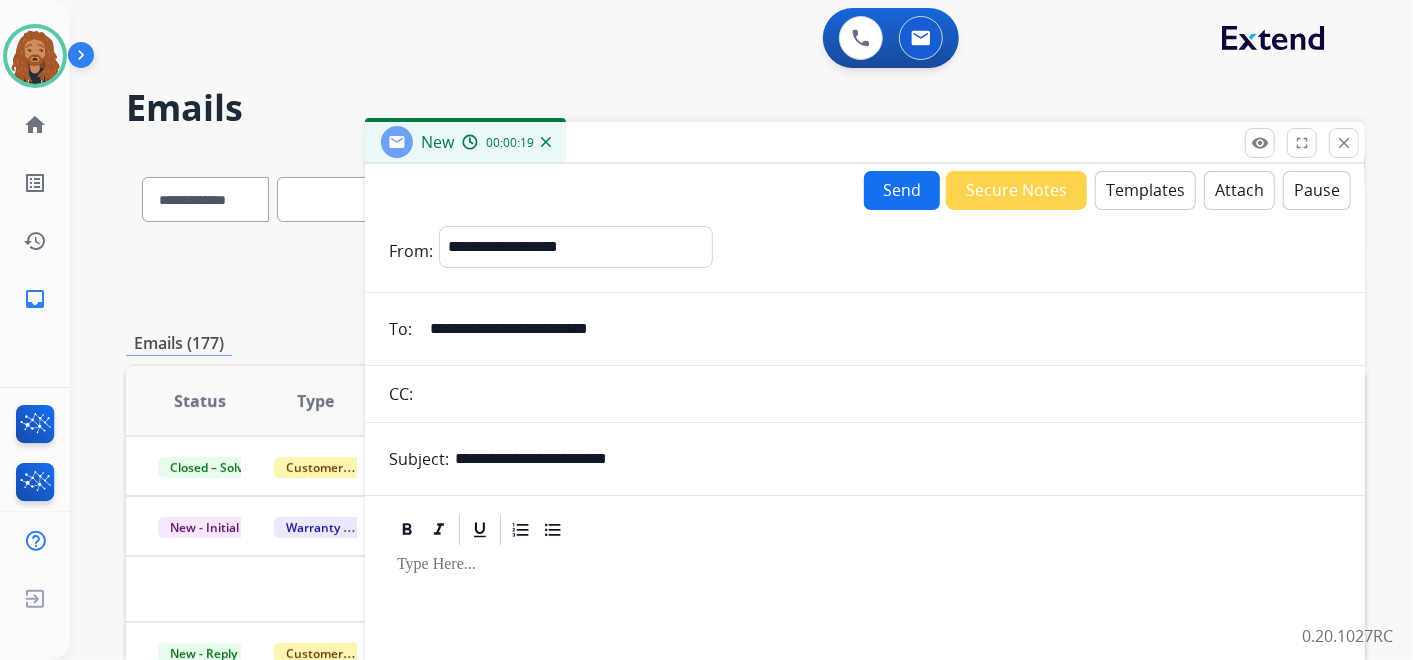 click at bounding box center (865, 719) 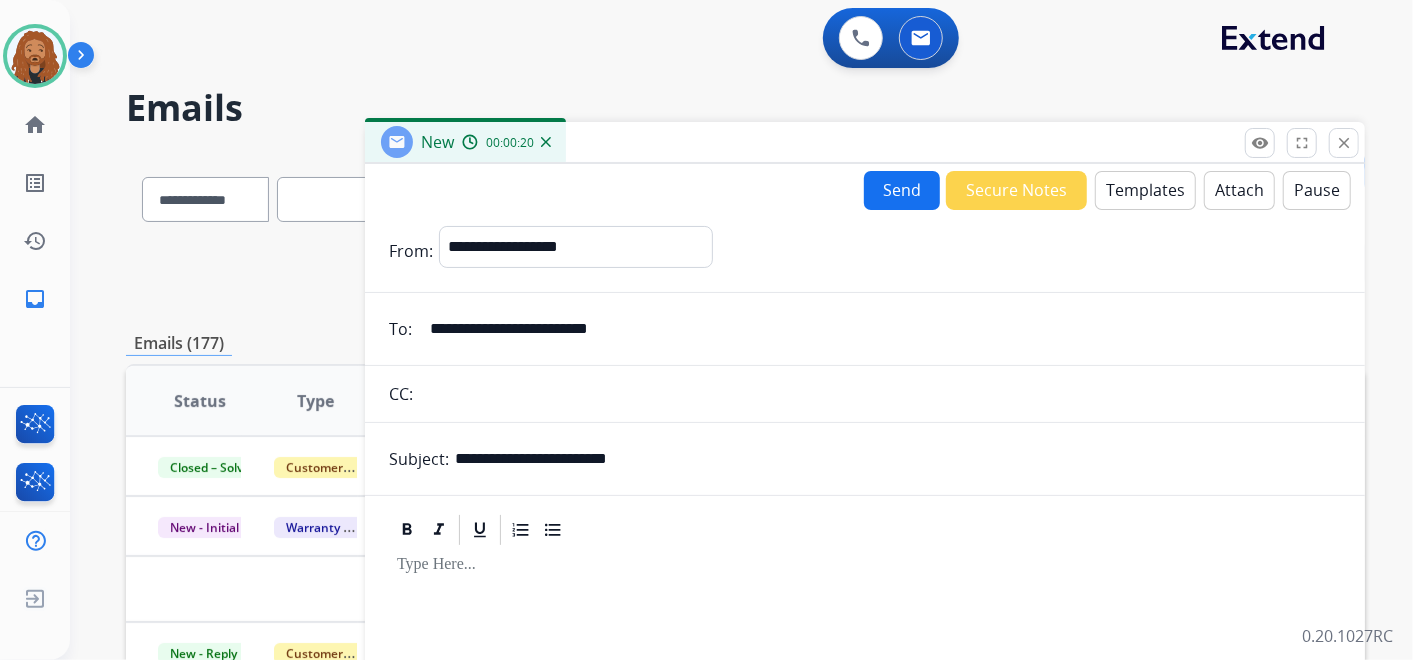 click on "Templates" at bounding box center [1145, 190] 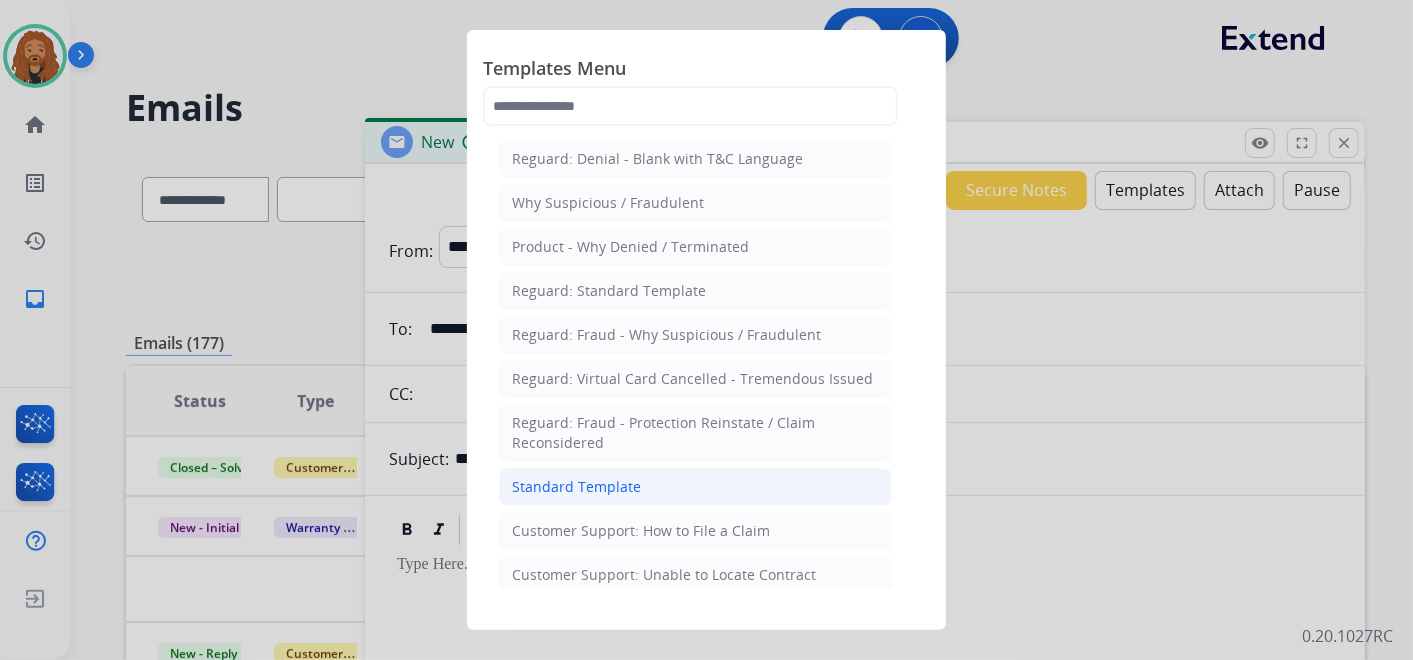 click on "Standard Template" 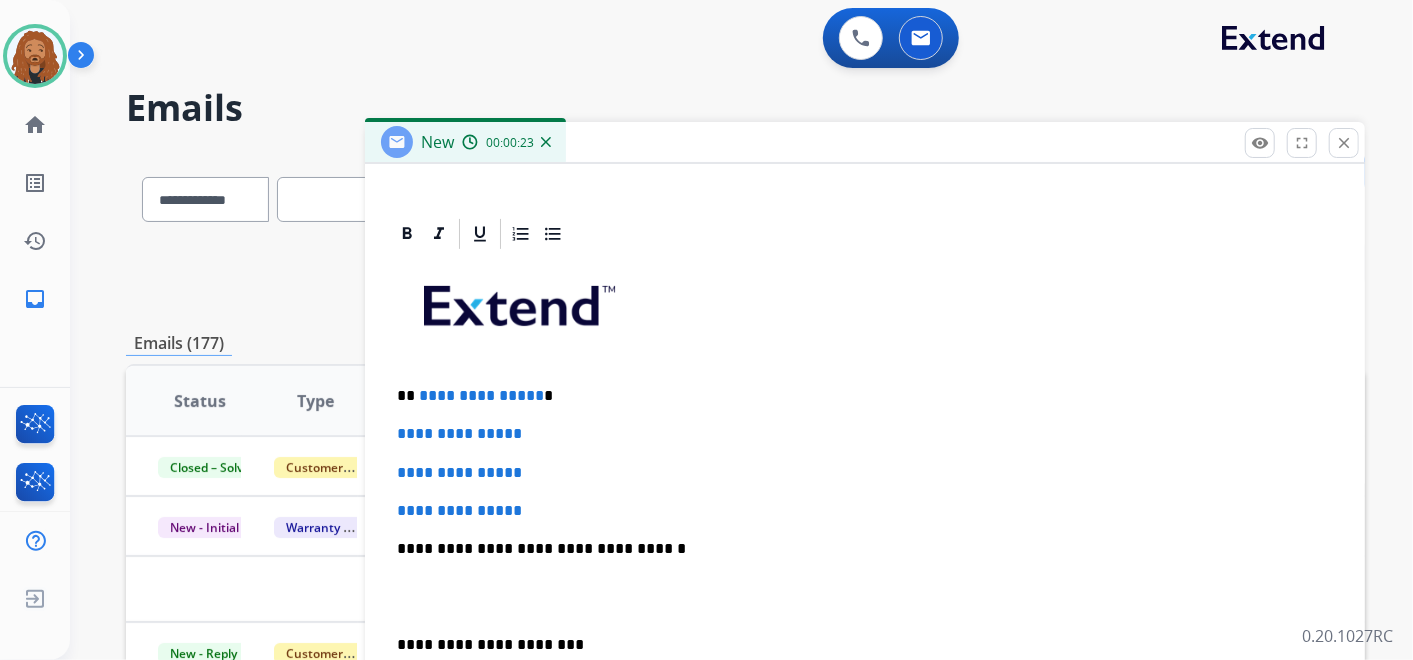 scroll, scrollTop: 444, scrollLeft: 0, axis: vertical 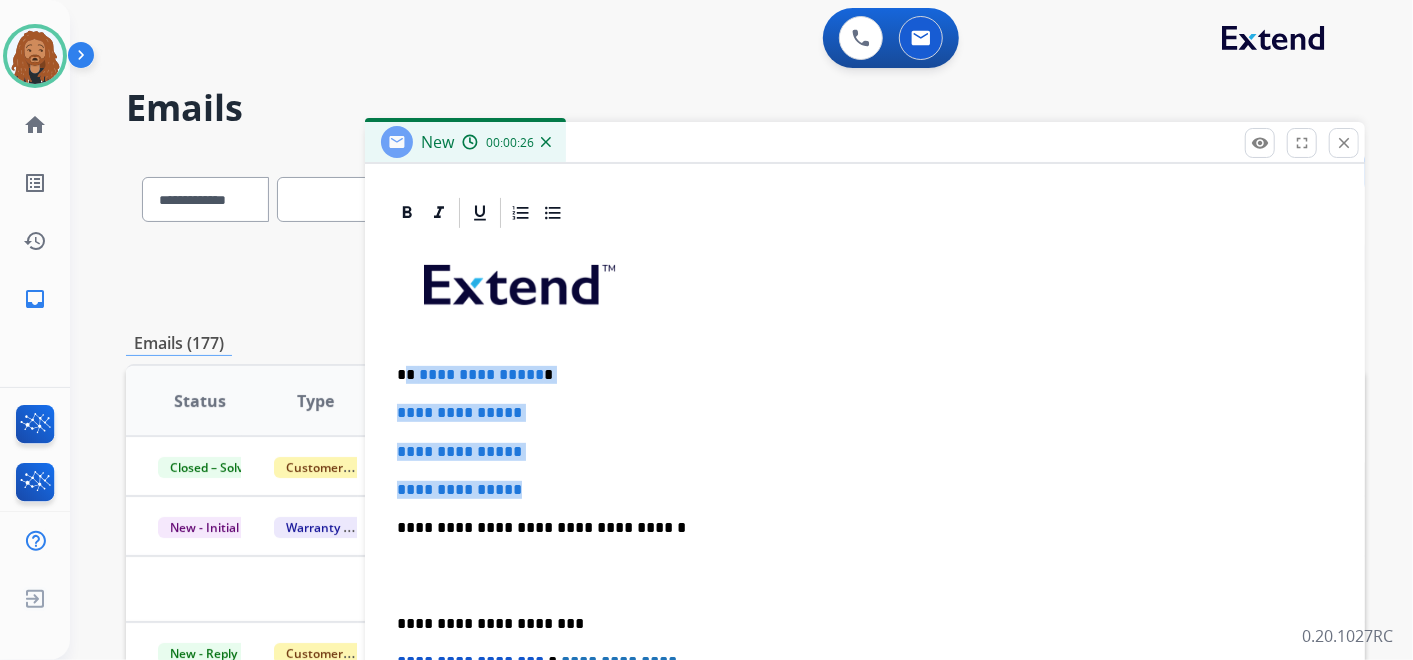 drag, startPoint x: 539, startPoint y: 484, endPoint x: 409, endPoint y: 367, distance: 174.89711 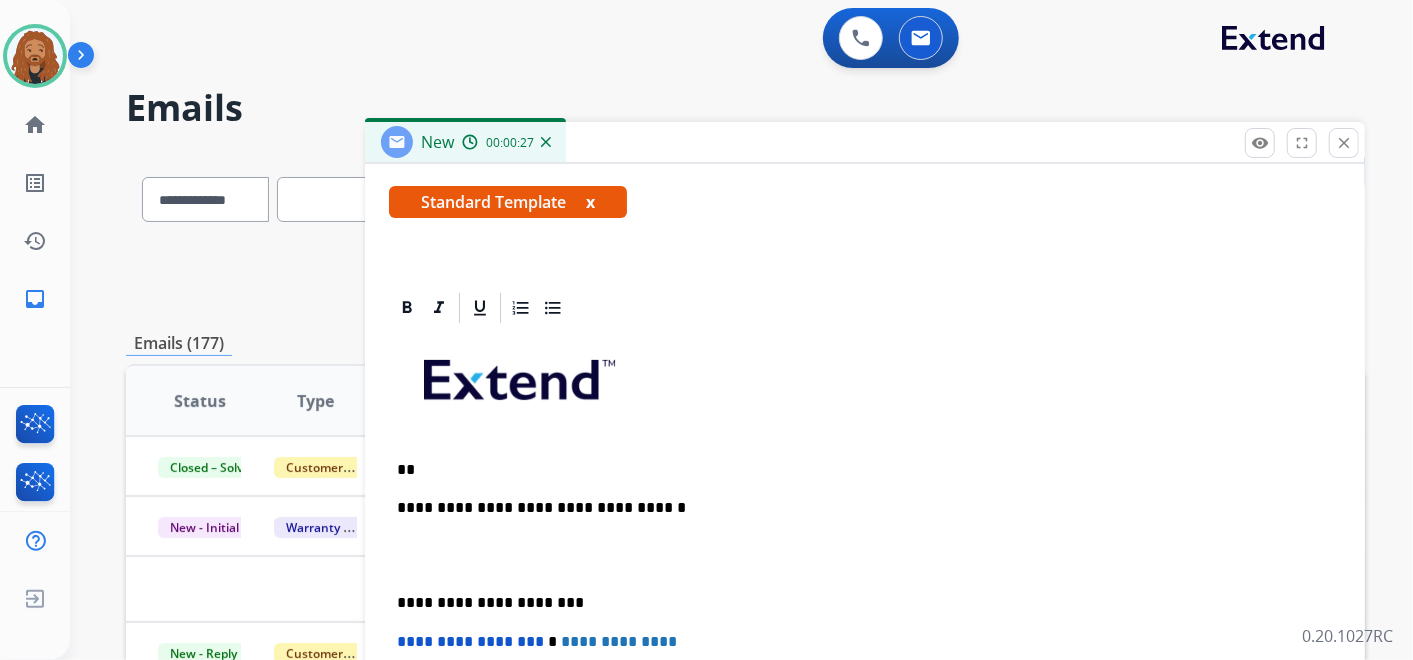 scroll, scrollTop: 344, scrollLeft: 0, axis: vertical 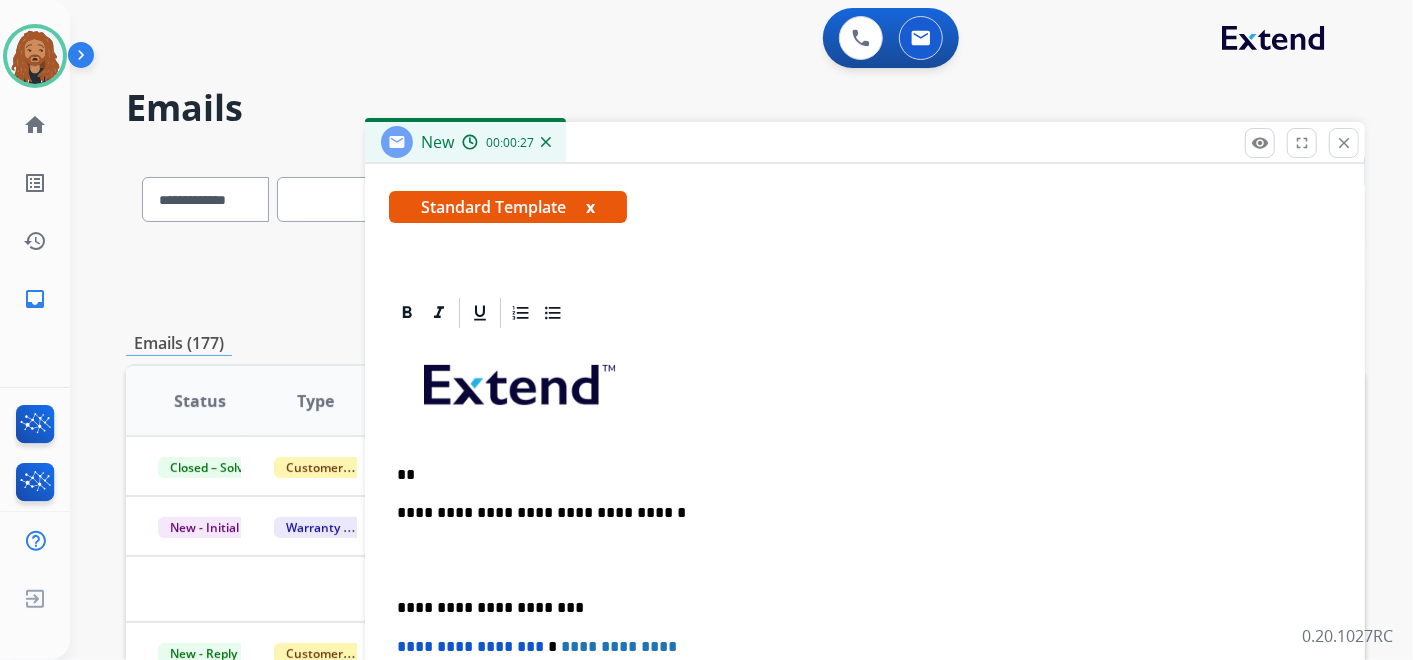 type 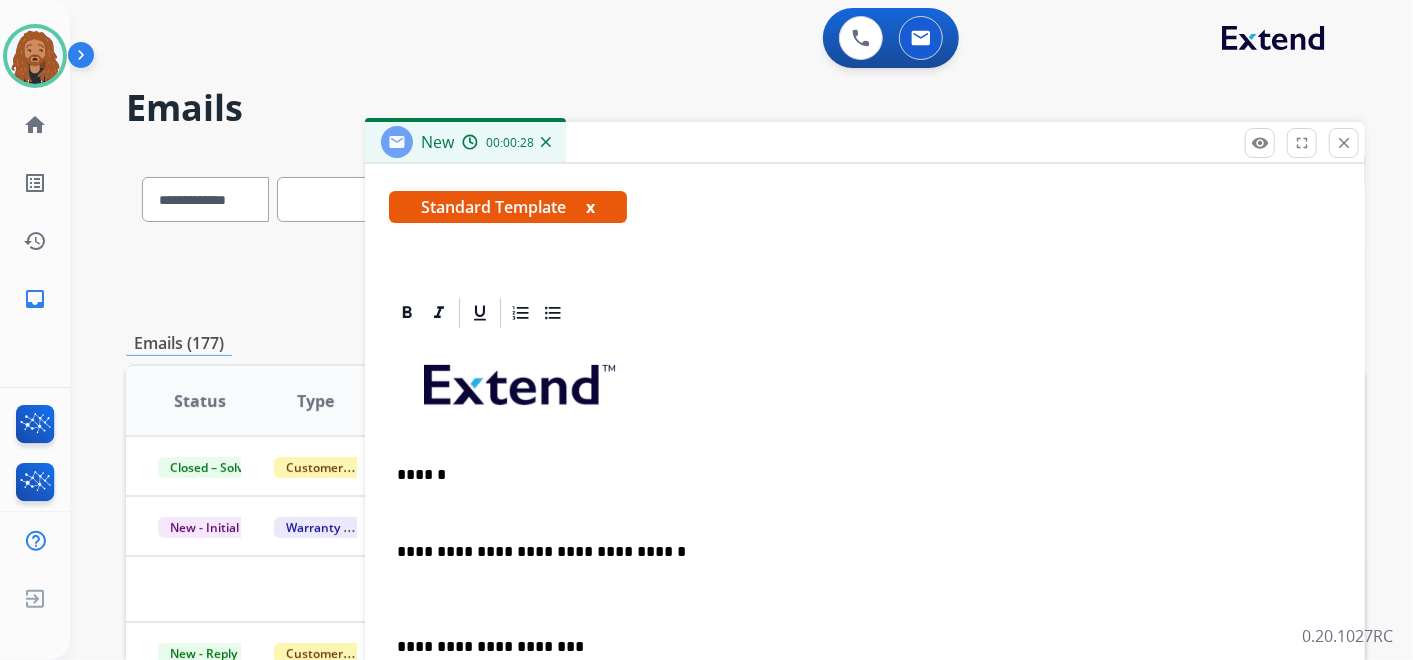 scroll, scrollTop: 382, scrollLeft: 0, axis: vertical 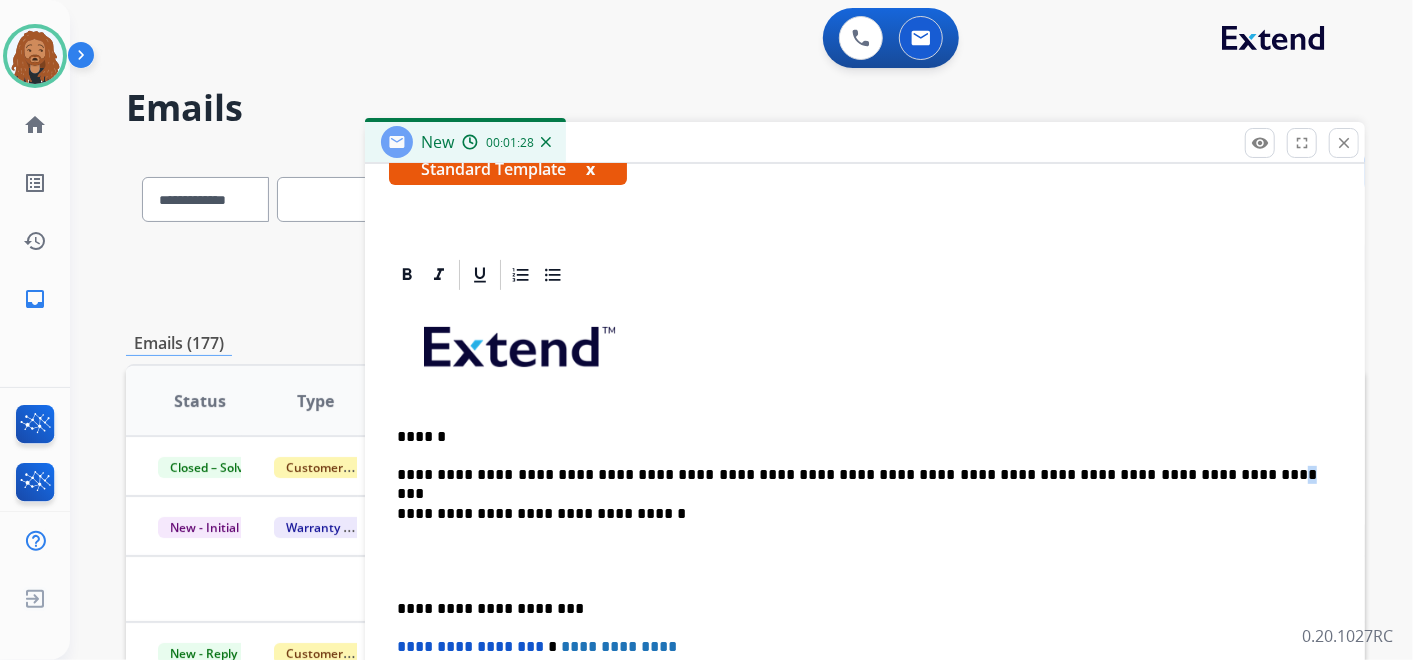 click on "**********" at bounding box center (857, 475) 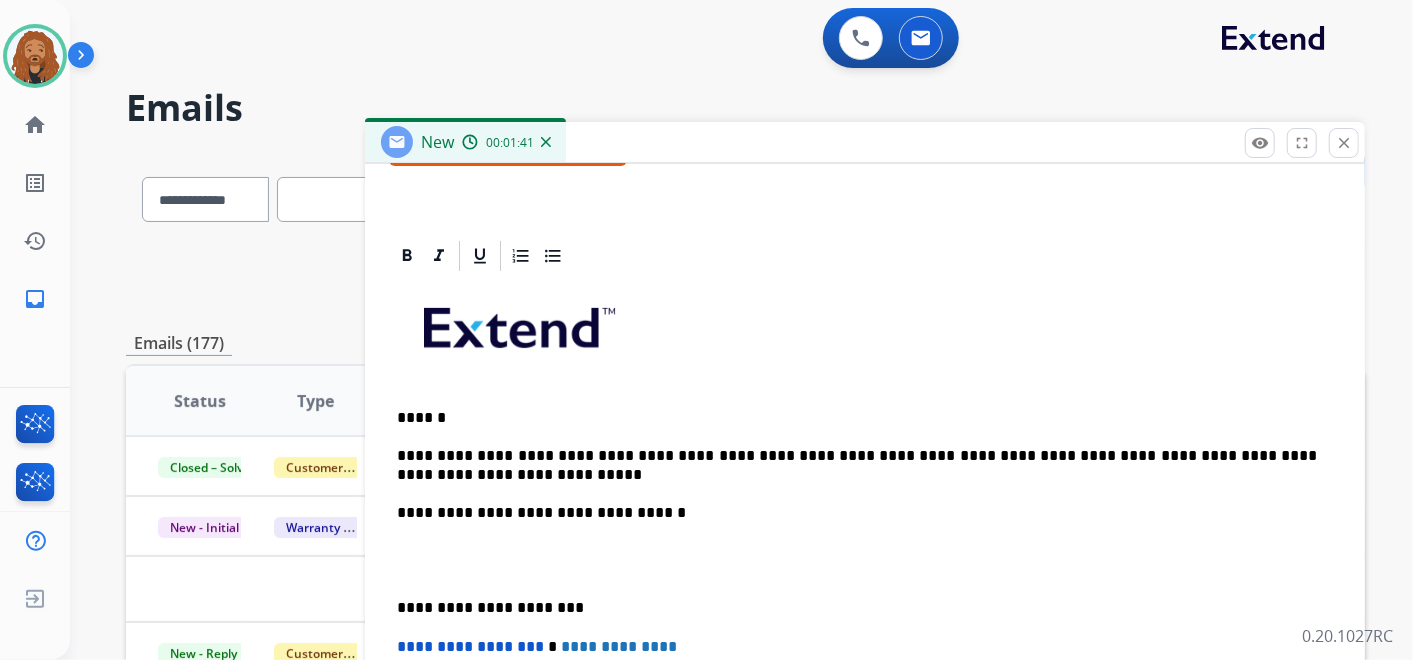 scroll, scrollTop: 382, scrollLeft: 0, axis: vertical 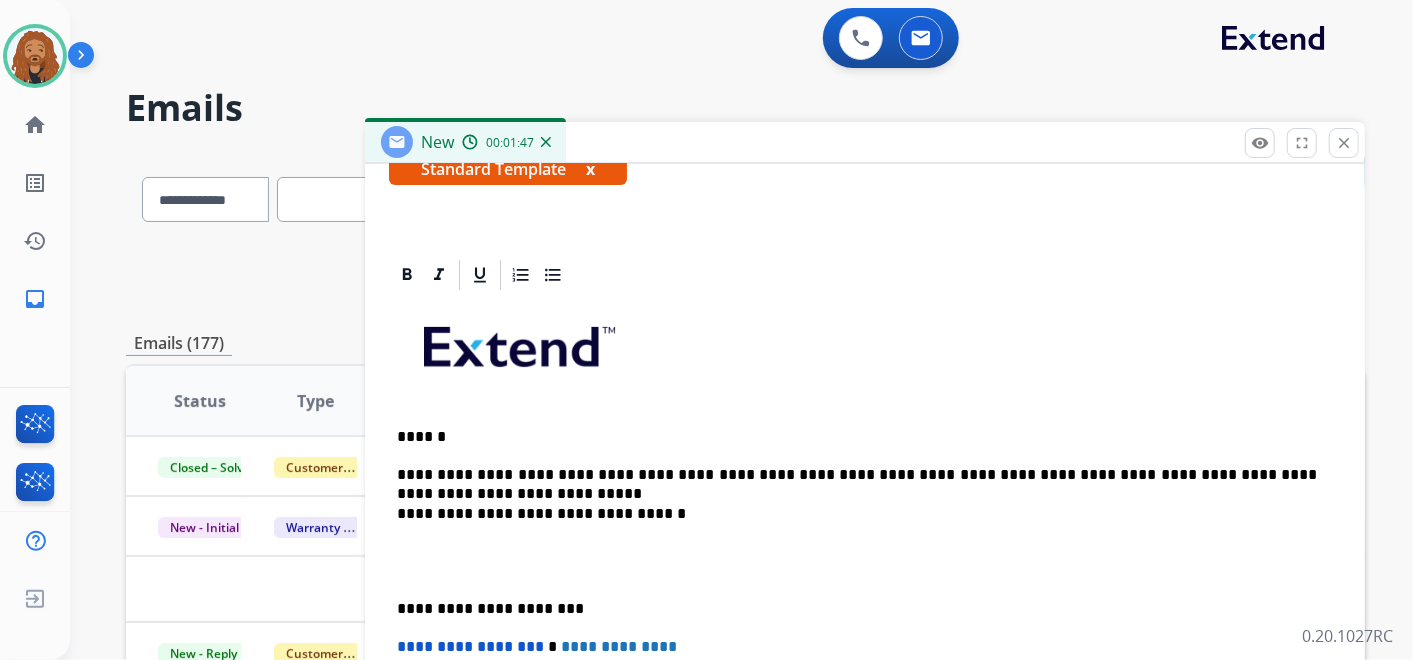 click on "**********" at bounding box center (865, 578) 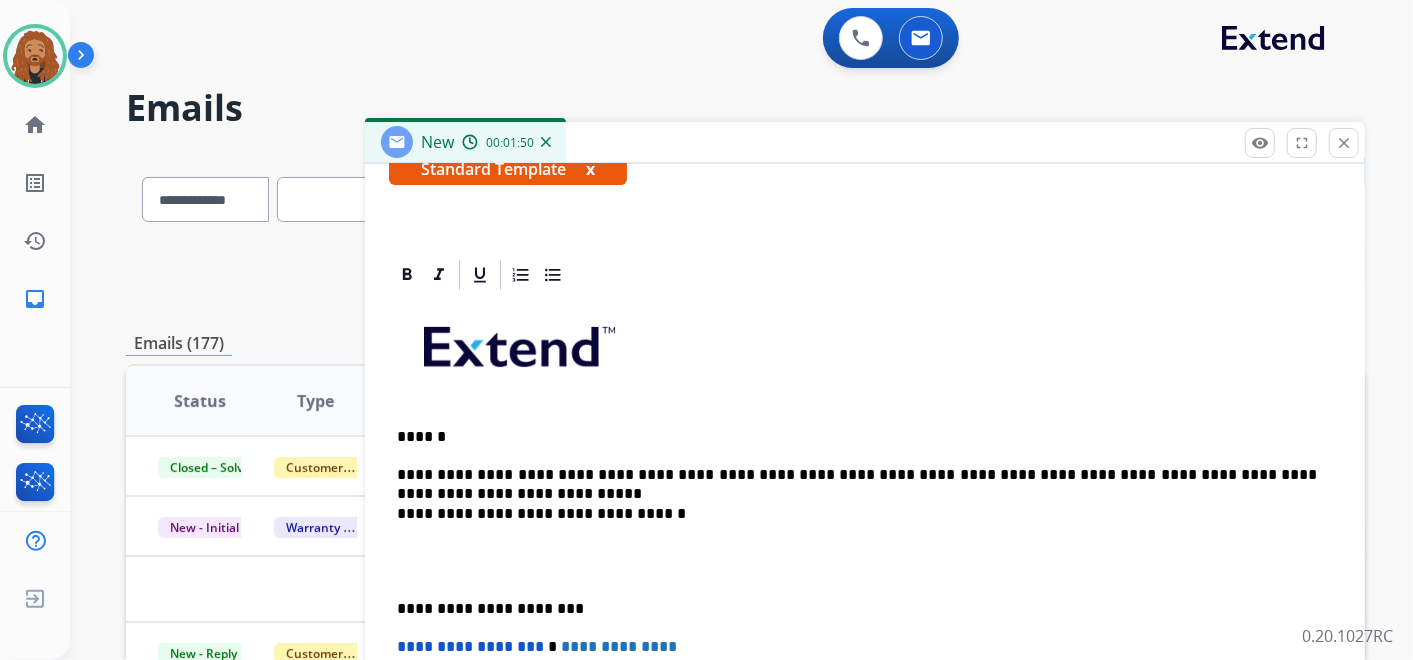 click on "**********" at bounding box center [865, 598] 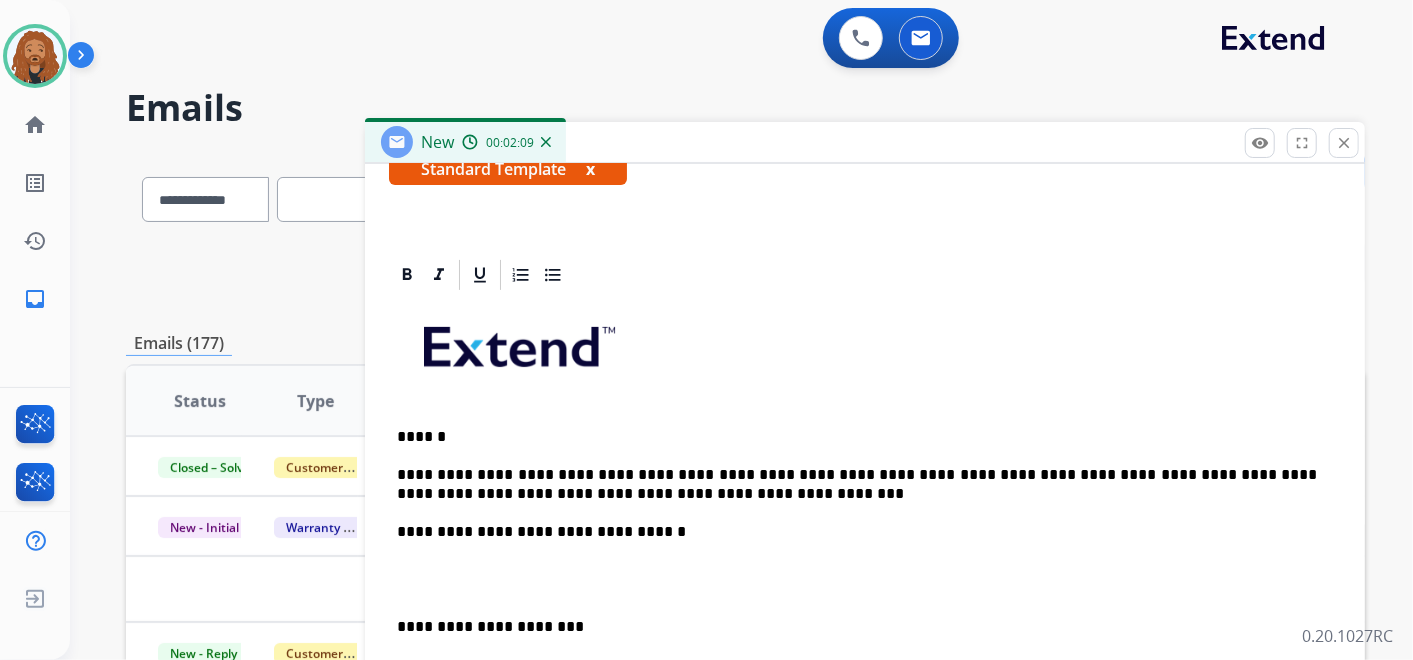 click on "**********" at bounding box center (857, 484) 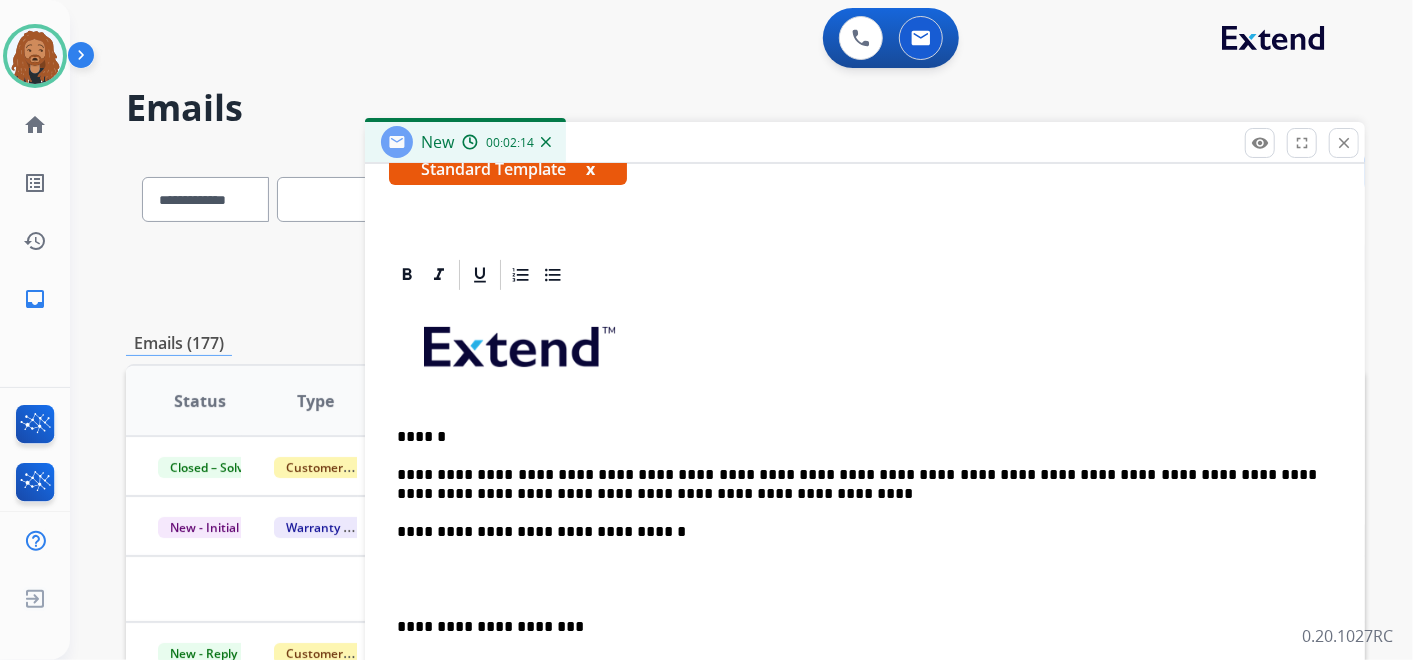 click on "**********" at bounding box center [857, 484] 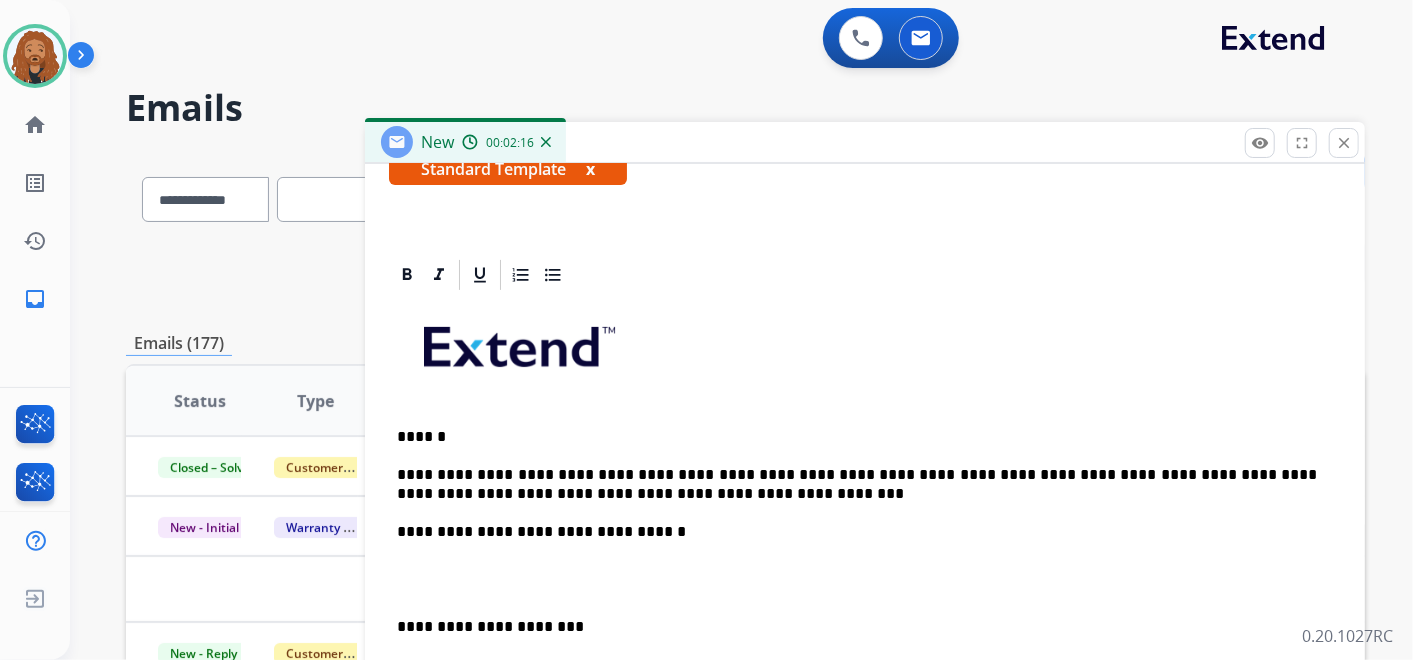 click on "**********" at bounding box center (857, 484) 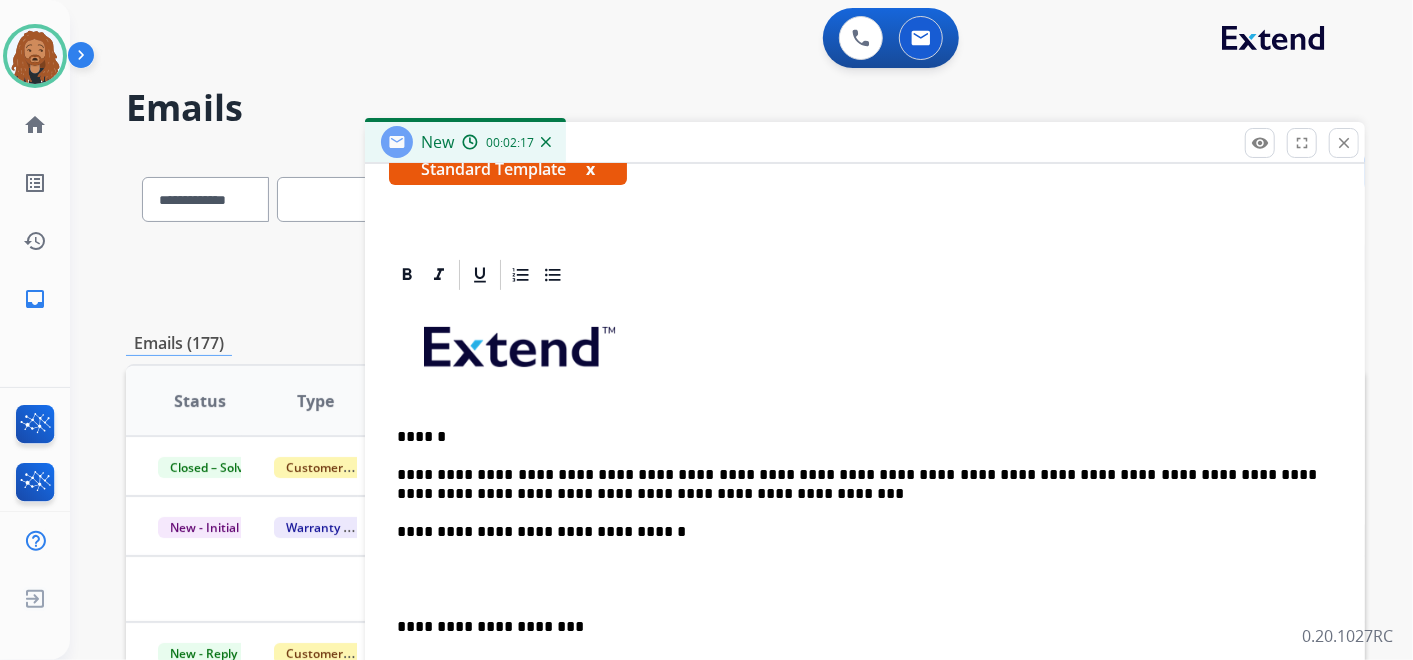 click on "**********" at bounding box center [857, 484] 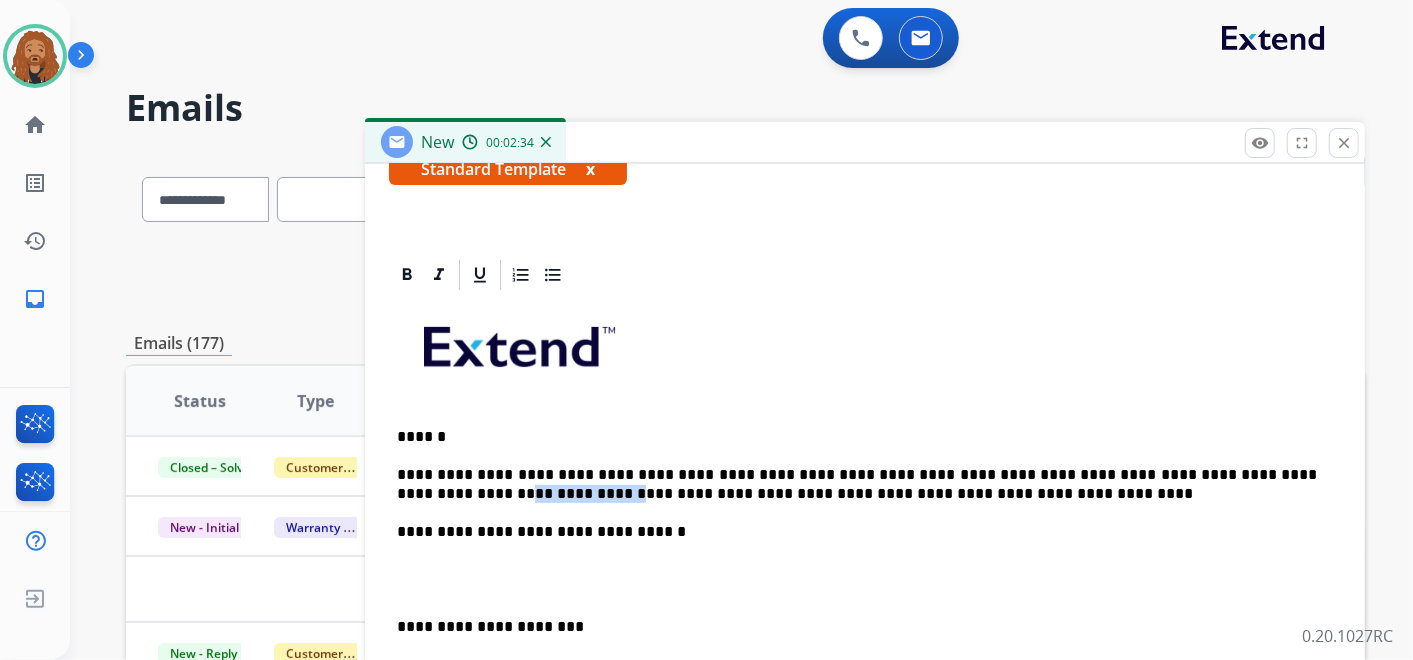 drag, startPoint x: 1328, startPoint y: 471, endPoint x: 1226, endPoint y: 475, distance: 102.0784 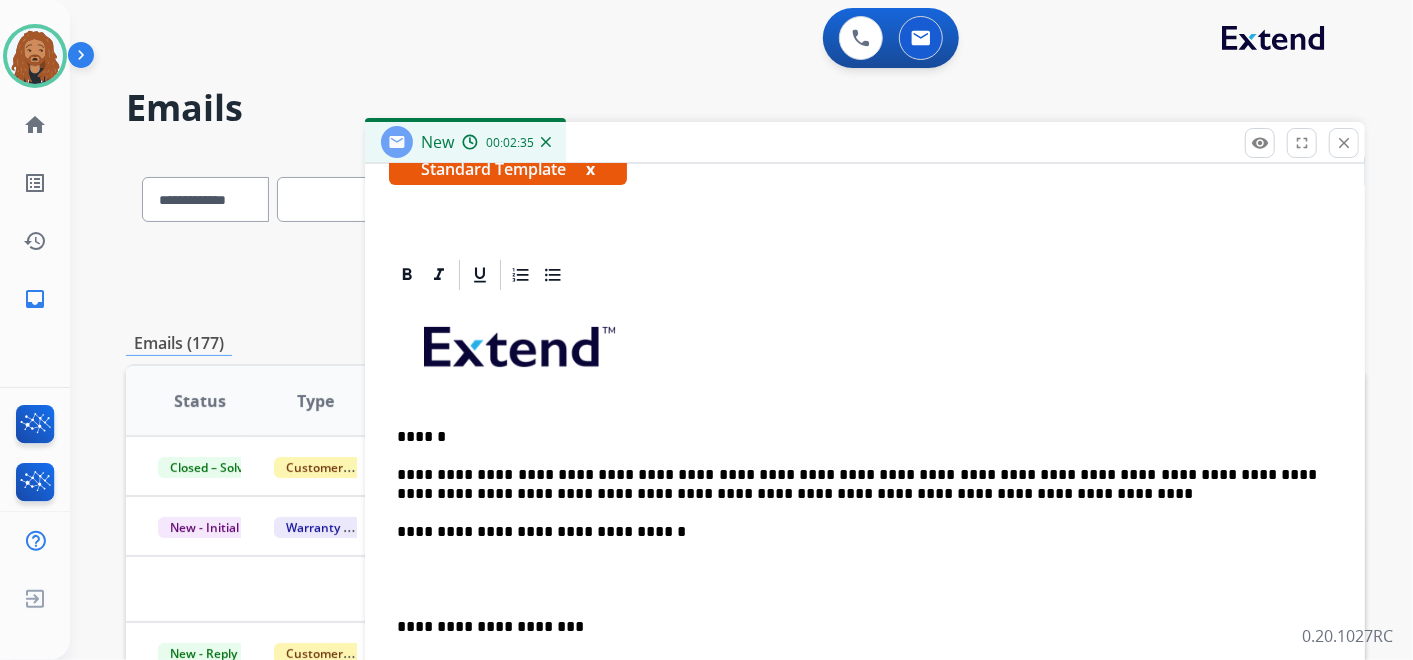 click on "**********" at bounding box center [857, 484] 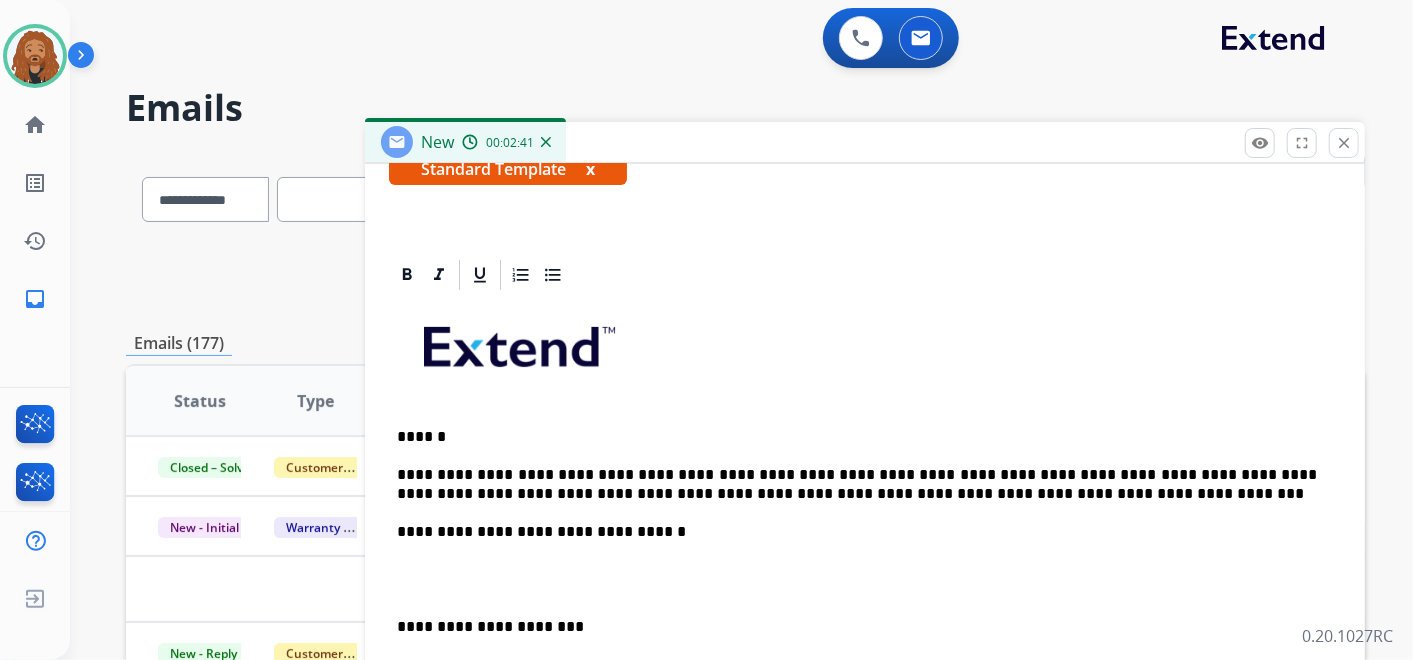 click on "**********" at bounding box center [857, 484] 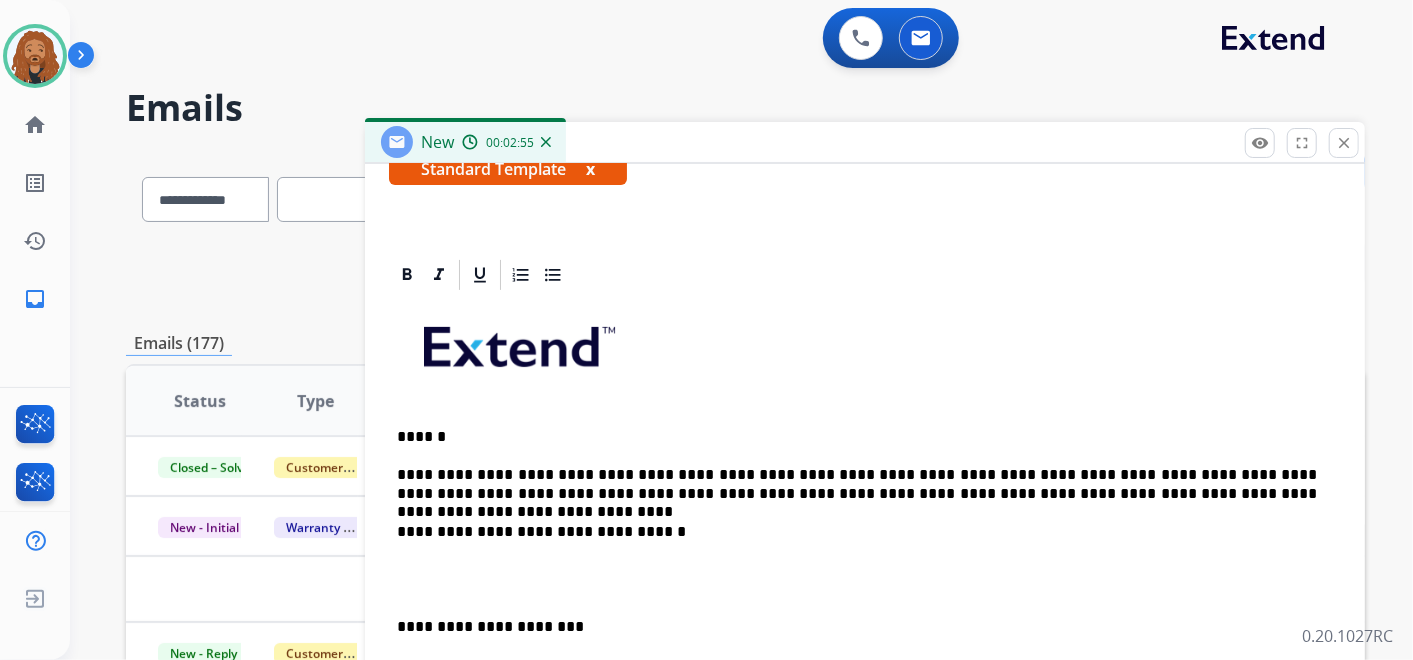 click on "**********" at bounding box center (857, 484) 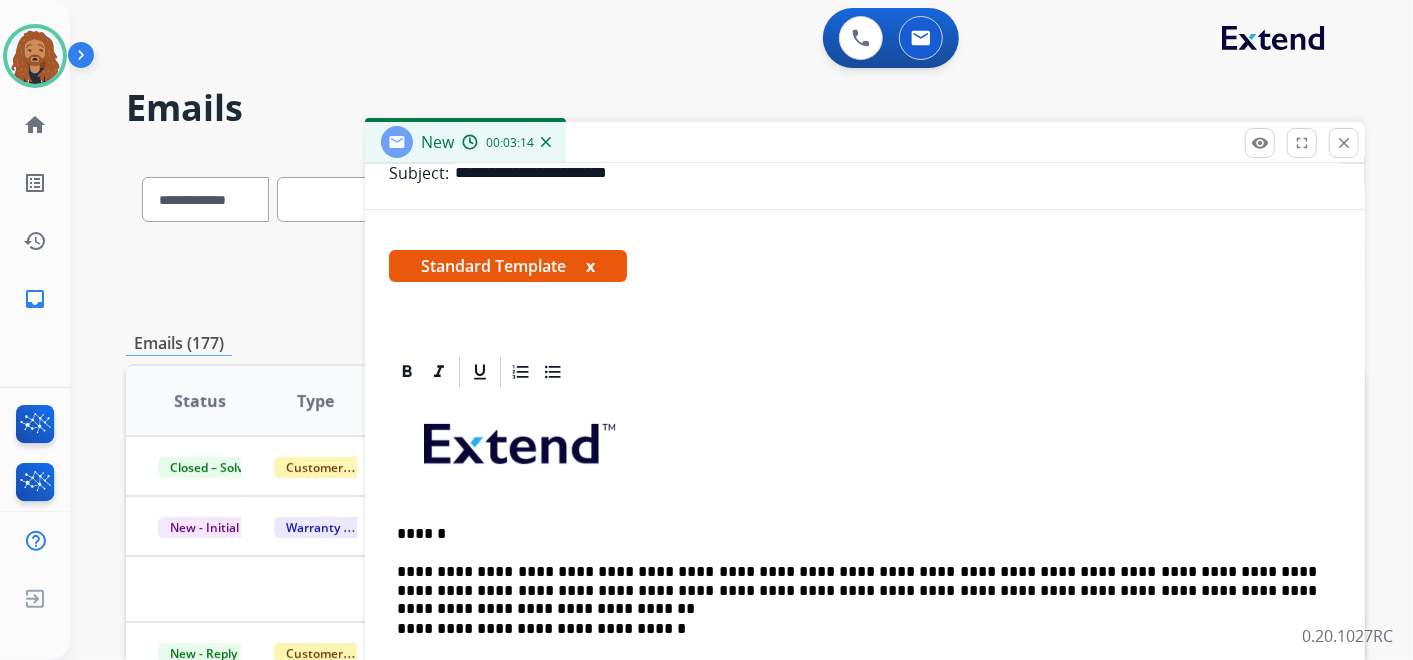 scroll, scrollTop: 401, scrollLeft: 0, axis: vertical 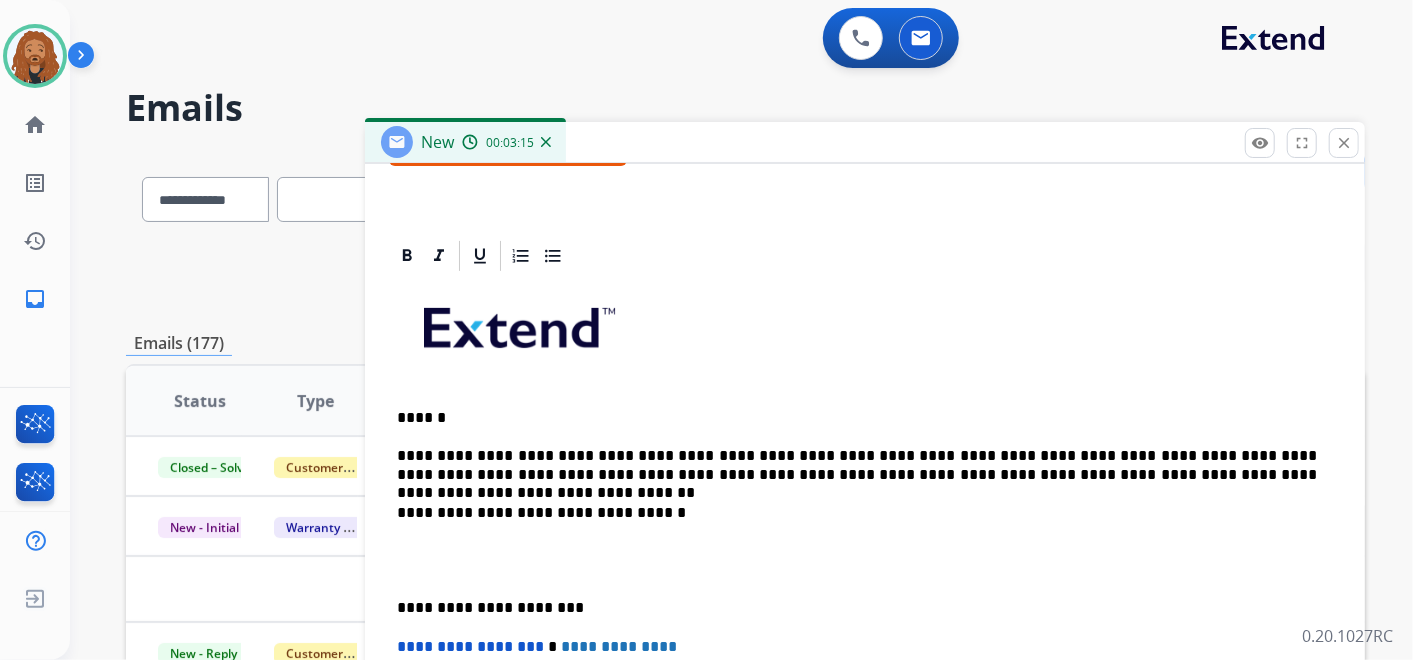 click on "**********" at bounding box center (857, 465) 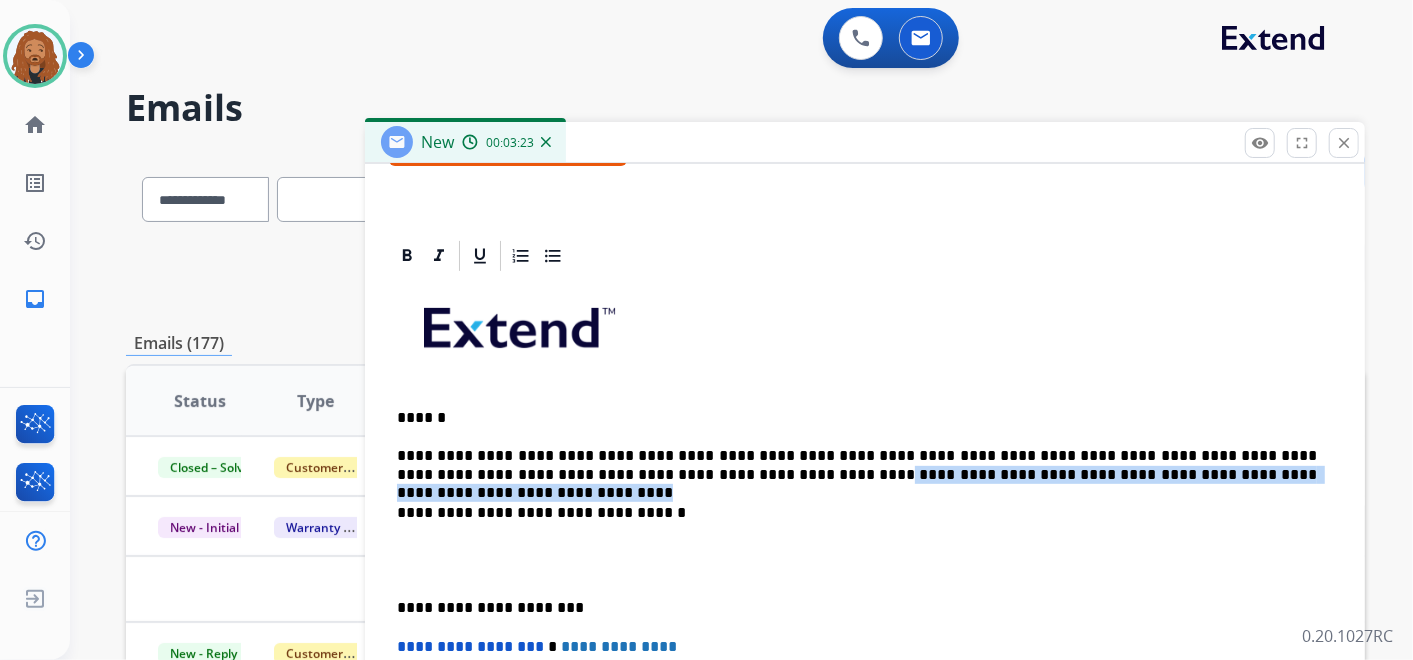drag, startPoint x: 618, startPoint y: 466, endPoint x: 1152, endPoint y: 469, distance: 534.0084 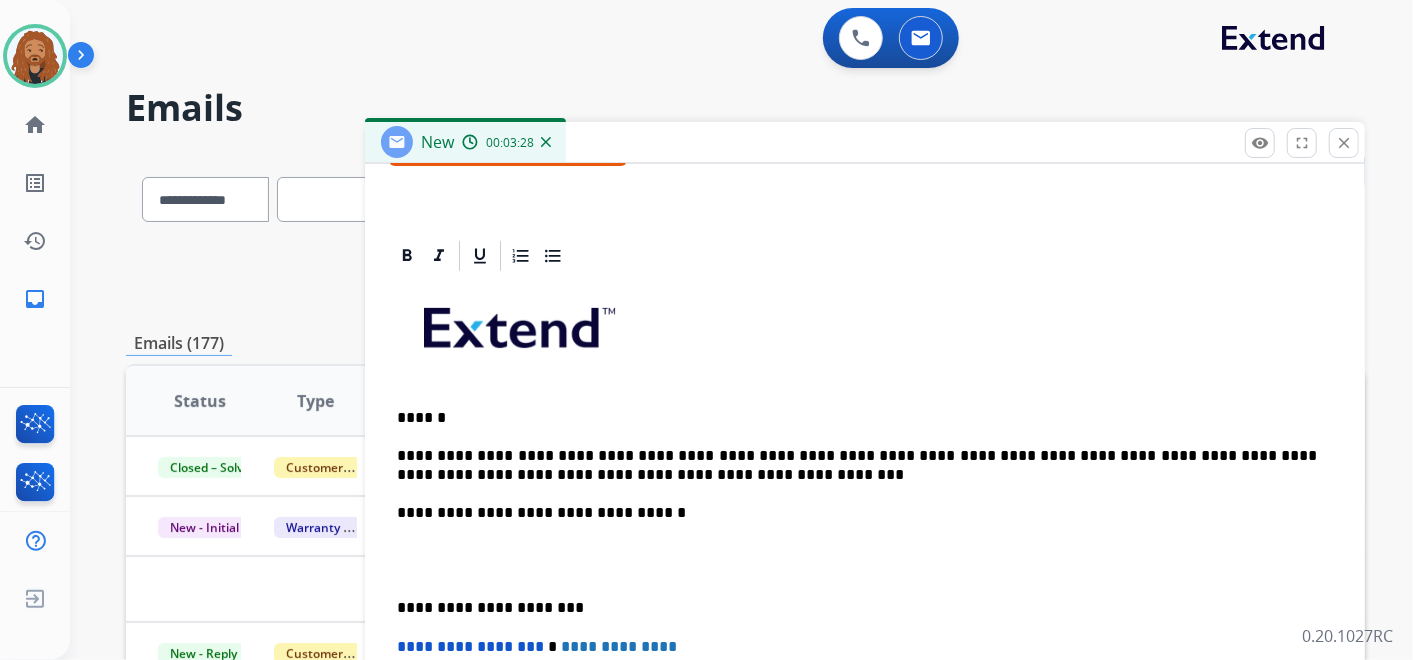 click on "**********" at bounding box center [857, 465] 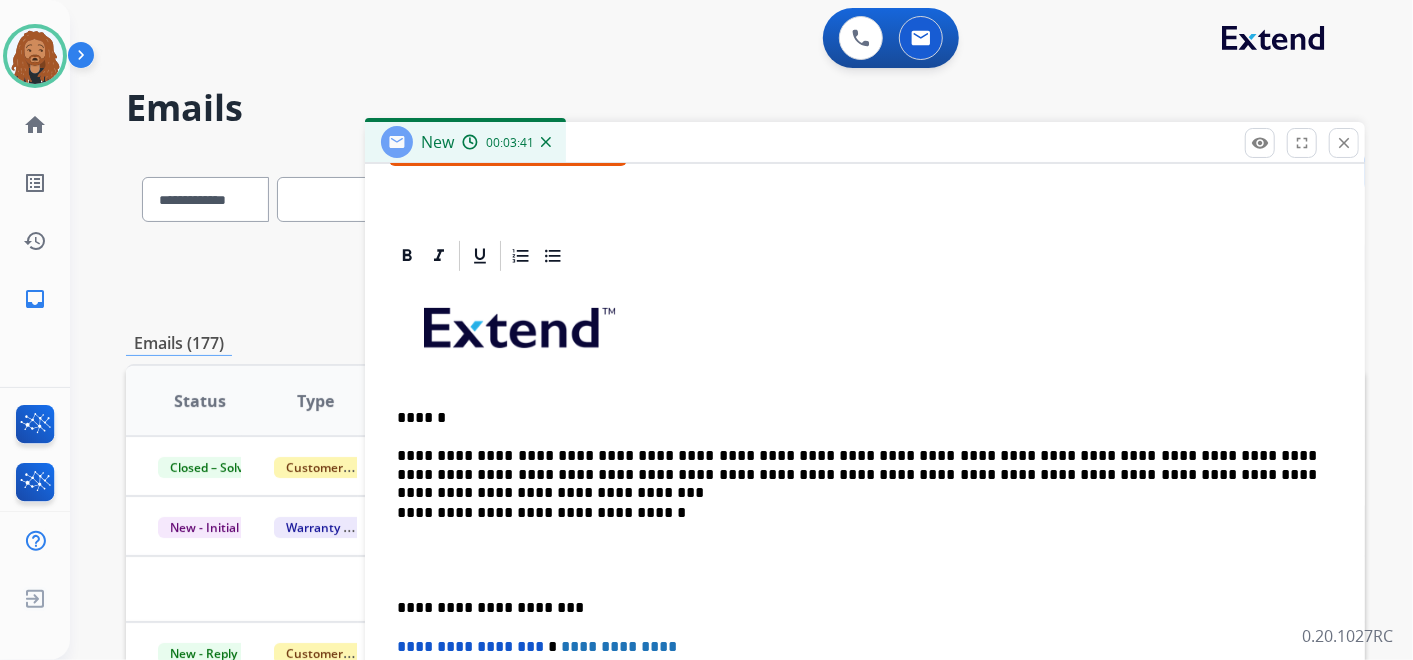click on "**********" at bounding box center [857, 465] 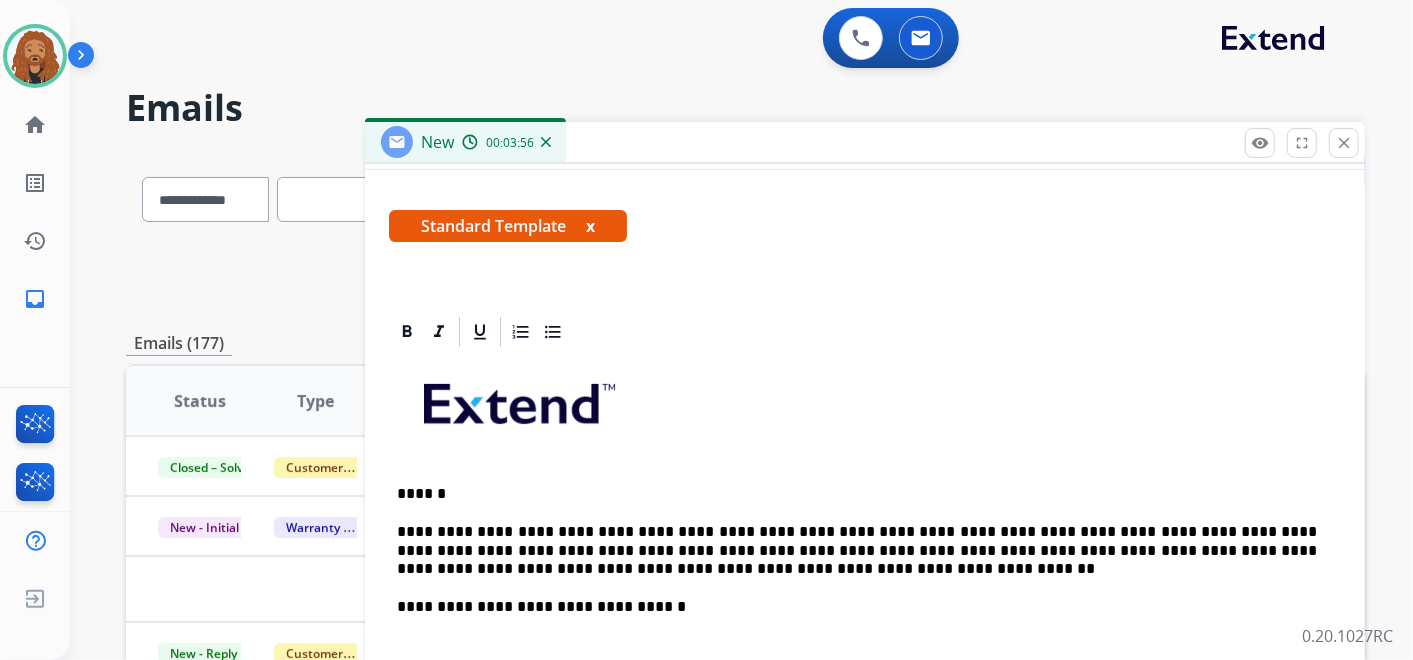 scroll, scrollTop: 290, scrollLeft: 0, axis: vertical 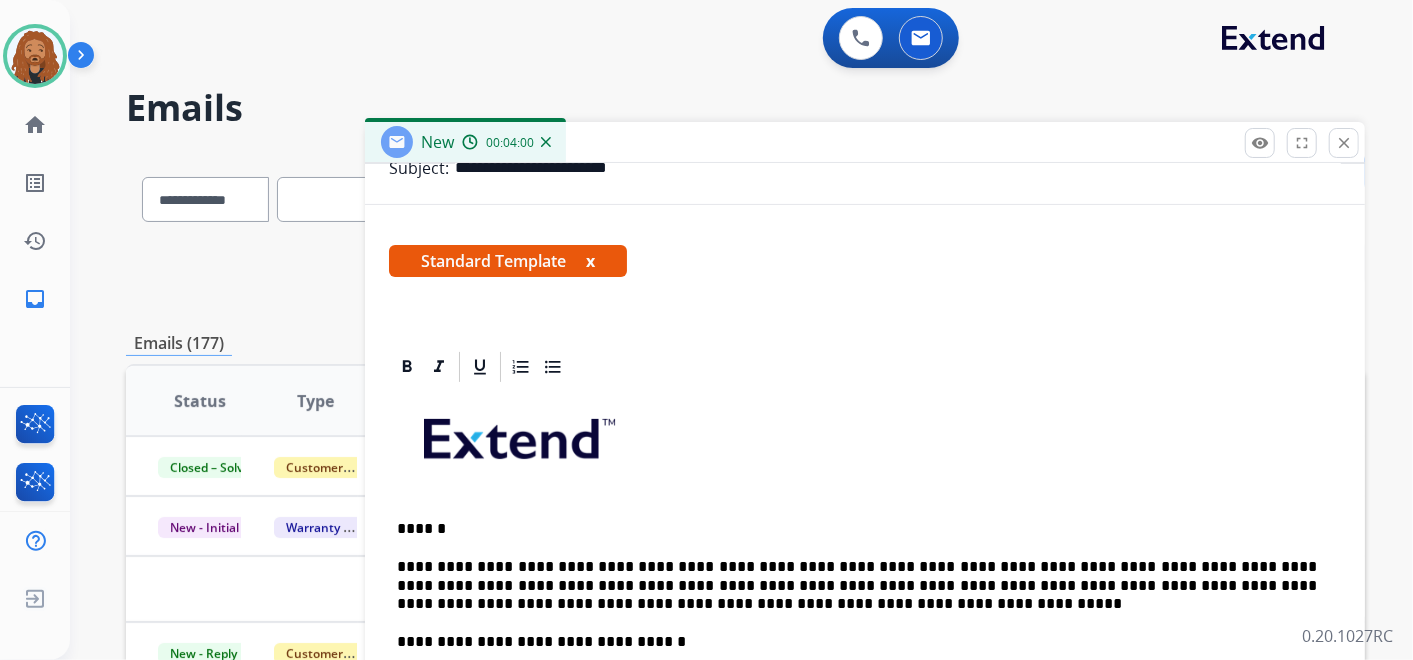 click on "**********" at bounding box center (857, 585) 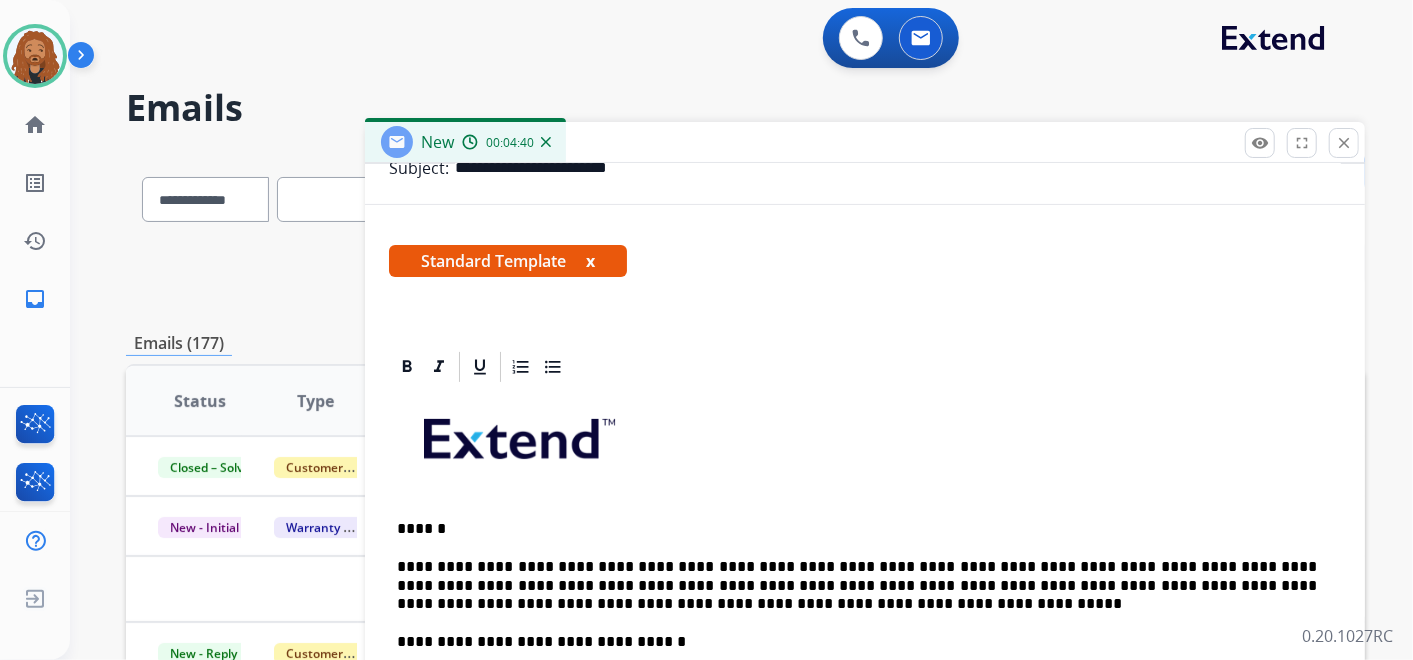 click on "**********" at bounding box center (857, 585) 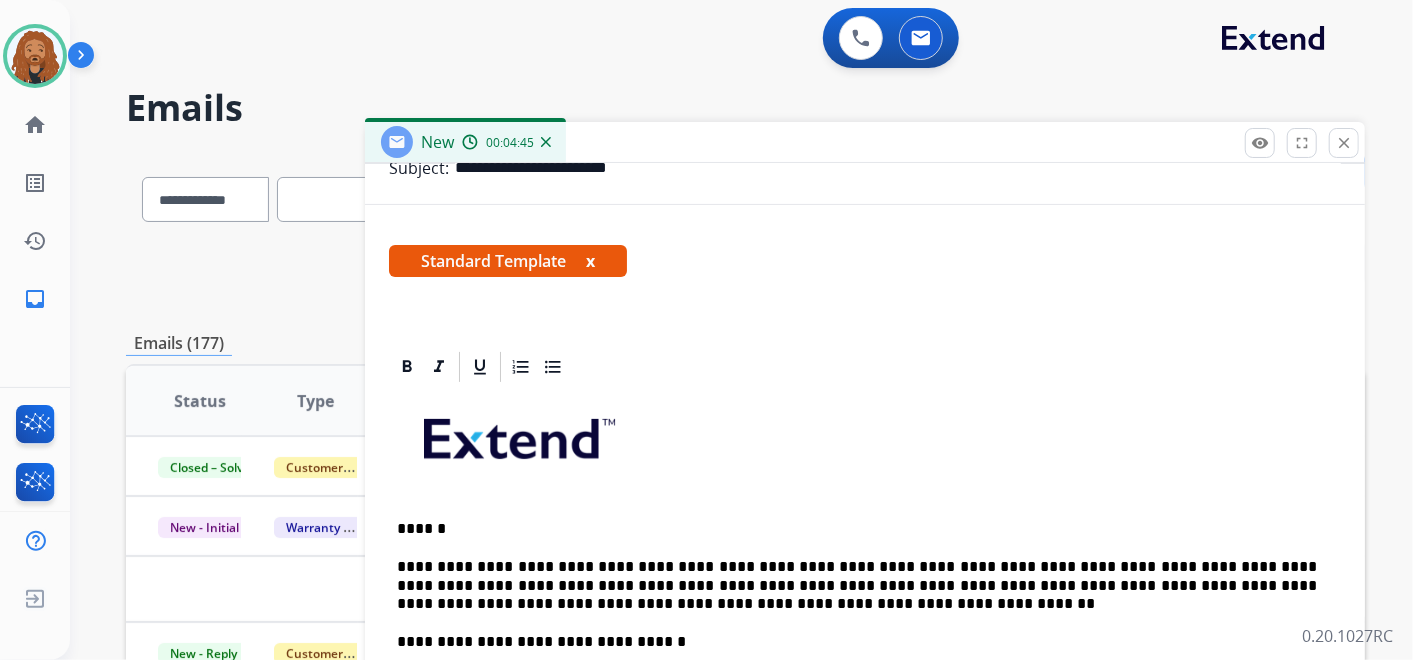 click on "**********" at bounding box center [857, 585] 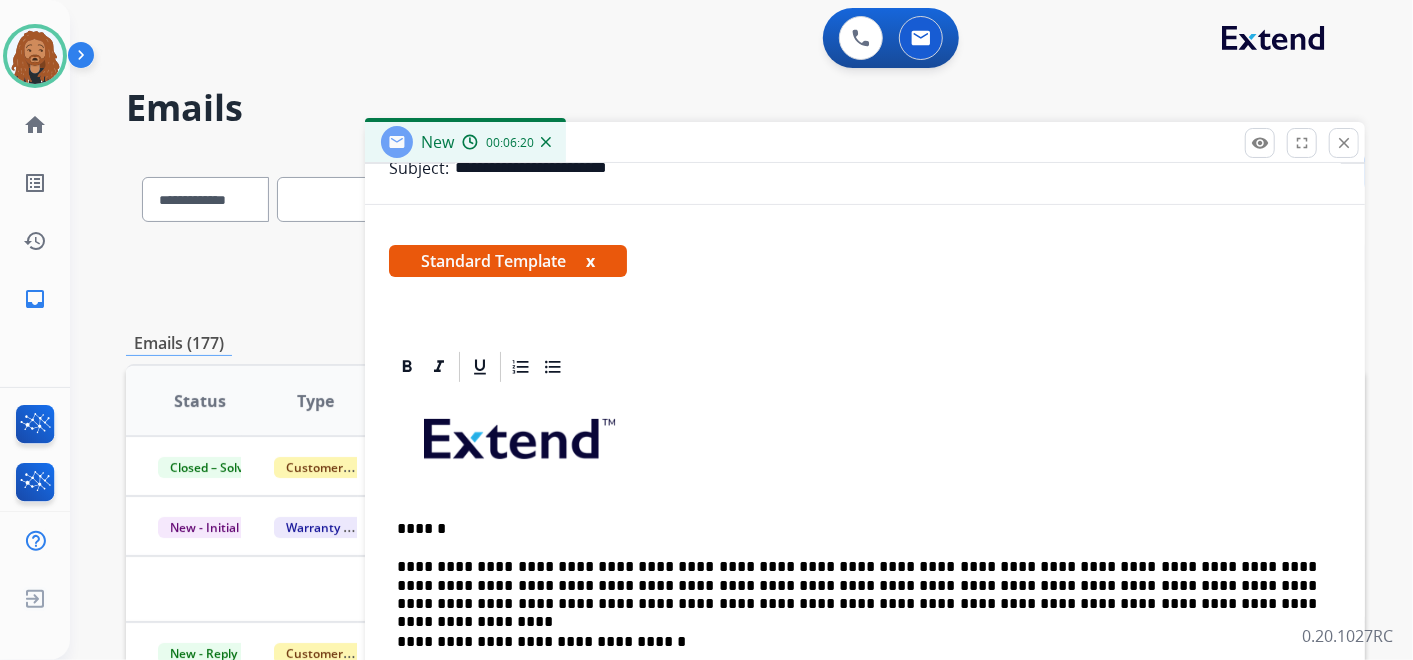 click on "**********" at bounding box center (857, 585) 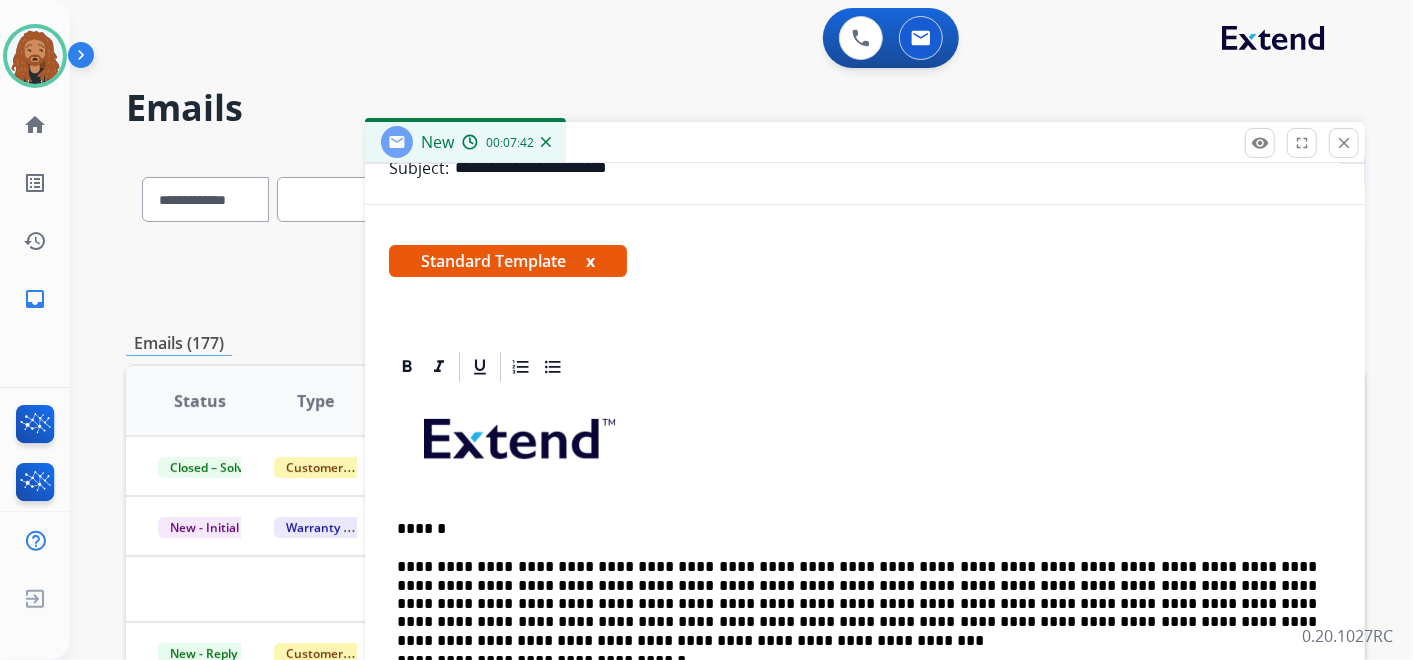 click on "**********" at bounding box center (865, 698) 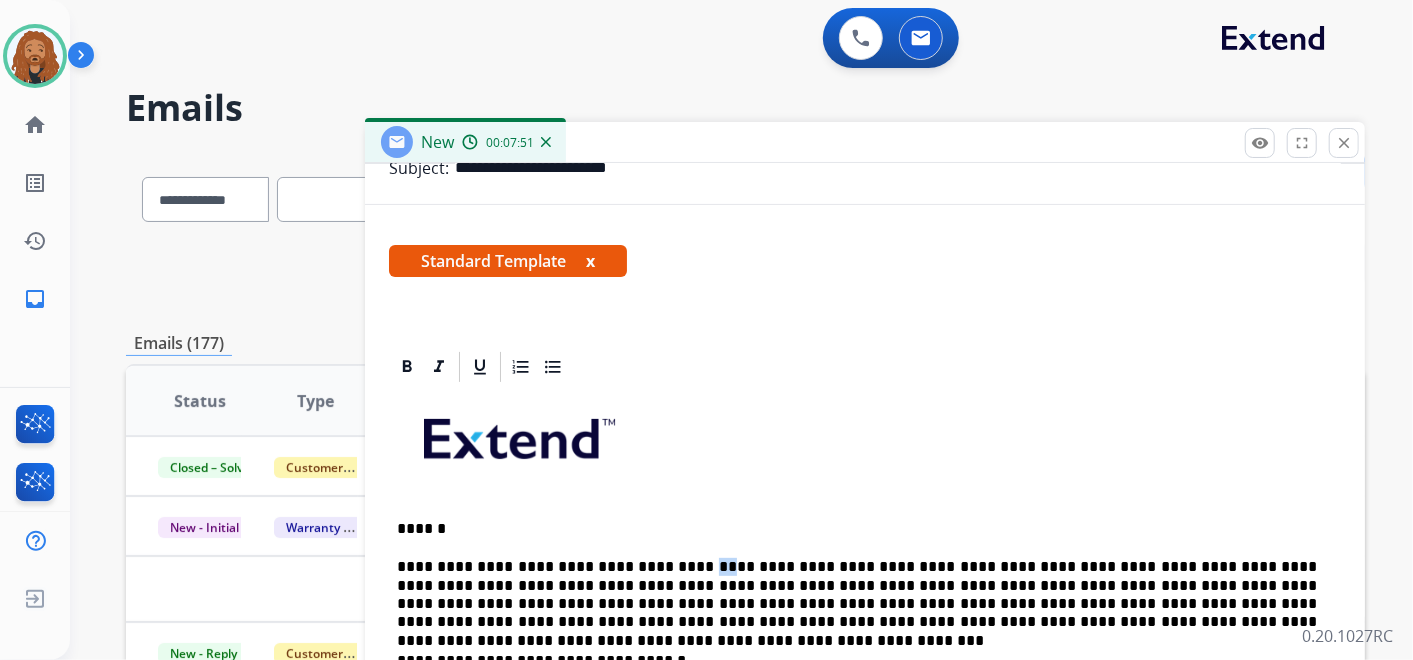 drag, startPoint x: 667, startPoint y: 565, endPoint x: 690, endPoint y: 557, distance: 24.351591 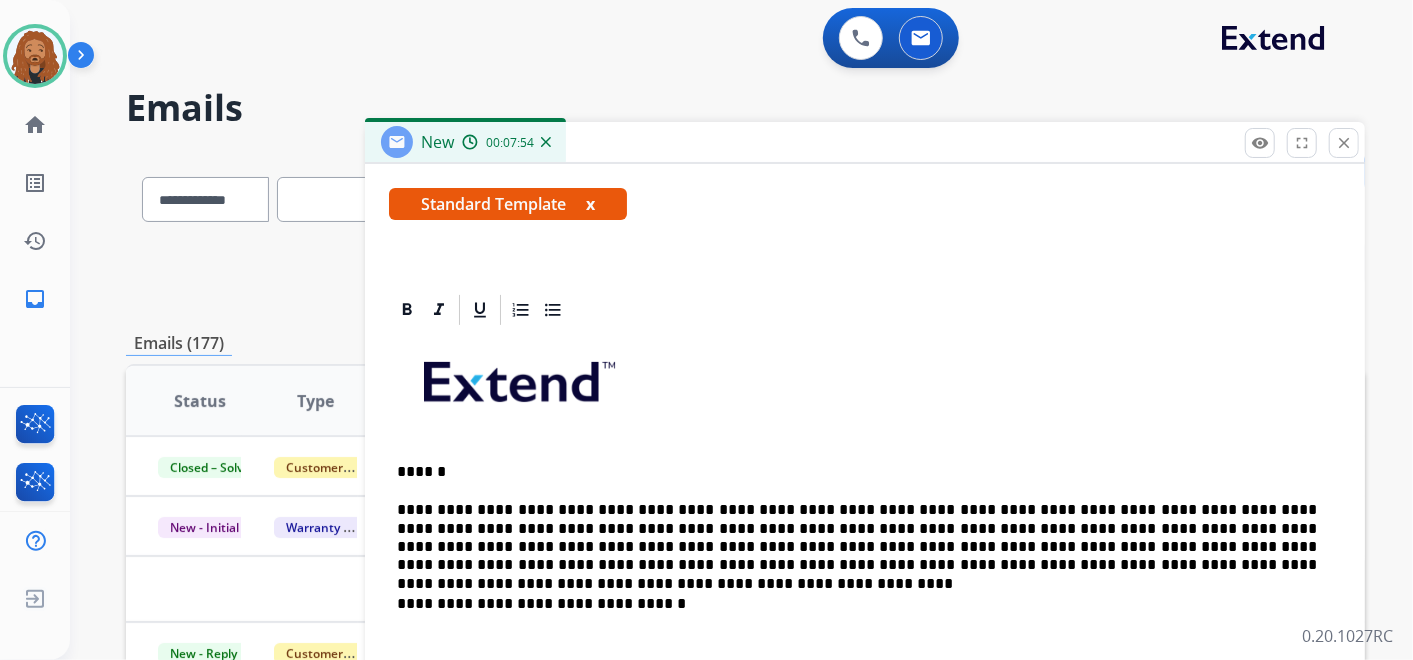 scroll, scrollTop: 437, scrollLeft: 0, axis: vertical 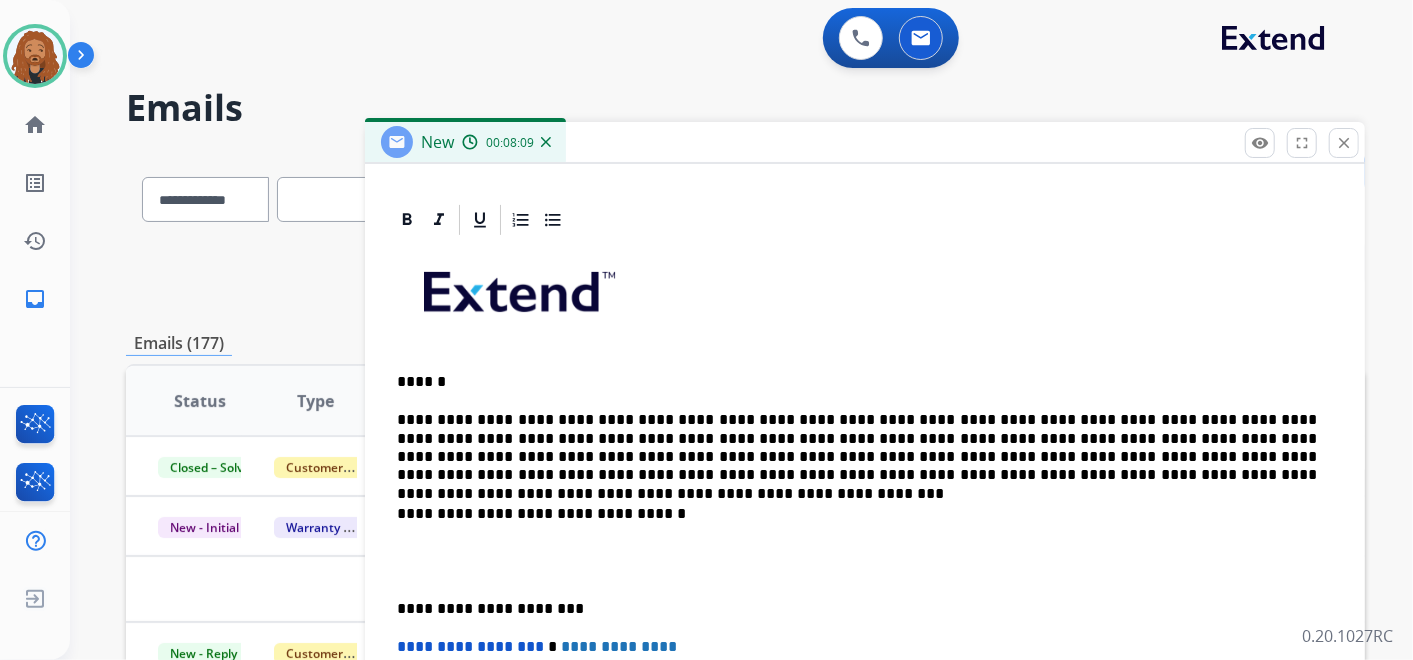 click on "**********" at bounding box center [857, 448] 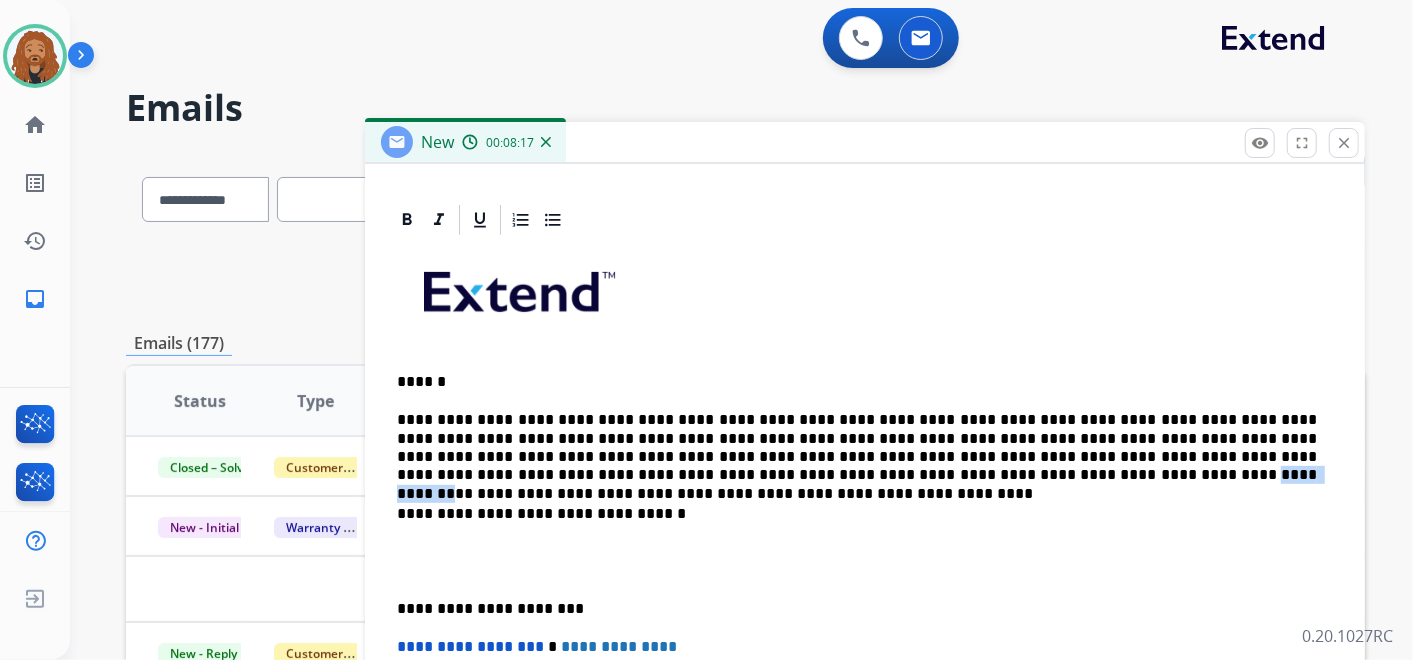 drag, startPoint x: 497, startPoint y: 473, endPoint x: 565, endPoint y: 466, distance: 68.359344 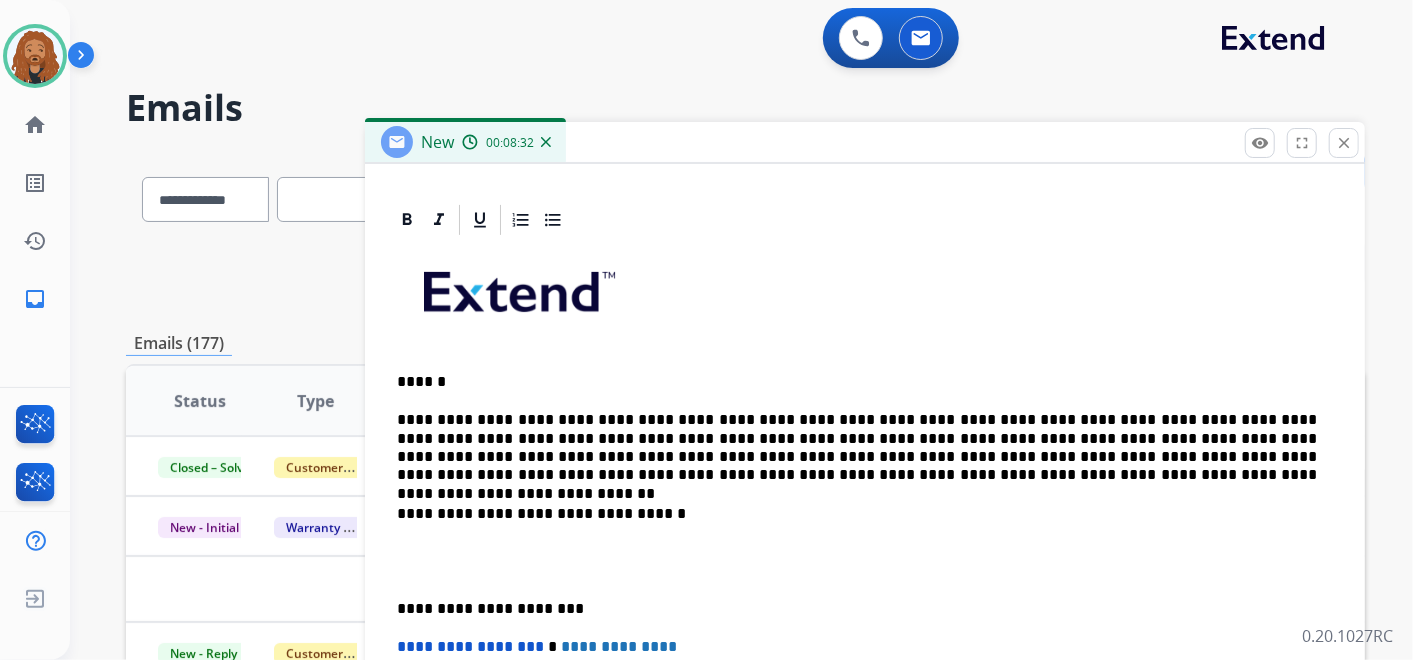 click on "**********" at bounding box center [857, 448] 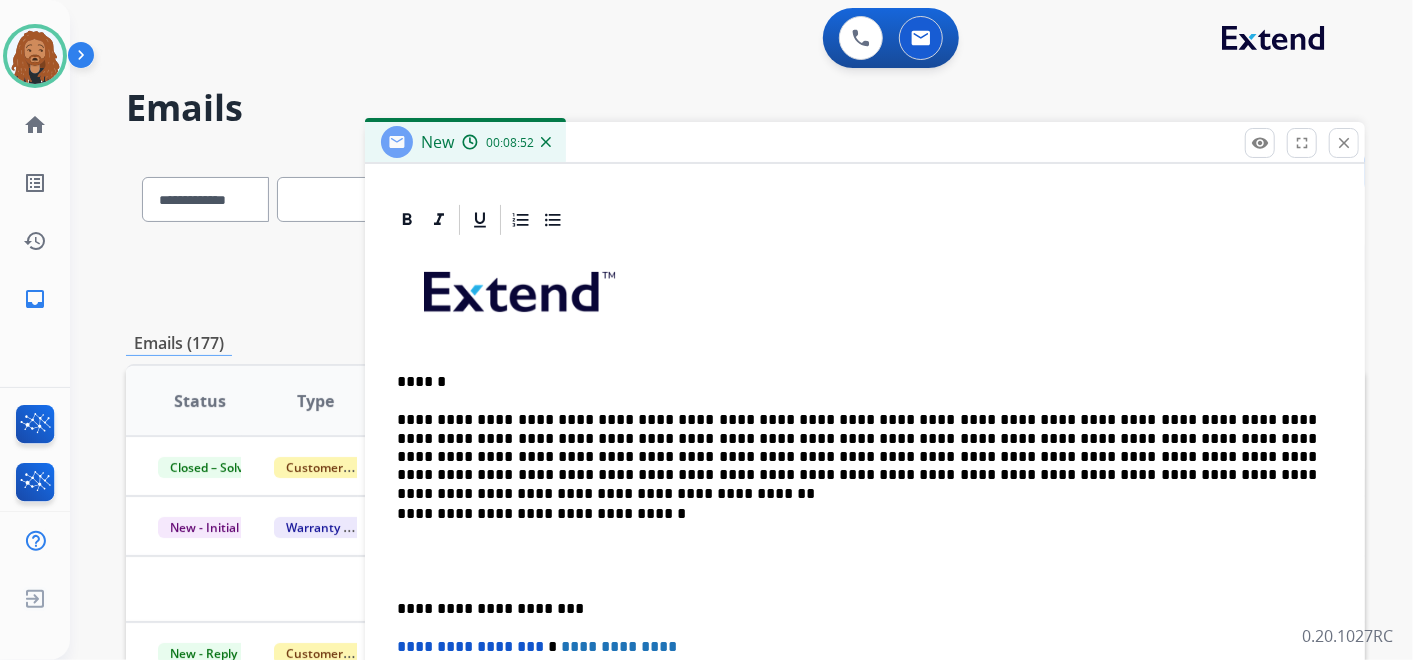 click on "**********" at bounding box center (857, 448) 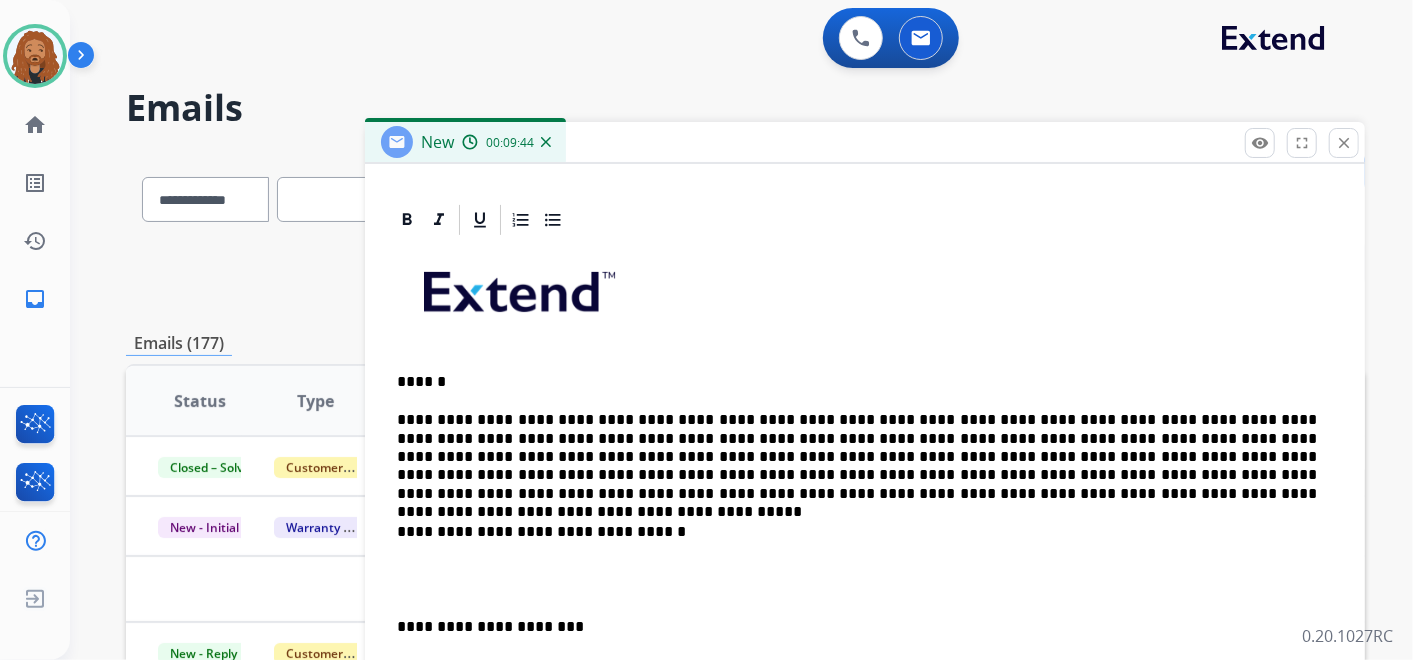 click at bounding box center (865, 580) 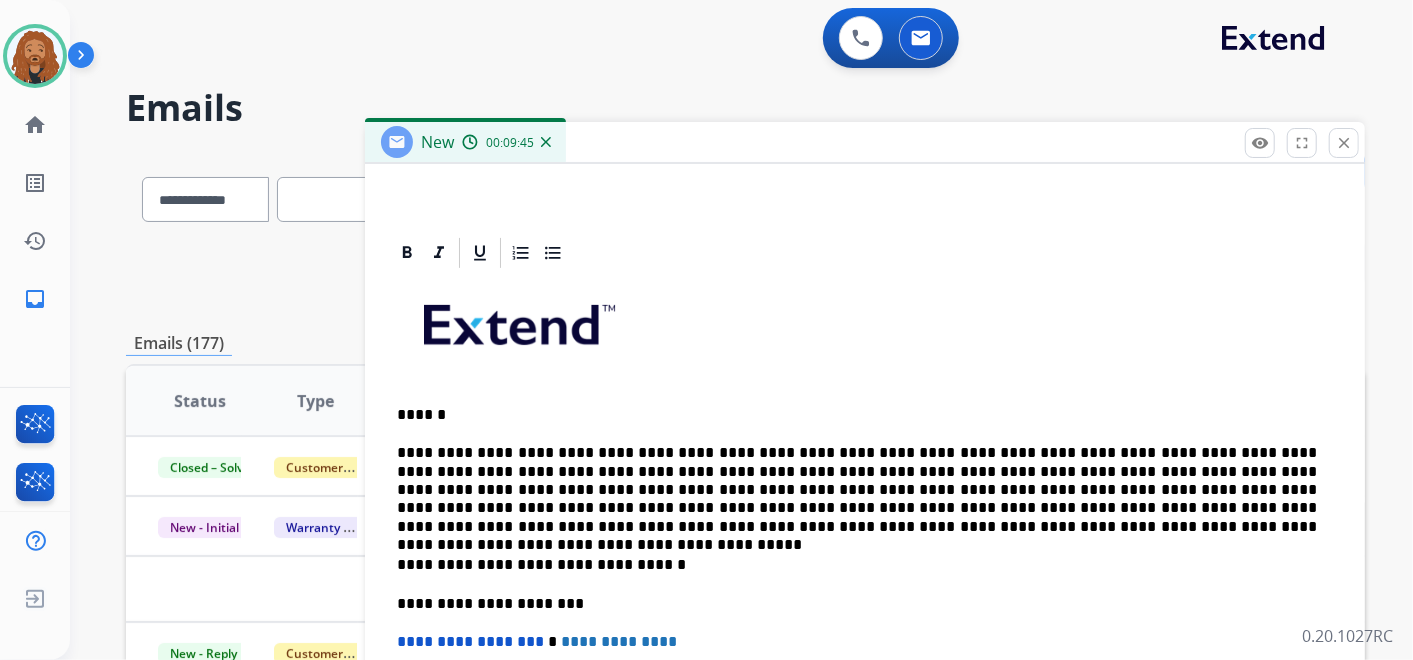 scroll, scrollTop: 399, scrollLeft: 0, axis: vertical 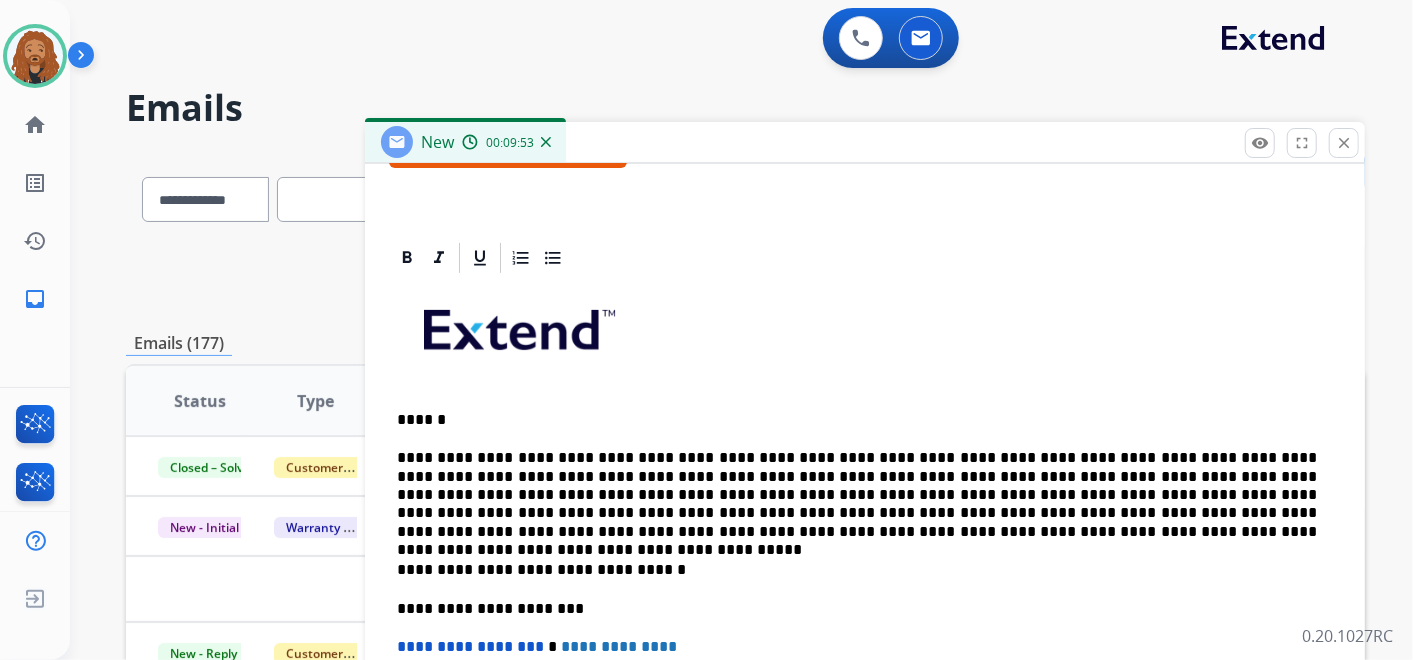 click on "**********" at bounding box center (857, 495) 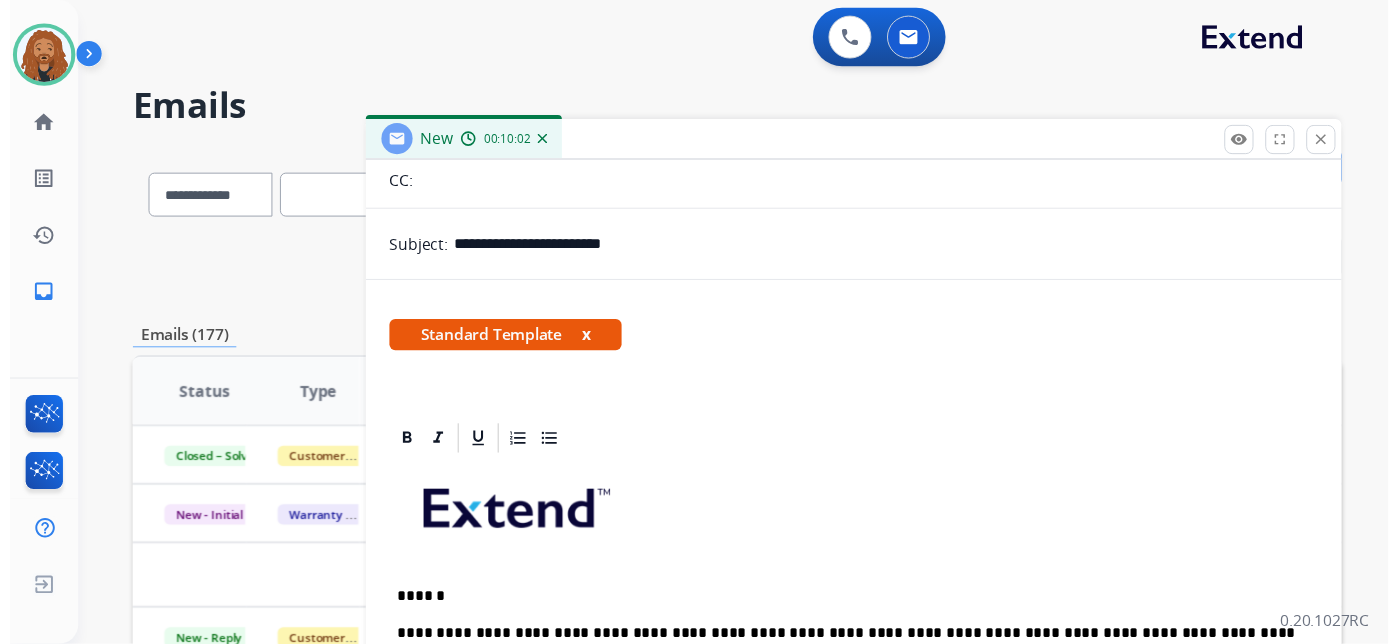 scroll, scrollTop: 0, scrollLeft: 0, axis: both 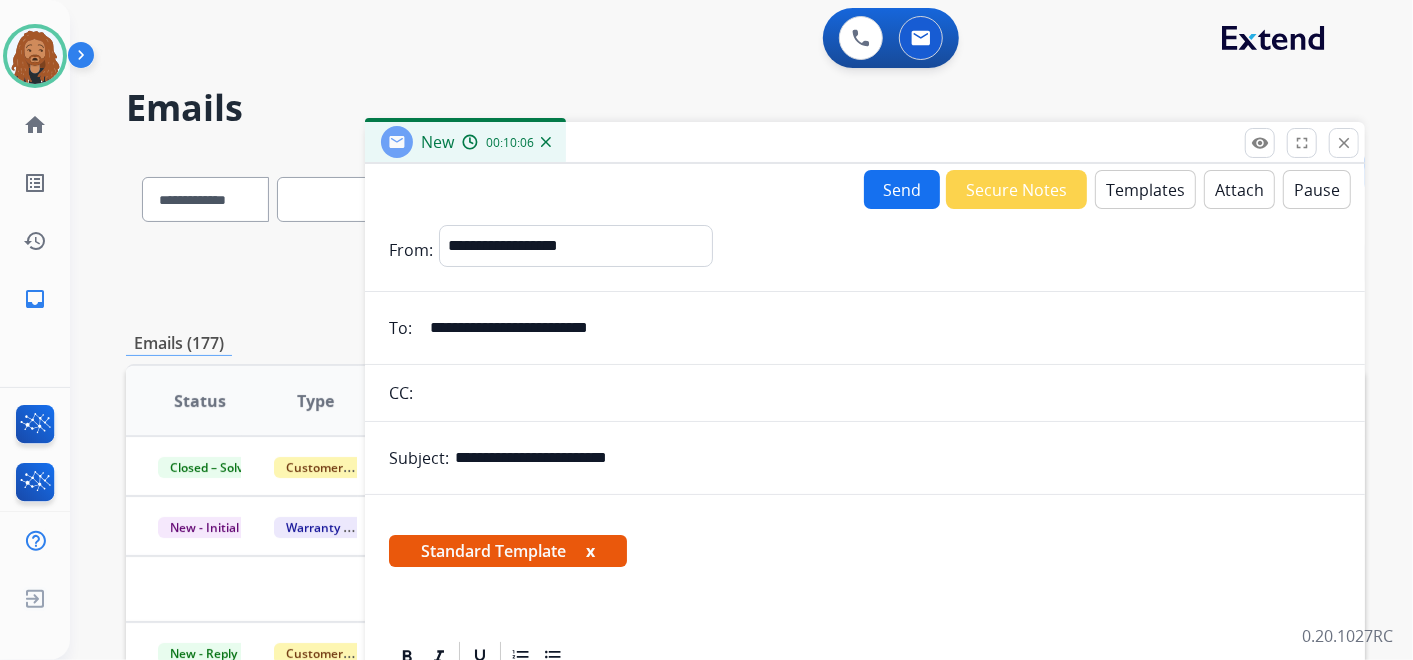 click on "Send" at bounding box center [902, 189] 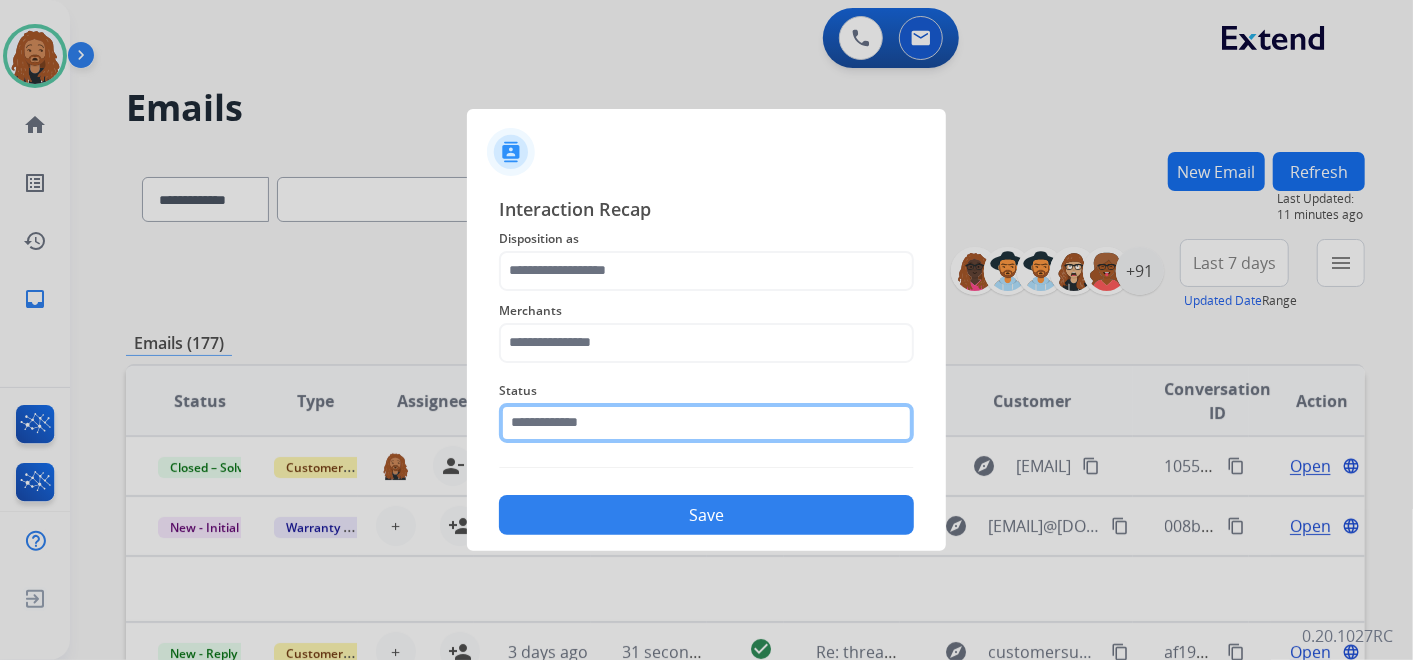 click 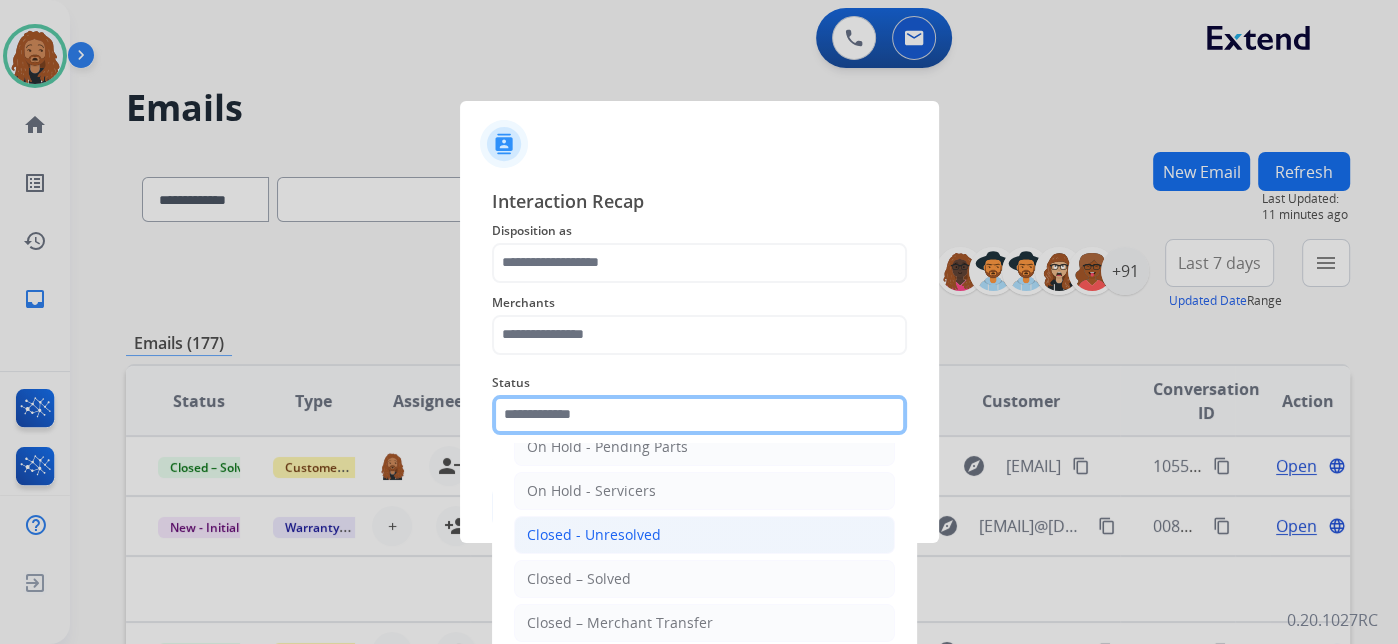 scroll, scrollTop: 114, scrollLeft: 0, axis: vertical 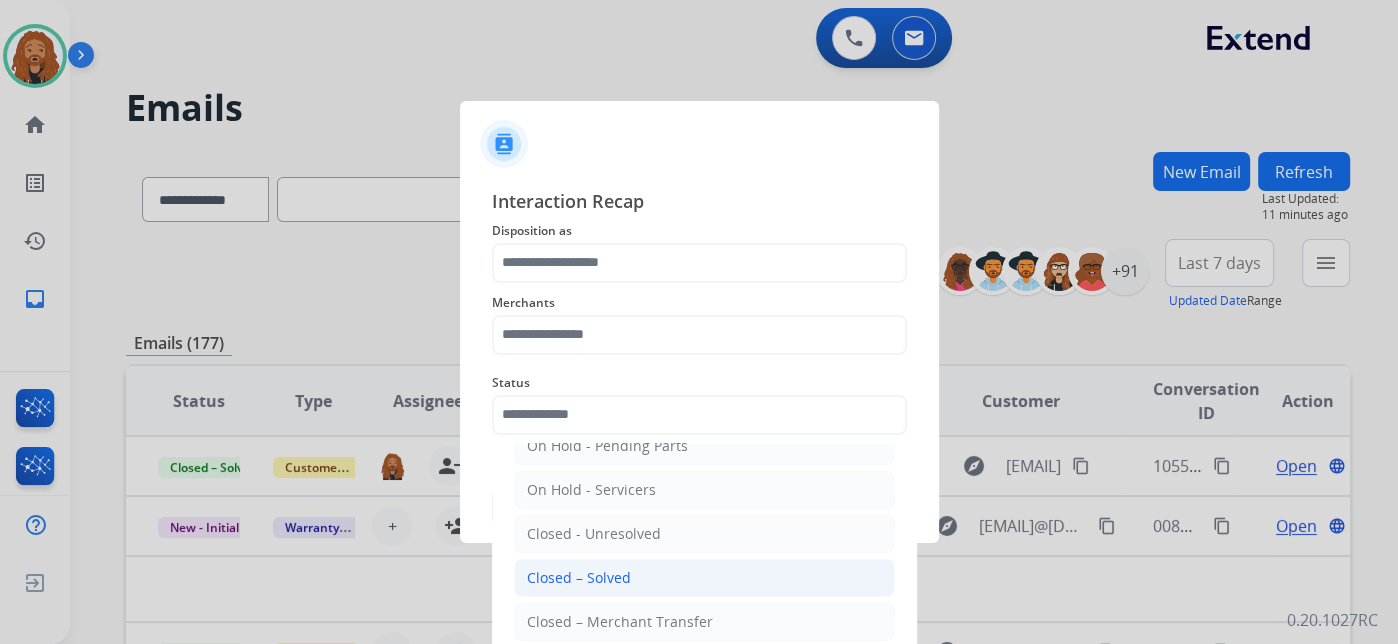 click on "Closed – Solved" 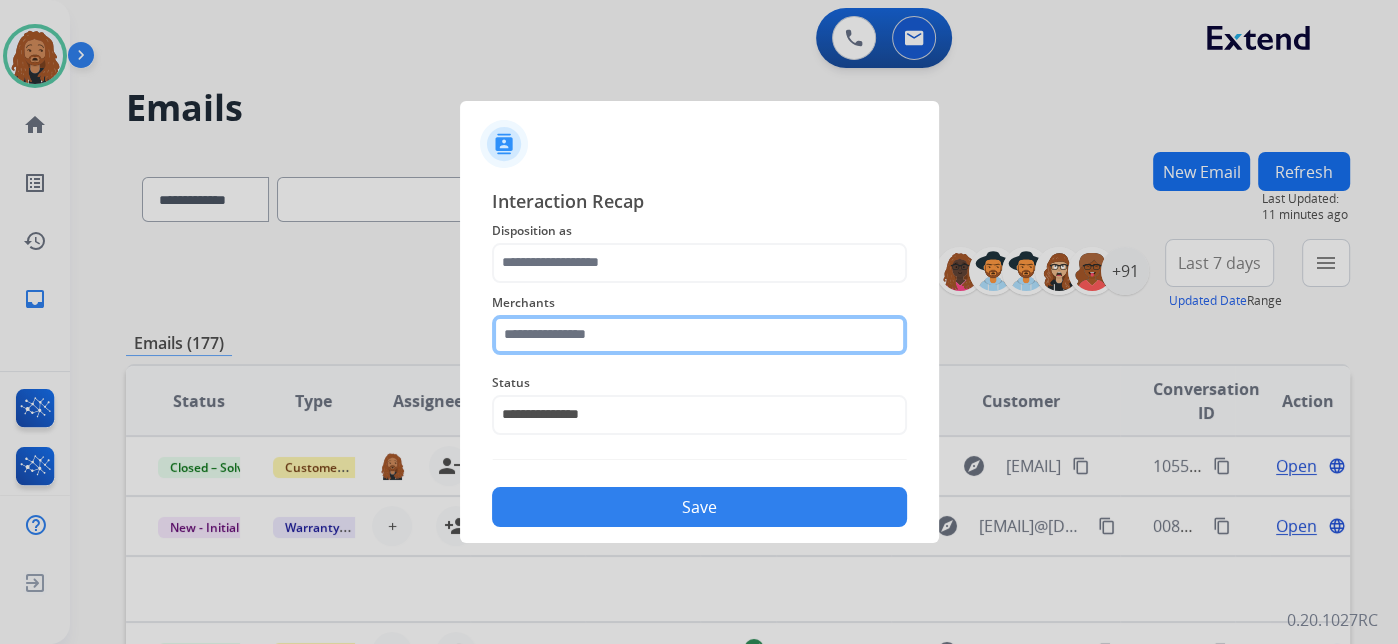click 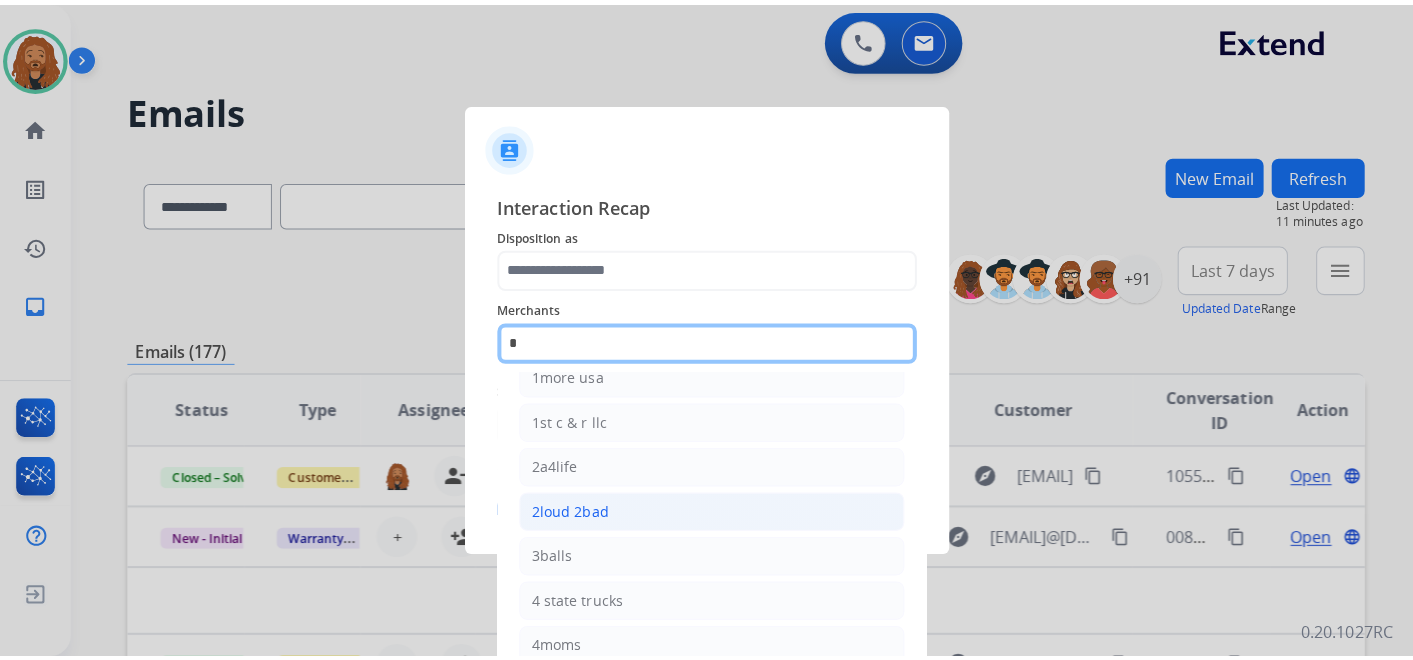 scroll, scrollTop: 0, scrollLeft: 0, axis: both 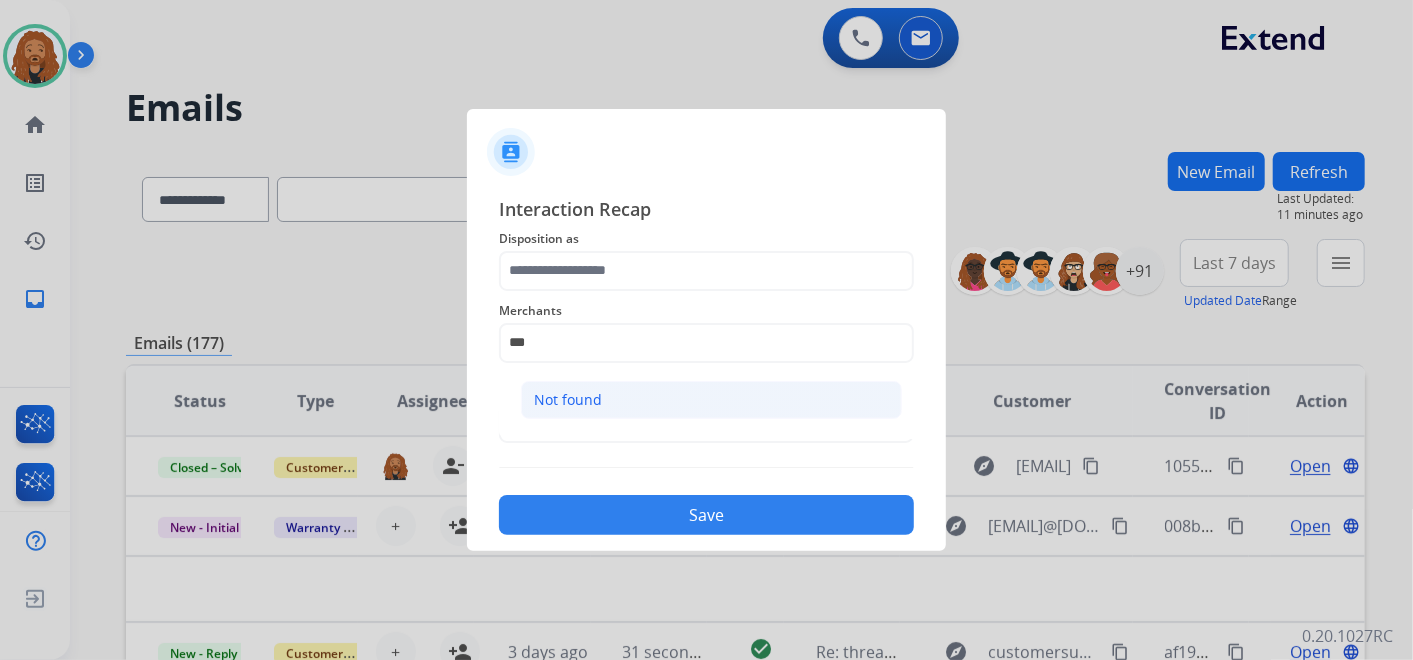 click on "Not found" 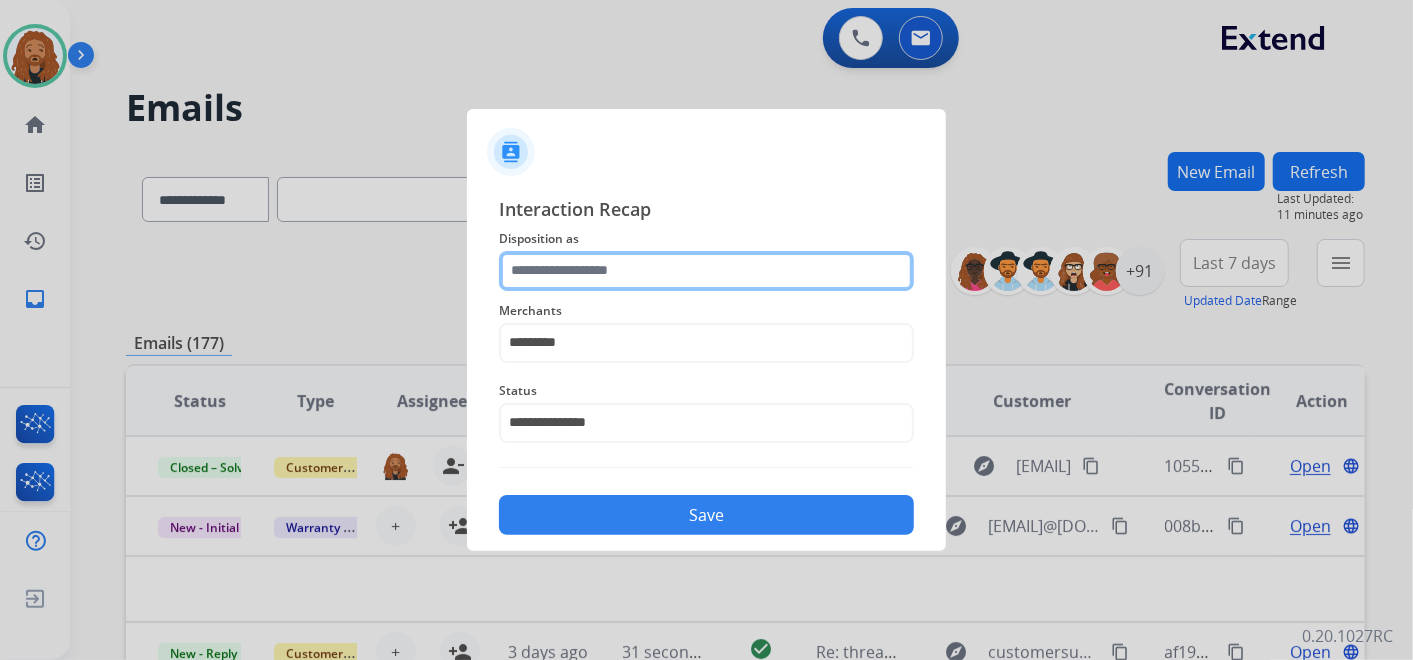 click 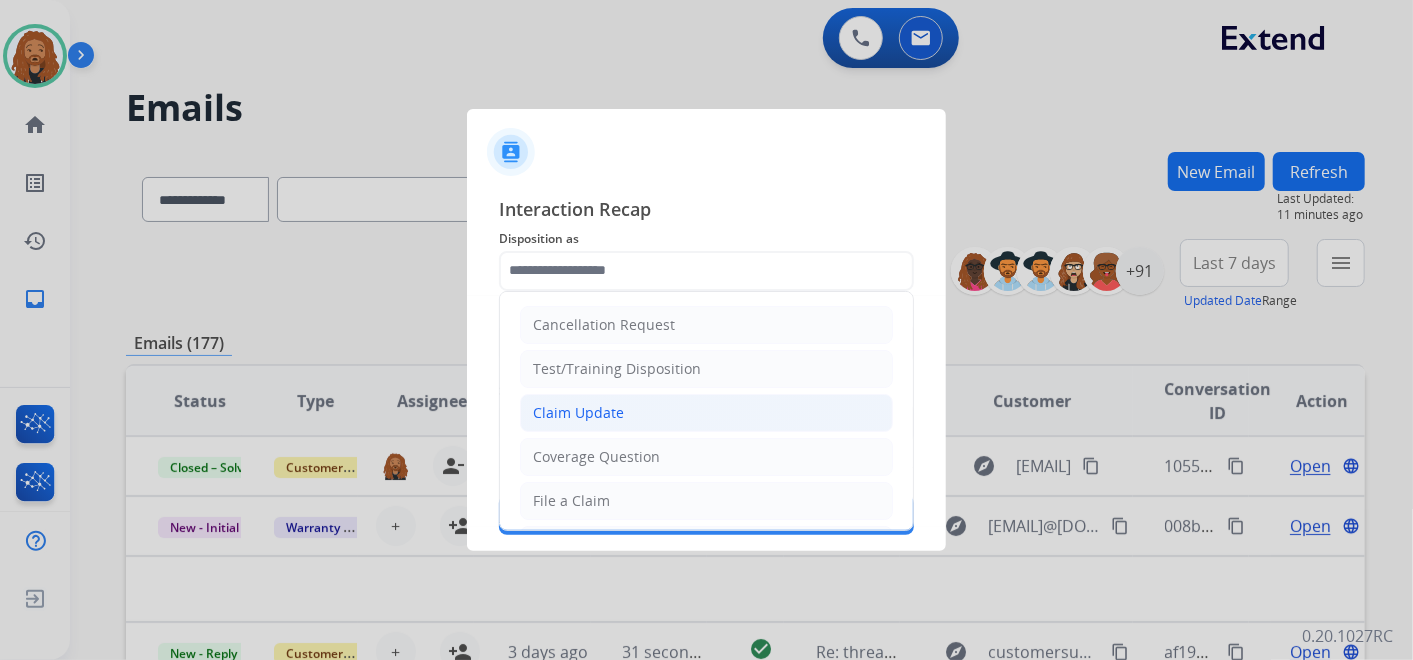 click on "Claim Update" 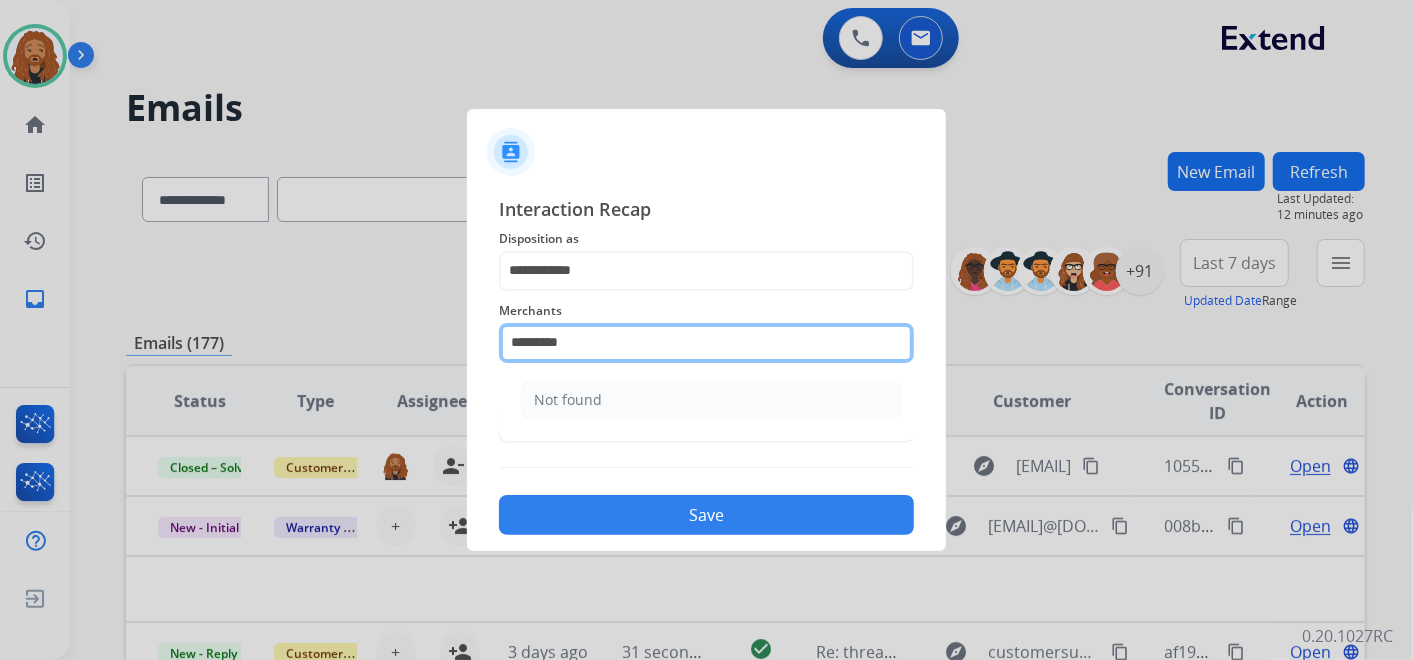drag, startPoint x: 711, startPoint y: 329, endPoint x: 411, endPoint y: 341, distance: 300.2399 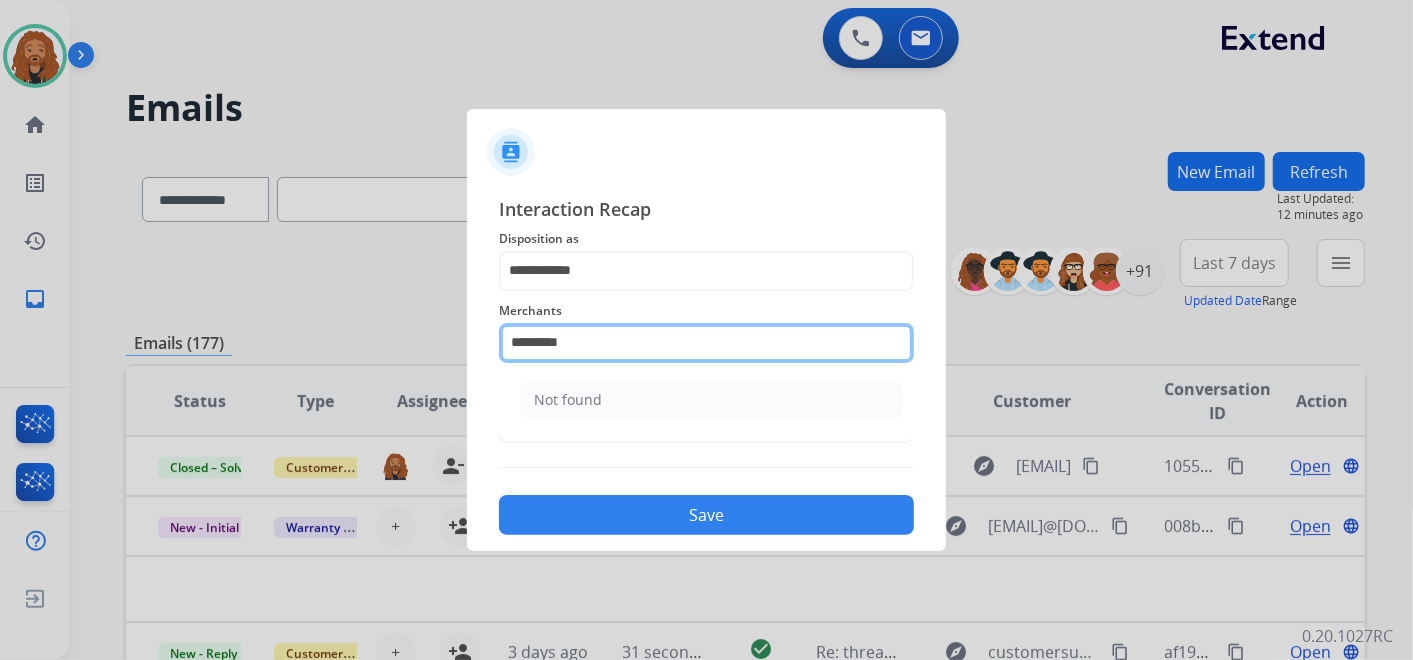 click on "**********" 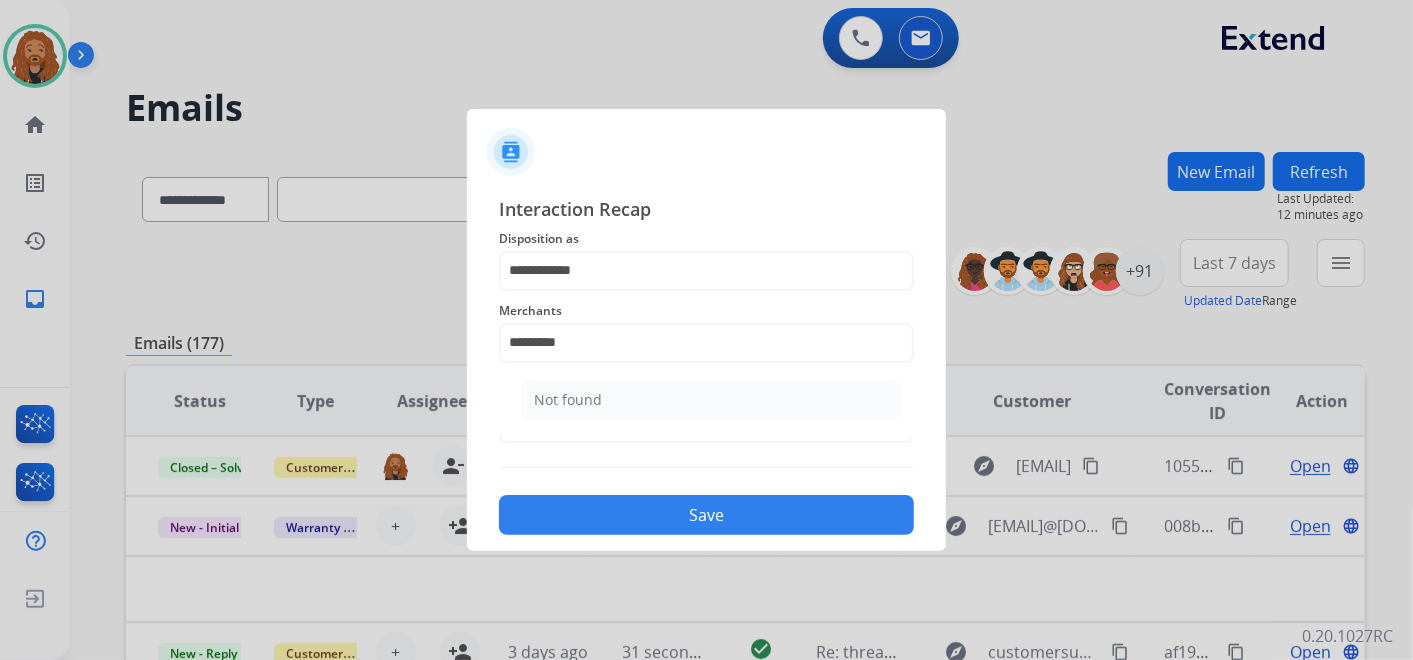 click at bounding box center [706, 330] 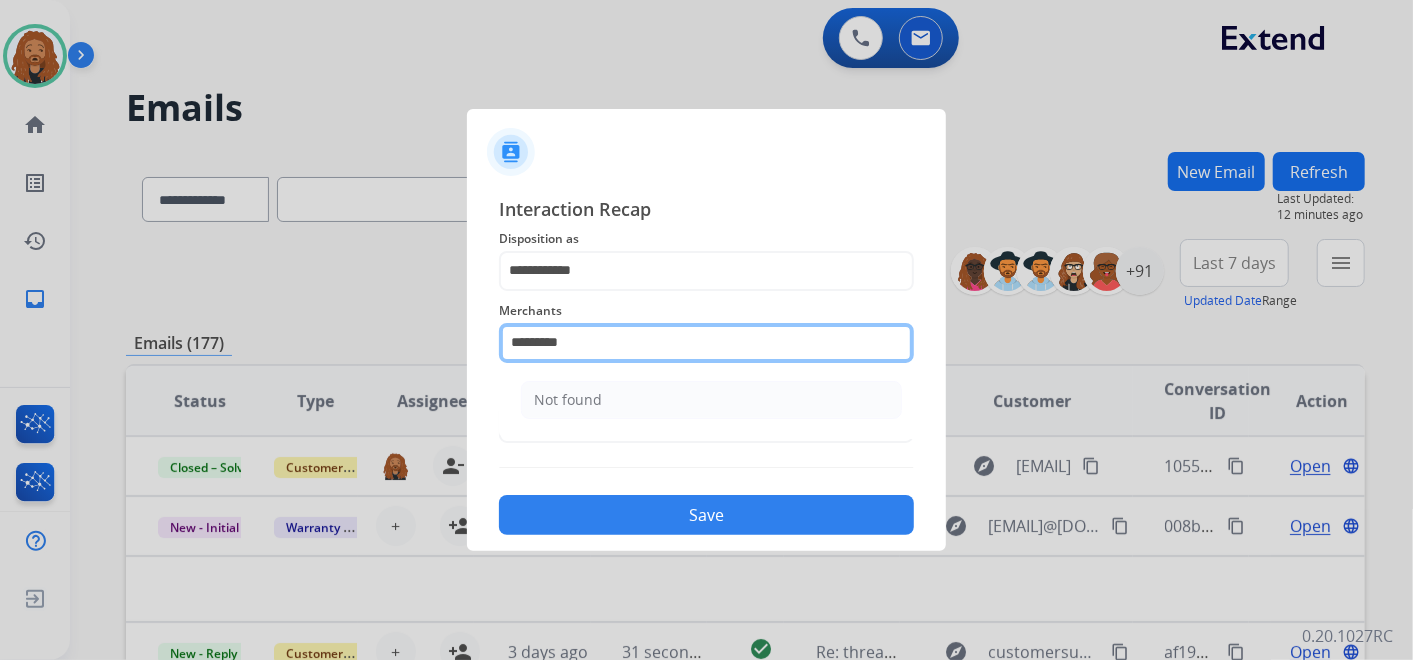 drag, startPoint x: 613, startPoint y: 352, endPoint x: 372, endPoint y: 338, distance: 241.4063 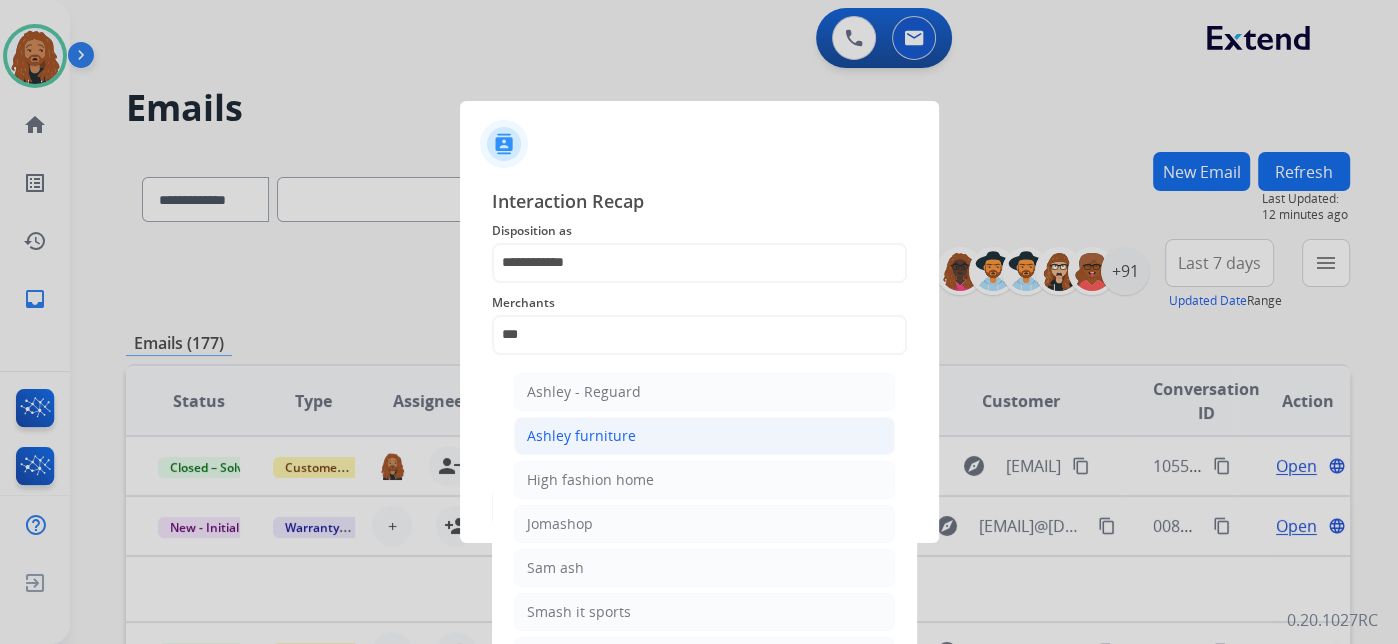 click on "Ashley furniture" 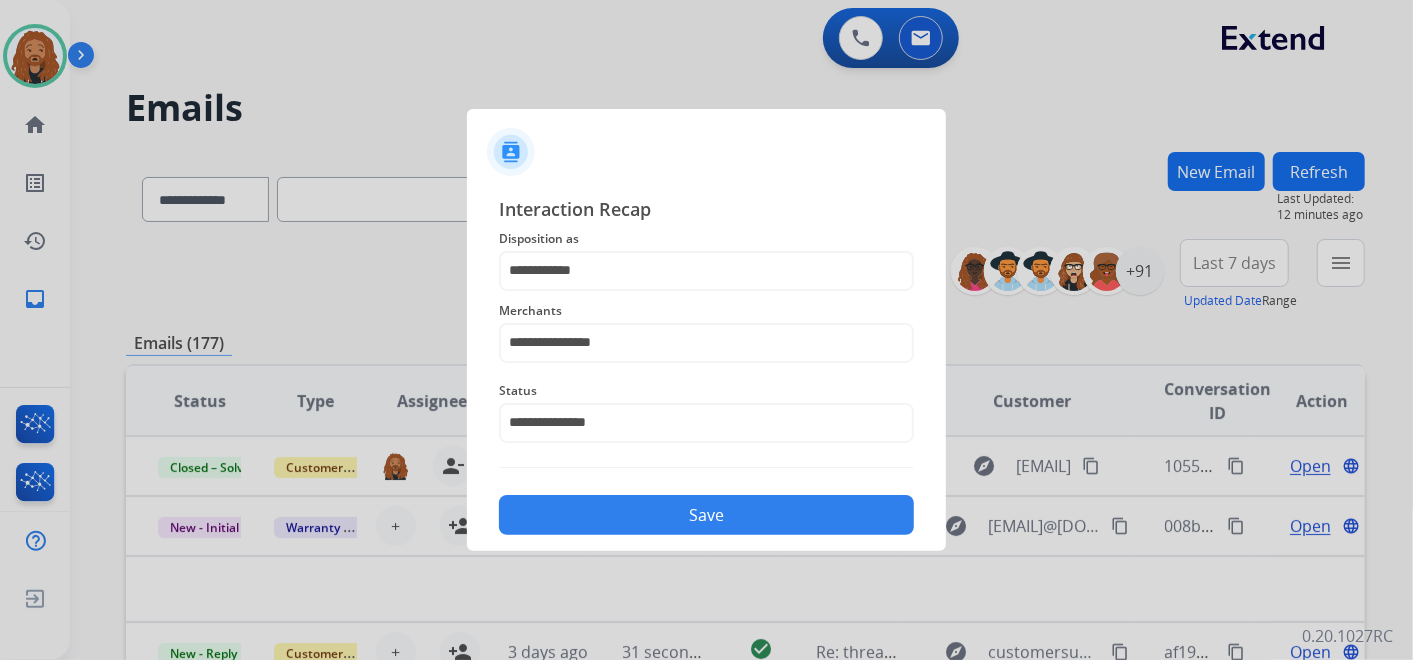 click on "Save" 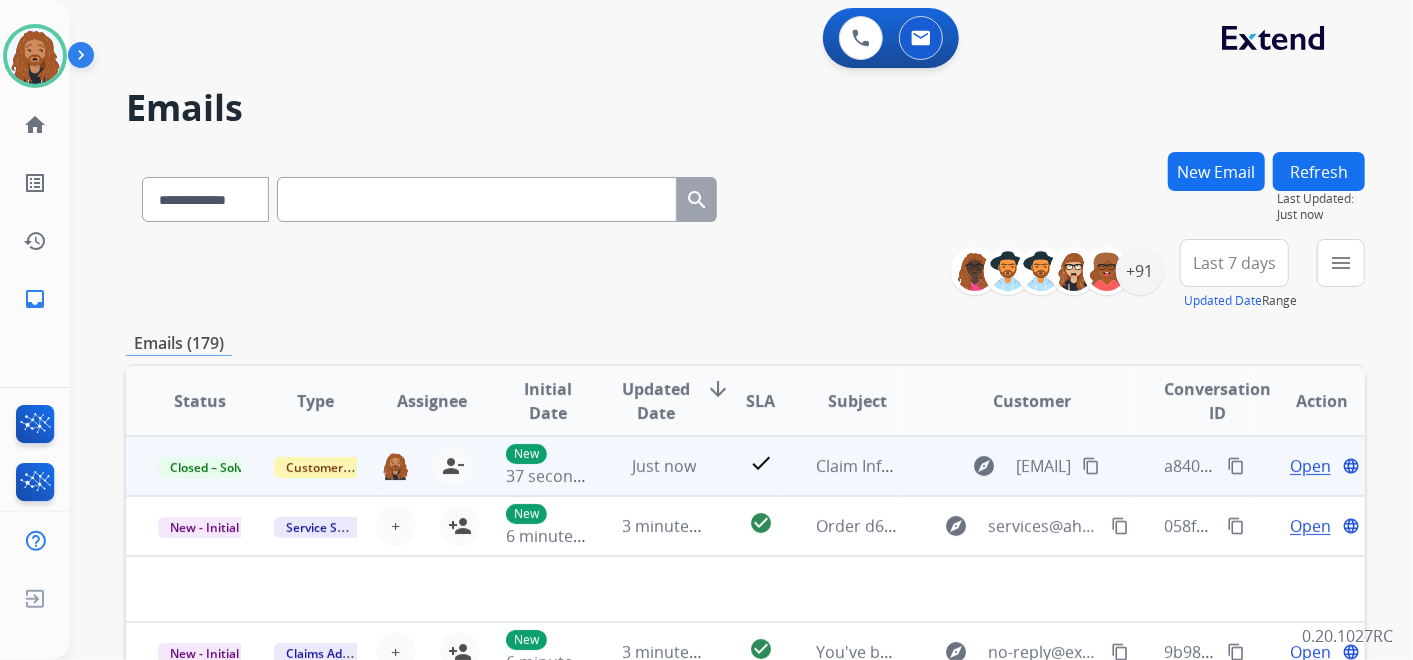 click on "content_copy" at bounding box center [1236, 466] 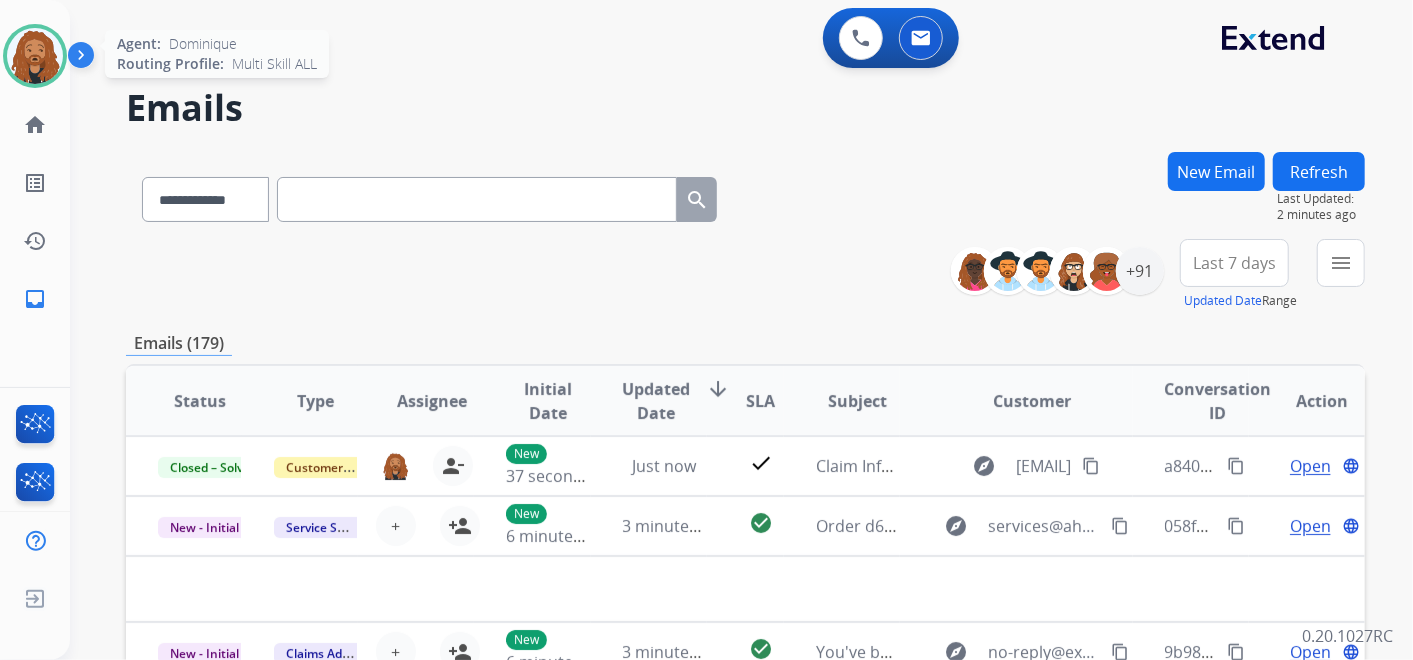 click at bounding box center [35, 56] 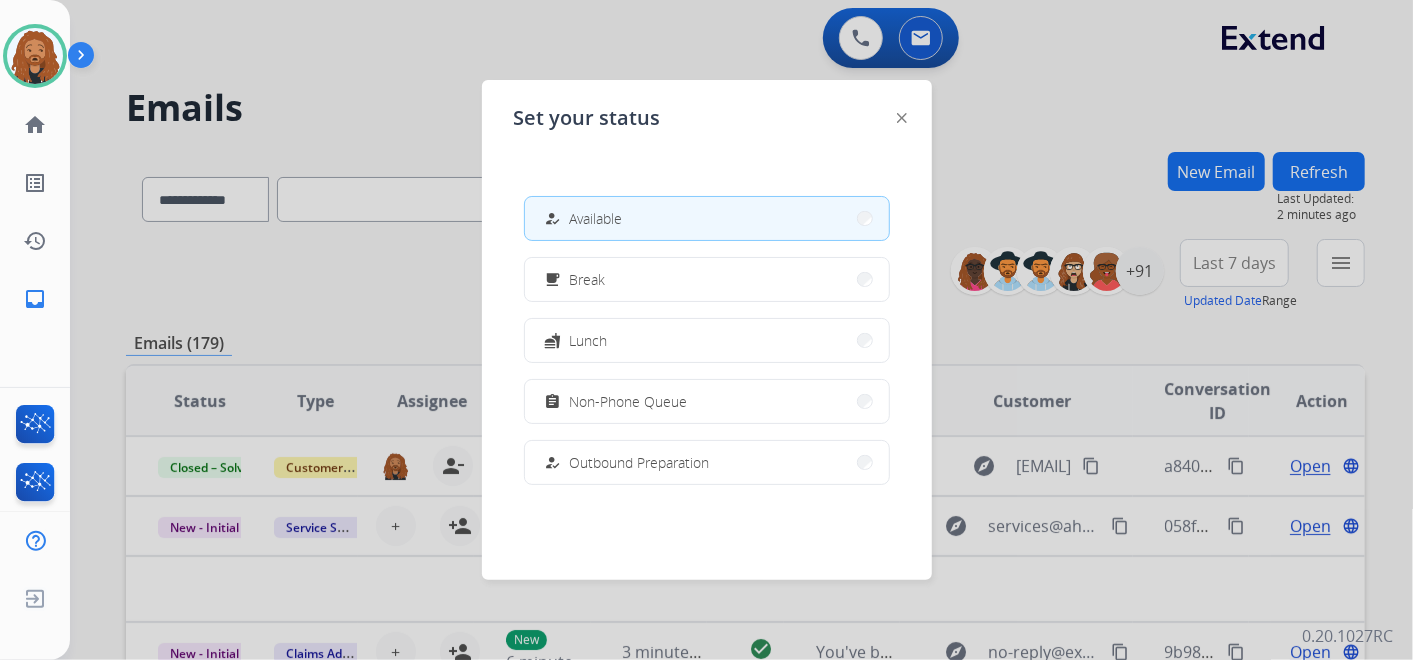 click at bounding box center [706, 330] 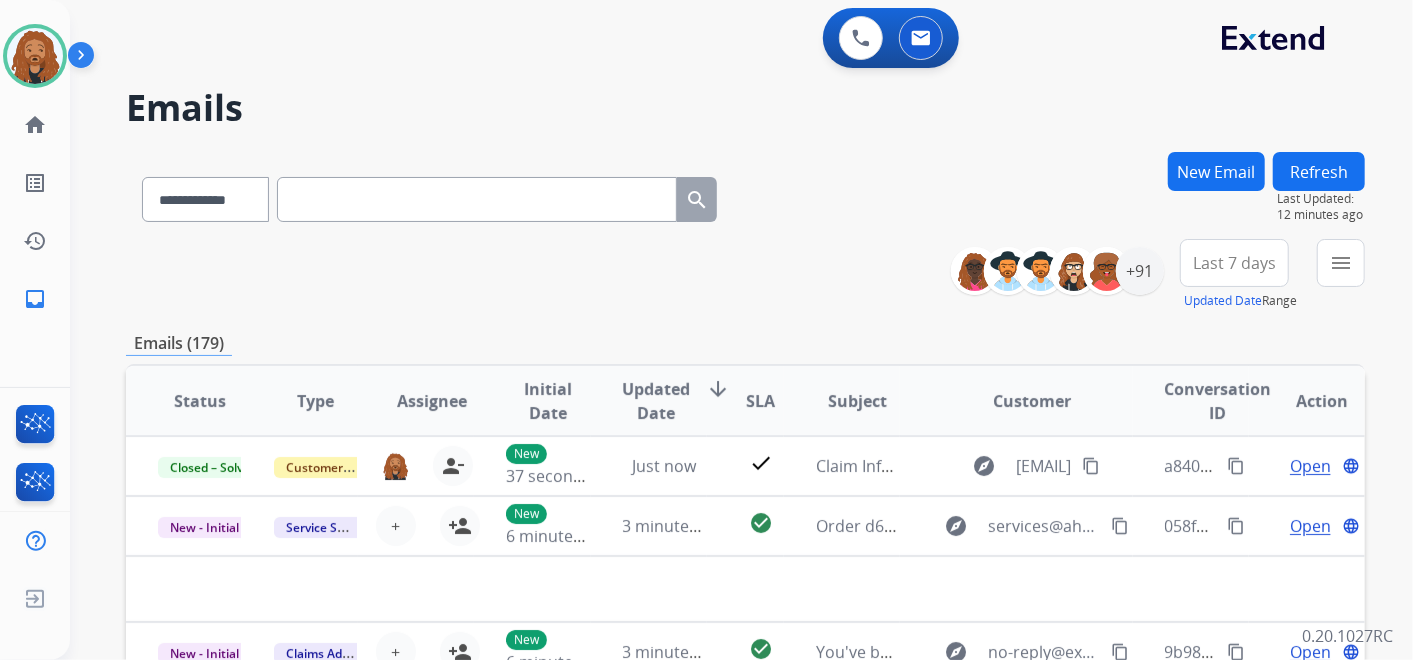 click on "Emails (179)" at bounding box center [745, 343] 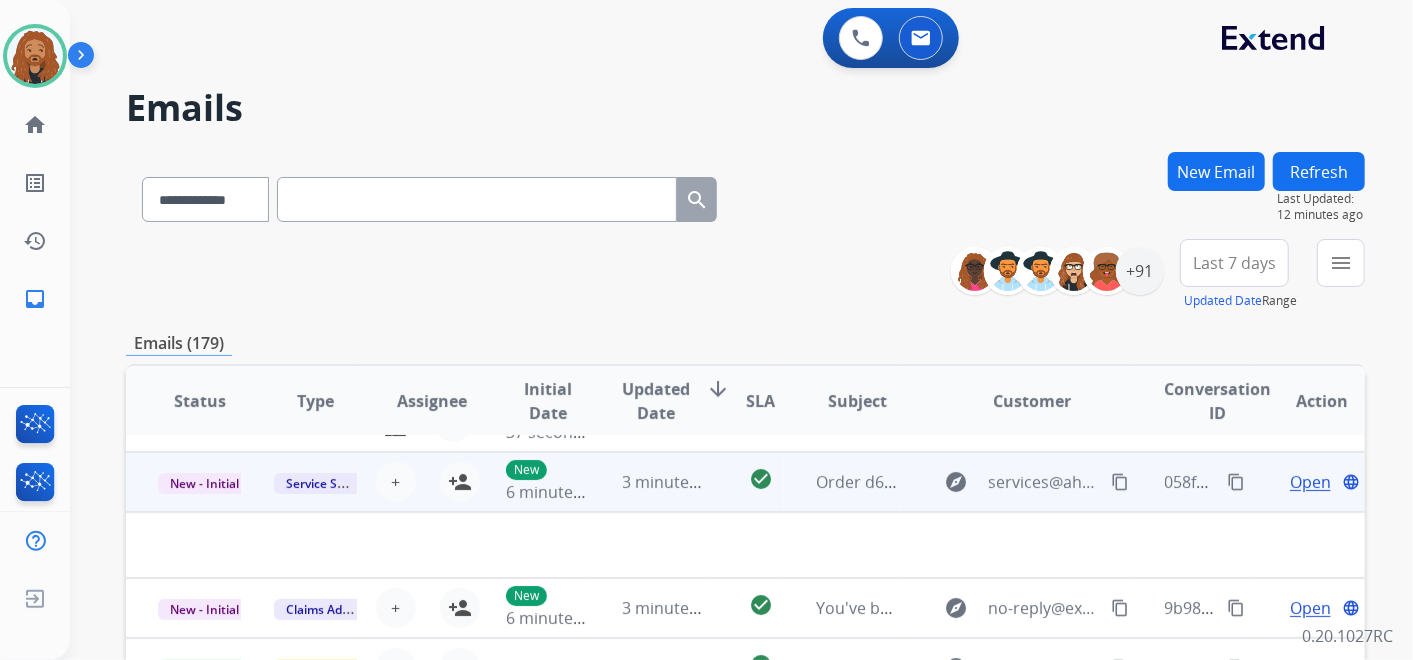 scroll, scrollTop: 67, scrollLeft: 0, axis: vertical 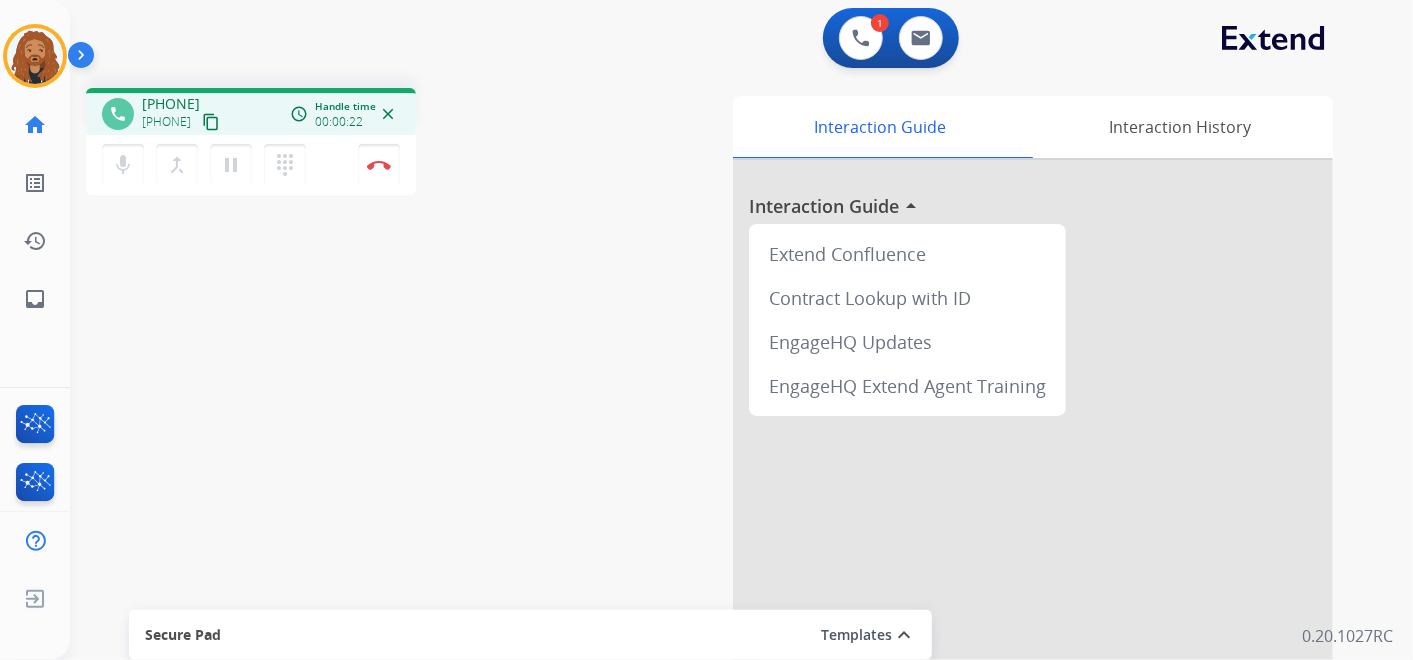click on "content_copy" at bounding box center [211, 122] 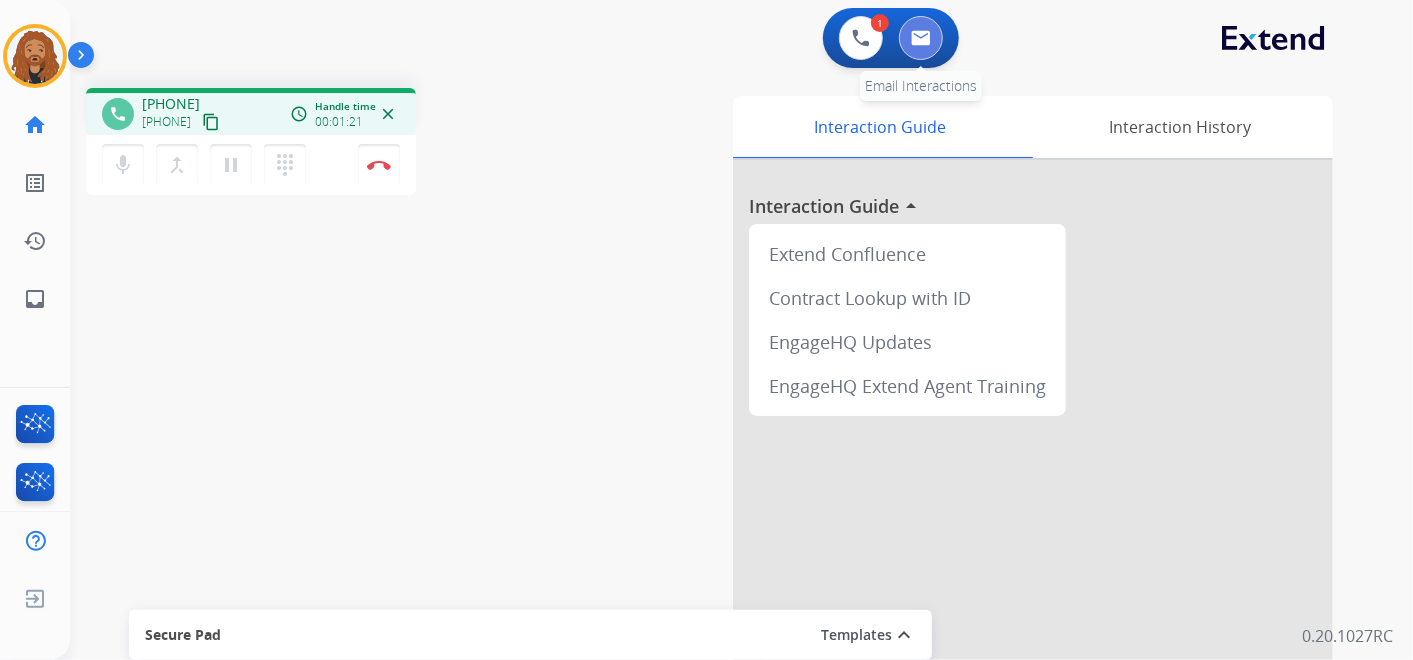 click at bounding box center (921, 38) 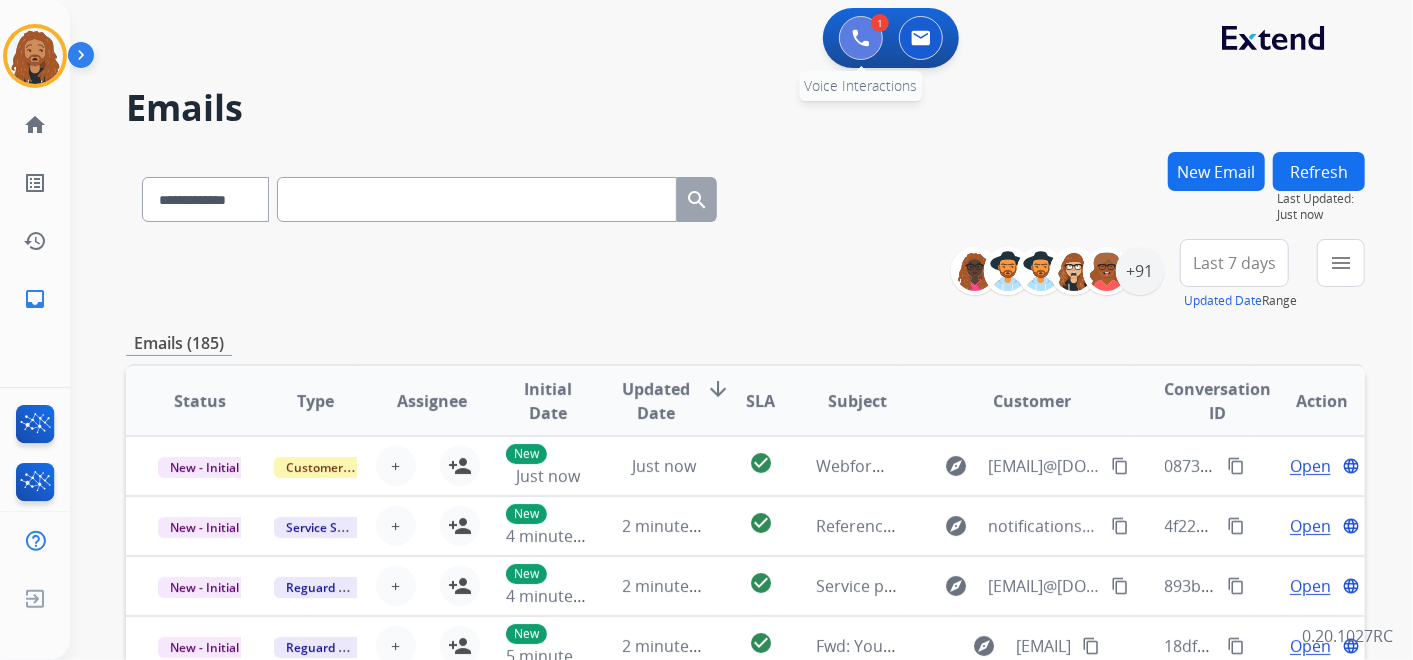 click at bounding box center (861, 38) 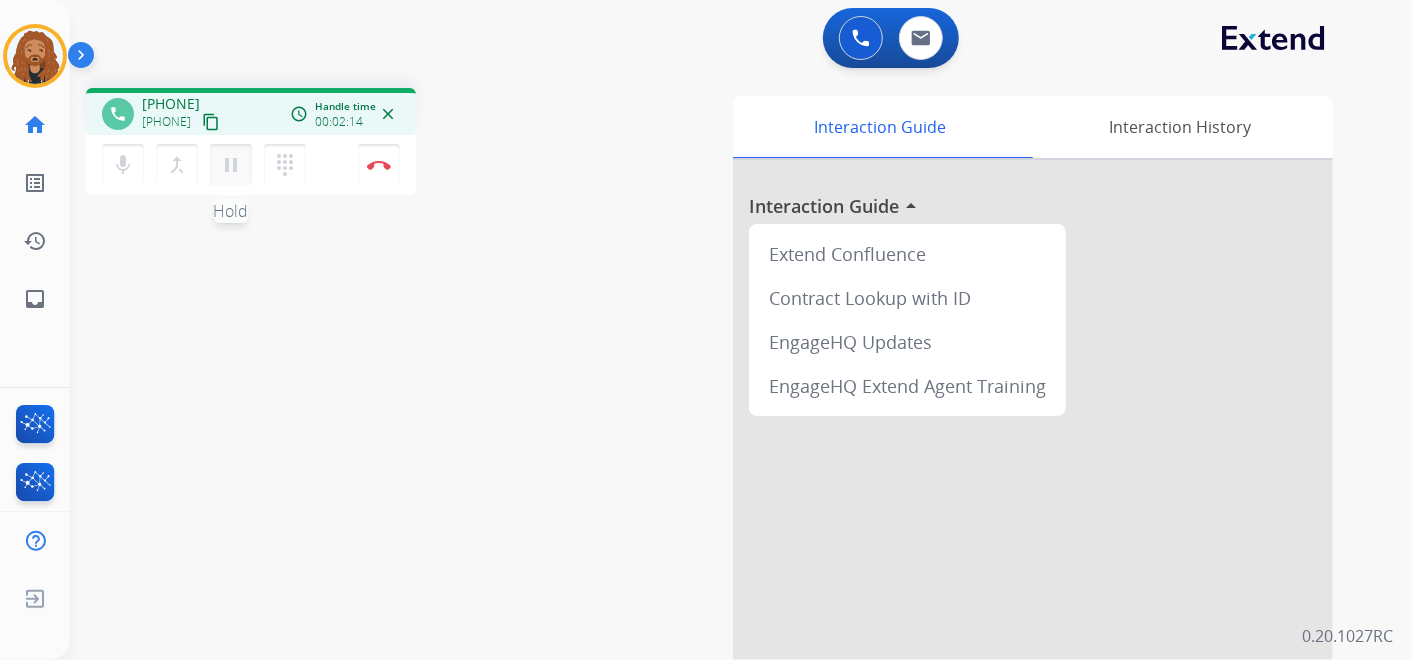 click on "pause" at bounding box center (231, 165) 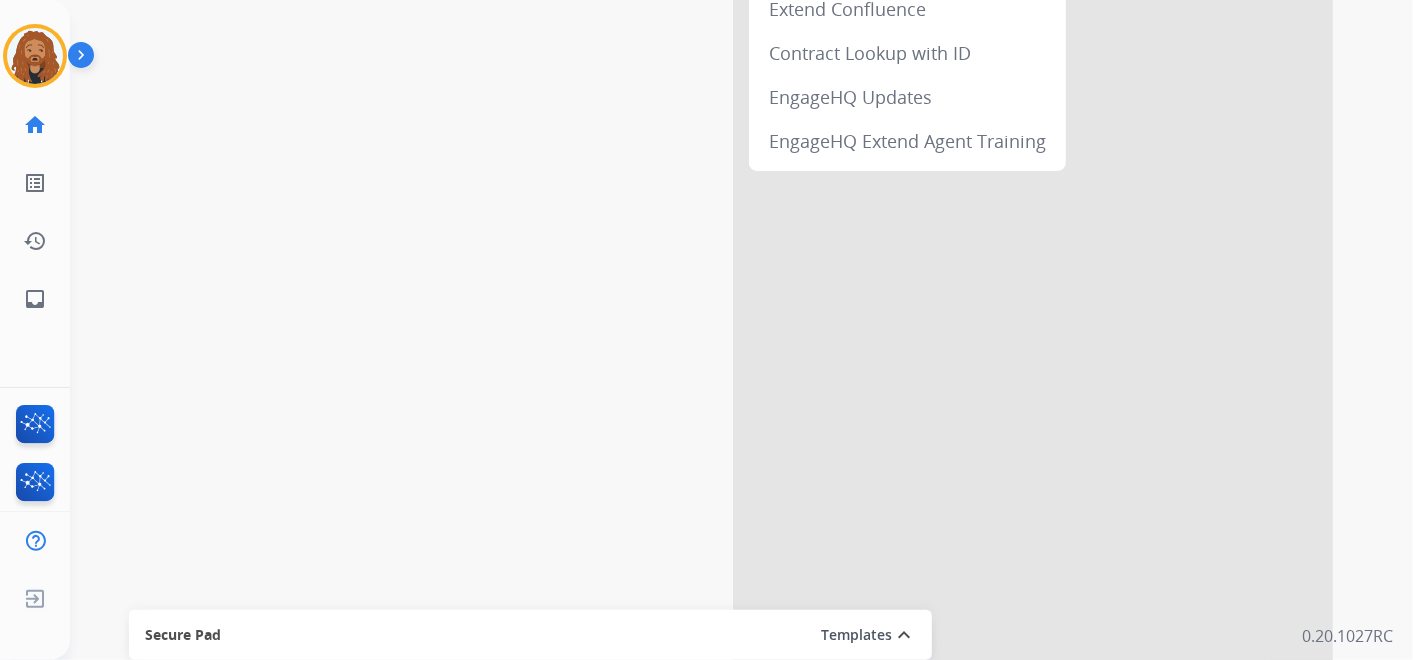 scroll, scrollTop: 0, scrollLeft: 0, axis: both 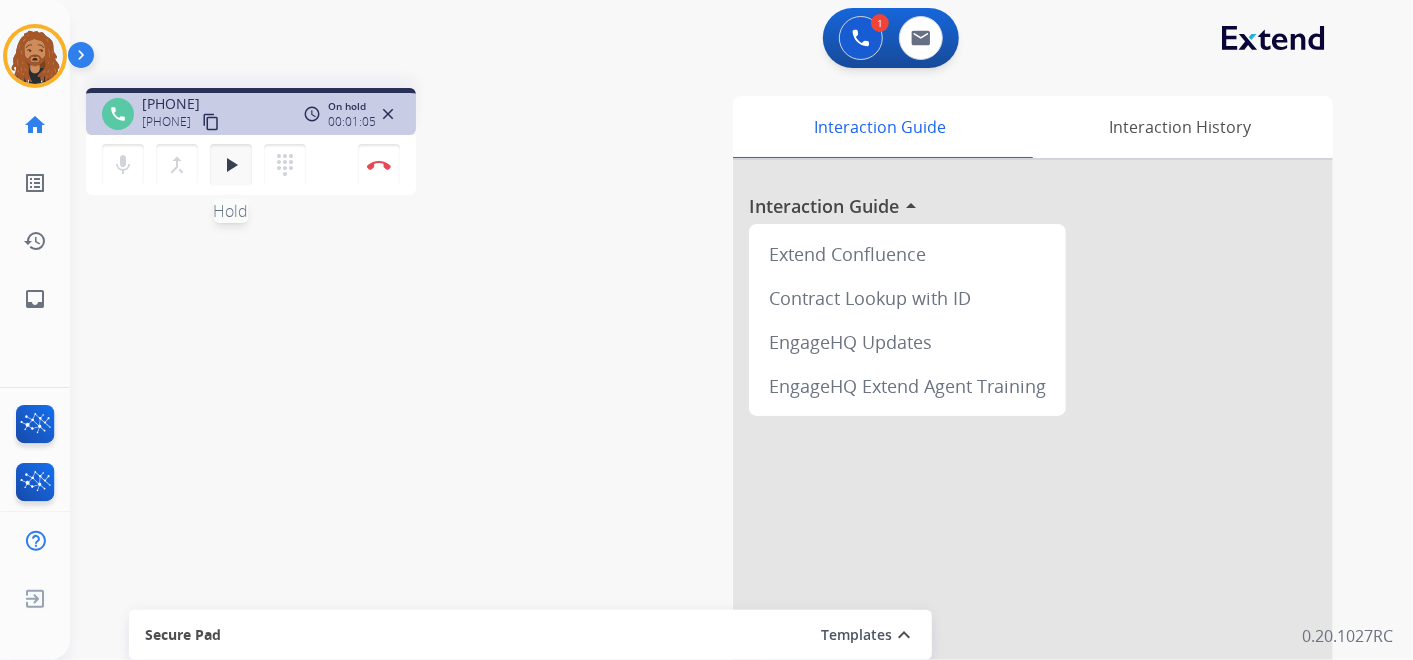 click on "play_arrow Hold" at bounding box center (231, 165) 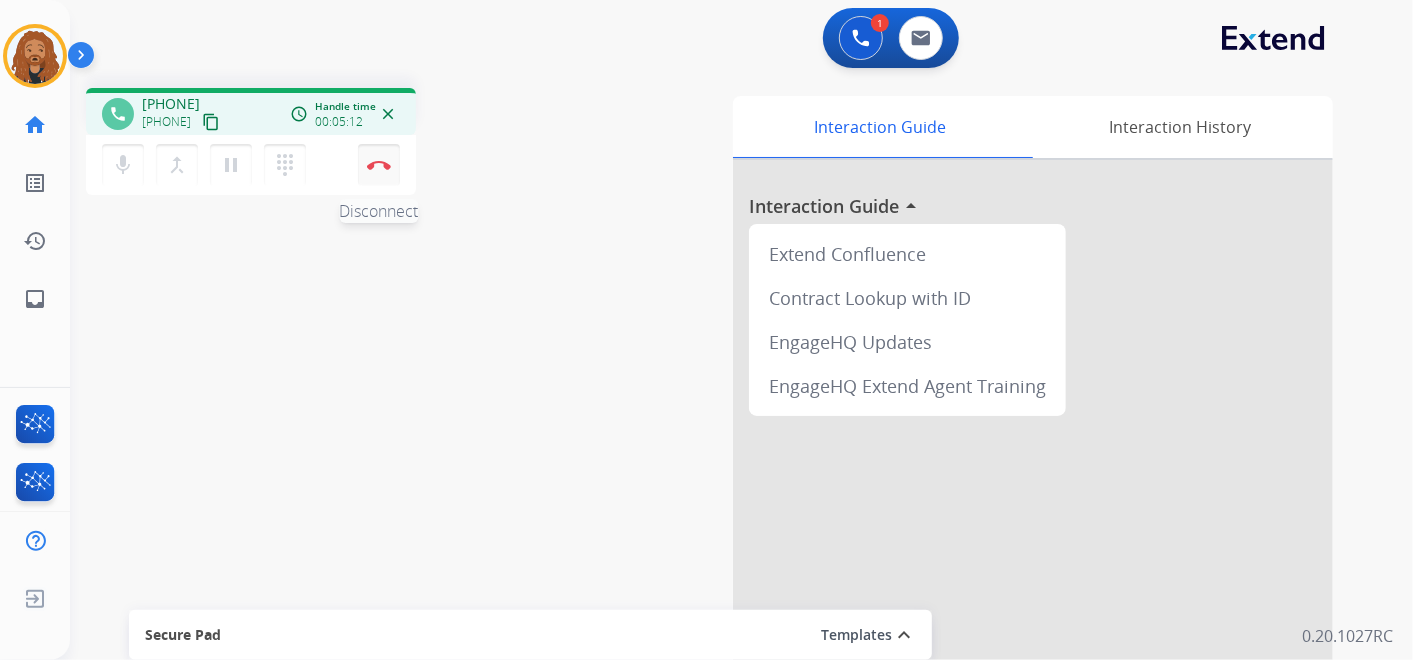 click at bounding box center (379, 165) 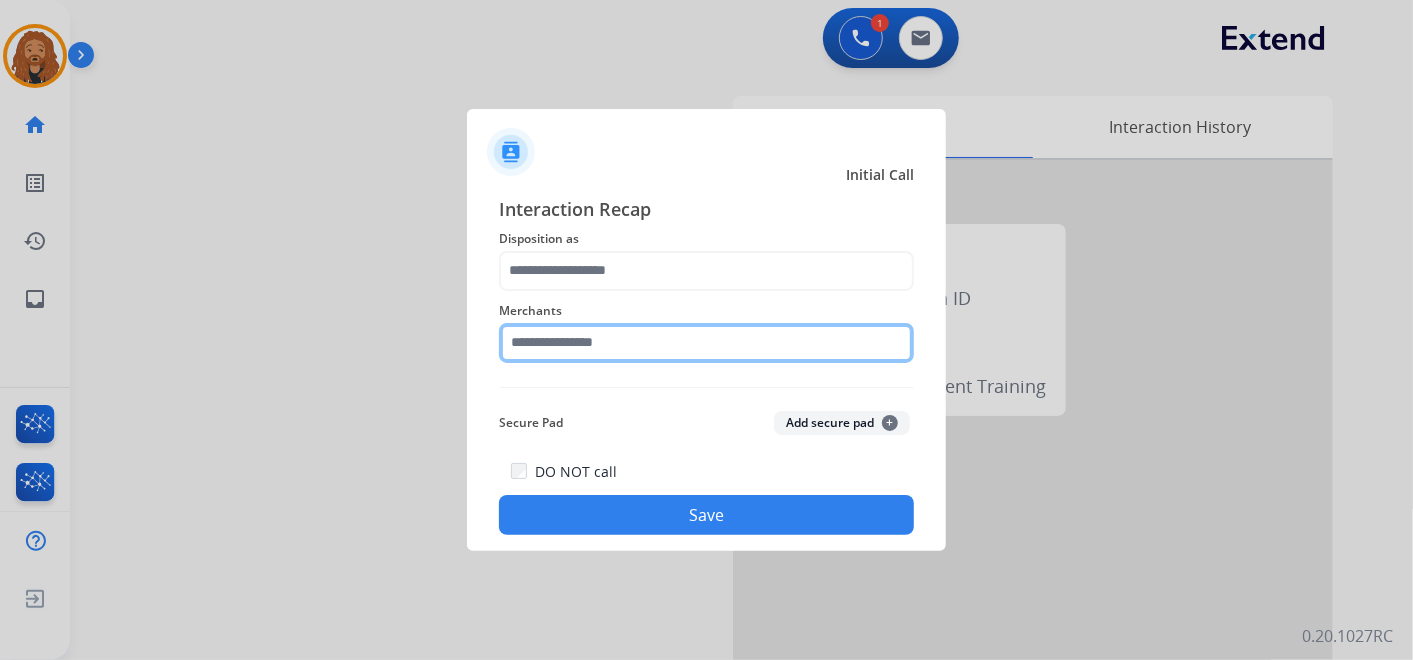 click 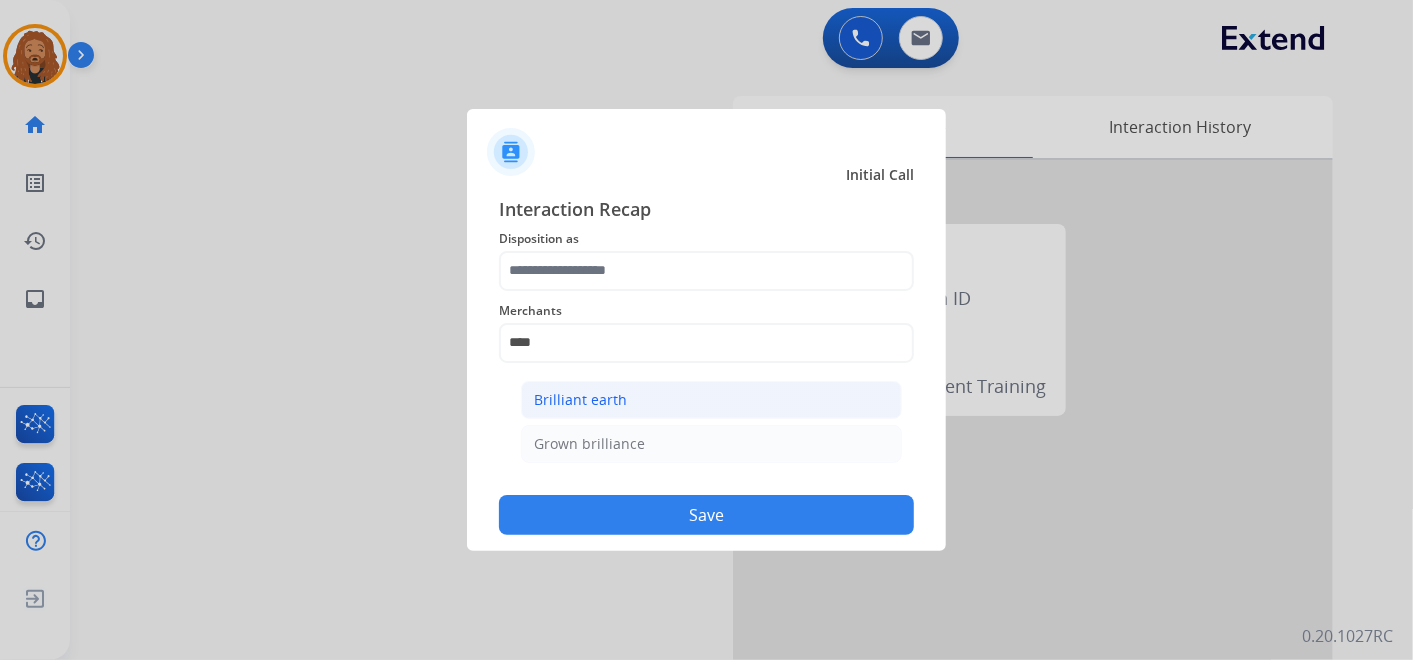 click on "Brilliant earth" 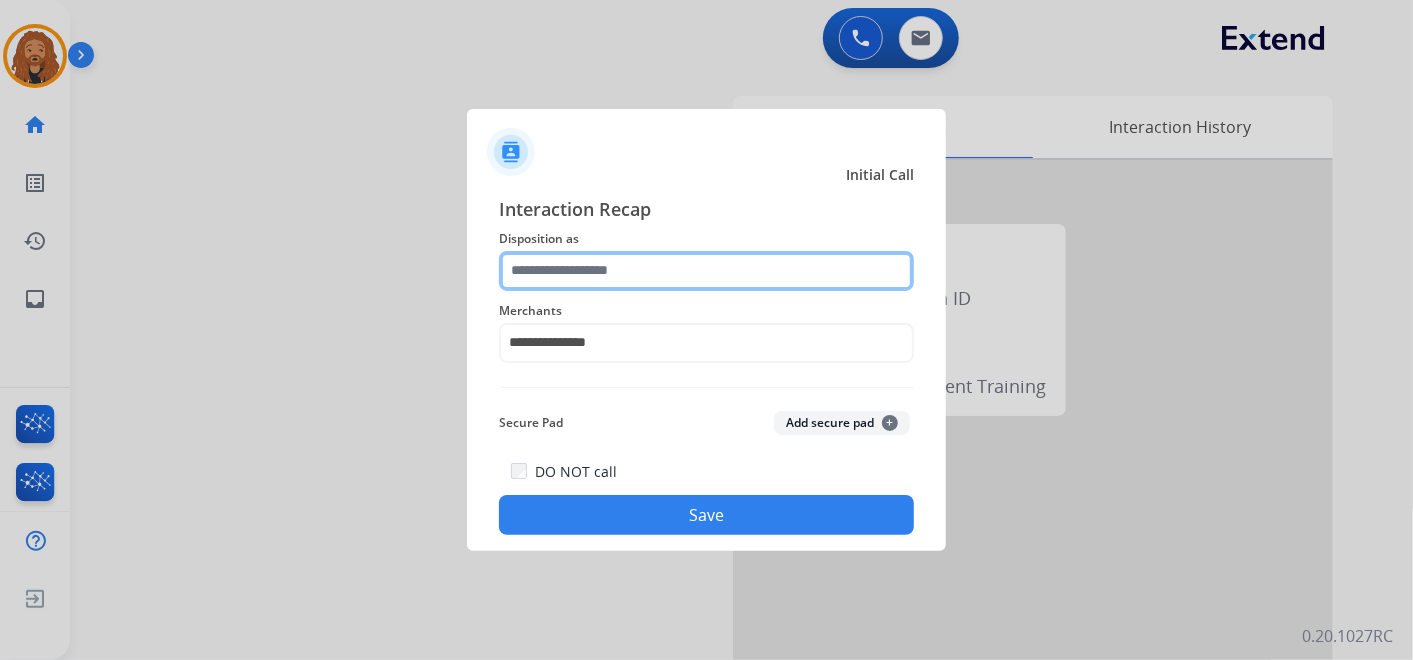 click 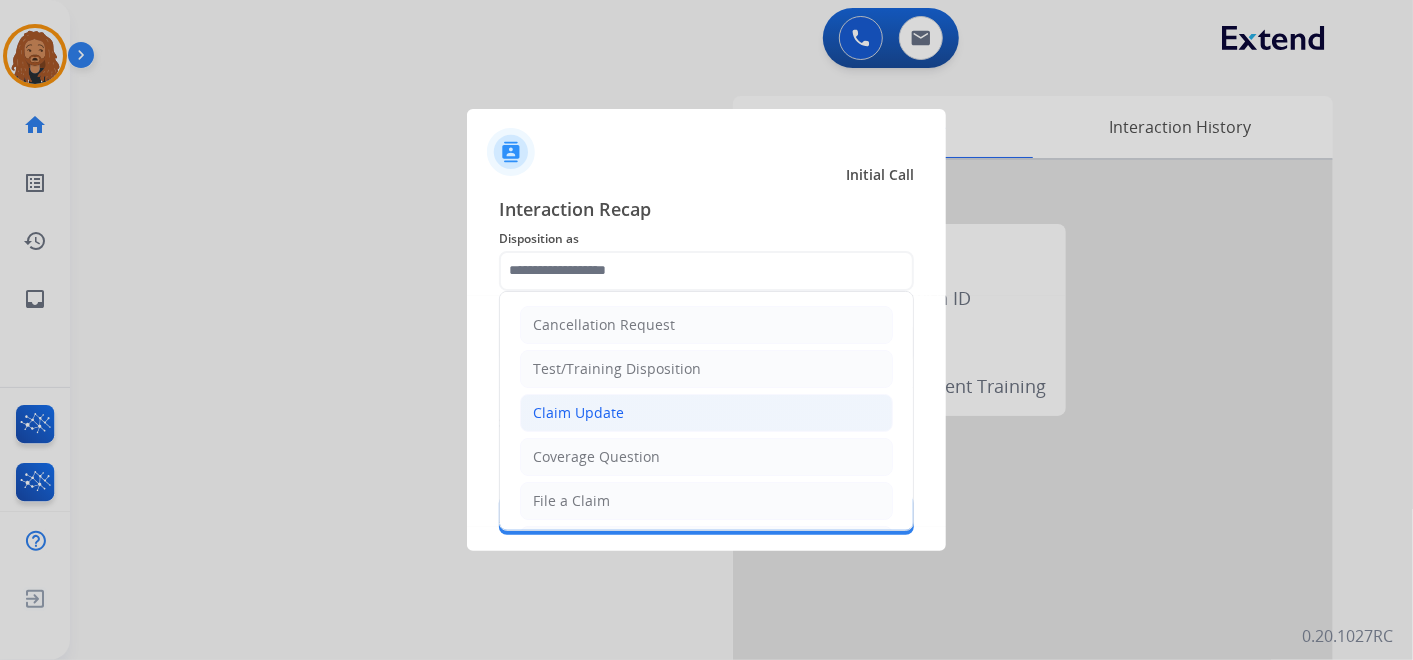 click on "Claim Update" 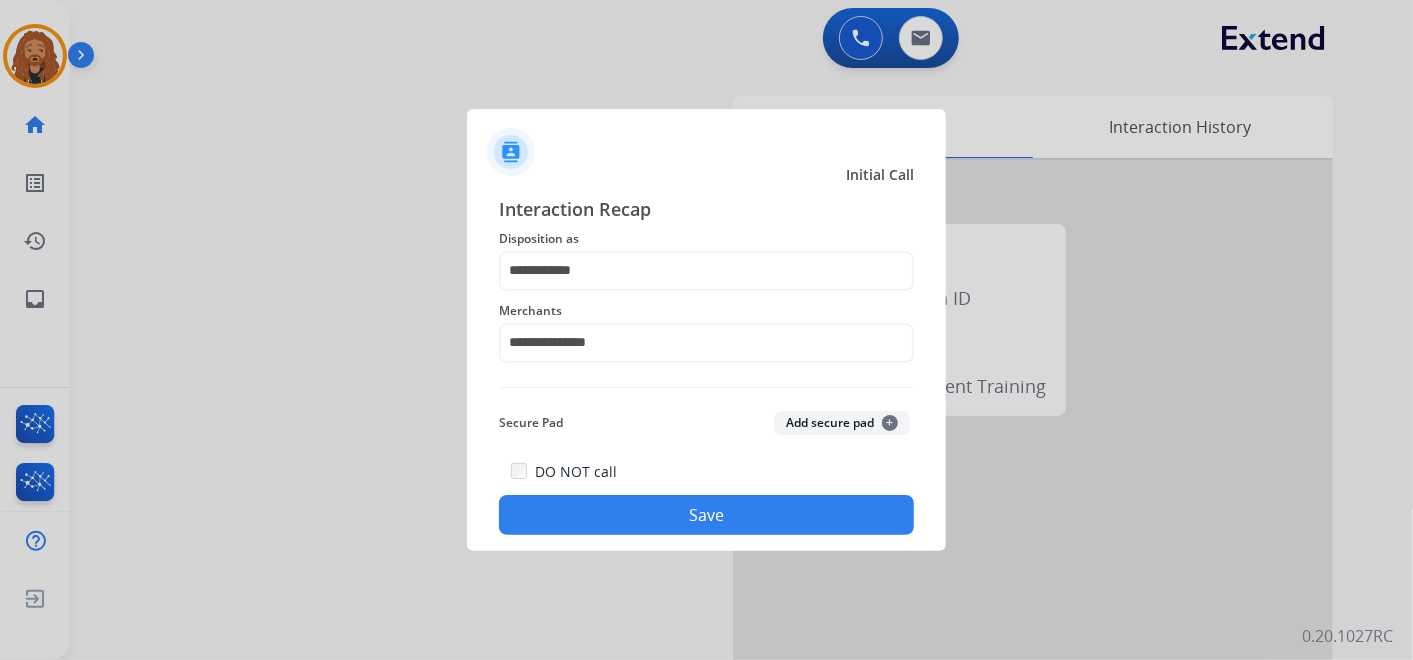 click on "Save" 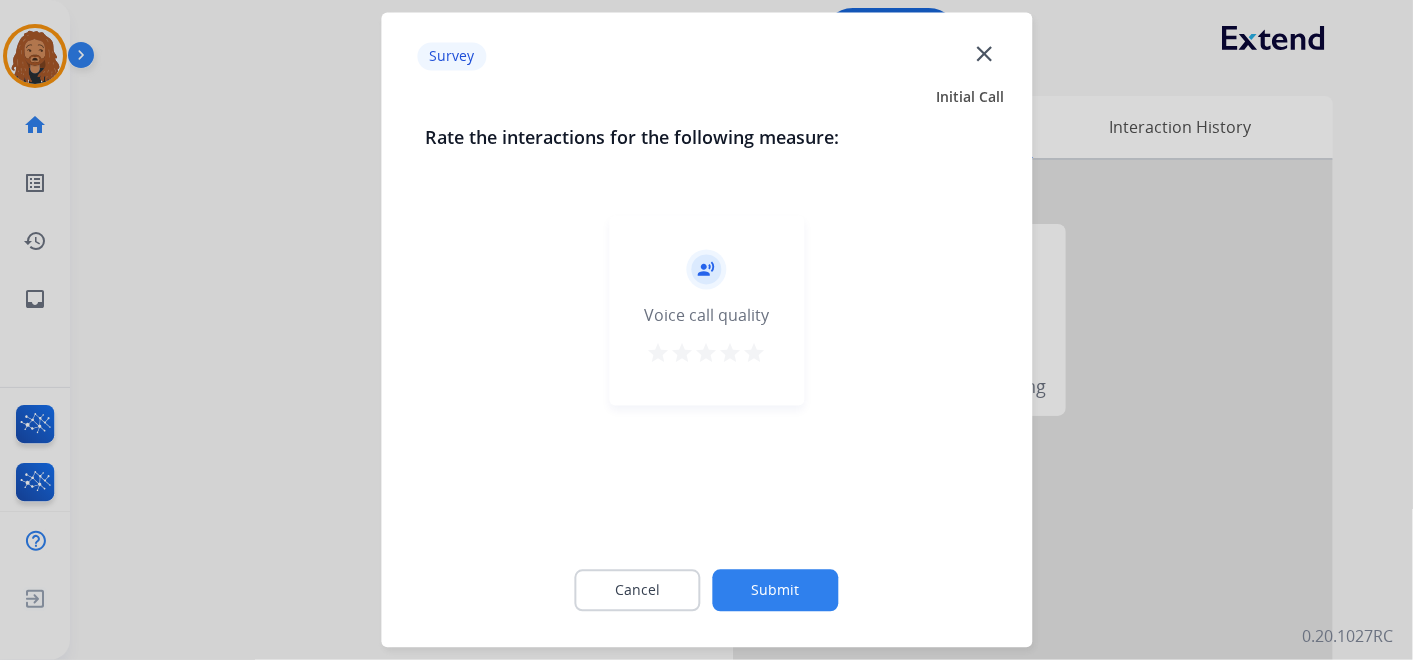 click on "star" at bounding box center [755, 354] 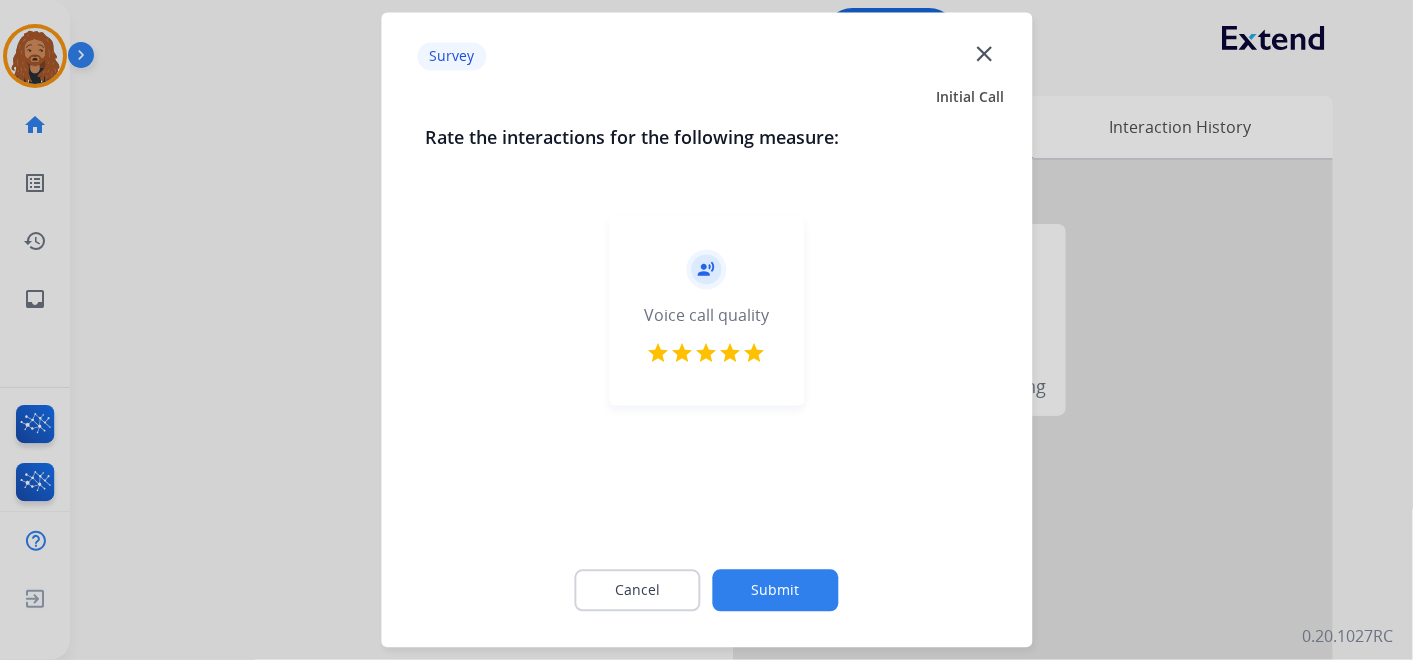 click on "Submit" 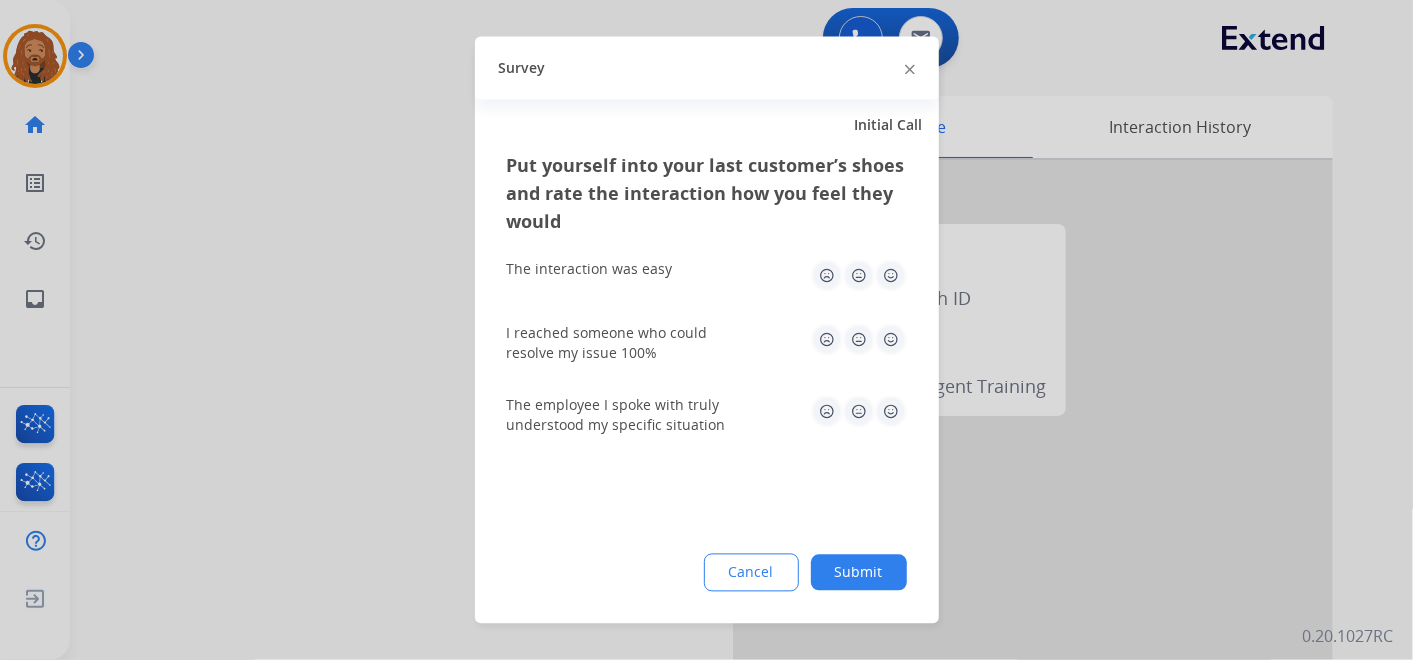 click on "Submit" 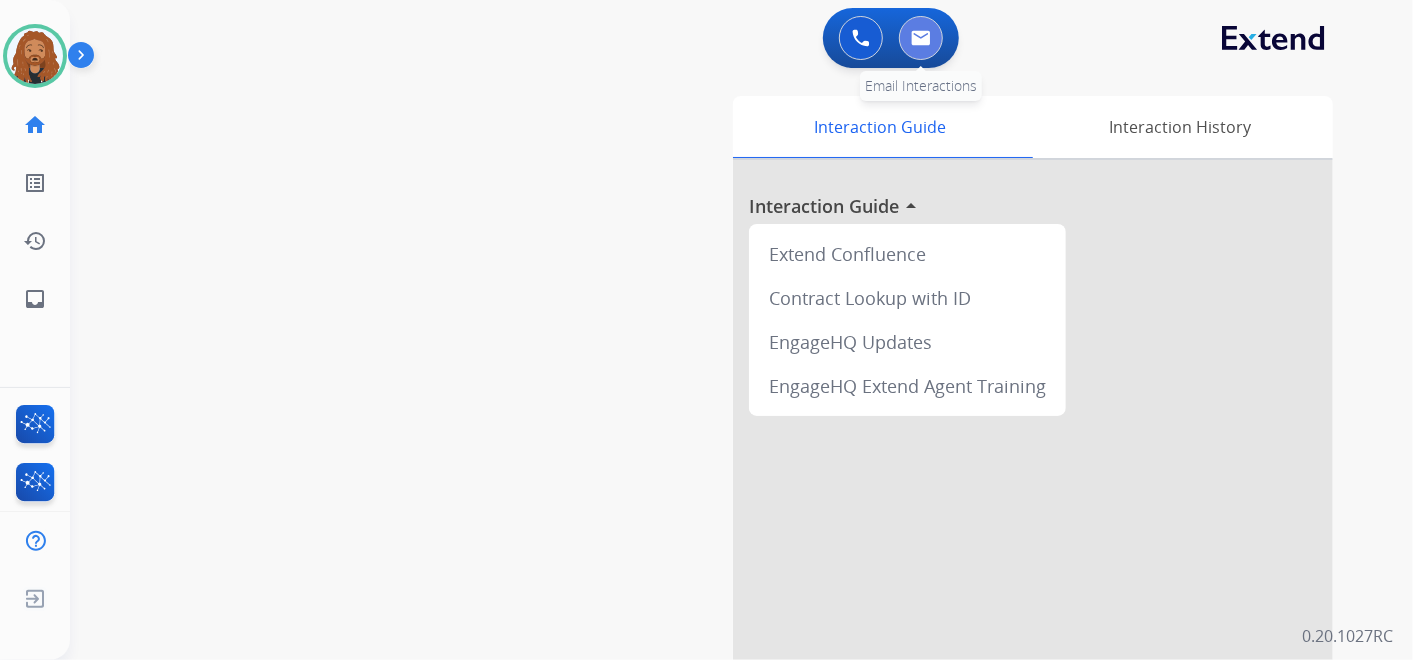 click at bounding box center (921, 38) 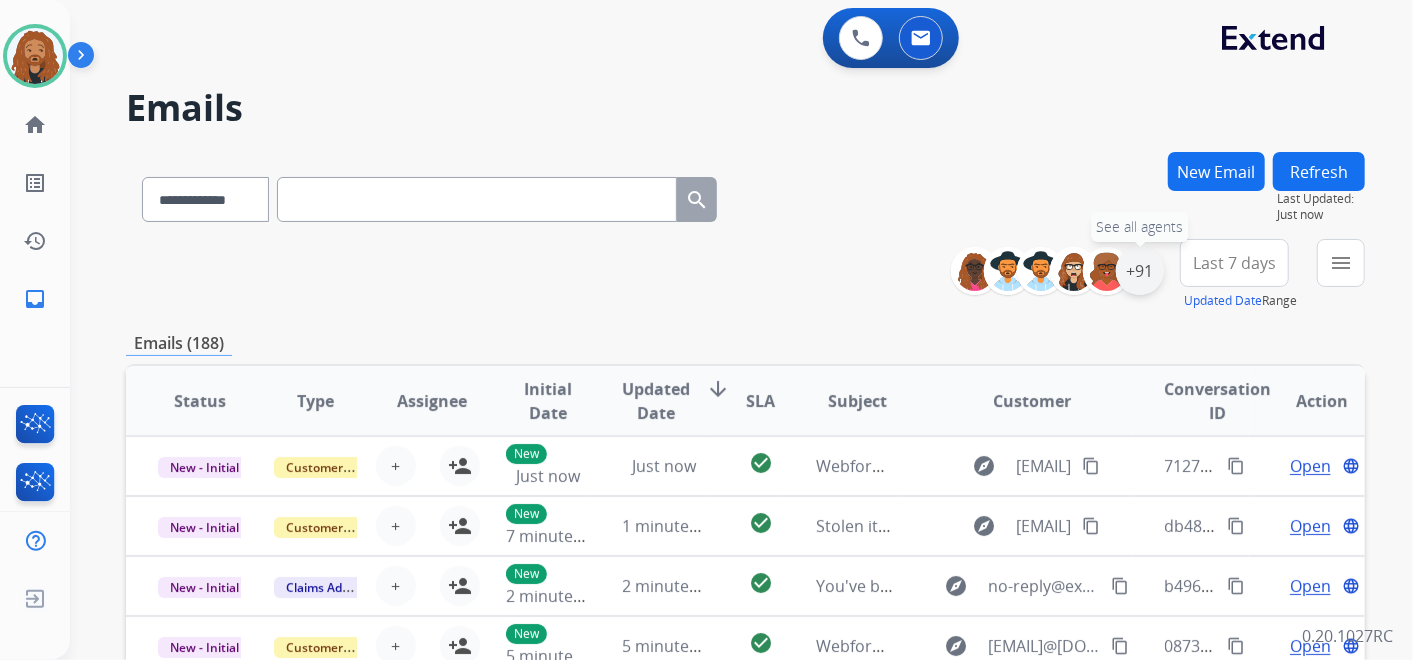click on "+91" at bounding box center [1140, 271] 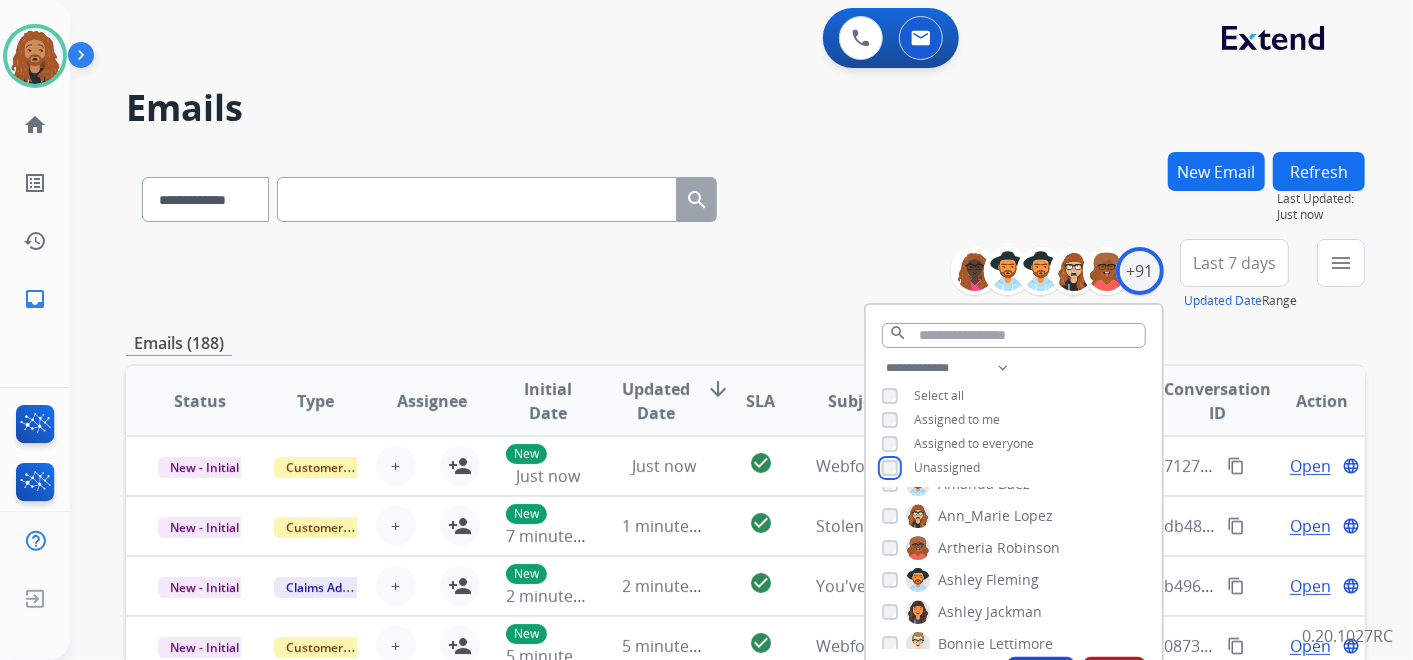 scroll, scrollTop: 222, scrollLeft: 0, axis: vertical 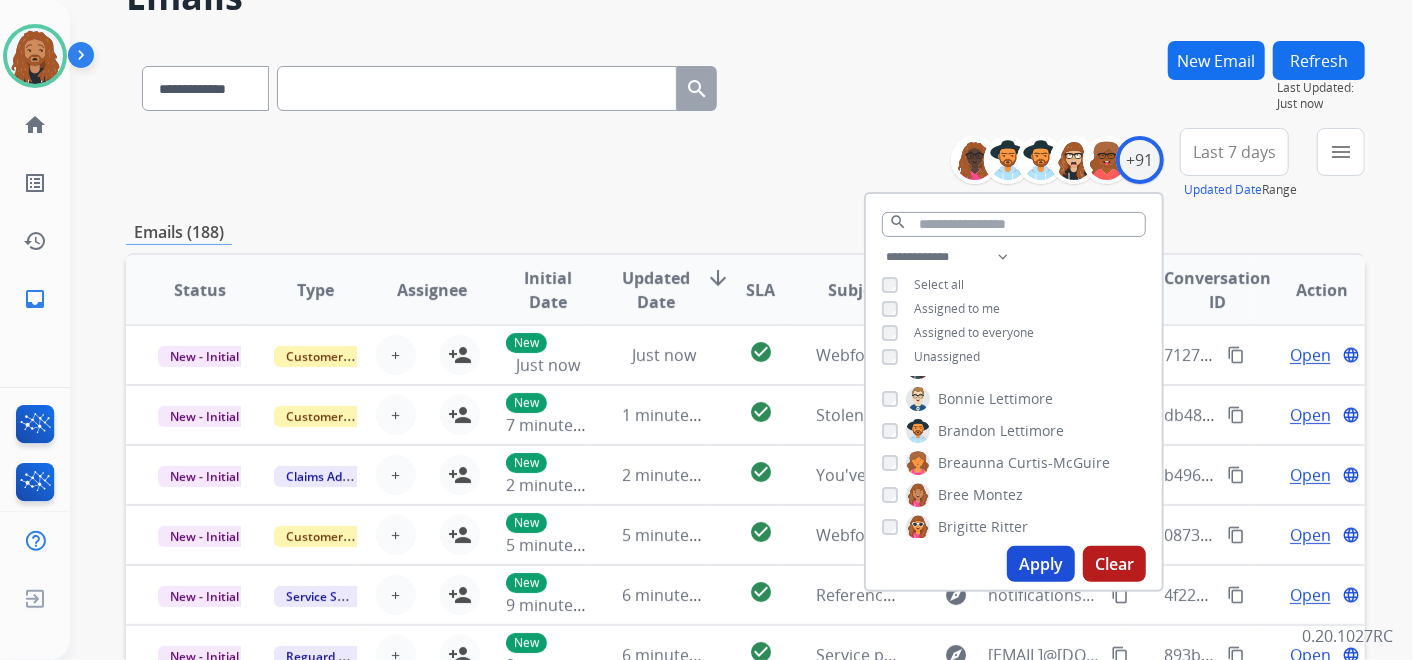 click on "Apply" at bounding box center [1041, 564] 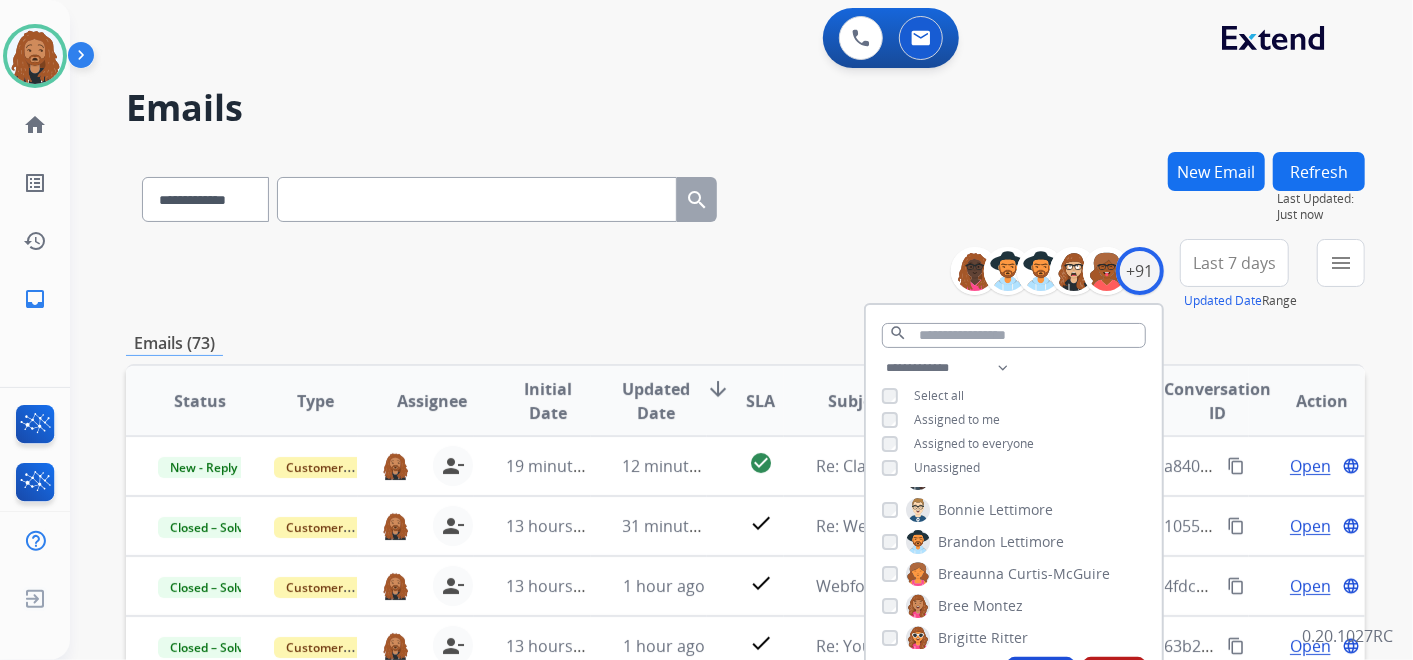 click on "**********" at bounding box center (745, 275) 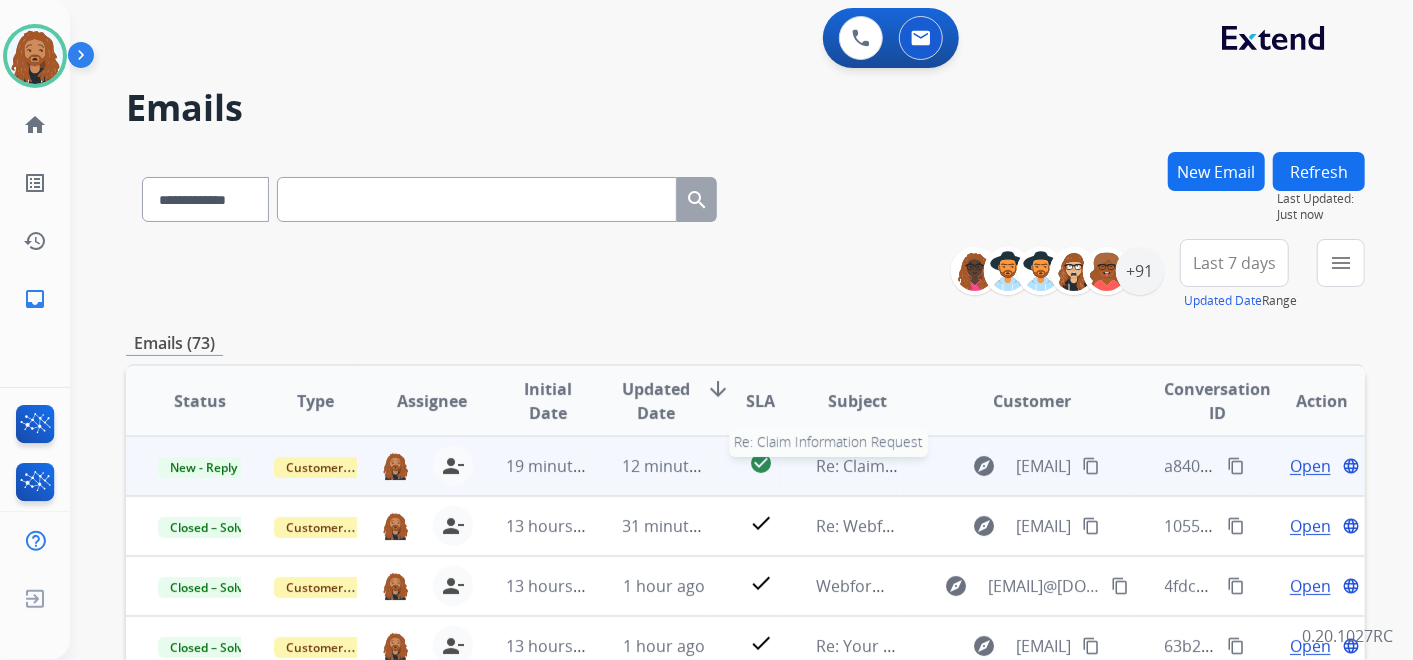 click on "Re: Claim Information Request" at bounding box center [857, 466] 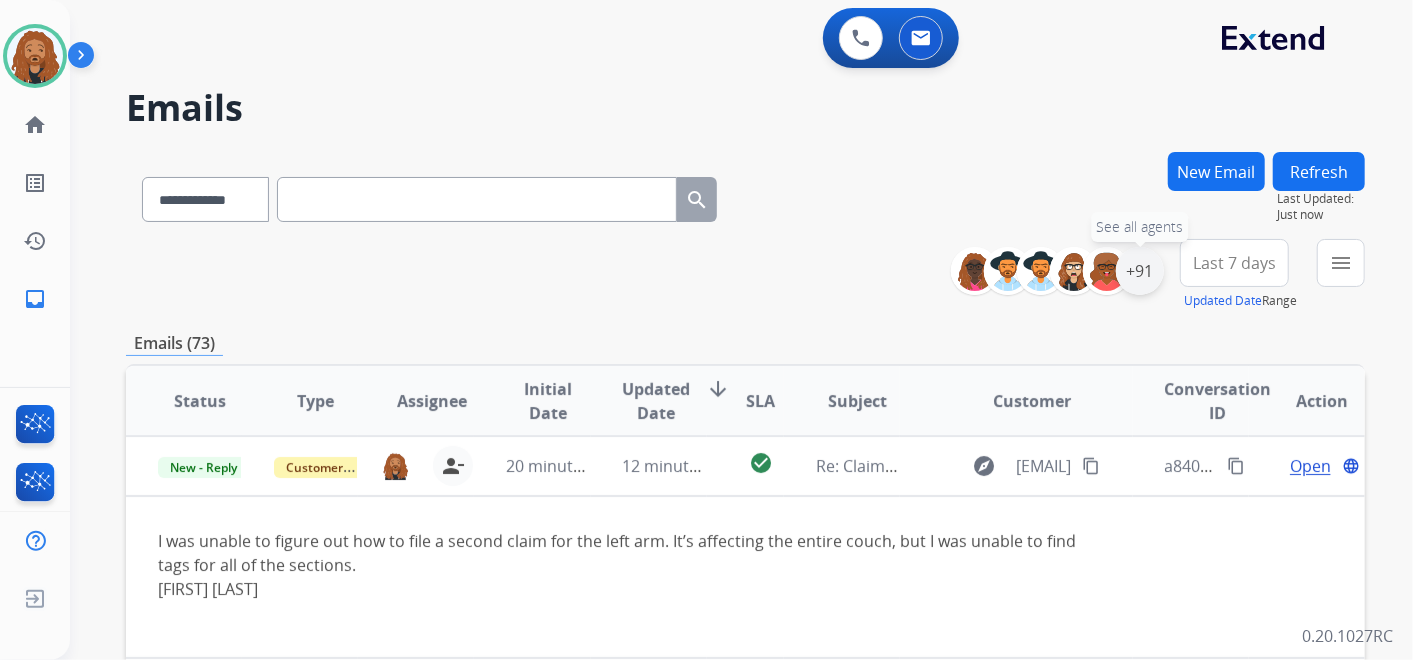 click on "+91" at bounding box center (1140, 271) 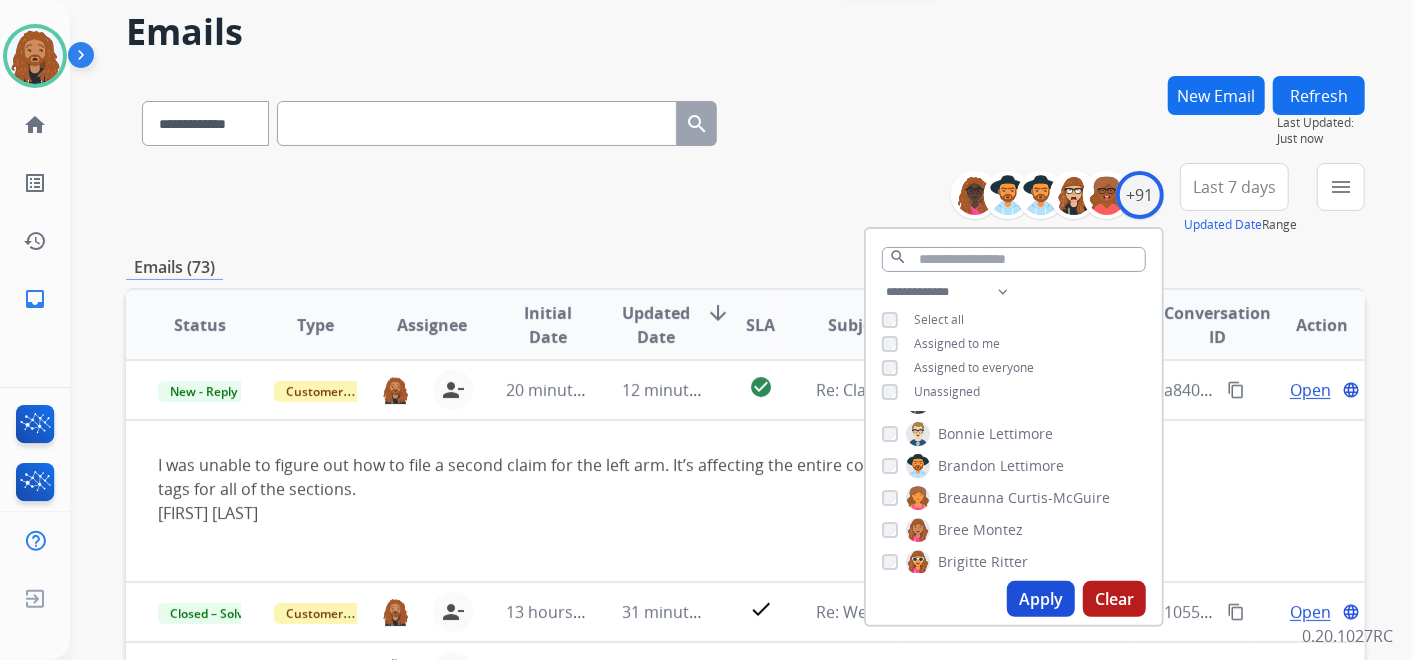 scroll, scrollTop: 111, scrollLeft: 0, axis: vertical 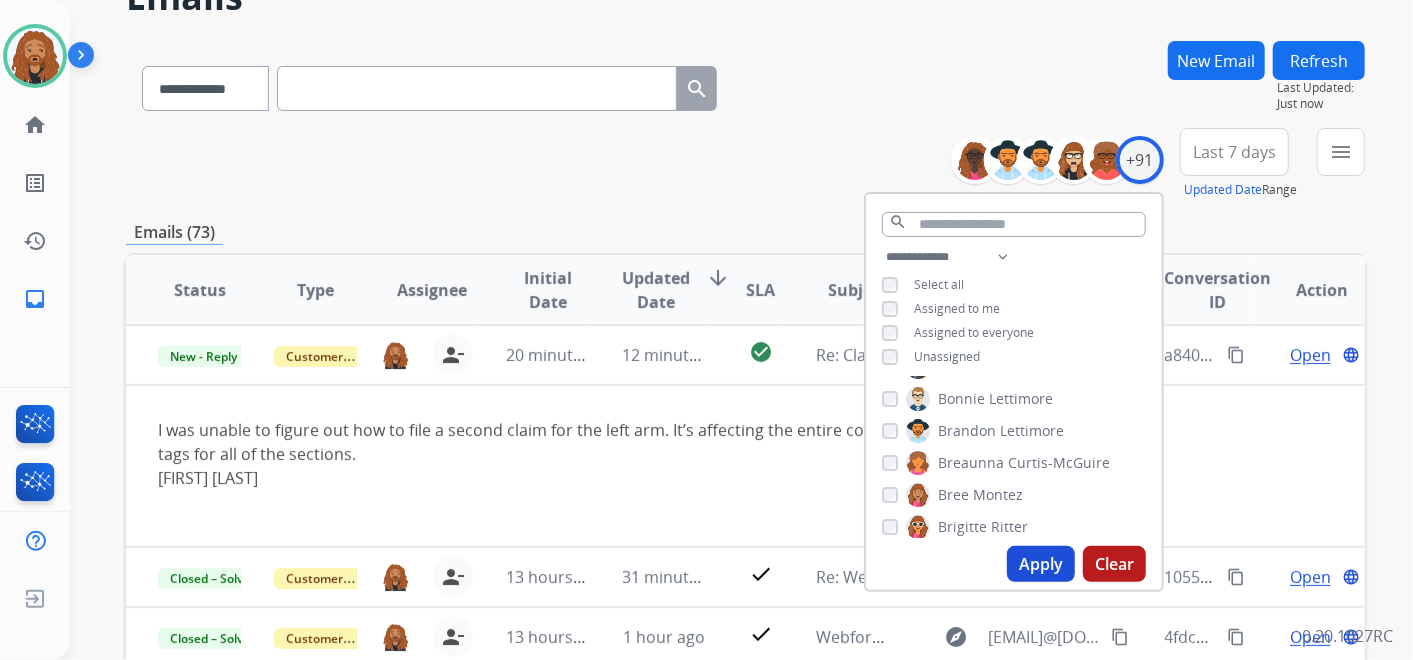 click on "Apply" at bounding box center [1041, 564] 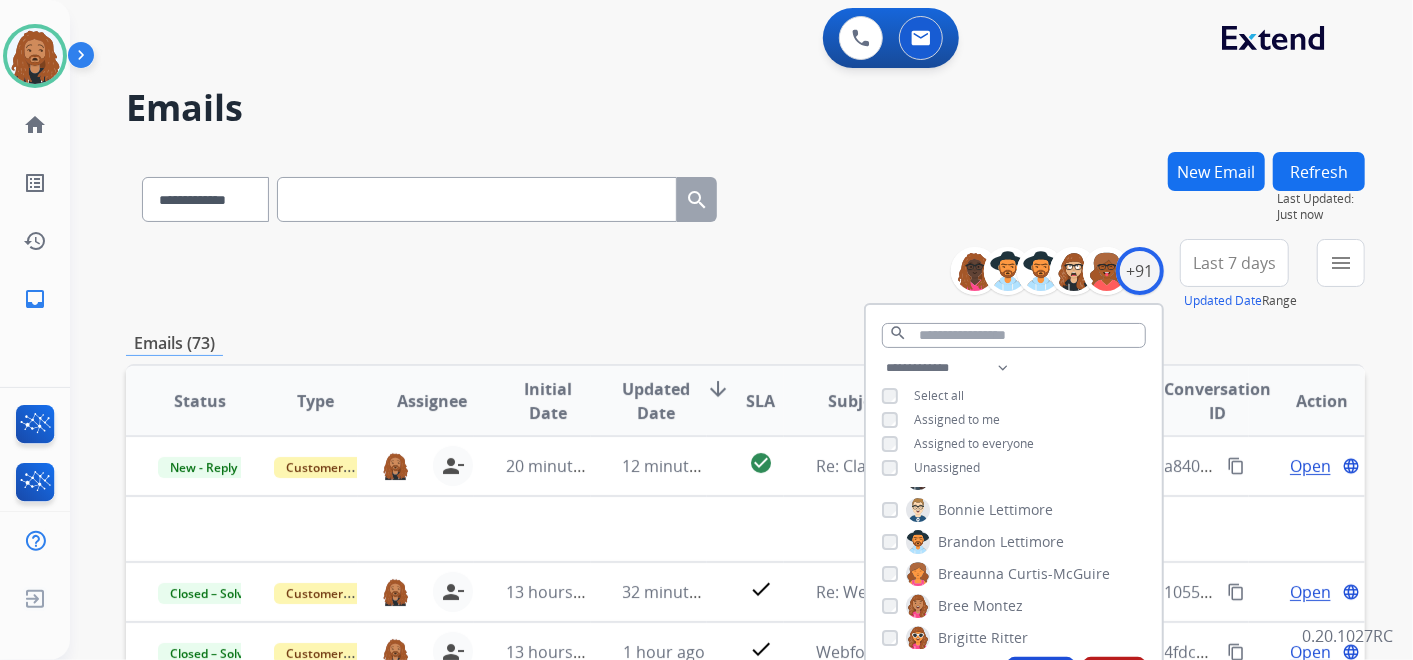 click on "**********" at bounding box center [717, 402] 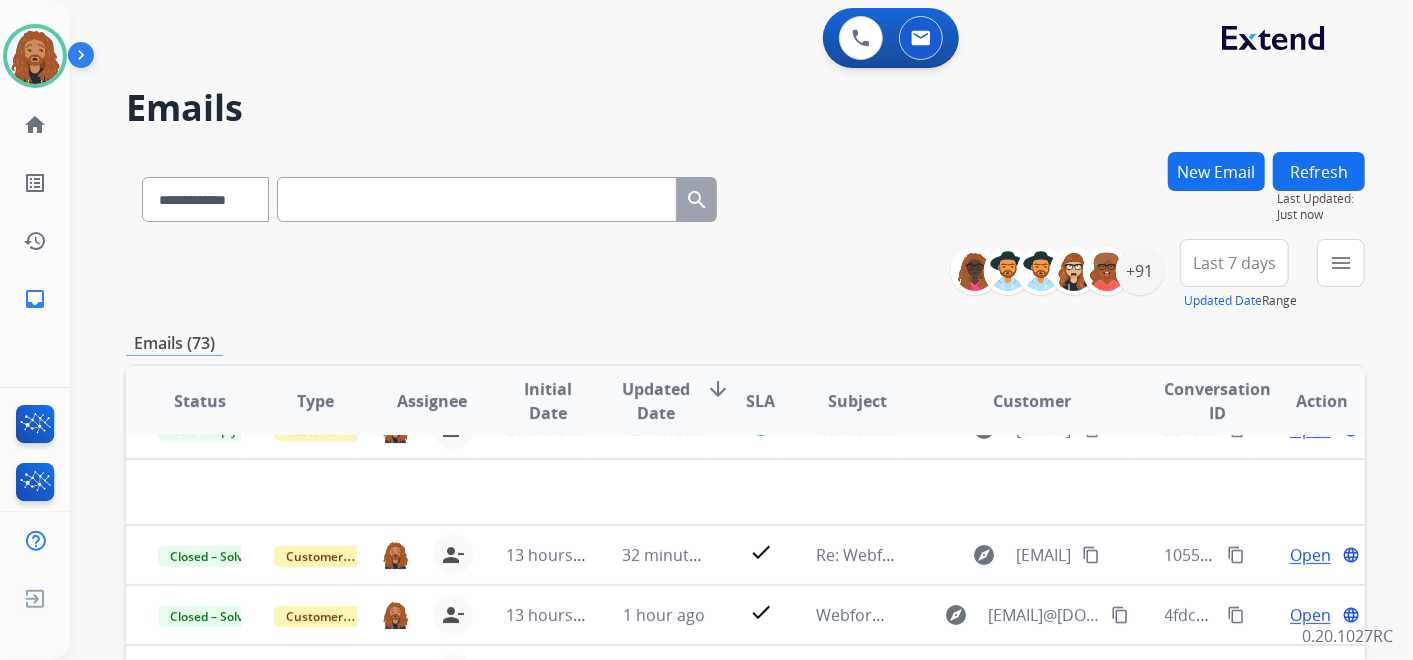 scroll, scrollTop: 67, scrollLeft: 0, axis: vertical 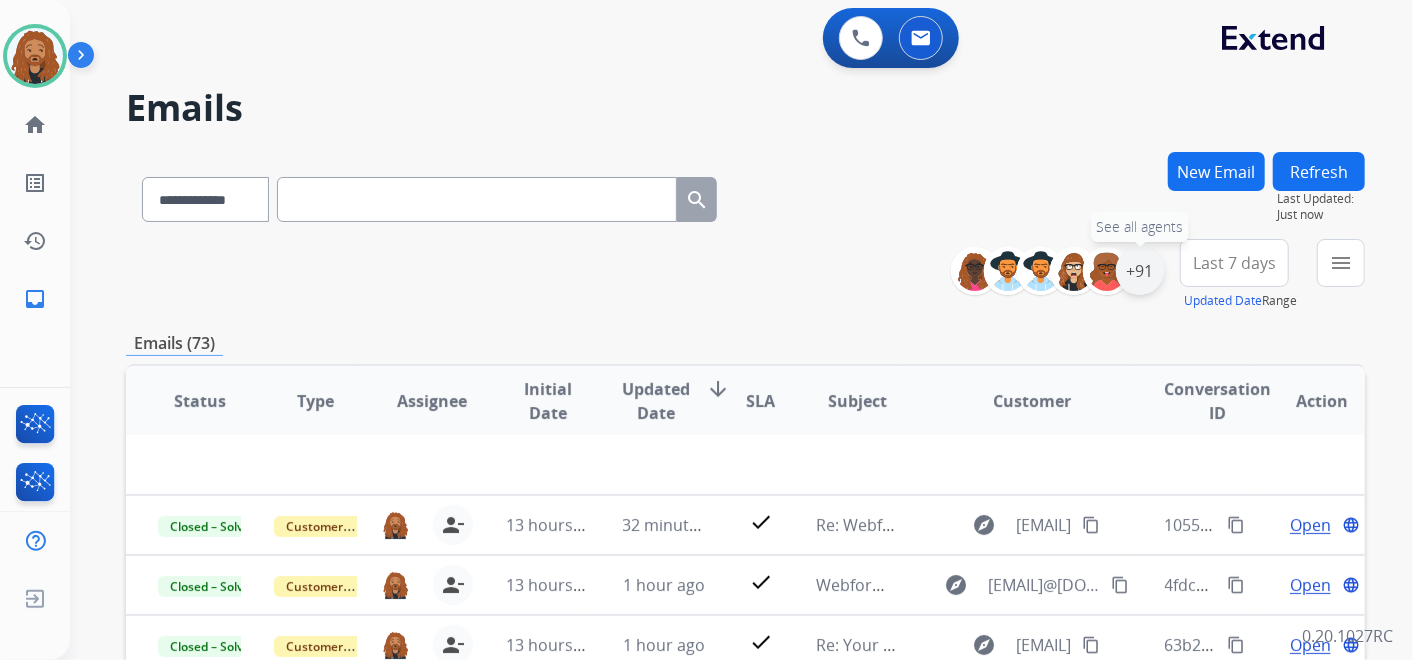 click on "+91" at bounding box center (1140, 271) 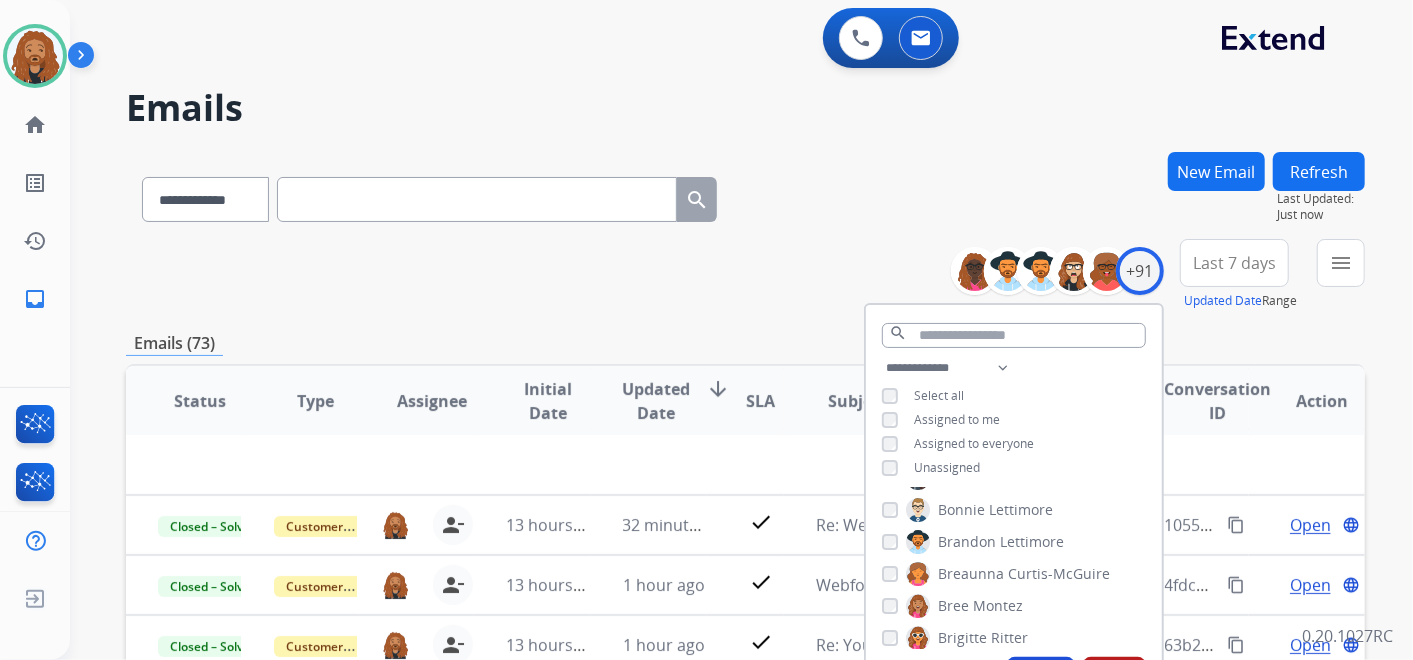 click on "**********" at bounding box center [745, 195] 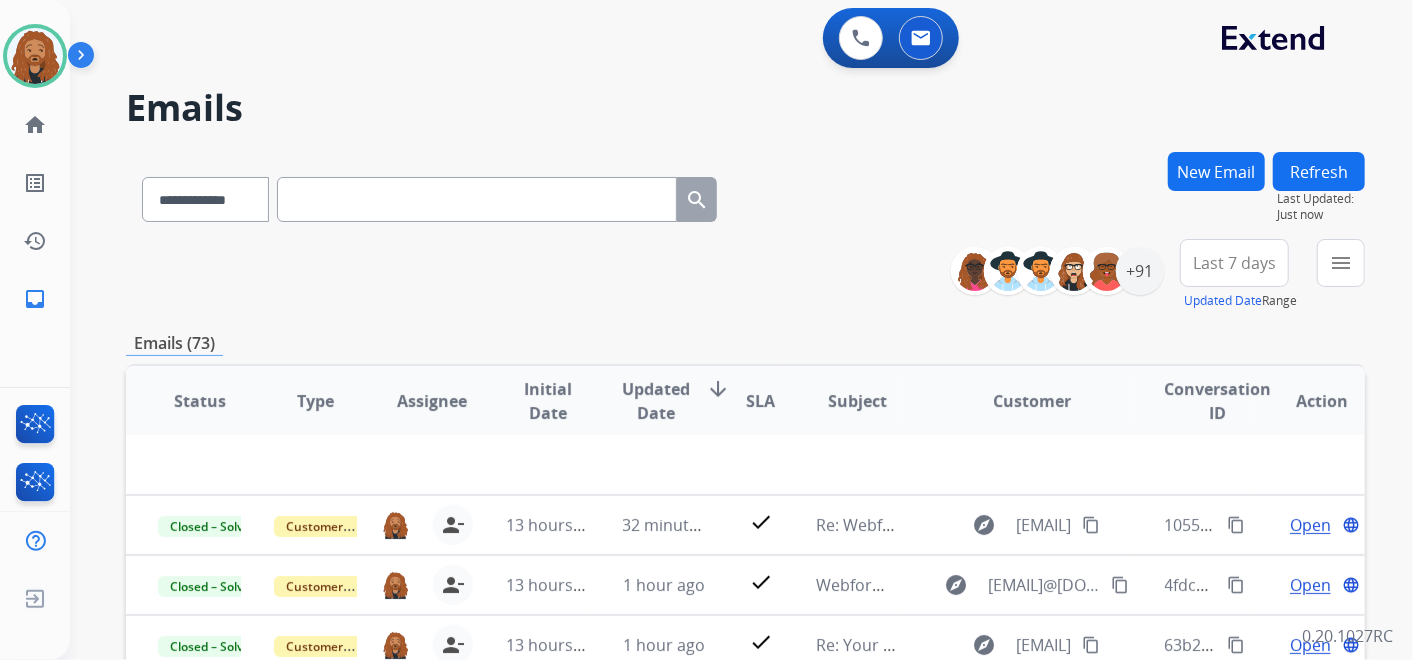 click on "Last 7 days" at bounding box center [1234, 263] 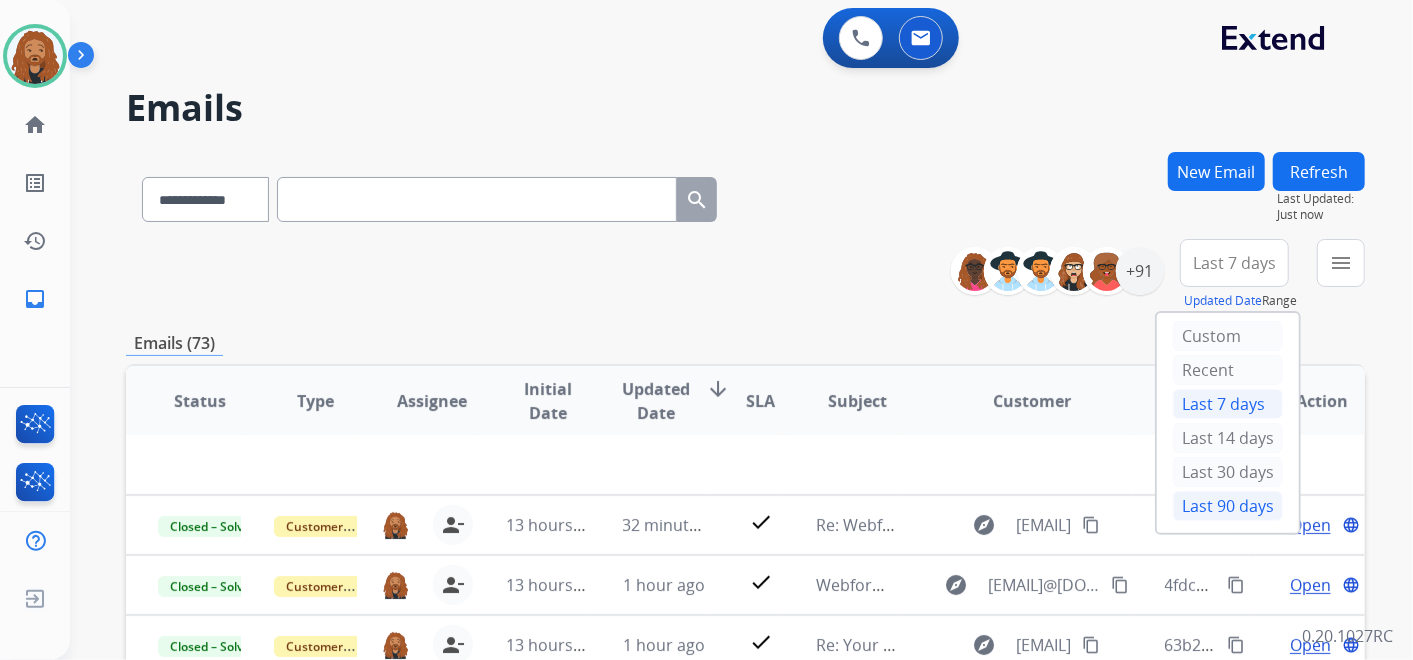 click on "Last 90 days" at bounding box center (1228, 506) 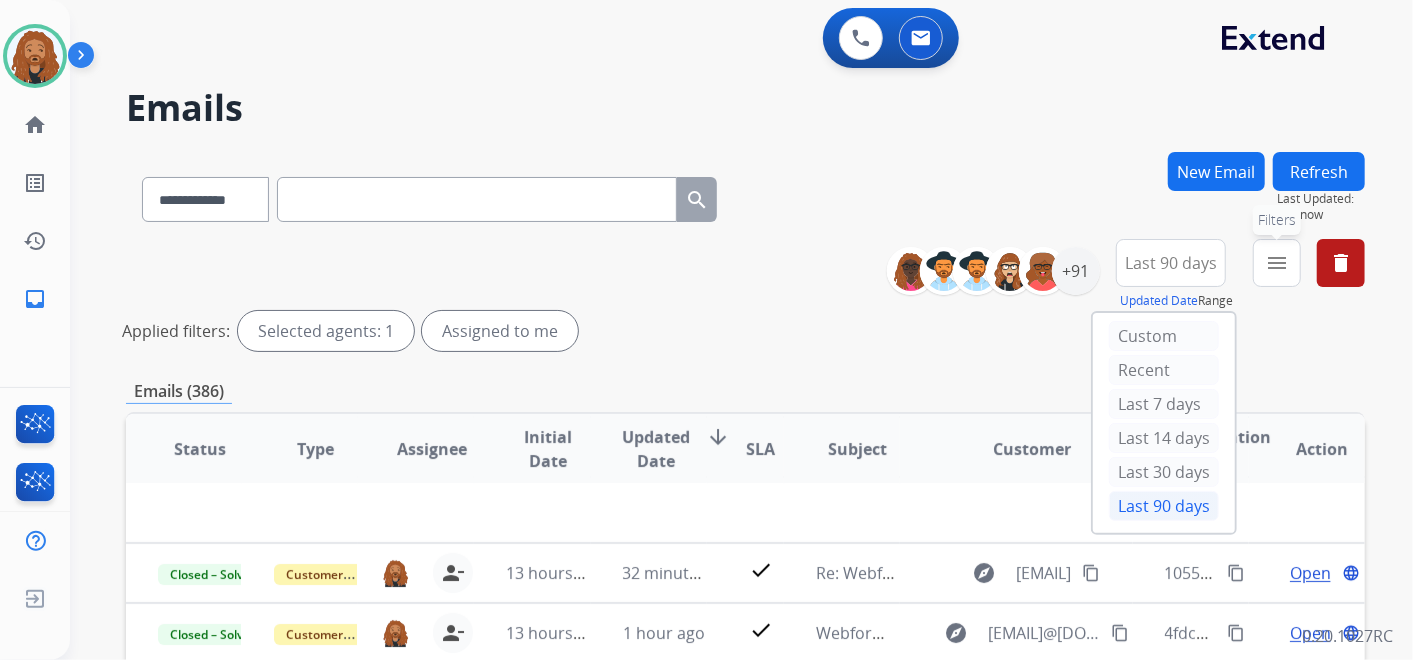 click on "menu" at bounding box center [1277, 263] 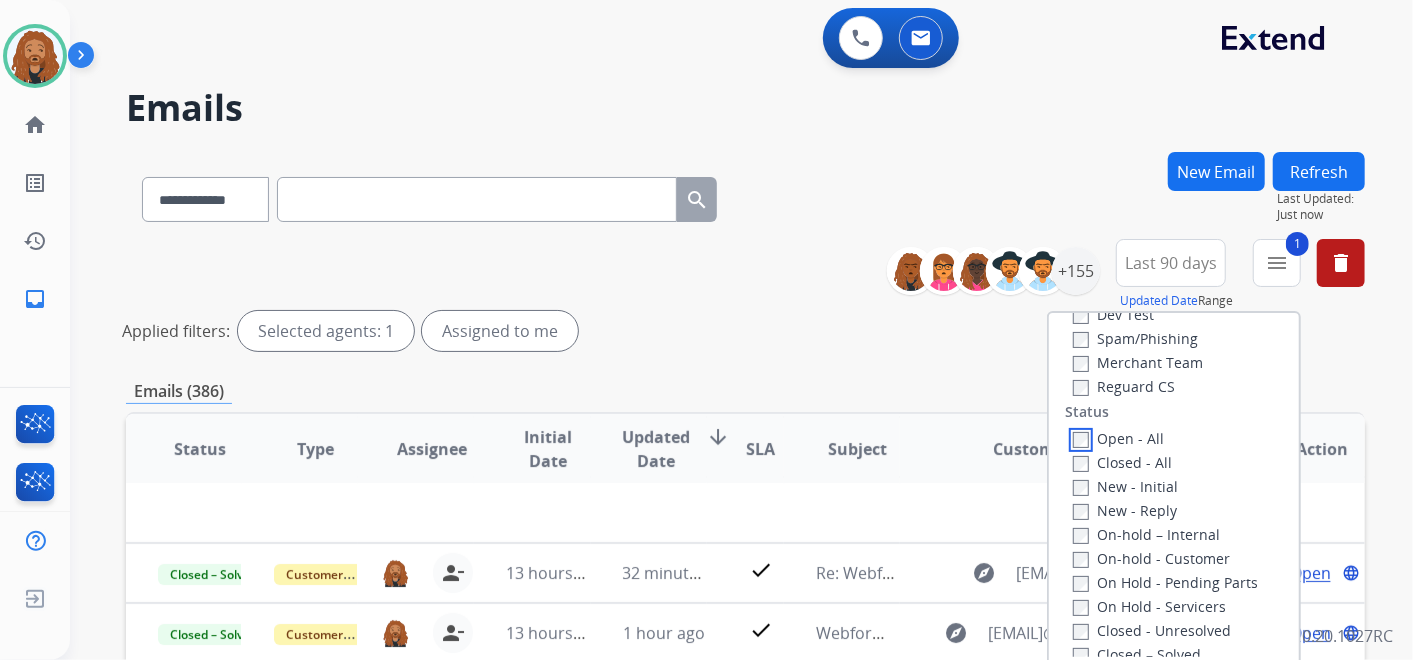 scroll, scrollTop: 333, scrollLeft: 0, axis: vertical 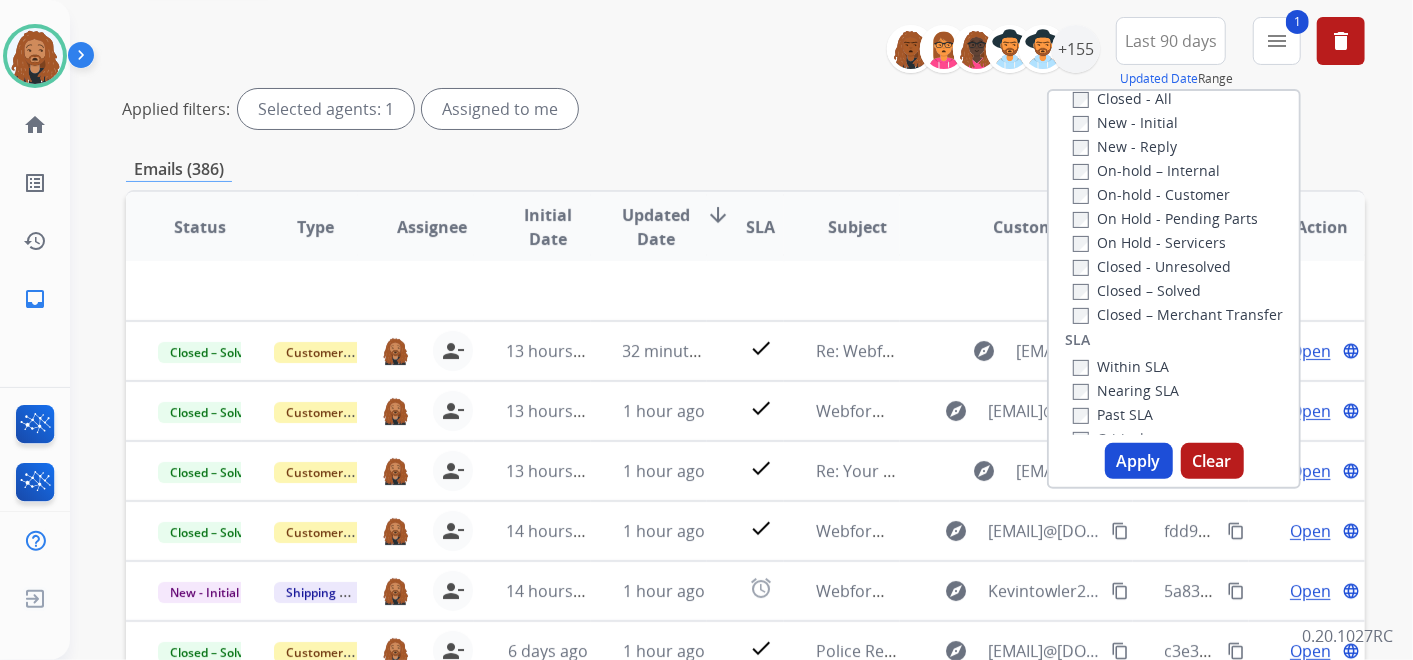 click on "Apply" at bounding box center [1139, 461] 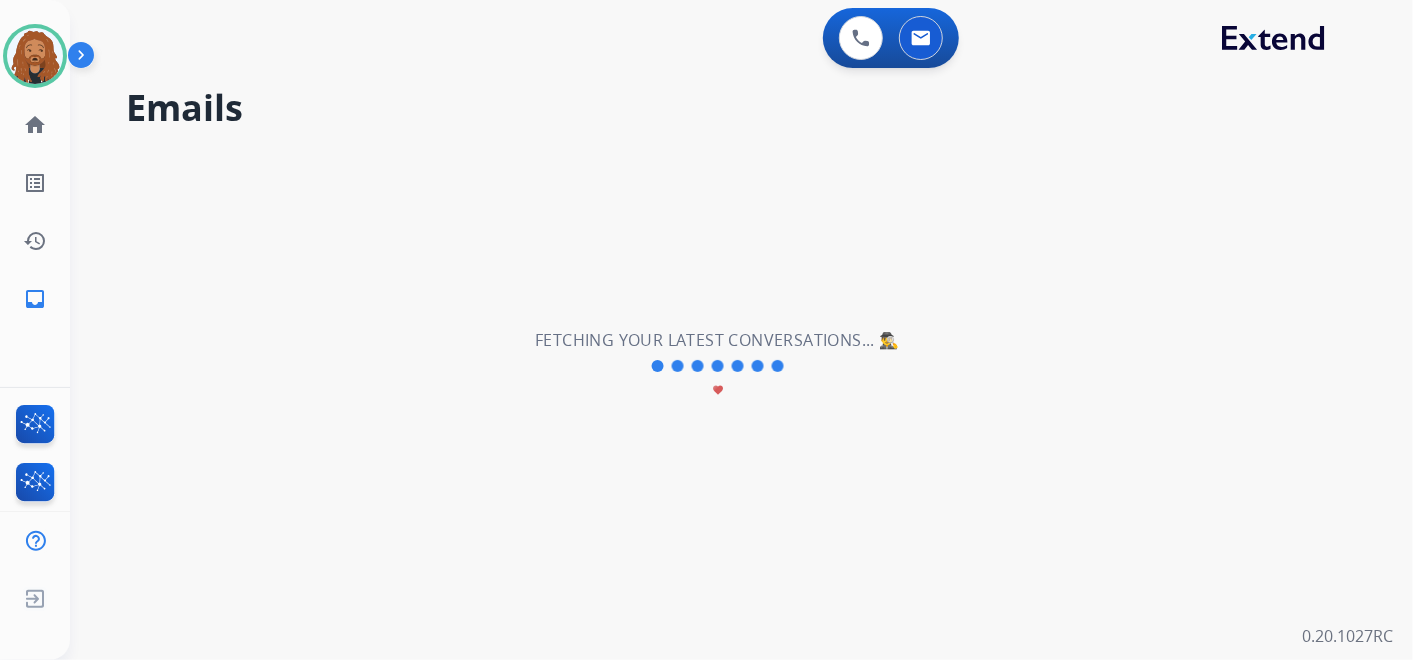 scroll, scrollTop: 0, scrollLeft: 0, axis: both 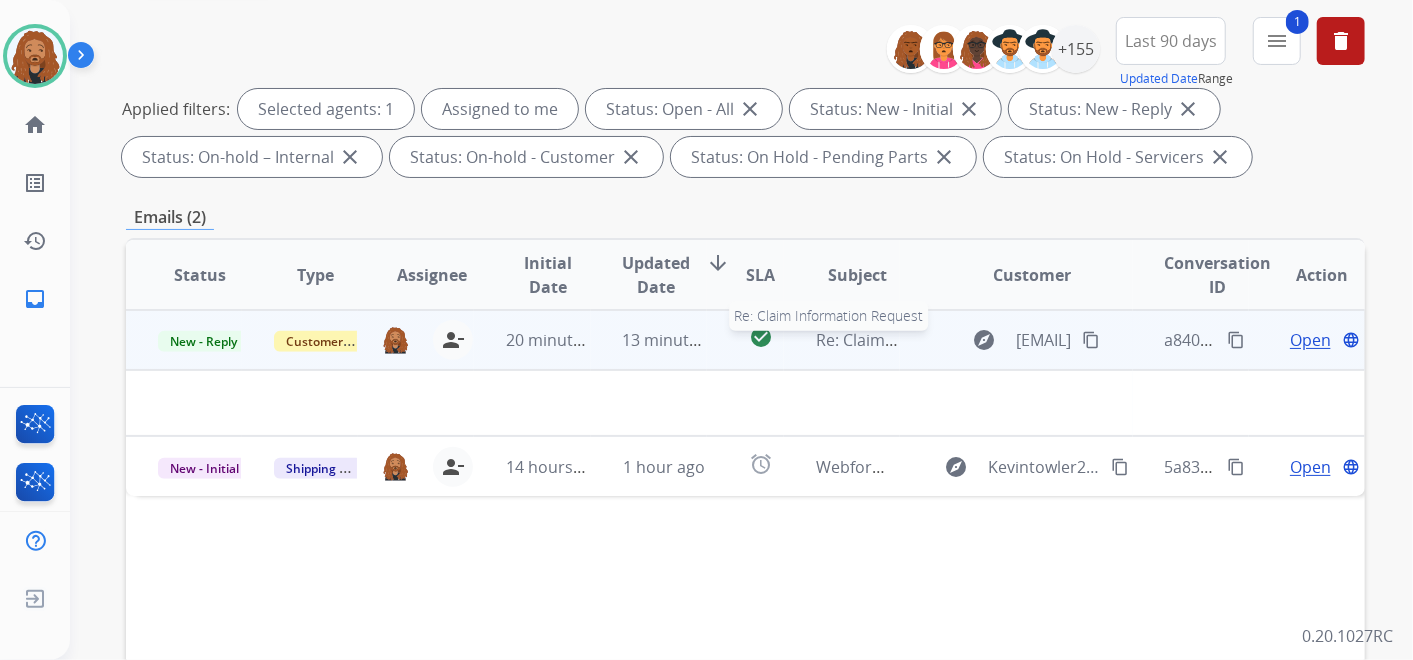 click on "Re: Claim Information Request" at bounding box center (930, 340) 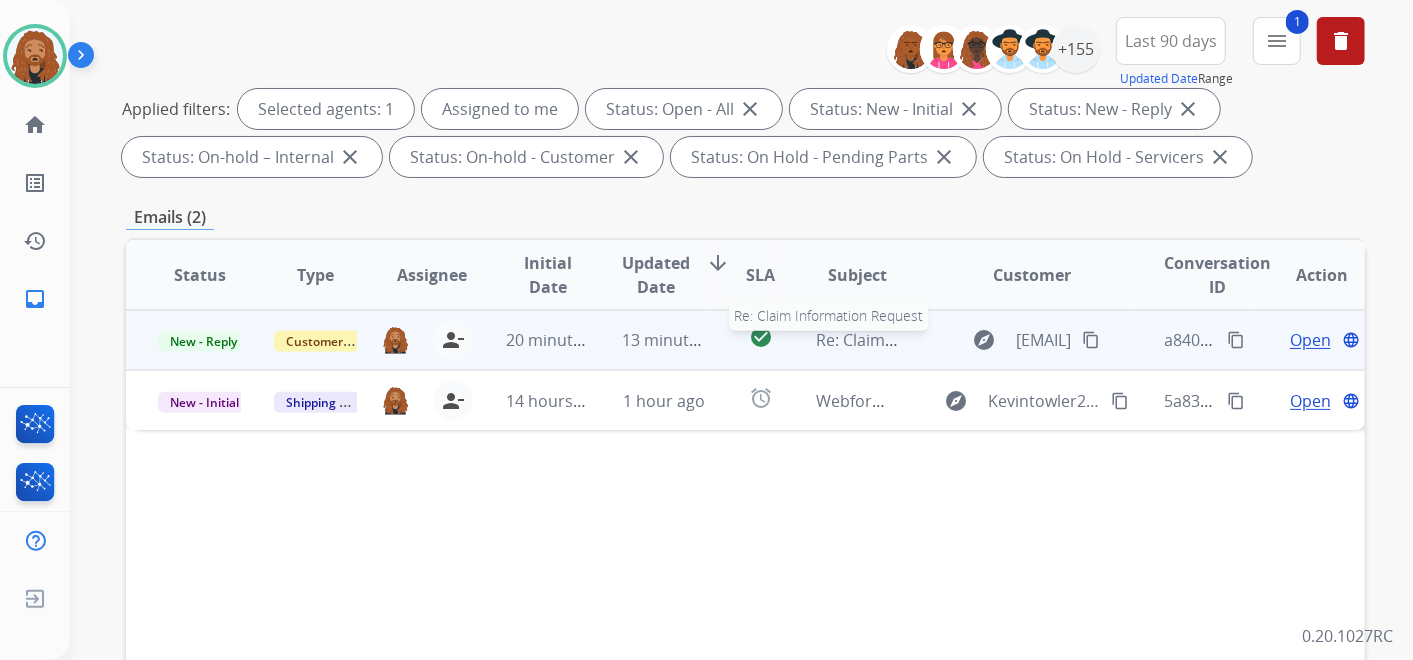 click on "Re: Claim Information Request" at bounding box center [930, 340] 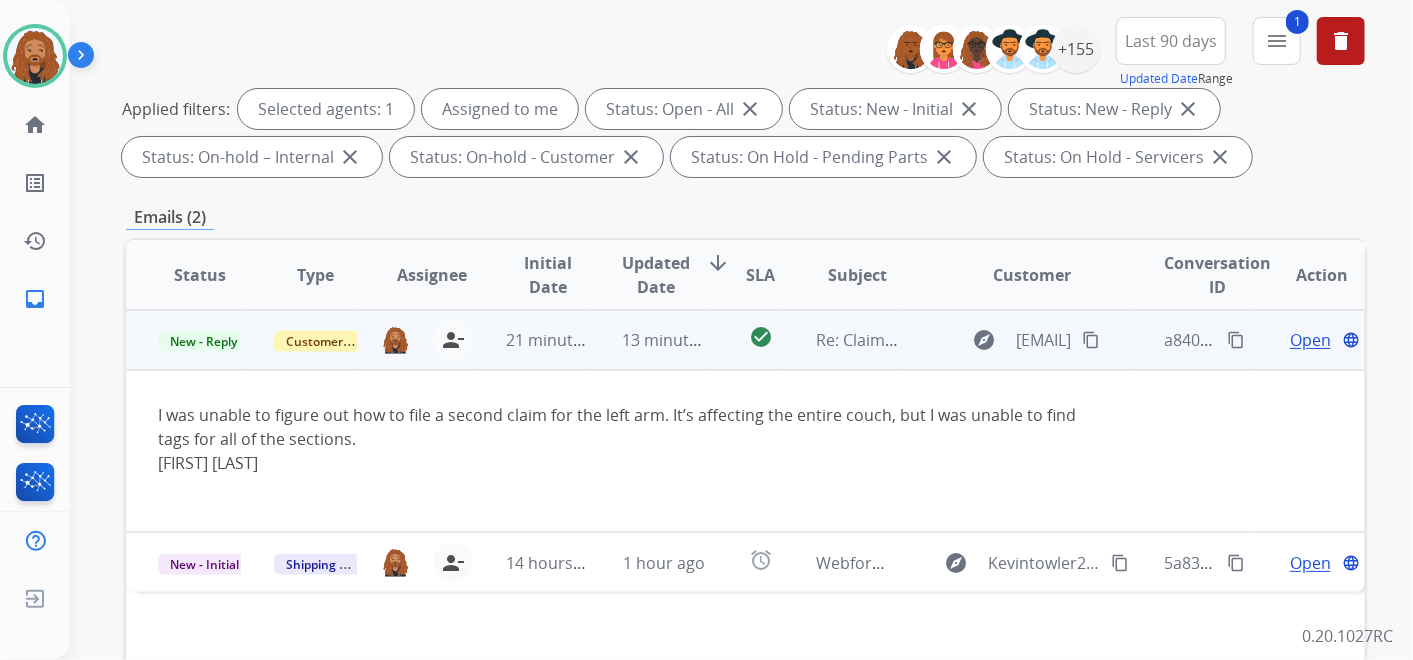 click on "Open" at bounding box center (1310, 340) 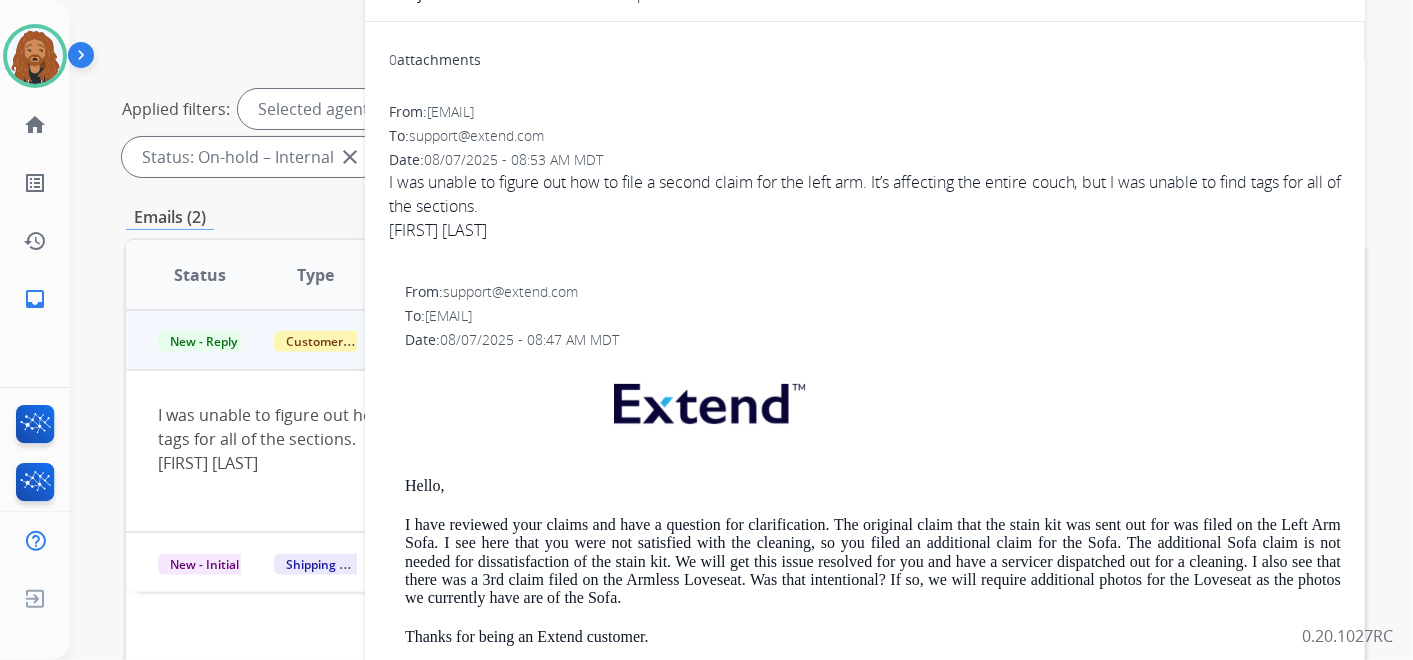 scroll, scrollTop: 0, scrollLeft: 0, axis: both 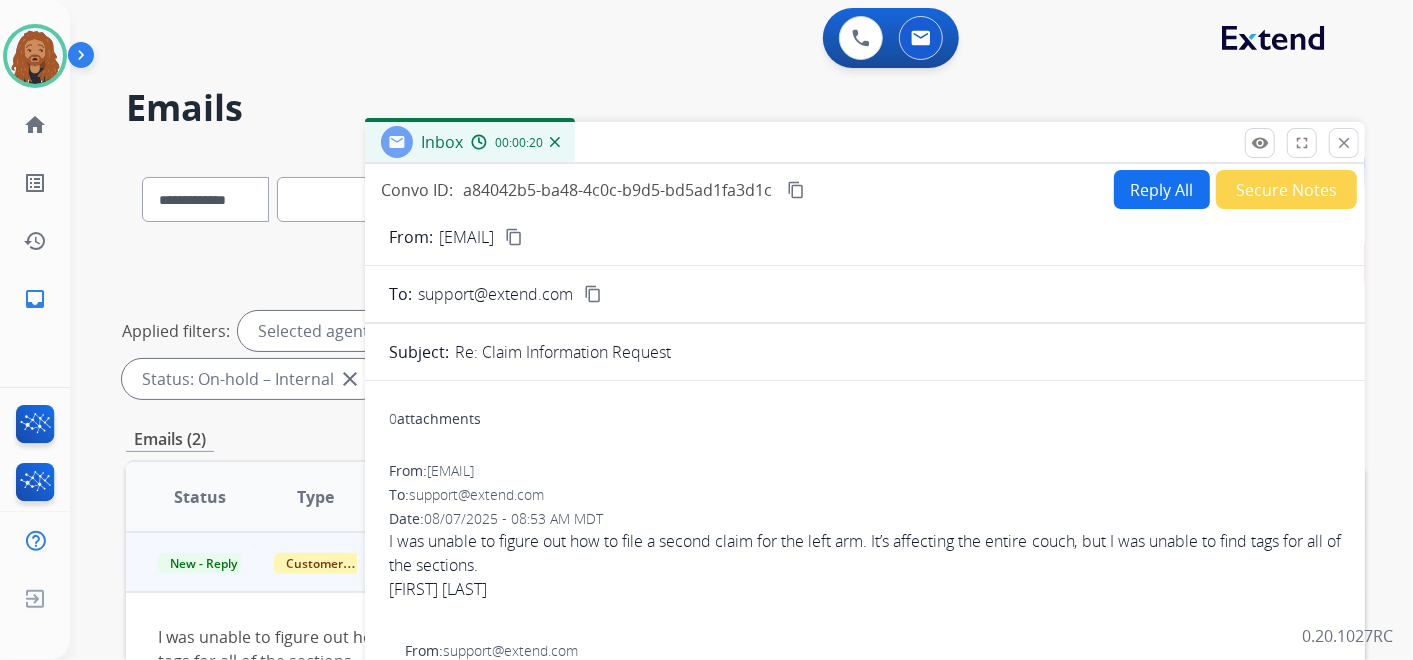 click on "Reply All" at bounding box center (1162, 189) 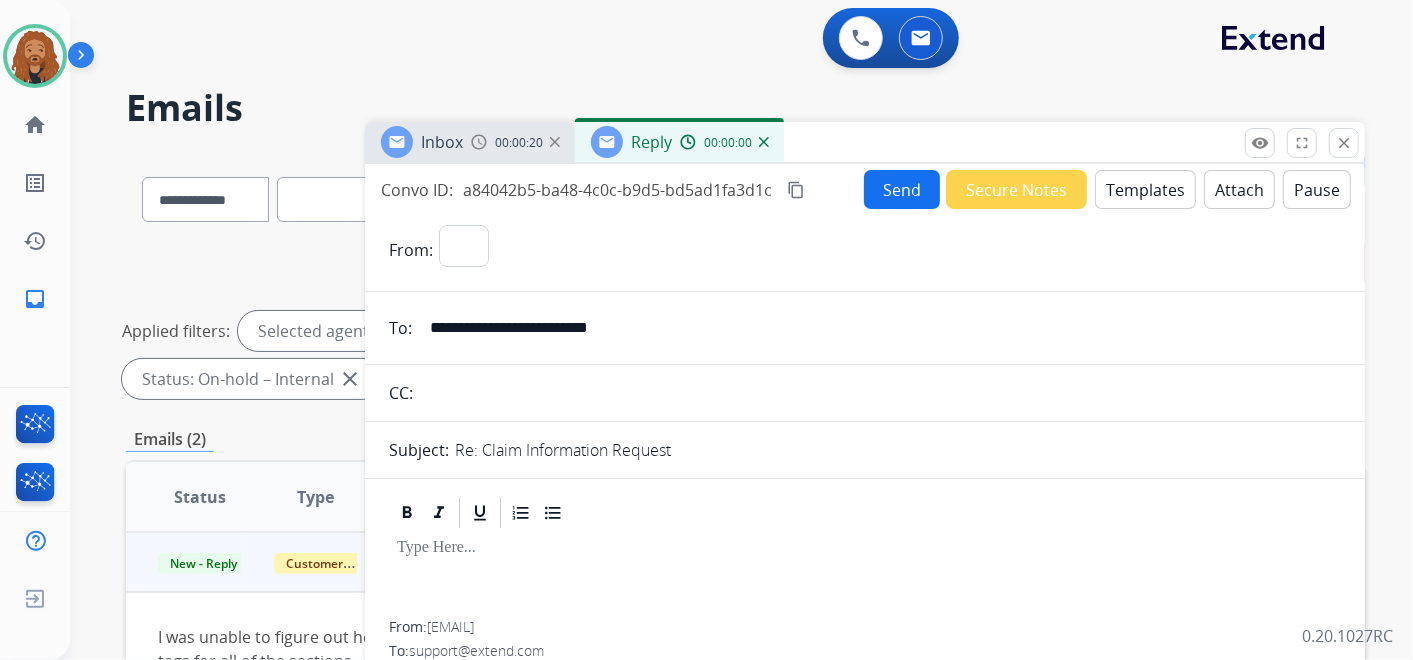 select on "**********" 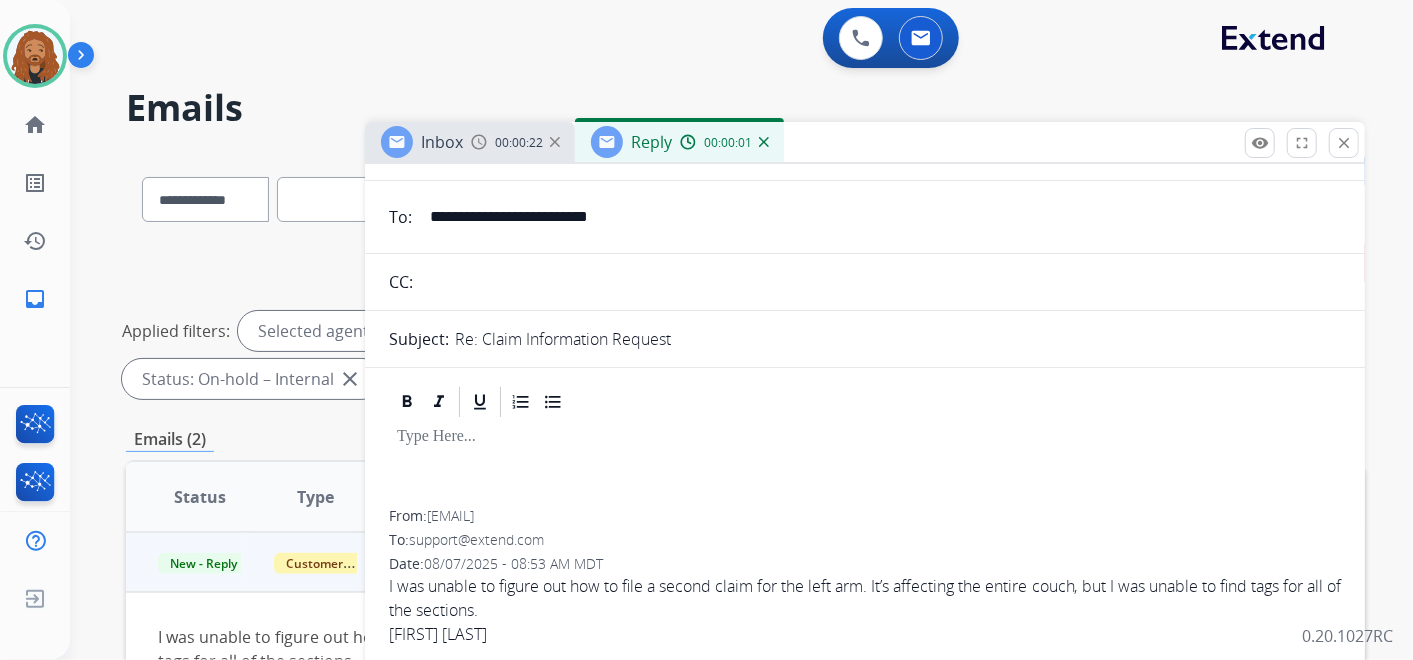 scroll, scrollTop: 0, scrollLeft: 0, axis: both 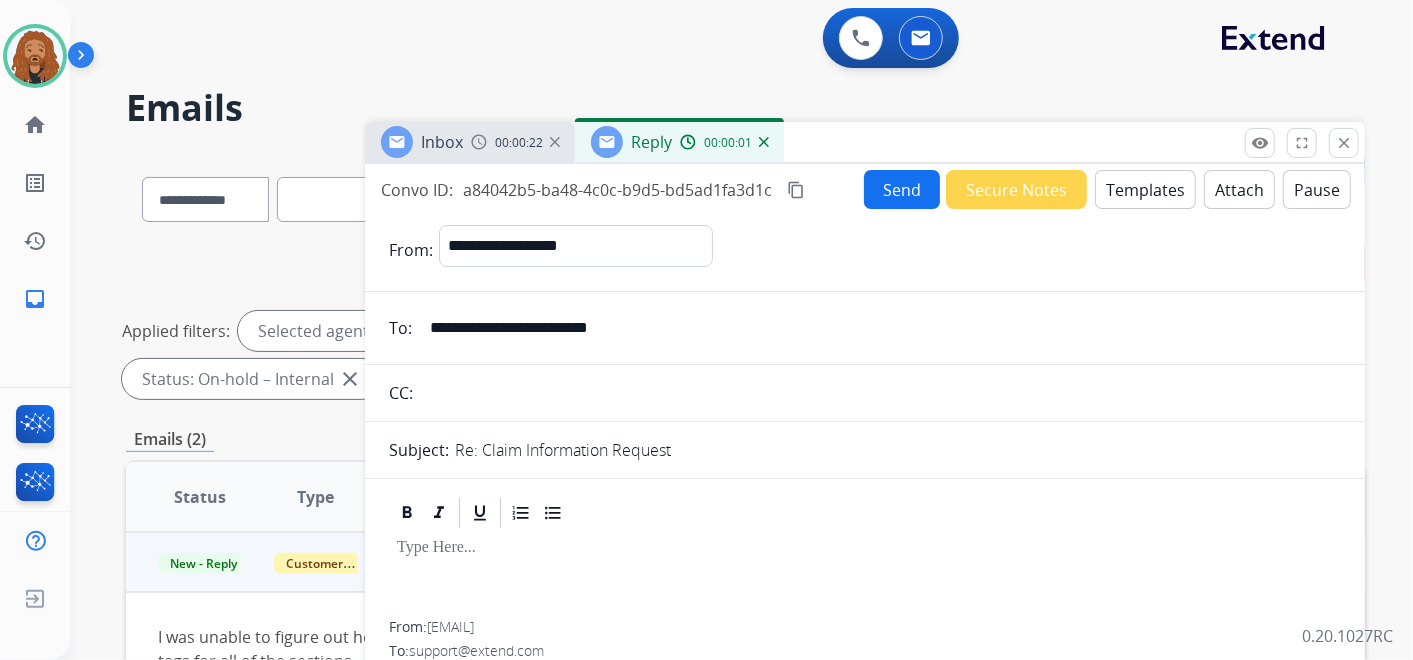 click on "Templates" at bounding box center [1145, 189] 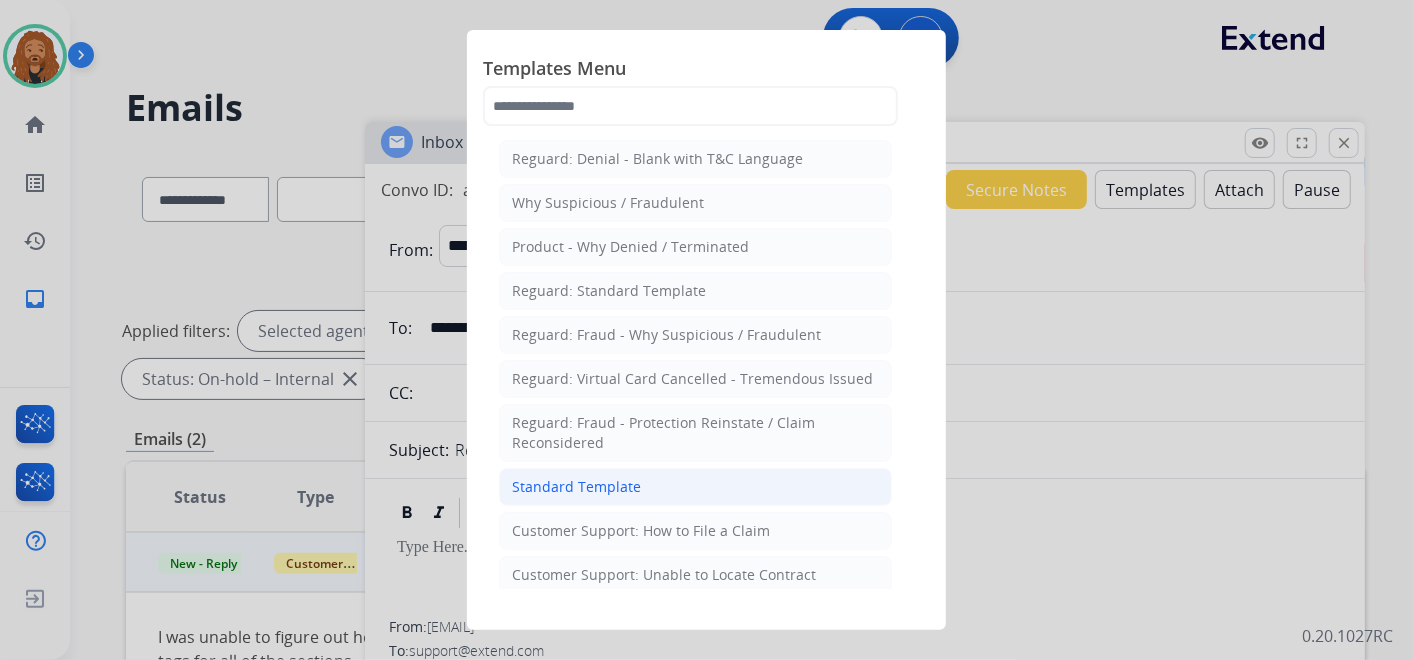 click on "Standard Template" 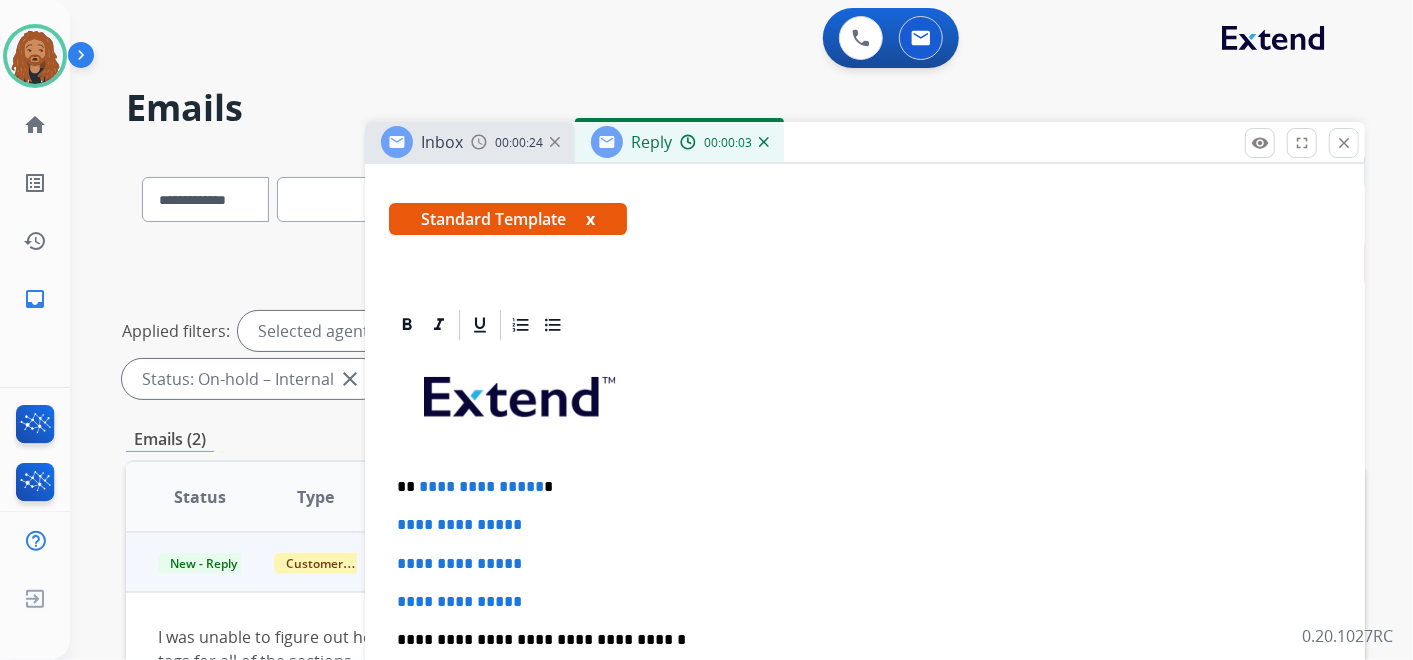 scroll, scrollTop: 444, scrollLeft: 0, axis: vertical 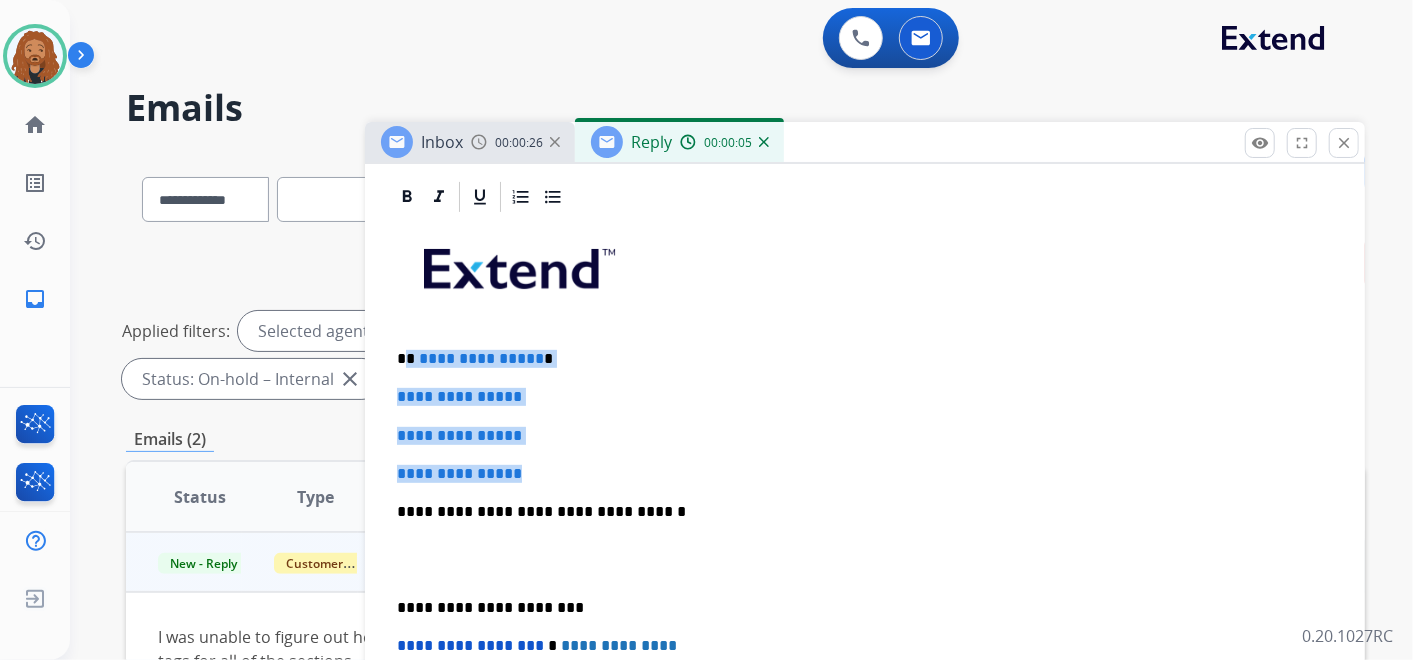 drag, startPoint x: 535, startPoint y: 466, endPoint x: 407, endPoint y: 345, distance: 176.13914 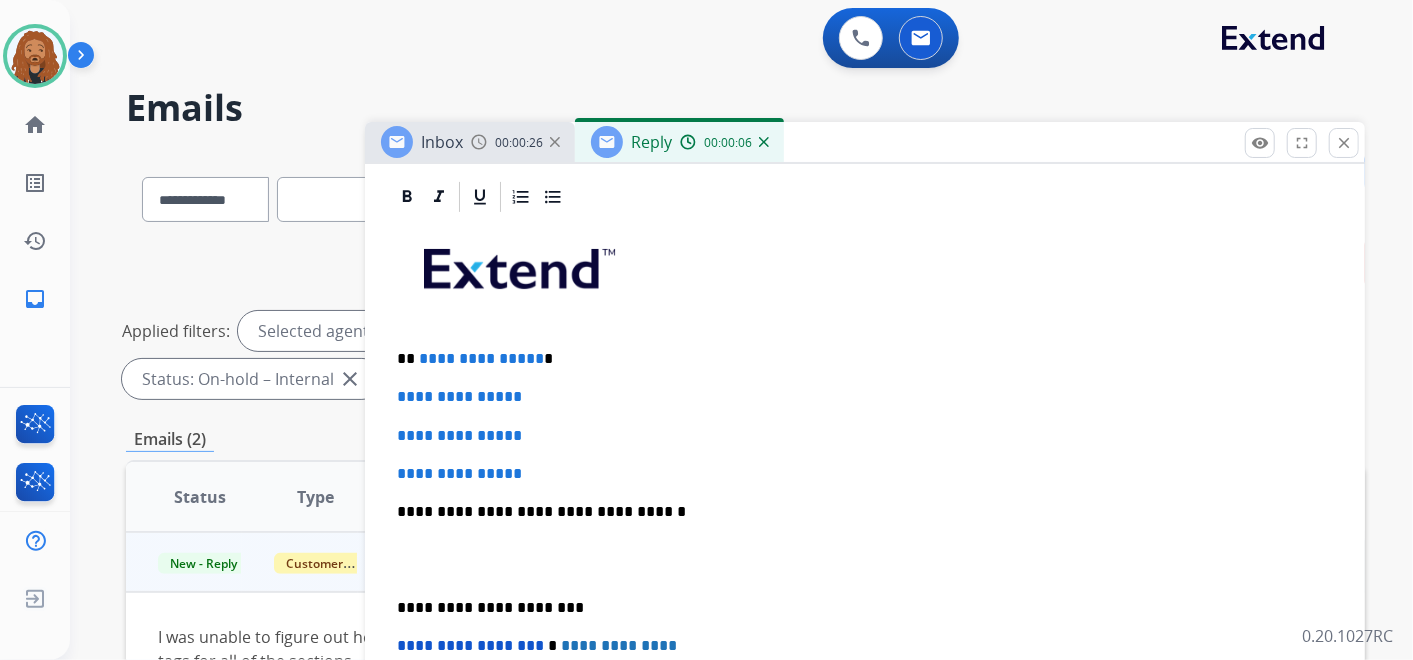 type 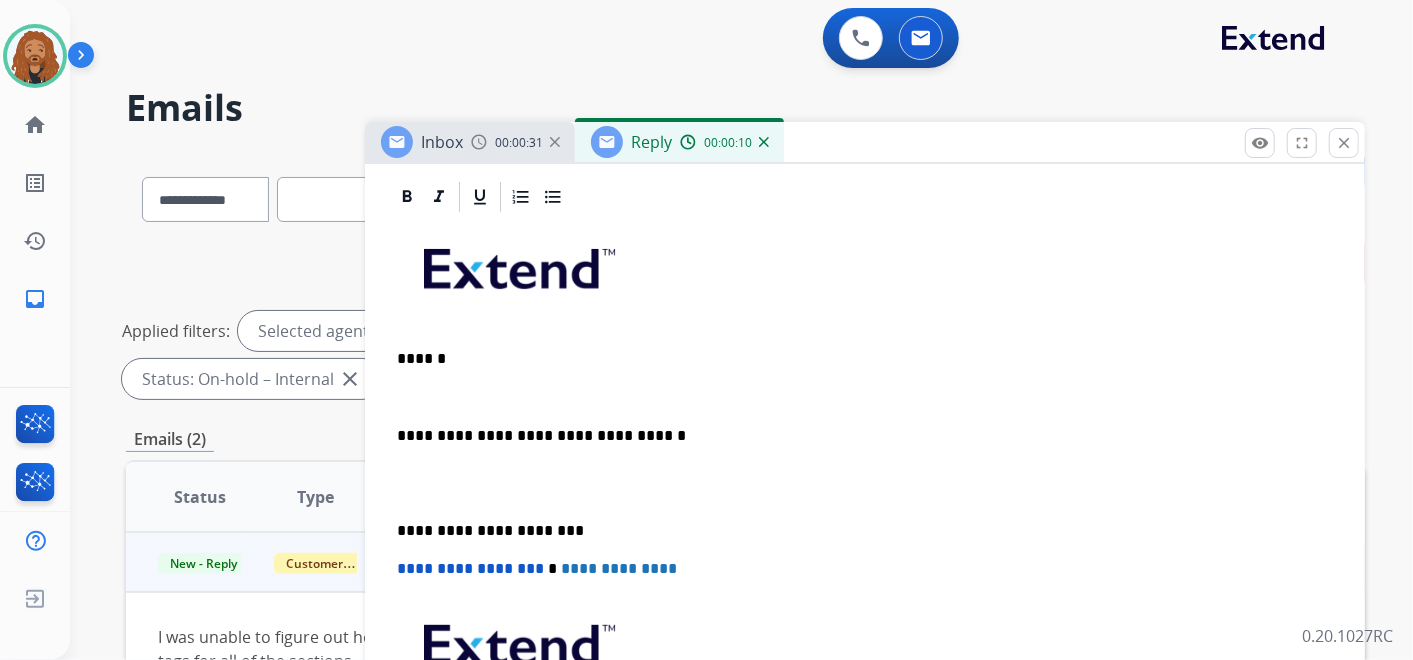 click at bounding box center (865, 483) 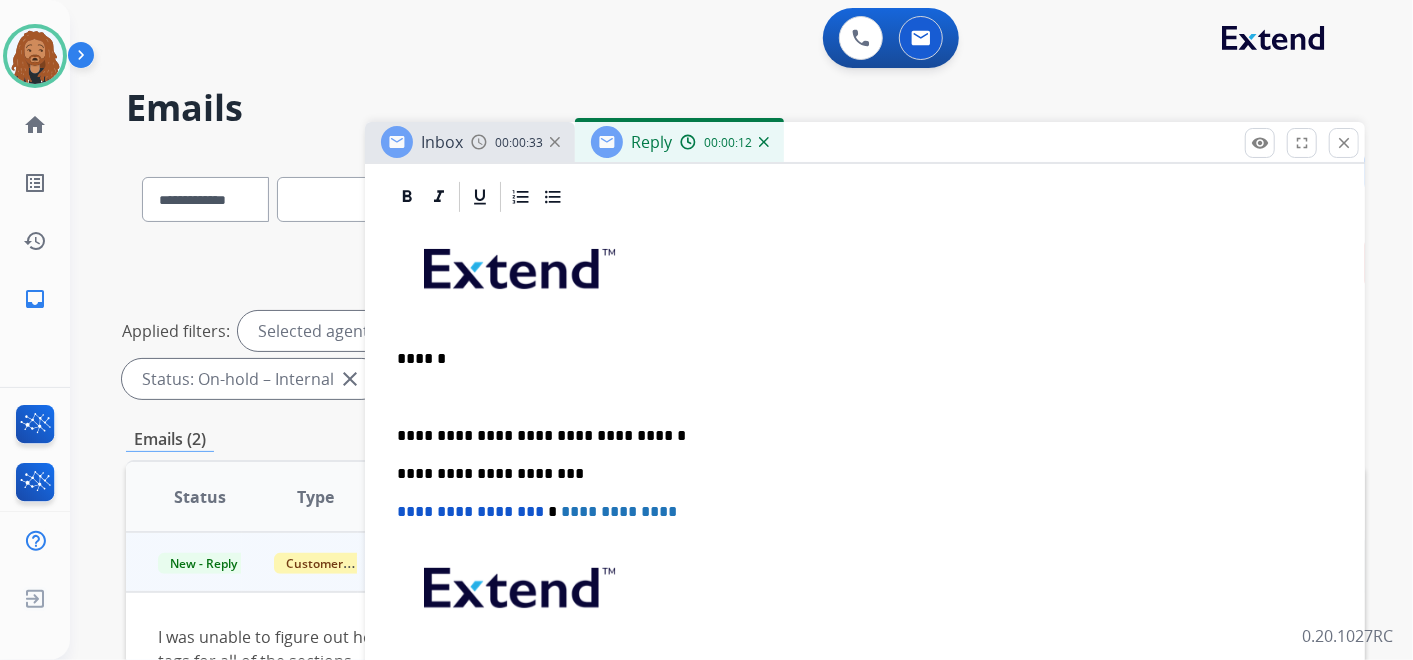 click on "**********" at bounding box center [865, 492] 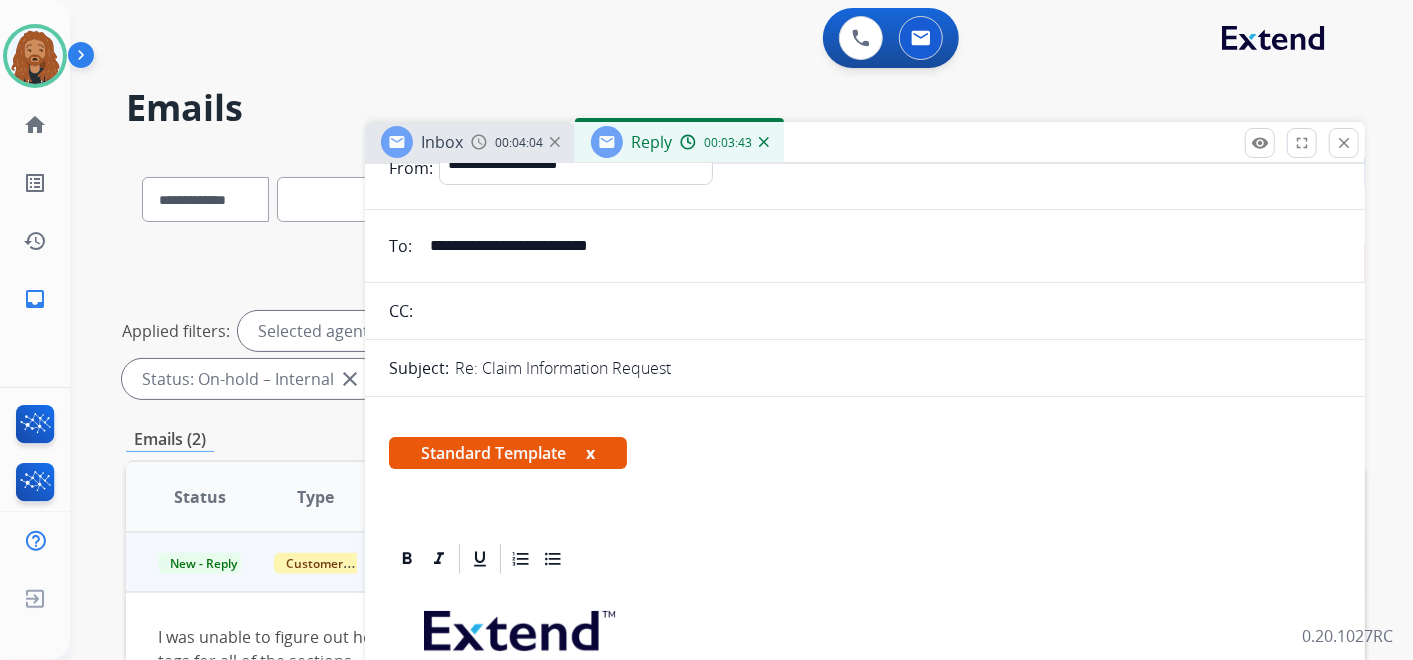 scroll, scrollTop: 222, scrollLeft: 0, axis: vertical 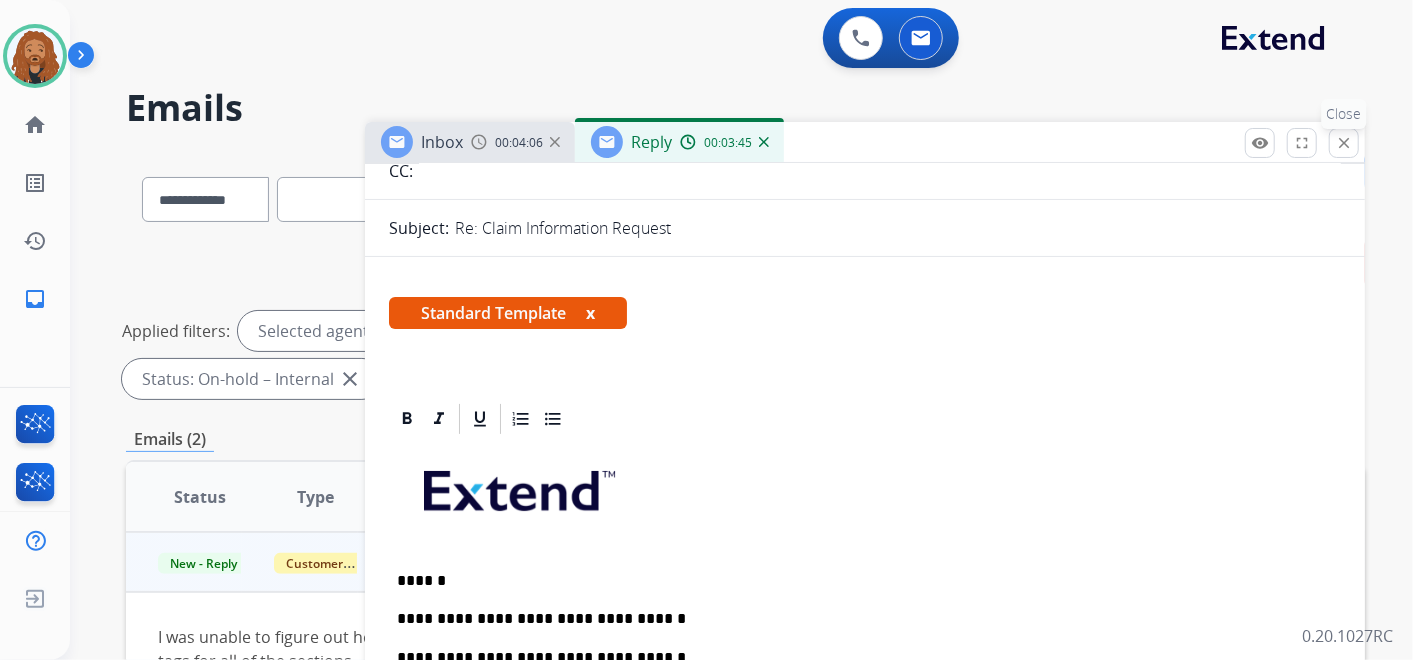 click on "close" at bounding box center [1344, 143] 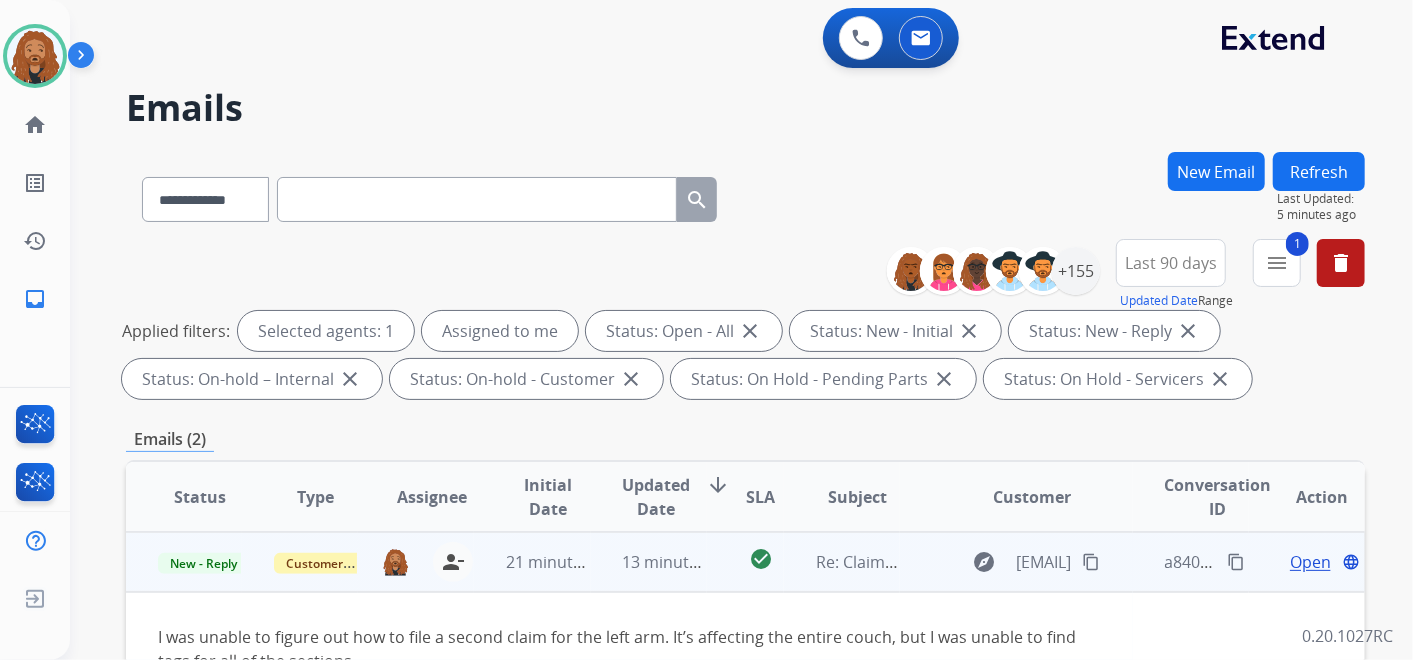 click on "Open" at bounding box center (1310, 562) 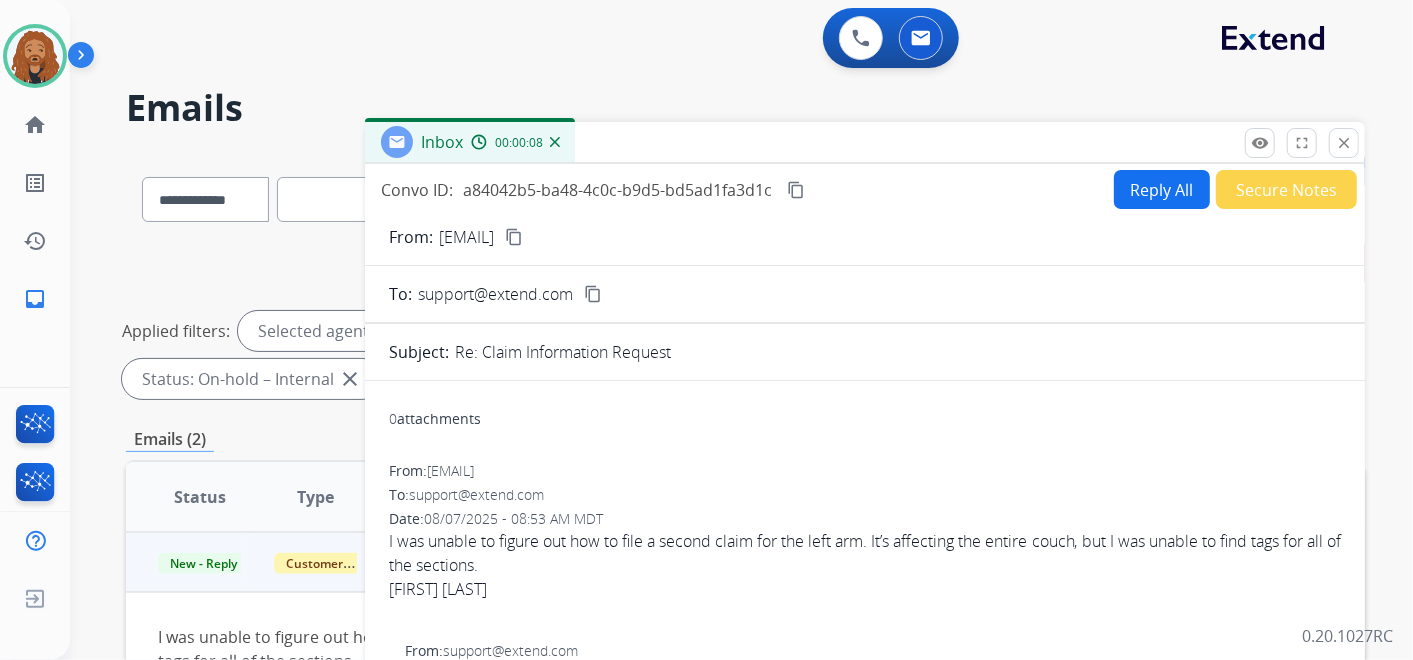 click on "Reply All" at bounding box center [1162, 189] 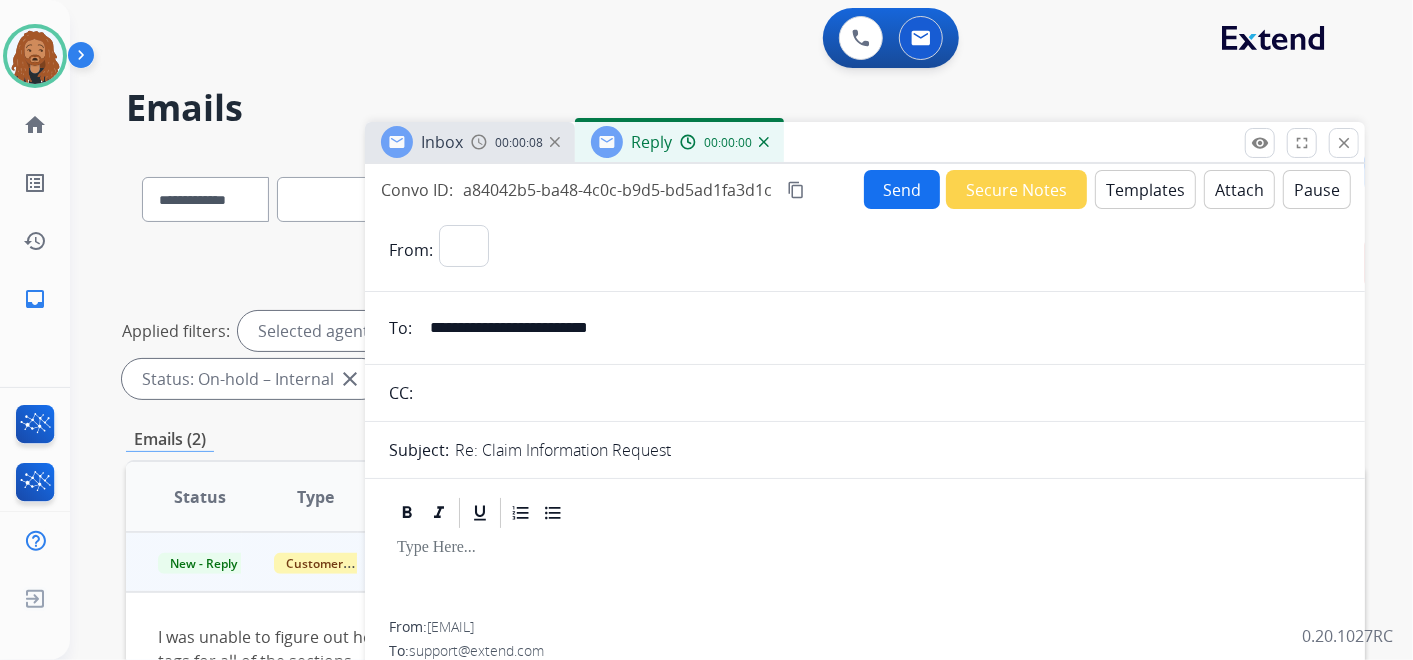 select on "**********" 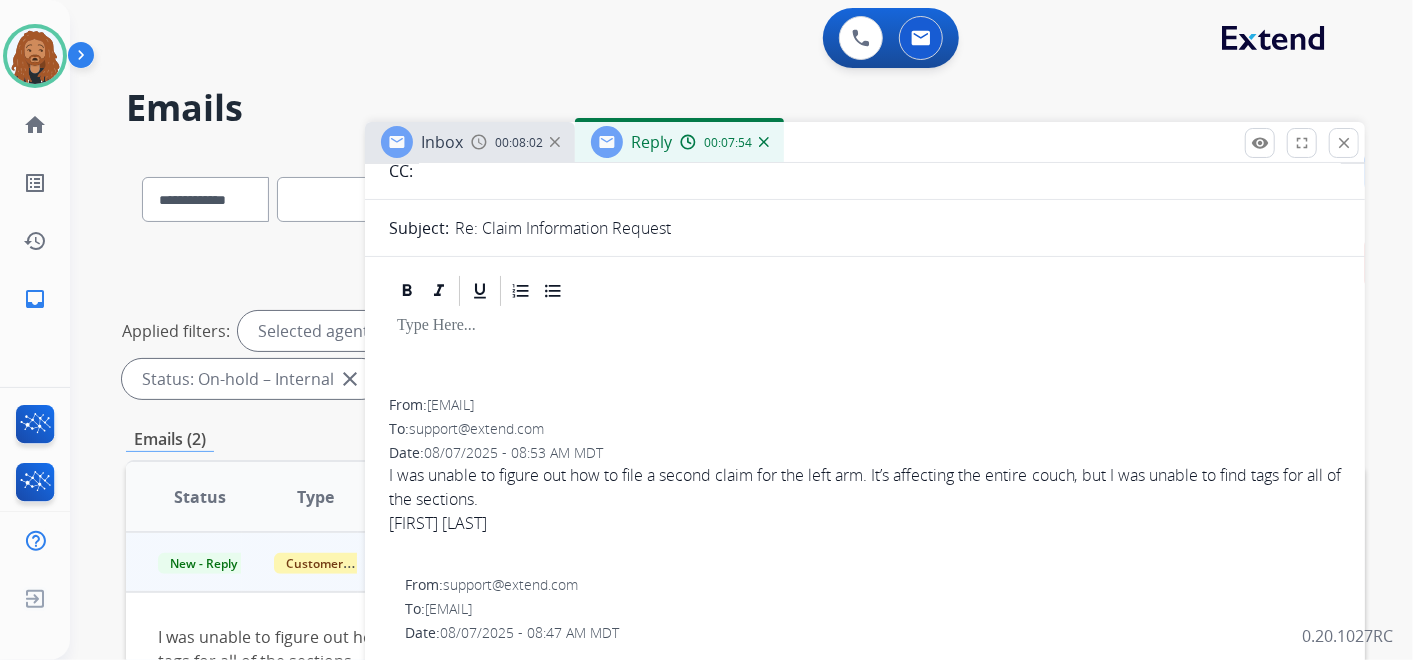 scroll, scrollTop: 0, scrollLeft: 0, axis: both 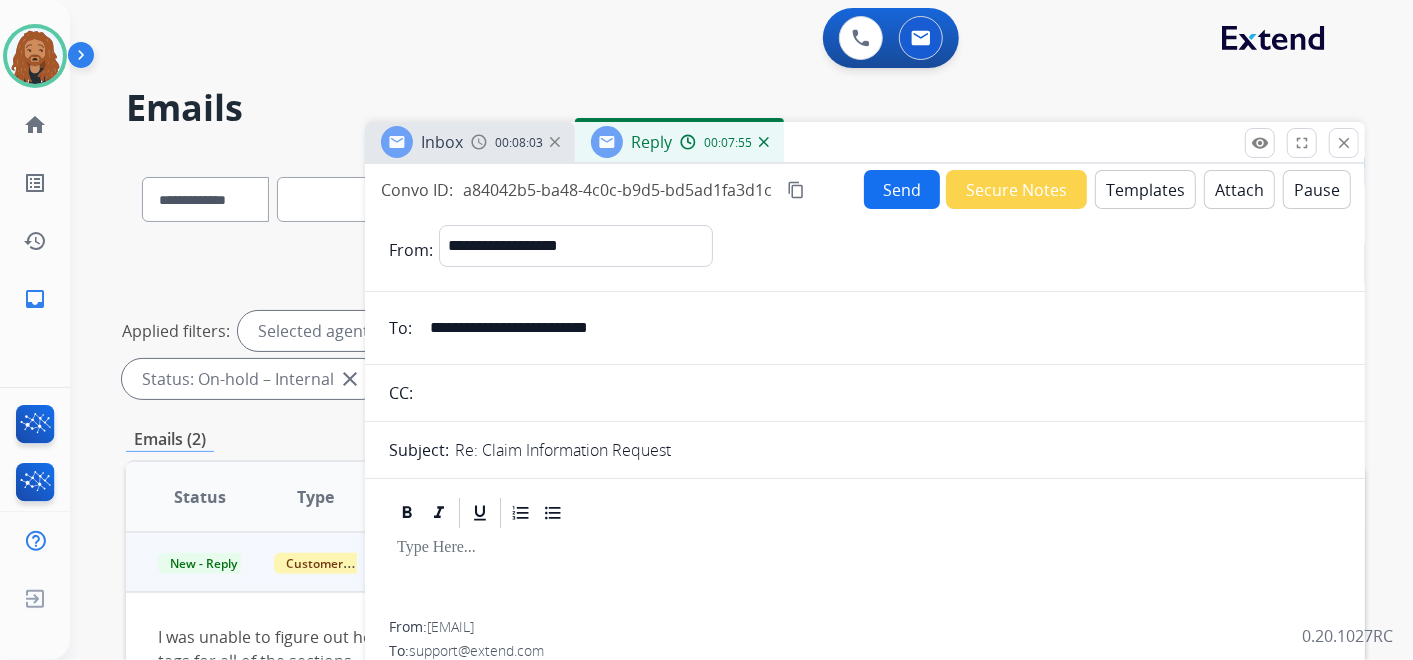 click on "close" at bounding box center (1344, 143) 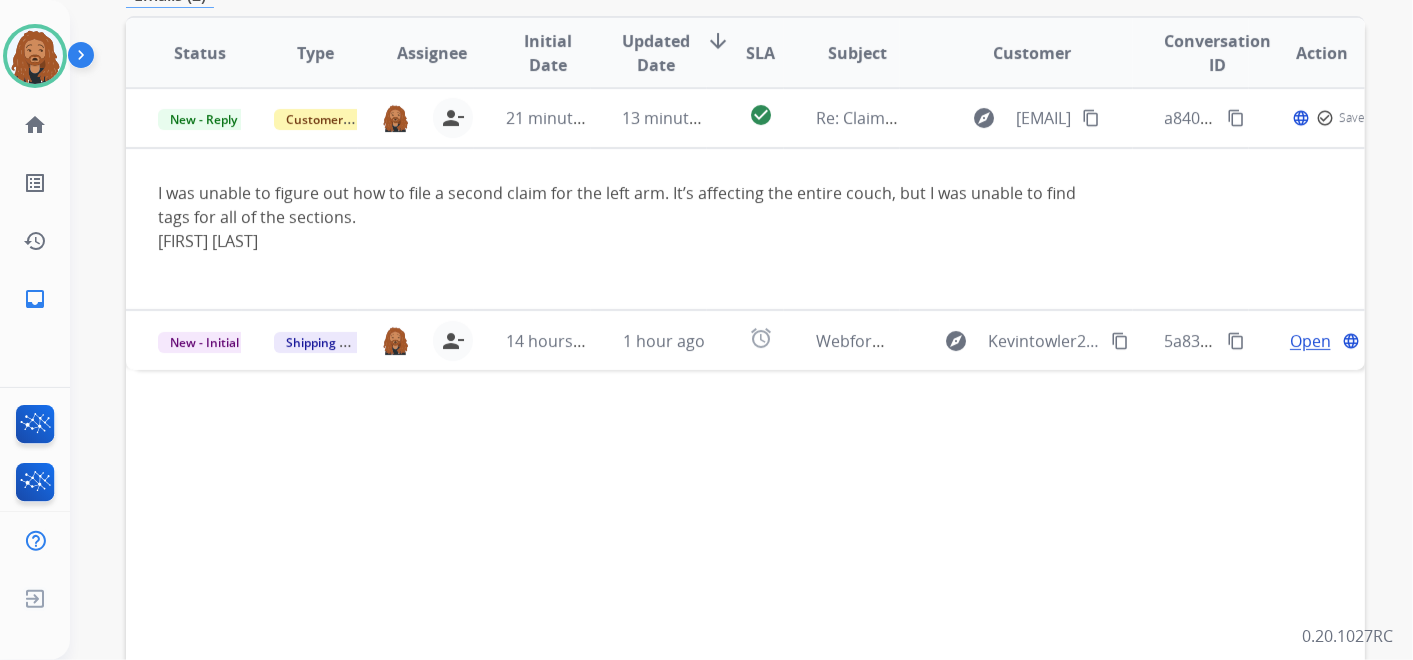 scroll, scrollTop: 0, scrollLeft: 0, axis: both 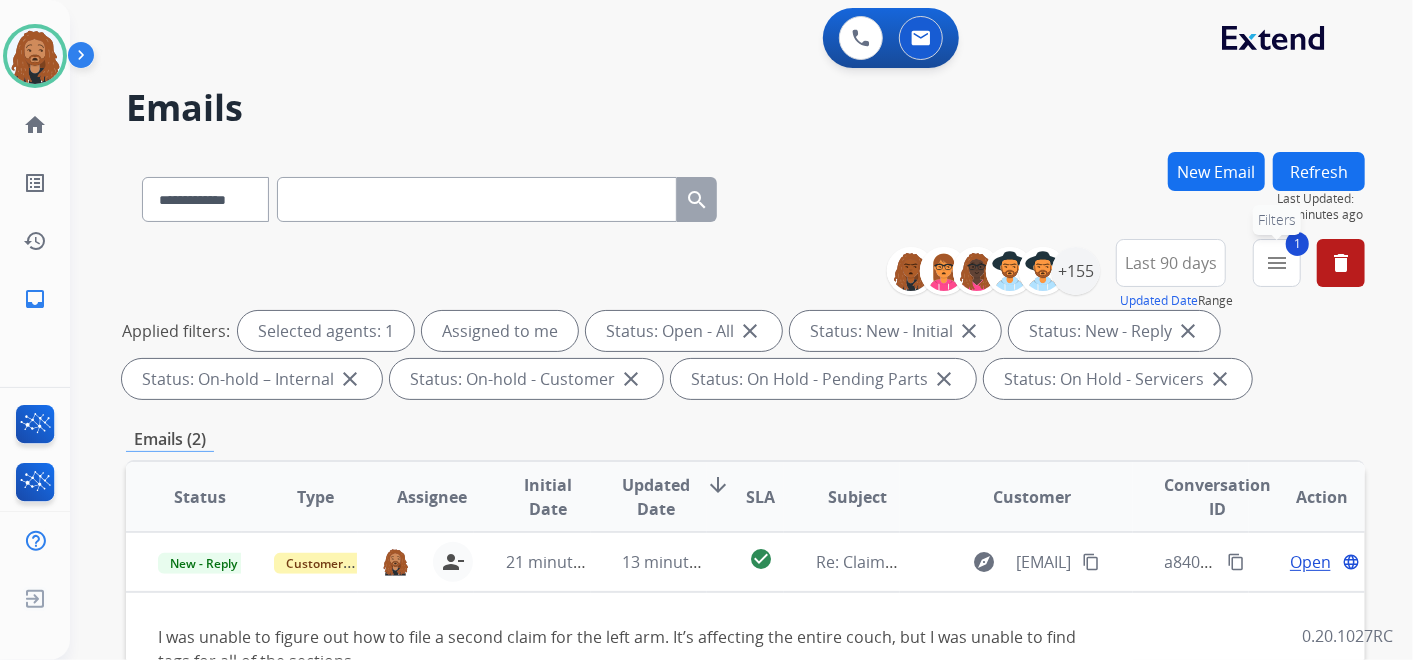 click on "menu" at bounding box center [1277, 263] 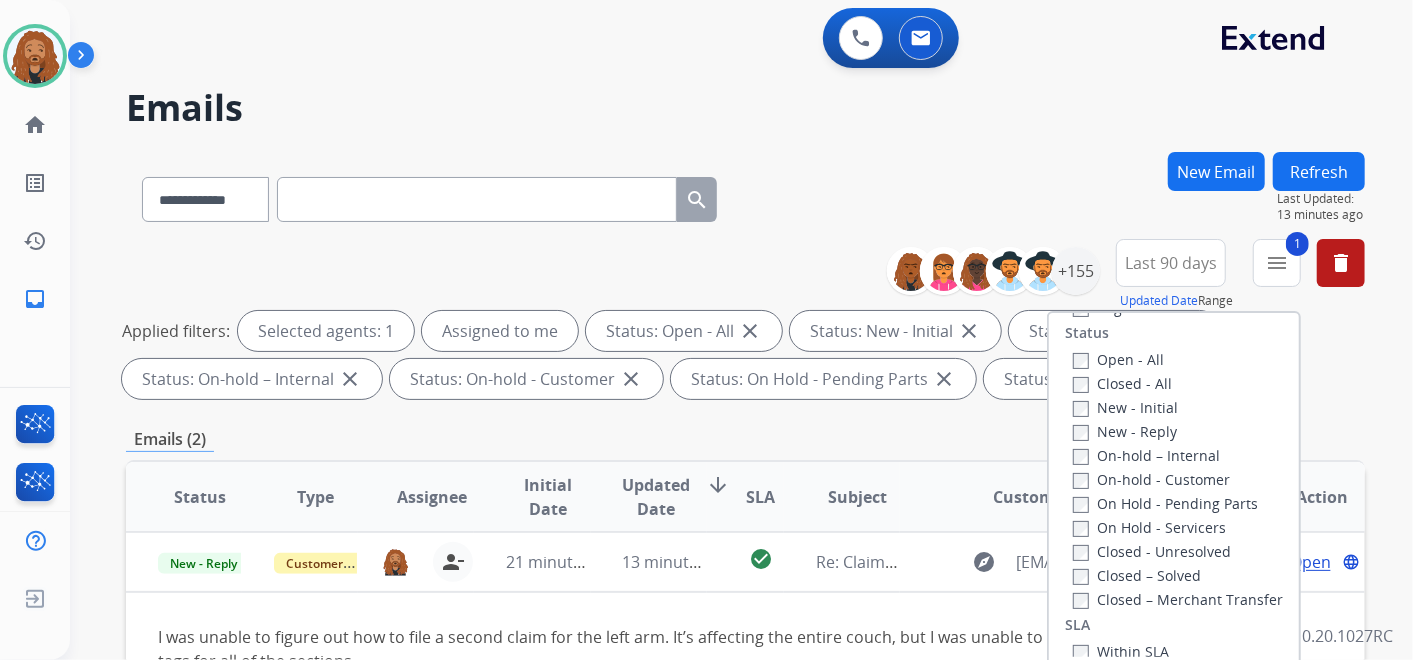 scroll, scrollTop: 222, scrollLeft: 0, axis: vertical 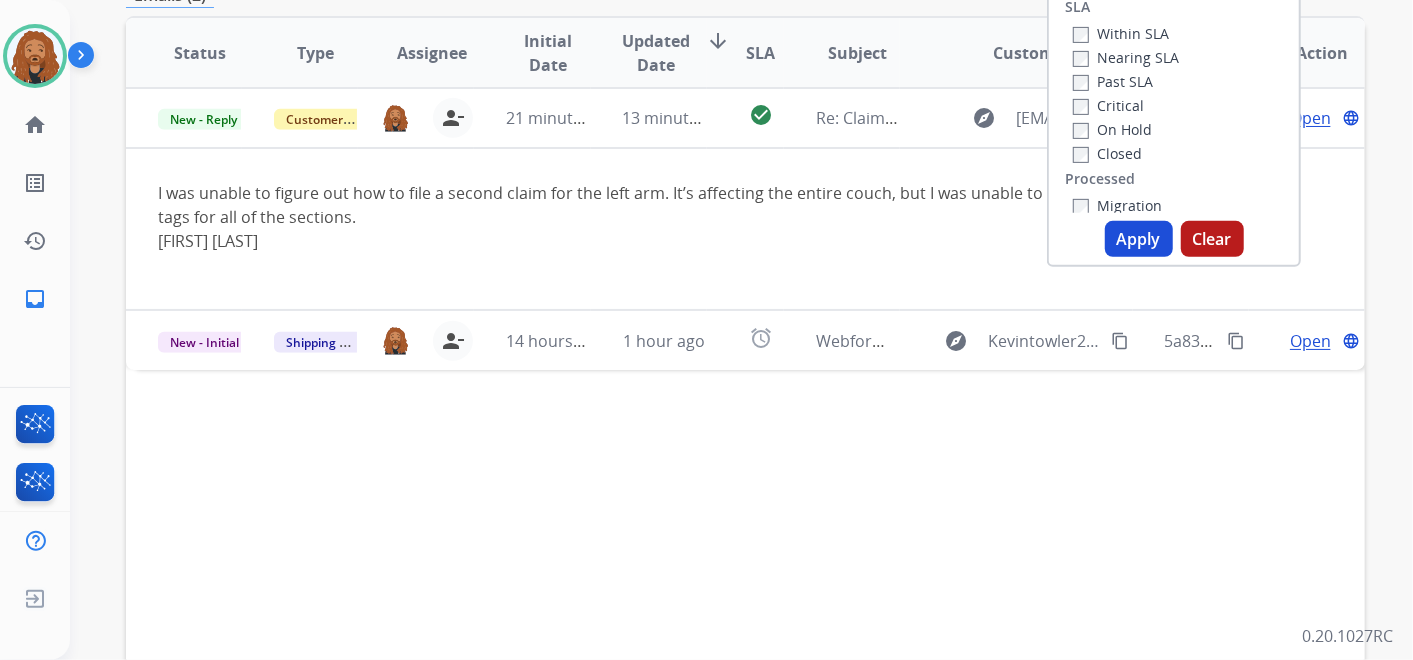 click on "Apply" at bounding box center [1139, 239] 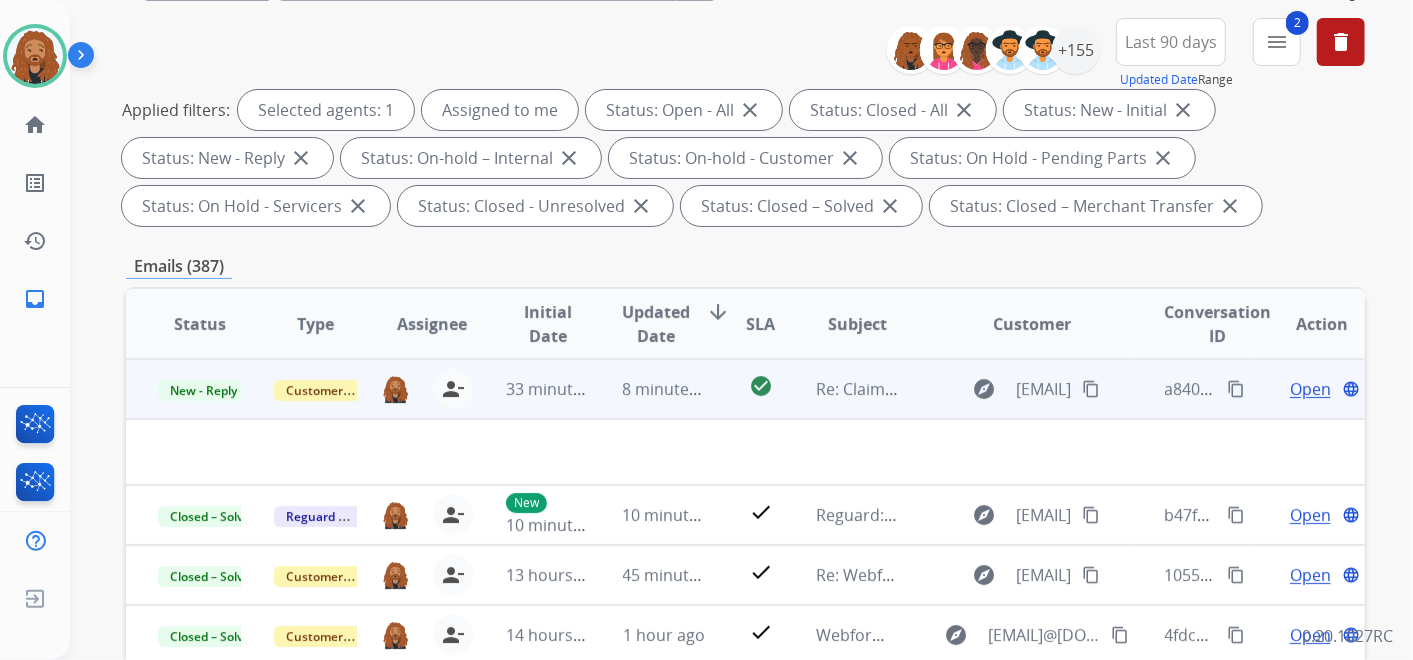 scroll, scrollTop: 222, scrollLeft: 0, axis: vertical 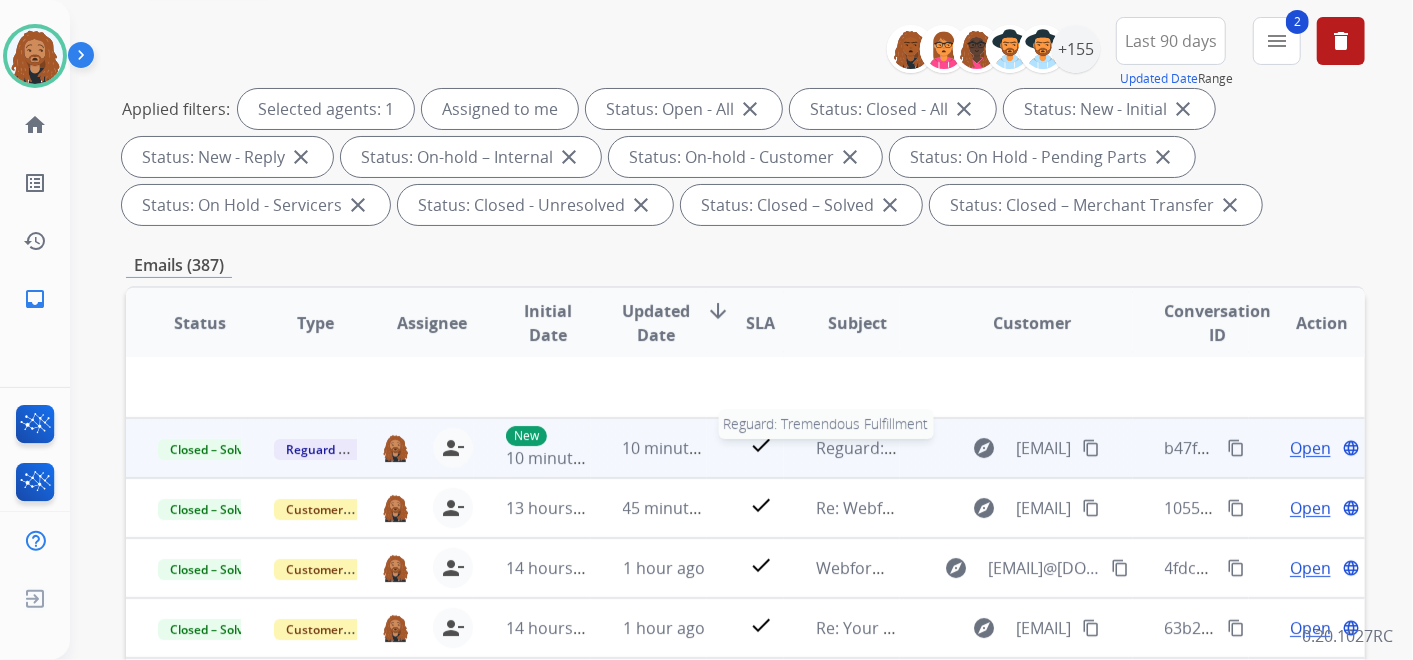 click on "Reguard: Tremendous Fulfillment" at bounding box center [942, 448] 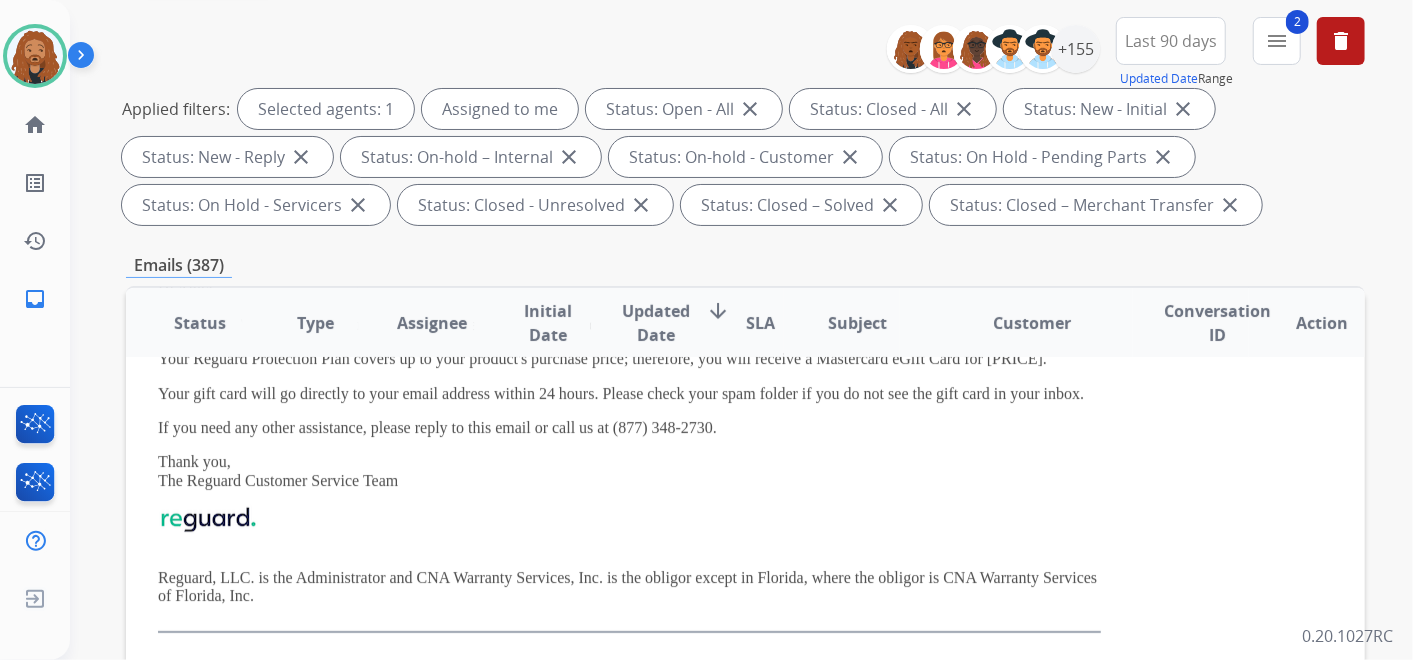 scroll, scrollTop: 473, scrollLeft: 0, axis: vertical 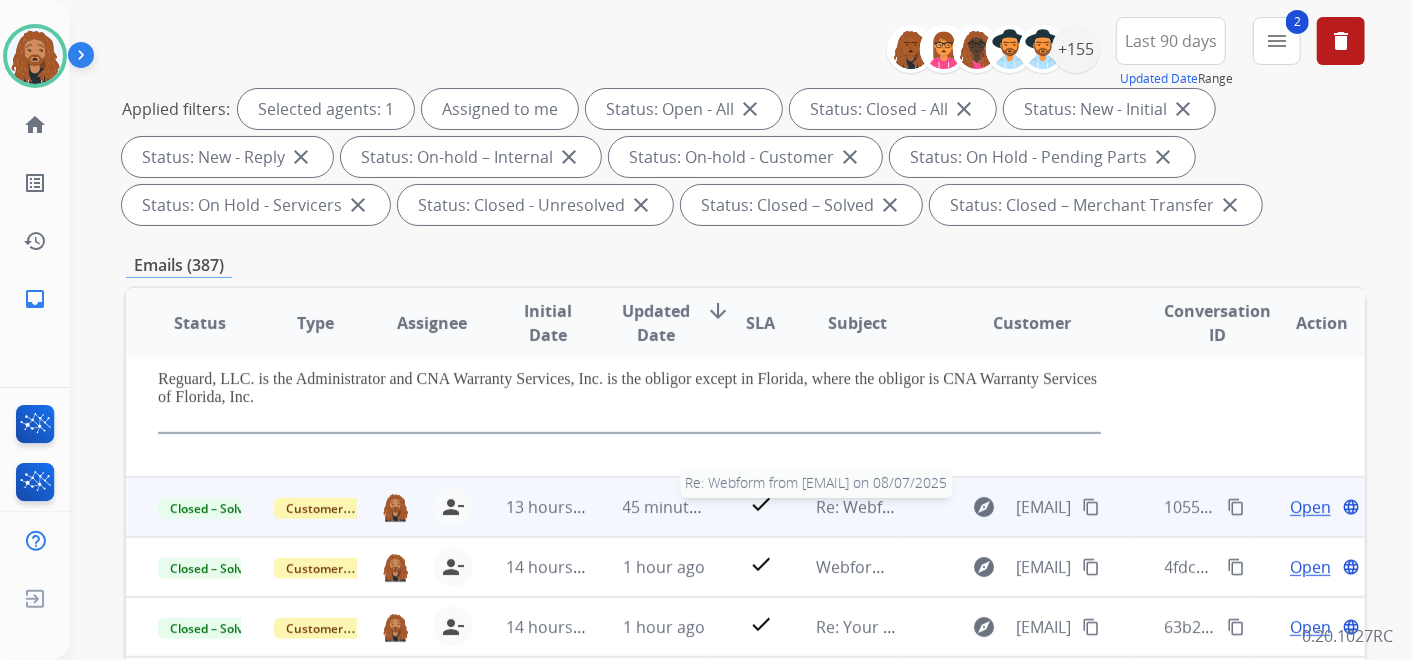 click on "Re: Webform from [EMAIL] on 08/07/2025" at bounding box center [971, 507] 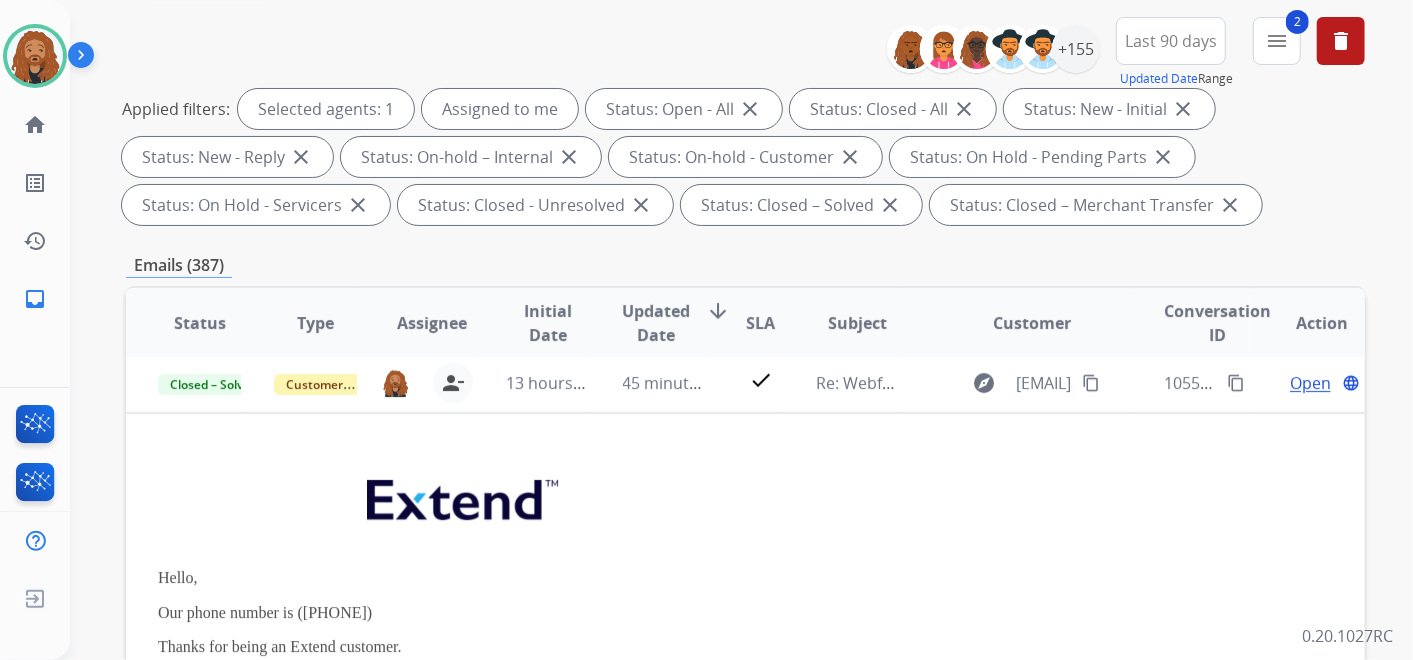 scroll, scrollTop: 120, scrollLeft: 0, axis: vertical 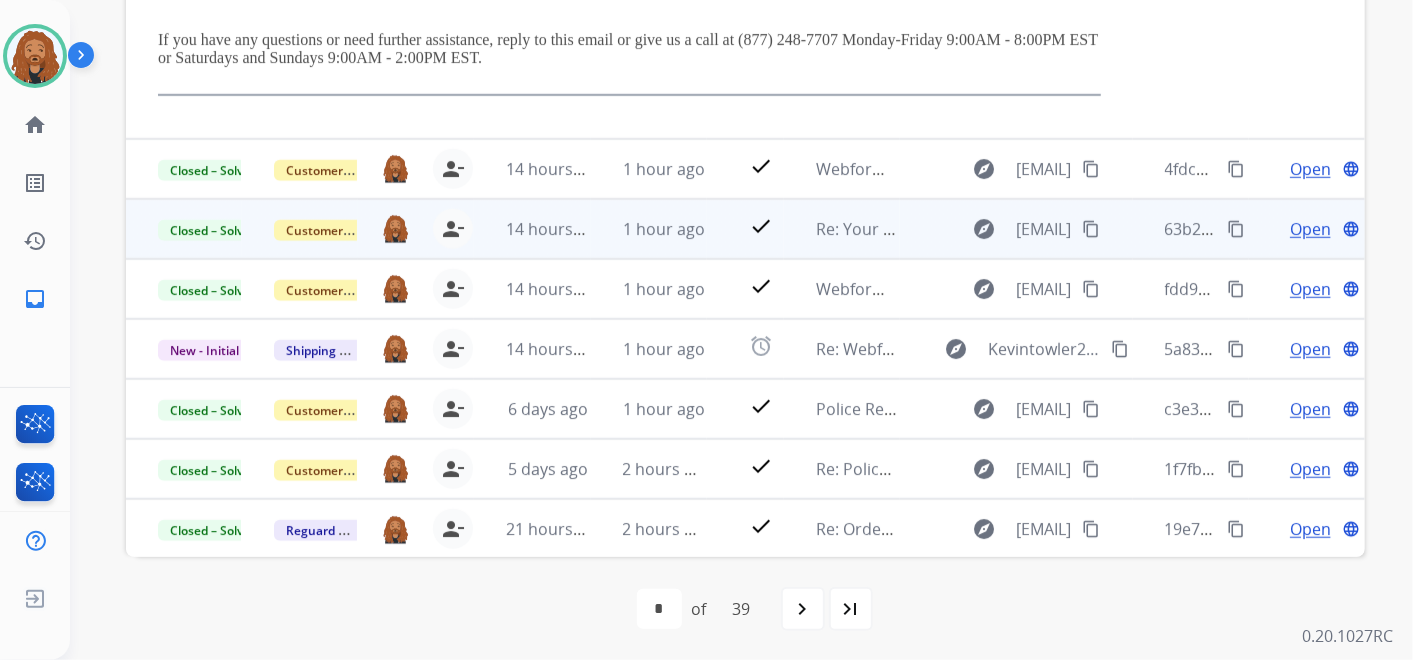 click on "1 hour ago" at bounding box center (649, 229) 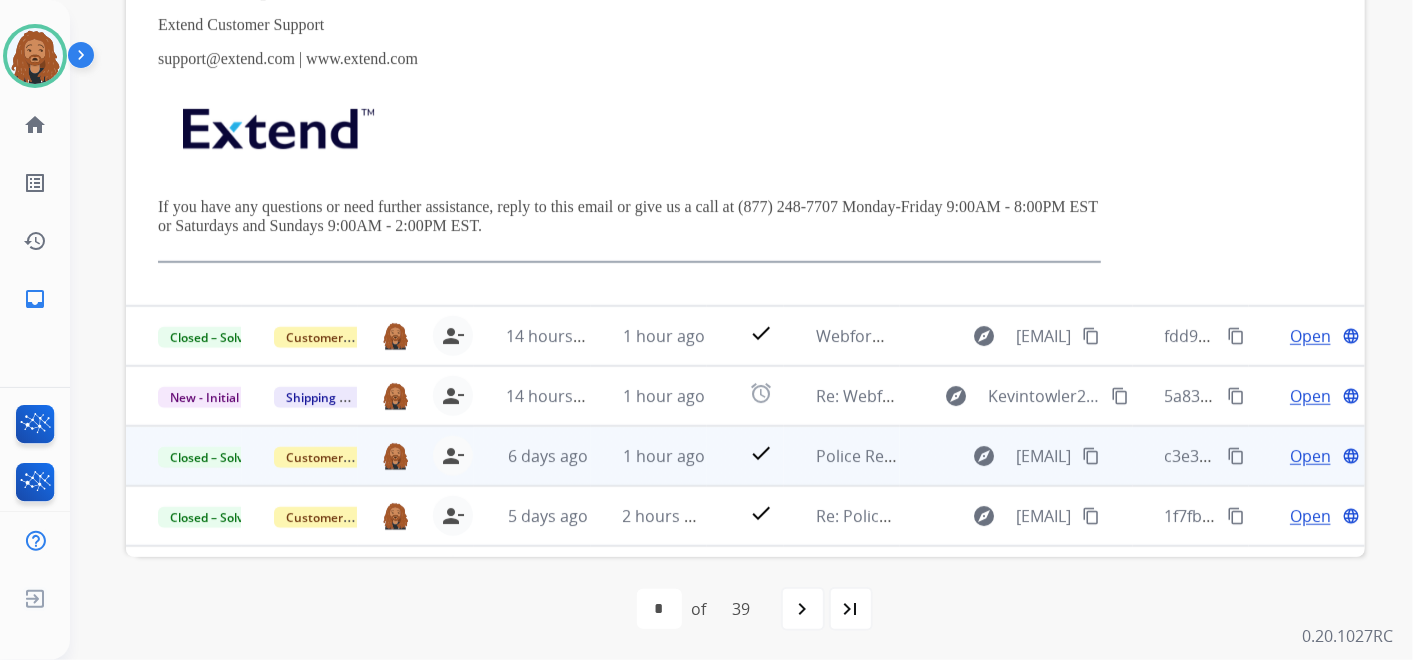 scroll, scrollTop: 568, scrollLeft: 0, axis: vertical 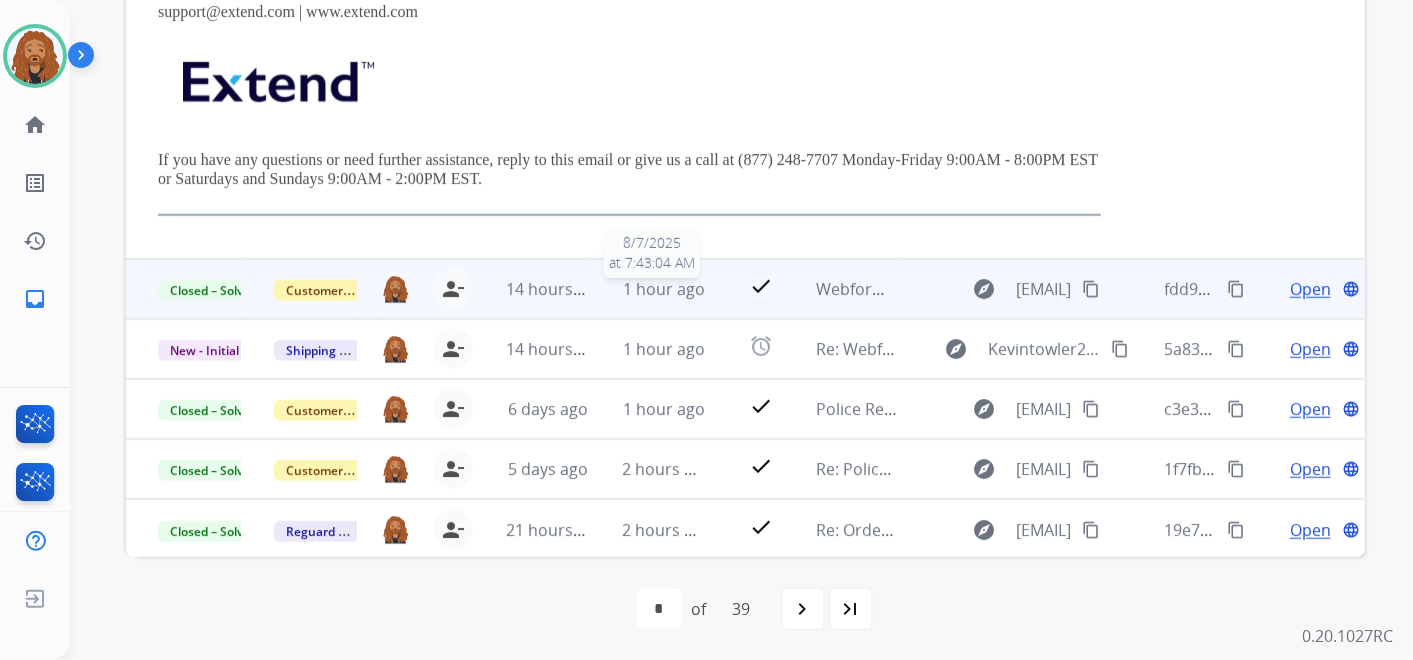 click on "1 hour ago" at bounding box center [664, 289] 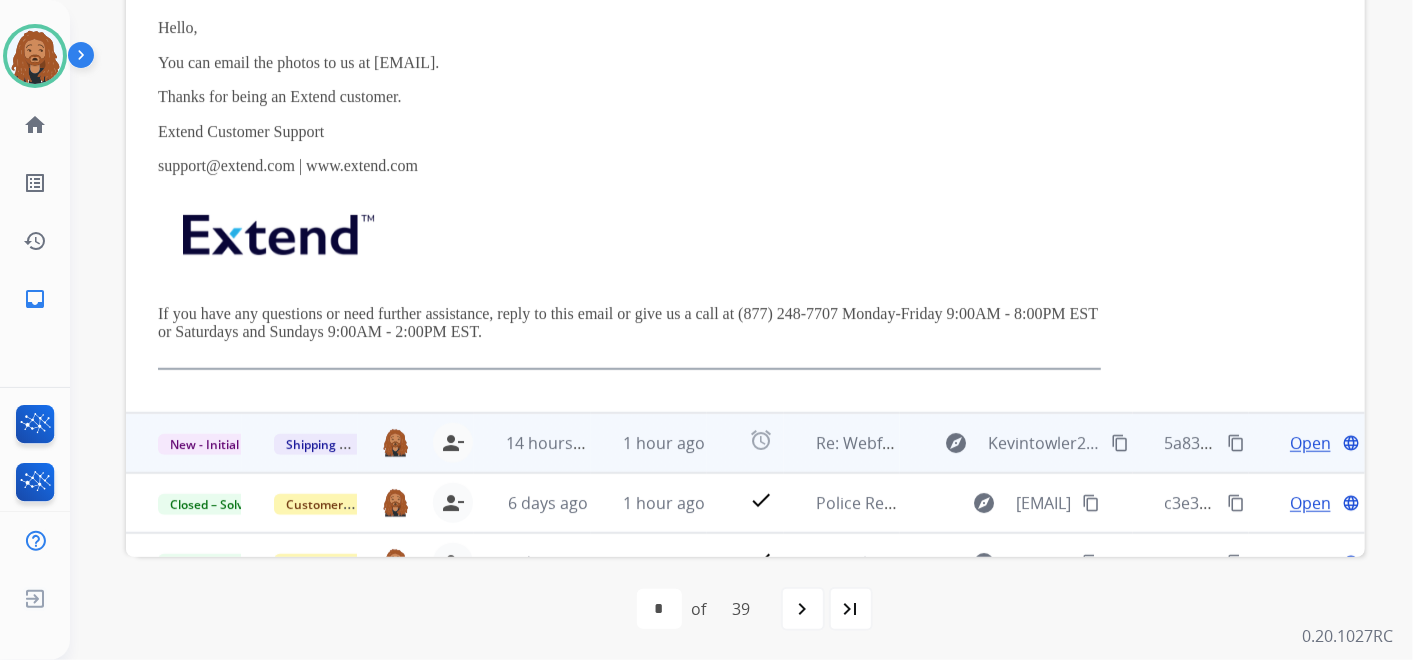 scroll, scrollTop: 550, scrollLeft: 0, axis: vertical 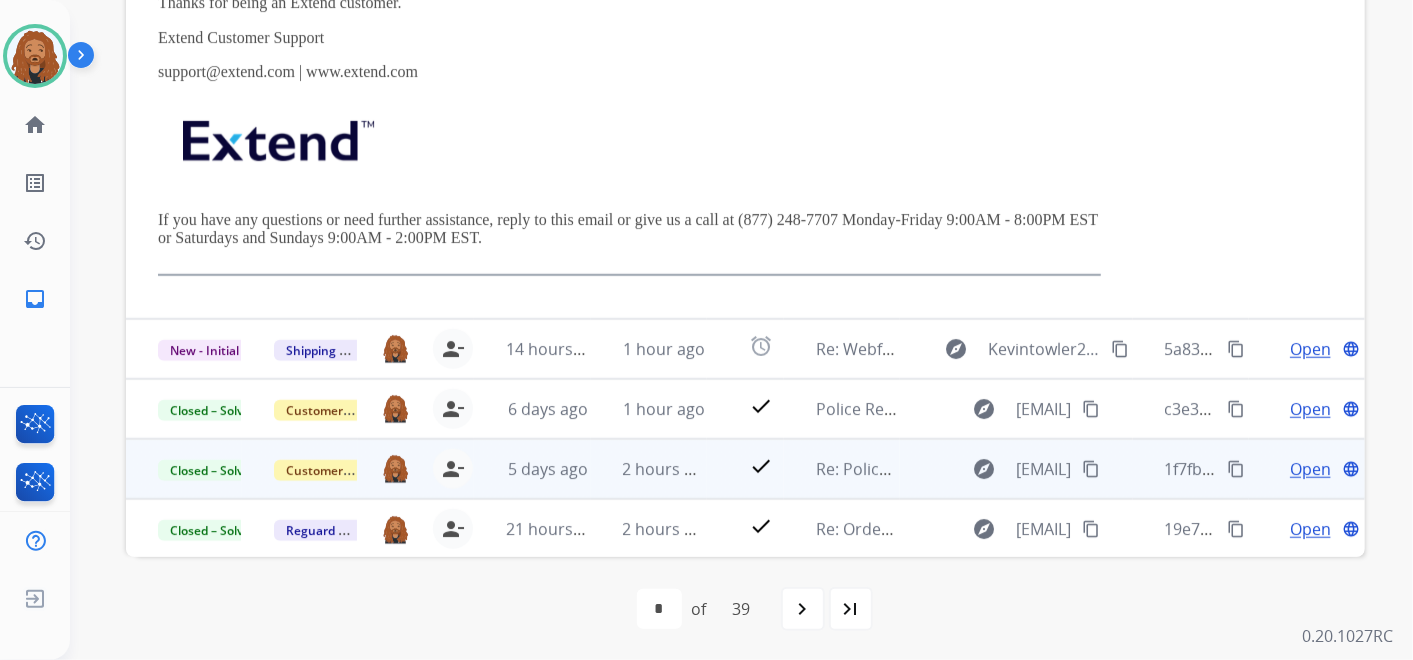 click on "2 hours ago" at bounding box center (668, 469) 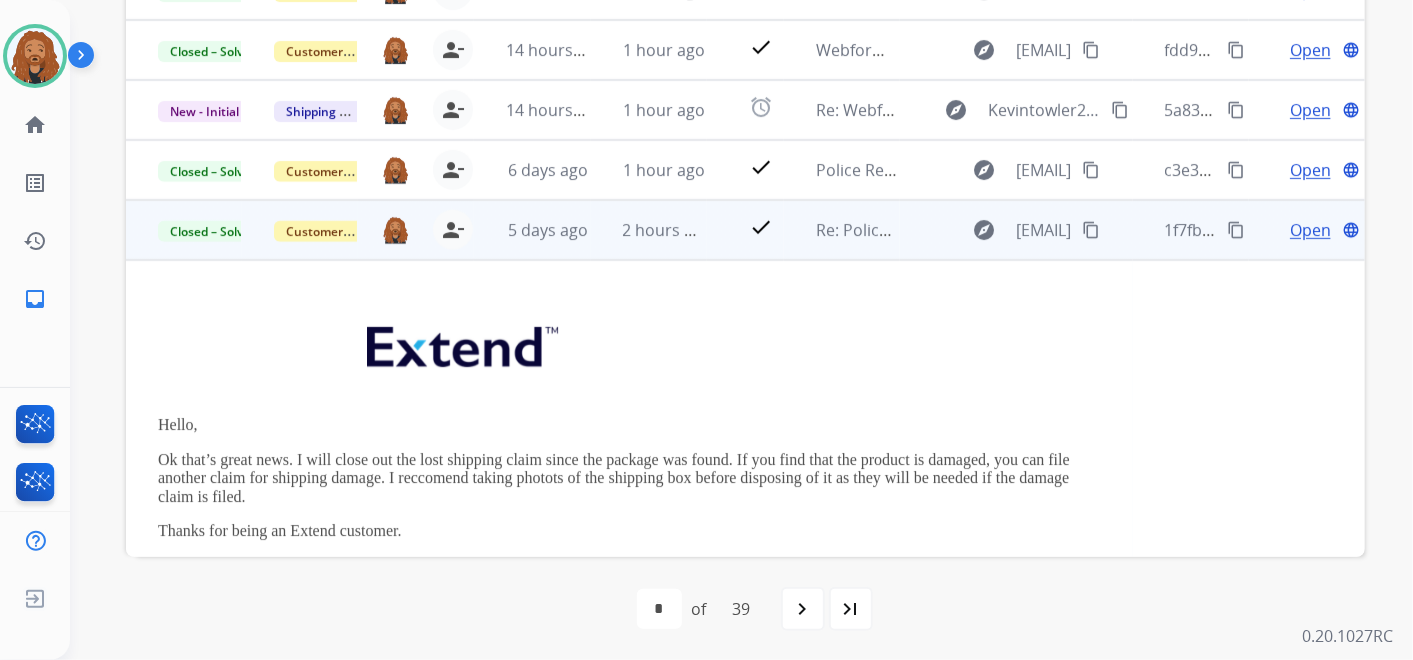 scroll, scrollTop: 368, scrollLeft: 0, axis: vertical 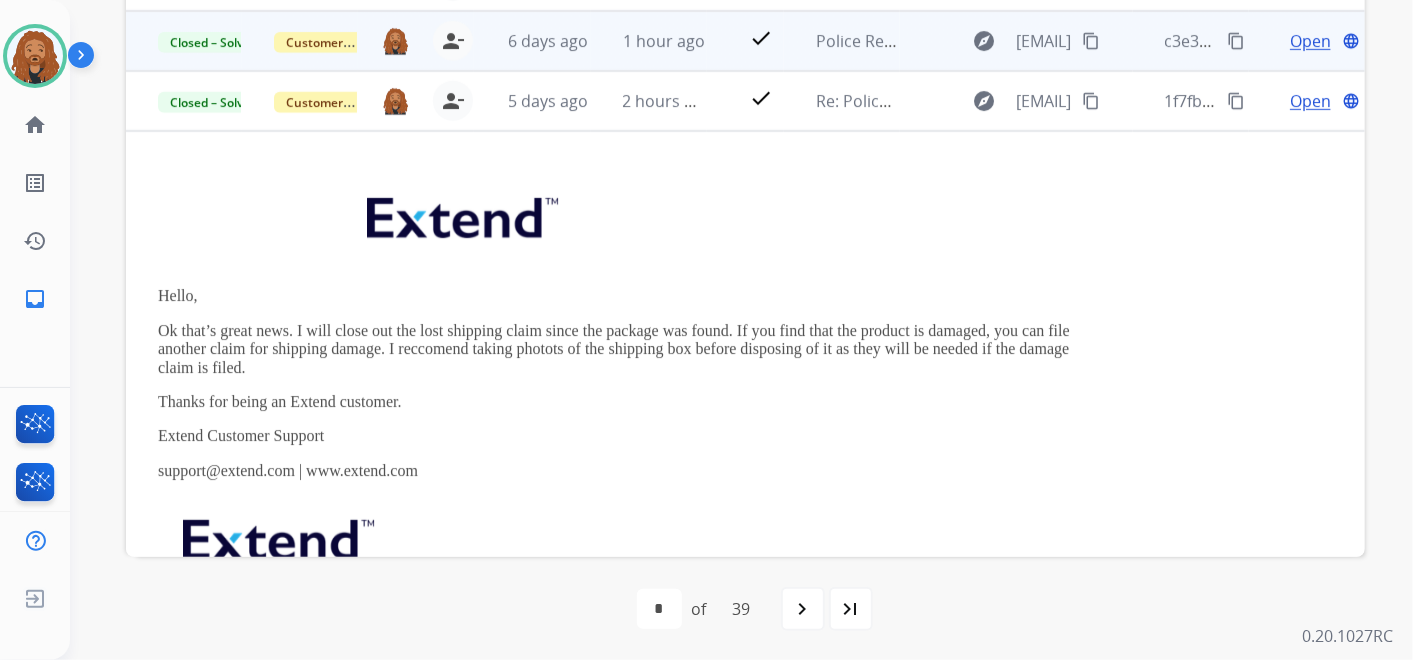 click on "1 hour ago" at bounding box center [649, 41] 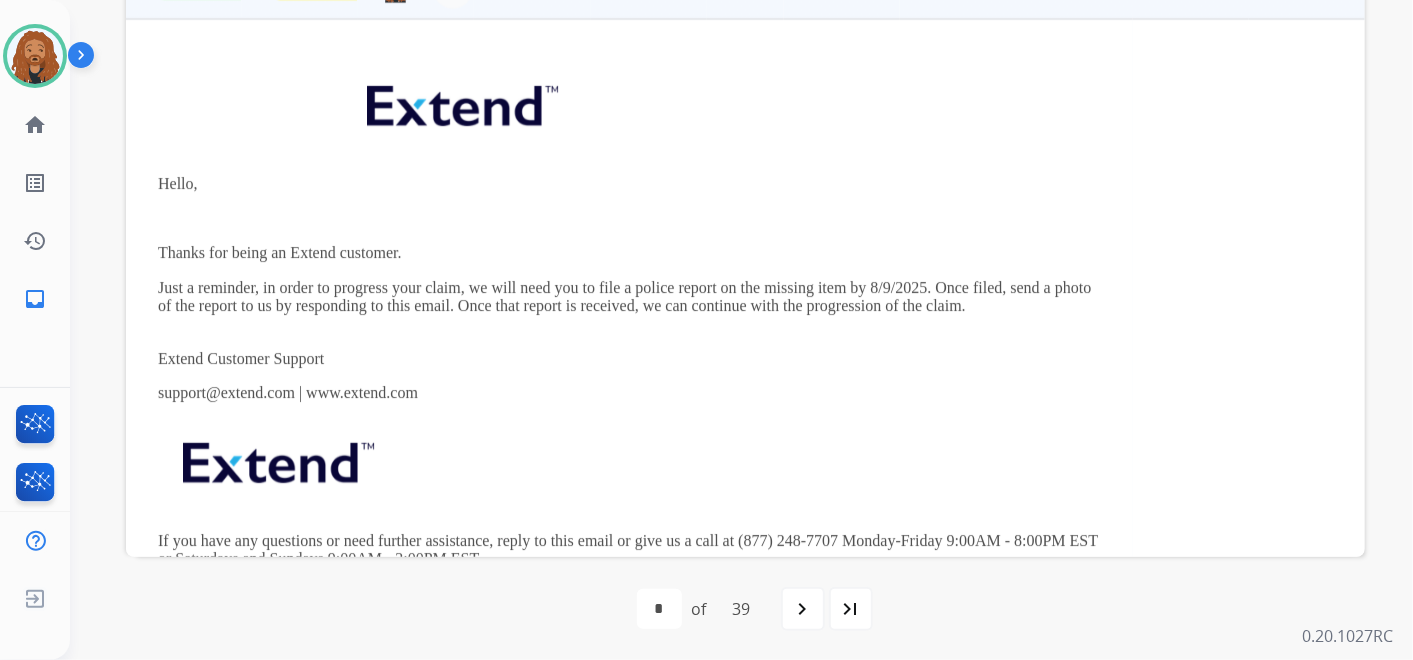 scroll, scrollTop: 0, scrollLeft: 0, axis: both 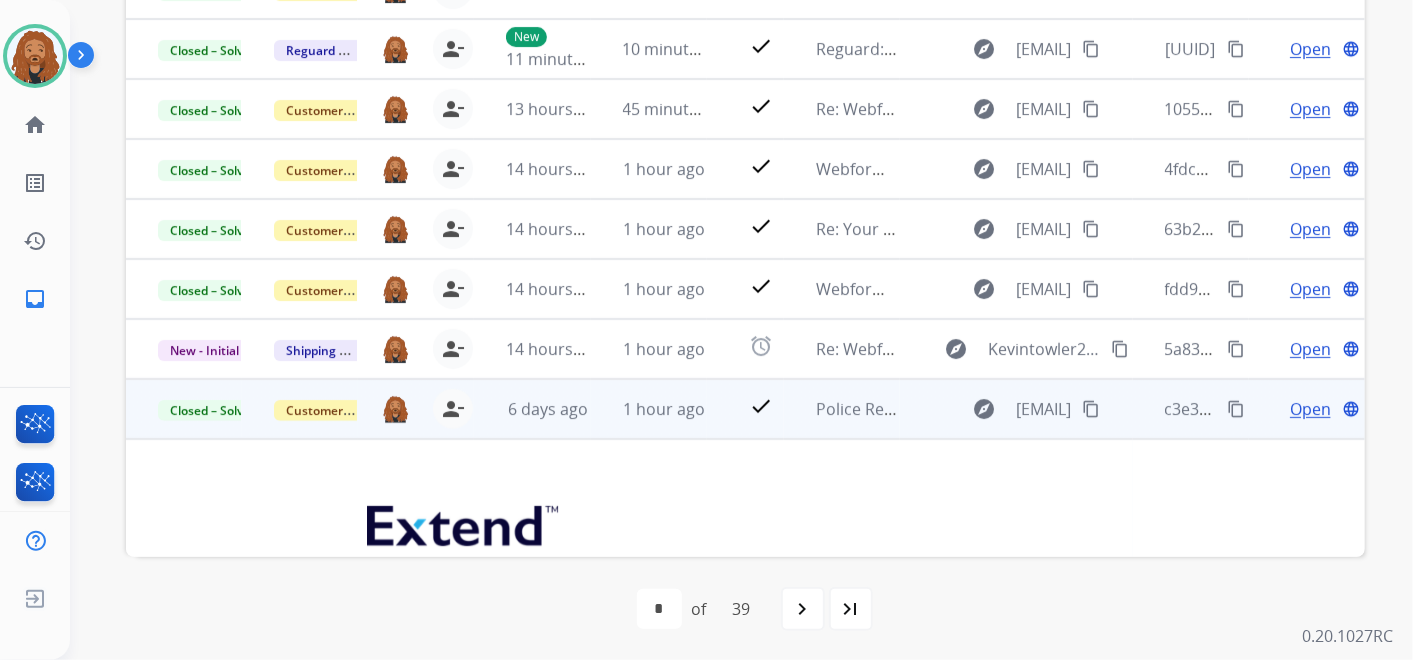click on "1 hour ago" at bounding box center (649, 409) 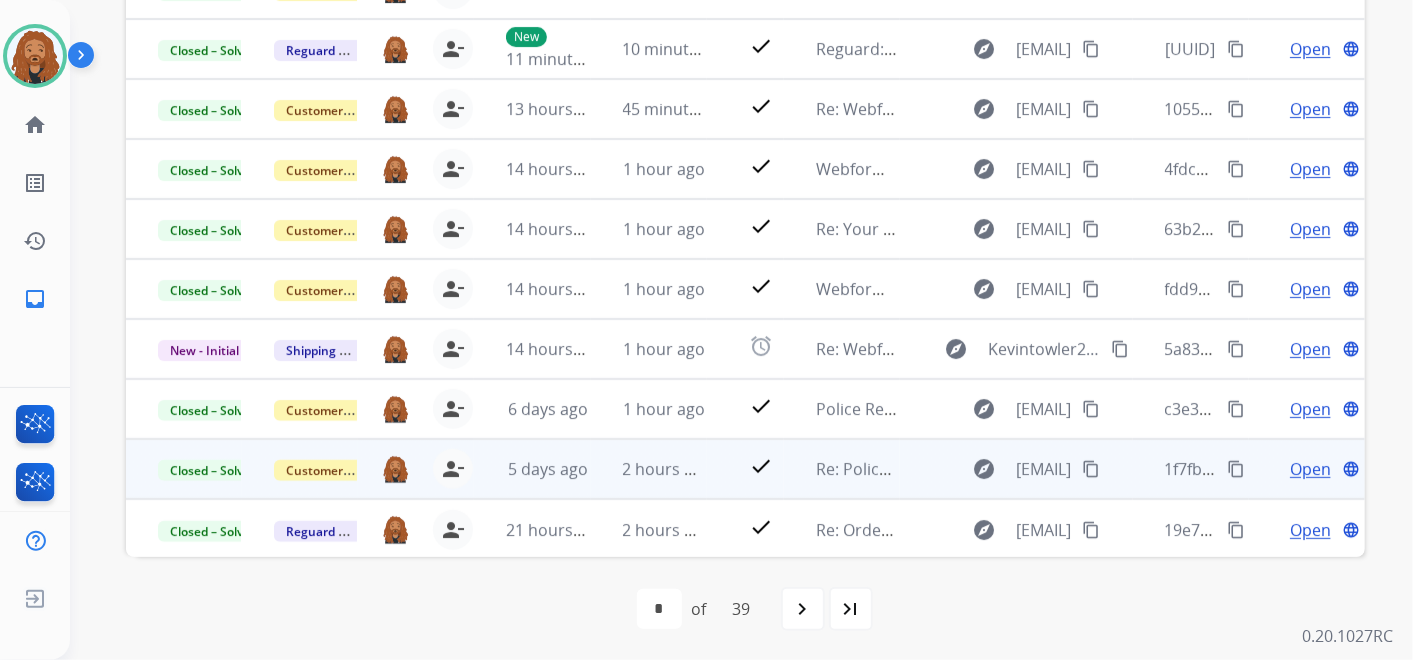 scroll, scrollTop: 1, scrollLeft: 0, axis: vertical 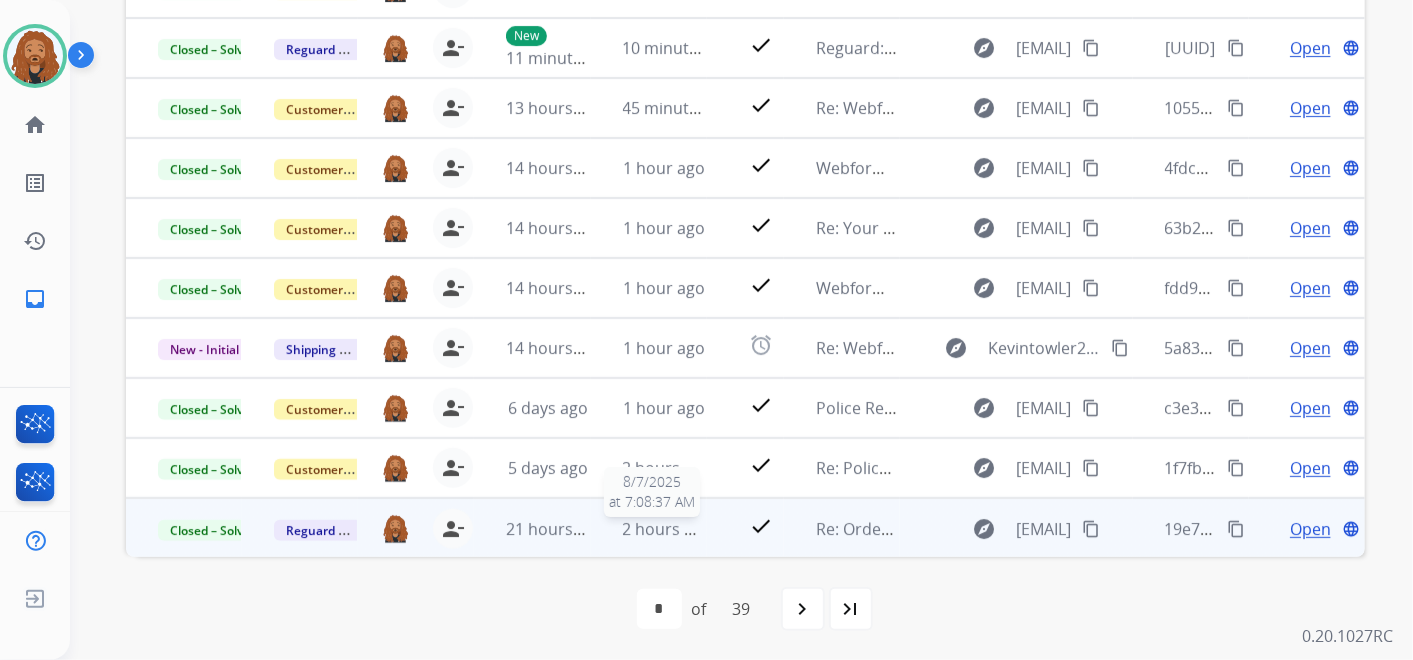 click on "2 hours ago" at bounding box center [668, 529] 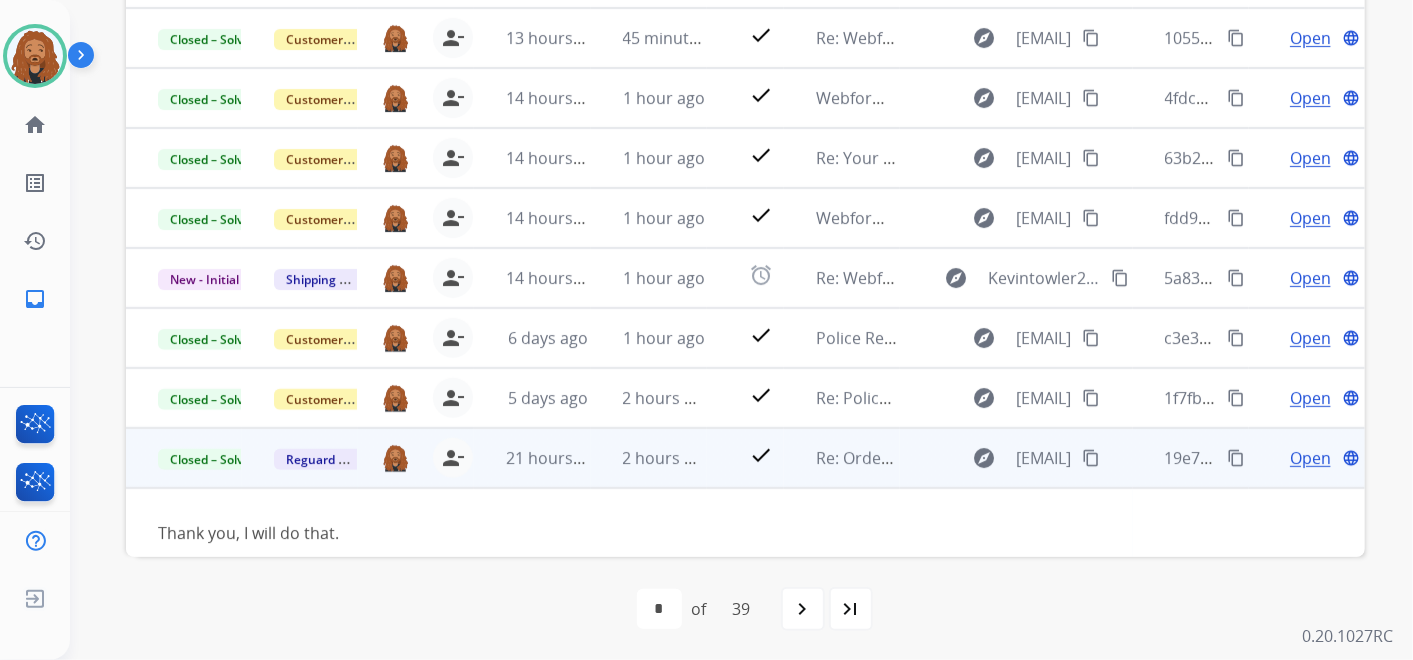scroll, scrollTop: 114, scrollLeft: 0, axis: vertical 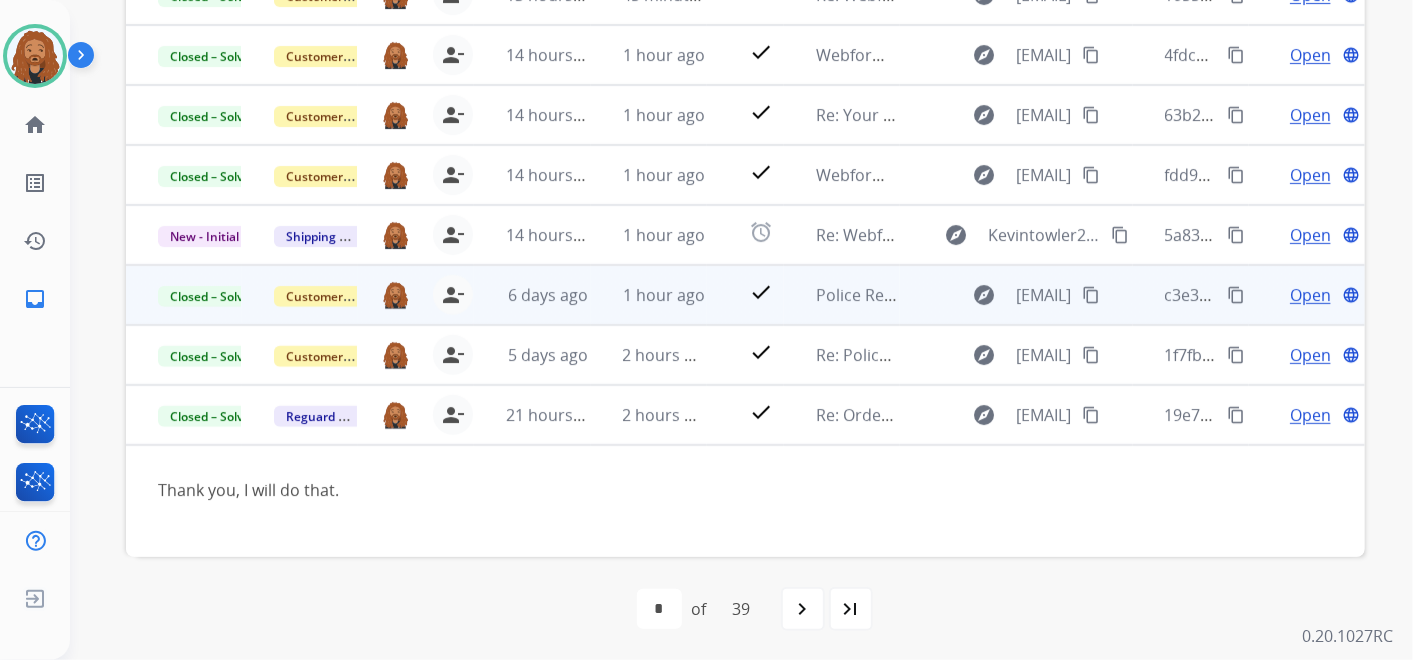 drag, startPoint x: 1268, startPoint y: 404, endPoint x: 1288, endPoint y: 412, distance: 21.540659 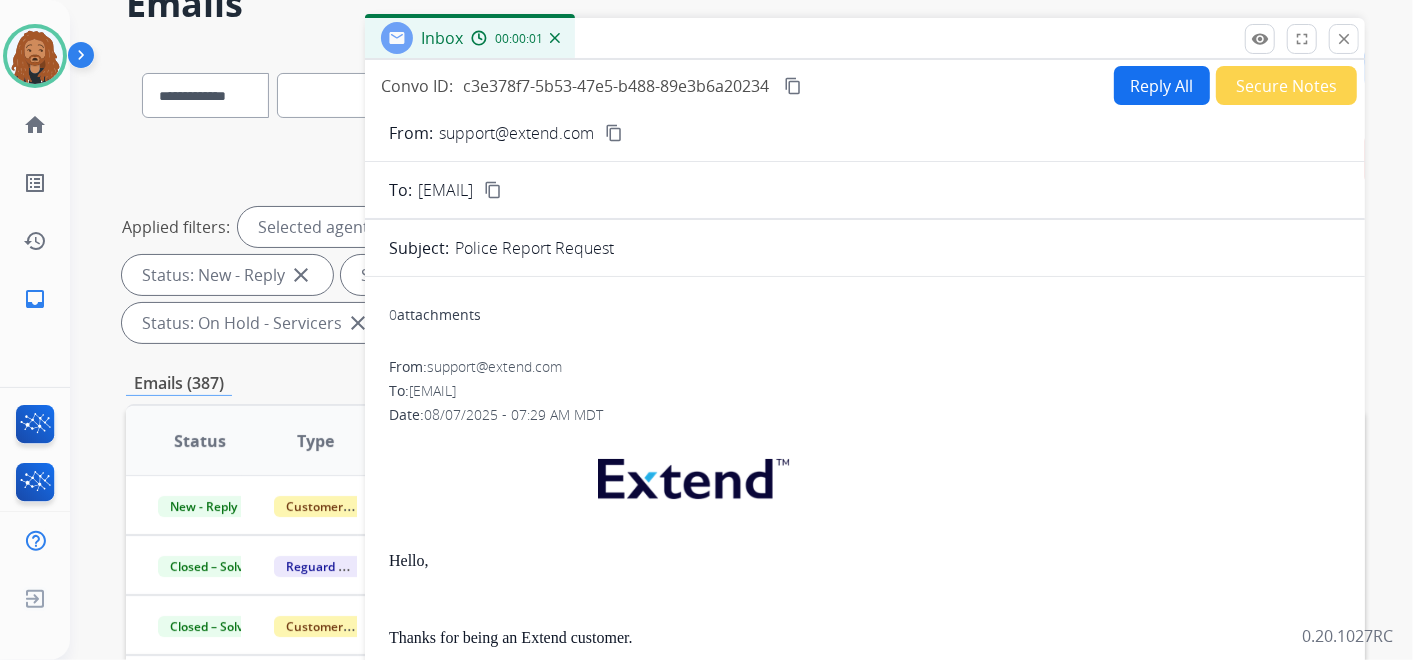 scroll, scrollTop: 0, scrollLeft: 0, axis: both 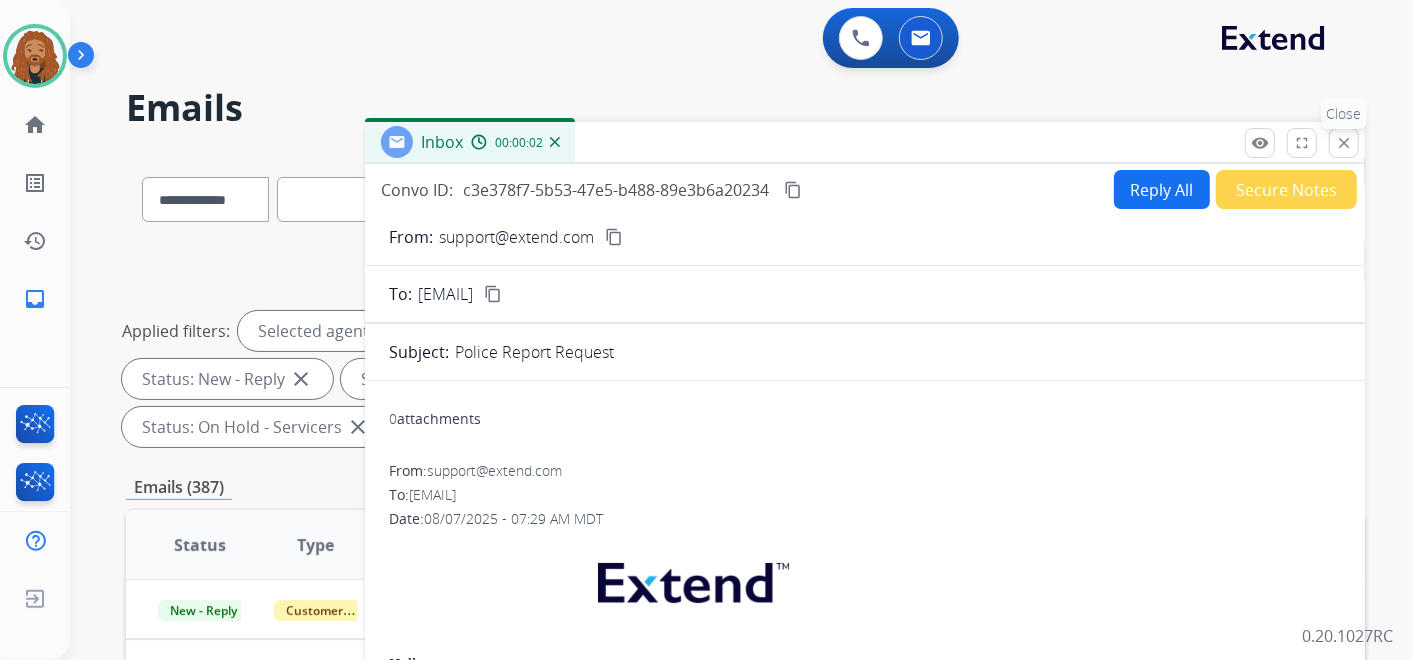 click on "Inbox  00:00:02" at bounding box center [865, 143] 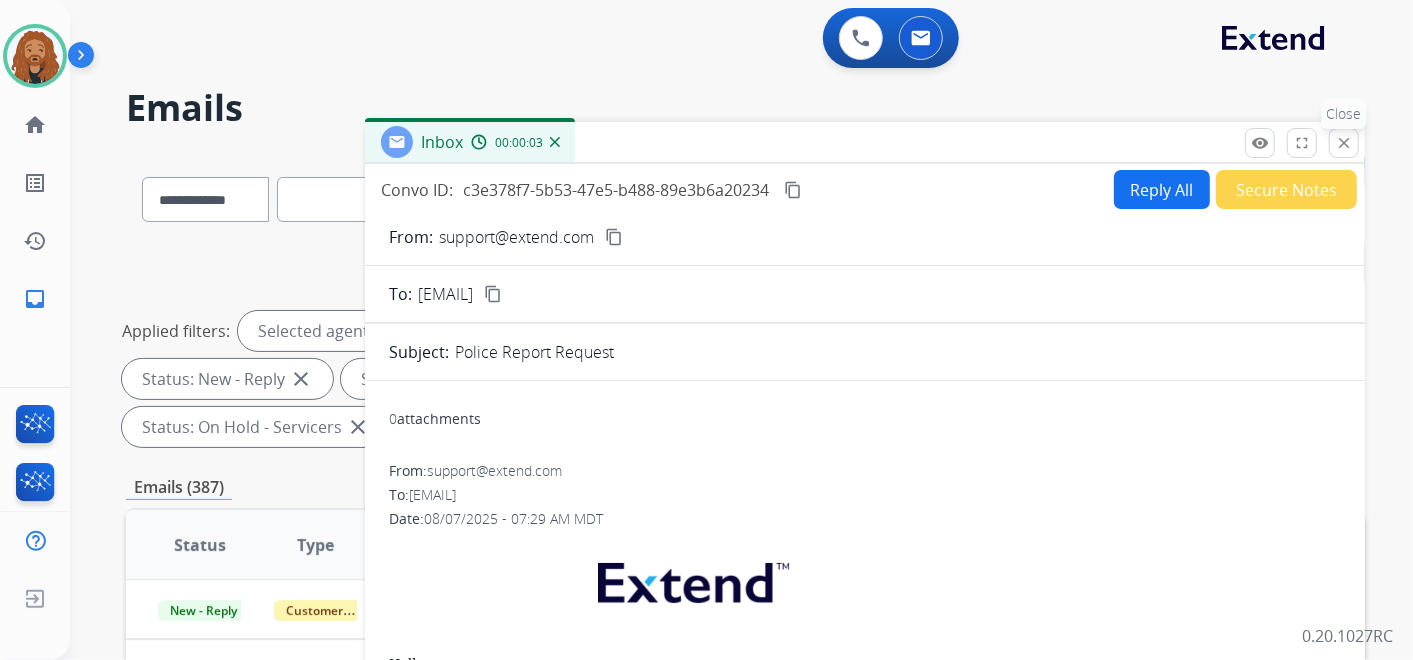 click on "close" at bounding box center [1344, 143] 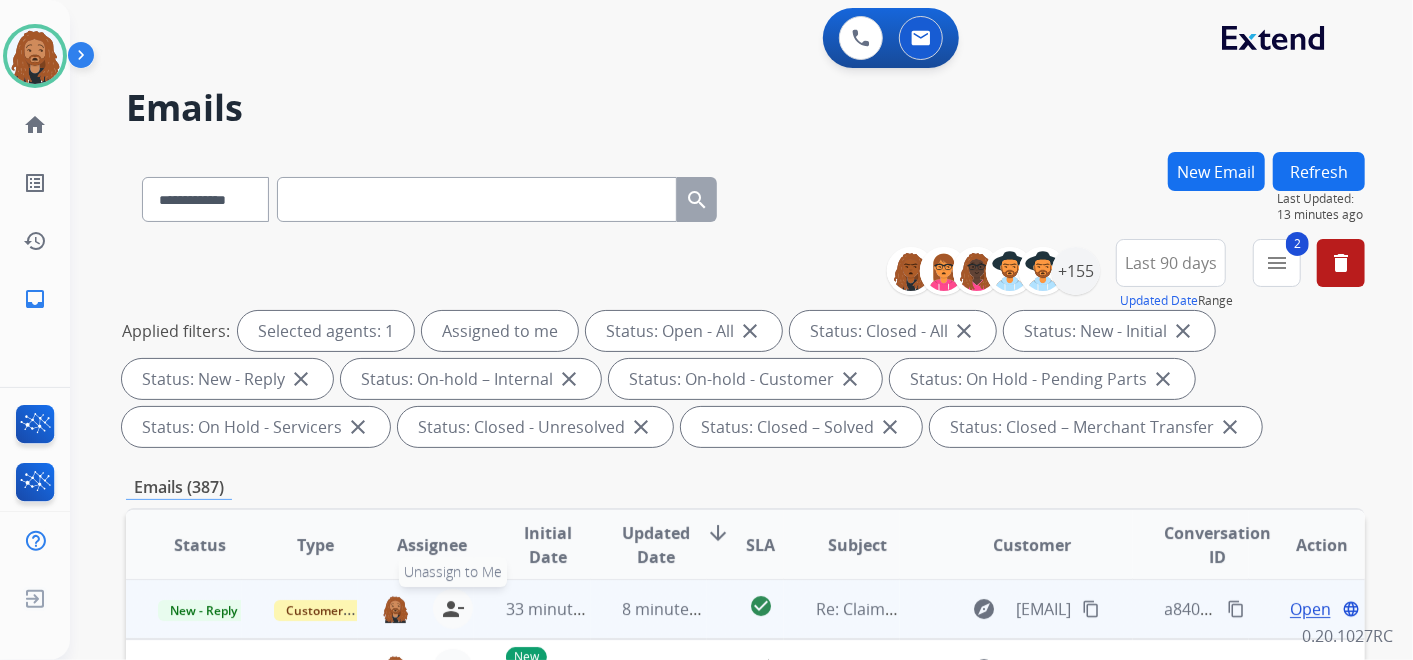 scroll, scrollTop: 17, scrollLeft: 0, axis: vertical 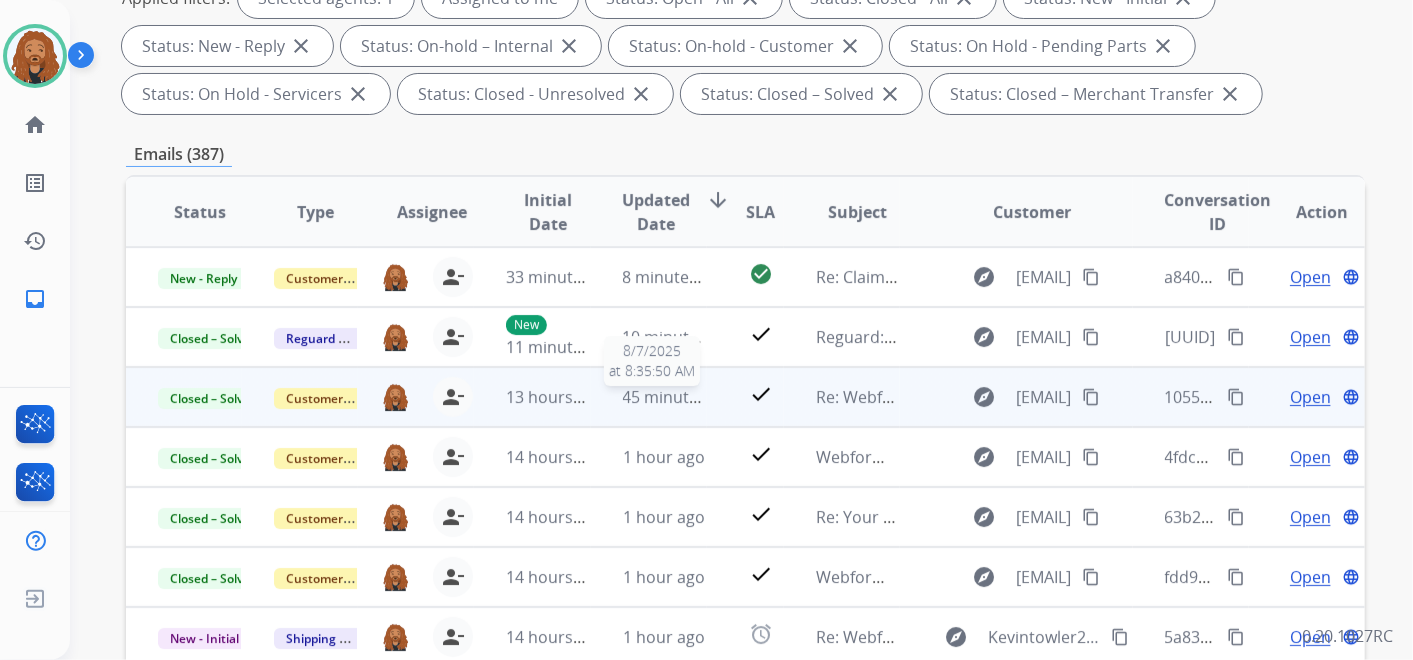 click on "45 minutes ago" at bounding box center [681, 397] 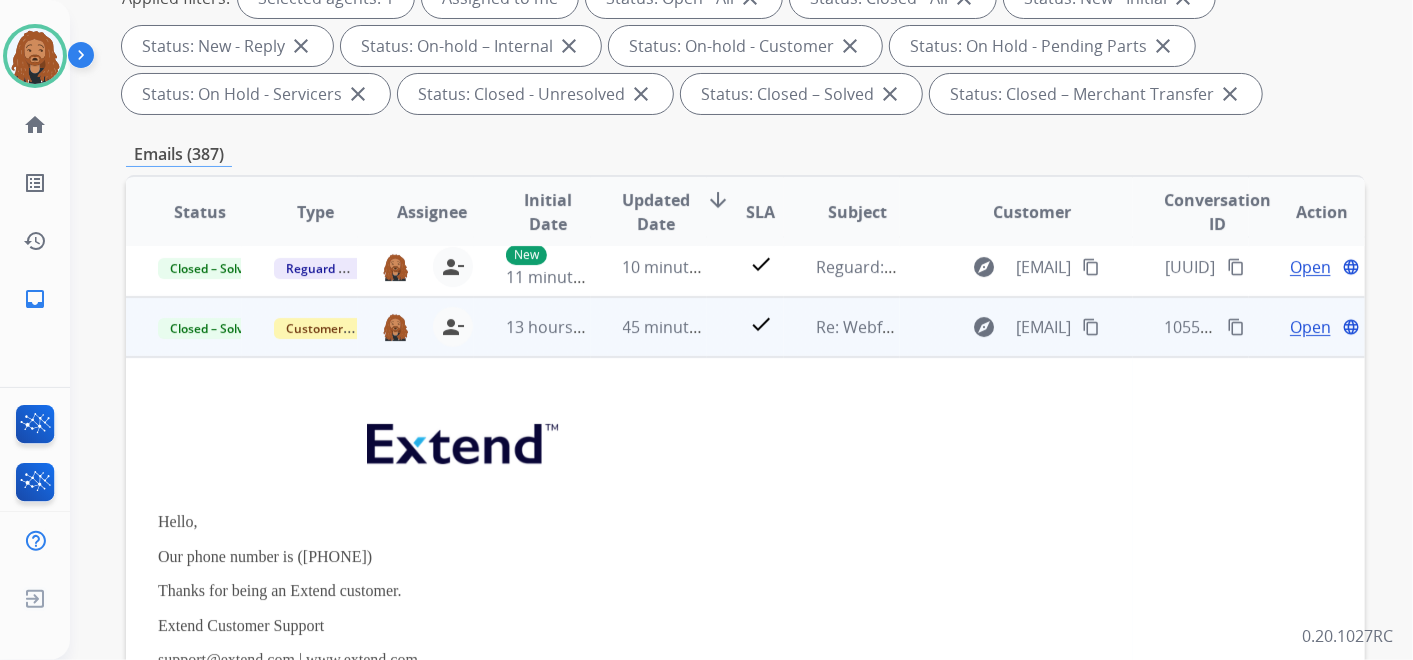 scroll, scrollTop: 120, scrollLeft: 0, axis: vertical 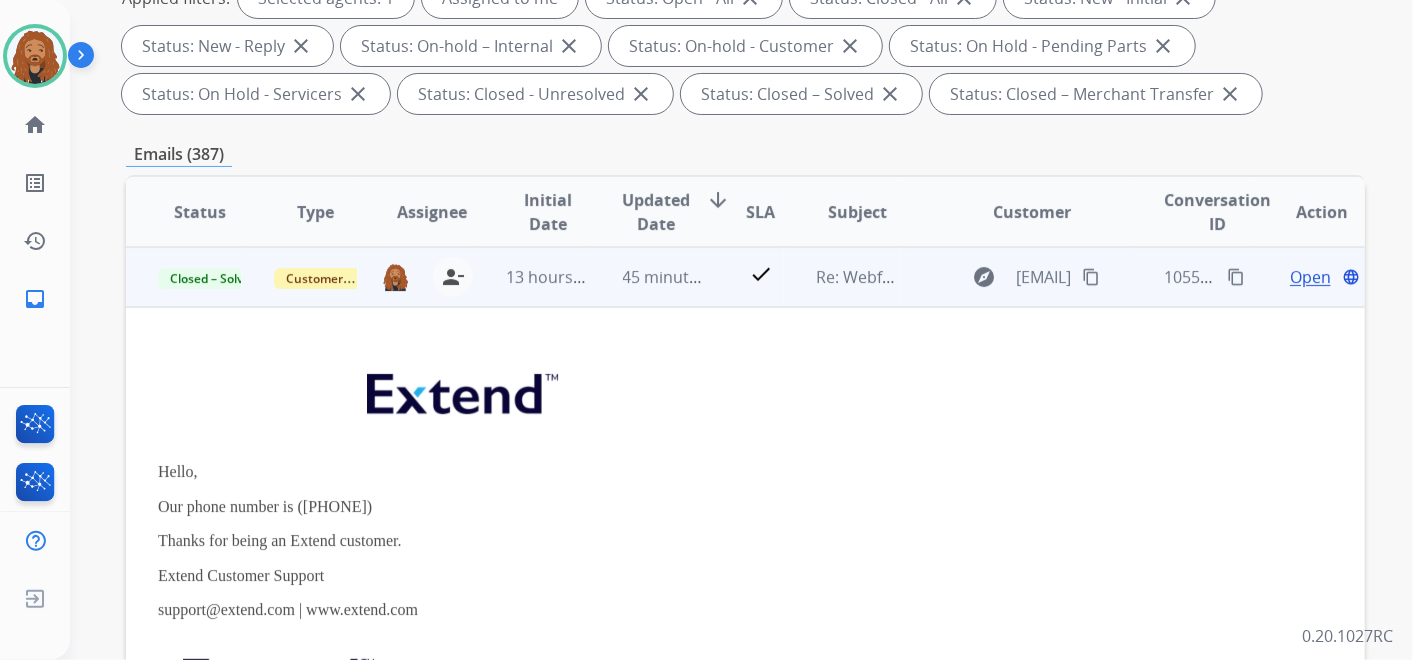 click on "Open" at bounding box center [1310, 277] 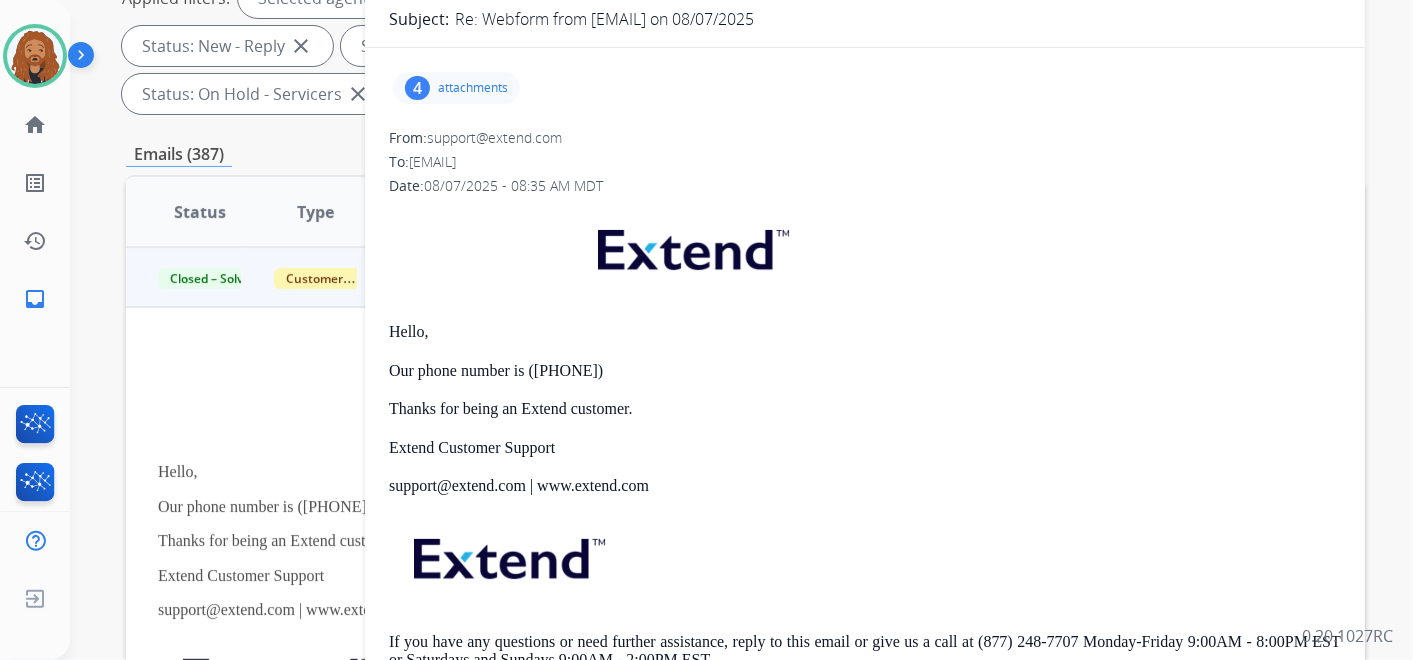 scroll, scrollTop: 111, scrollLeft: 0, axis: vertical 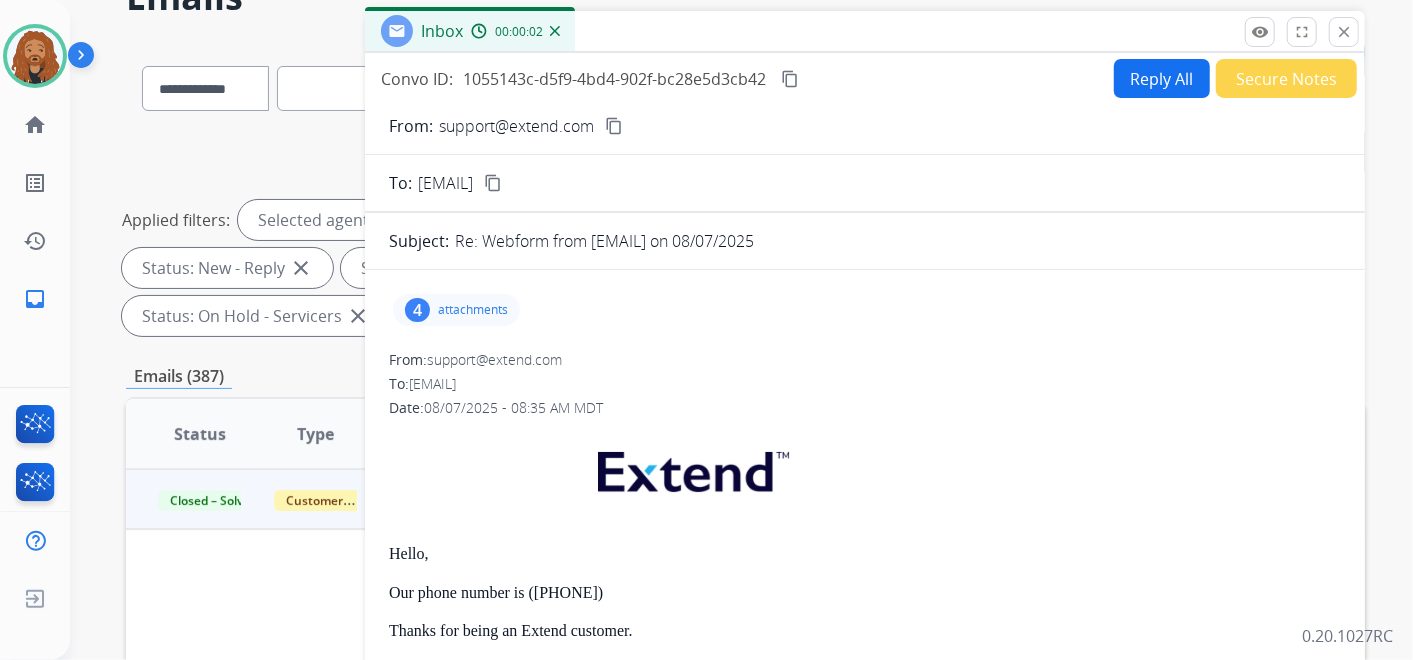 click on "attachments" at bounding box center (473, 310) 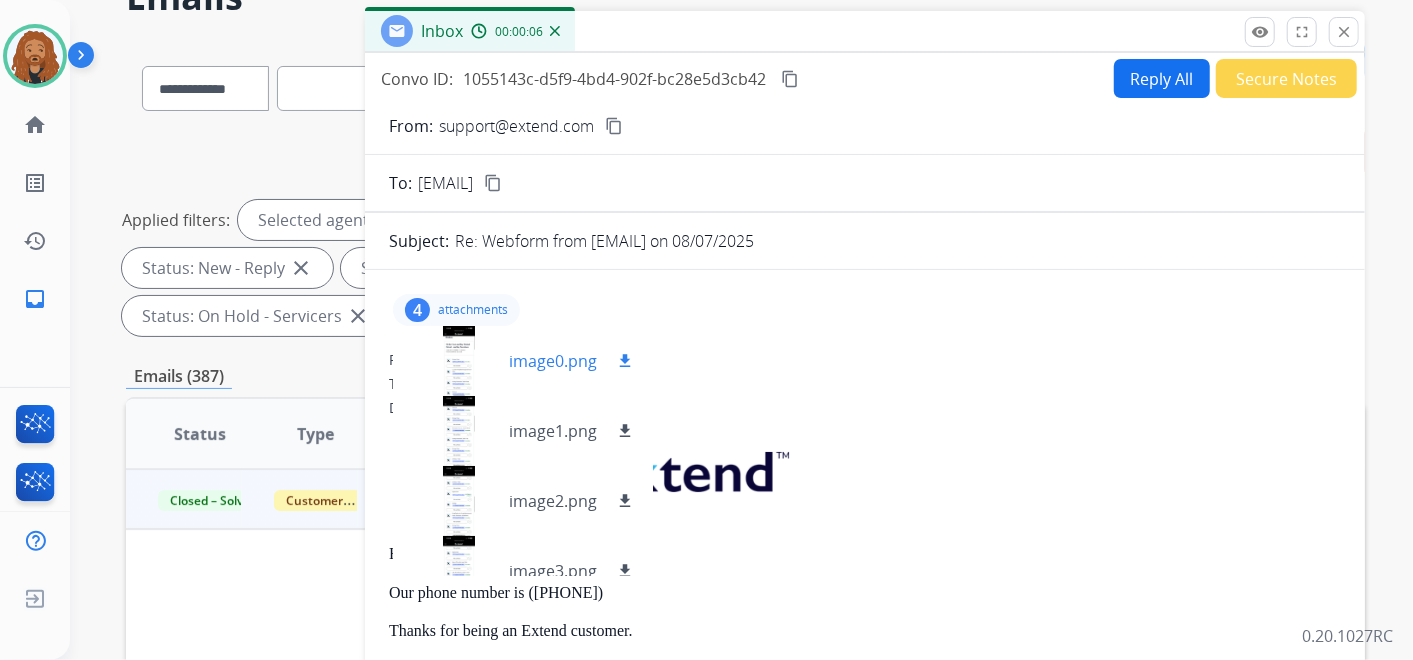 click on "image0.png" at bounding box center [553, 361] 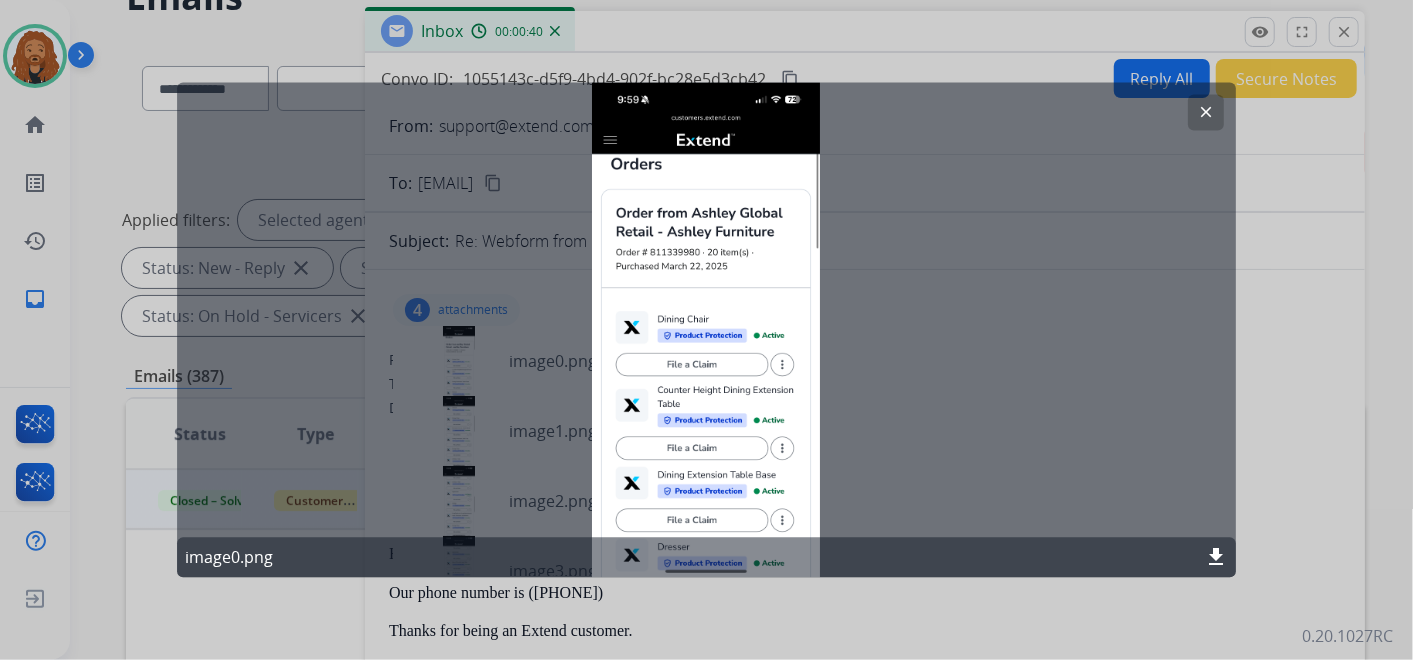click on "clear" 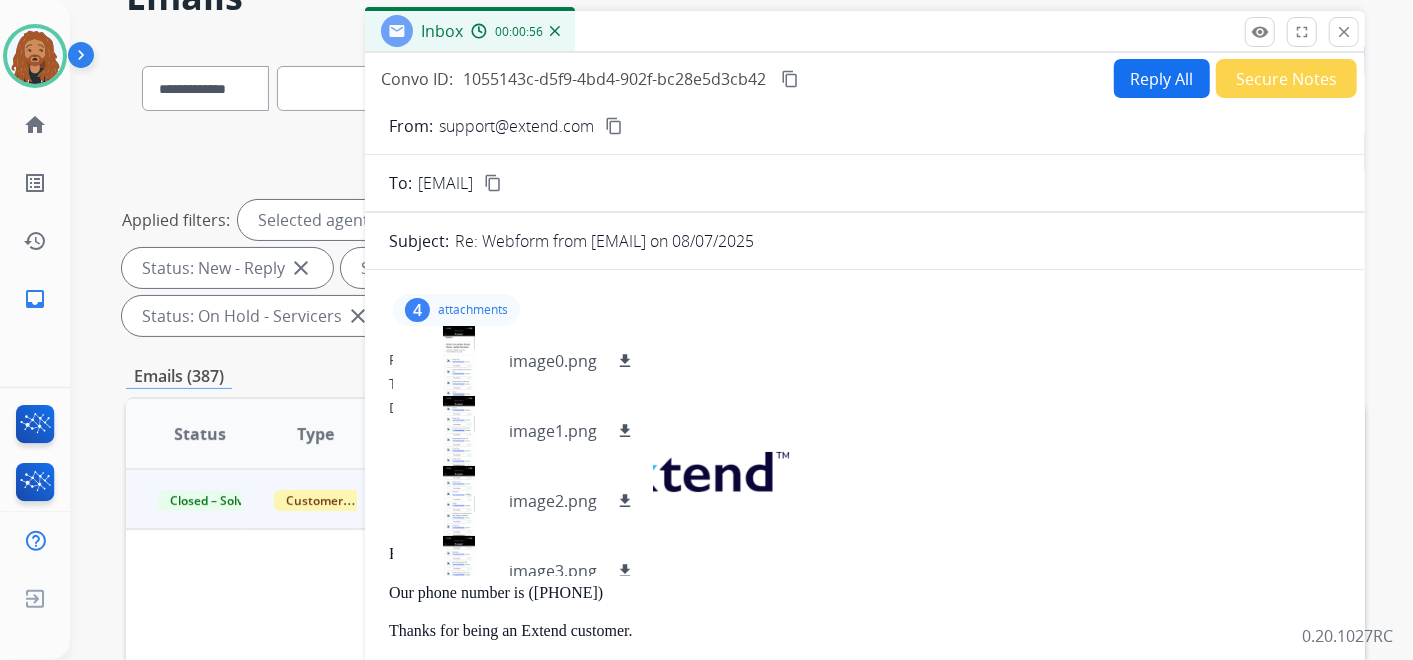 click on "close" at bounding box center [1344, 32] 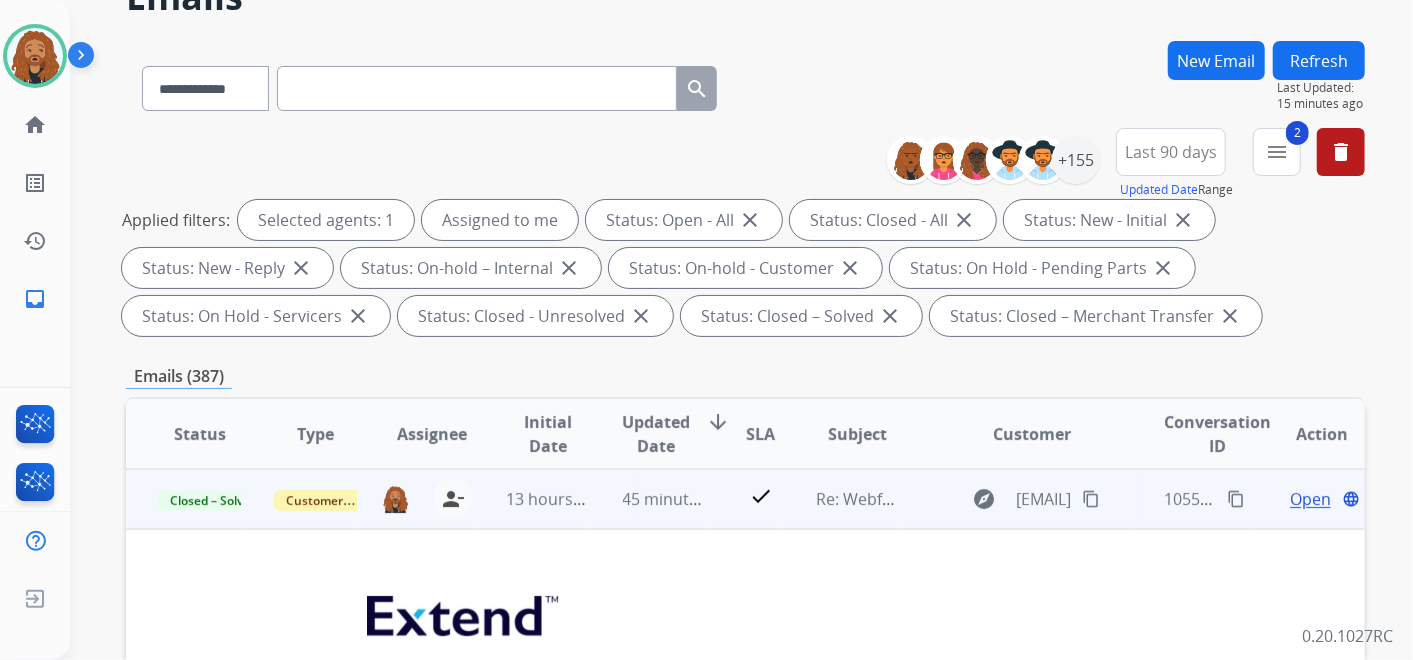 click on "Open" at bounding box center [1310, 499] 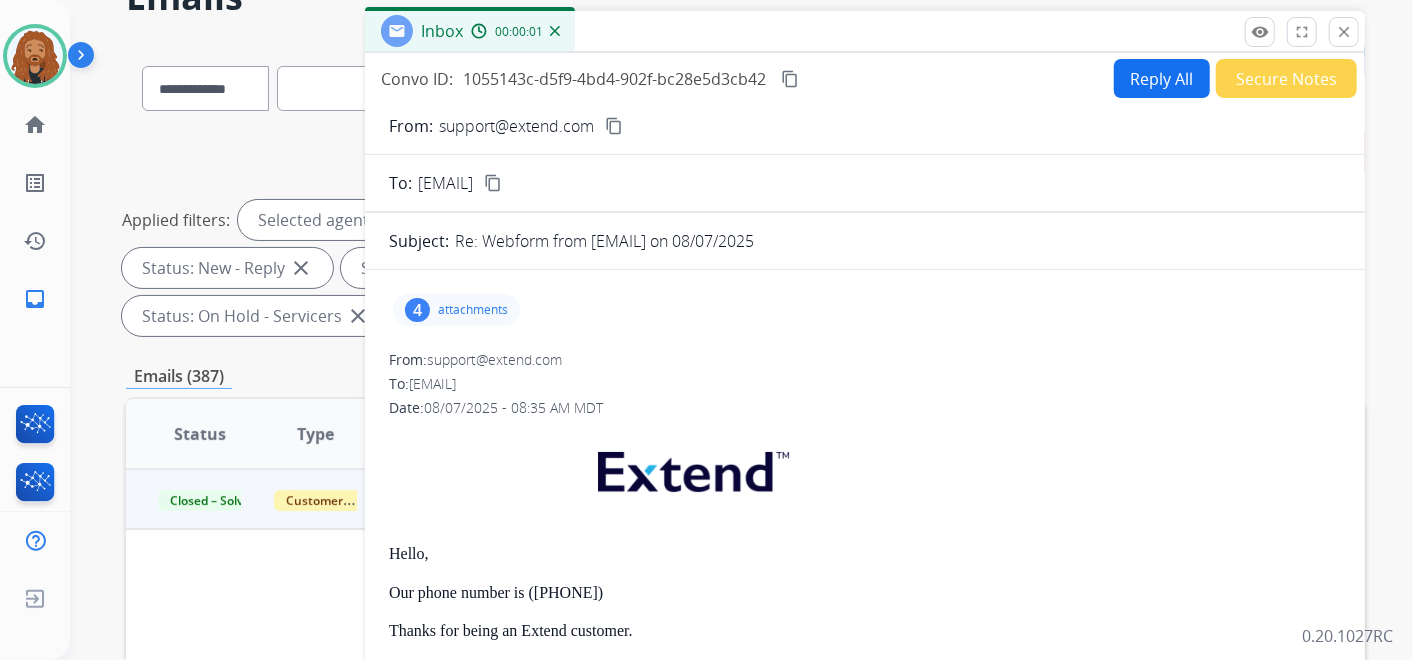 click on "4 attachments" at bounding box center (456, 310) 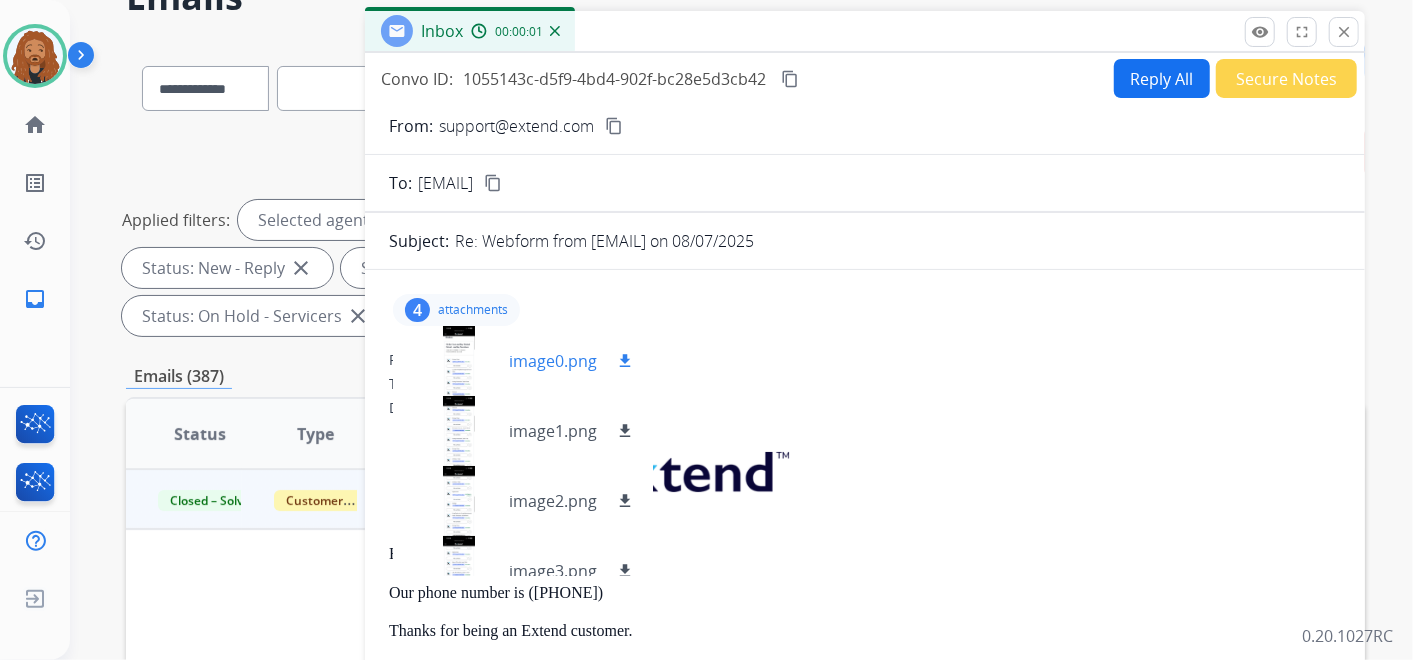 click on "image0.png" at bounding box center (553, 361) 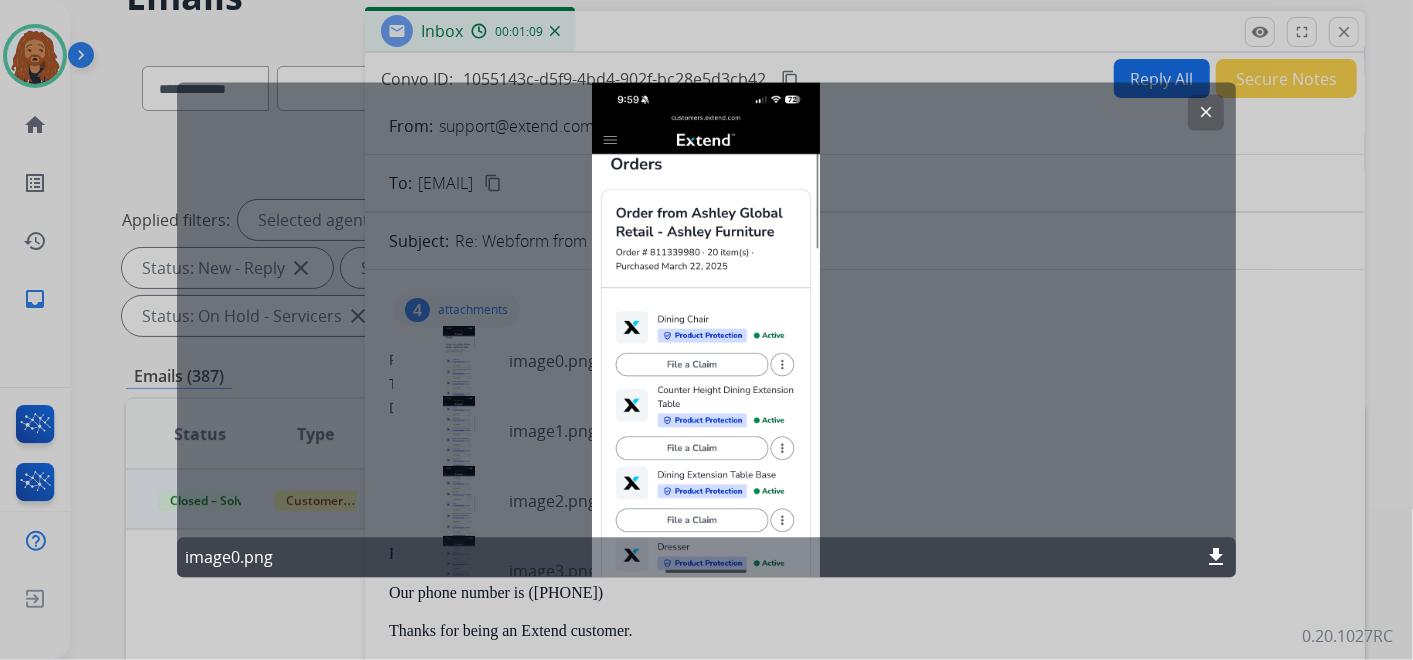 click on "clear" 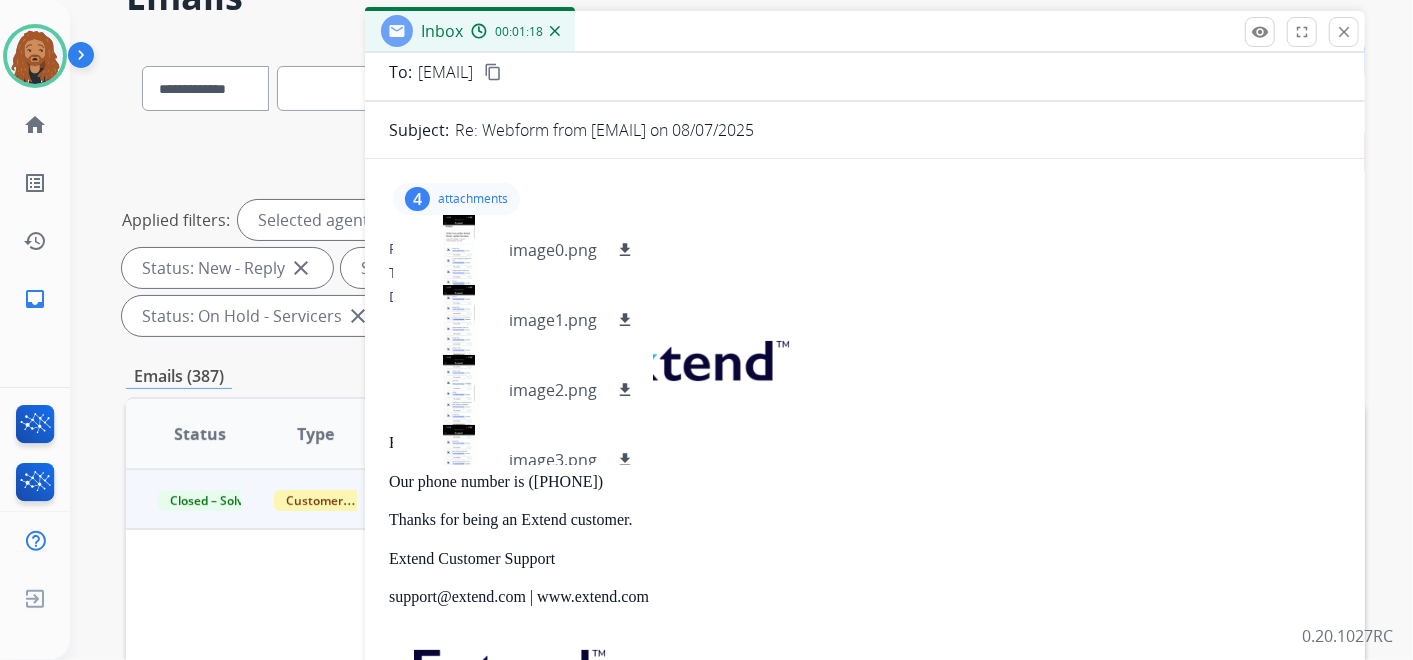 drag, startPoint x: 1066, startPoint y: 379, endPoint x: 1077, endPoint y: 371, distance: 13.601471 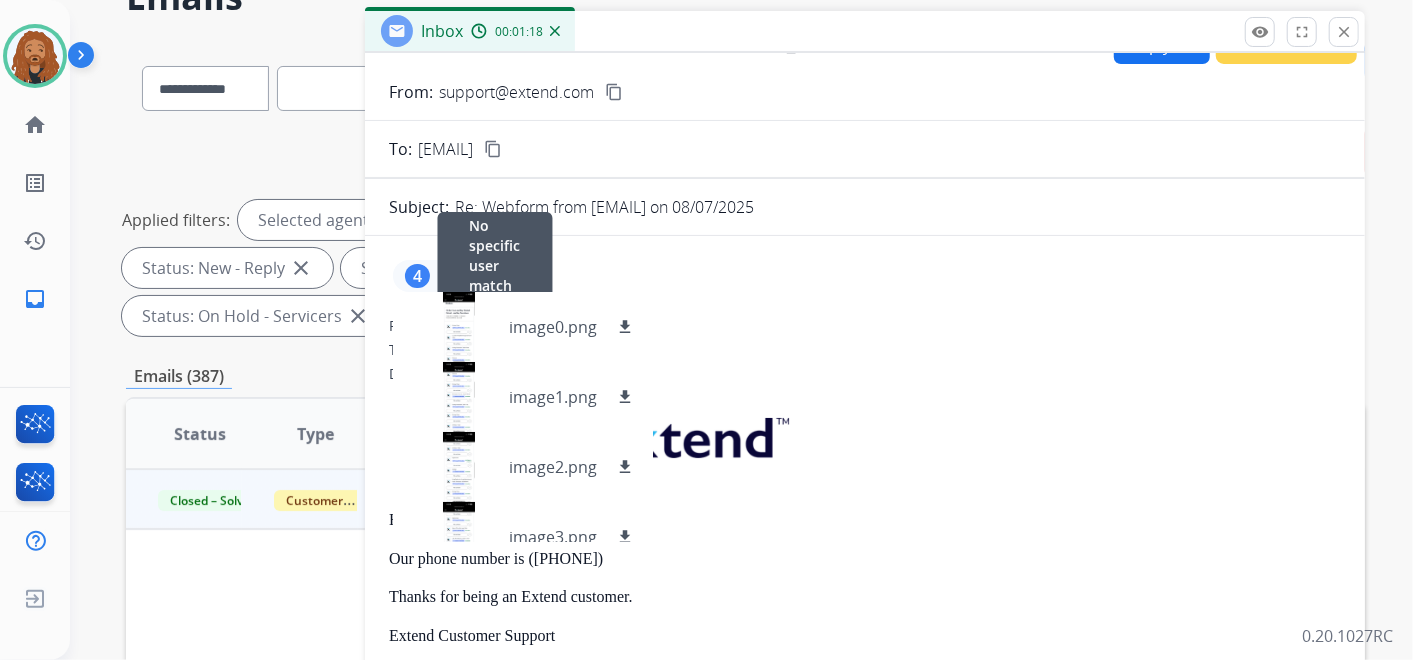 scroll, scrollTop: 0, scrollLeft: 0, axis: both 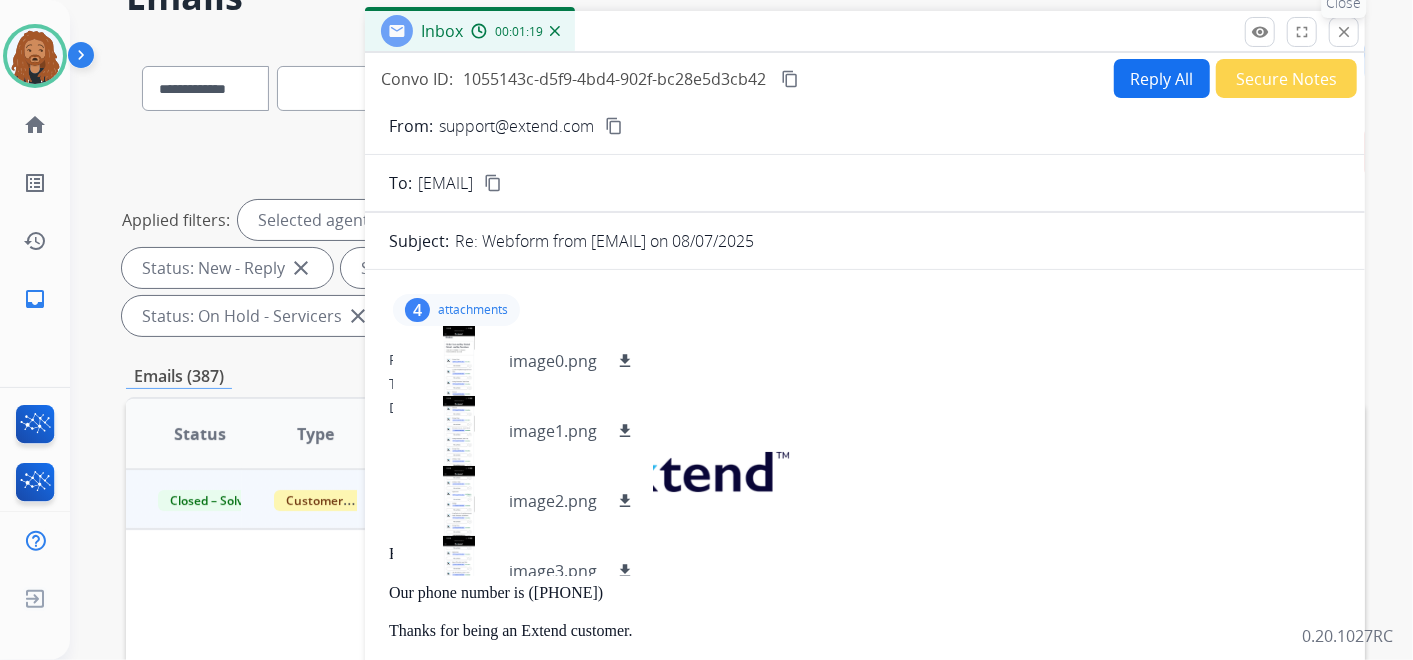 click on "close" at bounding box center (1344, 32) 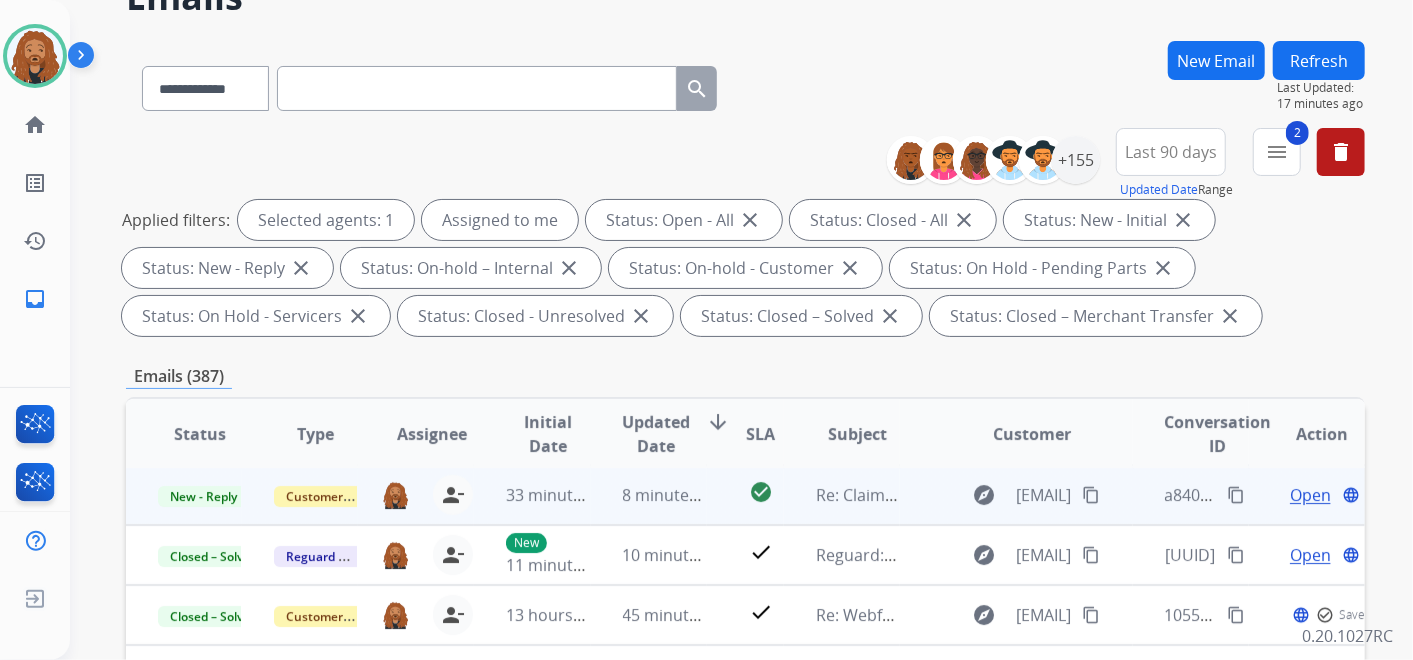 scroll, scrollTop: 0, scrollLeft: 0, axis: both 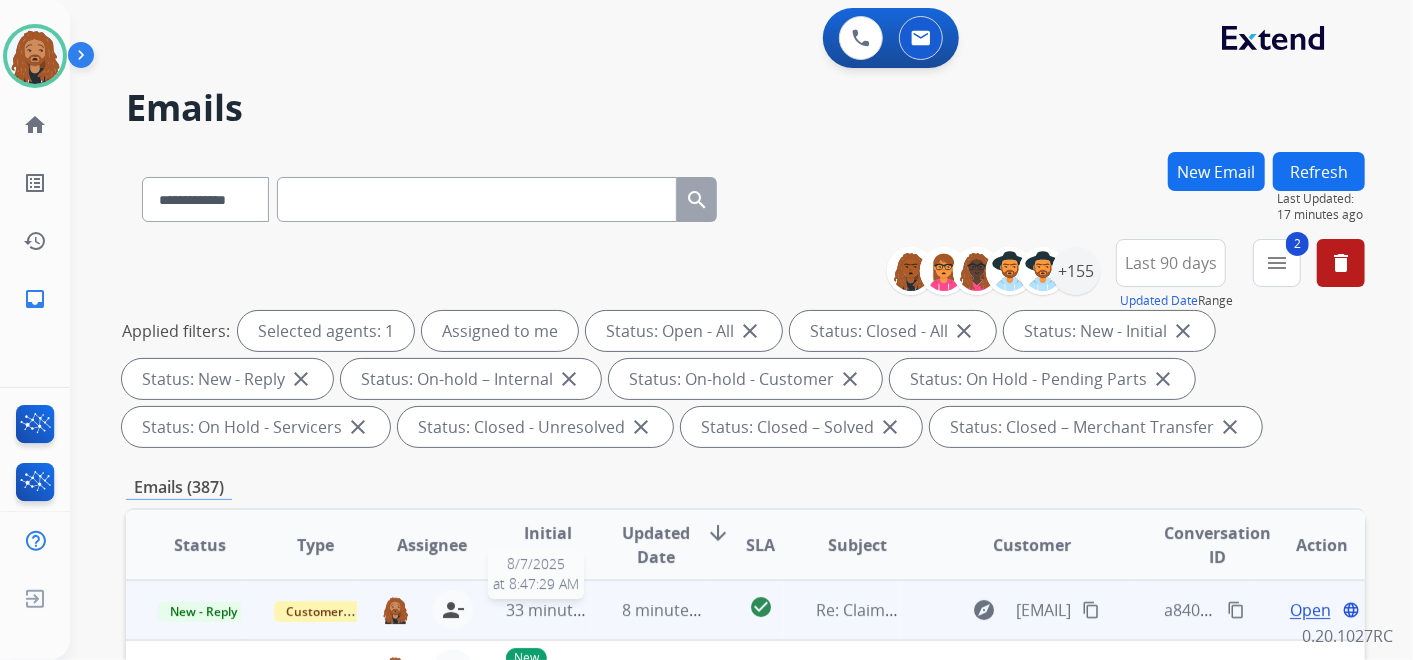 click on "33 minutes ago" at bounding box center (564, 610) 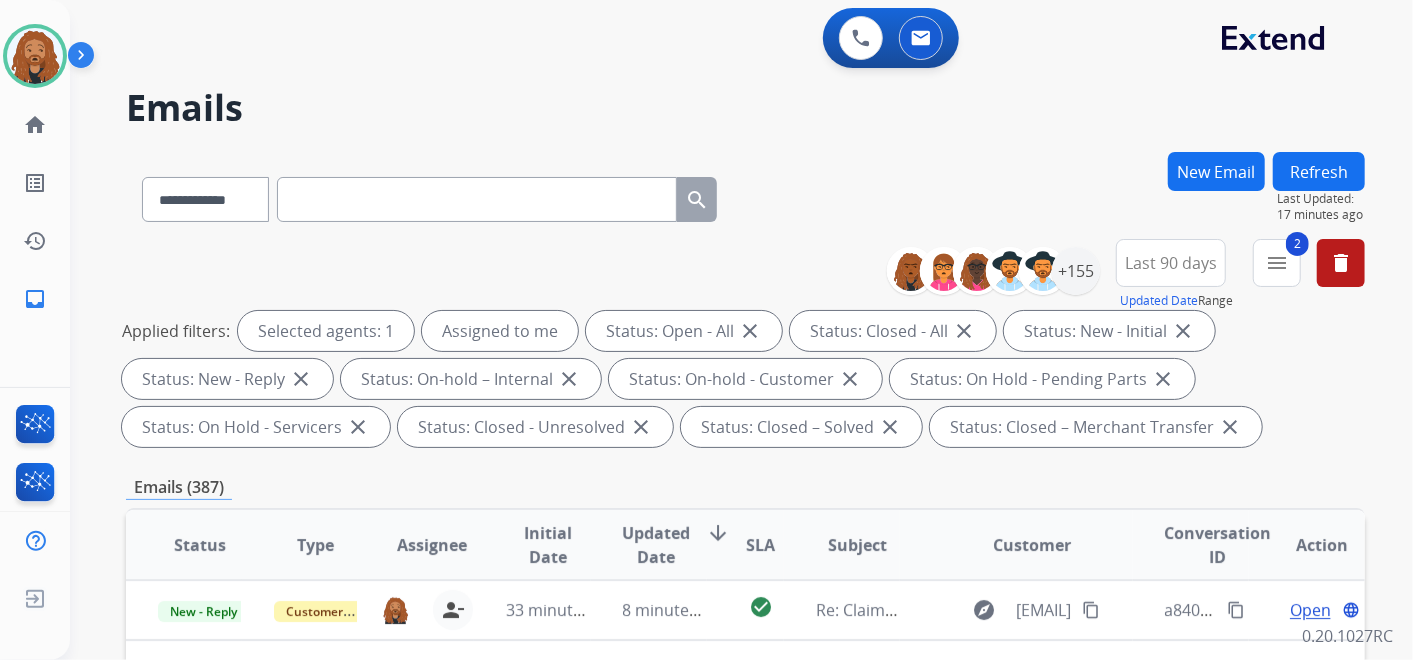 scroll, scrollTop: 333, scrollLeft: 0, axis: vertical 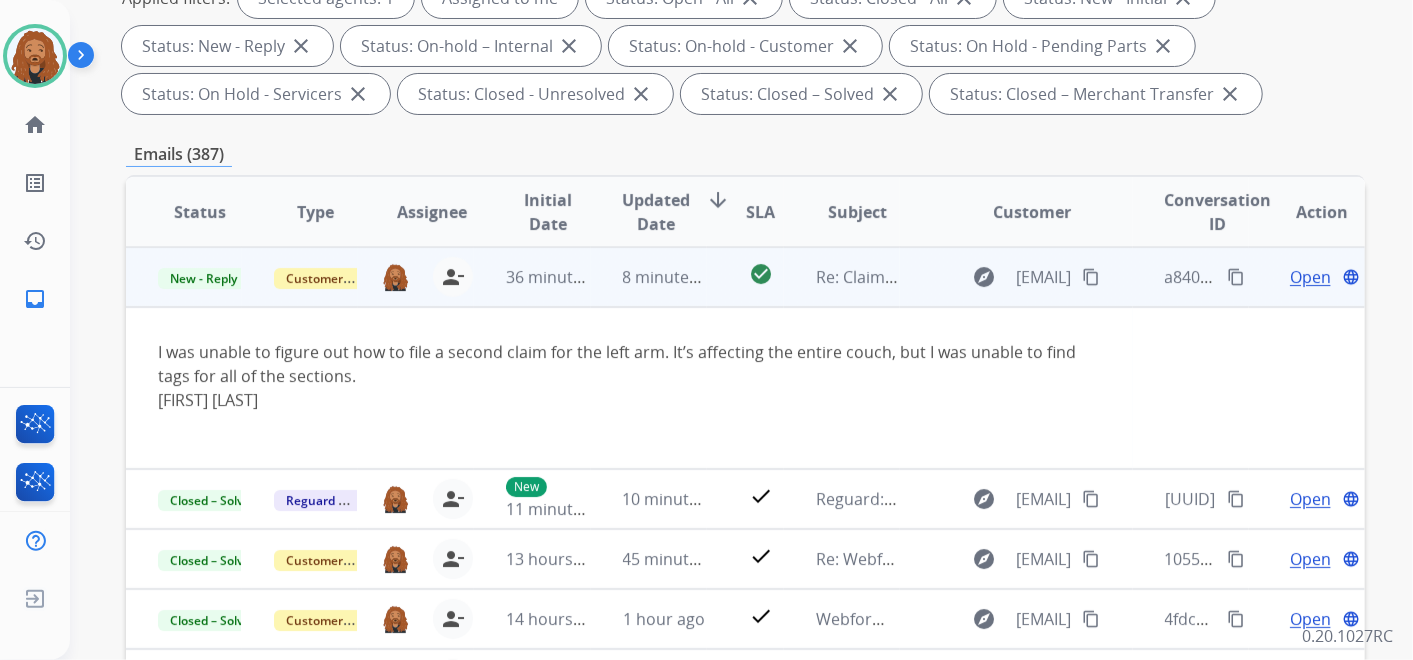 click on "Open" at bounding box center [1310, 277] 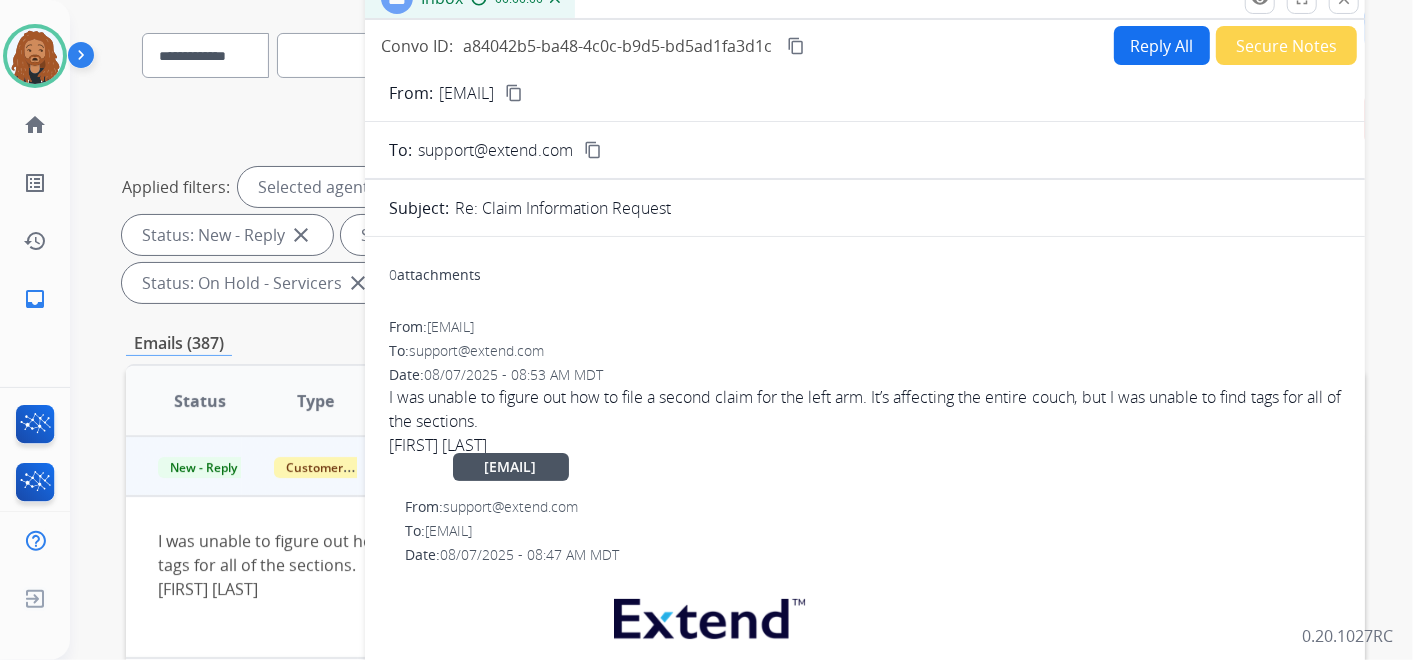 scroll, scrollTop: 0, scrollLeft: 0, axis: both 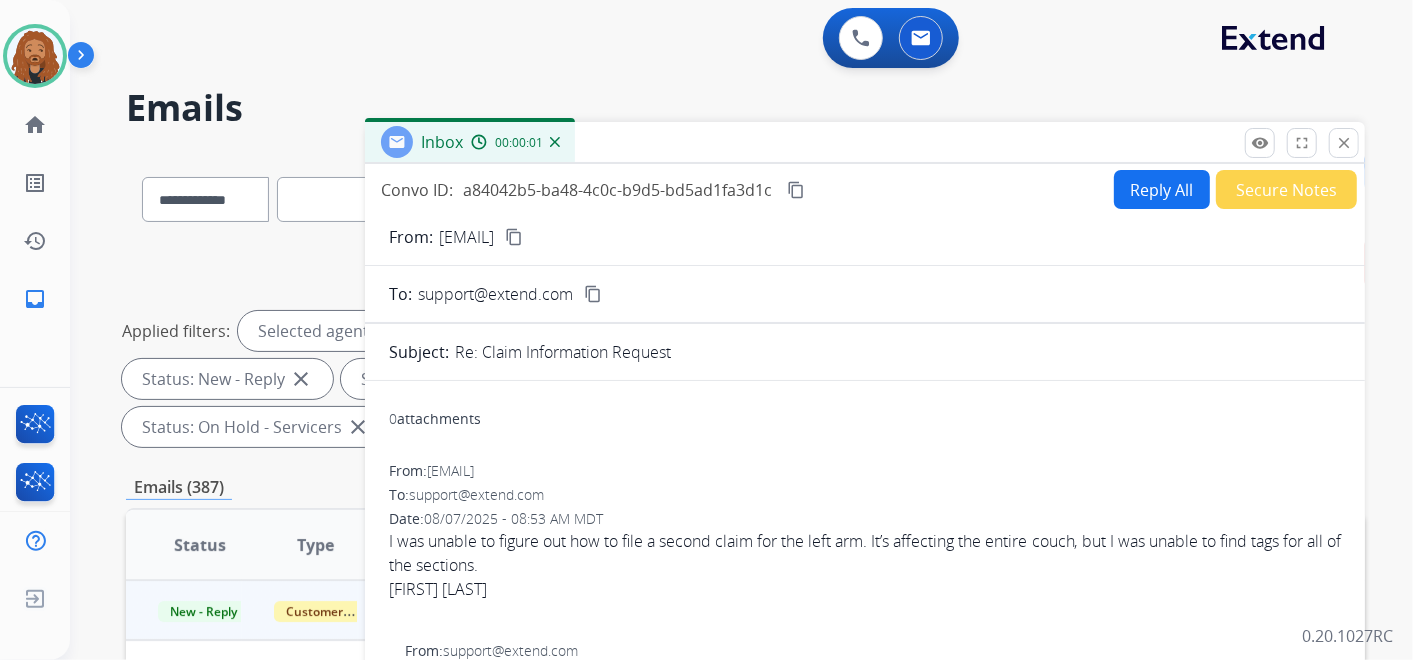 click on "Reply All" at bounding box center [1162, 189] 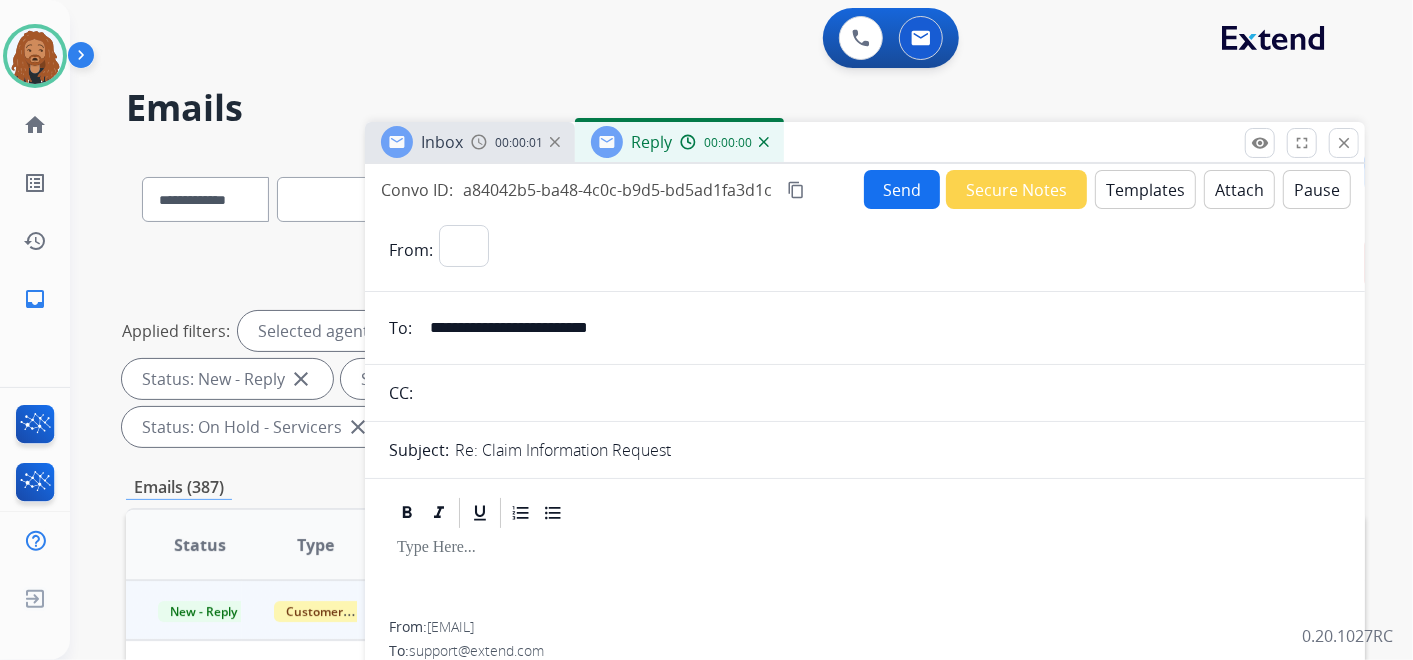select on "**********" 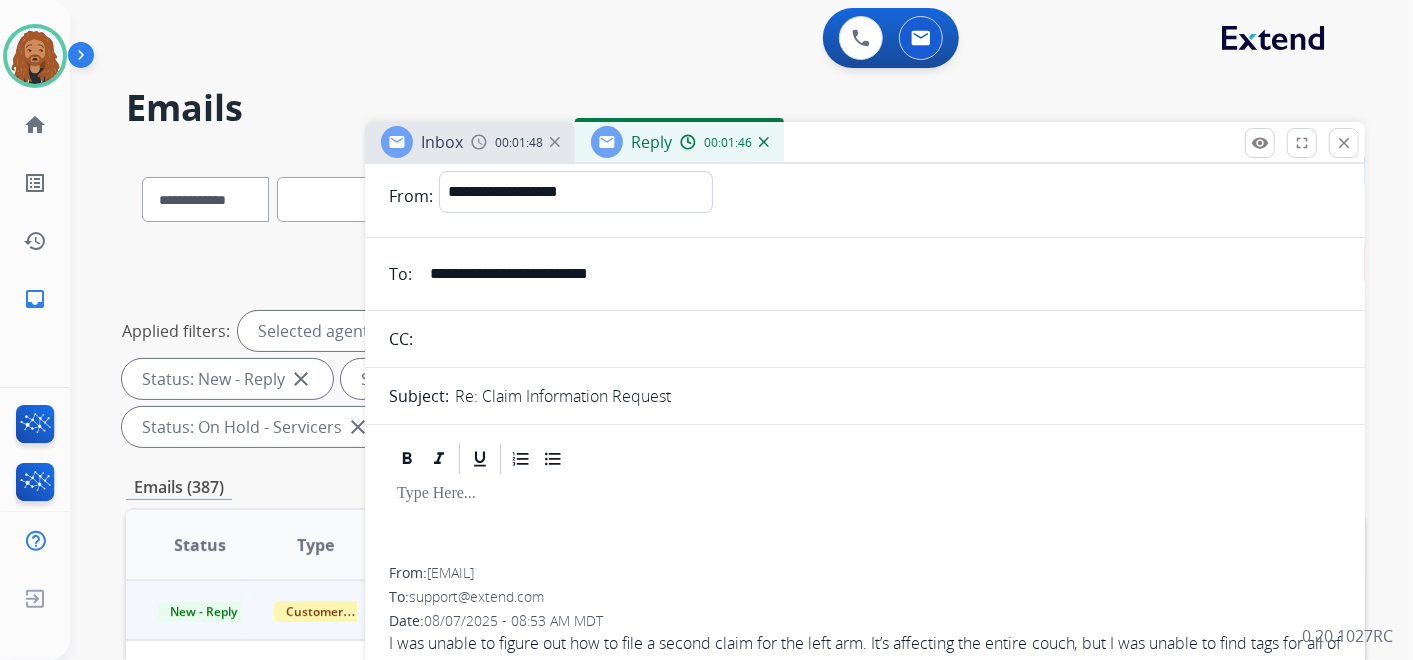 scroll, scrollTop: 0, scrollLeft: 0, axis: both 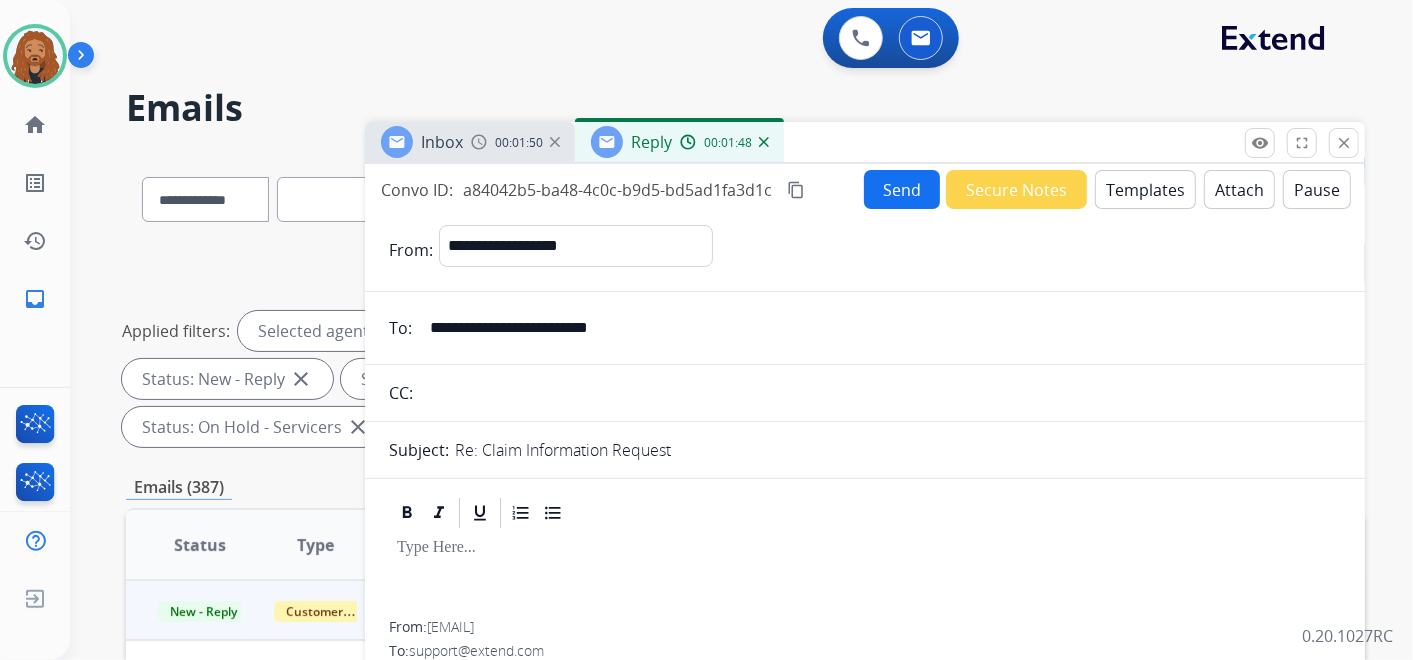 click at bounding box center [865, 576] 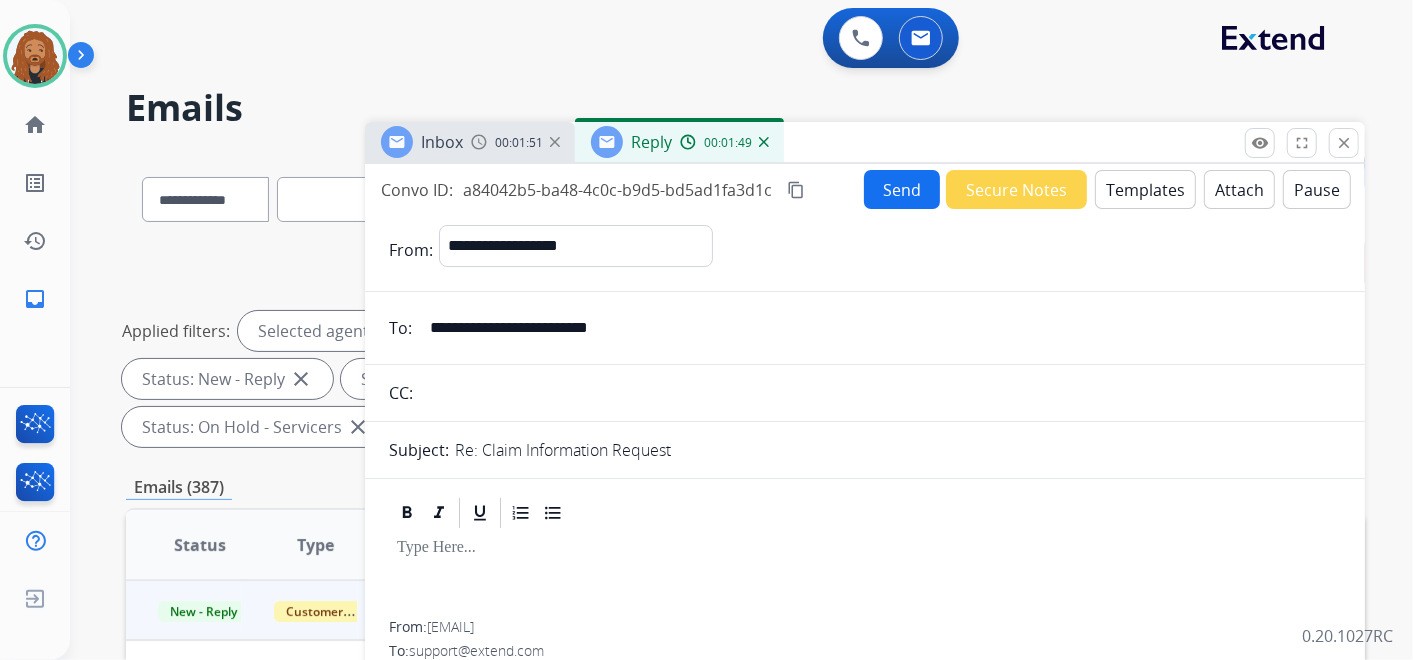 click on "Templates" at bounding box center [1145, 189] 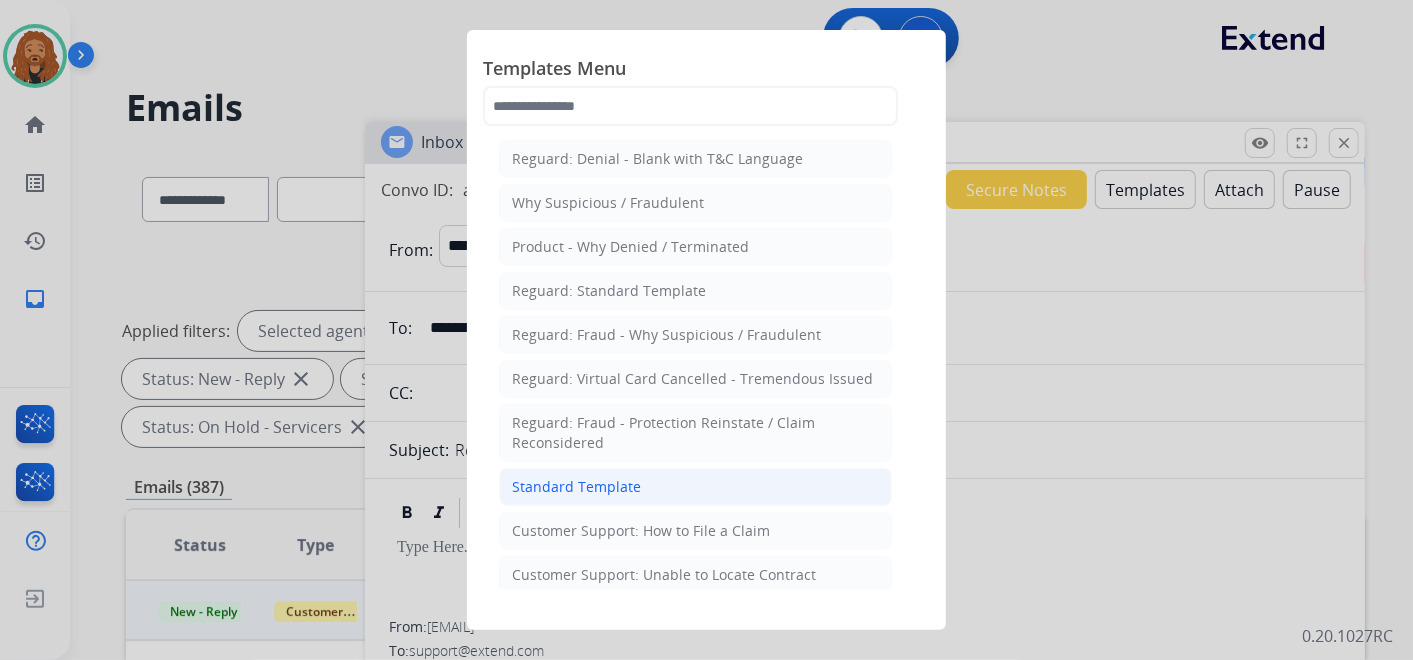 click on "Standard Template" 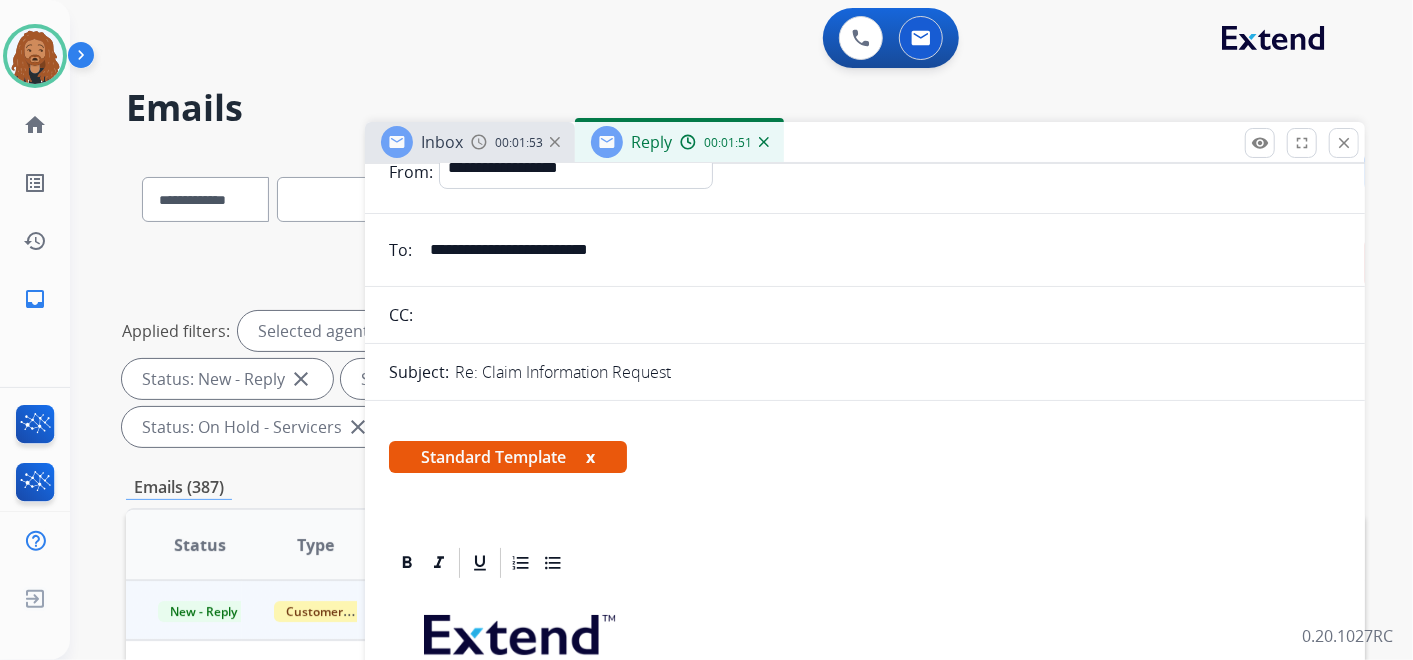 scroll, scrollTop: 333, scrollLeft: 0, axis: vertical 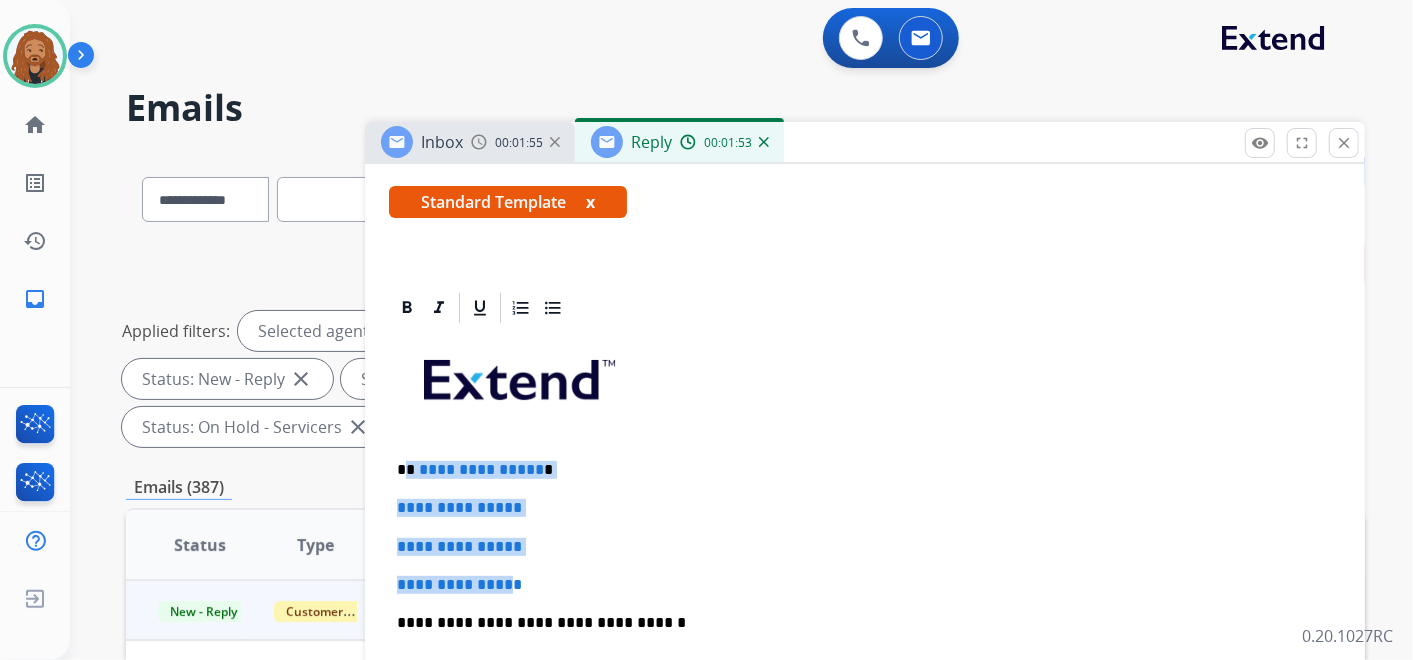 drag, startPoint x: 524, startPoint y: 588, endPoint x: 409, endPoint y: 464, distance: 169.1183 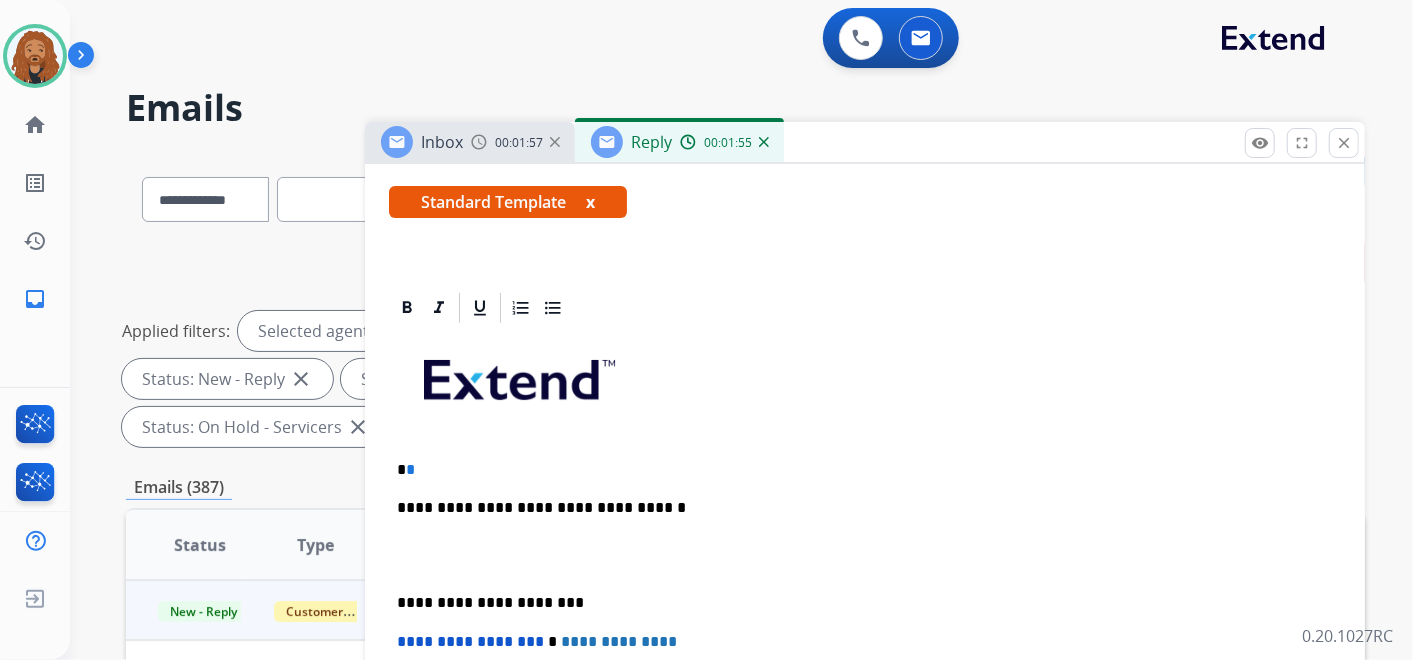 type 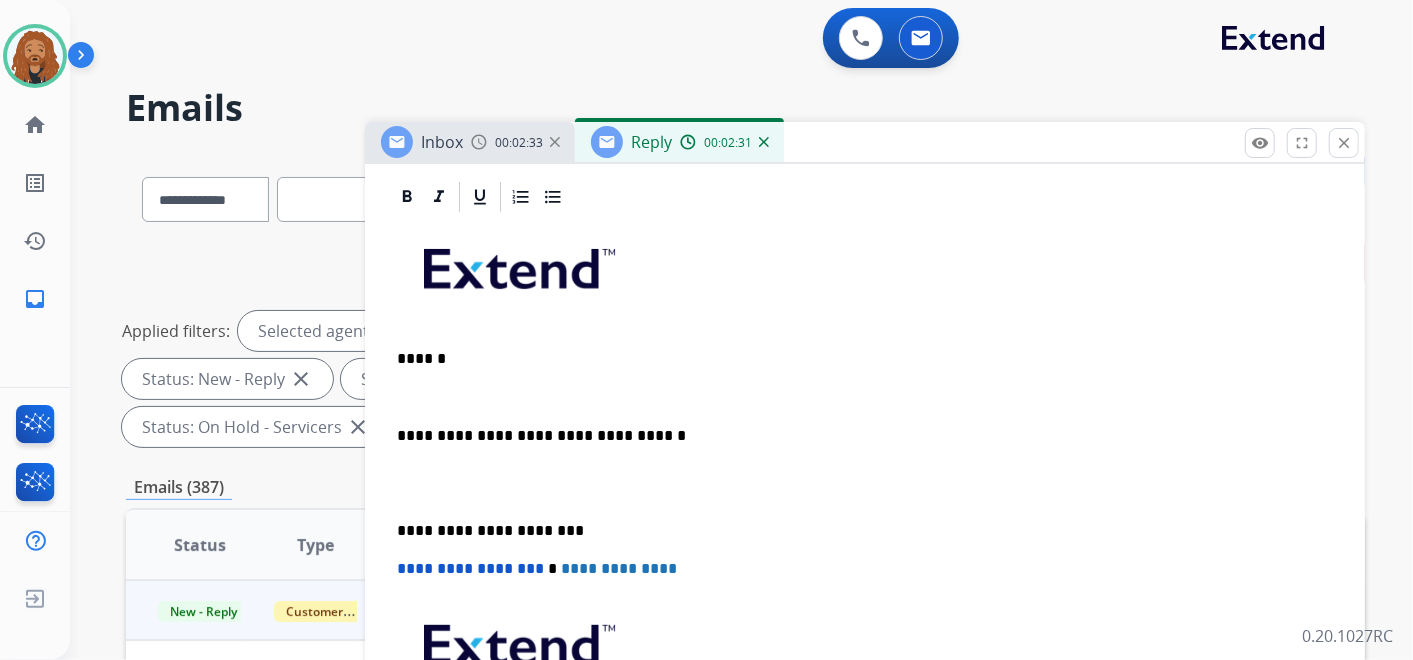 scroll, scrollTop: 666, scrollLeft: 0, axis: vertical 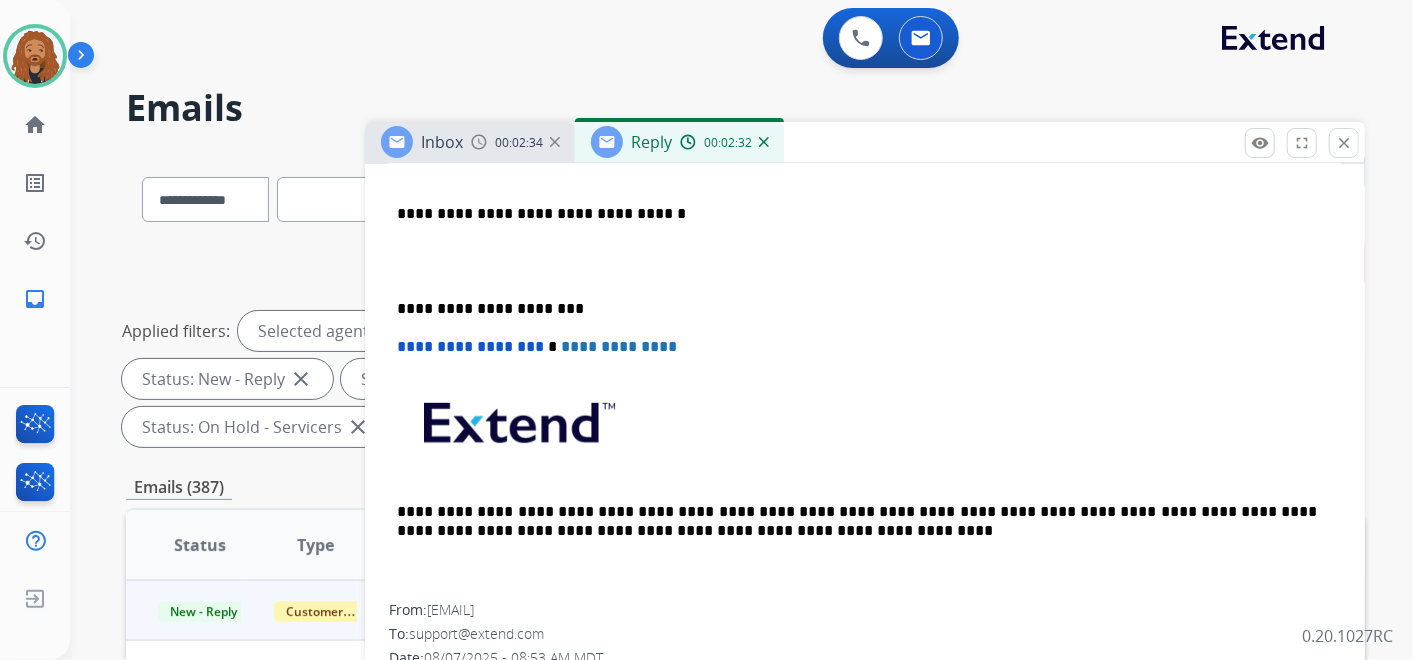 click at bounding box center [865, 261] 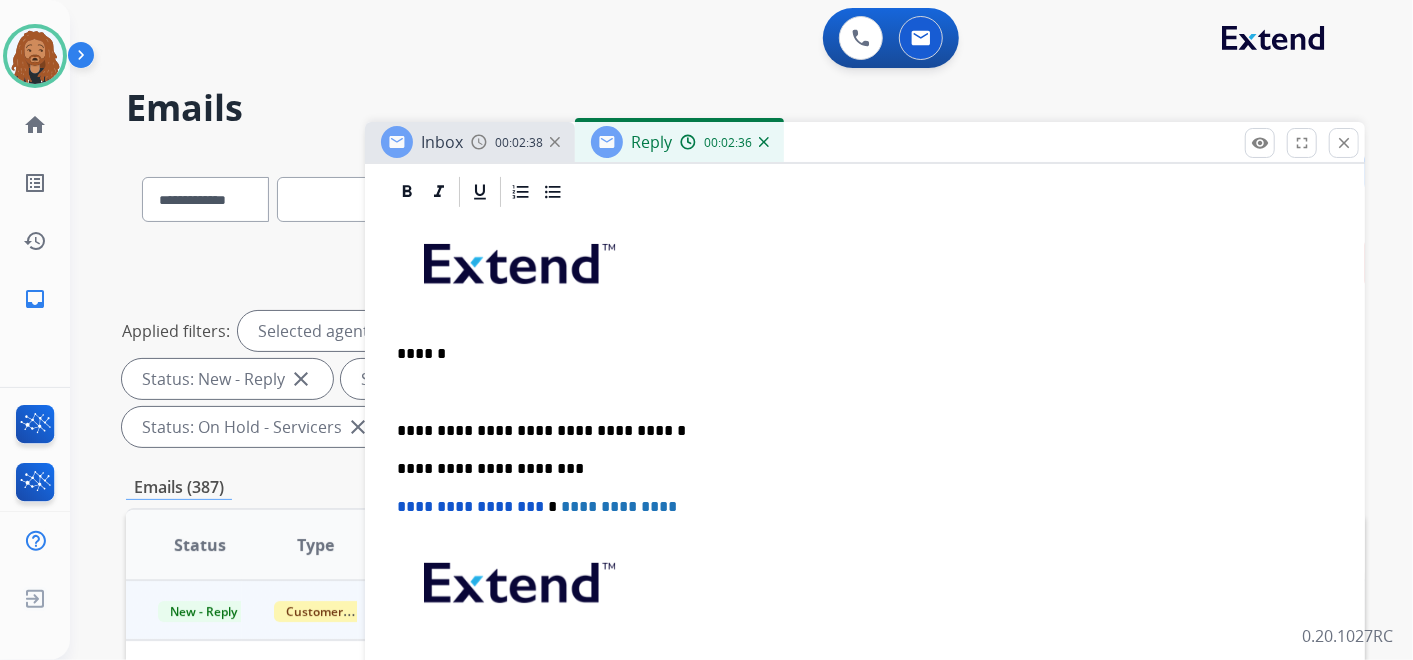 scroll, scrollTop: 444, scrollLeft: 0, axis: vertical 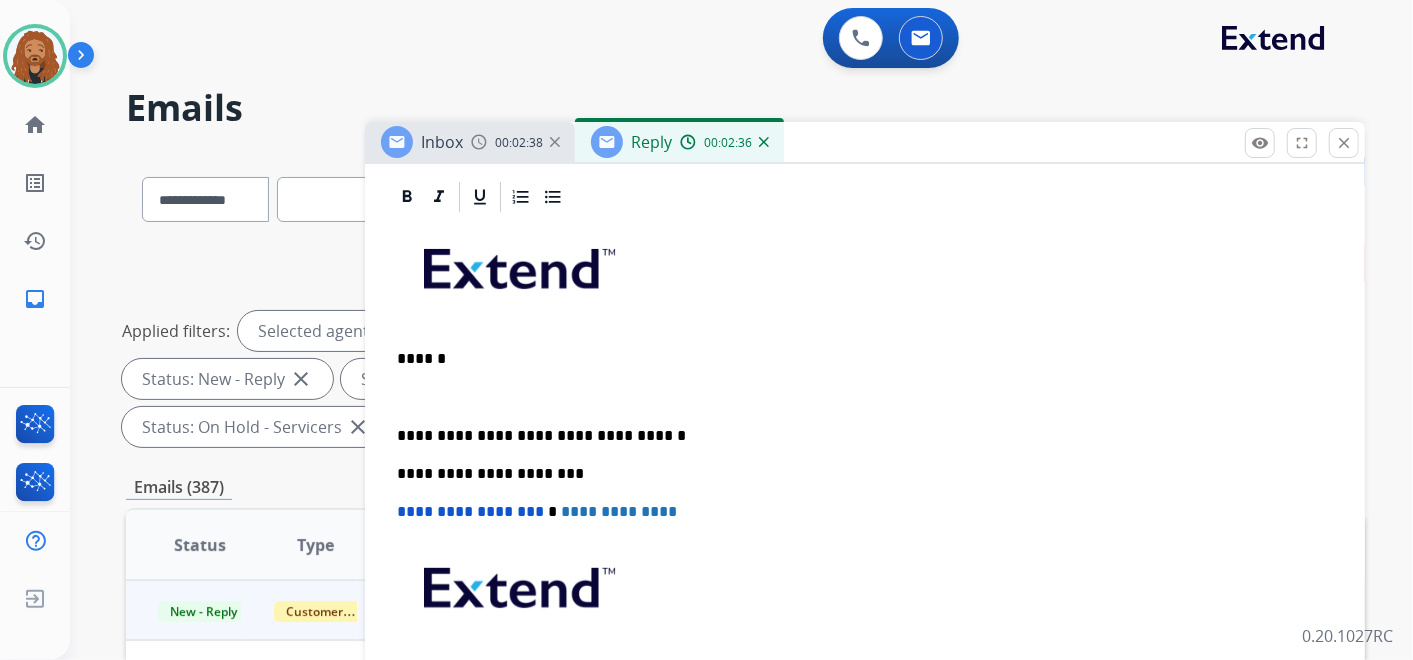 click at bounding box center (865, 397) 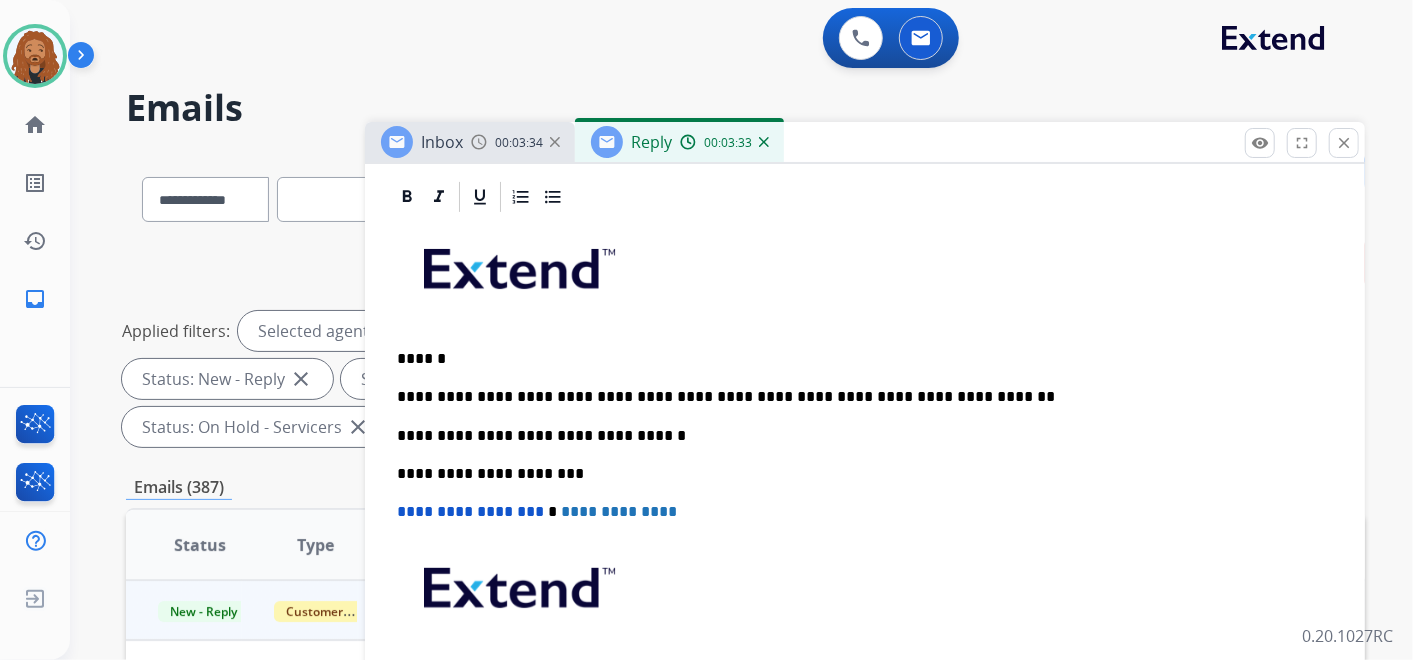 click on "**********" at bounding box center [857, 397] 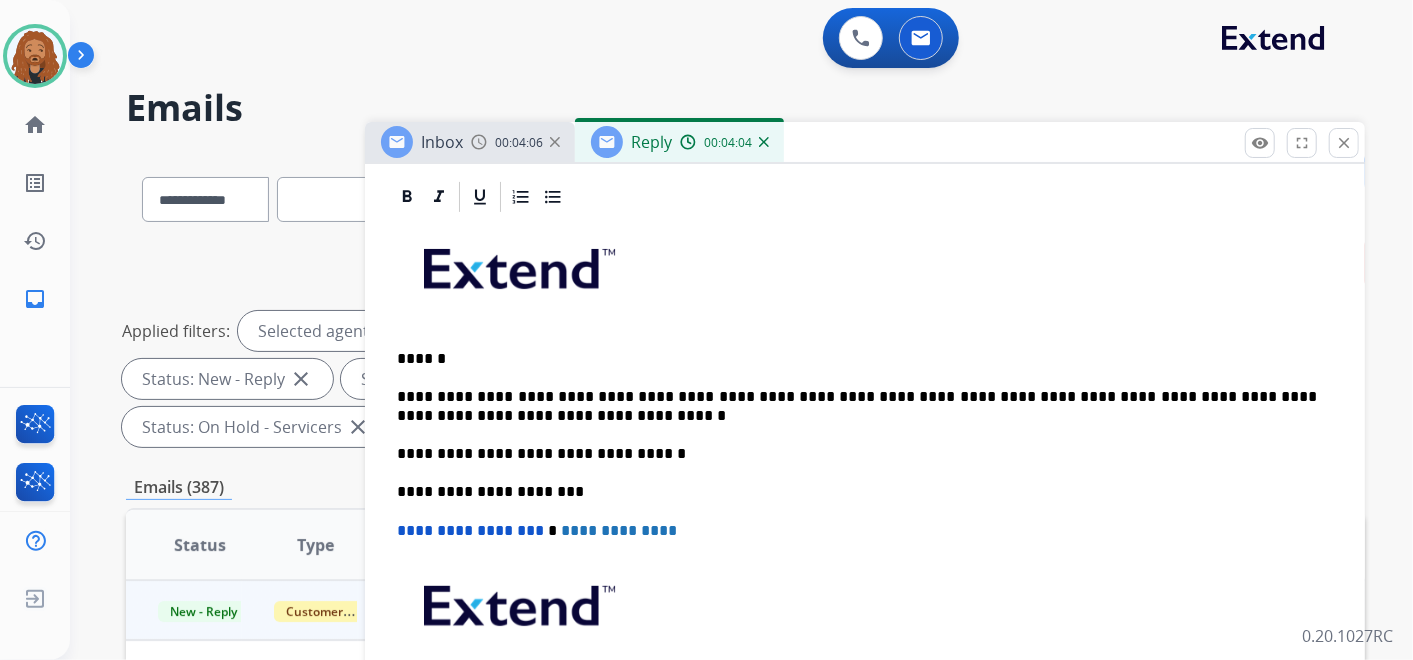 scroll, scrollTop: 111, scrollLeft: 0, axis: vertical 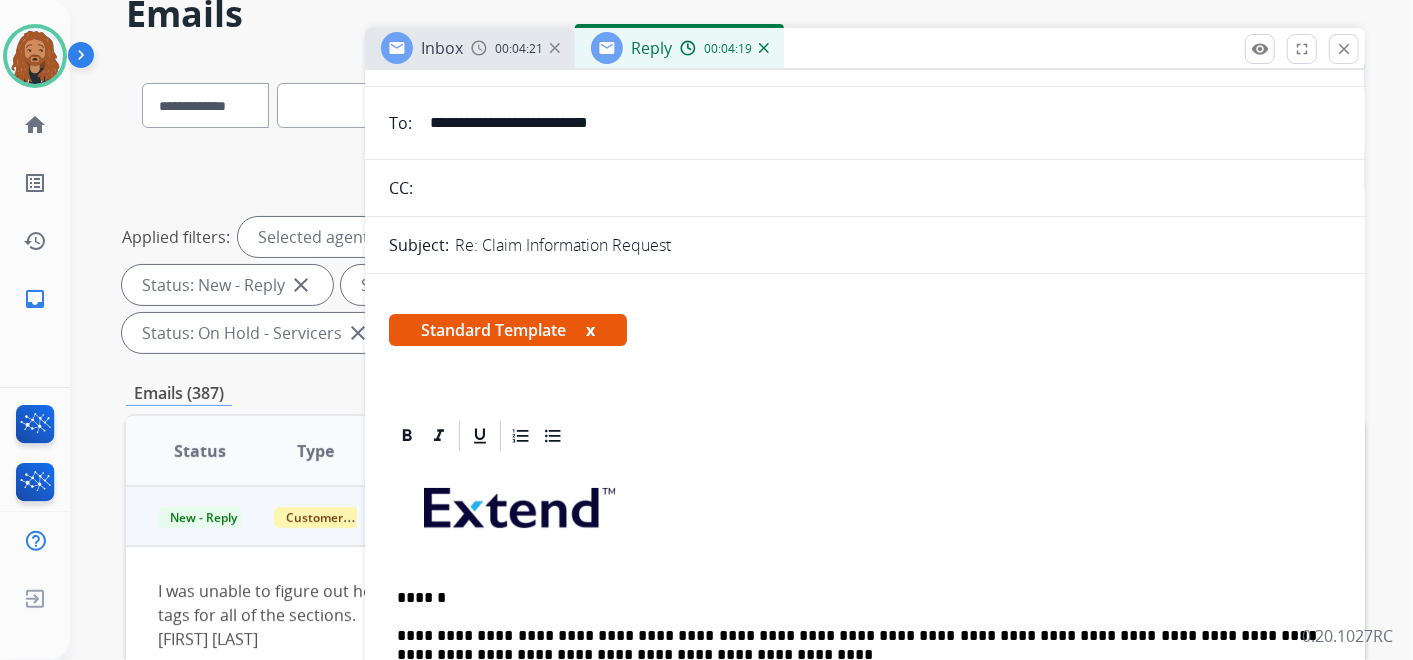 click on "**********" at bounding box center (857, 645) 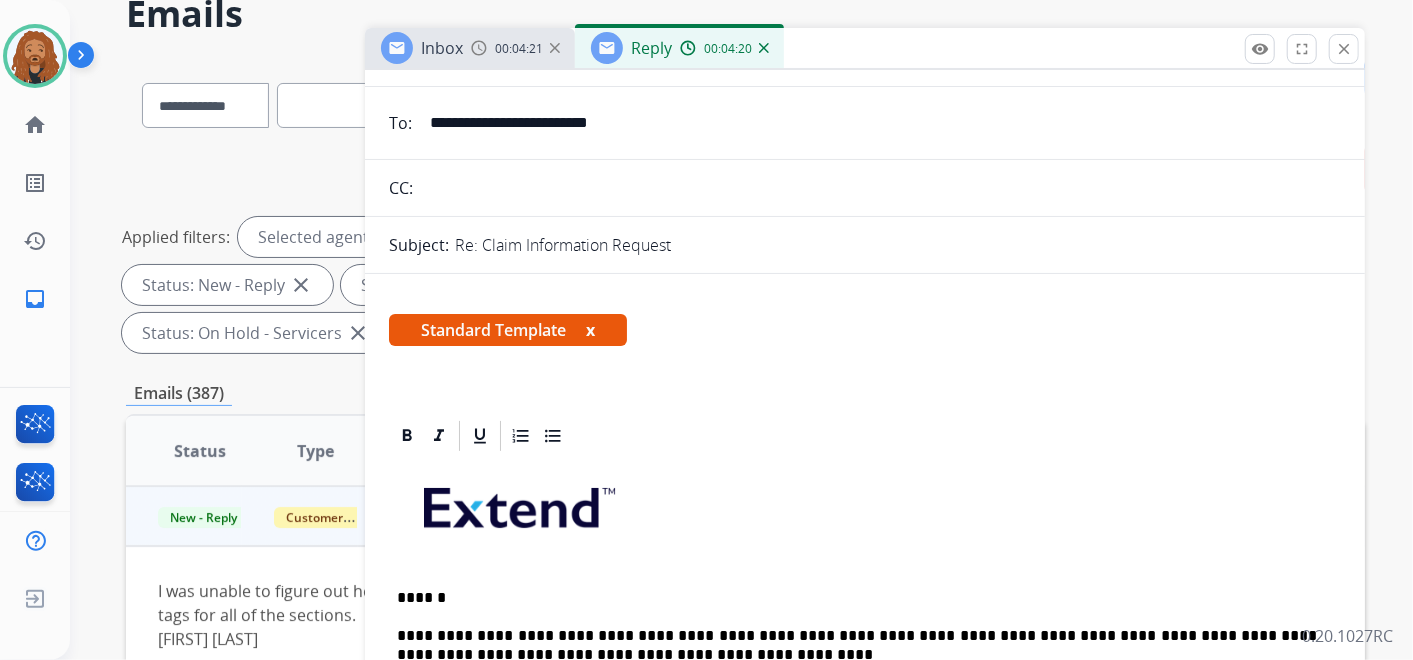 click on "**********" at bounding box center [857, 645] 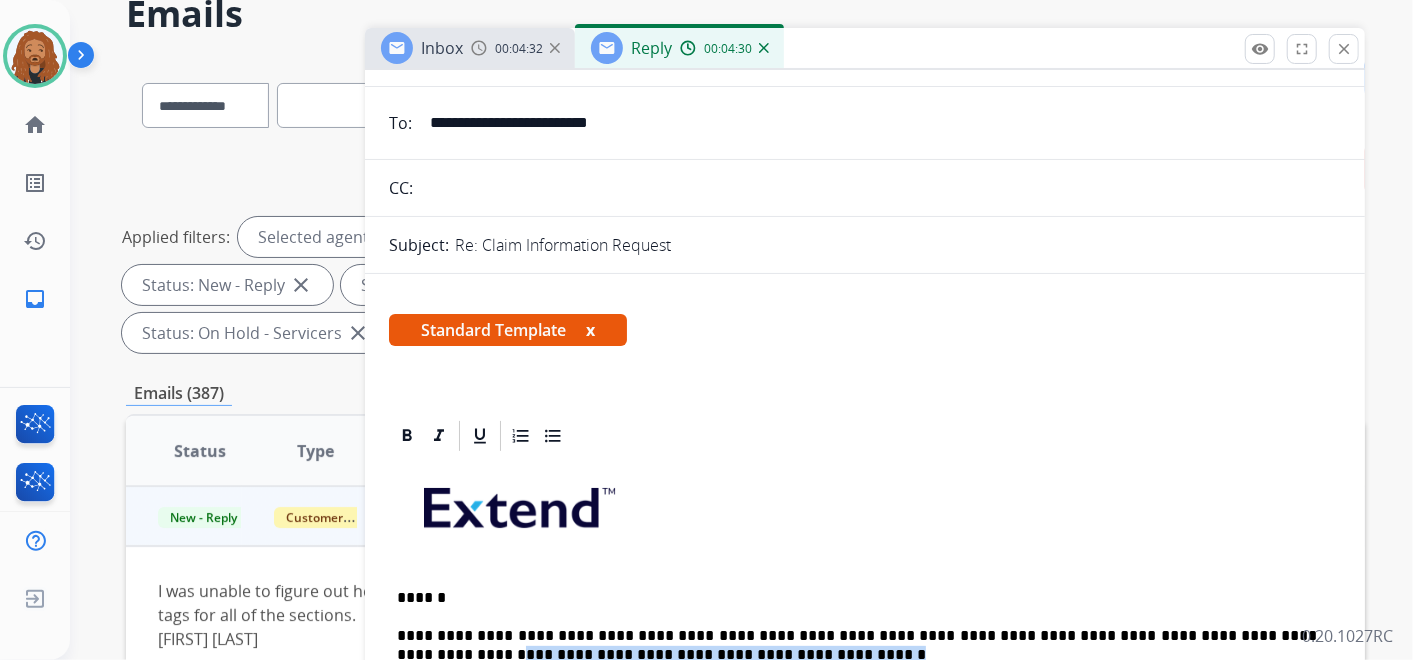 drag, startPoint x: 734, startPoint y: 646, endPoint x: 1291, endPoint y: 627, distance: 557.324 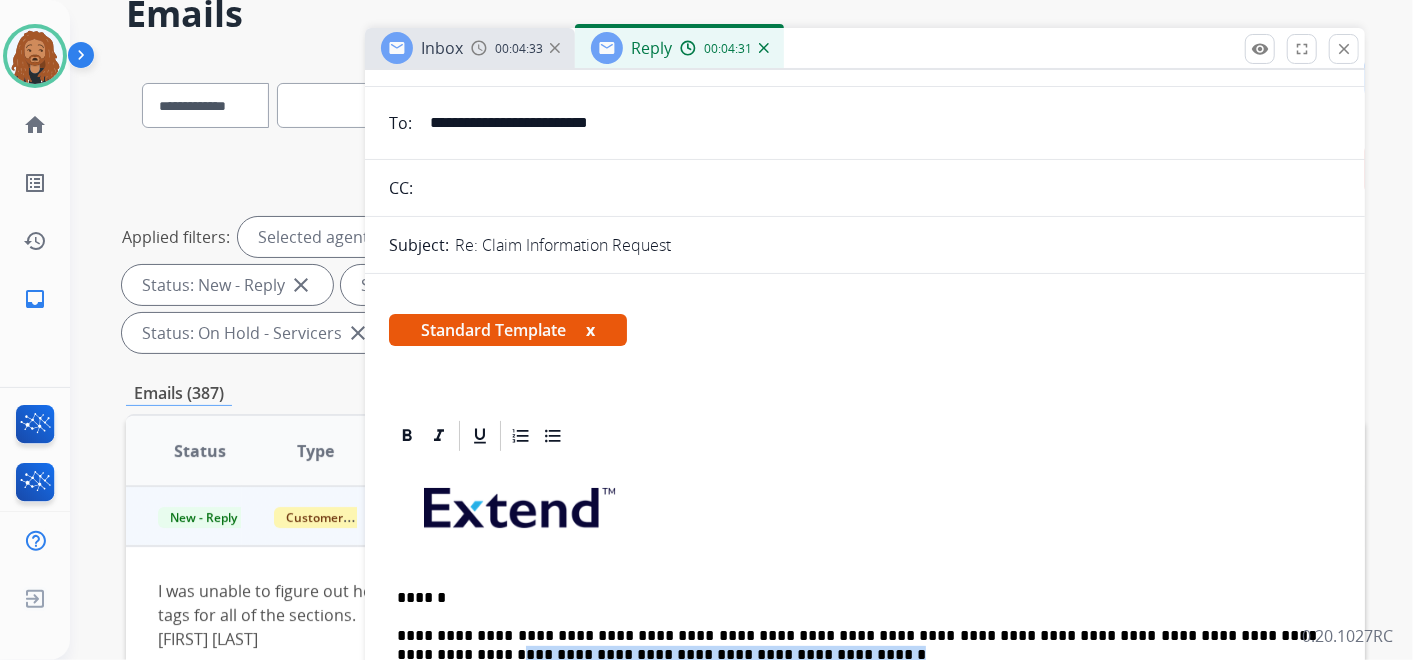 copy on "**********" 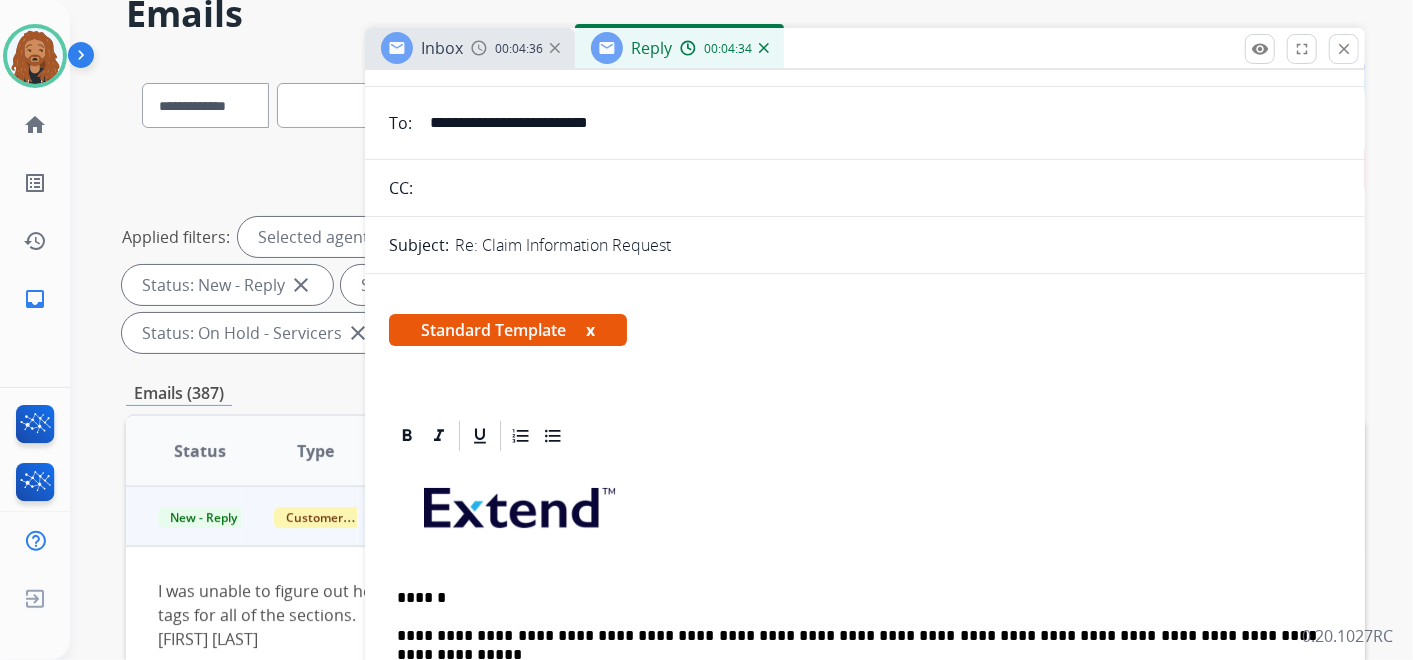 click on "**********" at bounding box center [865, 731] 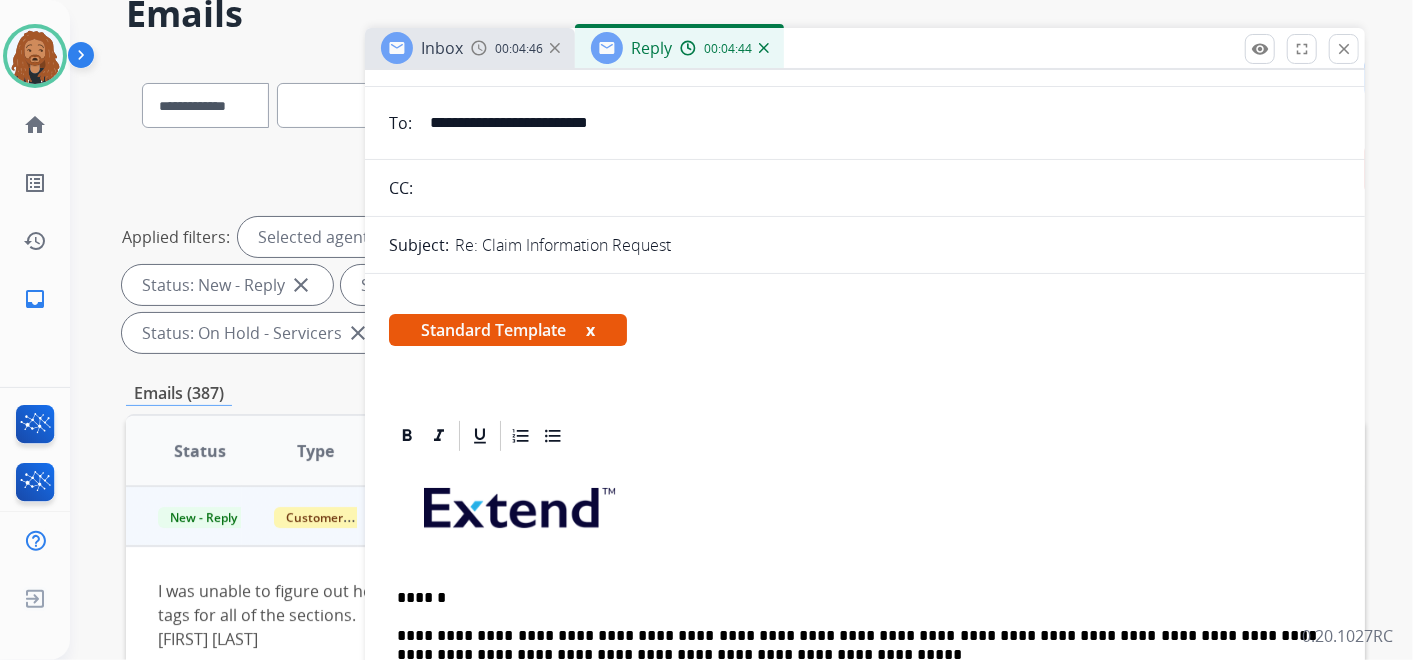 click on "**********" at bounding box center (857, 645) 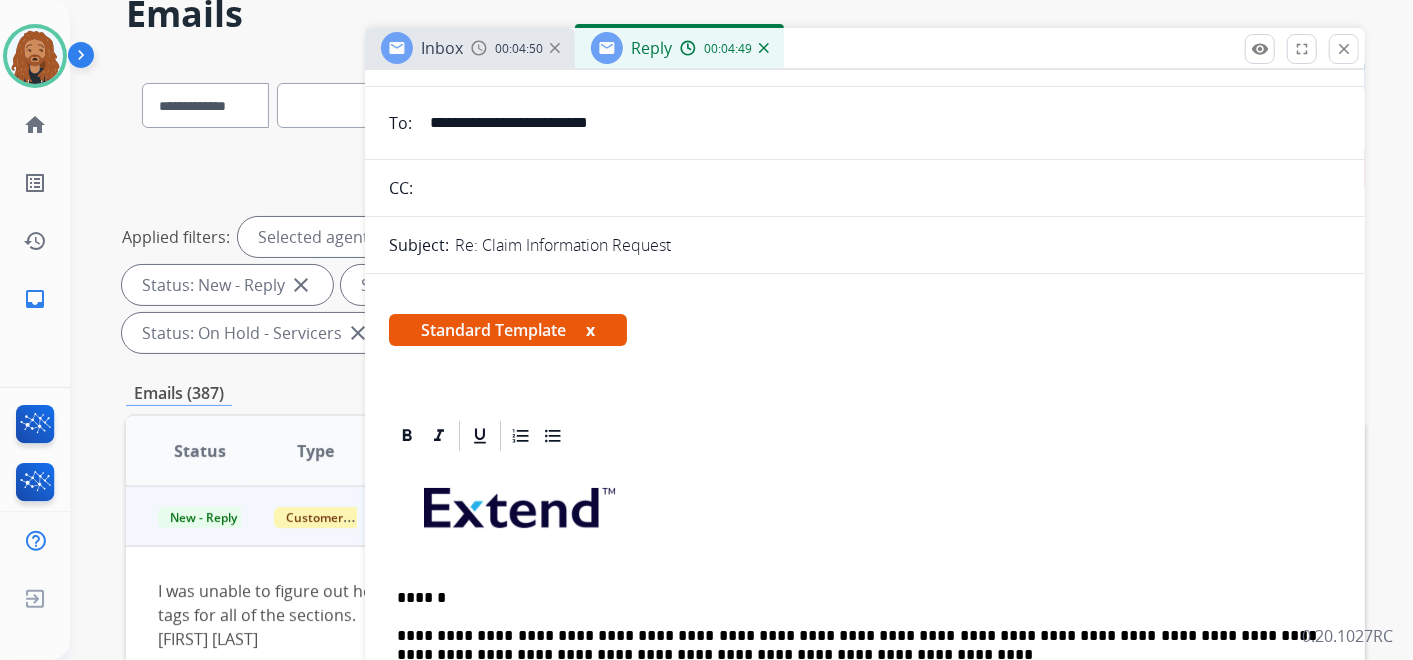 click on "**********" at bounding box center [857, 645] 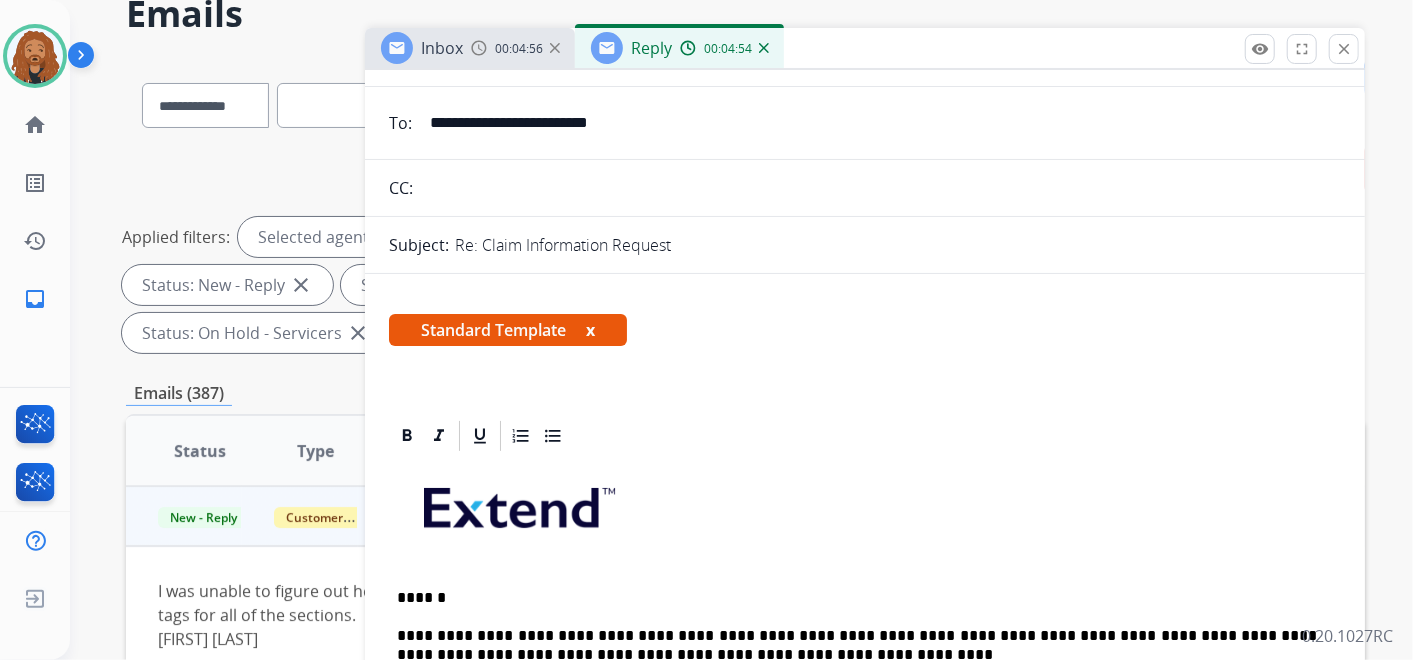 click on "**********" at bounding box center [857, 645] 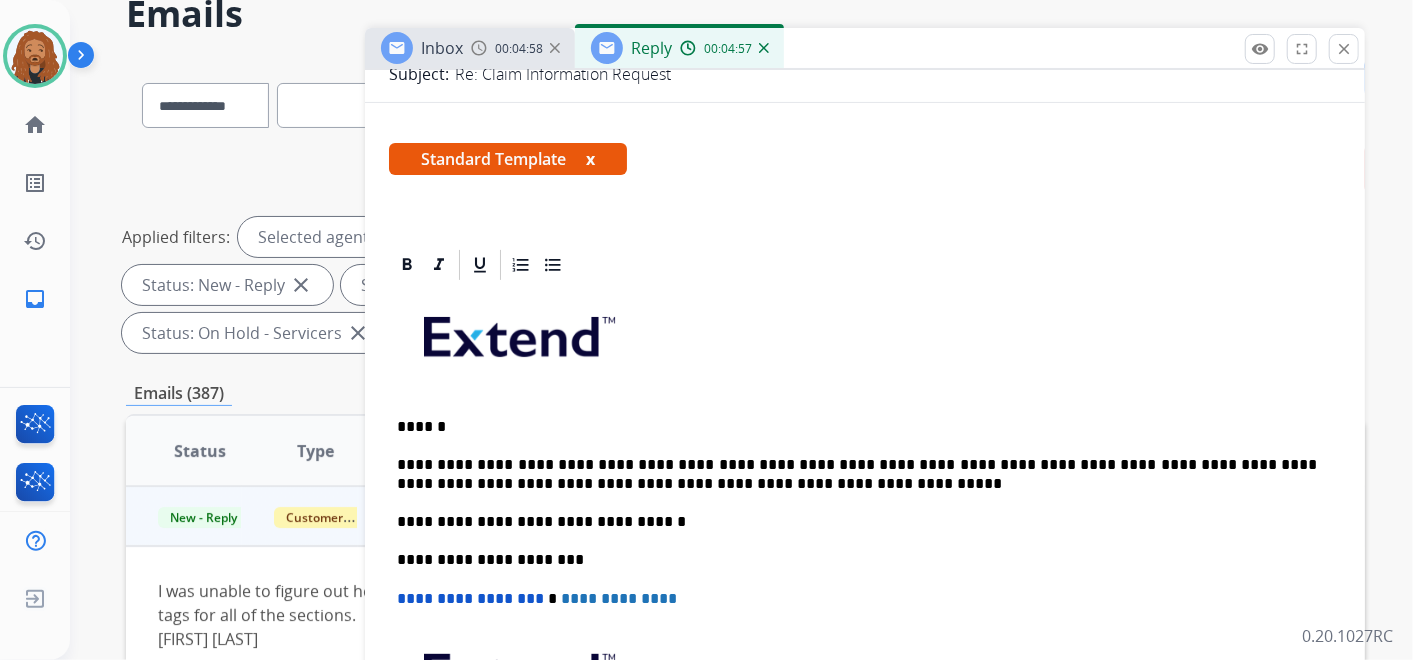 scroll, scrollTop: 333, scrollLeft: 0, axis: vertical 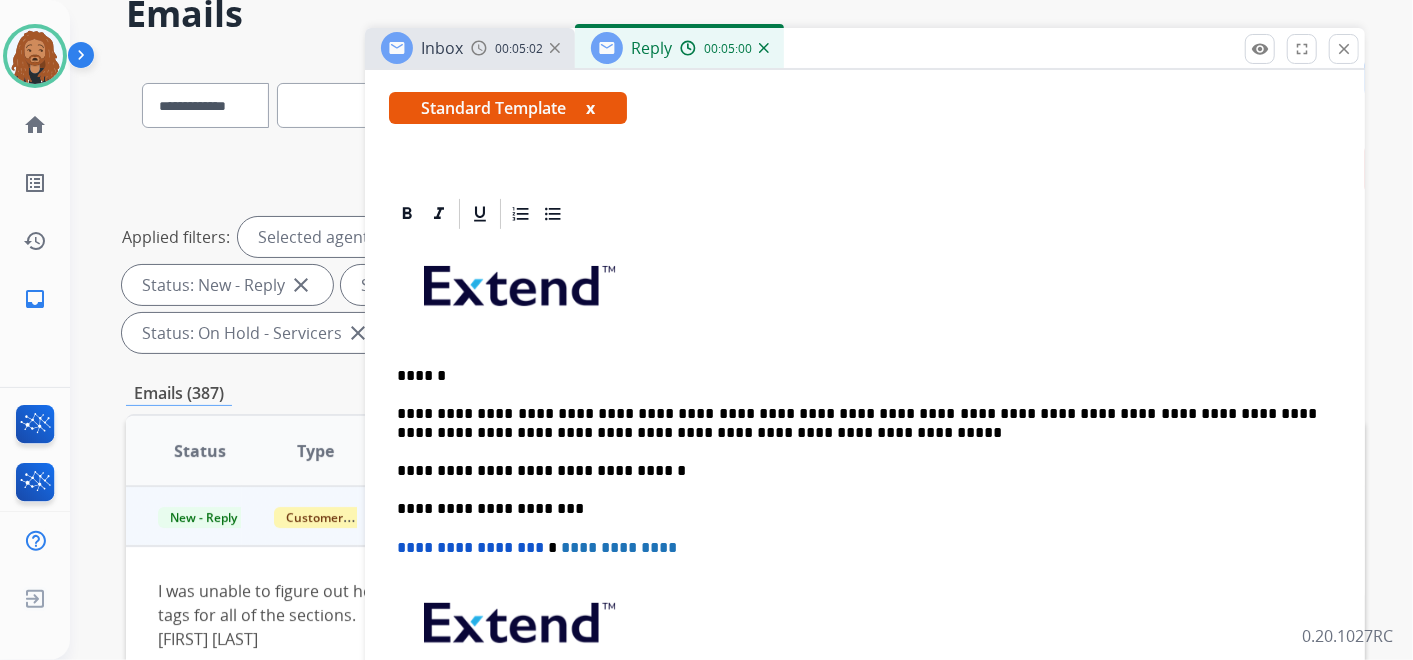 click on "**********" at bounding box center [857, 423] 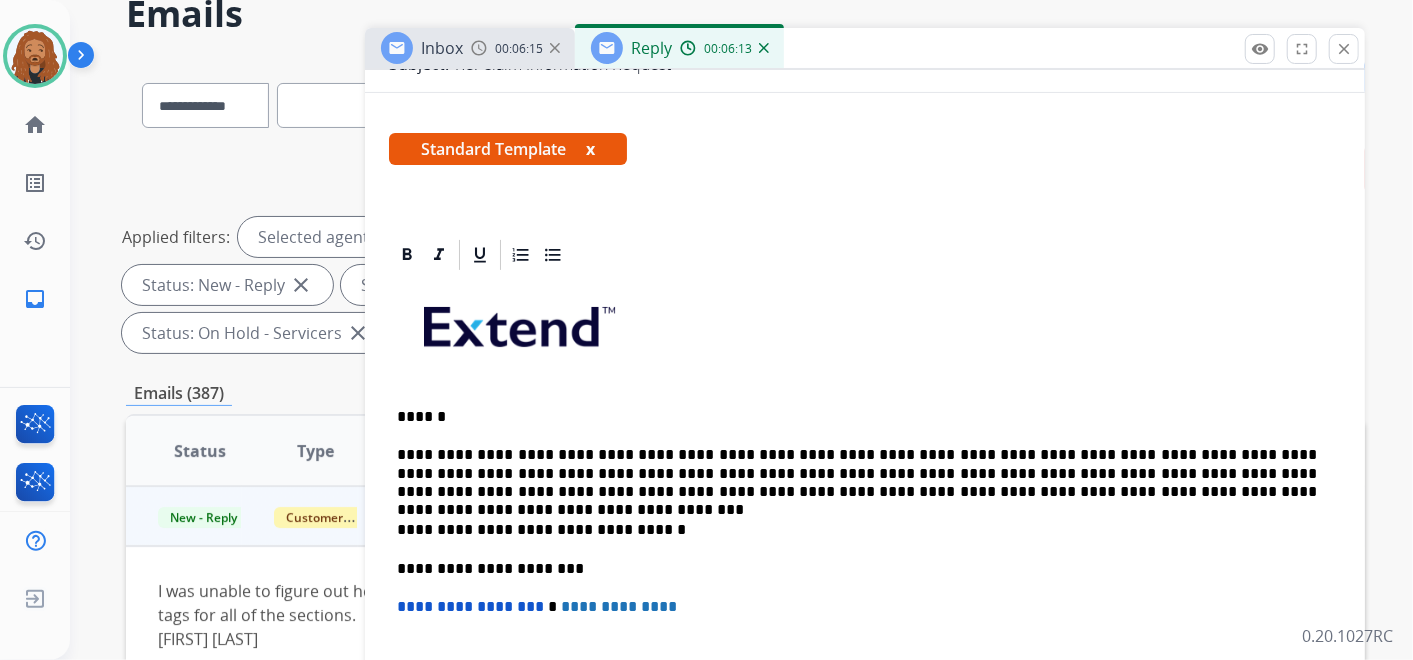 scroll, scrollTop: 0, scrollLeft: 0, axis: both 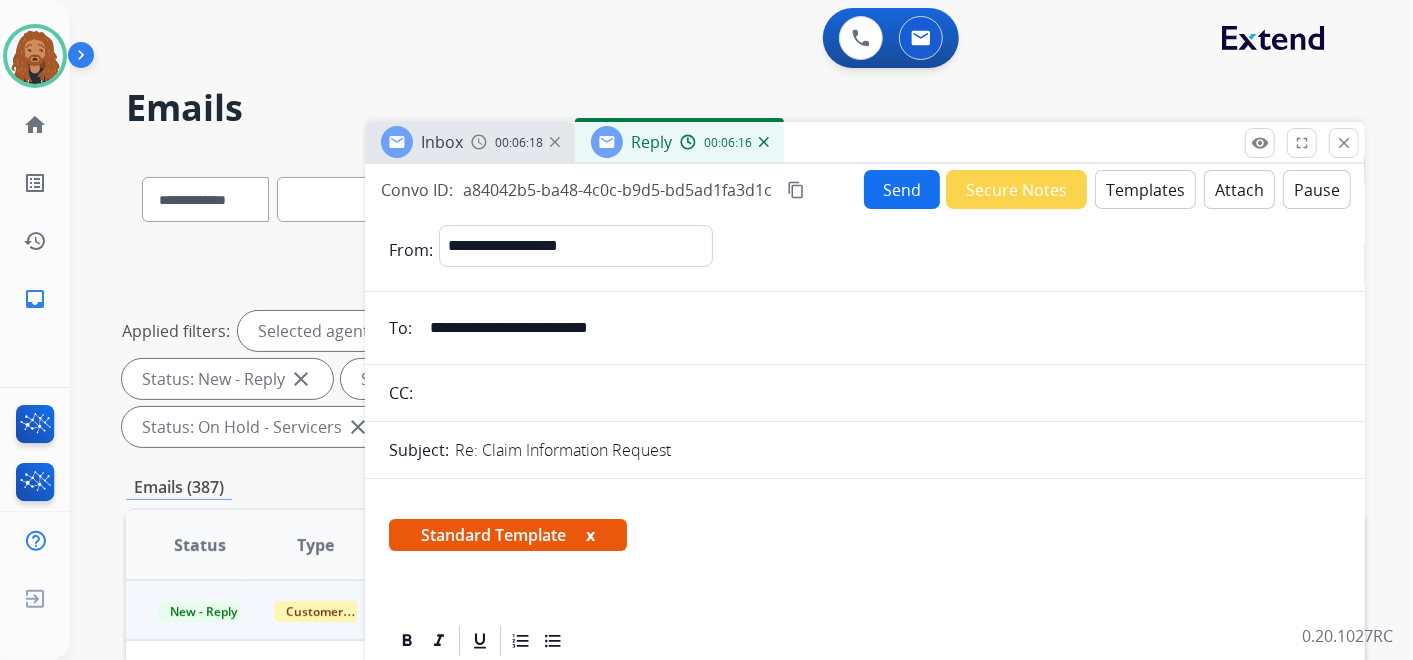 click on "Send" at bounding box center (902, 189) 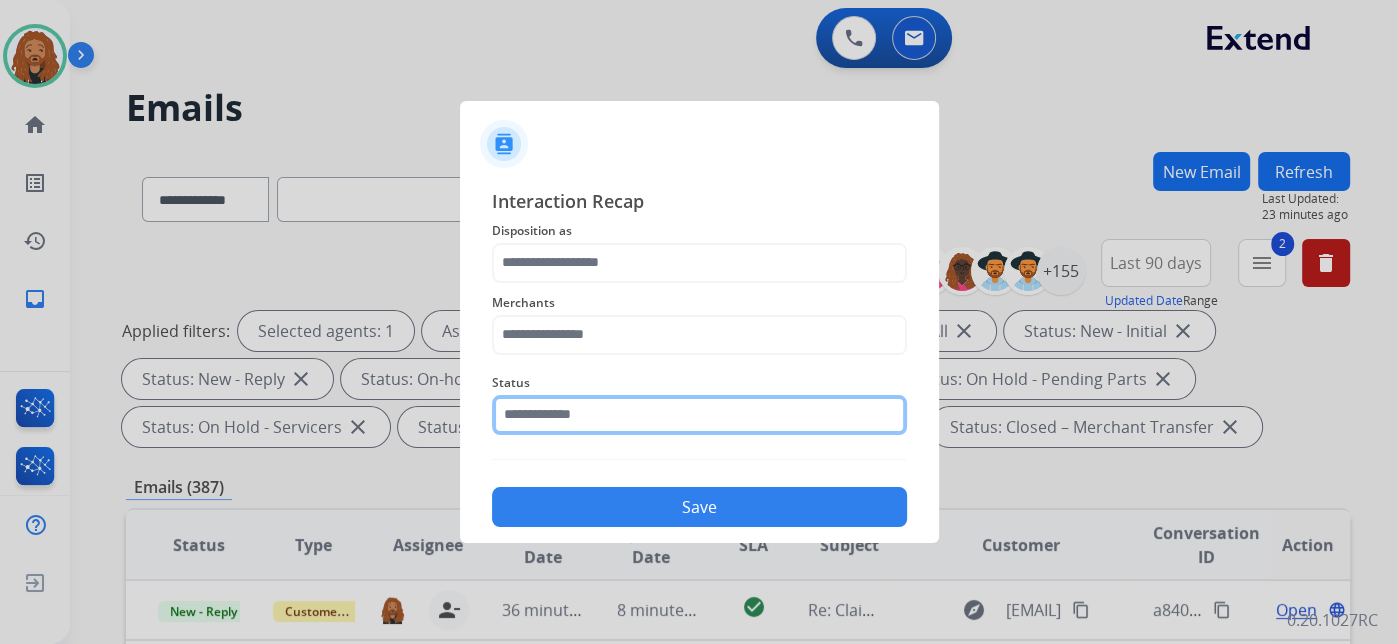 click 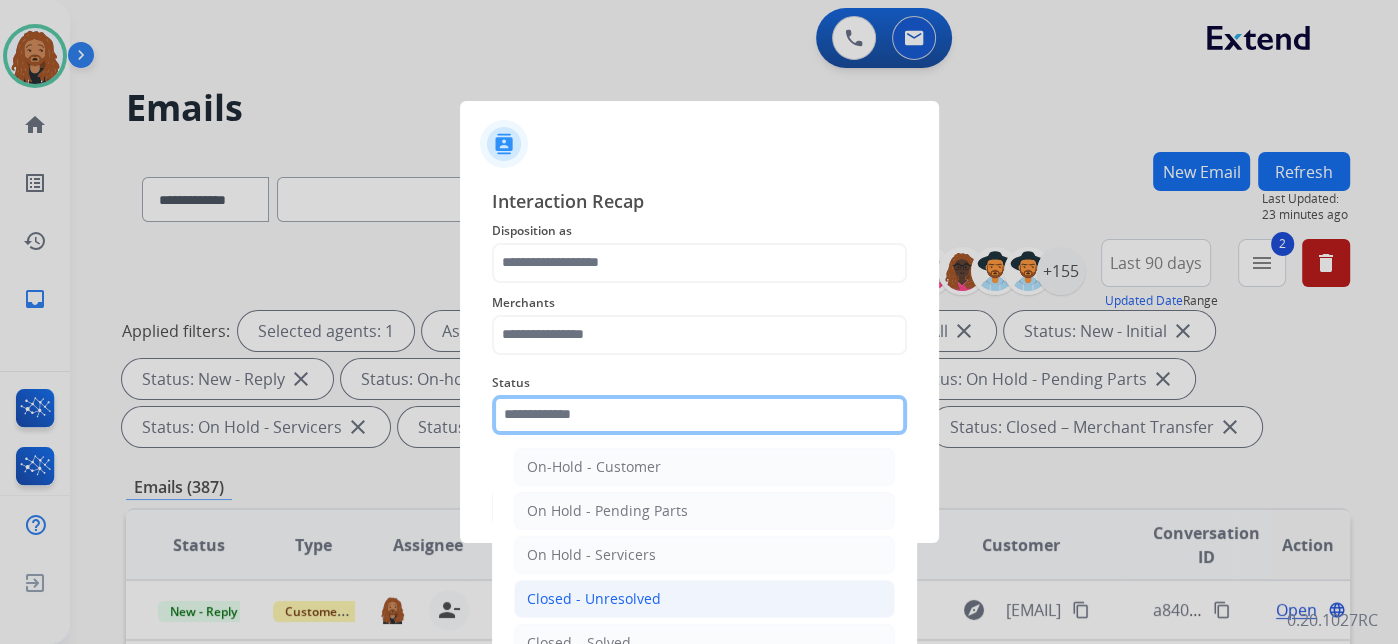 scroll, scrollTop: 114, scrollLeft: 0, axis: vertical 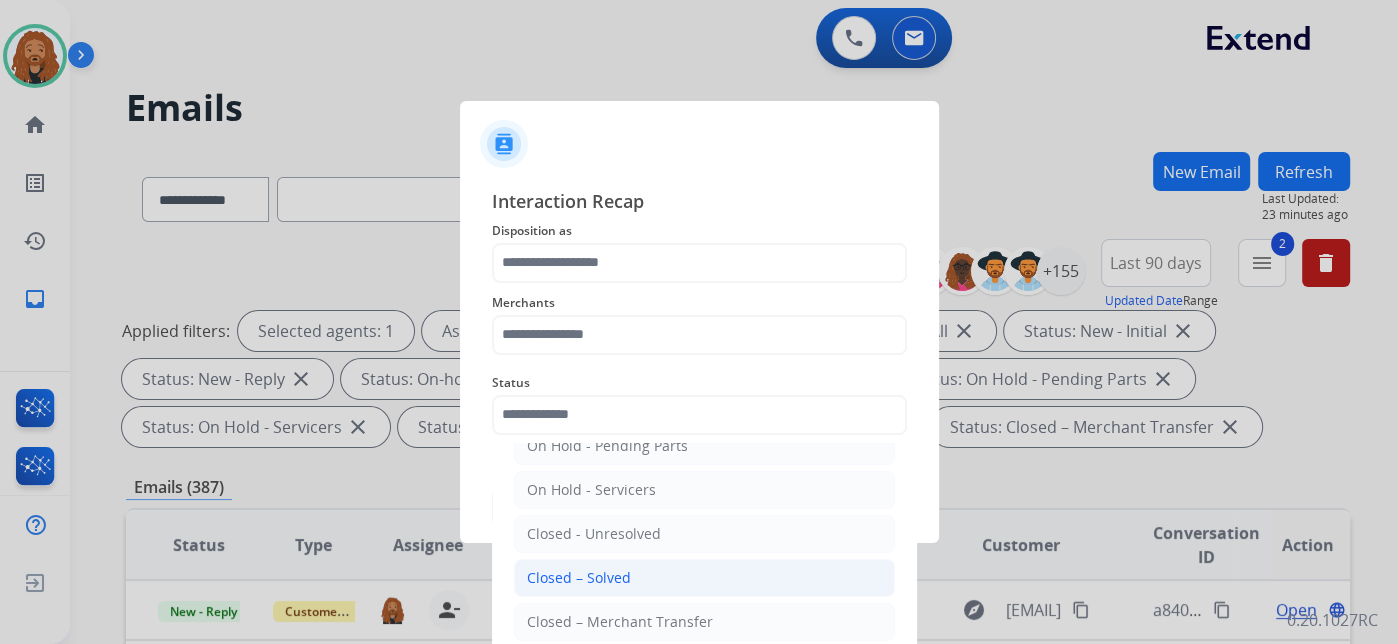 click on "Closed – Solved" 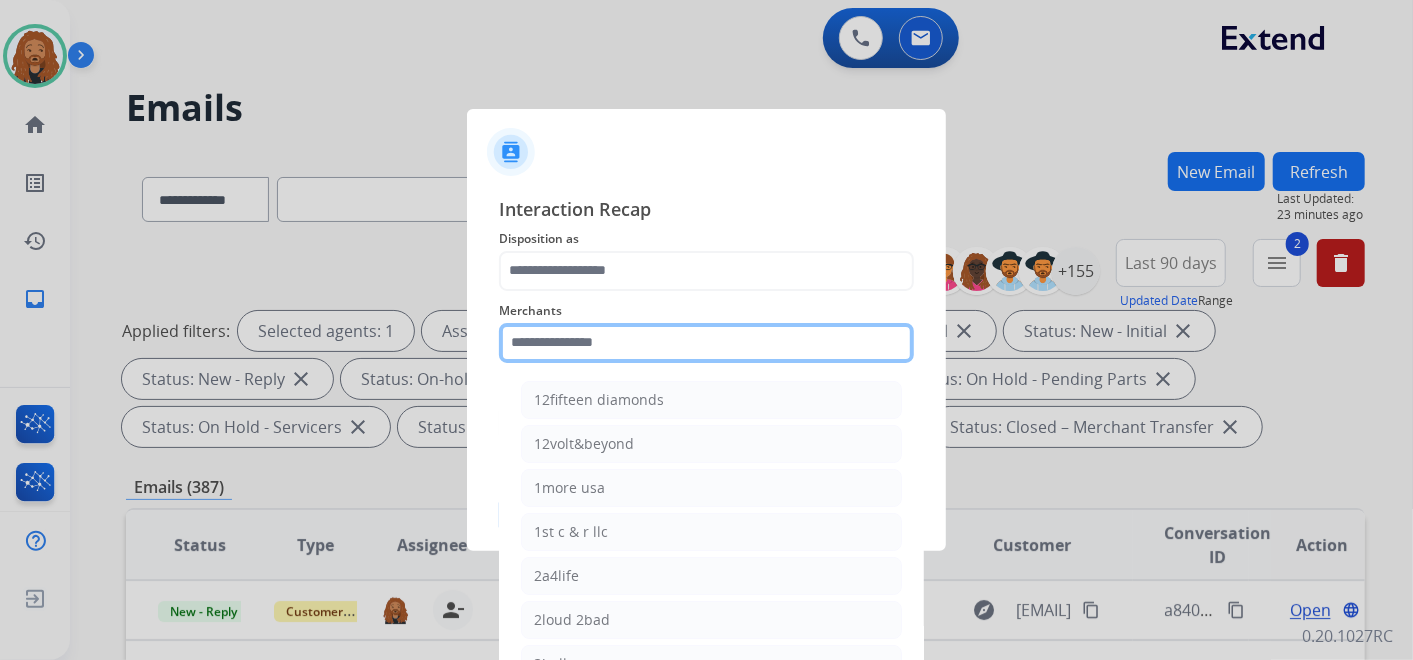 click 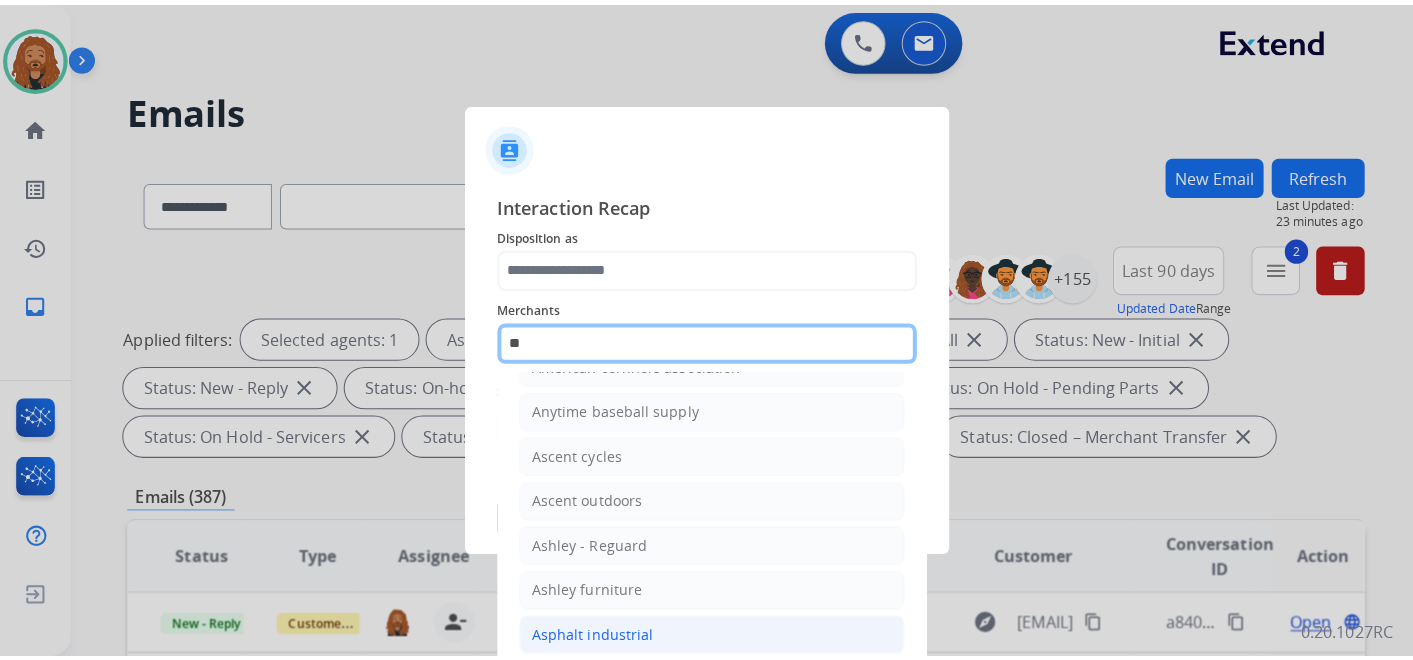 scroll, scrollTop: 111, scrollLeft: 0, axis: vertical 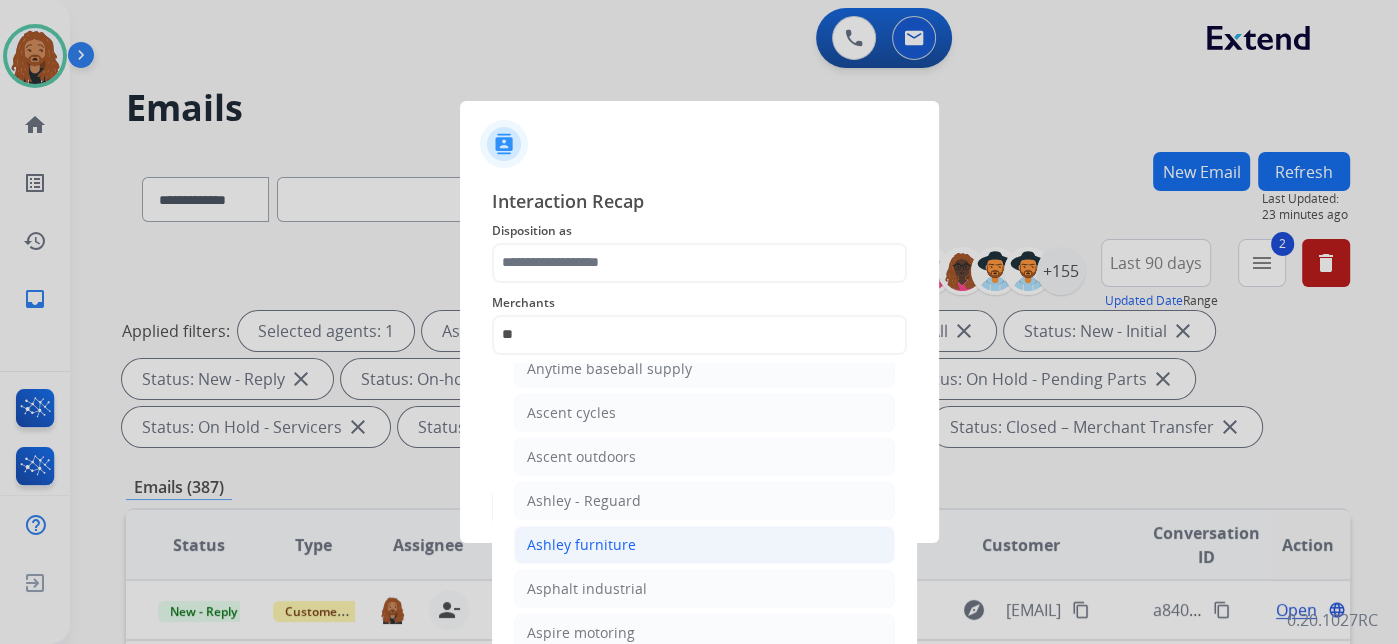 click on "Ashley furniture" 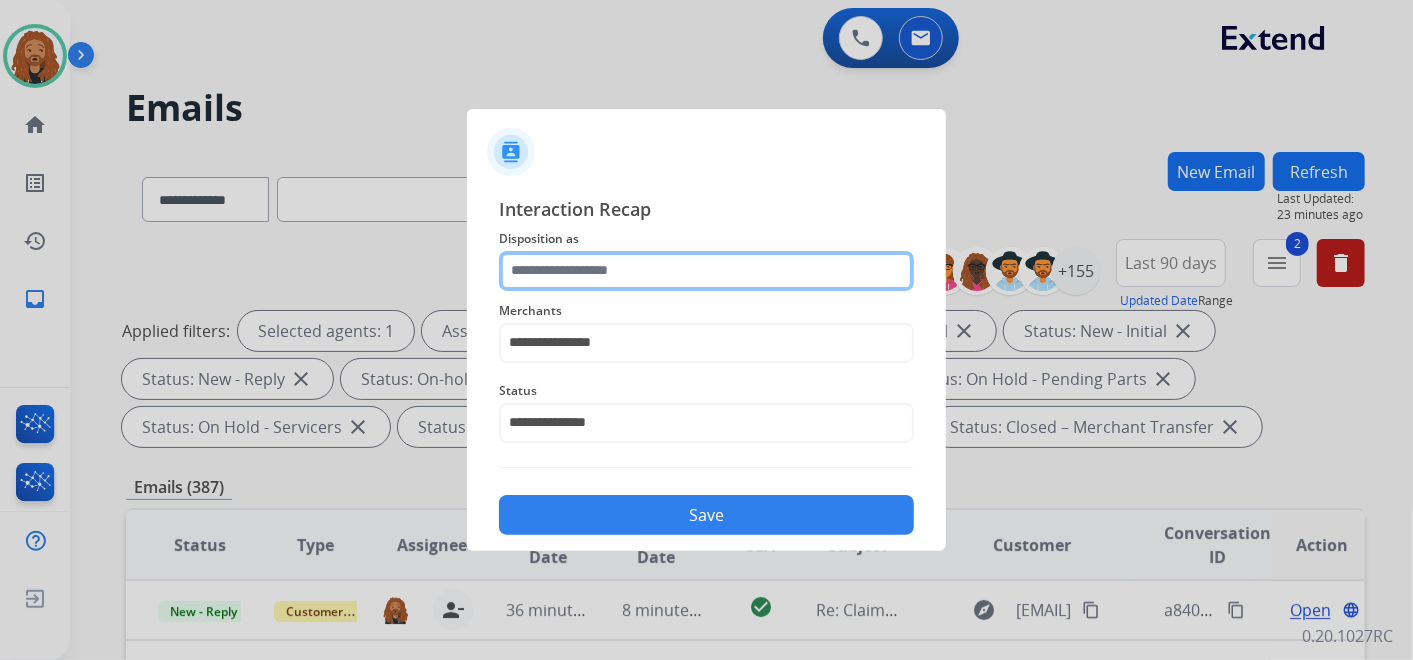 click 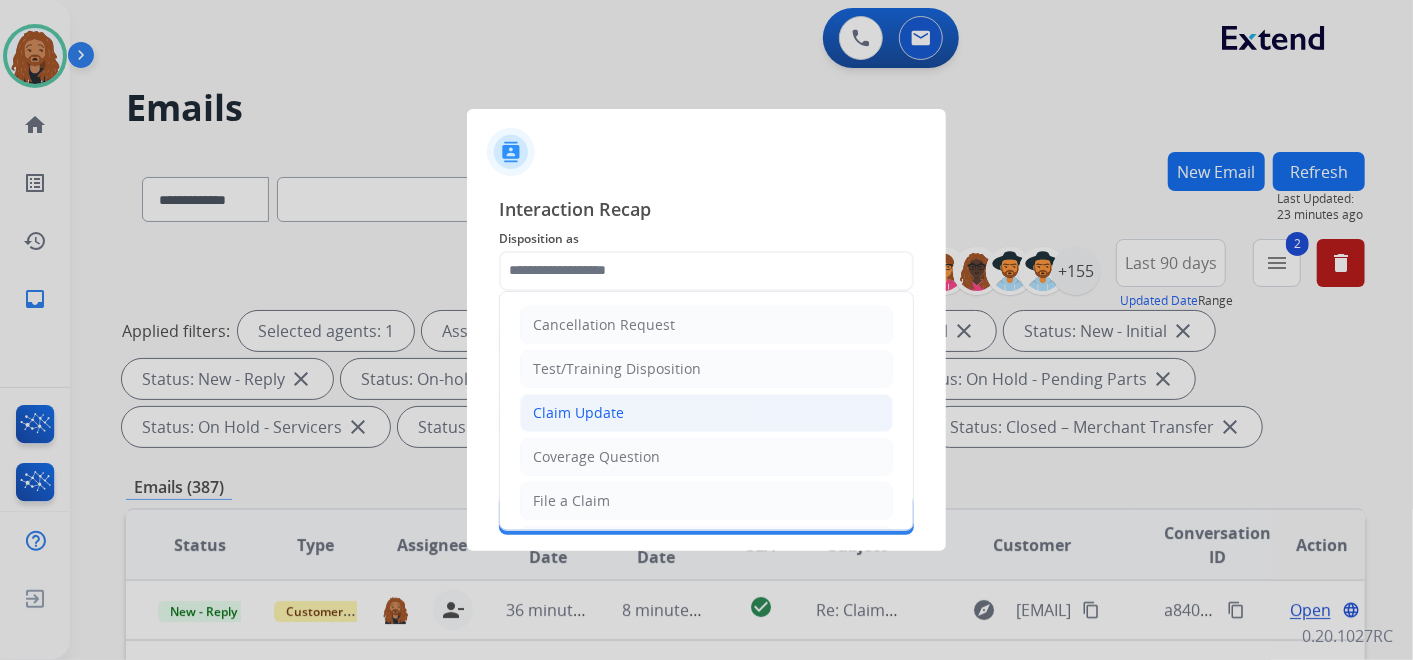 click on "Claim Update" 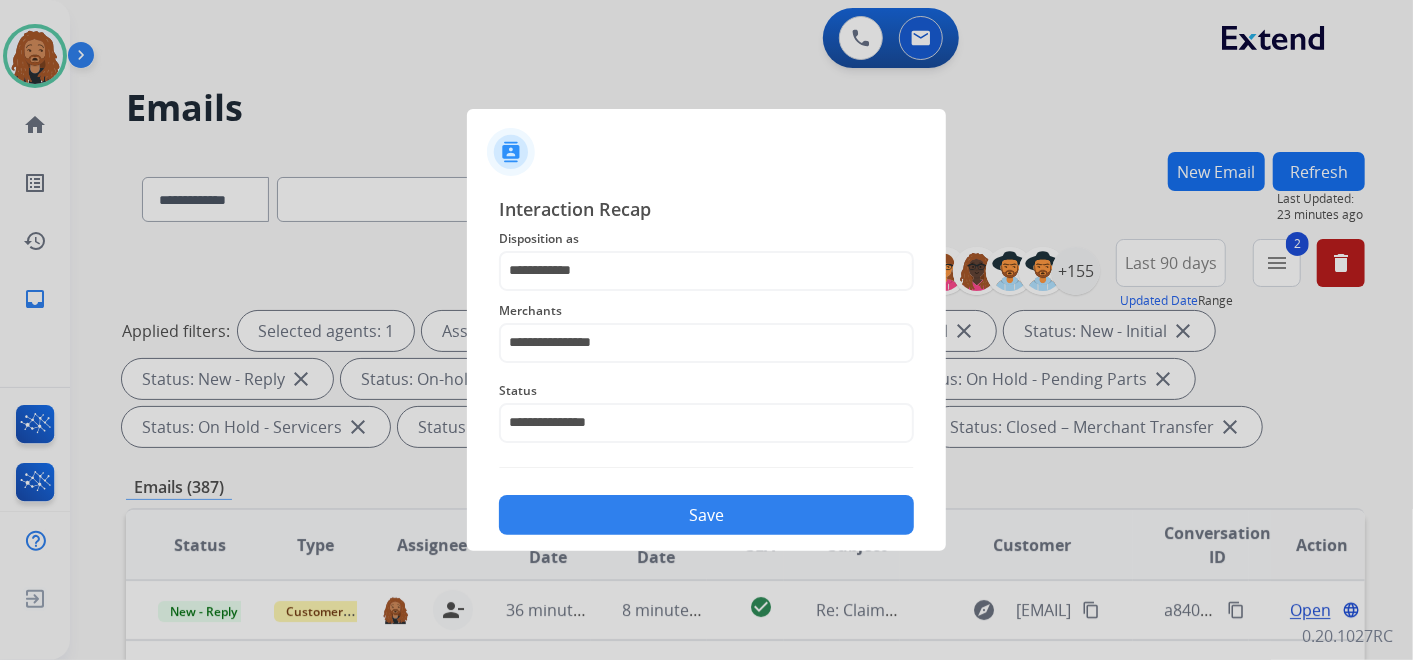 click on "Save" 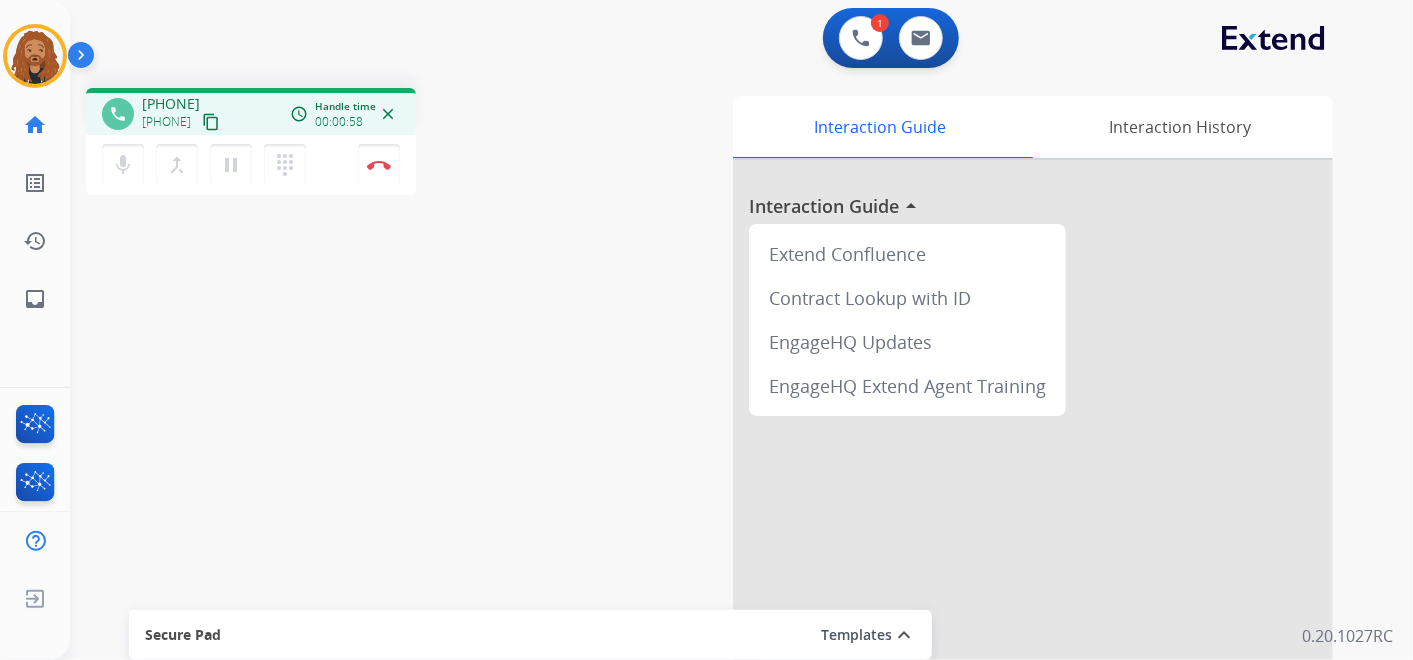 click on "content_copy" at bounding box center [211, 122] 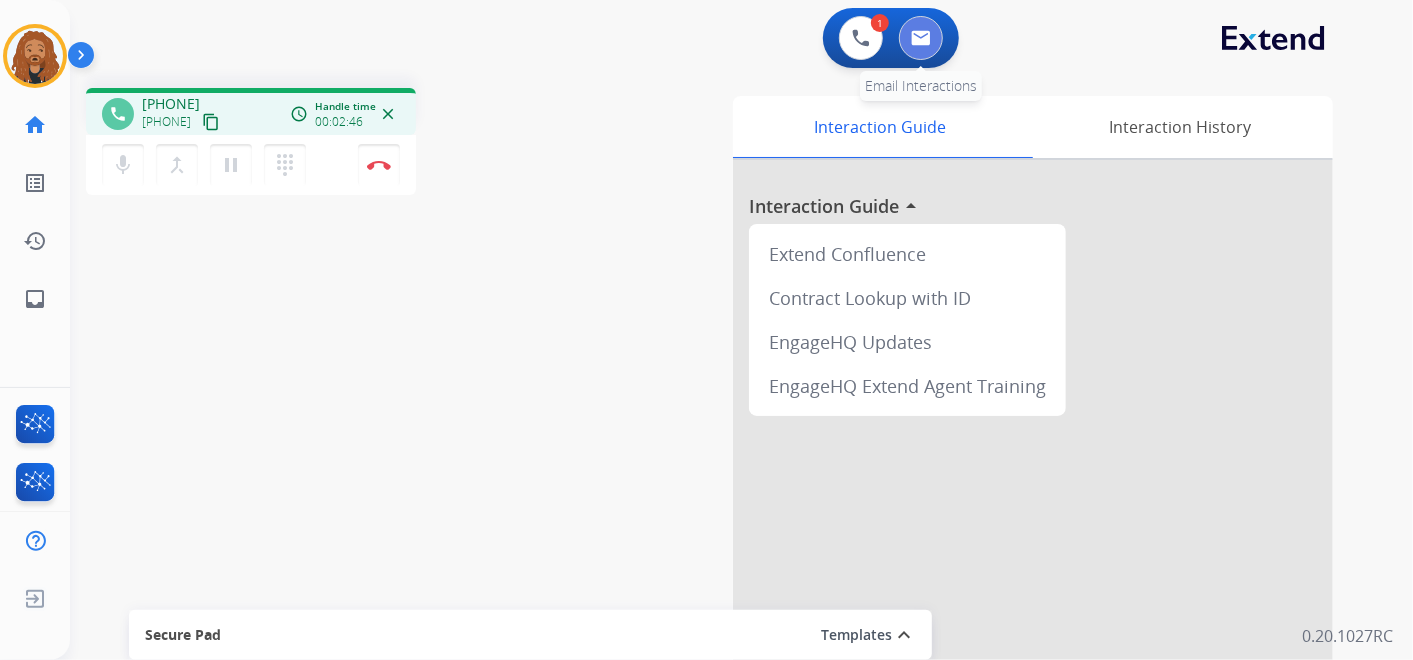 click at bounding box center [921, 38] 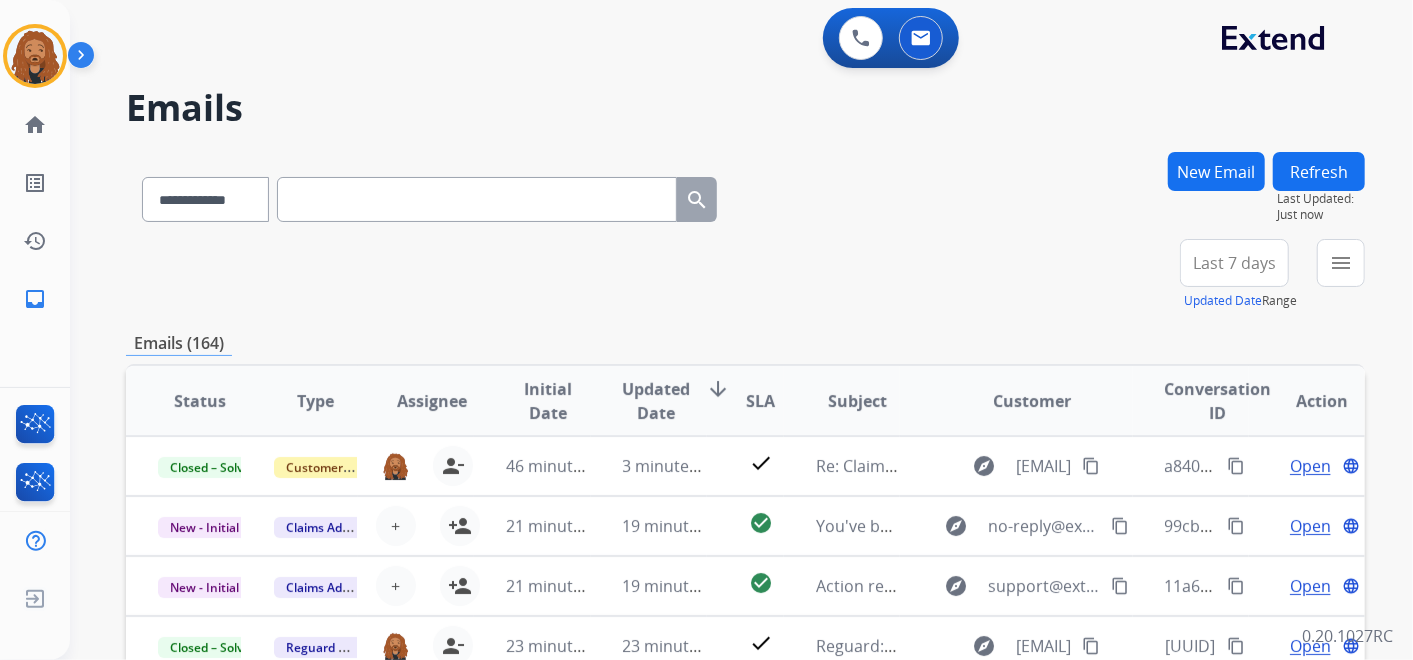click on "New Email" at bounding box center [1216, 171] 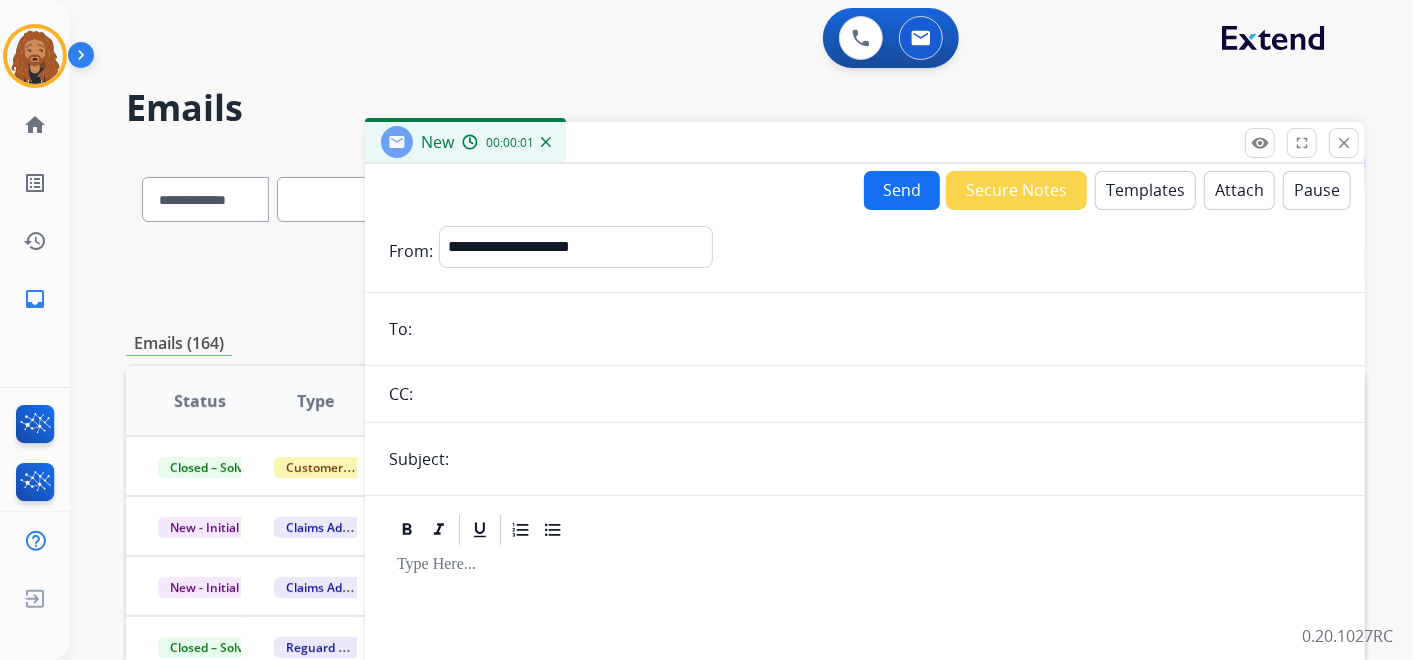 click at bounding box center [879, 329] 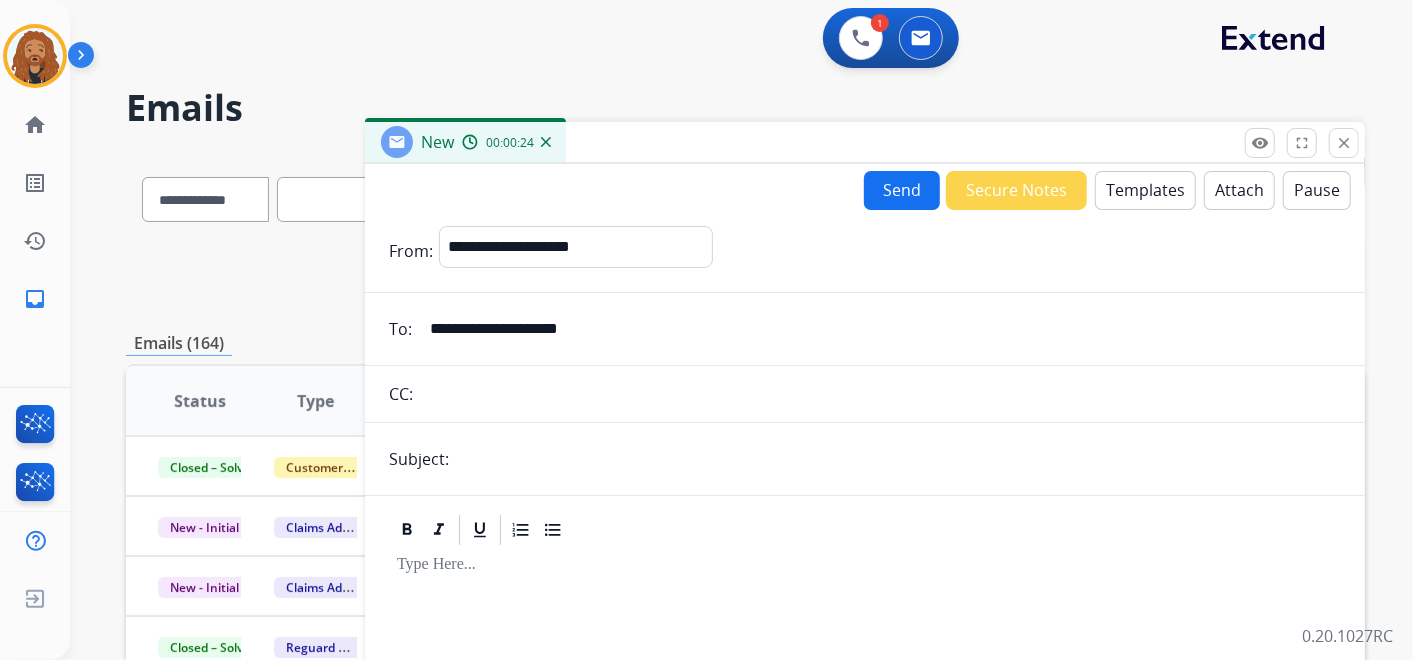 type on "**********" 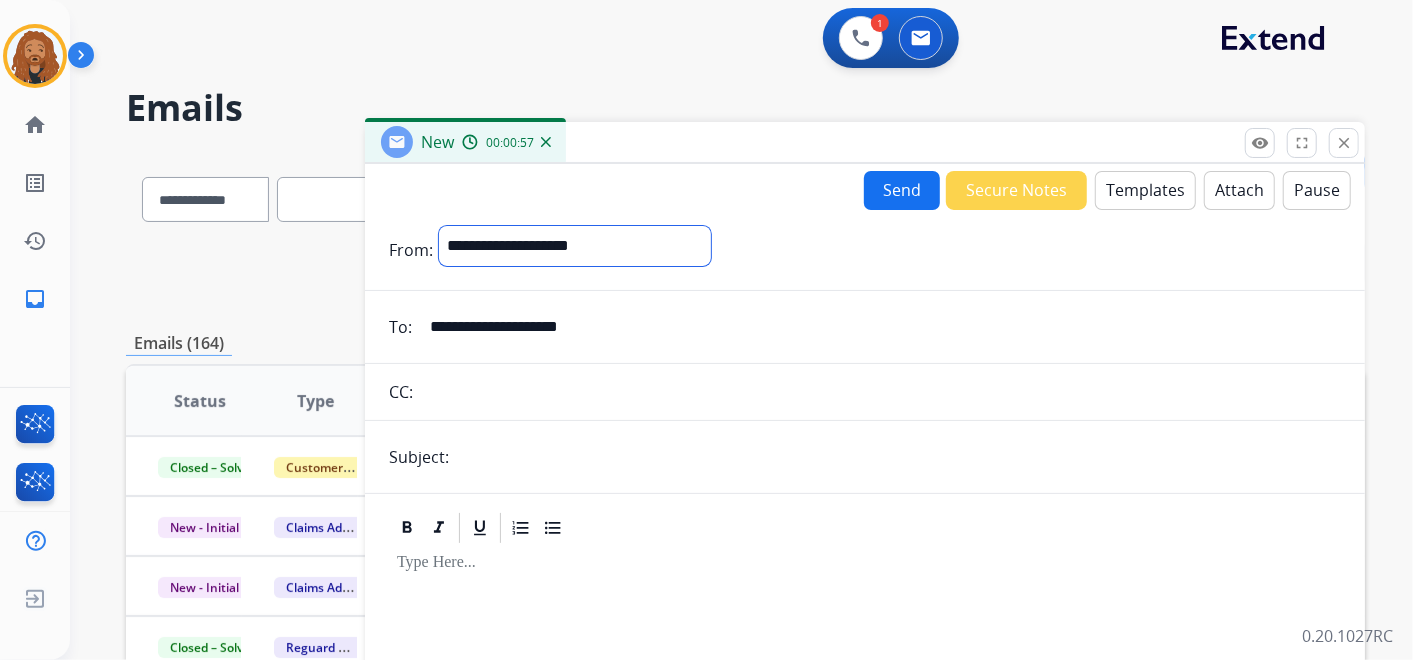 click on "**********" at bounding box center [575, 246] 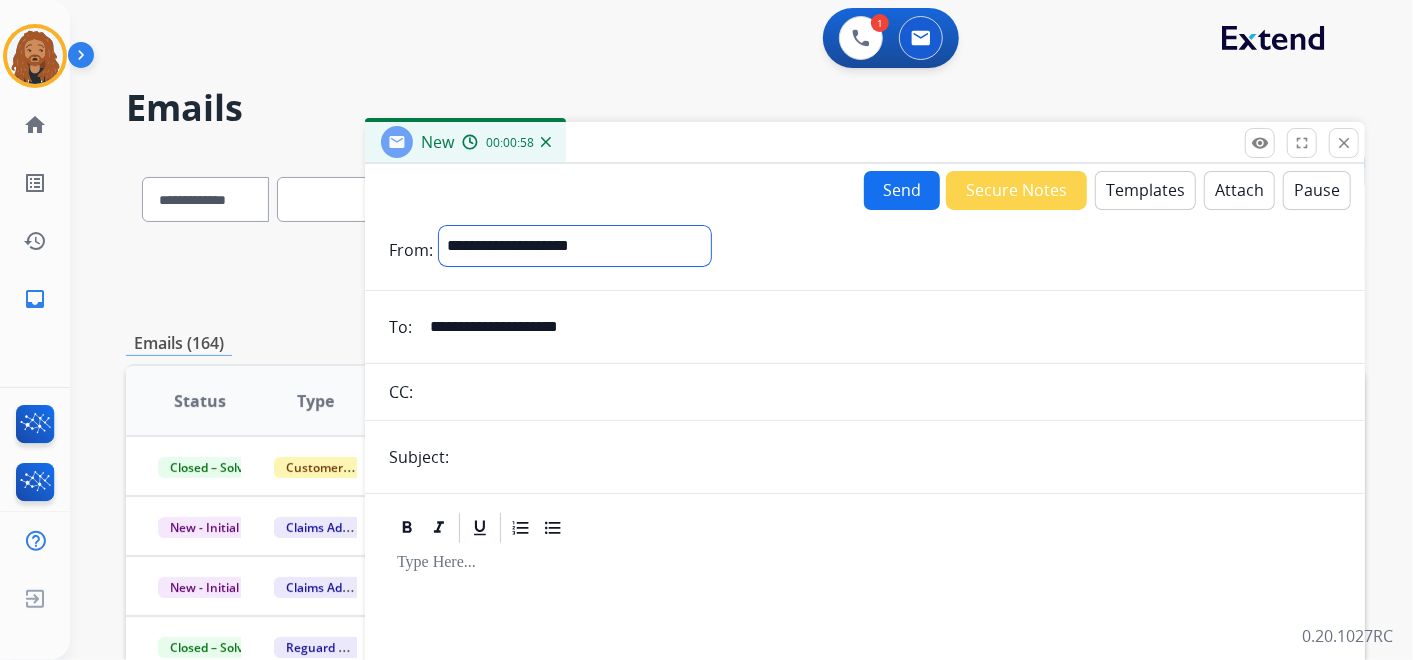 select on "**********" 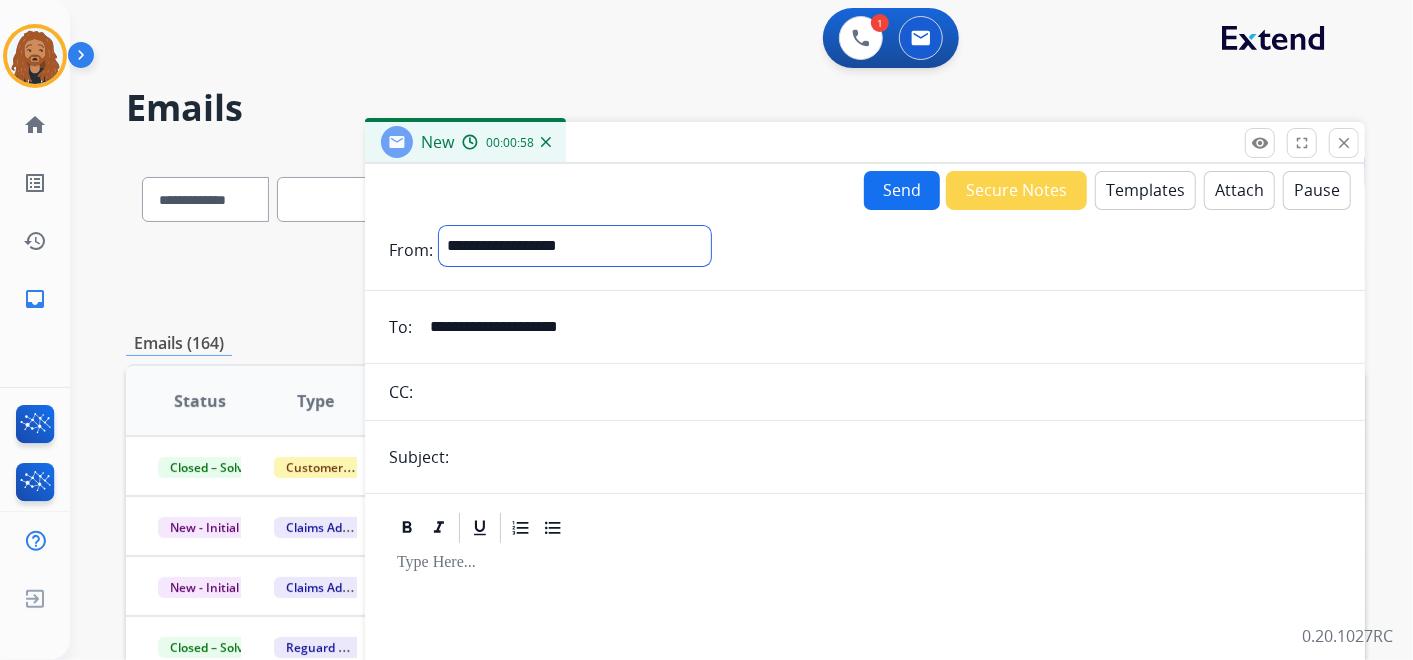 click on "**********" at bounding box center [575, 246] 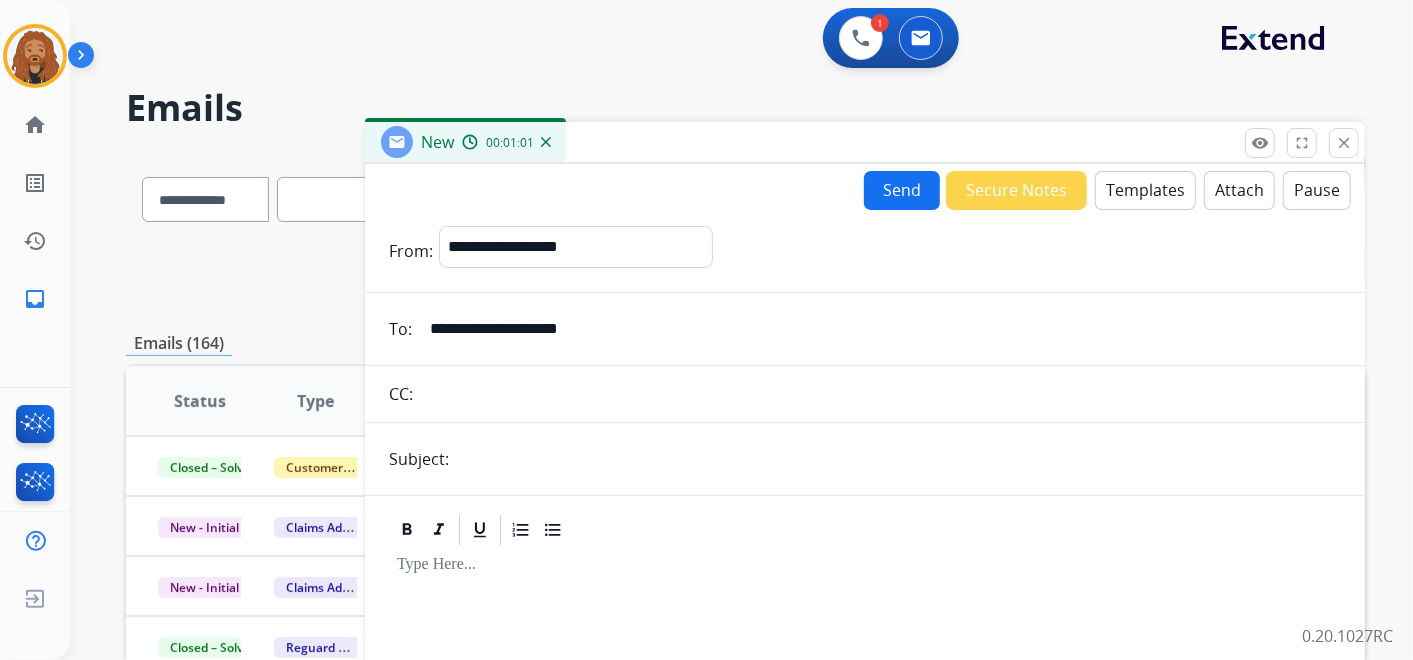 click on "Templates" at bounding box center [1145, 190] 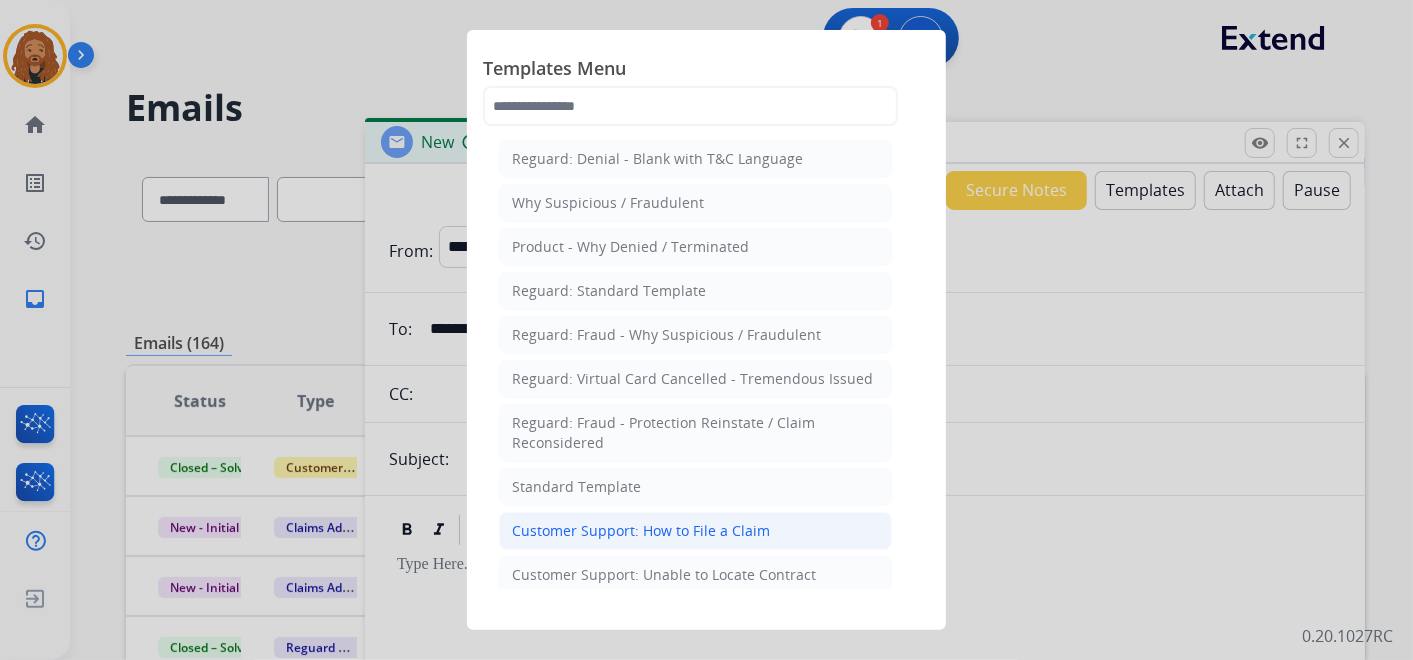 click on "Customer Support: How to File a Claim" 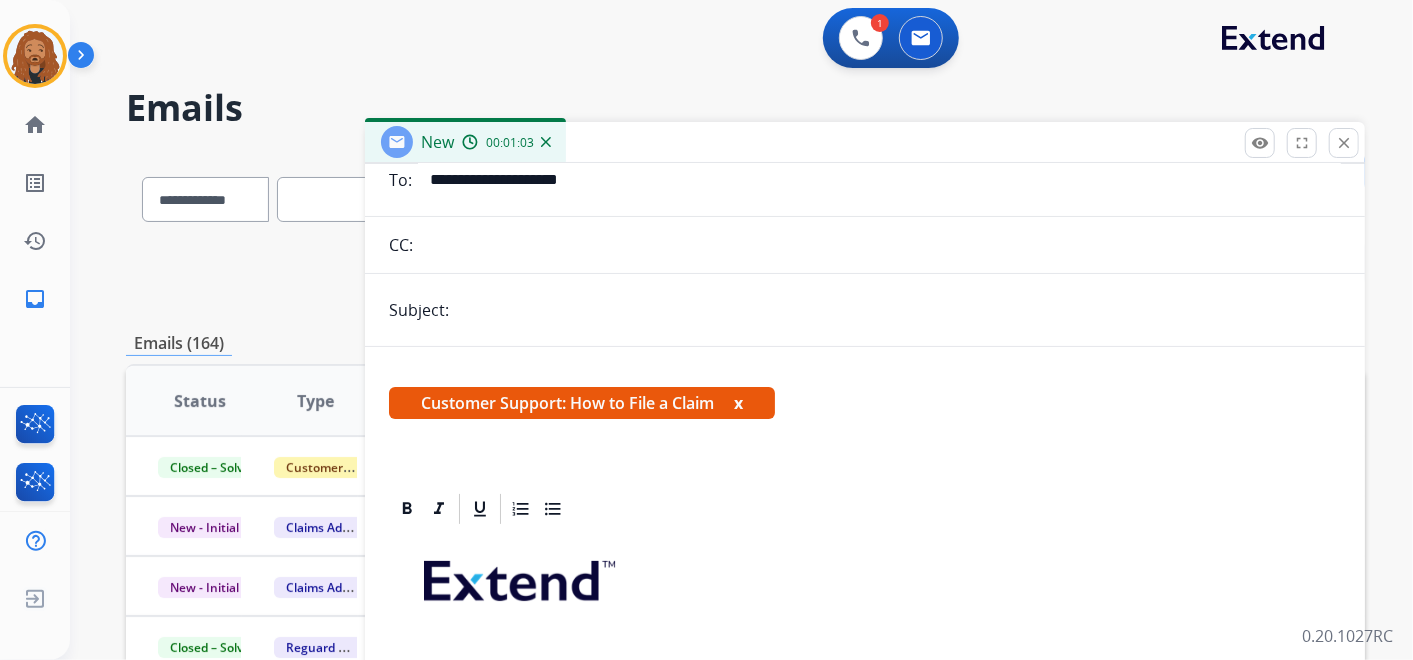 scroll, scrollTop: 382, scrollLeft: 0, axis: vertical 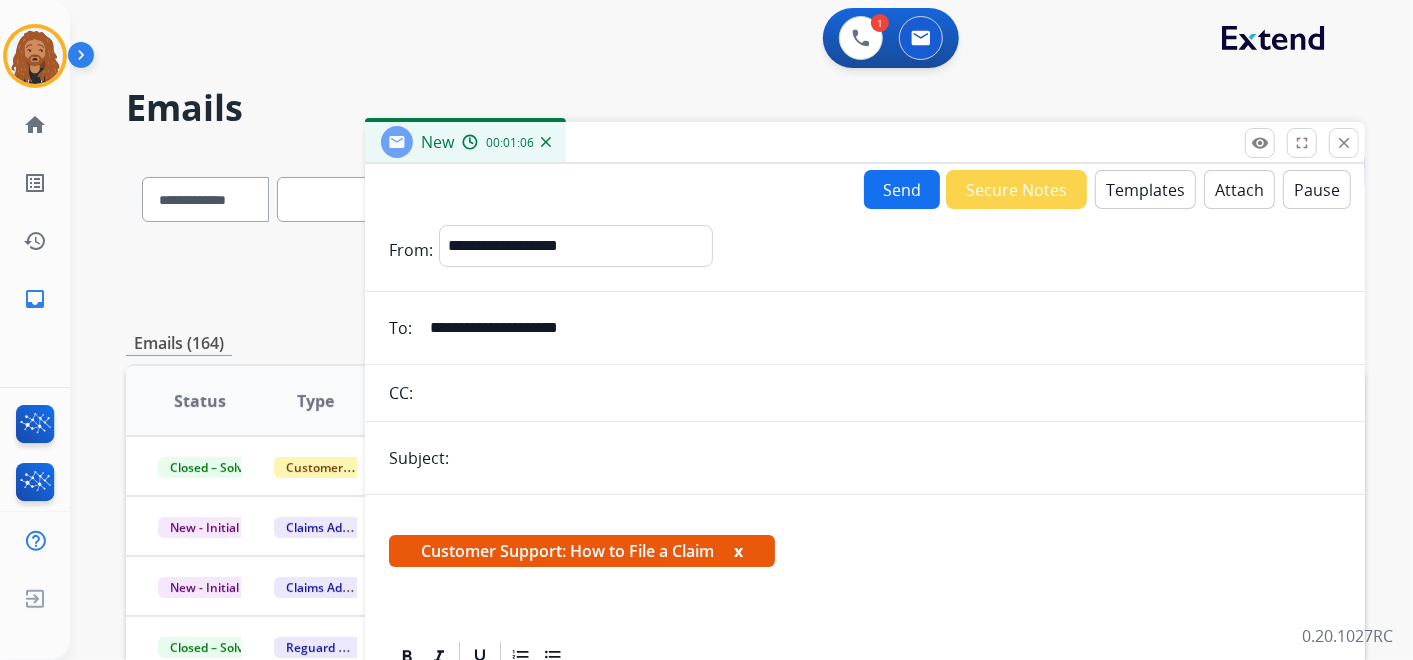 click on "Templates" at bounding box center [1145, 189] 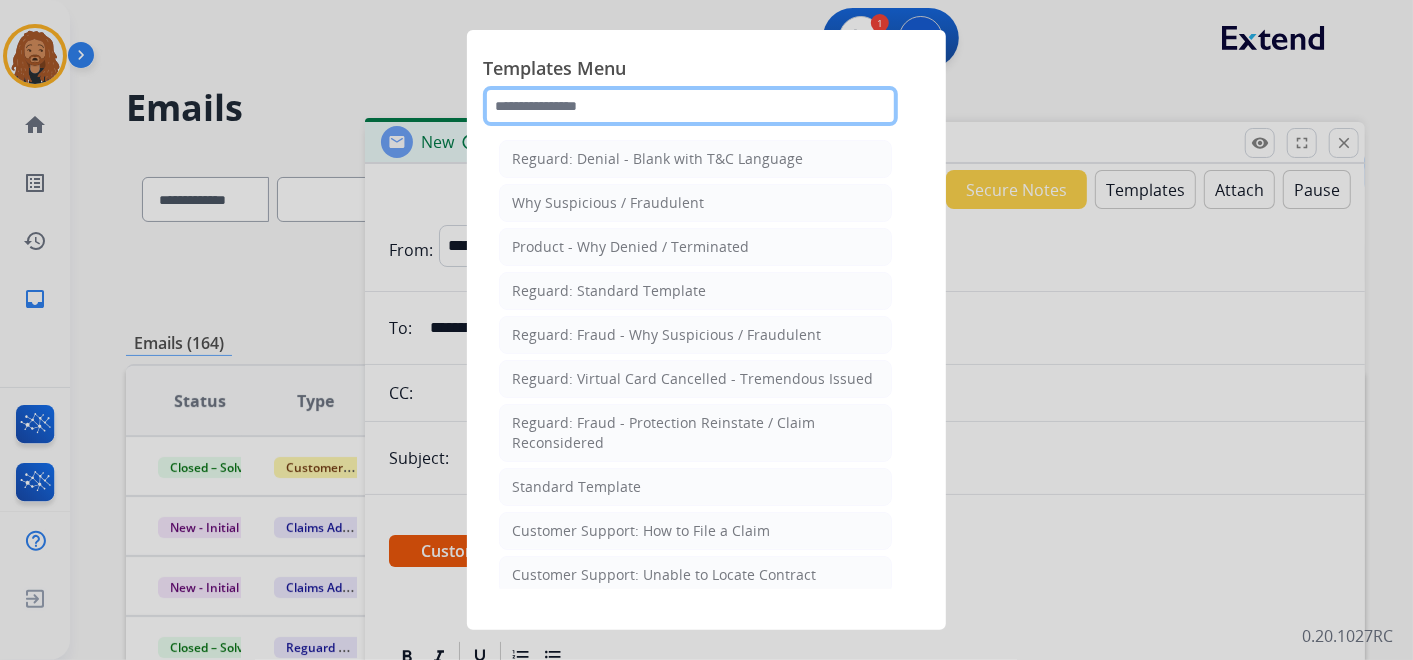 click 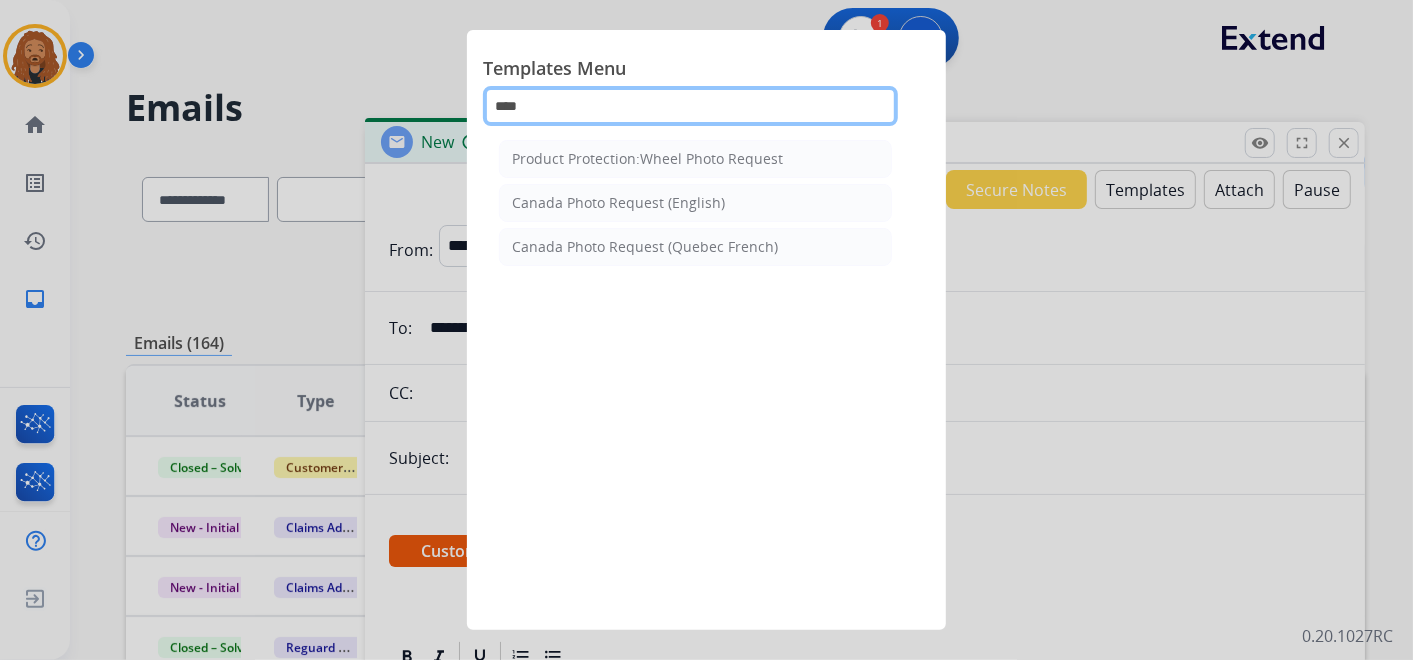 type on "****" 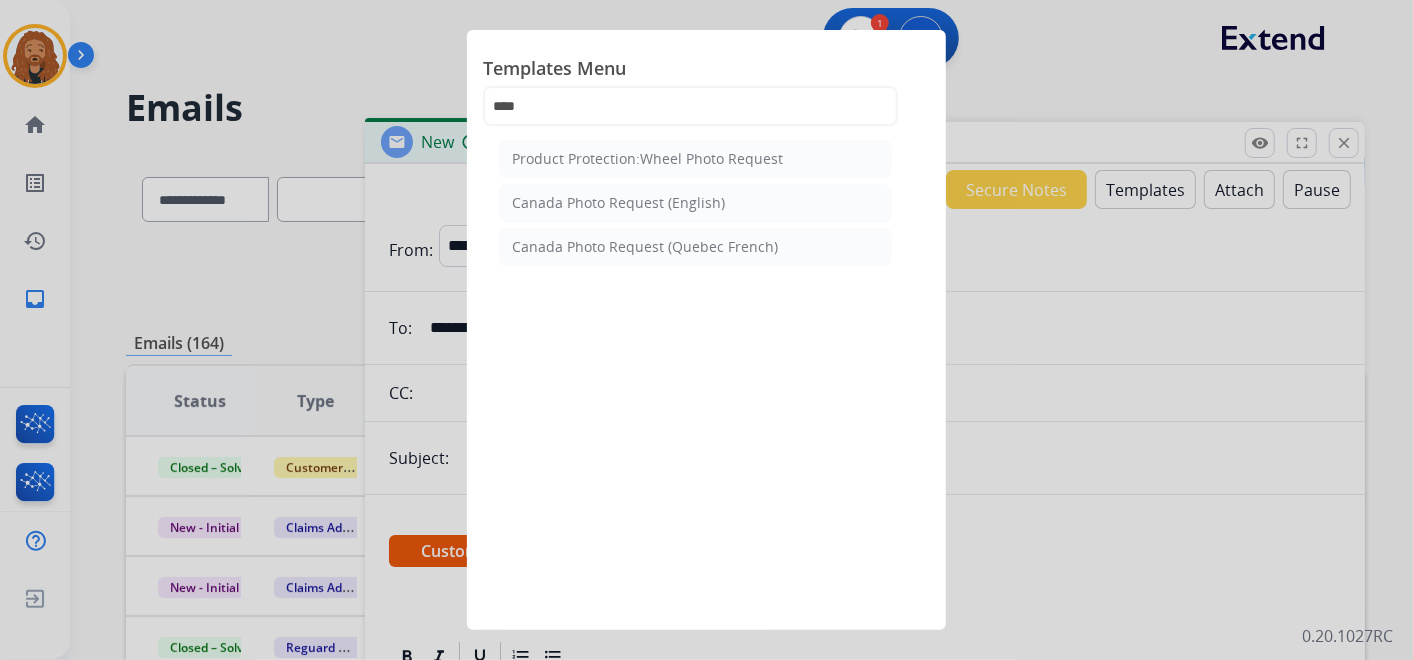 click 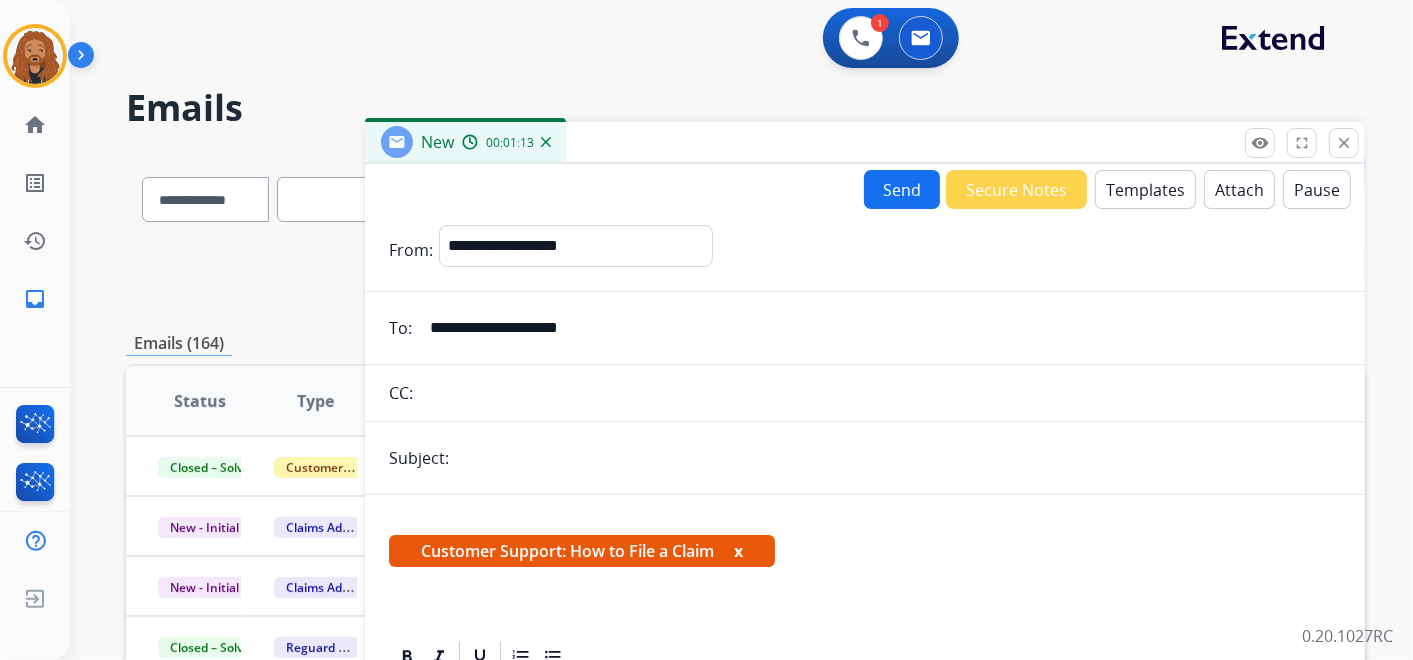 click on "Templates" at bounding box center (1145, 189) 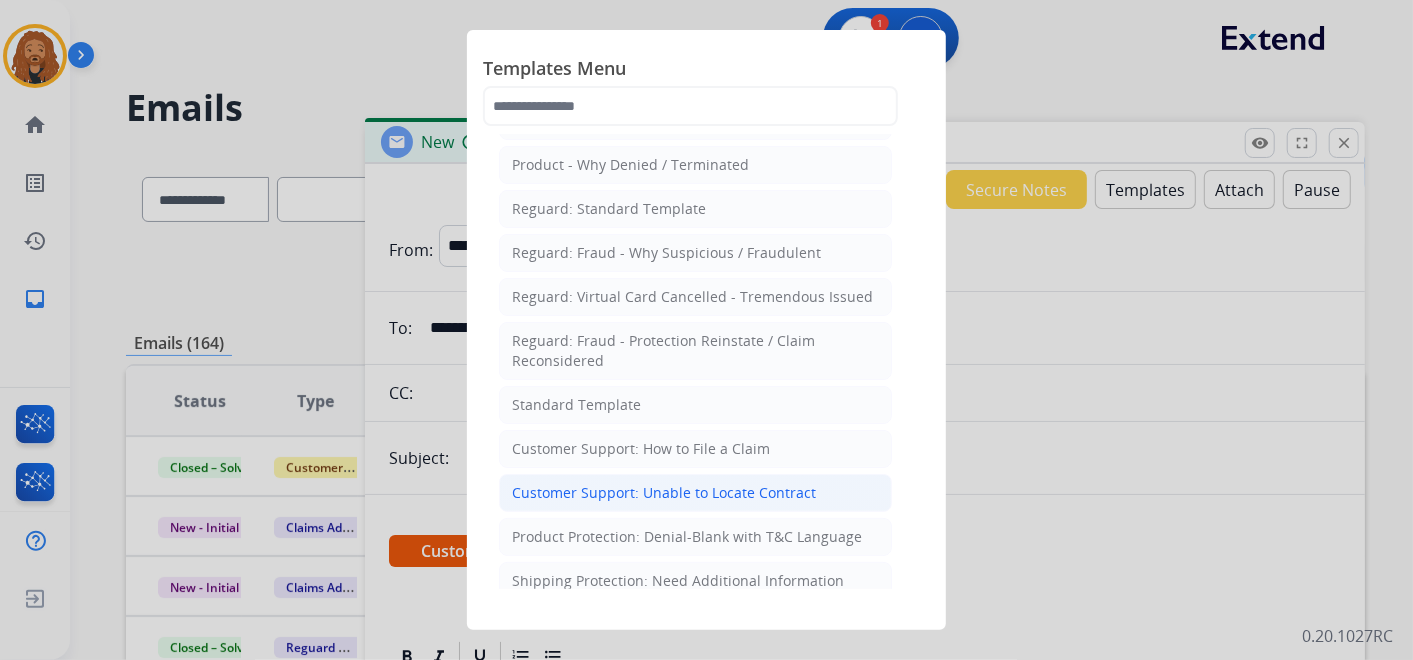 scroll, scrollTop: 222, scrollLeft: 0, axis: vertical 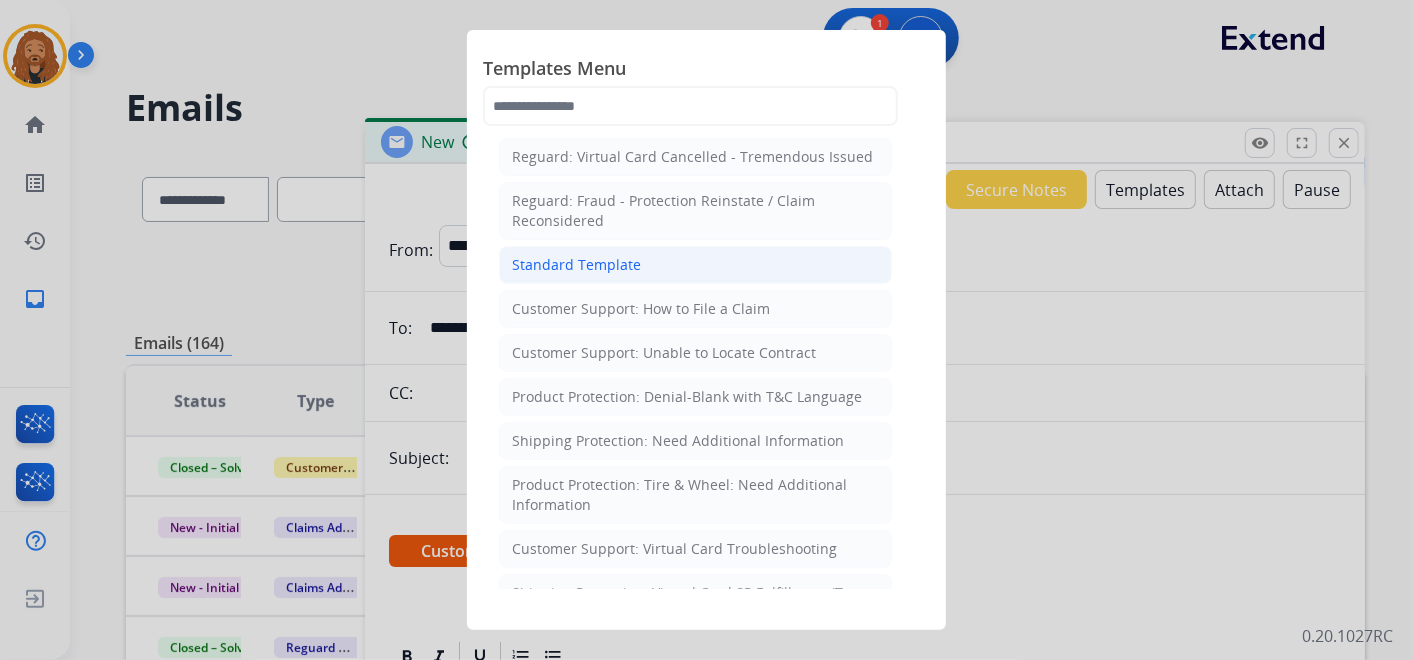 click on "Standard Template" 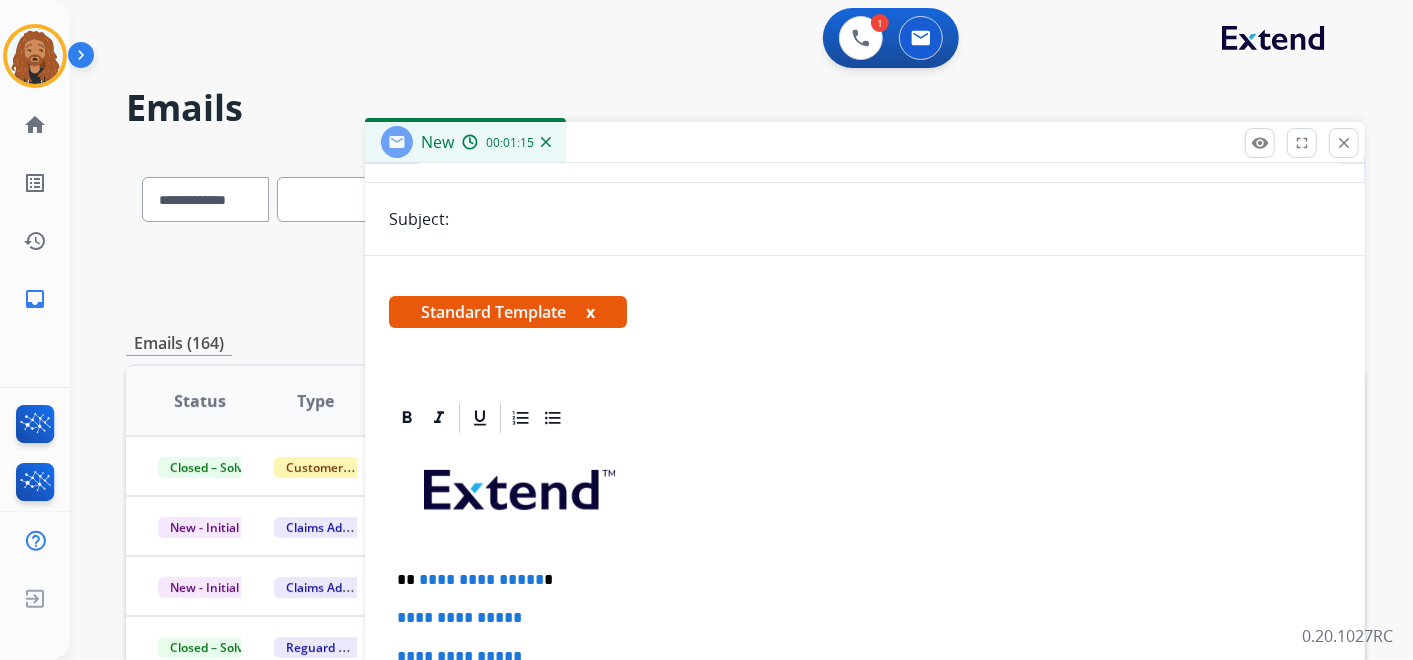 scroll, scrollTop: 333, scrollLeft: 0, axis: vertical 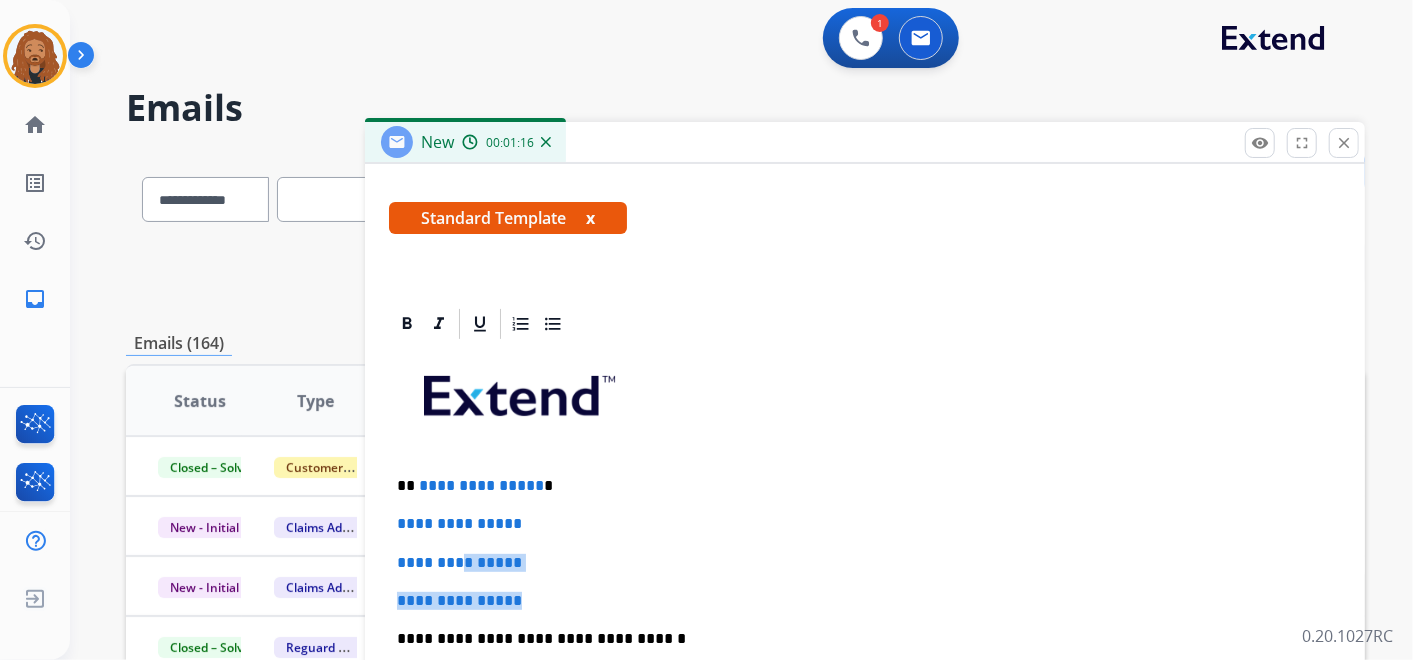 drag, startPoint x: 528, startPoint y: 597, endPoint x: 445, endPoint y: 537, distance: 102.41582 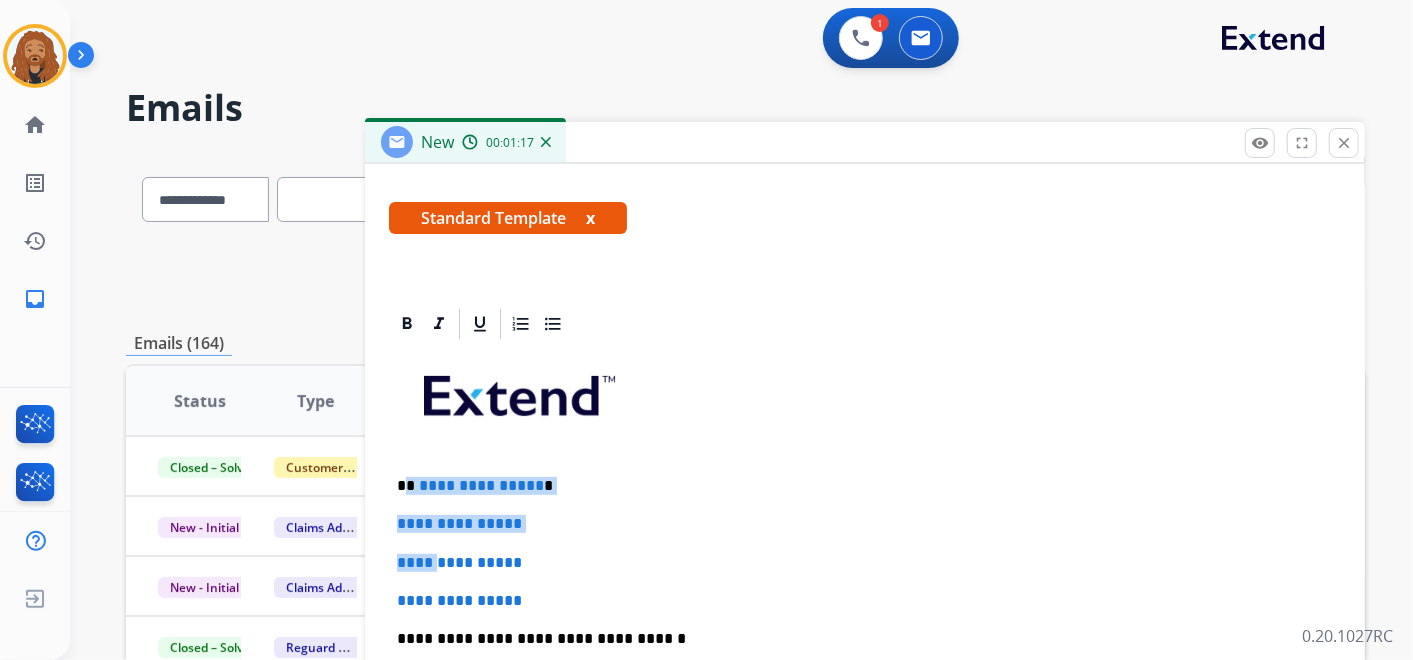 drag, startPoint x: 445, startPoint y: 537, endPoint x: 409, endPoint y: 479, distance: 68.26419 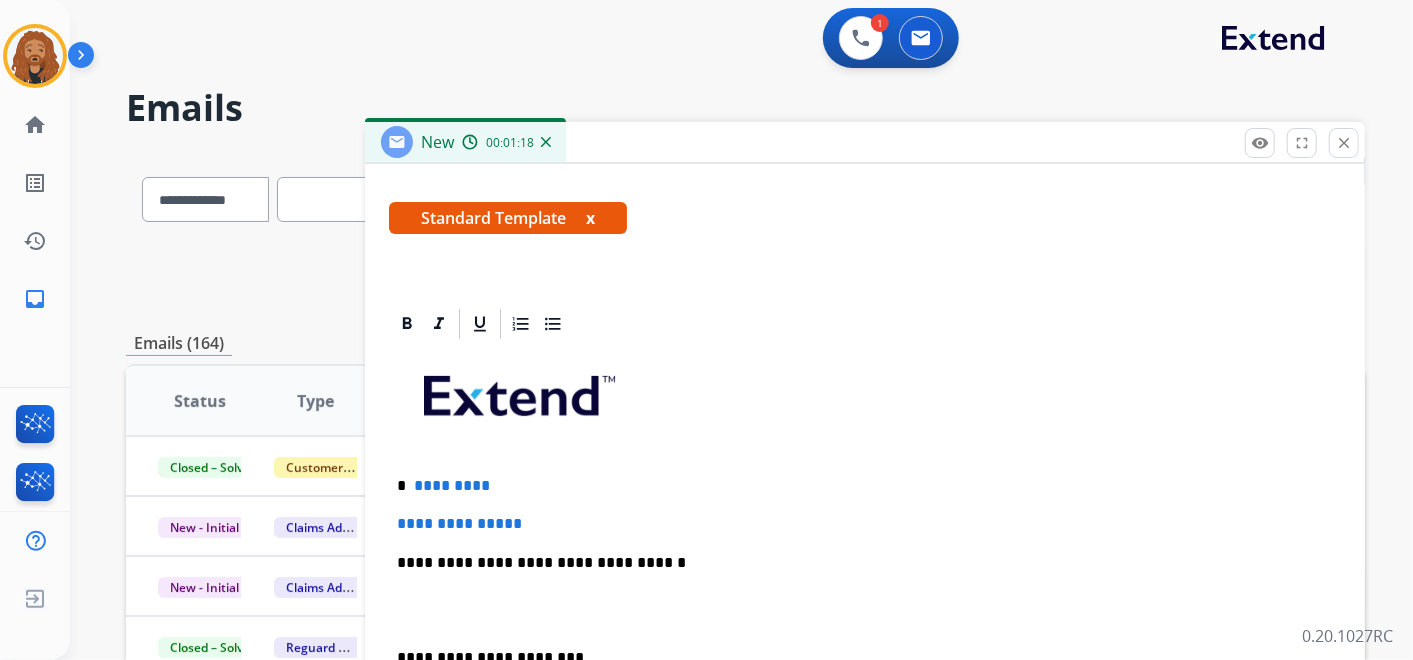 type 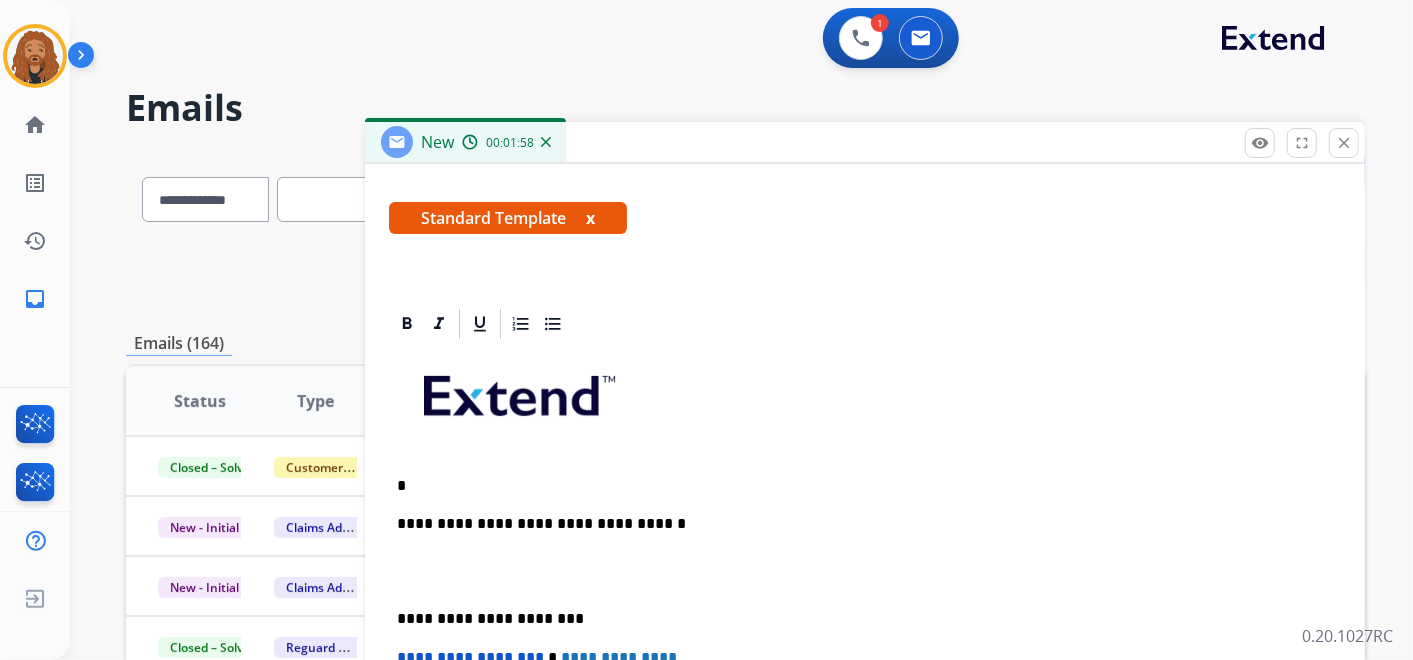 click on "**********" at bounding box center [865, 628] 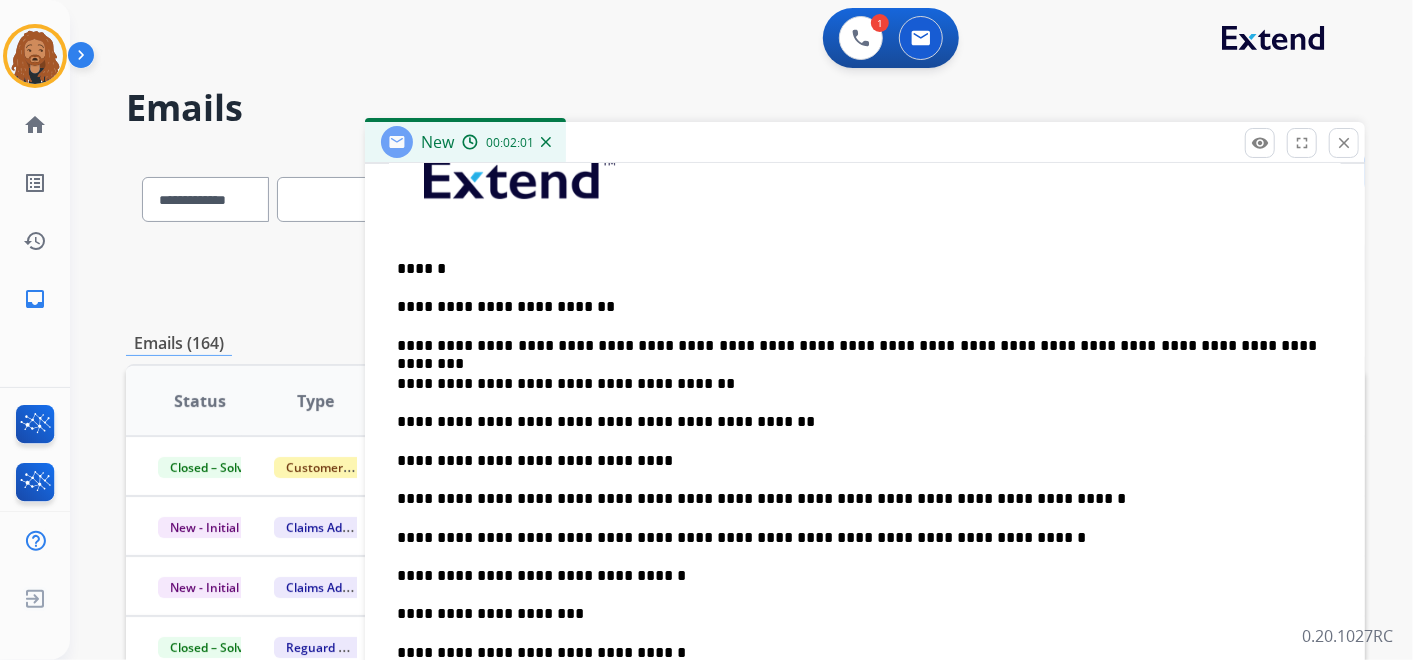 scroll, scrollTop: 555, scrollLeft: 0, axis: vertical 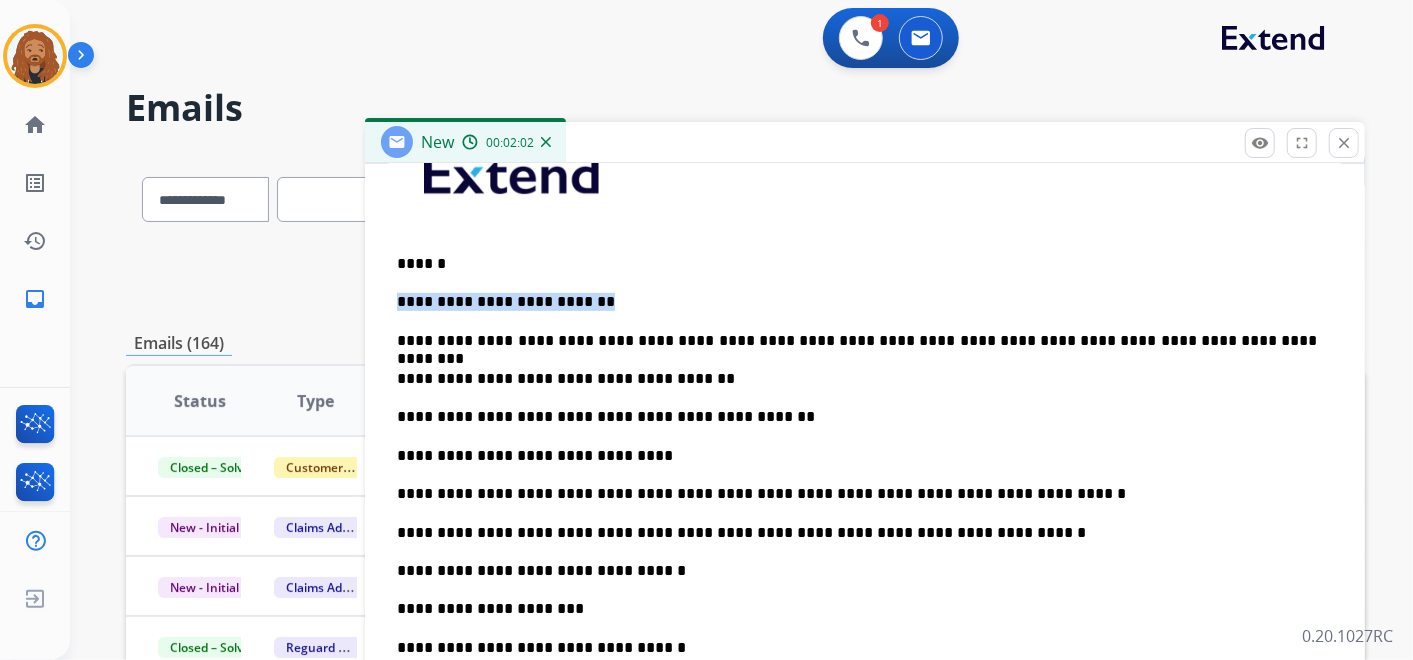 drag, startPoint x: 593, startPoint y: 297, endPoint x: 397, endPoint y: 294, distance: 196.02296 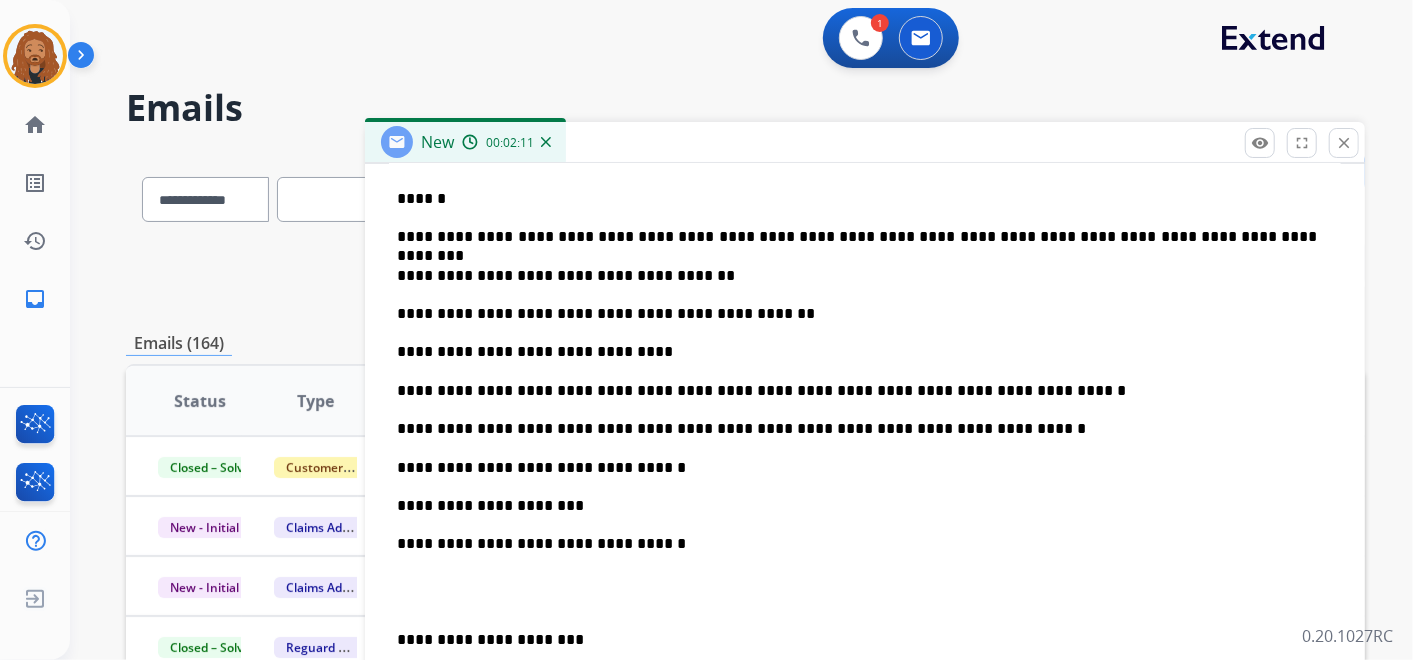 scroll, scrollTop: 651, scrollLeft: 0, axis: vertical 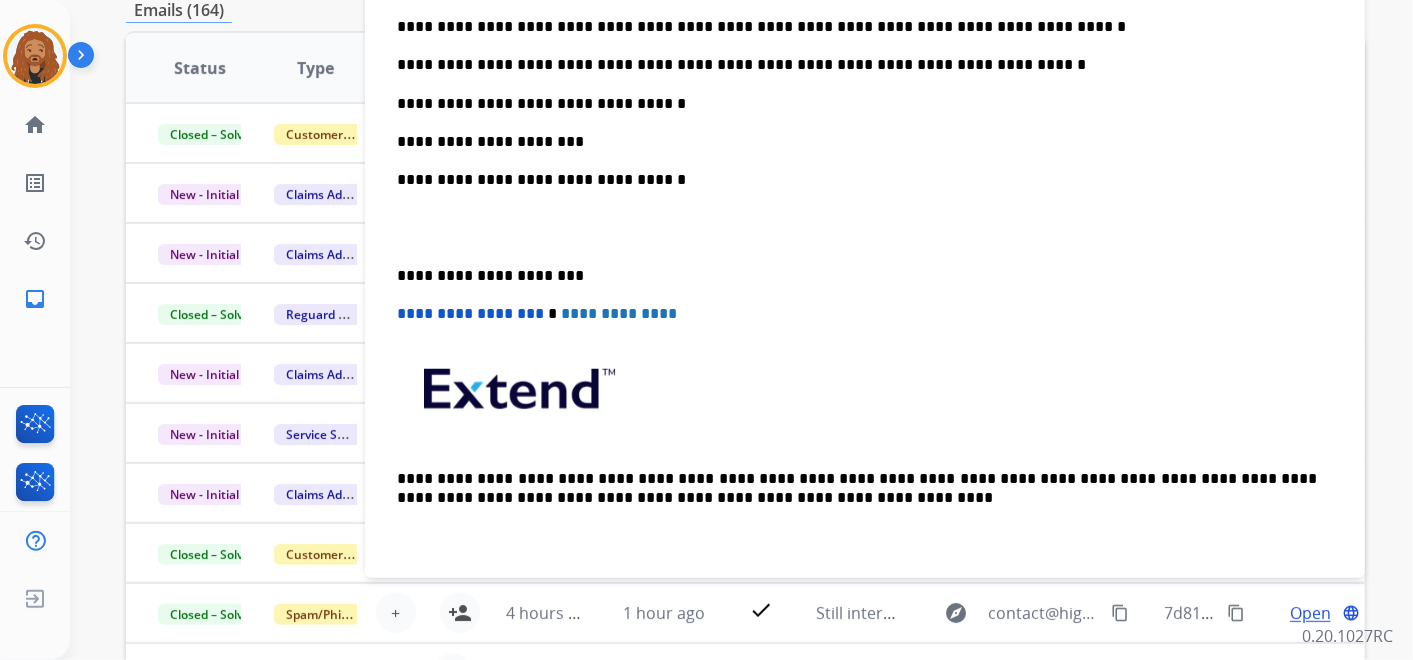 click at bounding box center [857, 228] 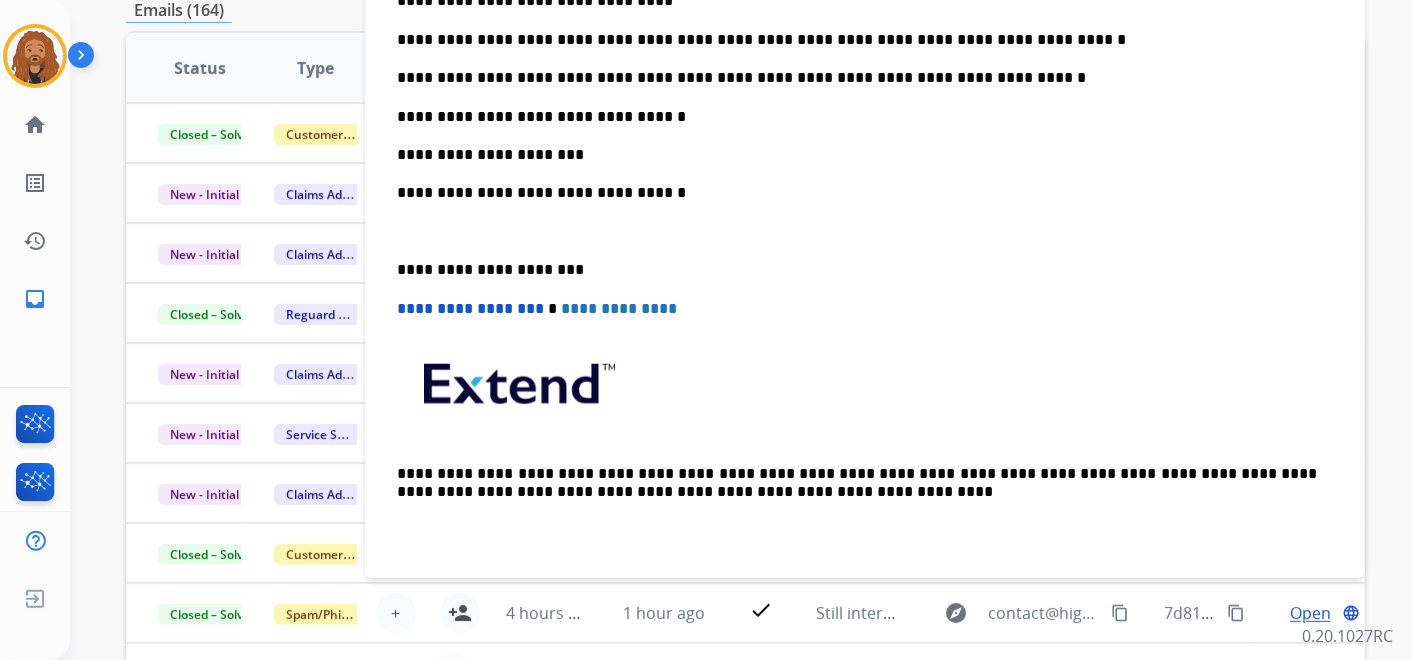scroll, scrollTop: 633, scrollLeft: 0, axis: vertical 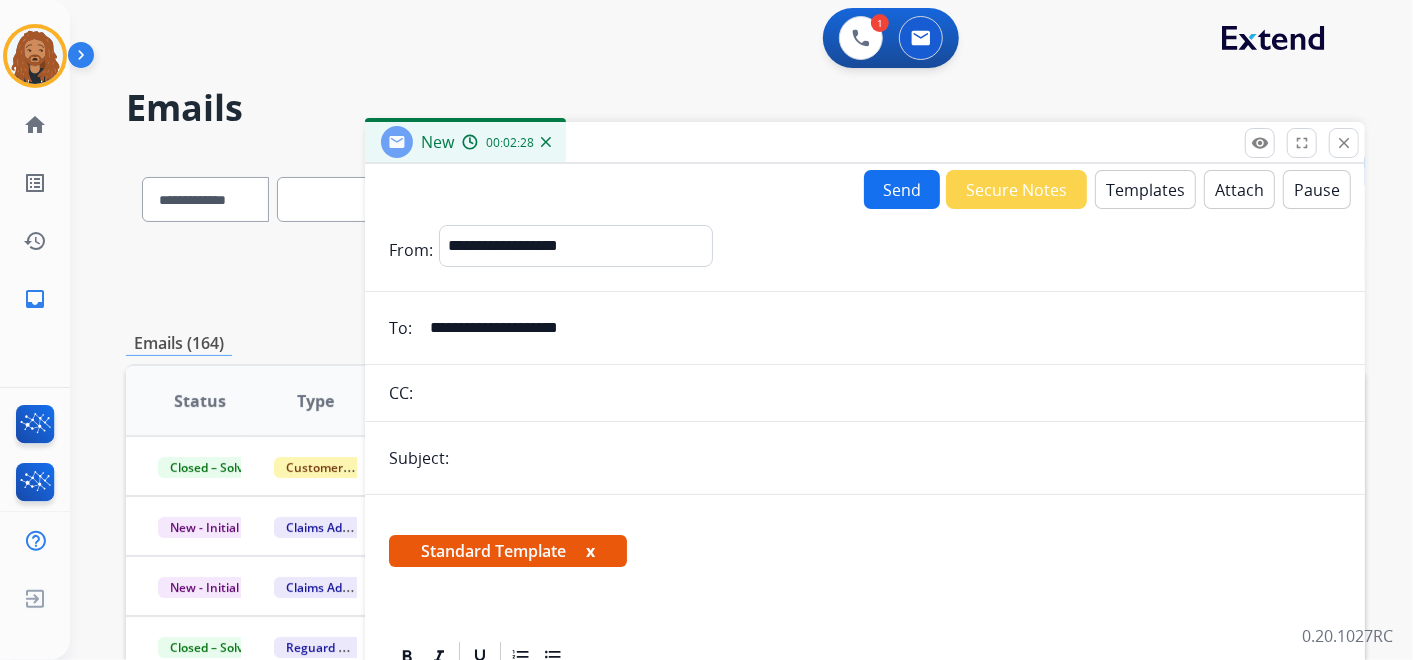 click at bounding box center (898, 458) 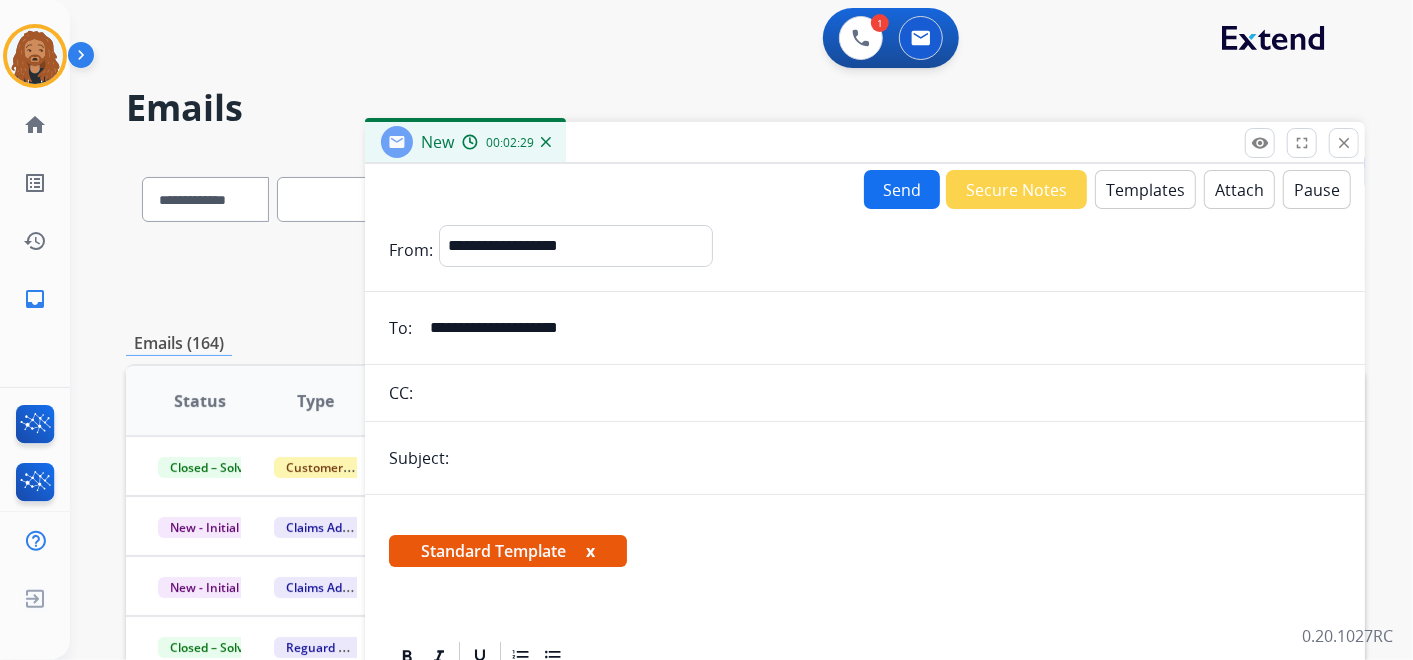 type on "**********" 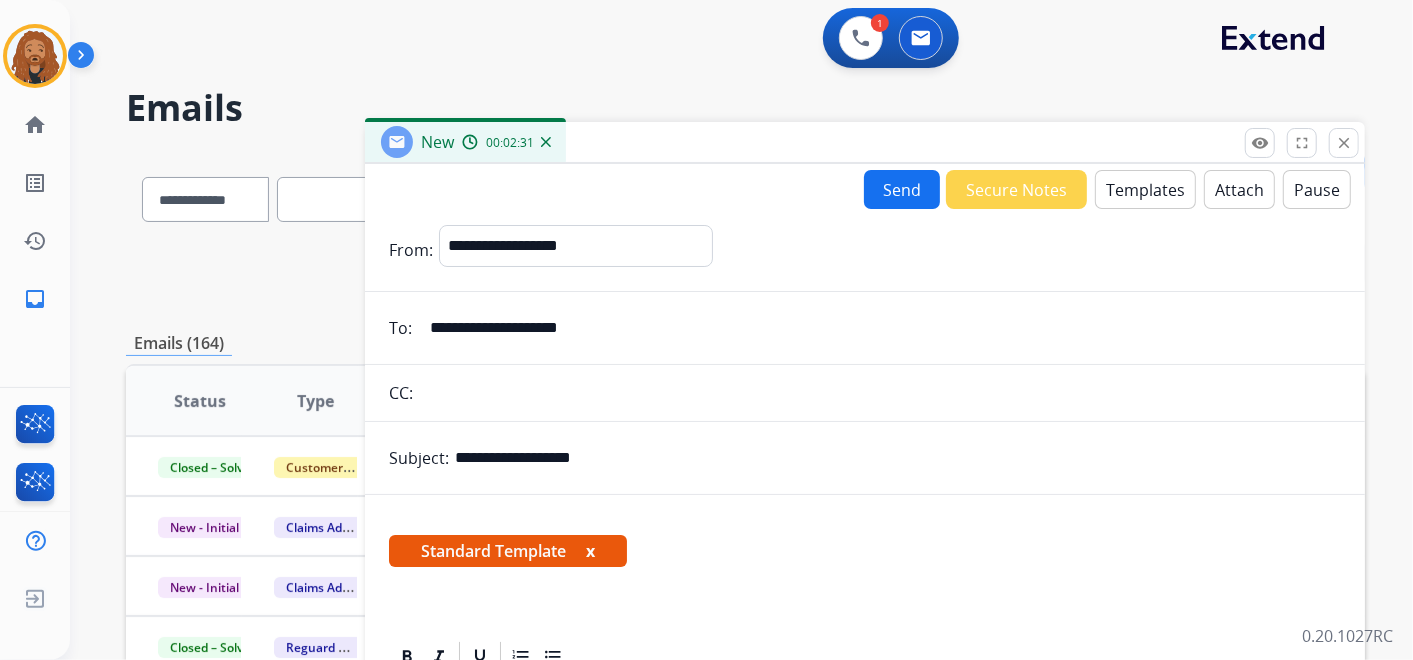 click on "Send" at bounding box center [902, 189] 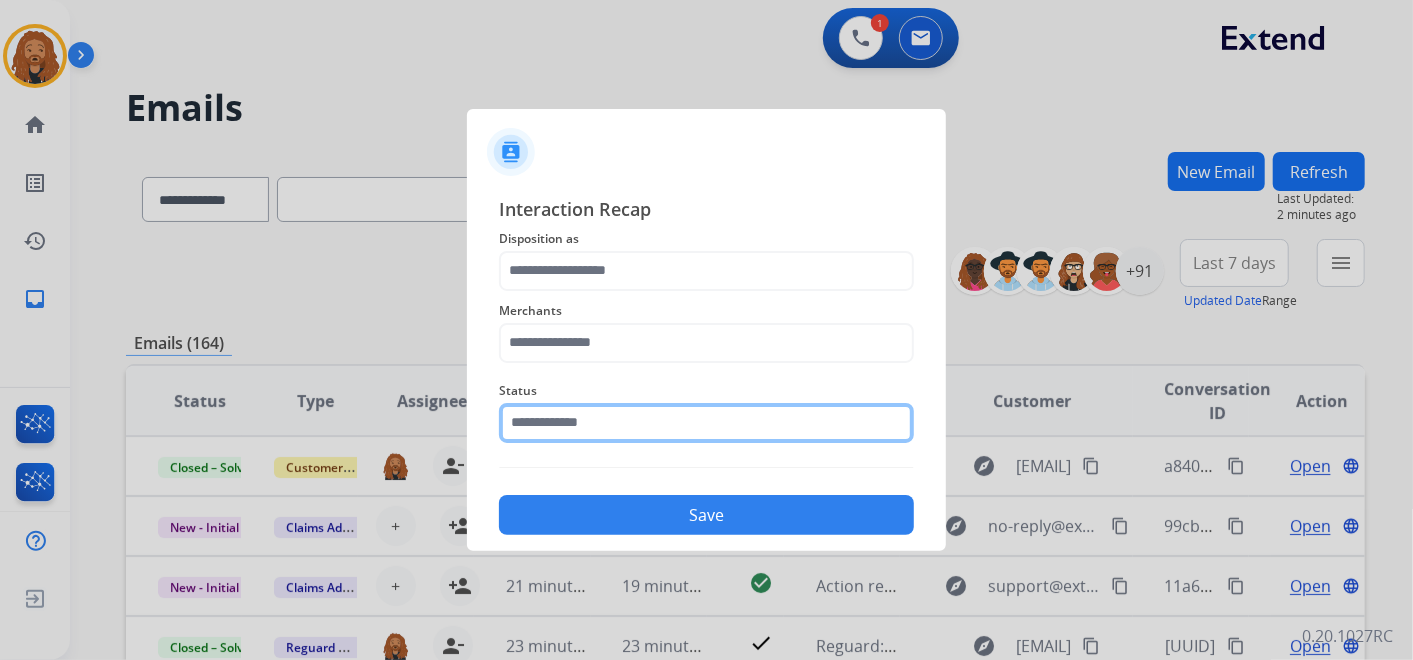click 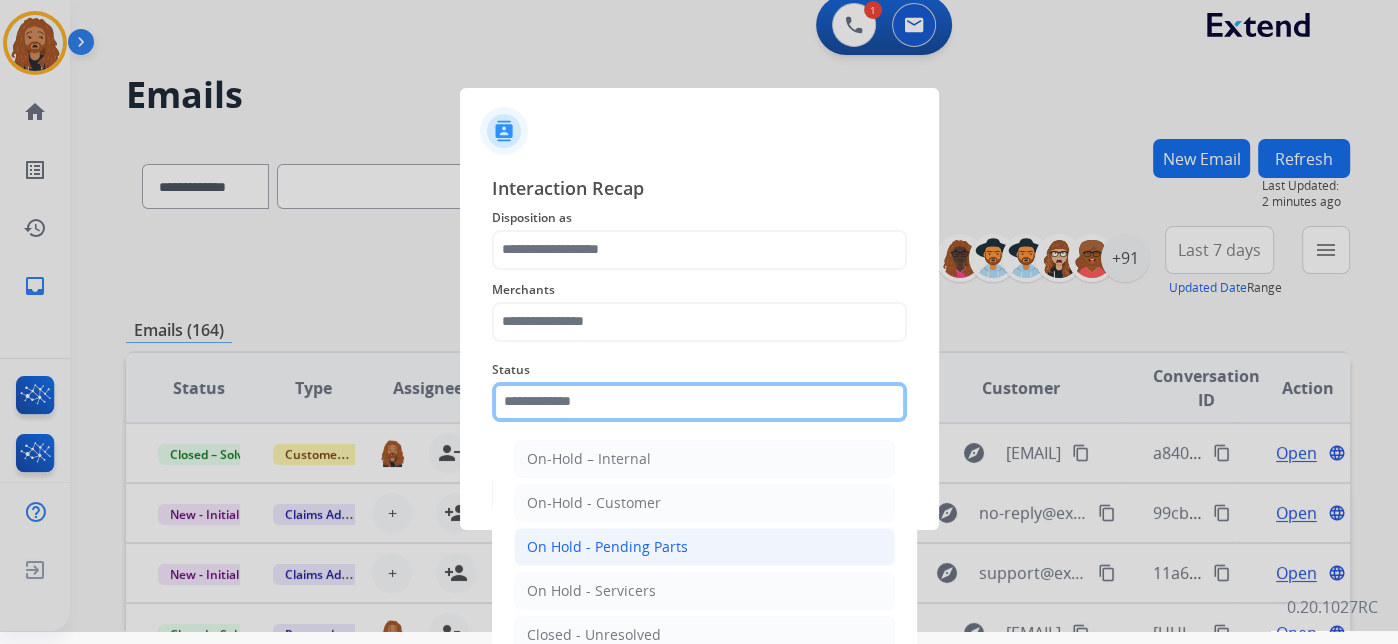 scroll, scrollTop: 98, scrollLeft: 0, axis: vertical 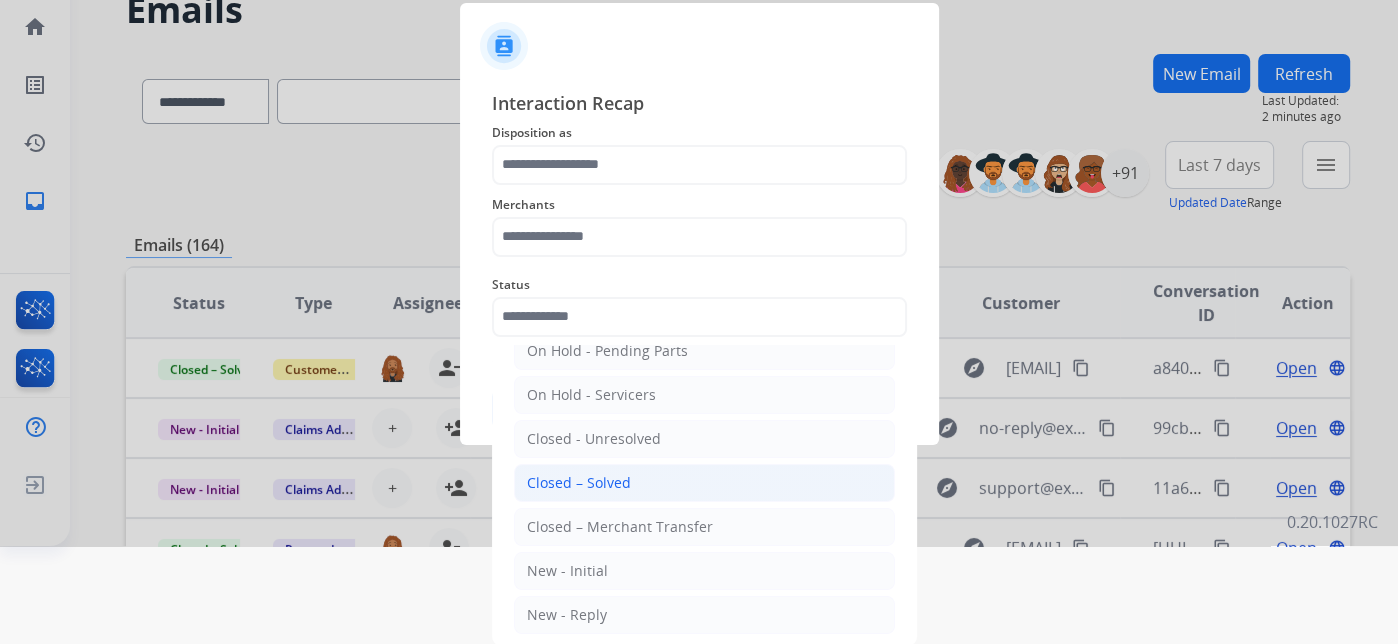 click on "Closed – Solved" 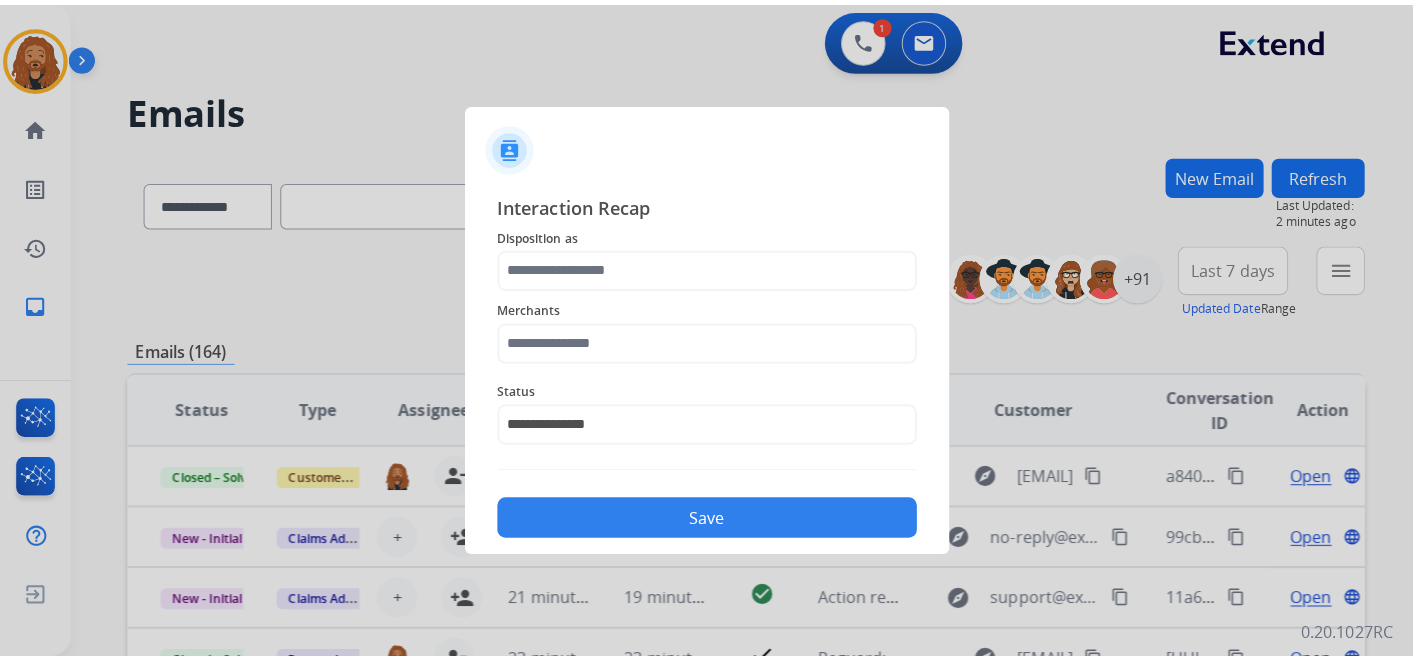 scroll, scrollTop: 0, scrollLeft: 0, axis: both 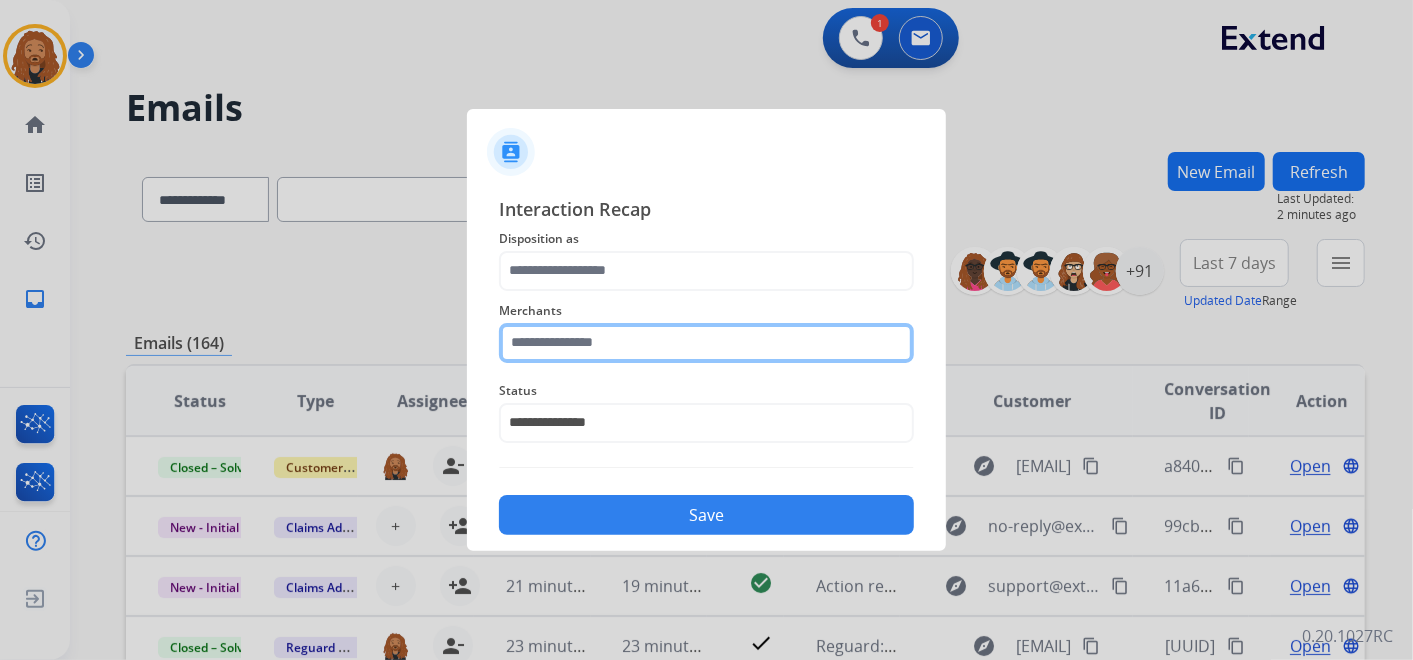 click 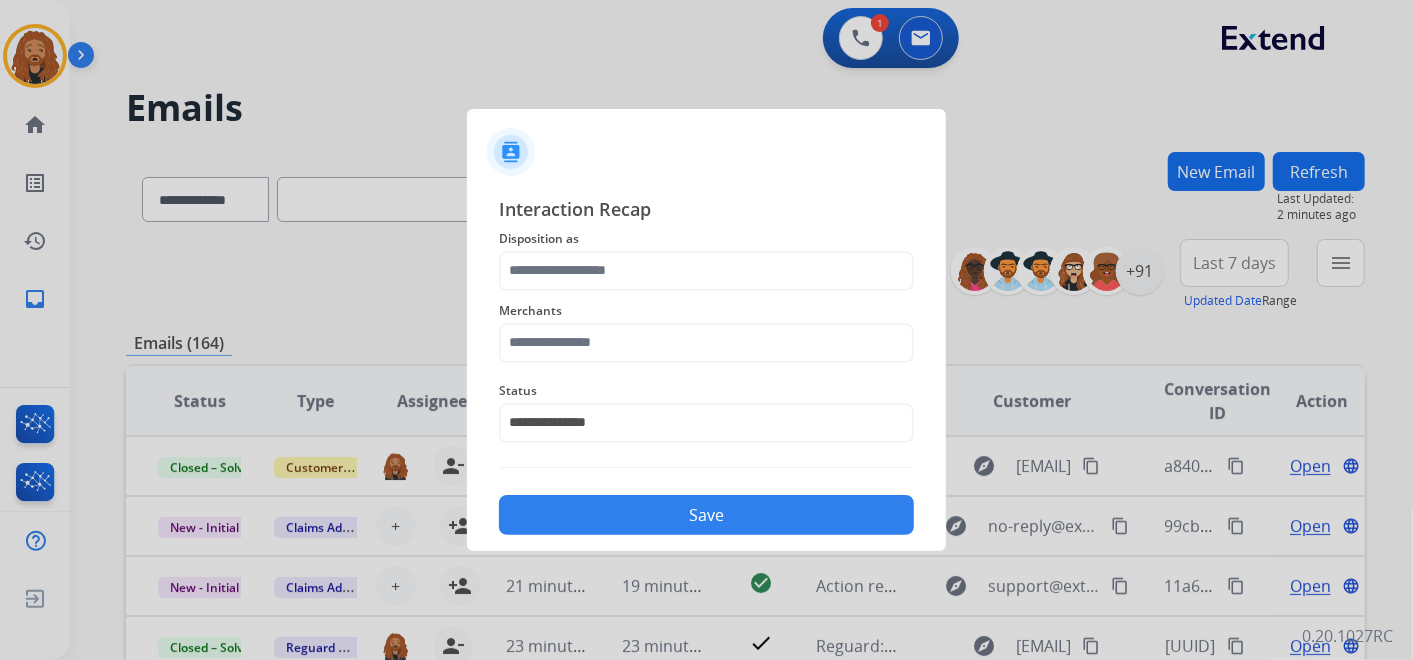 click on "Merchants" 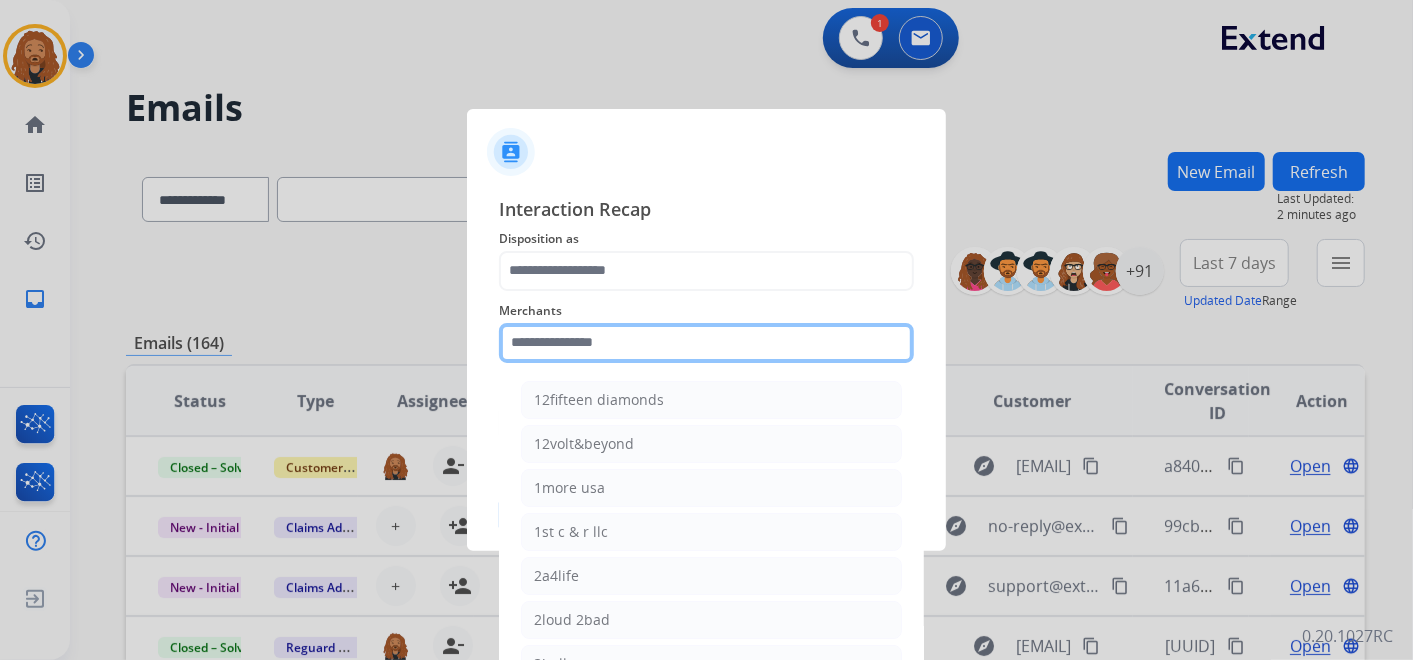 click 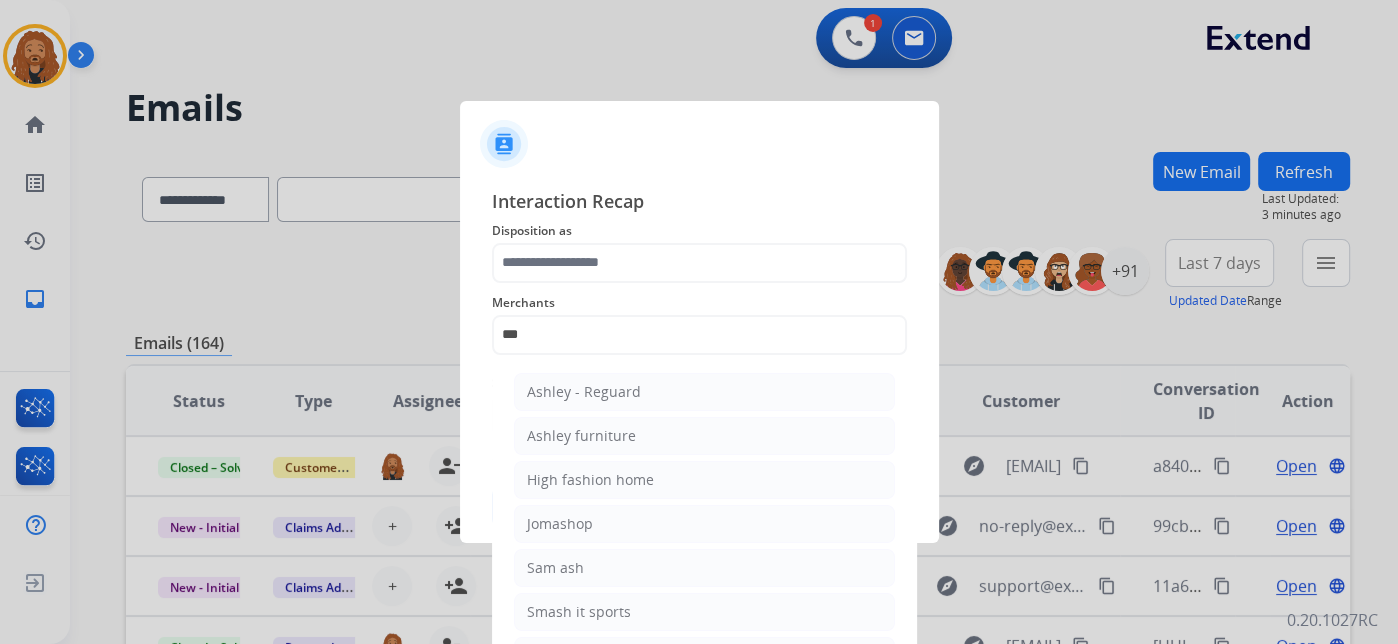 drag, startPoint x: 613, startPoint y: 436, endPoint x: 594, endPoint y: 339, distance: 98.84331 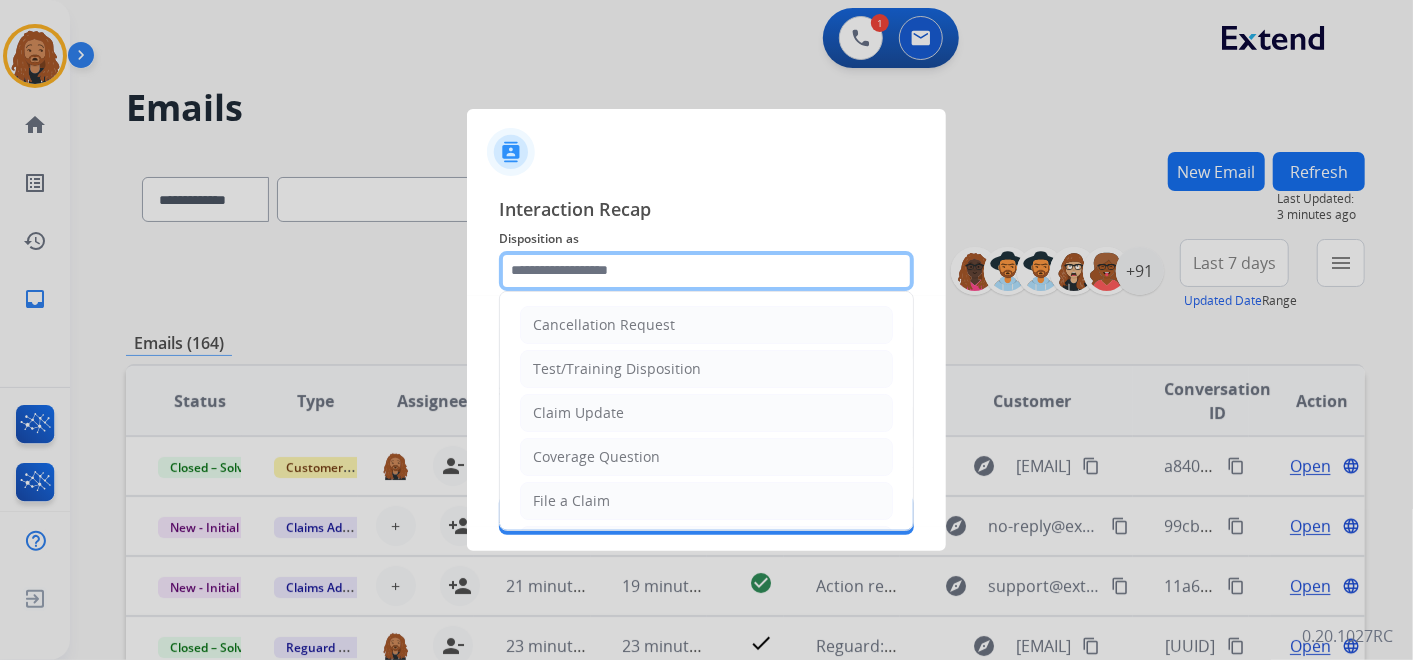 click 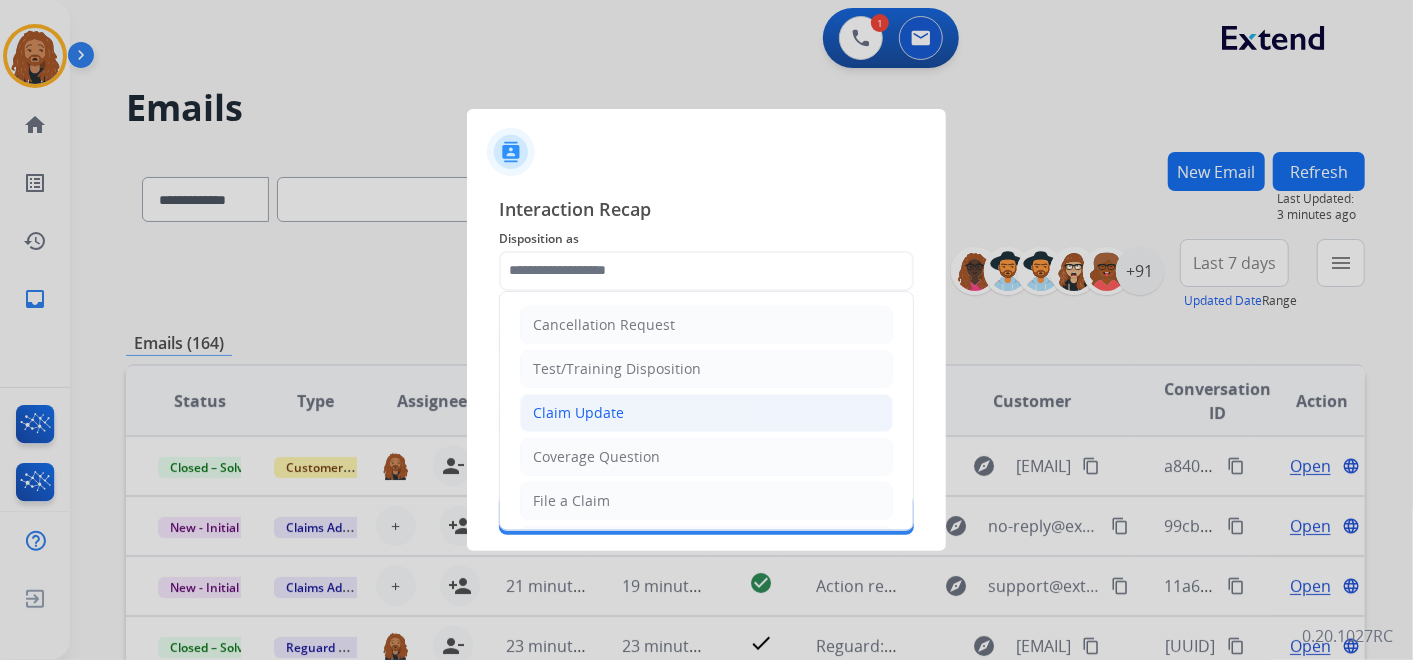 click on "Claim Update" 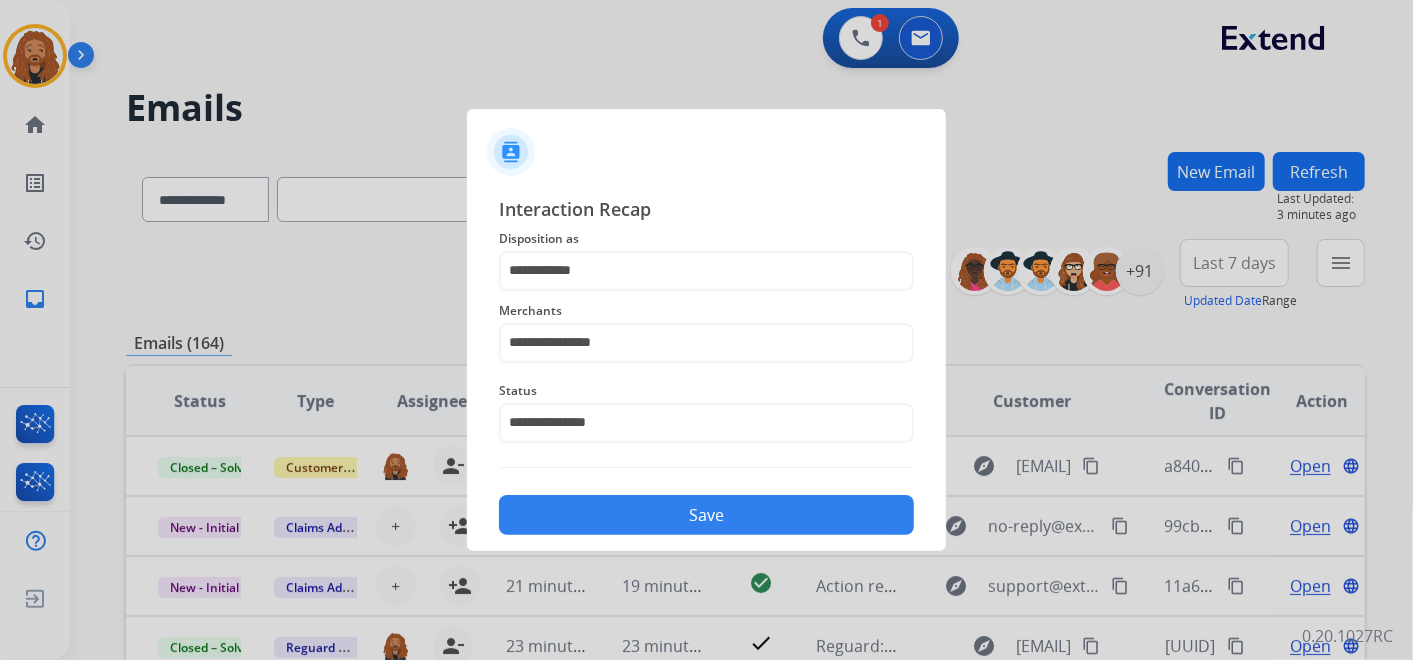 click on "Save" 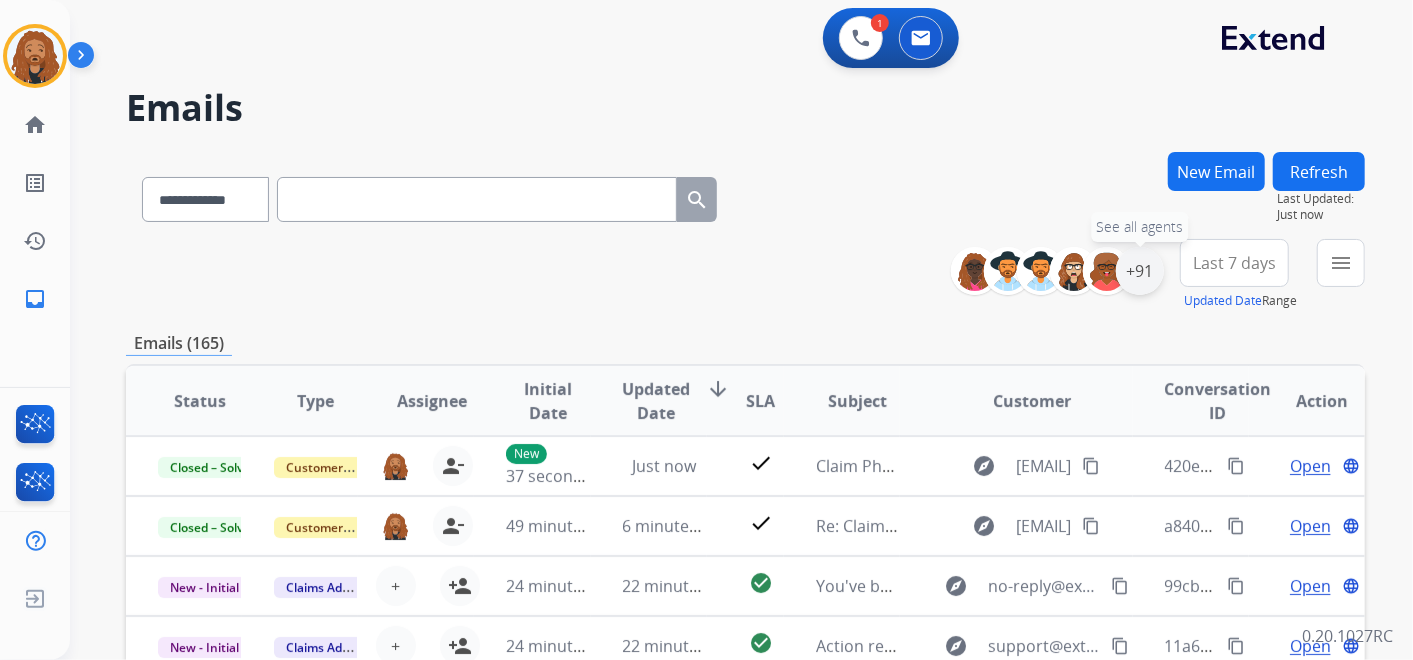 click on "+91" at bounding box center [1140, 271] 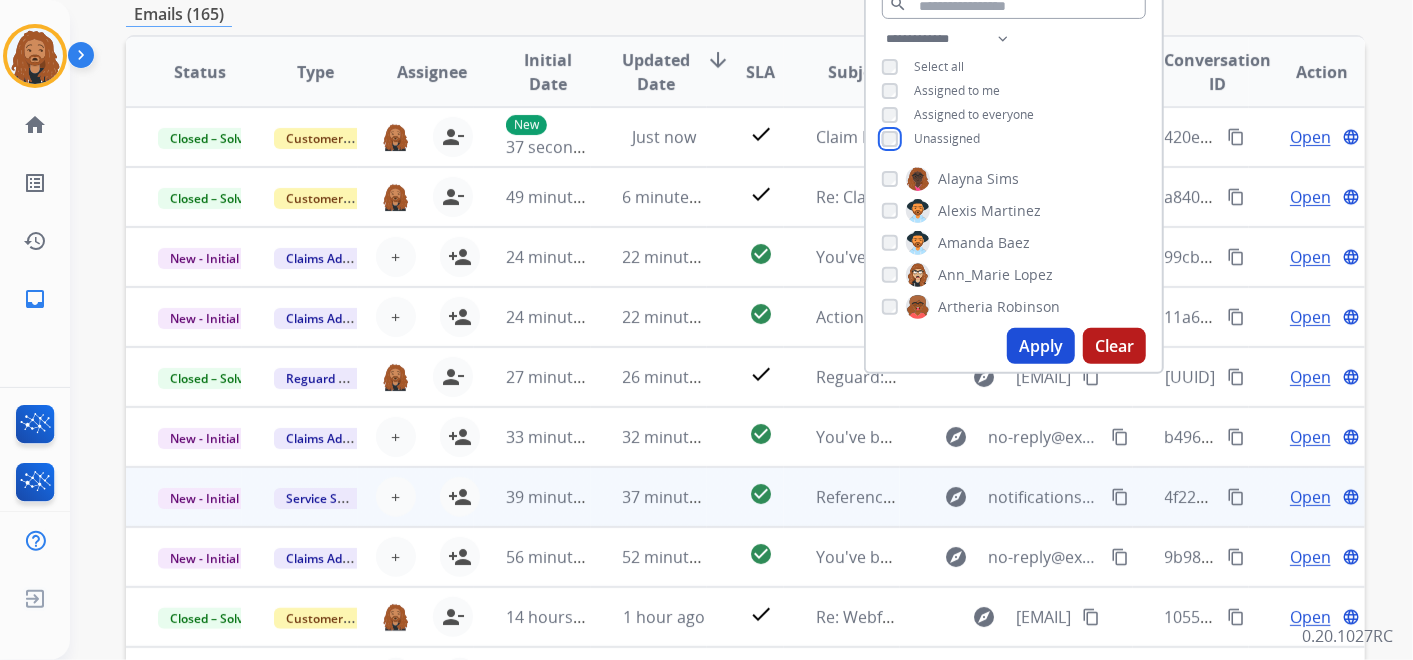 scroll, scrollTop: 333, scrollLeft: 0, axis: vertical 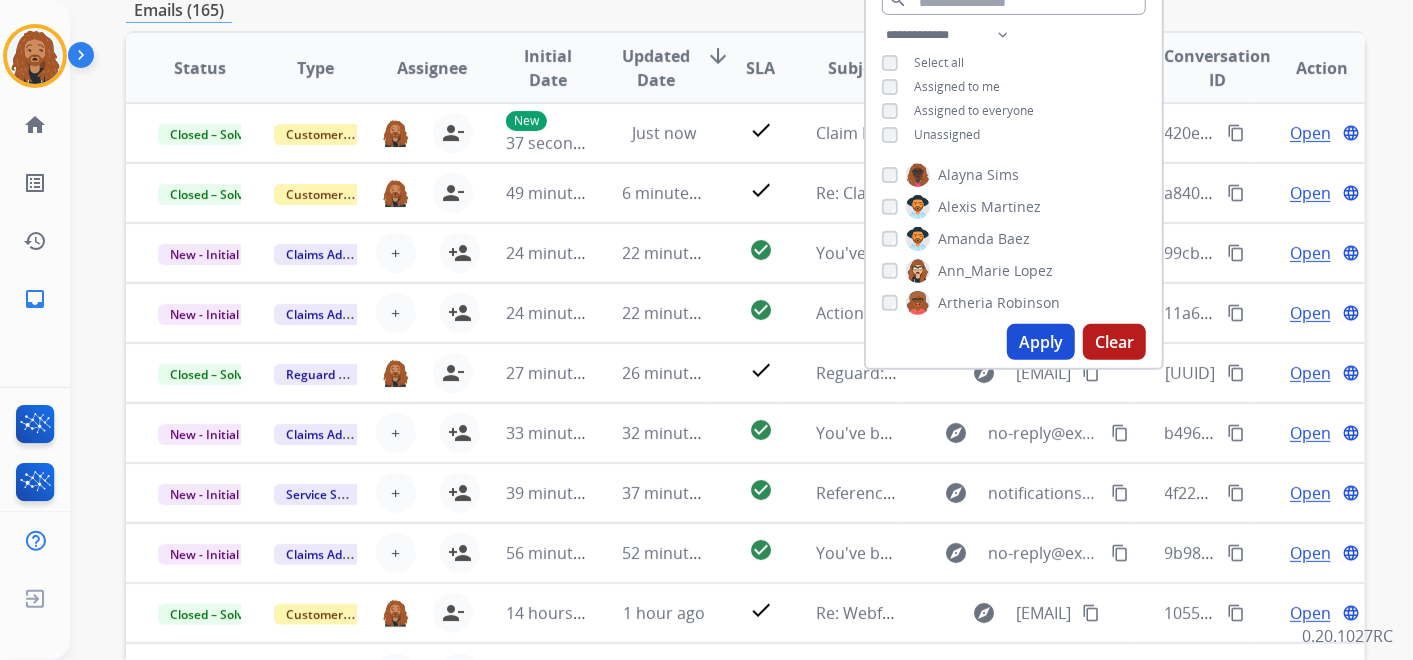 click on "Apply" at bounding box center (1041, 342) 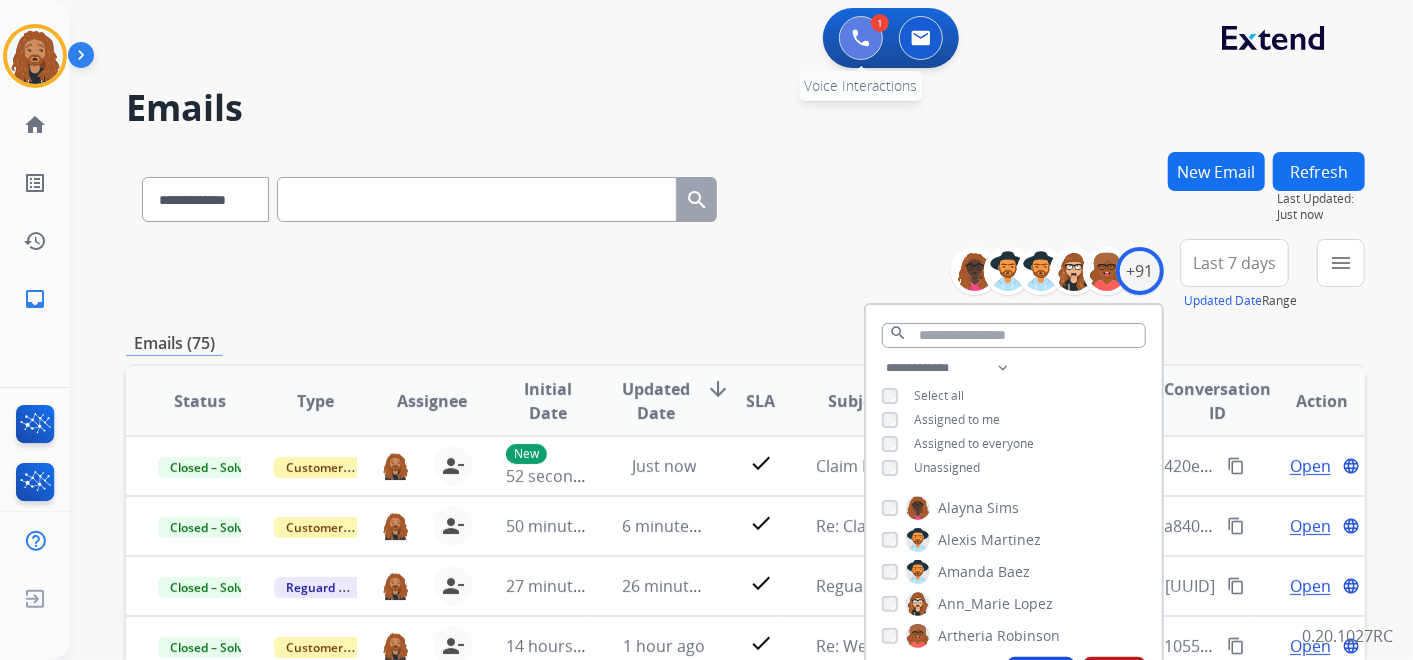 click at bounding box center (861, 38) 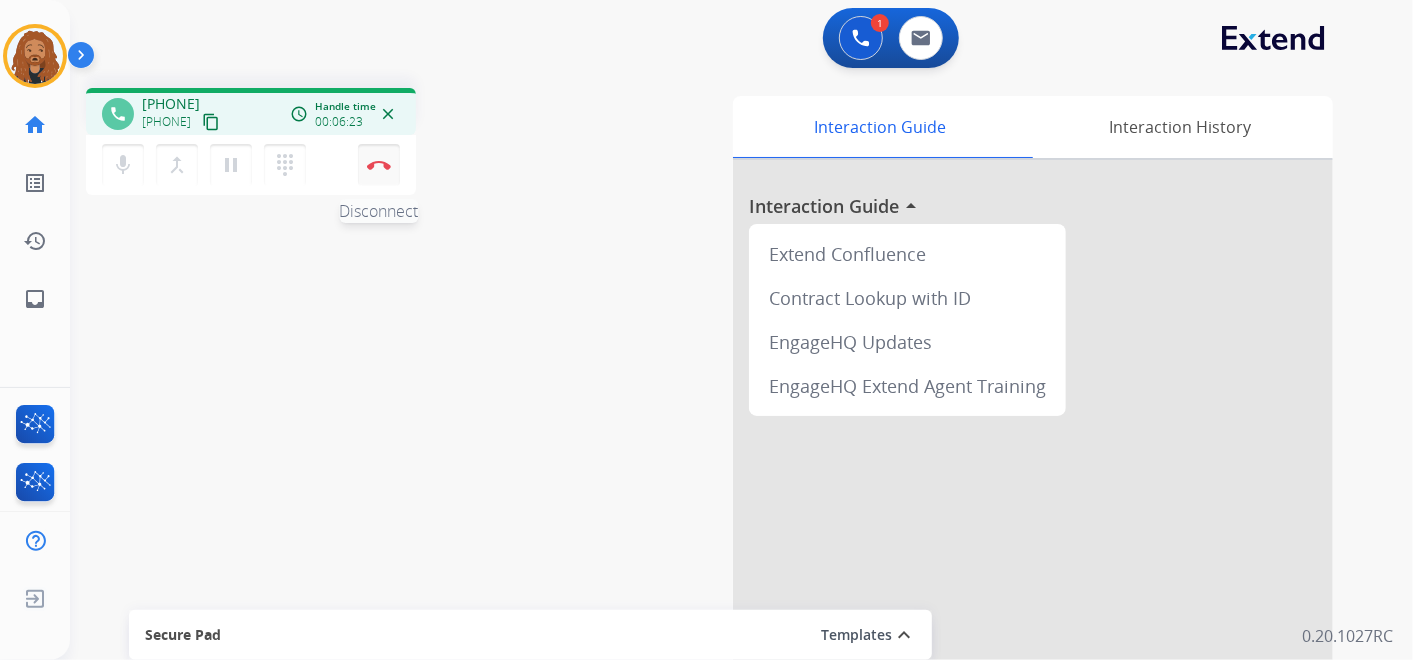 click at bounding box center (379, 165) 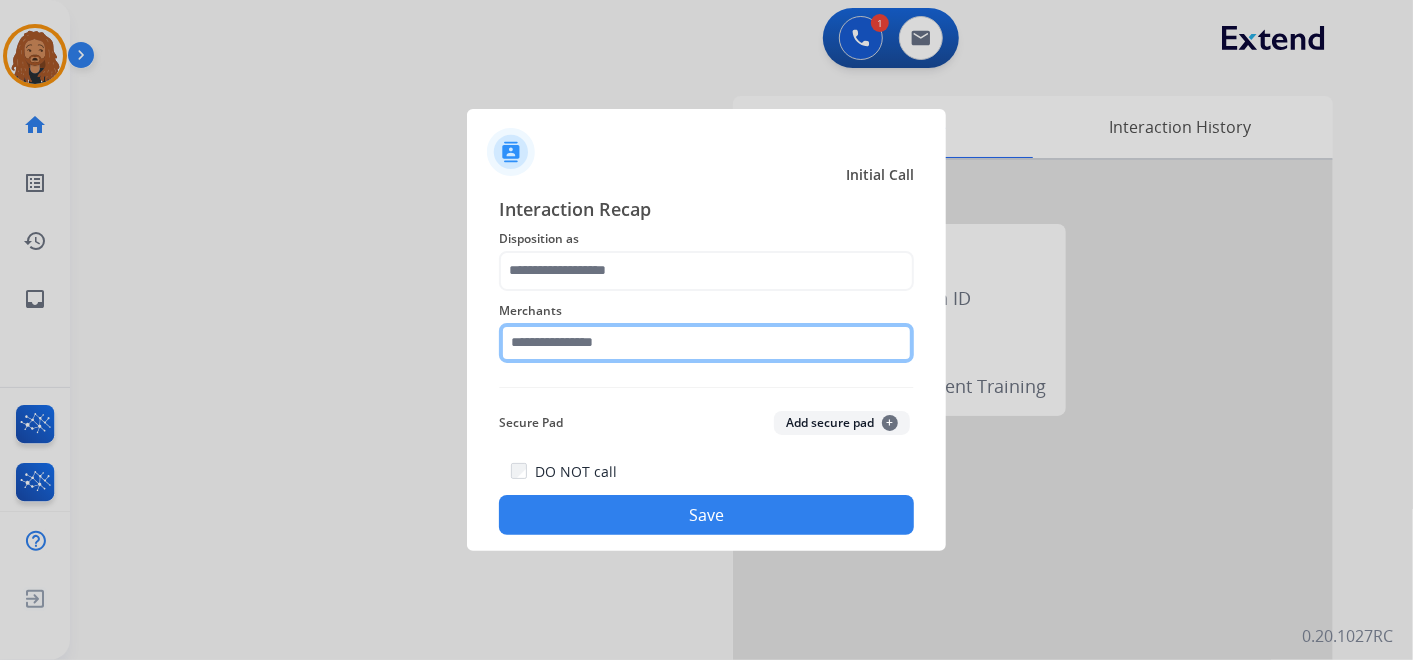 click 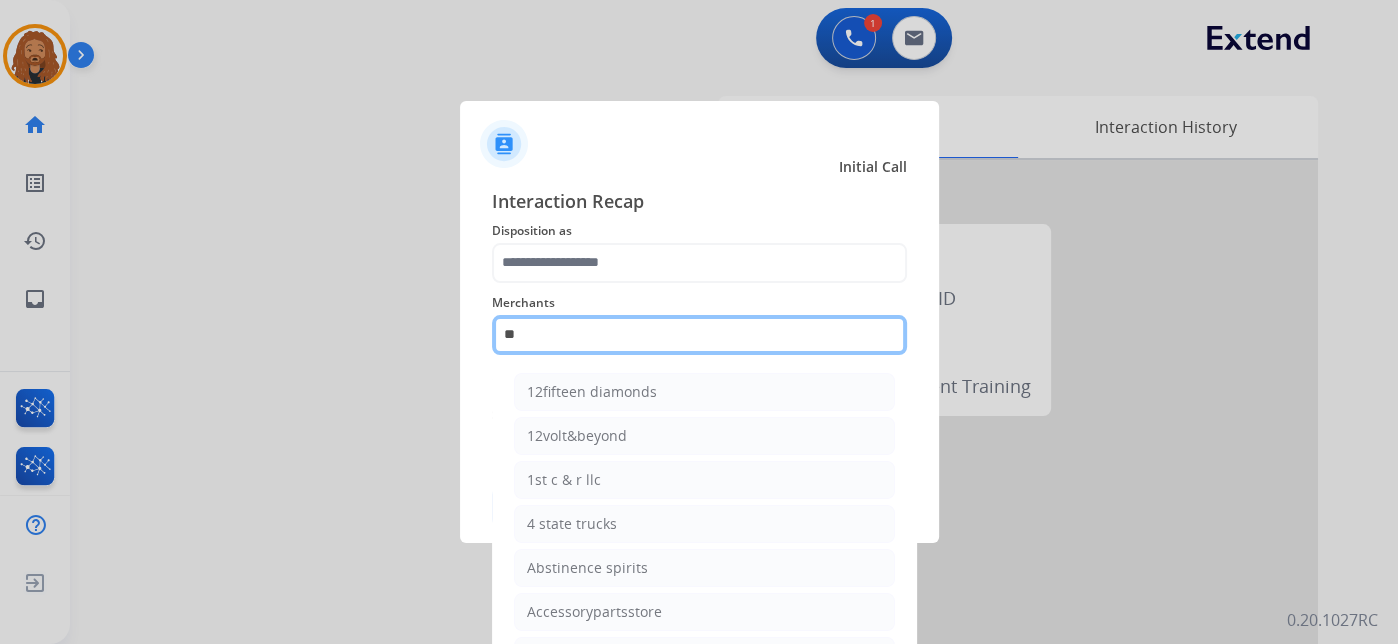 type on "*" 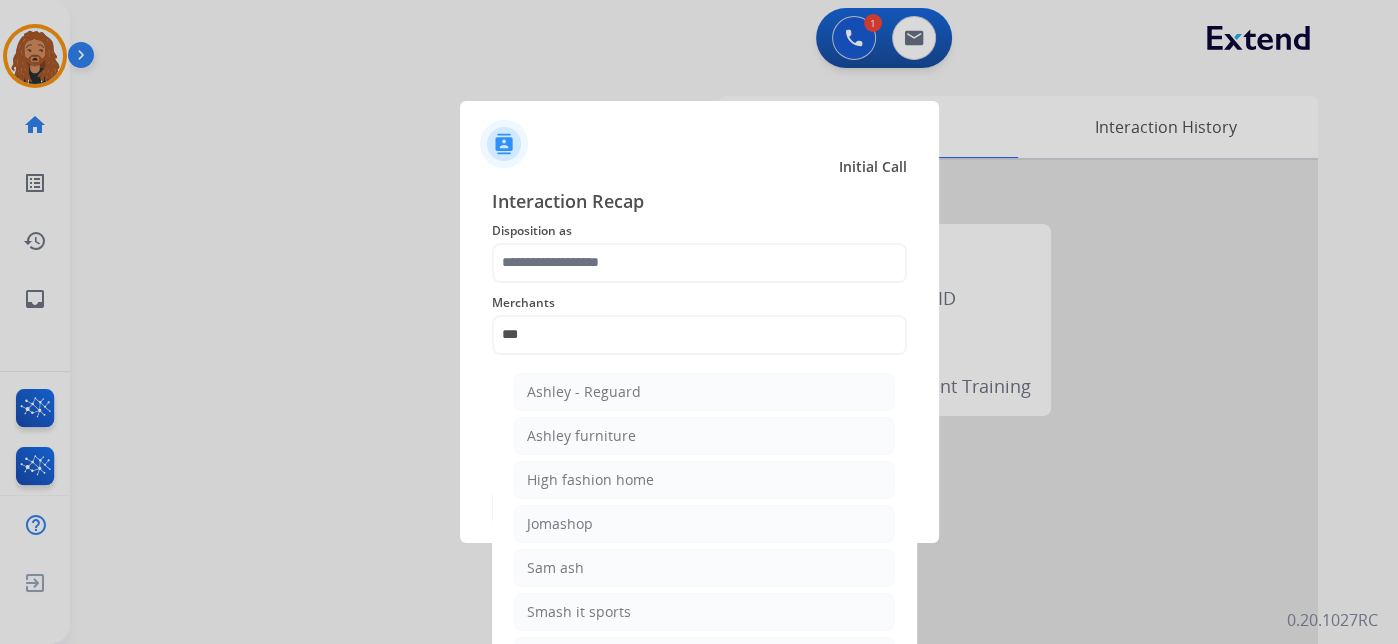 click on "Ashley furniture" 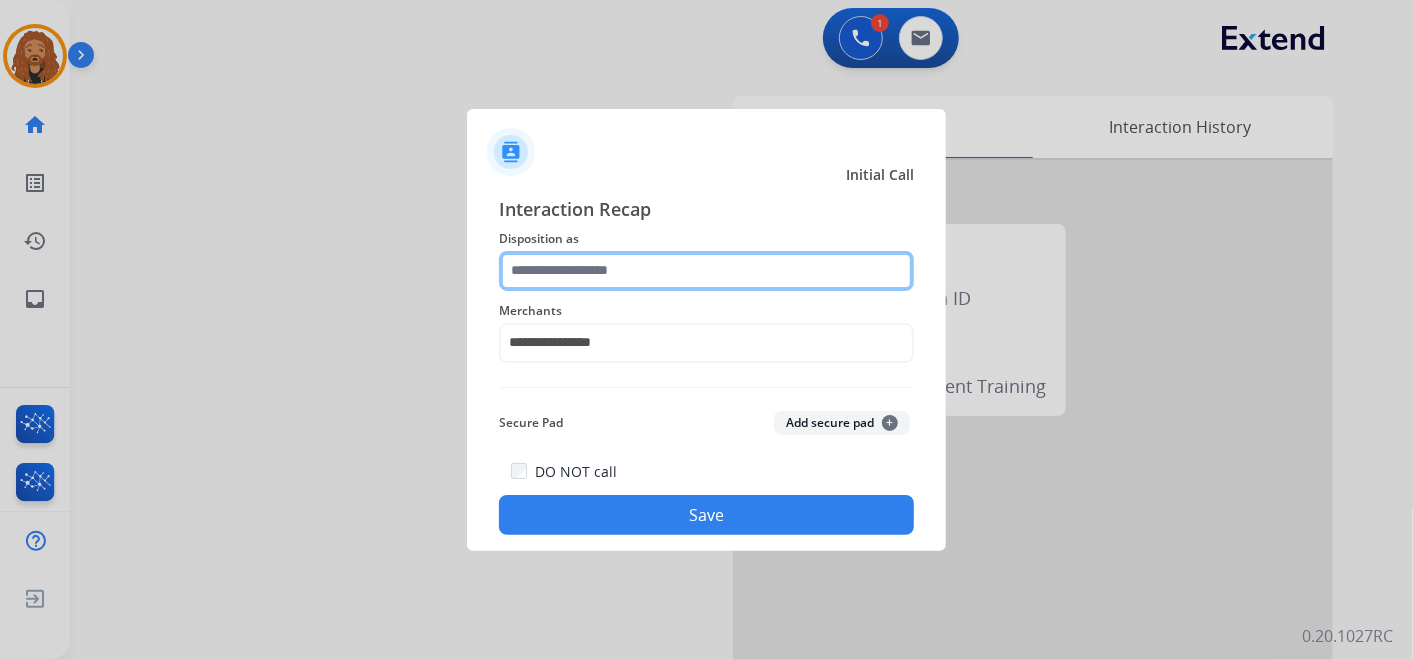 click 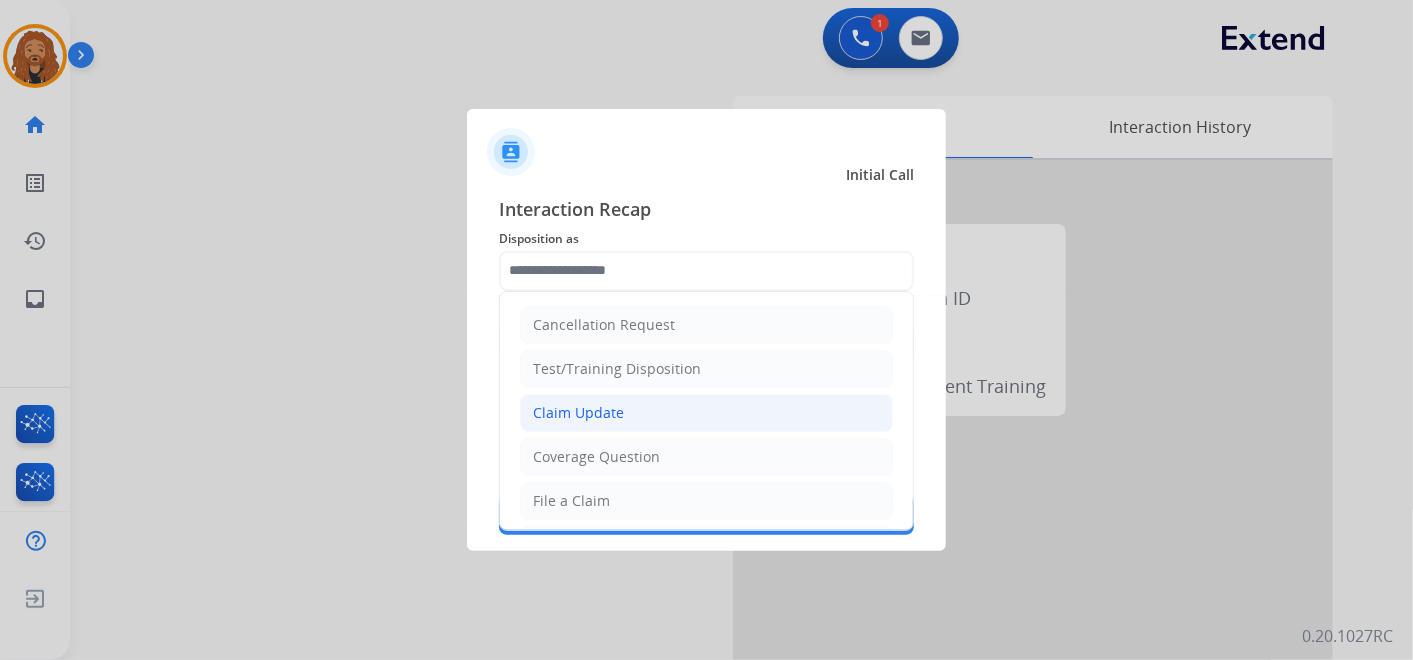 click on "Claim Update" 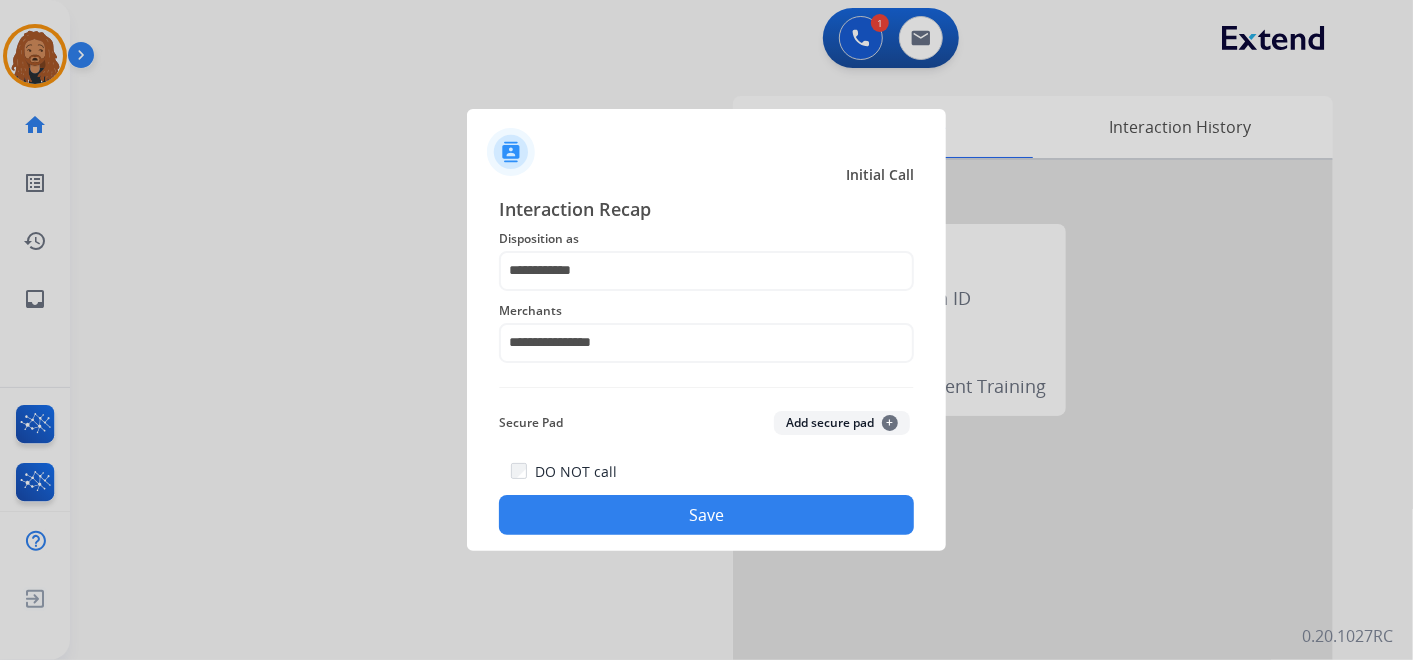 click on "Save" 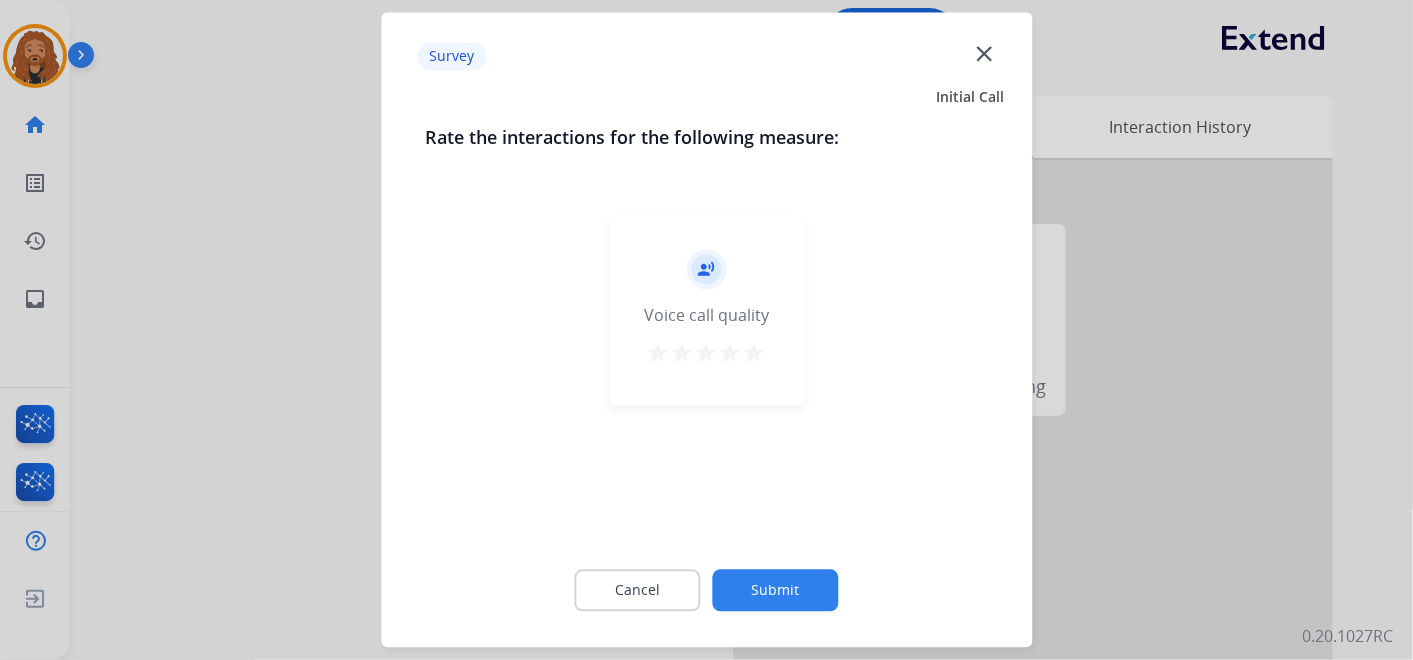 click on "star" at bounding box center (755, 354) 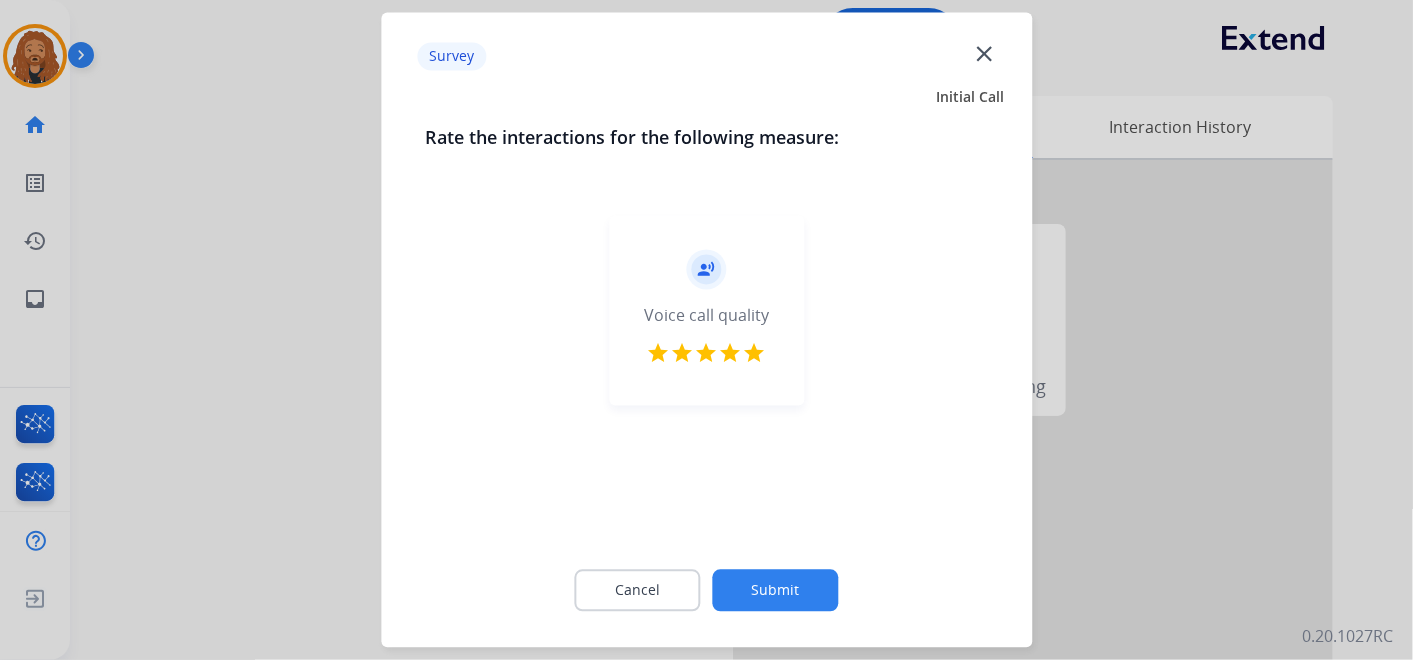 click on "Cancel Submit" 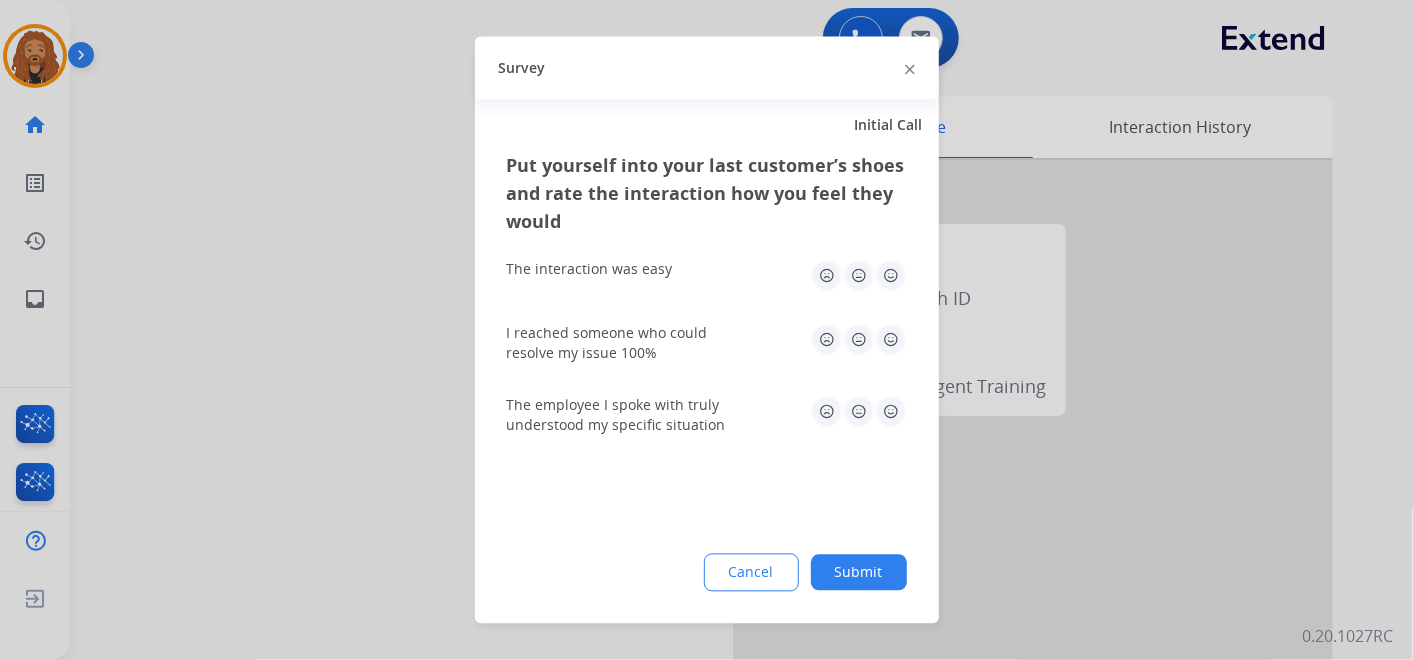 click on "Submit" 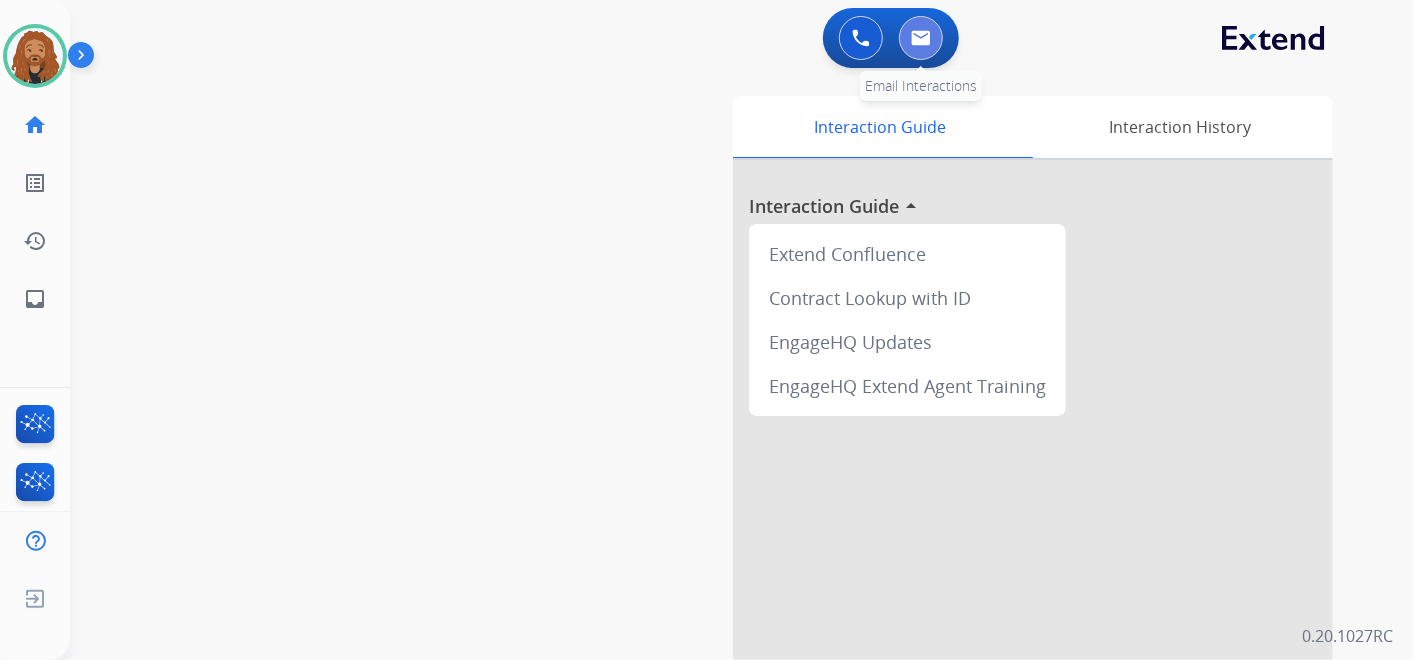 click at bounding box center [921, 38] 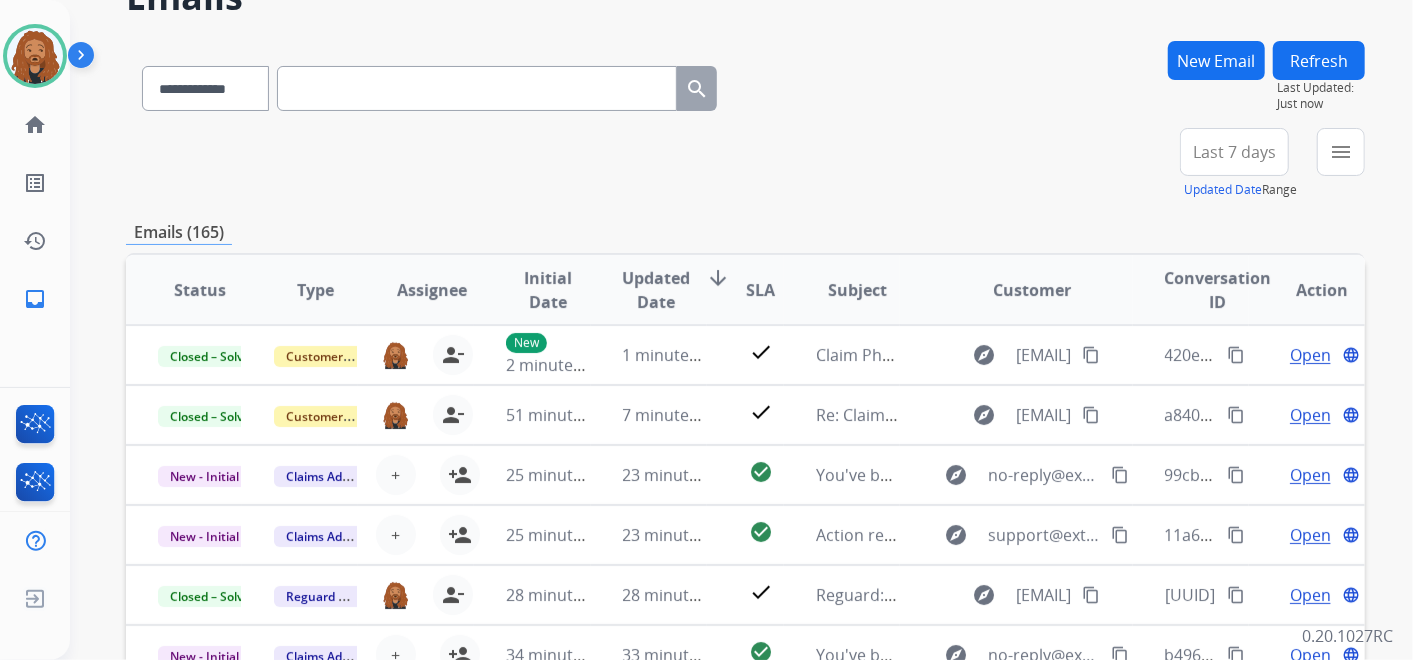 scroll, scrollTop: 0, scrollLeft: 0, axis: both 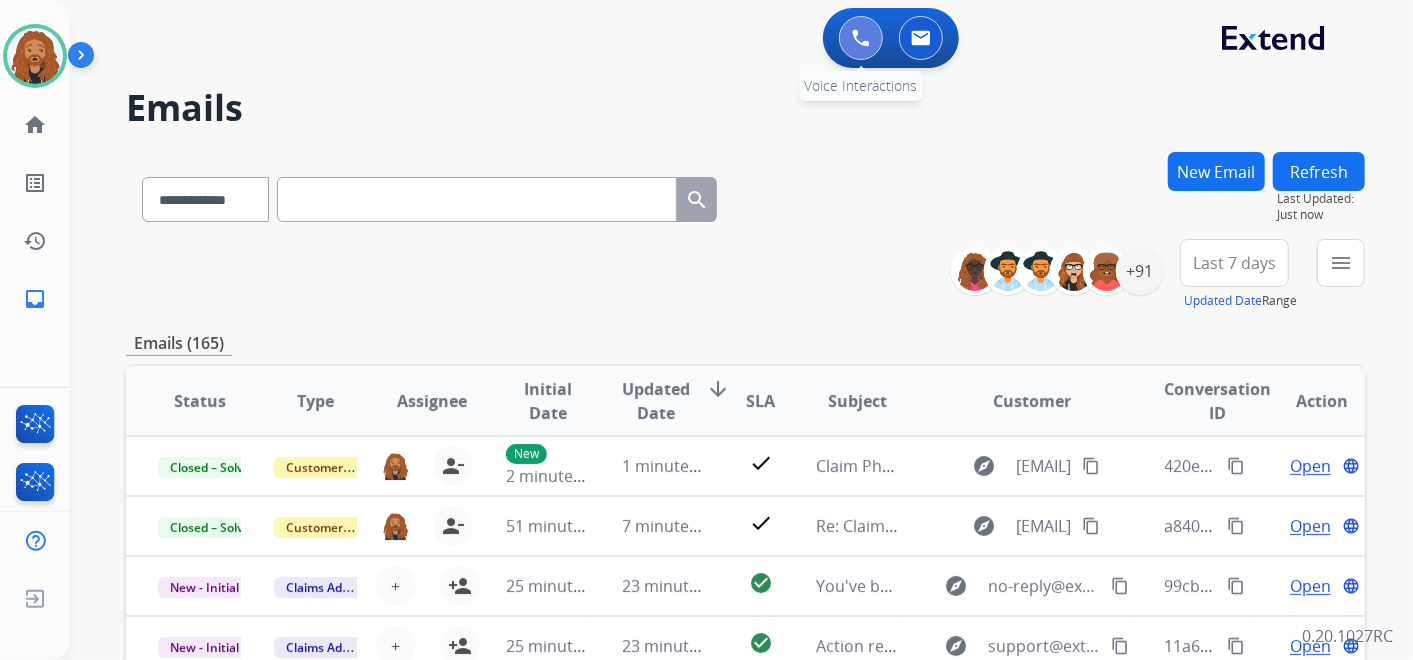 click at bounding box center (861, 38) 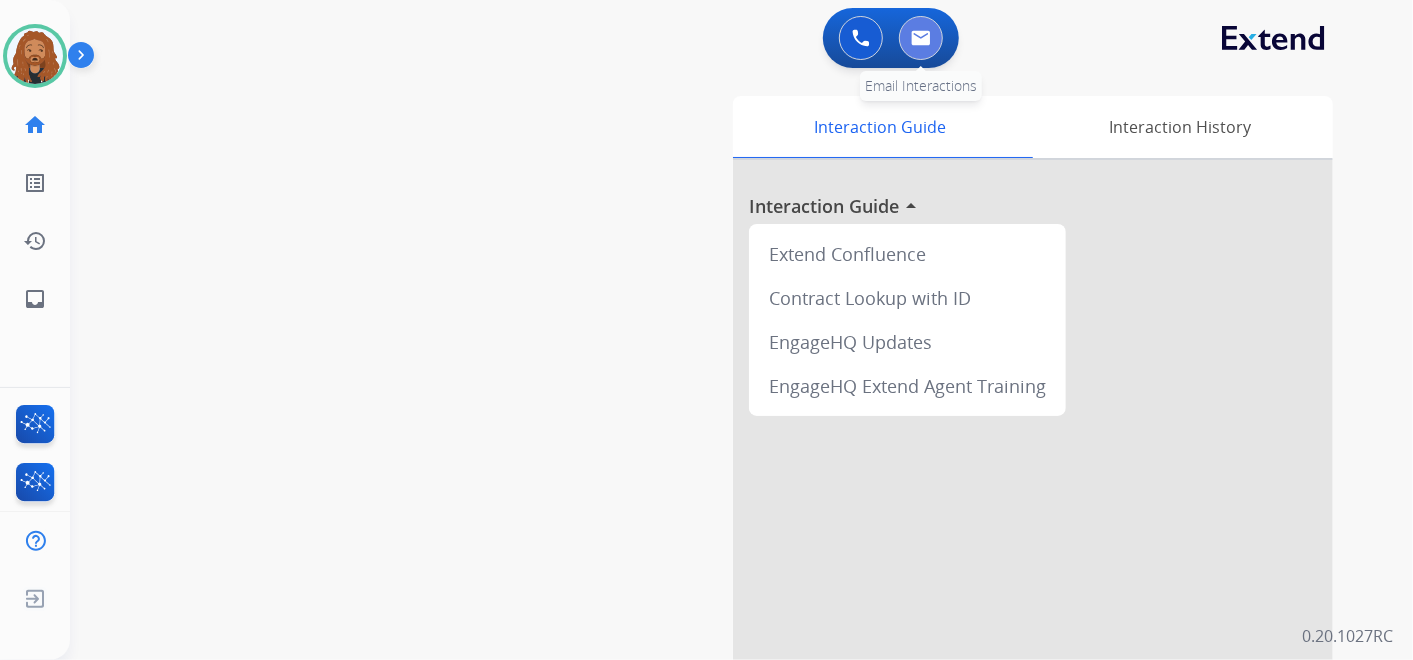 click at bounding box center [921, 38] 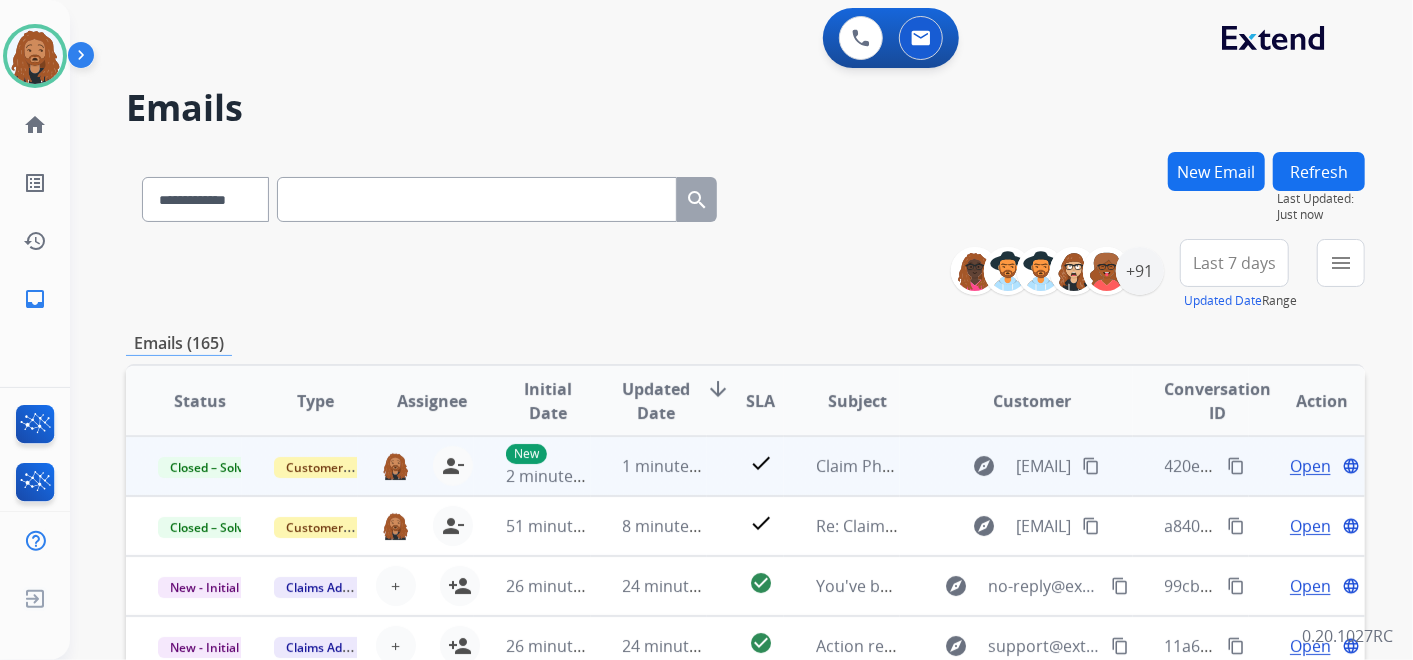 click on "Open" at bounding box center (1310, 466) 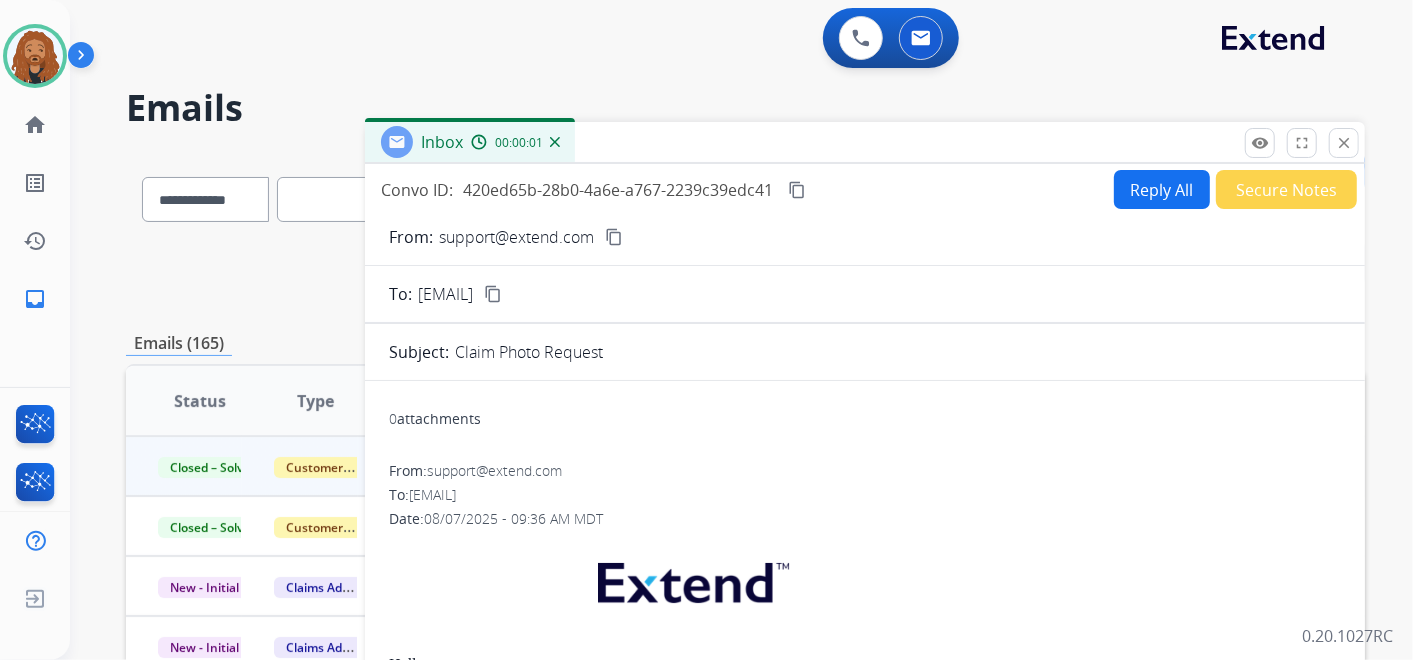 click on "Reply All" at bounding box center (1162, 189) 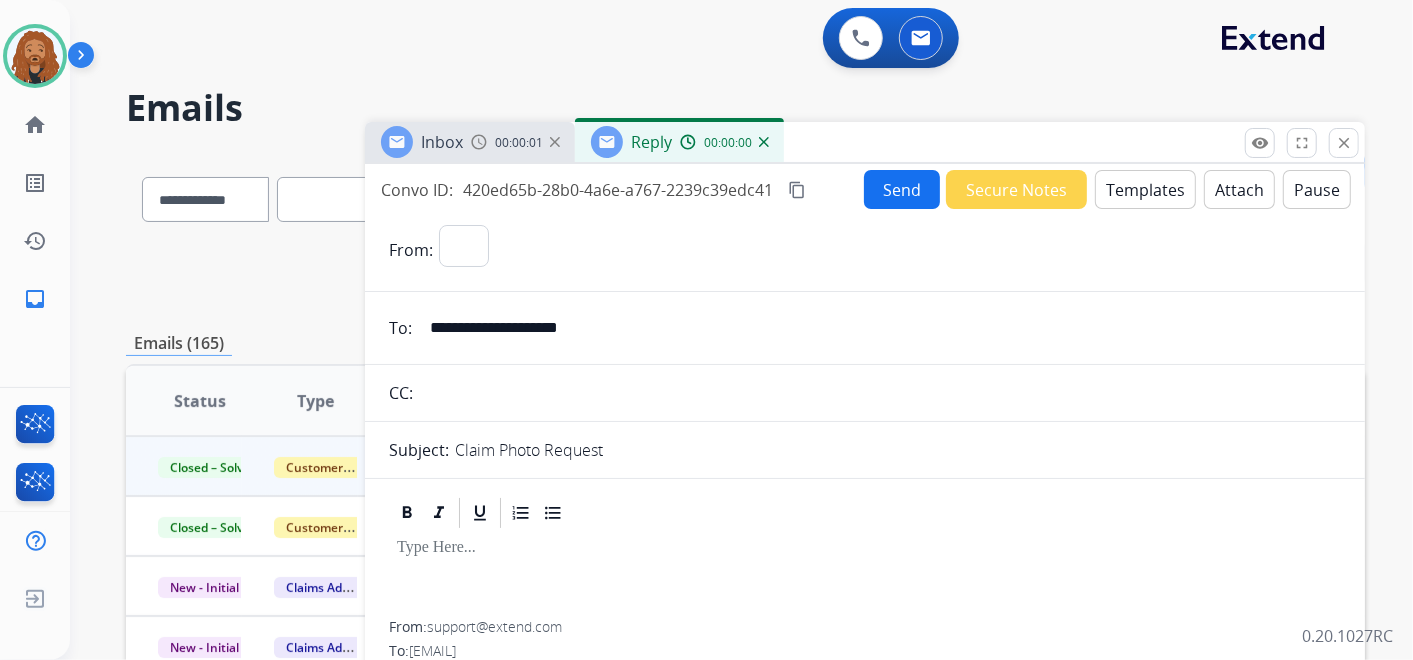 select on "**********" 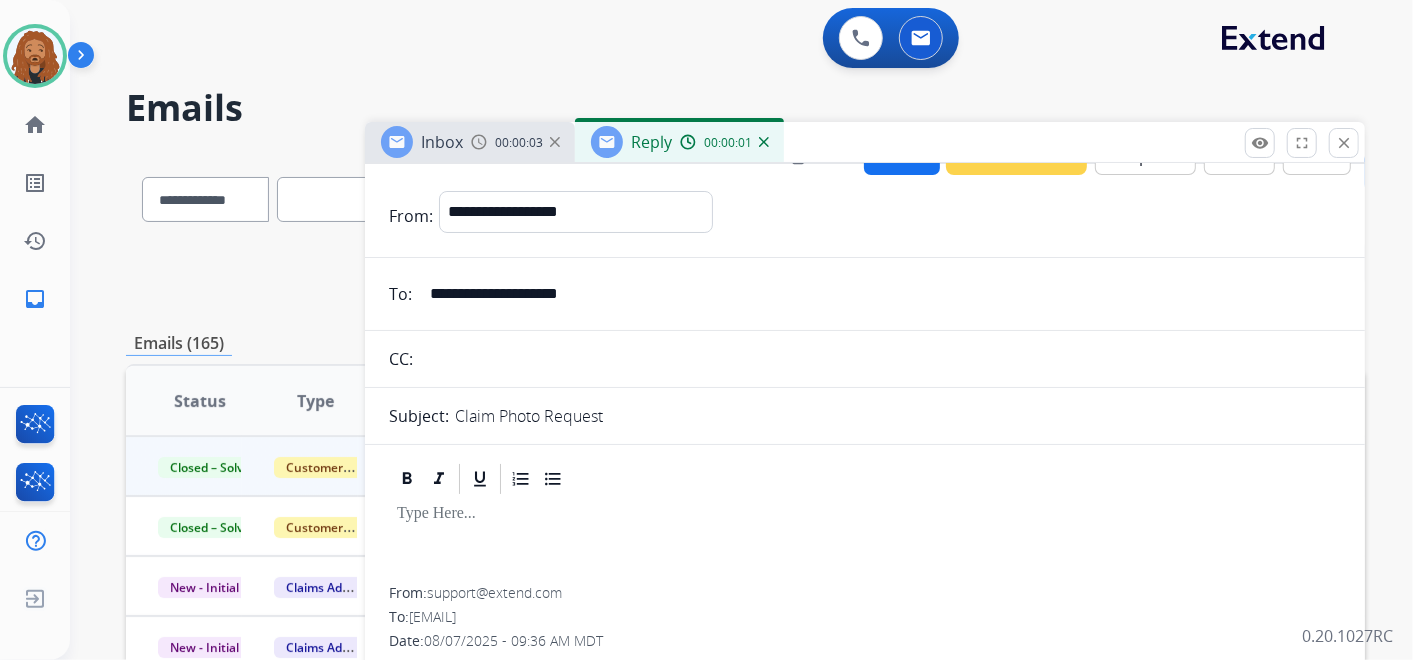 scroll, scrollTop: 0, scrollLeft: 0, axis: both 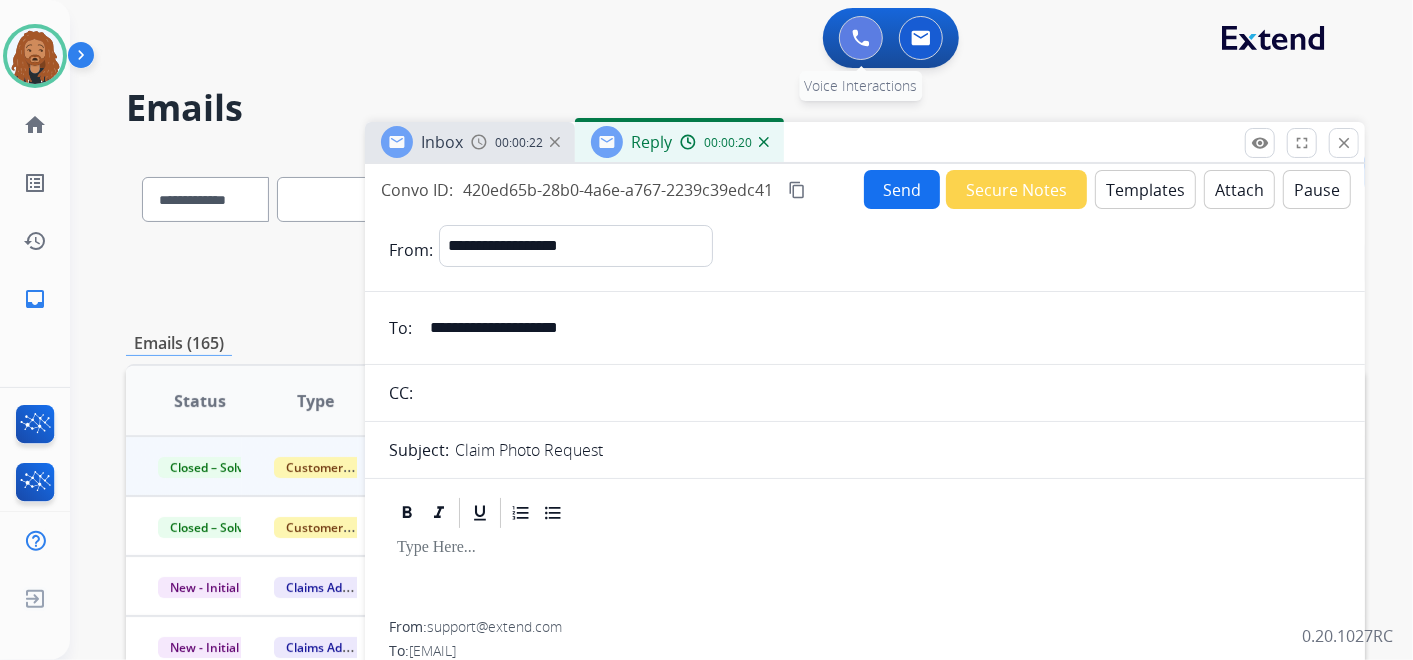 click at bounding box center (861, 38) 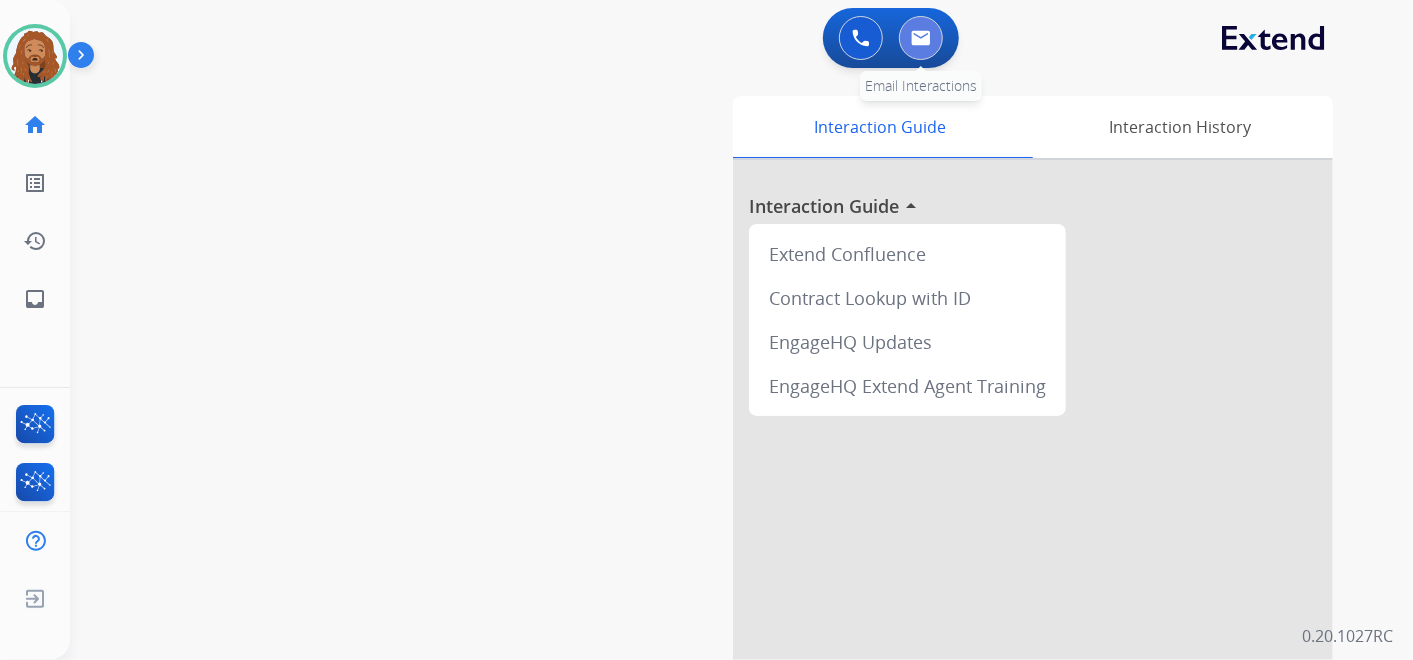 click at bounding box center [921, 38] 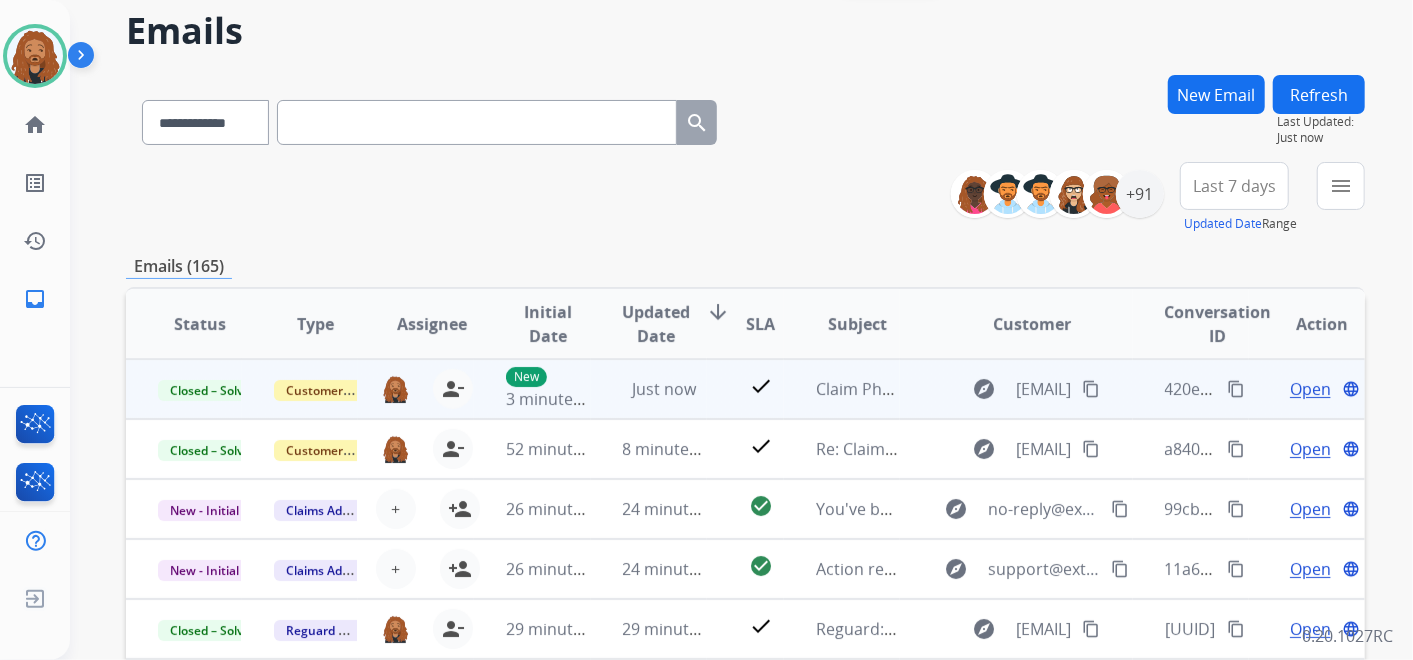 scroll, scrollTop: 111, scrollLeft: 0, axis: vertical 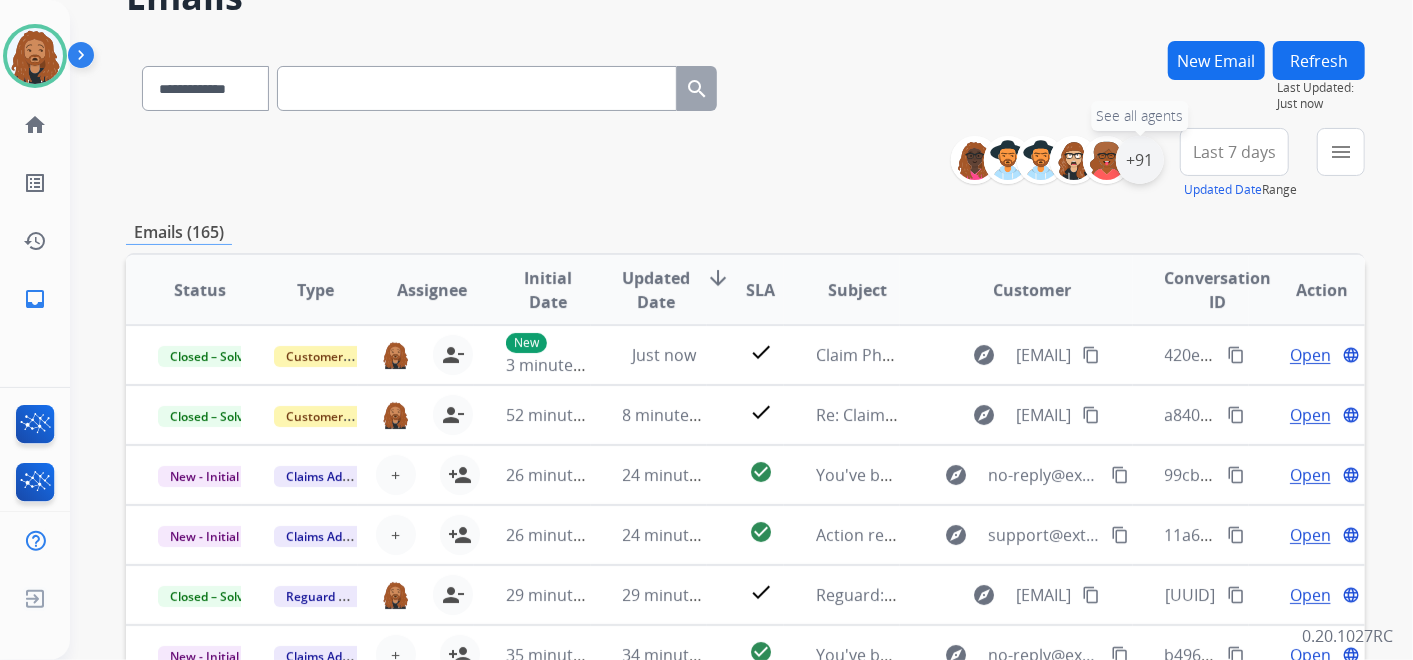 click on "+91" at bounding box center (1140, 160) 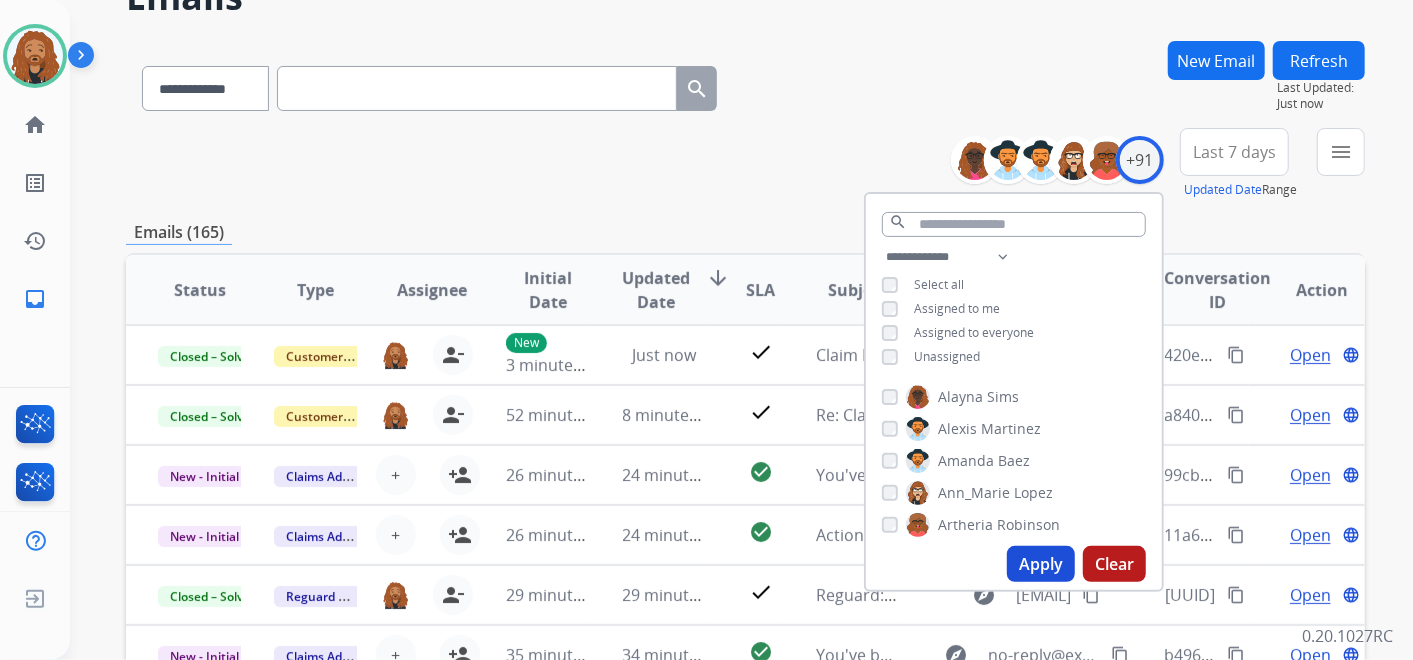 click on "Apply" at bounding box center (1041, 564) 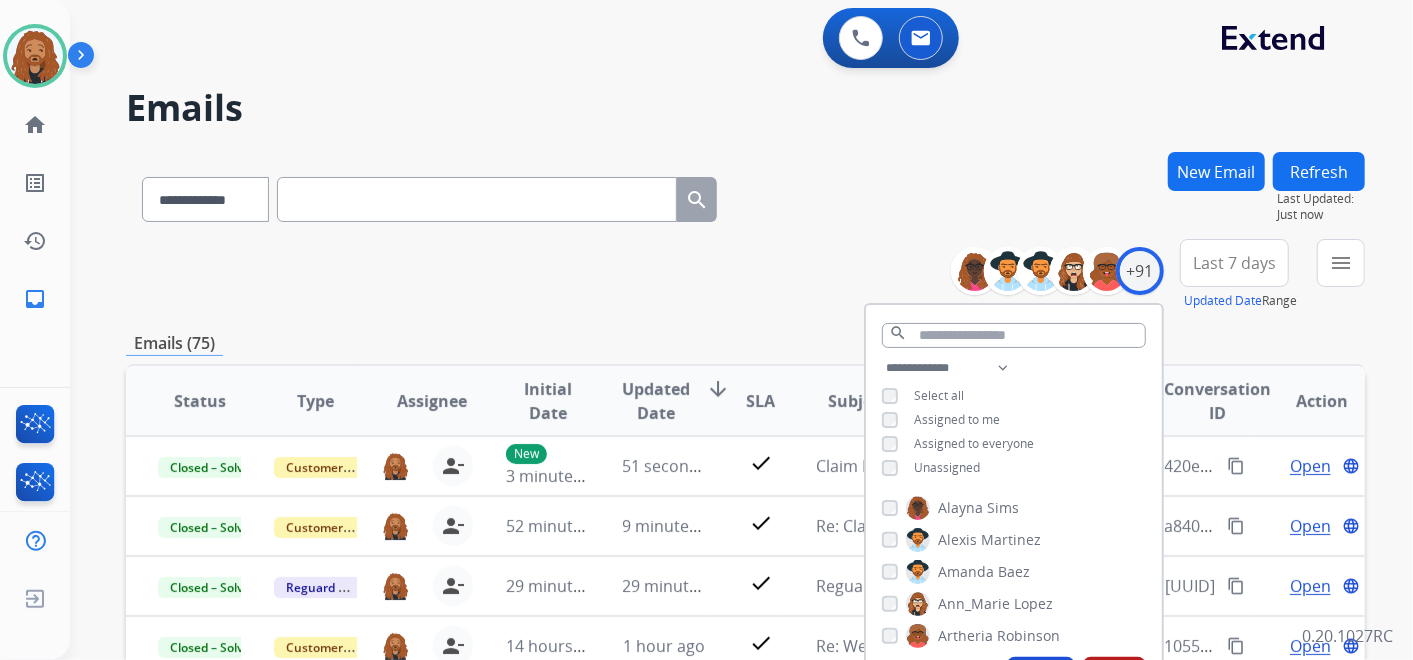 click on "**********" at bounding box center [745, 195] 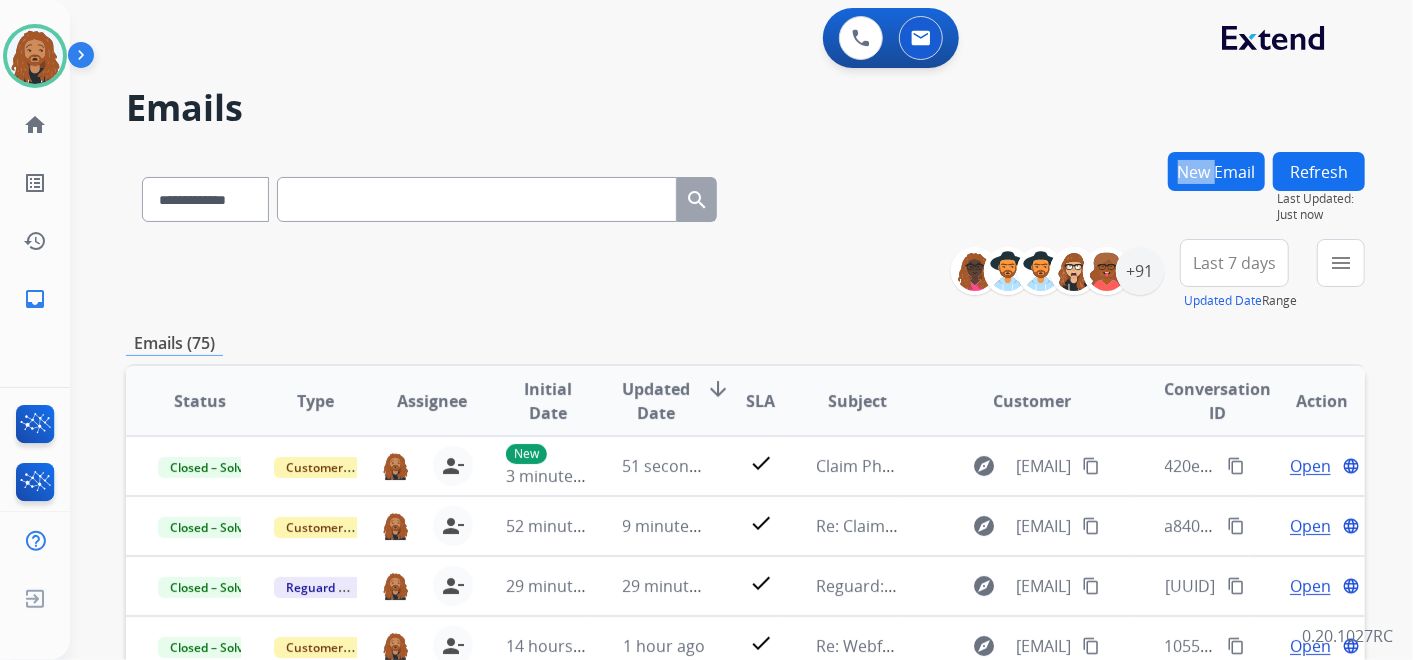 drag, startPoint x: 1003, startPoint y: 184, endPoint x: 1194, endPoint y: 268, distance: 208.65521 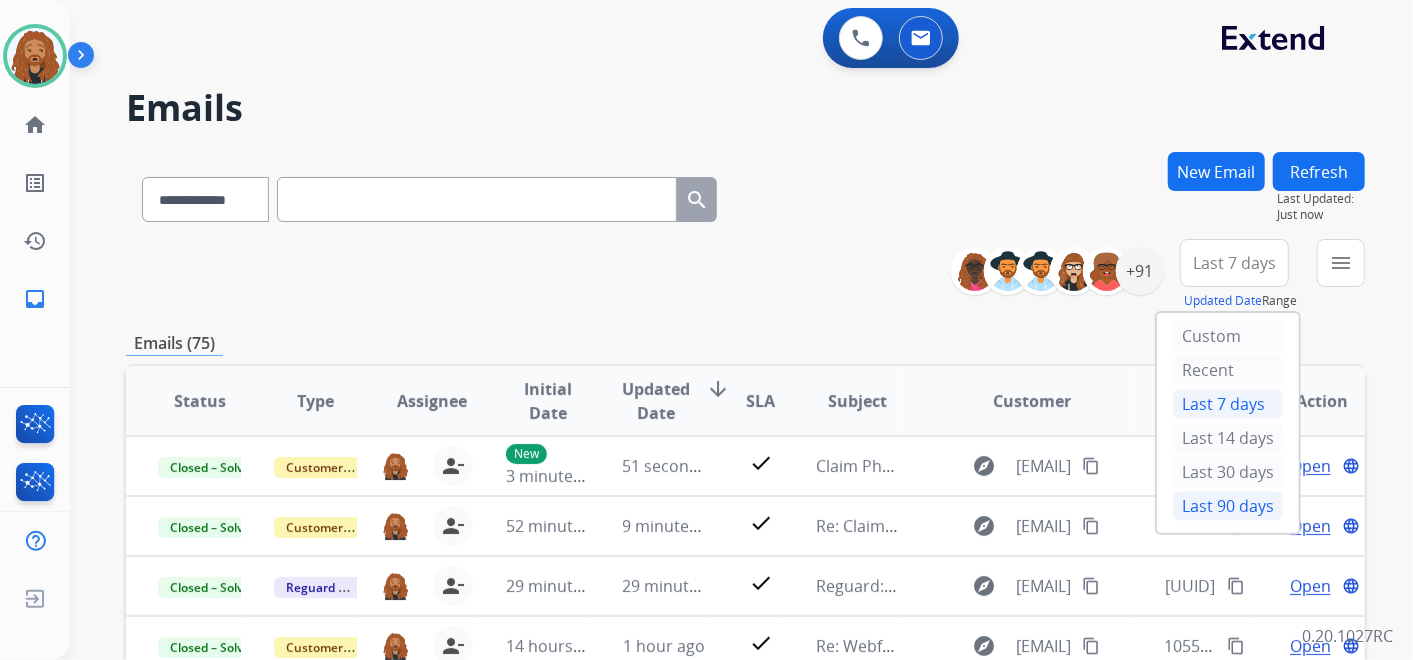 click on "Last 90 days" at bounding box center [1228, 506] 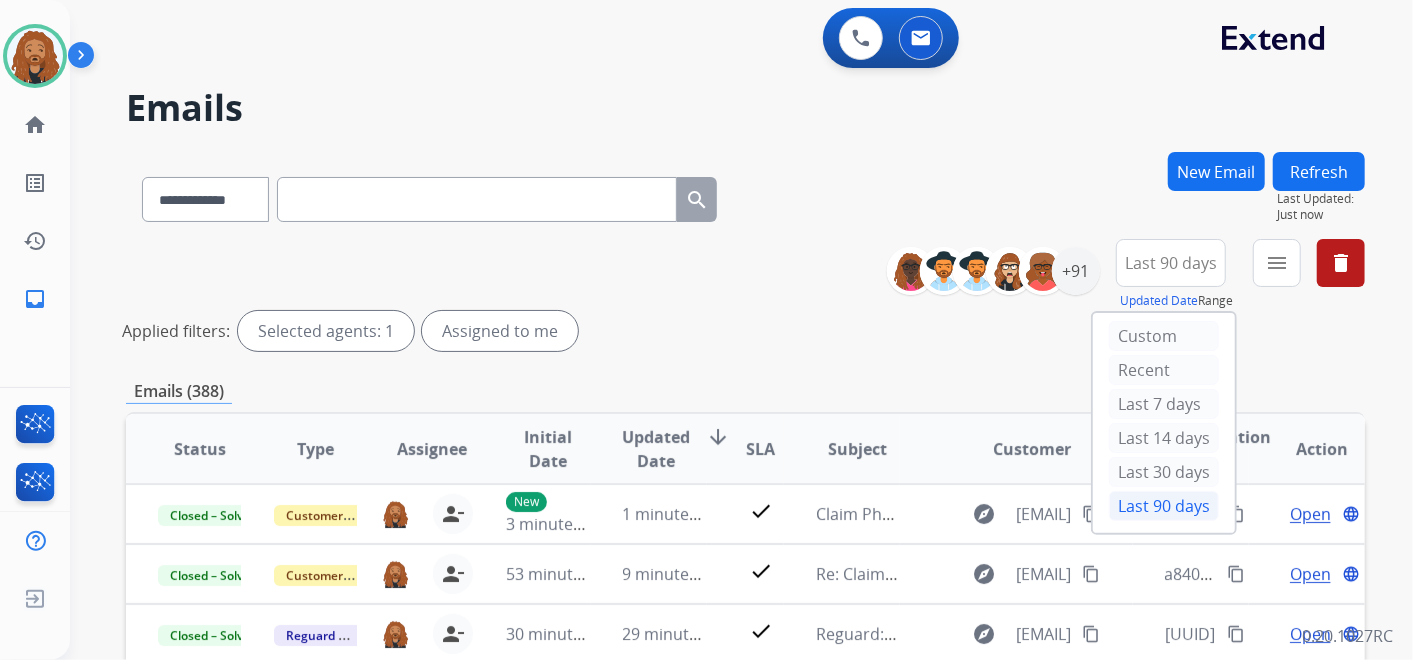 click on "**********" at bounding box center (717, 402) 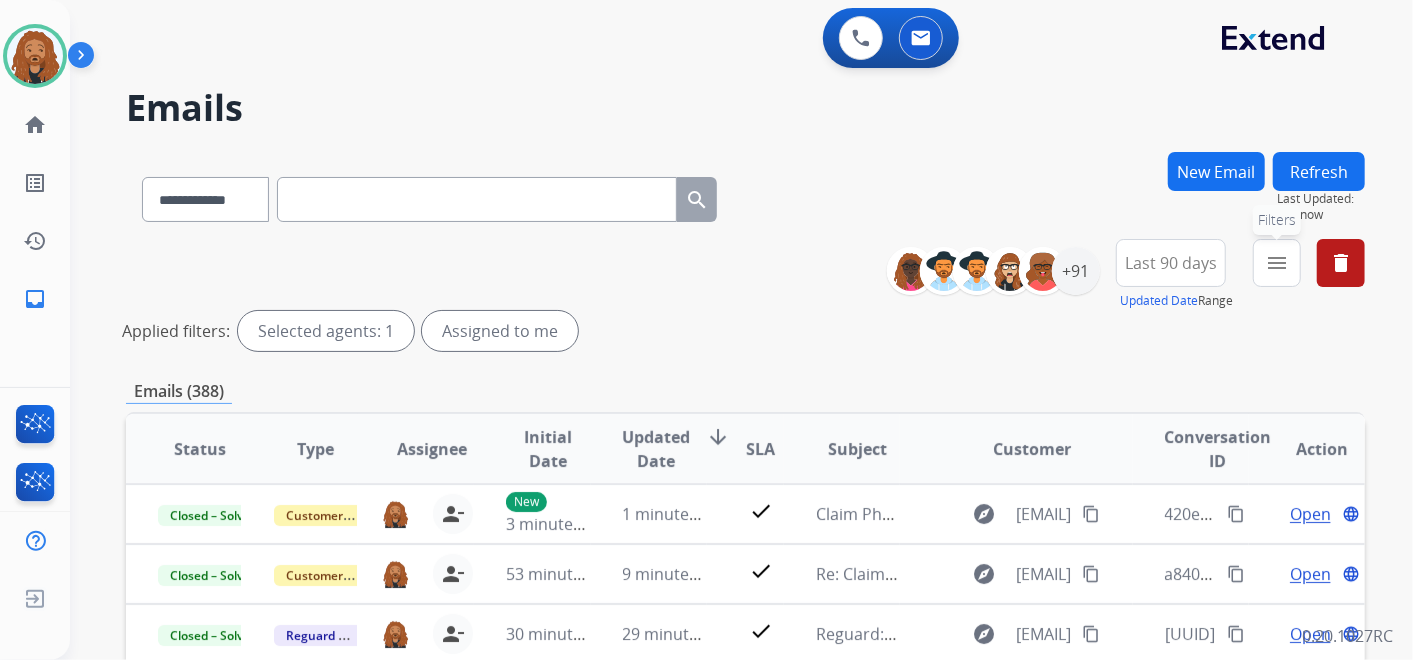 click on "menu" at bounding box center (1277, 263) 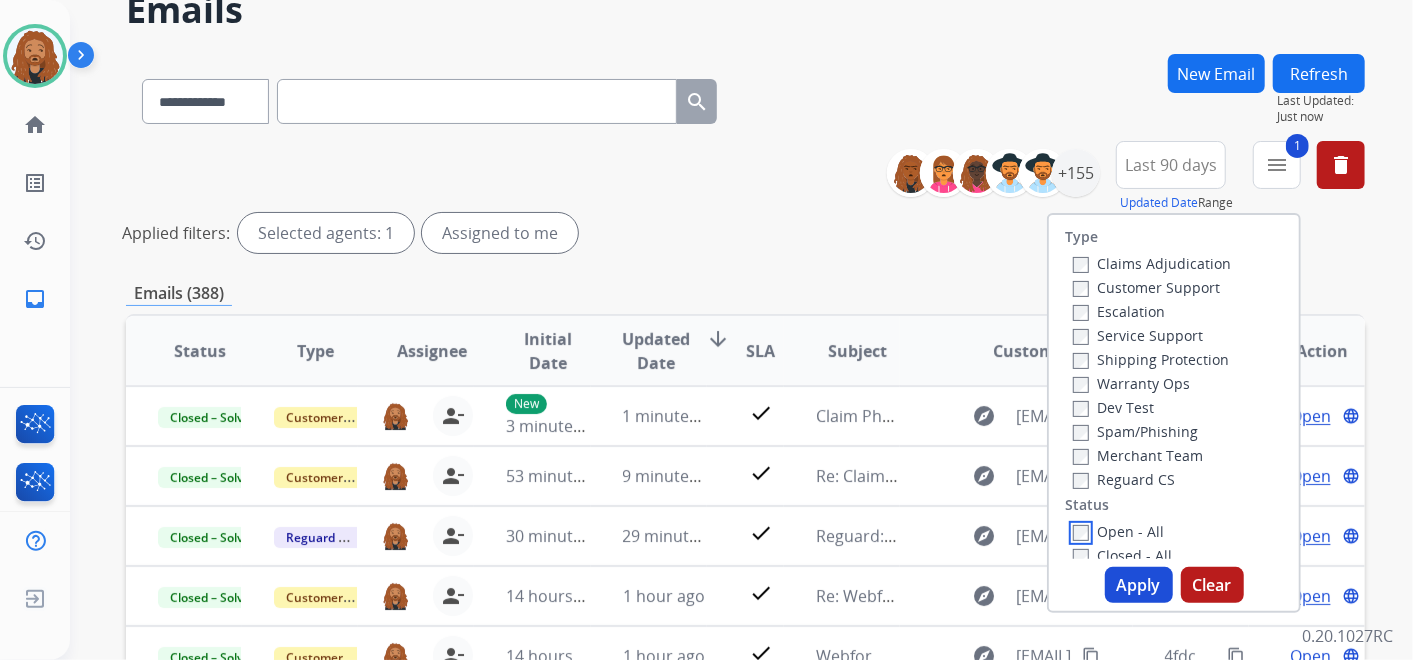 scroll, scrollTop: 222, scrollLeft: 0, axis: vertical 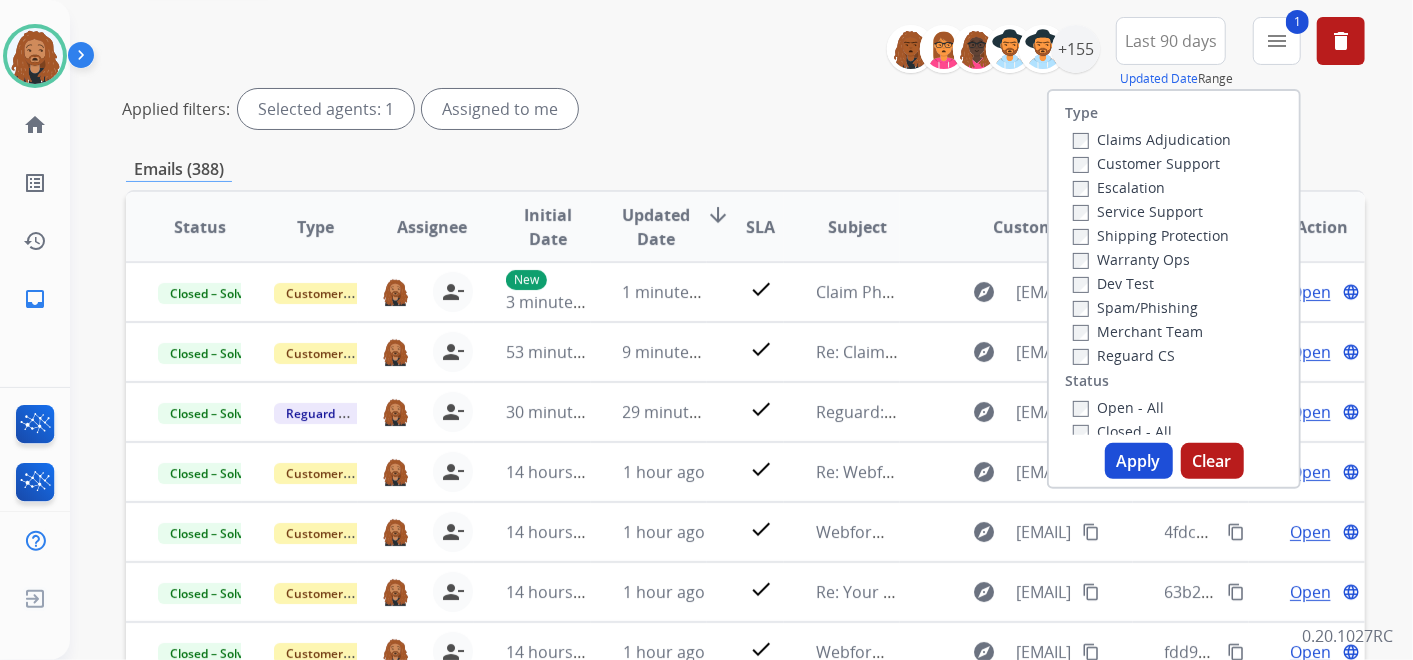 click on "Apply" at bounding box center [1139, 461] 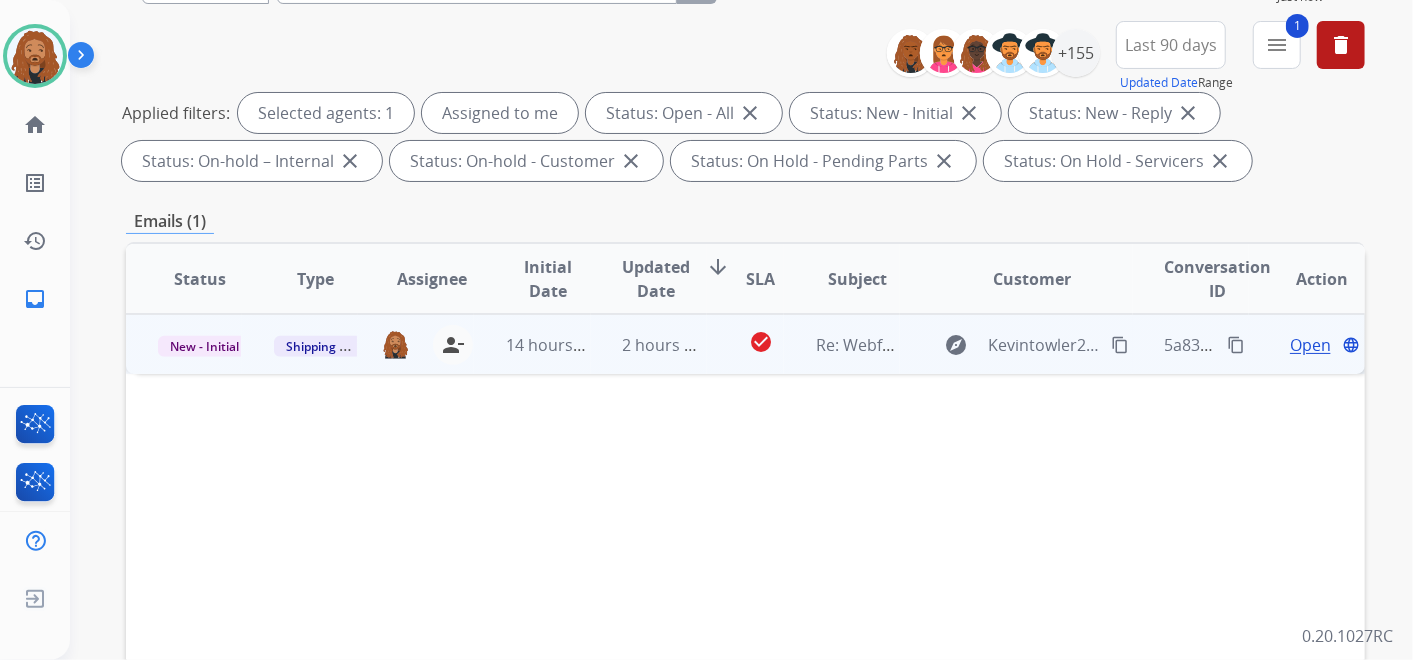scroll, scrollTop: 222, scrollLeft: 0, axis: vertical 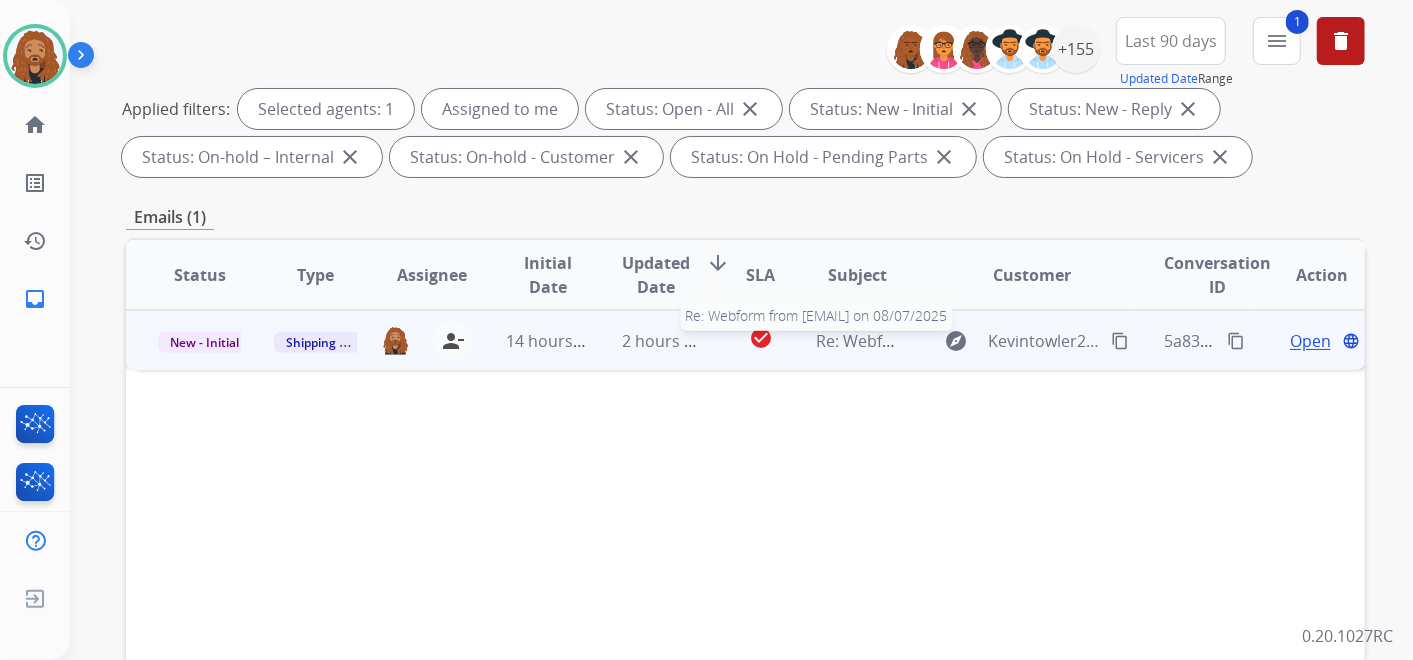 click on "Webform from [EMAIL] on 08/07/2025" at bounding box center [857, 341] 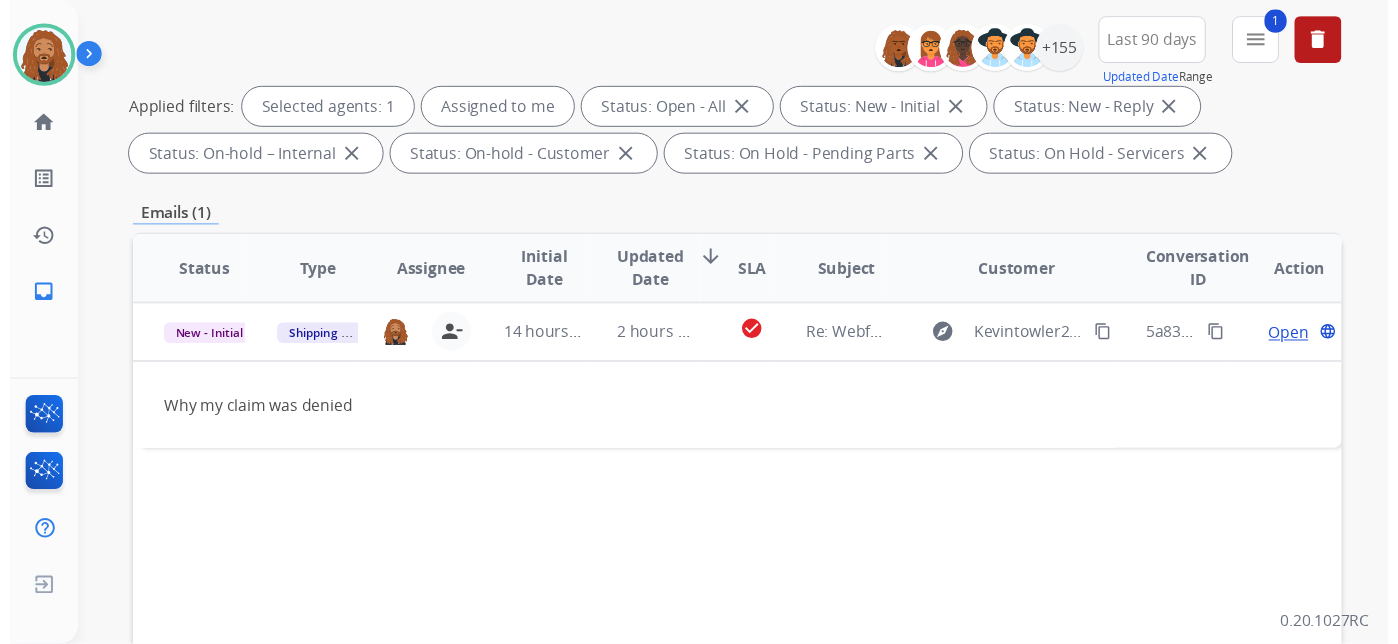 scroll, scrollTop: 0, scrollLeft: 0, axis: both 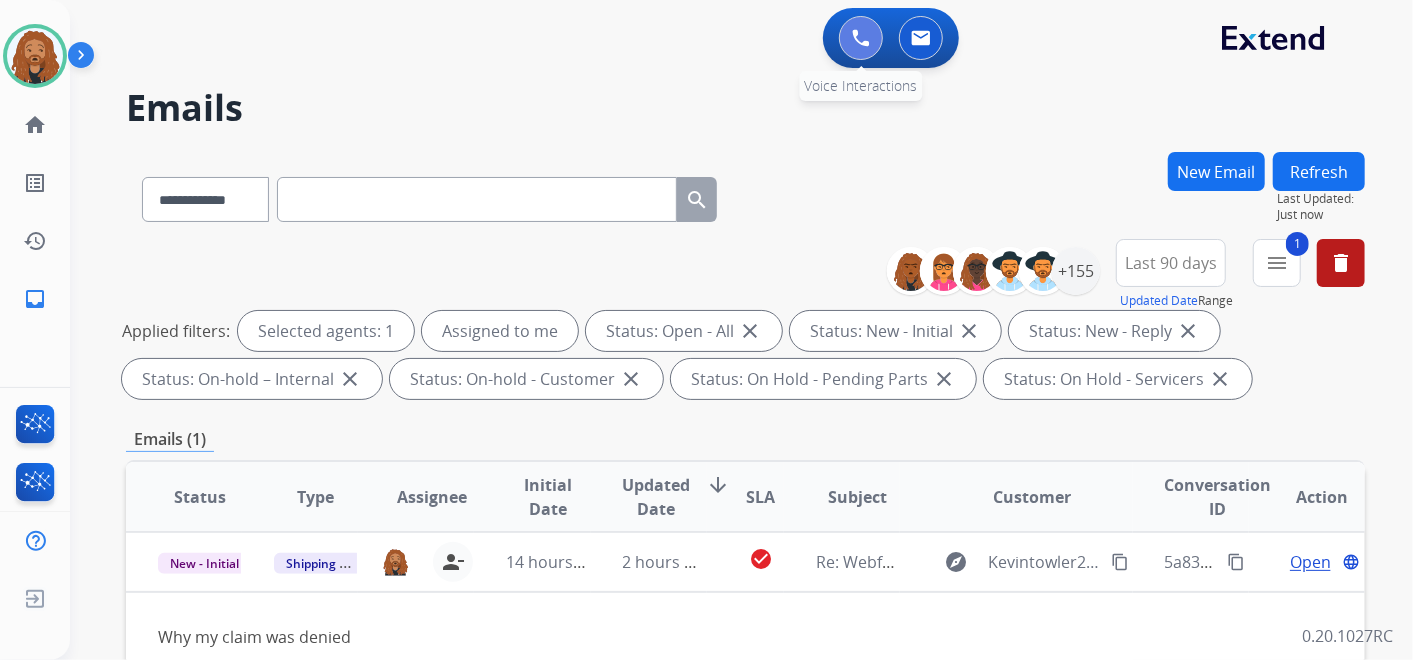 click at bounding box center (861, 38) 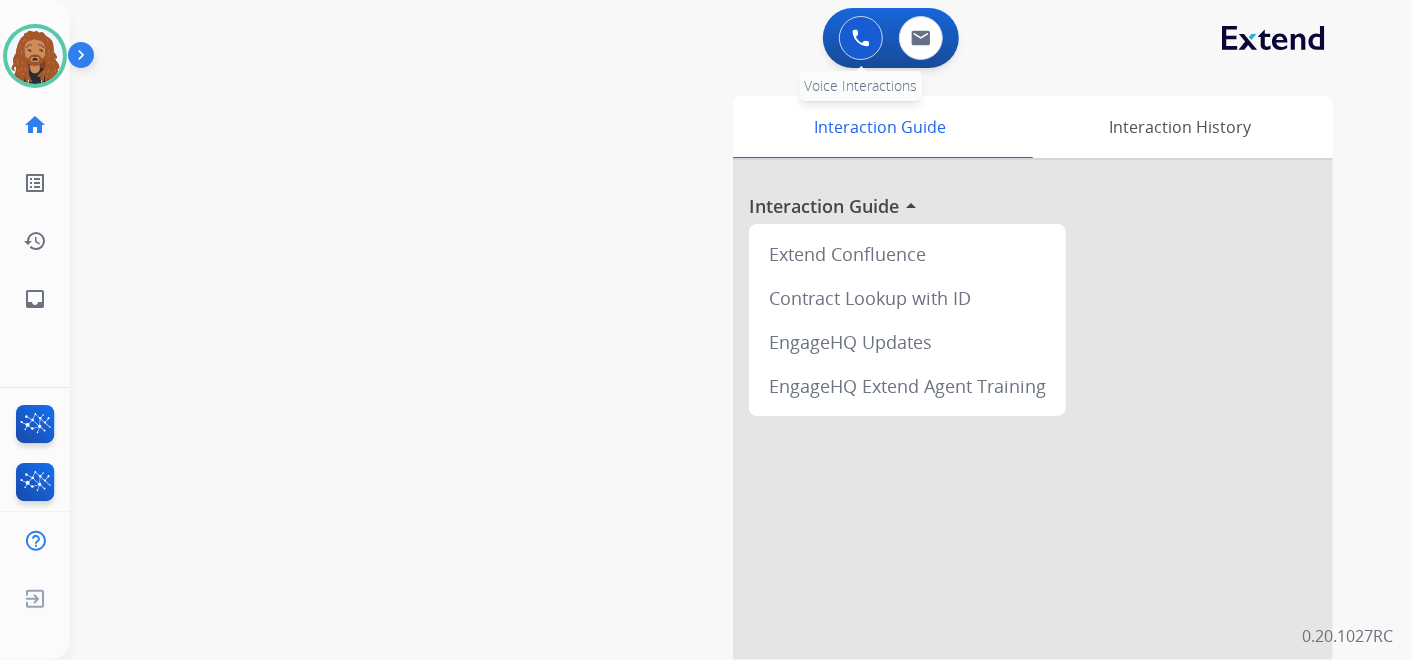 click at bounding box center (861, 38) 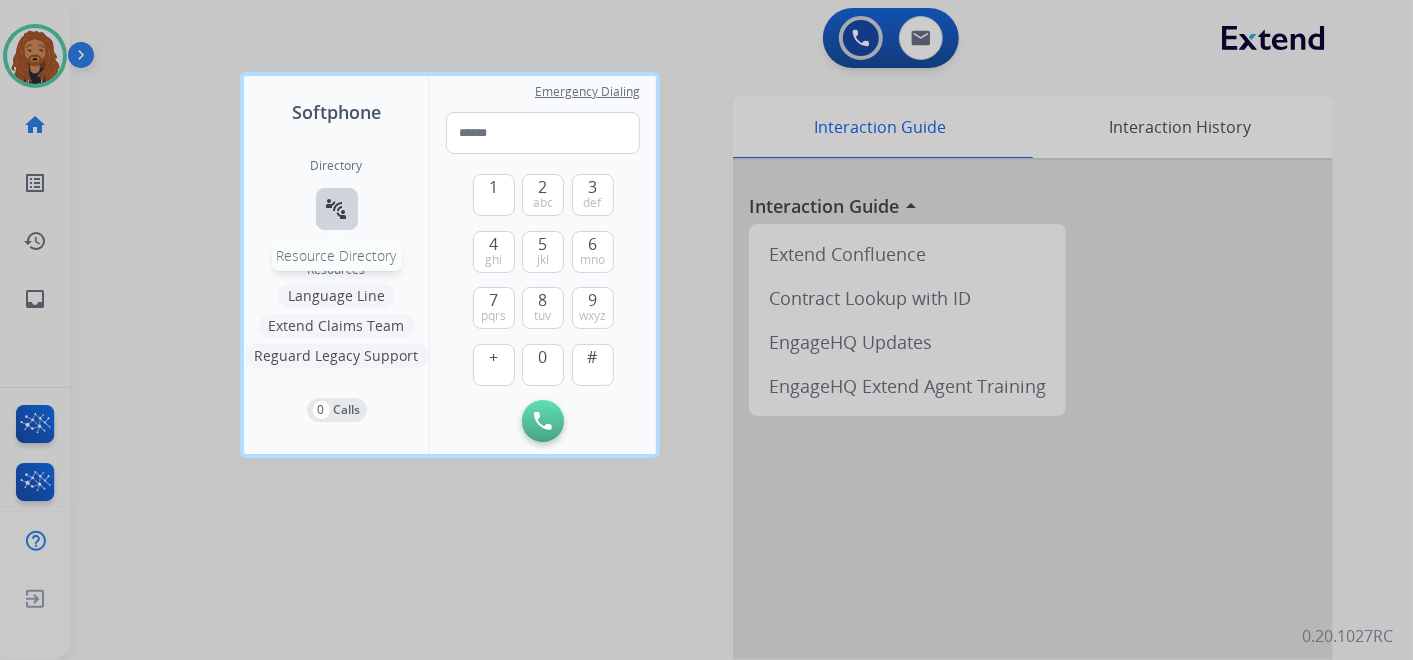 click on "connect_without_contact Resource Directory" at bounding box center [337, 209] 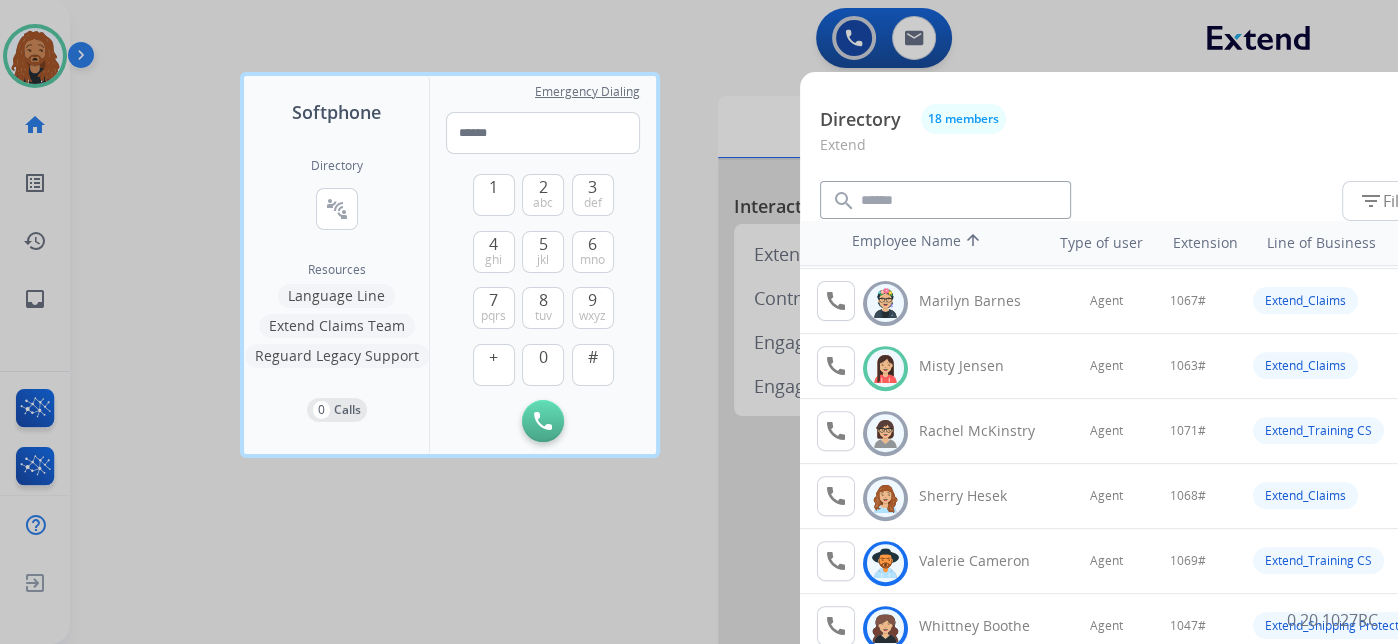 scroll, scrollTop: 756, scrollLeft: 0, axis: vertical 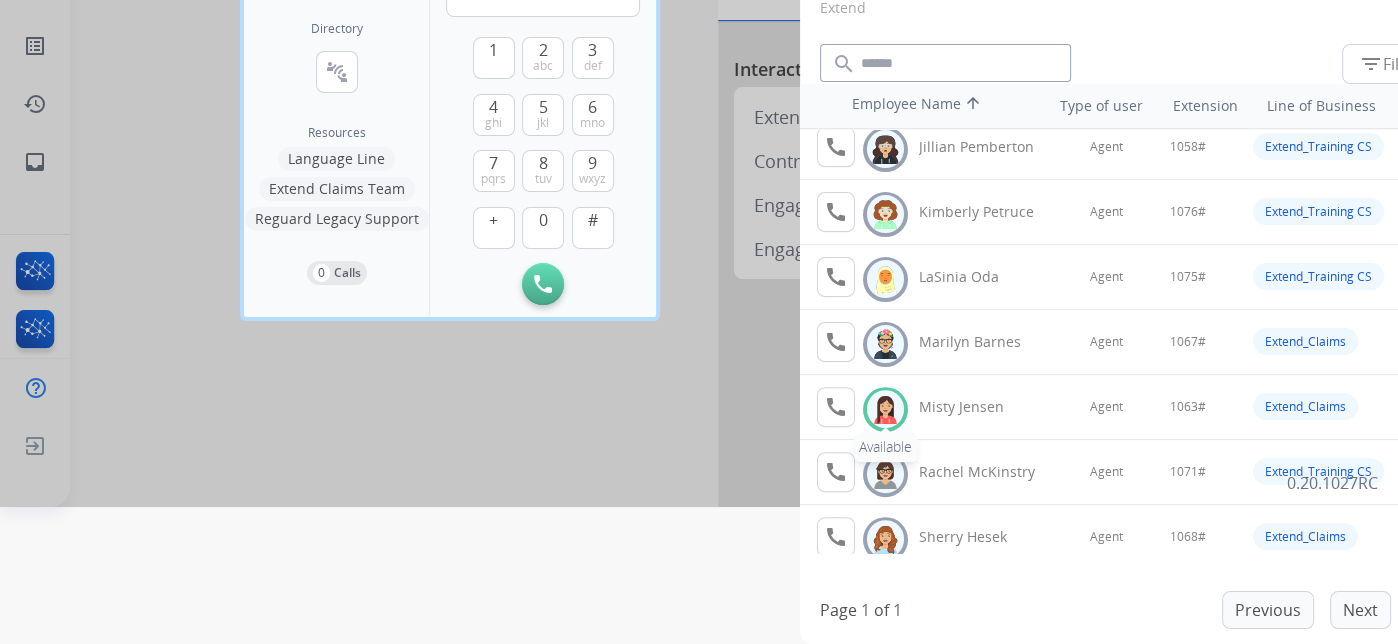 click at bounding box center [885, 409] 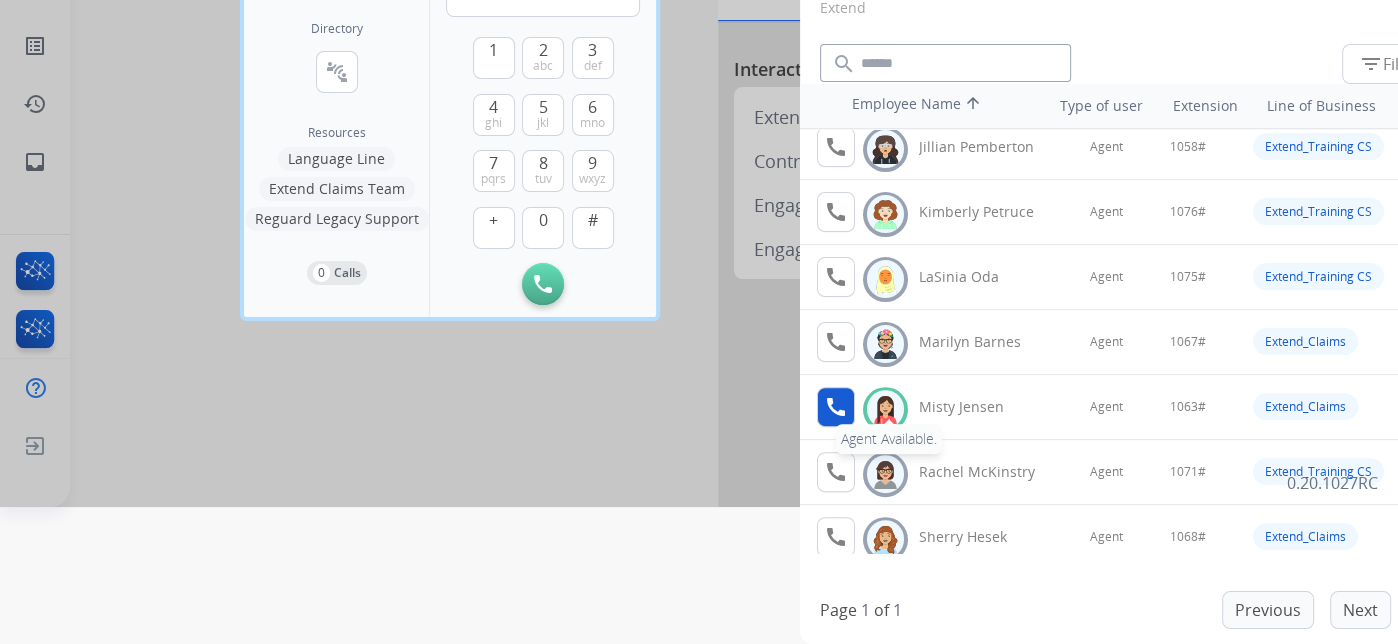click on "call" at bounding box center [836, 407] 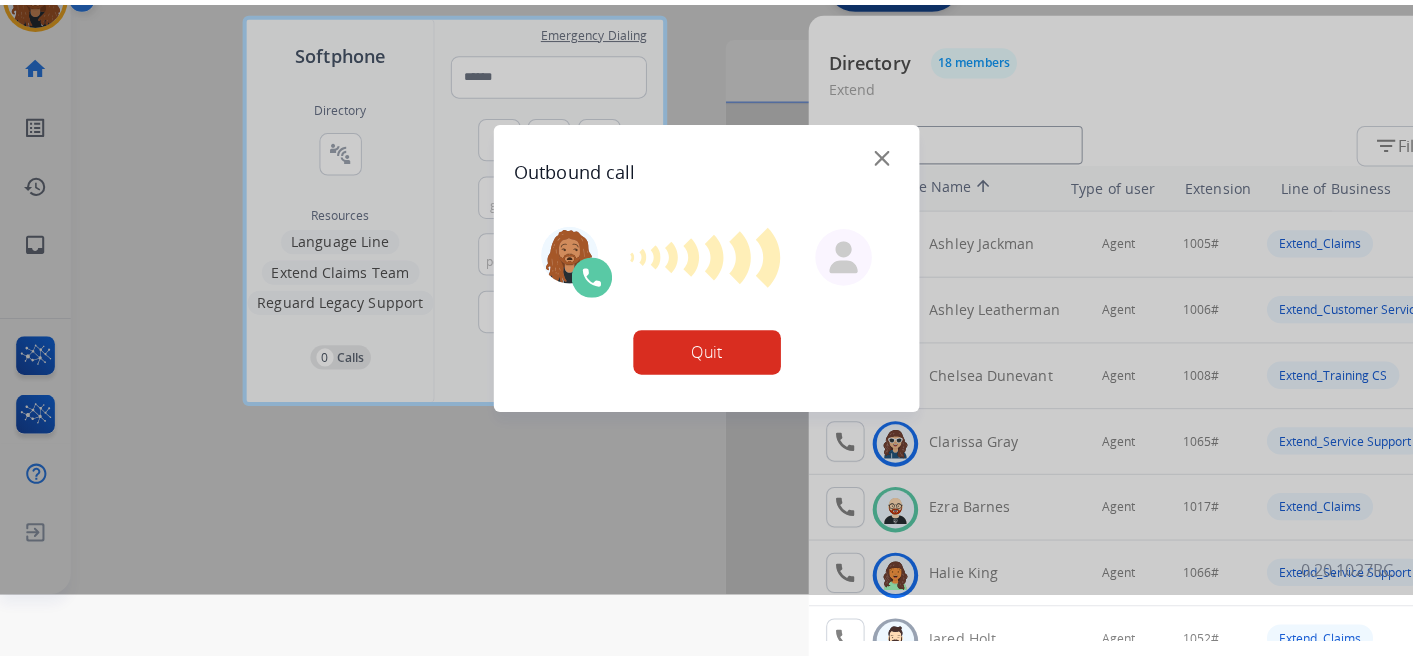 scroll, scrollTop: 0, scrollLeft: 0, axis: both 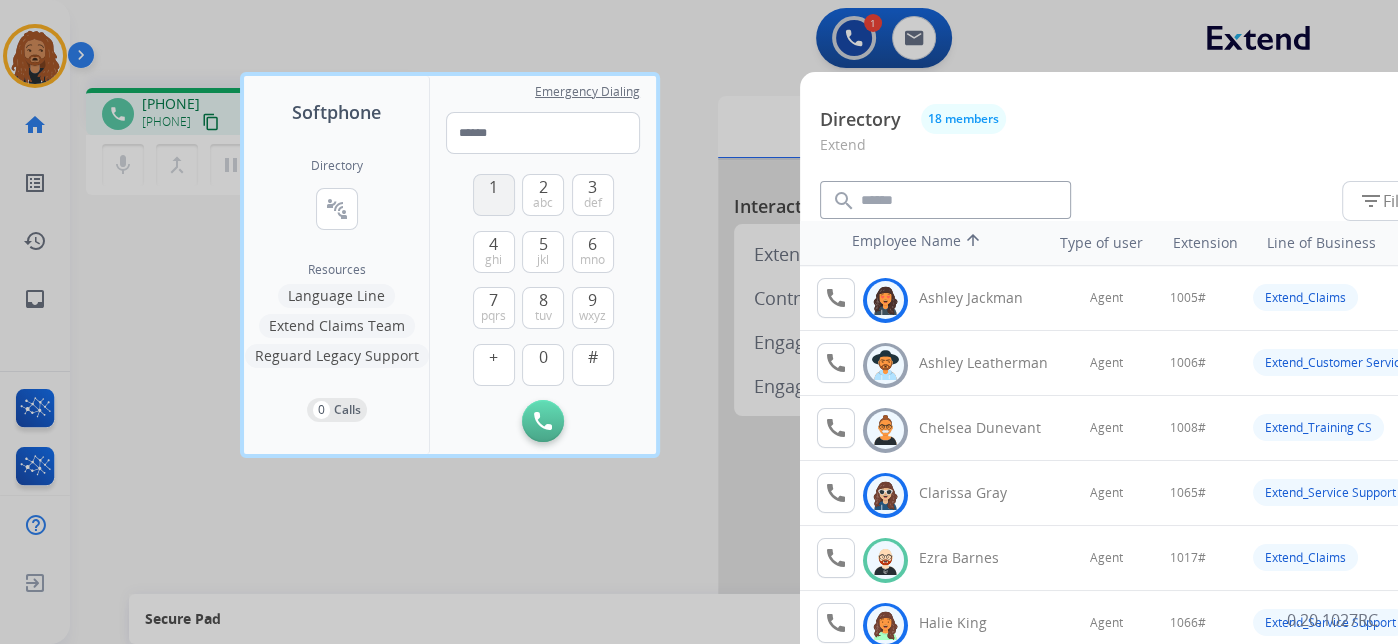 click on "1" at bounding box center [494, 195] 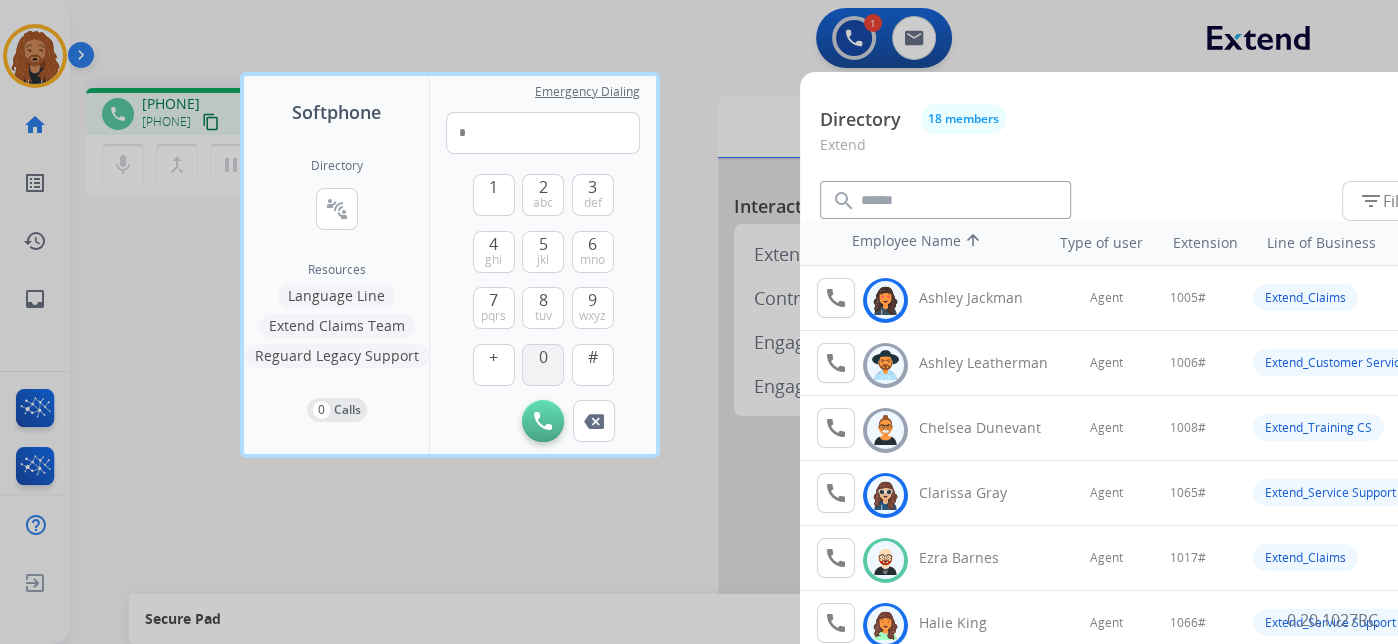 click on "0" at bounding box center (543, 365) 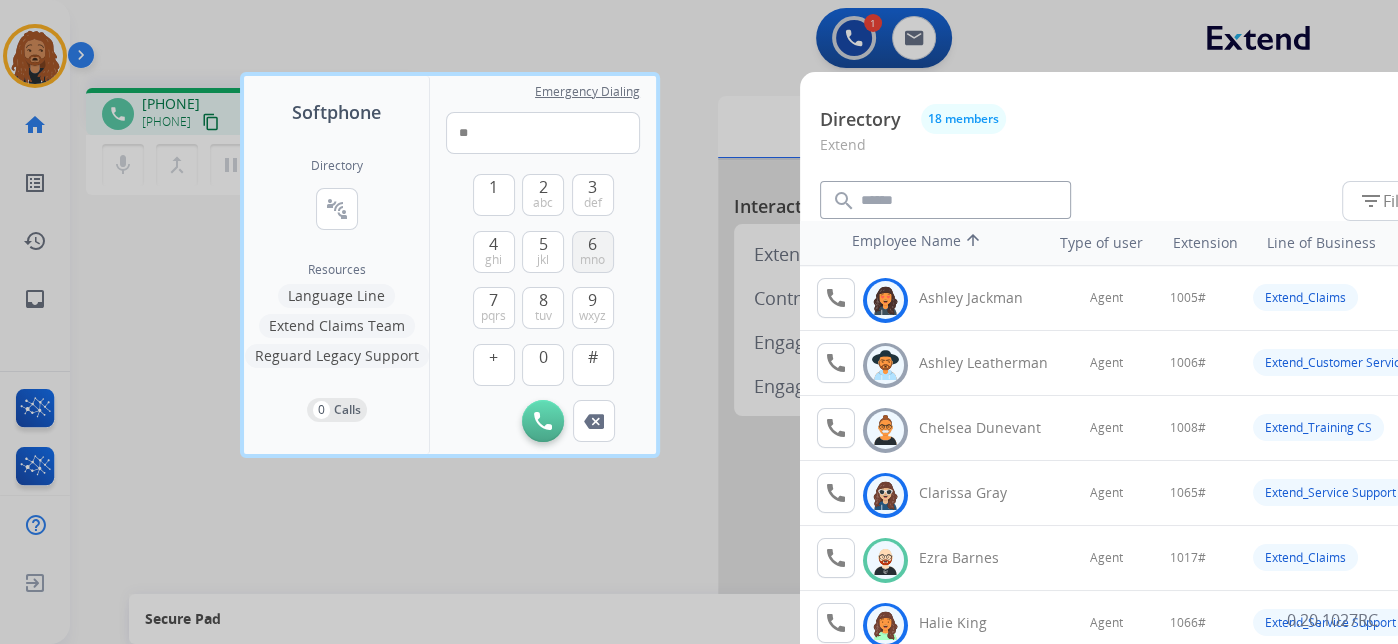 click on "6 mno" at bounding box center (593, 252) 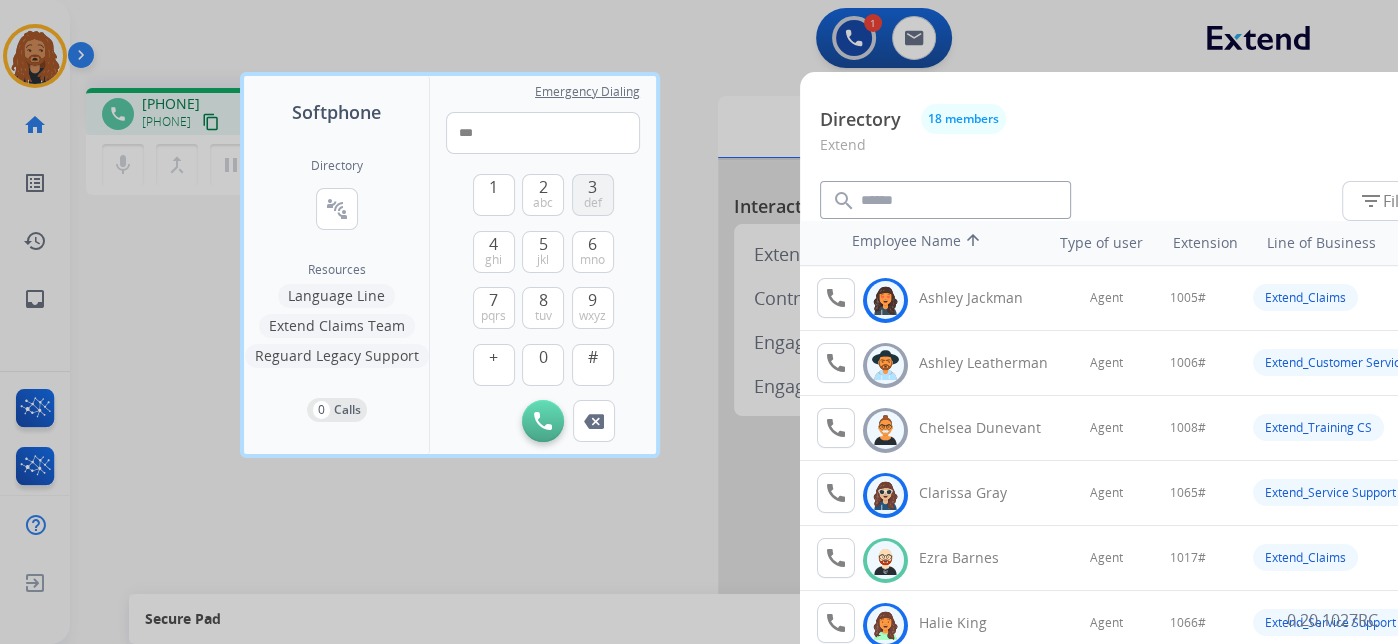 click on "3 def" at bounding box center [593, 195] 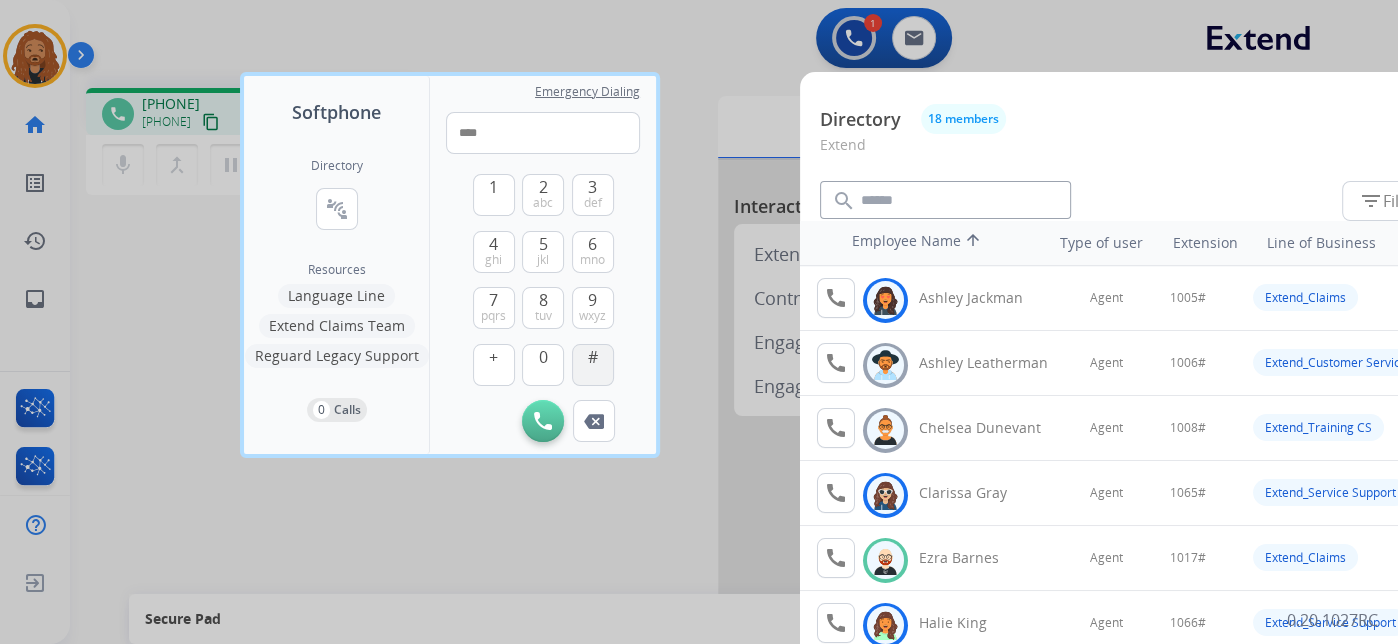 drag, startPoint x: 608, startPoint y: 359, endPoint x: 601, endPoint y: 367, distance: 10.630146 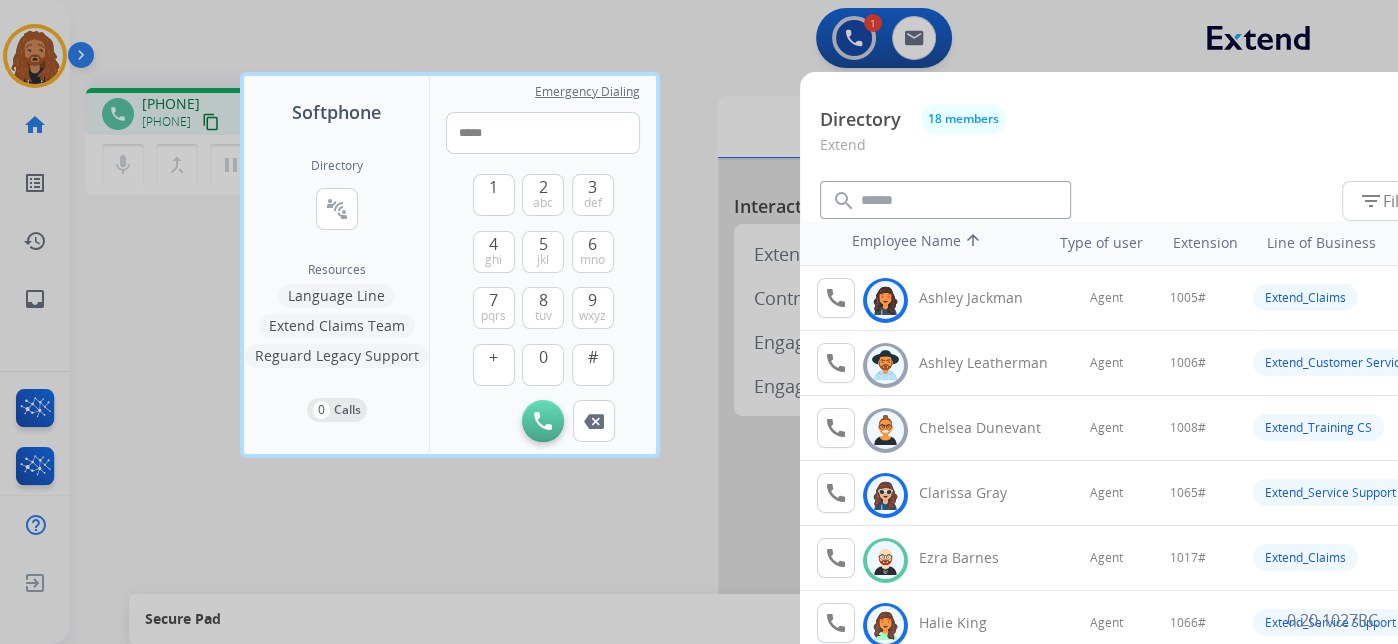 click at bounding box center [699, 322] 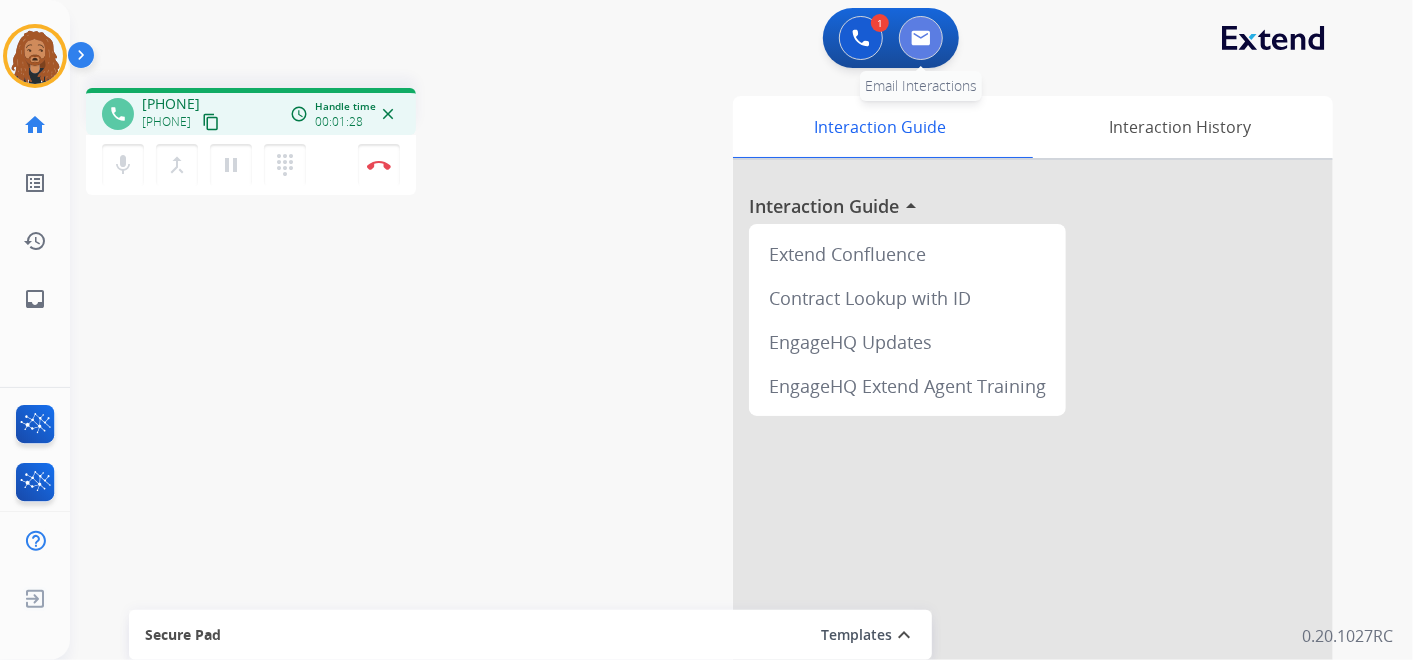 click at bounding box center (921, 38) 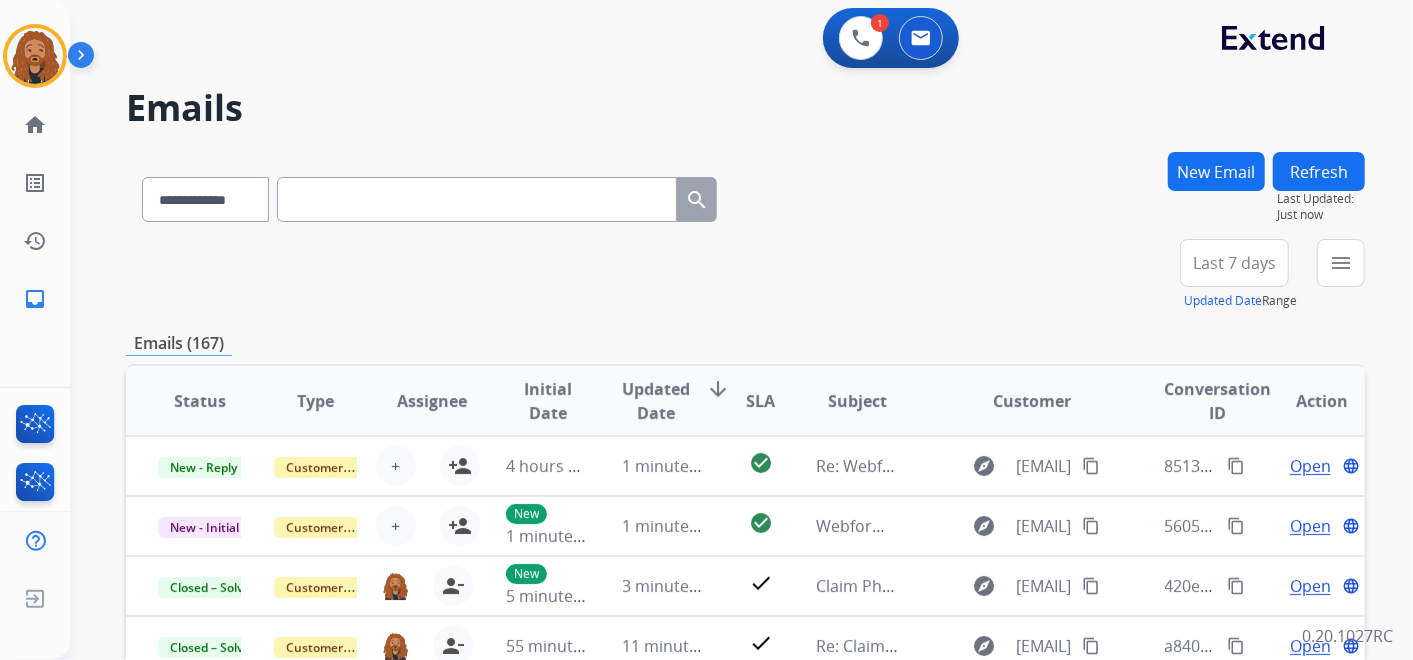 scroll, scrollTop: 1, scrollLeft: 0, axis: vertical 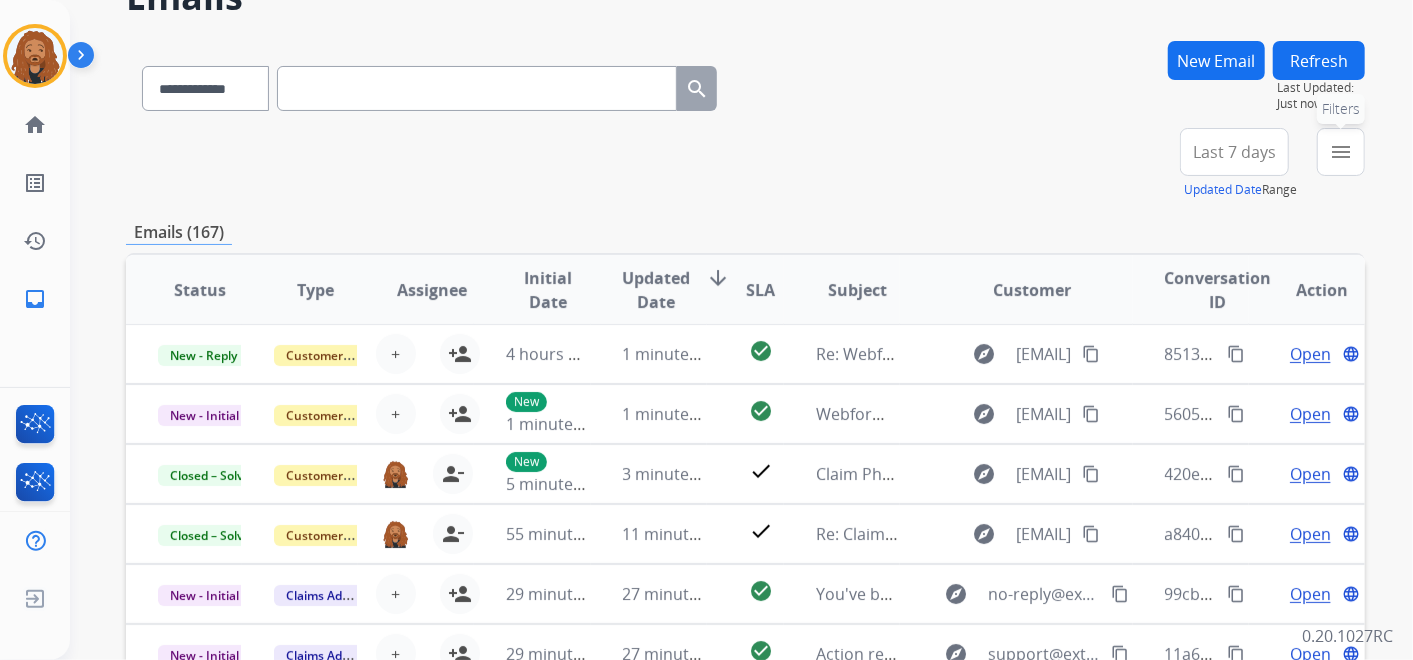 click on "menu  Filters" at bounding box center (1341, 152) 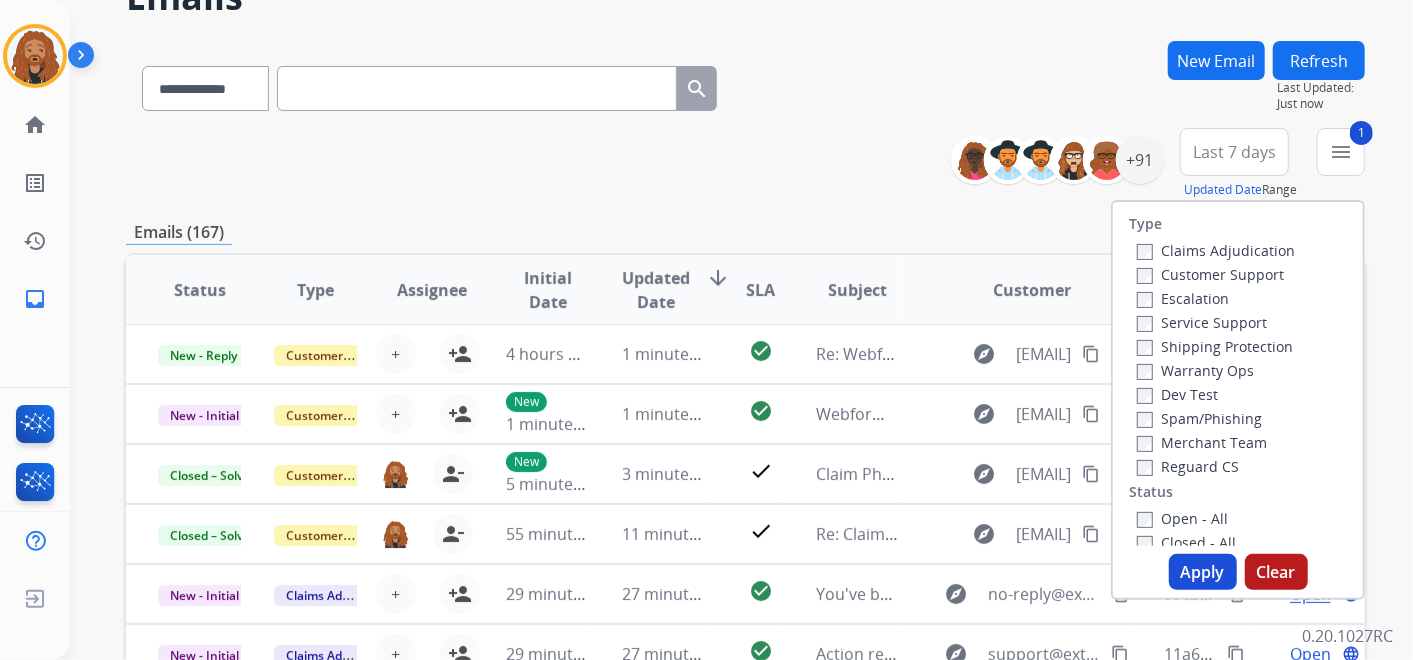 click on "Apply" at bounding box center (1203, 572) 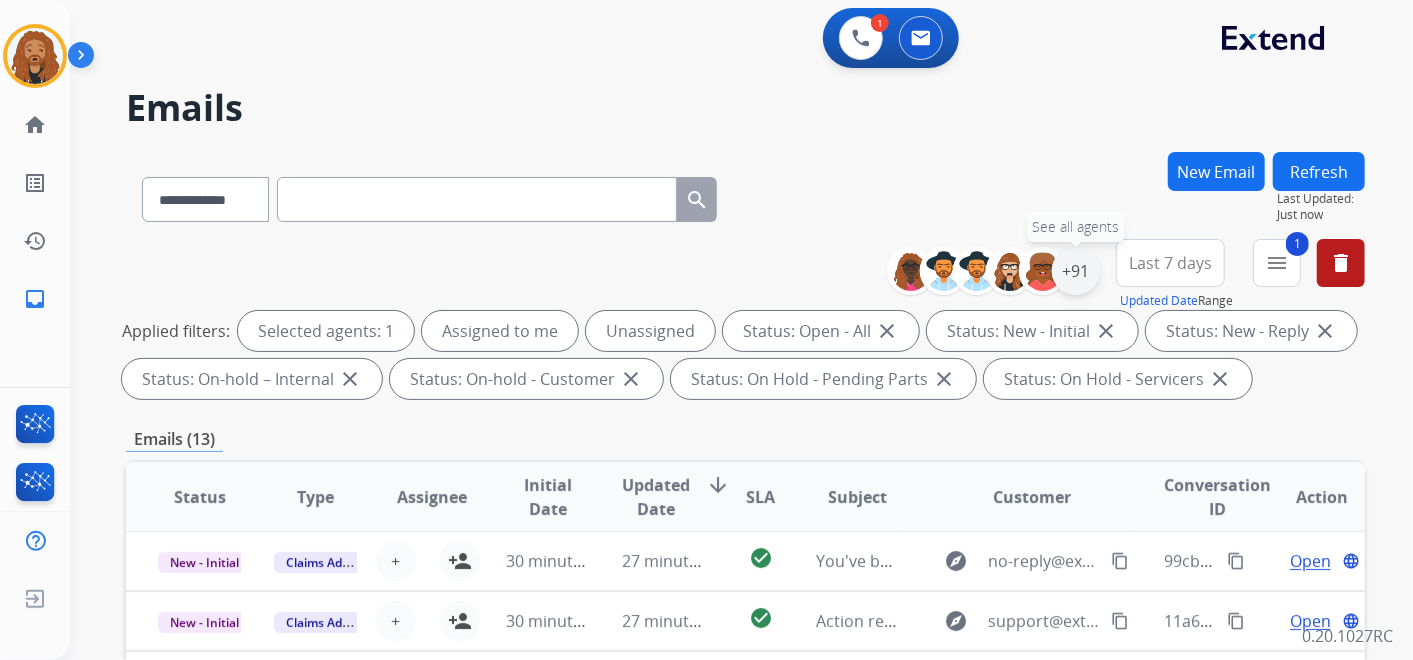 click on "+91" at bounding box center (1076, 271) 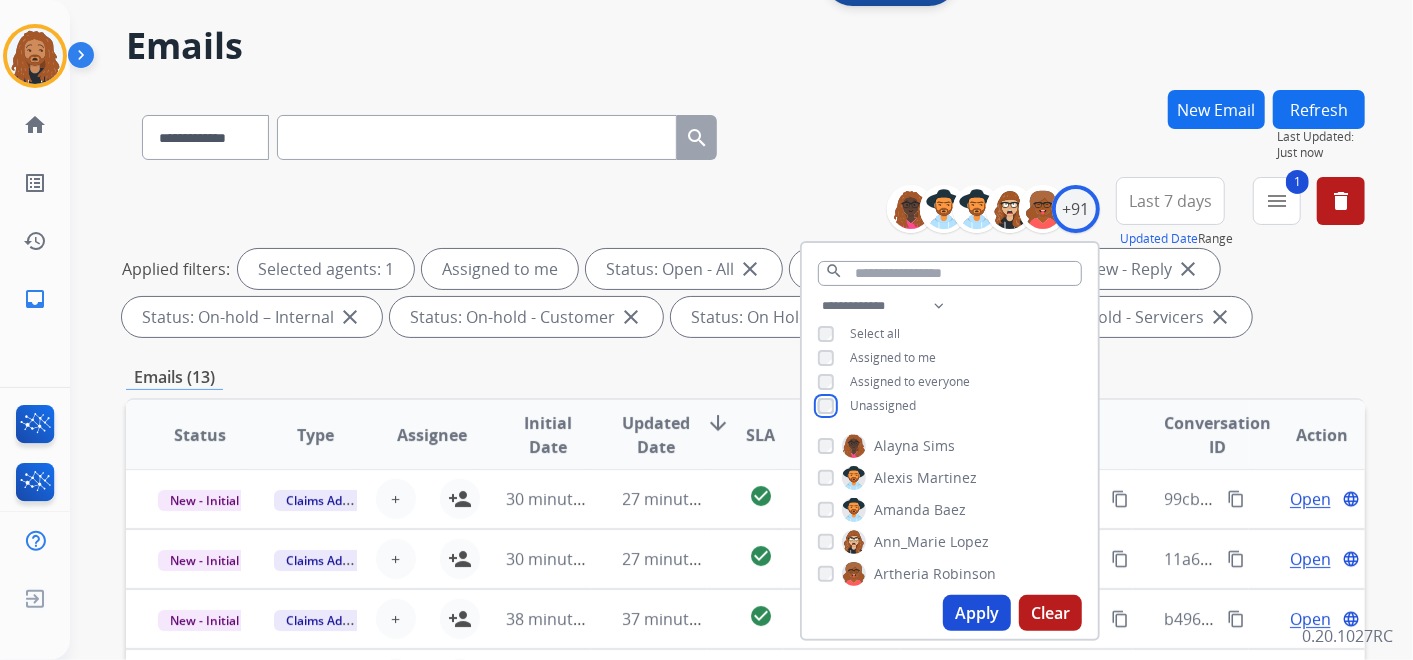 scroll, scrollTop: 111, scrollLeft: 0, axis: vertical 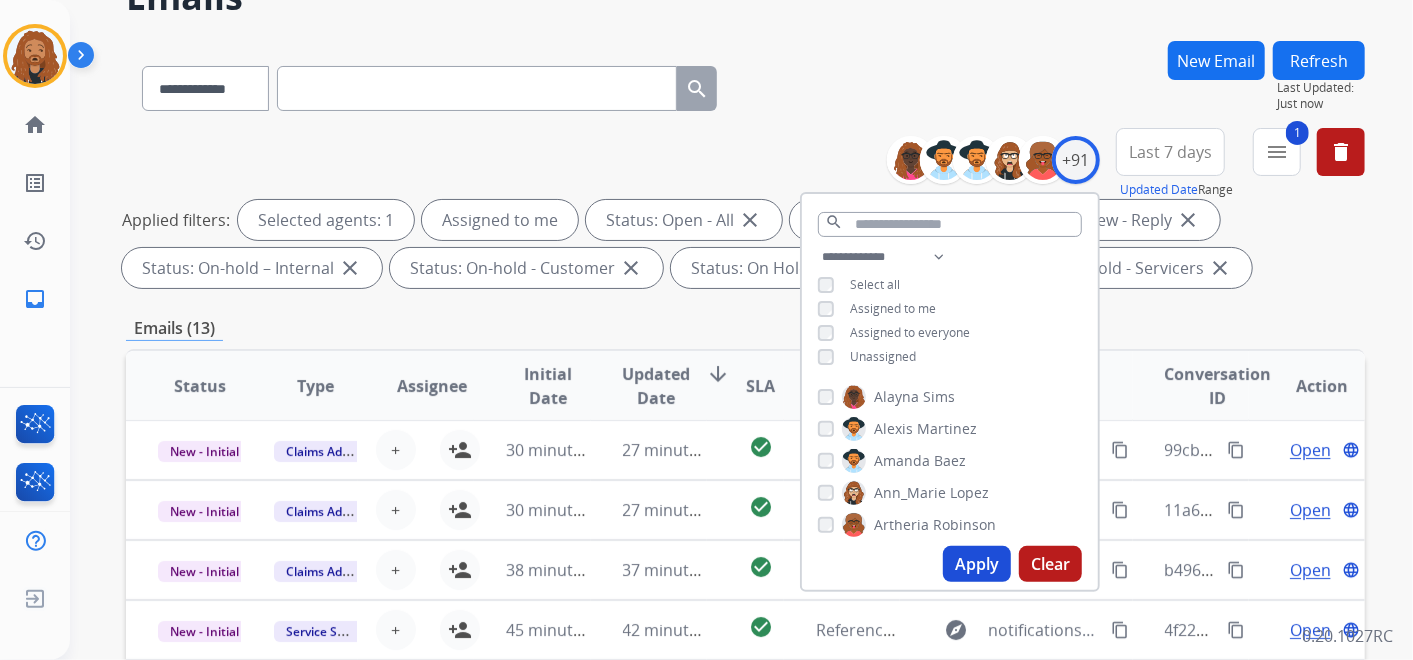 click on "Apply" at bounding box center (977, 564) 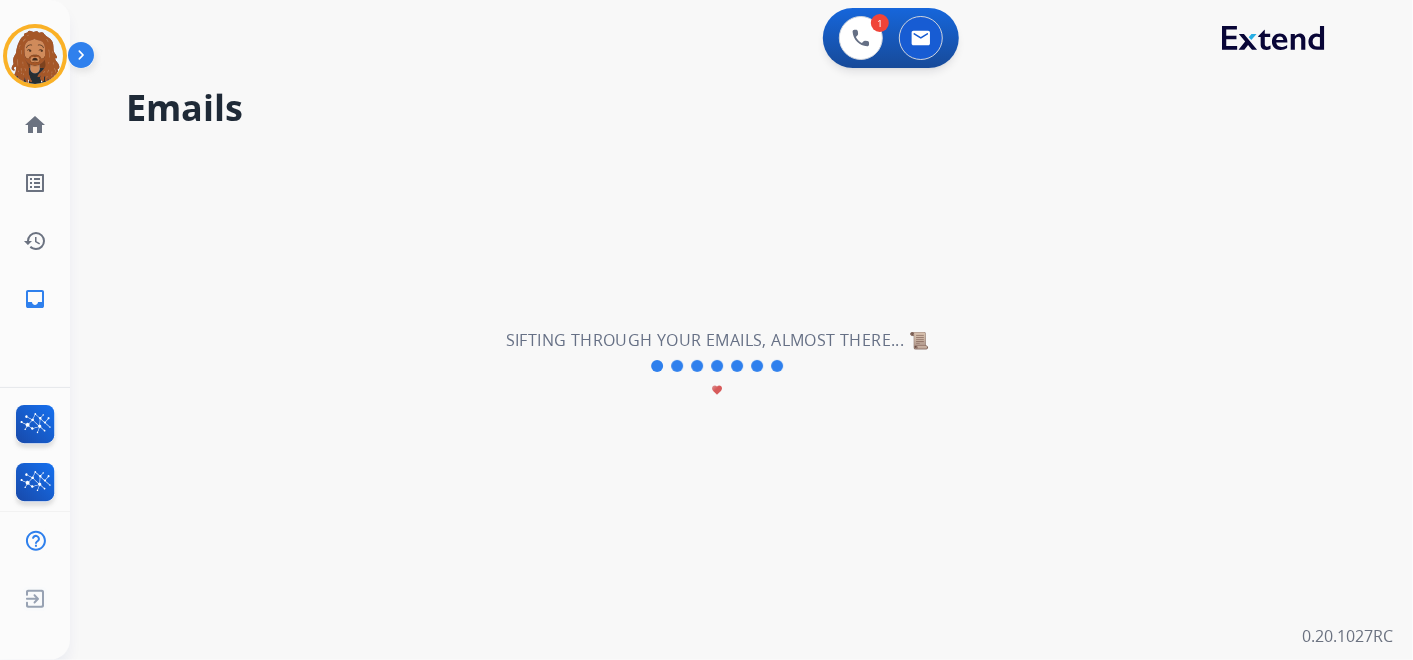 scroll, scrollTop: 0, scrollLeft: 0, axis: both 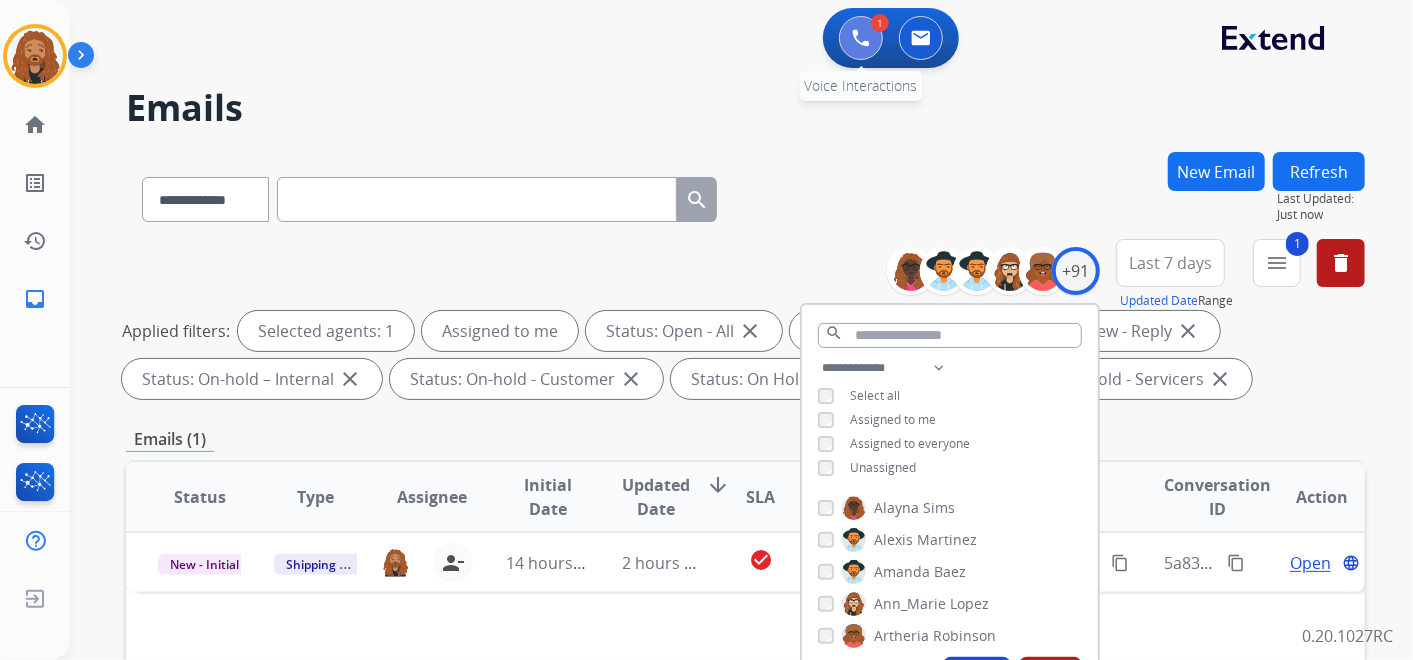 click at bounding box center [861, 38] 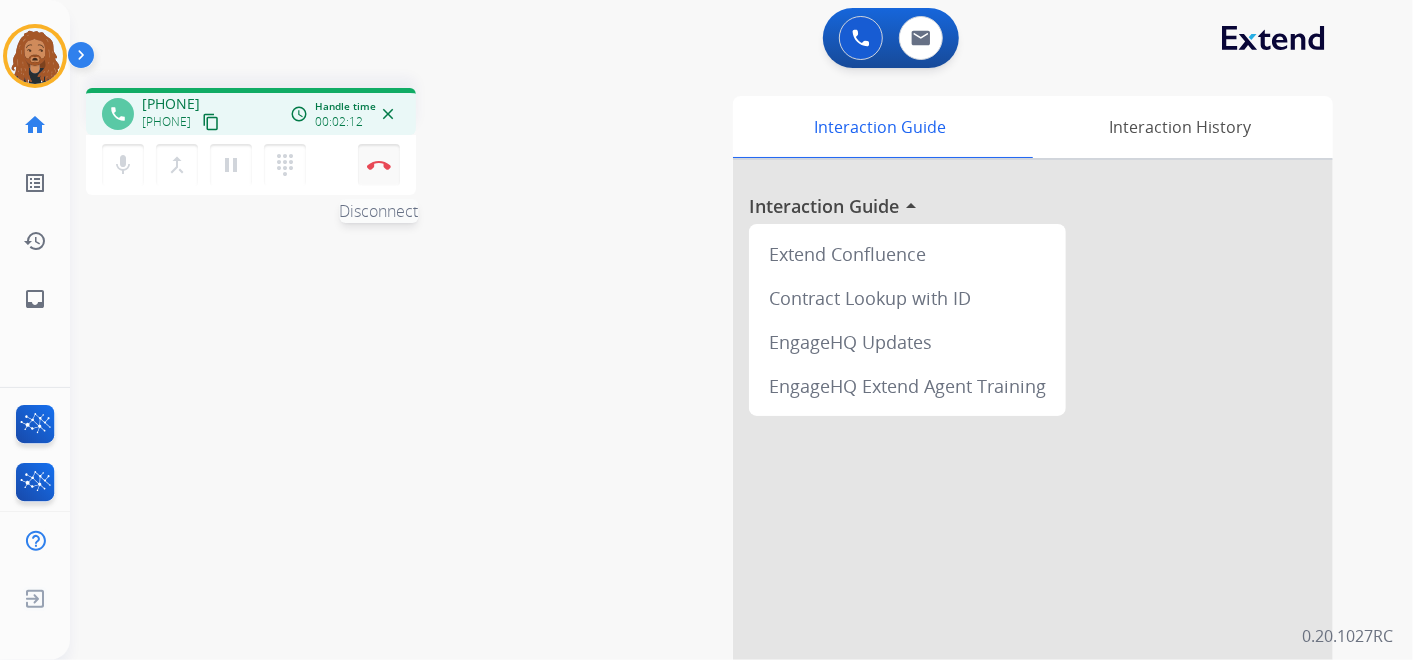 click at bounding box center (379, 165) 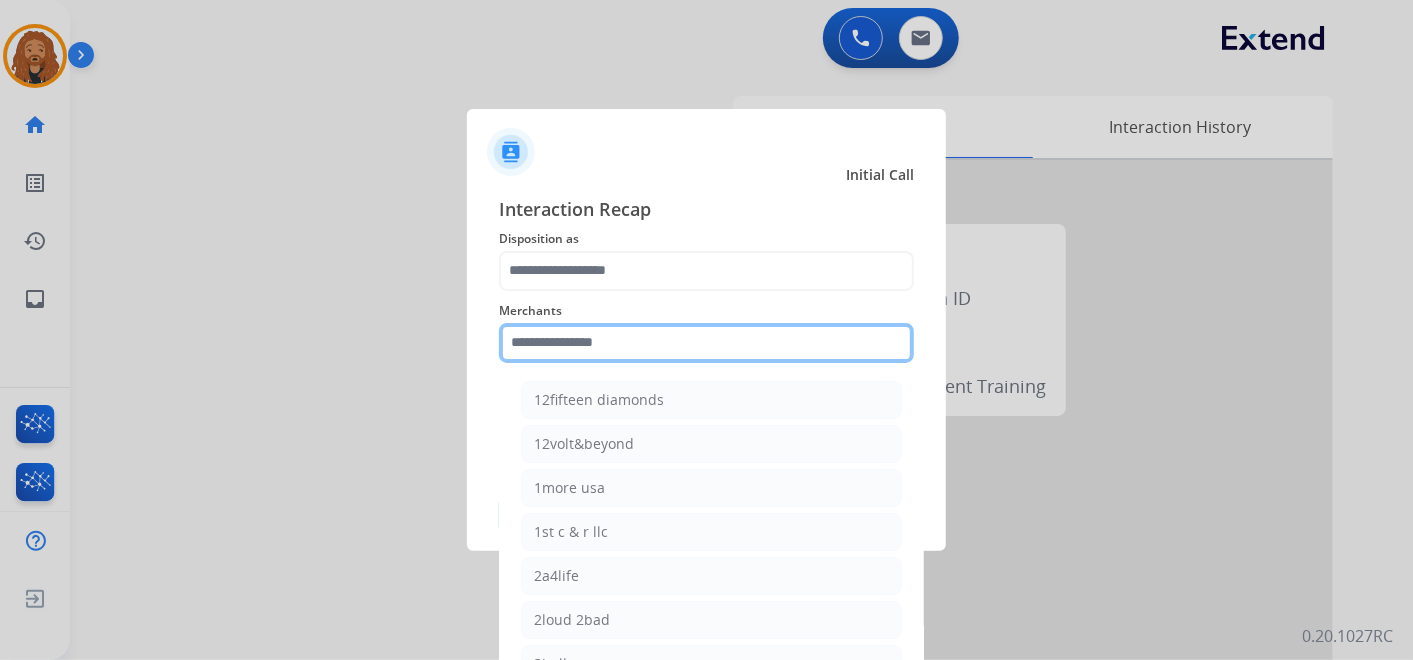click 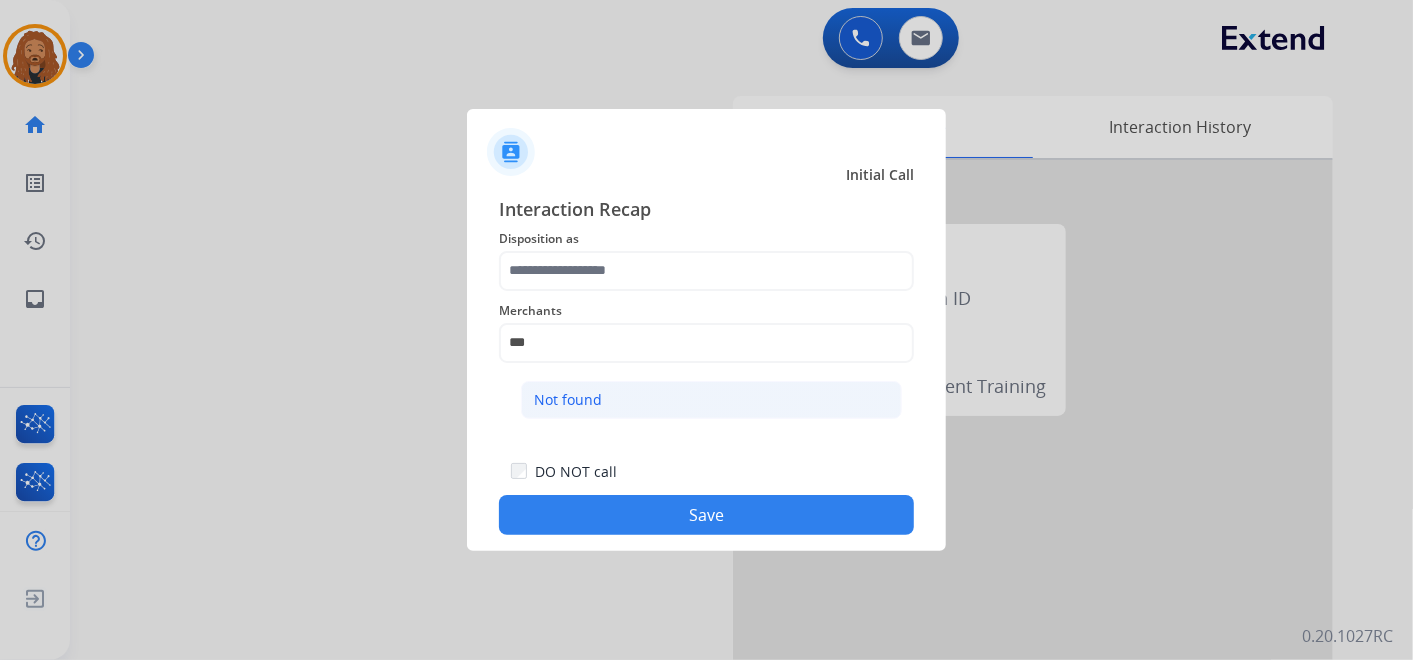 click on "Not found" 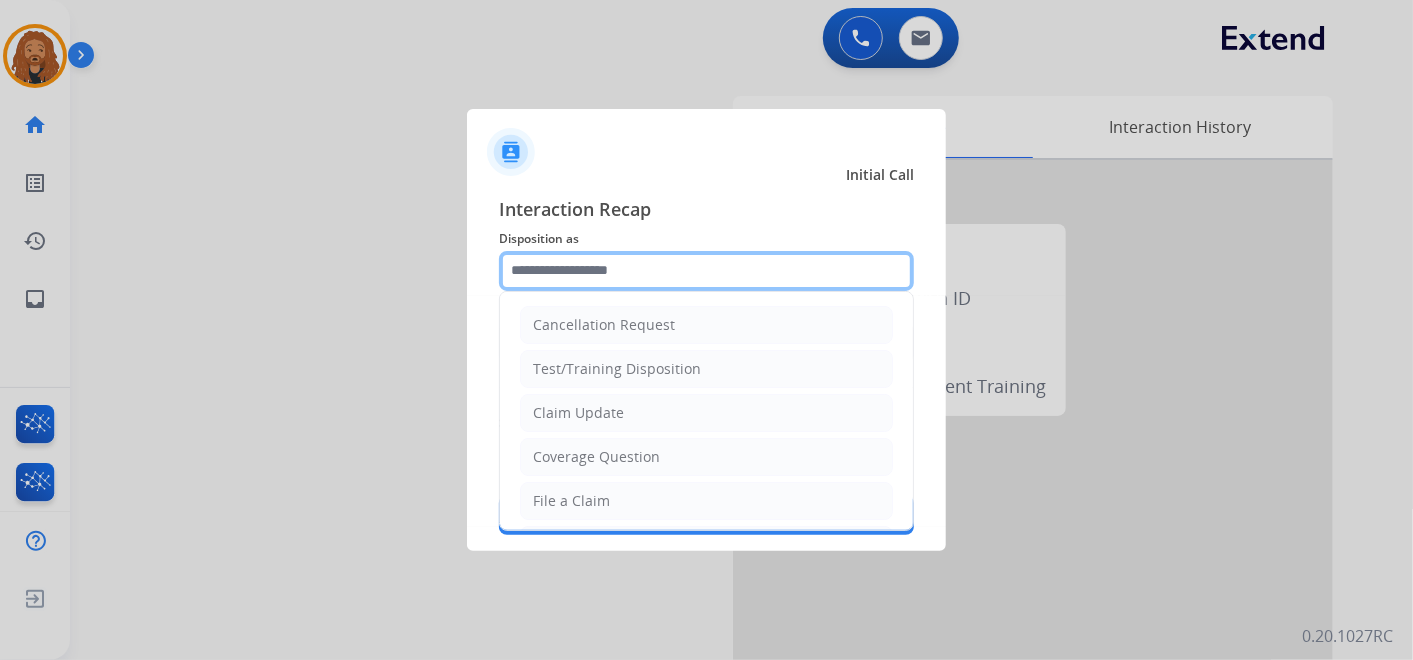 click 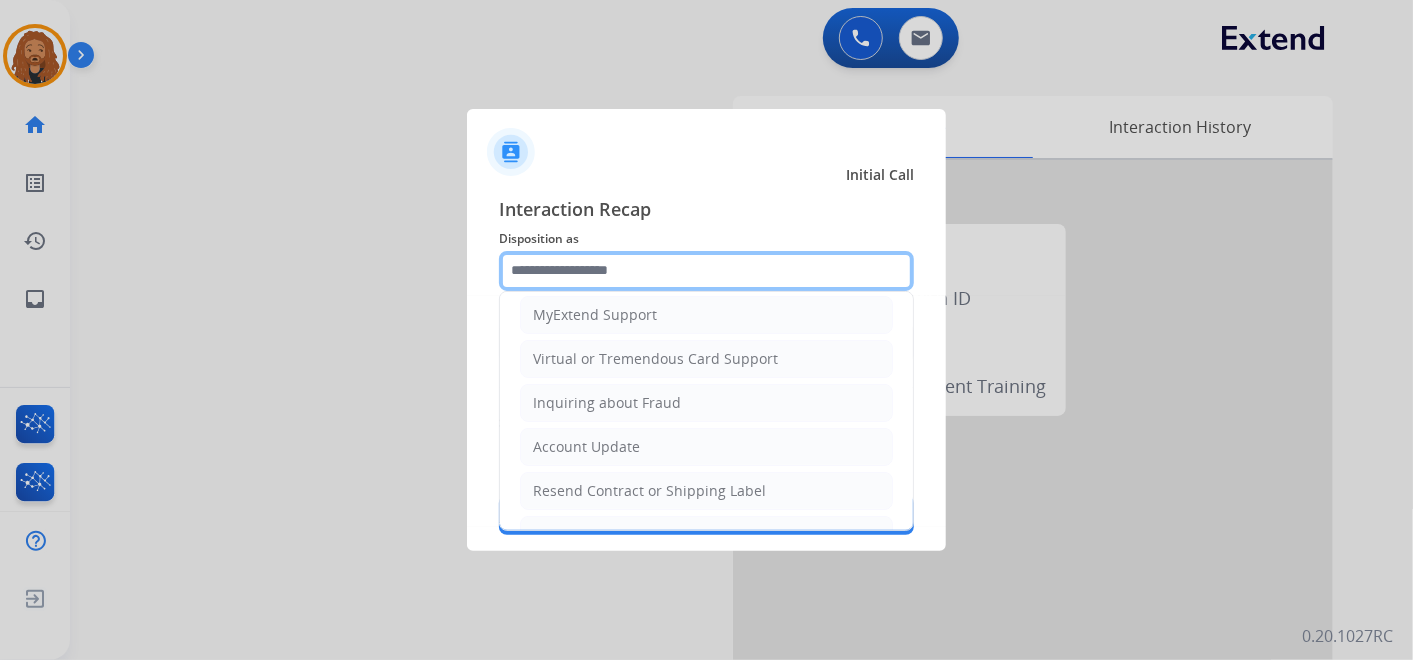 scroll, scrollTop: 391, scrollLeft: 0, axis: vertical 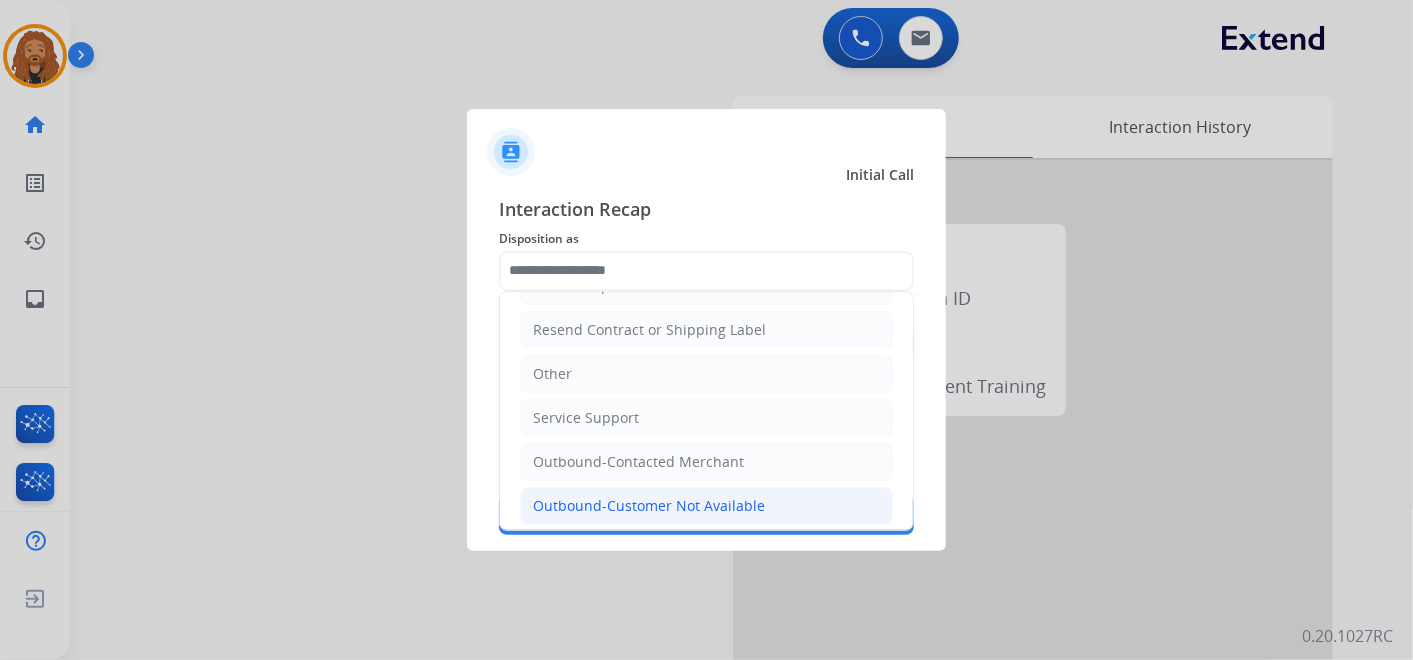 click on "Outbound-Customer Not Available" 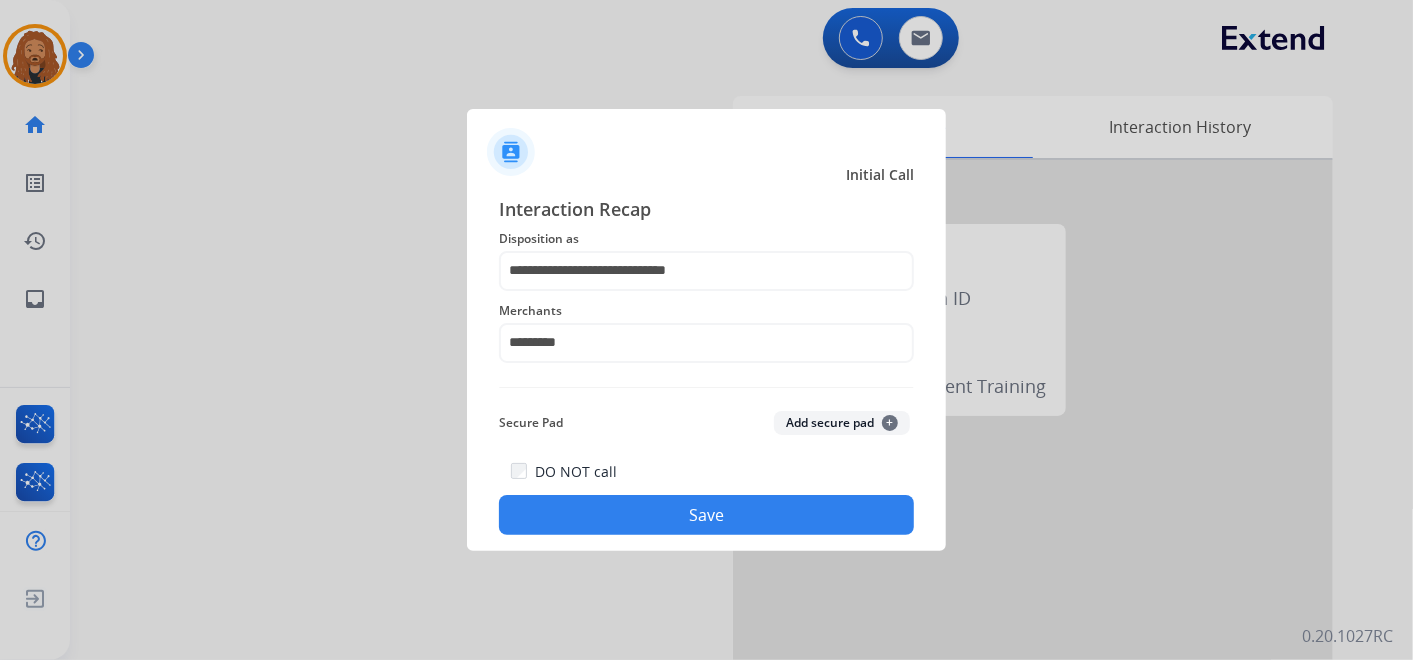 click on "Save" 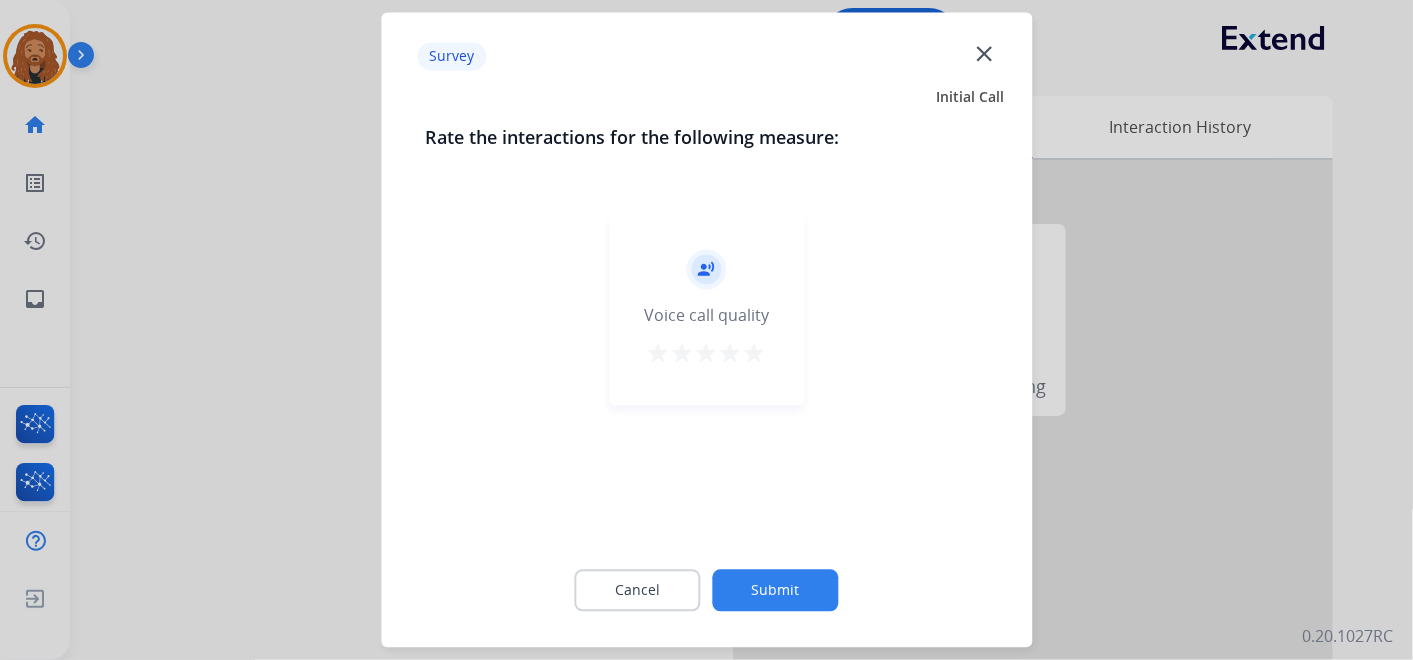 click on "star" at bounding box center [755, 357] 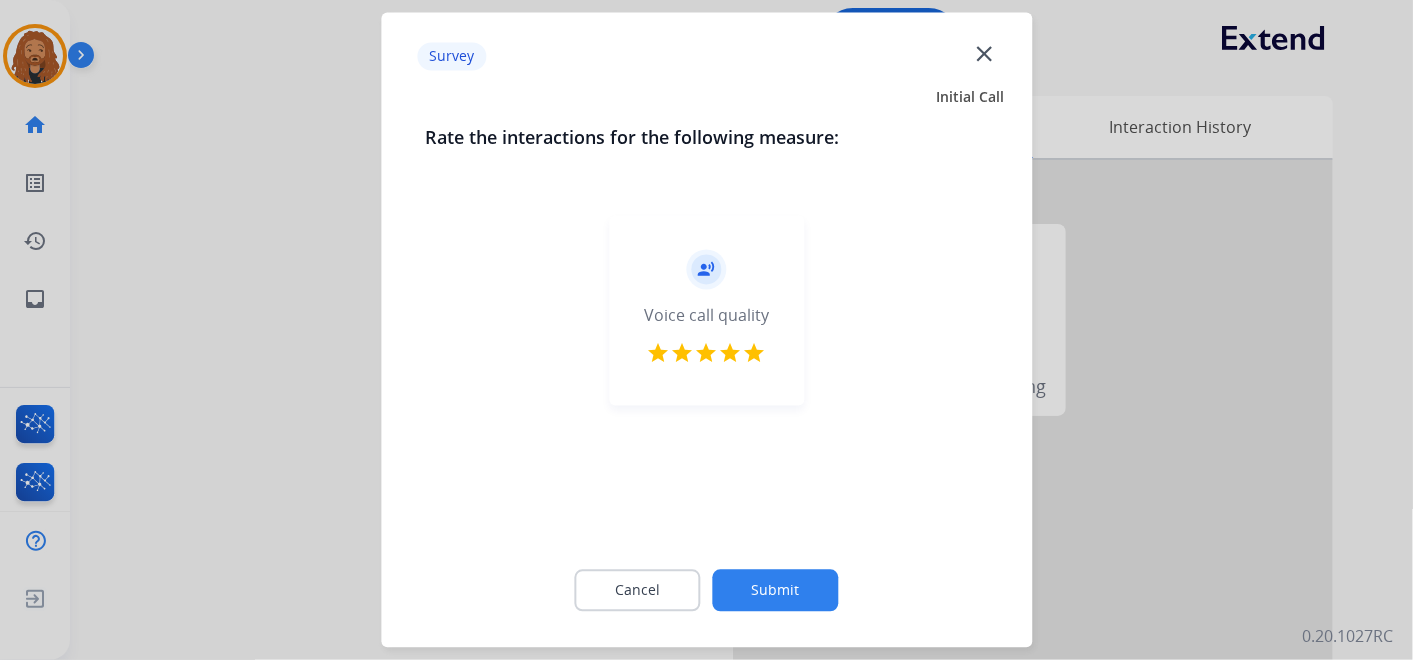 click on "Submit" 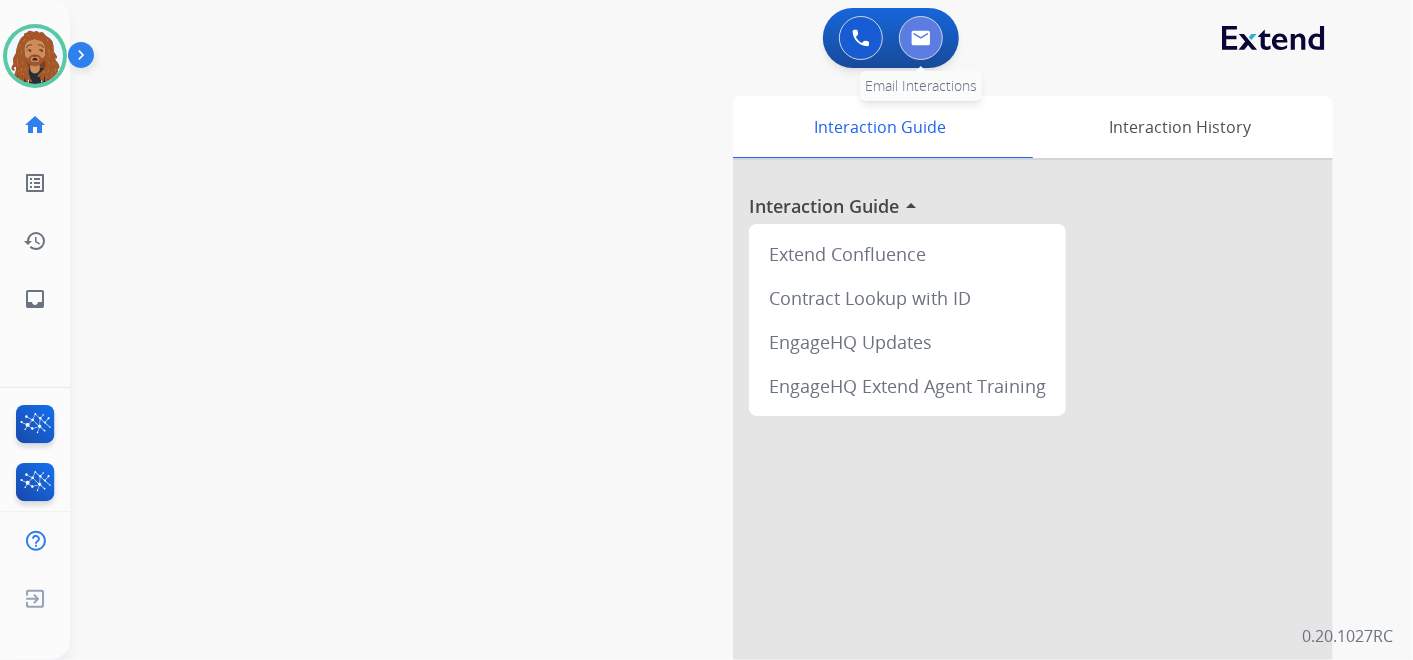 click at bounding box center (921, 38) 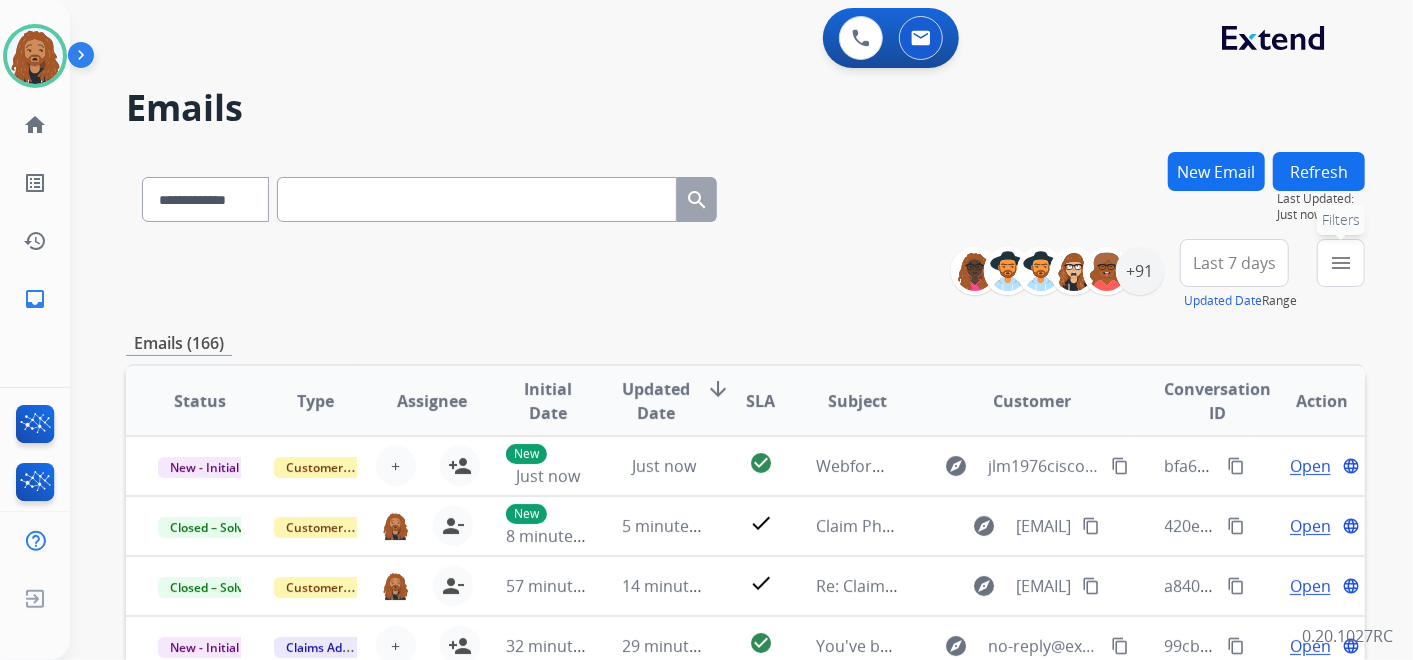 click on "menu  Filters" at bounding box center [1341, 263] 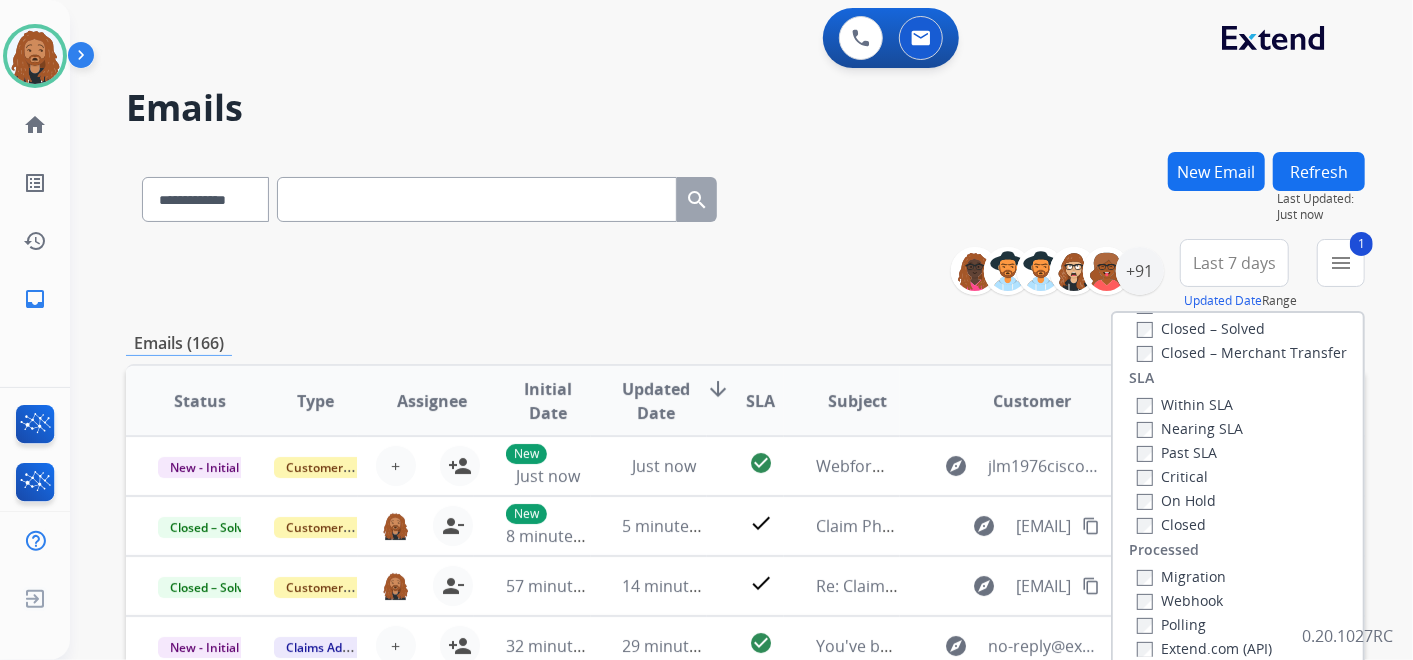 scroll, scrollTop: 526, scrollLeft: 0, axis: vertical 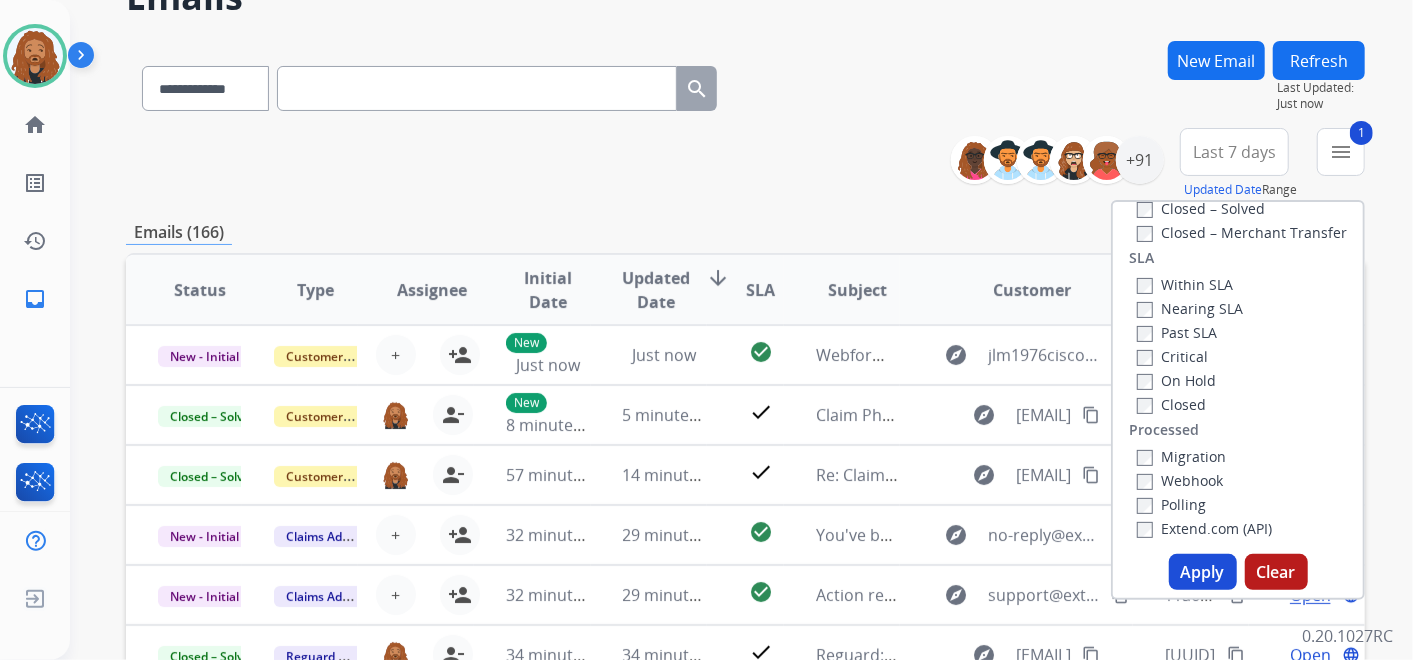 click on "Apply" at bounding box center (1203, 572) 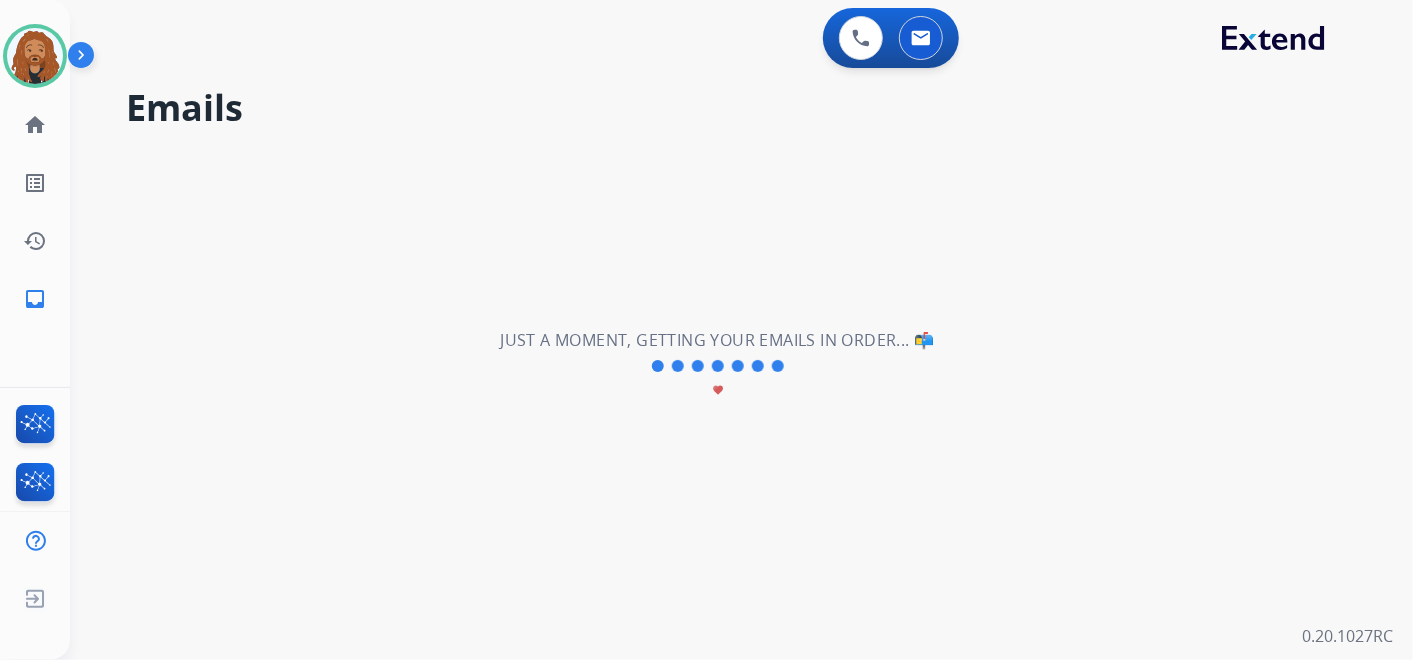 scroll, scrollTop: 0, scrollLeft: 0, axis: both 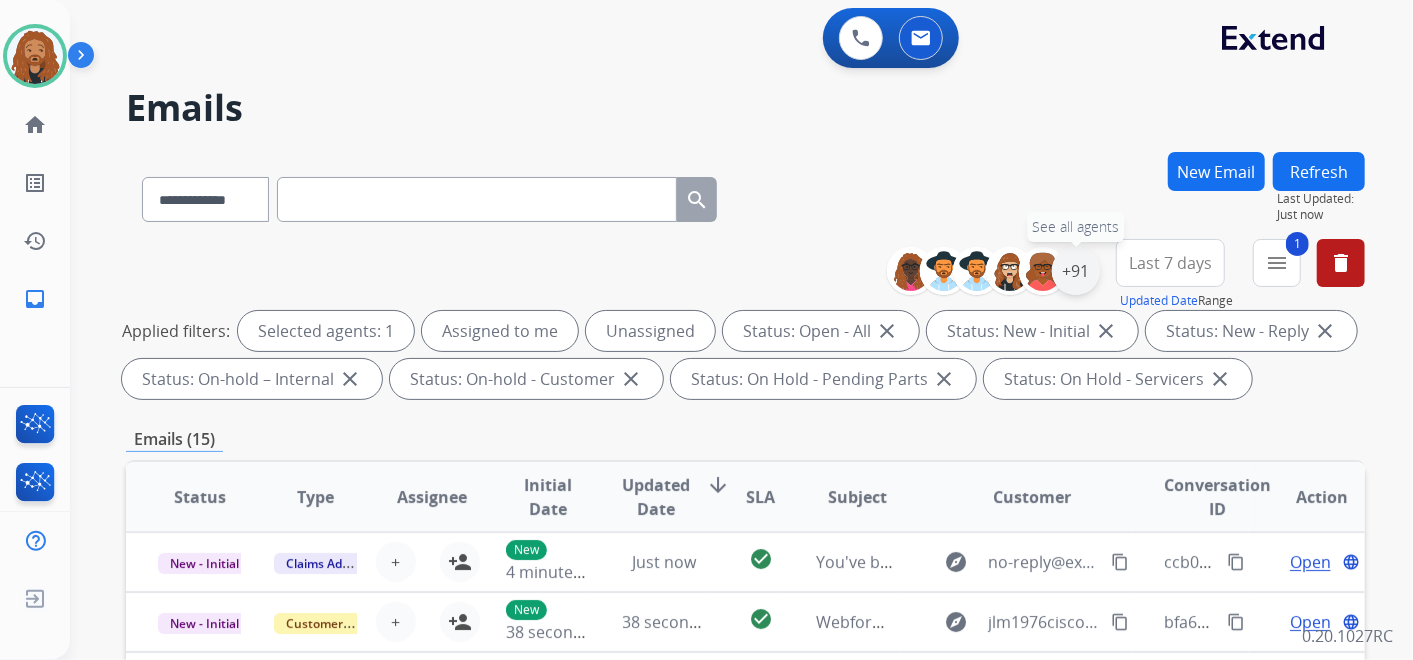 click on "+91" at bounding box center (1076, 271) 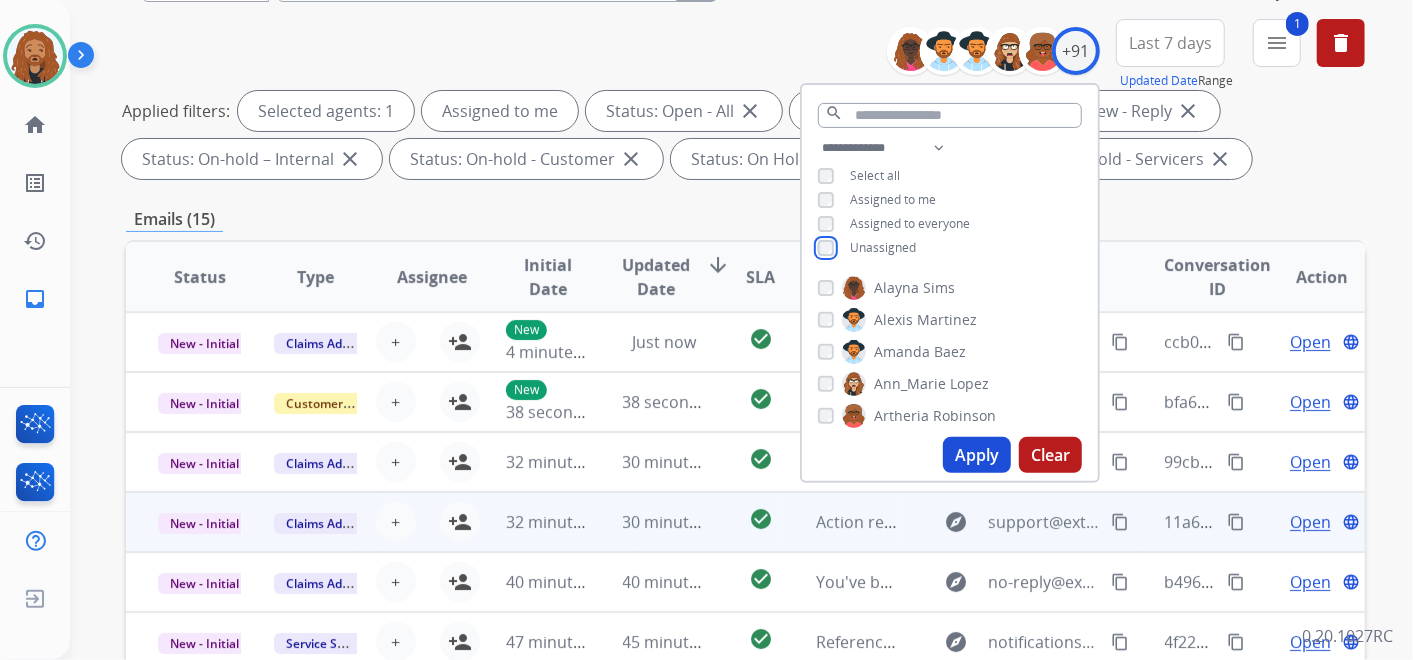 scroll, scrollTop: 222, scrollLeft: 0, axis: vertical 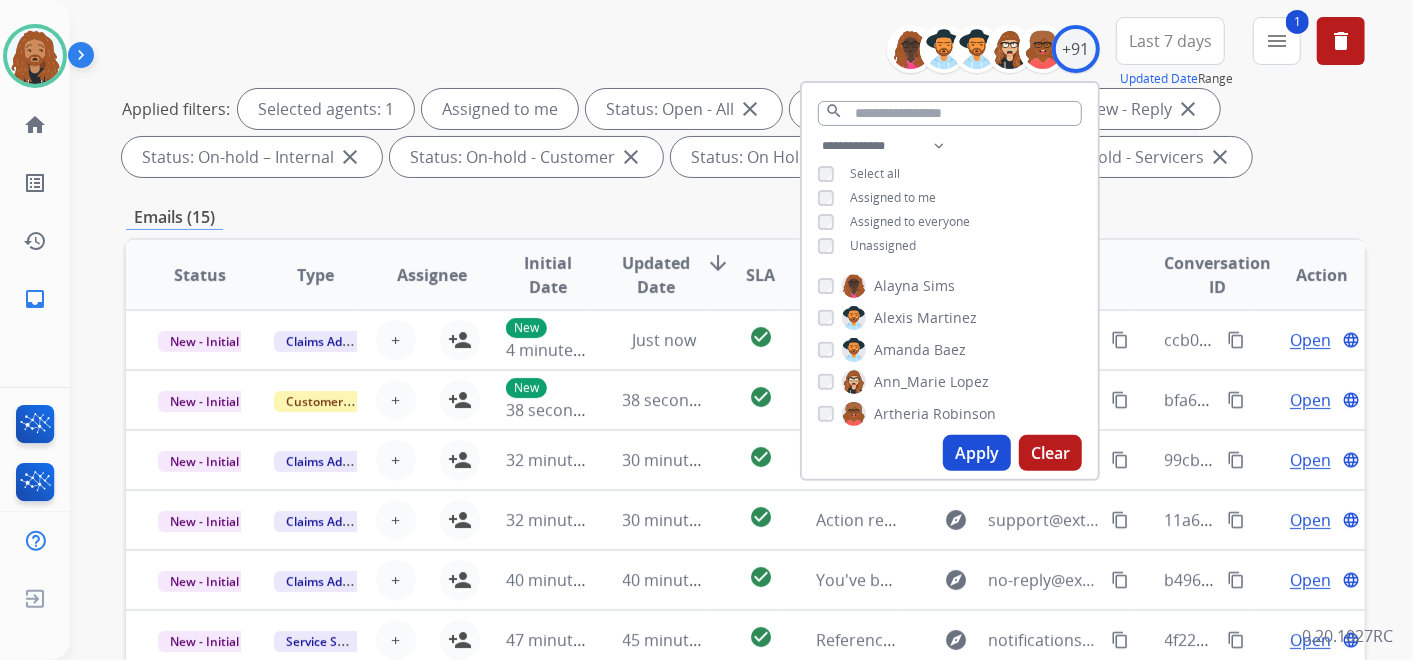 click on "Apply" at bounding box center [977, 453] 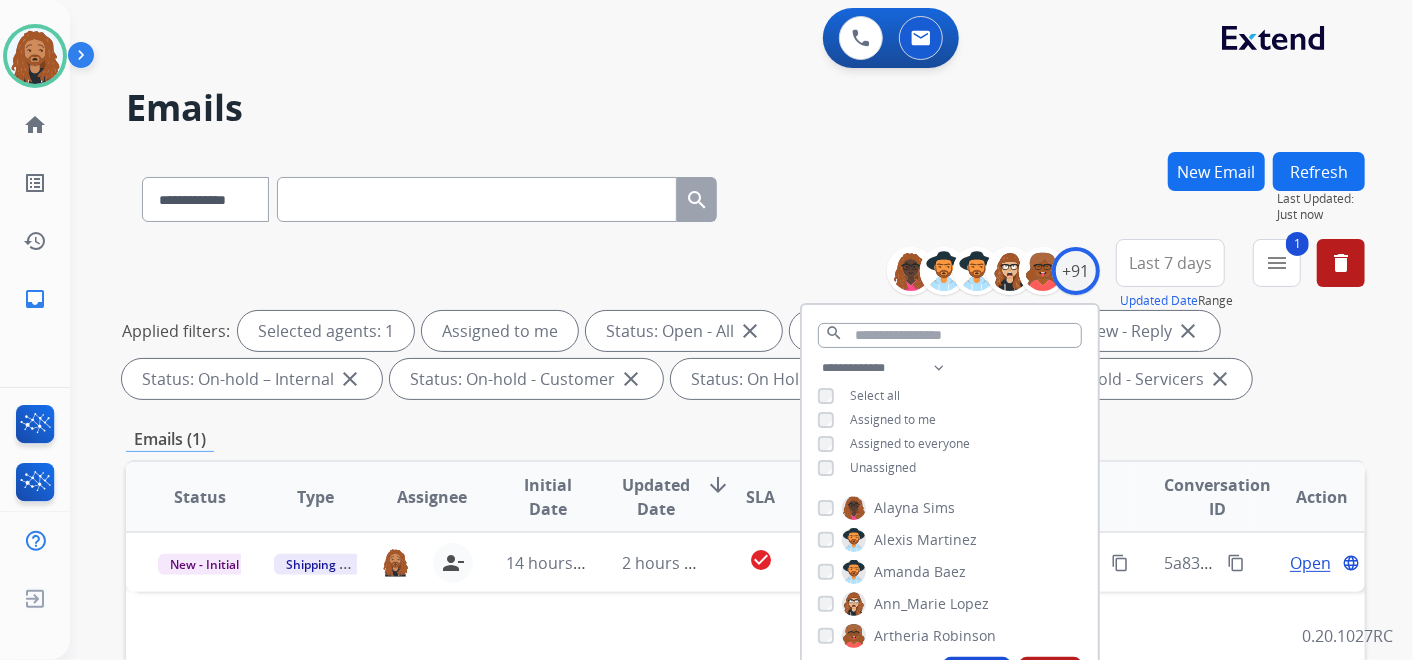 click on "Applied filters:  Selected agents: 1  Assigned to me  Status: Open - All  close  Status: New - Initial  close  Status: New - Reply  close  Status: On-hold – Internal  close  Status: On-hold - Customer  close  Status: On Hold - Pending Parts  close  Status: On Hold - Servicers  close" at bounding box center [741, 355] 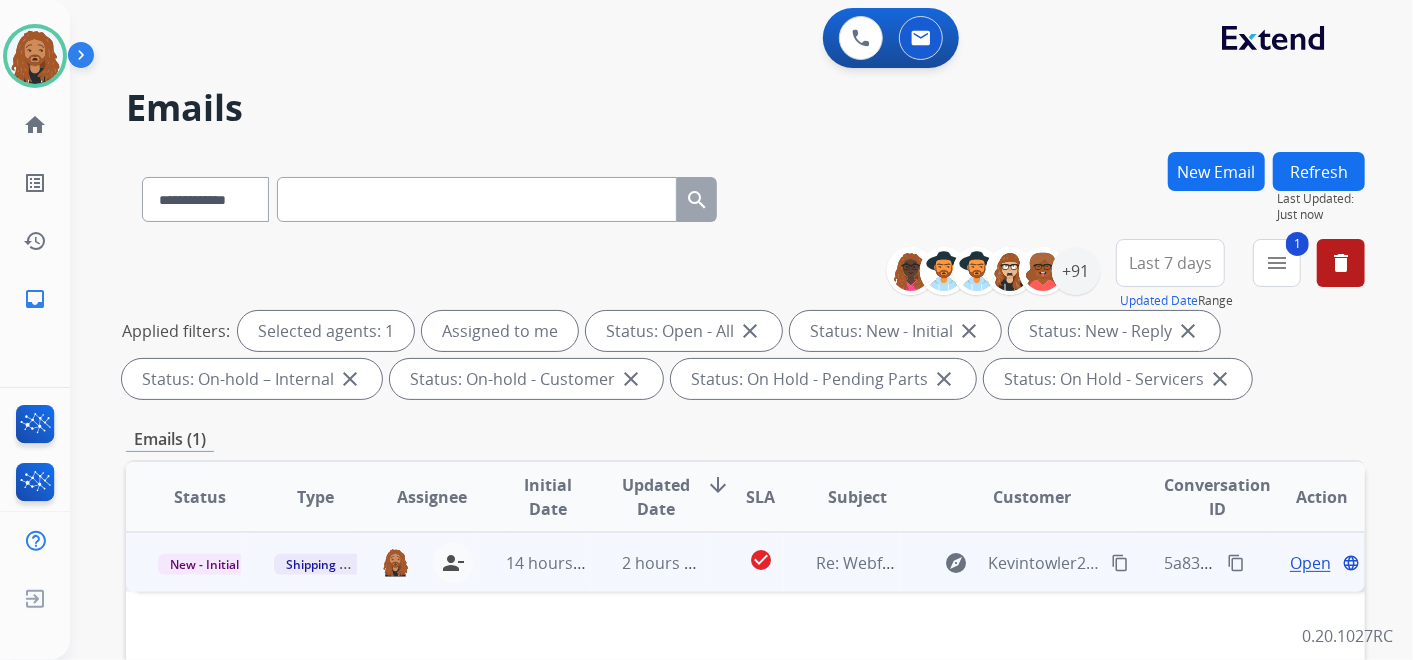 click on "Open" at bounding box center (1310, 563) 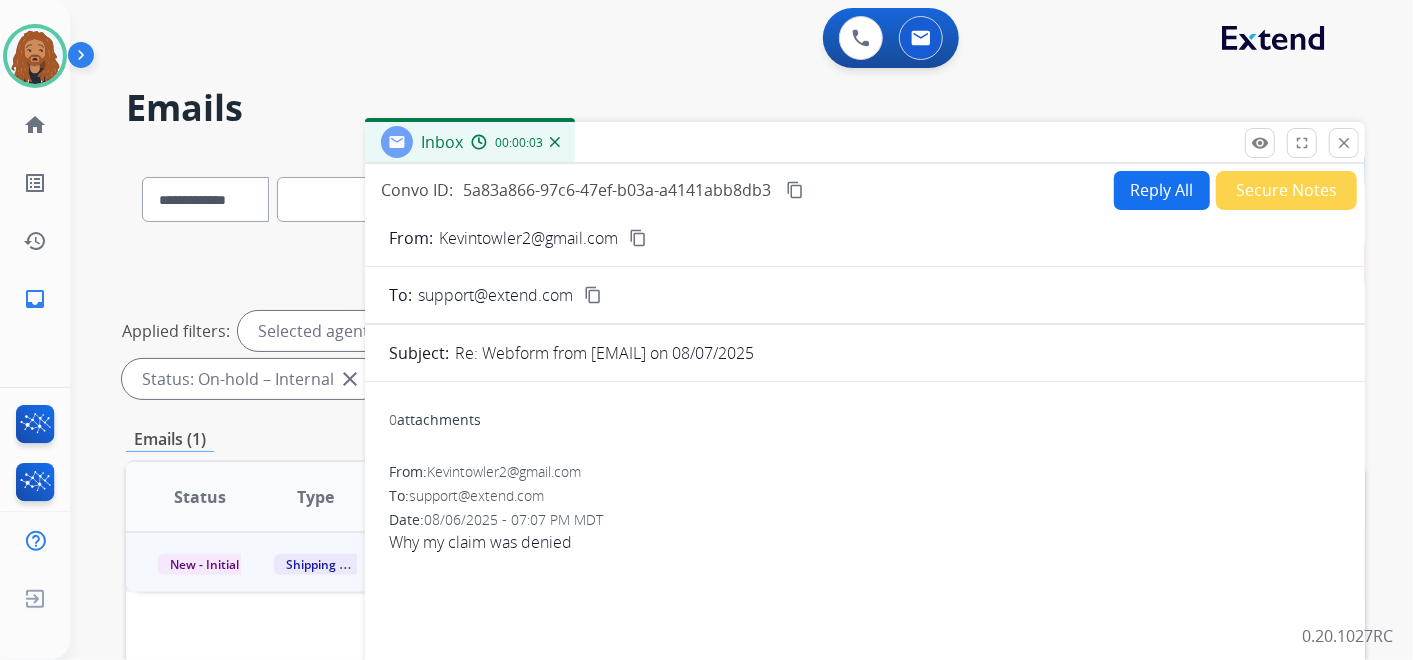 click on "Reply All" at bounding box center (1162, 190) 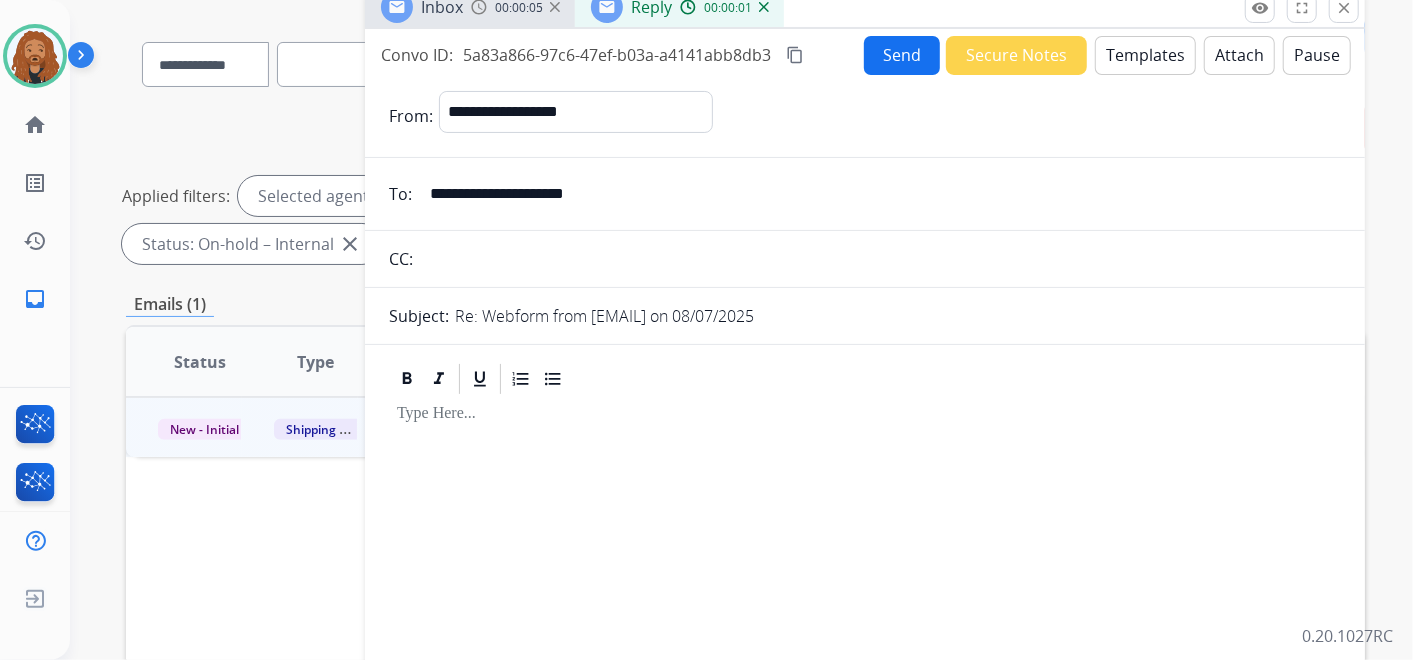 scroll, scrollTop: 0, scrollLeft: 0, axis: both 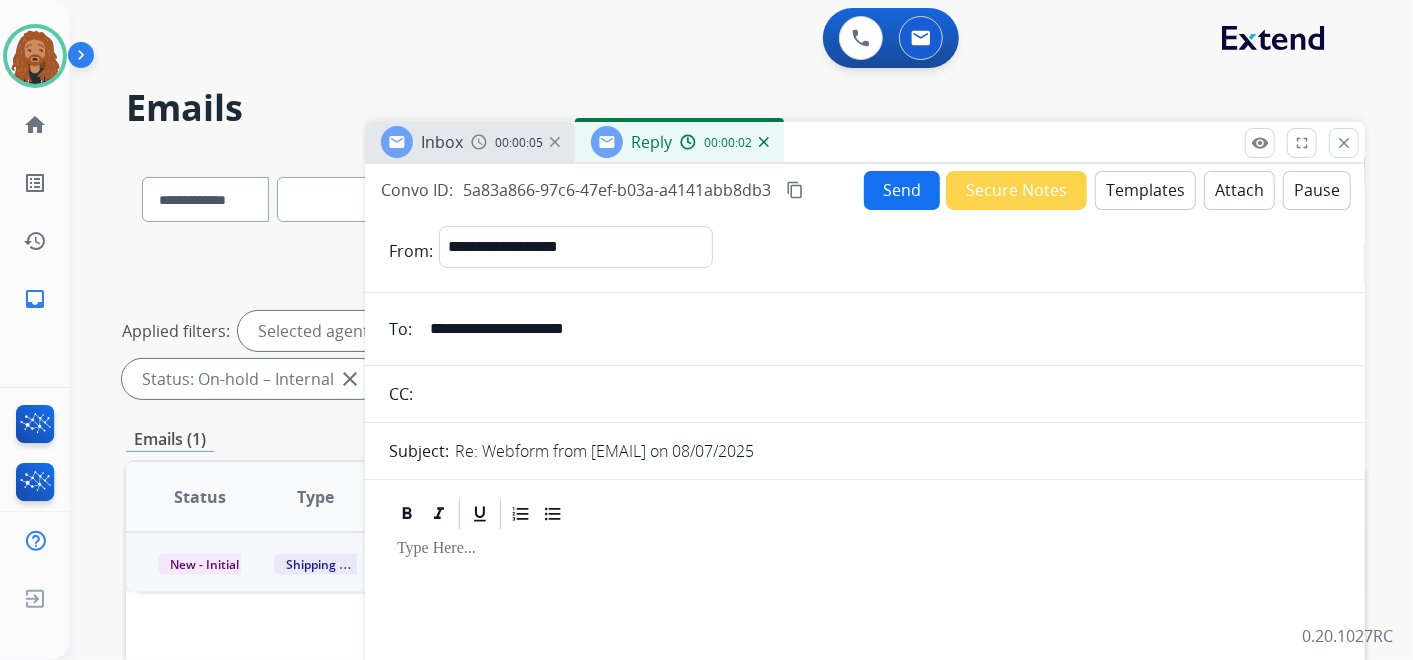 click on "Templates" at bounding box center [1145, 190] 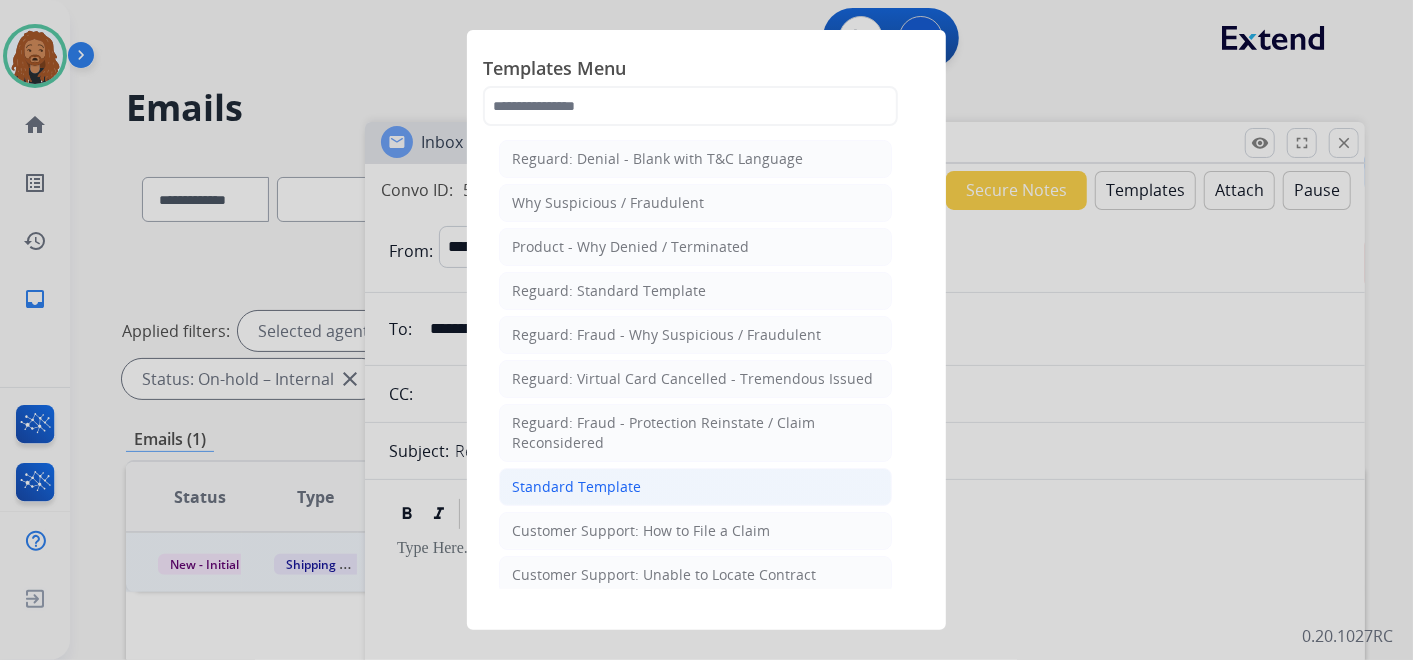 click on "Standard Template" 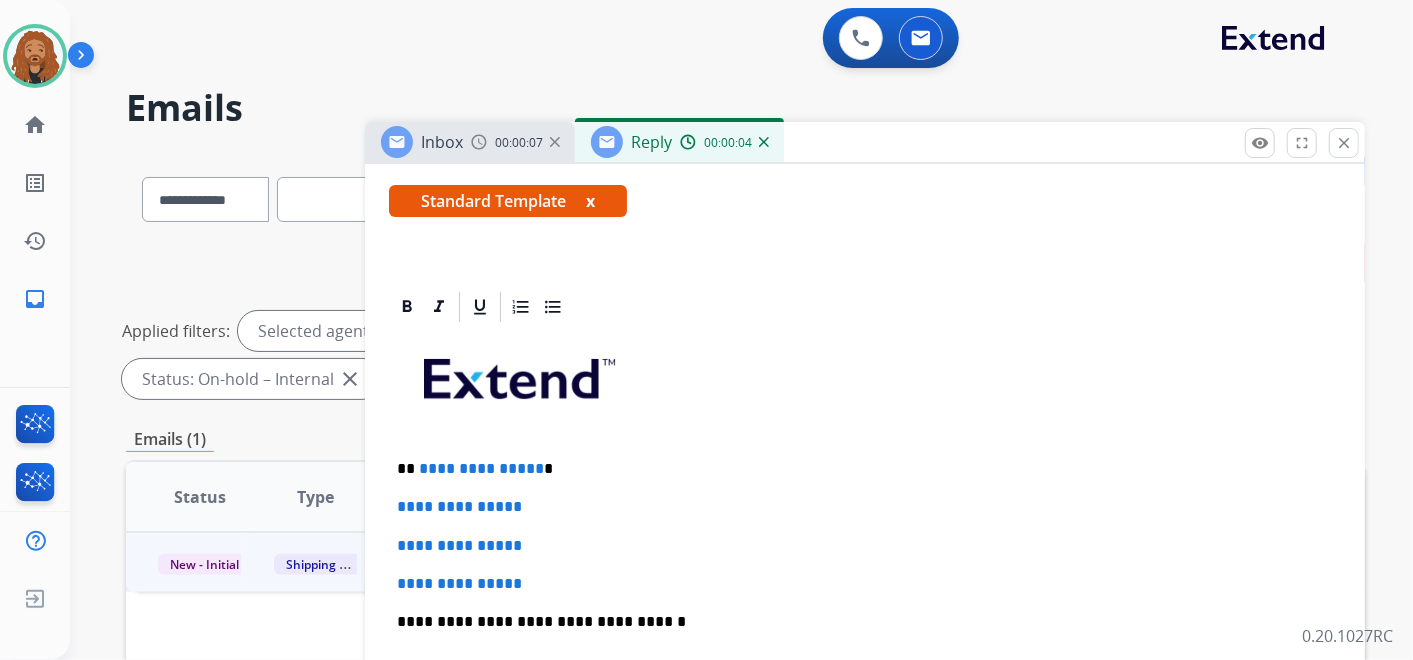 scroll, scrollTop: 444, scrollLeft: 0, axis: vertical 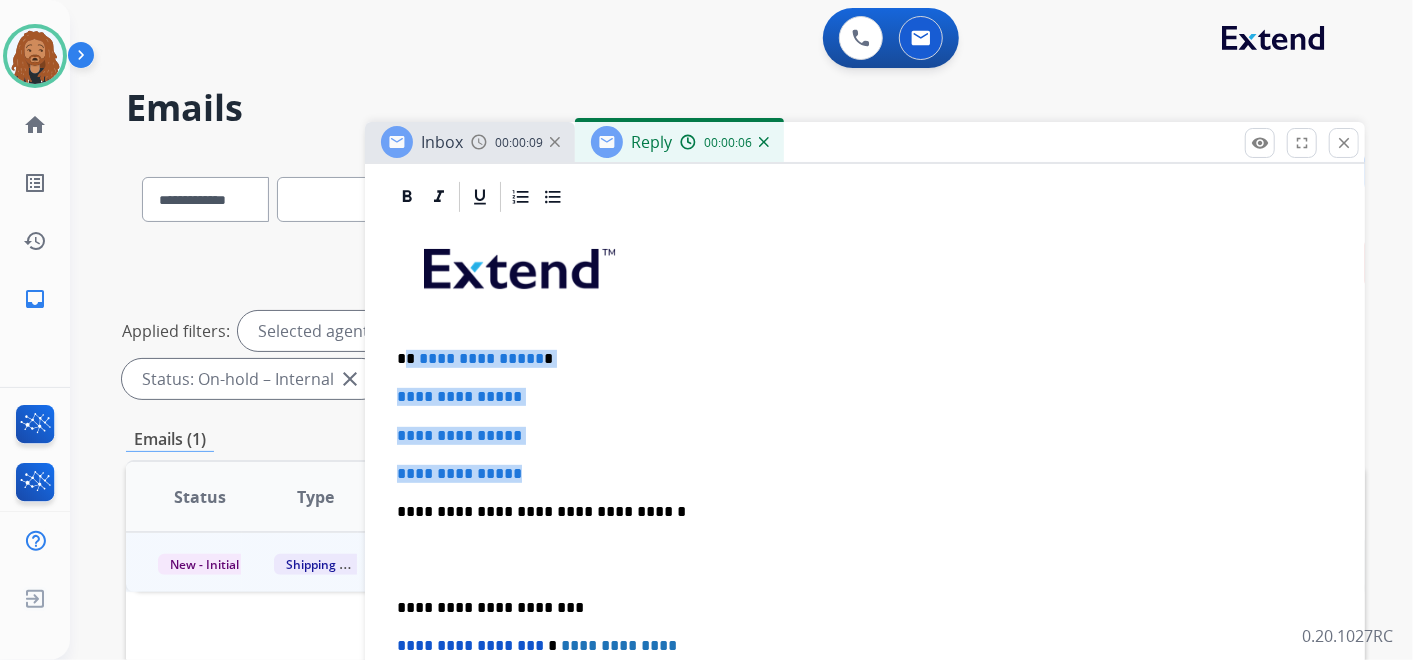 drag, startPoint x: 532, startPoint y: 468, endPoint x: 410, endPoint y: 357, distance: 164.93938 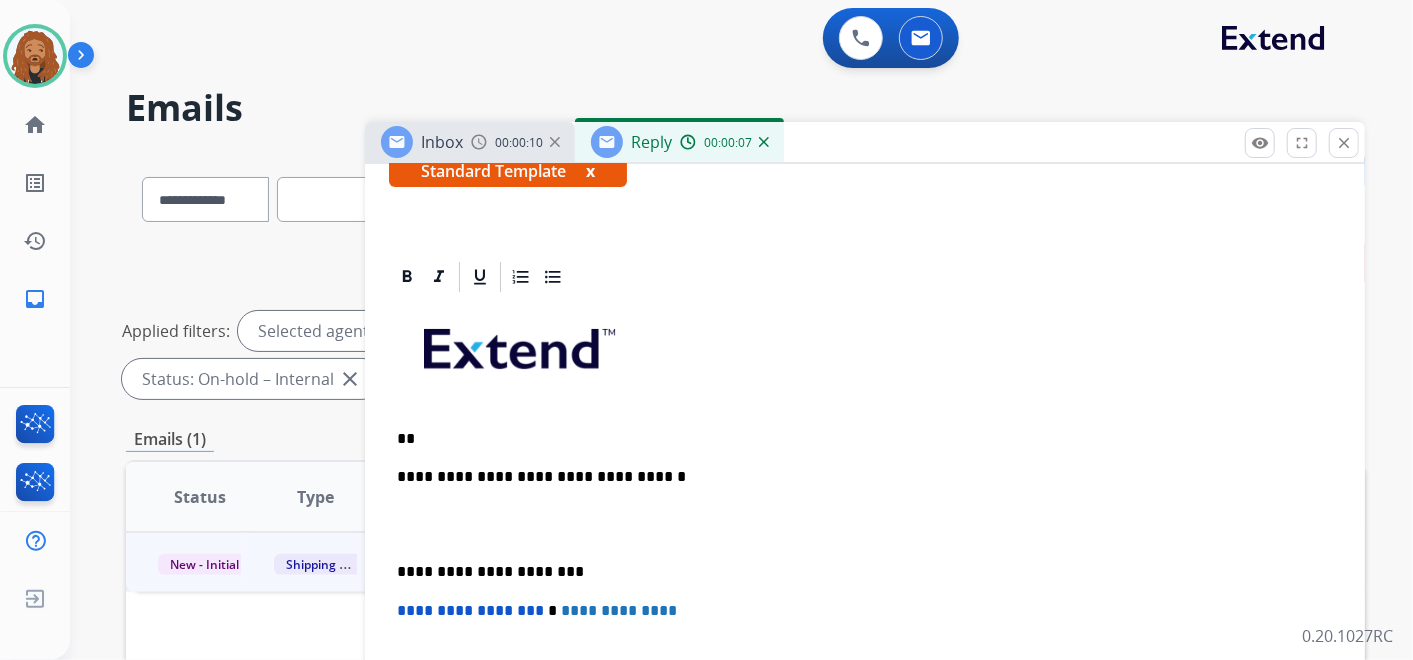 scroll, scrollTop: 360, scrollLeft: 0, axis: vertical 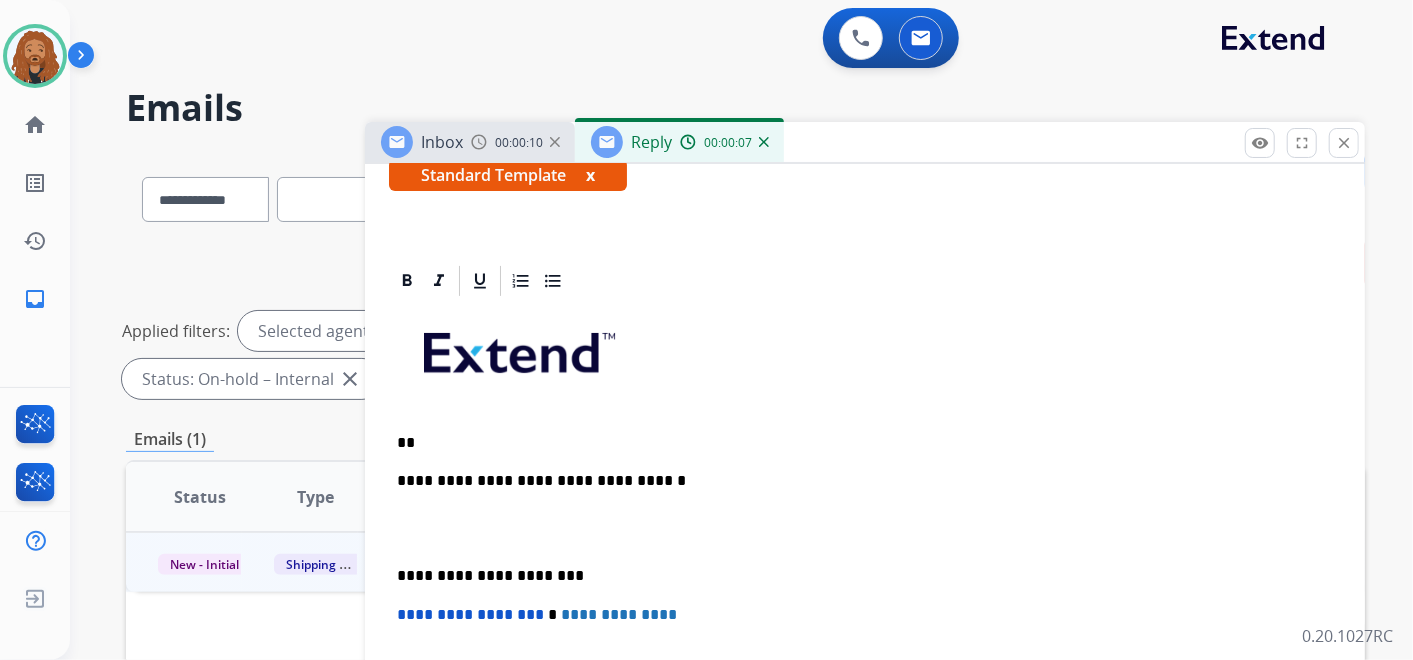 type 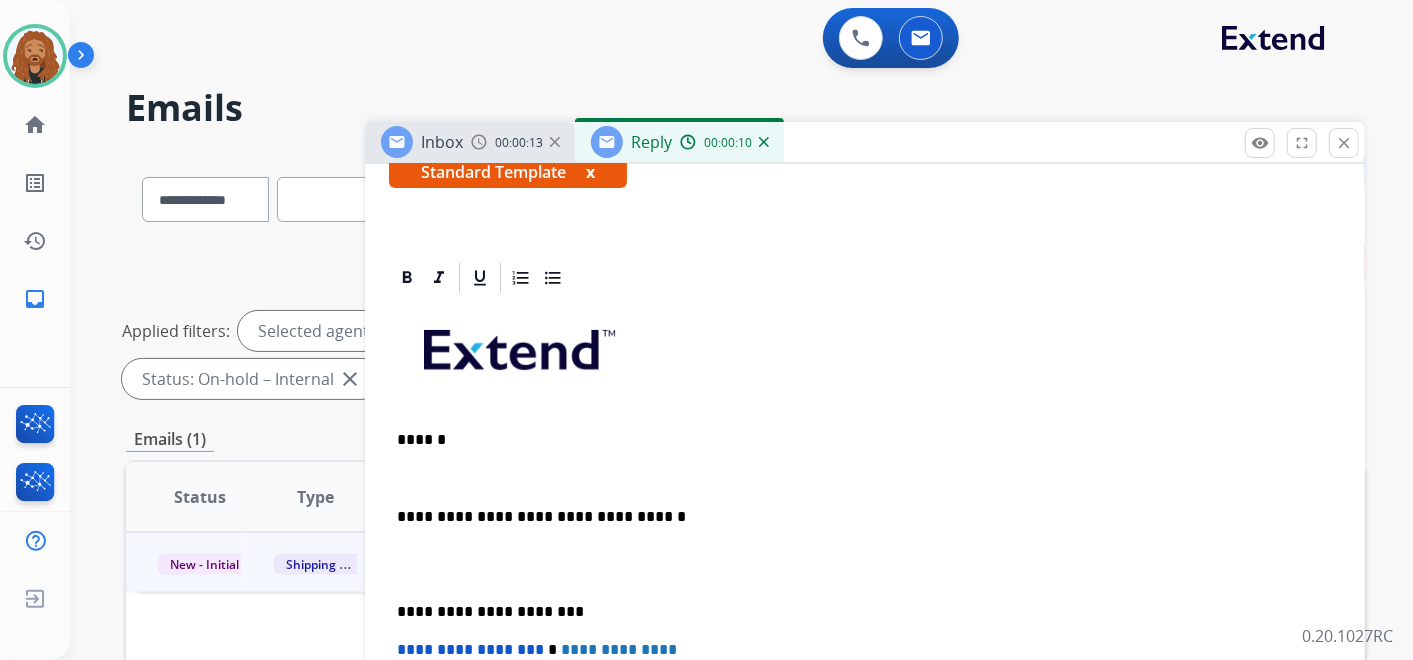 scroll, scrollTop: 398, scrollLeft: 0, axis: vertical 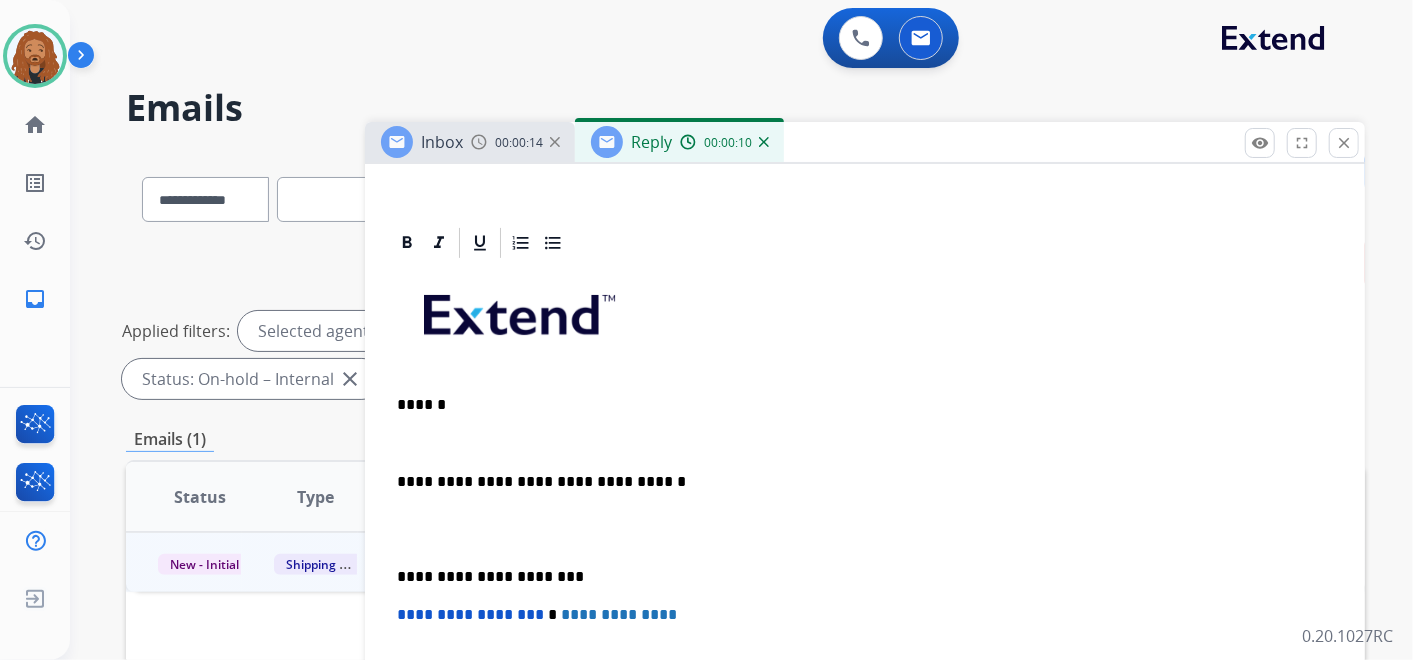 click on "**********" at bounding box center [865, 566] 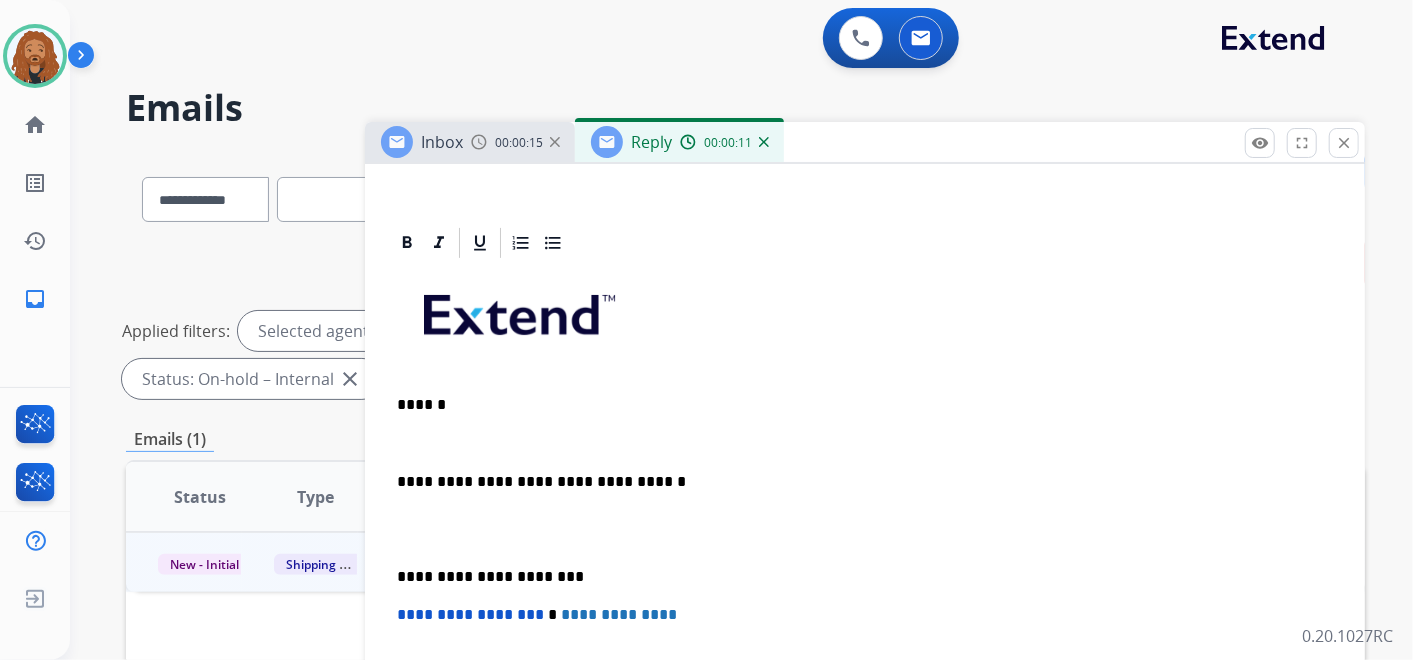 click at bounding box center [865, 529] 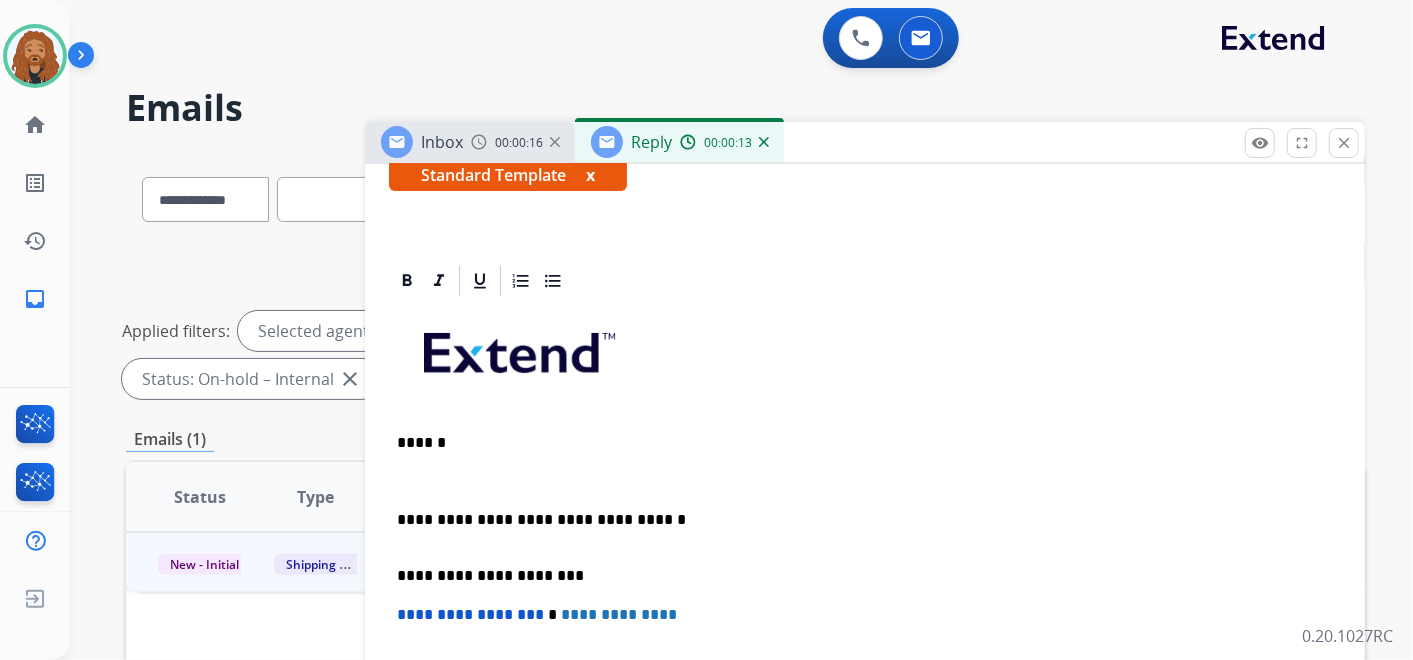 click on "**********" at bounding box center (857, 529) 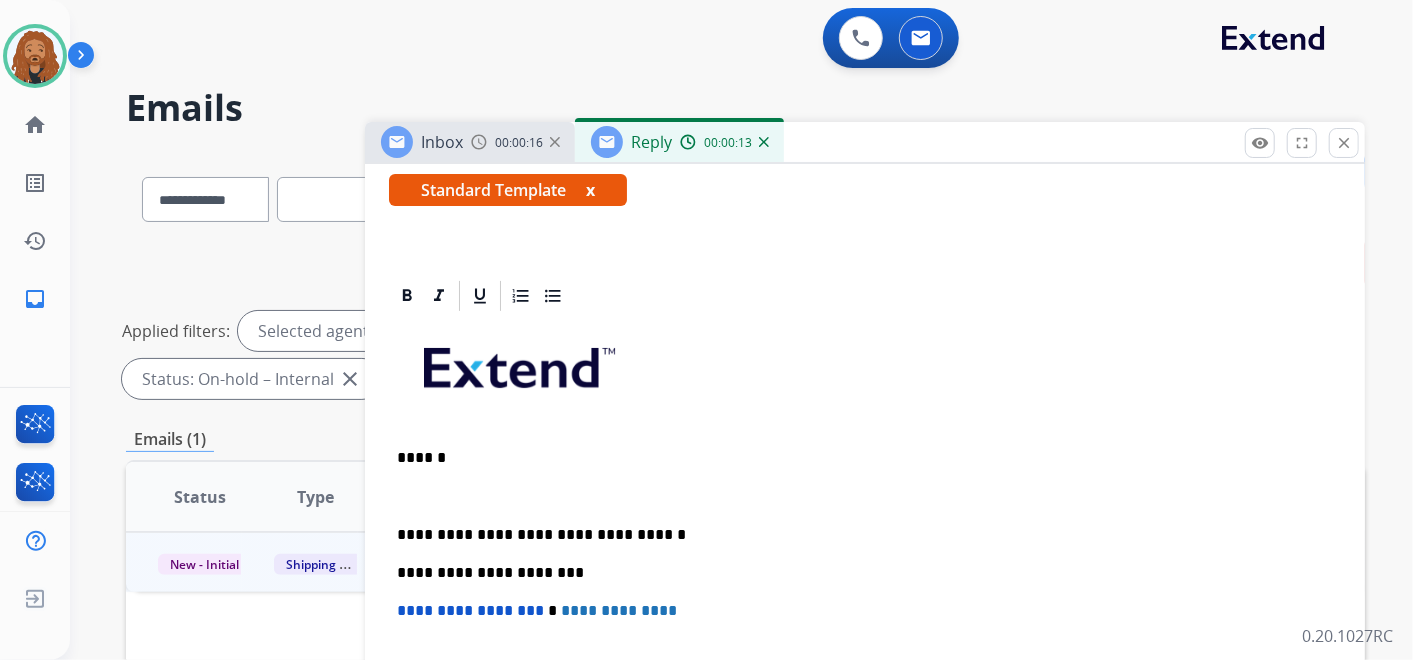scroll, scrollTop: 341, scrollLeft: 0, axis: vertical 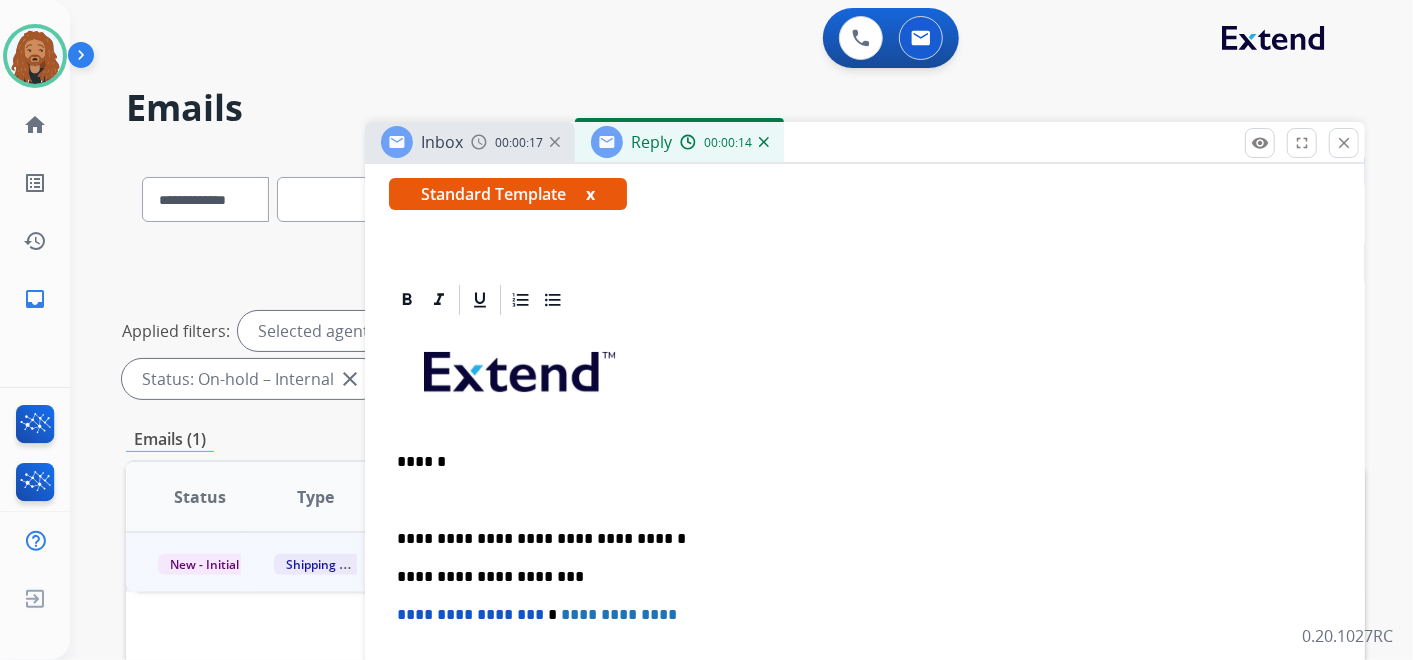 click at bounding box center (865, 500) 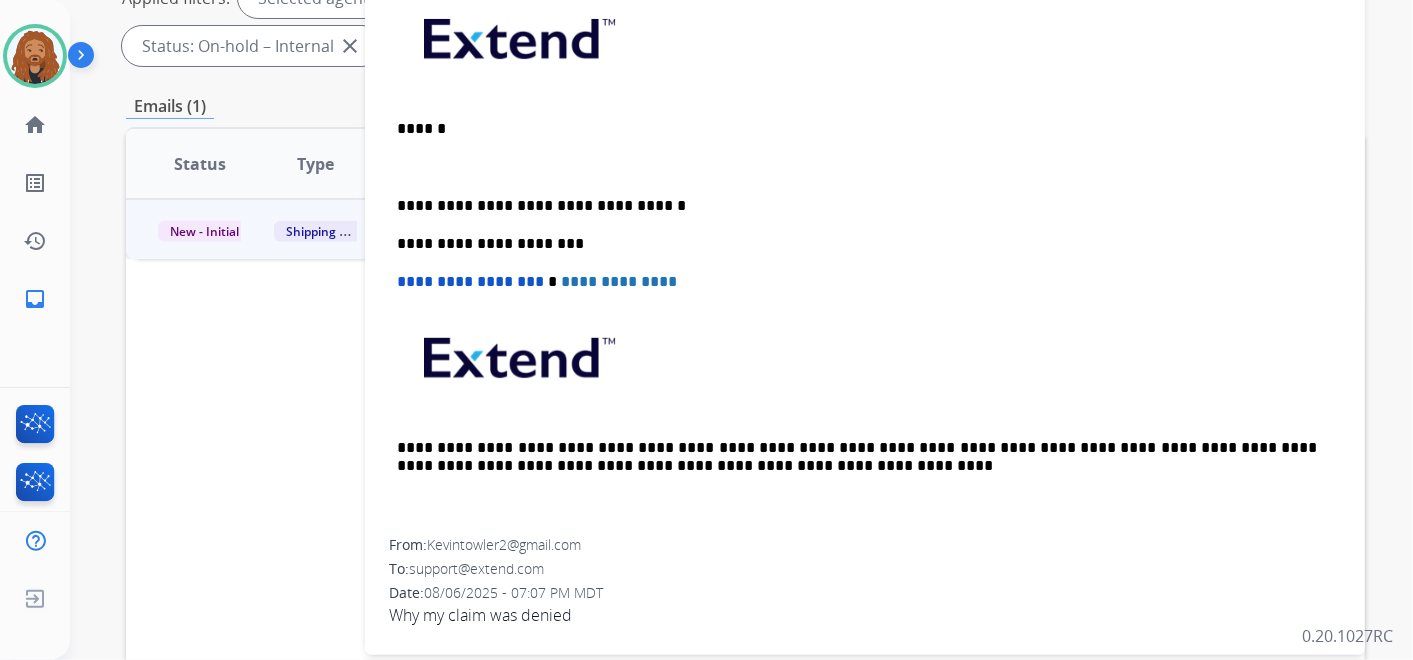 scroll, scrollTop: 555, scrollLeft: 0, axis: vertical 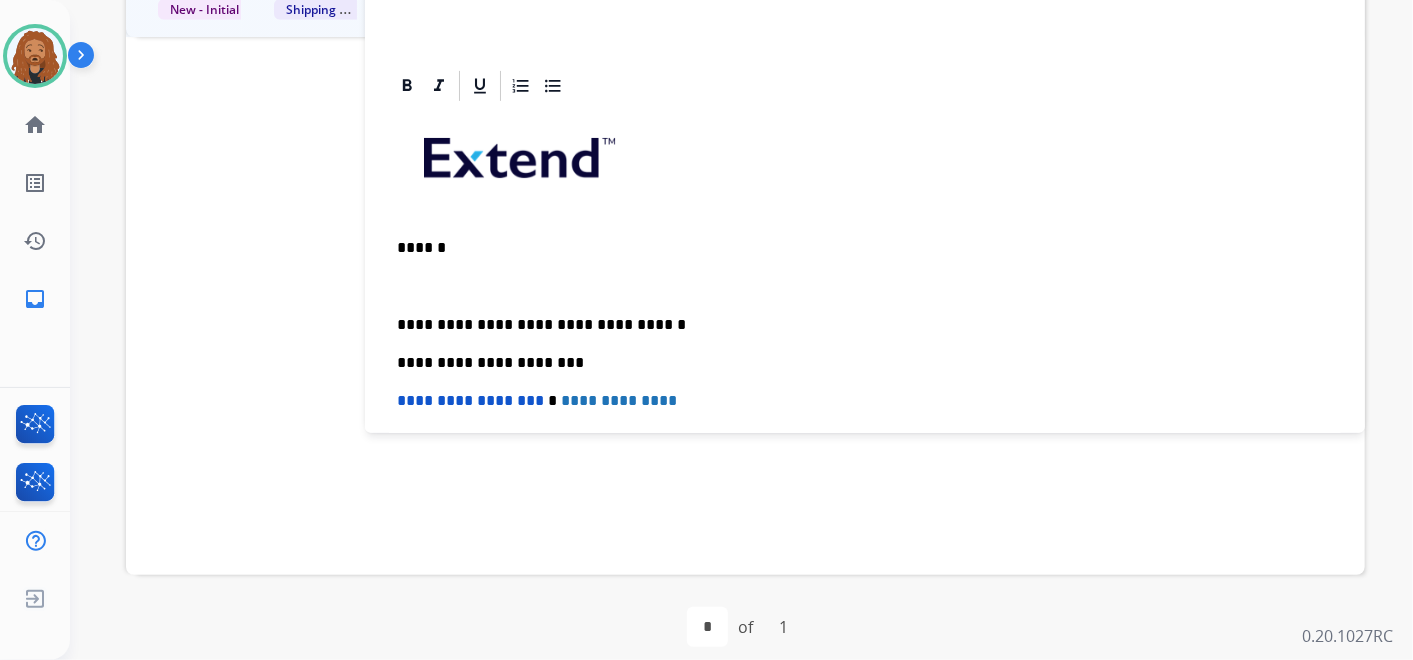 click on "**********" at bounding box center (865, 381) 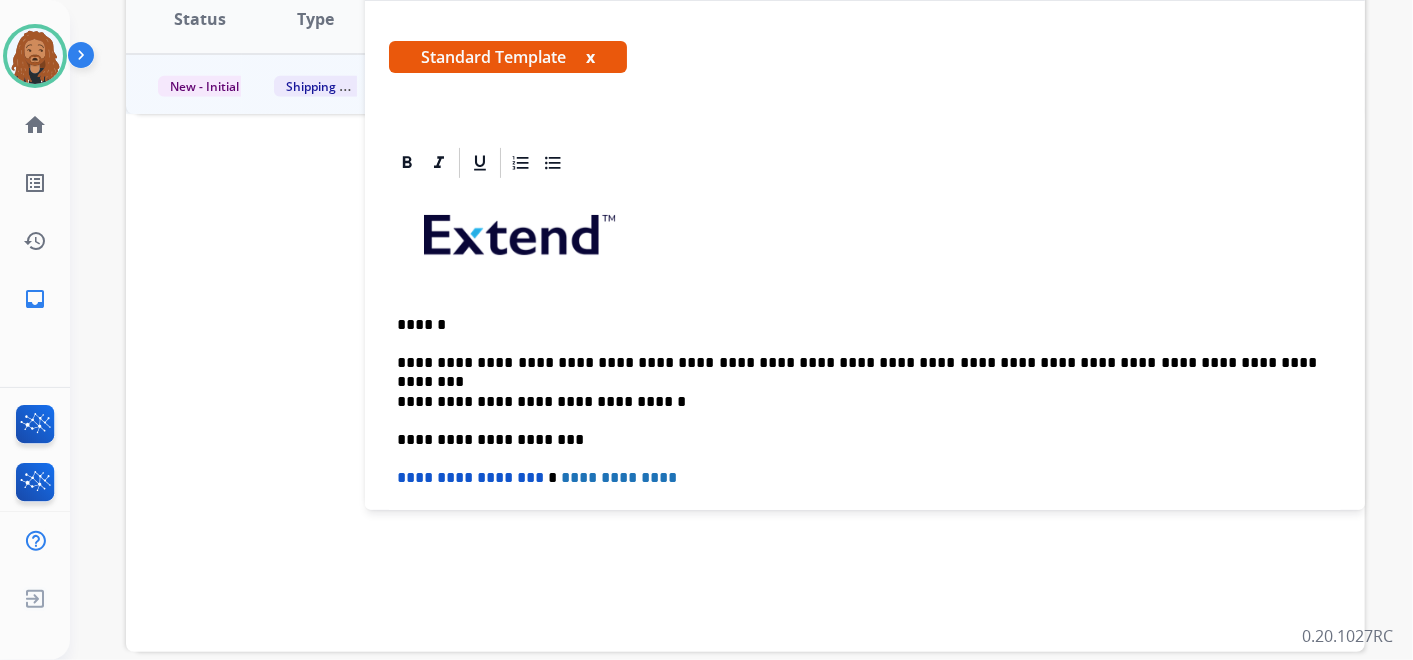 scroll, scrollTop: 444, scrollLeft: 0, axis: vertical 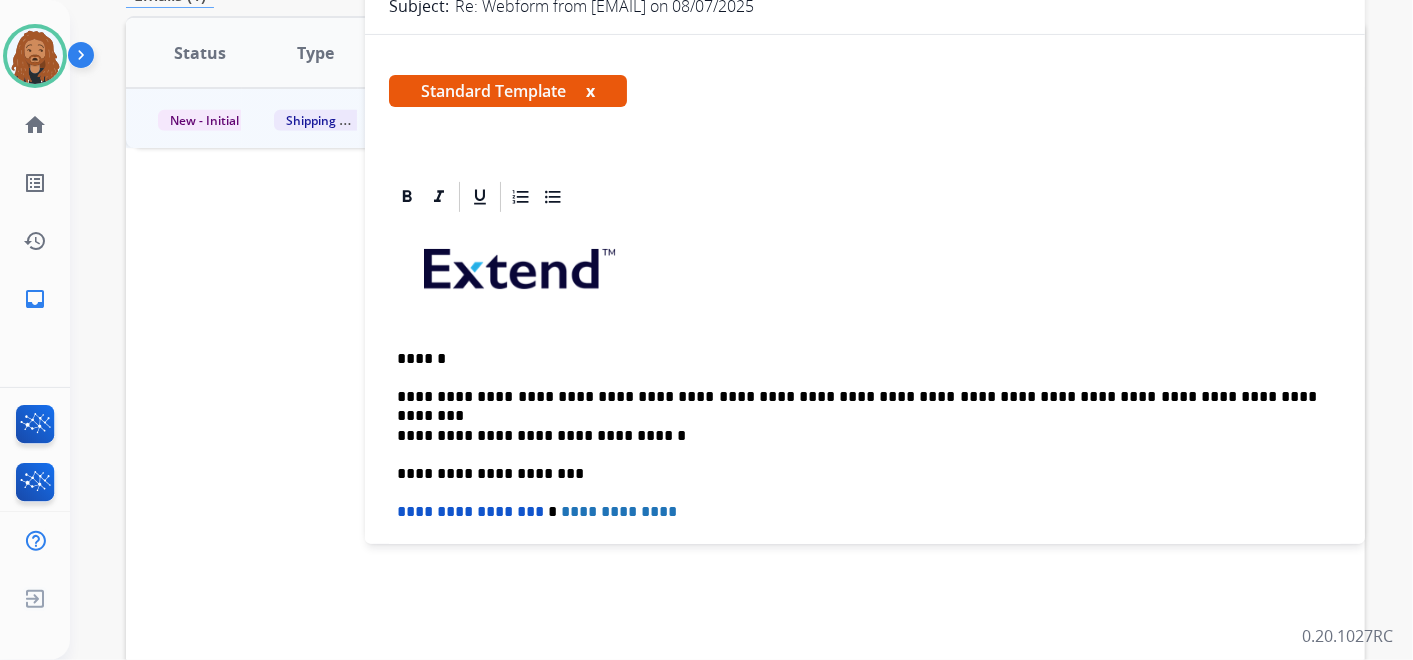 click on "**********" at bounding box center (857, 397) 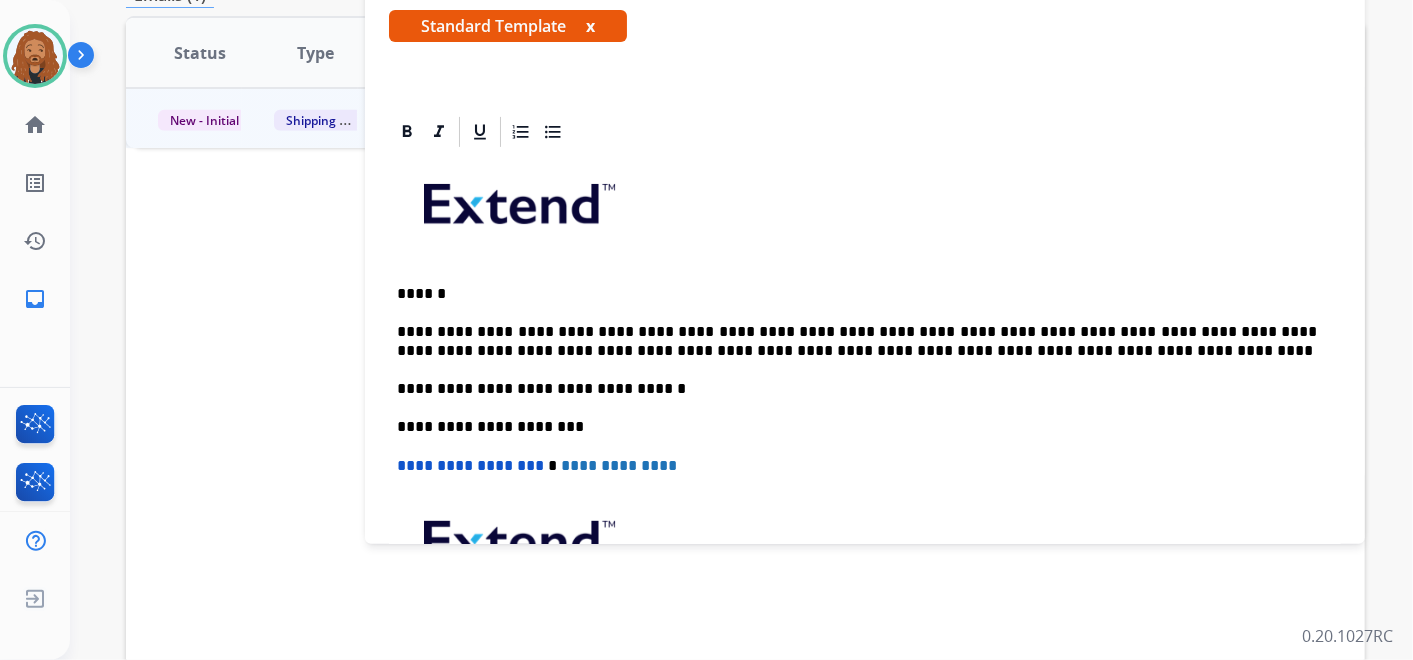 scroll, scrollTop: 111, scrollLeft: 0, axis: vertical 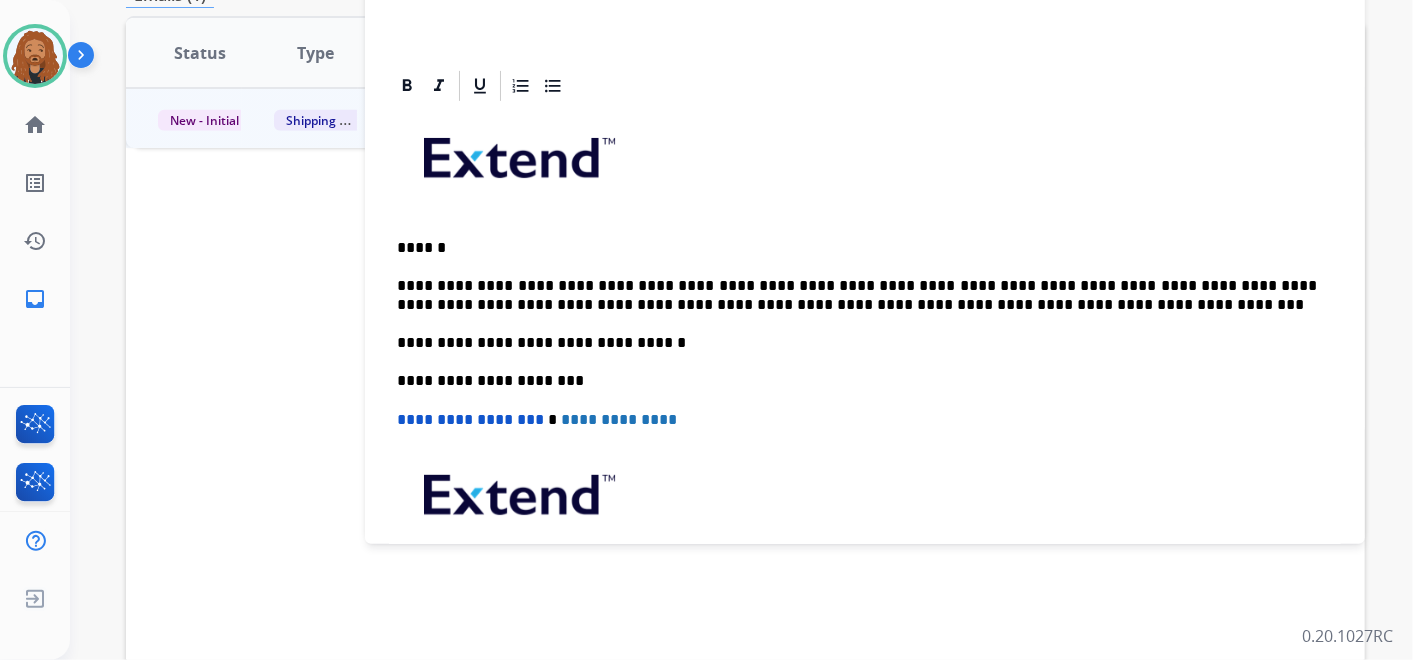 click on "**********" at bounding box center (857, 295) 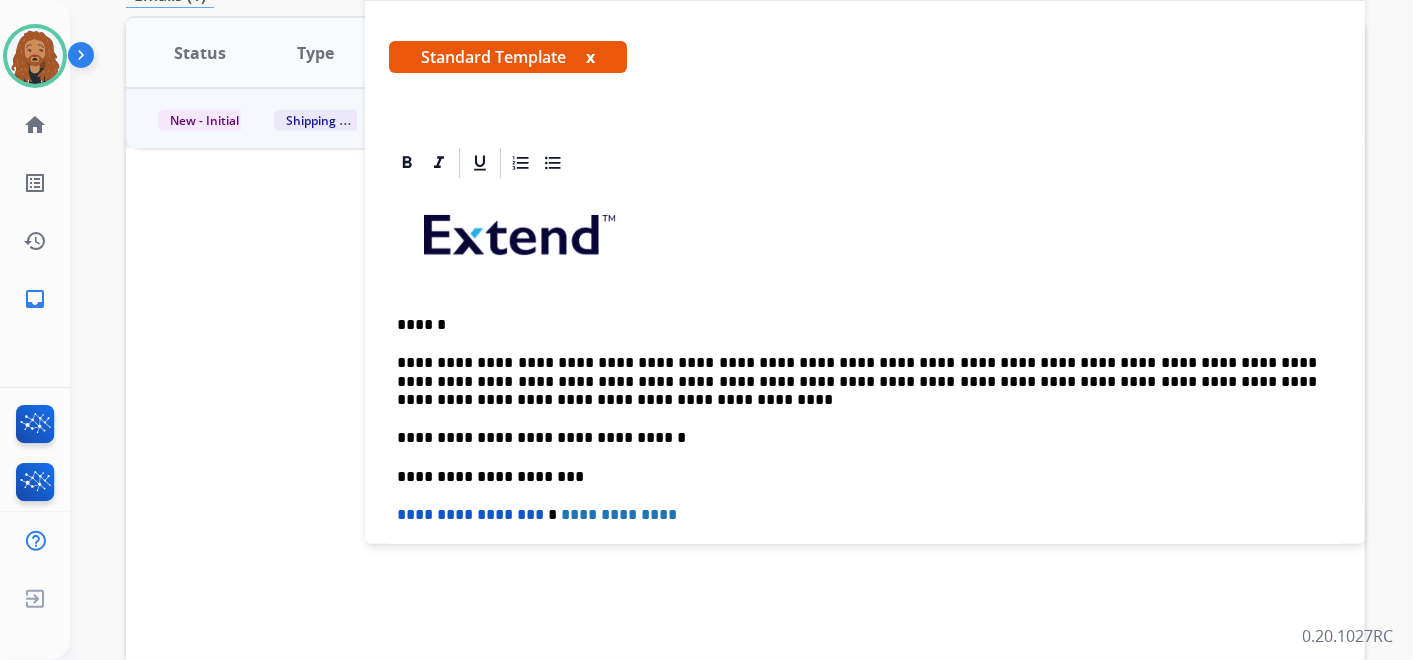 scroll, scrollTop: 0, scrollLeft: 0, axis: both 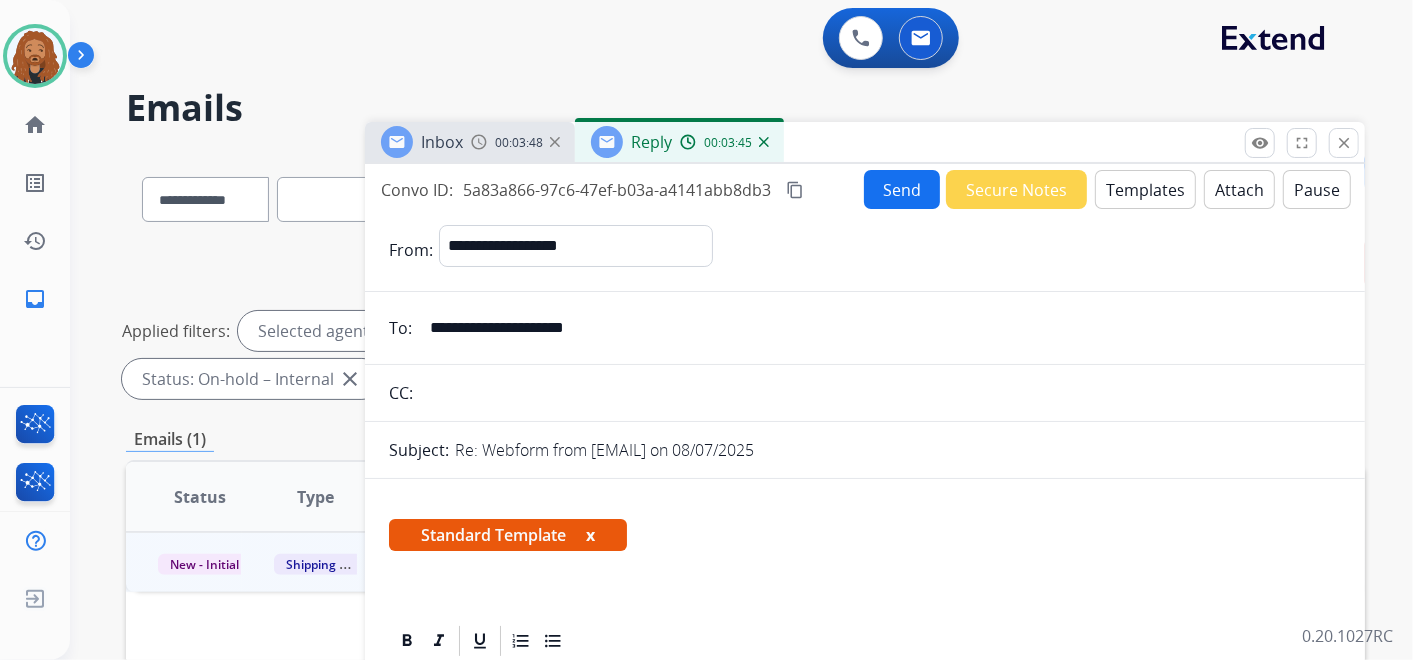 click on "Send" at bounding box center [902, 189] 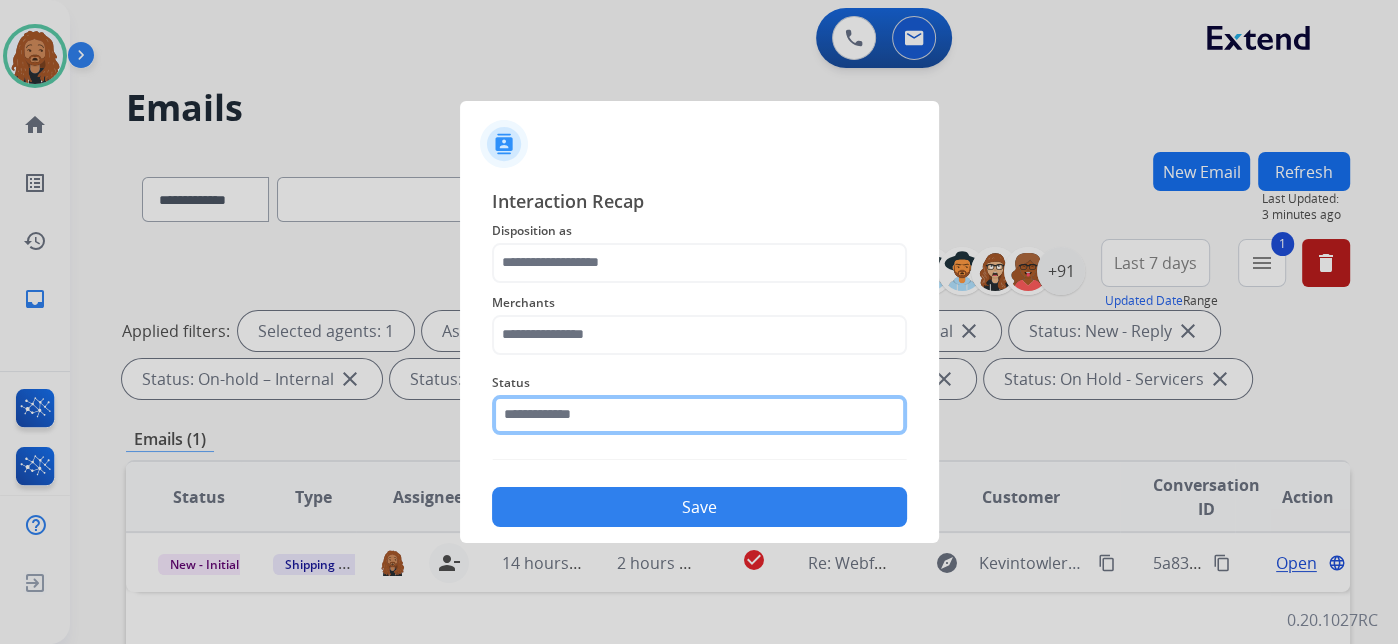 click 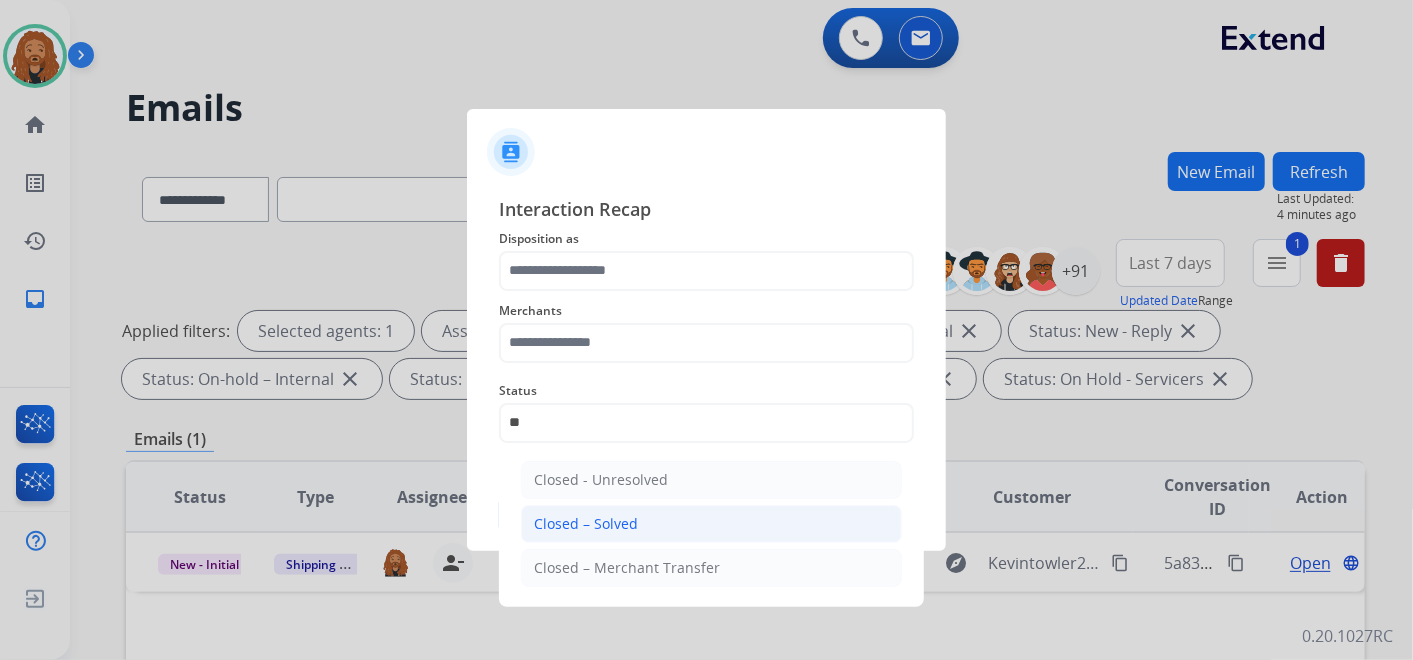 click on "Closed – Solved" 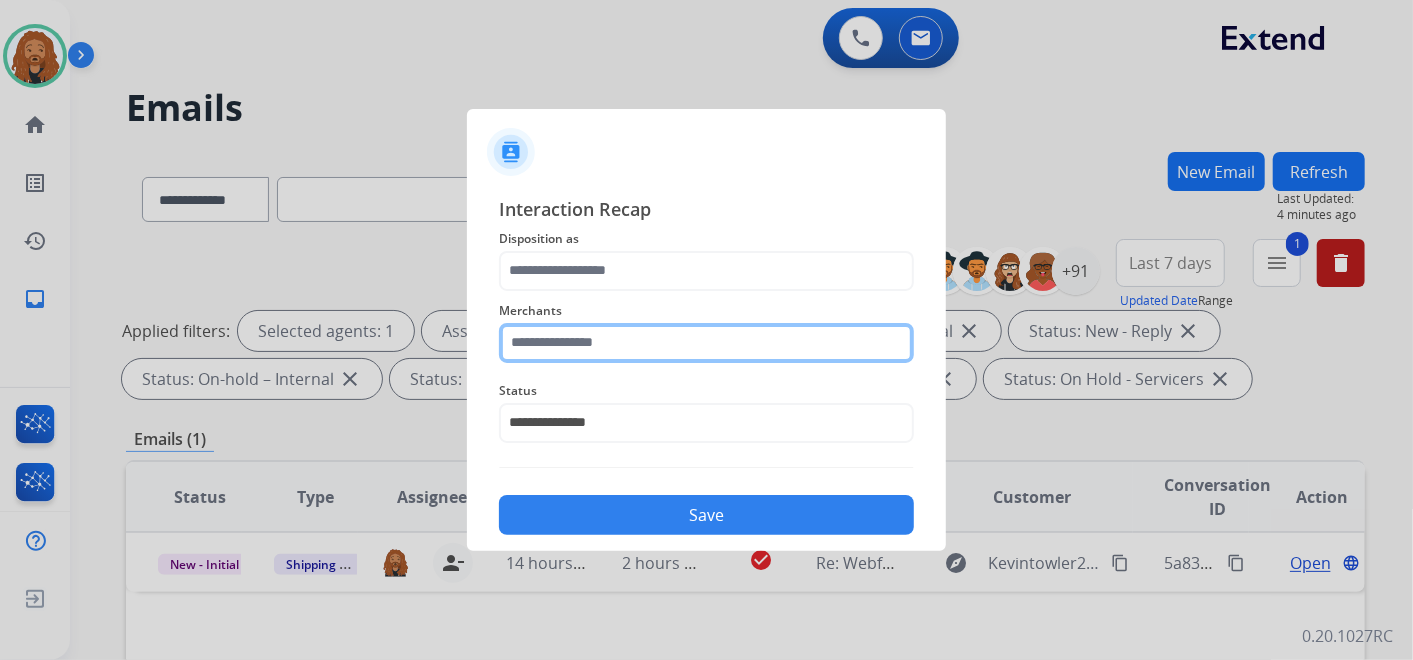 click 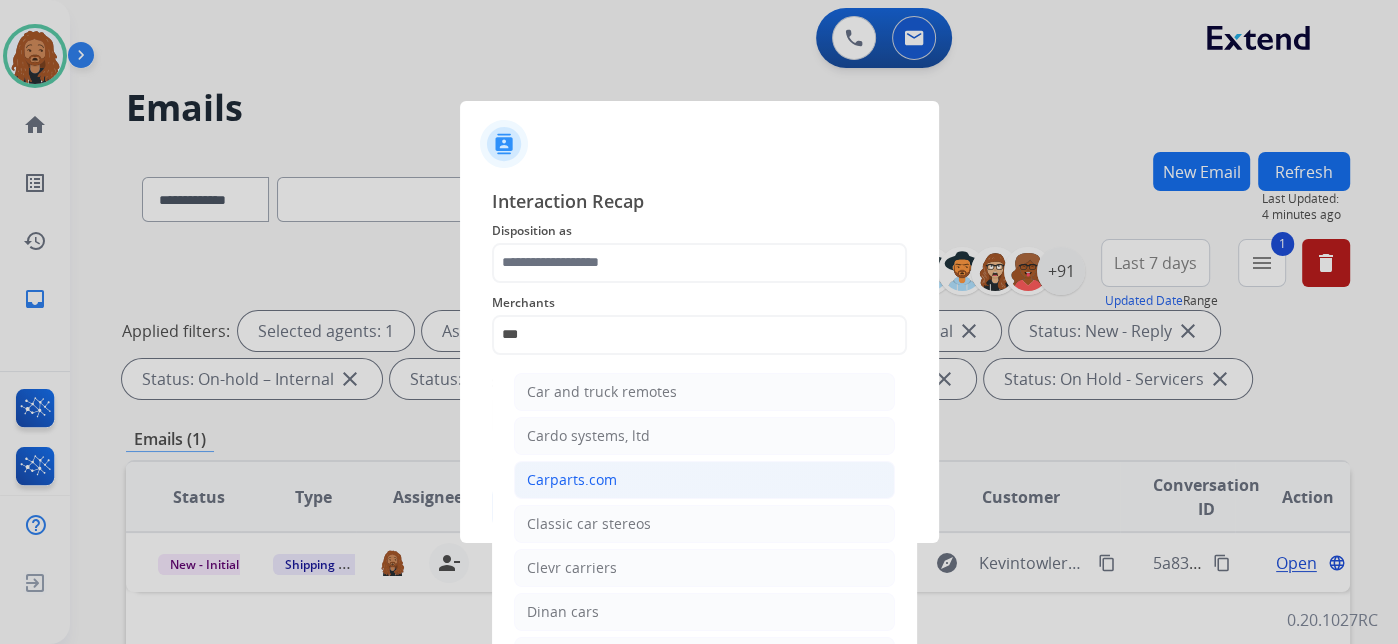 click on "Carparts.com" 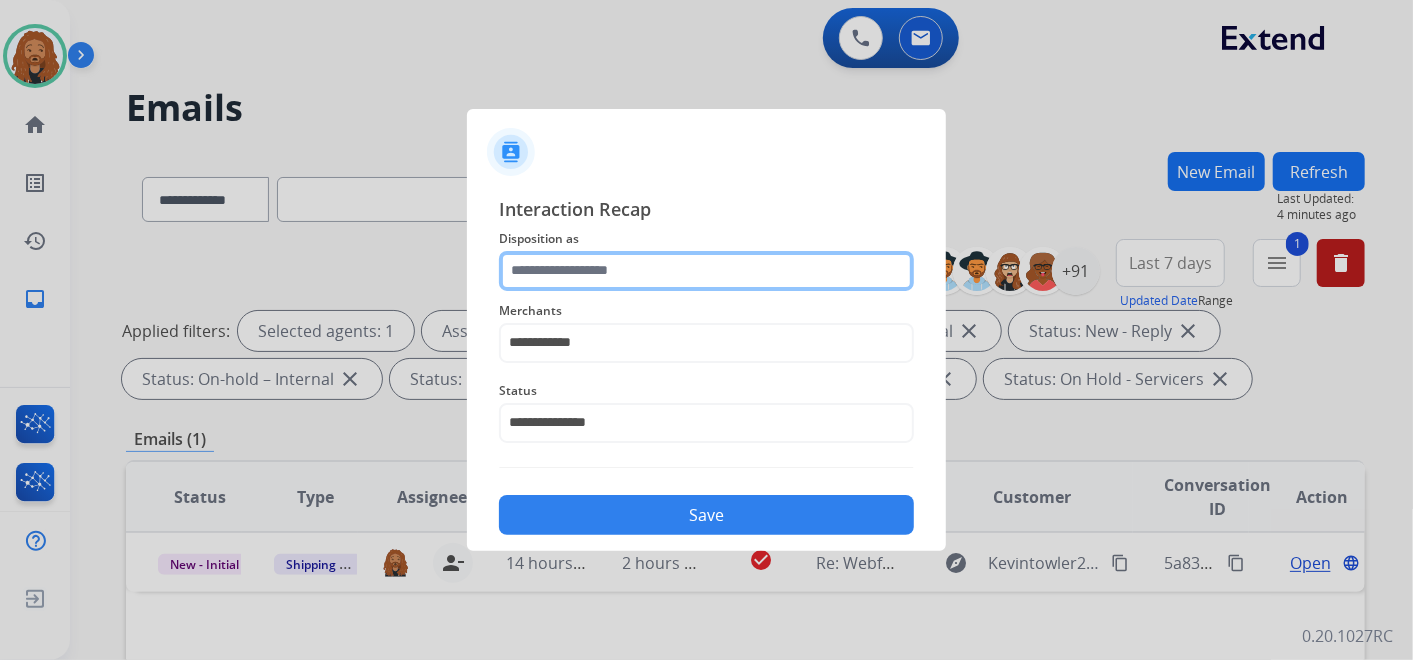 click 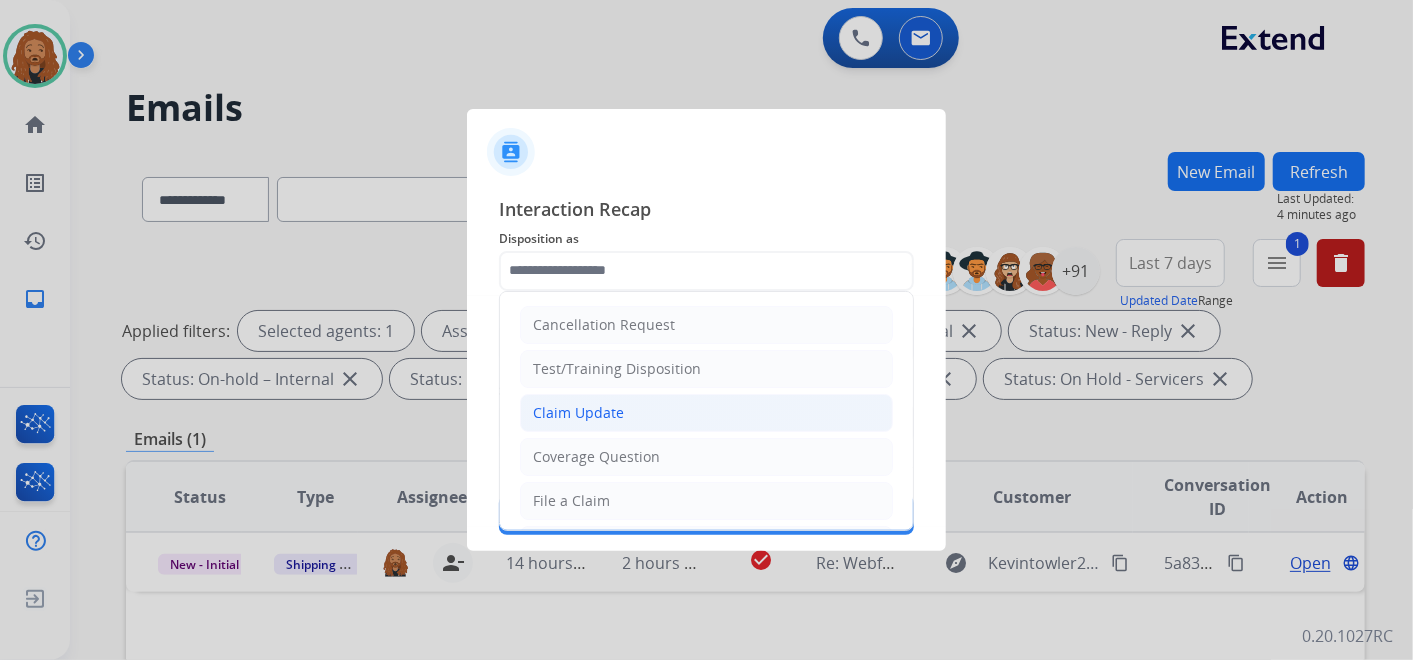 click on "Claim Update" 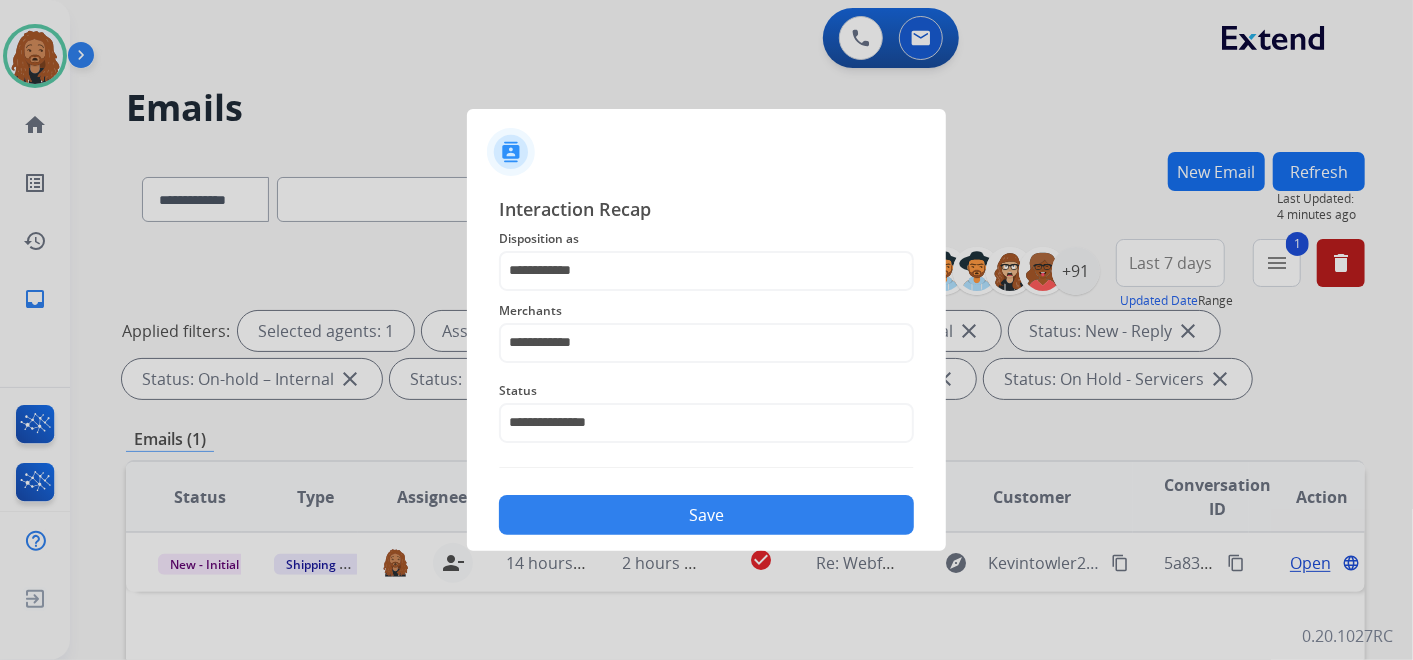 click on "Save" 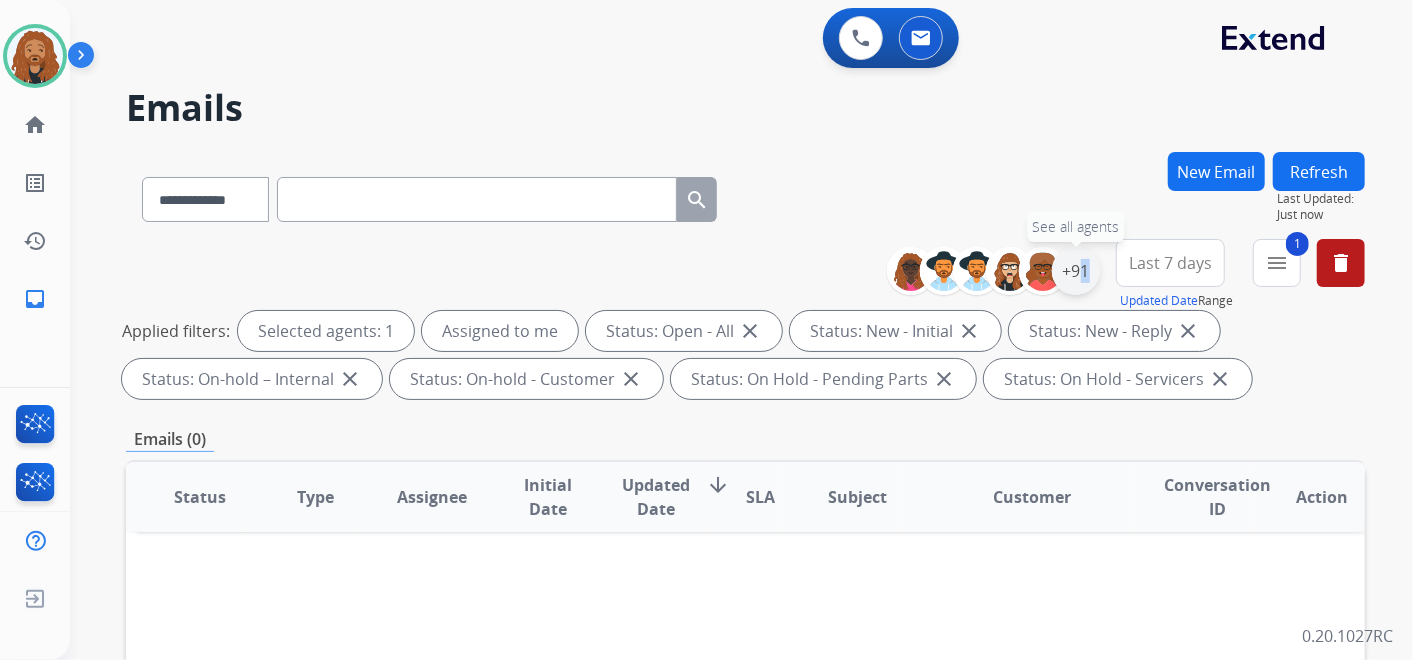 click on "+91" at bounding box center (1076, 271) 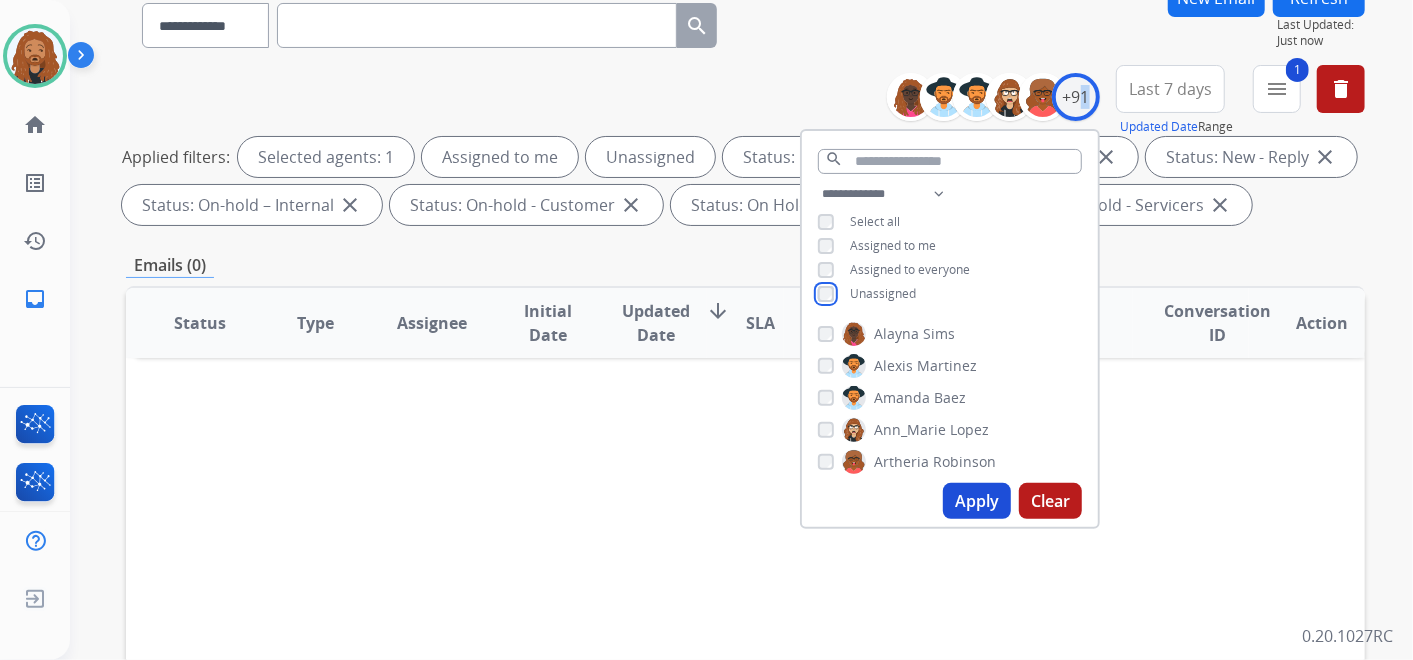 scroll, scrollTop: 333, scrollLeft: 0, axis: vertical 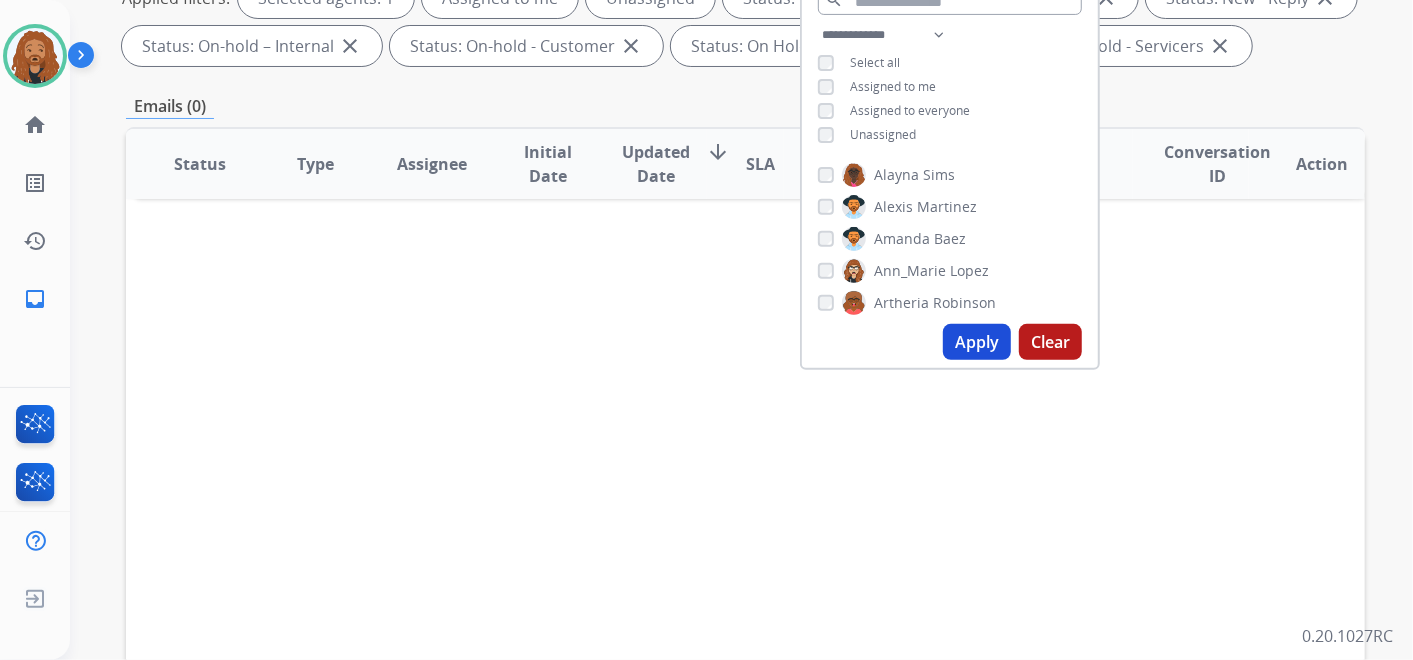 click on "Apply" at bounding box center (977, 342) 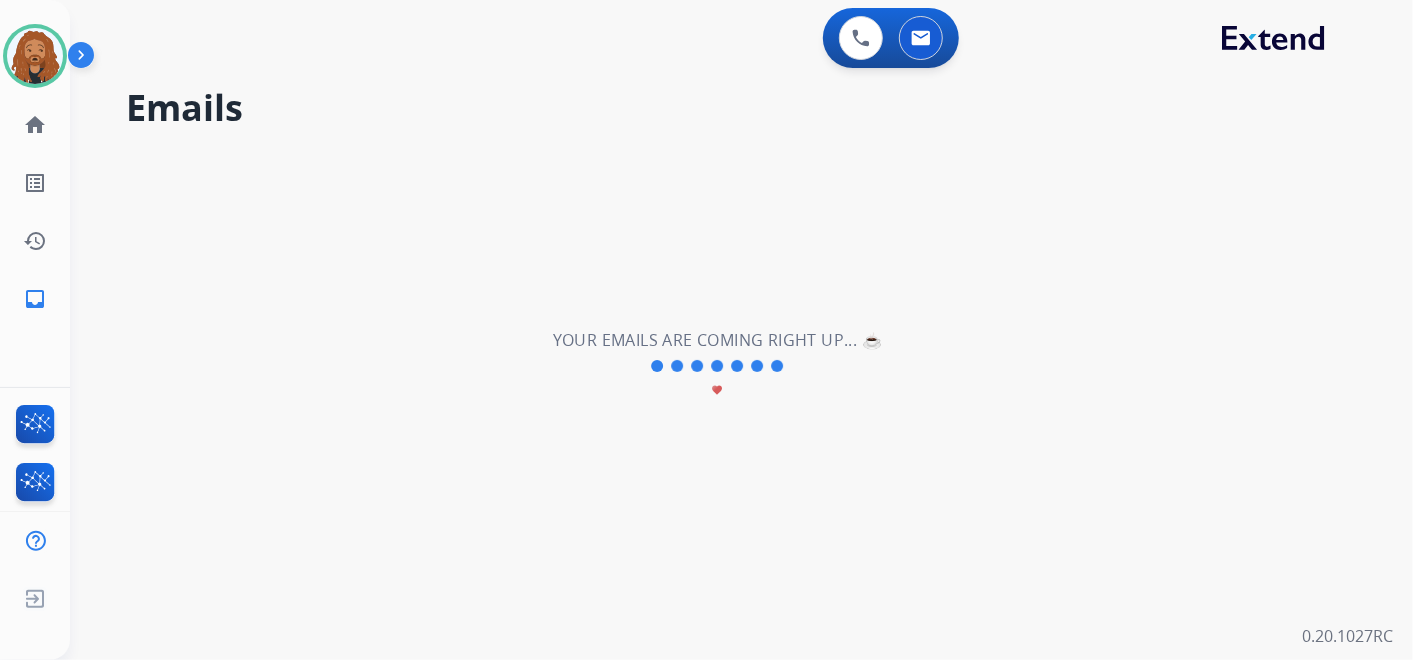 scroll, scrollTop: 0, scrollLeft: 0, axis: both 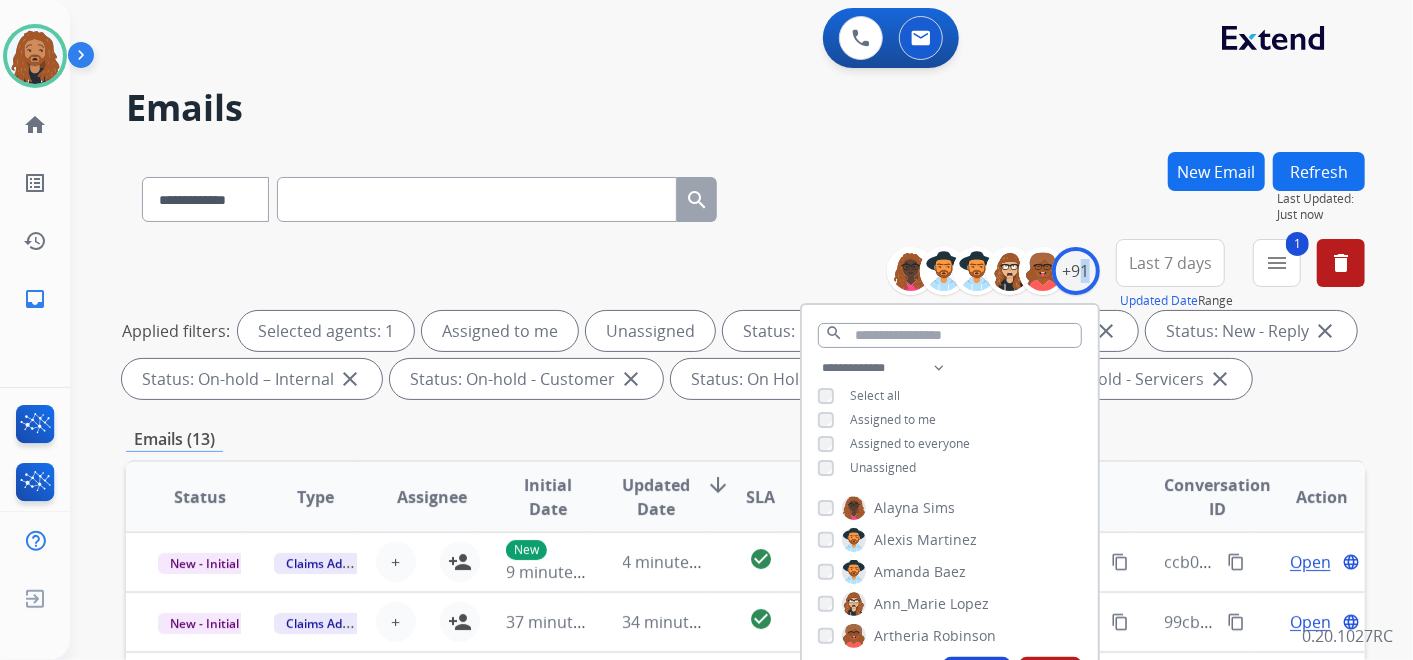 click on "**********" at bounding box center (745, 195) 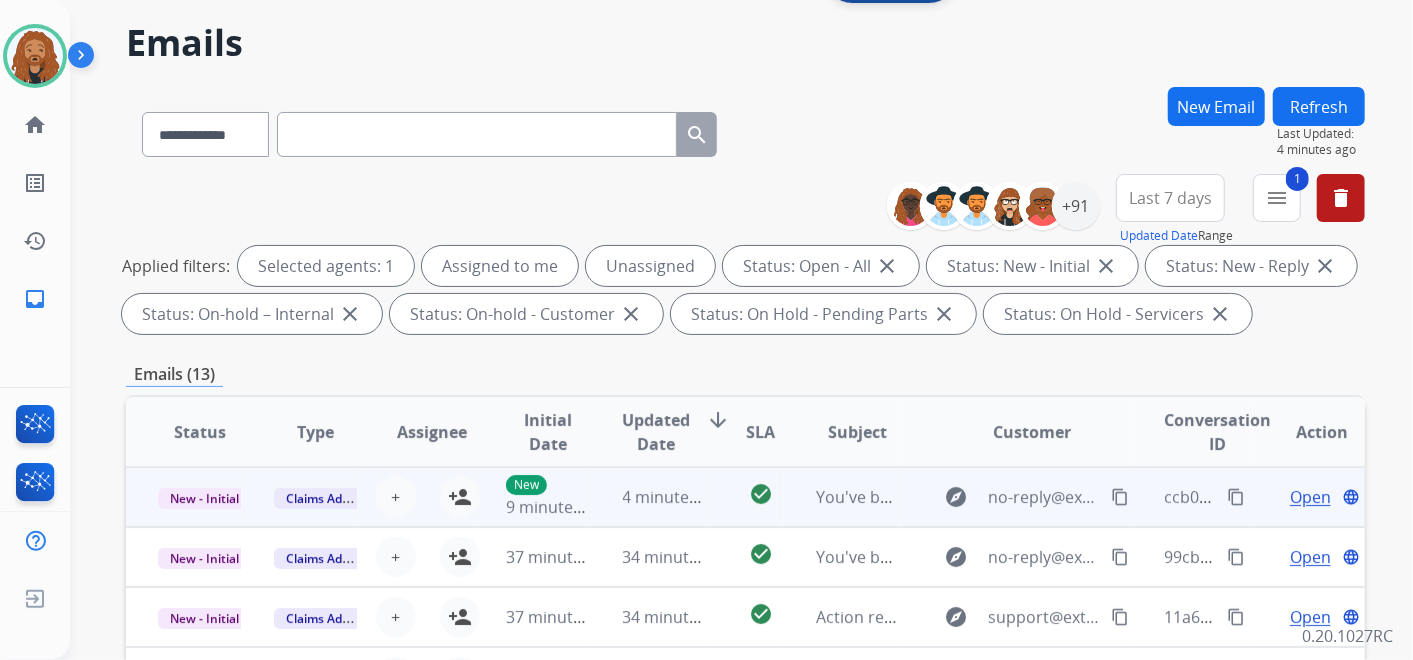 scroll, scrollTop: 111, scrollLeft: 0, axis: vertical 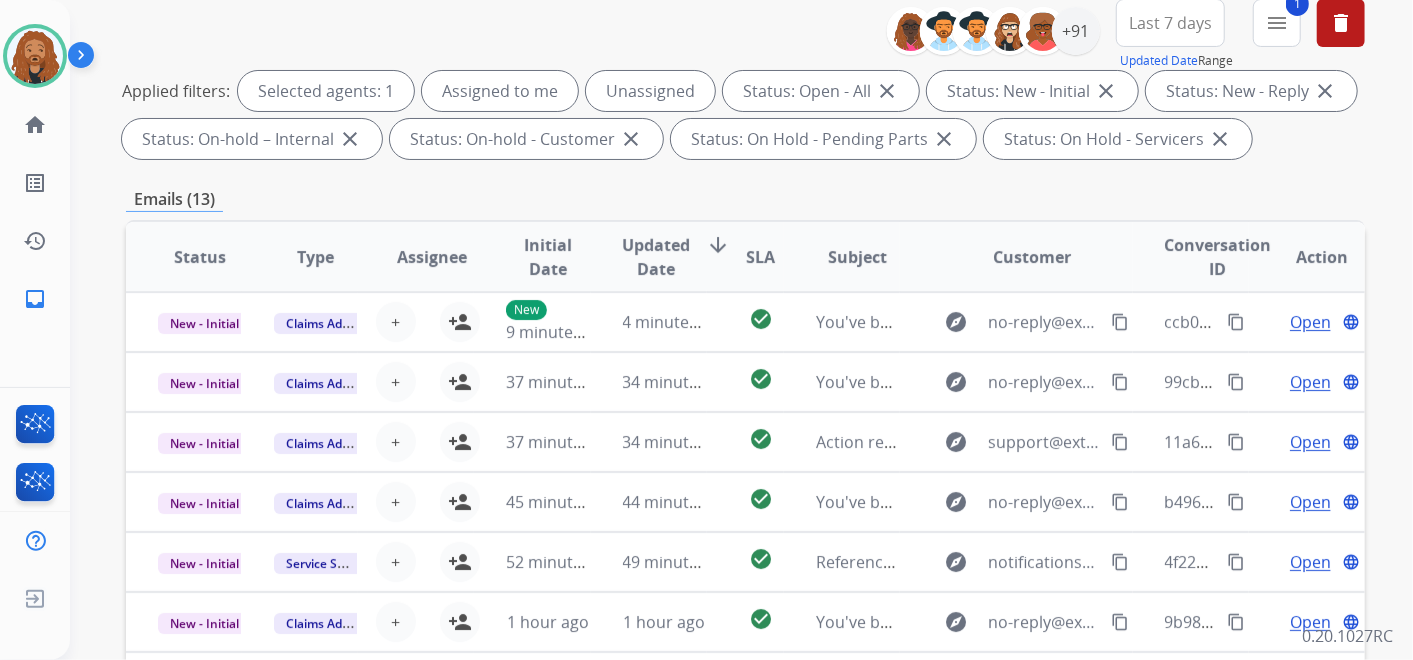 drag, startPoint x: 667, startPoint y: 257, endPoint x: 682, endPoint y: 257, distance: 15 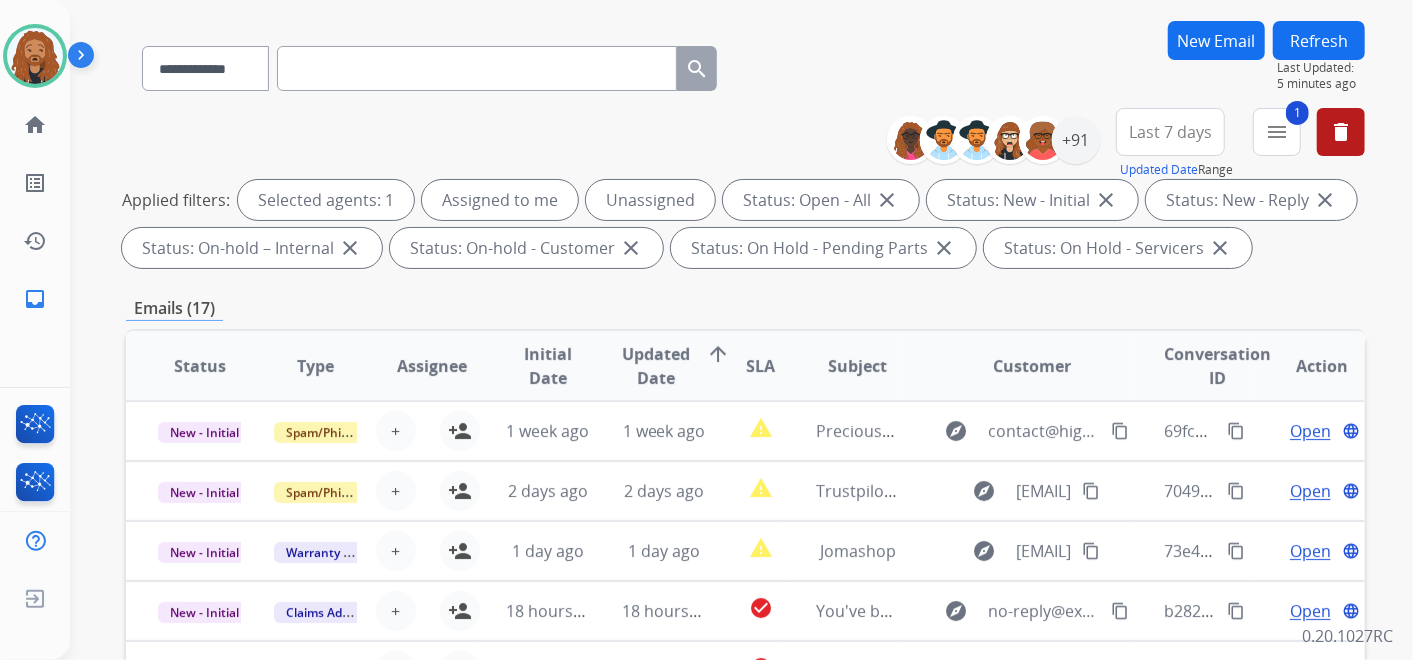 scroll, scrollTop: 0, scrollLeft: 0, axis: both 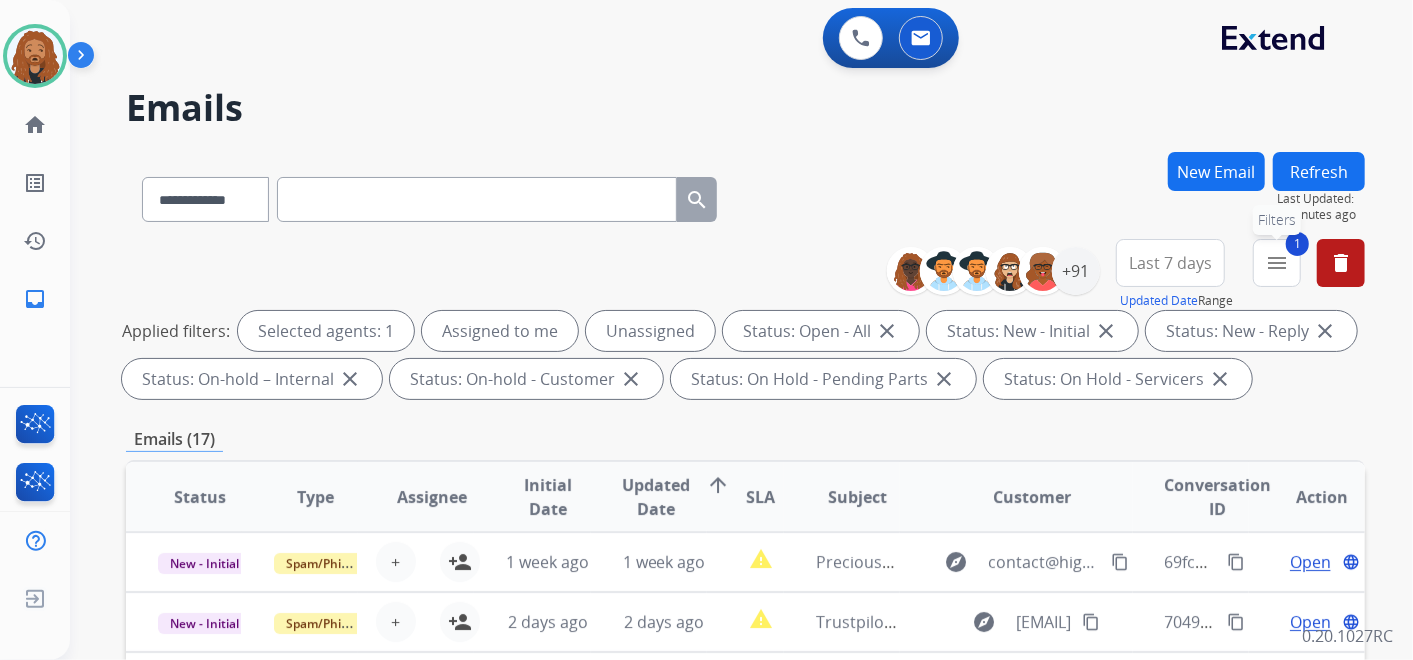 click on "menu" at bounding box center (1277, 263) 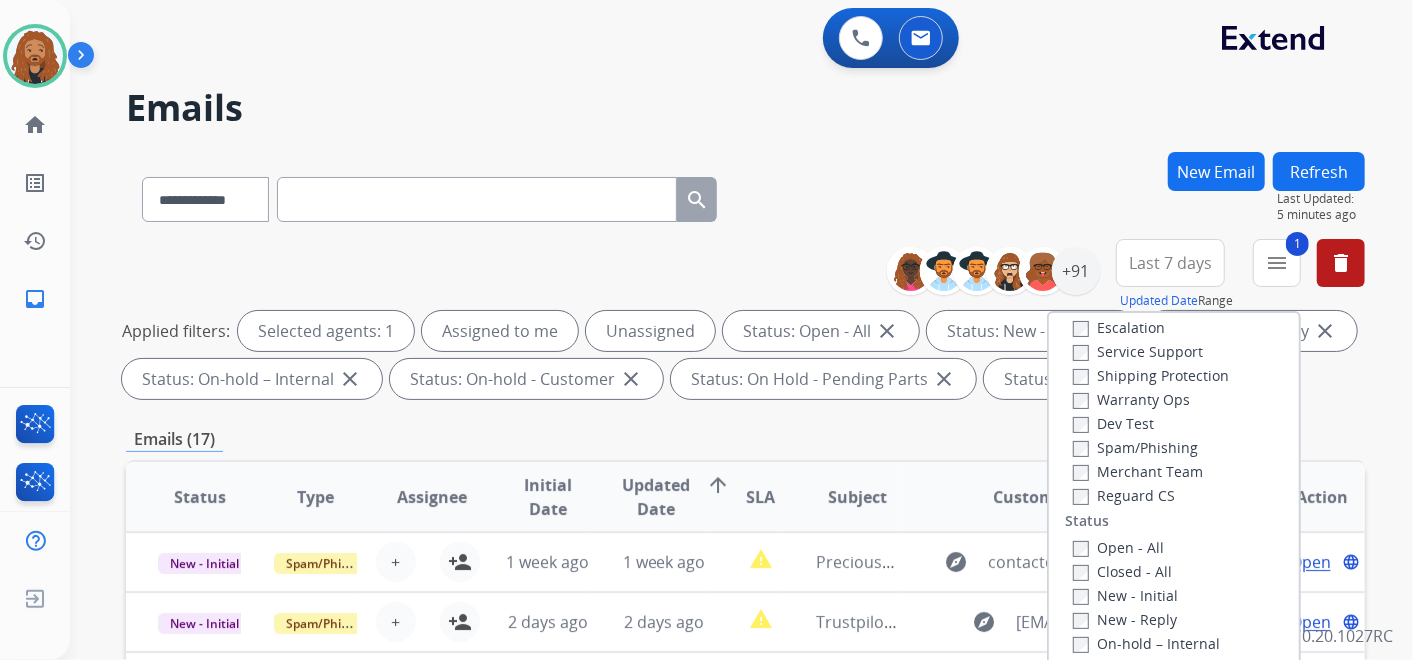 scroll, scrollTop: 0, scrollLeft: 0, axis: both 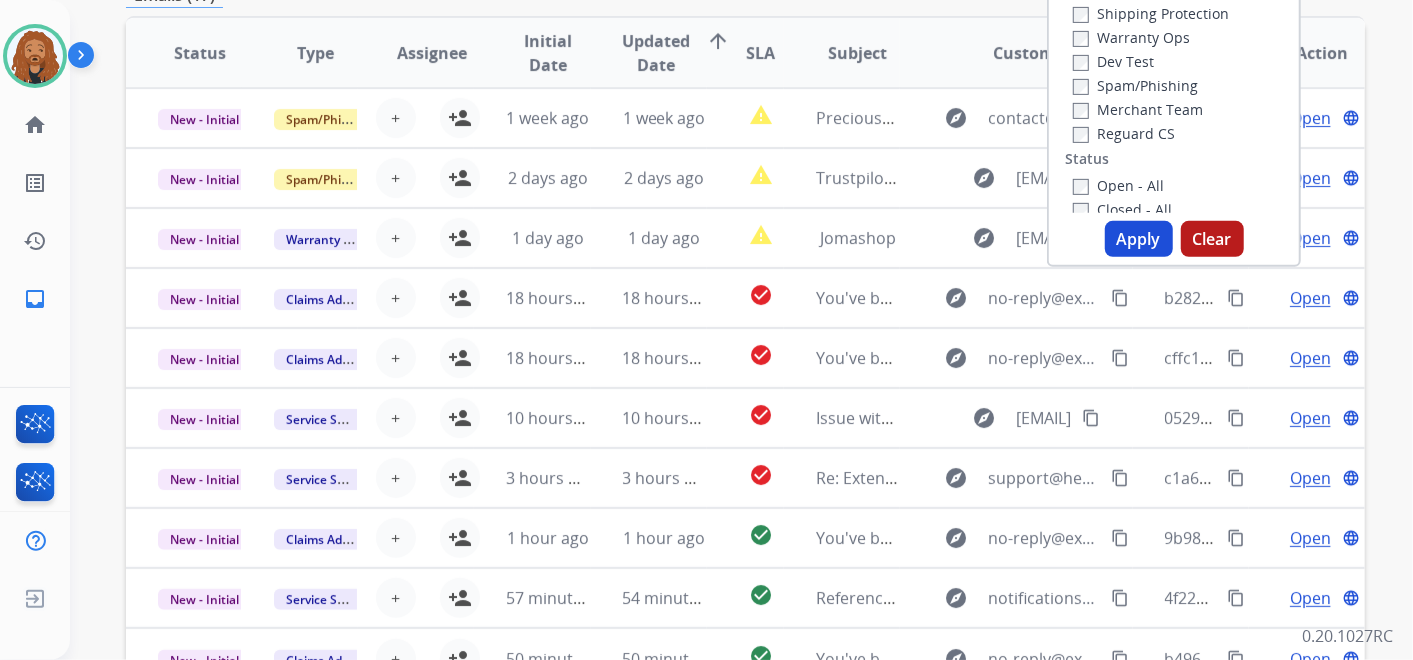 click on "Apply" at bounding box center (1139, 239) 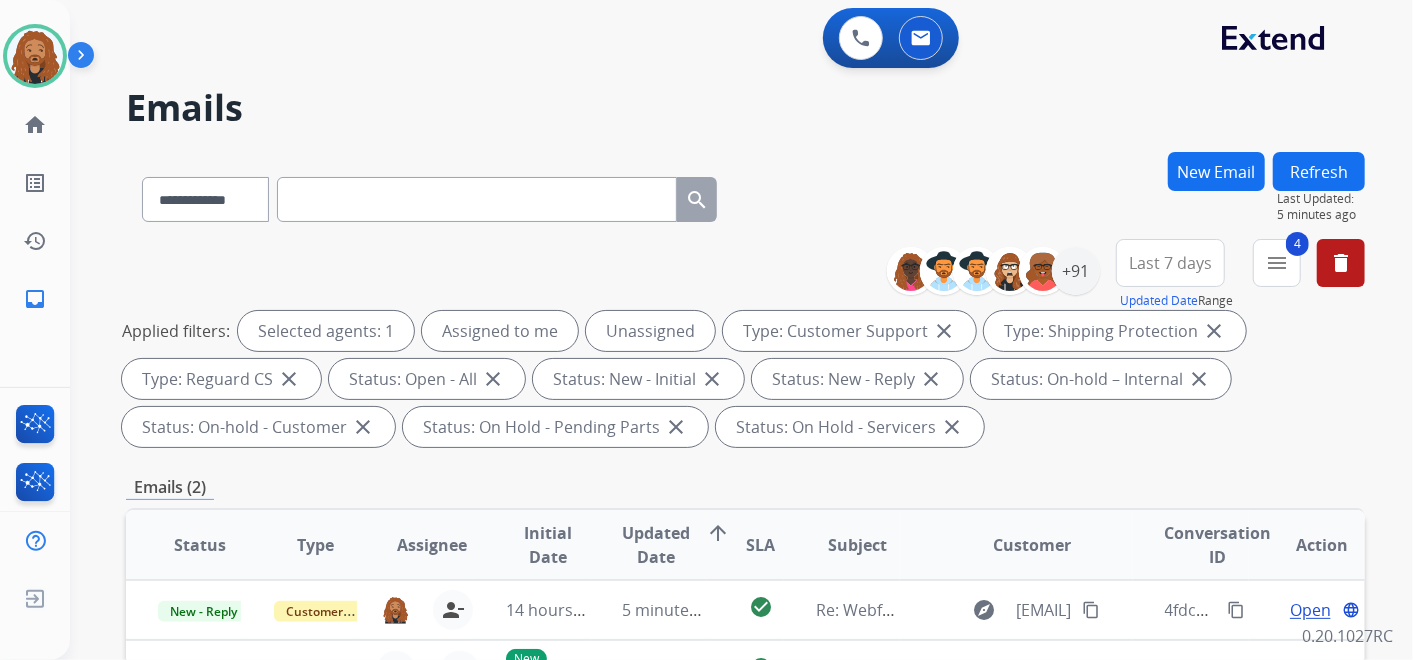 click on "Last 7 days   Updated Date   Range  Custom Recent Last 7 days Last 14 days Last 30 days Last 90 days" at bounding box center [1176, 275] 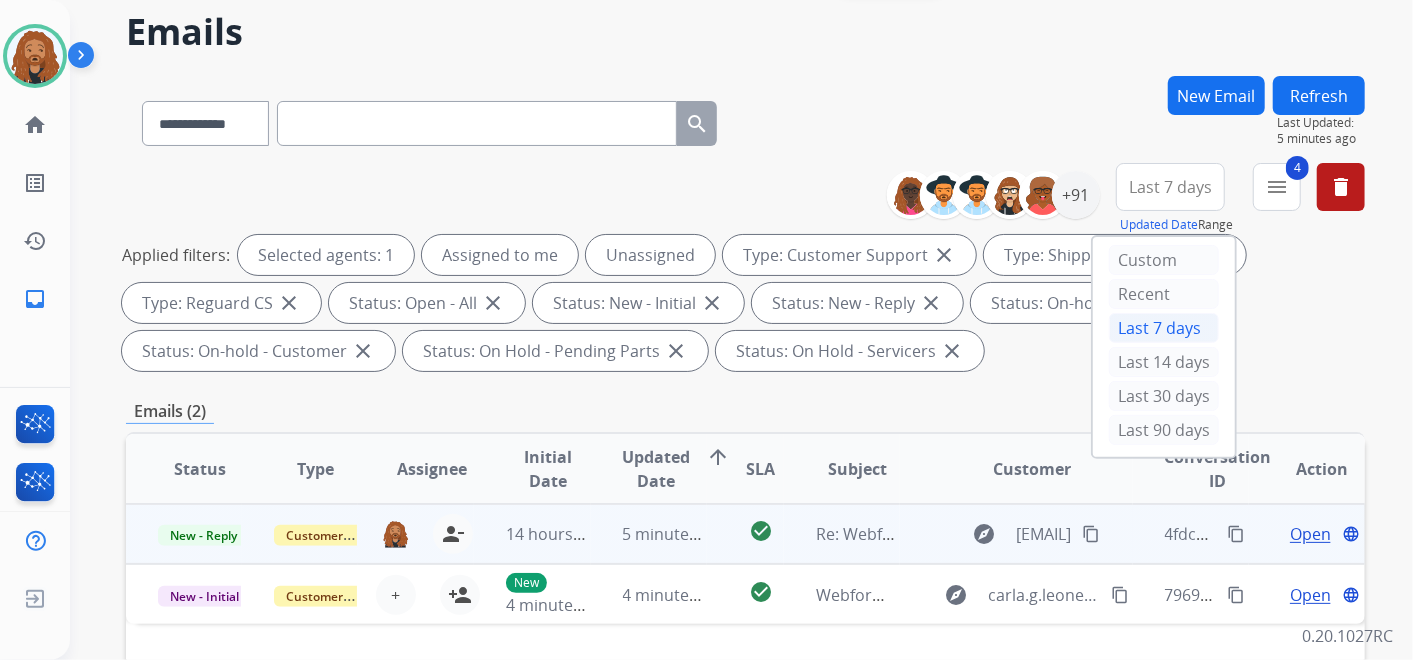 scroll, scrollTop: 111, scrollLeft: 0, axis: vertical 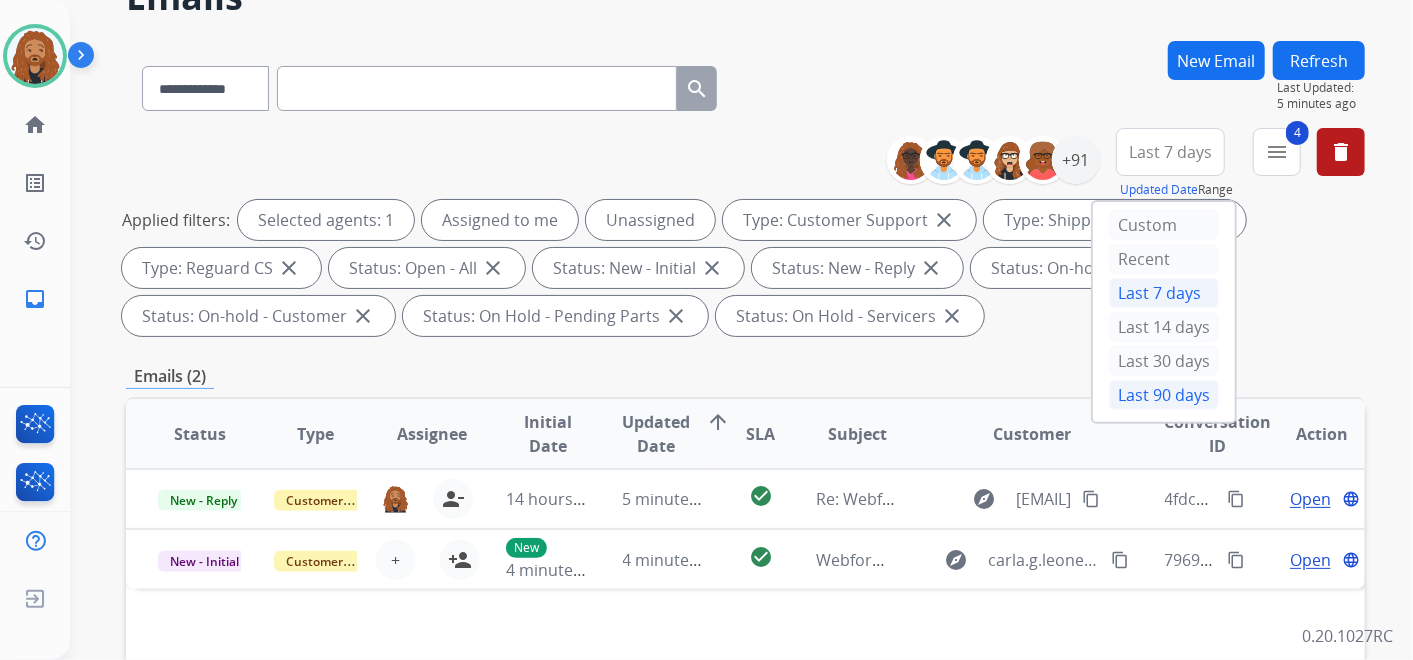 click on "Last 90 days" at bounding box center (1164, 395) 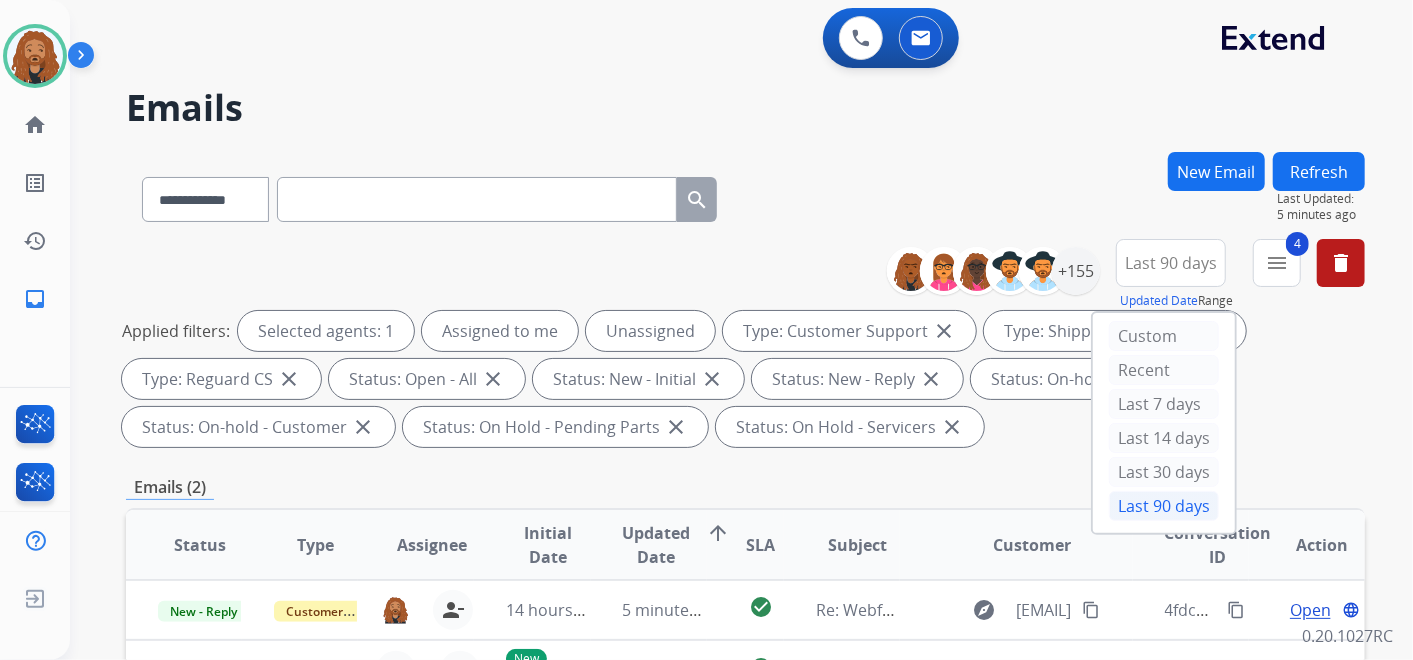 click on "**********" at bounding box center (741, 330) 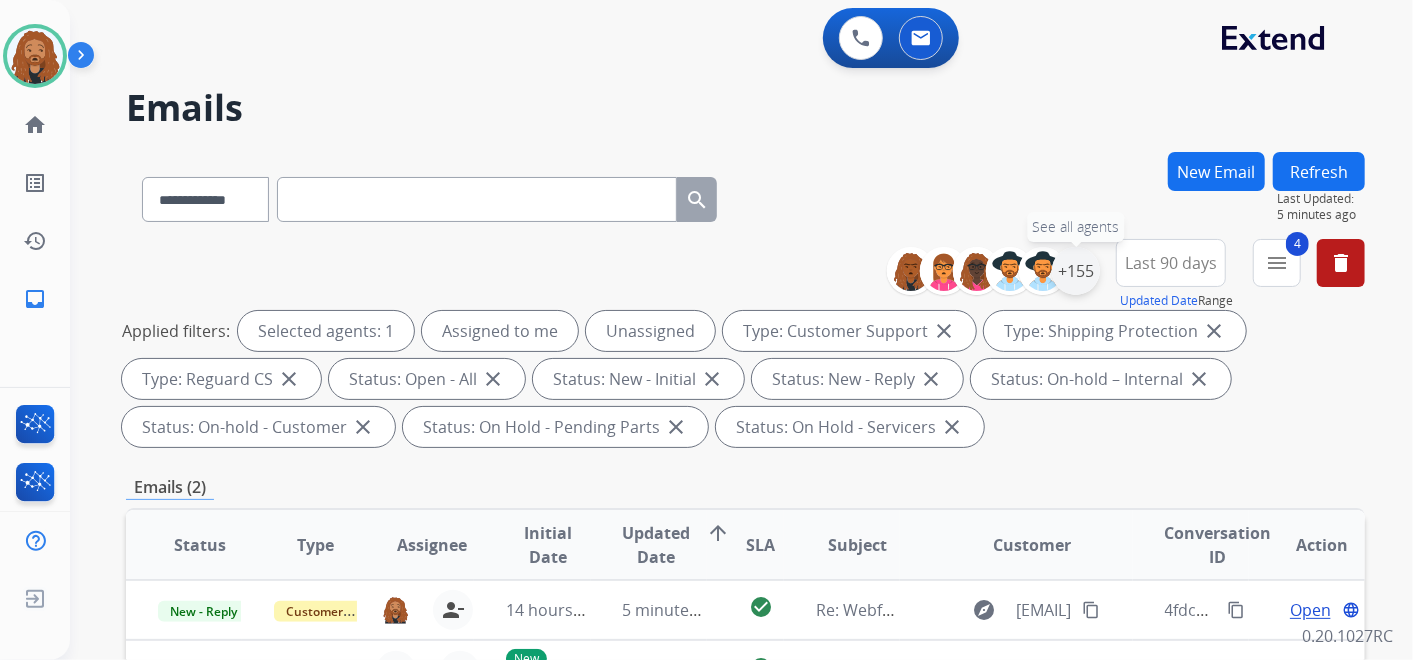 click on "+155" at bounding box center [1076, 271] 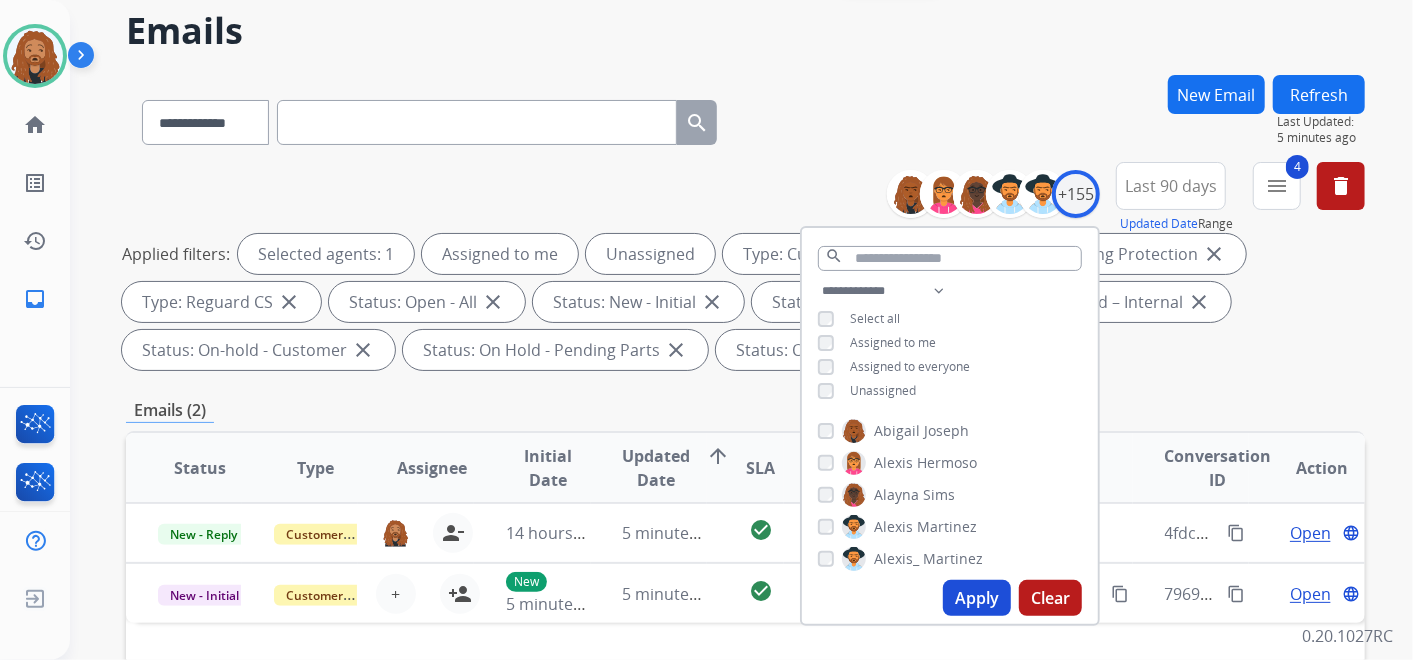 scroll, scrollTop: 111, scrollLeft: 0, axis: vertical 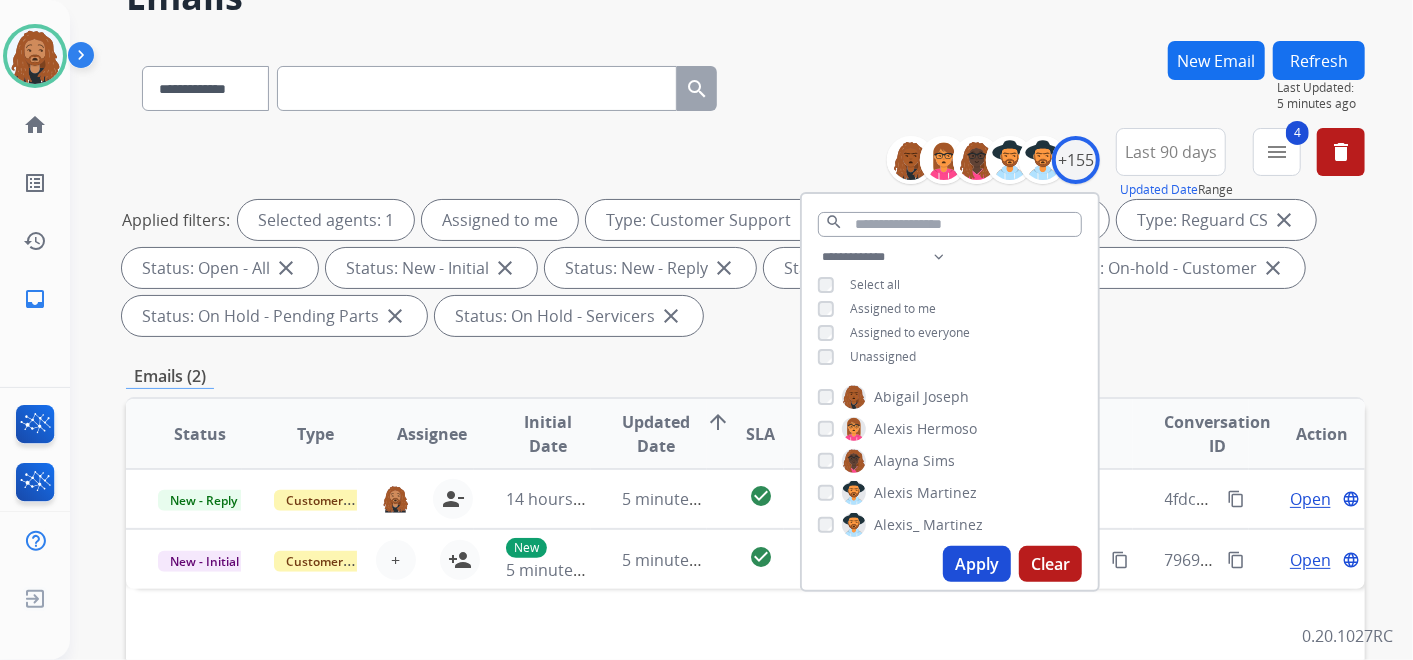 drag, startPoint x: 1235, startPoint y: 360, endPoint x: 1188, endPoint y: 227, distance: 141.06027 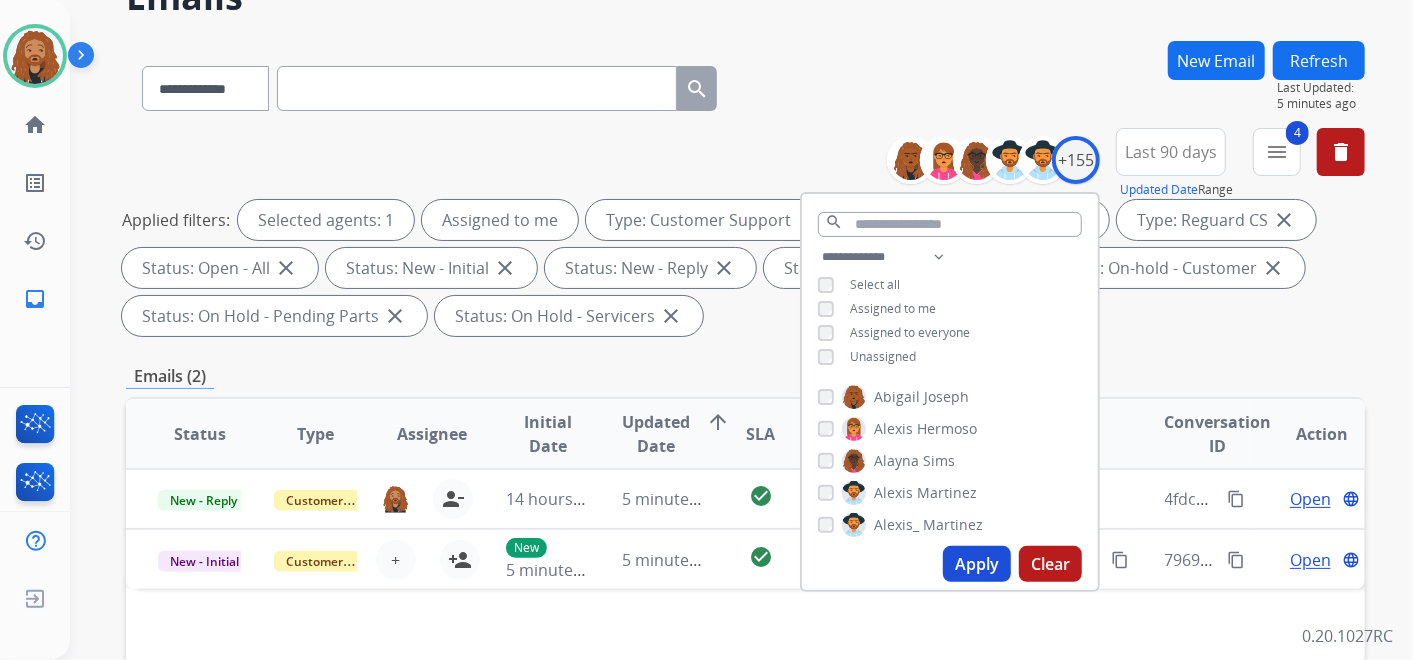 click on "**********" at bounding box center (745, 606) 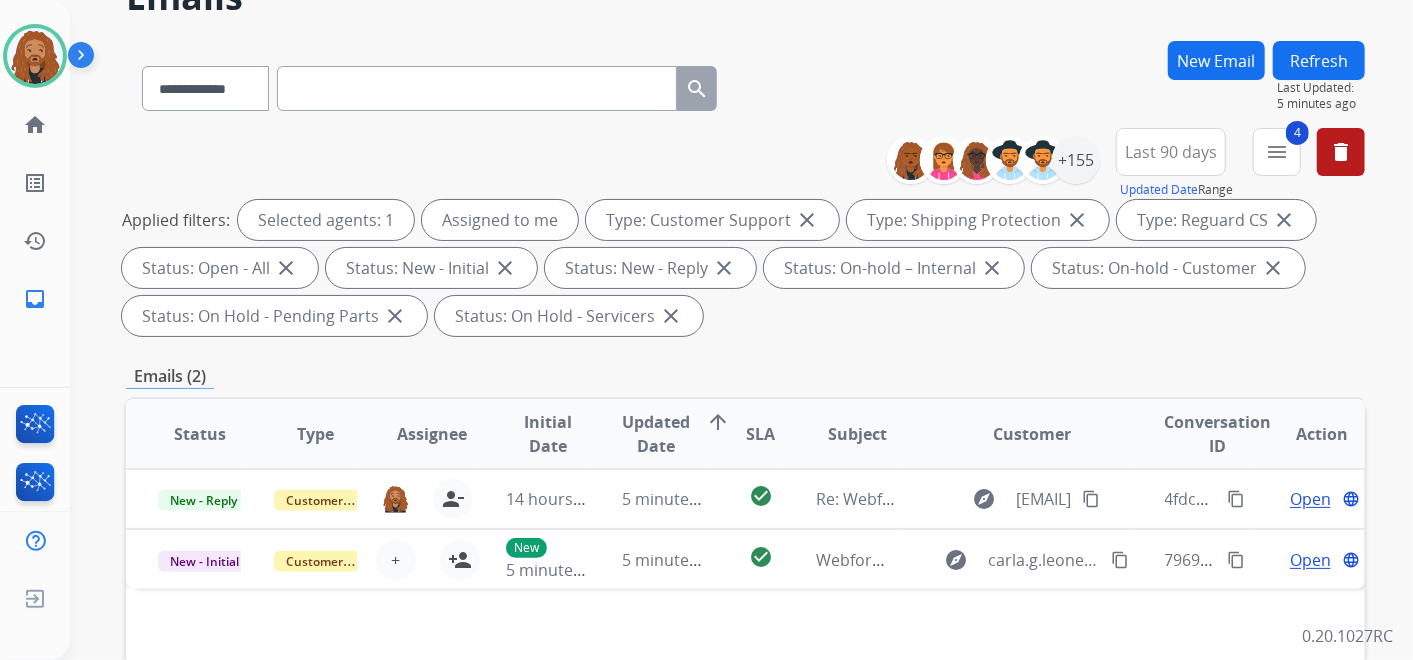 click on "Last 90 days" at bounding box center (1171, 152) 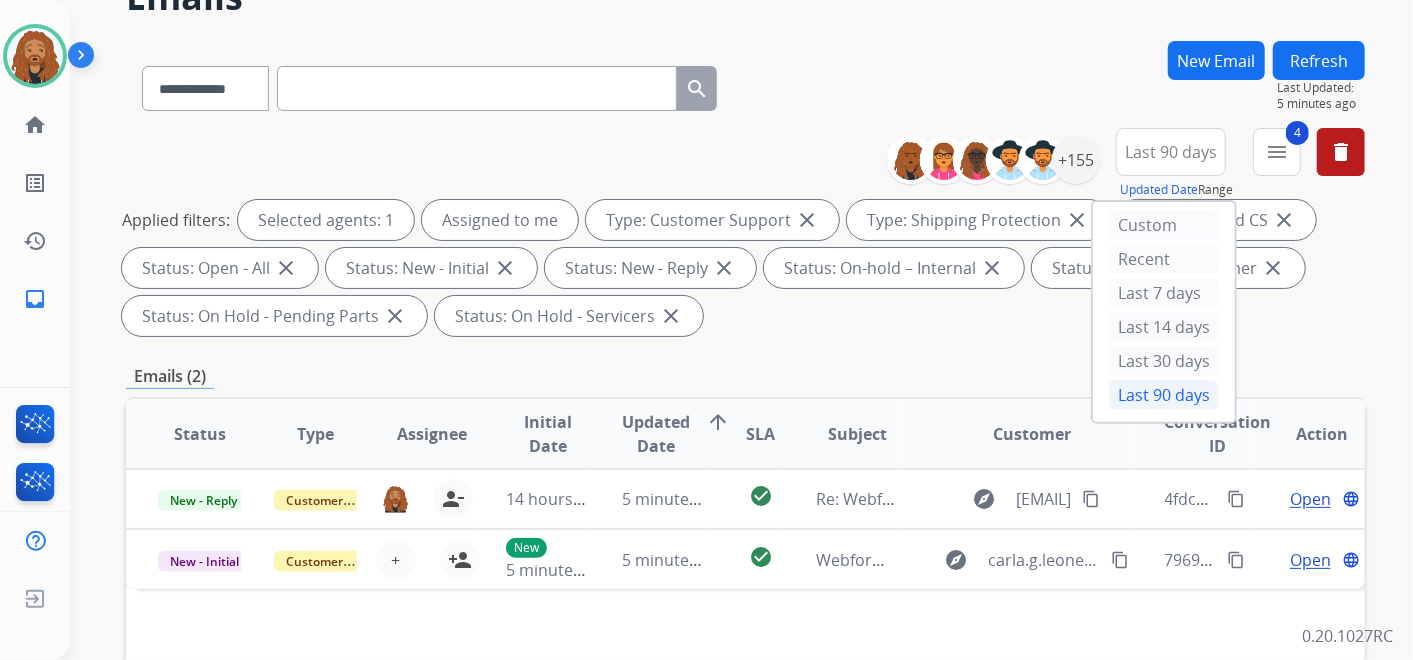 click on "**********" at bounding box center [745, 606] 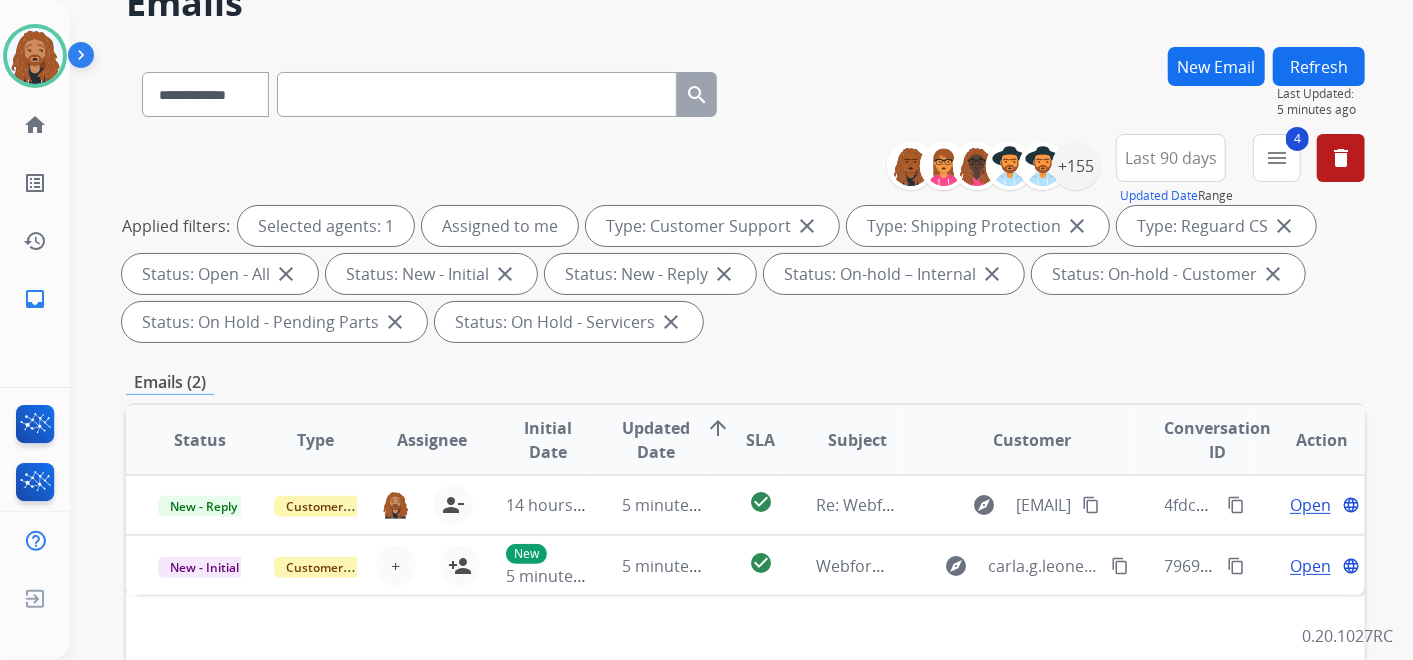 scroll, scrollTop: 222, scrollLeft: 0, axis: vertical 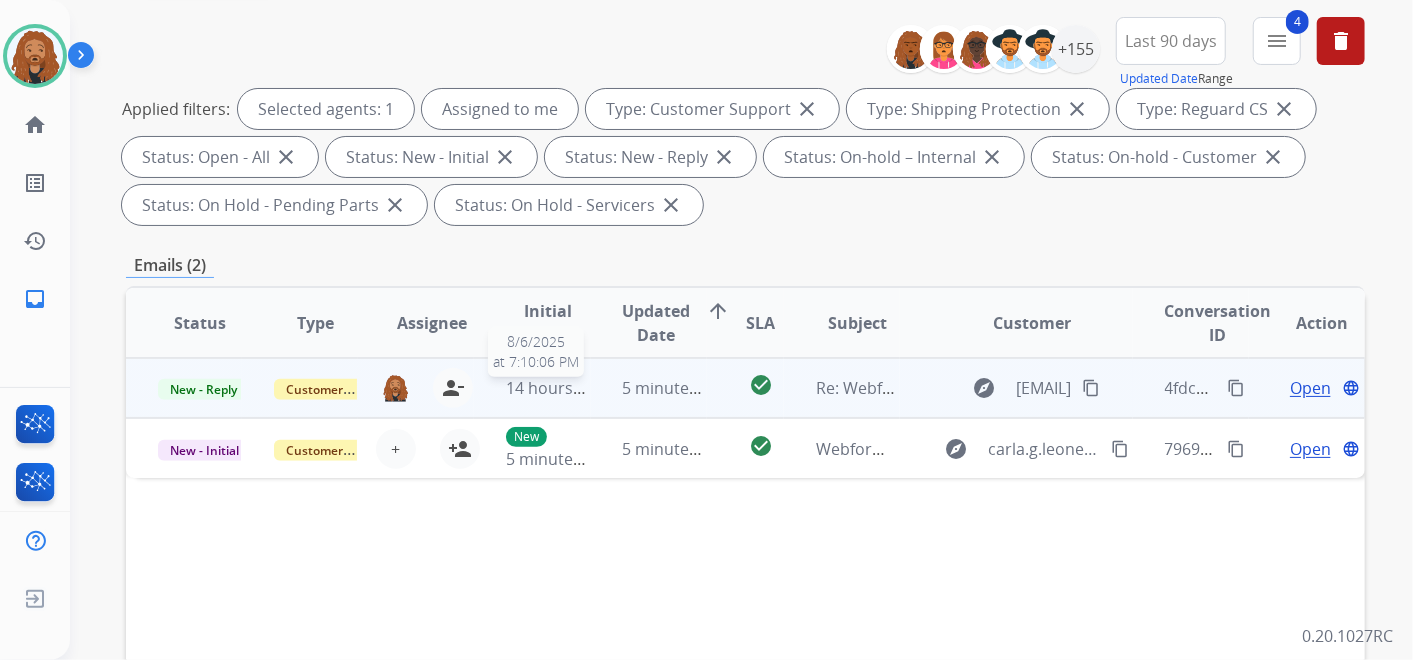 click on "14 hours ago" at bounding box center [555, 388] 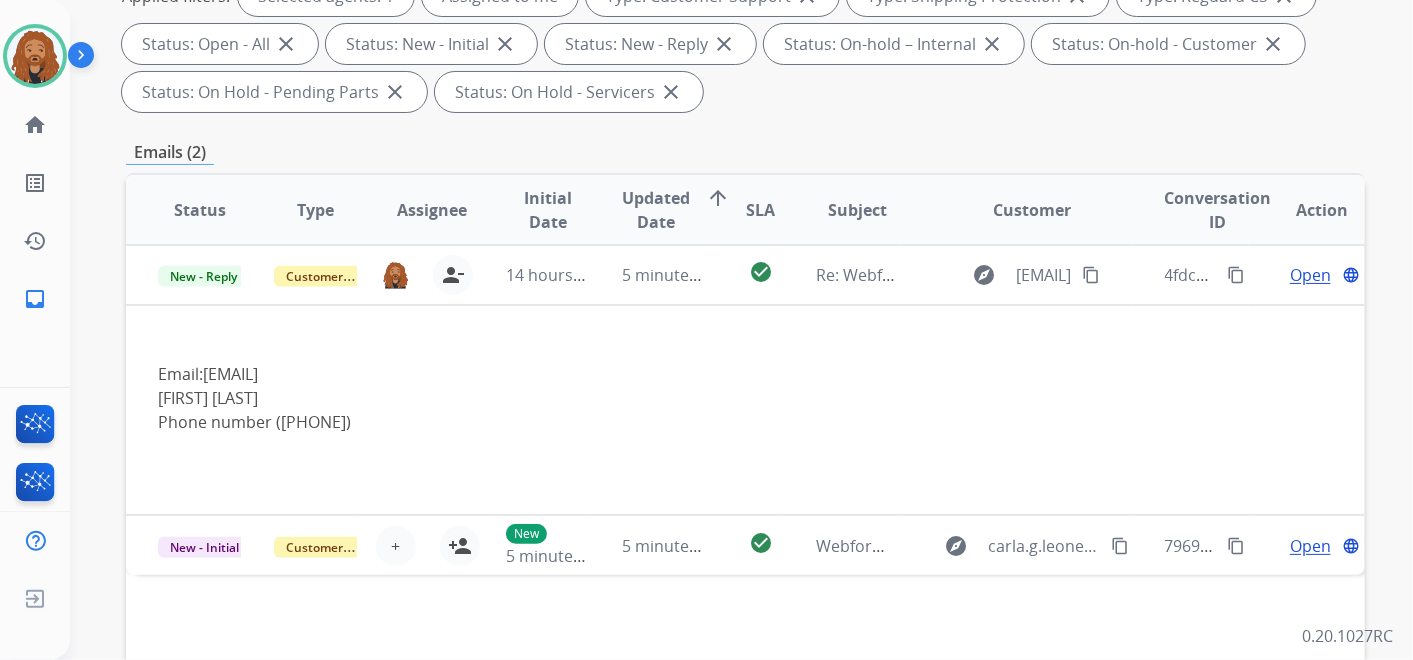 scroll, scrollTop: 444, scrollLeft: 0, axis: vertical 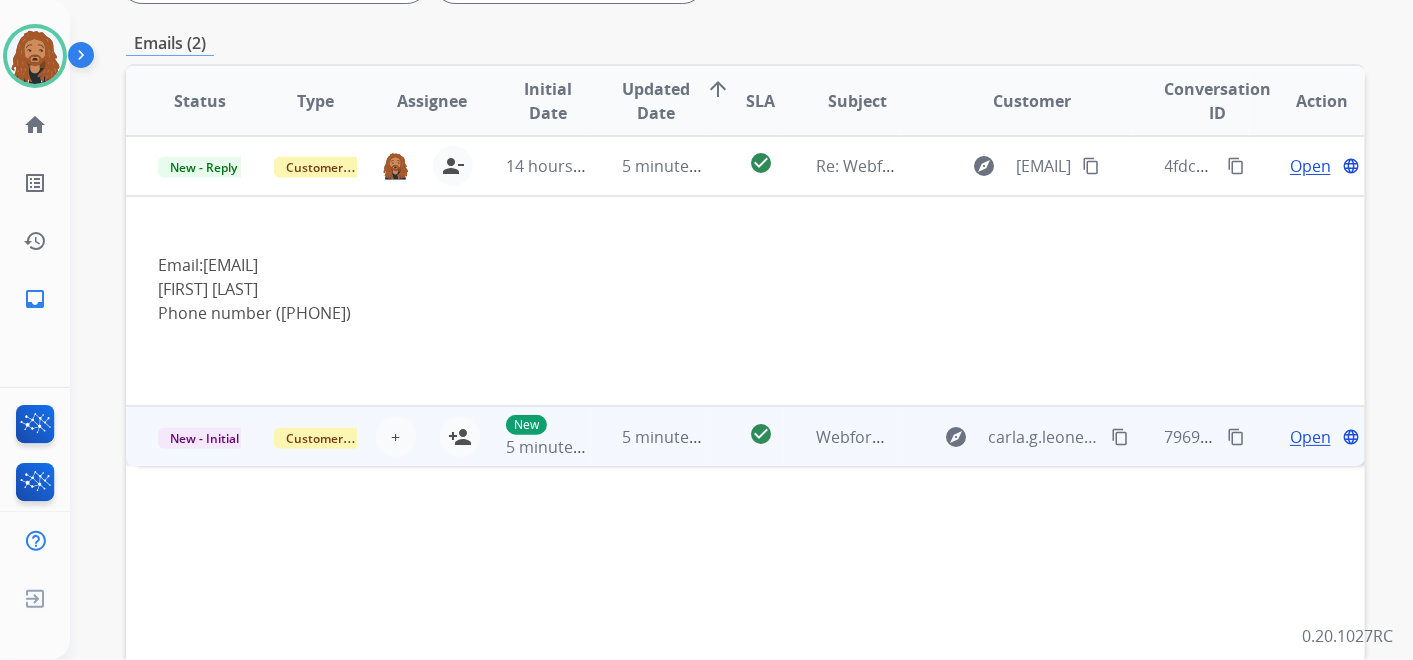 click on "5 minutes ago" at bounding box center [649, 436] 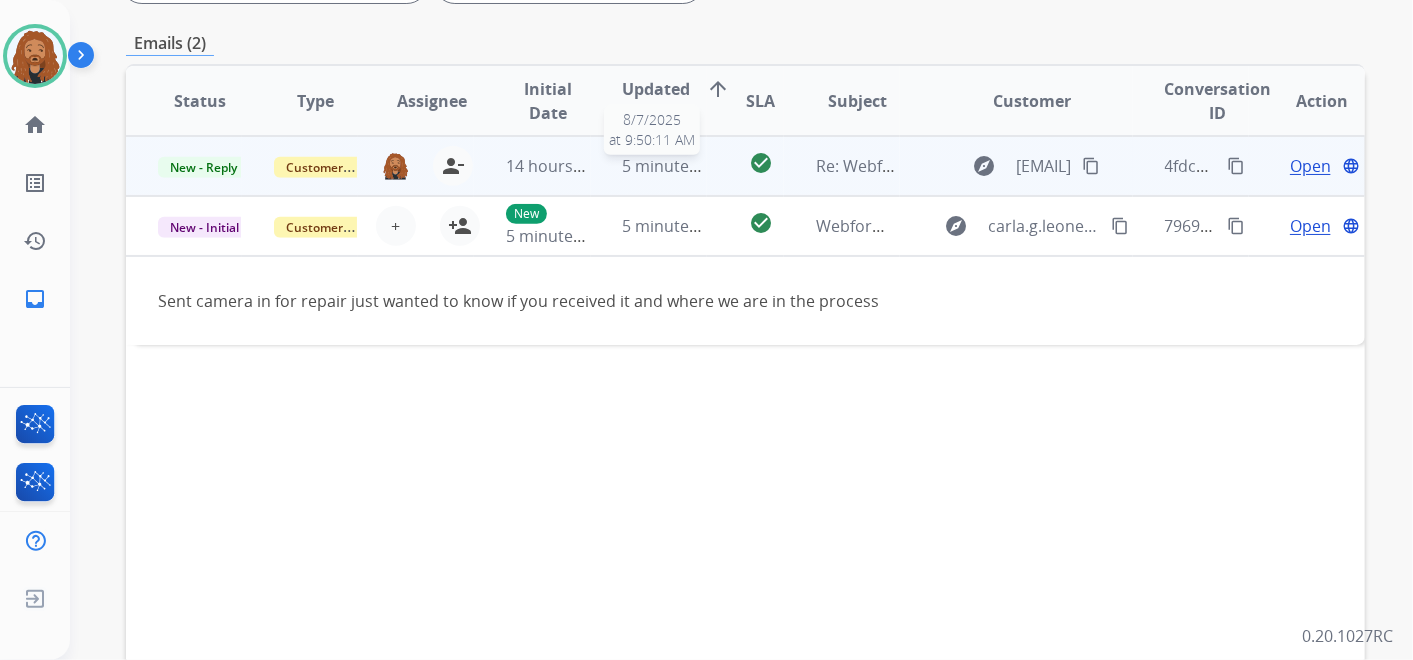 click on "5 minutes ago" at bounding box center (676, 166) 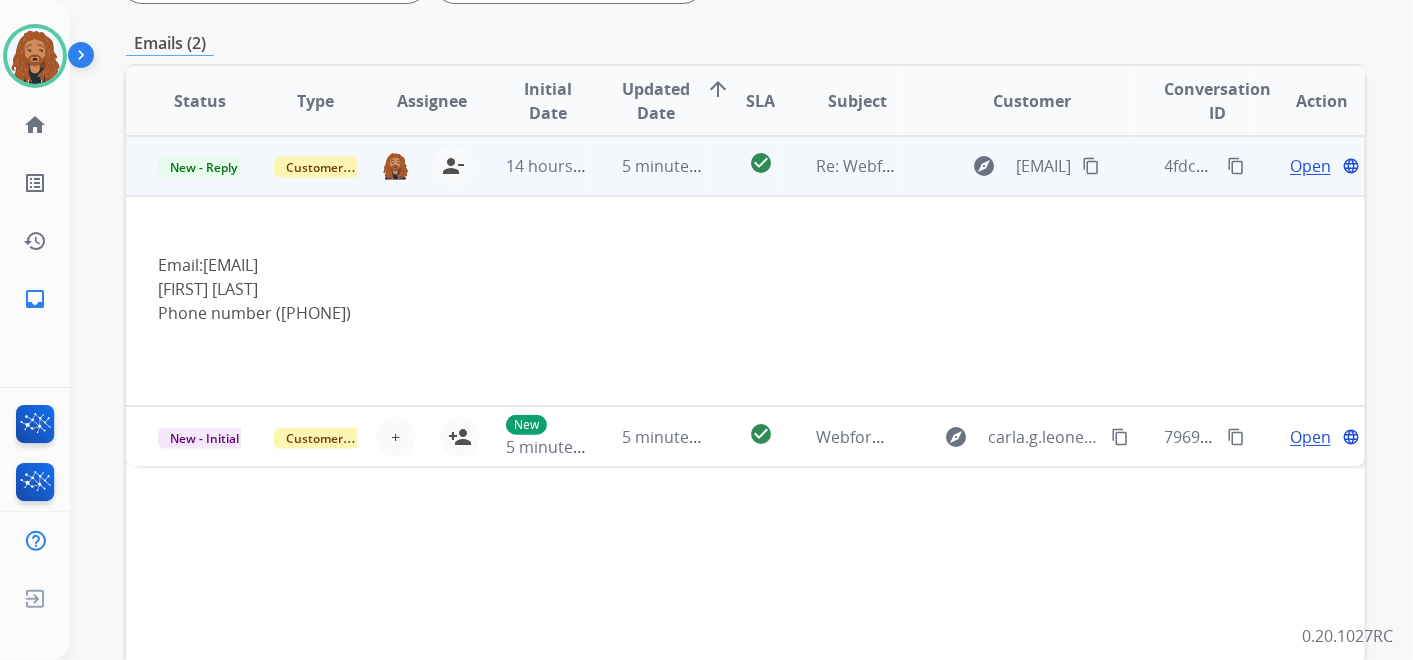 click on "Open" at bounding box center (1310, 166) 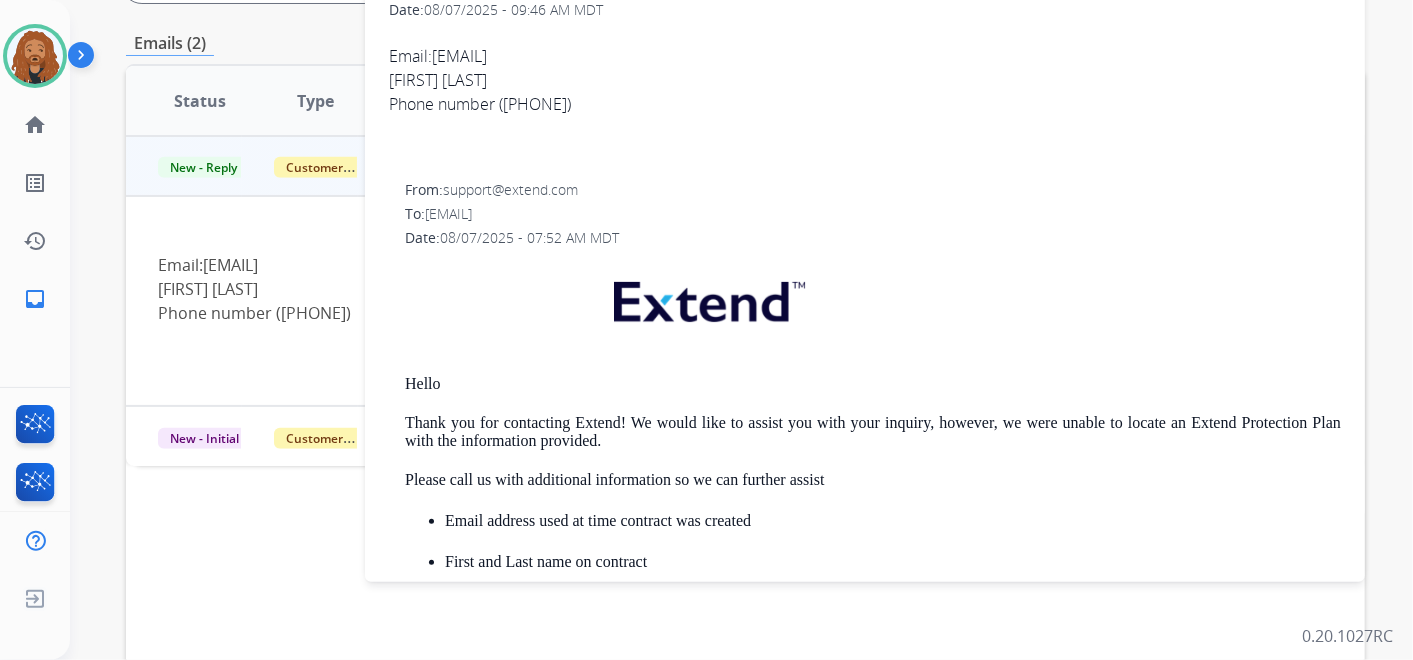 scroll, scrollTop: 0, scrollLeft: 0, axis: both 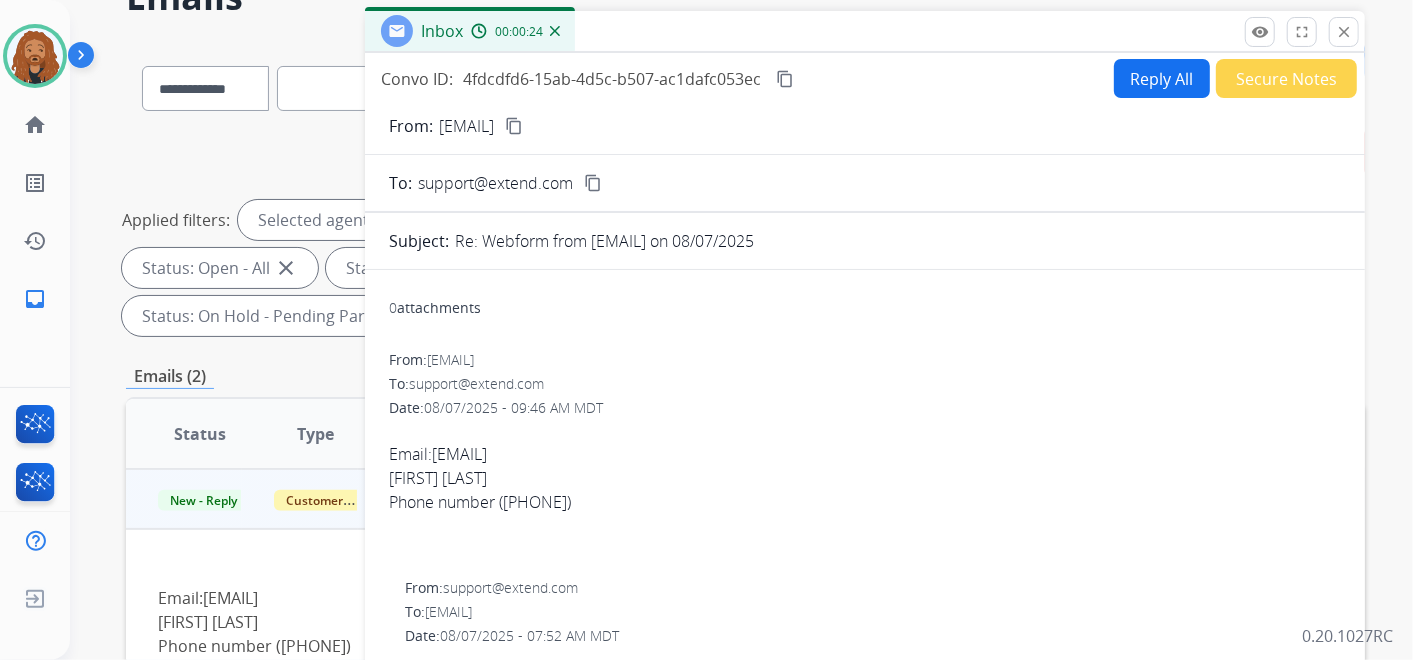 drag, startPoint x: 620, startPoint y: 458, endPoint x: 435, endPoint y: 448, distance: 185.27008 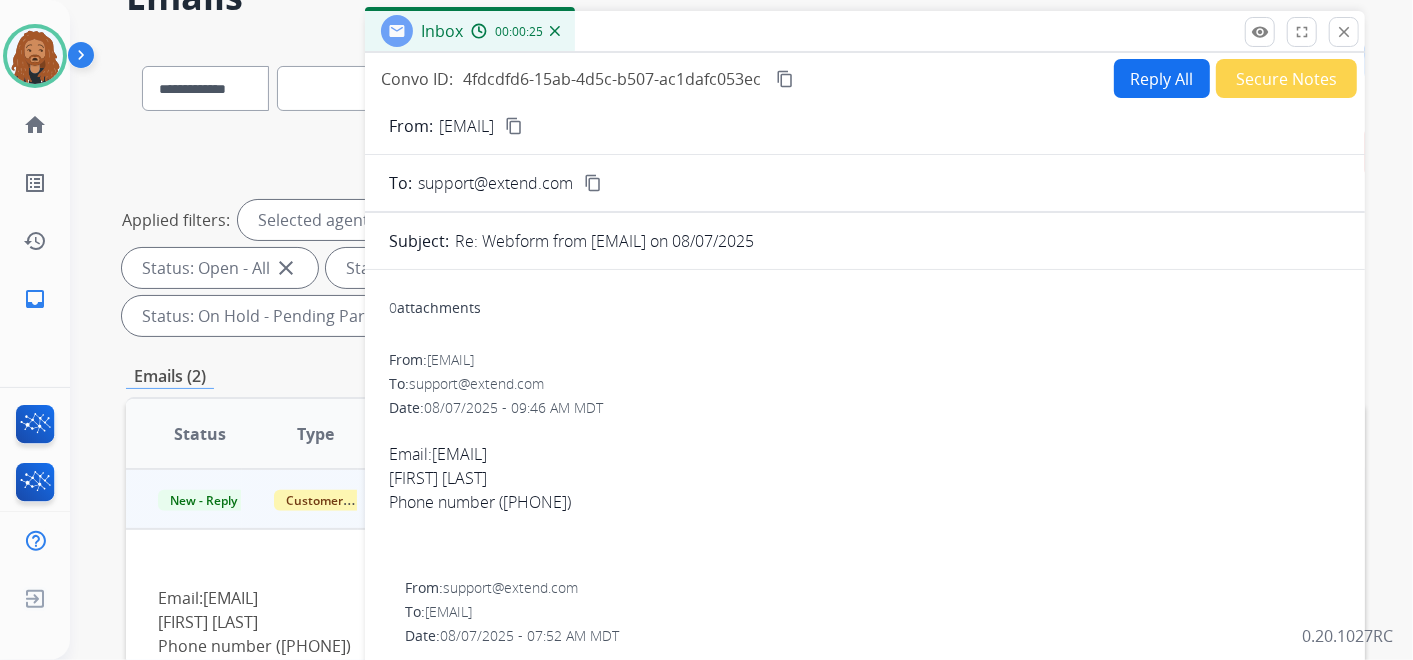 copy on "sgaines0321@gmail.com" 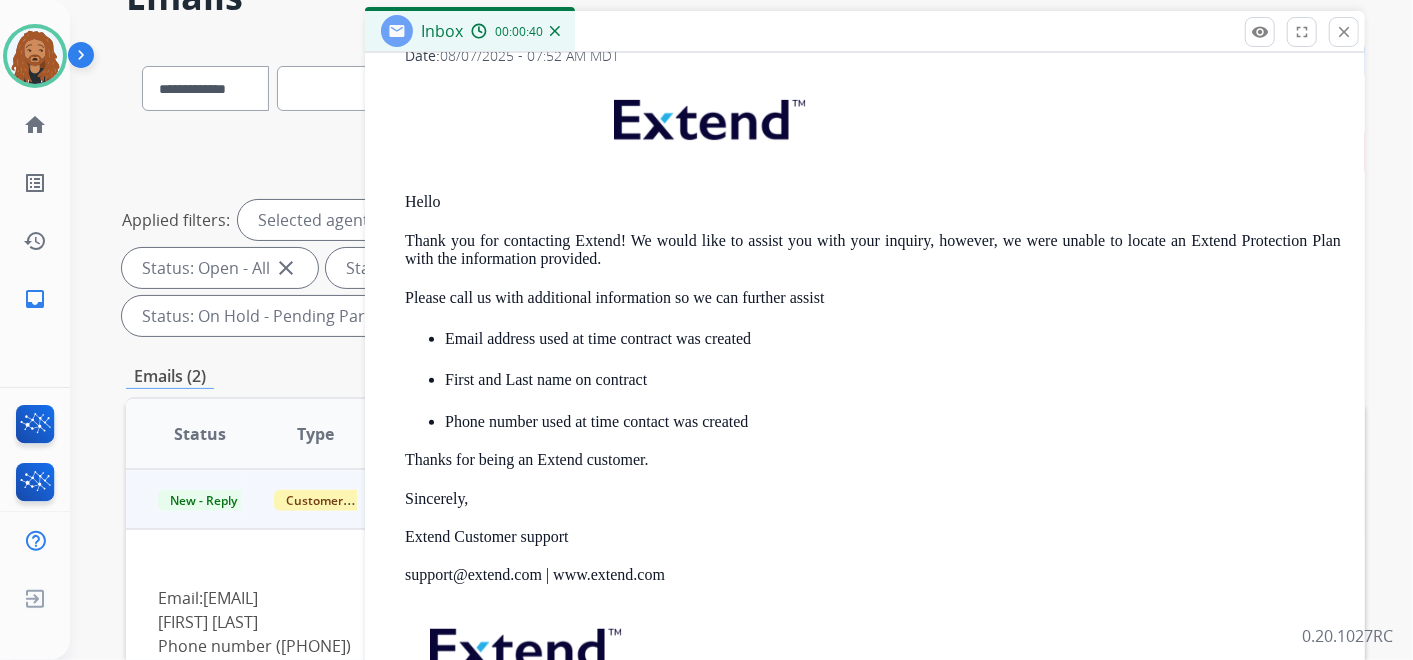 scroll, scrollTop: 594, scrollLeft: 0, axis: vertical 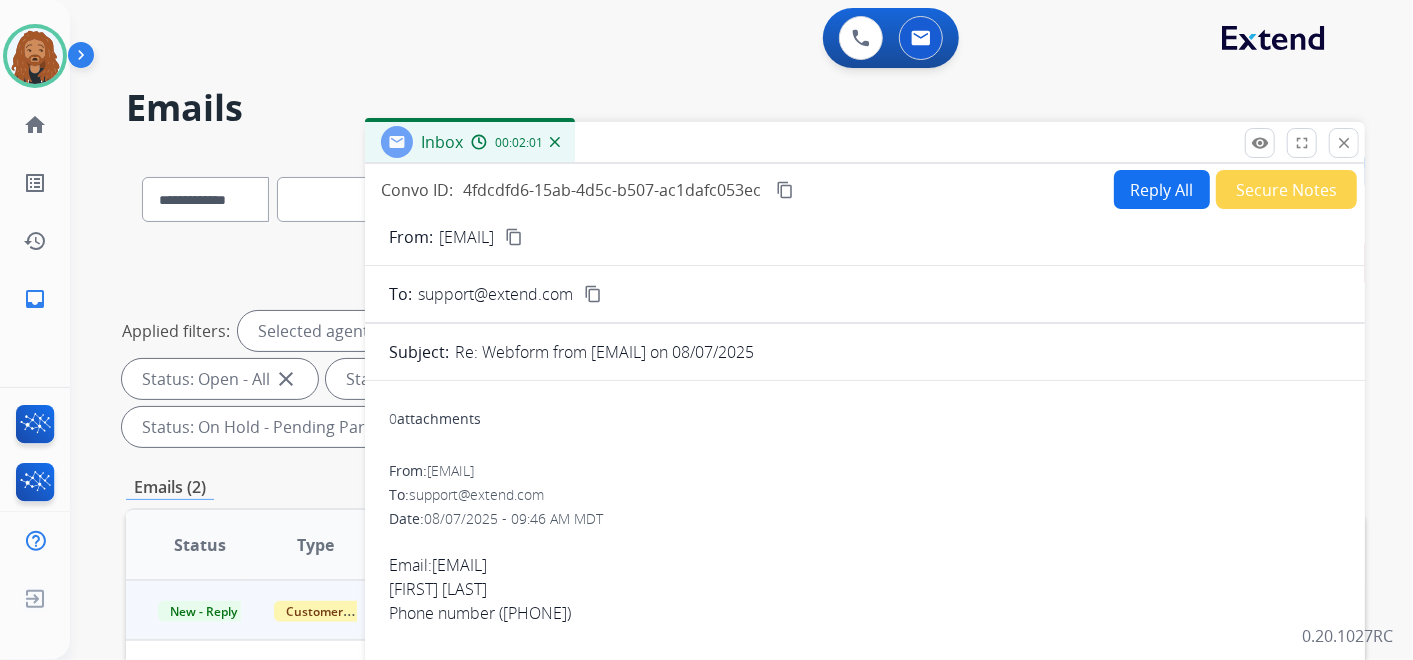 click on "Reply All" at bounding box center (1162, 189) 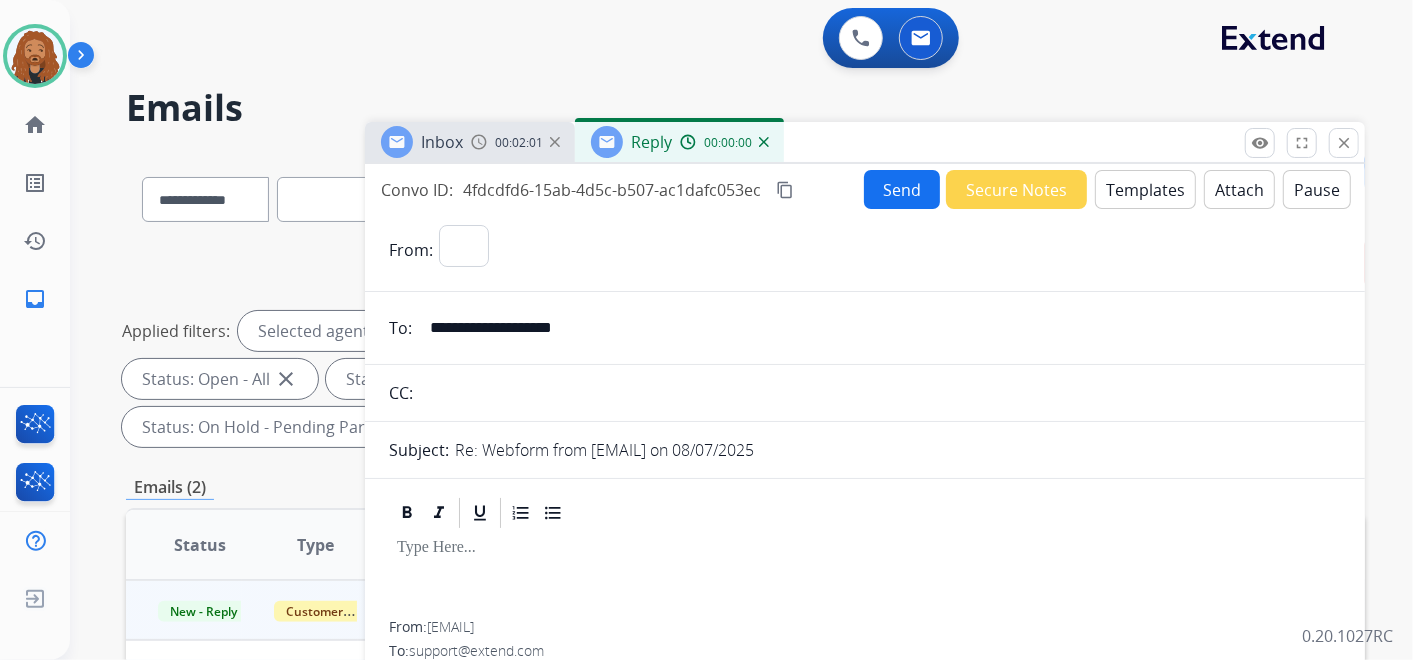 select on "**********" 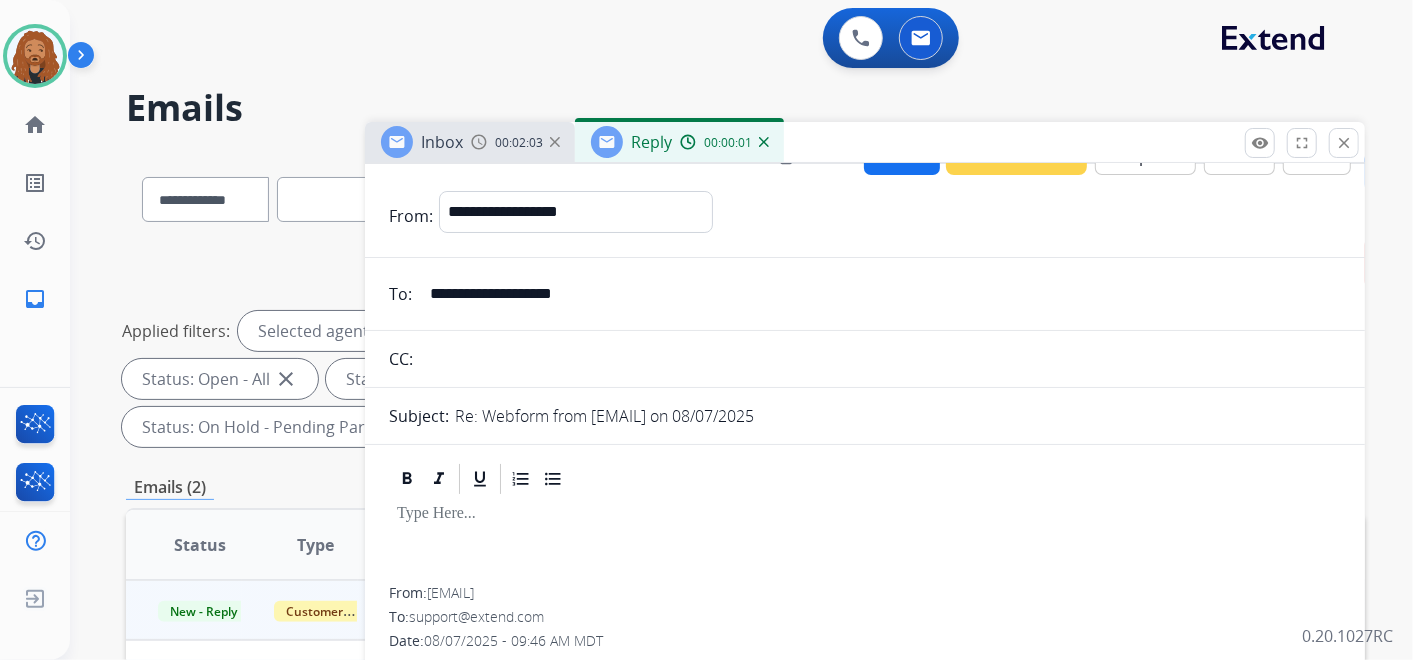 scroll, scrollTop: 0, scrollLeft: 0, axis: both 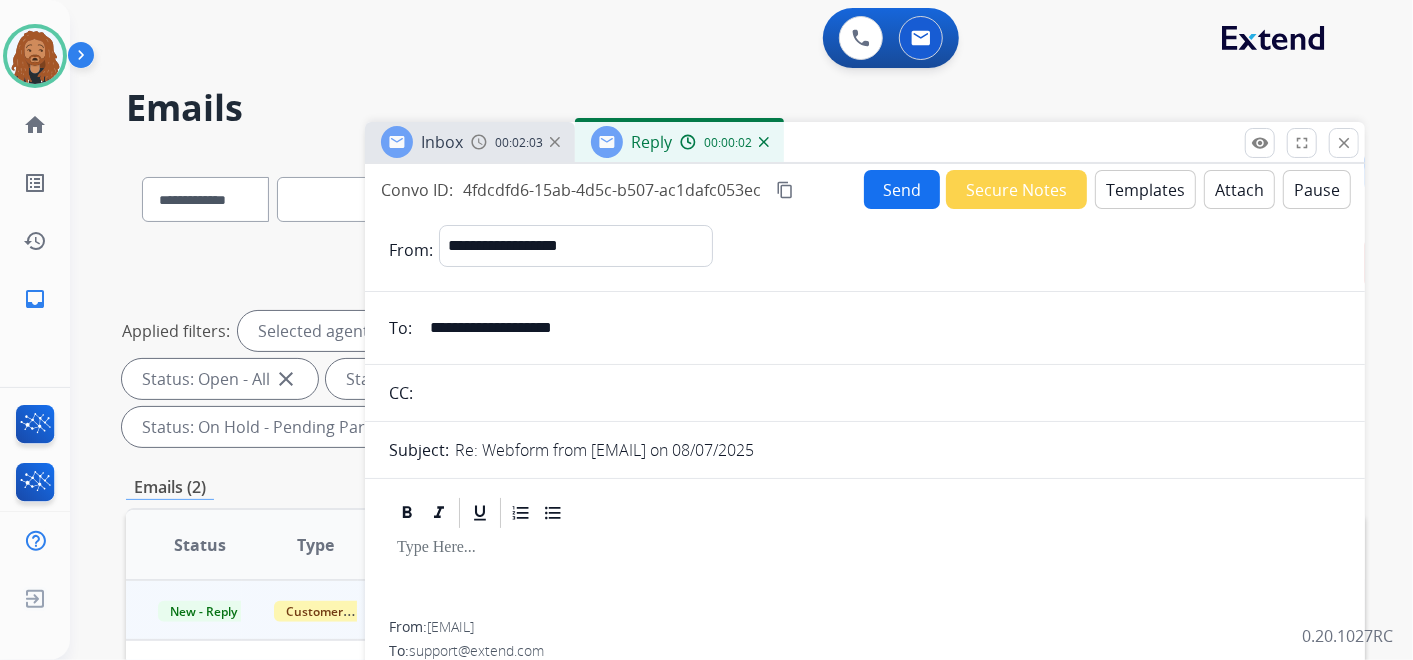 click on "Templates" at bounding box center (1145, 189) 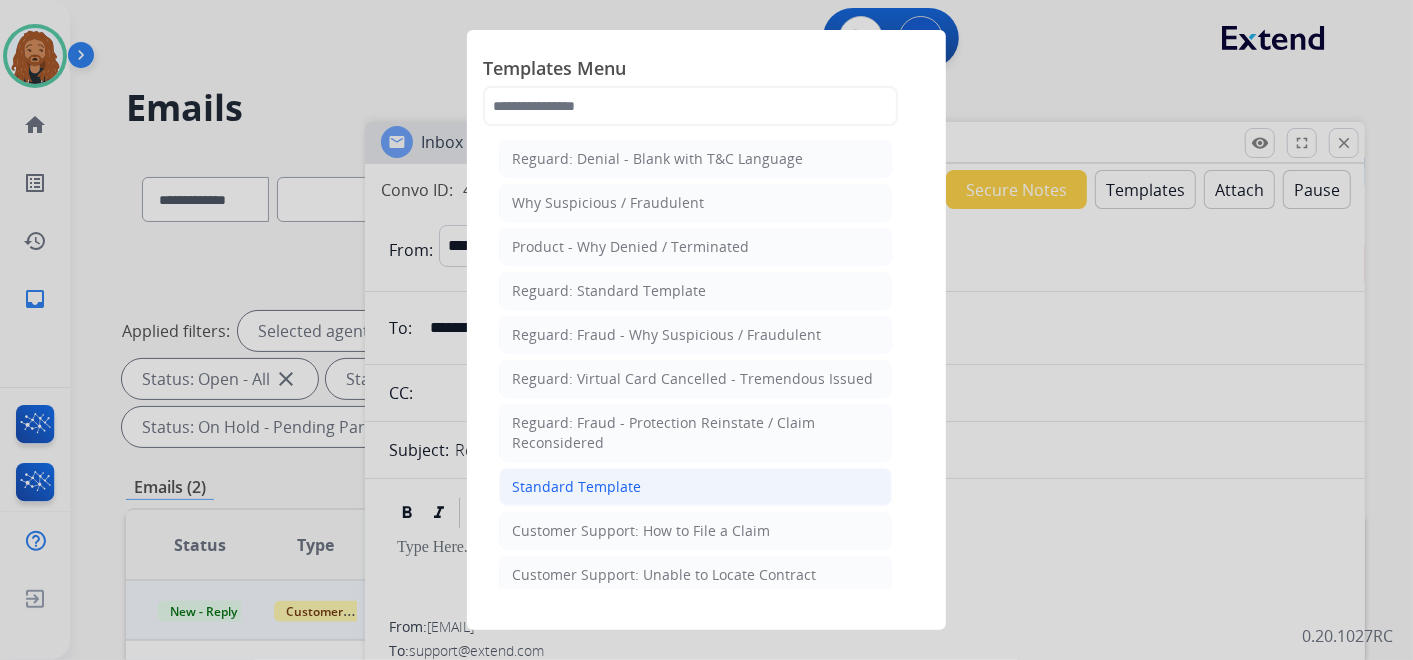click on "Standard Template" 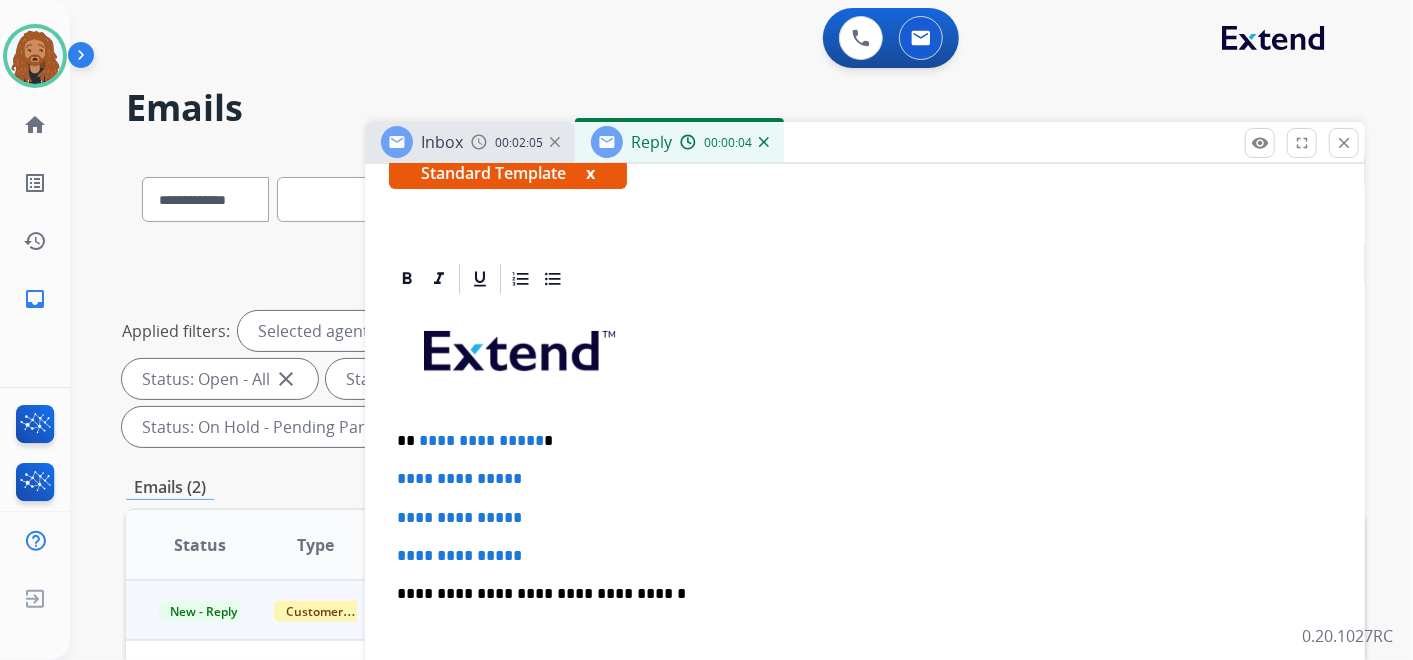 scroll, scrollTop: 444, scrollLeft: 0, axis: vertical 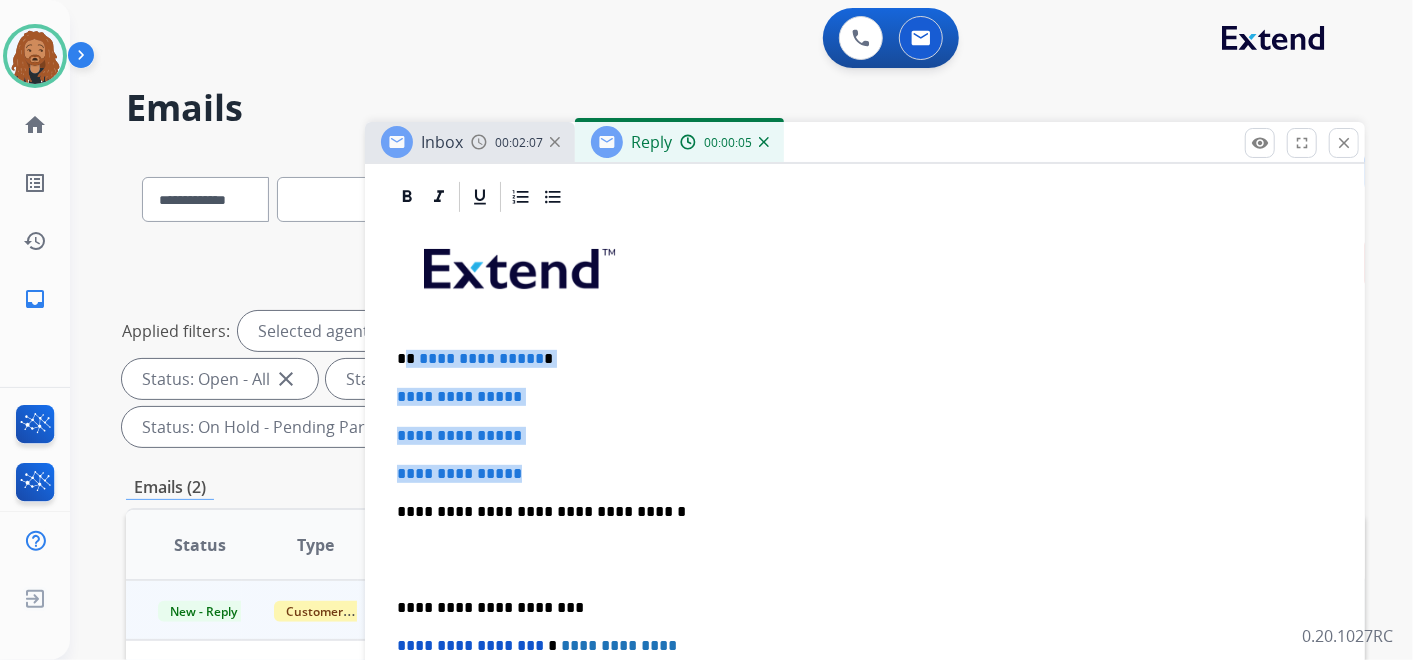 drag, startPoint x: 549, startPoint y: 478, endPoint x: 408, endPoint y: 344, distance: 194.51735 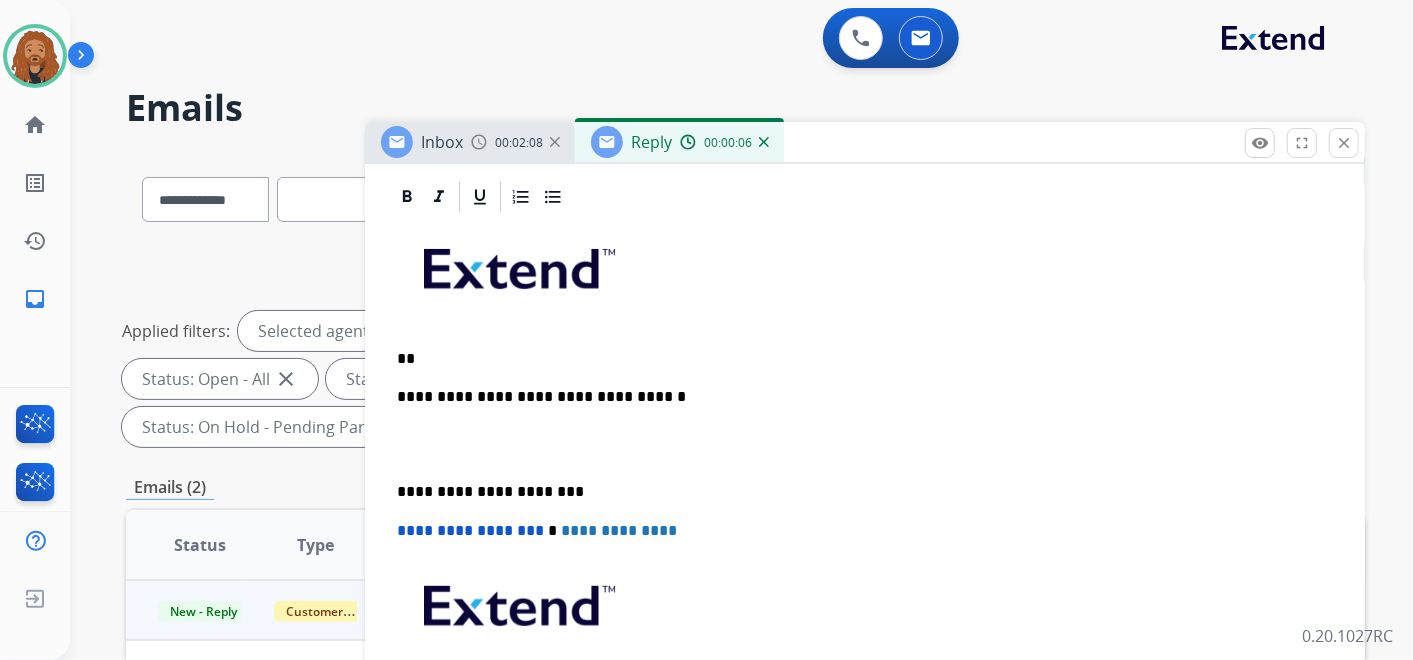 type 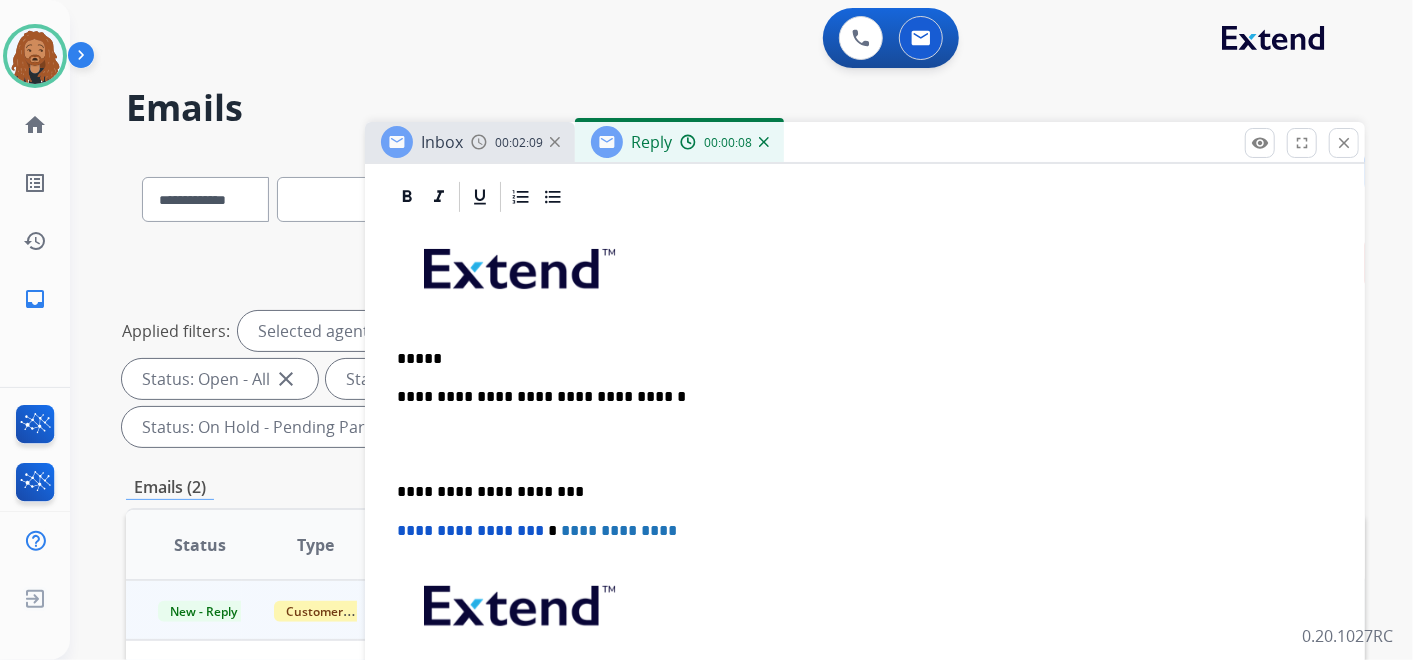 click at bounding box center [865, 445] 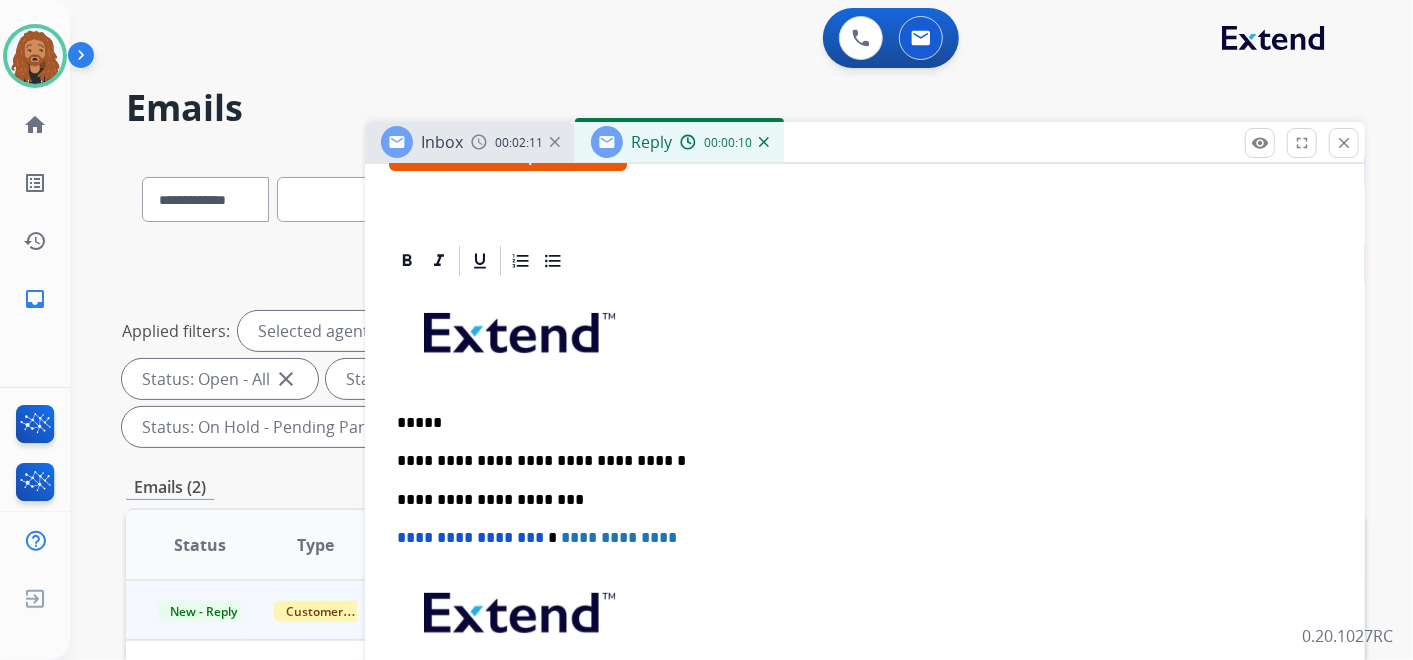 scroll, scrollTop: 333, scrollLeft: 0, axis: vertical 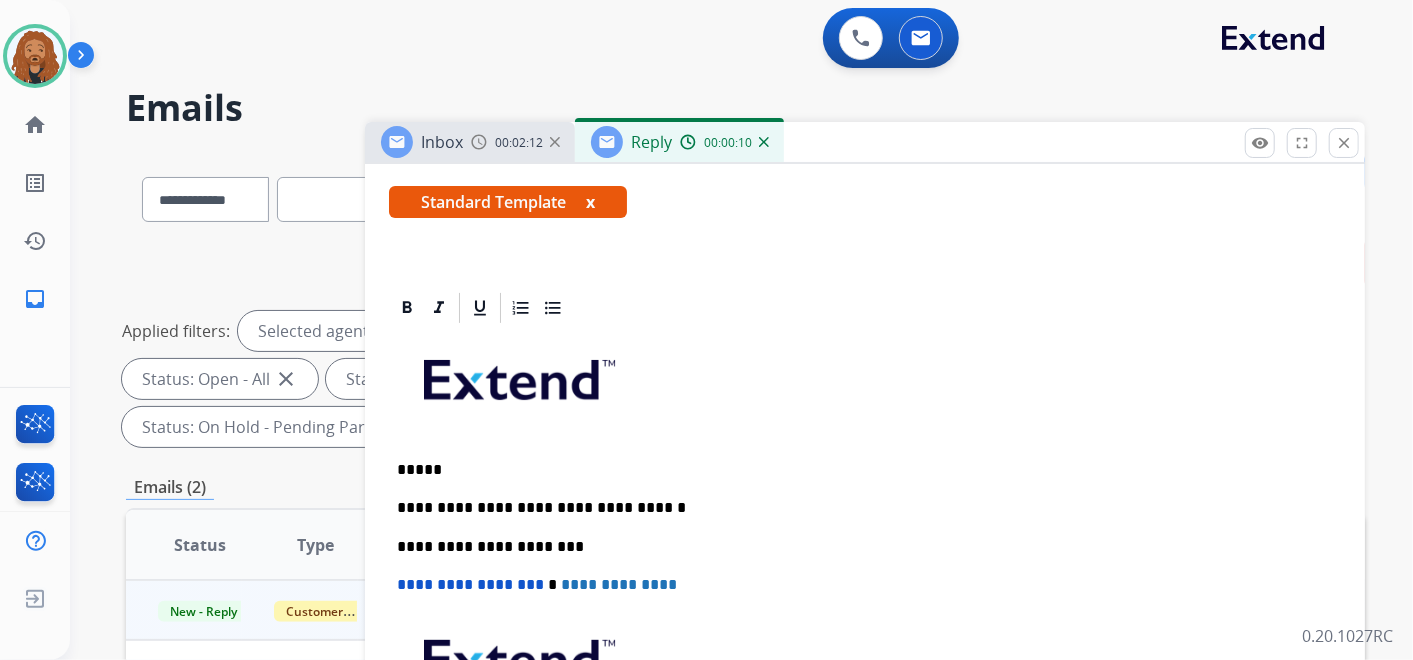 click on "*****" at bounding box center [857, 470] 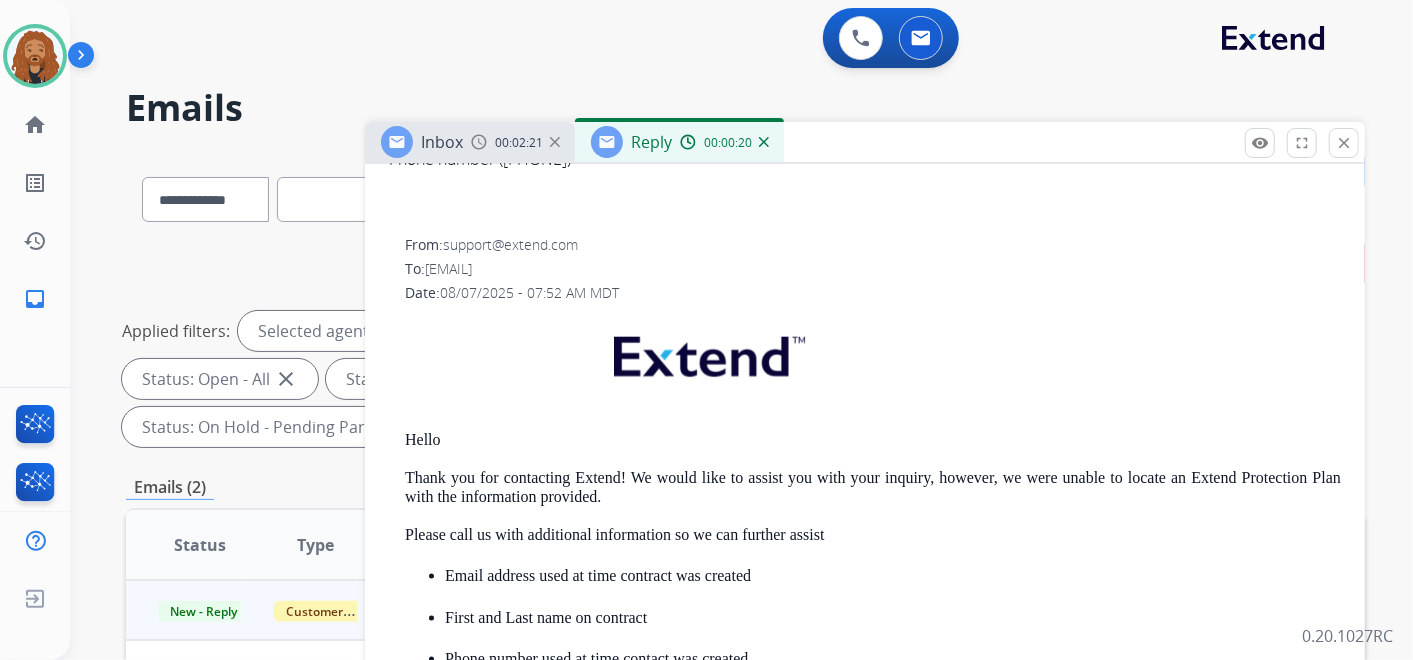 scroll, scrollTop: 1340, scrollLeft: 0, axis: vertical 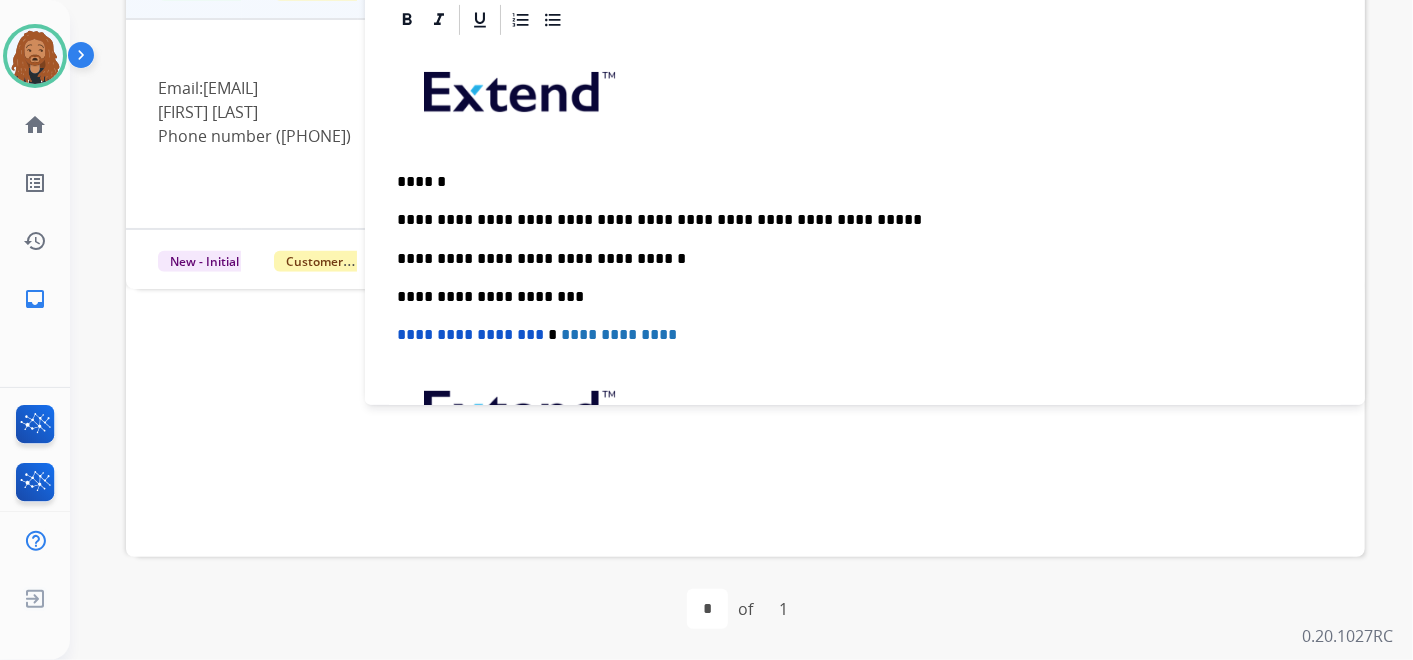 click on "**********" at bounding box center [865, 315] 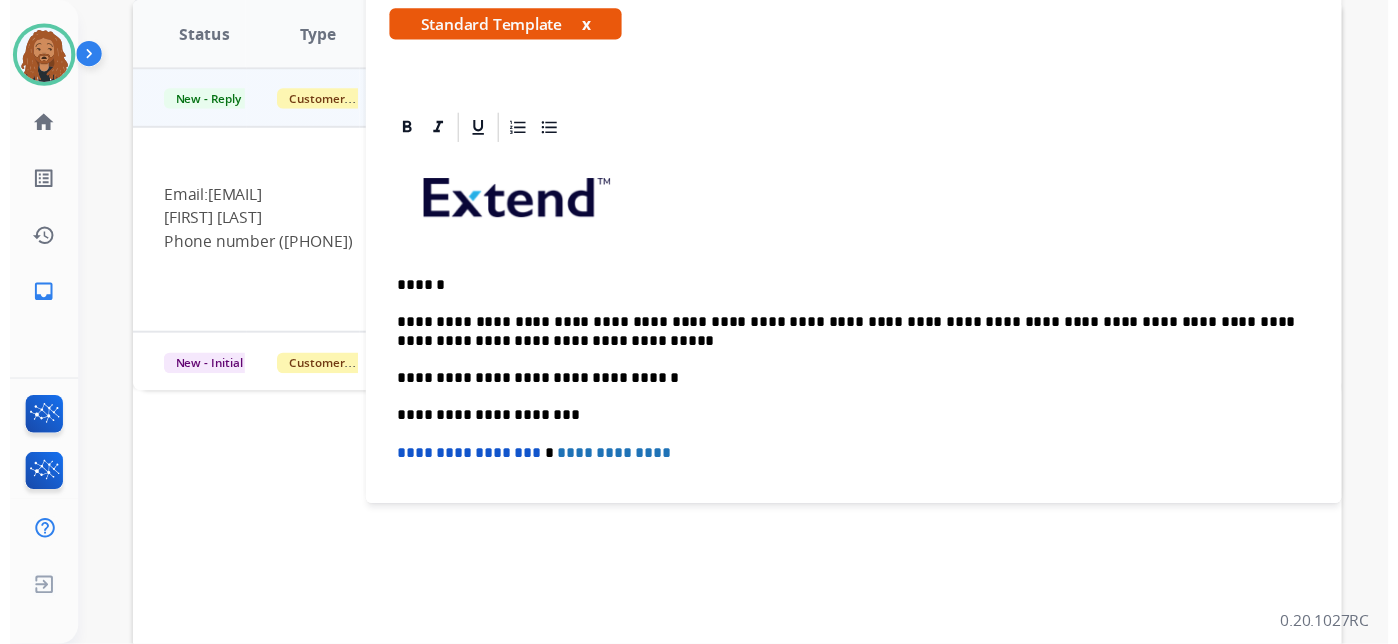 scroll, scrollTop: 0, scrollLeft: 0, axis: both 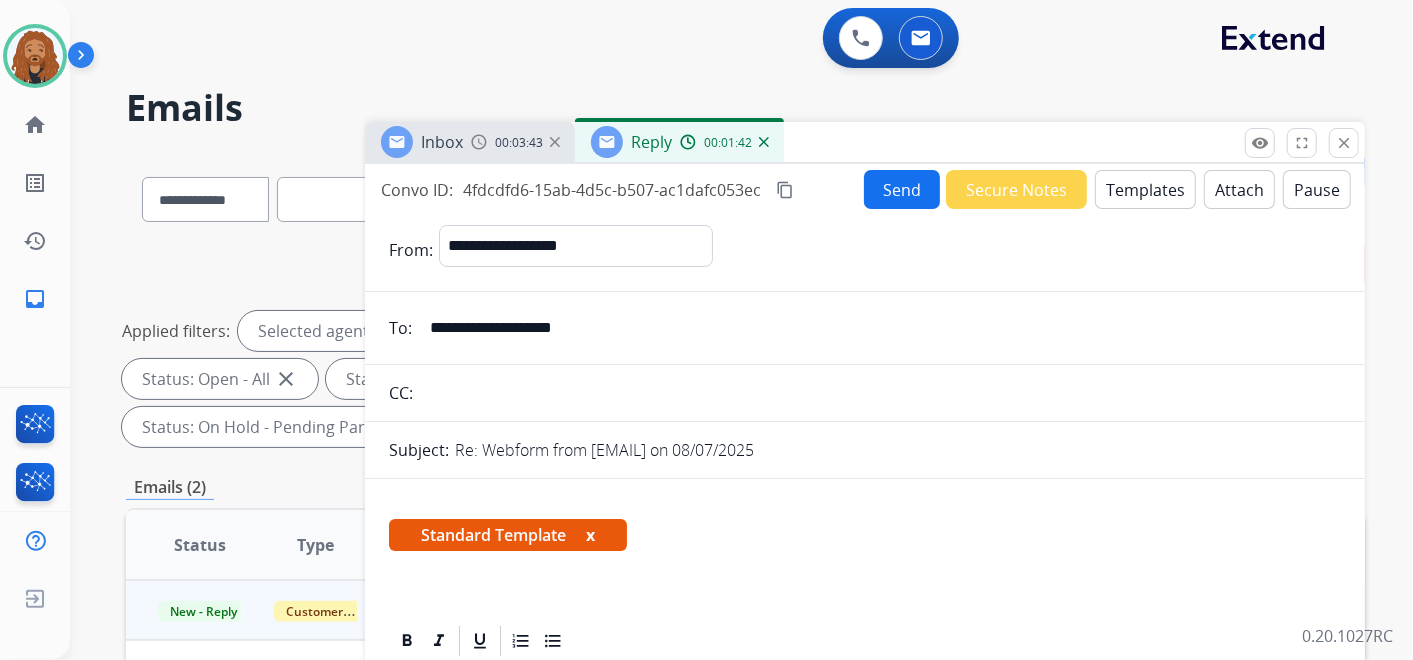 click on "Send" at bounding box center (902, 189) 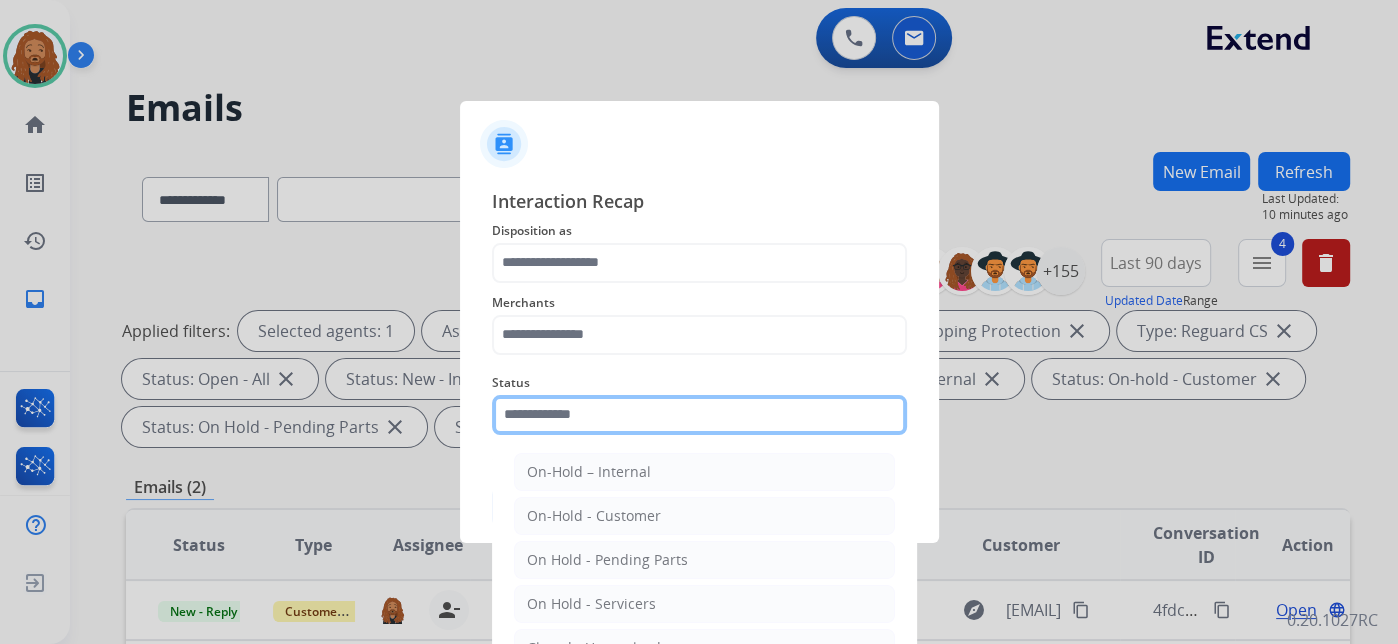 click on "Status    On-Hold – Internal   On-Hold - Customer   On Hold - Pending Parts   On Hold - Servicers   Closed - Unresolved   Closed – Solved   Closed – Merchant Transfer   New - Initial   New - Reply" 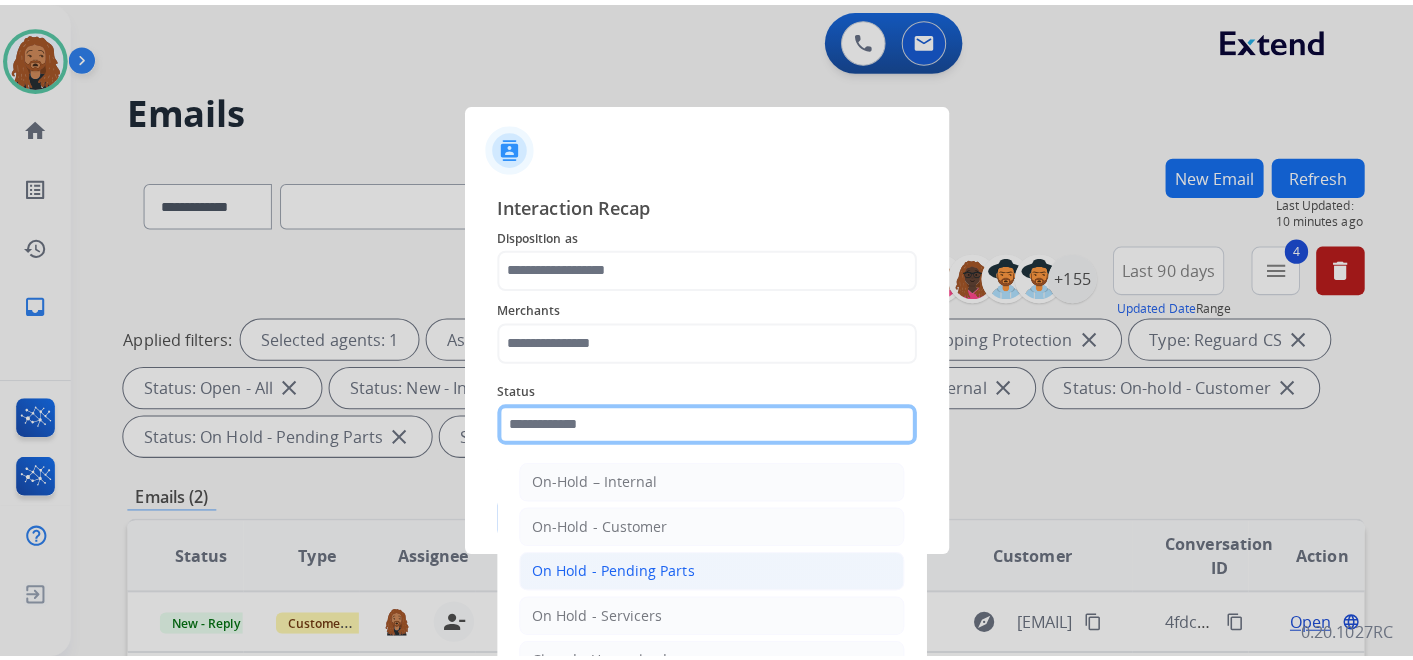 scroll, scrollTop: 111, scrollLeft: 0, axis: vertical 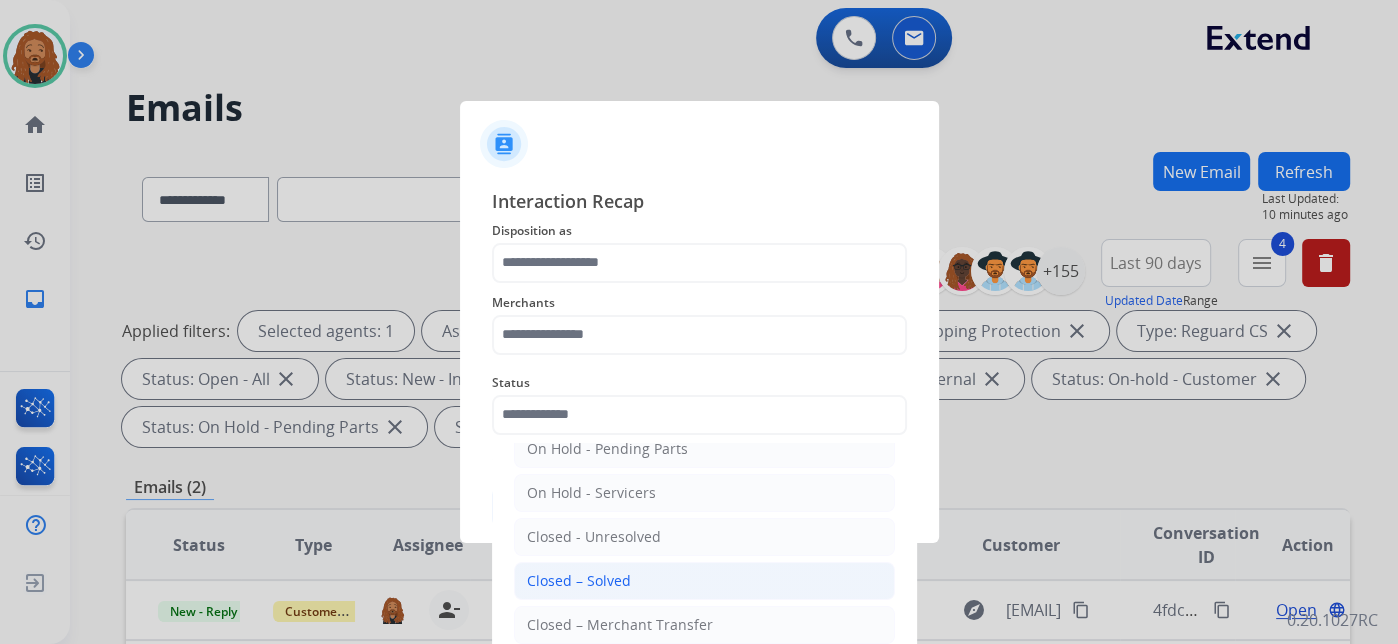 click on "Closed – Solved" 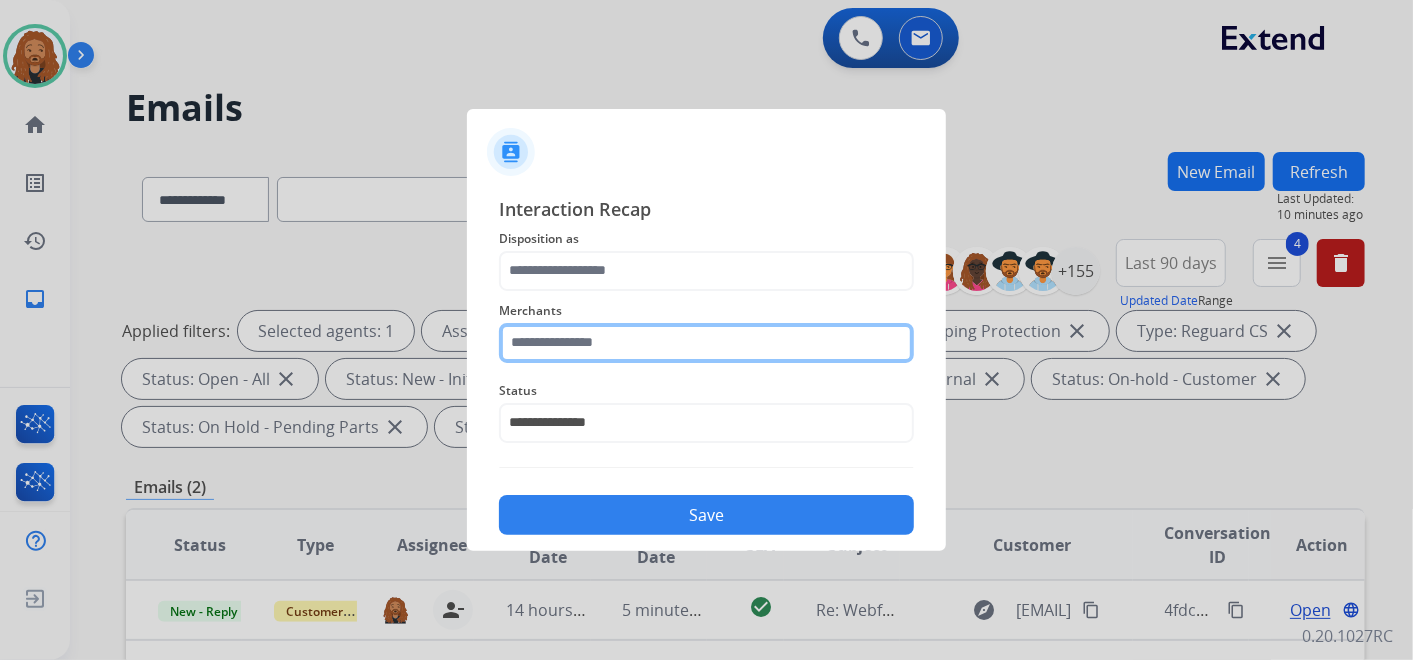 click 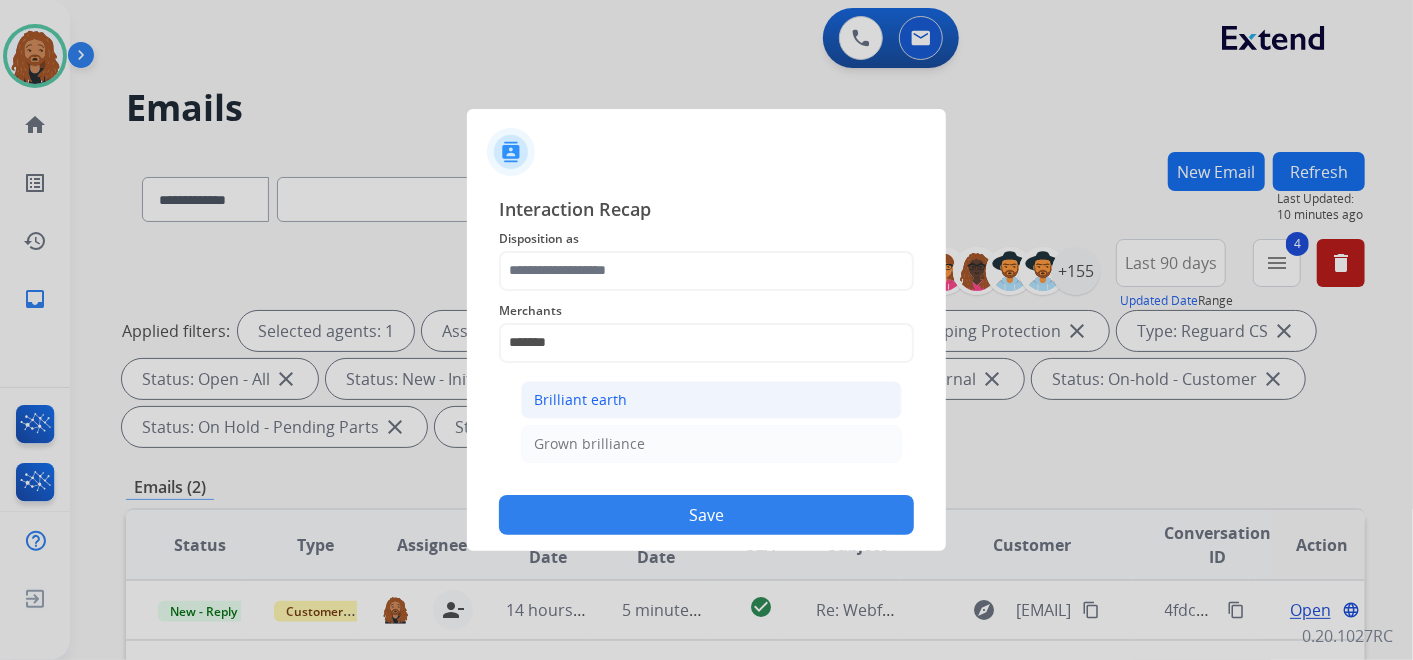 click on "Brilliant earth" 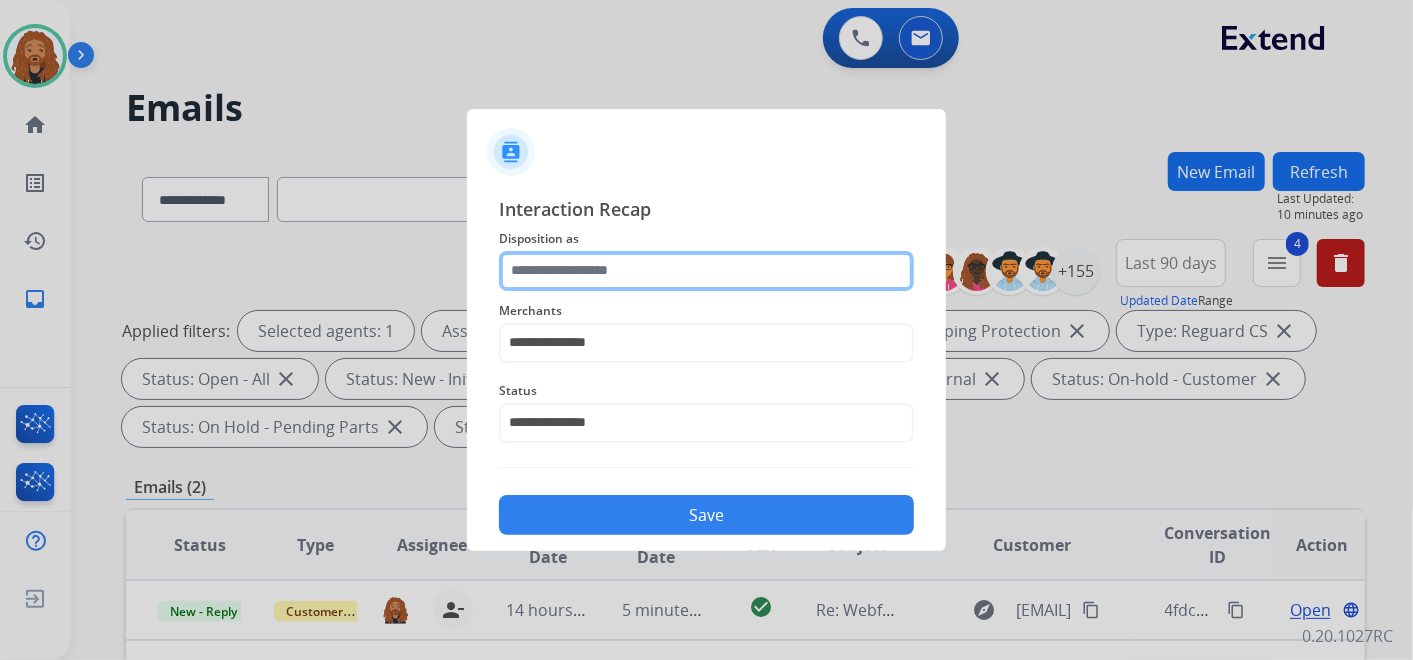 click 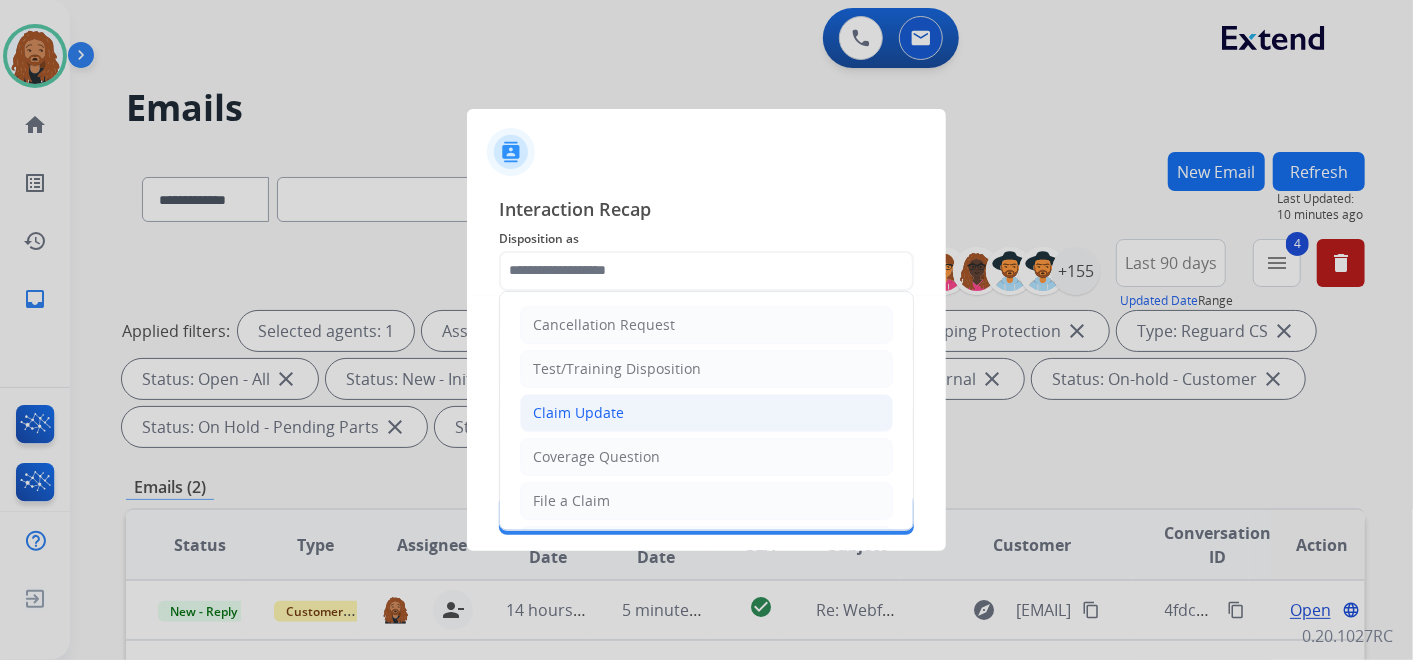 click on "Claim Update" 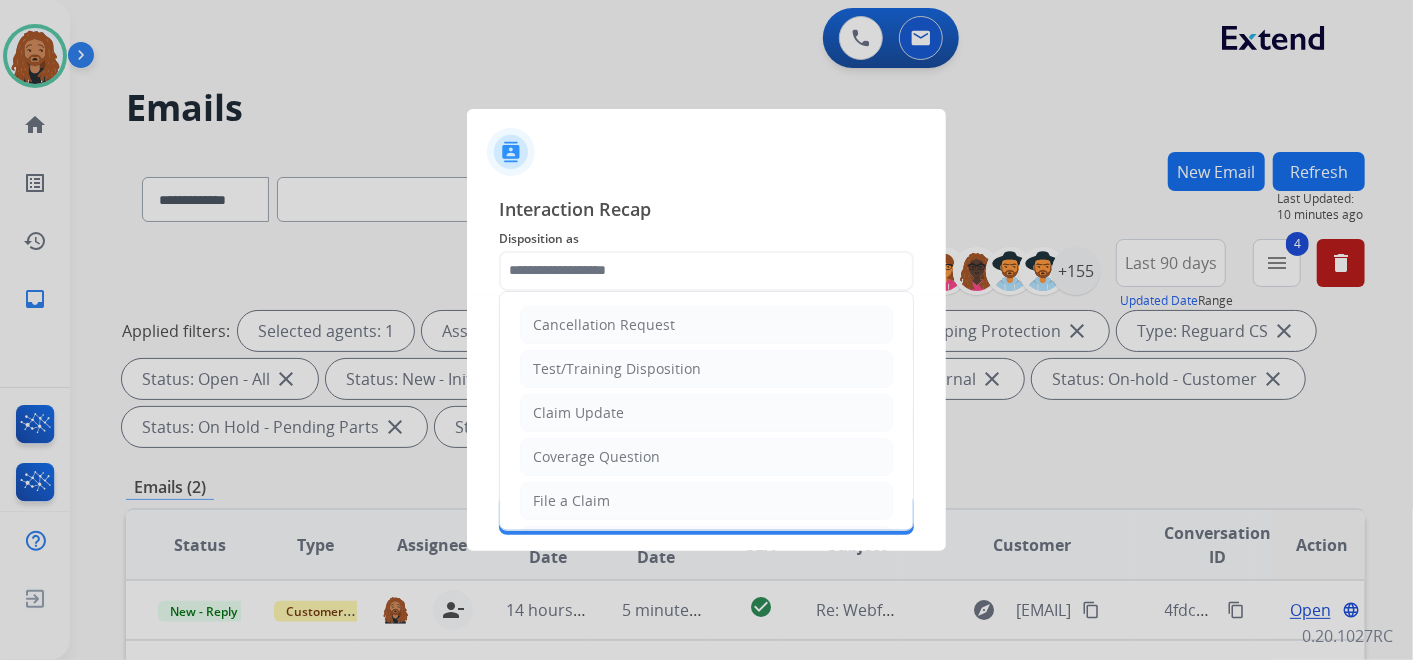 type on "**********" 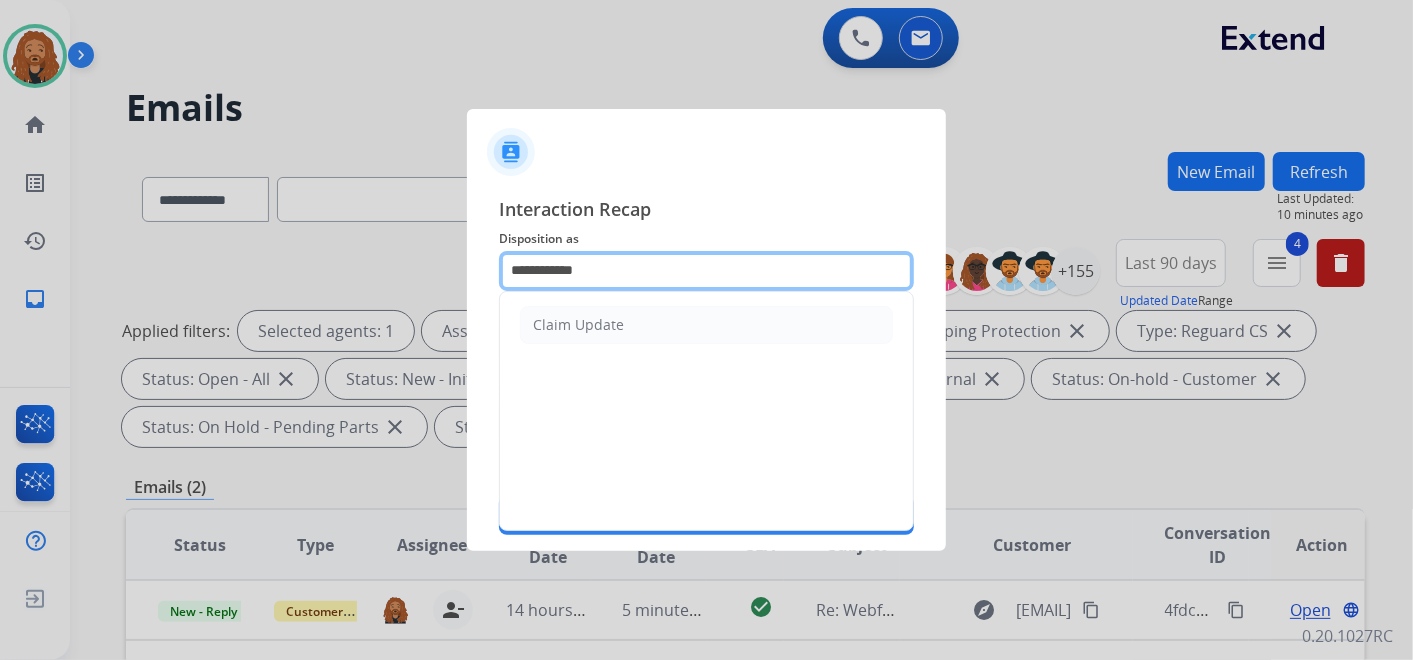 drag, startPoint x: 659, startPoint y: 278, endPoint x: 205, endPoint y: 274, distance: 454.0176 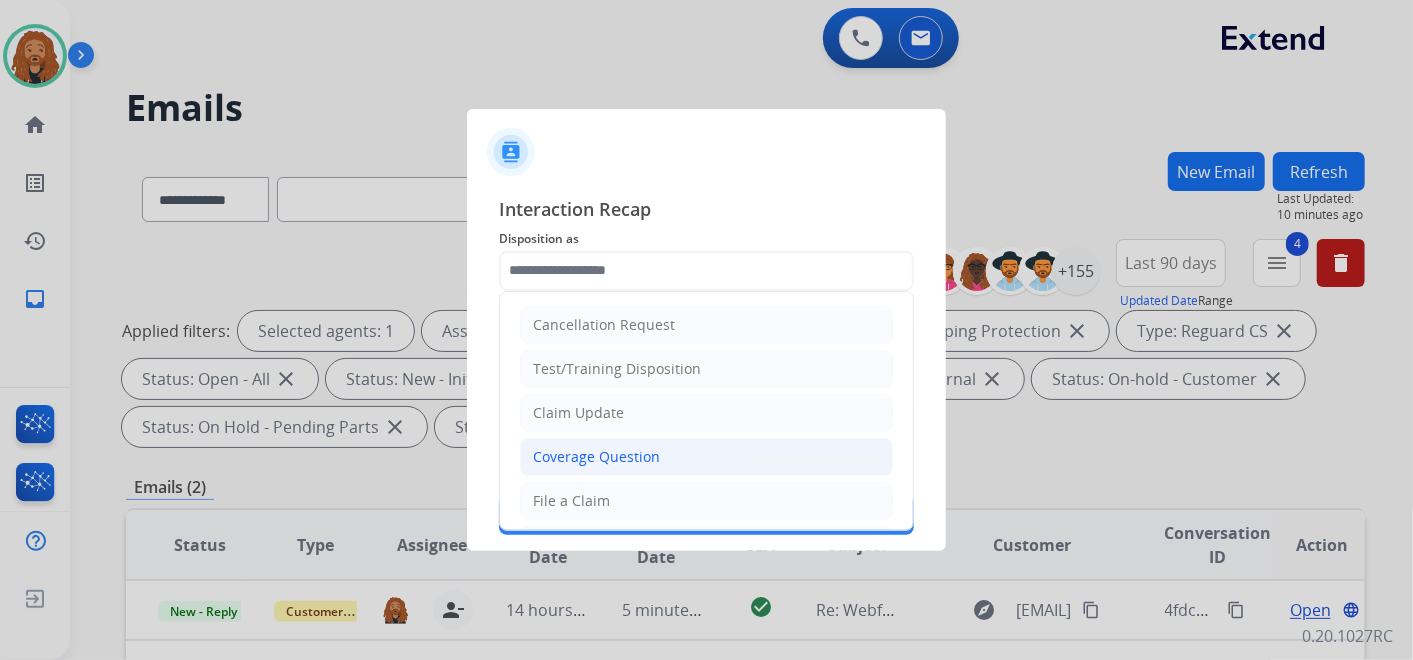 click on "Coverage Question" 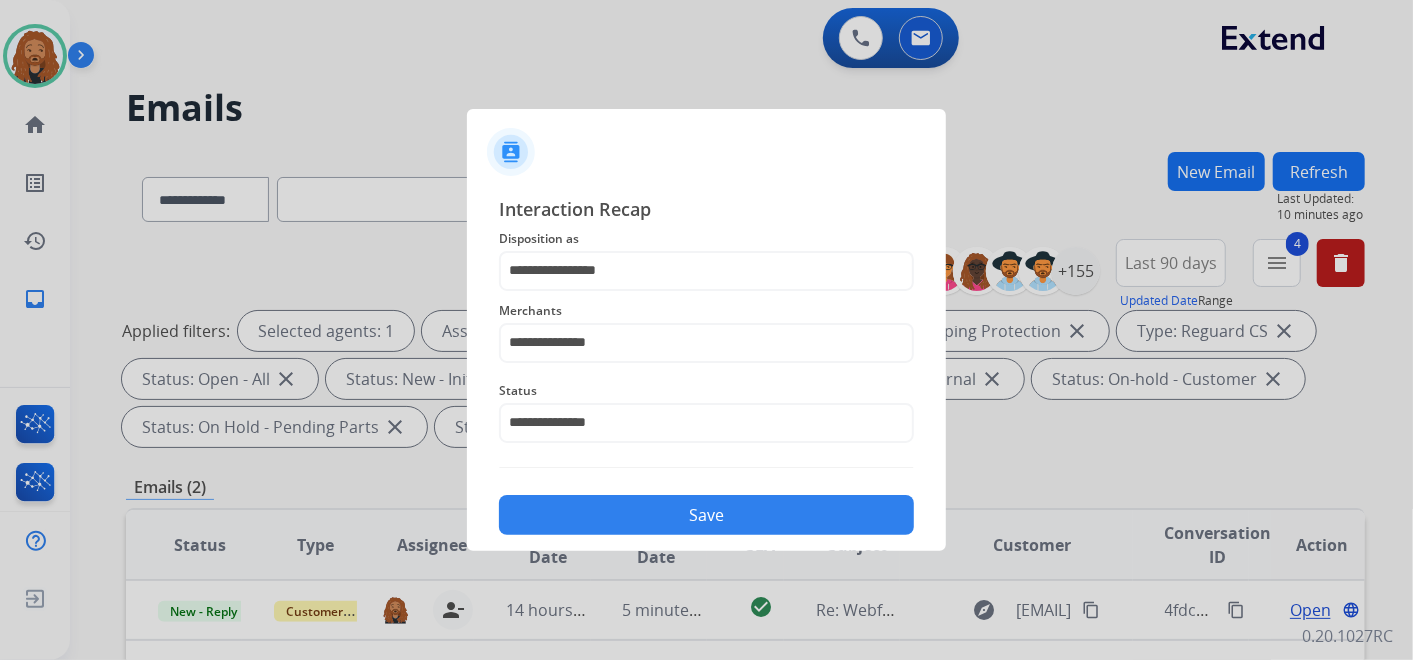 click on "Save" 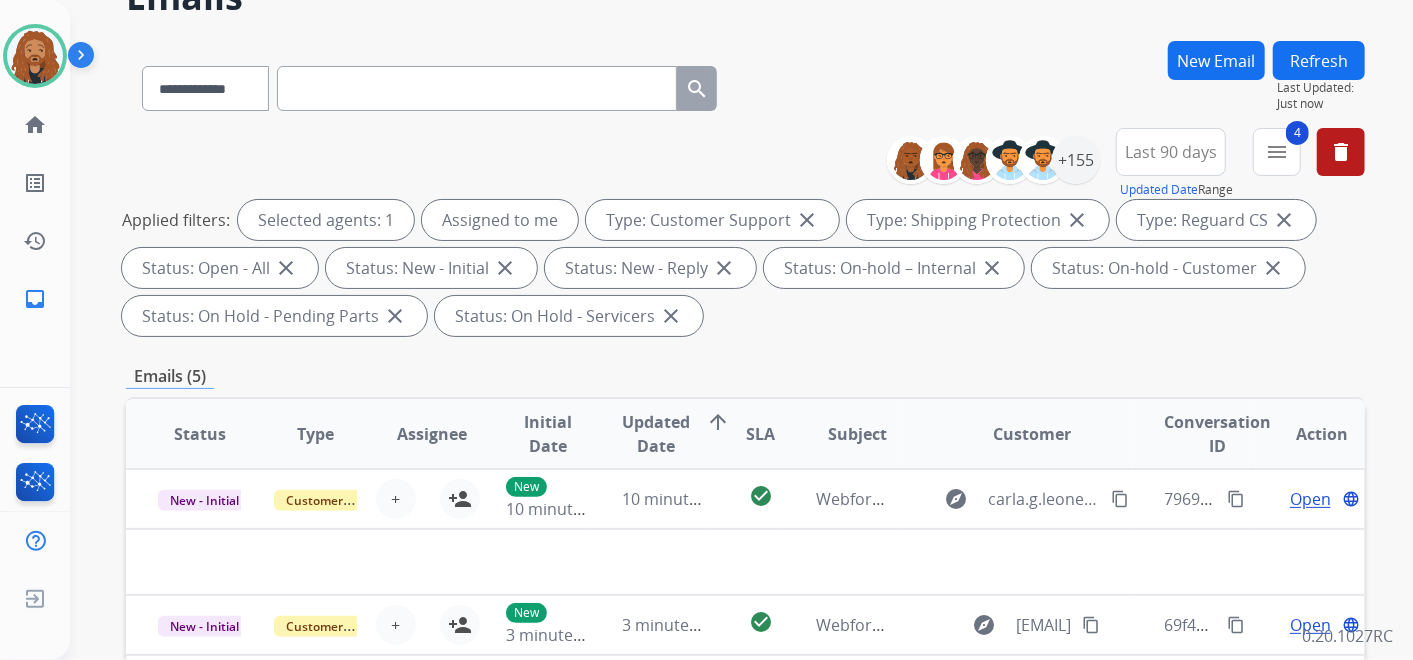 scroll, scrollTop: 444, scrollLeft: 0, axis: vertical 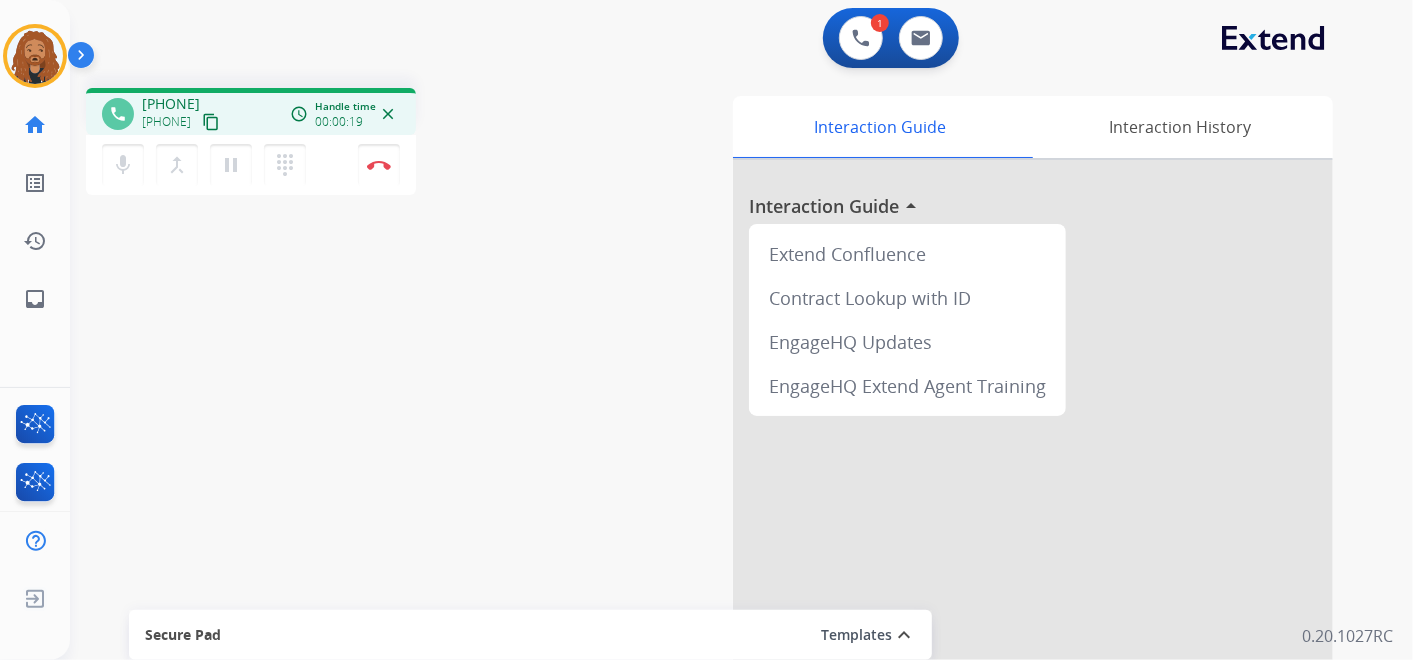 click on "content_copy" at bounding box center [211, 122] 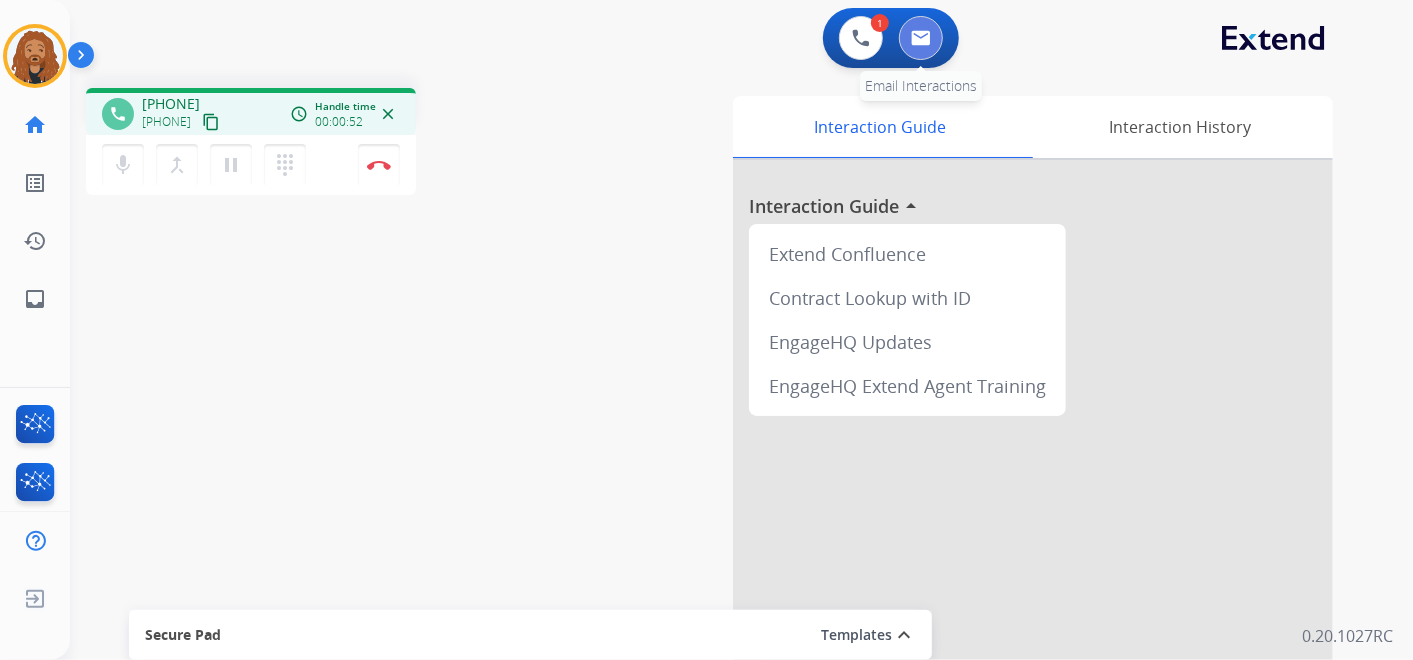 click at bounding box center (921, 38) 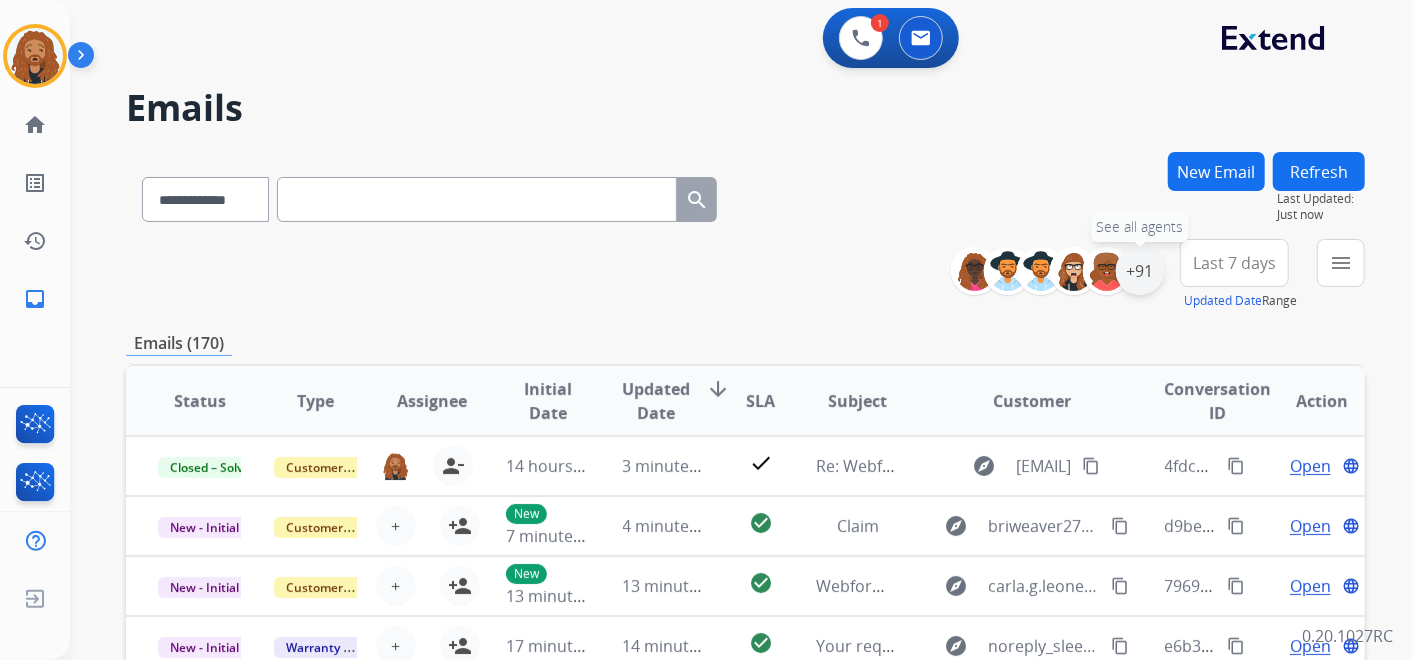 click on "+91" at bounding box center (1140, 271) 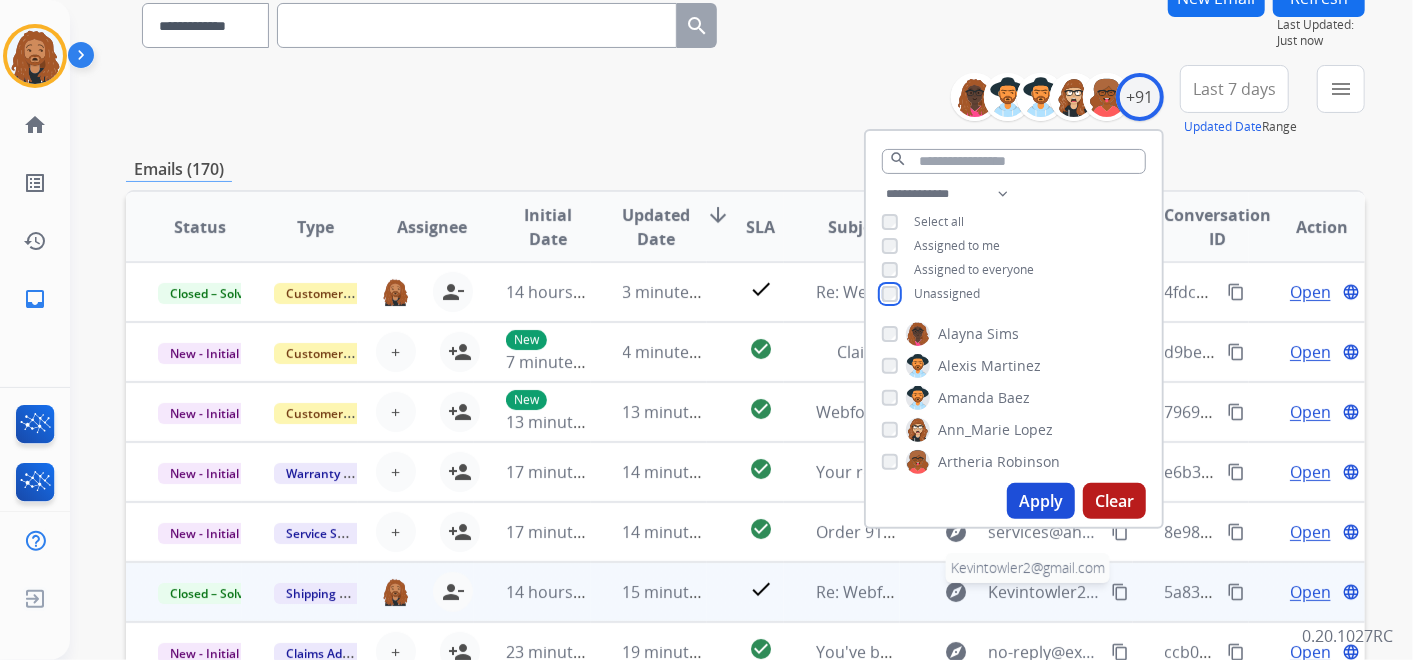 scroll, scrollTop: 333, scrollLeft: 0, axis: vertical 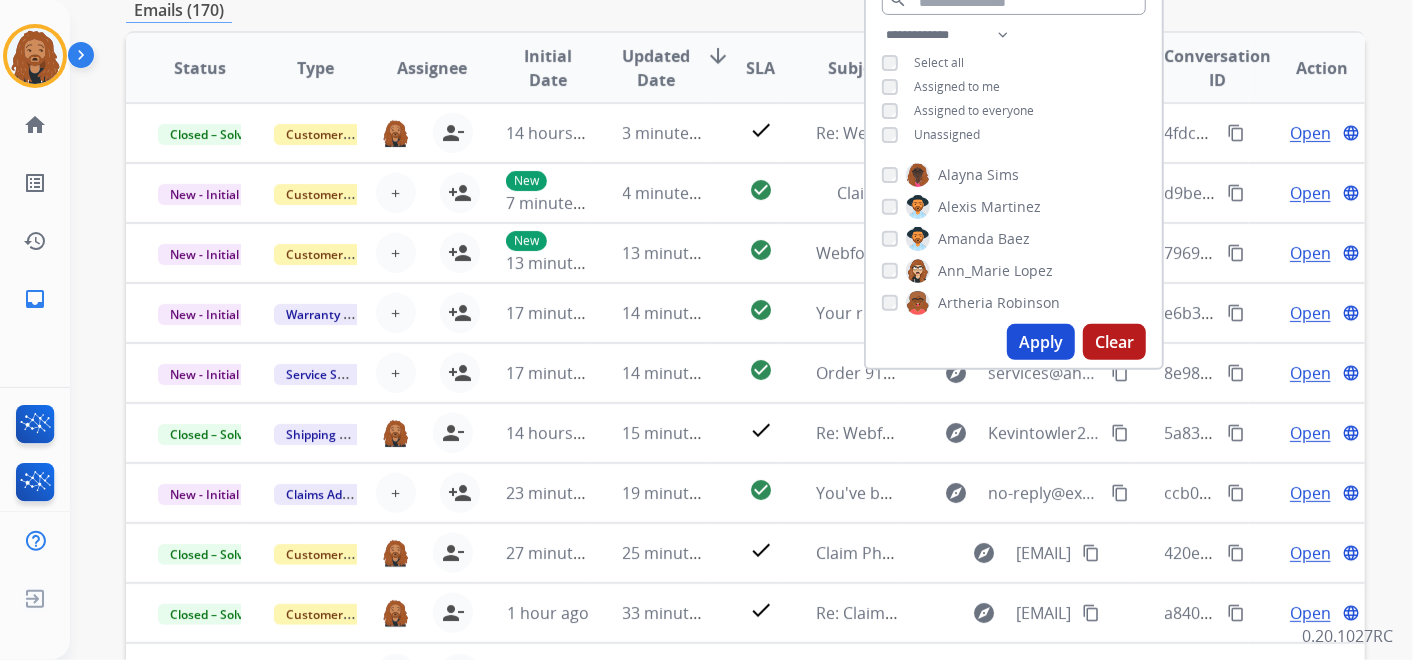 click on "Apply" at bounding box center (1041, 342) 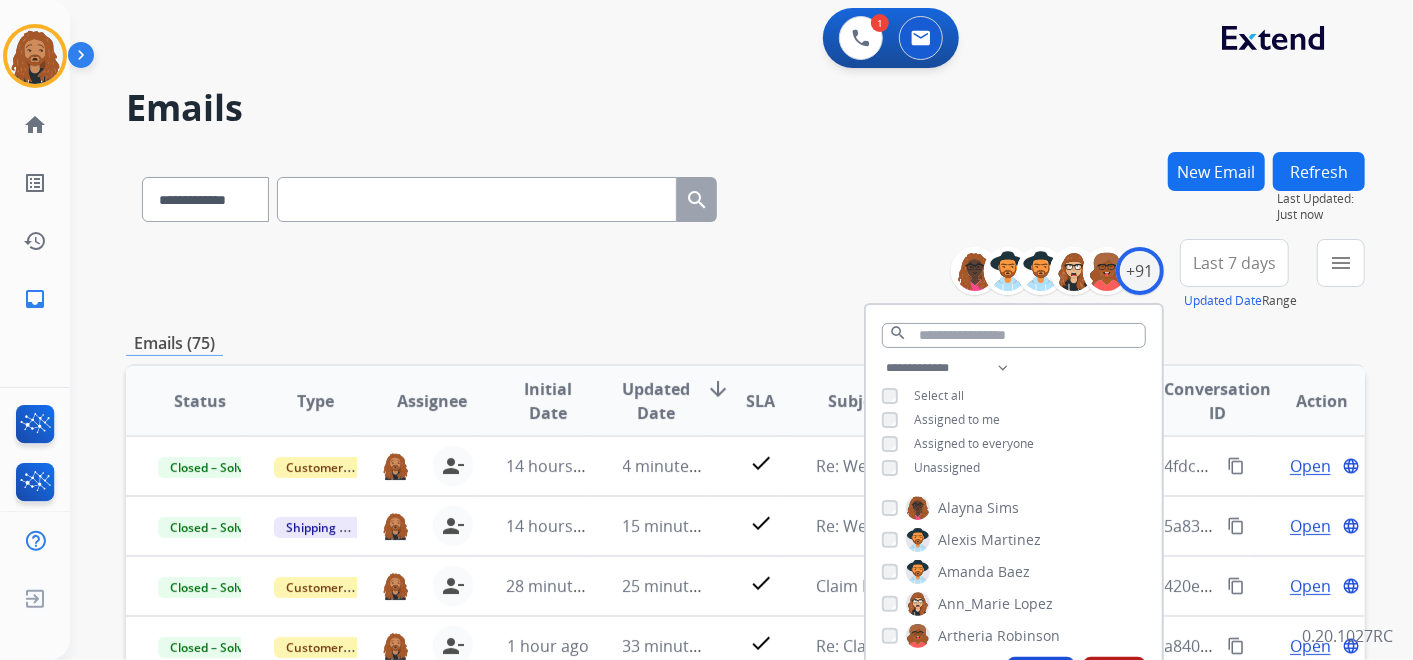 click on "Last 7 days" at bounding box center (1234, 263) 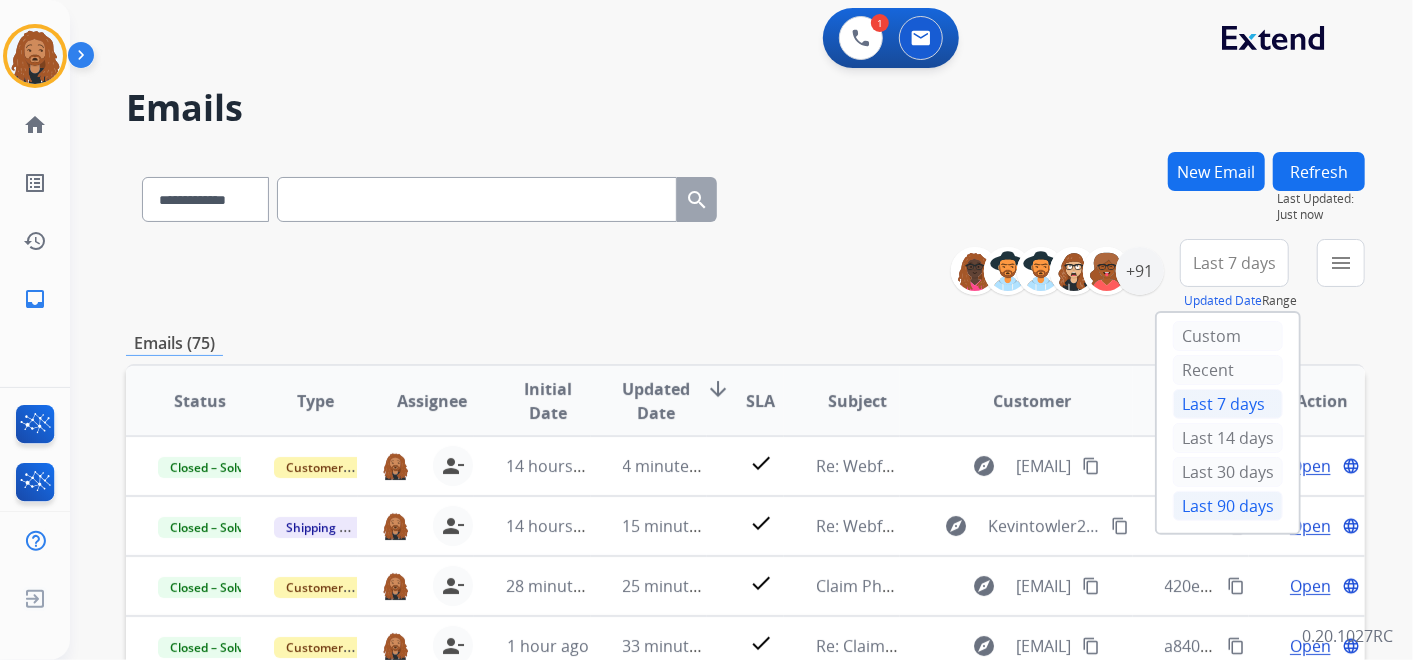 click on "Last 90 days" at bounding box center [1228, 506] 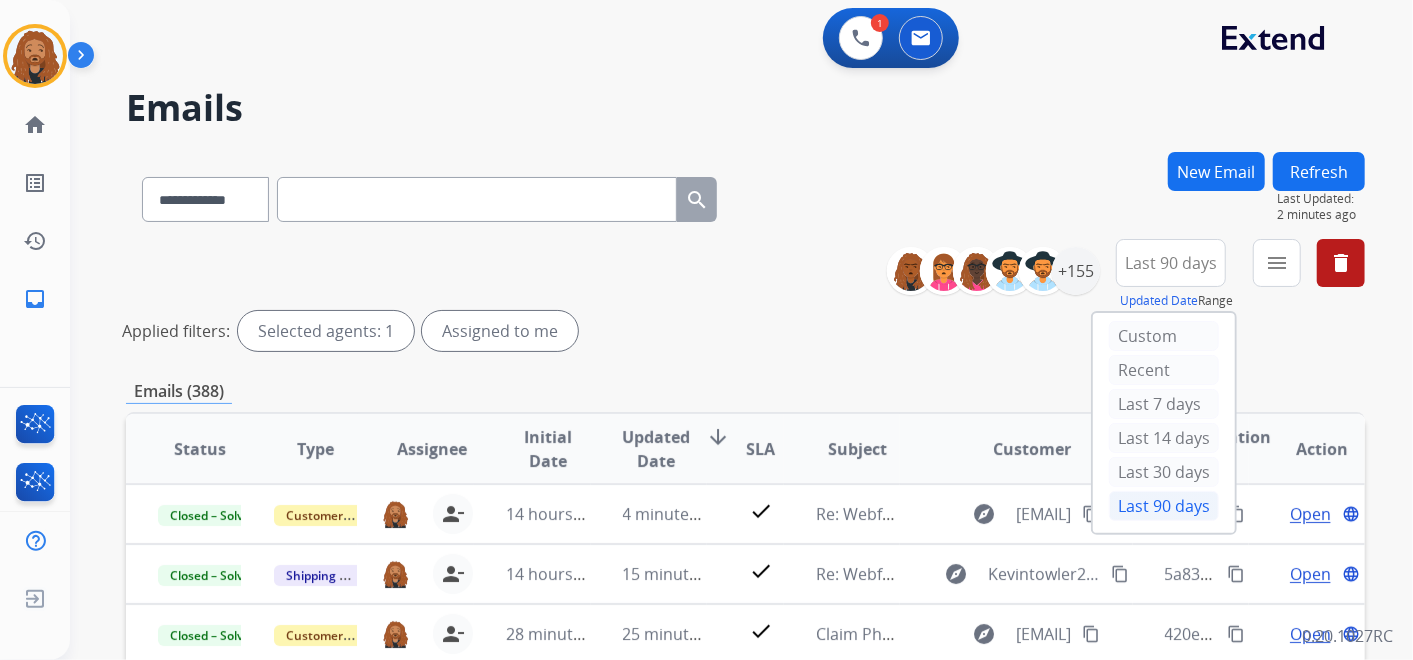 click on "**********" at bounding box center [745, 669] 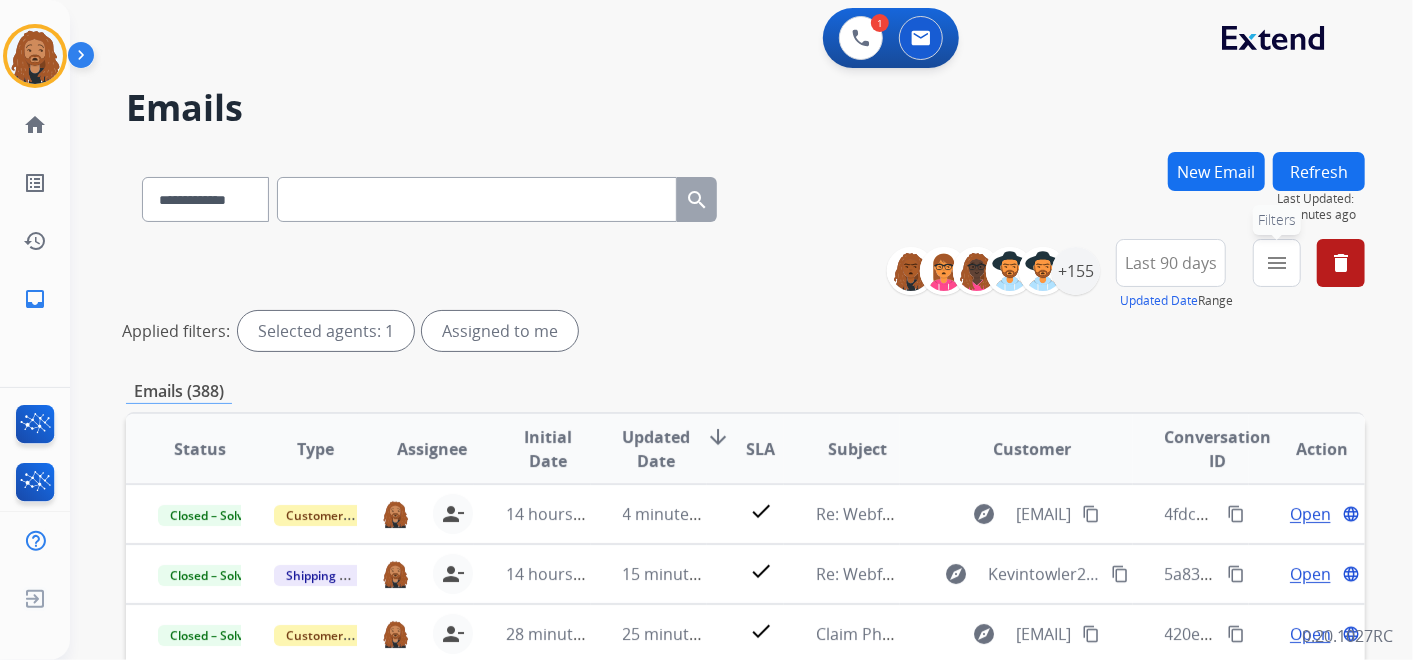 click on "menu  Filters" at bounding box center (1277, 263) 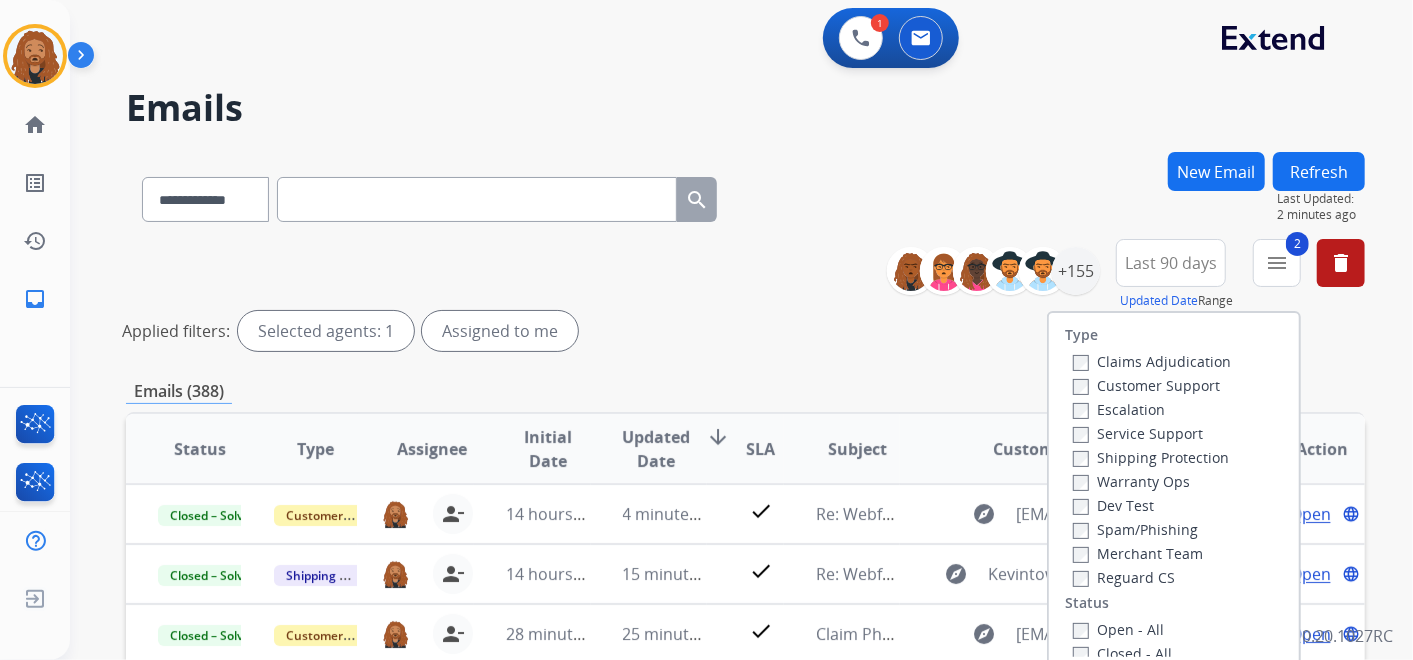 click on "Shipping Protection" at bounding box center [1151, 457] 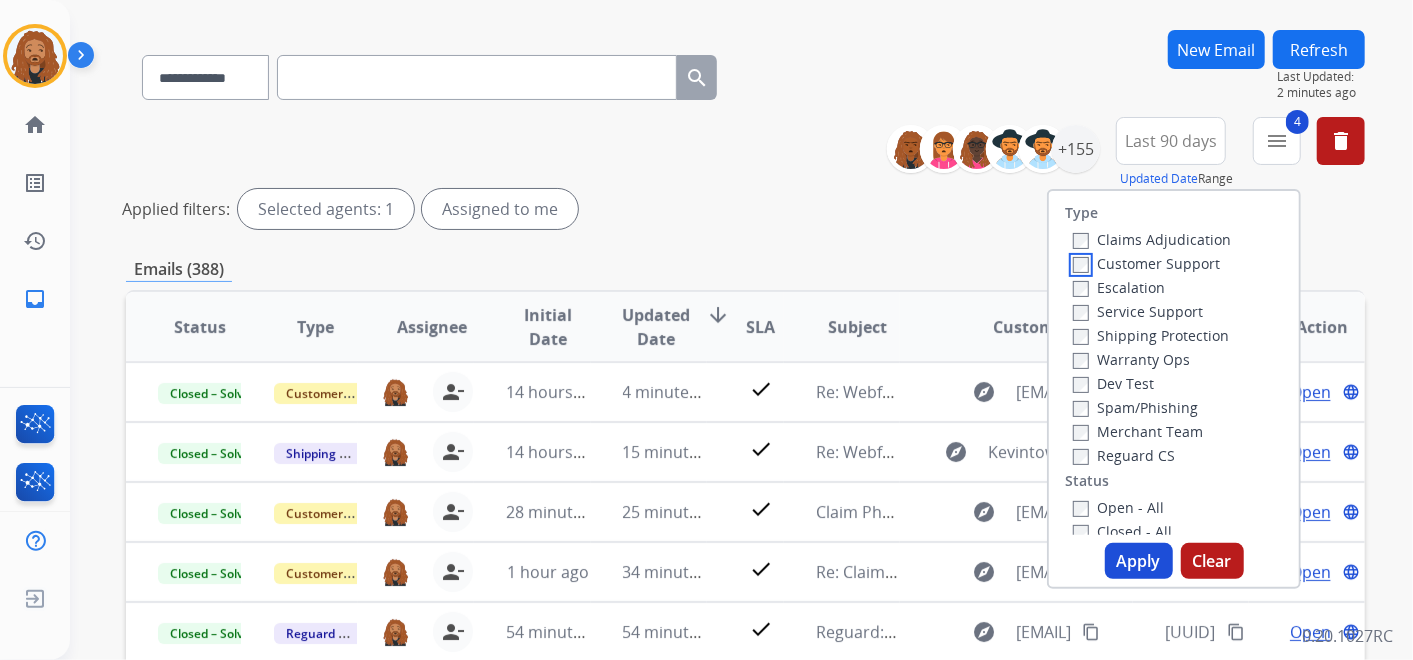 scroll, scrollTop: 222, scrollLeft: 0, axis: vertical 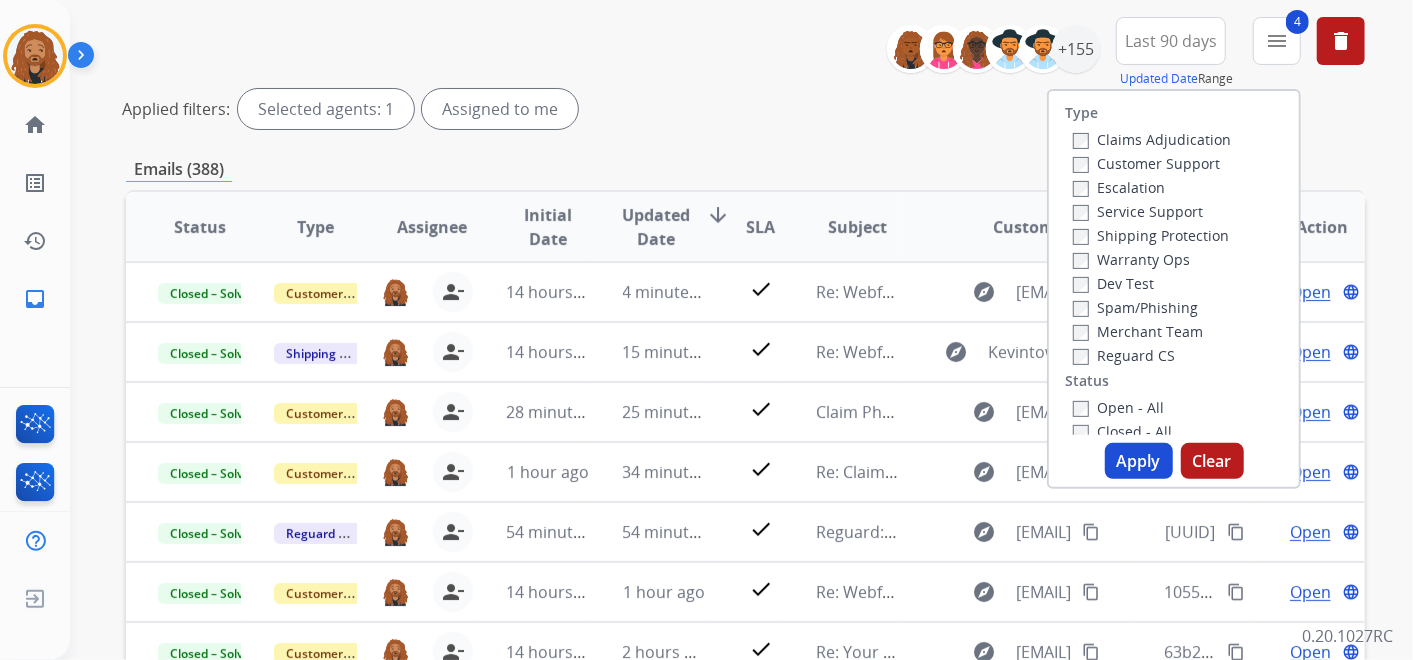 click on "Apply" at bounding box center (1139, 461) 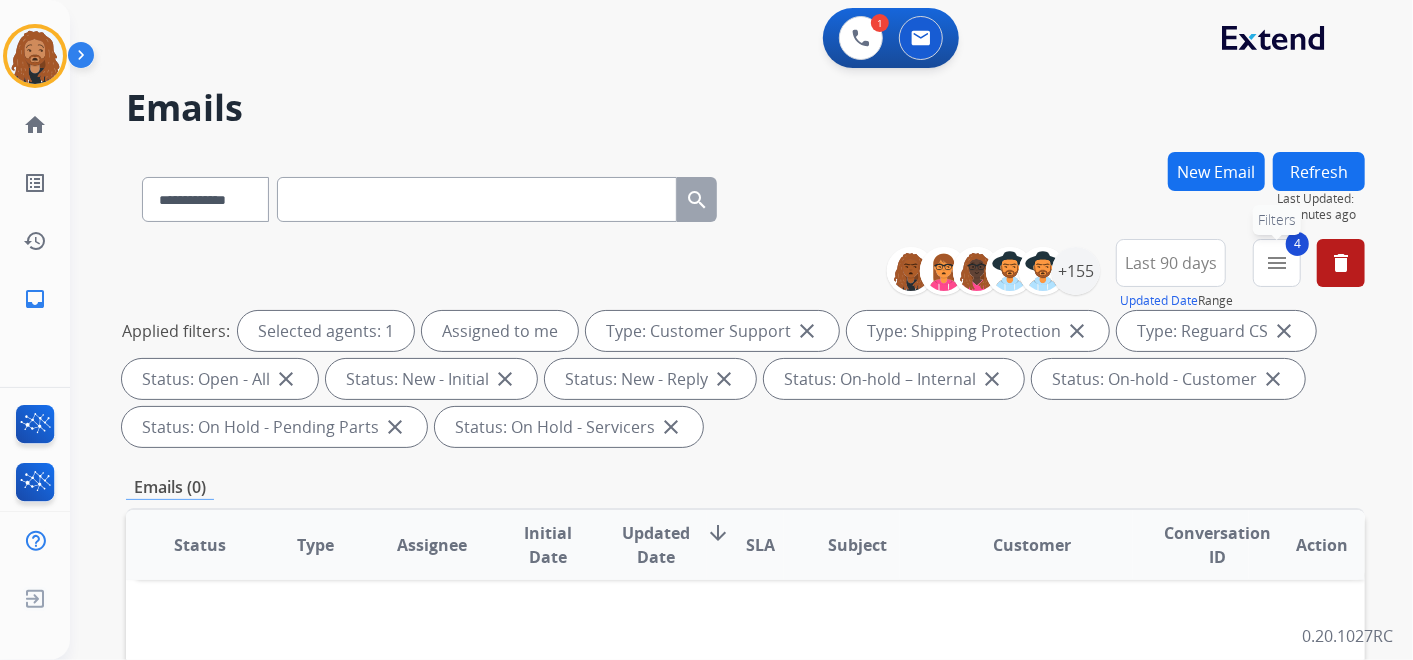click on "4" at bounding box center (1297, 244) 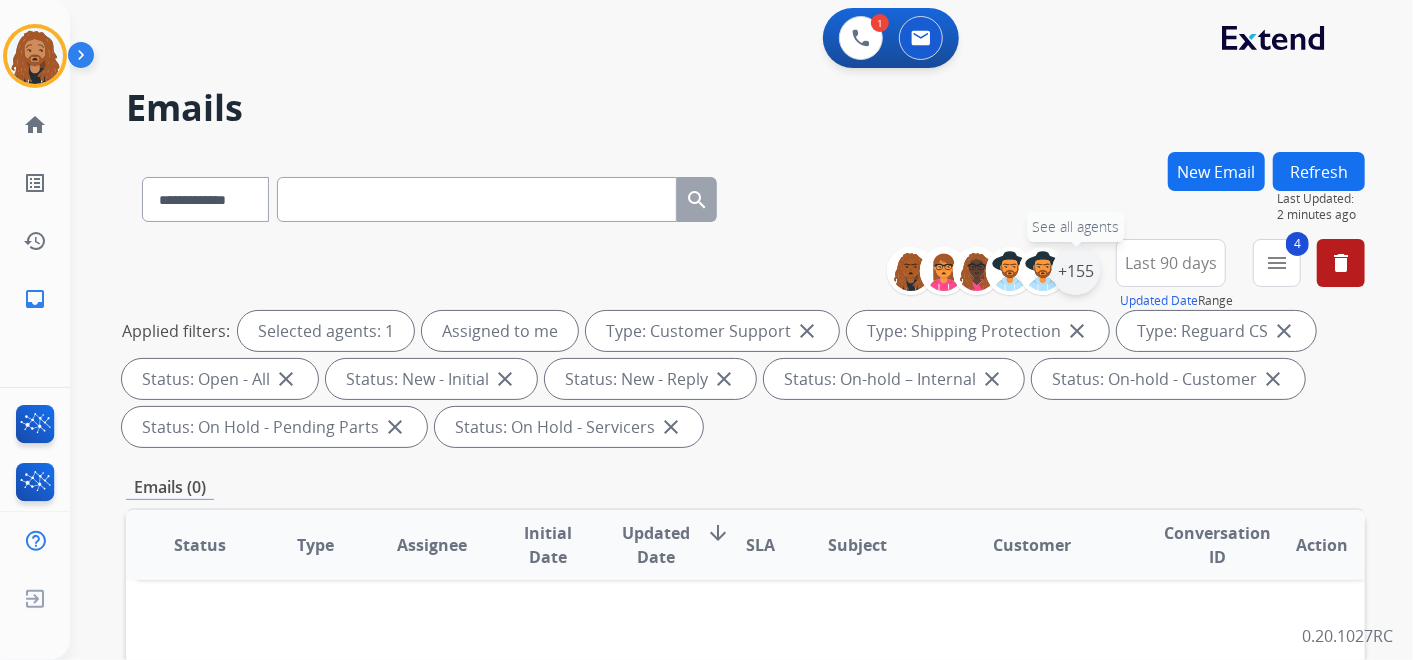 click on "+155" at bounding box center [1076, 271] 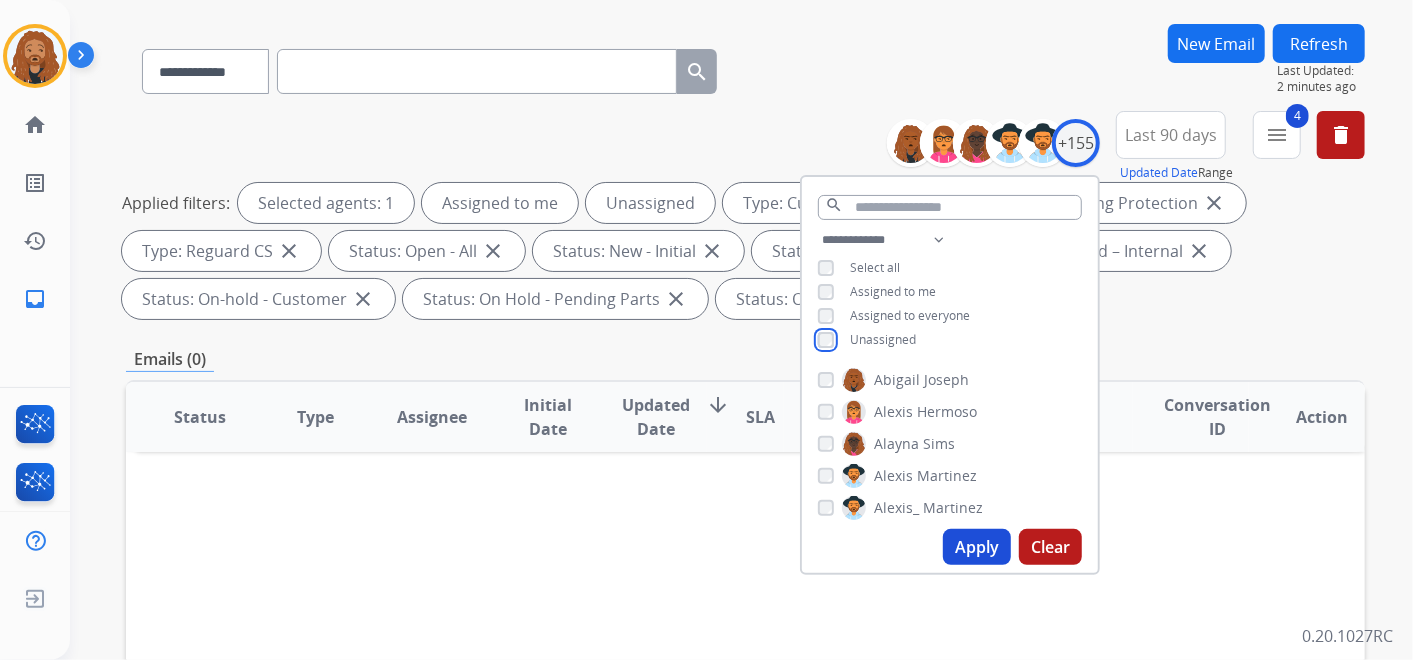 scroll, scrollTop: 222, scrollLeft: 0, axis: vertical 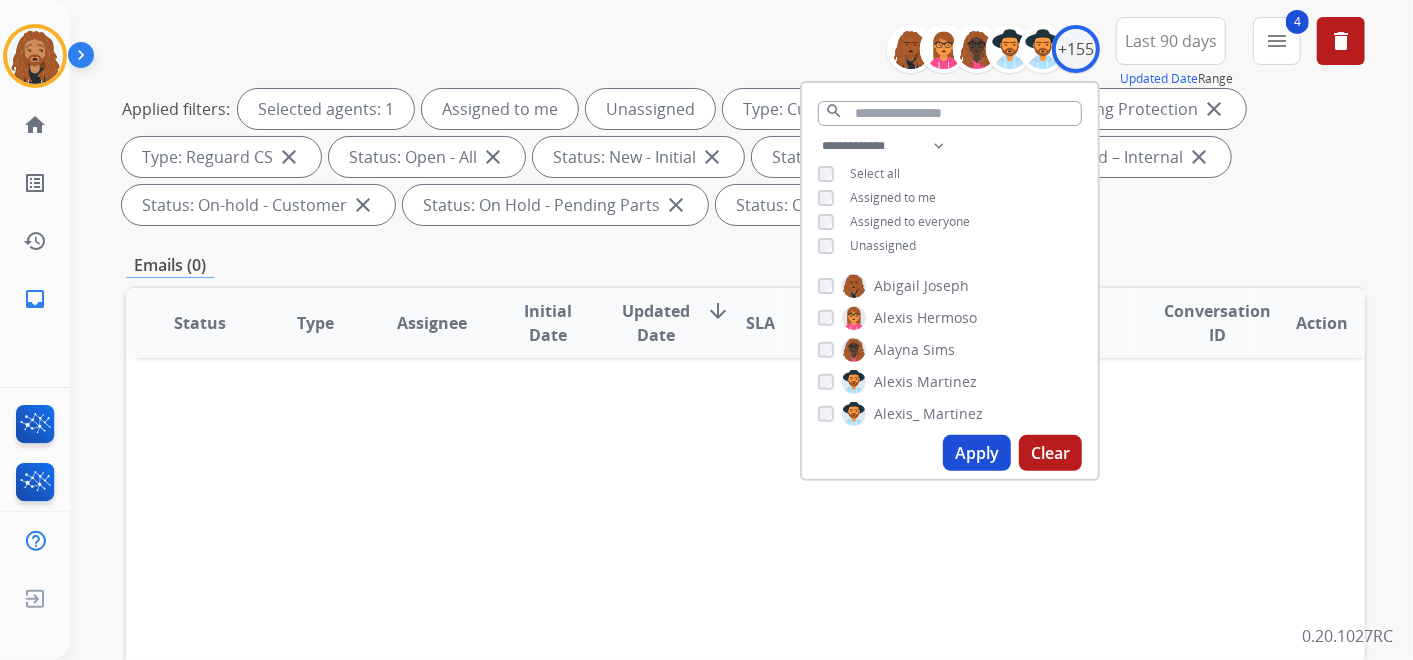 click on "Apply" at bounding box center [977, 453] 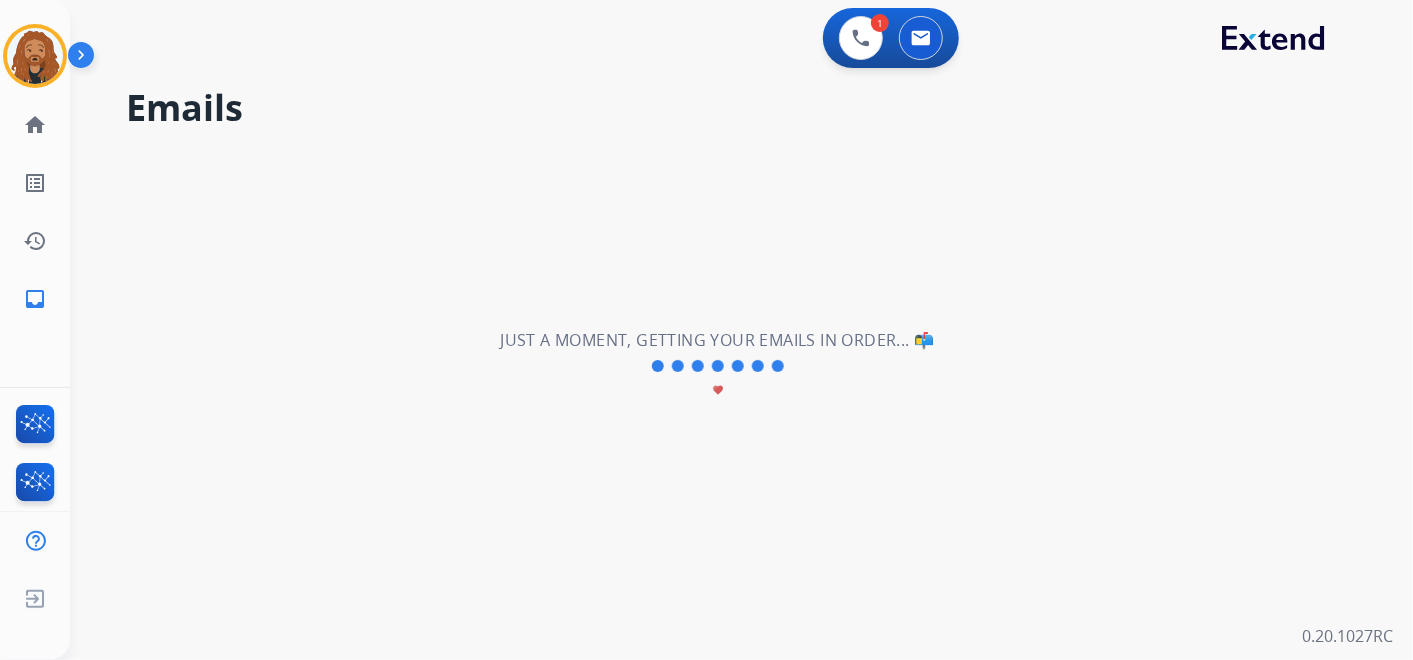 scroll, scrollTop: 0, scrollLeft: 0, axis: both 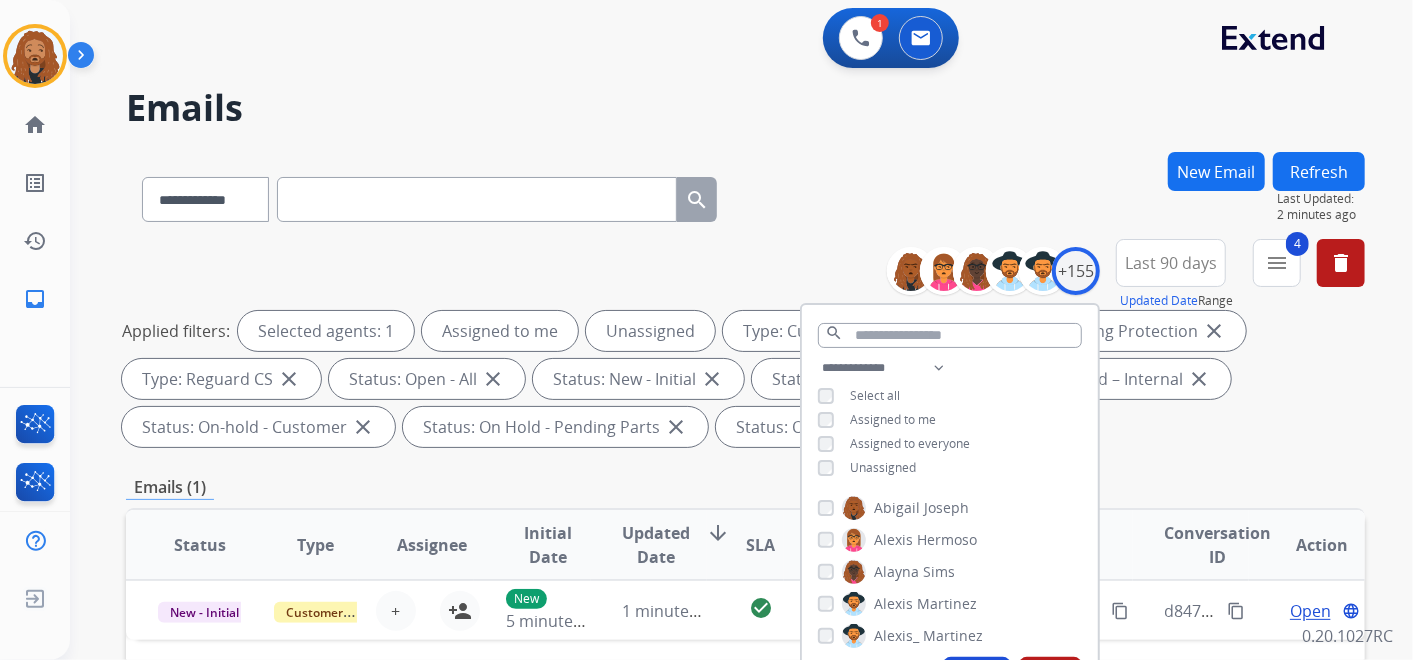 click on "**********" at bounding box center (717, 402) 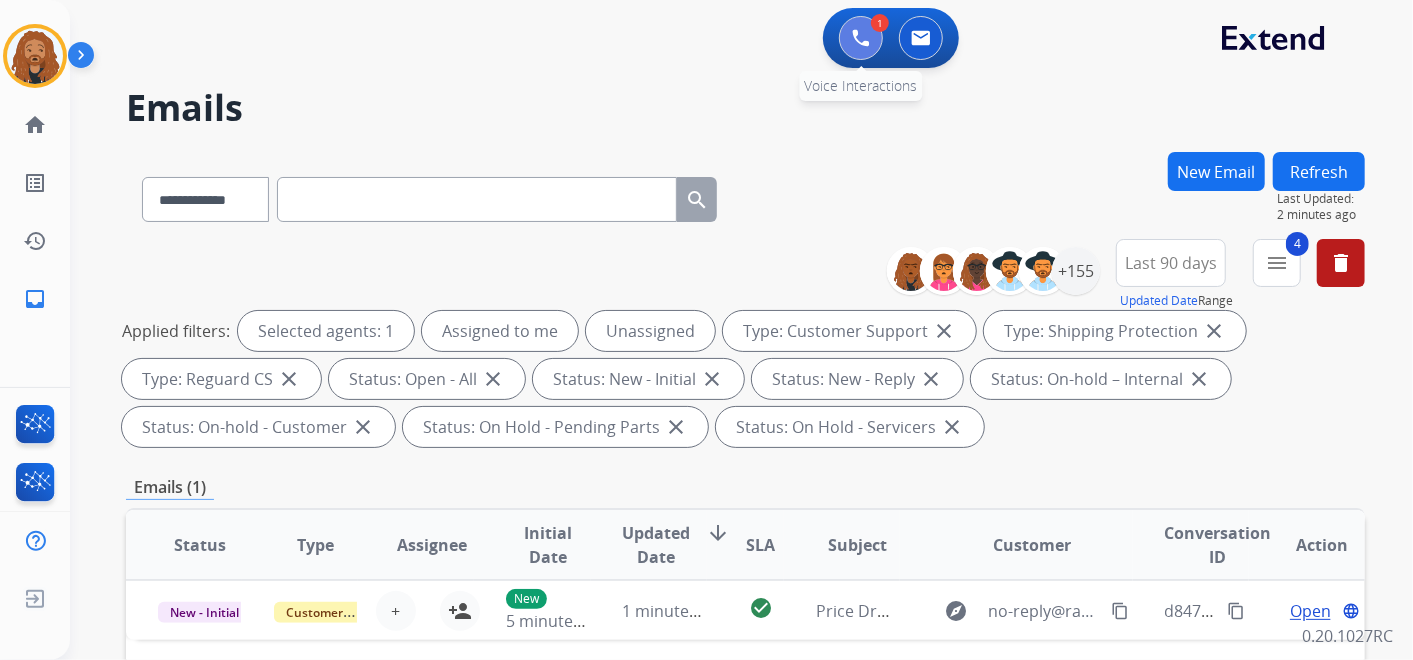 click at bounding box center [861, 38] 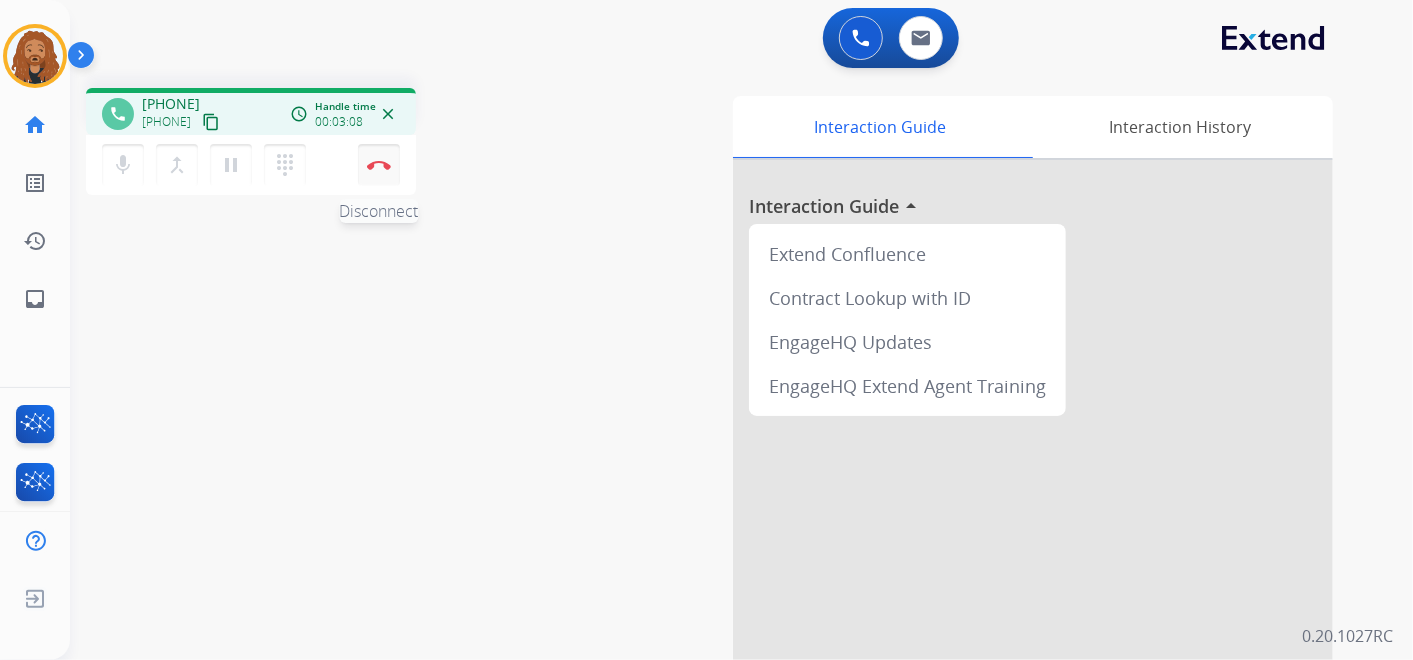 click at bounding box center (379, 165) 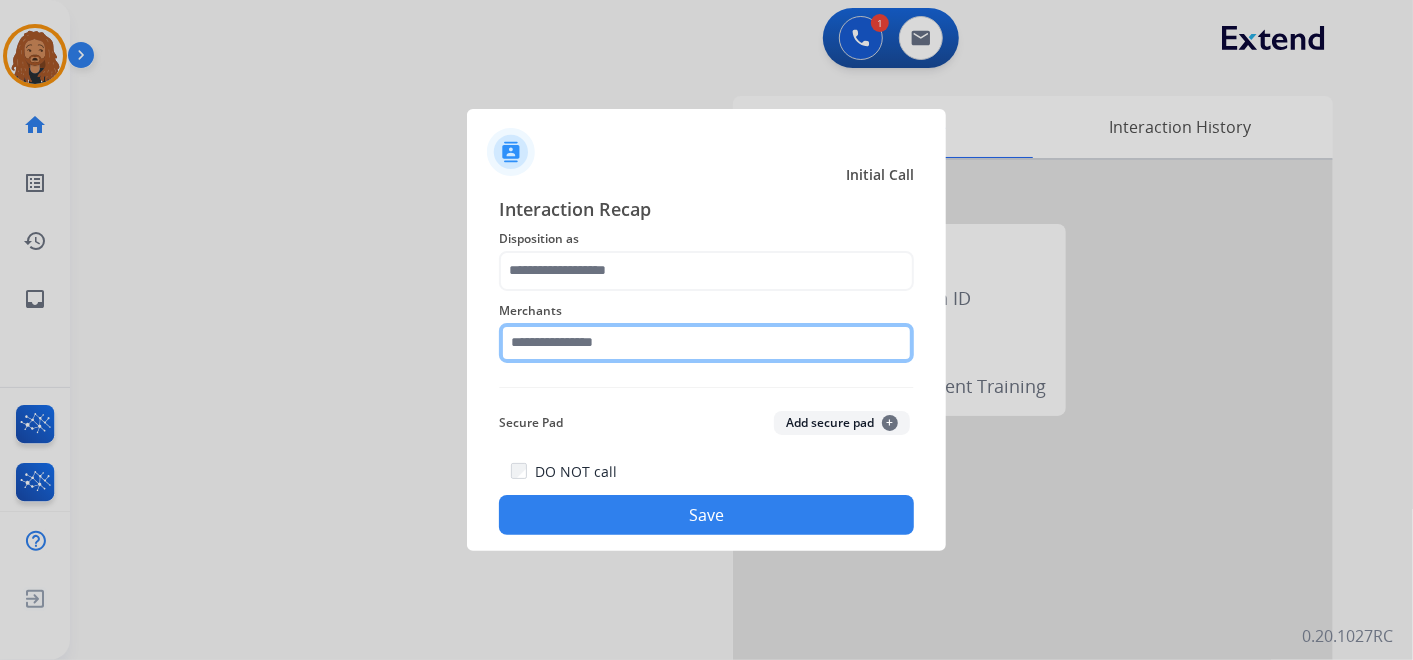 click on "Merchants" 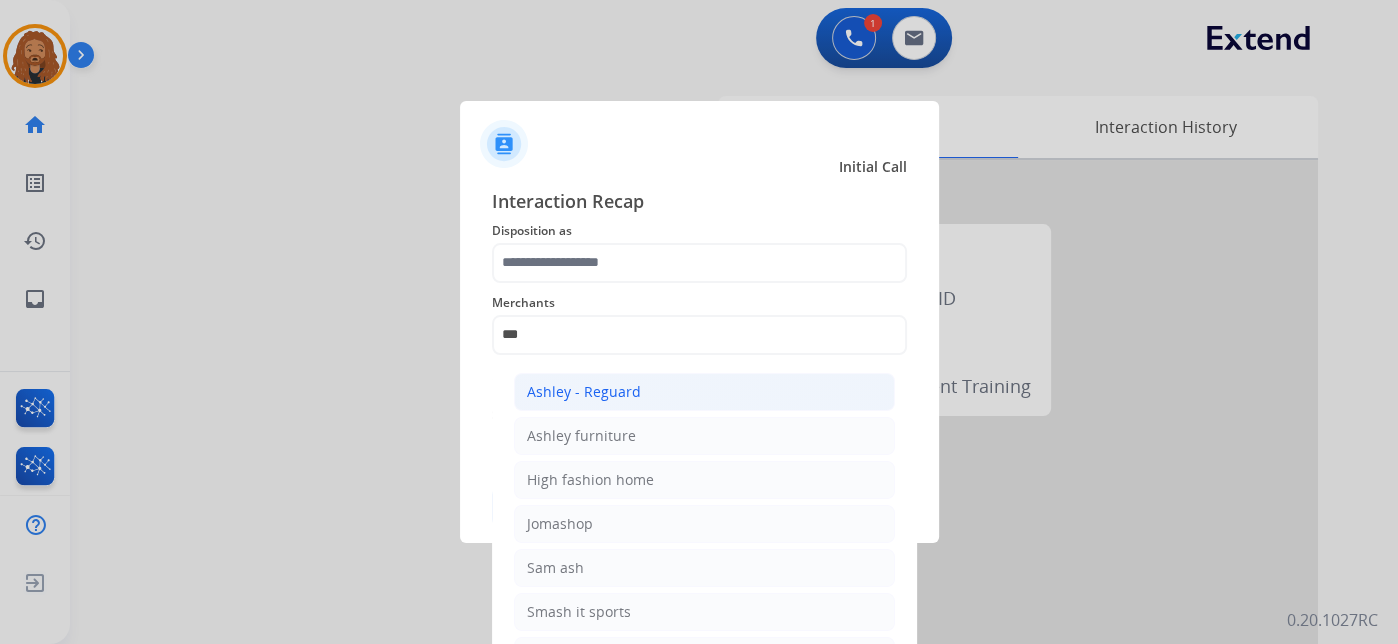 click on "Ashley - Reguard" 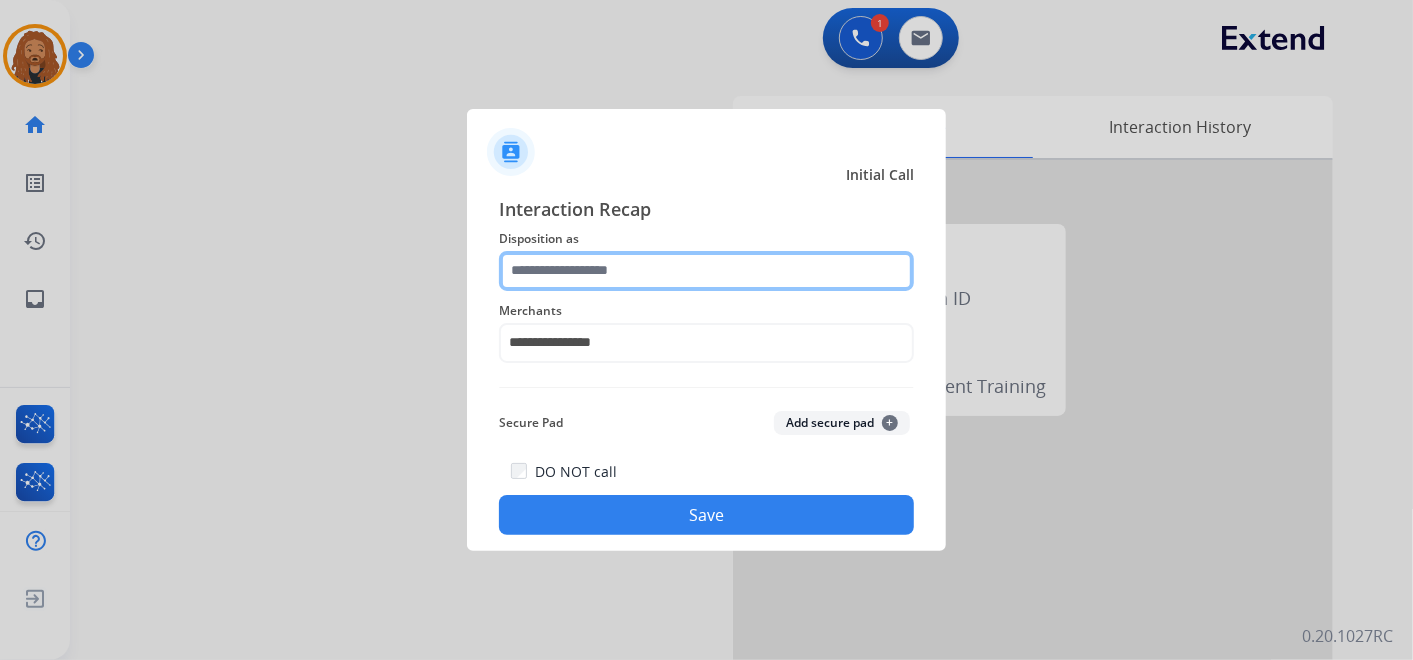 click 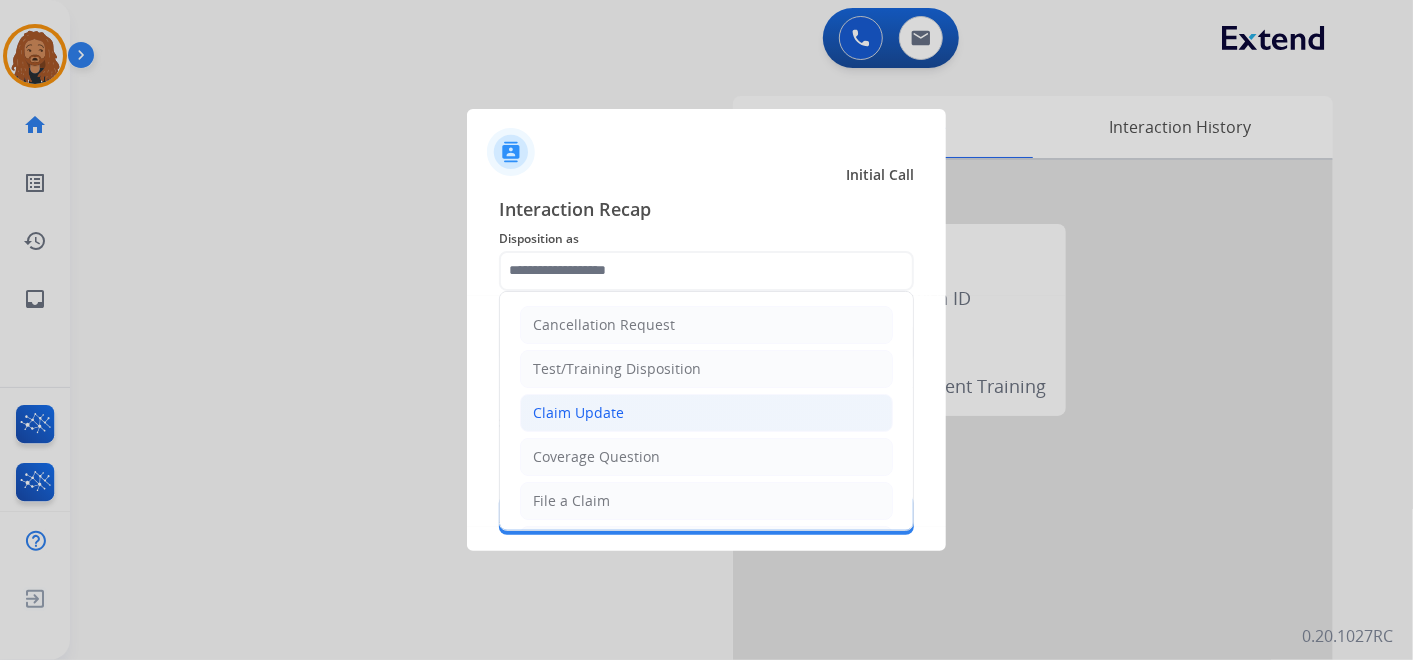 click on "Claim Update" 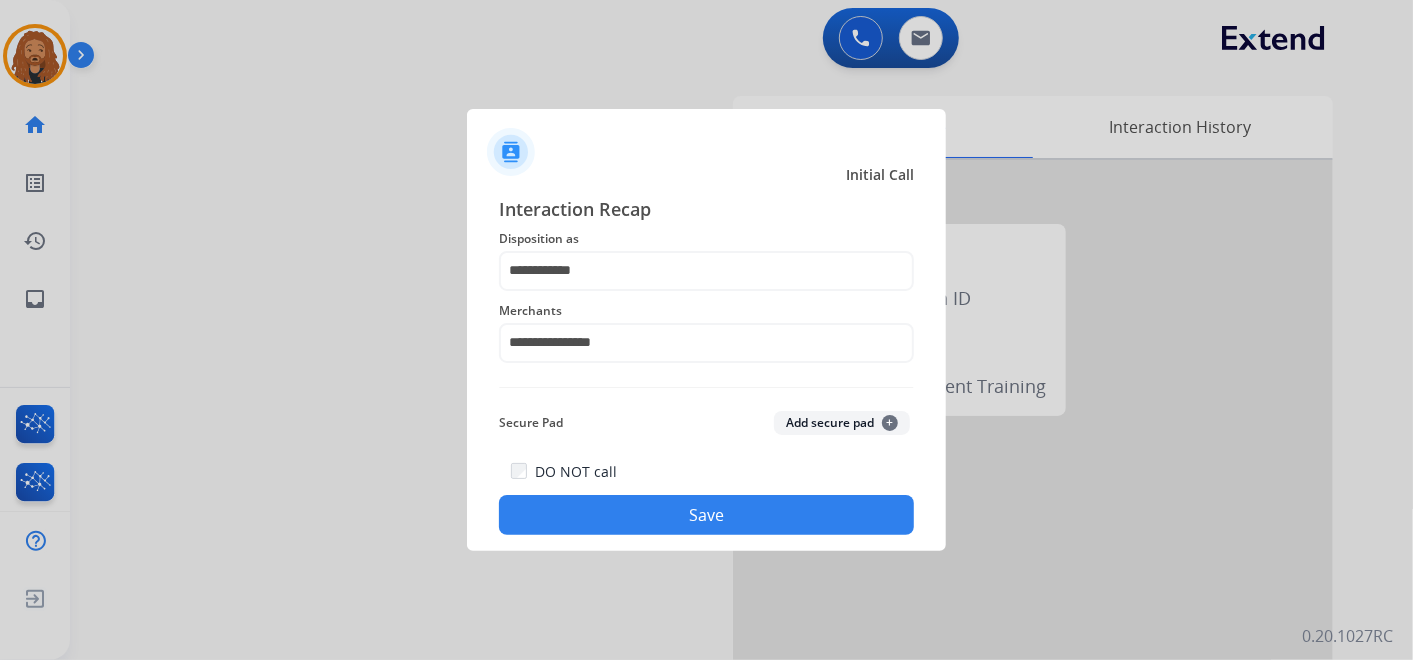 click on "Save" 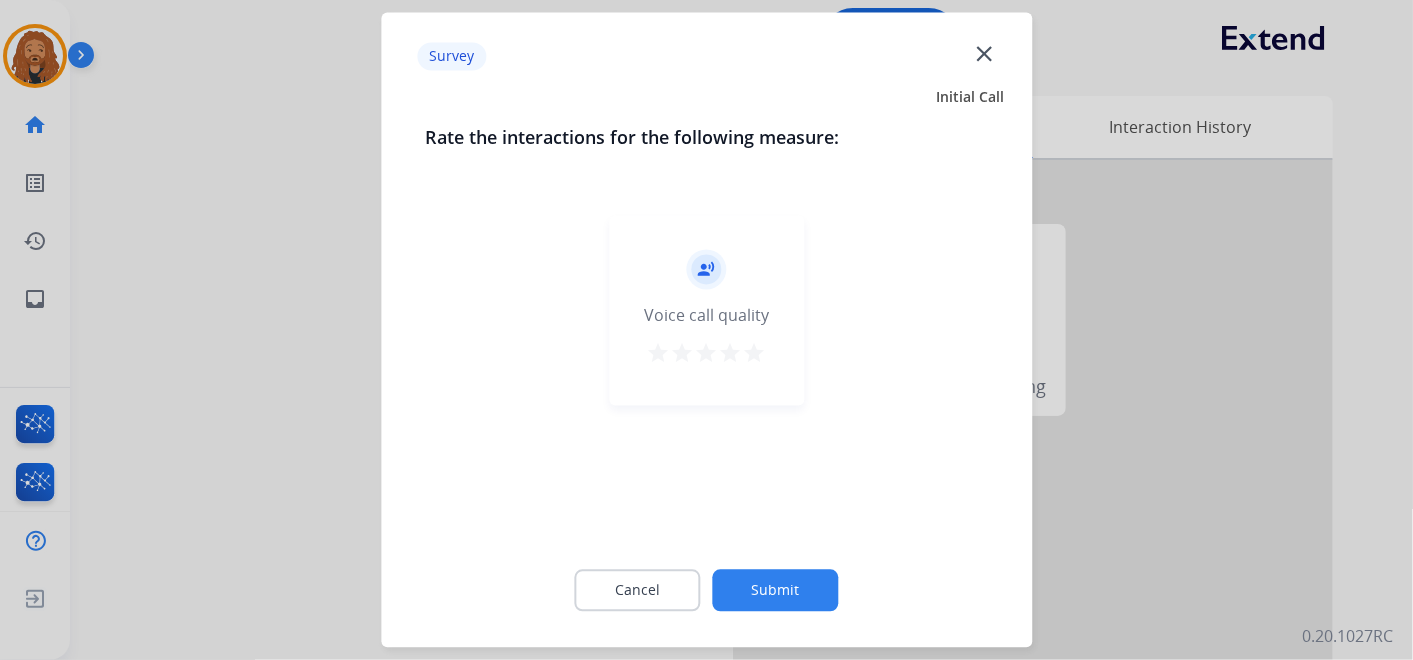 click on "star" at bounding box center [755, 354] 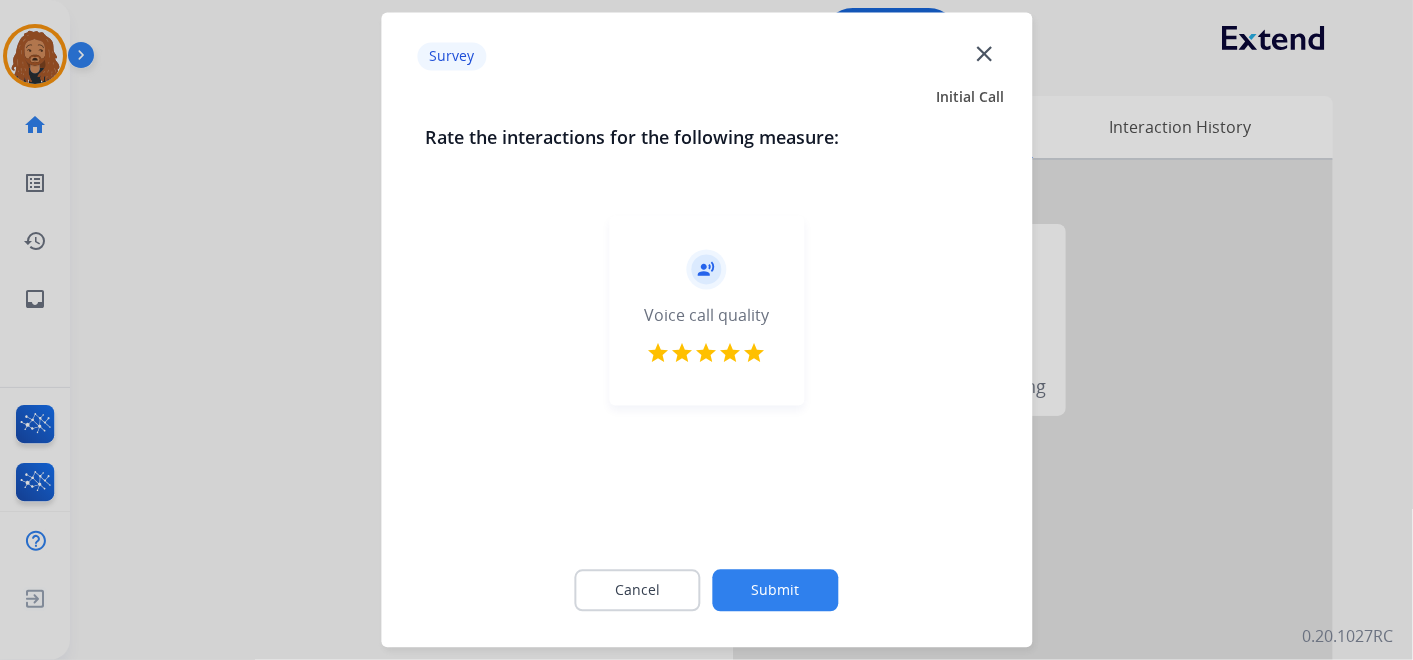 click on "Submit" 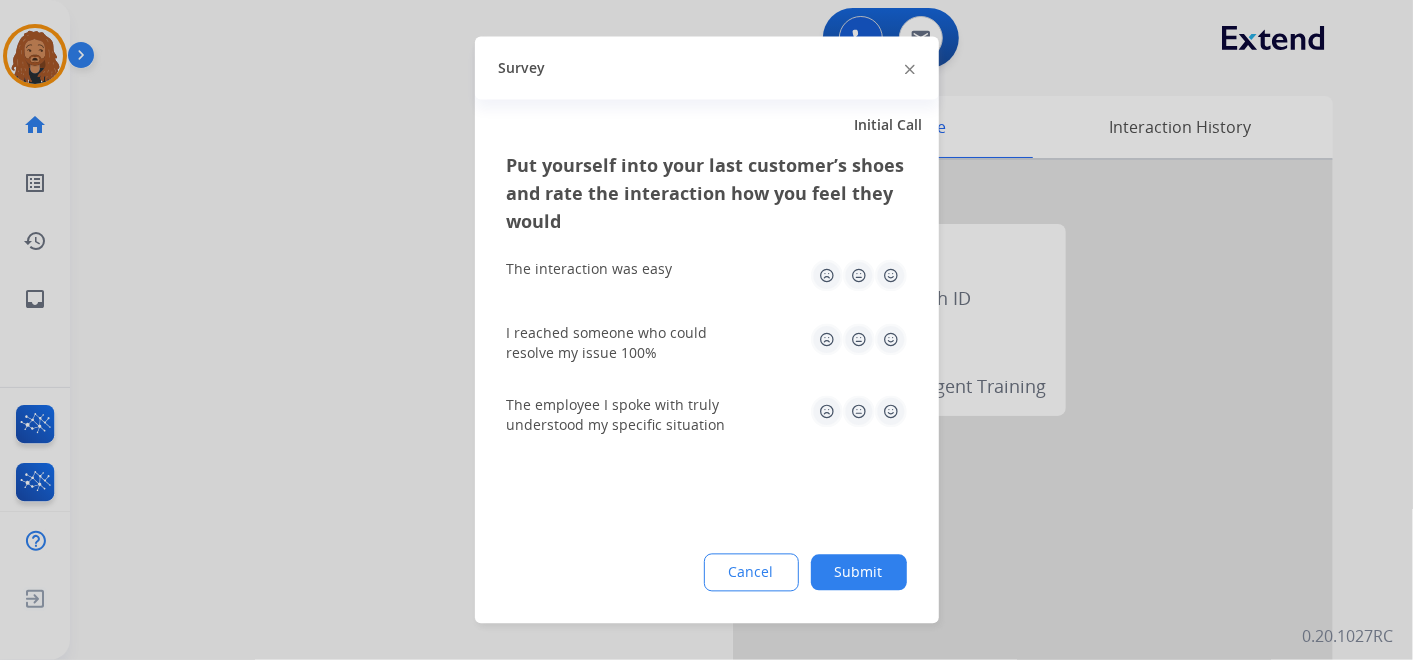 click 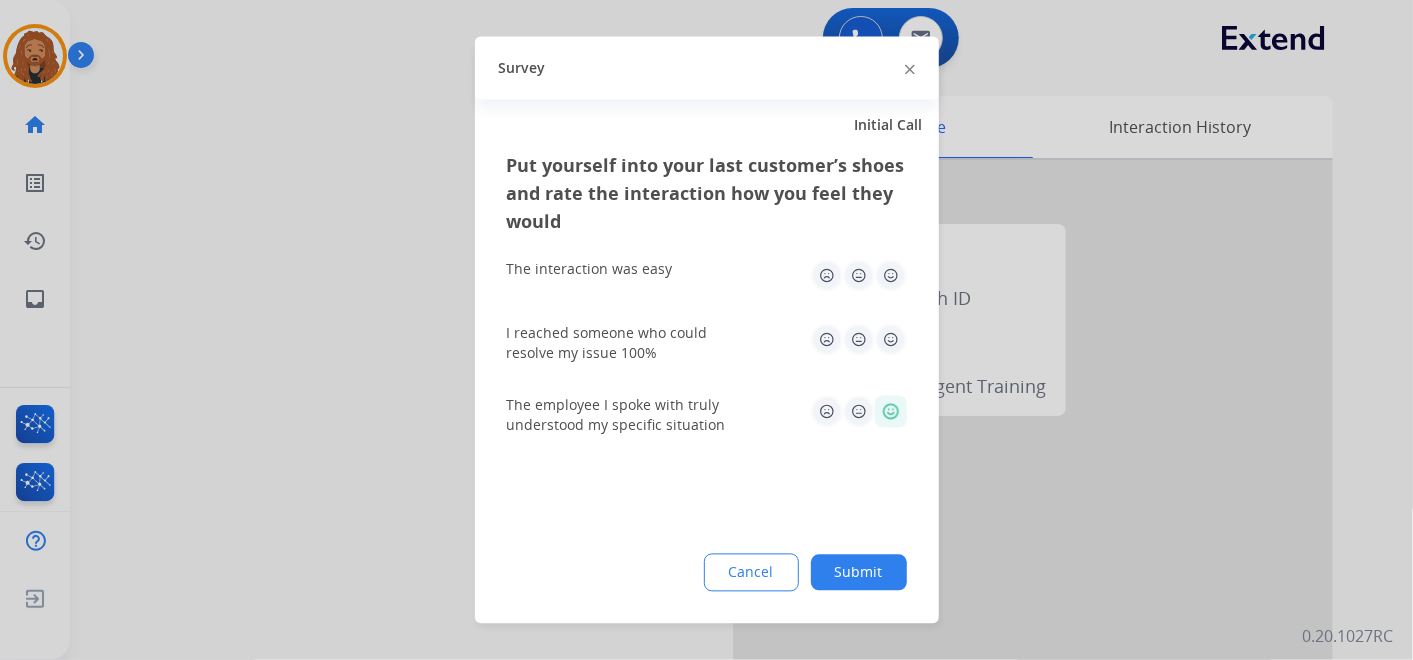 click 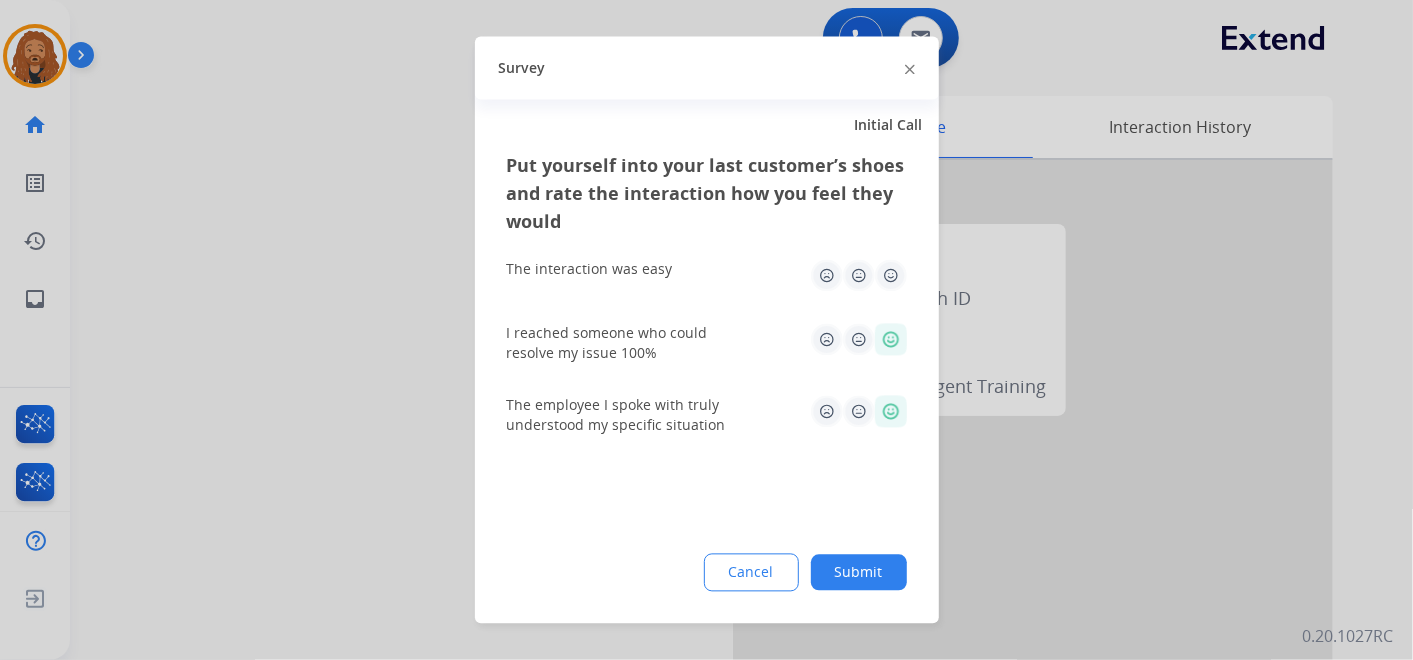click 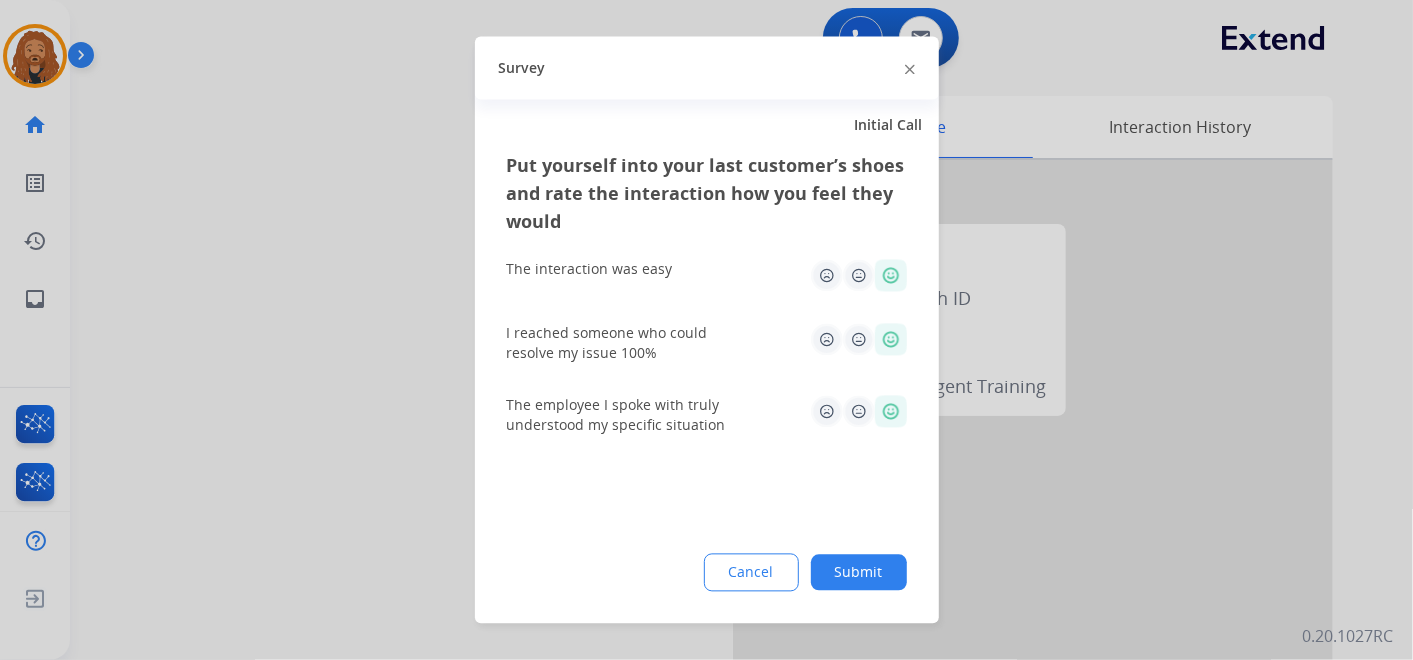 click on "Submit" 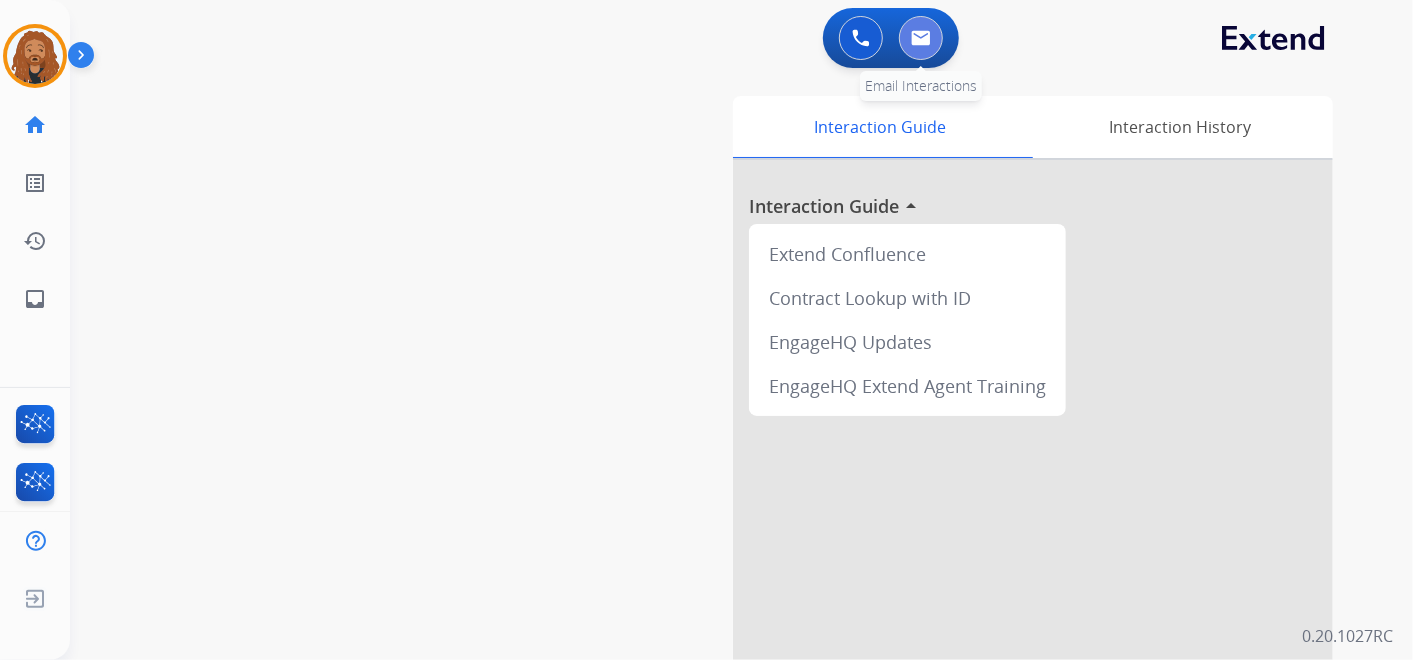 click at bounding box center [921, 38] 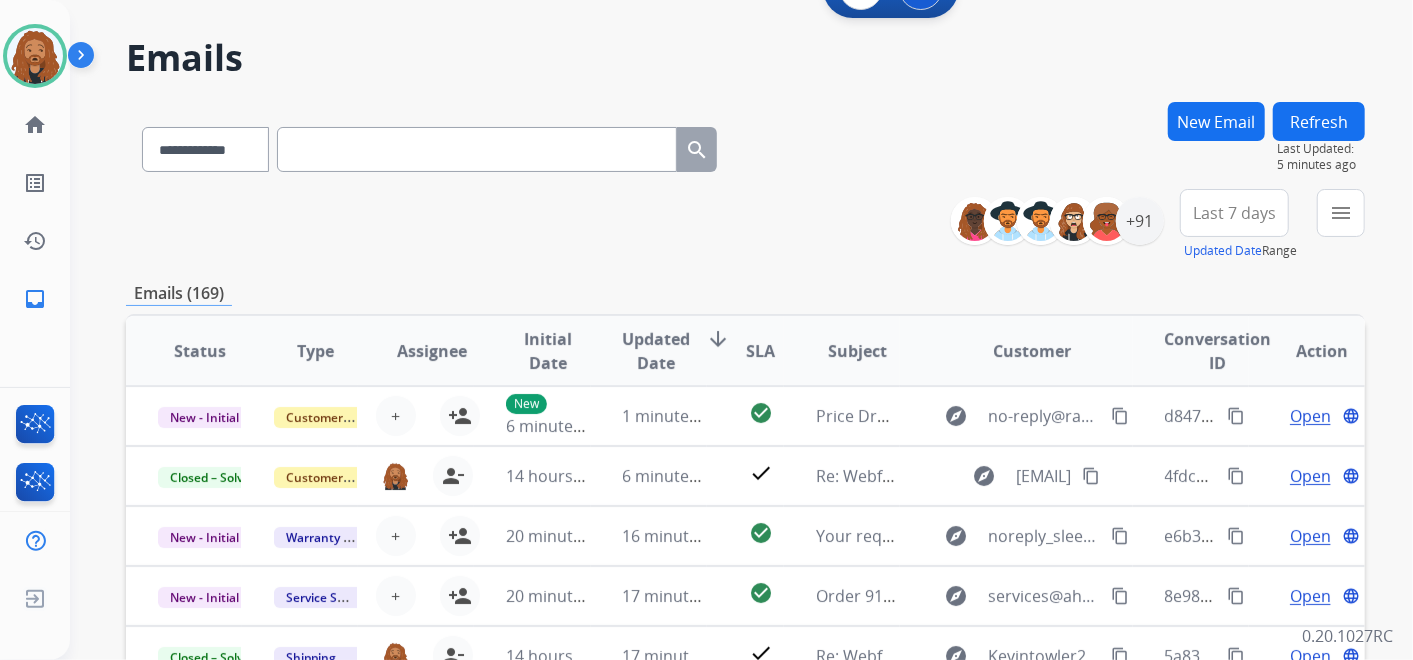 scroll, scrollTop: 0, scrollLeft: 0, axis: both 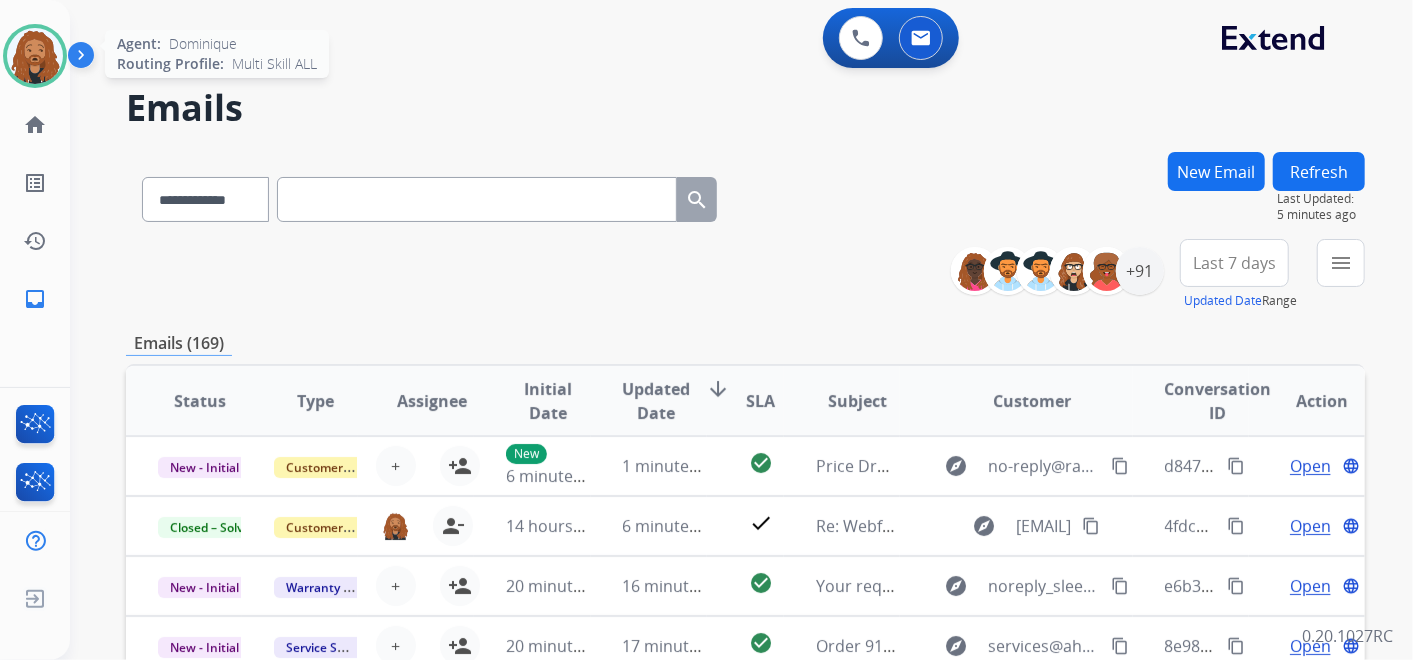 click at bounding box center [35, 56] 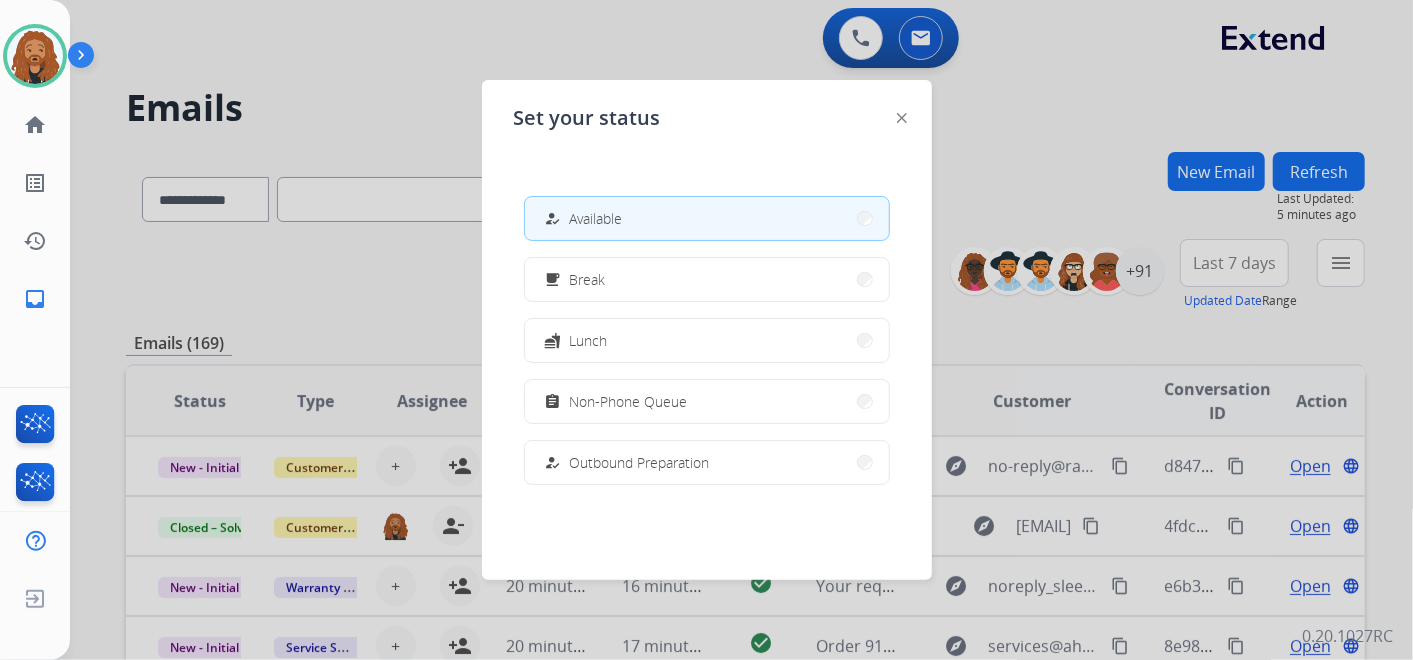 click at bounding box center (706, 330) 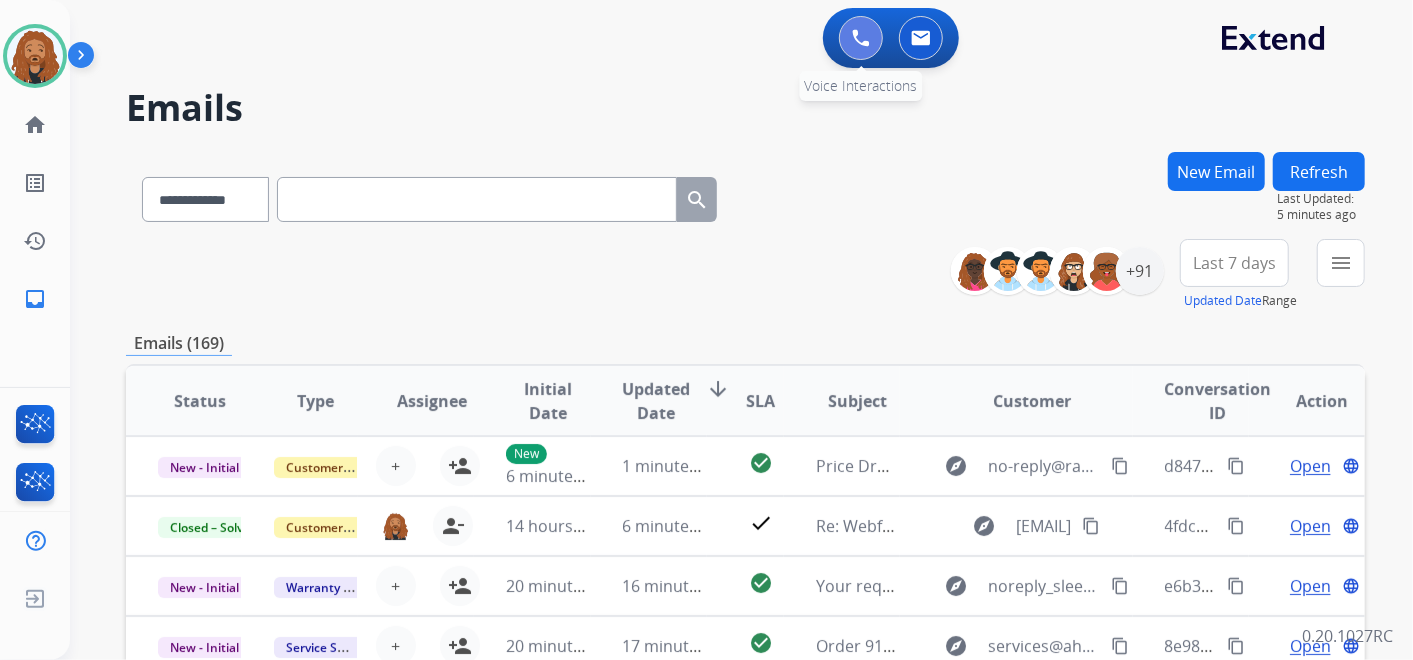 click at bounding box center (861, 38) 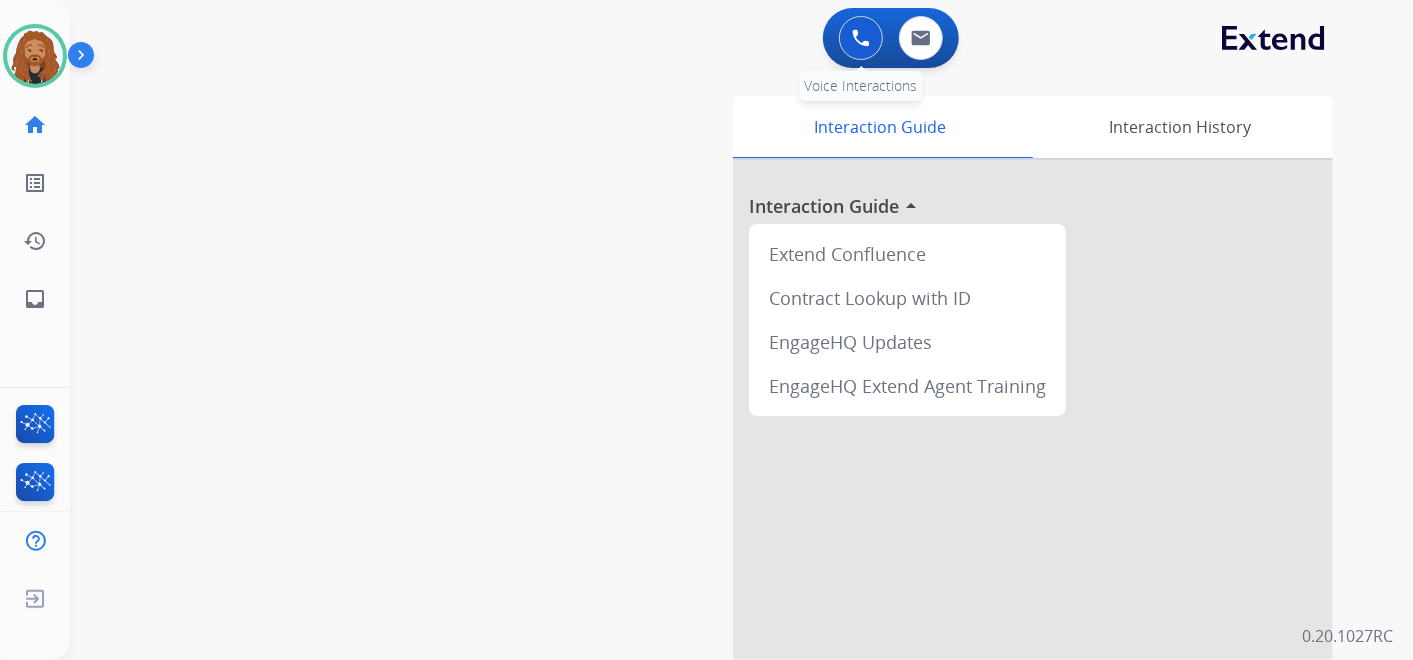 click at bounding box center [861, 38] 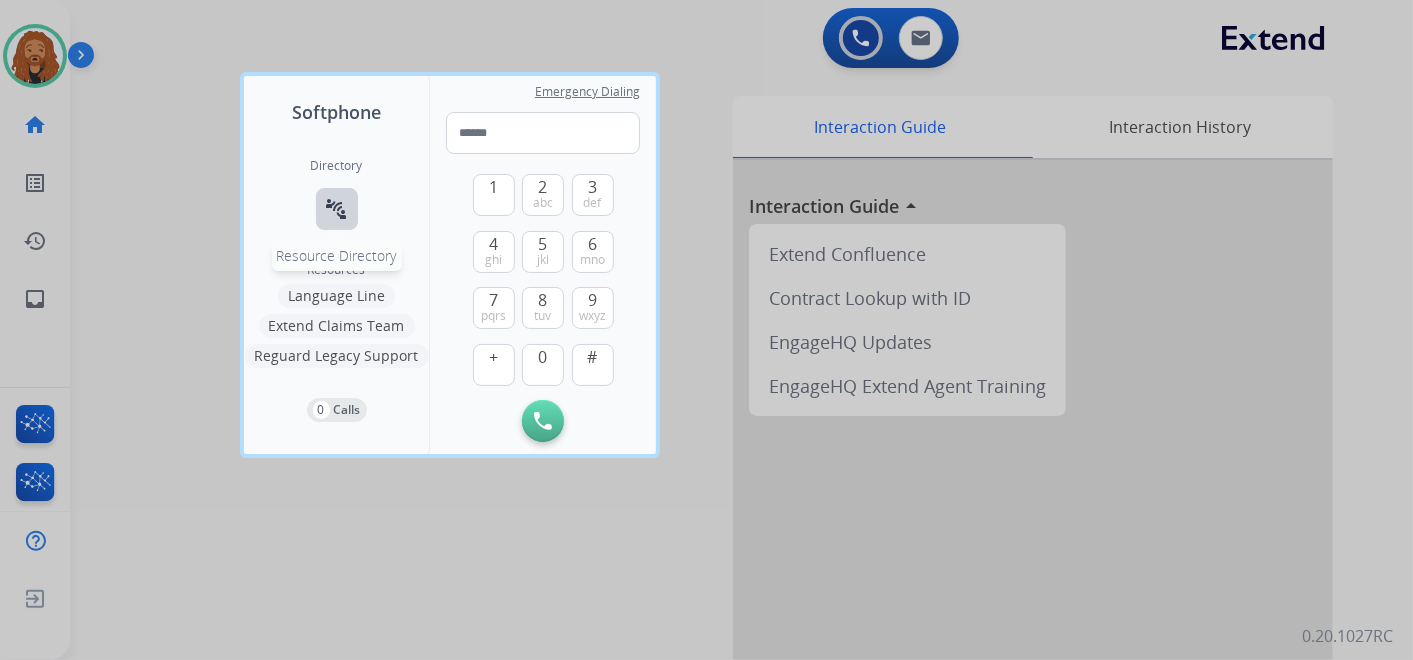 click on "connect_without_contact" at bounding box center [337, 209] 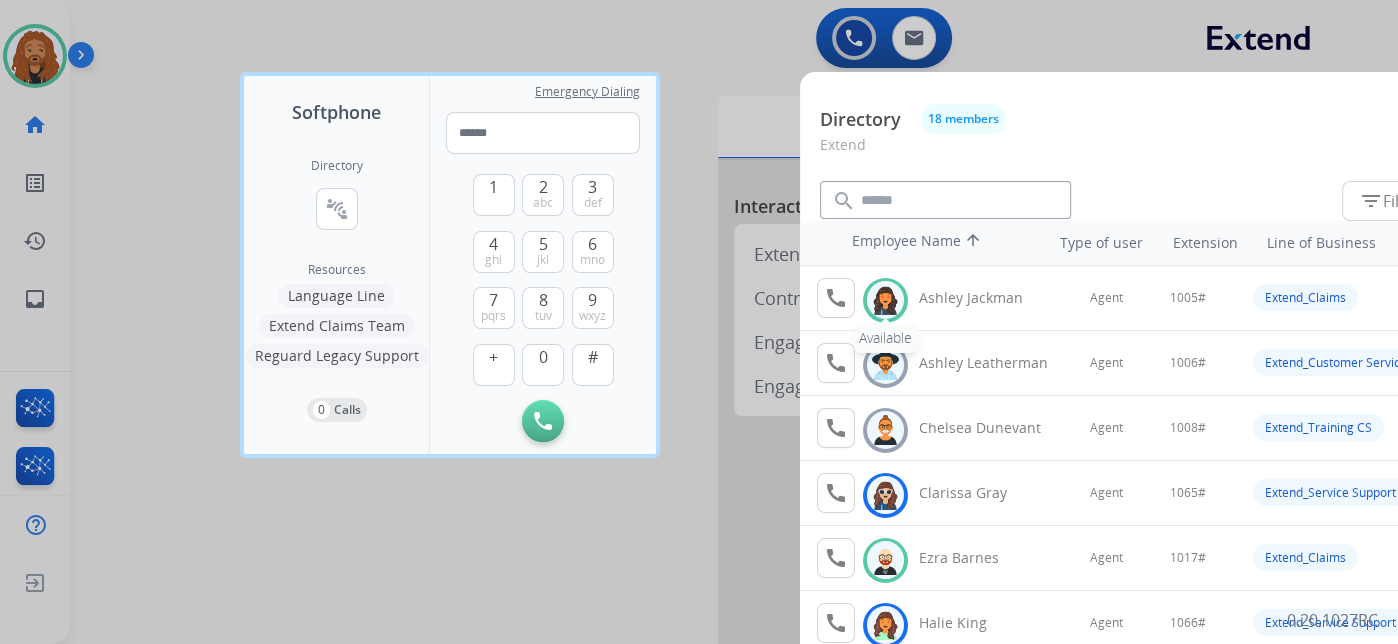 click at bounding box center (885, 300) 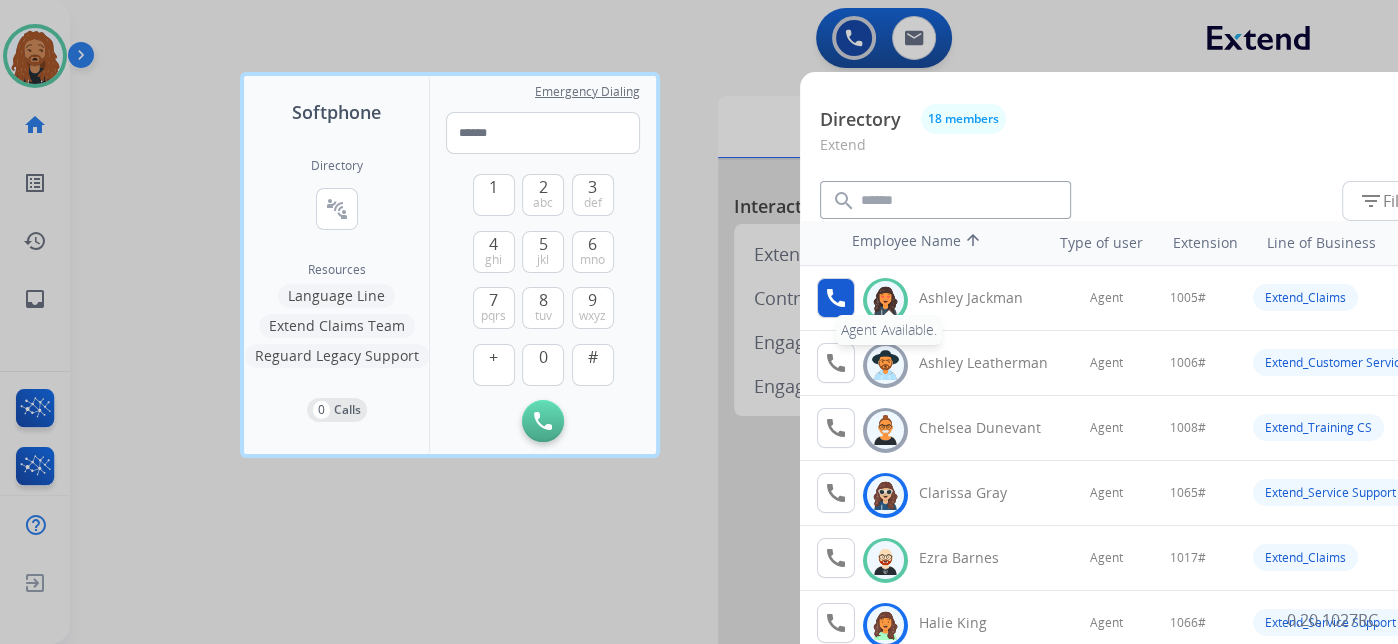 click on "call  Agent Available." at bounding box center (836, 298) 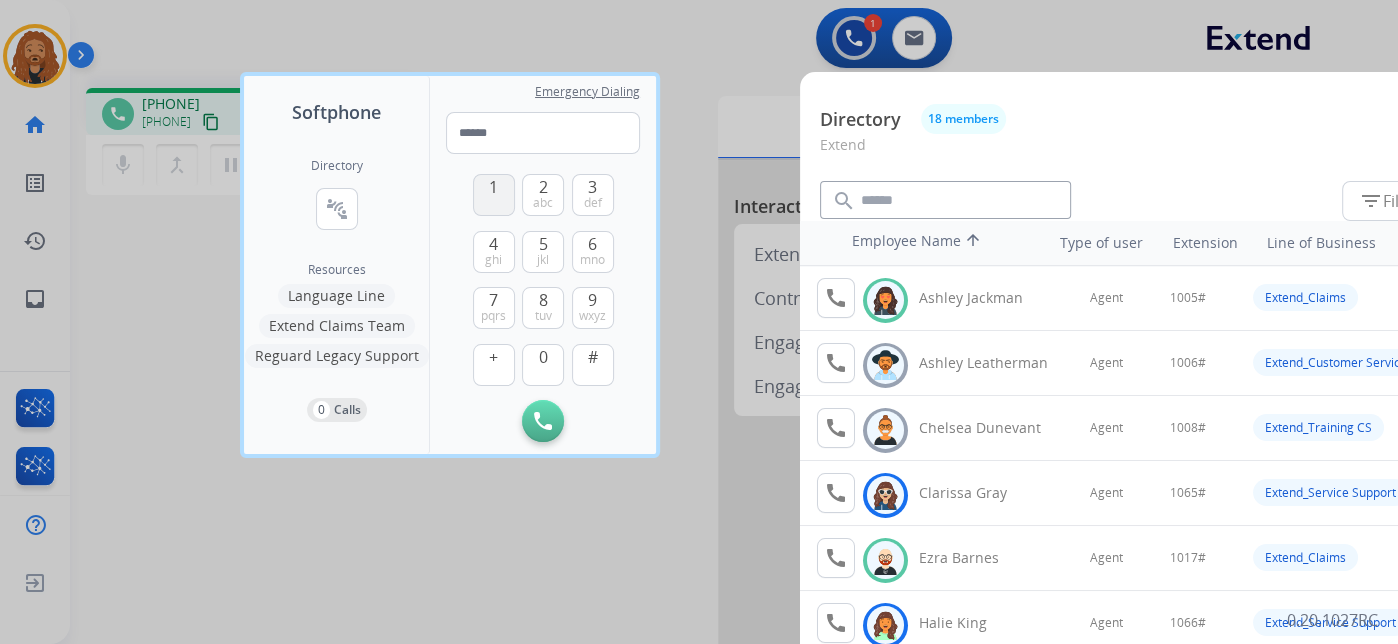 click on "1" at bounding box center (494, 195) 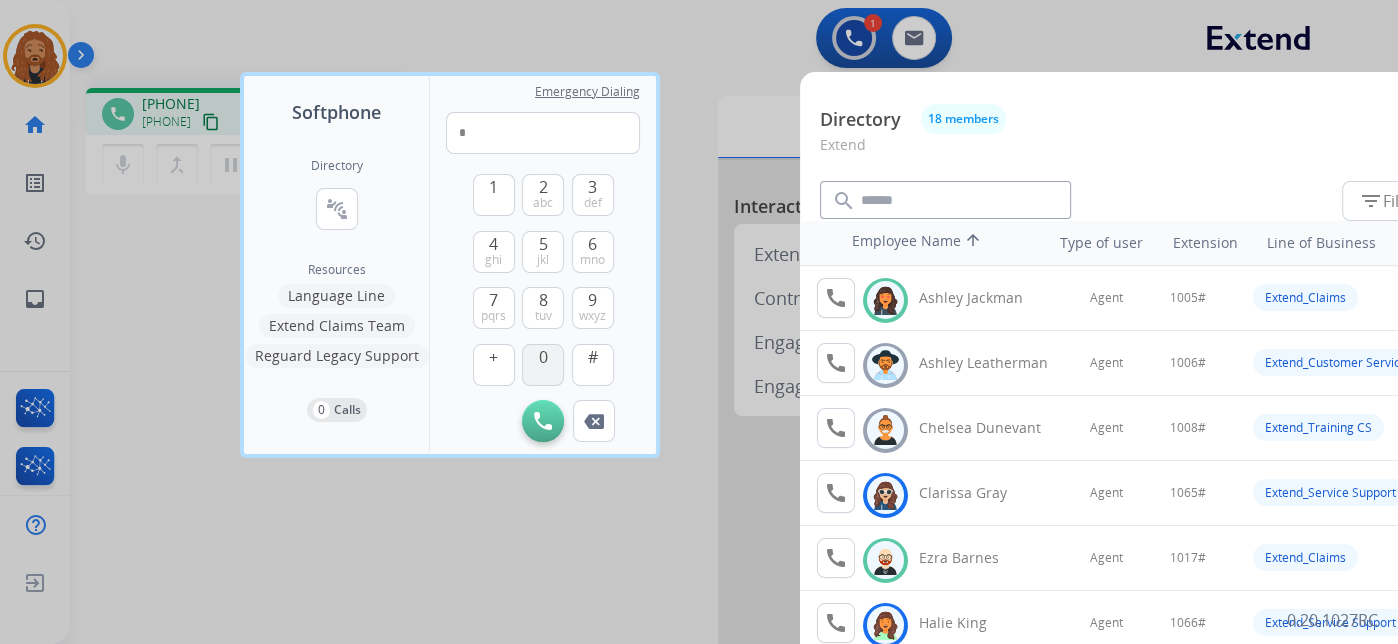 click on "0" at bounding box center (543, 357) 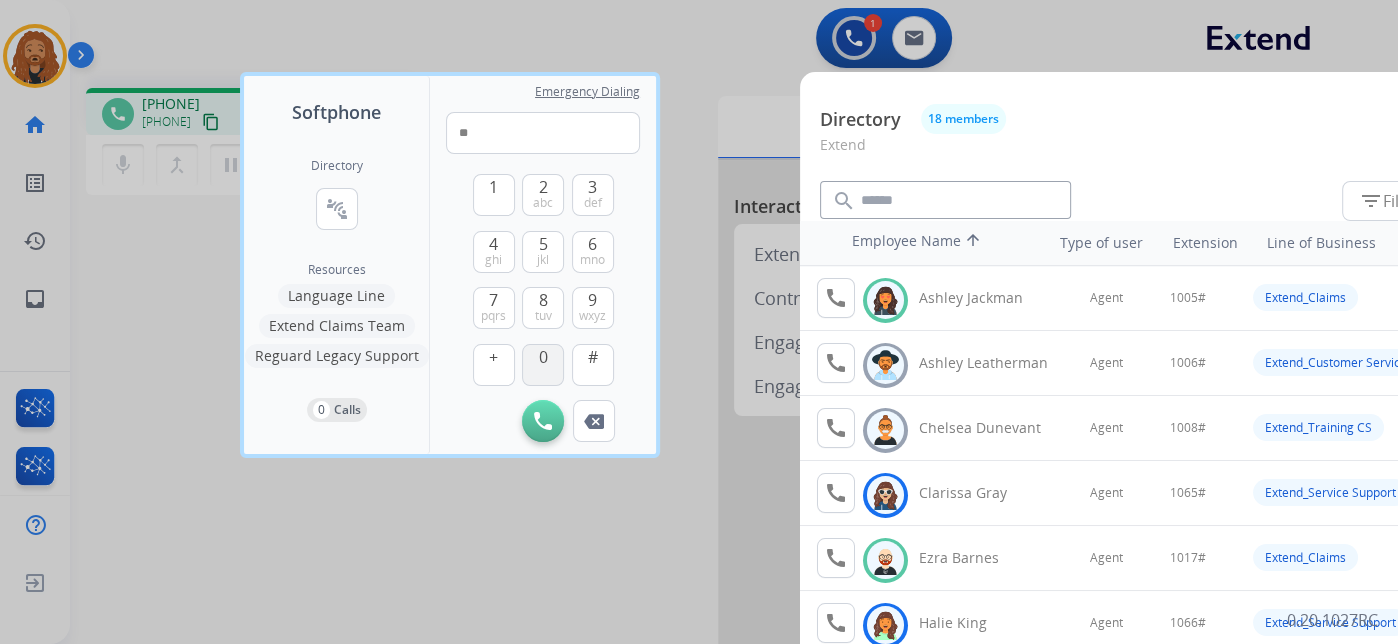 click on "0" at bounding box center (543, 357) 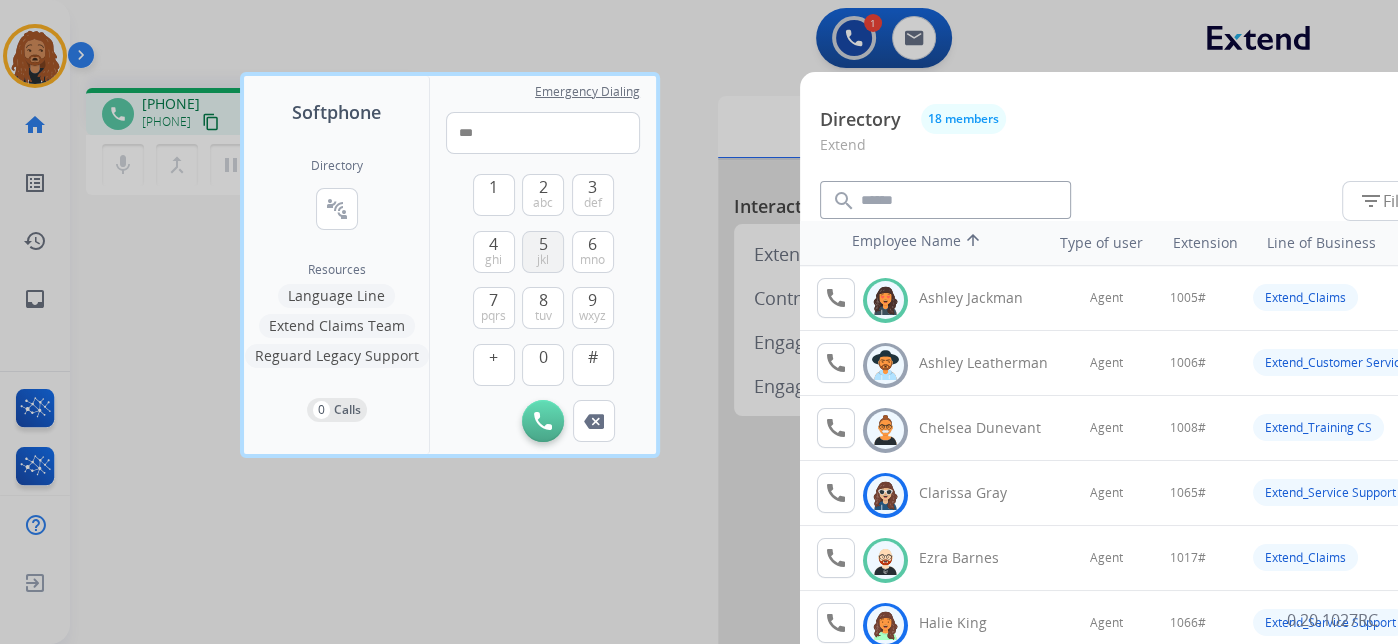 click on "5 jkl" at bounding box center (543, 252) 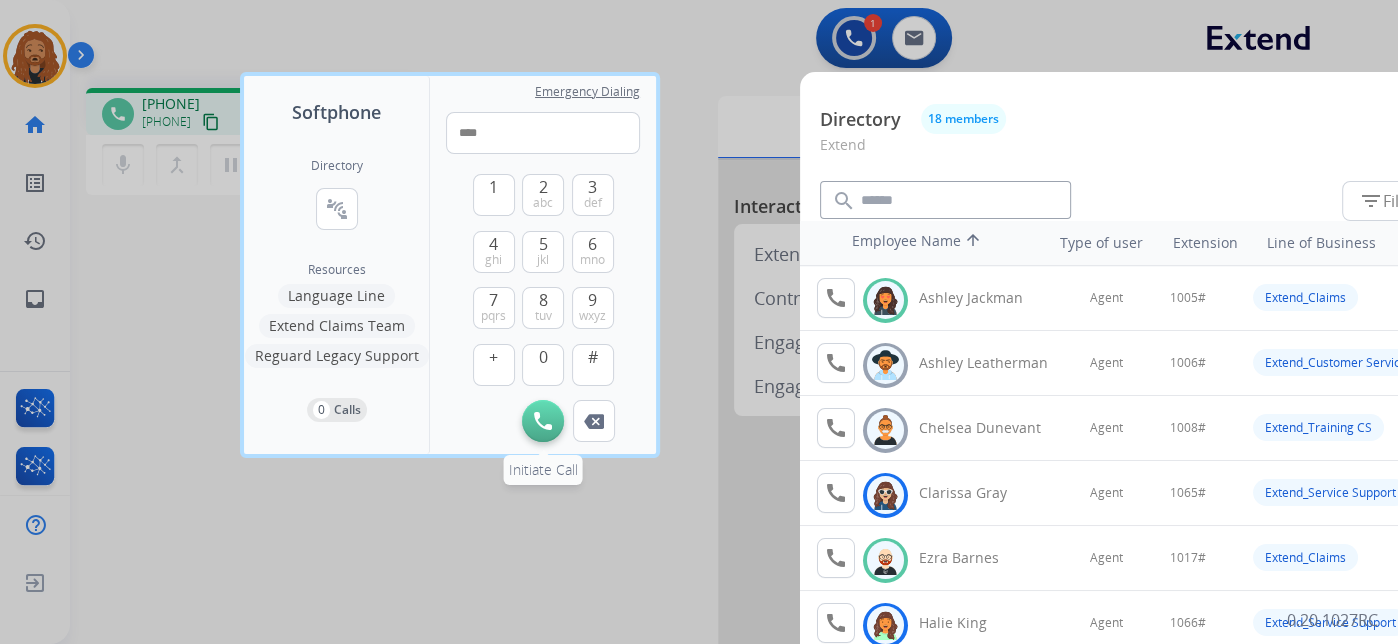 click on "Initiate Call" at bounding box center (543, 421) 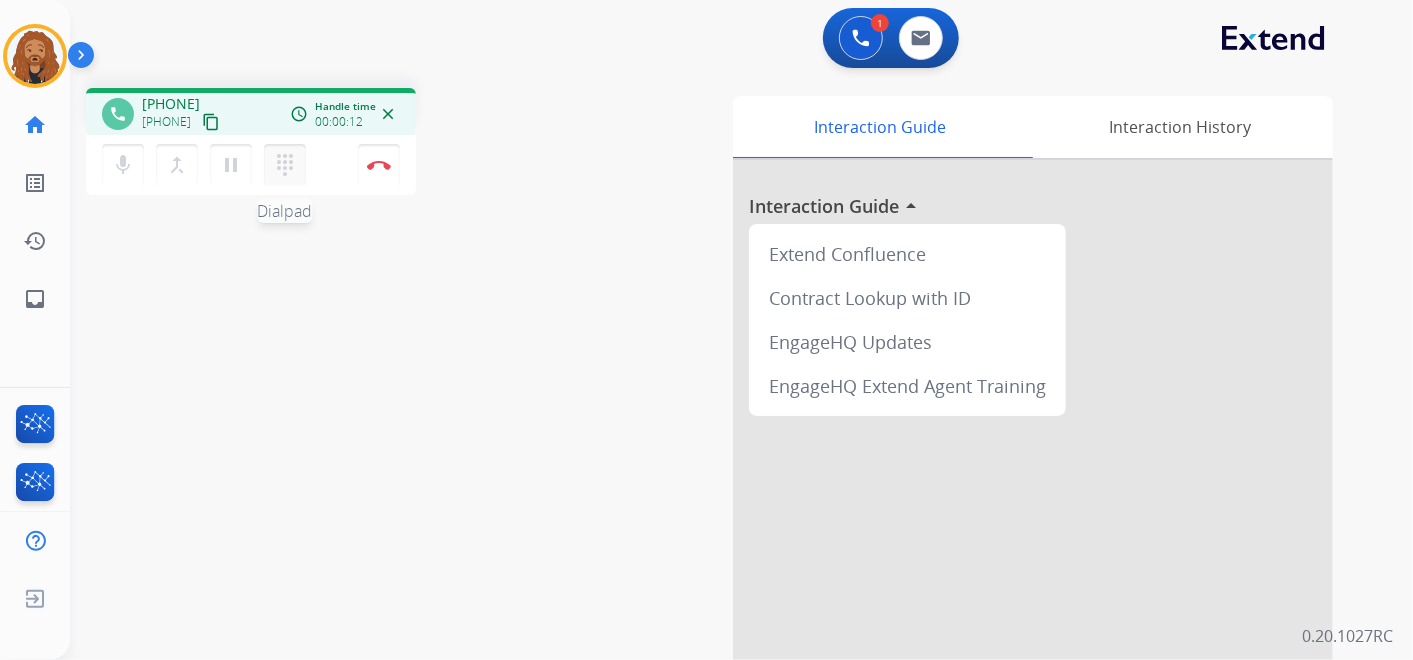 click on "dialpad" at bounding box center (285, 165) 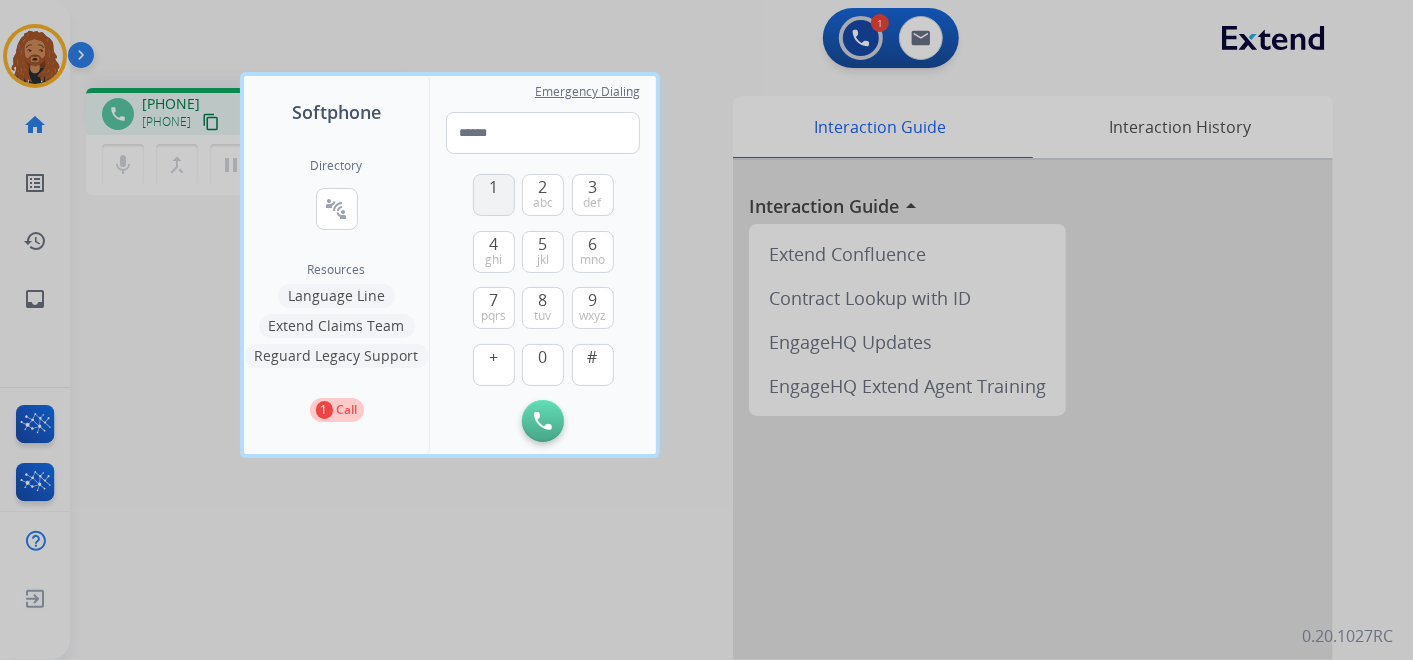 click on "1" at bounding box center [494, 195] 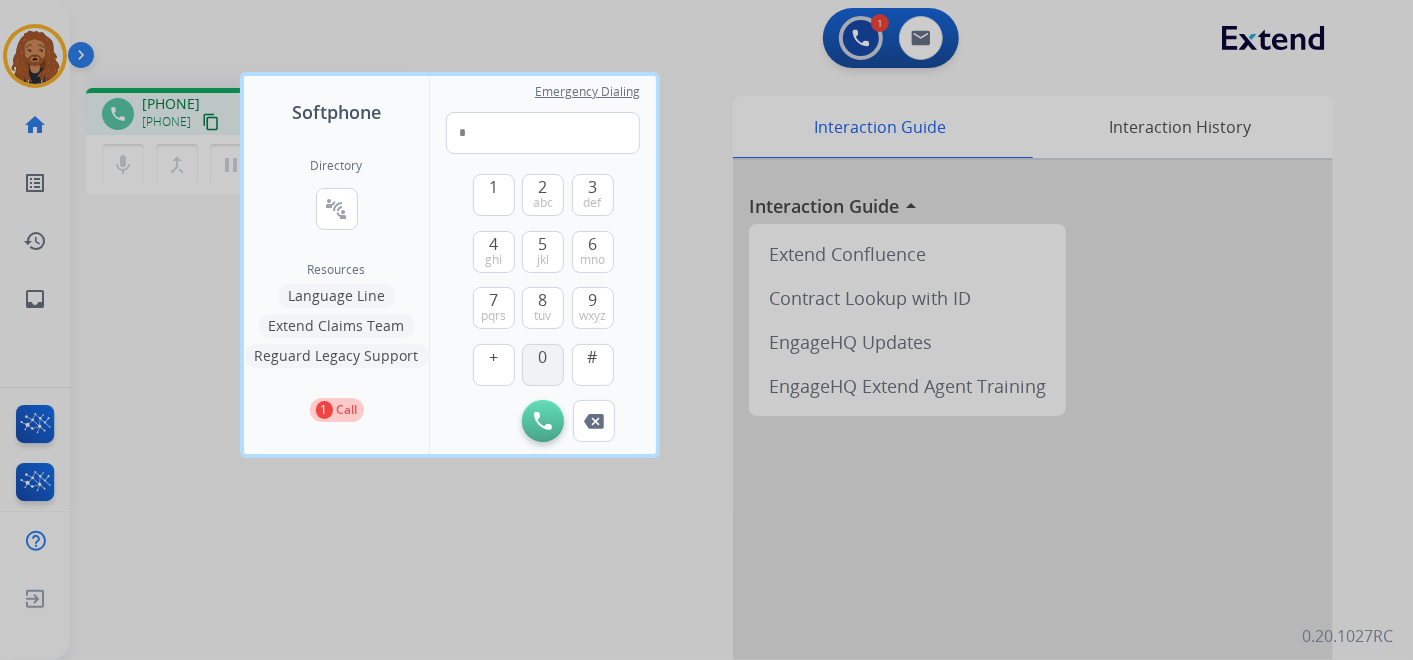 click on "0" at bounding box center [543, 365] 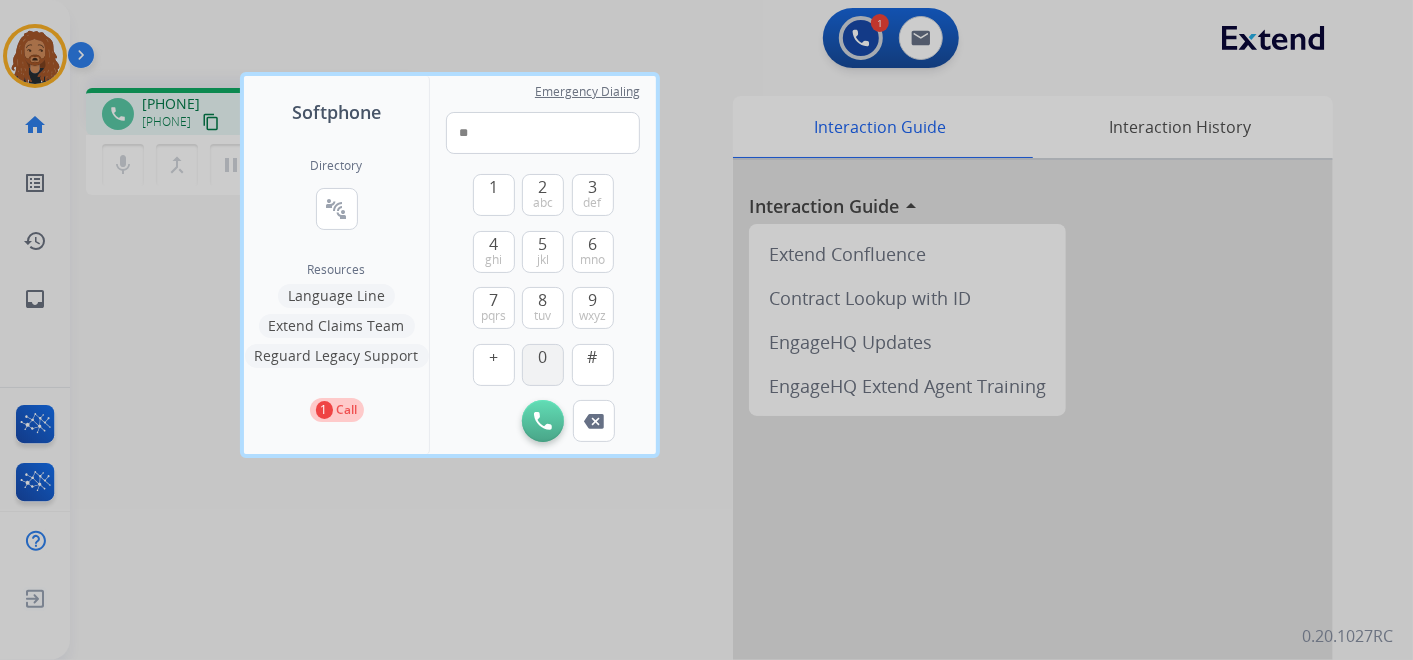 click on "0" at bounding box center (543, 365) 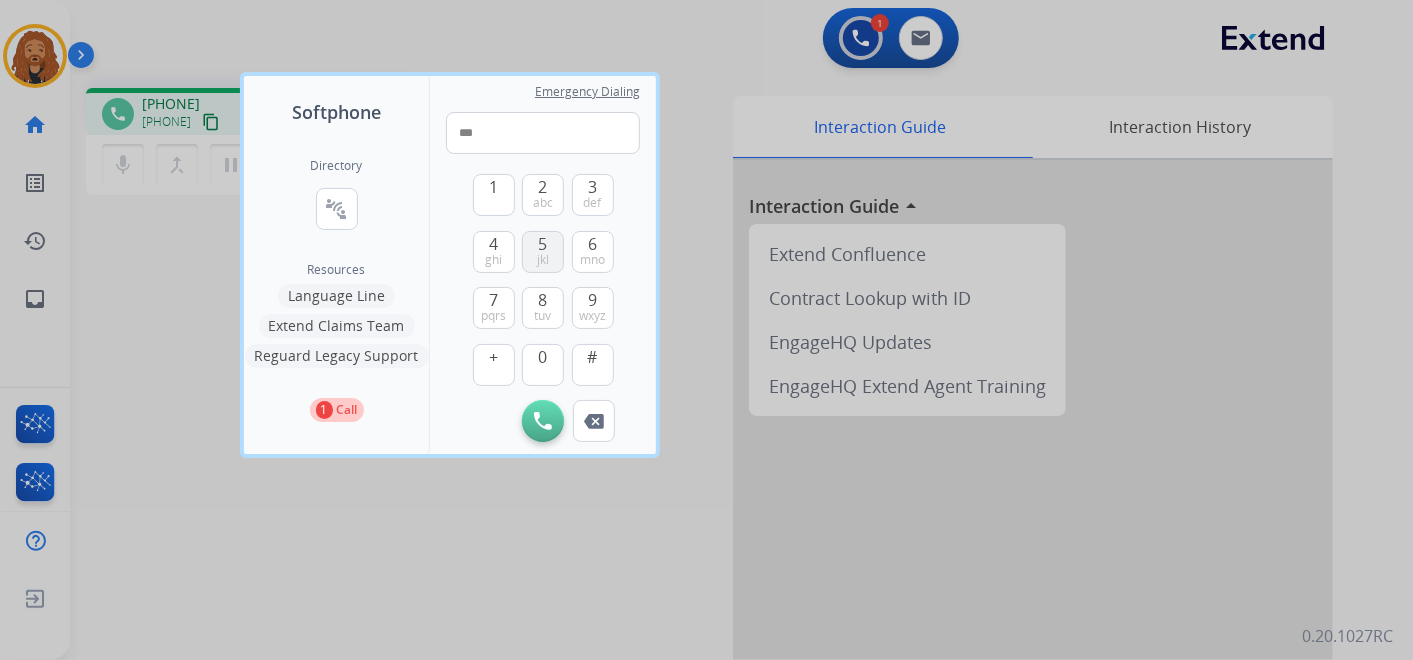 click on "5" at bounding box center (543, 244) 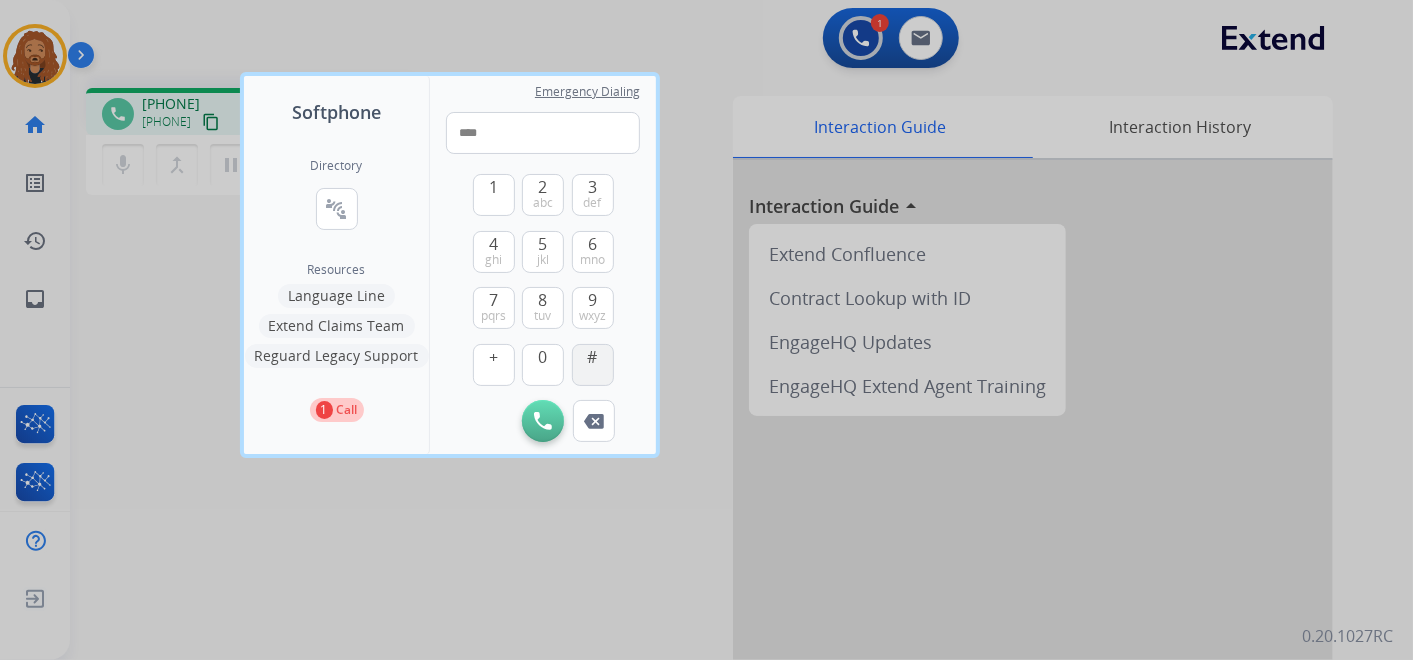 click on "#" at bounding box center (593, 365) 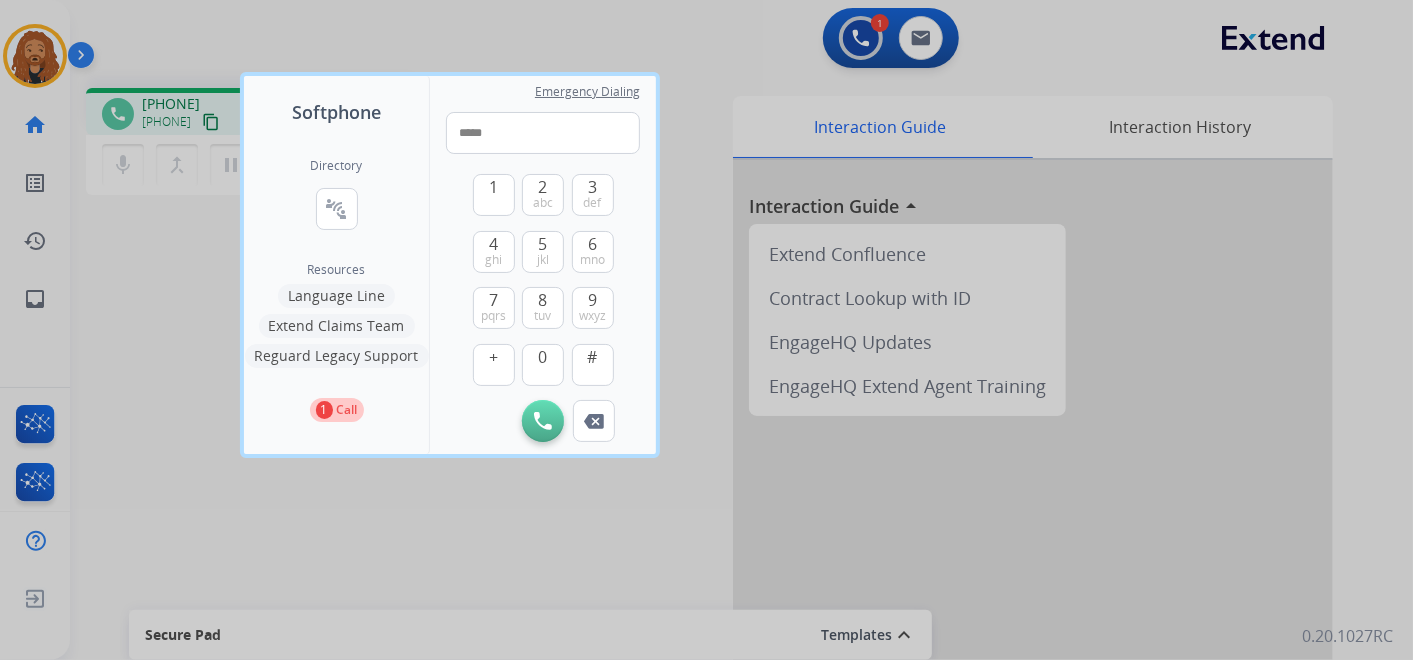 drag, startPoint x: 455, startPoint y: 529, endPoint x: 462, endPoint y: 519, distance: 12.206555 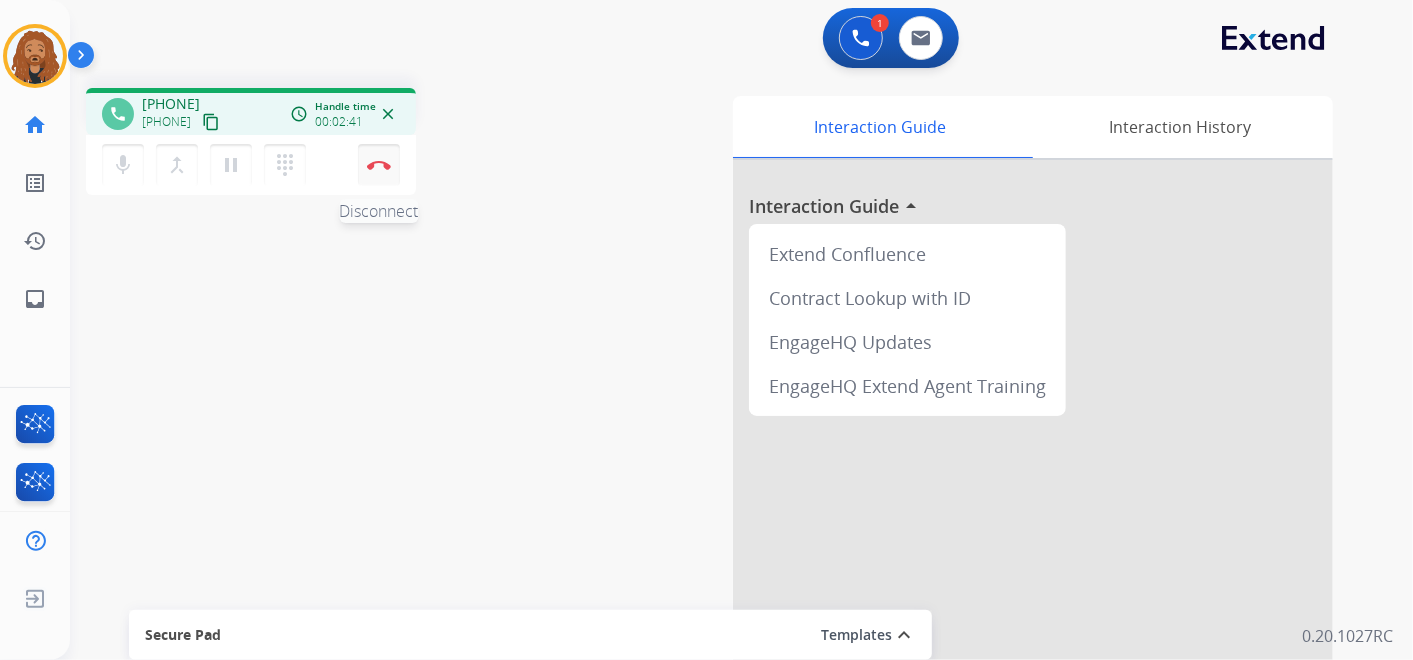 click at bounding box center (379, 165) 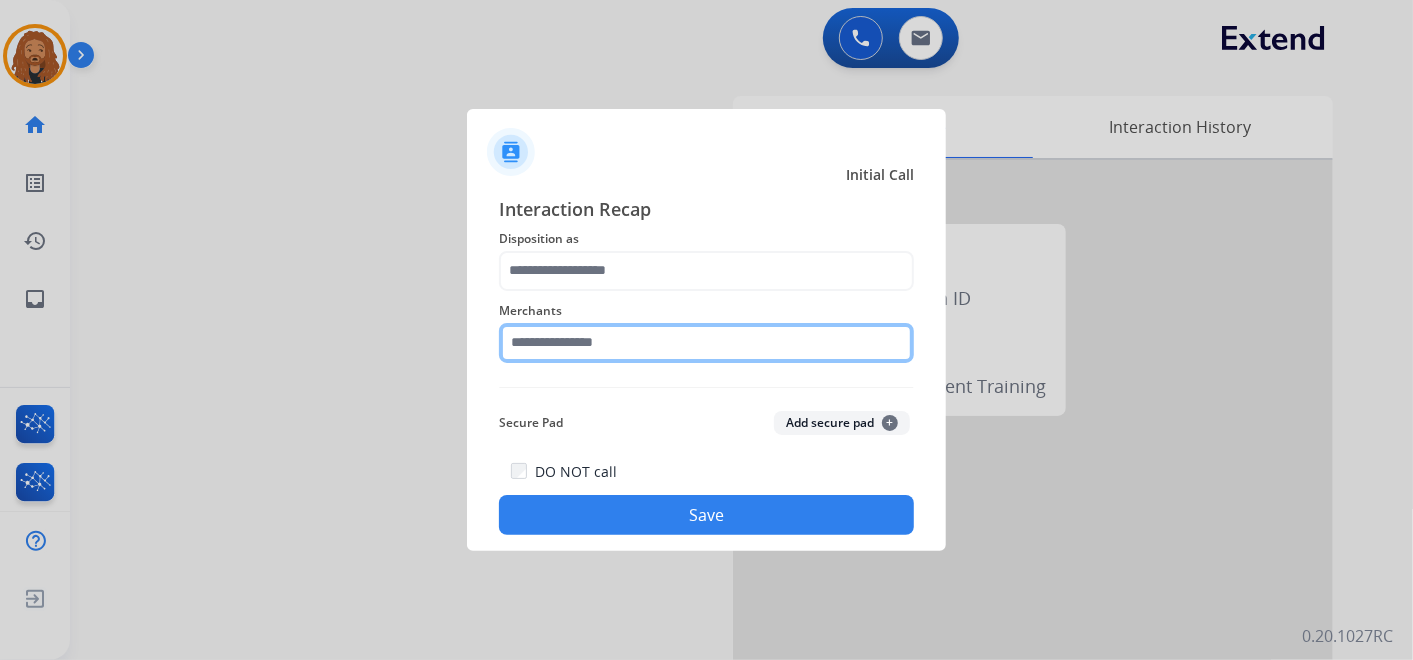 click 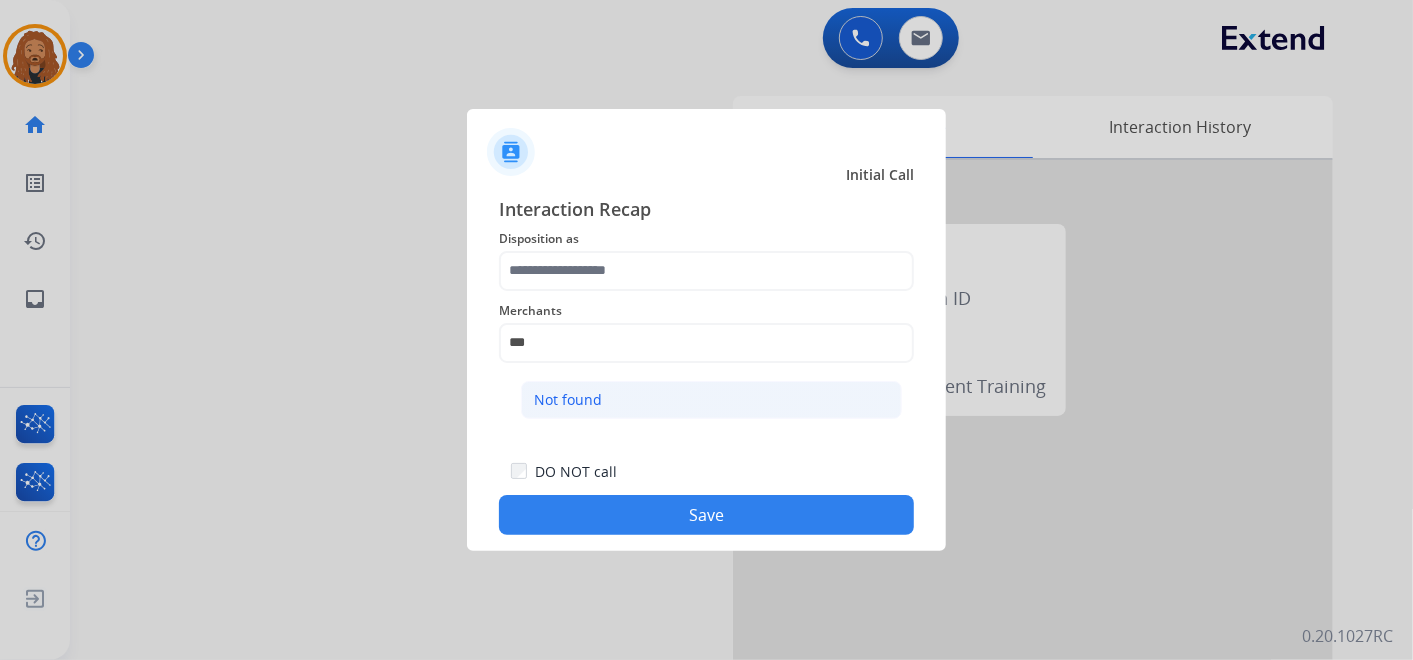 click on "Not found" 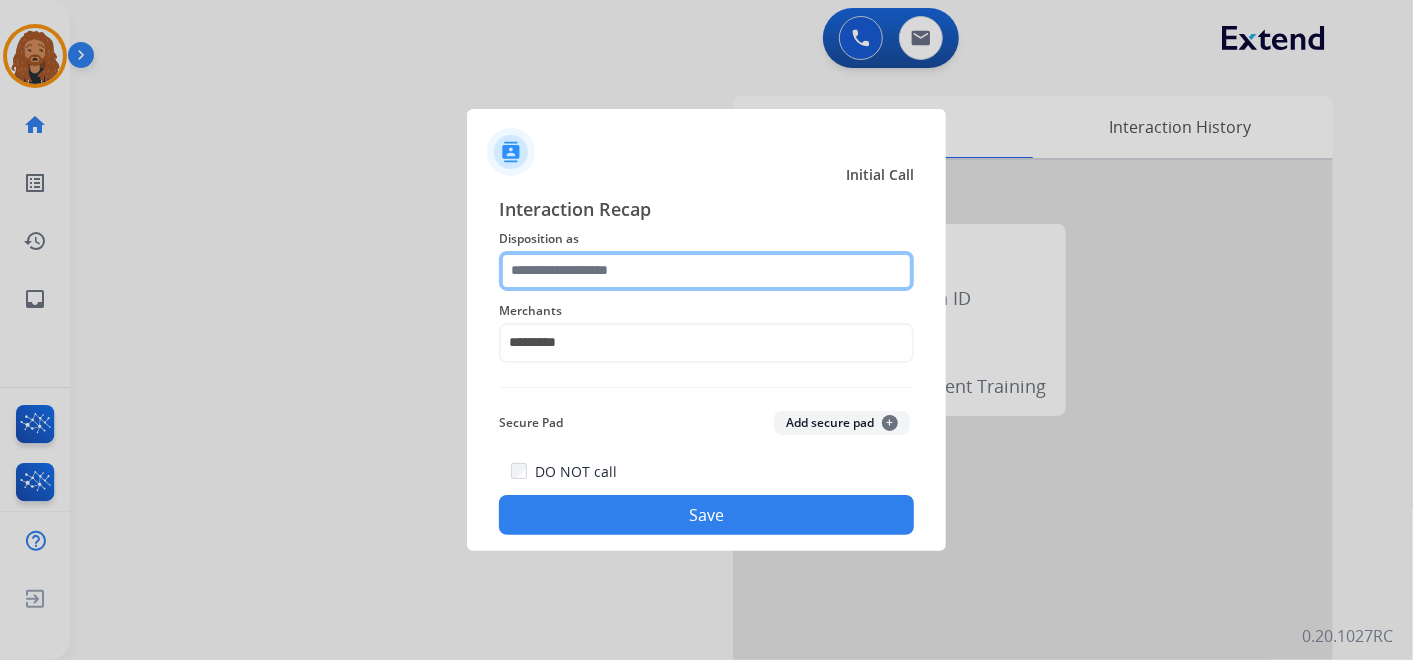 click 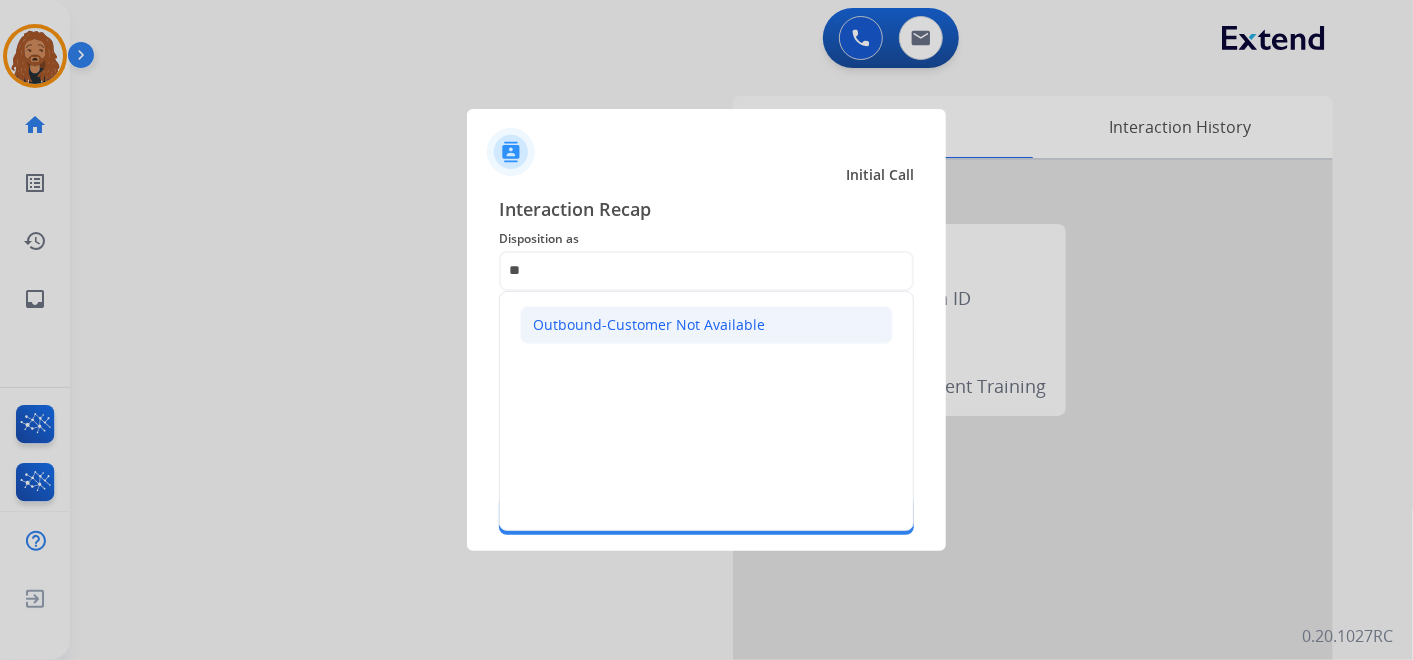 click on "Outbound-Customer Not Available" 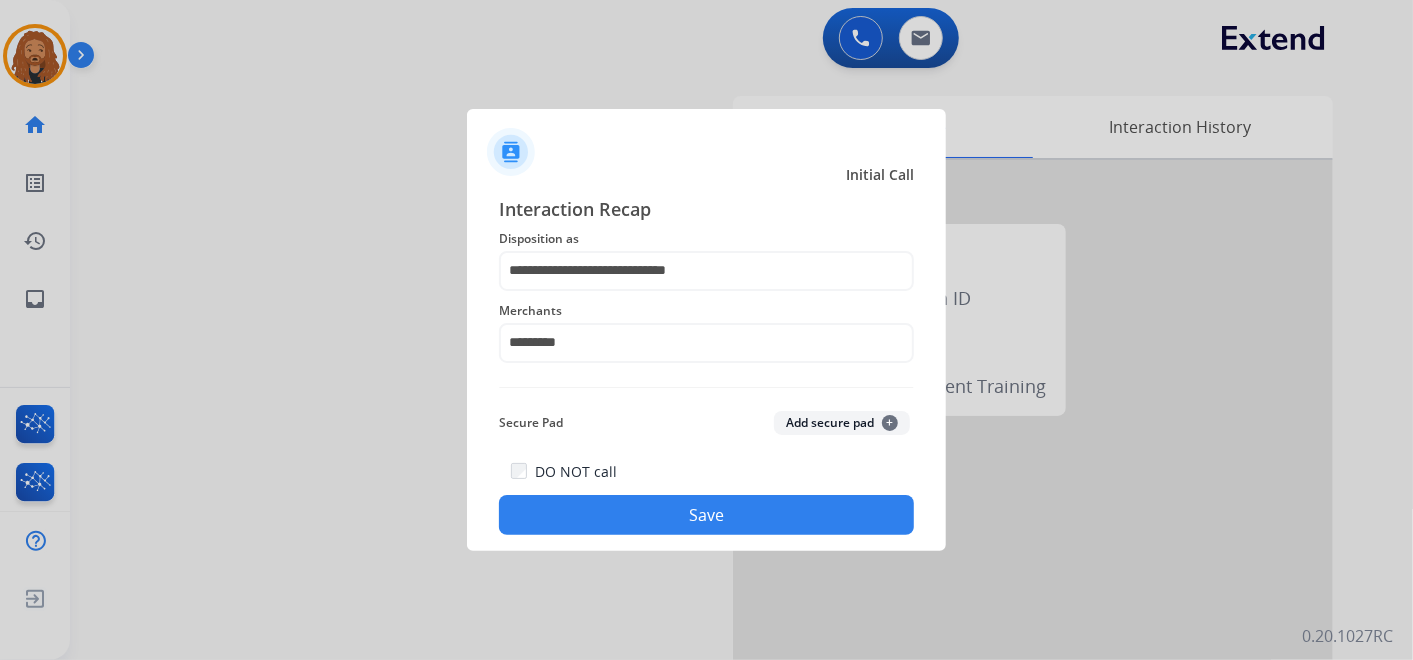 click on "Save" 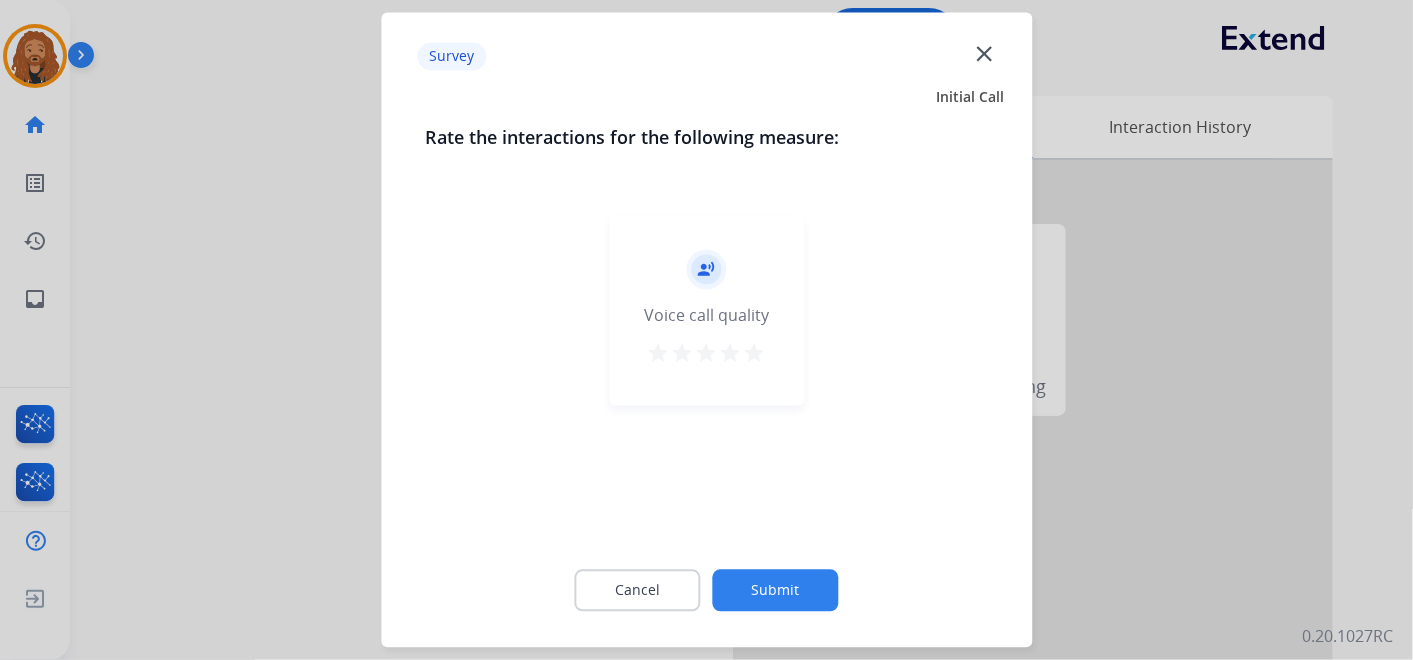 click on "star" at bounding box center (755, 354) 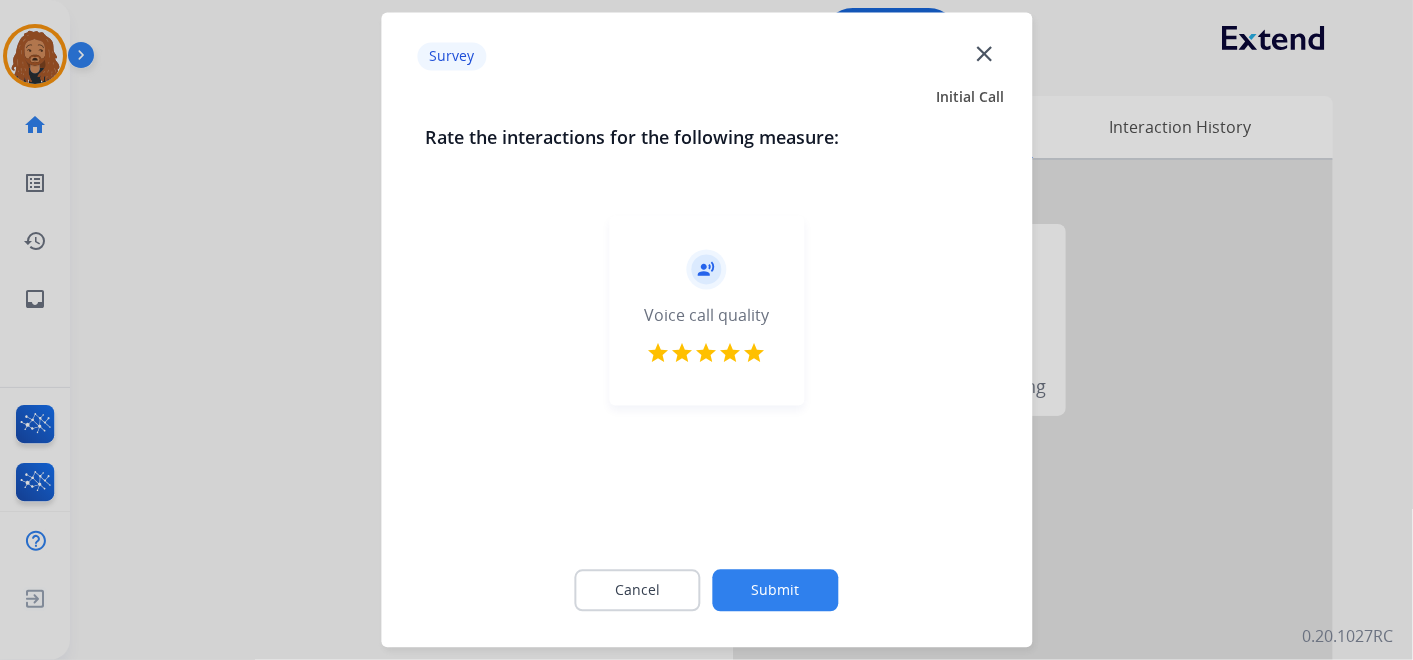 click on "Submit" 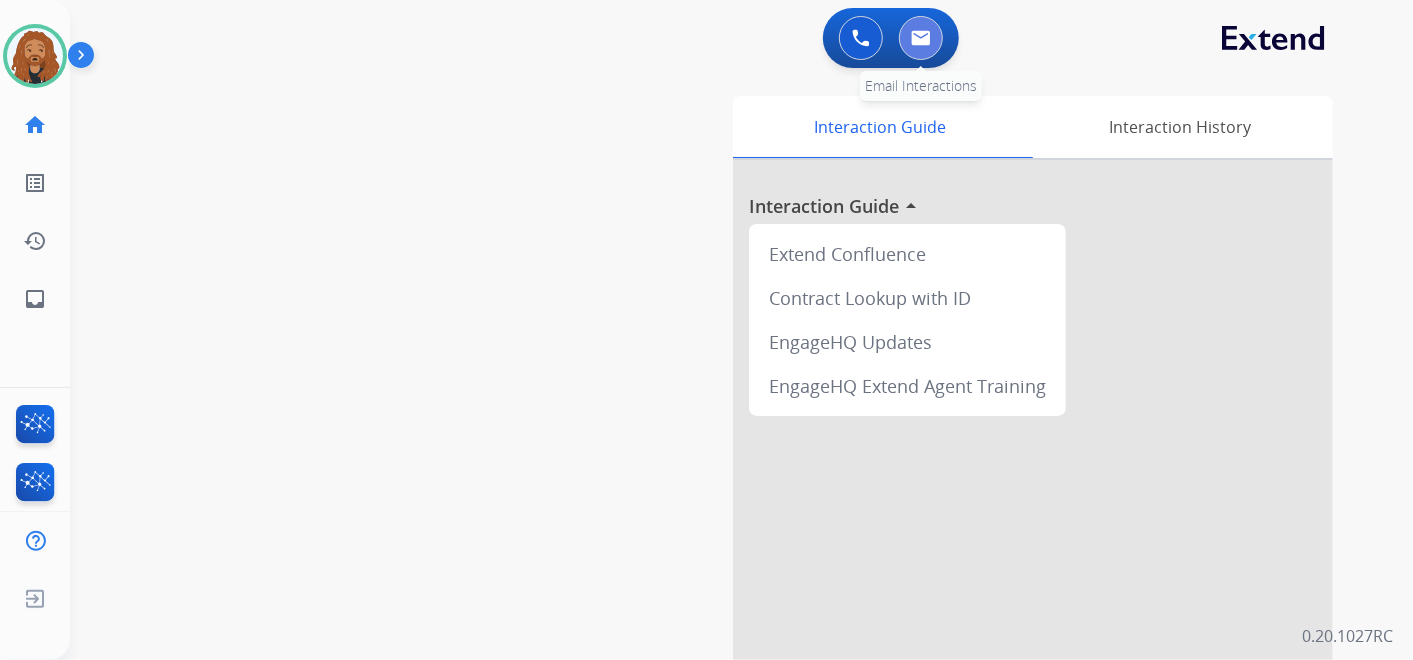 click at bounding box center (921, 38) 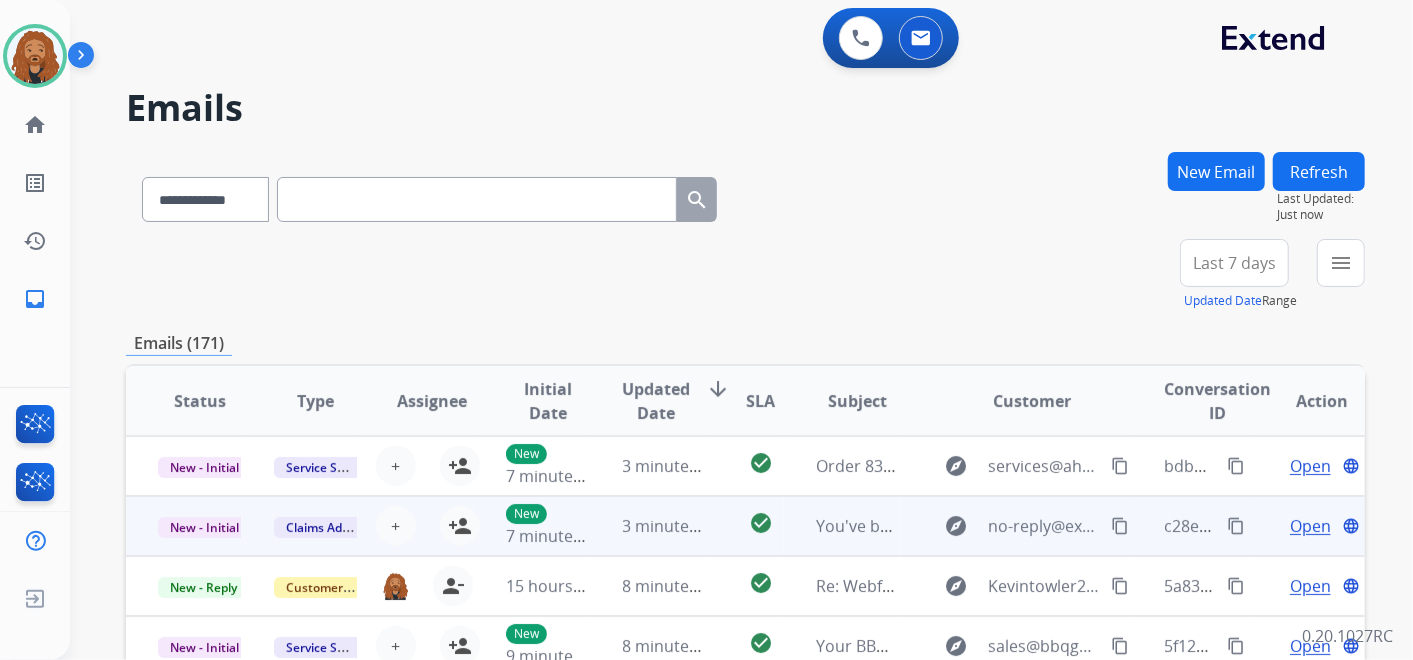 scroll, scrollTop: 1, scrollLeft: 0, axis: vertical 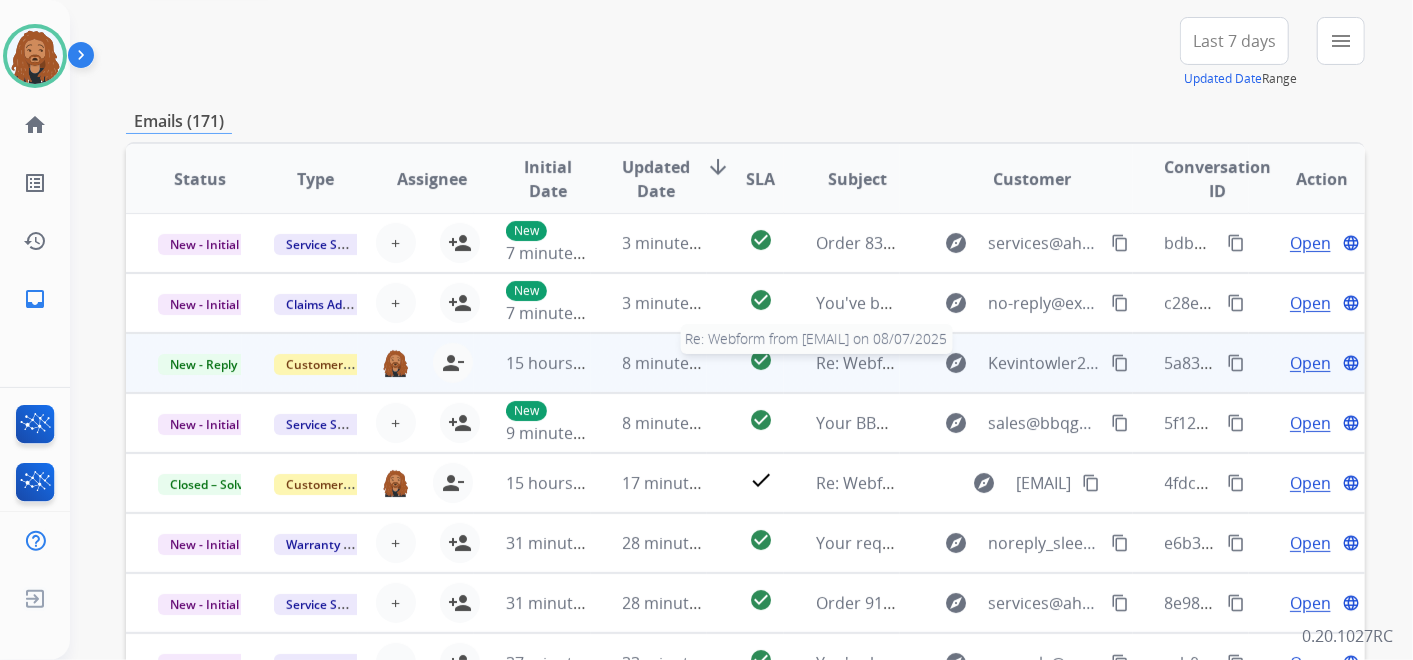 click on "Re: Webform from Kevintowler2@gmail.com on 08/07/2025" at bounding box center [971, 363] 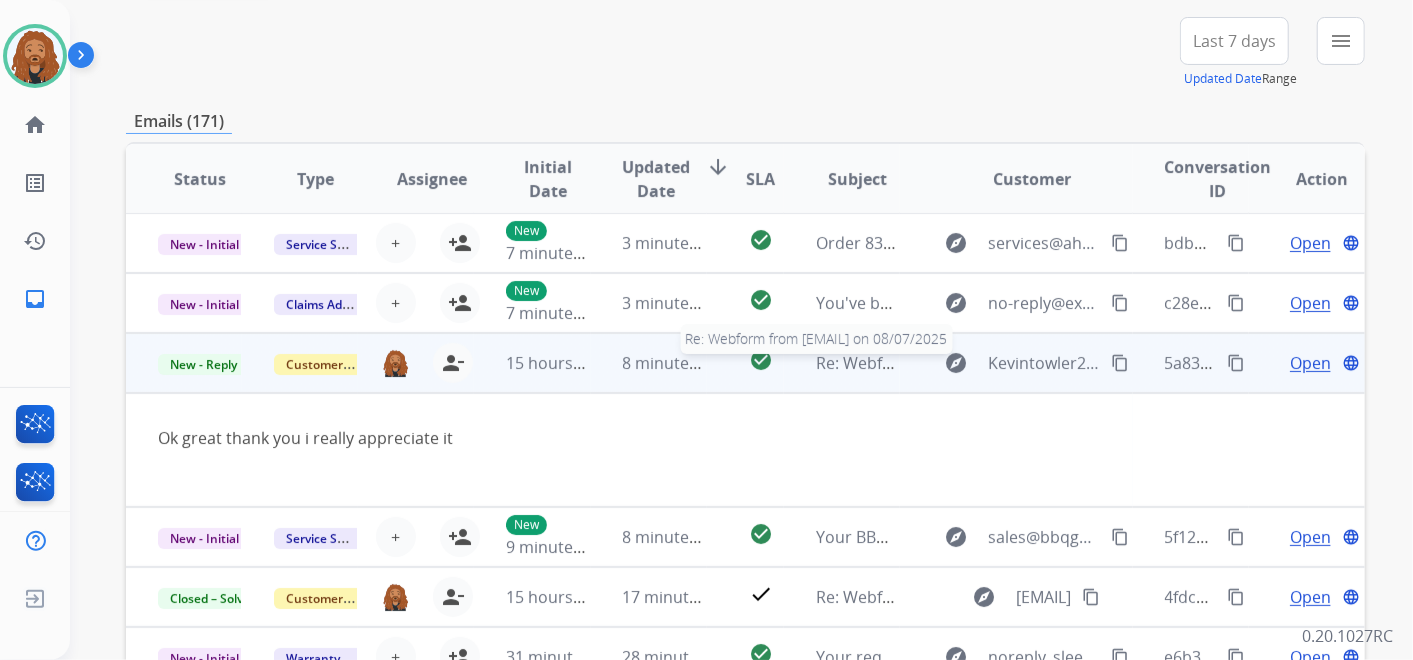 scroll, scrollTop: 114, scrollLeft: 0, axis: vertical 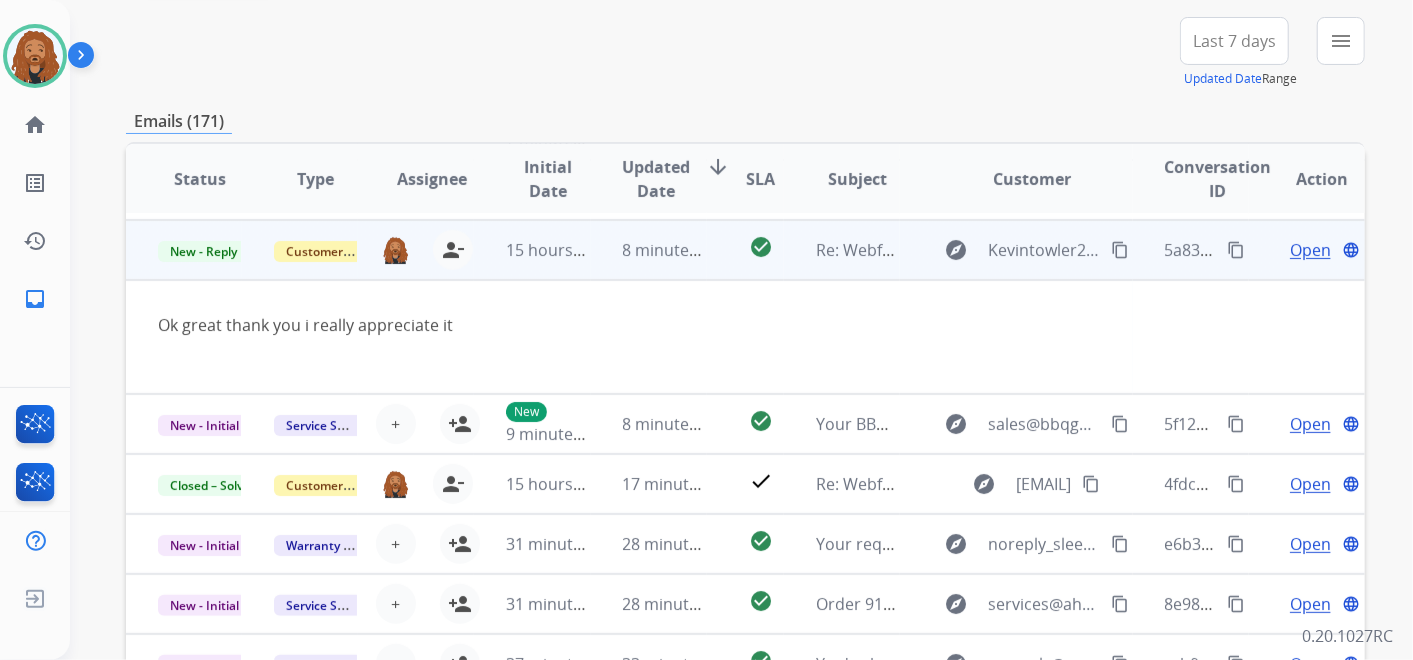 click on "Open" at bounding box center [1310, 250] 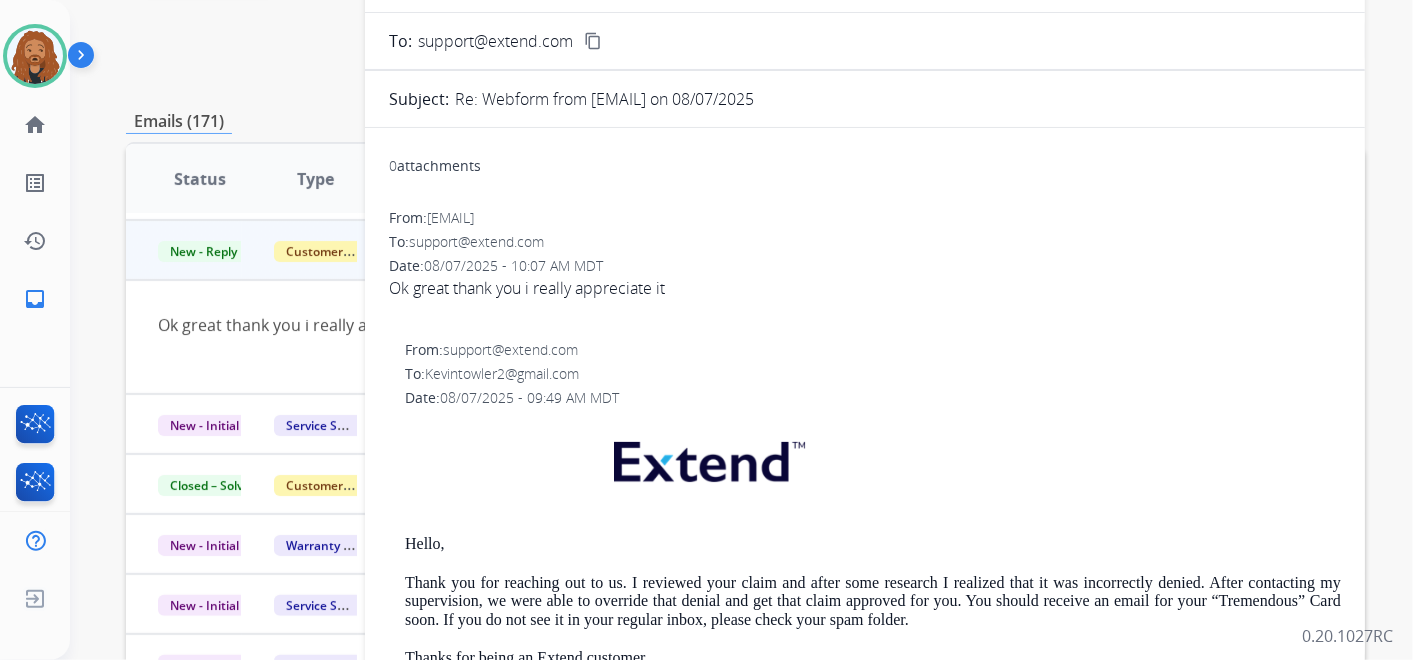 scroll, scrollTop: 0, scrollLeft: 0, axis: both 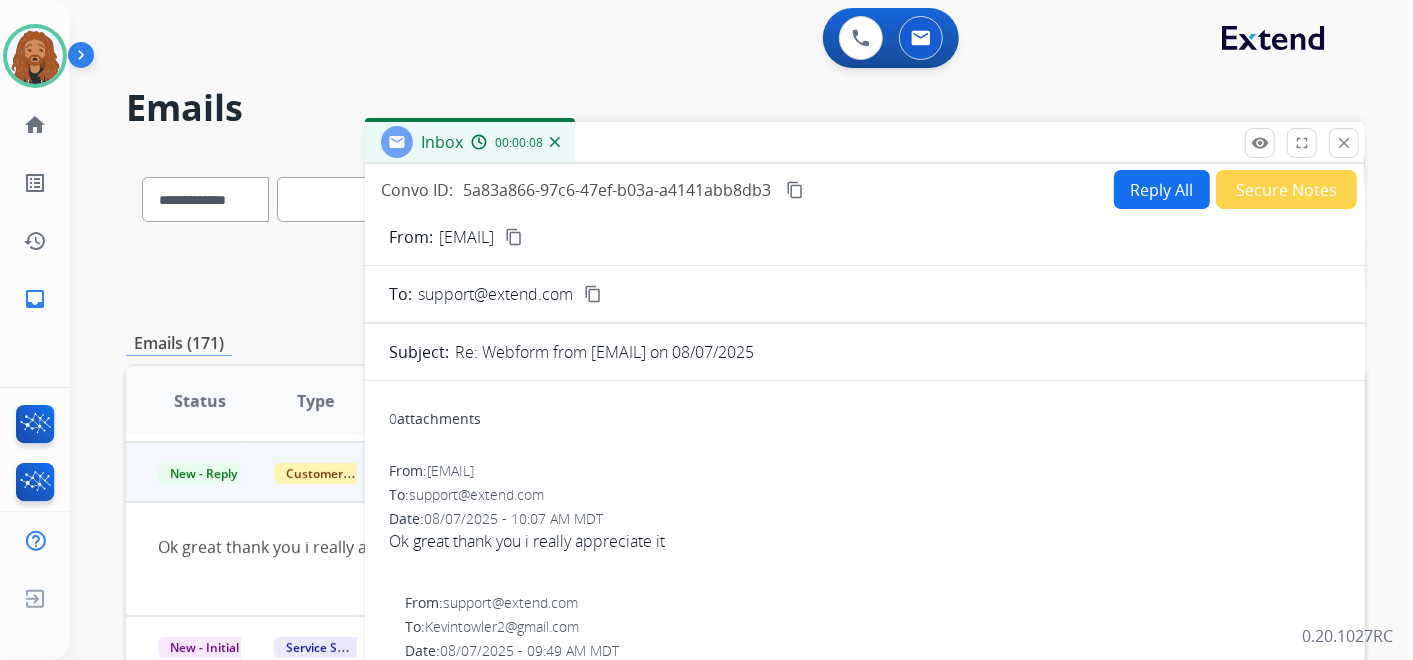 click on "Secure Notes" at bounding box center [1286, 189] 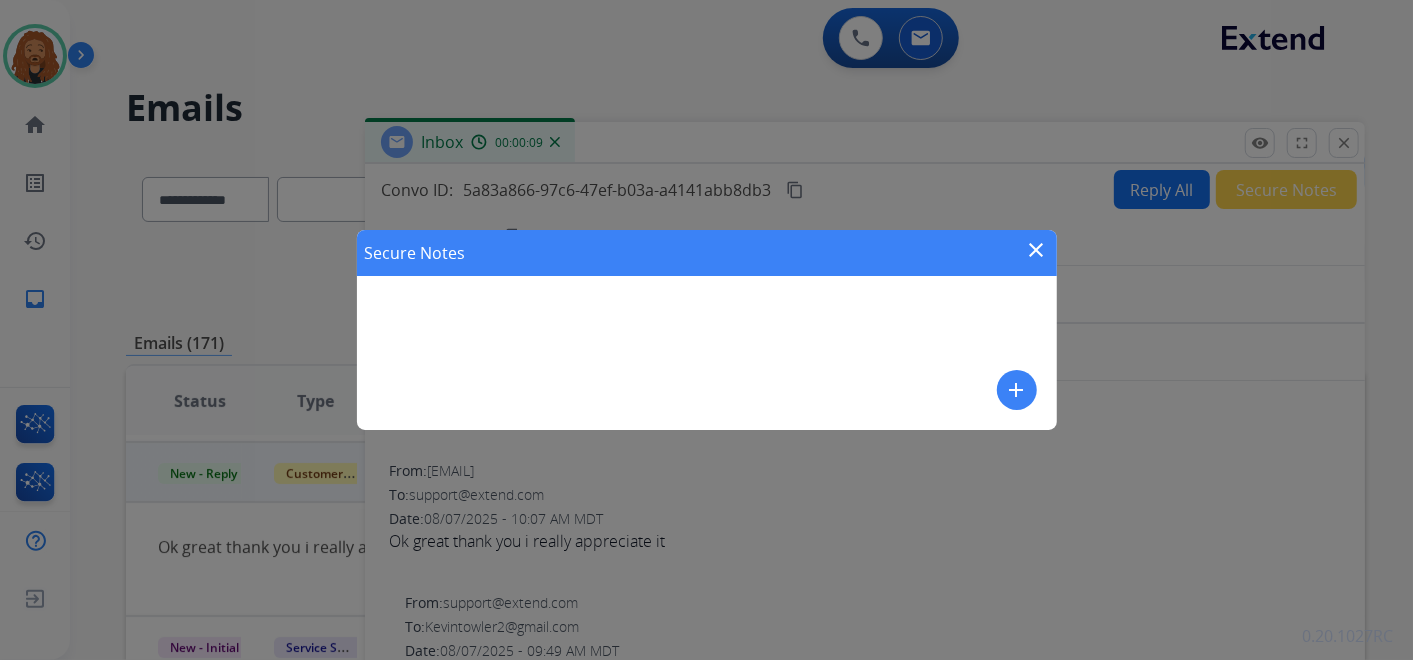 click on "add" at bounding box center [1017, 390] 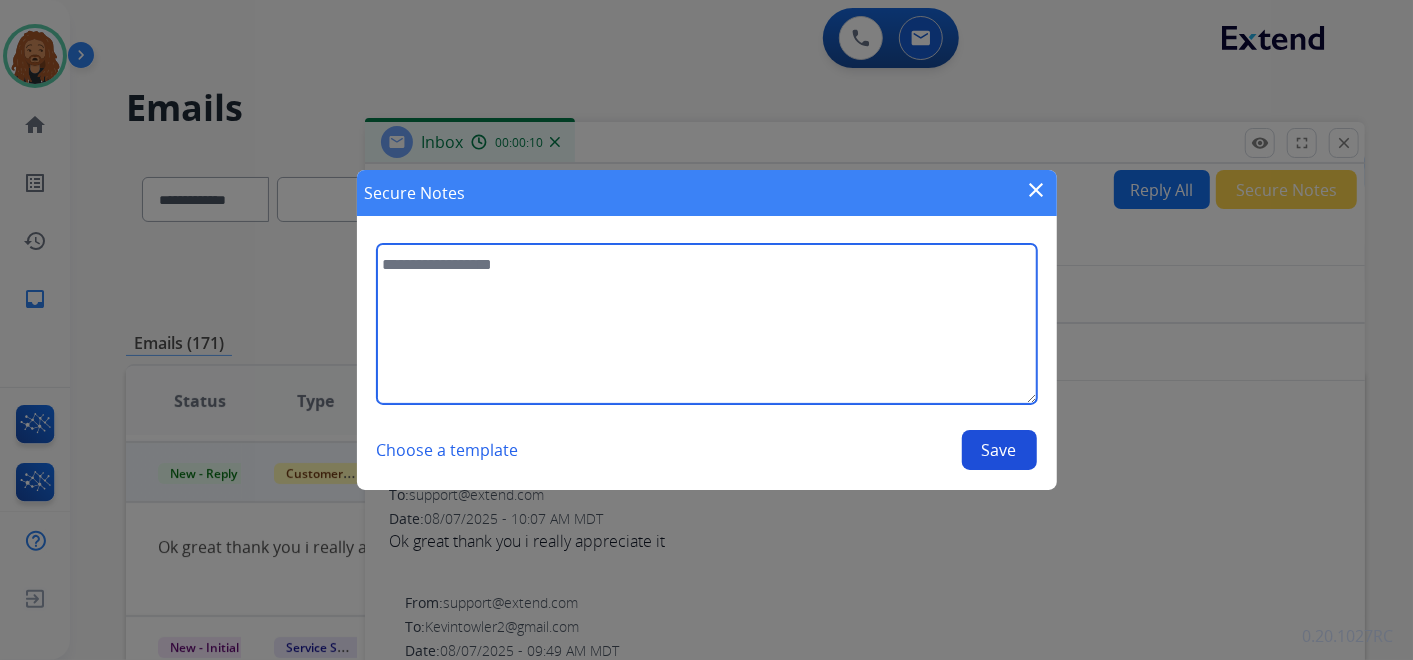 click at bounding box center [707, 324] 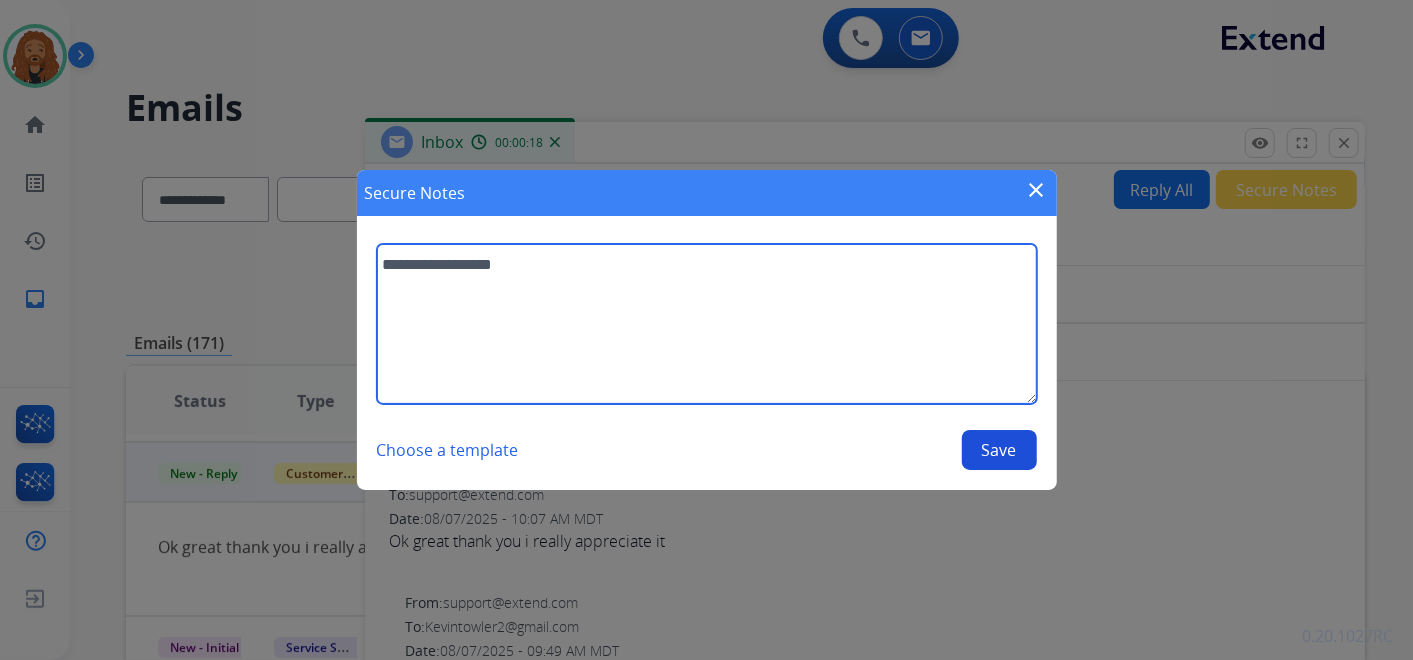 type on "**********" 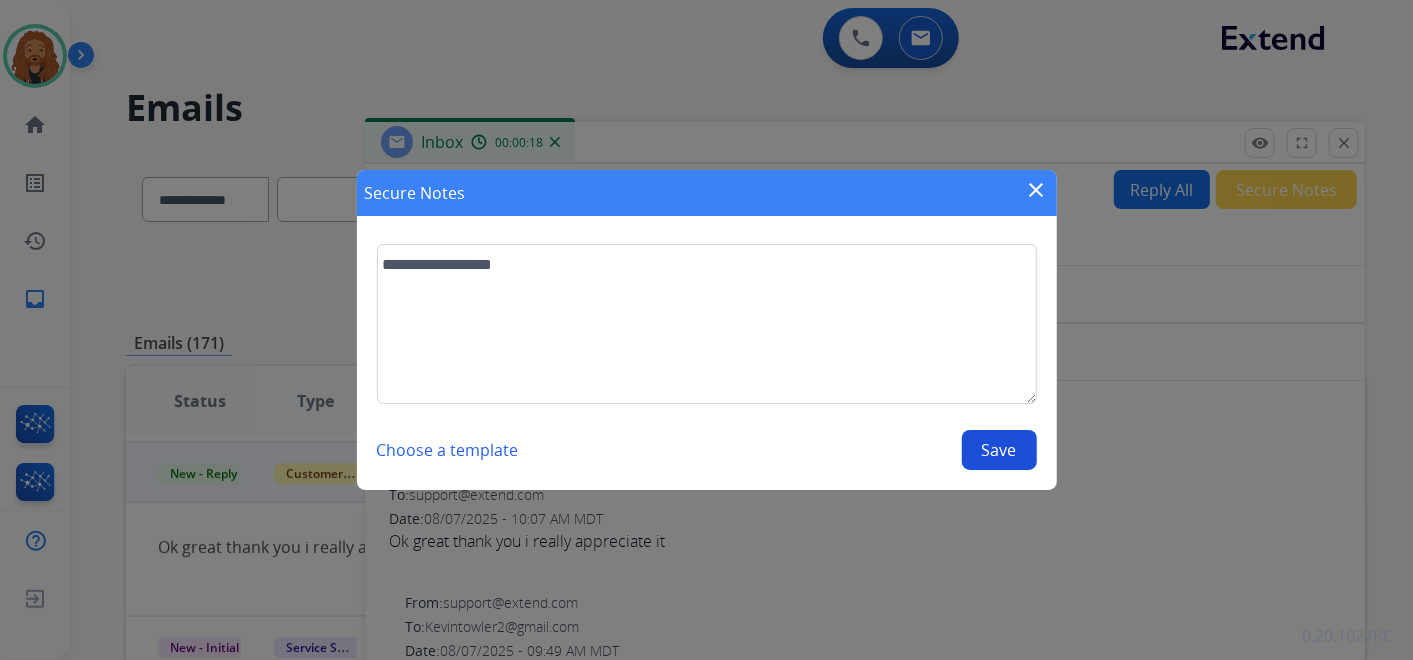 click on "Save" at bounding box center [999, 450] 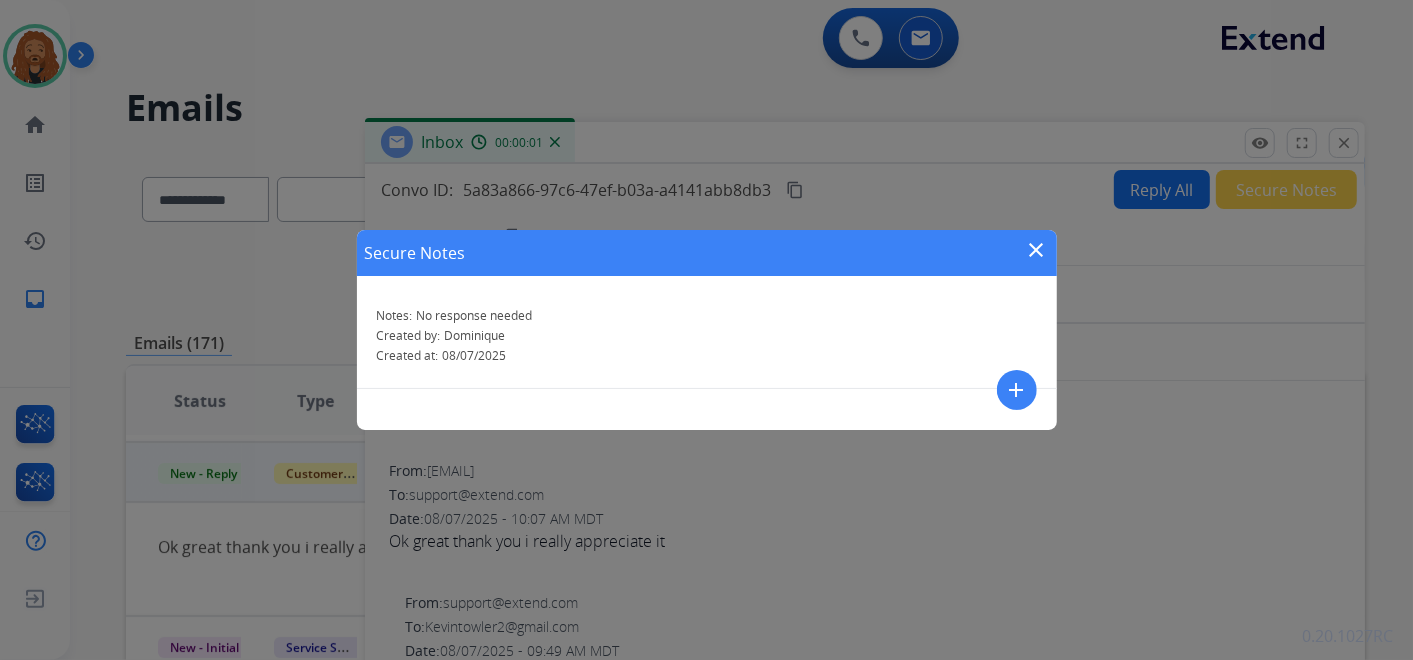 click on "close" at bounding box center (1037, 250) 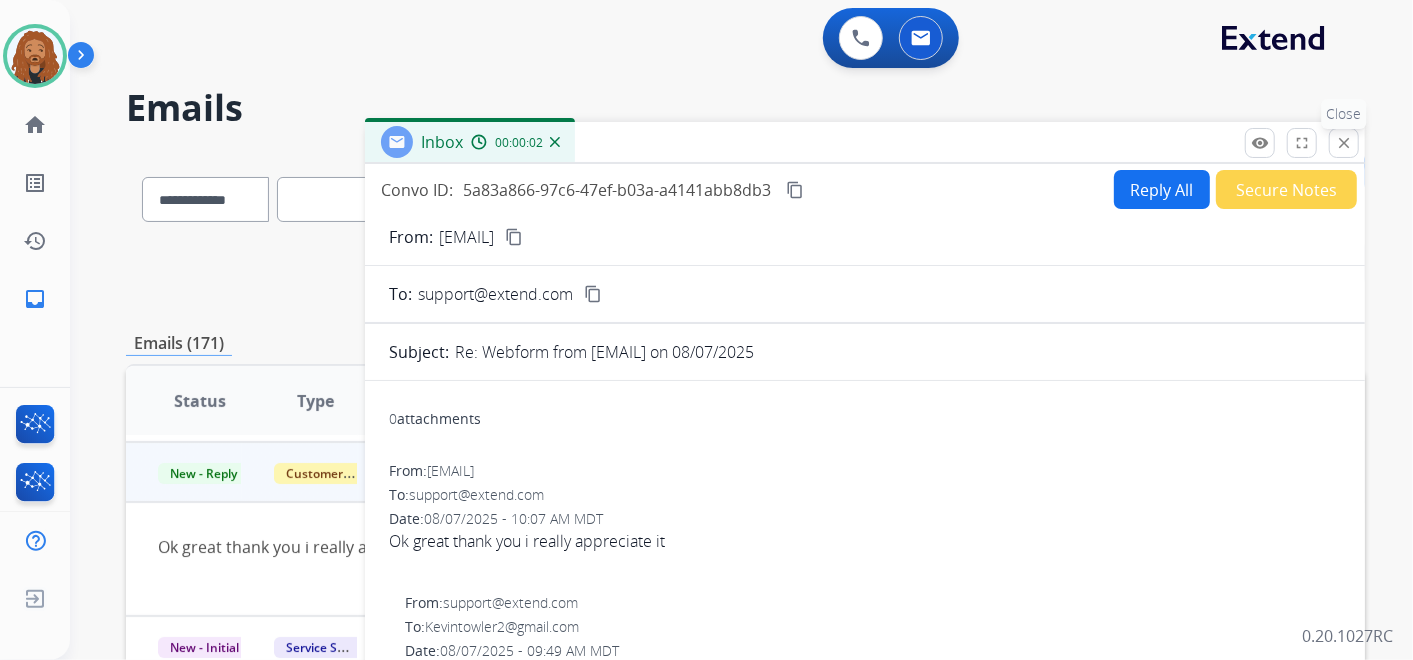 click on "close" at bounding box center (1344, 143) 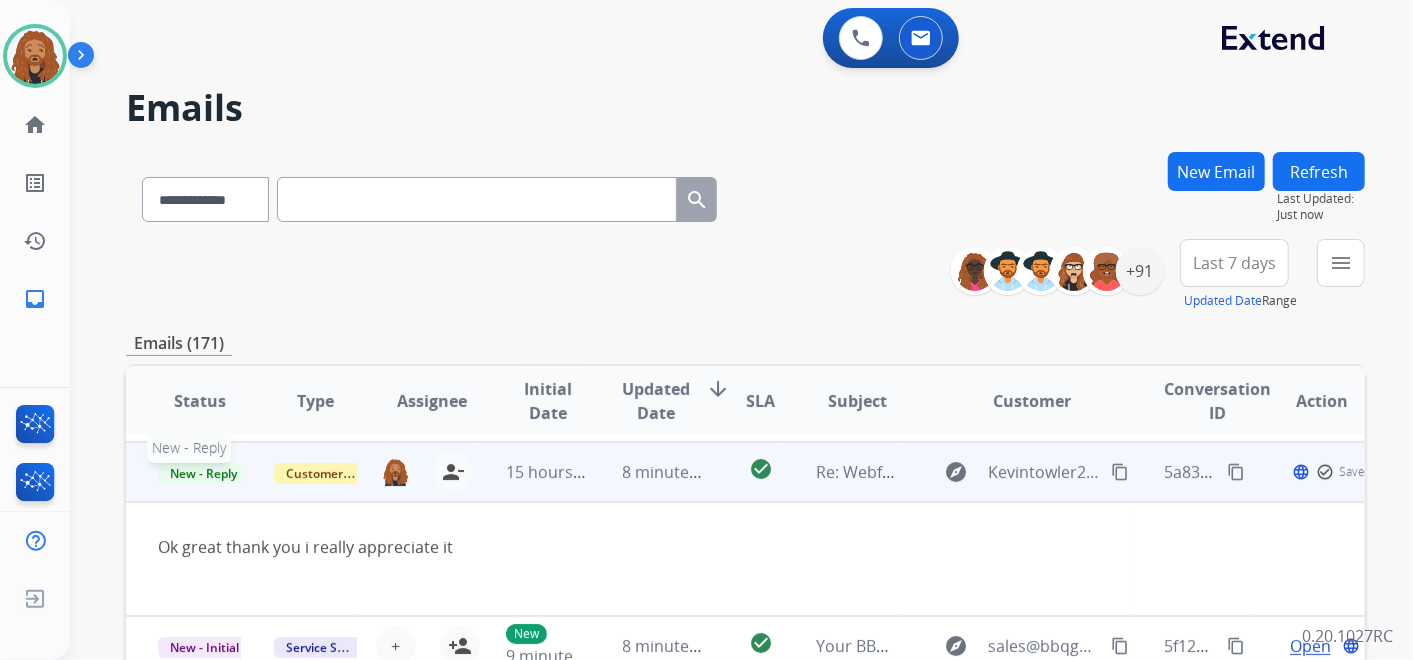 click on "New - Reply" at bounding box center (203, 473) 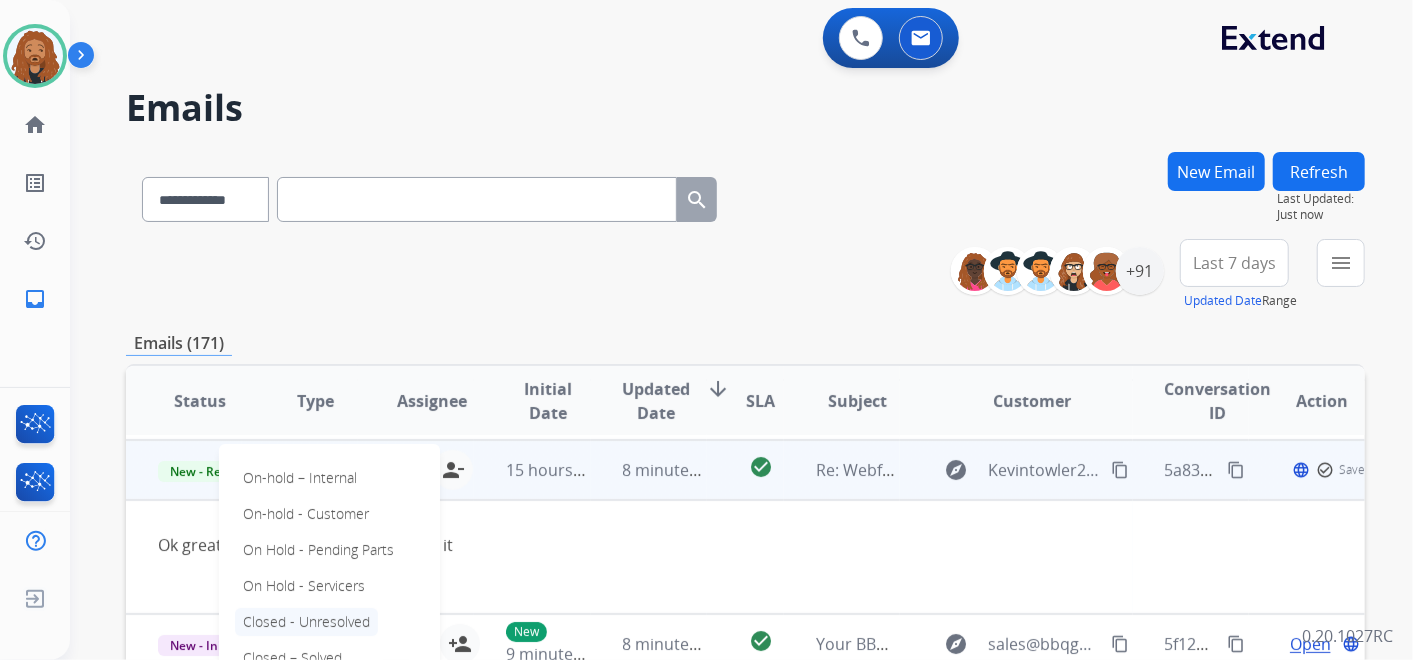 scroll, scrollTop: 114, scrollLeft: 0, axis: vertical 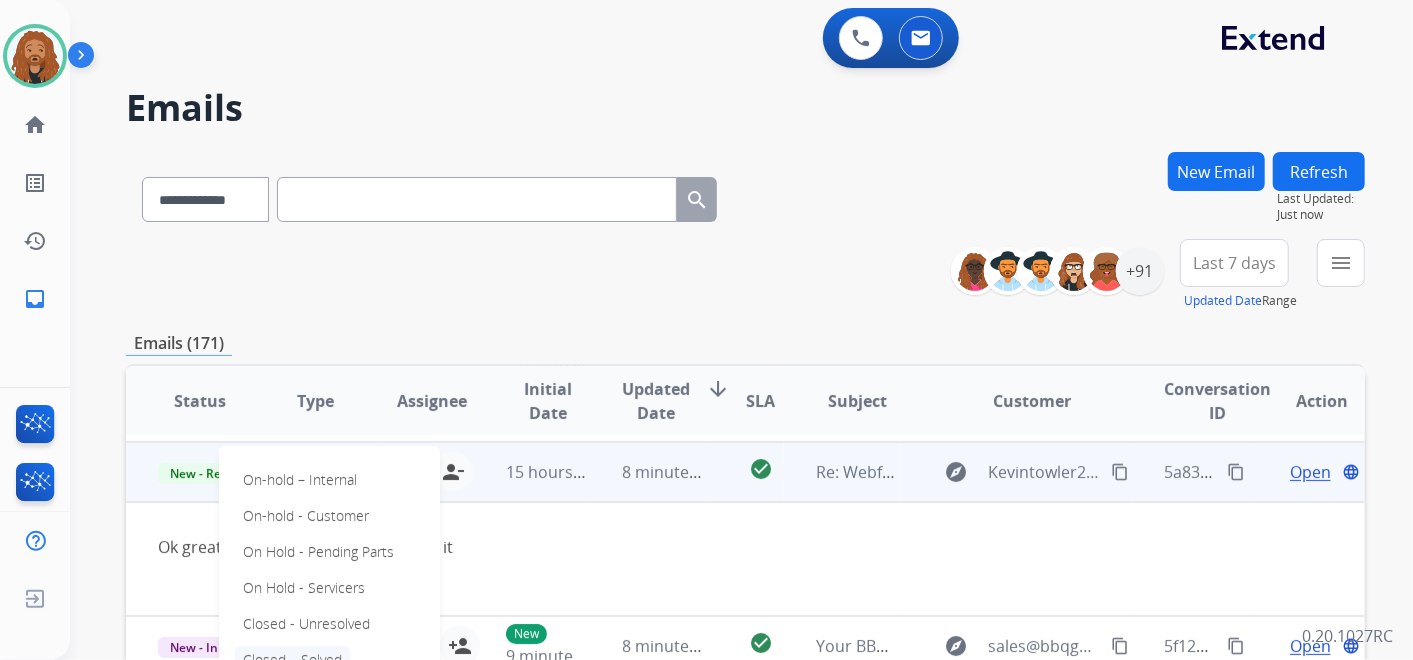 click on "Closed – Solved" at bounding box center (292, 660) 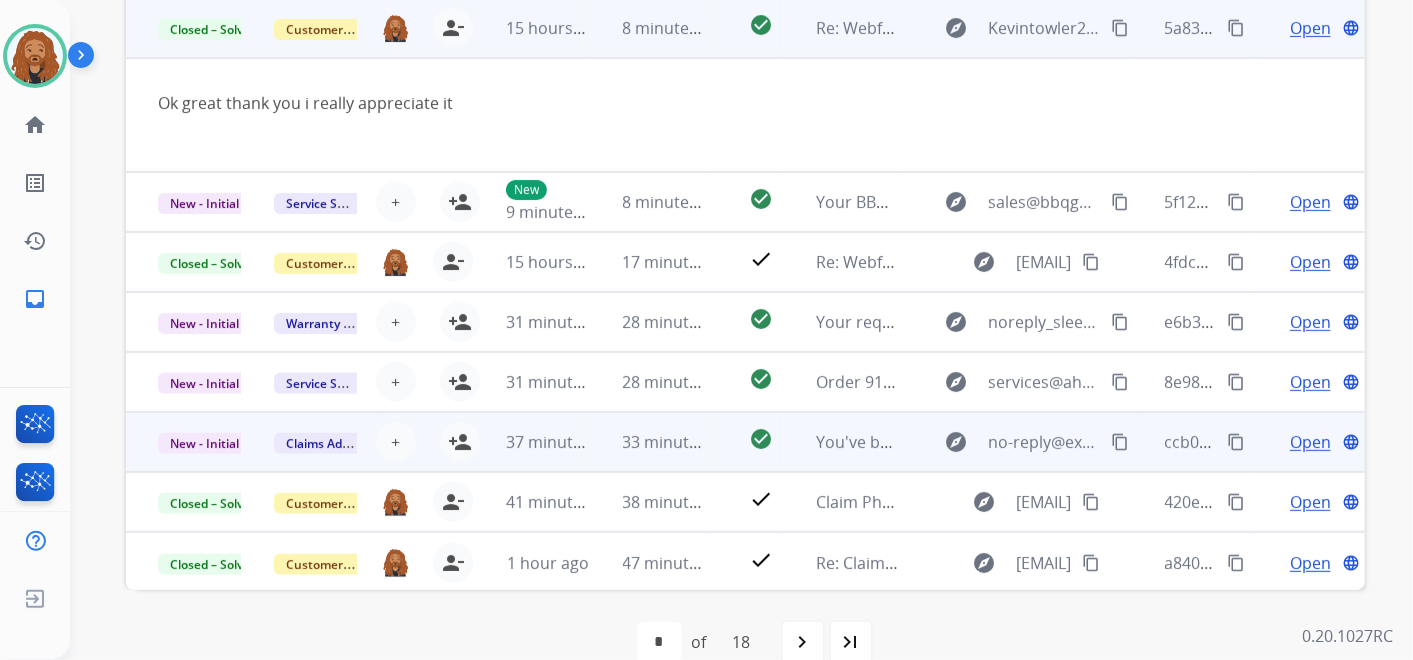 scroll, scrollTop: 477, scrollLeft: 0, axis: vertical 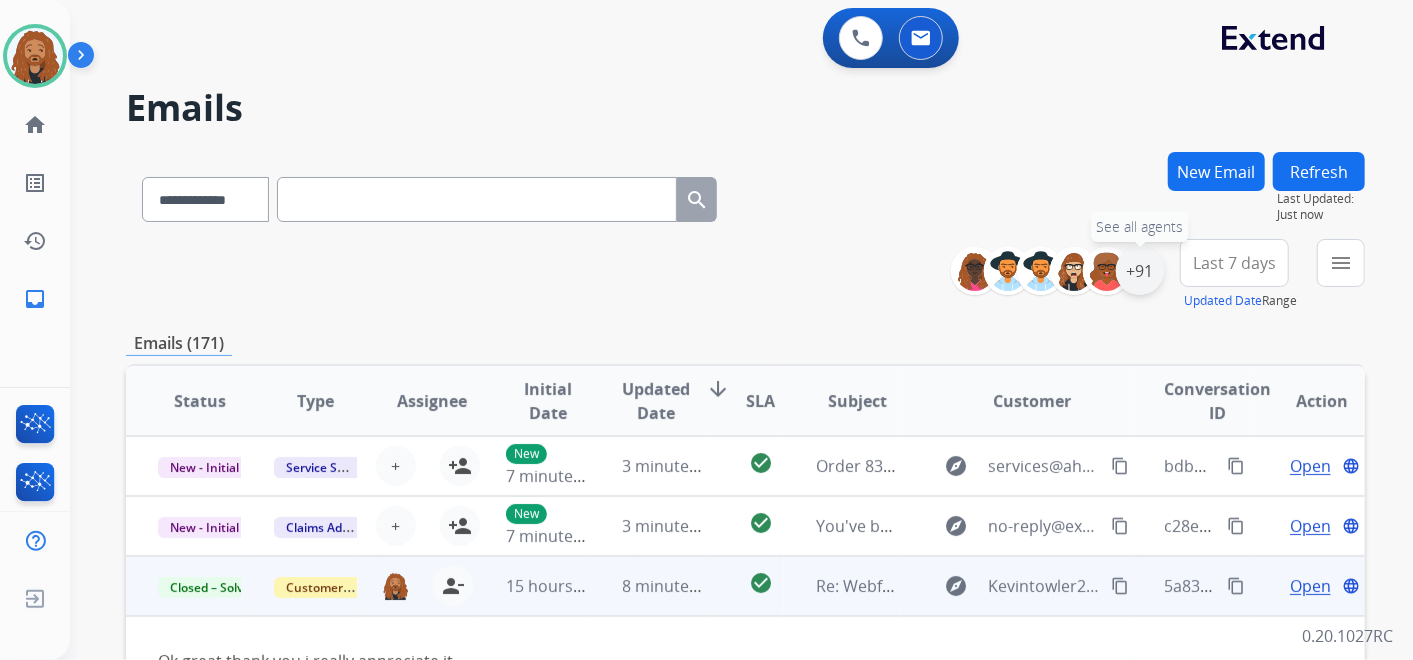 click on "+91" at bounding box center [1140, 271] 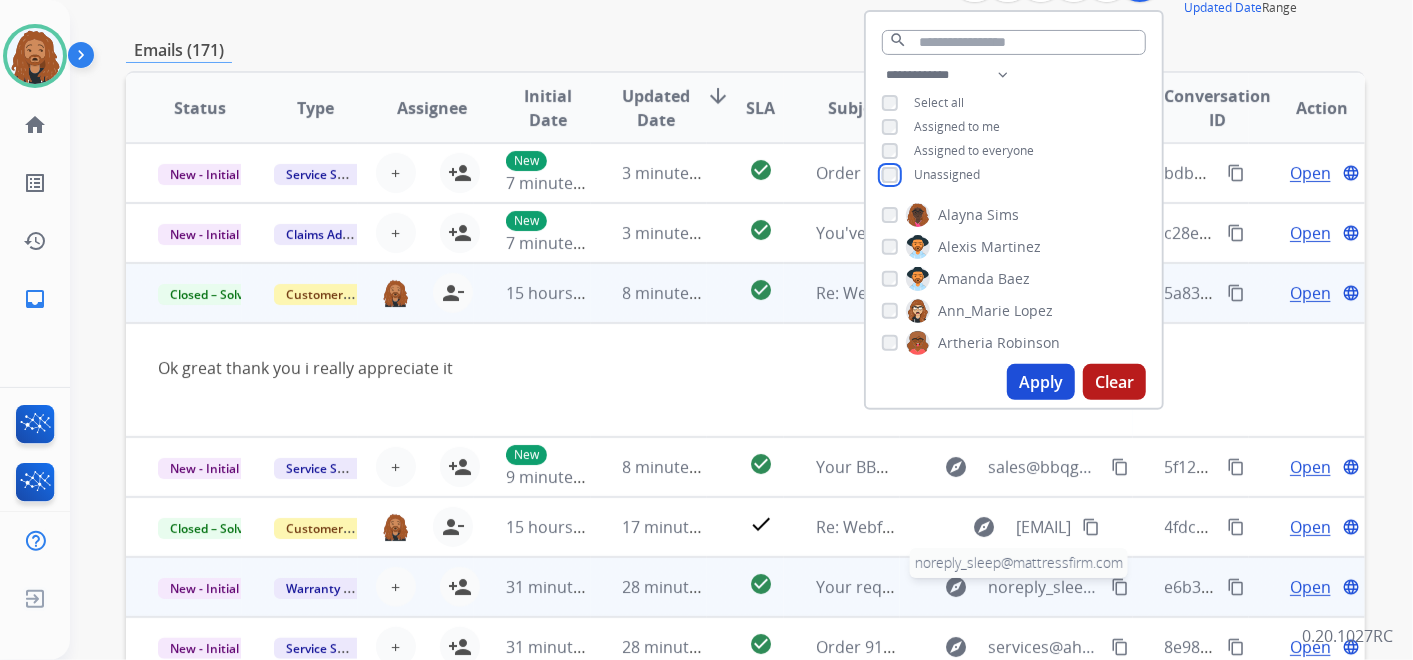 scroll, scrollTop: 444, scrollLeft: 0, axis: vertical 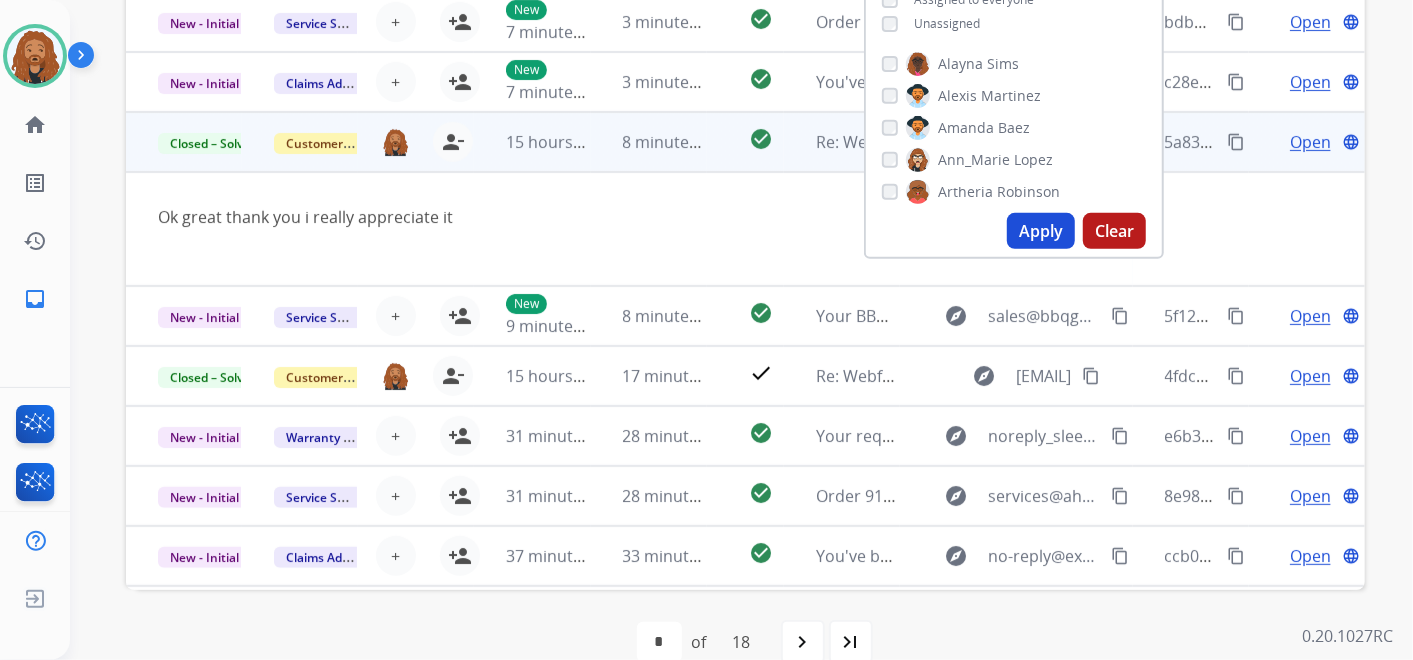 click on "Apply" at bounding box center [1041, 231] 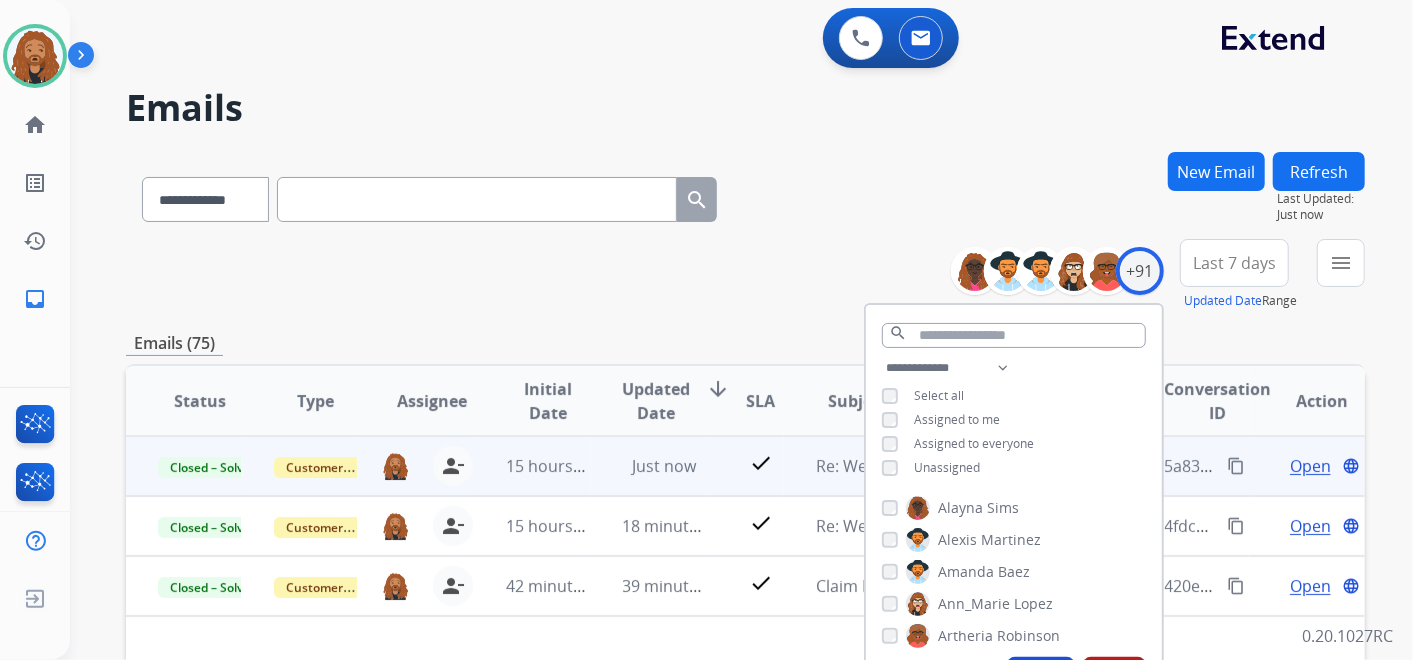 click on "**********" at bounding box center [745, 275] 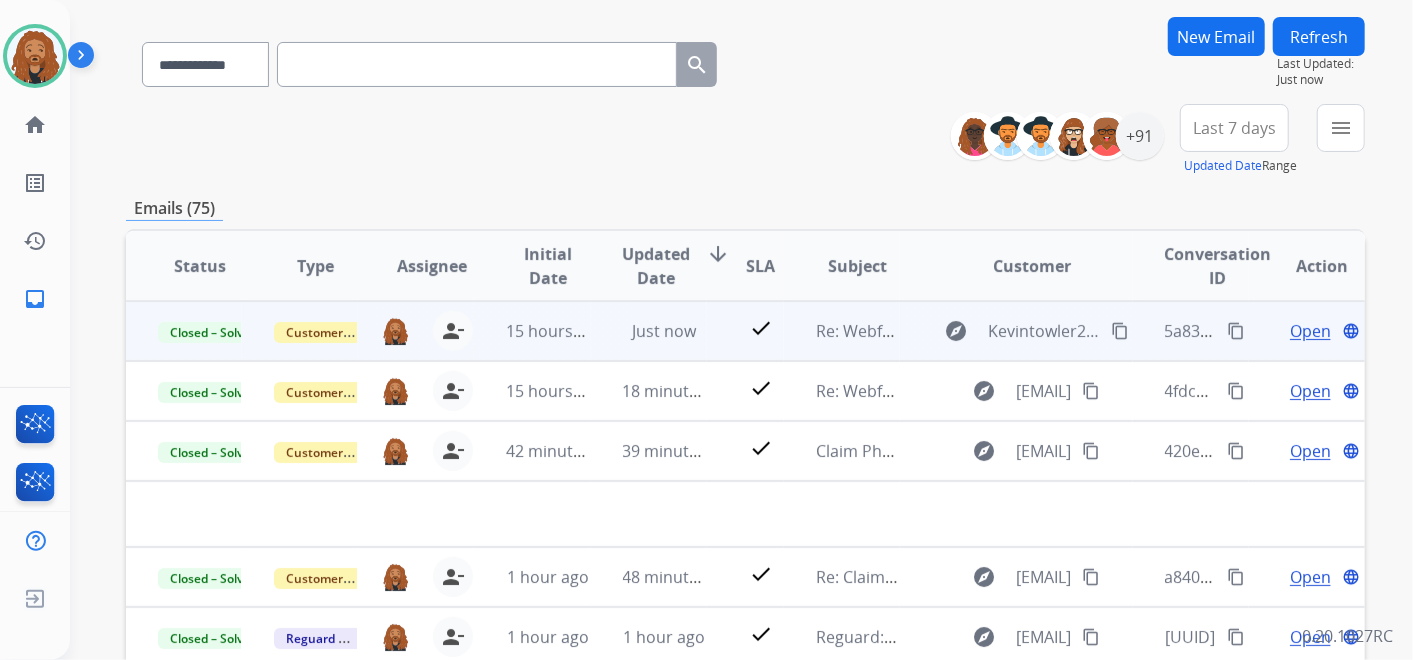 scroll, scrollTop: 0, scrollLeft: 0, axis: both 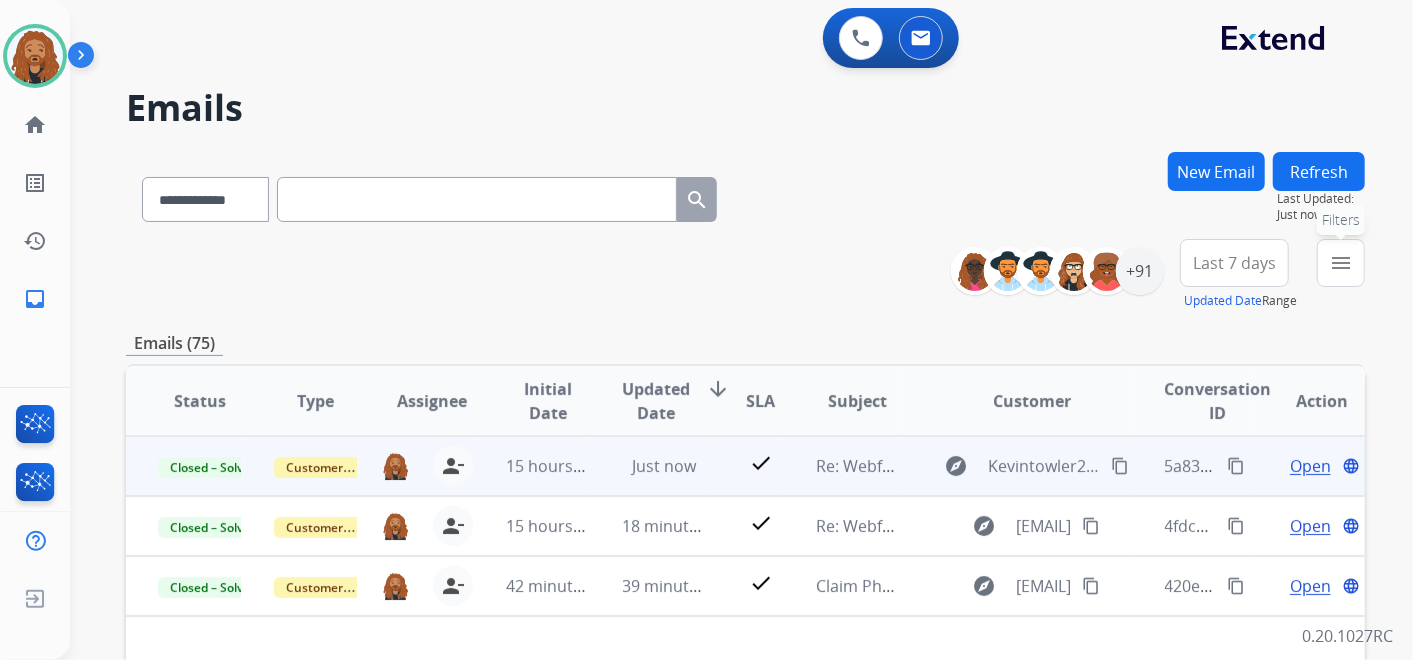 click on "menu  Filters" at bounding box center [1341, 263] 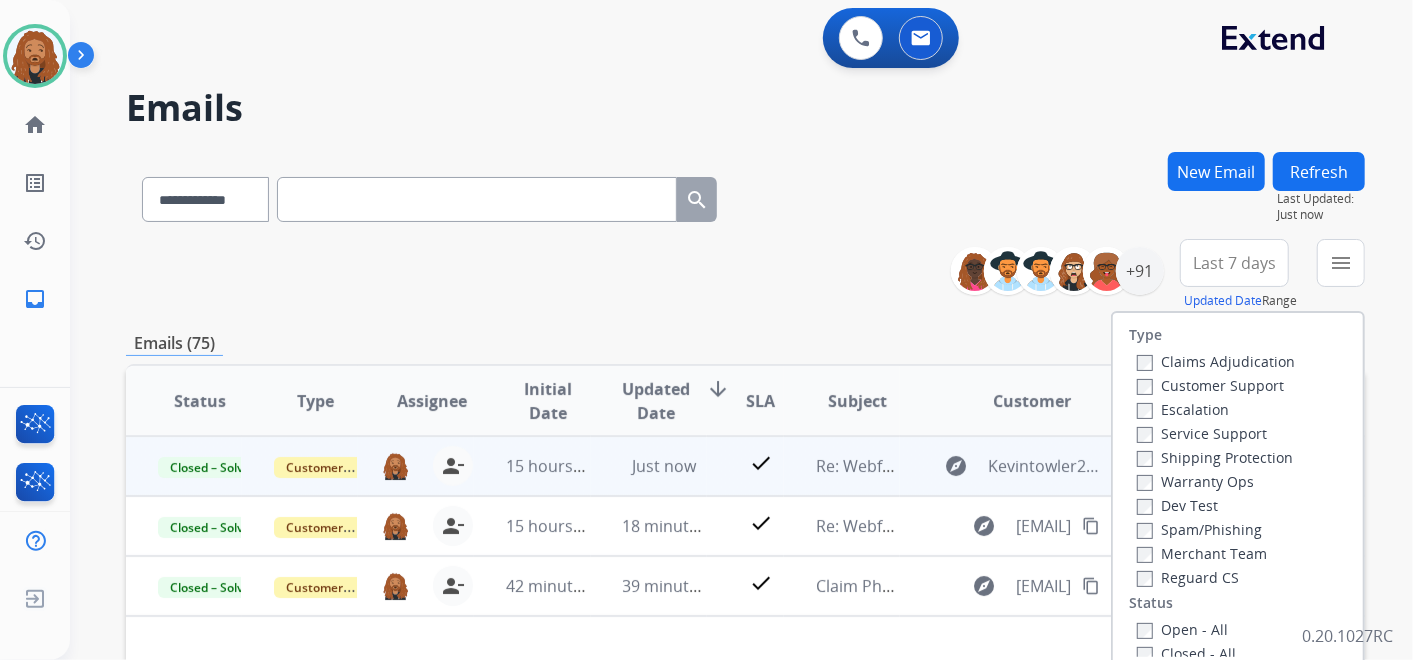 click on "Open - All" at bounding box center (1182, 629) 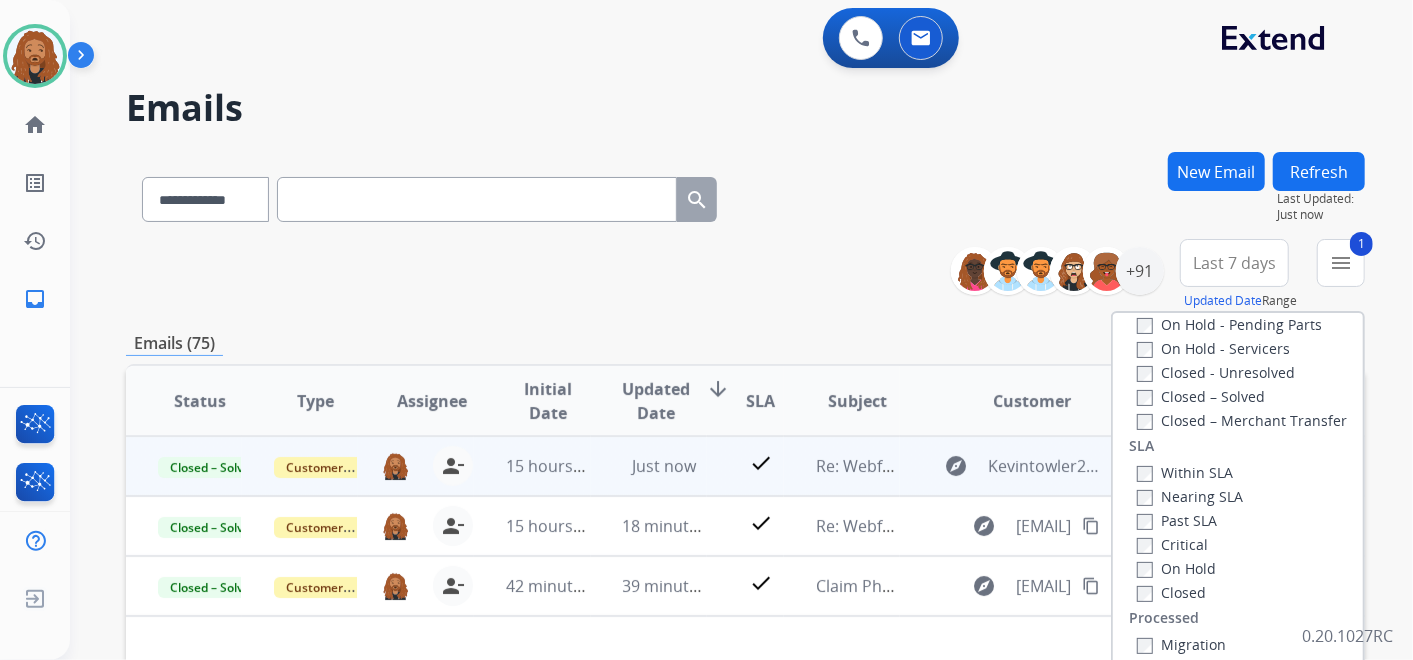 scroll, scrollTop: 526, scrollLeft: 0, axis: vertical 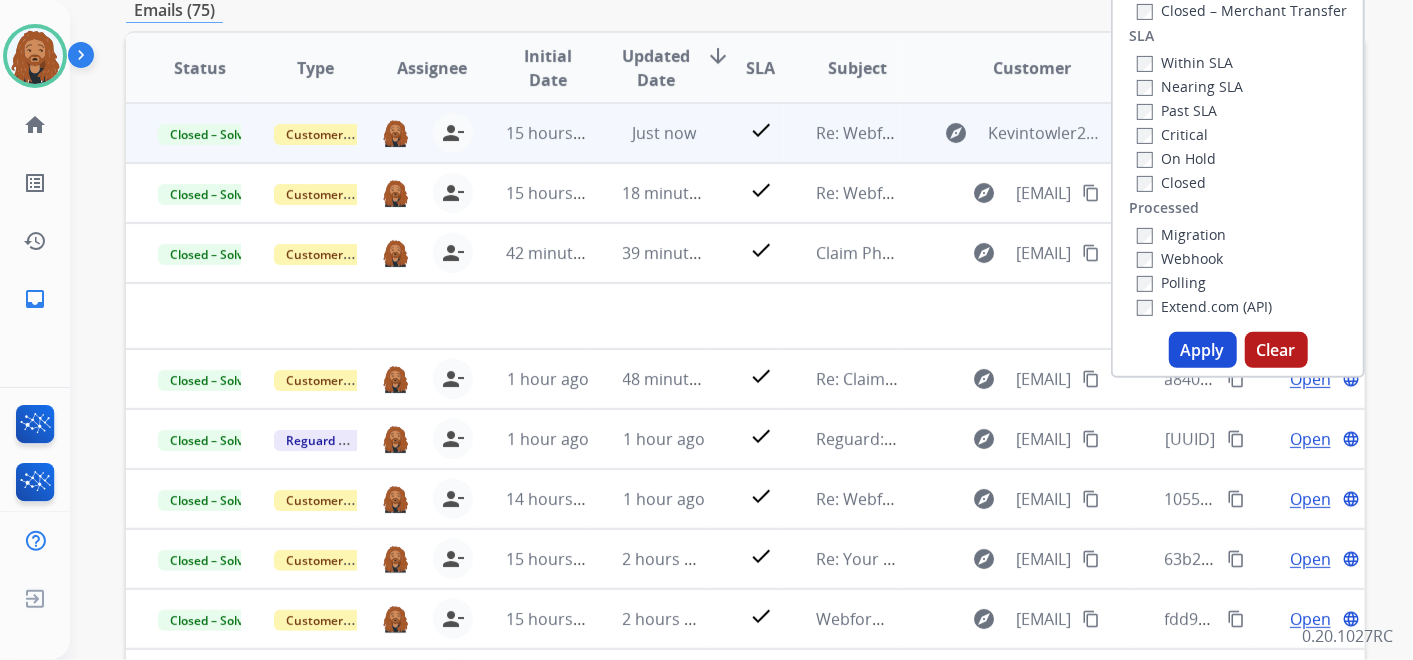 click on "Apply" at bounding box center [1203, 350] 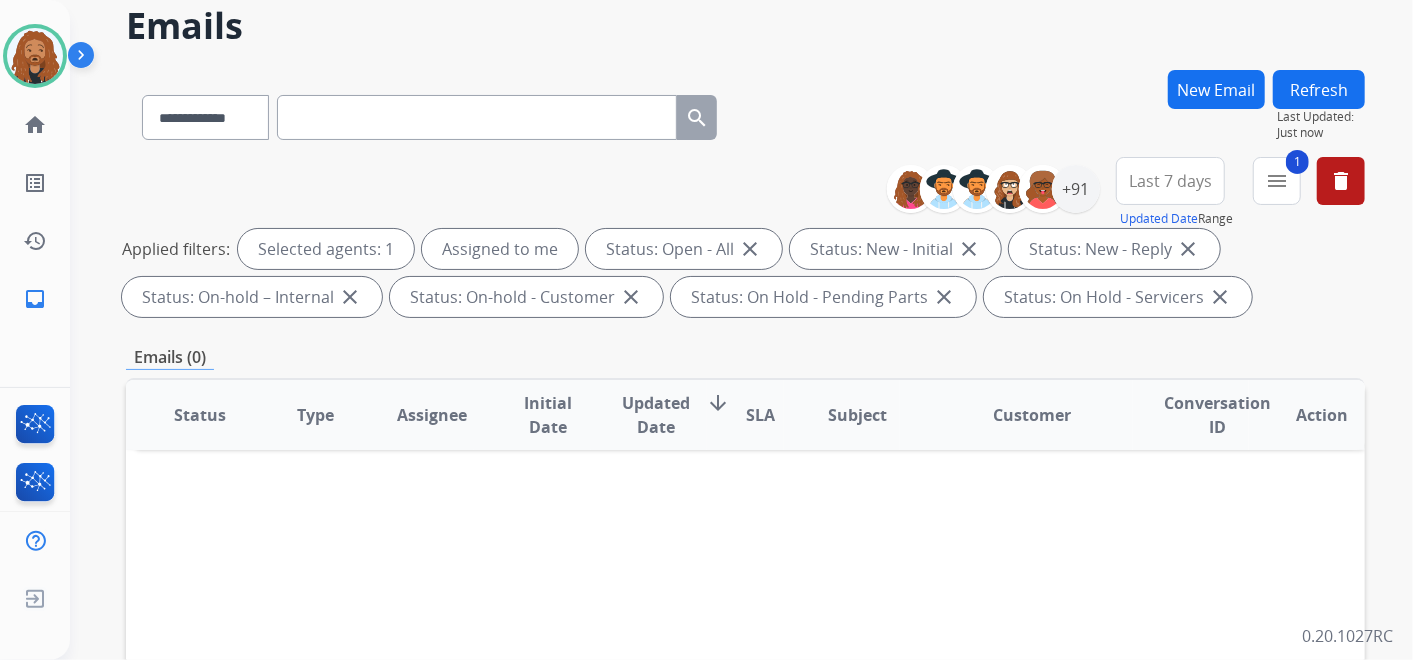 scroll, scrollTop: 222, scrollLeft: 0, axis: vertical 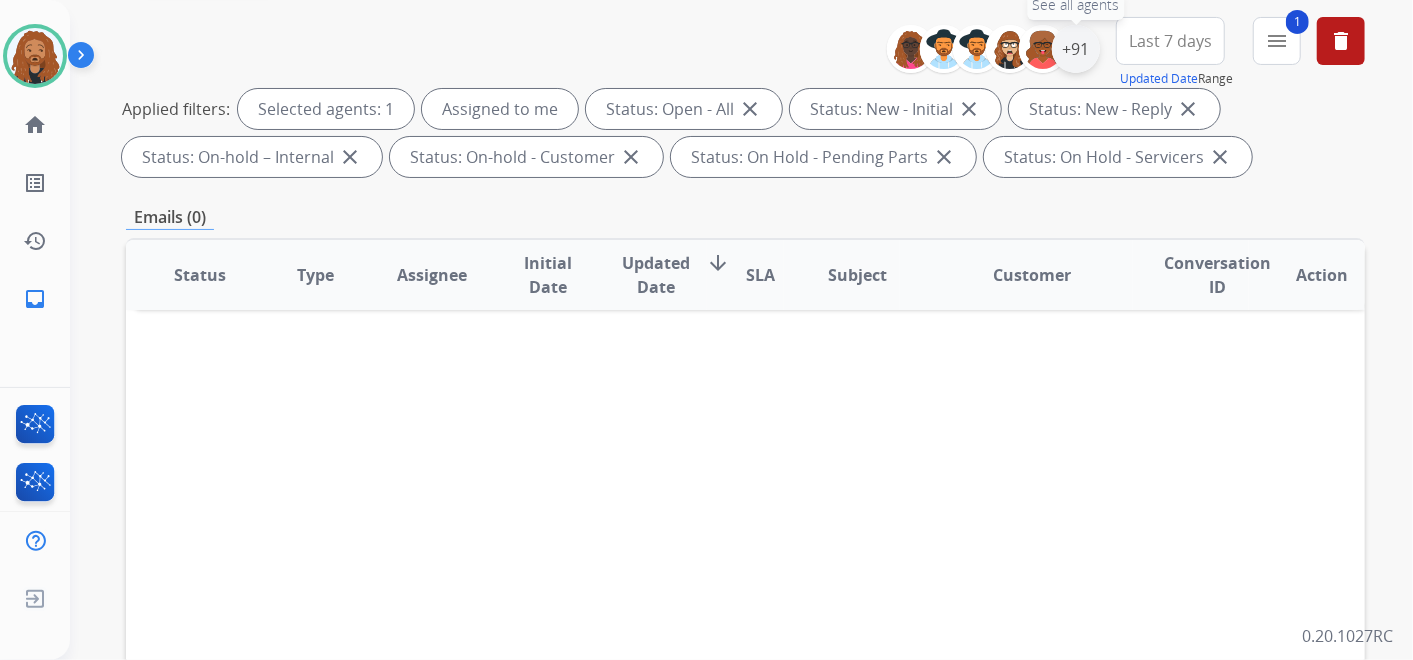 click on "+91" at bounding box center [1076, 49] 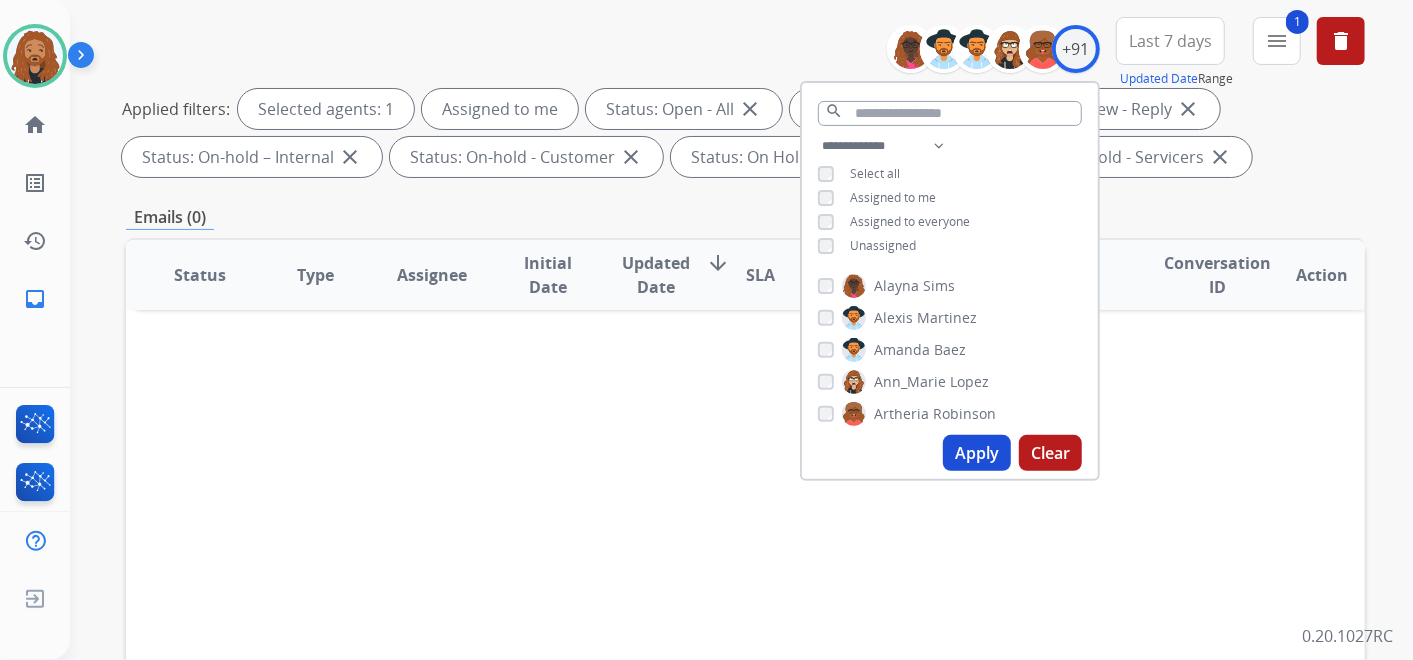 click on "Apply" at bounding box center (977, 453) 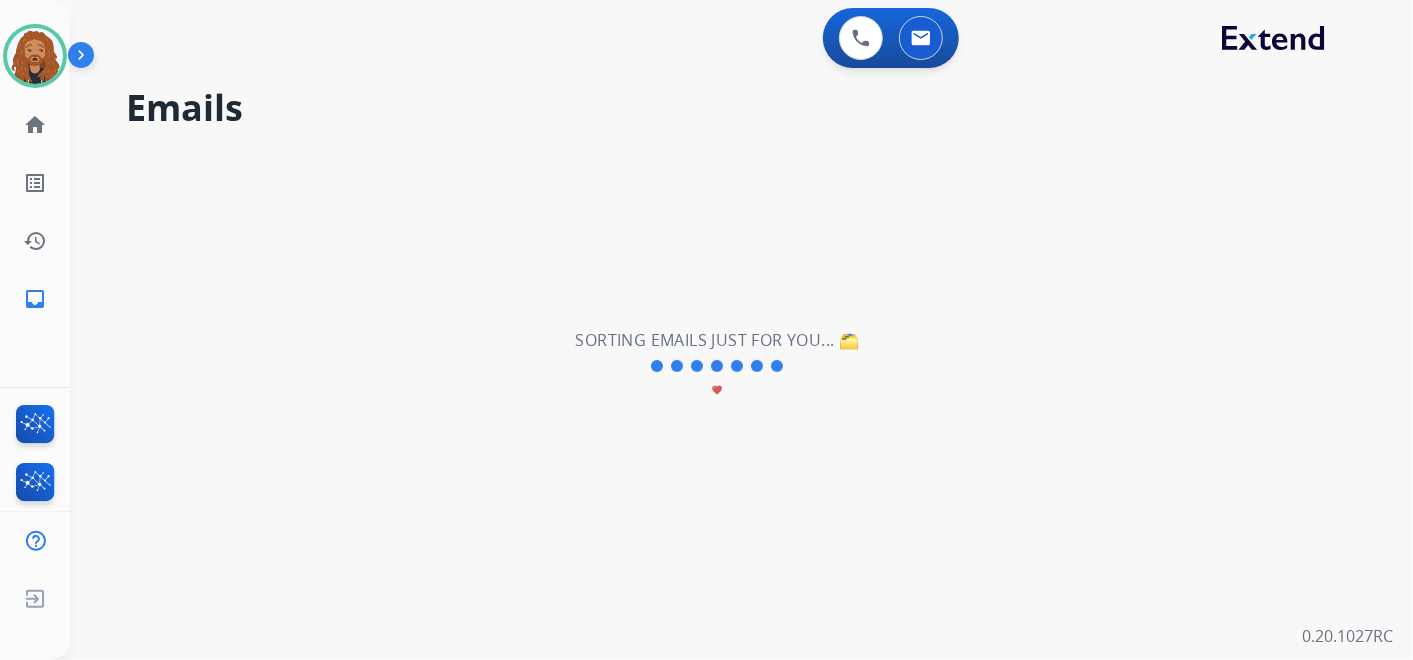 scroll, scrollTop: 0, scrollLeft: 0, axis: both 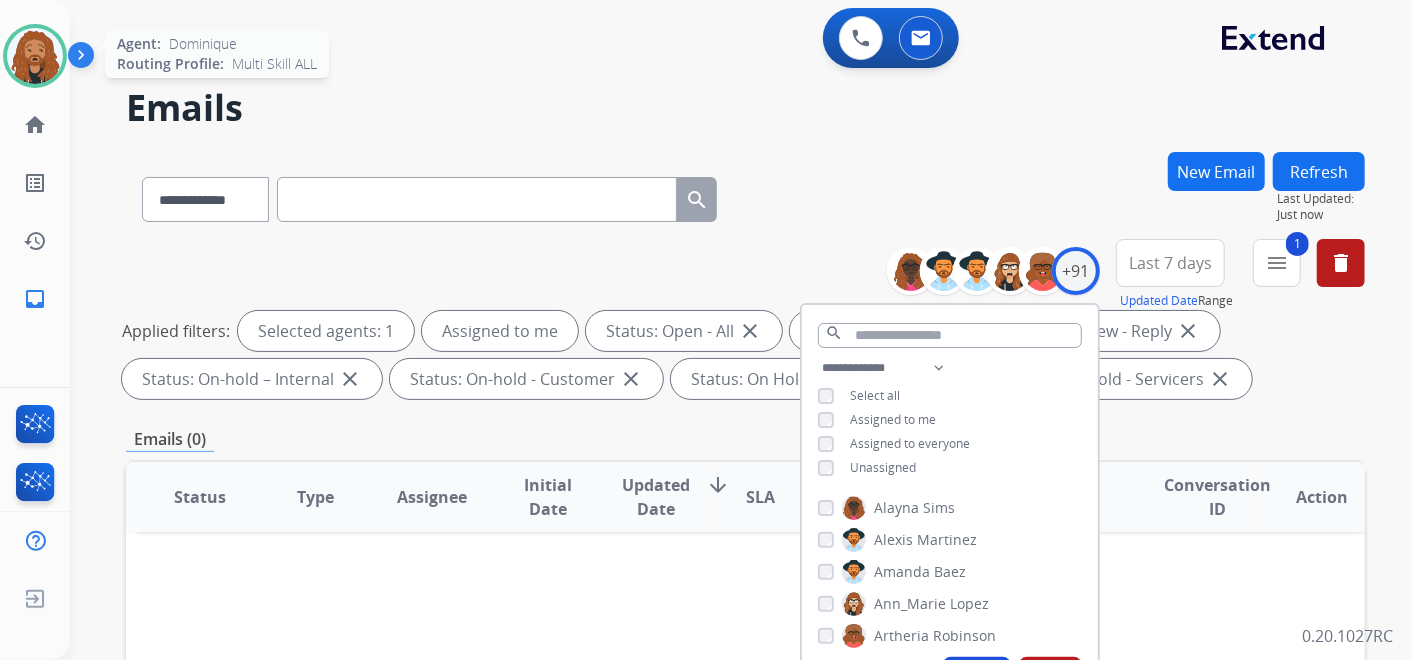 click at bounding box center (35, 56) 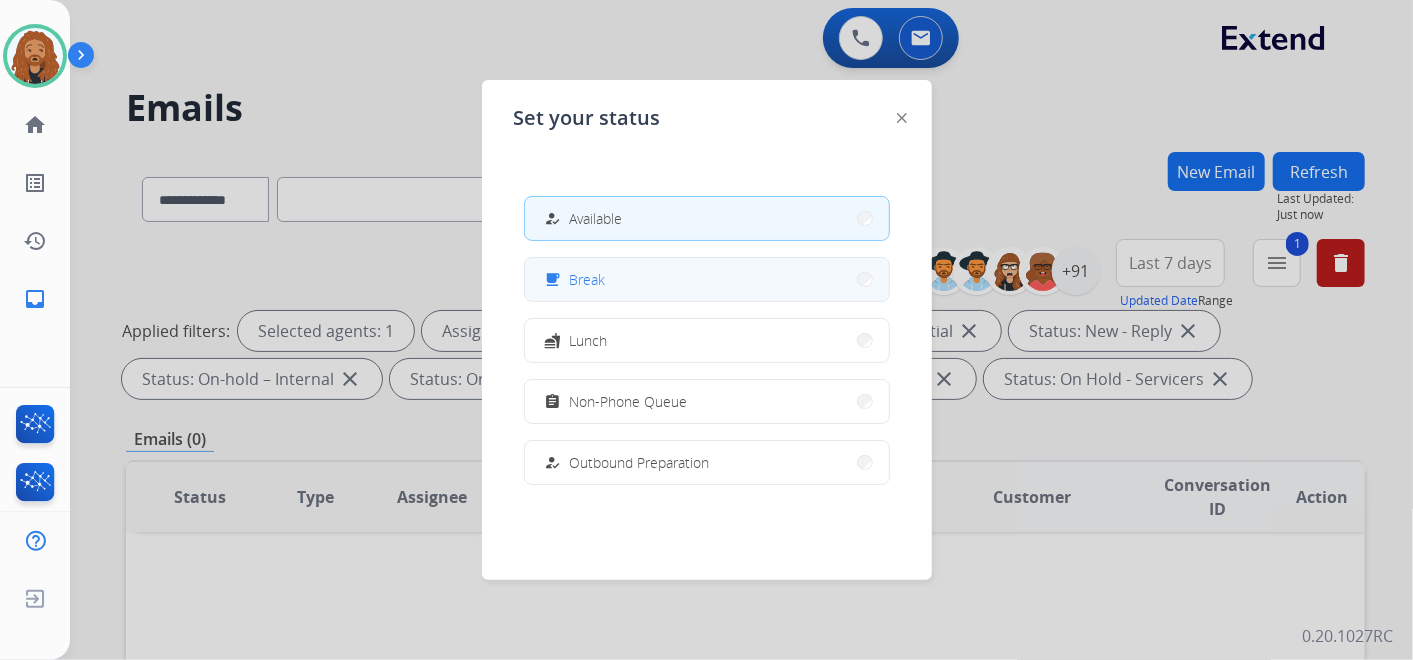 click on "Break" at bounding box center (588, 279) 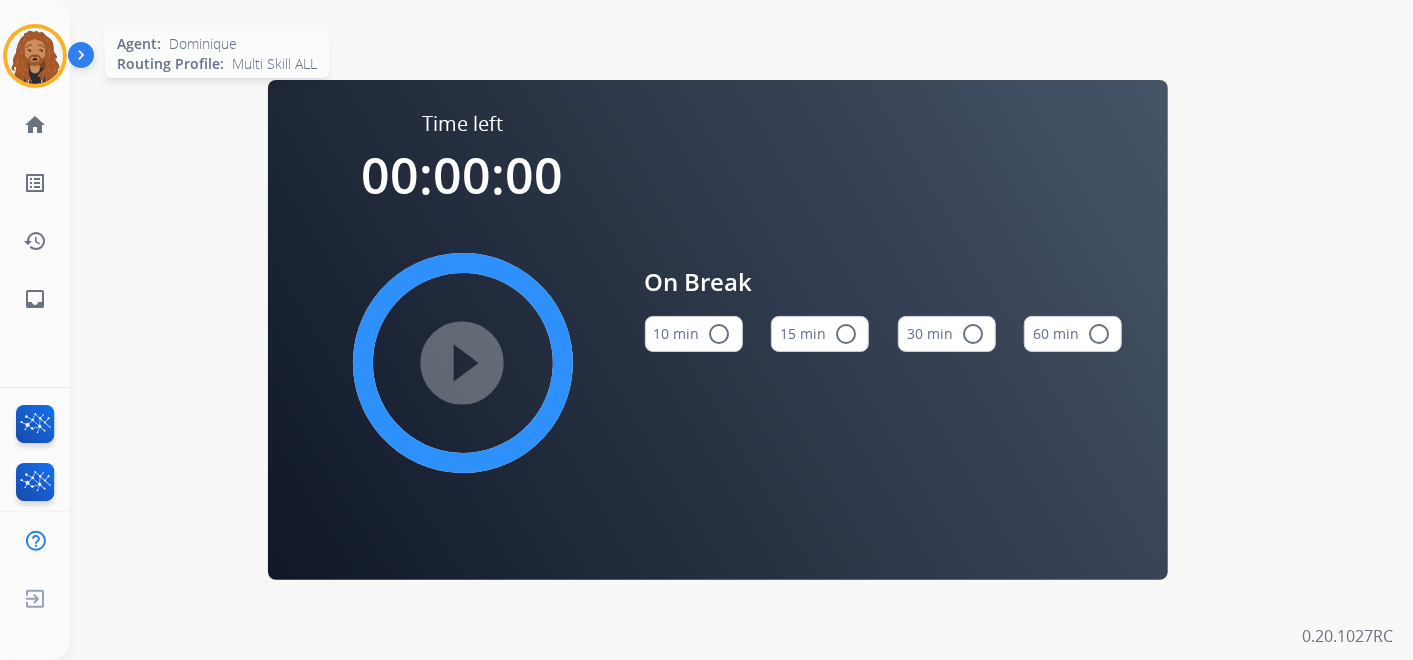 click at bounding box center [35, 56] 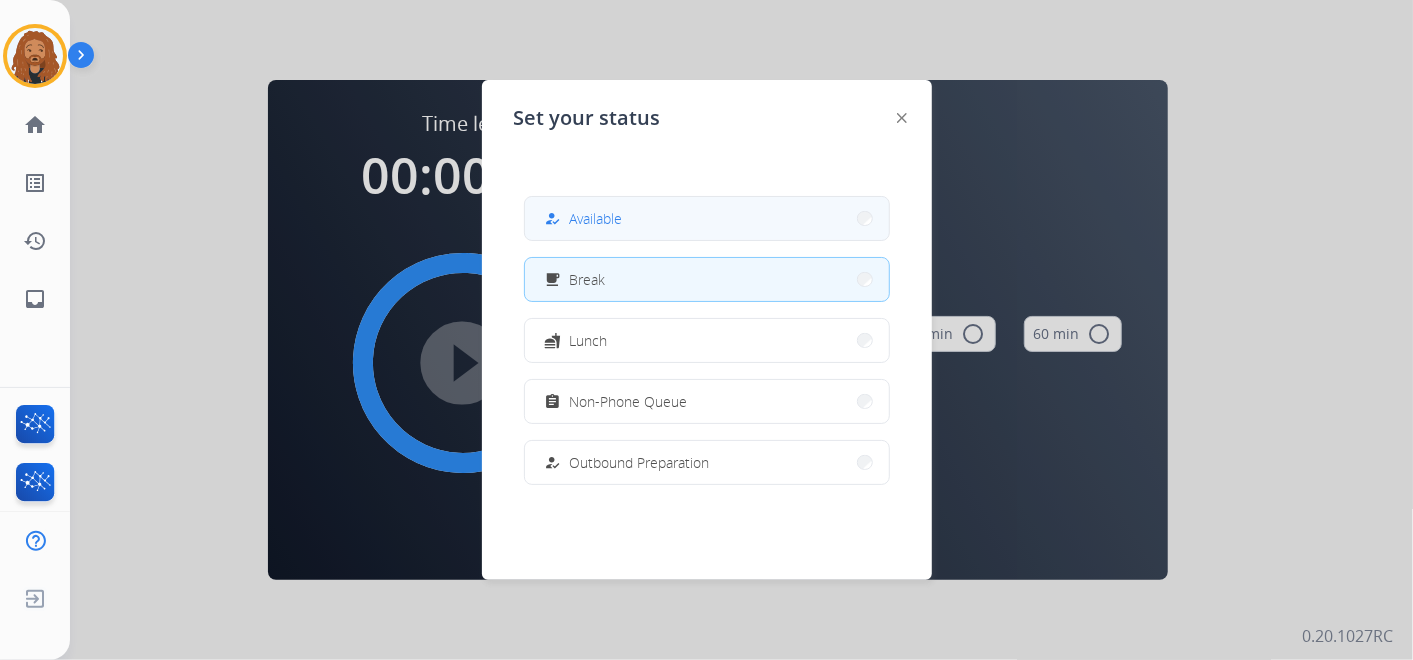 click on "how_to_reg Available" at bounding box center (707, 218) 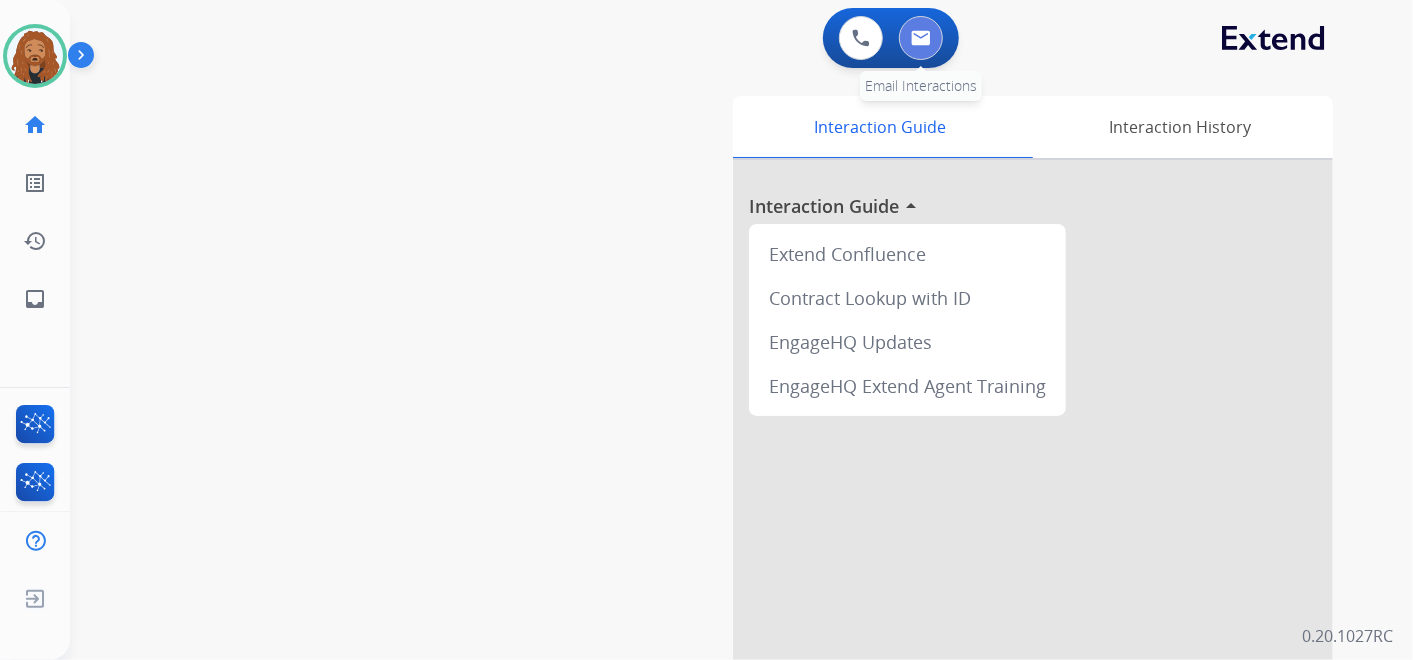 click at bounding box center (921, 38) 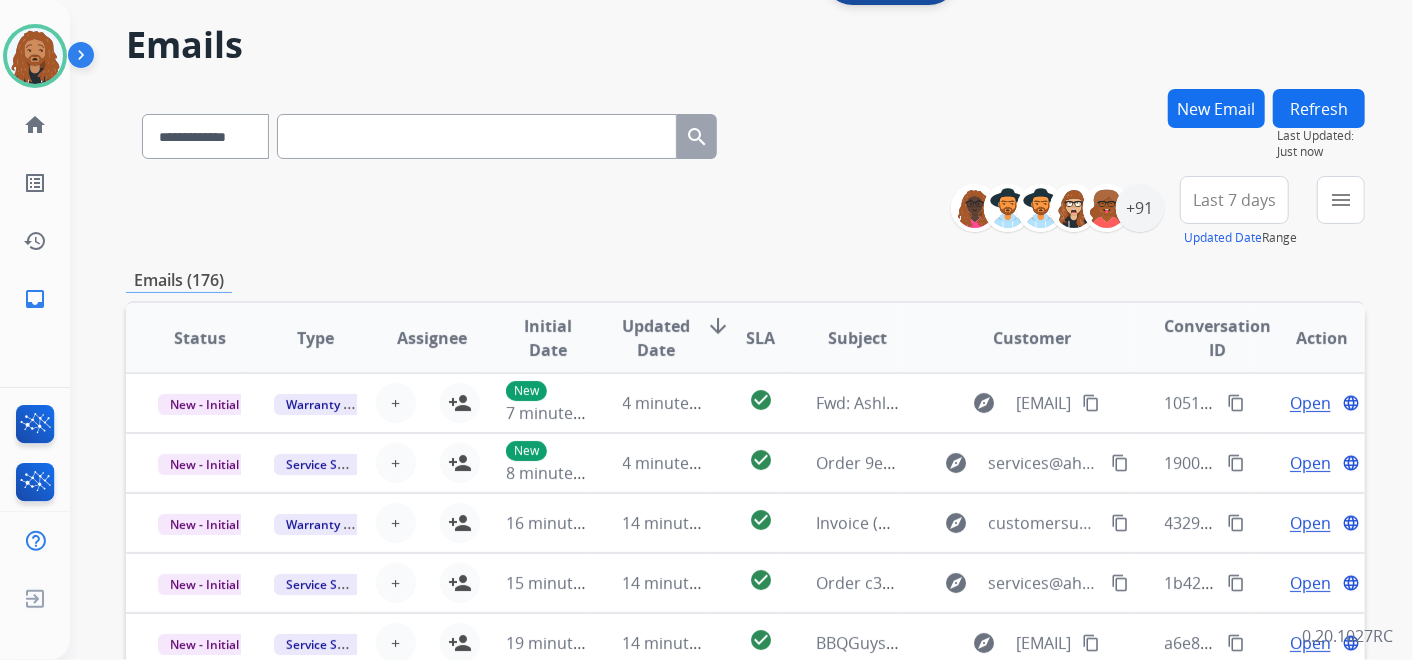 scroll, scrollTop: 111, scrollLeft: 0, axis: vertical 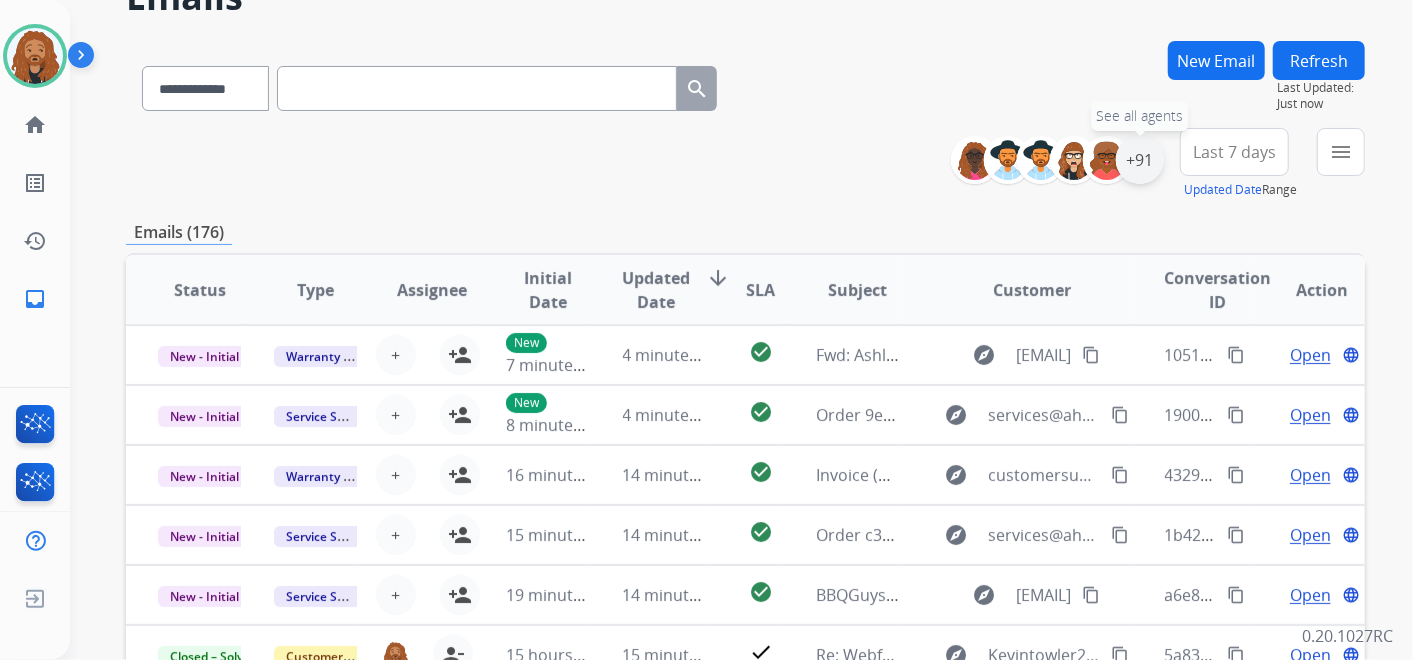 click on "+91" at bounding box center (1140, 160) 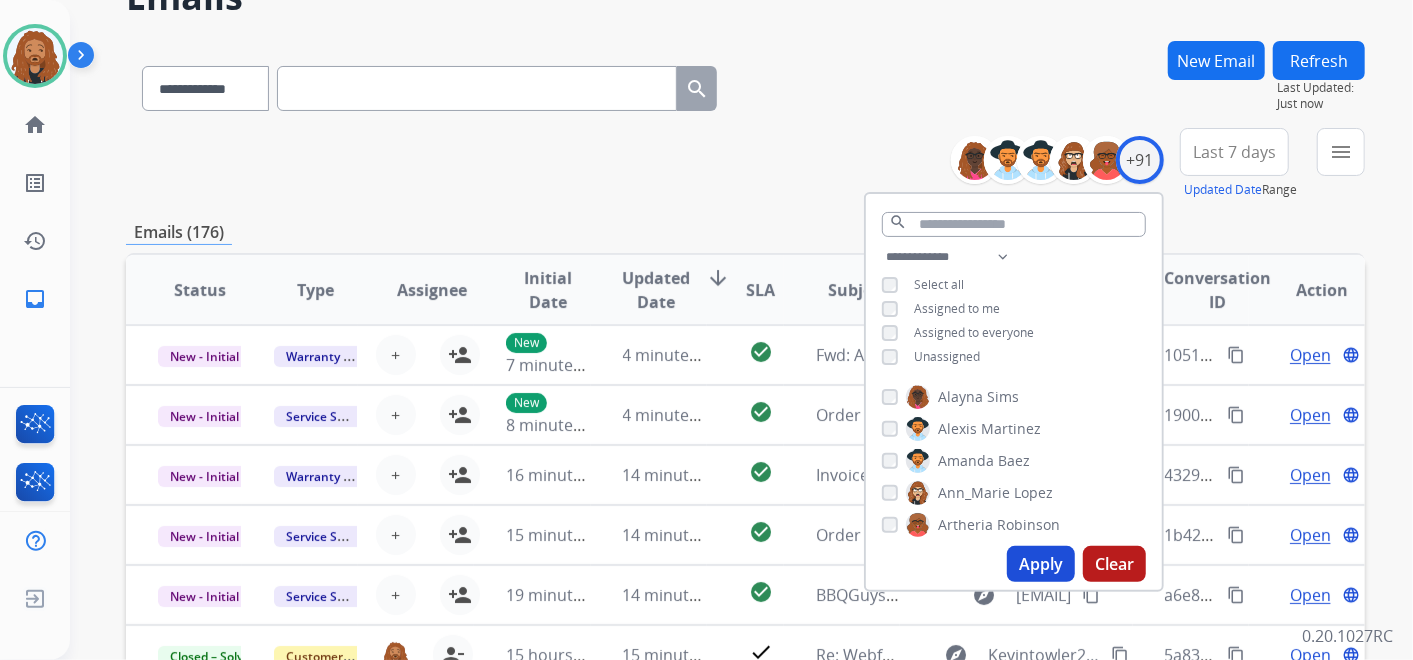 click on "Apply" at bounding box center [1041, 564] 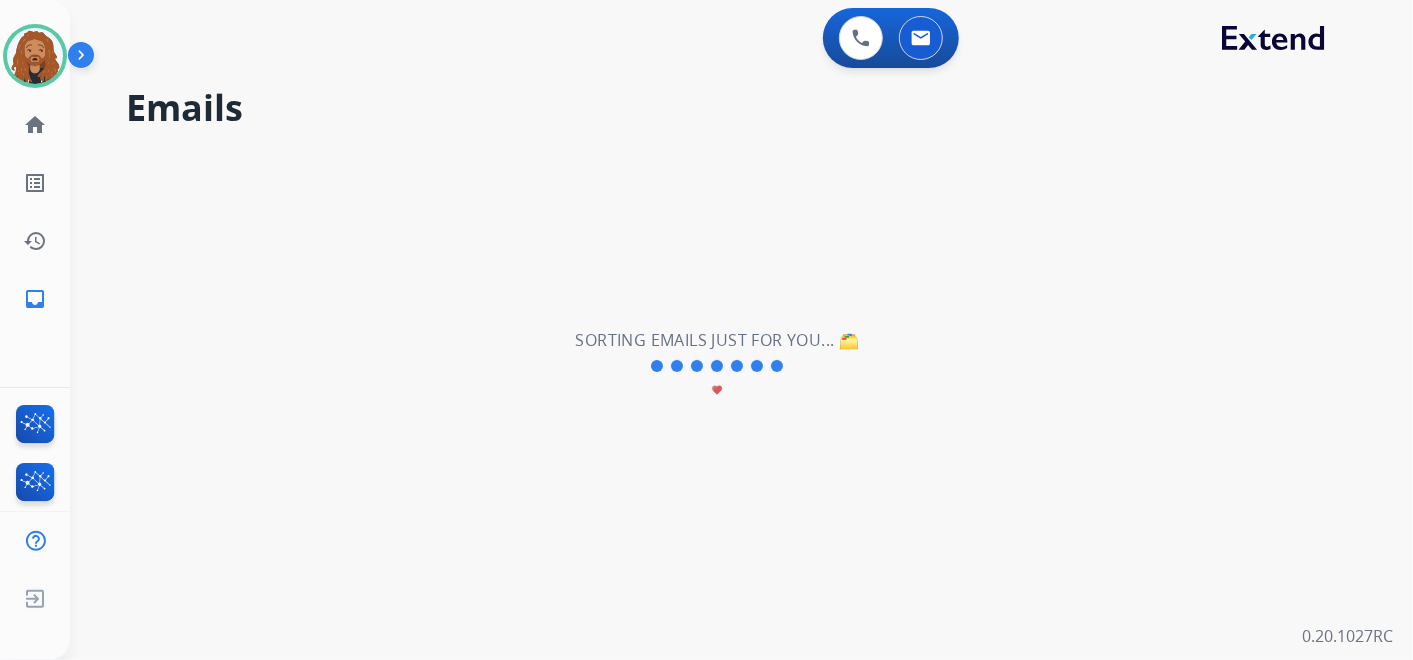 scroll, scrollTop: 0, scrollLeft: 0, axis: both 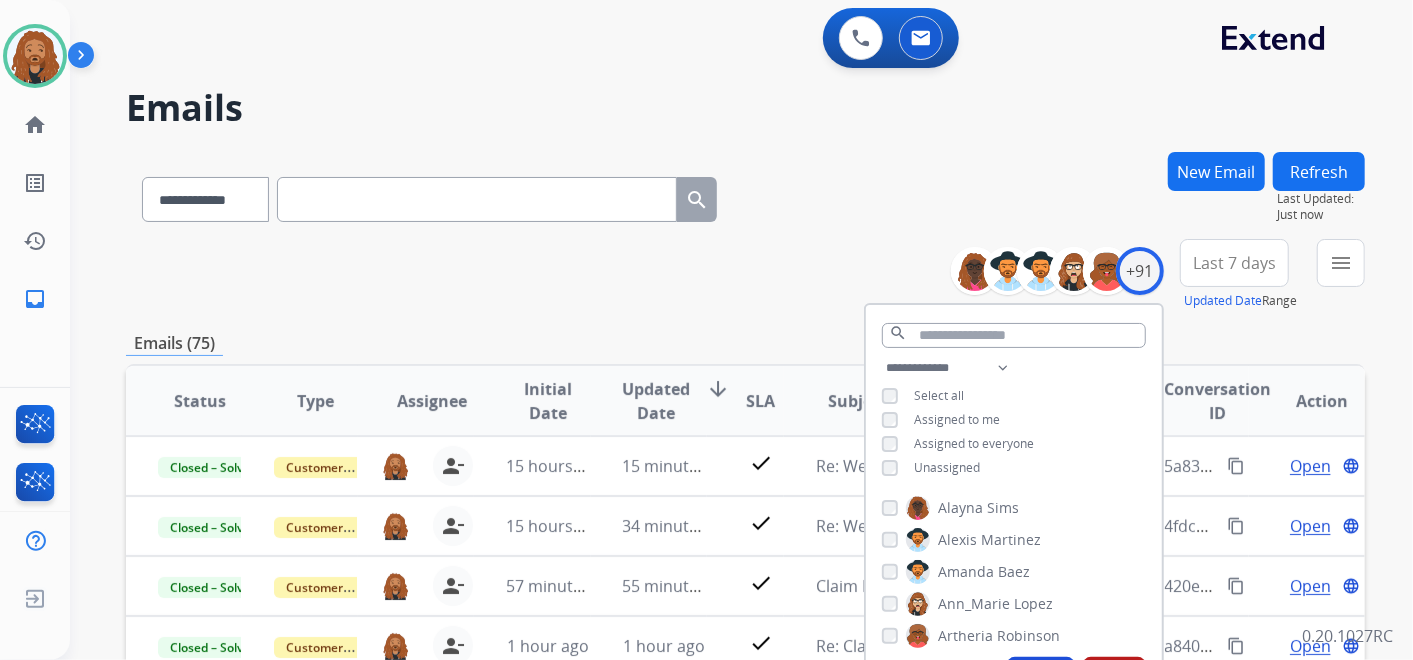 click on "Last 7 days" at bounding box center (1234, 263) 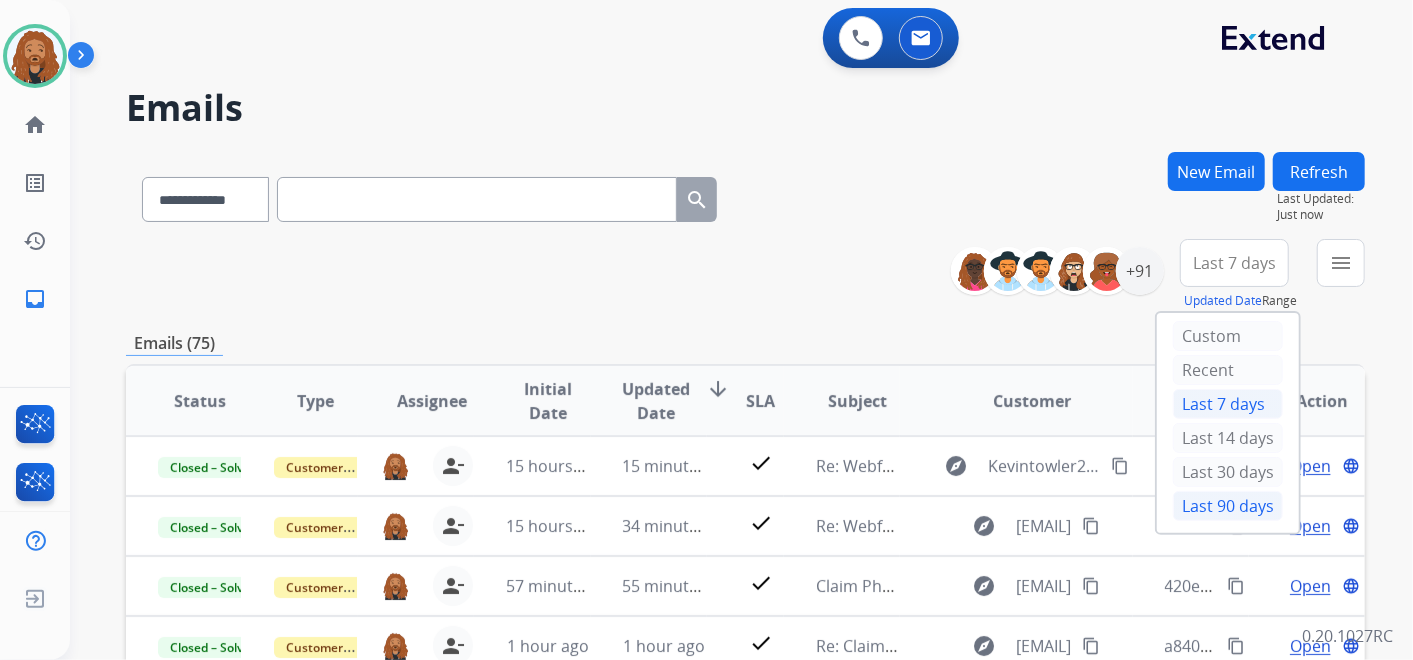 click on "Last 90 days" at bounding box center (1228, 506) 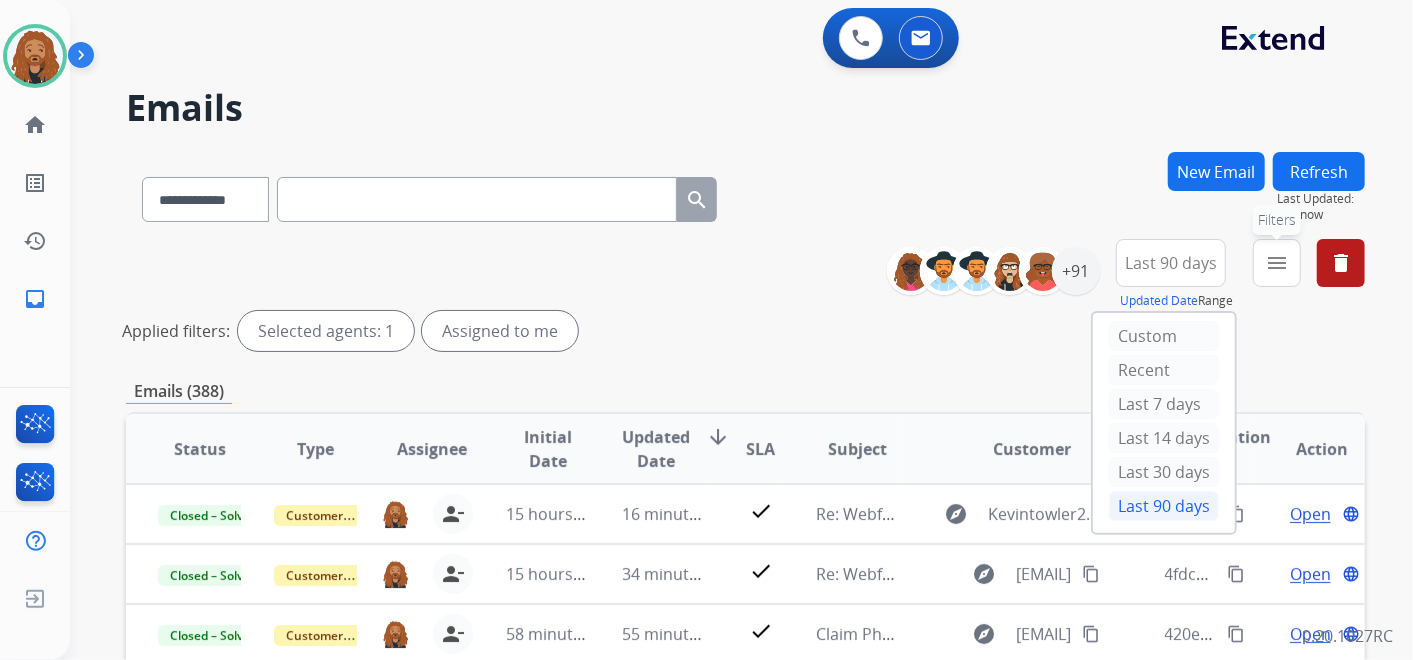 click on "menu" at bounding box center (1277, 263) 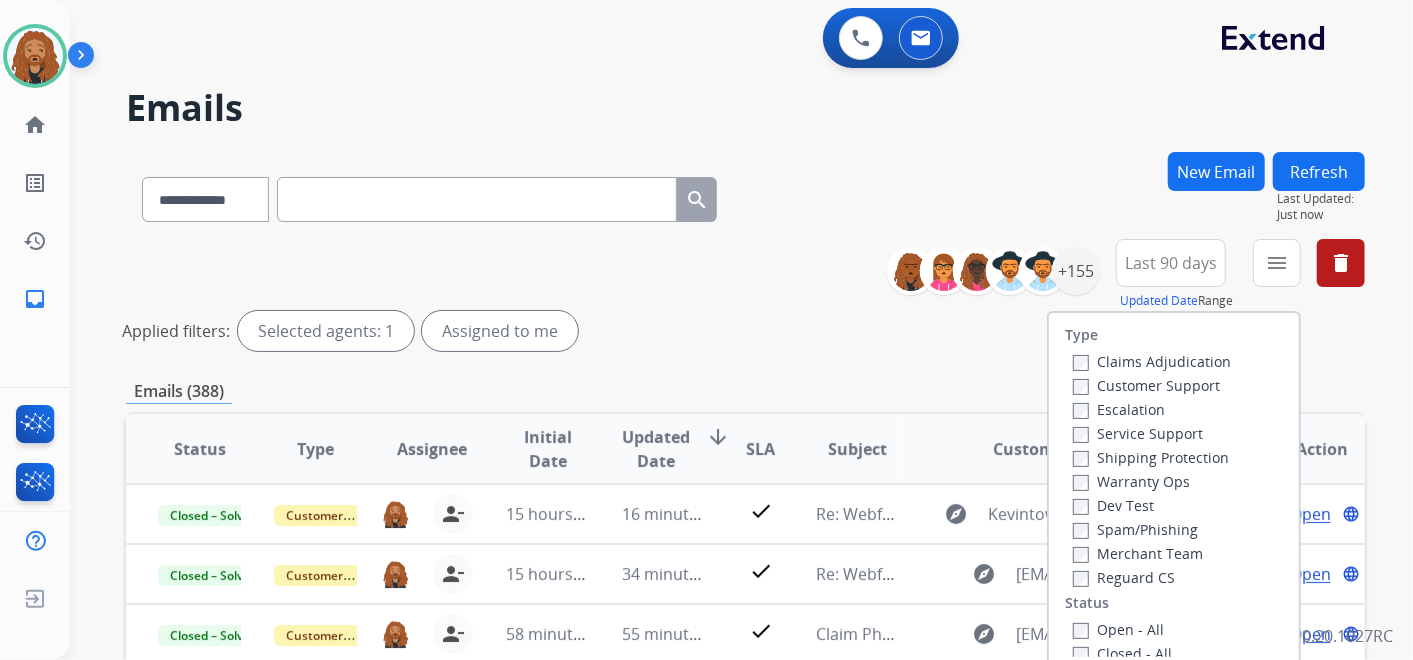 click on "Open - All" at bounding box center [1178, 629] 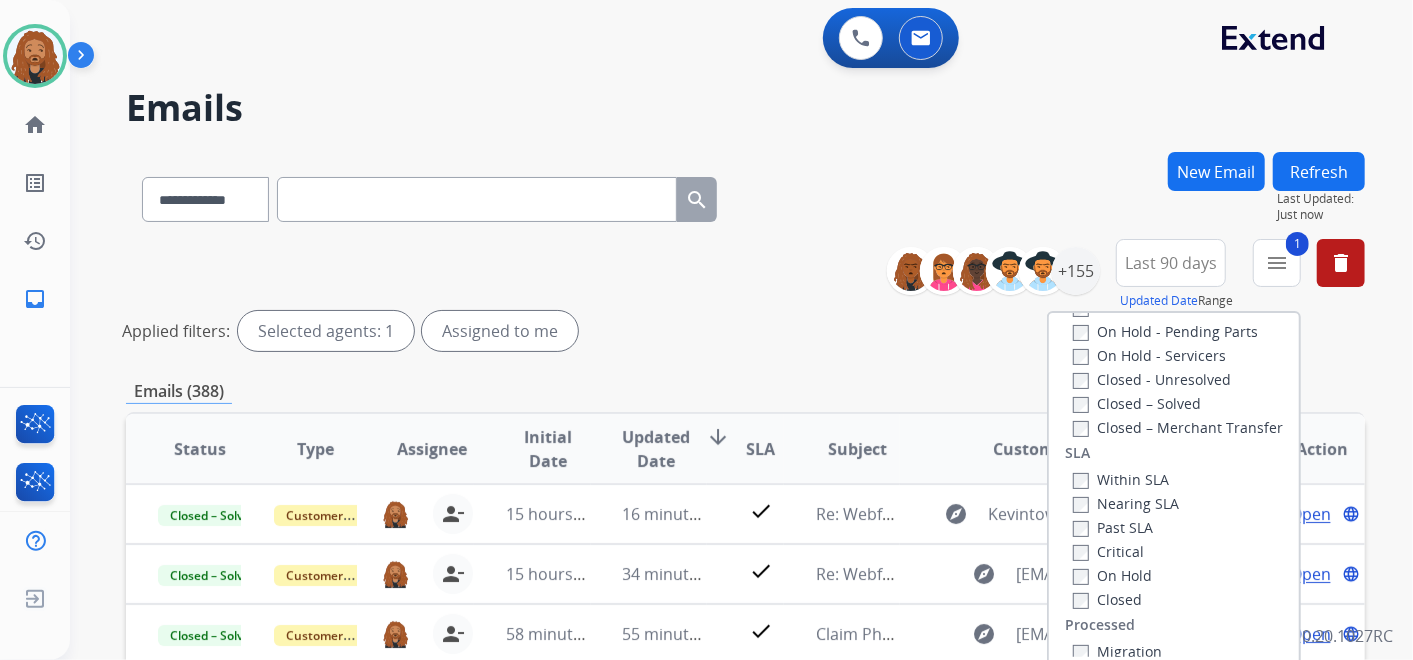 scroll, scrollTop: 526, scrollLeft: 0, axis: vertical 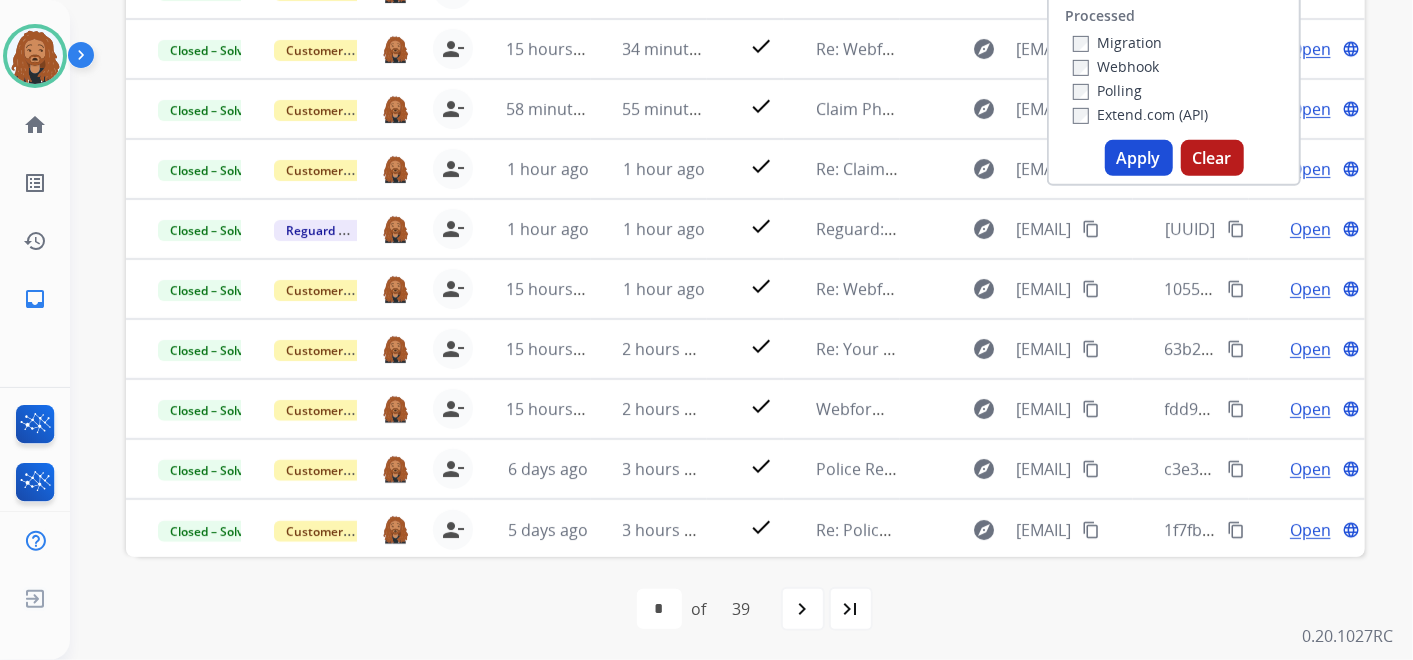 click on "Apply" at bounding box center (1139, 158) 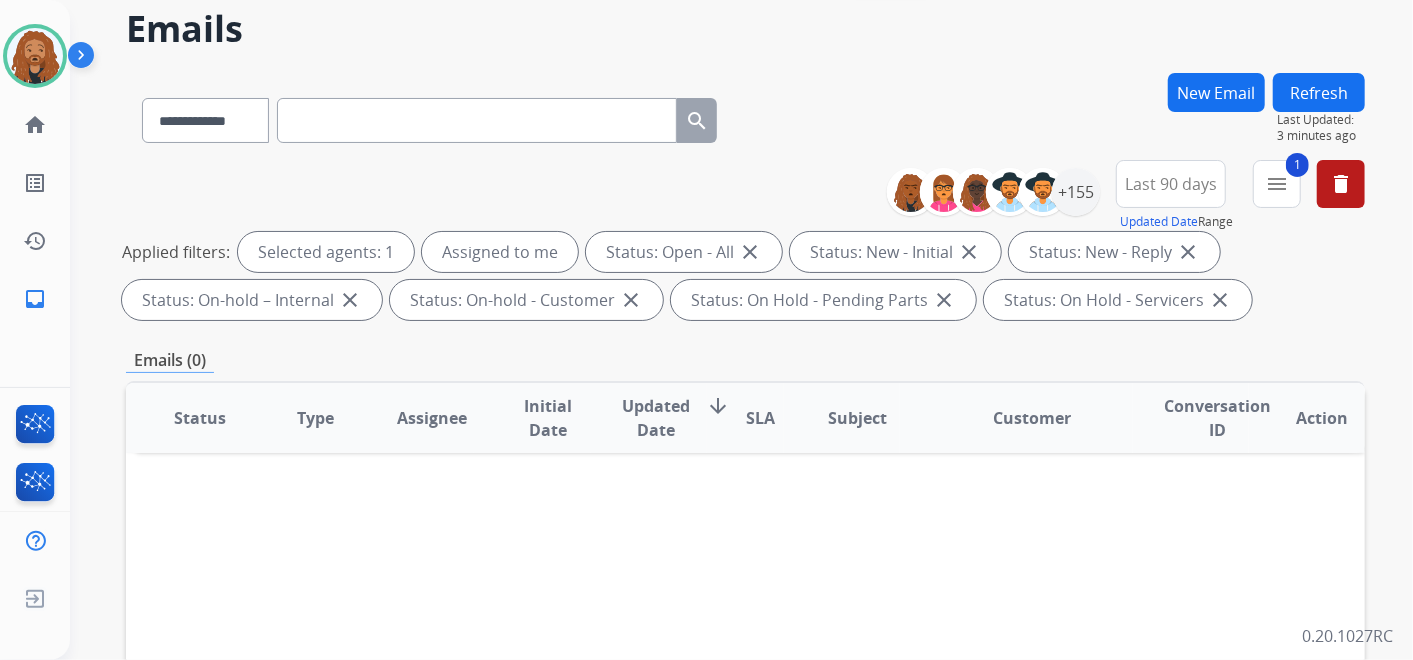 scroll, scrollTop: 0, scrollLeft: 0, axis: both 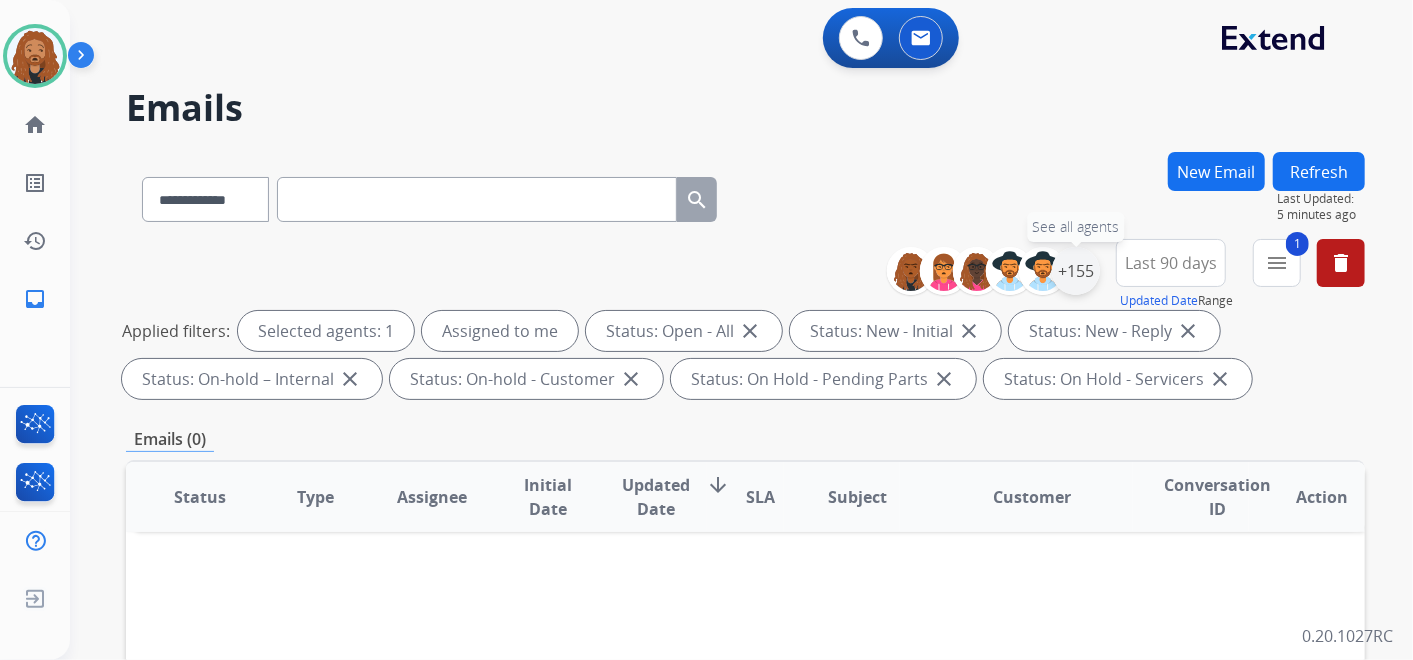 click on "+155" at bounding box center [1076, 271] 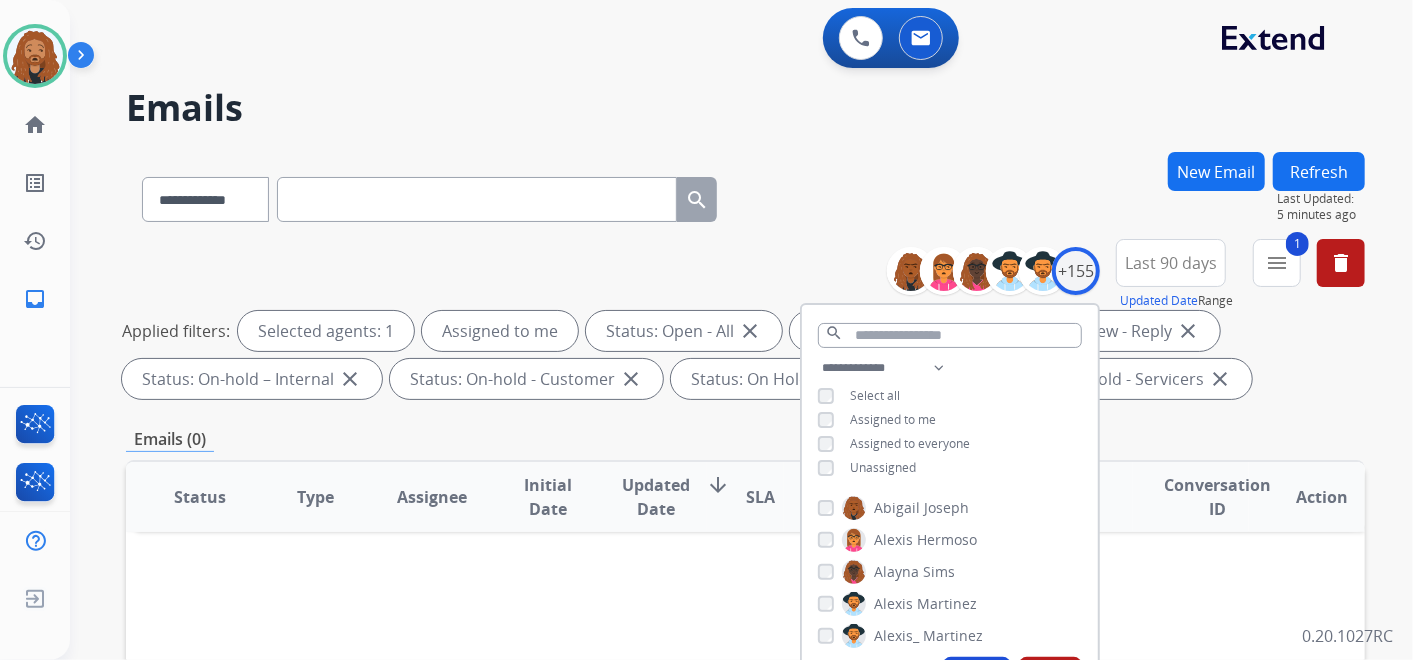 click on "Unassigned" at bounding box center (867, 468) 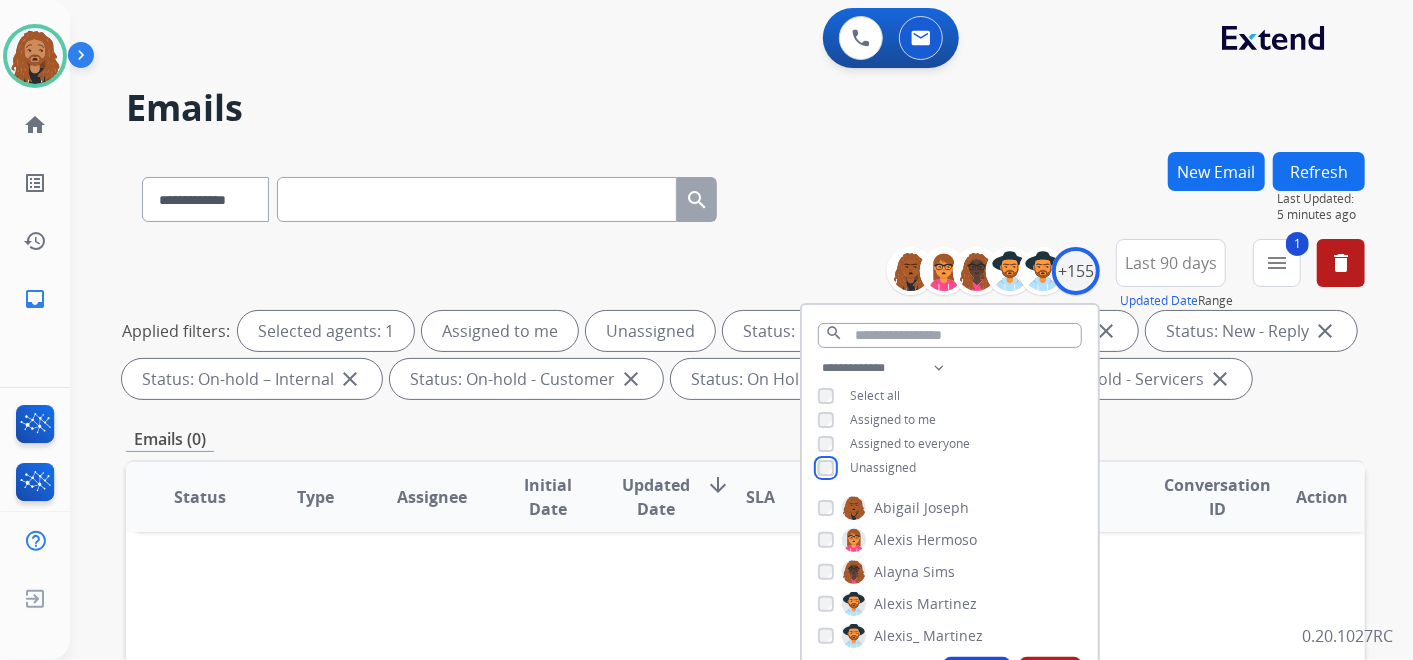 scroll, scrollTop: 222, scrollLeft: 0, axis: vertical 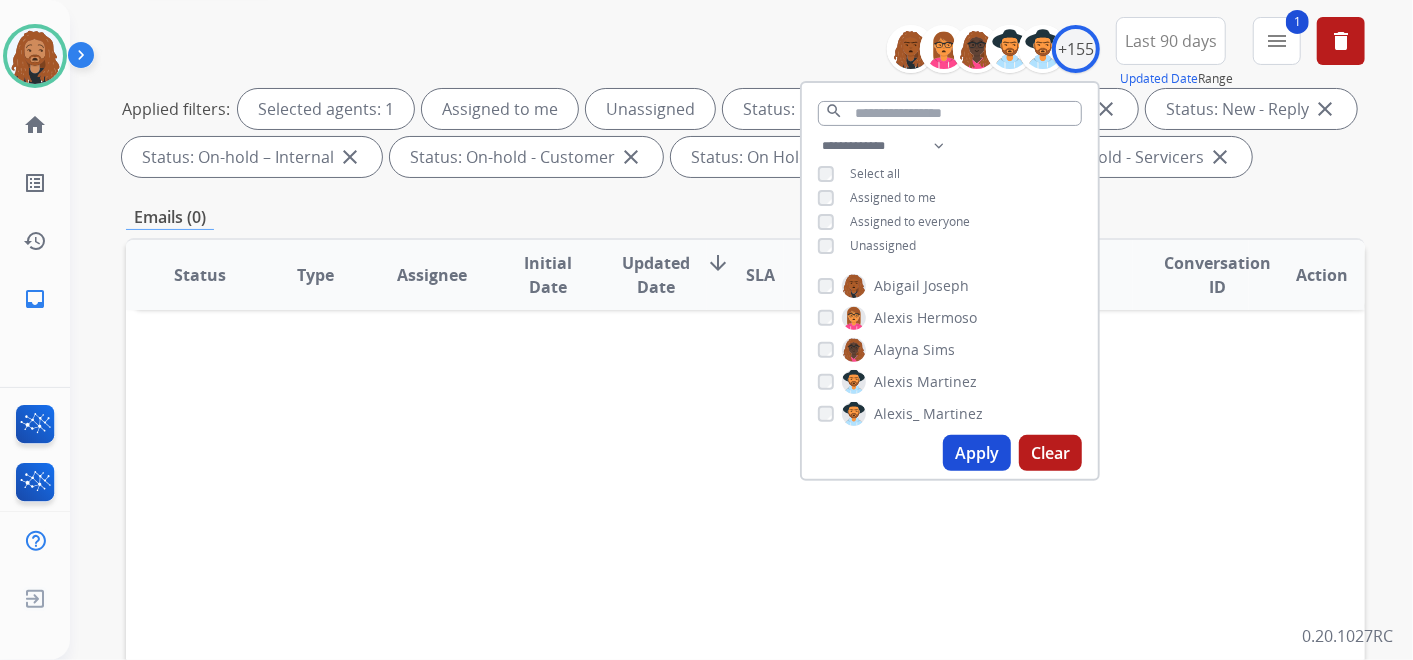 click on "Apply" at bounding box center [977, 453] 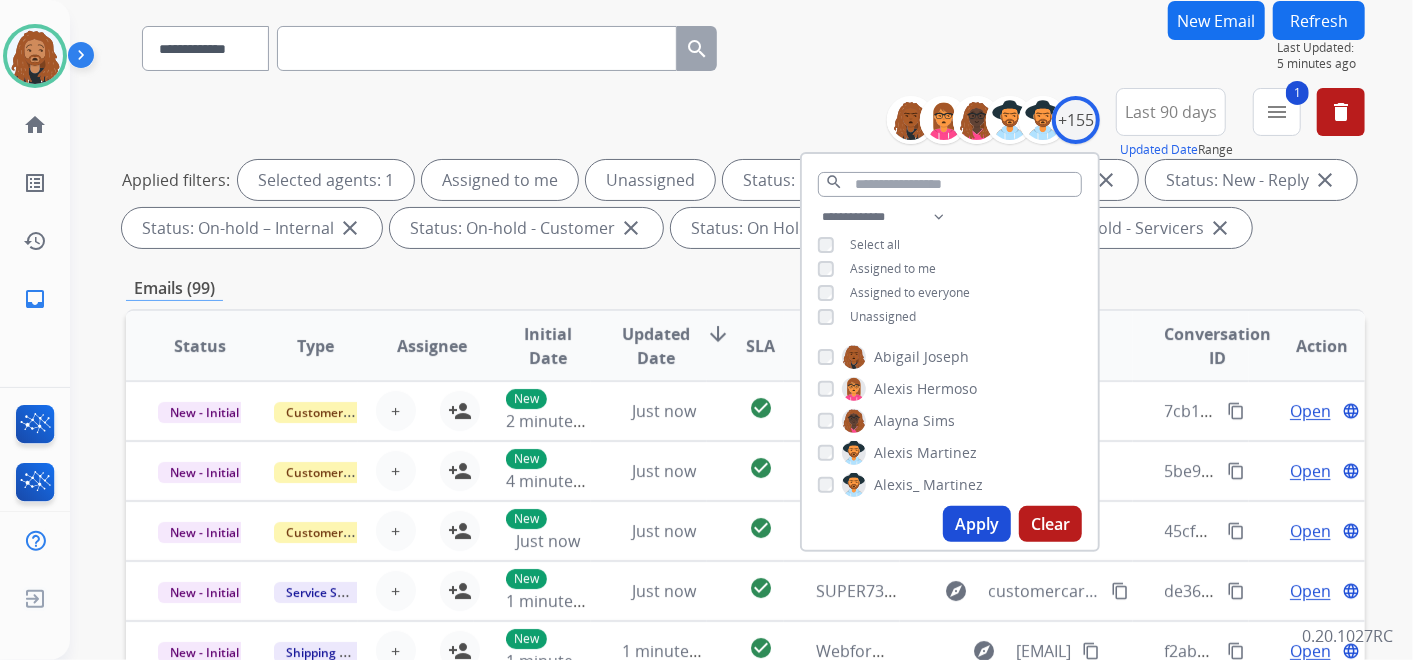 scroll, scrollTop: 444, scrollLeft: 0, axis: vertical 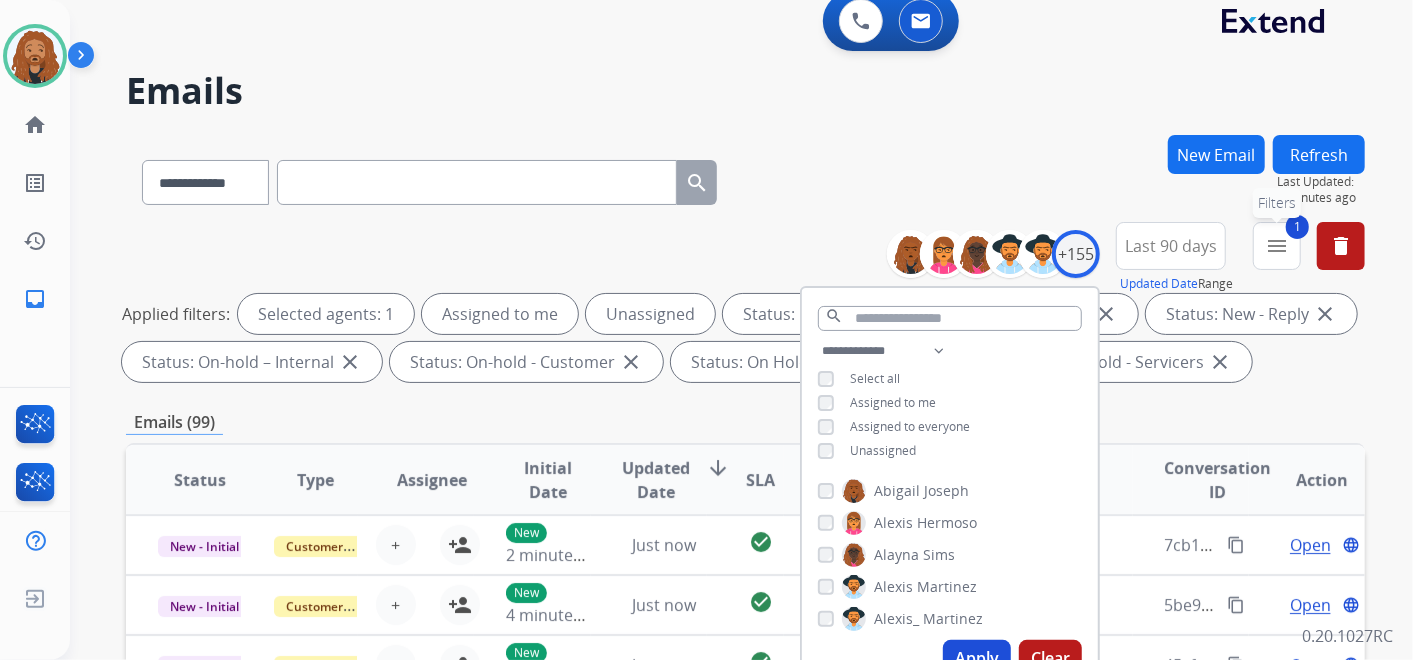 click on "menu" at bounding box center (1277, 246) 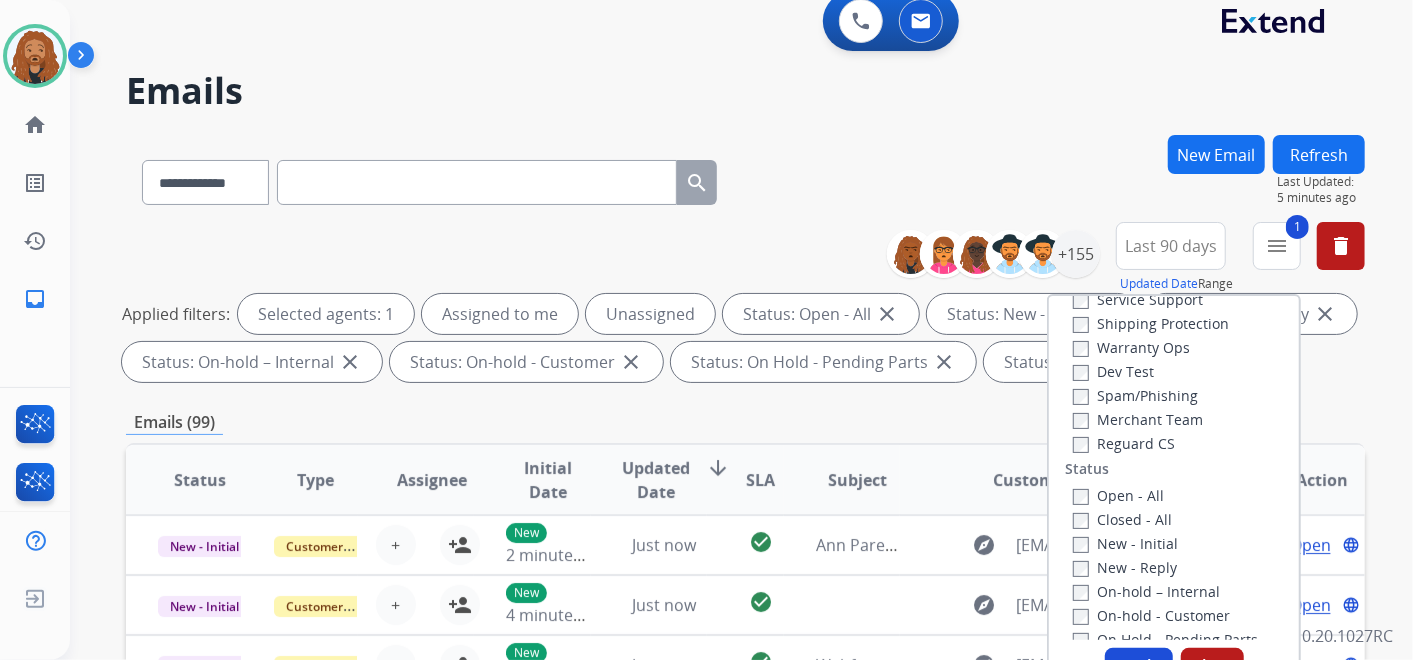 scroll, scrollTop: 82, scrollLeft: 0, axis: vertical 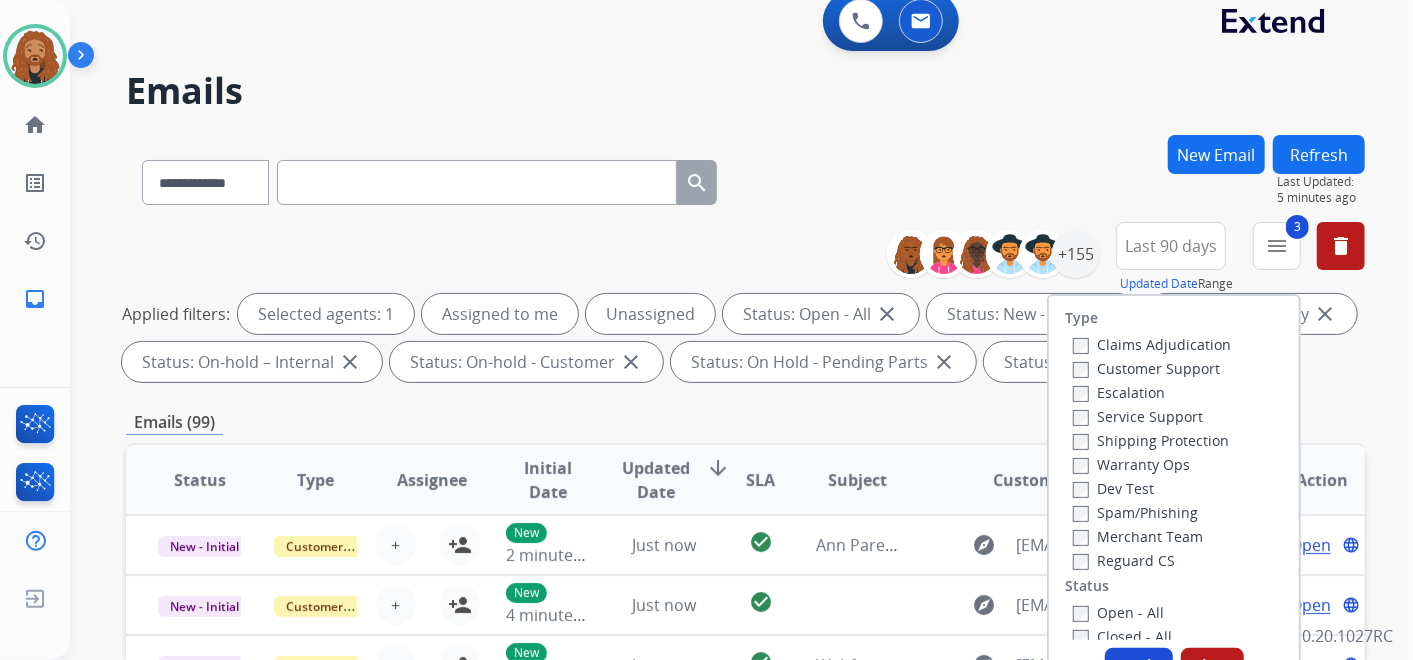 click on "Customer Support" at bounding box center [1146, 368] 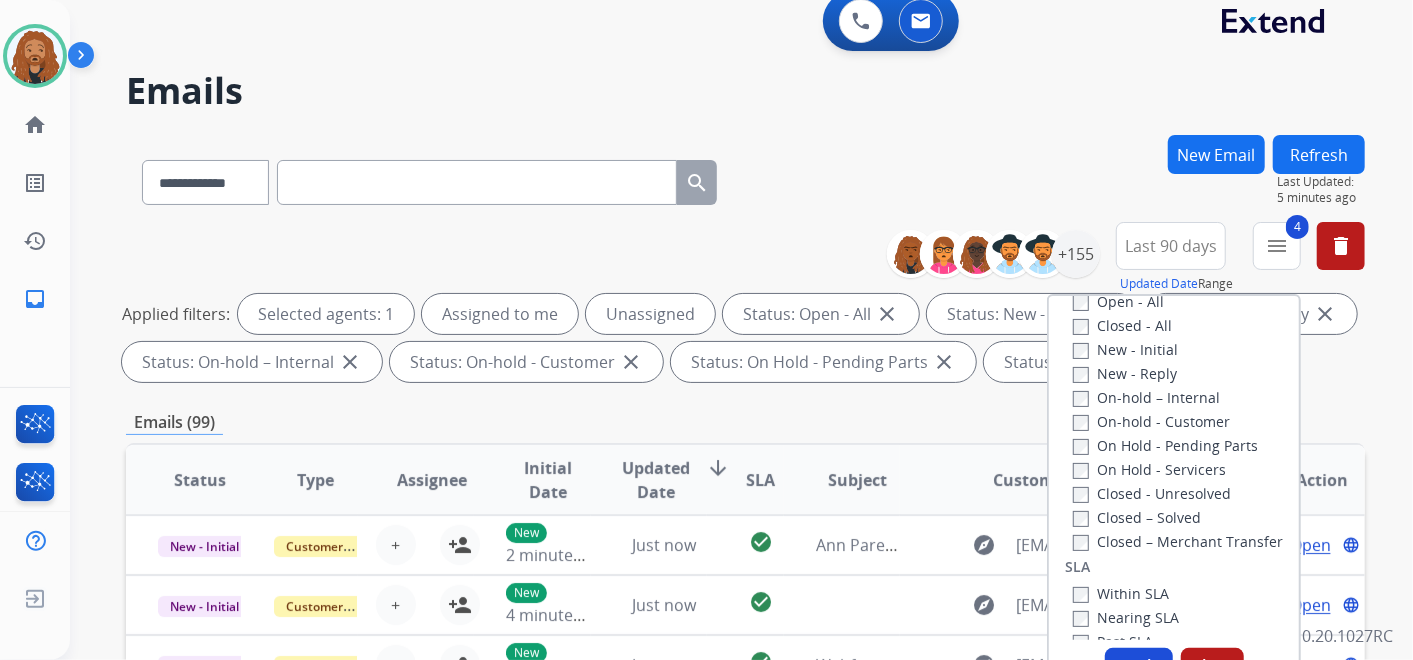 scroll, scrollTop: 333, scrollLeft: 0, axis: vertical 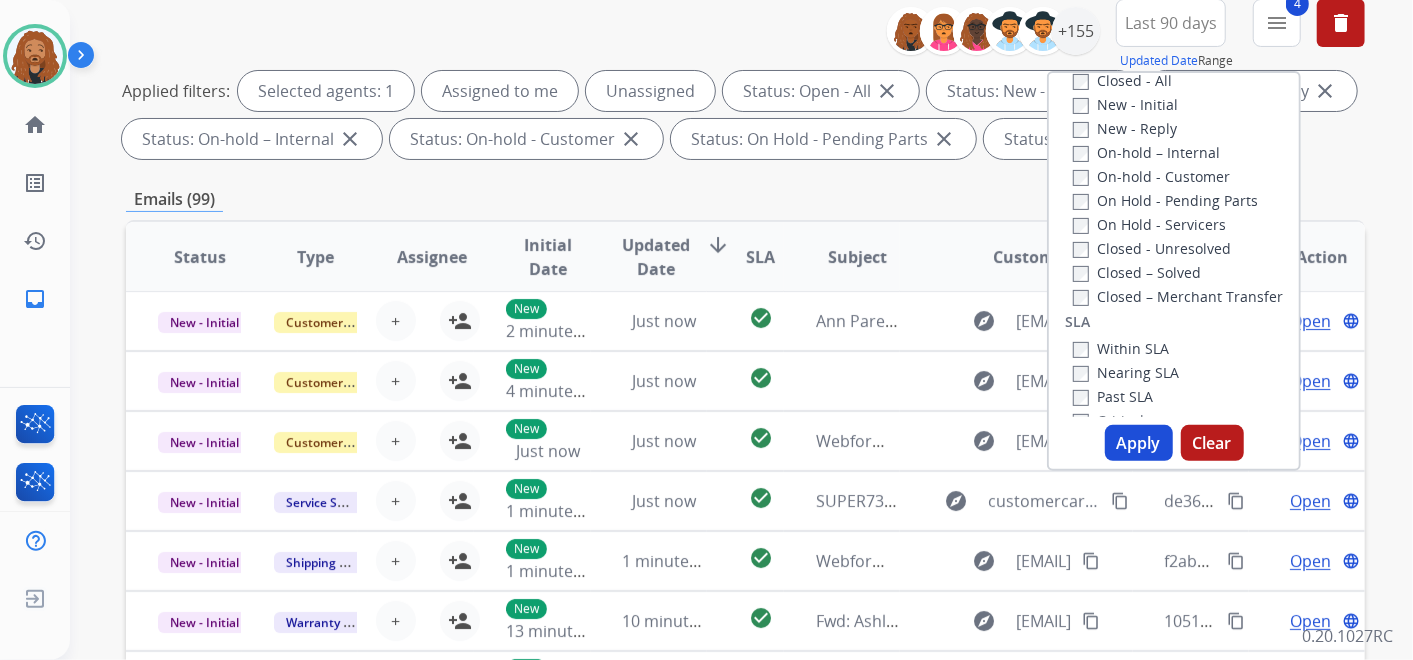 click on "Apply" at bounding box center (1139, 443) 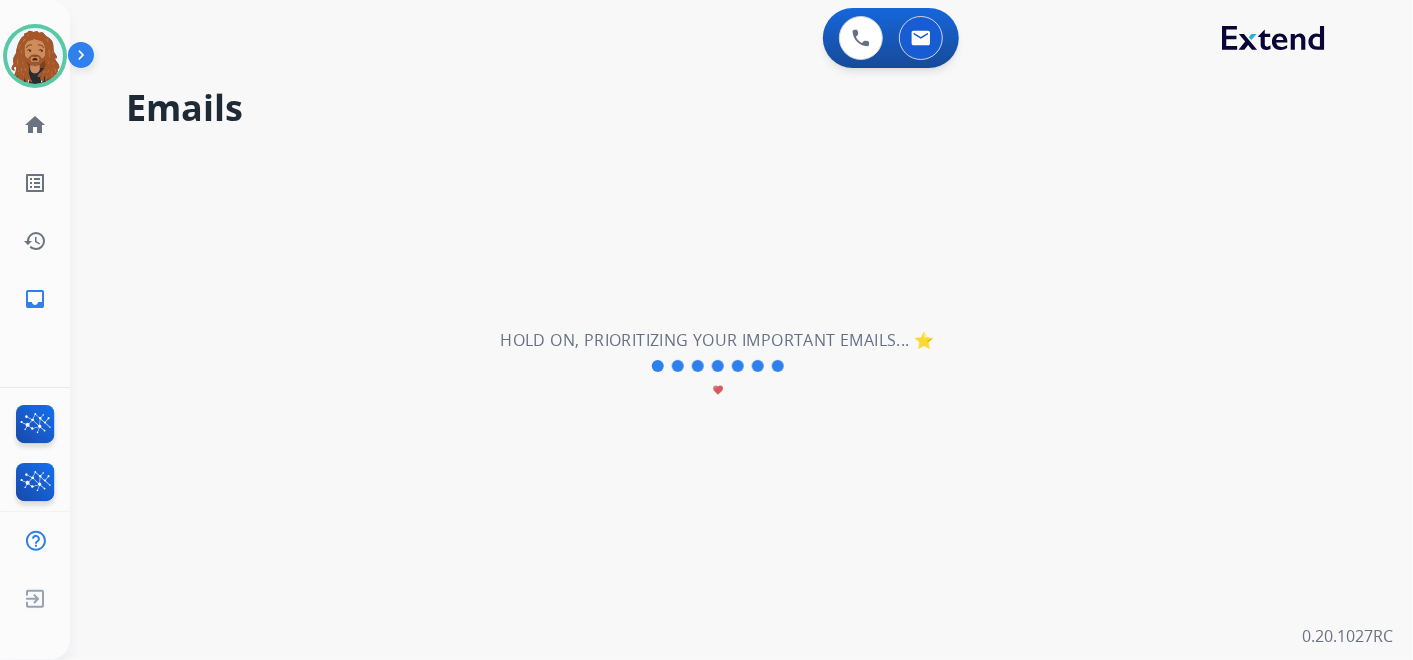 scroll, scrollTop: 0, scrollLeft: 0, axis: both 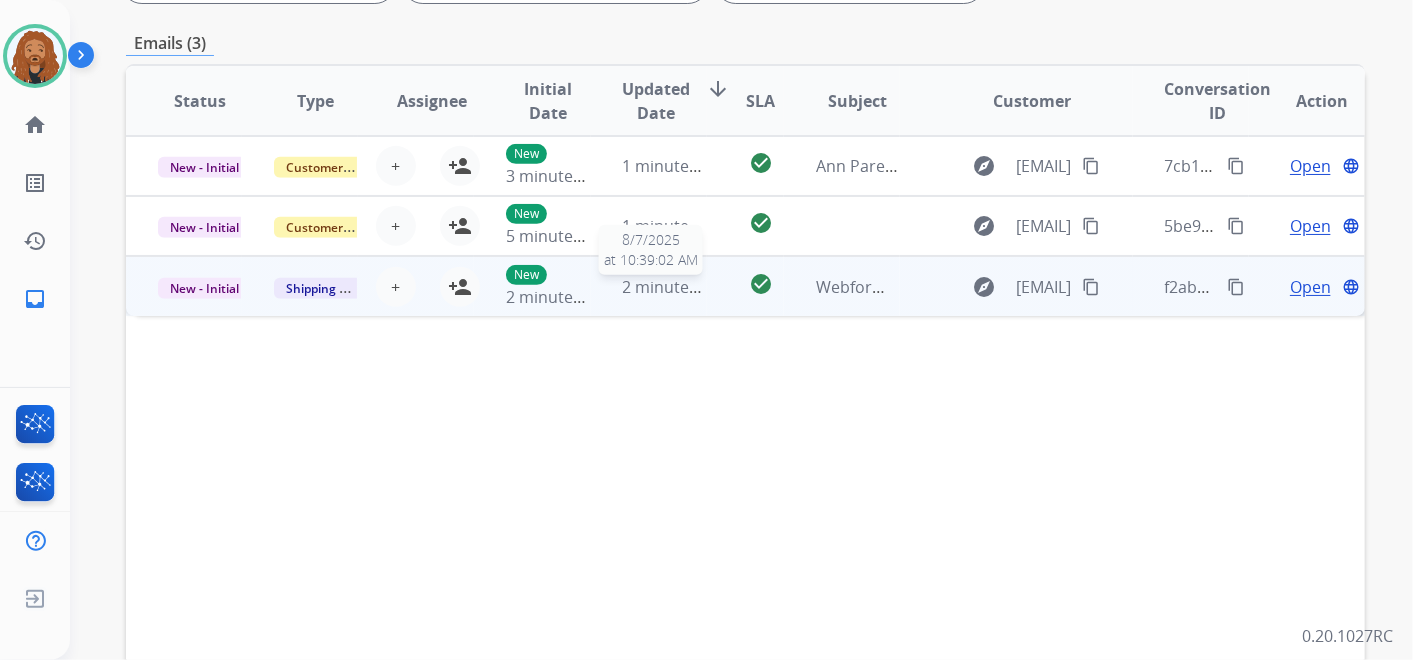 click on "2 minutes ago" at bounding box center (676, 287) 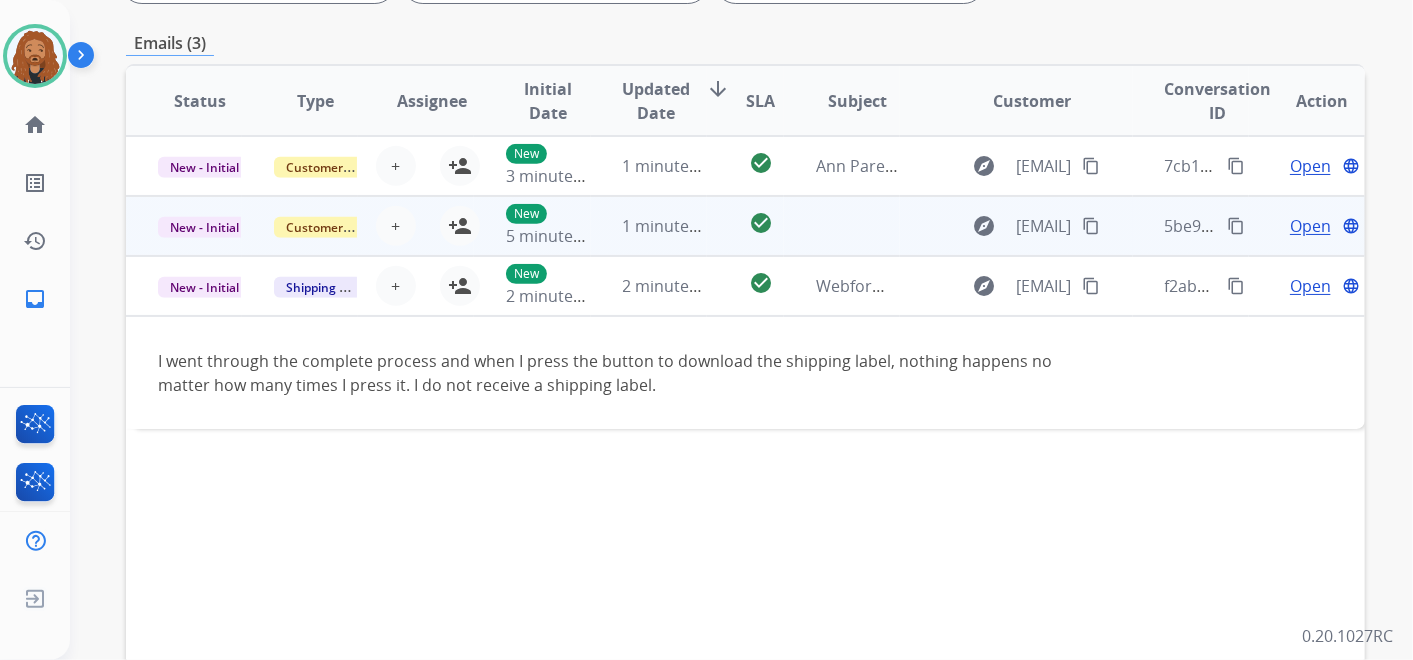 click on "1 minute ago" at bounding box center (649, 226) 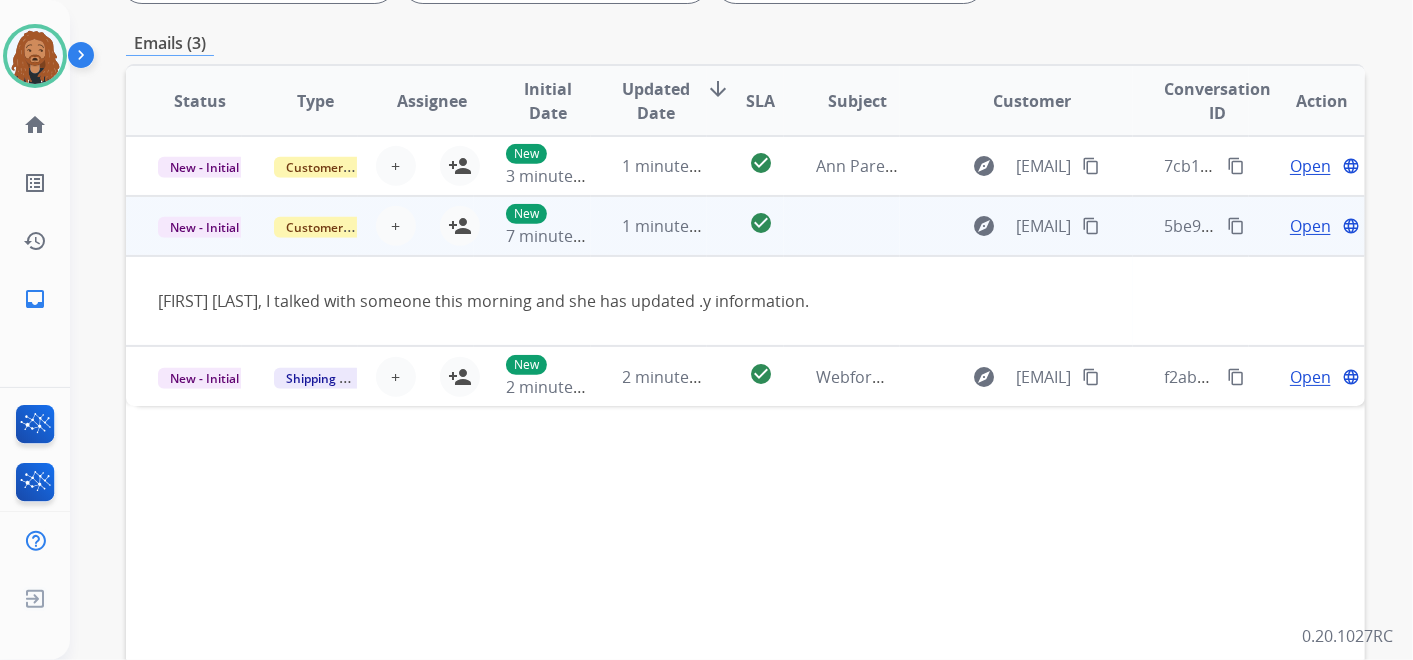 click on "Open" at bounding box center (1310, 226) 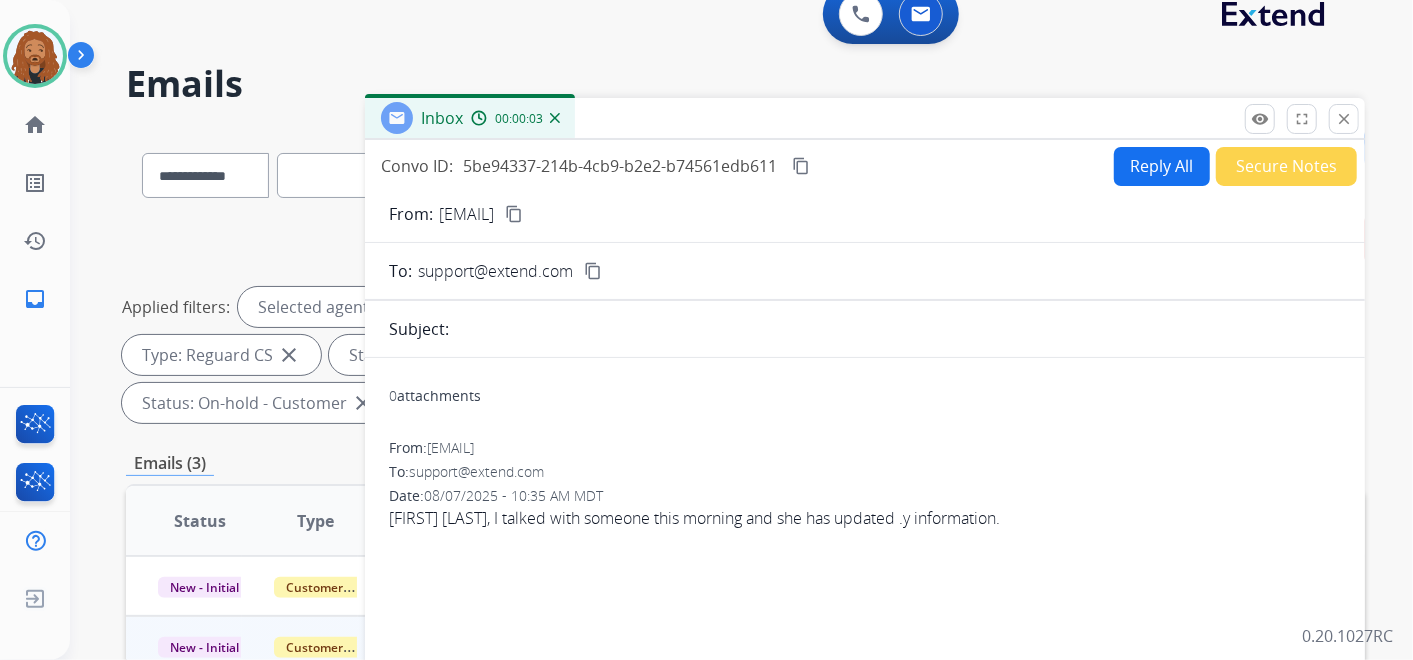 scroll, scrollTop: 0, scrollLeft: 0, axis: both 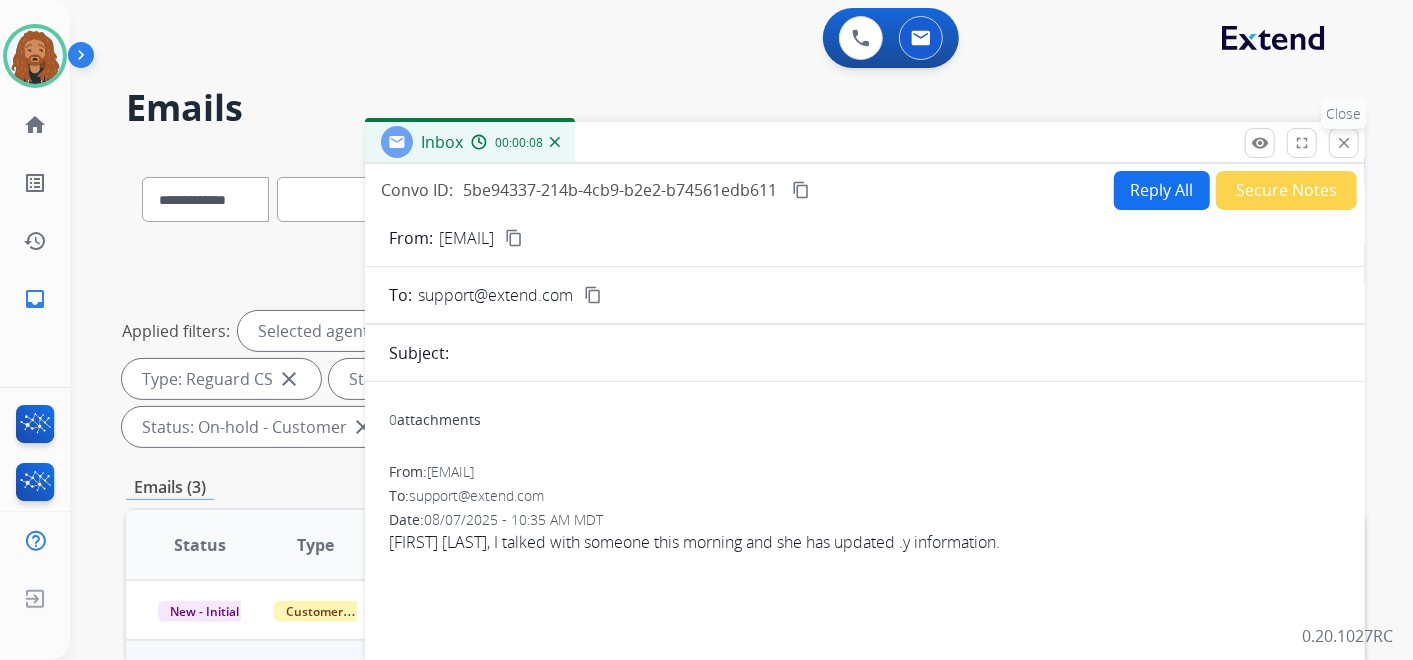 click on "close" at bounding box center [1344, 143] 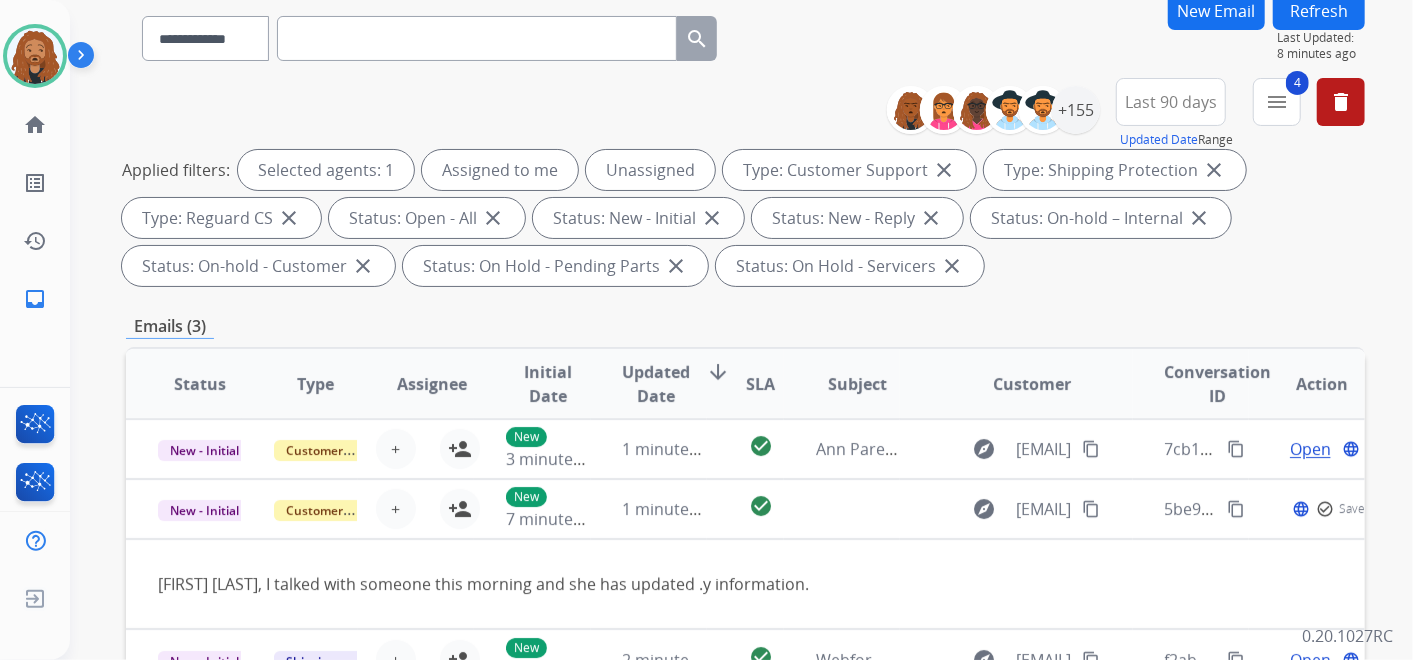 scroll, scrollTop: 333, scrollLeft: 0, axis: vertical 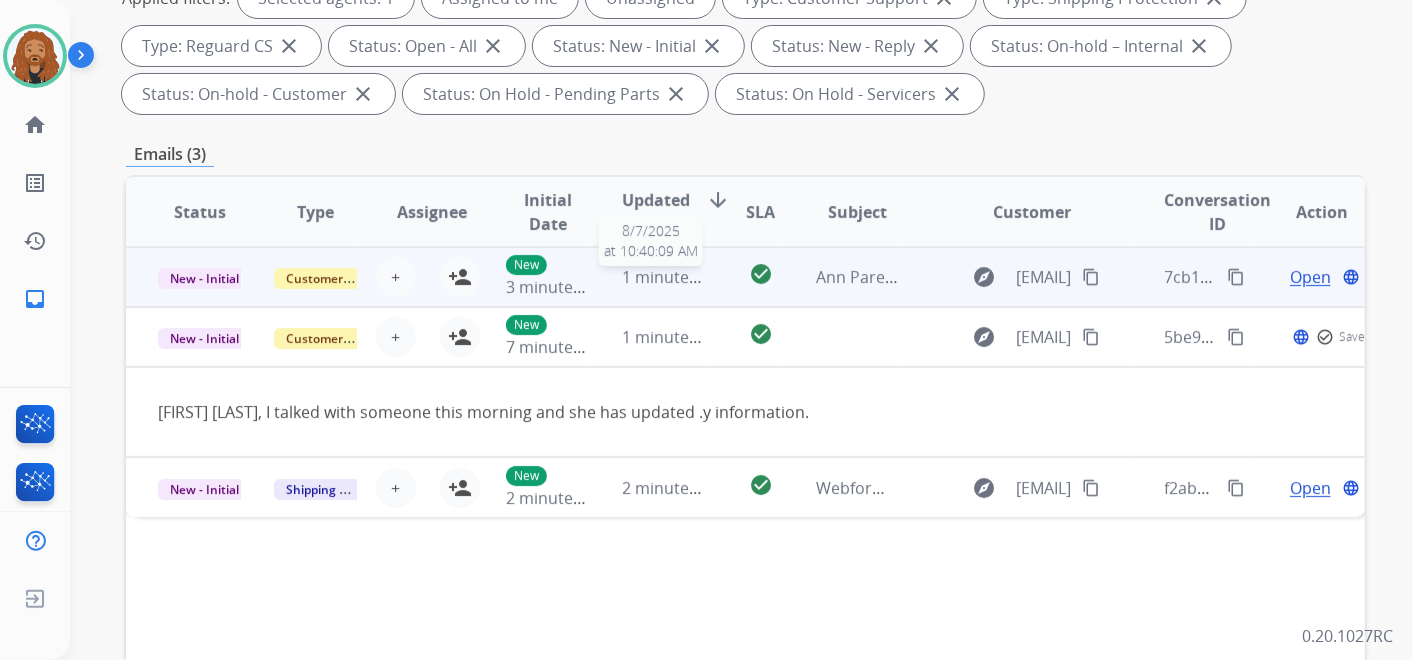 click on "1 minute ago" at bounding box center [672, 277] 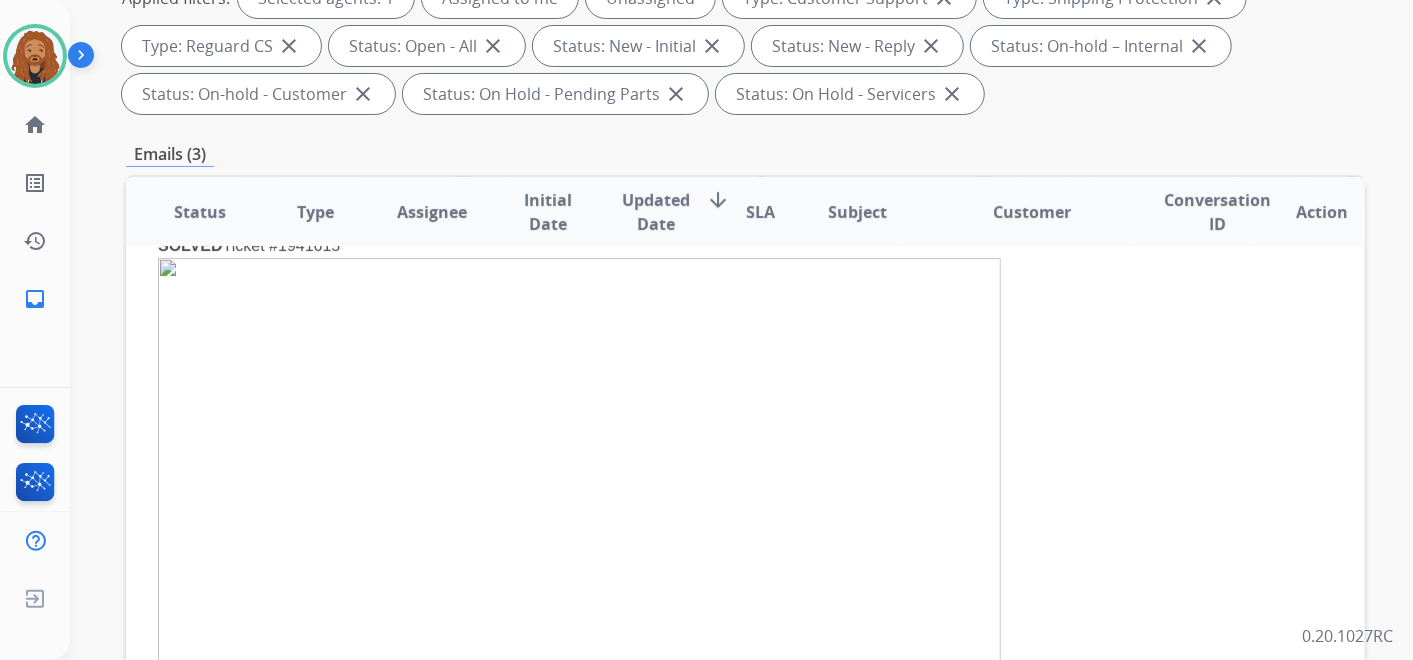scroll, scrollTop: 0, scrollLeft: 0, axis: both 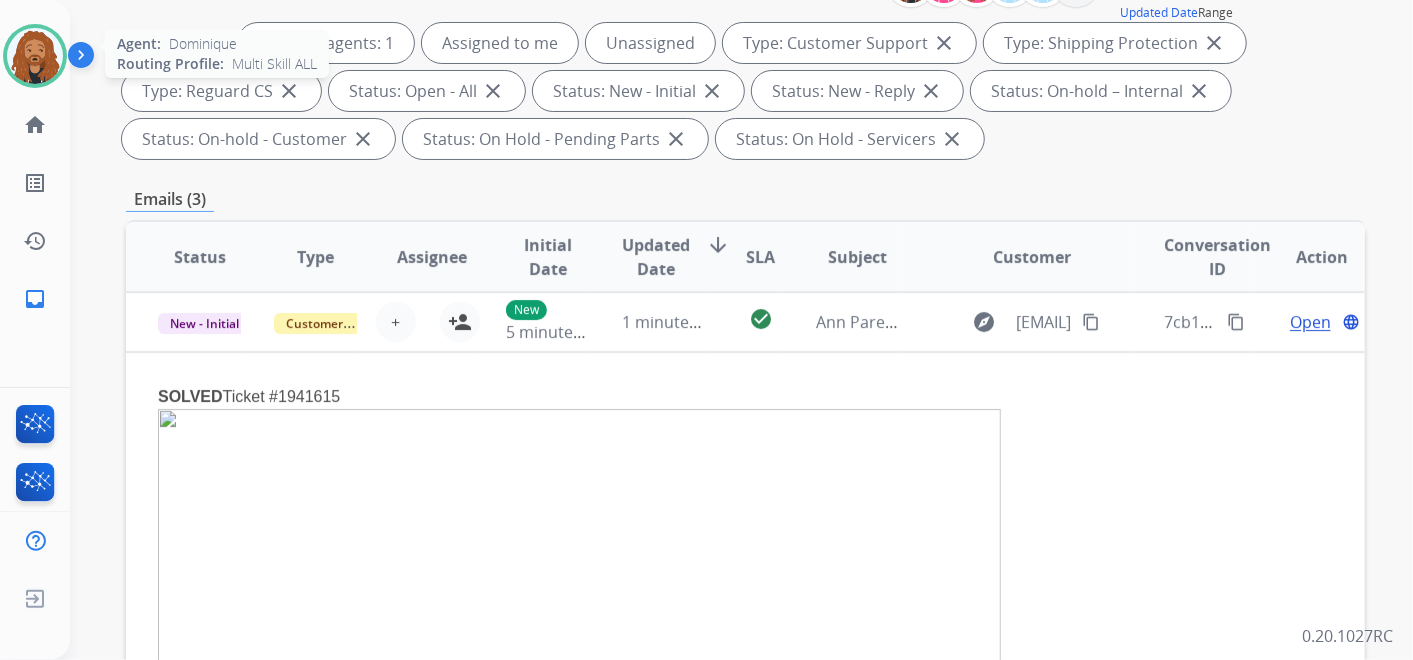 click at bounding box center [35, 56] 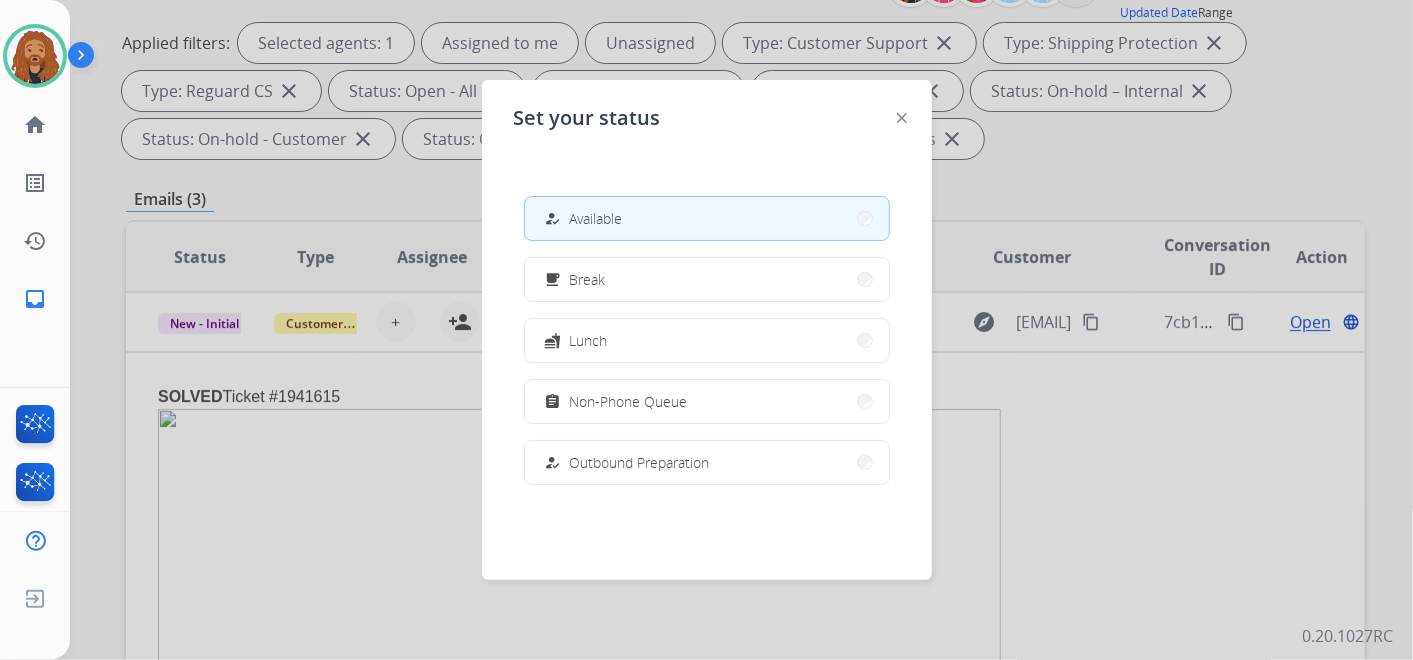 click at bounding box center (706, 330) 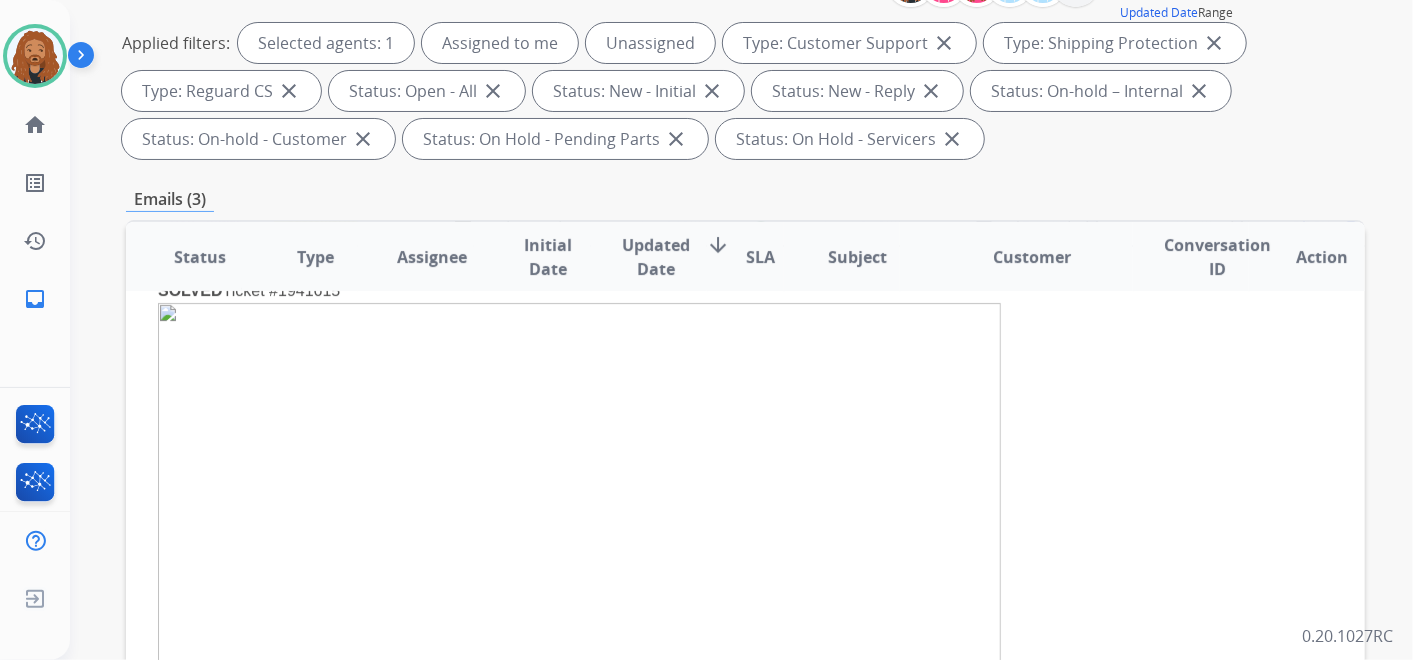 scroll, scrollTop: 0, scrollLeft: 0, axis: both 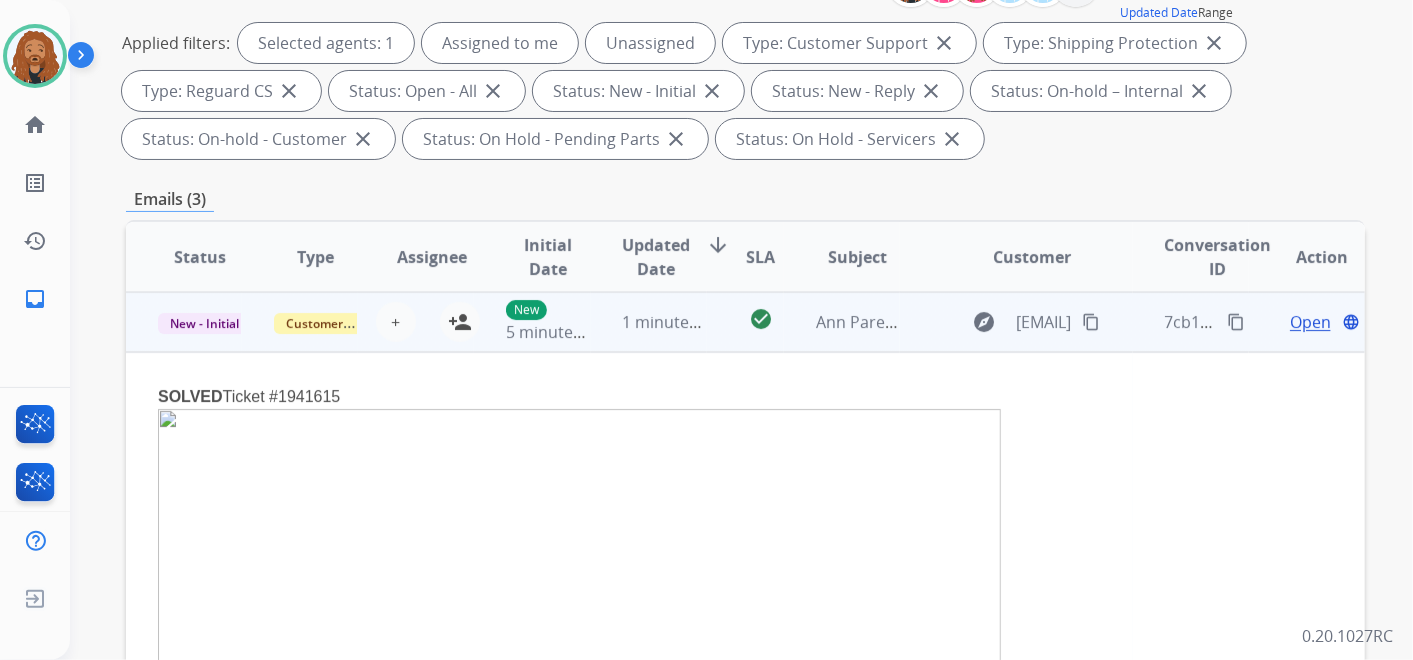 click on "Open" at bounding box center [1310, 322] 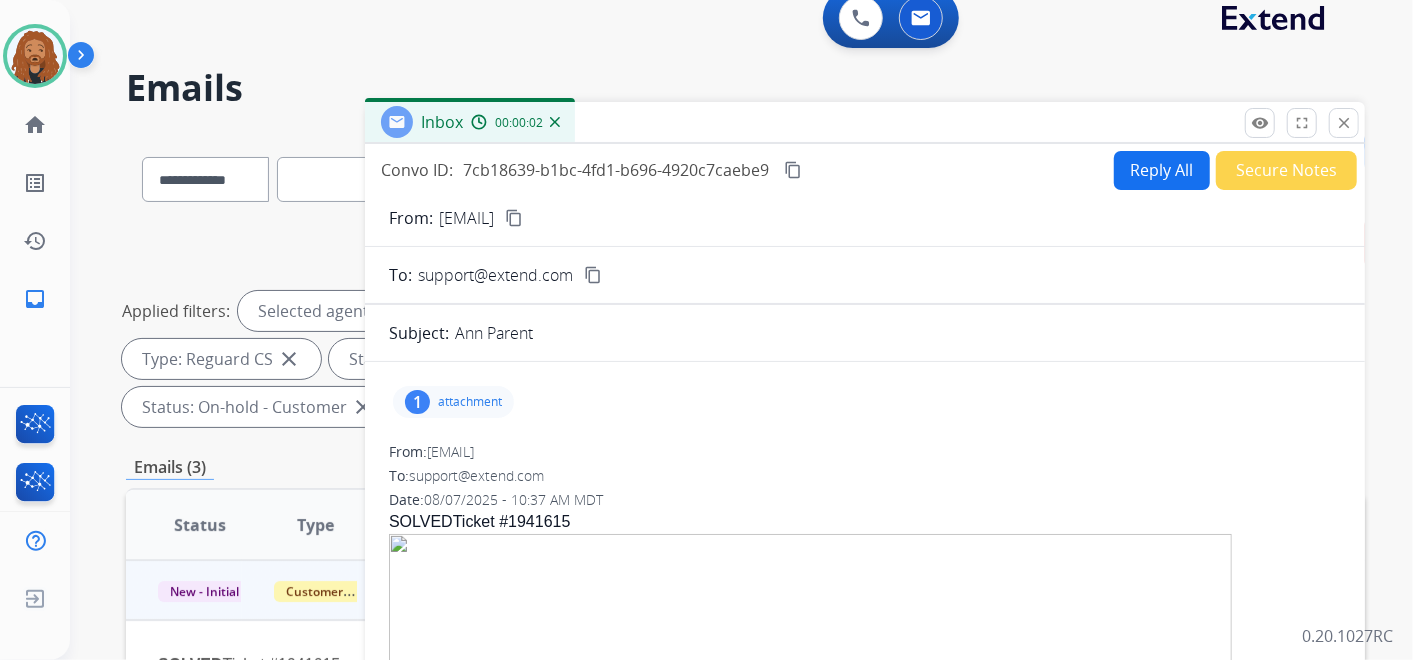 scroll, scrollTop: 0, scrollLeft: 0, axis: both 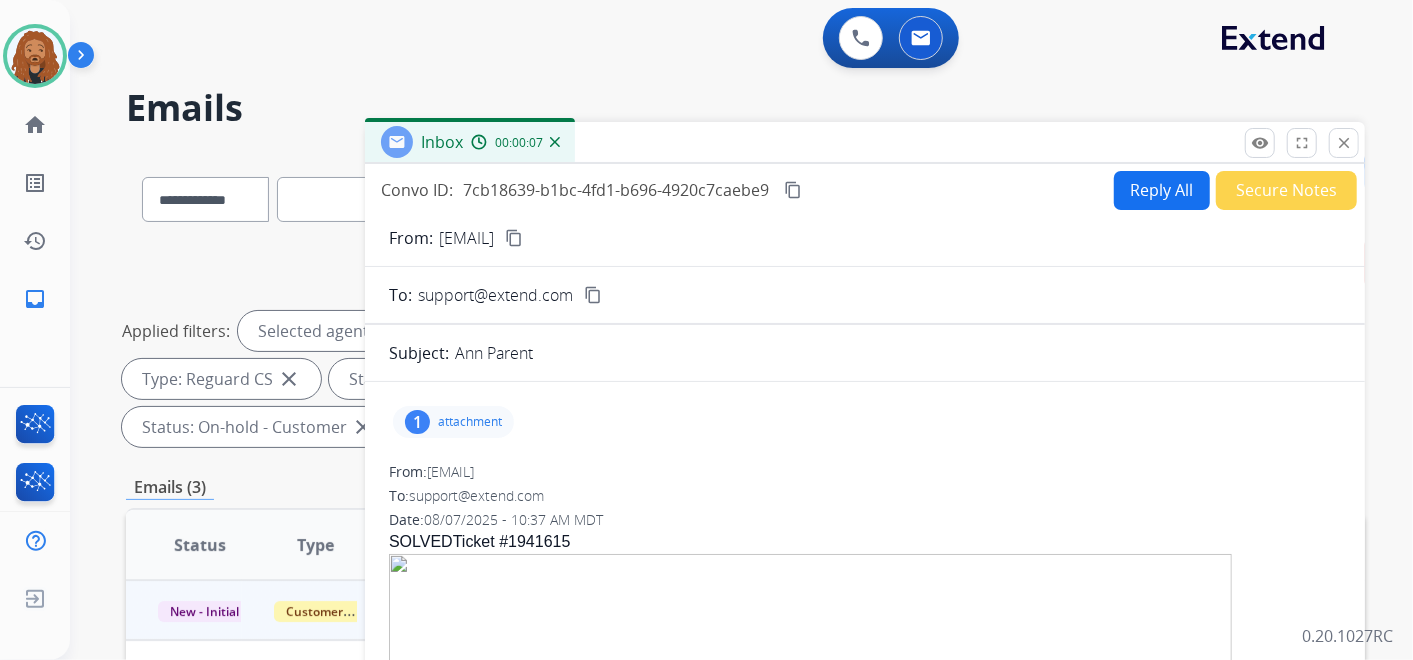 click on "attachment" at bounding box center [470, 422] 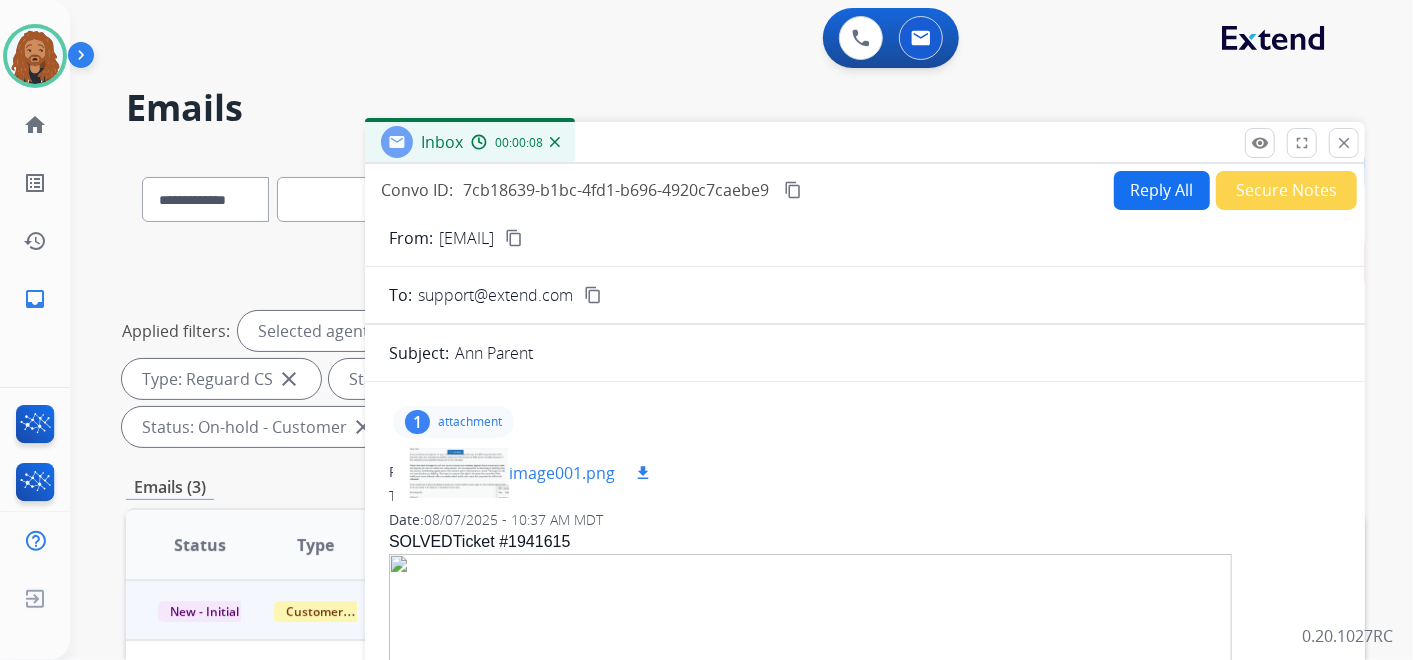click on "image001.png" at bounding box center (562, 473) 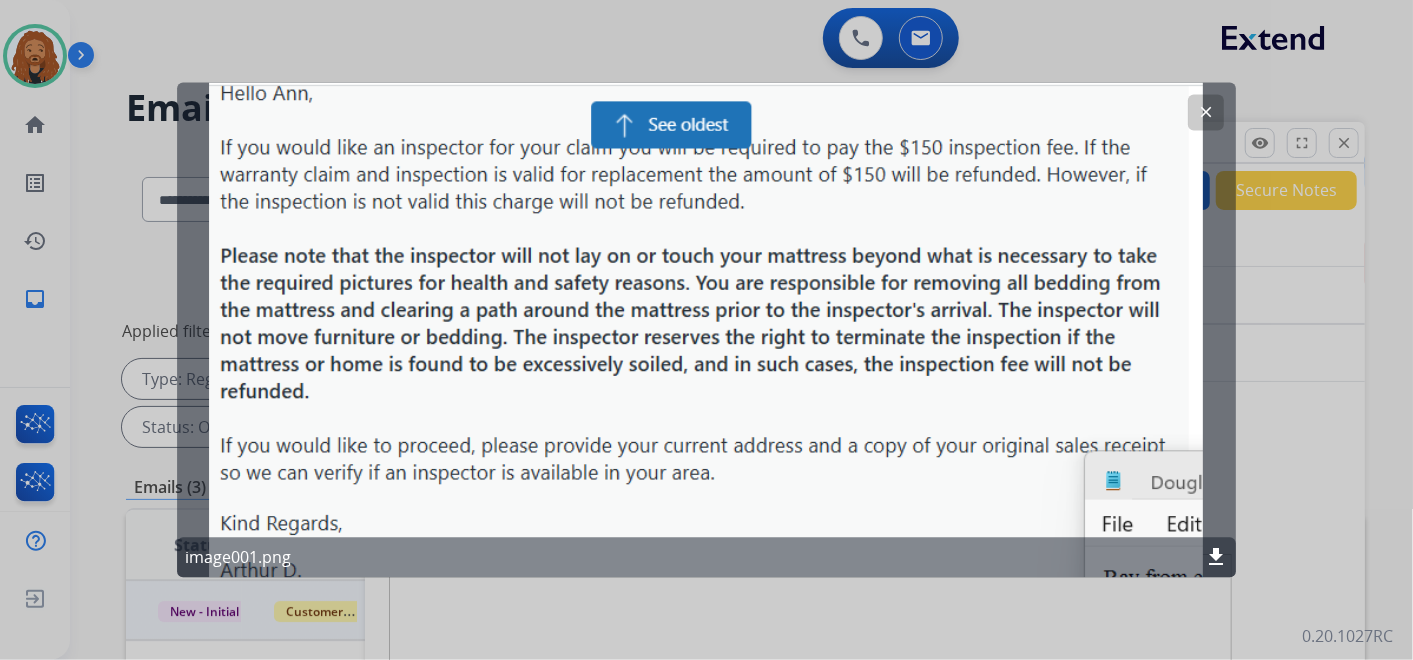 click on "clear" 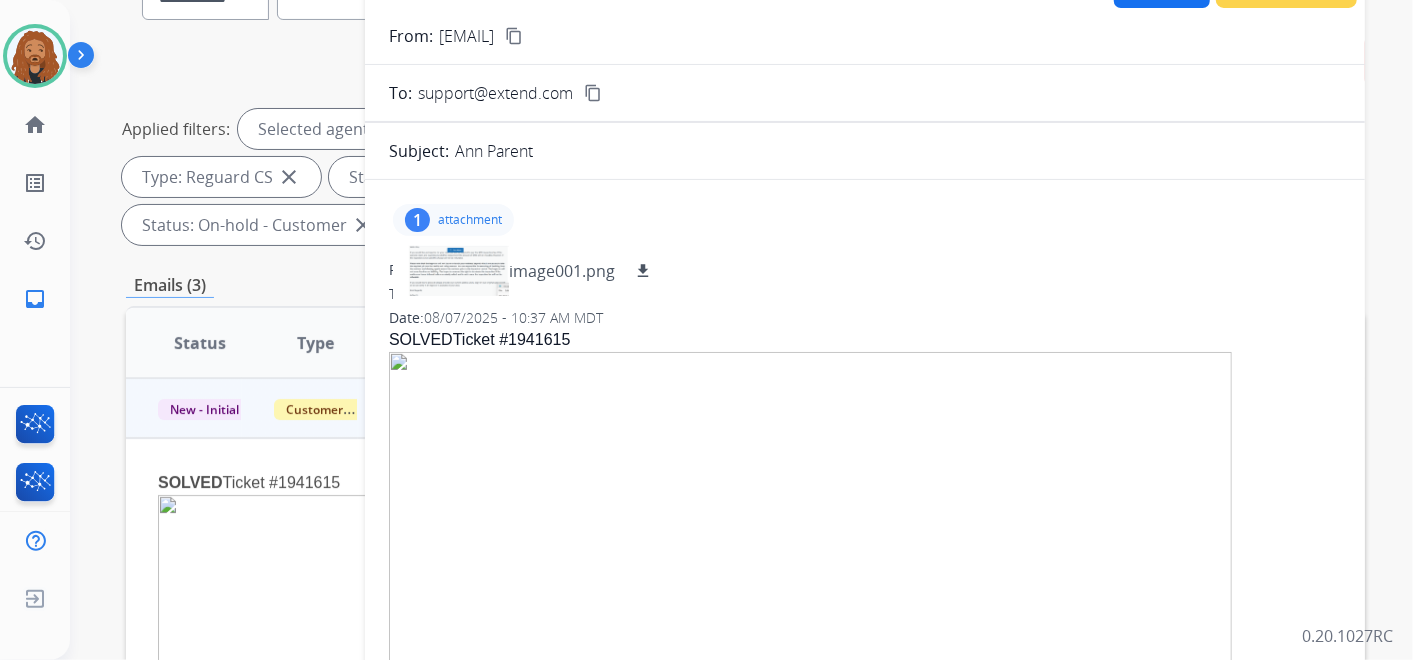 scroll, scrollTop: 222, scrollLeft: 0, axis: vertical 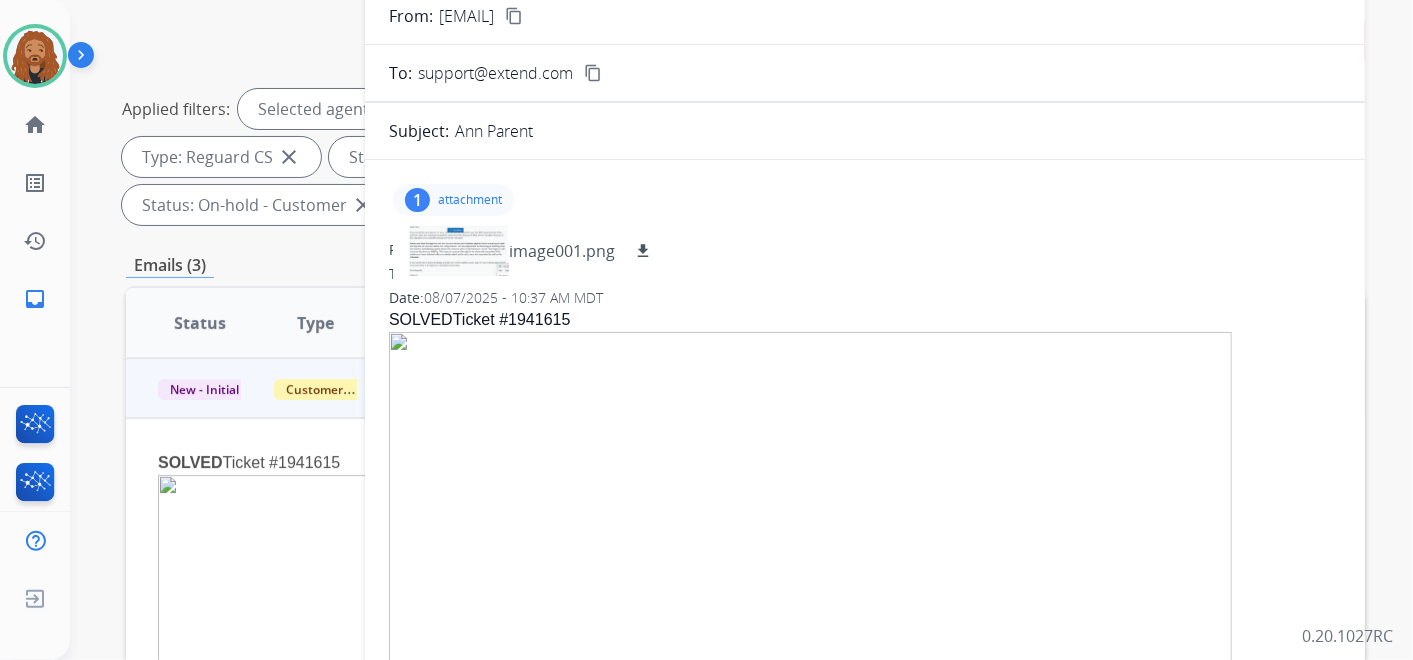 click on "1 attachment  image001.png  download" at bounding box center [865, 200] 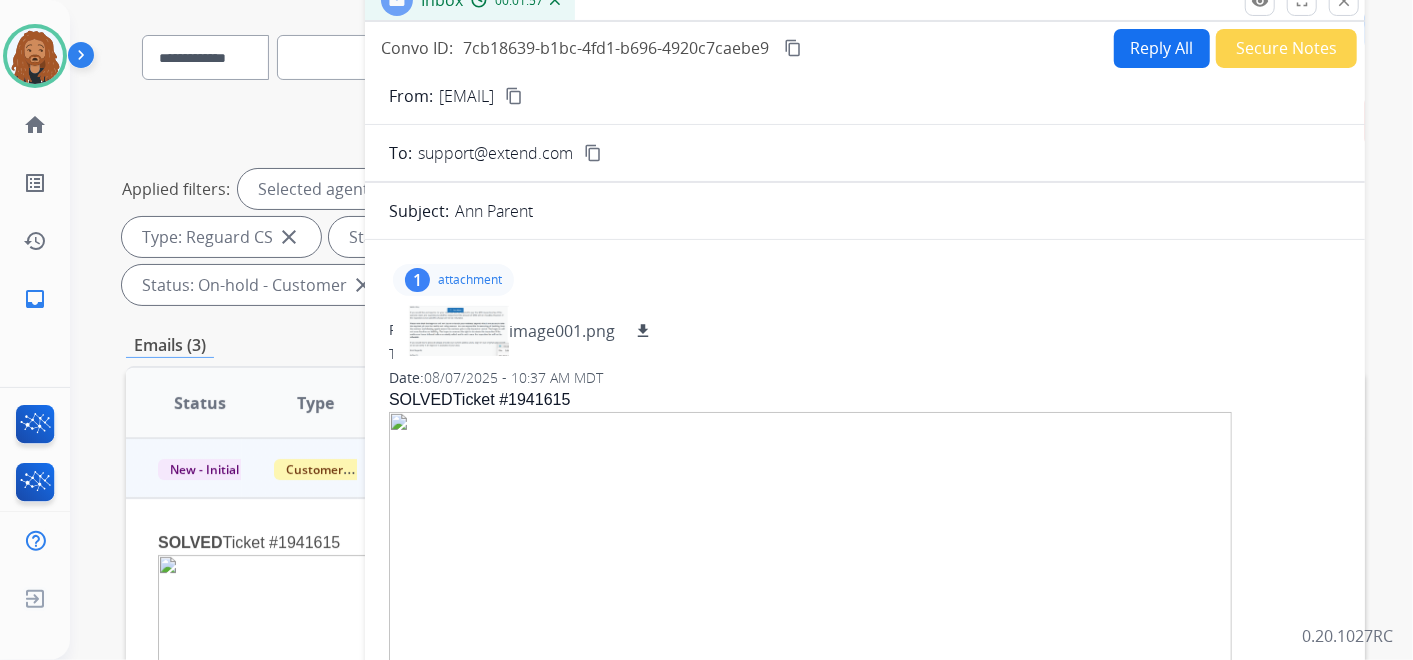 scroll, scrollTop: 0, scrollLeft: 0, axis: both 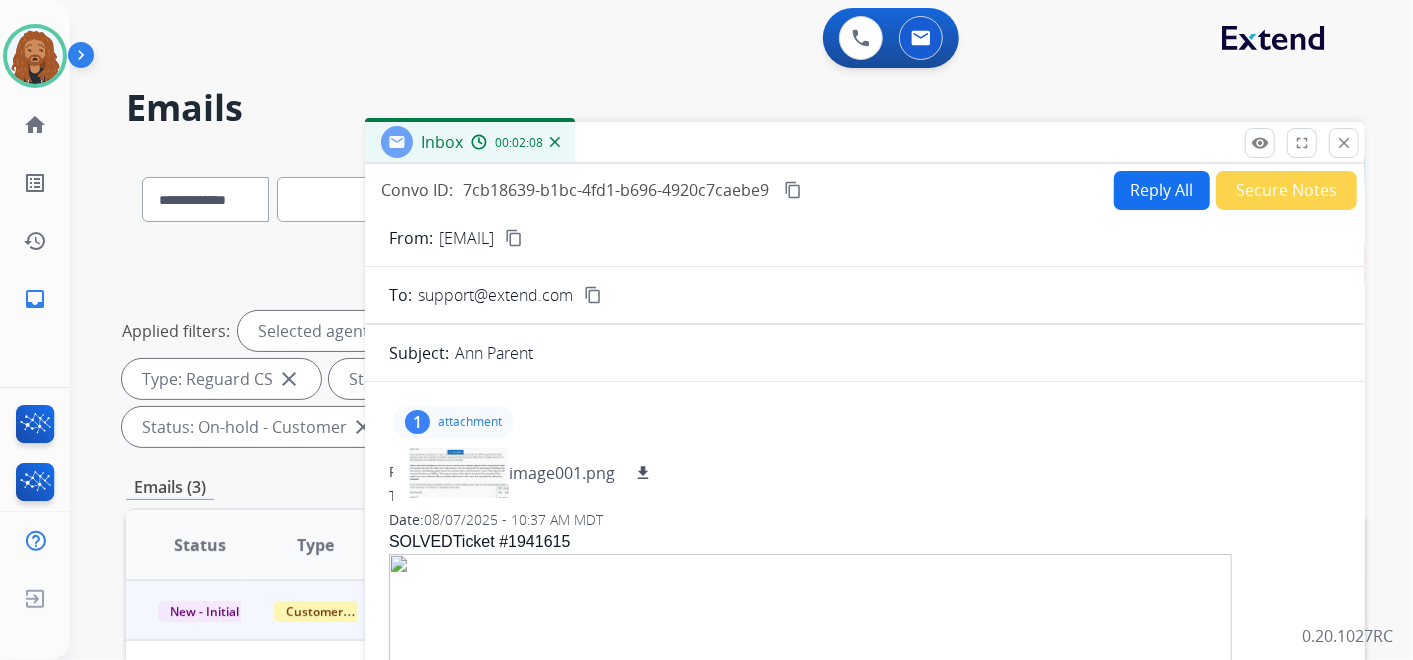 click on "content_copy" at bounding box center (514, 238) 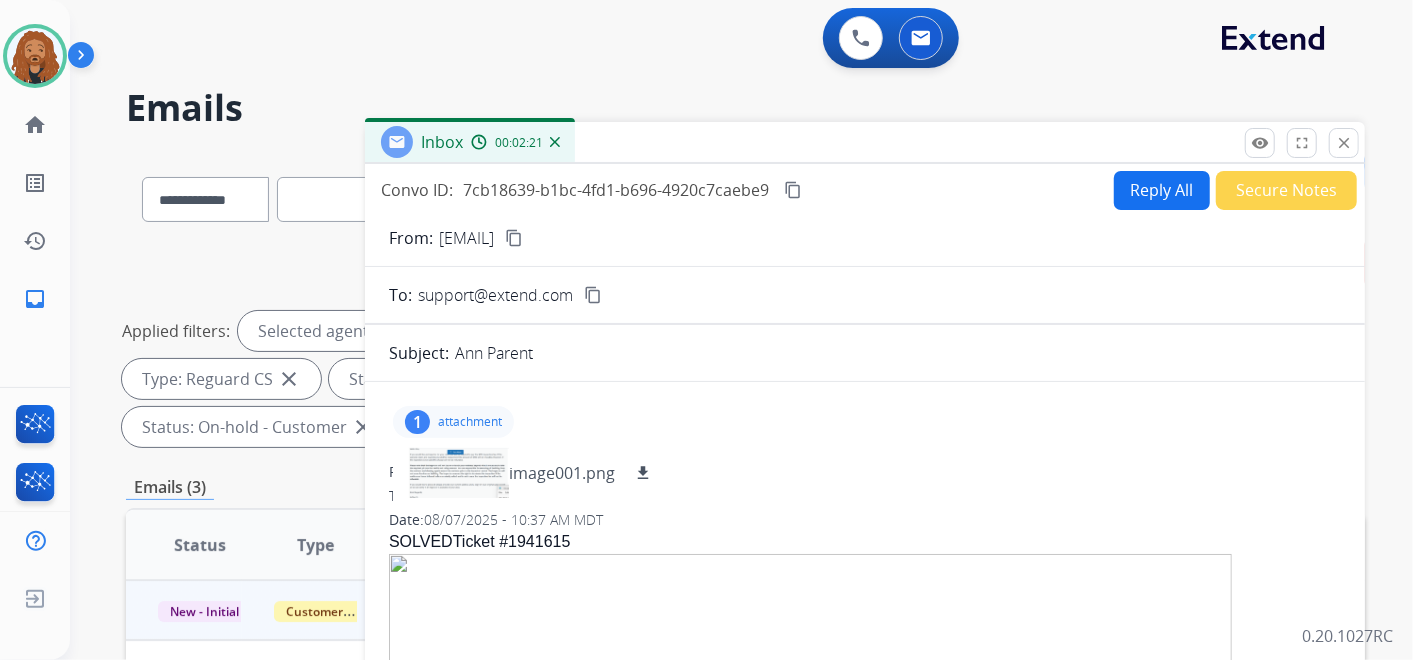 click on "content_copy" at bounding box center (514, 238) 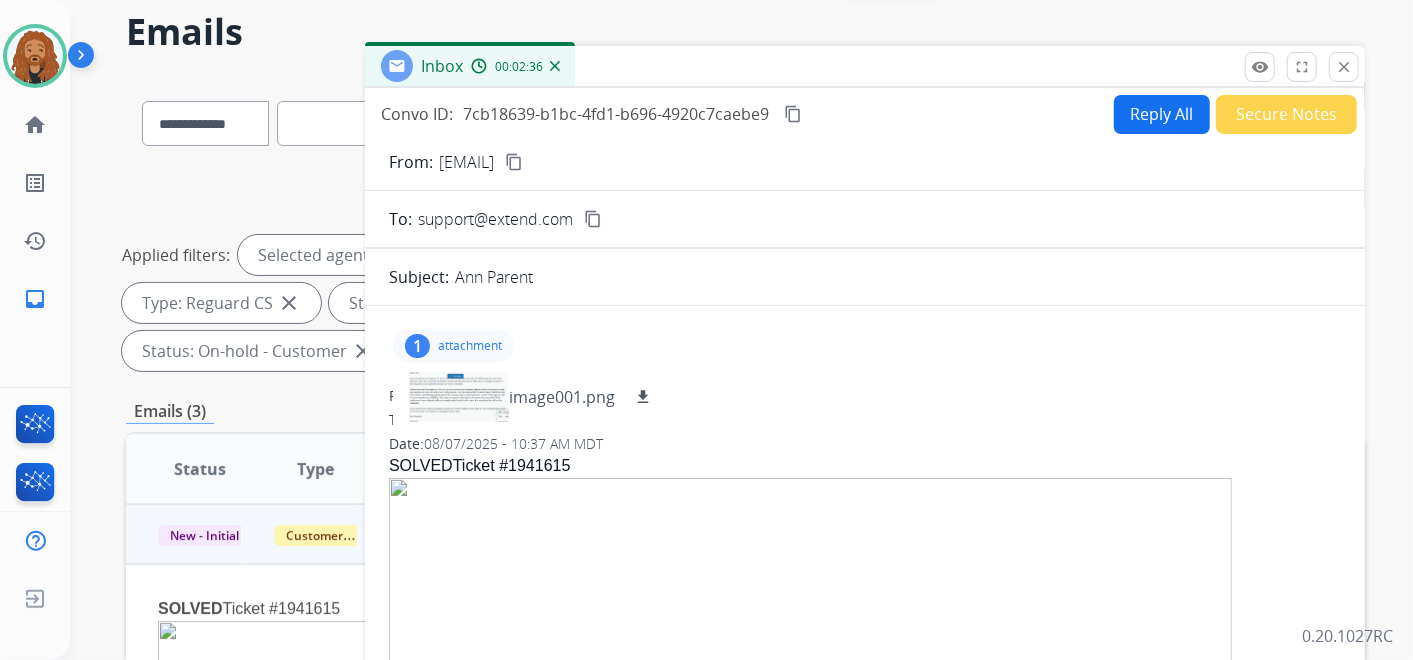 scroll, scrollTop: 111, scrollLeft: 0, axis: vertical 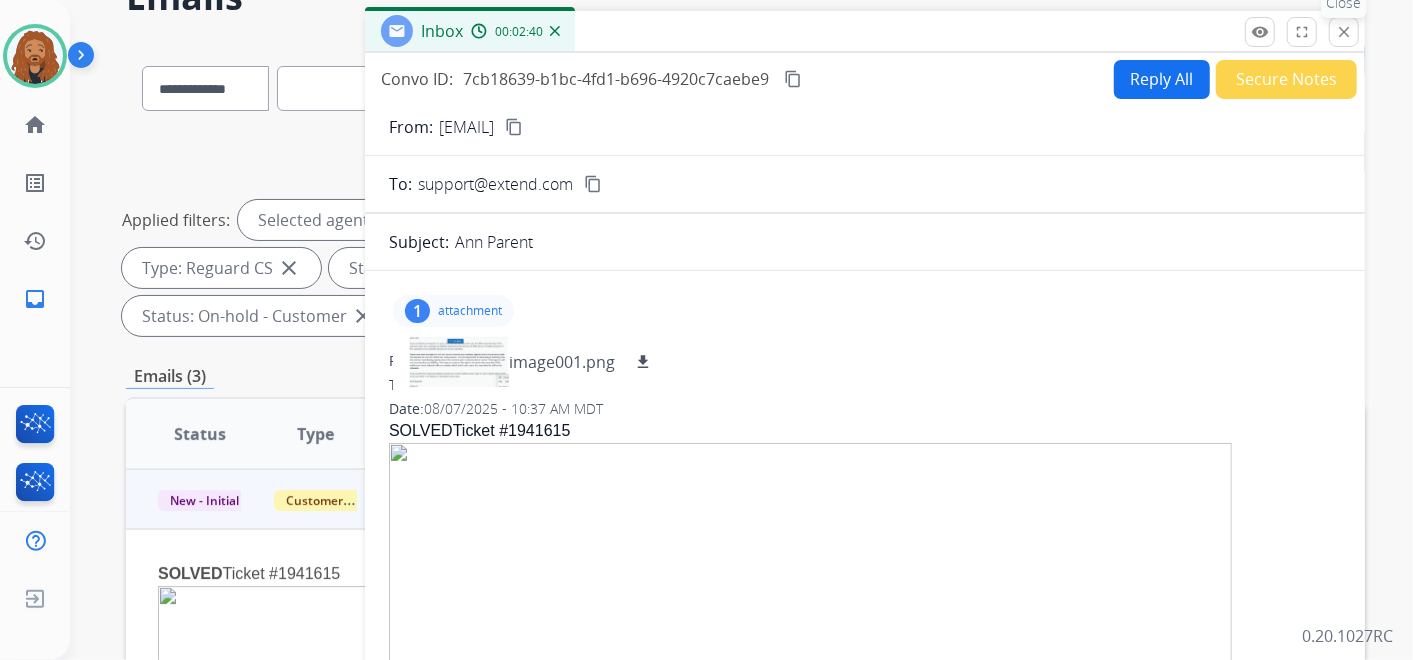click on "close Close" at bounding box center [1344, 32] 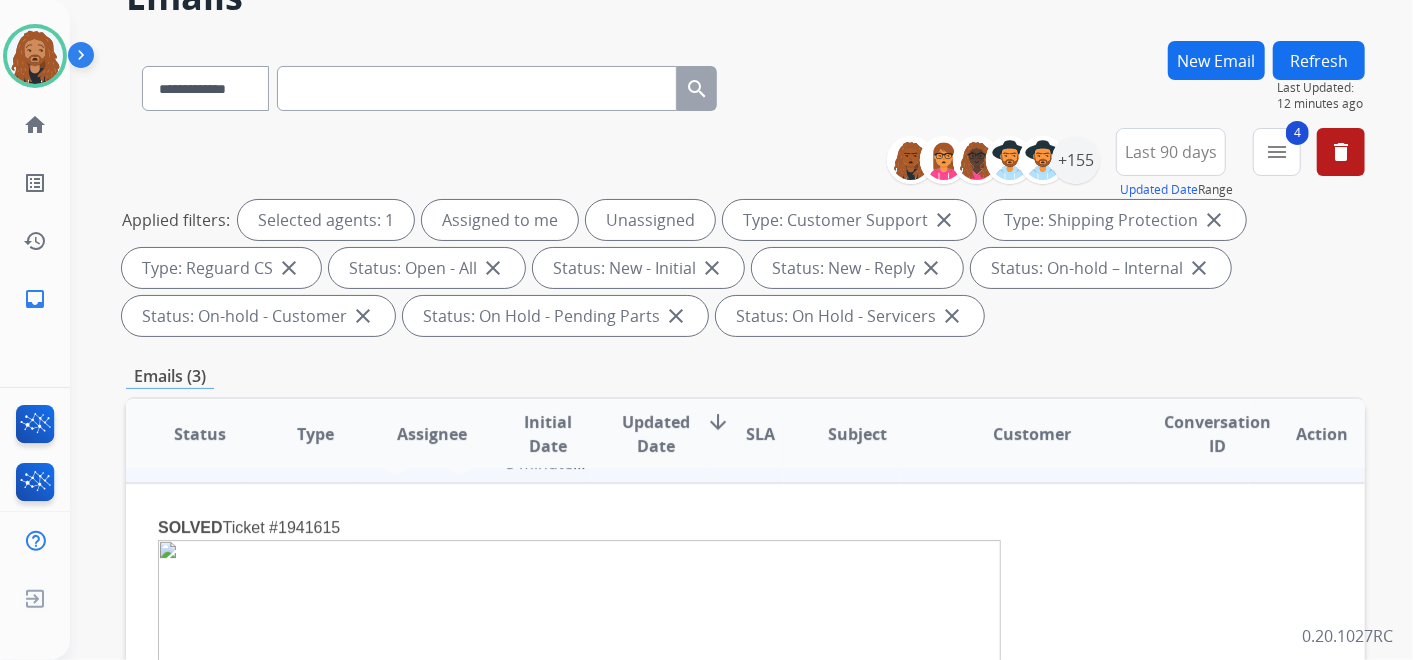 scroll, scrollTop: 0, scrollLeft: 0, axis: both 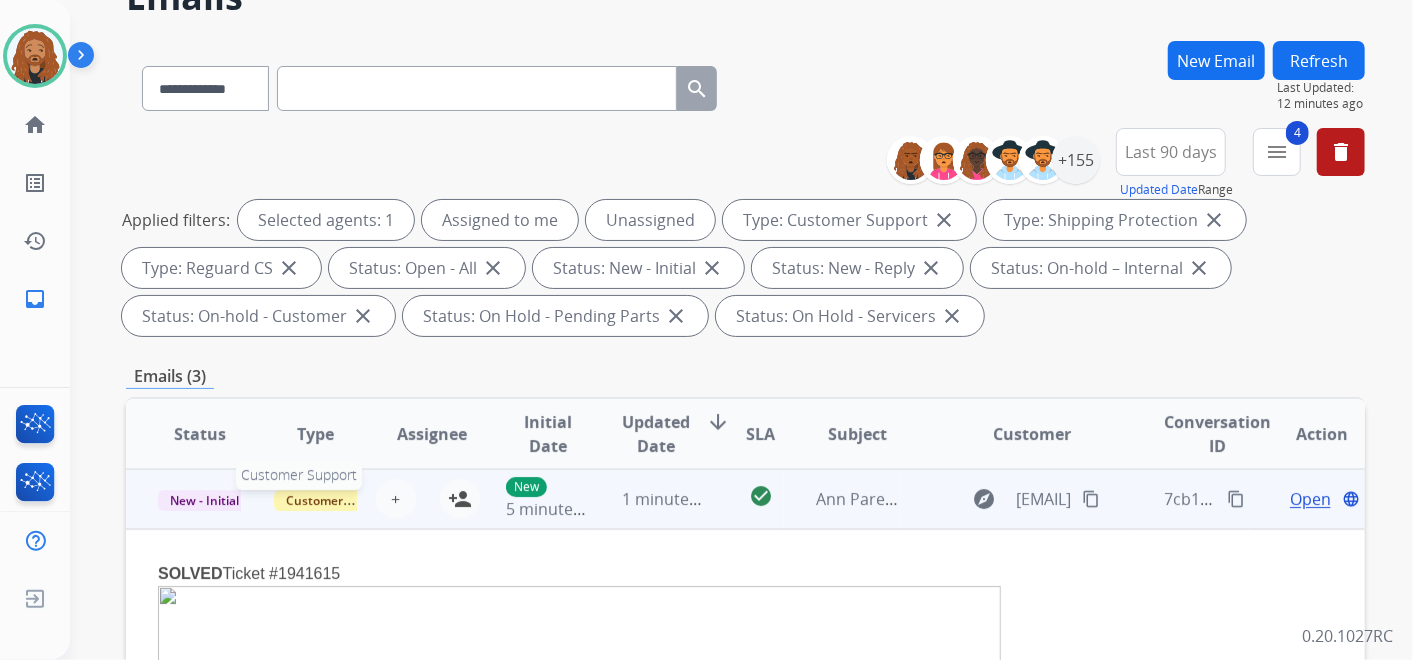 click on "Customer Support" at bounding box center [339, 500] 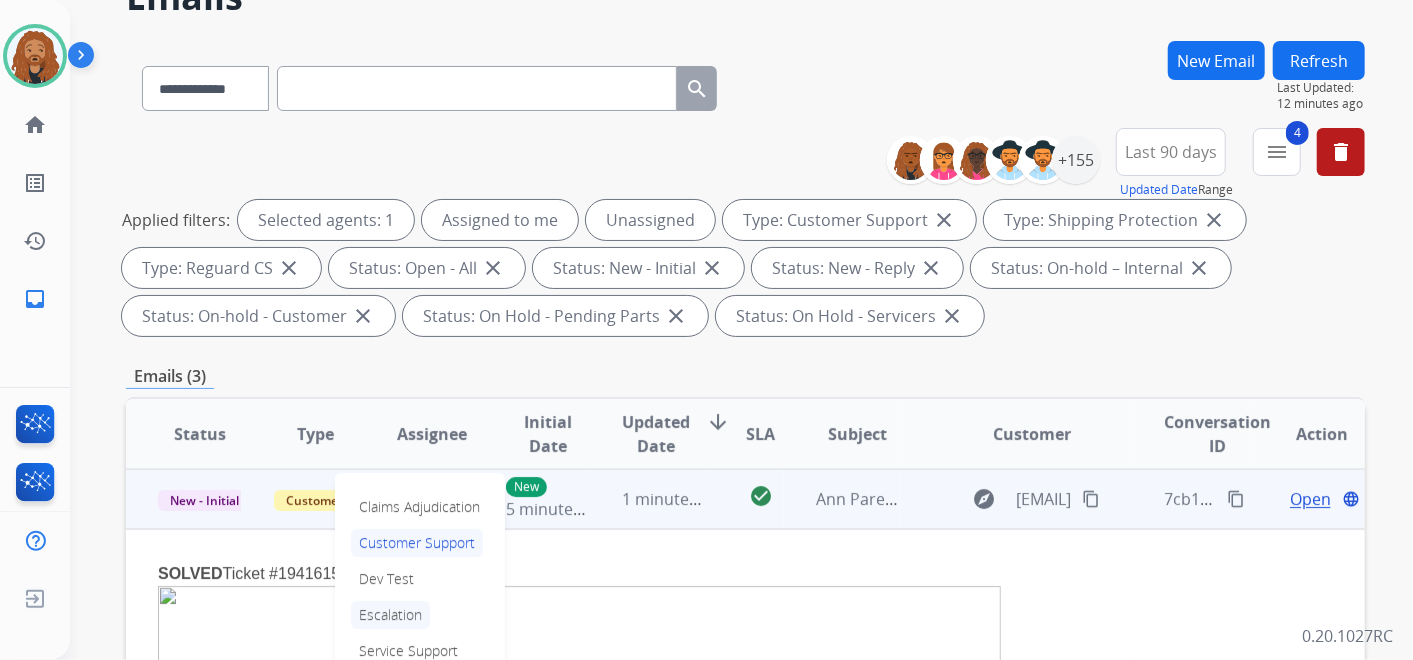 scroll, scrollTop: 106, scrollLeft: 0, axis: vertical 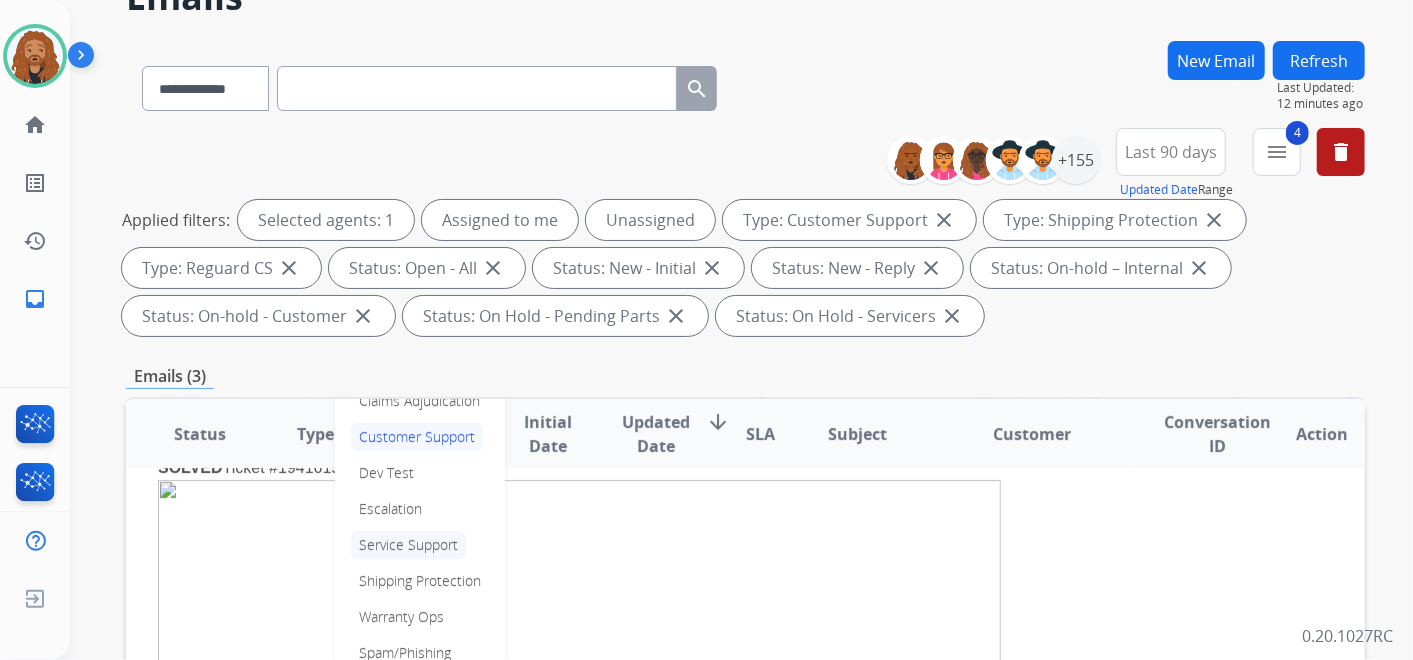 click on "Service Support" at bounding box center [408, 545] 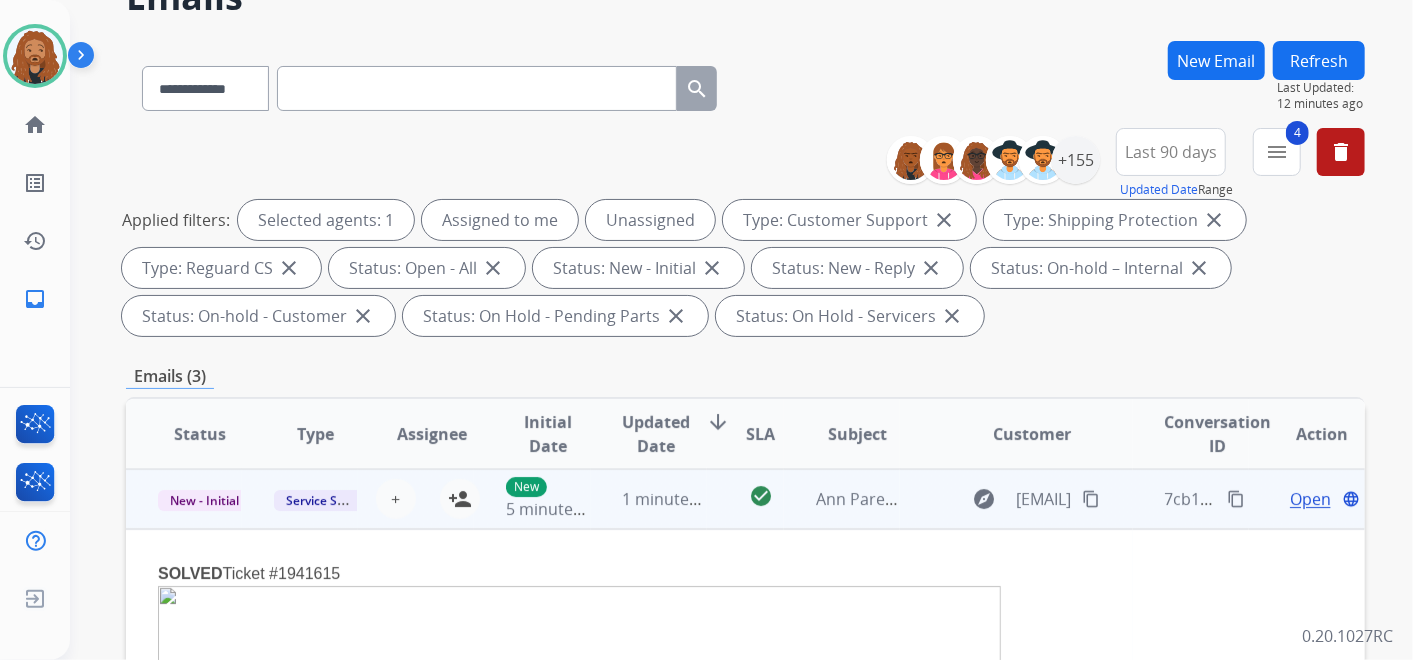 scroll, scrollTop: 106, scrollLeft: 0, axis: vertical 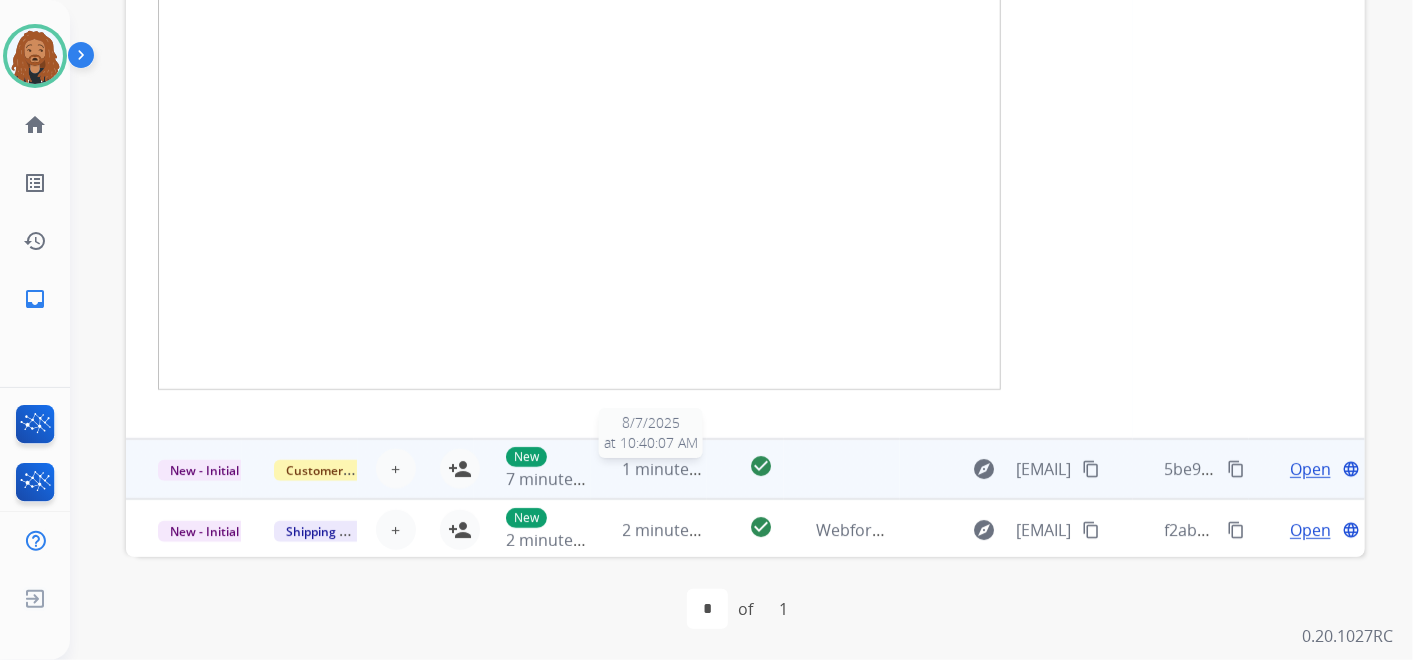 click on "1 minute ago" at bounding box center [672, 469] 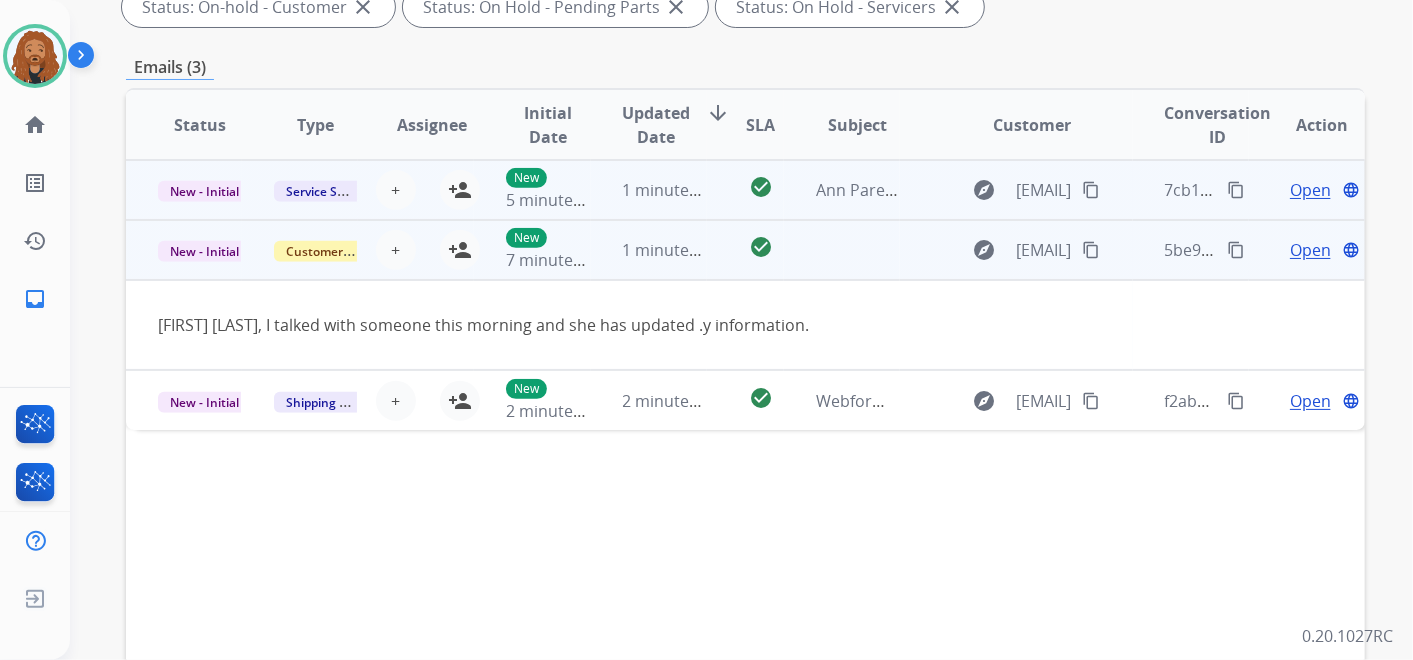 scroll, scrollTop: 399, scrollLeft: 0, axis: vertical 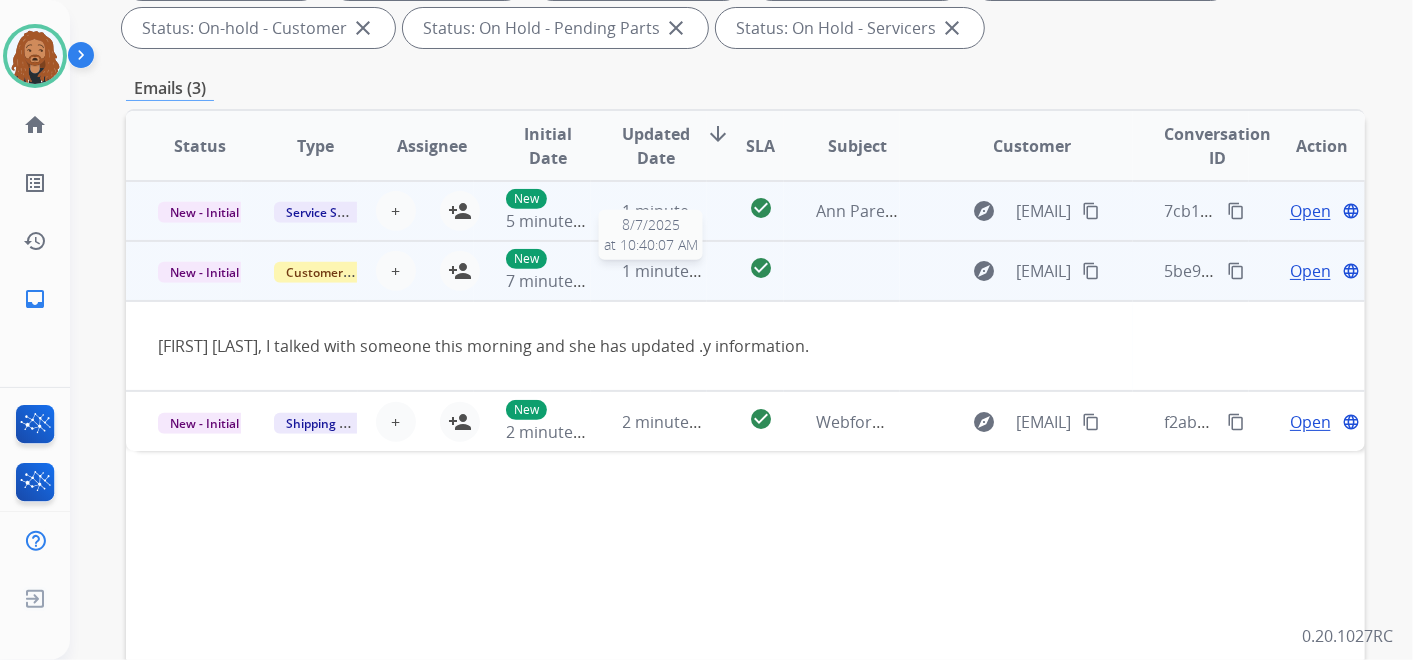 click on "1 minute ago" at bounding box center (672, 271) 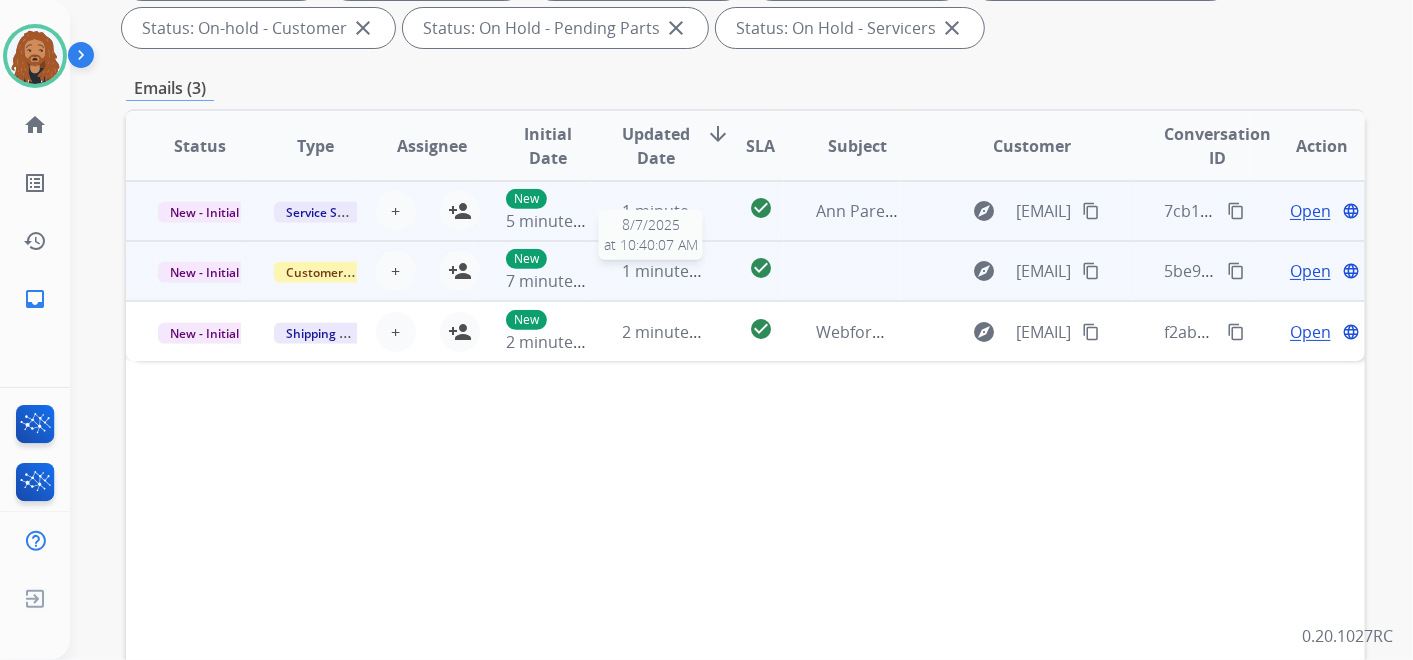 click on "1 minute ago" at bounding box center [672, 271] 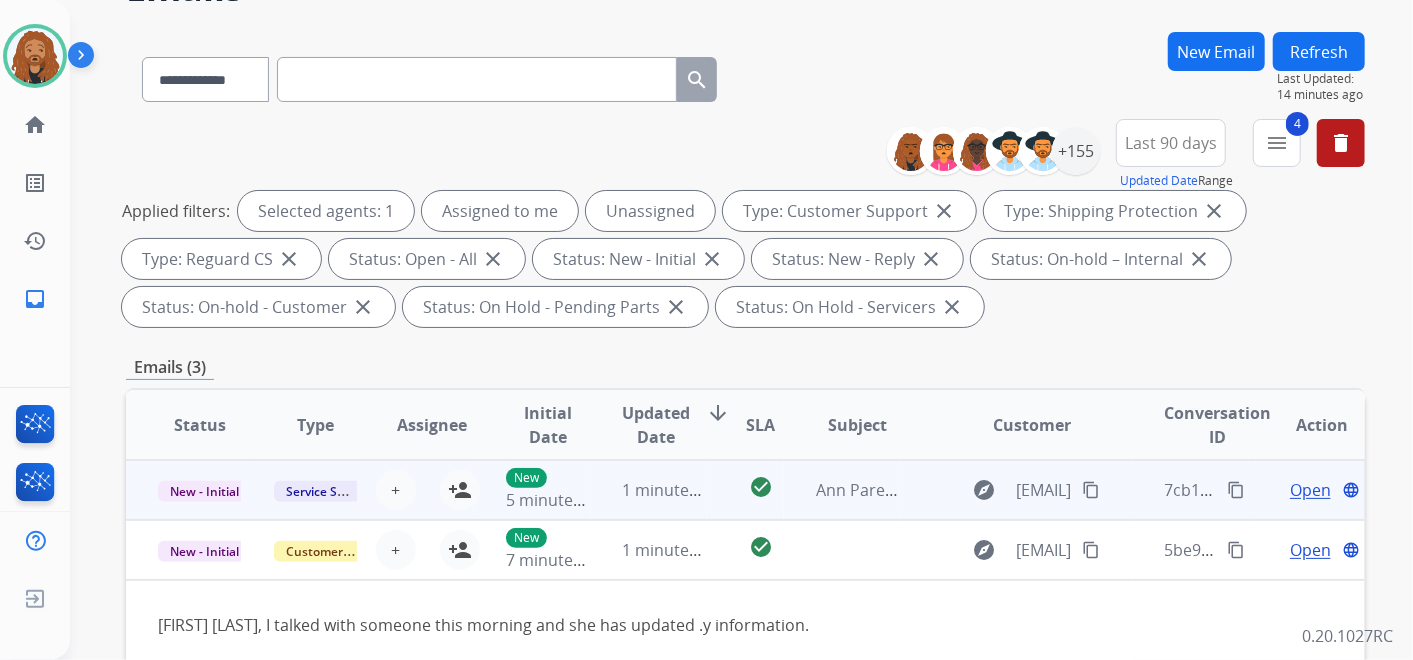 scroll, scrollTop: 0, scrollLeft: 0, axis: both 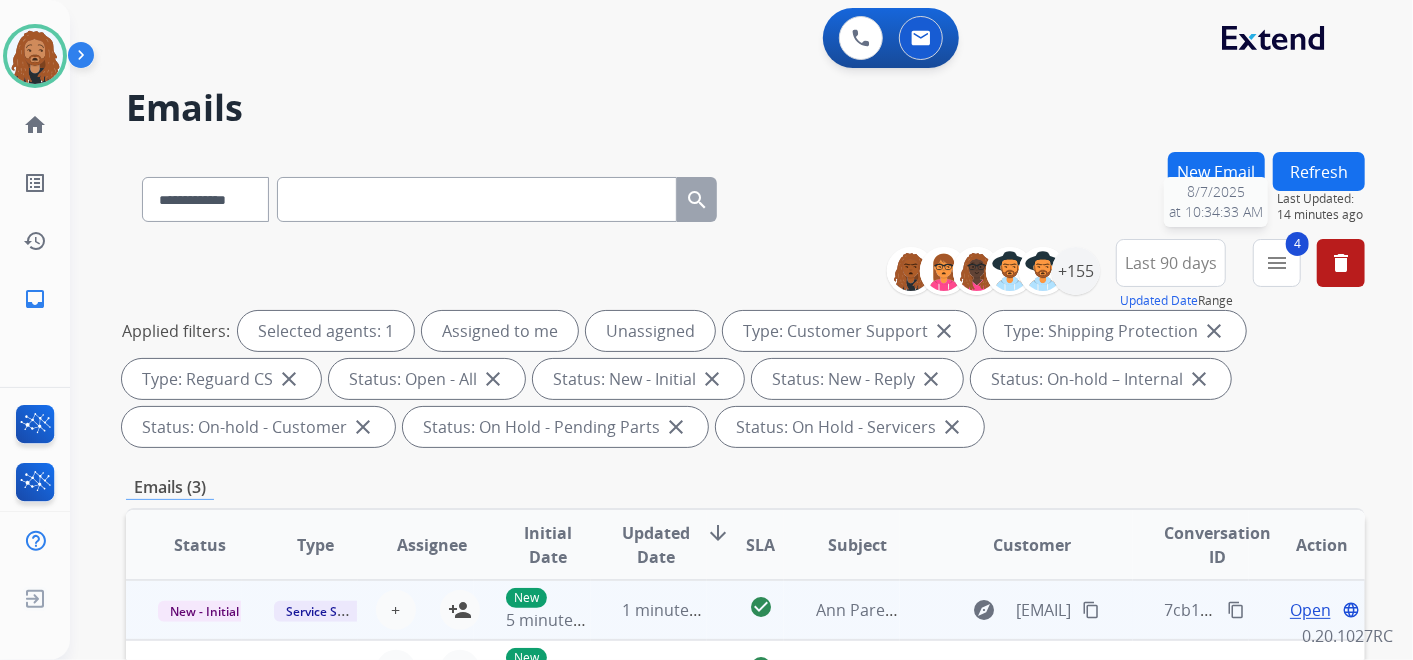 click on "Last Updated:" at bounding box center (1321, 199) 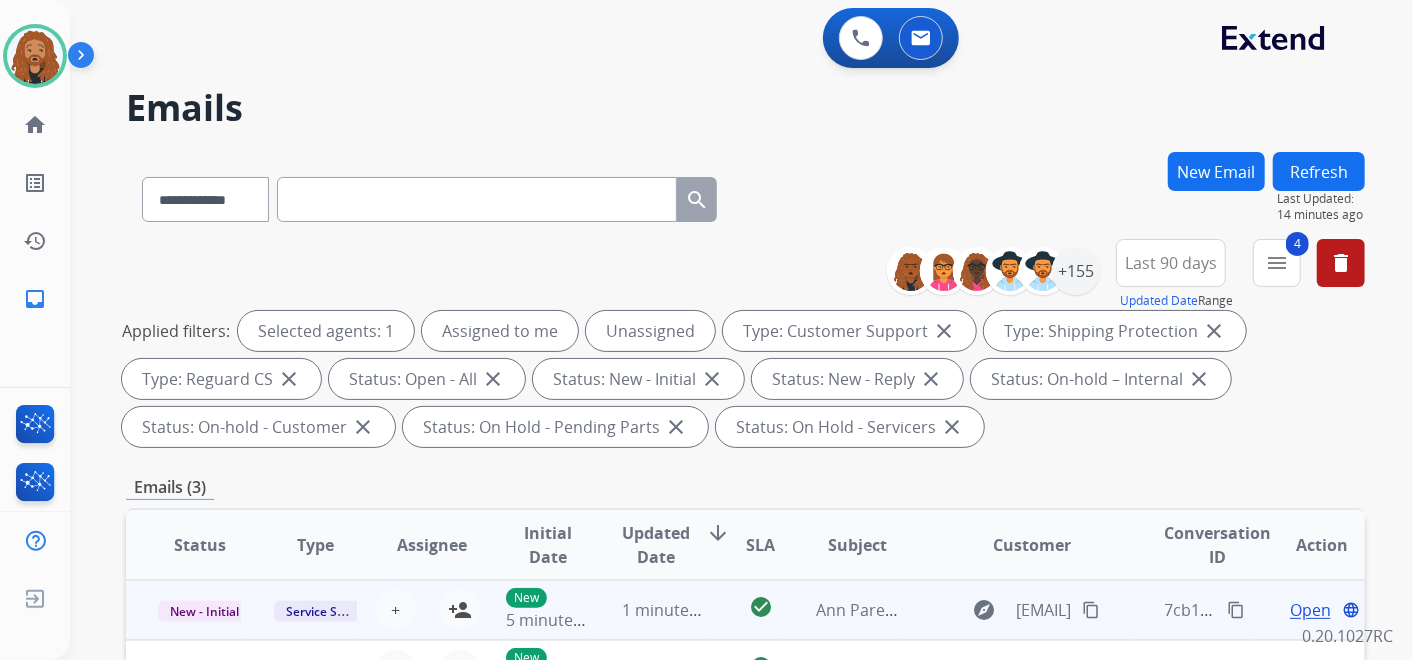click on "Refresh" at bounding box center (1319, 171) 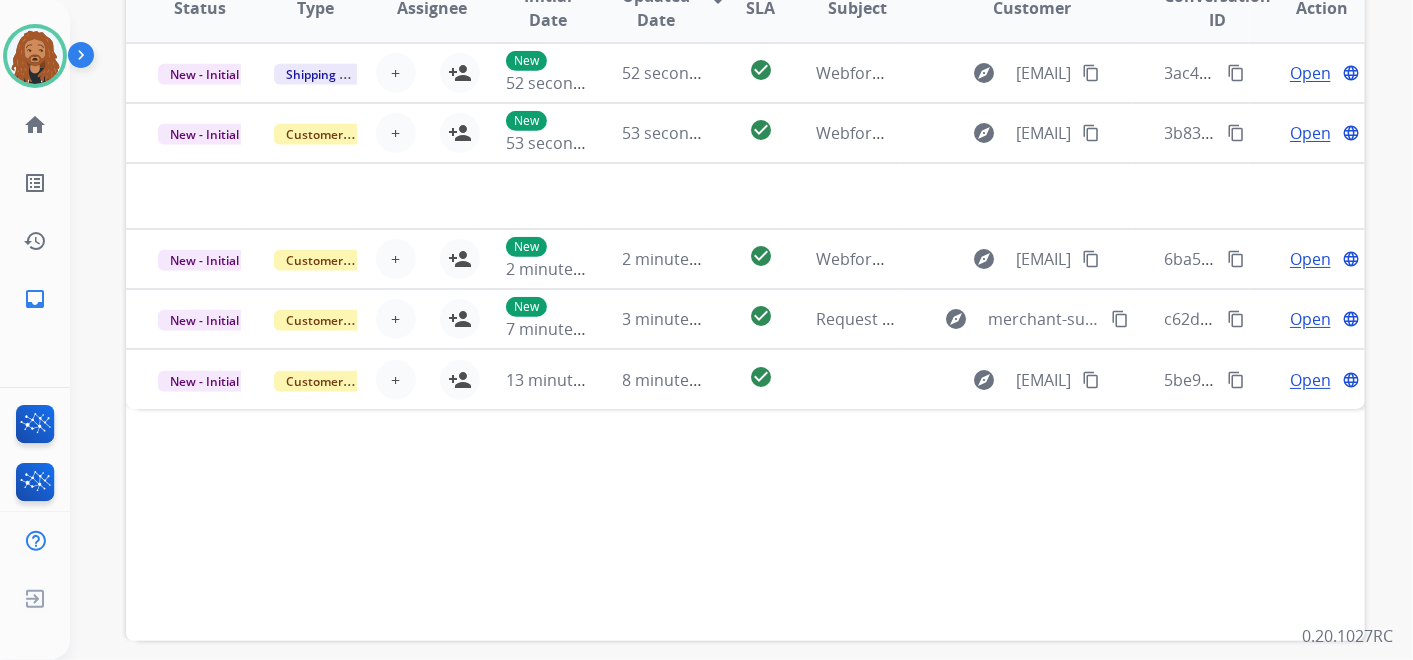 scroll, scrollTop: 555, scrollLeft: 0, axis: vertical 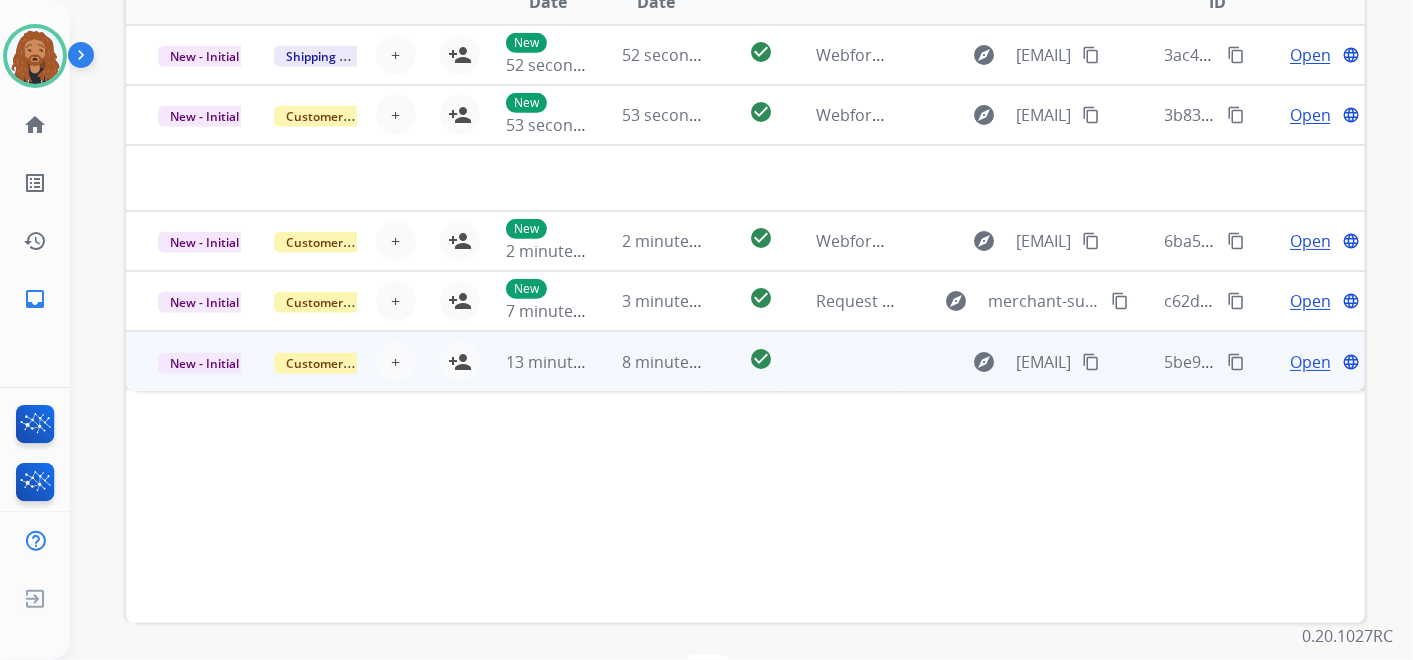click on "check_circle" at bounding box center [745, 361] 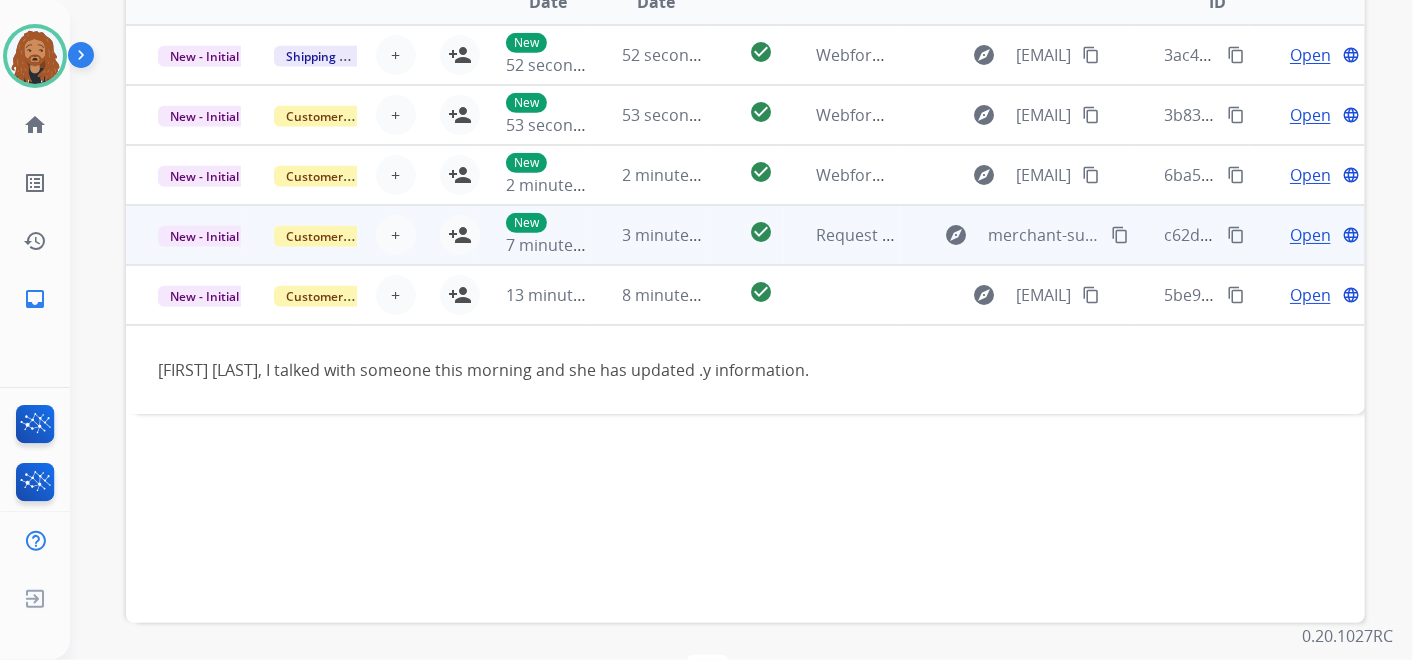 click on "3 minutes ago" at bounding box center (649, 235) 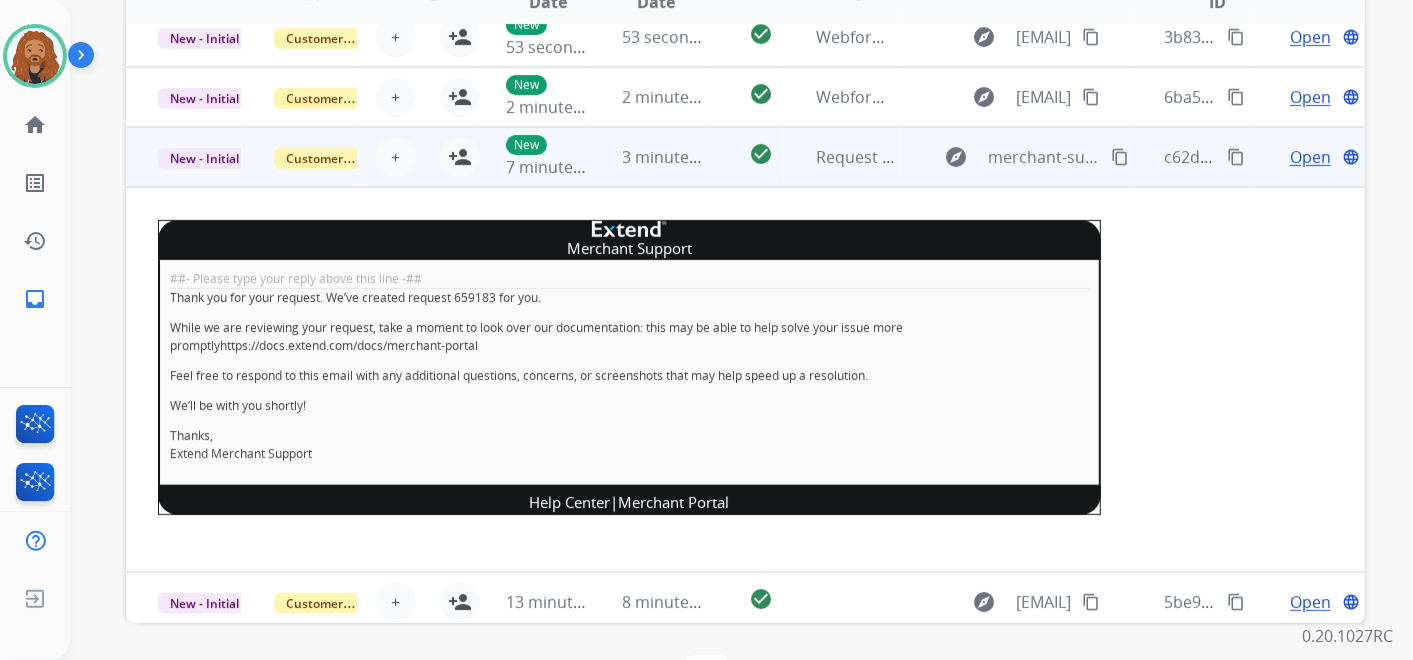 scroll, scrollTop: 84, scrollLeft: 0, axis: vertical 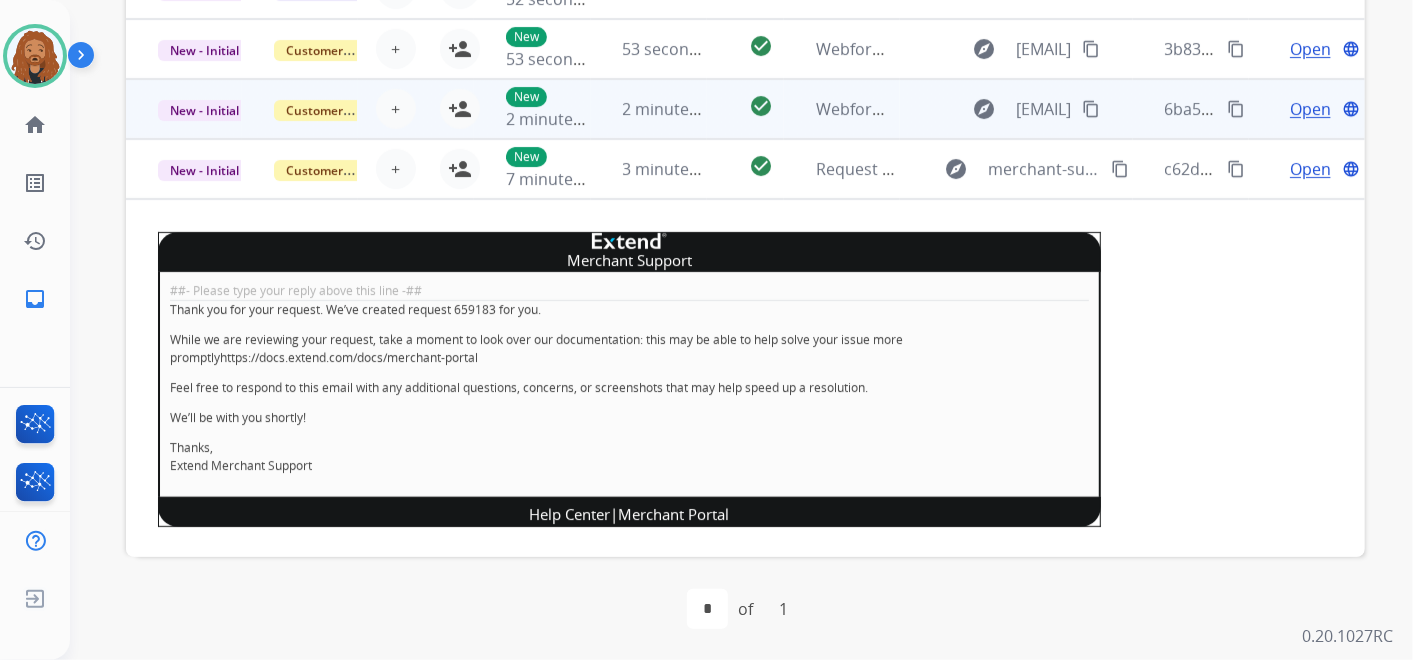 click on "2 minutes ago" at bounding box center (649, 109) 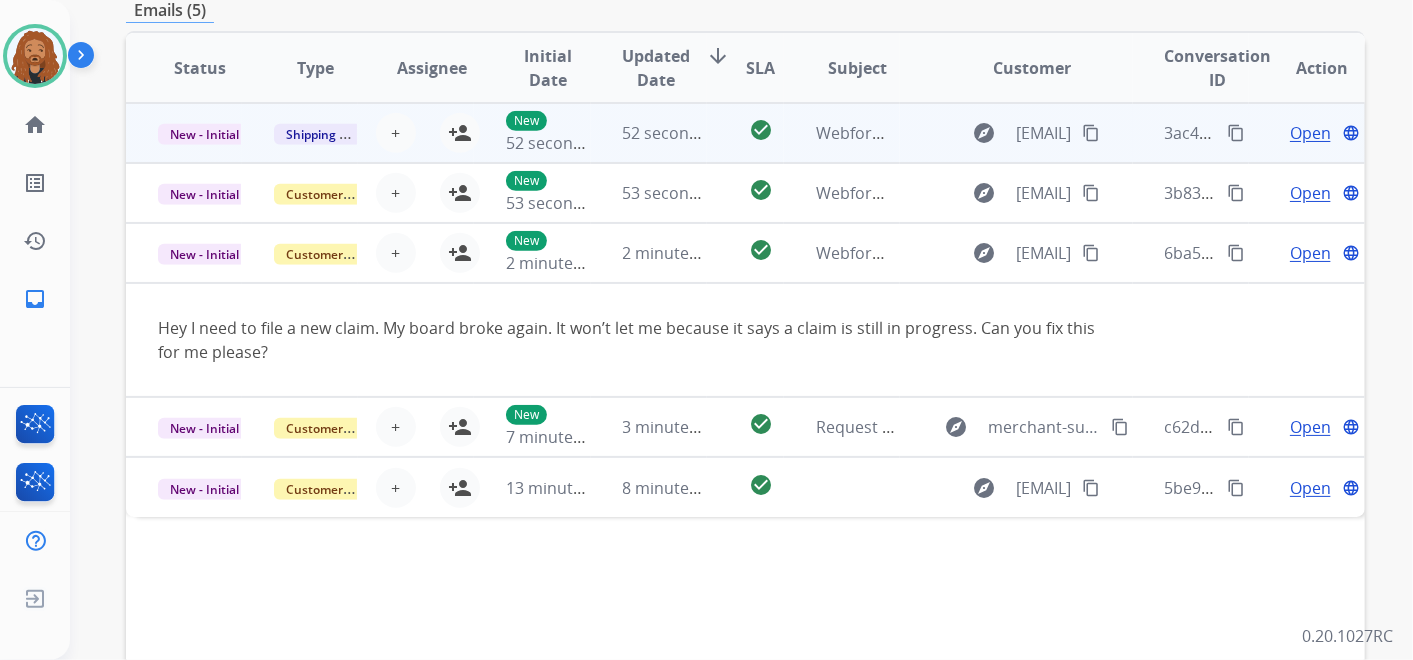 scroll, scrollTop: 399, scrollLeft: 0, axis: vertical 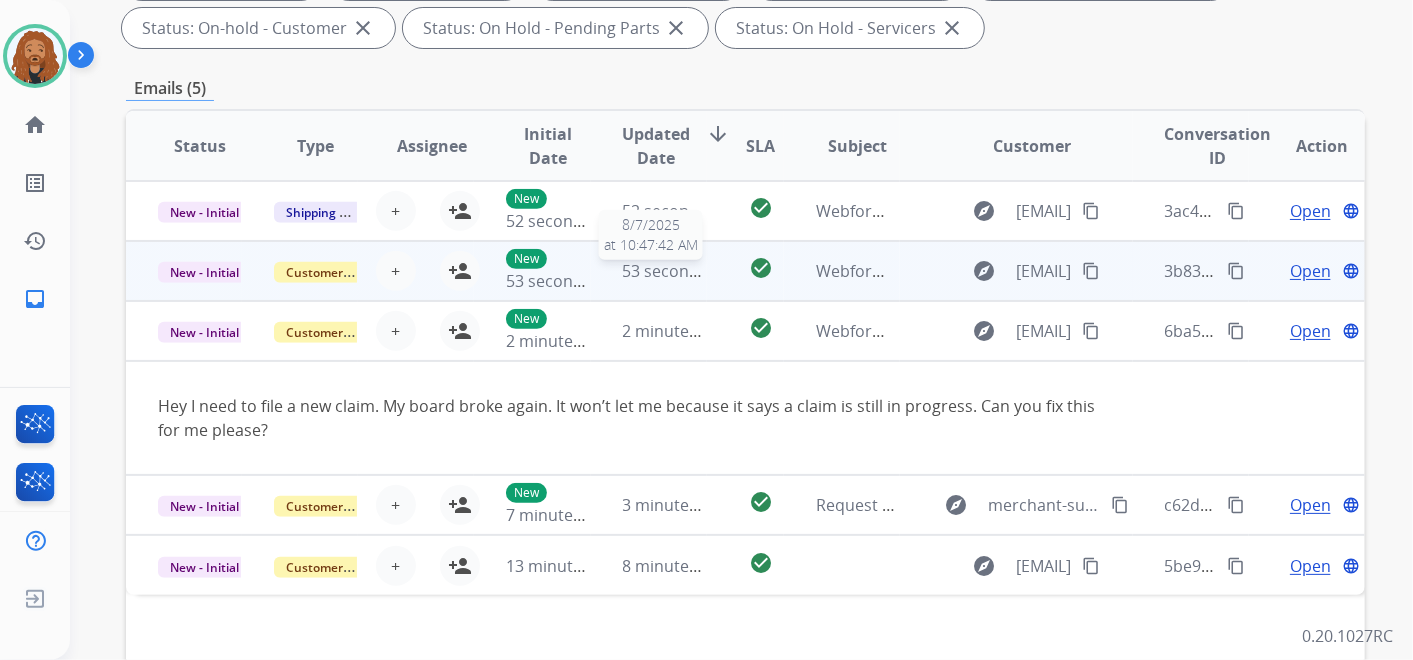 click on "53 seconds ago" at bounding box center [681, 271] 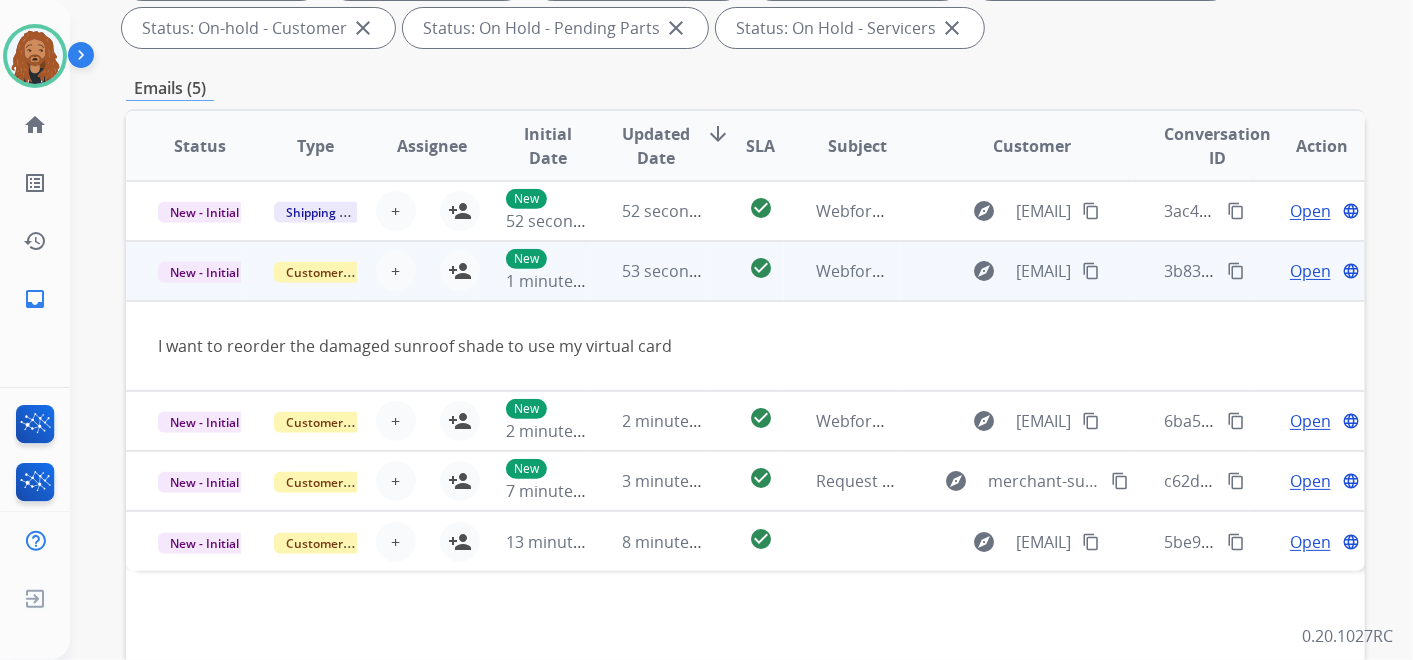 click on "New 1 minute ago" at bounding box center (532, 271) 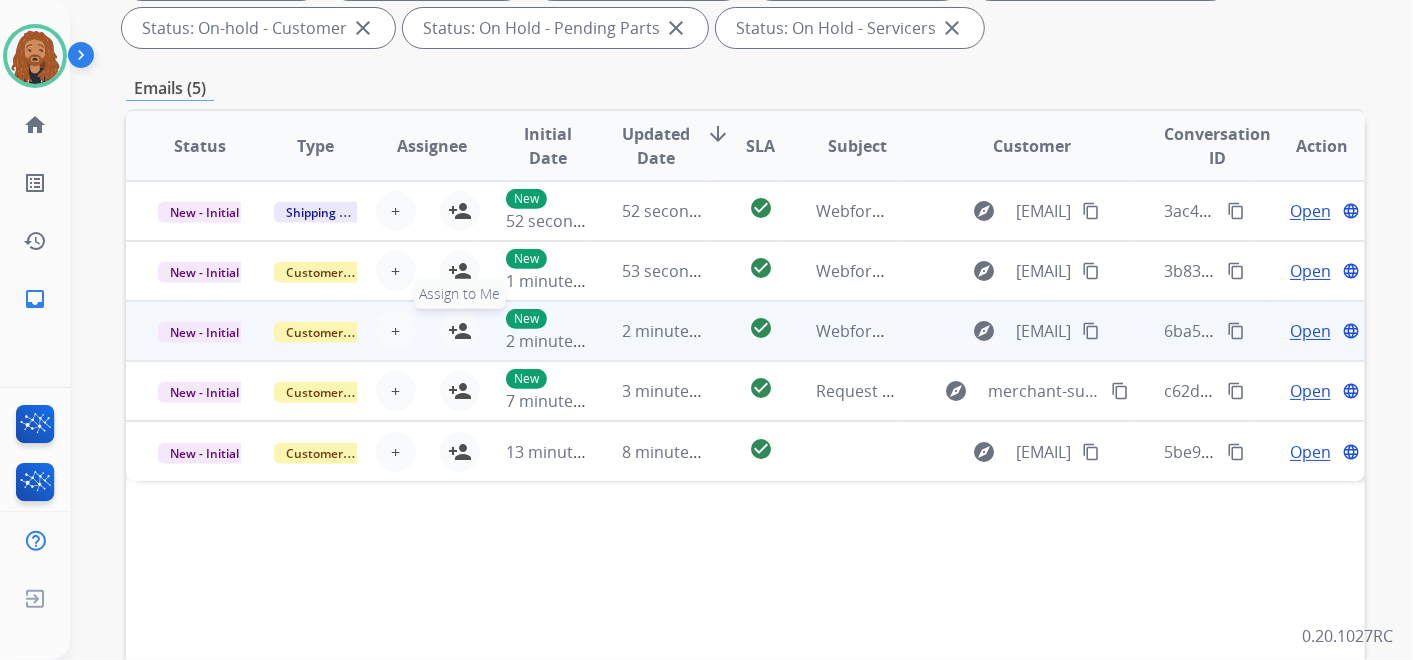 click on "person_add" at bounding box center [460, 331] 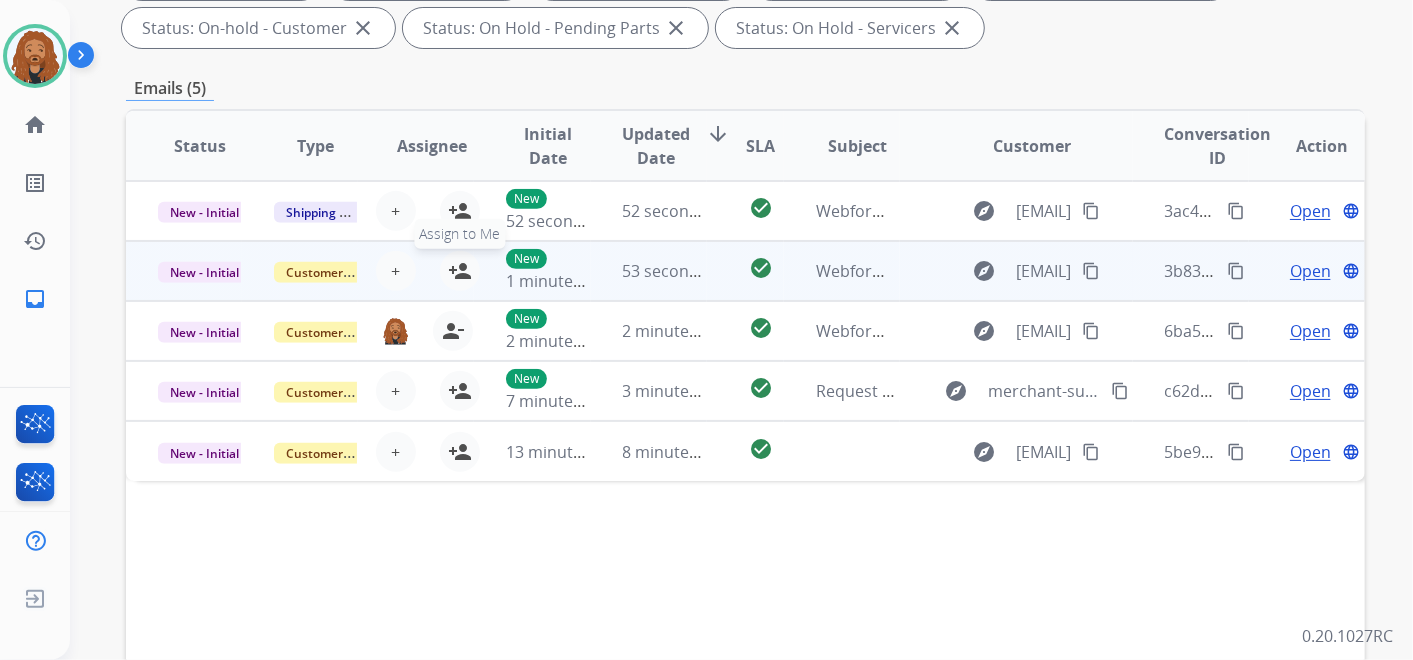 click on "person_add Assign to Me" at bounding box center (460, 271) 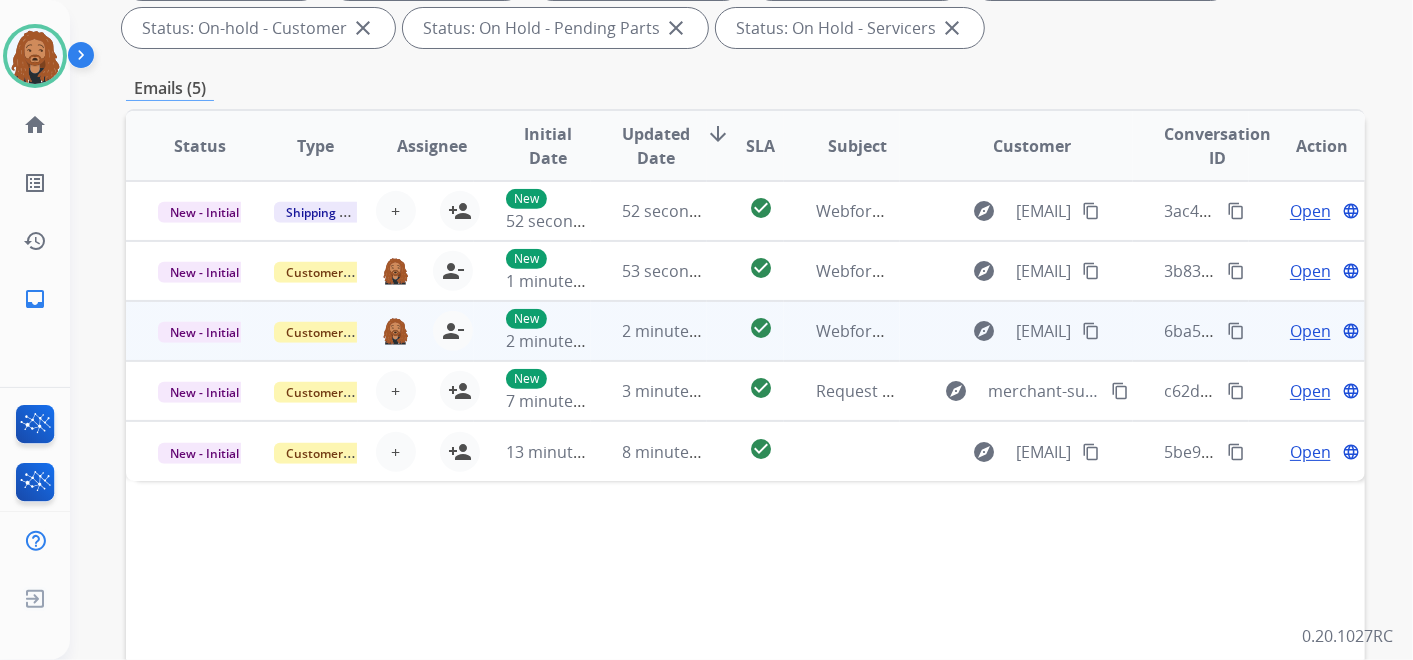 click on "Open" at bounding box center [1310, 331] 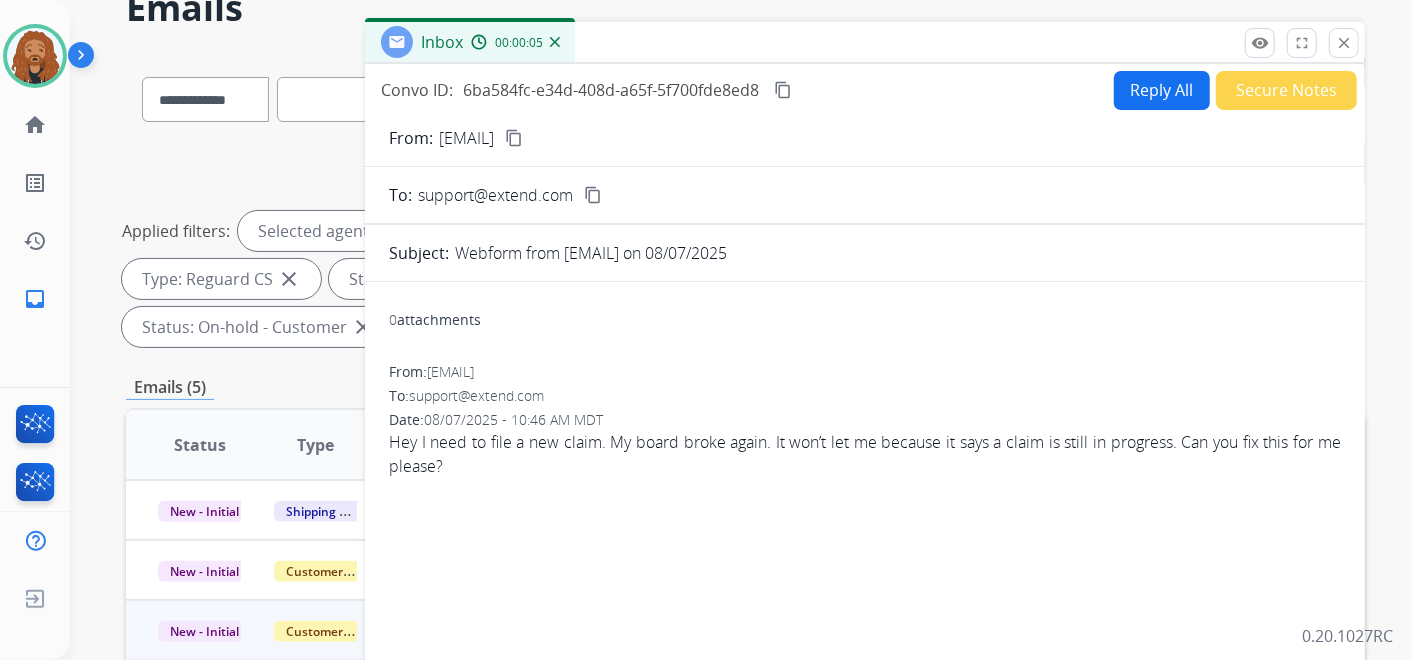 scroll, scrollTop: 65, scrollLeft: 0, axis: vertical 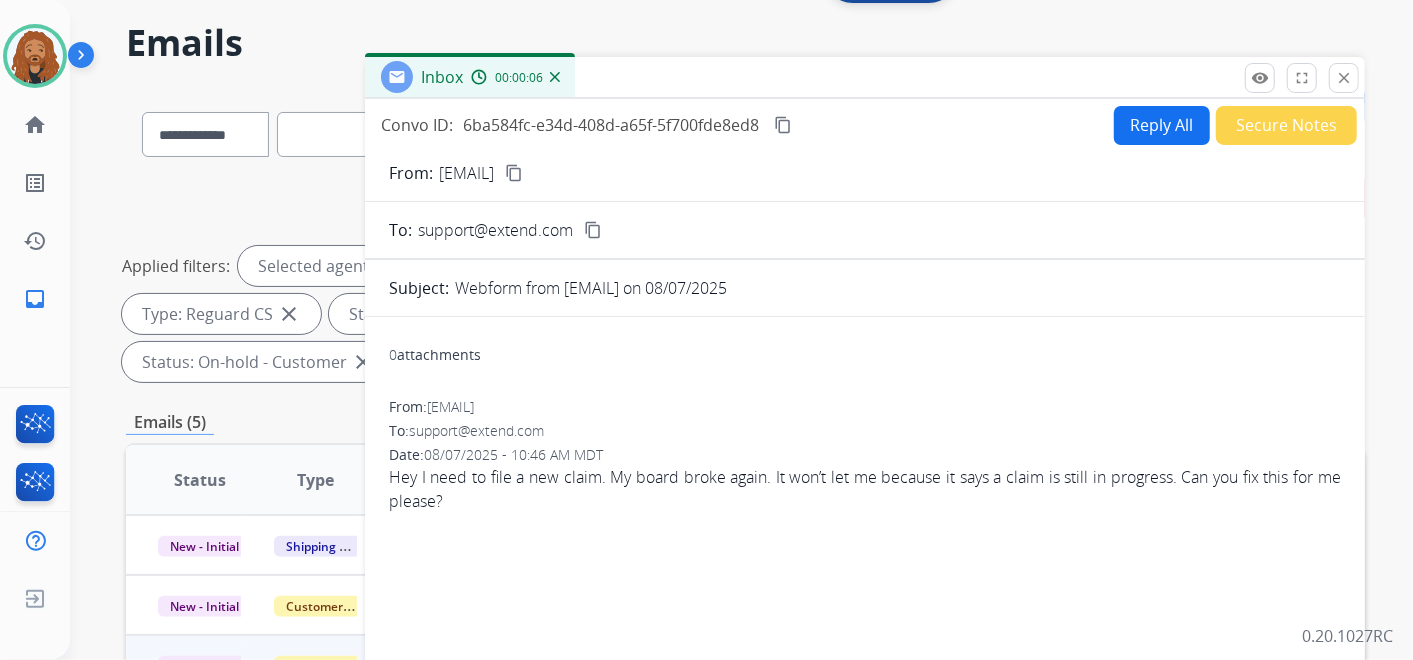 click on "content_copy" at bounding box center (514, 173) 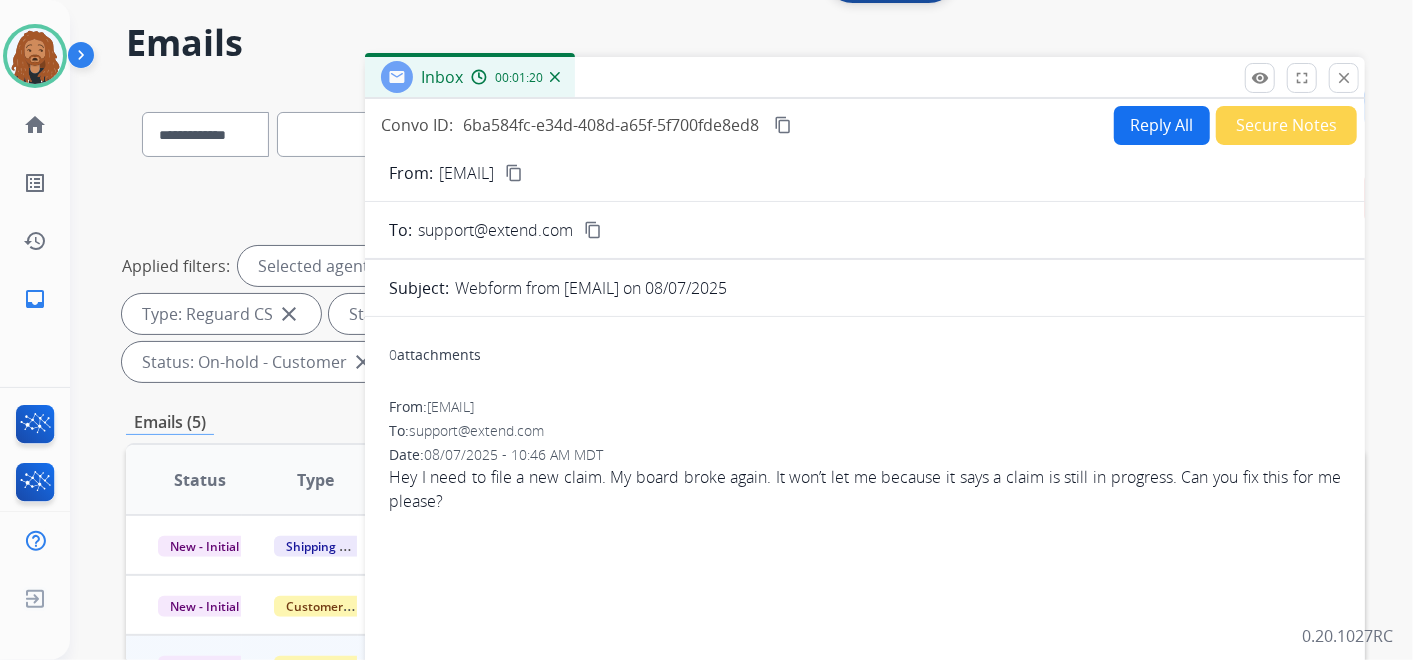 click on "Reply All" at bounding box center [1162, 125] 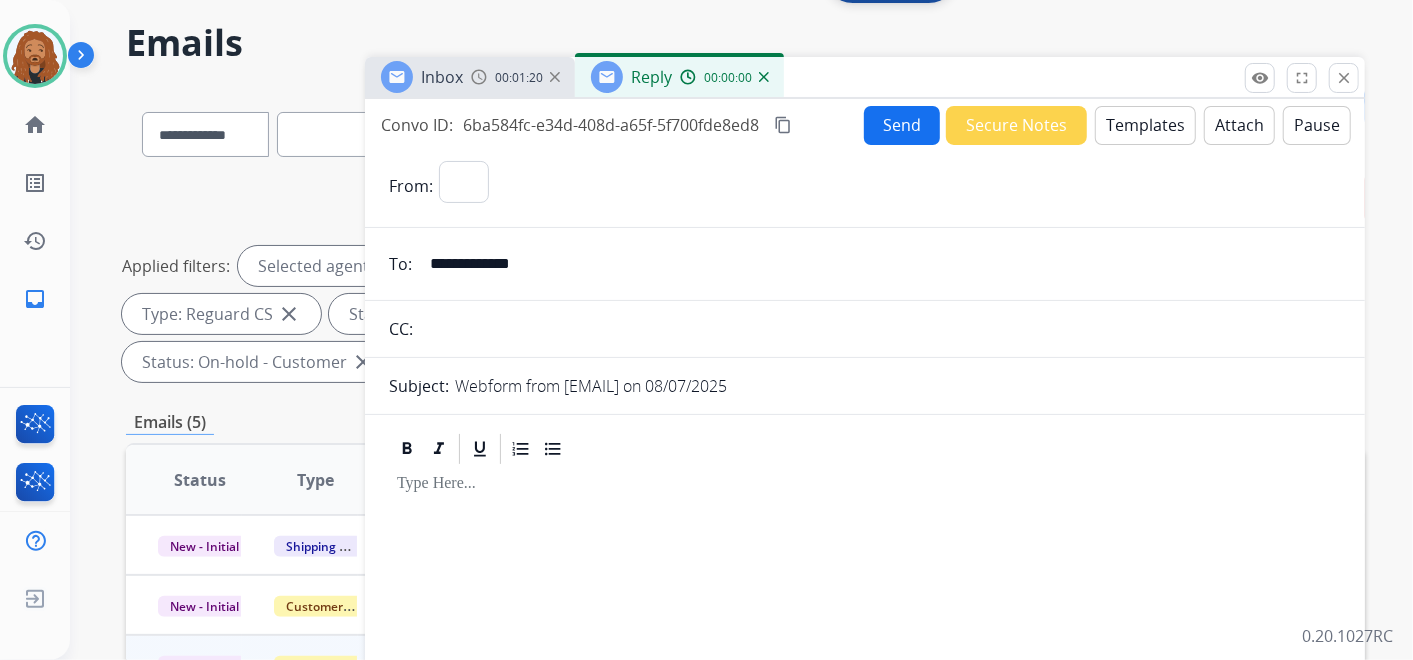 select on "**********" 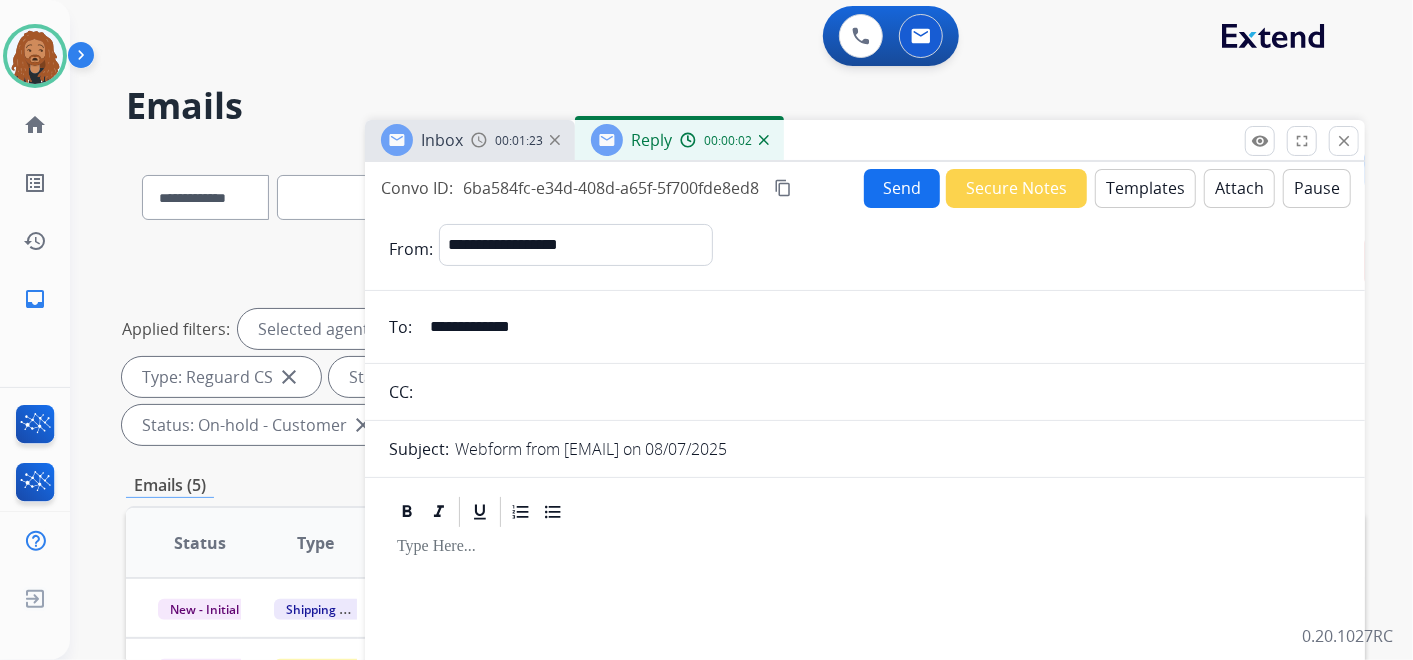 scroll, scrollTop: 0, scrollLeft: 0, axis: both 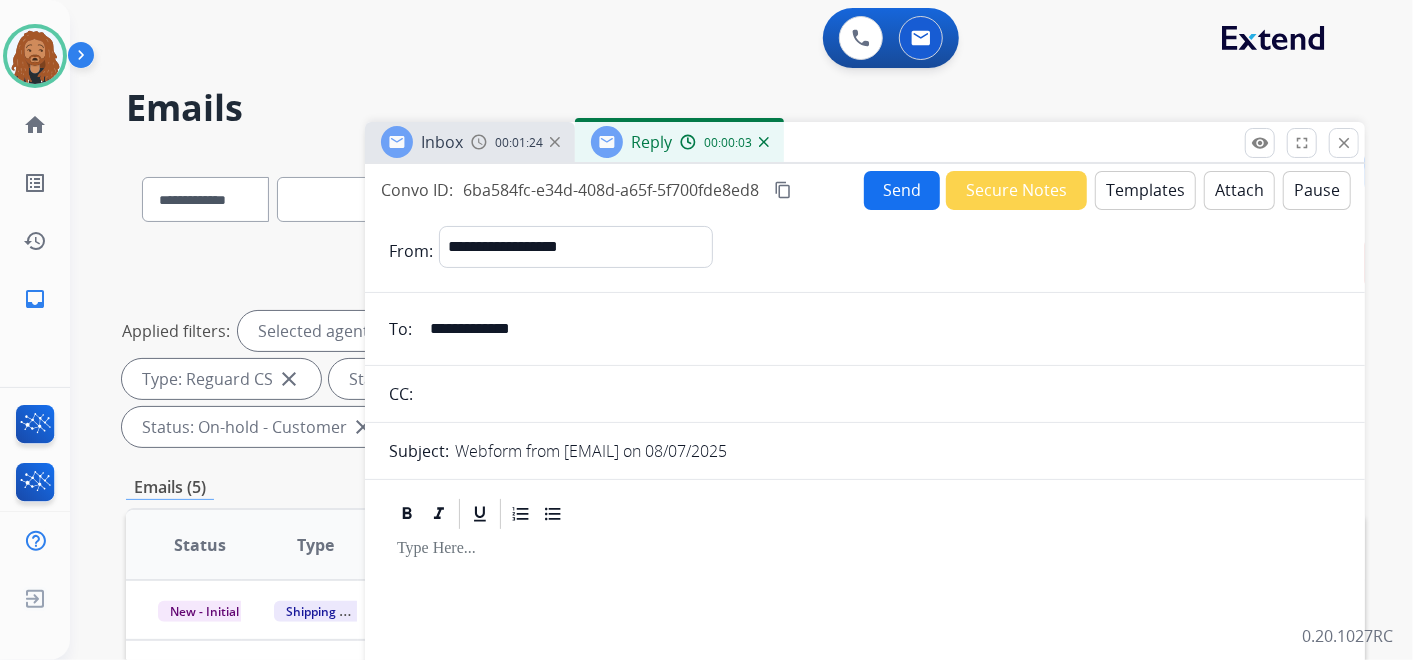 click on "Templates" at bounding box center [1145, 190] 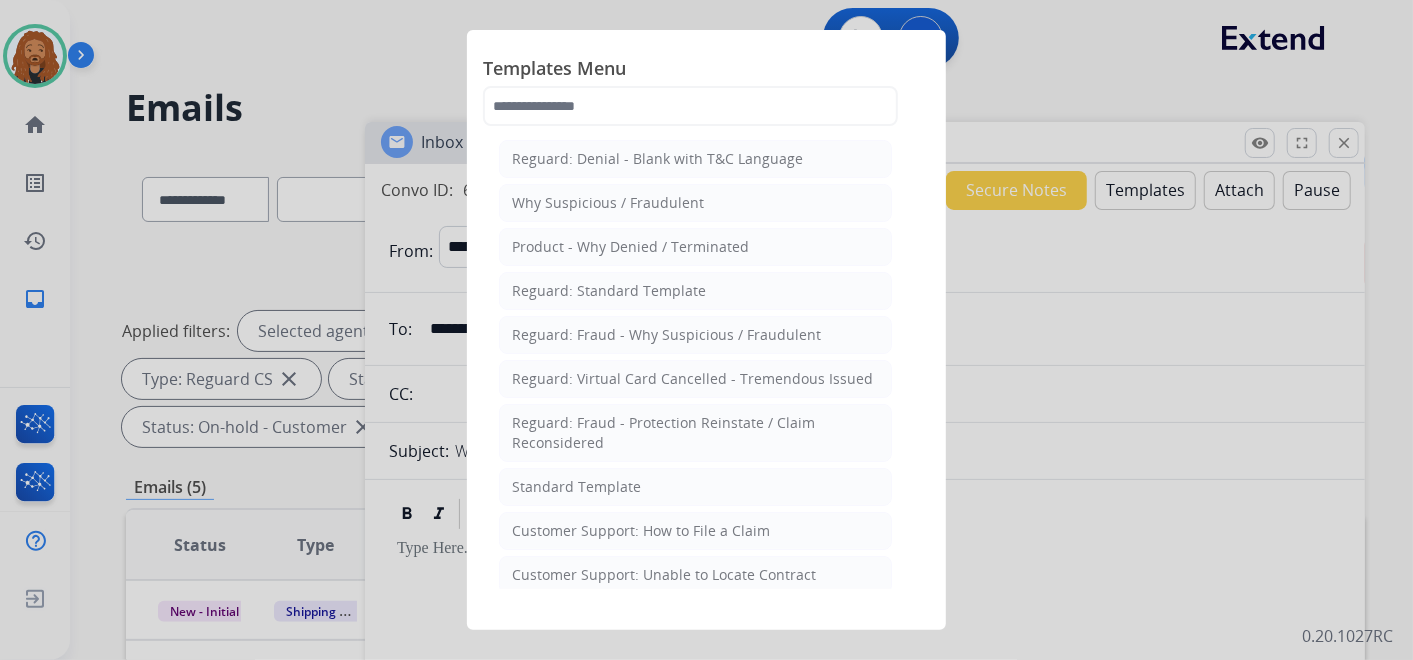 click on "Standard Template" 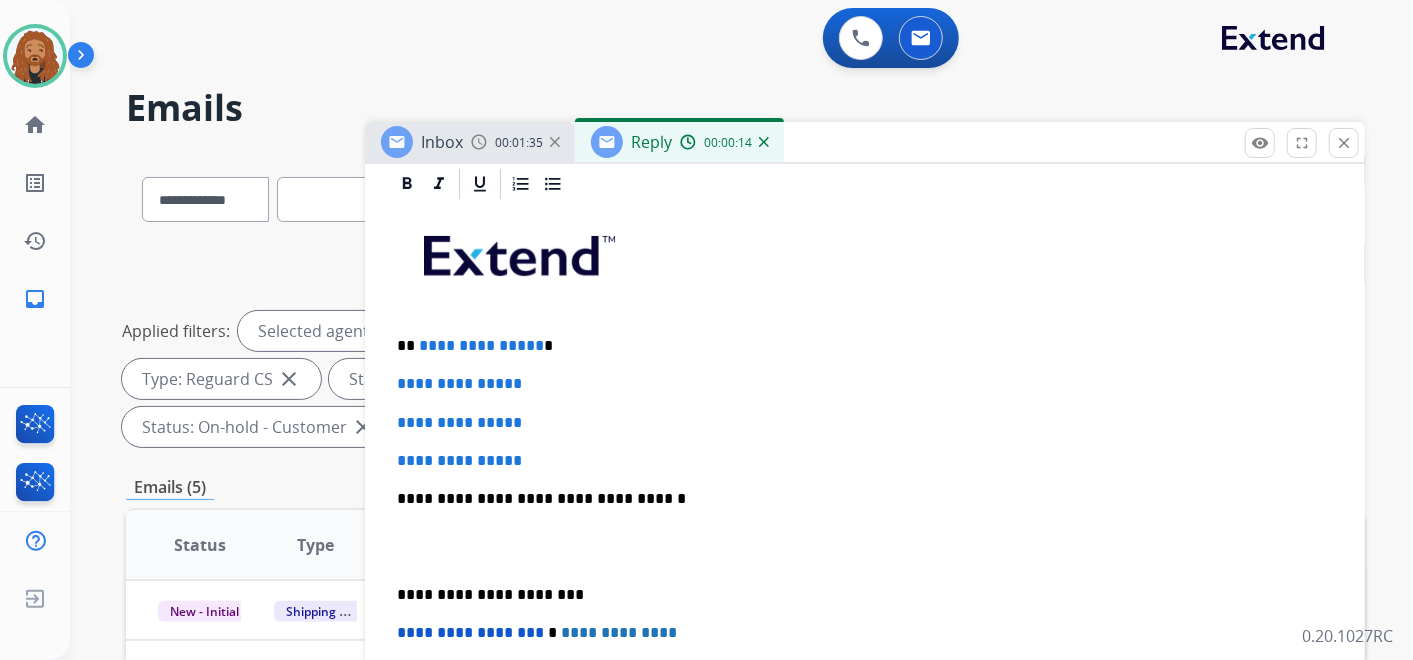 scroll, scrollTop: 460, scrollLeft: 0, axis: vertical 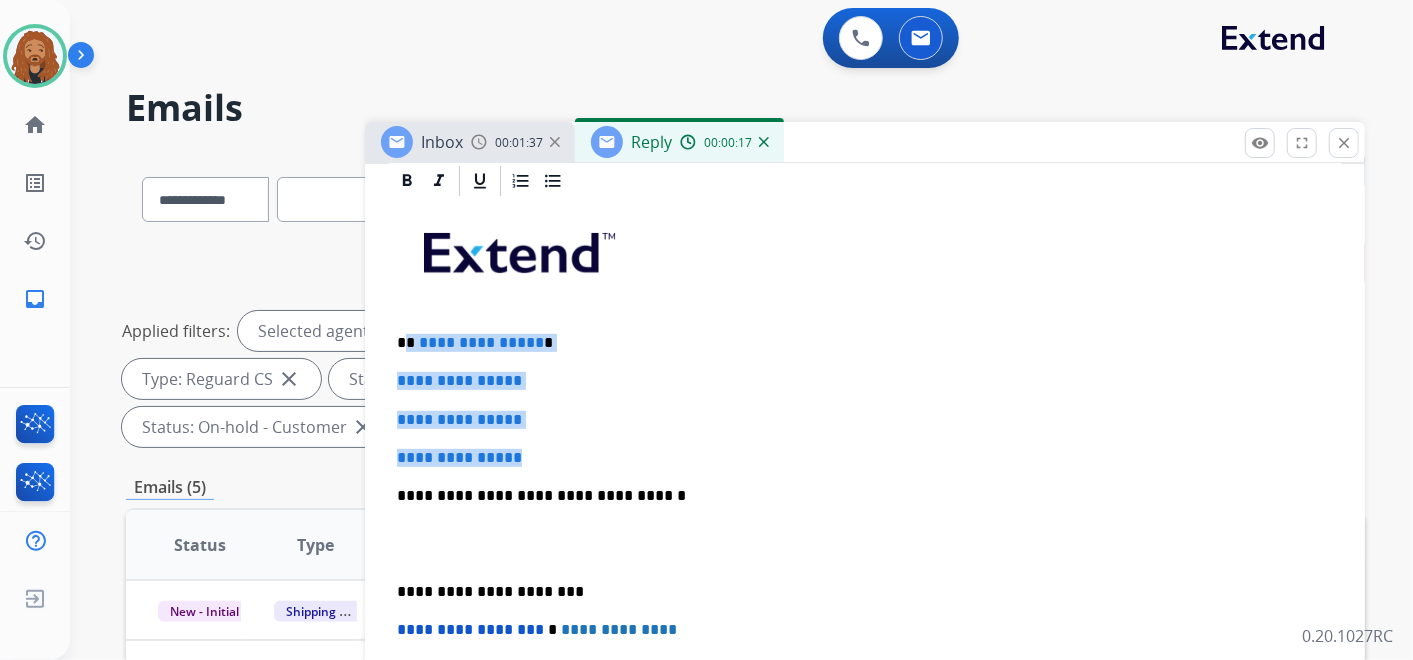 drag, startPoint x: 536, startPoint y: 451, endPoint x: 407, endPoint y: 341, distance: 169.53171 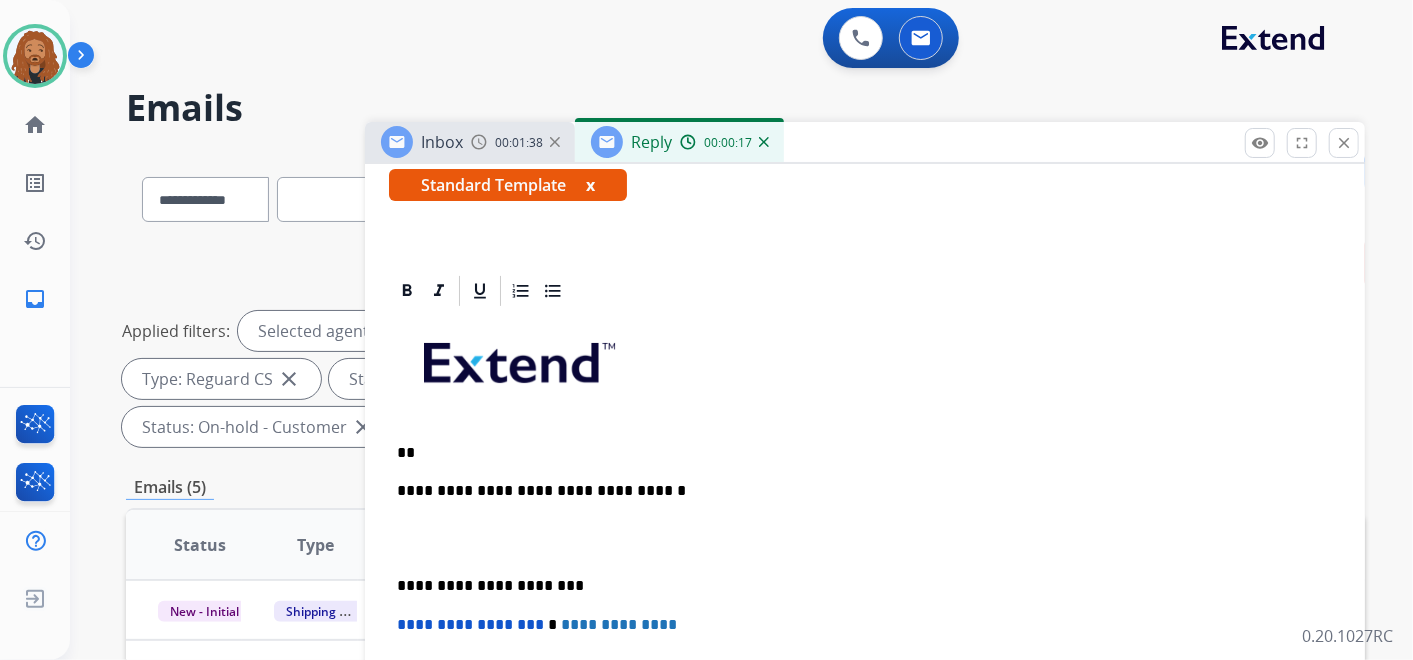 scroll, scrollTop: 345, scrollLeft: 0, axis: vertical 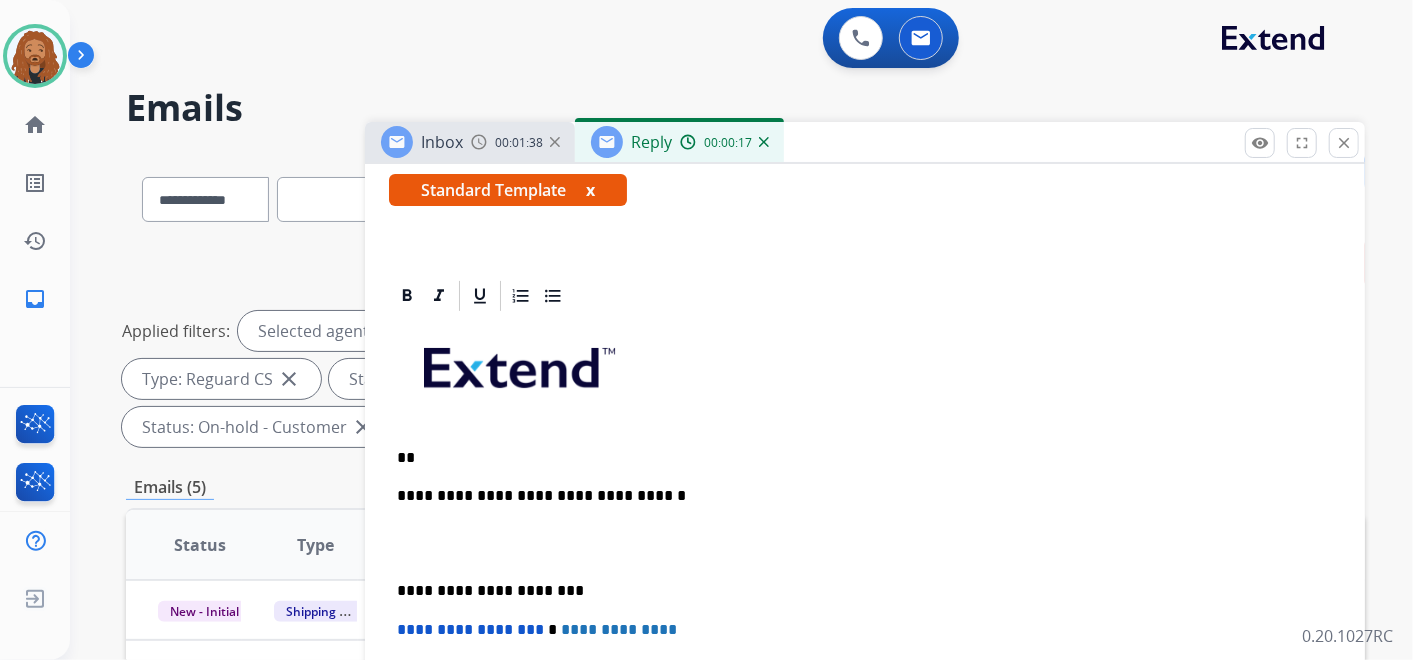 type 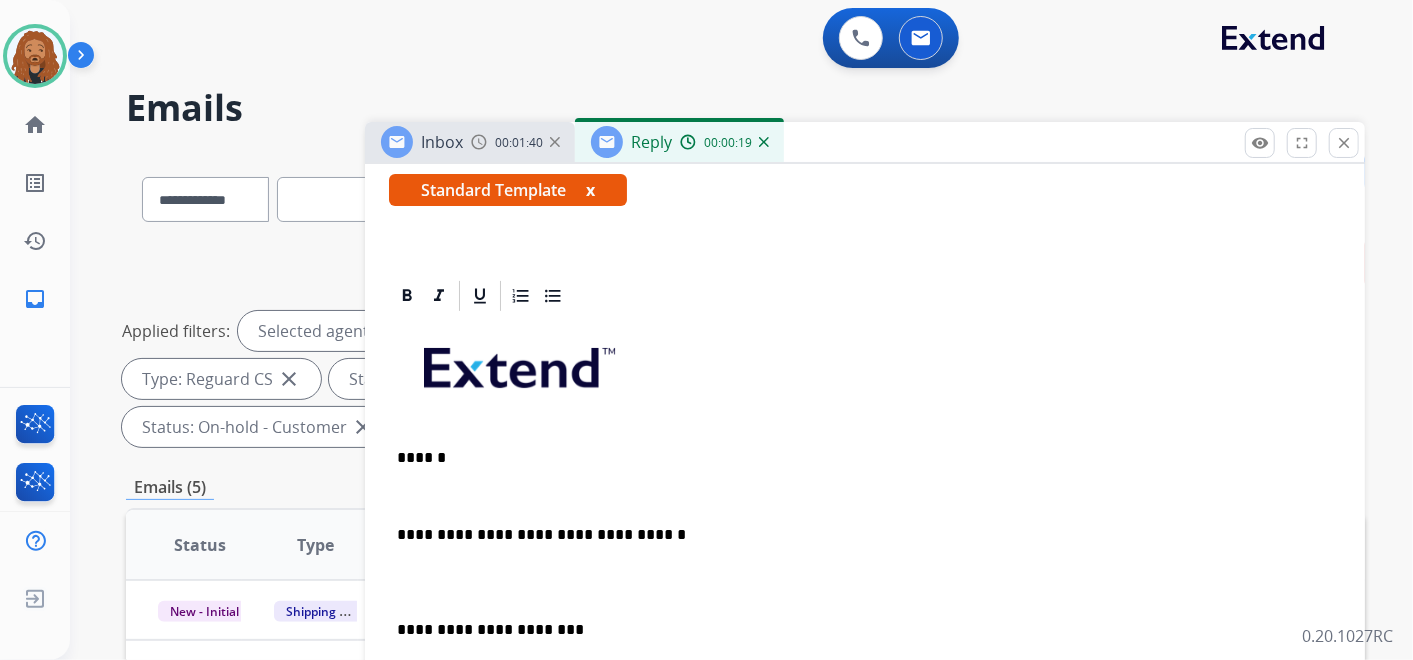 scroll, scrollTop: 383, scrollLeft: 0, axis: vertical 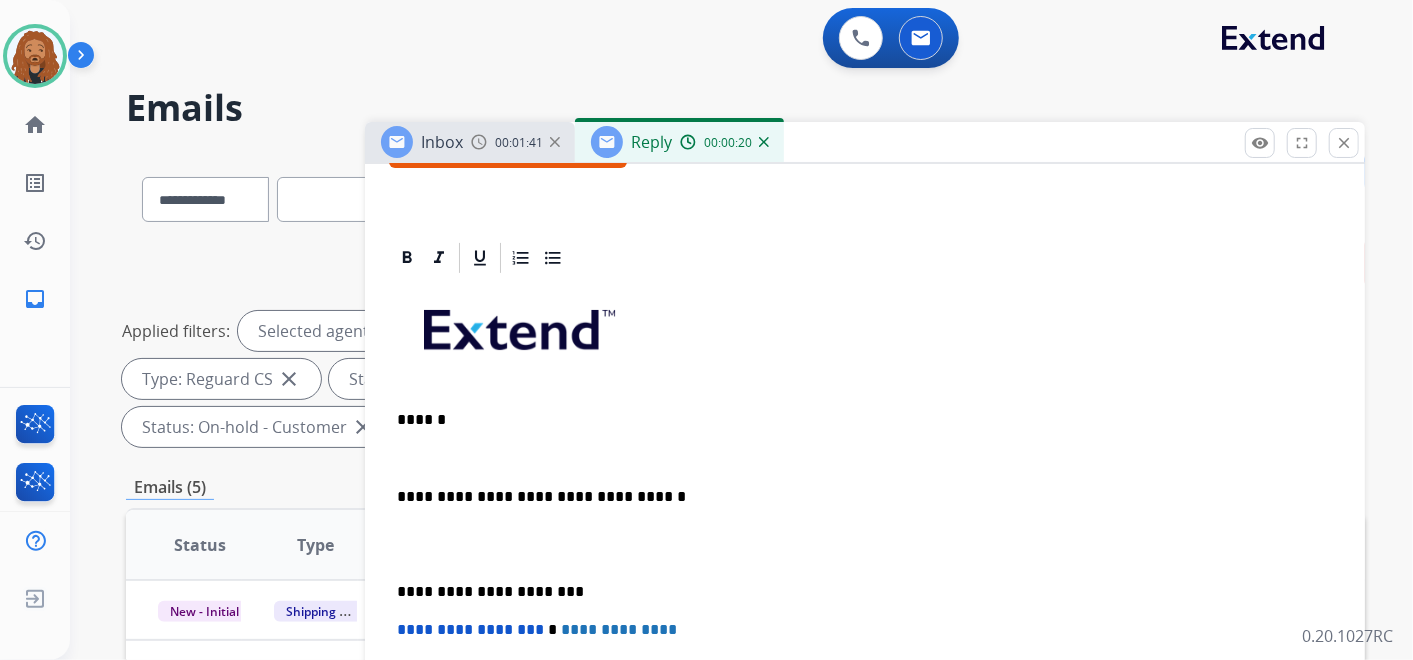 click at bounding box center [865, 544] 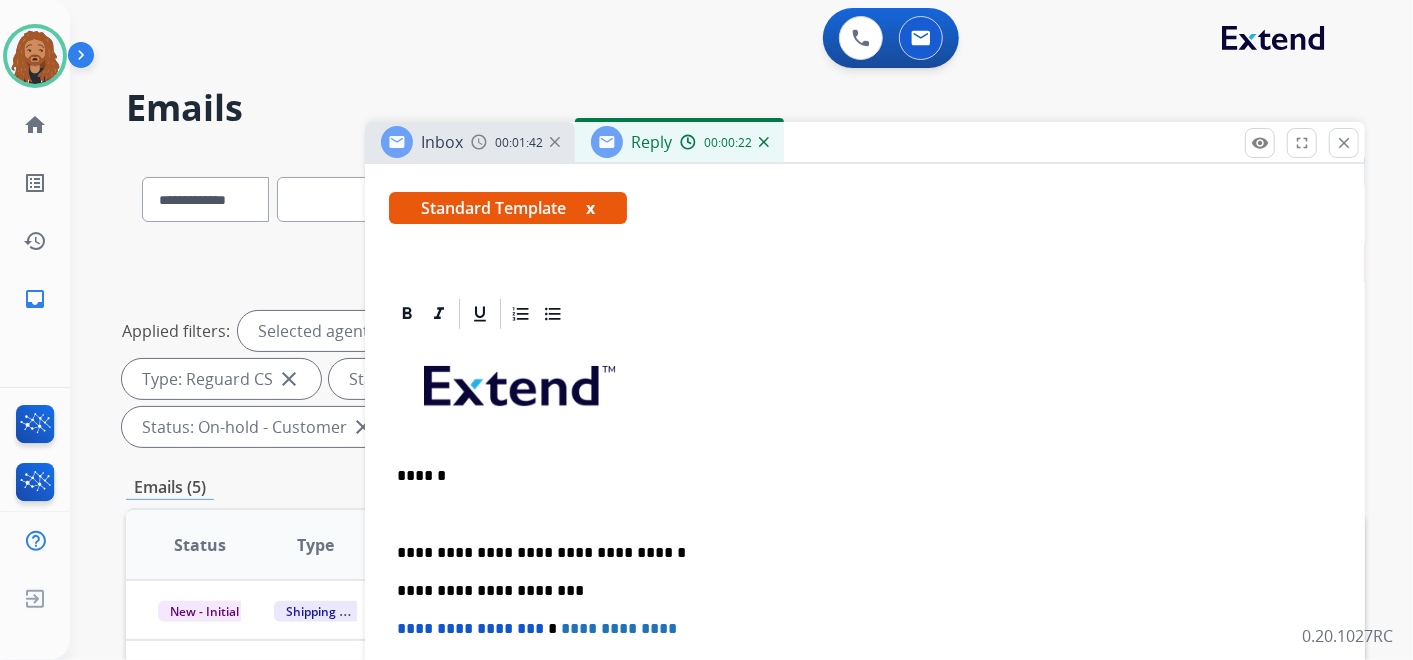 scroll, scrollTop: 326, scrollLeft: 0, axis: vertical 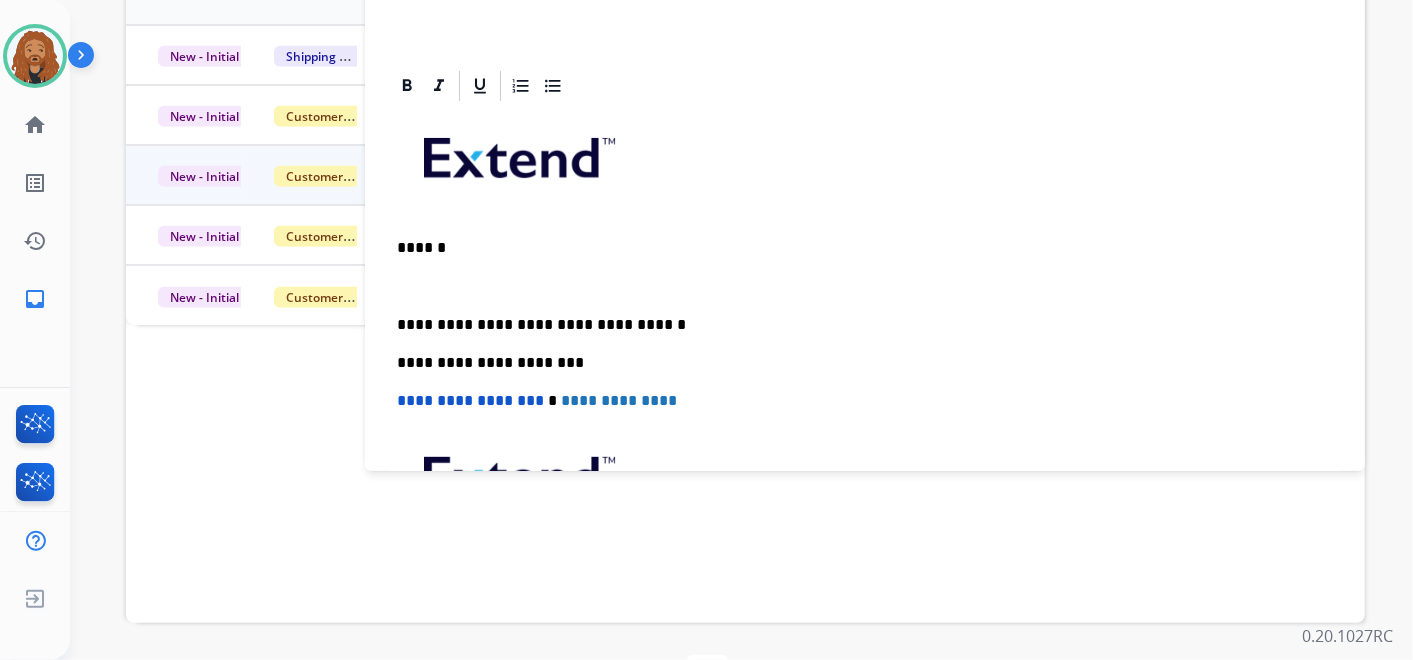 click at bounding box center (865, 286) 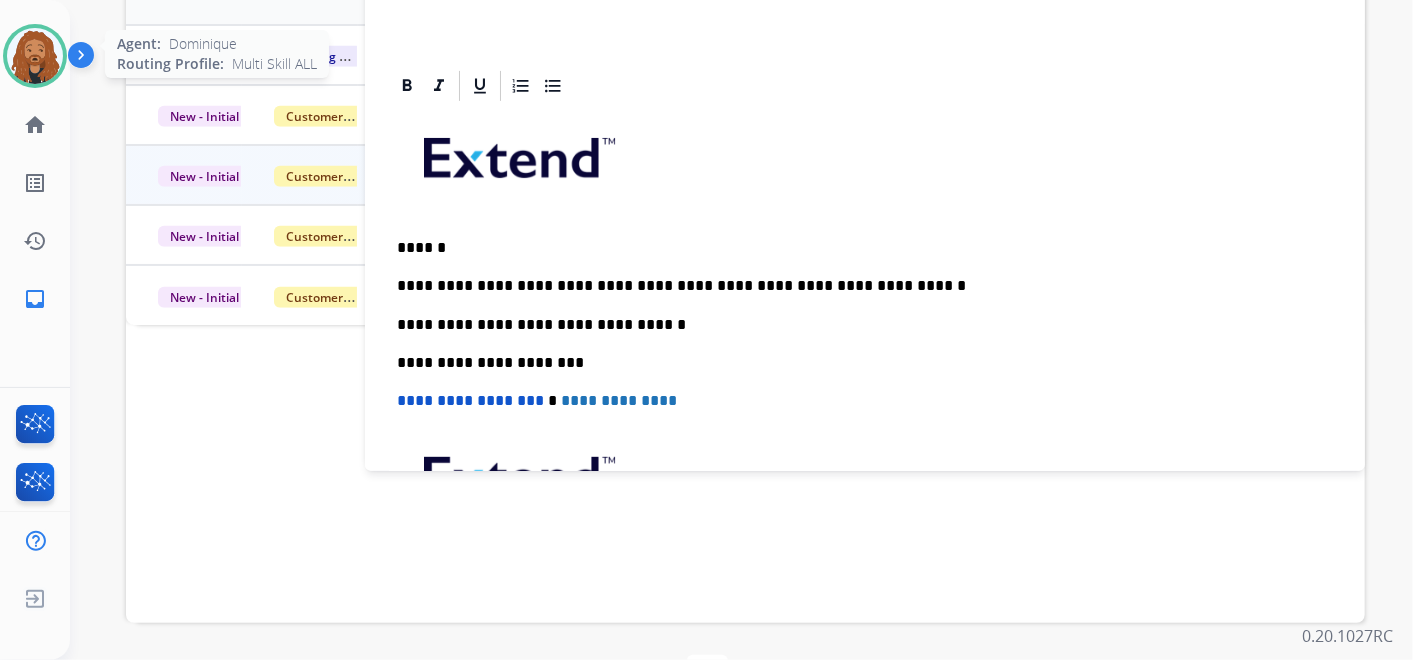 click at bounding box center (35, 56) 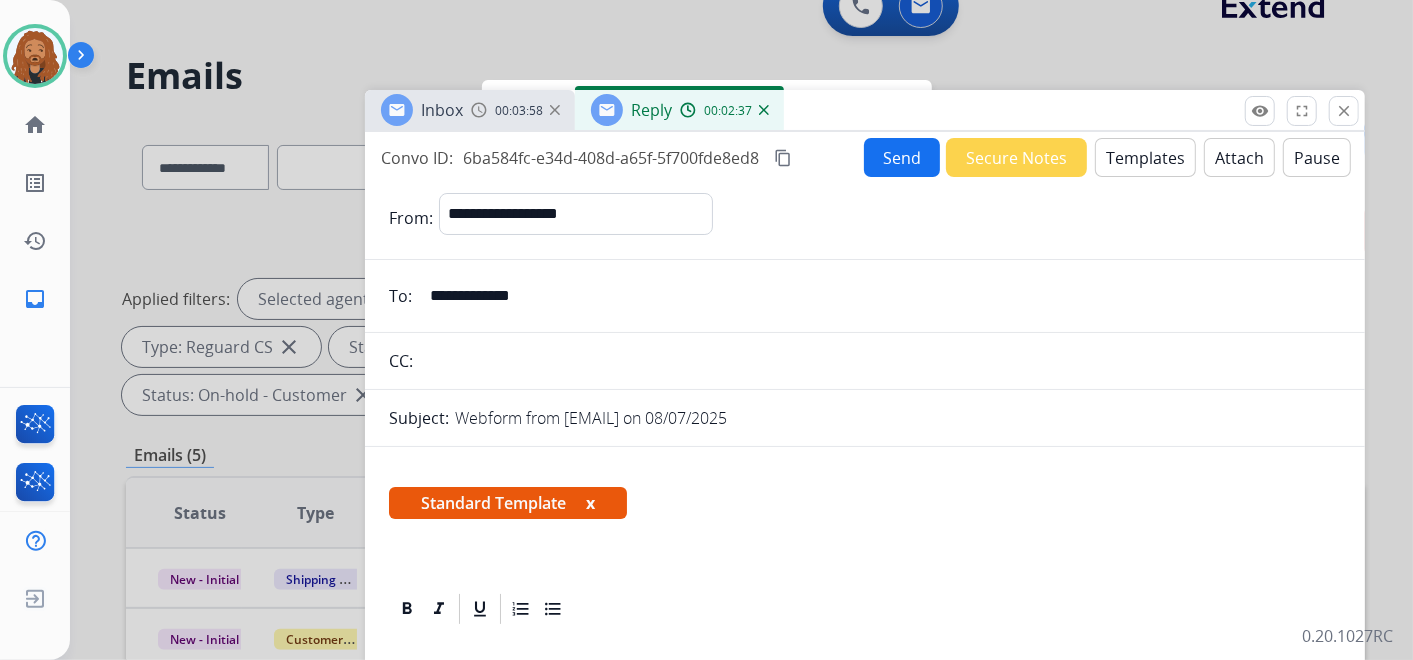 scroll, scrollTop: 0, scrollLeft: 0, axis: both 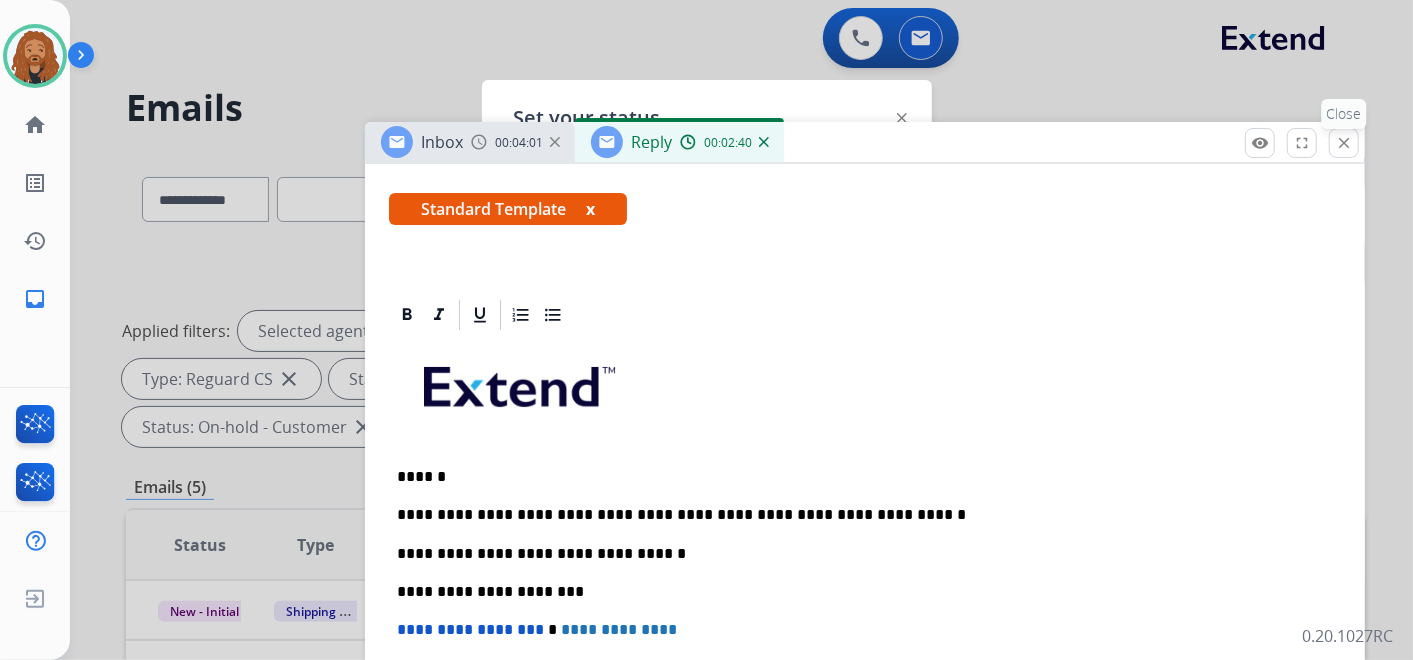 click on "close" at bounding box center (1344, 143) 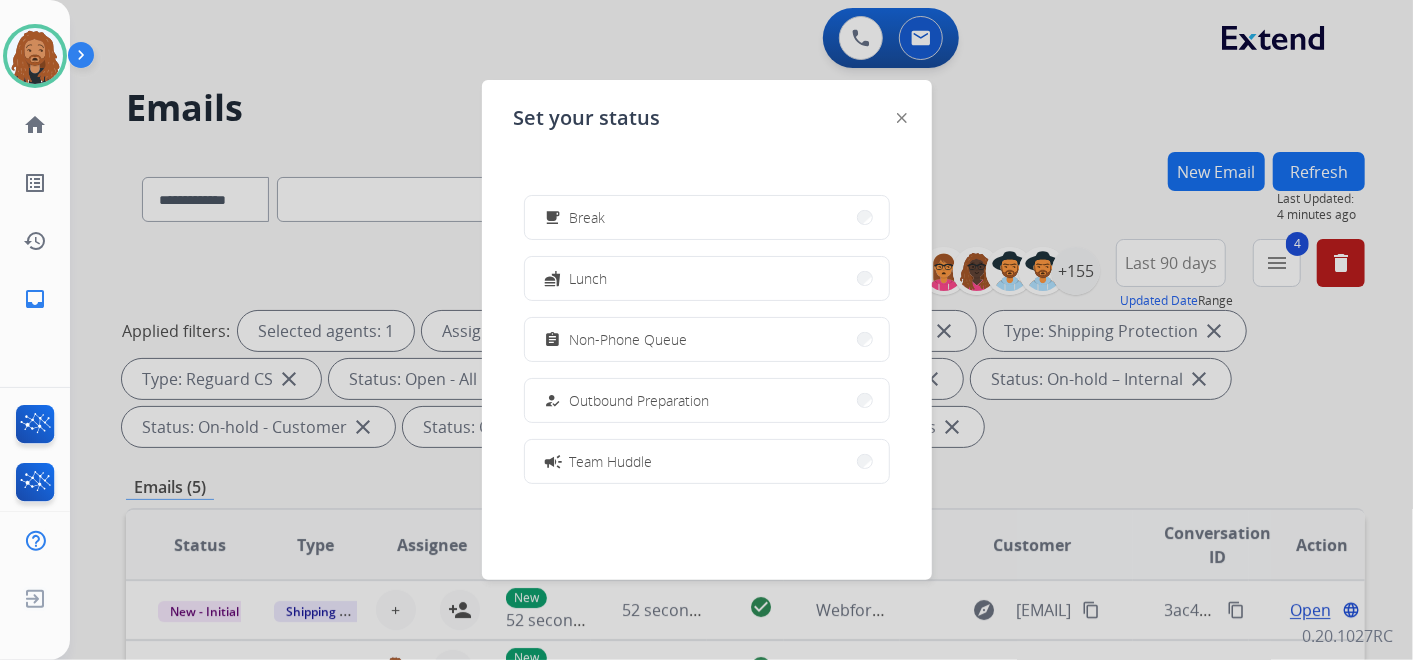 scroll, scrollTop: 222, scrollLeft: 0, axis: vertical 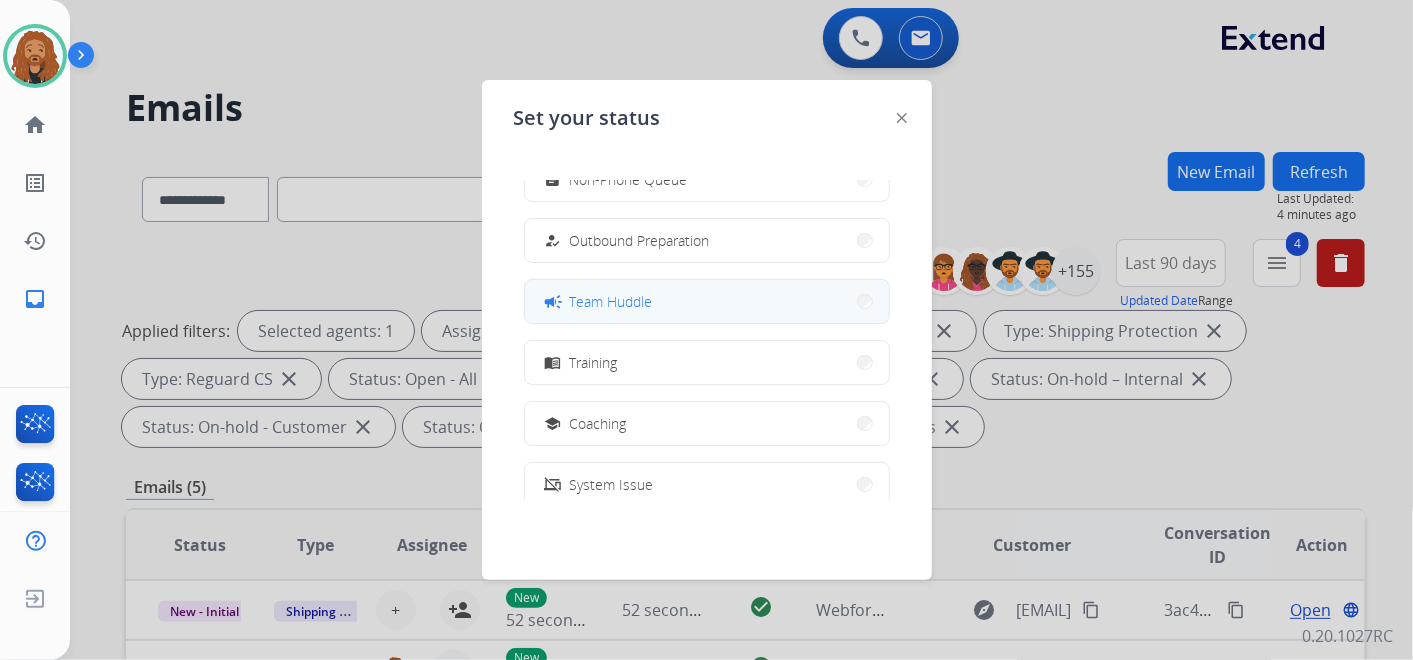 click on "campaign Team Huddle" at bounding box center (597, 302) 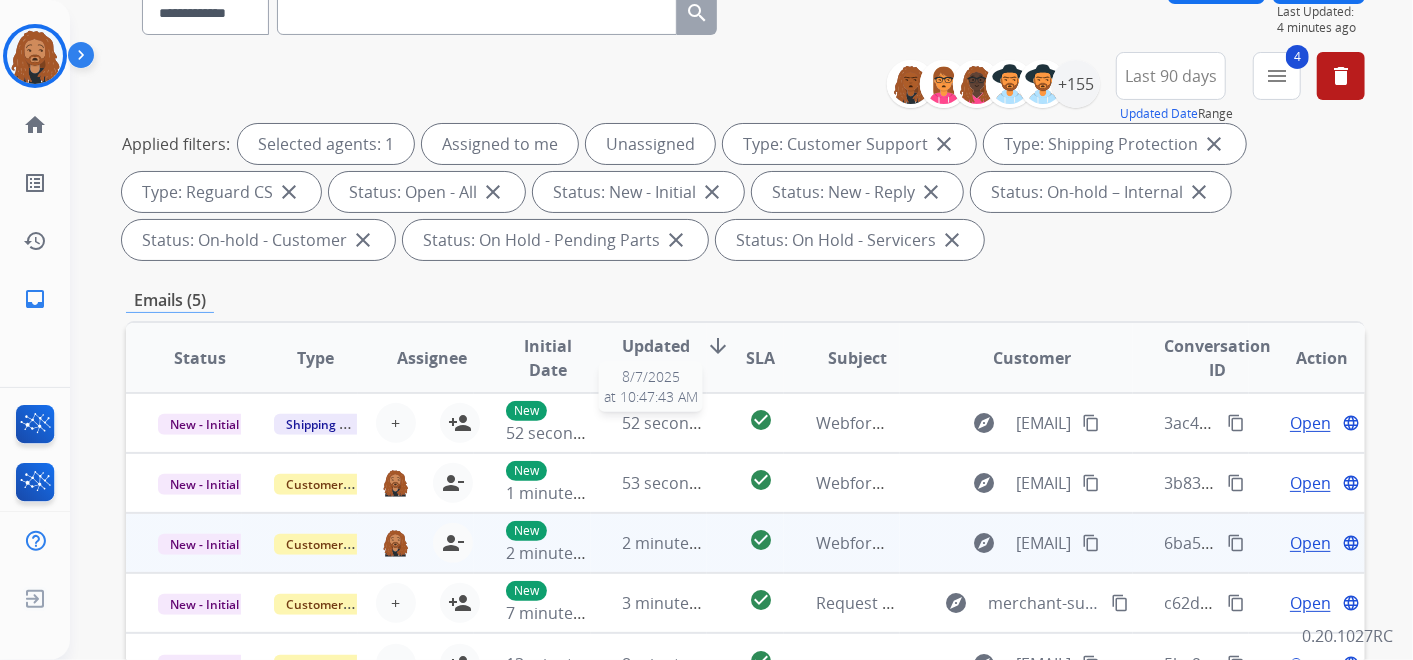 scroll, scrollTop: 222, scrollLeft: 0, axis: vertical 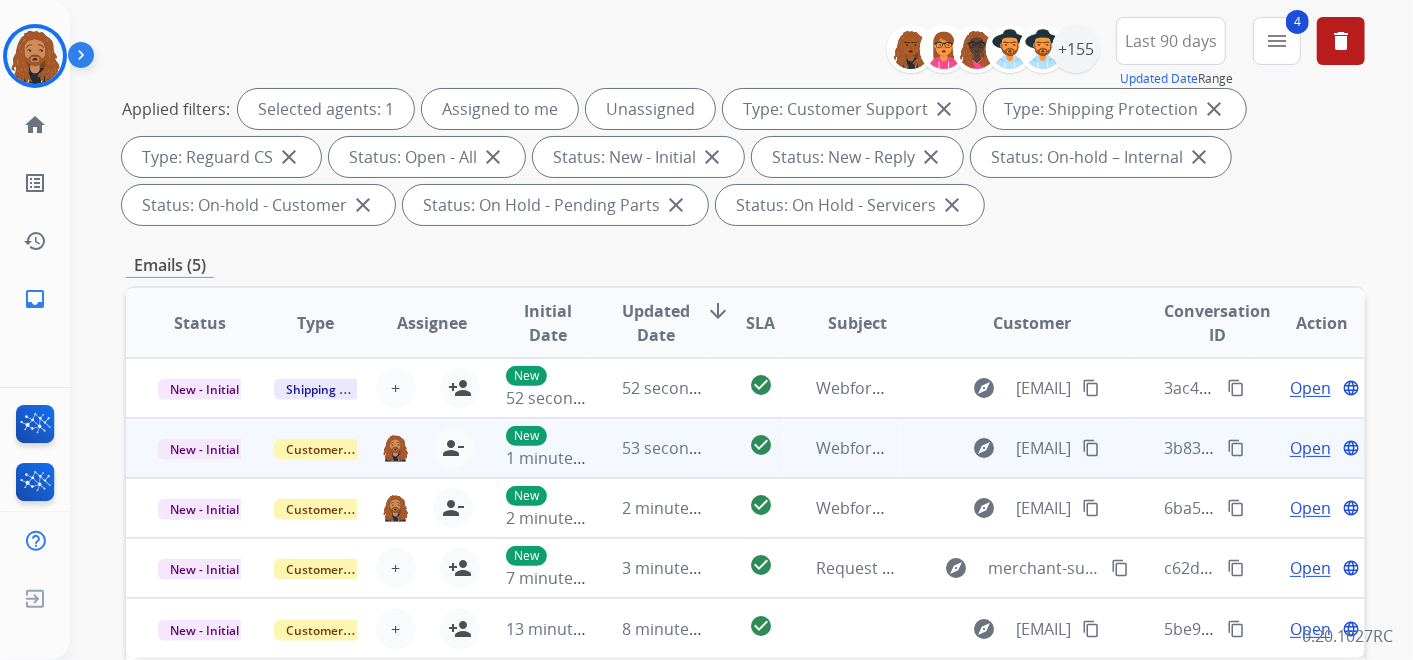 click on "53 seconds ago" at bounding box center (649, 448) 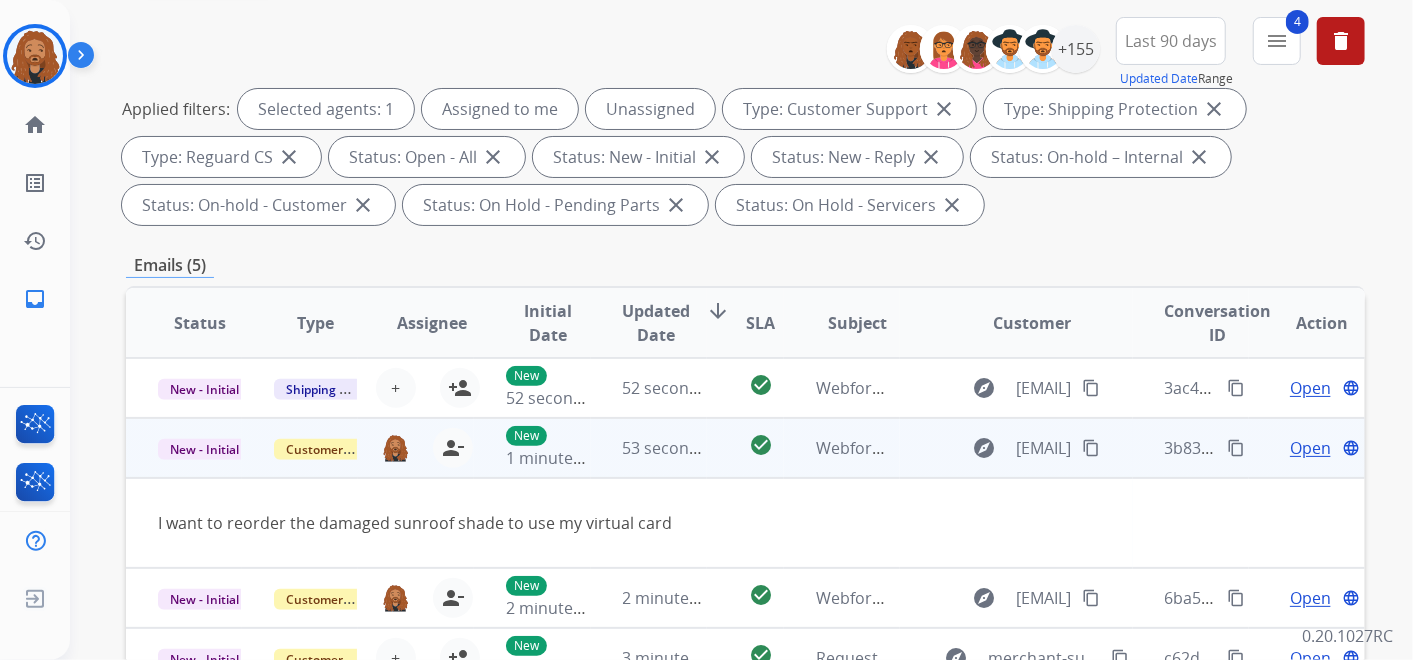 click on "Open" at bounding box center [1310, 448] 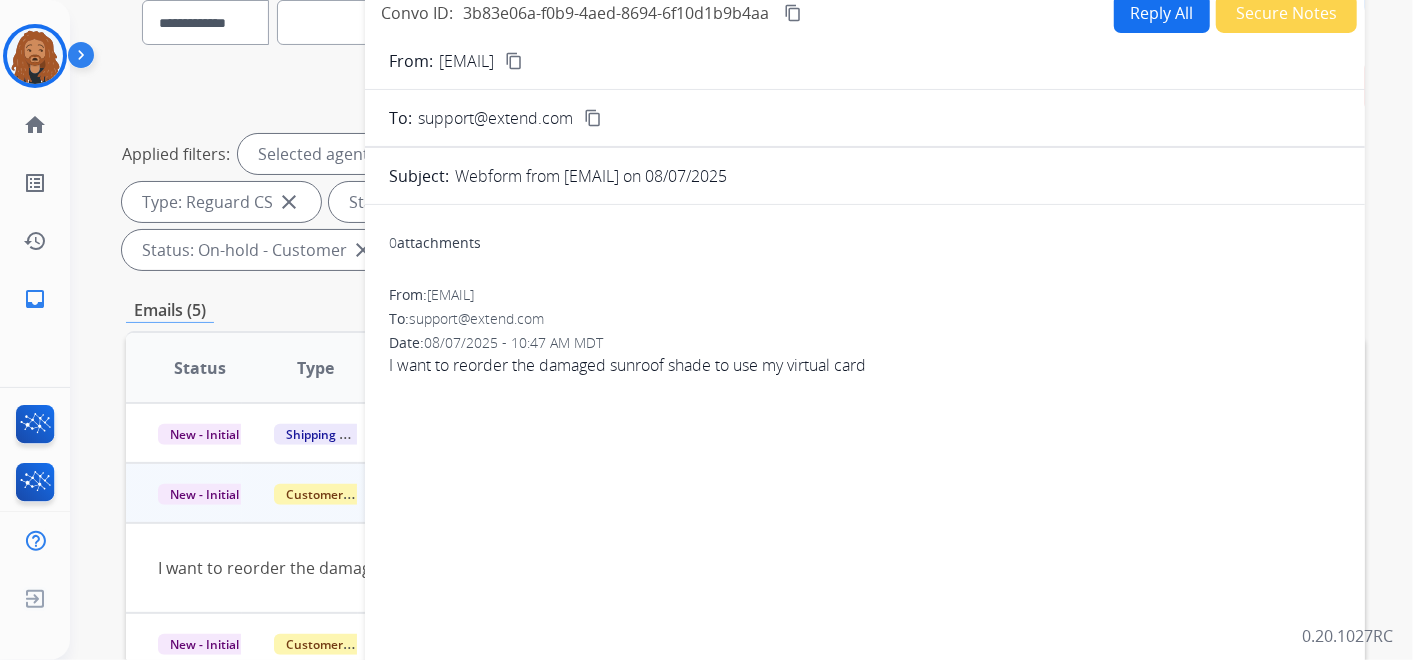 scroll, scrollTop: 111, scrollLeft: 0, axis: vertical 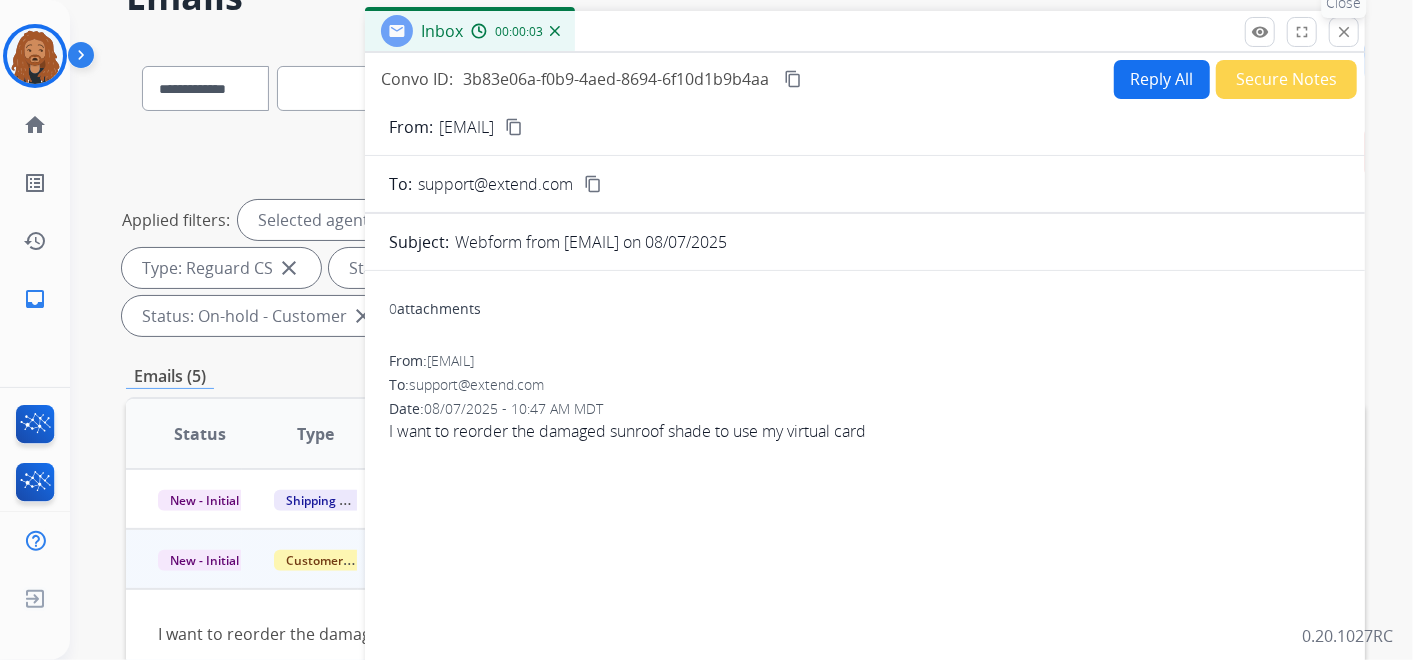 click on "close" at bounding box center (1344, 32) 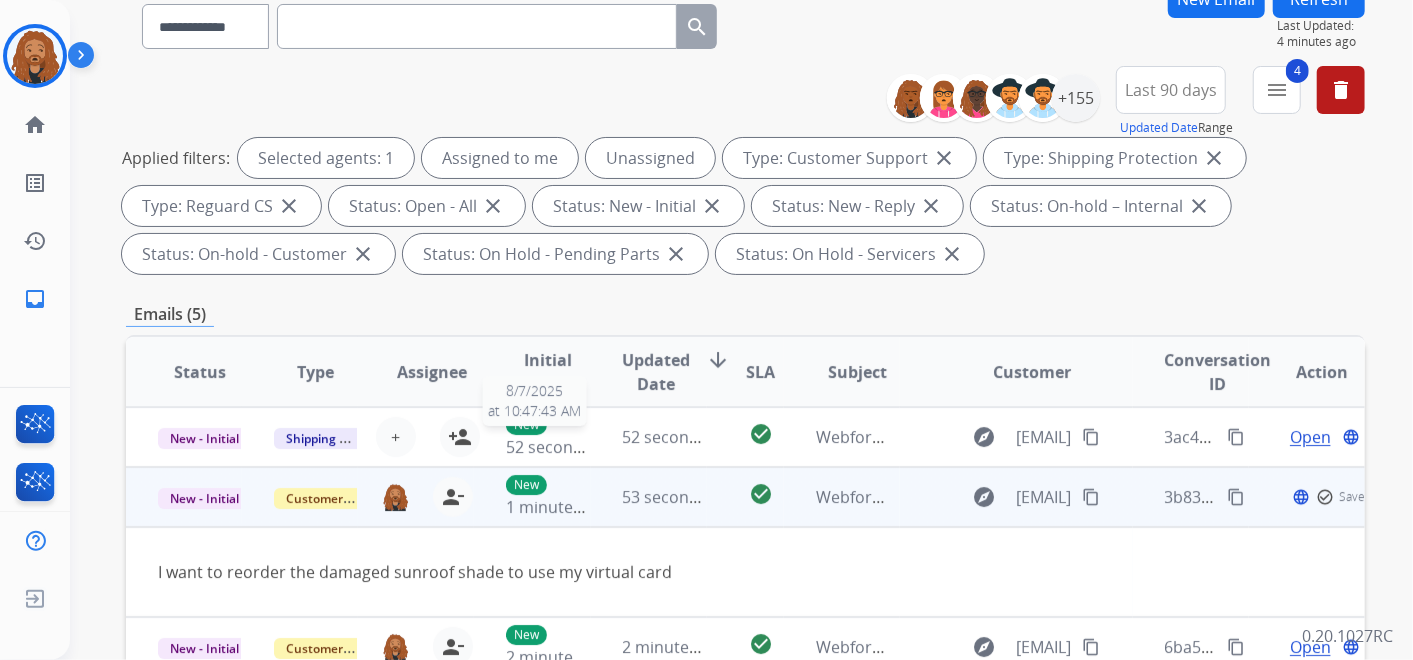 scroll, scrollTop: 222, scrollLeft: 0, axis: vertical 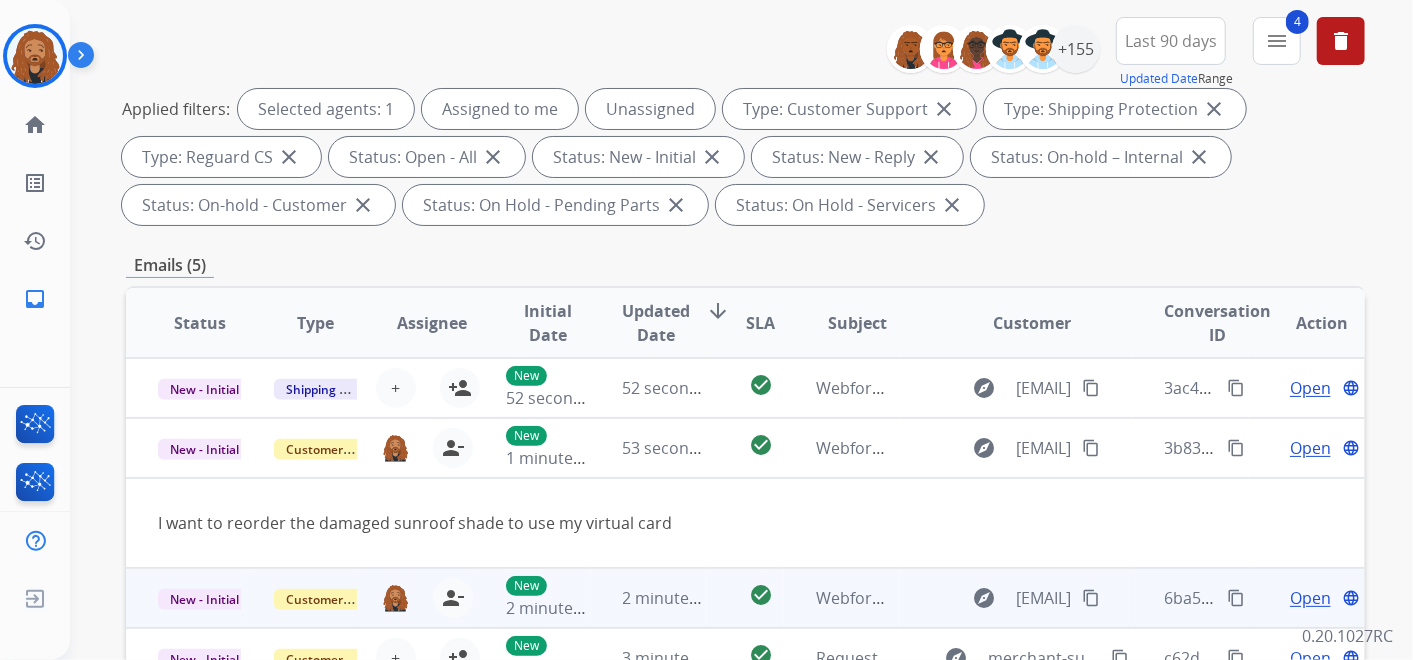 click on "Open" at bounding box center (1310, 598) 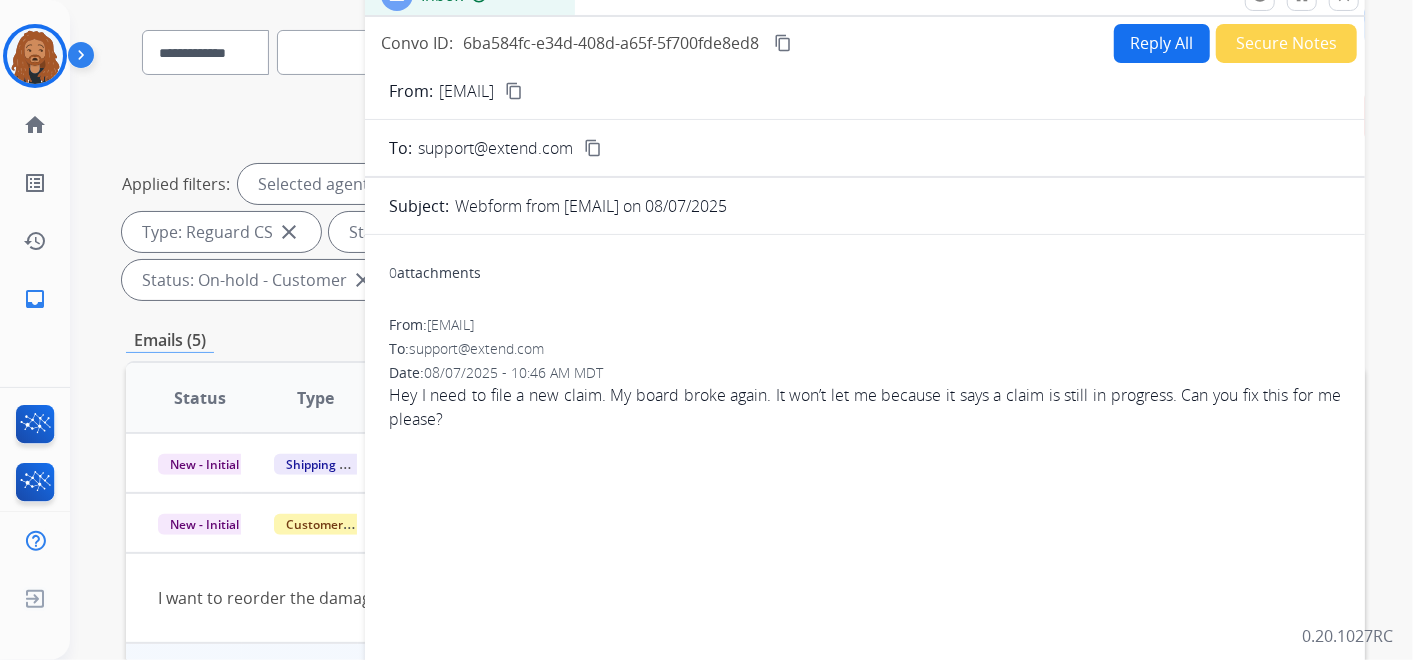 scroll, scrollTop: 111, scrollLeft: 0, axis: vertical 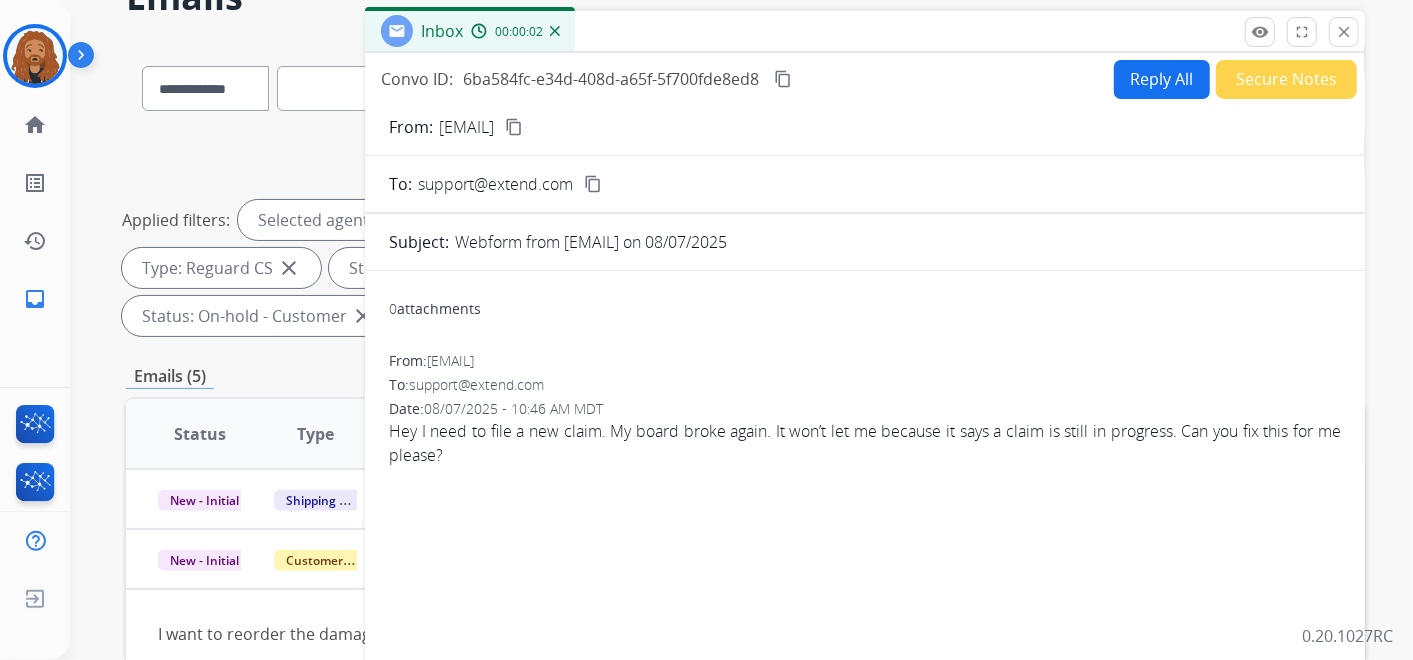 click on "Reply All" at bounding box center (1162, 79) 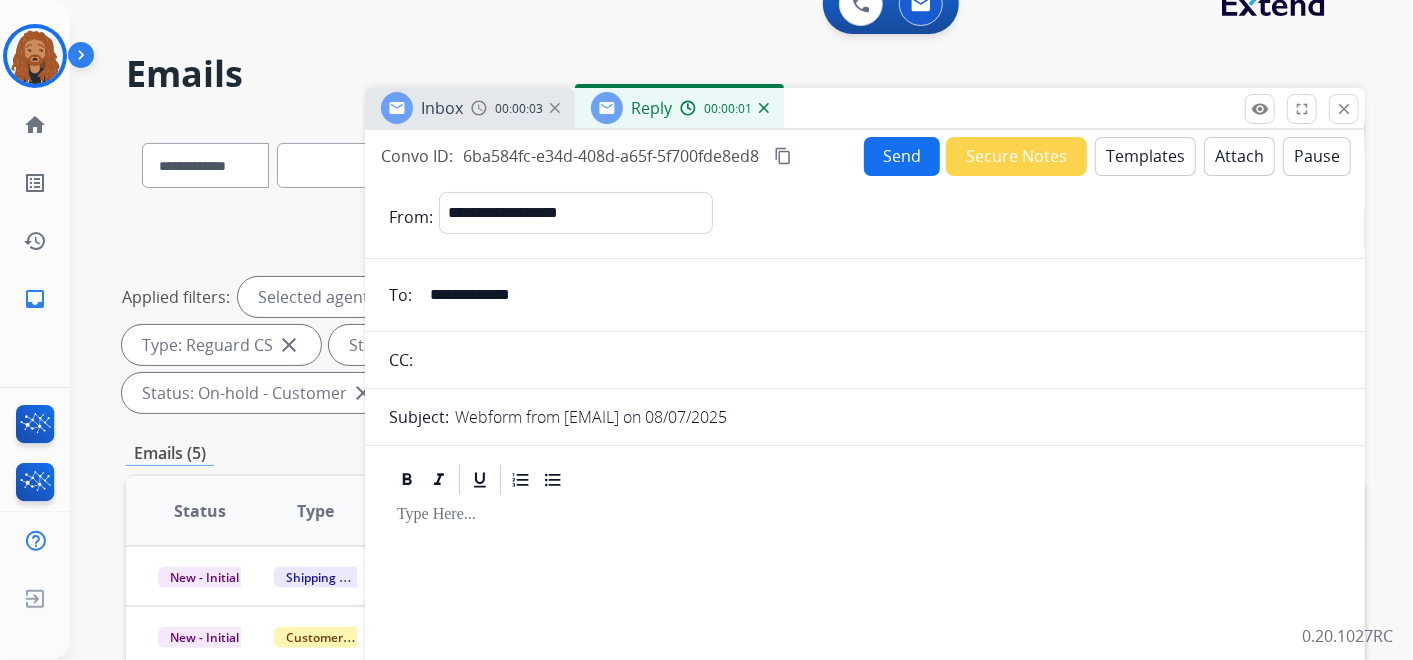scroll, scrollTop: 0, scrollLeft: 0, axis: both 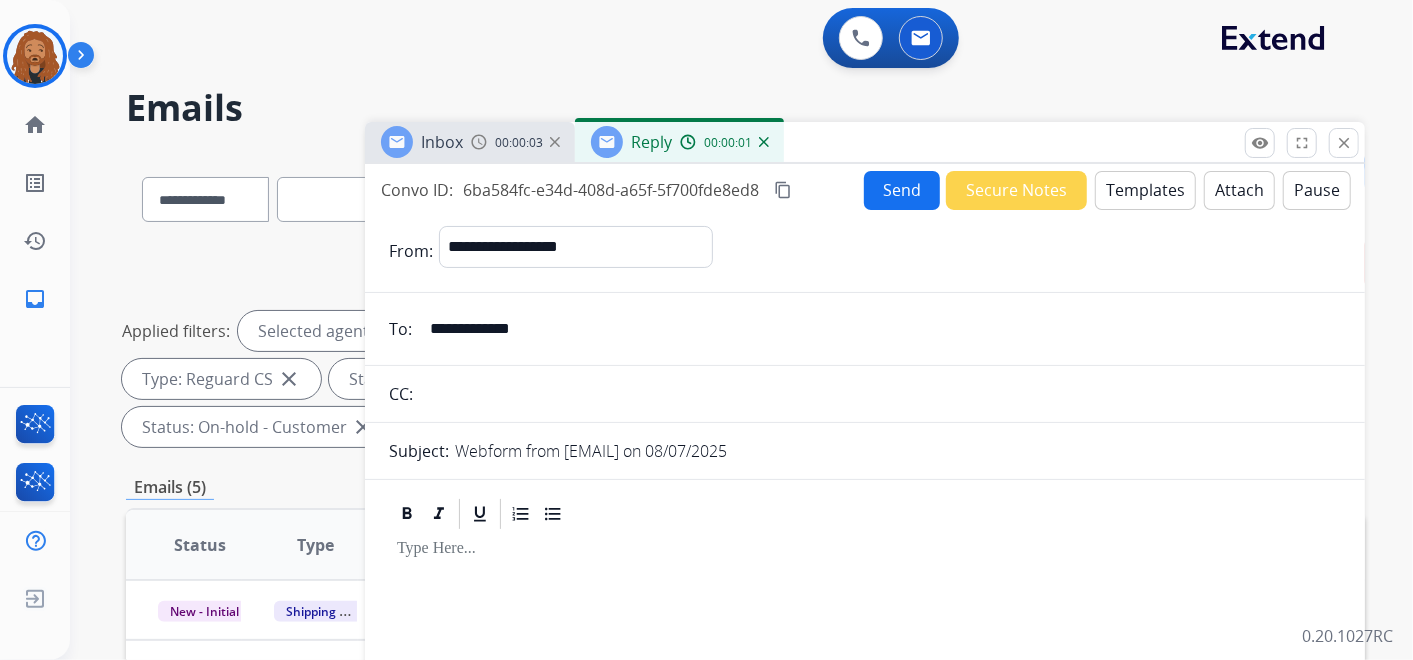 click on "Templates" at bounding box center (1145, 190) 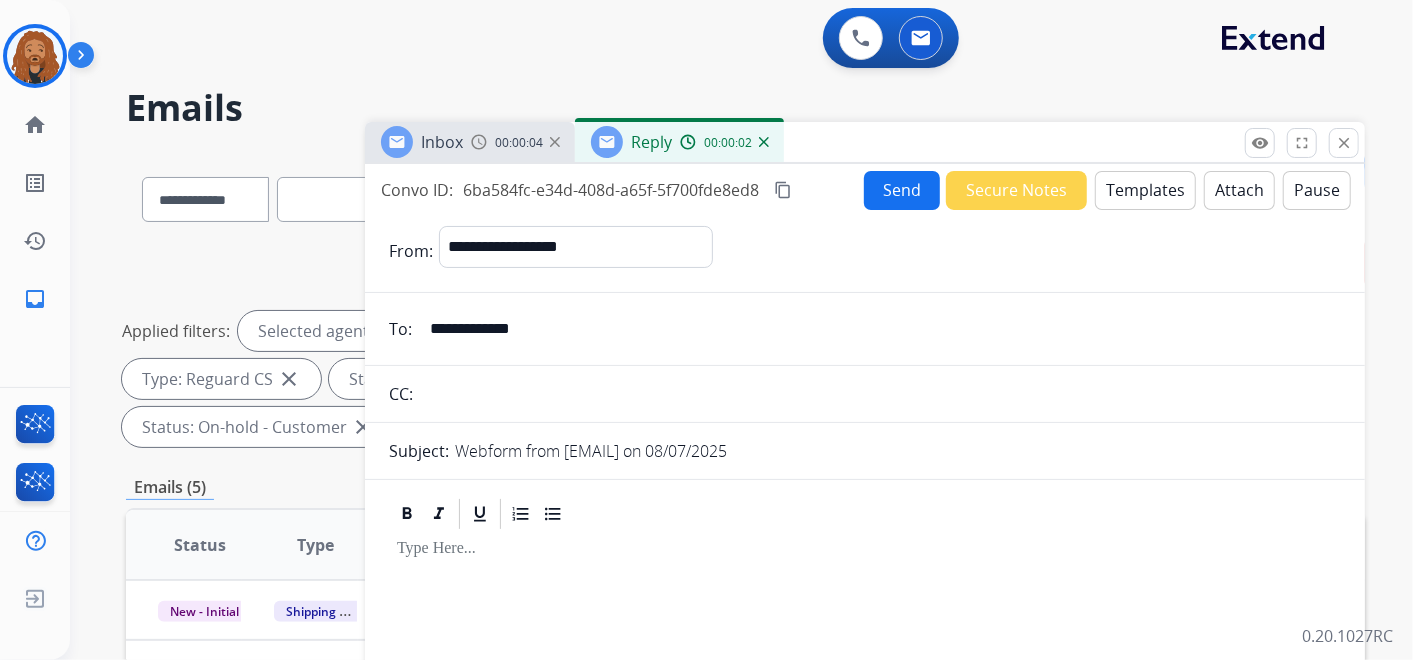click on "Templates" at bounding box center (1145, 190) 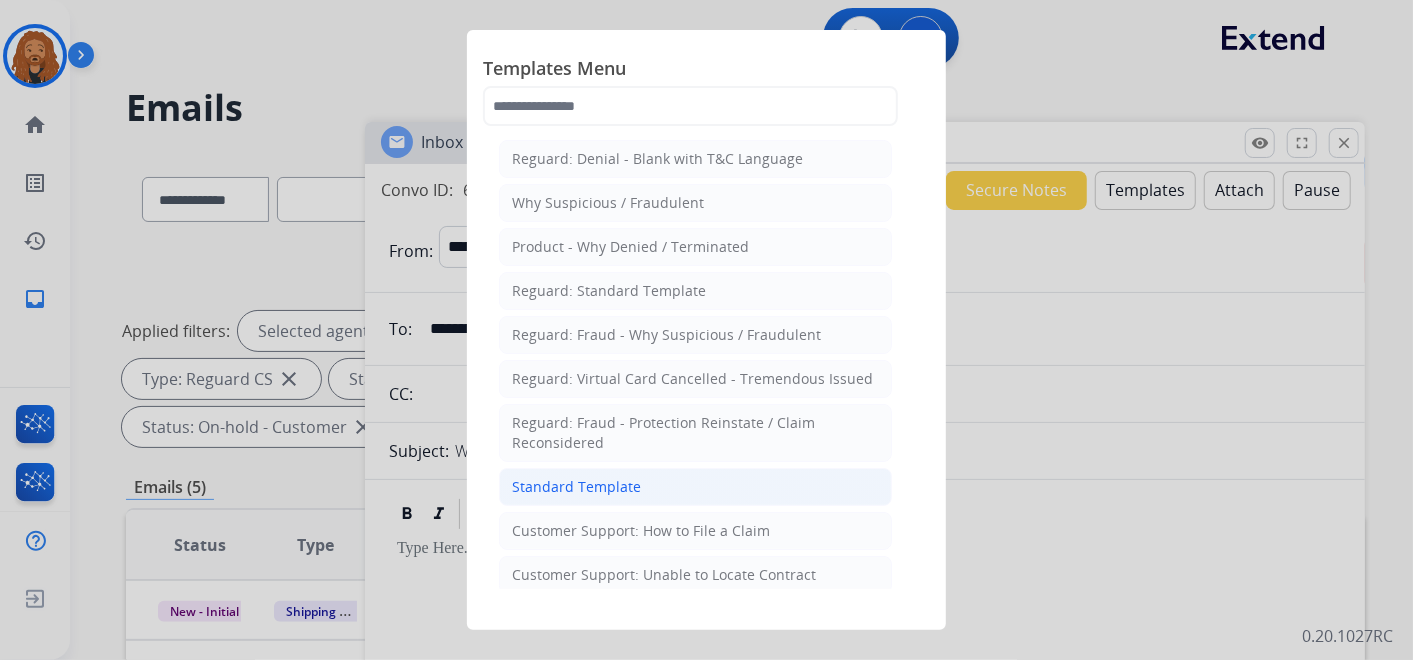 click on "Standard Template" 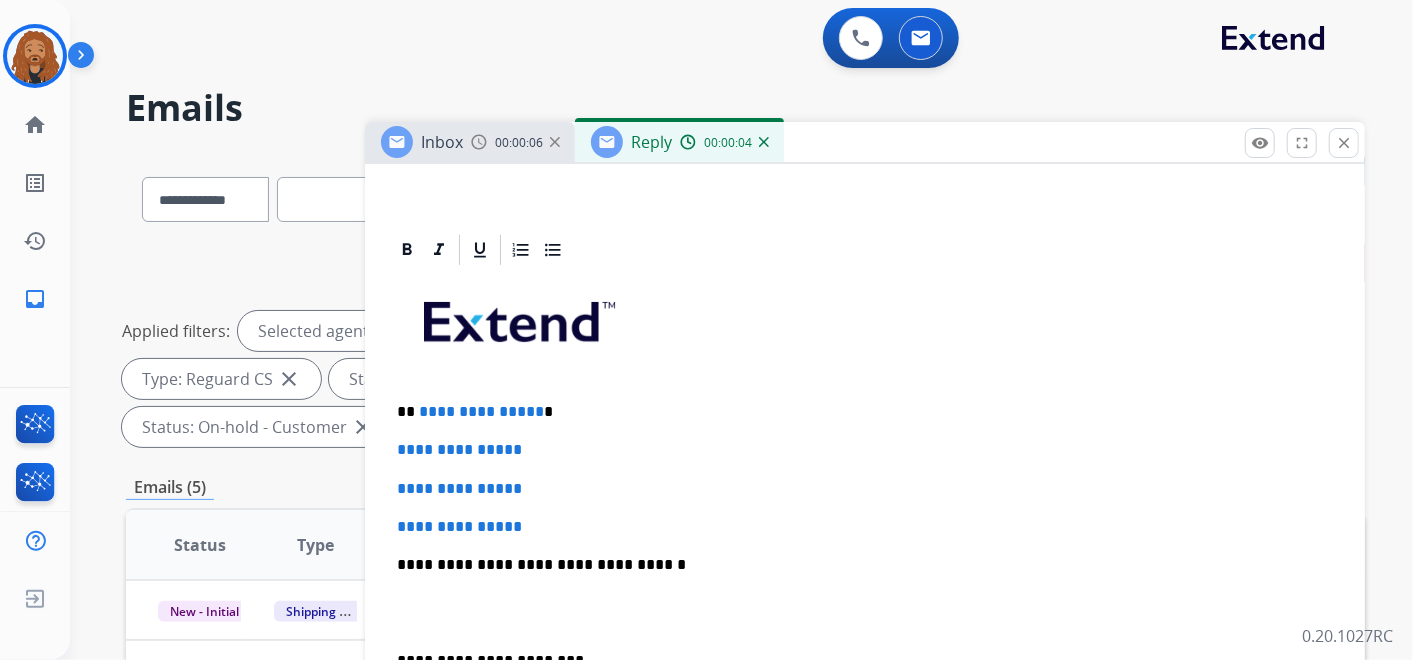 scroll, scrollTop: 460, scrollLeft: 0, axis: vertical 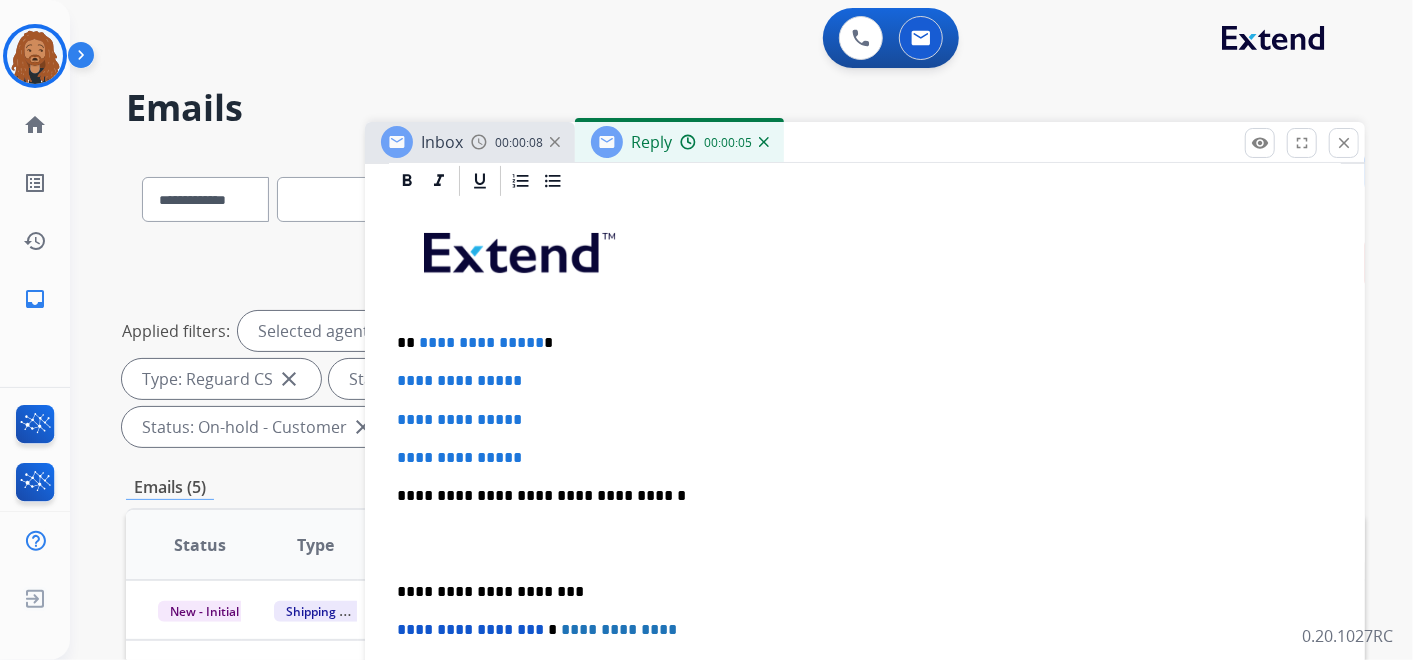 click at bounding box center (865, 544) 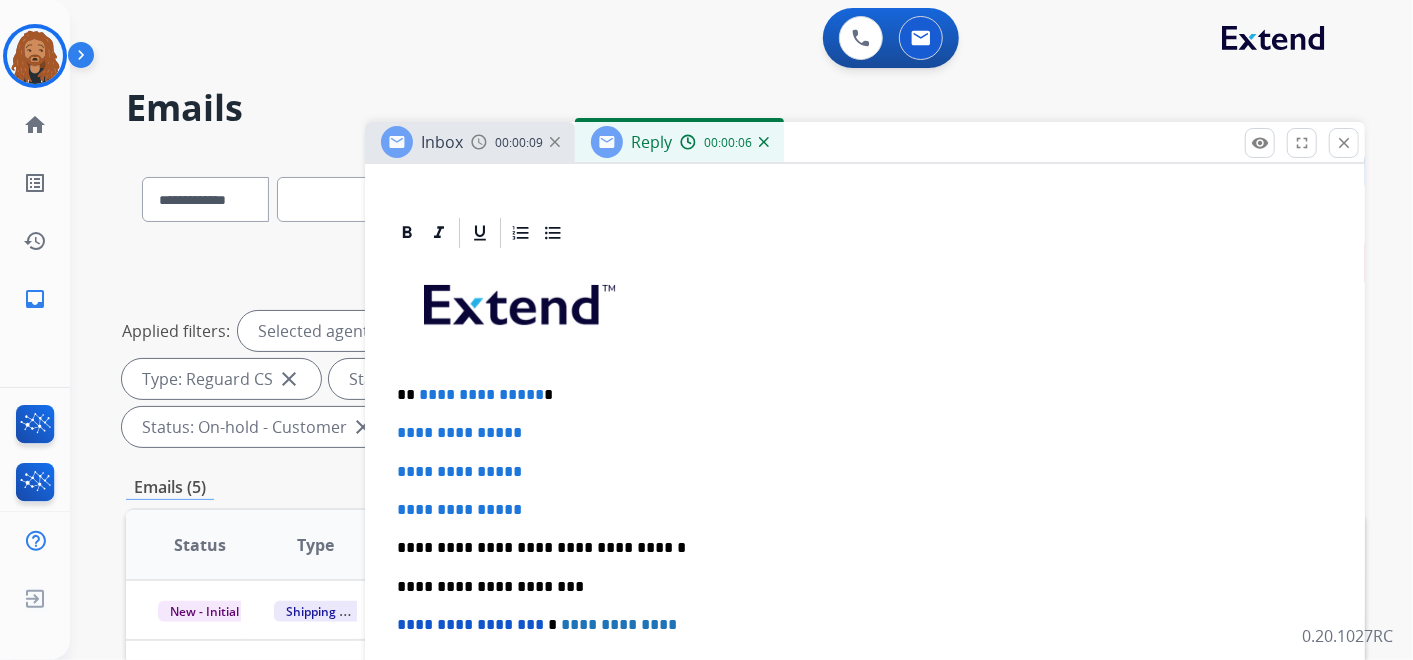 scroll, scrollTop: 403, scrollLeft: 0, axis: vertical 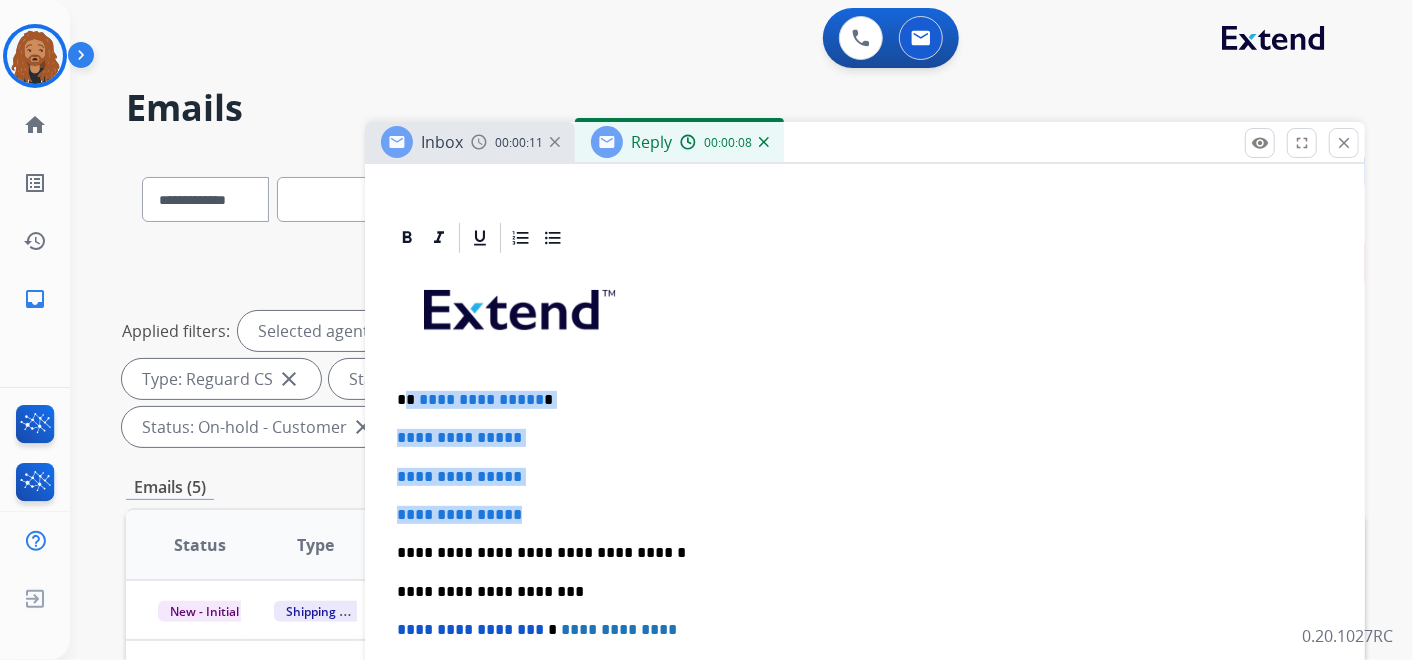 drag, startPoint x: 519, startPoint y: 497, endPoint x: 406, endPoint y: 391, distance: 154.93547 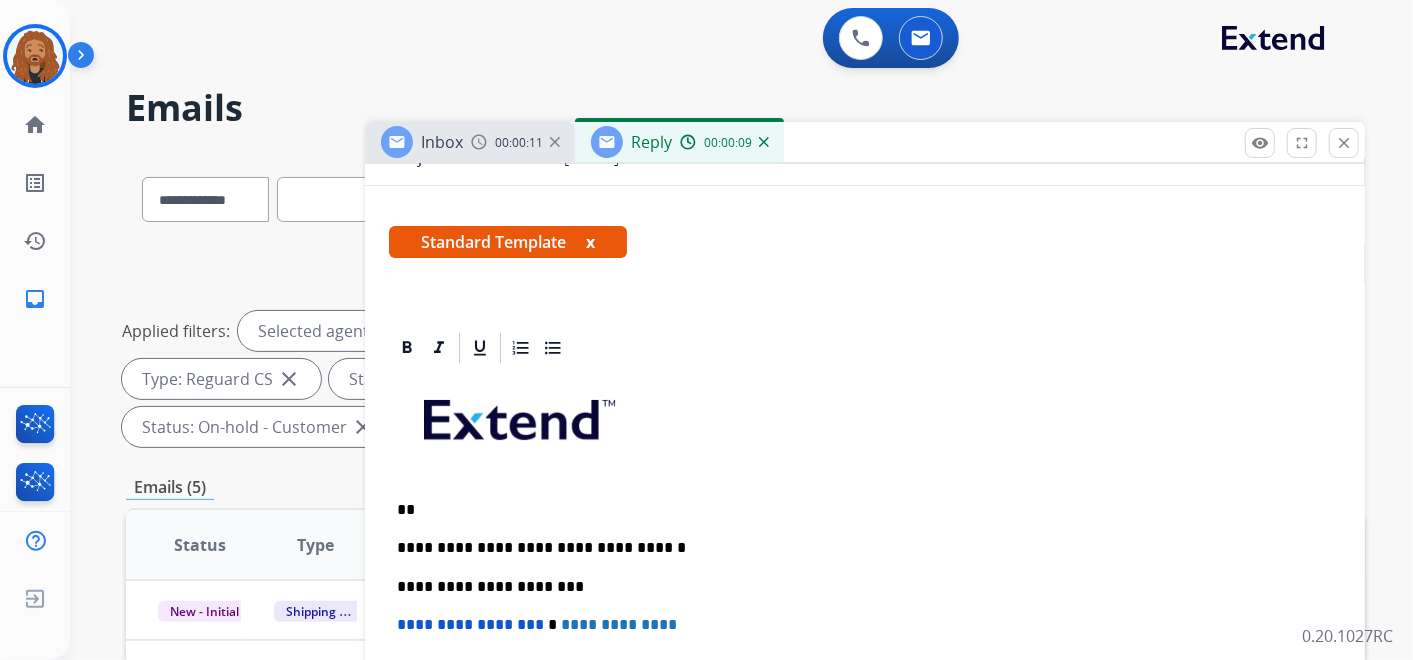 scroll, scrollTop: 288, scrollLeft: 0, axis: vertical 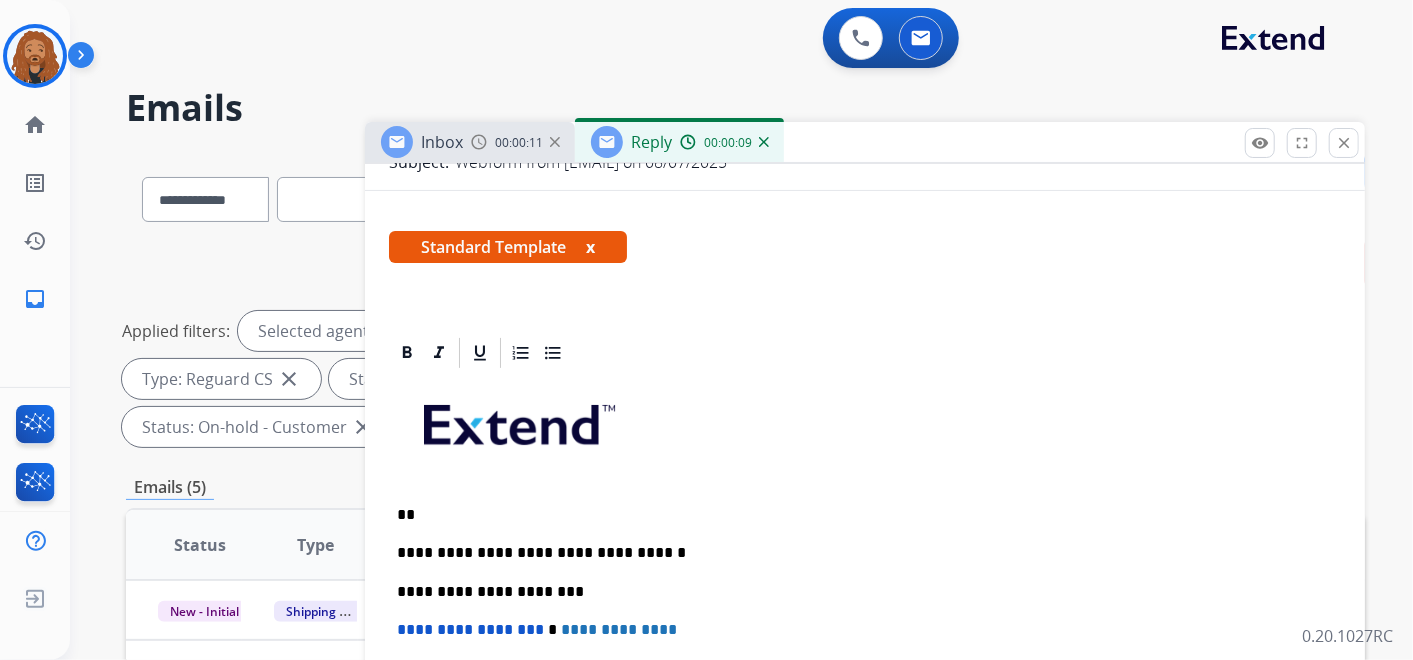 type 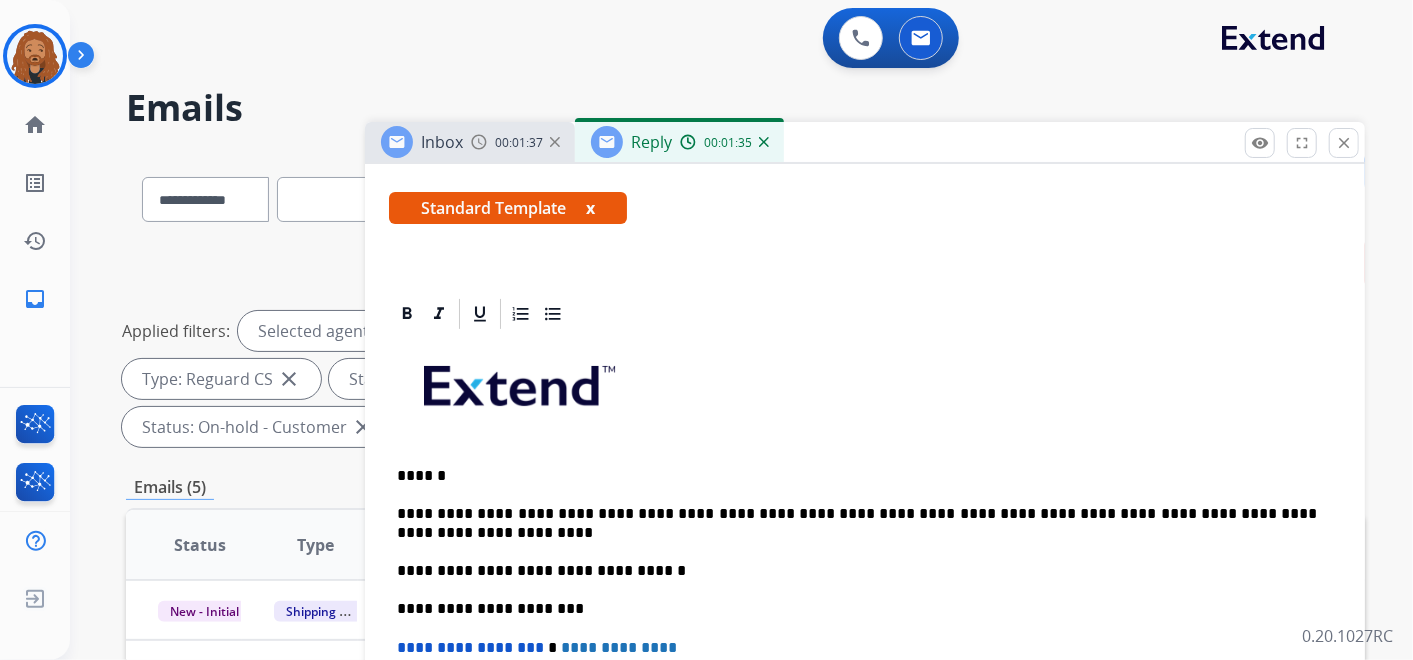 scroll, scrollTop: 345, scrollLeft: 0, axis: vertical 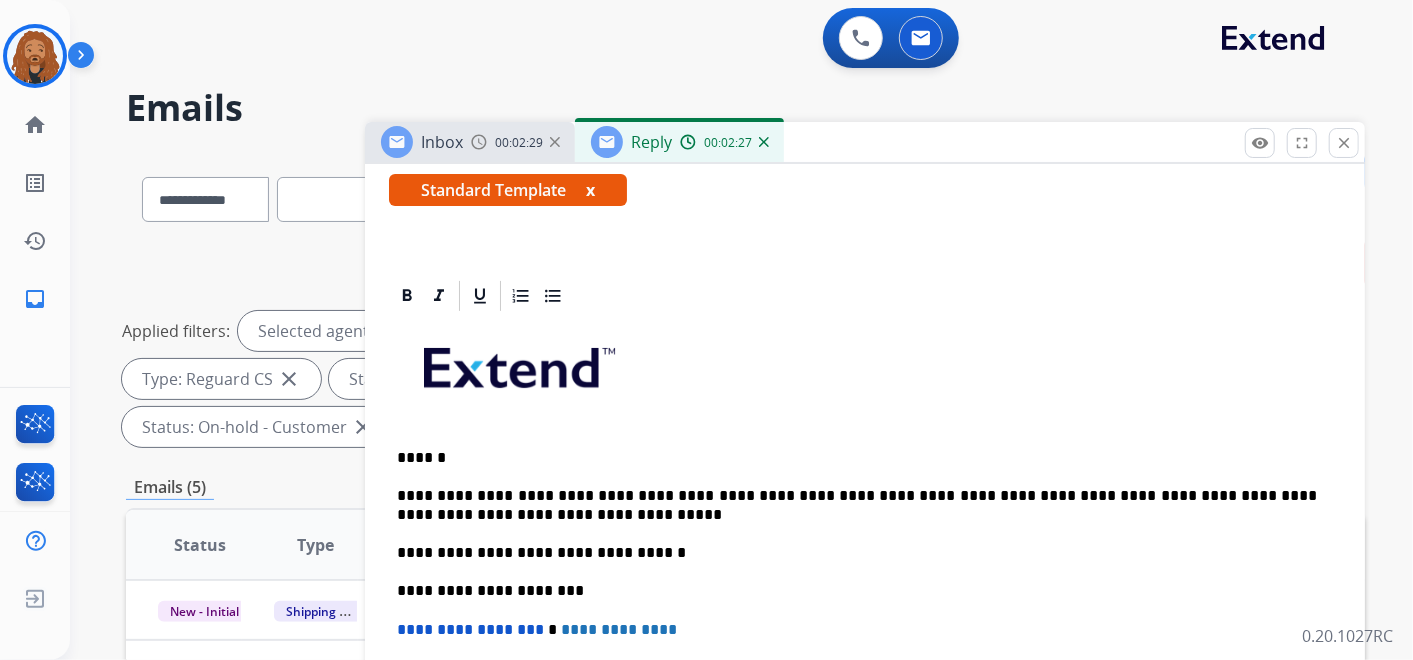 click on "**********" at bounding box center [857, 505] 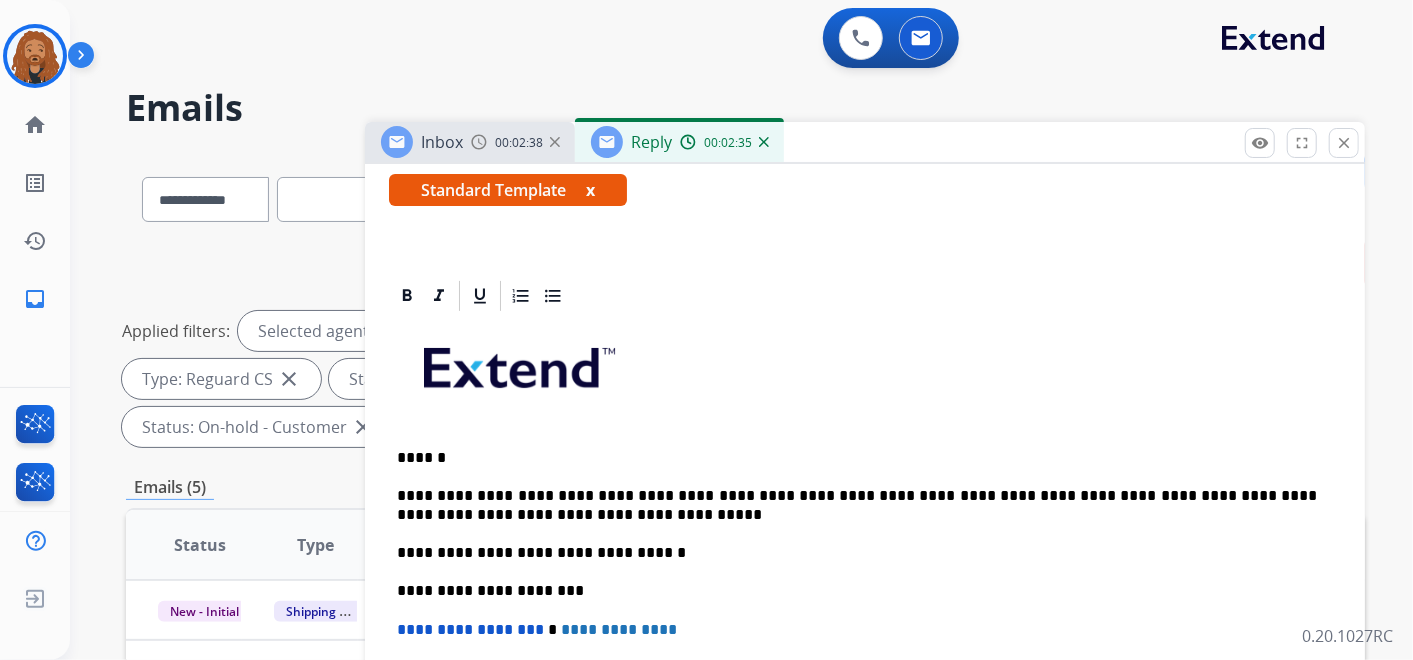 click on "**********" at bounding box center [865, 600] 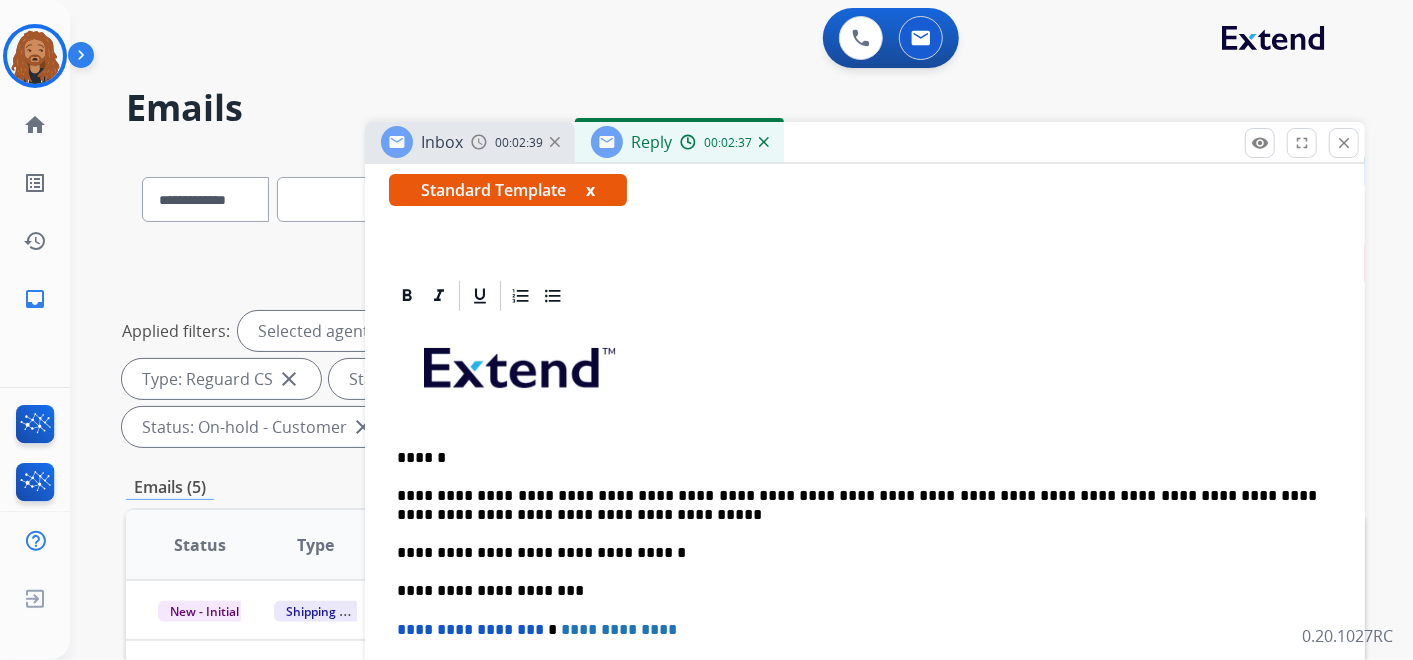 click on "**********" at bounding box center (857, 505) 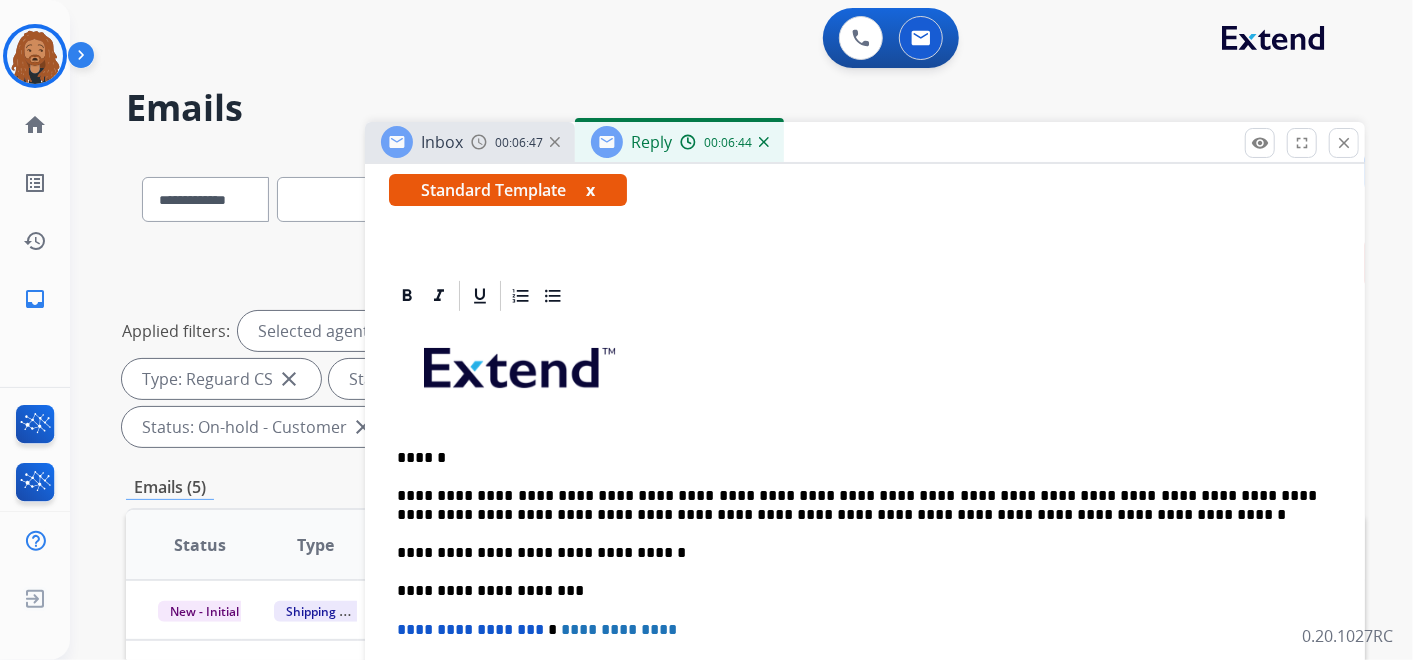 click on "**********" at bounding box center (857, 505) 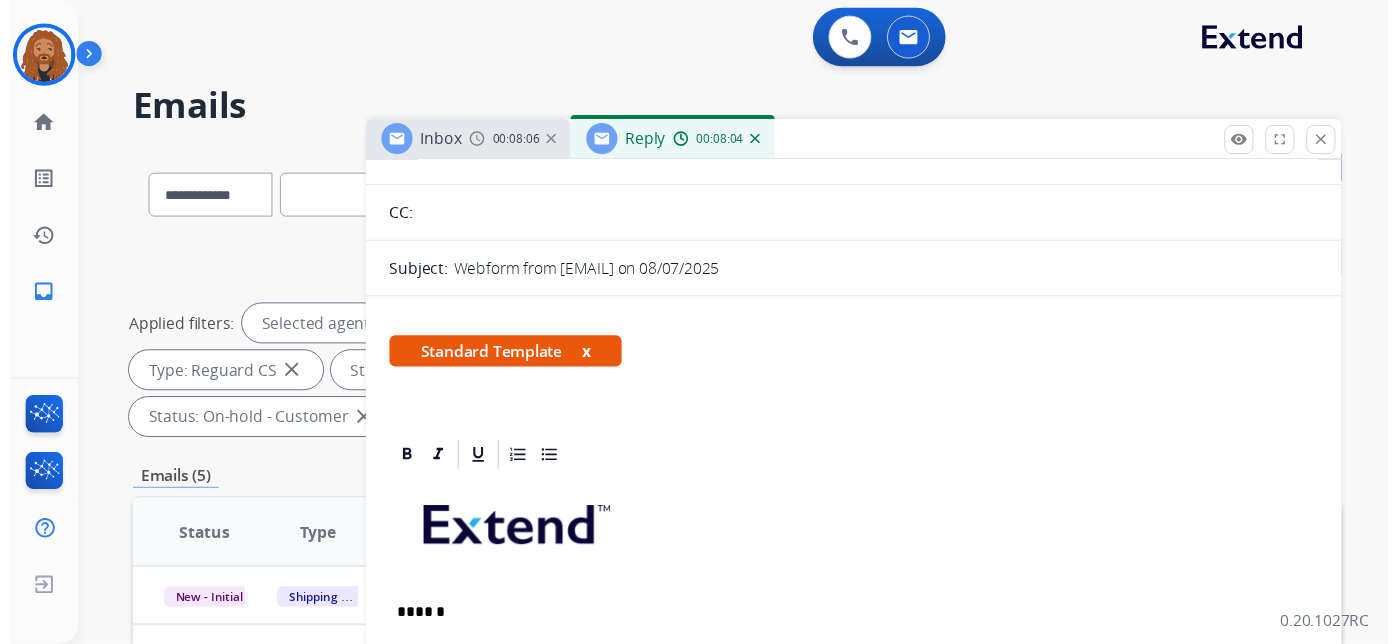 scroll, scrollTop: 0, scrollLeft: 0, axis: both 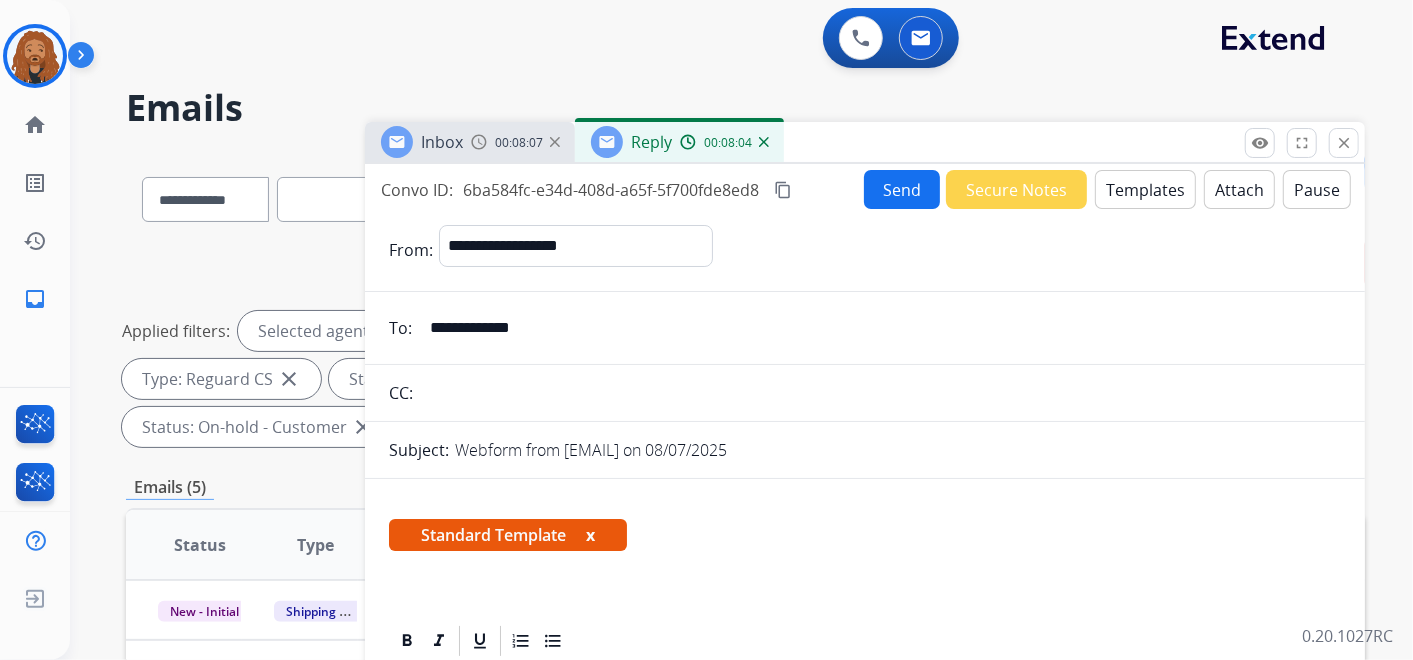 click on "Send" at bounding box center (902, 189) 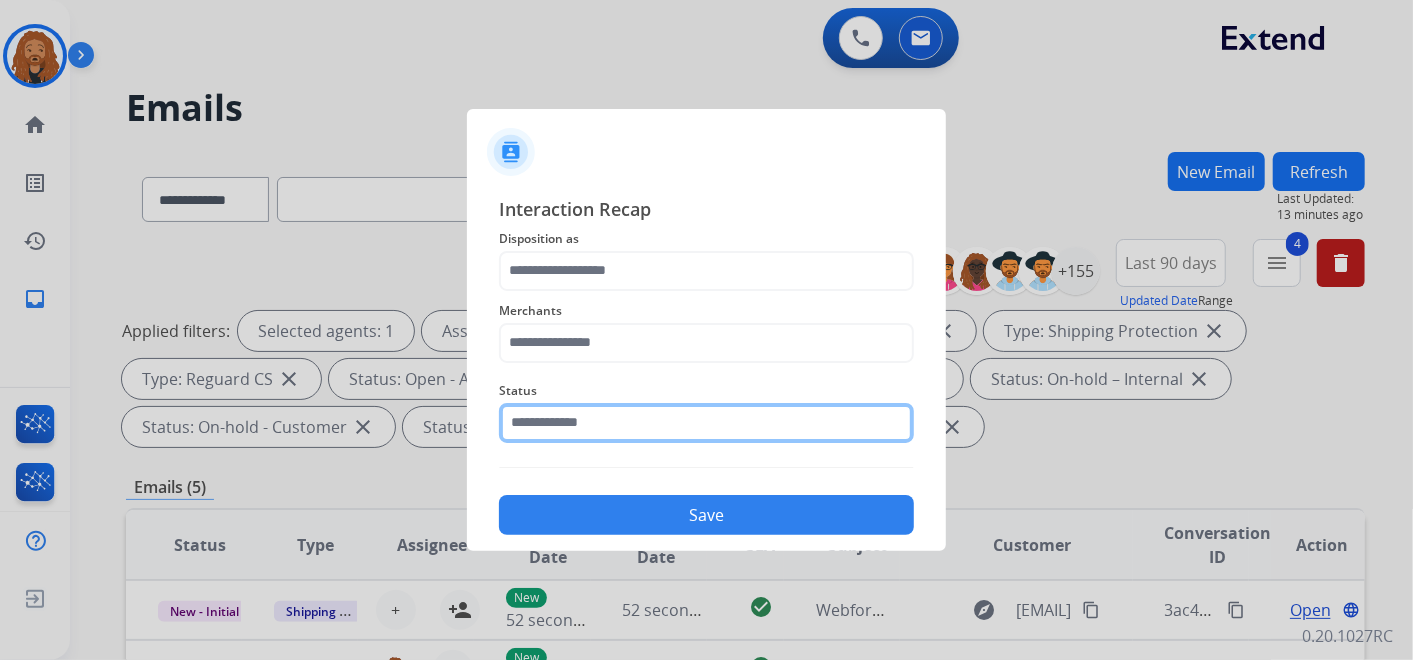 click 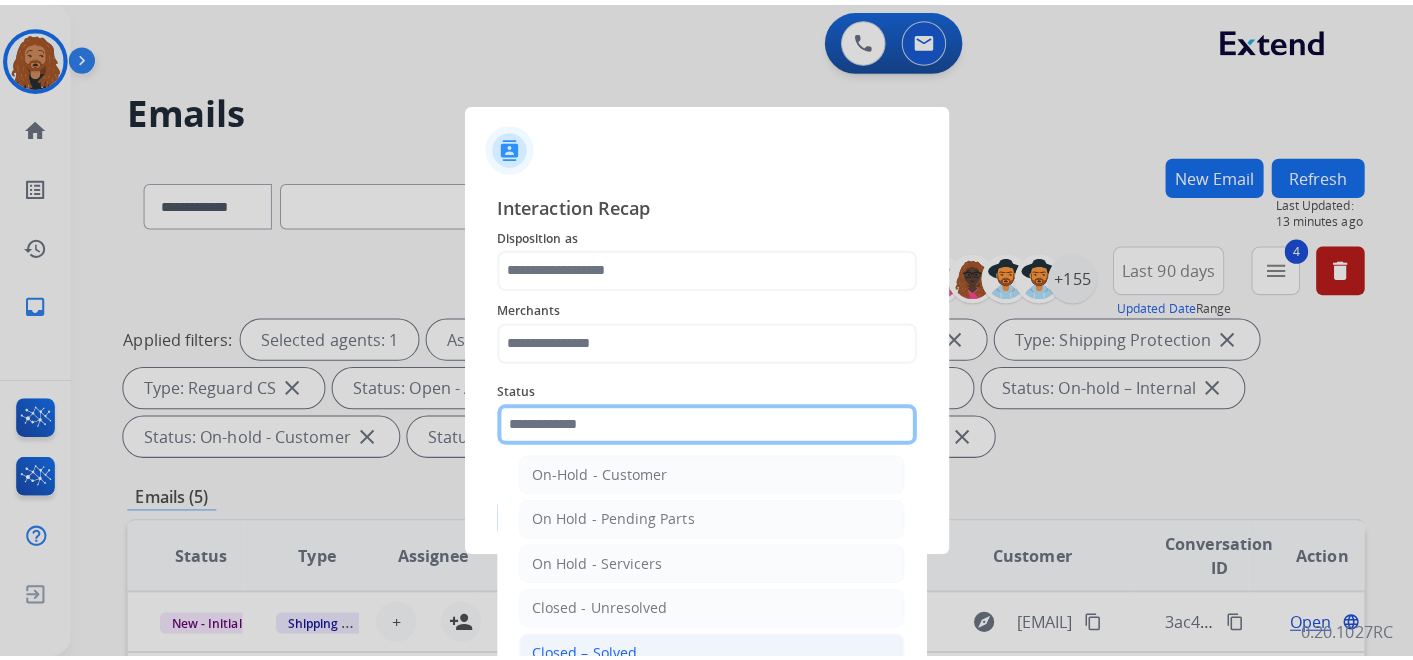 scroll, scrollTop: 114, scrollLeft: 0, axis: vertical 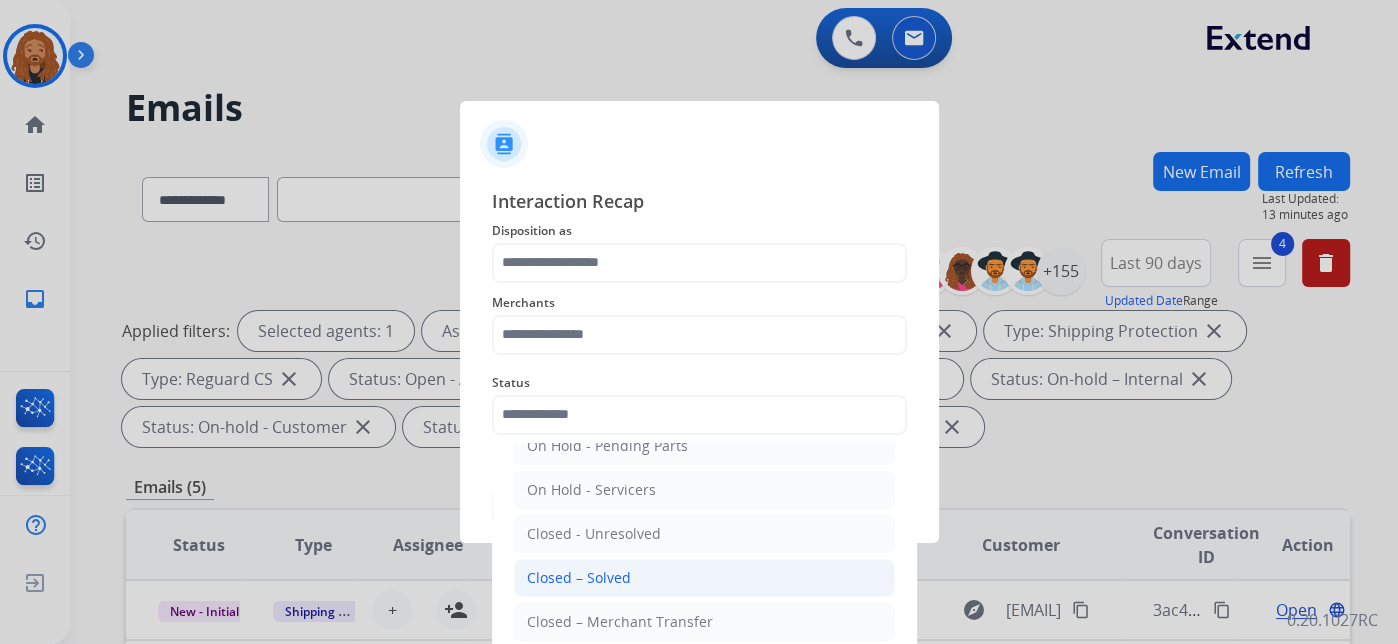 click on "Closed – Solved" 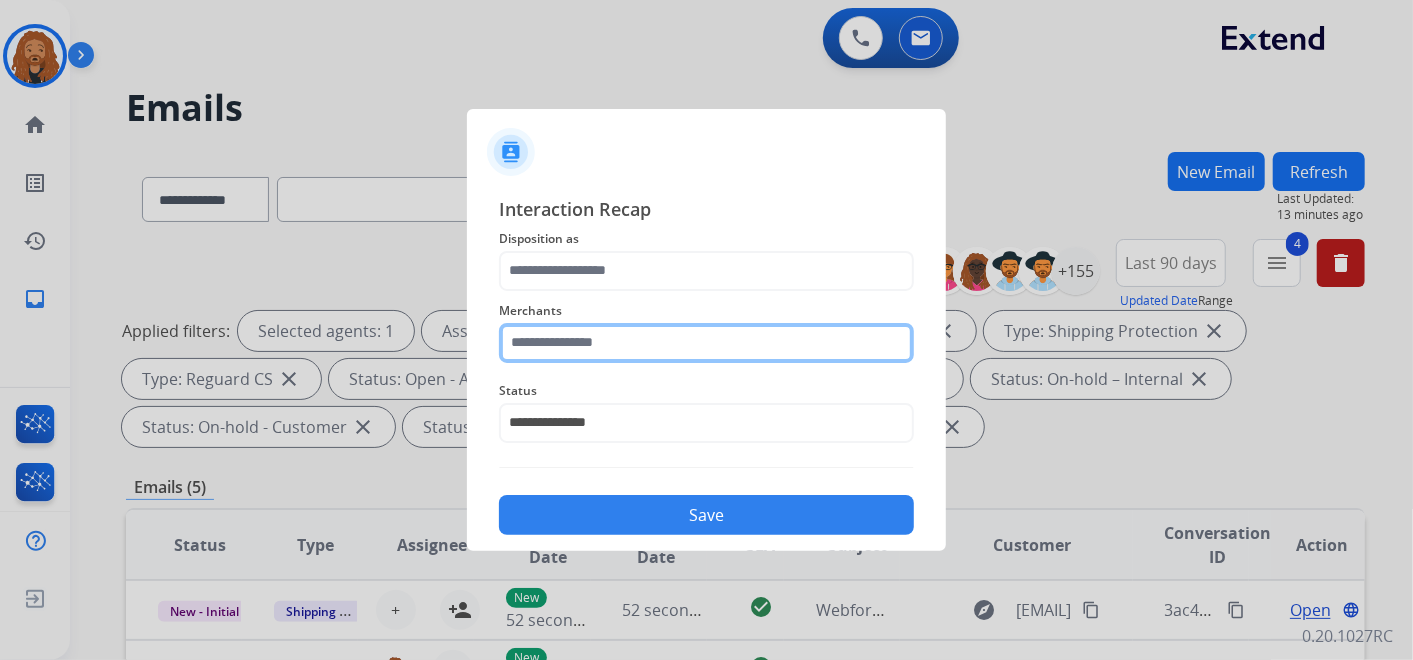 click 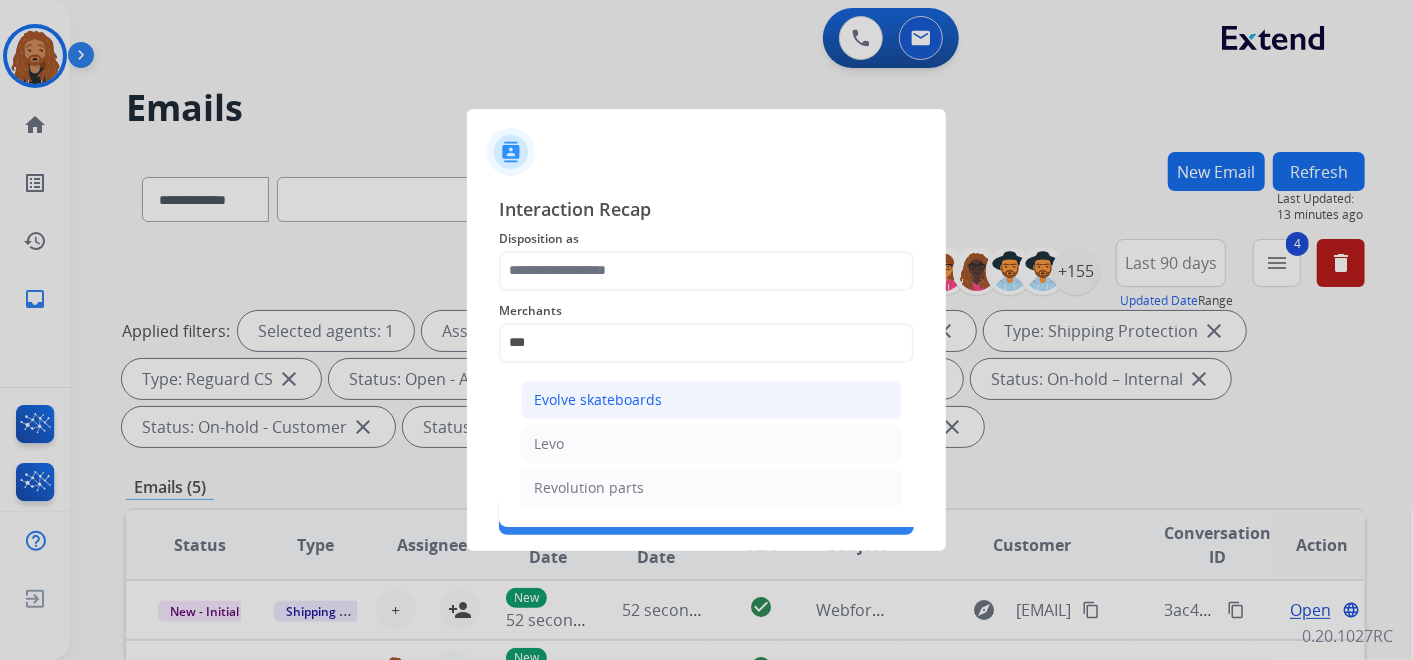 click on "Evolve skateboards" 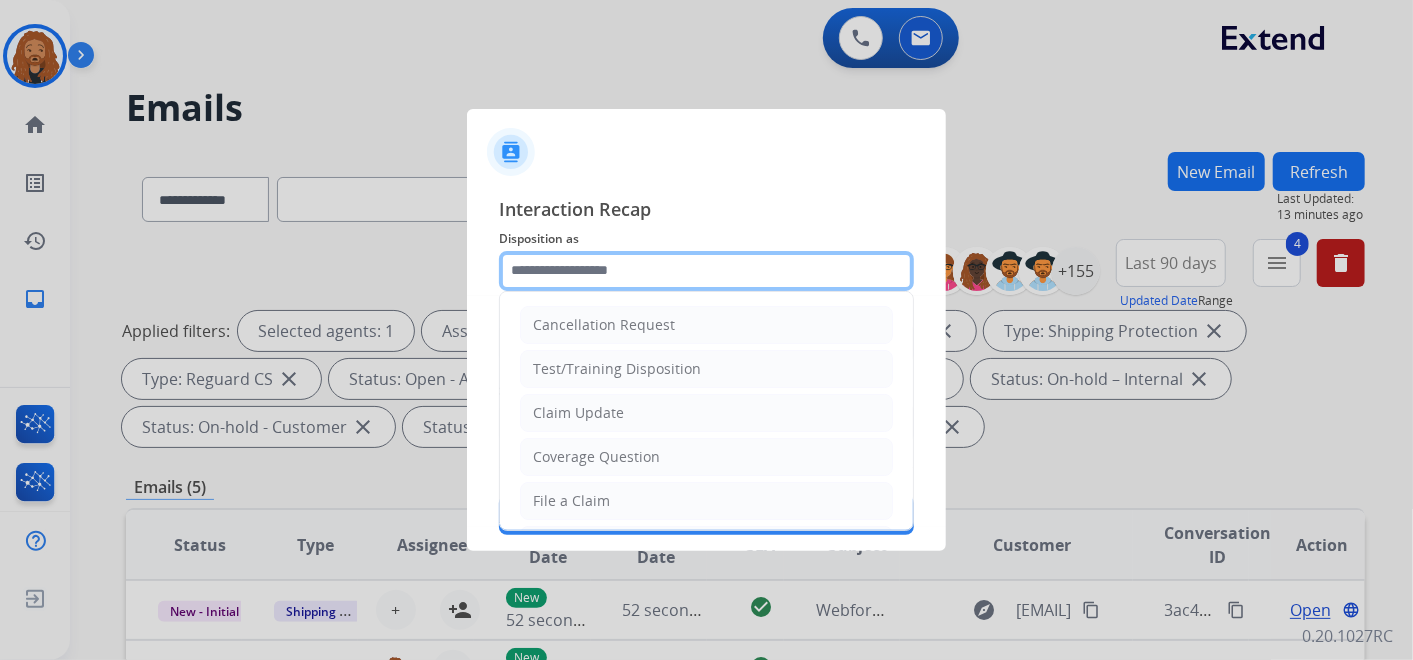 click 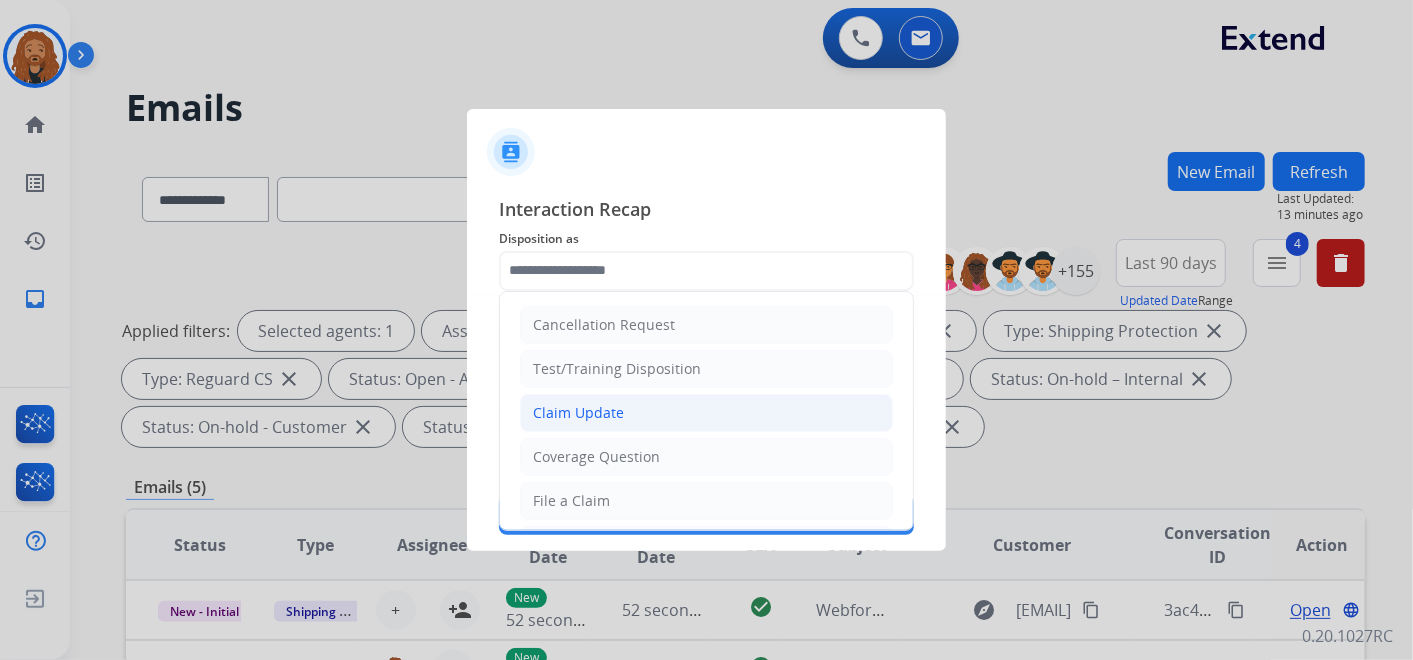 click on "Claim Update" 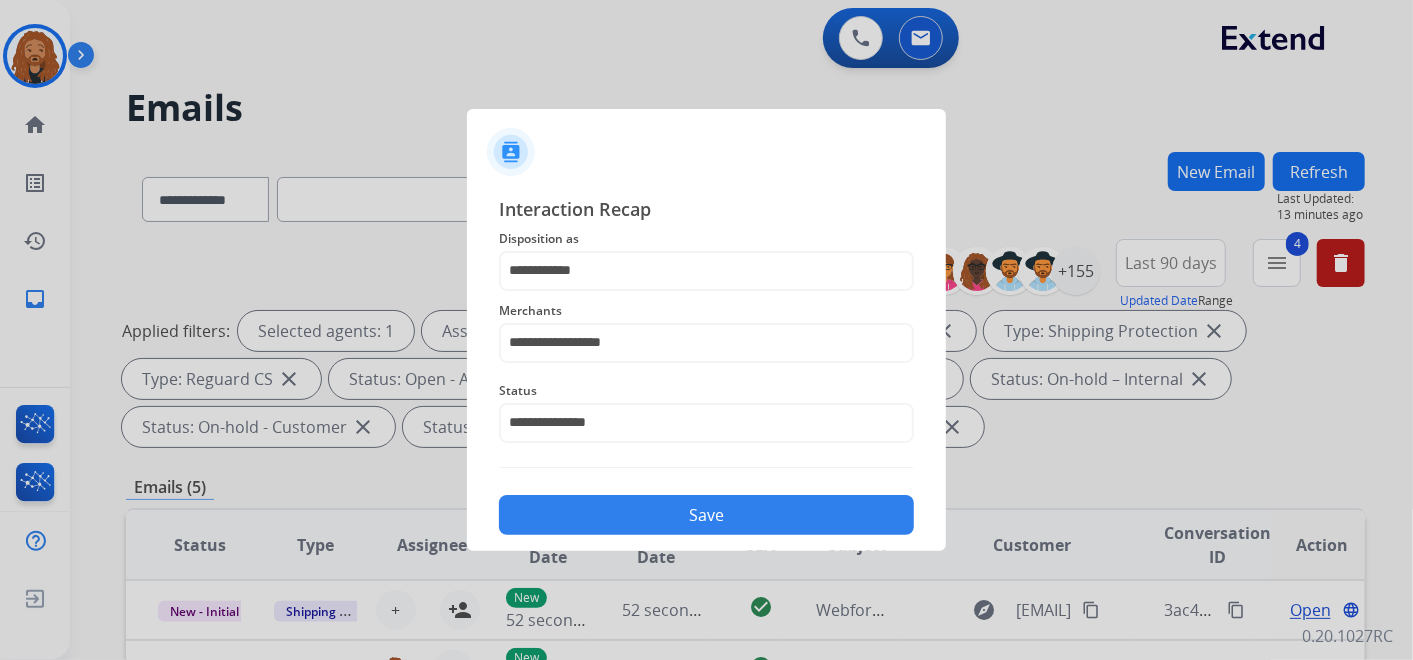 click on "Save" 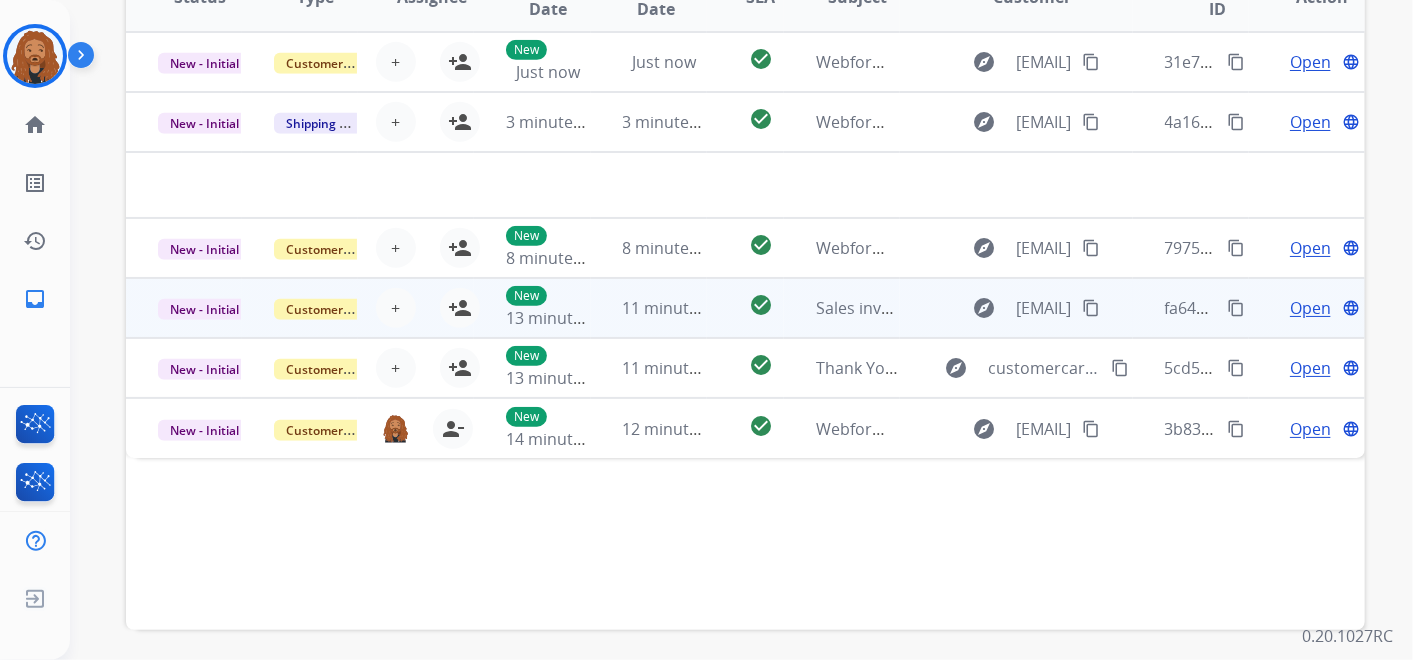 scroll, scrollTop: 555, scrollLeft: 0, axis: vertical 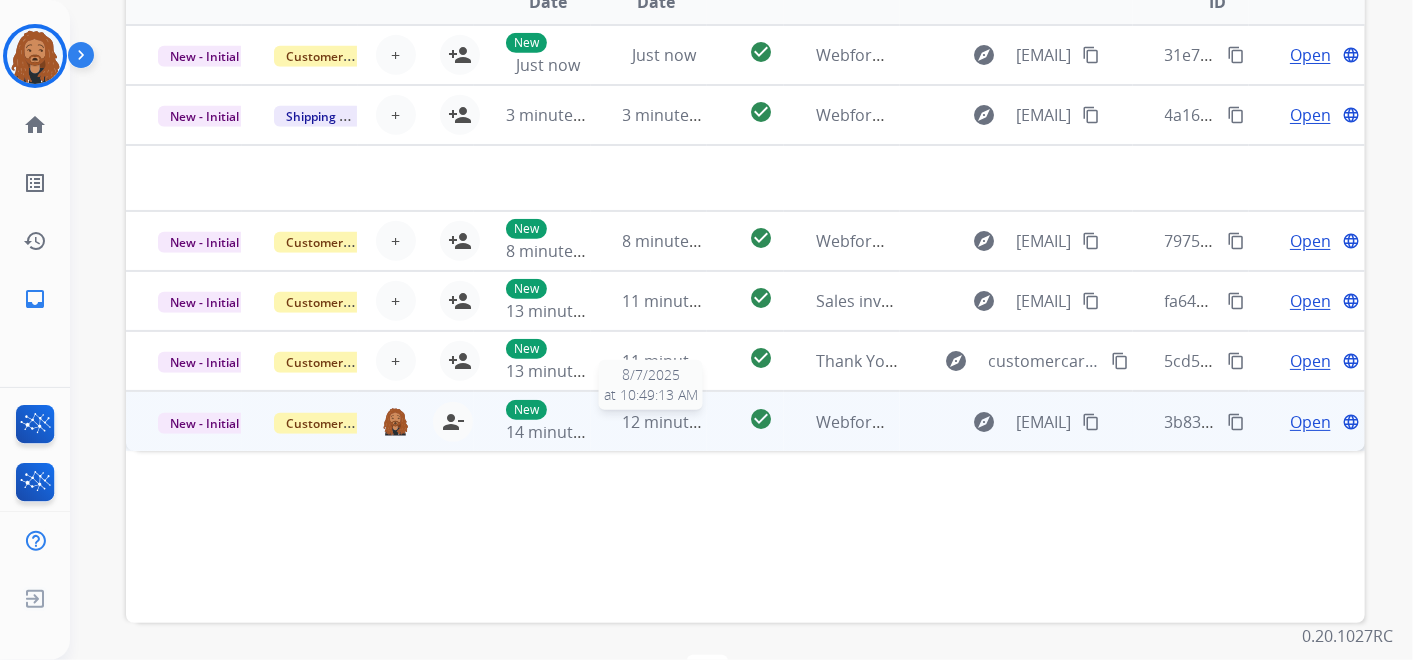 click on "12 minutes ago" at bounding box center (681, 422) 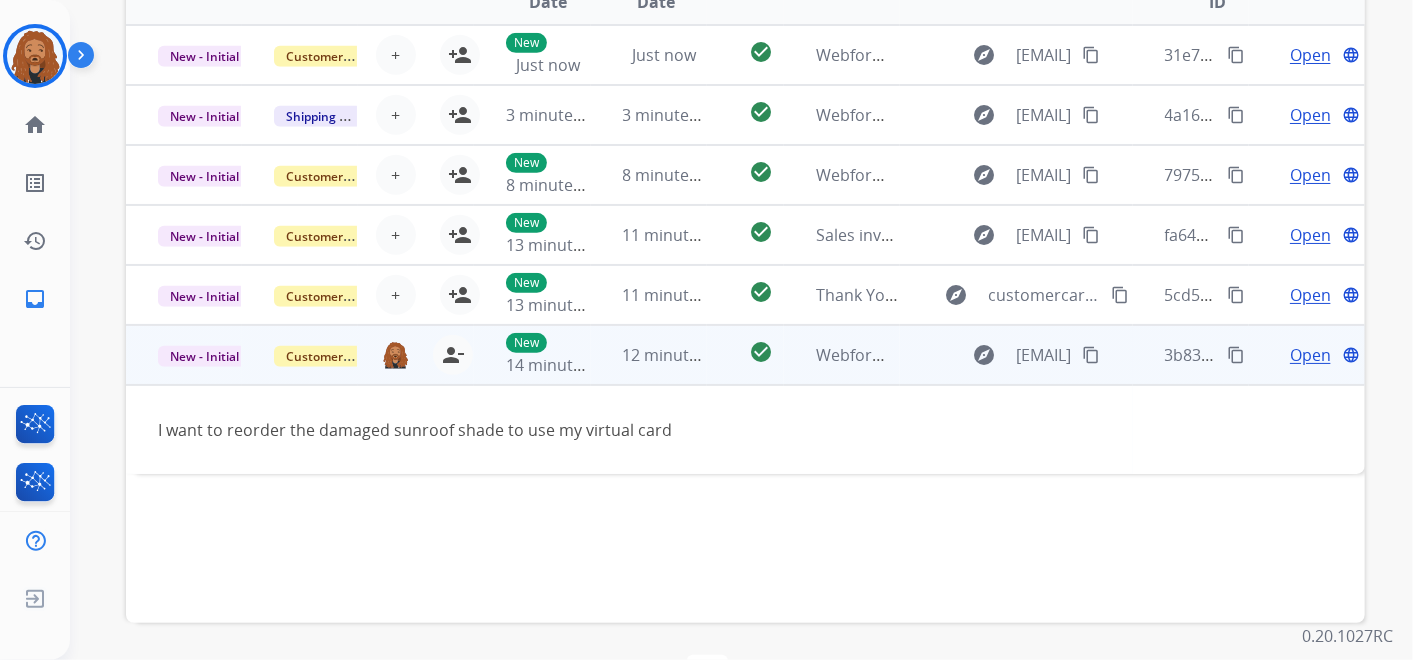 click on "Open" at bounding box center (1310, 355) 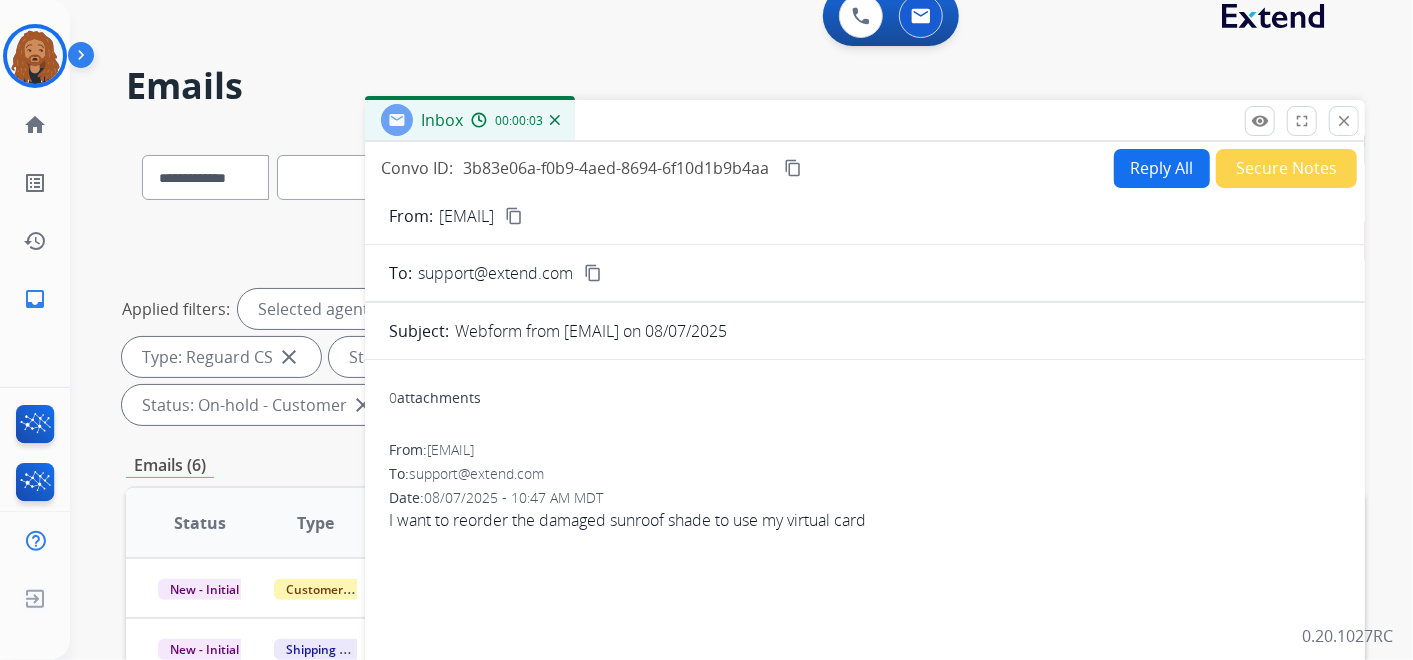 scroll, scrollTop: 0, scrollLeft: 0, axis: both 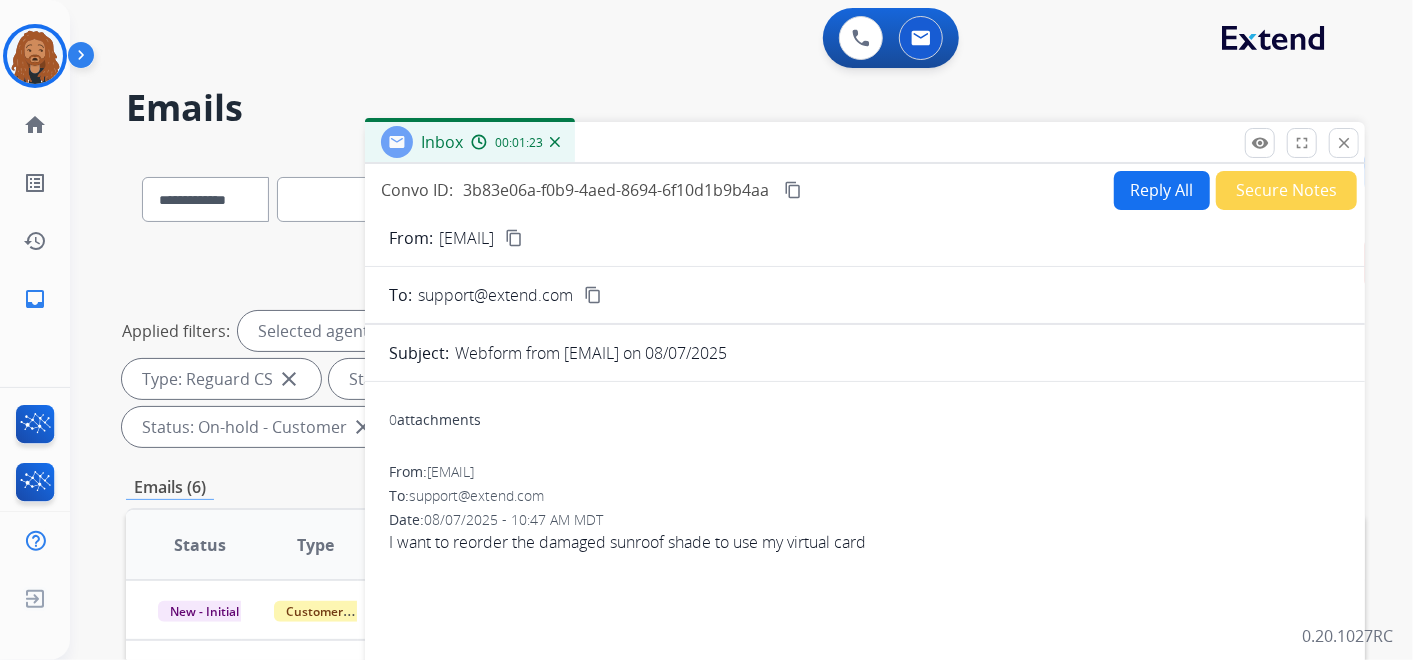click on "content_copy" at bounding box center [514, 238] 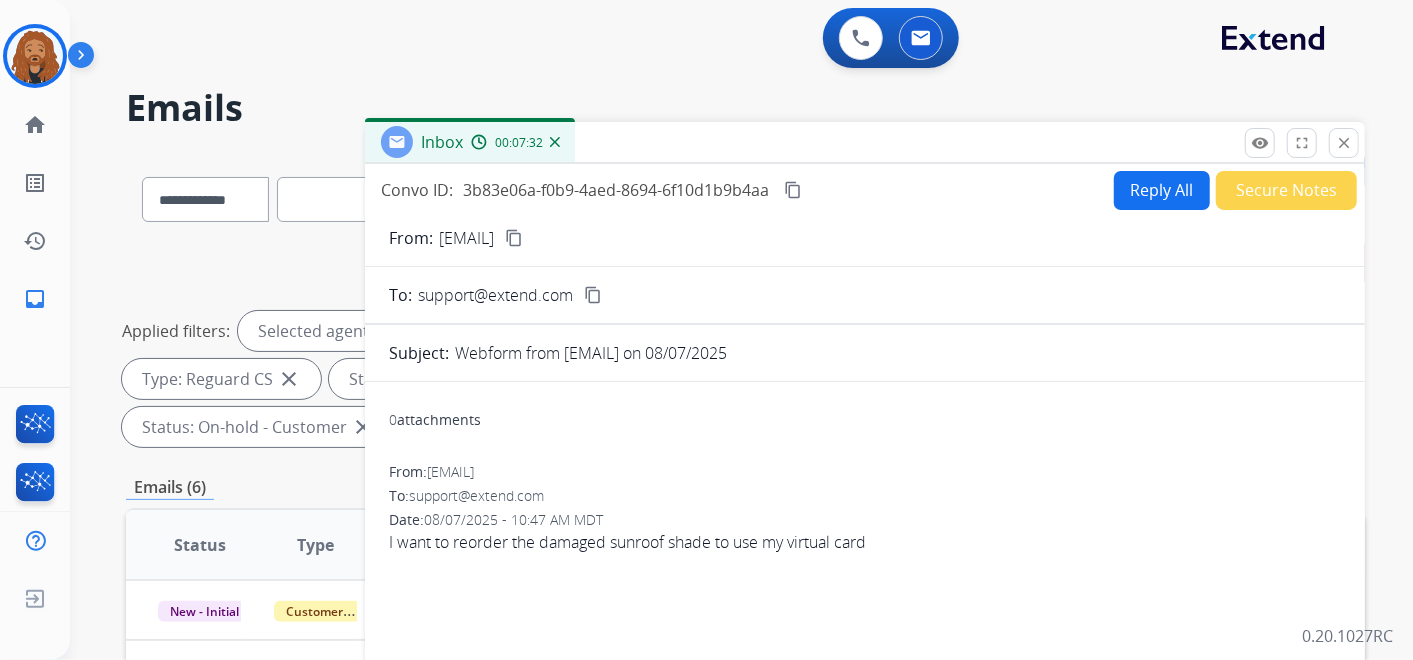 click on "Reply All" at bounding box center (1162, 190) 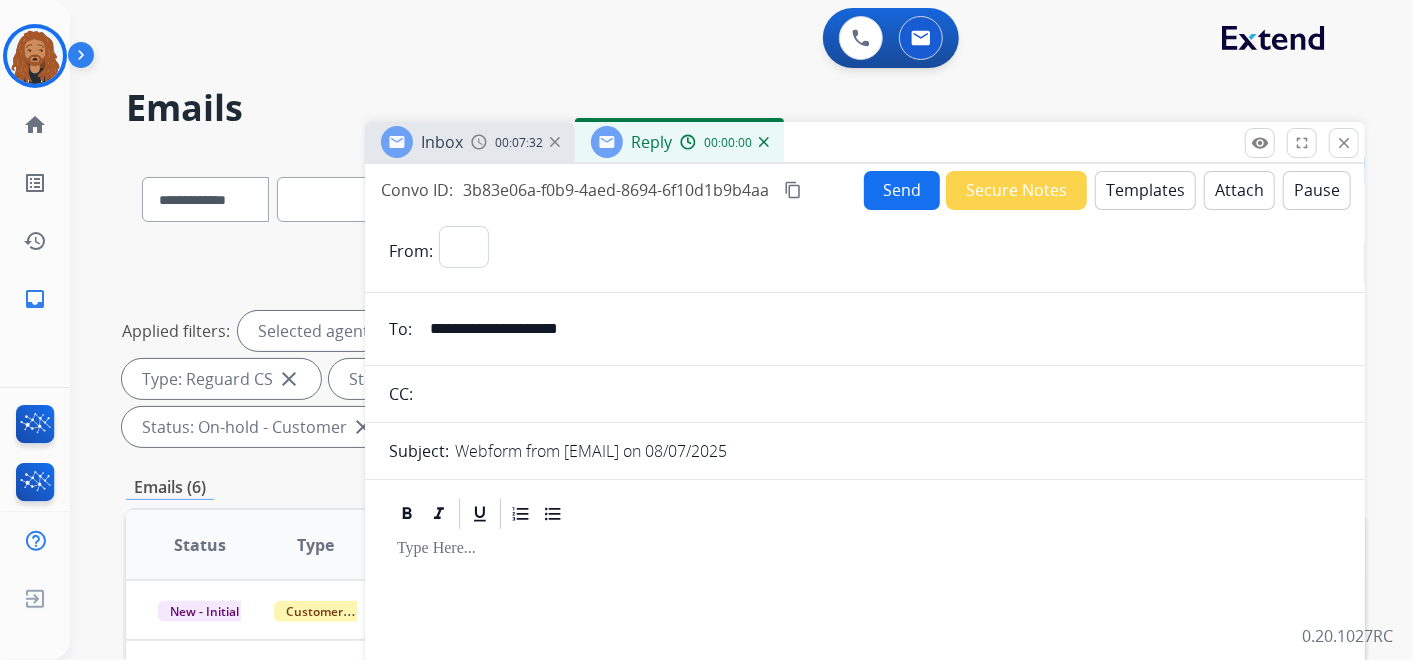 select on "**********" 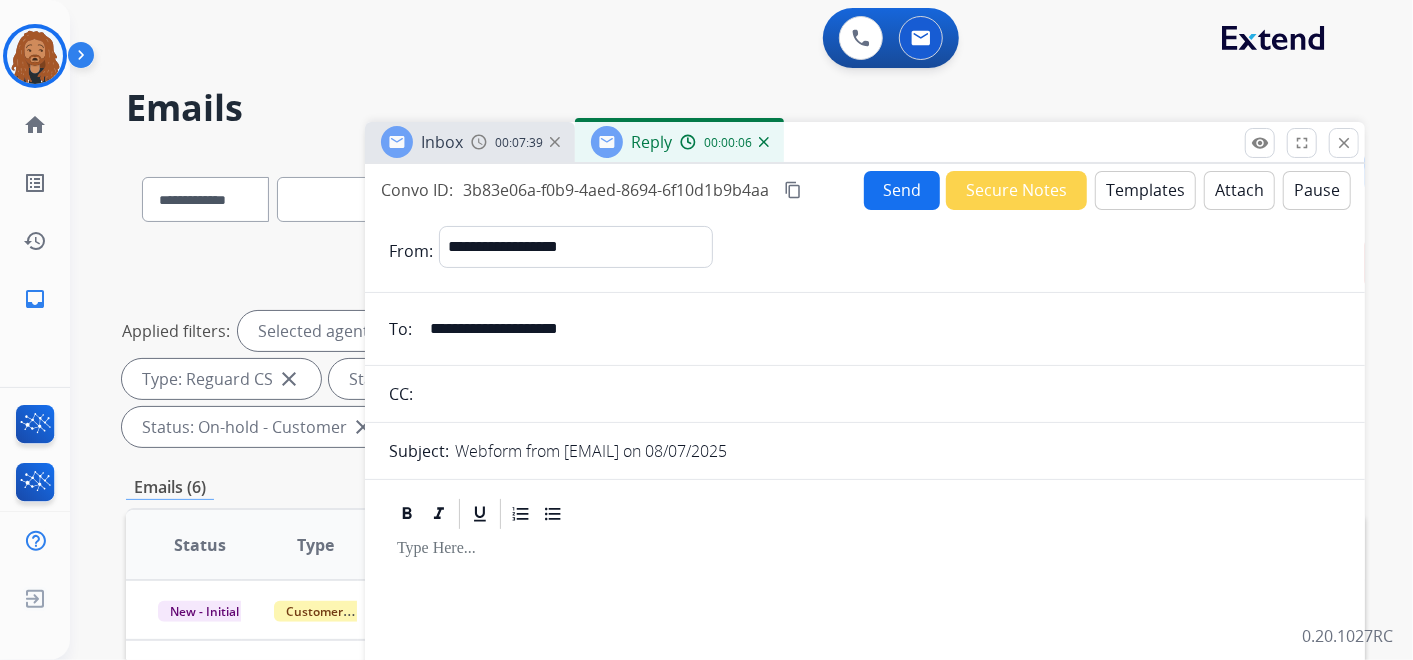 click on "Templates" at bounding box center (1145, 190) 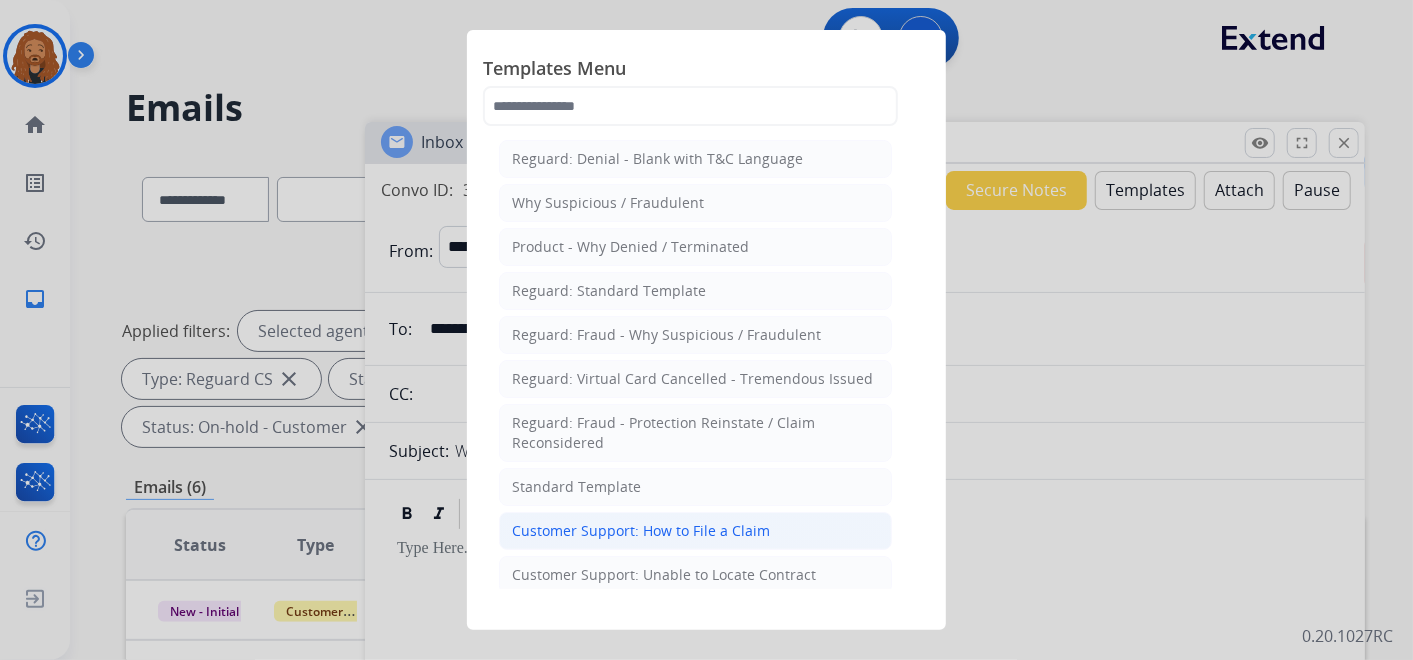 click on "Customer Support: How to File a Claim" 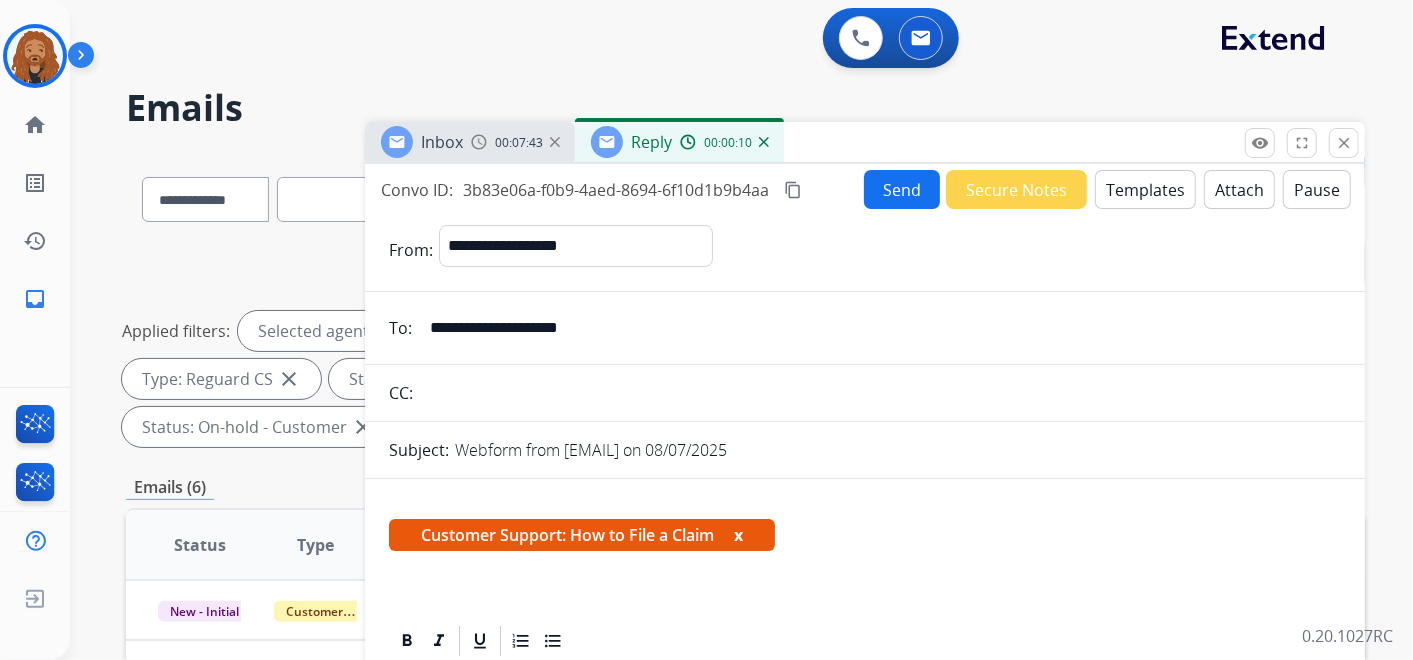 click on "Templates" at bounding box center [1145, 189] 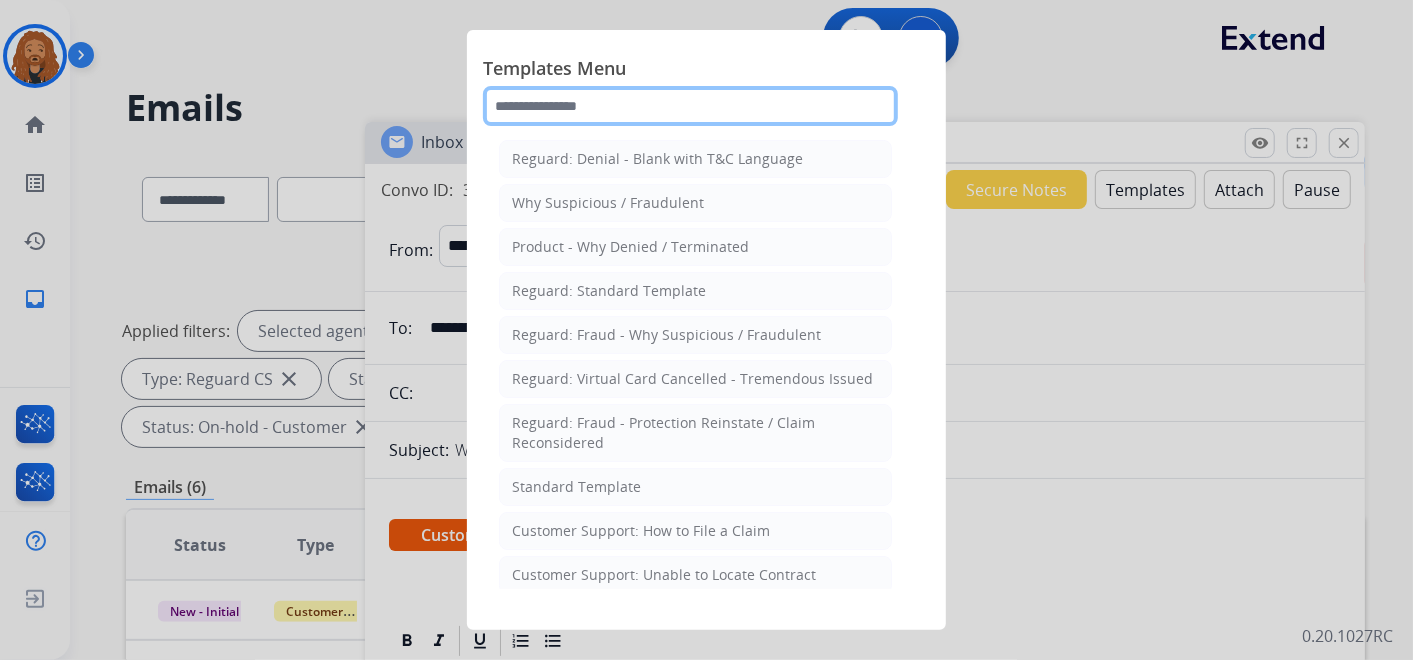 click 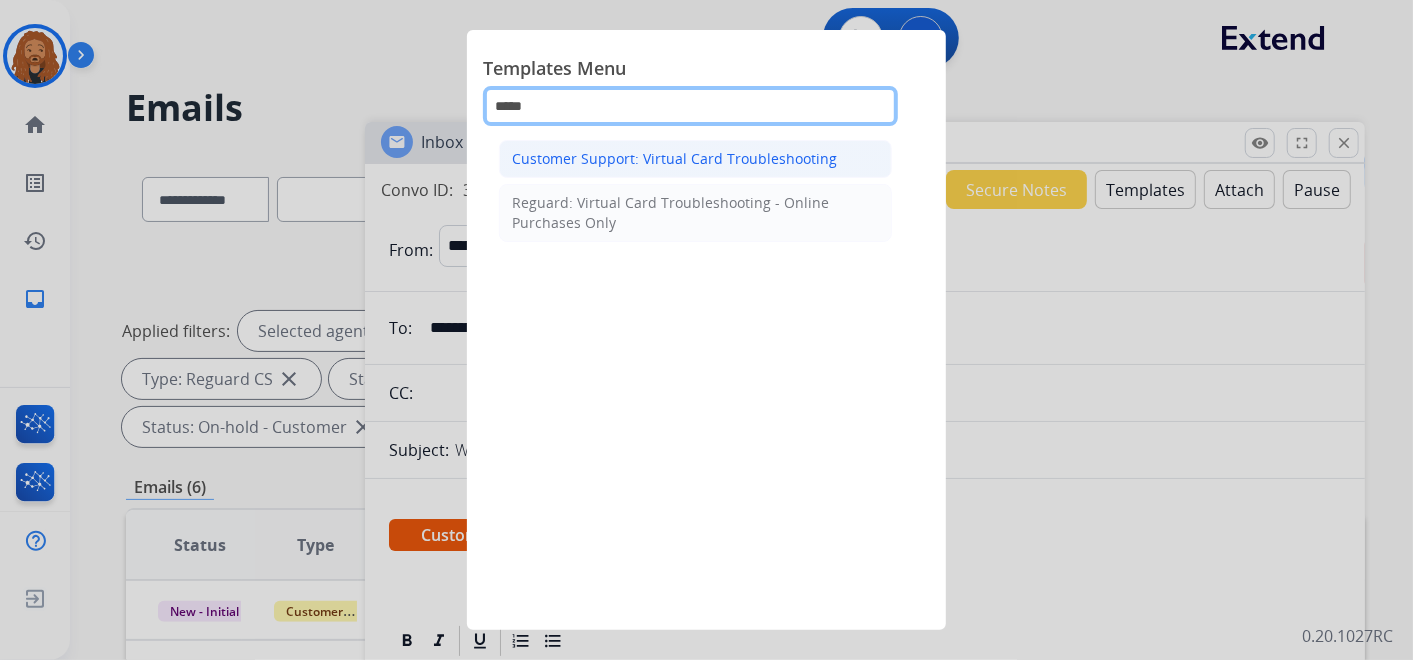 type on "*****" 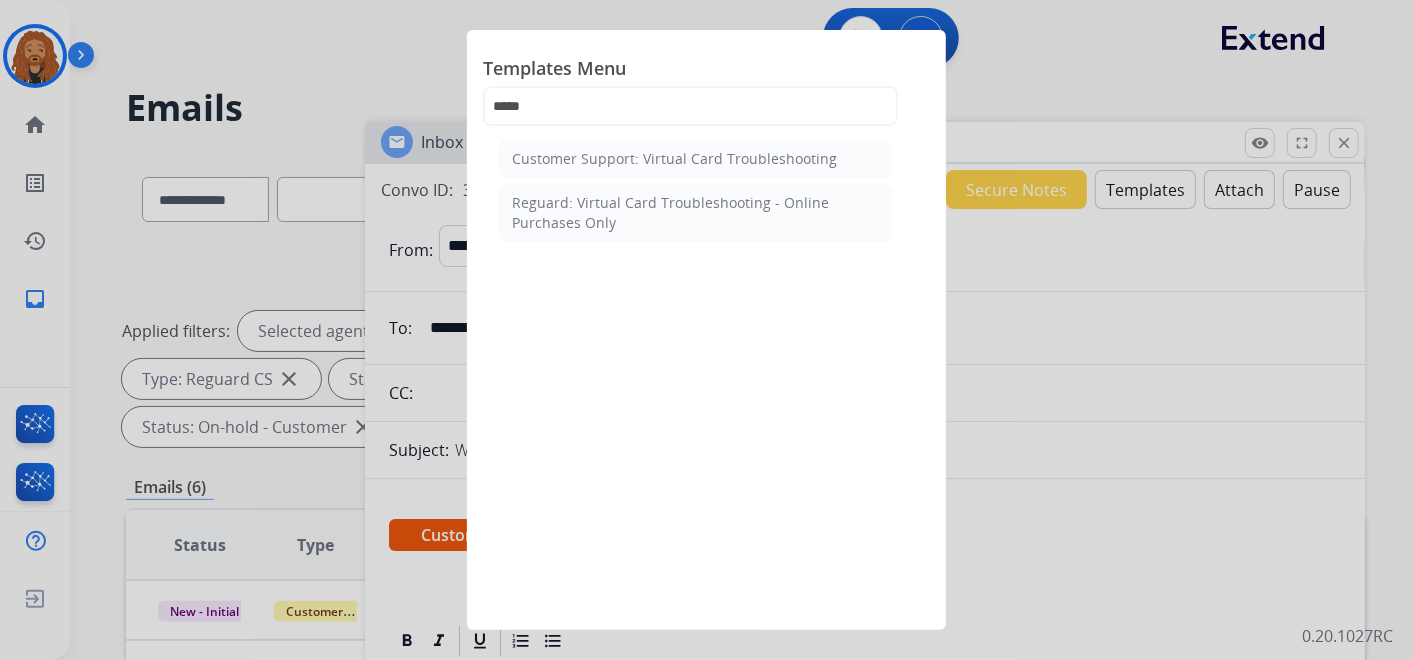 click on "Customer Support: Virtual Card Troubleshooting" 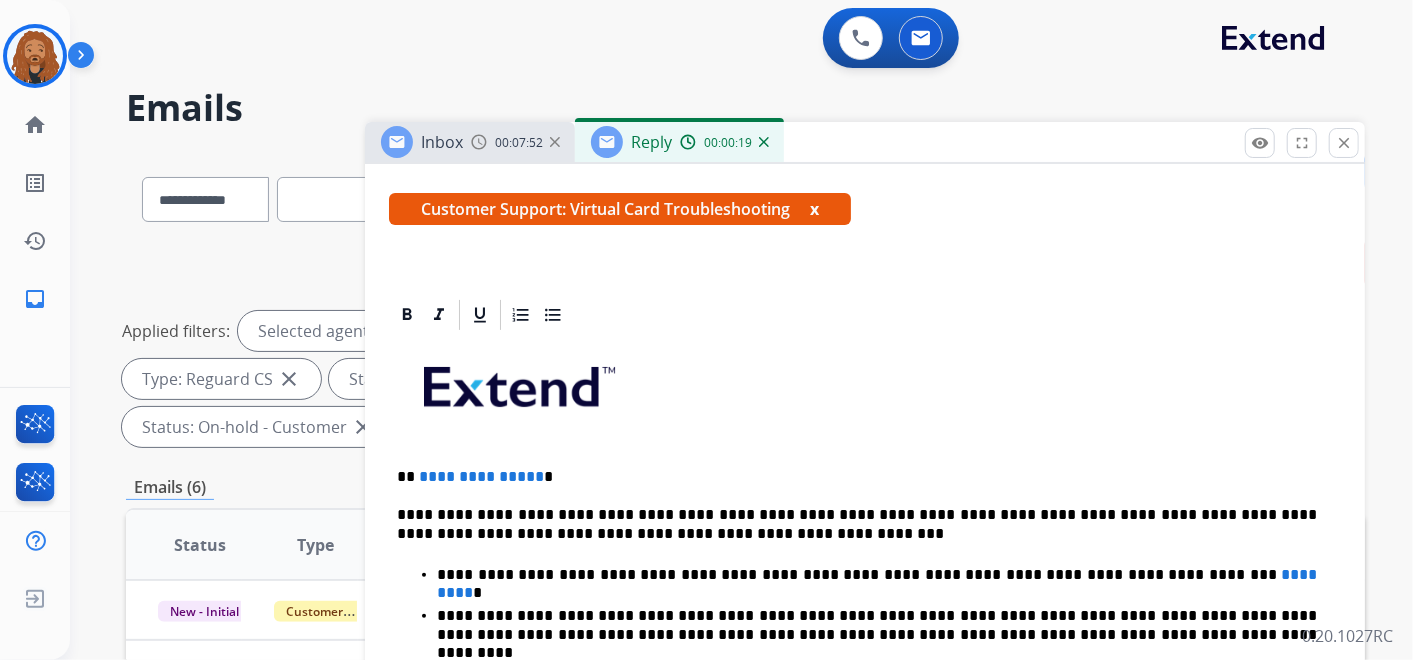 scroll, scrollTop: 333, scrollLeft: 0, axis: vertical 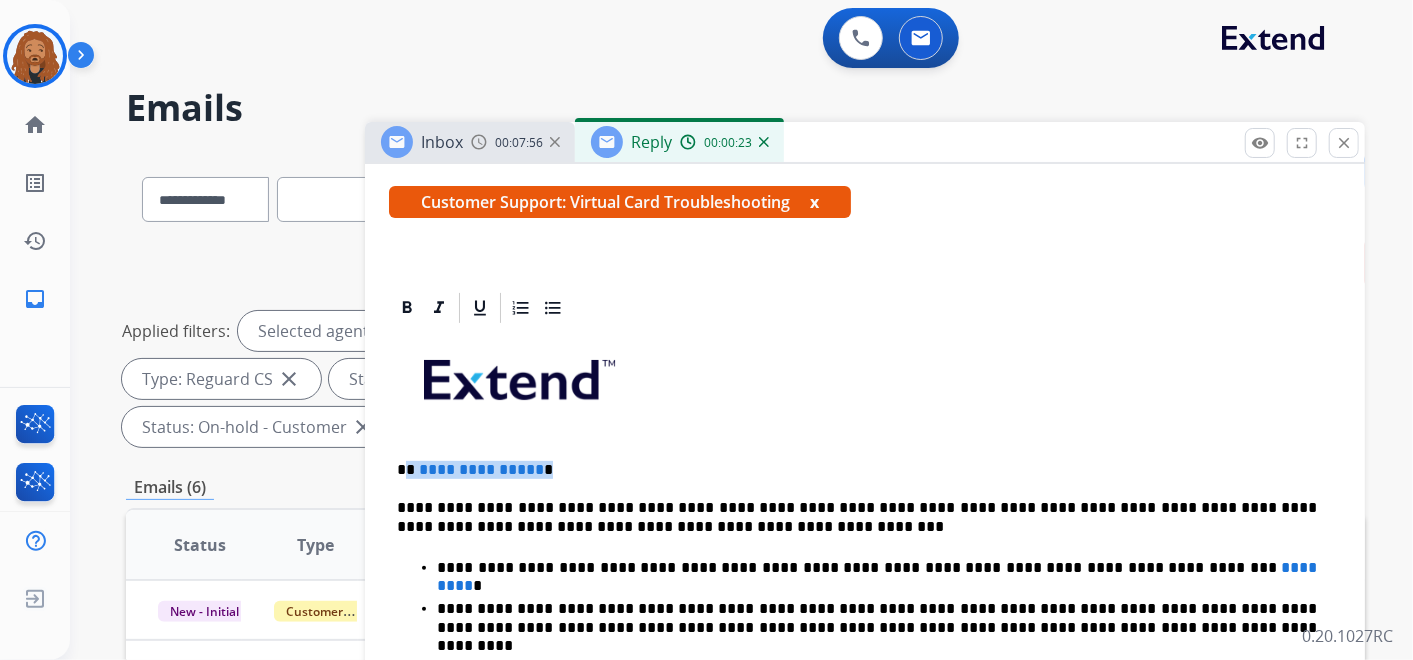 drag, startPoint x: 557, startPoint y: 461, endPoint x: 404, endPoint y: 459, distance: 153.01308 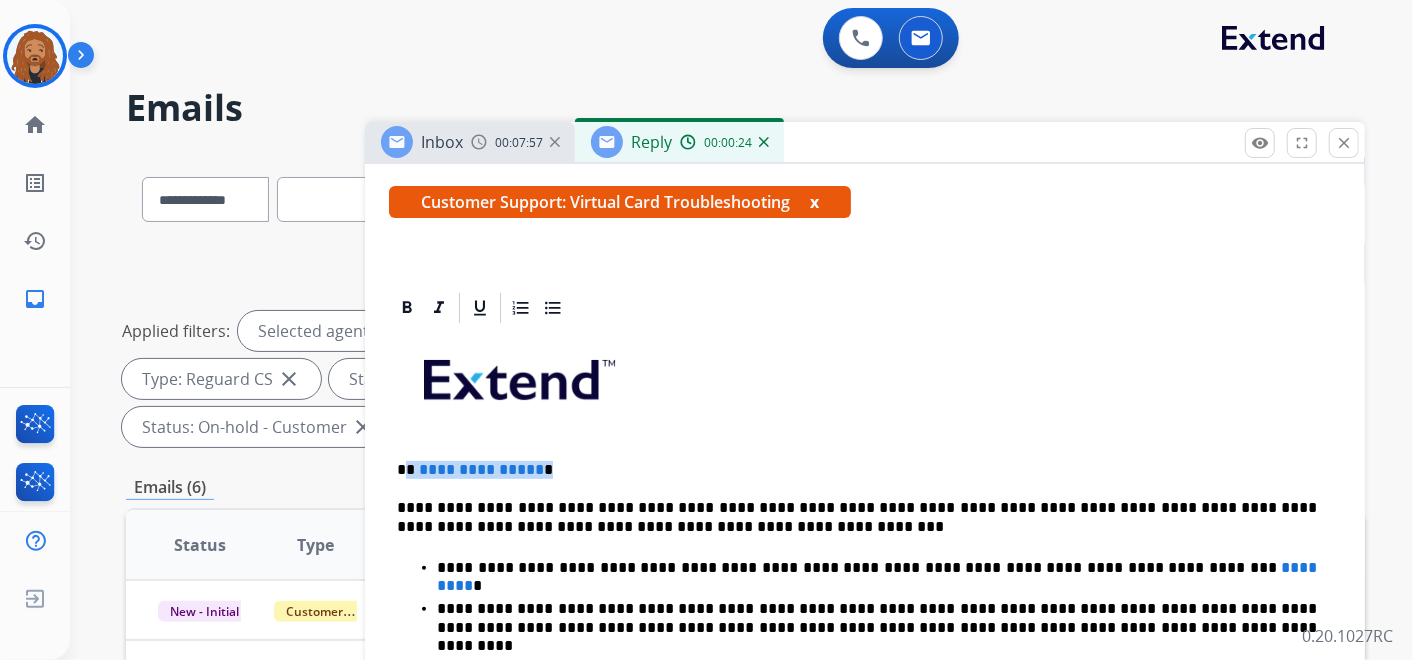 type 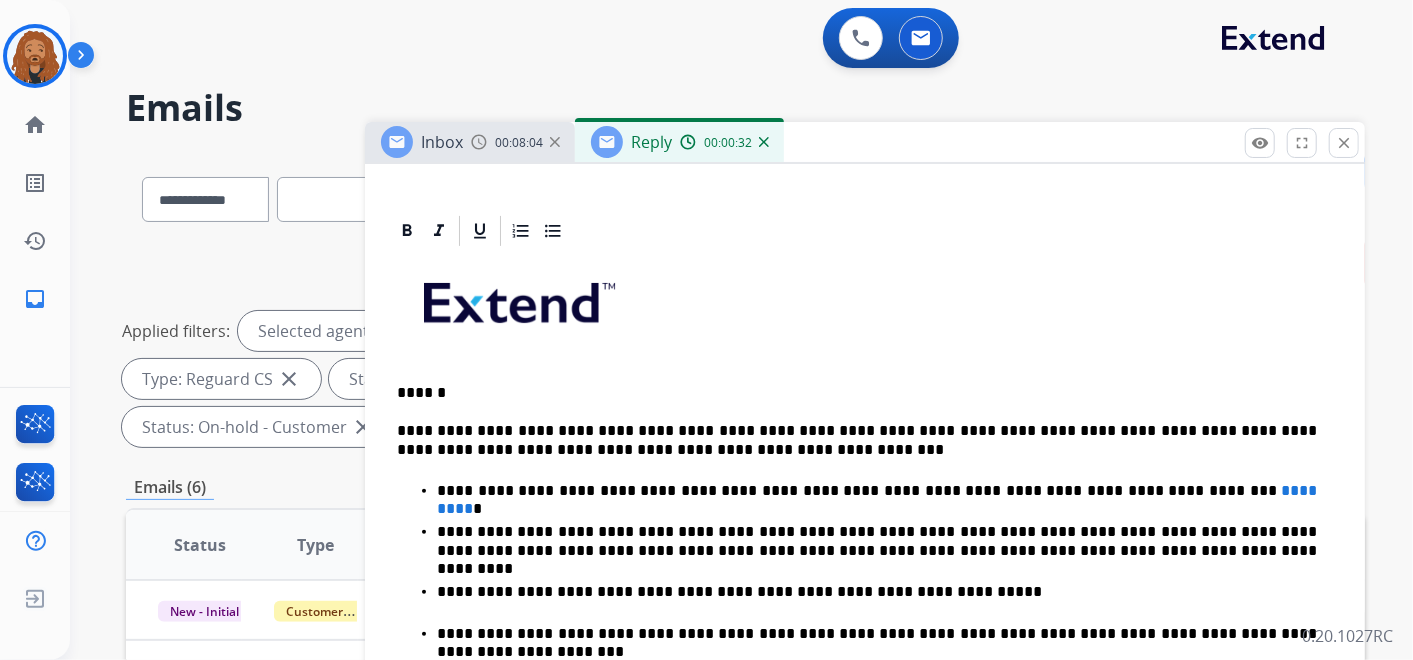scroll, scrollTop: 444, scrollLeft: 0, axis: vertical 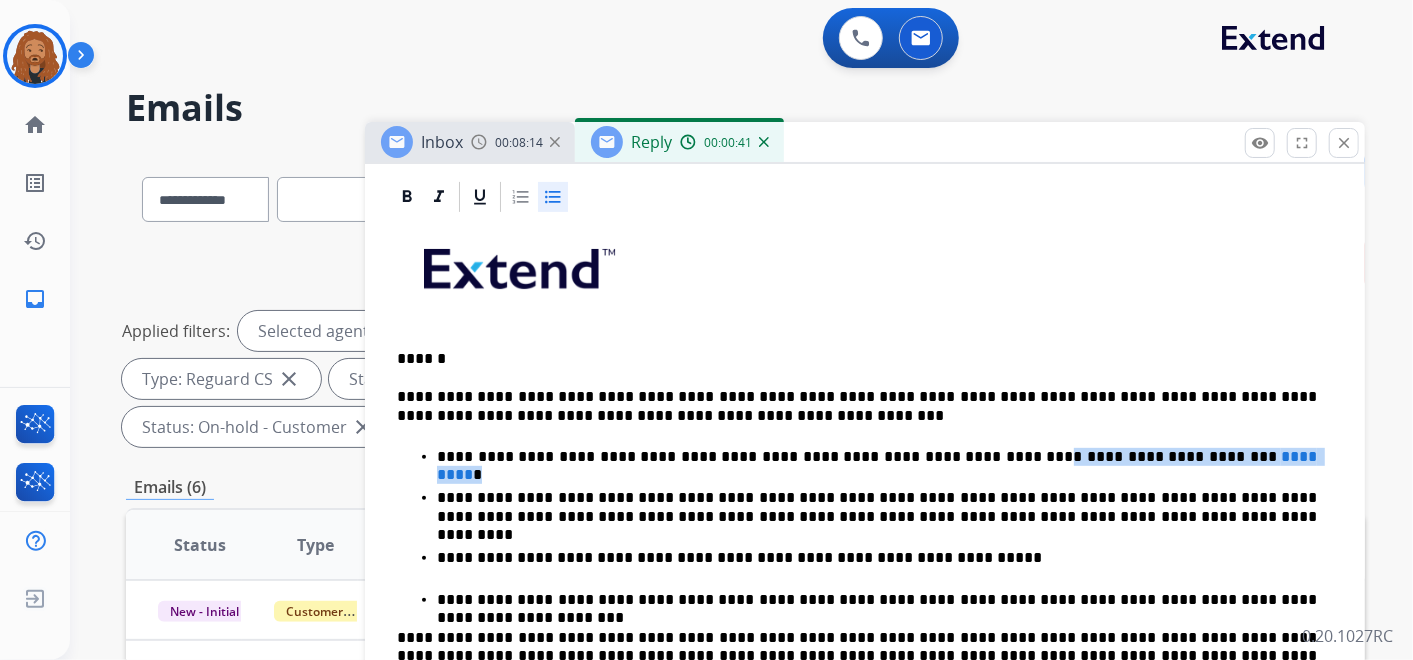 drag, startPoint x: 1191, startPoint y: 451, endPoint x: 937, endPoint y: 447, distance: 254.0315 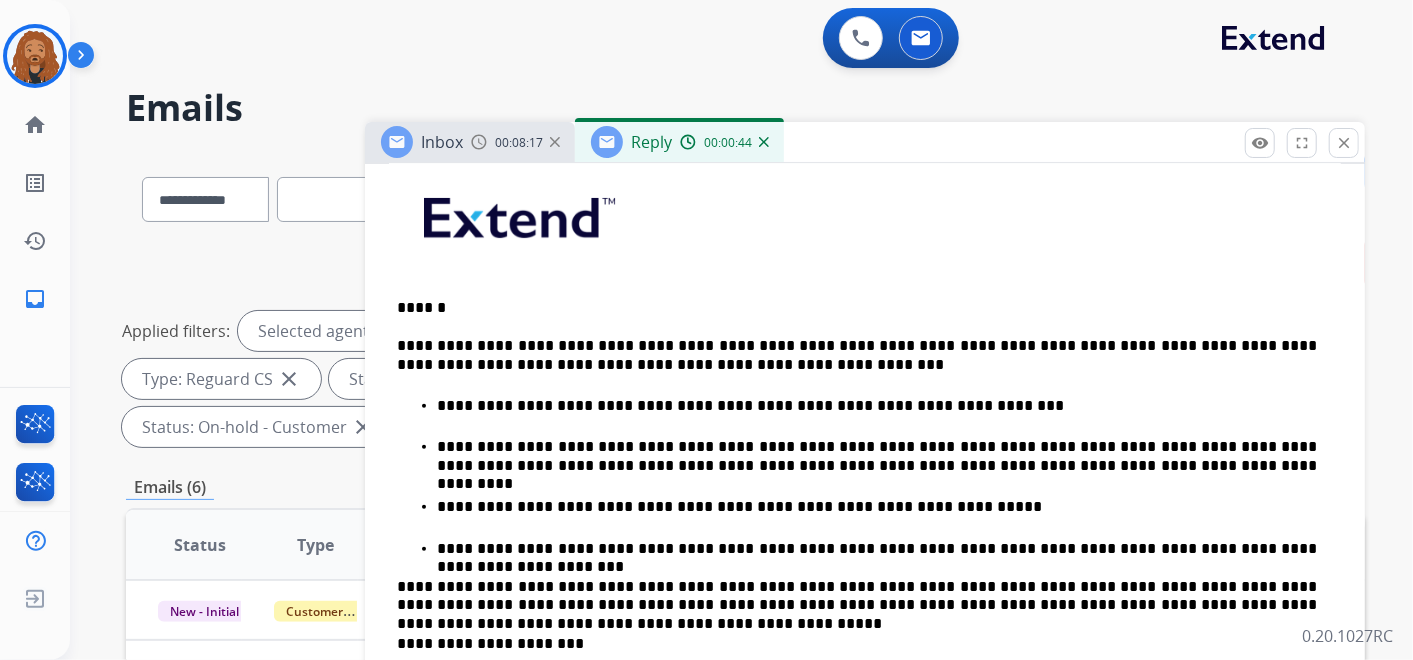 scroll, scrollTop: 523, scrollLeft: 0, axis: vertical 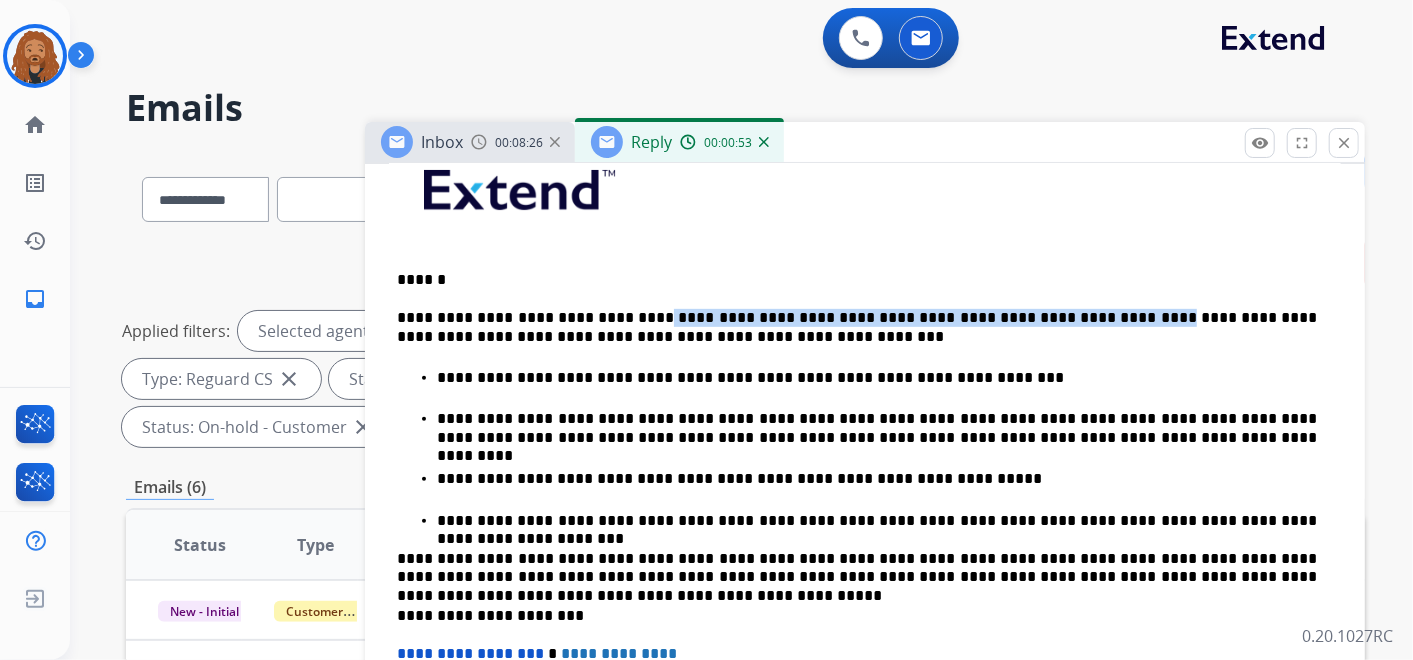 drag, startPoint x: 615, startPoint y: 311, endPoint x: 1025, endPoint y: 303, distance: 410.07803 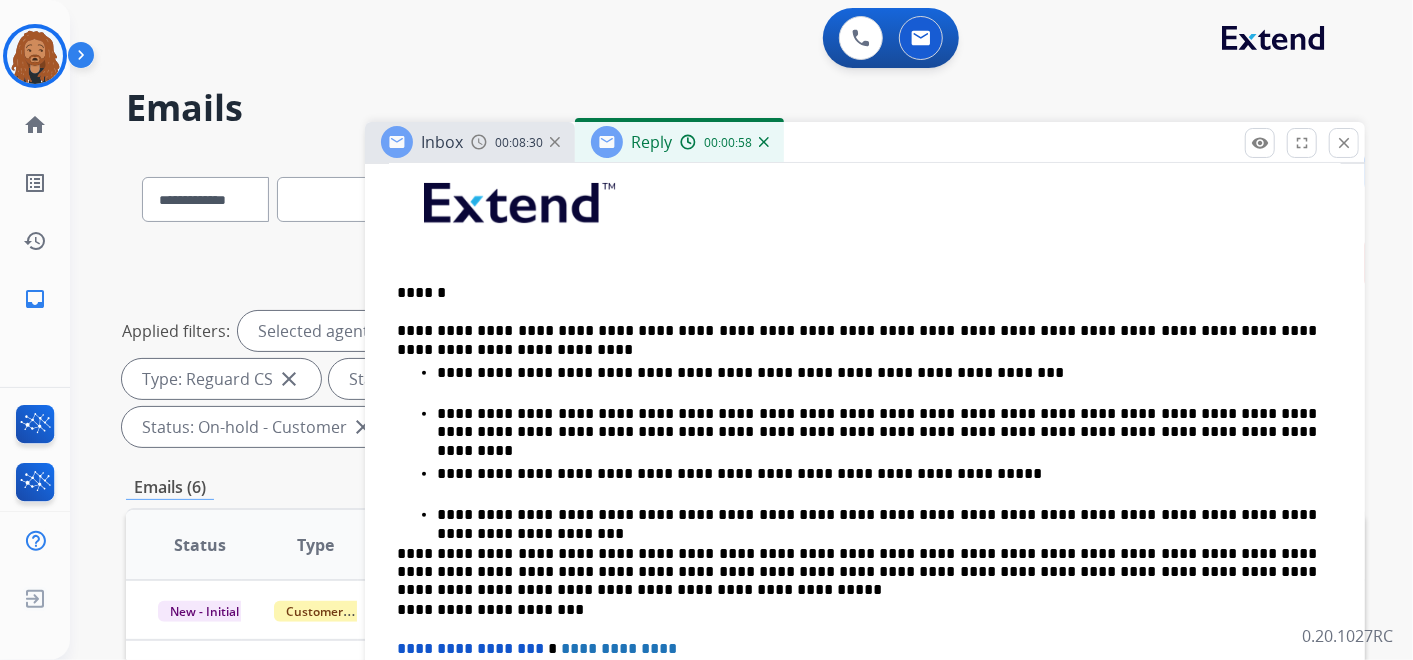 scroll, scrollTop: 505, scrollLeft: 0, axis: vertical 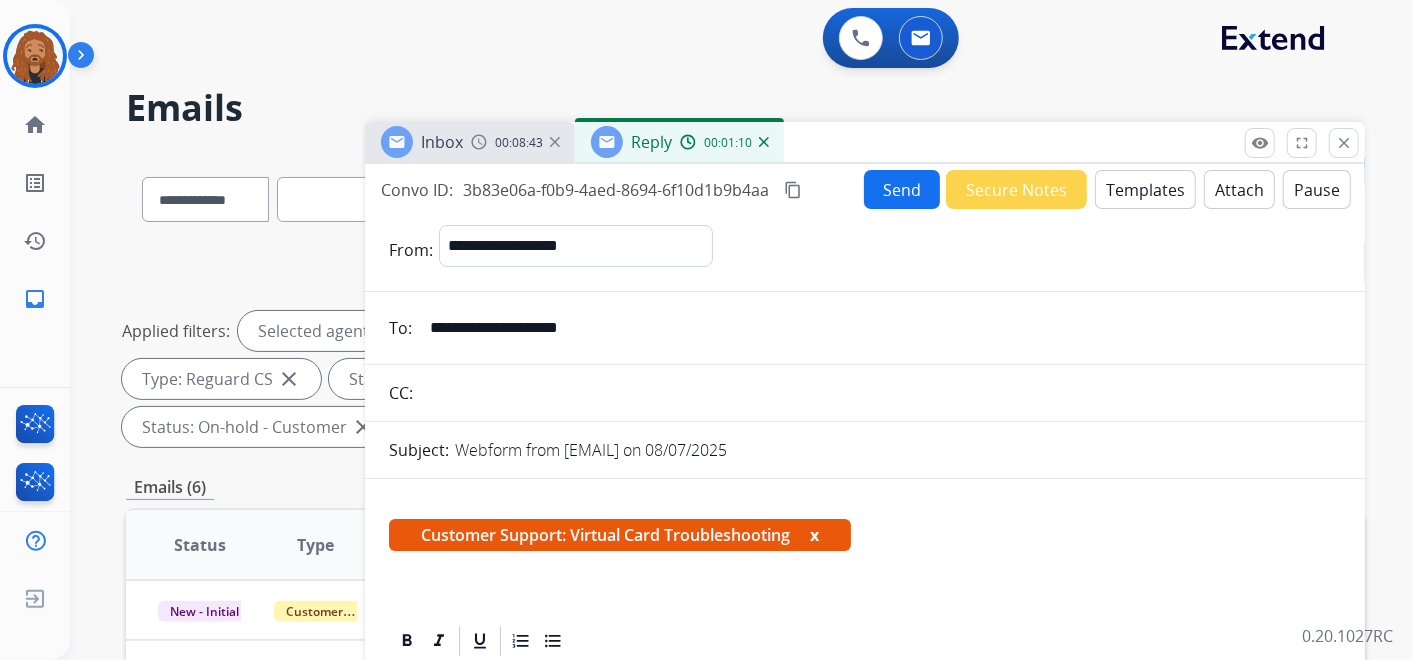 click on "Send" at bounding box center [902, 189] 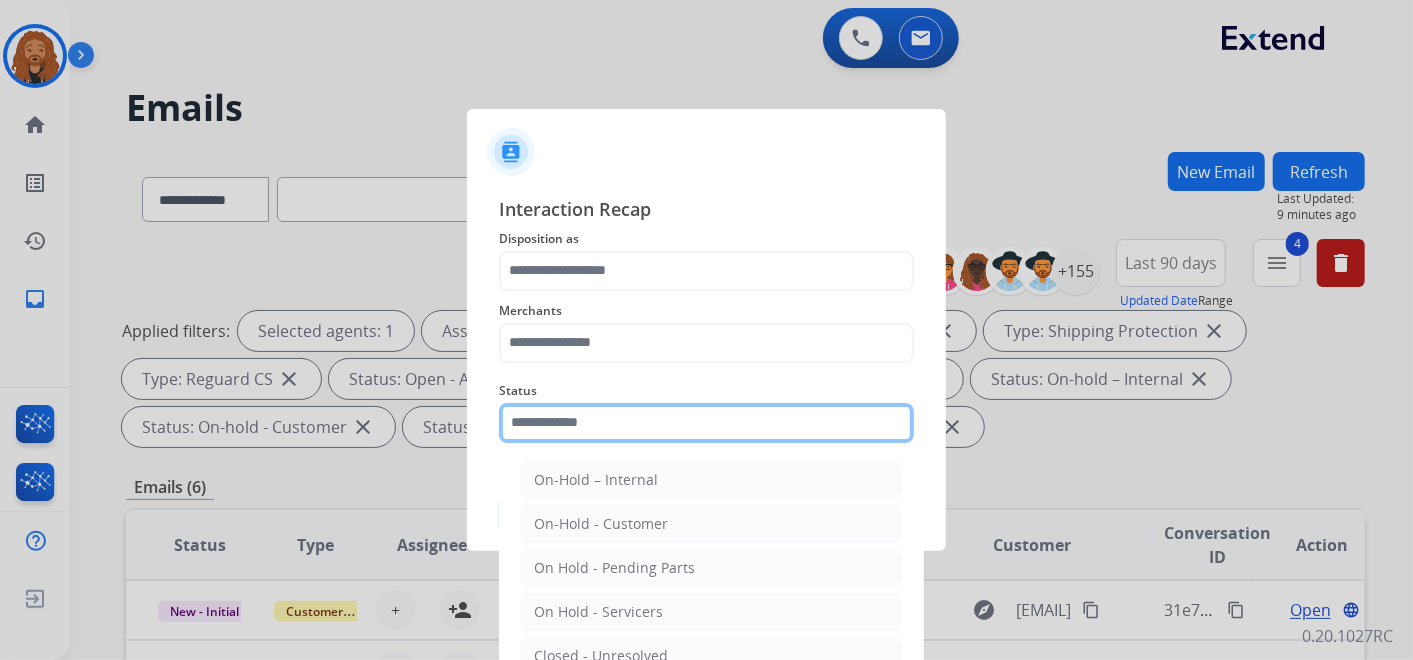 click 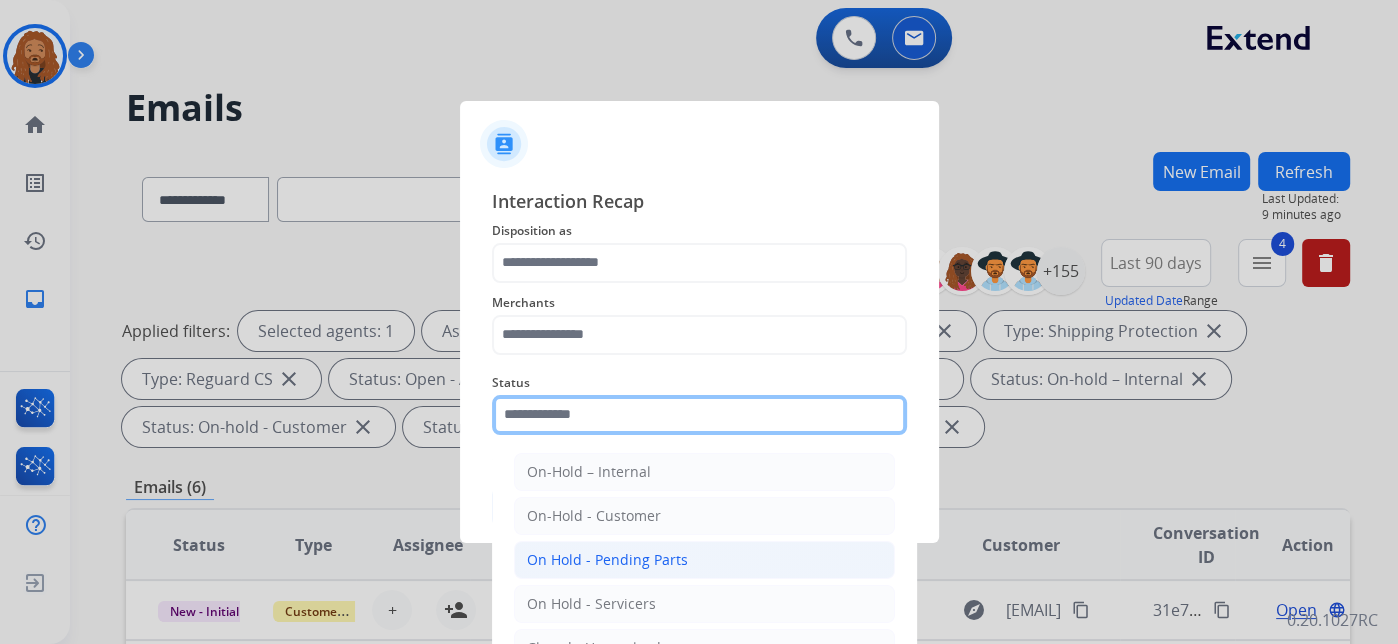 scroll, scrollTop: 114, scrollLeft: 0, axis: vertical 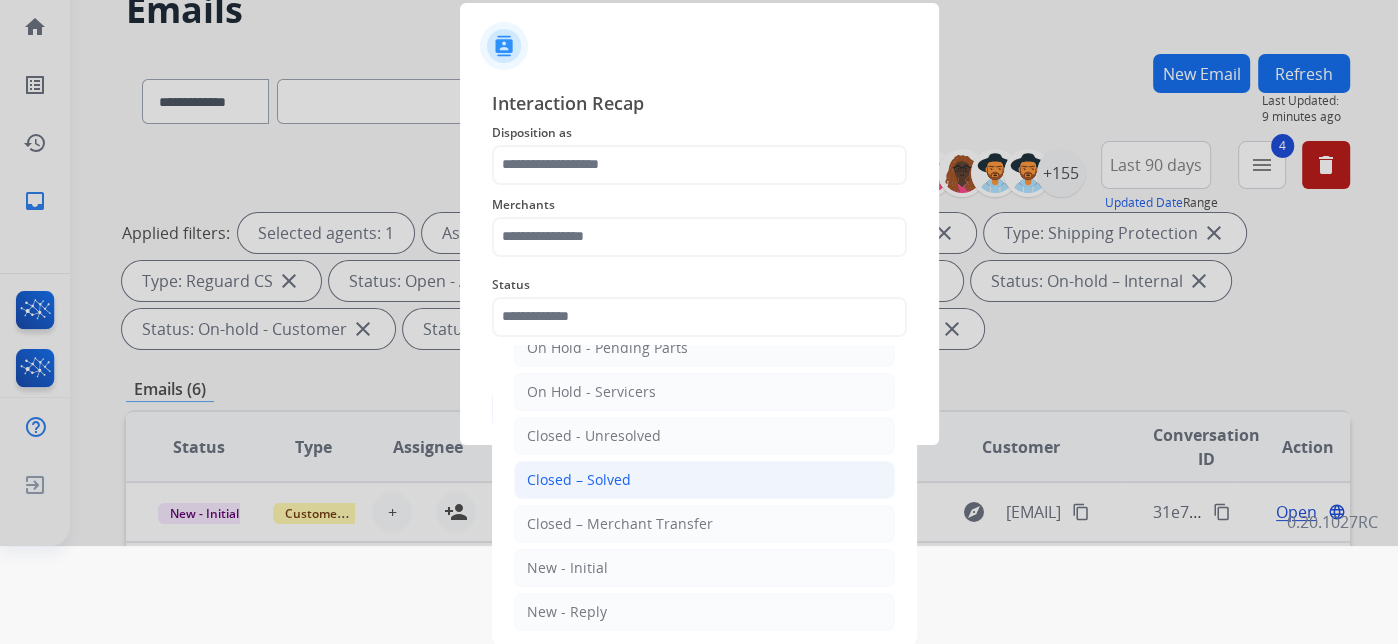 click on "Closed – Solved" 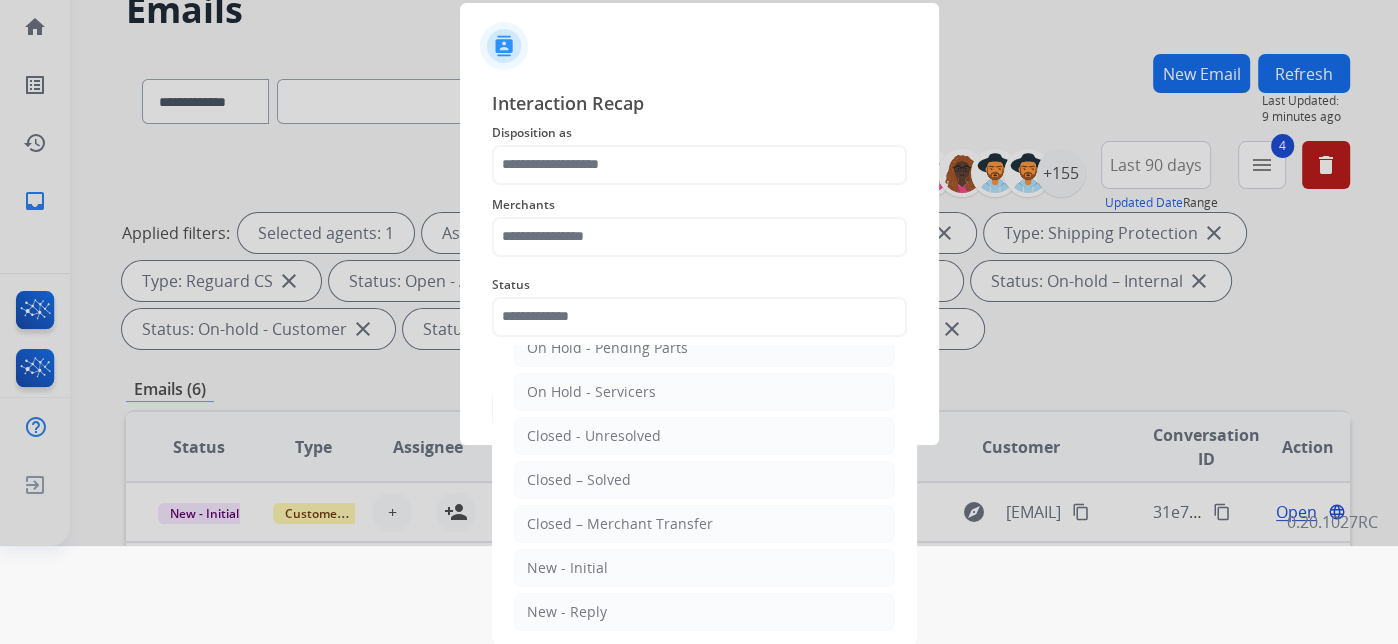 type on "**********" 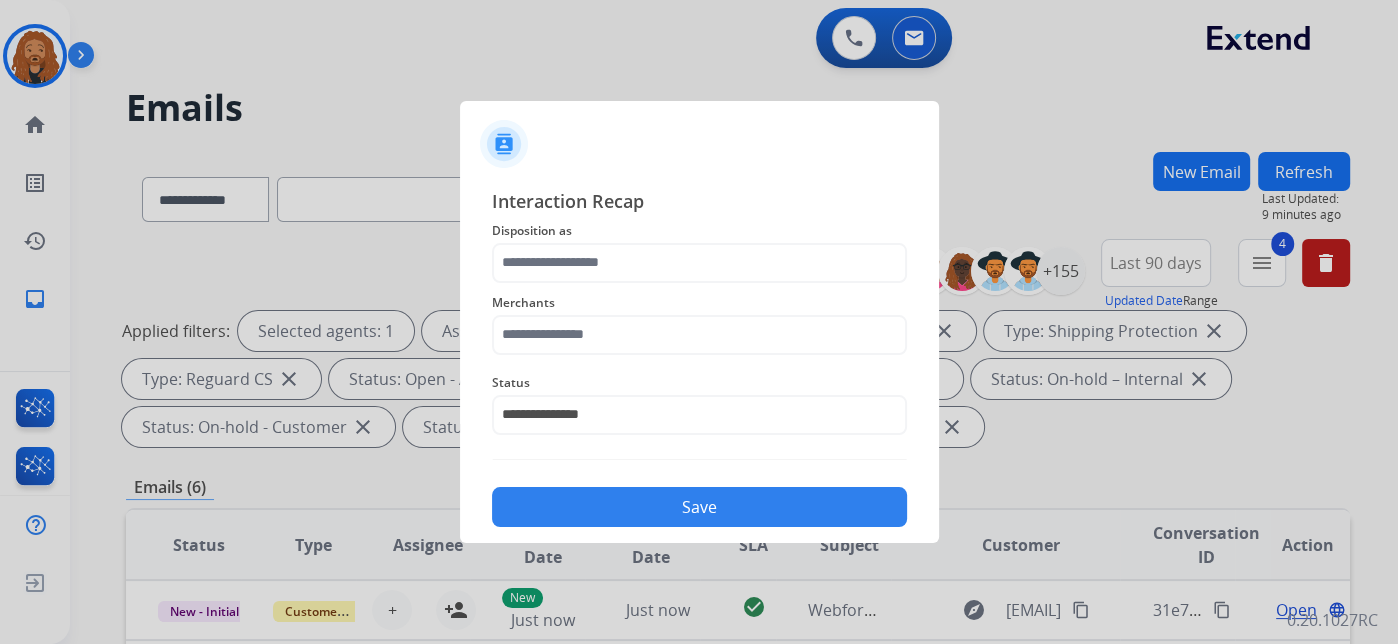 scroll, scrollTop: 0, scrollLeft: 0, axis: both 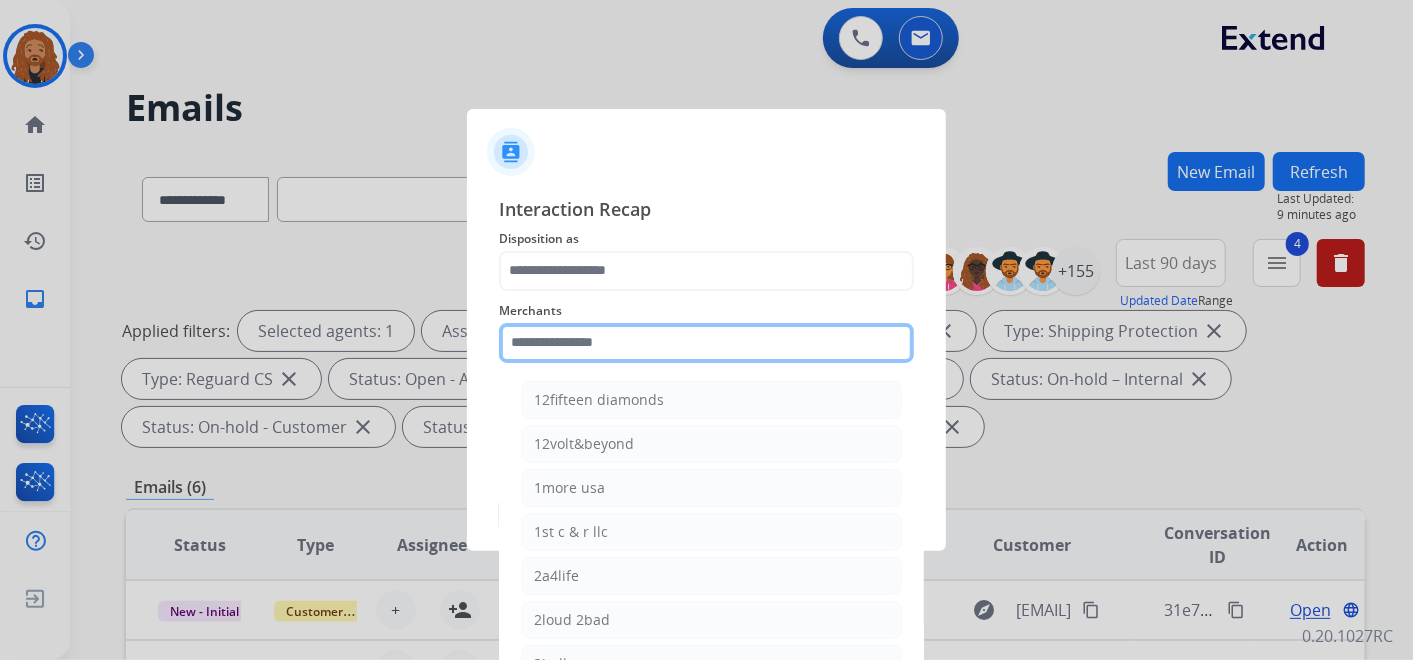 click 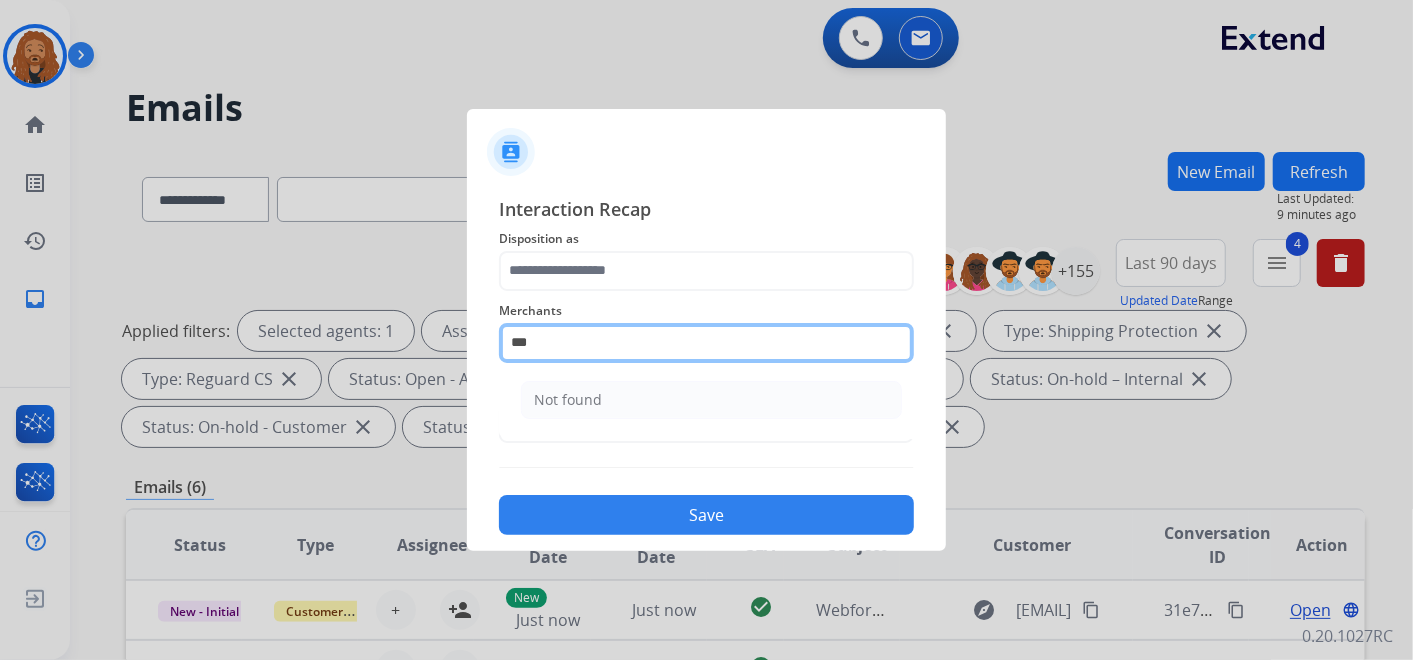 scroll, scrollTop: 0, scrollLeft: 0, axis: both 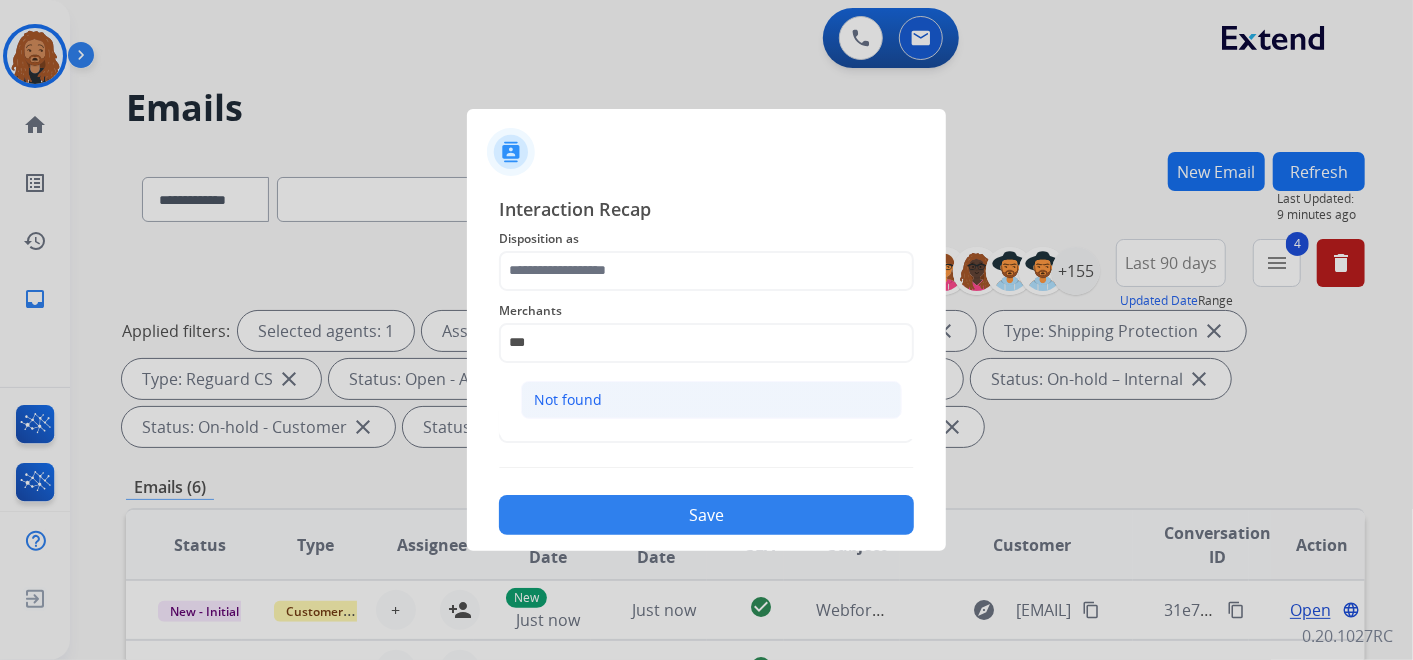 click on "Not found" 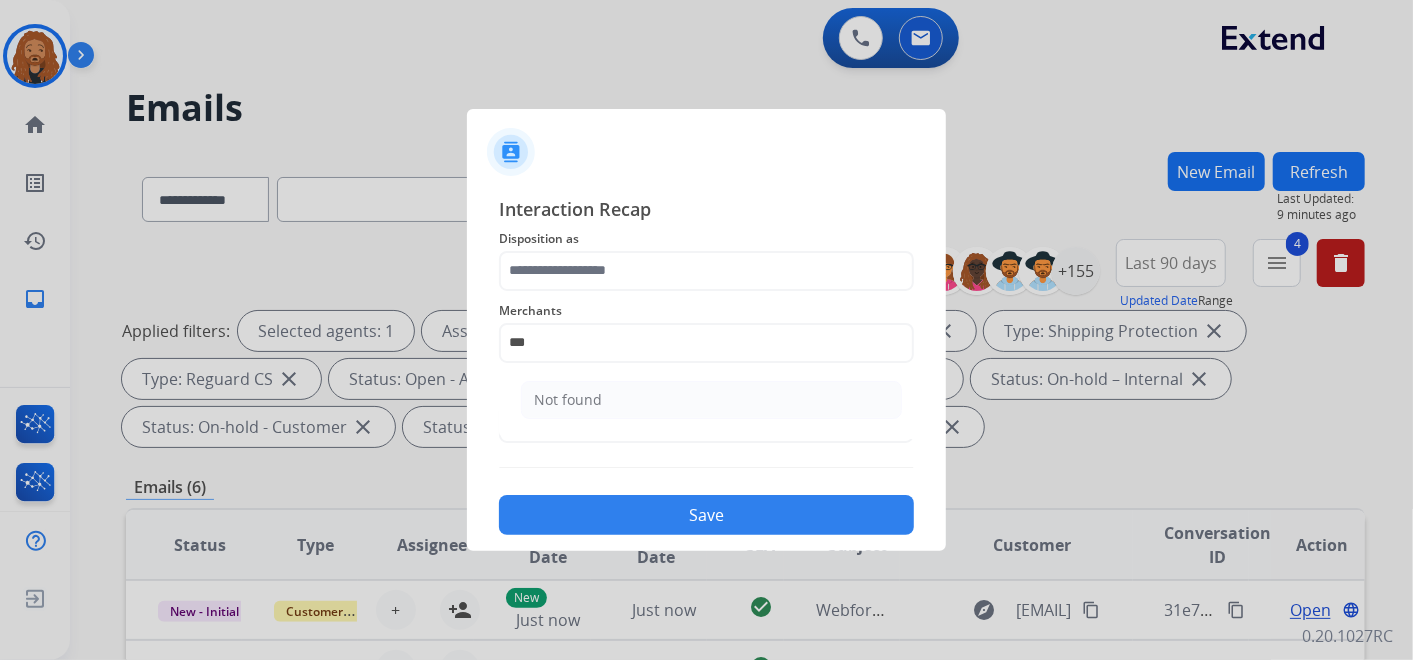 type on "*********" 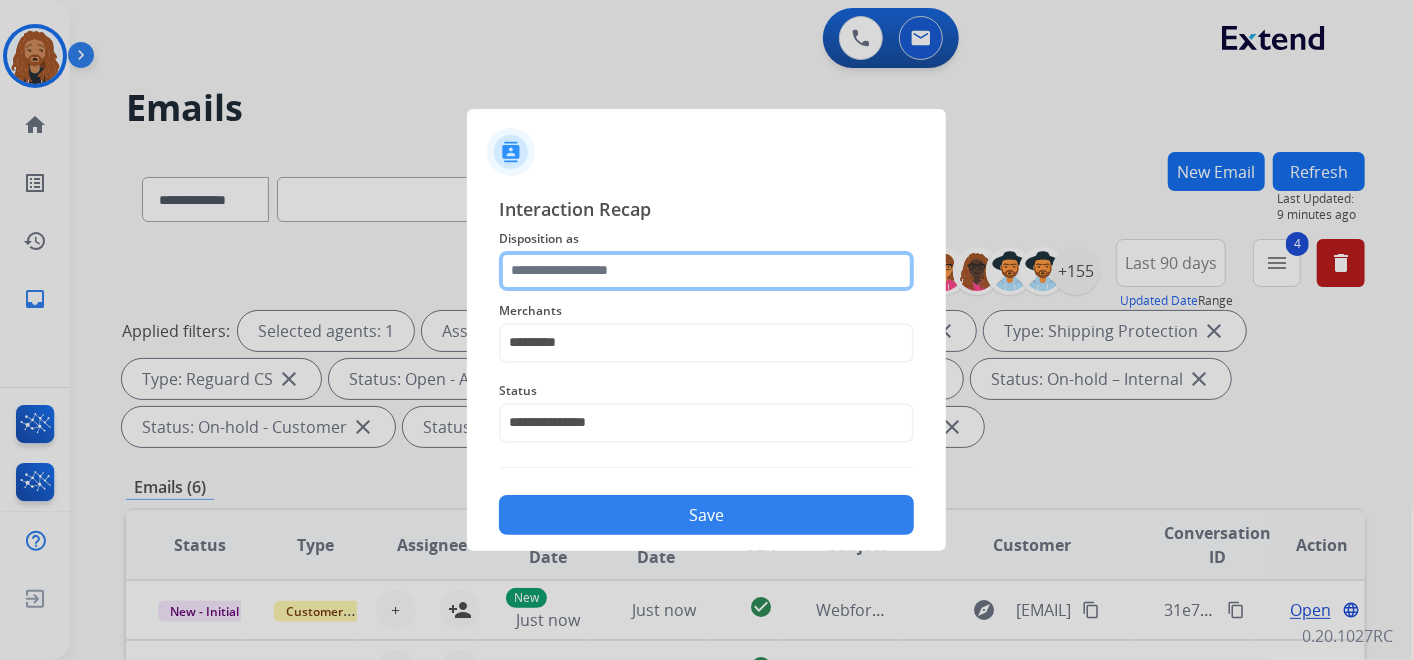 click 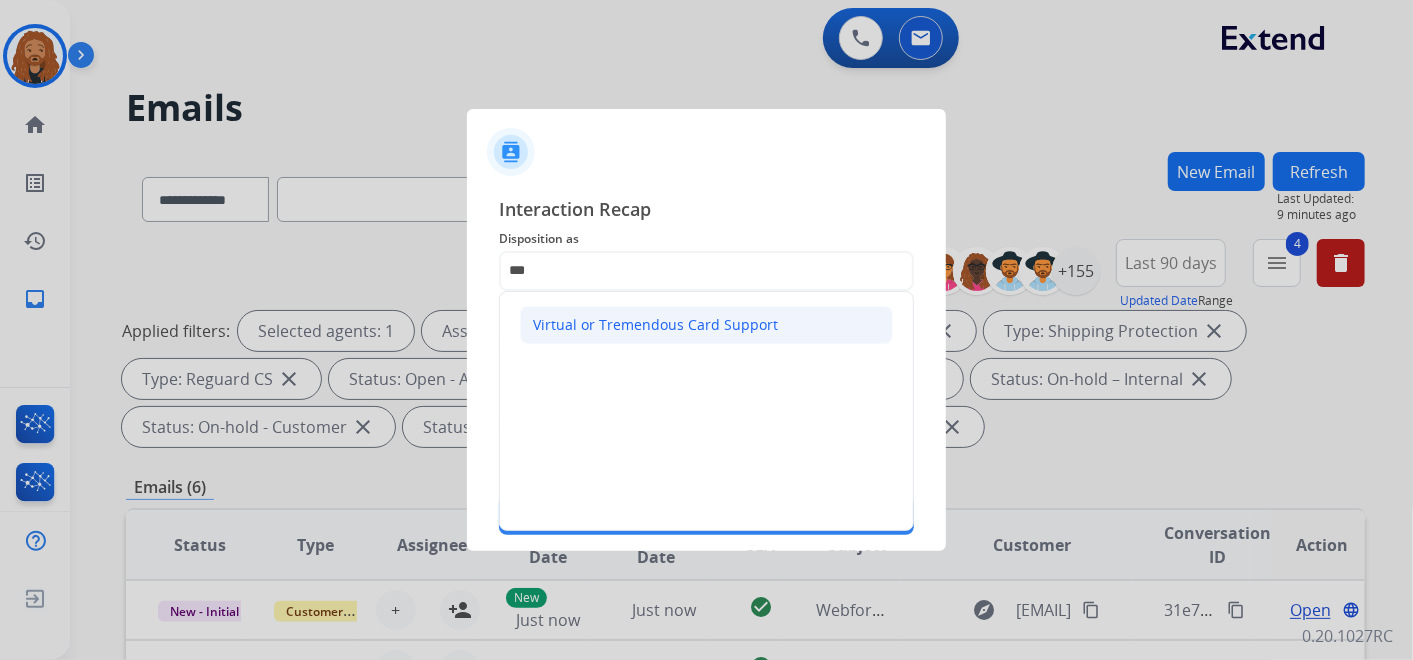 click on "Virtual or Tremendous Card Support" 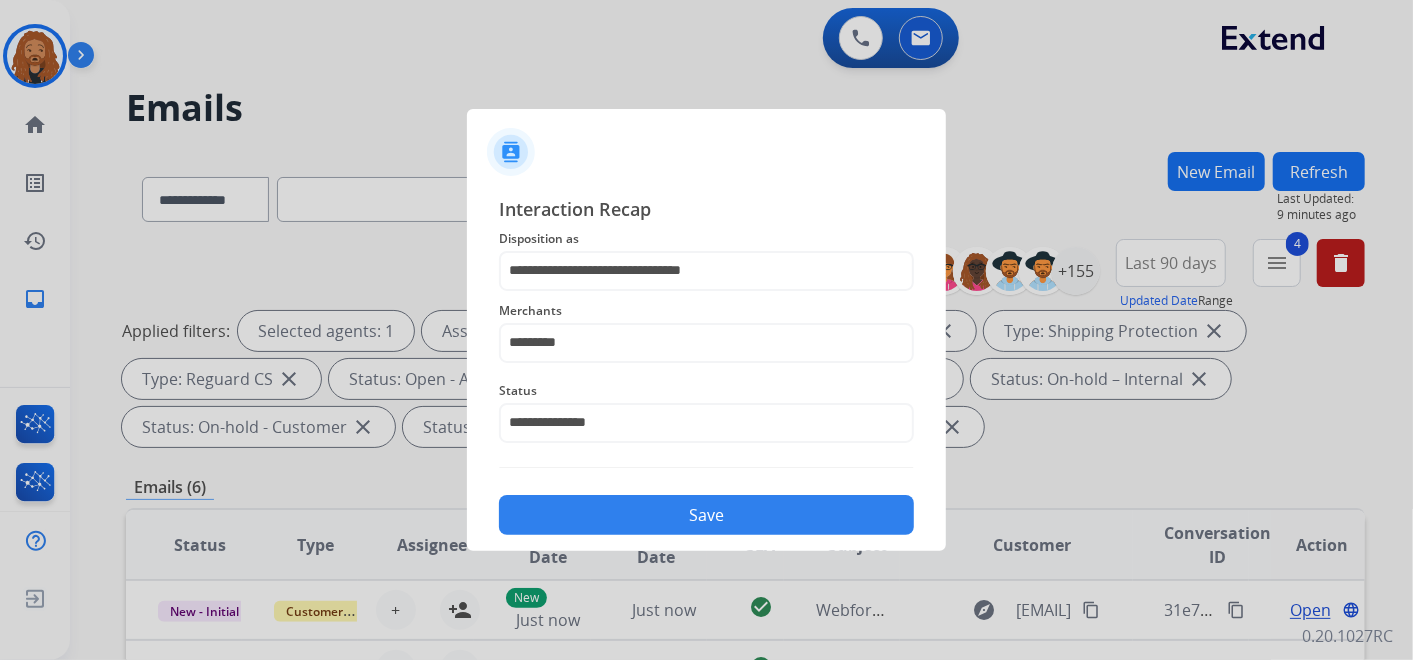 click on "Save" 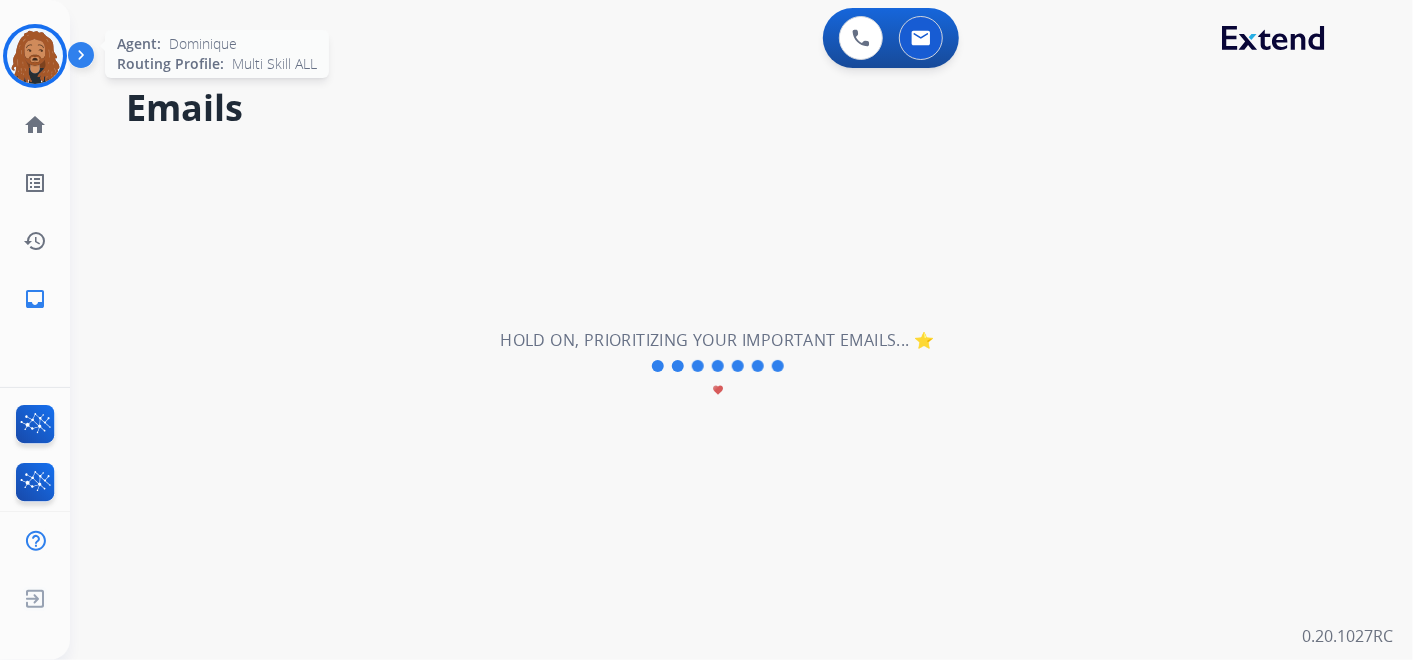 click at bounding box center [35, 56] 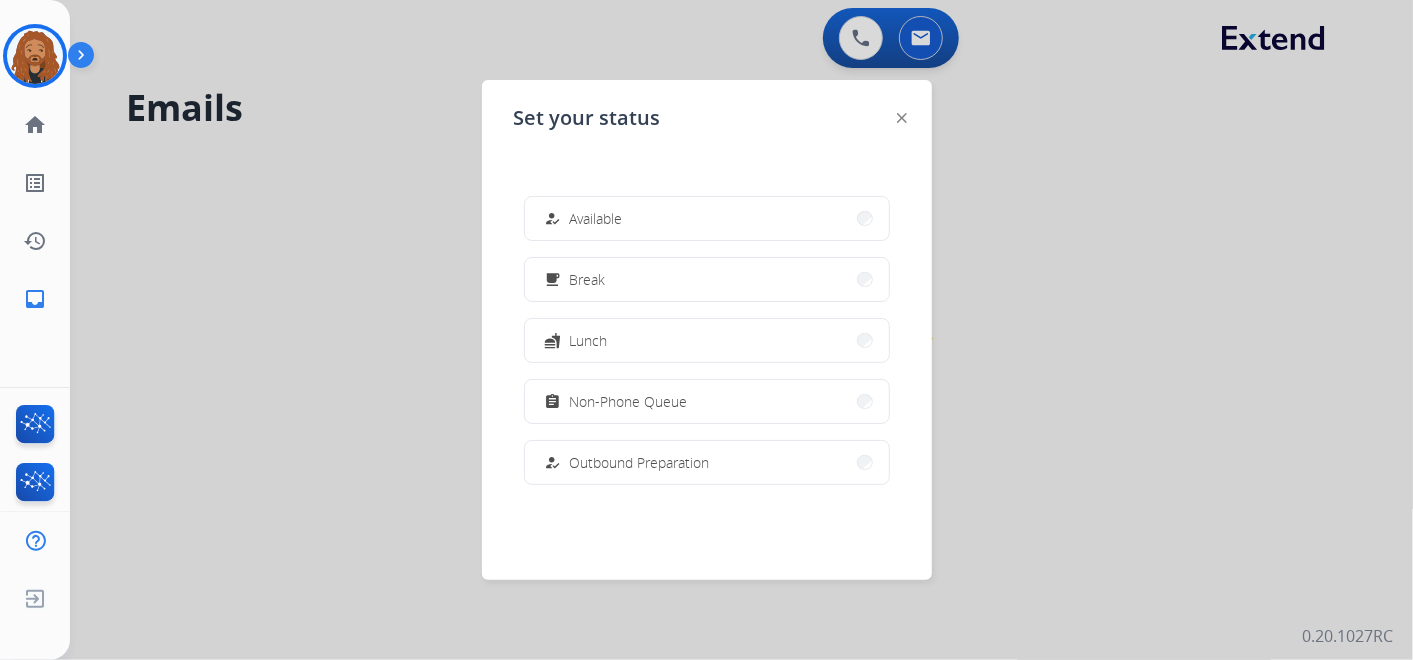 click on "how_to_reg Available" at bounding box center (707, 218) 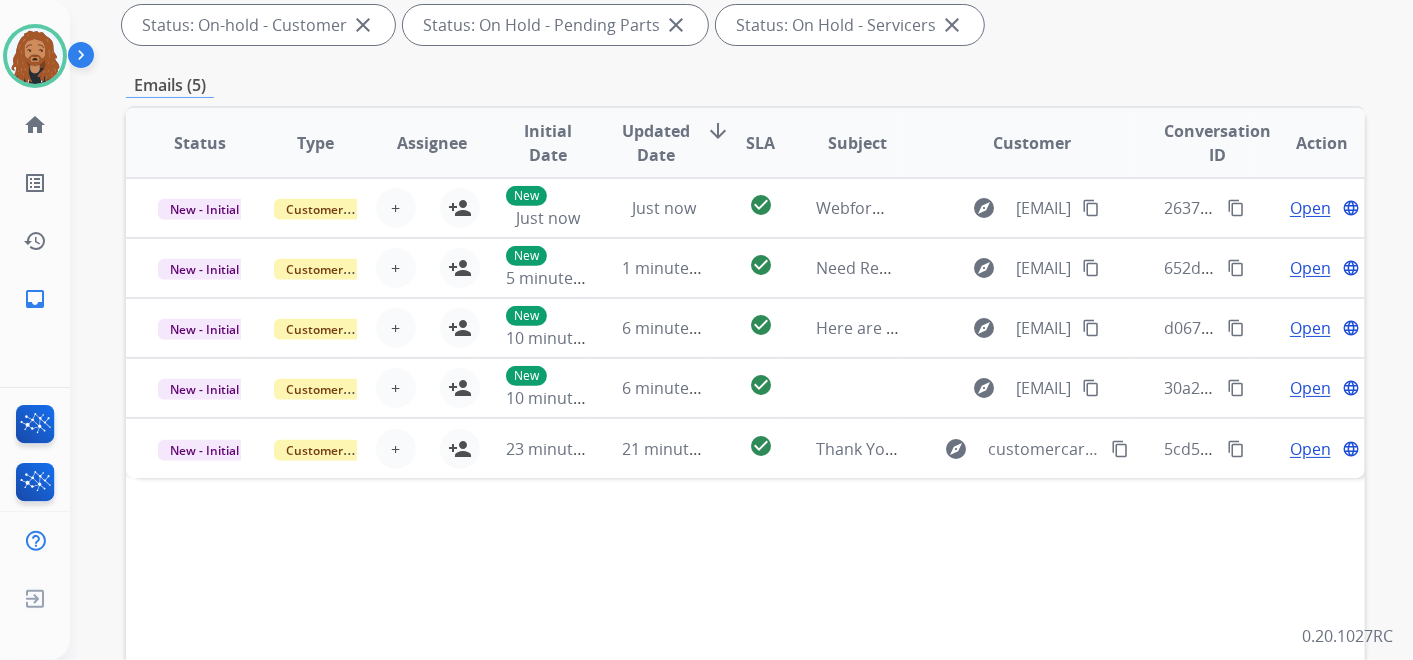 scroll, scrollTop: 555, scrollLeft: 0, axis: vertical 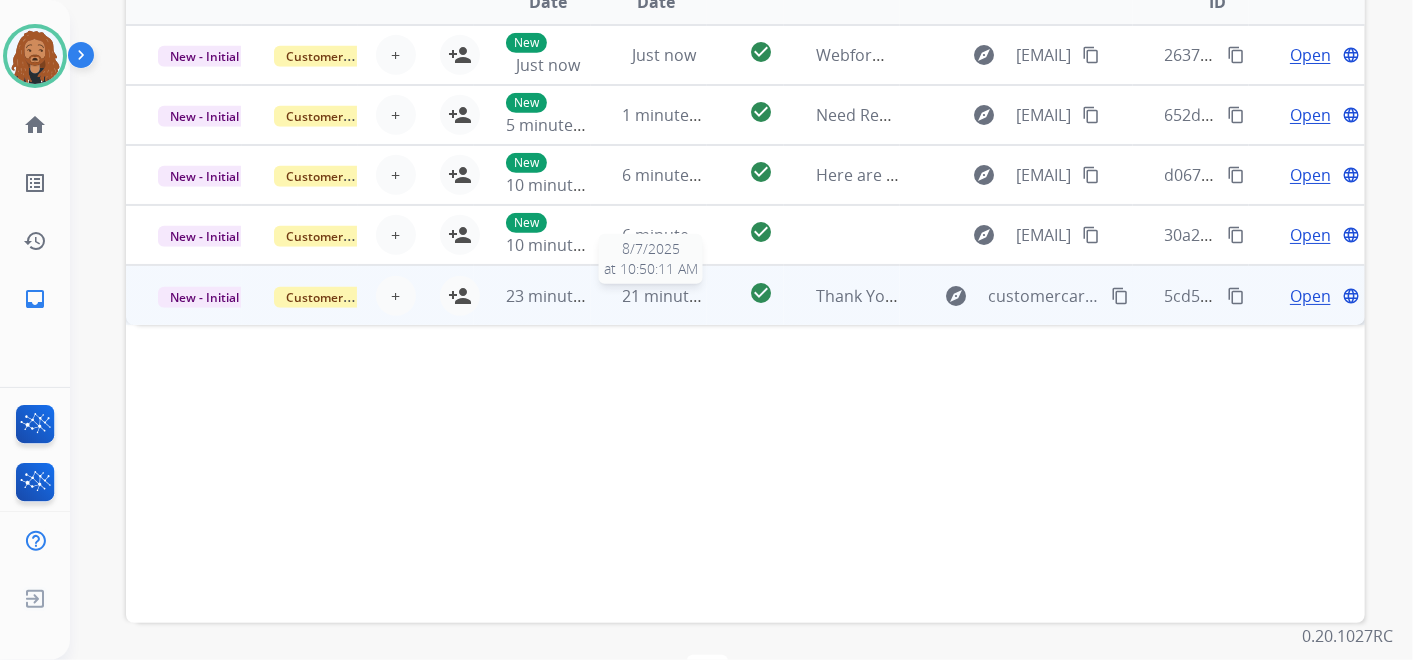 click on "21 minutes ago" at bounding box center [681, 296] 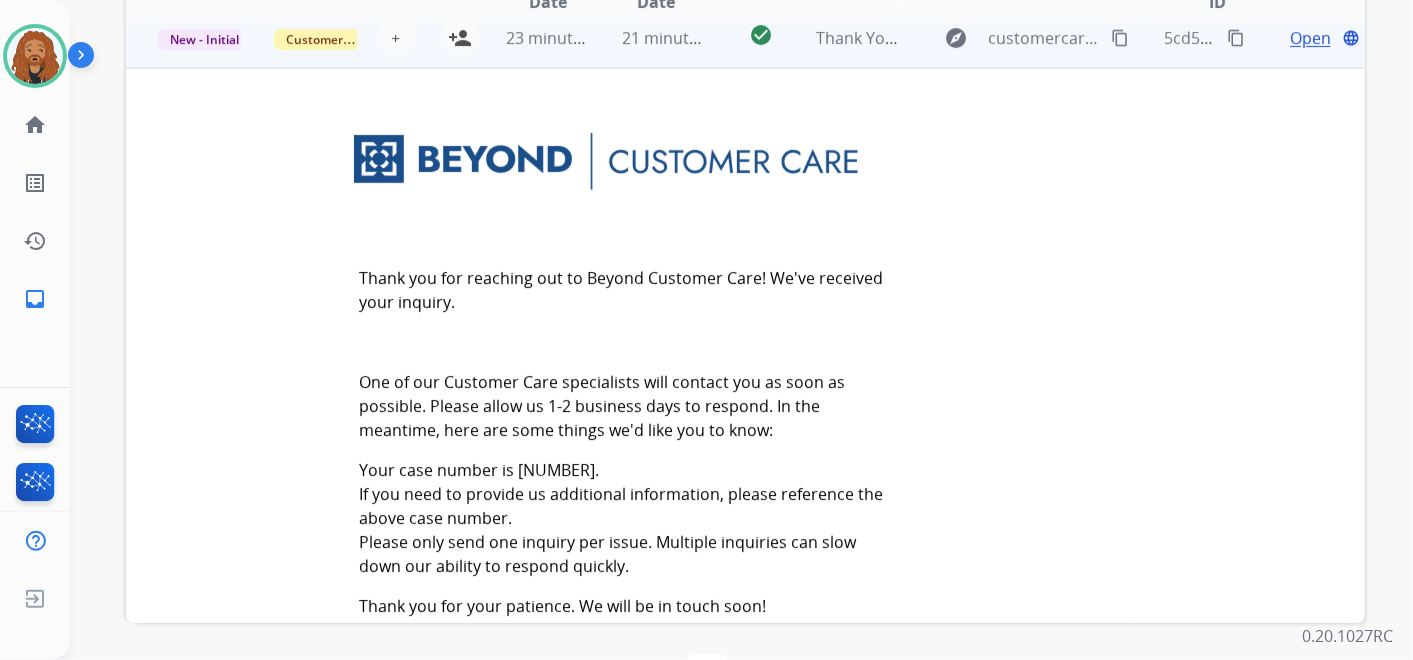 scroll, scrollTop: 222, scrollLeft: 0, axis: vertical 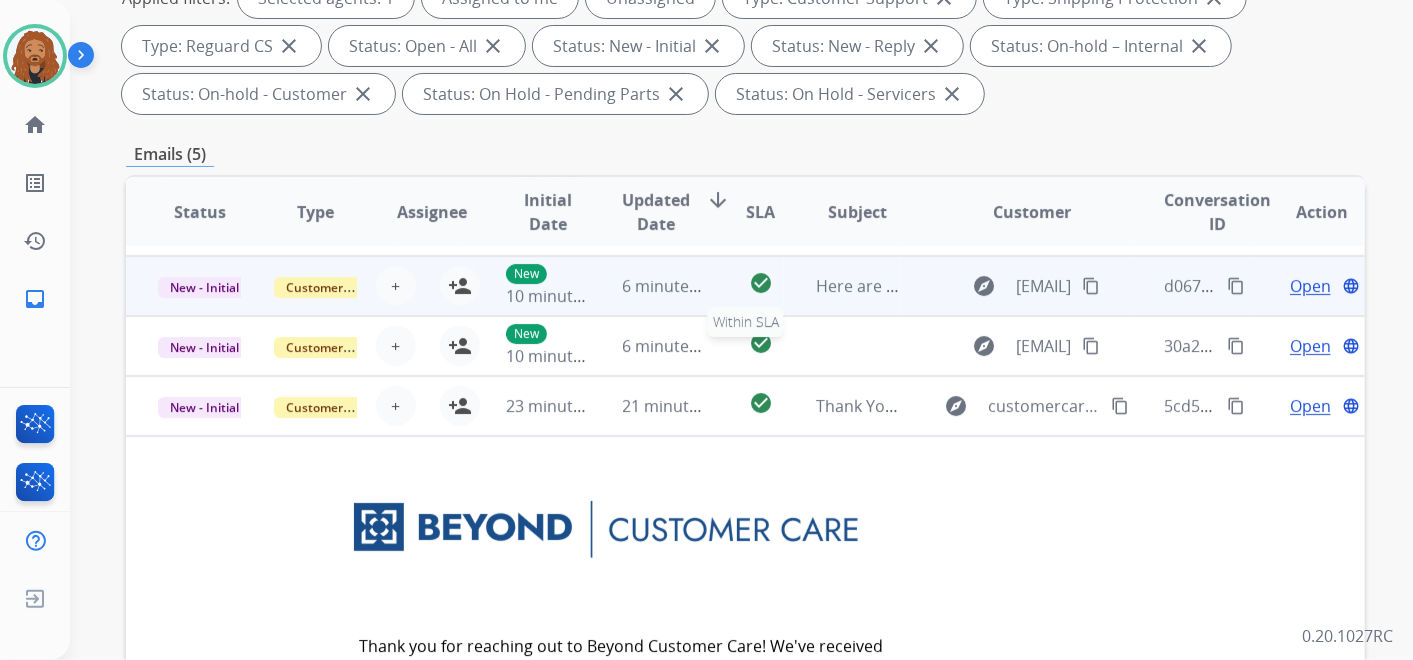 drag, startPoint x: 737, startPoint y: 357, endPoint x: 724, endPoint y: 373, distance: 20.615528 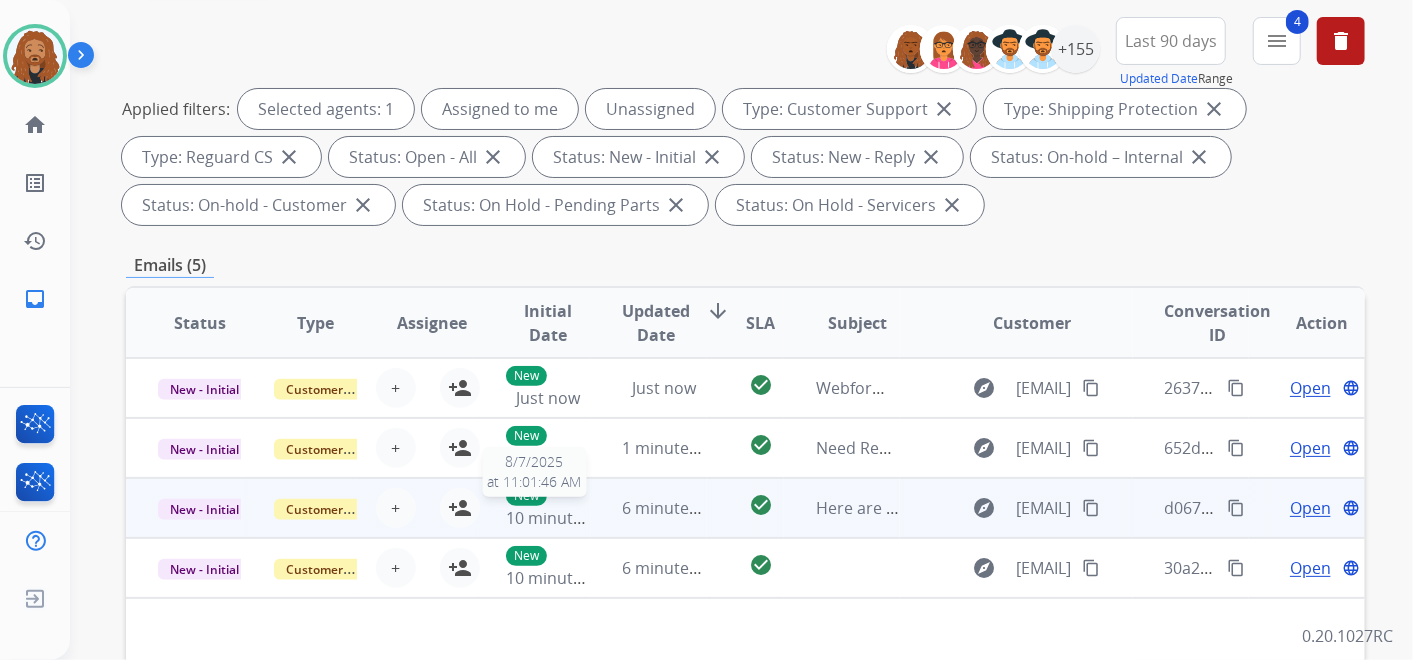 scroll, scrollTop: 333, scrollLeft: 0, axis: vertical 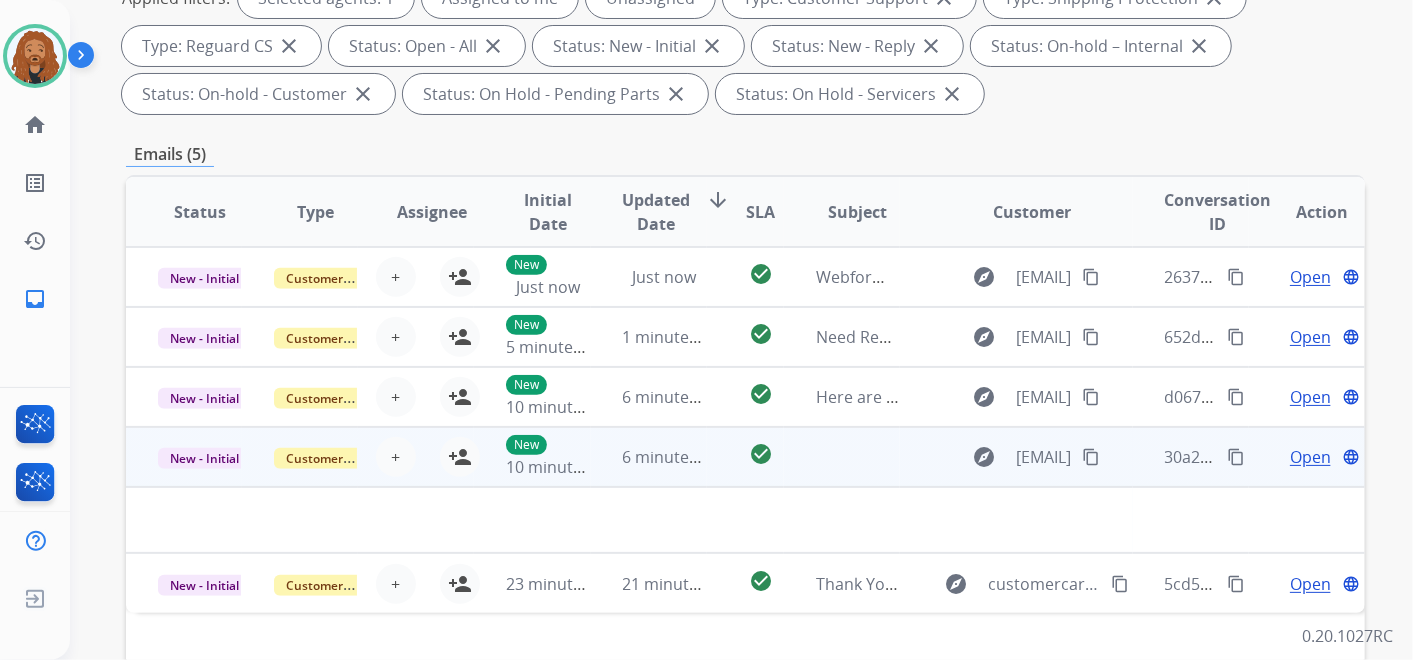 click on "6 minutes ago" at bounding box center (649, 457) 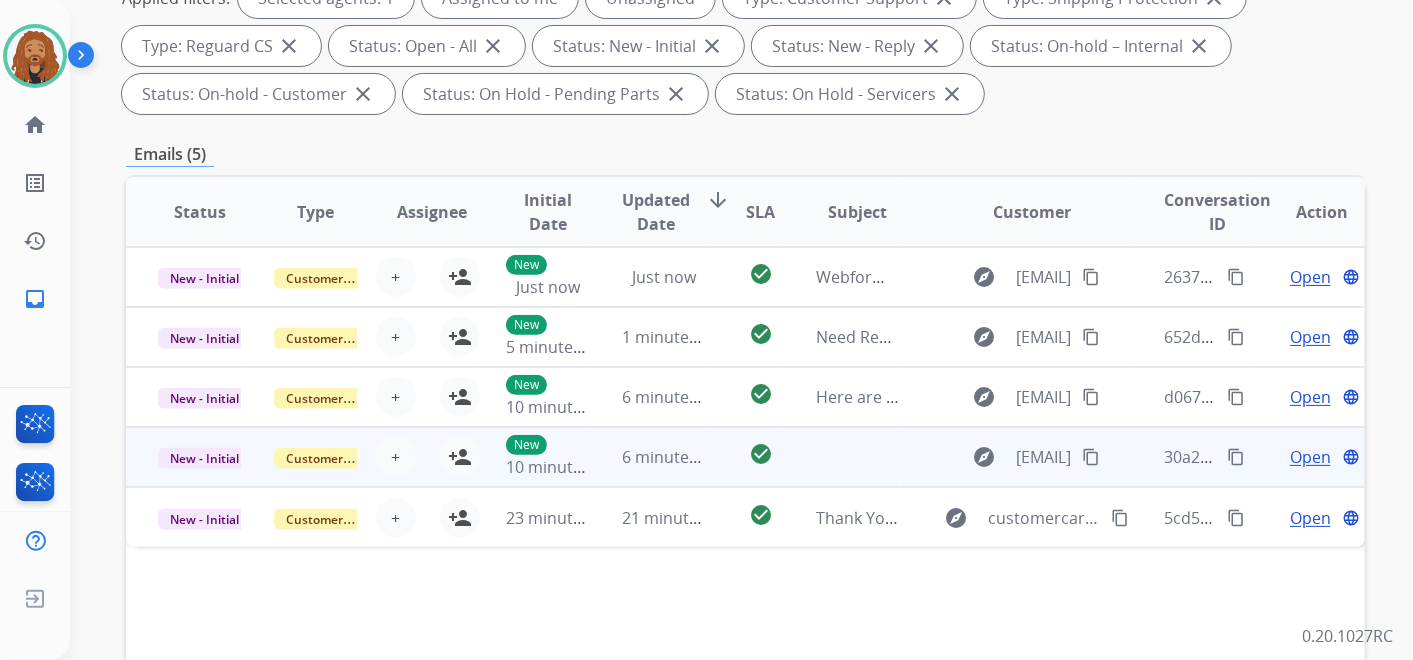 click on "6 minutes ago" at bounding box center (649, 457) 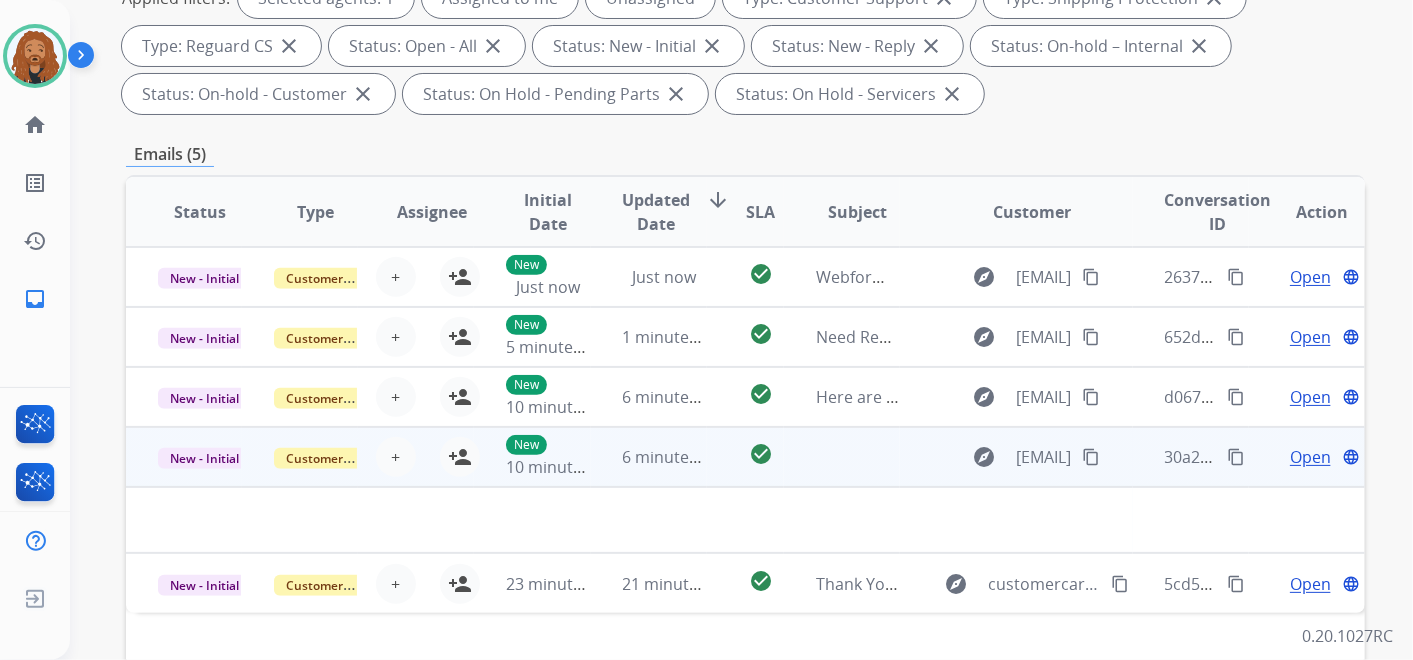 click on "Open" at bounding box center (1310, 457) 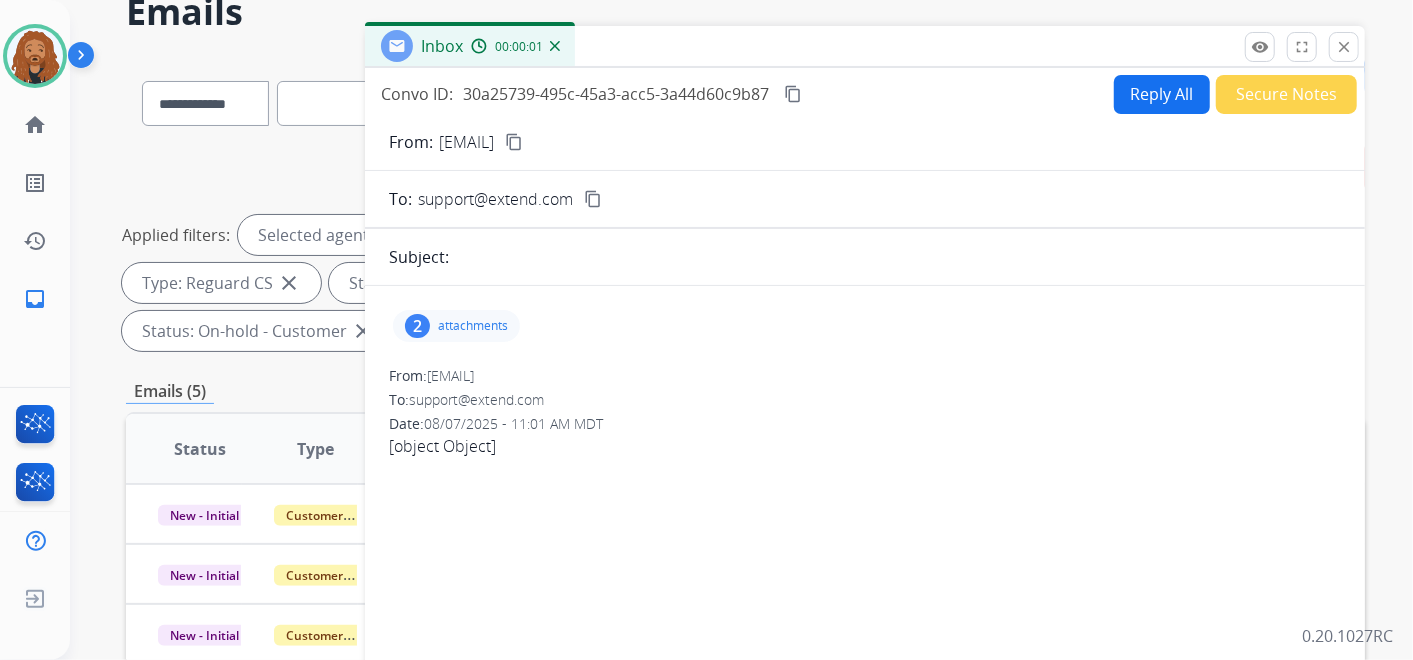scroll, scrollTop: 0, scrollLeft: 0, axis: both 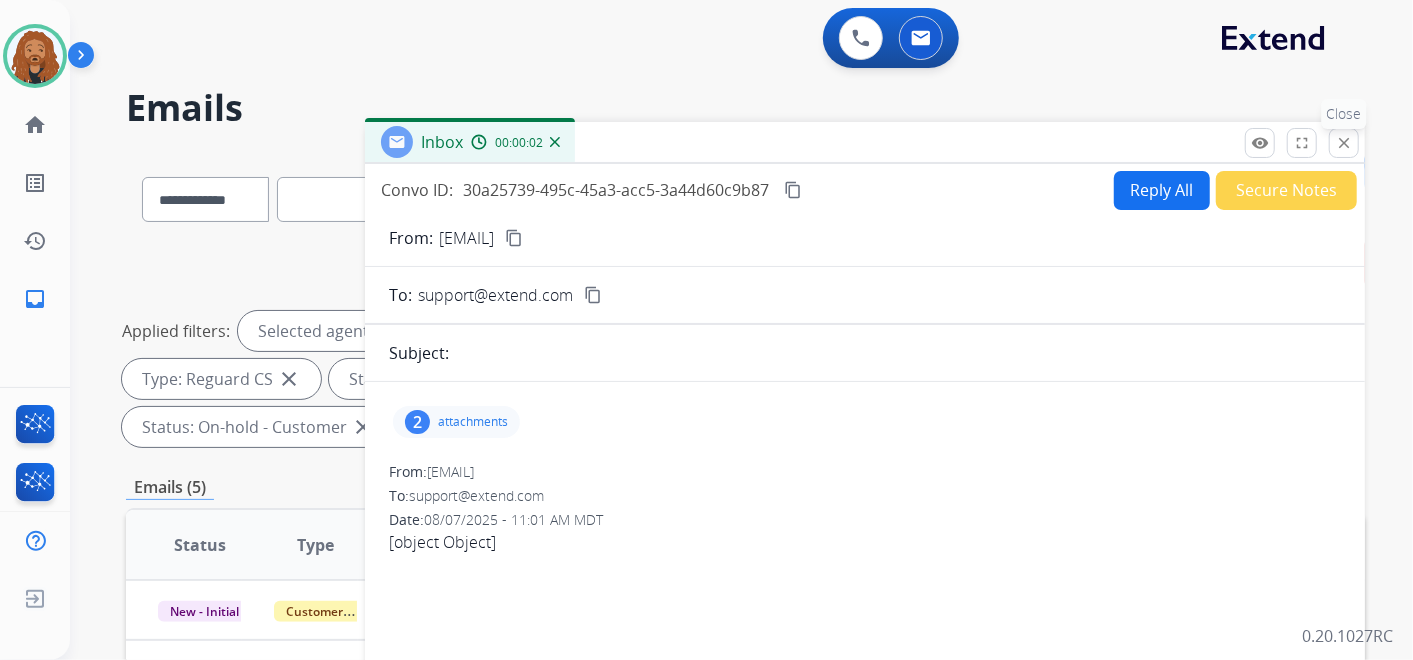 click on "close Close" at bounding box center (1344, 143) 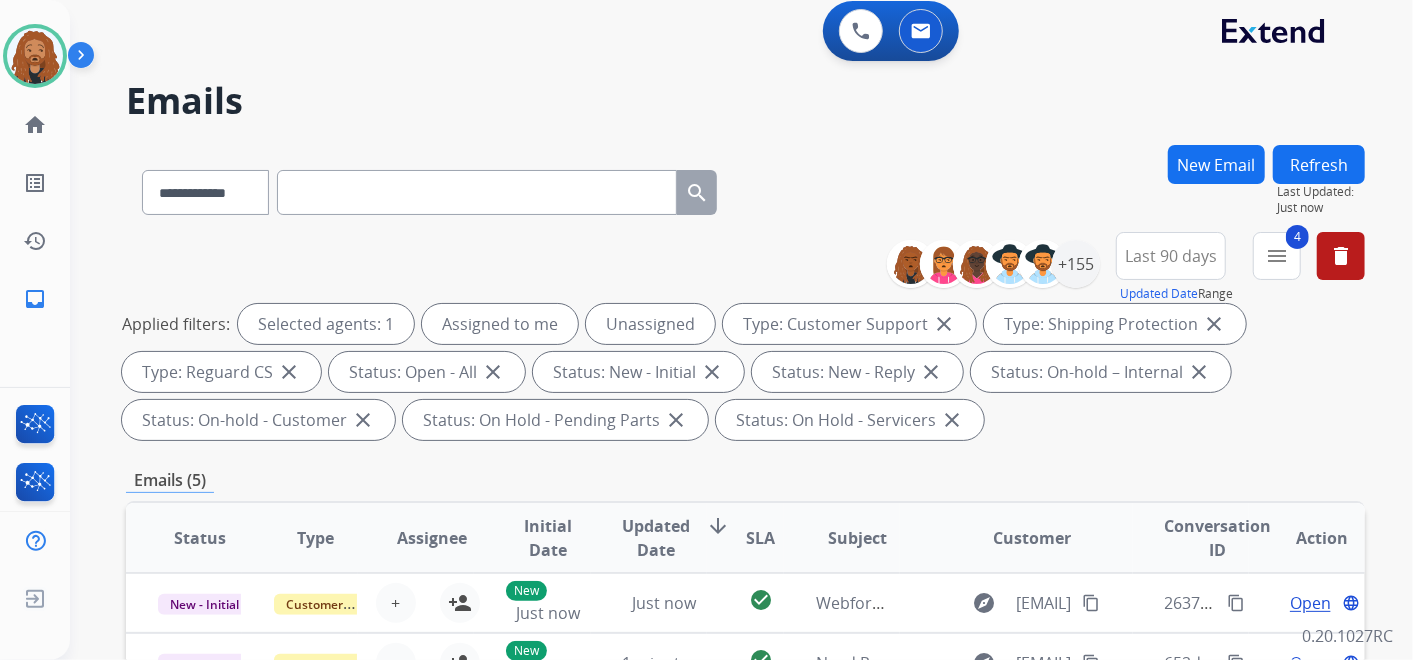 scroll, scrollTop: 0, scrollLeft: 0, axis: both 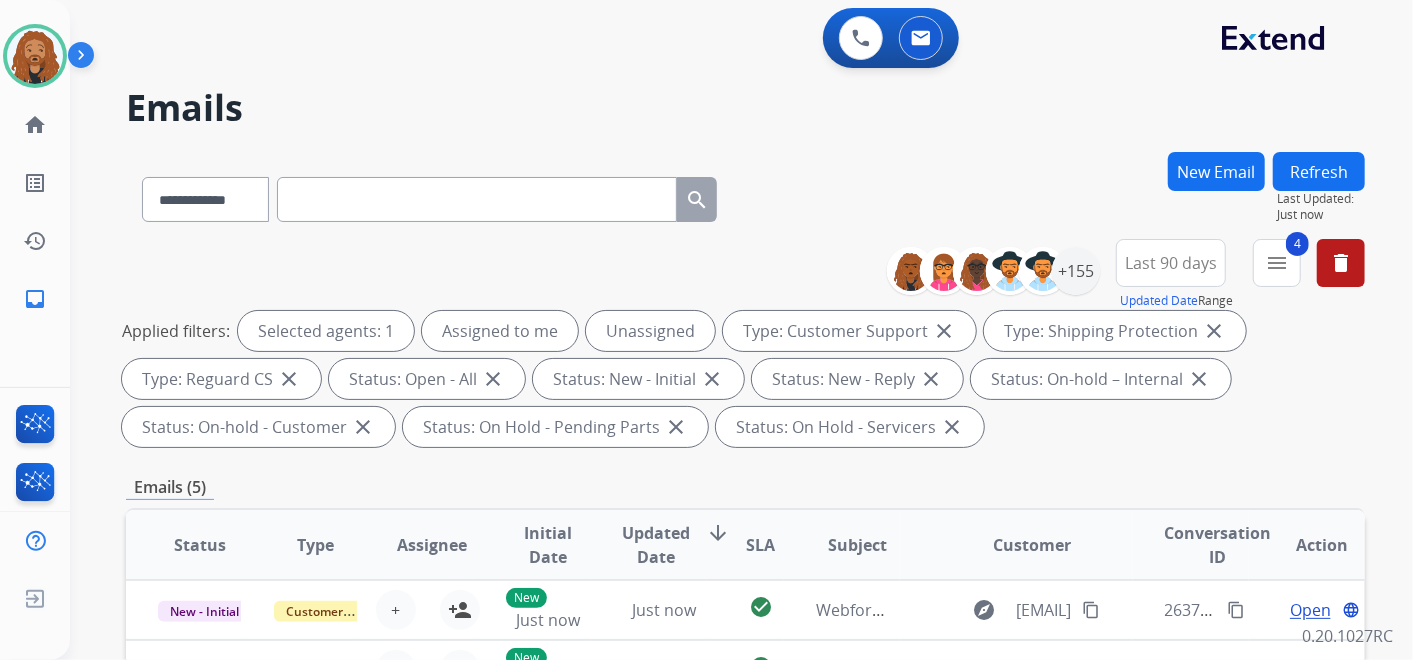 click on "Refresh" at bounding box center [1319, 171] 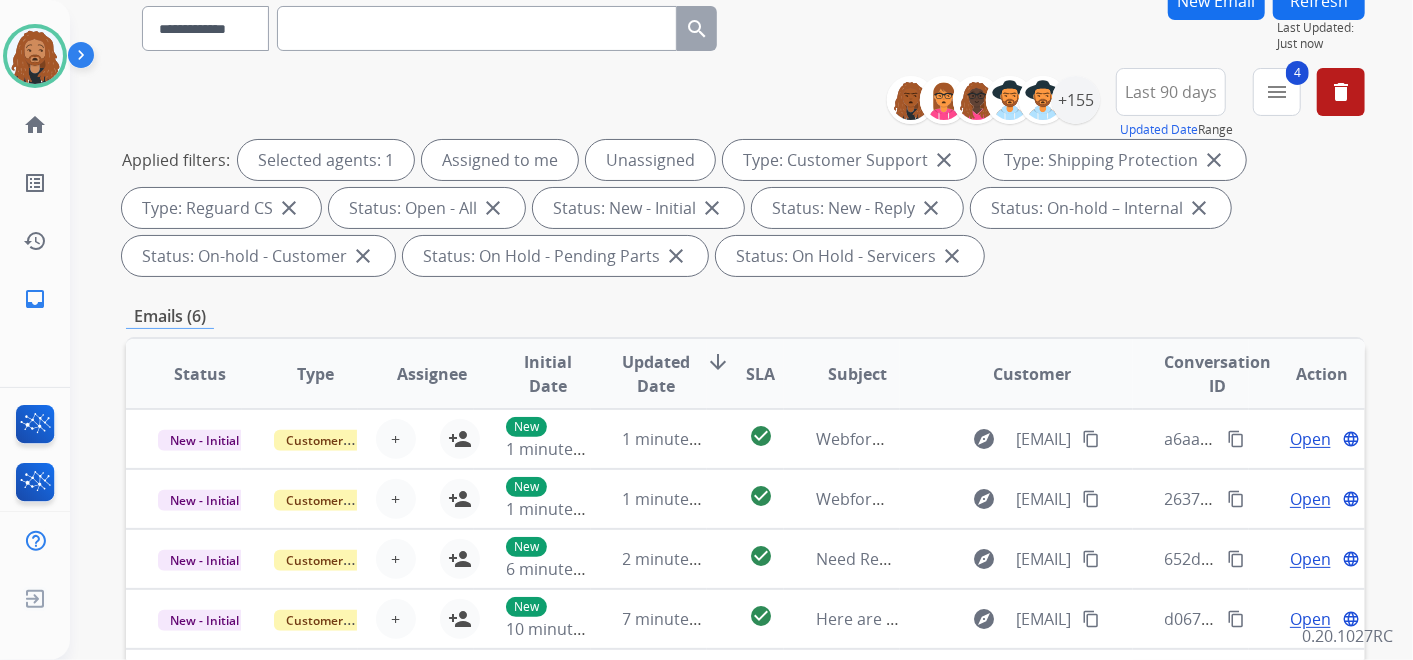 scroll, scrollTop: 444, scrollLeft: 0, axis: vertical 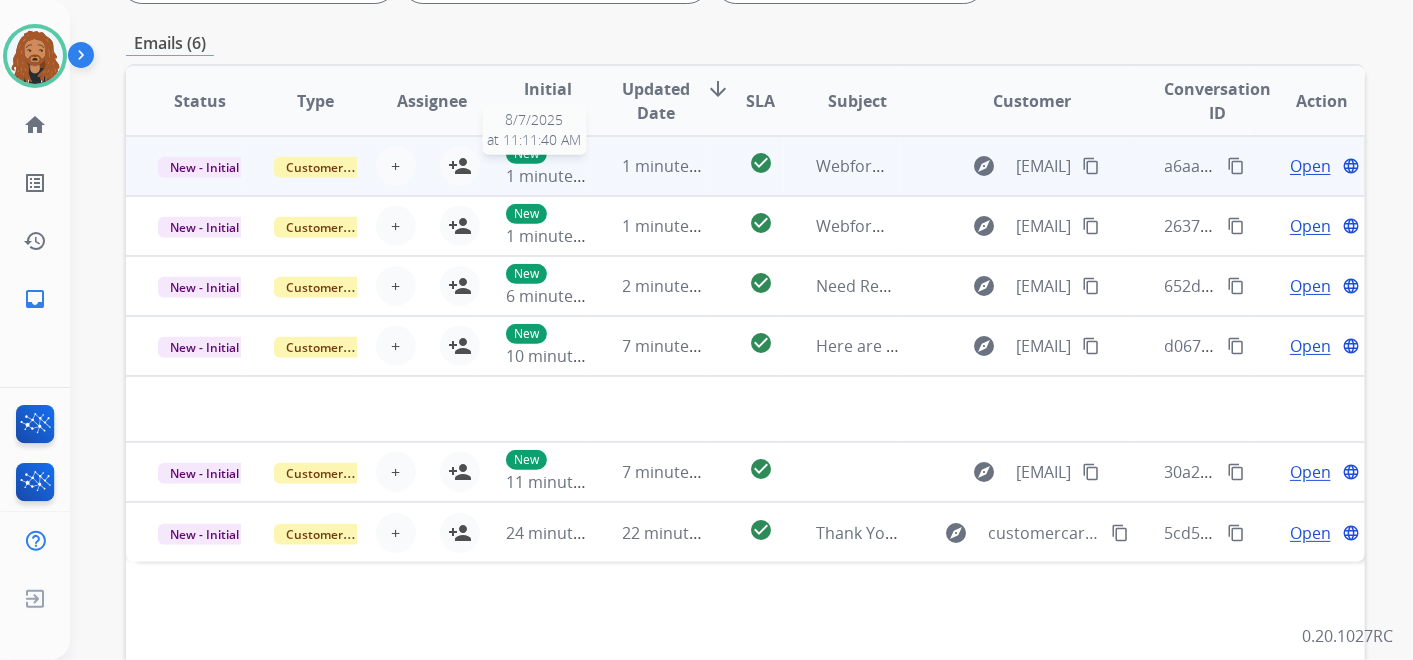 click on "1 minute ago" at bounding box center [649, 166] 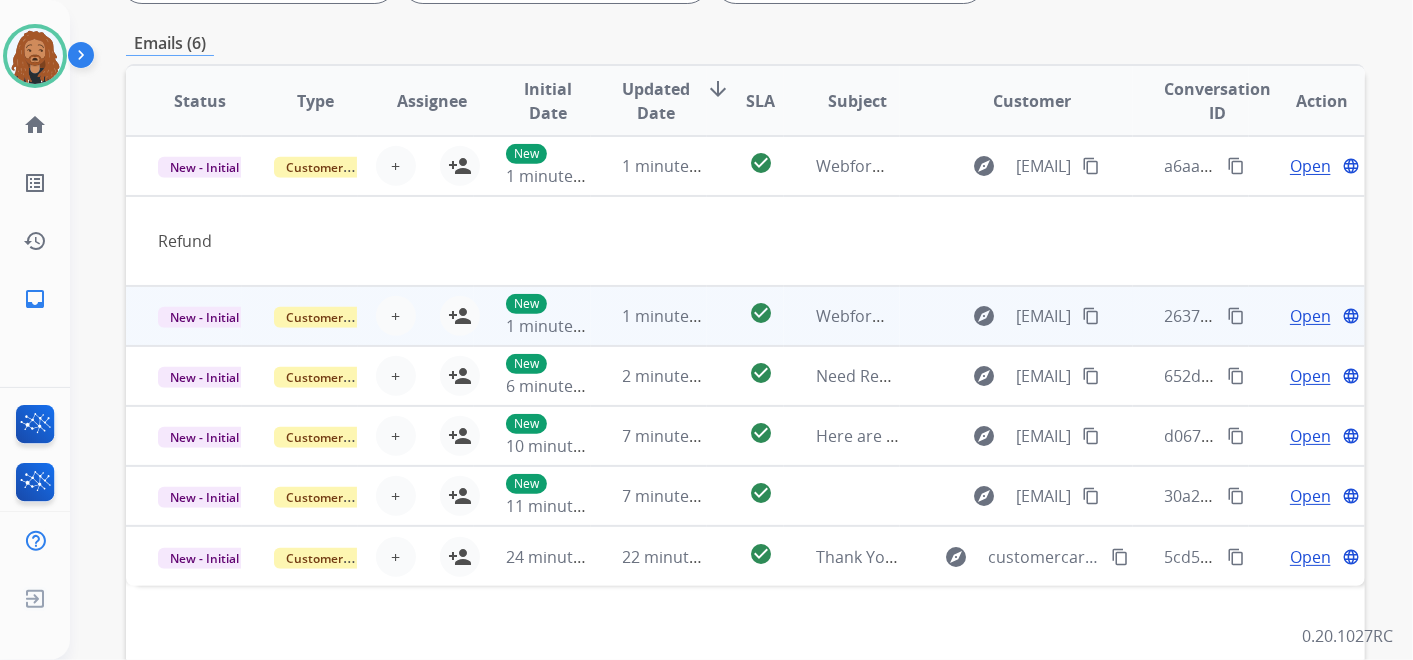 click on "Webform from heatherpfluger@gmail.com on 08/07/2025" at bounding box center [842, 316] 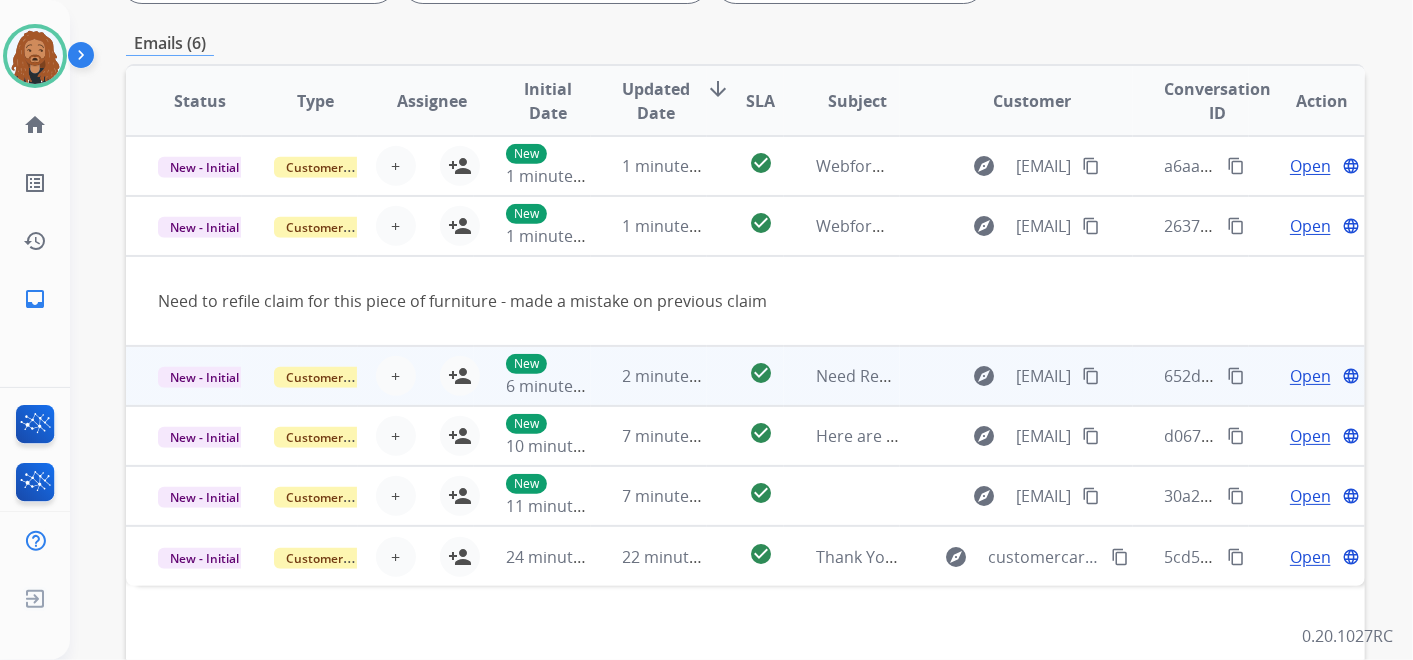 click on "Need Remote Control only" at bounding box center [842, 376] 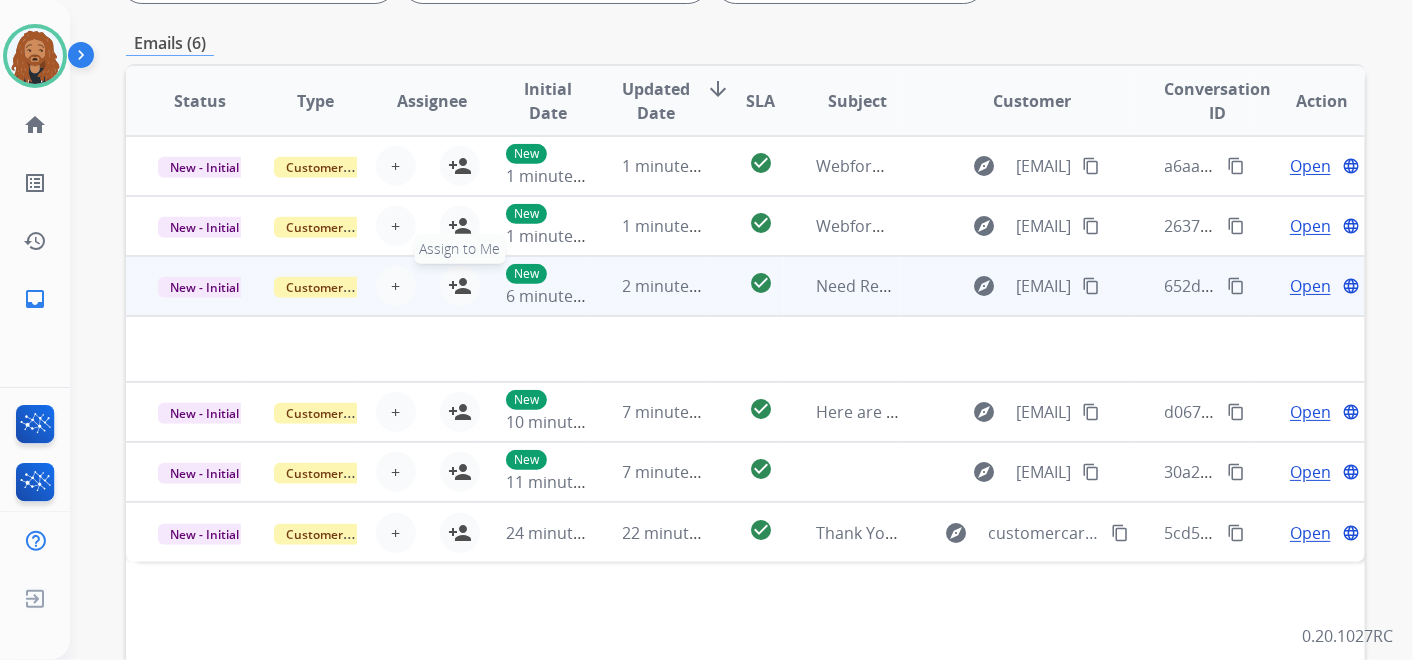 click on "person_add" at bounding box center (460, 286) 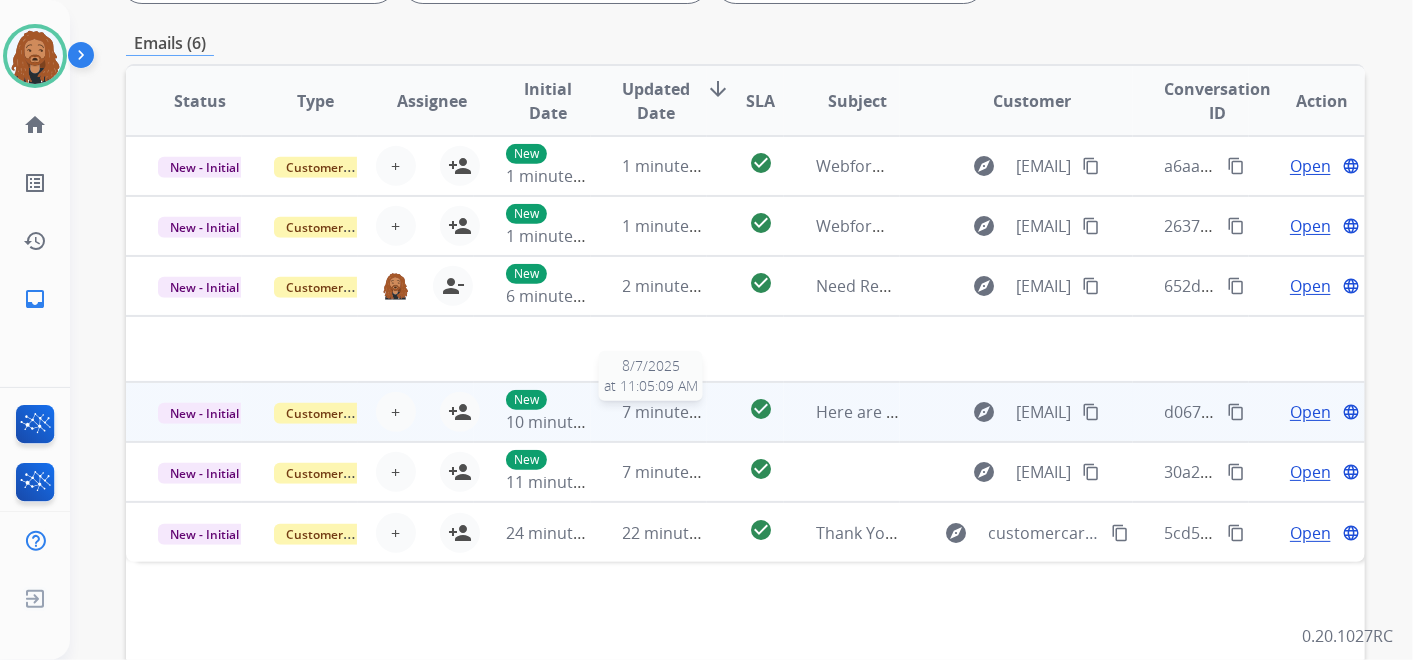 click on "7 minutes ago" at bounding box center (676, 412) 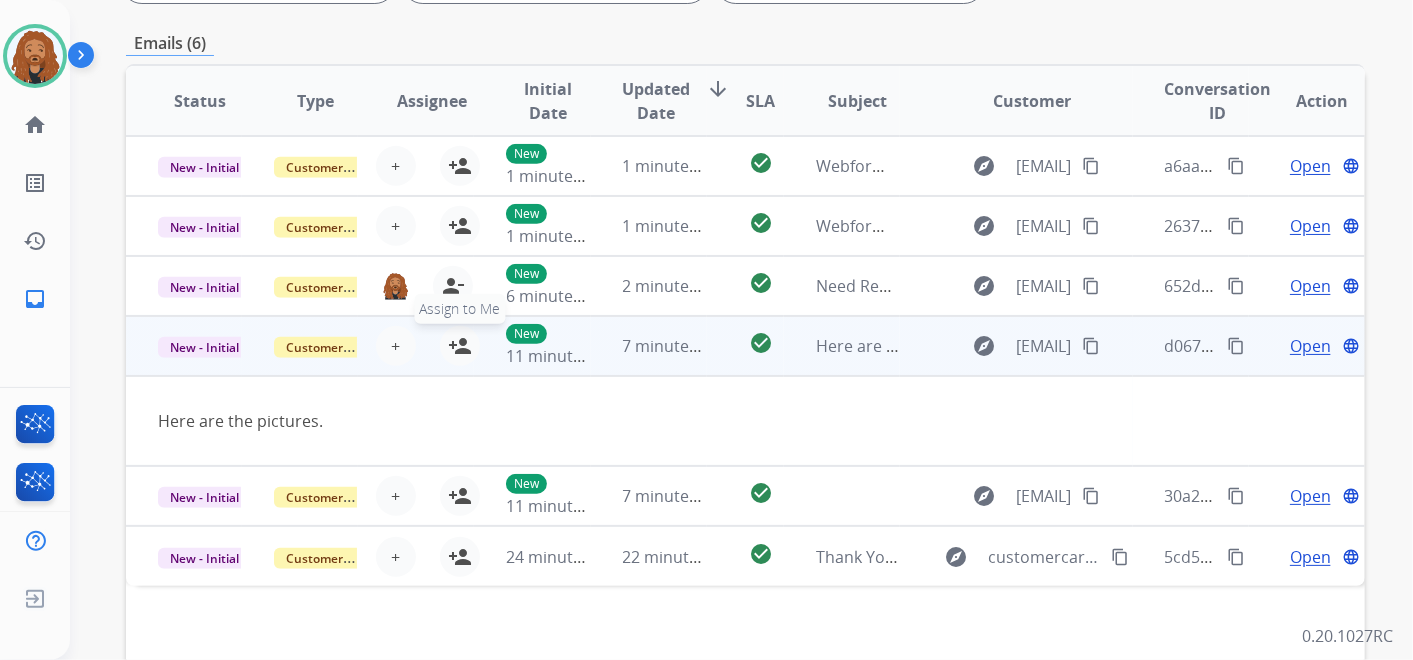 click on "person_add" at bounding box center (460, 346) 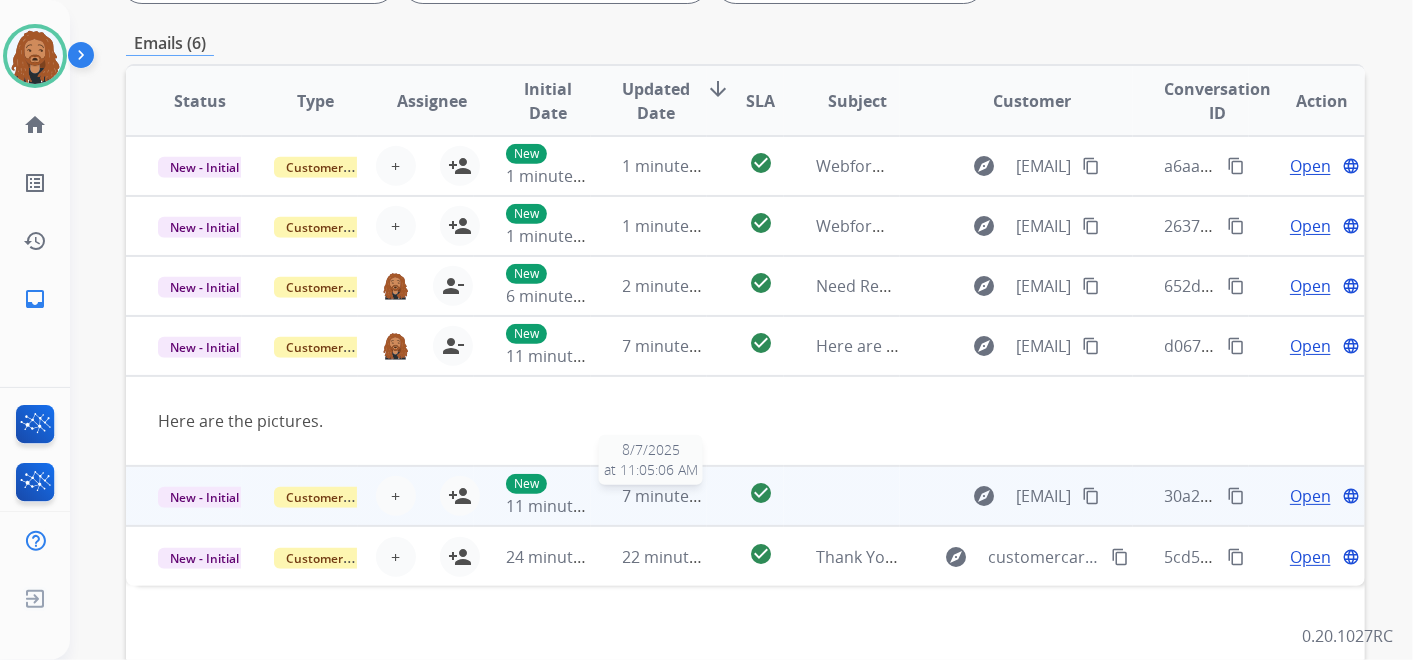 click on "7 minutes ago" at bounding box center [676, 496] 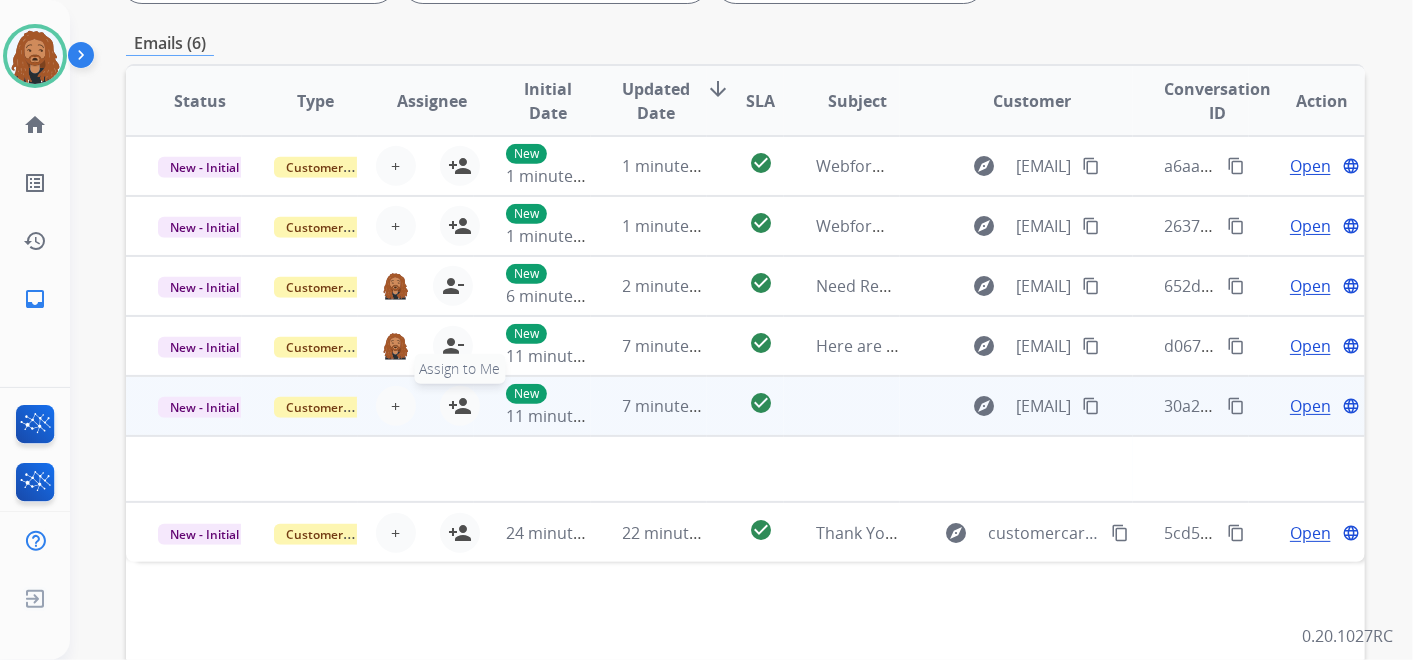 click on "person_add" at bounding box center (460, 406) 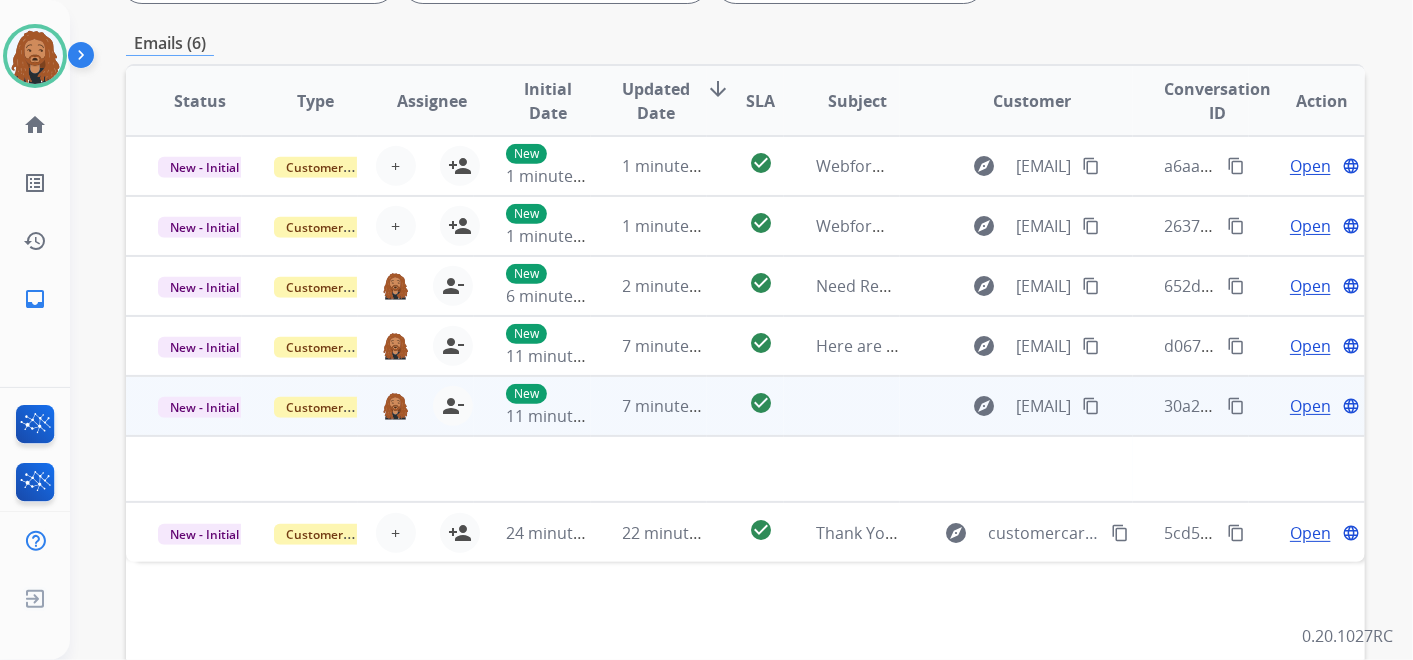 click on "Open" at bounding box center [1310, 406] 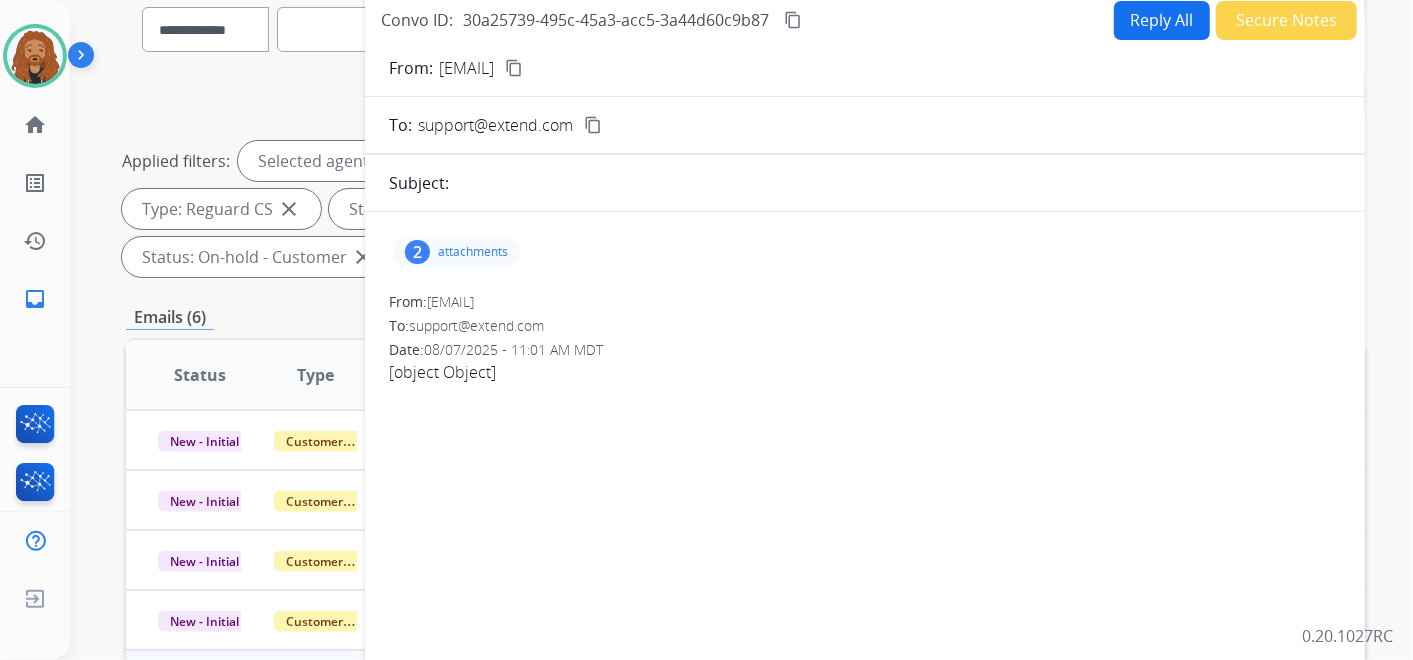 scroll, scrollTop: 222, scrollLeft: 0, axis: vertical 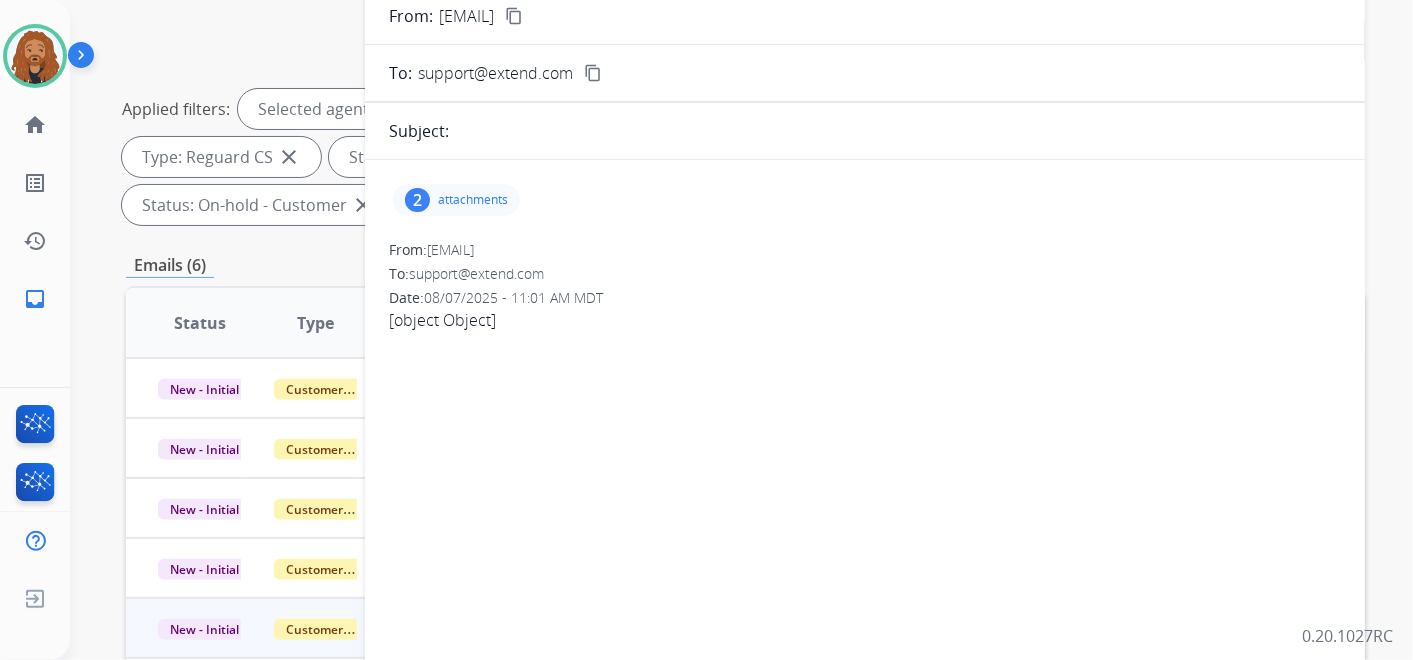 click on "attachments" at bounding box center (473, 200) 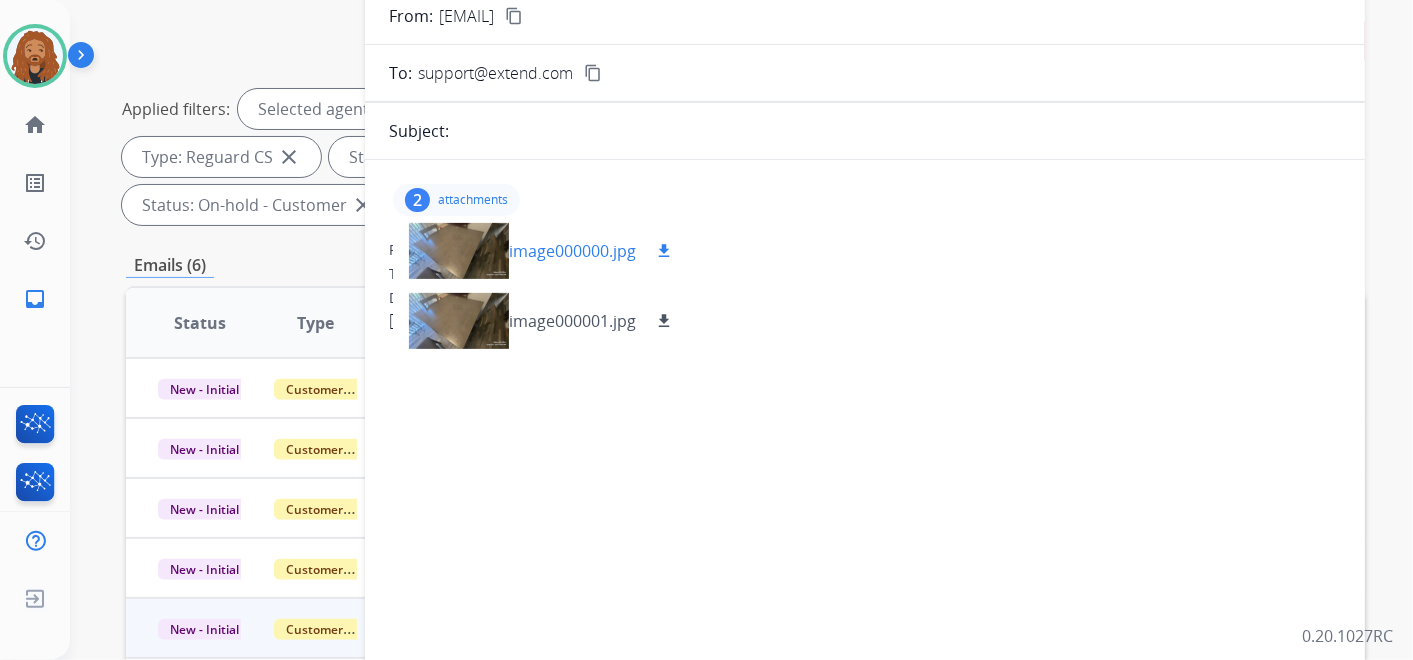 click on "image000000.jpg" at bounding box center (572, 251) 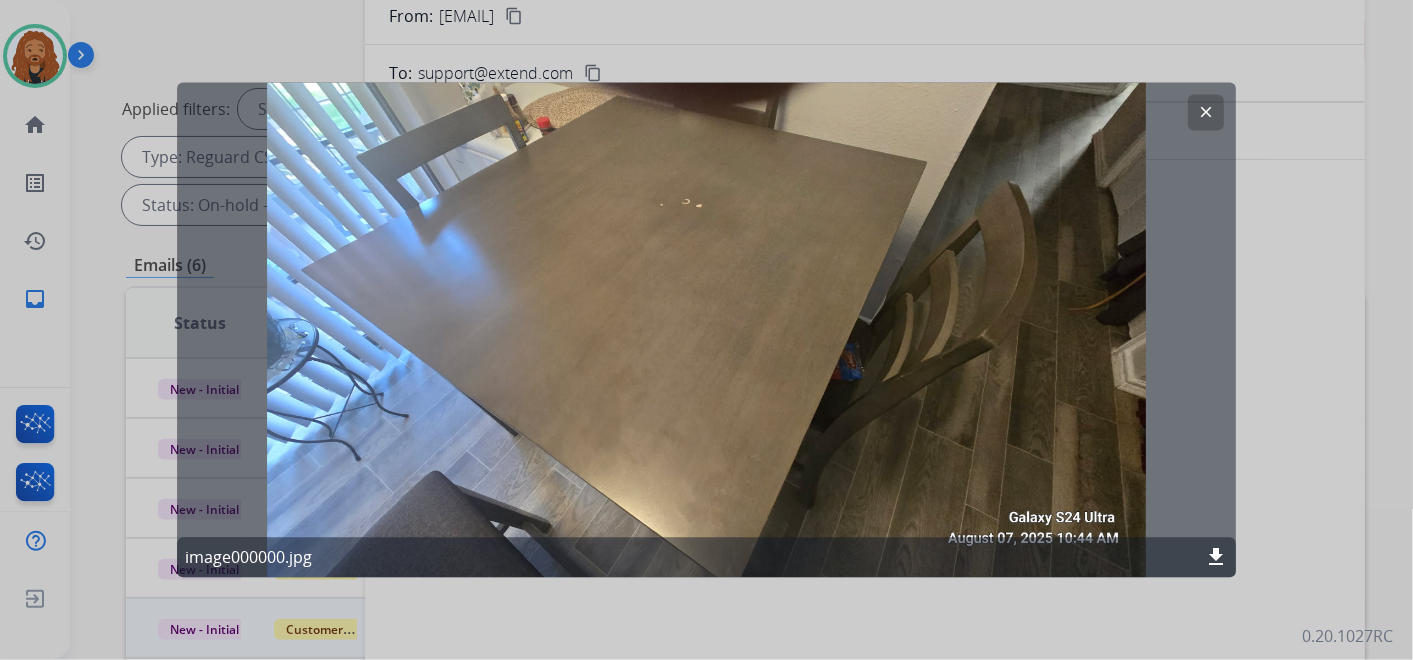 click on "clear" 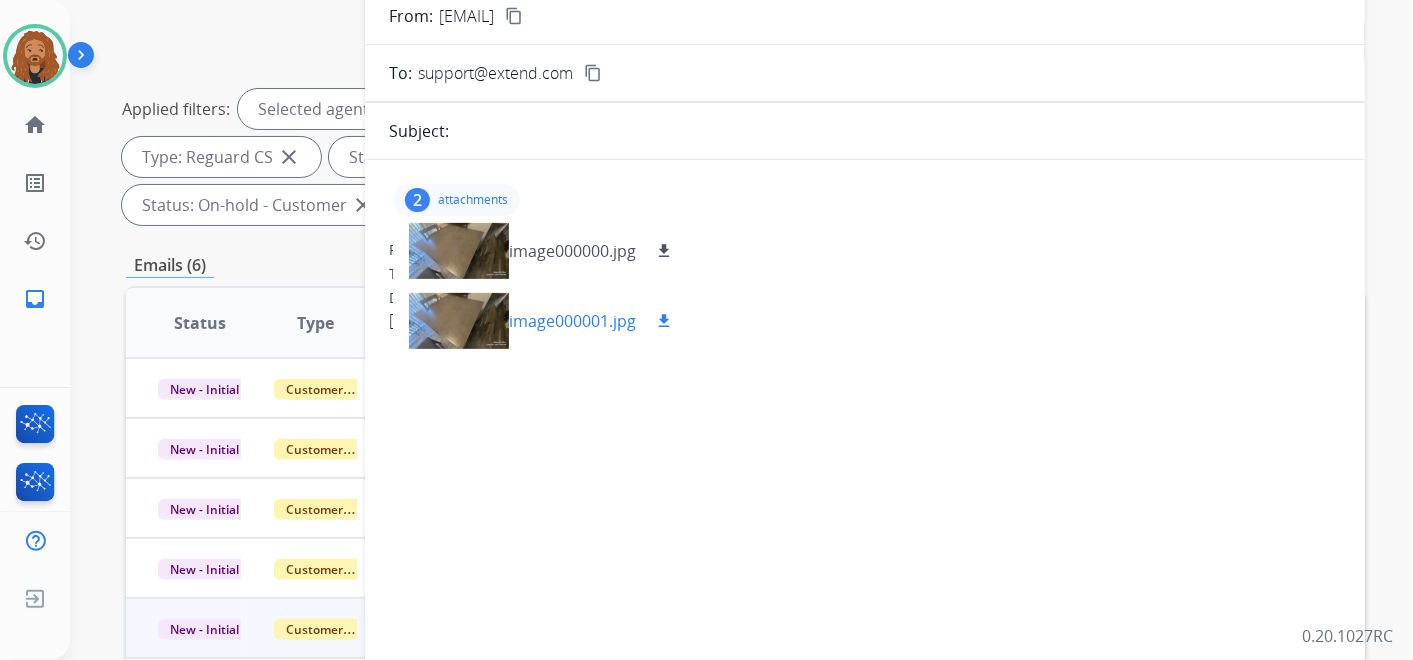 click on "image000001.jpg" at bounding box center [572, 321] 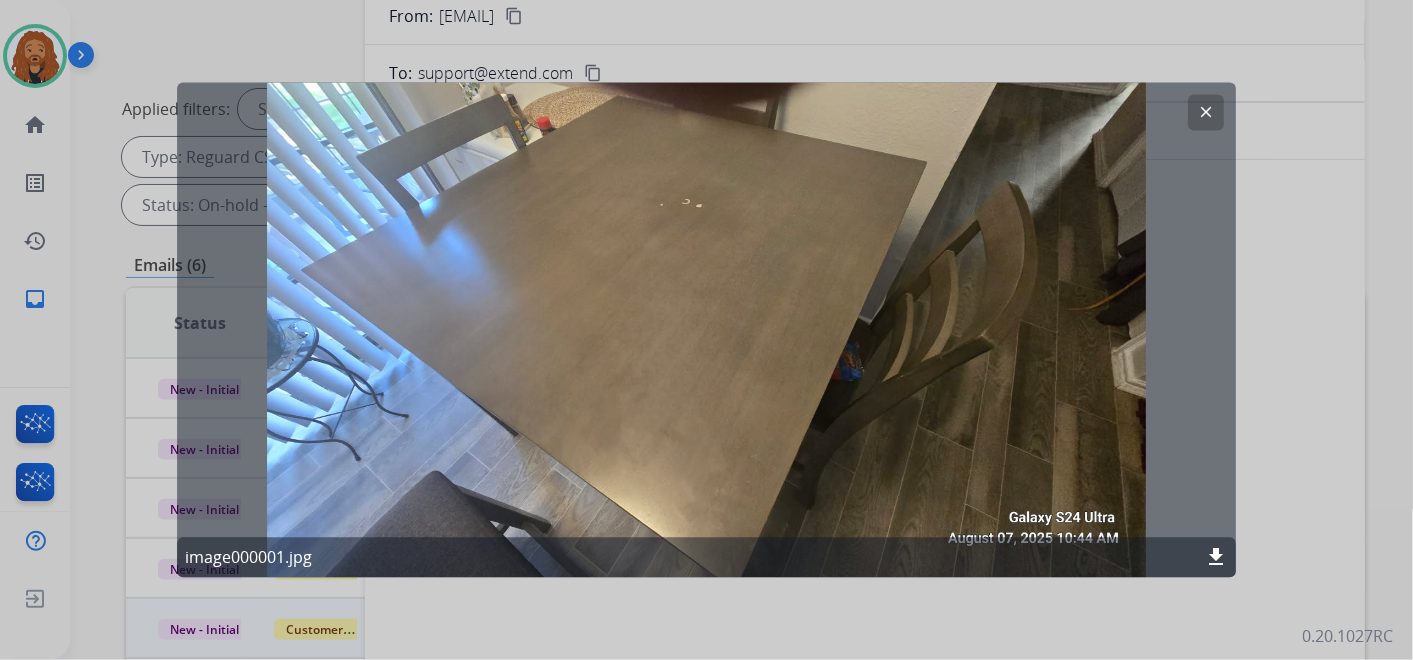 click on "clear" 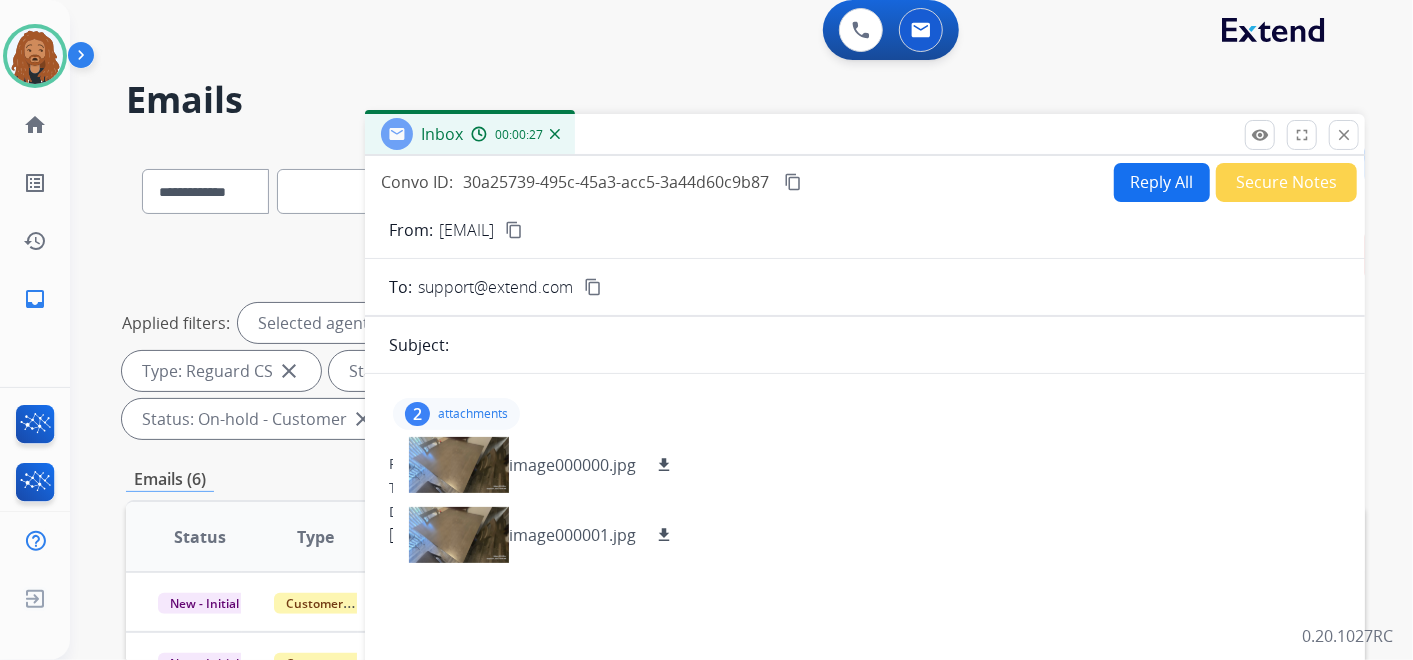 scroll, scrollTop: 0, scrollLeft: 0, axis: both 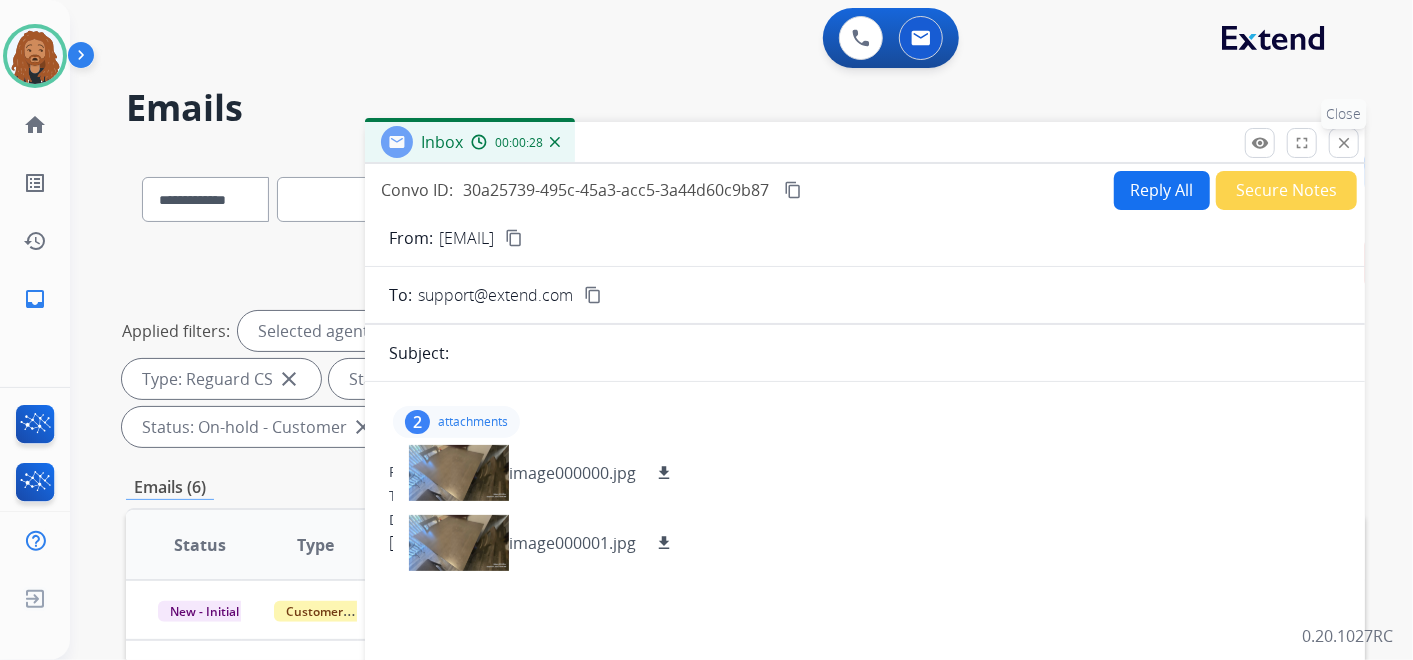 click on "close Close" at bounding box center [1344, 143] 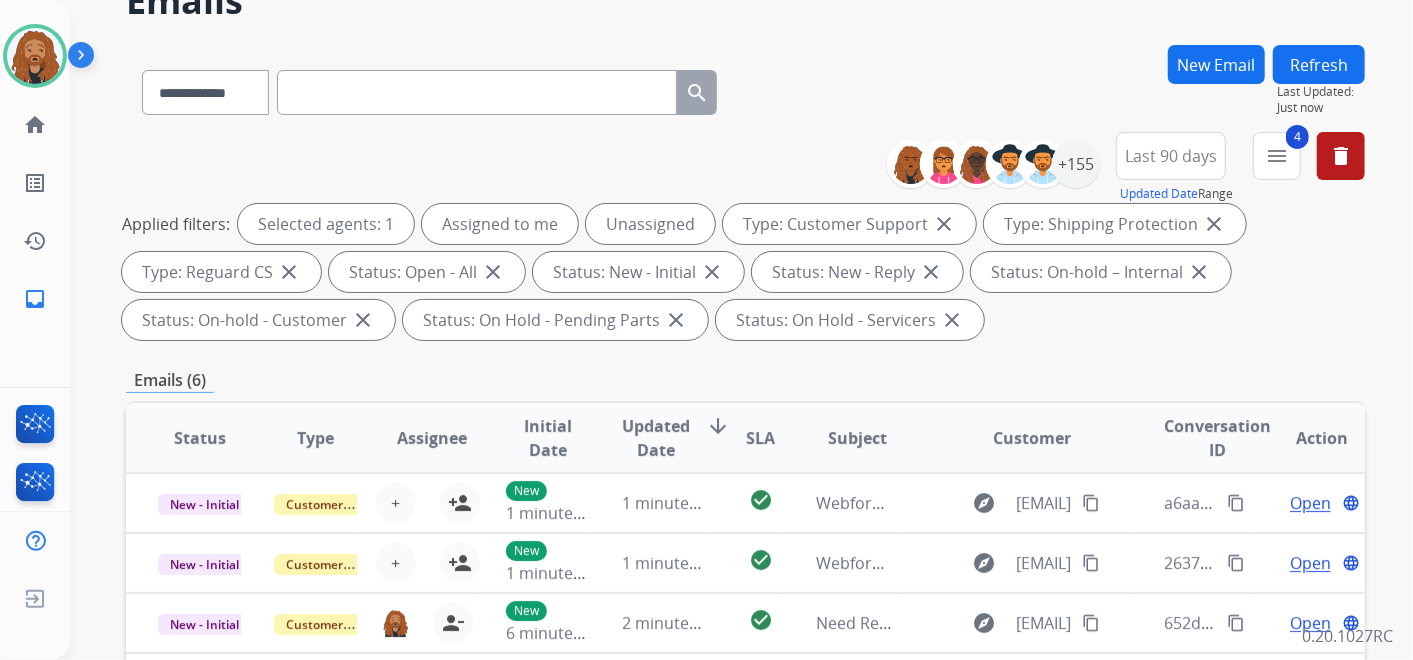 scroll, scrollTop: 333, scrollLeft: 0, axis: vertical 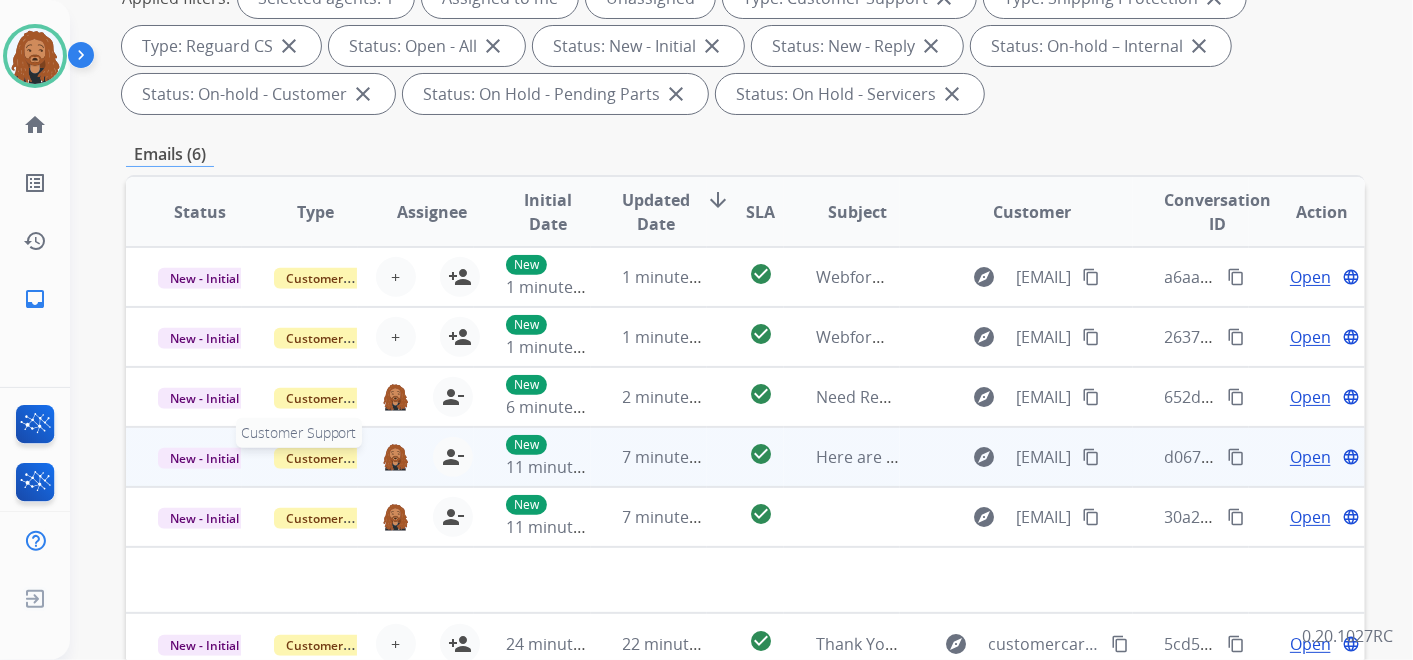 click on "Customer Support" at bounding box center [339, 458] 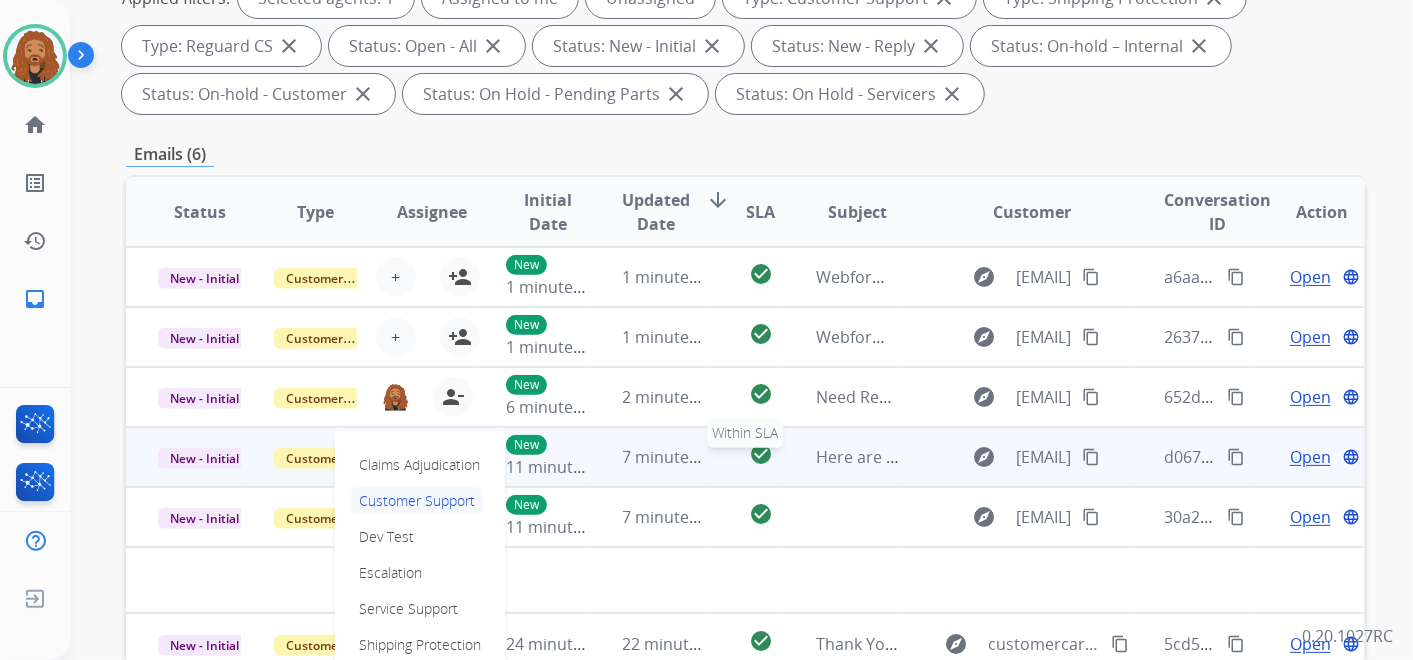 click on "check_circle" at bounding box center (761, 454) 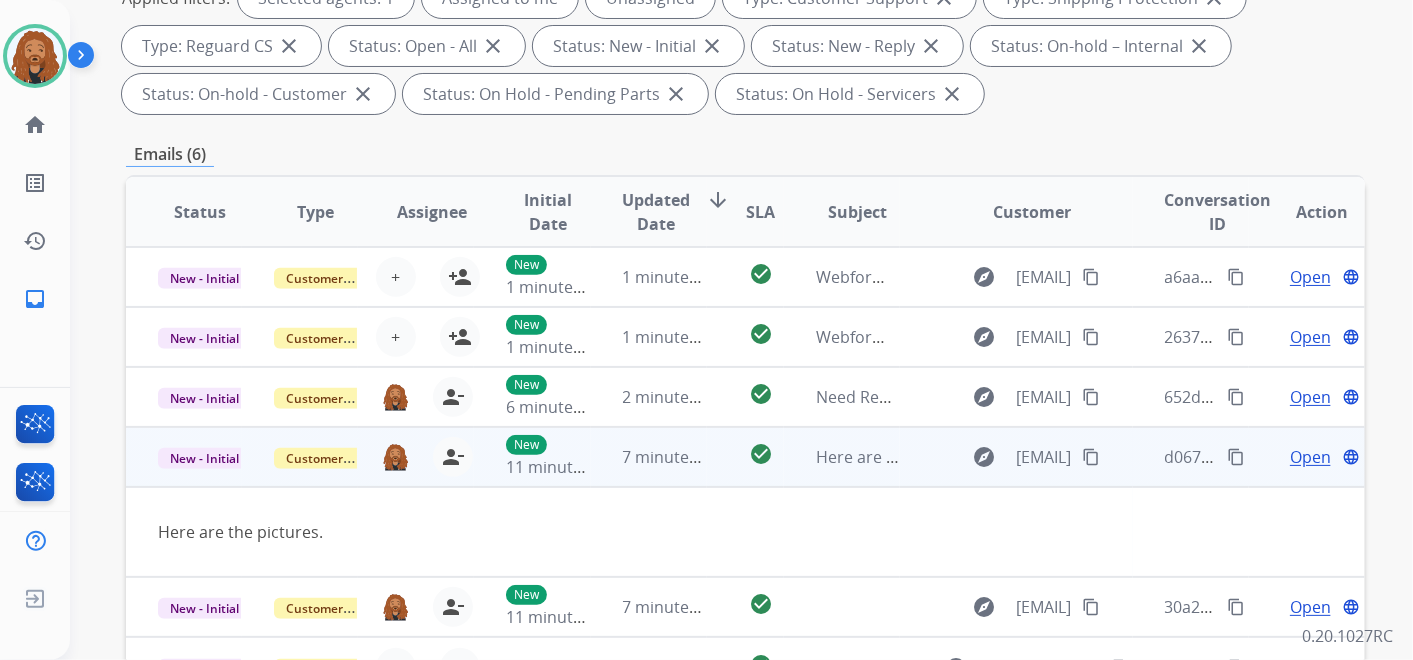 click on "Open" at bounding box center (1310, 457) 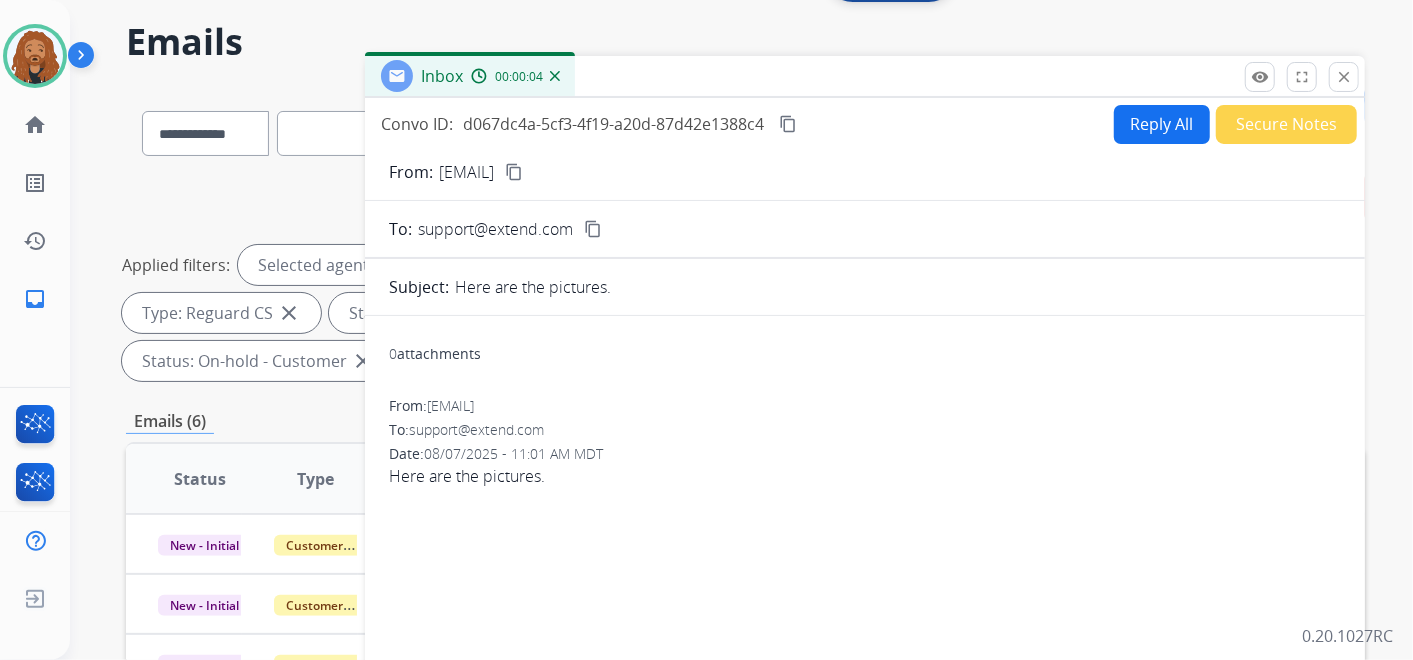 scroll, scrollTop: 0, scrollLeft: 0, axis: both 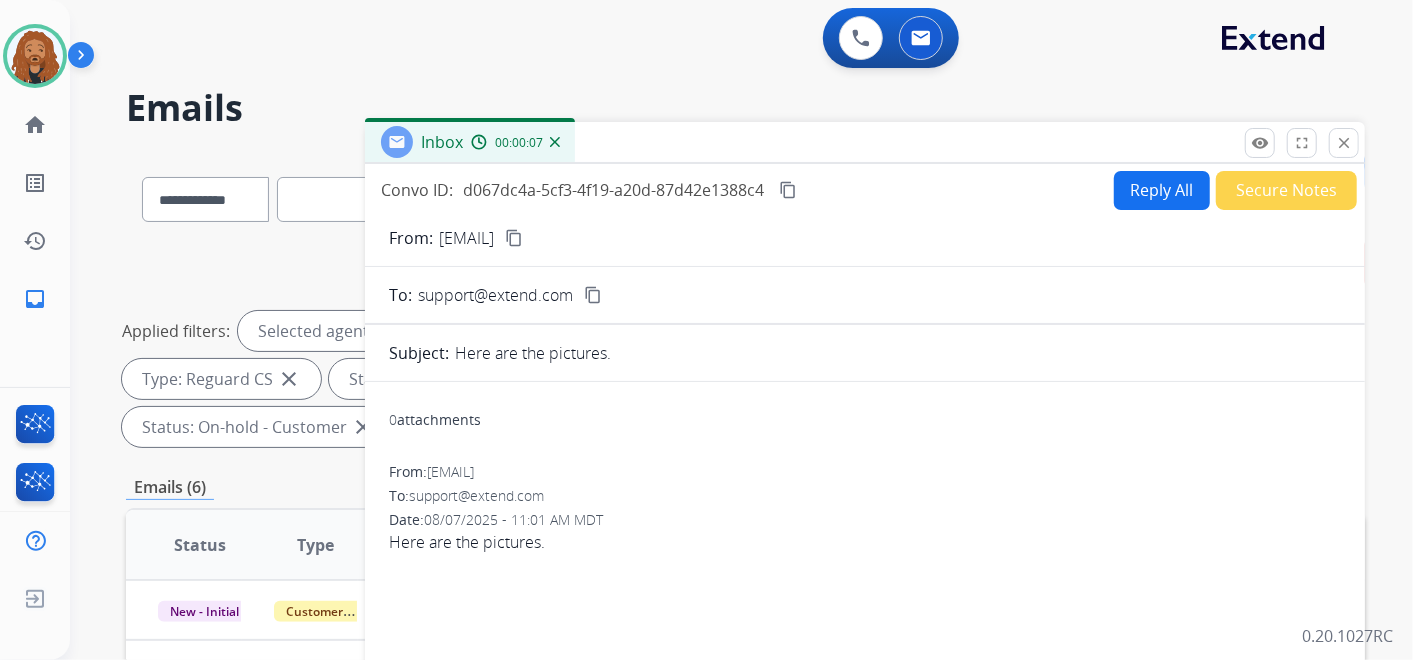 click on "Secure Notes" at bounding box center [1286, 190] 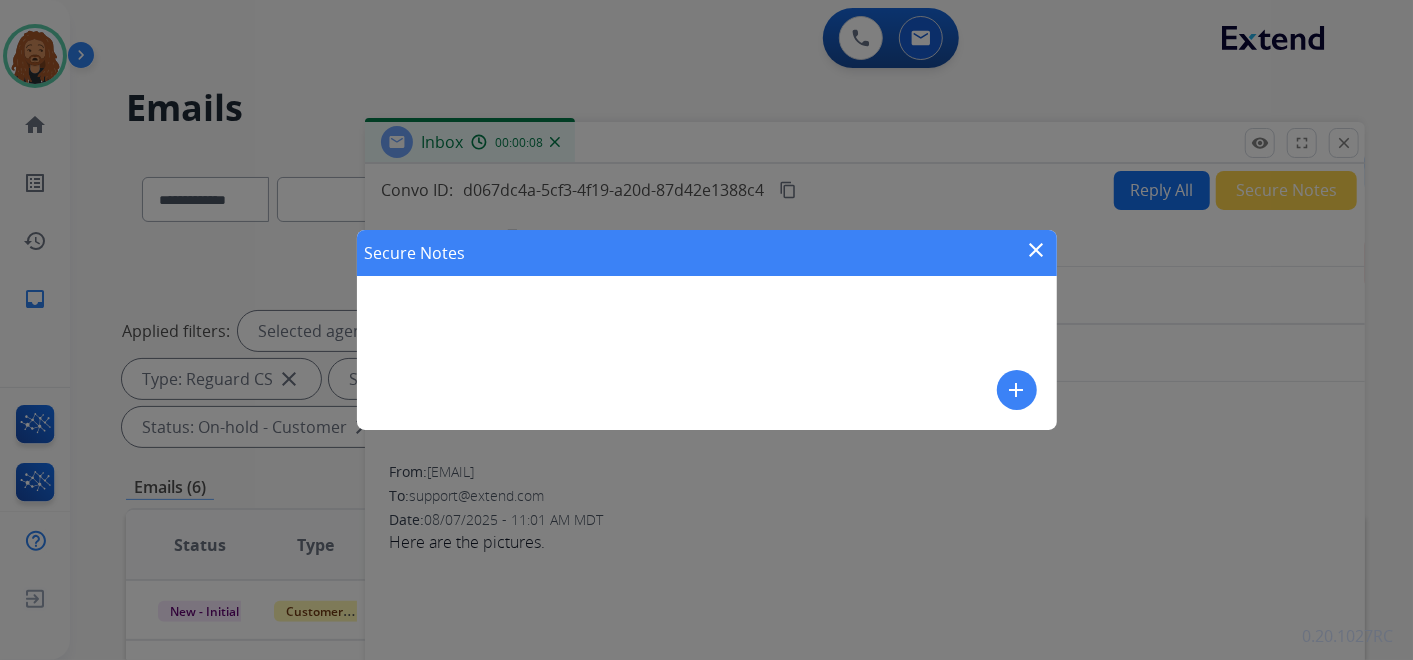 click on "add" at bounding box center (1017, 390) 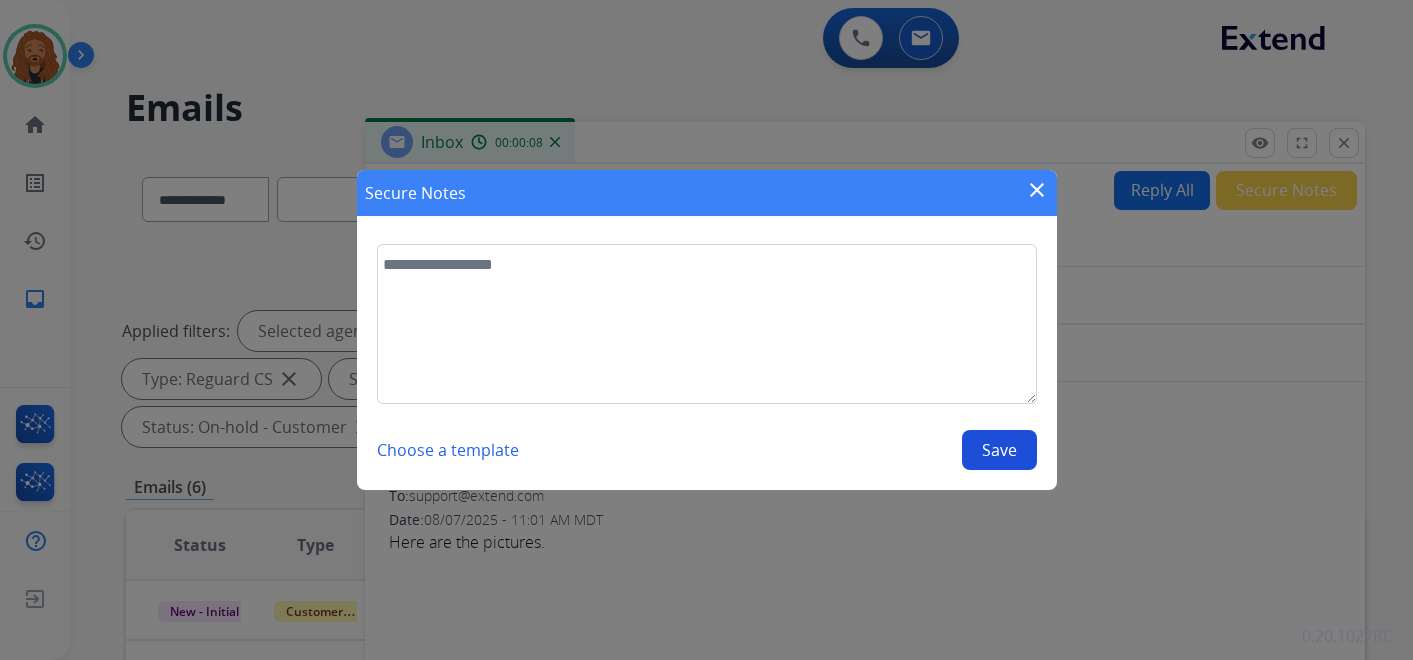 scroll, scrollTop: 0, scrollLeft: 0, axis: both 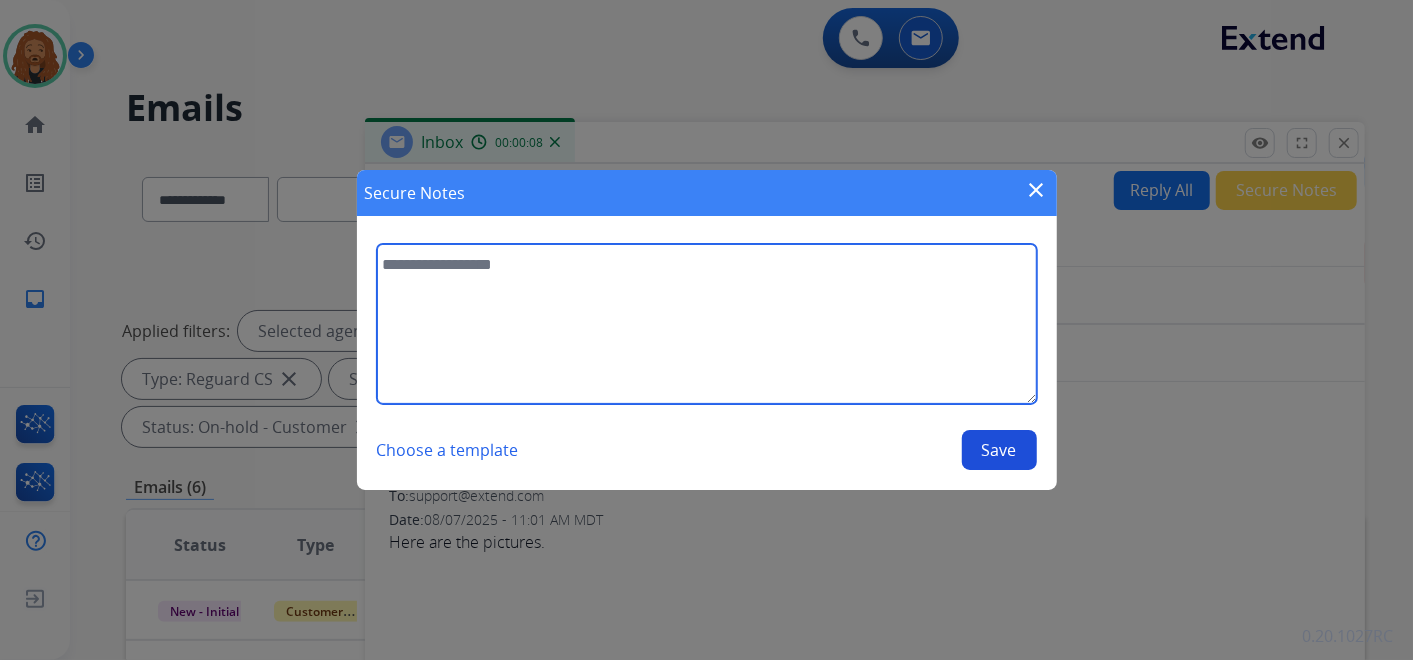 drag, startPoint x: 582, startPoint y: 298, endPoint x: 585, endPoint y: 277, distance: 21.213203 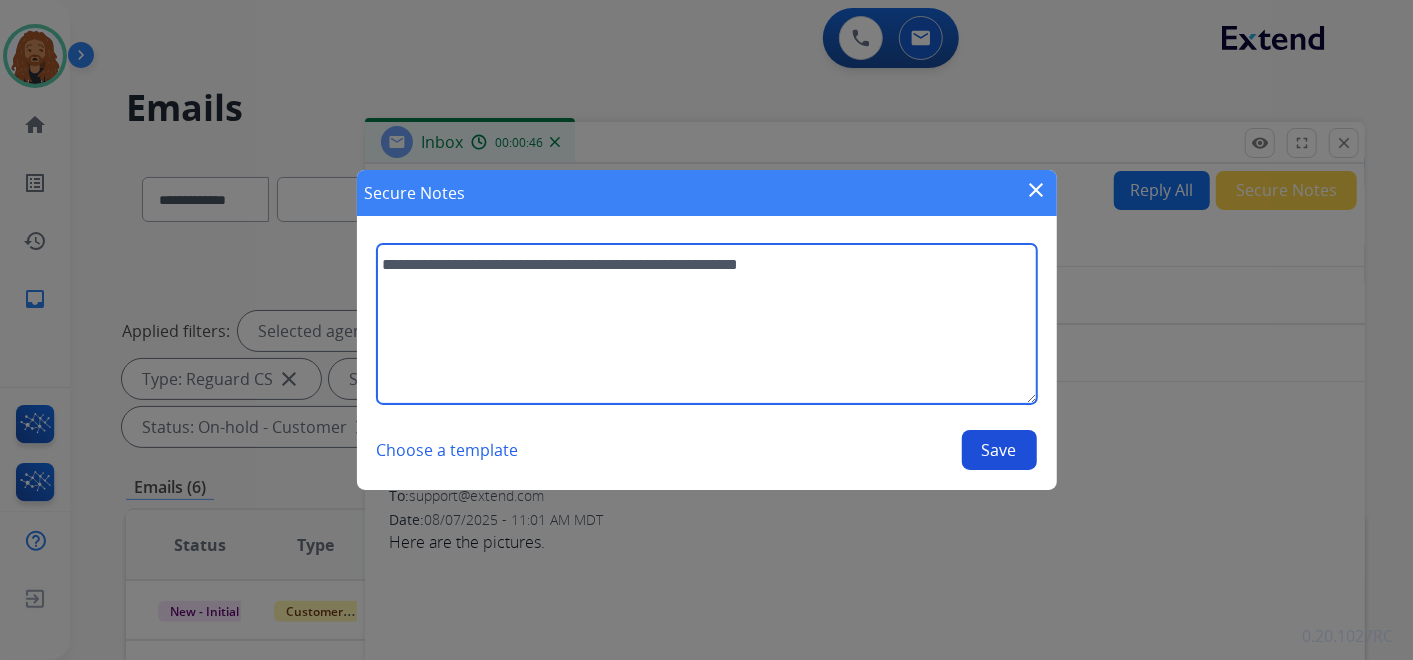 type on "**********" 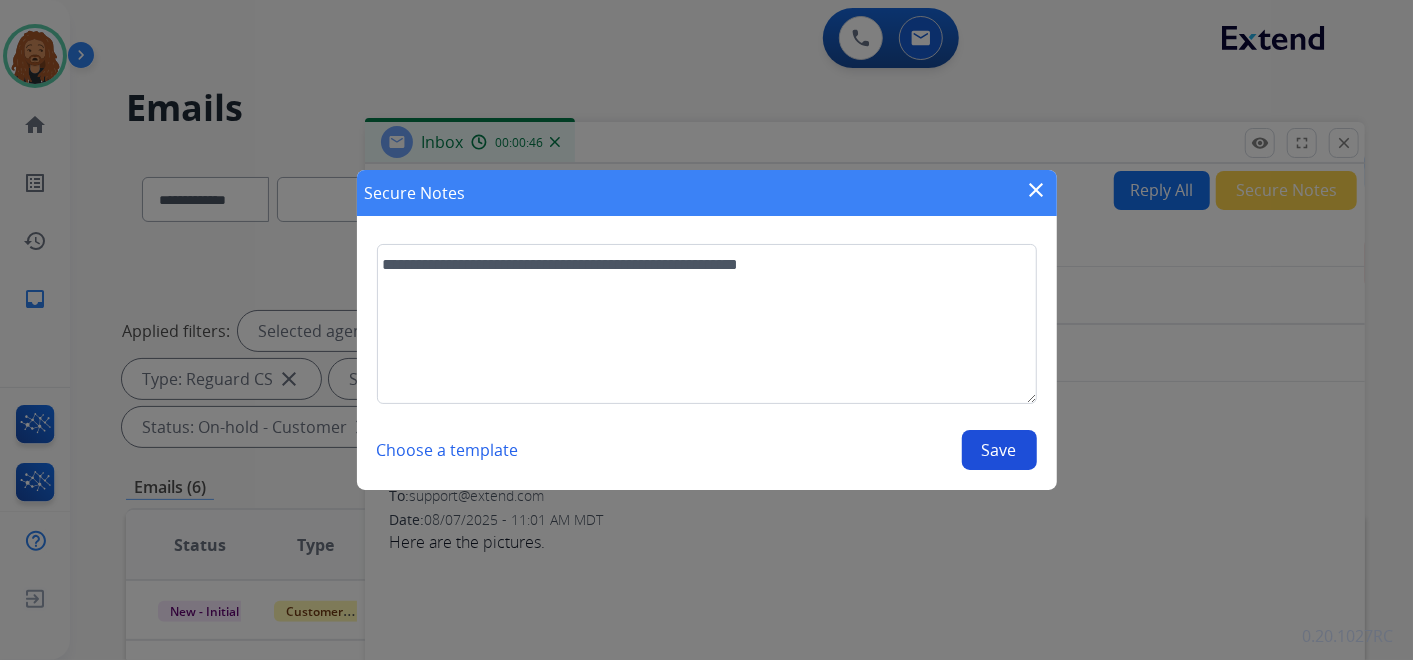 click on "Save" at bounding box center [999, 450] 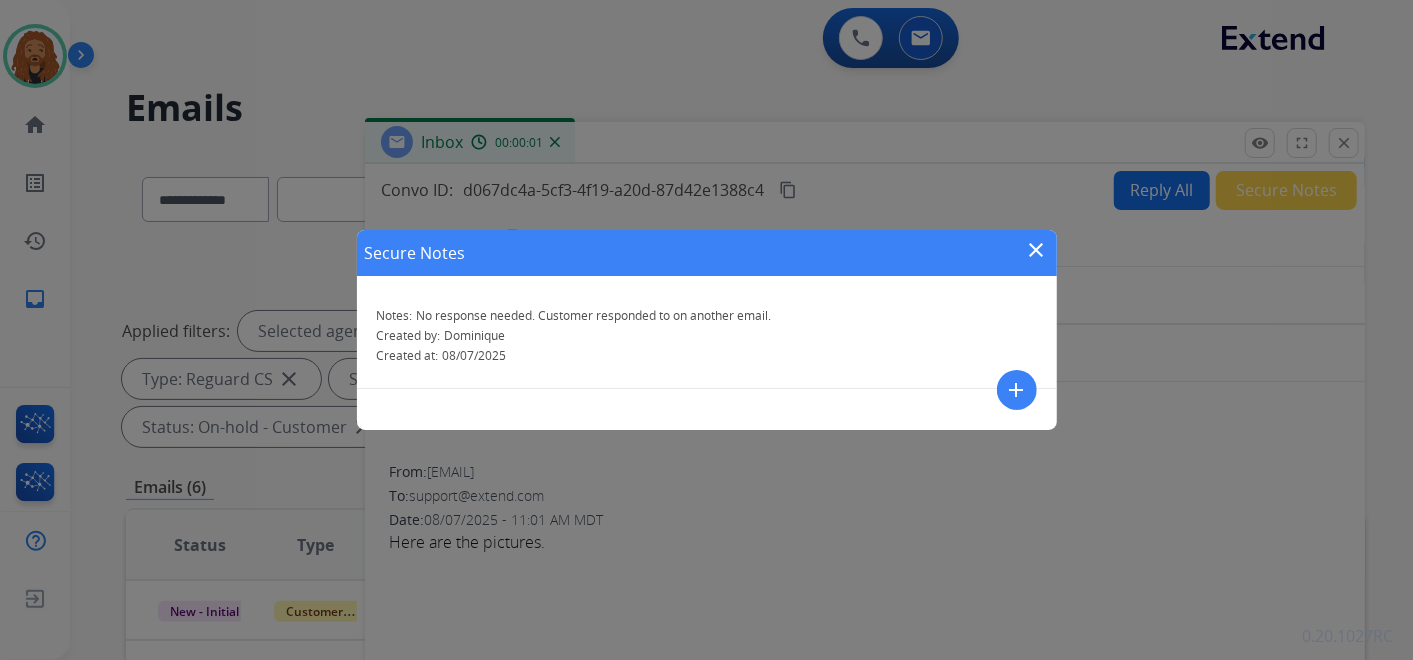 click on "close" at bounding box center (1037, 250) 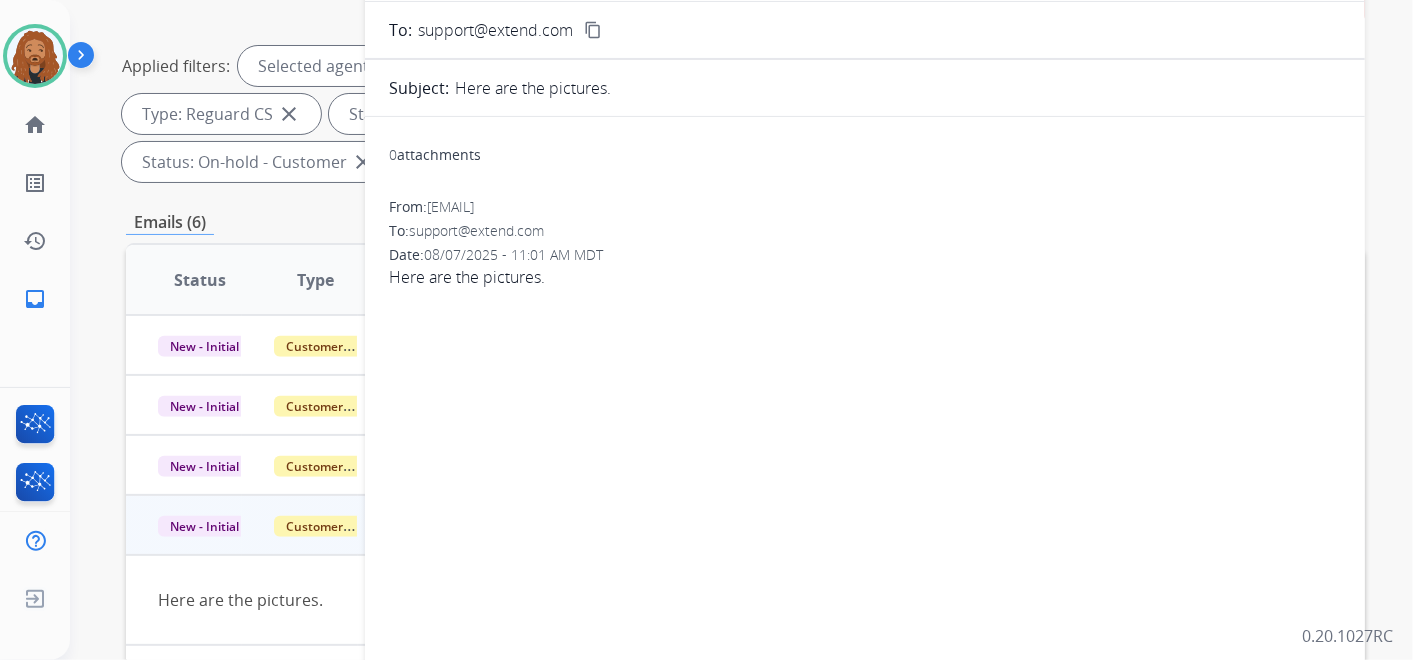 scroll, scrollTop: 333, scrollLeft: 0, axis: vertical 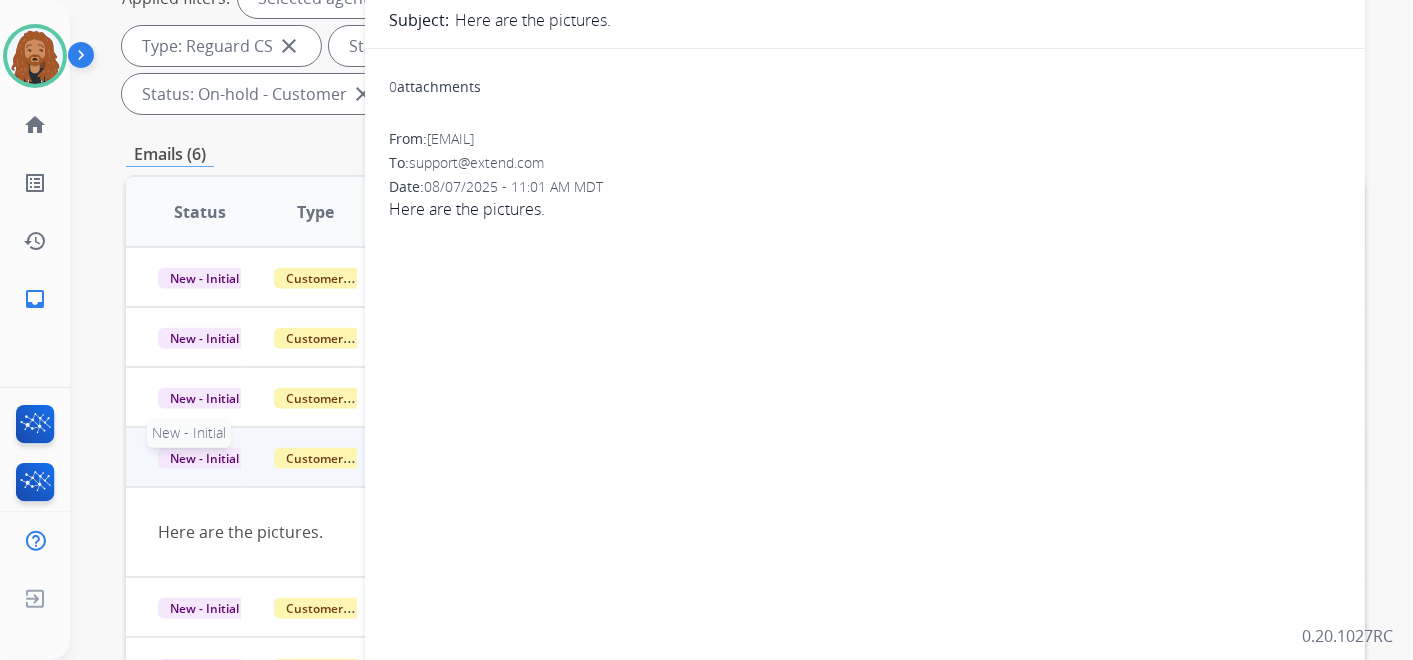 click on "New - Initial" at bounding box center [204, 458] 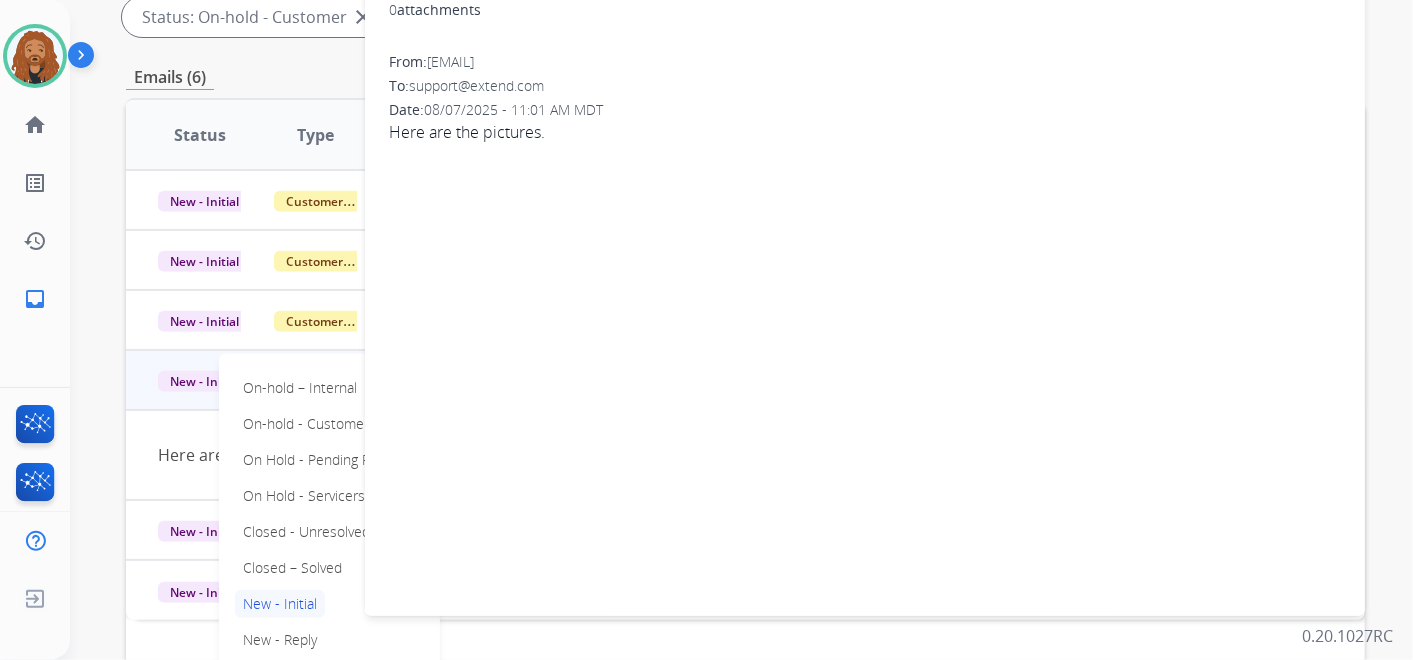 scroll, scrollTop: 444, scrollLeft: 0, axis: vertical 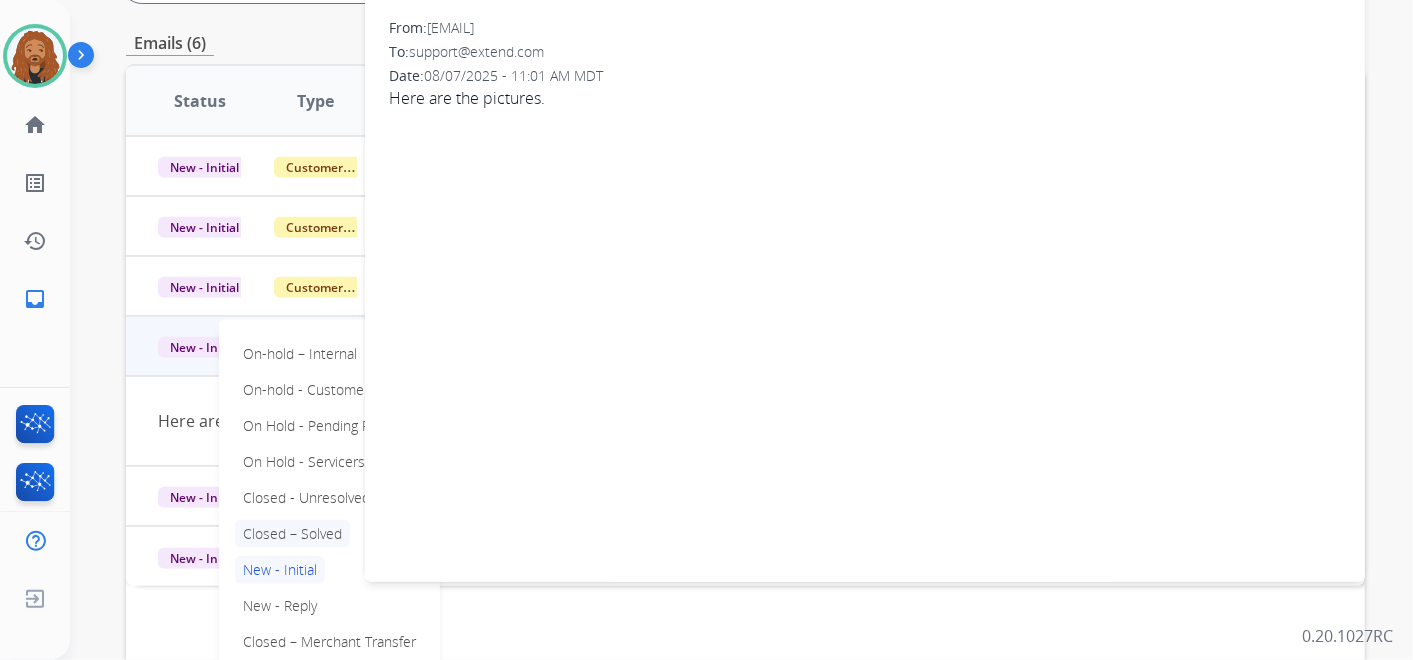 click on "Closed – Solved" at bounding box center (292, 534) 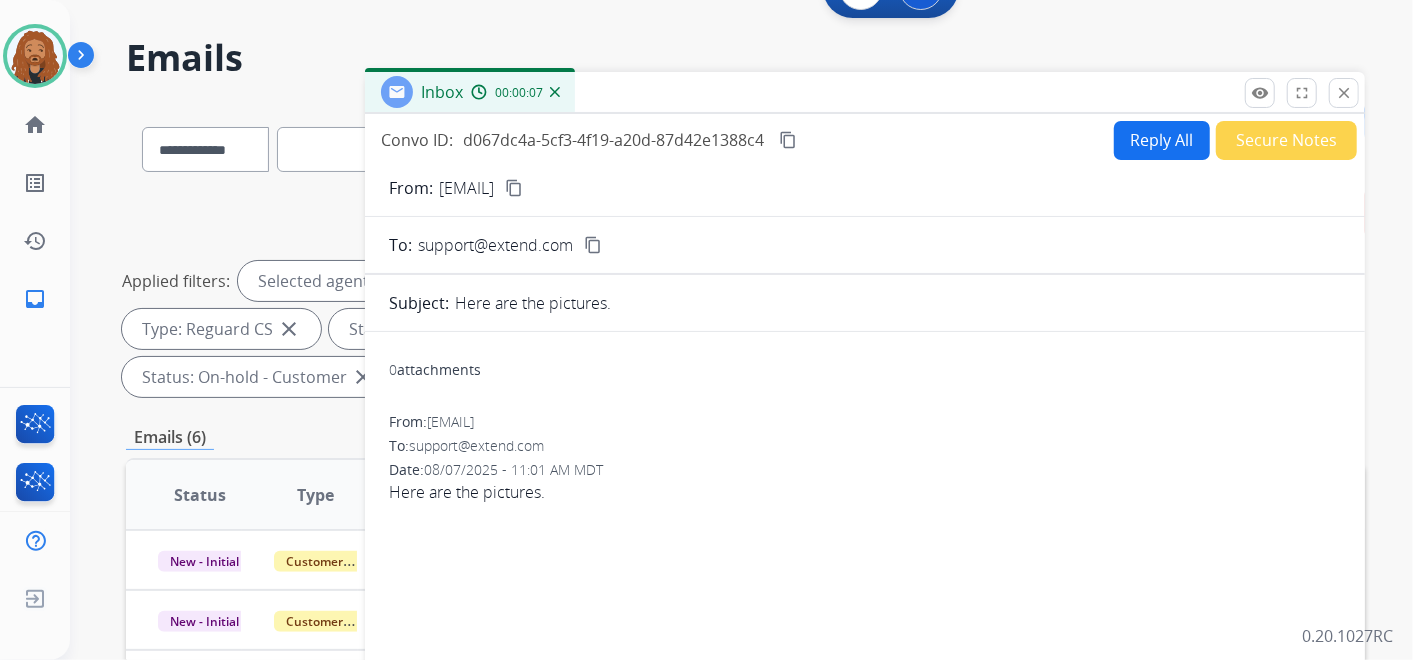 scroll, scrollTop: 0, scrollLeft: 0, axis: both 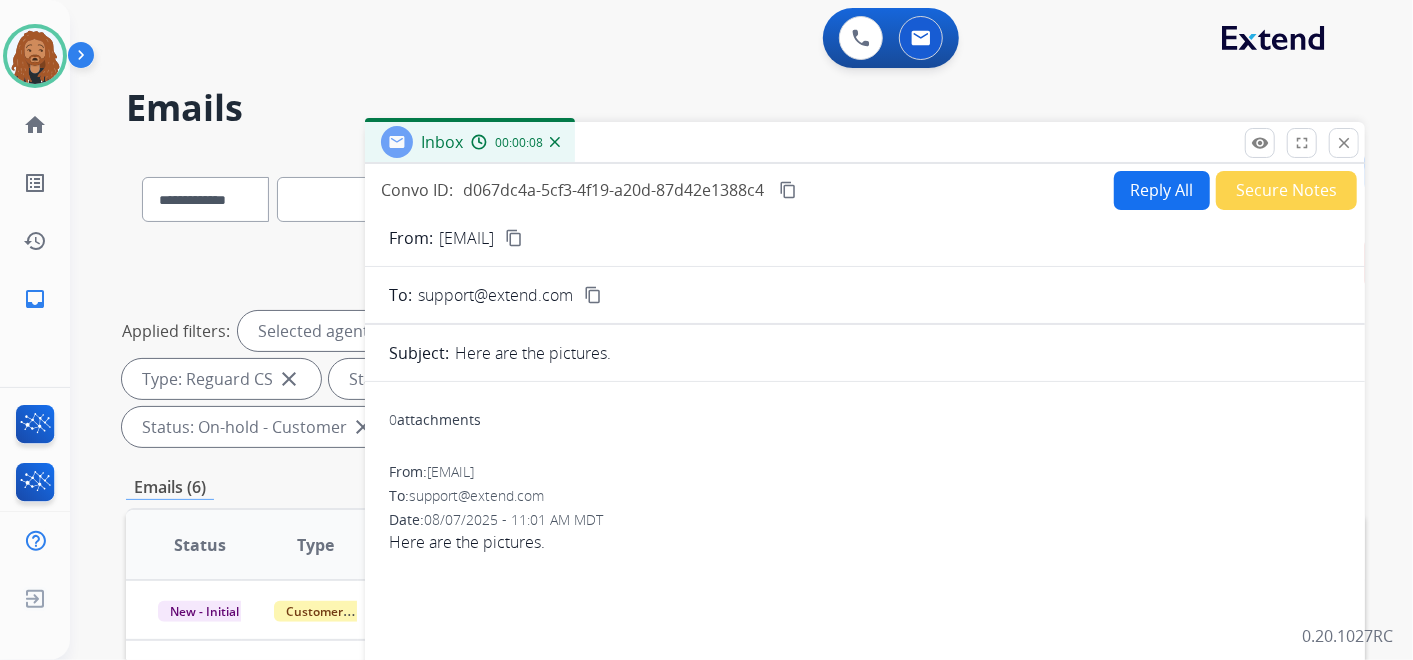 click on "close" at bounding box center (1344, 143) 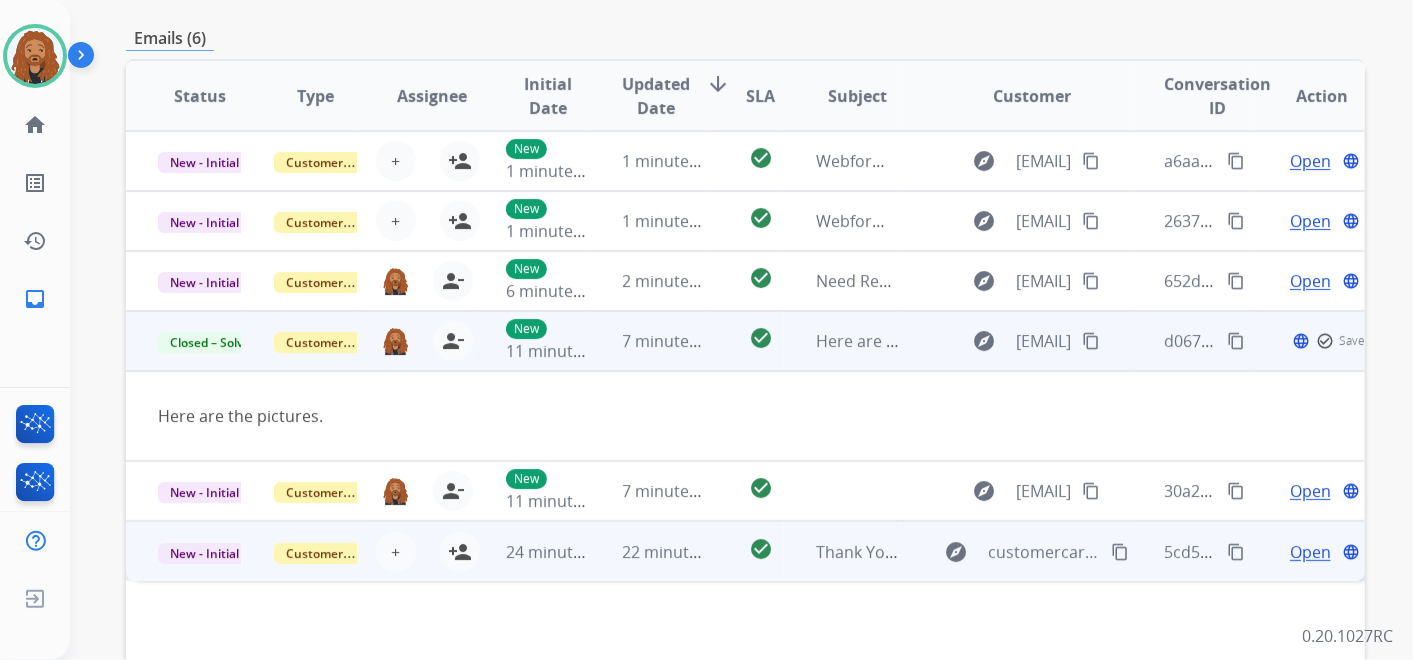 scroll, scrollTop: 555, scrollLeft: 0, axis: vertical 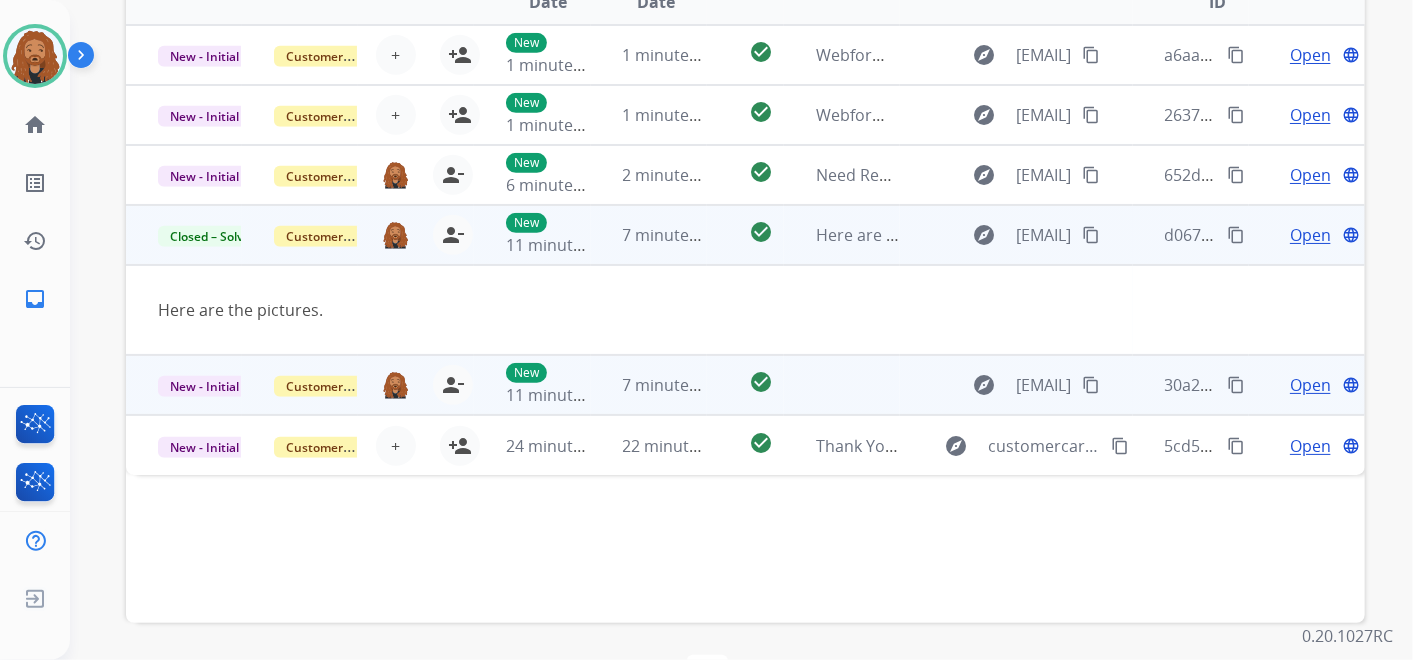 click on "7 minutes ago" at bounding box center [649, 385] 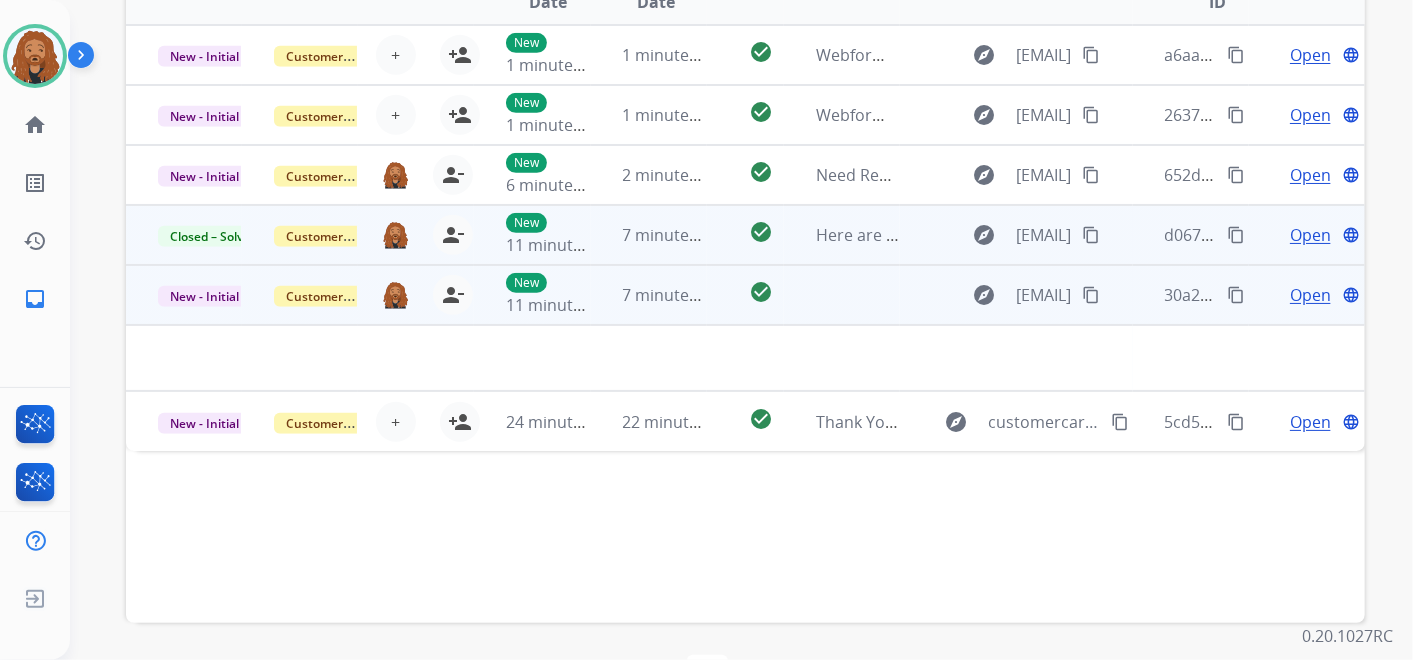 click on "Open" at bounding box center (1310, 295) 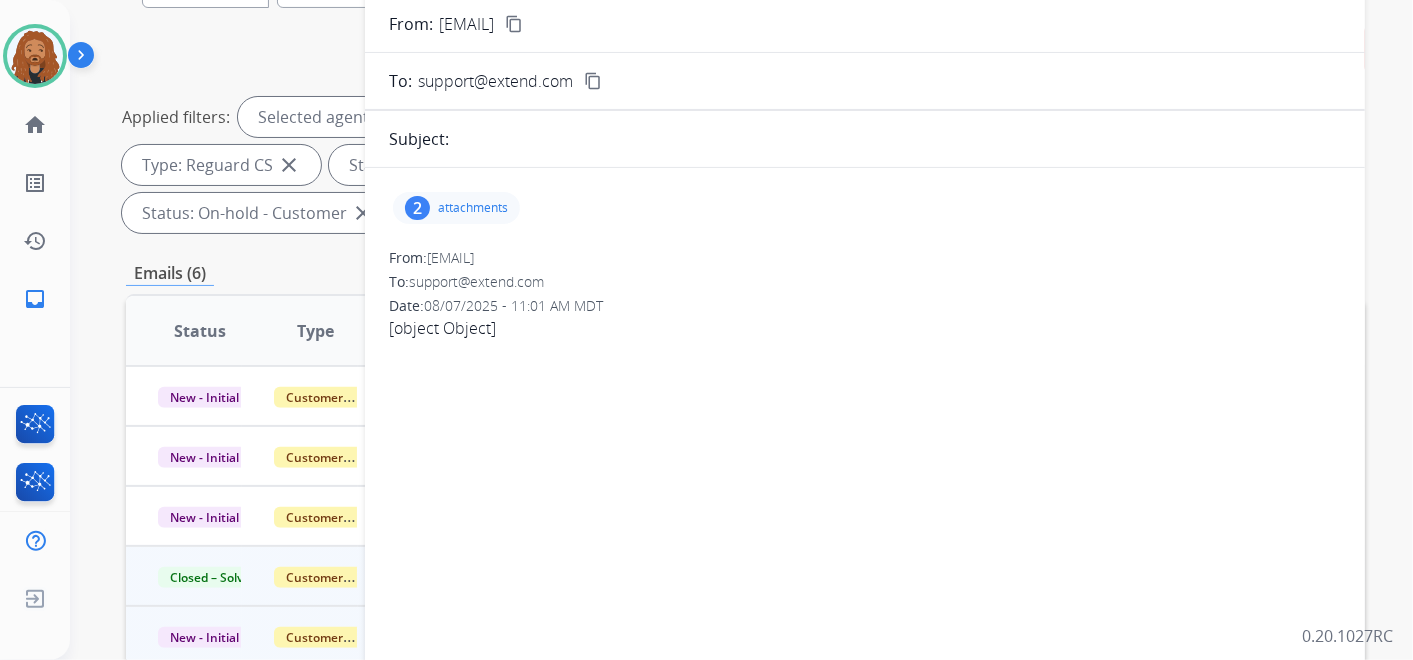 scroll, scrollTop: 0, scrollLeft: 0, axis: both 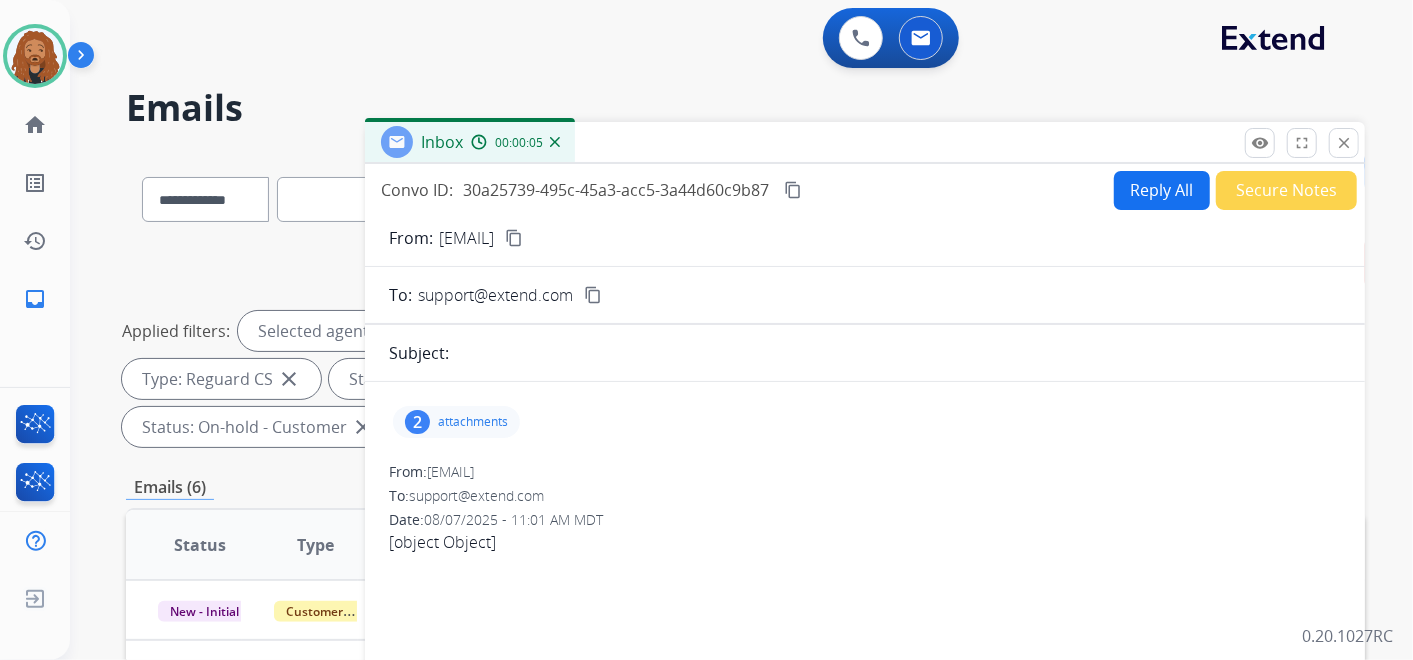 click on "content_copy" at bounding box center (514, 238) 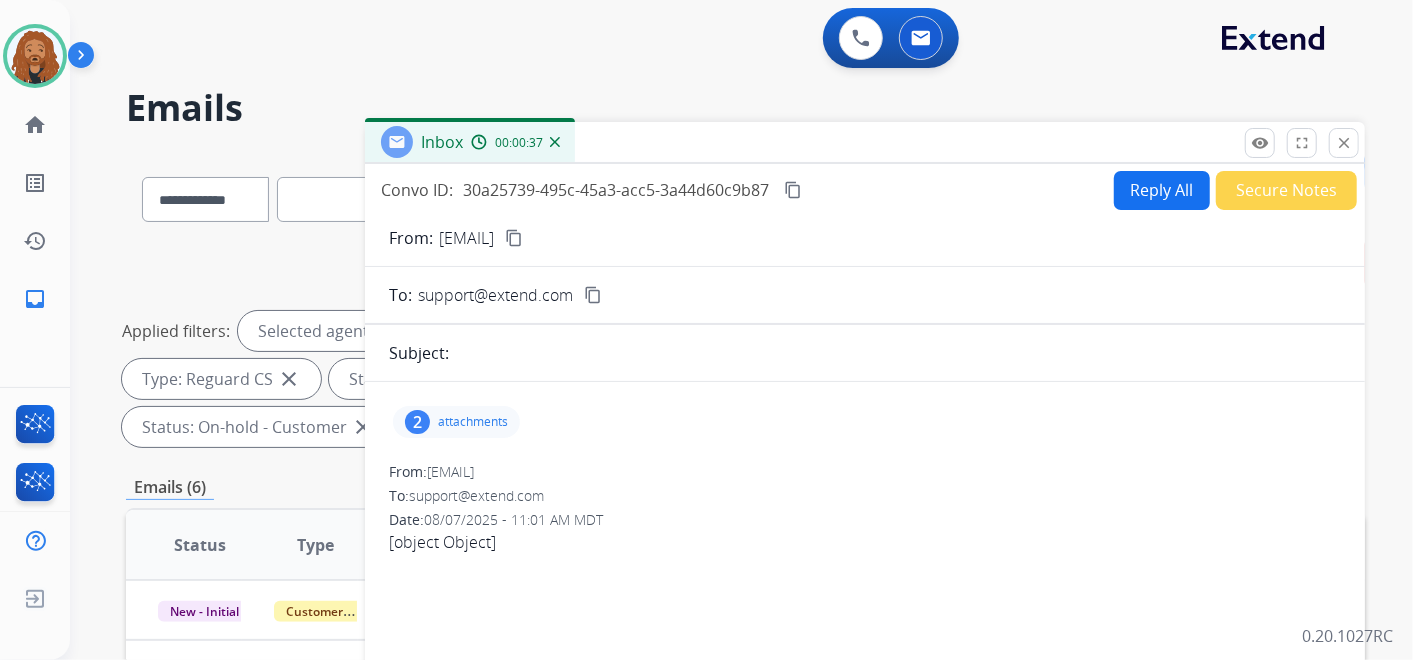 click on "Reply All" at bounding box center (1162, 190) 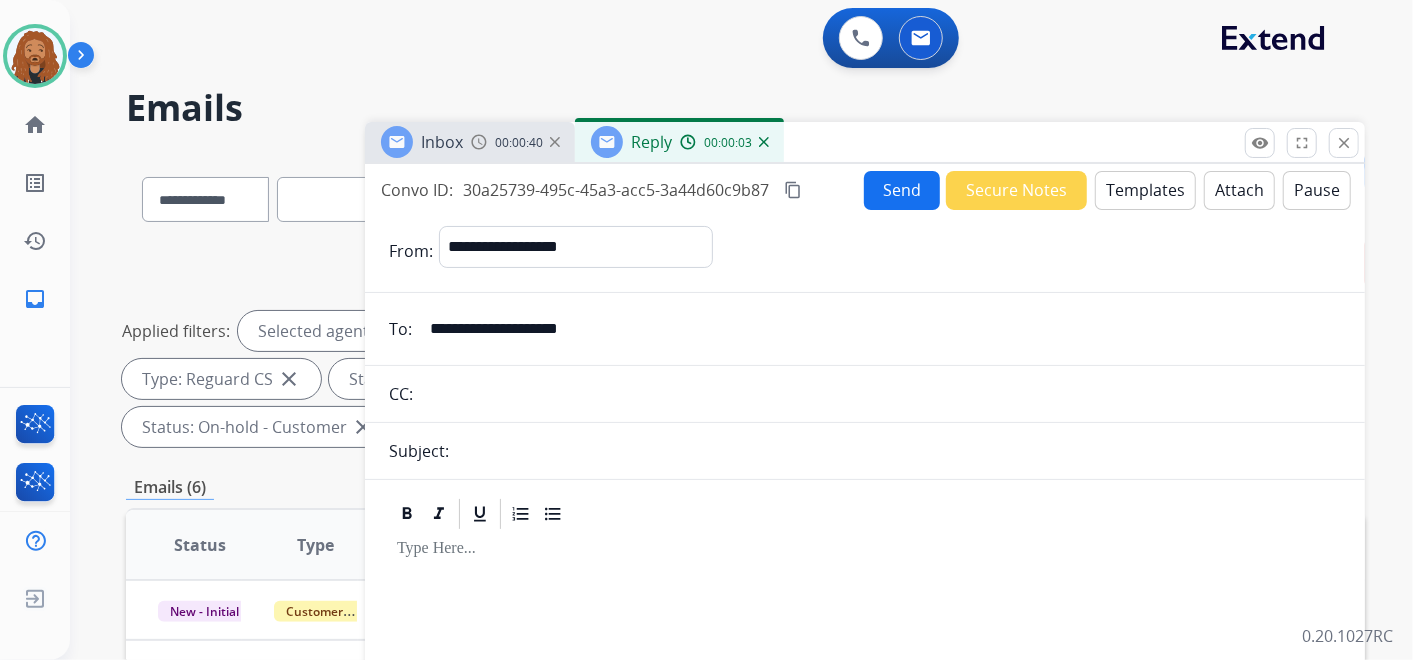 click on "Templates" at bounding box center (1145, 190) 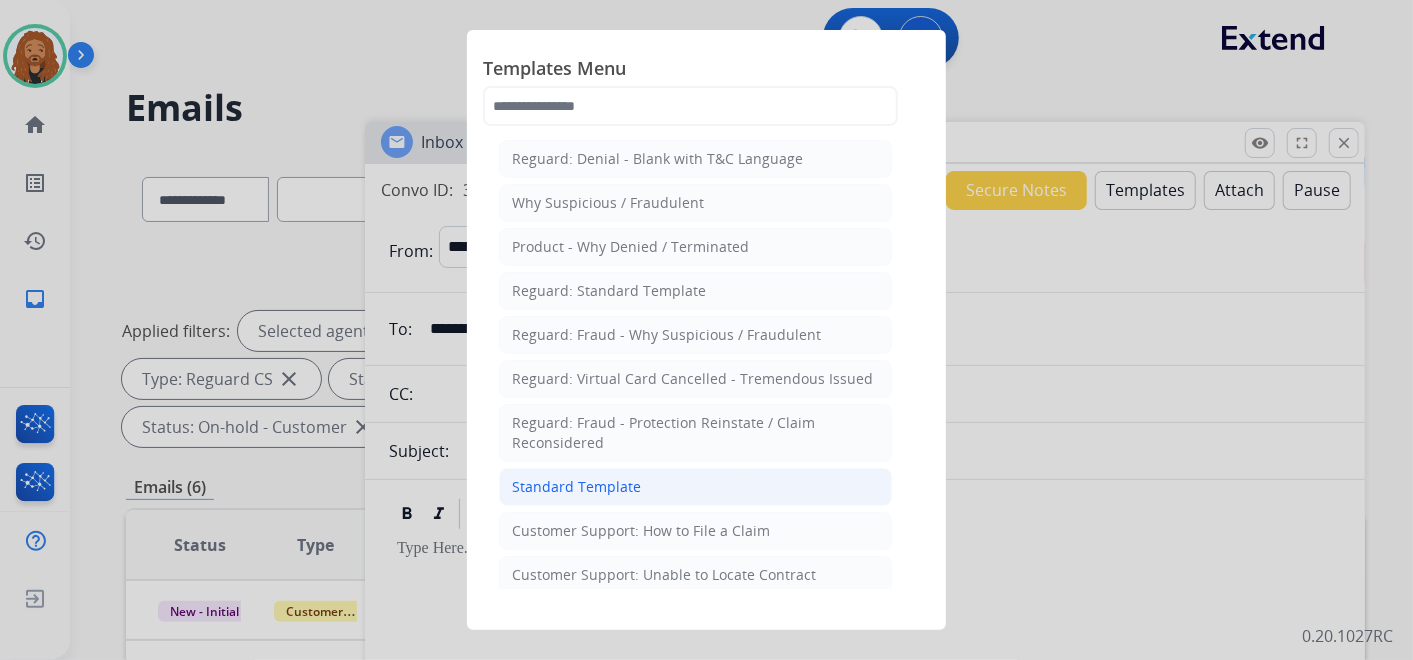 click on "Standard Template" 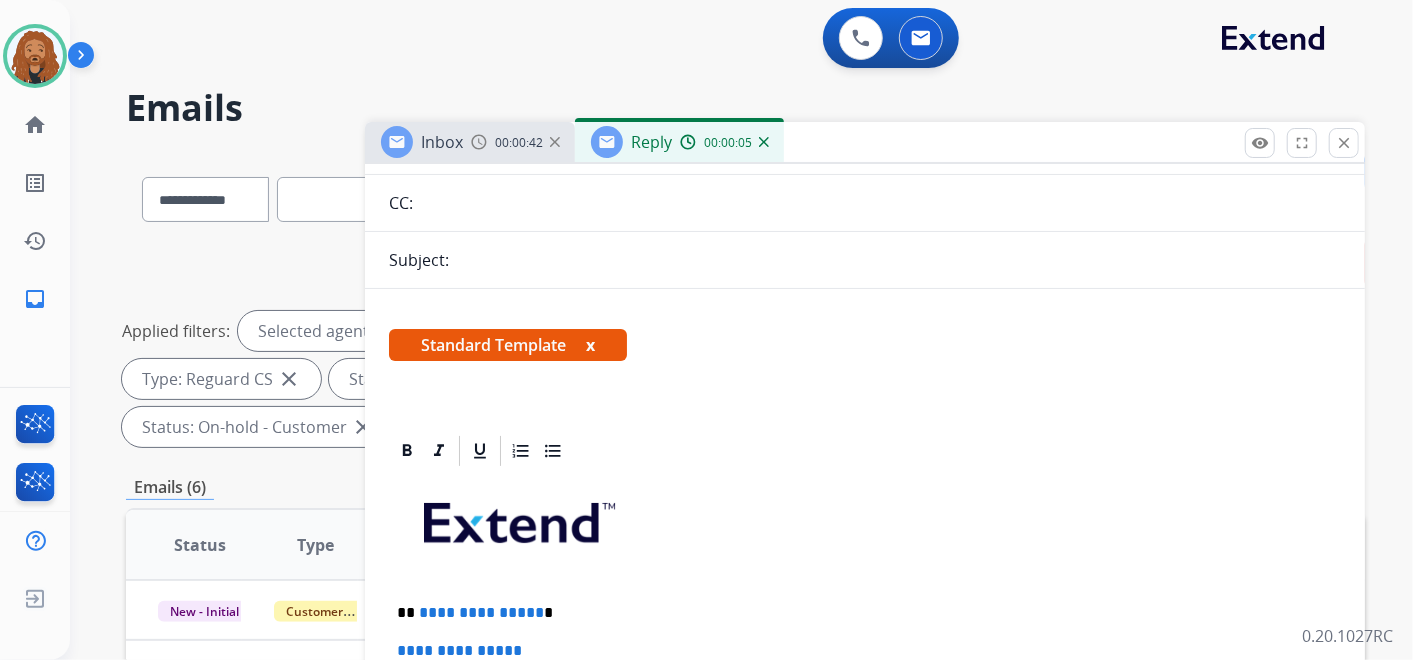 scroll, scrollTop: 333, scrollLeft: 0, axis: vertical 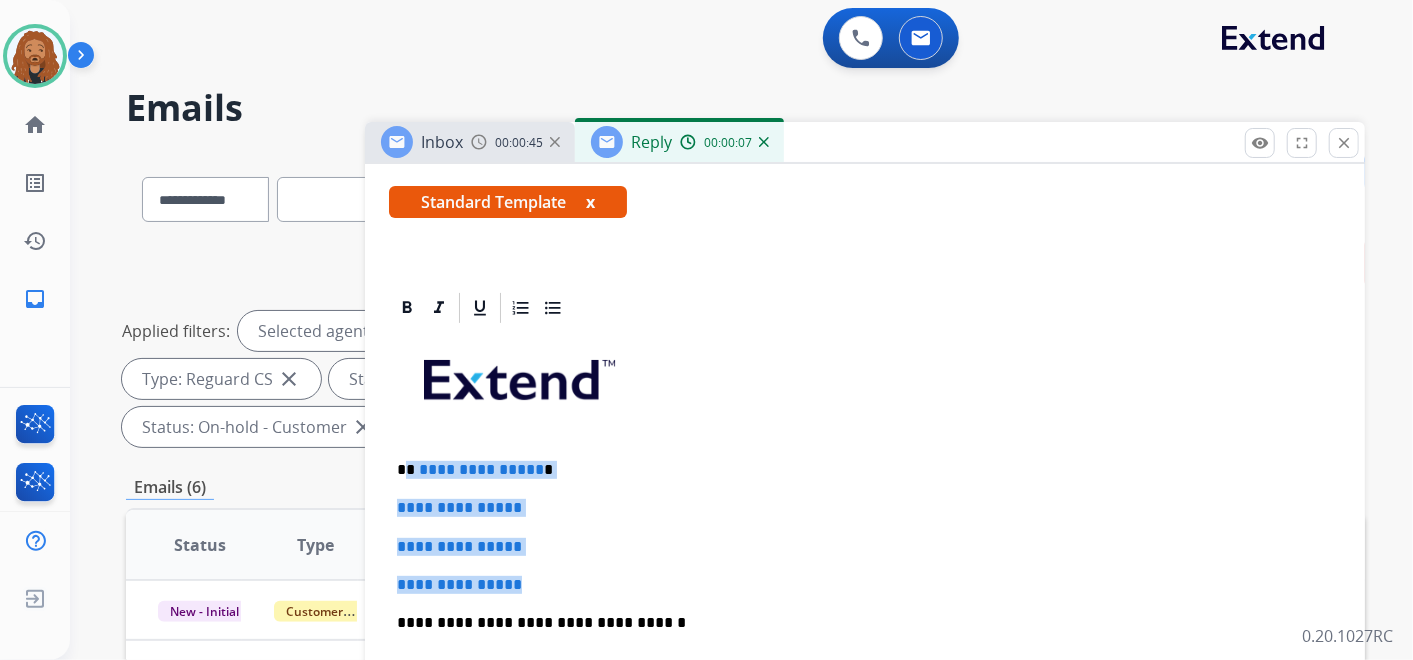 drag, startPoint x: 540, startPoint y: 577, endPoint x: 410, endPoint y: 468, distance: 169.64964 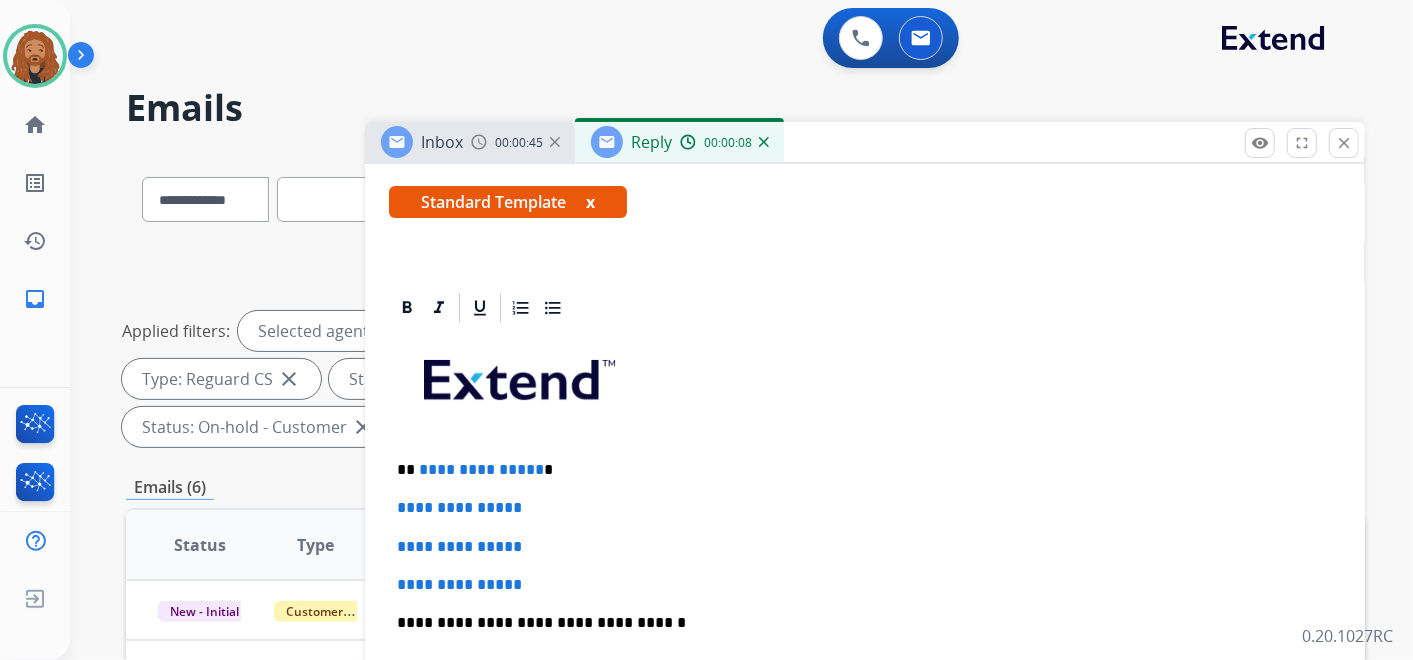 scroll, scrollTop: 321, scrollLeft: 0, axis: vertical 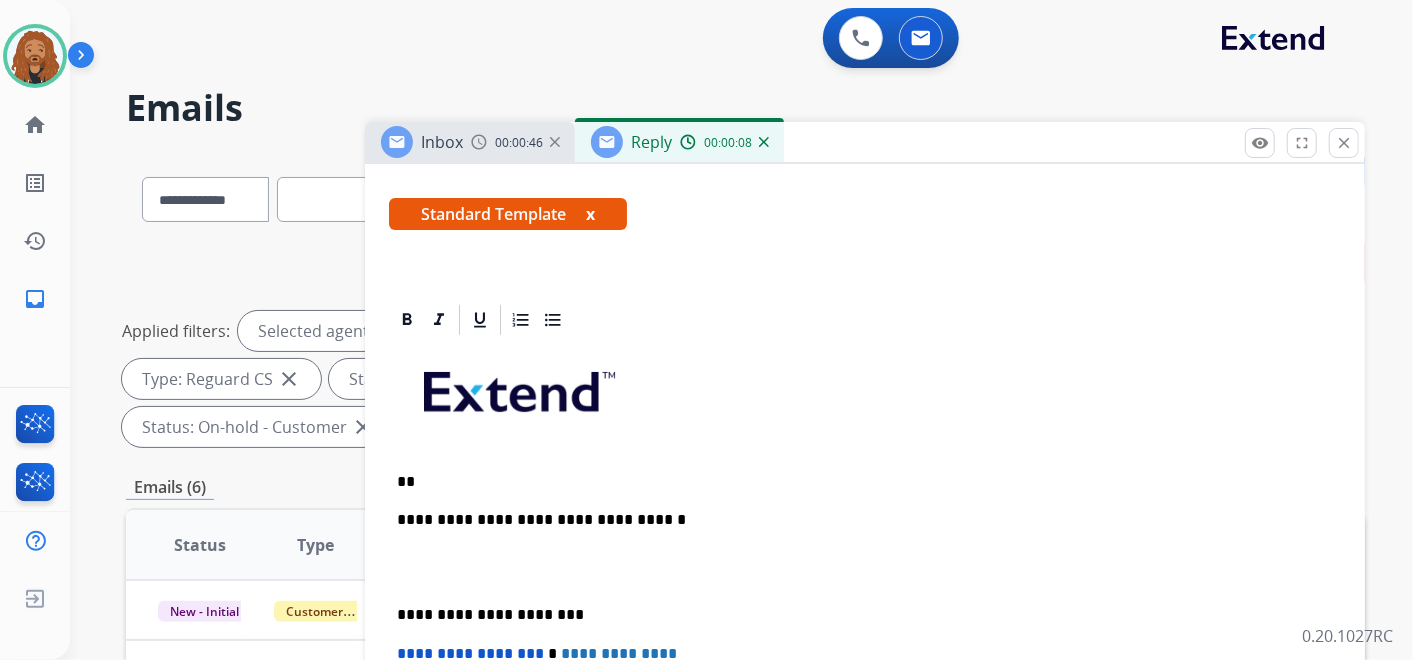 type 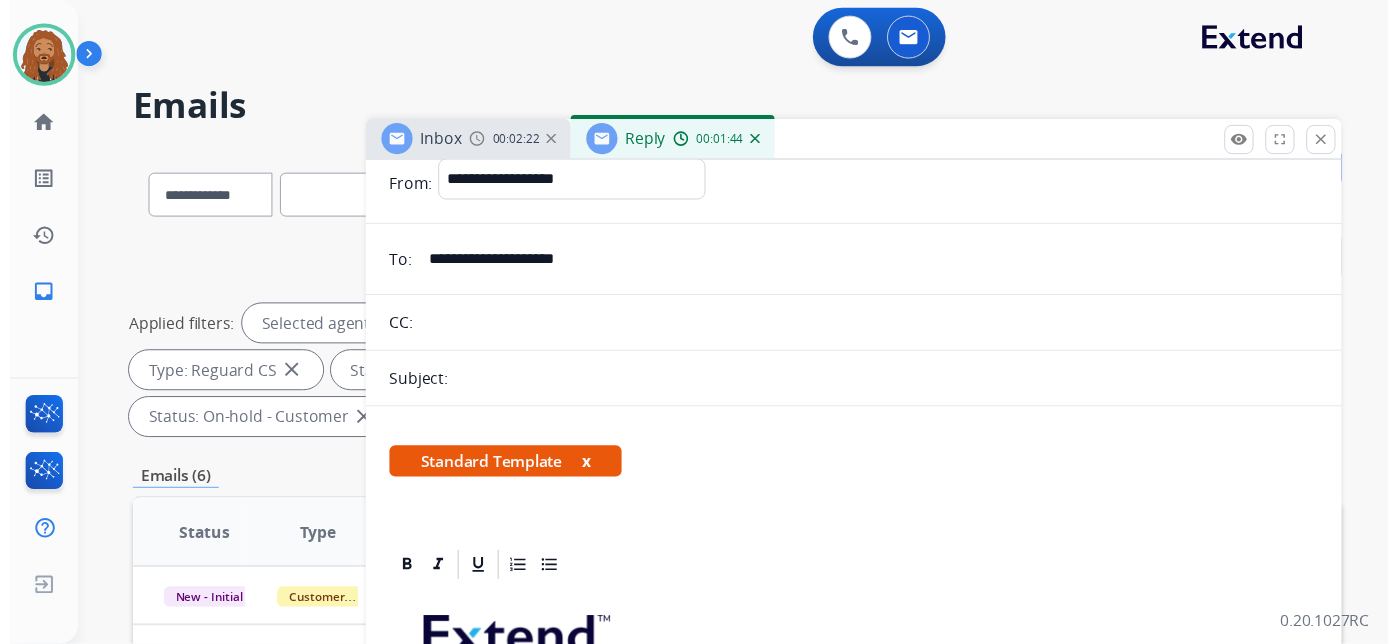 scroll, scrollTop: 0, scrollLeft: 0, axis: both 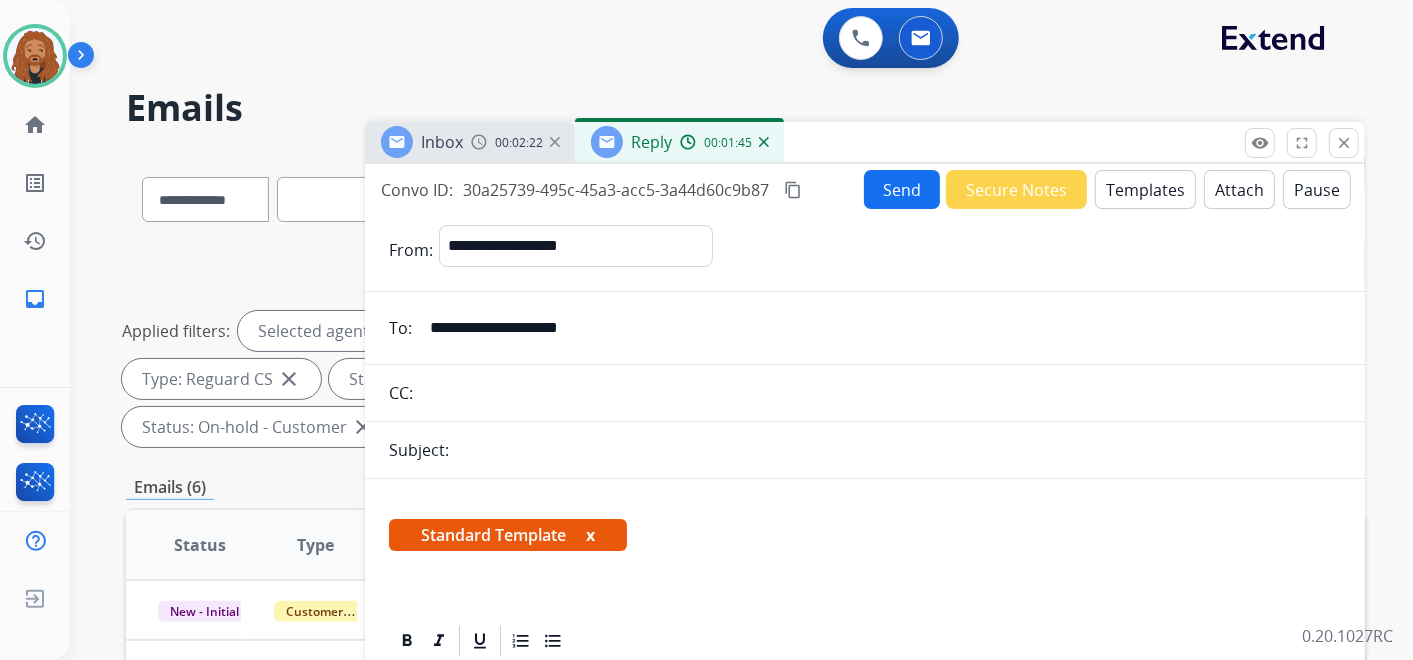 click on "Send" at bounding box center [902, 189] 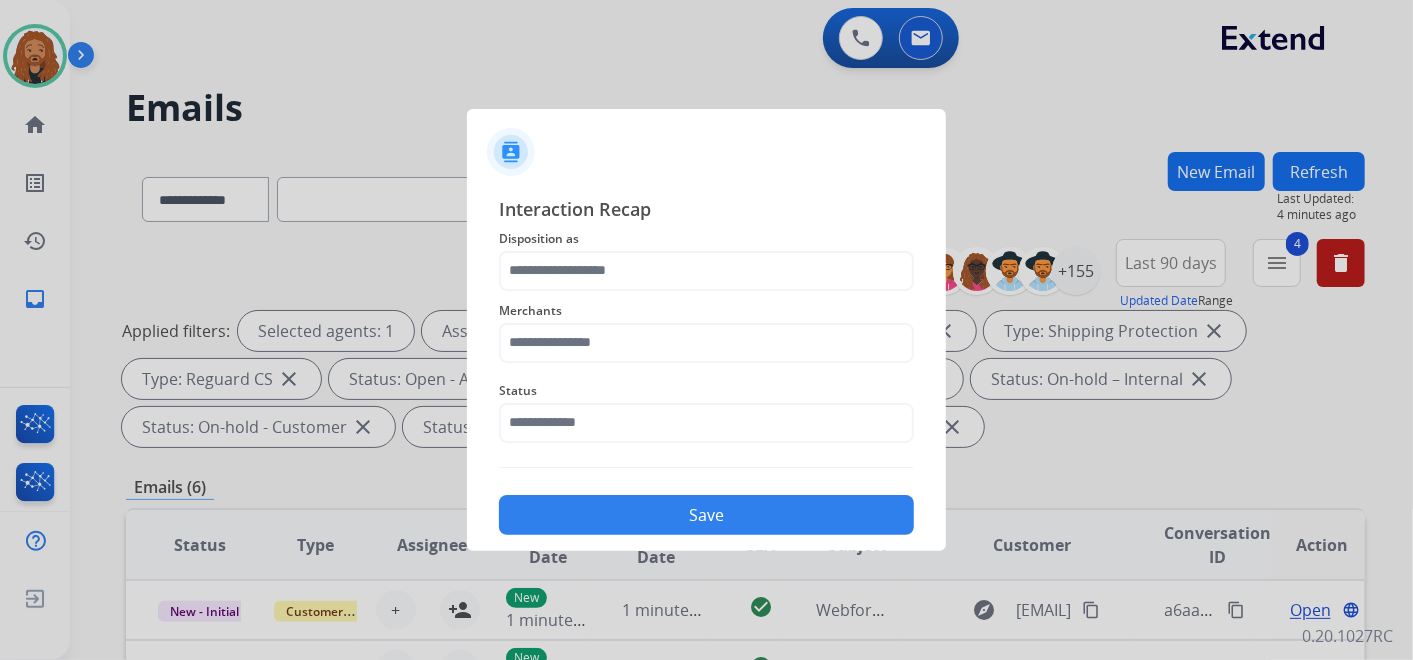 click on "Interaction Recap Disposition as    Merchants   Status    Save" 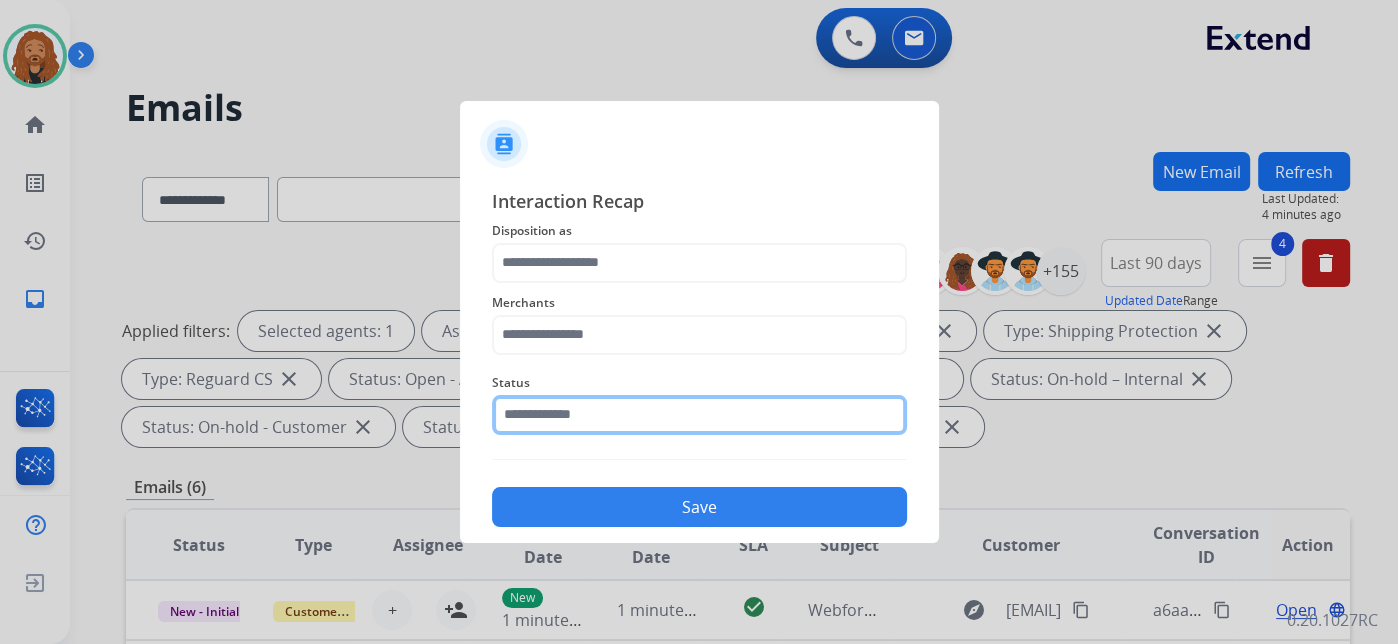 click 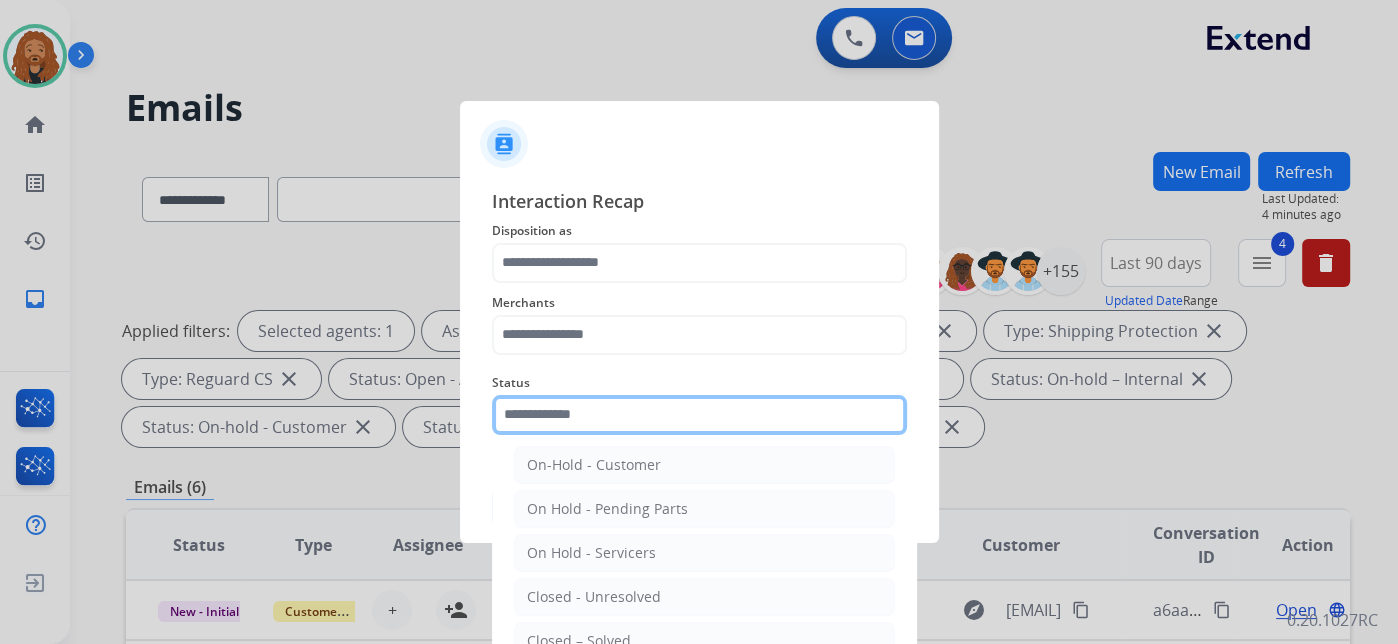 scroll, scrollTop: 114, scrollLeft: 0, axis: vertical 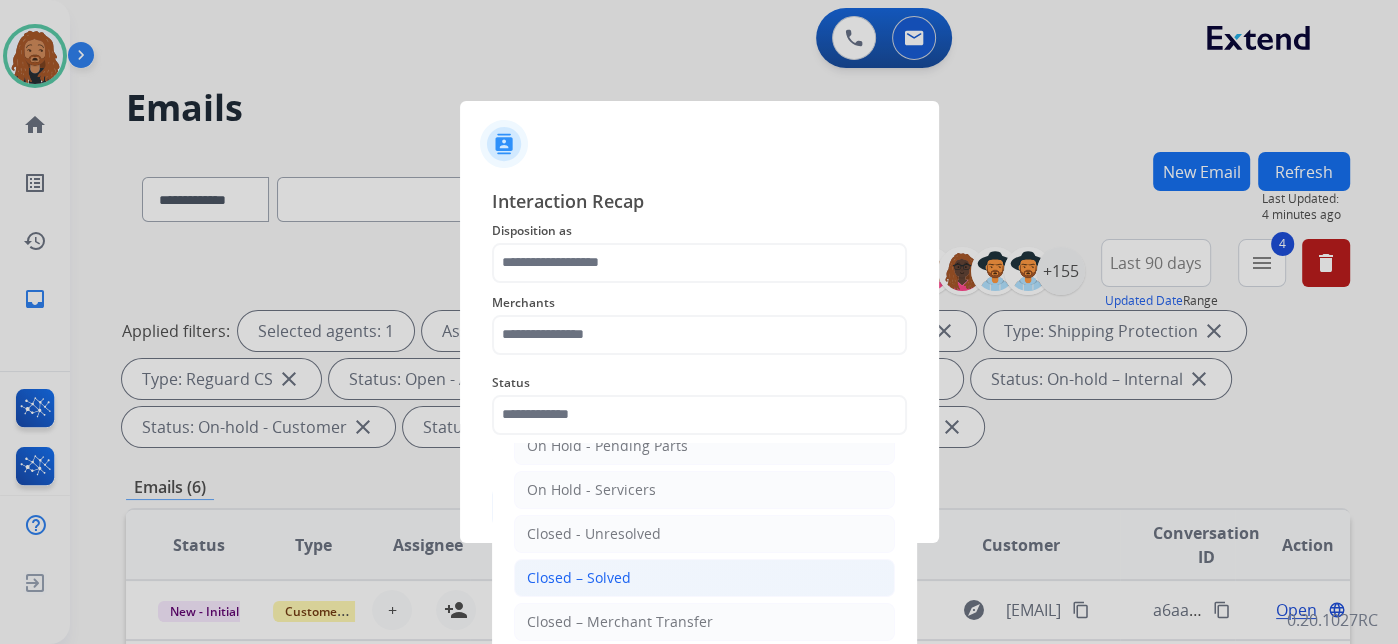 click on "Closed – Solved" 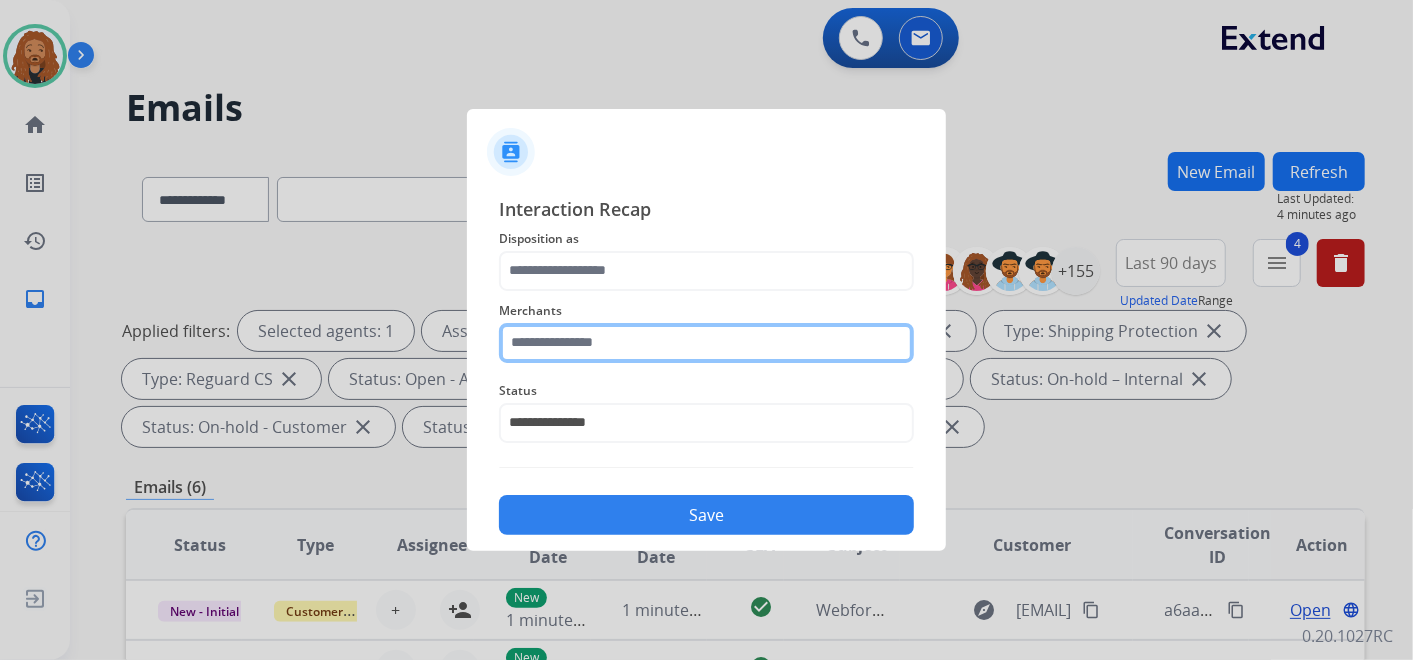 click 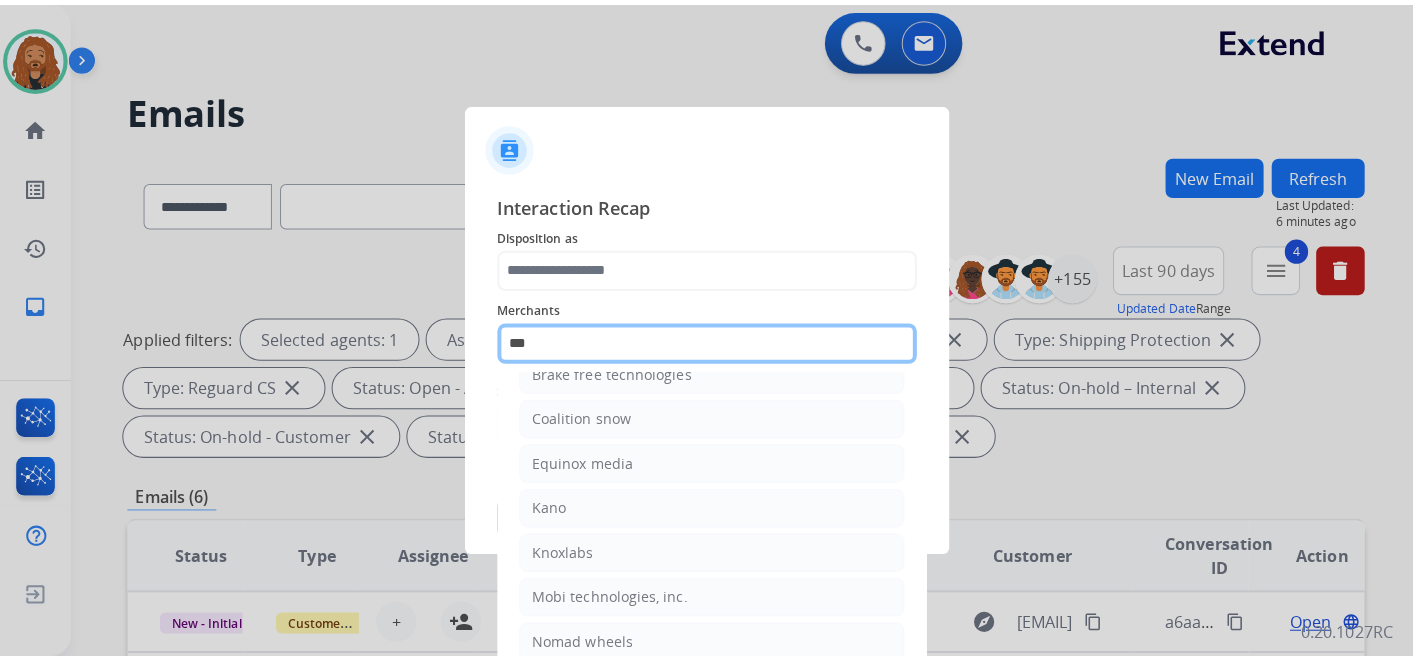 scroll, scrollTop: 0, scrollLeft: 0, axis: both 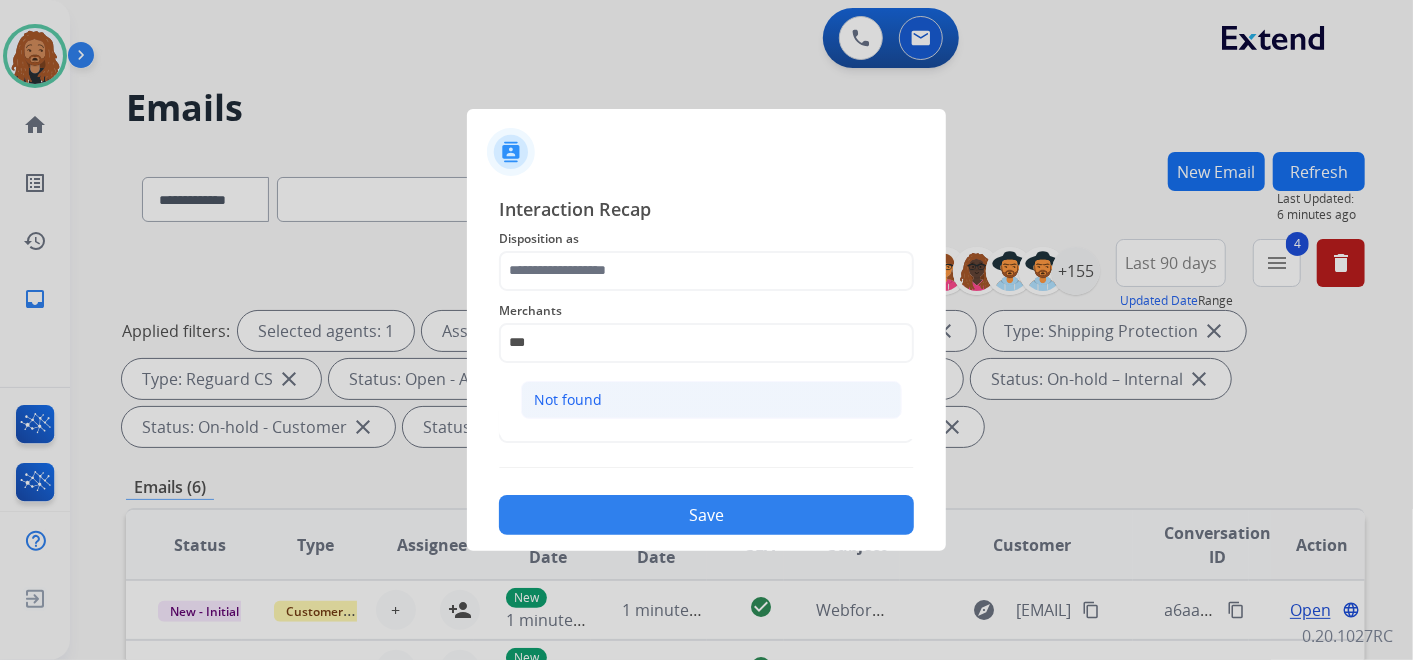 click on "Not found" 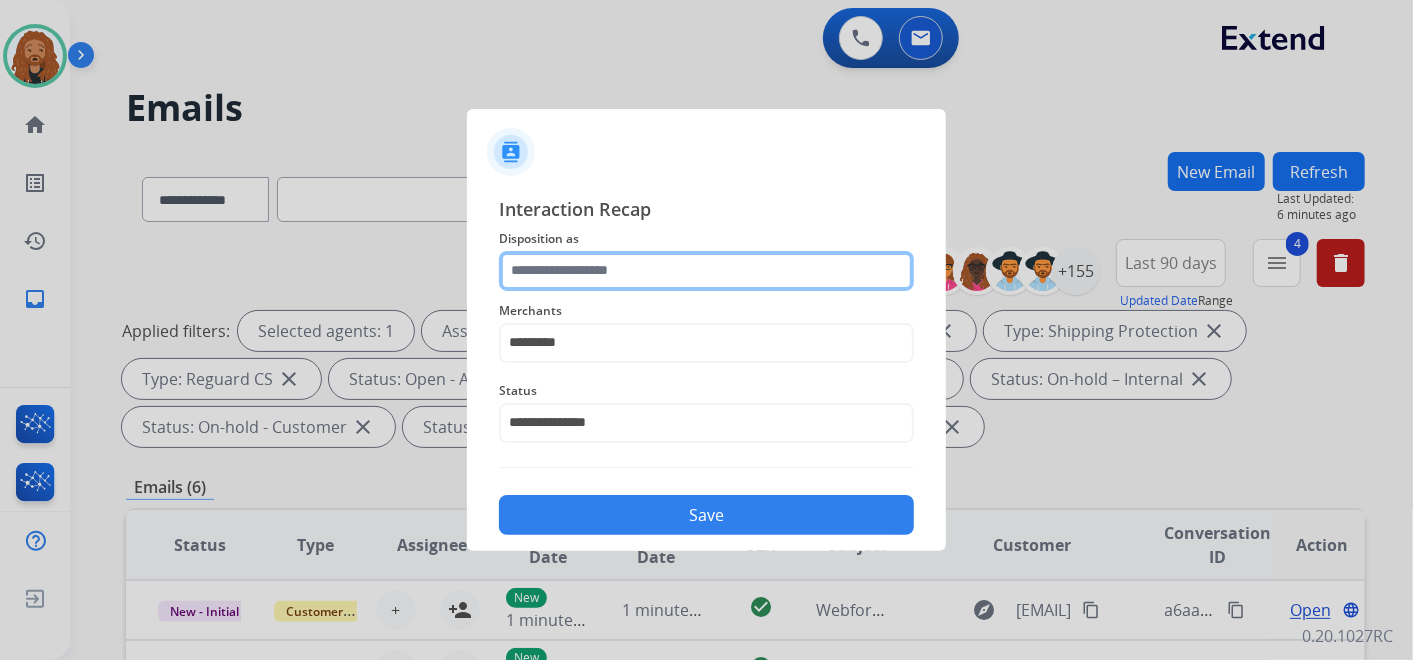 click 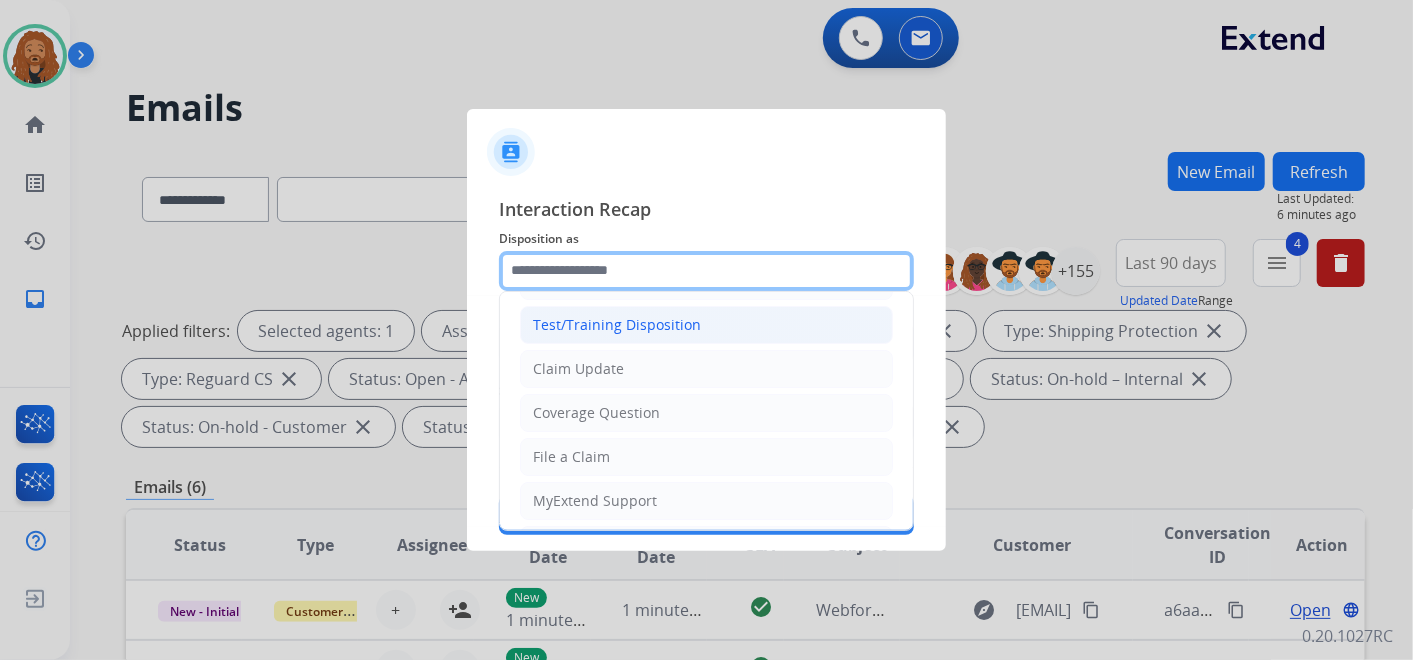 scroll, scrollTop: 0, scrollLeft: 0, axis: both 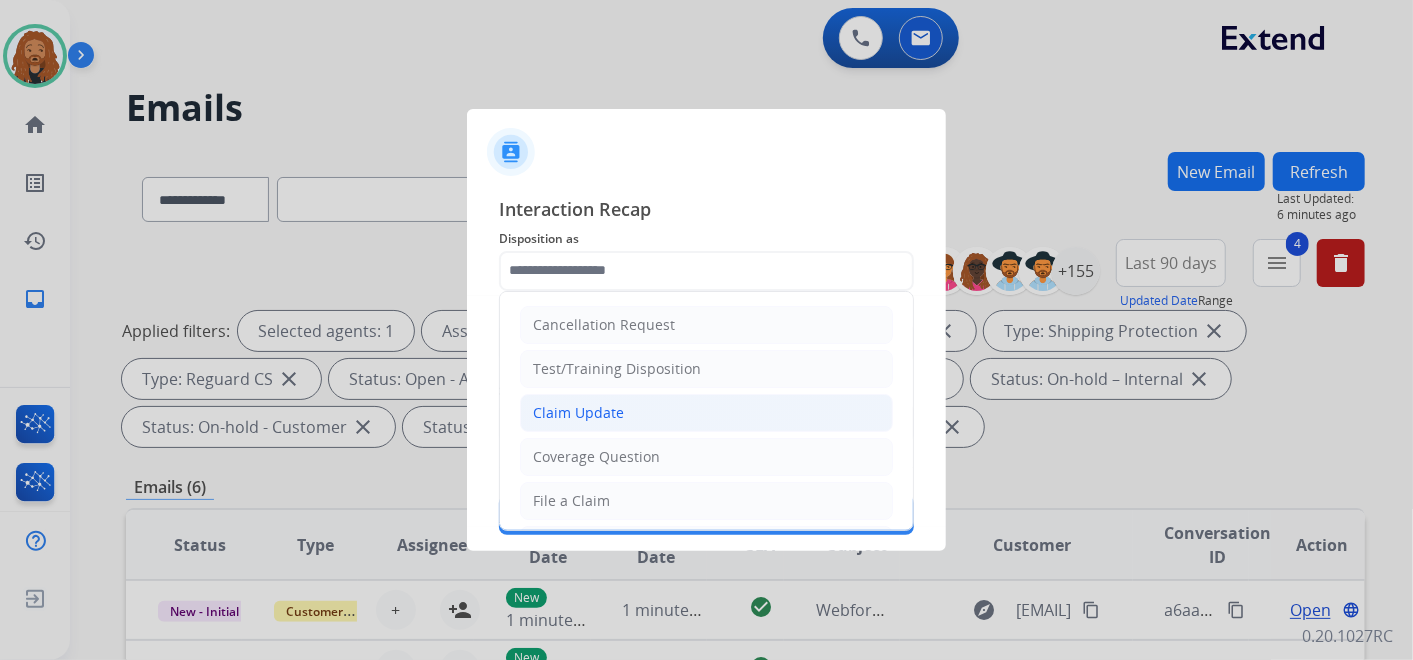 click on "Claim Update" 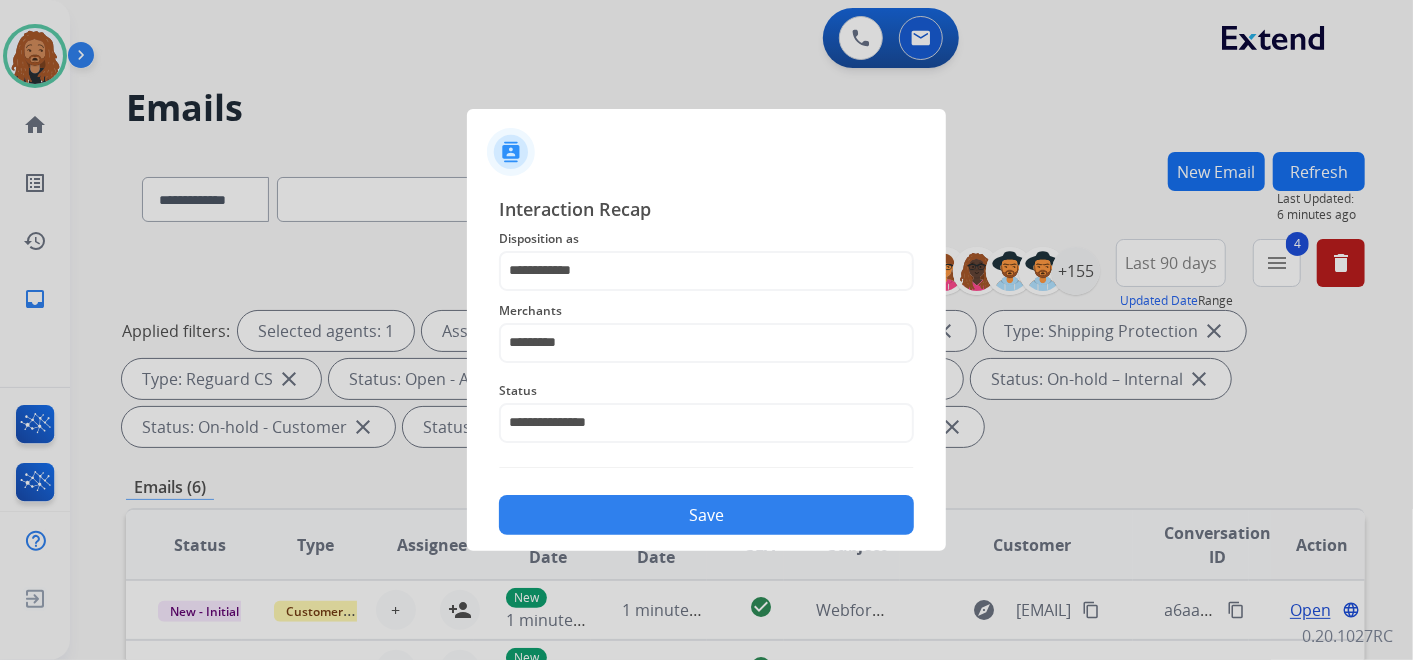 click on "Save" 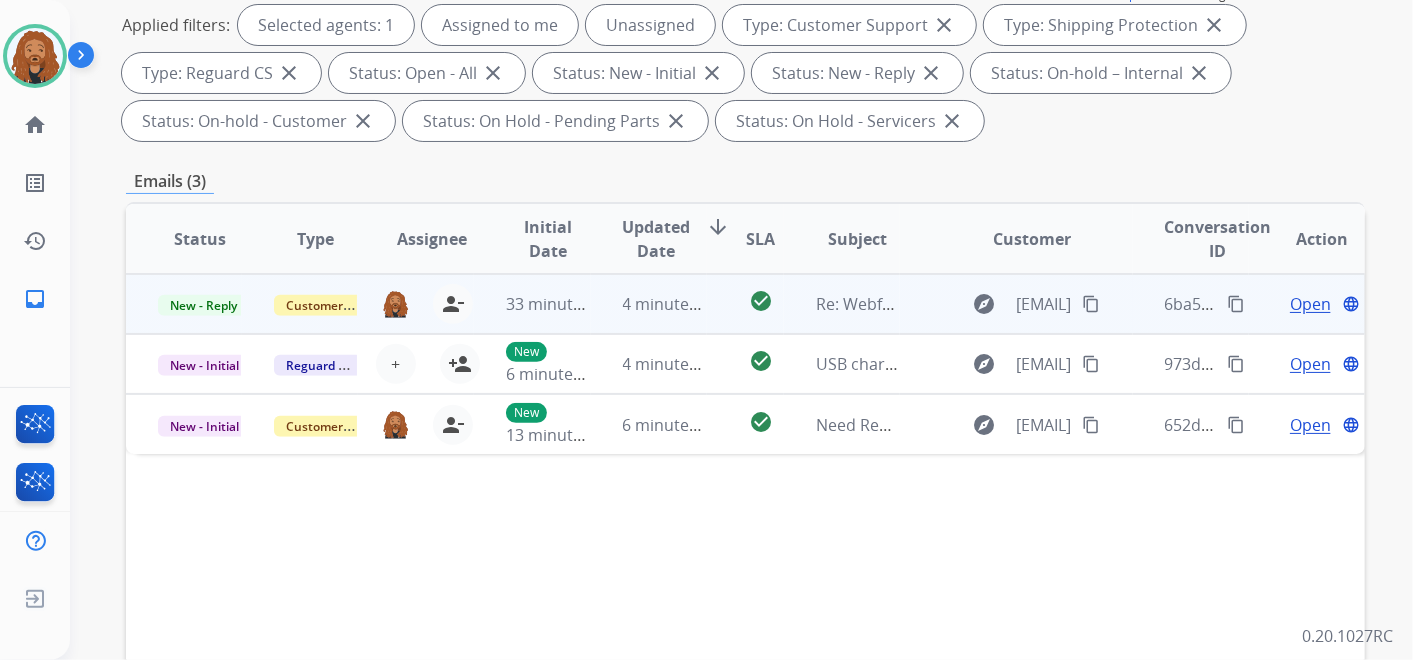 scroll, scrollTop: 444, scrollLeft: 0, axis: vertical 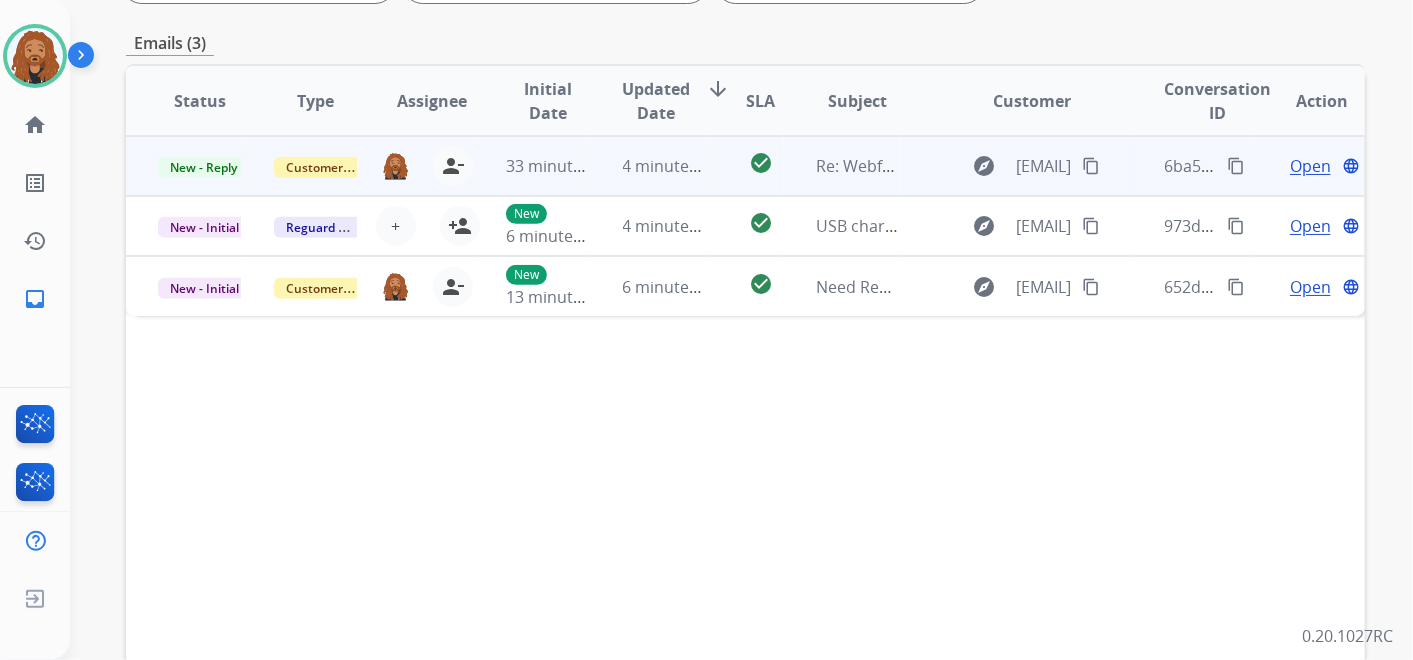 drag, startPoint x: 600, startPoint y: 172, endPoint x: 599, endPoint y: 162, distance: 10.049875 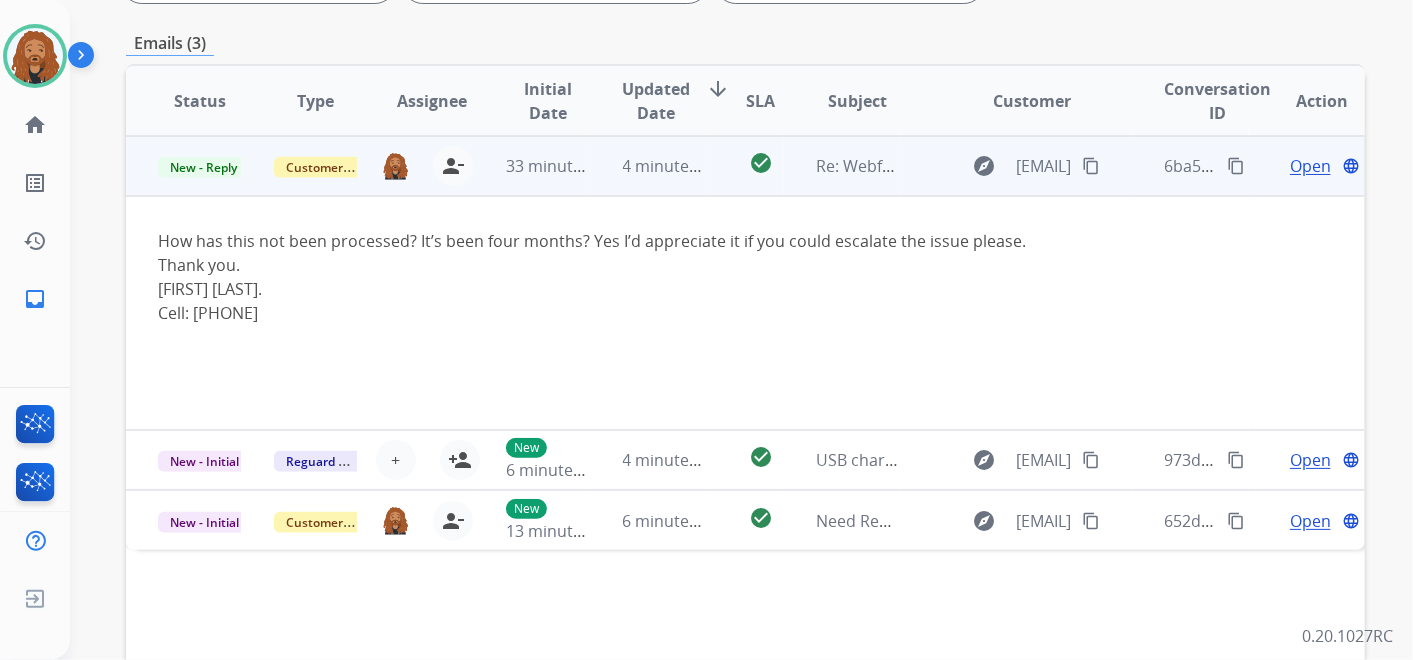 click on "Open" at bounding box center (1310, 166) 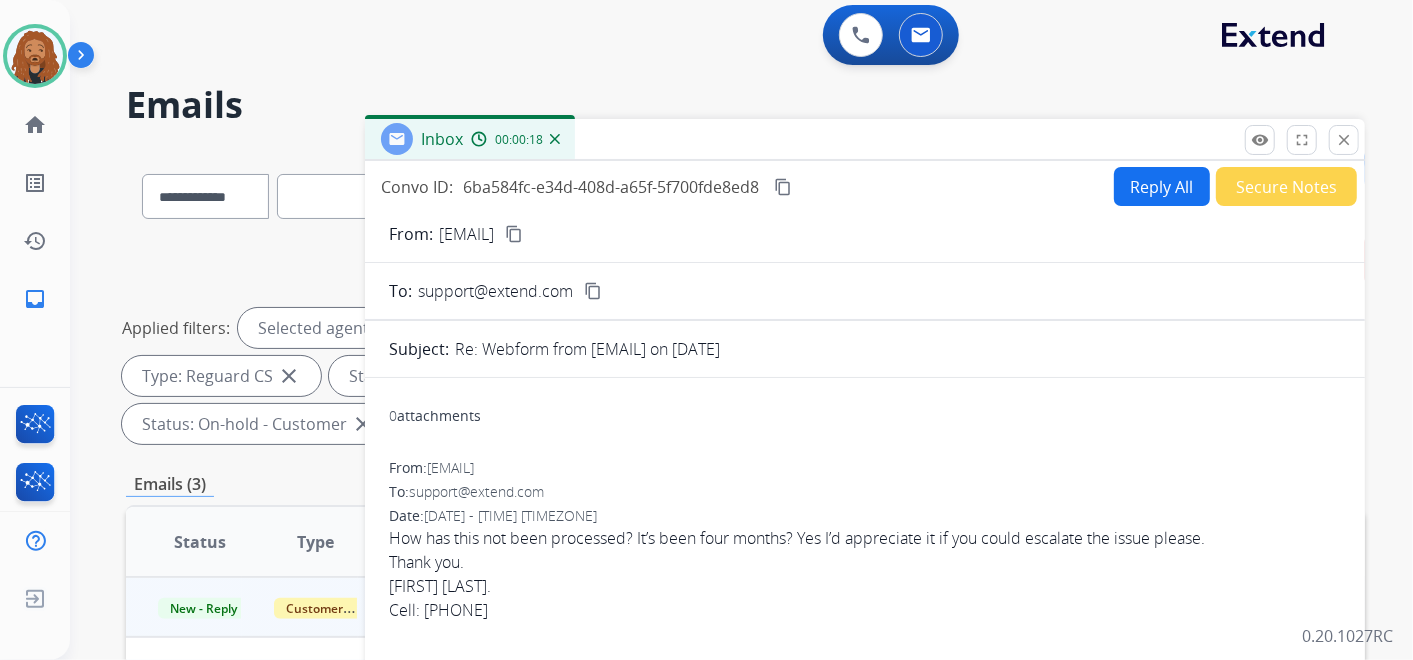 scroll, scrollTop: 0, scrollLeft: 0, axis: both 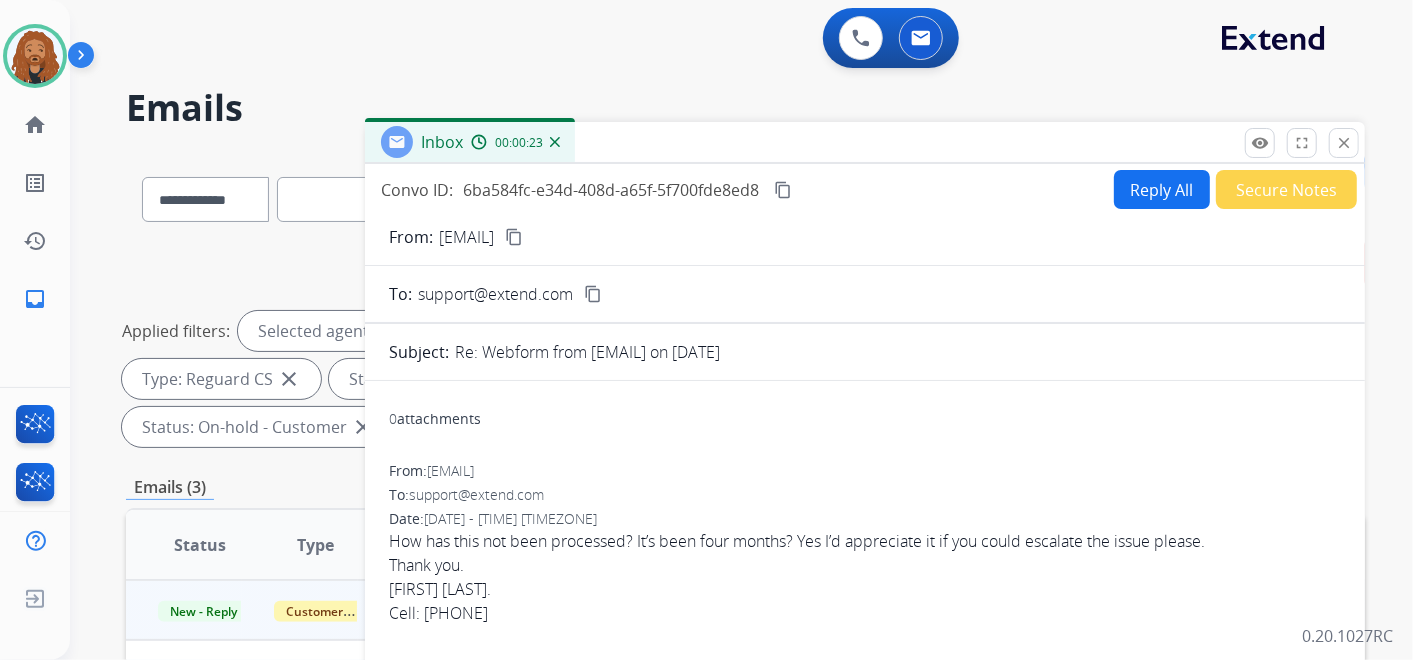 click on "Secure Notes" at bounding box center (1286, 189) 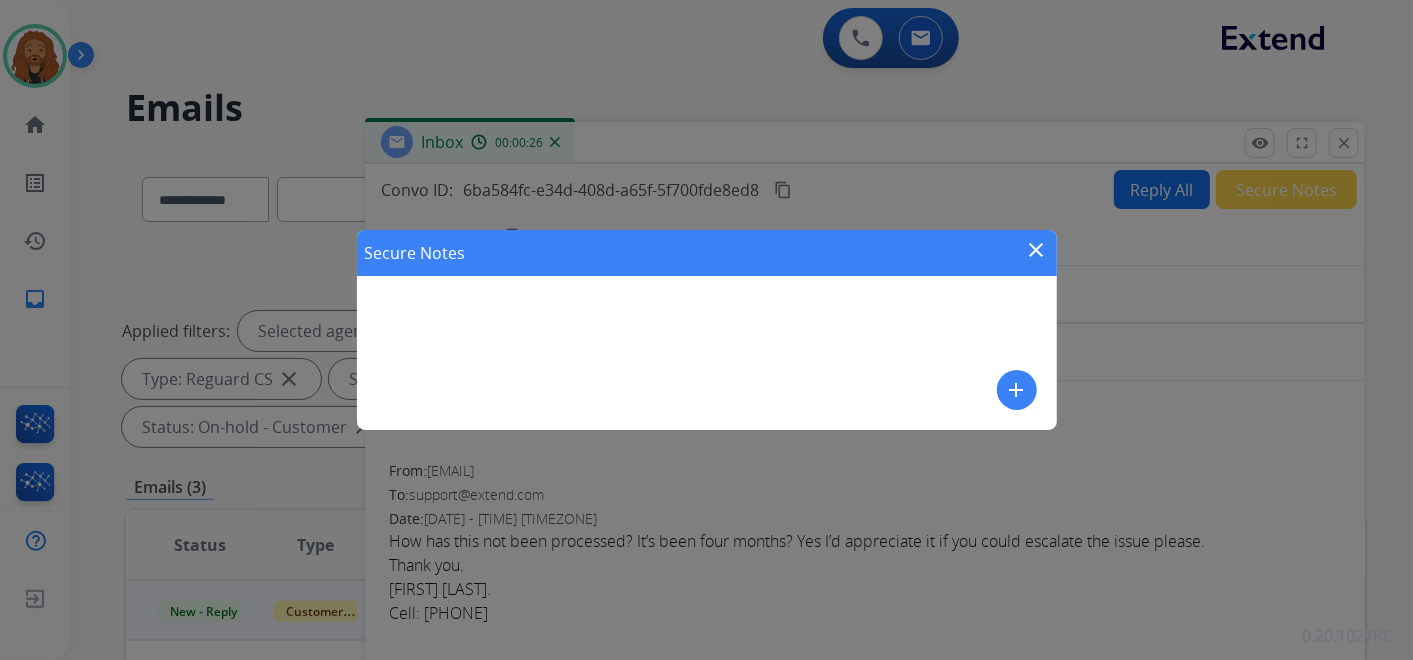 click on "add" at bounding box center (1017, 390) 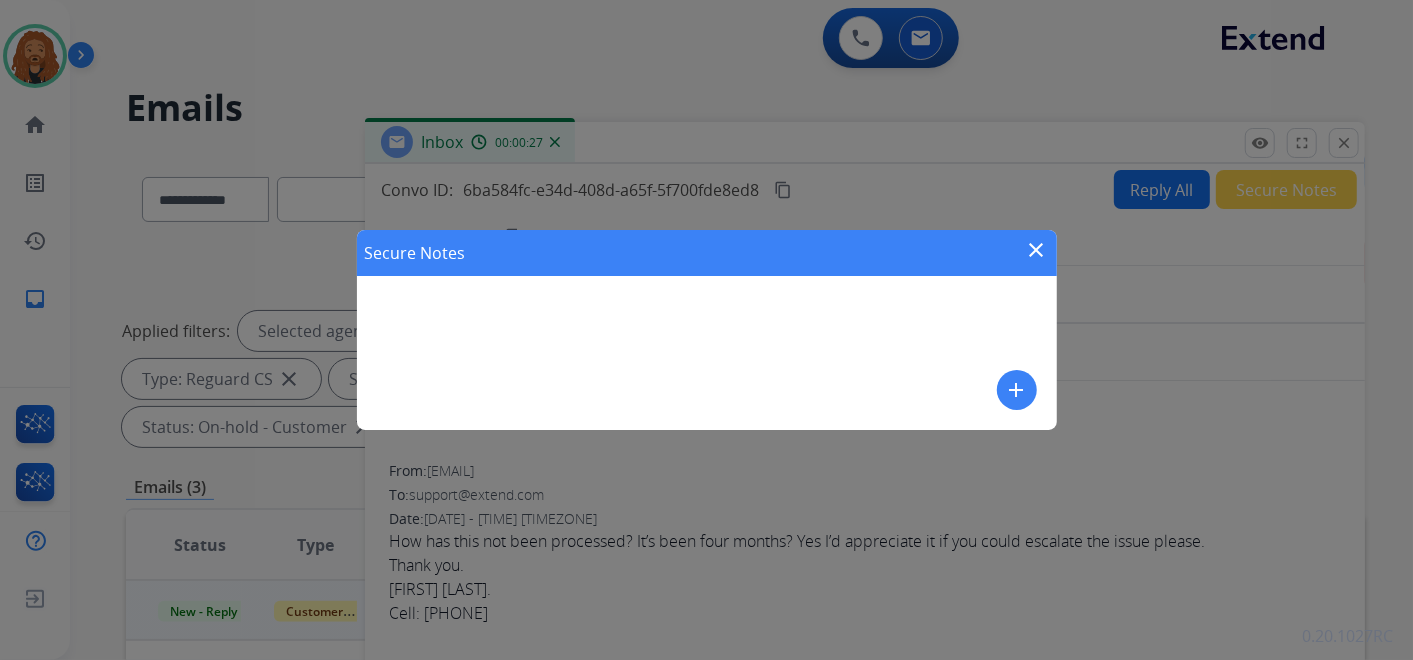 click on "add" at bounding box center [1017, 390] 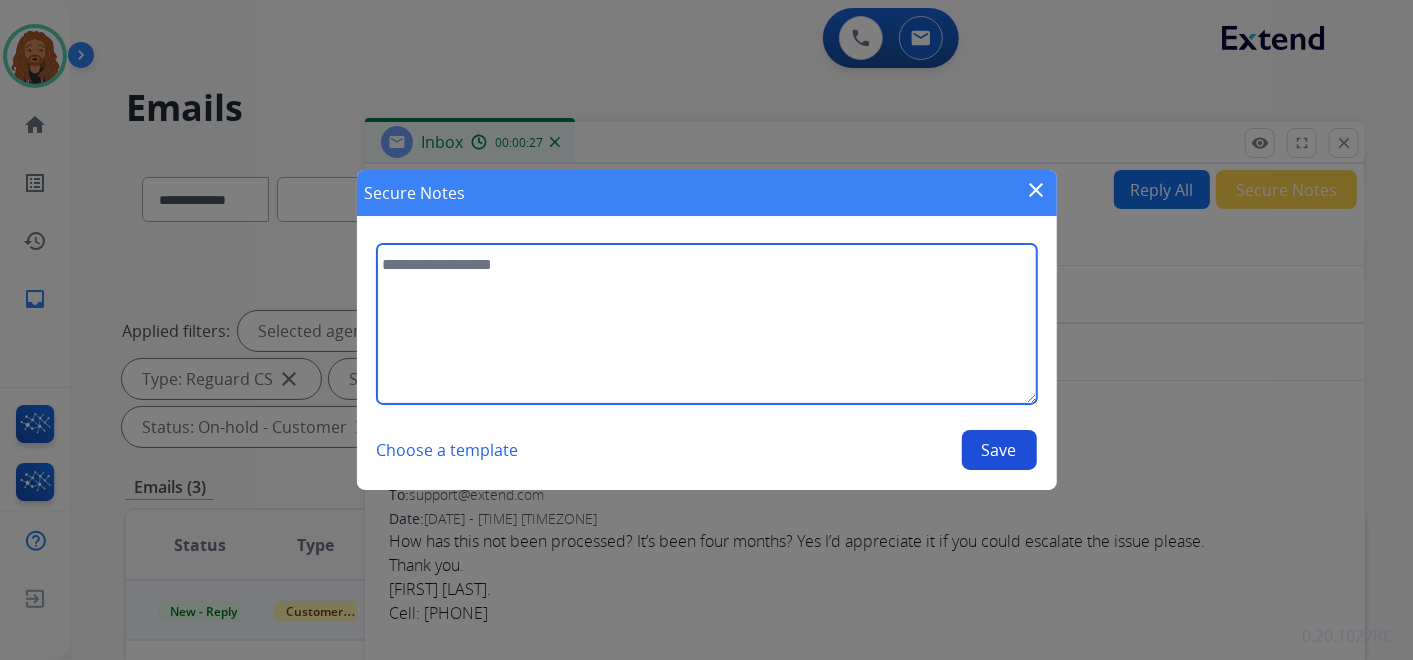 drag, startPoint x: 588, startPoint y: 285, endPoint x: 588, endPoint y: 274, distance: 11 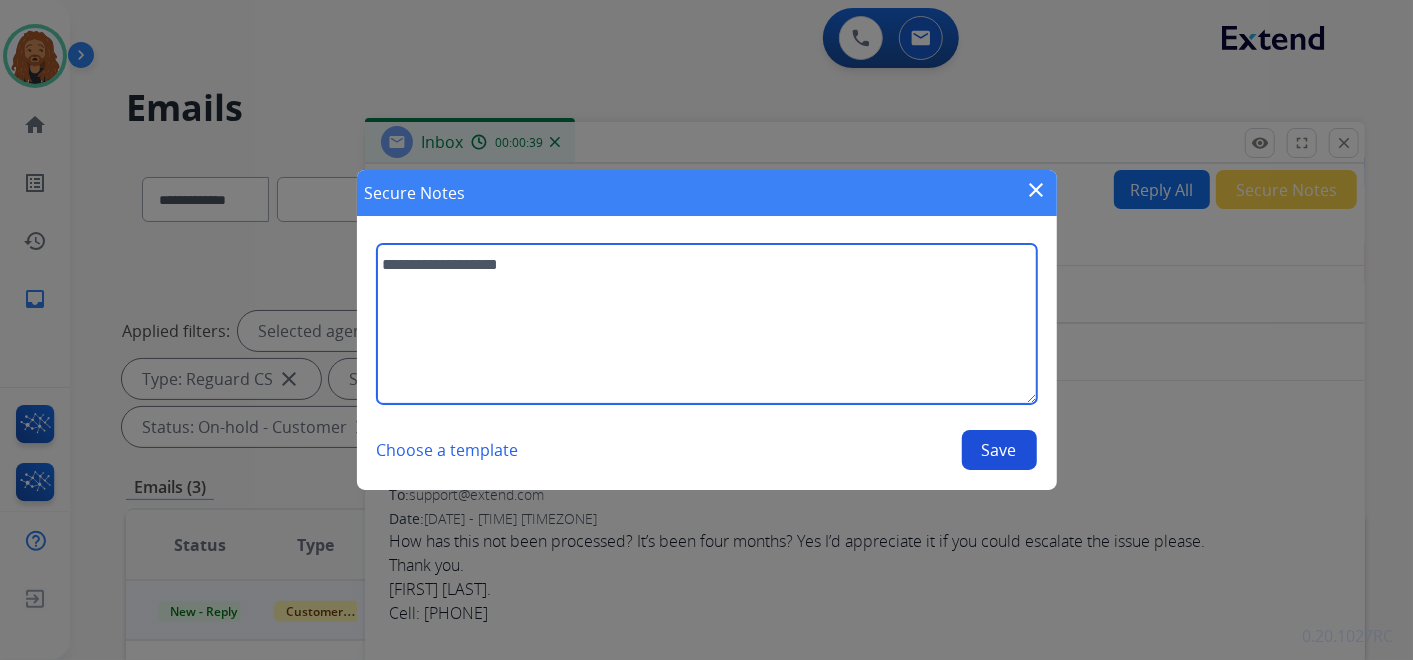 type on "**********" 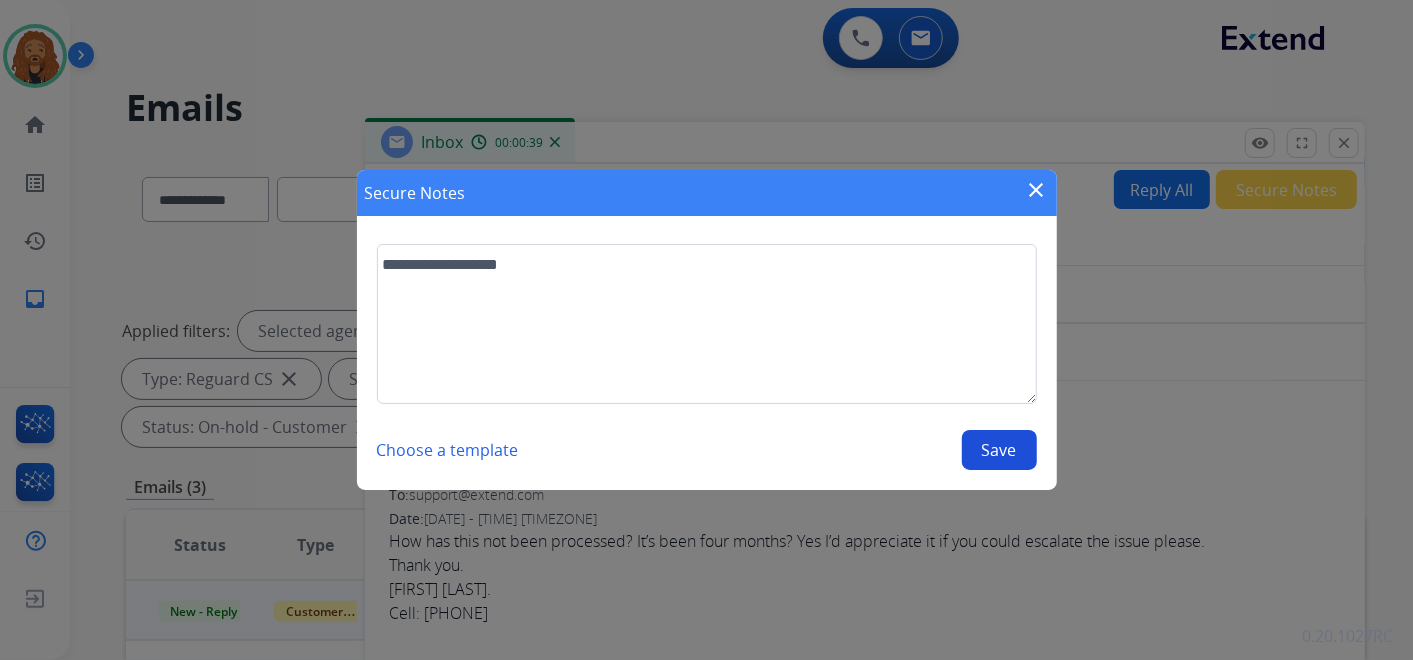 click on "Save" at bounding box center (999, 450) 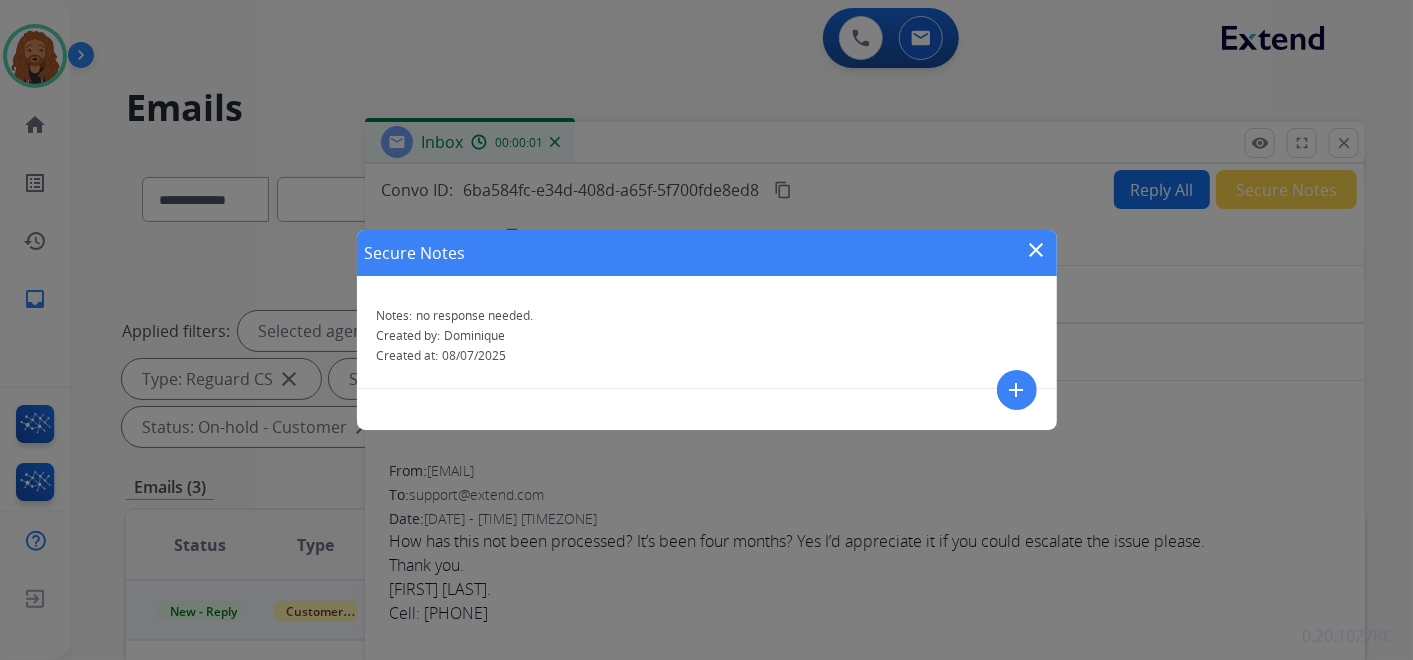 click on "close" at bounding box center [1037, 250] 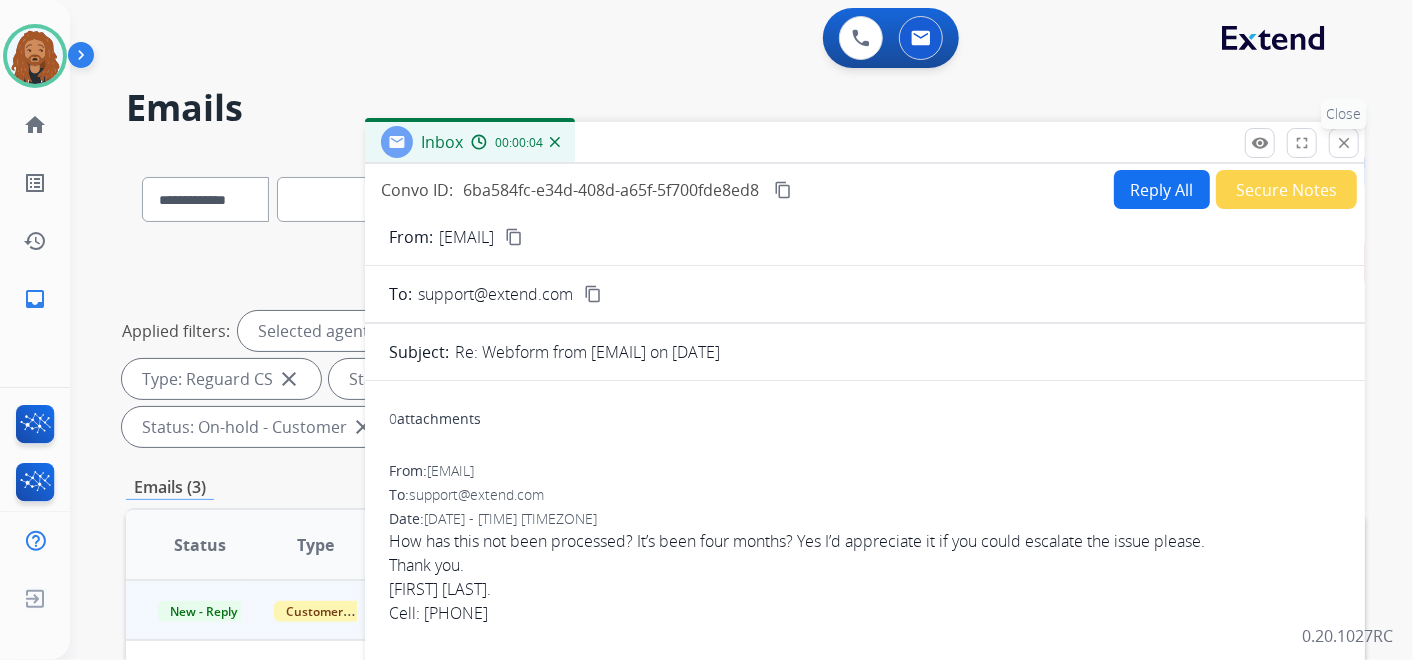 click on "close" at bounding box center [1344, 143] 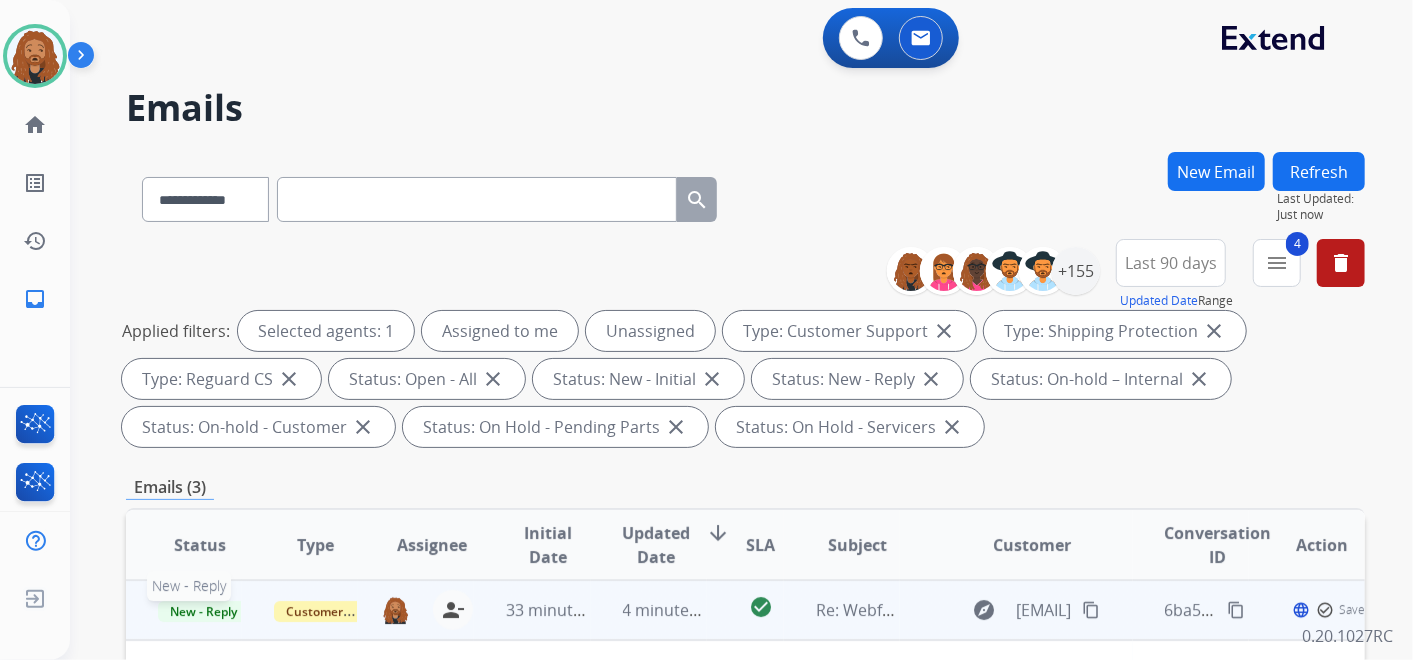click on "New - Reply" at bounding box center (203, 611) 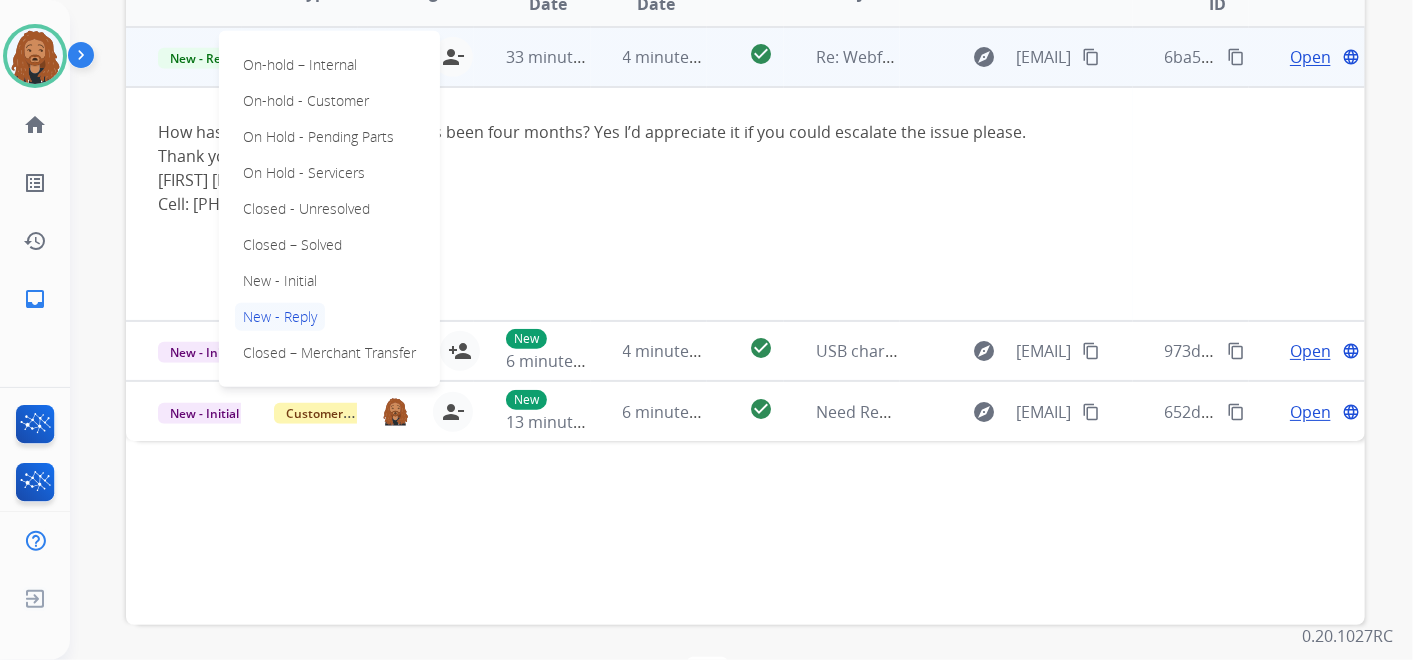 scroll, scrollTop: 555, scrollLeft: 0, axis: vertical 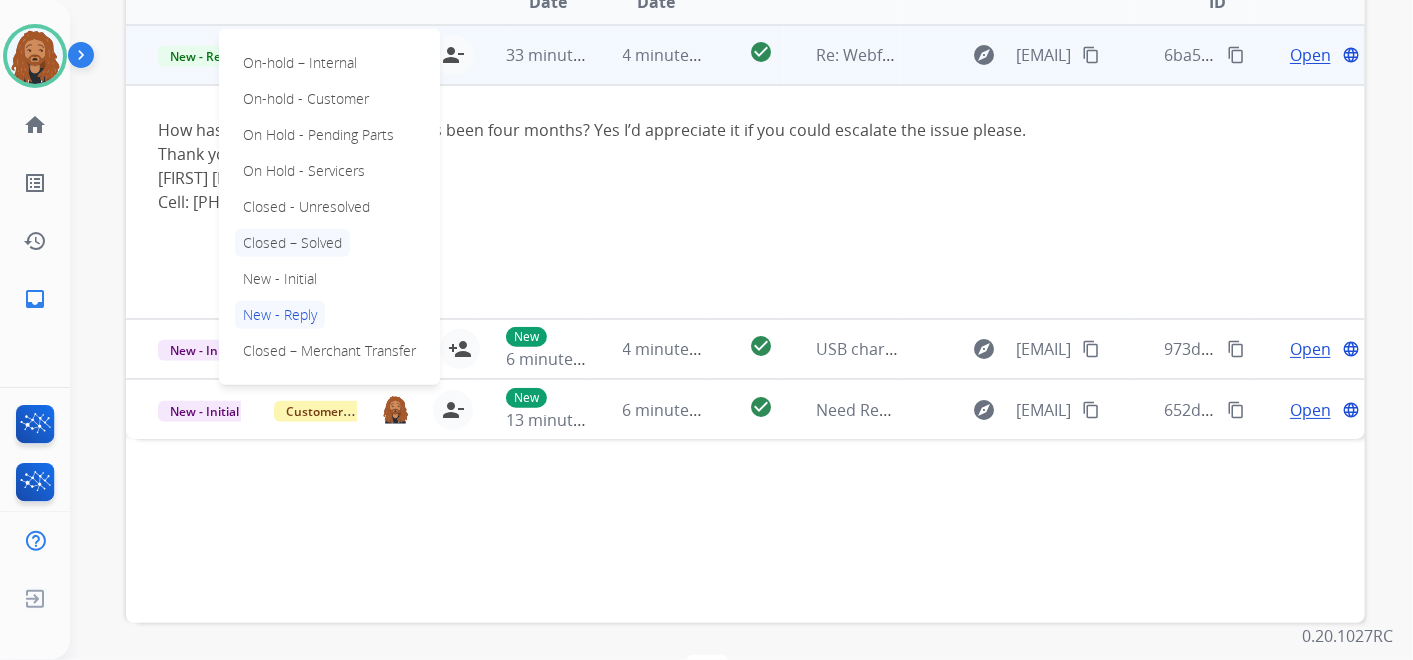 click on "Closed – Solved" at bounding box center [292, 243] 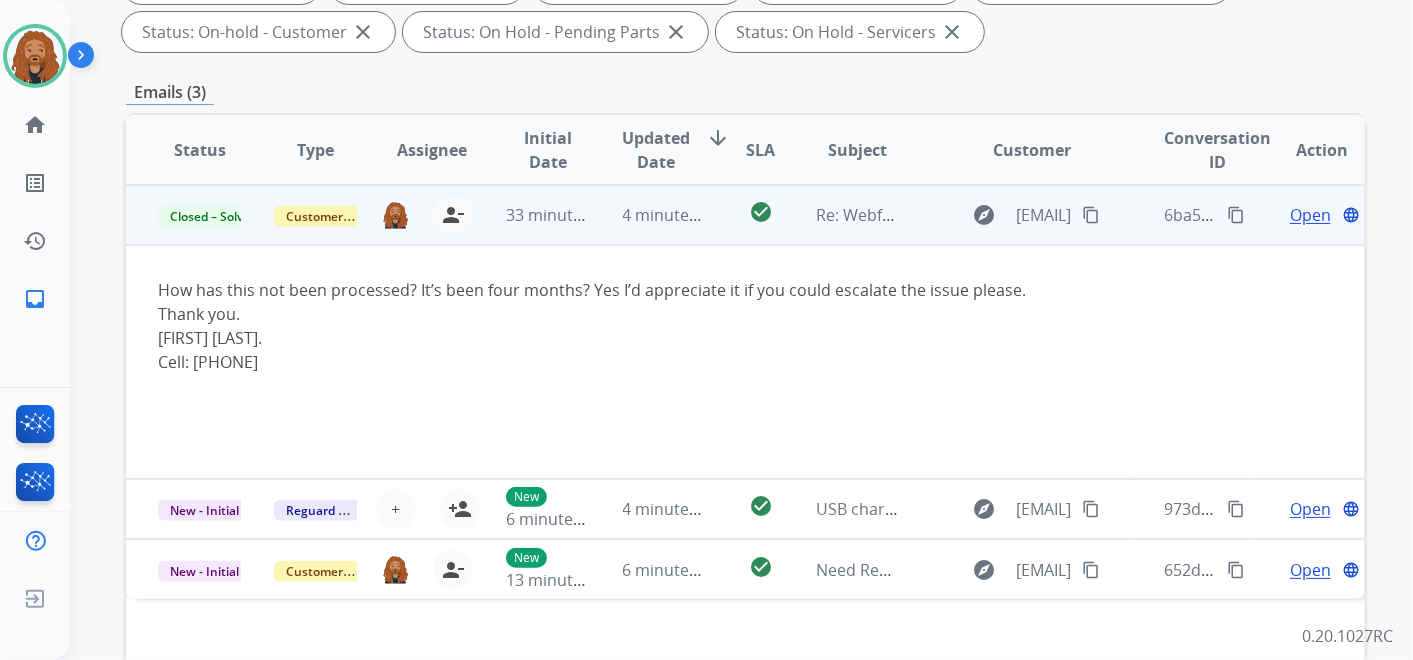 scroll, scrollTop: 444, scrollLeft: 0, axis: vertical 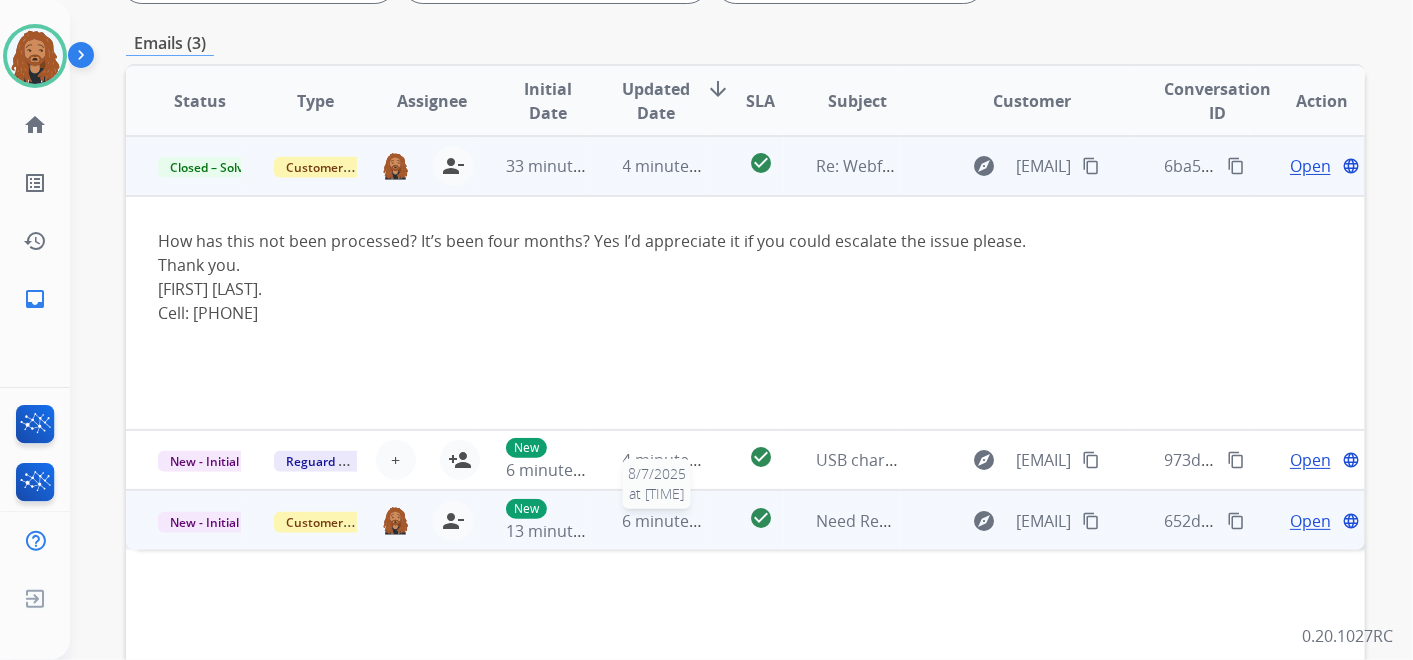 click on "6 minutes ago" at bounding box center (676, 521) 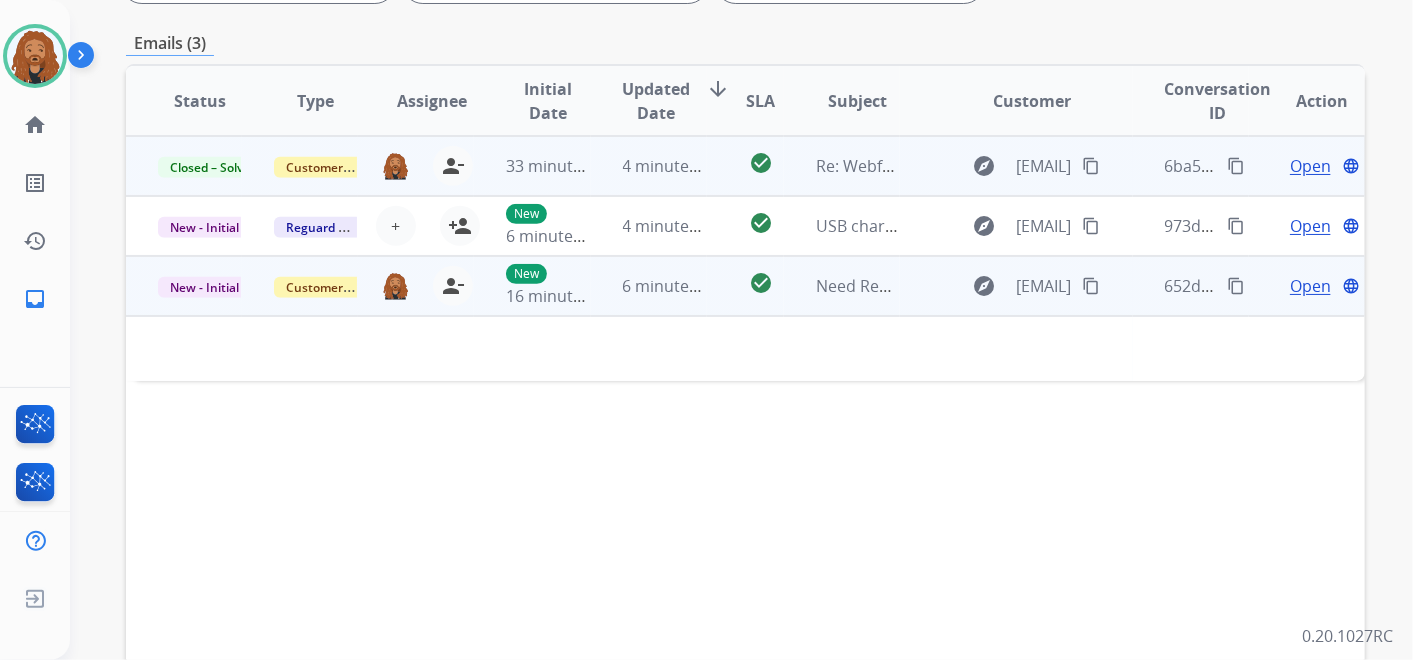 click on "Open" at bounding box center [1310, 286] 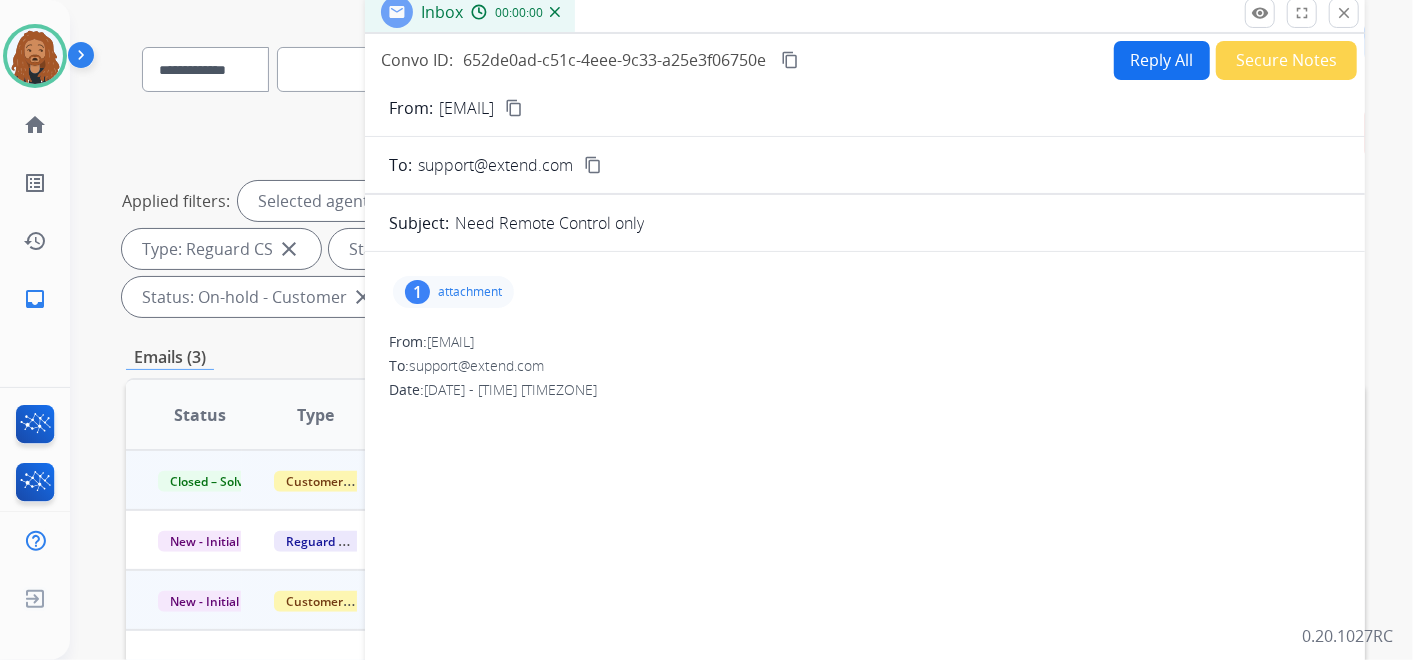 scroll, scrollTop: 111, scrollLeft: 0, axis: vertical 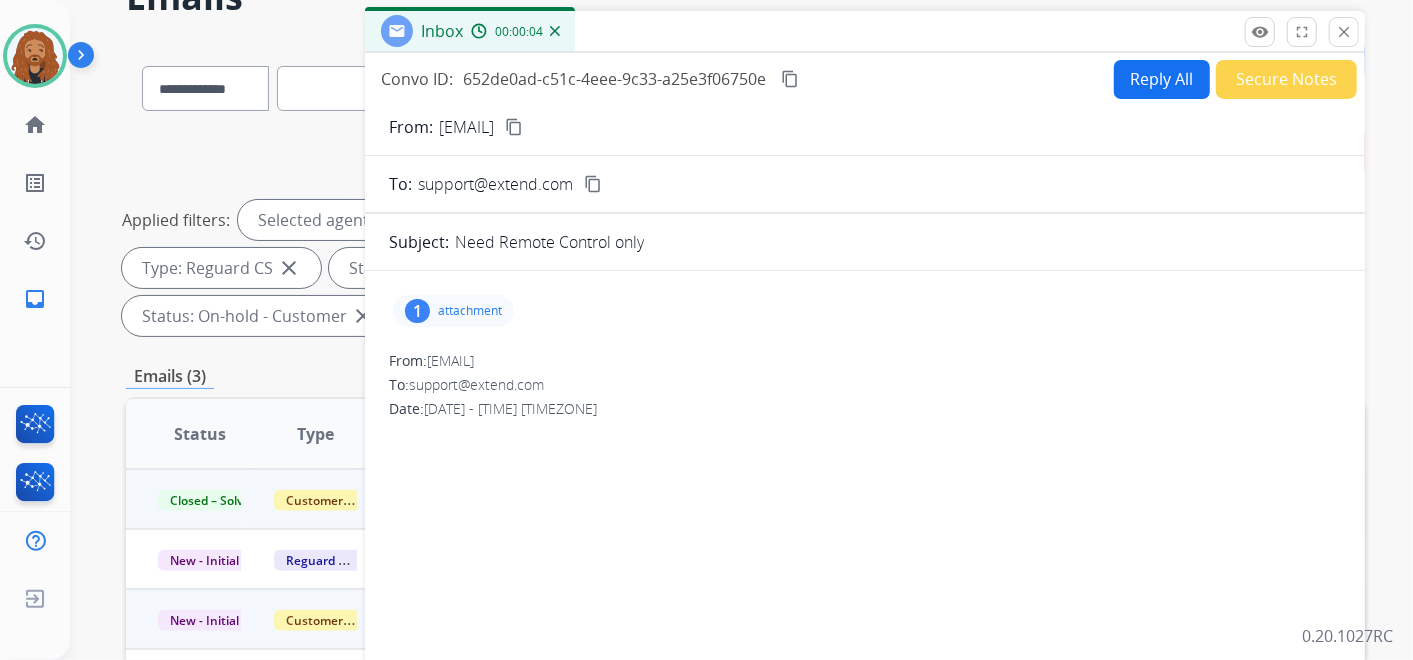 click on "content_copy" at bounding box center (514, 127) 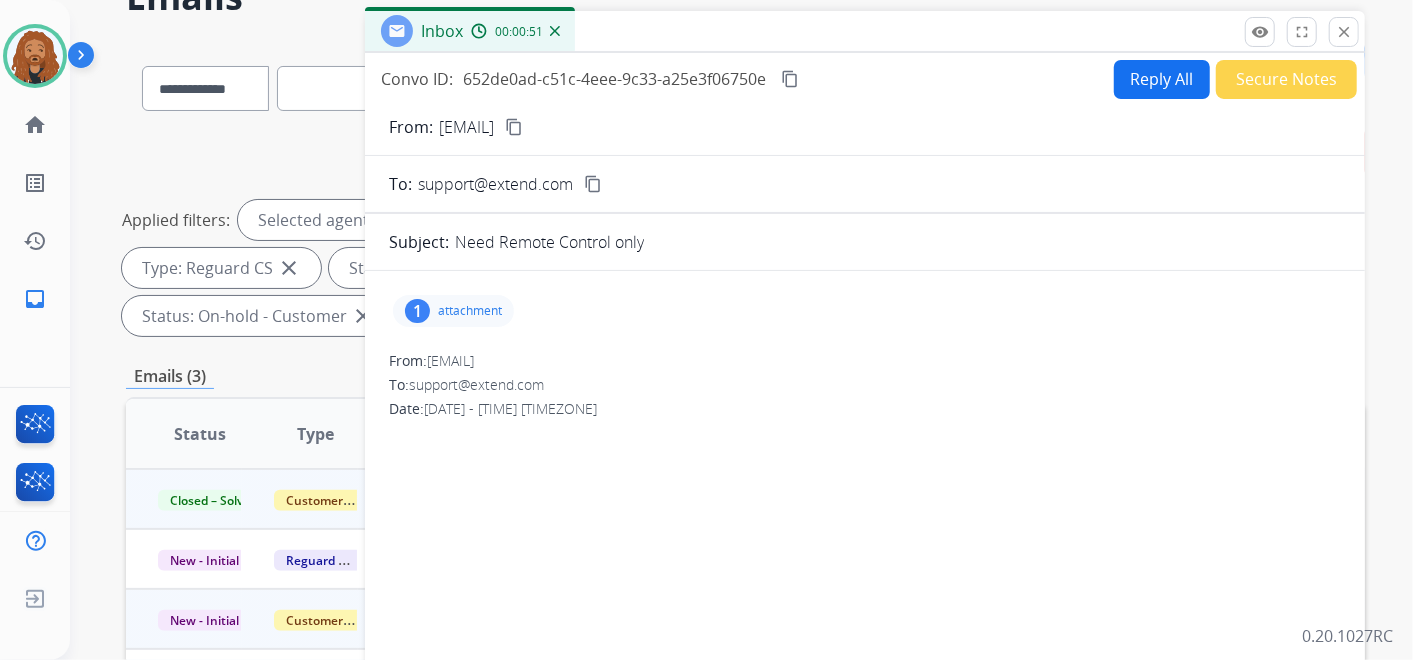 click on "1 attachment" at bounding box center [453, 311] 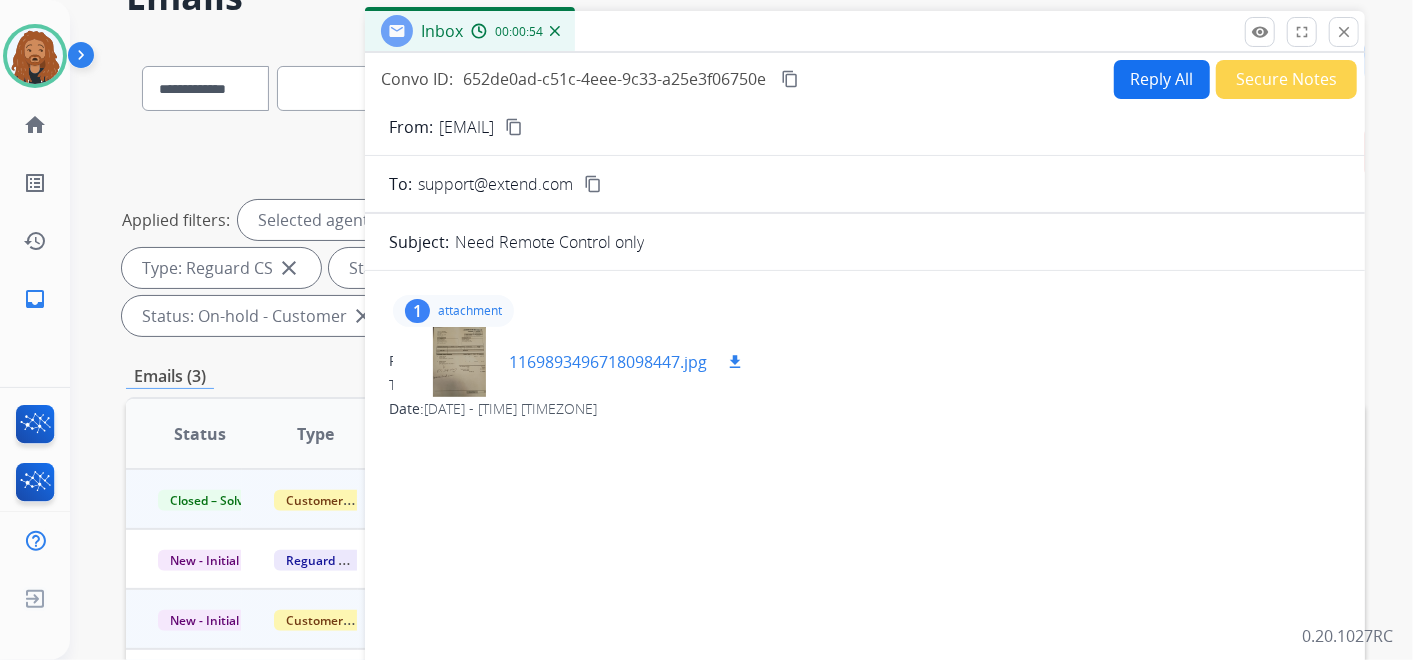 click on "1169893496718098447.jpg" at bounding box center (608, 362) 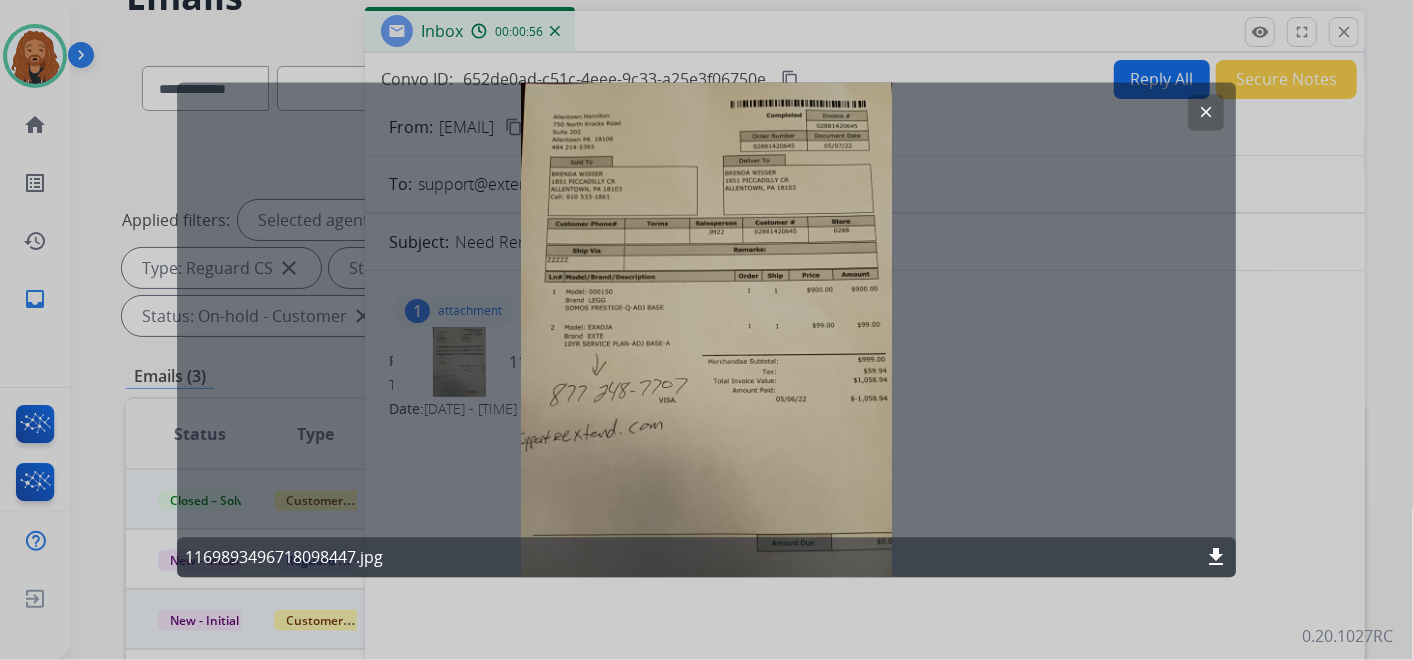 click on "clear" 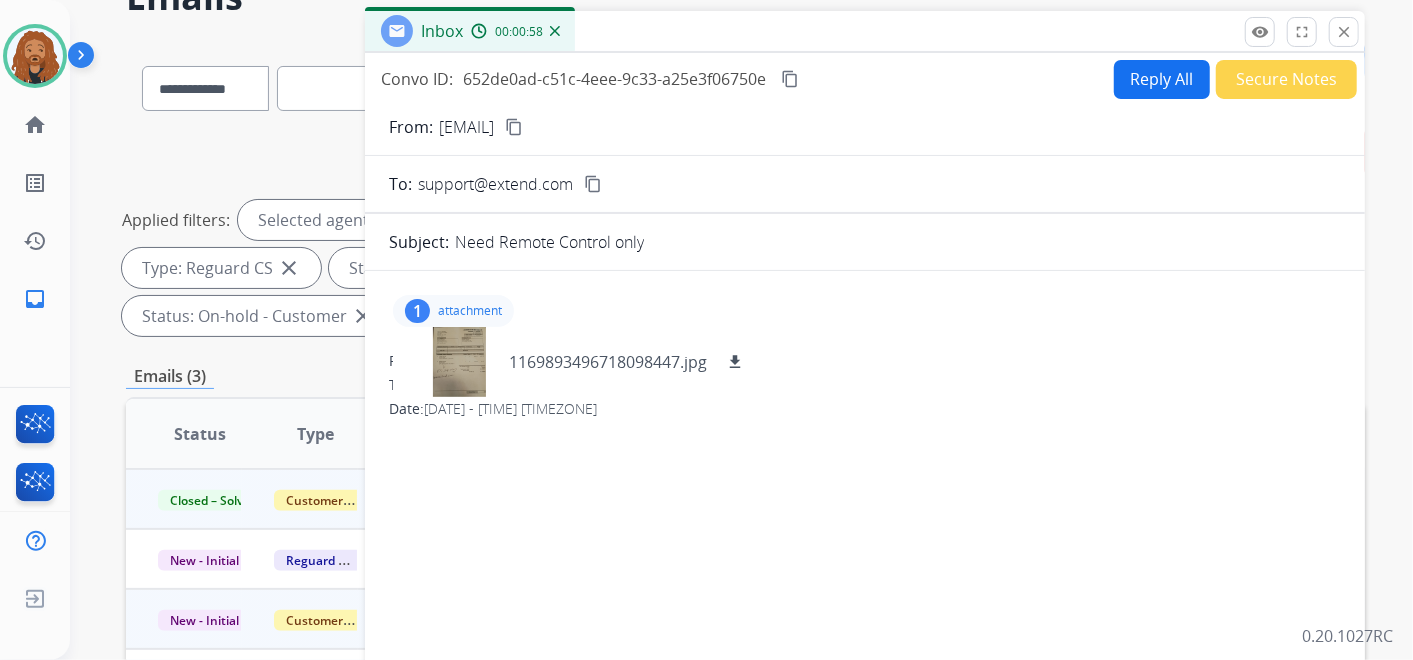 click on "Secure Notes" at bounding box center [1286, 79] 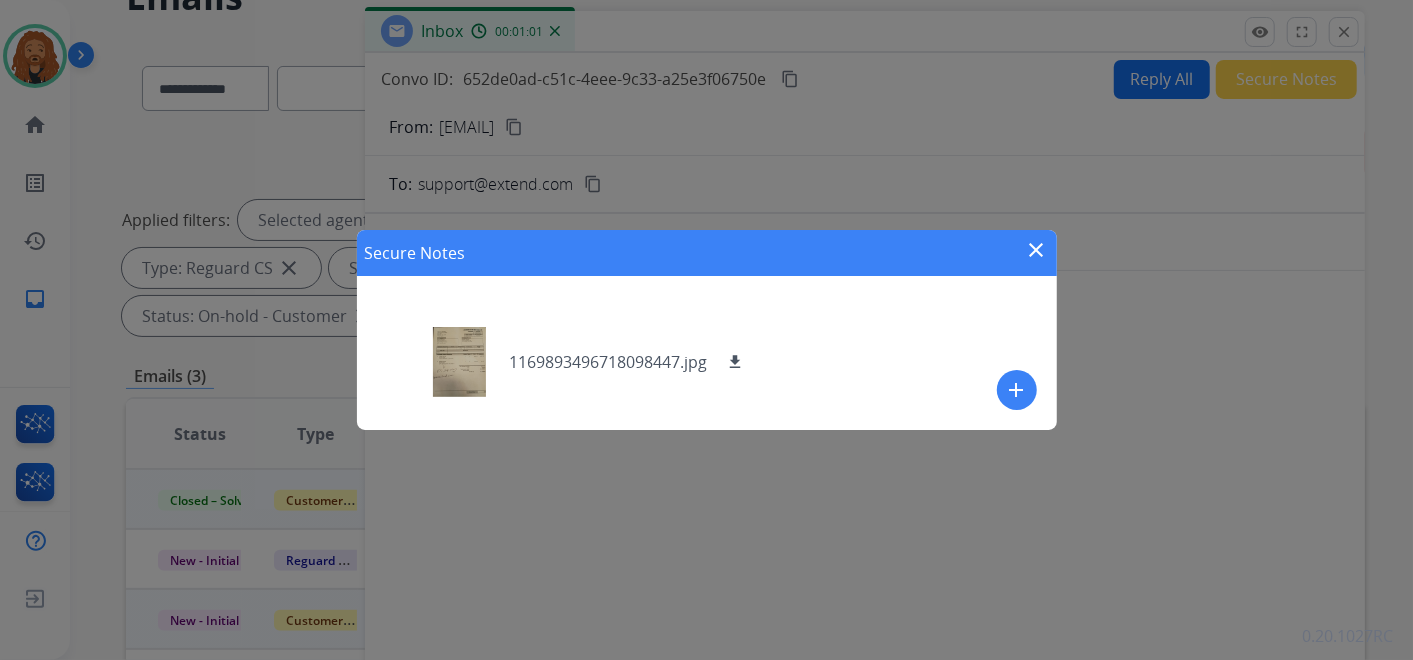 click on "add" at bounding box center [1017, 390] 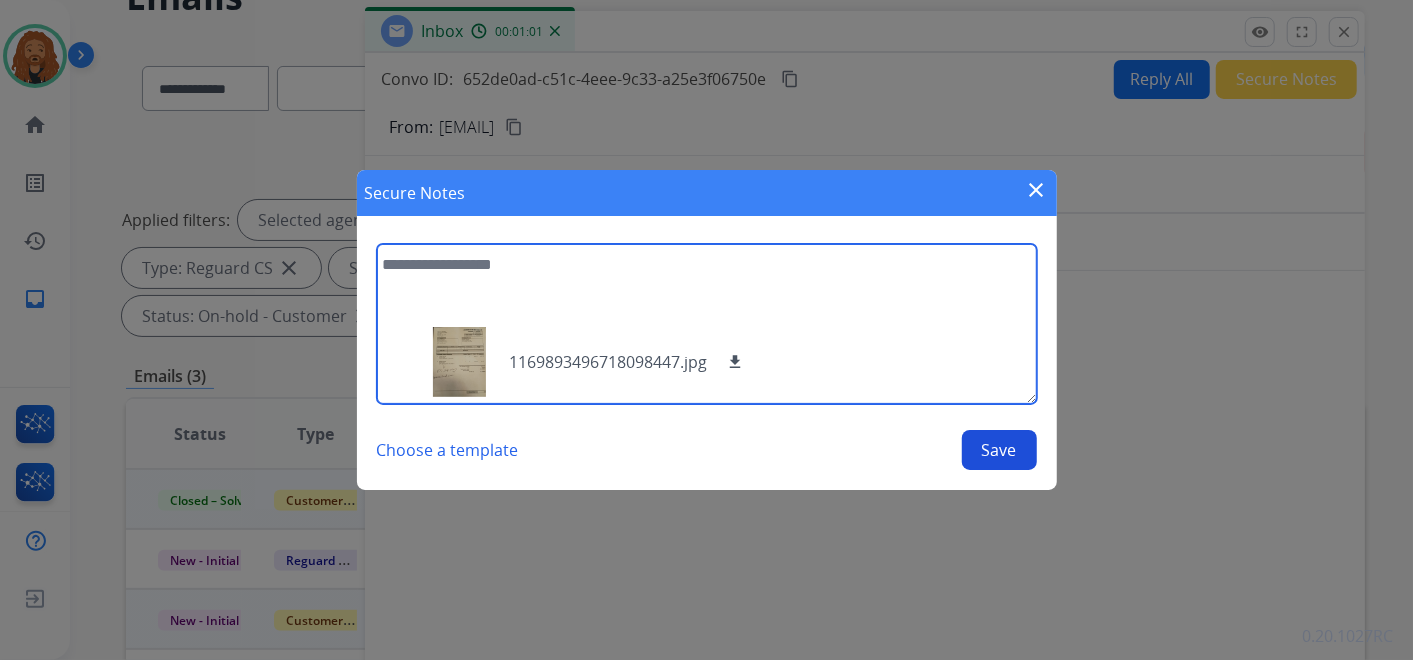 click at bounding box center [707, 324] 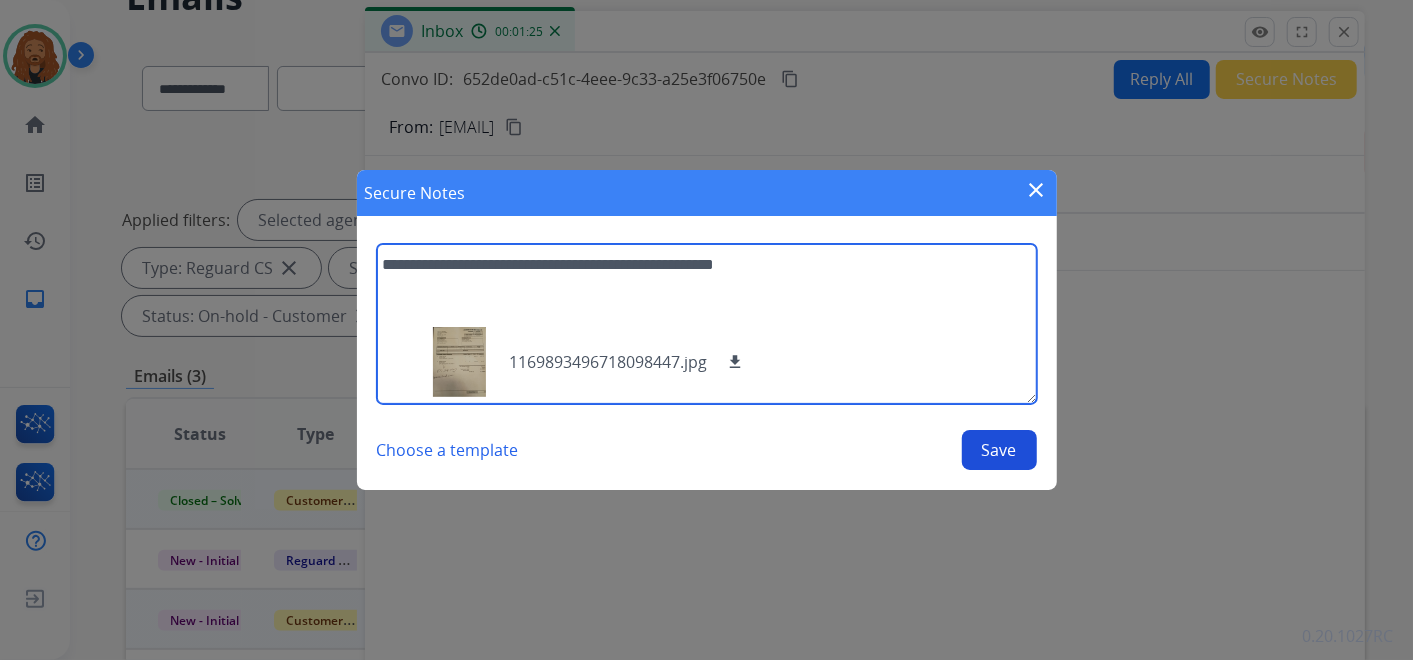 type on "**********" 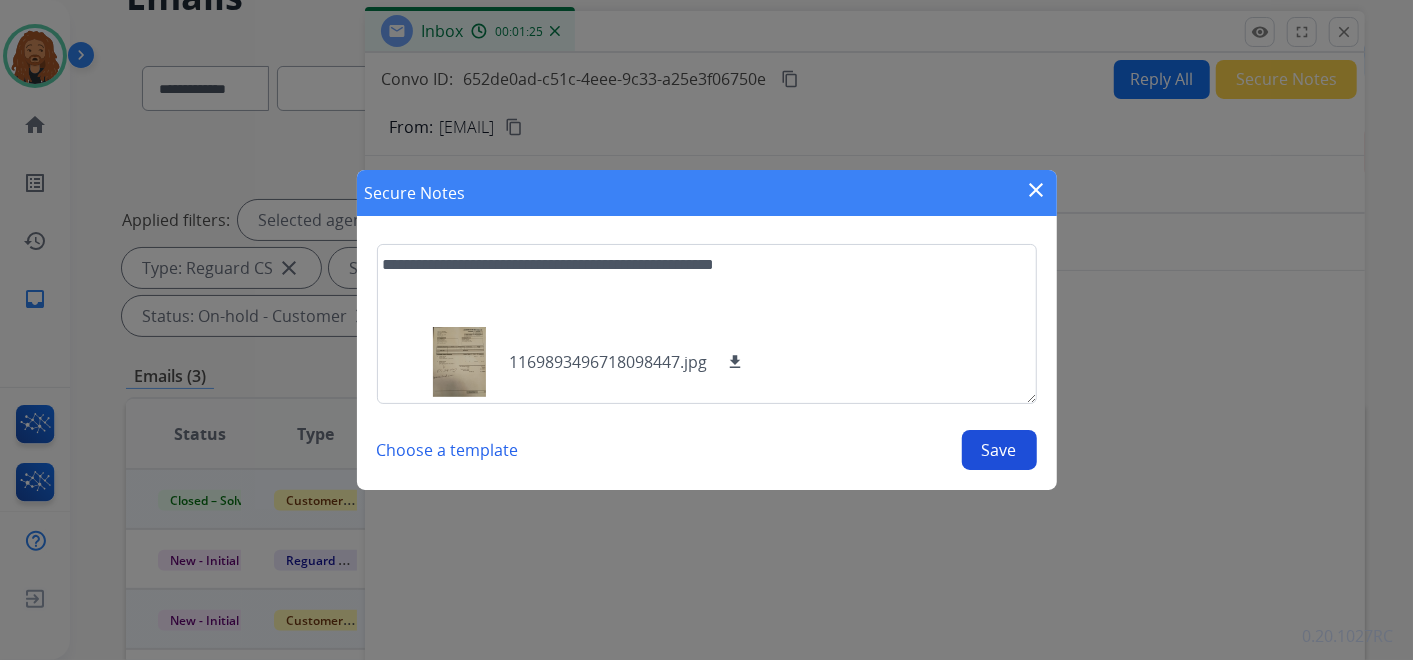 click on "Save" at bounding box center [999, 450] 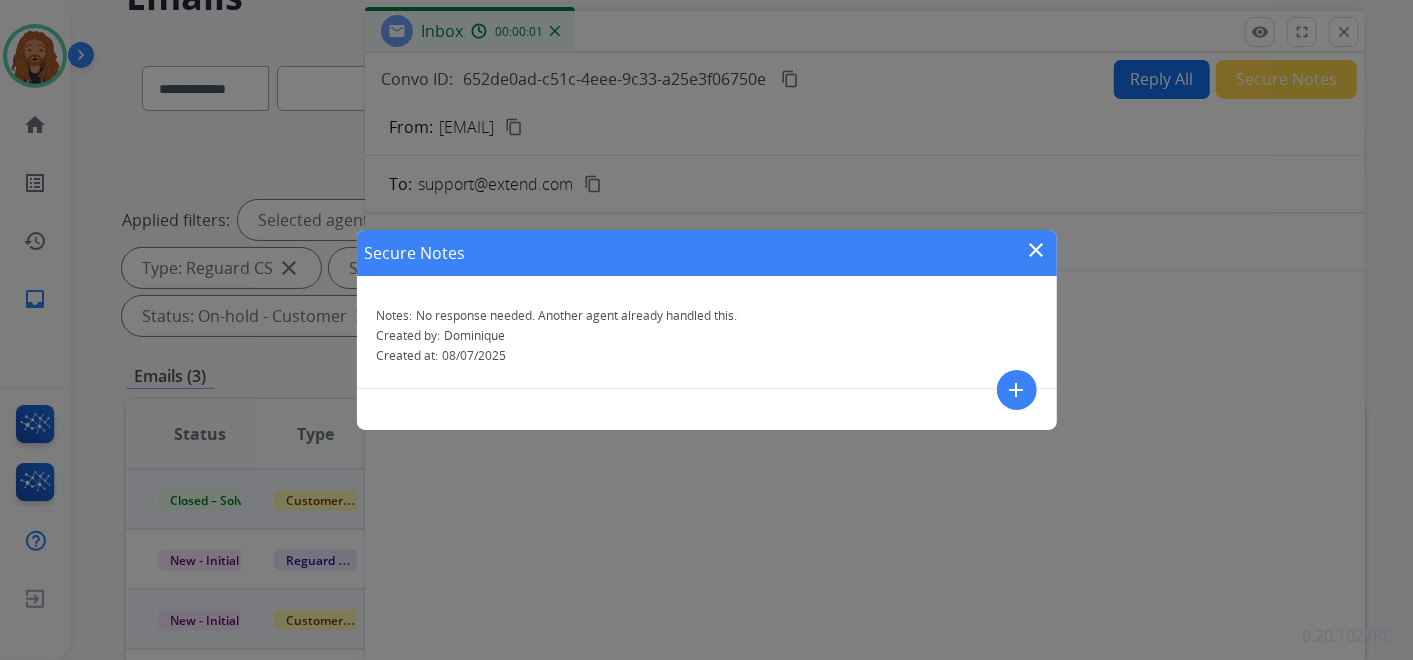click on "close" at bounding box center [1037, 250] 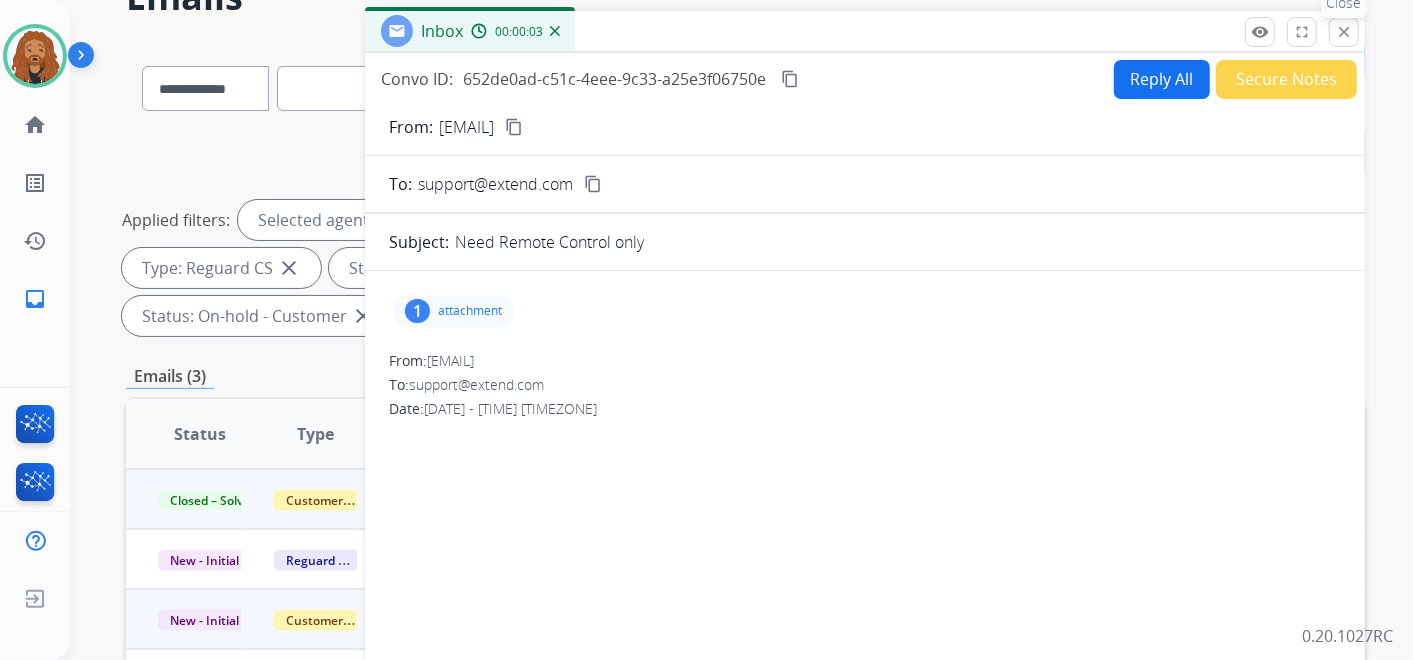 click on "close" at bounding box center [1344, 32] 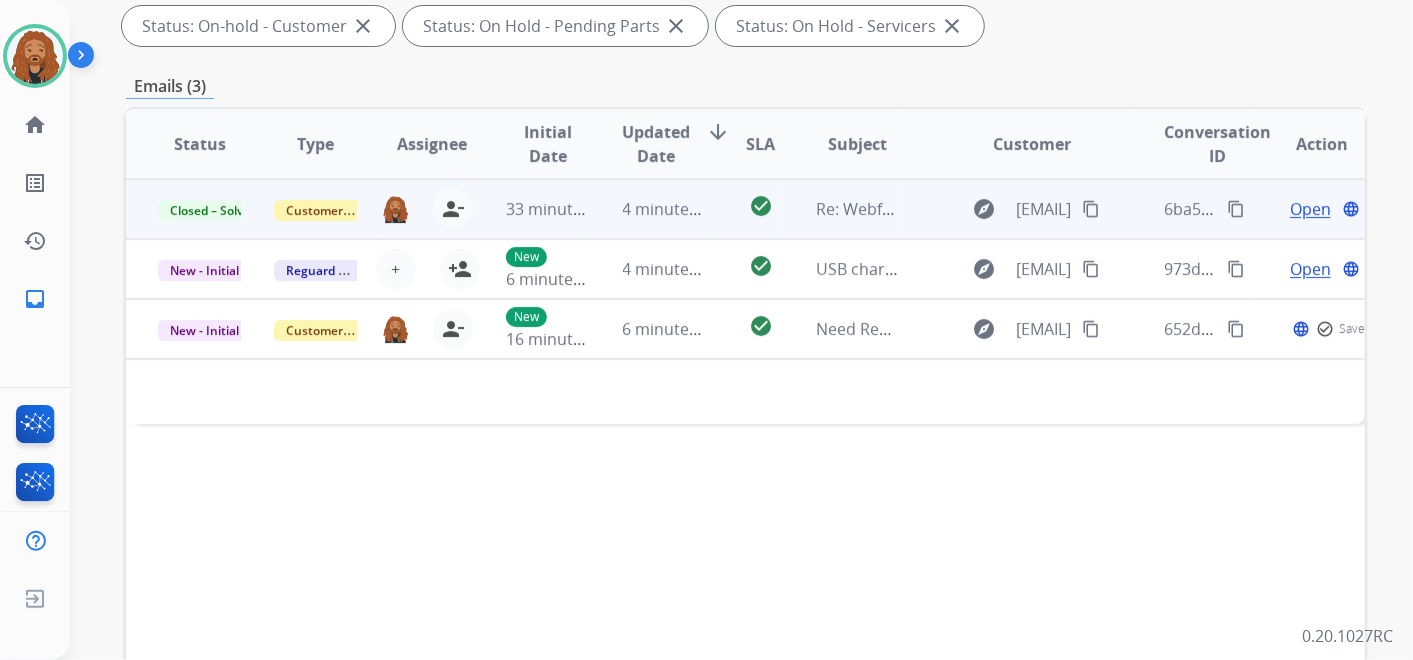 scroll, scrollTop: 444, scrollLeft: 0, axis: vertical 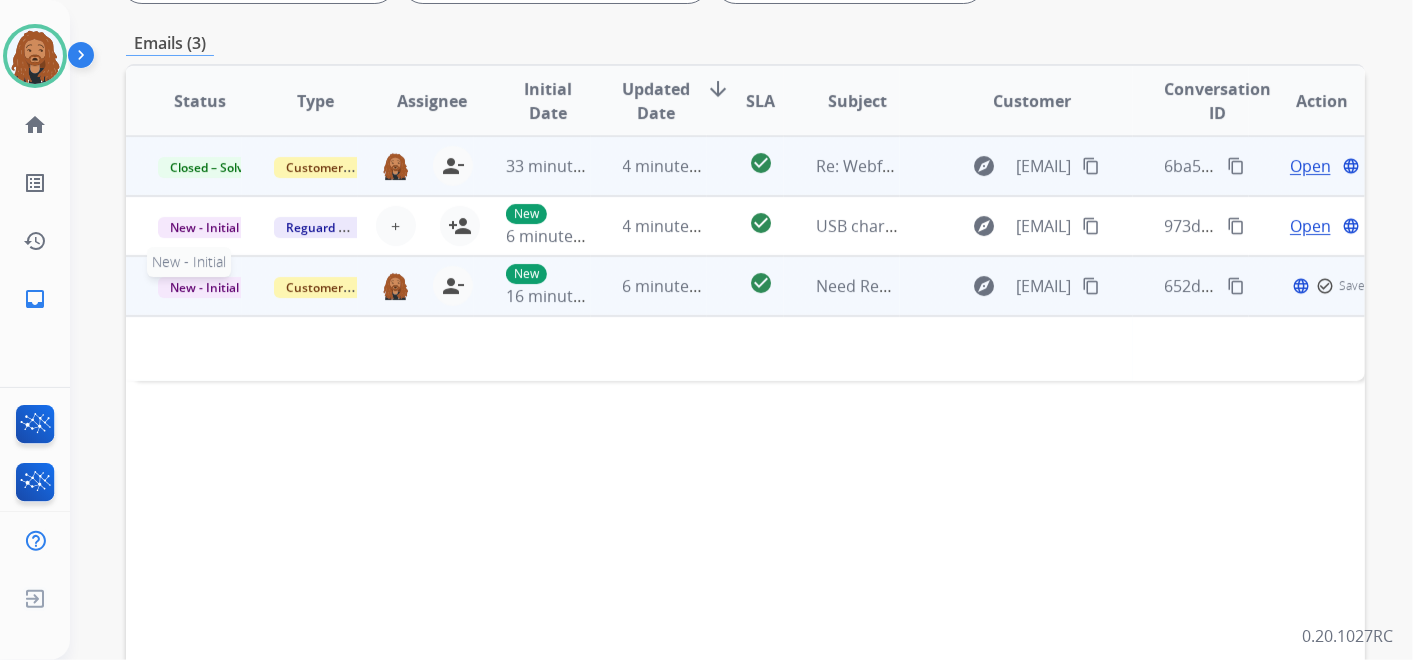 click on "New - Initial" at bounding box center (204, 287) 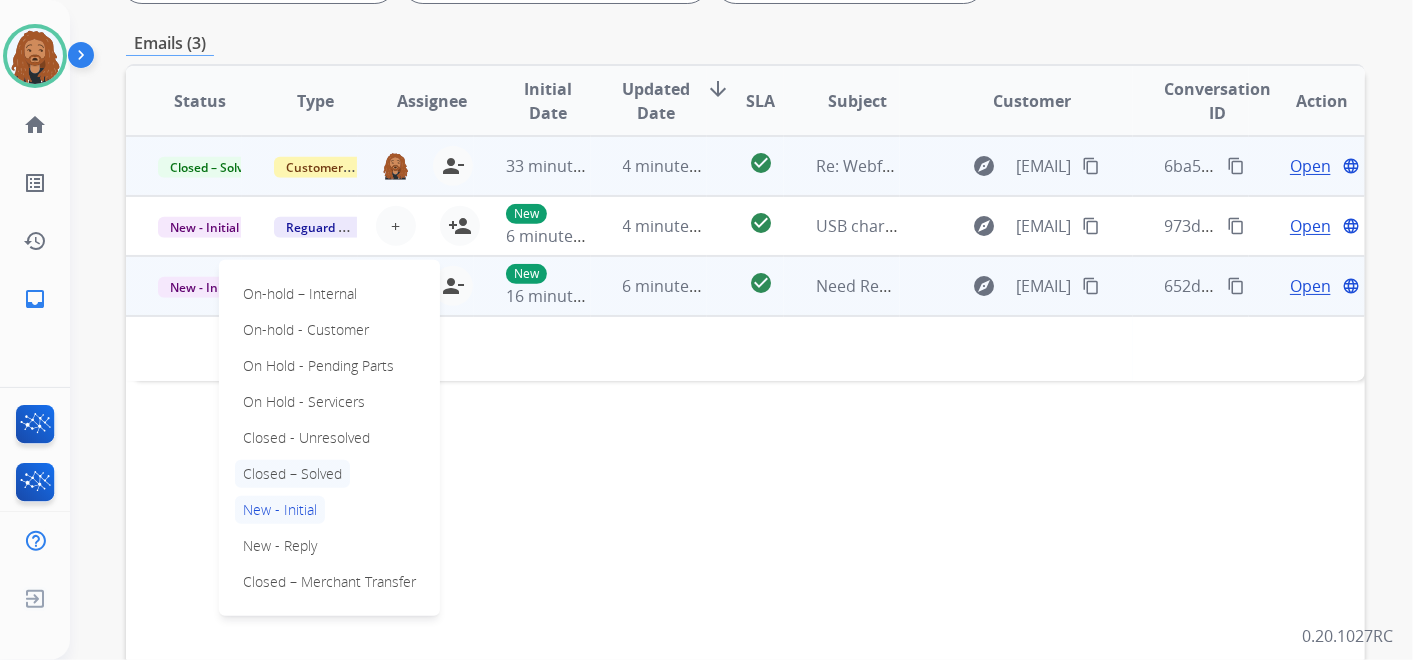 click on "Closed – Solved" at bounding box center [292, 474] 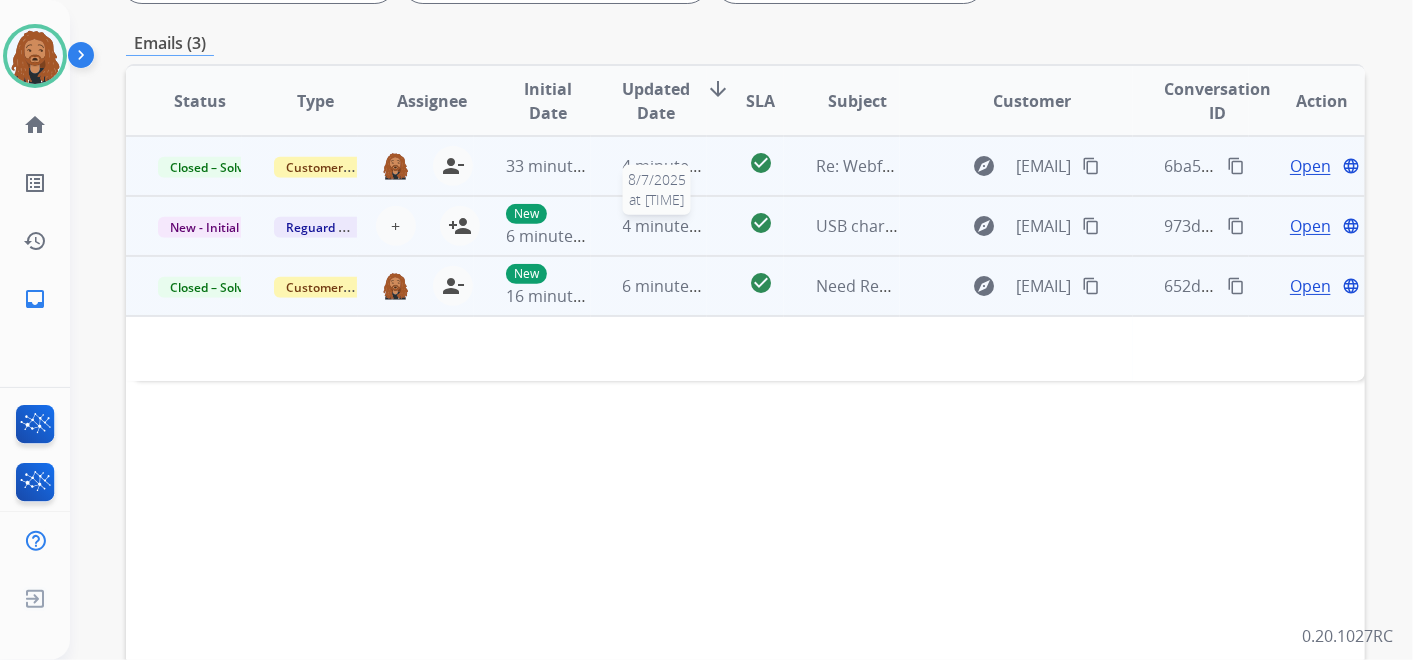 click on "4 minutes ago" at bounding box center [676, 226] 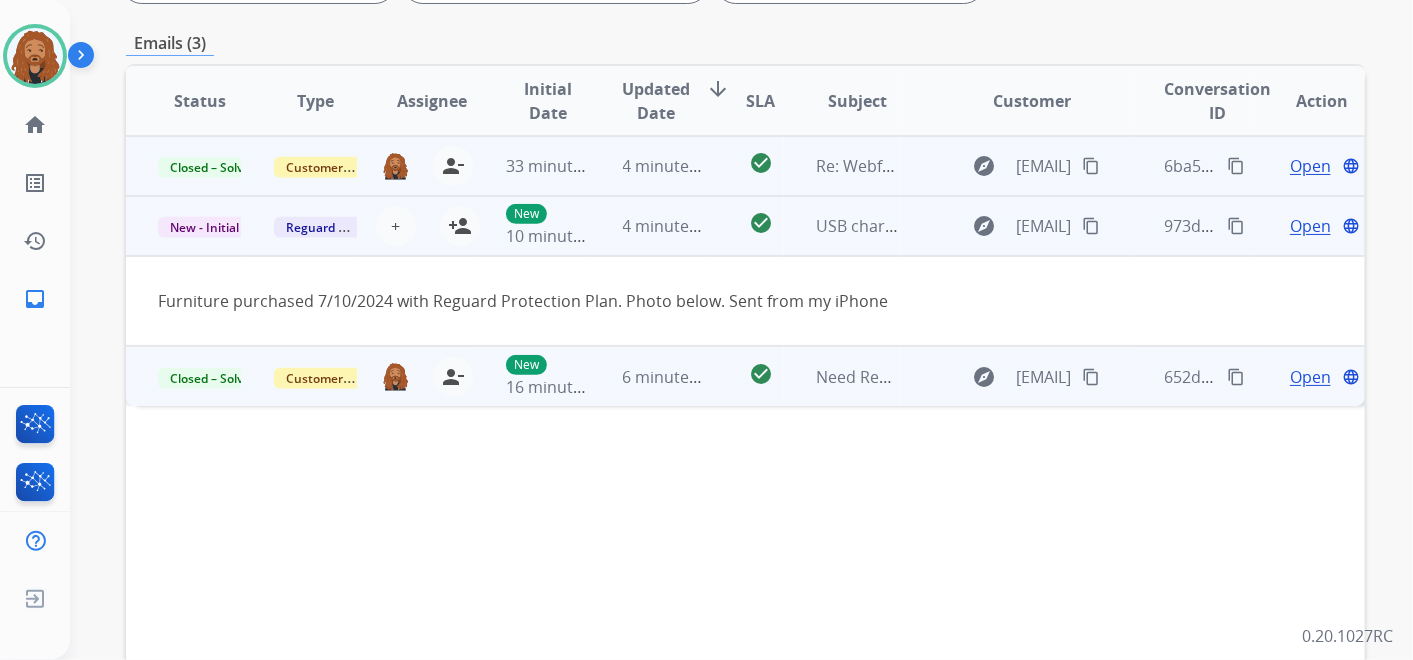 click on "Open" at bounding box center [1310, 226] 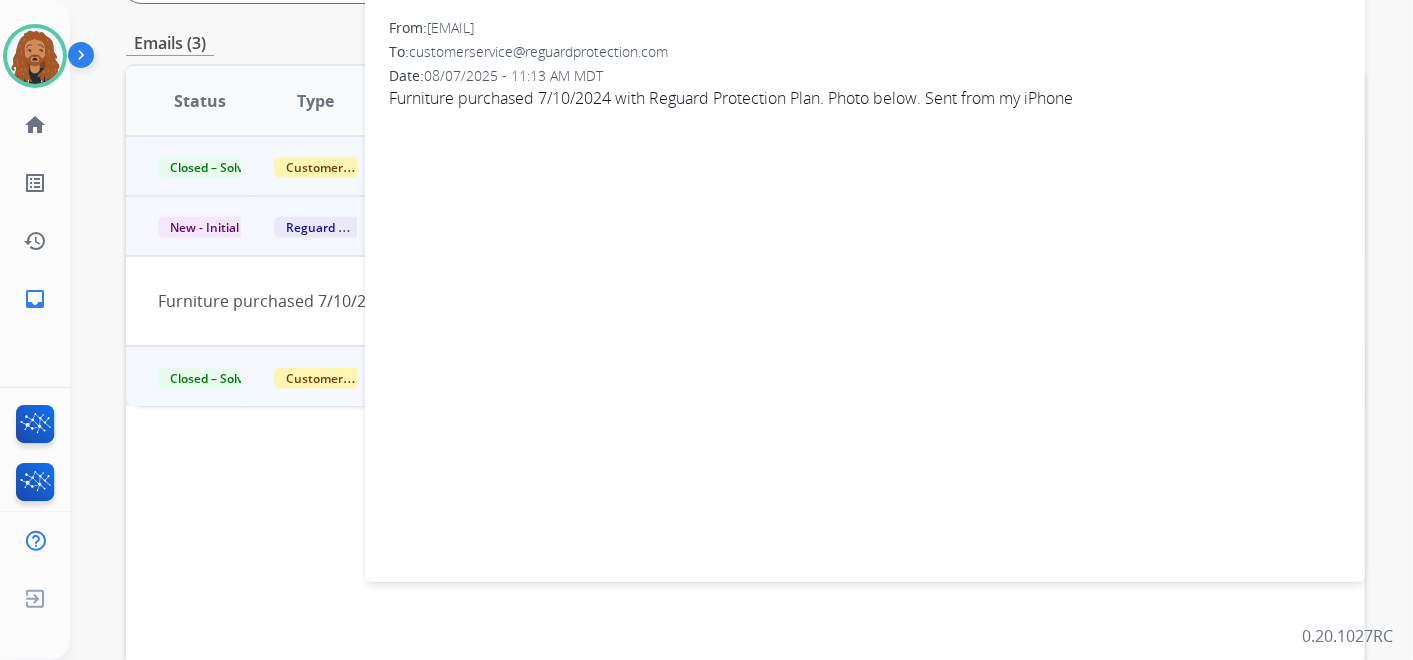 scroll, scrollTop: 0, scrollLeft: 0, axis: both 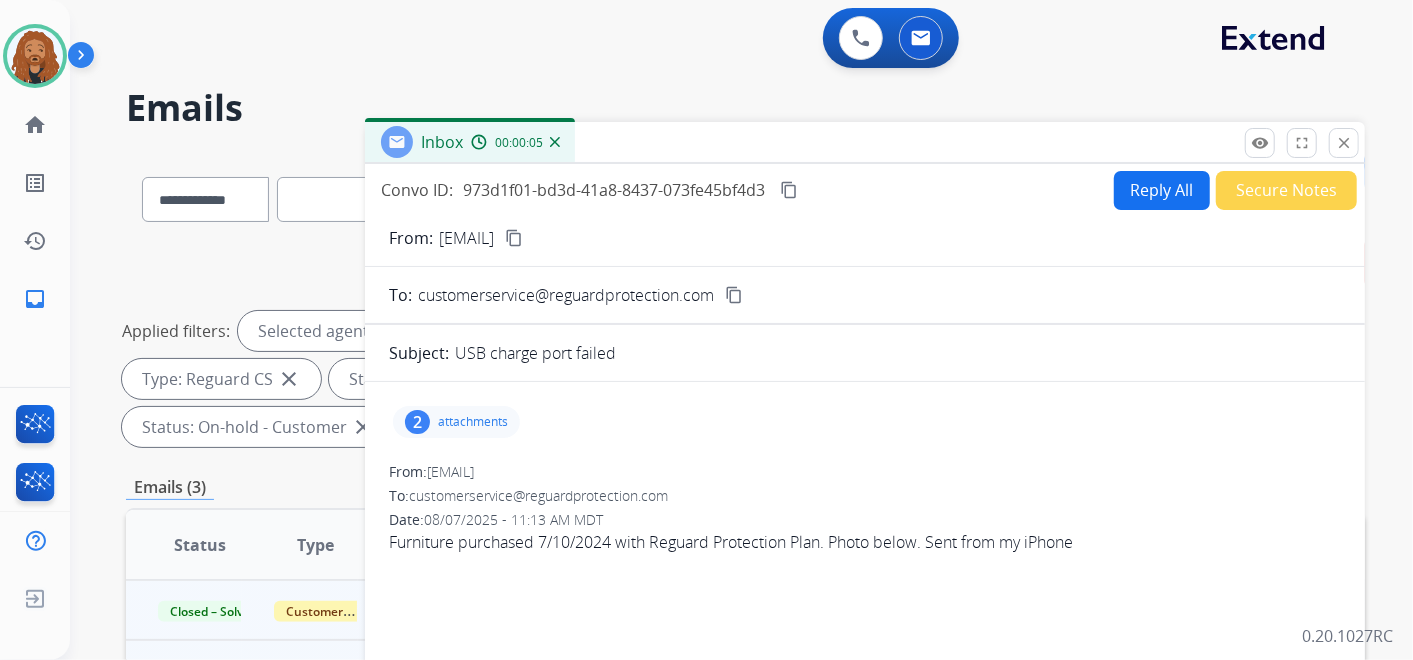 click on "content_copy" at bounding box center (514, 238) 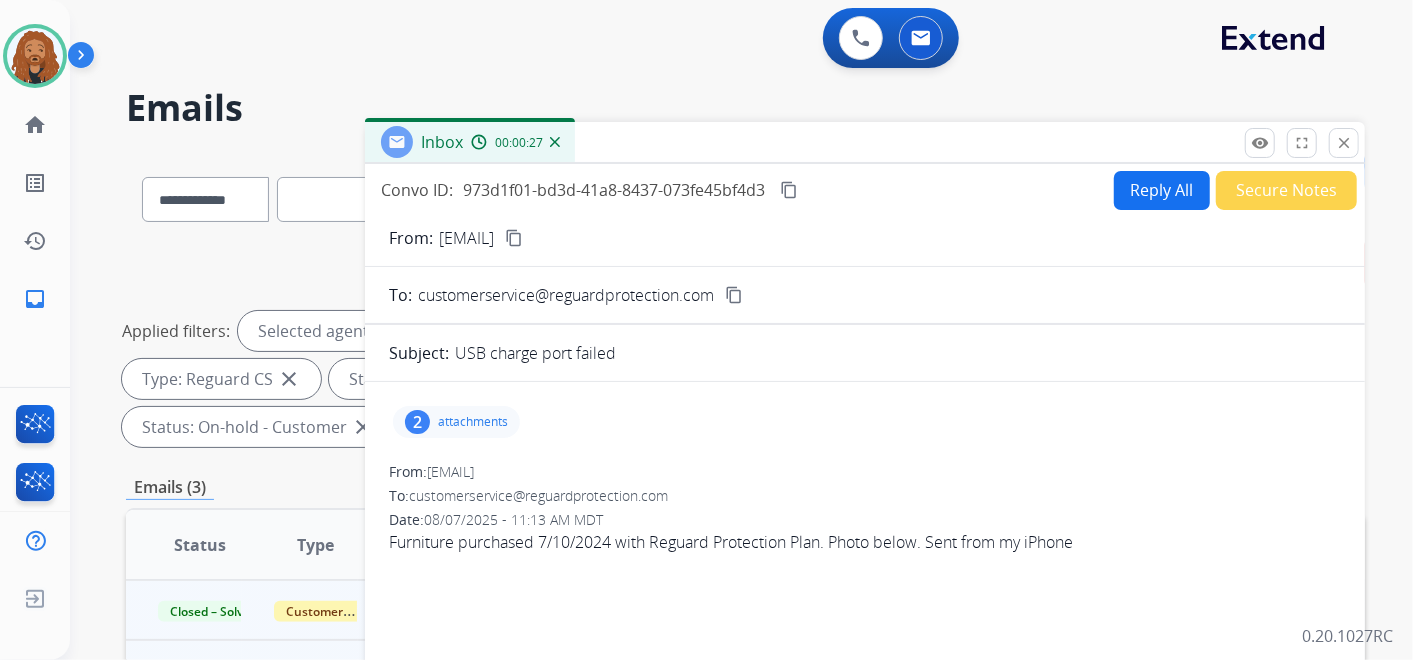 click on "2 attachments" at bounding box center (456, 422) 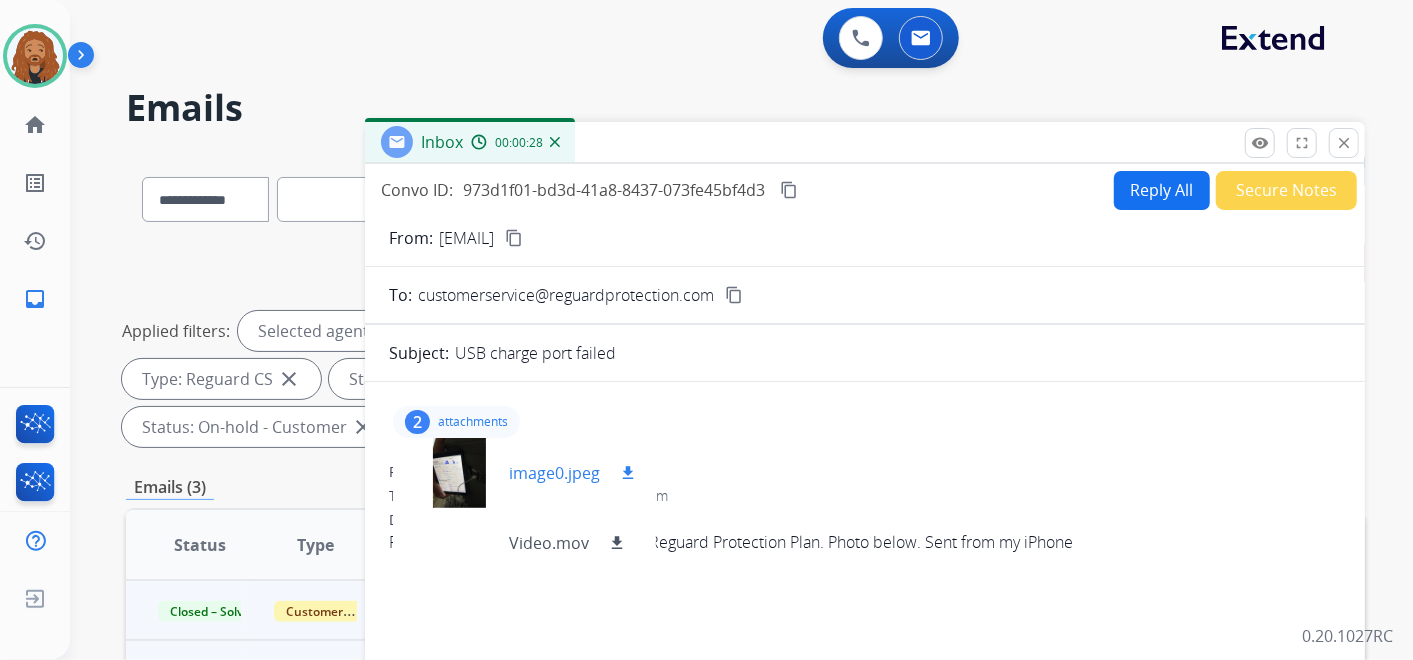 click at bounding box center (459, 473) 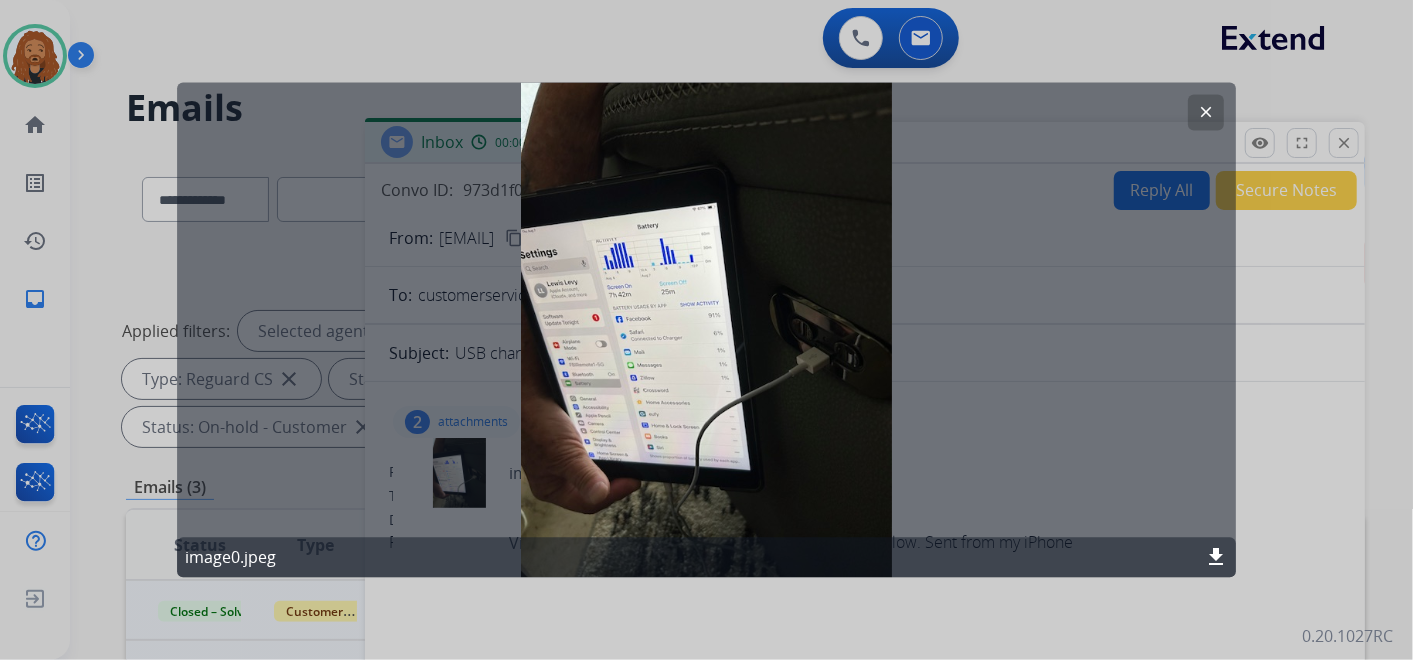 click on "clear" 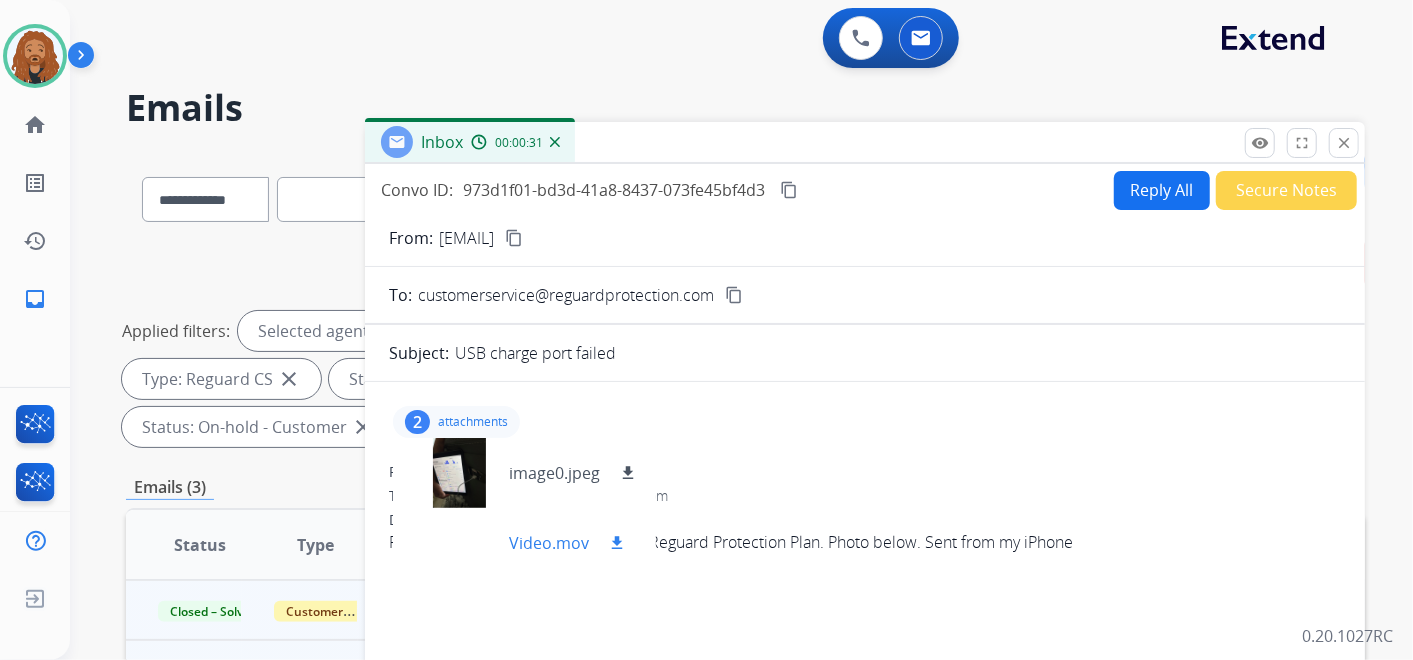 click on "Video.mov  download" at bounding box center [519, 543] 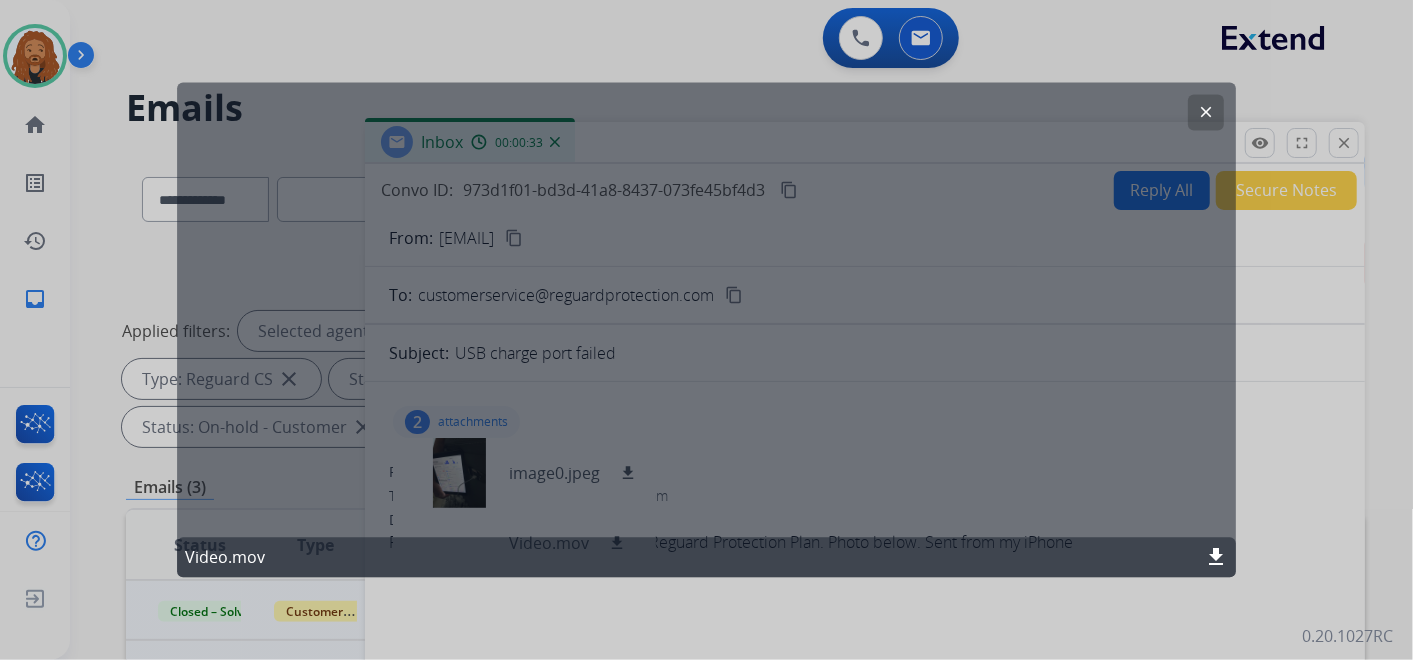click on "clear" 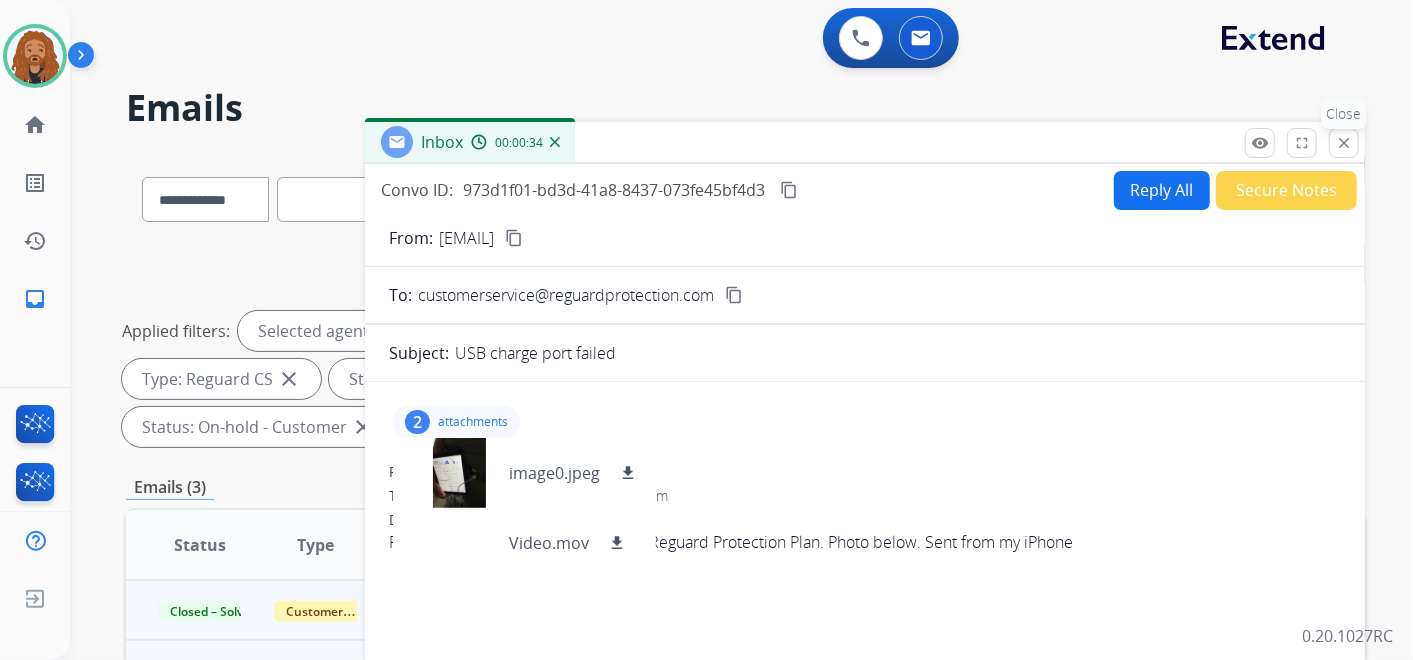 click on "close Close" at bounding box center (1344, 143) 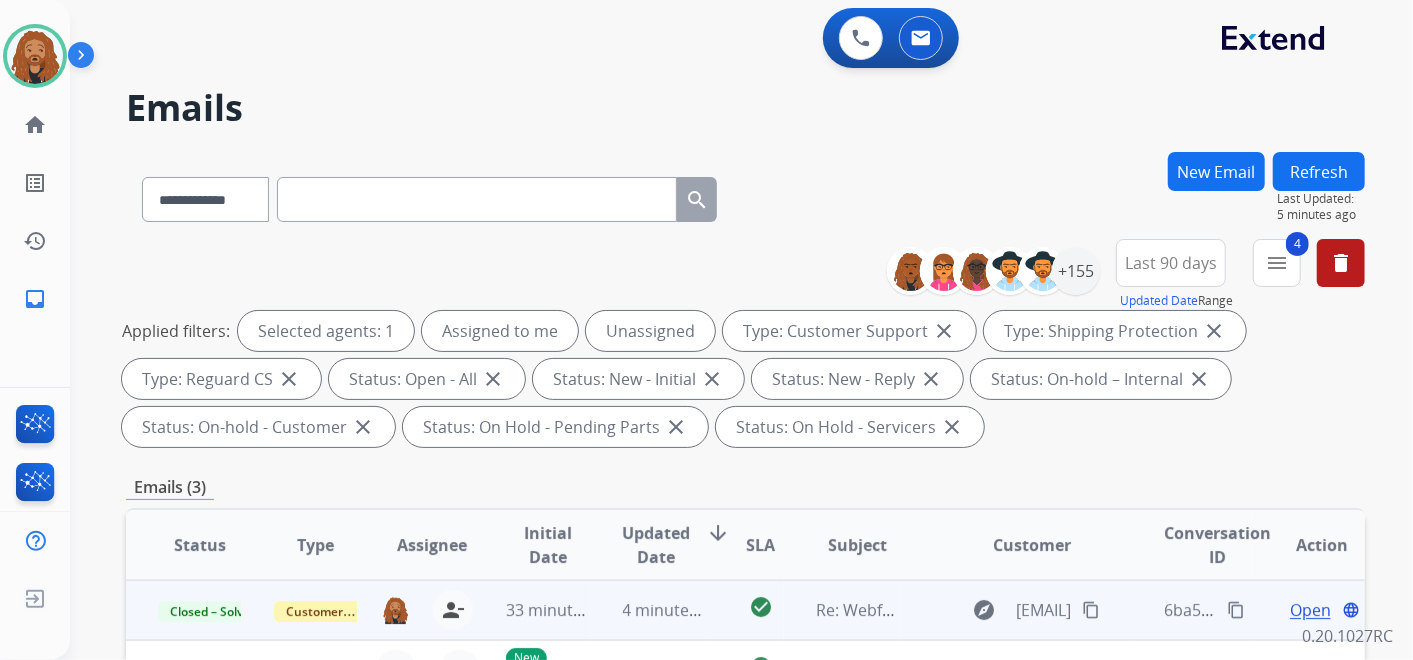 click on "Refresh" at bounding box center (1319, 171) 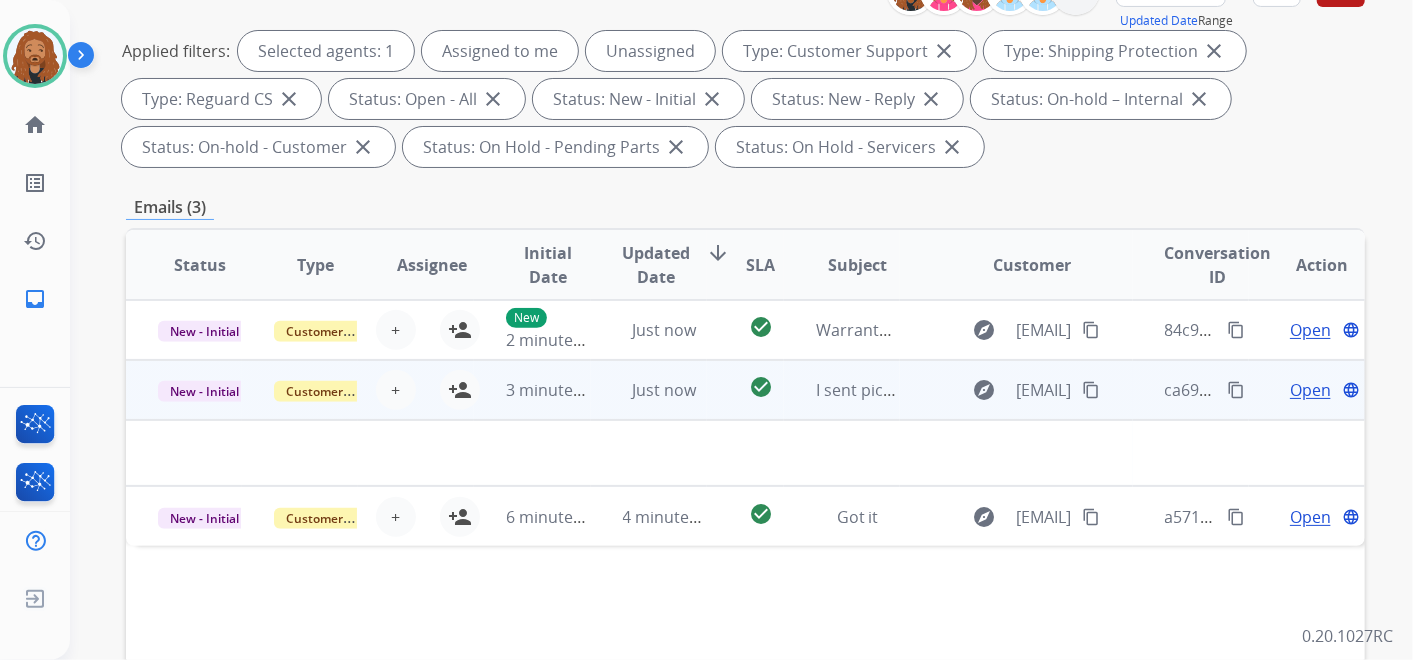 scroll, scrollTop: 333, scrollLeft: 0, axis: vertical 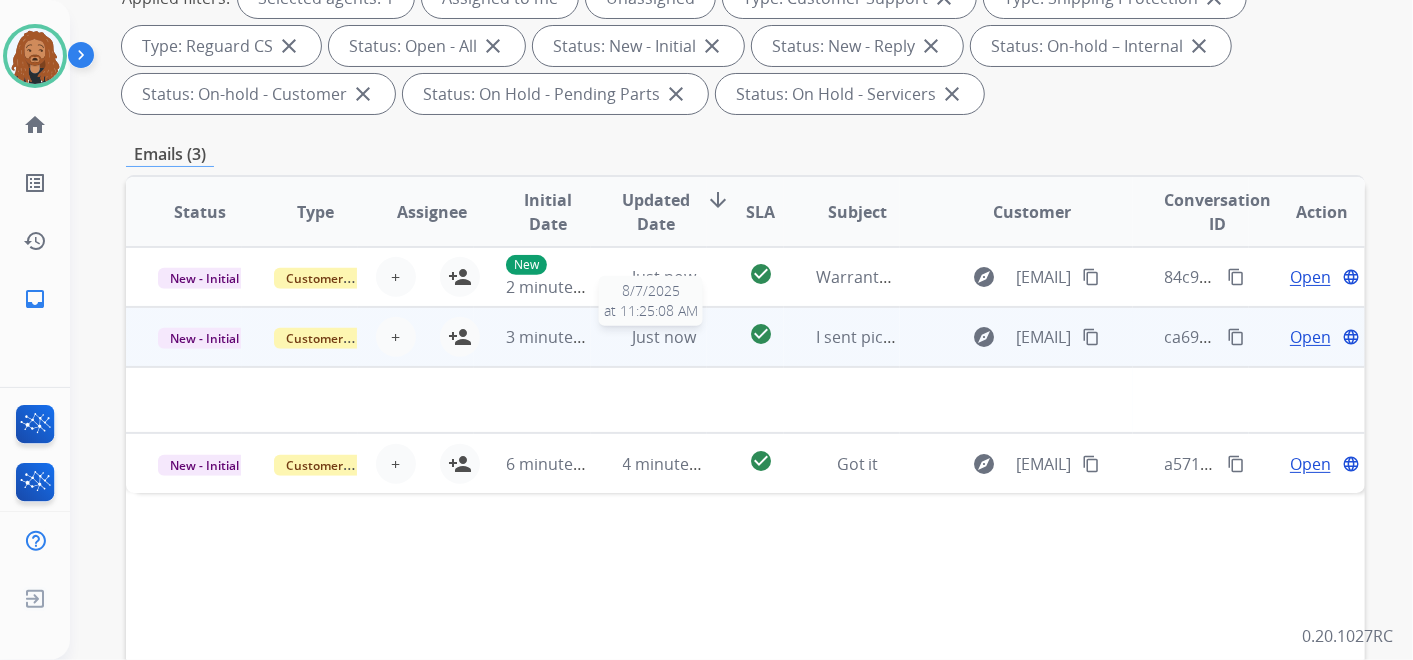 click on "Just now" at bounding box center [664, 337] 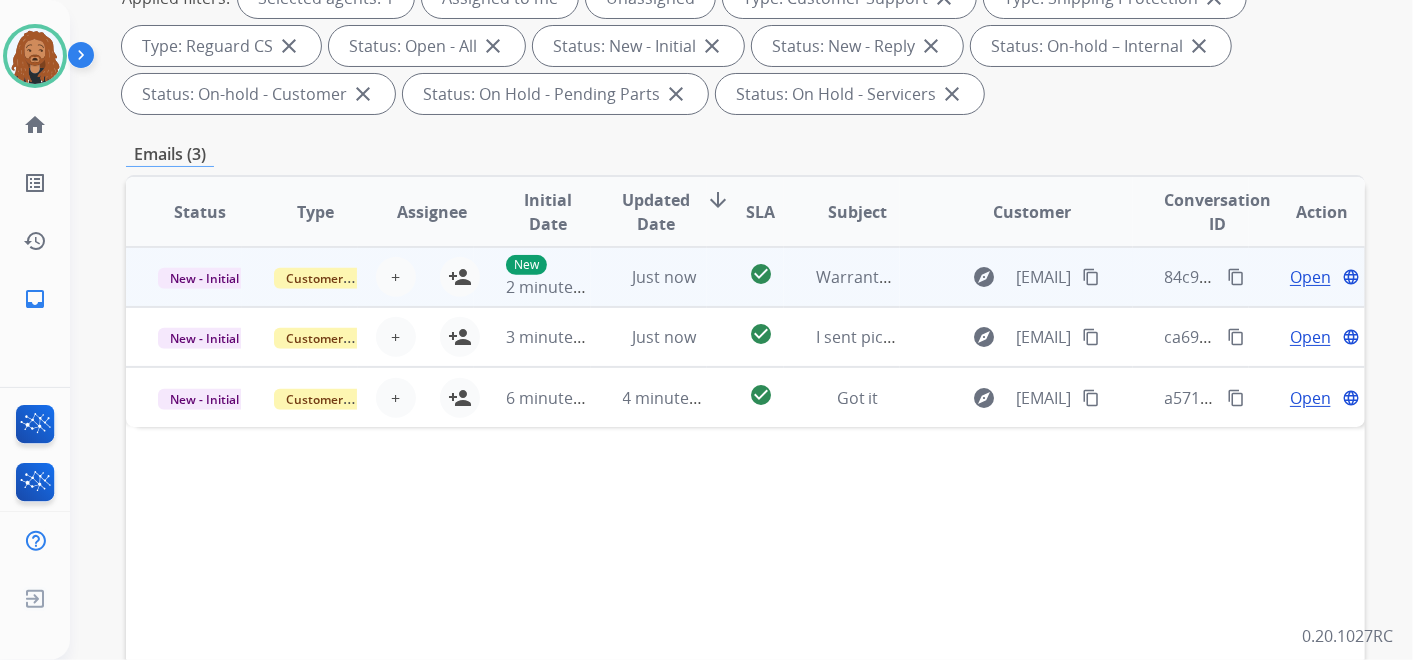 click on "Just now" at bounding box center [664, 277] 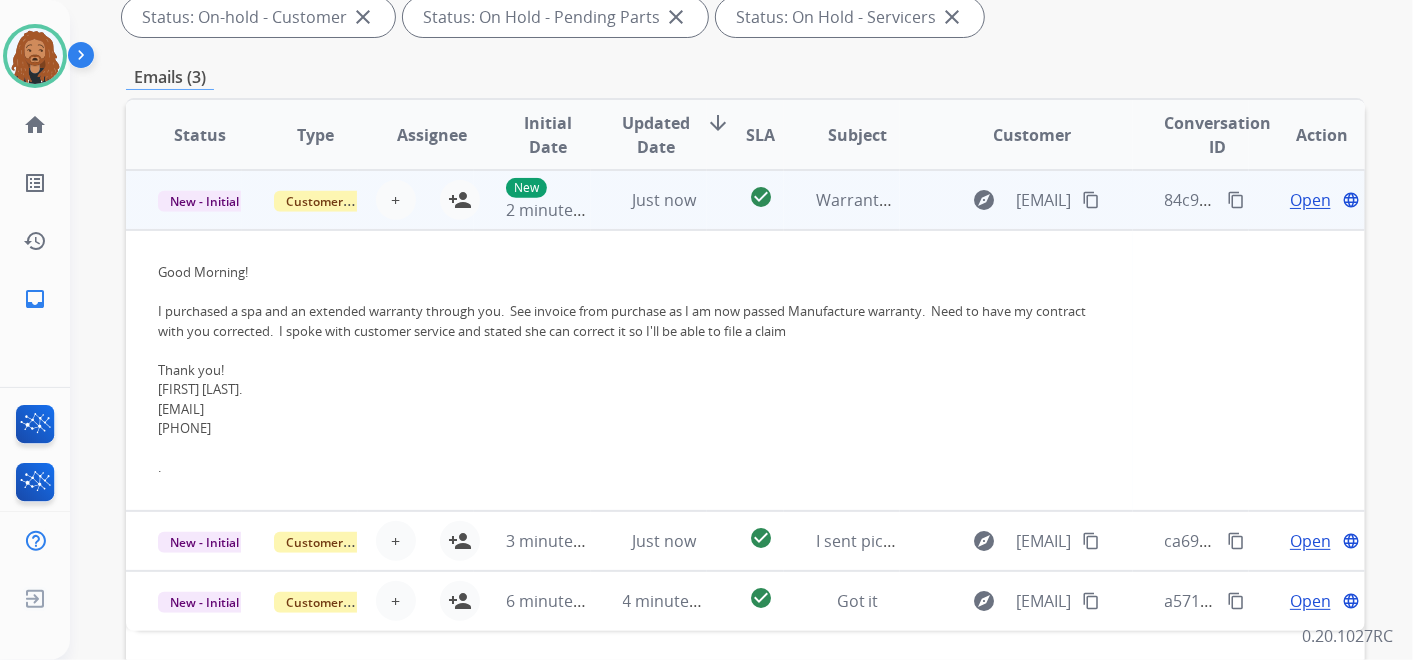 scroll, scrollTop: 444, scrollLeft: 0, axis: vertical 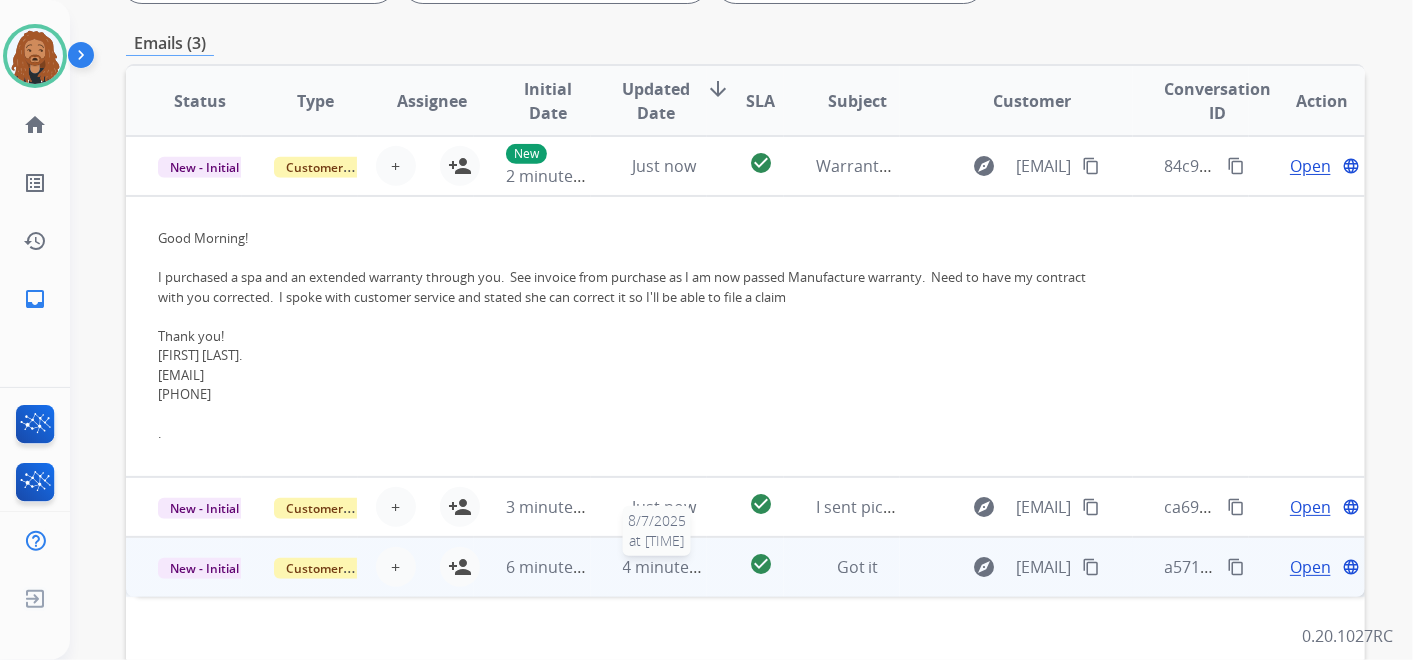 click on "4 minutes ago" at bounding box center (676, 567) 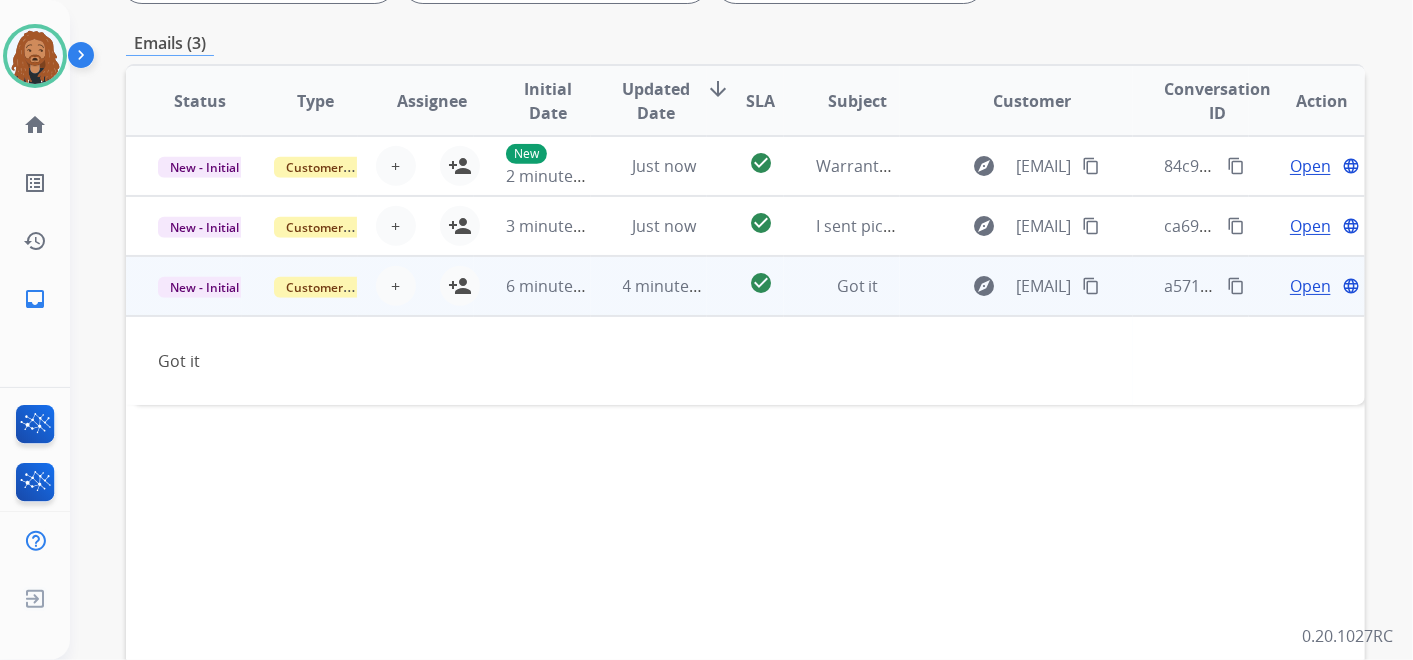 click on "Open" at bounding box center (1310, 286) 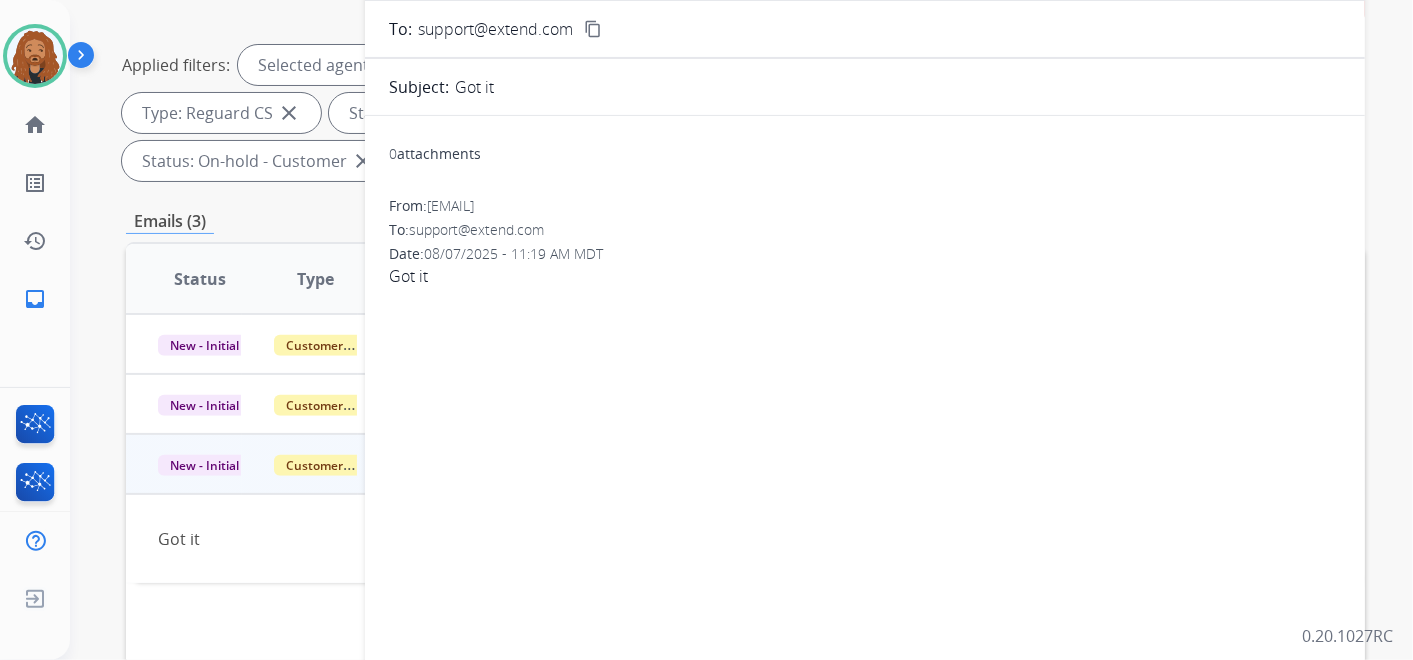 scroll, scrollTop: 111, scrollLeft: 0, axis: vertical 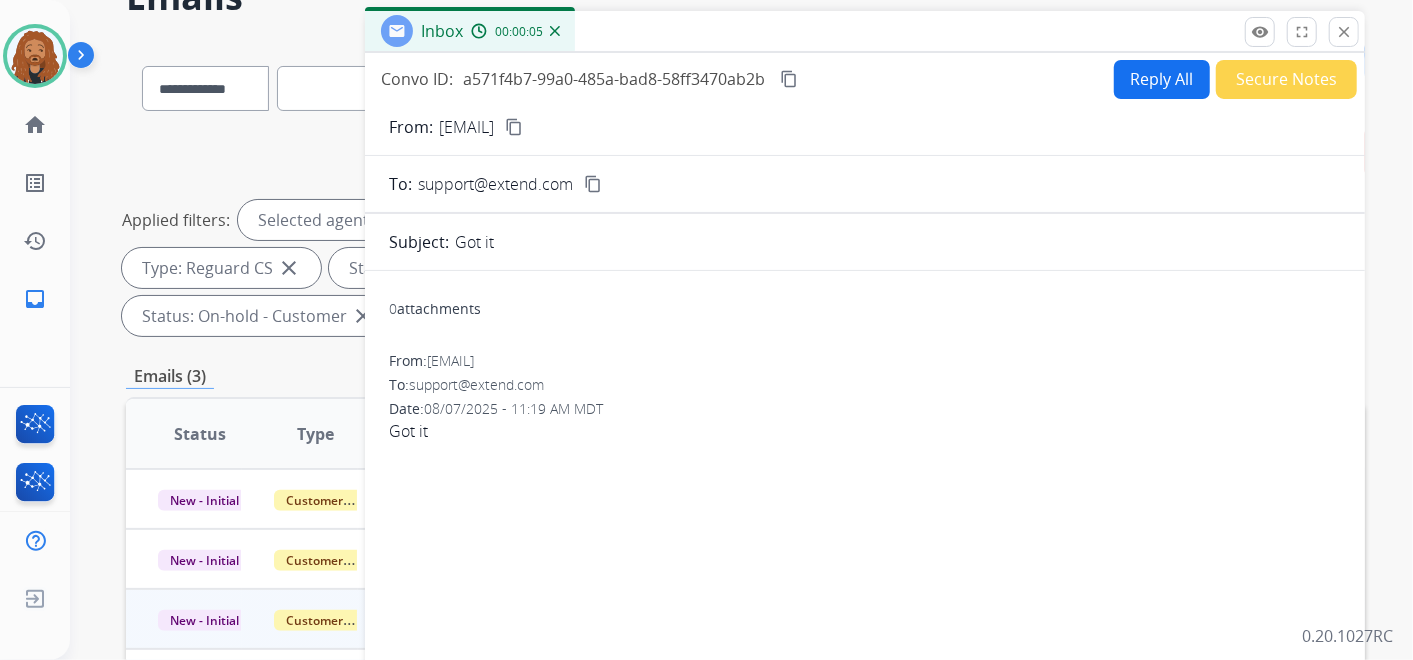 click on "close" at bounding box center (1344, 32) 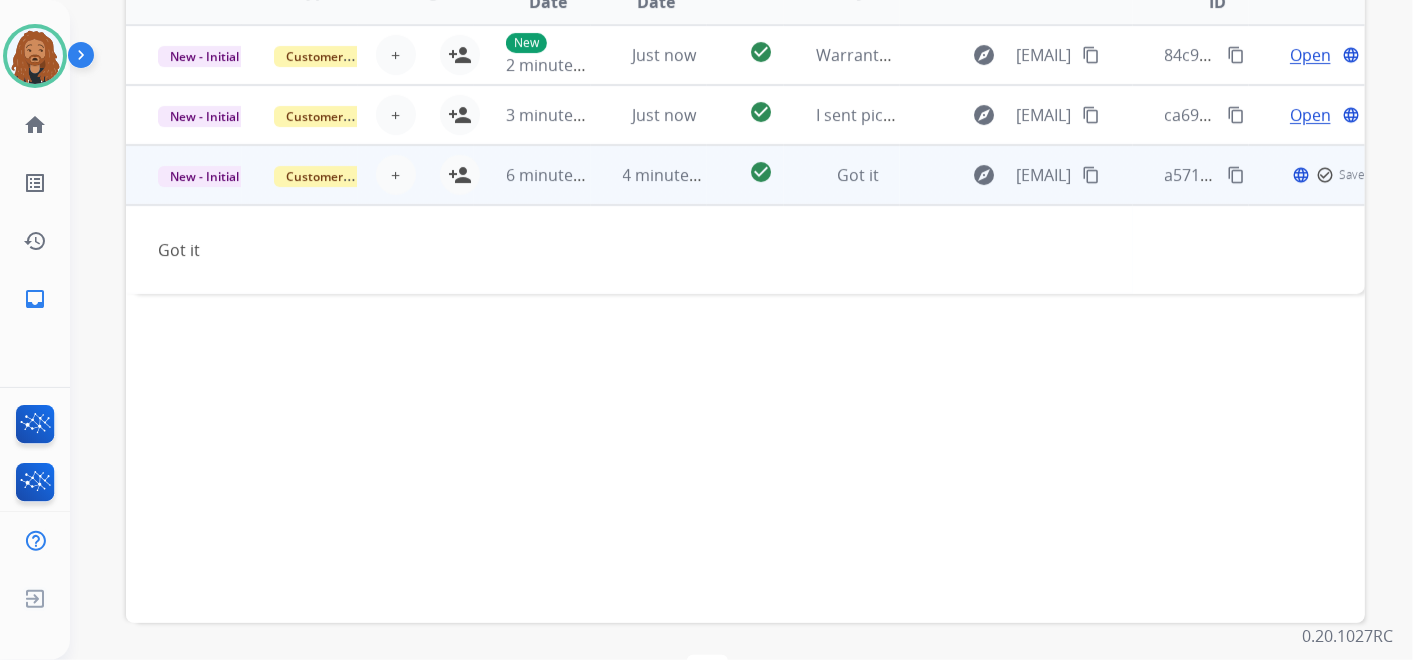 scroll, scrollTop: 444, scrollLeft: 0, axis: vertical 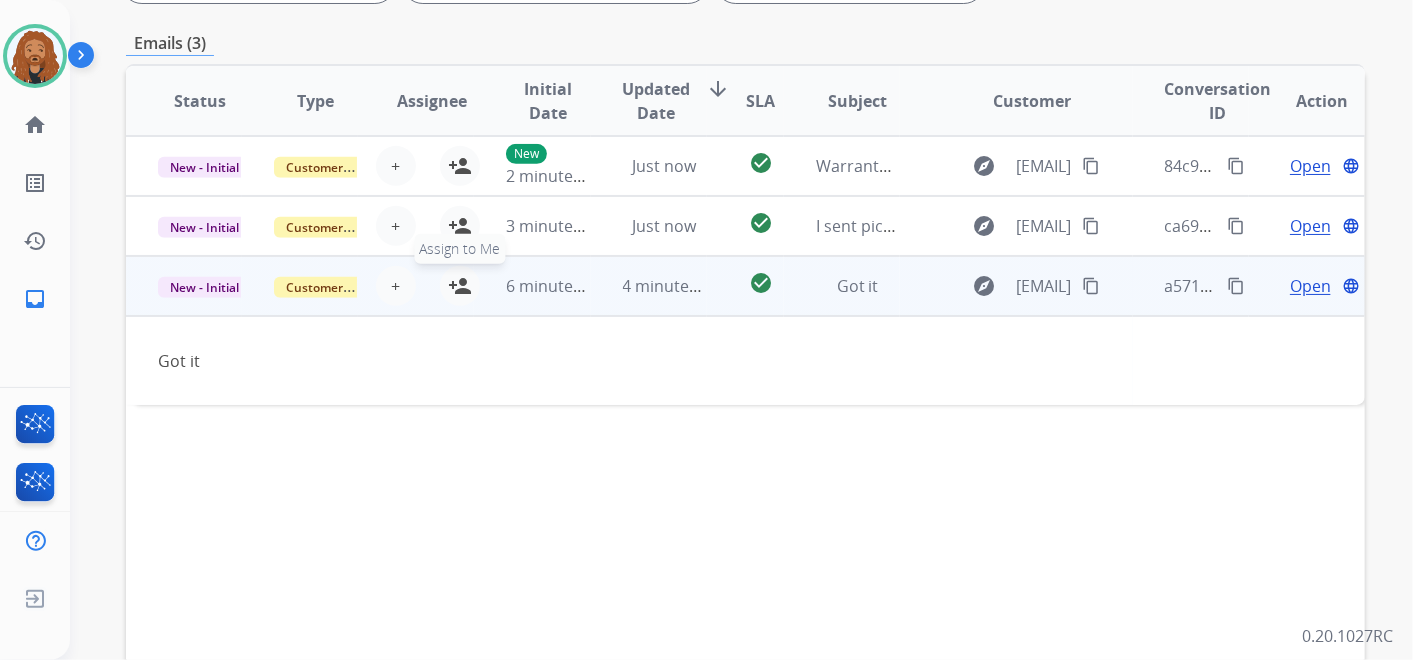 click on "person_add" at bounding box center (460, 286) 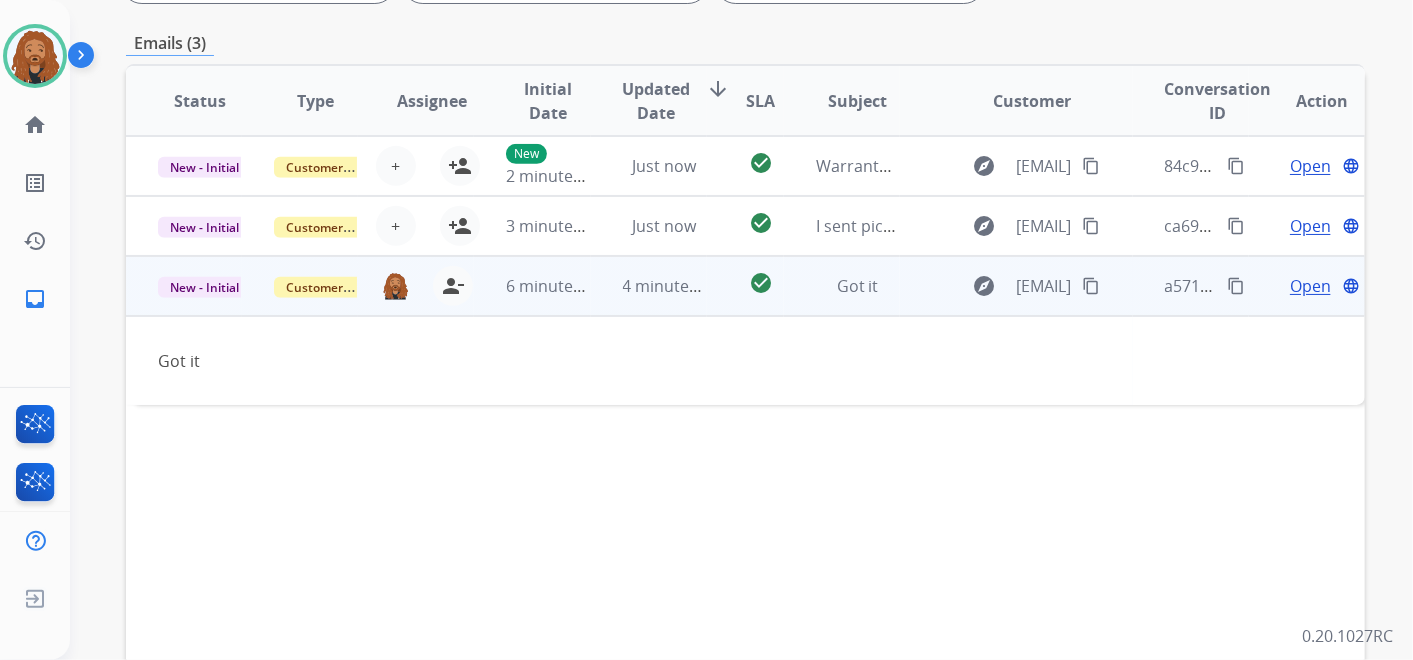 click on "Open" at bounding box center [1310, 286] 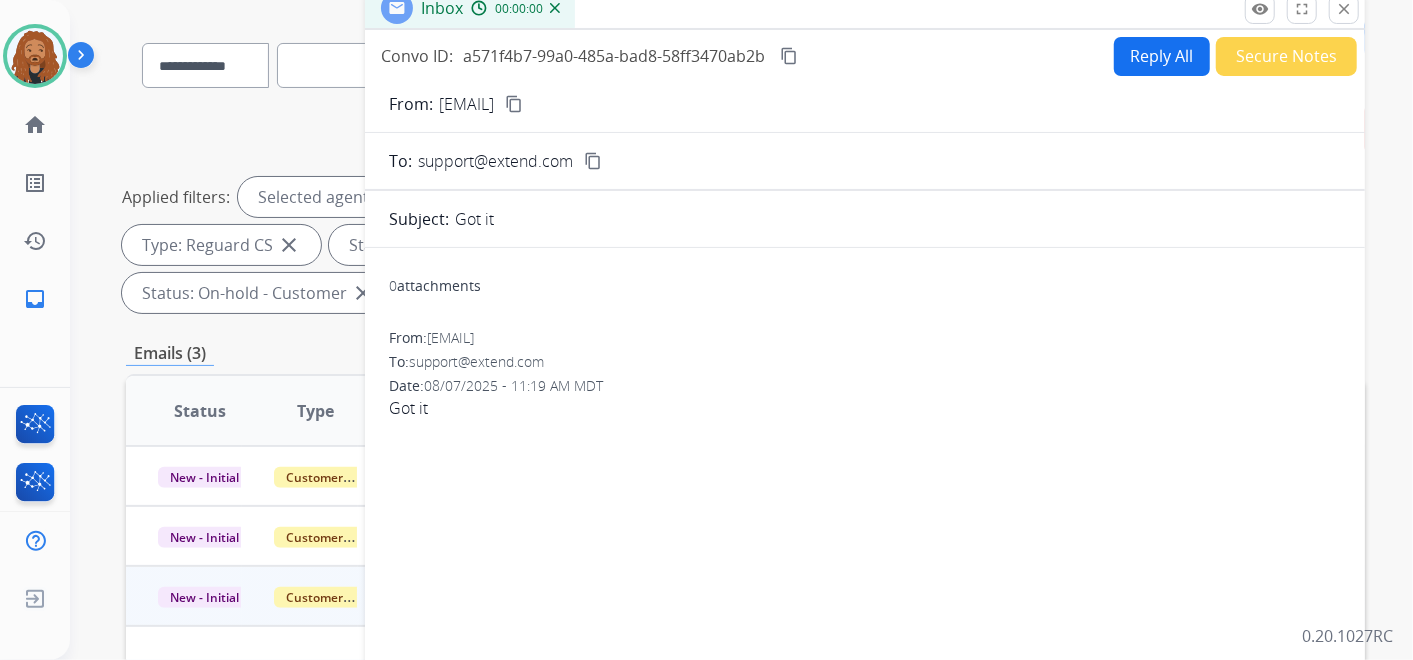 scroll, scrollTop: 0, scrollLeft: 0, axis: both 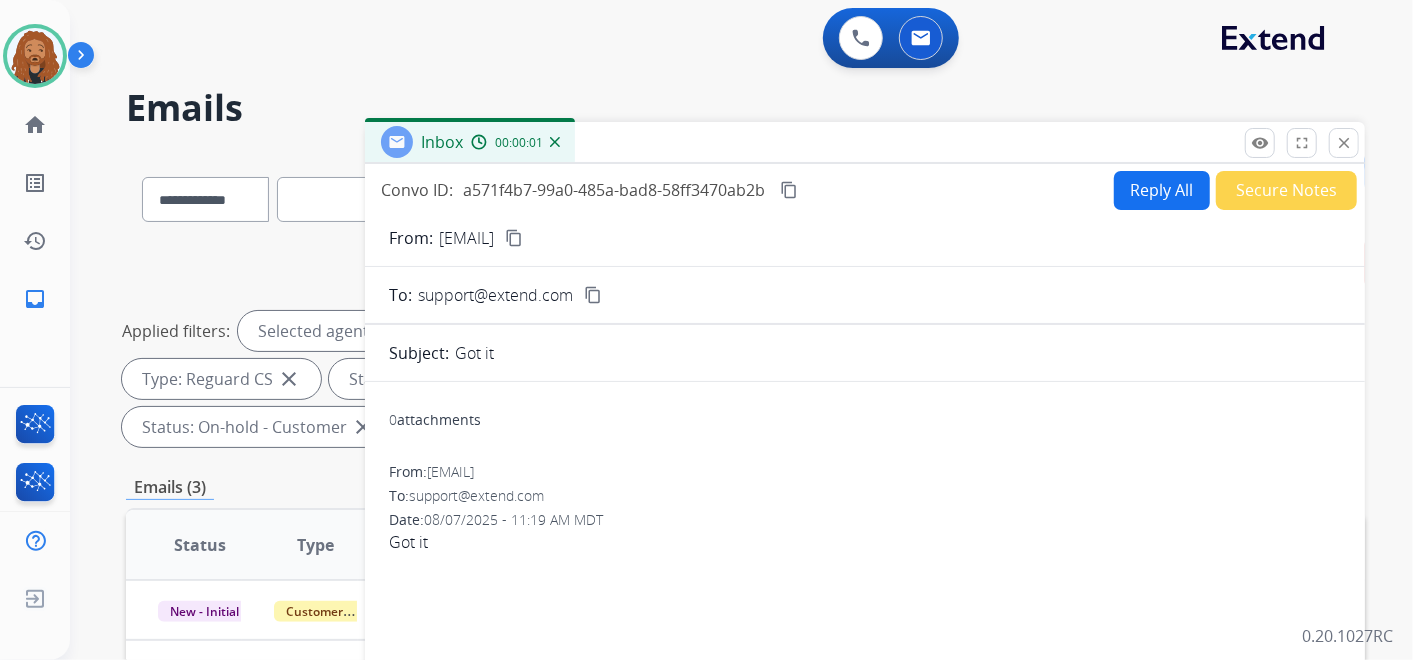 click on "Reply All" at bounding box center (1162, 190) 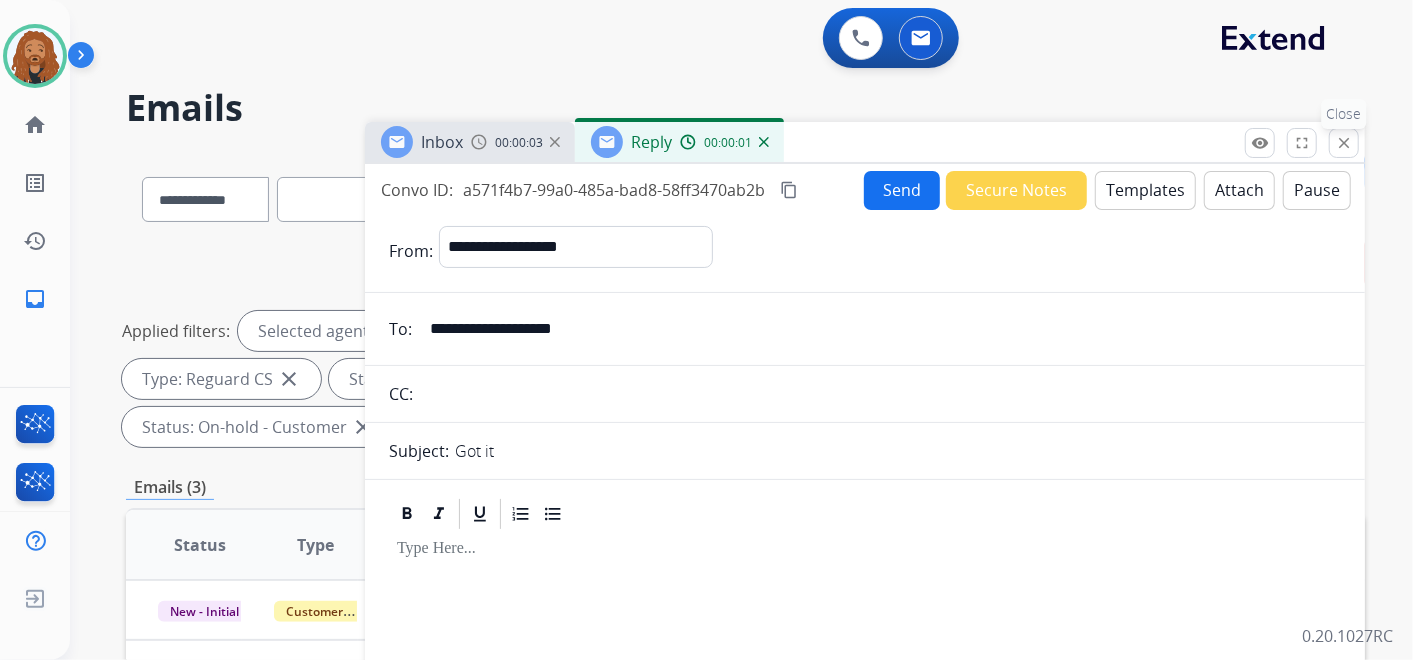click on "close" at bounding box center (1344, 143) 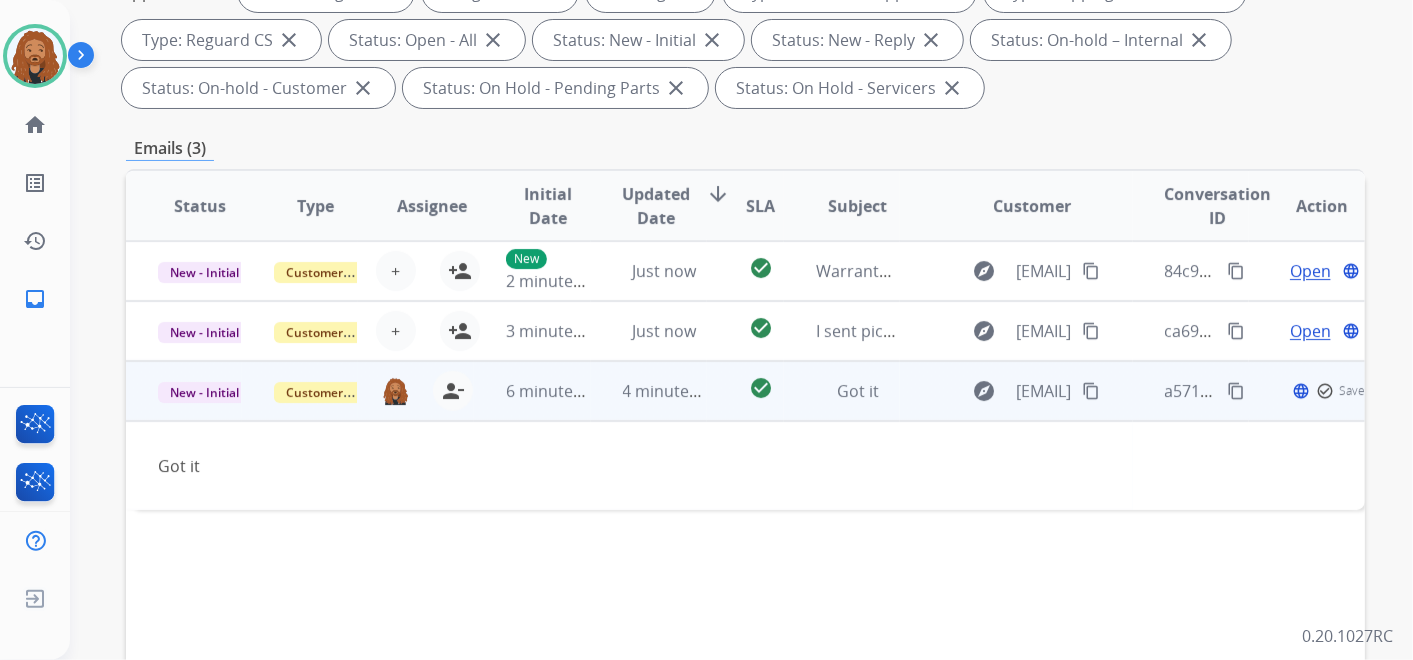 scroll, scrollTop: 444, scrollLeft: 0, axis: vertical 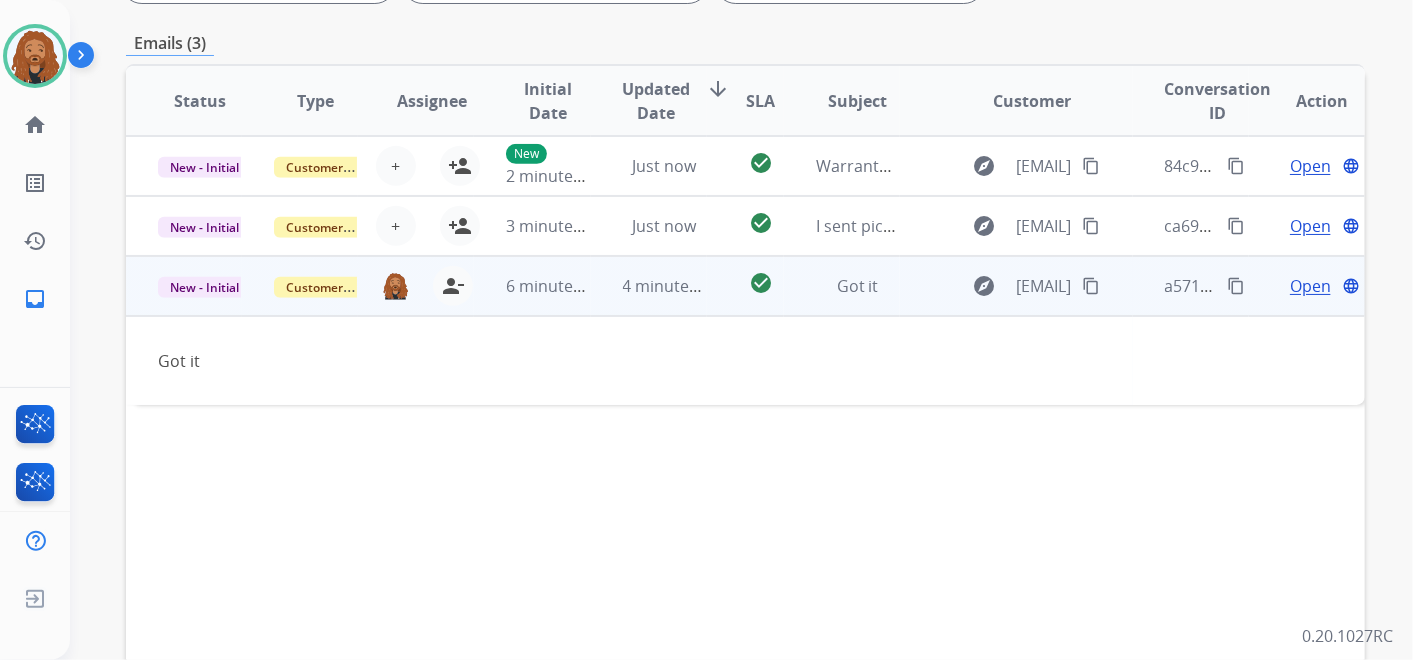 click on "Open" at bounding box center [1310, 286] 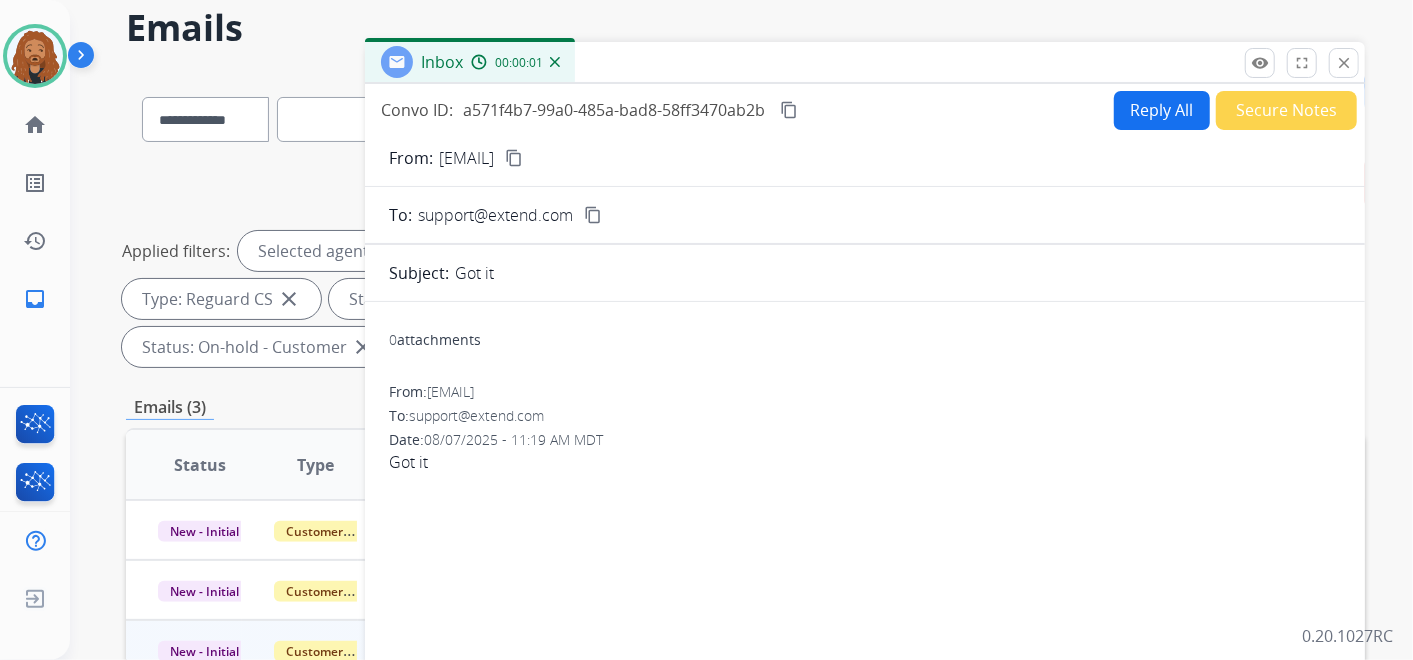 scroll, scrollTop: 0, scrollLeft: 0, axis: both 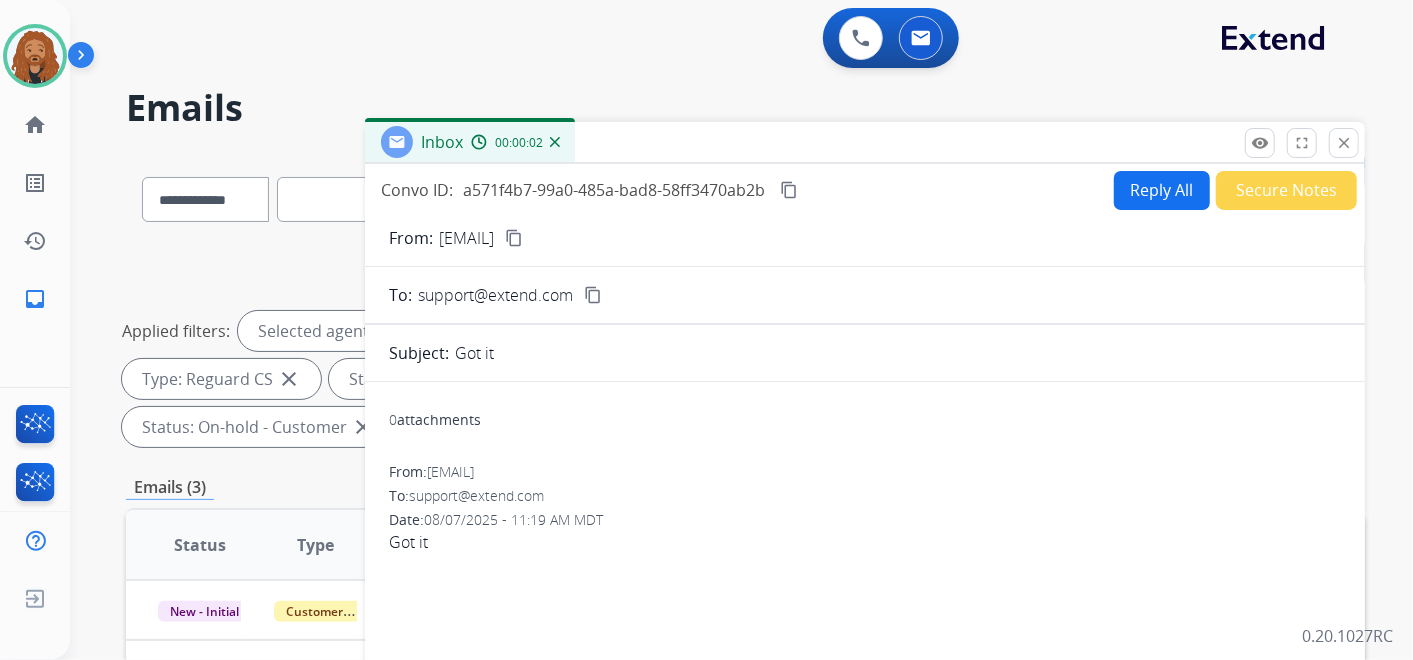 click on "Secure Notes" at bounding box center (1286, 190) 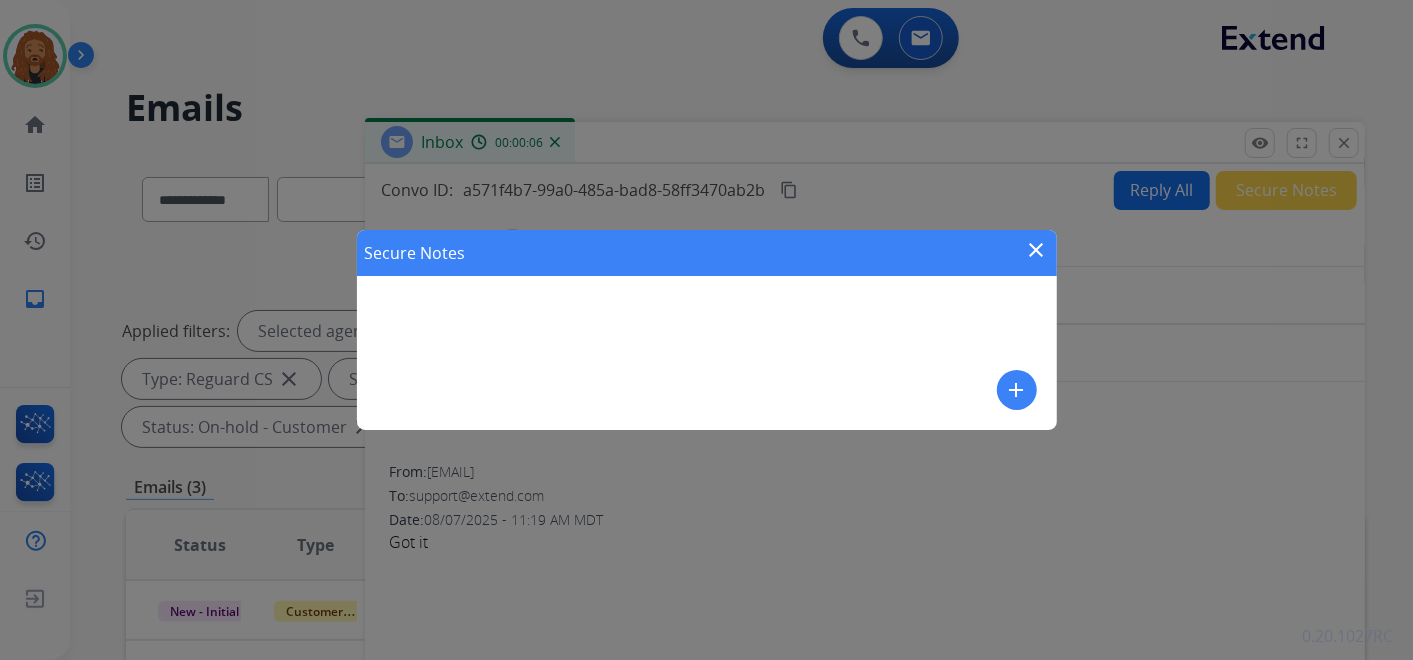 click on "add" at bounding box center (1017, 390) 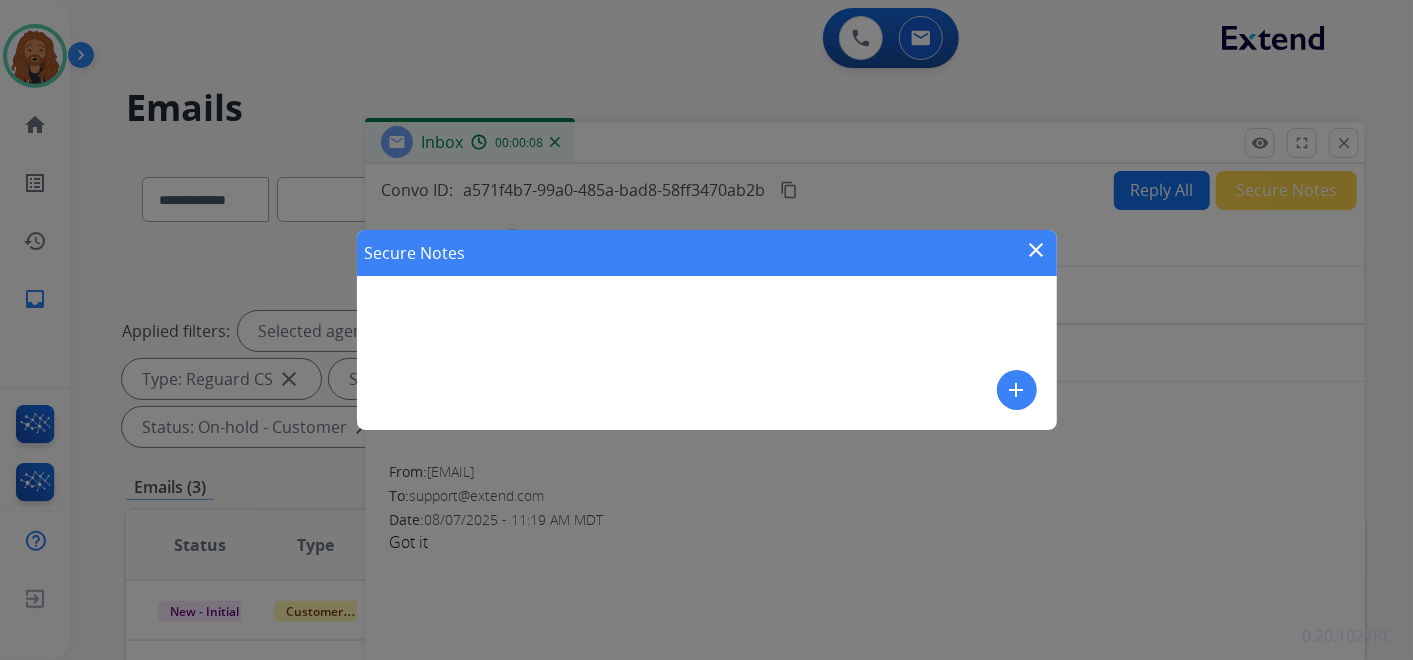 click on "add" at bounding box center (1017, 390) 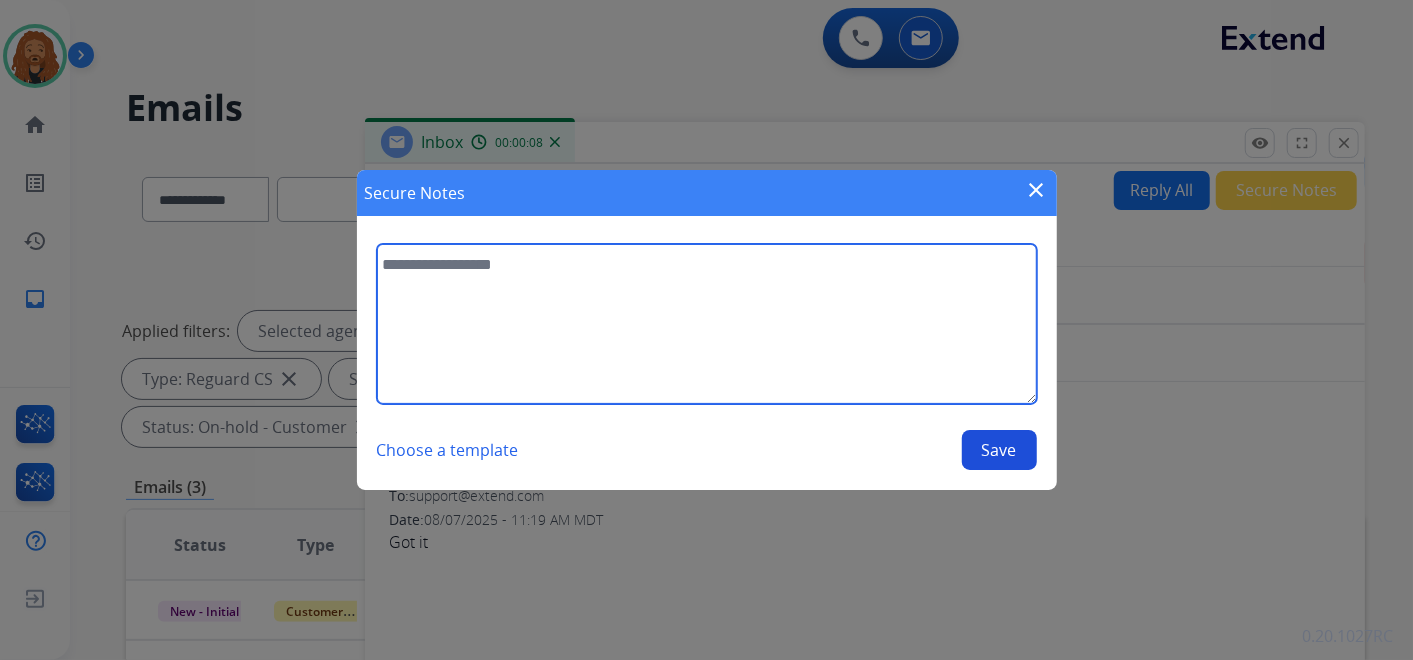 drag, startPoint x: 563, startPoint y: 339, endPoint x: 548, endPoint y: 319, distance: 25 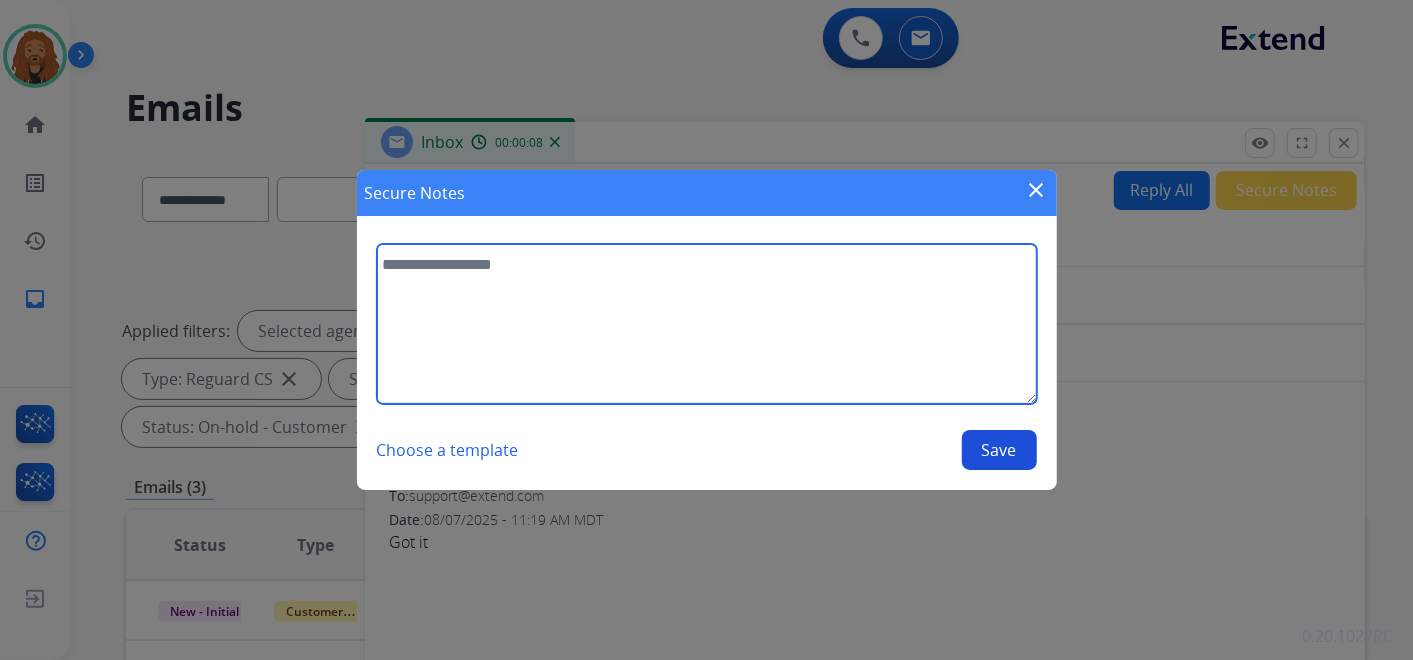 click at bounding box center [707, 324] 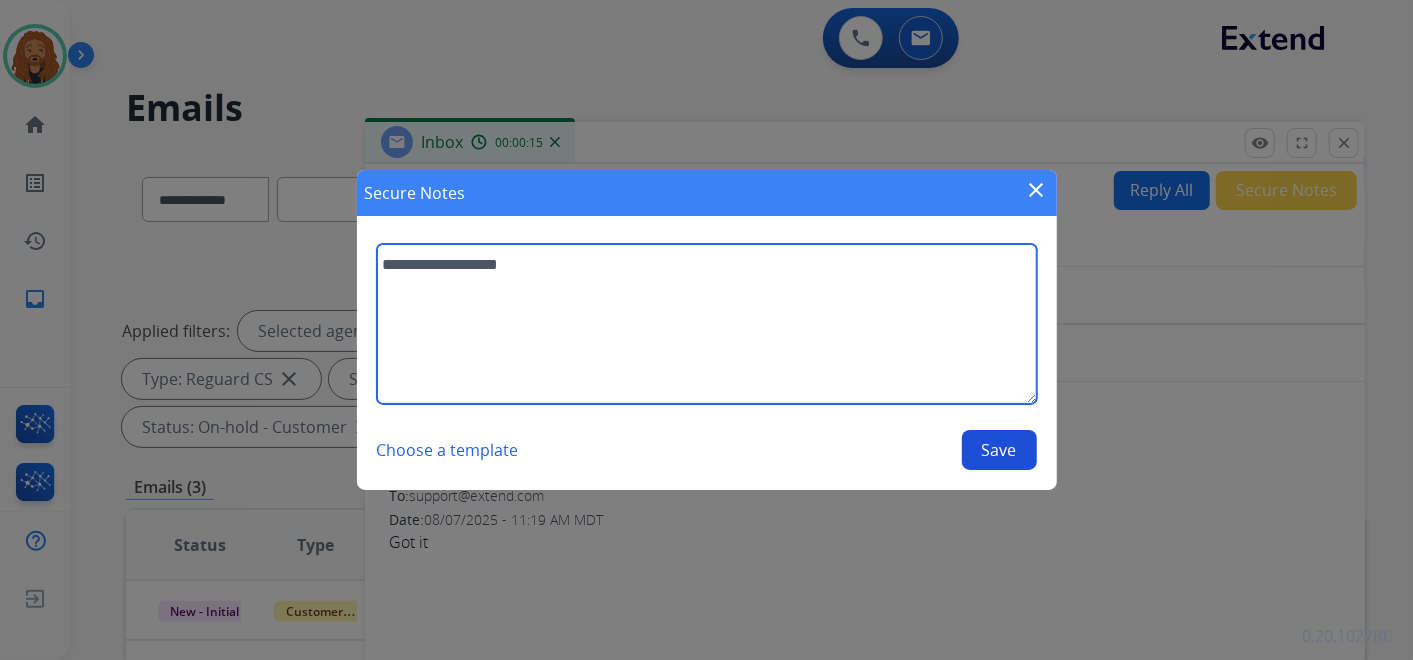 type on "**********" 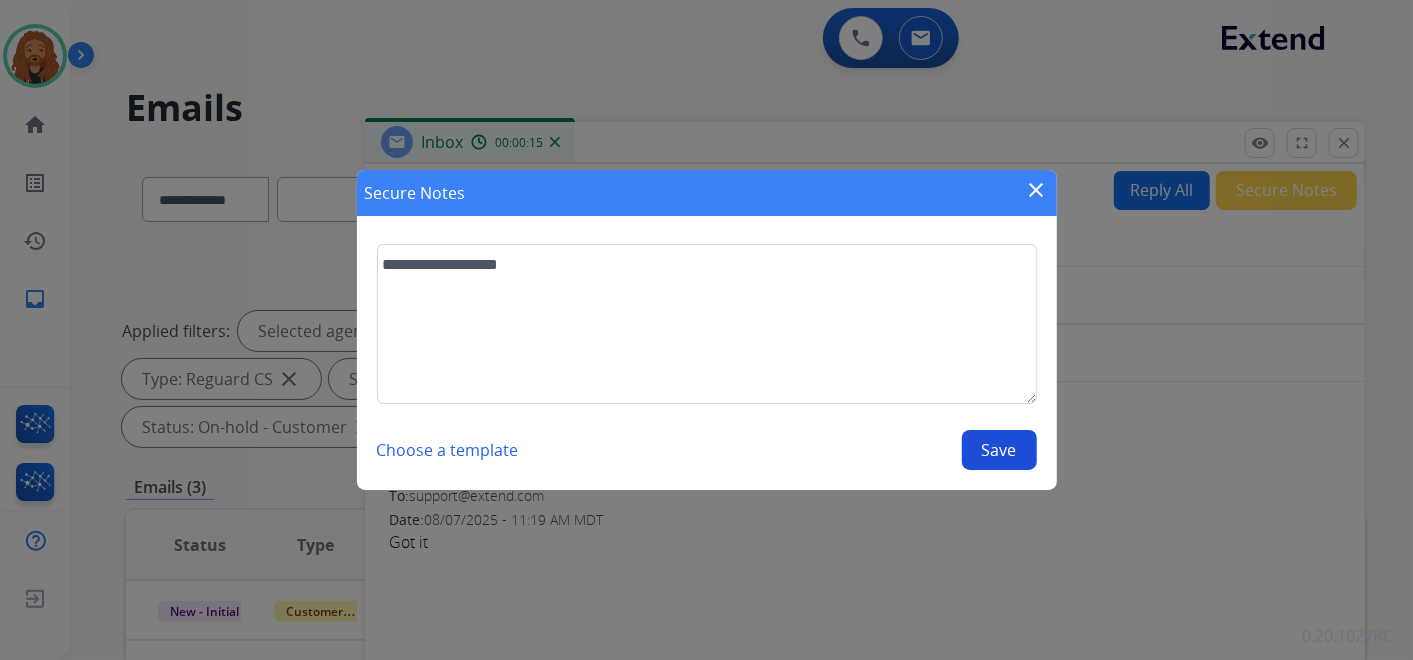 click on "Save" at bounding box center (999, 450) 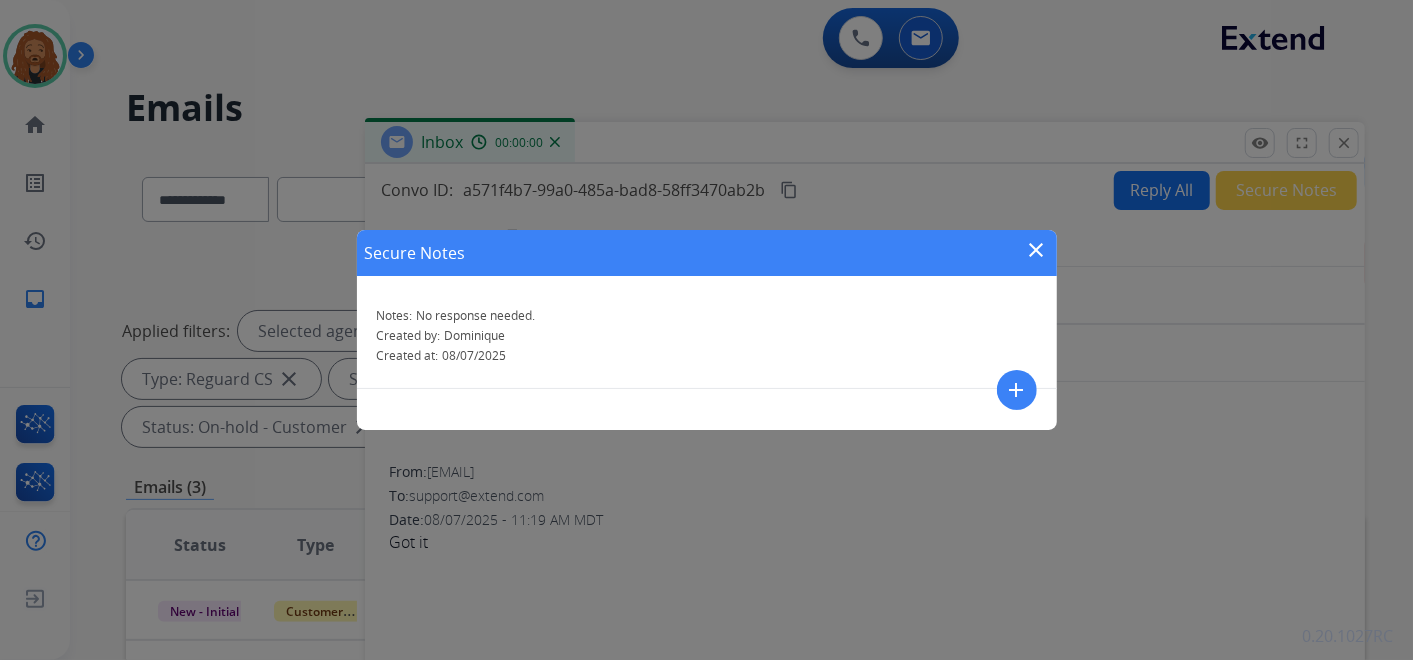 click on "close" at bounding box center [1037, 250] 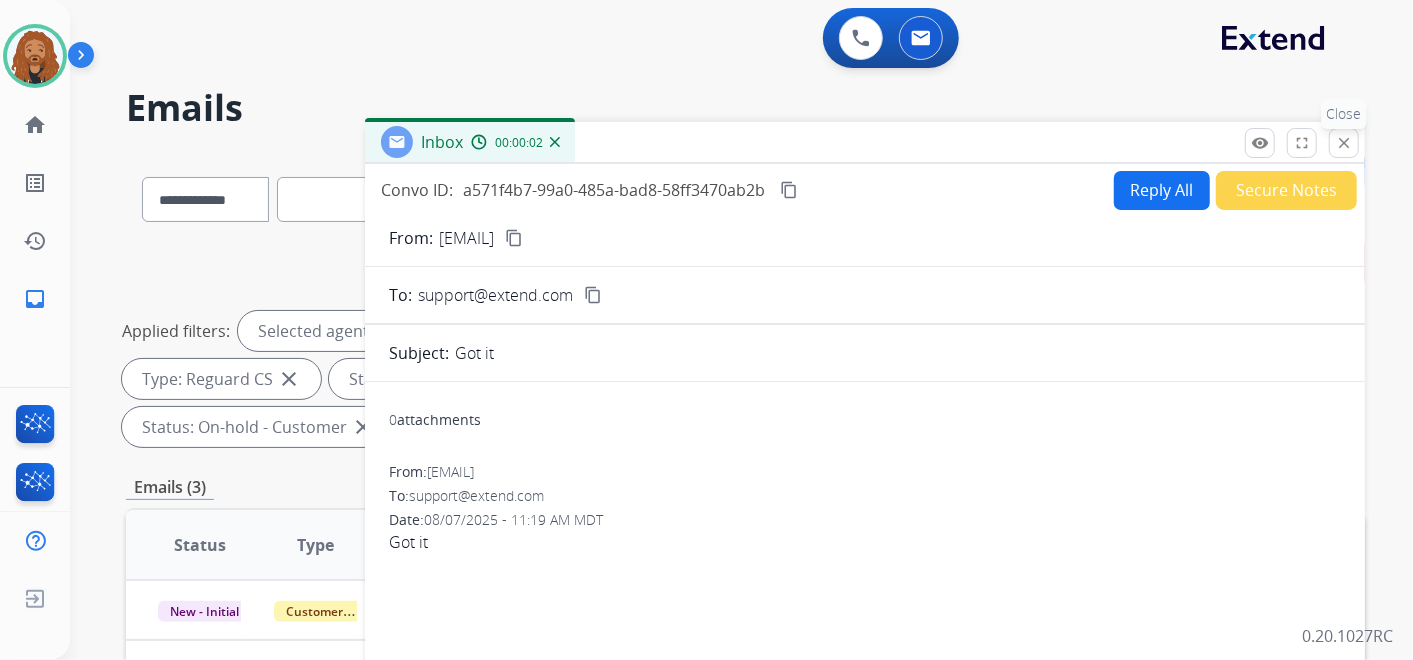 click on "close Close" at bounding box center [1344, 143] 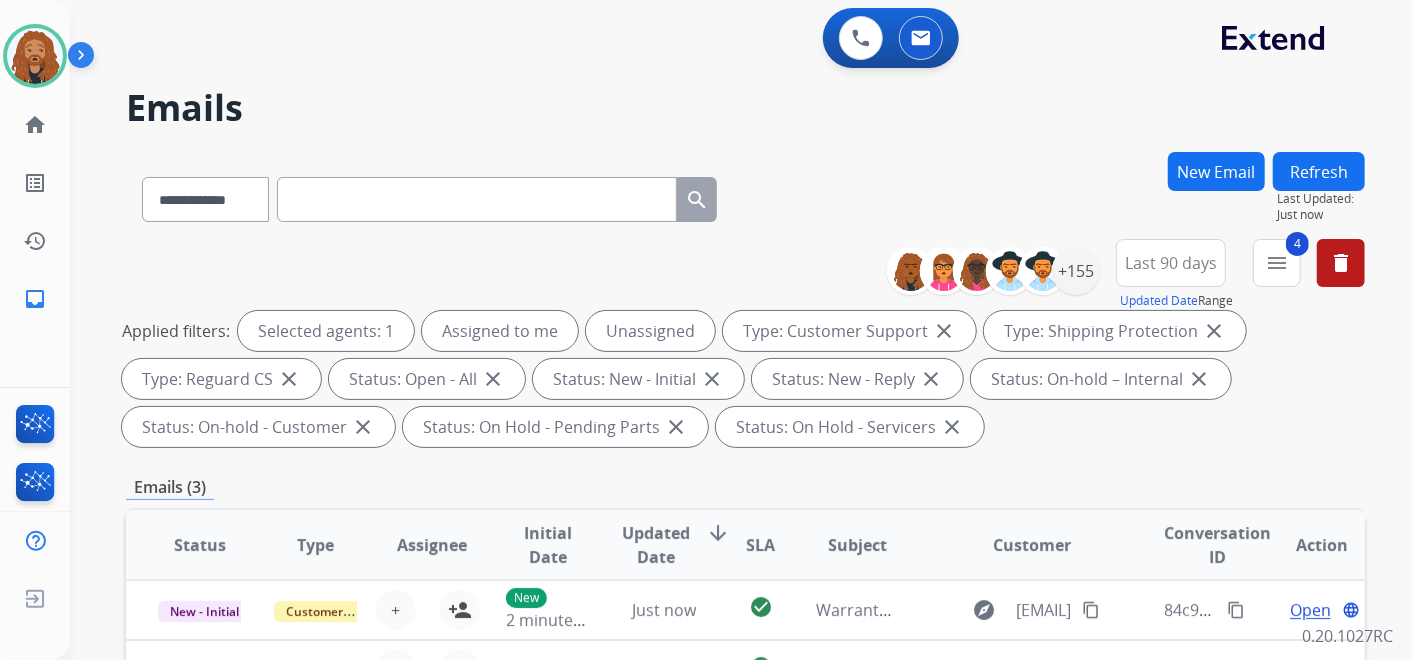 scroll, scrollTop: 555, scrollLeft: 0, axis: vertical 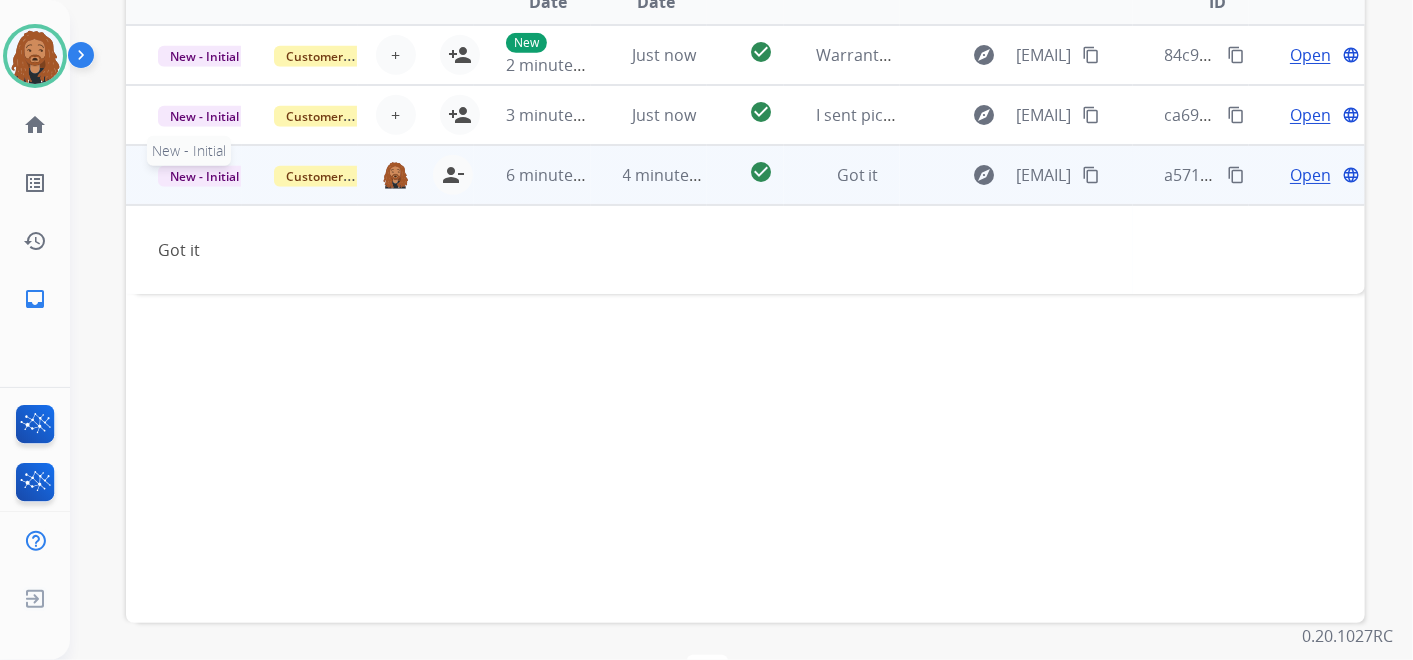 click on "New - Initial" at bounding box center [204, 176] 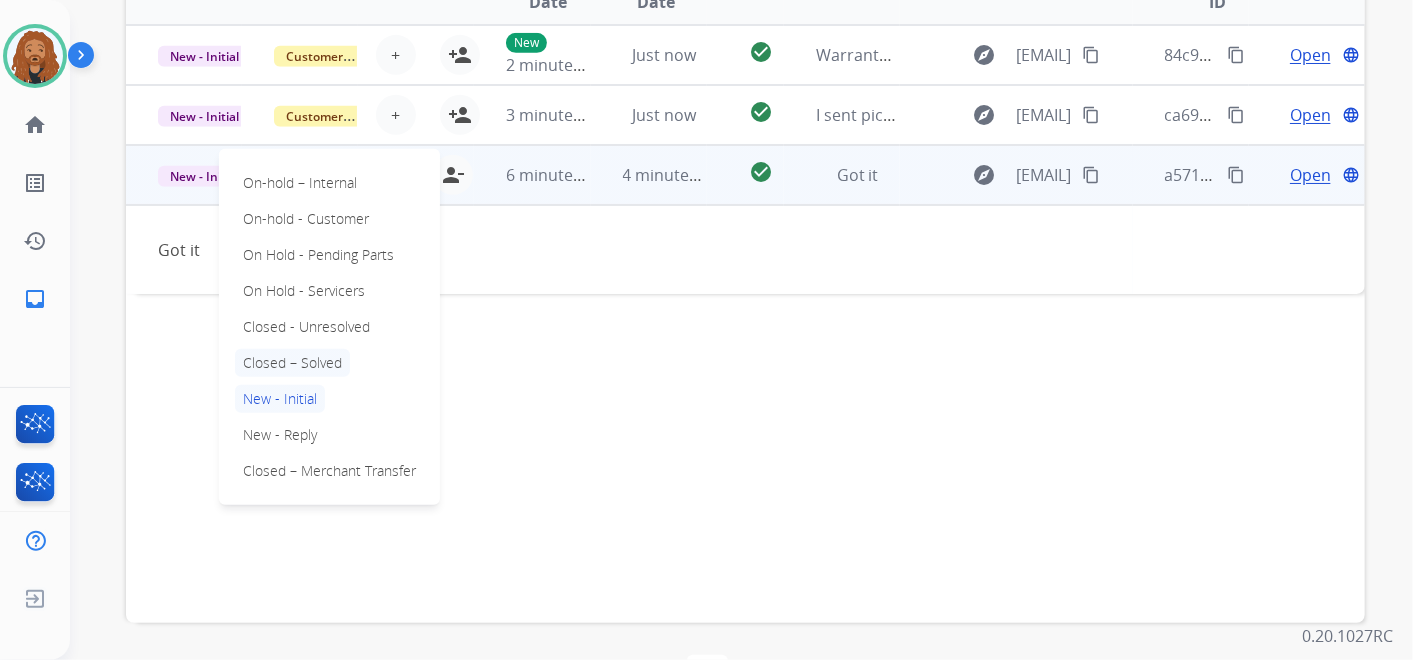 click on "Closed – Solved" at bounding box center (292, 363) 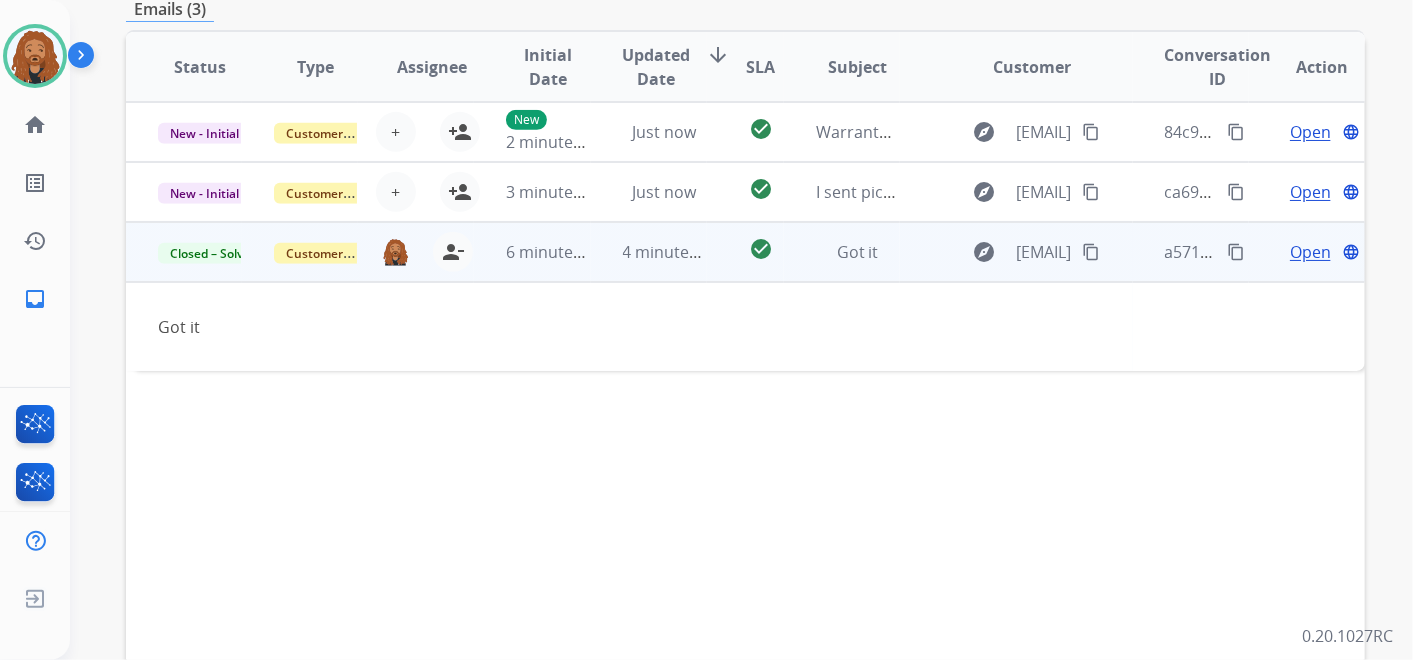 scroll, scrollTop: 444, scrollLeft: 0, axis: vertical 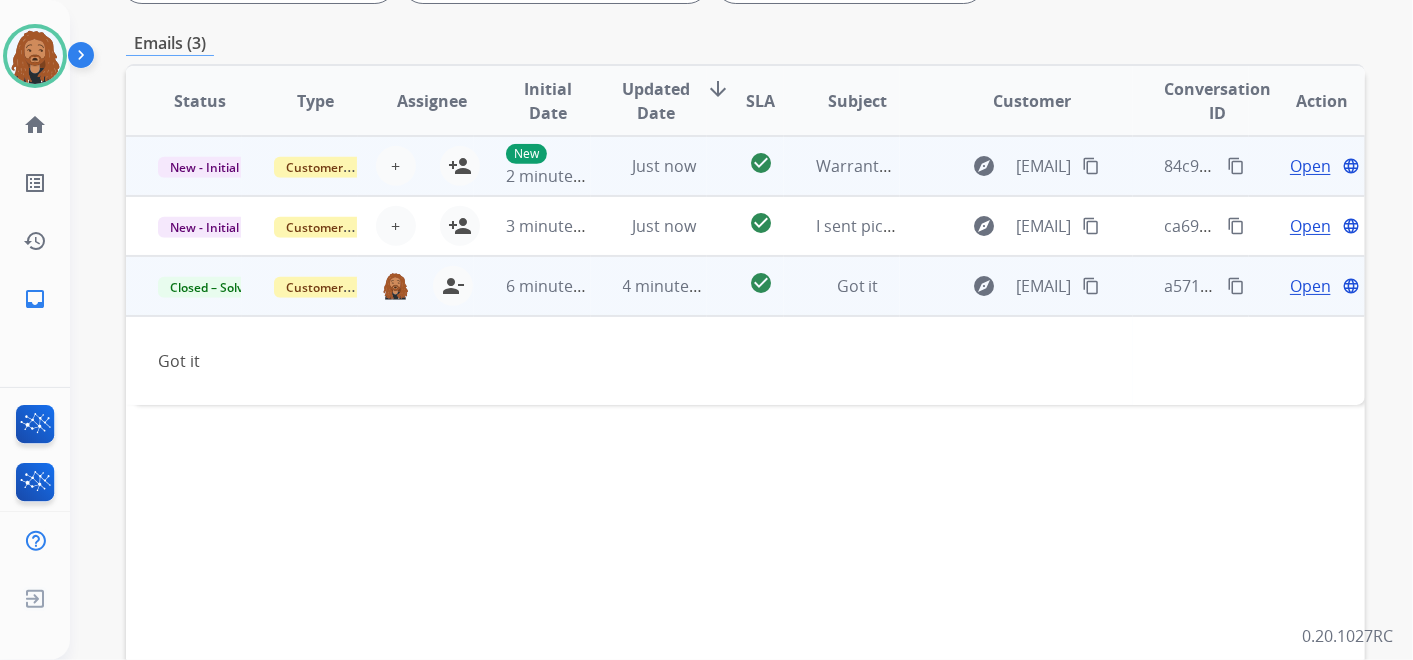 click on "New 2 minutes ago" at bounding box center (532, 166) 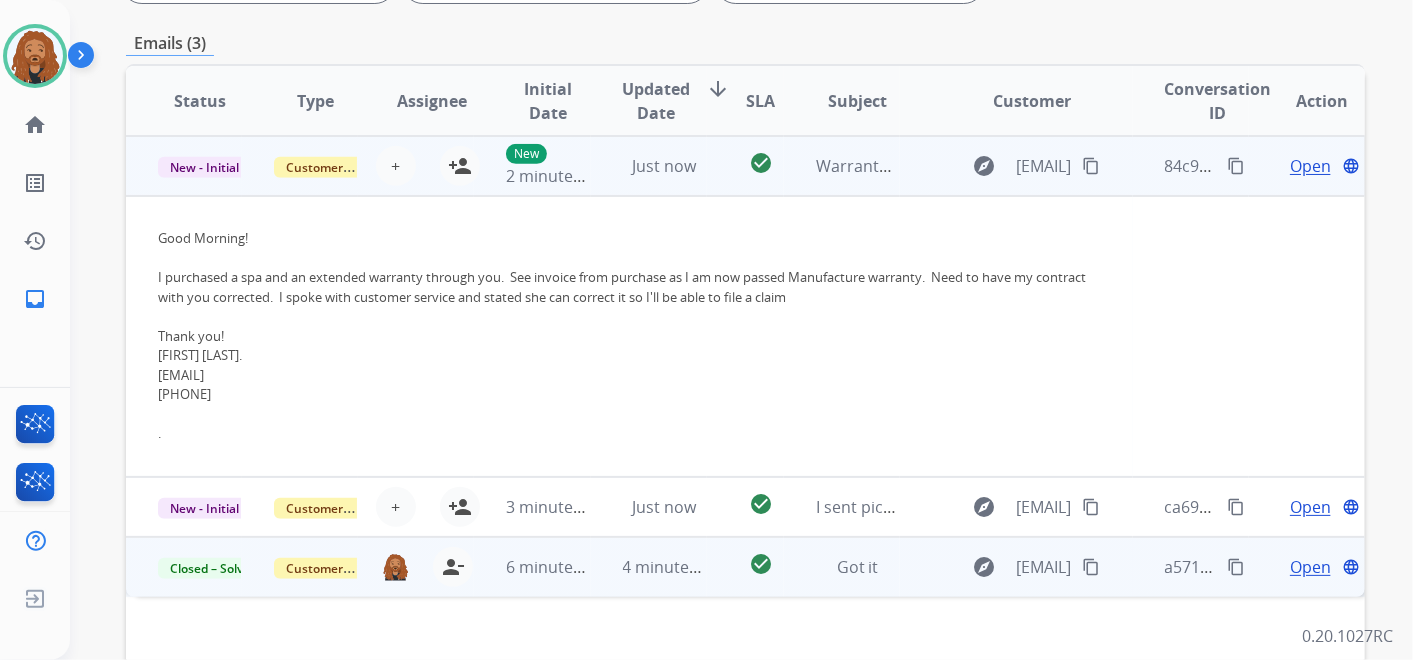 click on "Open" at bounding box center (1310, 166) 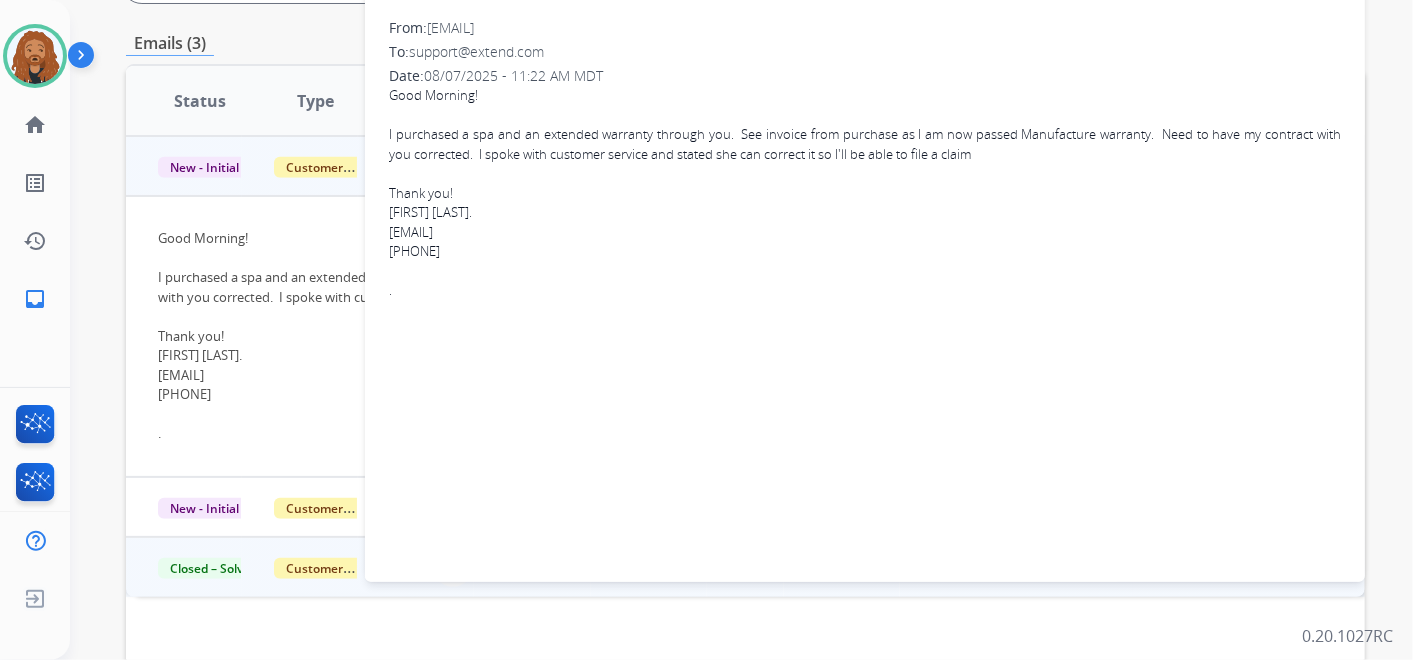 scroll, scrollTop: 111, scrollLeft: 0, axis: vertical 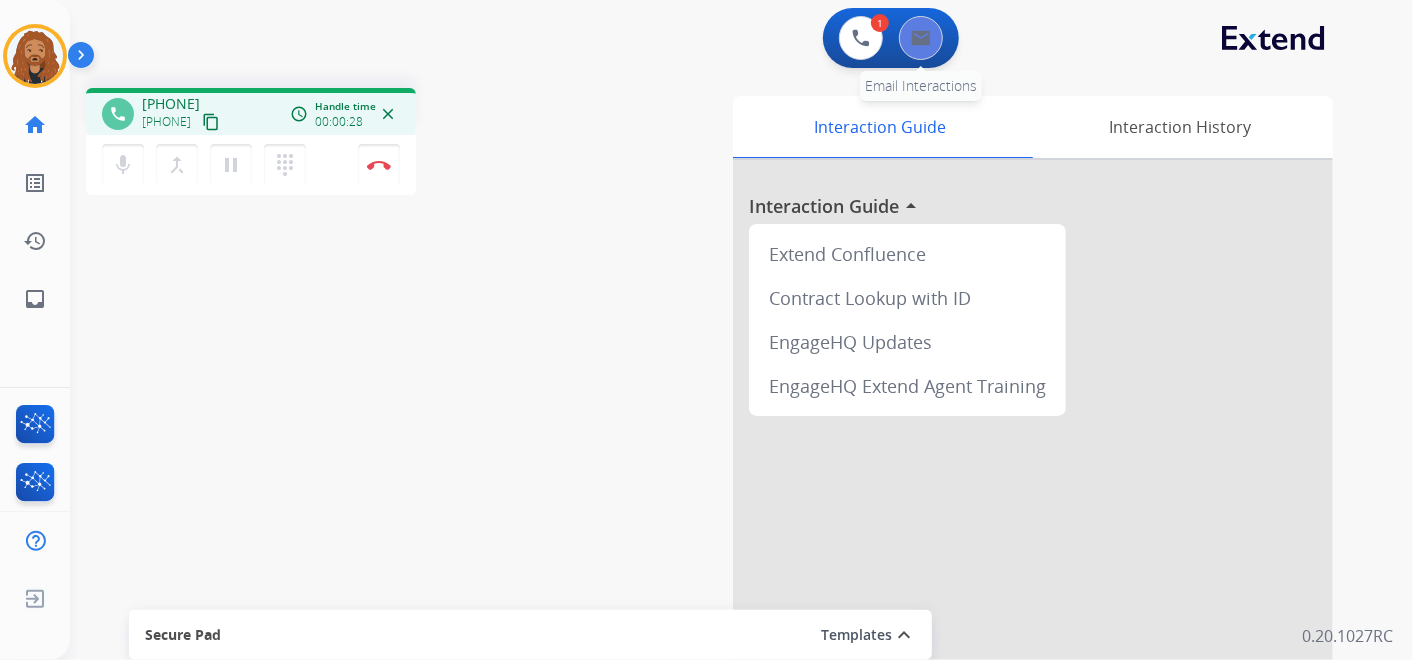 click at bounding box center [921, 38] 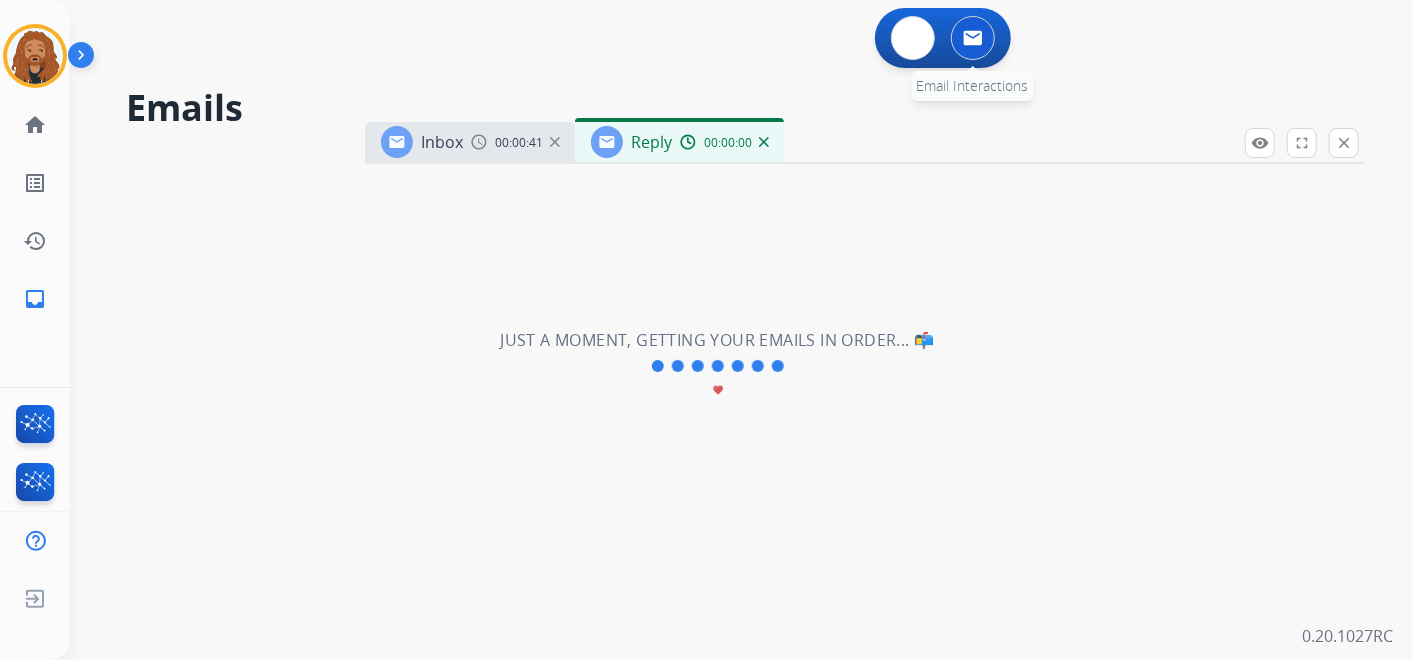 select on "**********" 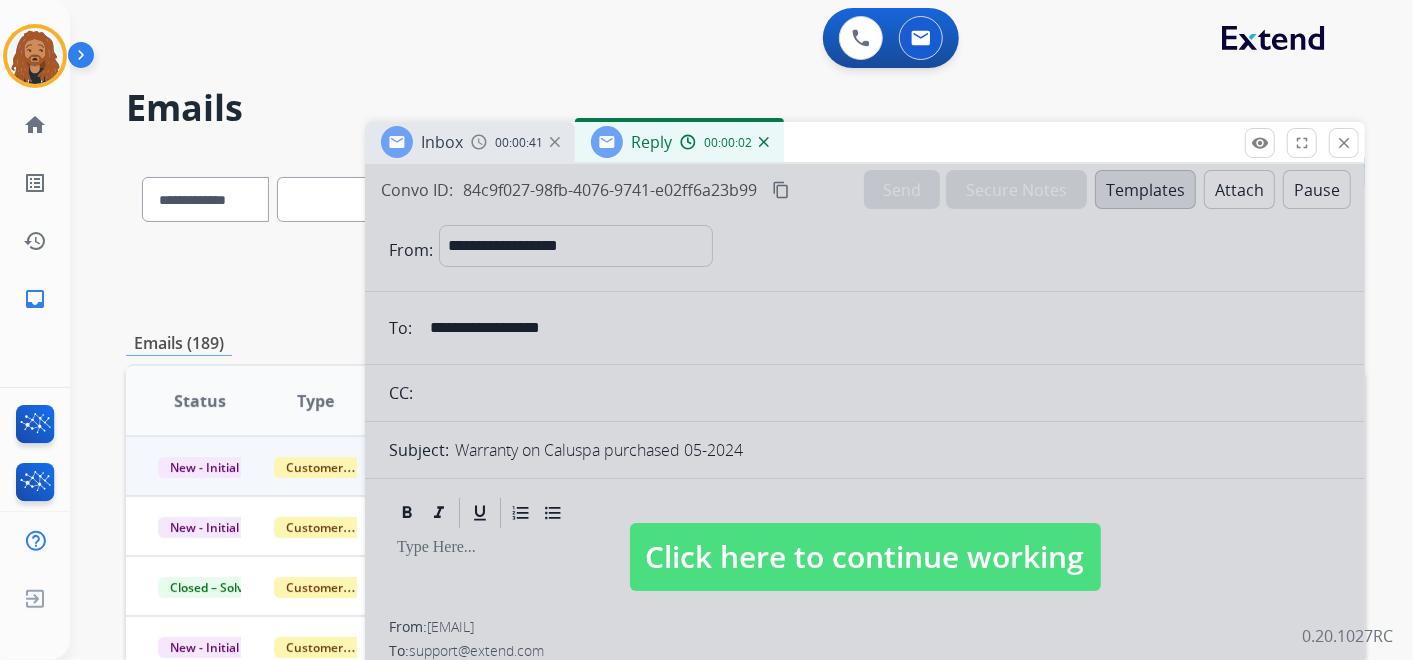 click on "Click here to continue working" at bounding box center [865, 557] 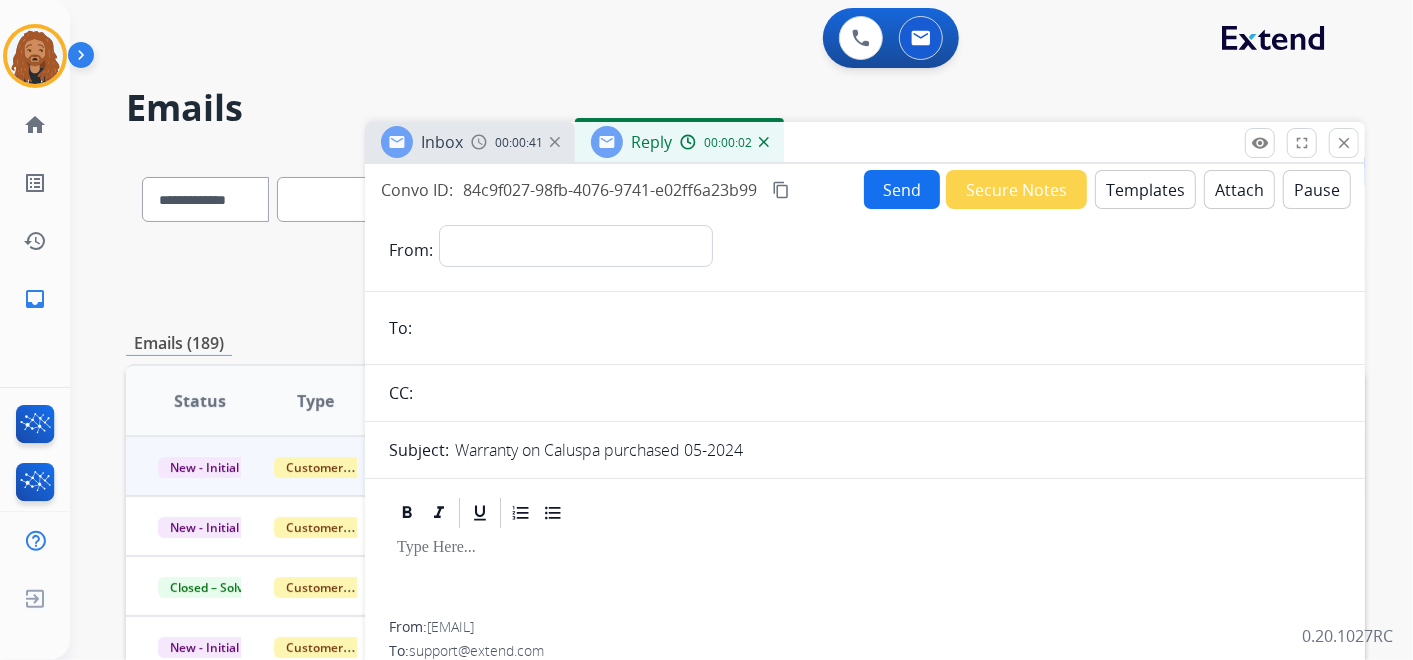 scroll, scrollTop: 18, scrollLeft: 0, axis: vertical 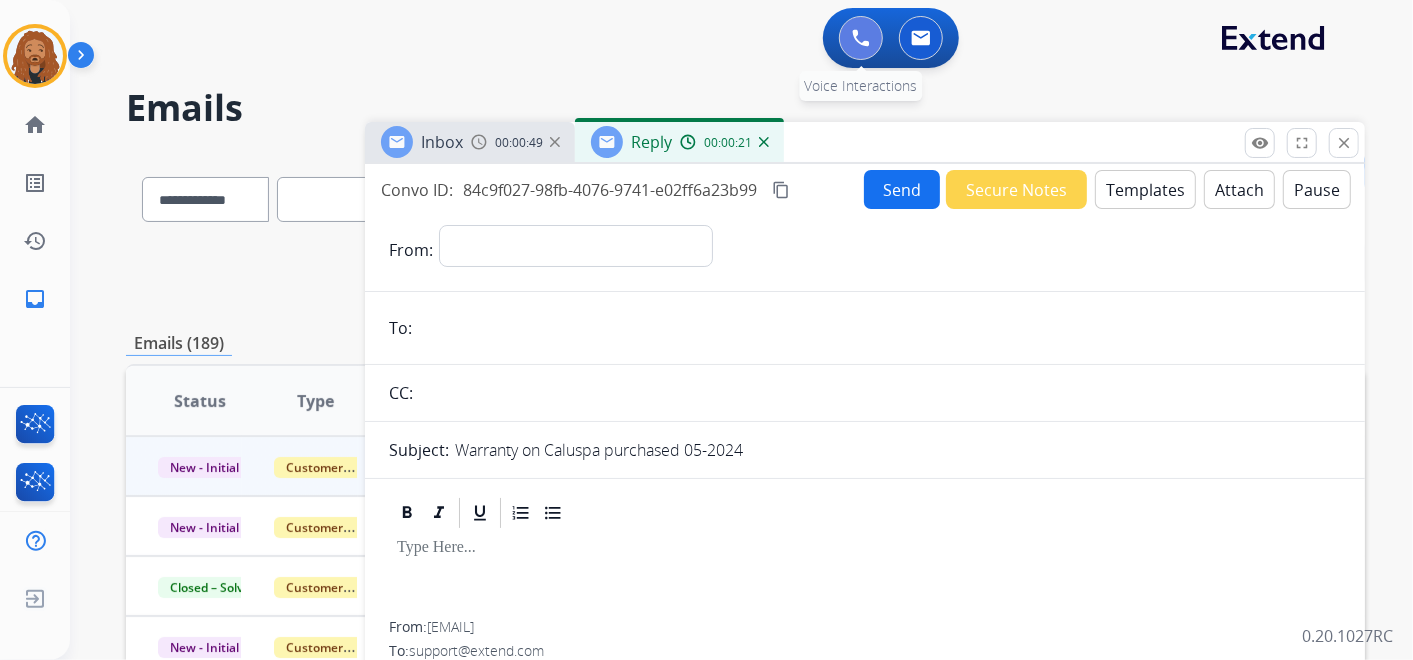 click at bounding box center [861, 38] 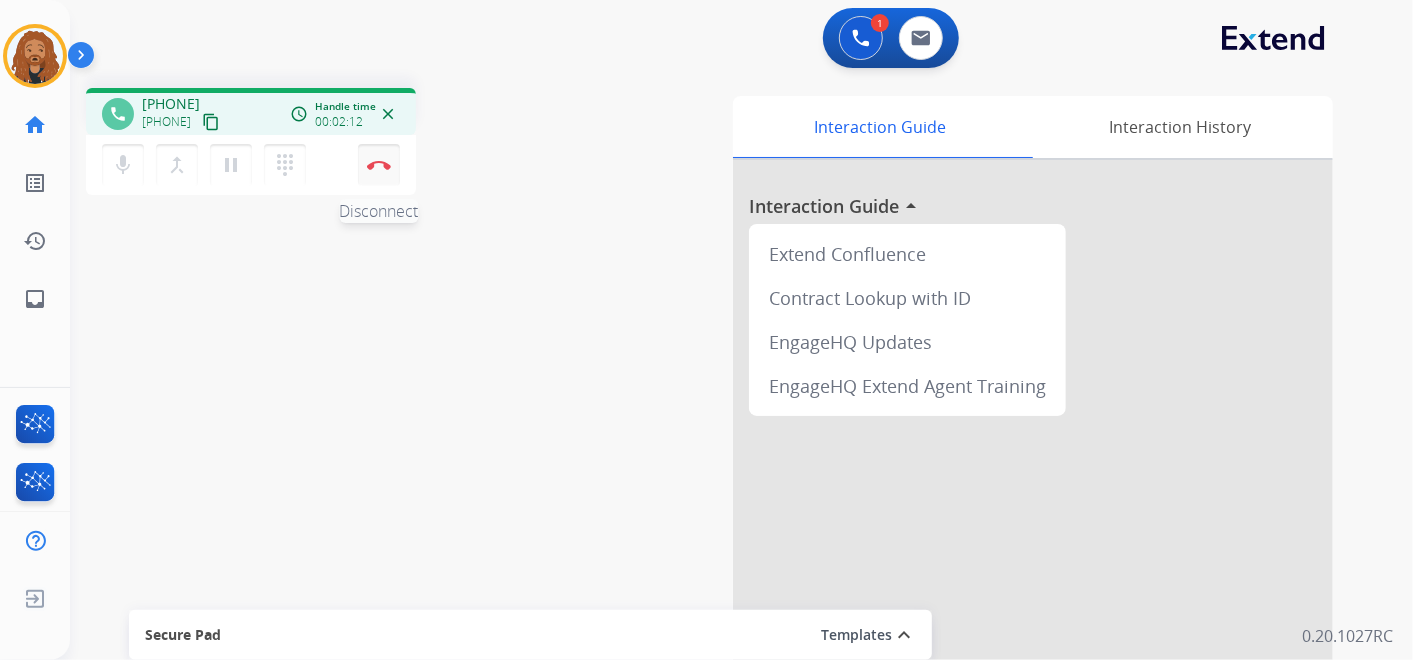click at bounding box center (379, 165) 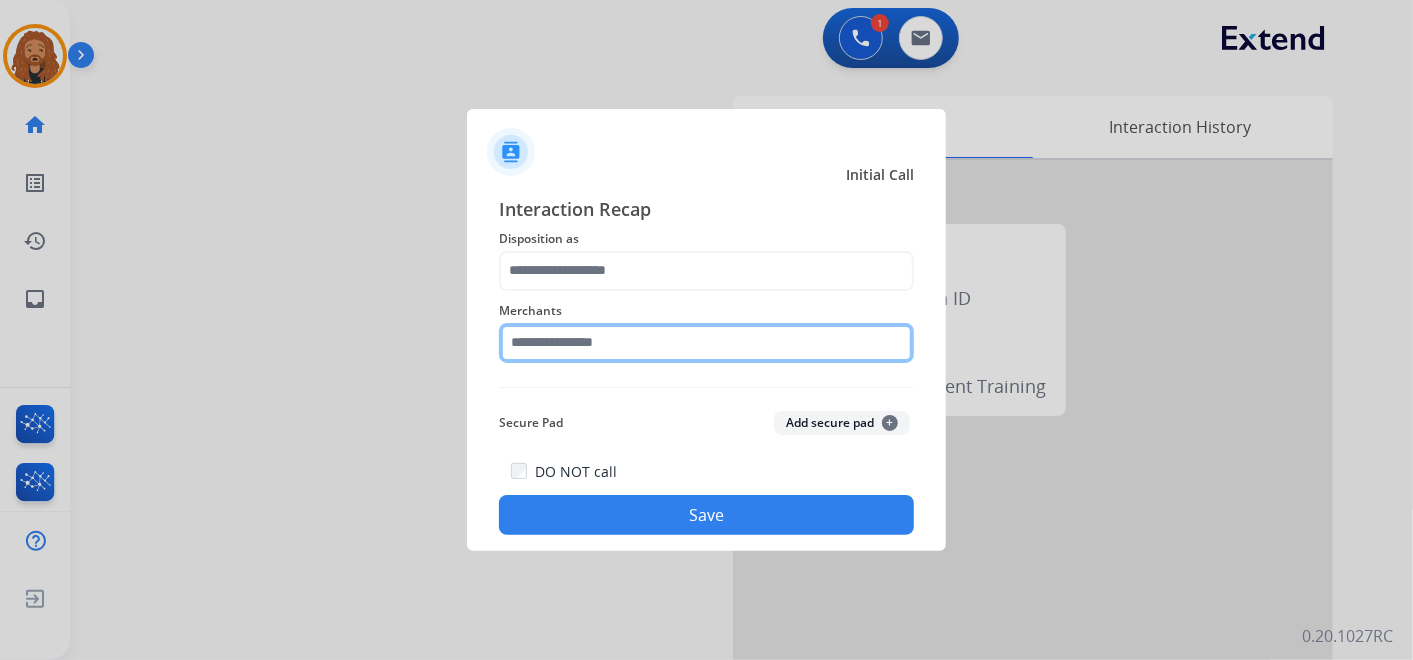 click 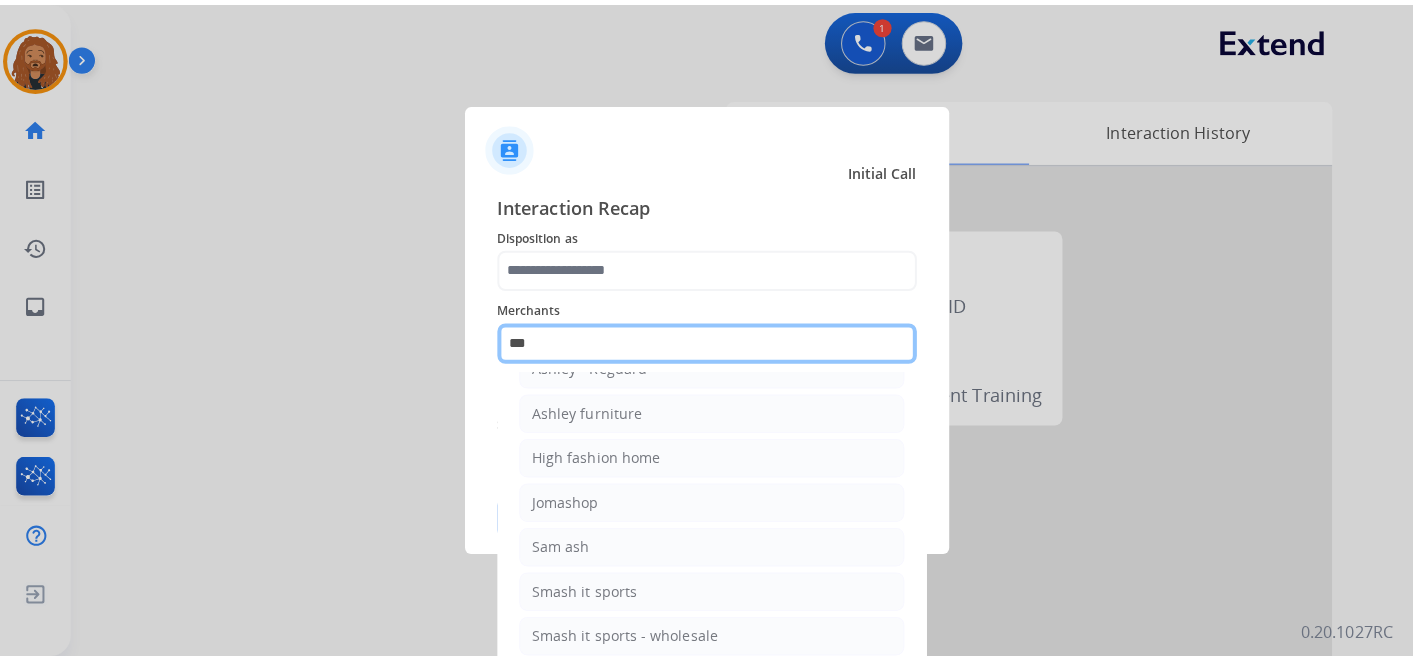 scroll, scrollTop: 28, scrollLeft: 0, axis: vertical 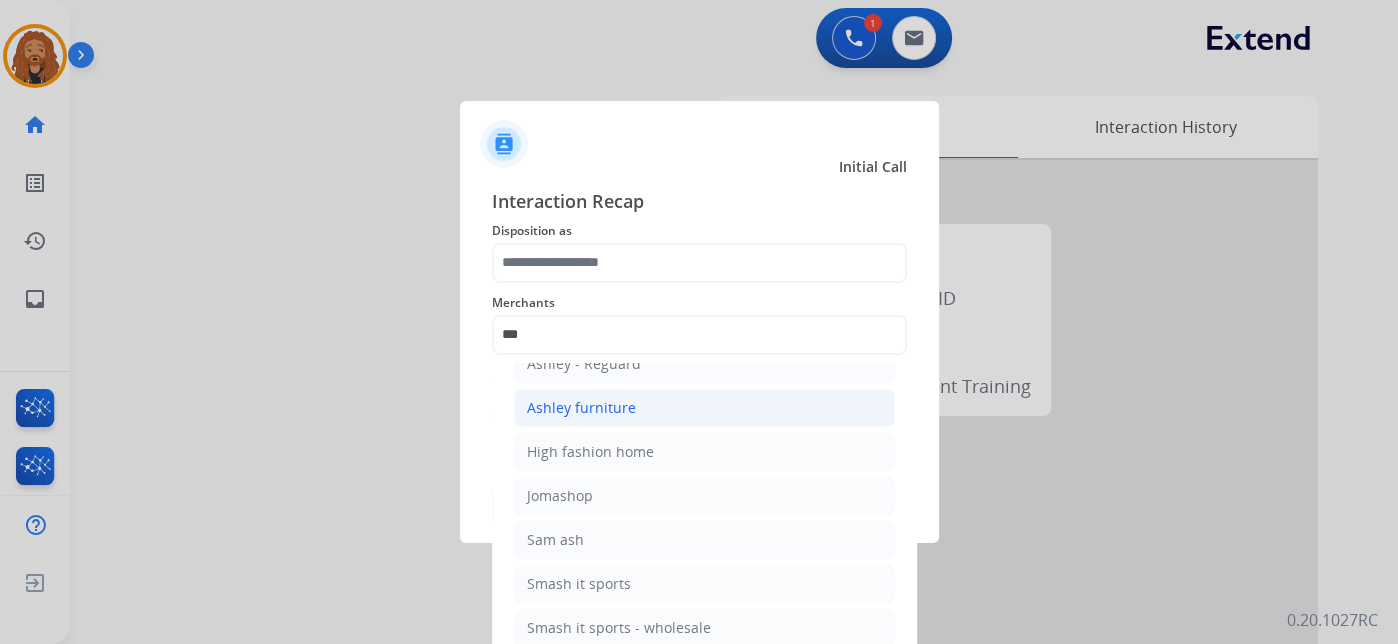 click on "Ashley furniture" 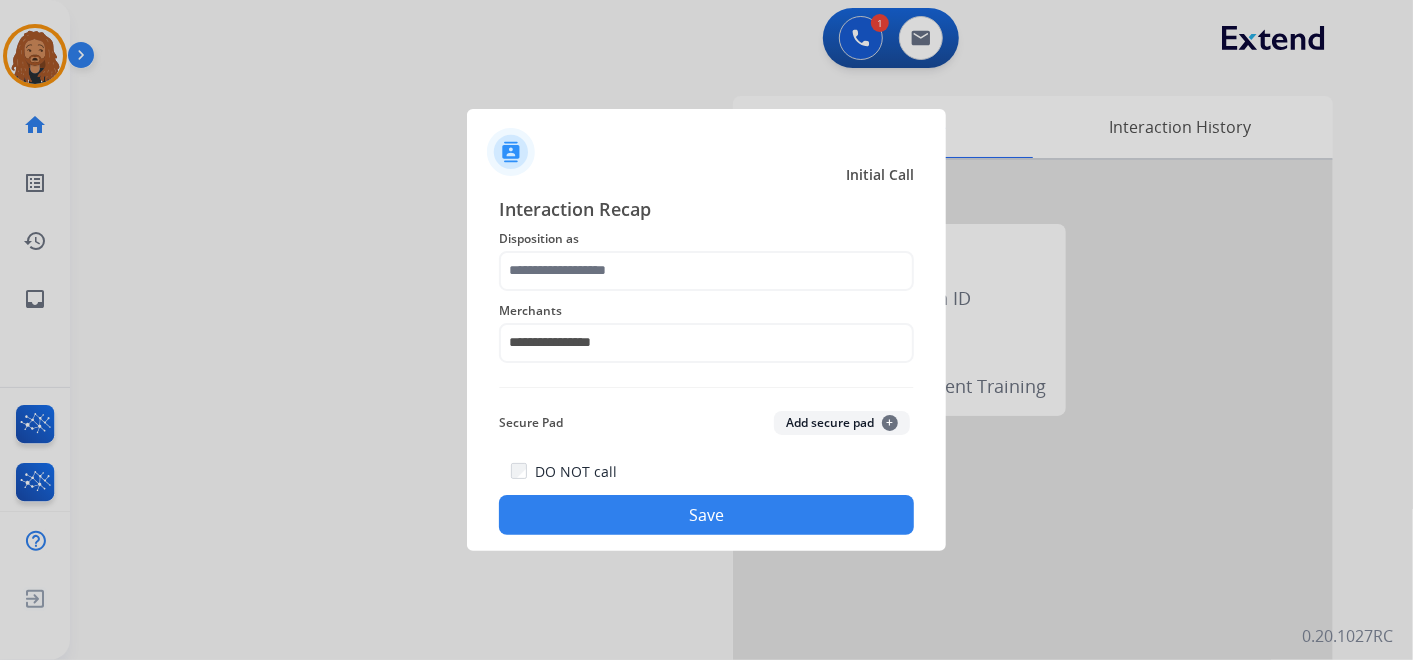 click on "Disposition as" 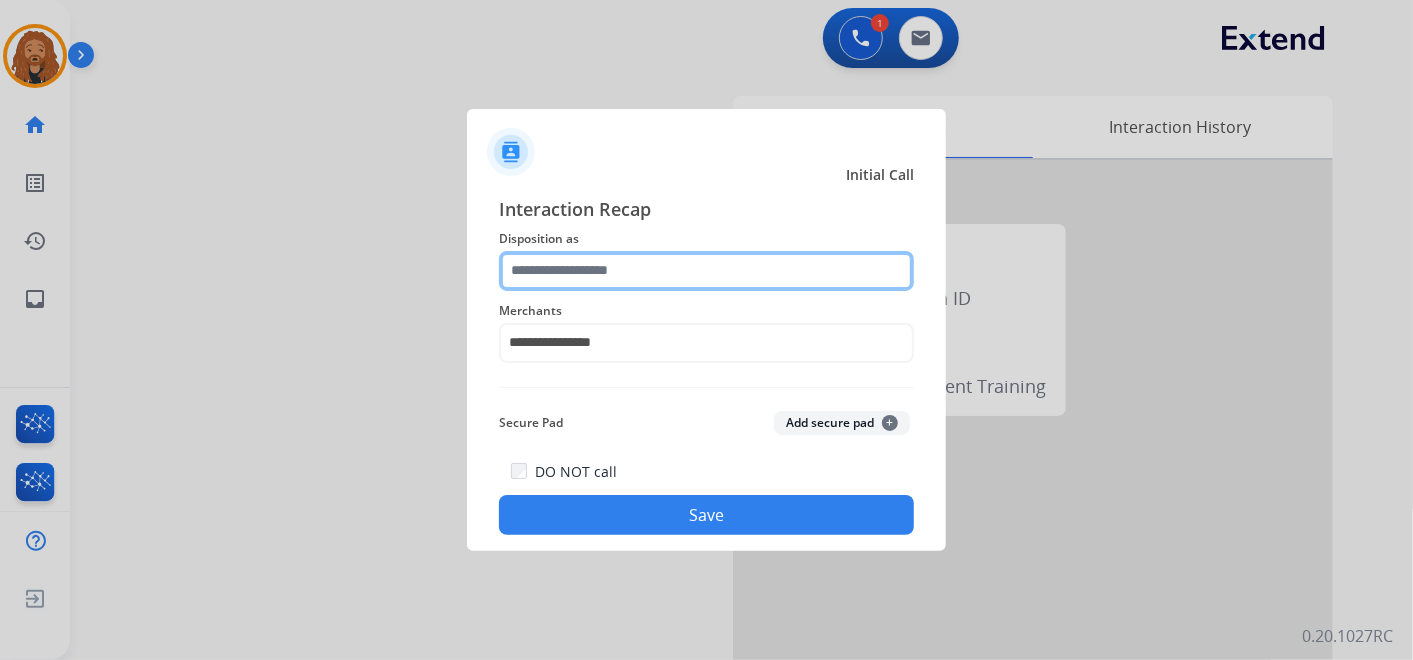 click 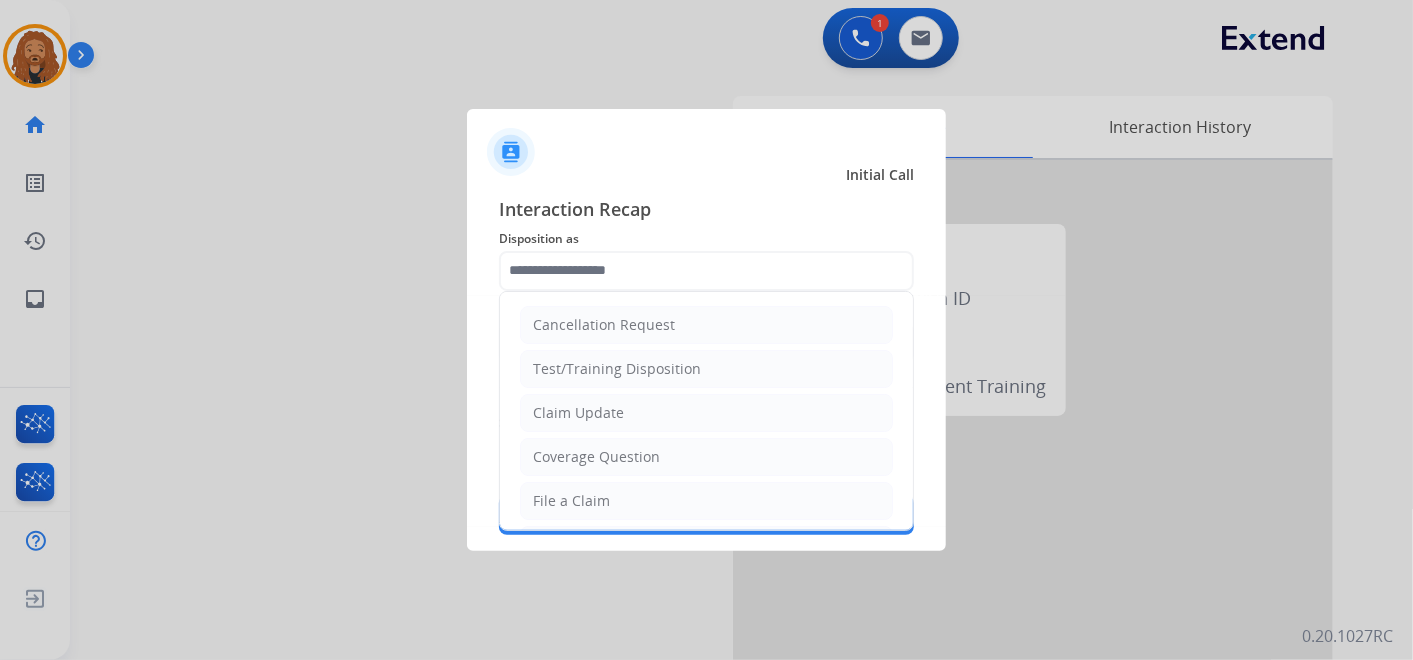 click on "File a Claim" 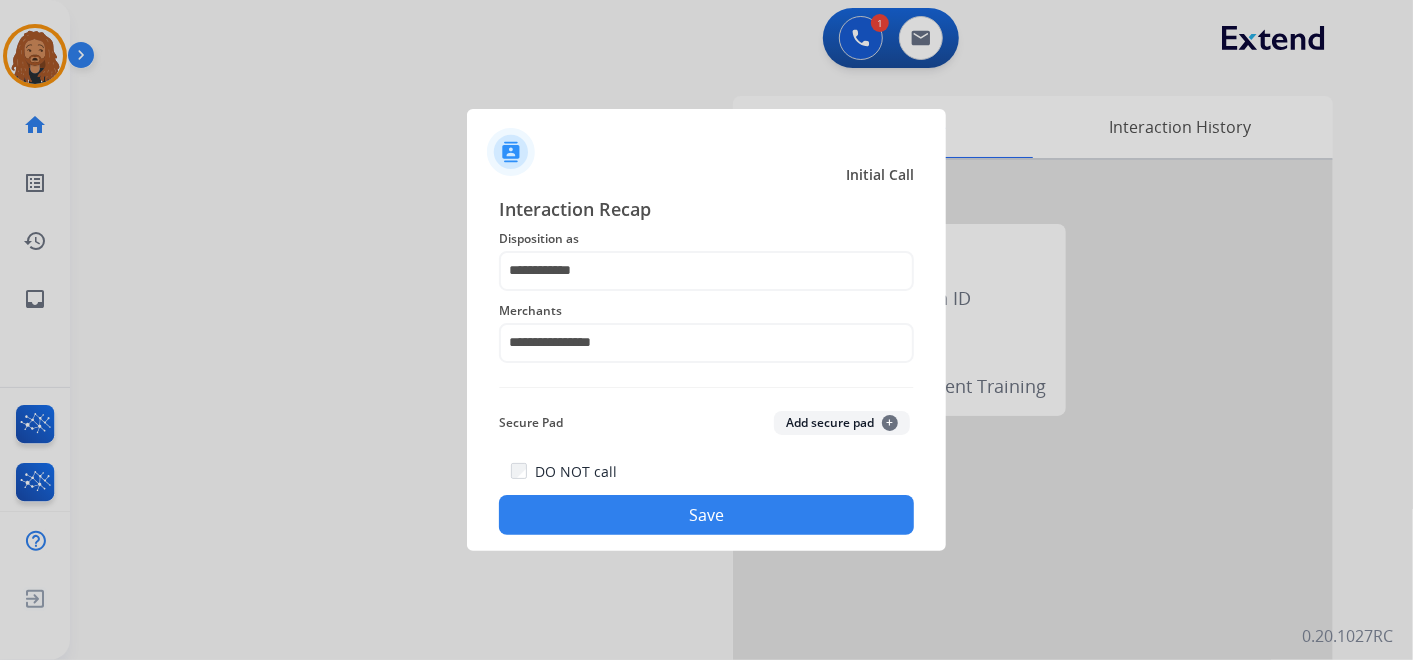 click on "Save" 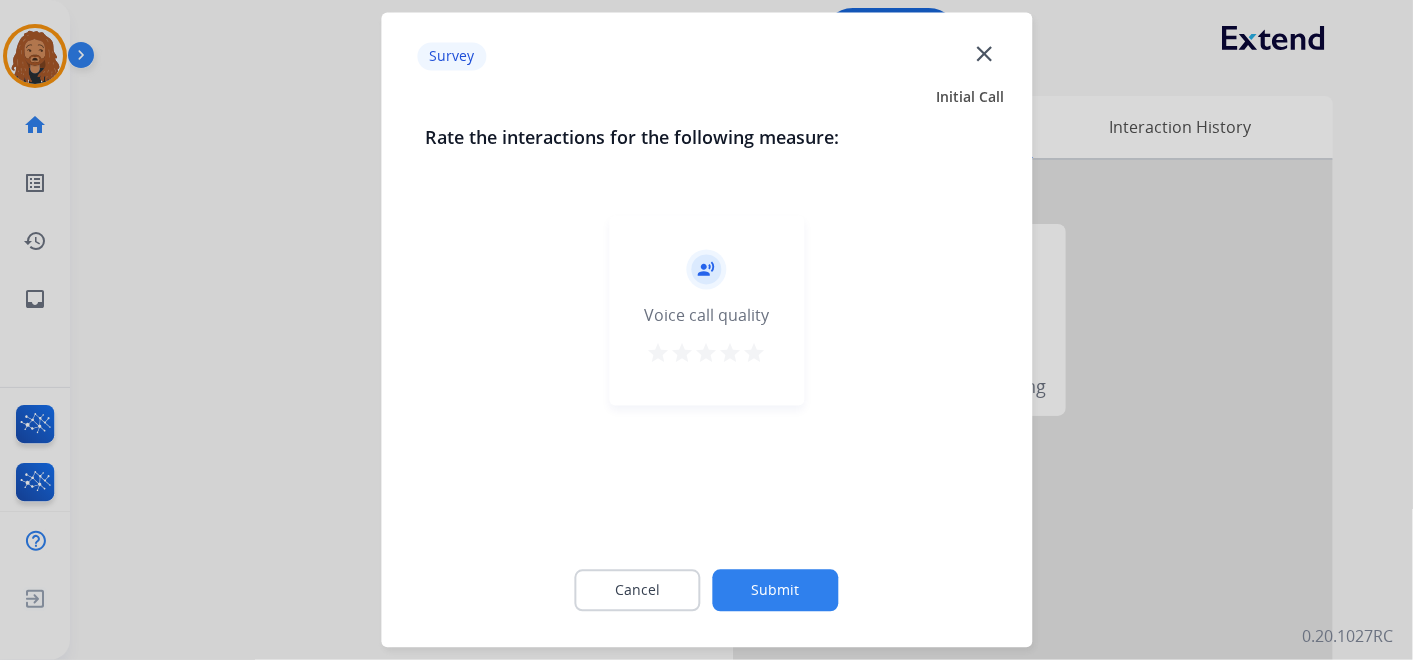 click on "star" at bounding box center [755, 354] 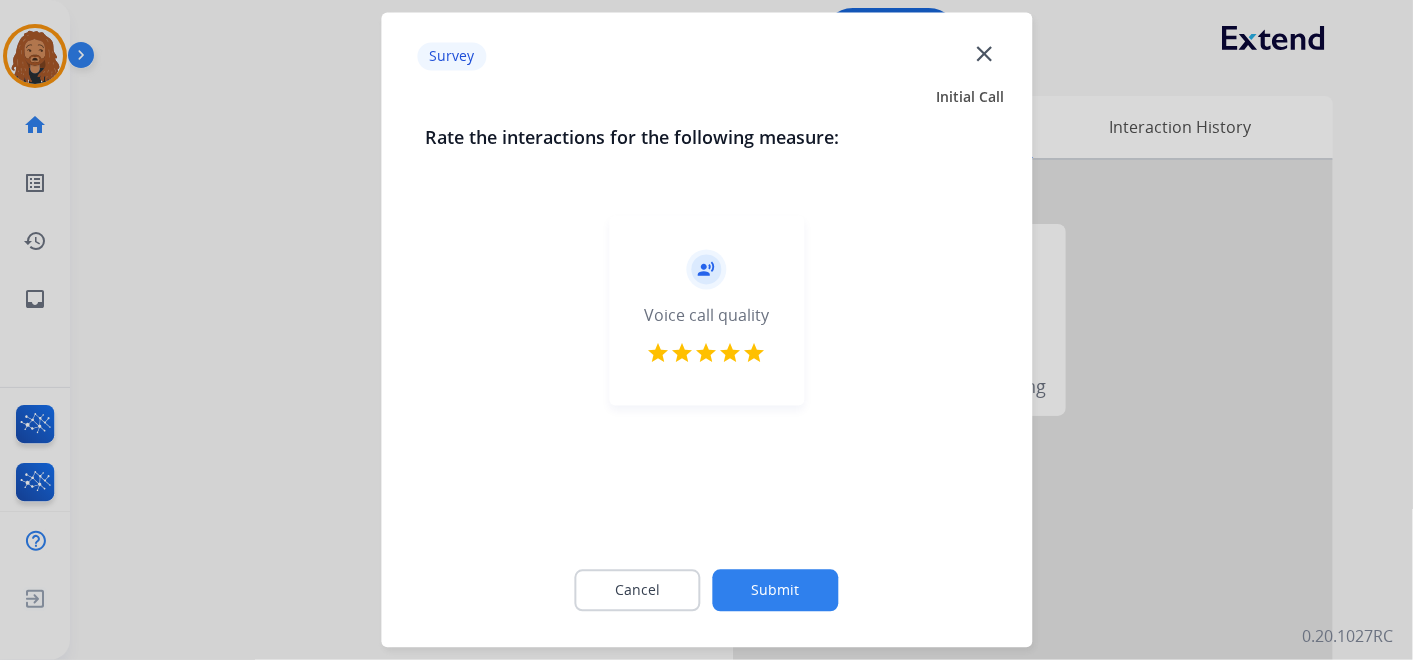click on "Submit" 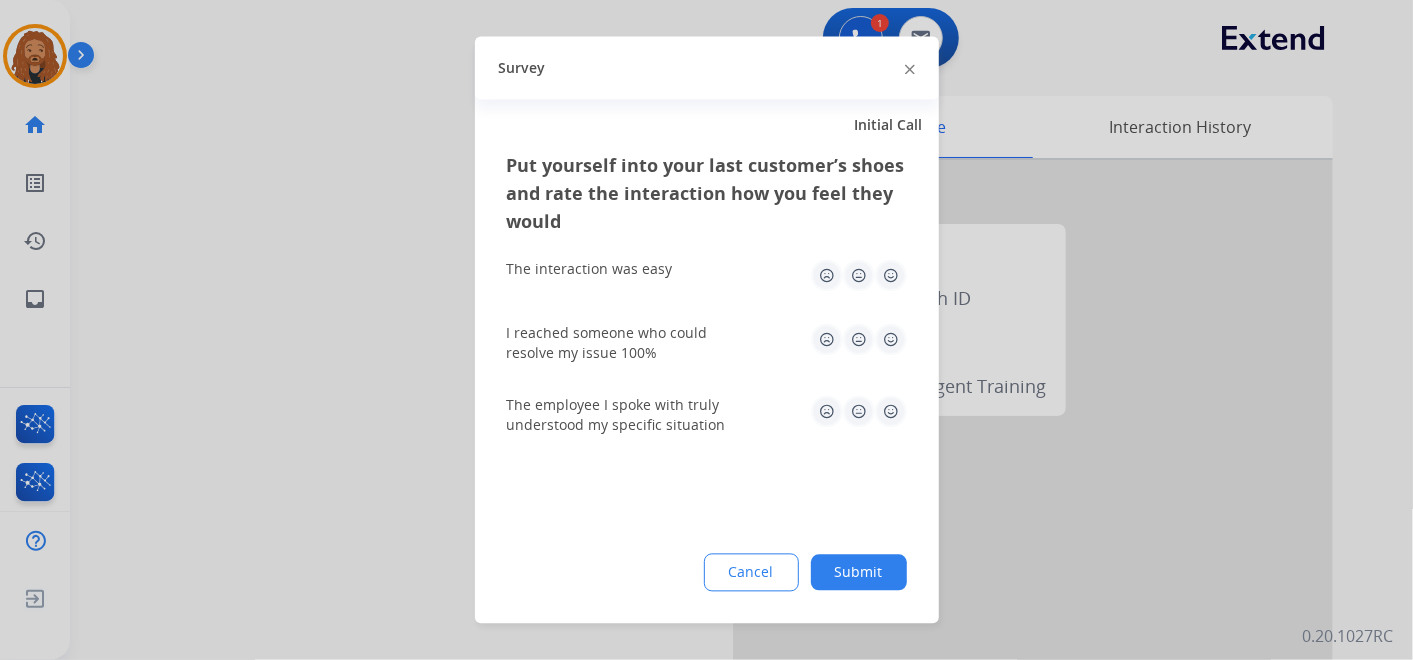 drag, startPoint x: 896, startPoint y: 408, endPoint x: 880, endPoint y: 348, distance: 62.0967 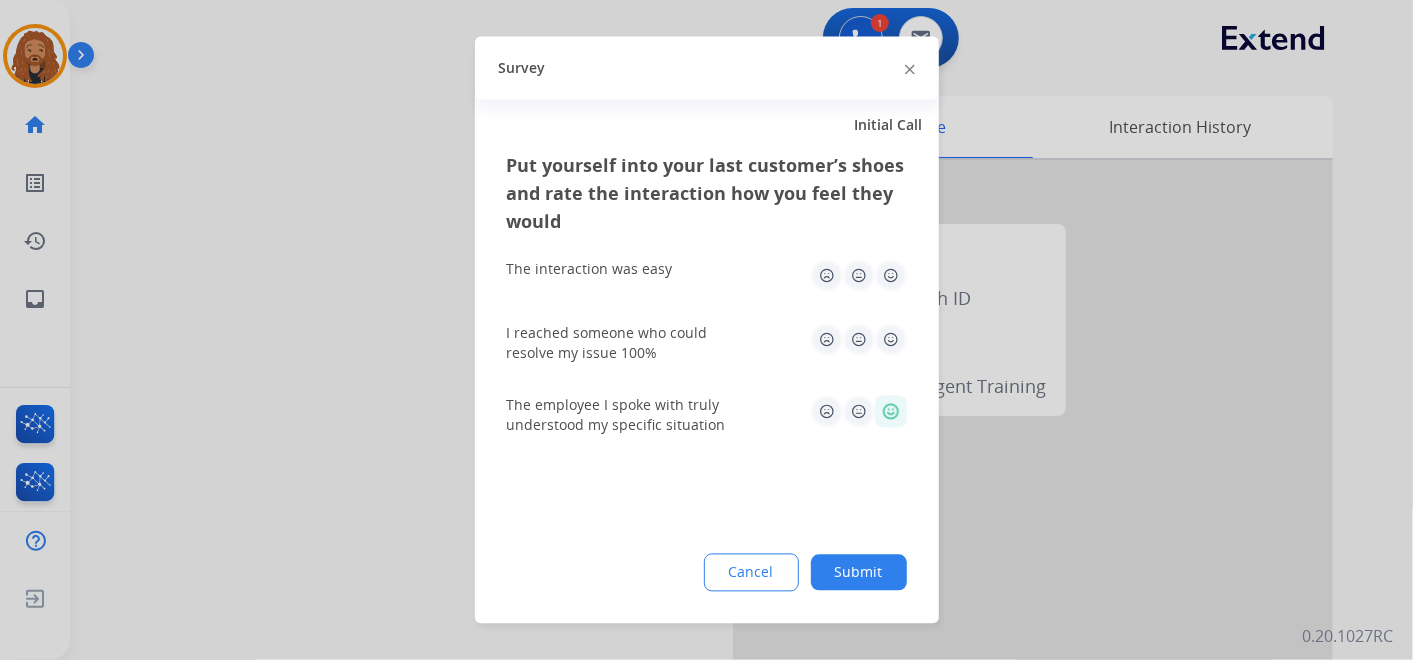 click 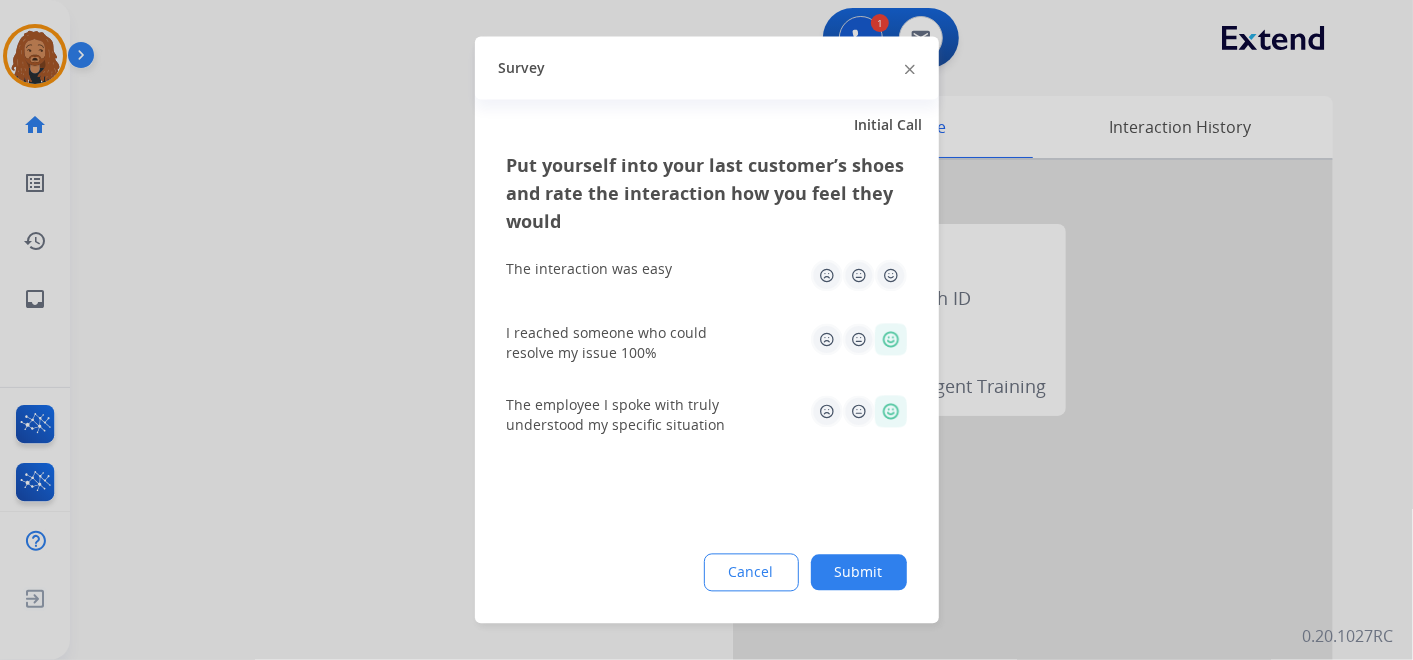 click 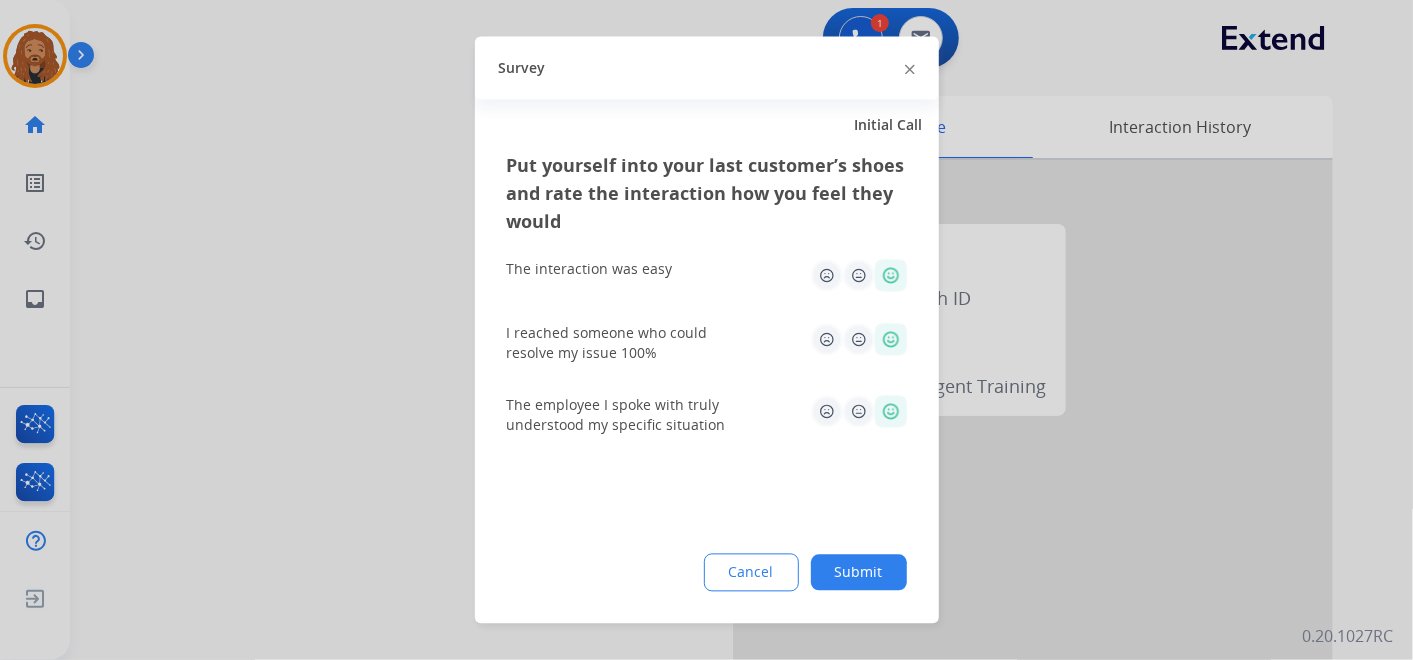 click on "Submit" 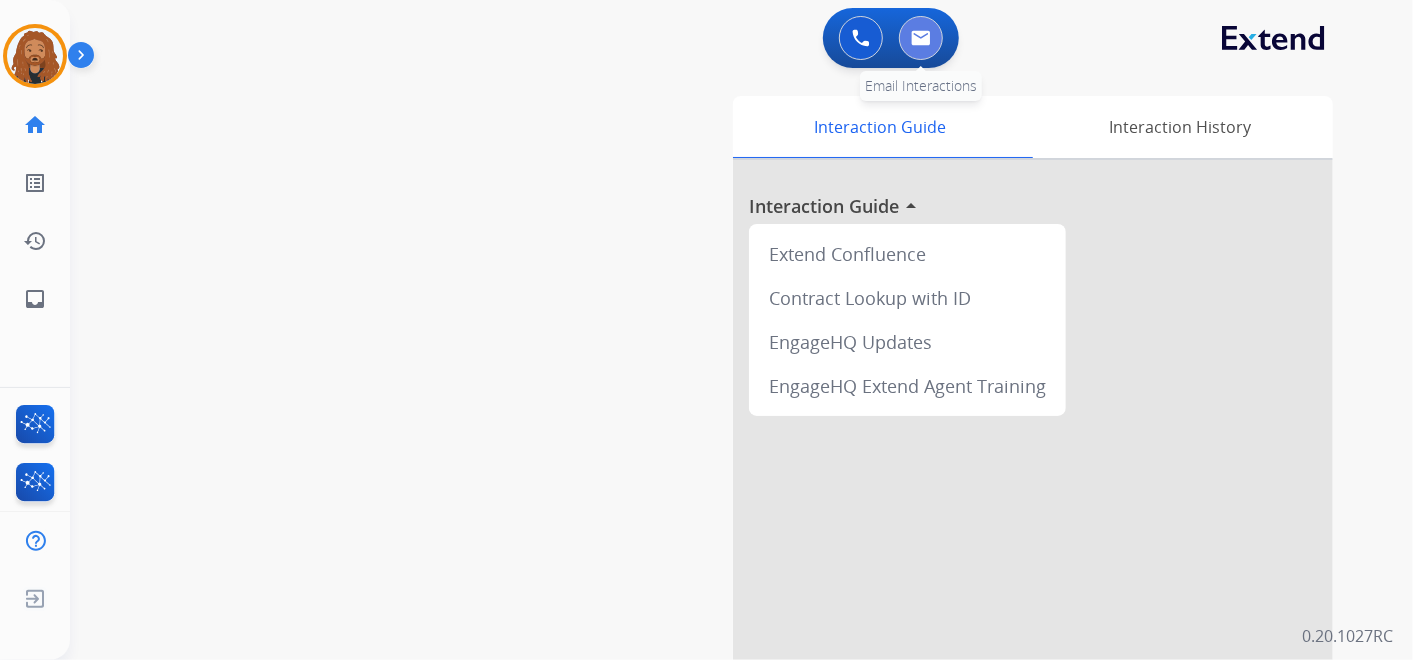 click at bounding box center [921, 38] 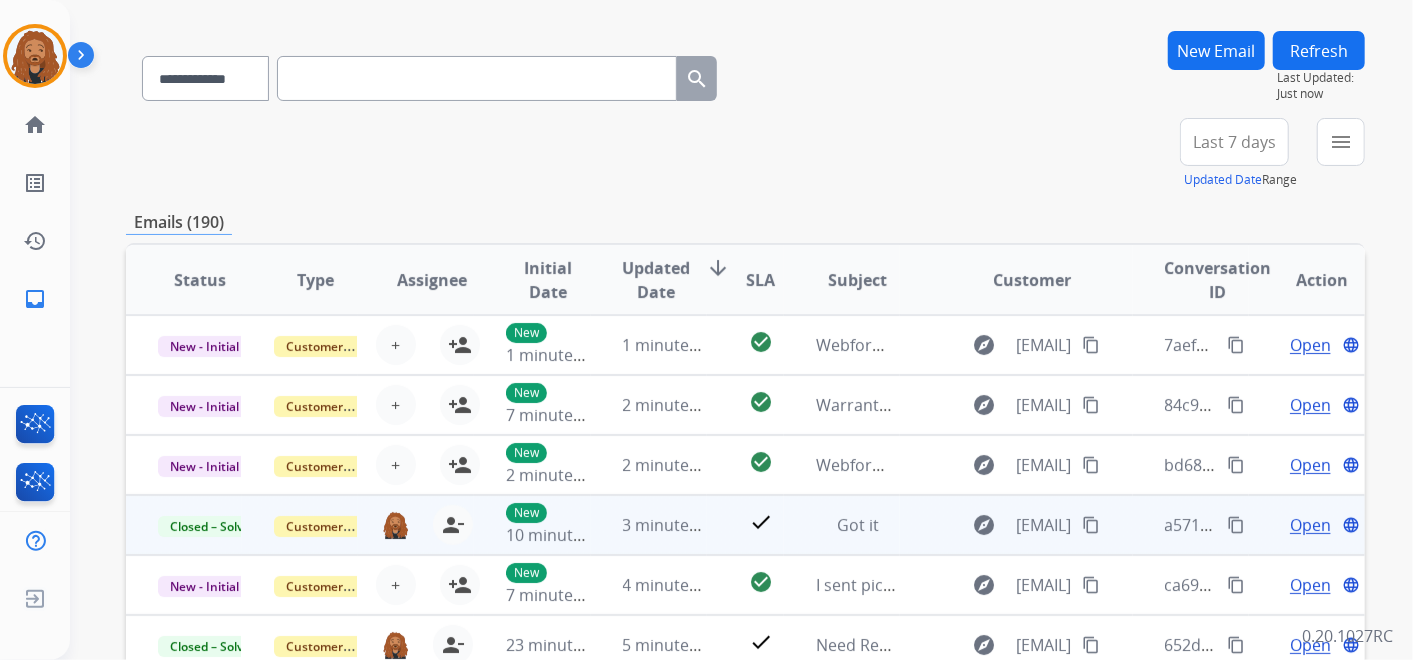 scroll, scrollTop: 333, scrollLeft: 0, axis: vertical 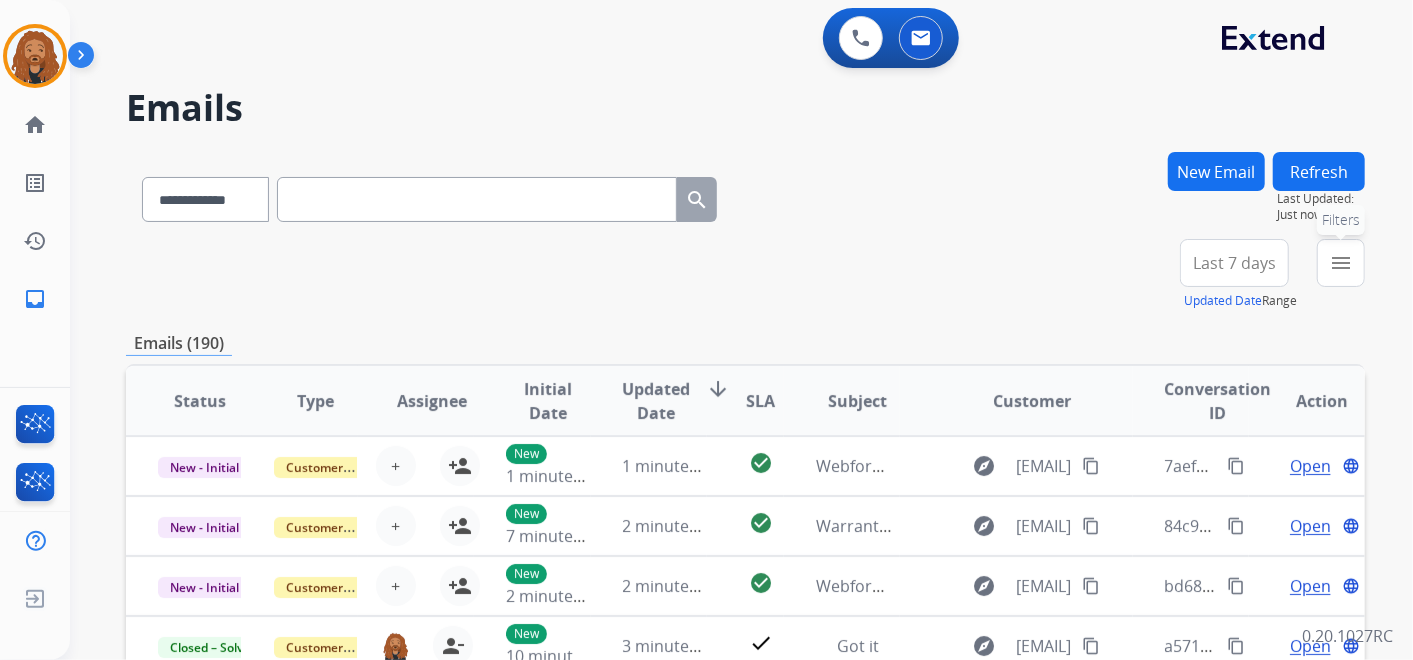 click on "menu  Filters" at bounding box center (1341, 263) 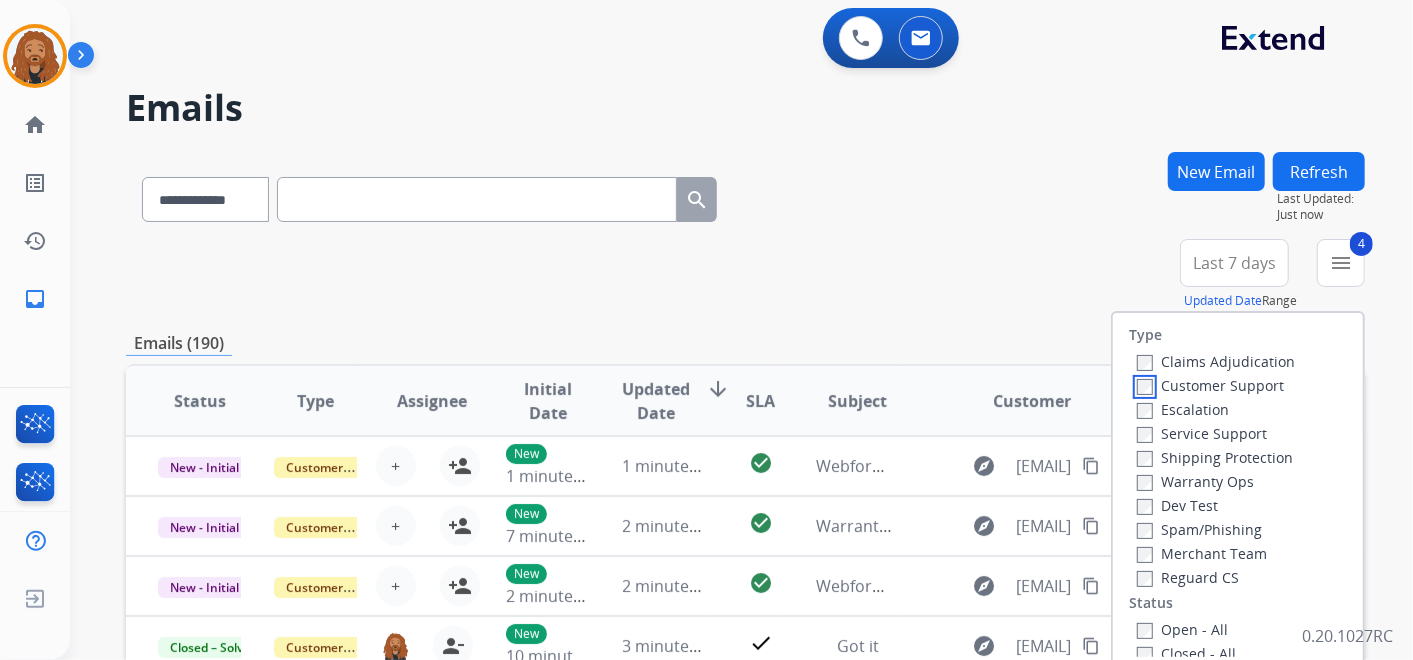 scroll, scrollTop: 1, scrollLeft: 0, axis: vertical 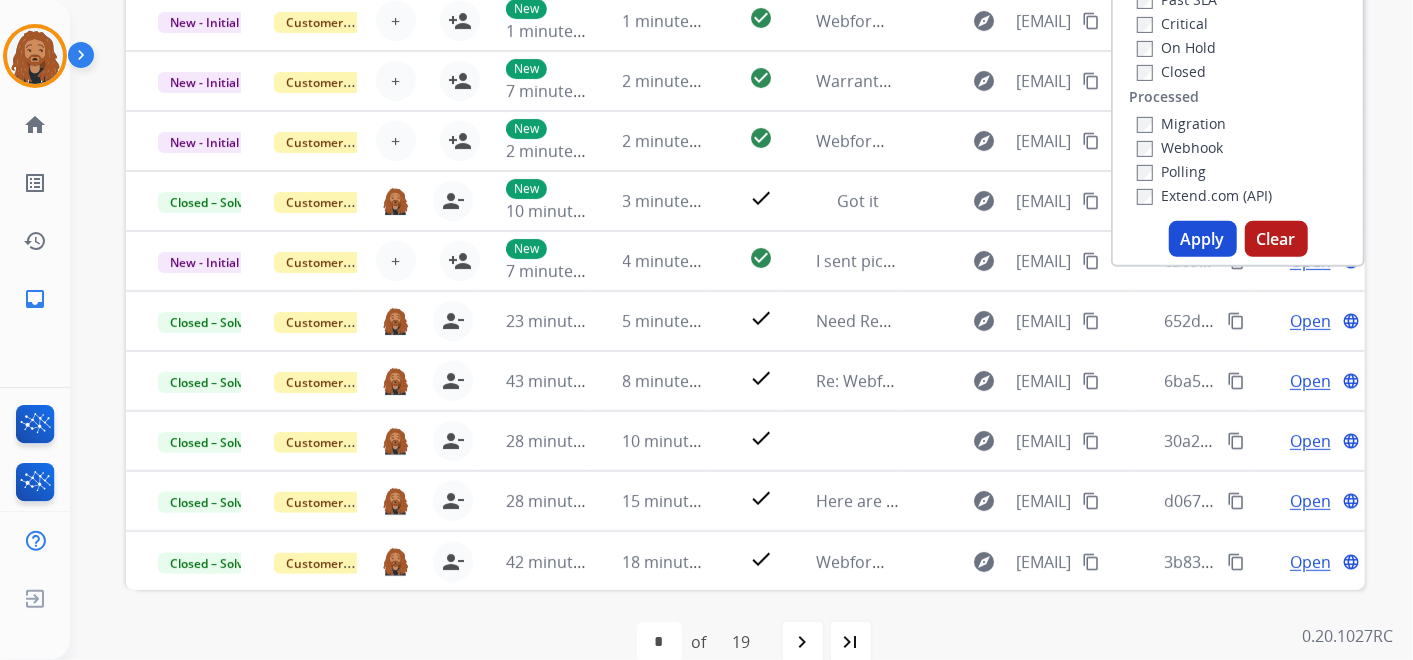 click on "Apply" at bounding box center (1203, 239) 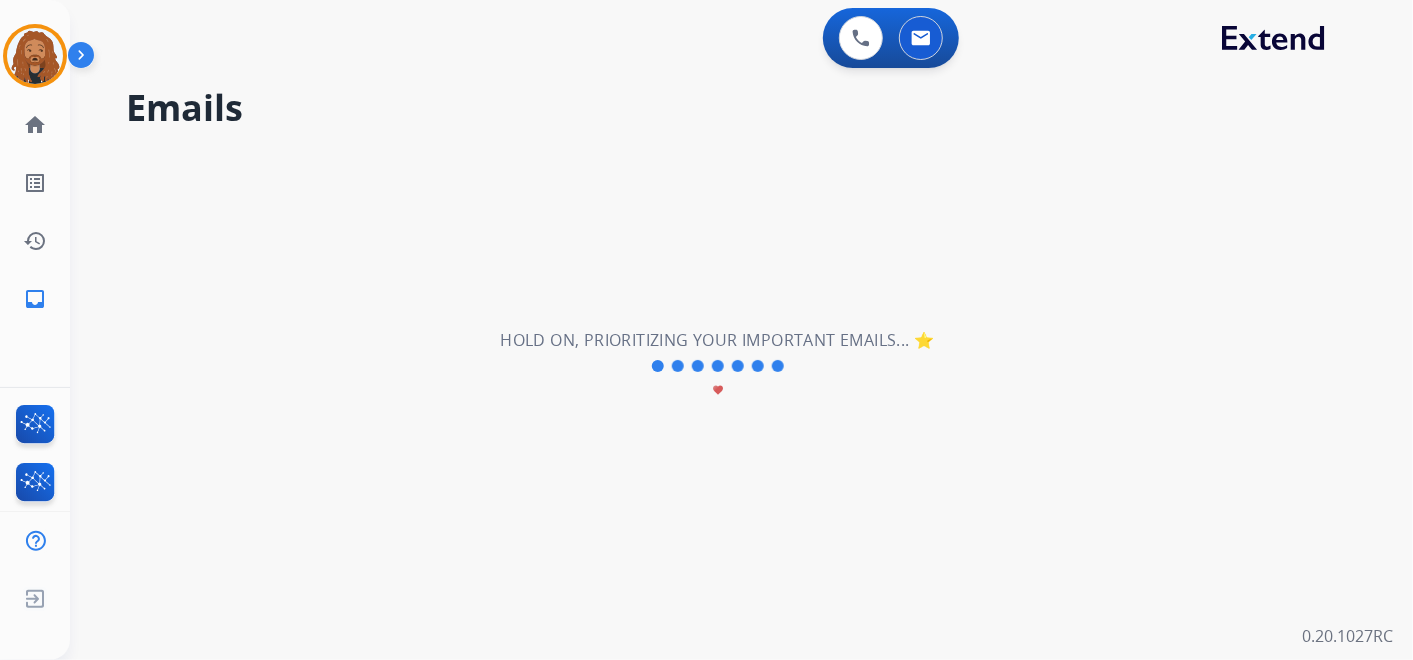 scroll, scrollTop: 0, scrollLeft: 0, axis: both 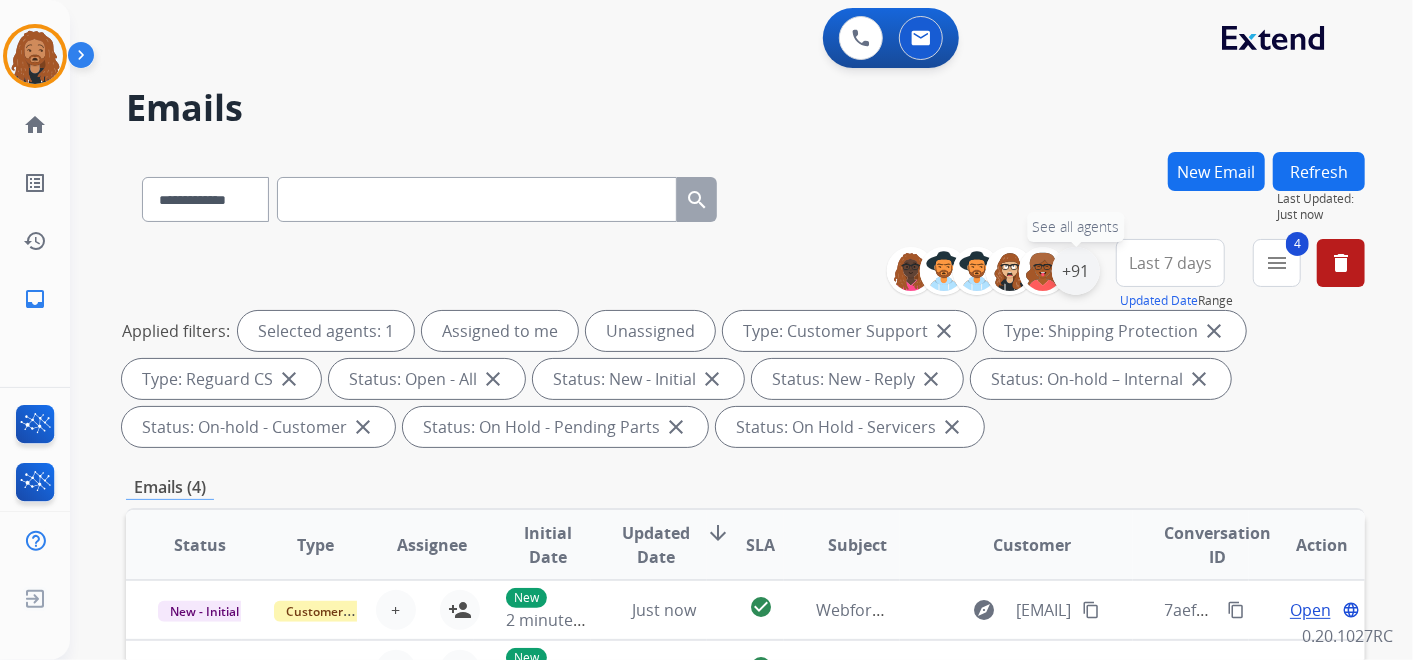 click on "+91" at bounding box center (1076, 271) 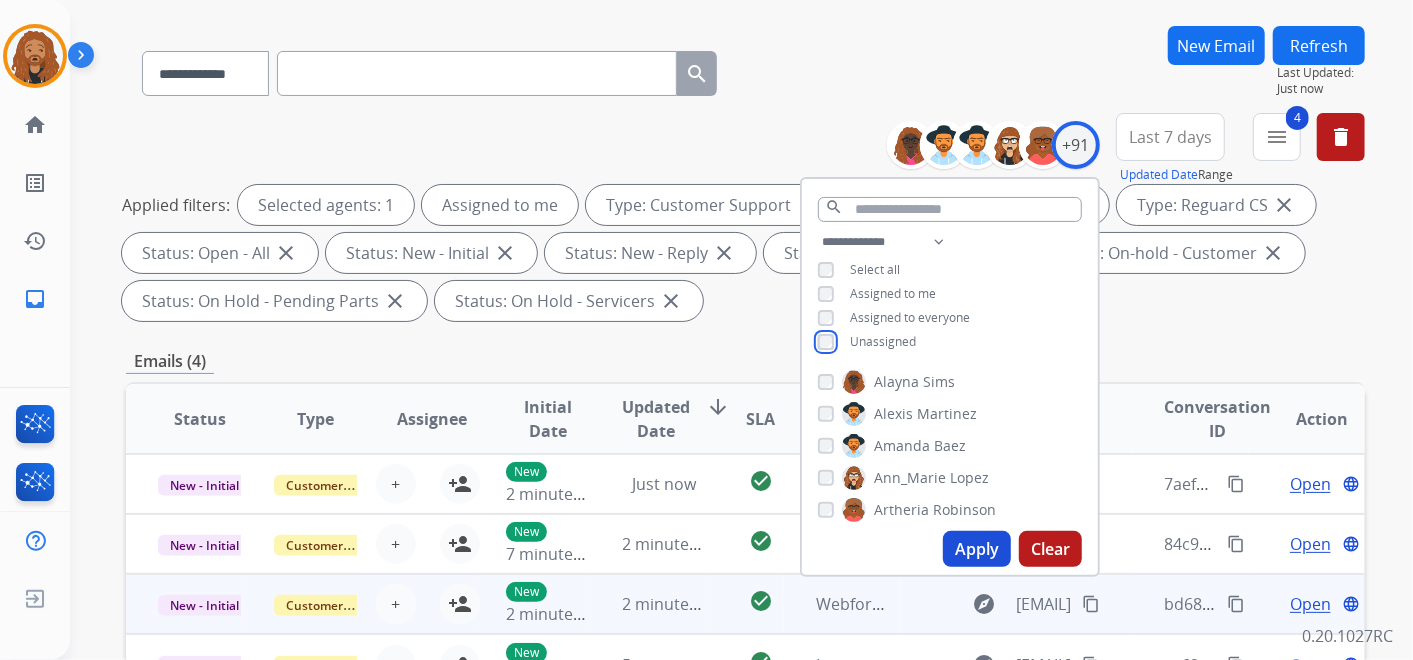 scroll, scrollTop: 222, scrollLeft: 0, axis: vertical 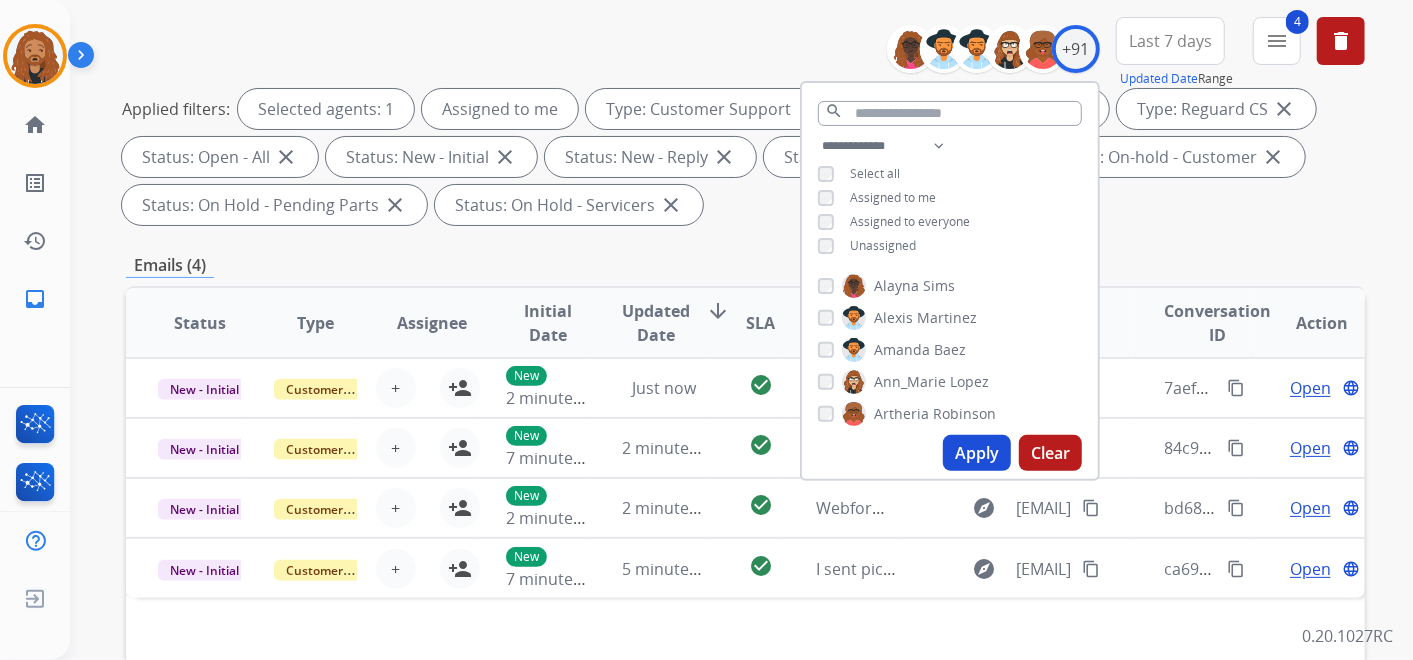 click on "Apply" at bounding box center (977, 453) 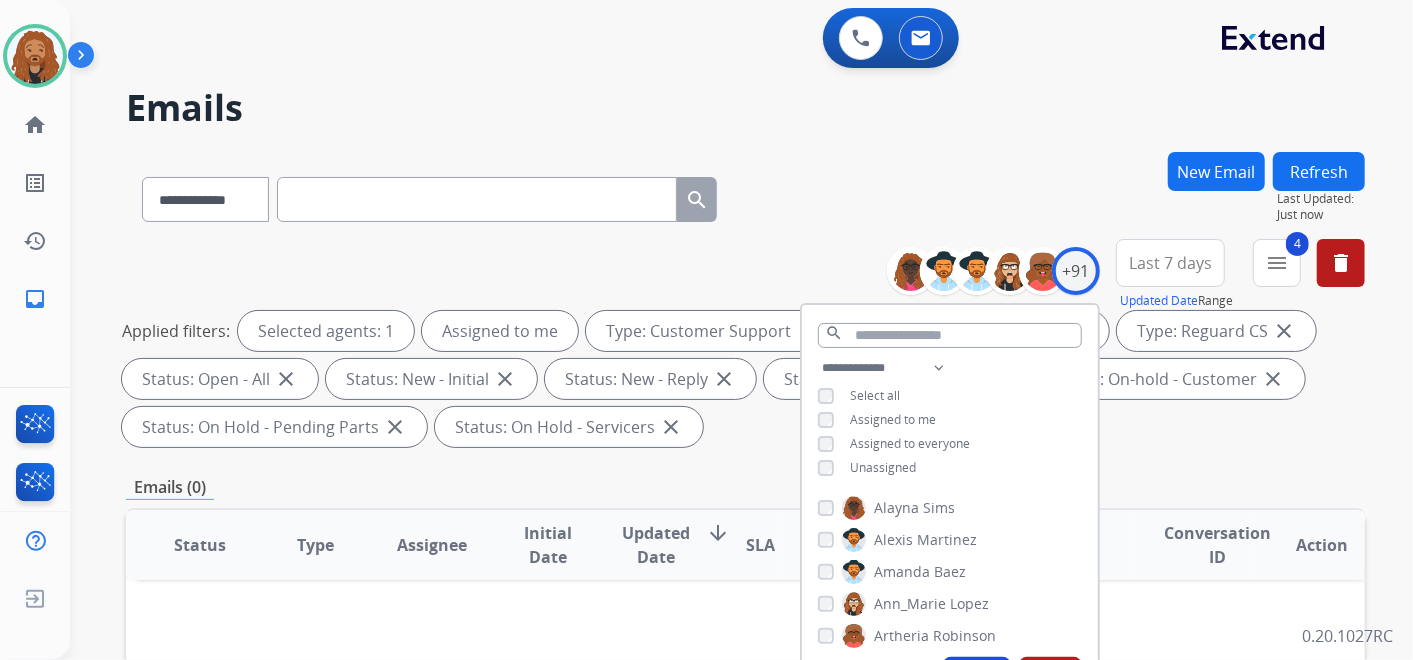 click on "**********" at bounding box center [745, 717] 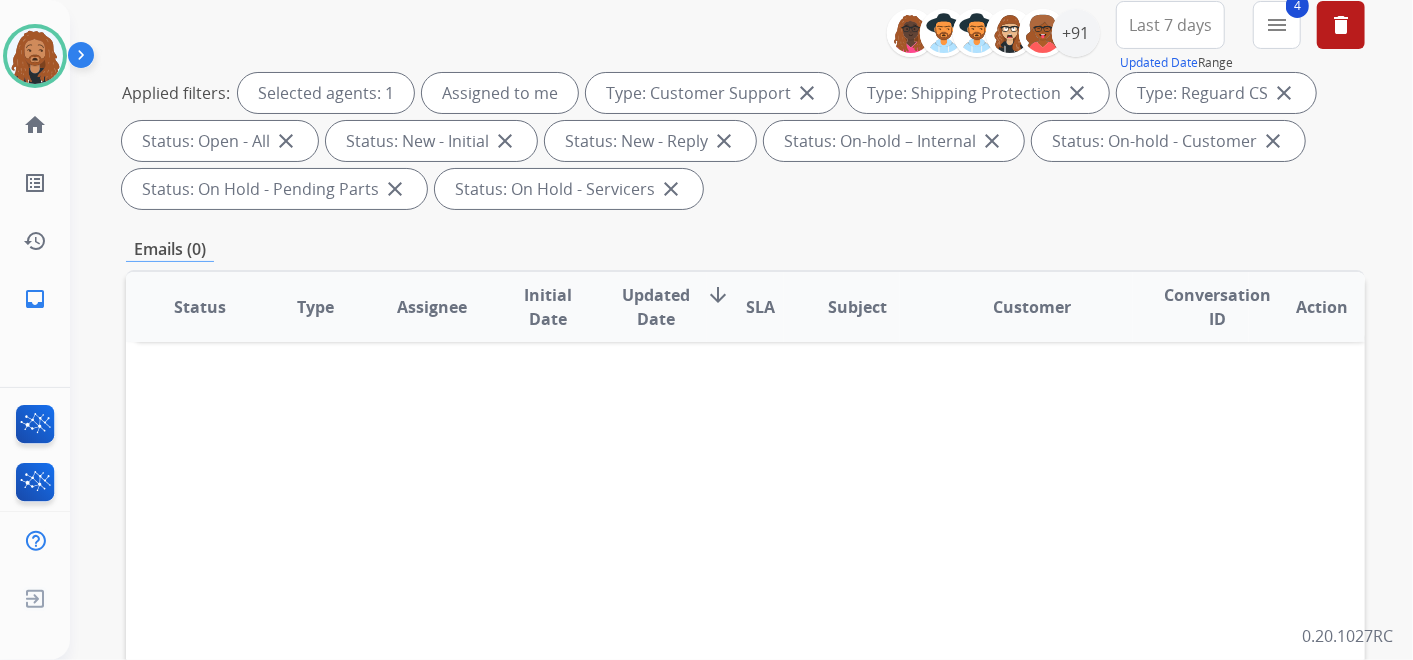 scroll, scrollTop: 0, scrollLeft: 0, axis: both 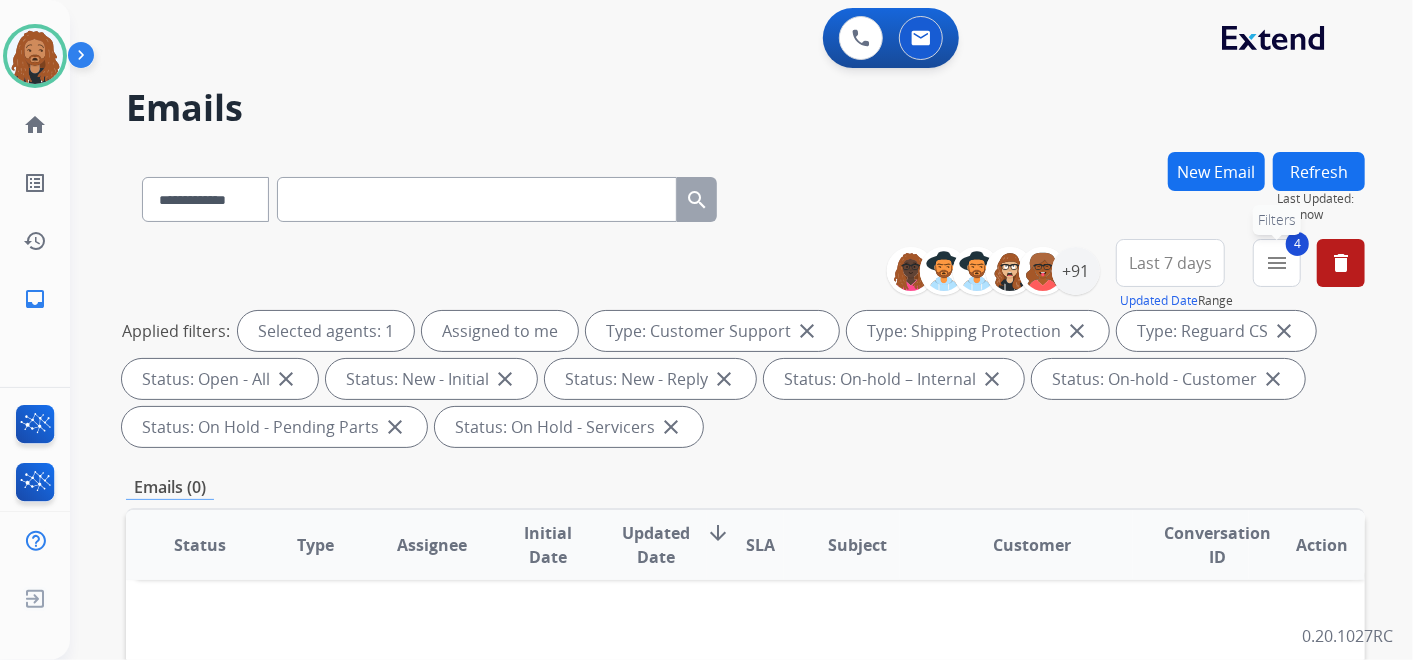 click on "menu" at bounding box center (1277, 263) 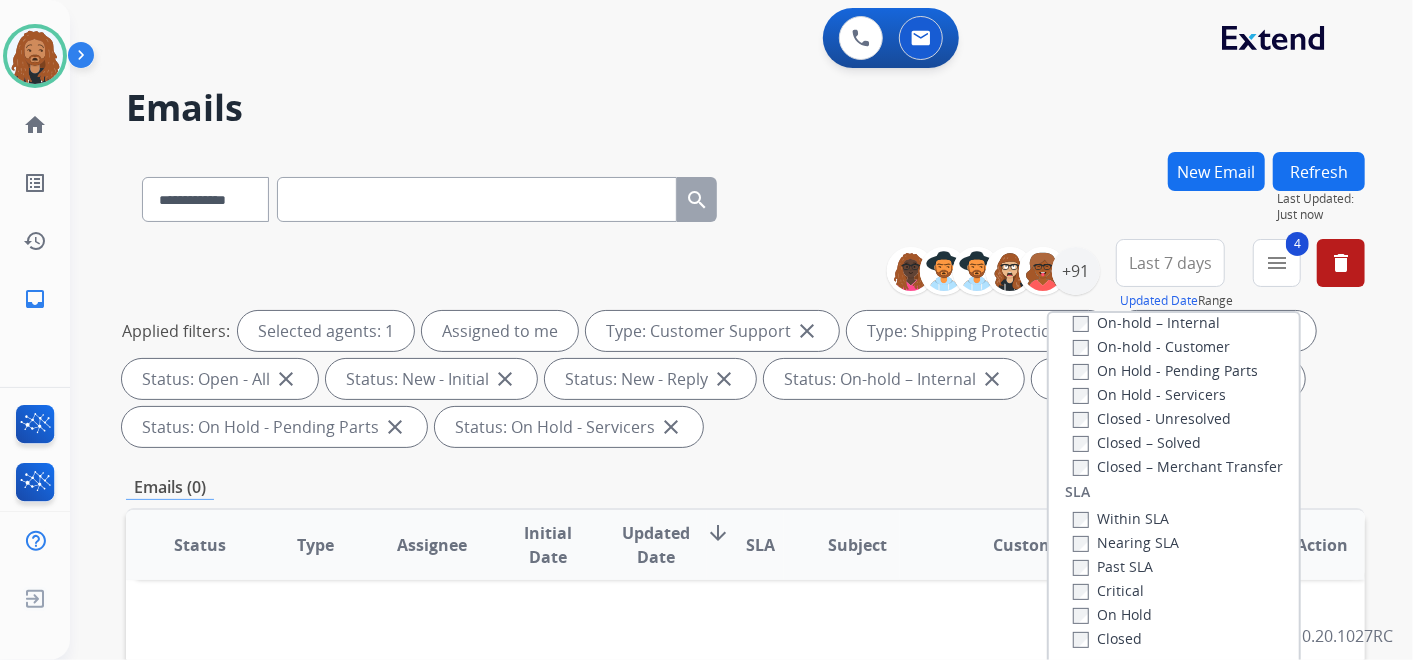 scroll, scrollTop: 304, scrollLeft: 0, axis: vertical 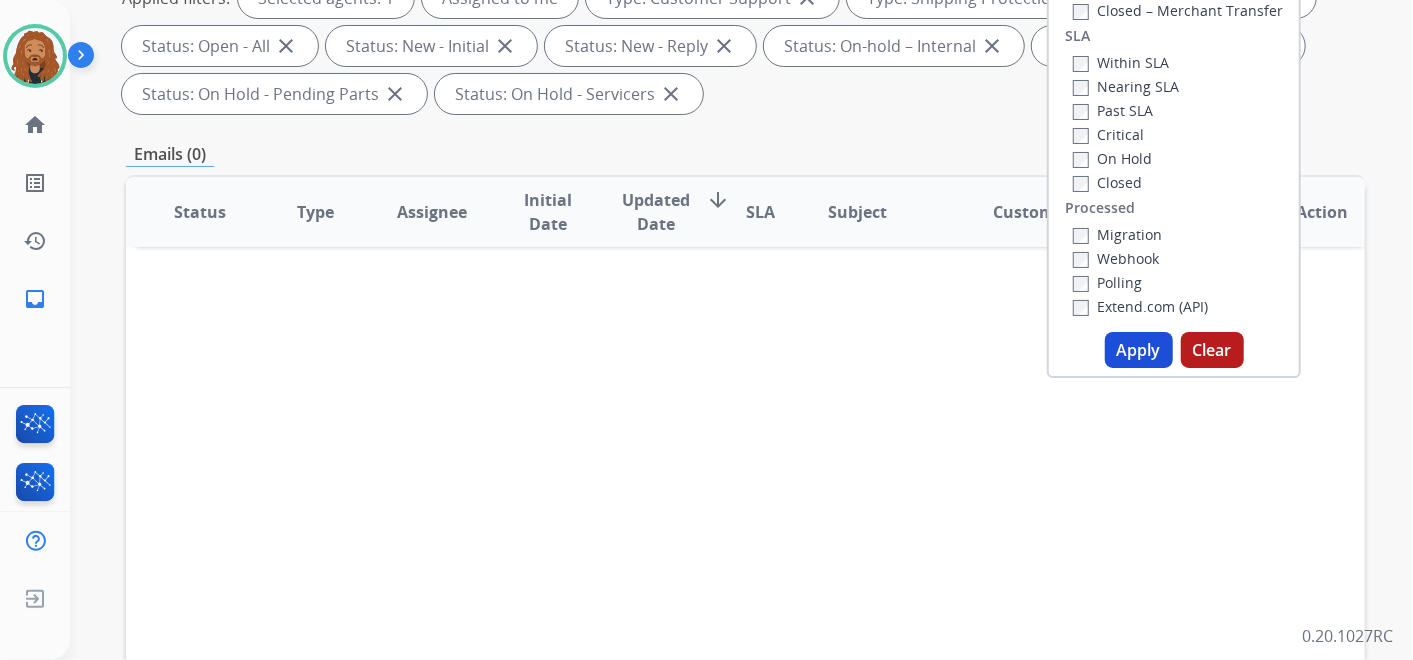 click on "Apply" at bounding box center (1139, 350) 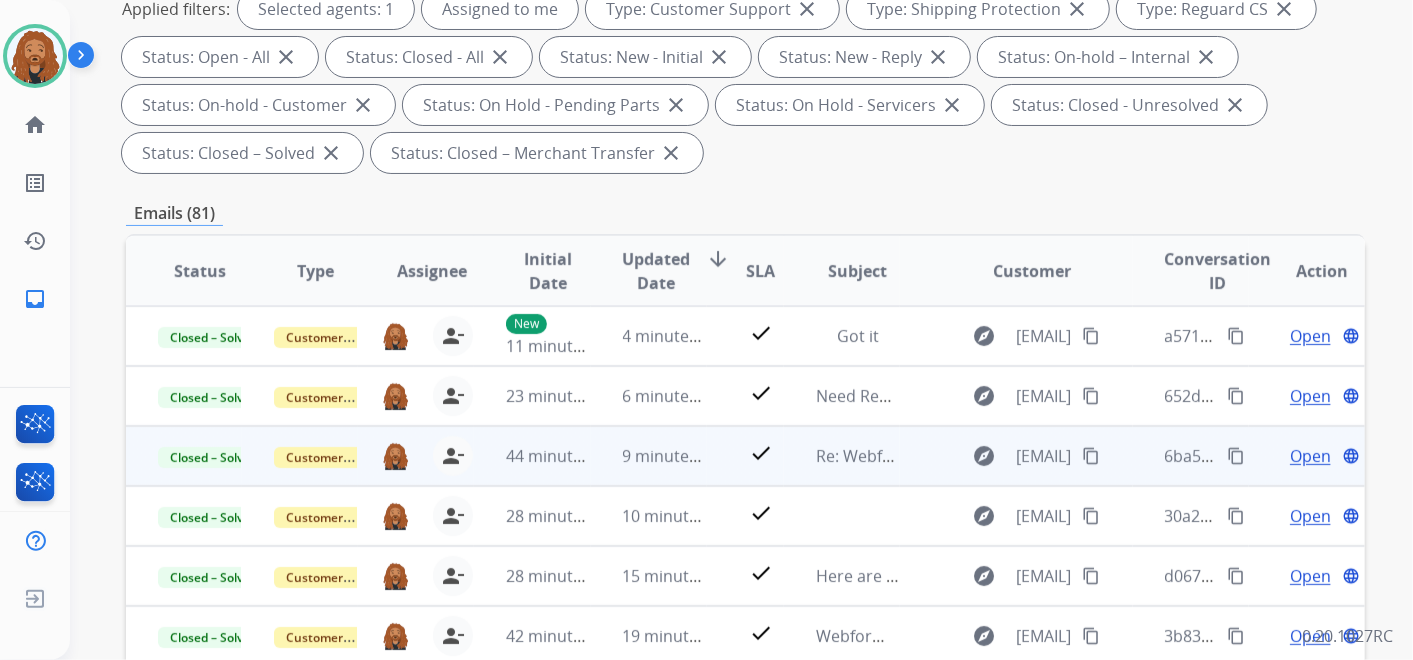 scroll, scrollTop: 444, scrollLeft: 0, axis: vertical 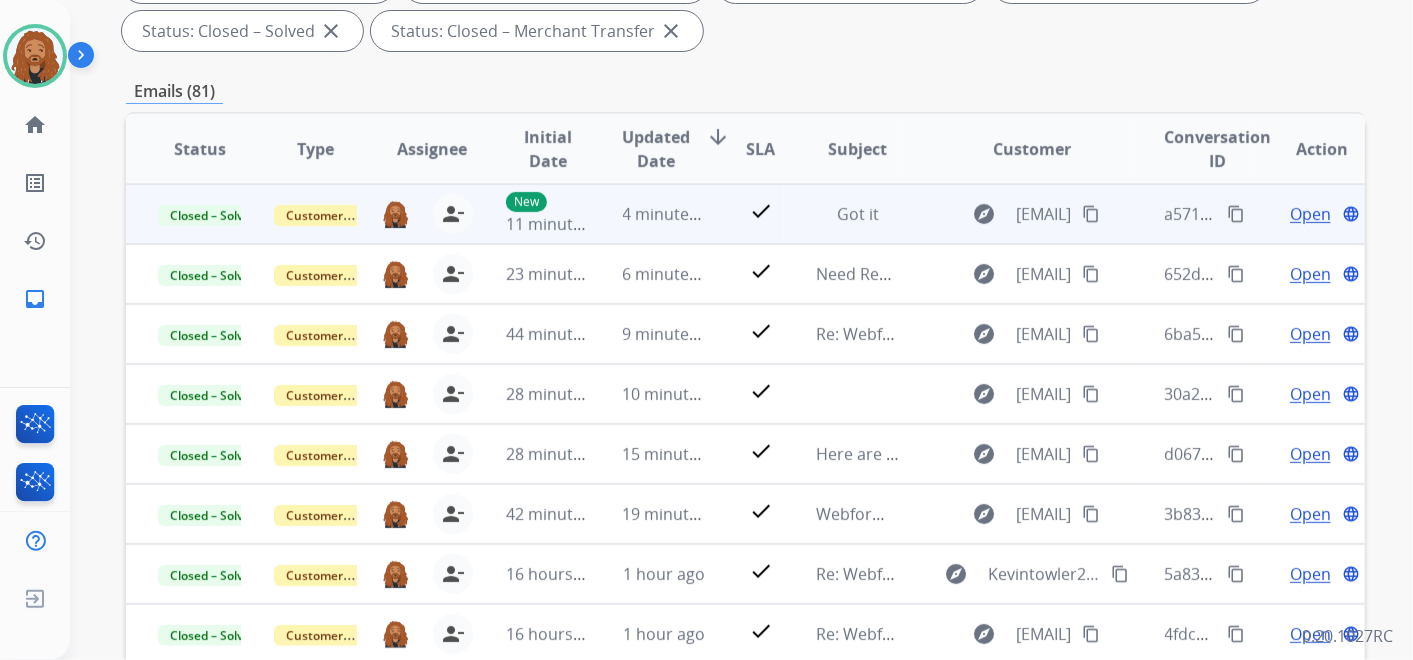 click on "Open" at bounding box center (1310, 214) 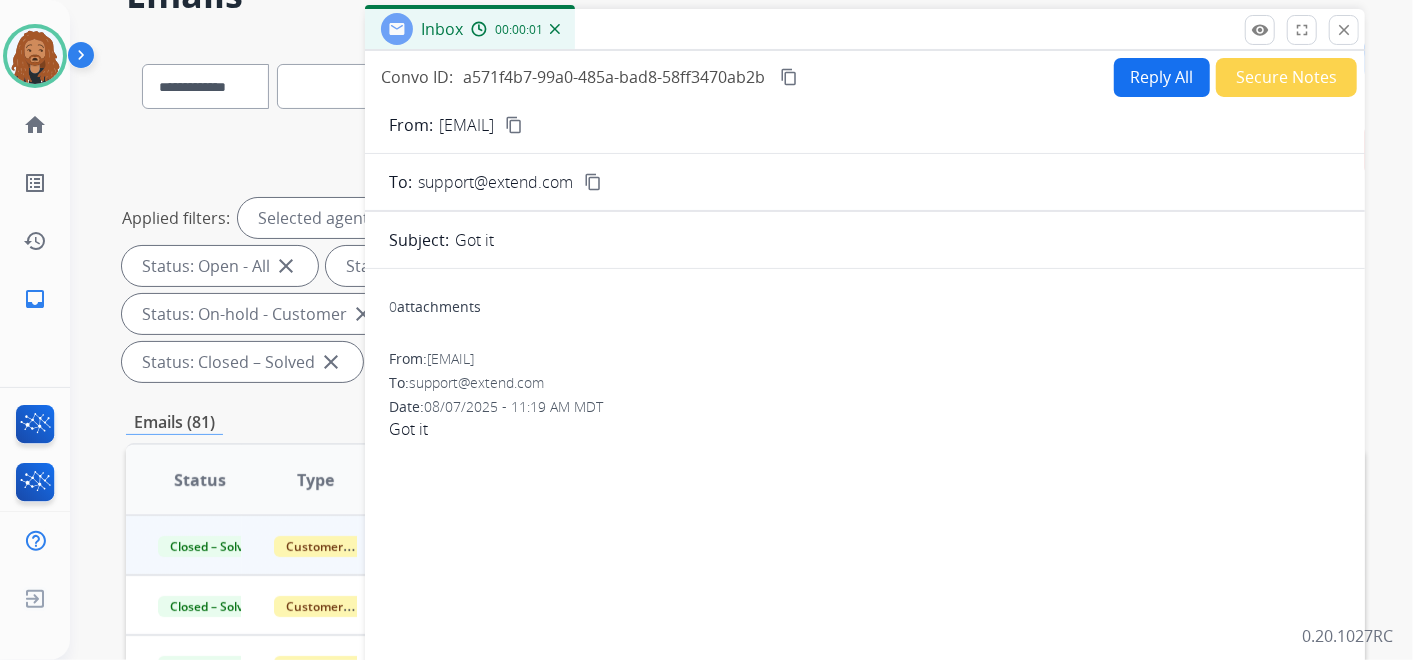 scroll, scrollTop: 0, scrollLeft: 0, axis: both 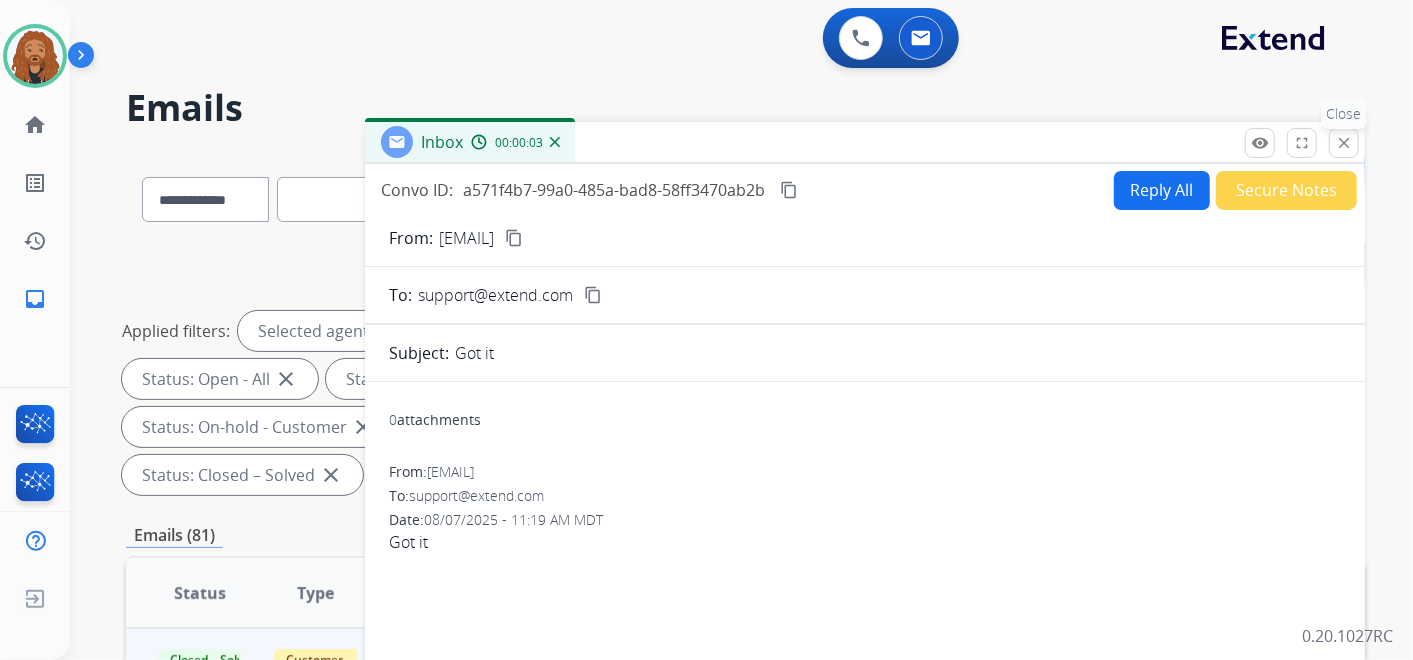 click on "close" at bounding box center (1344, 143) 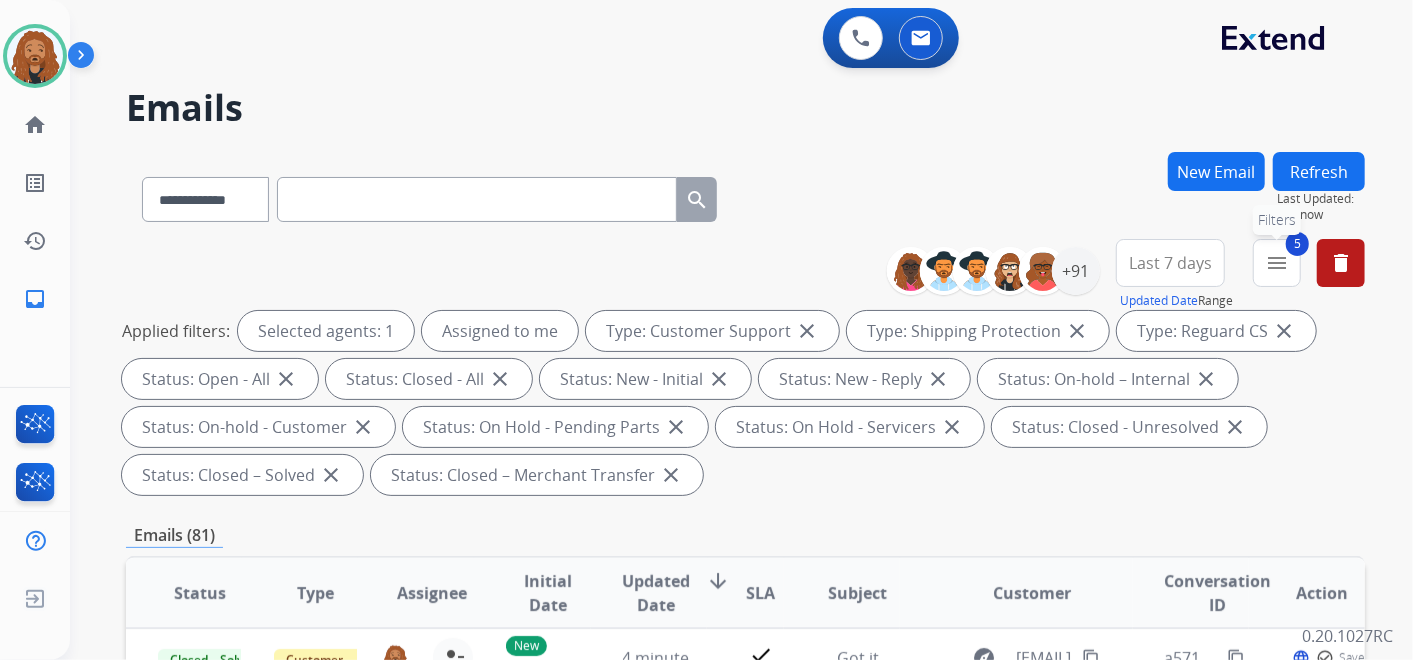 click on "menu" at bounding box center (1277, 263) 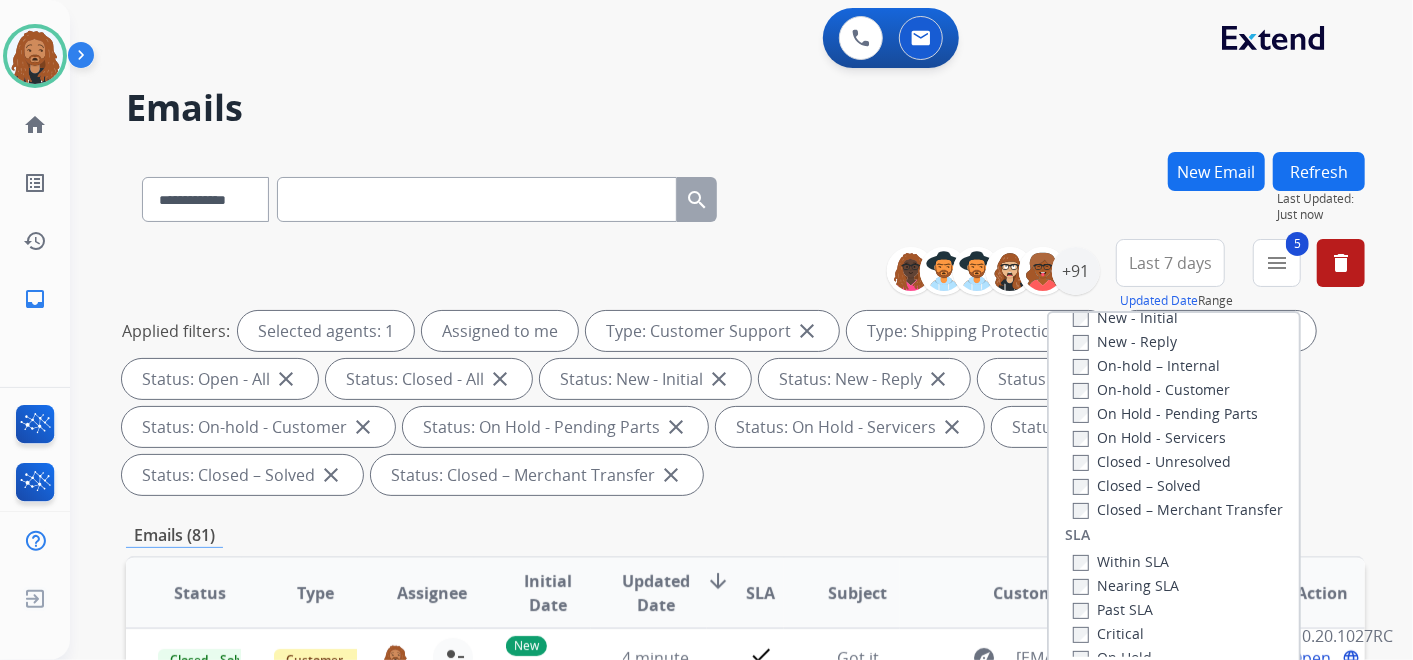 scroll, scrollTop: 82, scrollLeft: 0, axis: vertical 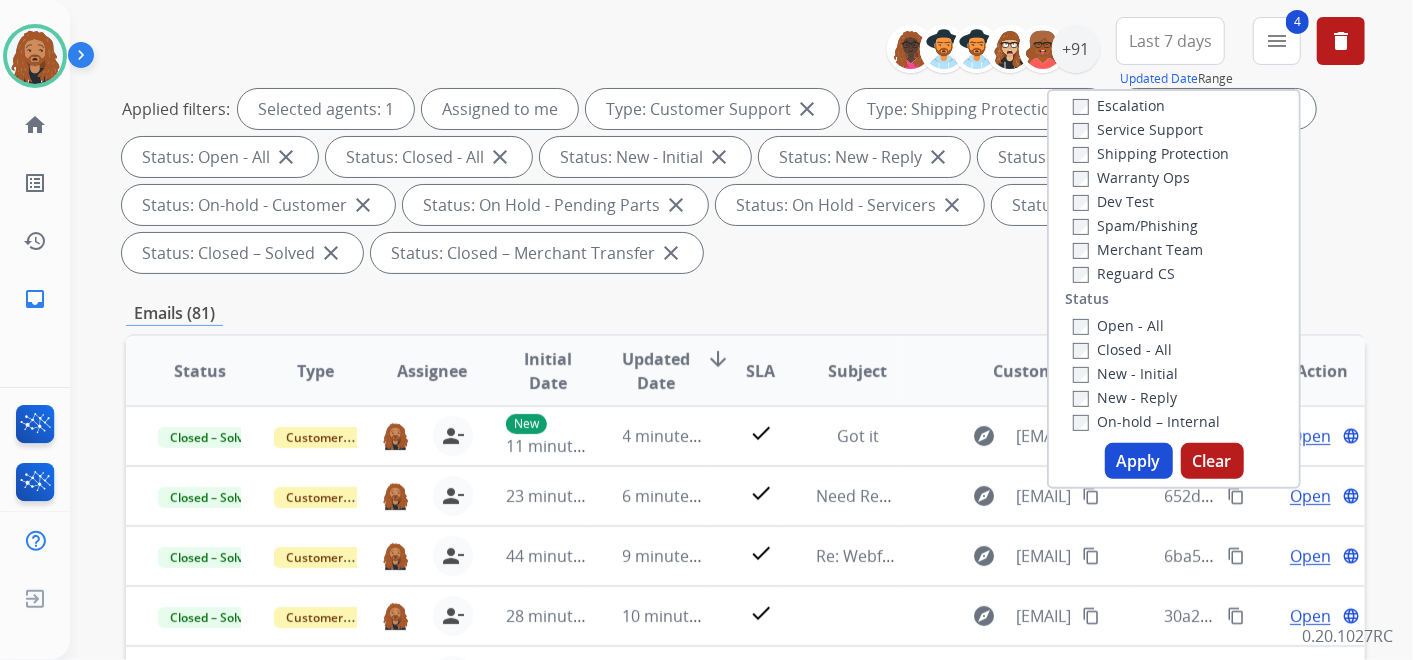 click on "Apply" at bounding box center [1139, 461] 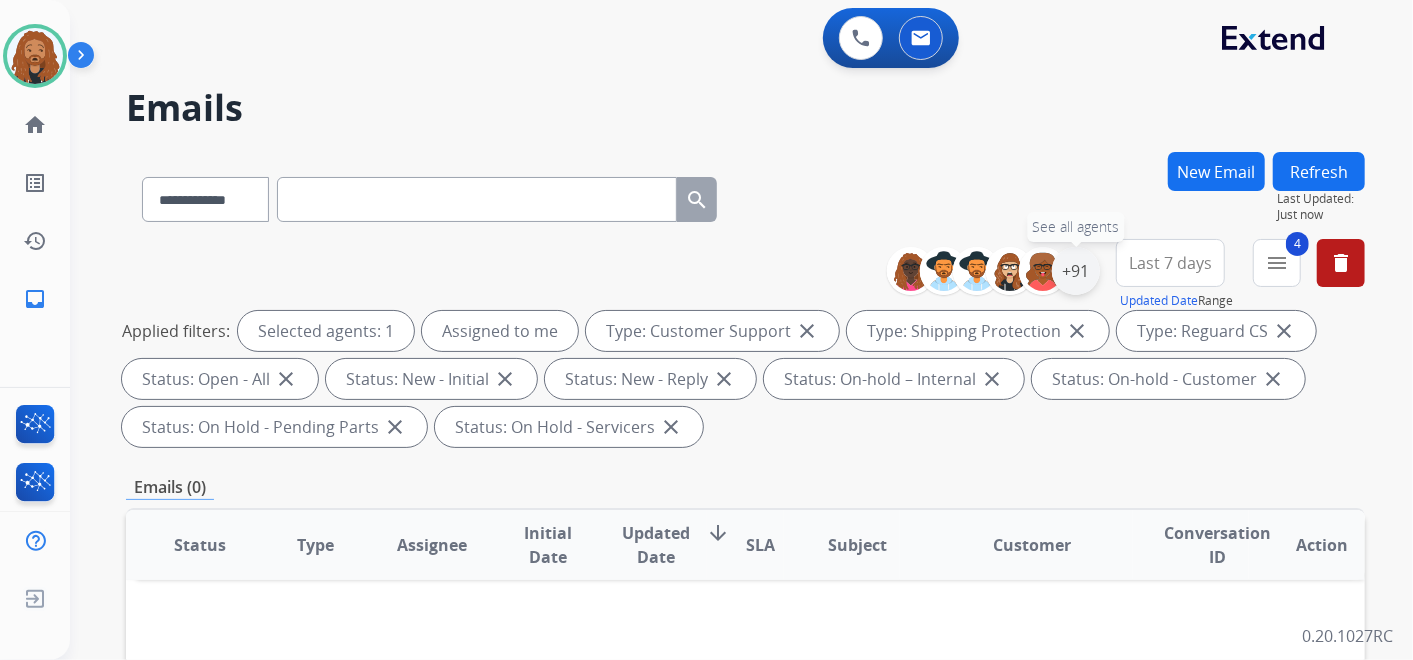 click on "+91" at bounding box center (1076, 271) 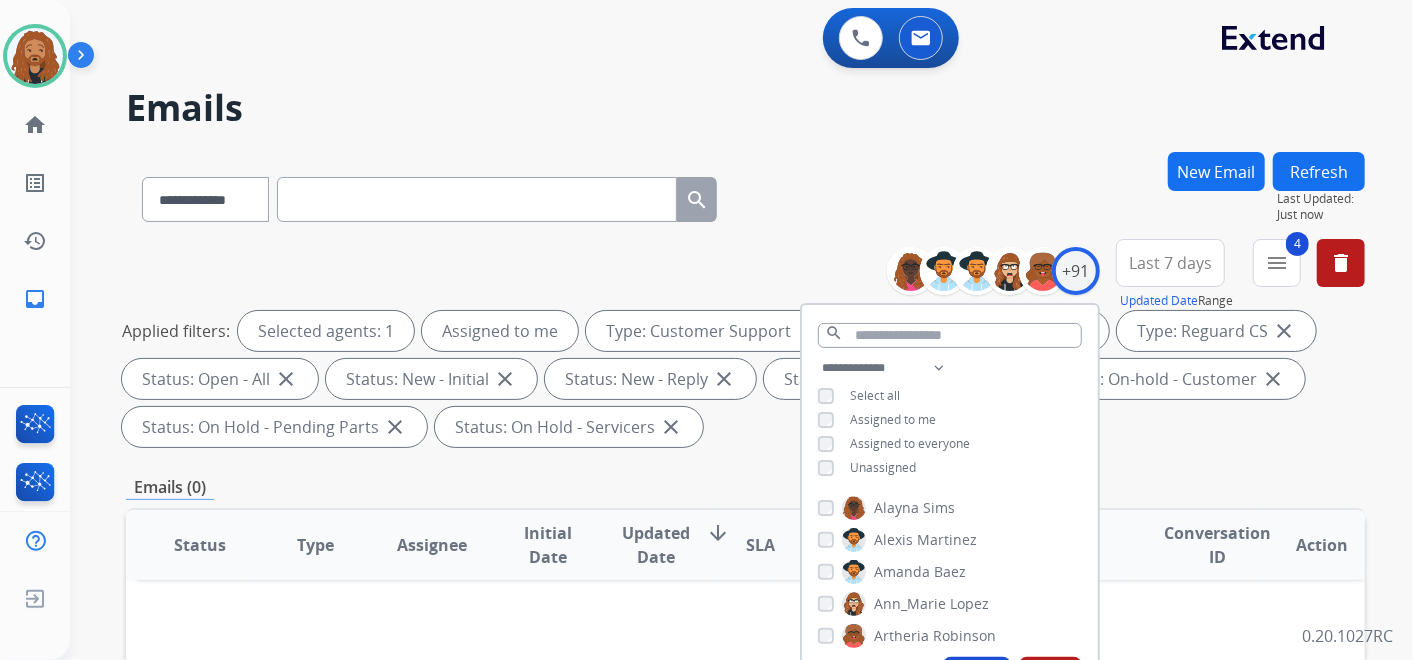 click on "Last 7 days" at bounding box center [1170, 263] 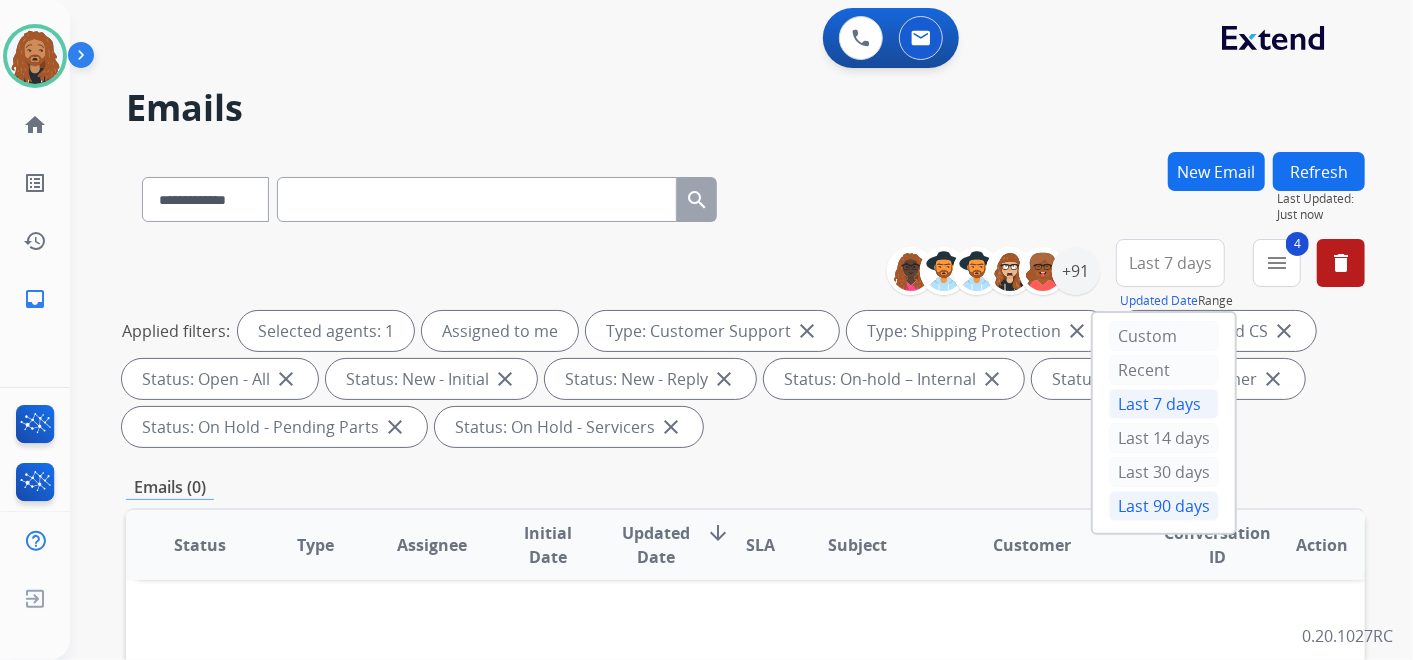 click on "Last 90 days" at bounding box center [1164, 506] 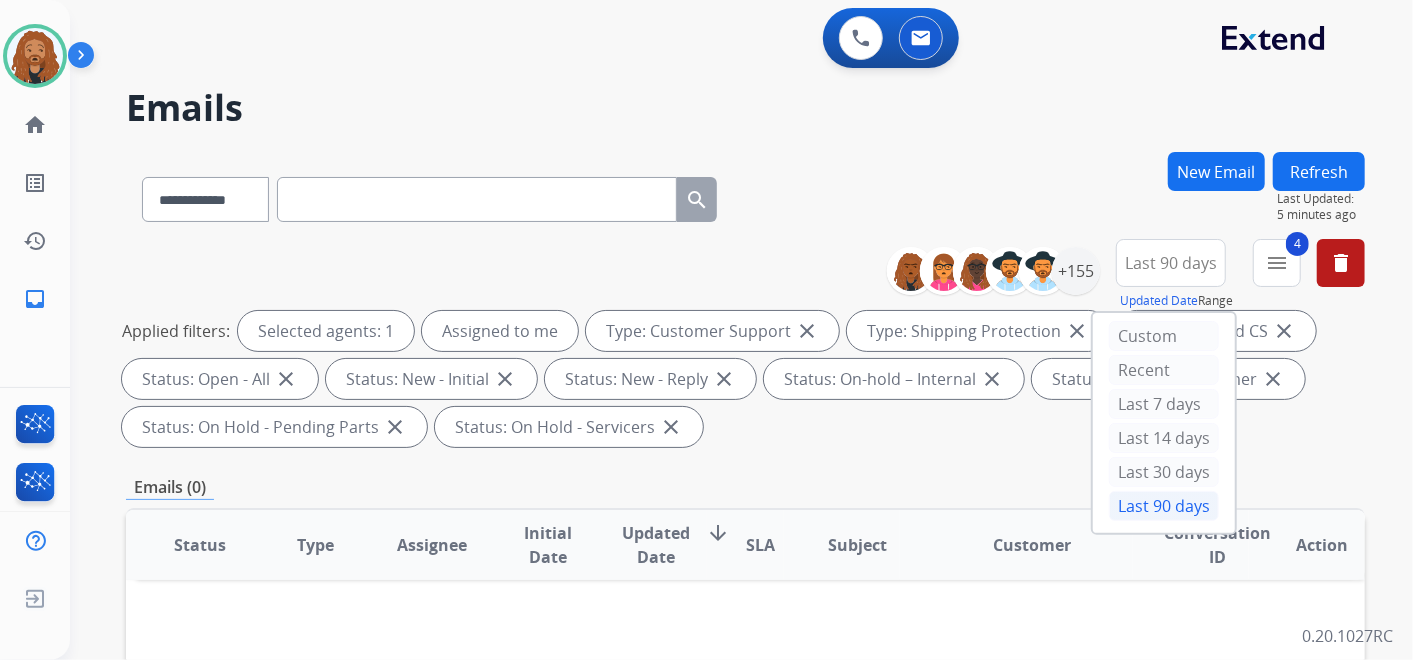click on "**********" at bounding box center (745, 195) 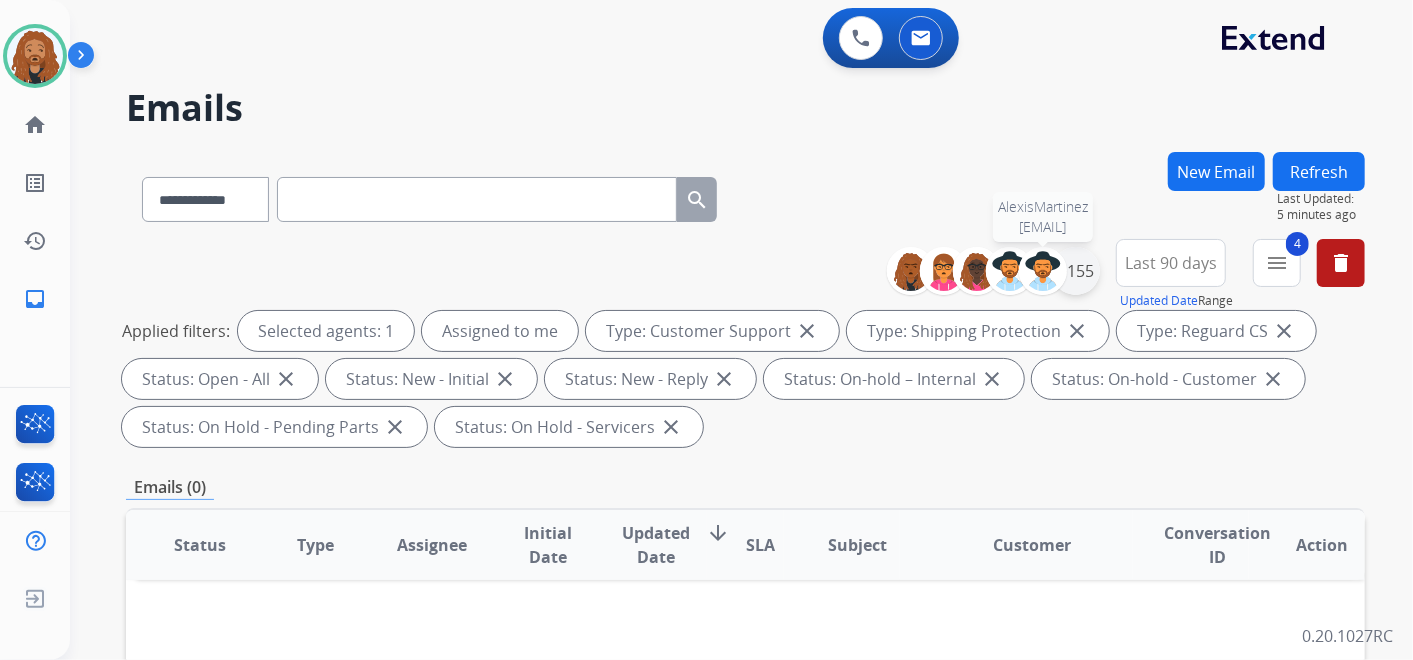 click on "+155" at bounding box center (1076, 271) 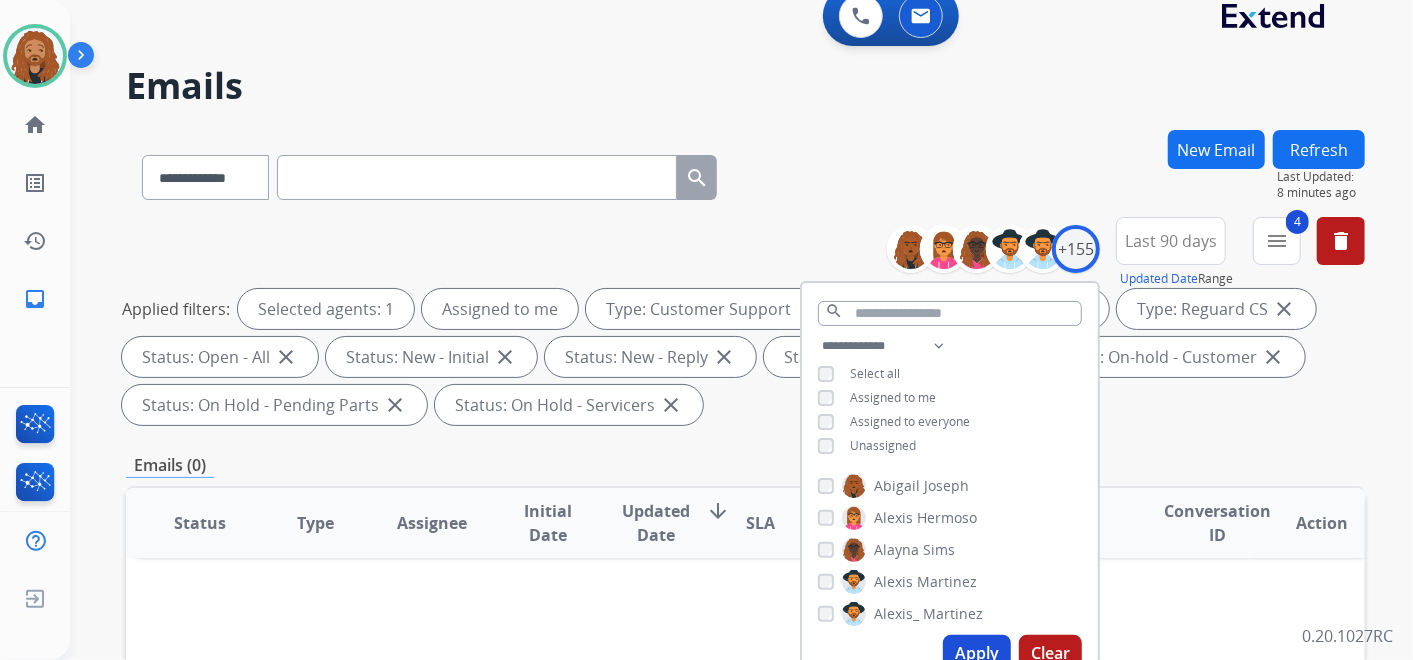scroll, scrollTop: 0, scrollLeft: 0, axis: both 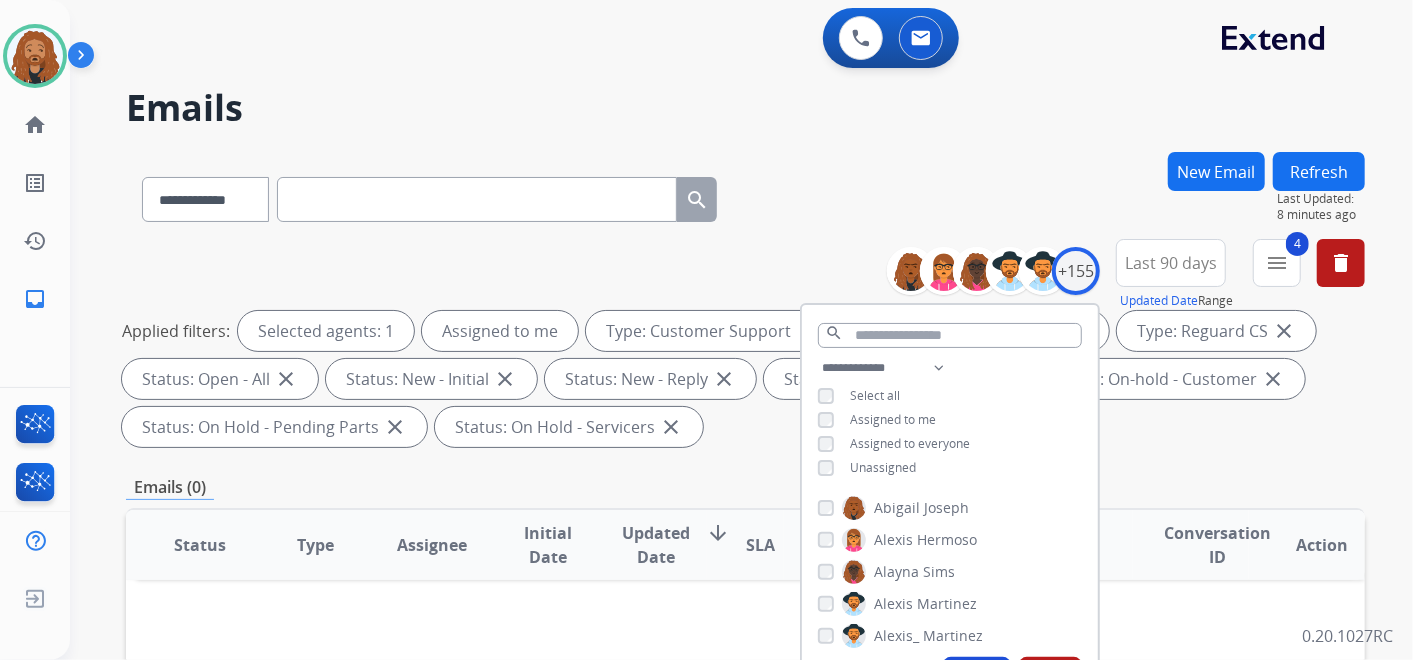 click on "**********" at bounding box center [745, 195] 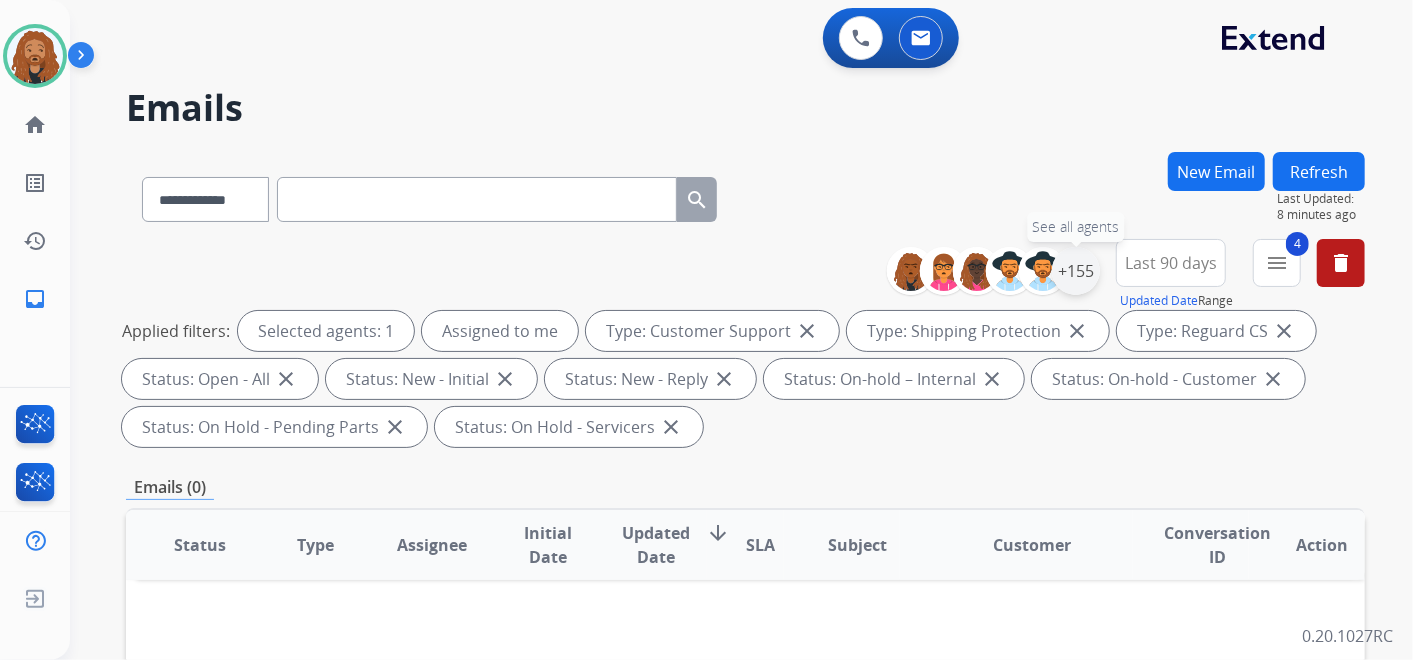 click on "+155" at bounding box center (1076, 271) 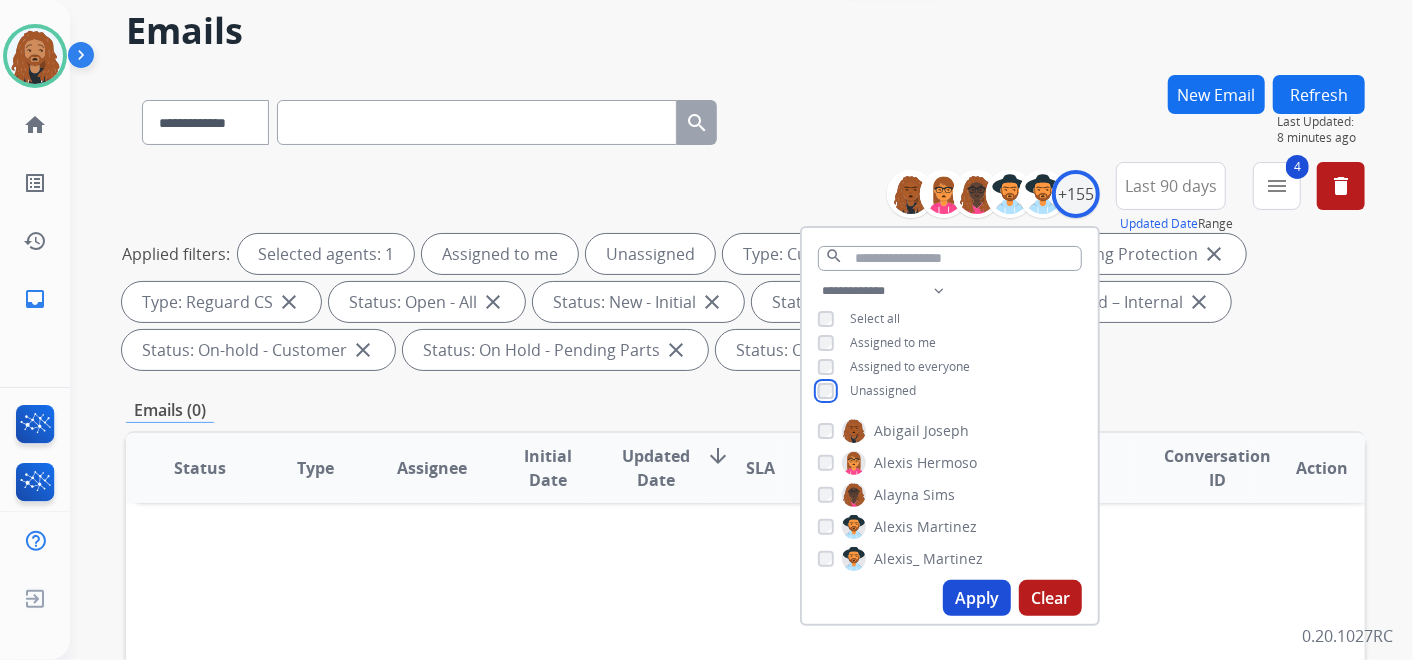 scroll, scrollTop: 111, scrollLeft: 0, axis: vertical 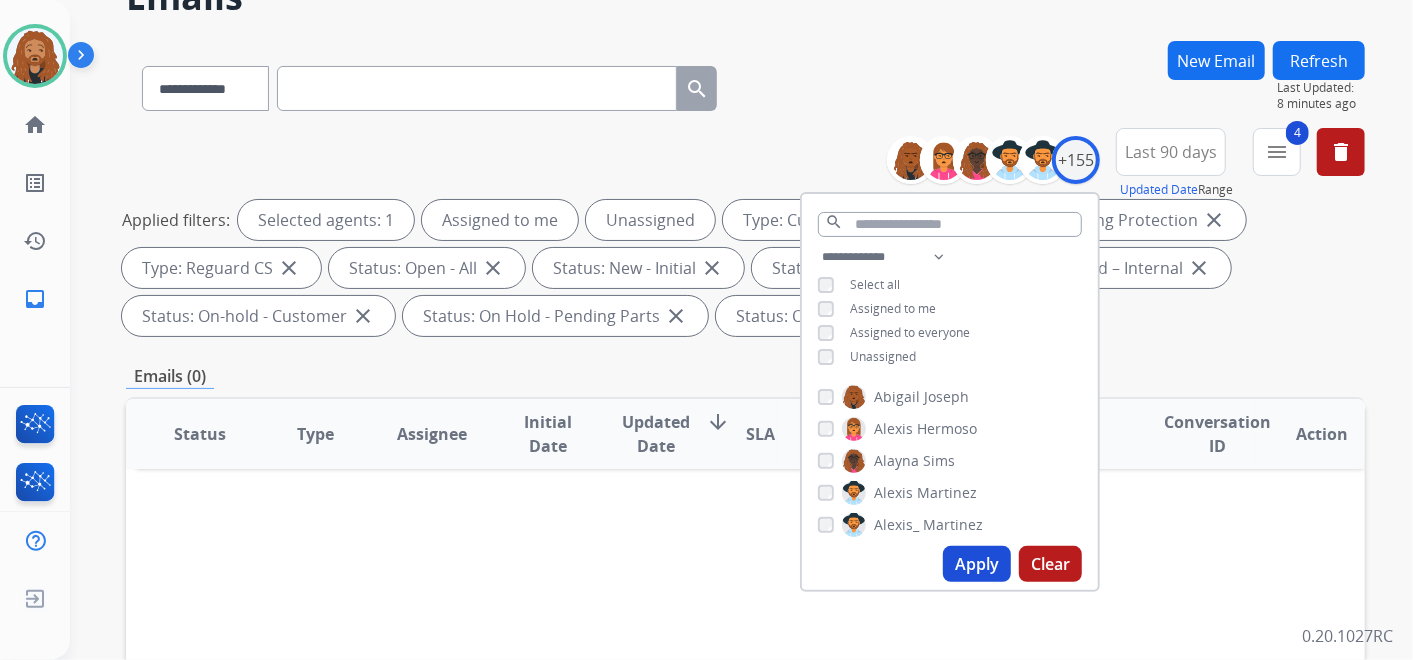 click on "Apply" at bounding box center (977, 564) 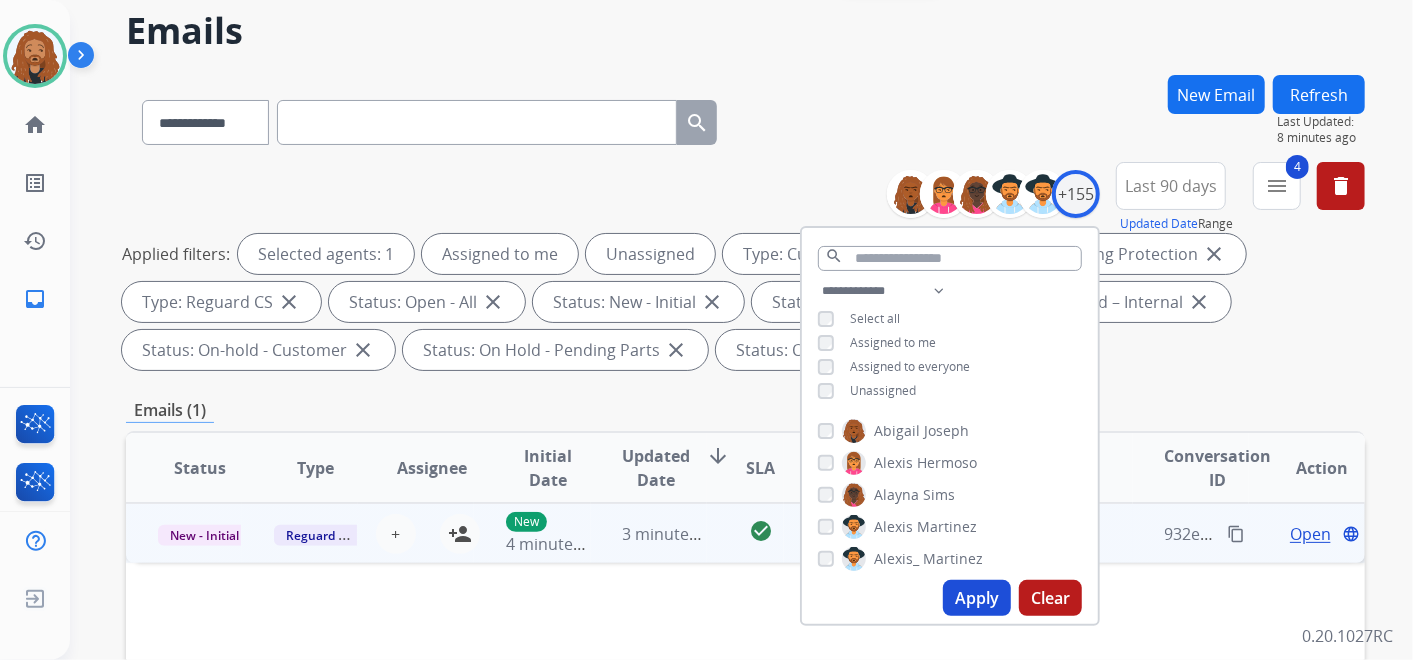 scroll, scrollTop: 111, scrollLeft: 0, axis: vertical 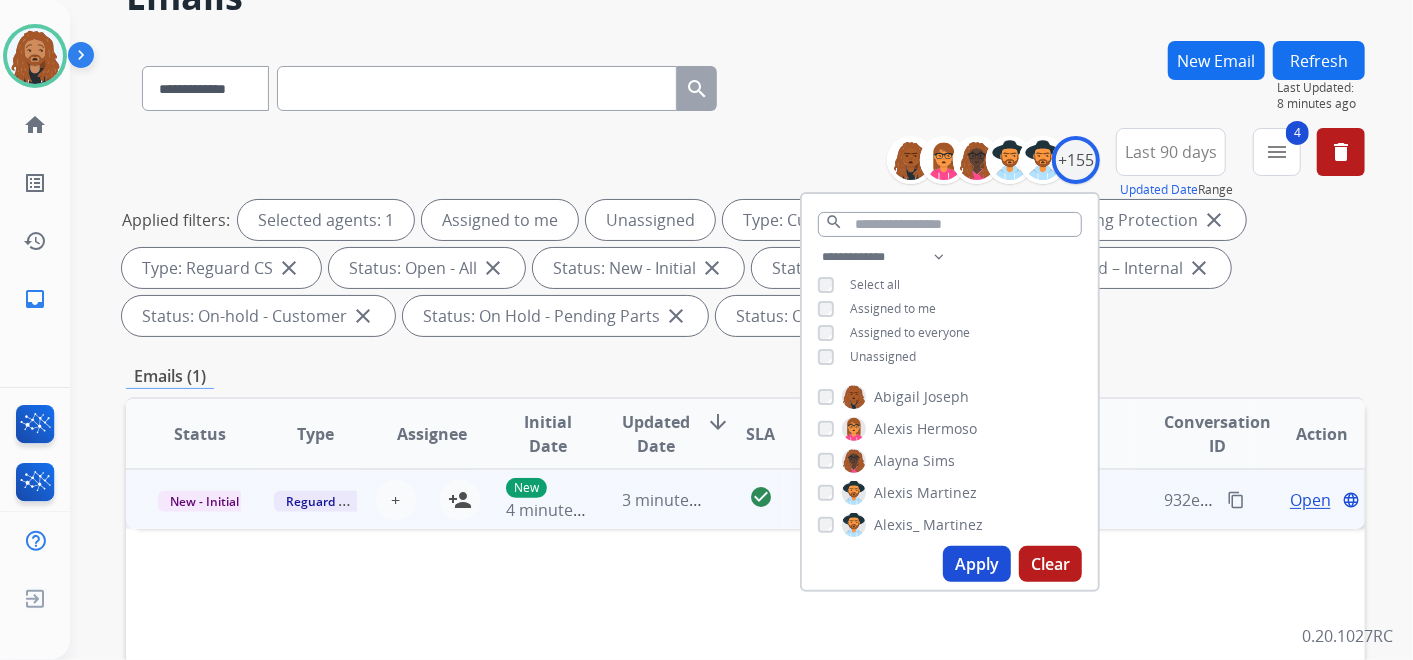 click on "3 minutes ago" at bounding box center [649, 499] 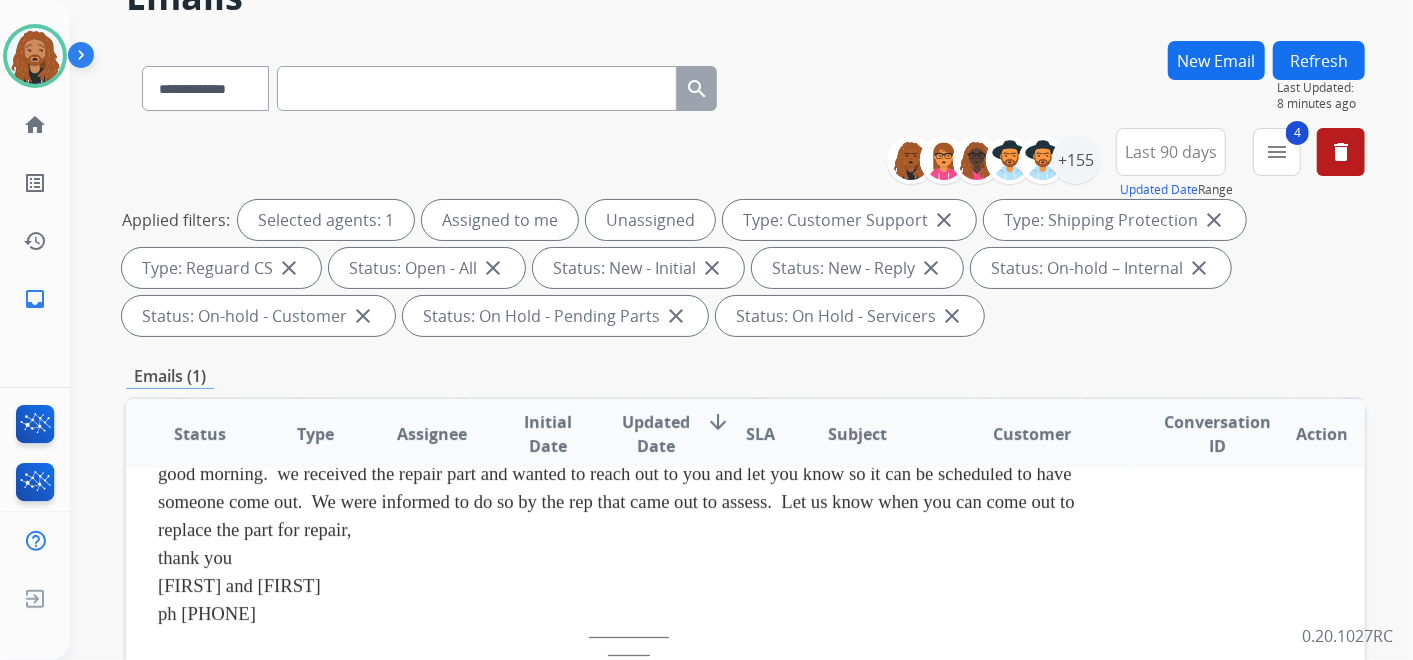 scroll, scrollTop: 34, scrollLeft: 0, axis: vertical 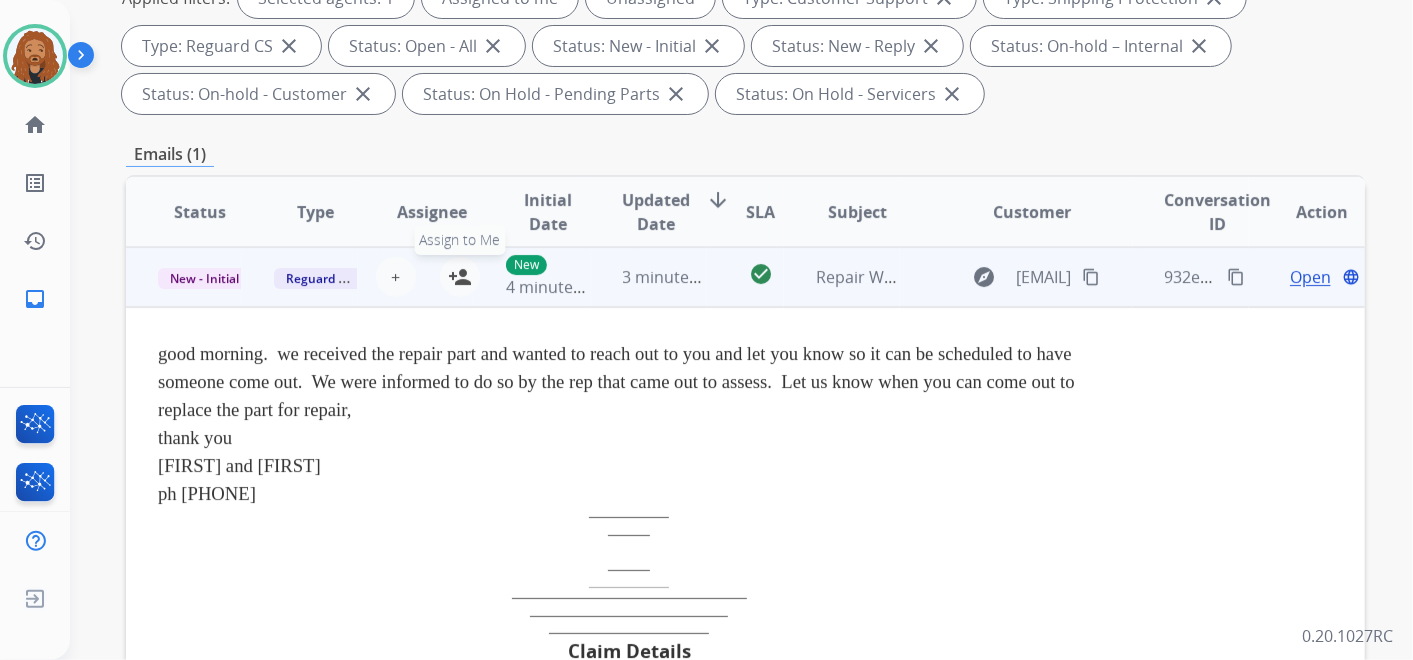 click on "person_add" at bounding box center [460, 277] 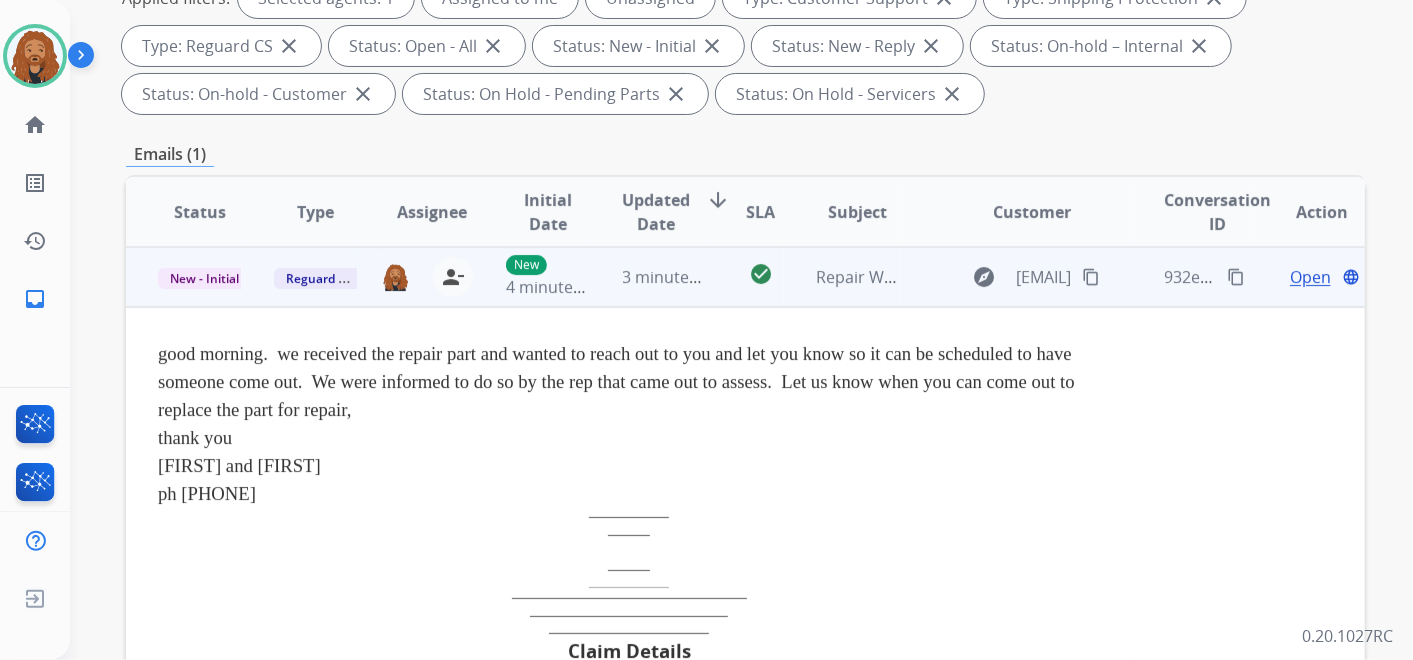 click on "Open" at bounding box center (1310, 277) 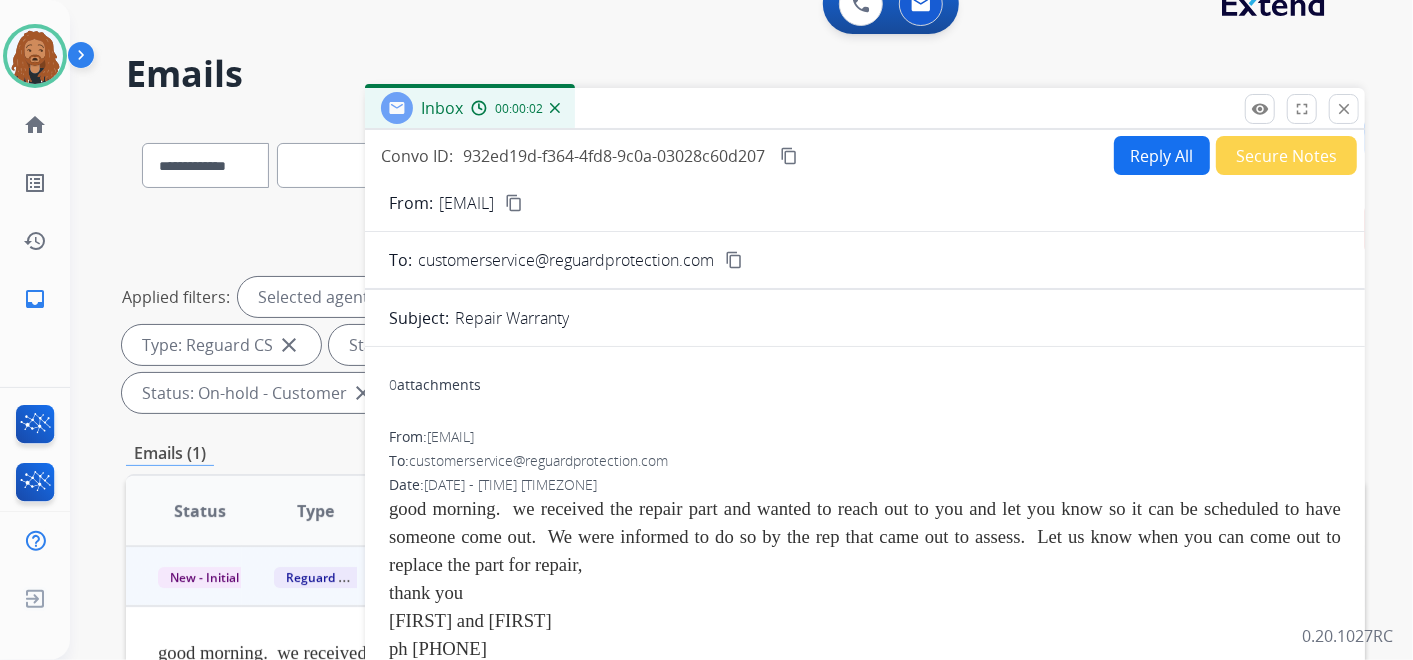 scroll, scrollTop: 0, scrollLeft: 0, axis: both 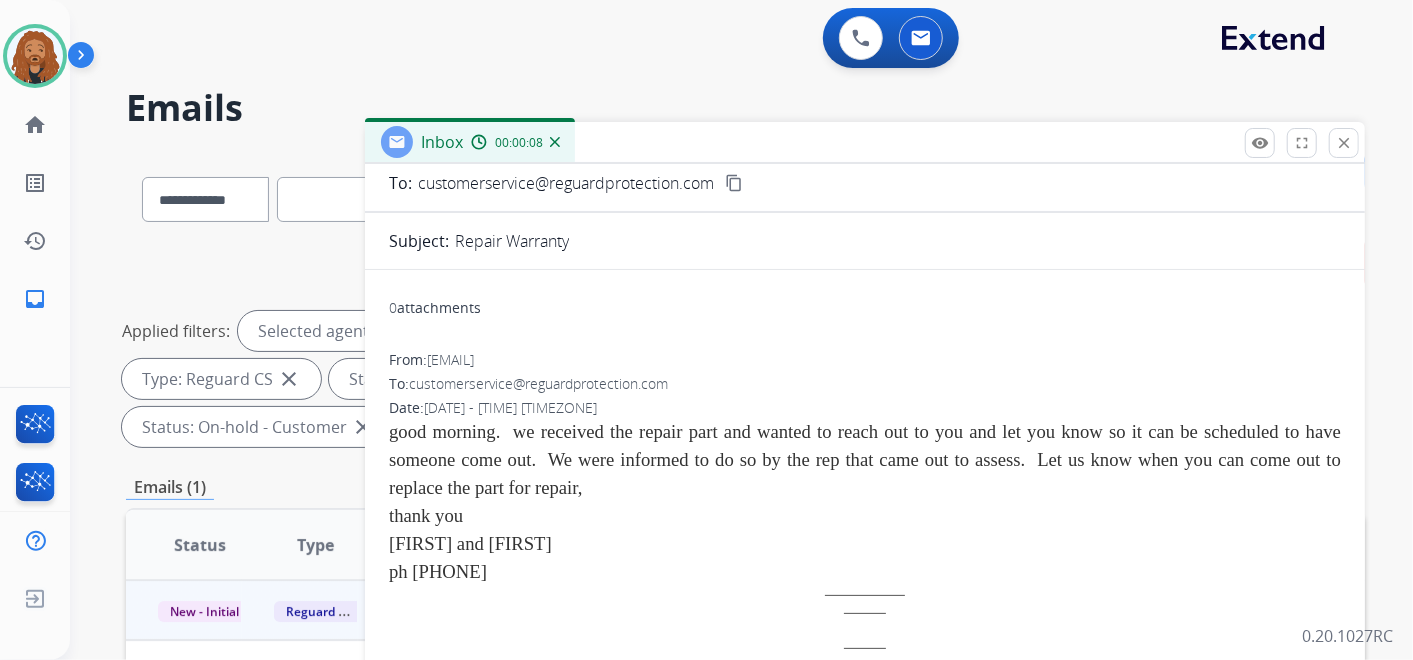 drag, startPoint x: 556, startPoint y: 360, endPoint x: 431, endPoint y: 360, distance: 125 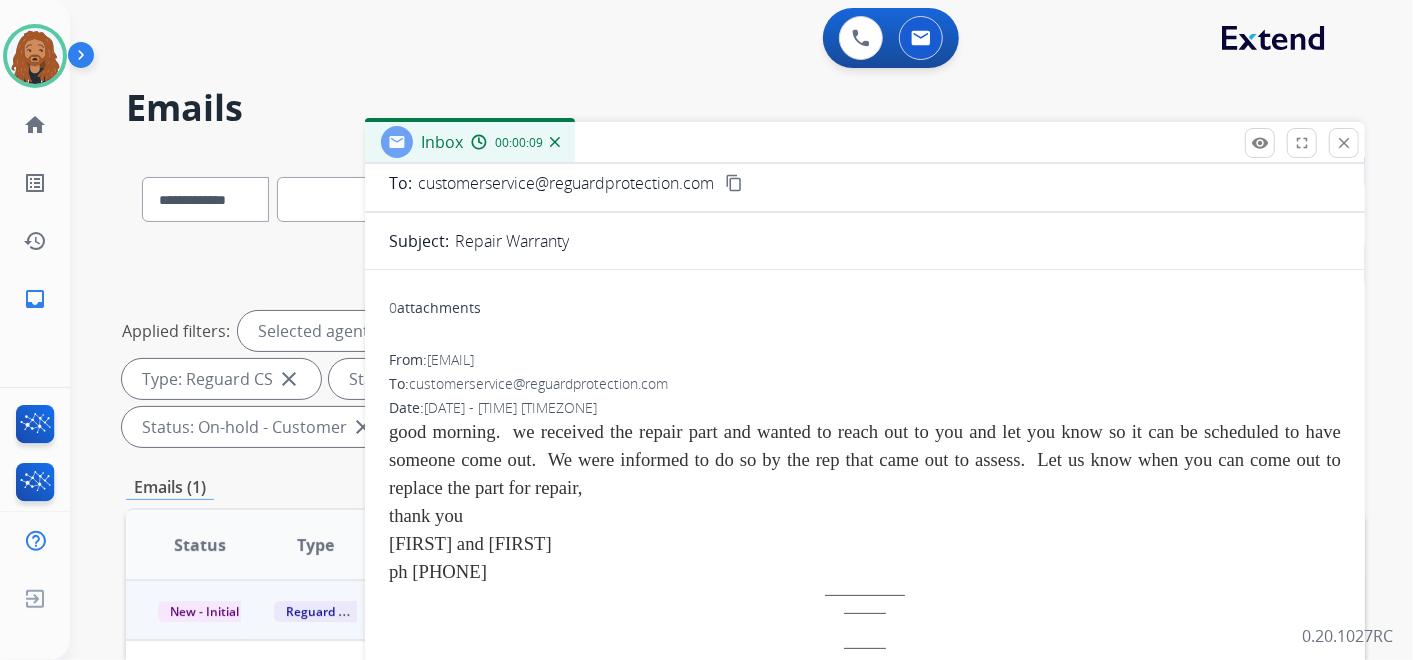 copy on "gtdaddy3@comcast.net" 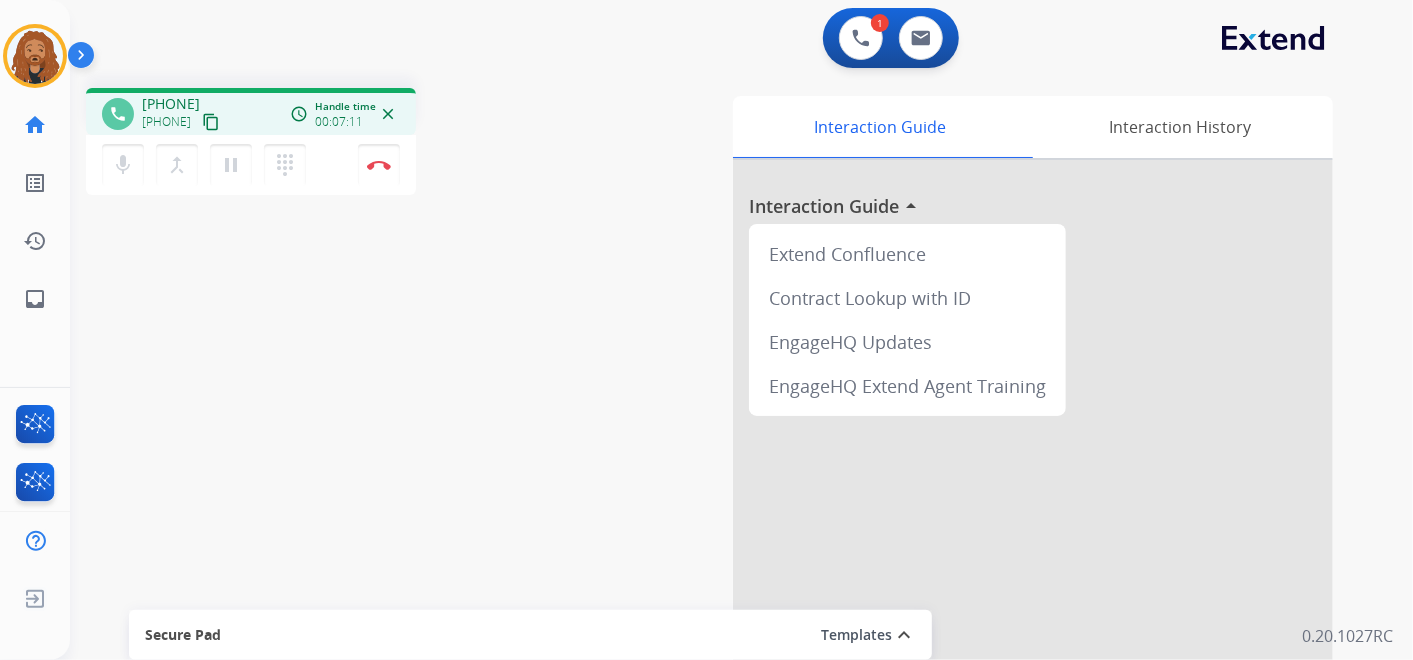 click on "content_copy" at bounding box center [211, 122] 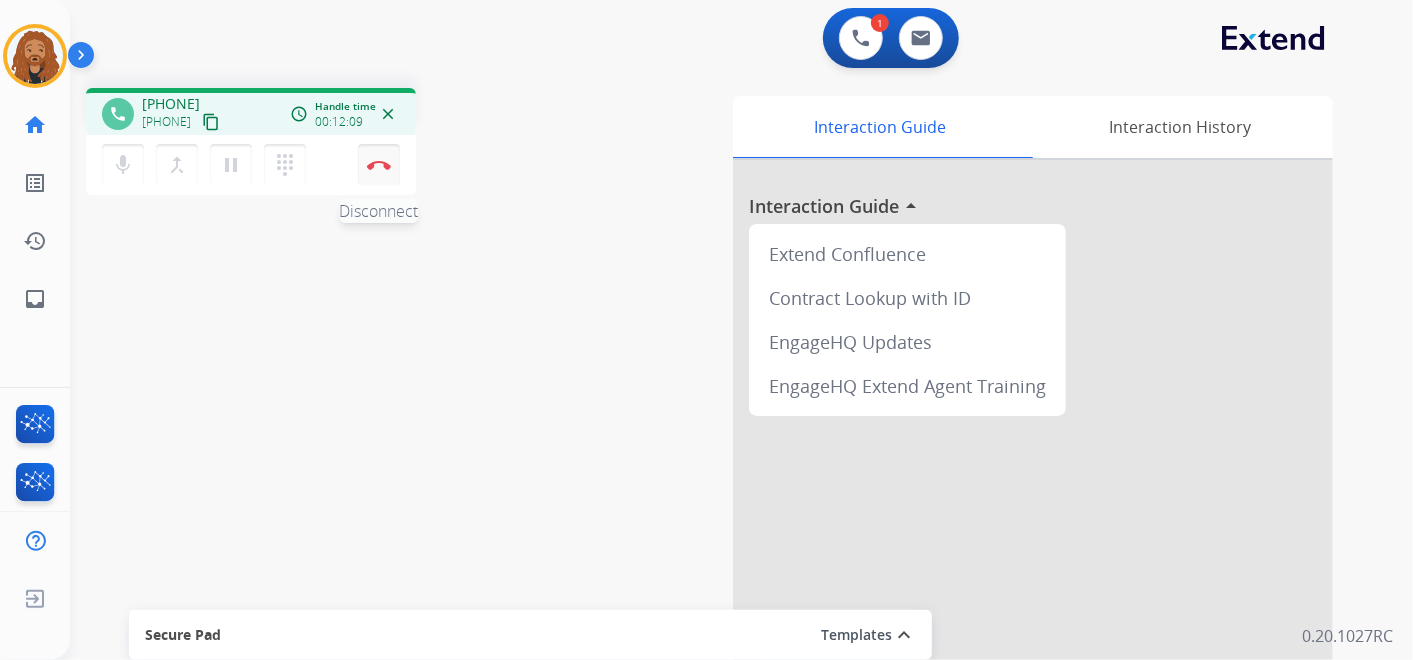 click on "Disconnect" at bounding box center [379, 165] 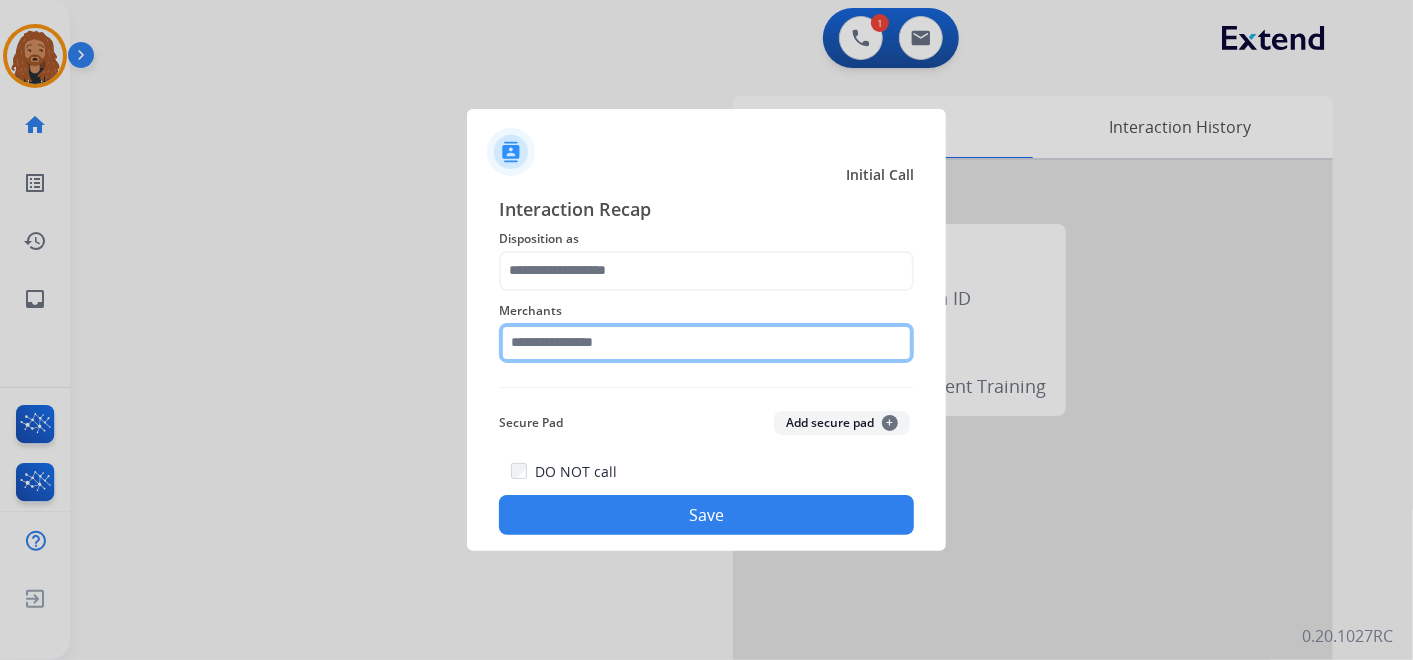 click 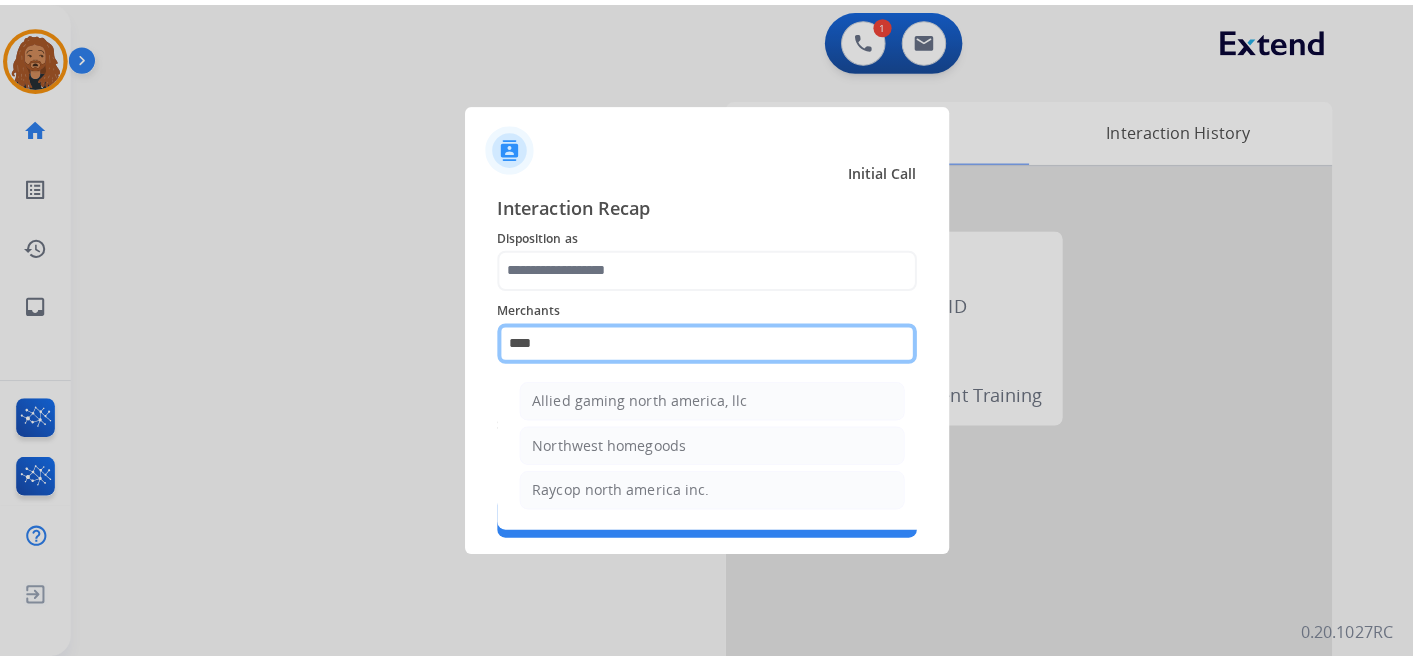 scroll, scrollTop: 0, scrollLeft: 0, axis: both 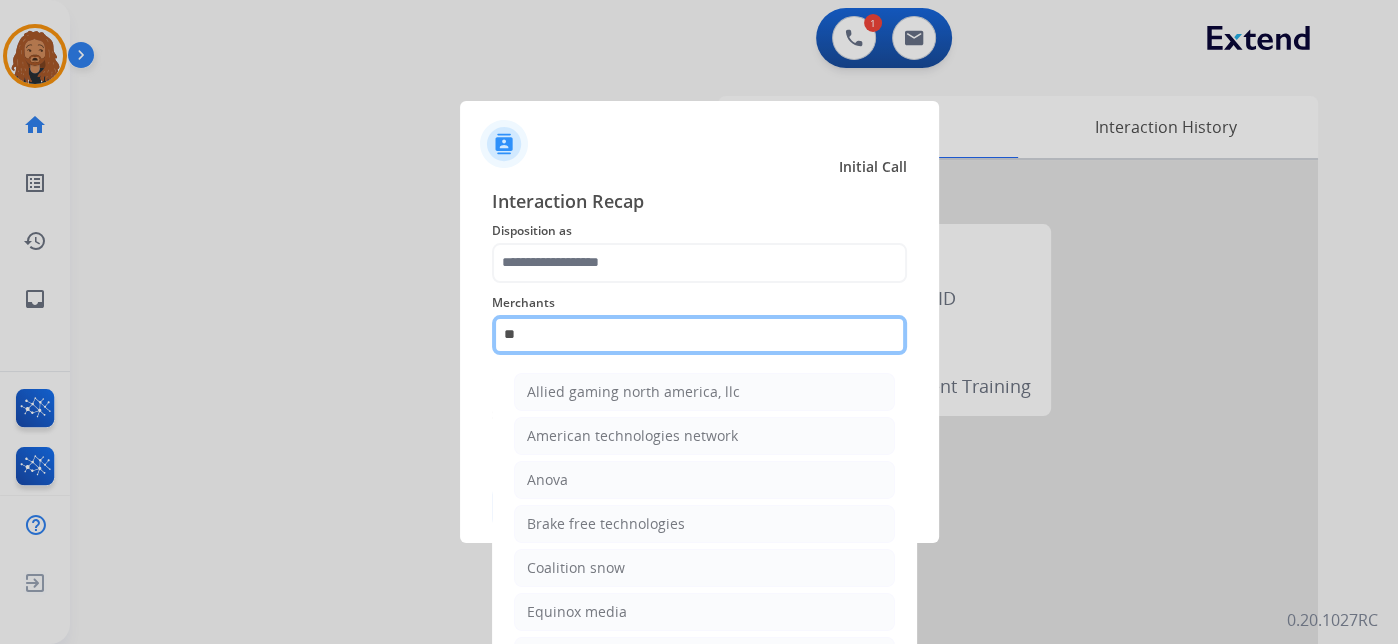 type on "*" 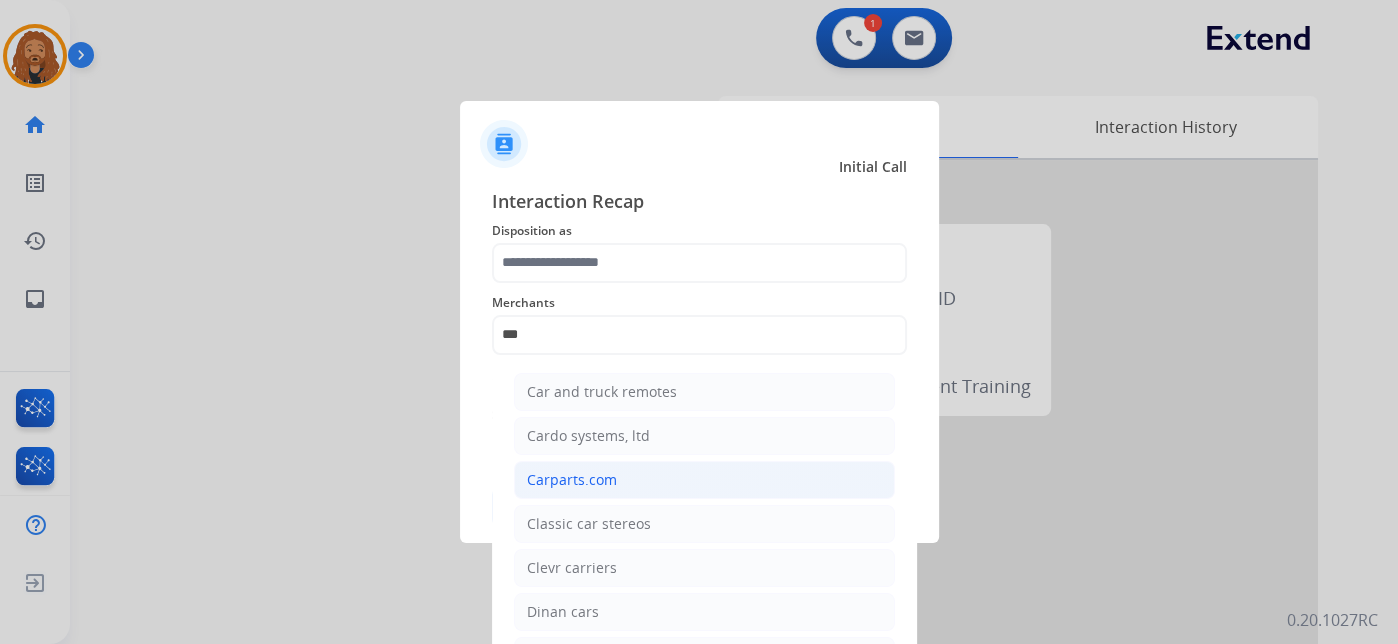 click on "Carparts.com" 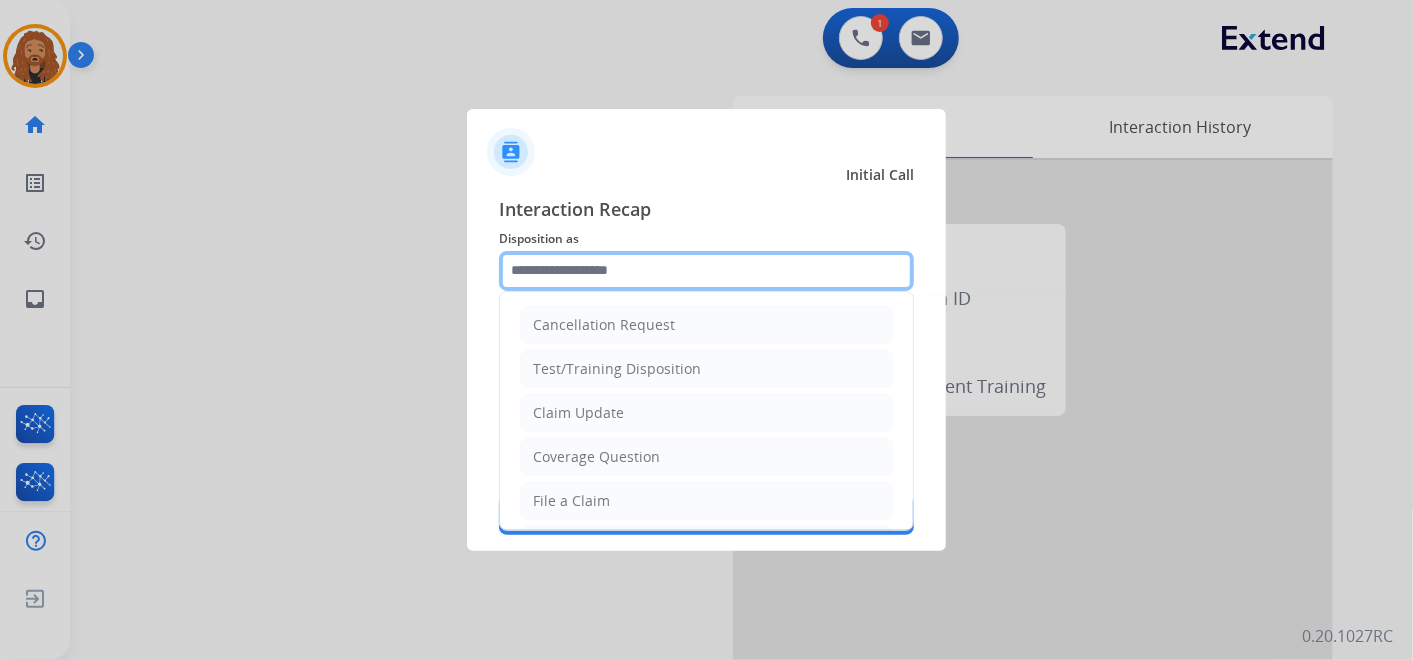 click 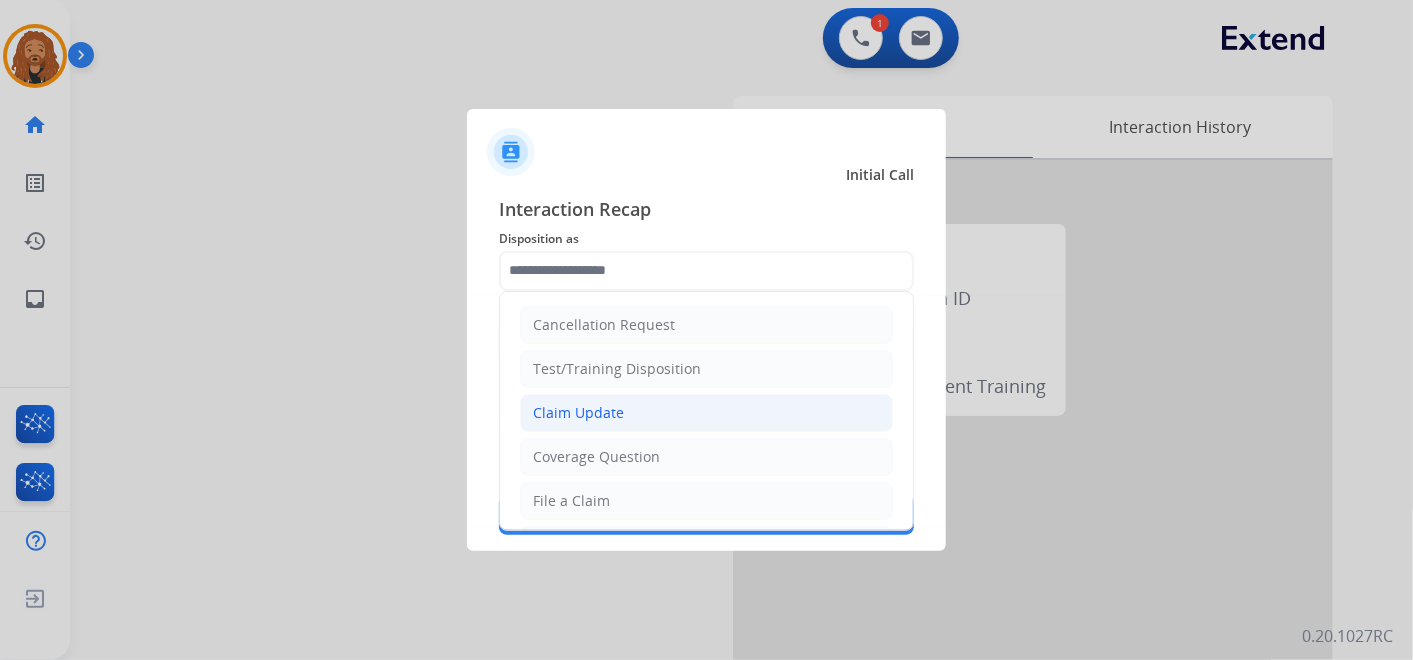 click on "Claim Update" 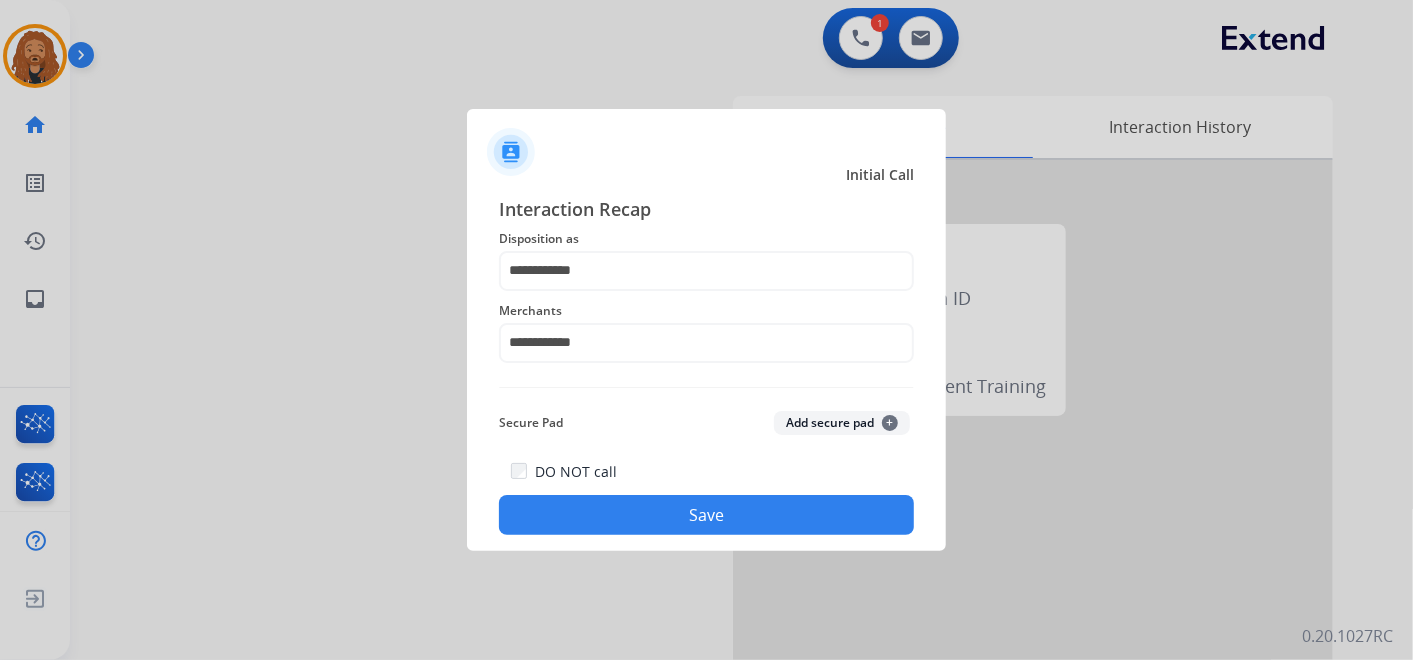 click on "Save" 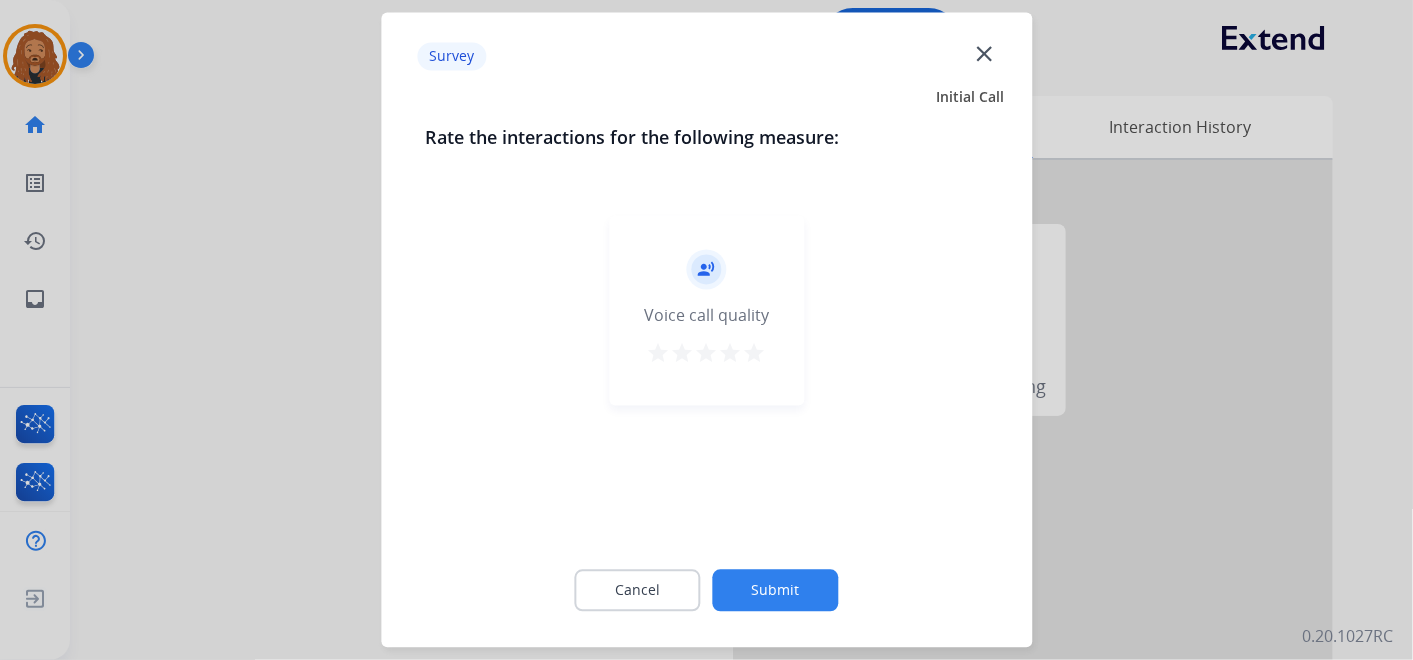 drag, startPoint x: 753, startPoint y: 346, endPoint x: 785, endPoint y: 460, distance: 118.40608 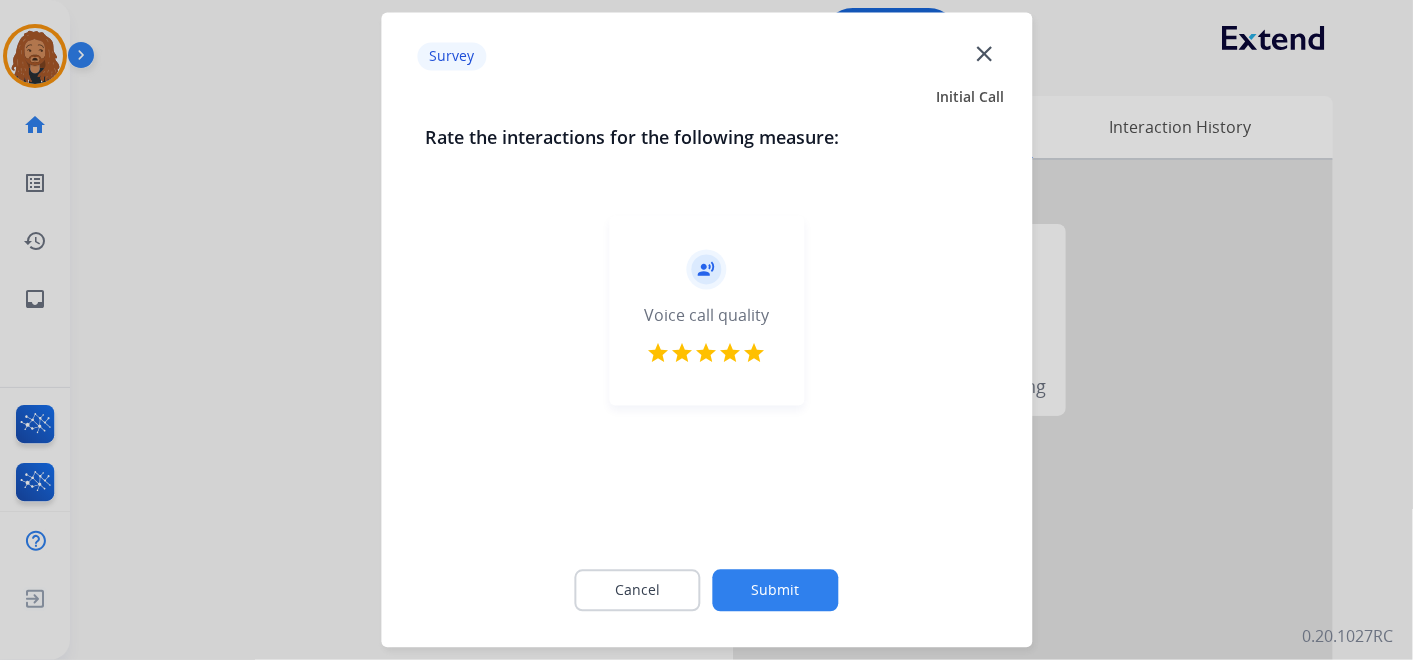 click on "Submit" 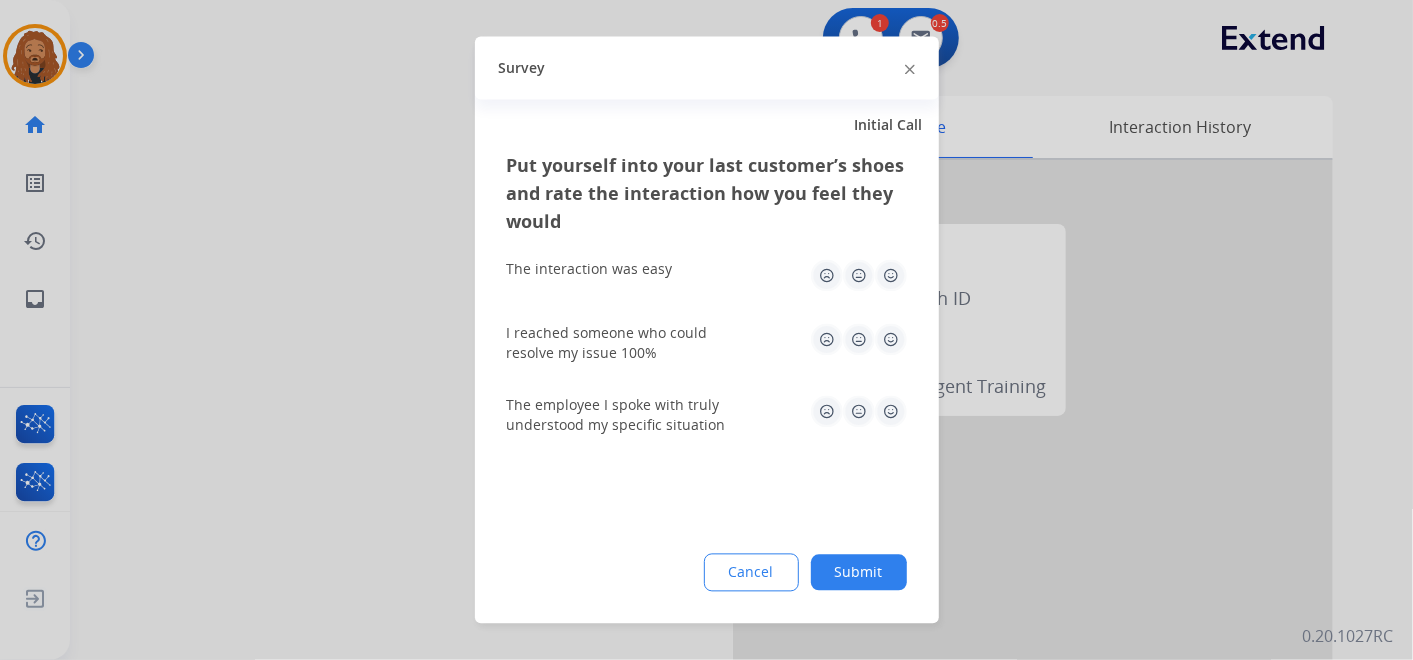 drag, startPoint x: 888, startPoint y: 425, endPoint x: 890, endPoint y: 399, distance: 26.076809 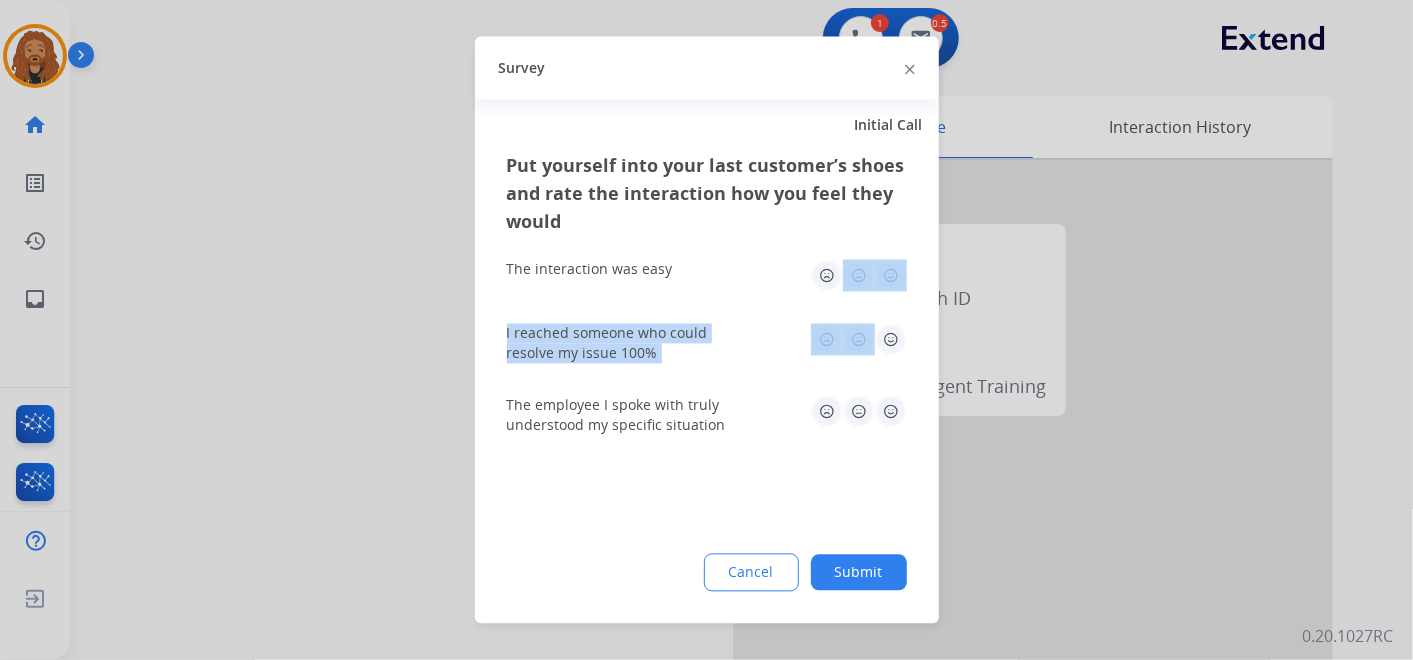 click on "Put yourself into your last customer’s shoes and rate the interaction how you feel they would  The interaction was easy   I reached someone who could resolve my issue 100%   The employee I spoke with truly understood my specific situation" 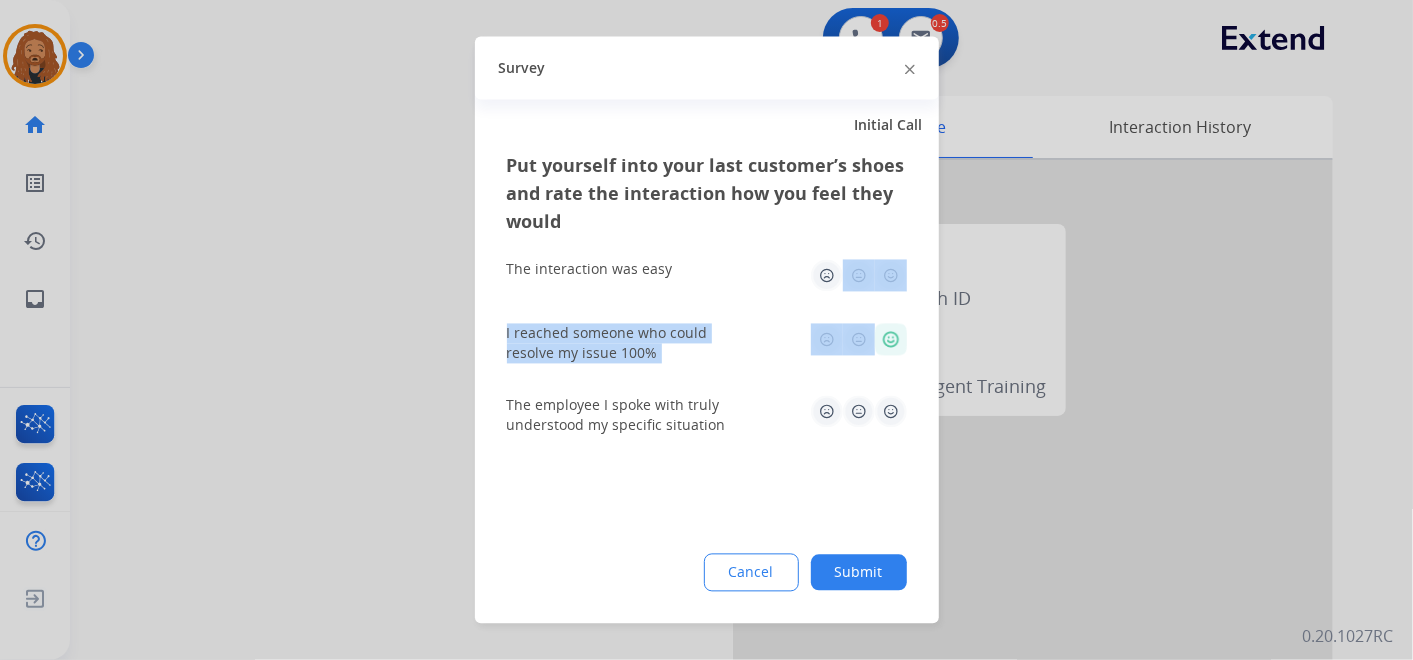 click 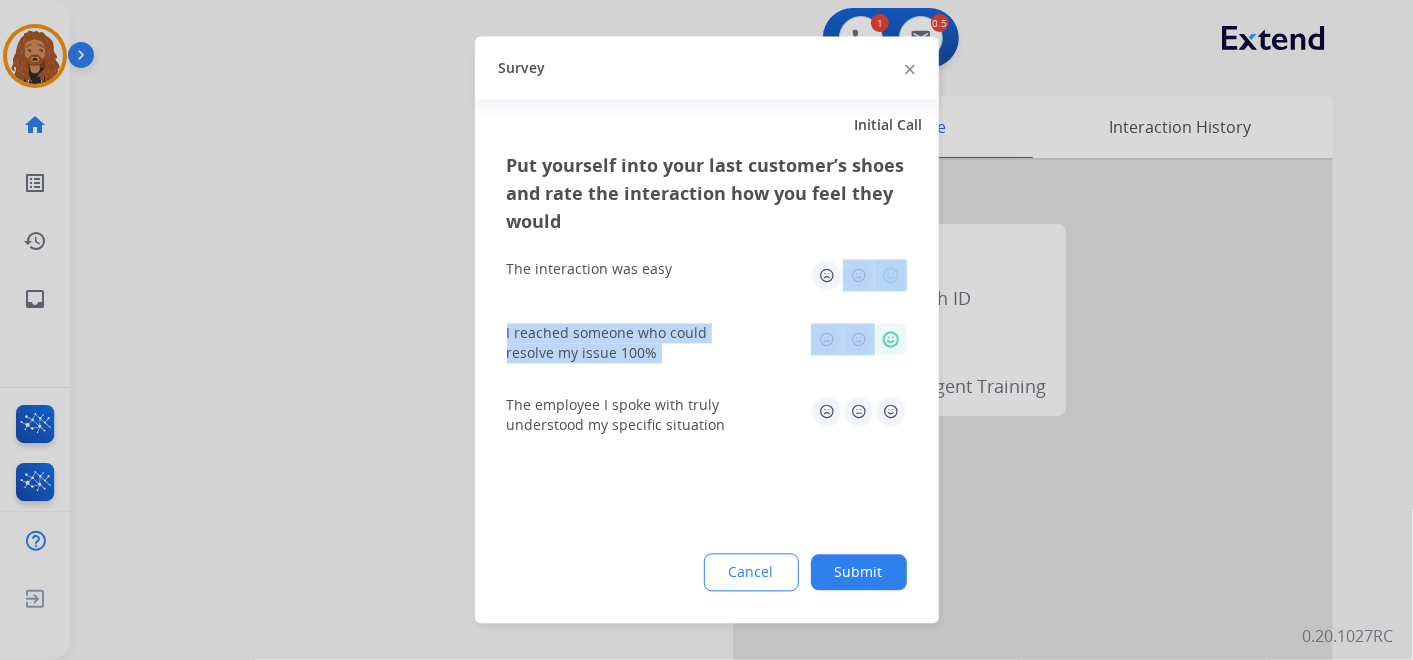 click 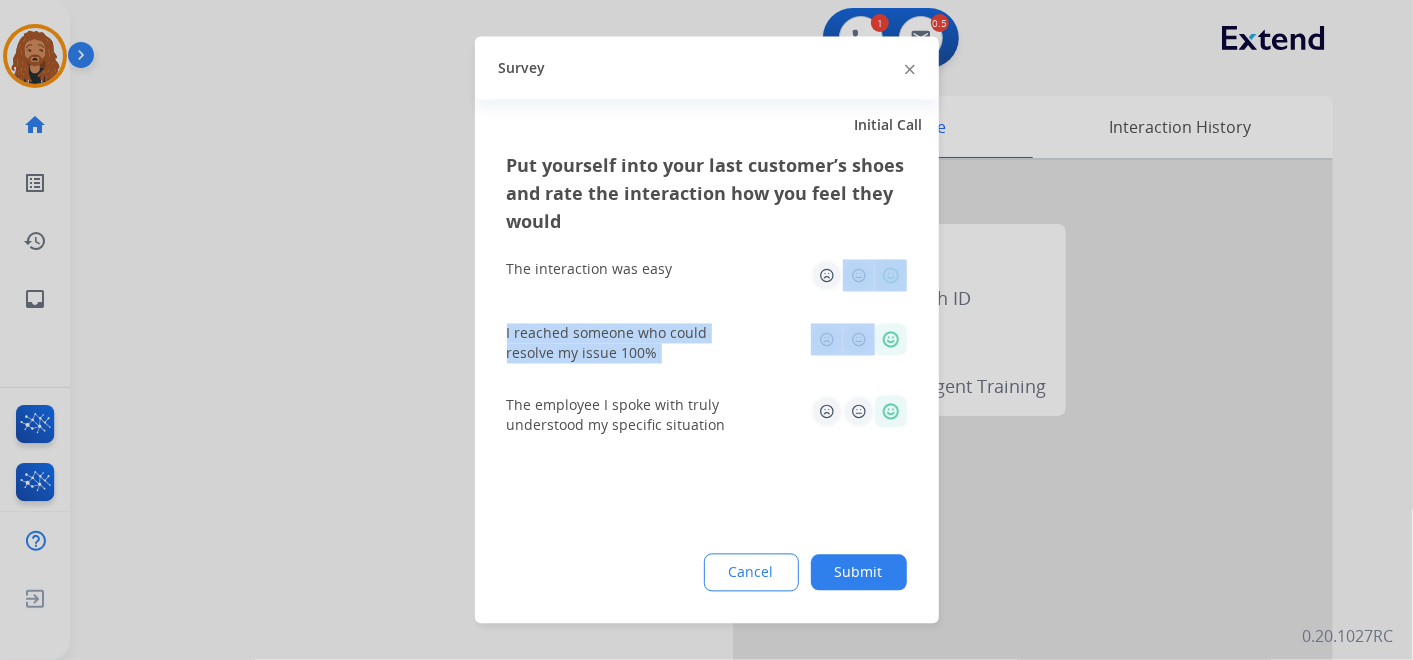 click on "Submit" 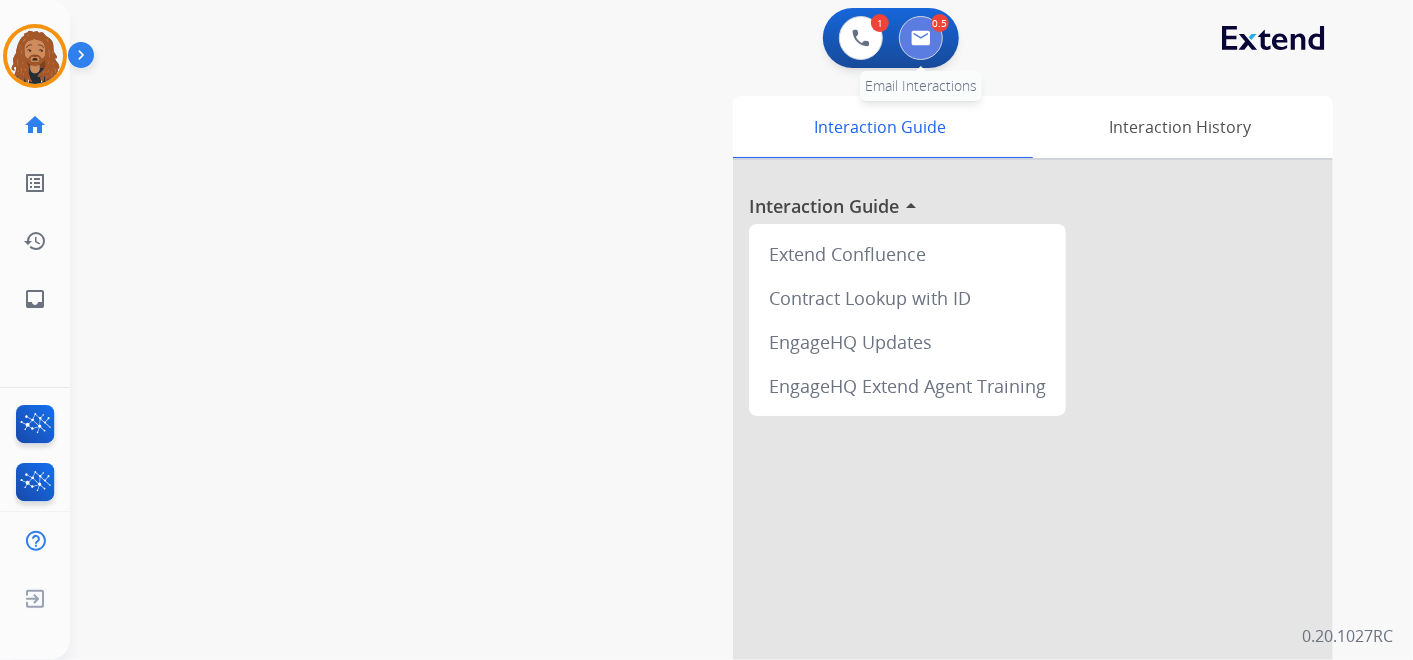 click at bounding box center (921, 38) 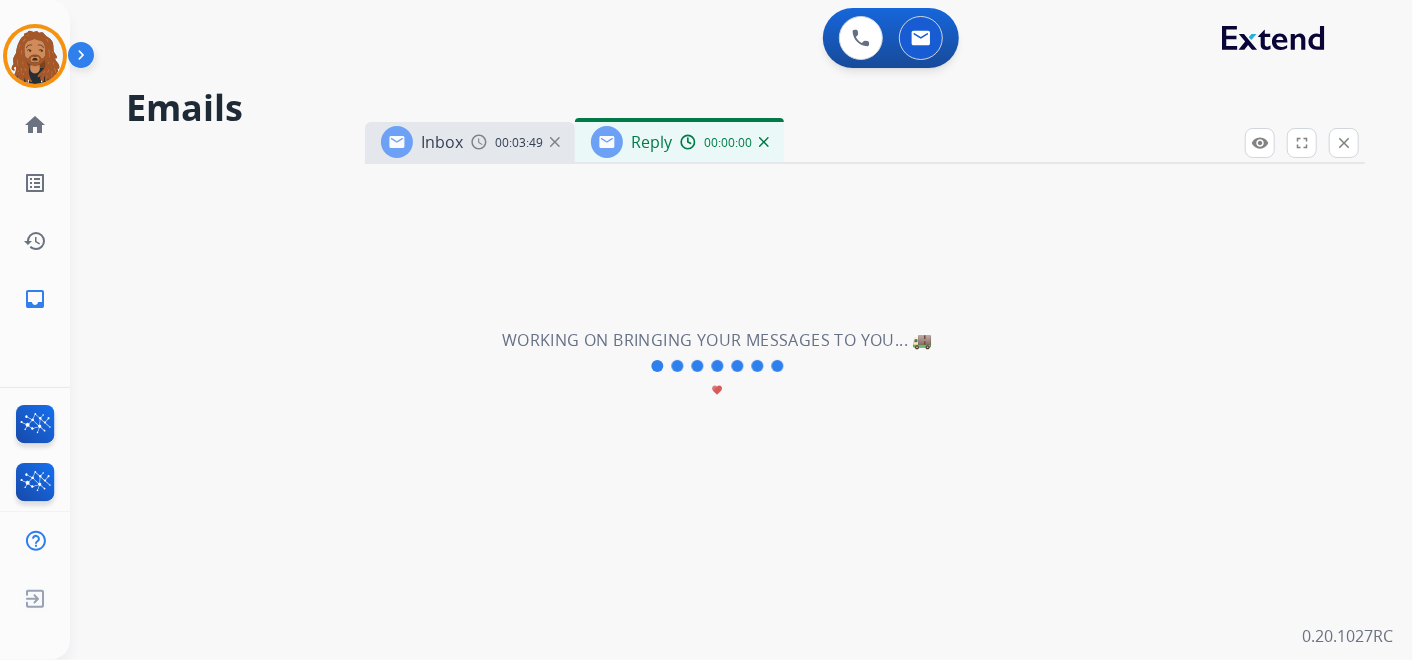 select on "**********" 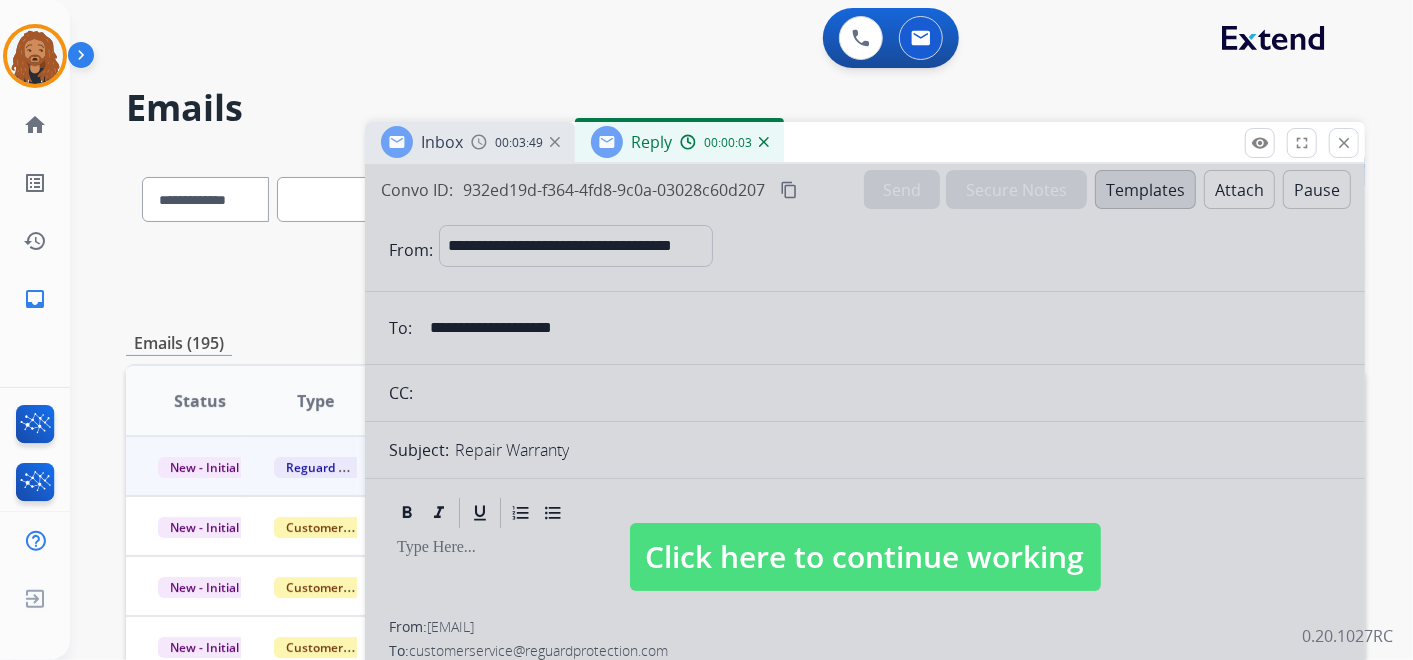 click at bounding box center [865, 537] 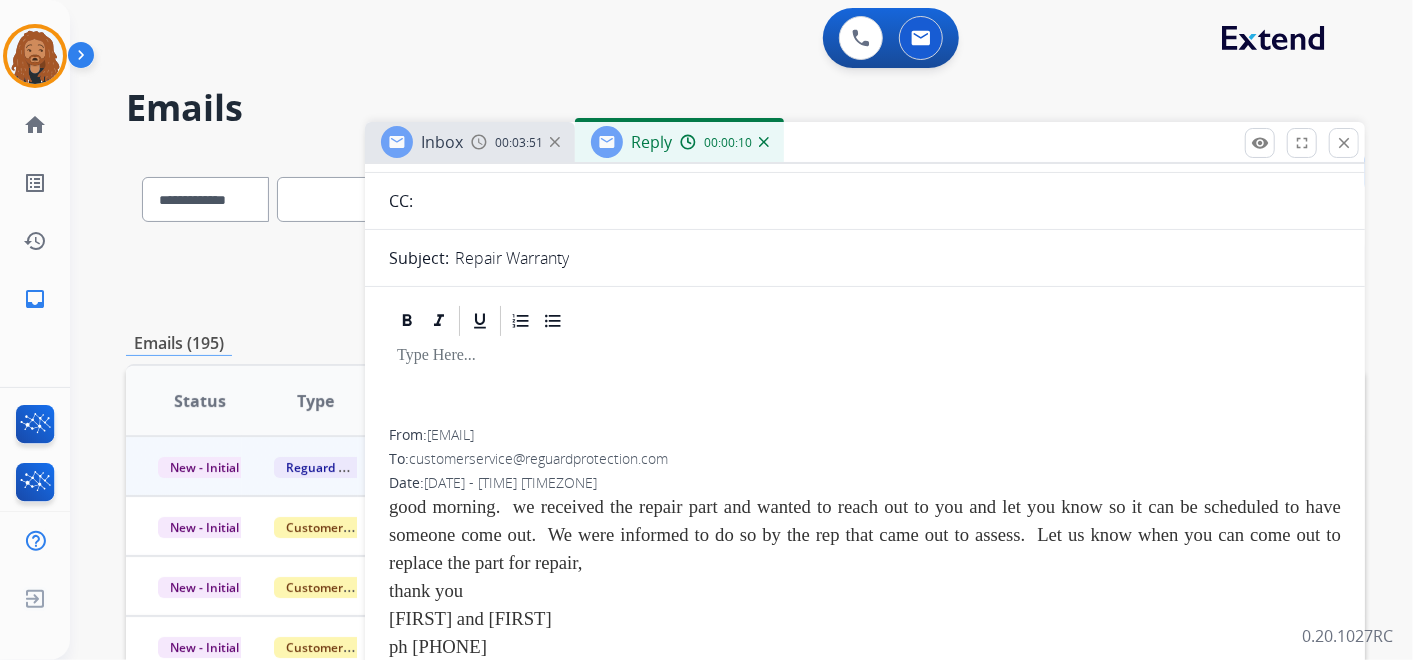 scroll, scrollTop: 0, scrollLeft: 0, axis: both 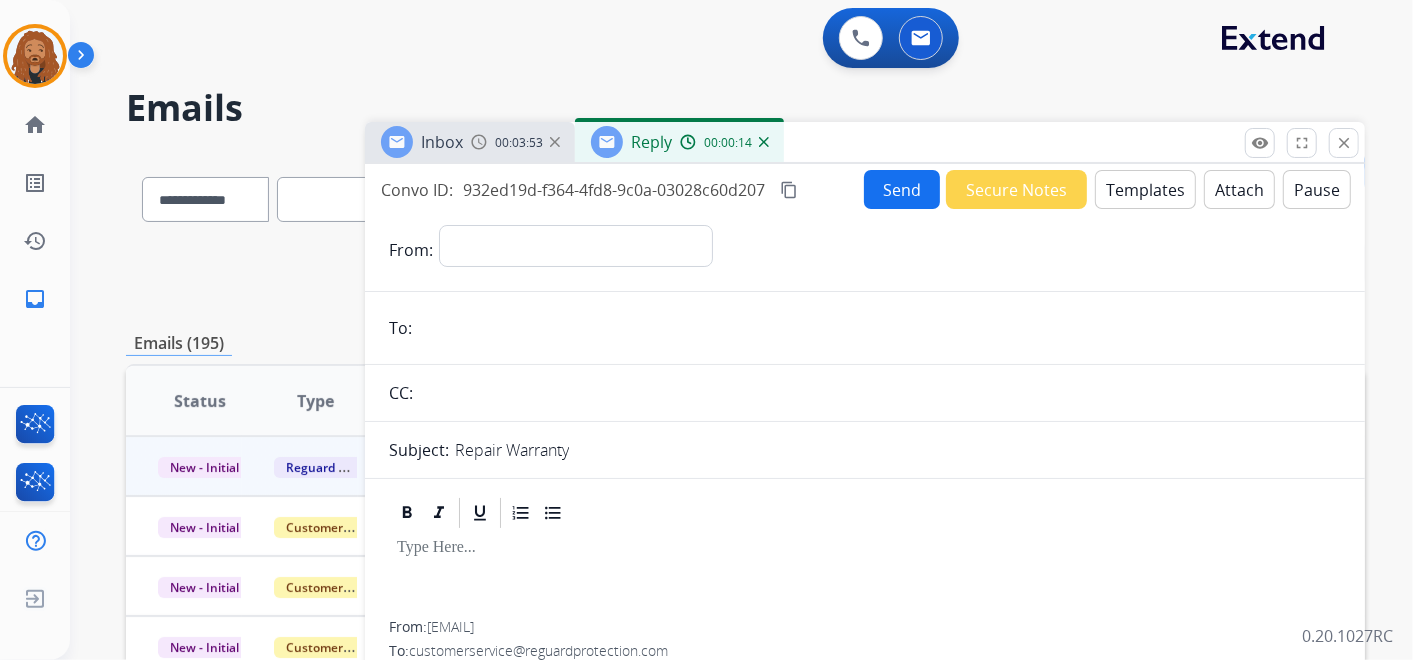click at bounding box center (764, 142) 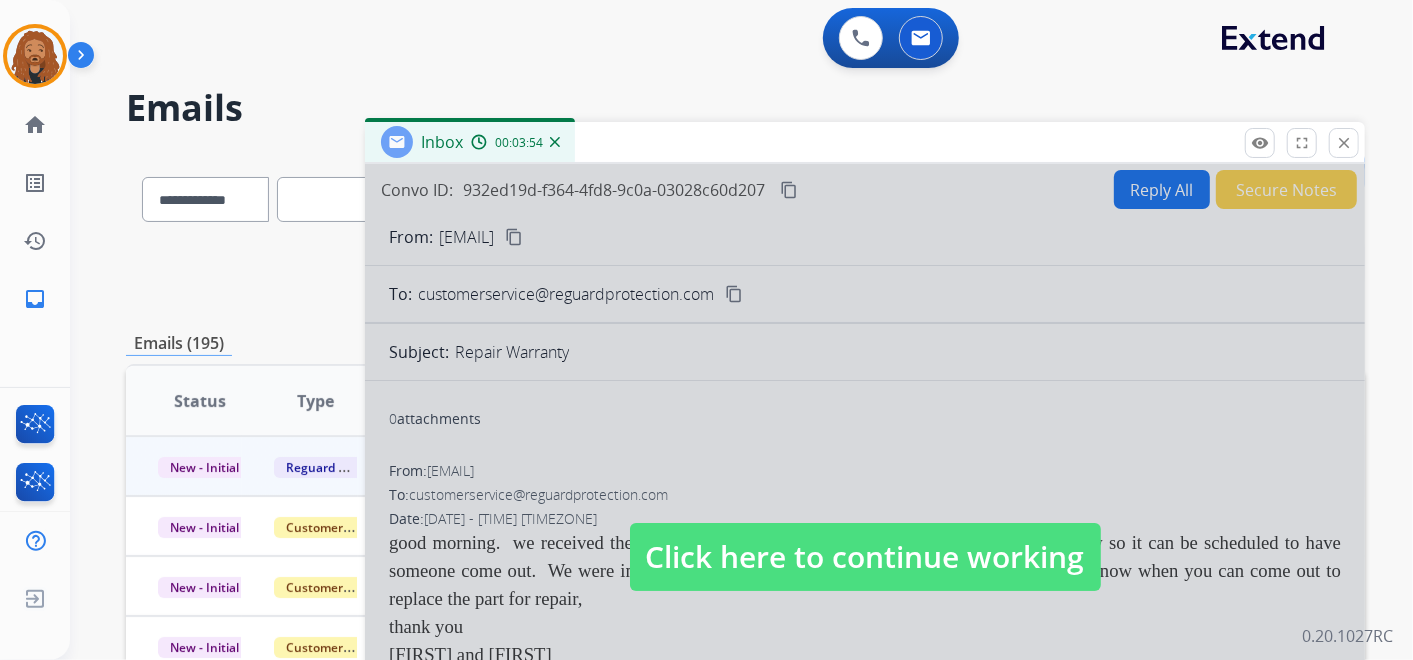 click on "00:03:54" at bounding box center [519, 143] 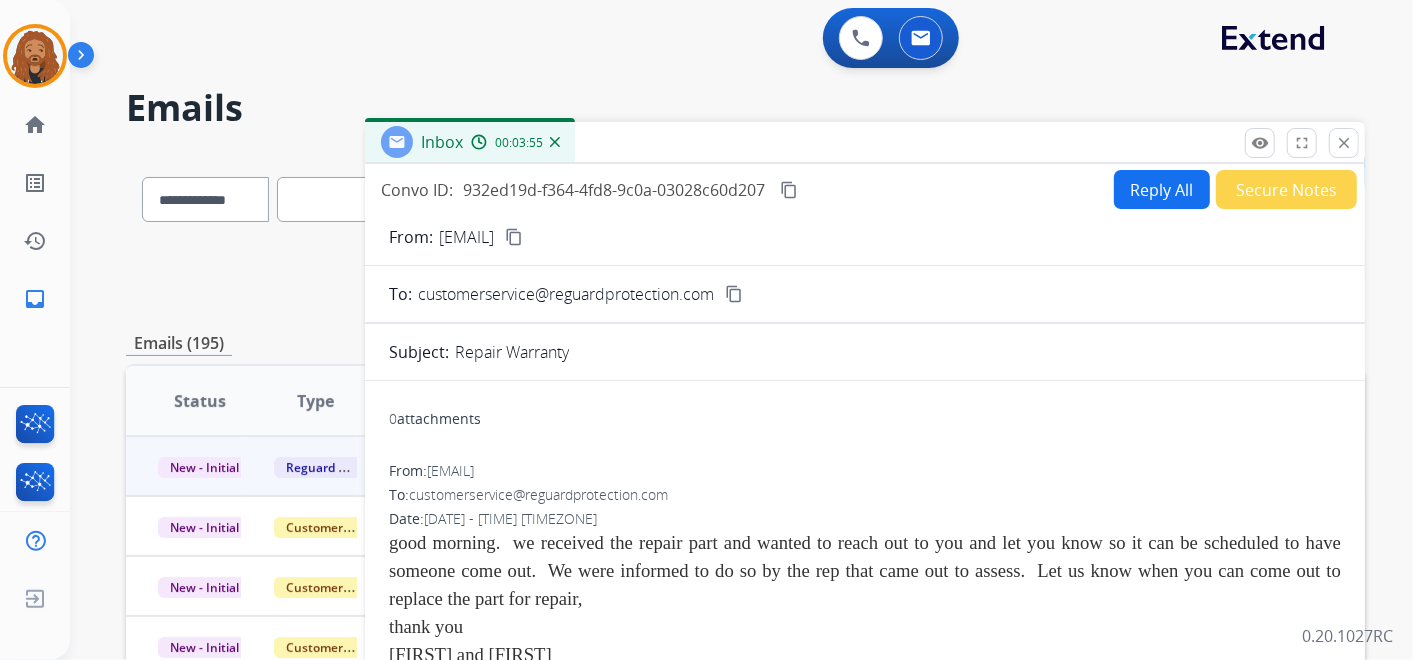 click on "Reply All" at bounding box center (1162, 189) 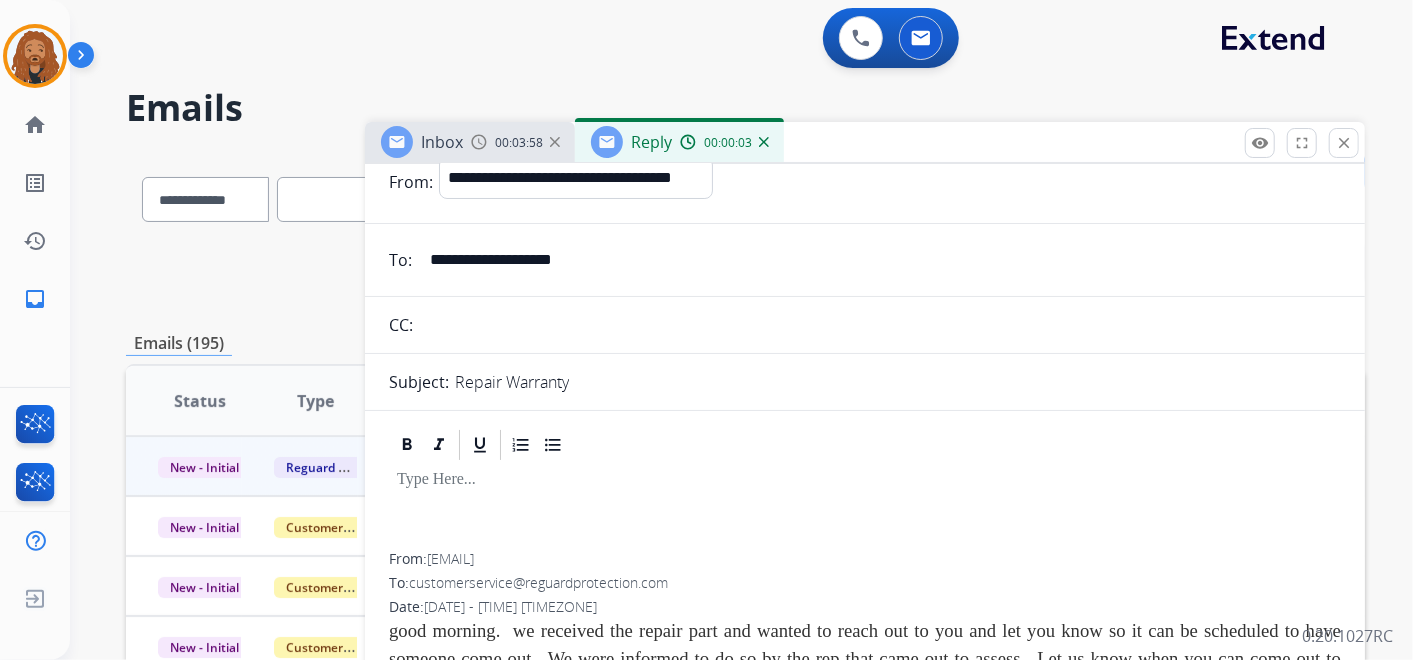 scroll, scrollTop: 0, scrollLeft: 0, axis: both 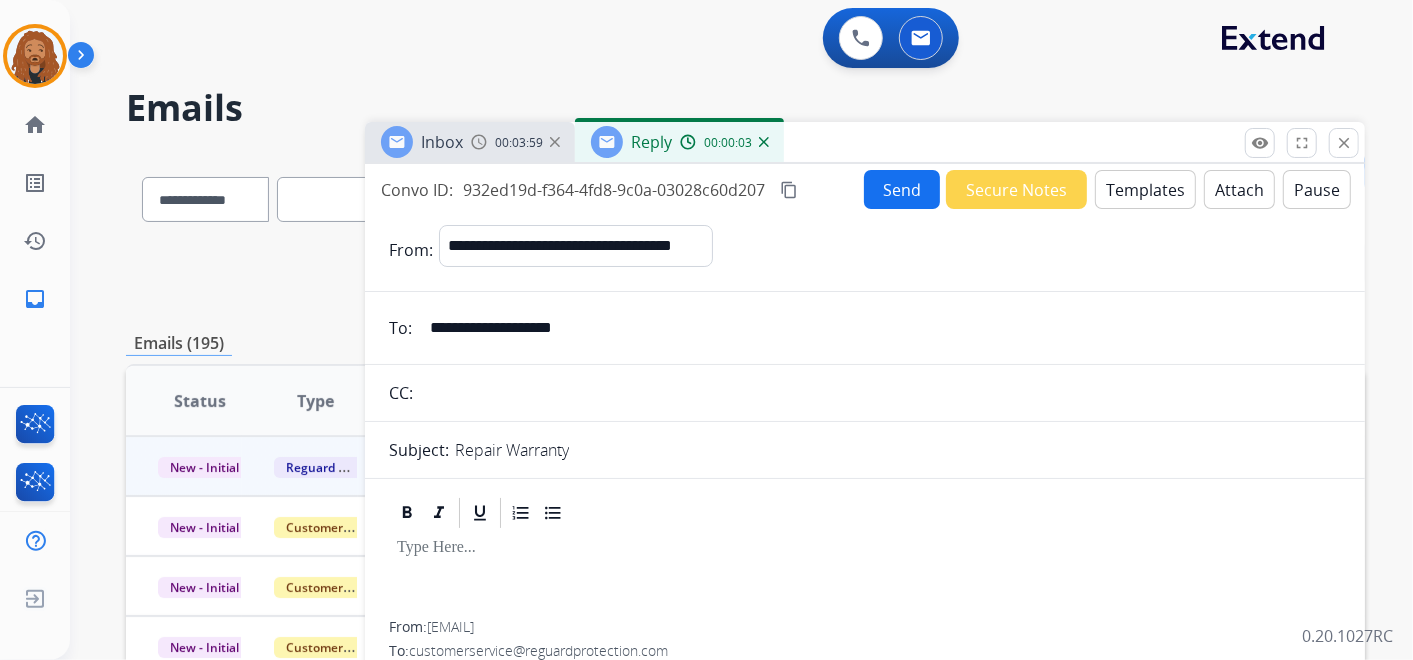 click on "Templates" at bounding box center (1145, 189) 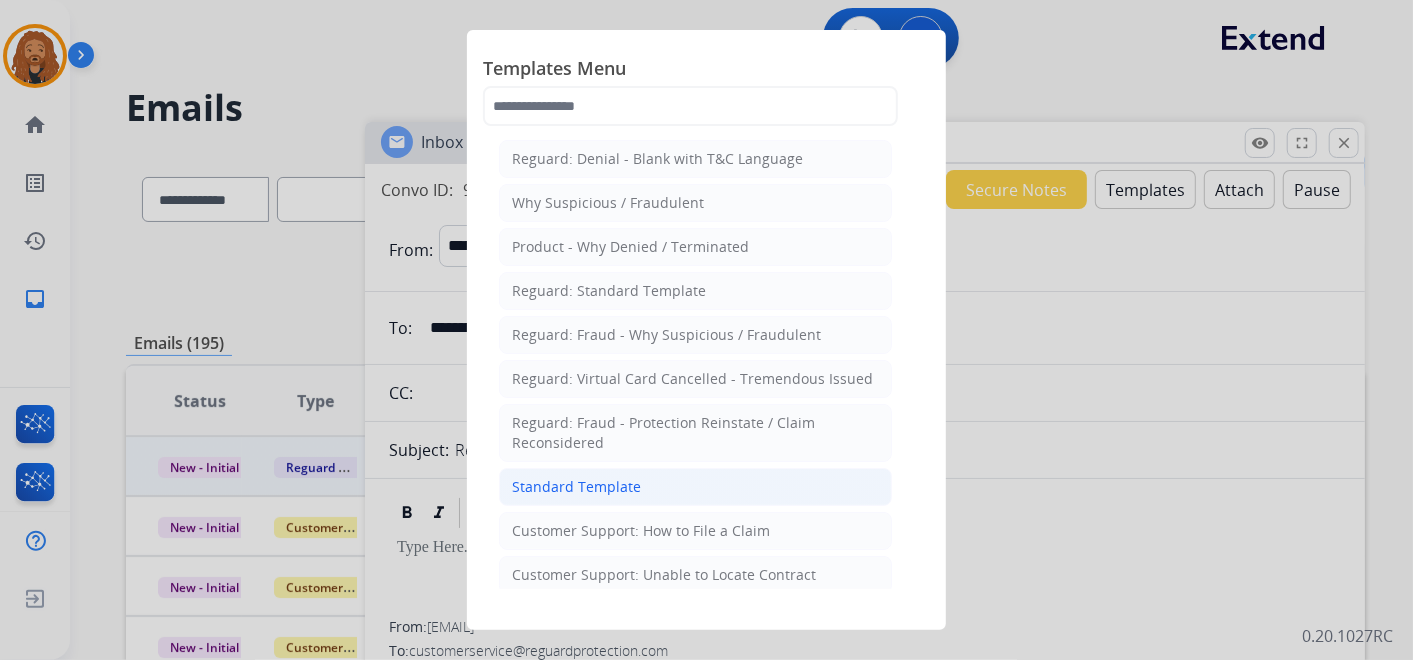 click on "Standard Template" 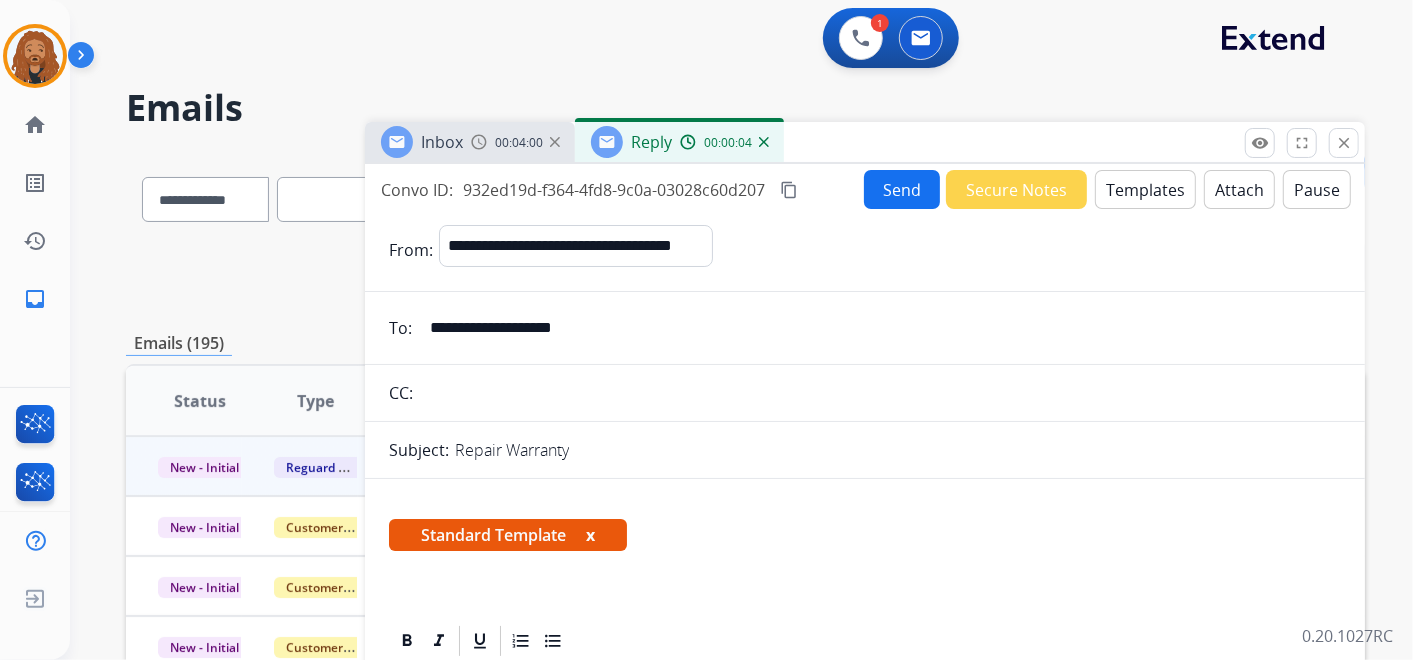 scroll, scrollTop: 555, scrollLeft: 0, axis: vertical 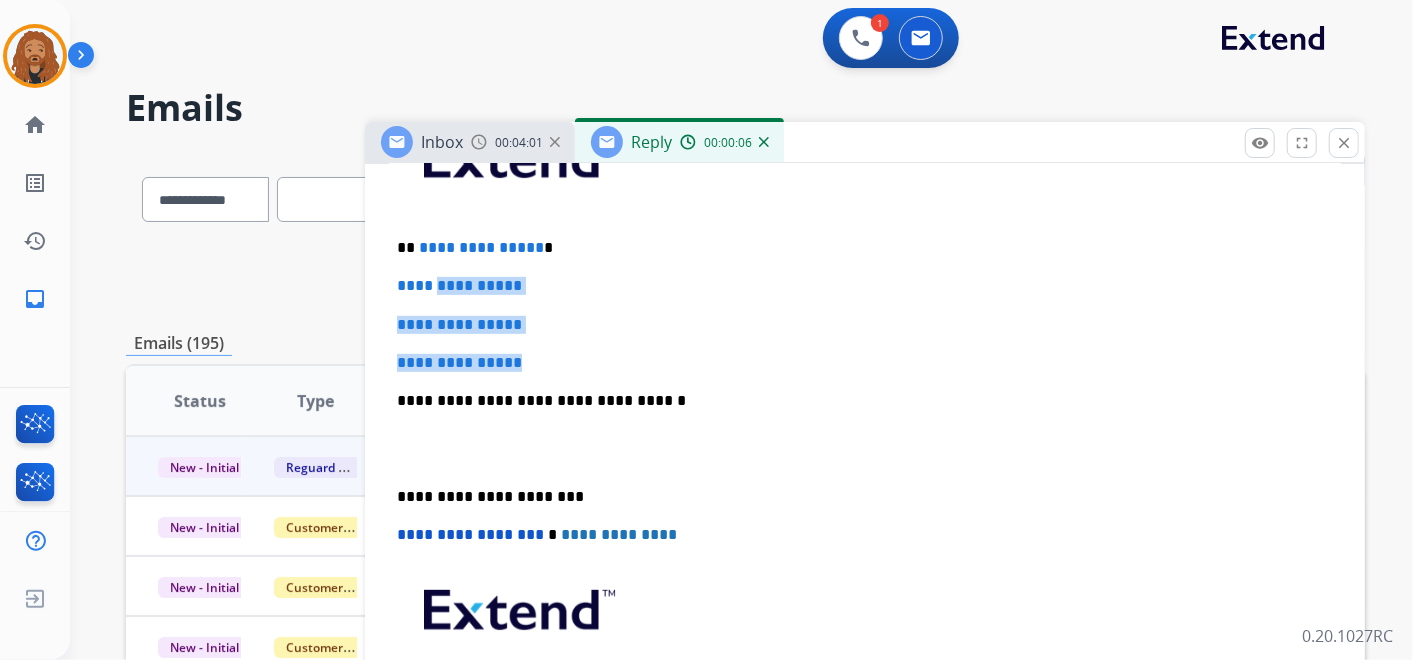 drag, startPoint x: 537, startPoint y: 364, endPoint x: 424, endPoint y: 259, distance: 154.25304 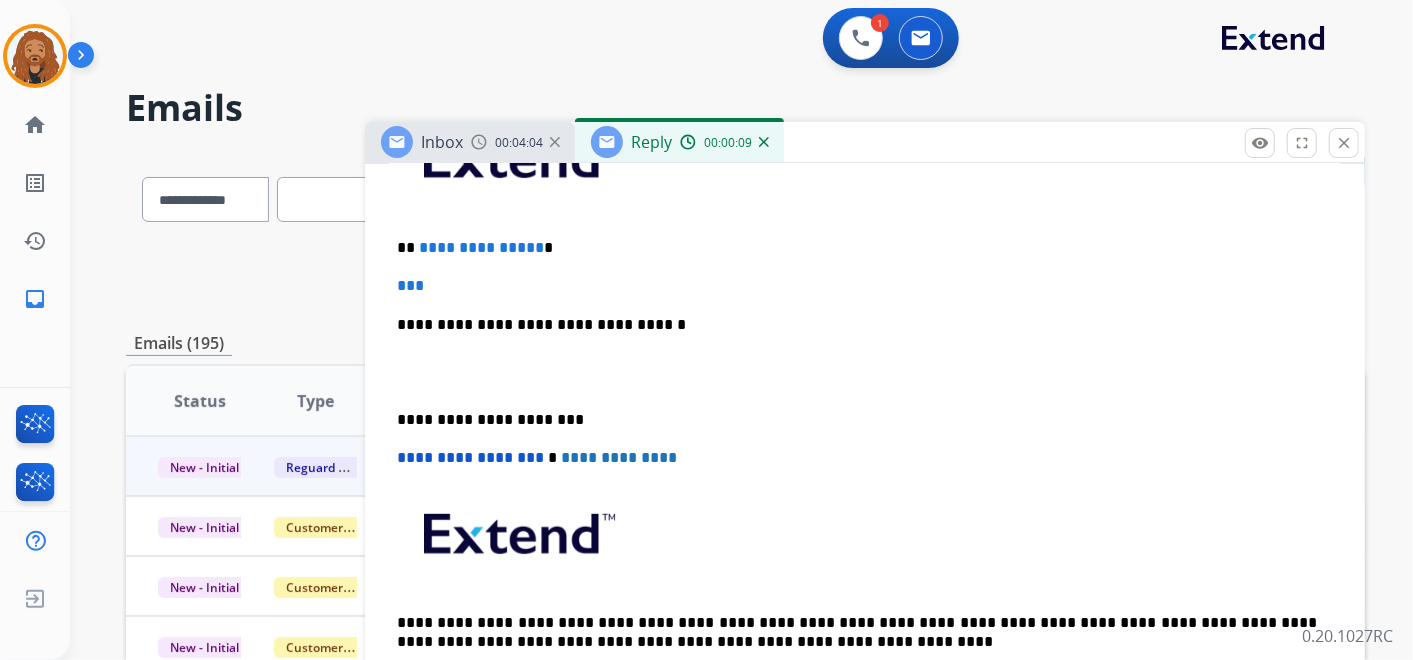 type 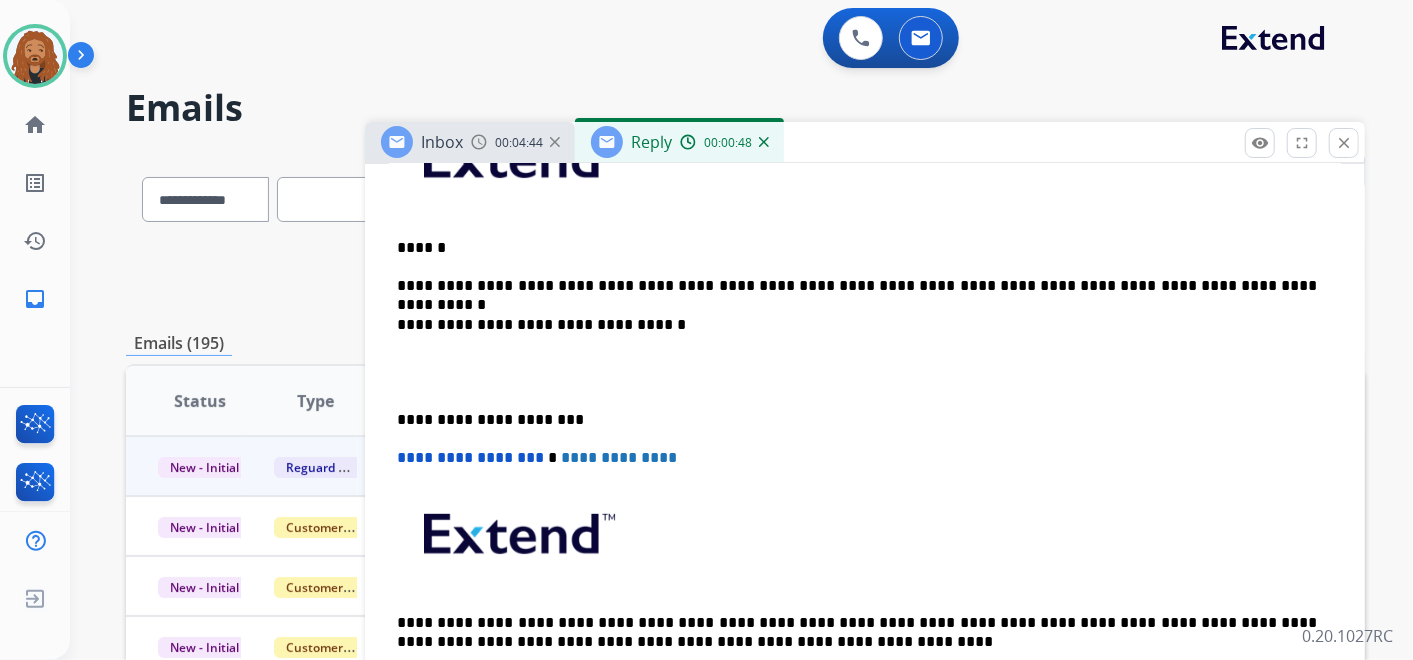click at bounding box center [865, 372] 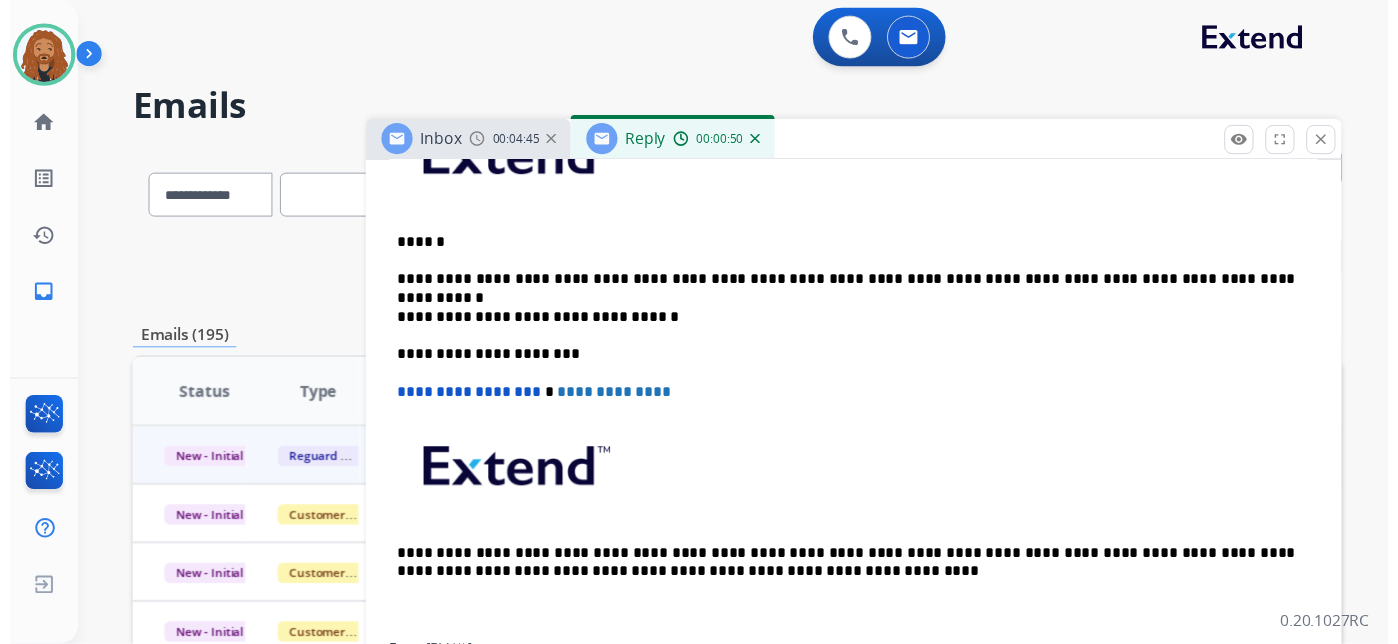 scroll, scrollTop: 0, scrollLeft: 0, axis: both 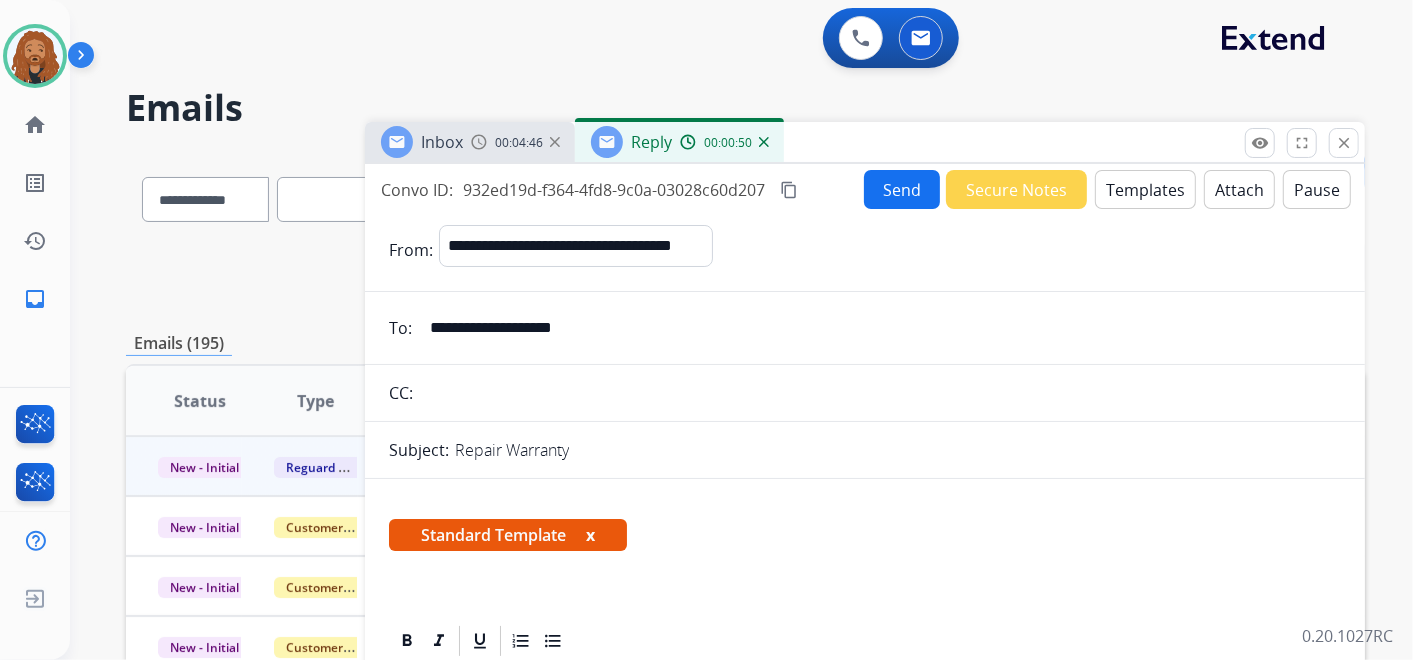 click on "Send" at bounding box center (902, 189) 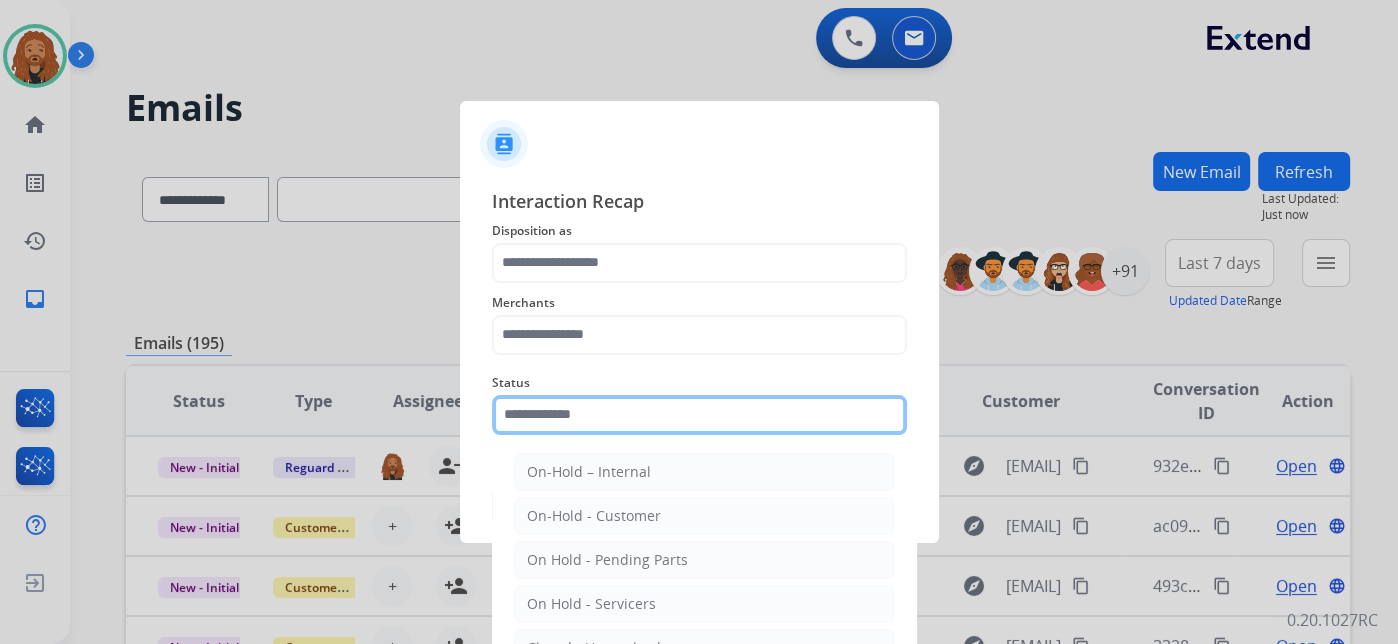 click 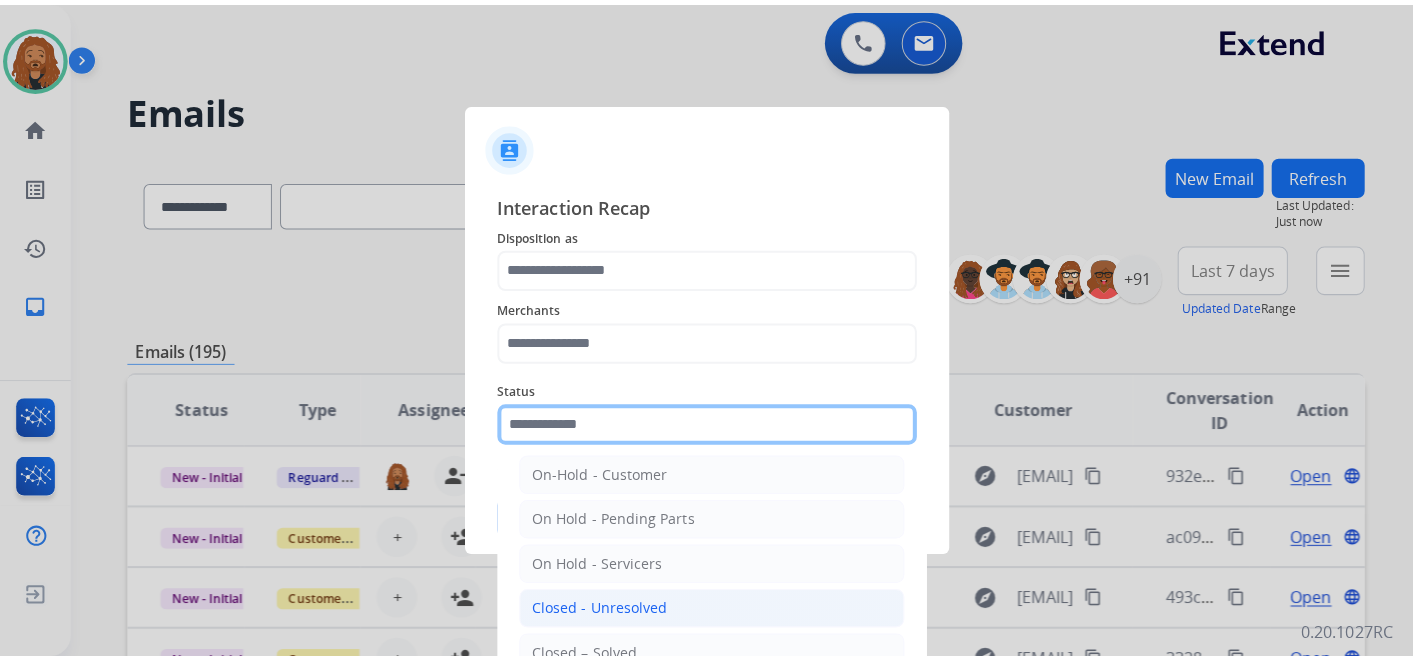 scroll, scrollTop: 114, scrollLeft: 0, axis: vertical 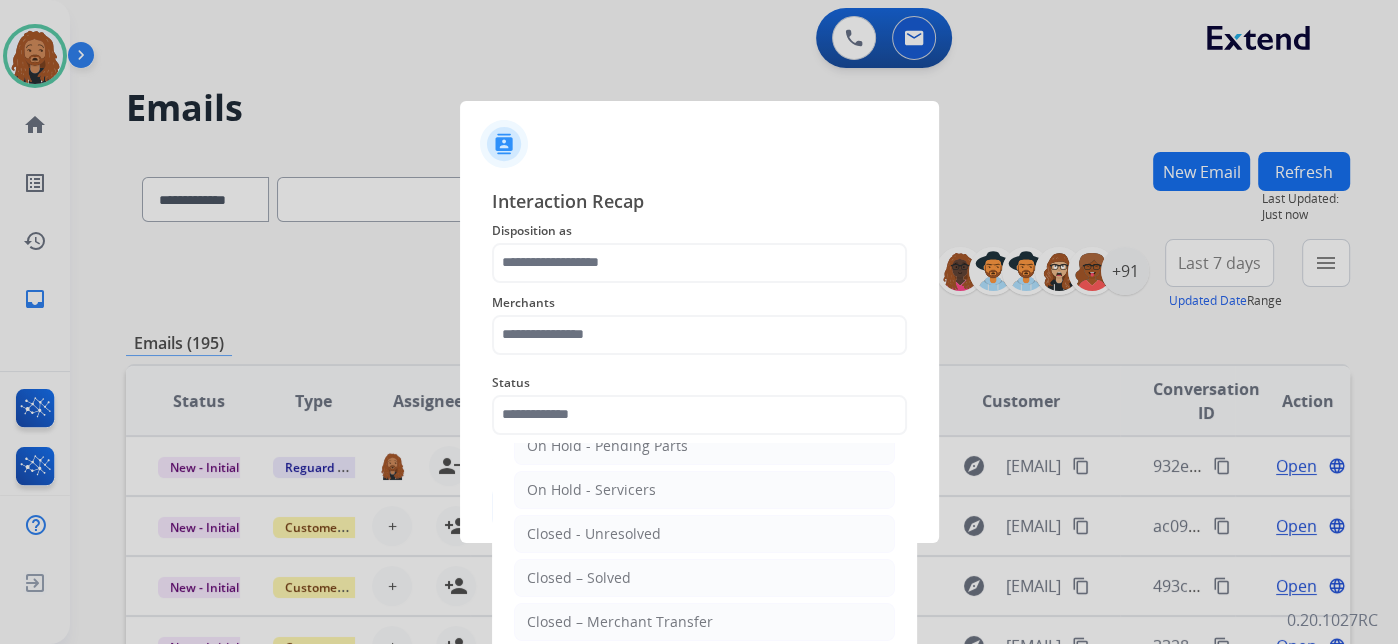 click on "Closed – Solved" 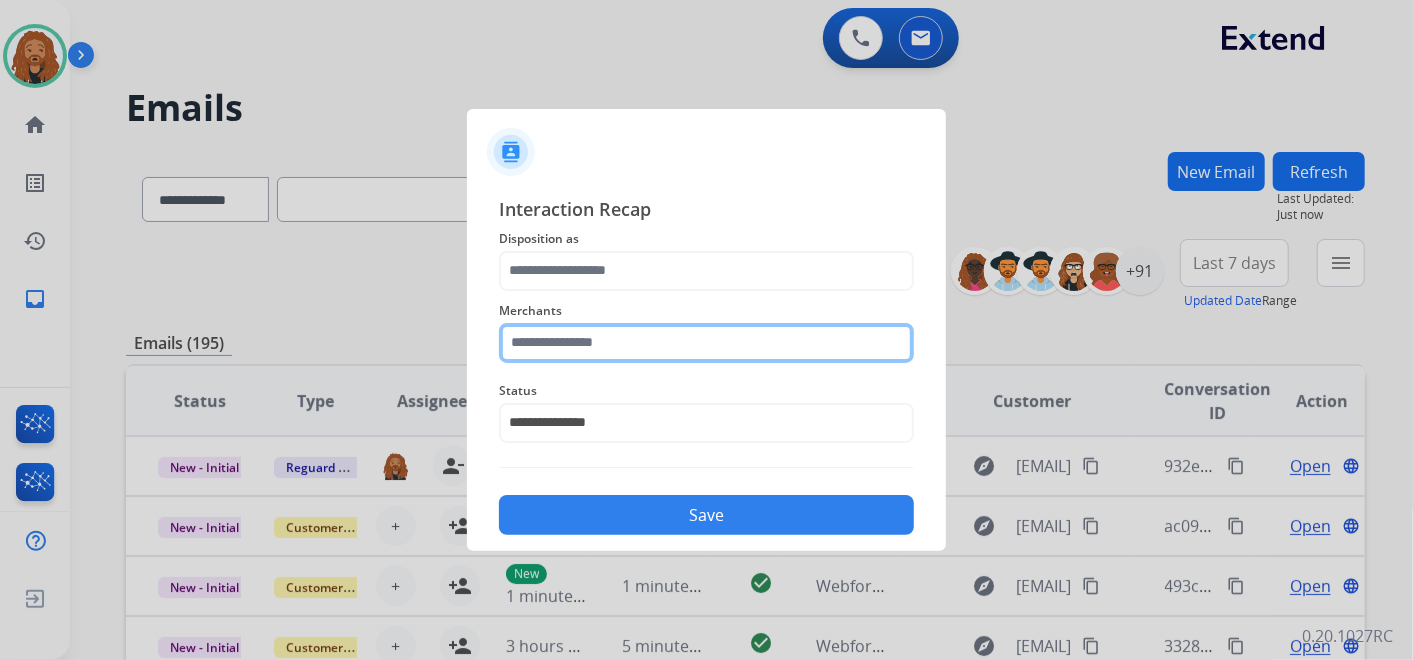 click 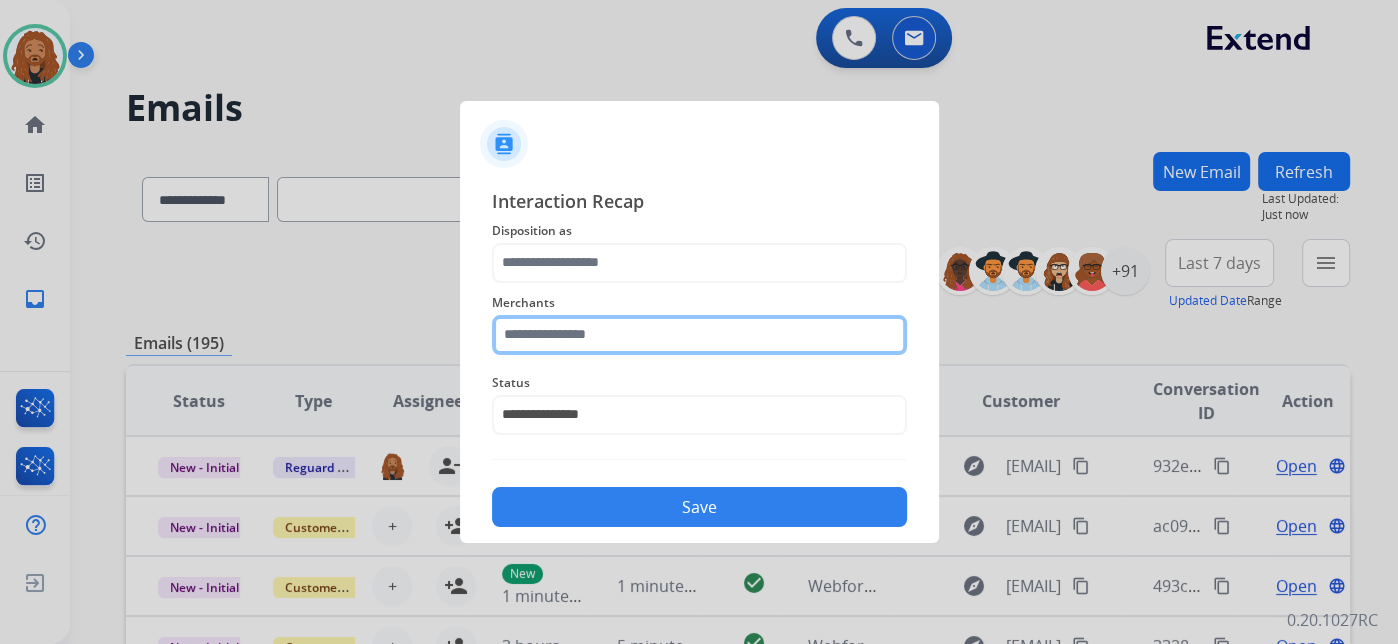click 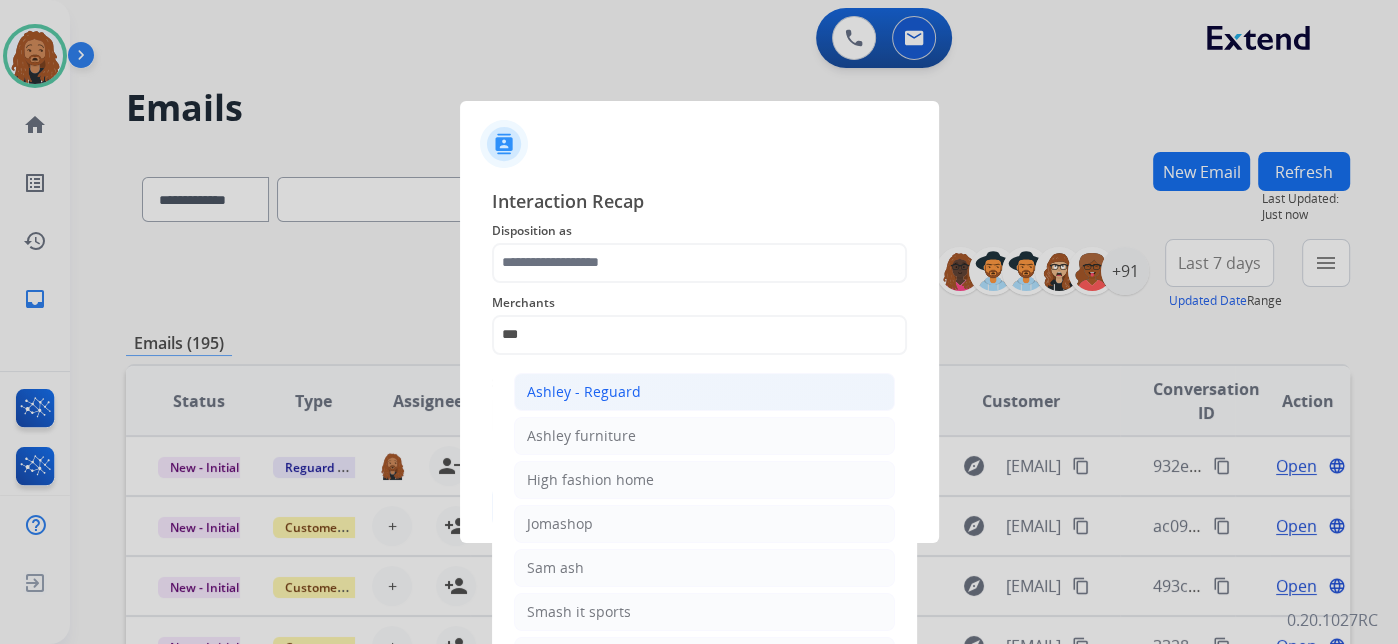 click on "Ashley - Reguard" 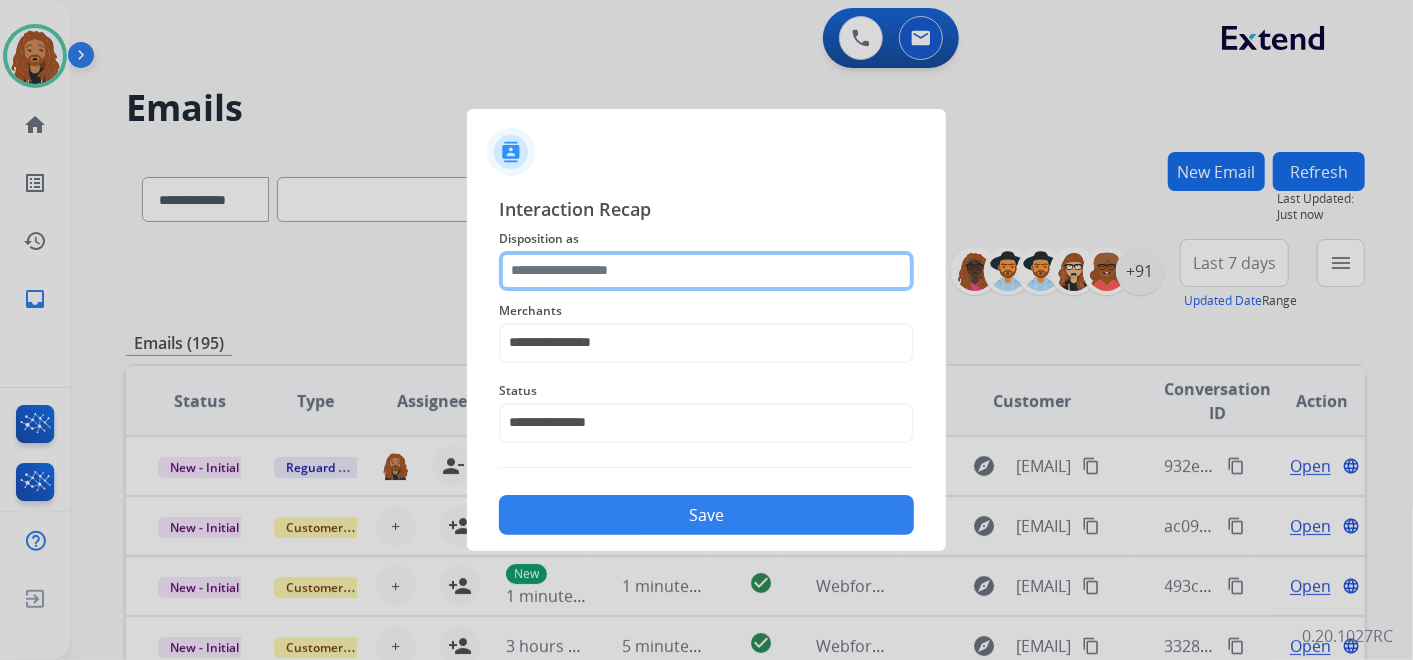 click 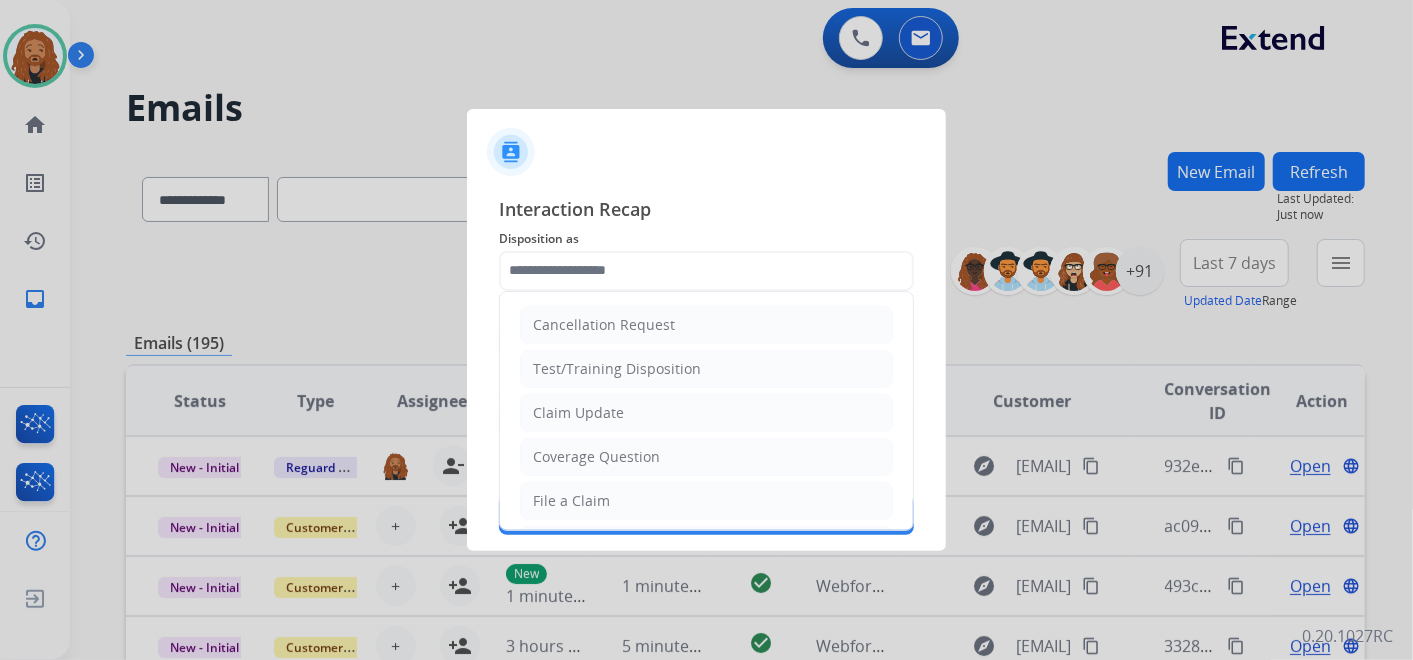 click on "Claim Update" 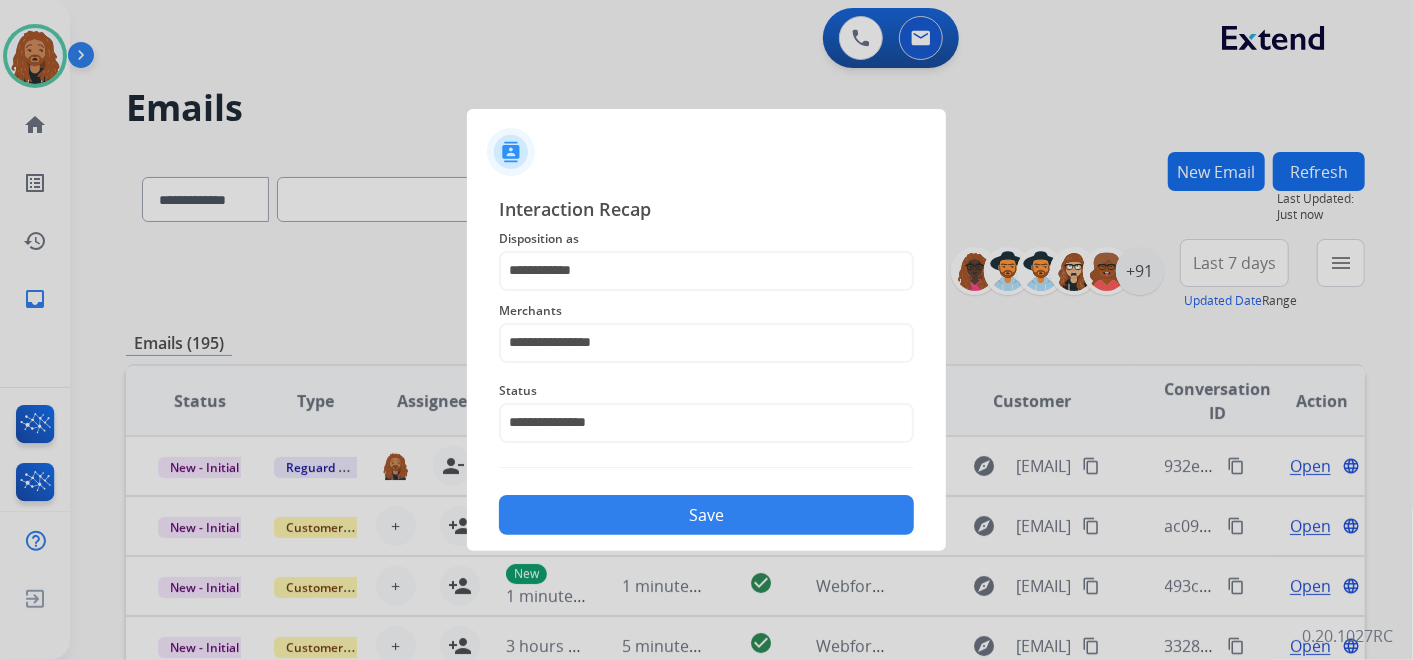click on "**********" 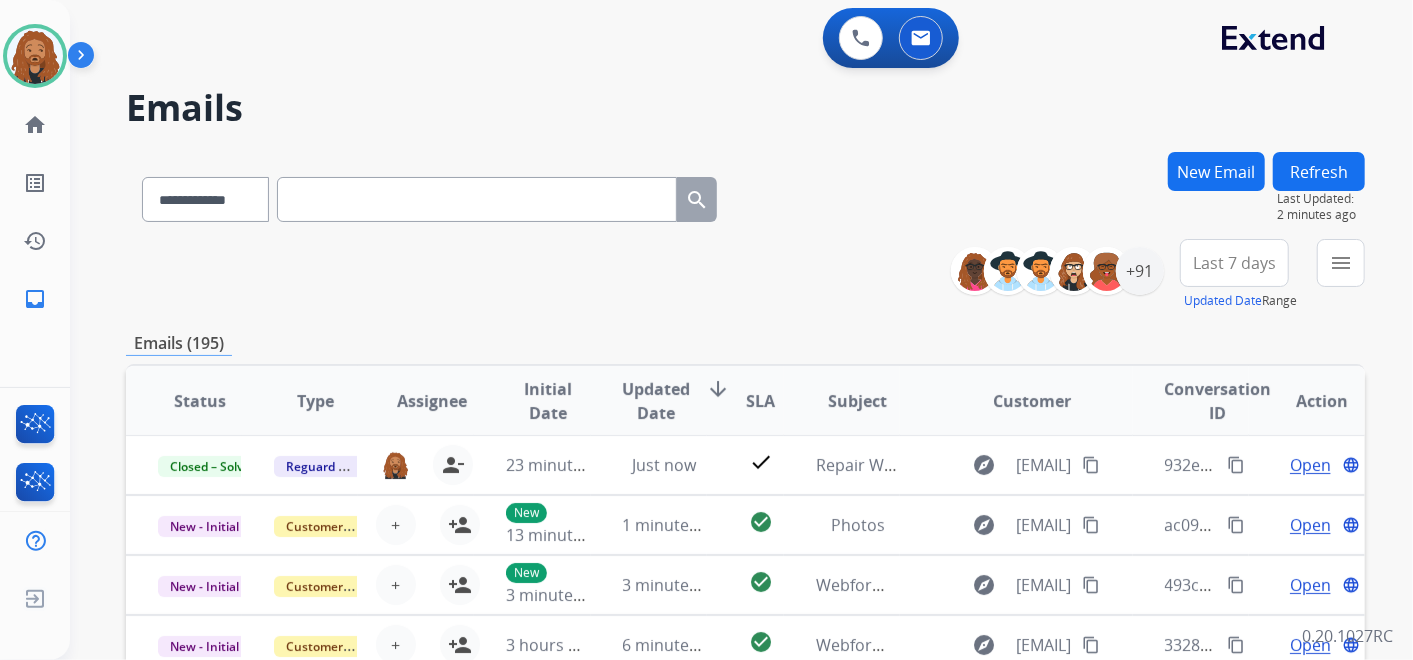 scroll, scrollTop: 0, scrollLeft: 0, axis: both 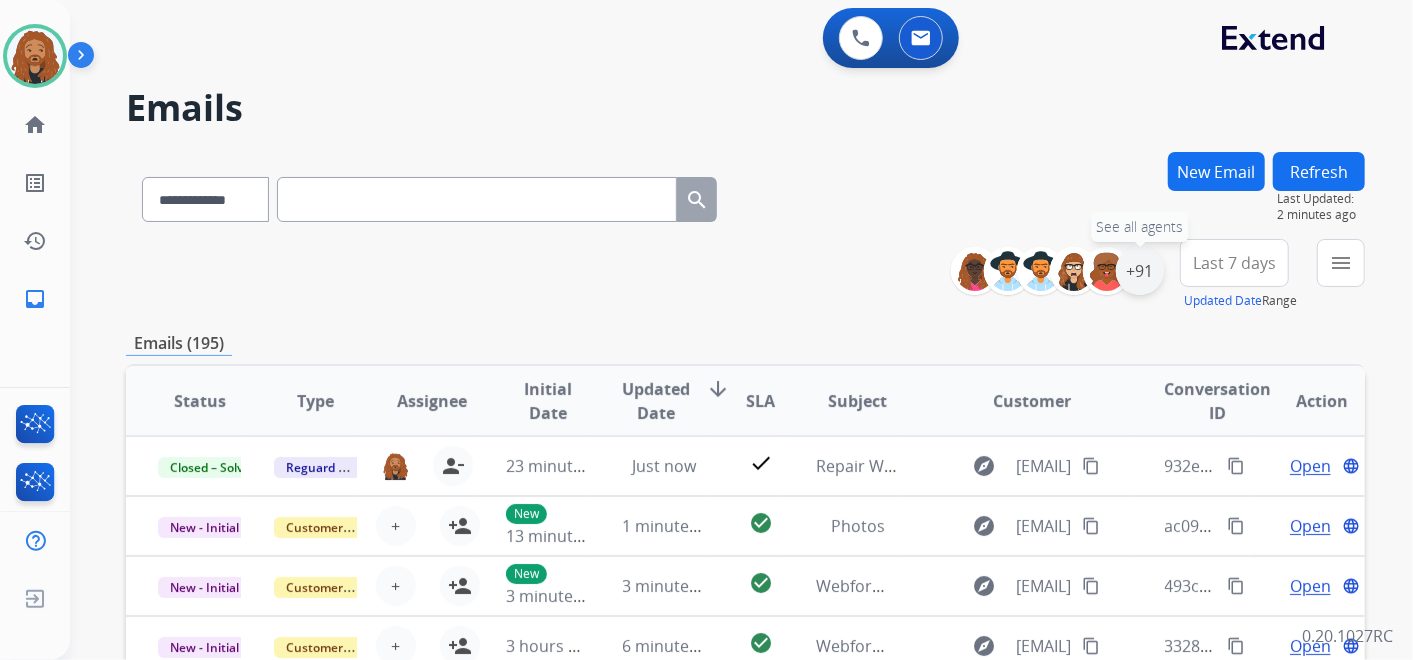 click on "+91" at bounding box center (1140, 271) 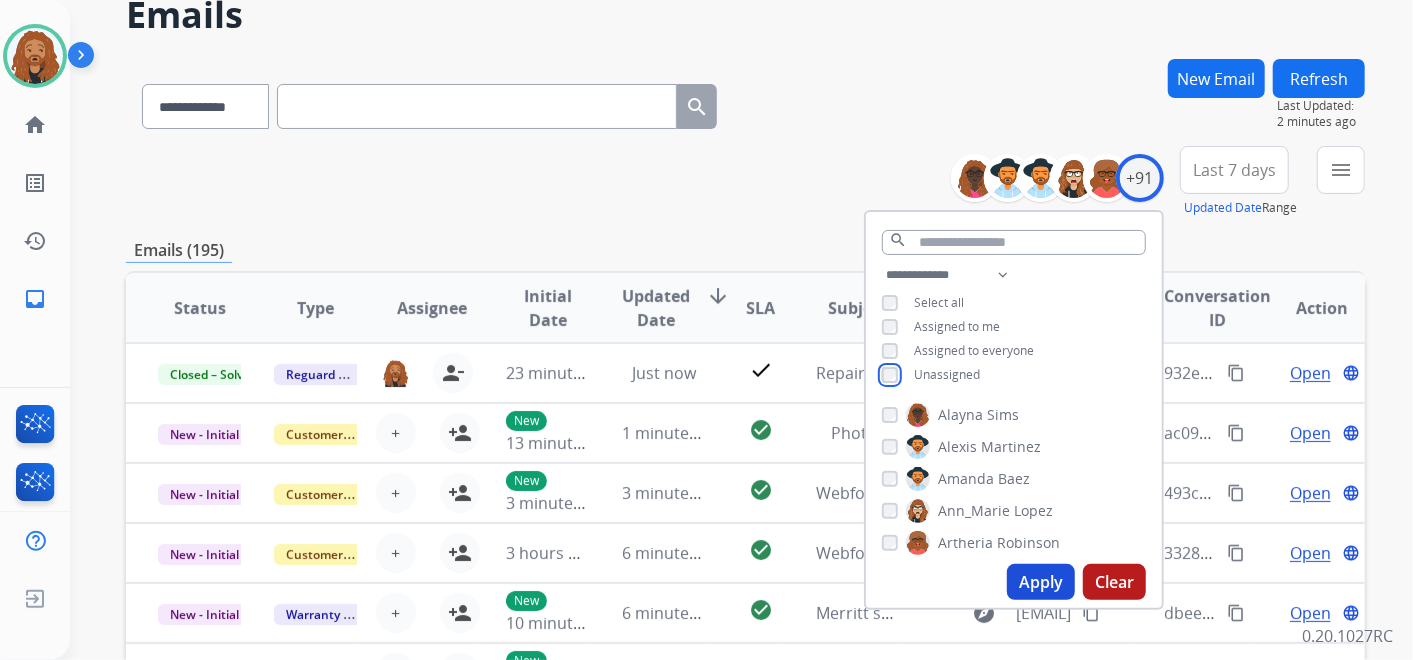 scroll, scrollTop: 222, scrollLeft: 0, axis: vertical 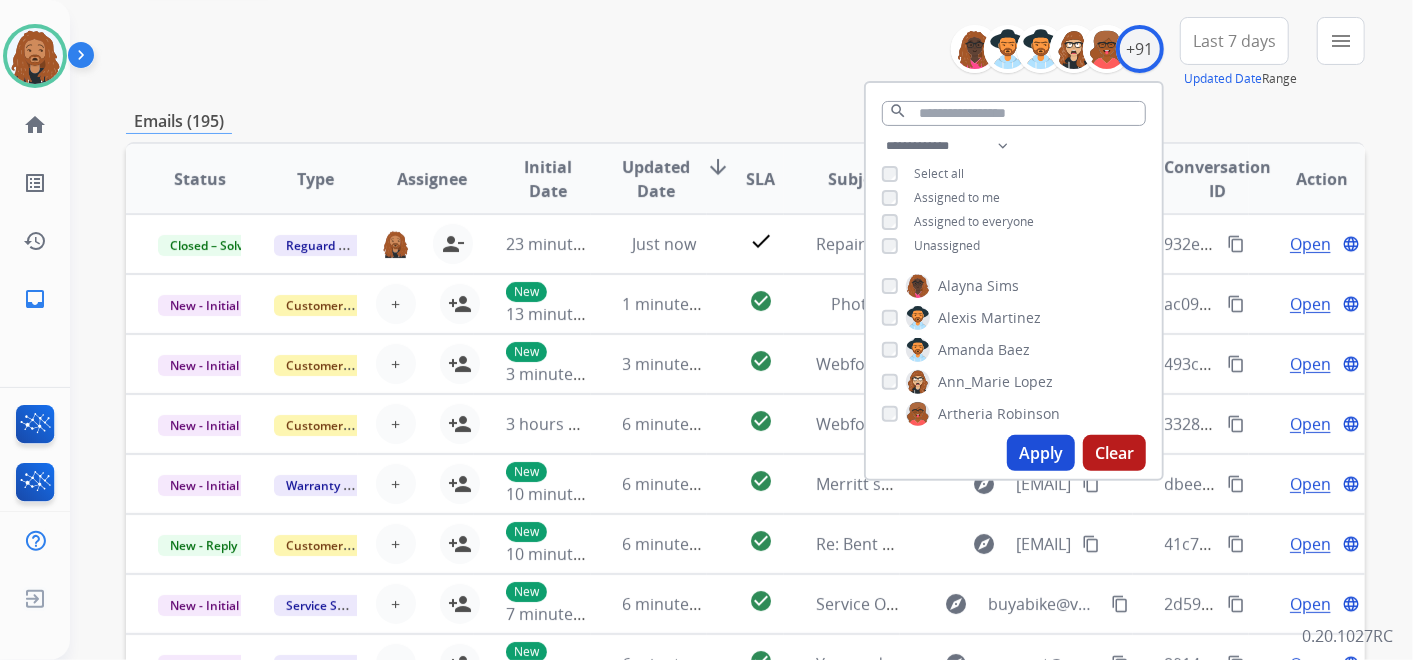 click on "Apply" at bounding box center (1041, 453) 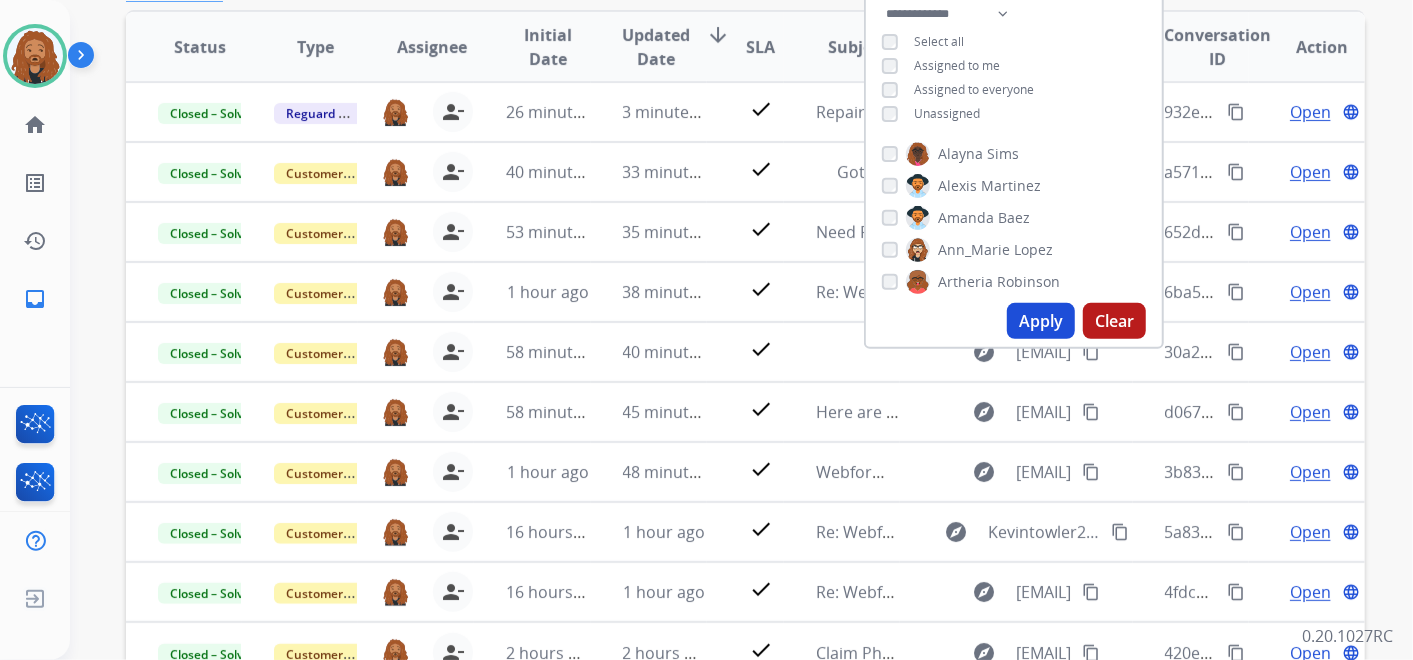 scroll, scrollTop: 111, scrollLeft: 0, axis: vertical 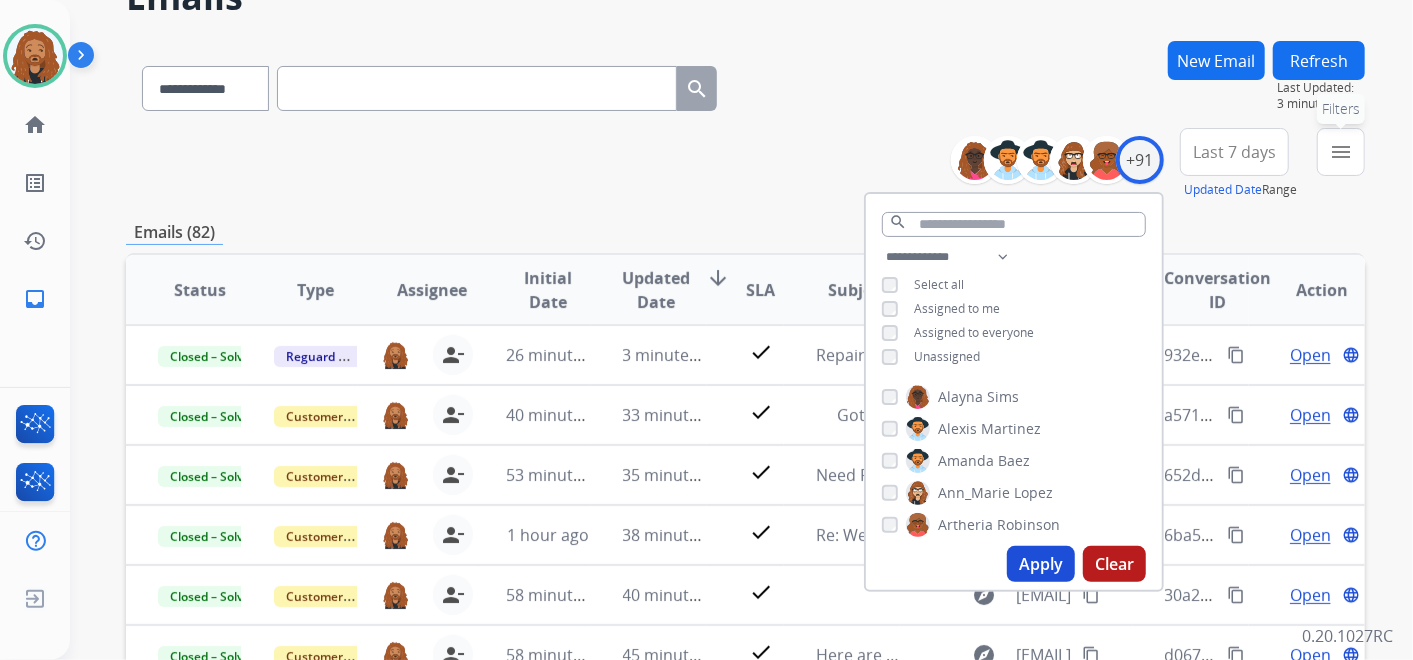 click on "menu  Filters" at bounding box center (1341, 152) 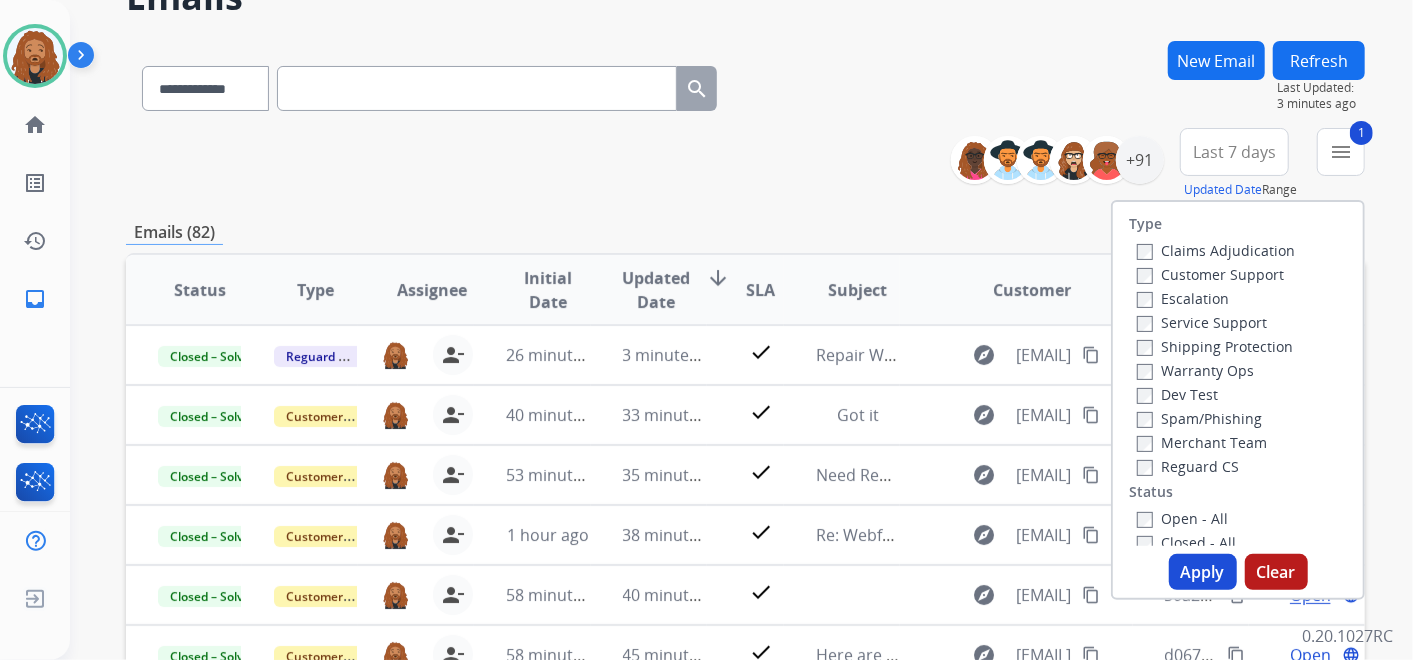 click on "Apply" at bounding box center (1203, 572) 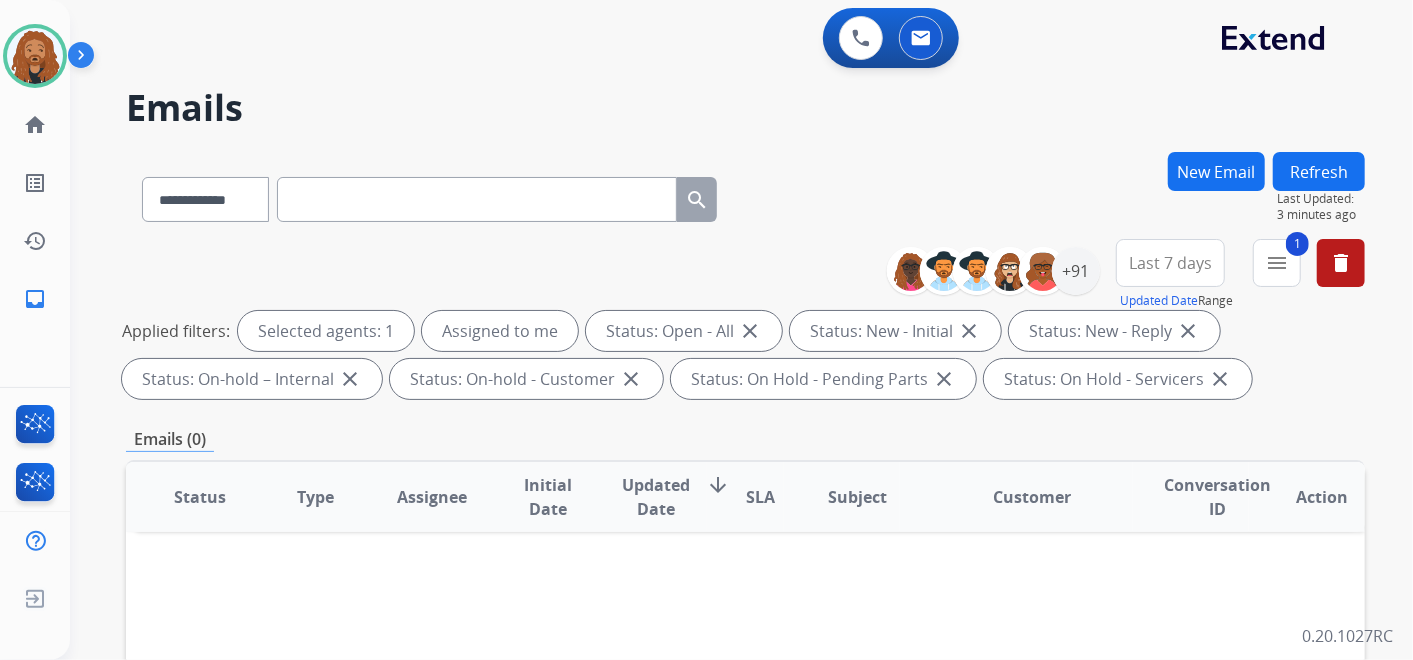 click on "Last 7 days" at bounding box center [1170, 263] 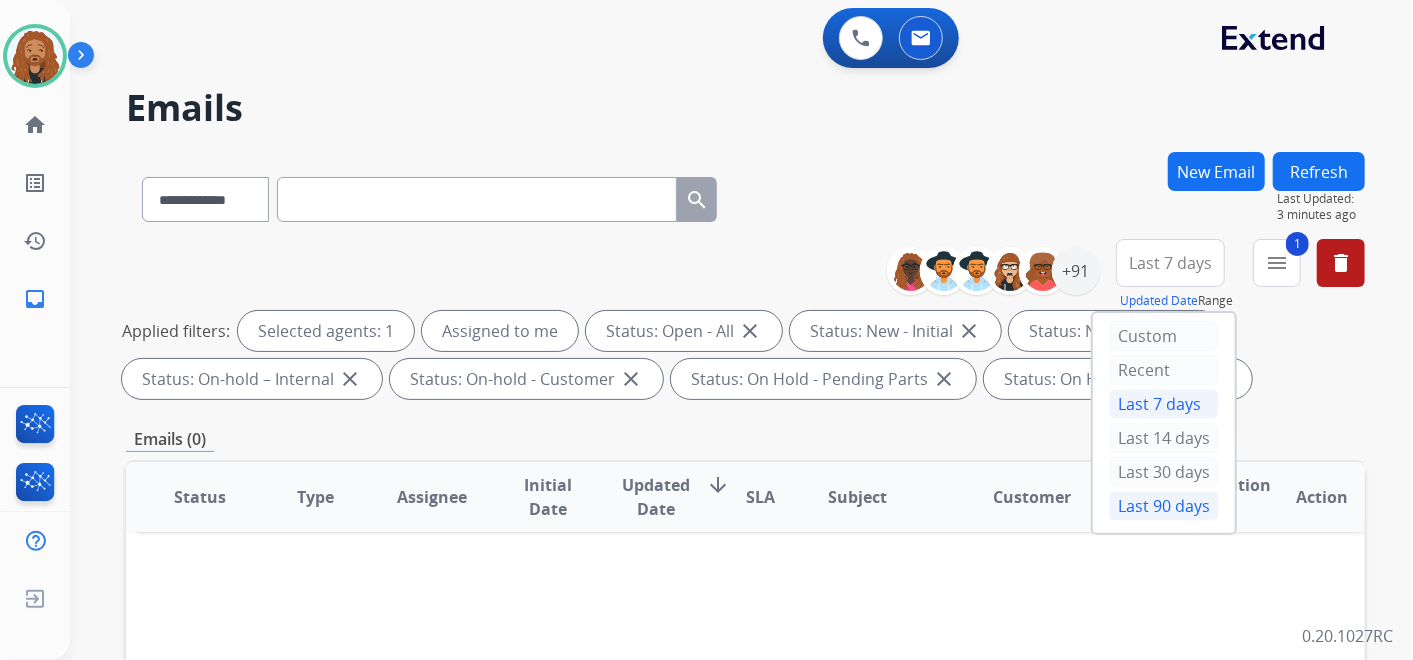 click on "Last 90 days" at bounding box center (1164, 506) 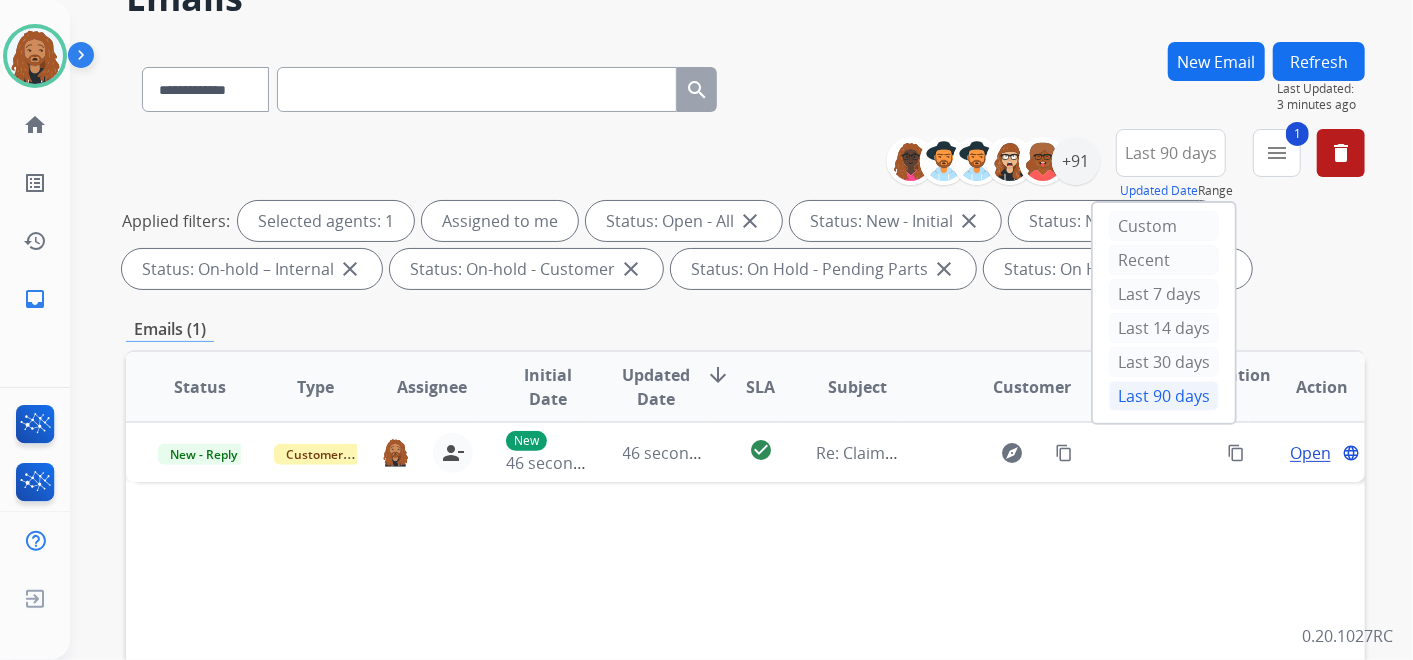 scroll, scrollTop: 333, scrollLeft: 0, axis: vertical 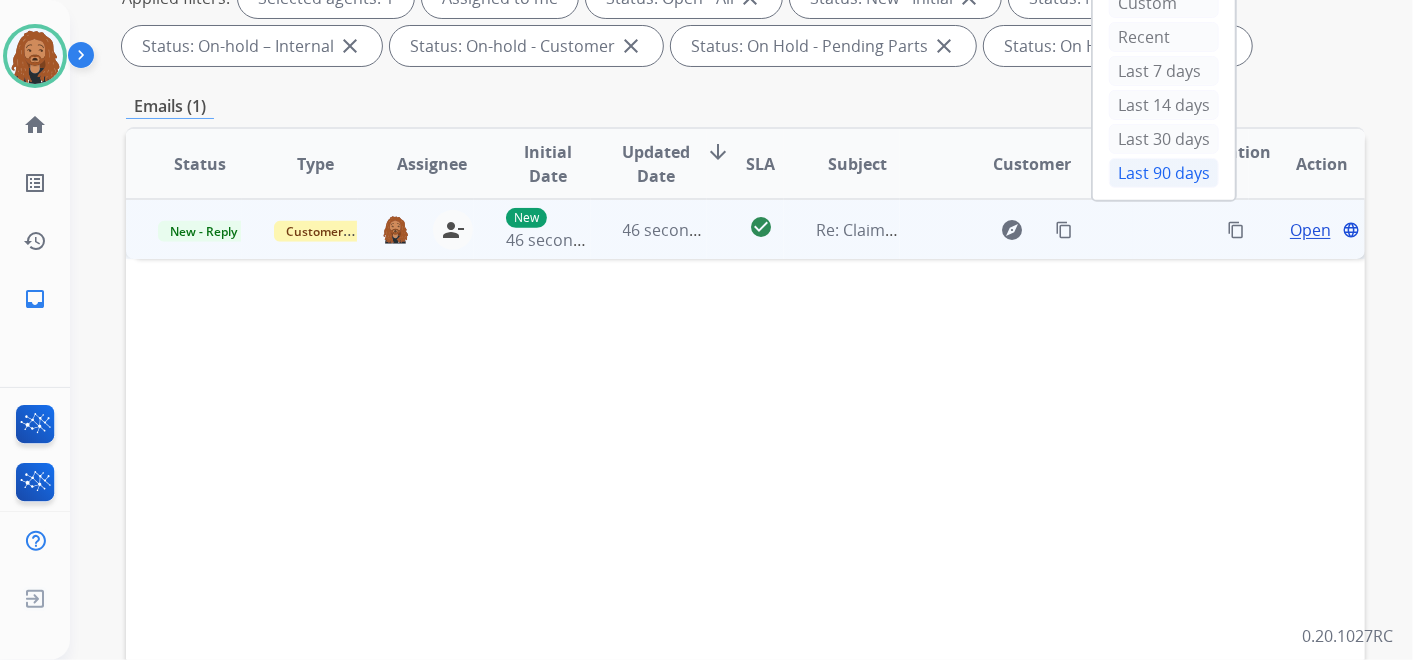 click on "explore content_copy" at bounding box center (1016, 229) 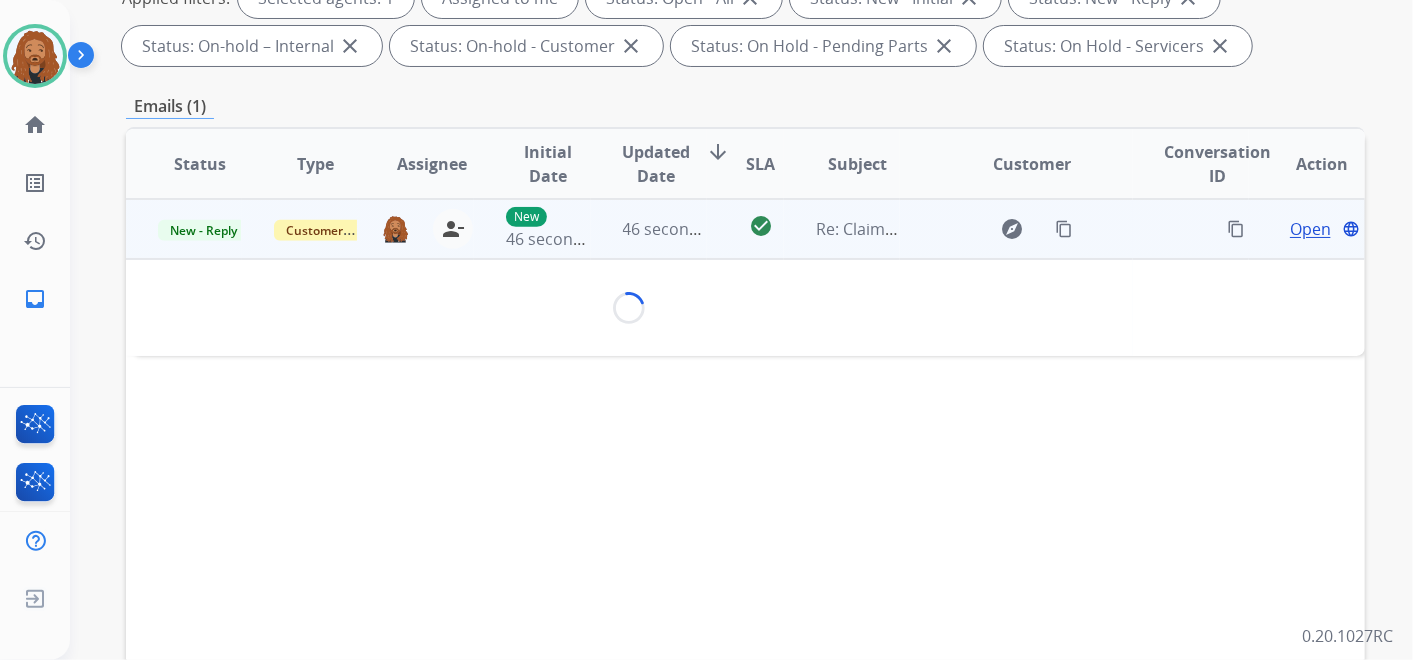 click on "Open" at bounding box center (1310, 229) 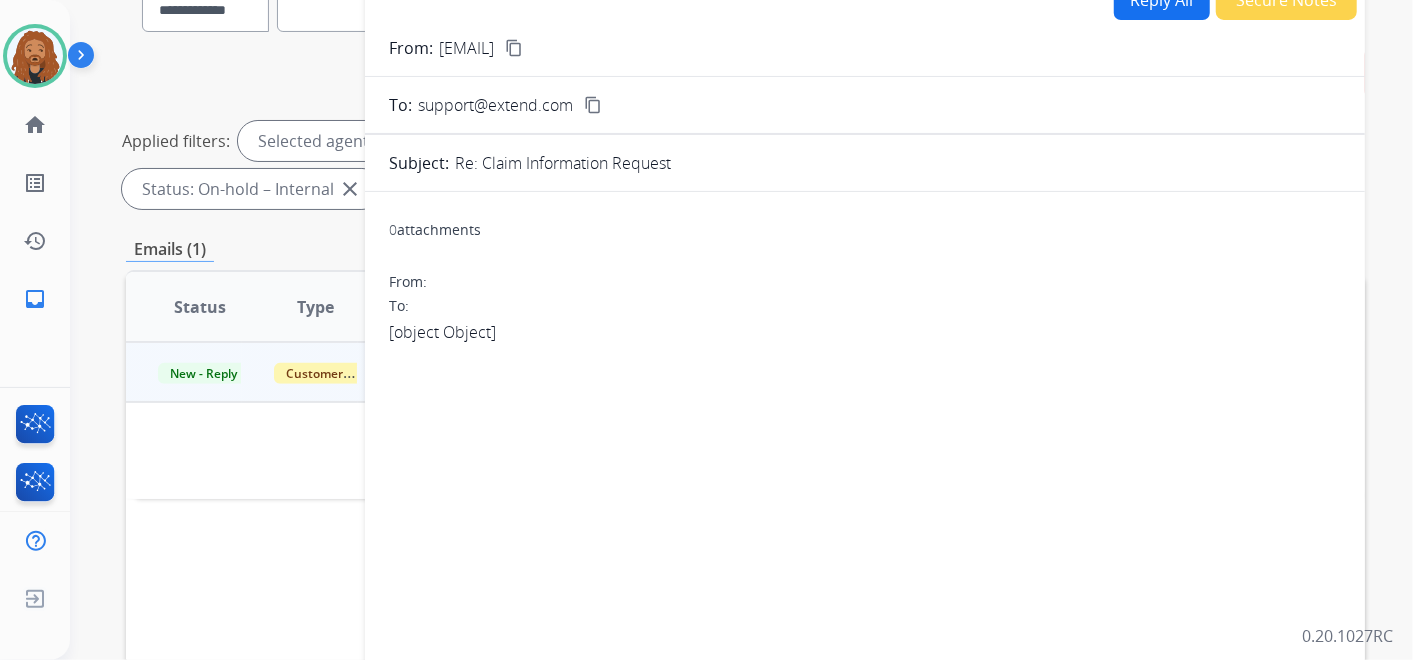 scroll, scrollTop: 111, scrollLeft: 0, axis: vertical 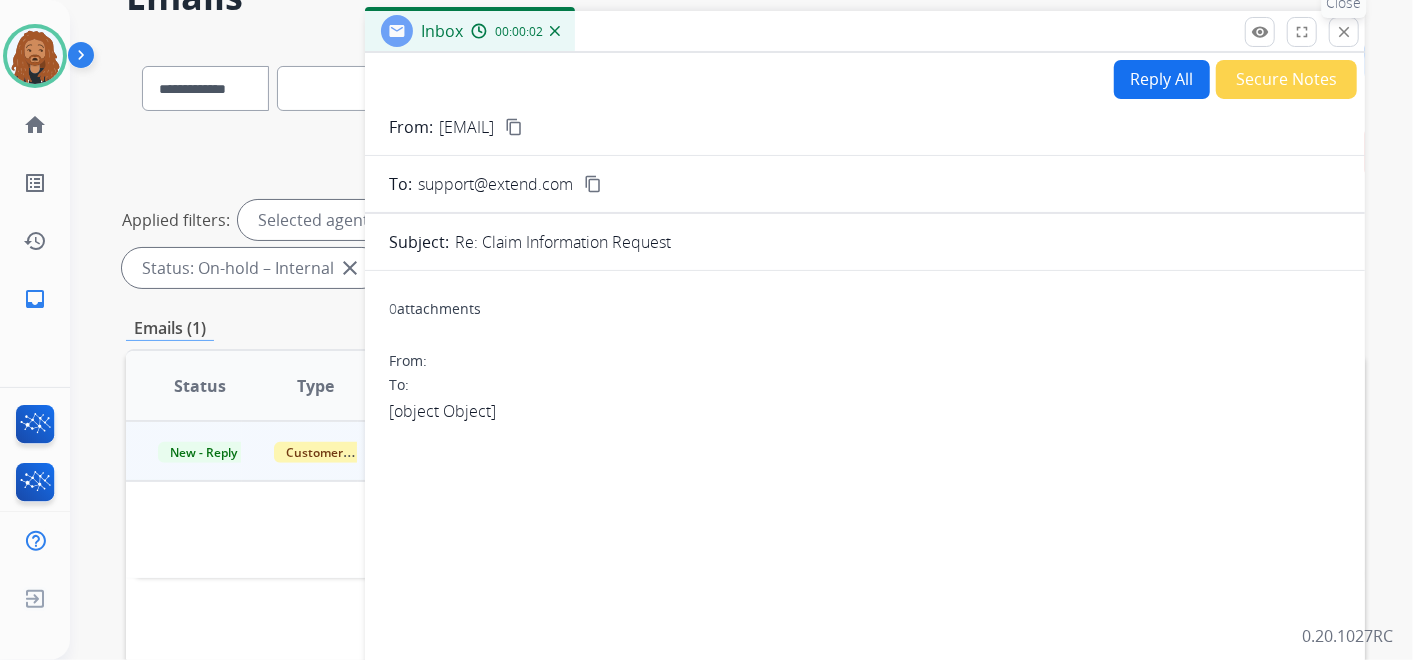 click on "close" at bounding box center [1344, 32] 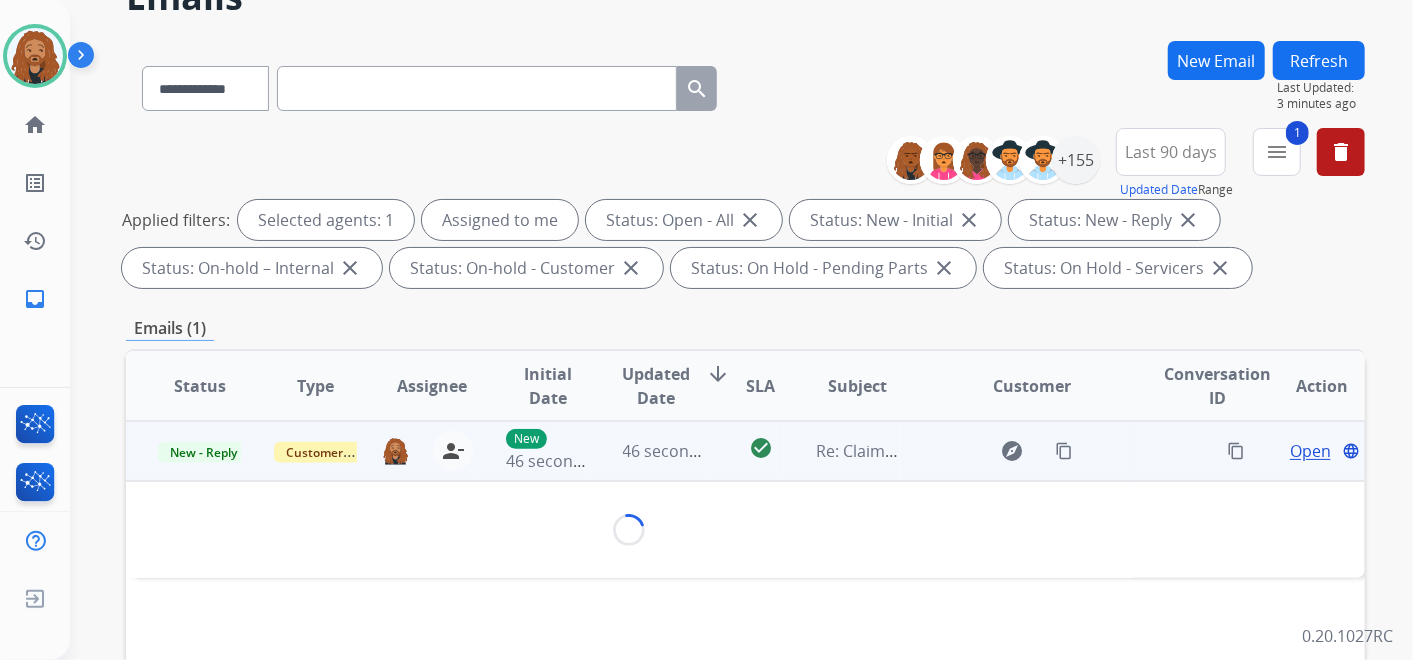 click on "Open" at bounding box center (1310, 451) 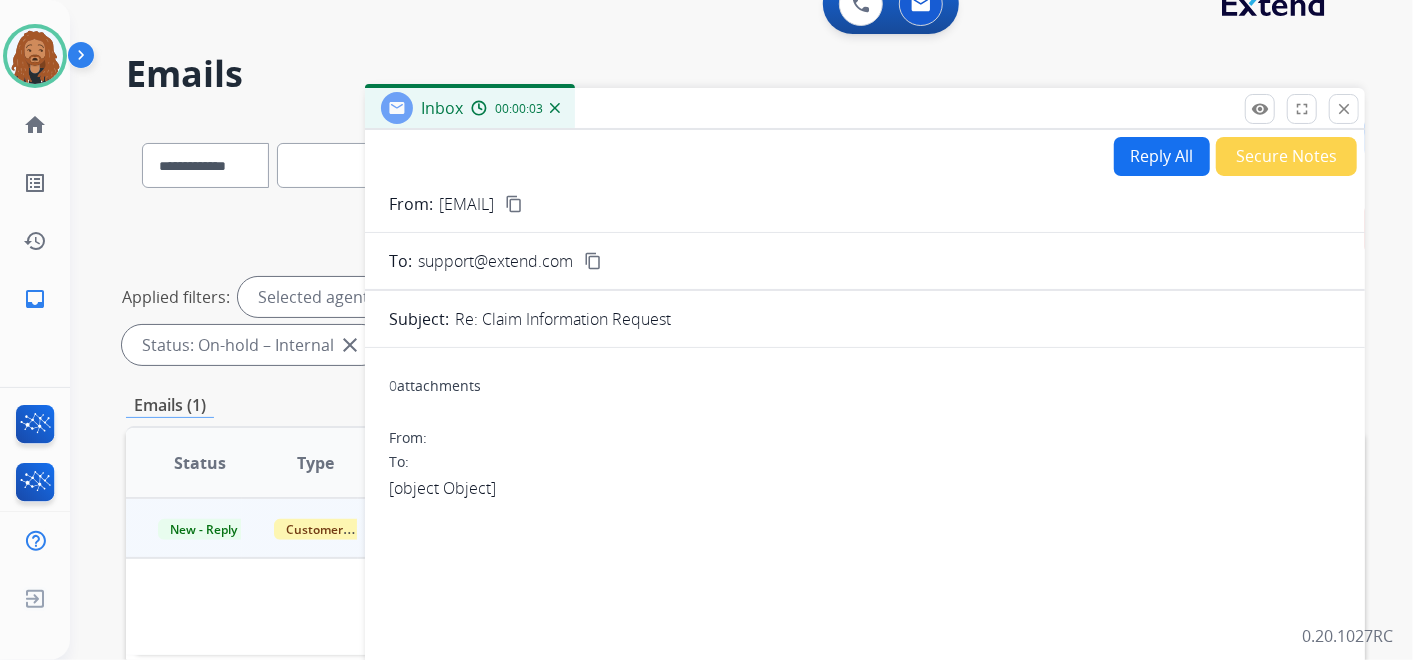 scroll, scrollTop: 0, scrollLeft: 0, axis: both 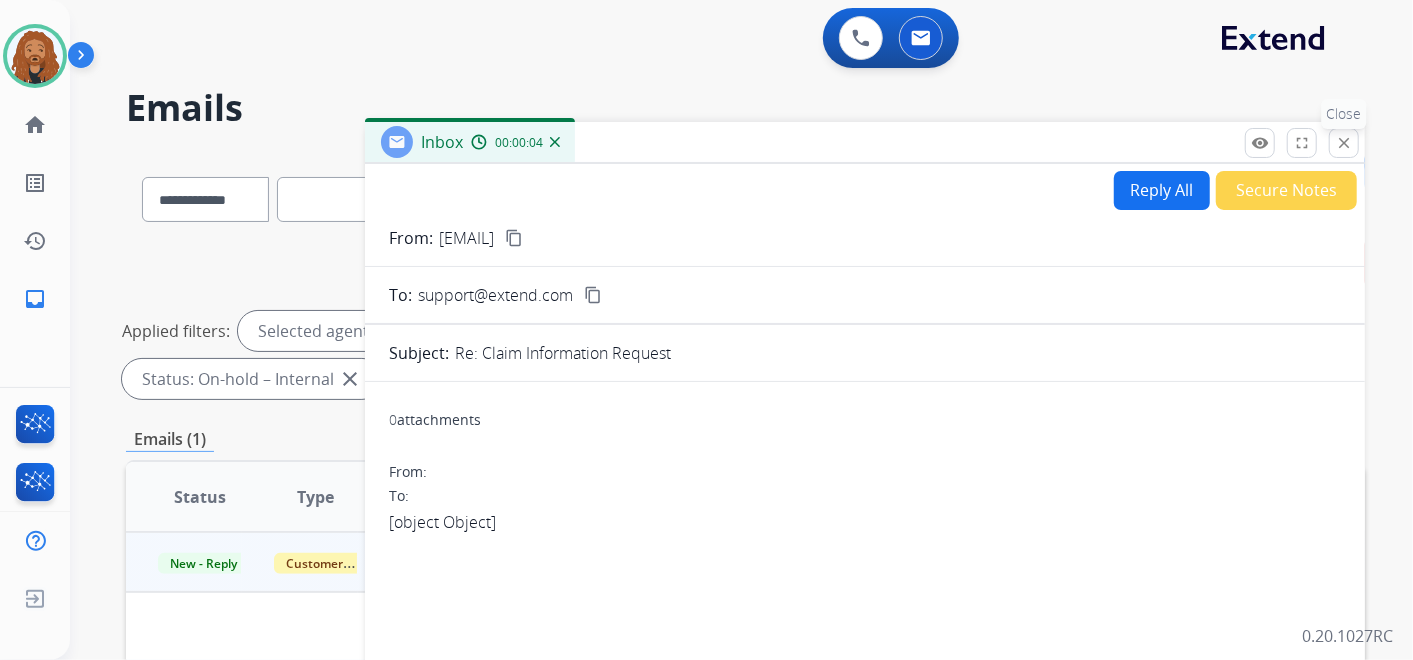 click on "close Close" at bounding box center (1344, 143) 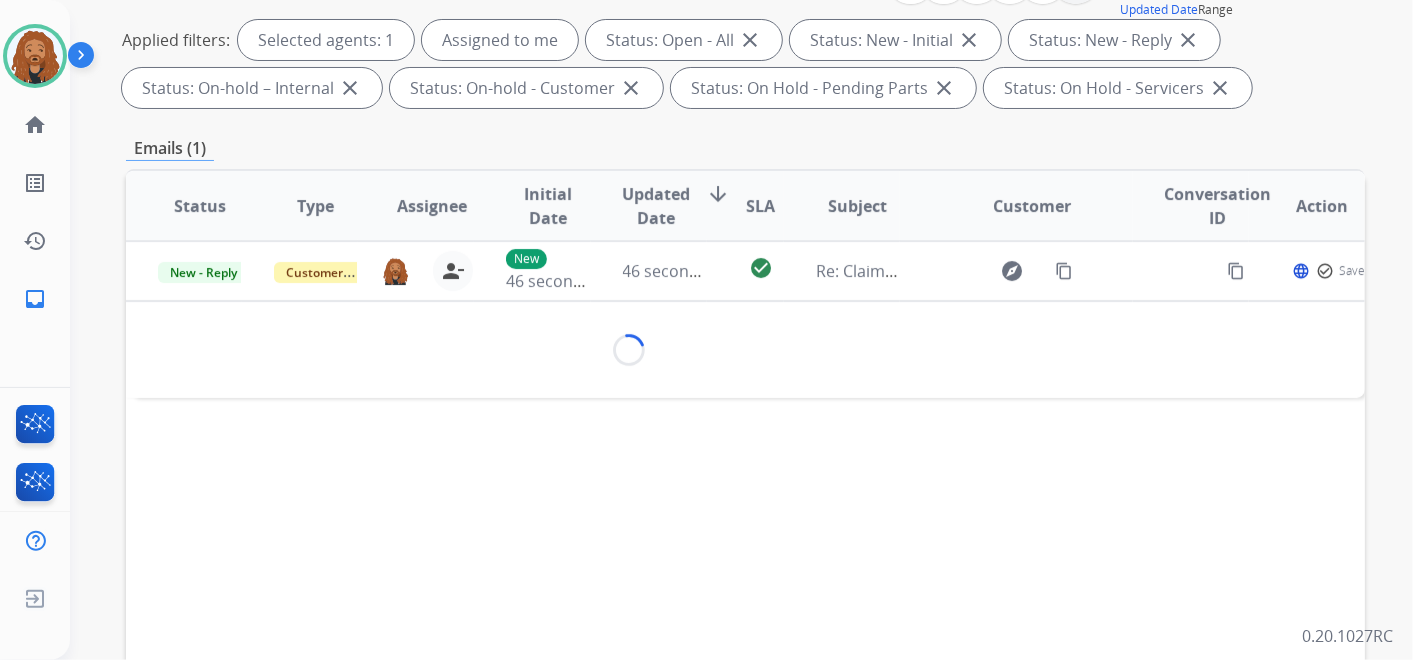 scroll, scrollTop: 333, scrollLeft: 0, axis: vertical 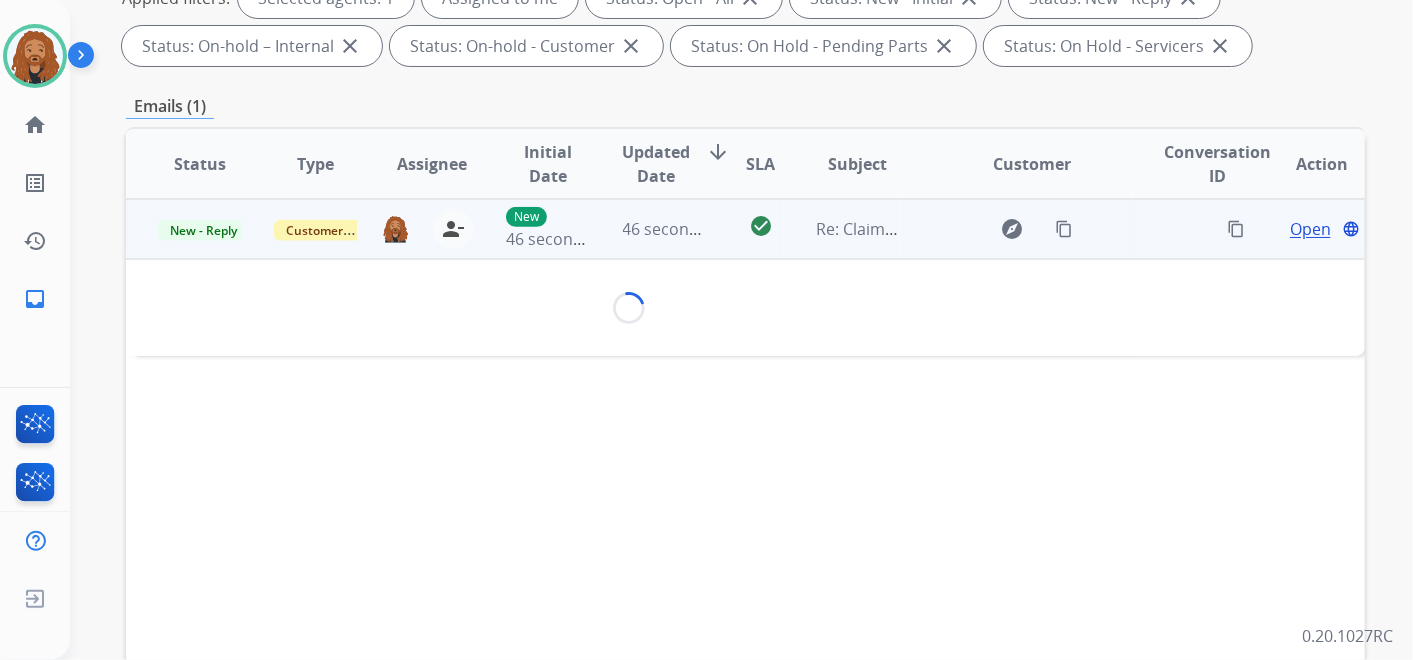 click on "Open" at bounding box center [1310, 229] 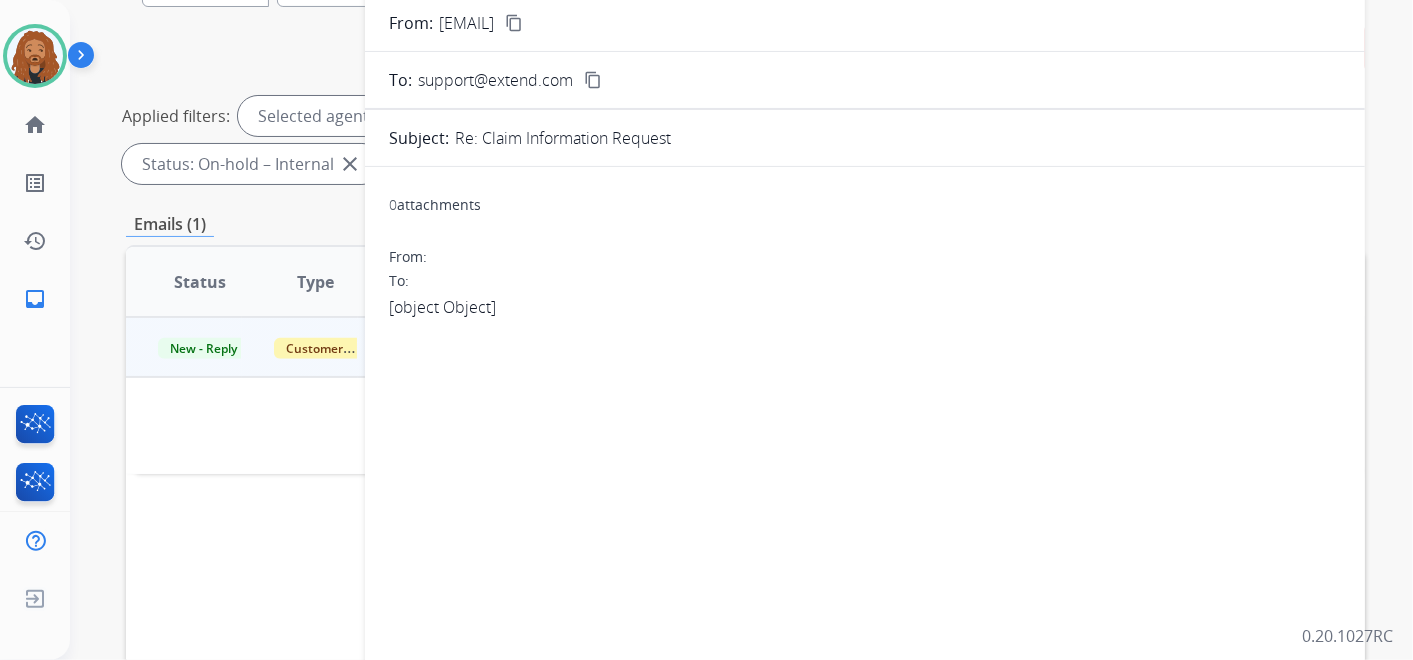 scroll, scrollTop: 111, scrollLeft: 0, axis: vertical 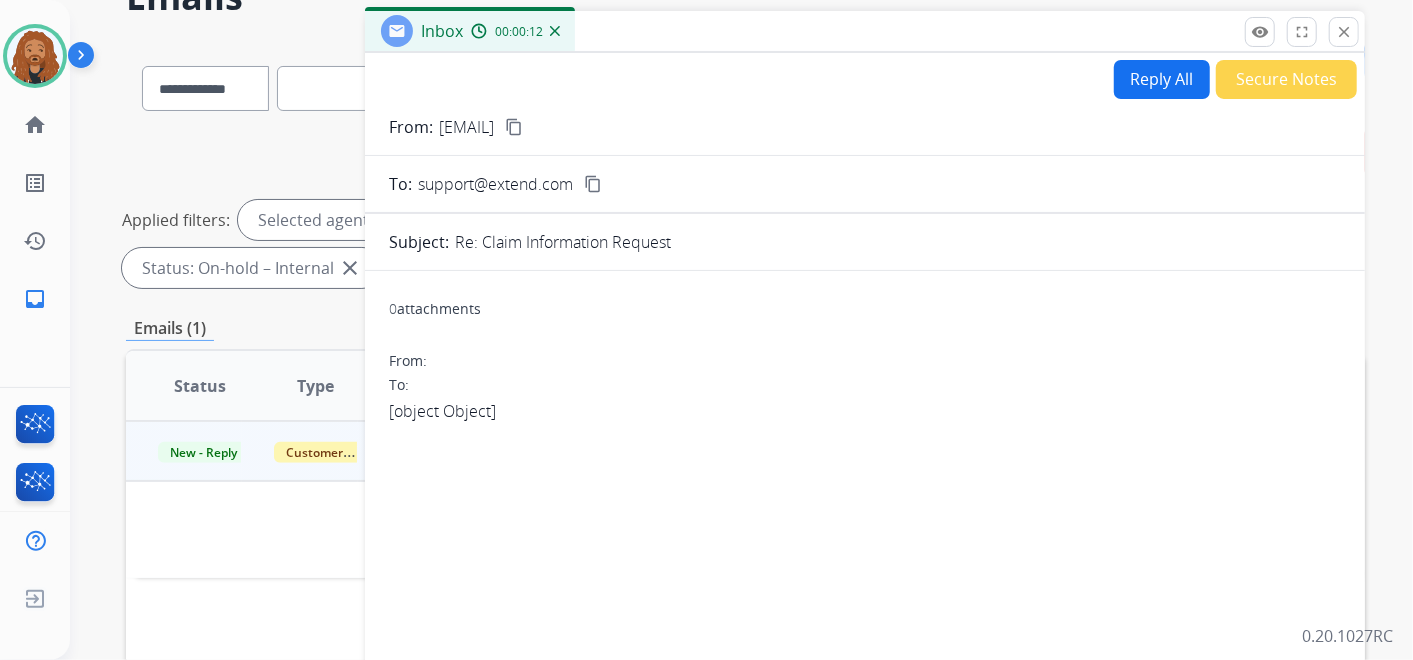 click on "Reply All" at bounding box center (1162, 79) 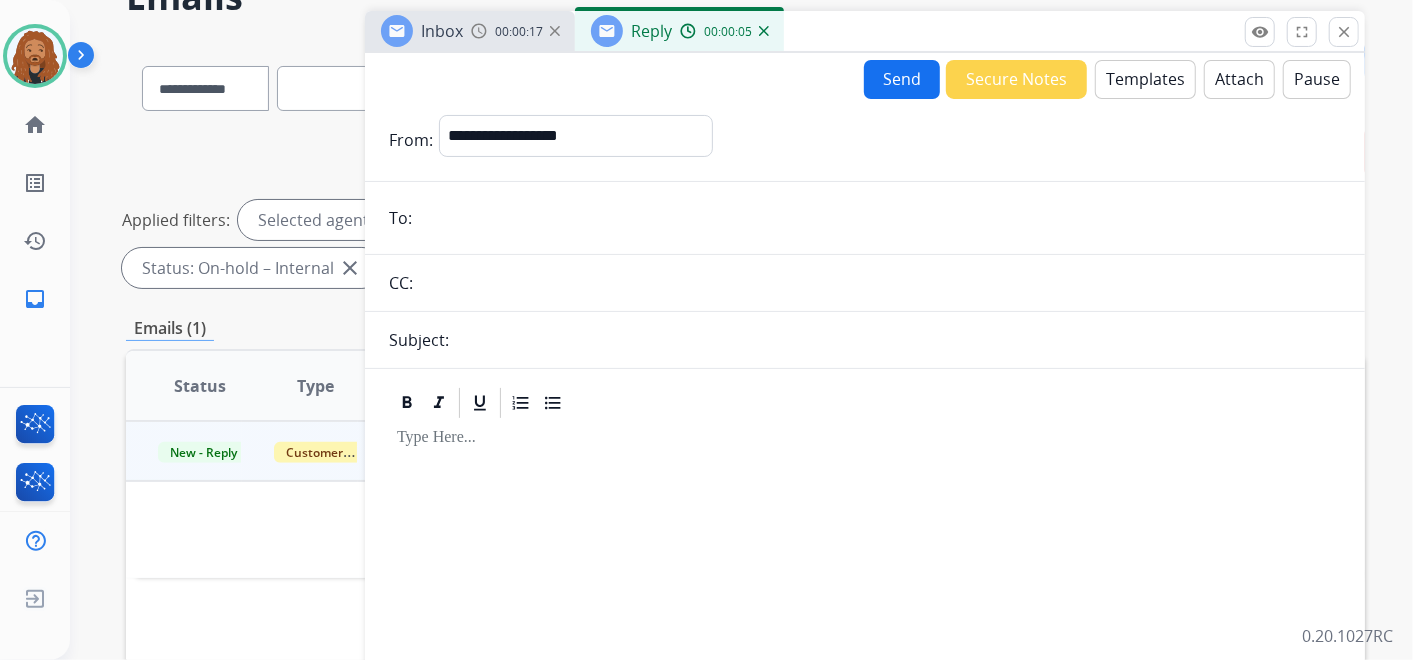 click at bounding box center [764, 31] 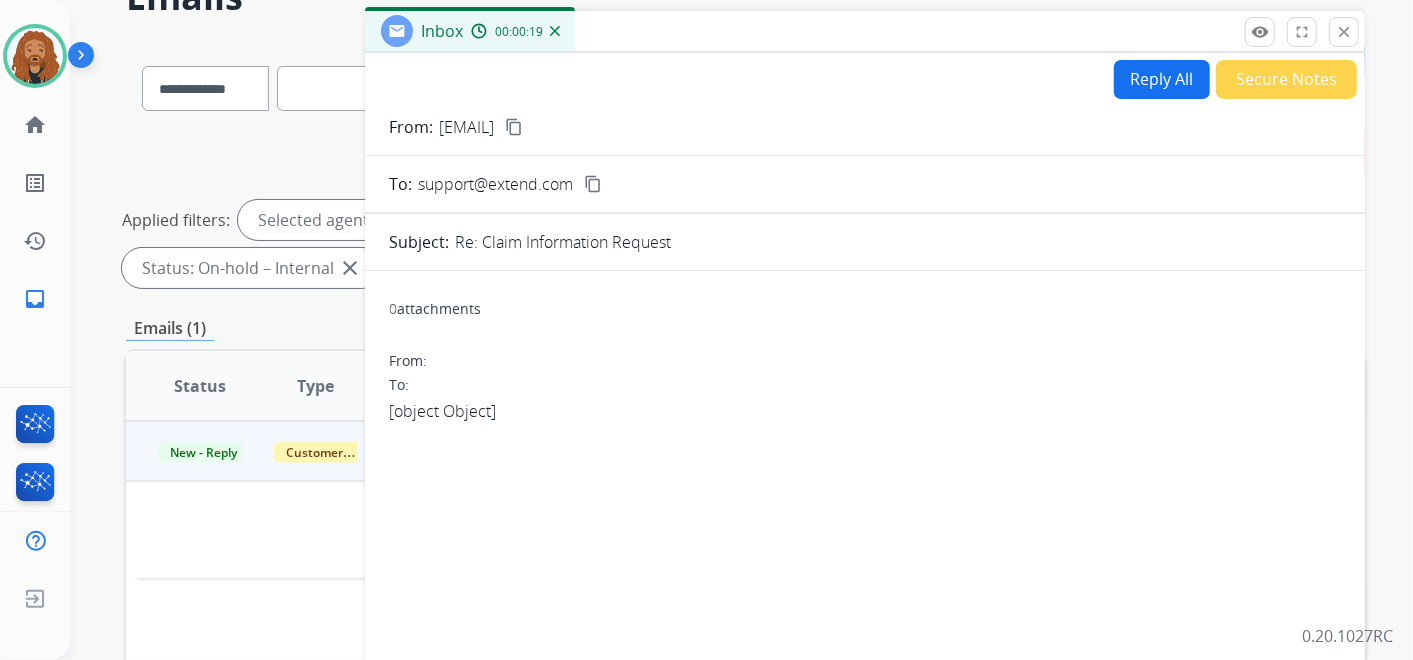 click on "Reply All" at bounding box center [1162, 79] 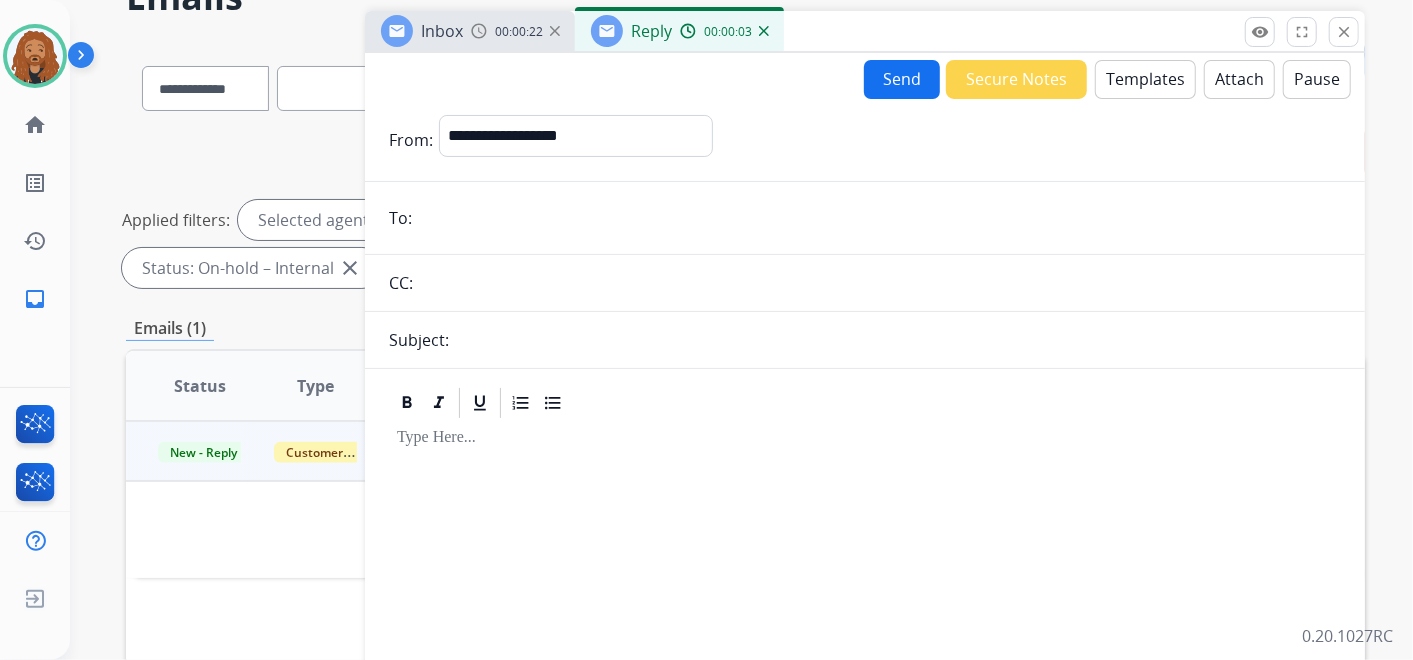 click at bounding box center (764, 31) 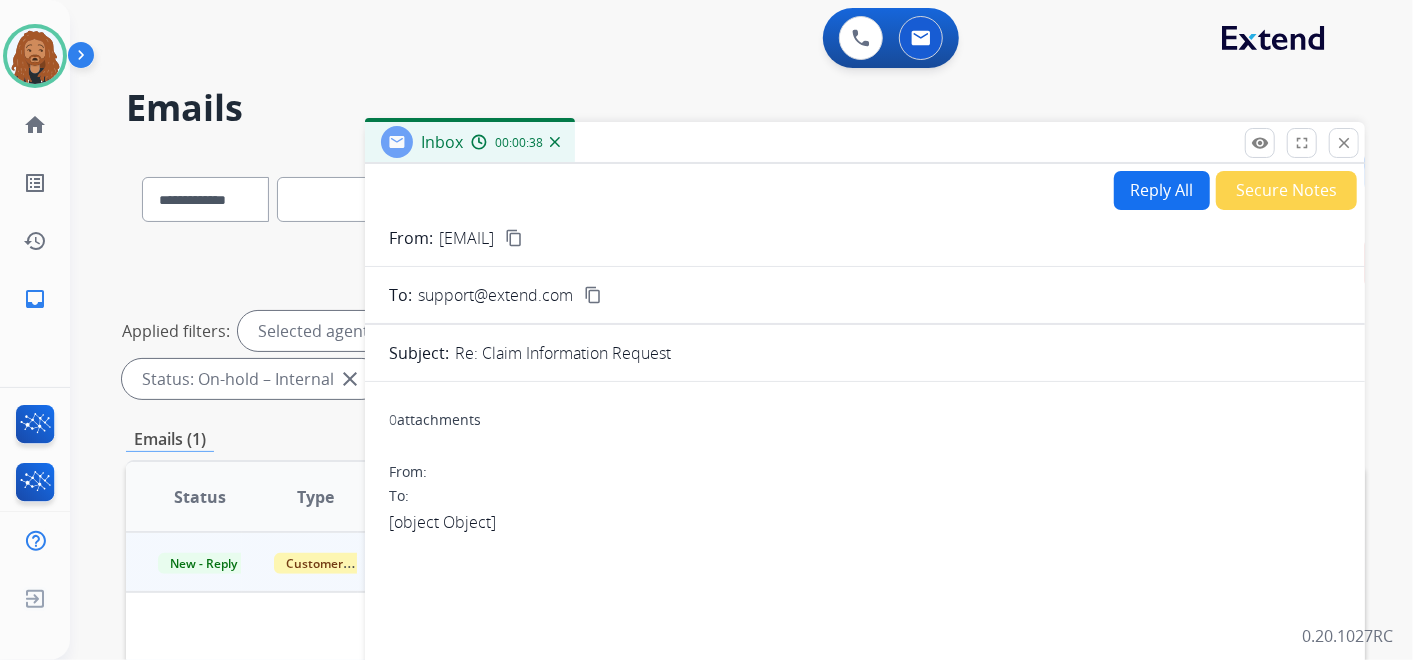 scroll, scrollTop: 111, scrollLeft: 0, axis: vertical 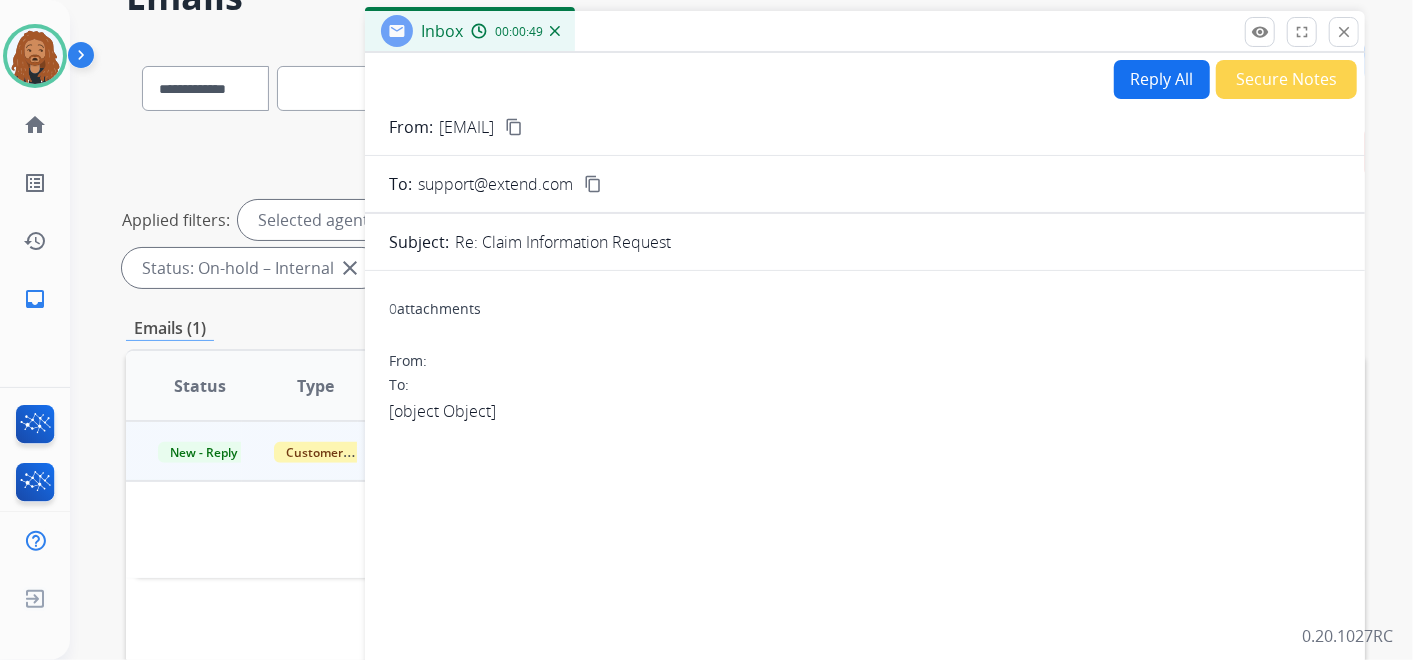 click on "From:     To:  [object Object]" at bounding box center (865, 387) 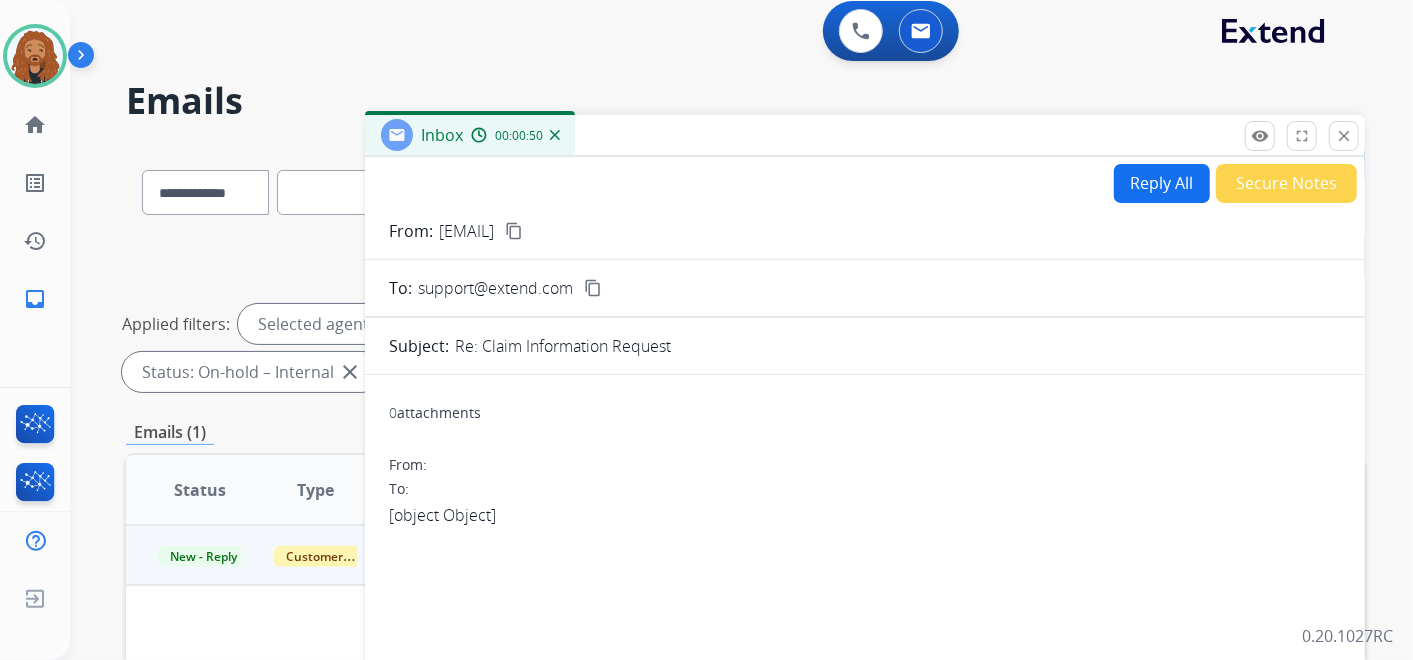 scroll, scrollTop: 0, scrollLeft: 0, axis: both 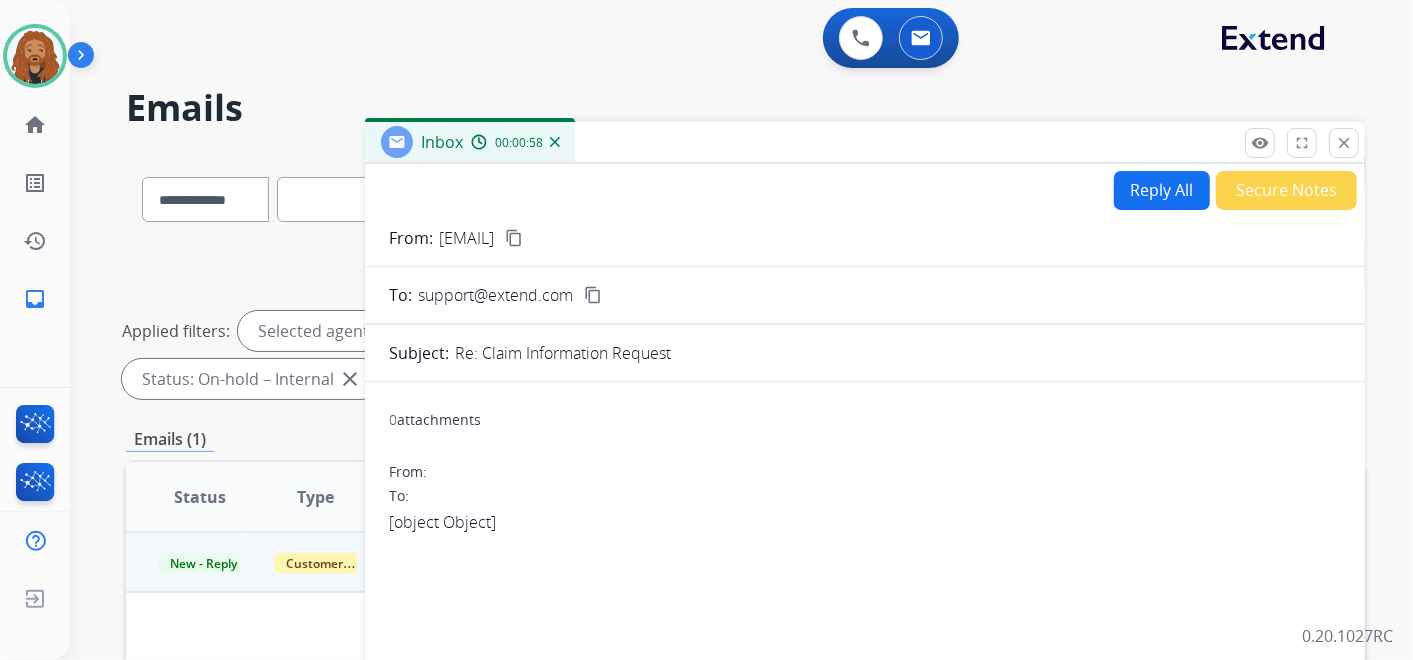 click on "Reply All" at bounding box center (1162, 190) 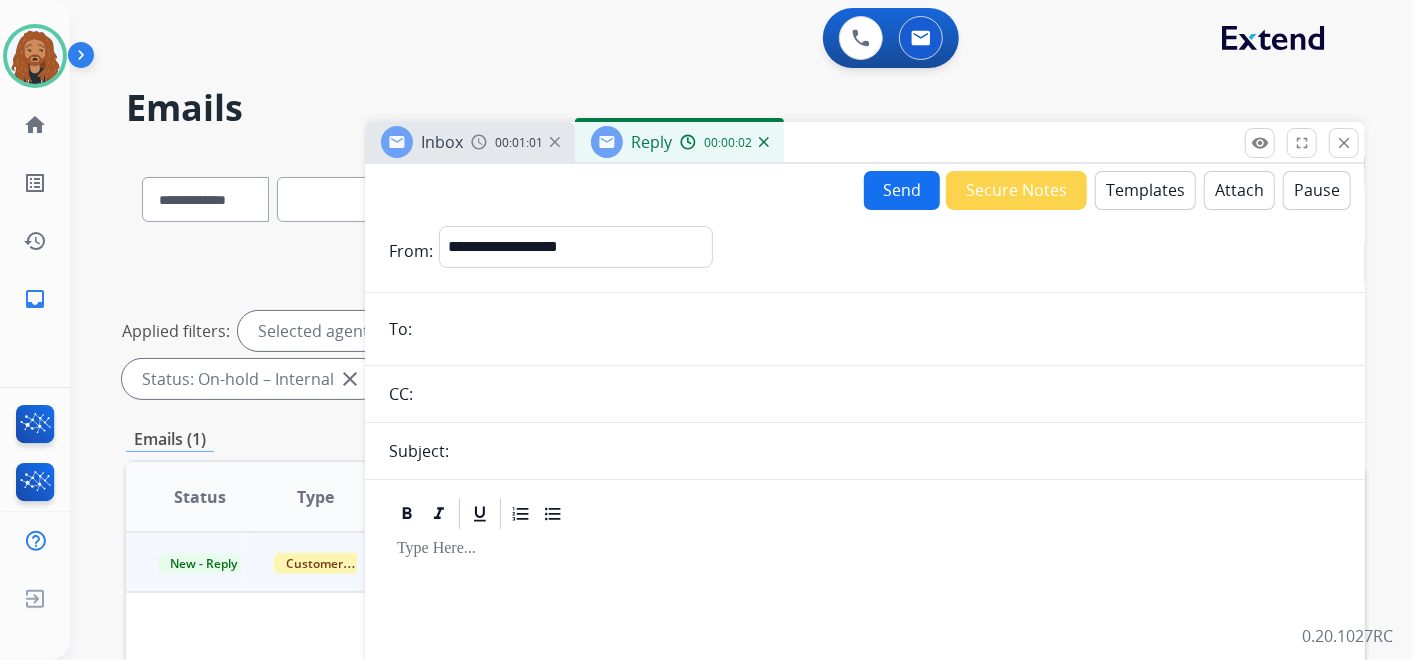 click on "Templates" at bounding box center [1145, 190] 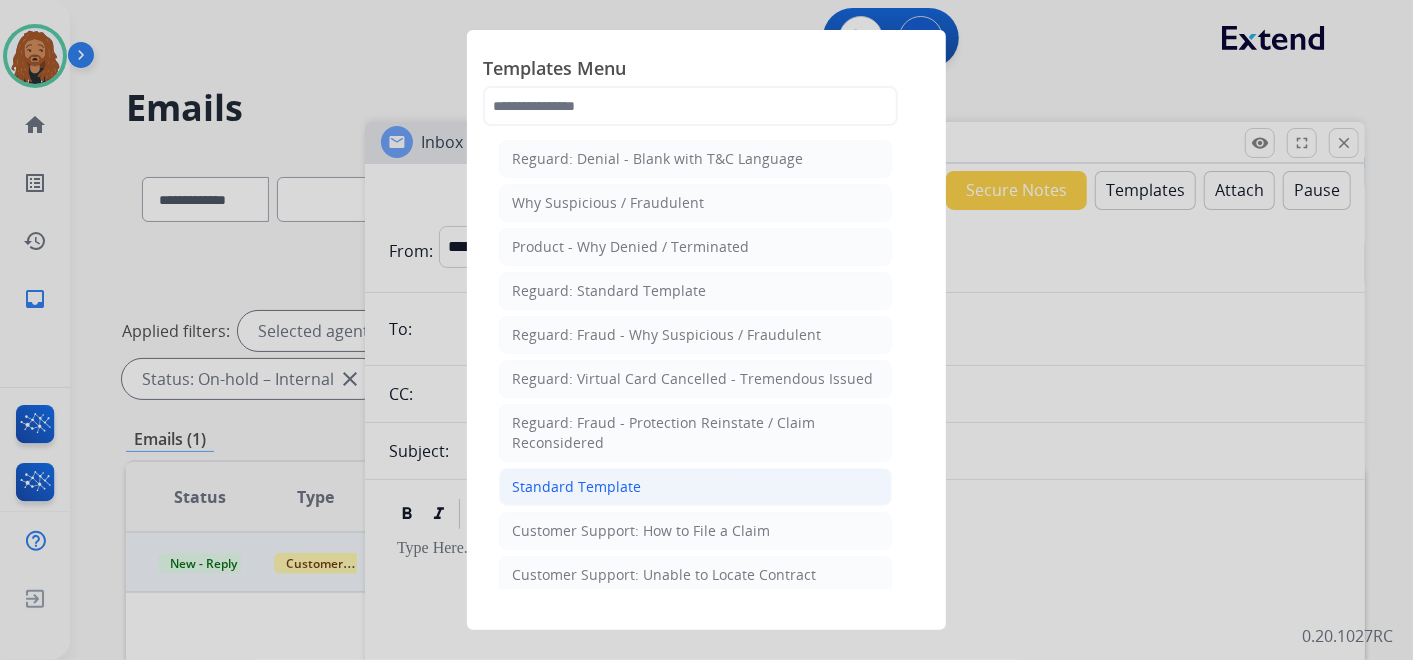 click on "Standard Template" 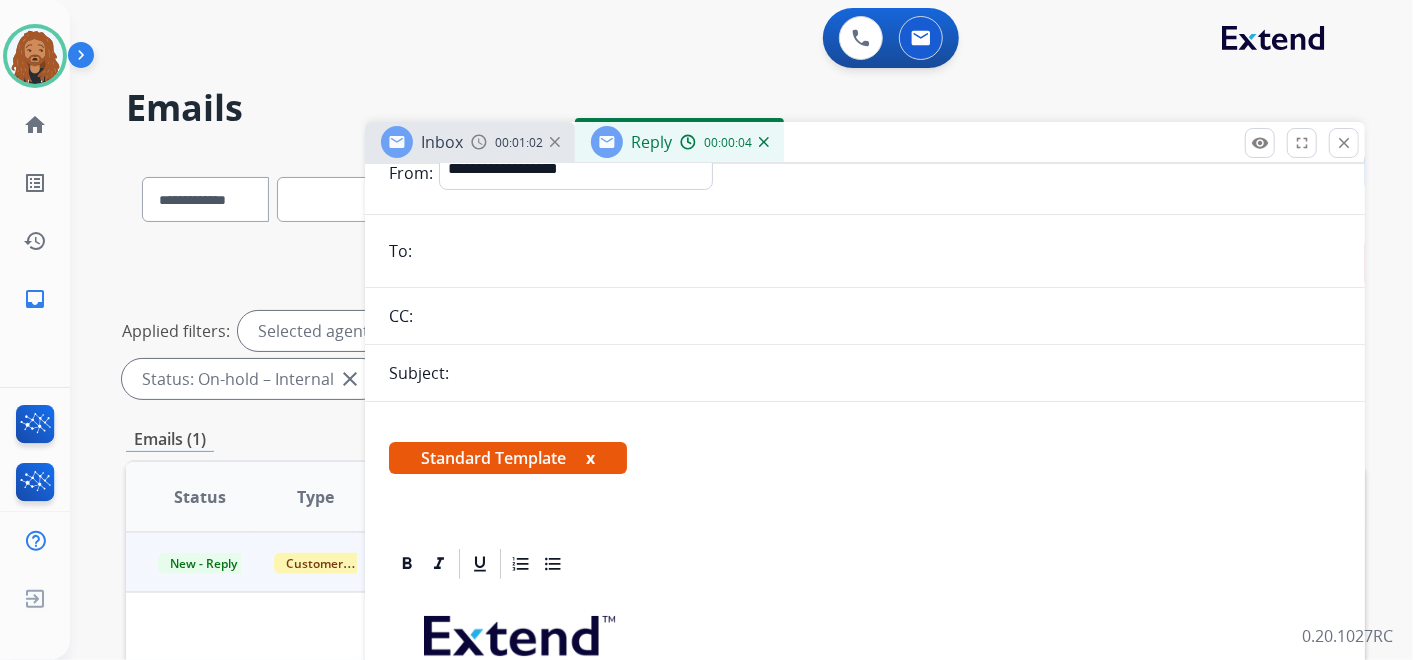 scroll, scrollTop: 111, scrollLeft: 0, axis: vertical 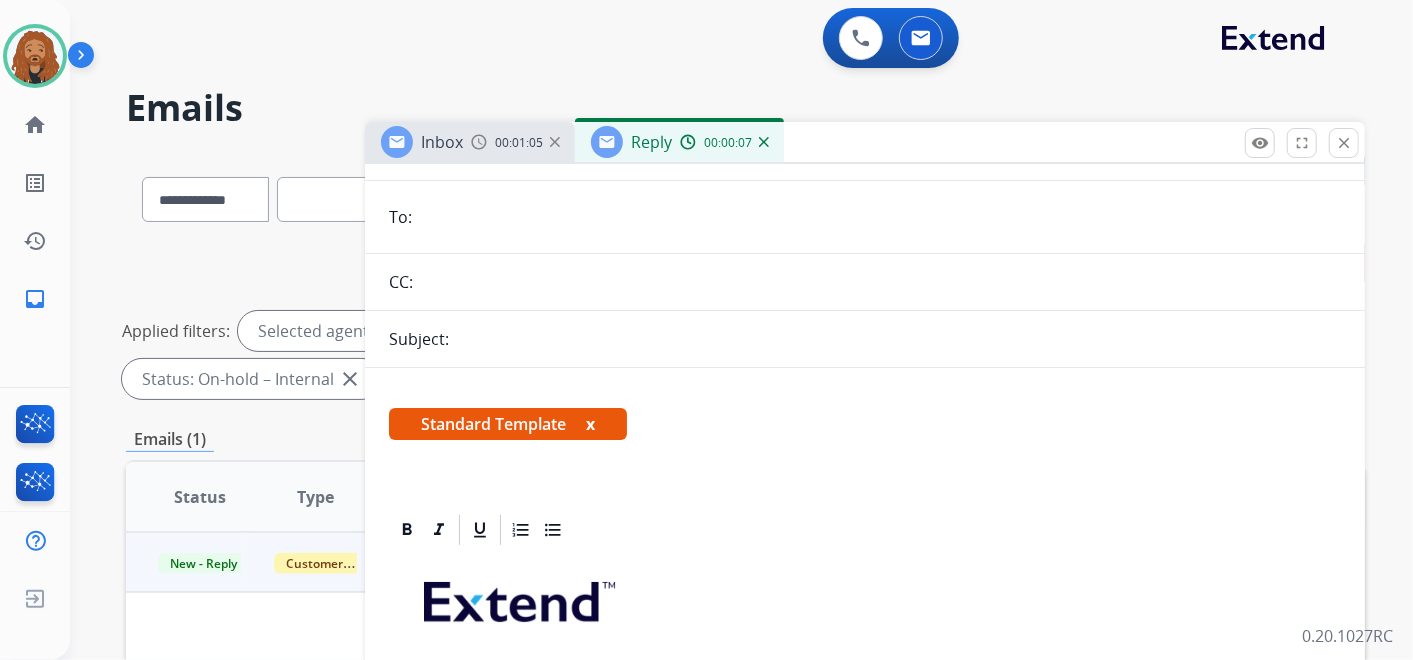 click at bounding box center [764, 142] 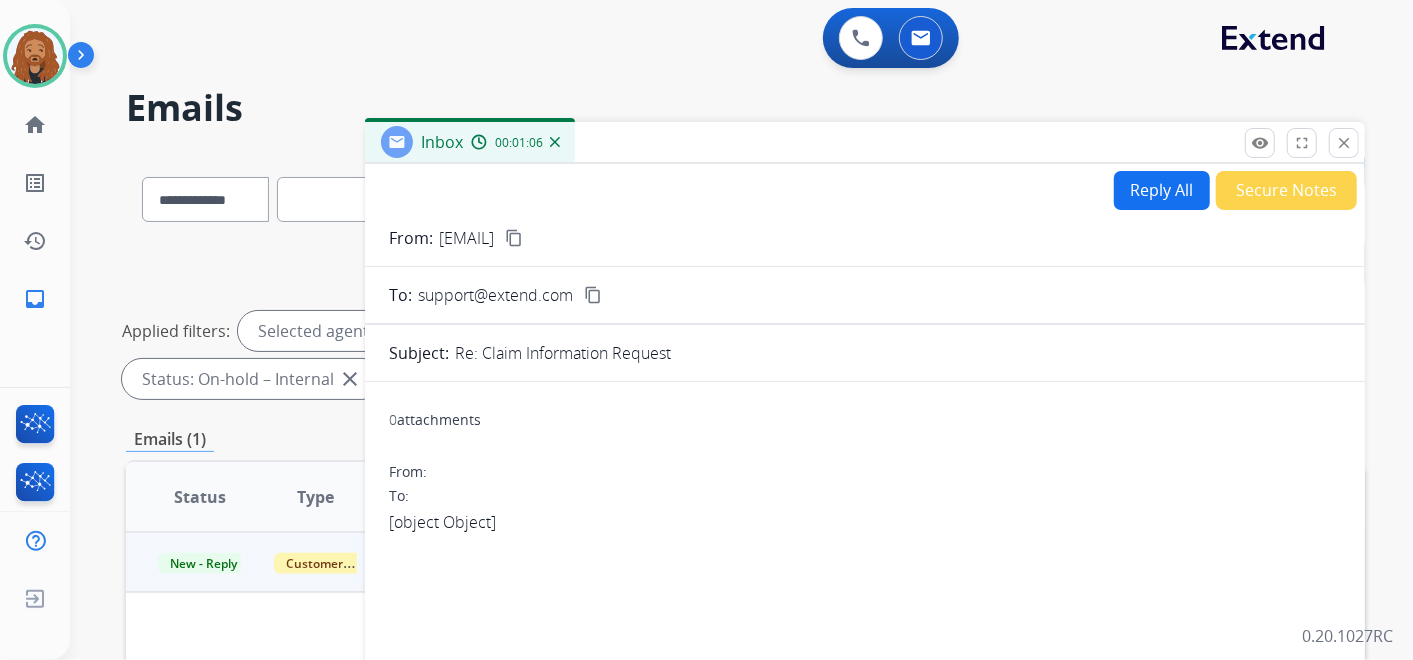 click on "Reply All Secure Notes" at bounding box center (1232, 190) 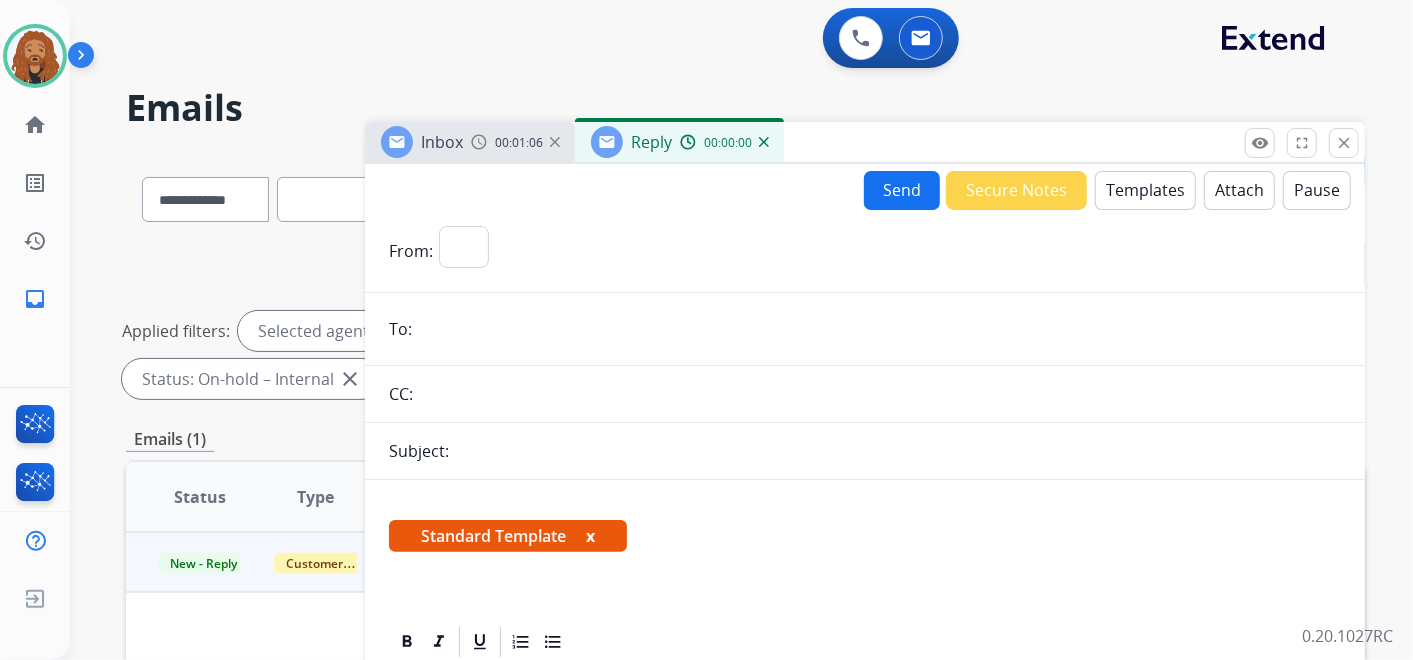 select on "**********" 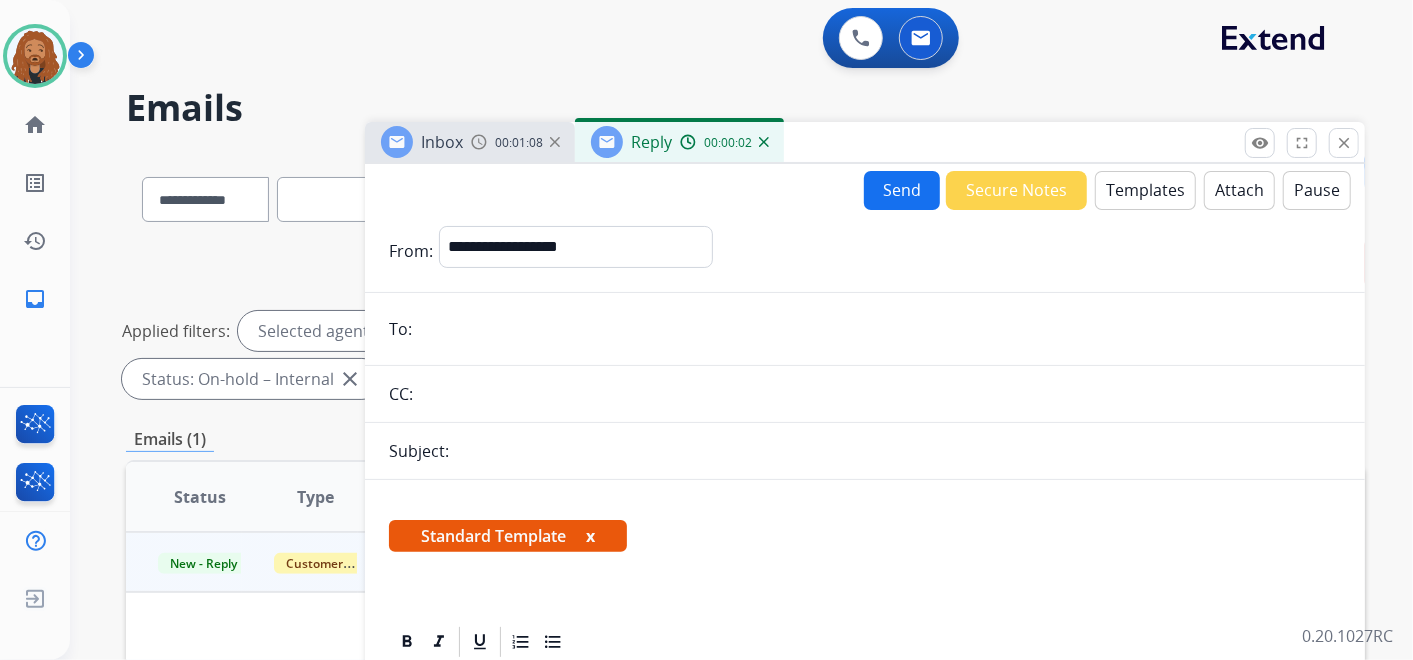 click at bounding box center [764, 142] 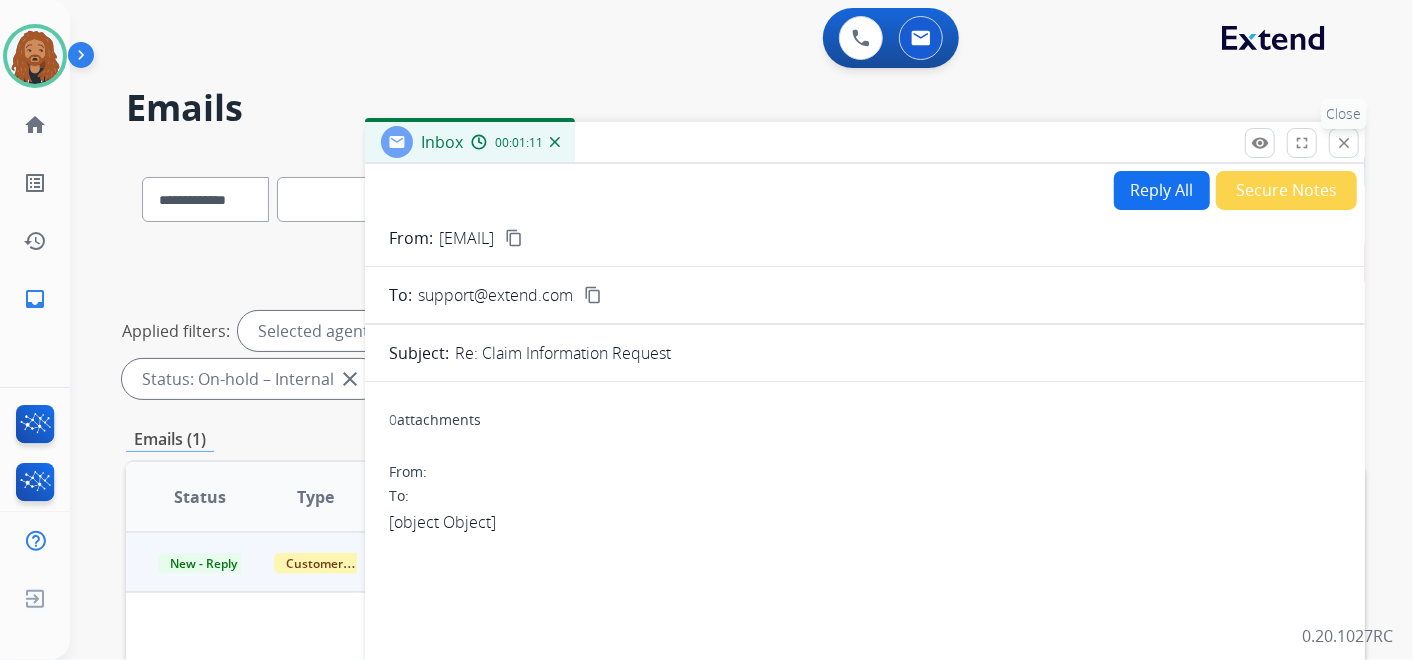 click on "close Close" at bounding box center (1344, 143) 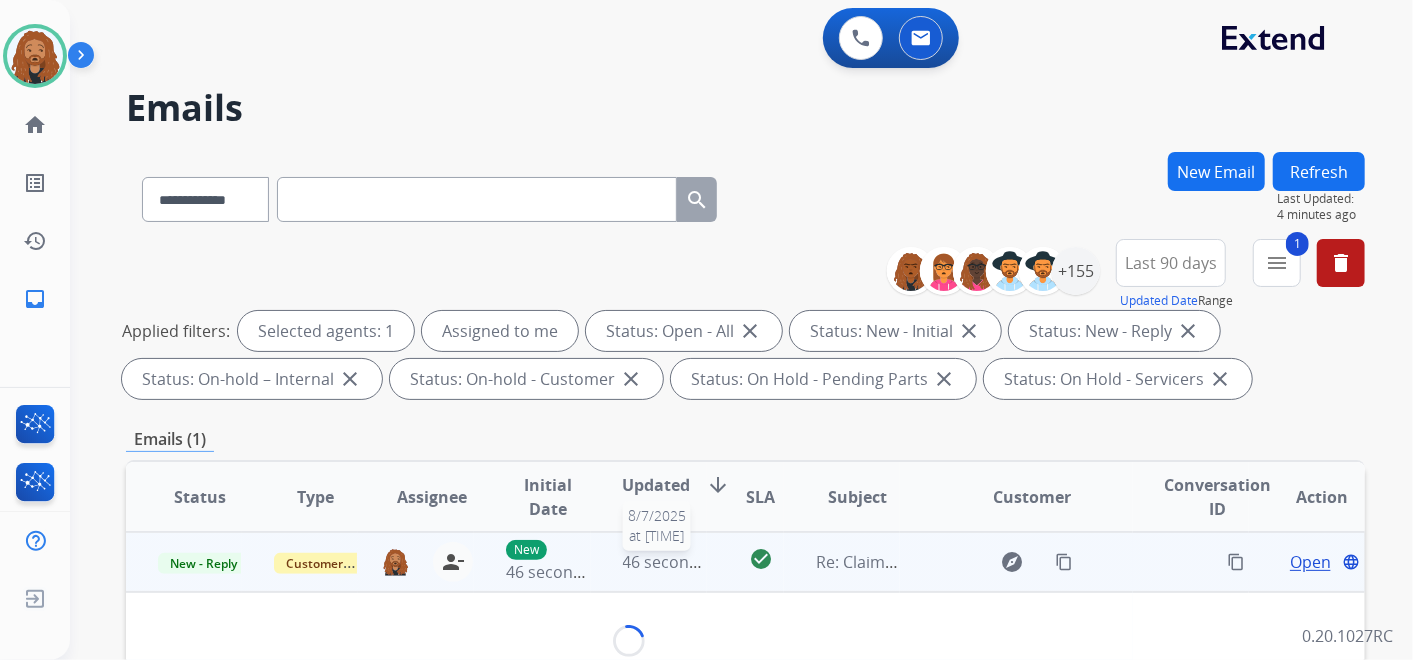 click on "46 seconds ago" at bounding box center [681, 562] 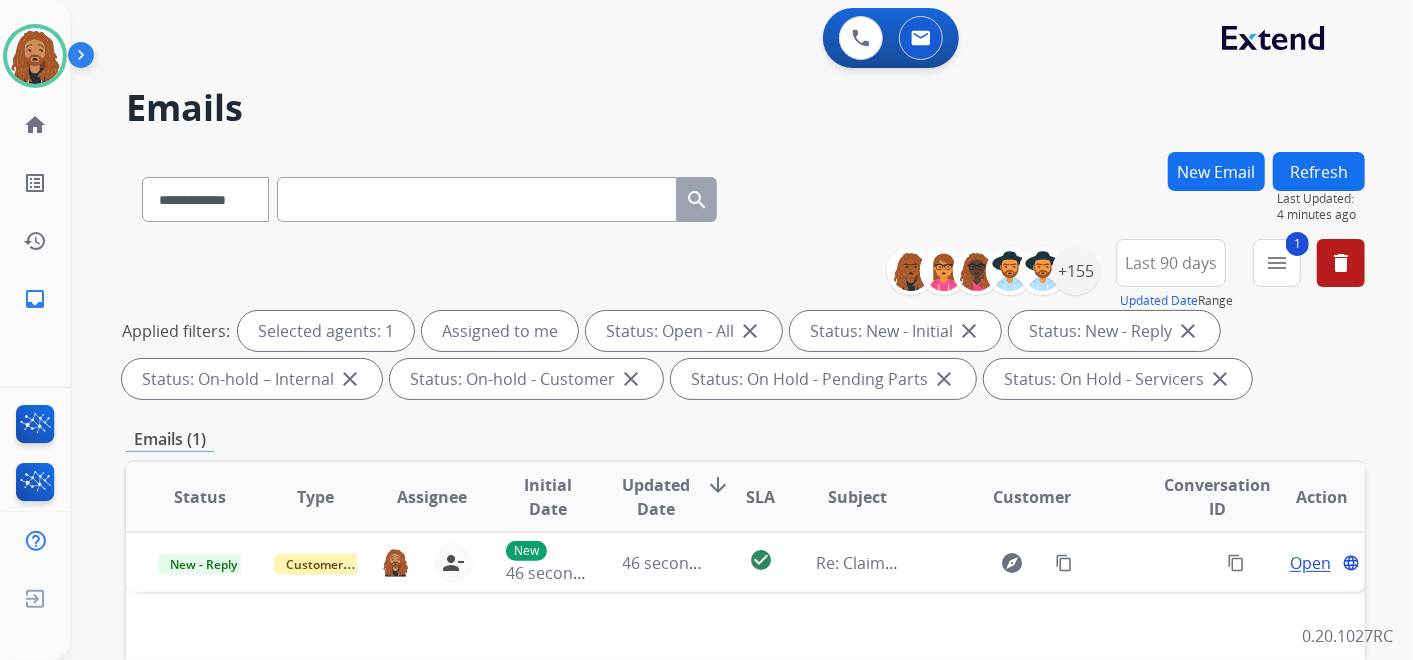 click on "Refresh" at bounding box center (1319, 171) 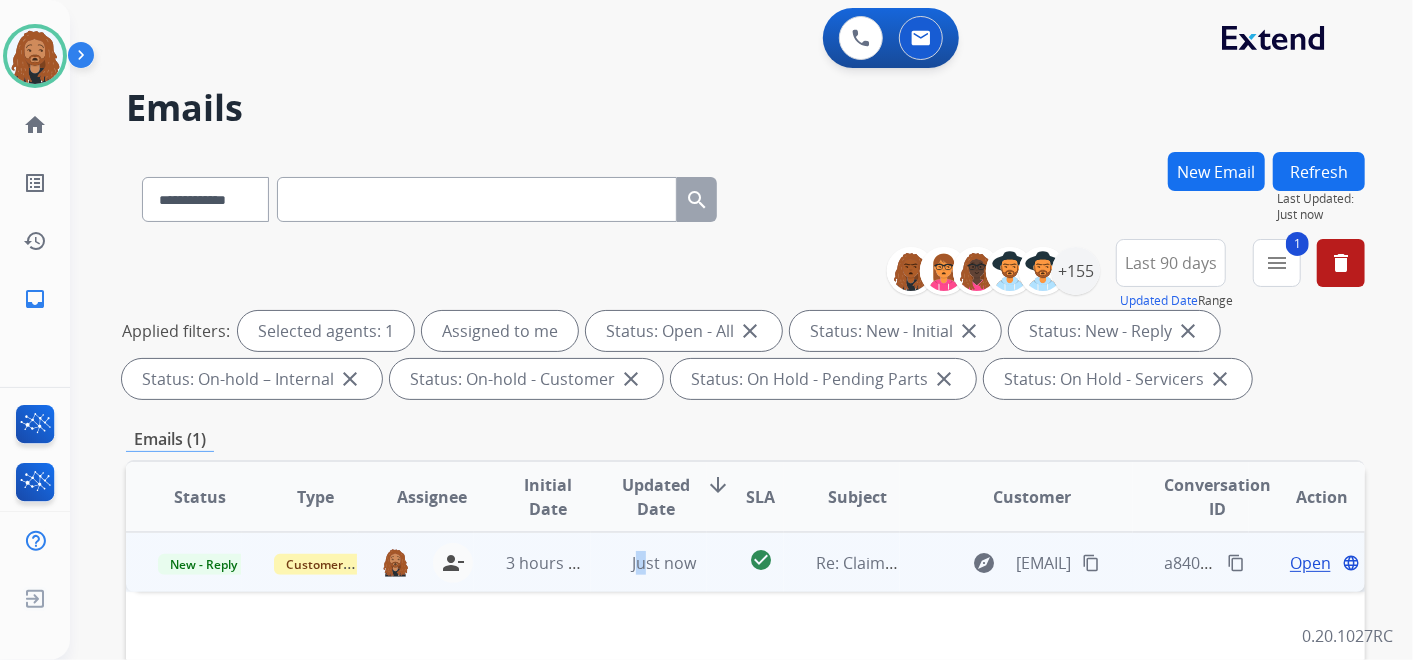 click on "Just now" at bounding box center (664, 563) 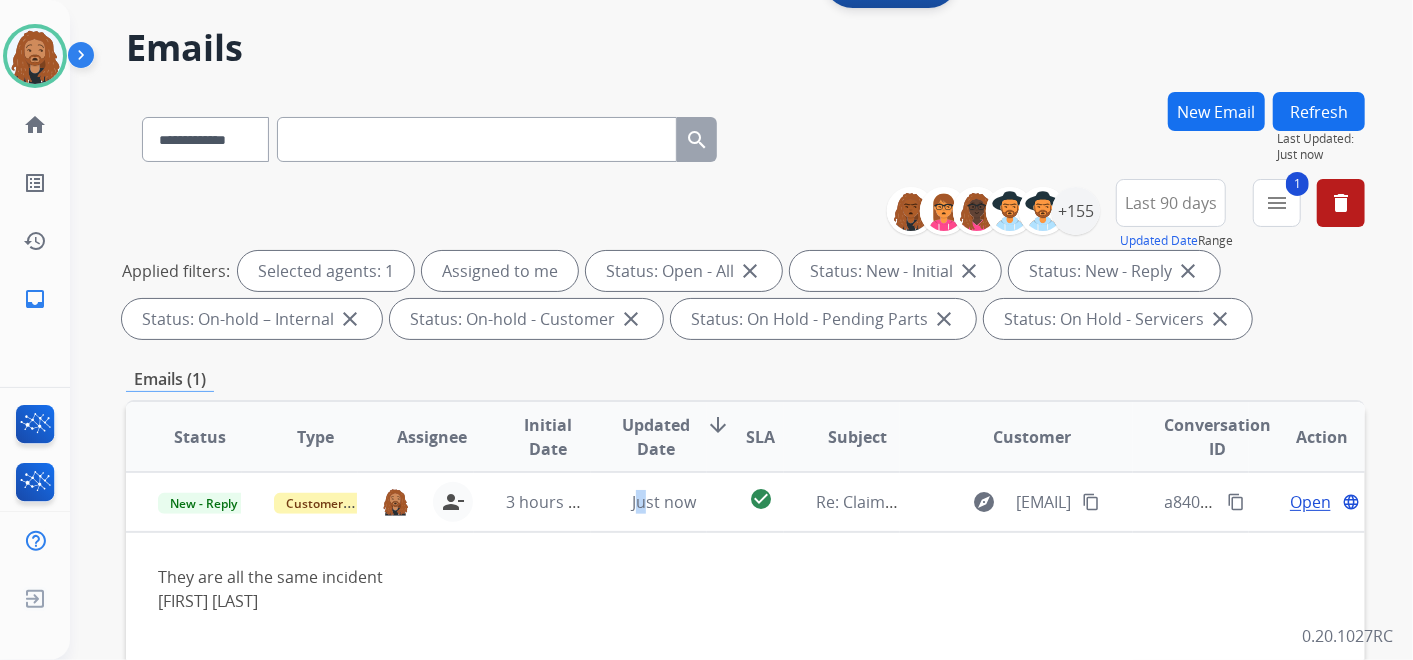 scroll, scrollTop: 111, scrollLeft: 0, axis: vertical 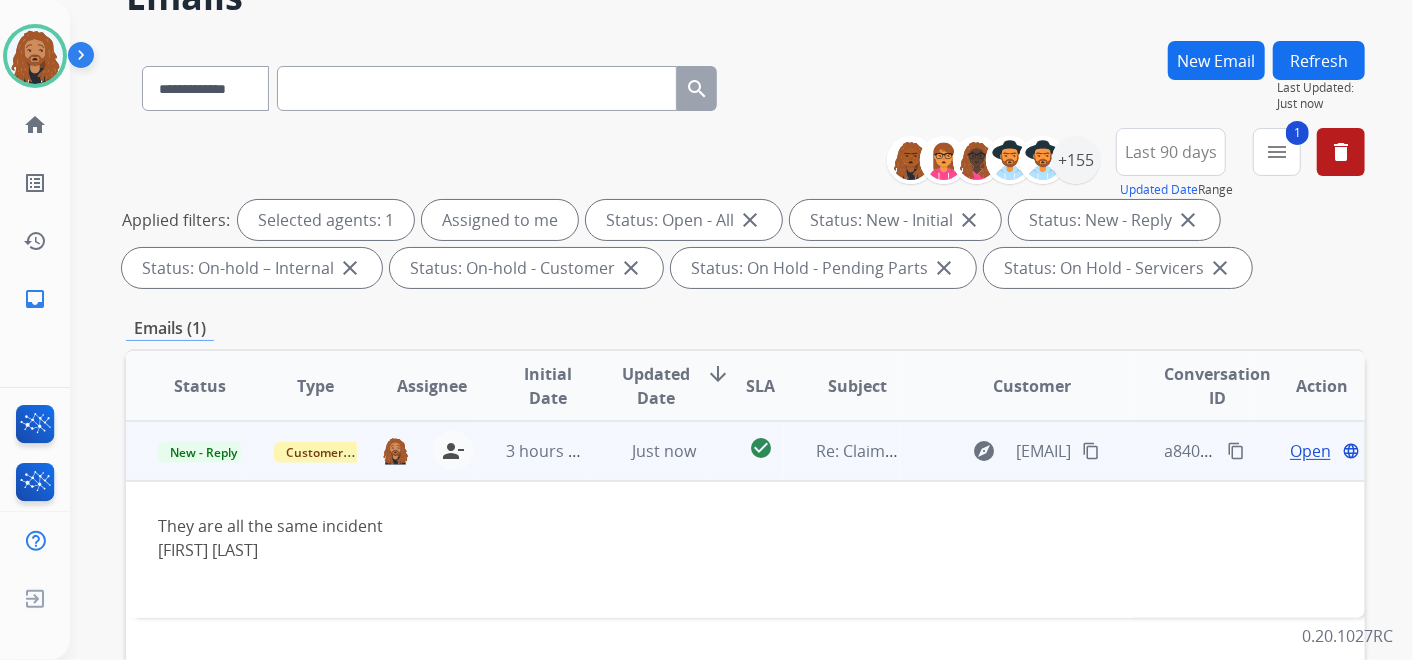 click on "Open" at bounding box center [1310, 451] 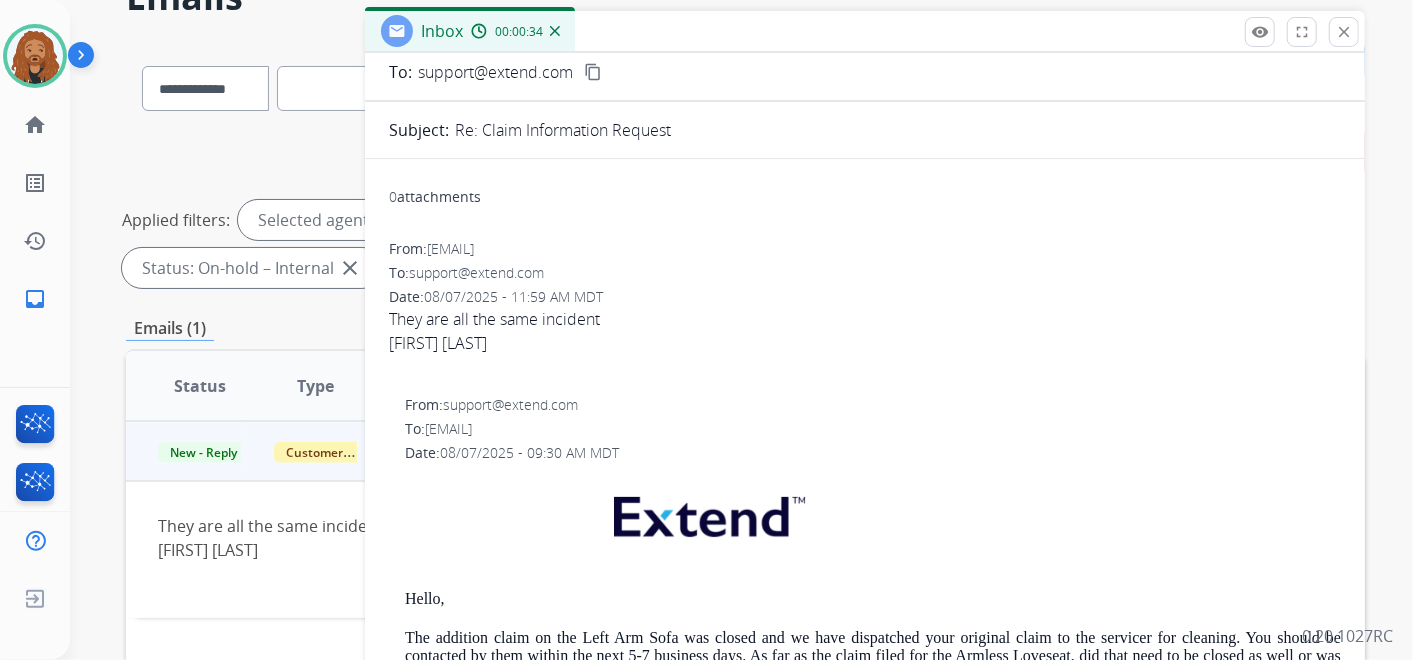 scroll, scrollTop: 0, scrollLeft: 0, axis: both 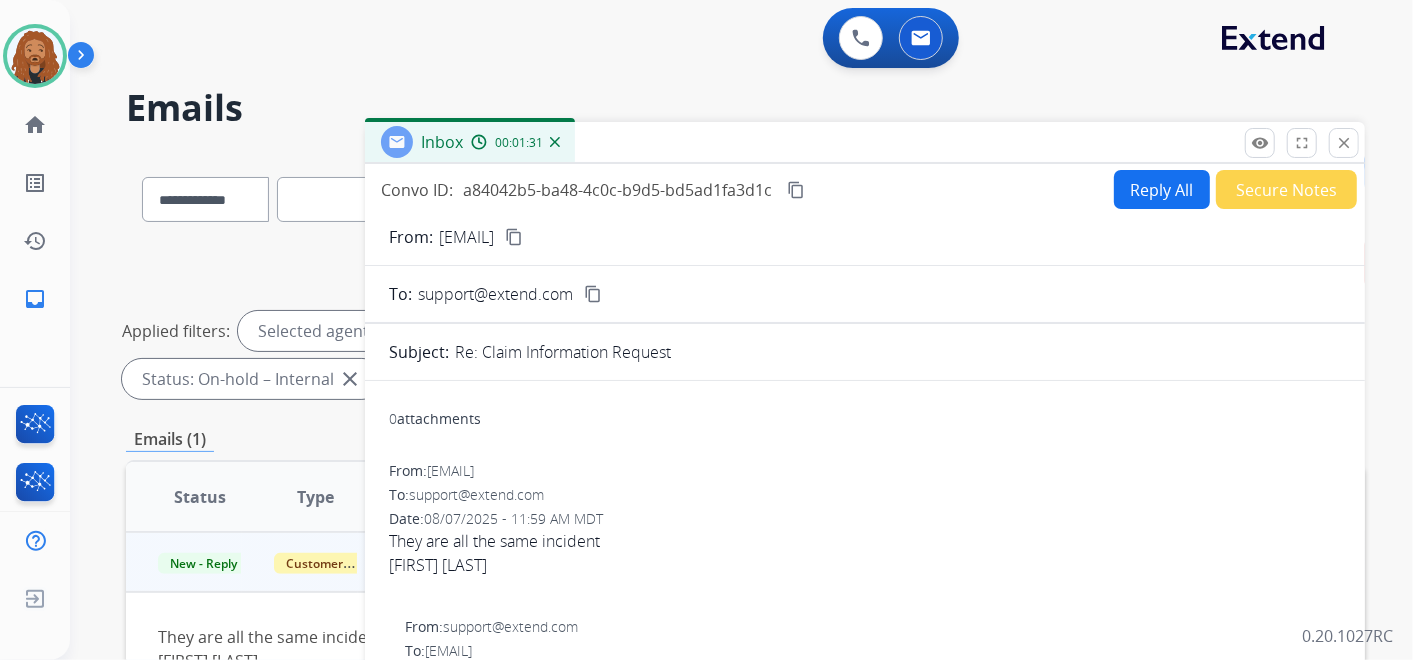 click on "content_copy" at bounding box center (514, 237) 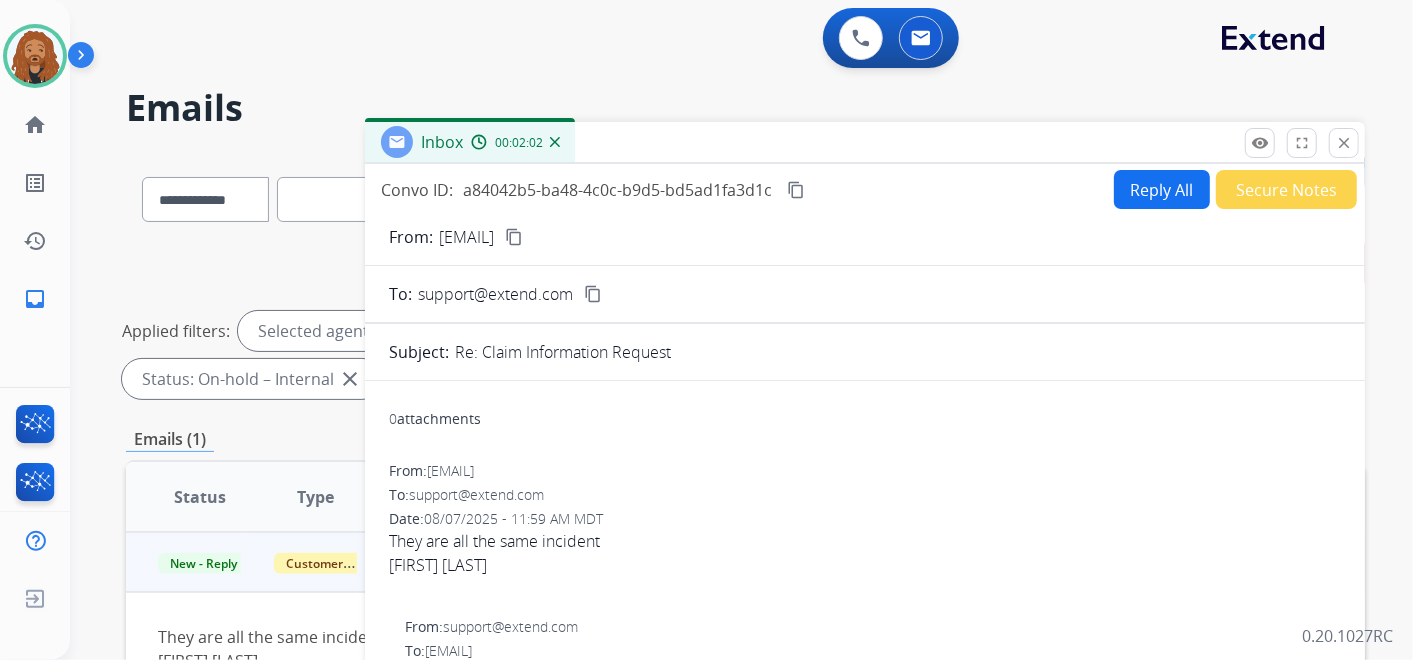 click on "Reply All" at bounding box center (1162, 189) 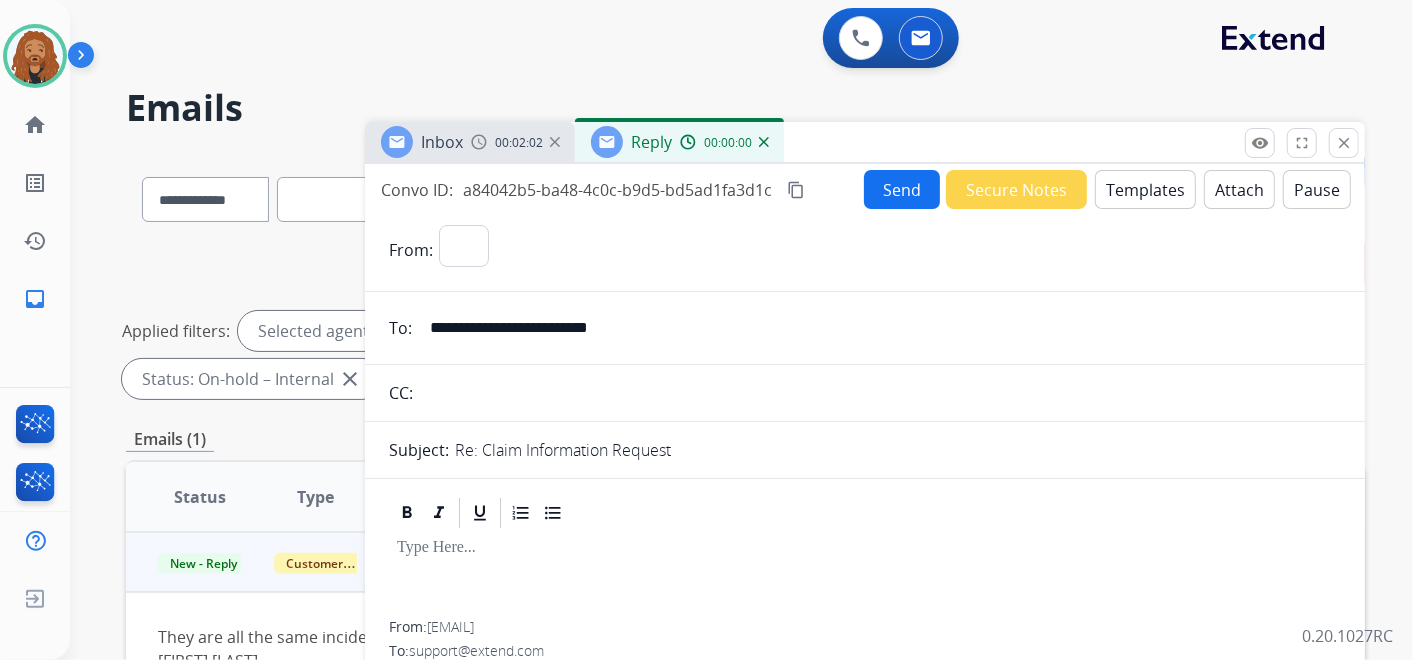 select on "**********" 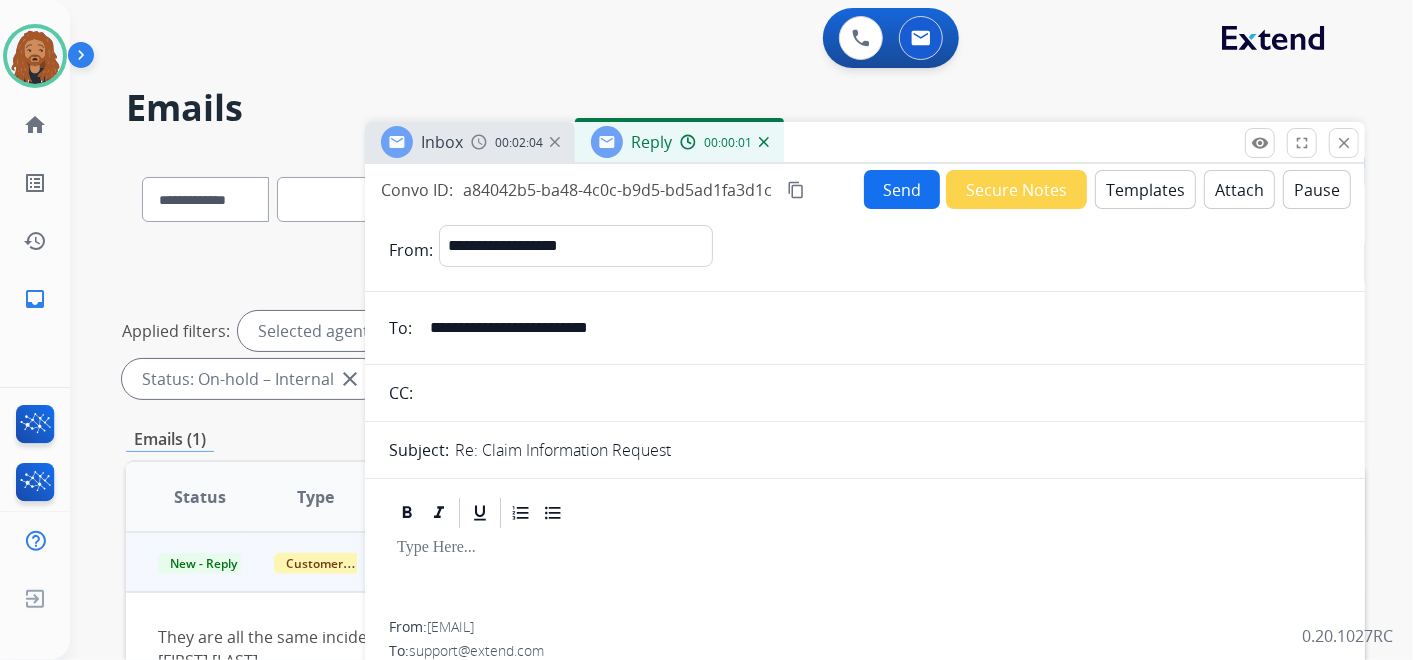 click on "Templates" at bounding box center (1145, 189) 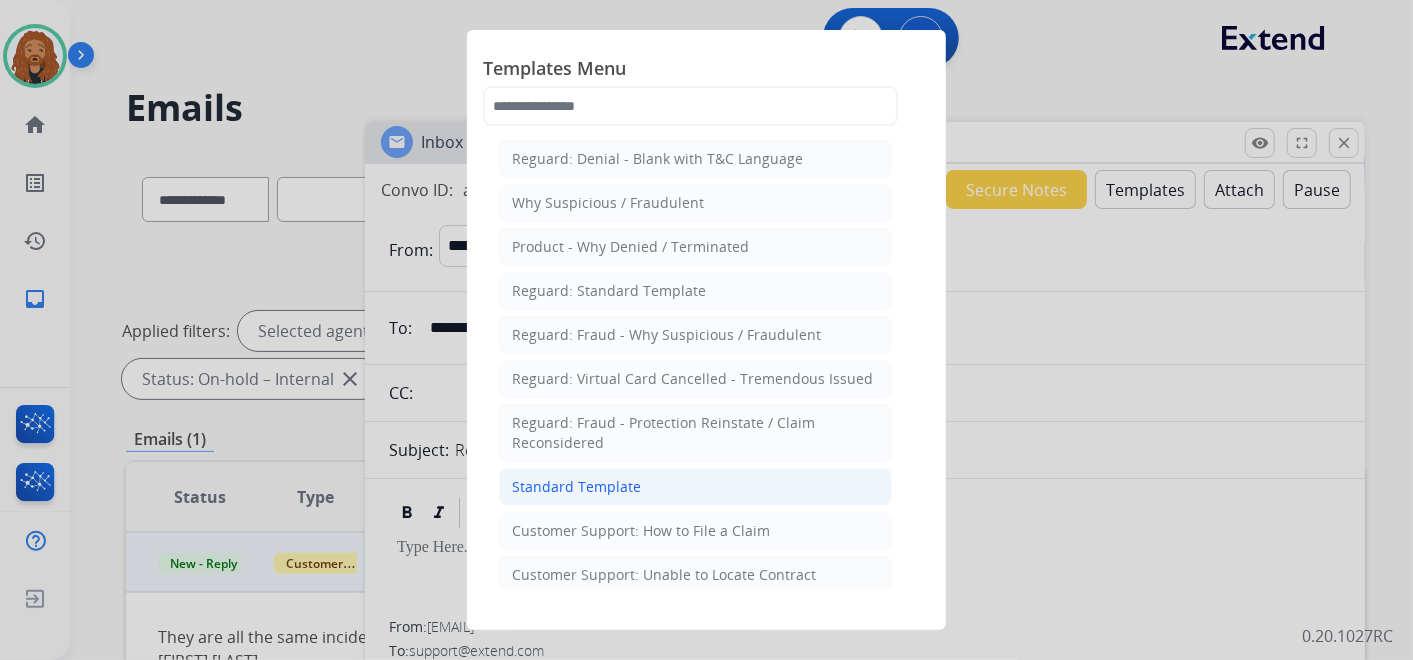 click on "Standard Template" 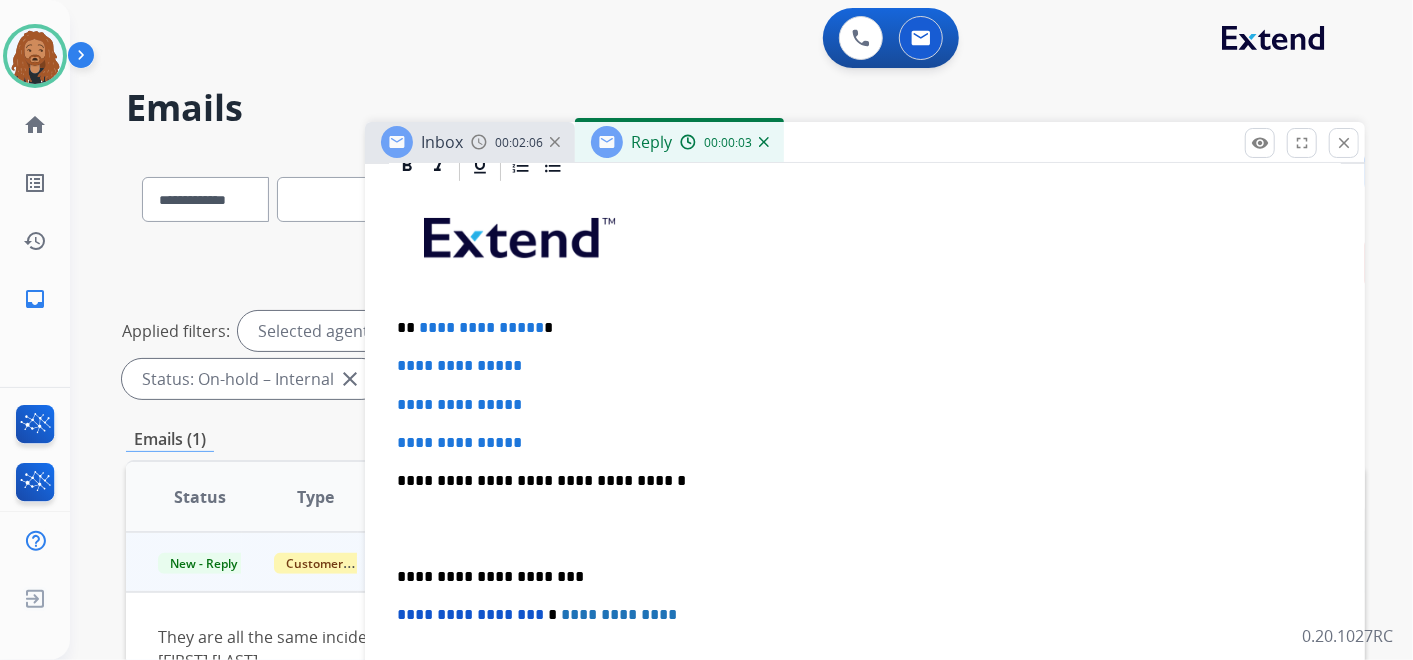 scroll, scrollTop: 555, scrollLeft: 0, axis: vertical 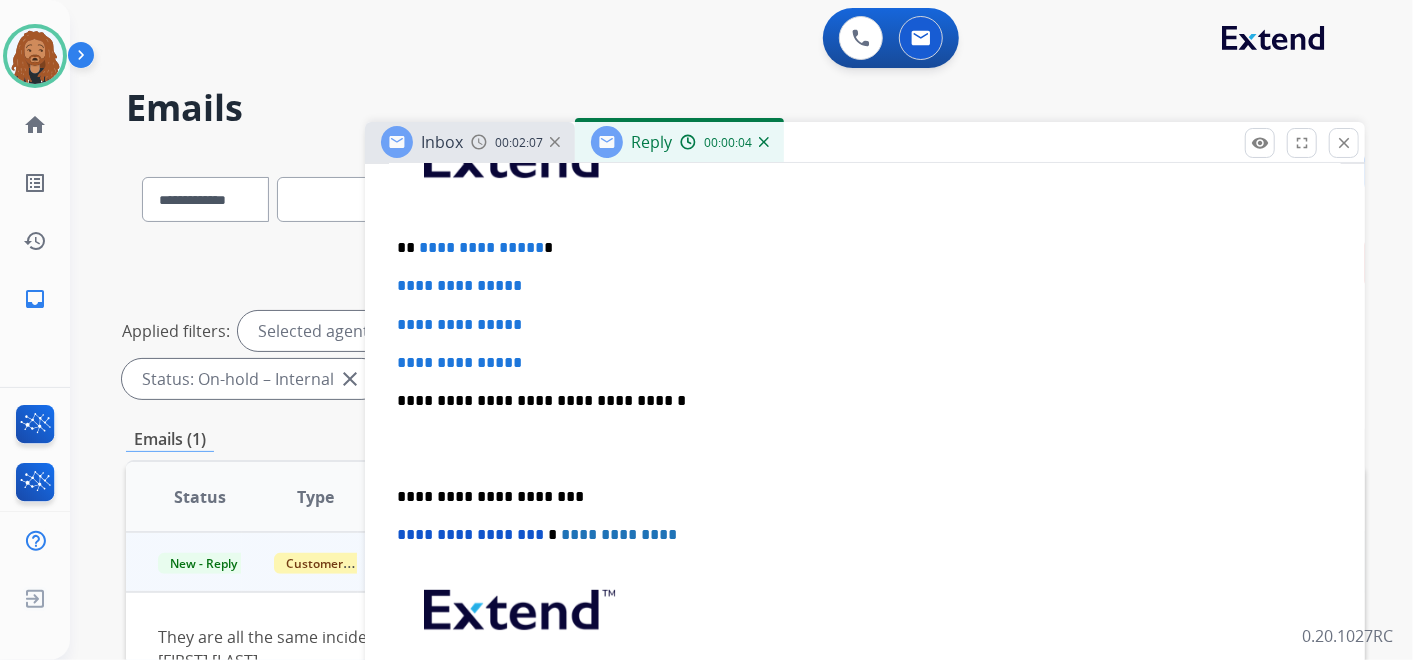 click at bounding box center [865, 449] 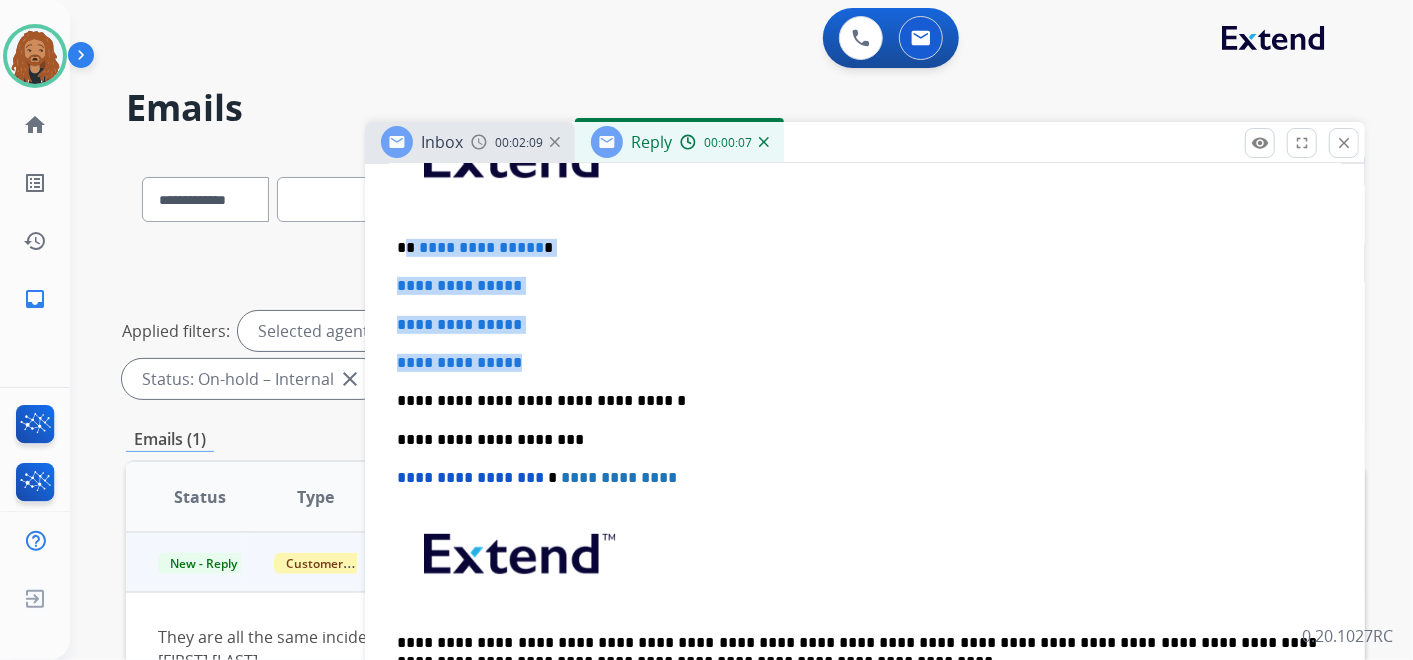 drag, startPoint x: 537, startPoint y: 365, endPoint x: 407, endPoint y: 244, distance: 177.59785 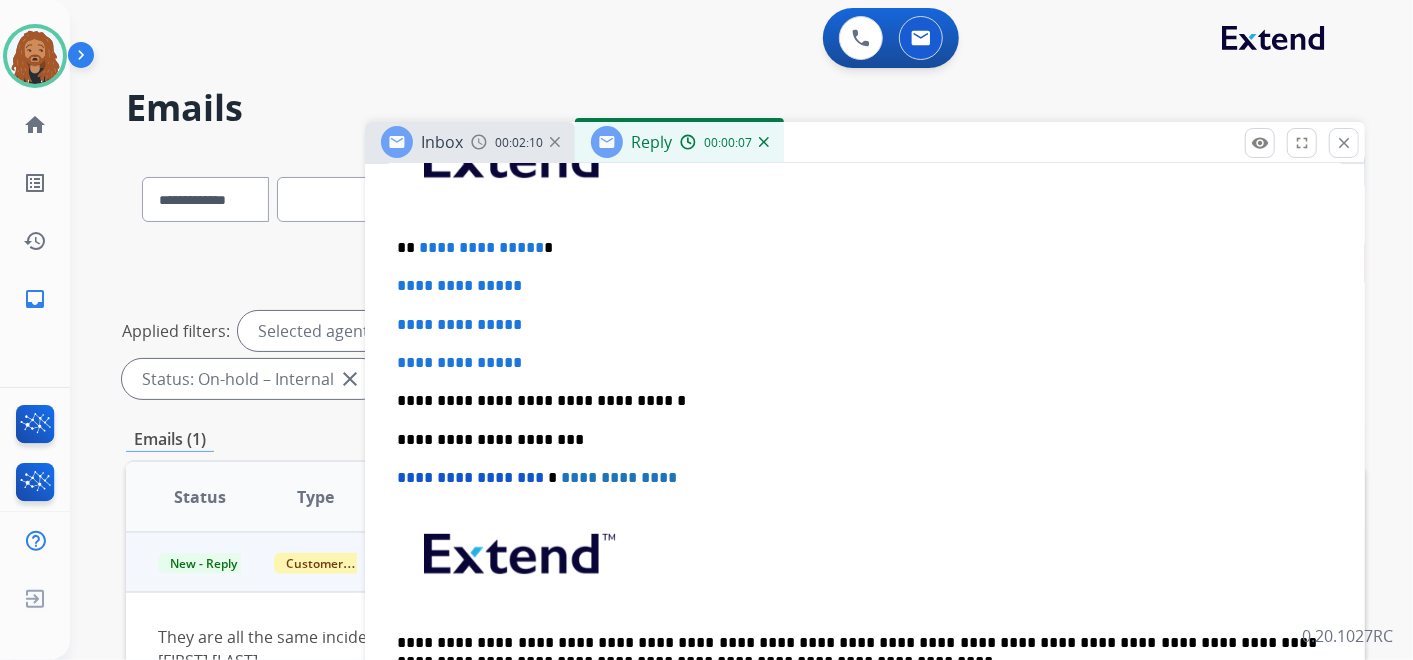 type 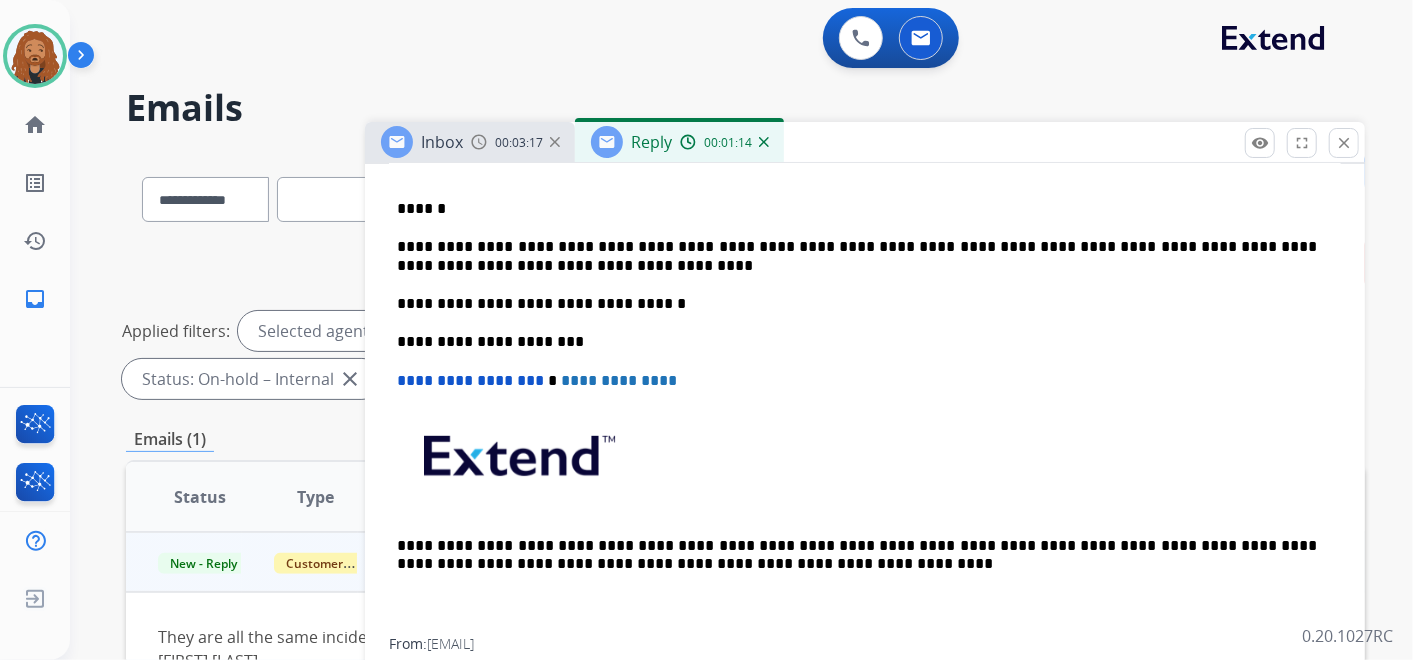 scroll, scrollTop: 549, scrollLeft: 0, axis: vertical 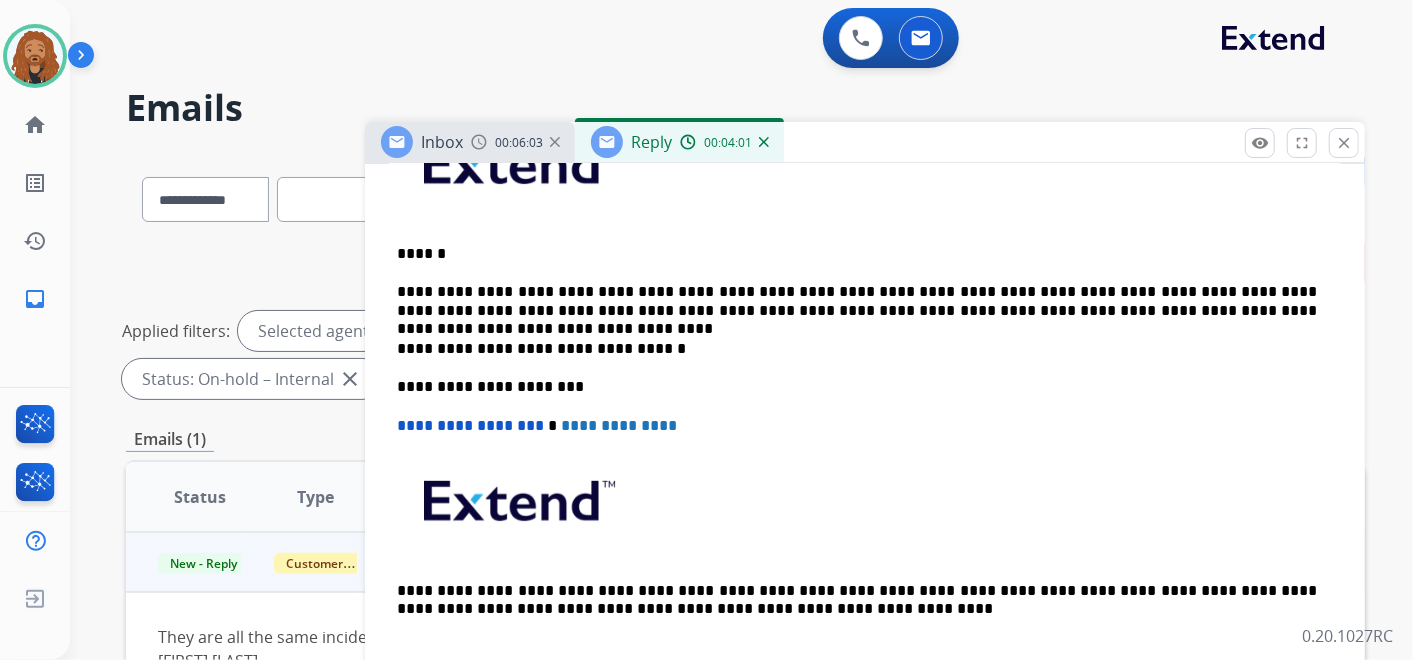 drag, startPoint x: 810, startPoint y: 301, endPoint x: 818, endPoint y: 342, distance: 41.773197 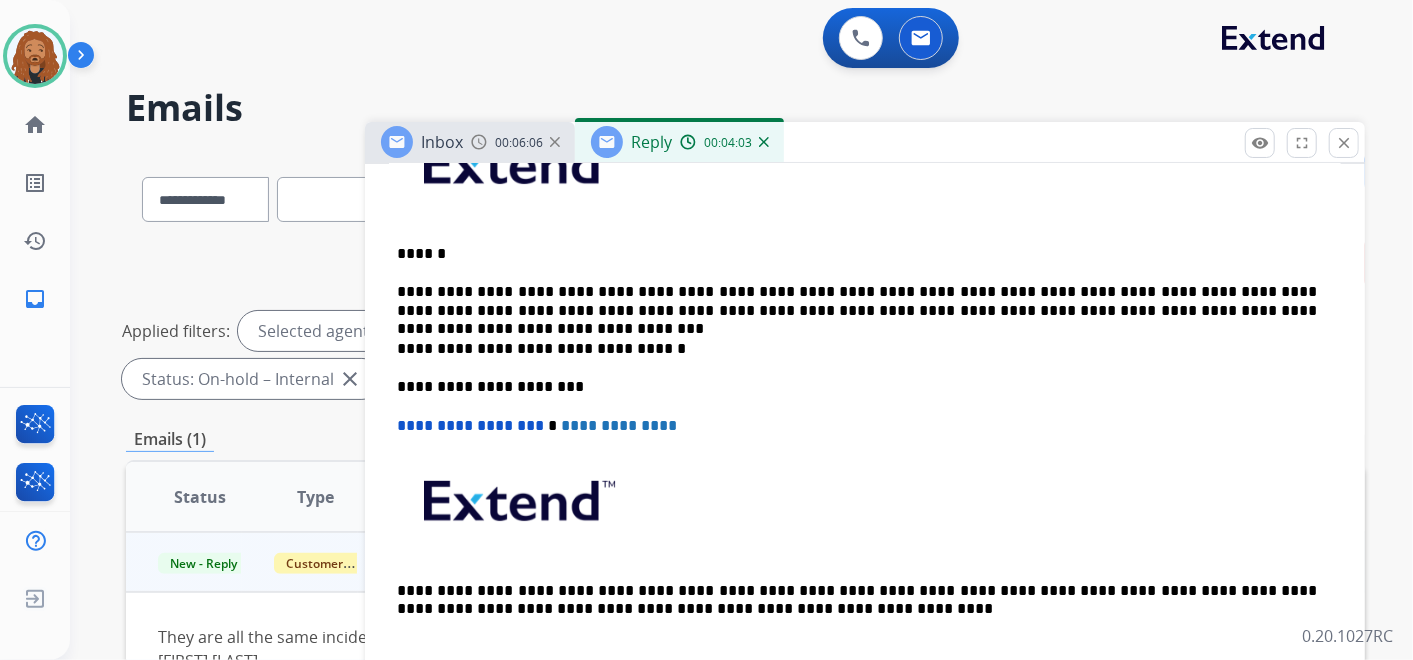 click on "**********" at bounding box center [857, 301] 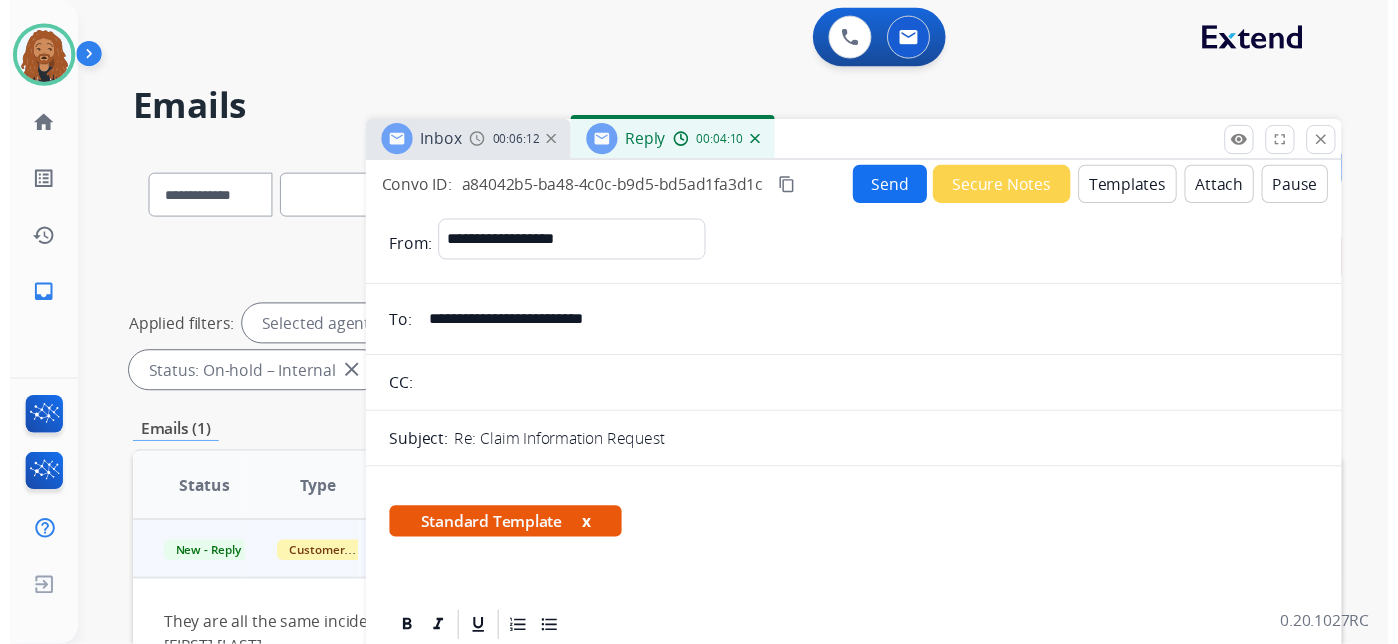 scroll, scrollTop: 0, scrollLeft: 0, axis: both 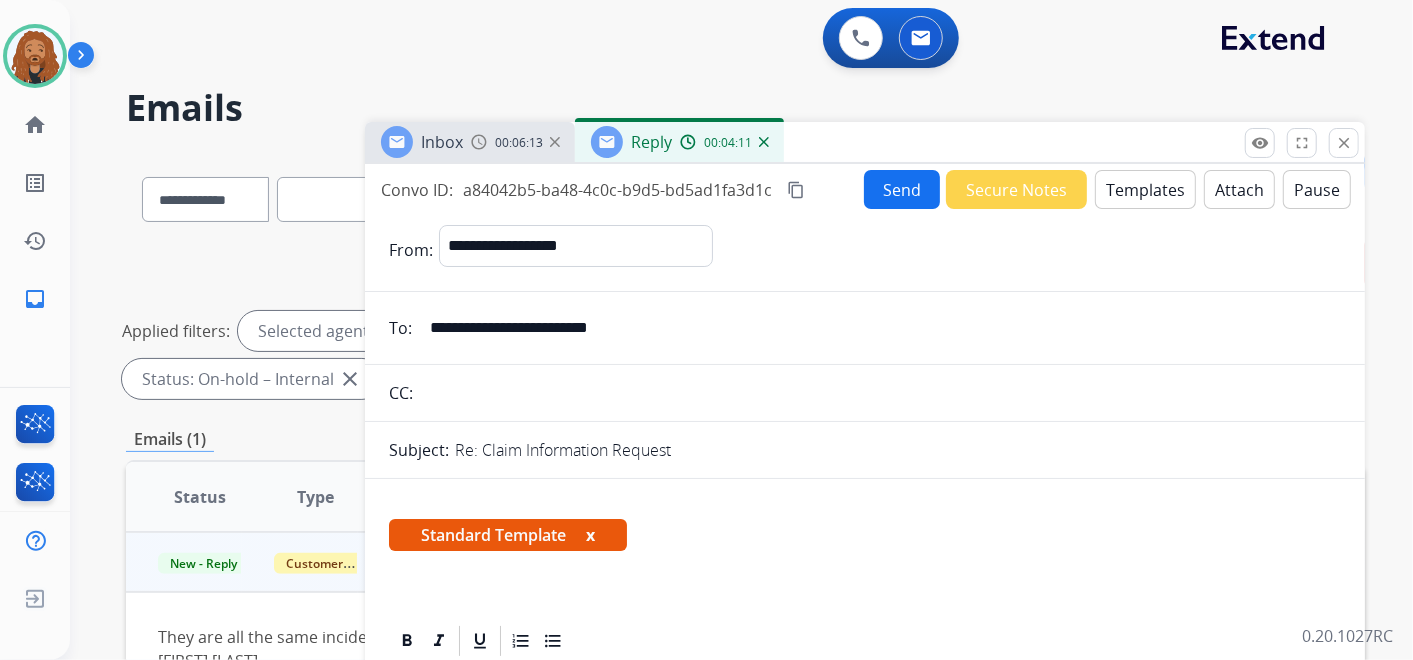 click on "Send" at bounding box center (902, 189) 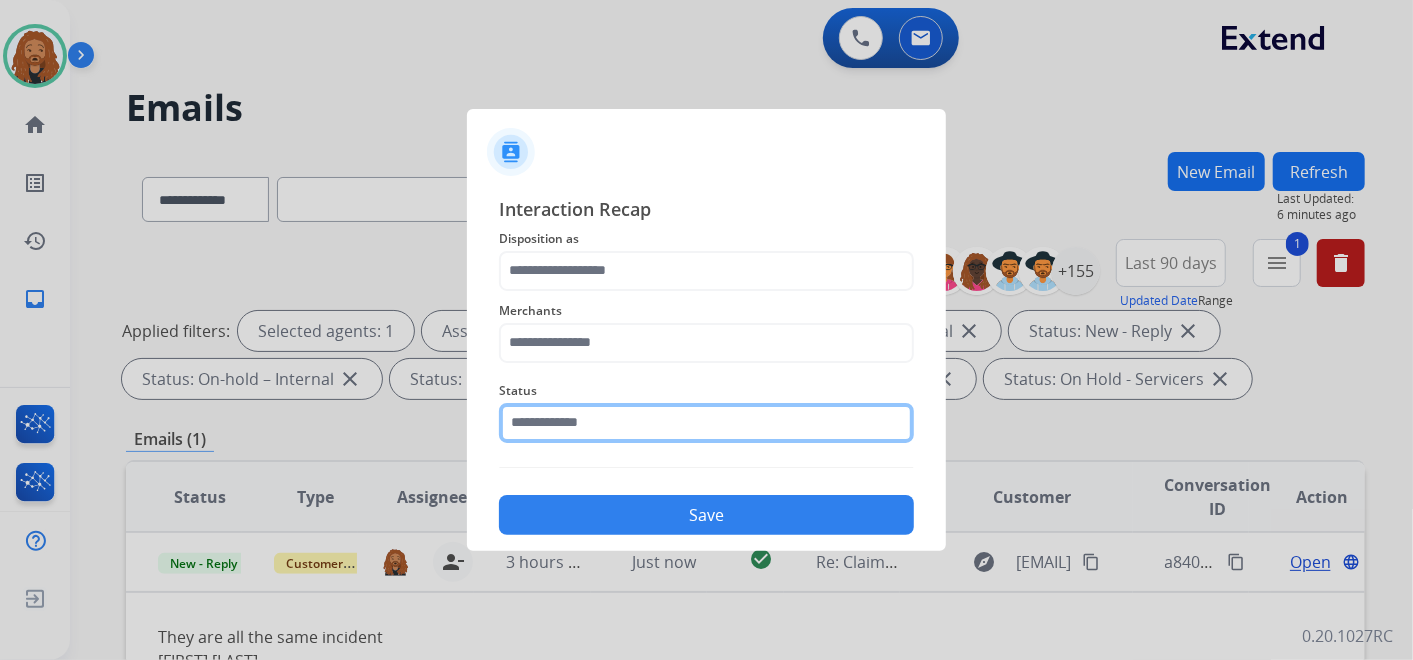 click 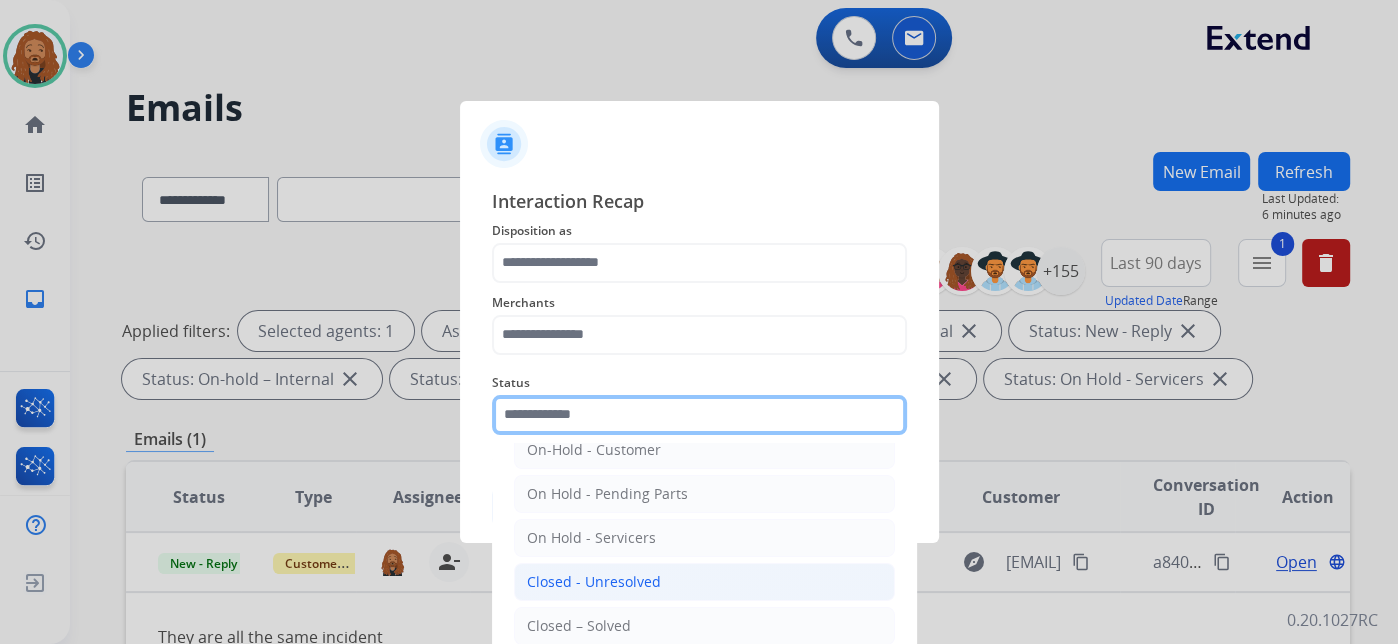 scroll, scrollTop: 114, scrollLeft: 0, axis: vertical 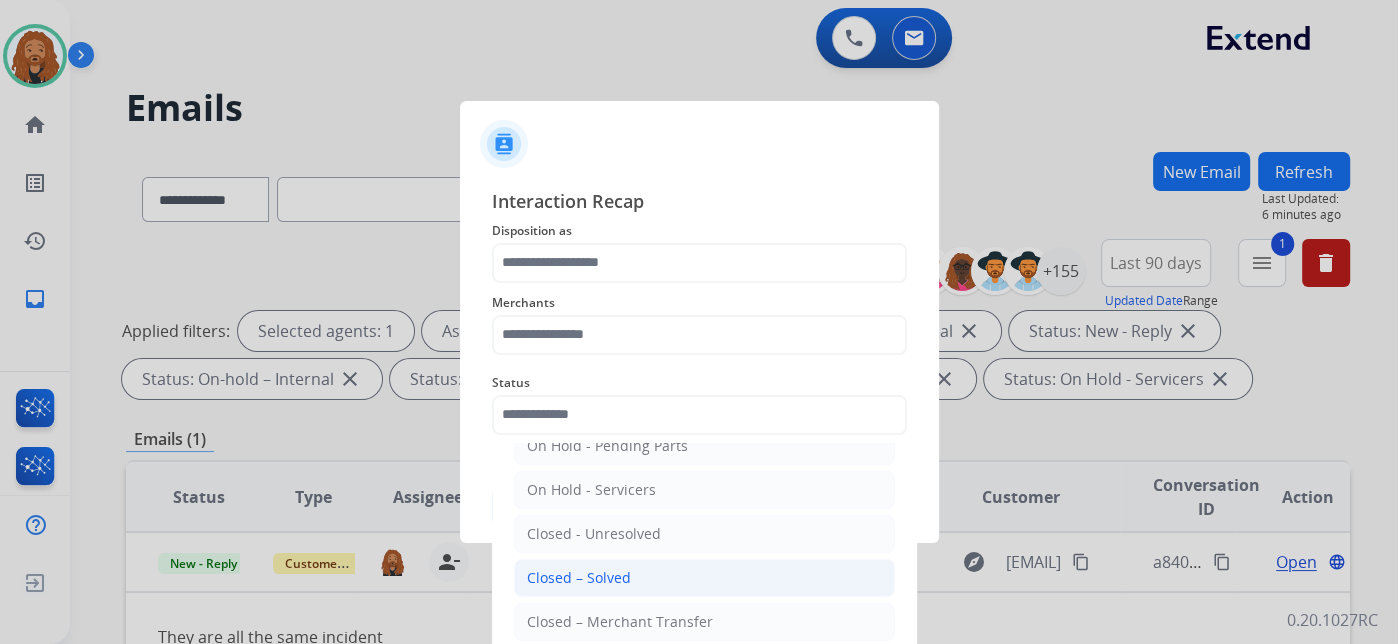 click on "Closed – Solved" 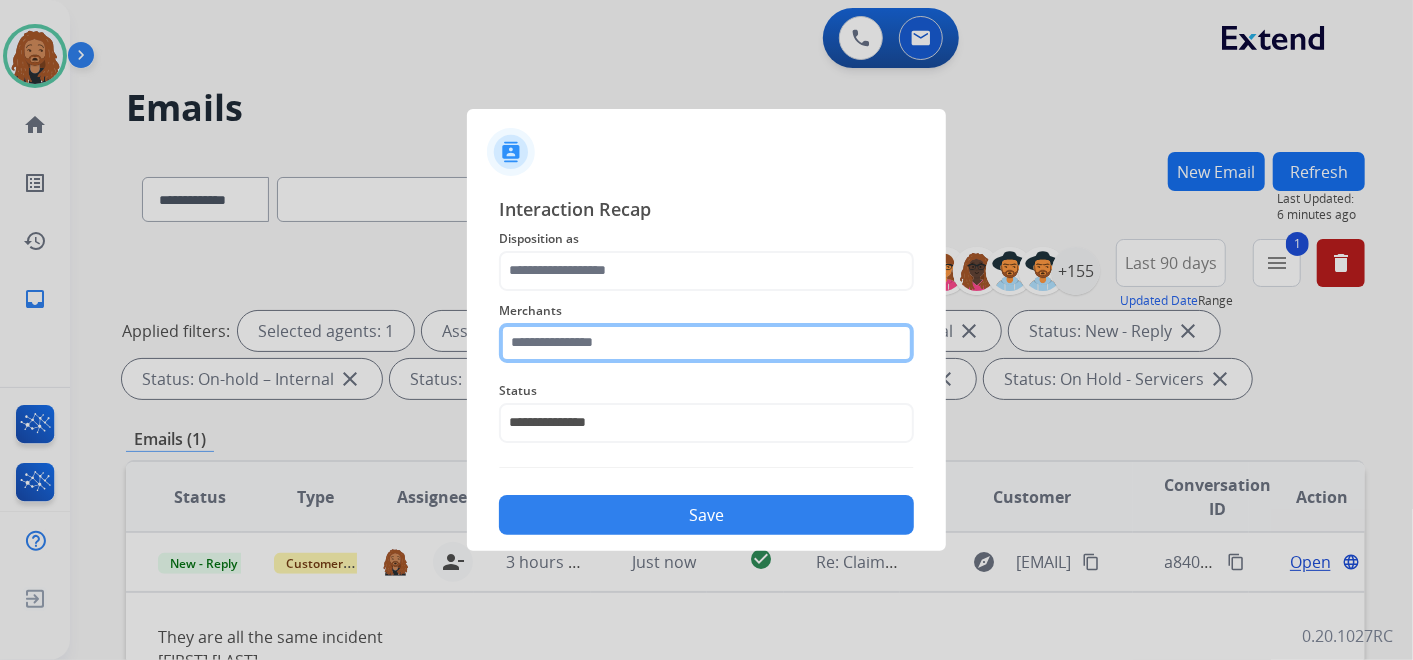 click 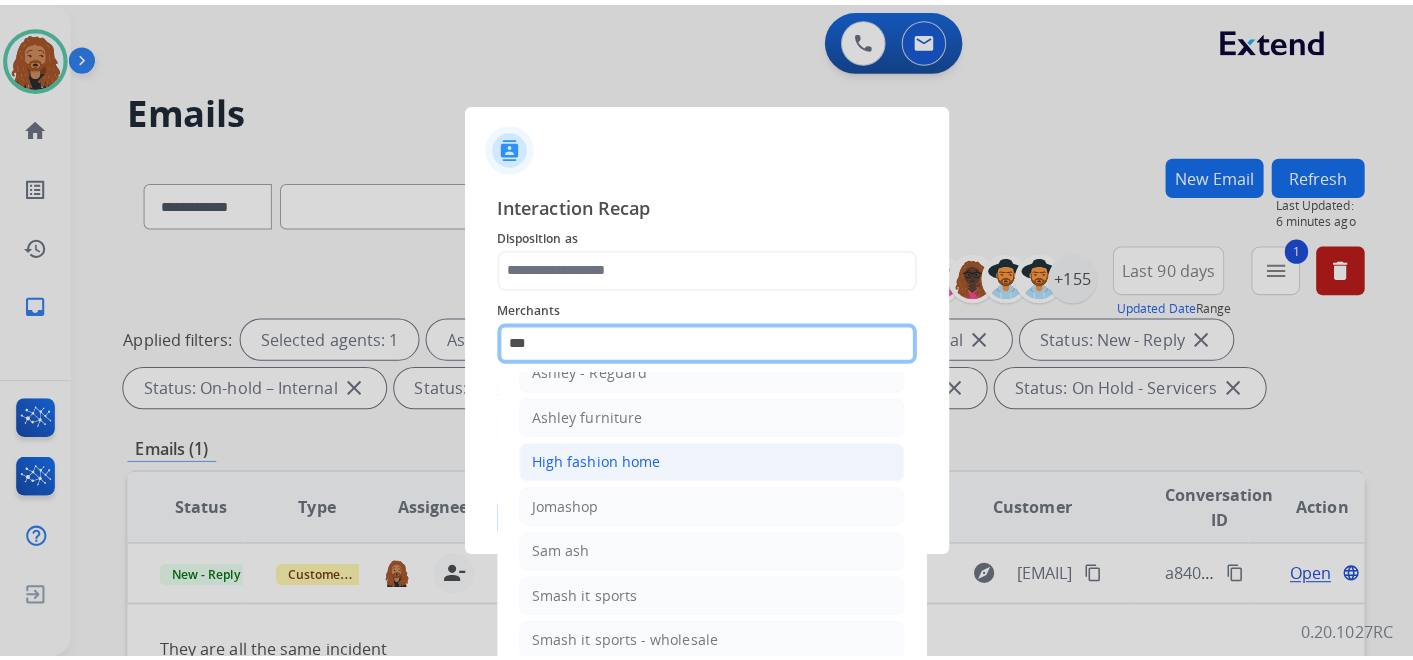 scroll, scrollTop: 0, scrollLeft: 0, axis: both 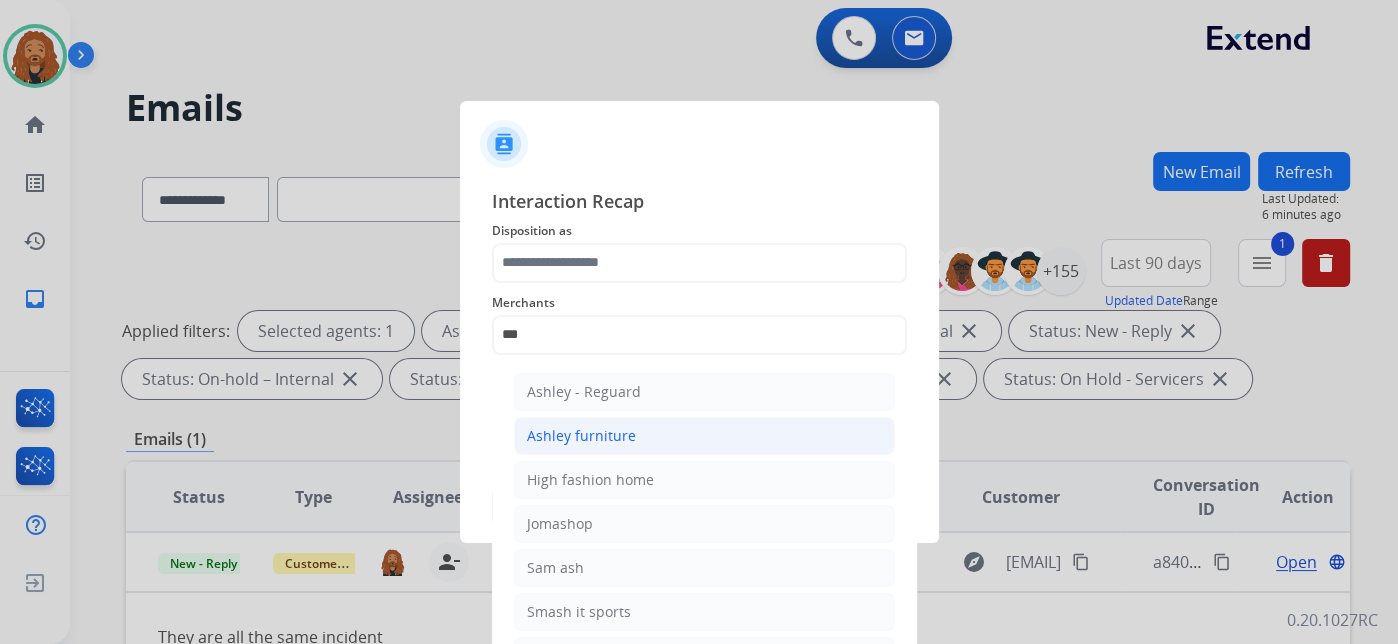 click on "Ashley furniture" 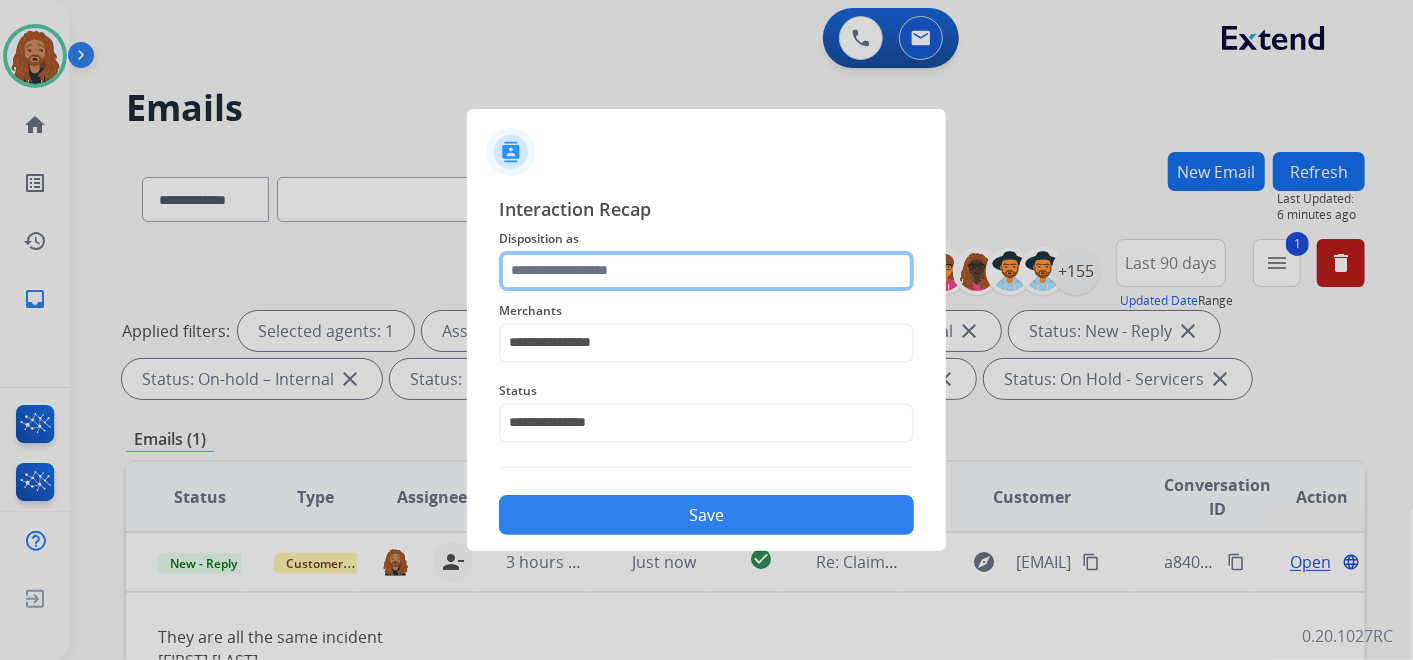 click 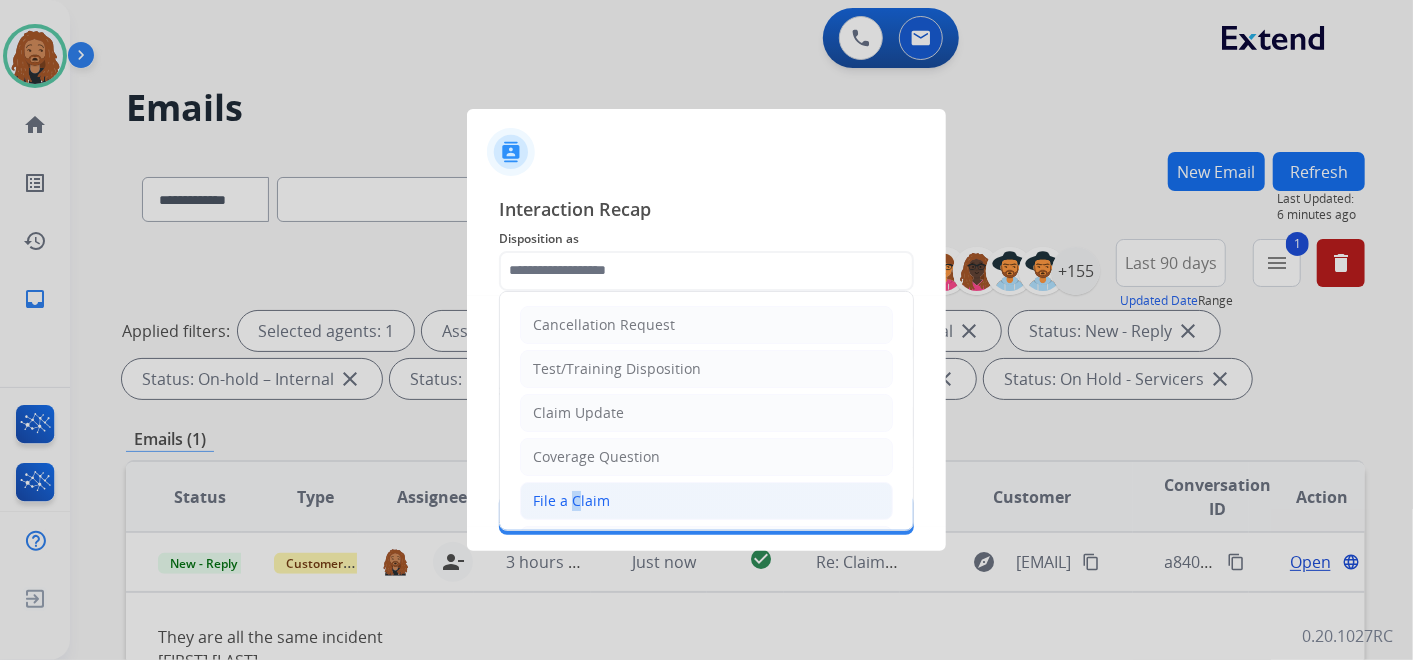 click on "File a Claim" 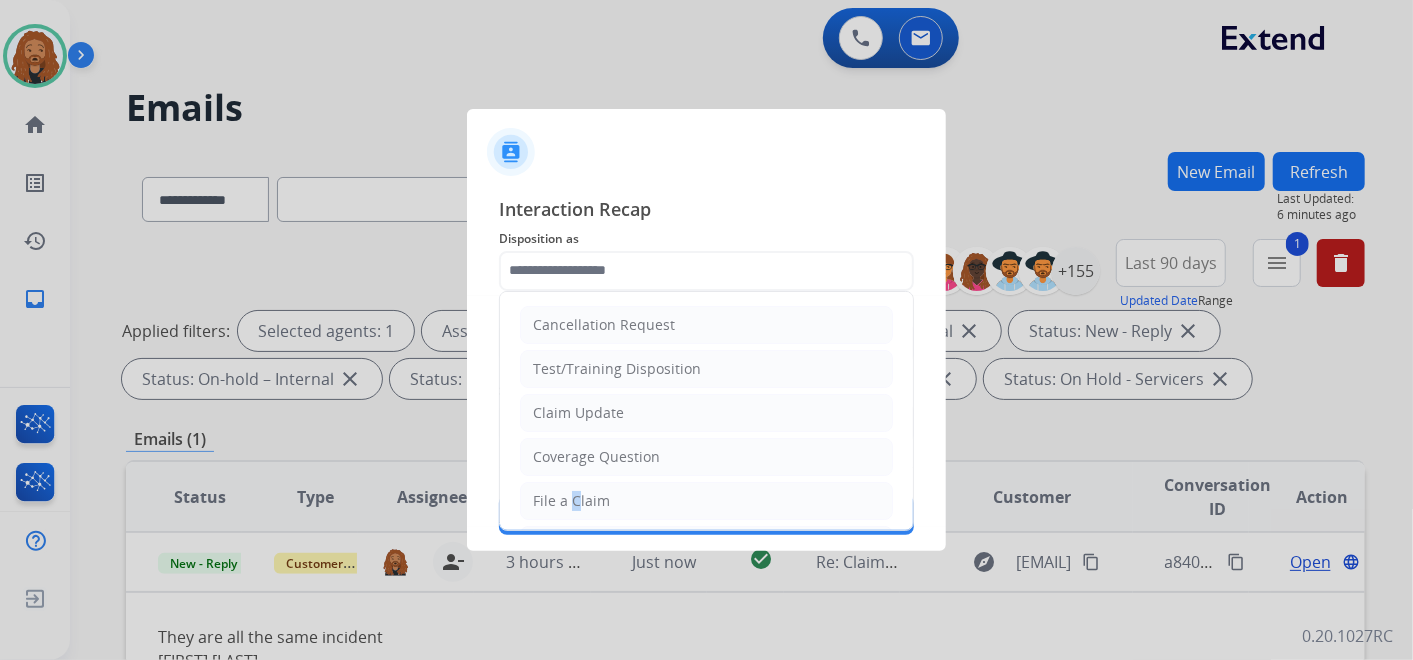 type on "**********" 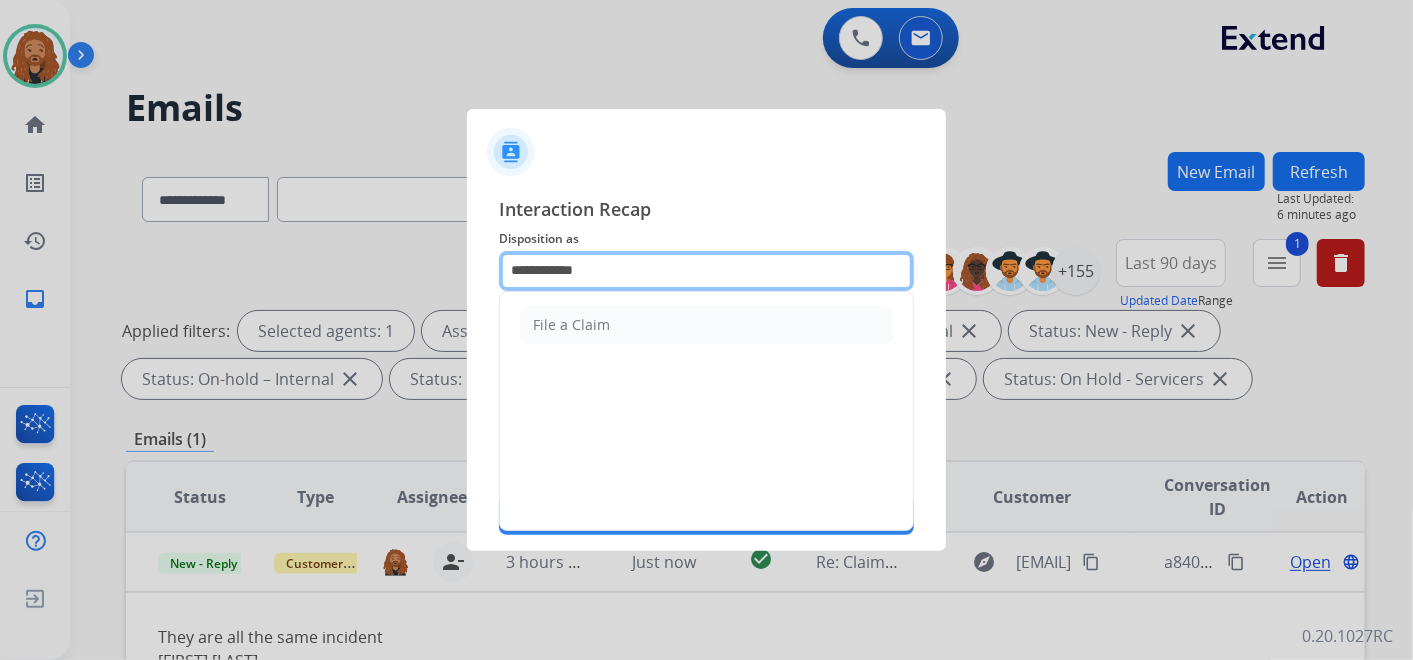 drag, startPoint x: 597, startPoint y: 271, endPoint x: 160, endPoint y: 258, distance: 437.19333 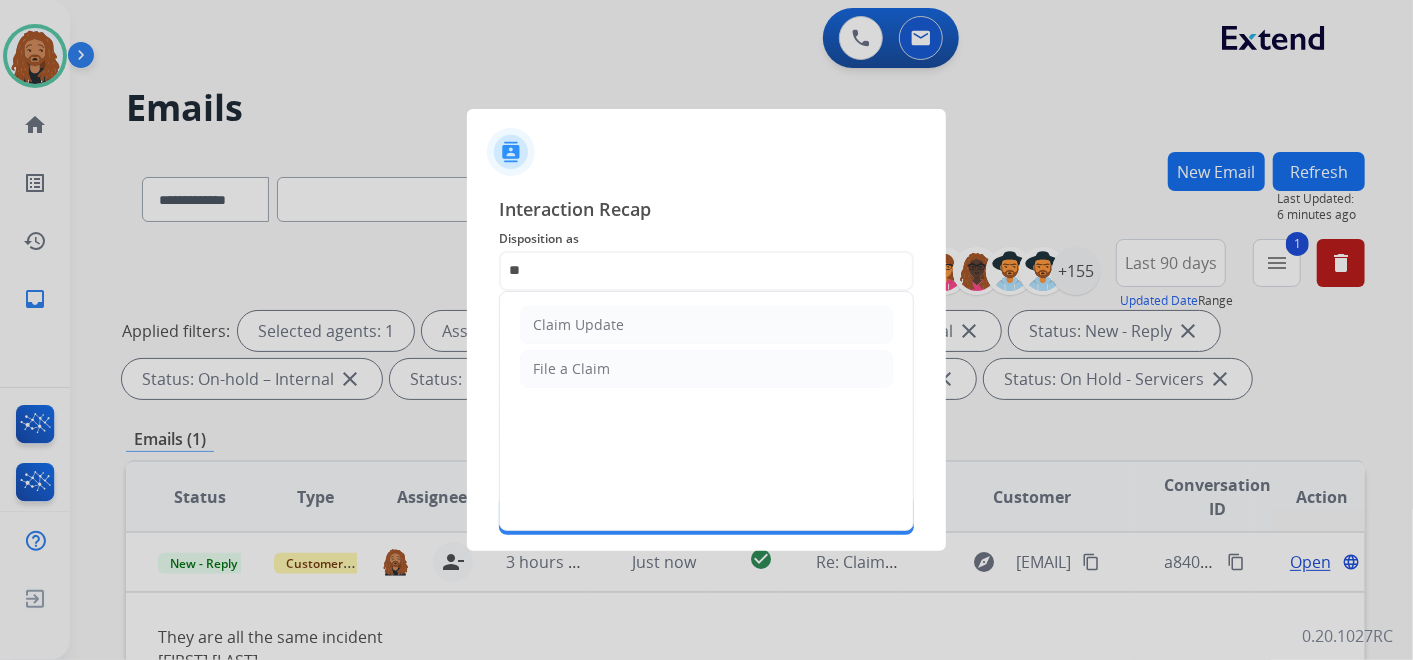 click on "Claim Update" 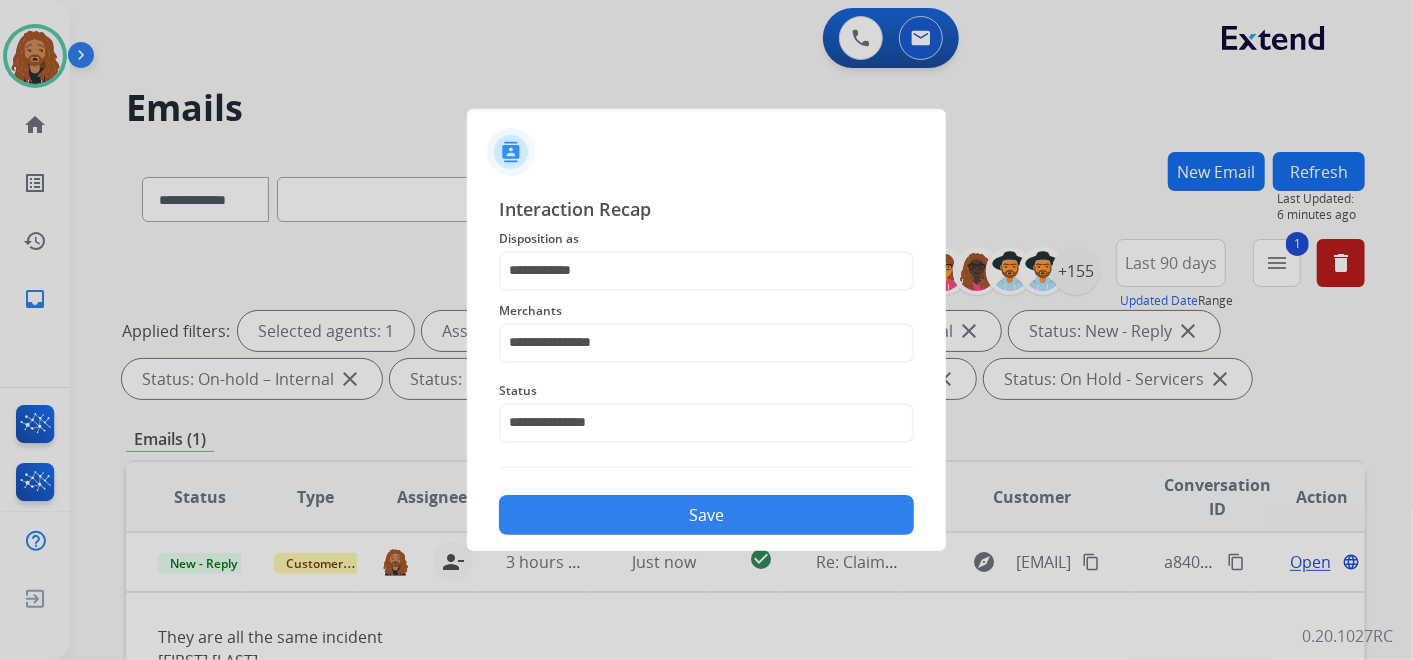 click on "Save" 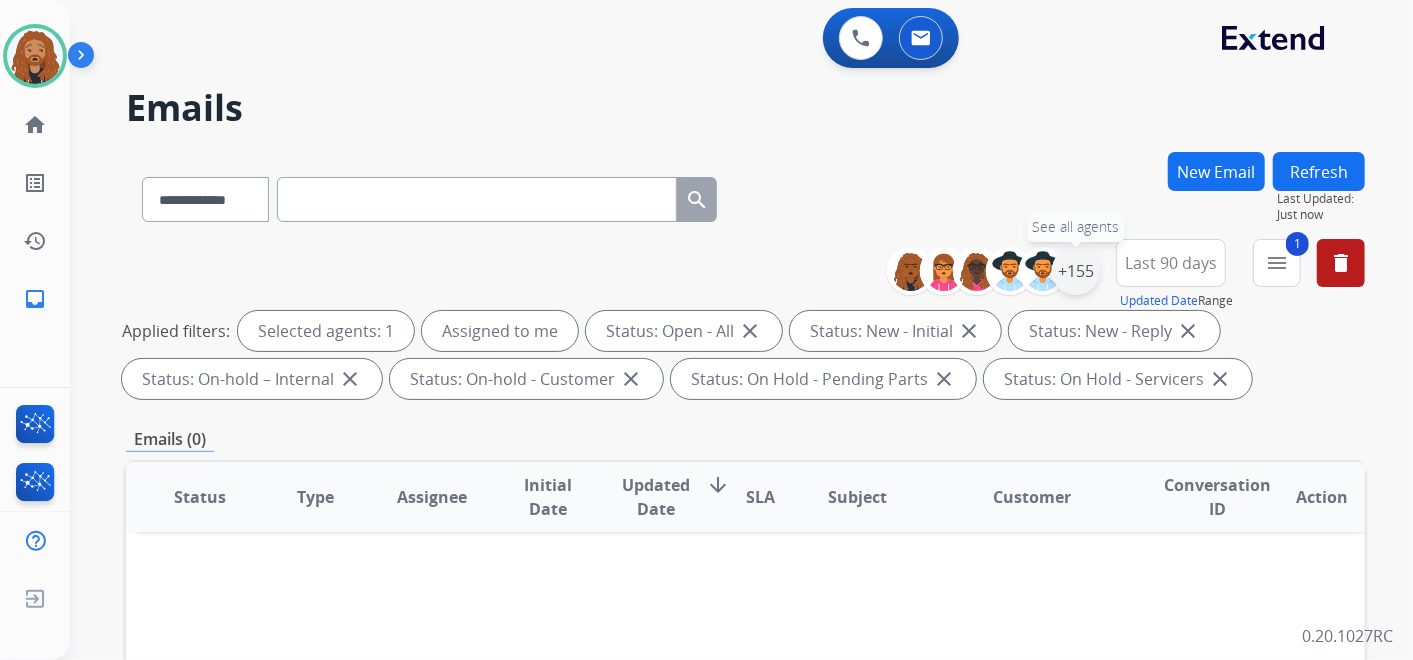 click on "+155" at bounding box center (1076, 271) 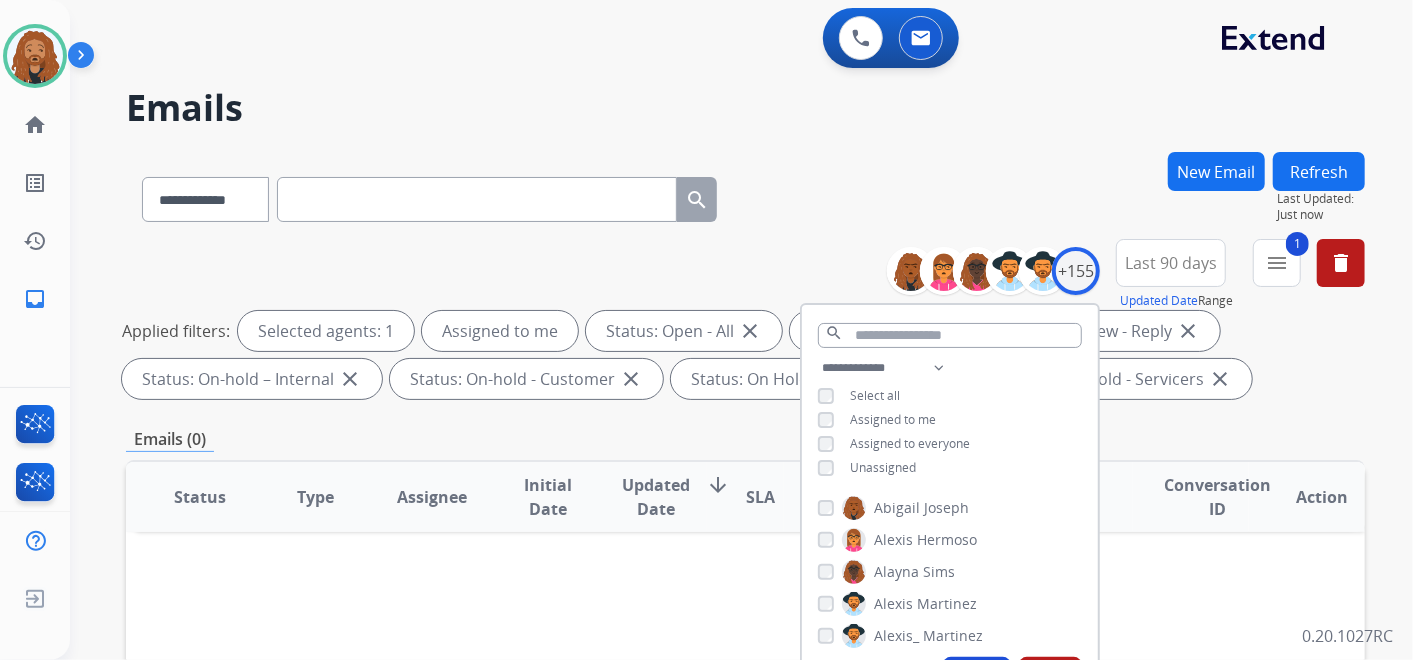 scroll, scrollTop: 222, scrollLeft: 0, axis: vertical 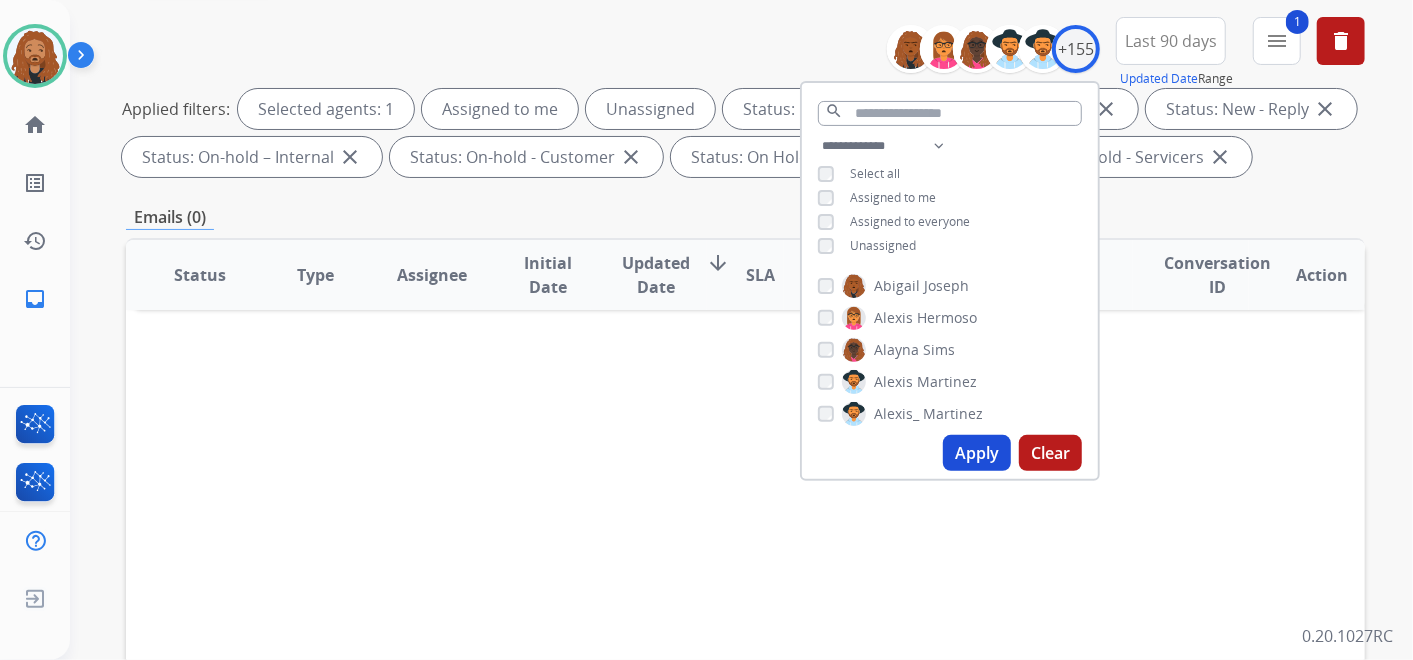 click on "Apply" at bounding box center (977, 453) 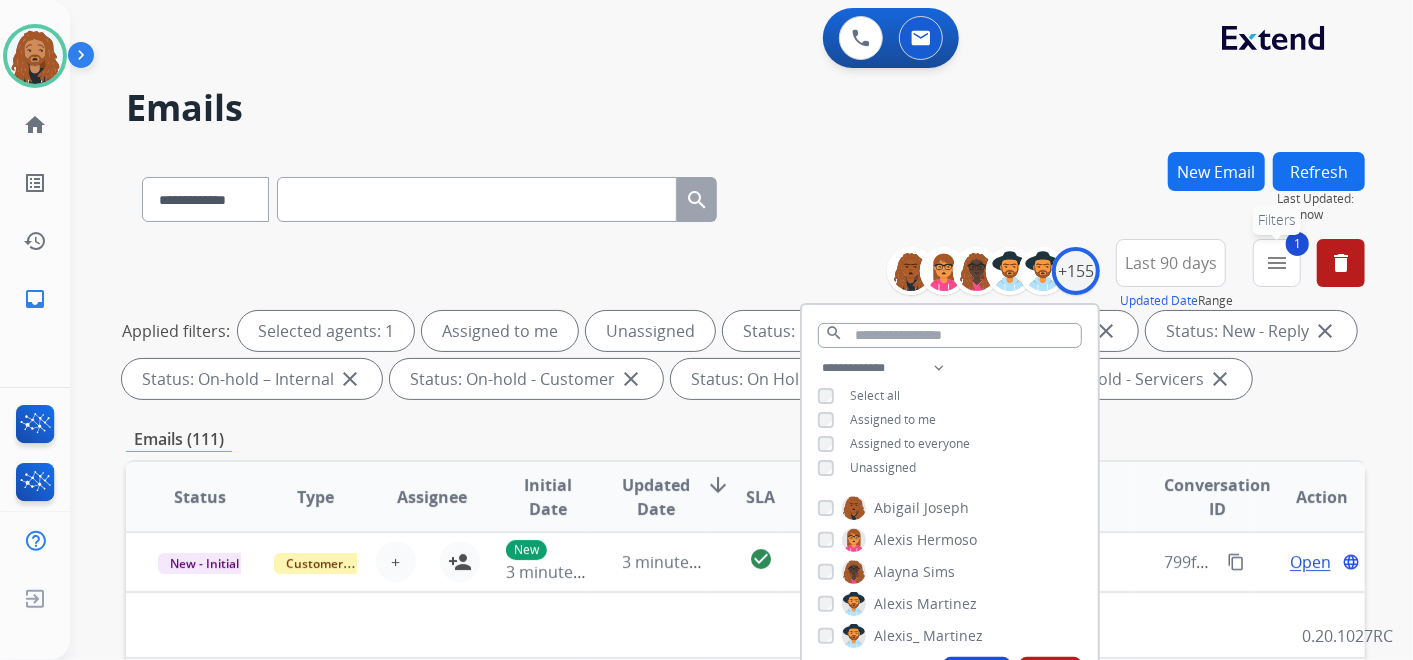 click on "menu" at bounding box center (1277, 263) 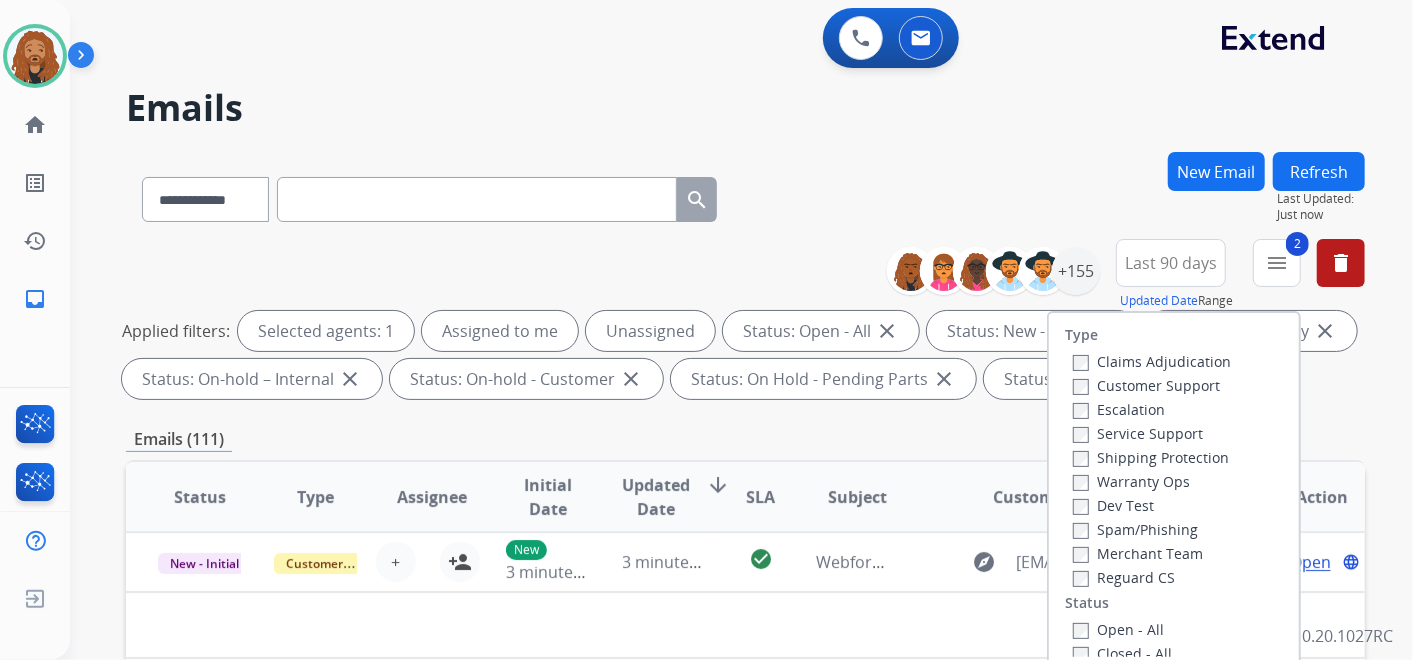 click on "Shipping Protection" at bounding box center [1151, 457] 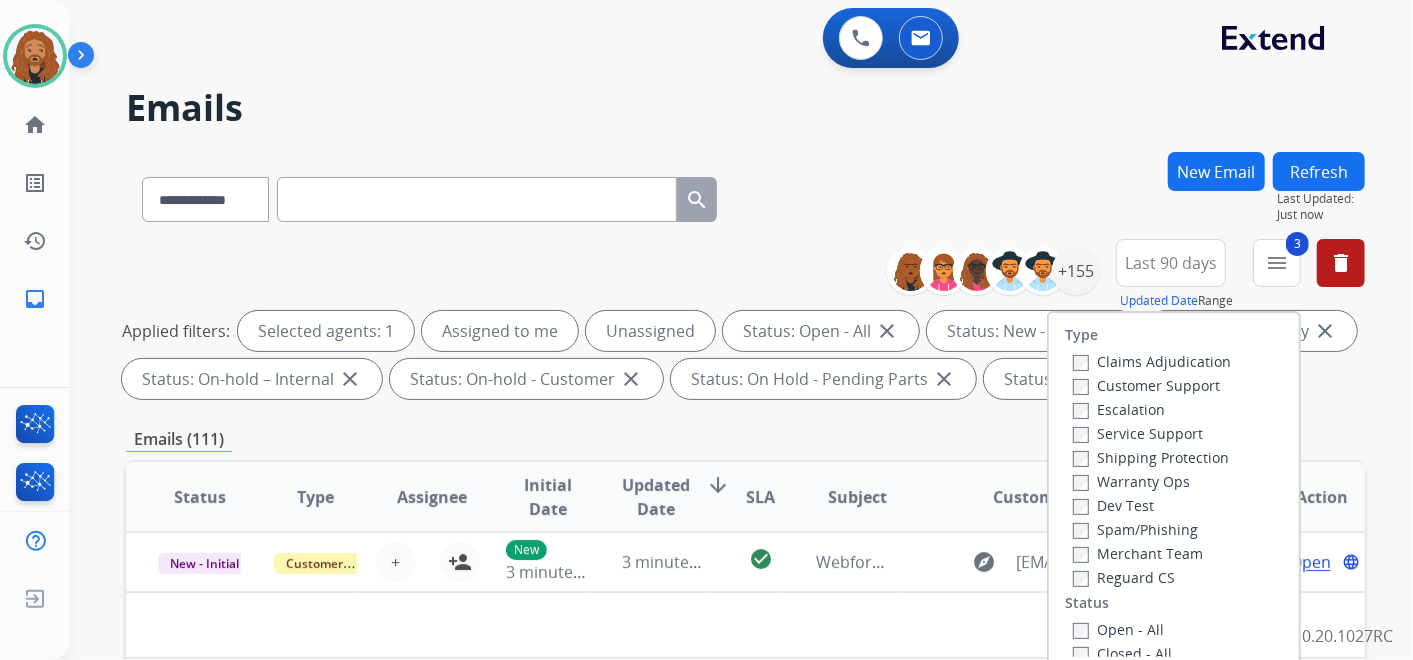 click on "Customer Support" at bounding box center [1146, 385] 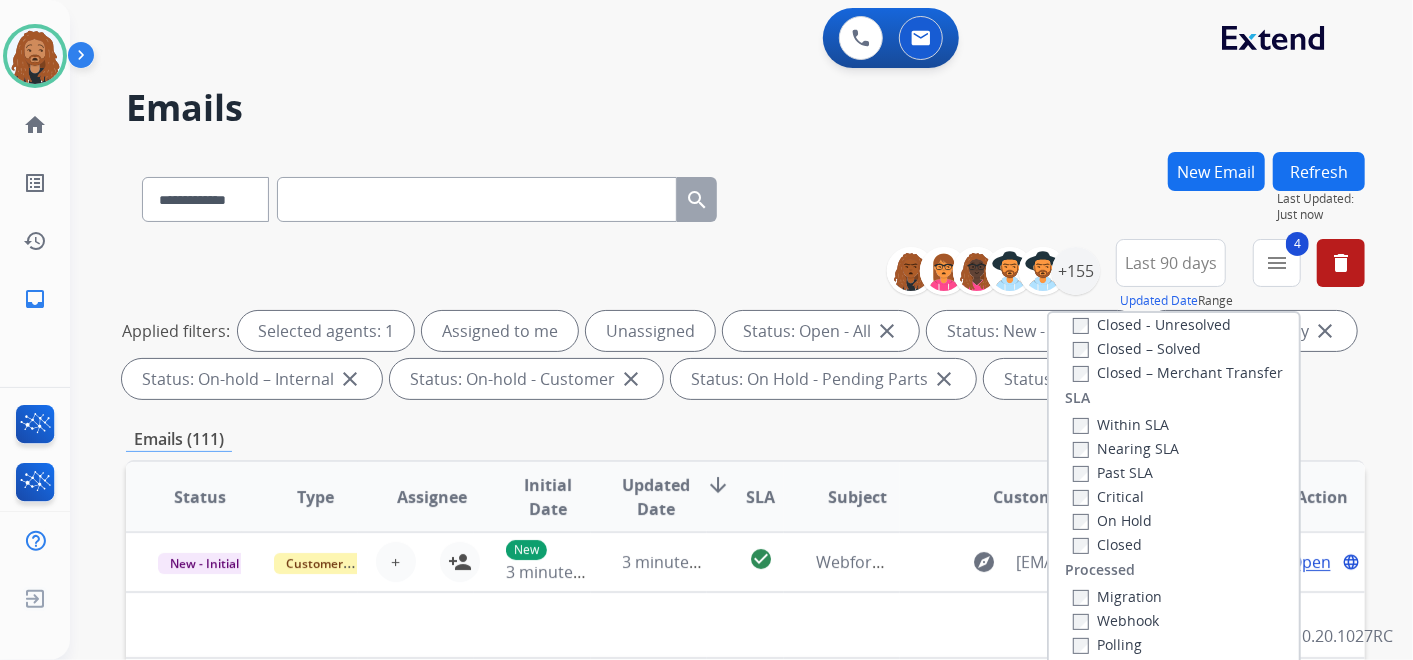 scroll, scrollTop: 526, scrollLeft: 0, axis: vertical 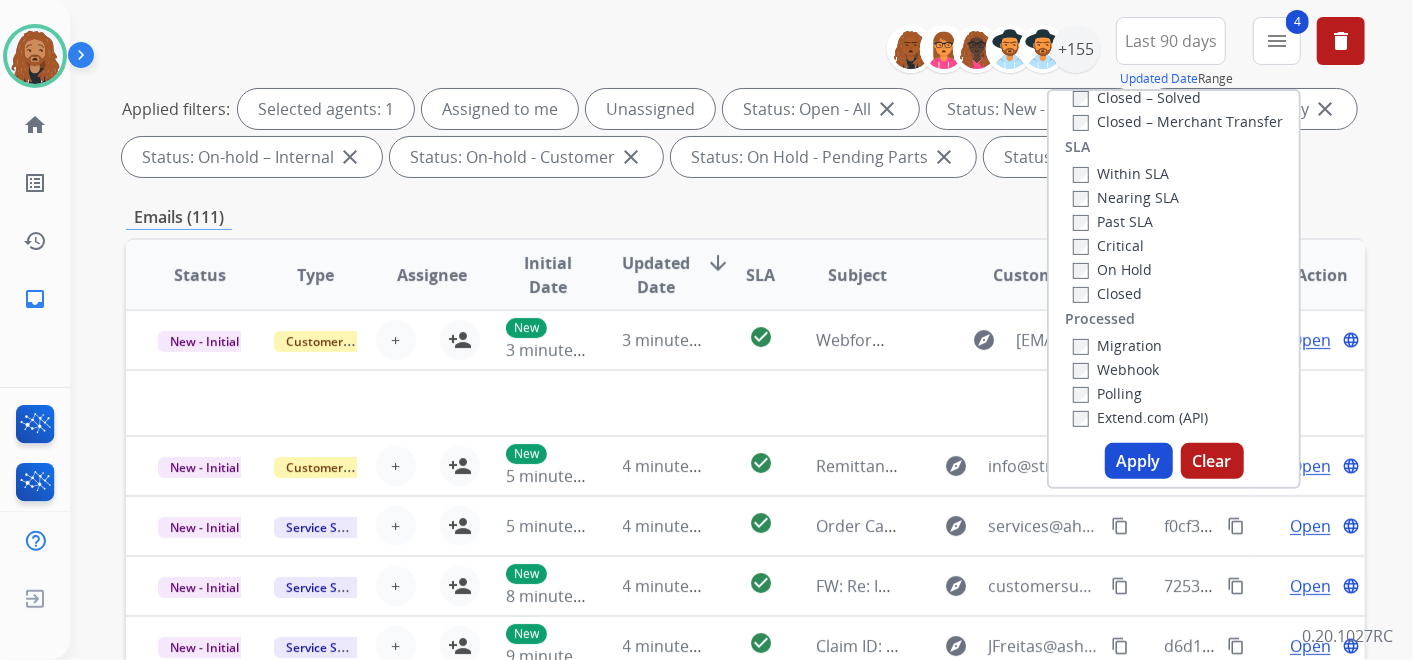 click on "Apply" at bounding box center (1139, 461) 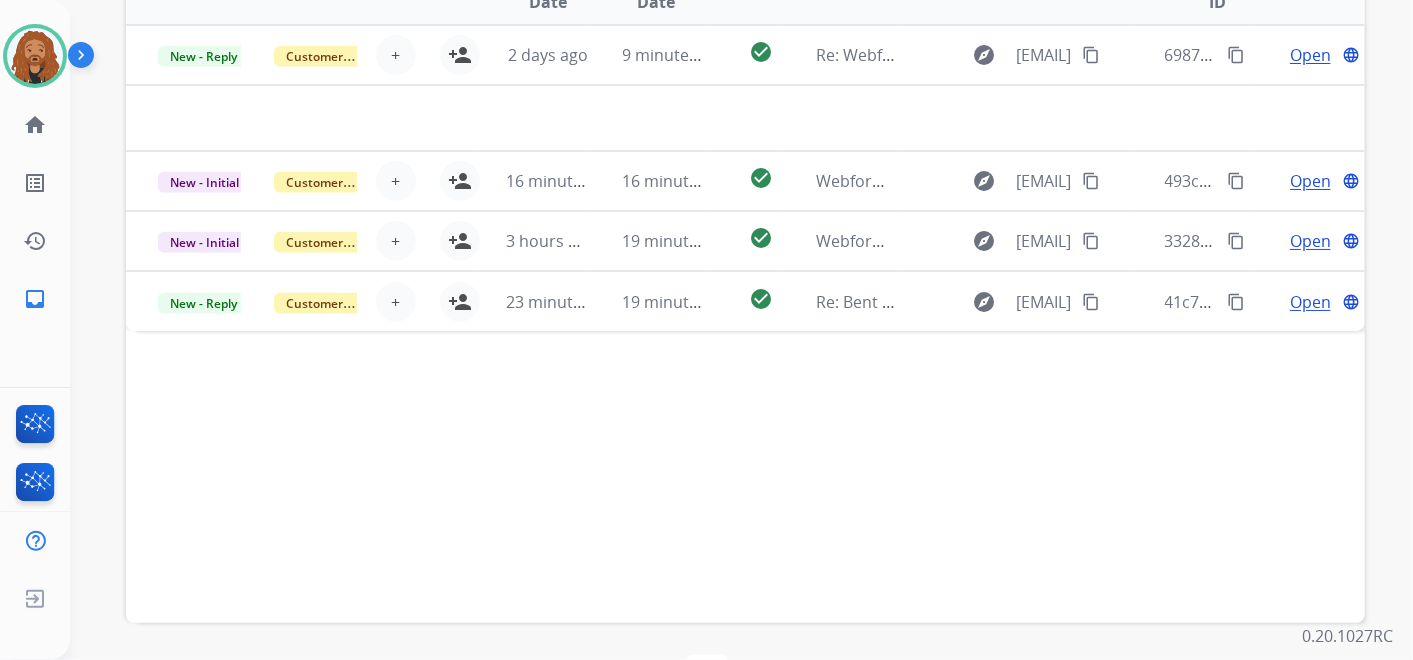 scroll, scrollTop: 444, scrollLeft: 0, axis: vertical 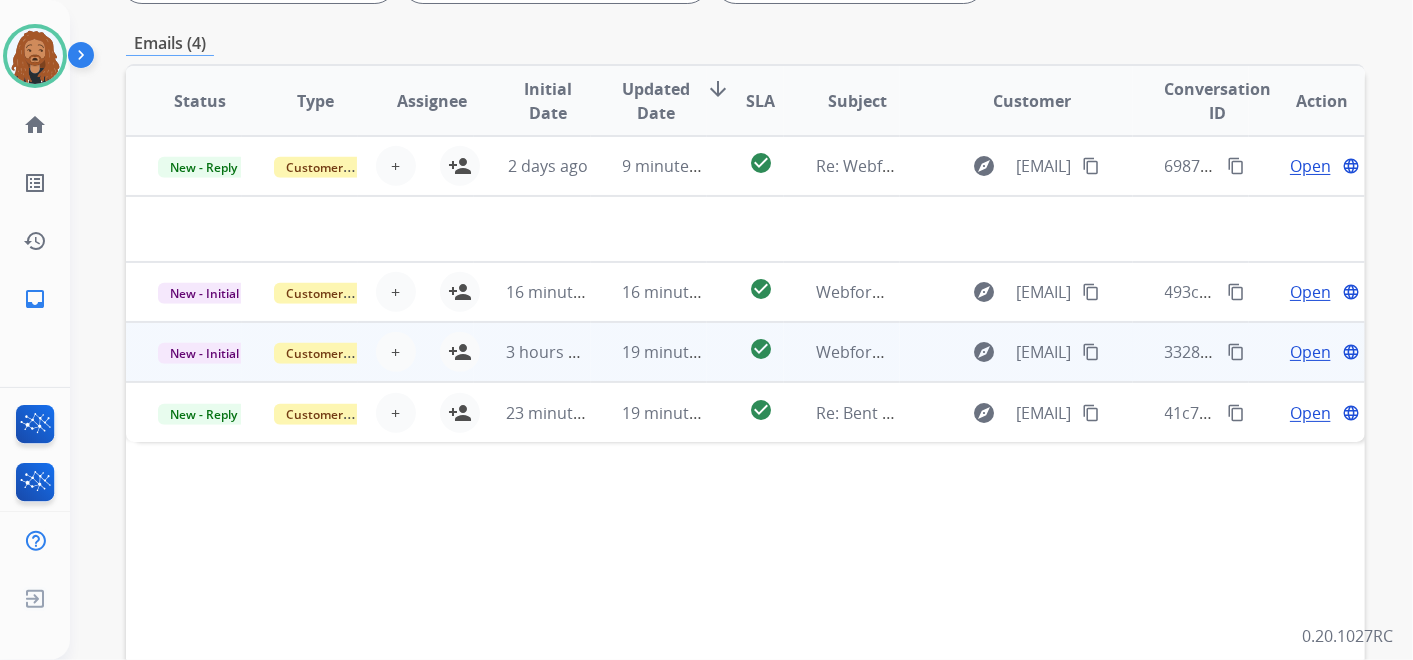 click on "19 minutes ago" at bounding box center [649, 352] 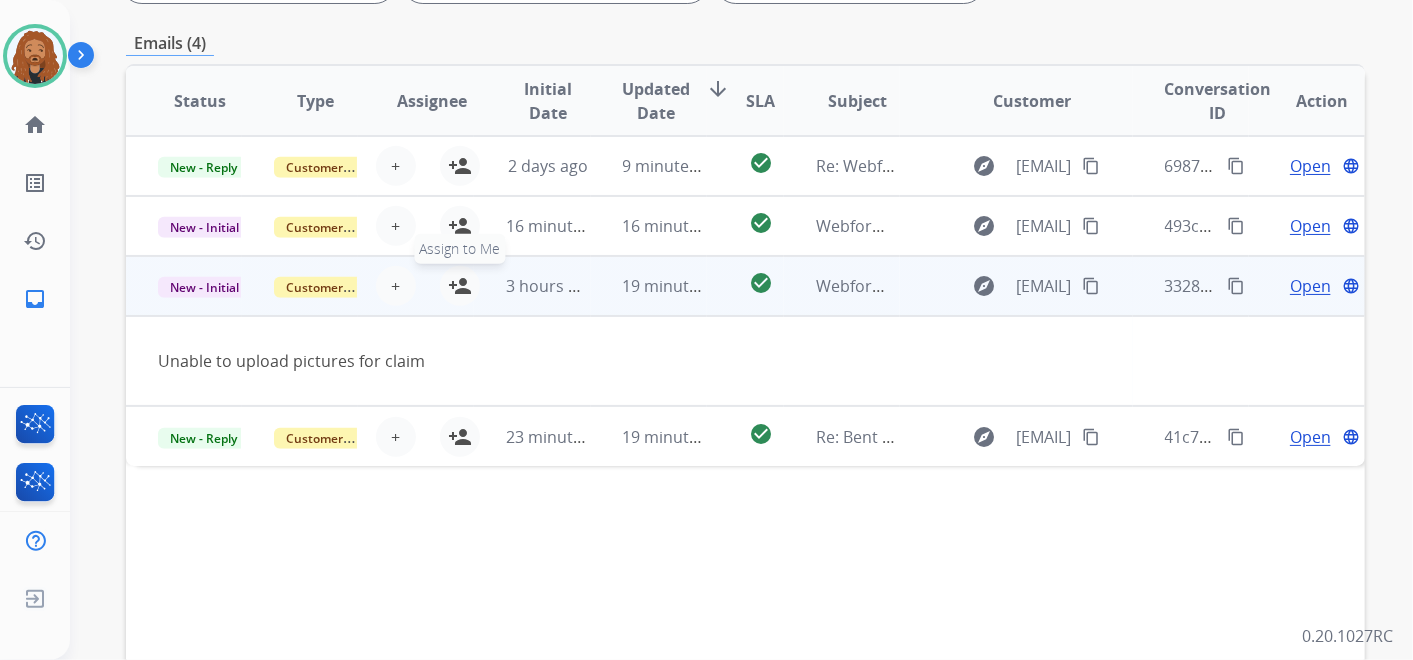 click on "person_add" at bounding box center (460, 286) 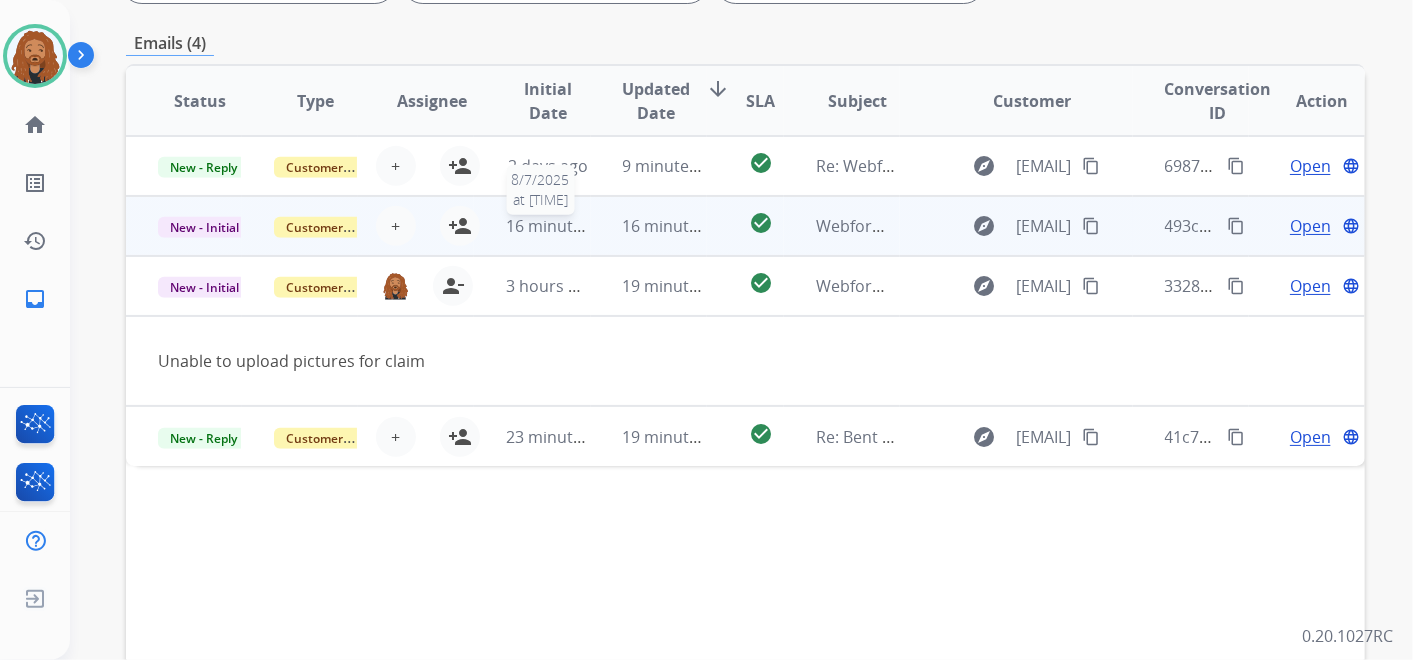 click on "16 minutes ago" at bounding box center [564, 226] 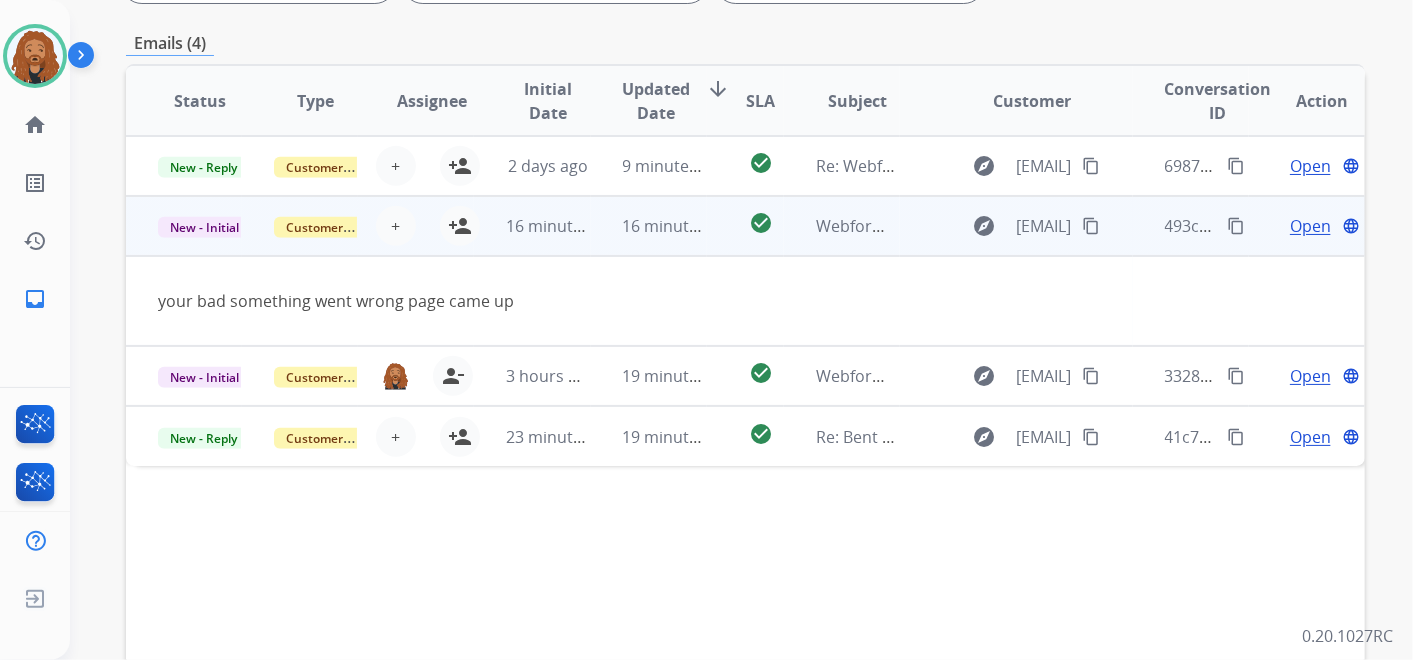 click on "Open" at bounding box center [1310, 226] 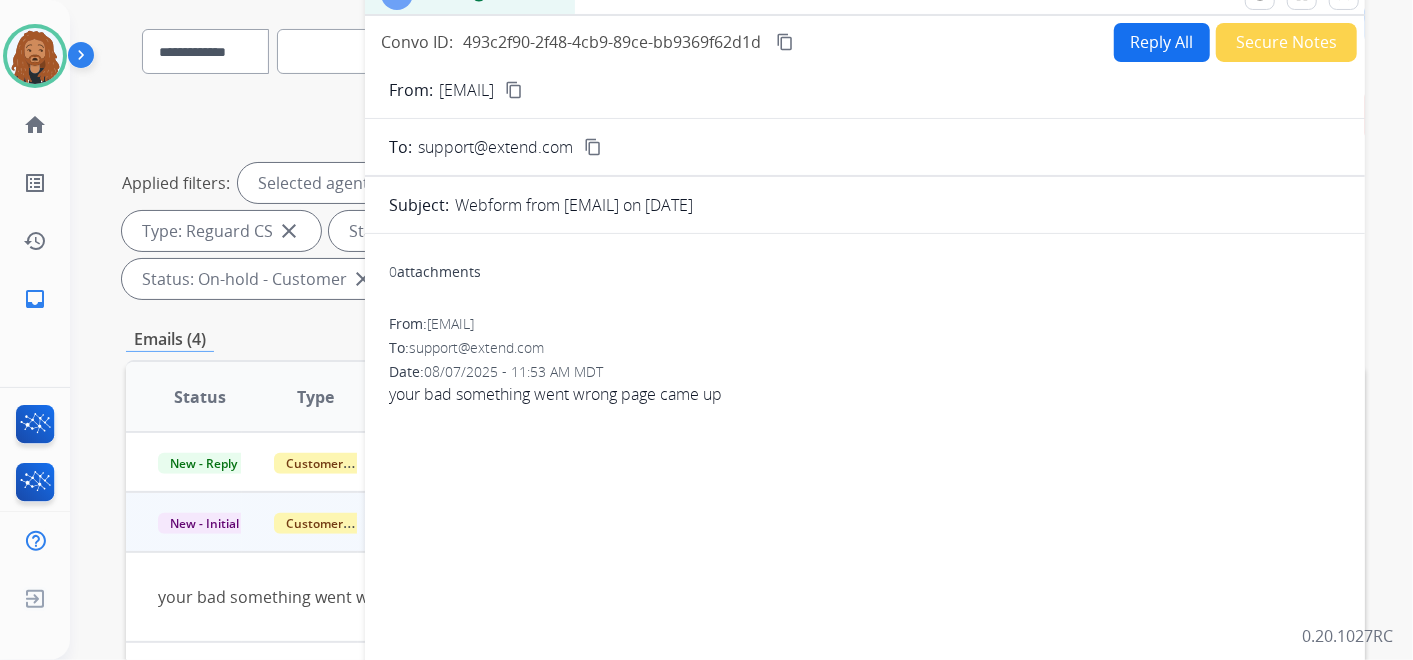 scroll, scrollTop: 111, scrollLeft: 0, axis: vertical 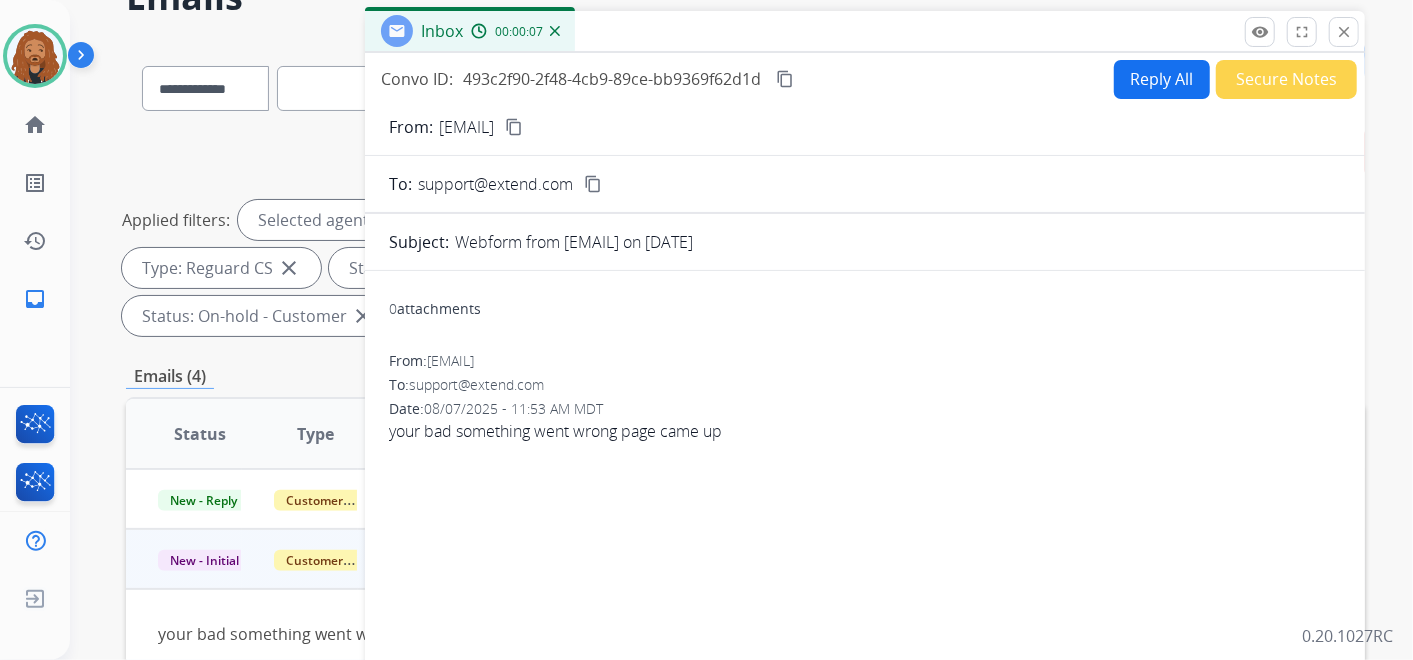 click on "content_copy" at bounding box center (514, 127) 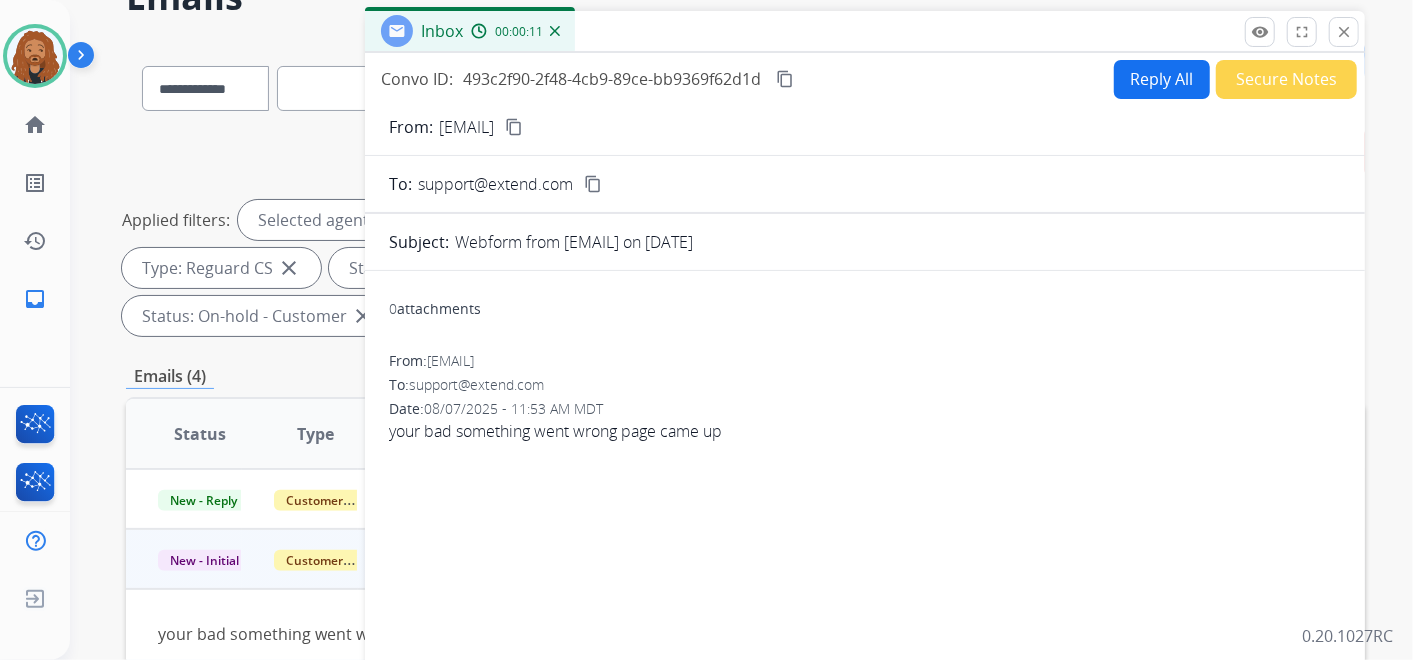 drag, startPoint x: 1350, startPoint y: 37, endPoint x: 1312, endPoint y: 51, distance: 40.496914 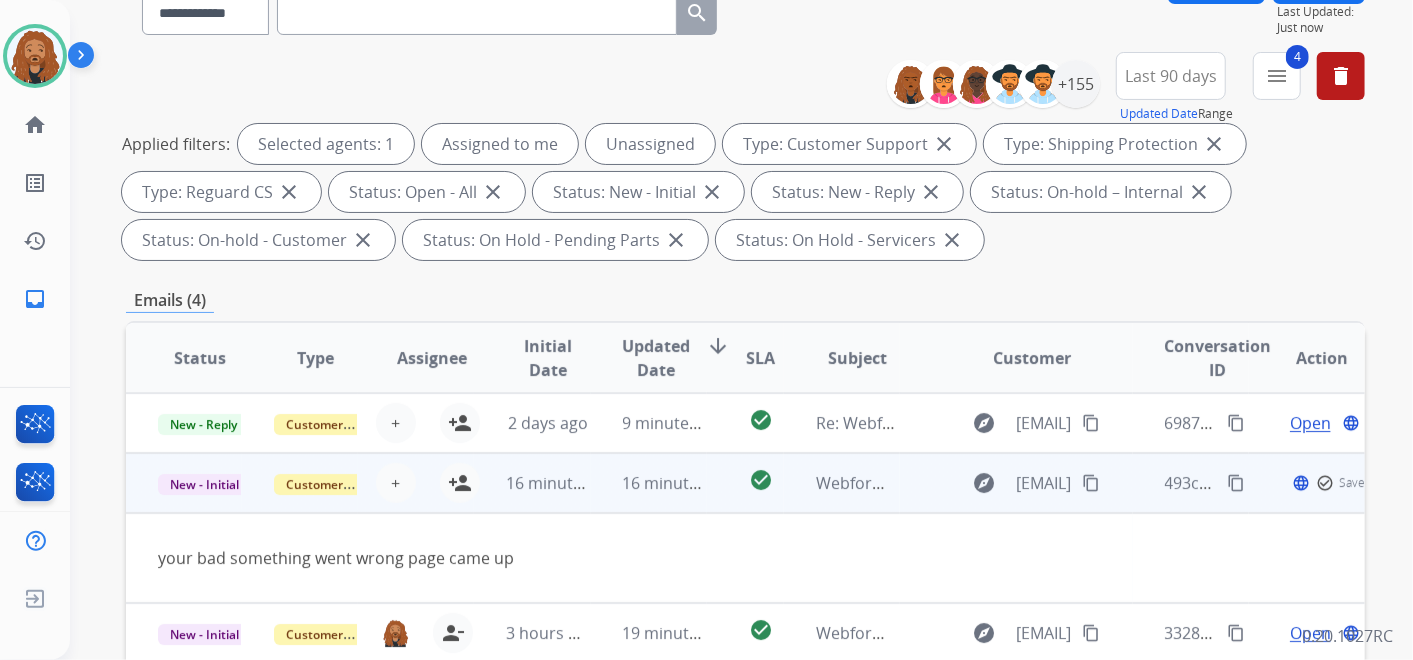 scroll, scrollTop: 222, scrollLeft: 0, axis: vertical 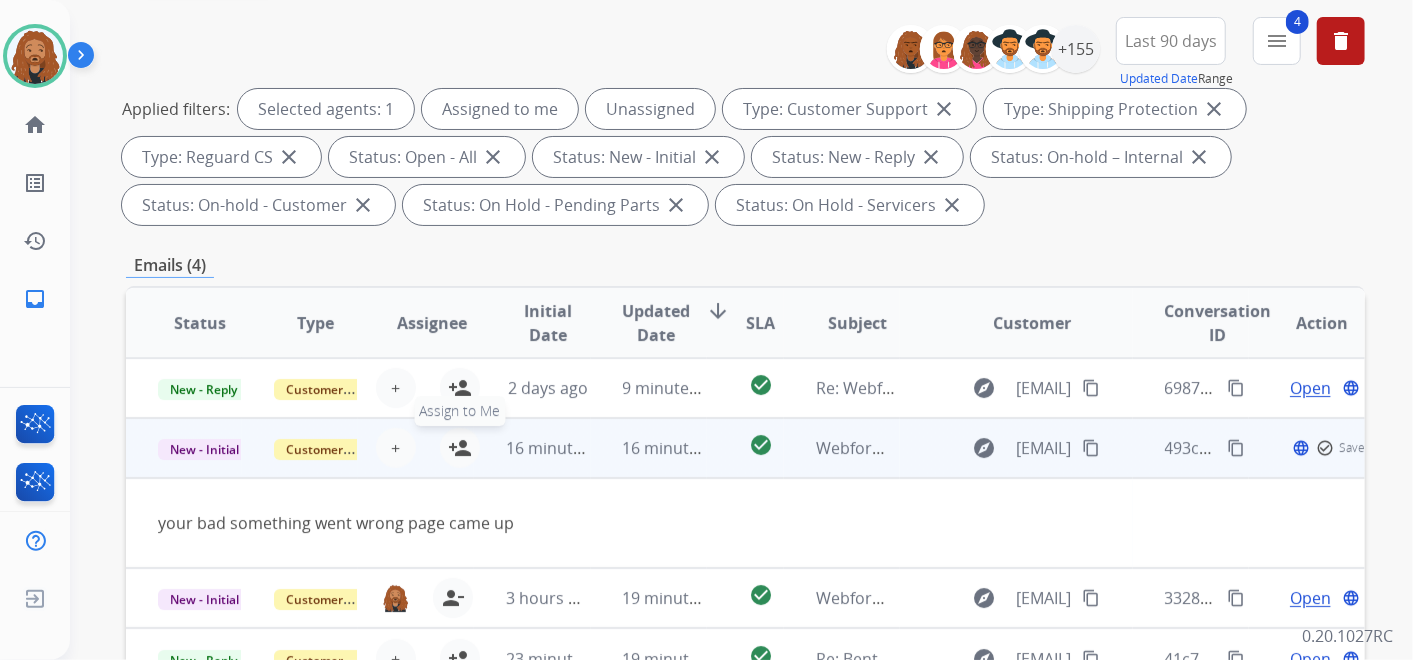 click on "person_add" at bounding box center (460, 448) 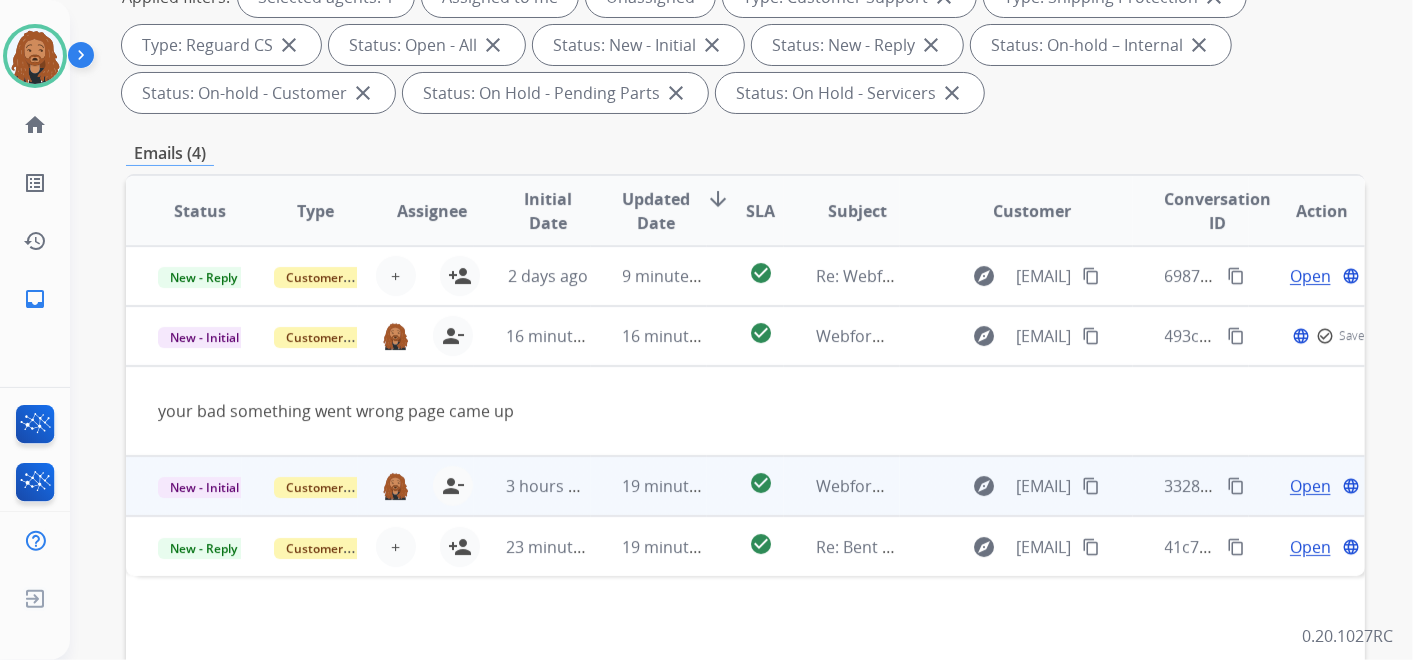 scroll, scrollTop: 444, scrollLeft: 0, axis: vertical 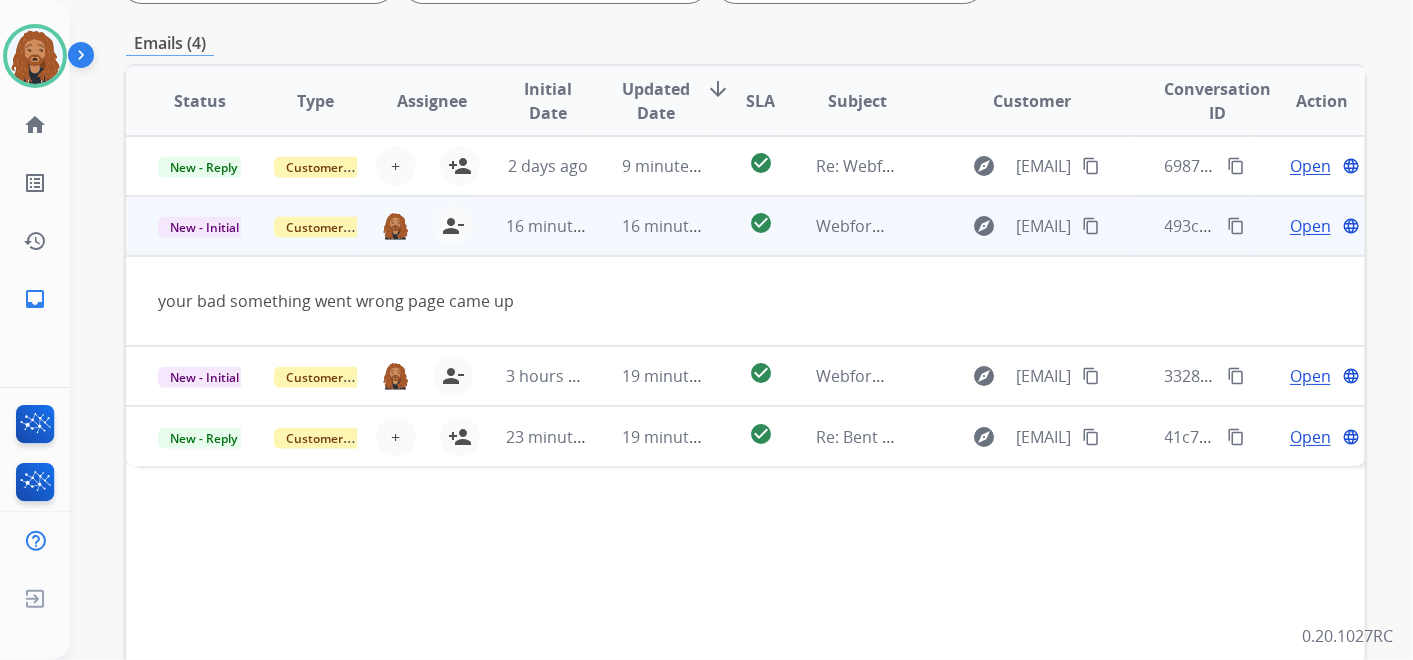 click on "Open" at bounding box center (1310, 226) 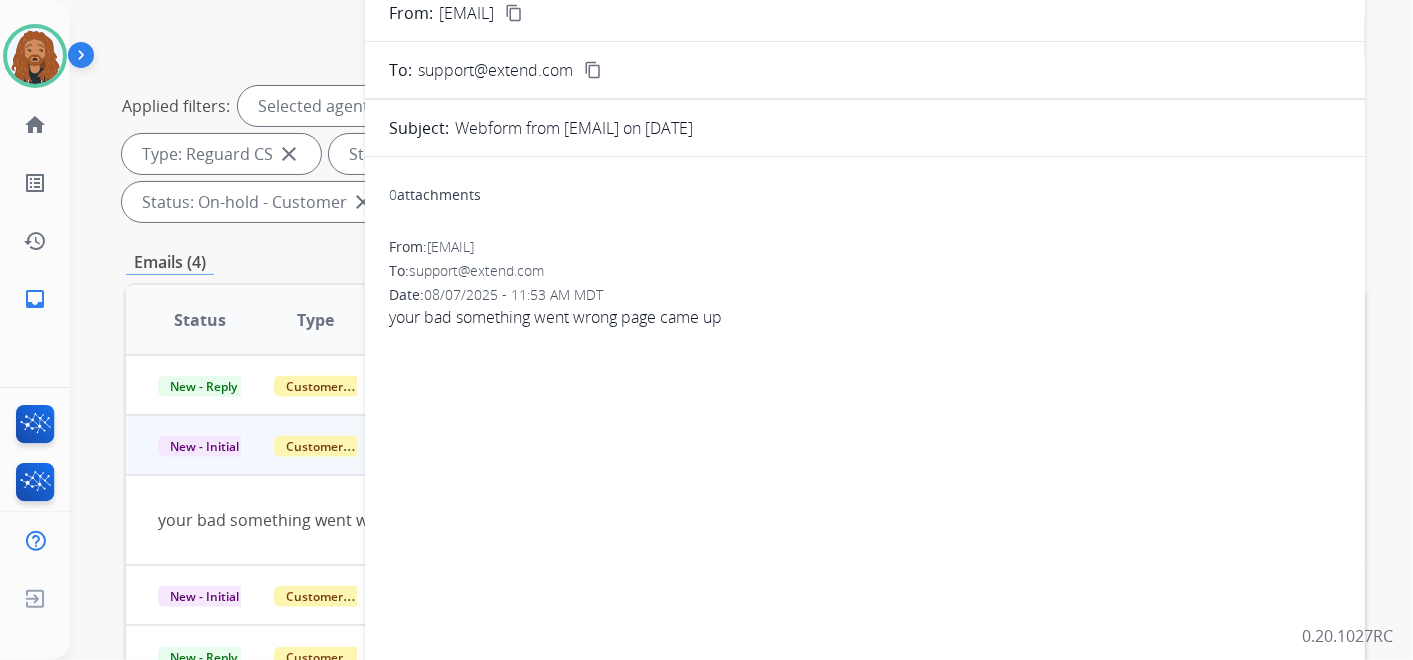 scroll, scrollTop: 0, scrollLeft: 0, axis: both 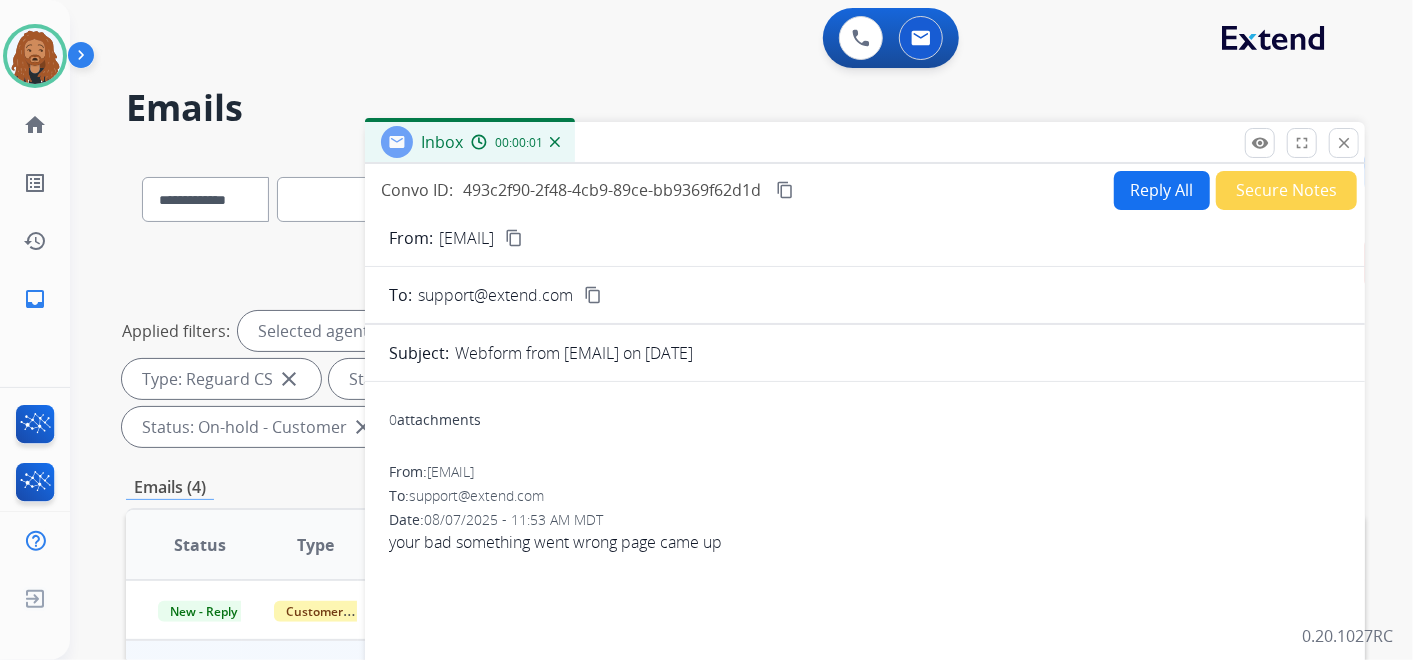 click on "Reply All" at bounding box center (1162, 190) 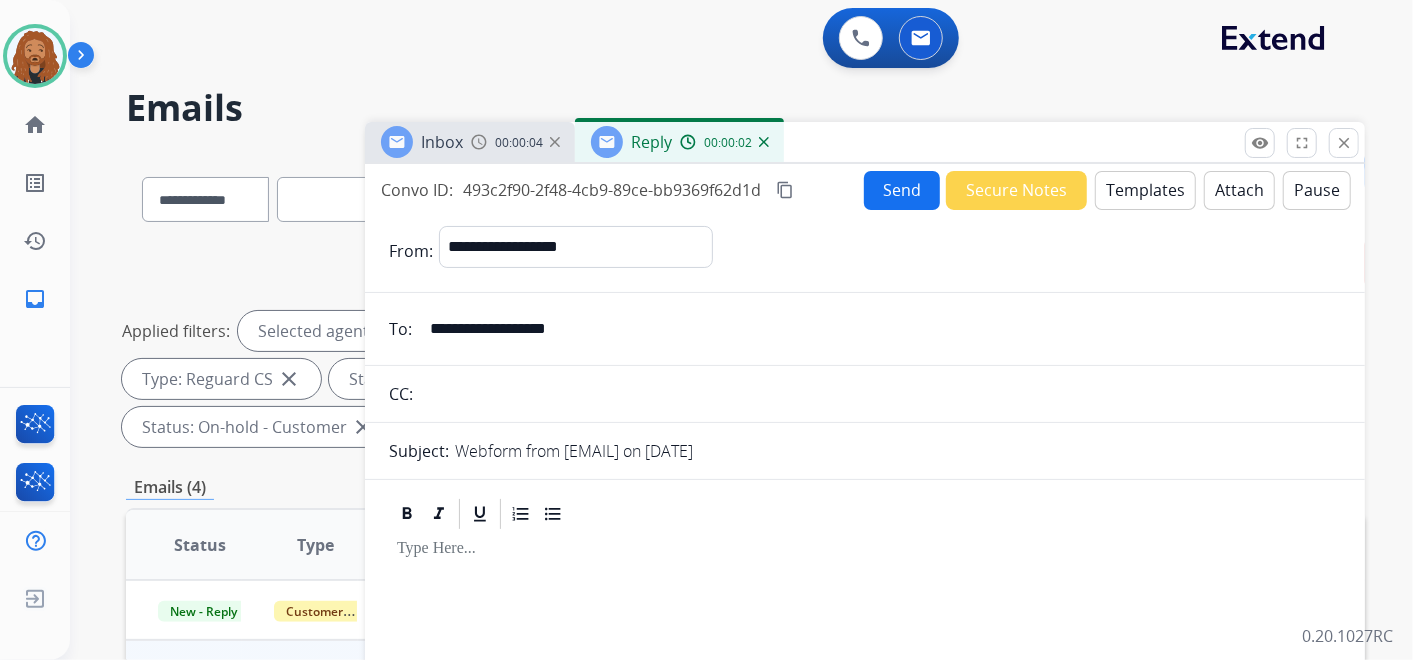 click at bounding box center [764, 142] 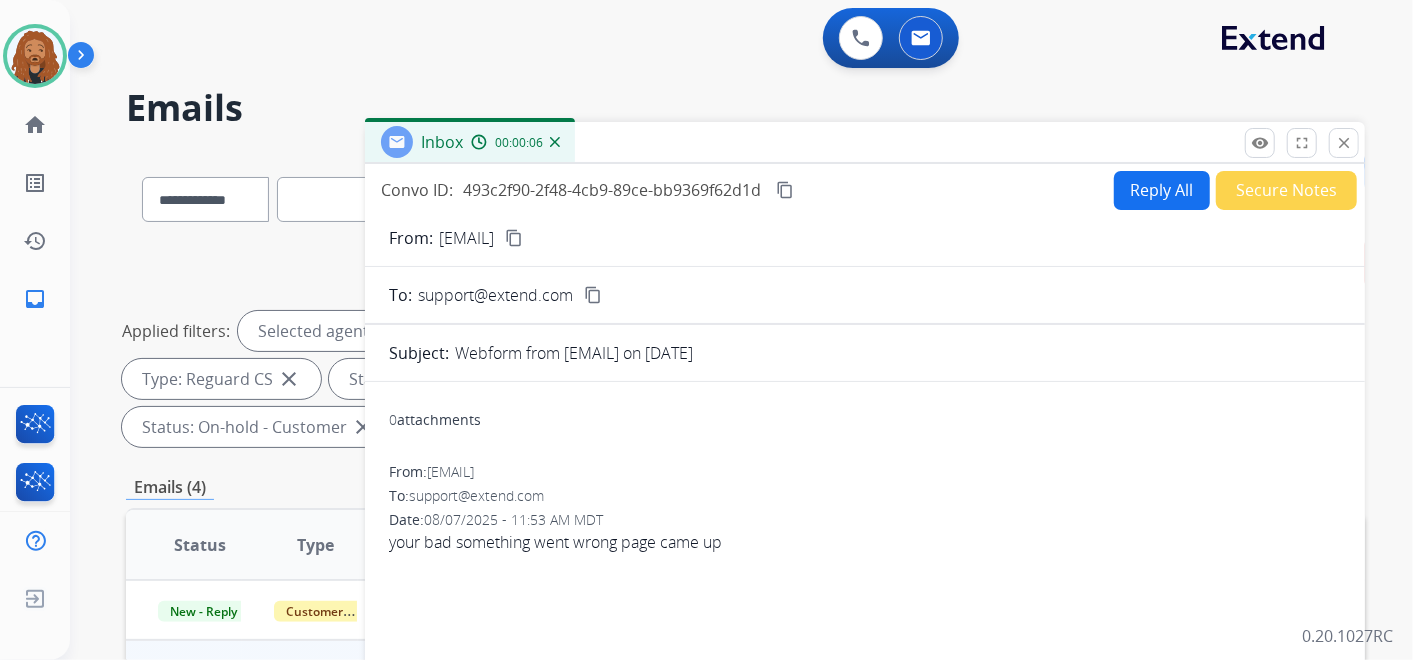 click on "content_copy" at bounding box center (514, 238) 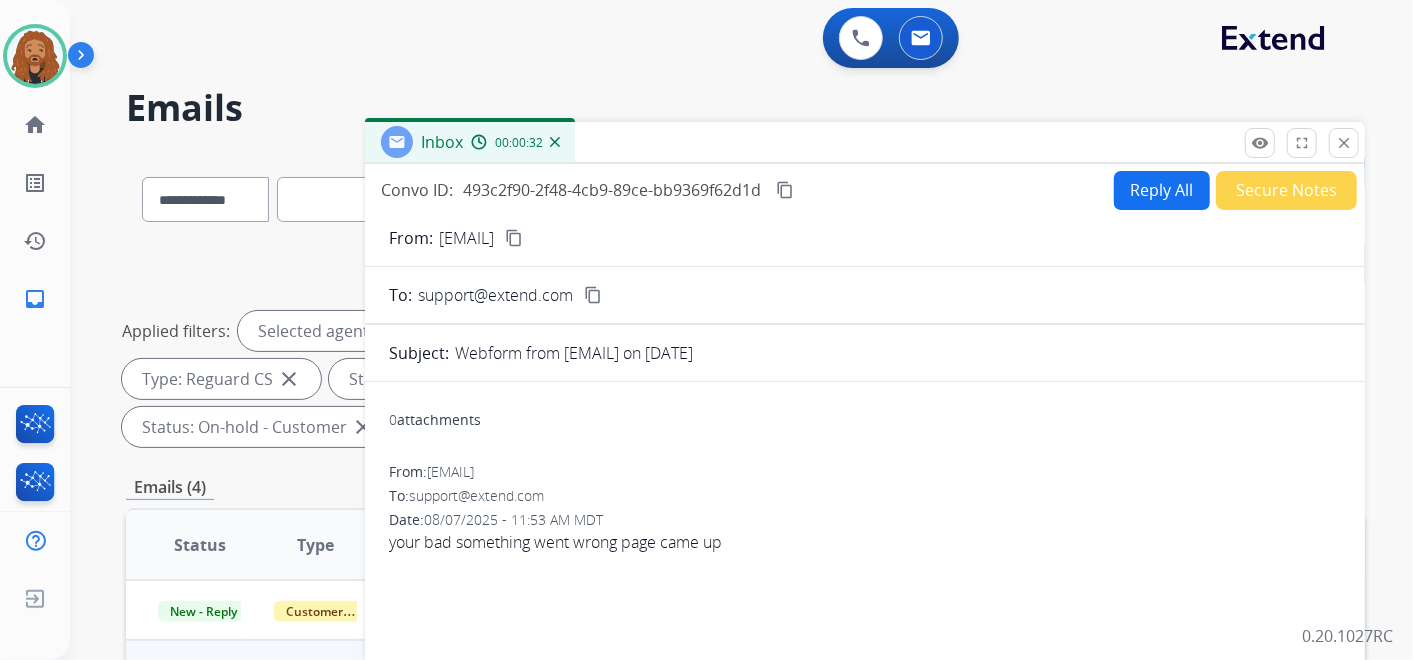 click on "Reply All" at bounding box center [1162, 190] 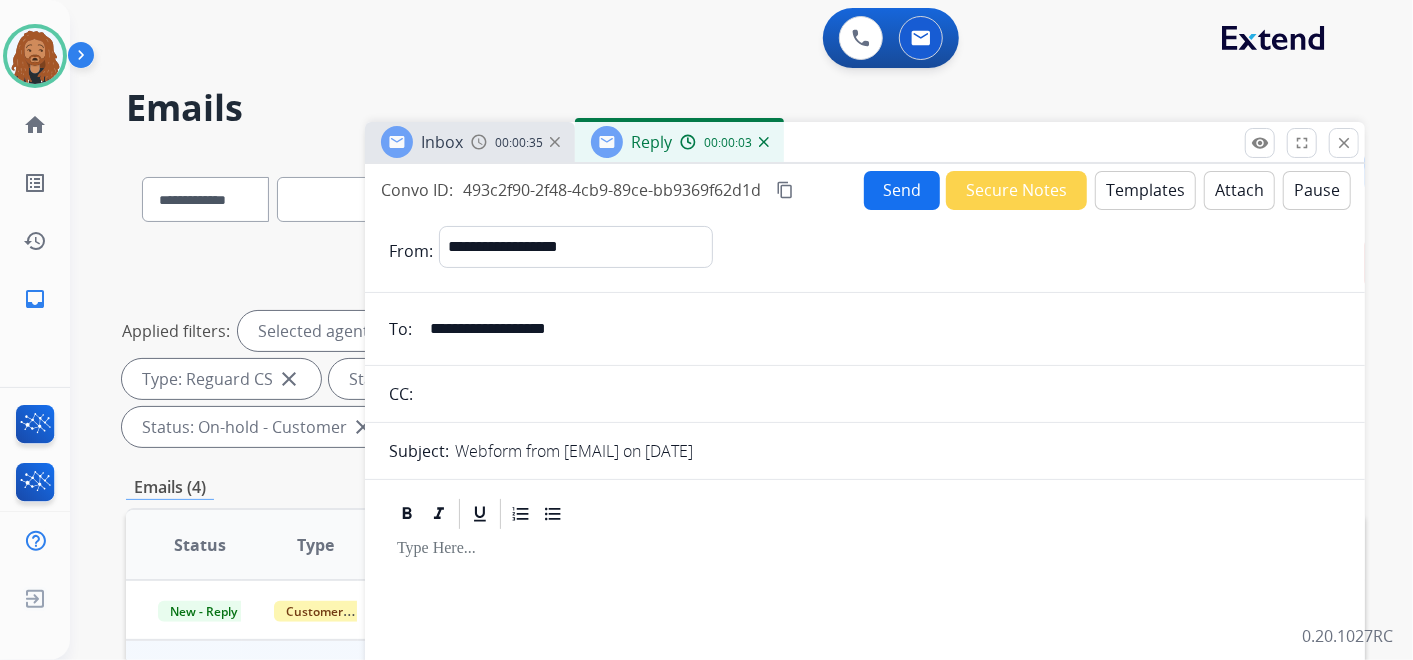 click on "Templates" at bounding box center [1145, 190] 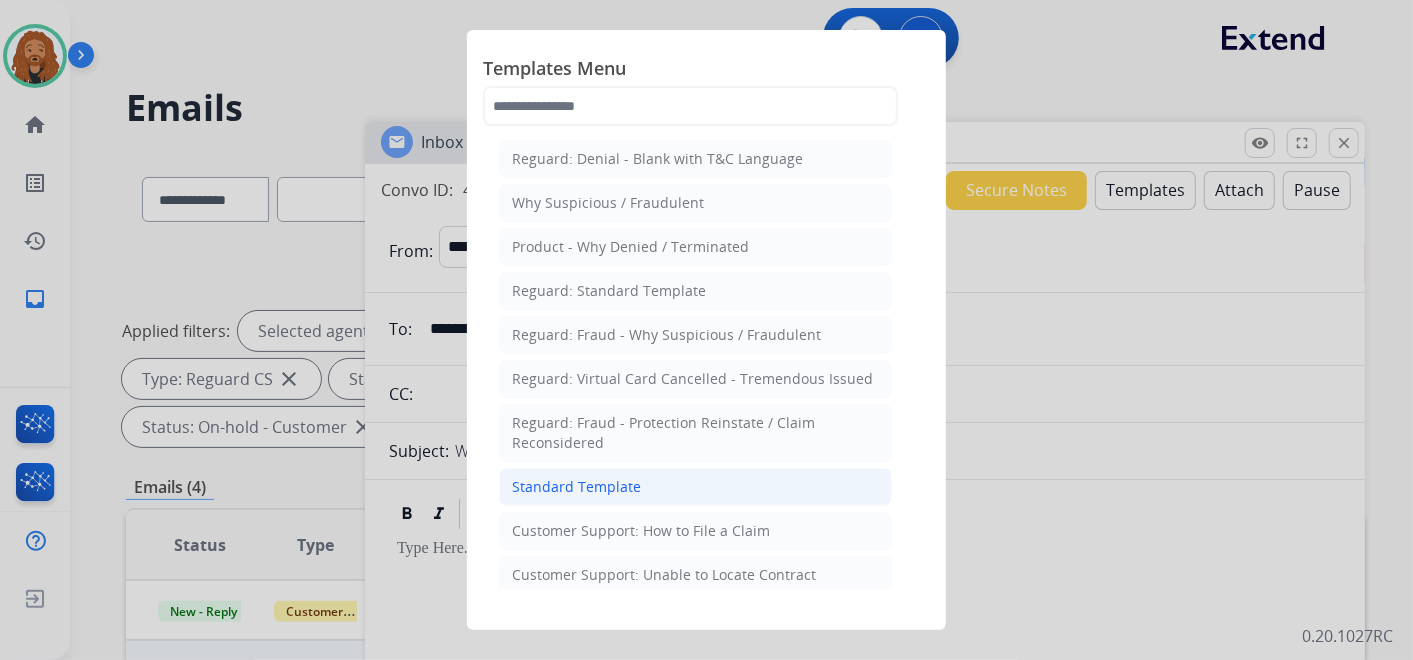 click on "Standard Template" 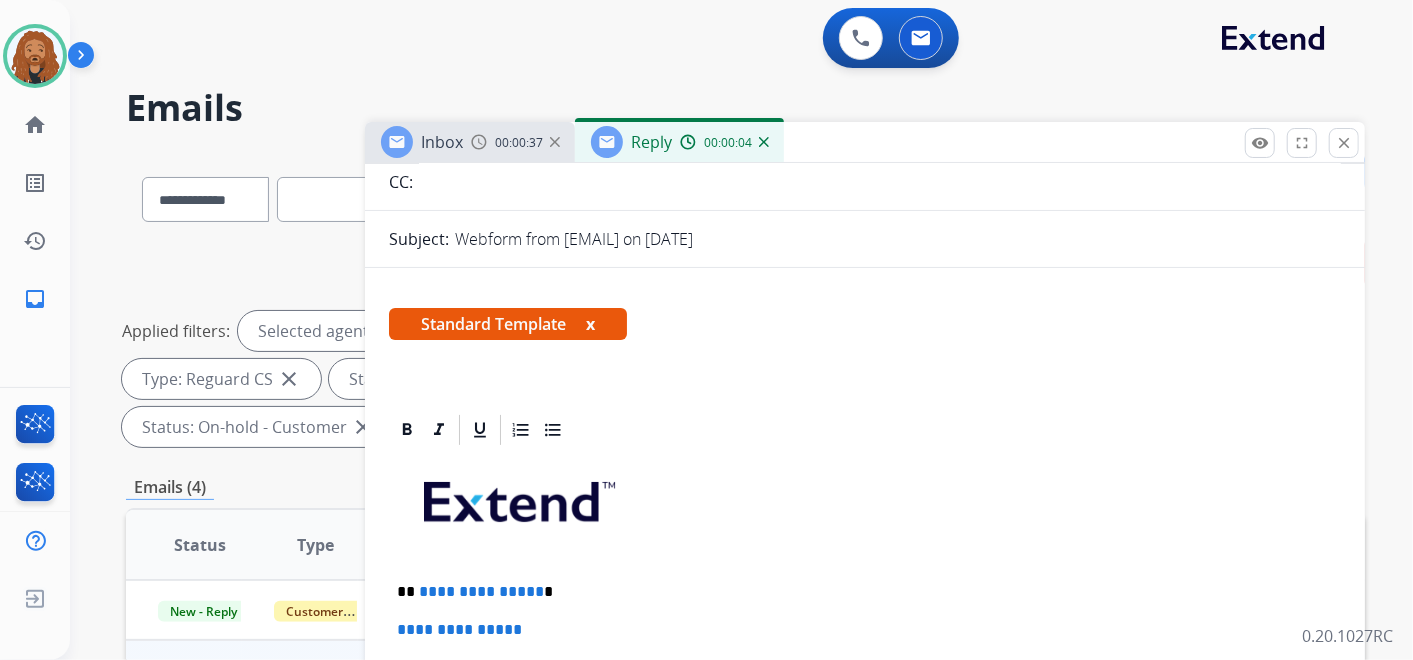 scroll, scrollTop: 333, scrollLeft: 0, axis: vertical 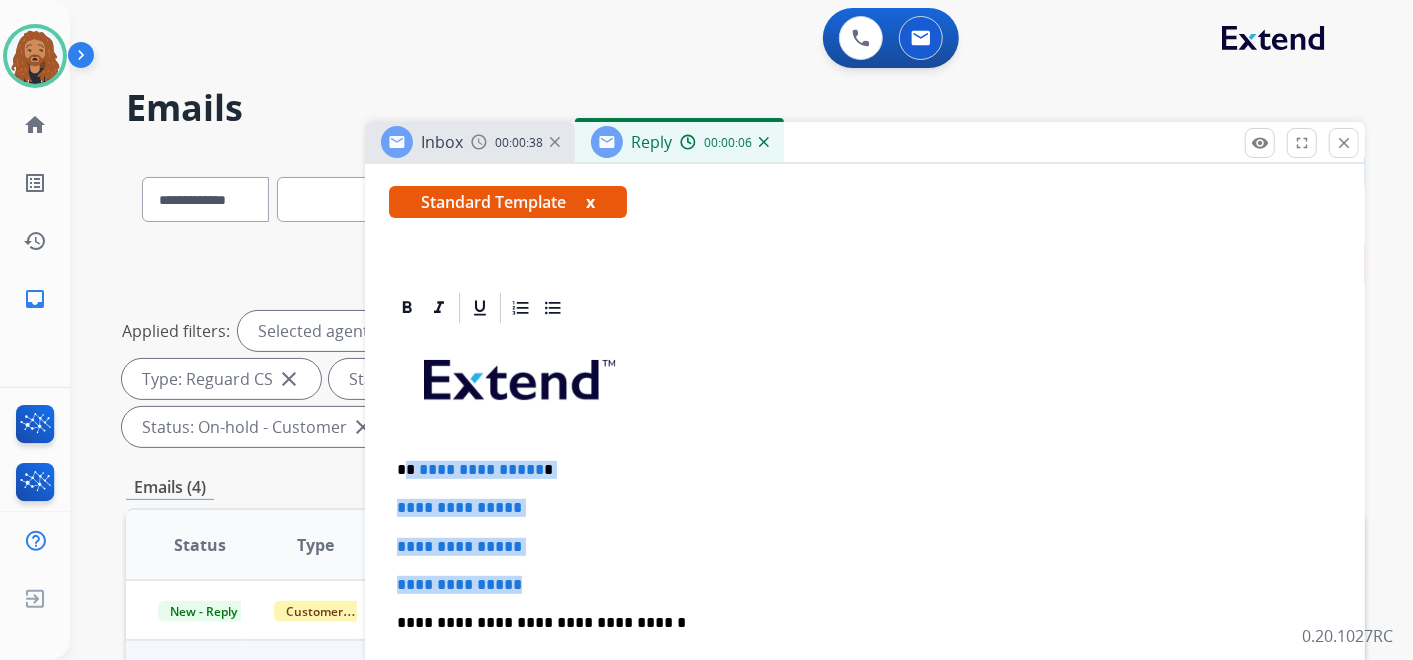 drag, startPoint x: 535, startPoint y: 577, endPoint x: 410, endPoint y: 463, distance: 169.17743 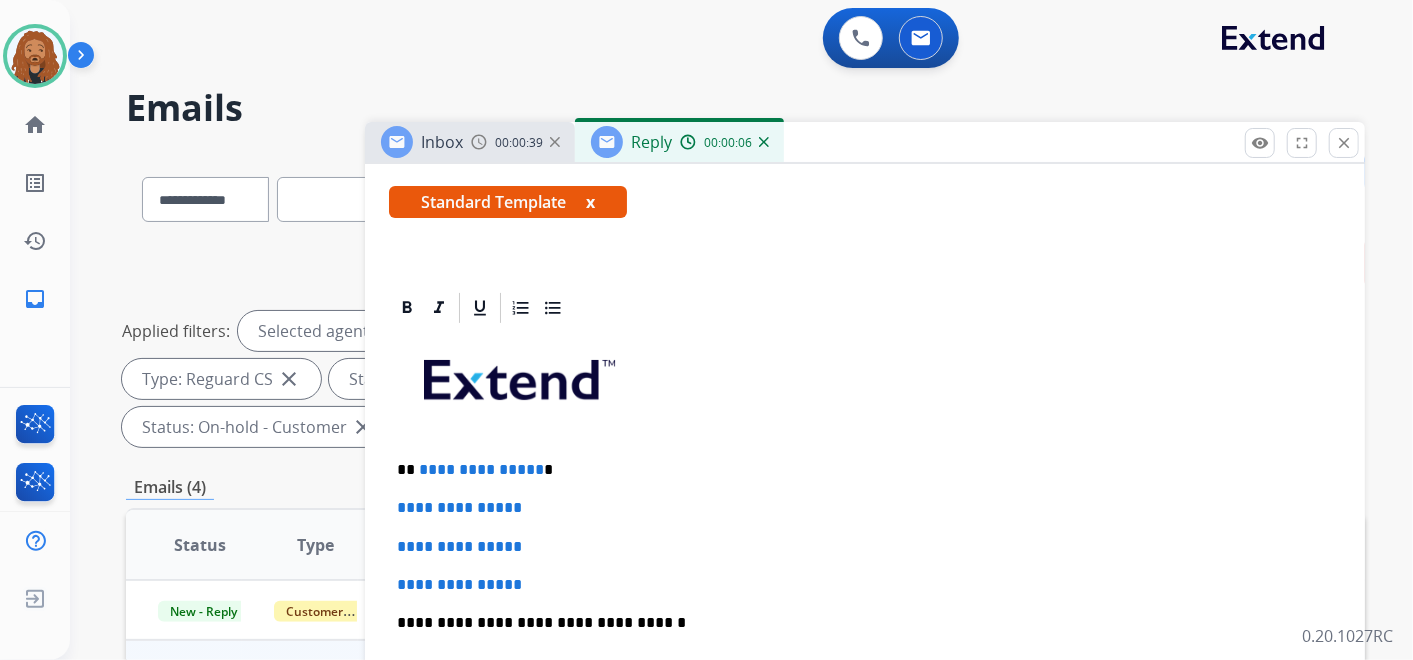 scroll, scrollTop: 321, scrollLeft: 0, axis: vertical 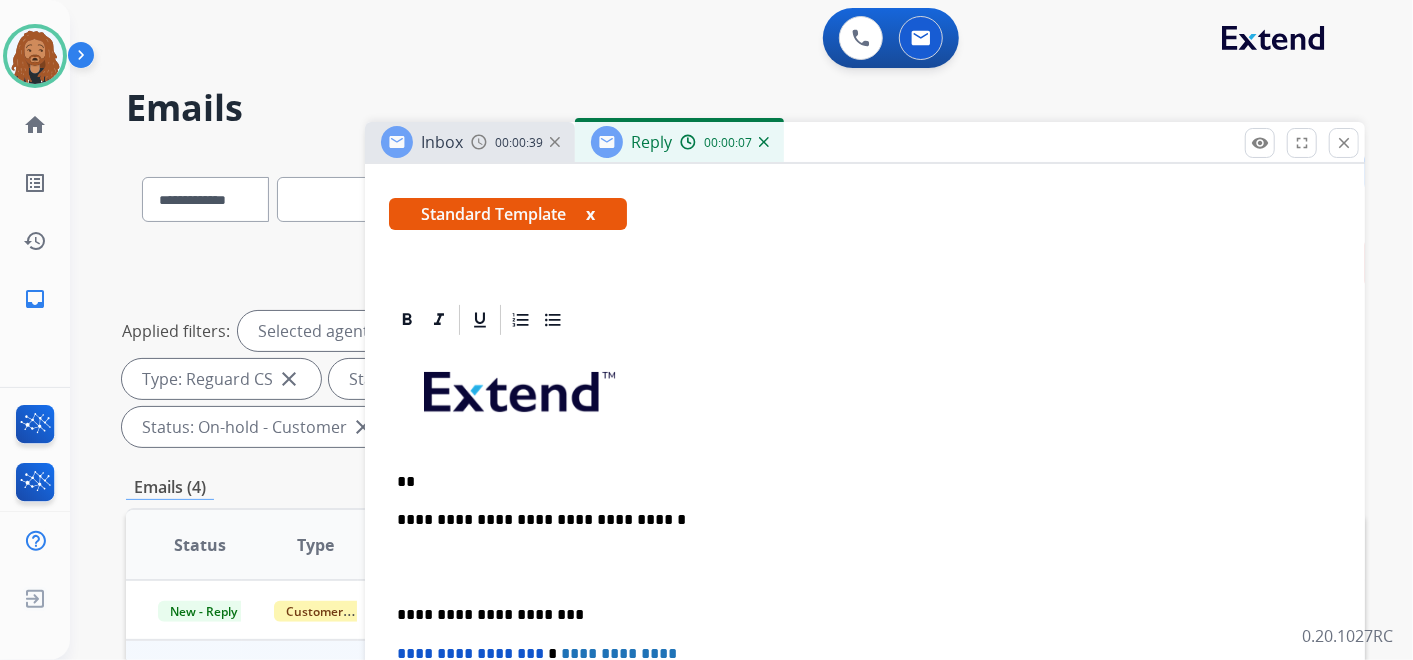 type 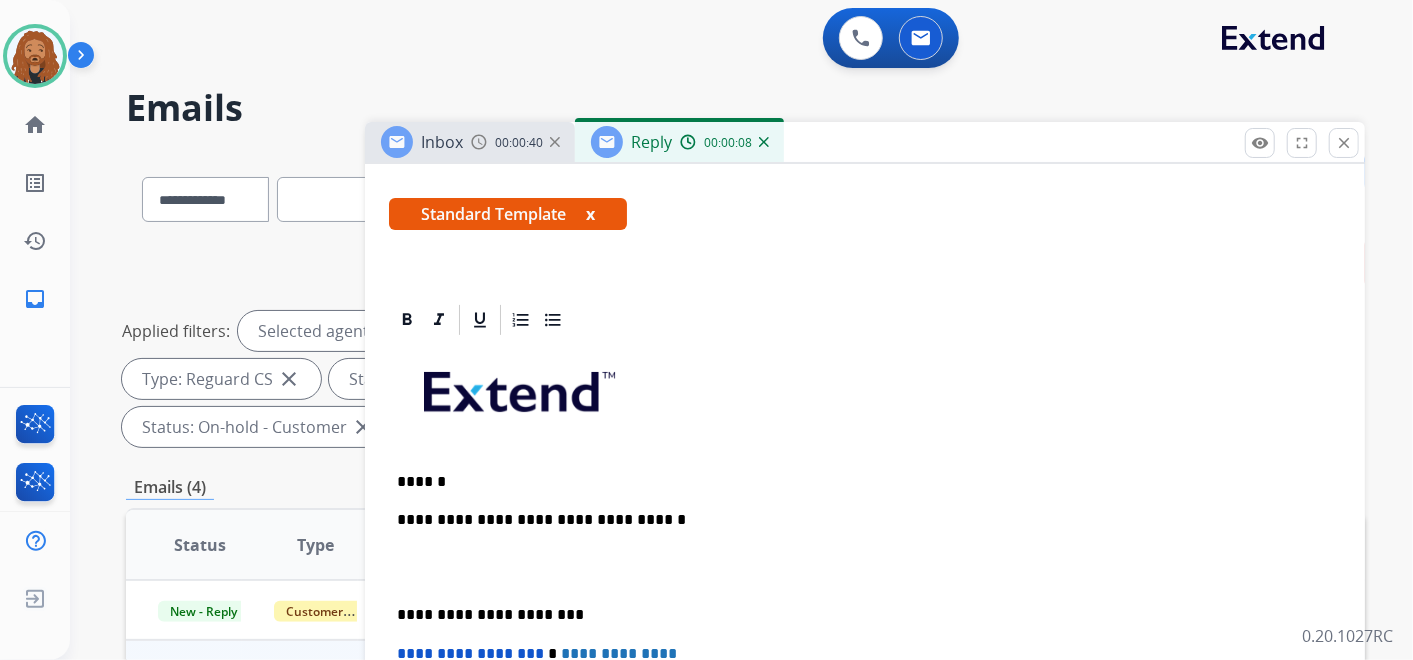 scroll, scrollTop: 333, scrollLeft: 0, axis: vertical 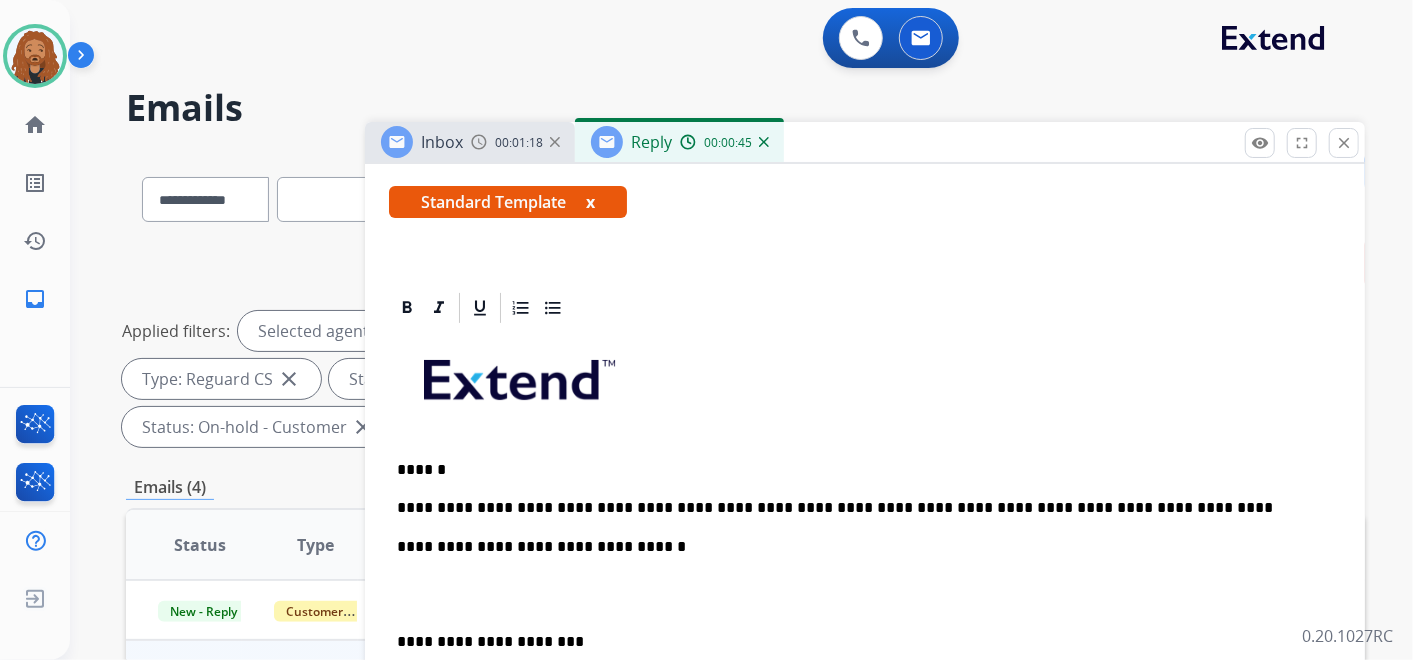 click at bounding box center (865, 594) 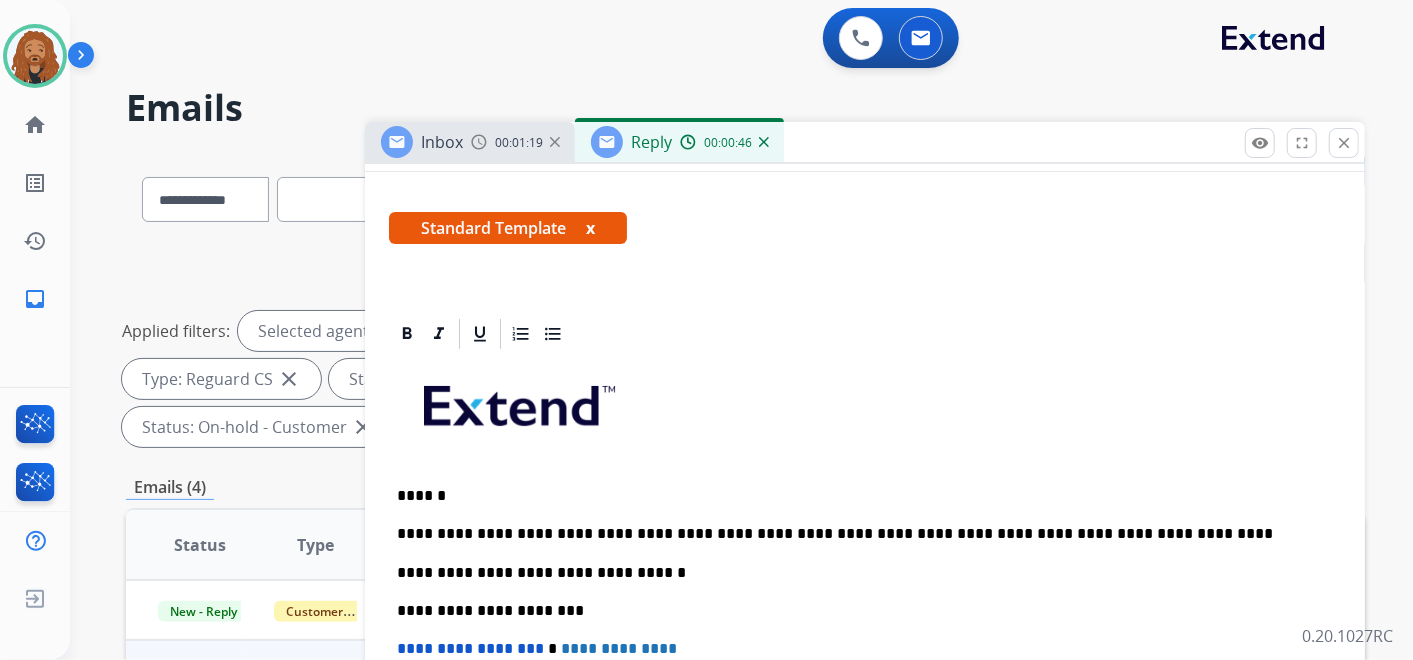 scroll, scrollTop: 302, scrollLeft: 0, axis: vertical 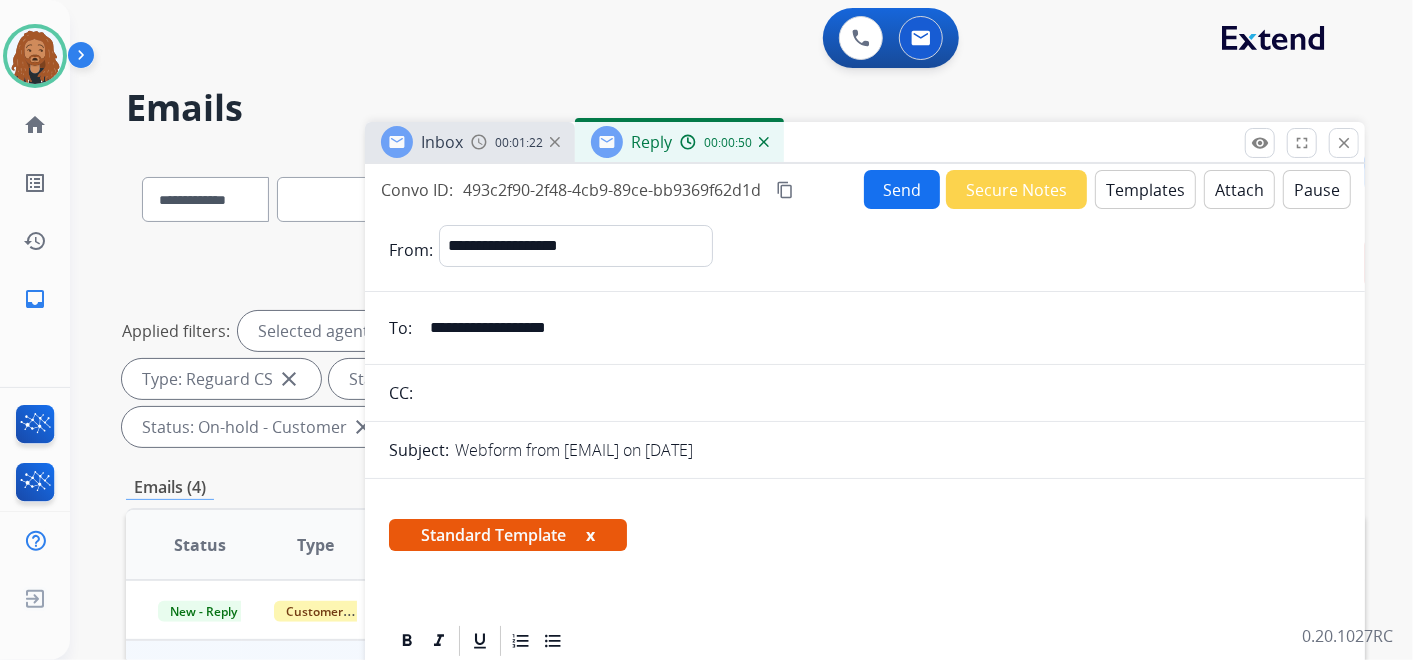 click on "Send" at bounding box center (902, 189) 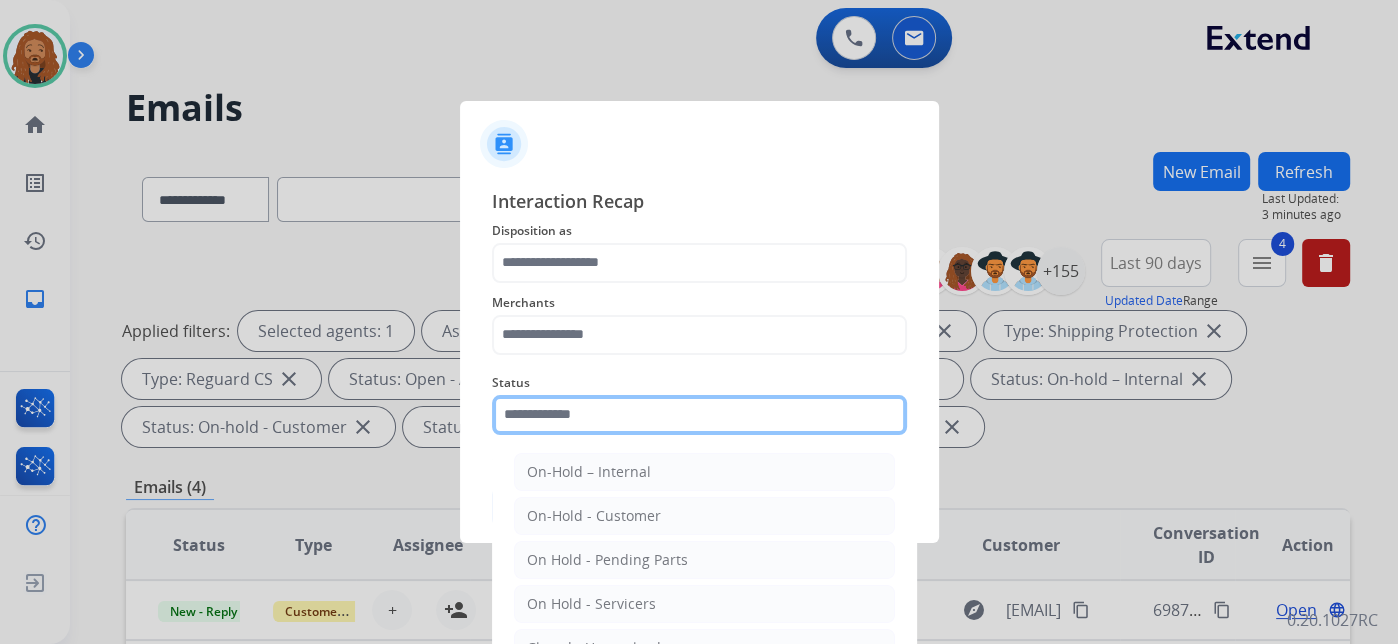 click 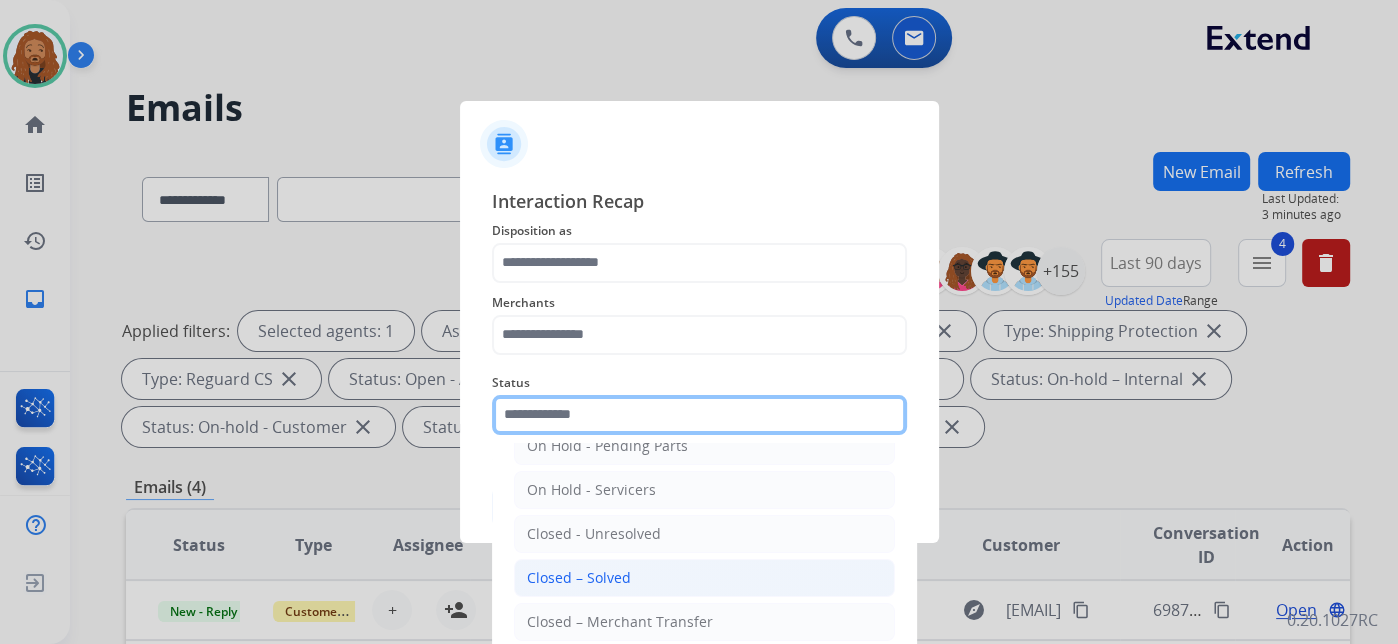 scroll, scrollTop: 114, scrollLeft: 0, axis: vertical 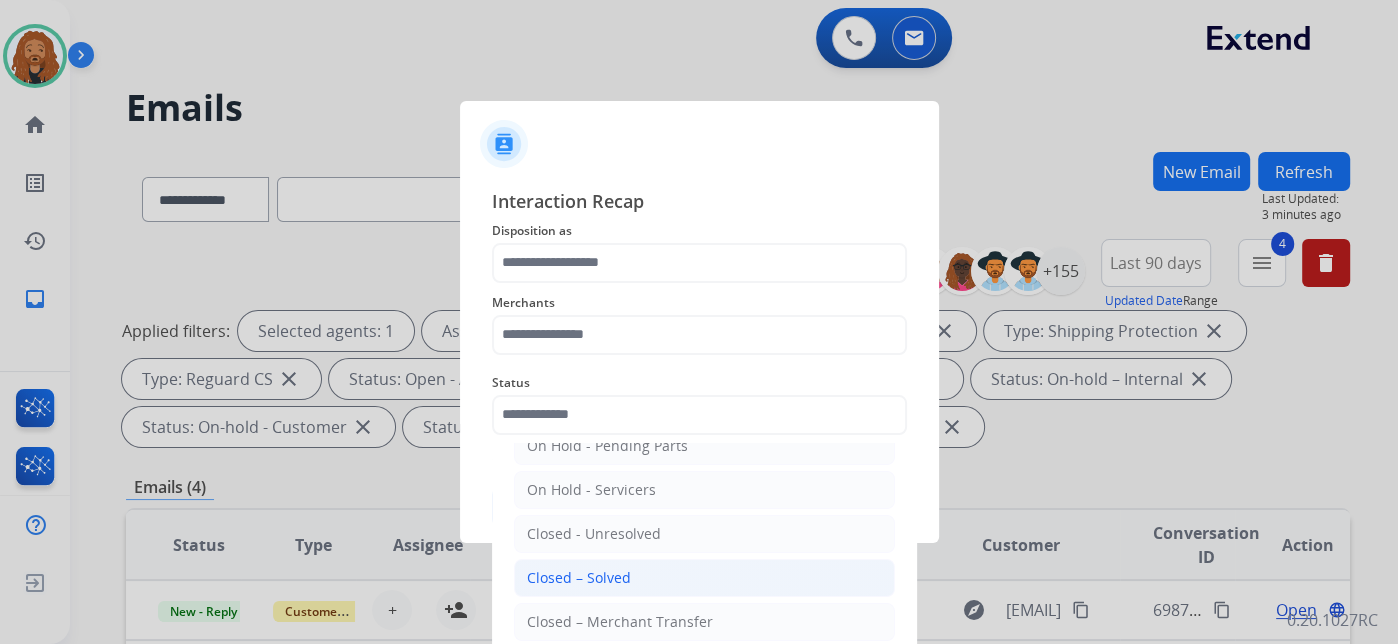 click on "Closed – Solved" 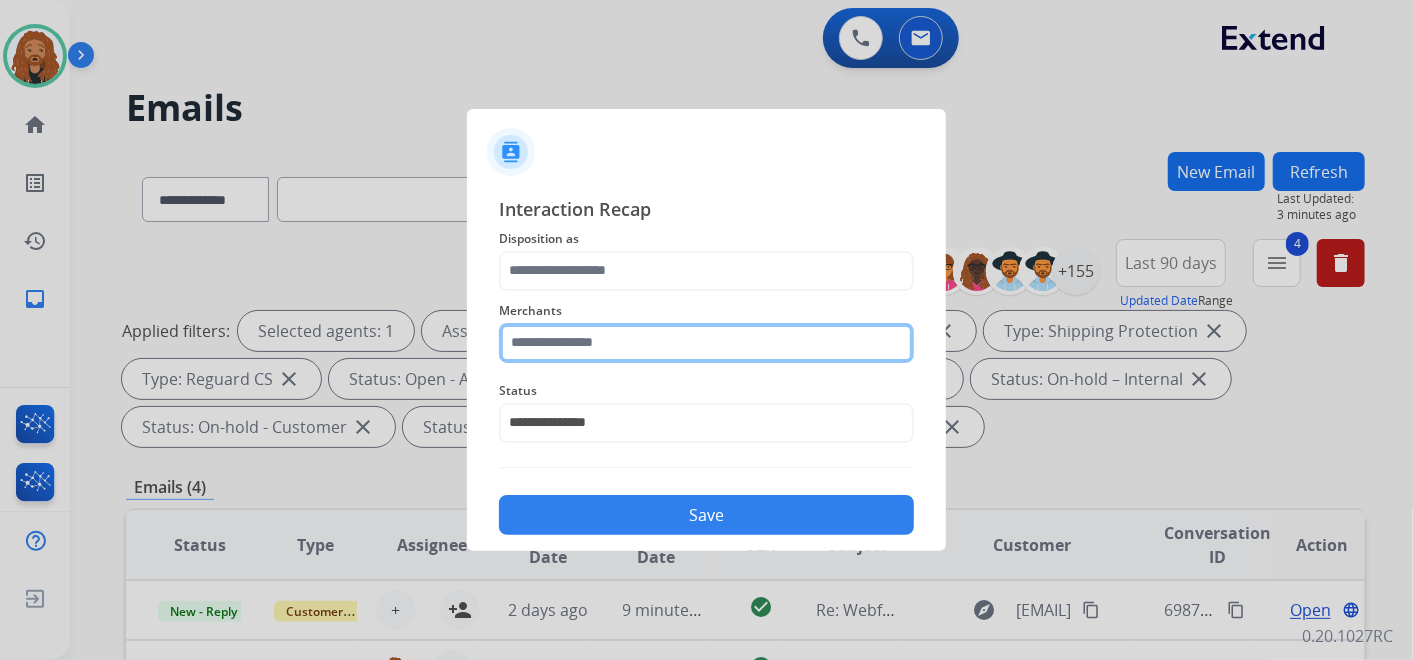 click 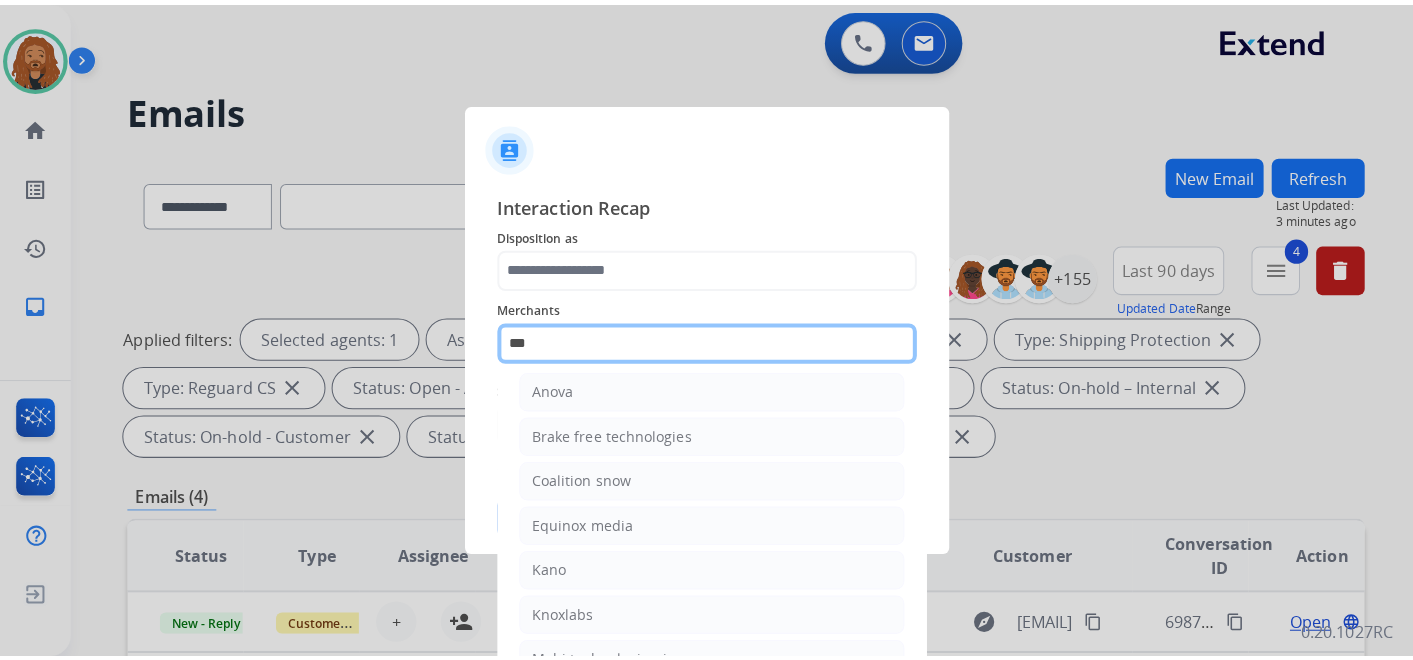 scroll, scrollTop: 0, scrollLeft: 0, axis: both 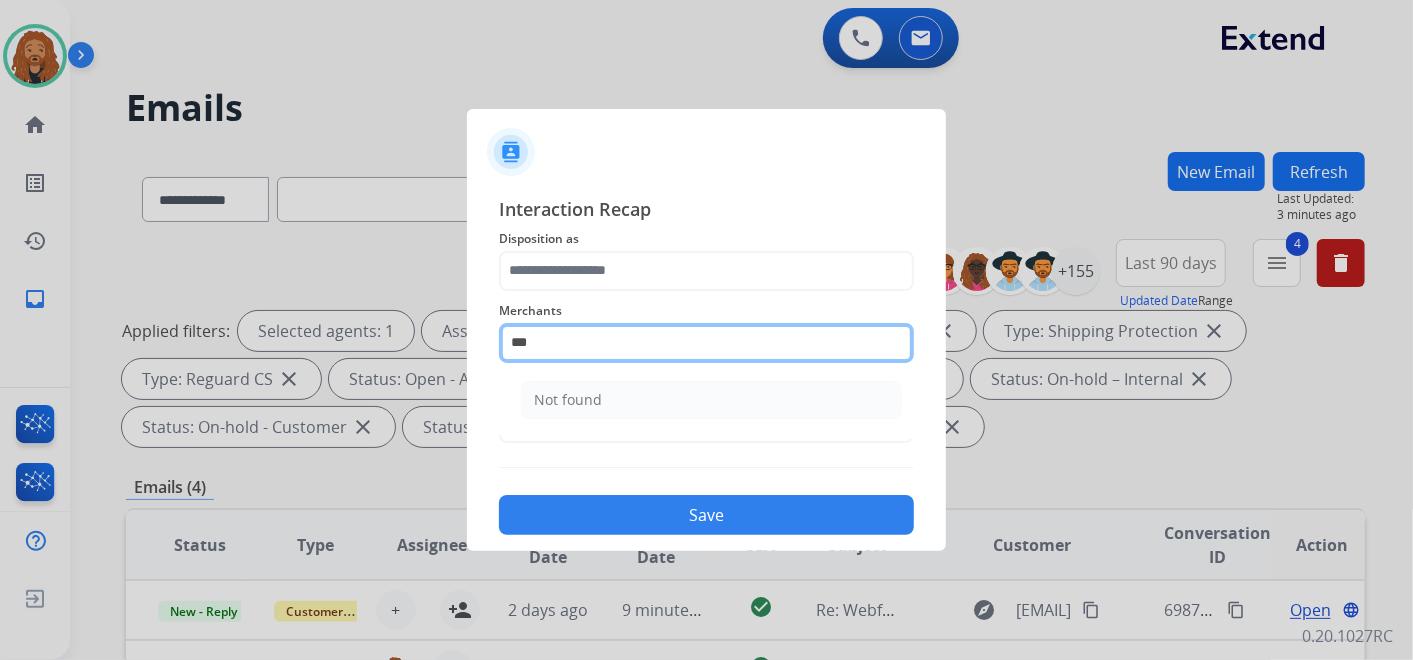 drag, startPoint x: 583, startPoint y: 336, endPoint x: -2, endPoint y: 425, distance: 591.7314 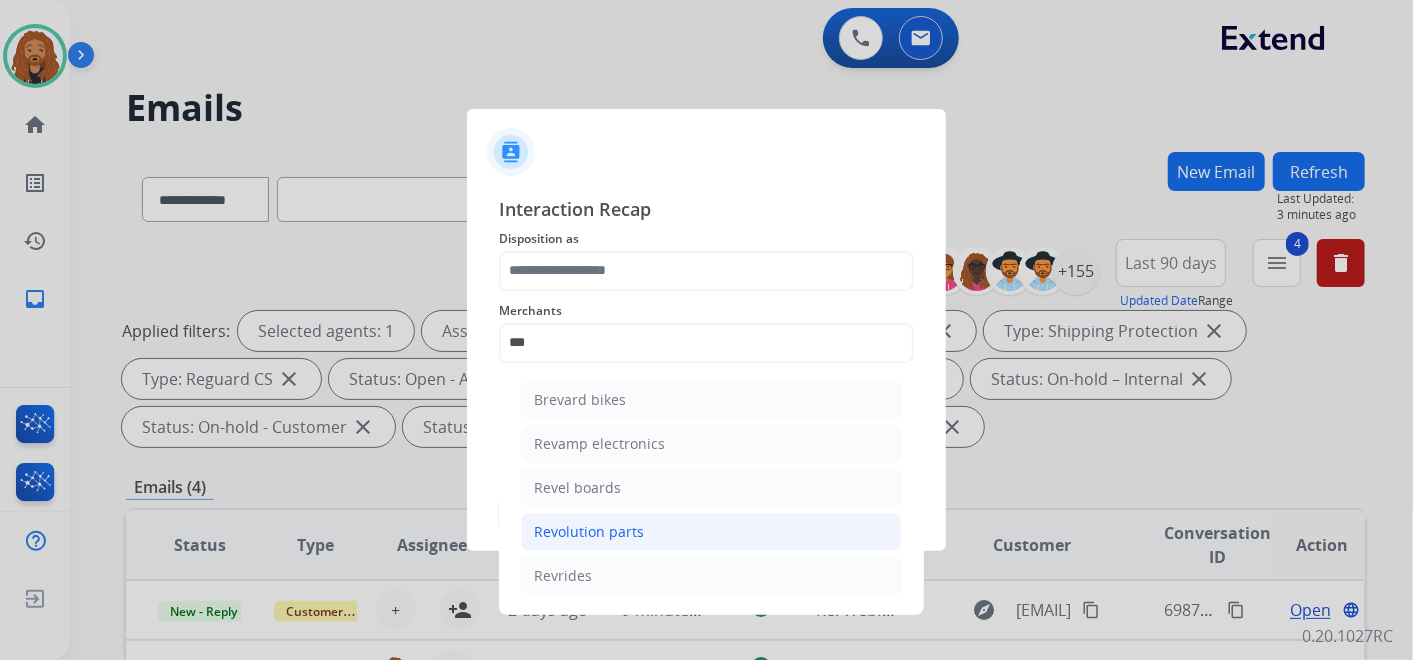 click on "Revolution parts" 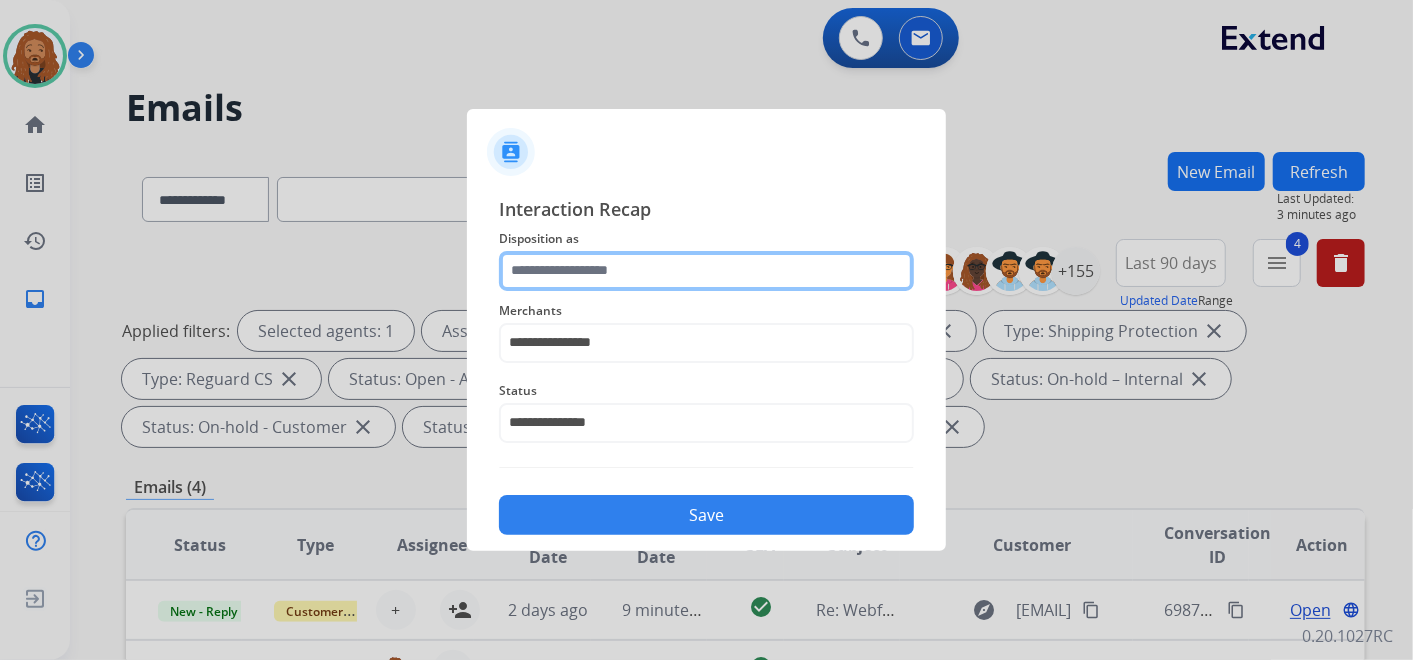 click 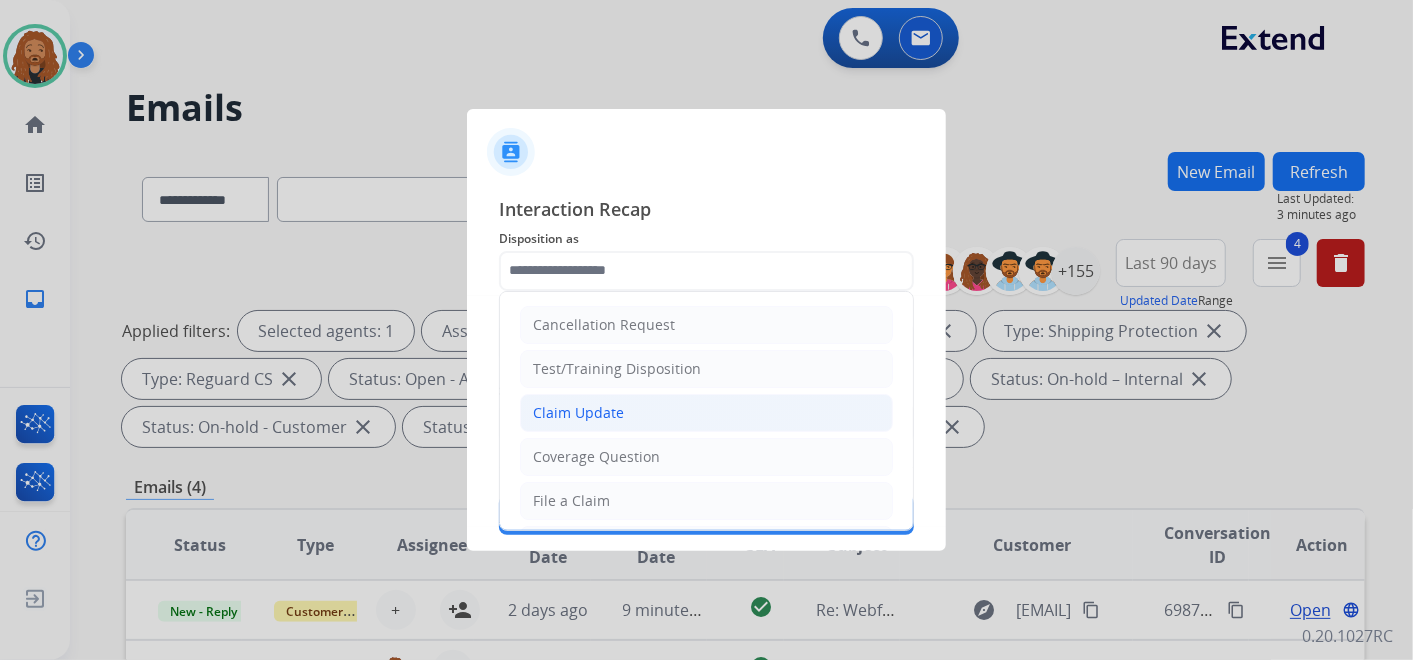 click on "Claim Update" 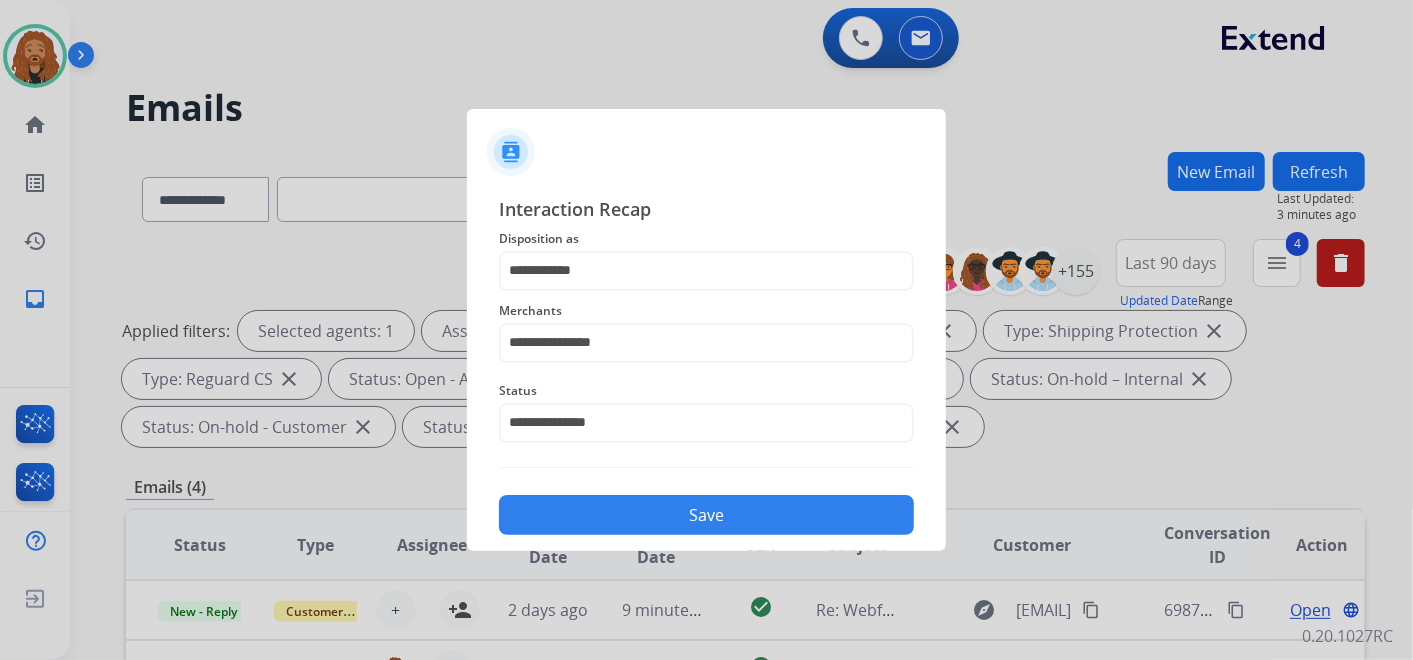 click on "Save" 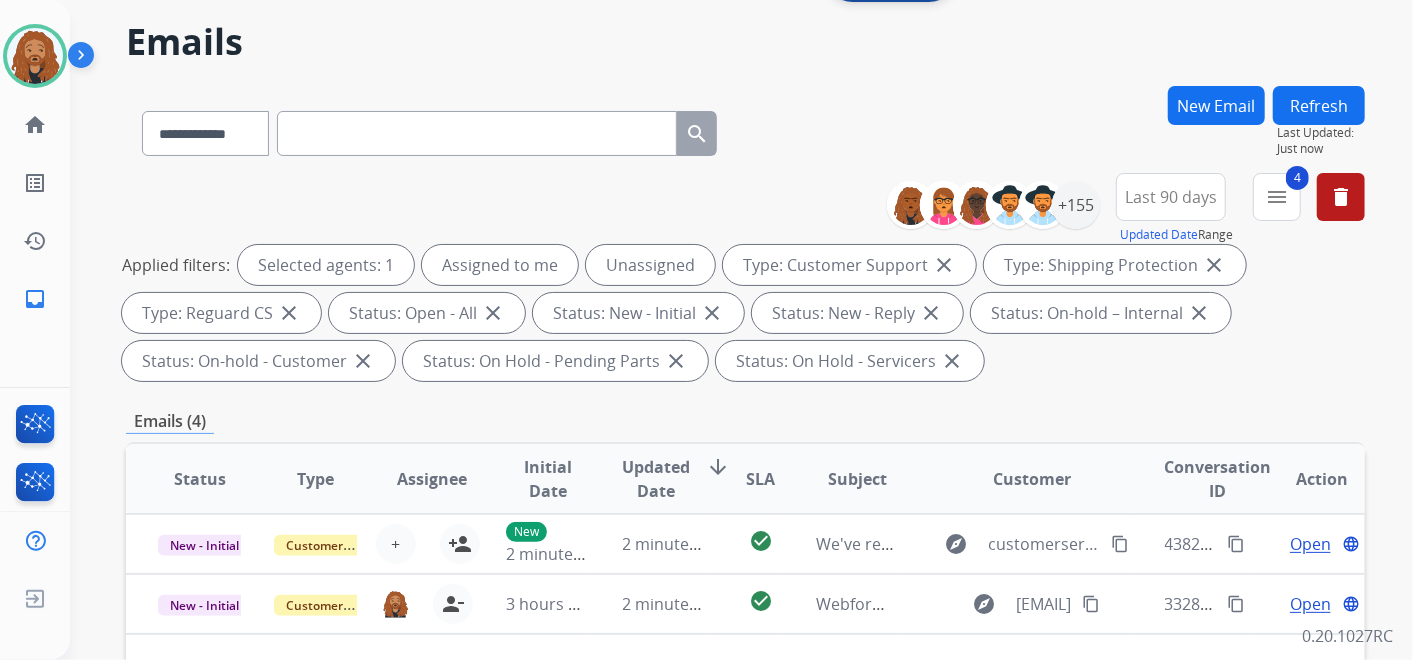 scroll, scrollTop: 333, scrollLeft: 0, axis: vertical 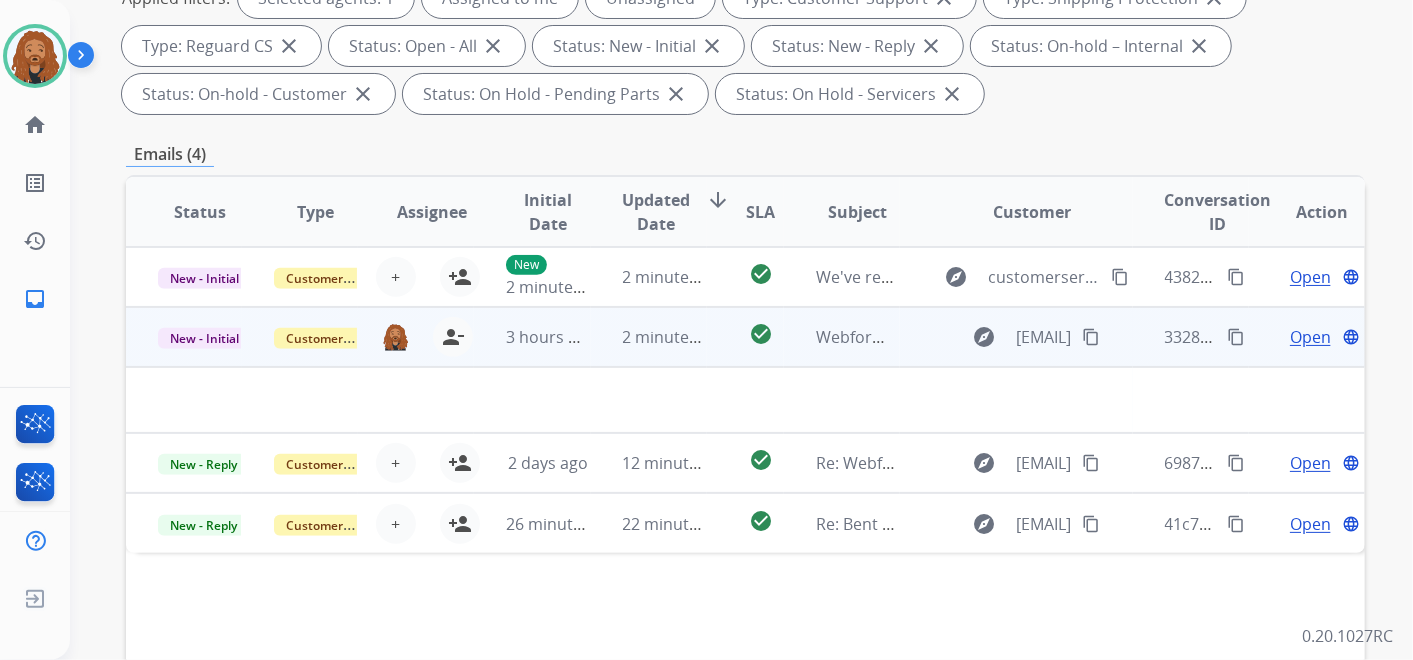 click on "Open" at bounding box center [1310, 337] 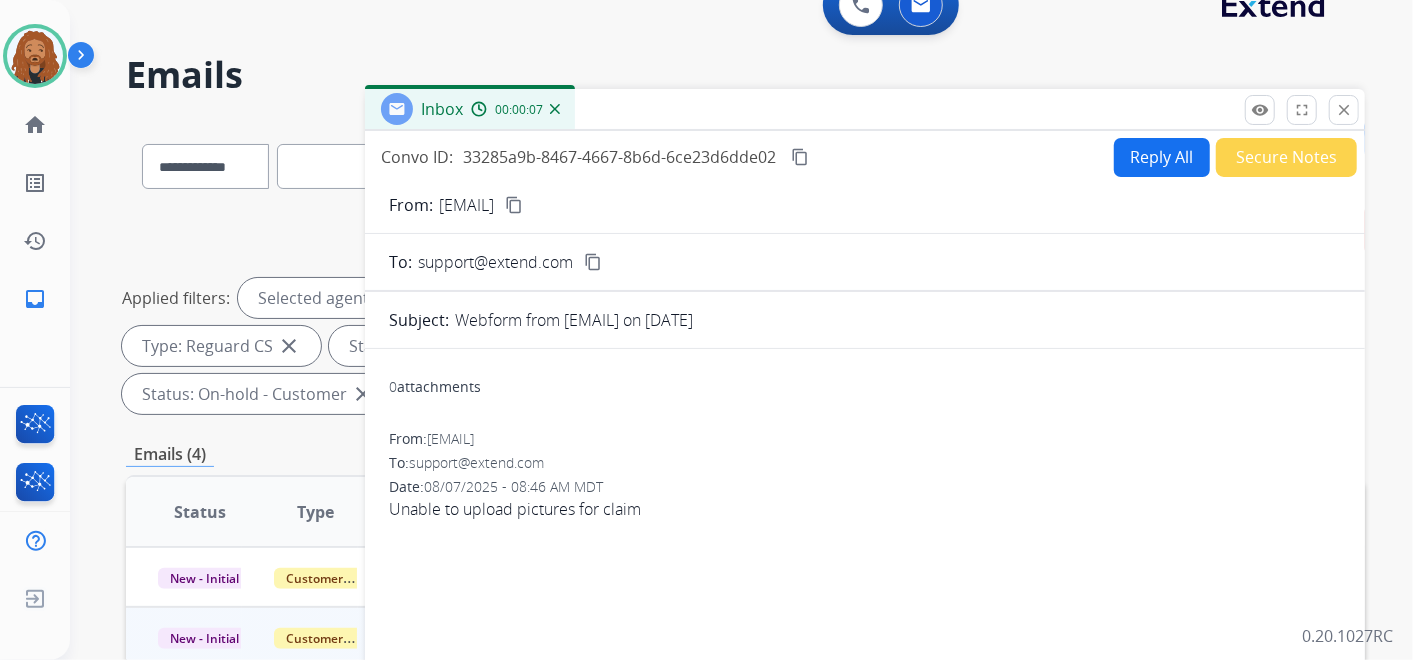 scroll, scrollTop: 0, scrollLeft: 0, axis: both 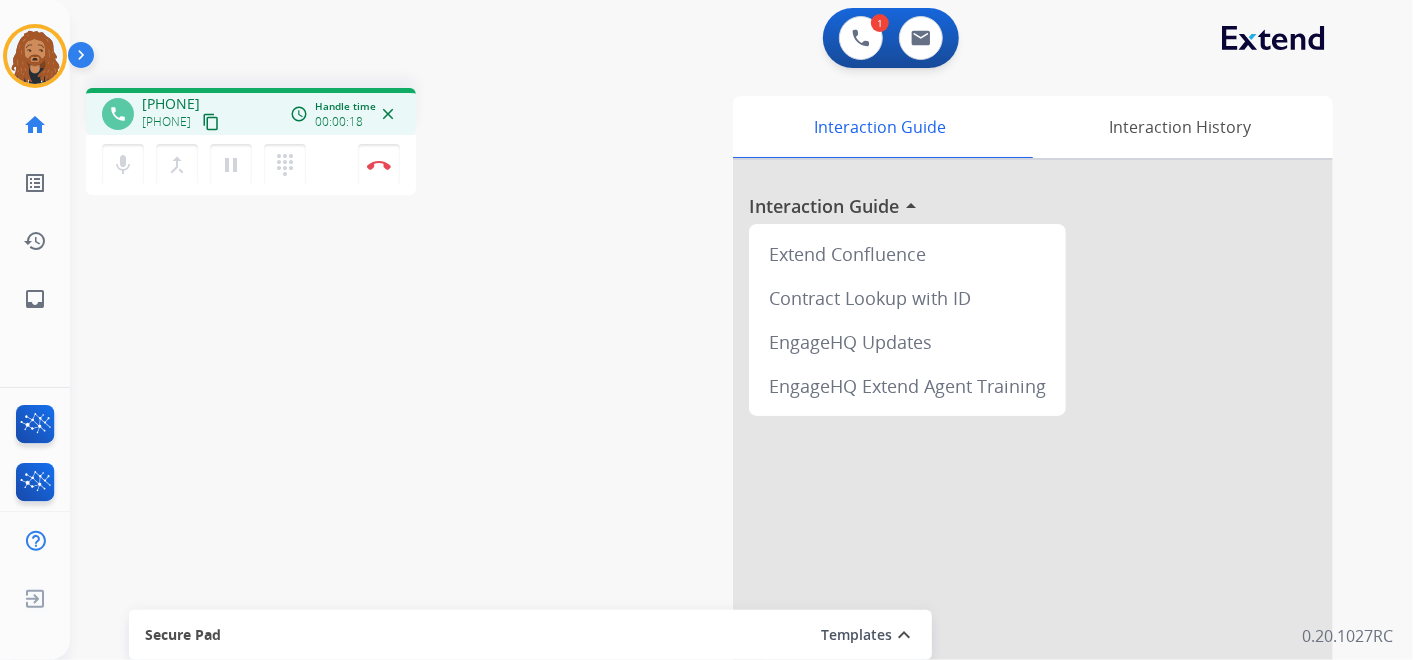 click on "content_copy" at bounding box center (211, 122) 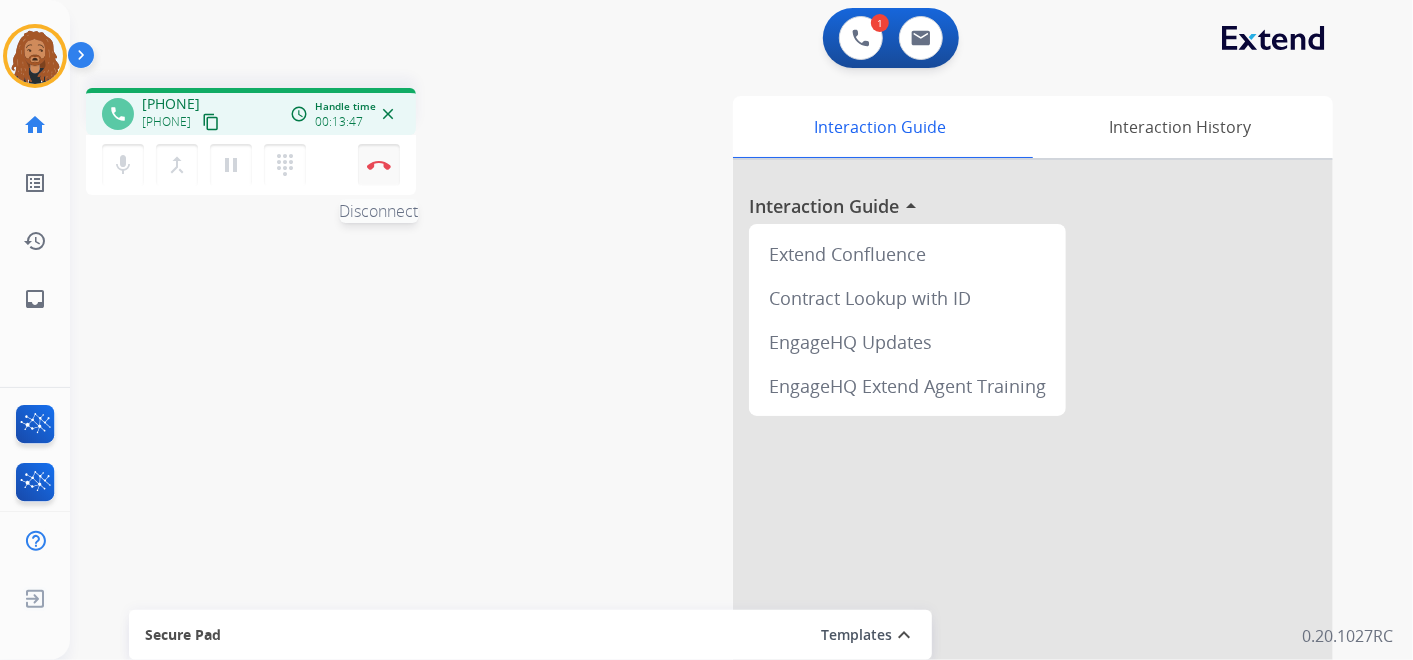 click on "Disconnect" at bounding box center (379, 165) 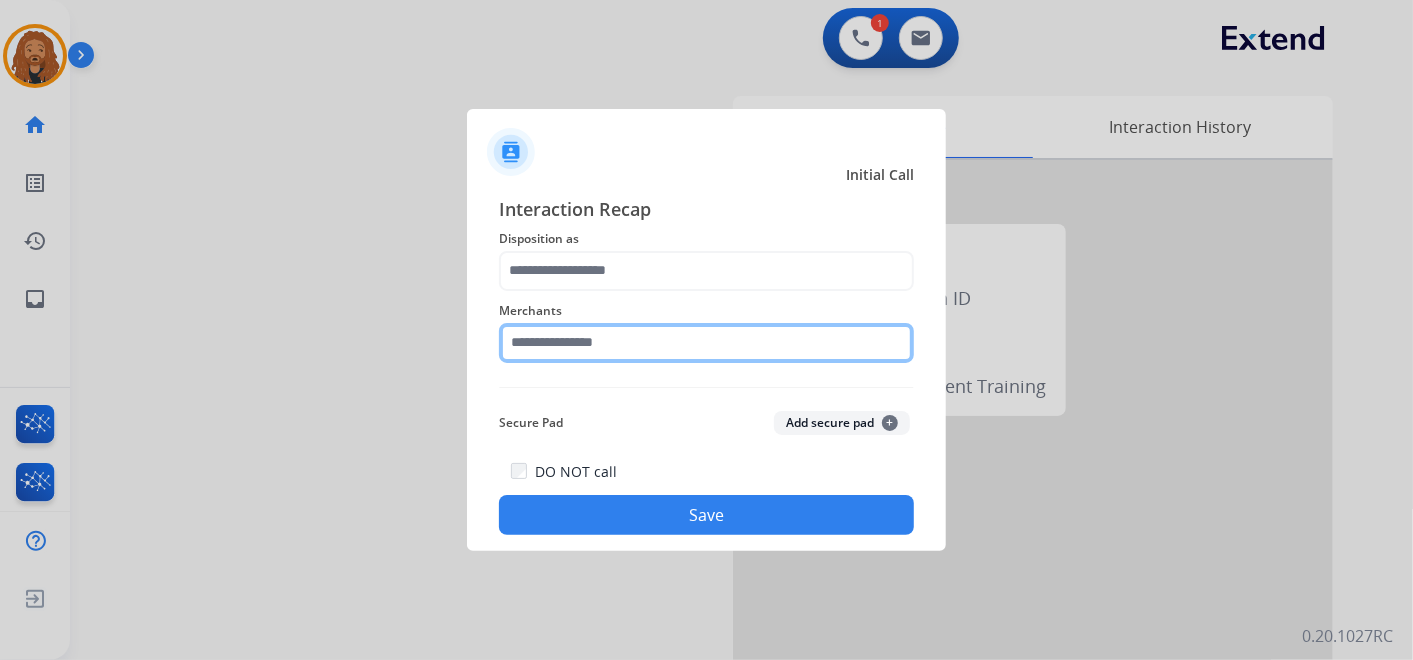 click 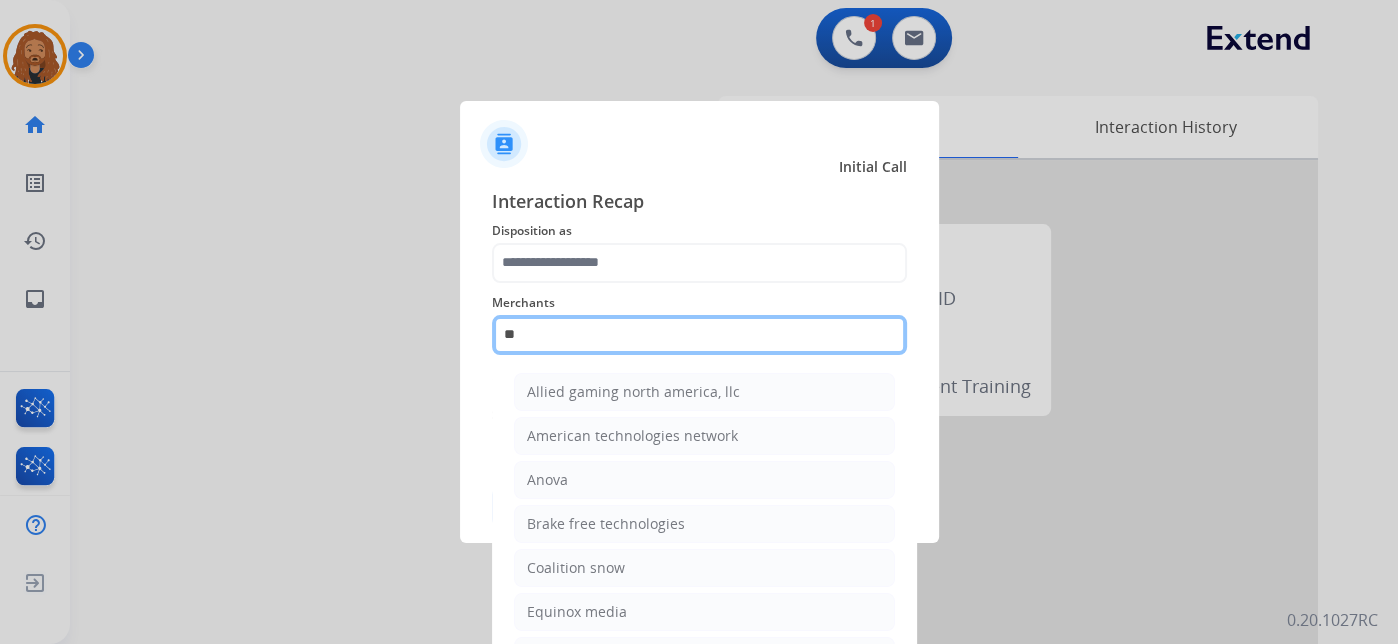 type on "*" 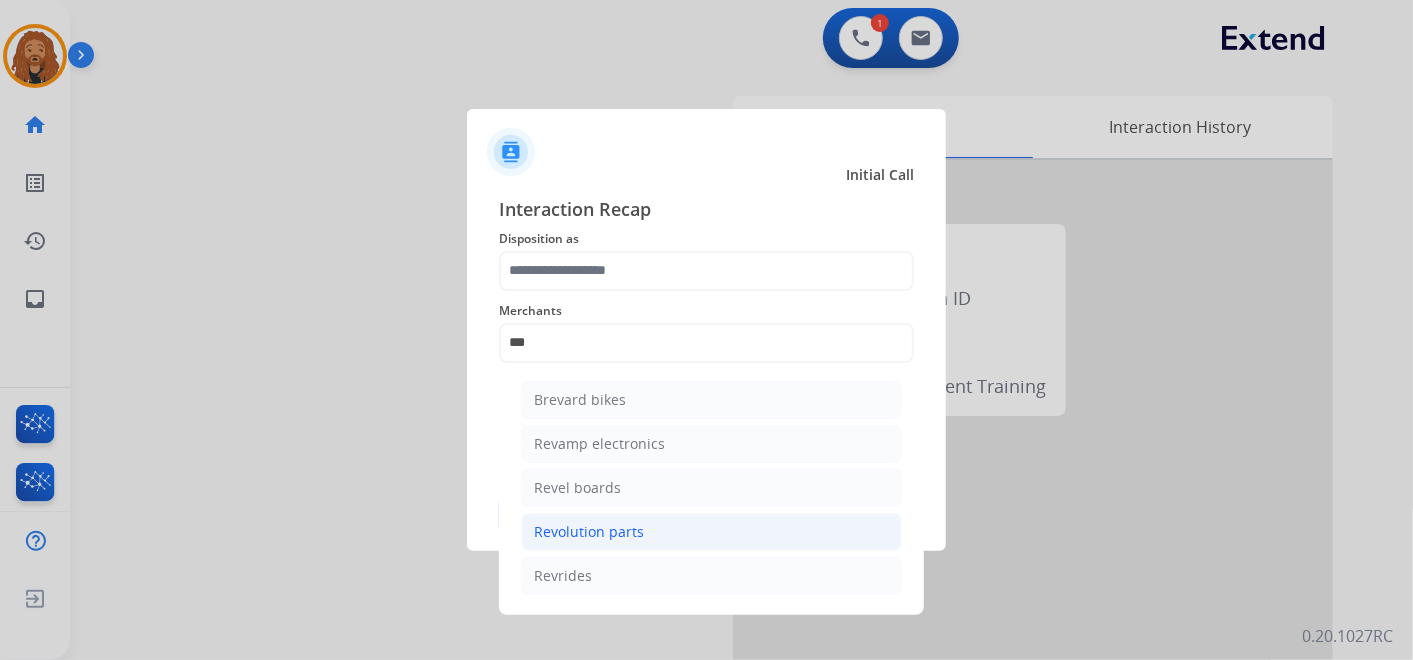 drag, startPoint x: 611, startPoint y: 537, endPoint x: 547, endPoint y: 305, distance: 240.66574 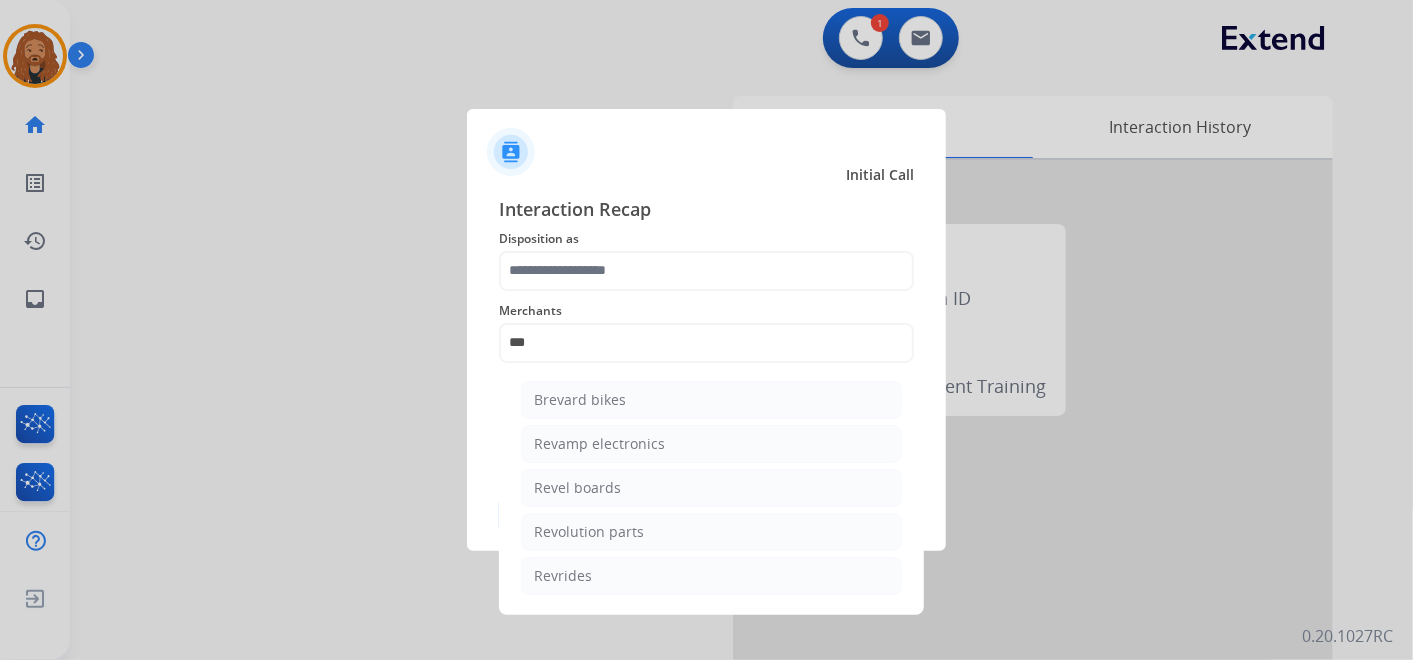 click on "Revolution parts" 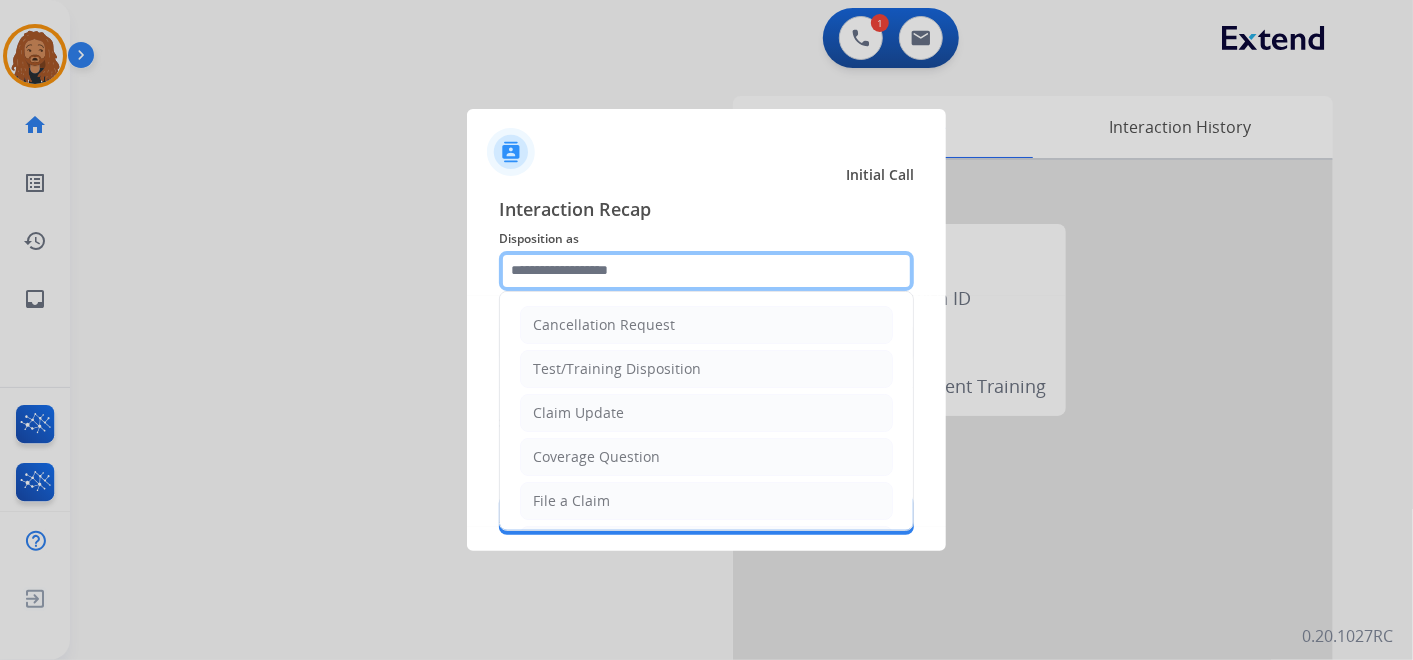 click 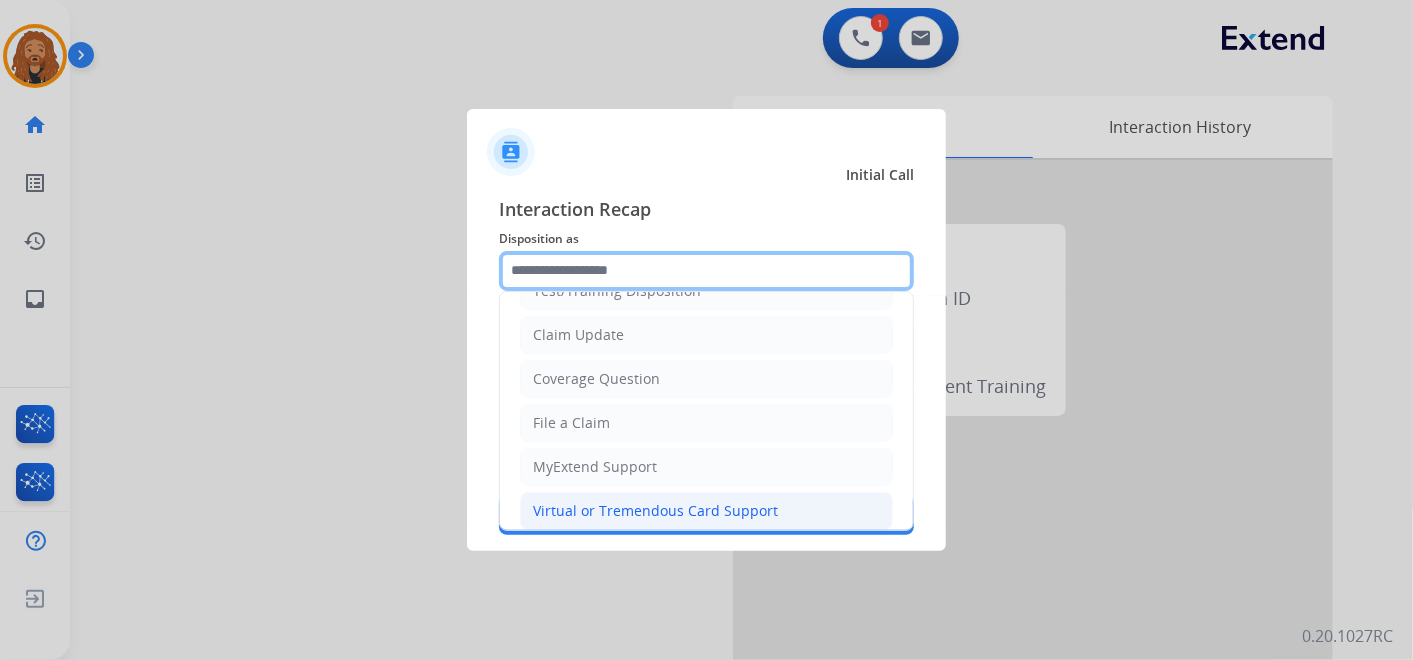 scroll, scrollTop: 111, scrollLeft: 0, axis: vertical 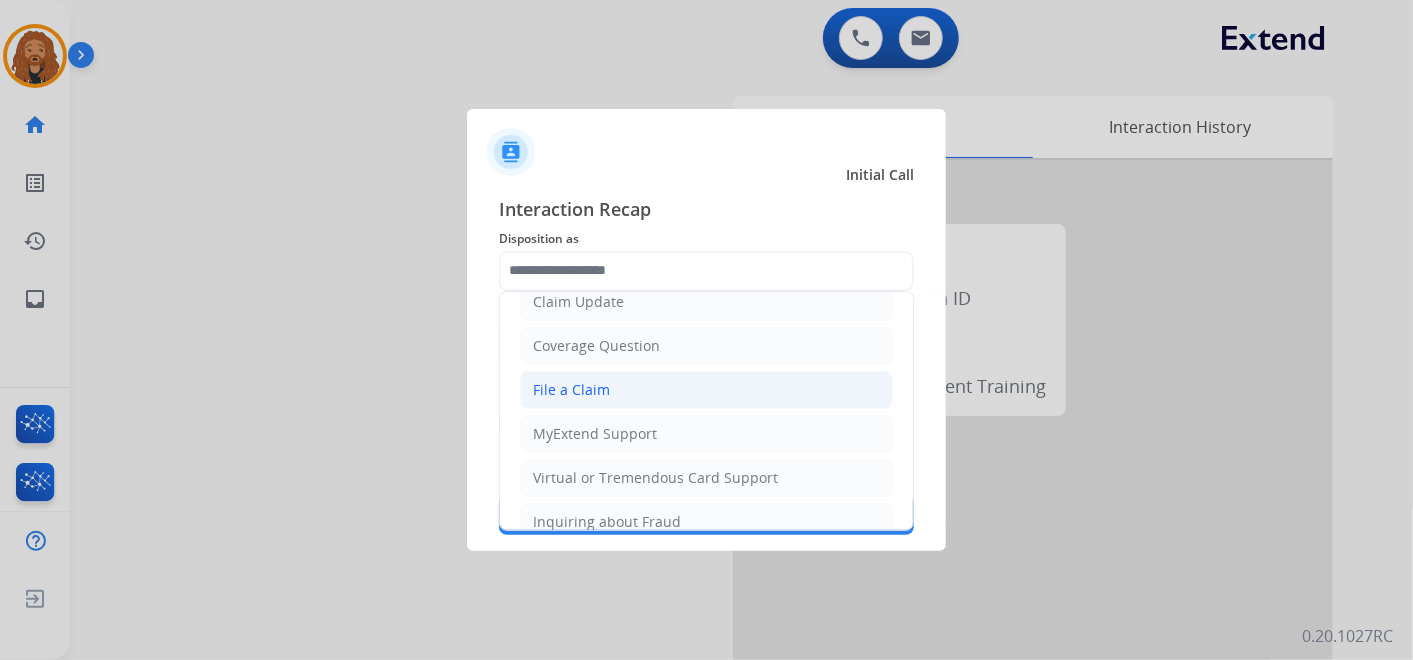 click on "File a Claim" 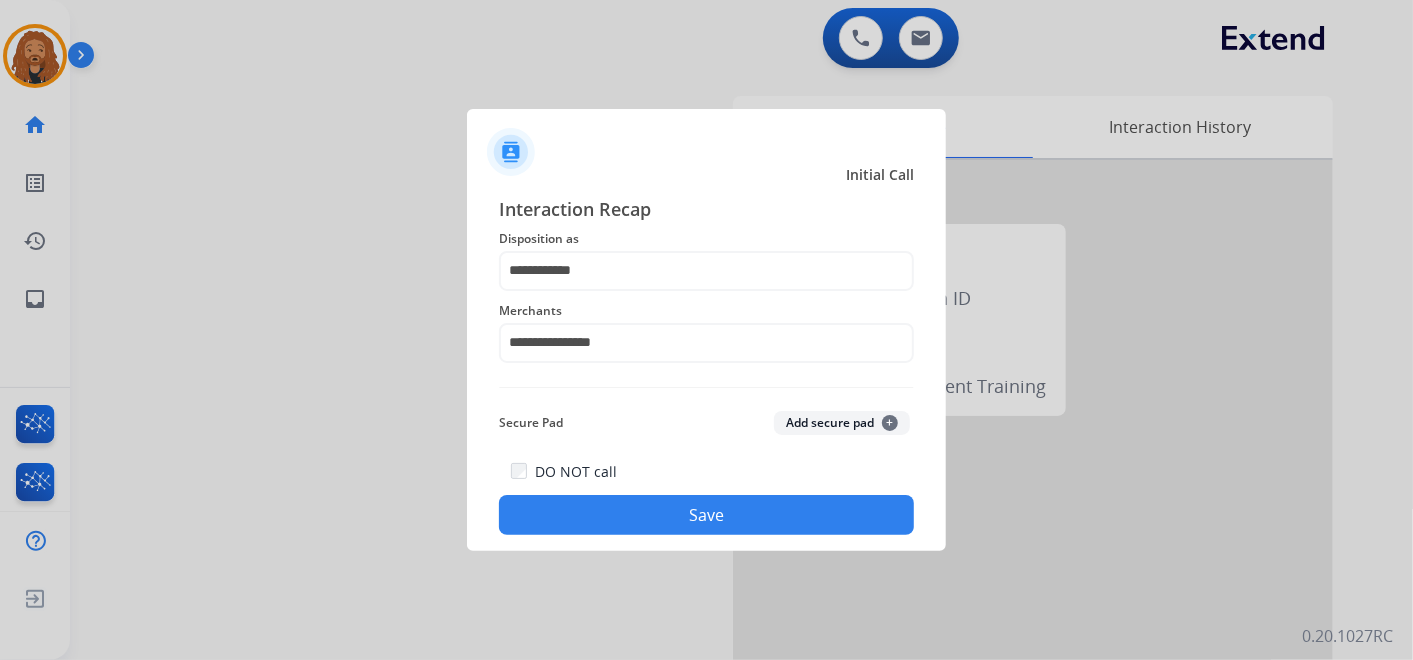 click at bounding box center (706, 330) 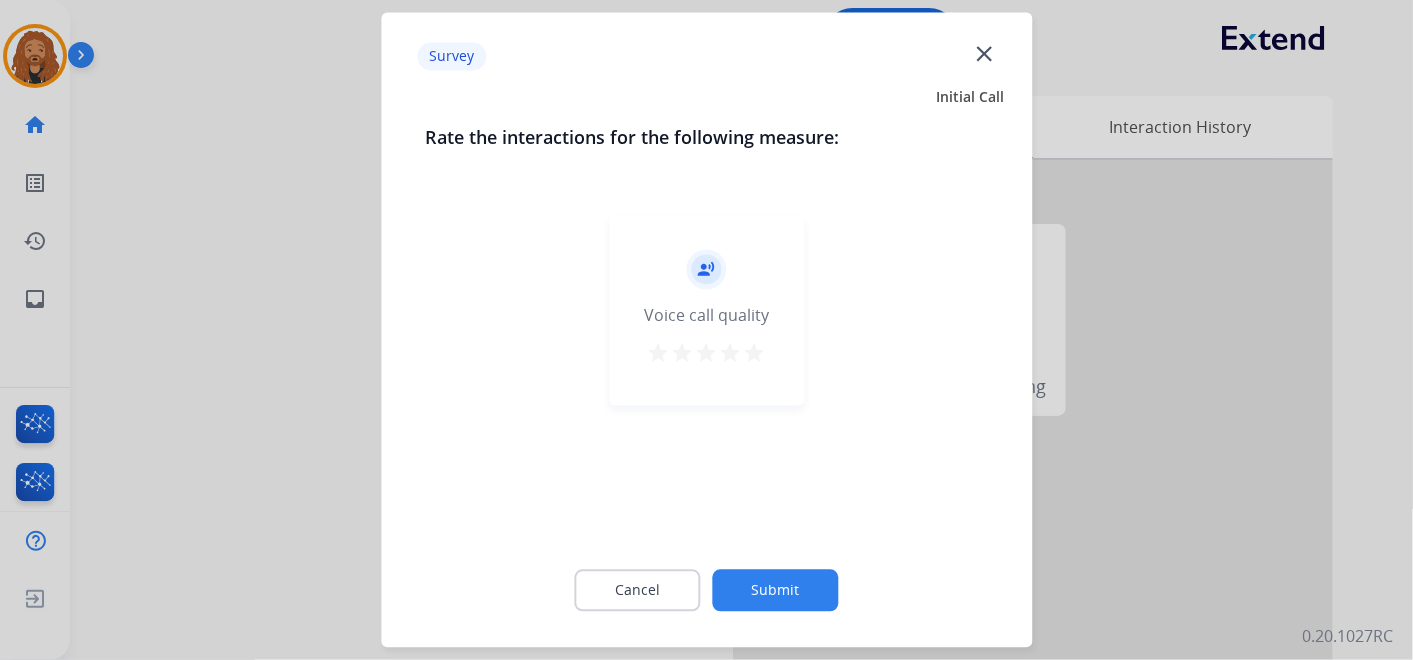 drag, startPoint x: 748, startPoint y: 359, endPoint x: 748, endPoint y: 472, distance: 113 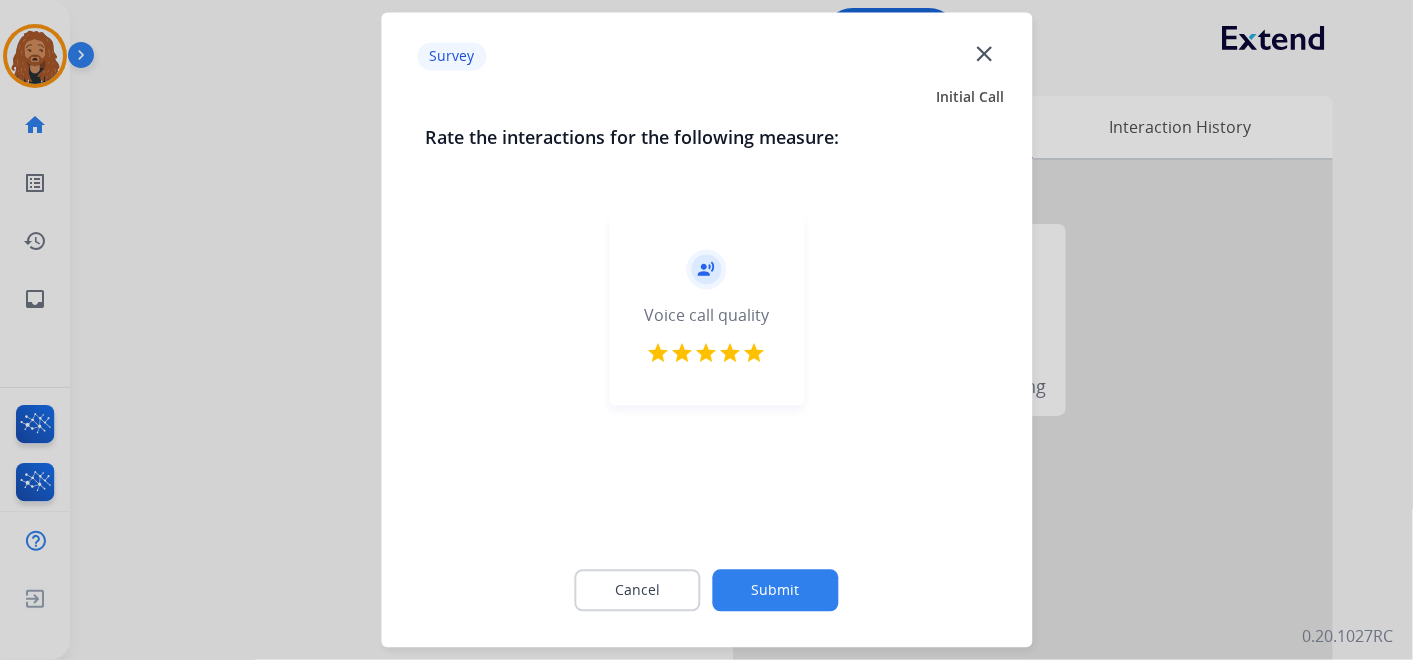click on "Submit" 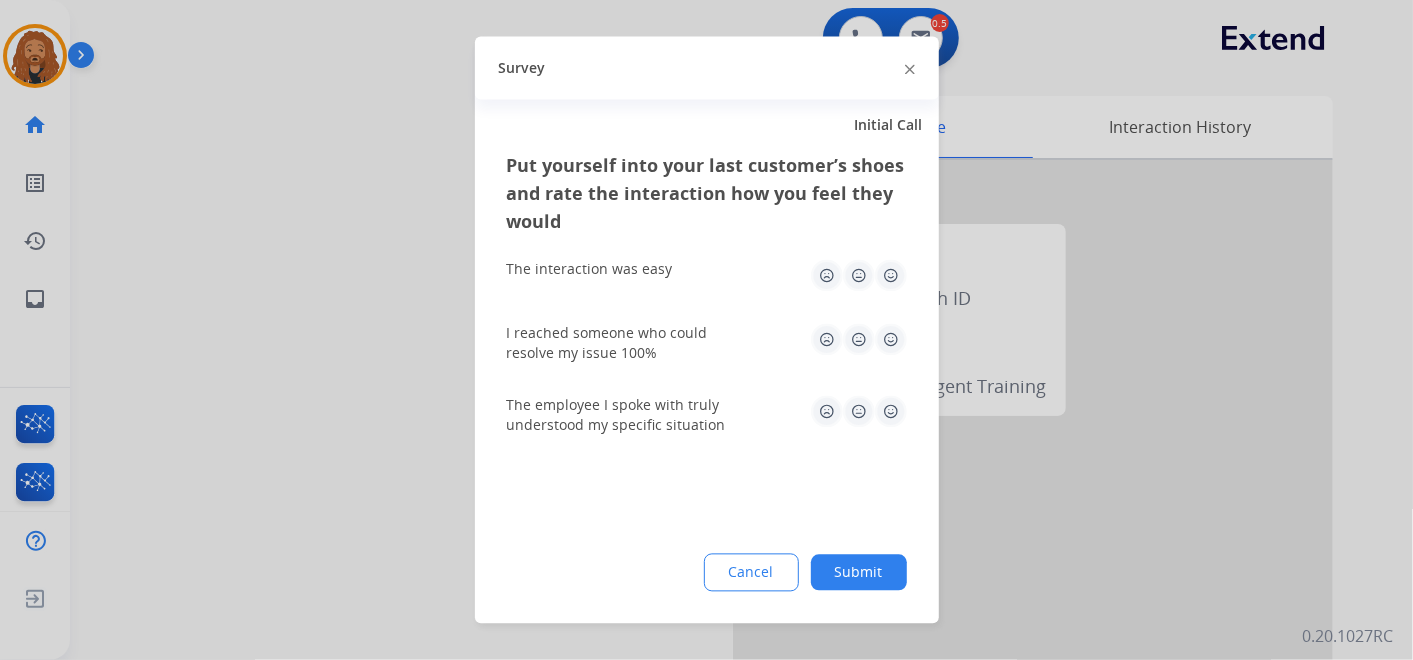 click 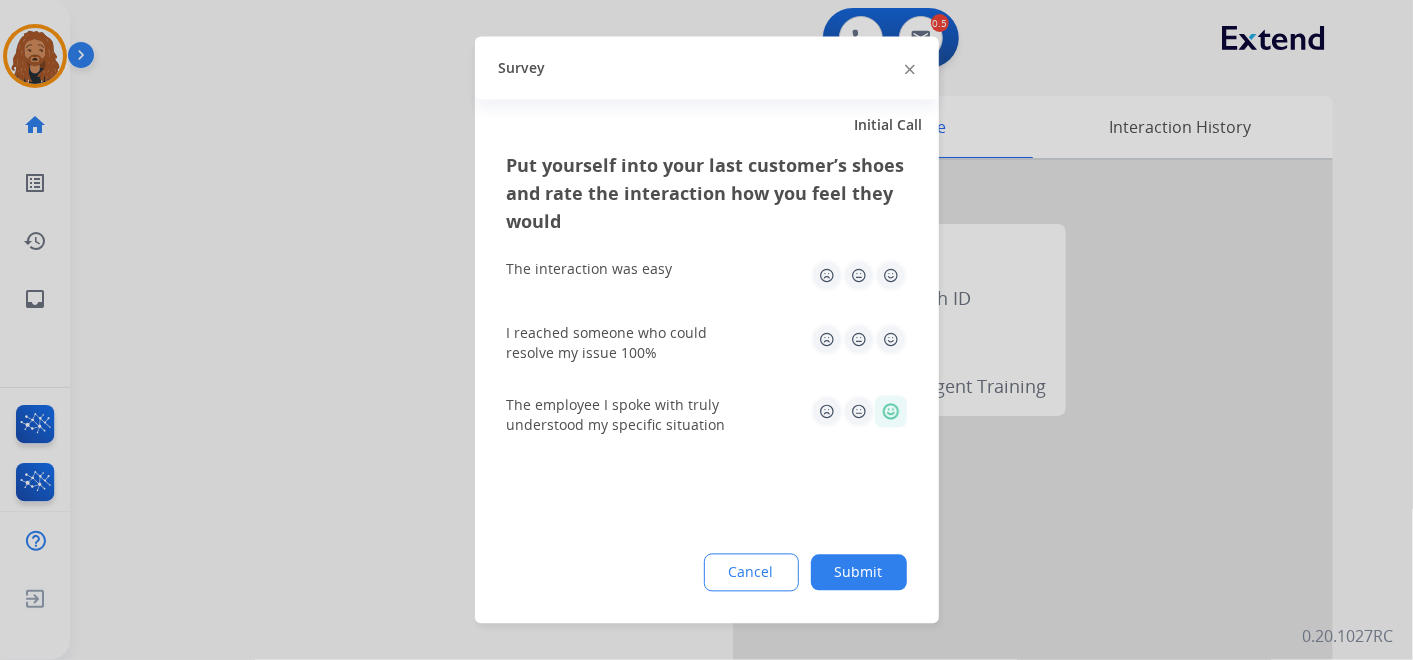 drag, startPoint x: 888, startPoint y: 364, endPoint x: 891, endPoint y: 328, distance: 36.124783 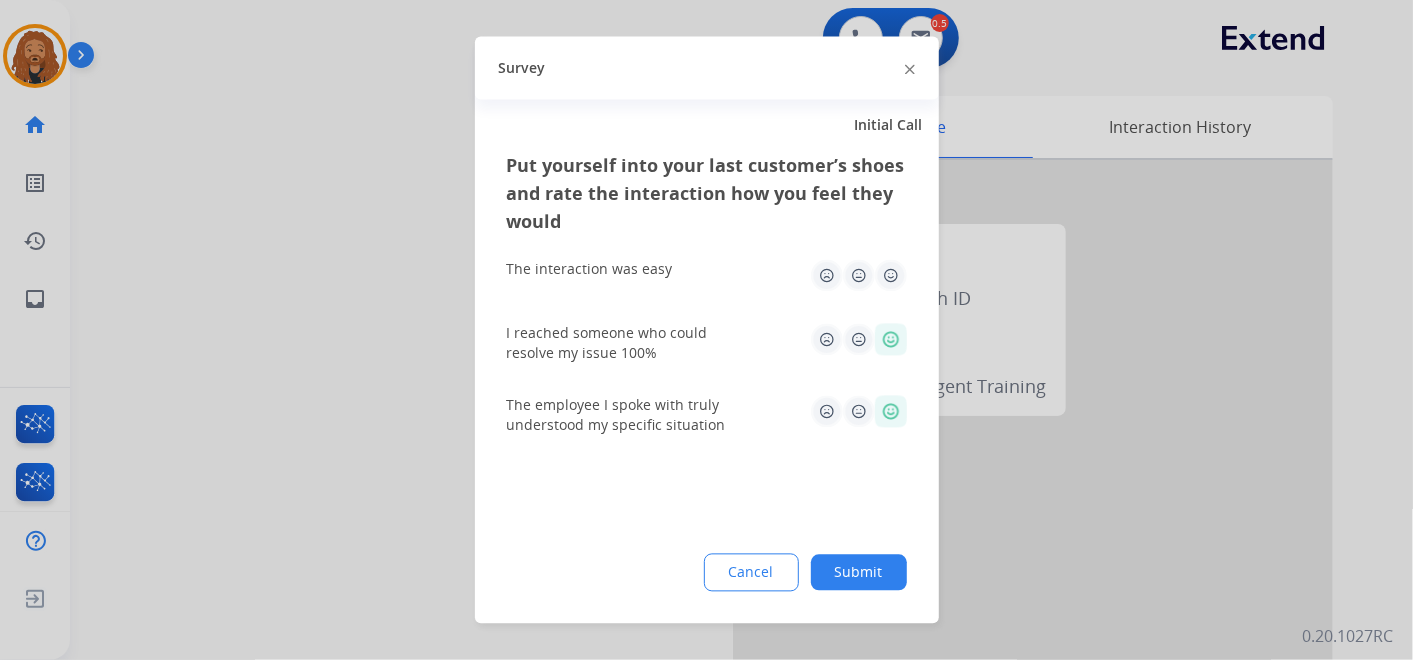 click 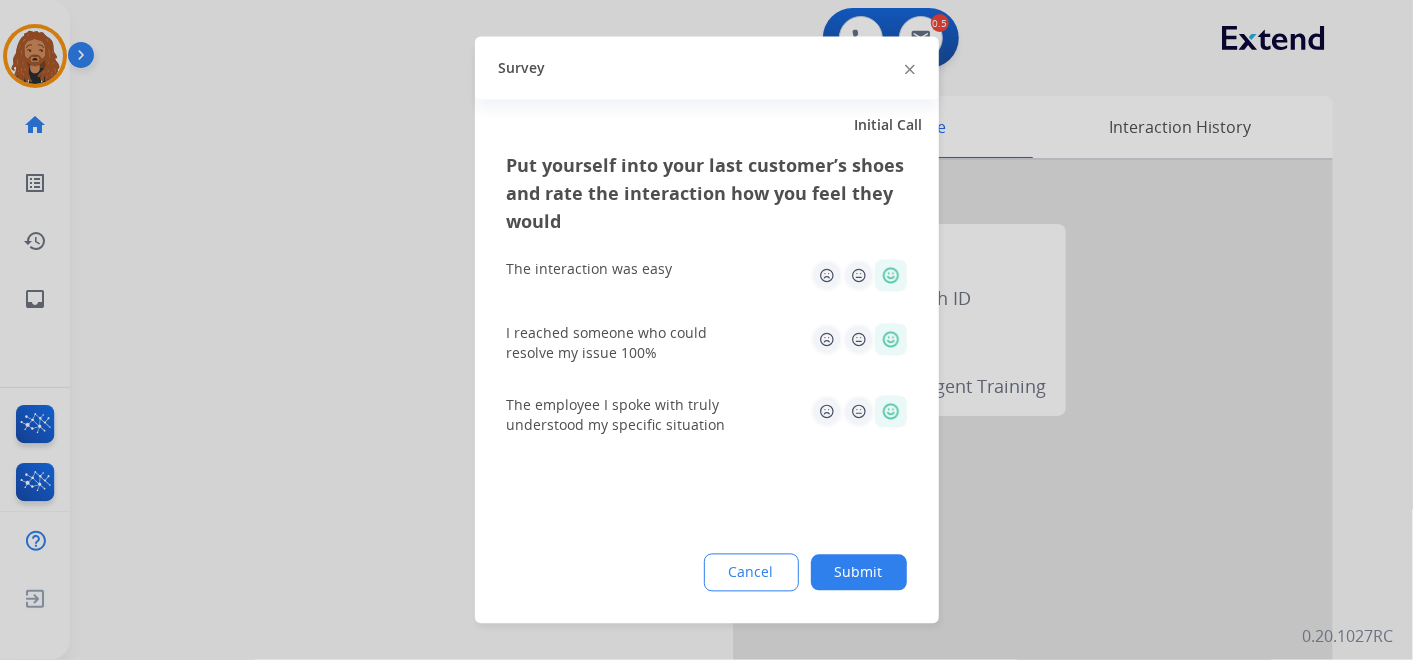 click on "Submit" 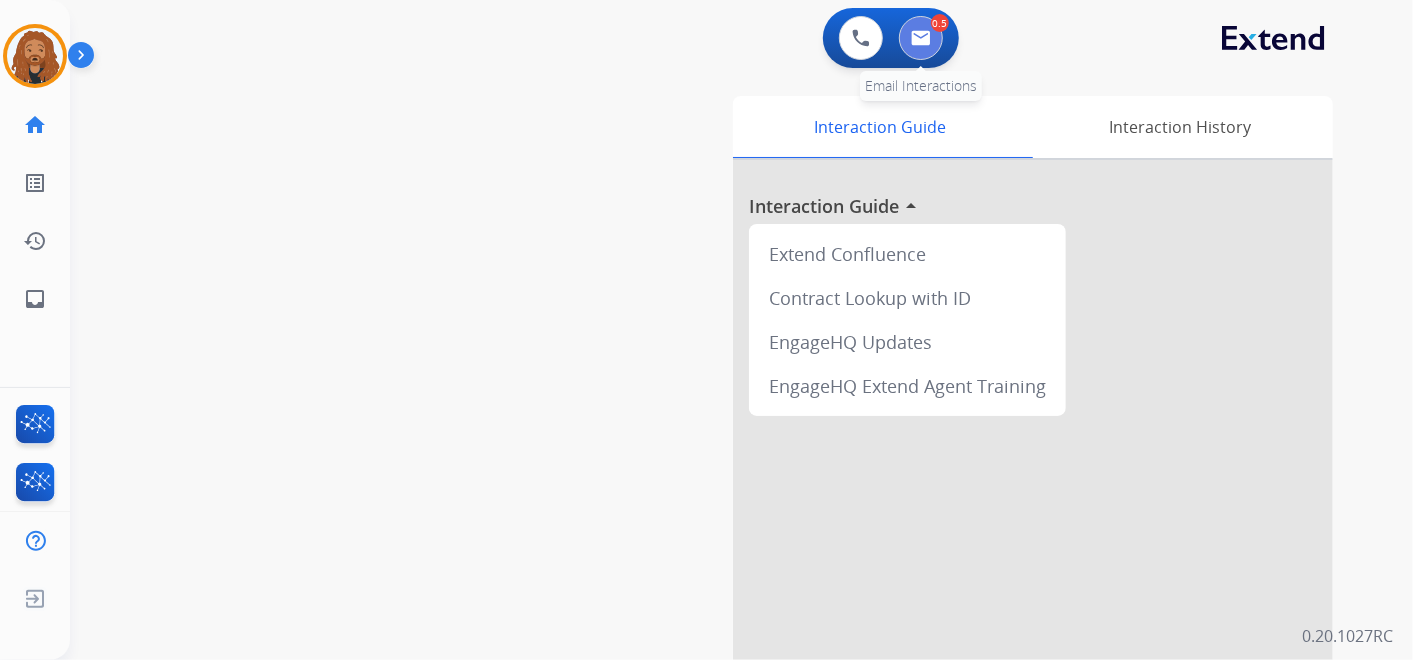 click at bounding box center (921, 38) 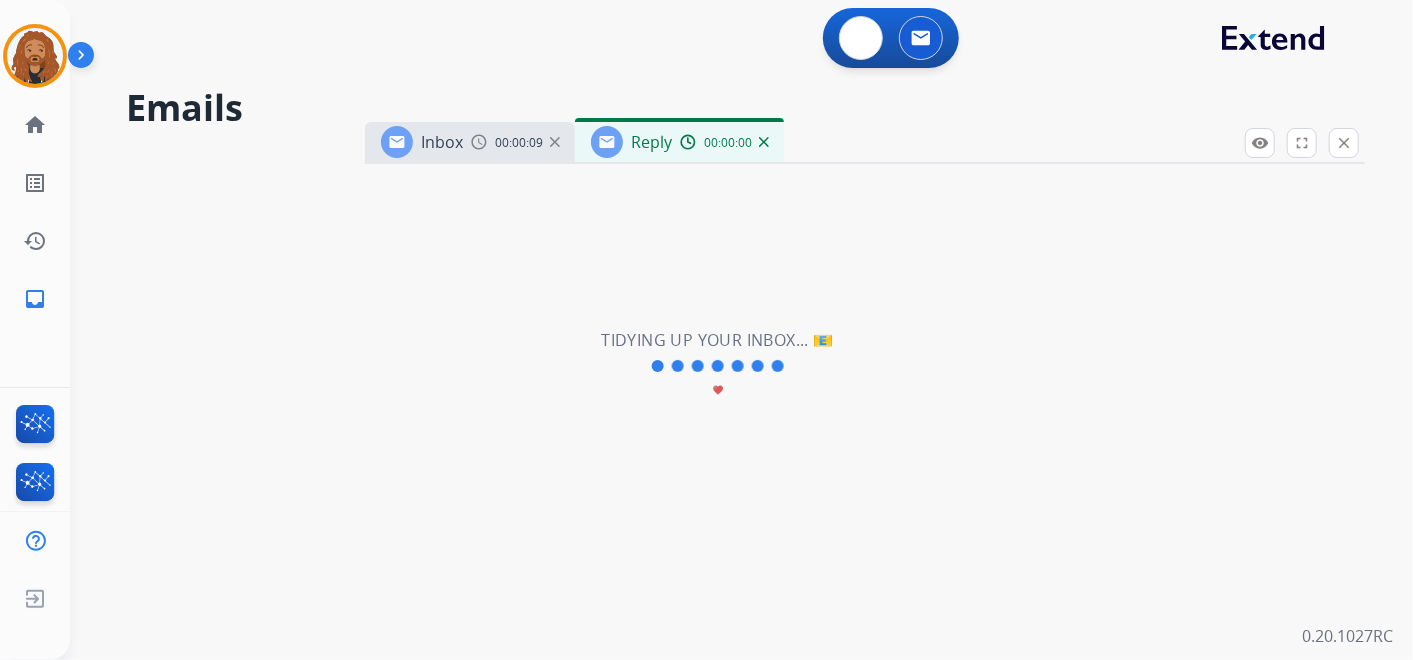 select on "**********" 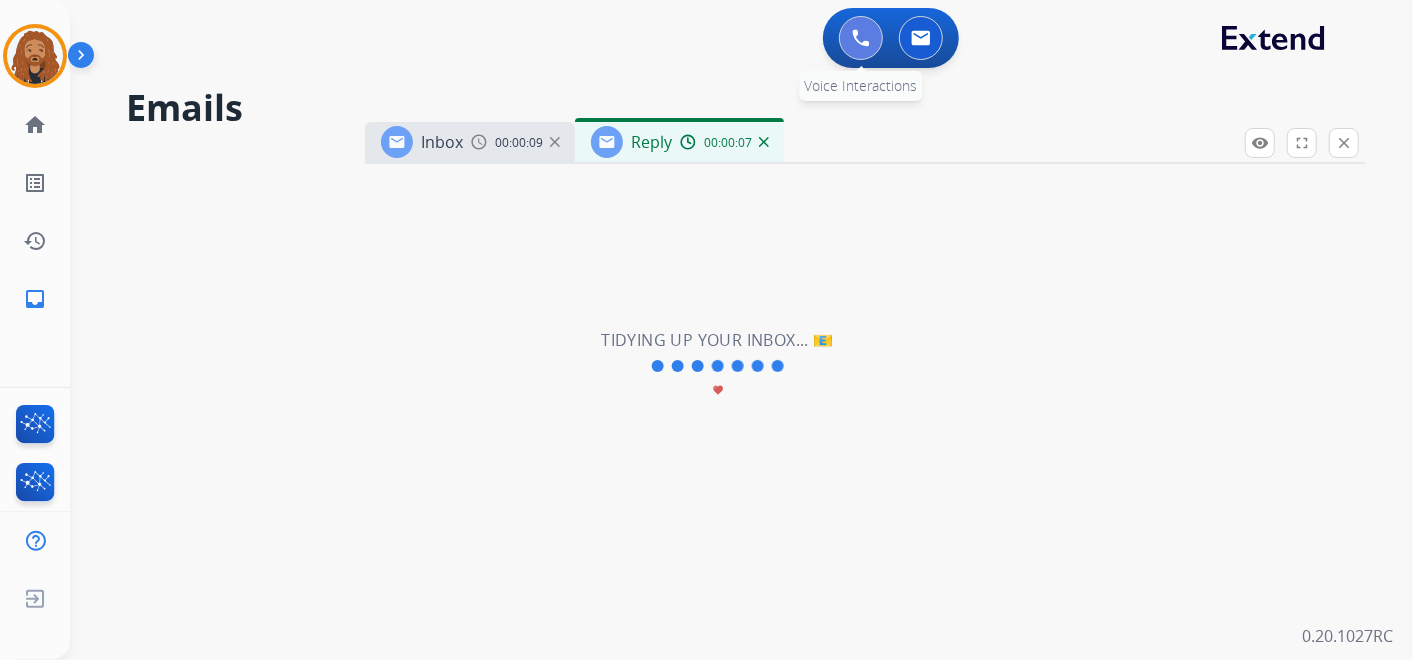 click at bounding box center (861, 38) 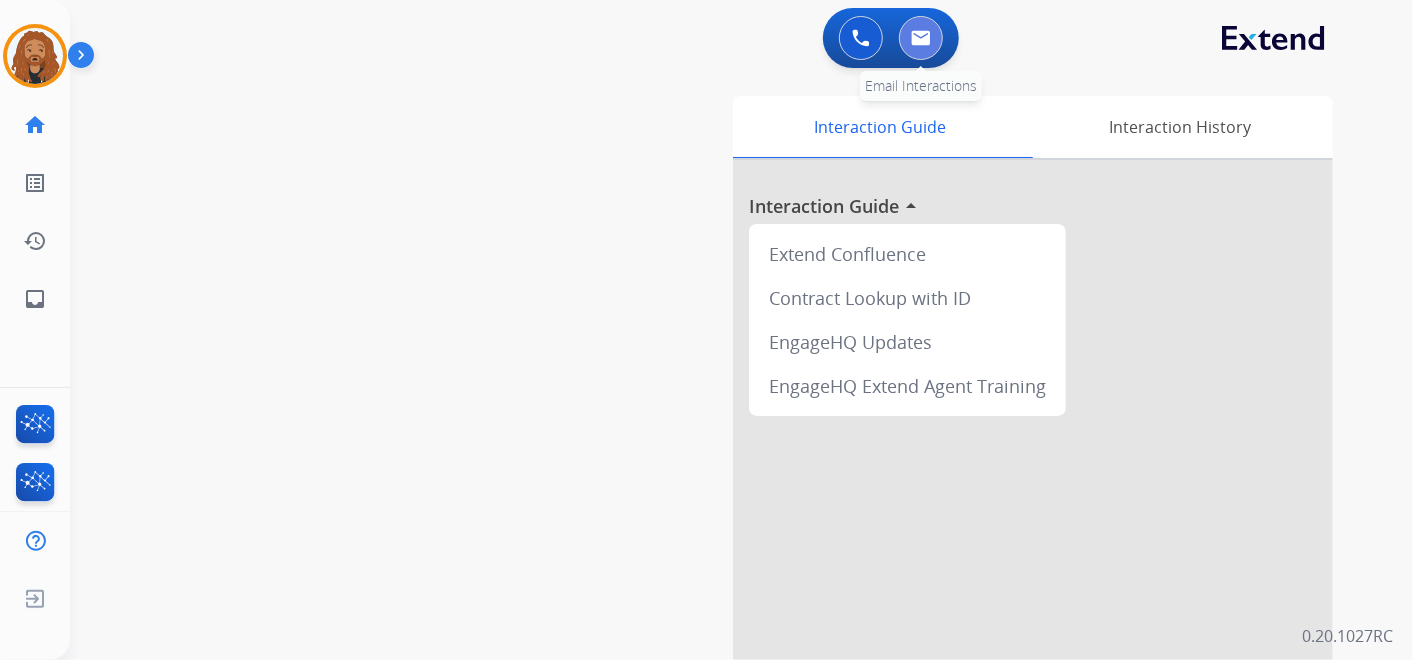 click at bounding box center (921, 38) 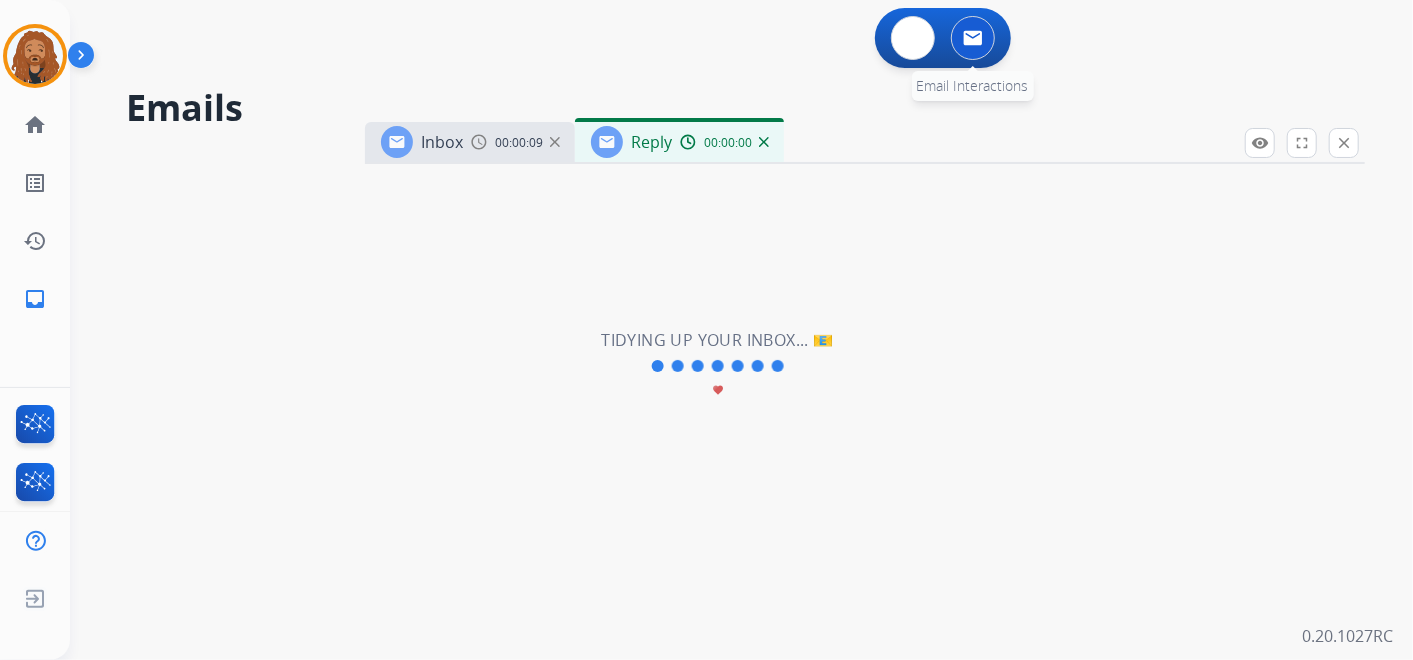 select on "**********" 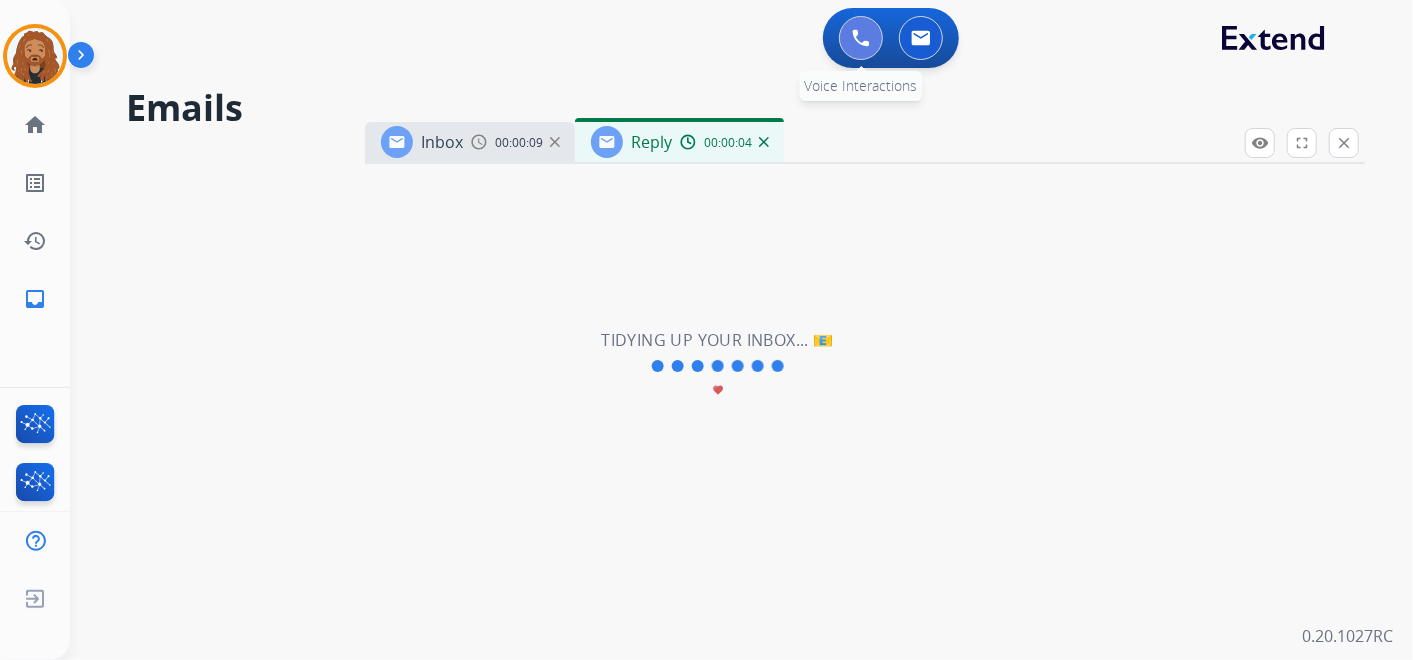 click at bounding box center (861, 38) 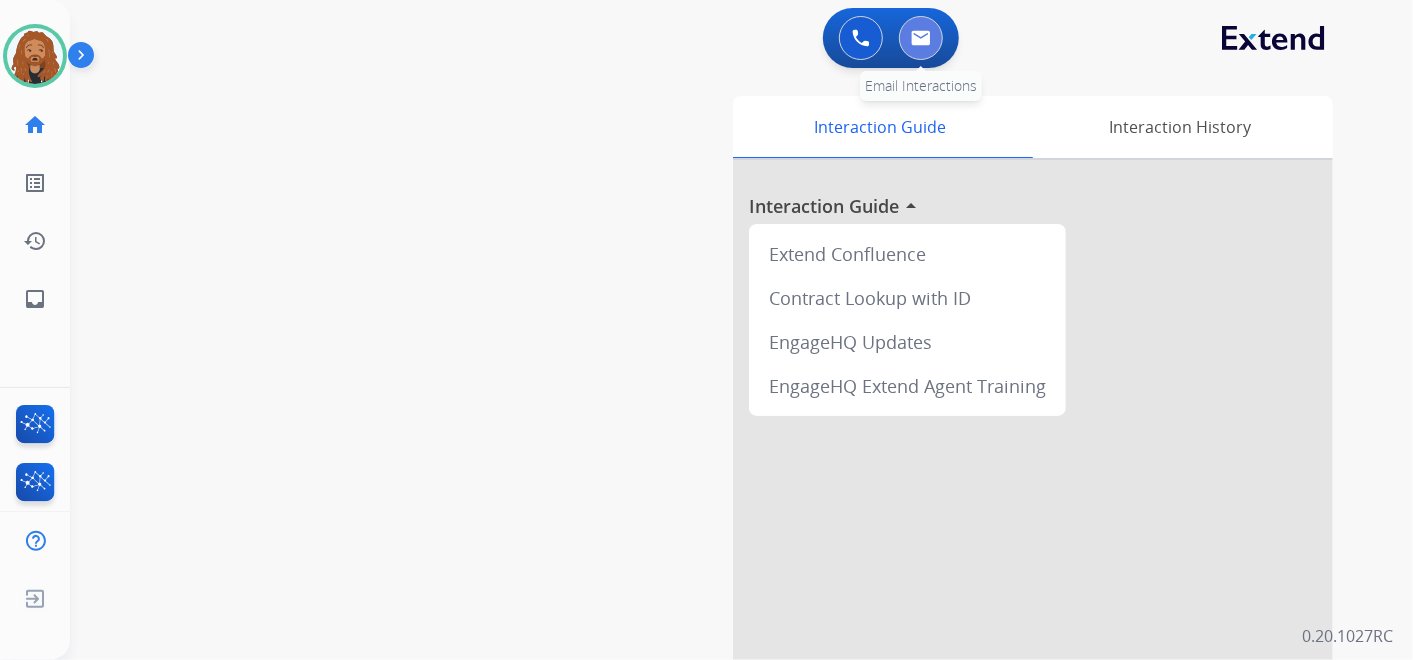 click at bounding box center (921, 38) 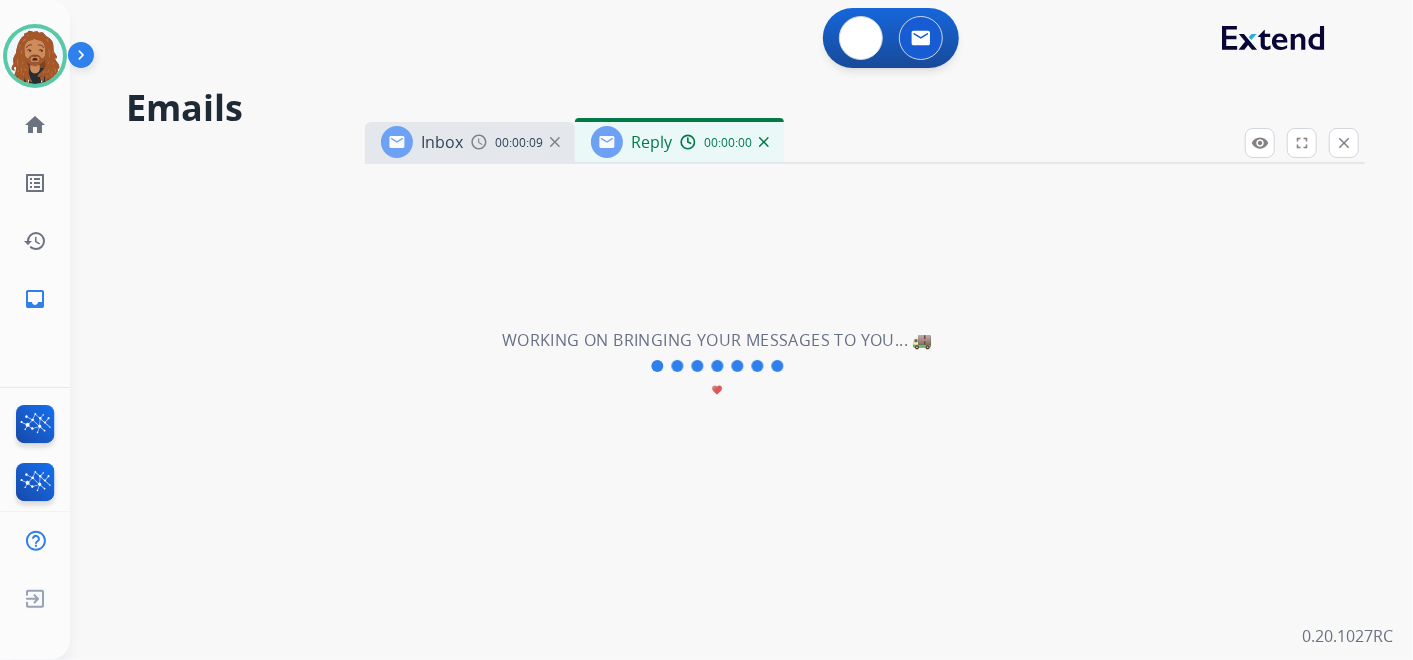 select on "**********" 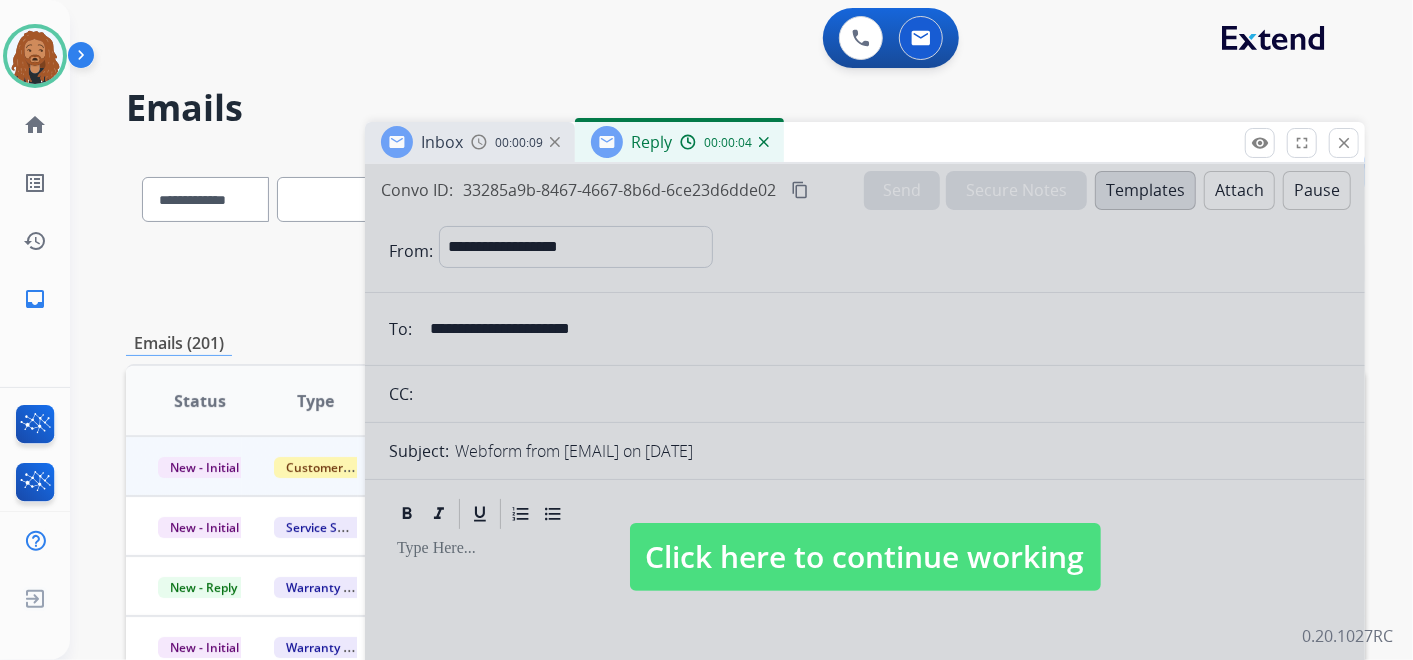 click on "Click here to continue working" at bounding box center (865, 557) 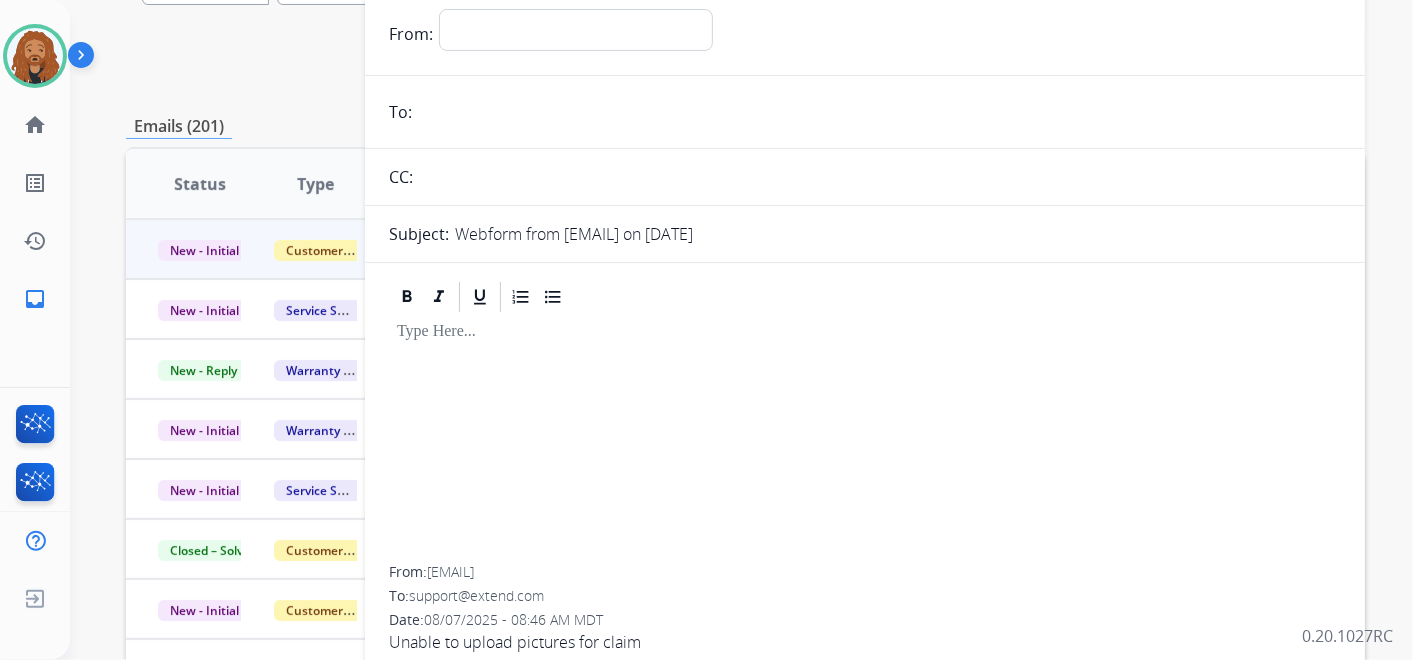 scroll, scrollTop: 0, scrollLeft: 0, axis: both 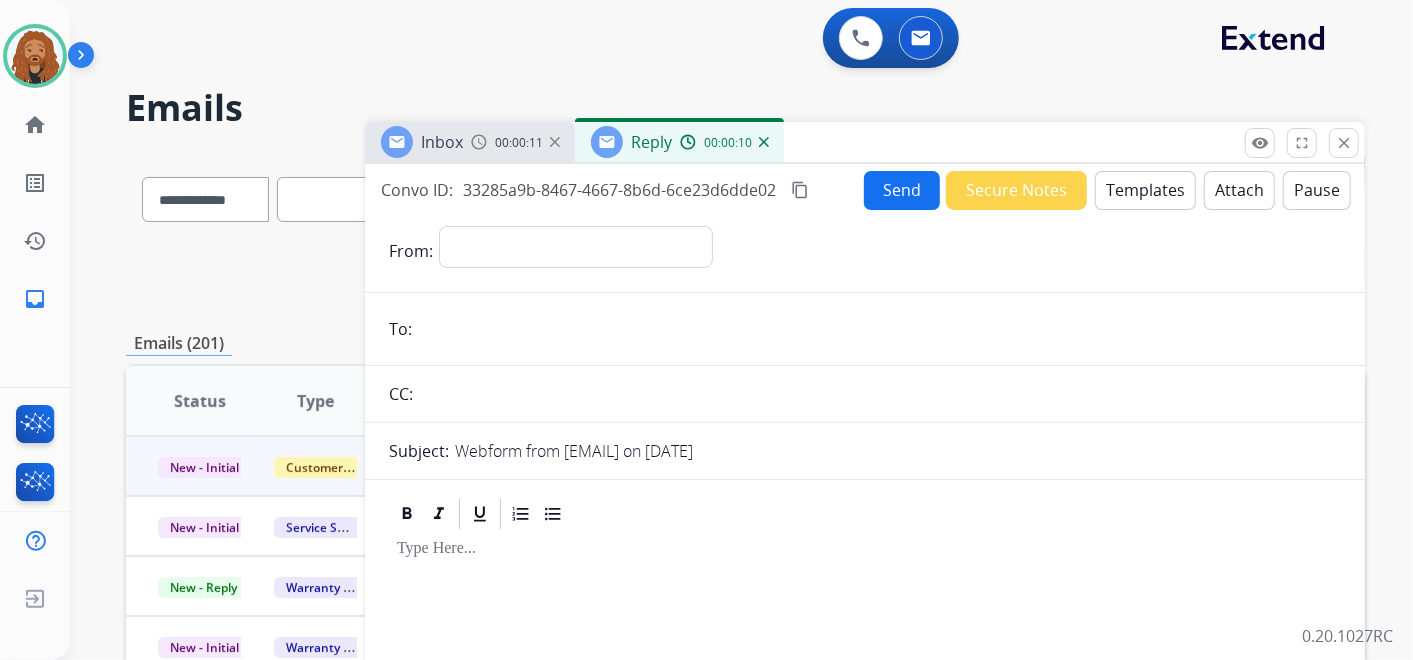 click on "Reply  00:00:10" at bounding box center (679, 142) 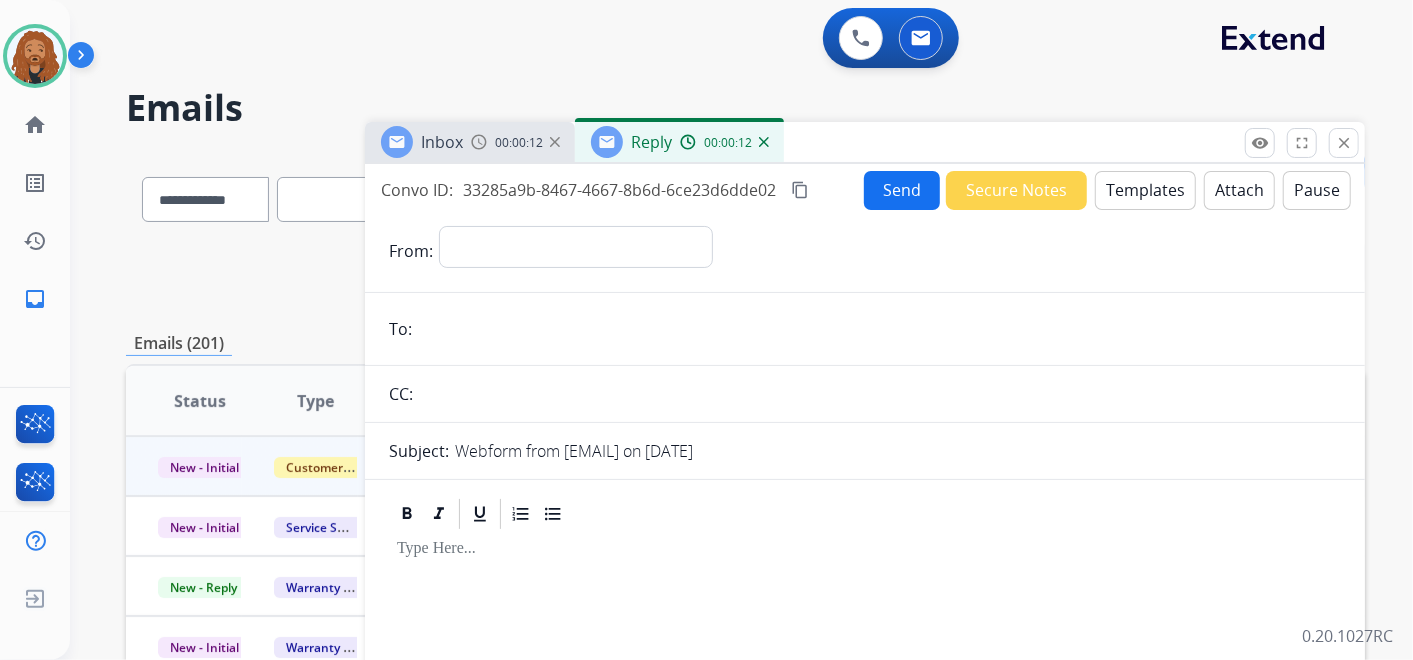 click at bounding box center [764, 142] 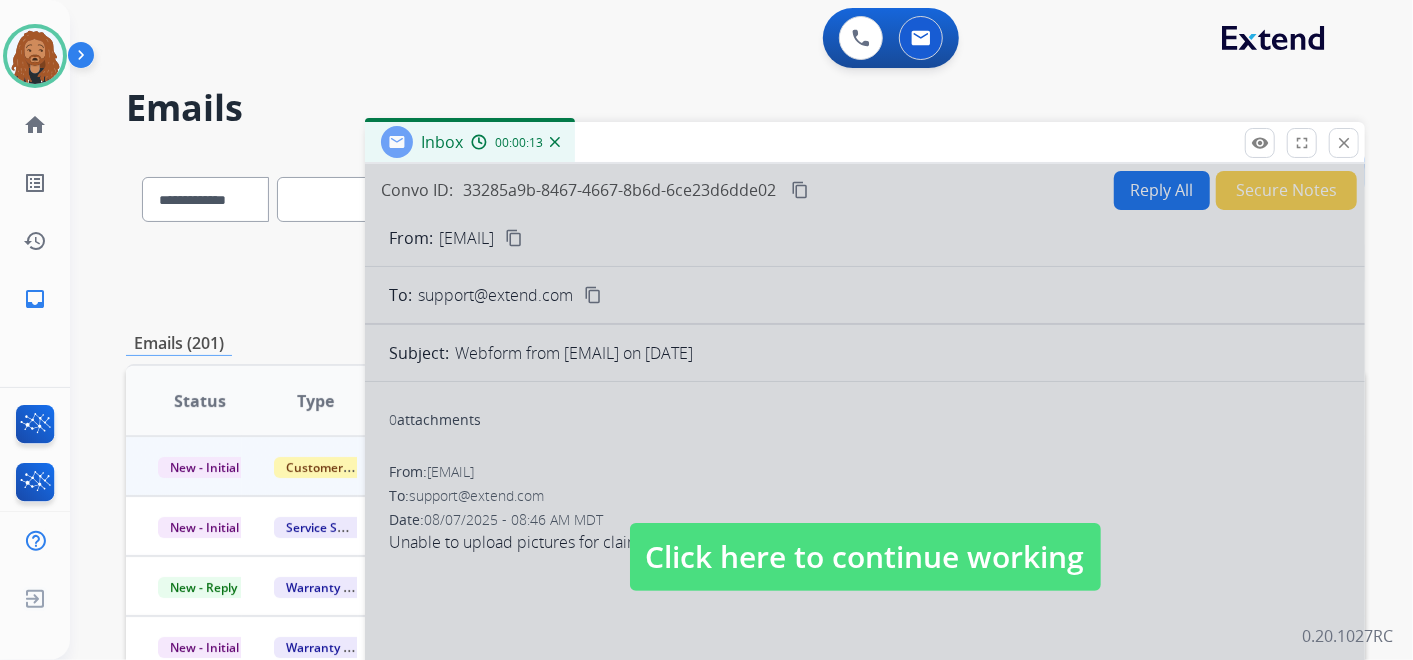 click at bounding box center [865, 537] 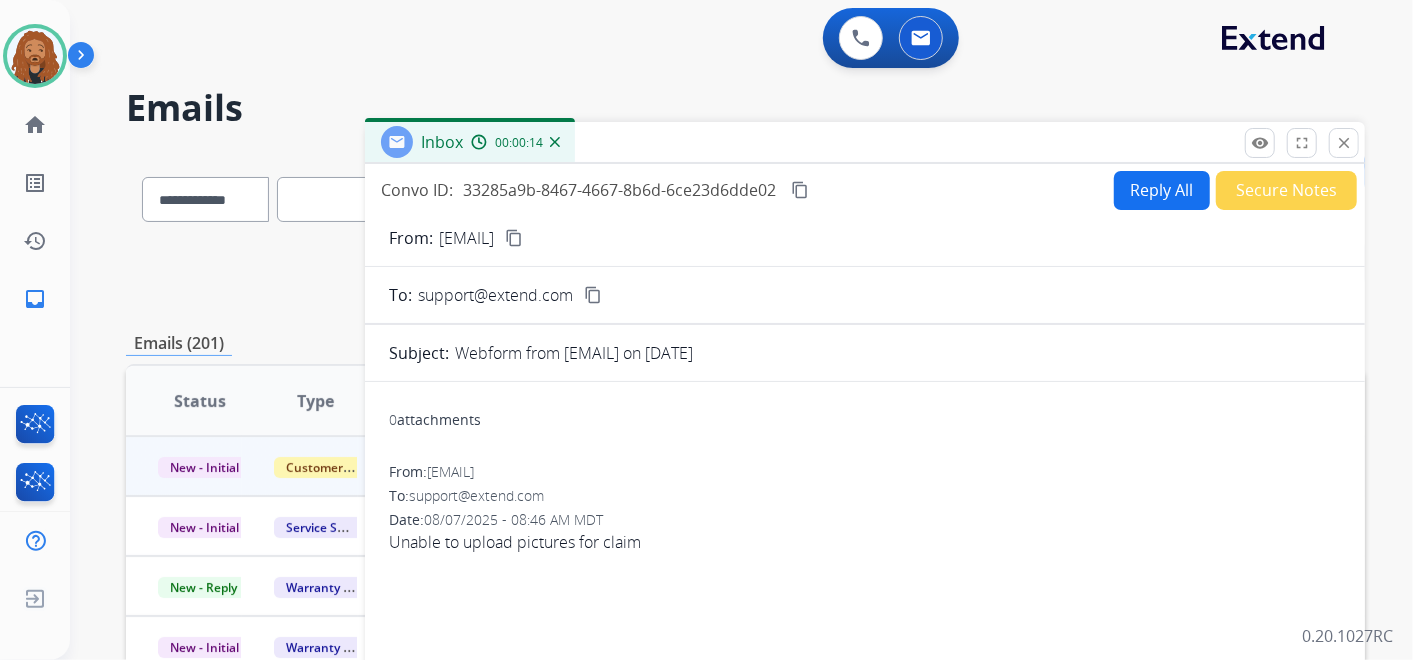 click on "Reply All" at bounding box center (1162, 190) 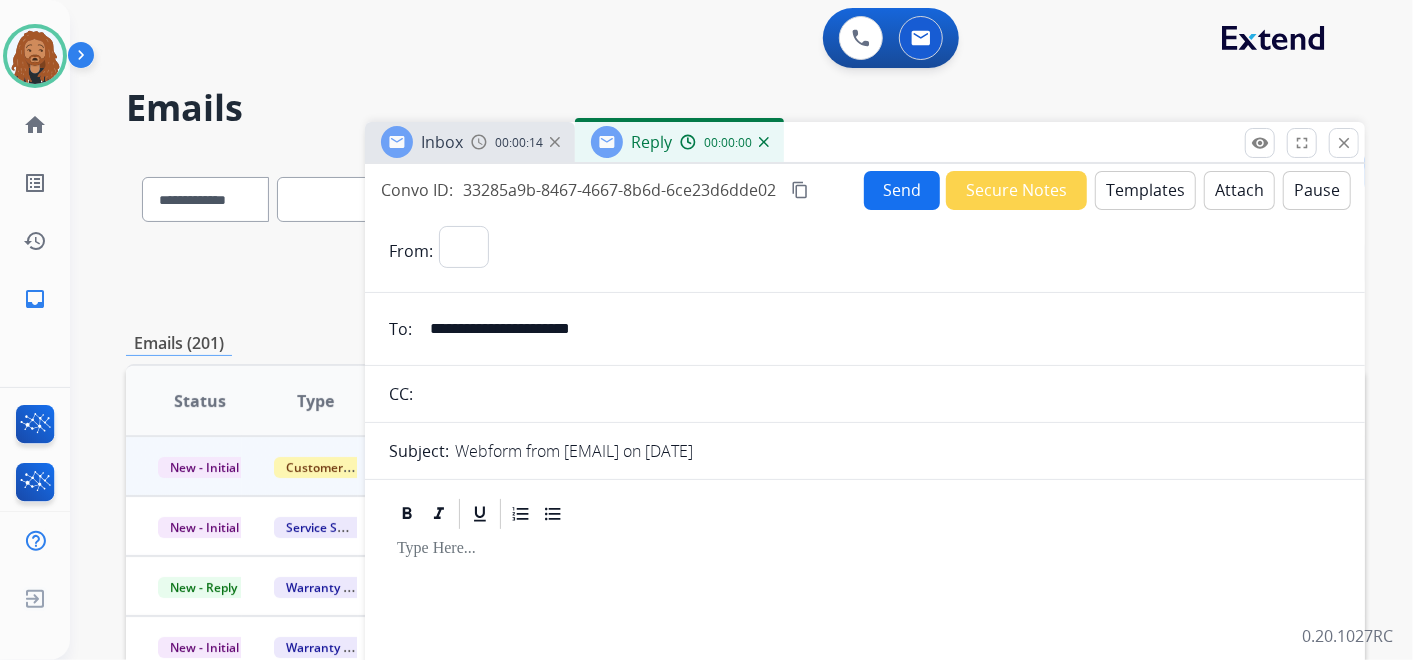 select on "**********" 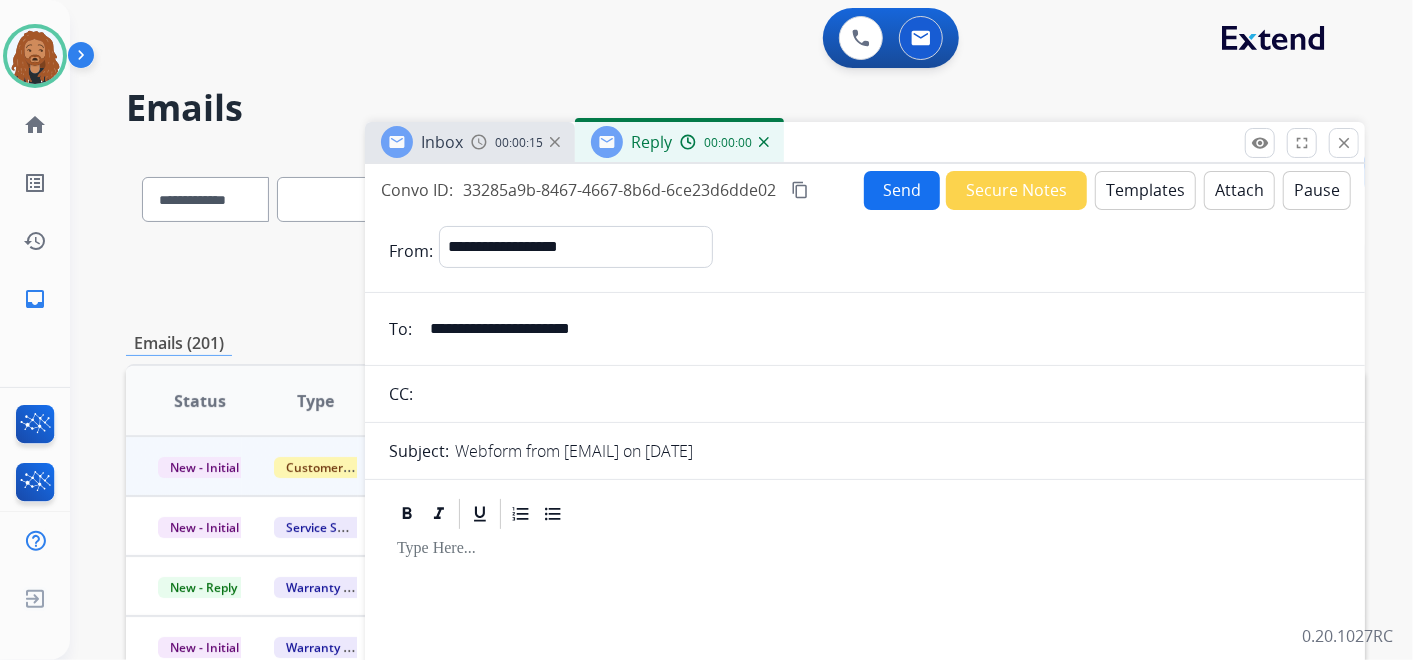click on "Templates" at bounding box center (1145, 190) 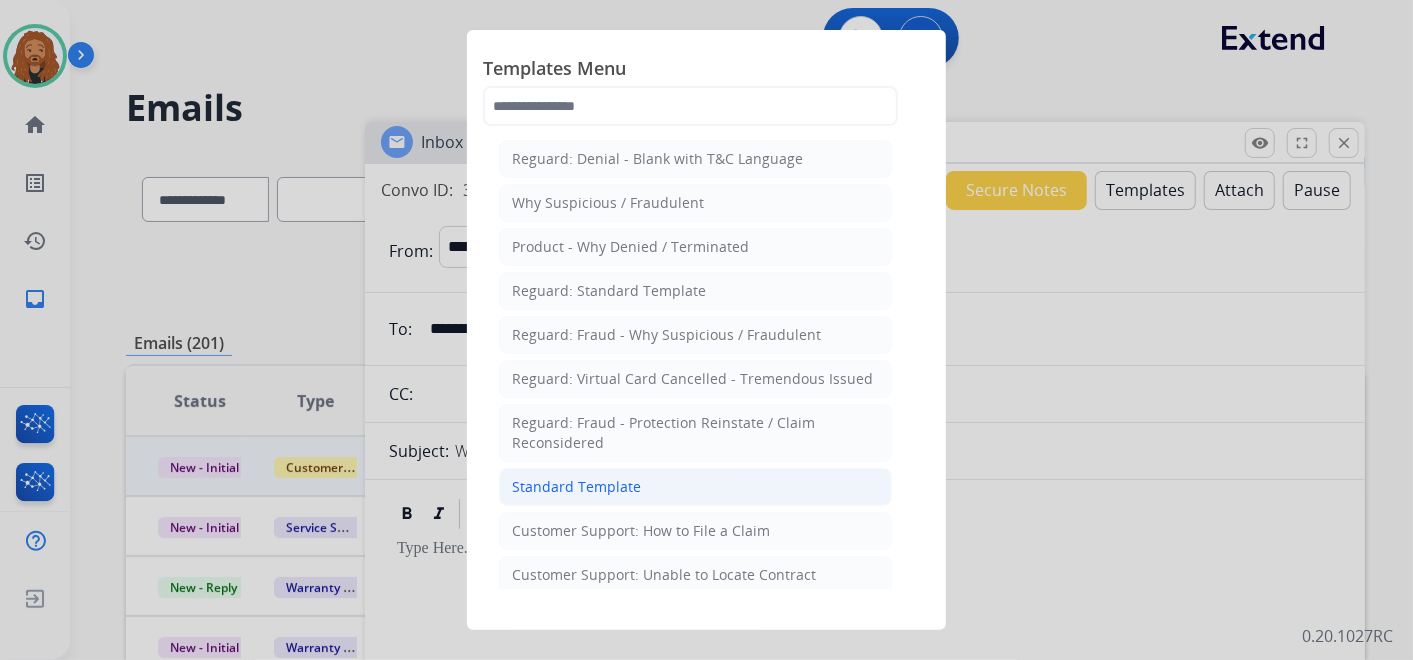 click on "Standard Template" 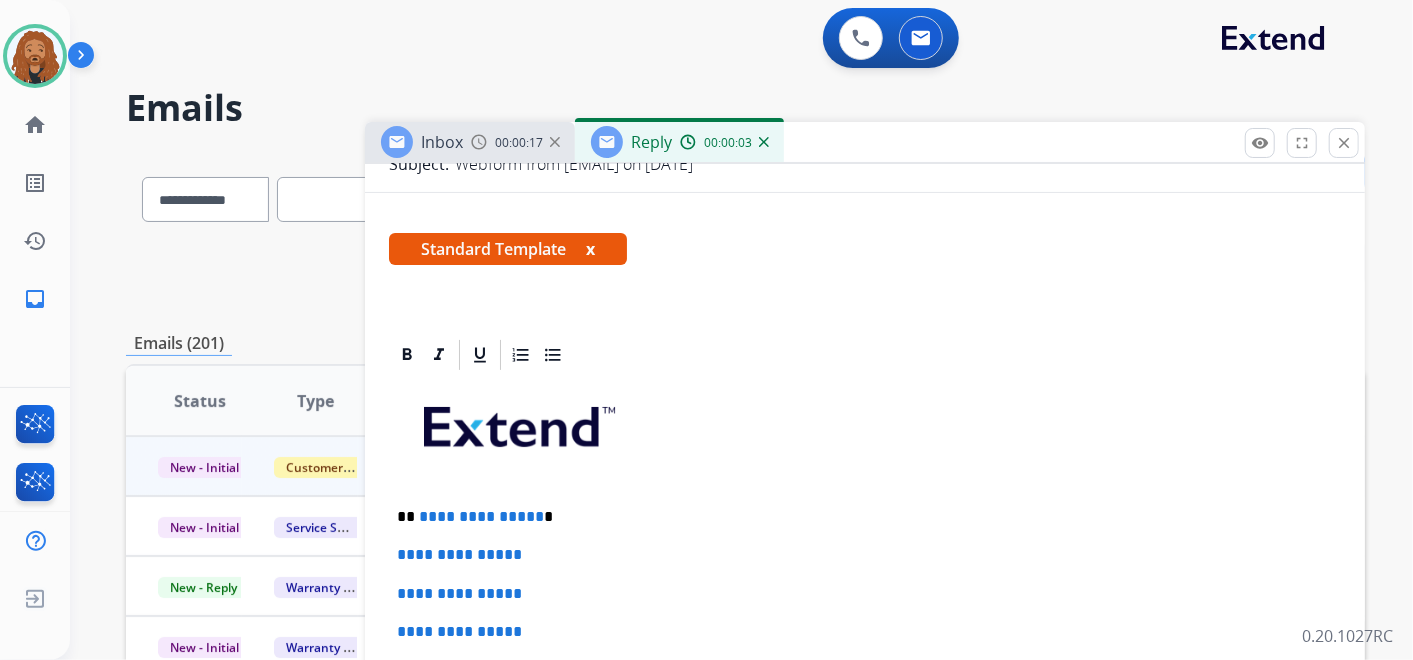 scroll, scrollTop: 333, scrollLeft: 0, axis: vertical 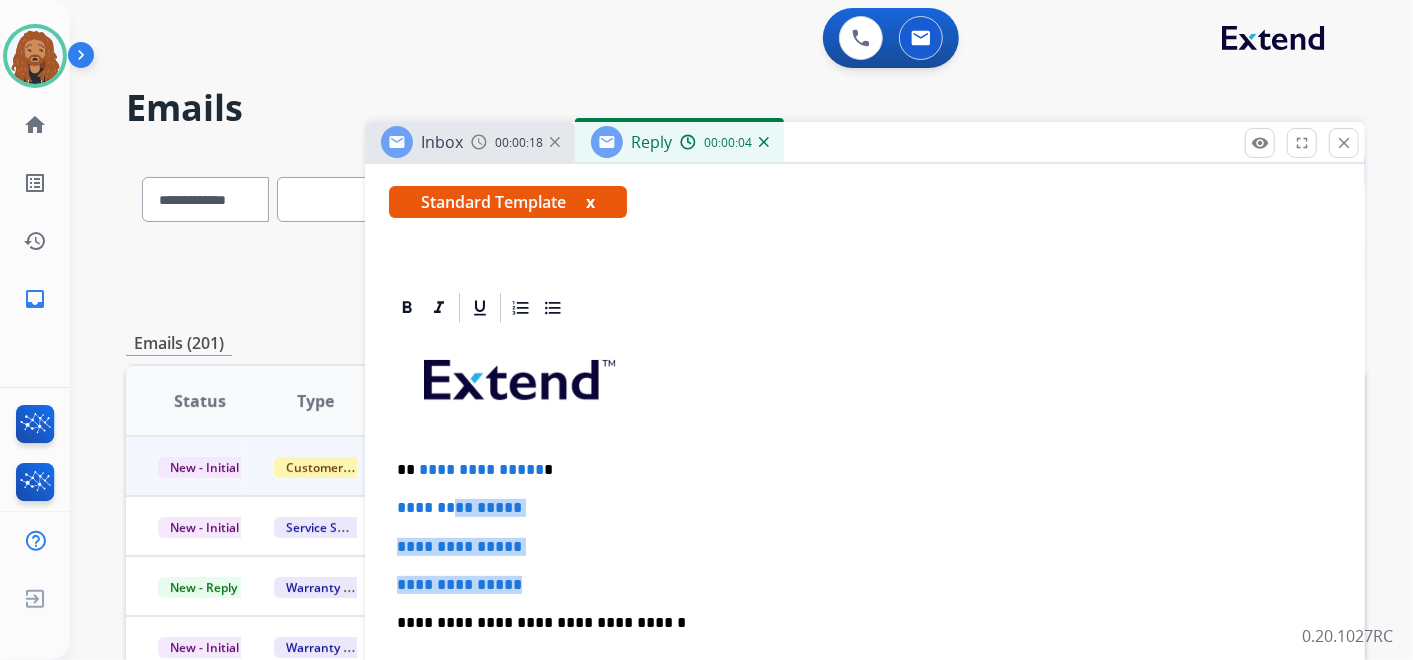 drag, startPoint x: 536, startPoint y: 583, endPoint x: 414, endPoint y: 464, distance: 170.42593 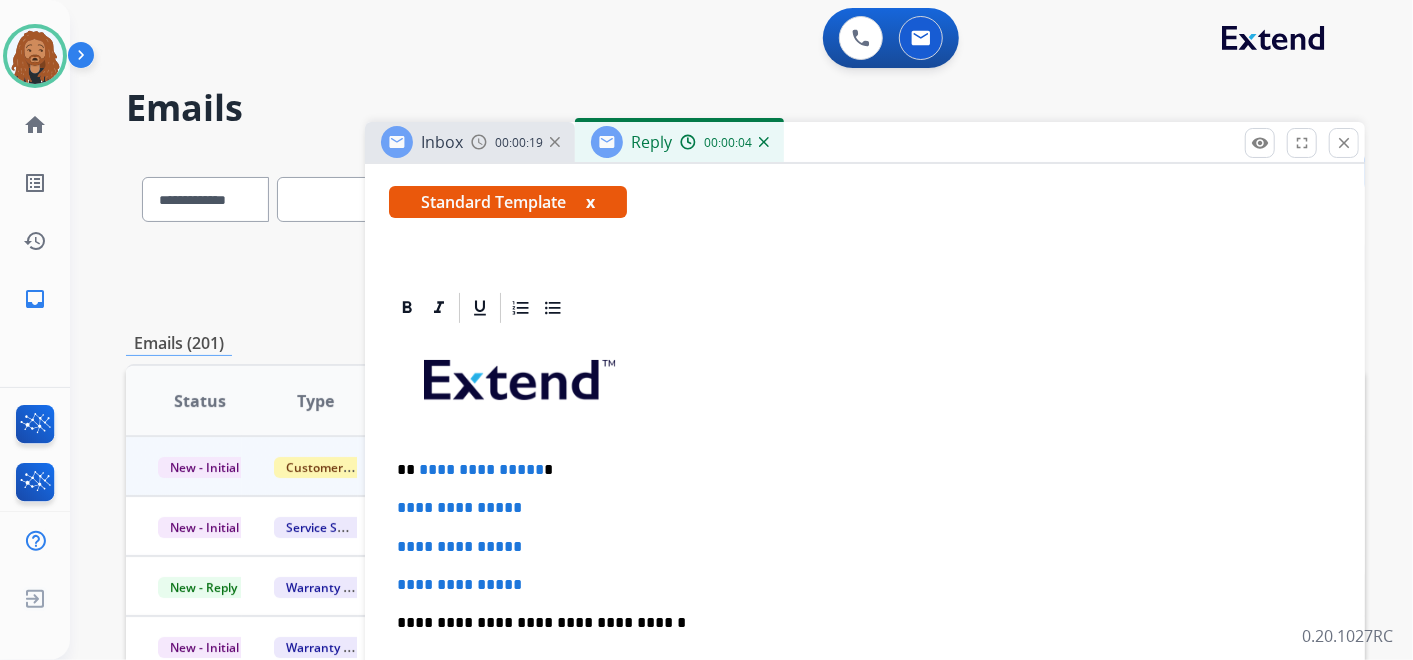 click on "**********" at bounding box center (857, 470) 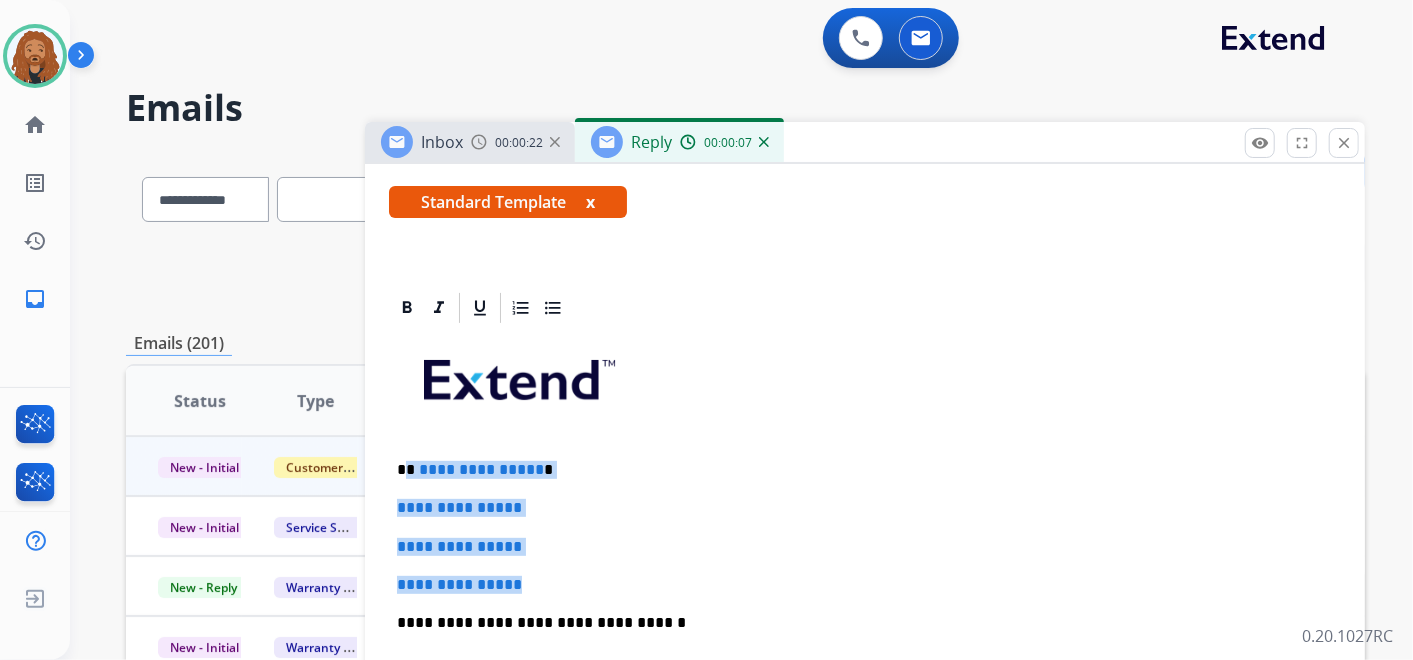 drag, startPoint x: 537, startPoint y: 582, endPoint x: 409, endPoint y: 461, distance: 176.13914 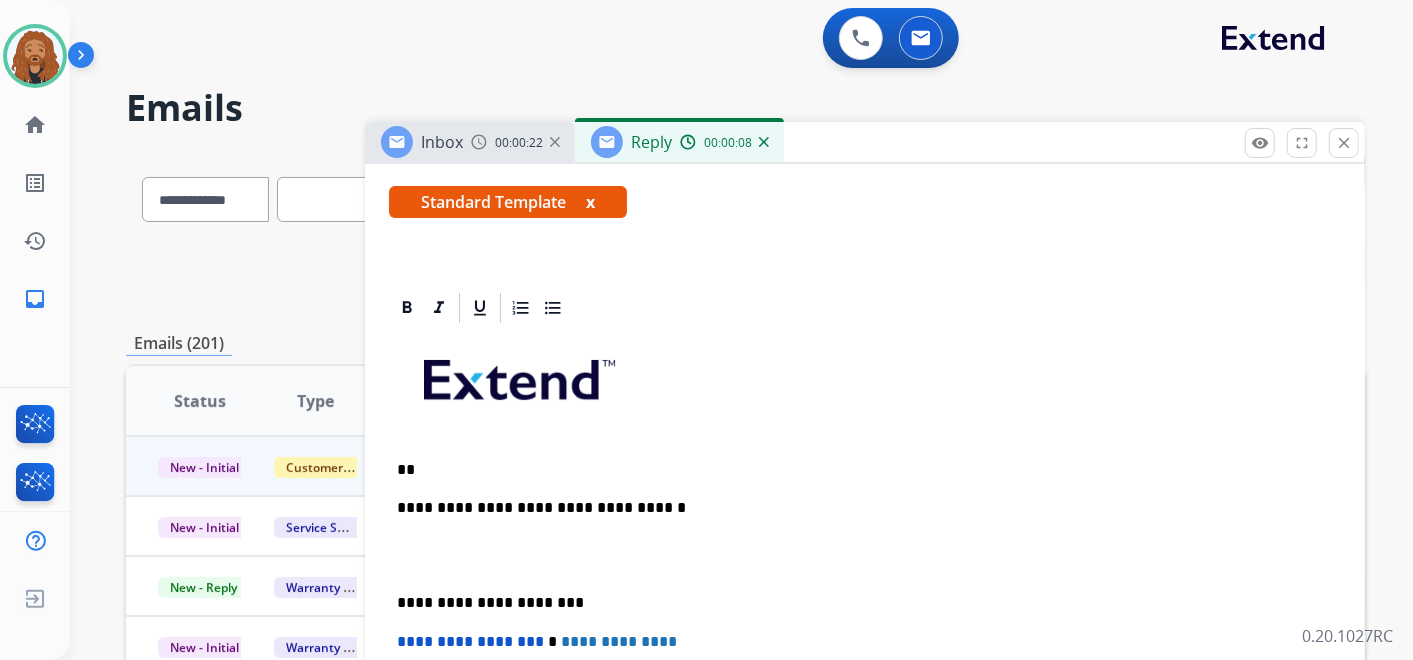 type 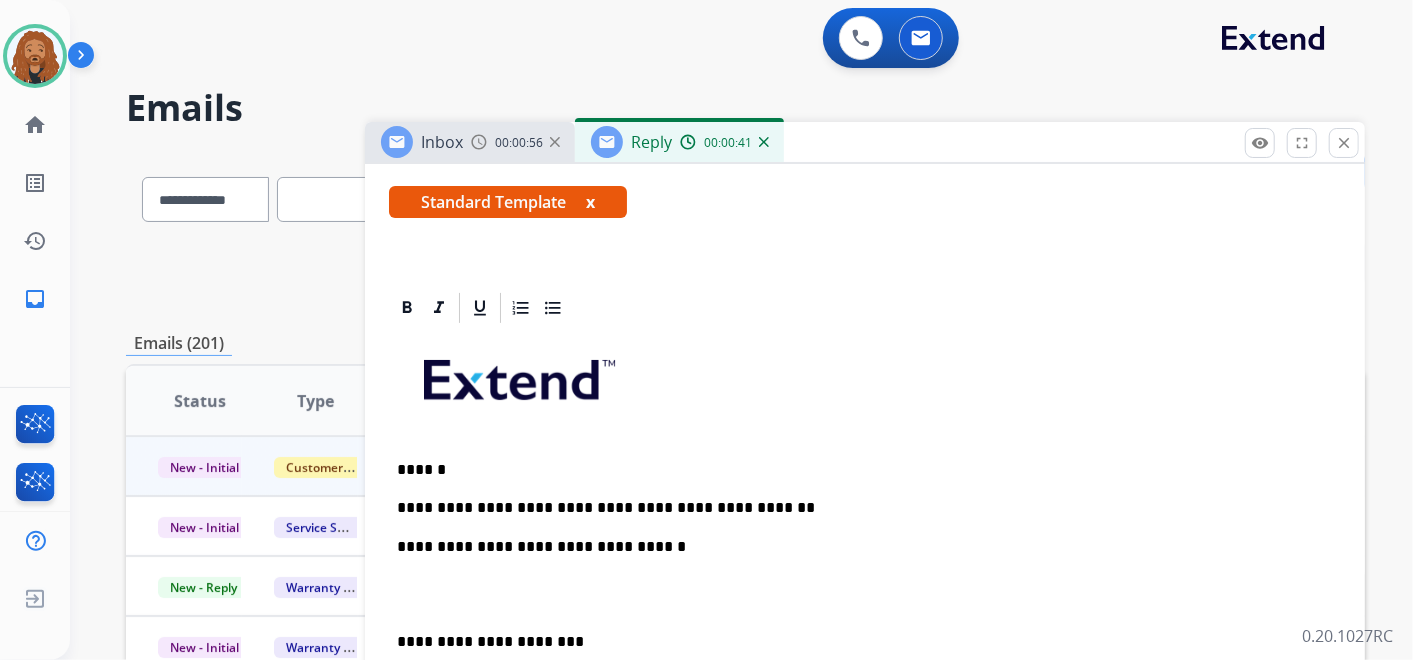 click at bounding box center (865, 594) 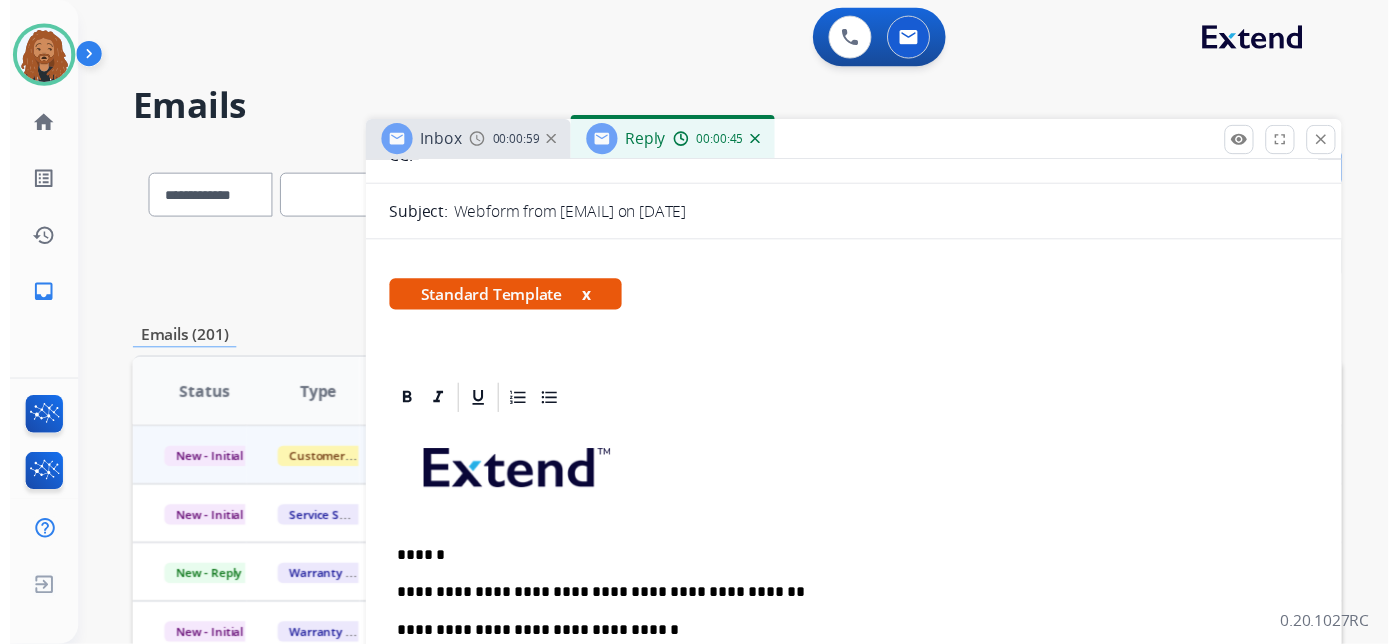 scroll, scrollTop: 0, scrollLeft: 0, axis: both 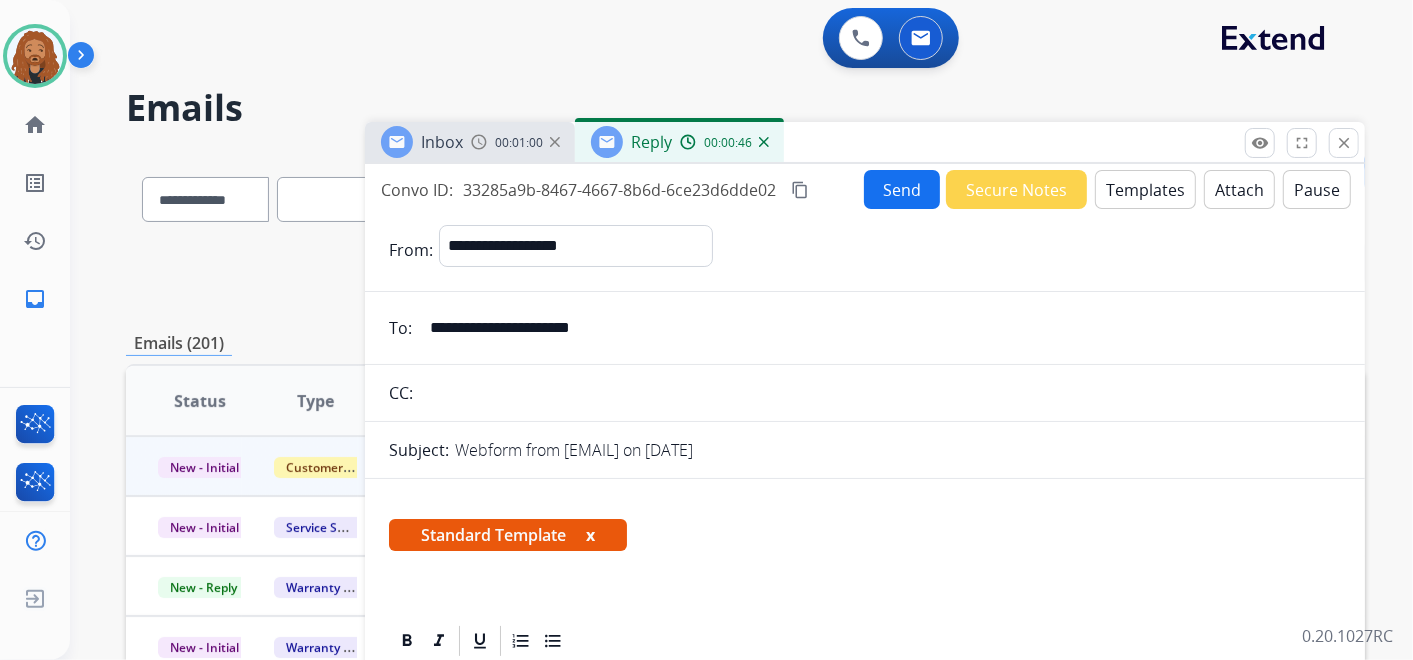 click on "Templates" at bounding box center (1145, 189) 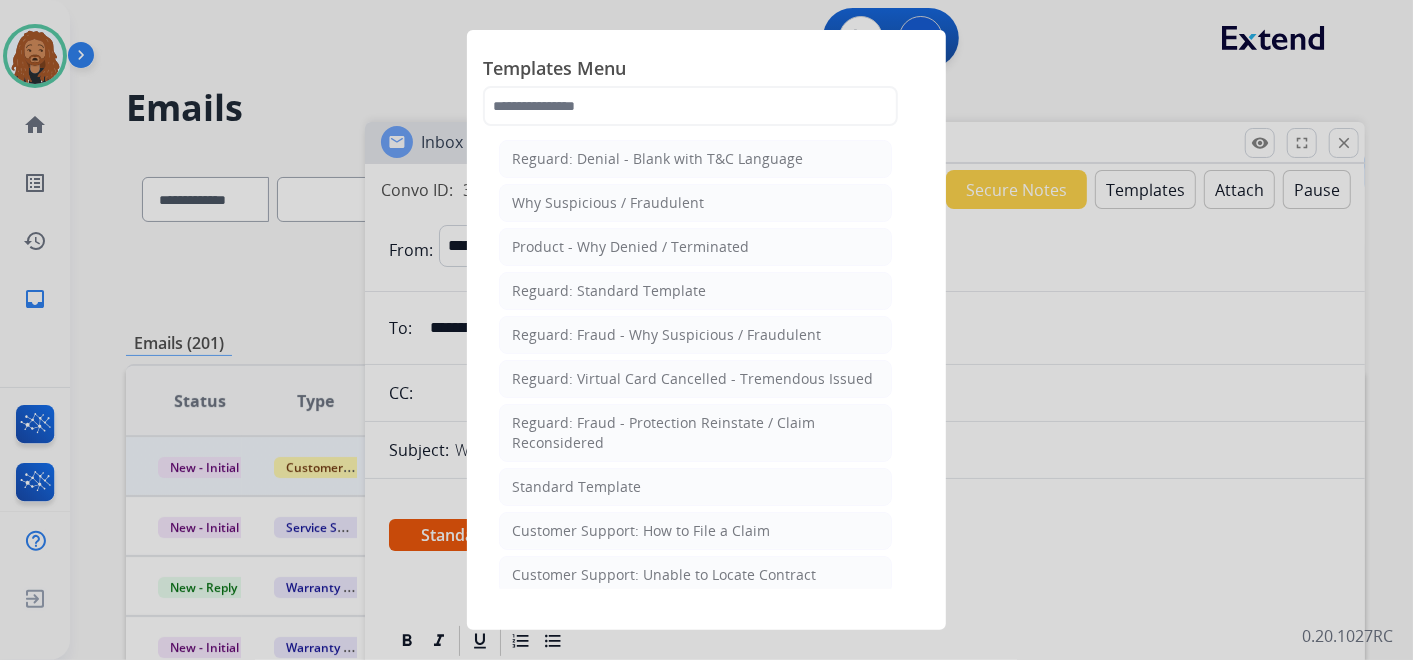 click 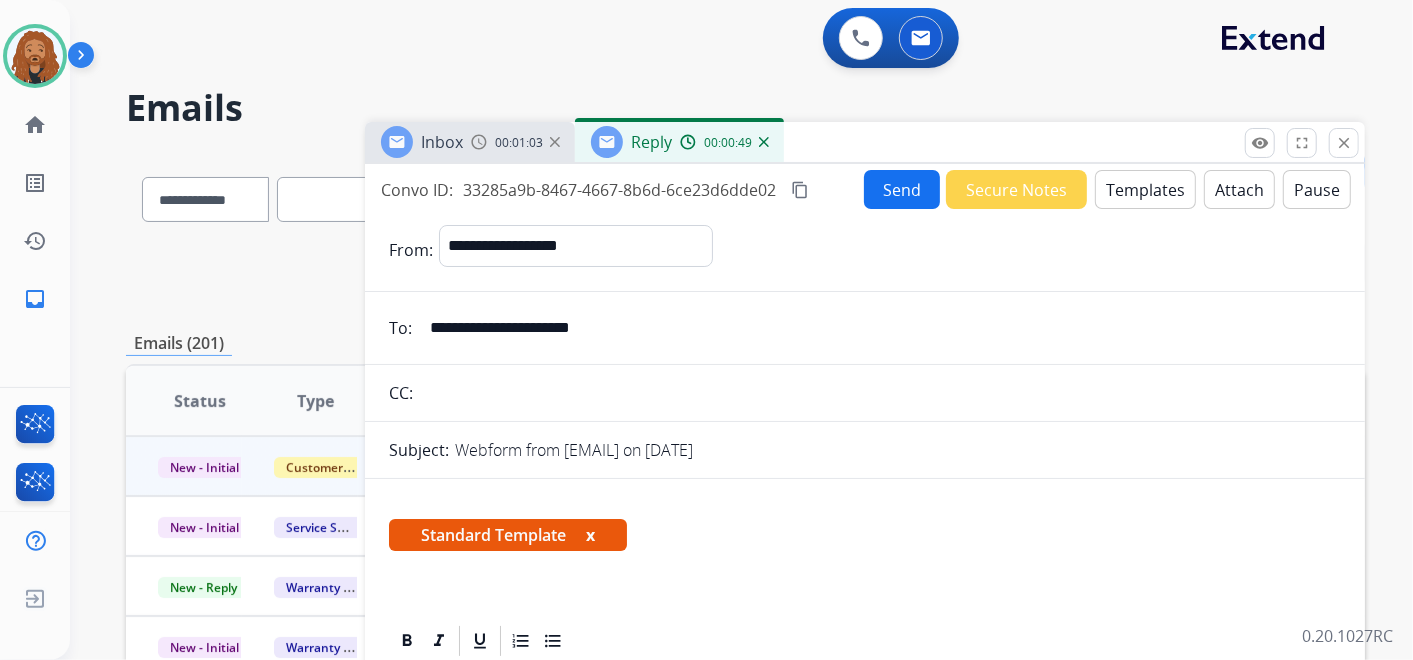 click on "Send" at bounding box center (902, 189) 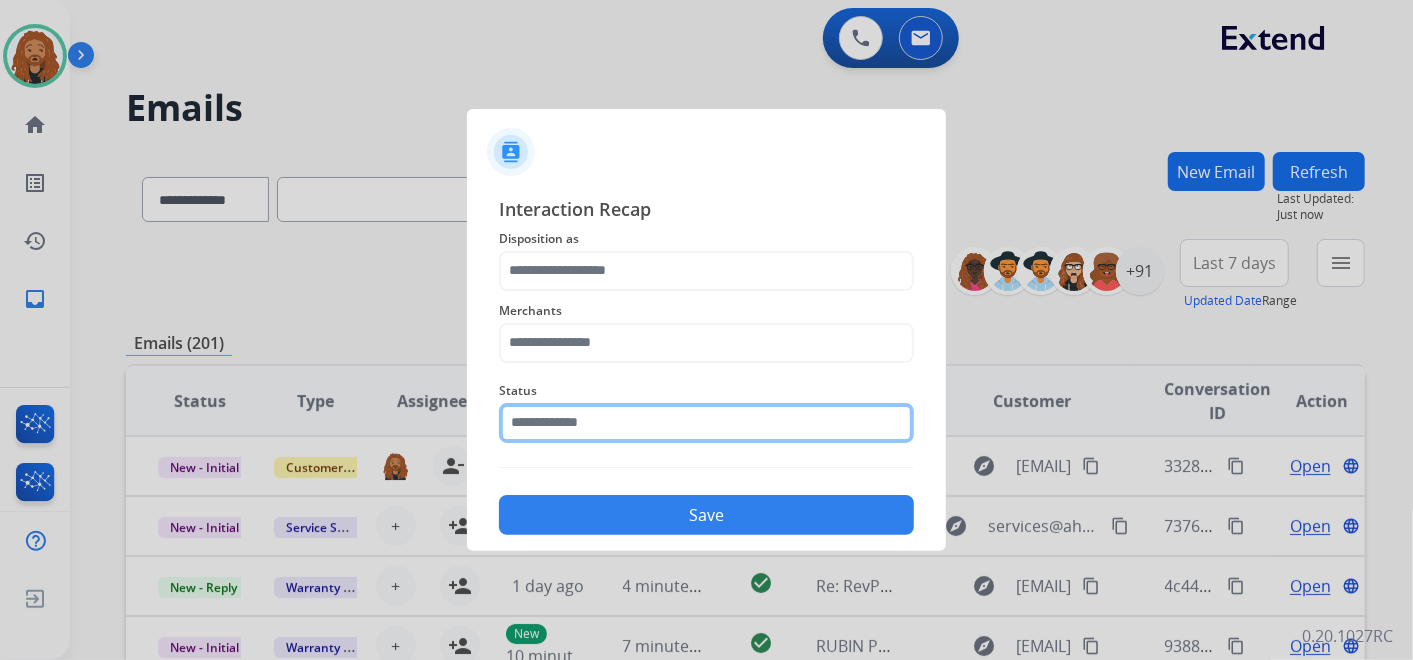 click 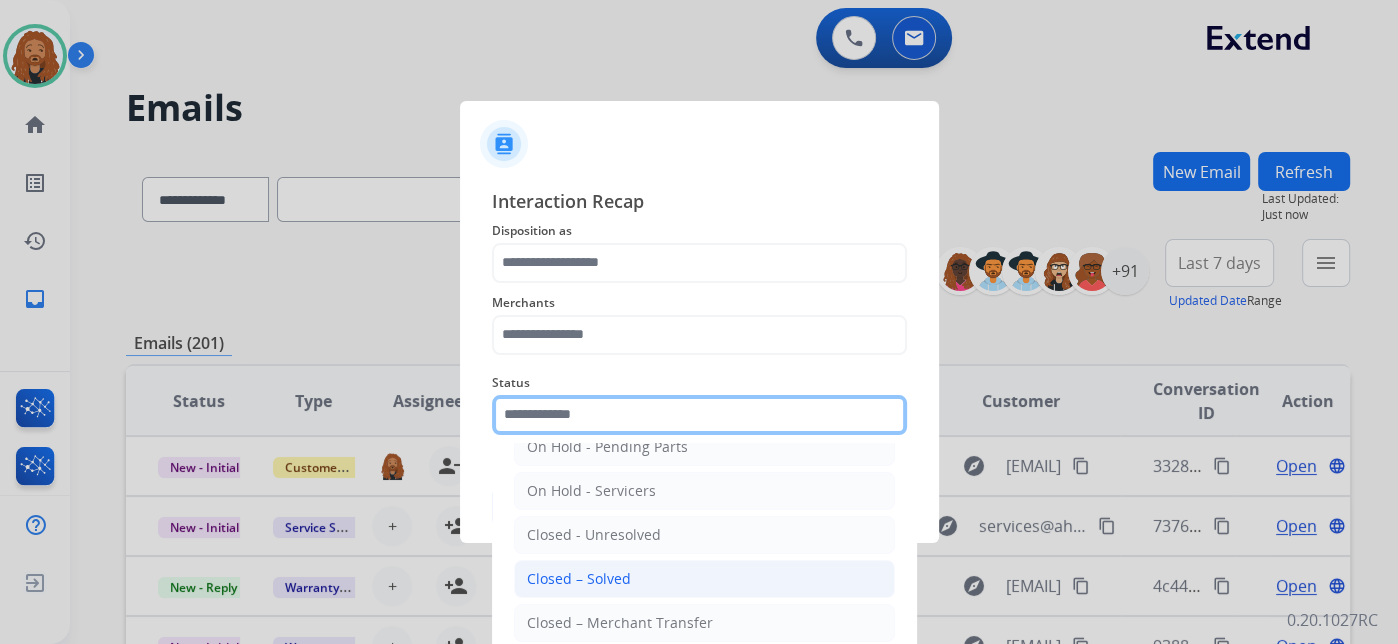 scroll, scrollTop: 114, scrollLeft: 0, axis: vertical 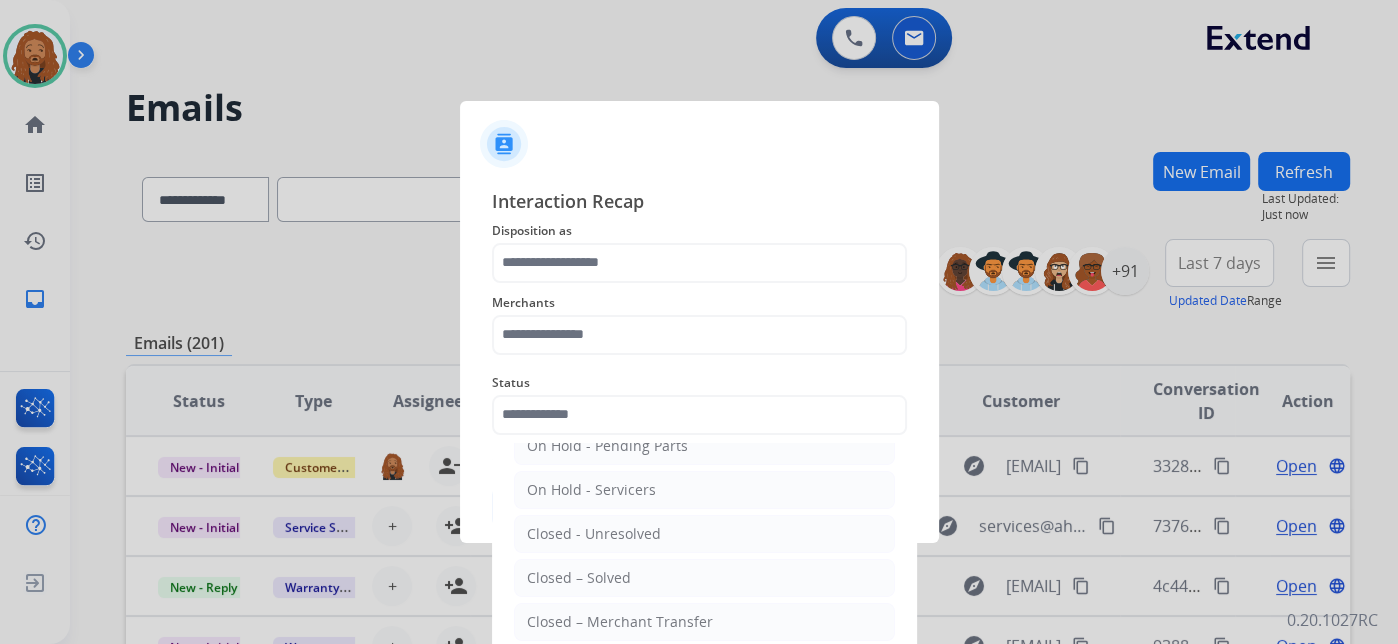 drag, startPoint x: 646, startPoint y: 574, endPoint x: 602, endPoint y: 417, distance: 163.04907 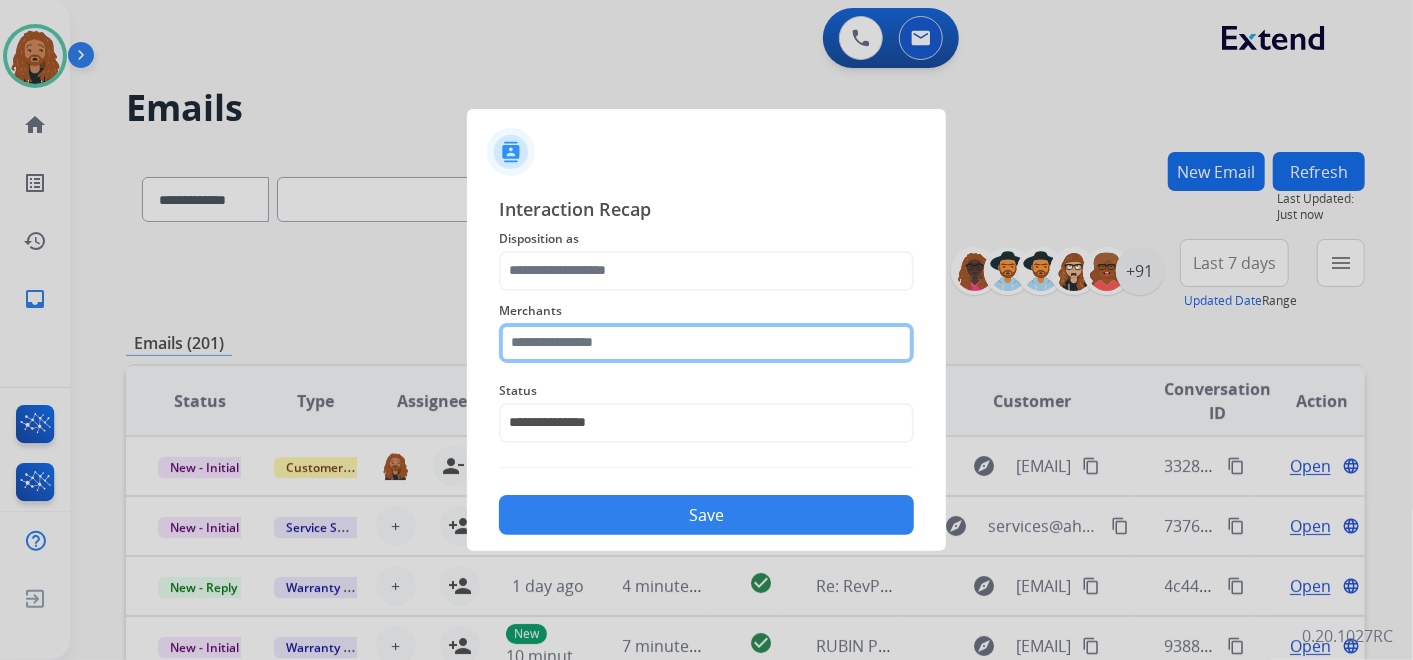 click 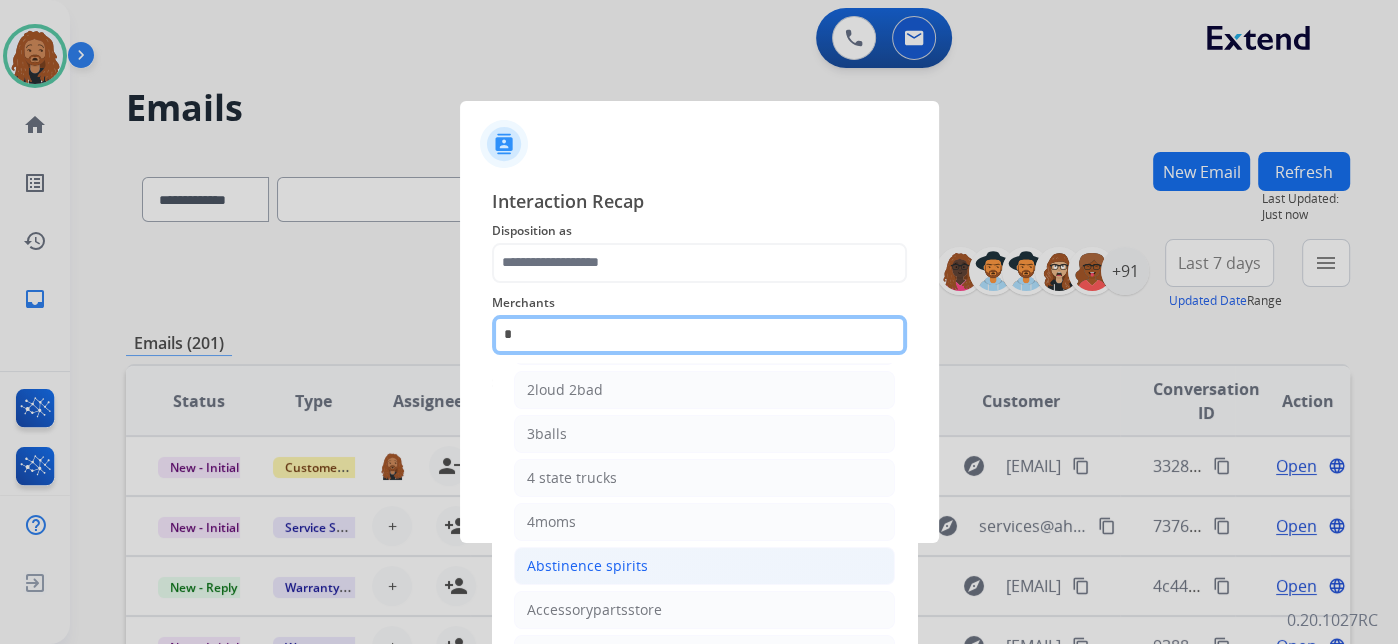 scroll, scrollTop: 0, scrollLeft: 0, axis: both 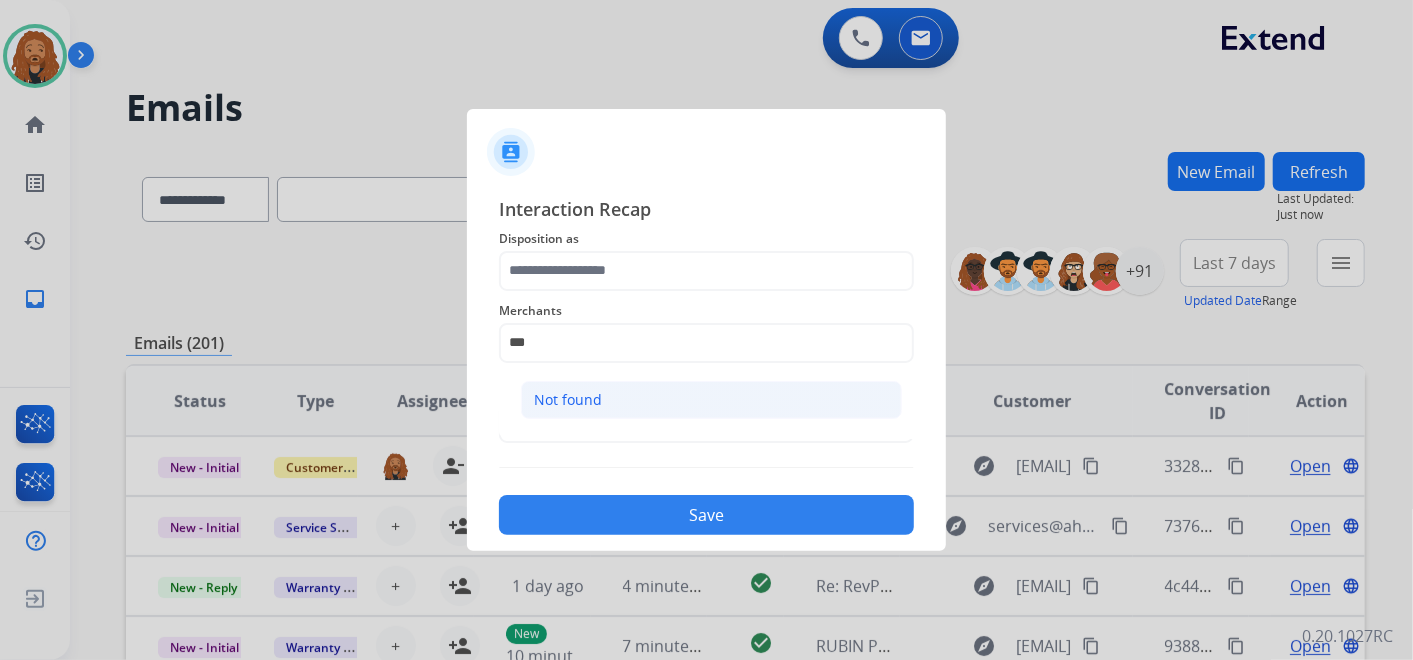 click on "Not found" 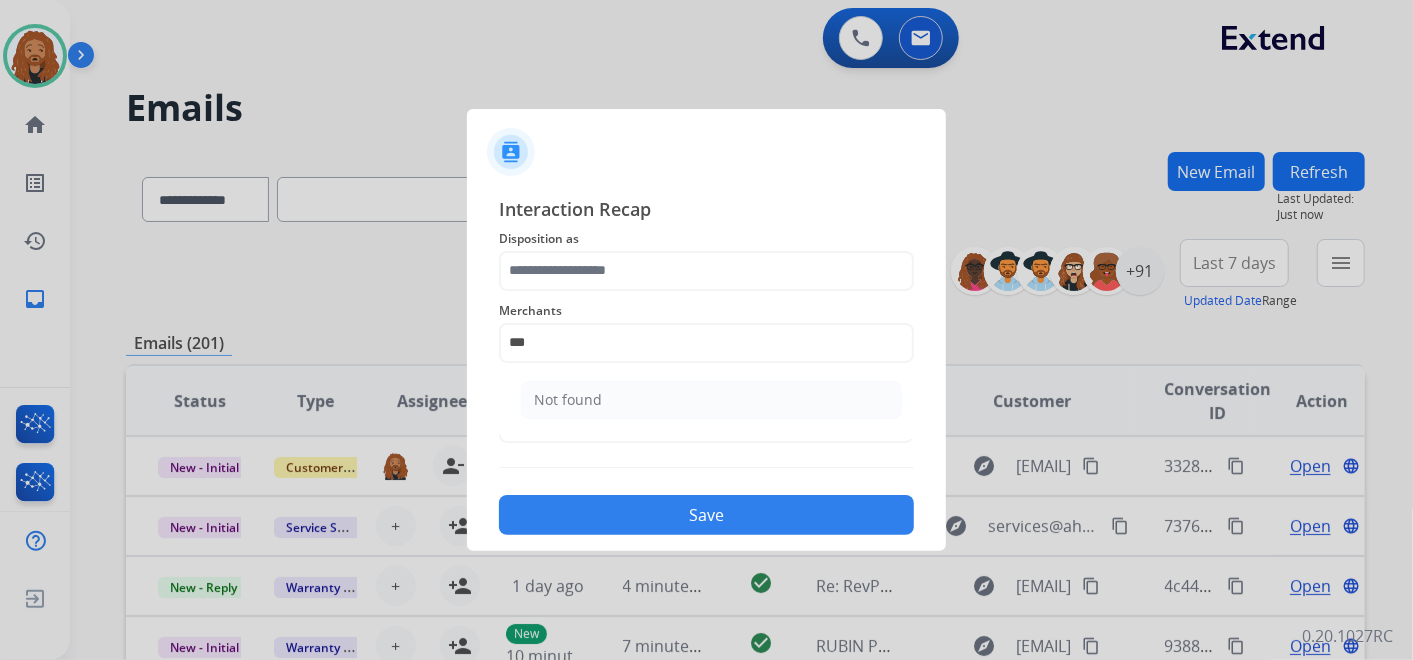 type on "*********" 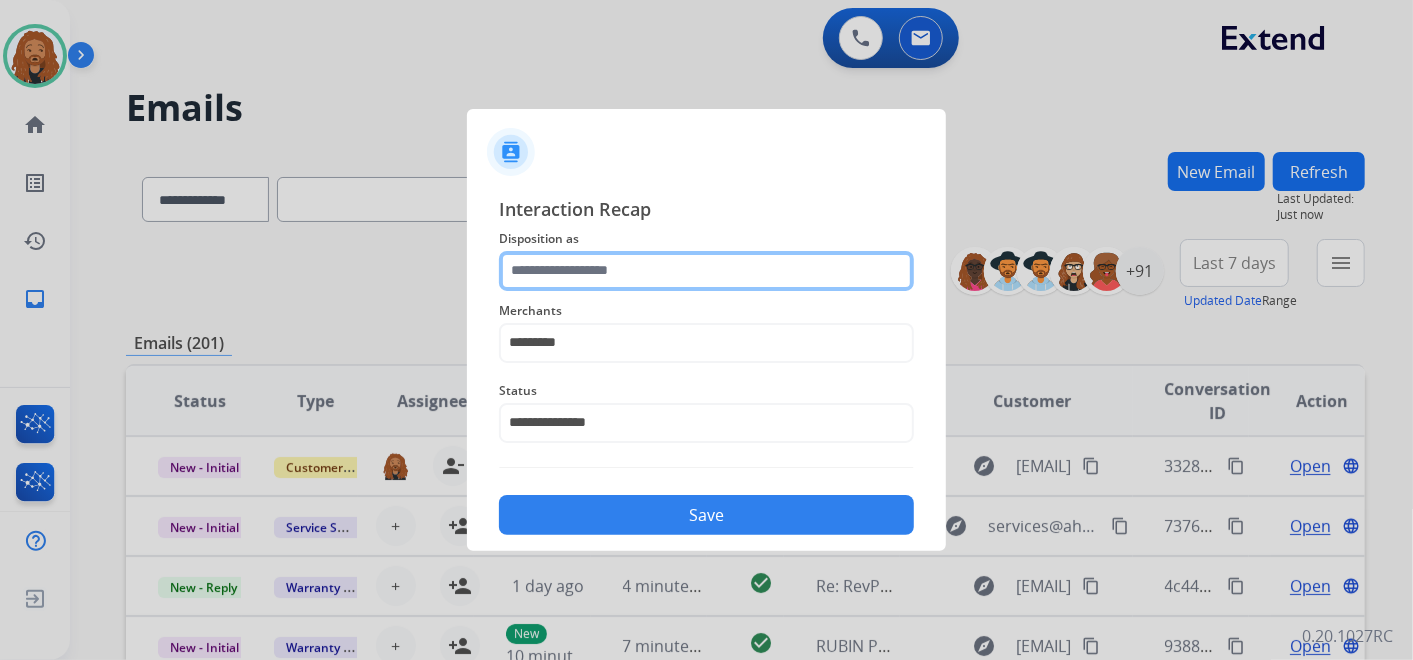 drag, startPoint x: 573, startPoint y: 265, endPoint x: 591, endPoint y: 280, distance: 23.43075 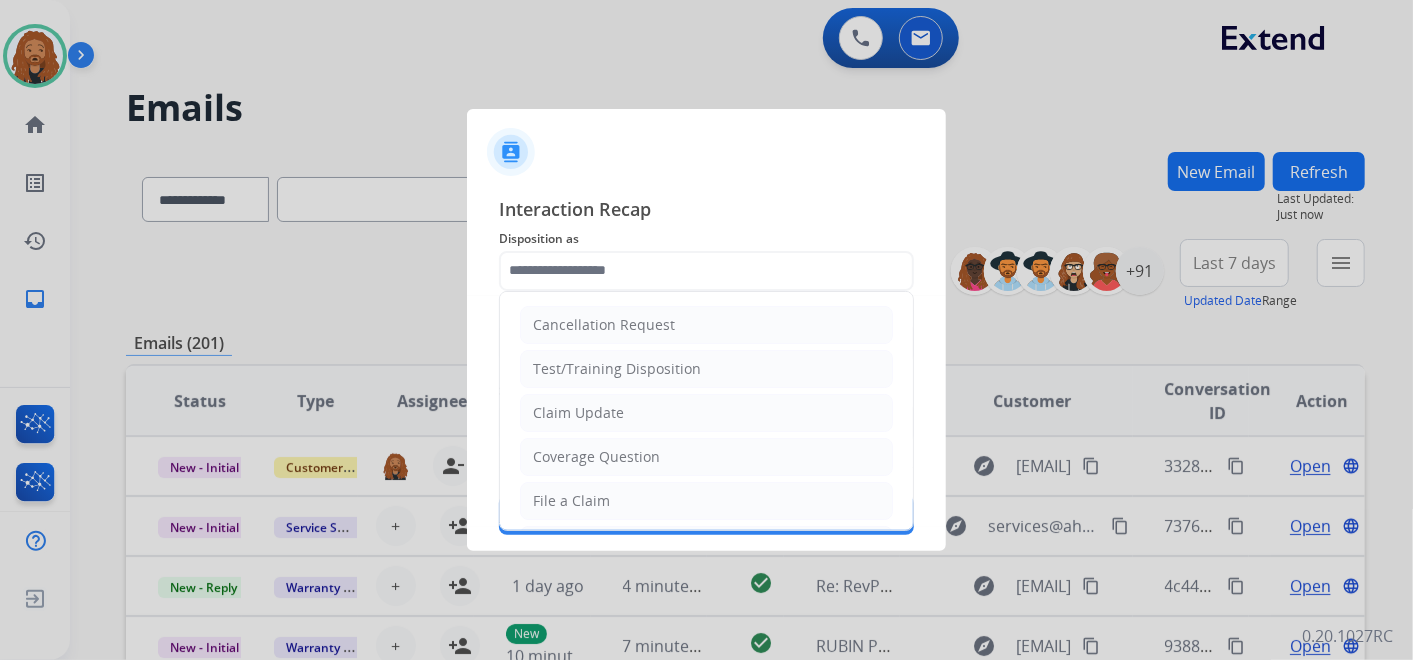 drag, startPoint x: 545, startPoint y: 497, endPoint x: 640, endPoint y: 512, distance: 96.17692 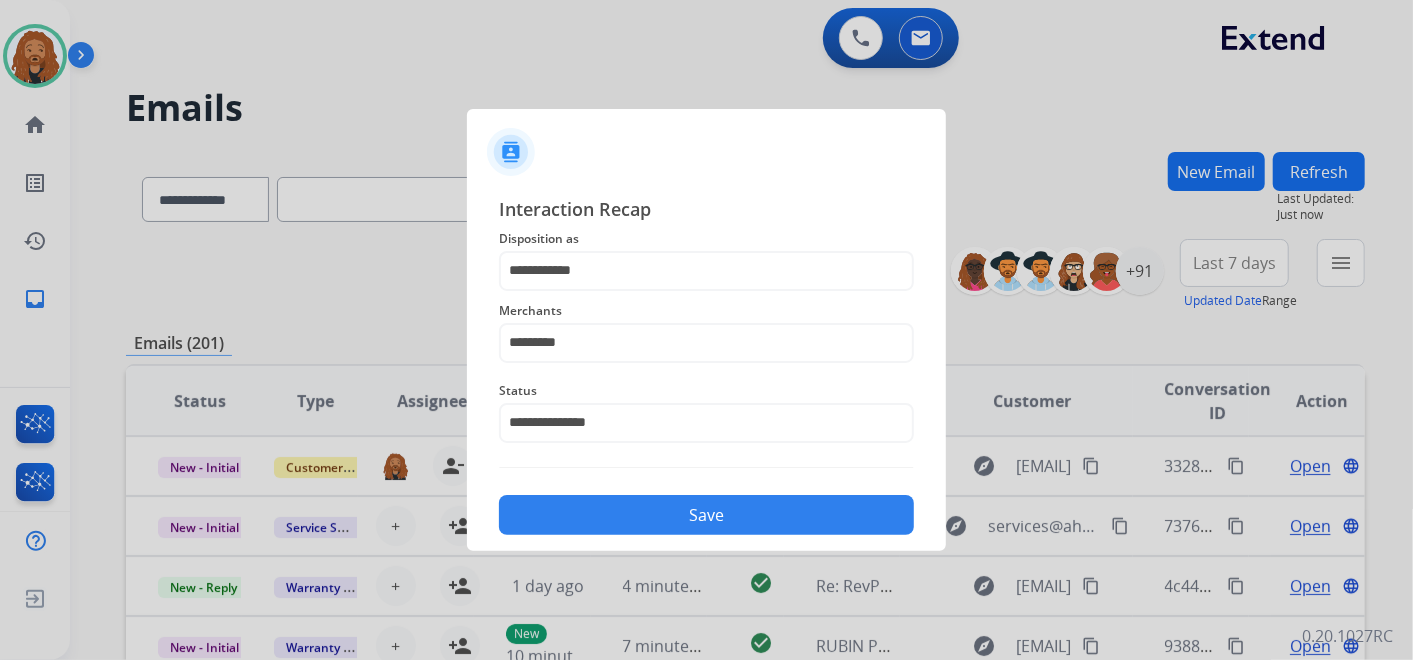 click on "Save" 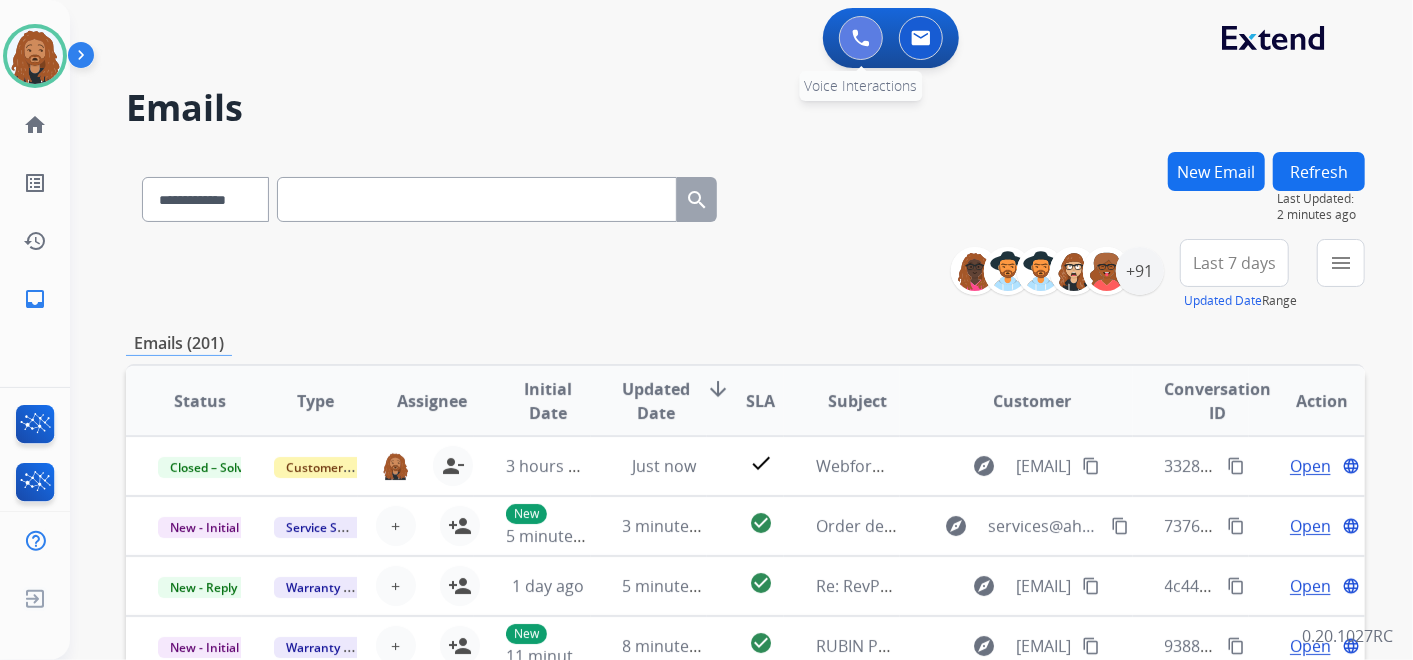 click at bounding box center (861, 38) 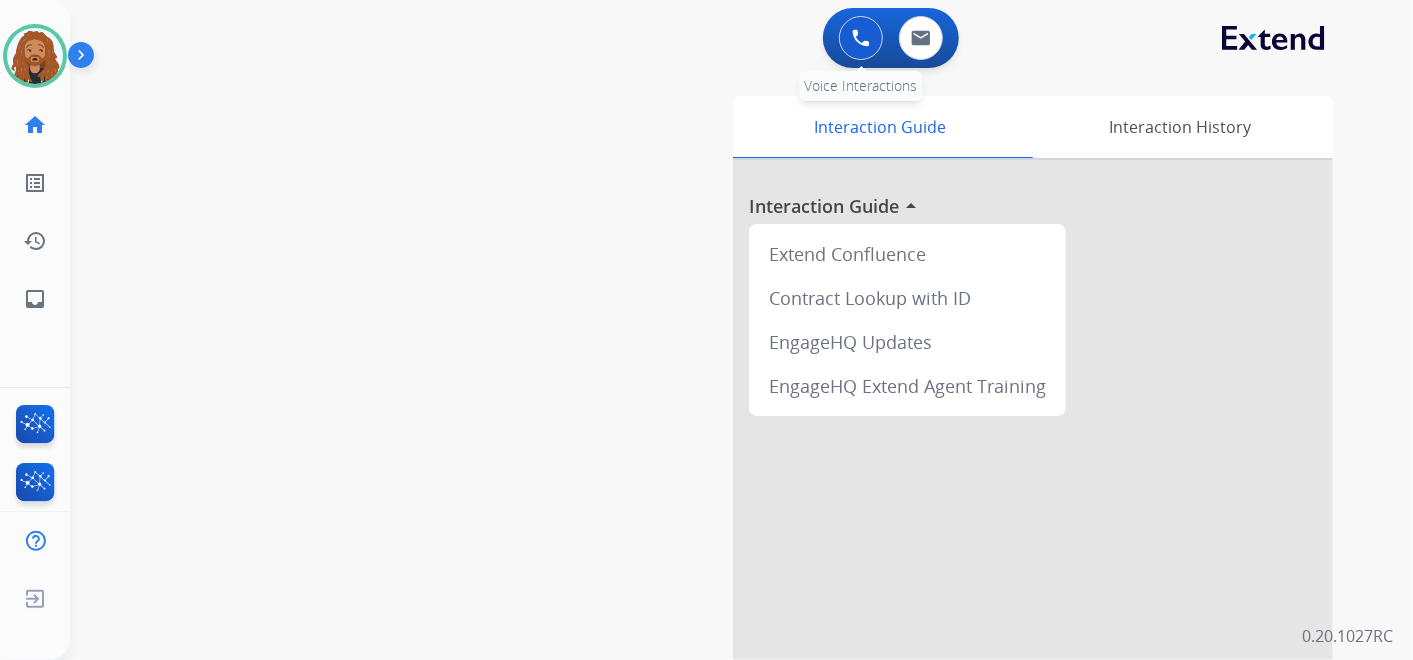 click at bounding box center [861, 38] 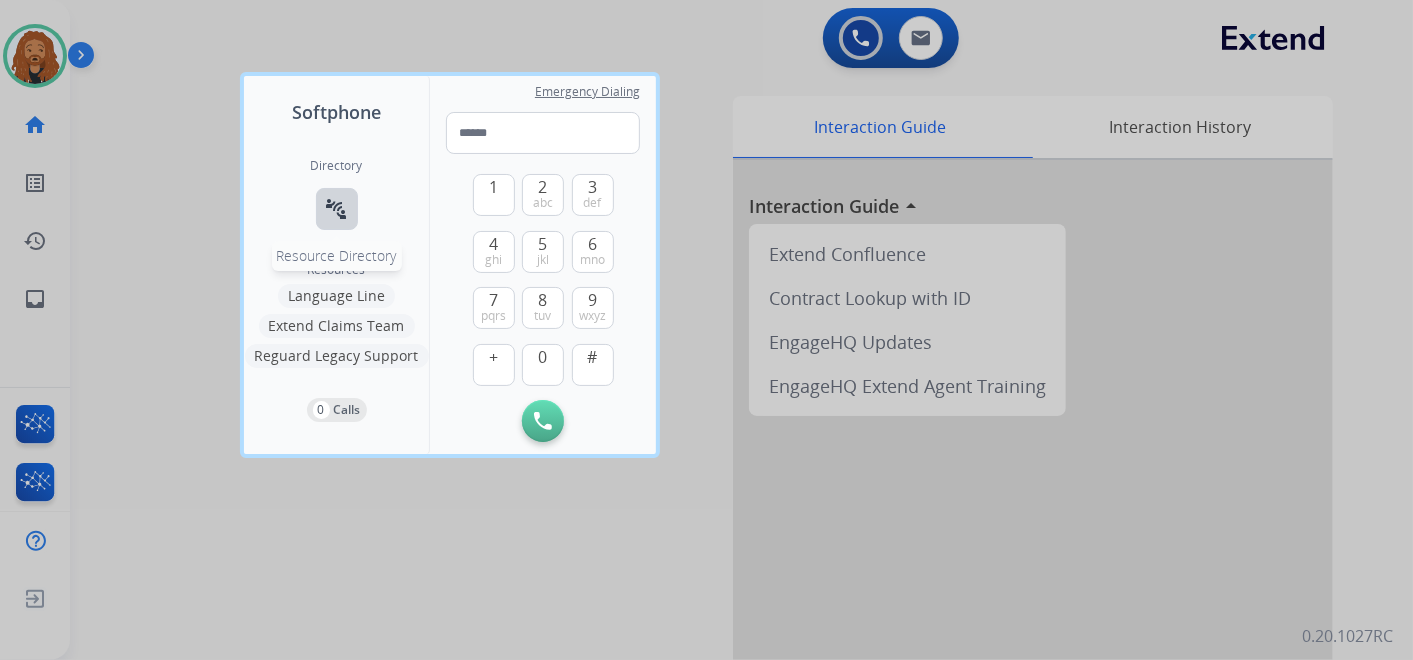 click on "connect_without_contact Resource Directory" at bounding box center (337, 209) 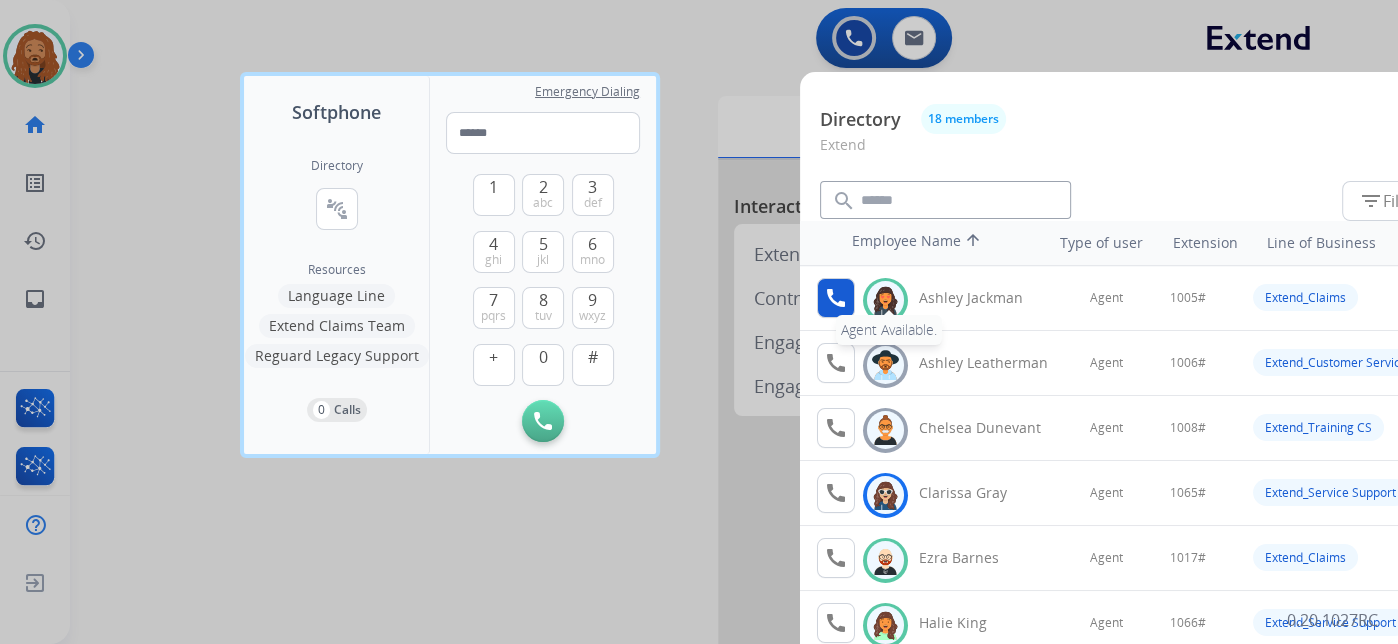 click on "call" at bounding box center (836, 298) 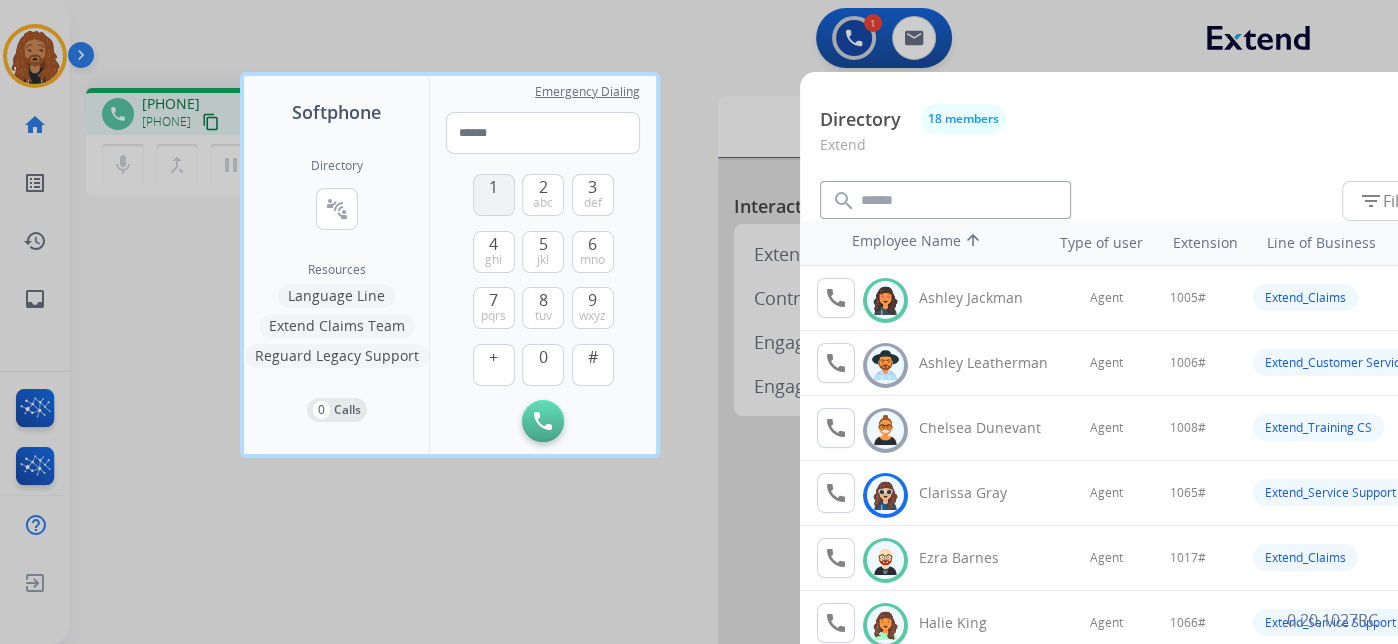 click on "1" at bounding box center [494, 195] 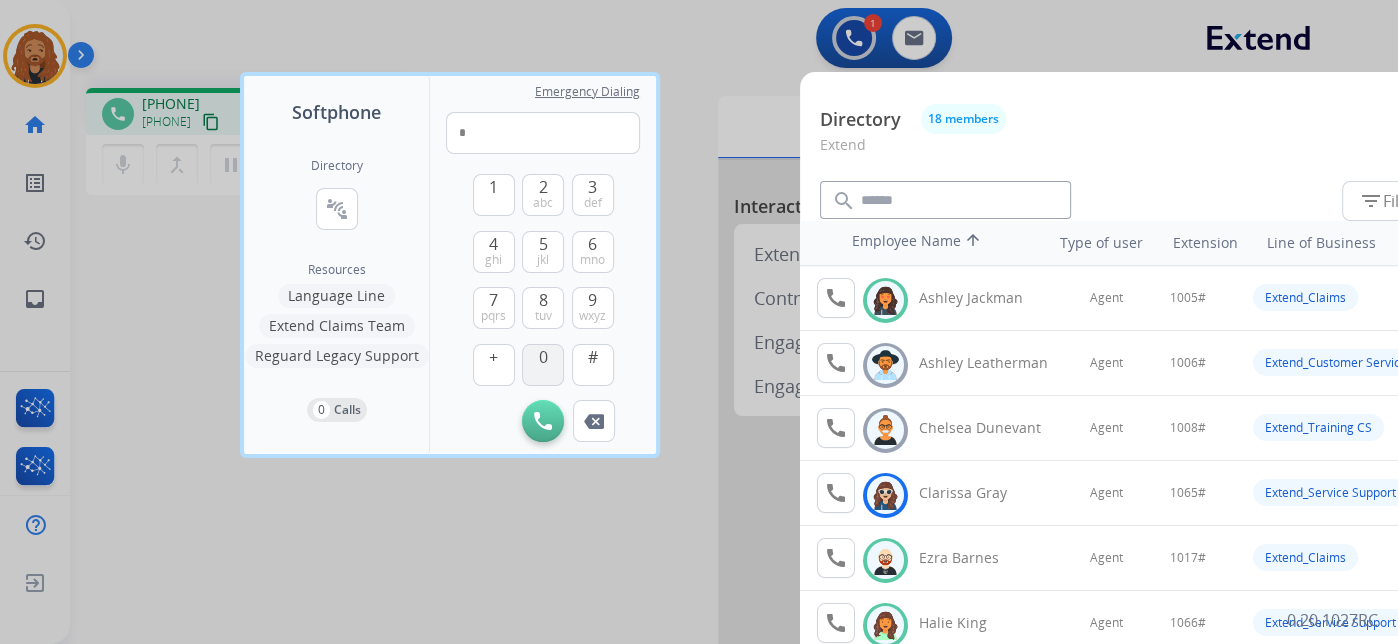 click on "0" at bounding box center (543, 365) 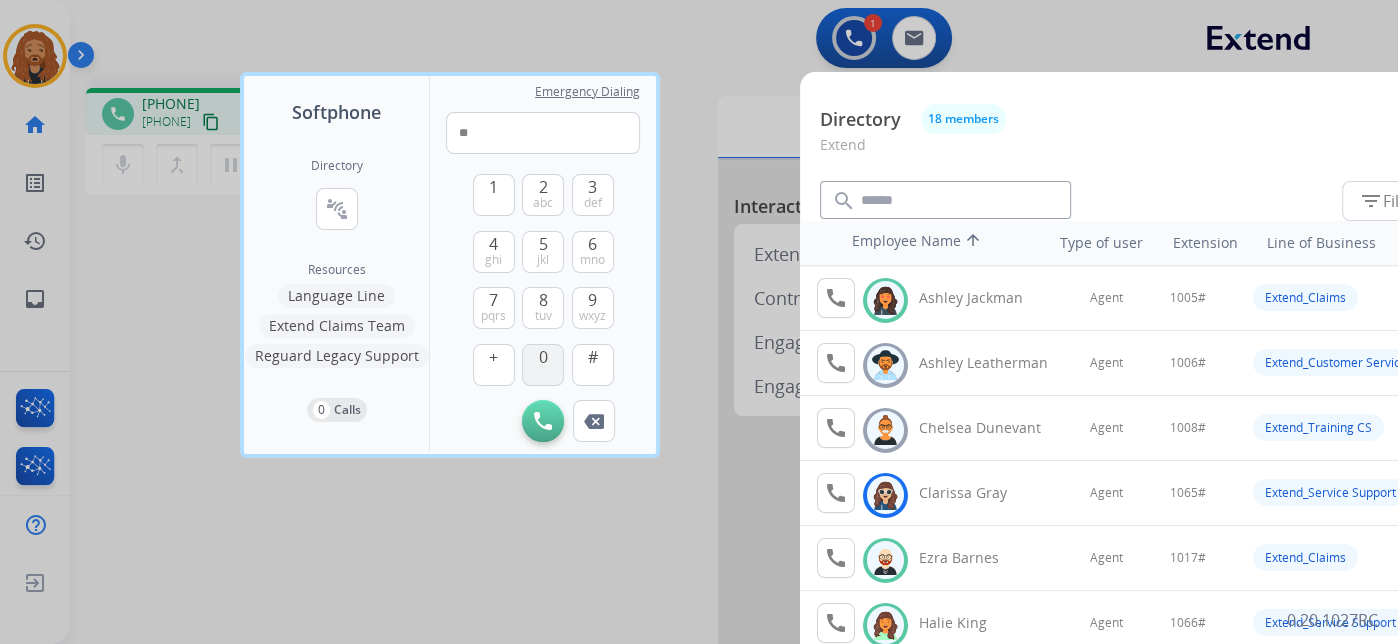 click on "0" at bounding box center (543, 365) 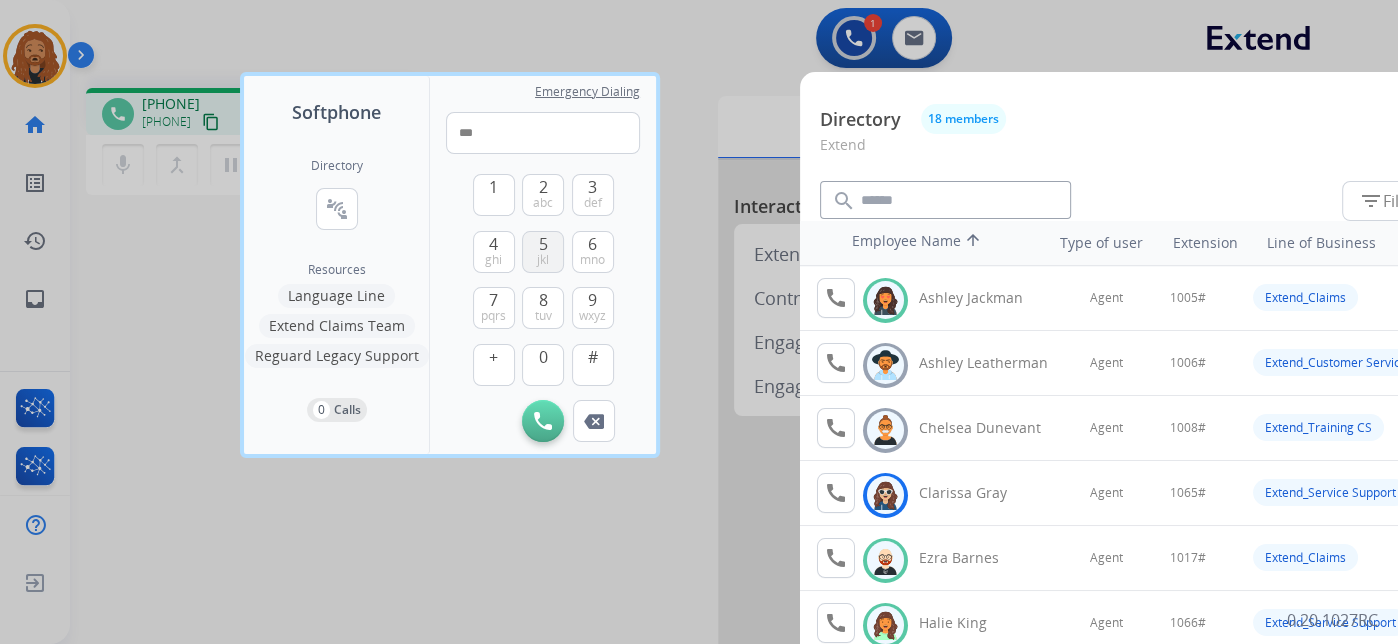 click on "5 jkl" at bounding box center (543, 252) 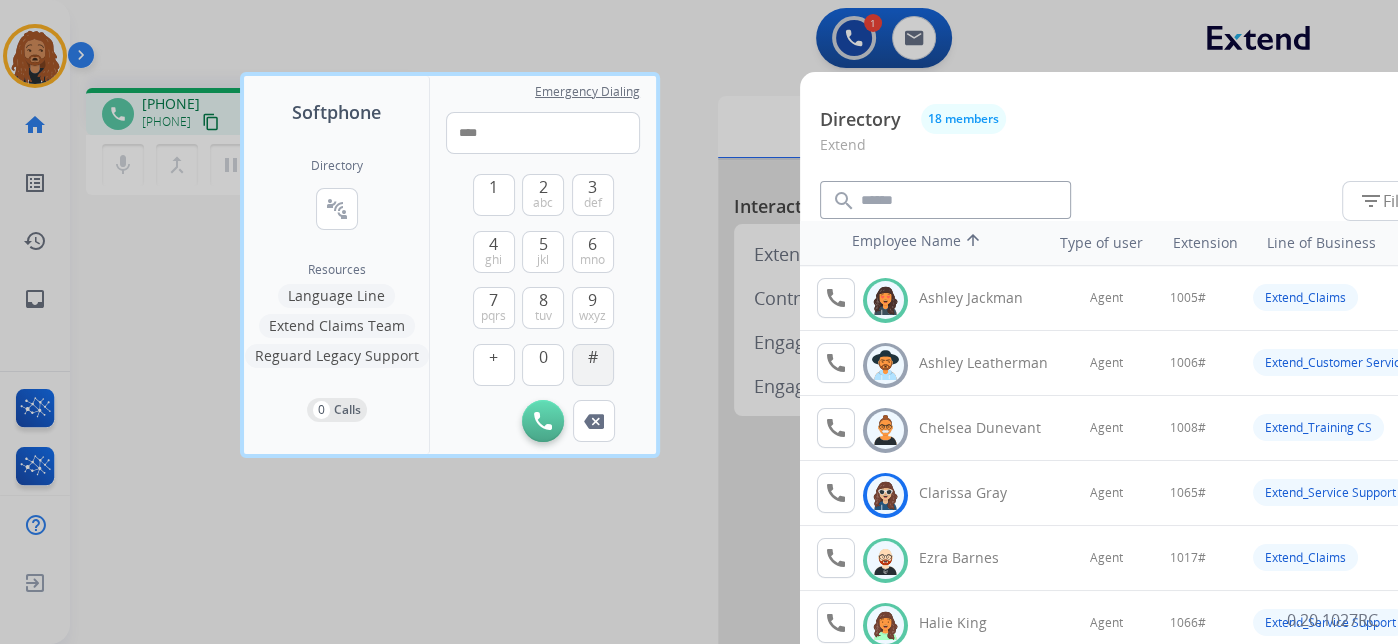 click on "#" at bounding box center (593, 365) 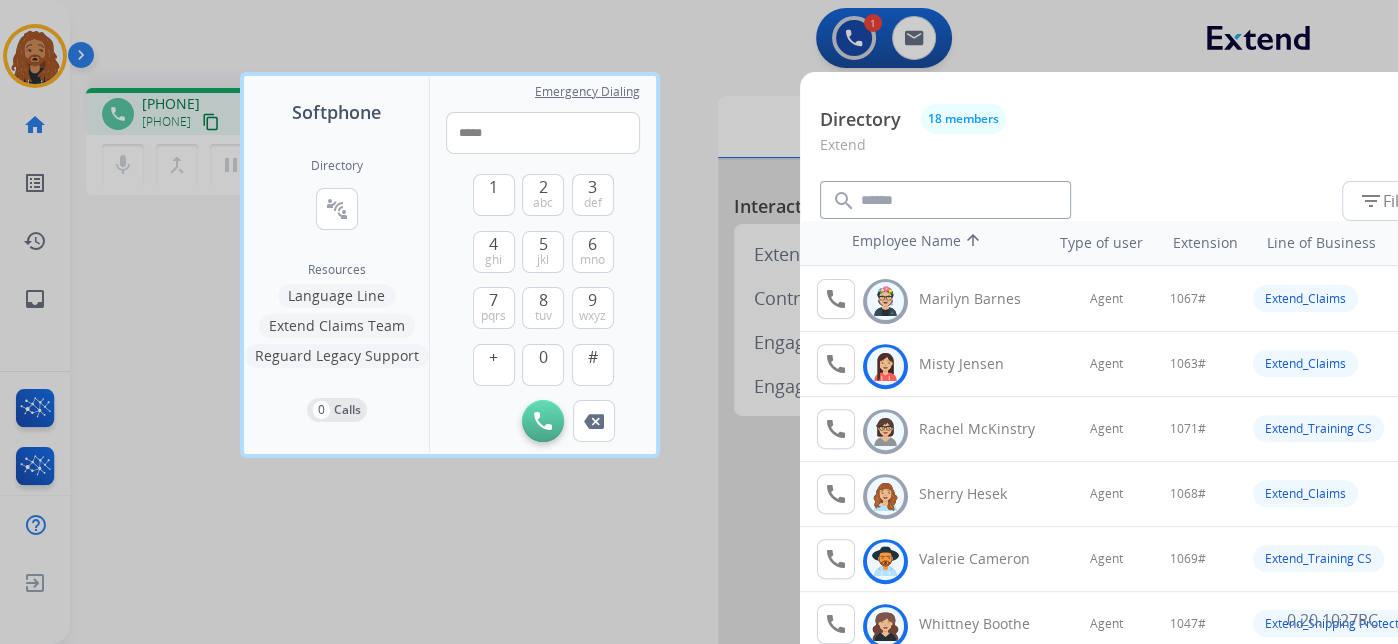 scroll, scrollTop: 756, scrollLeft: 0, axis: vertical 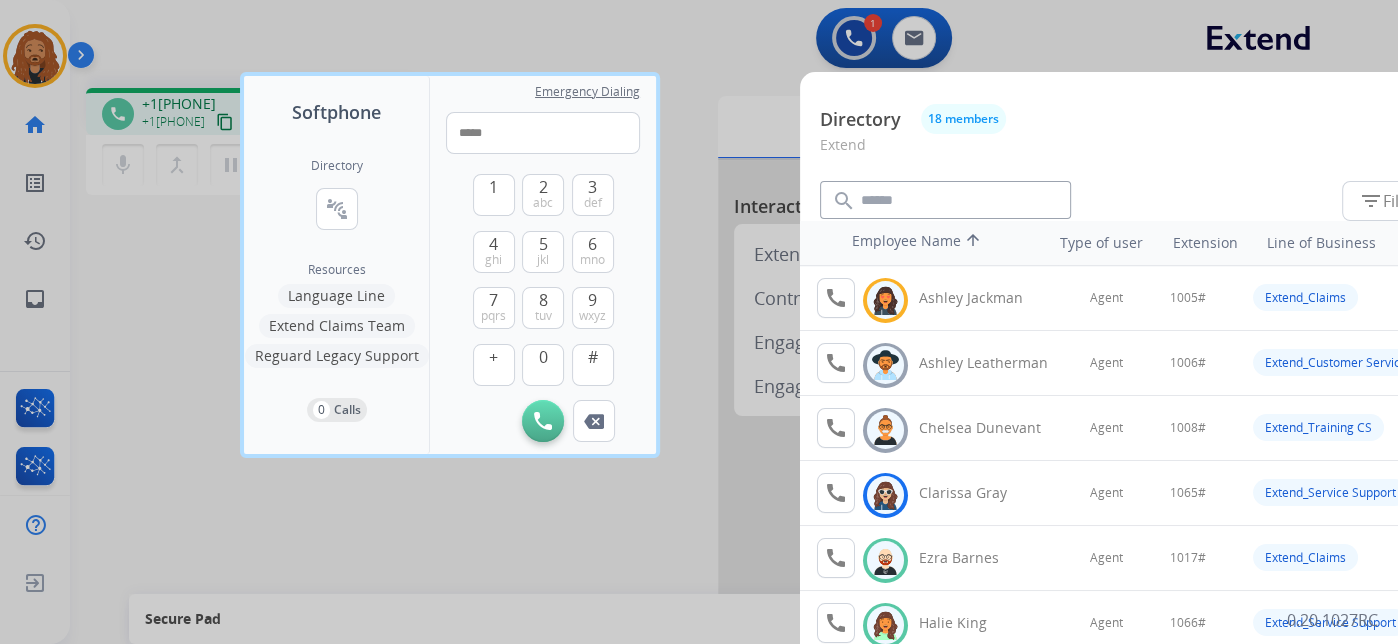 click at bounding box center [699, 322] 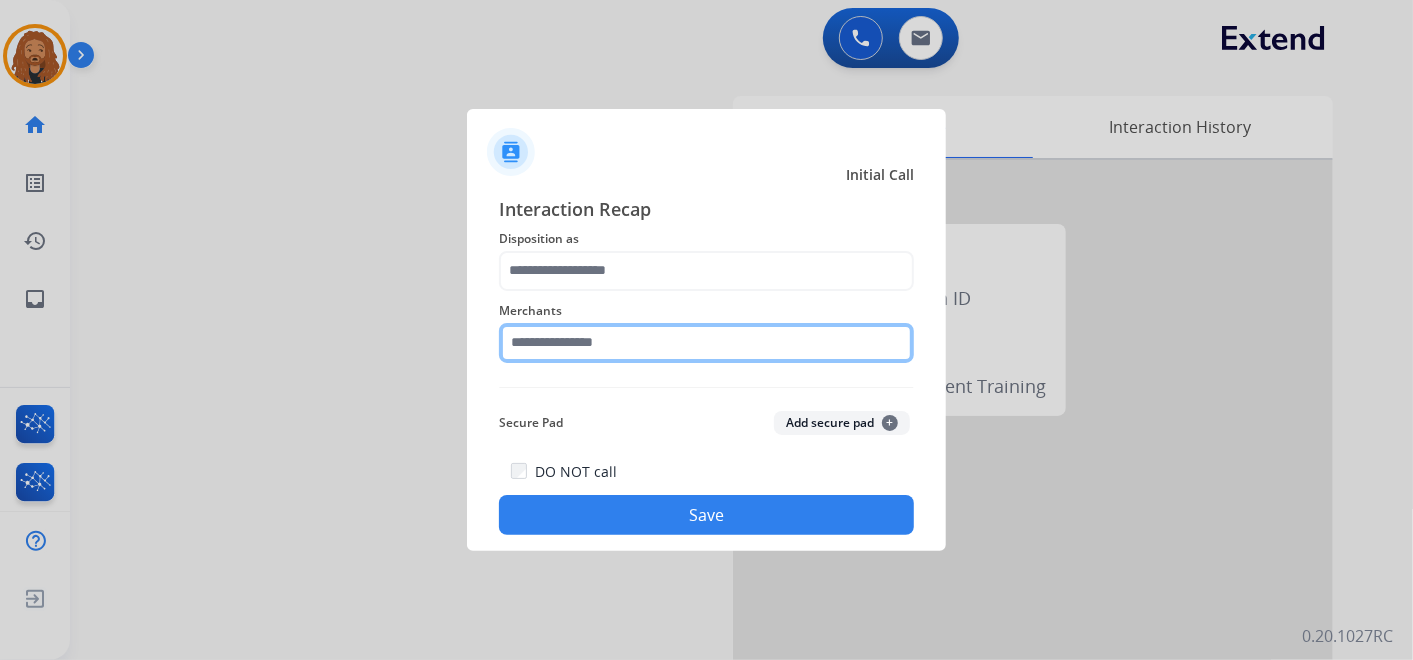 click 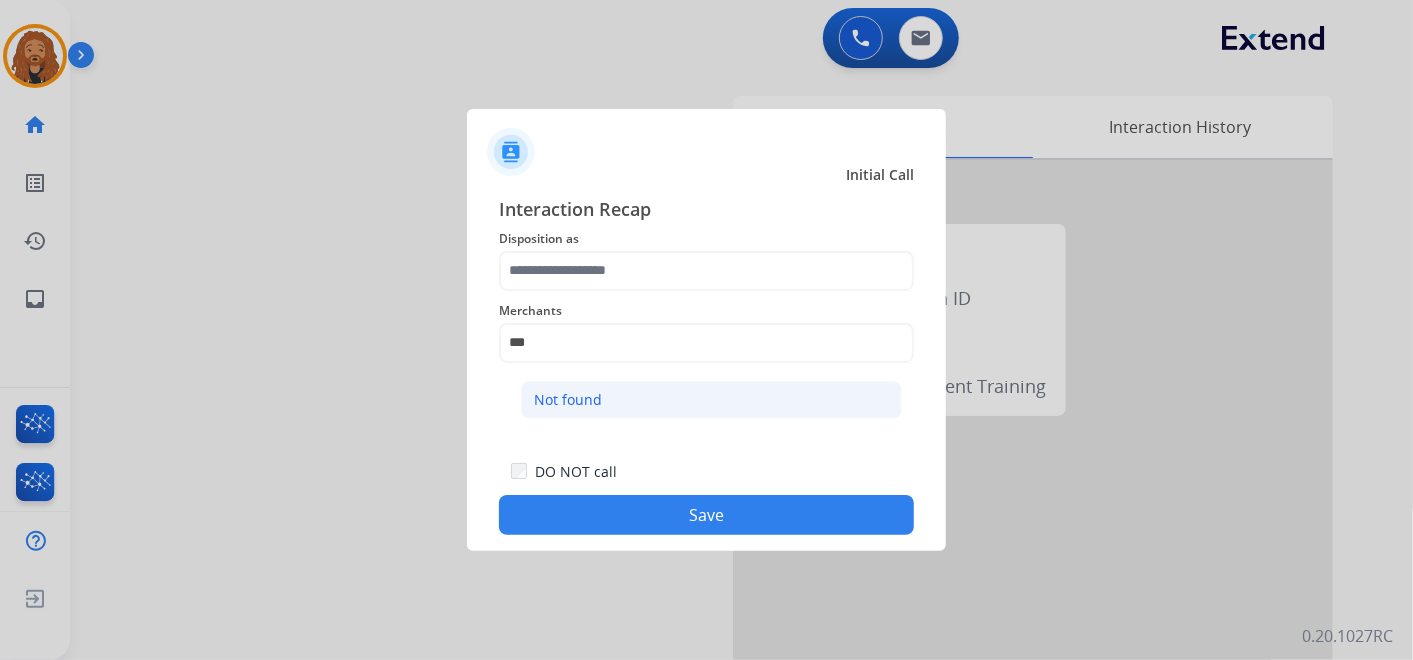 drag, startPoint x: 600, startPoint y: 404, endPoint x: 599, endPoint y: 325, distance: 79.00633 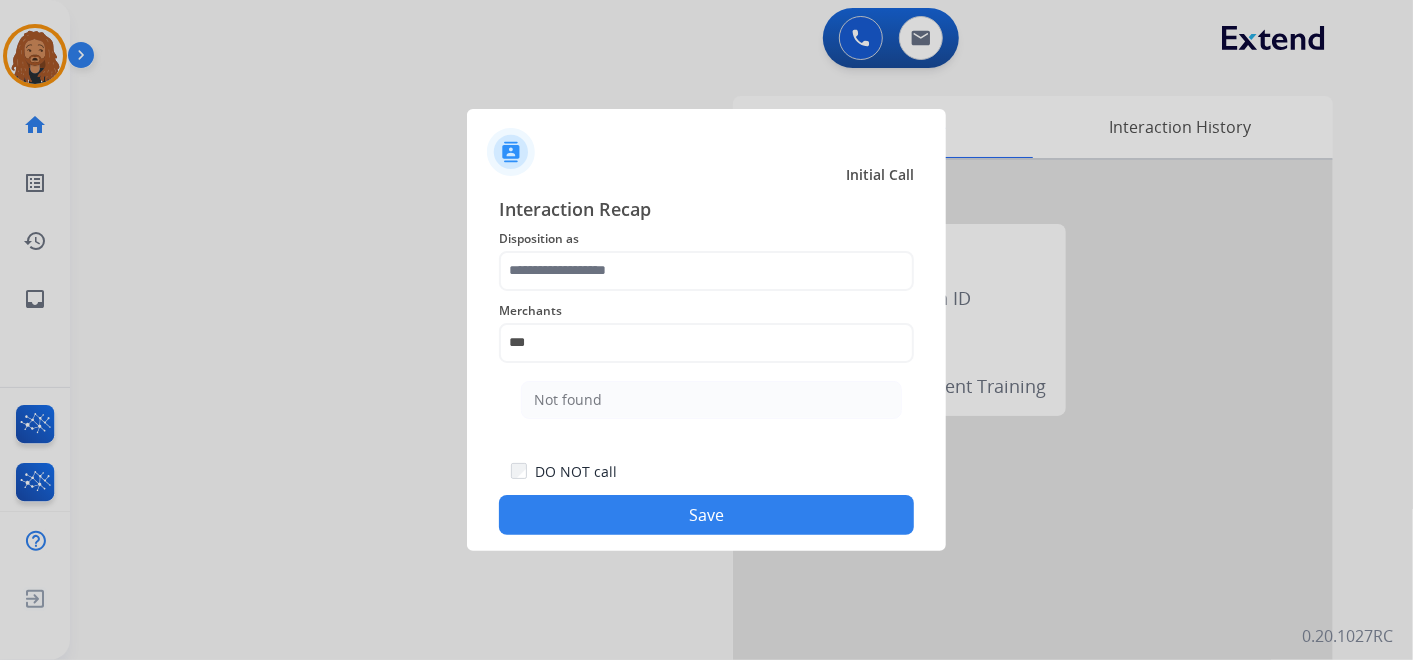 click on "Not found" 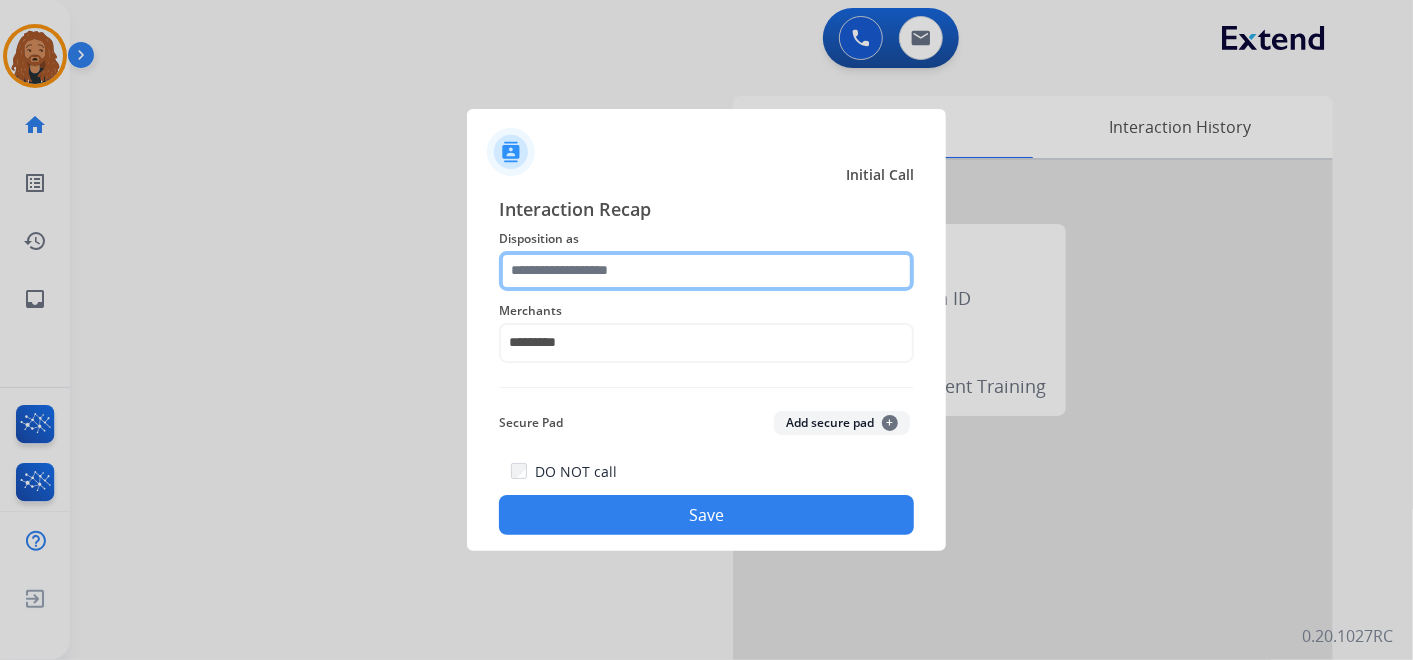 click 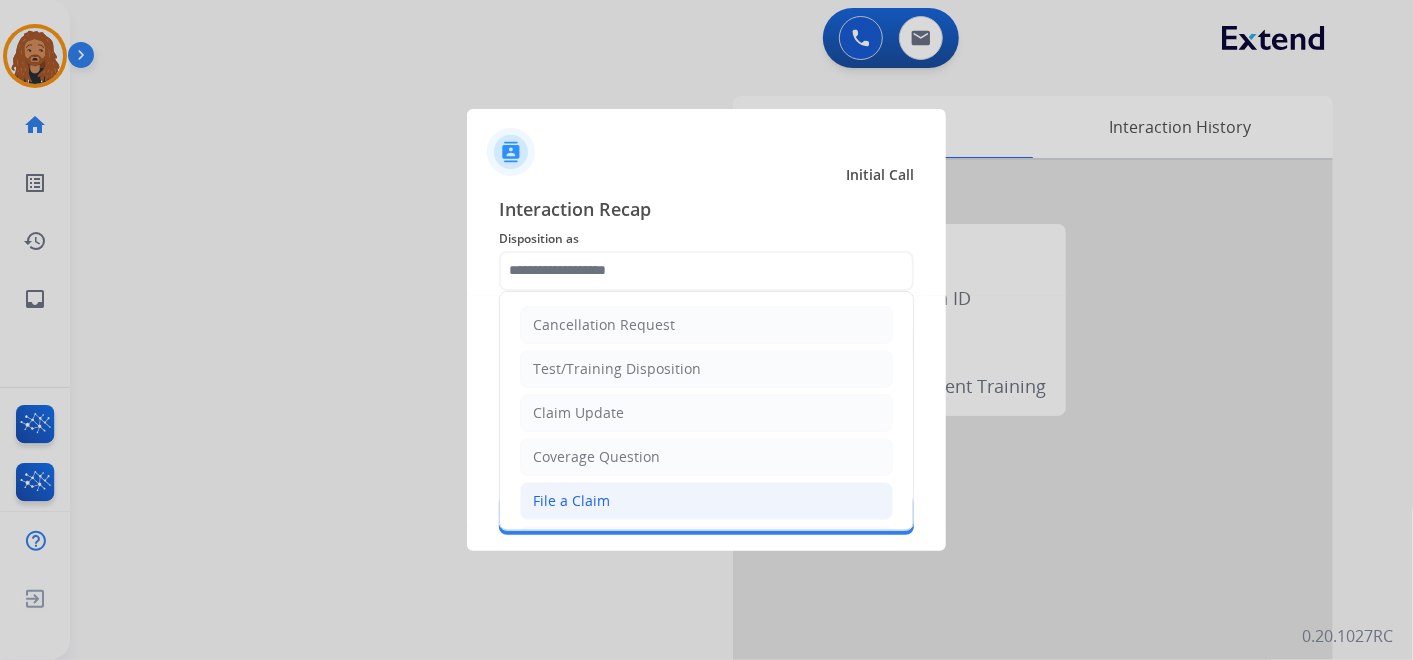 click on "File a Claim" 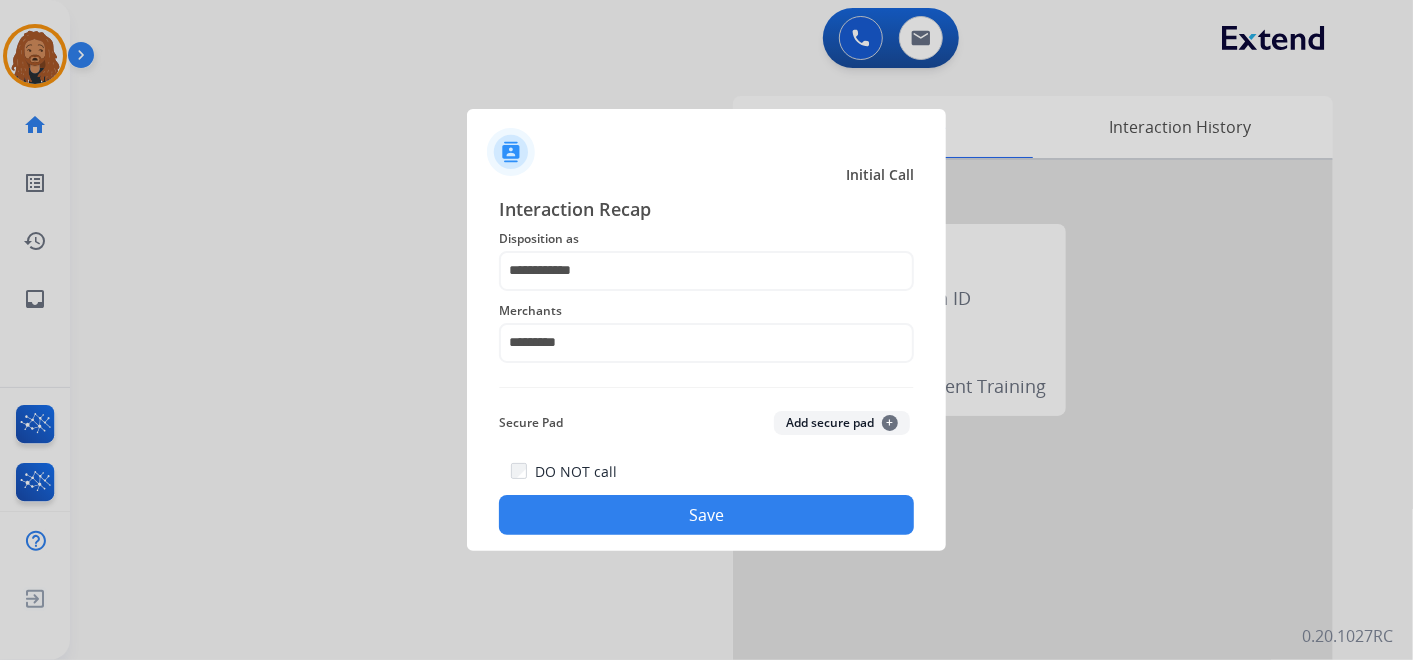 click on "Save" 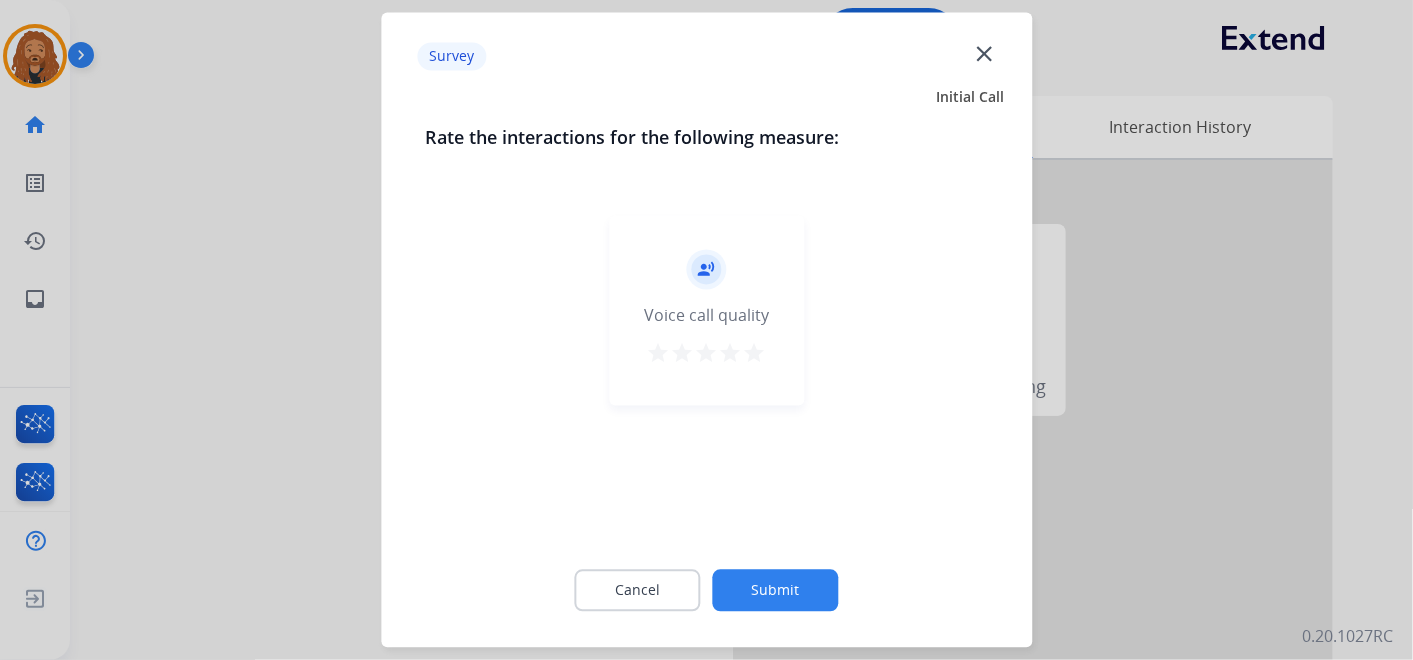 click on "Submit" 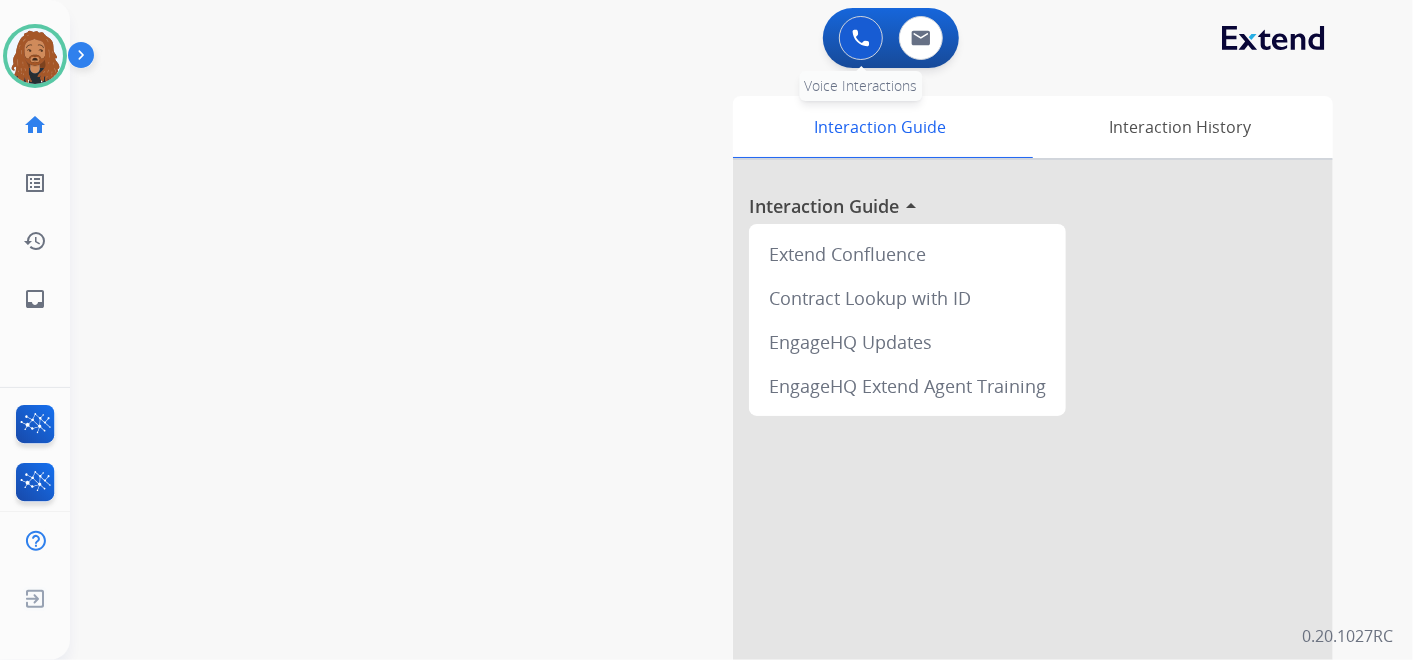 click at bounding box center (861, 38) 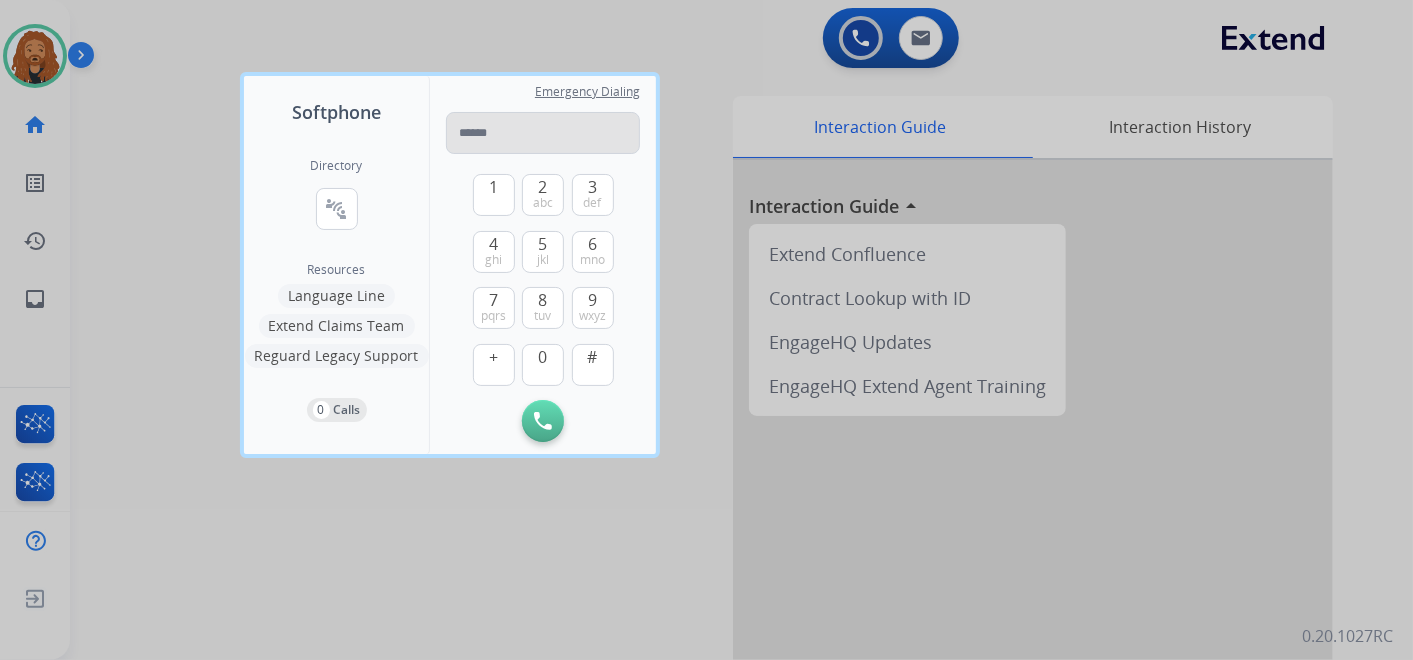 click at bounding box center (543, 133) 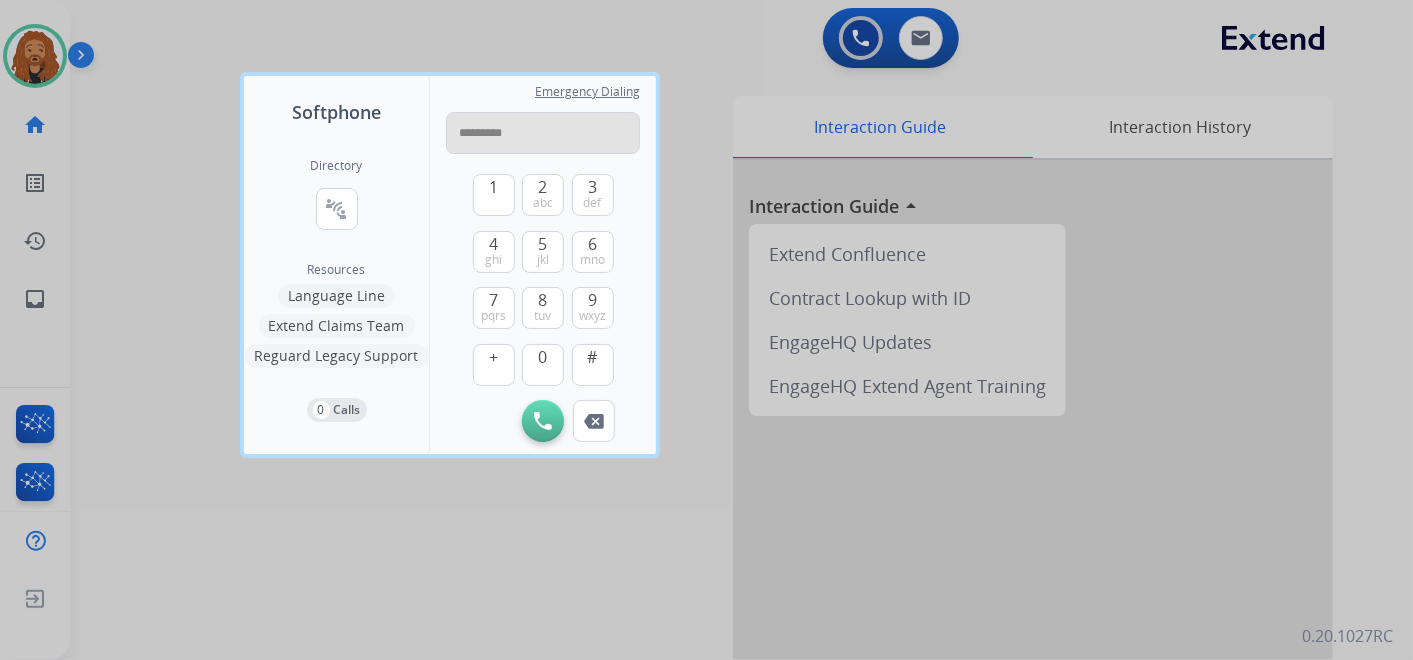 type on "**********" 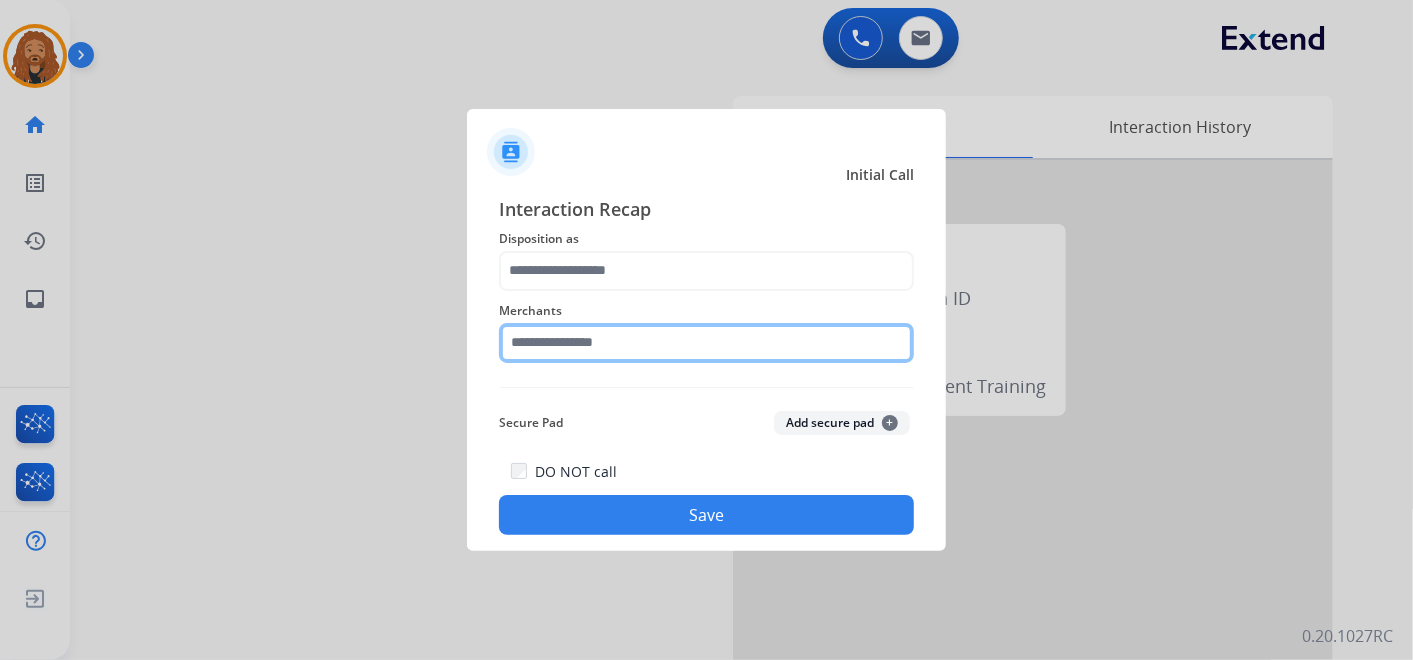 click 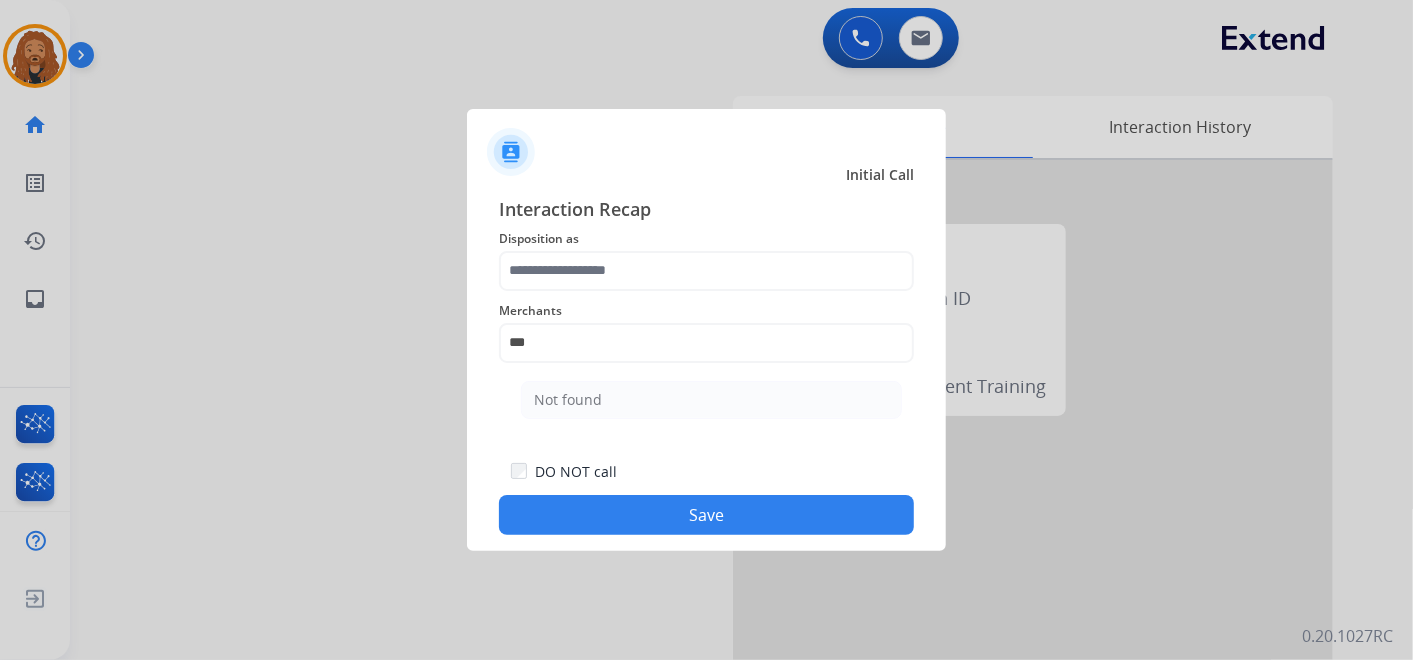 click on "Not found" 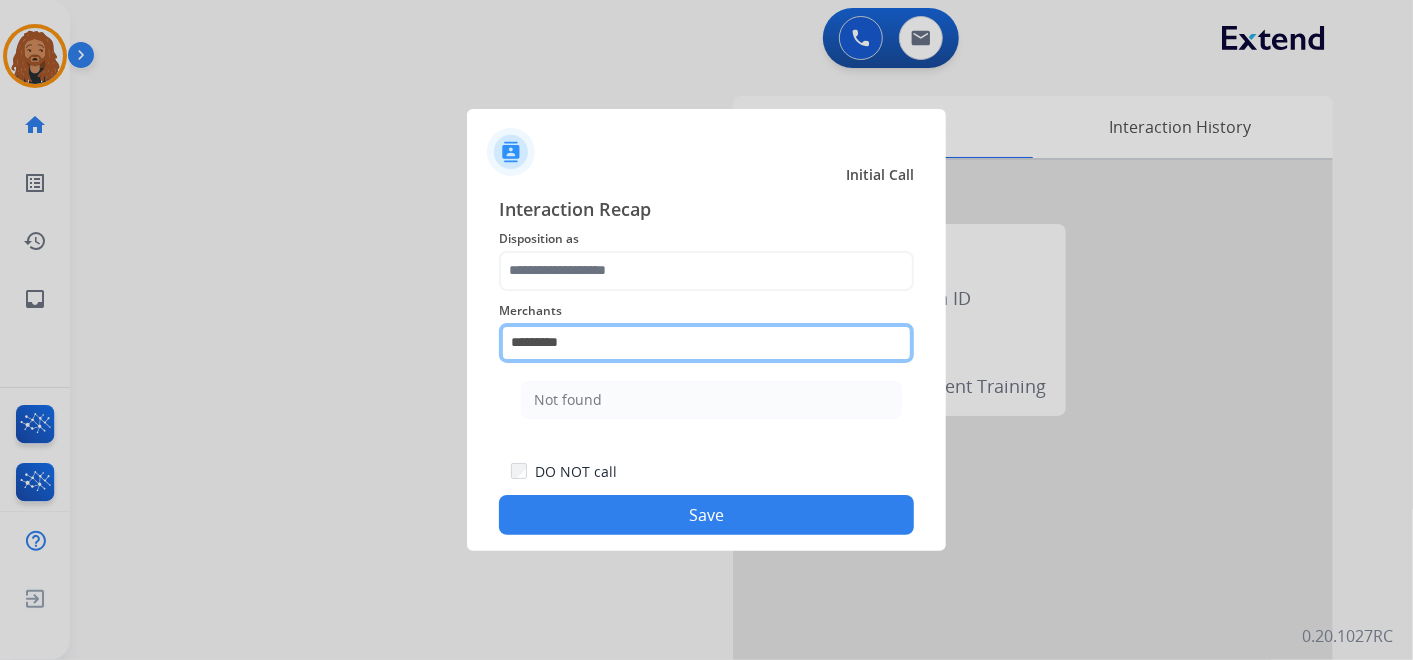 drag, startPoint x: 599, startPoint y: 345, endPoint x: 417, endPoint y: 335, distance: 182.27452 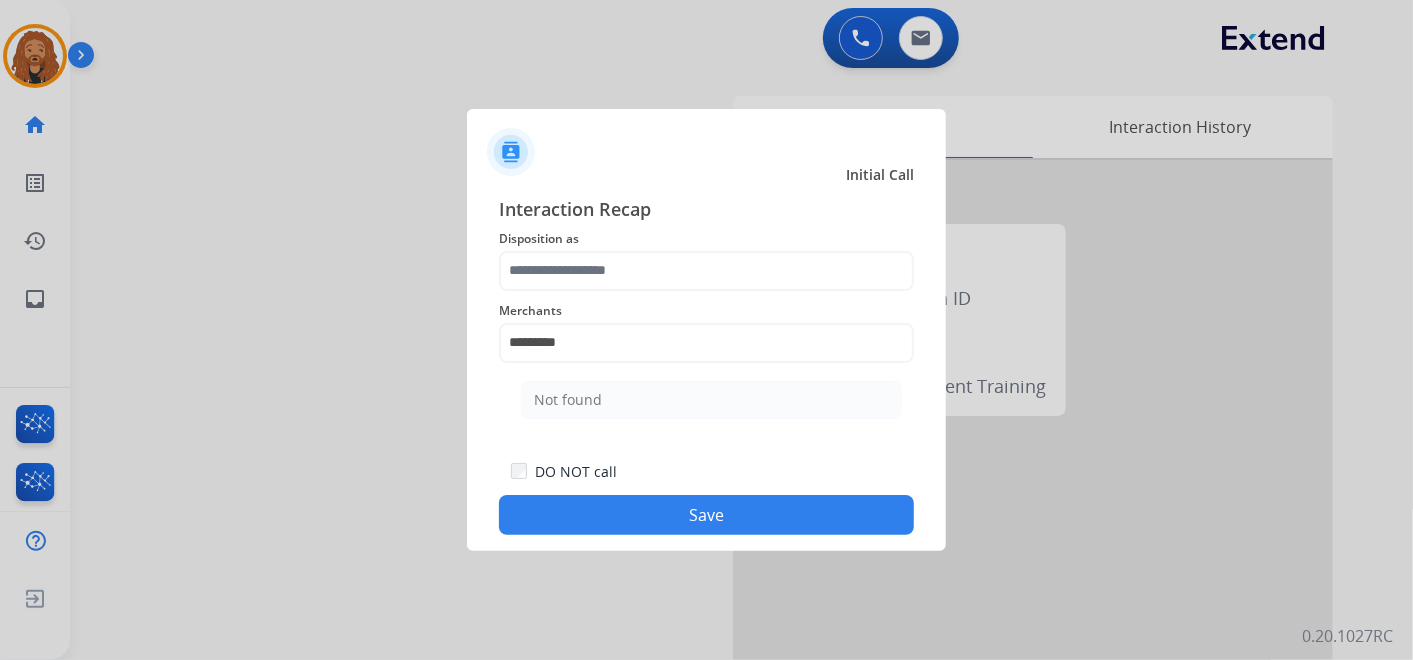 click at bounding box center (706, 330) 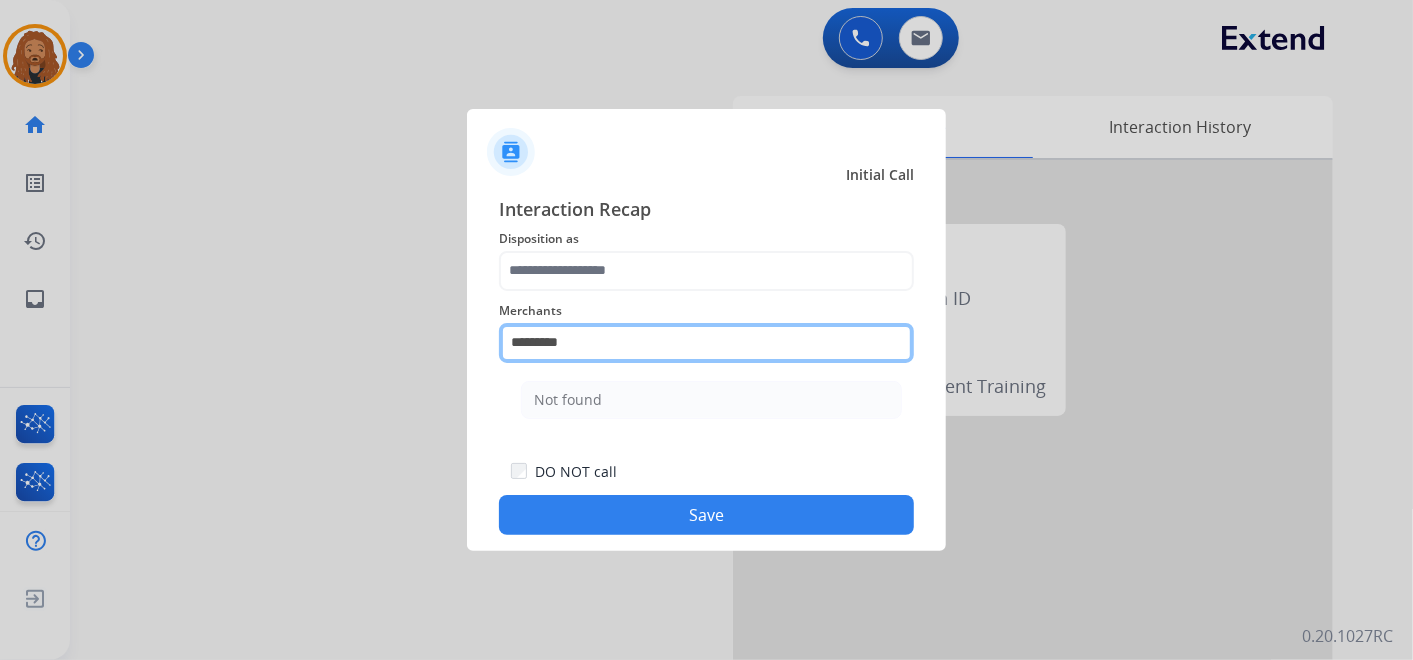 drag, startPoint x: 440, startPoint y: 352, endPoint x: 427, endPoint y: 352, distance: 13 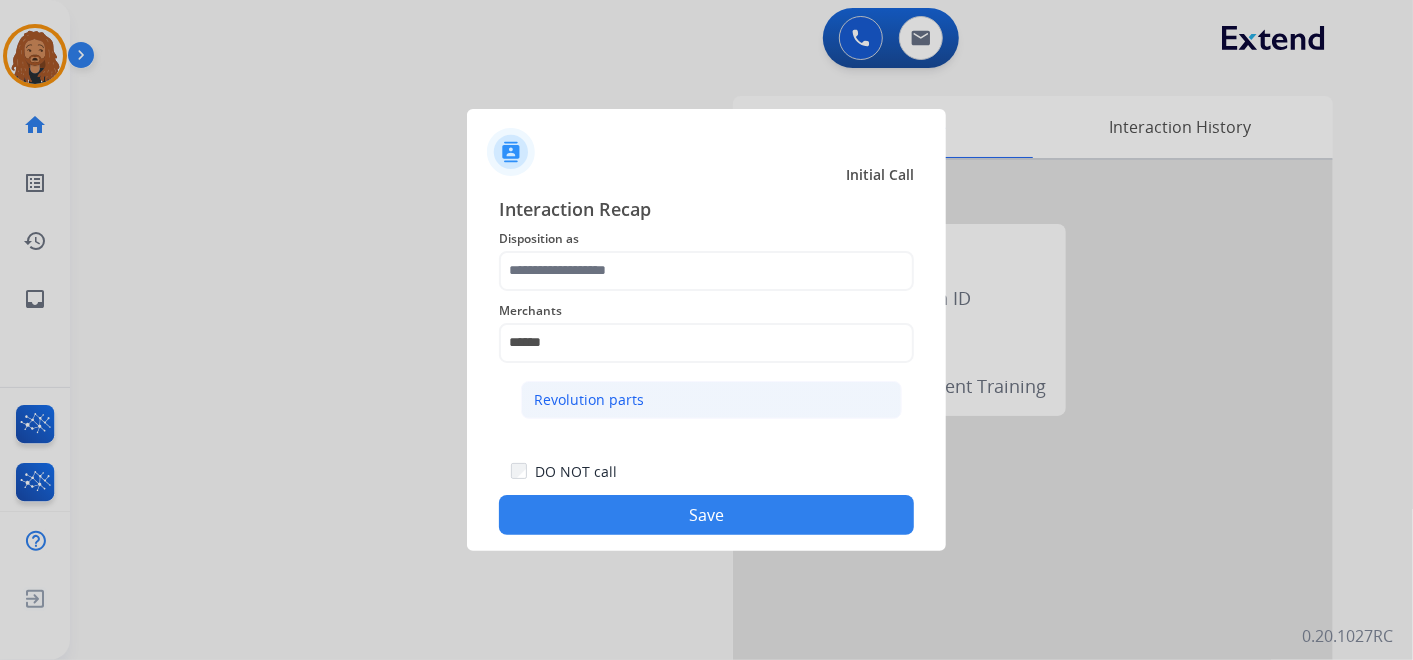 click on "Revolution parts" 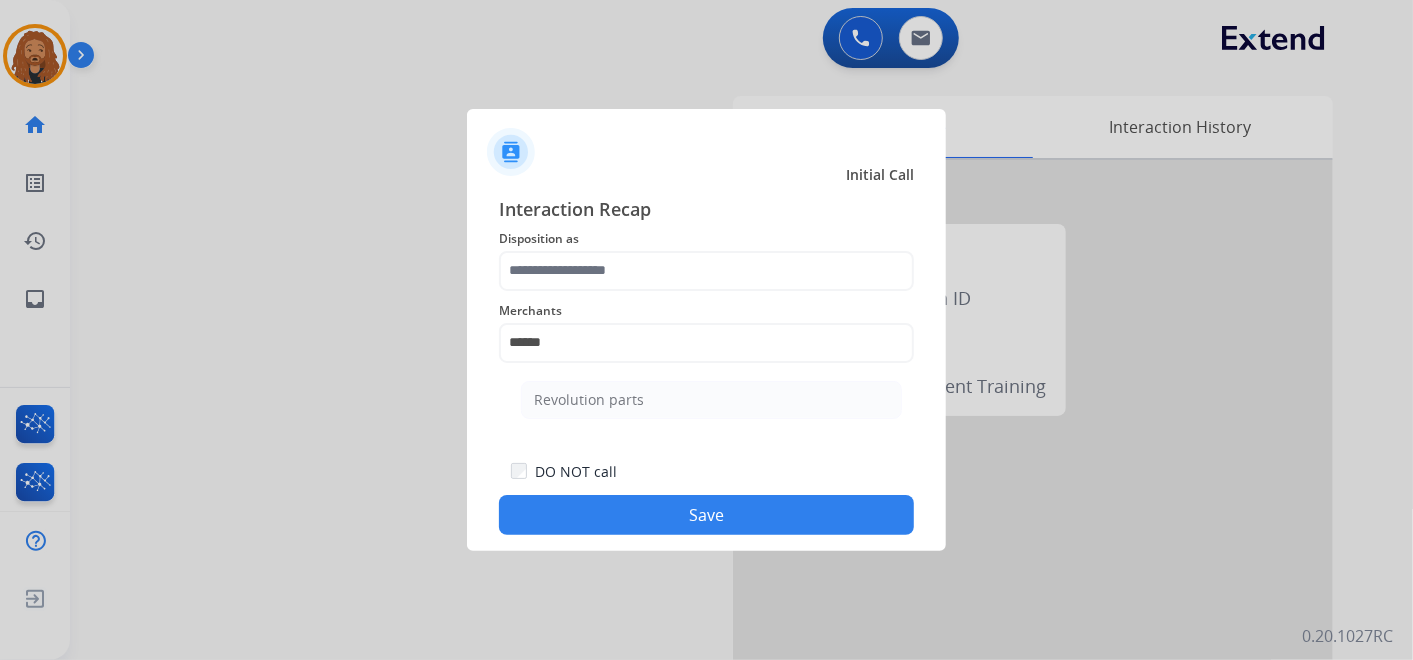 type on "**********" 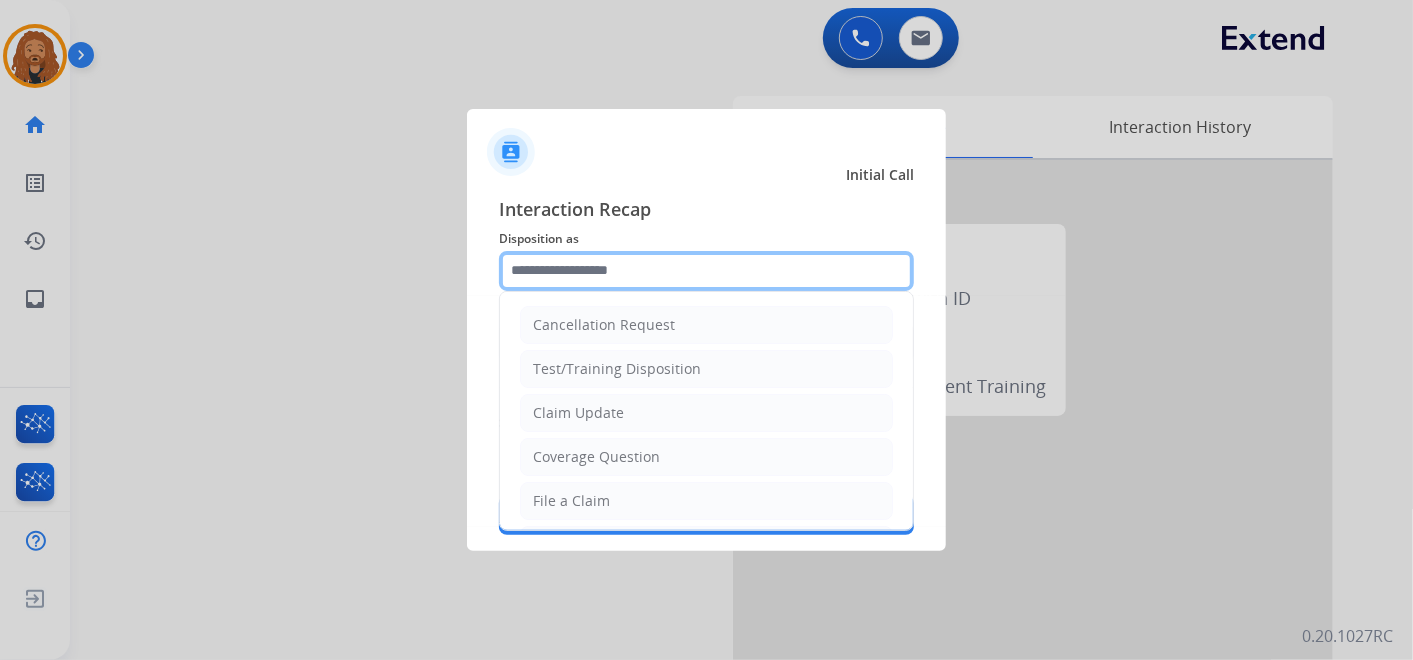 click 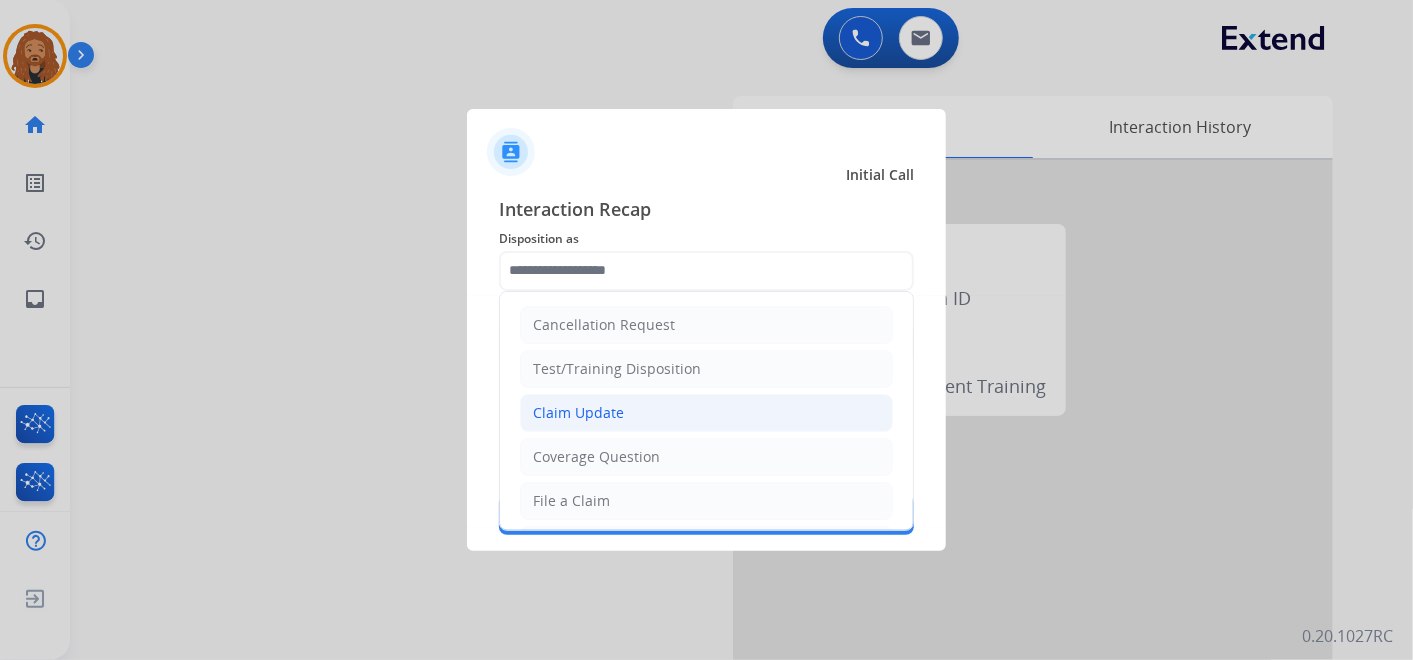 click on "Claim Update" 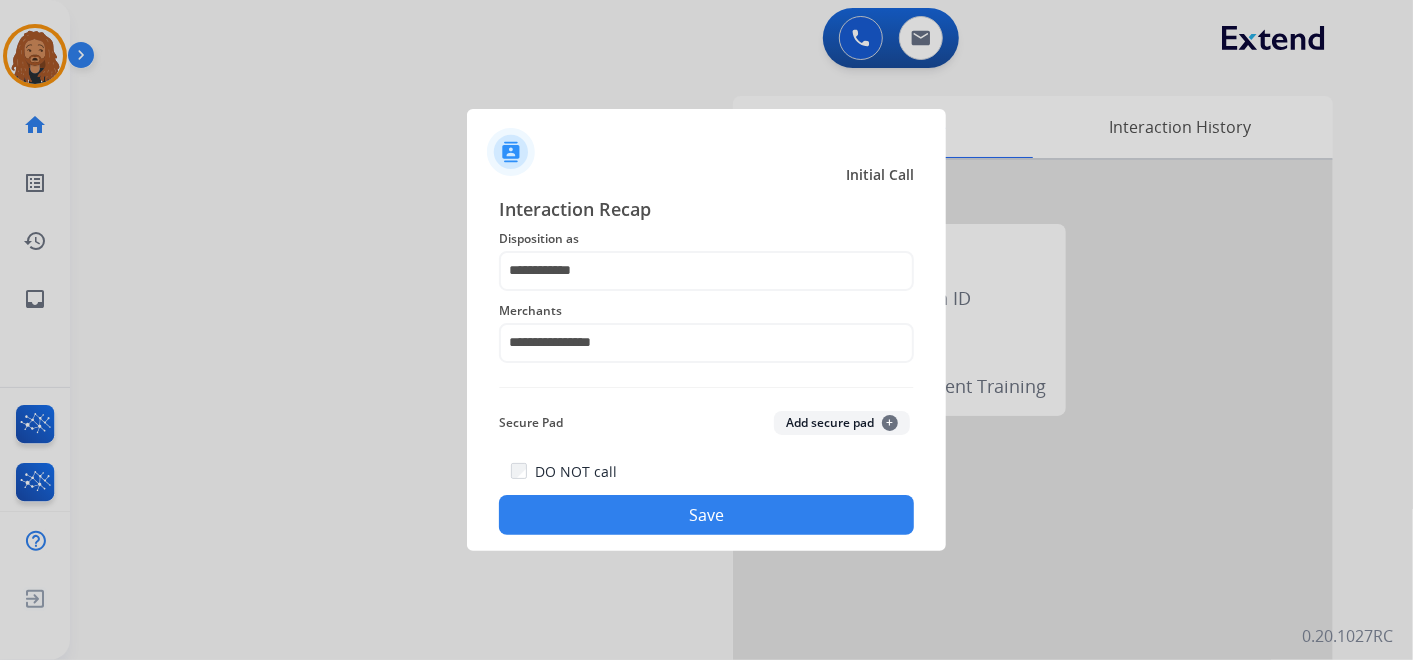 click on "Save" 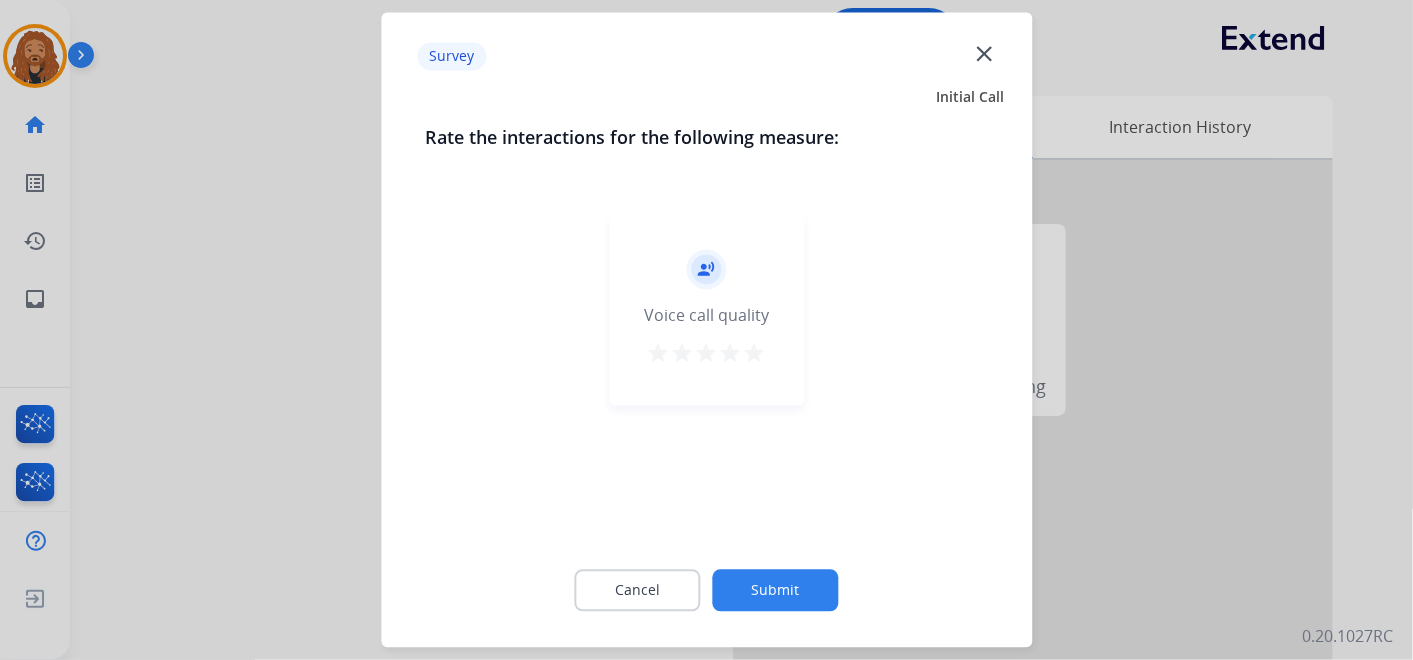 click on "star" at bounding box center (755, 354) 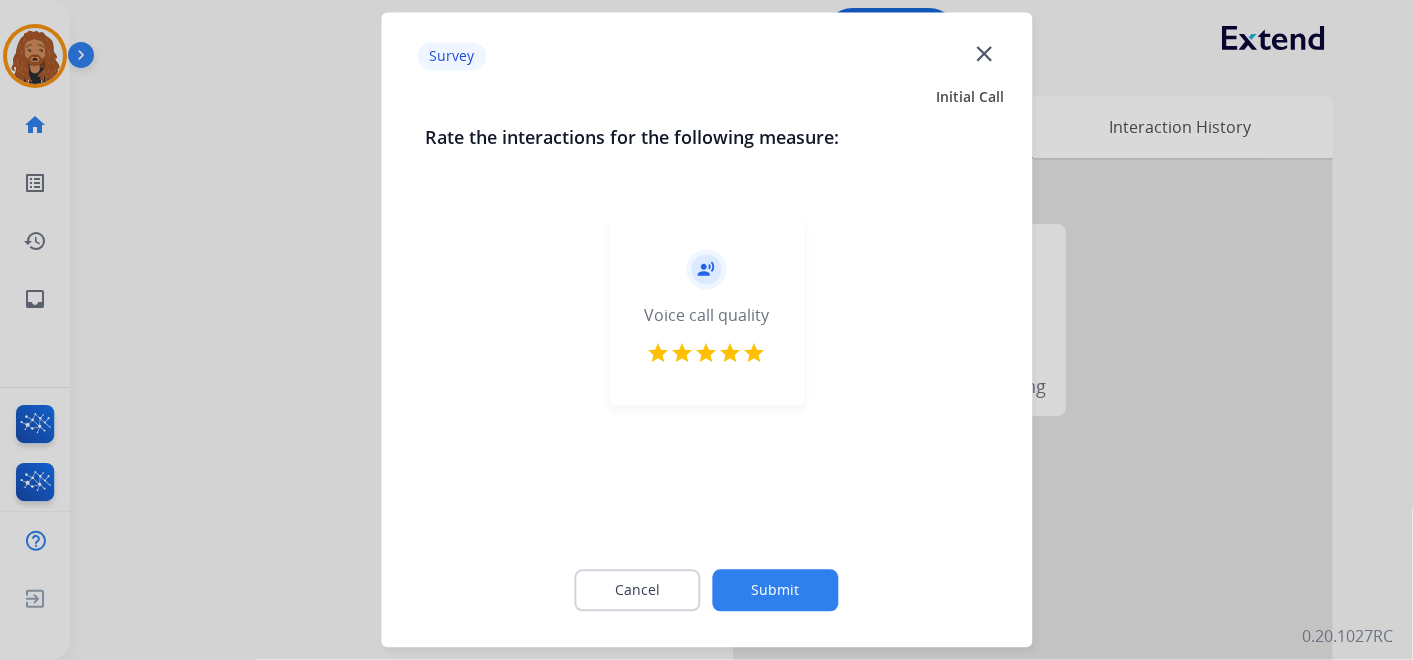 click on "Submit" 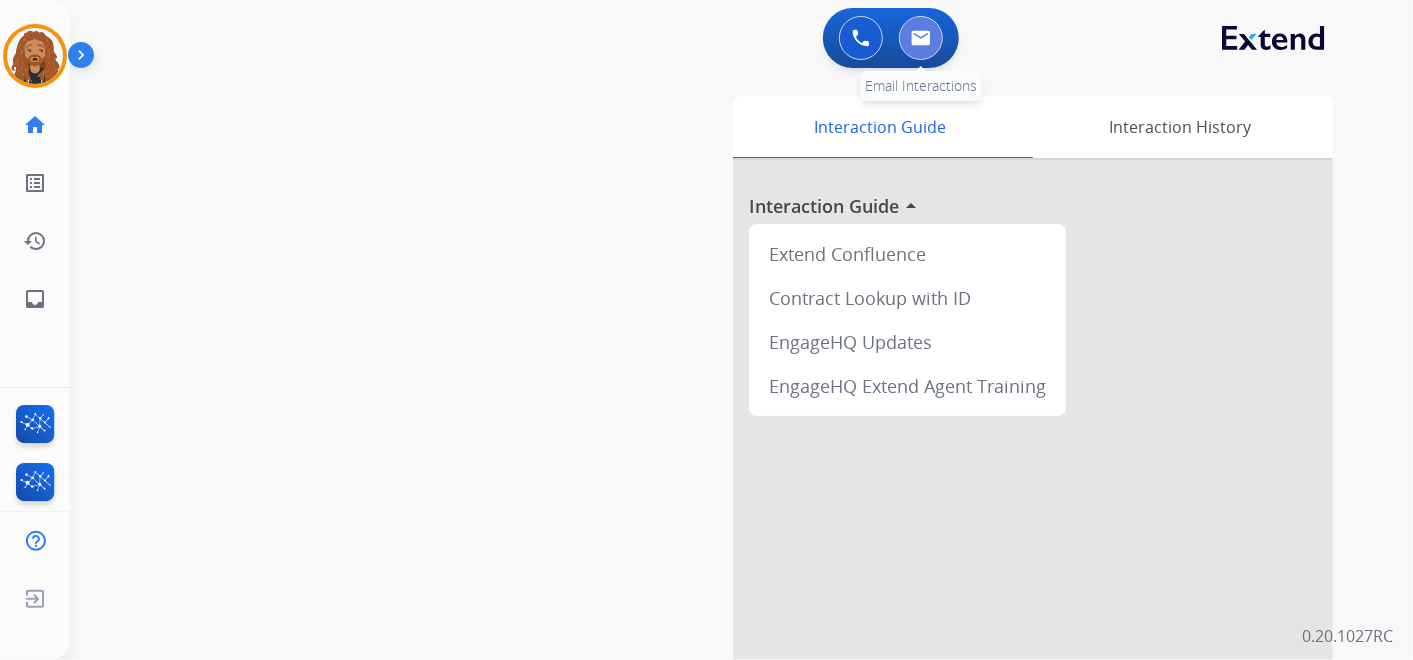 click at bounding box center [921, 38] 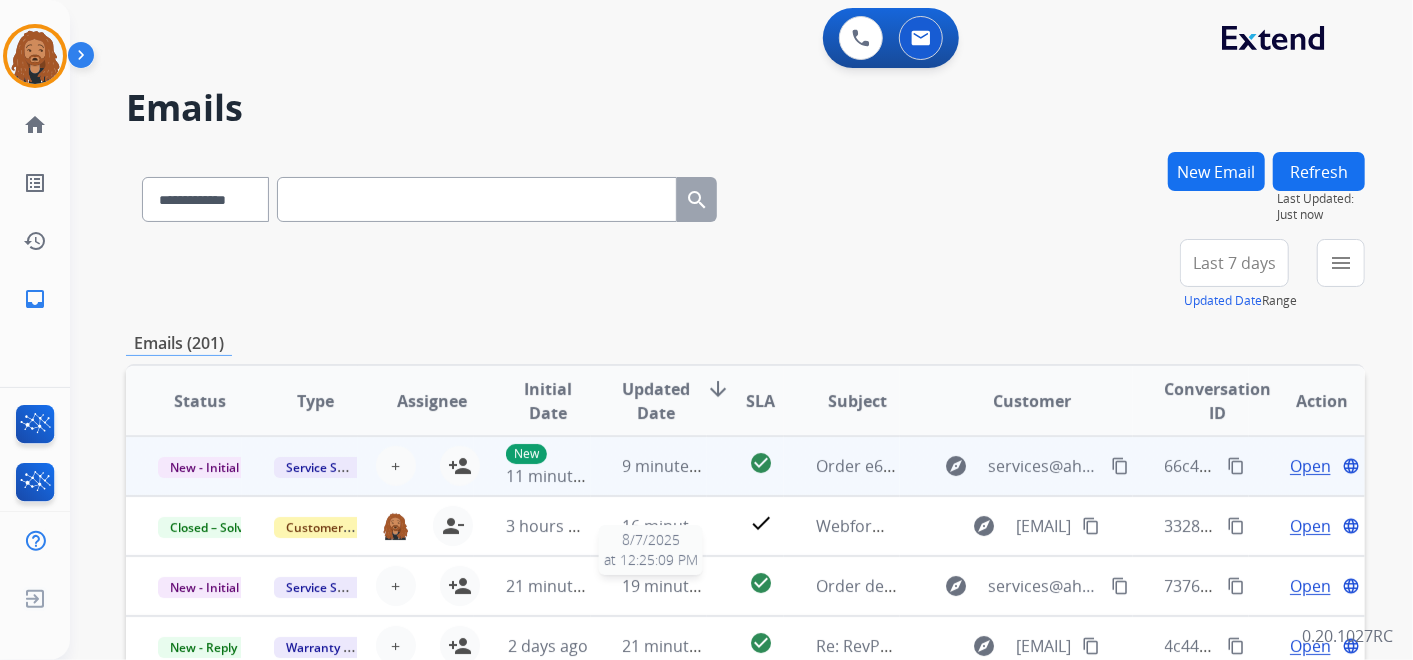 scroll, scrollTop: 1, scrollLeft: 0, axis: vertical 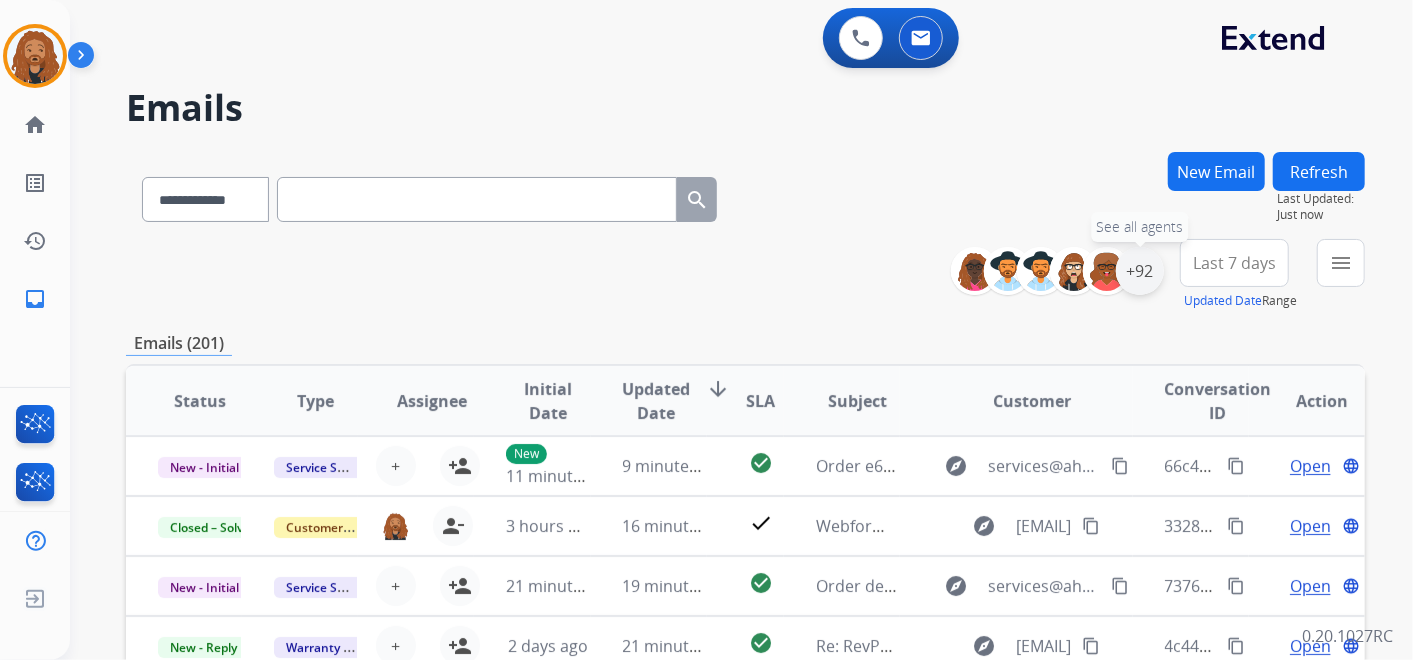 click on "+92" at bounding box center (1140, 271) 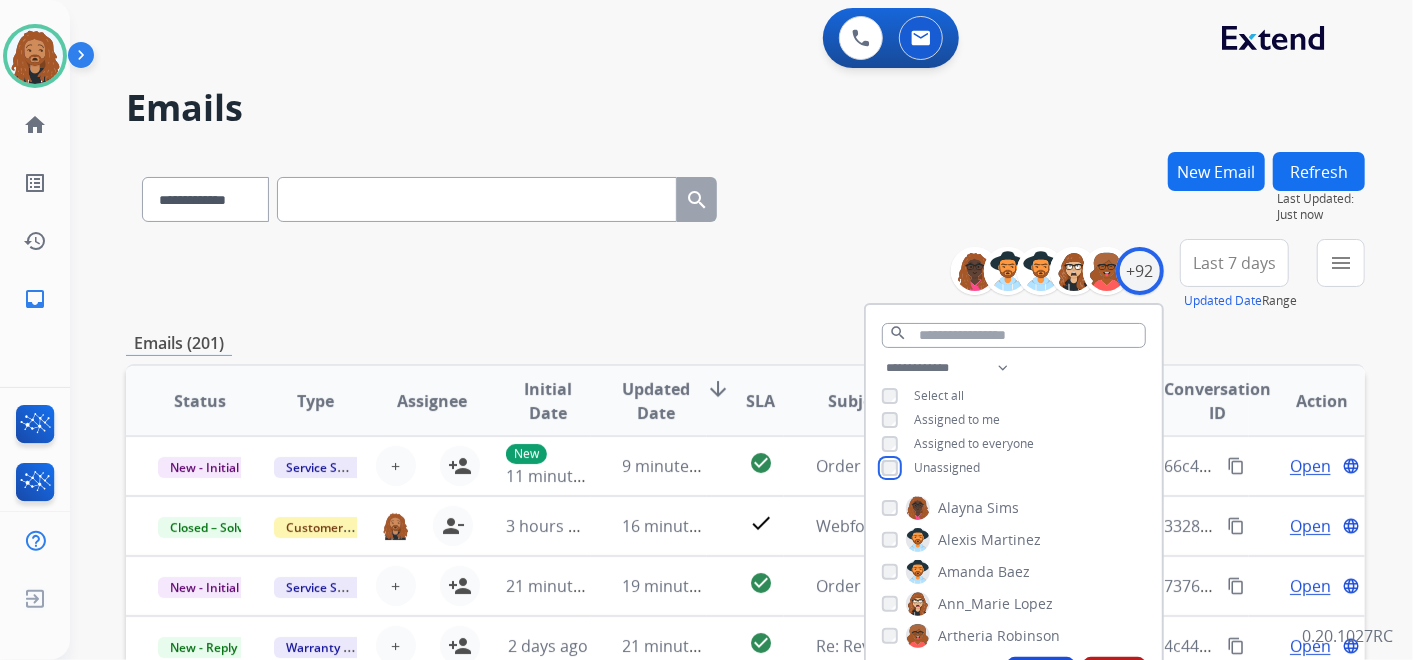 scroll, scrollTop: 111, scrollLeft: 0, axis: vertical 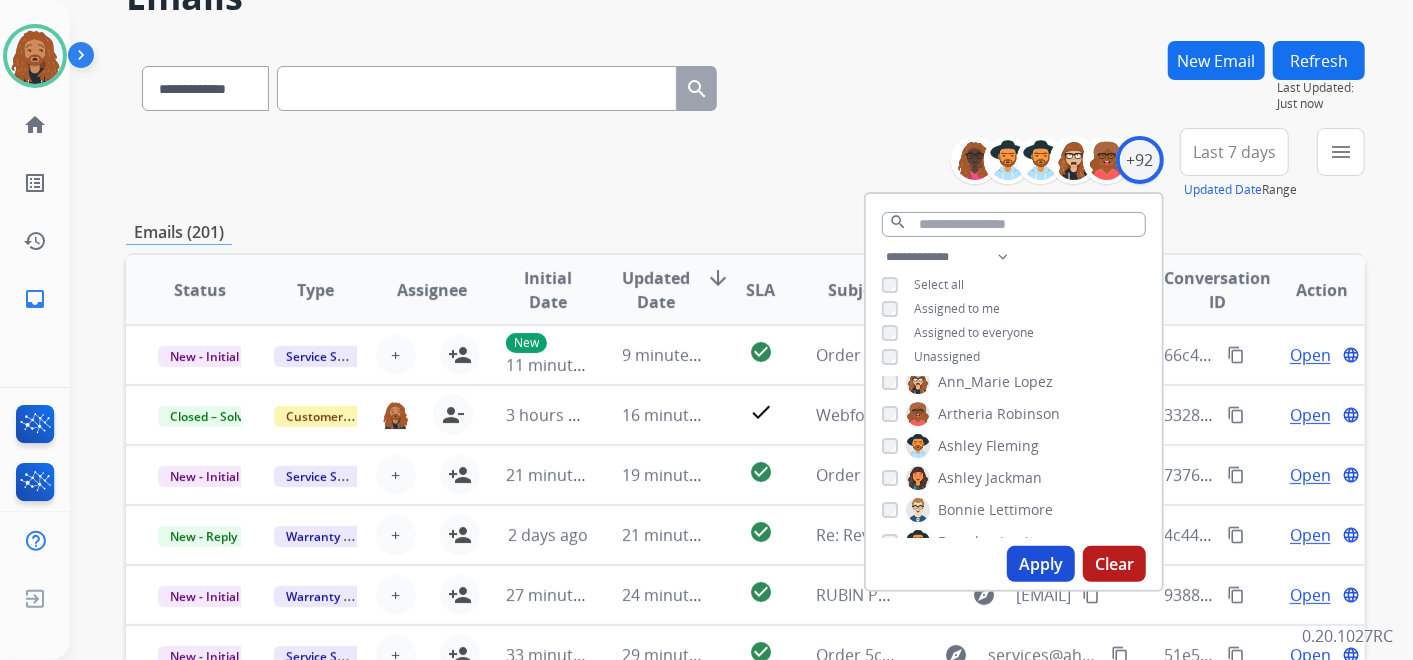 click on "Apply" at bounding box center (1041, 564) 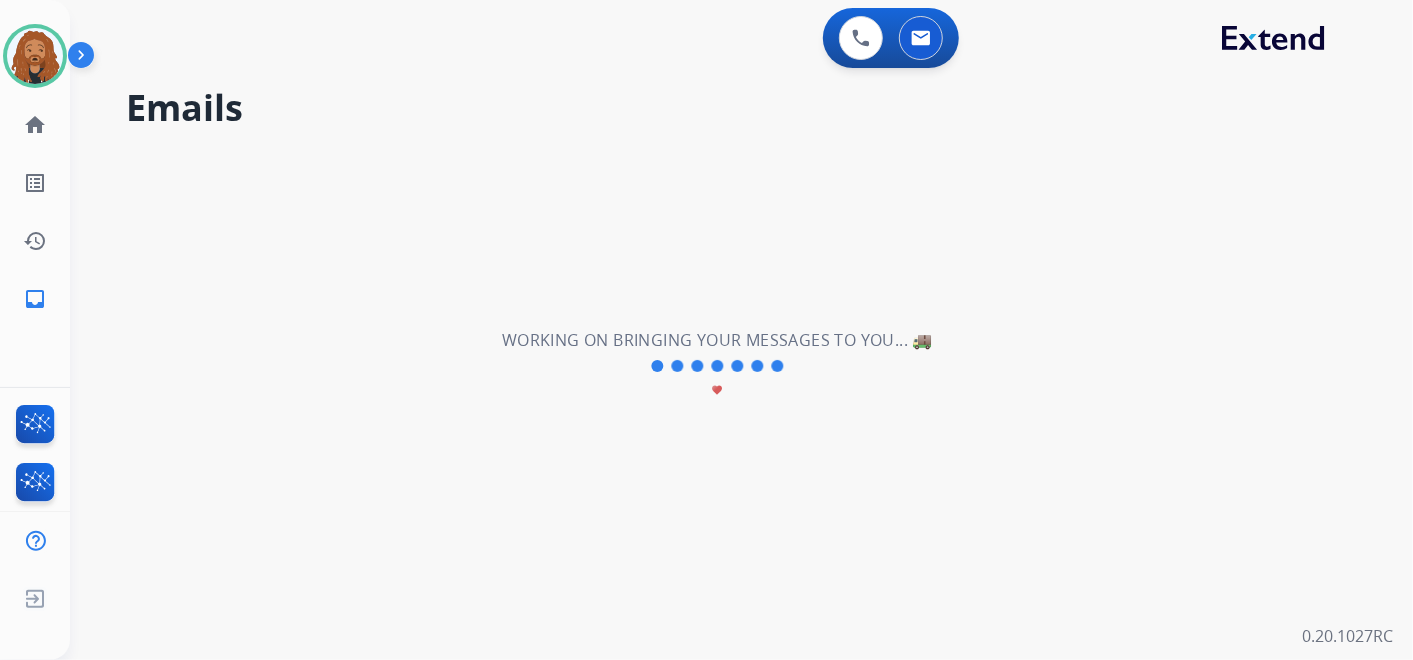 scroll, scrollTop: 0, scrollLeft: 0, axis: both 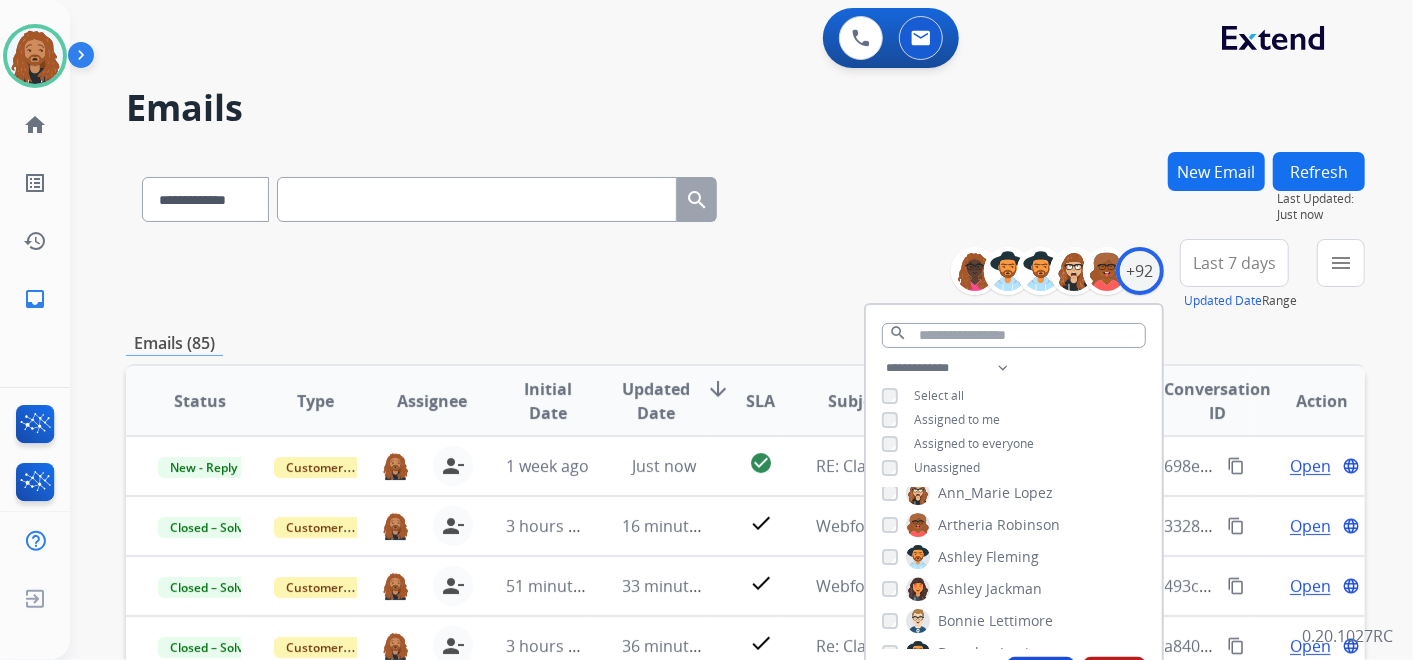click on "Last 7 days" at bounding box center [1234, 263] 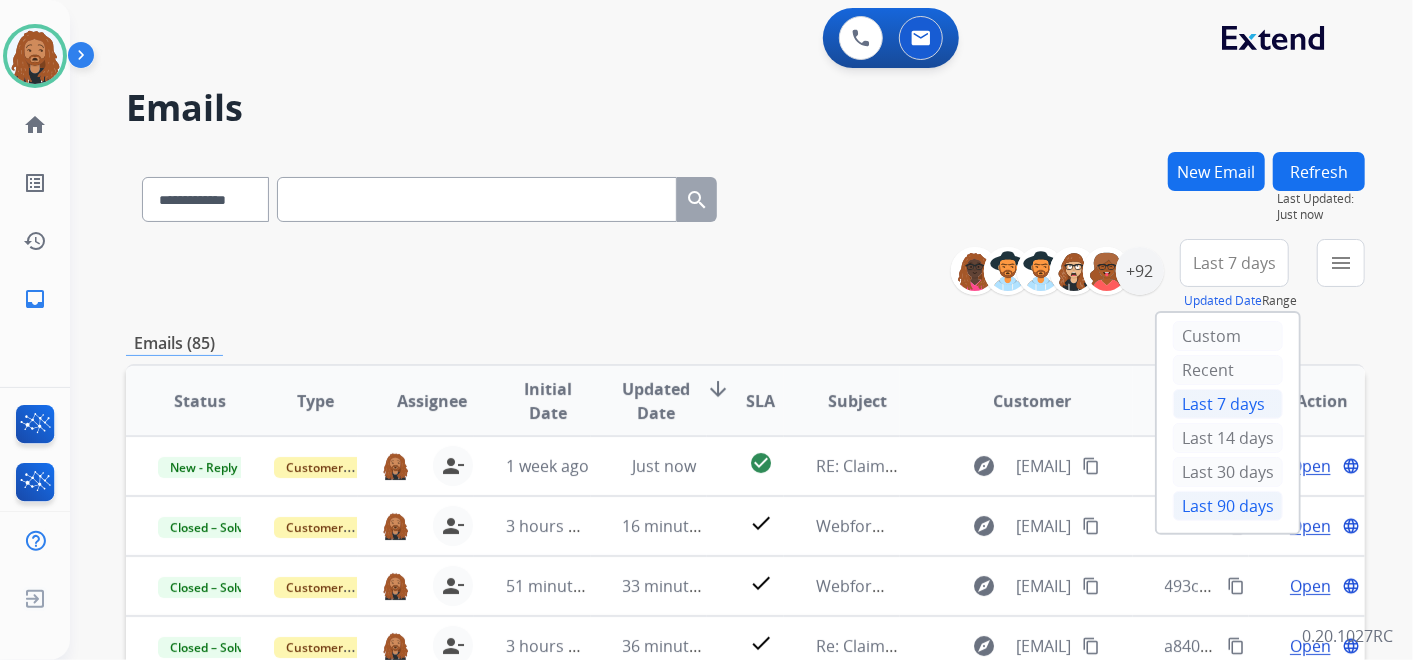 click on "Last 90 days" at bounding box center (1228, 506) 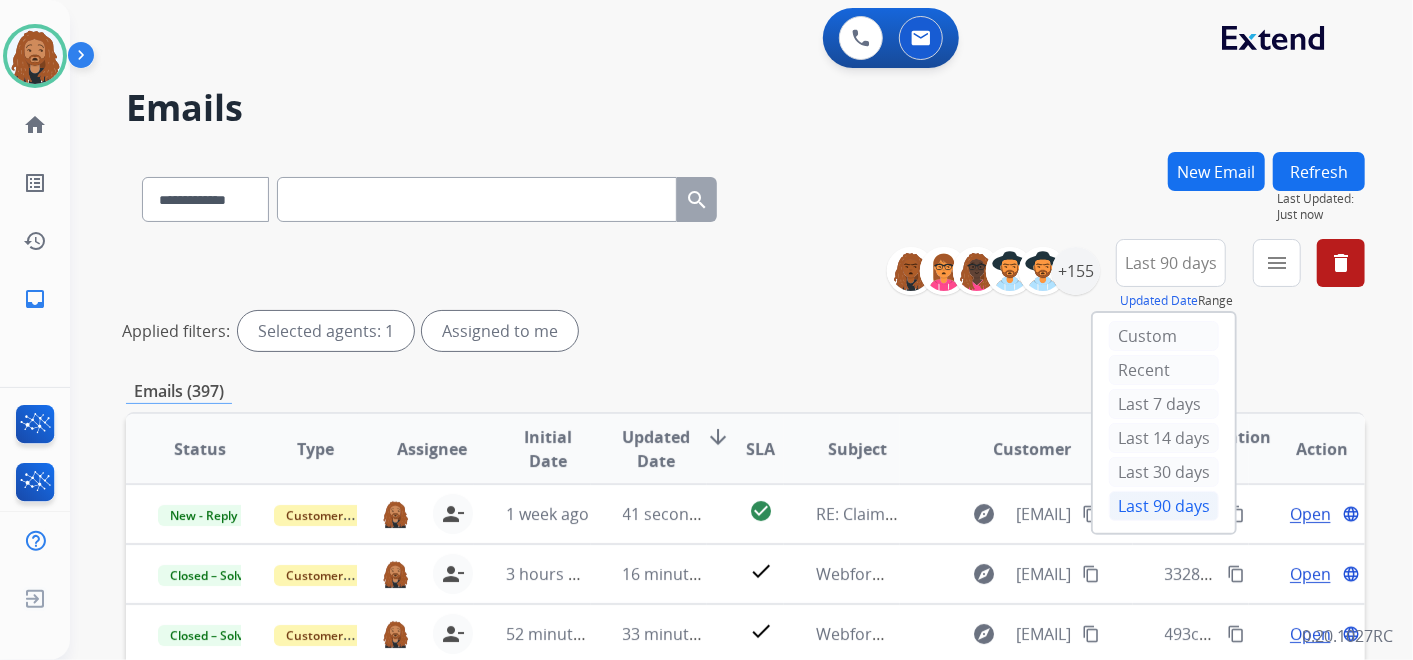 click on "New Email Refresh Last Updated: Just now" at bounding box center [1266, 195] 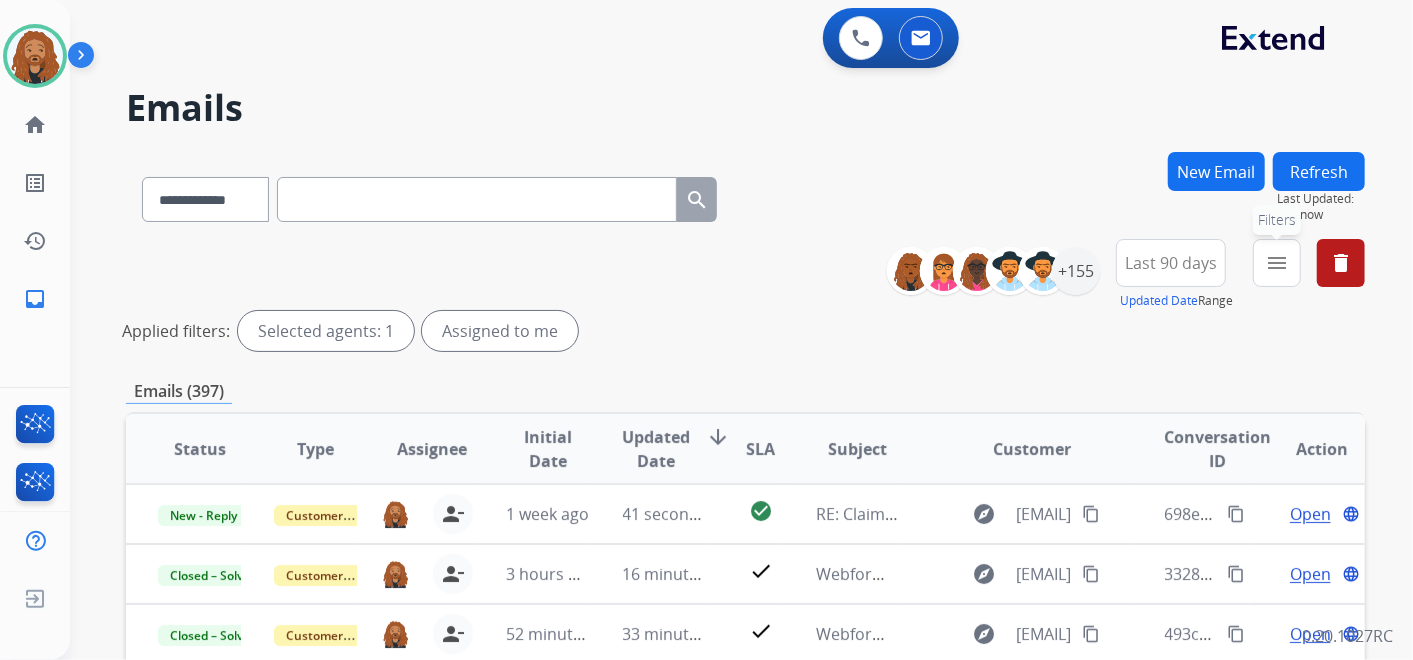 click on "menu  Filters" at bounding box center [1277, 263] 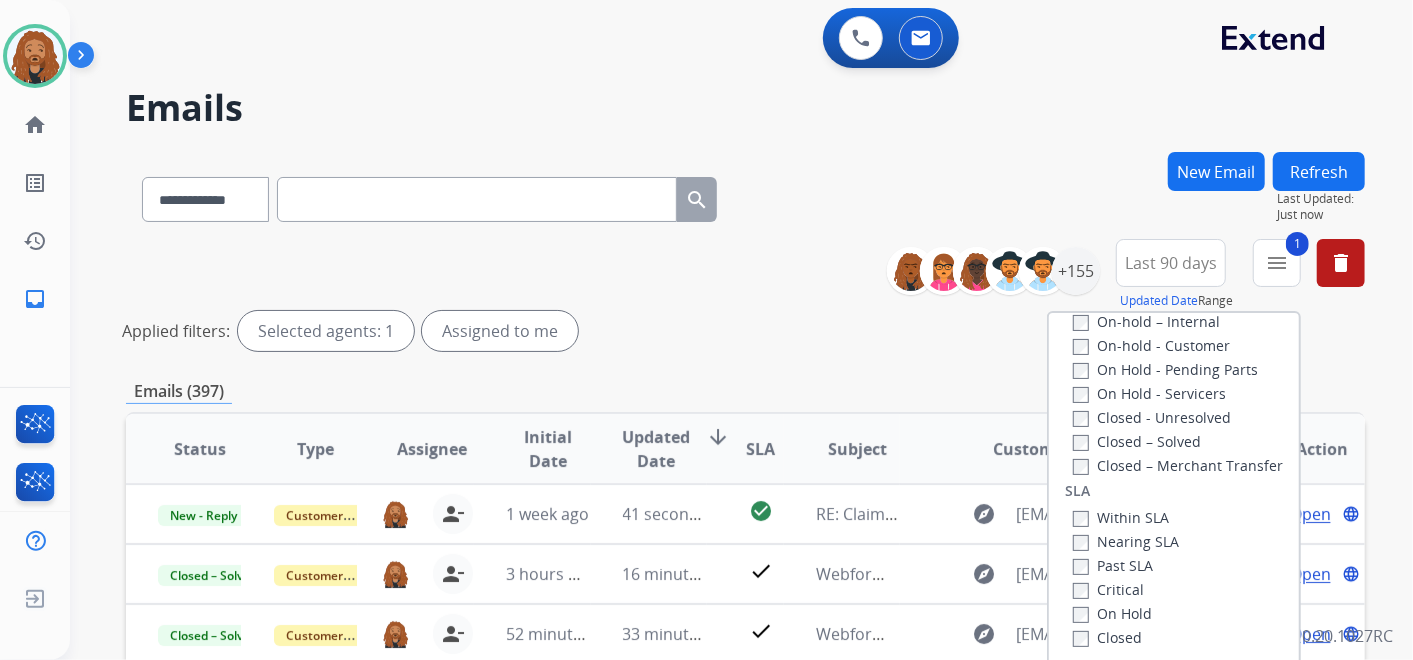 scroll, scrollTop: 526, scrollLeft: 0, axis: vertical 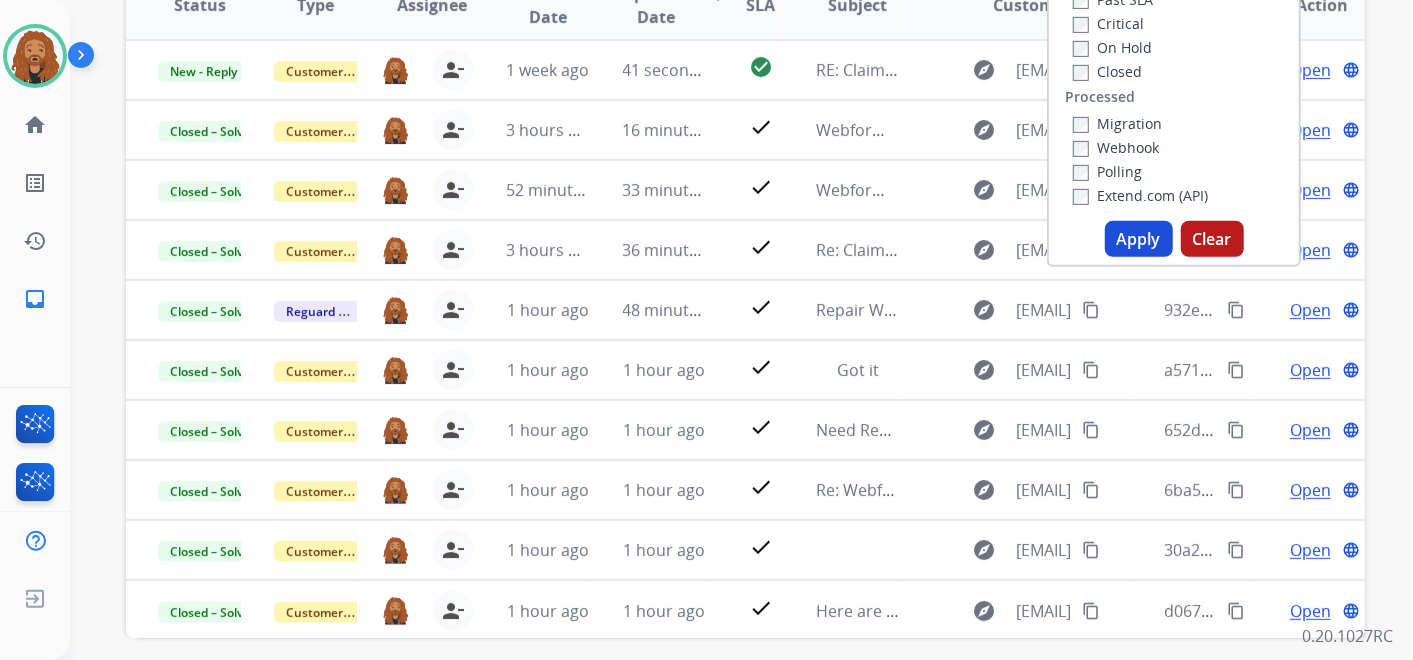 click on "Apply" at bounding box center [1139, 239] 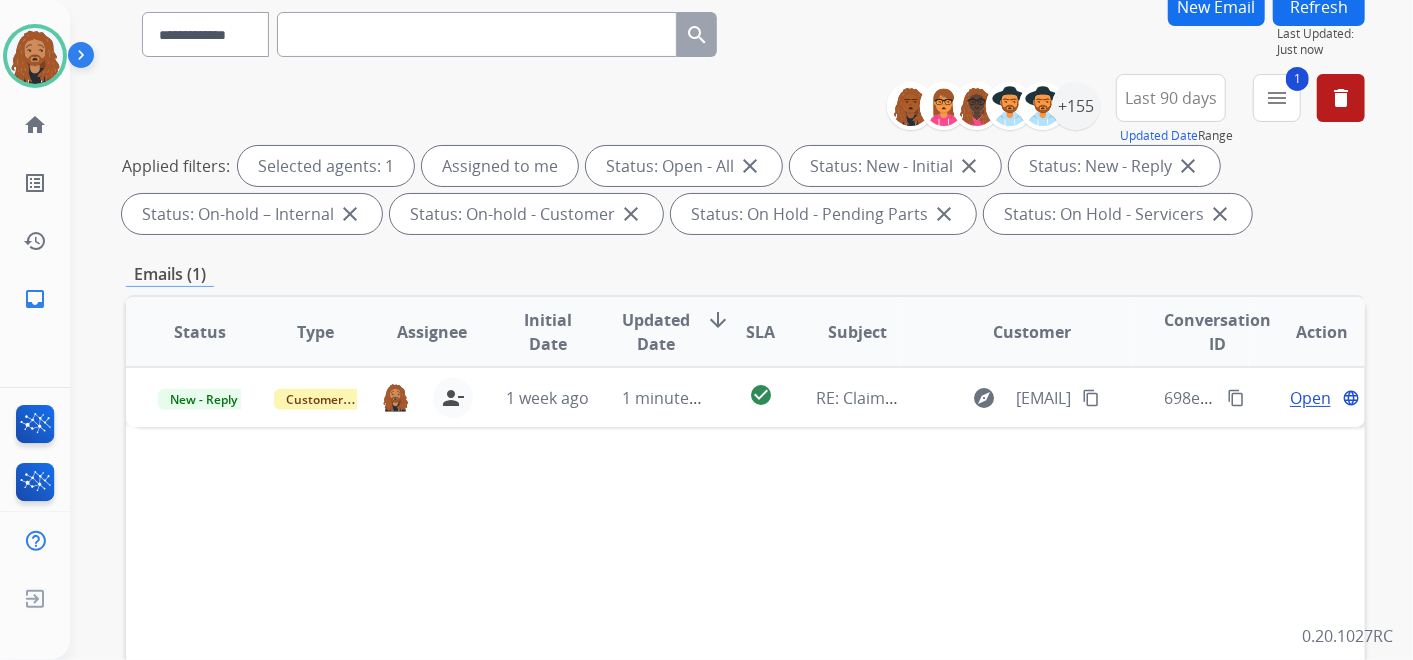 scroll, scrollTop: 222, scrollLeft: 0, axis: vertical 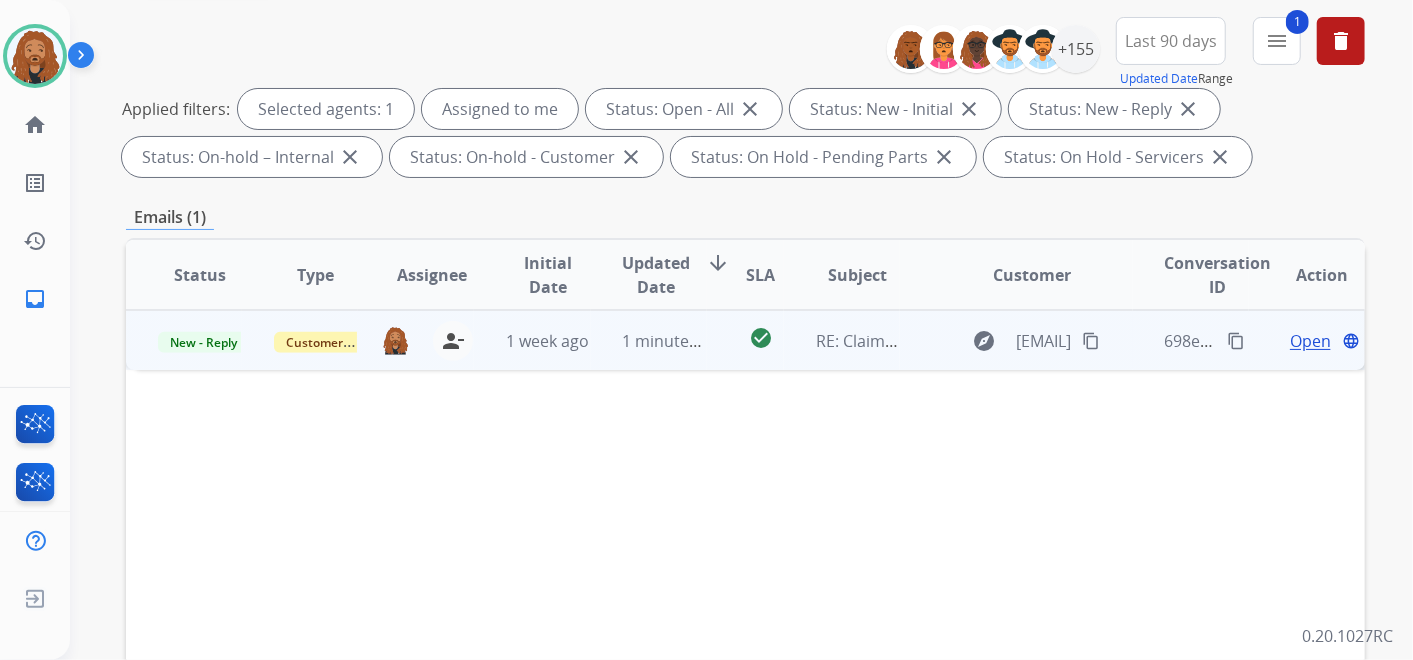 click on "Open" at bounding box center [1310, 341] 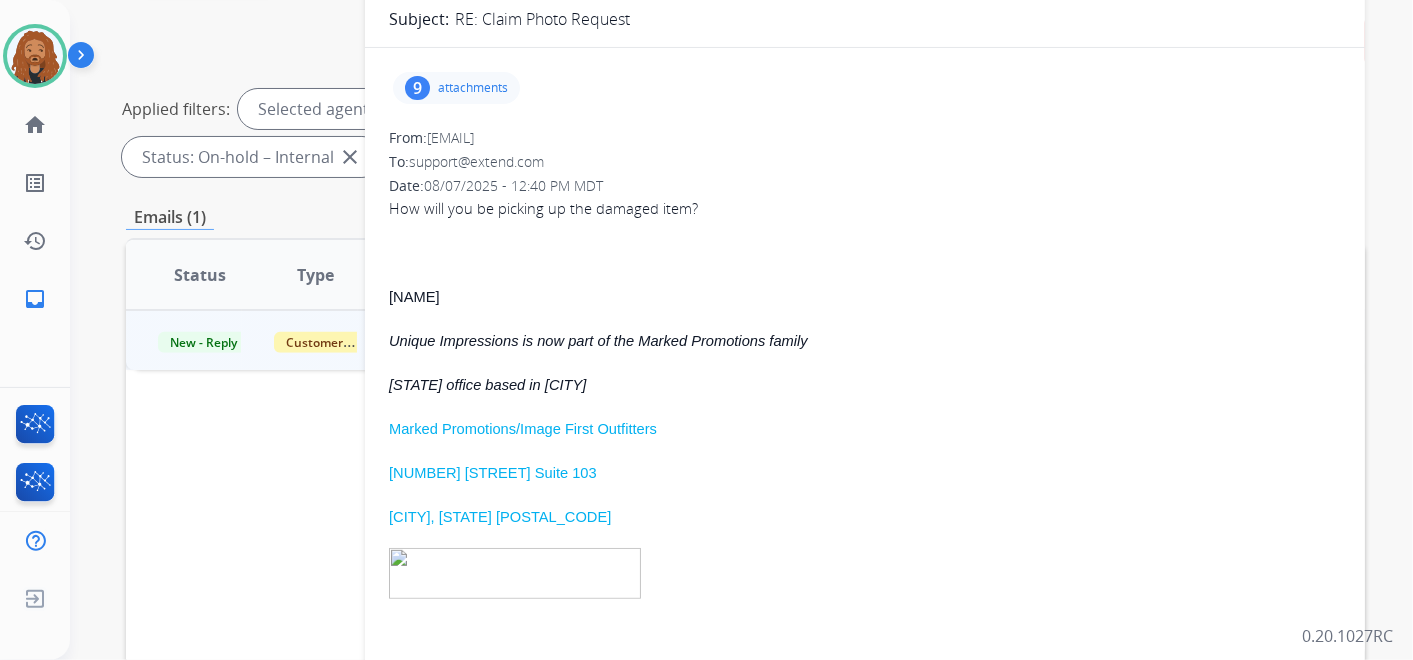 scroll, scrollTop: 0, scrollLeft: 0, axis: both 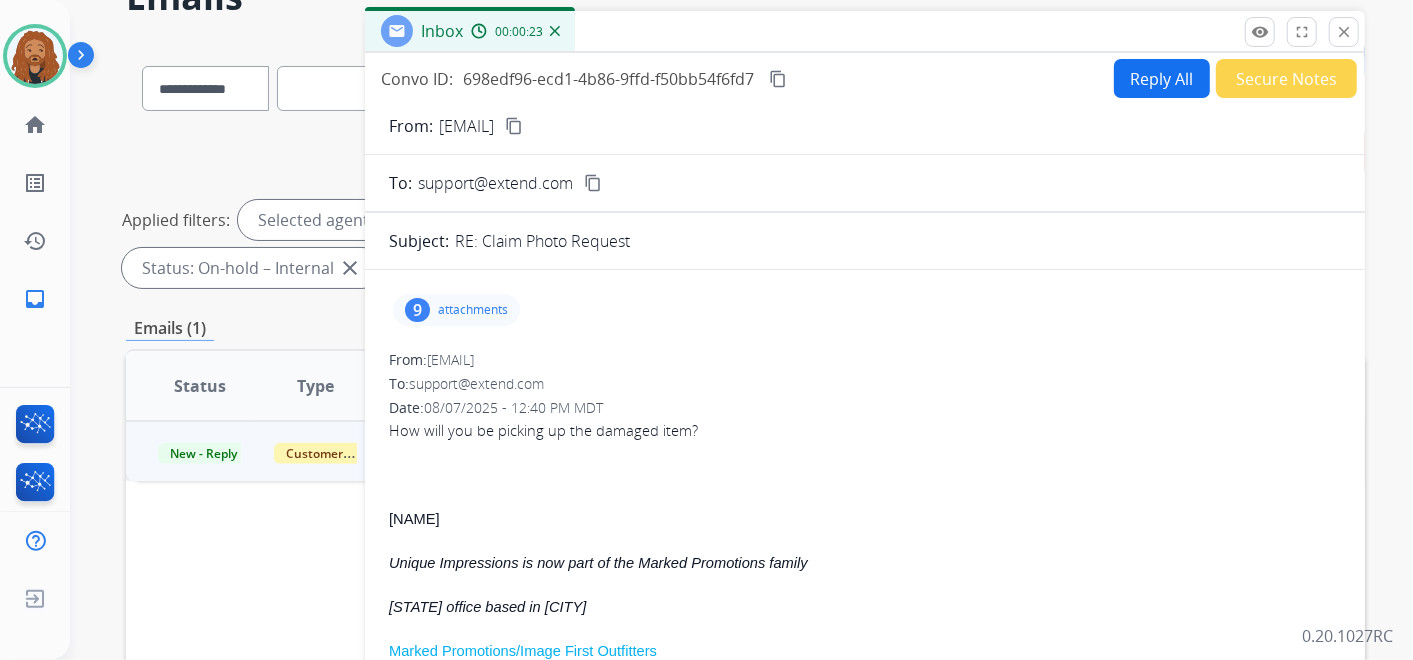 drag, startPoint x: 598, startPoint y: 358, endPoint x: 433, endPoint y: 366, distance: 165.19383 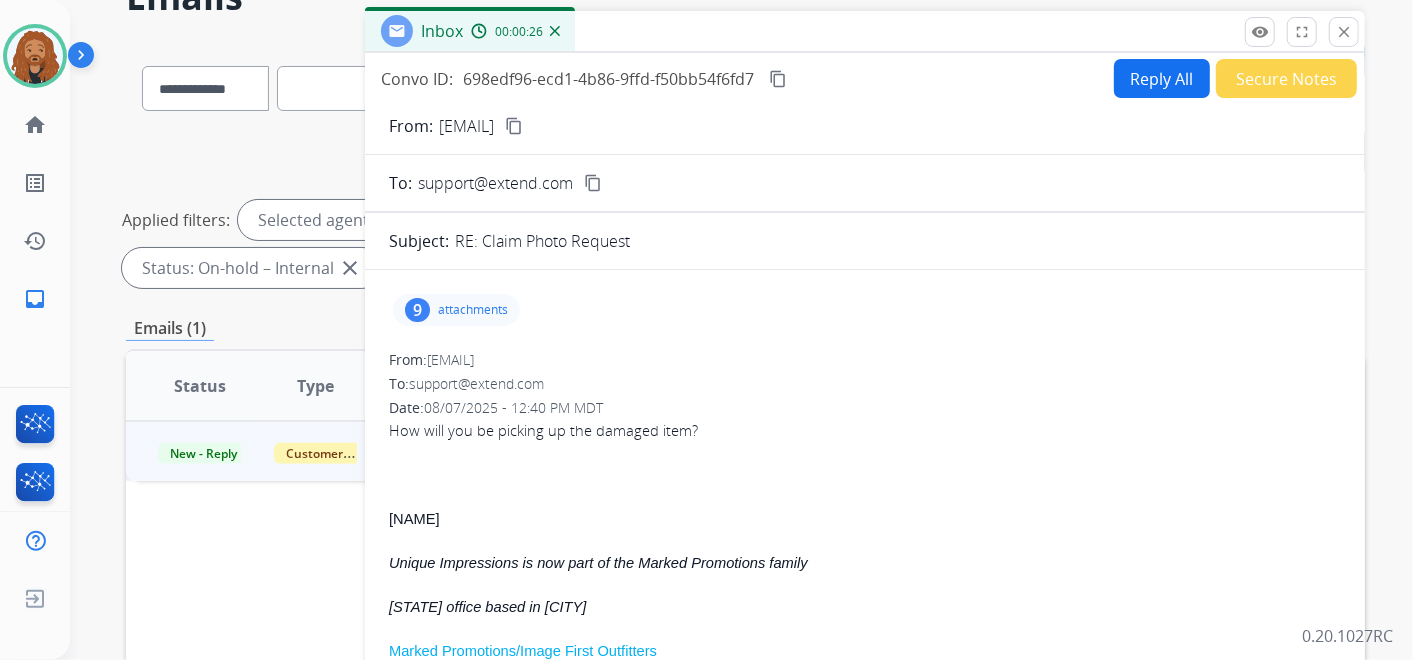 copy on "dhoke@uniqueonline.com" 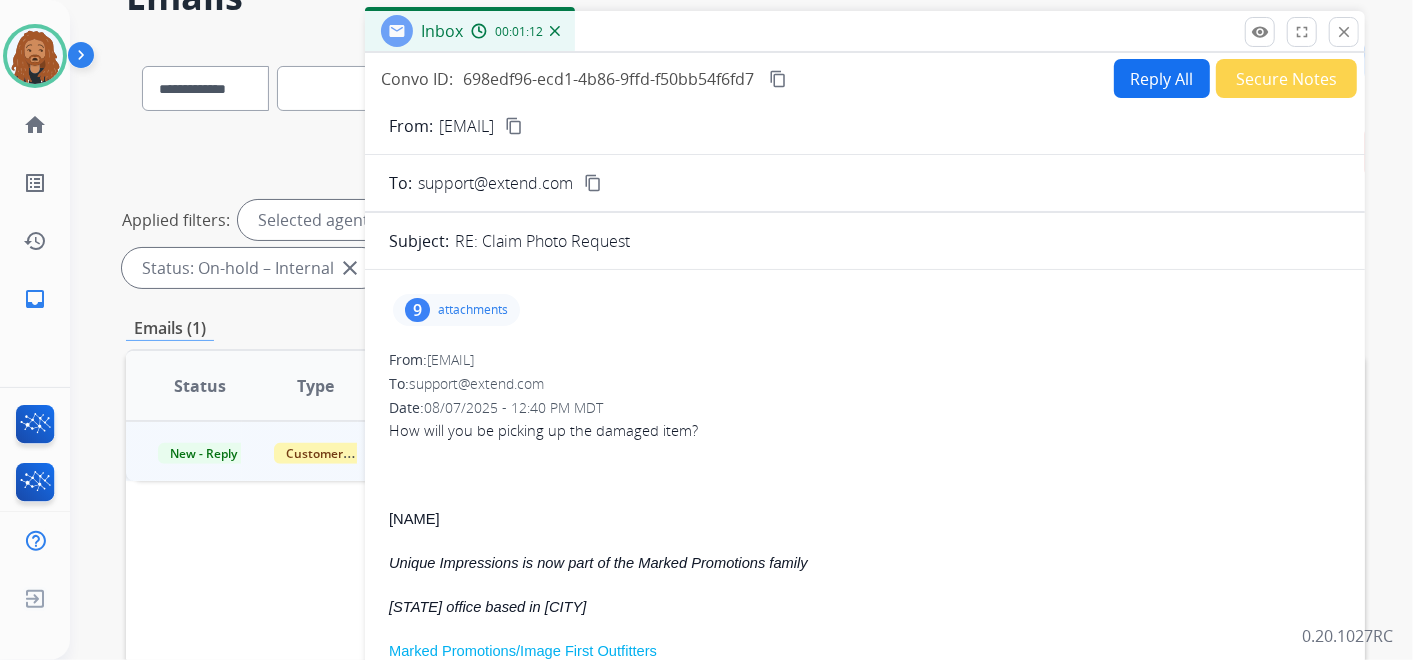 click on "Reply All" at bounding box center (1162, 78) 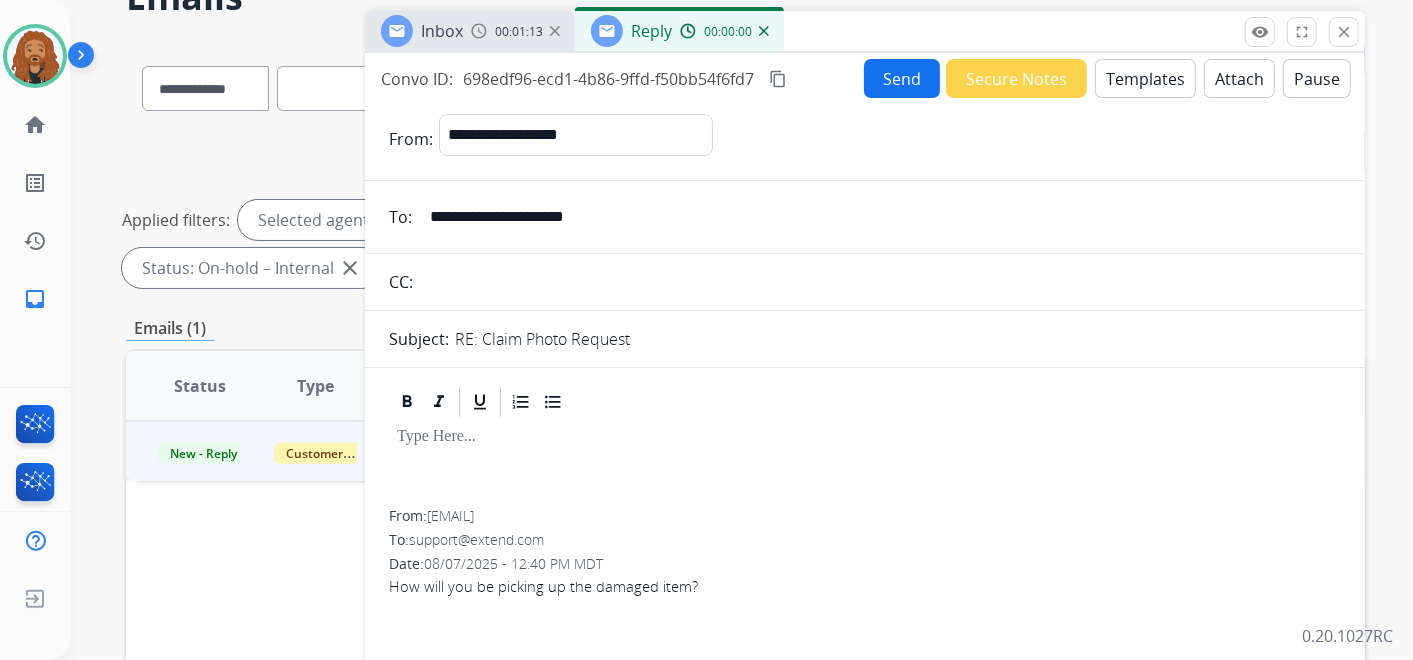 click on "Templates" at bounding box center (1145, 78) 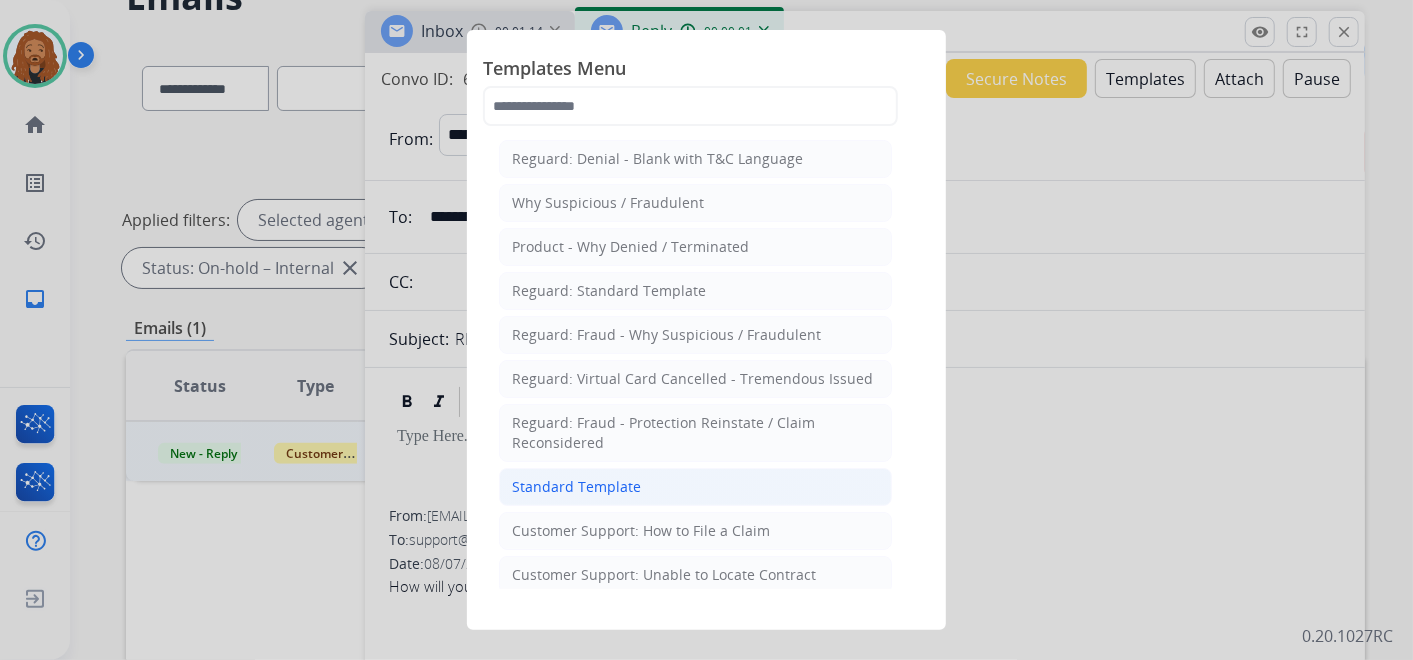 click on "Standard Template" 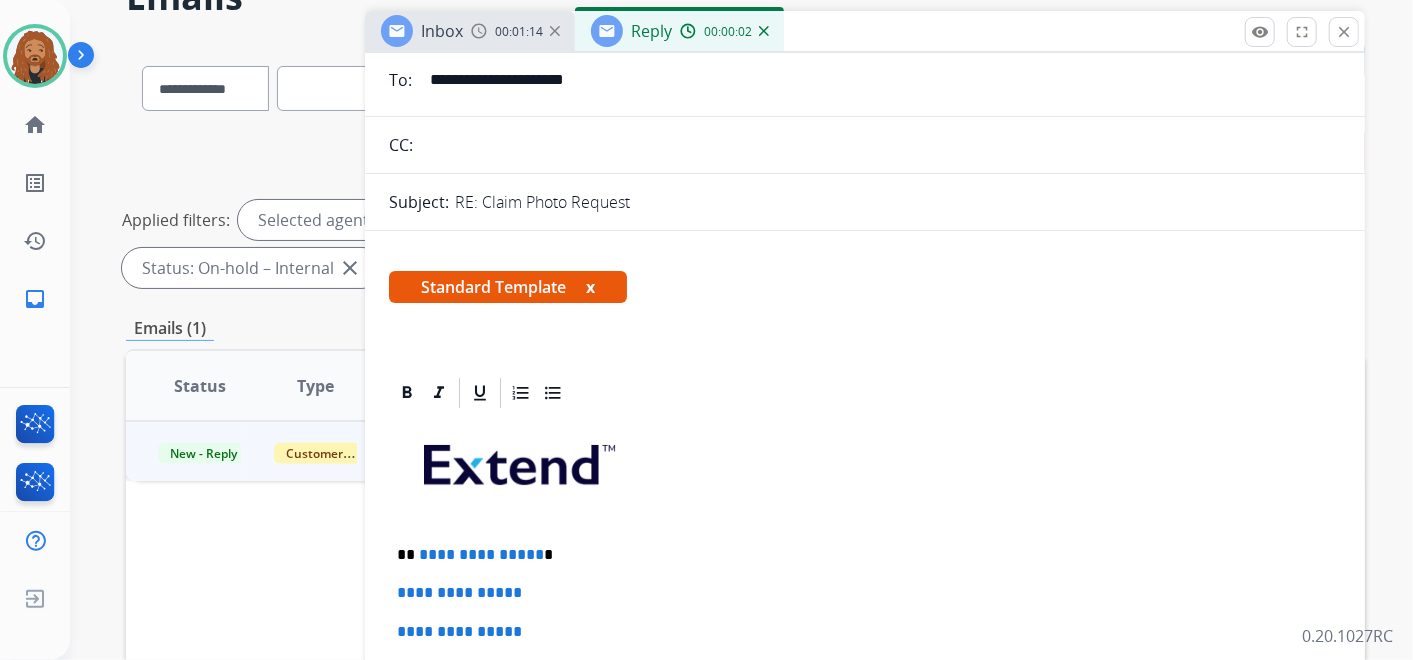 scroll, scrollTop: 222, scrollLeft: 0, axis: vertical 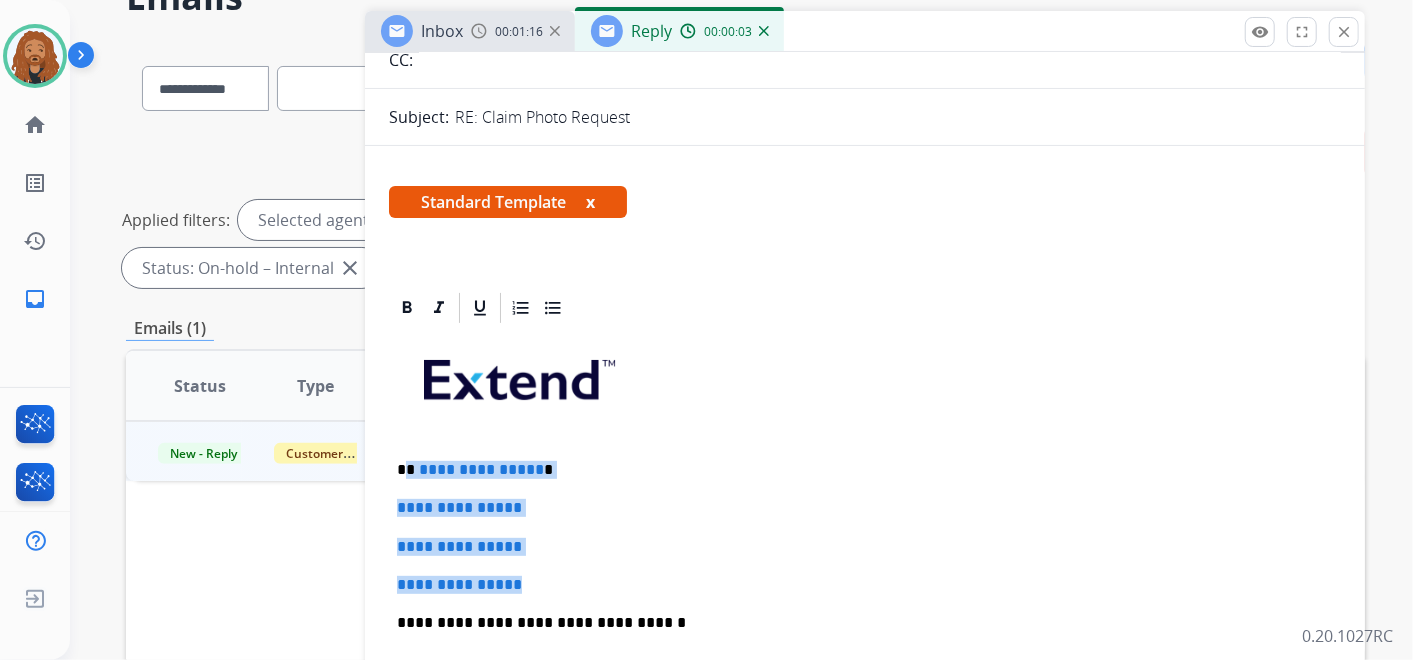 drag, startPoint x: 532, startPoint y: 578, endPoint x: 406, endPoint y: 459, distance: 173.31186 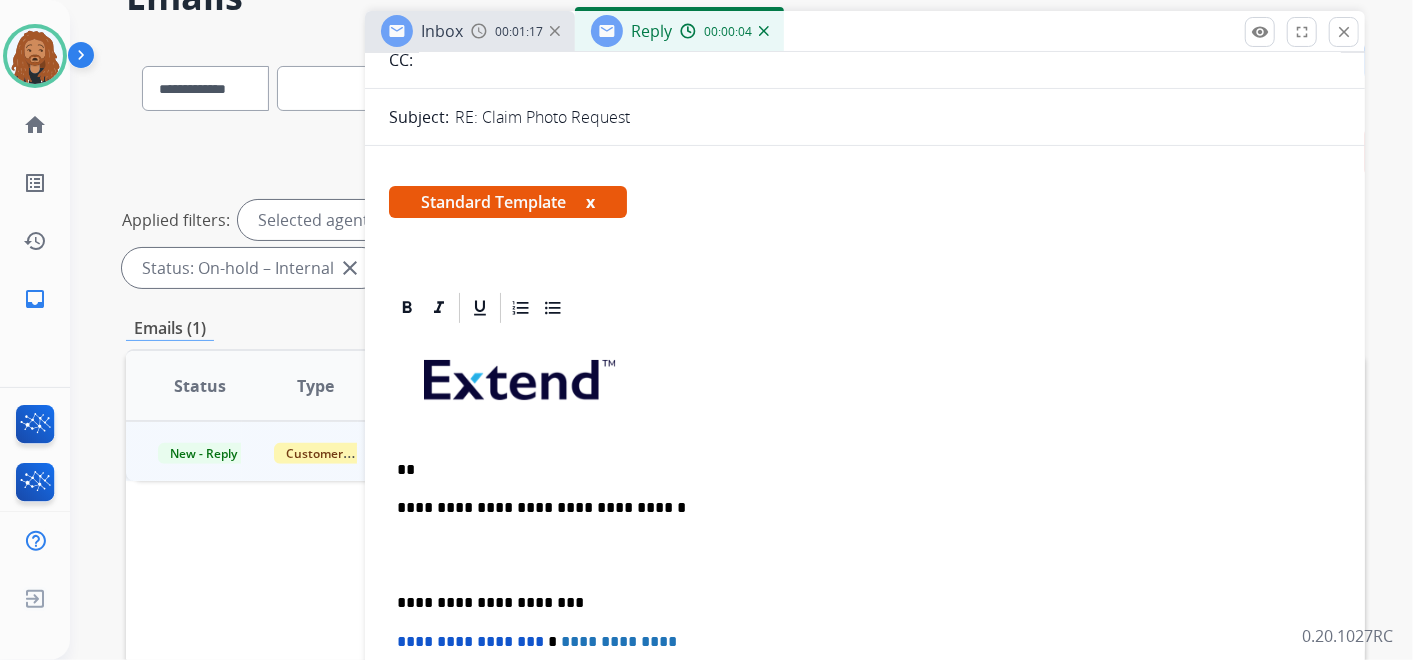 type 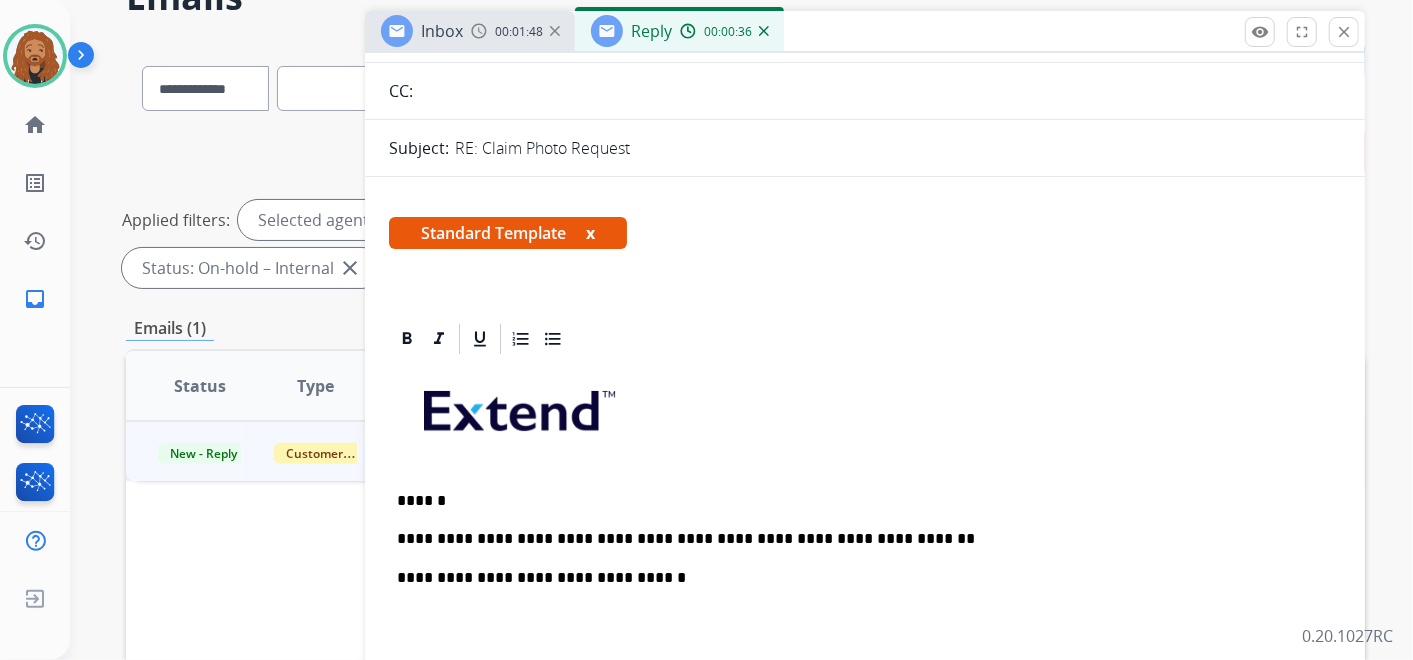 scroll, scrollTop: 222, scrollLeft: 0, axis: vertical 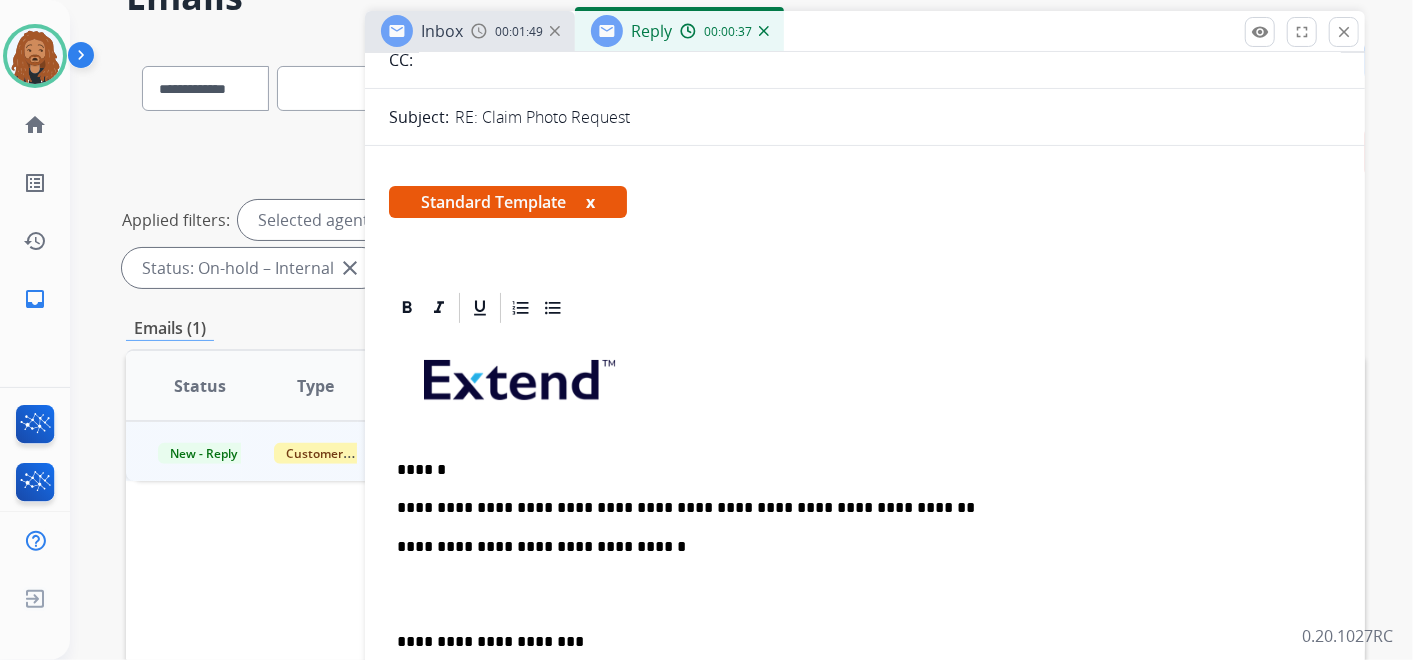 click at bounding box center (865, 594) 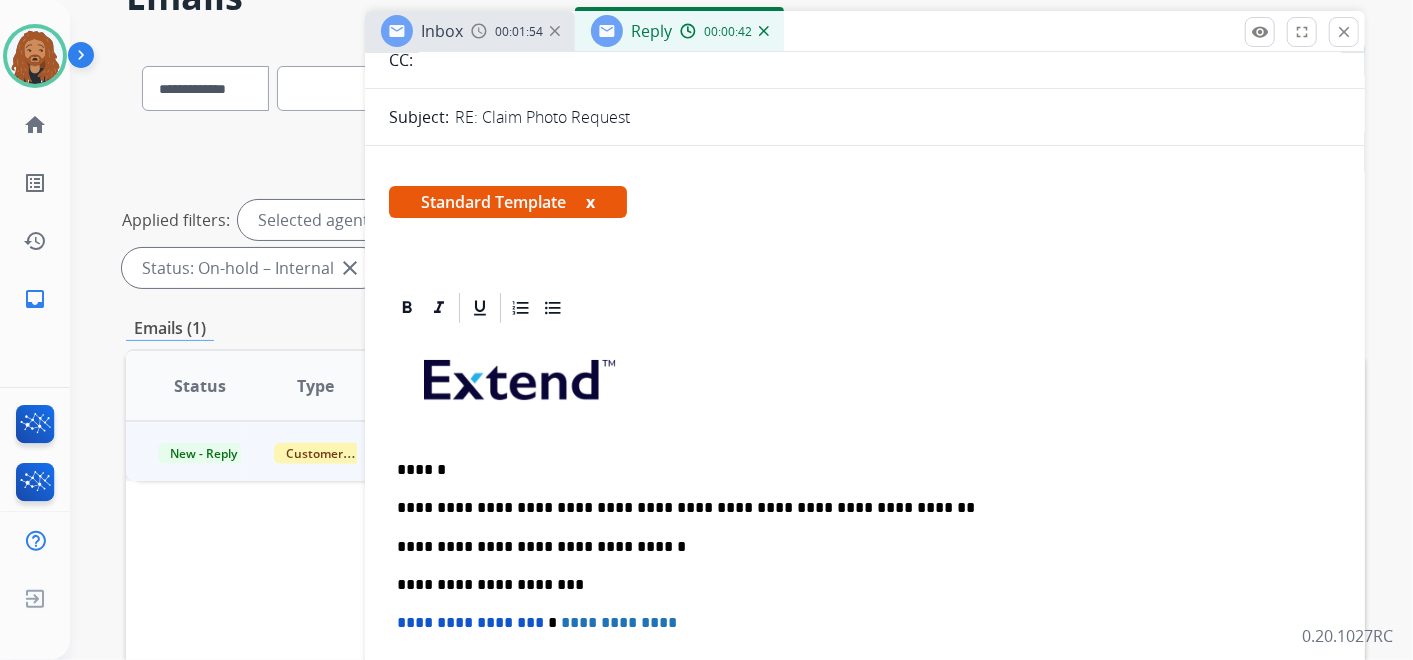 click on "**********" at bounding box center (857, 508) 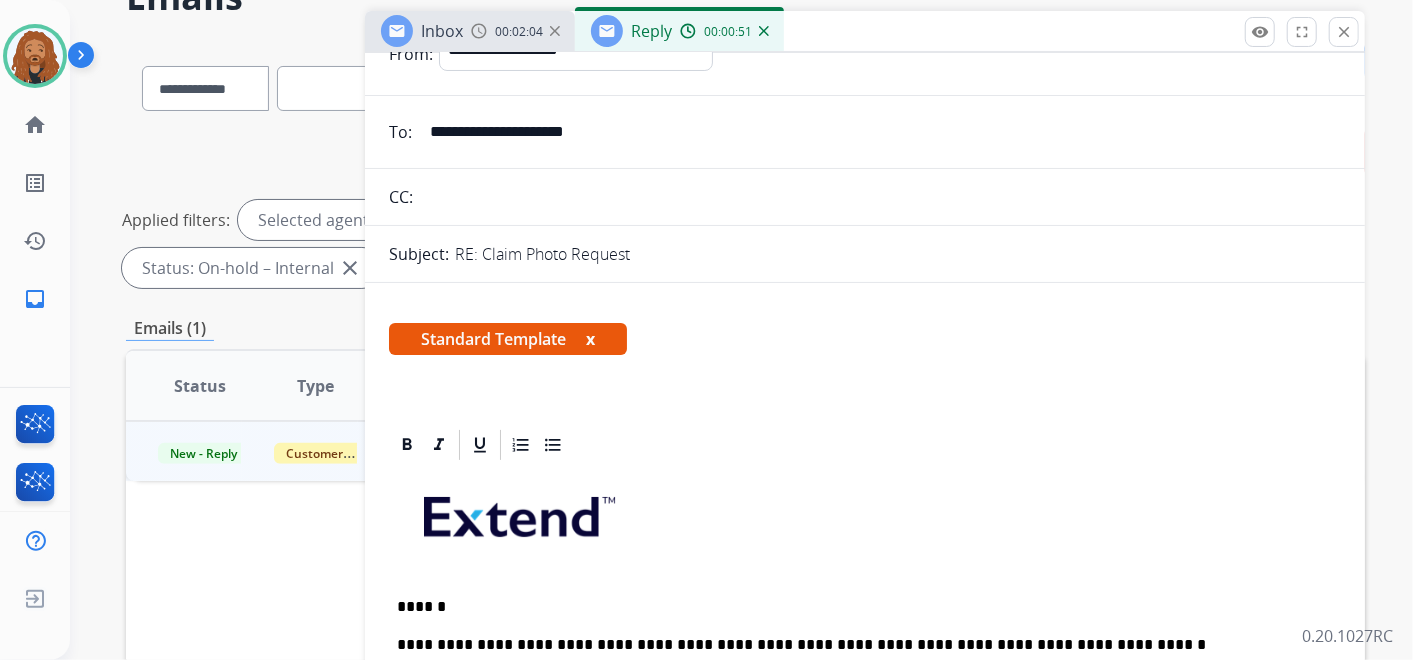 scroll, scrollTop: 0, scrollLeft: 0, axis: both 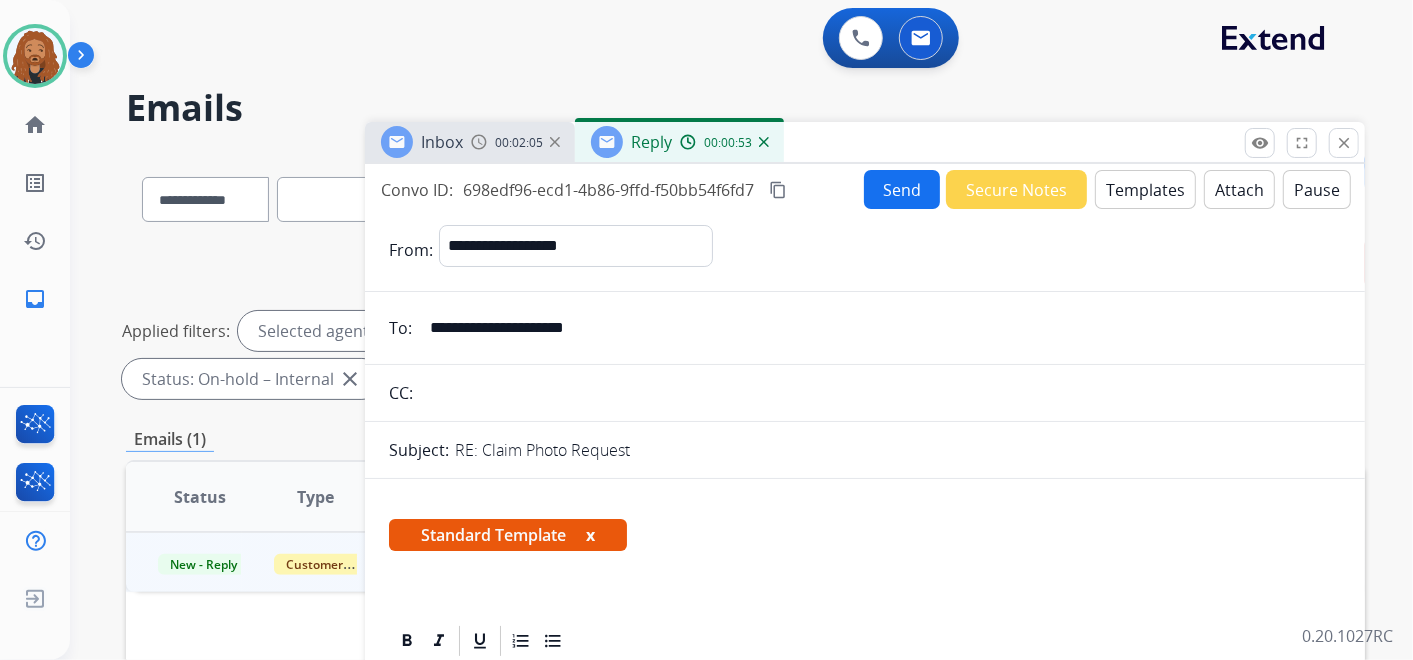 click on "Send" at bounding box center (902, 189) 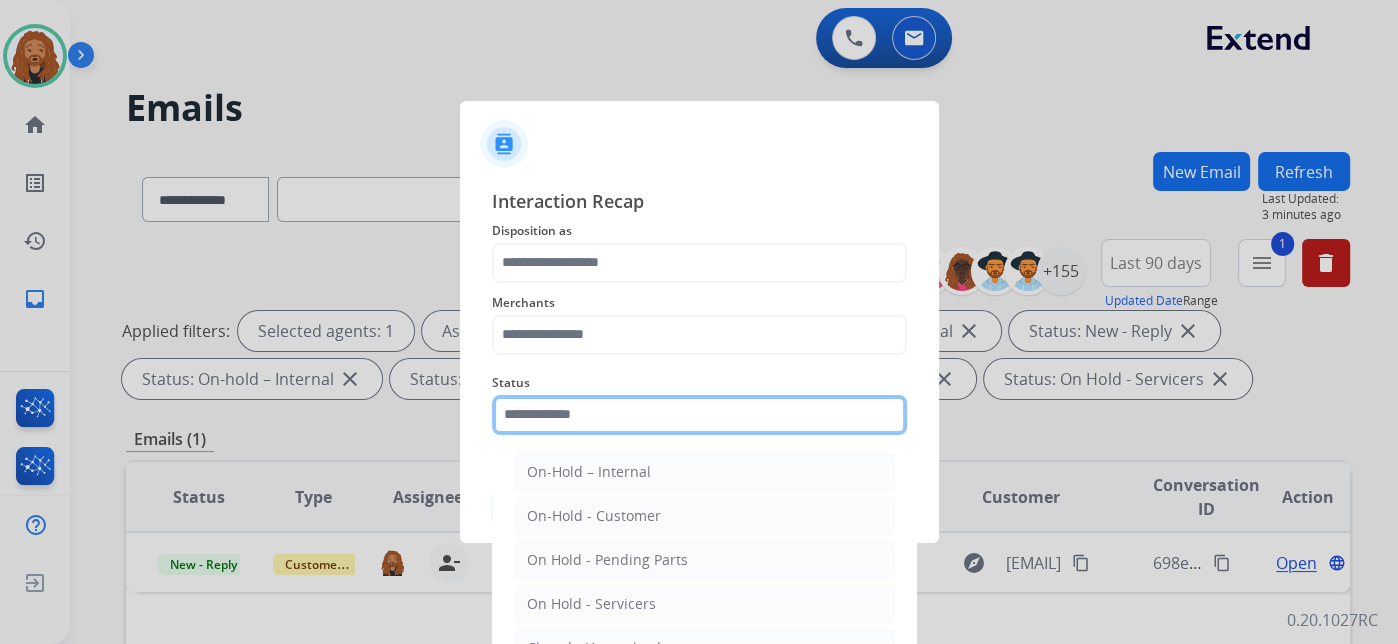 click 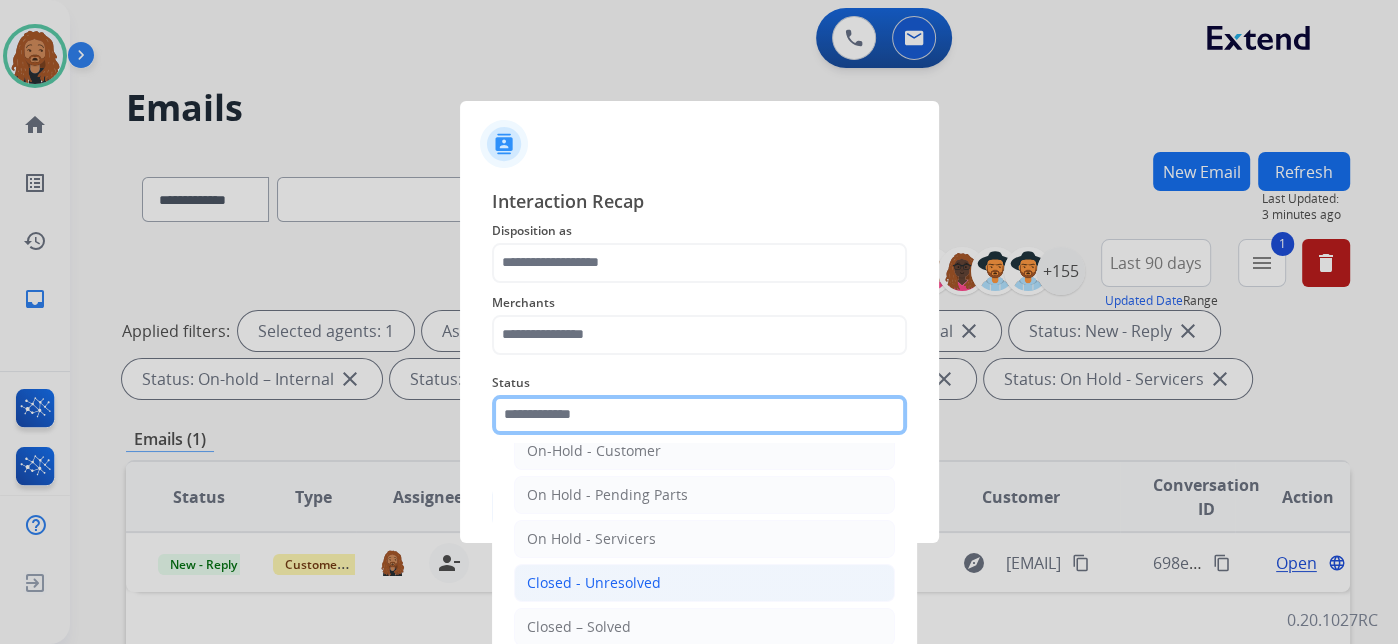 scroll, scrollTop: 114, scrollLeft: 0, axis: vertical 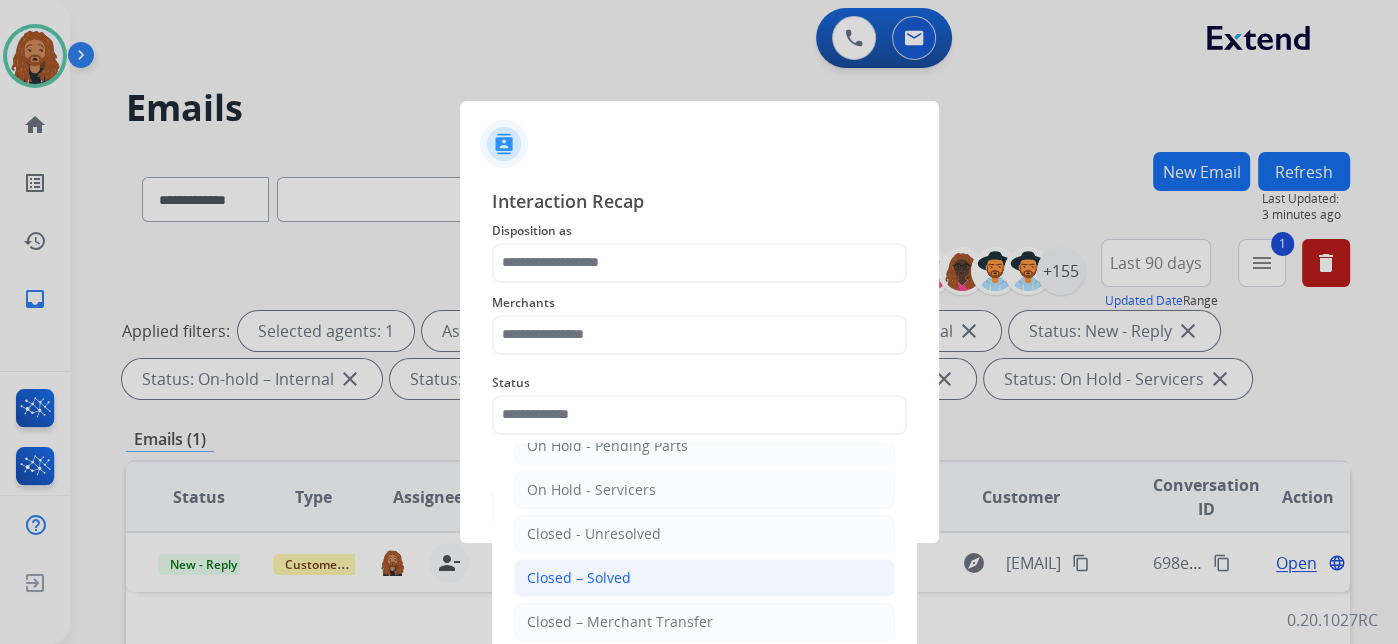 click on "Closed – Solved" 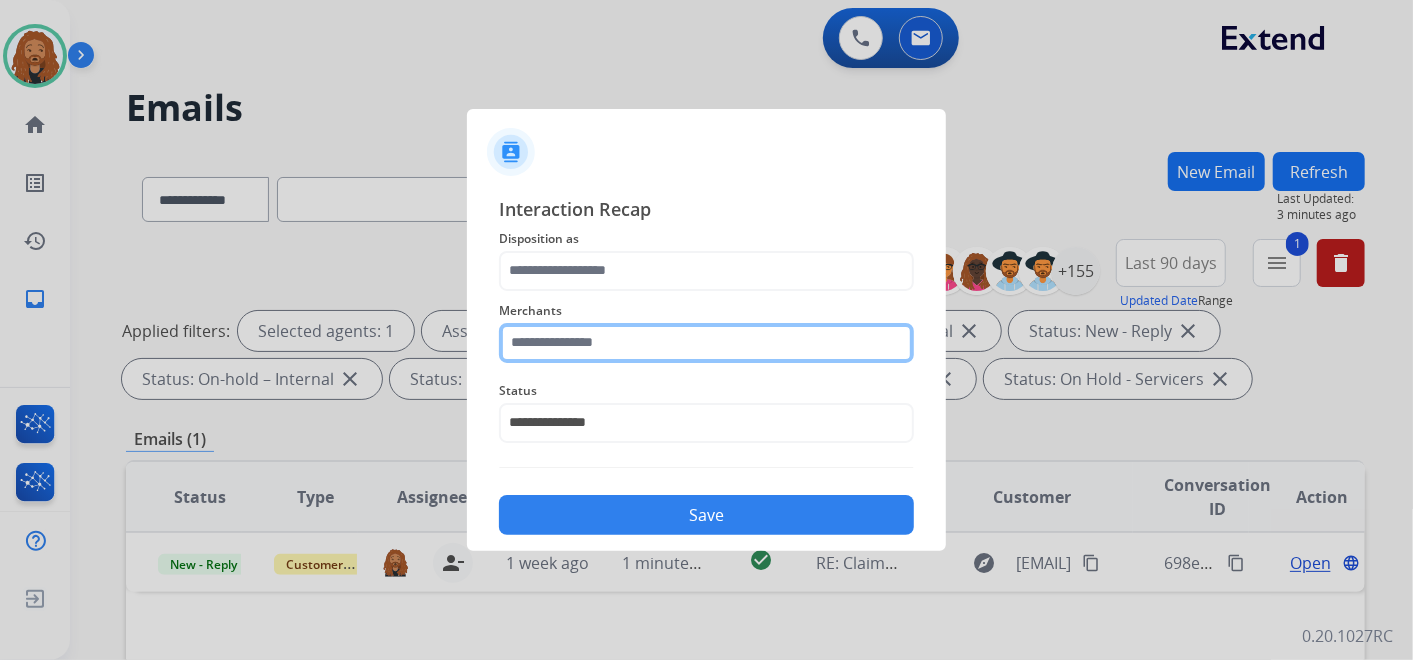 click 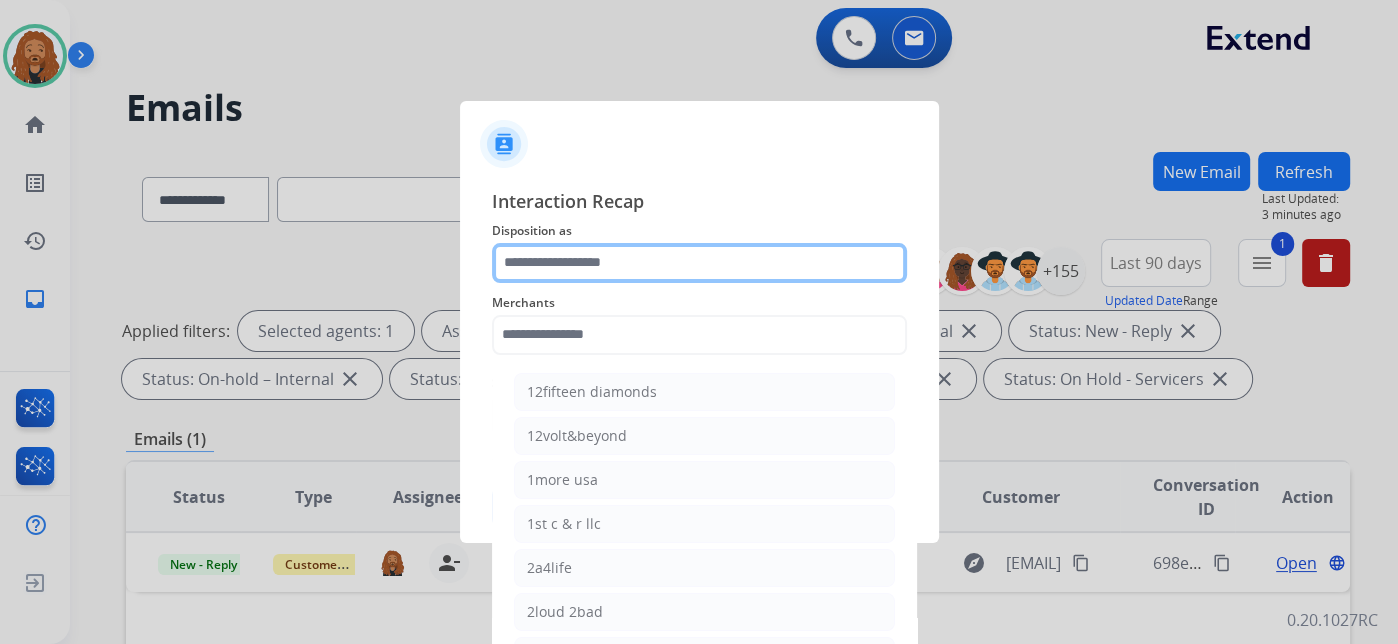 click 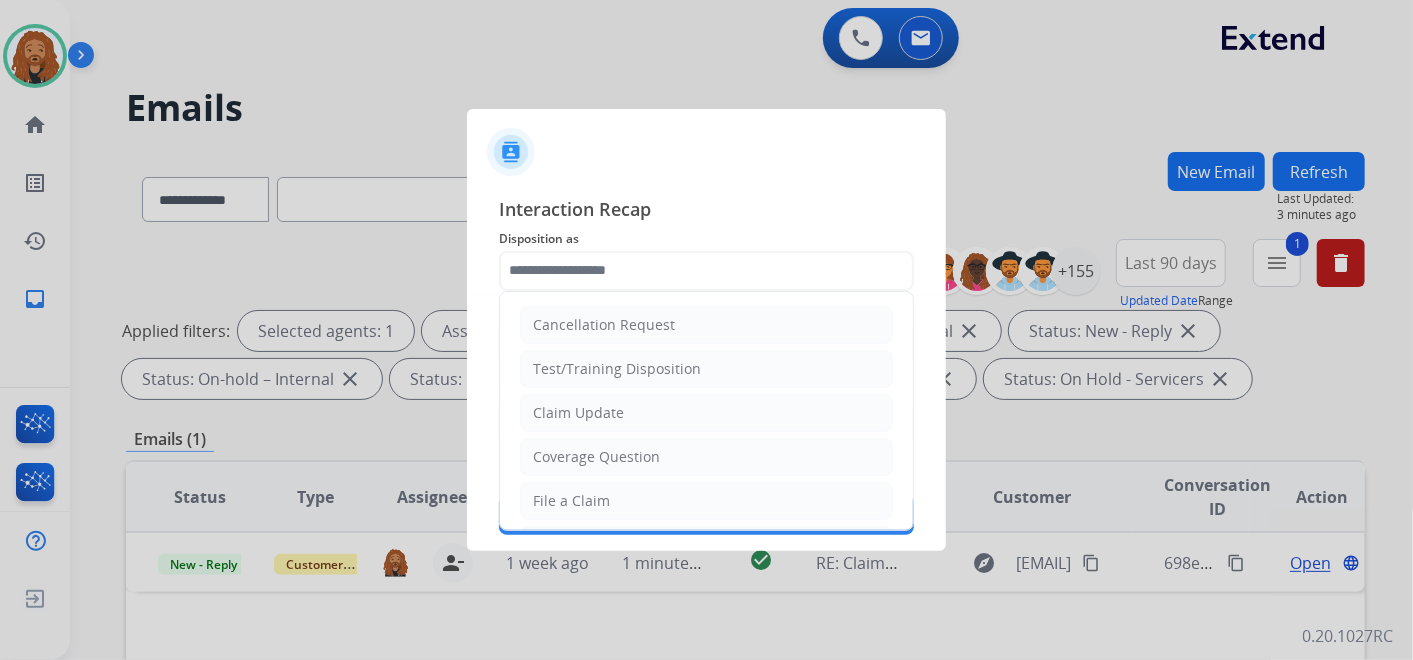 click on "Claim Update" 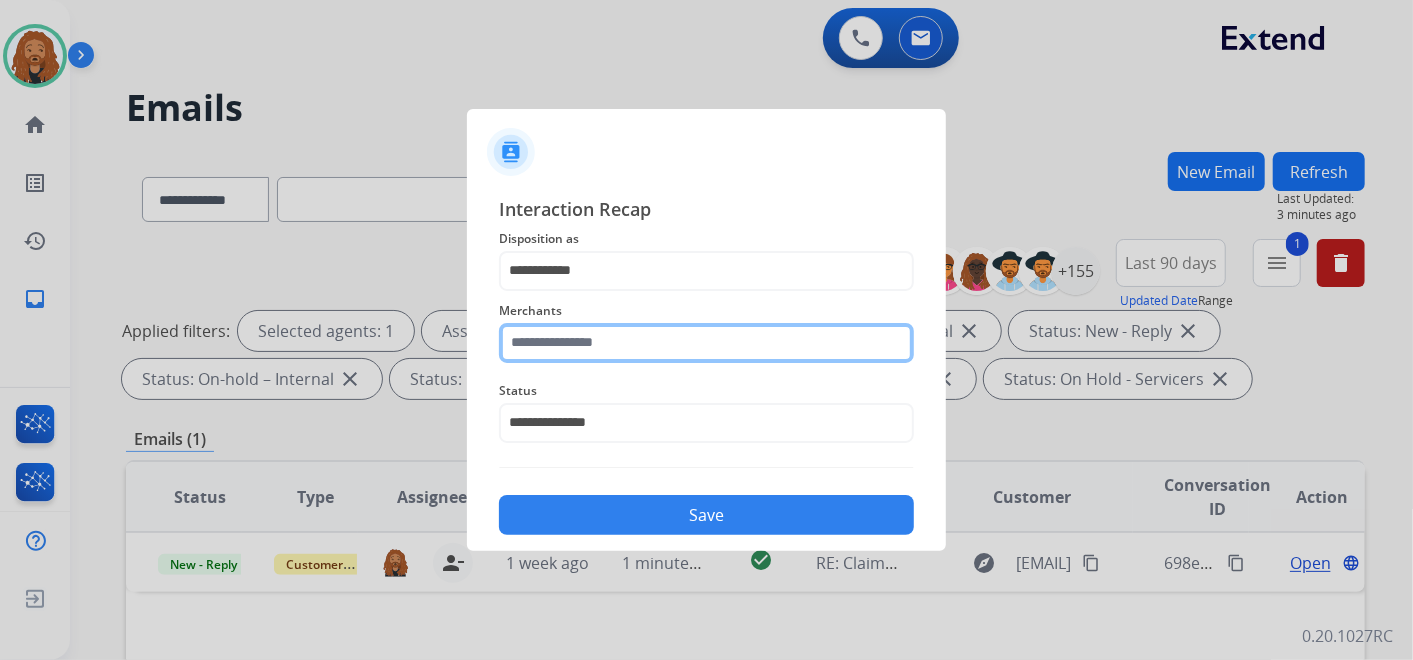 click 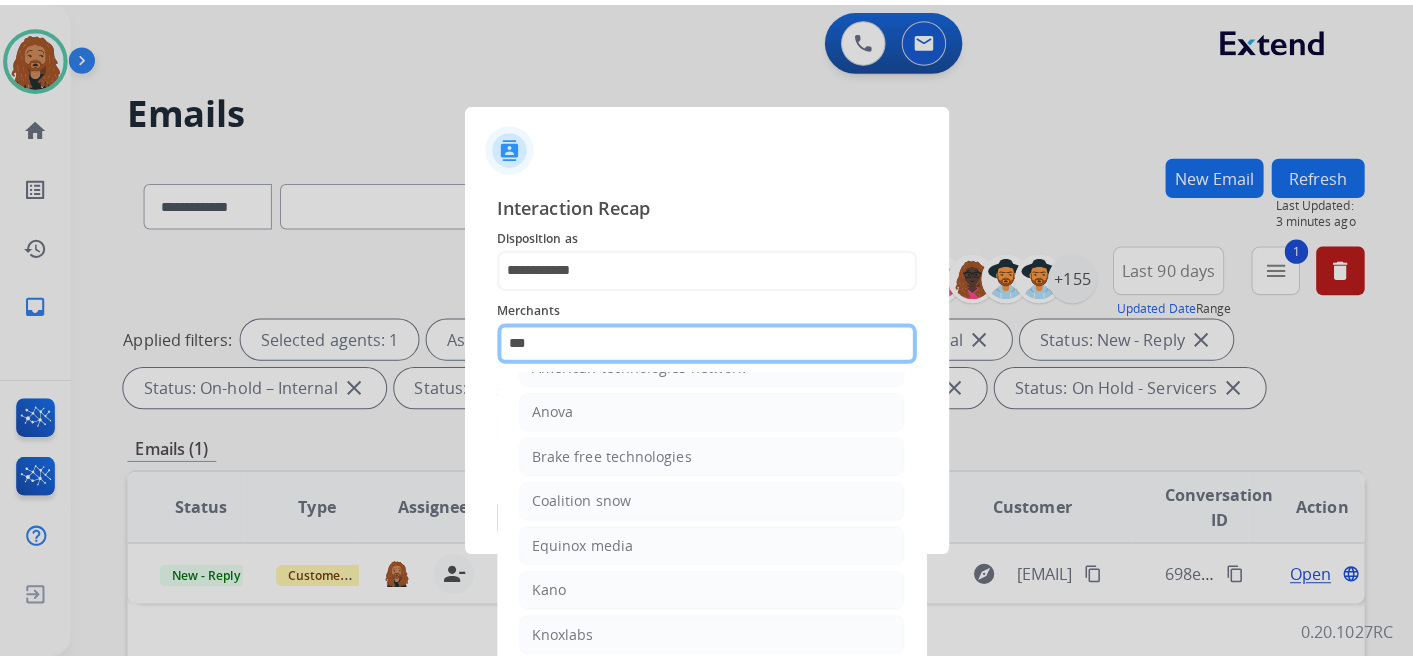 scroll, scrollTop: 0, scrollLeft: 0, axis: both 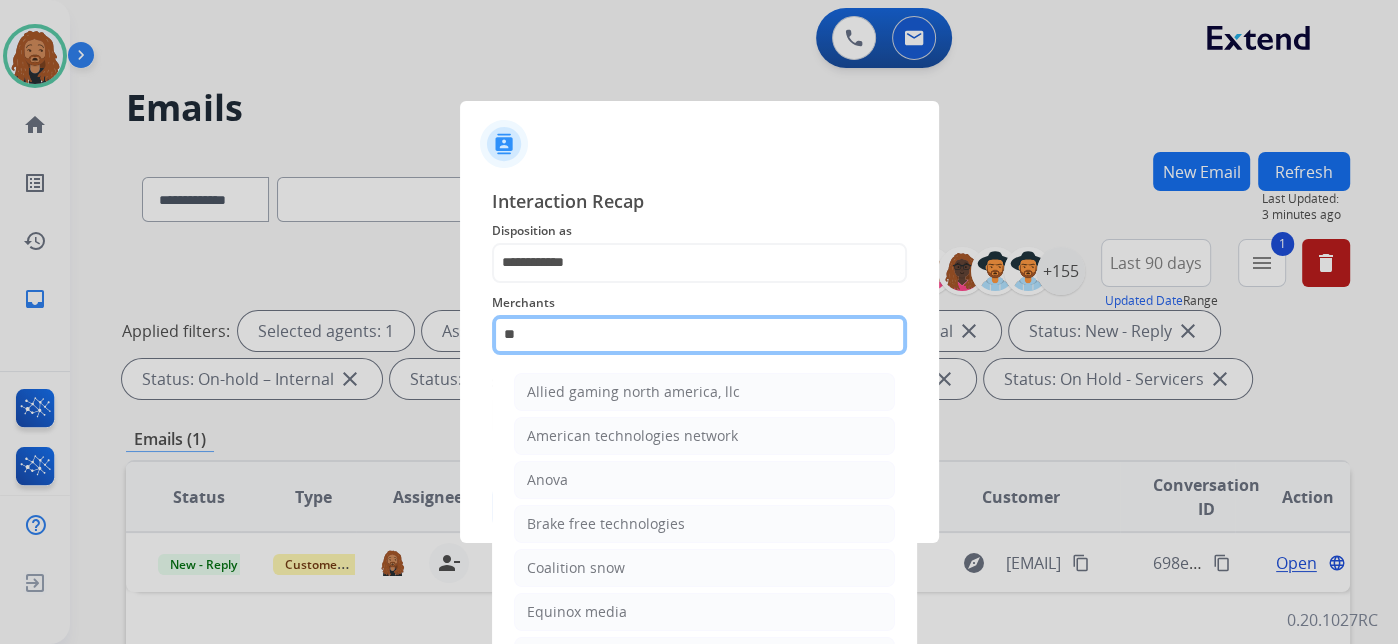 type on "*" 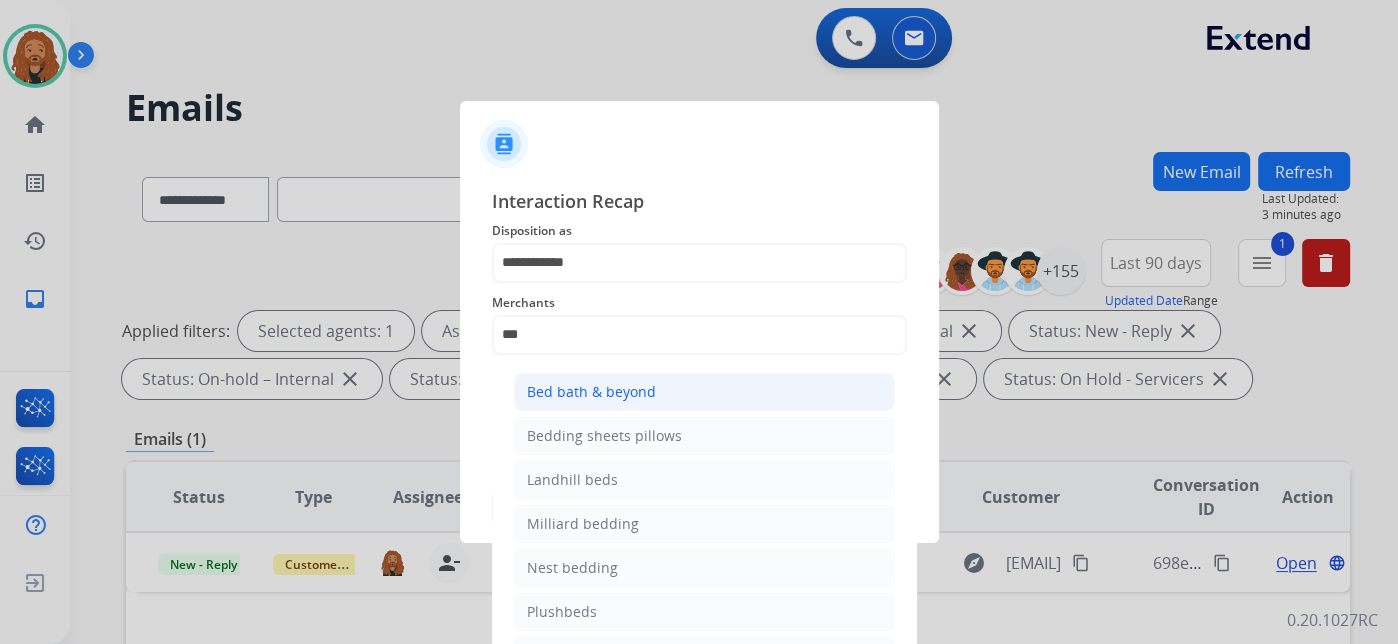 click on "Bed bath & beyond" 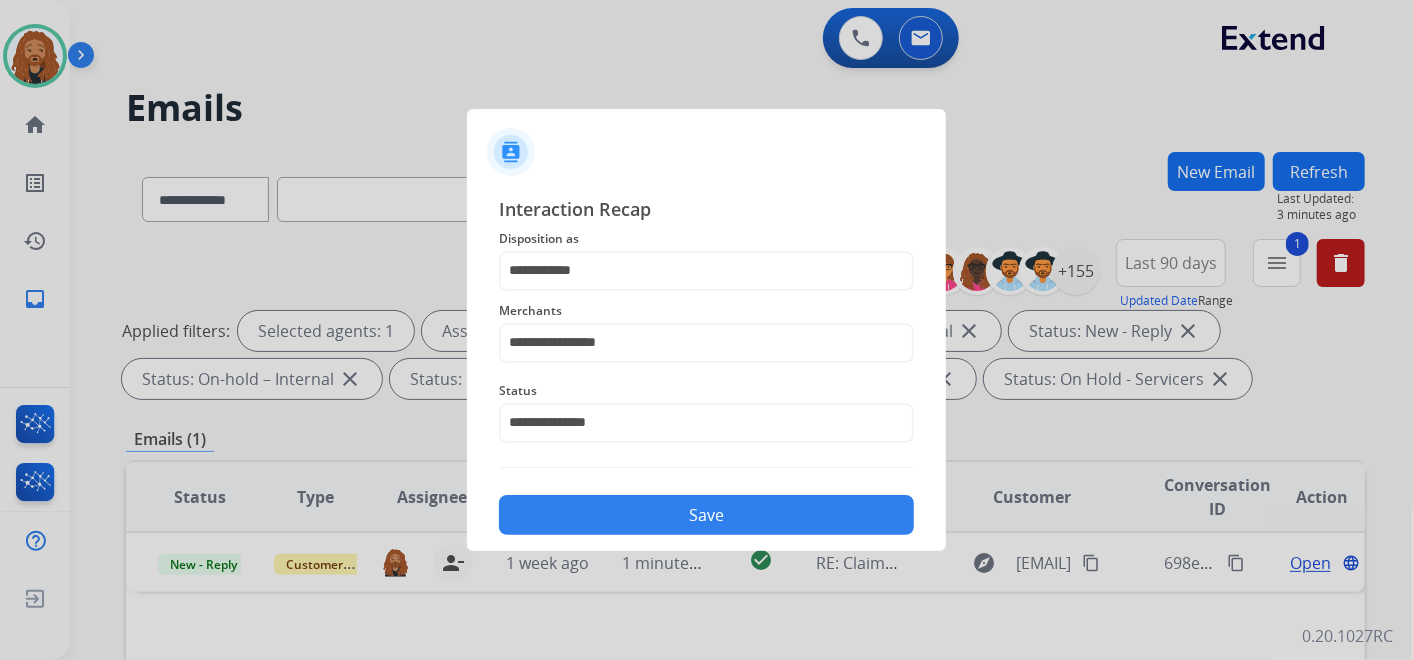 click on "Save" 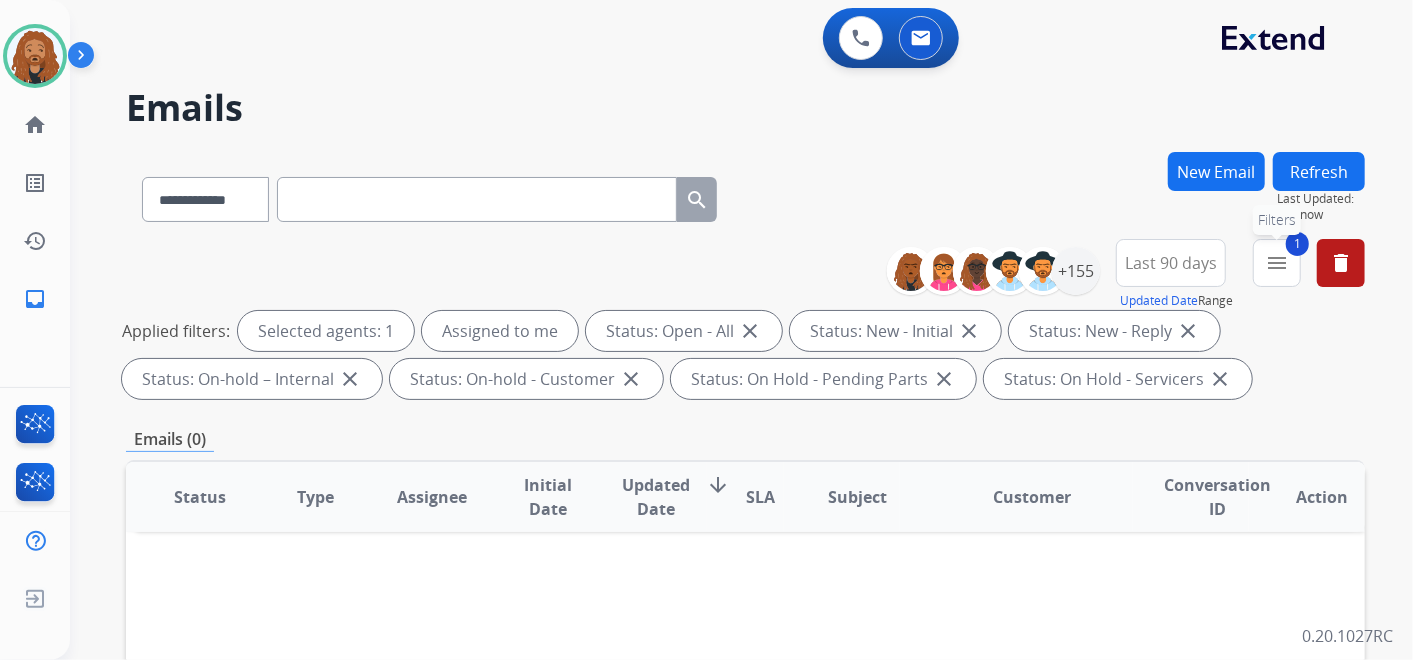 click on "menu" at bounding box center (1277, 263) 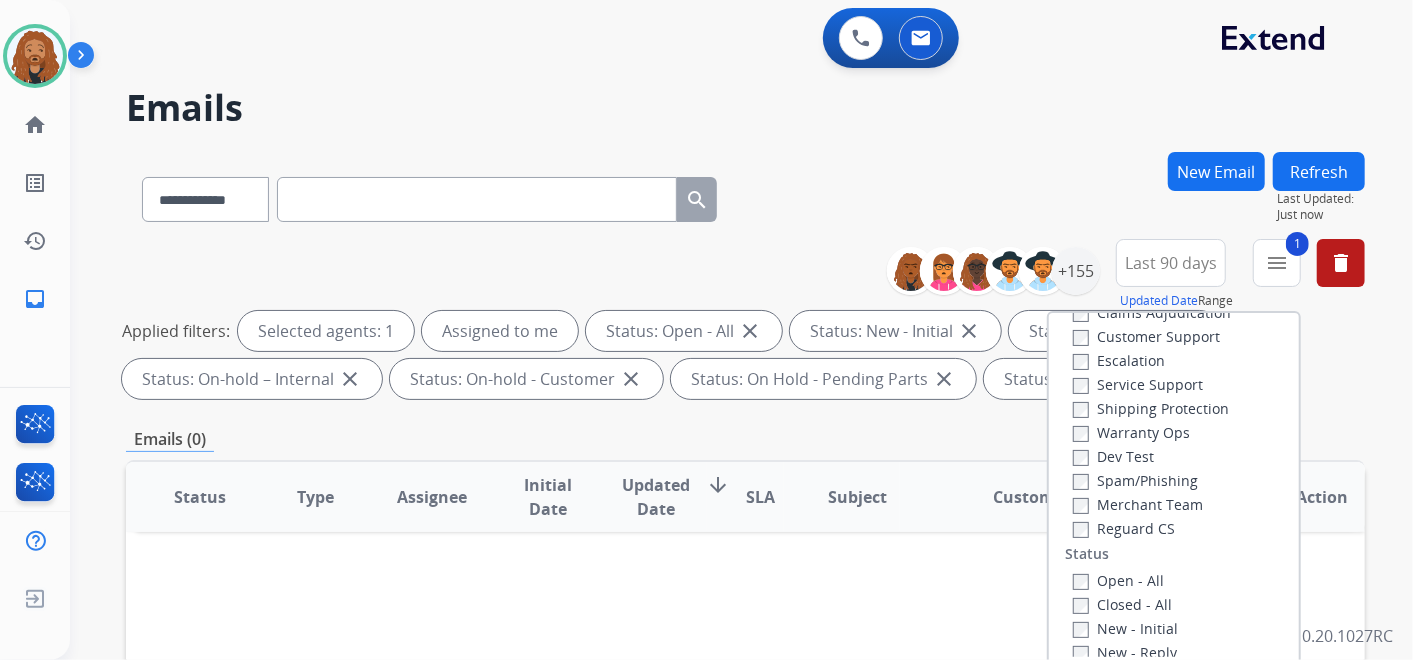 scroll, scrollTop: 0, scrollLeft: 0, axis: both 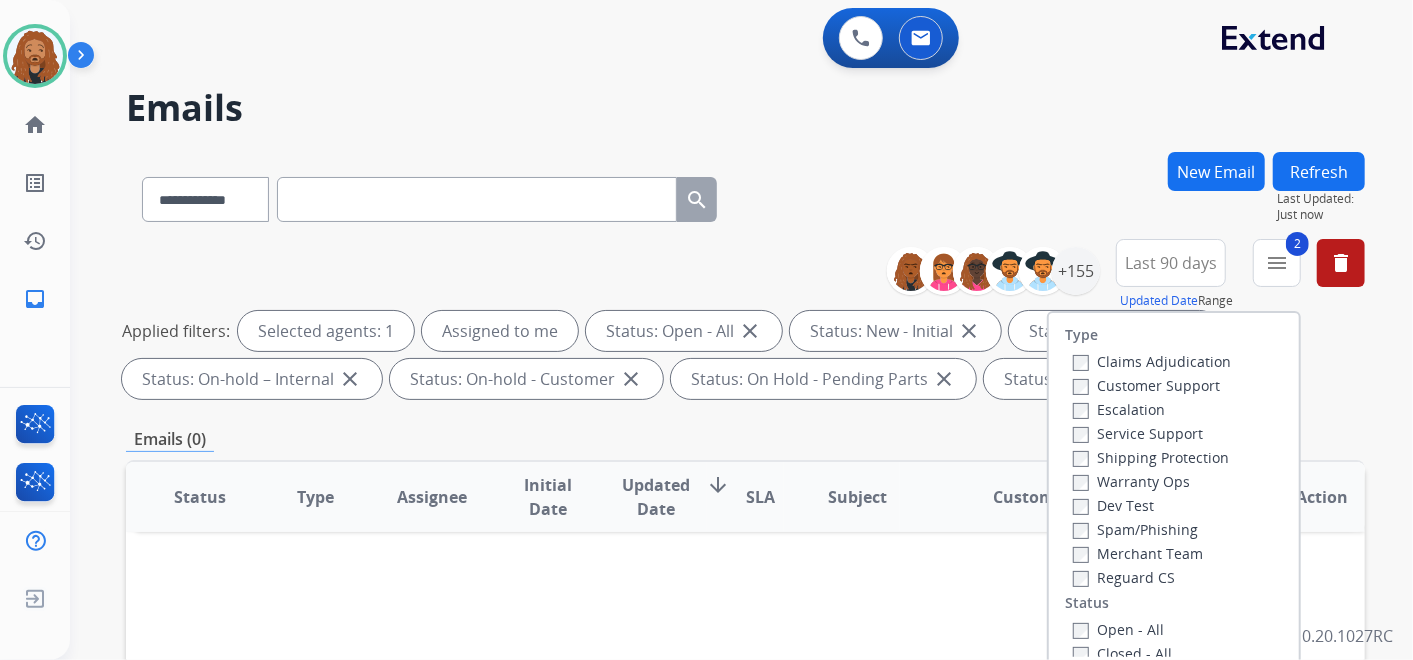 click on "Warranty Ops" at bounding box center [1152, 481] 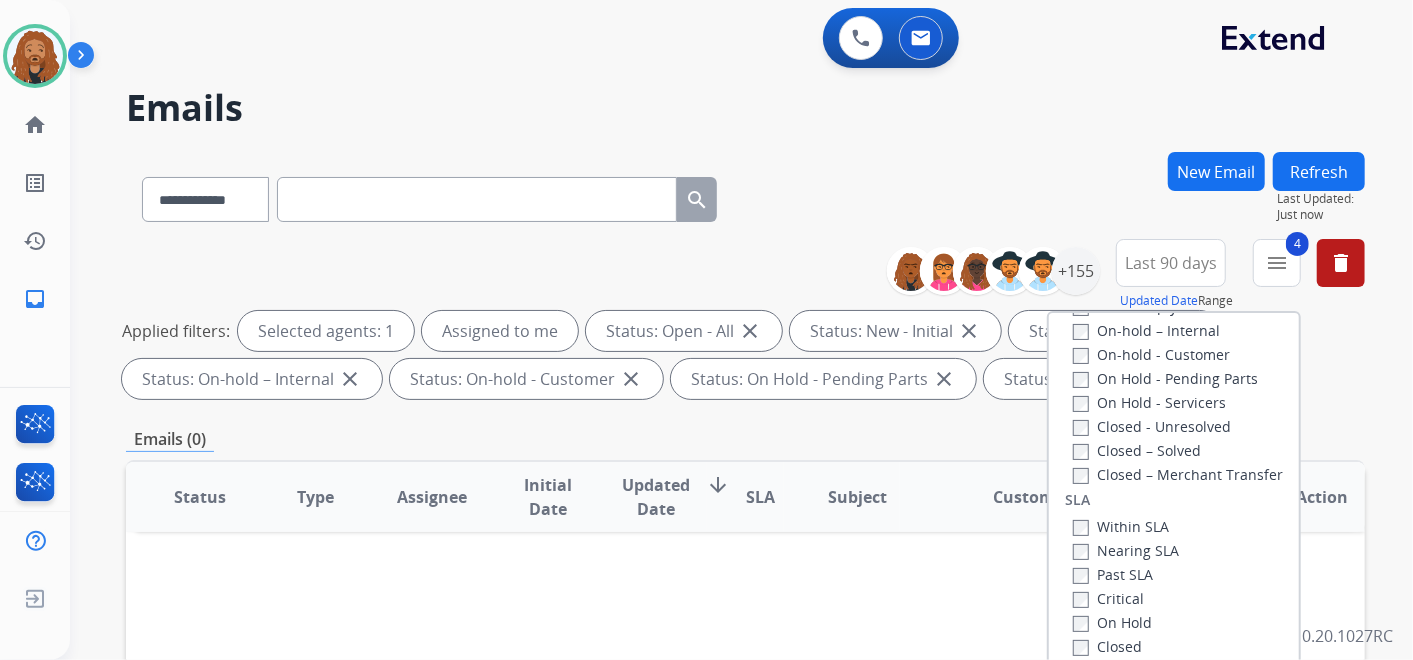 scroll, scrollTop: 526, scrollLeft: 0, axis: vertical 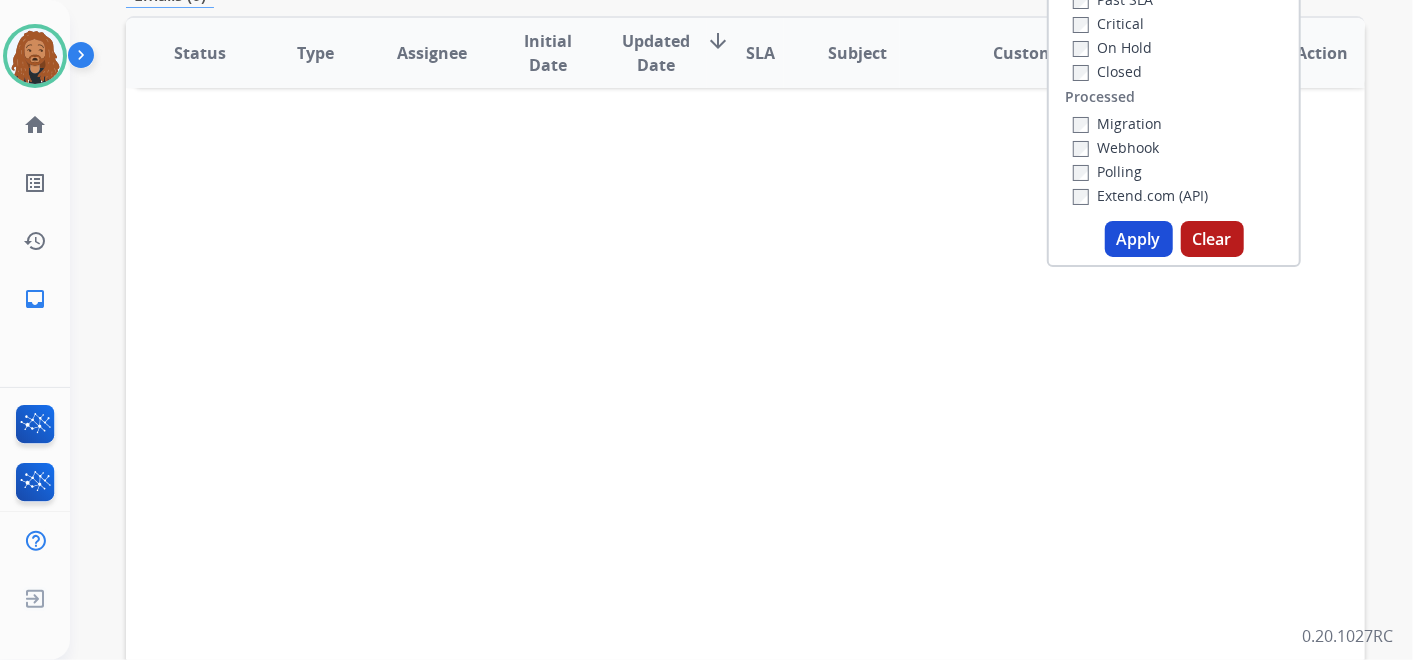 click on "Apply" at bounding box center (1139, 239) 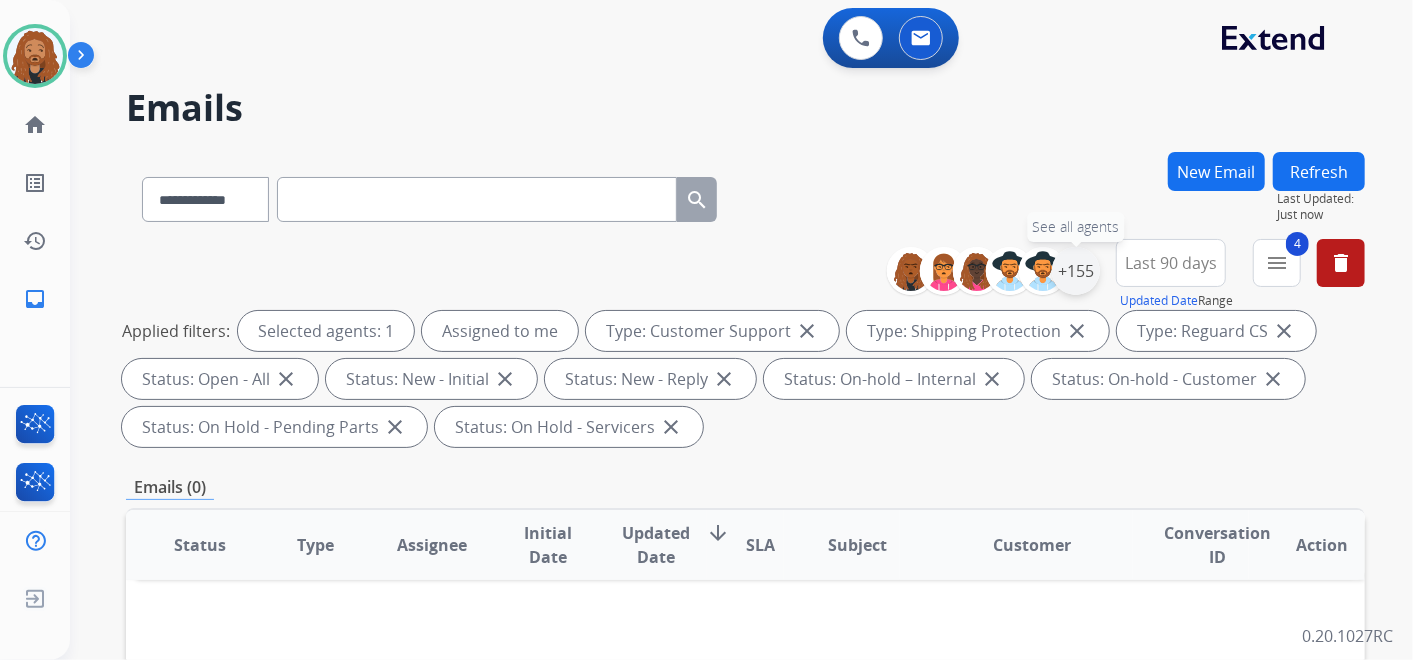 click on "+155" at bounding box center [1076, 271] 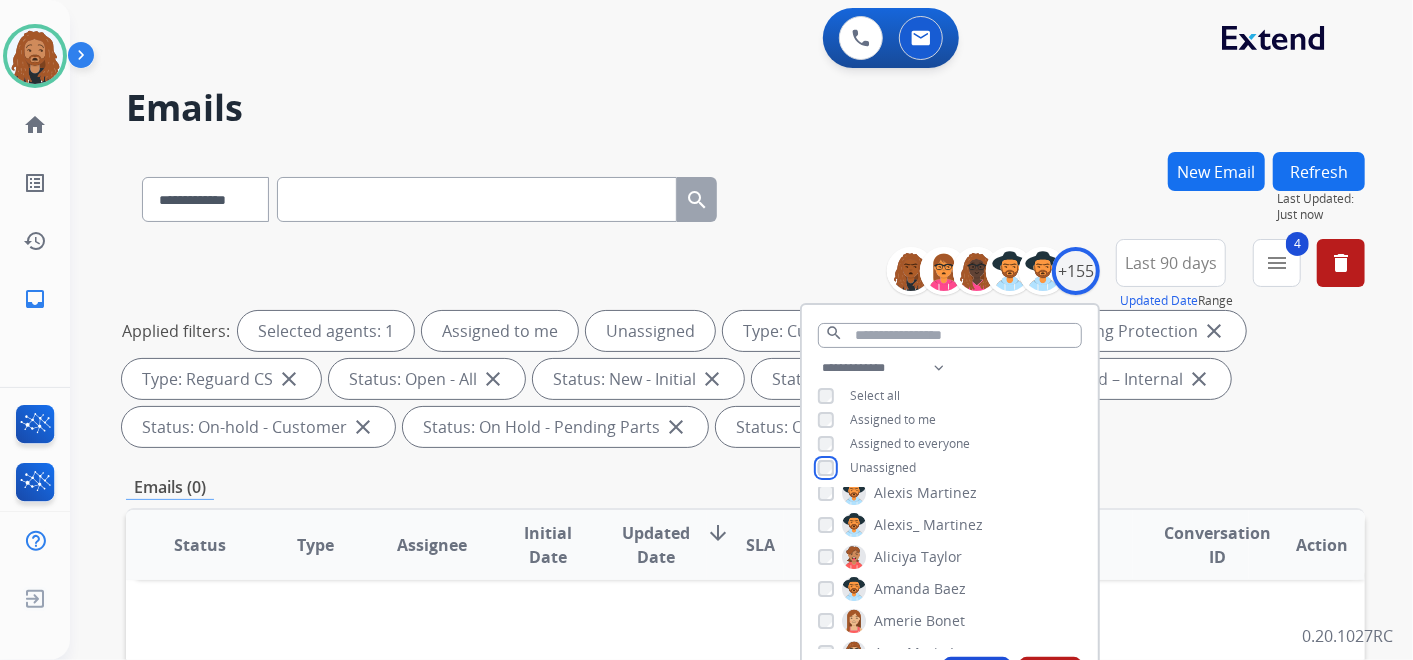 scroll, scrollTop: 222, scrollLeft: 0, axis: vertical 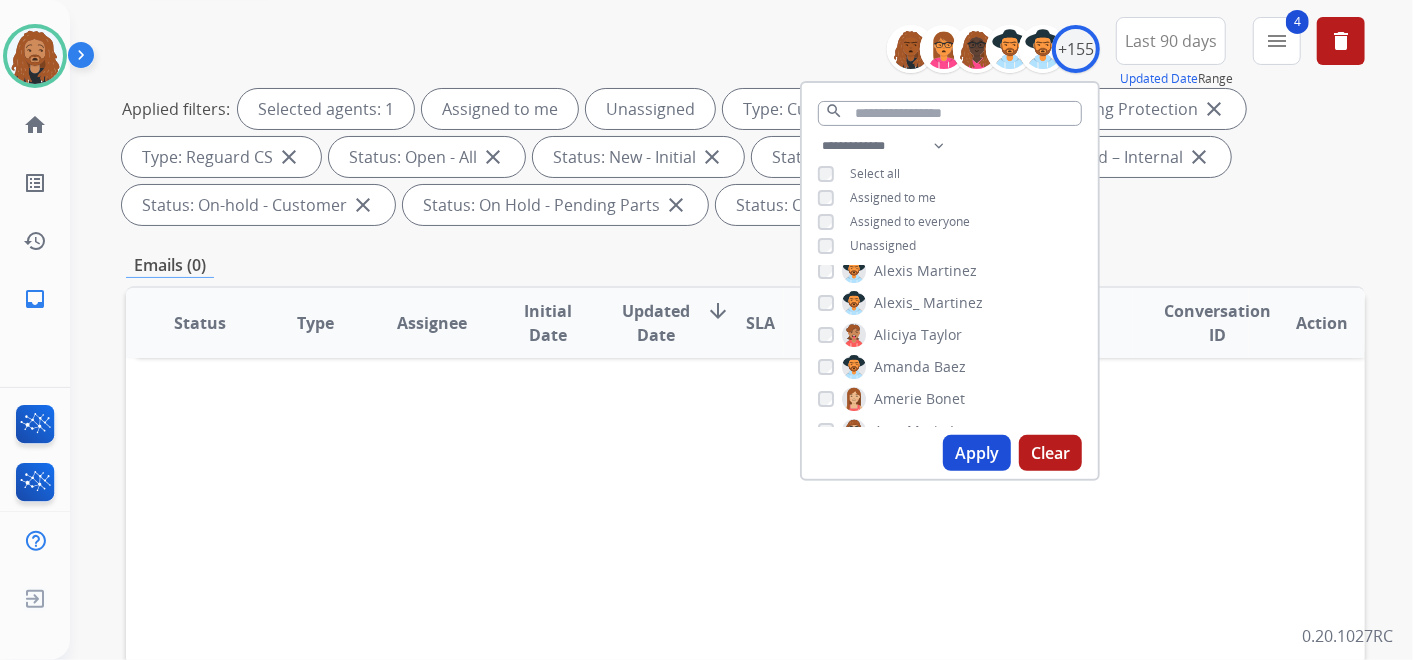 click on "Apply" at bounding box center [977, 453] 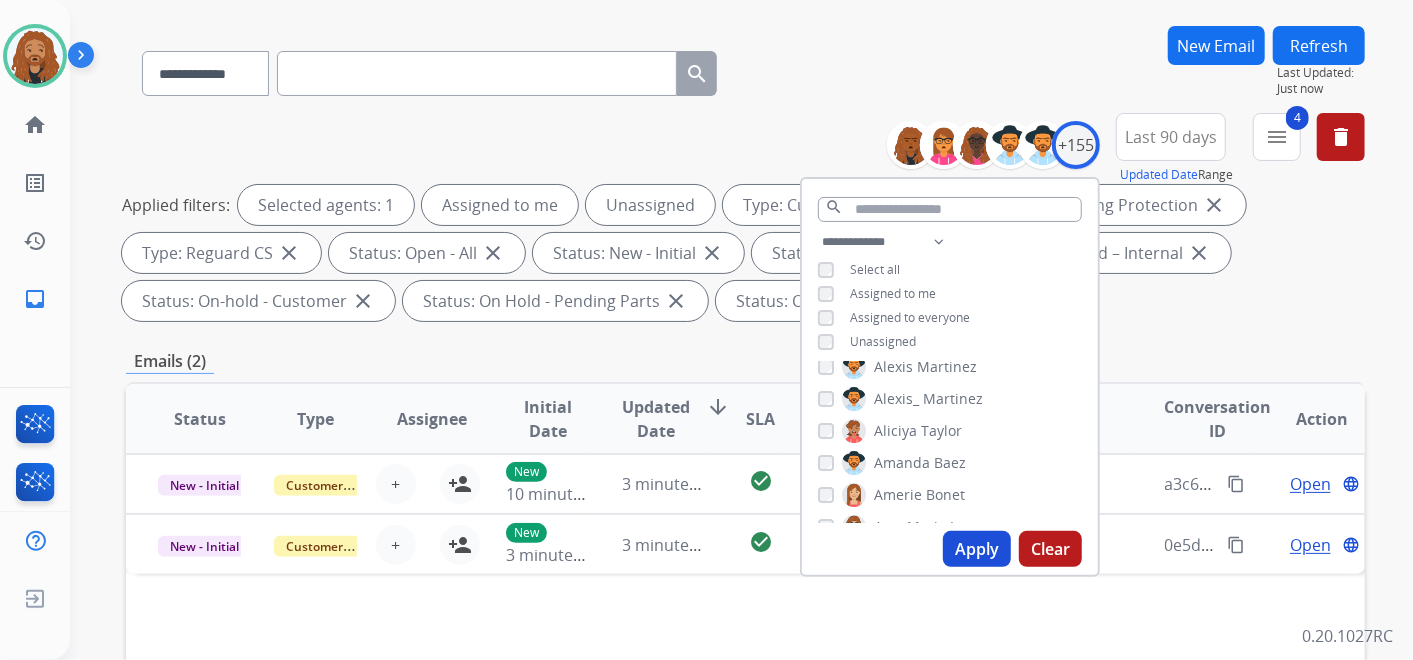 scroll, scrollTop: 333, scrollLeft: 0, axis: vertical 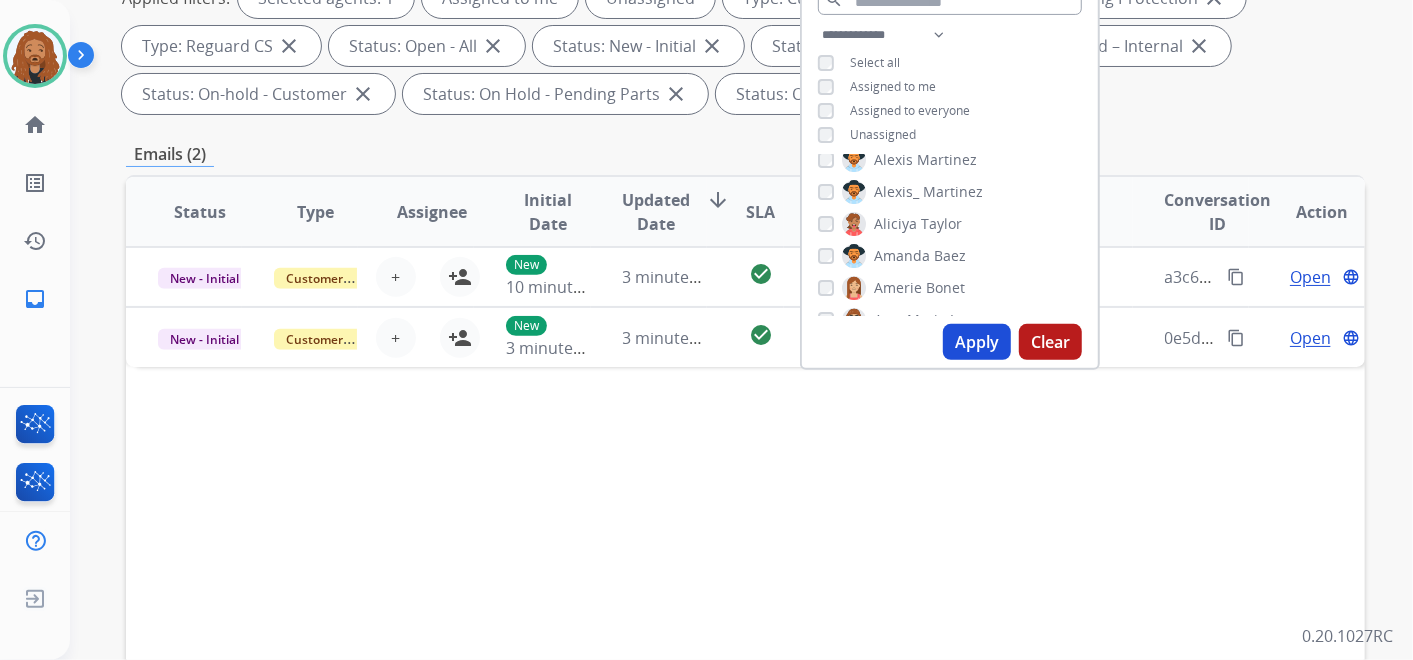 click on "Status Type Assignee Initial Date Updated Date arrow_downward SLA Subject Customer Conversation ID Action New - Initial Customer Support + Select agent person_add Assign to Me New 10 minutes ago 3 minutes ago check_circle  Webform from Desireedutel@gmail.com on 08/07/2025  explore Desireedutel@gmail.com content_copy  a3c6c309-1bfd-4050-8c92-871b1f5eb18e  content_copy Open language New - Initial Customer Support + Select agent person_add Assign to Me New 3 minutes ago 3 minutes ago check_circle  Webform from schillings222@gmail.com on 08/07/2025  explore schillings222@gmail.com content_copy  0e5d702c-cf73-468f-b15d-6560623e28b6  content_copy Open language" at bounding box center [745, 510] 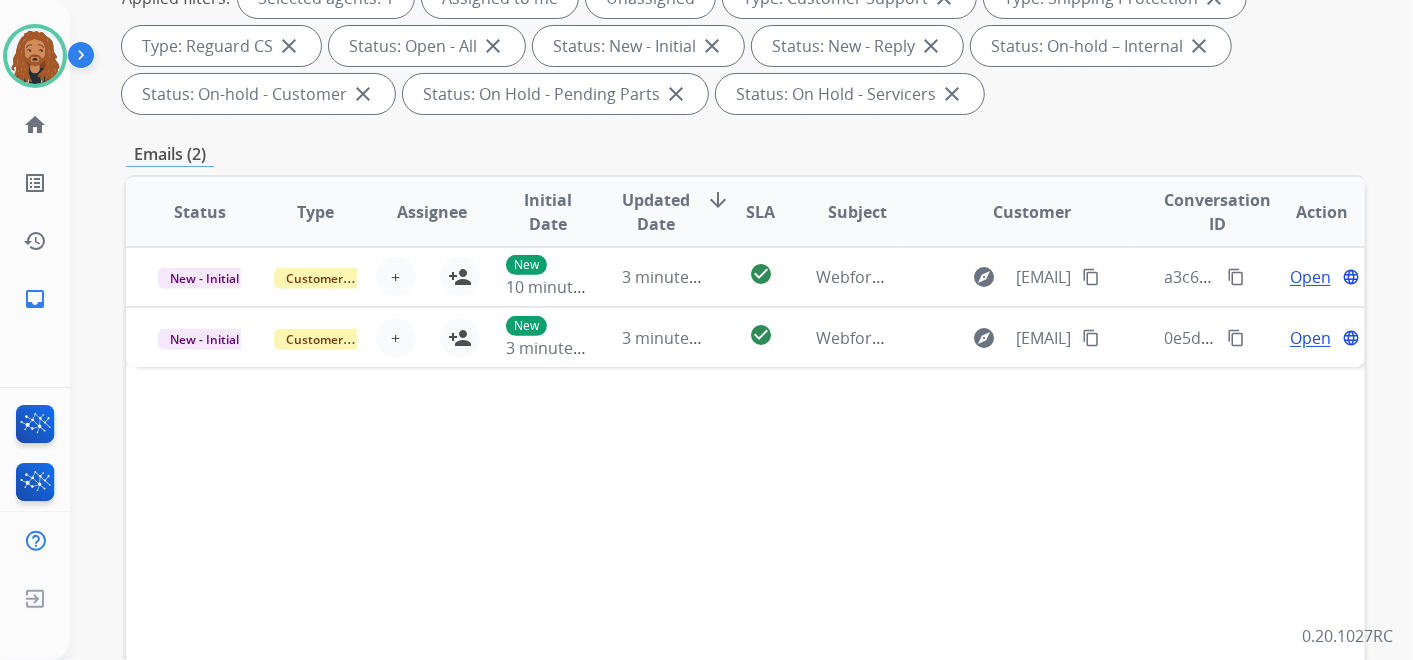 drag, startPoint x: 620, startPoint y: 379, endPoint x: 618, endPoint y: 389, distance: 10.198039 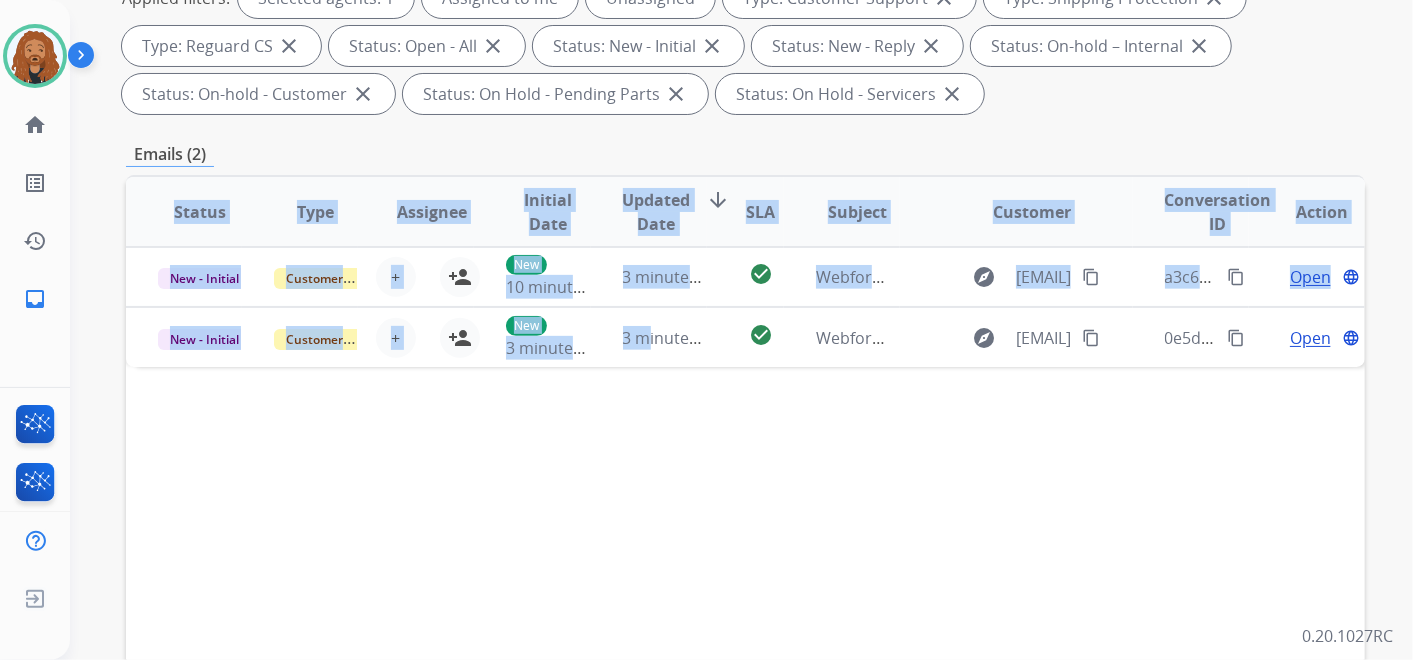 drag, startPoint x: 618, startPoint y: 389, endPoint x: 700, endPoint y: 400, distance: 82.73451 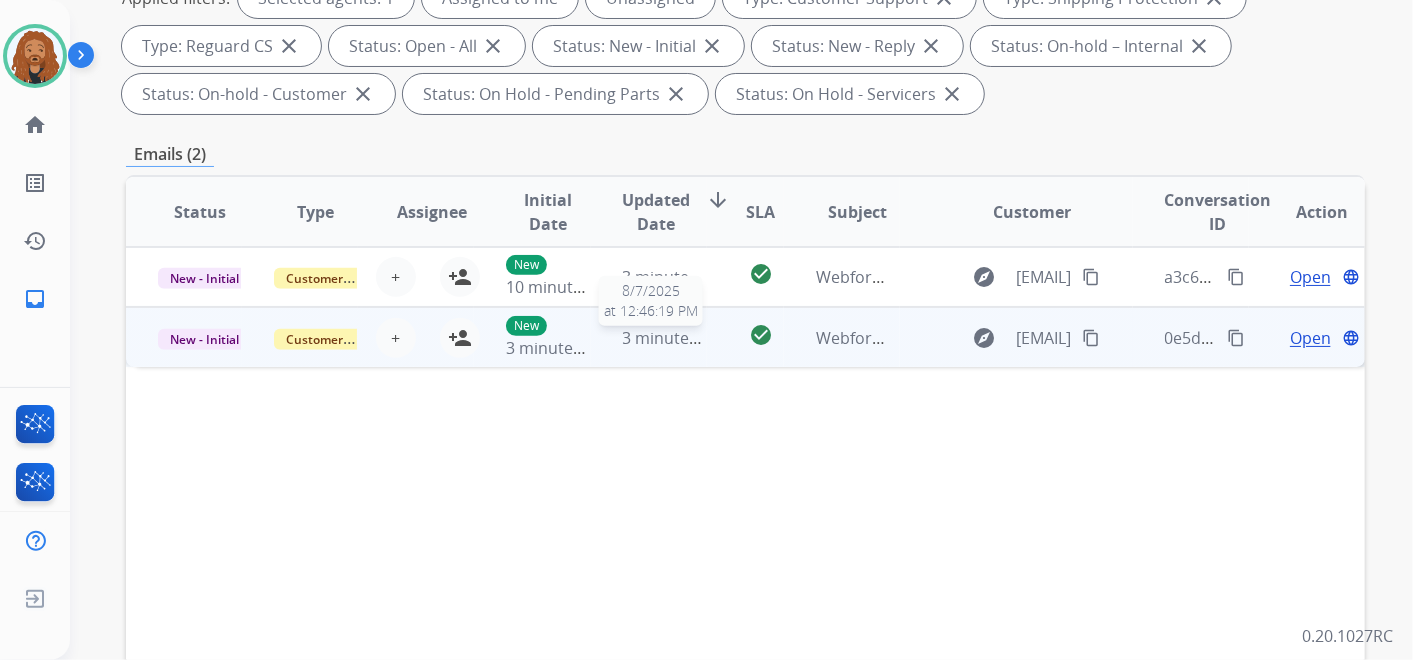 click on "3 minutes ago" at bounding box center [676, 338] 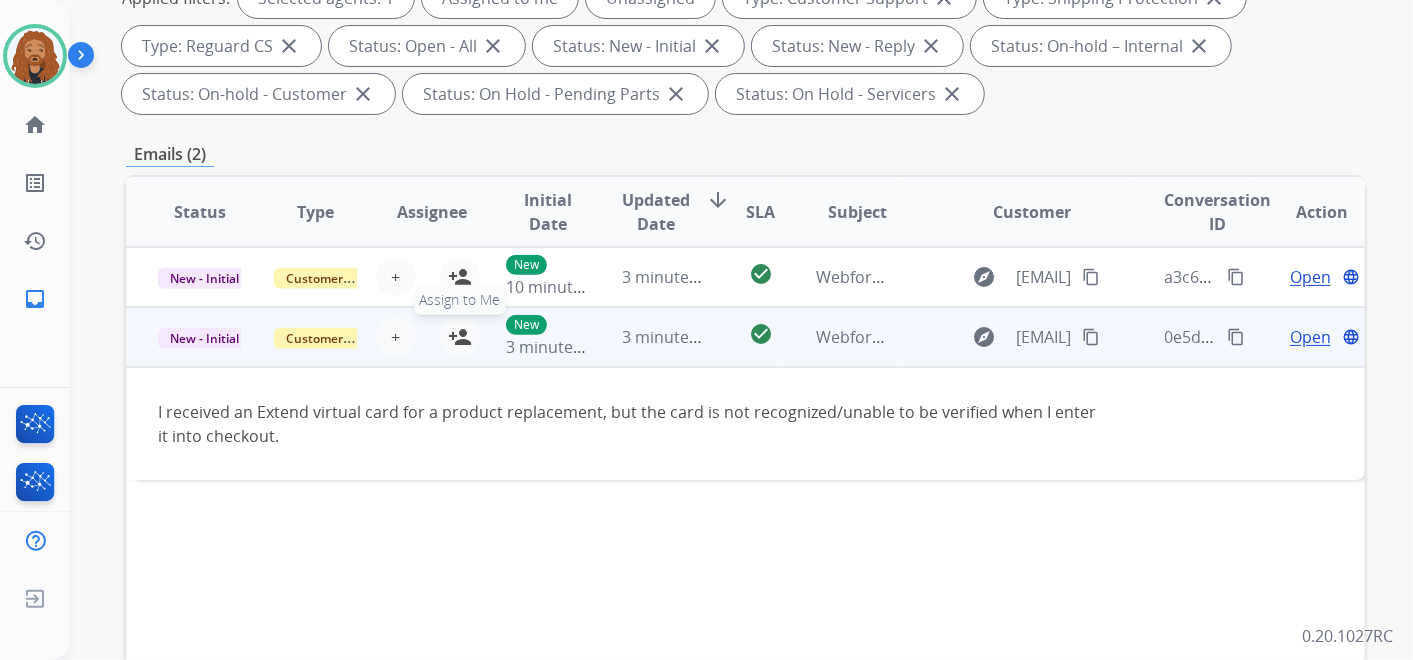 click on "person_add" at bounding box center (460, 337) 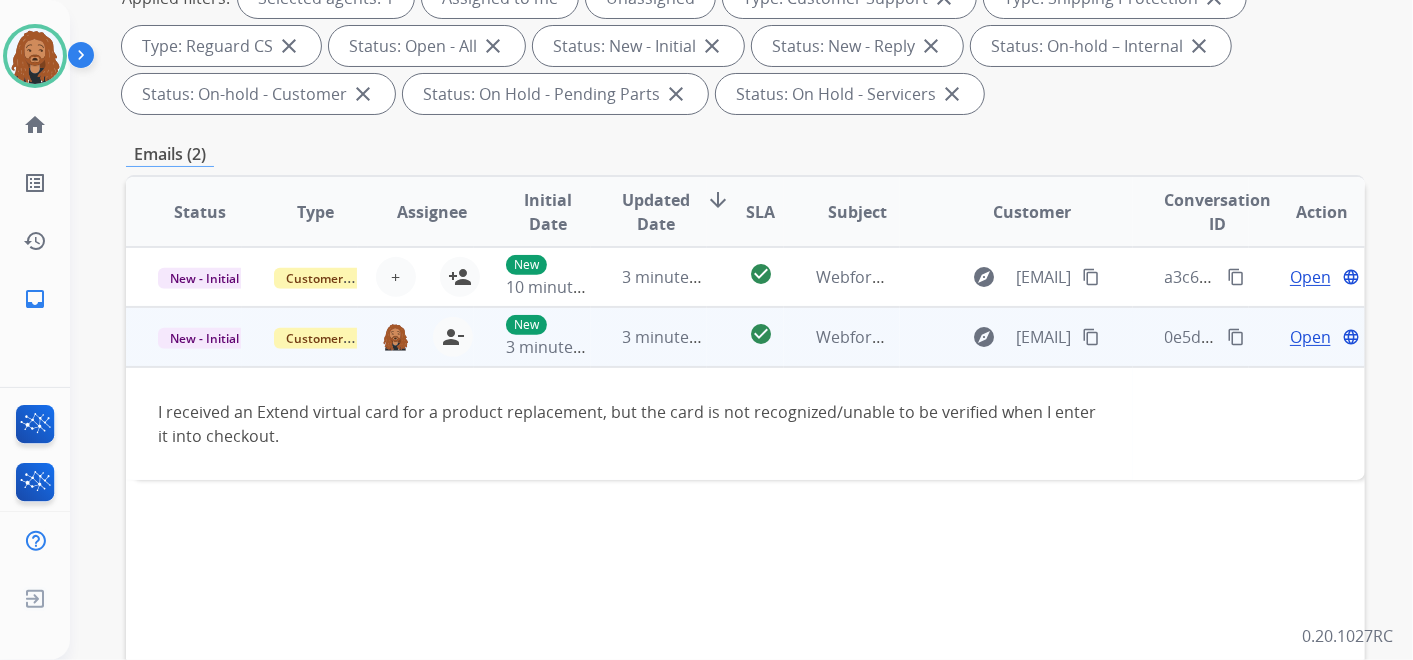 click on "Open" at bounding box center [1310, 337] 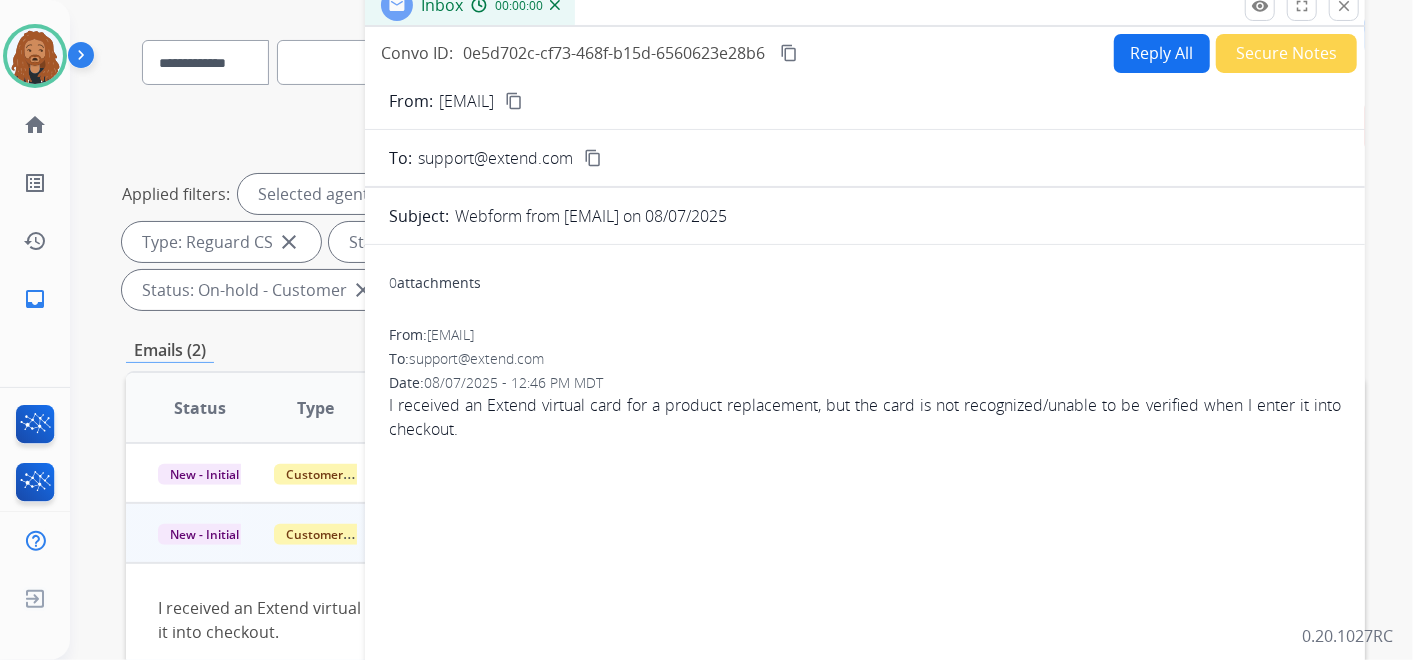 scroll, scrollTop: 0, scrollLeft: 0, axis: both 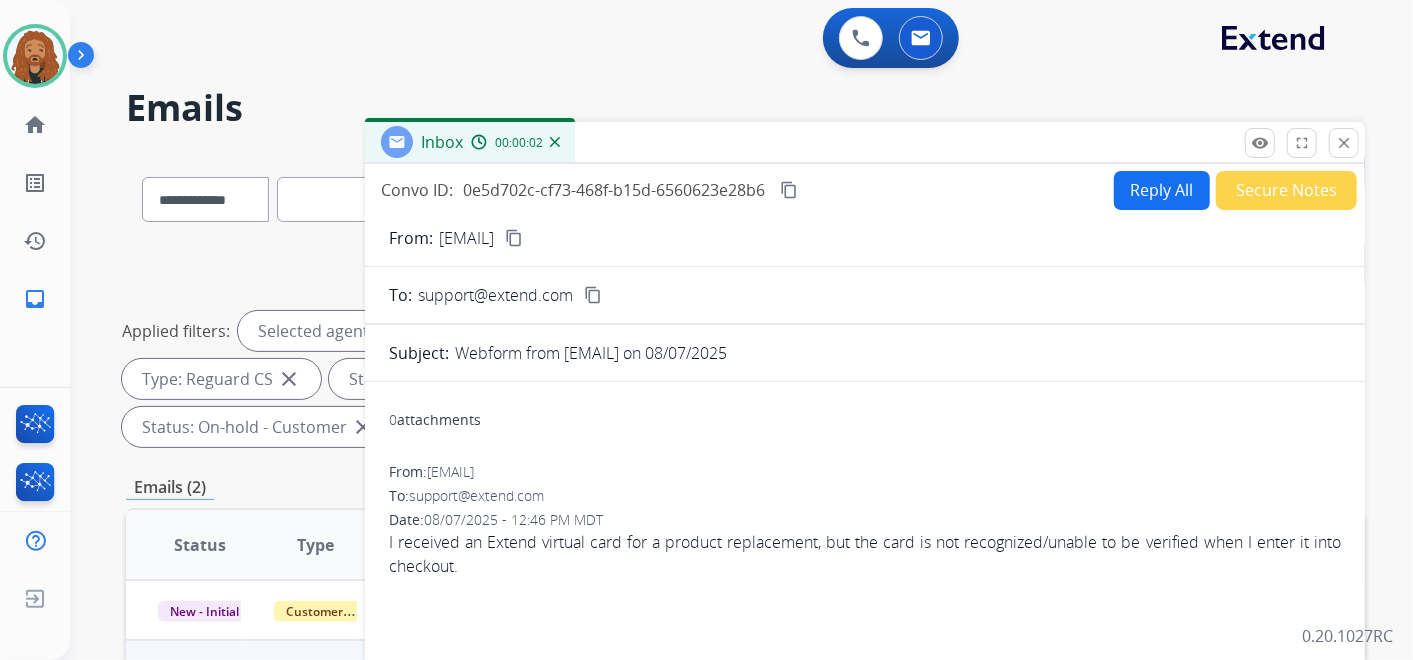 click on "Reply All" at bounding box center [1162, 190] 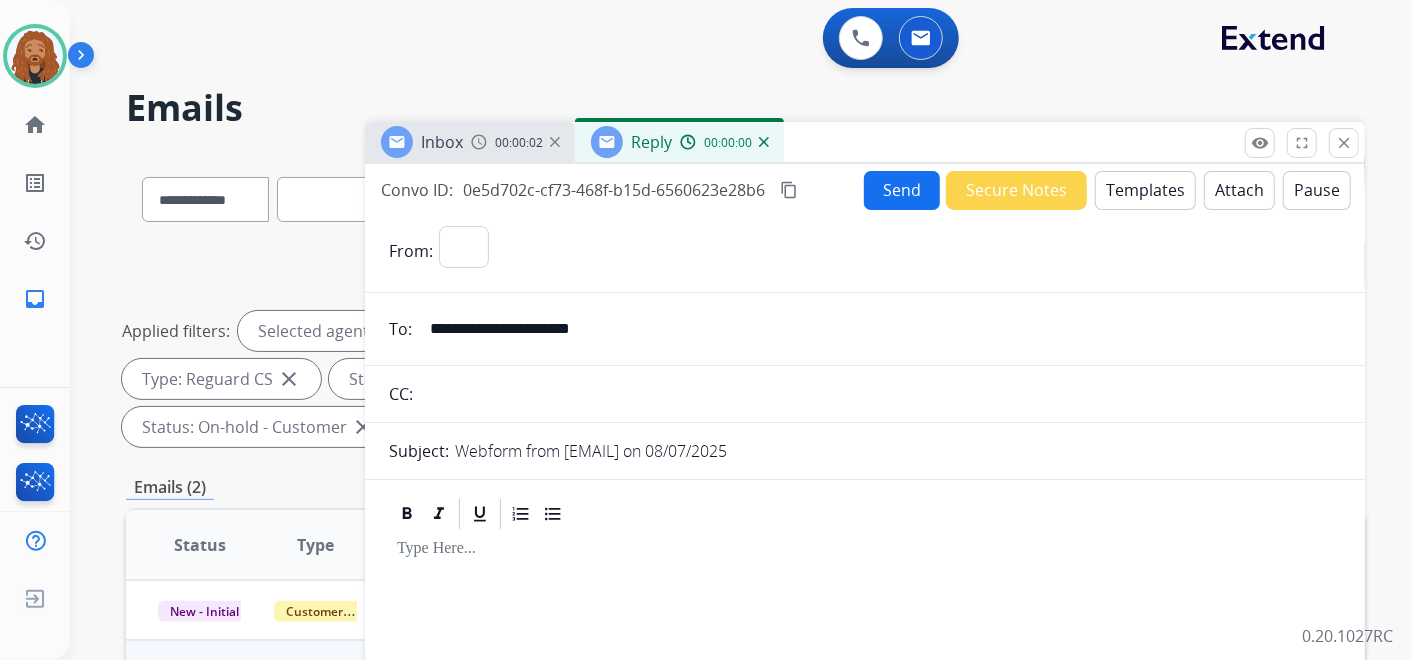 select on "**********" 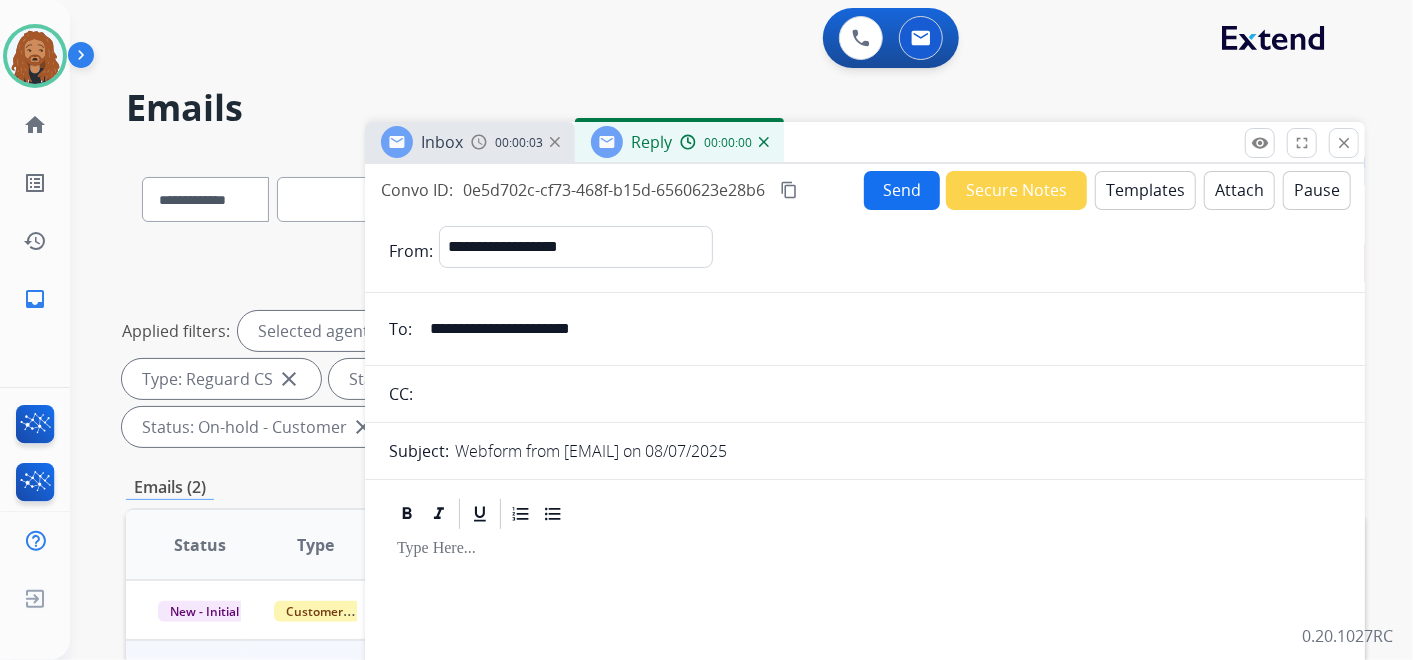 click on "Templates" at bounding box center [1145, 190] 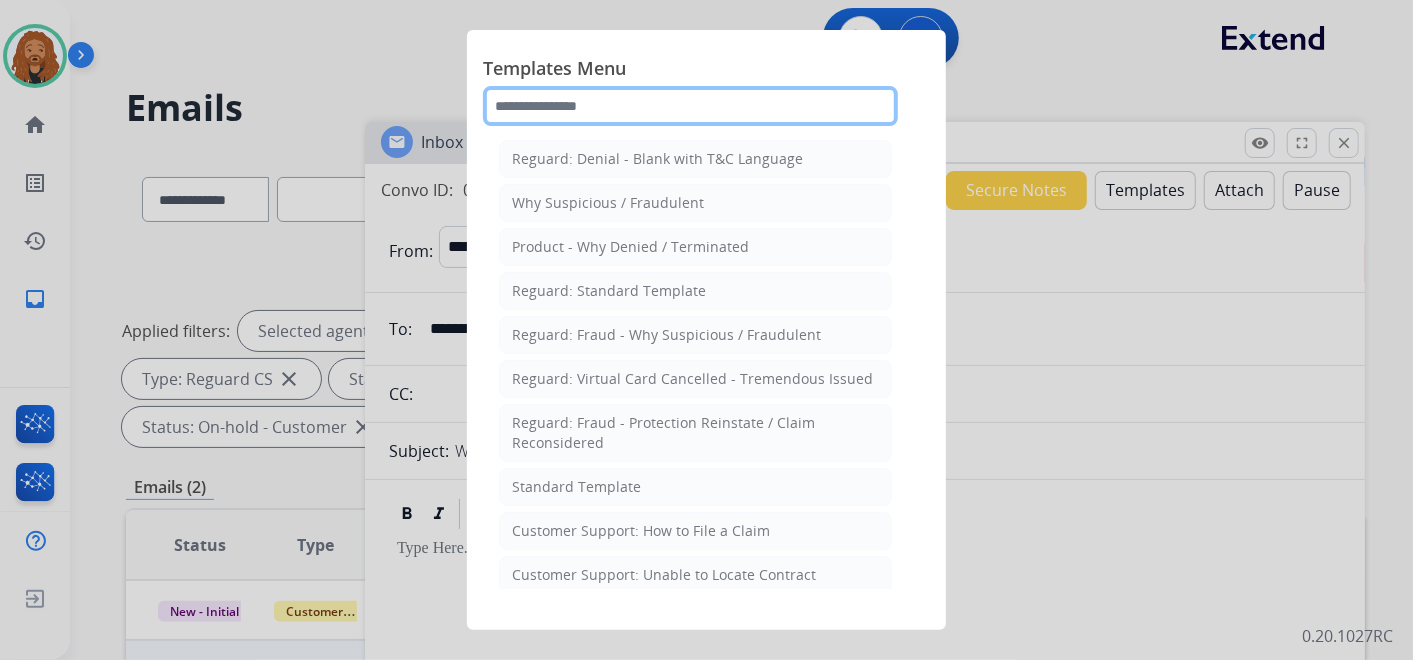 click 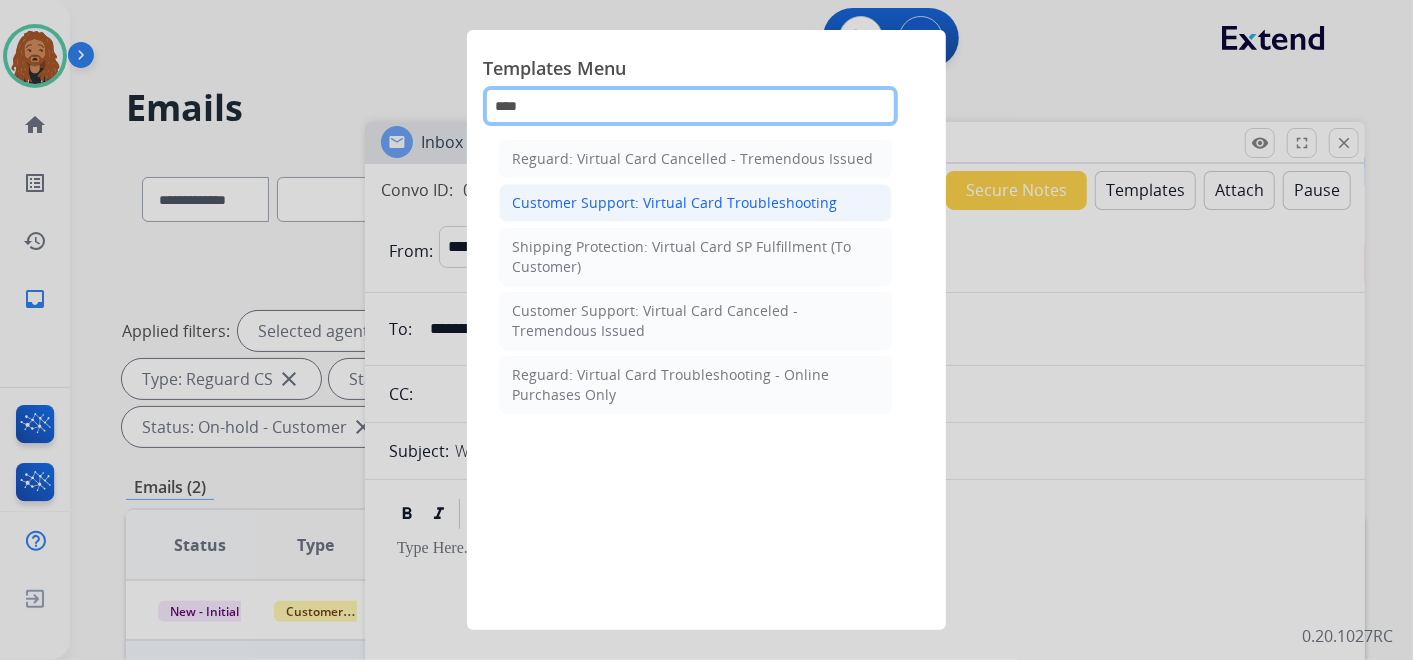 type on "****" 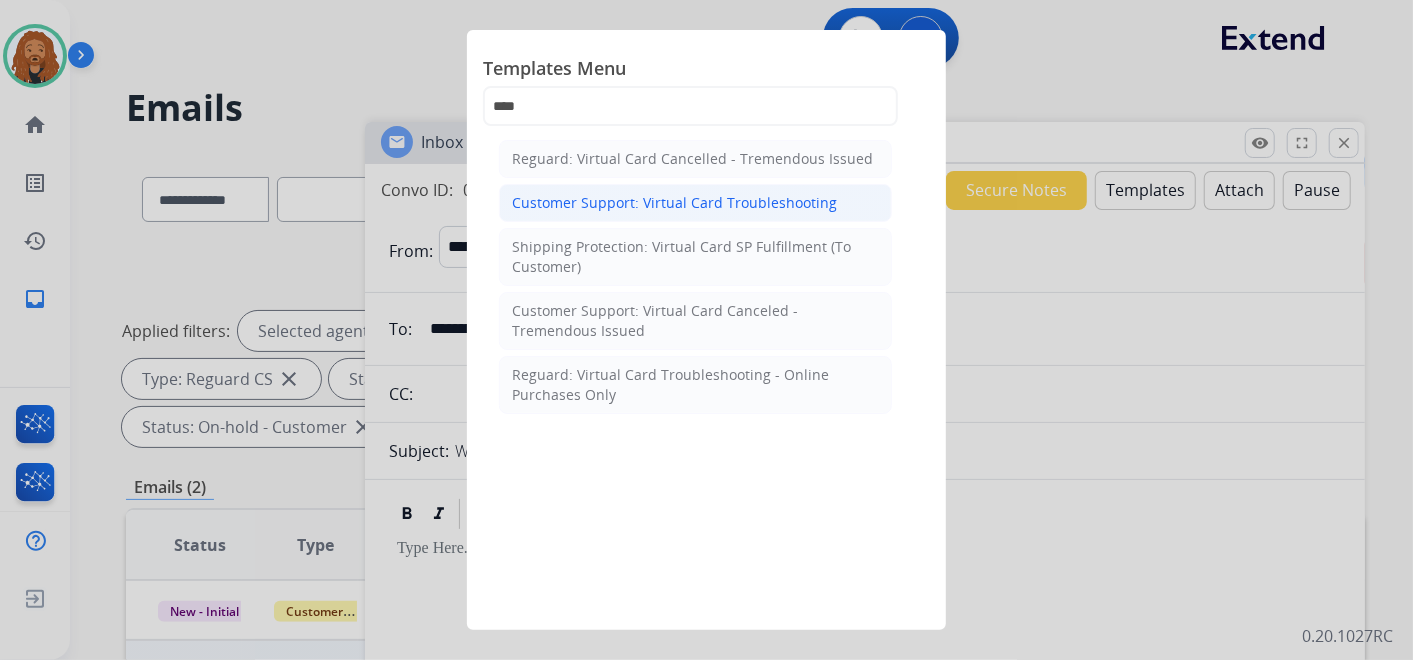 click on "Customer Support: Virtual Card Troubleshooting" 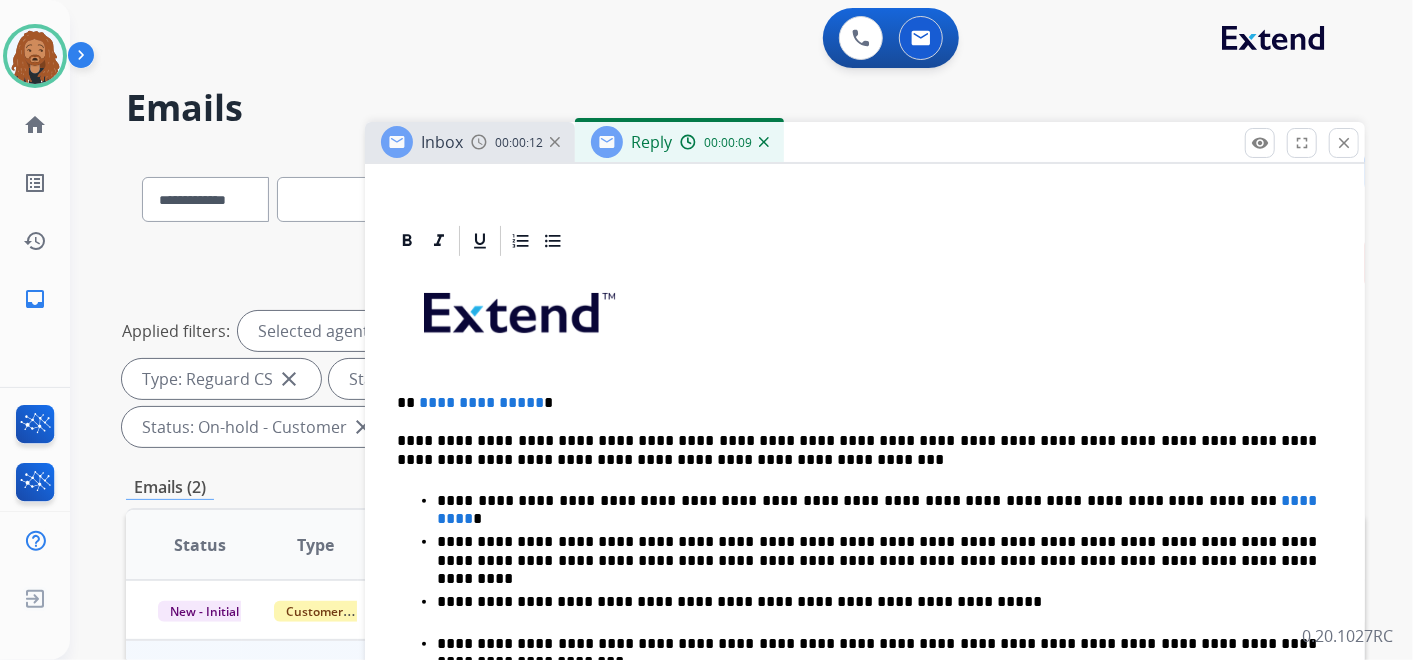 scroll, scrollTop: 444, scrollLeft: 0, axis: vertical 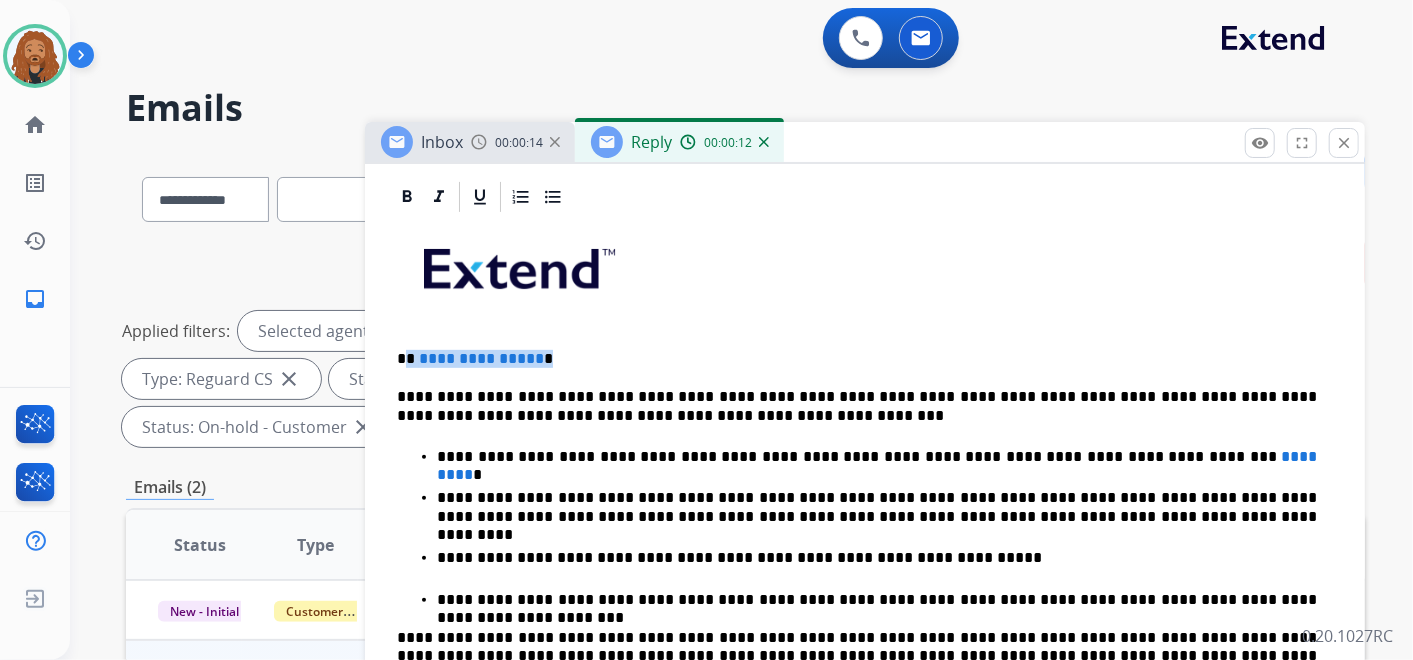 drag, startPoint x: 553, startPoint y: 345, endPoint x: 408, endPoint y: 340, distance: 145.08618 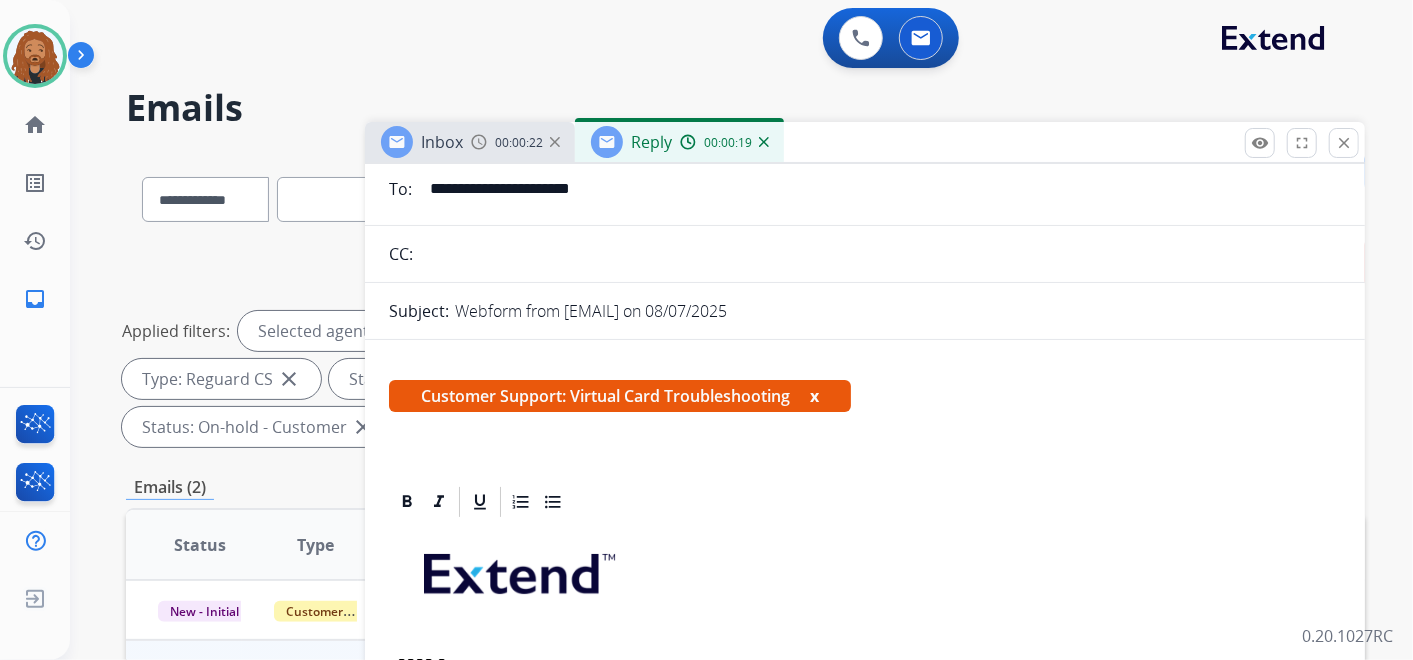 scroll, scrollTop: 0, scrollLeft: 0, axis: both 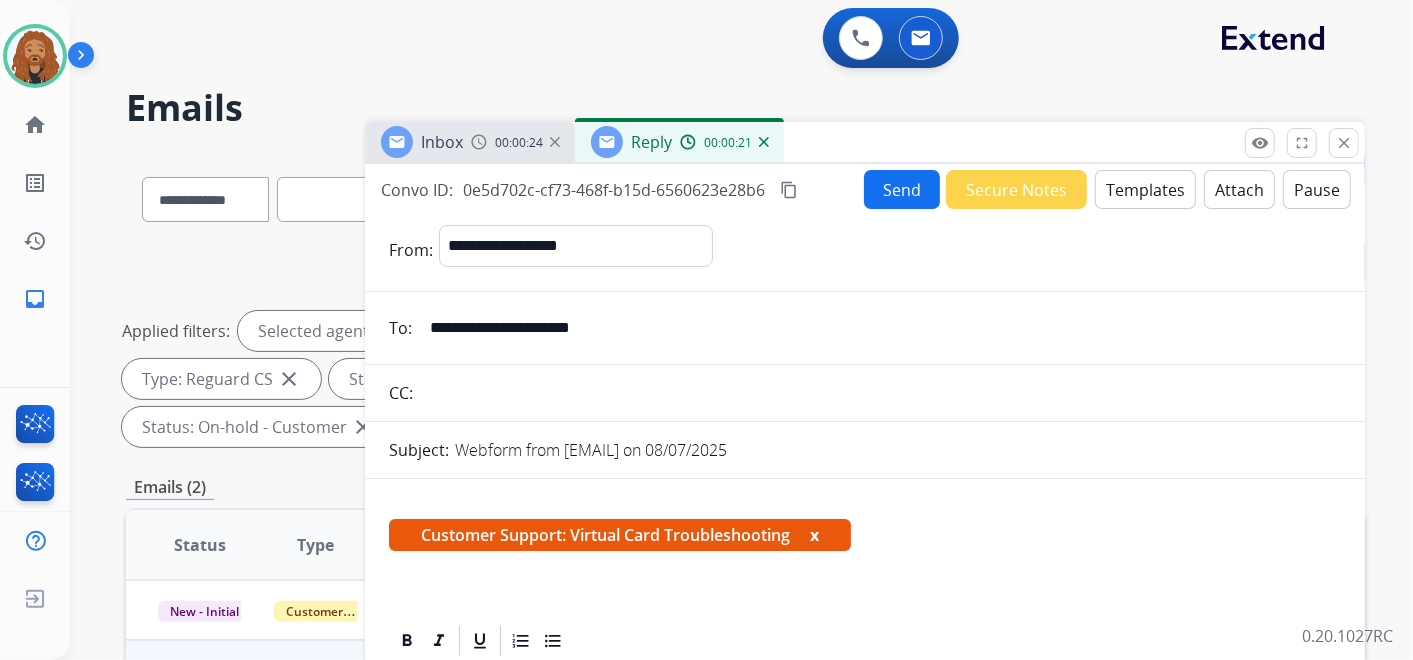 drag, startPoint x: 634, startPoint y: 331, endPoint x: 408, endPoint y: 302, distance: 227.85303 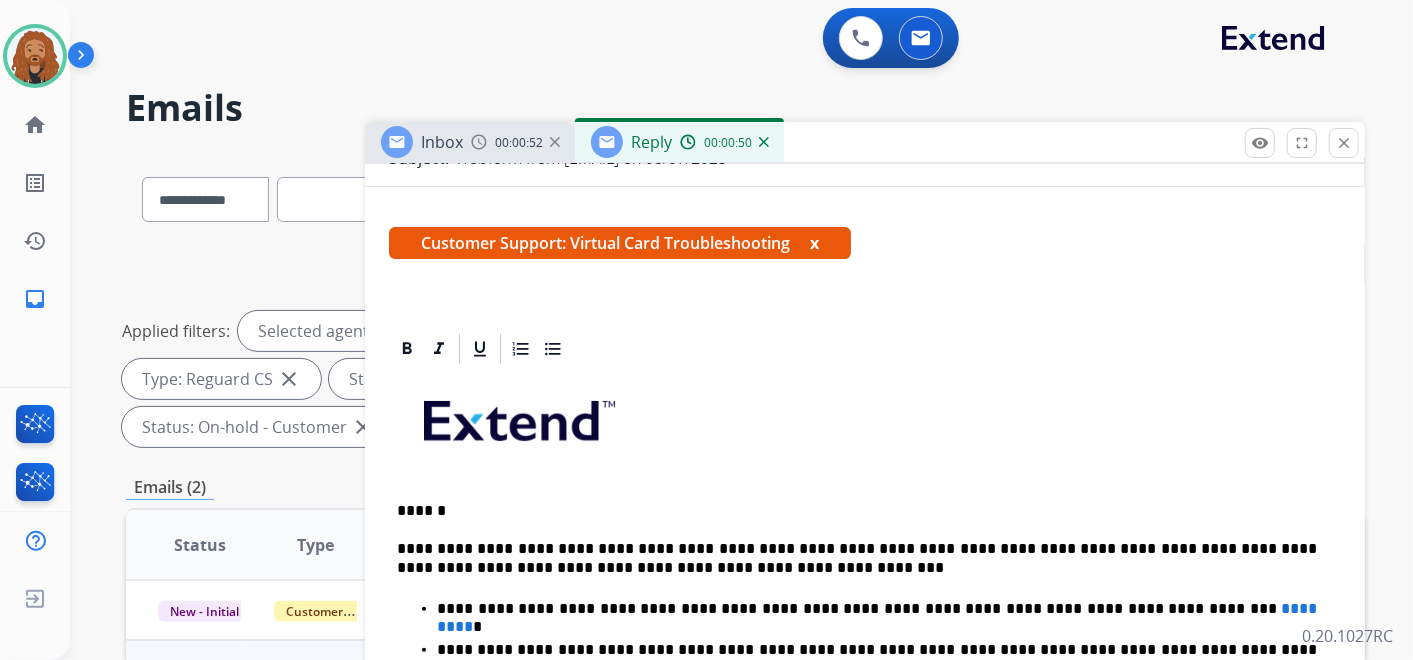 scroll, scrollTop: 547, scrollLeft: 0, axis: vertical 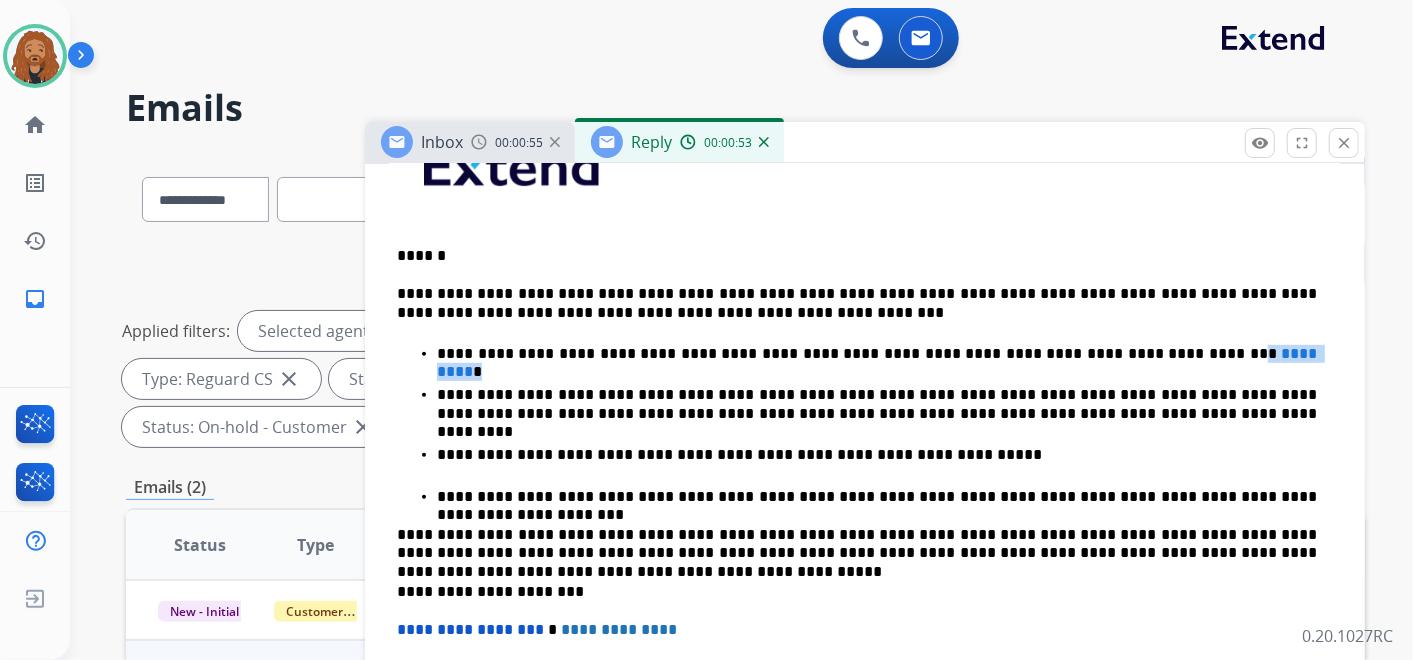 drag, startPoint x: 1180, startPoint y: 342, endPoint x: 1079, endPoint y: 346, distance: 101.07918 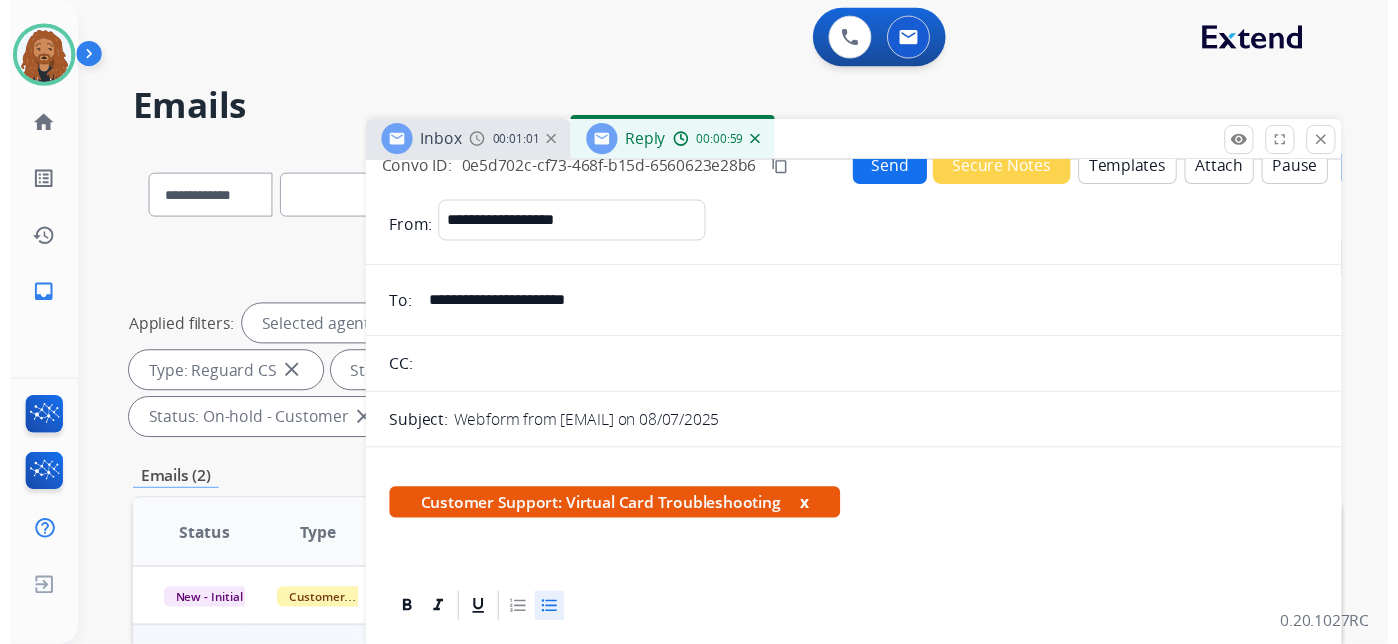 scroll, scrollTop: 0, scrollLeft: 0, axis: both 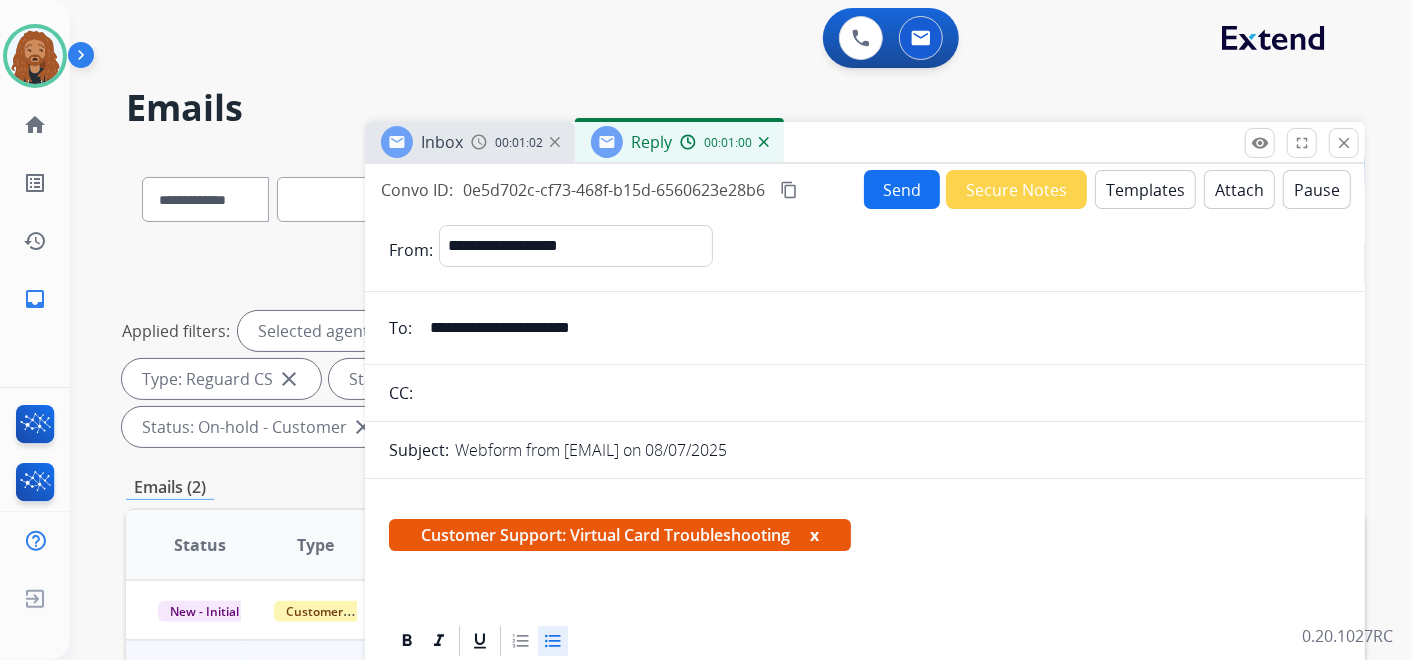 click on "Send" at bounding box center [902, 189] 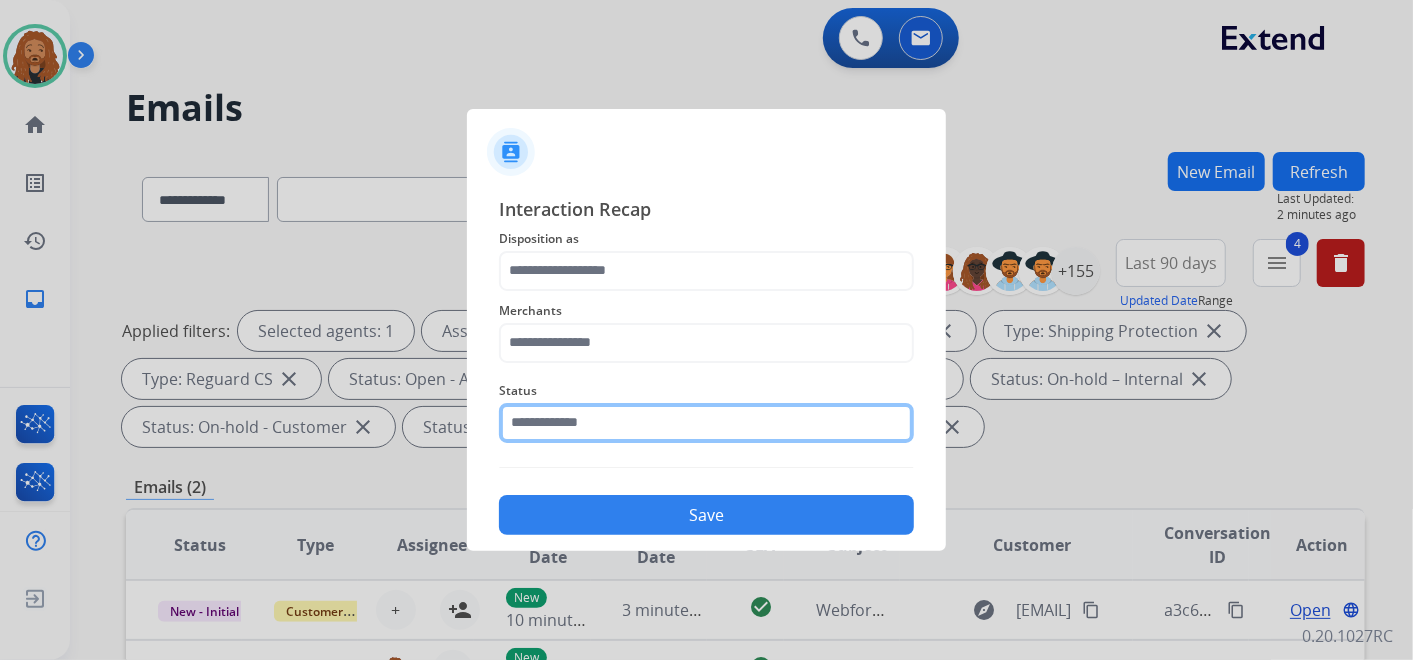 click 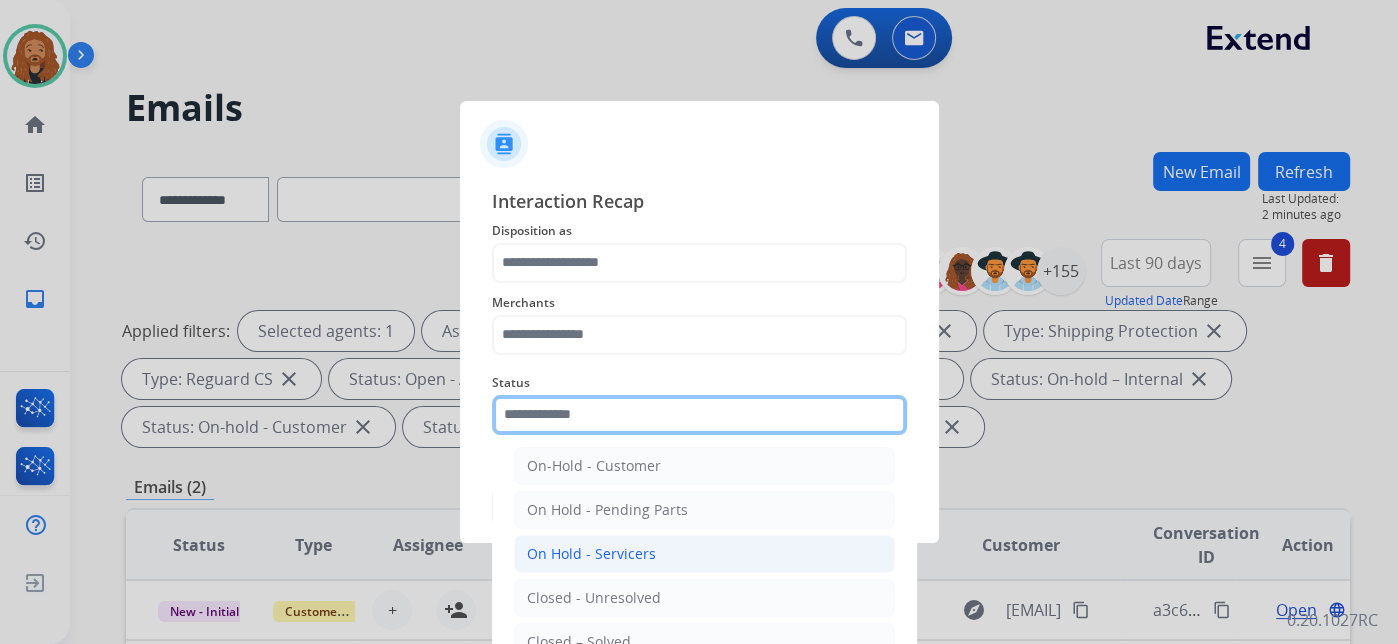 scroll, scrollTop: 114, scrollLeft: 0, axis: vertical 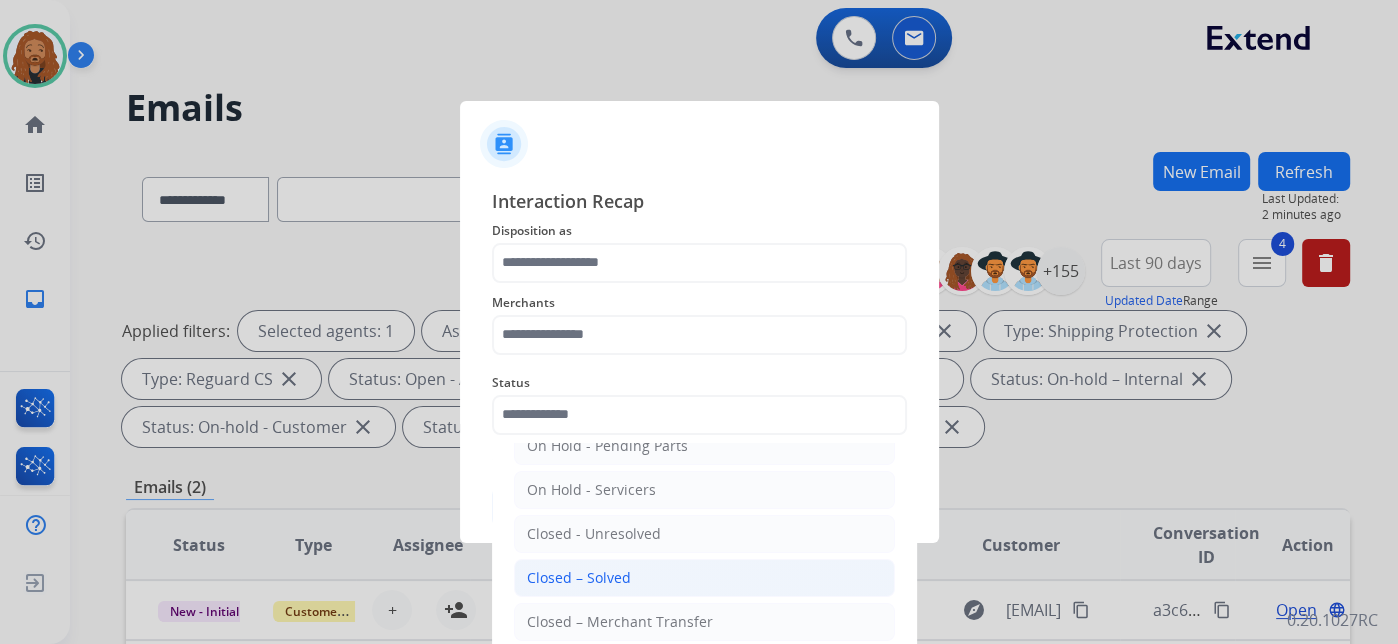 click on "Closed – Solved" 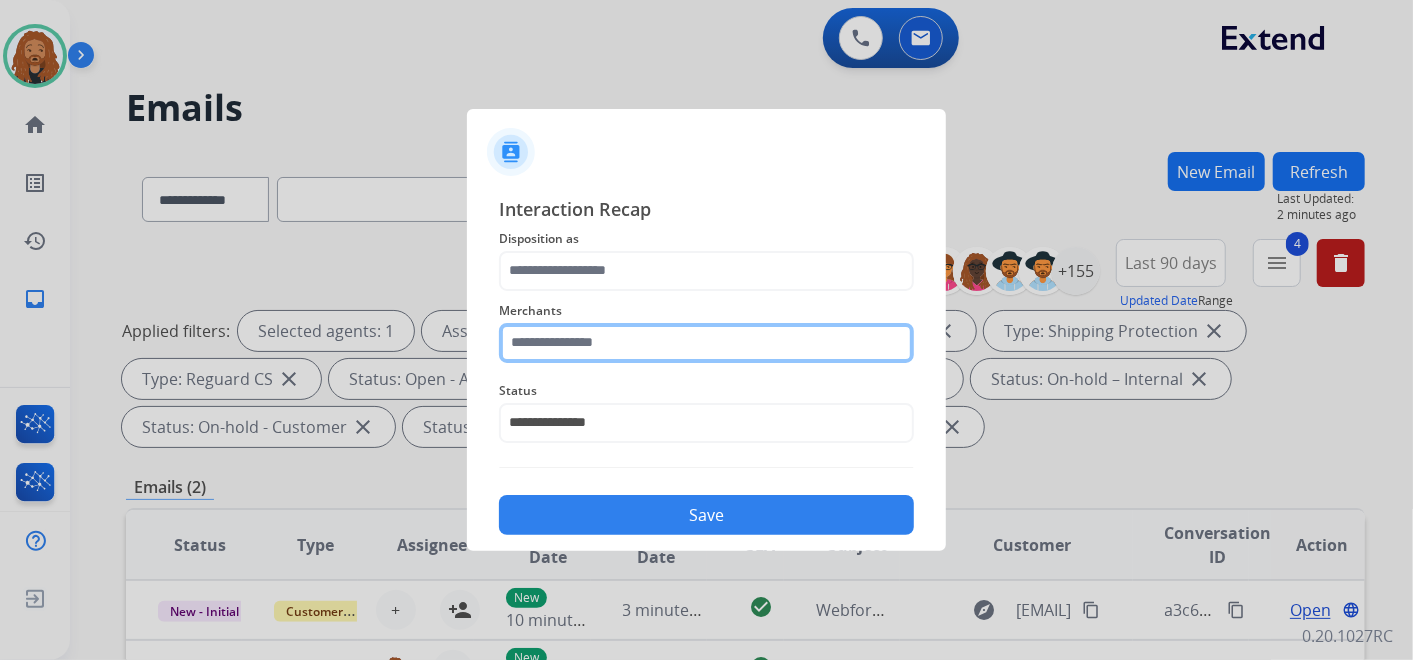 click 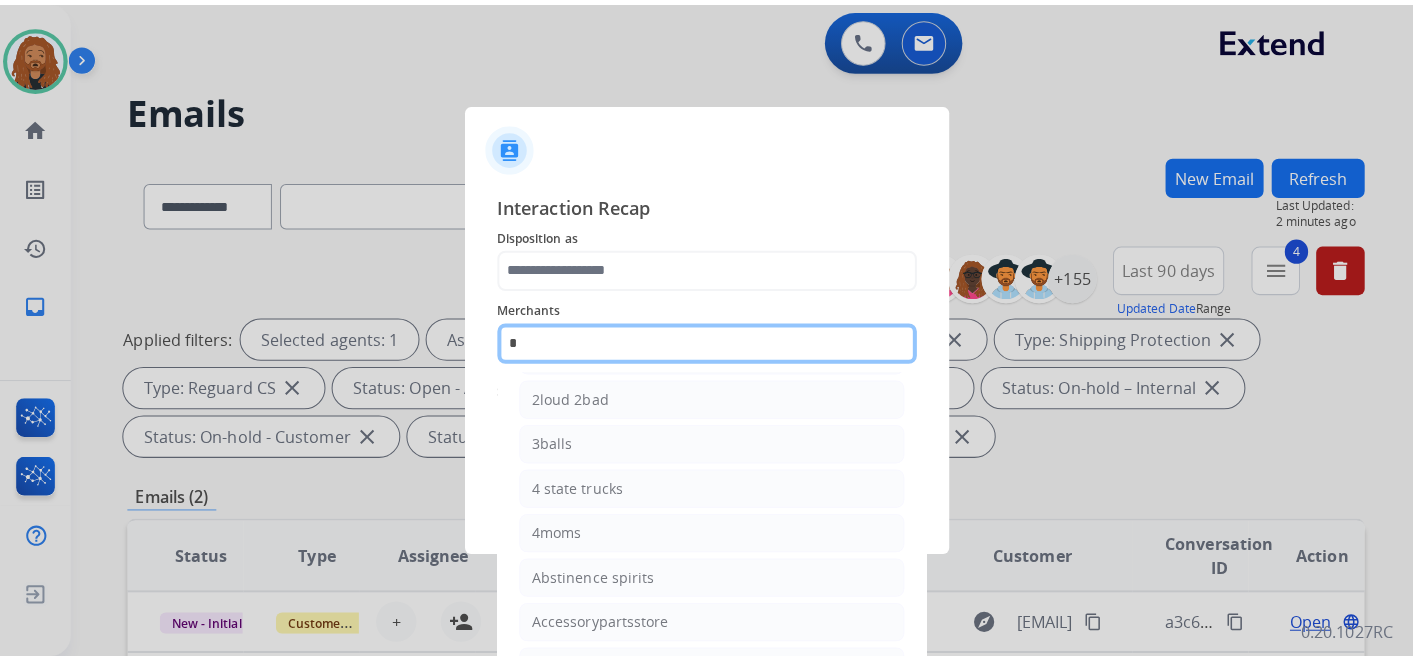 scroll, scrollTop: 0, scrollLeft: 0, axis: both 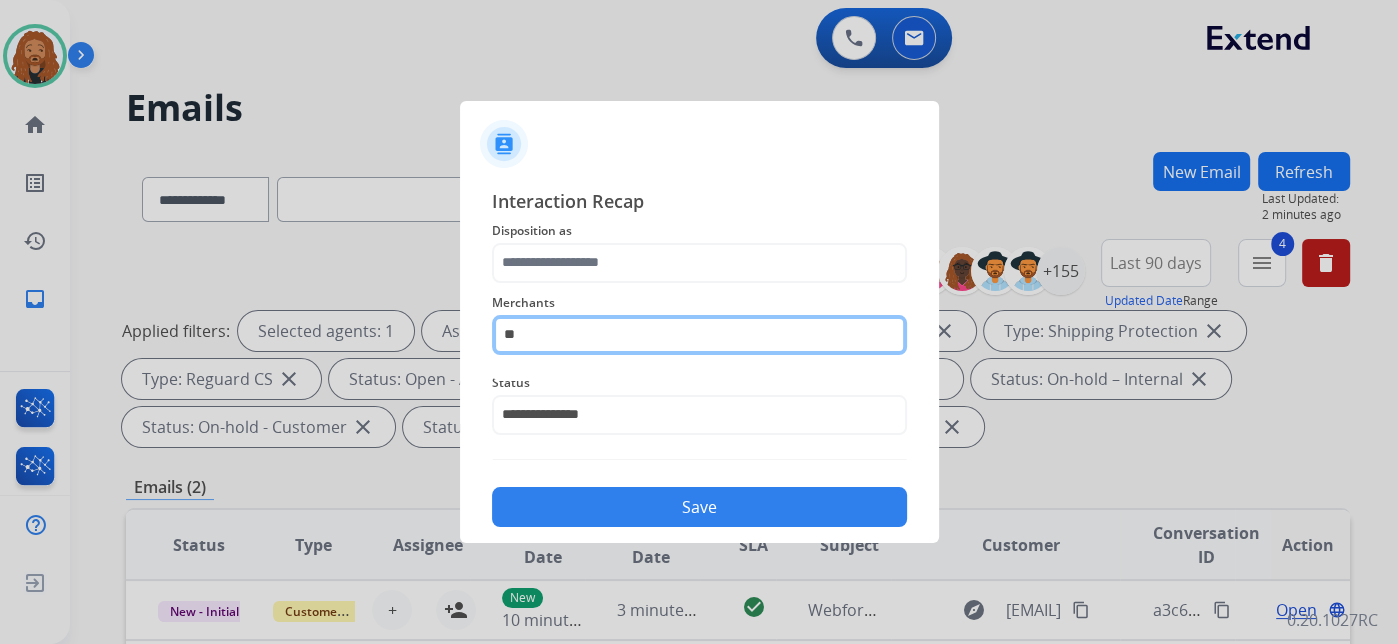type on "*" 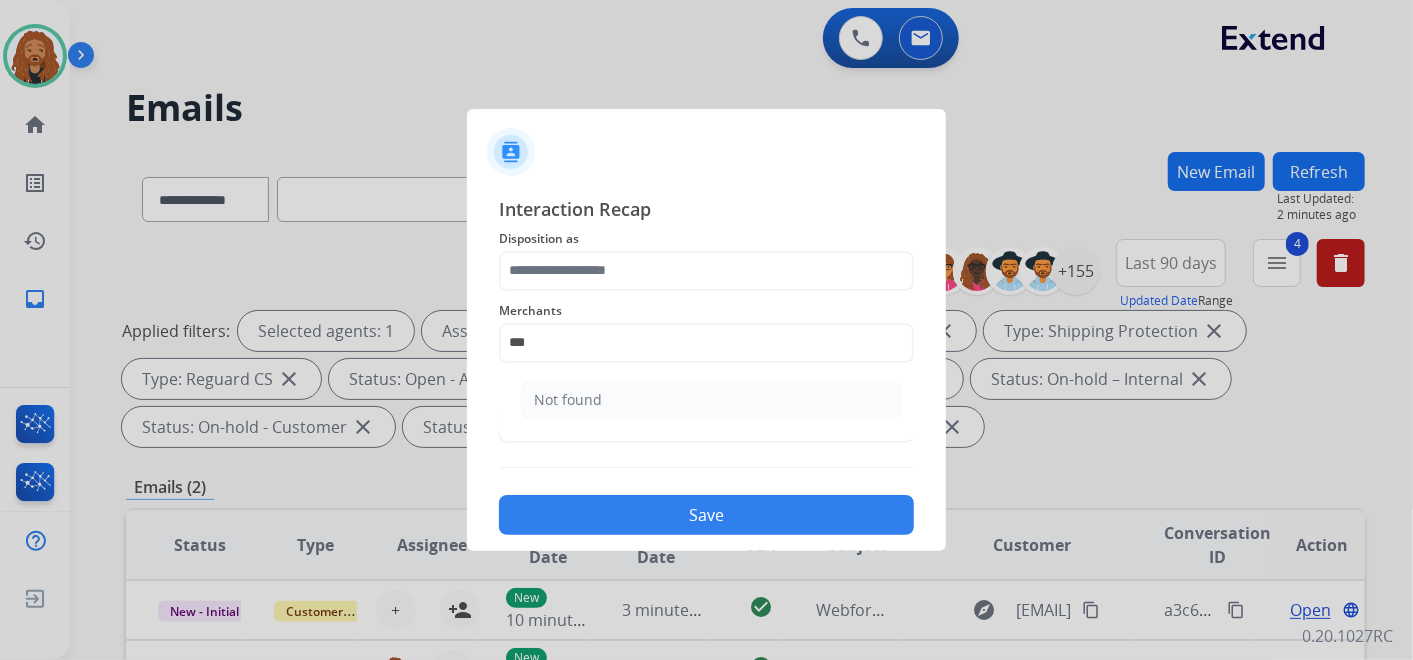click on "Not found" 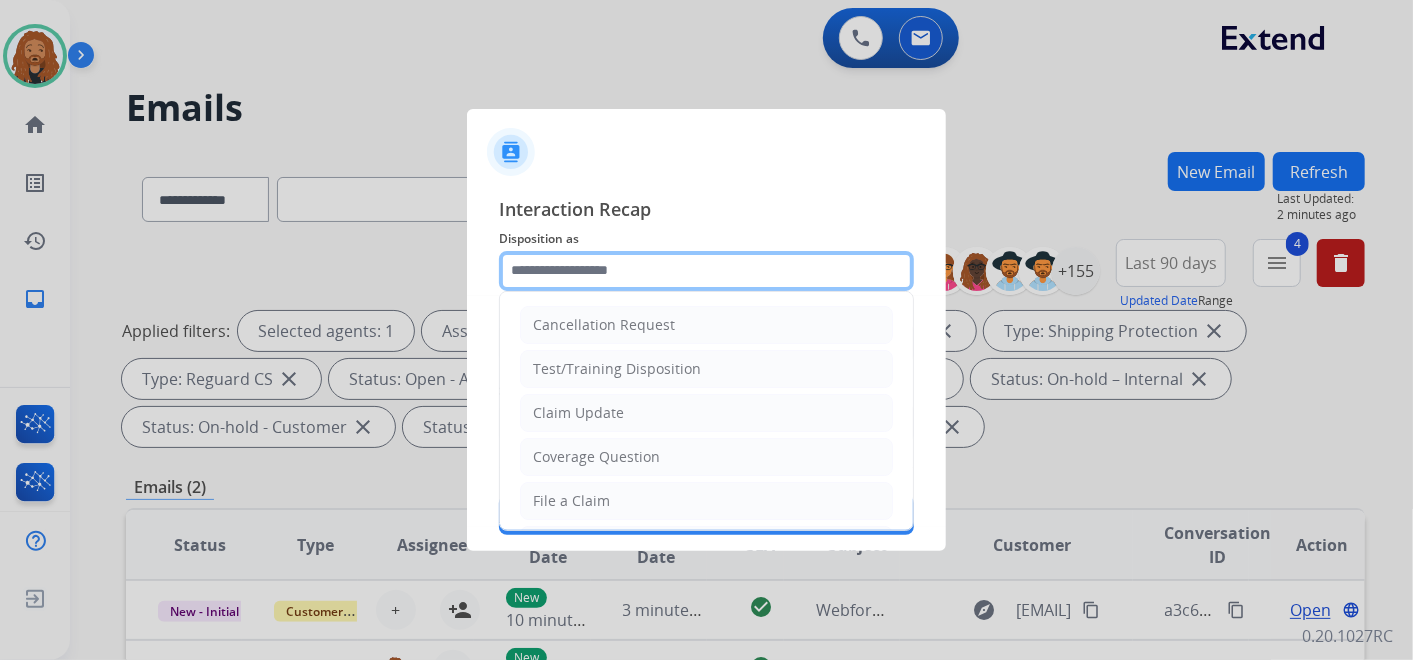 click 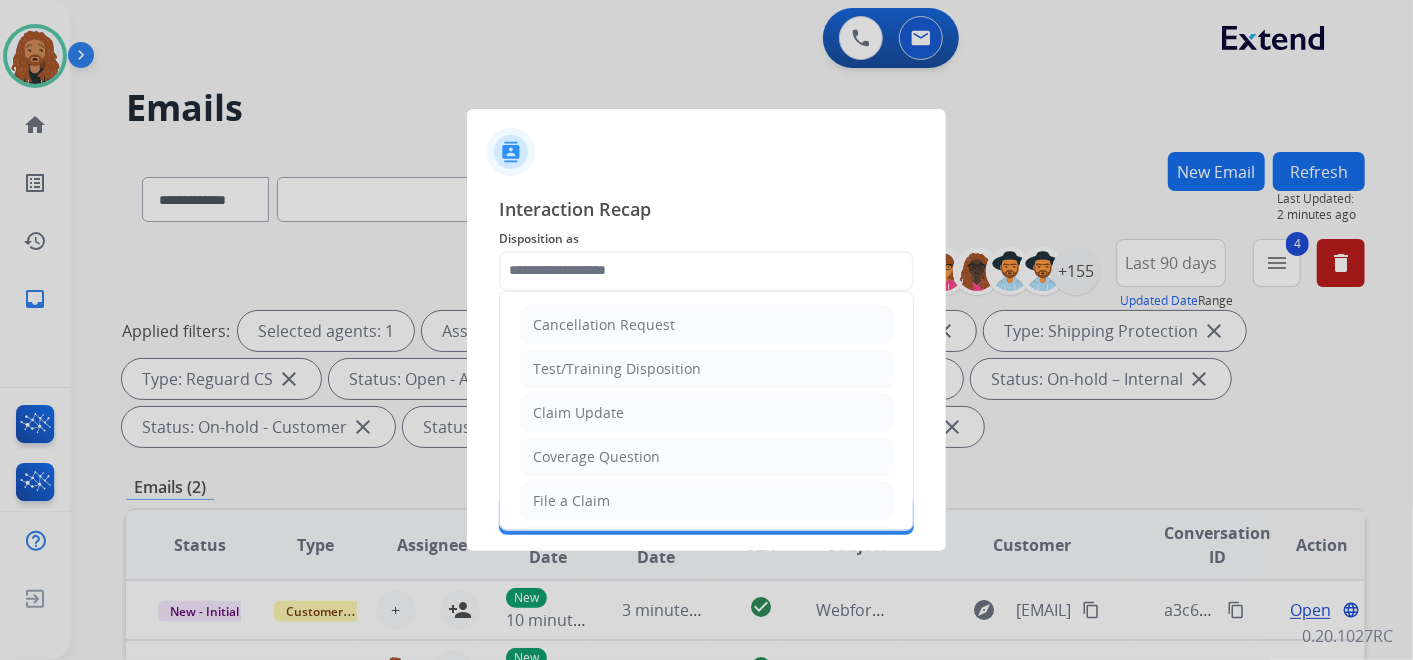drag, startPoint x: 615, startPoint y: 408, endPoint x: 597, endPoint y: 518, distance: 111.463 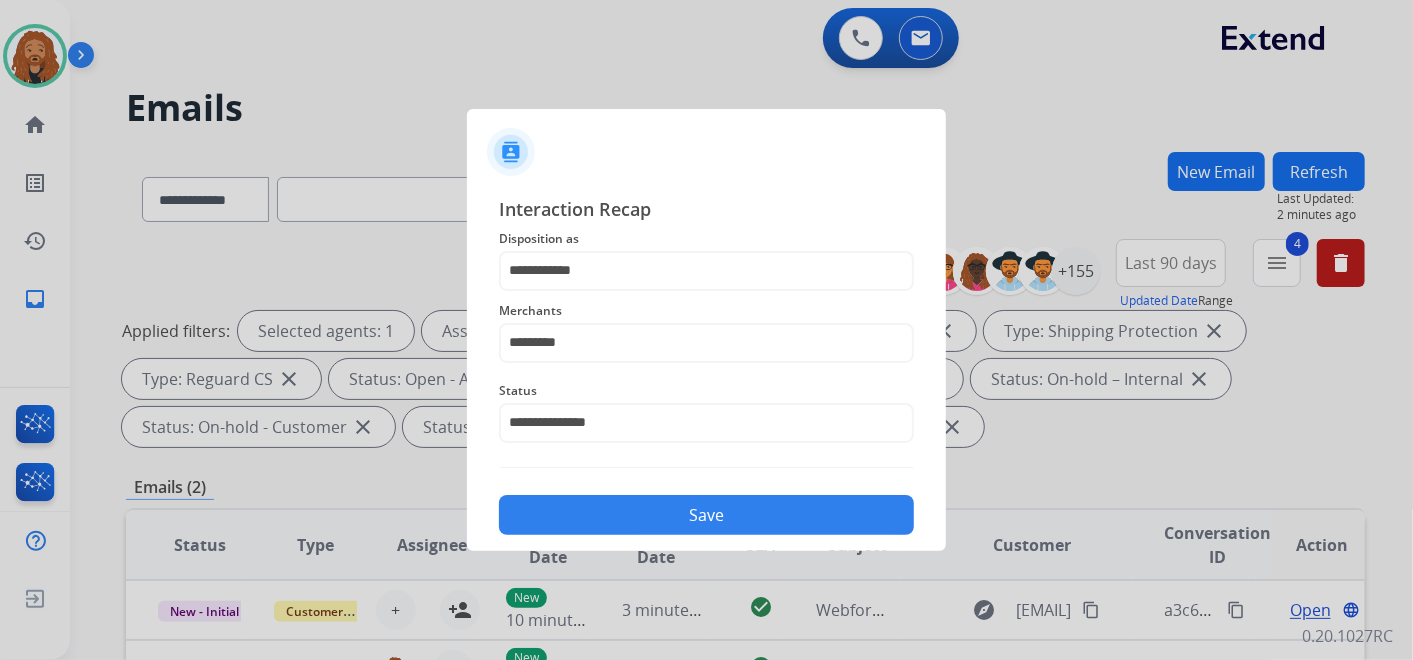 click on "Save" 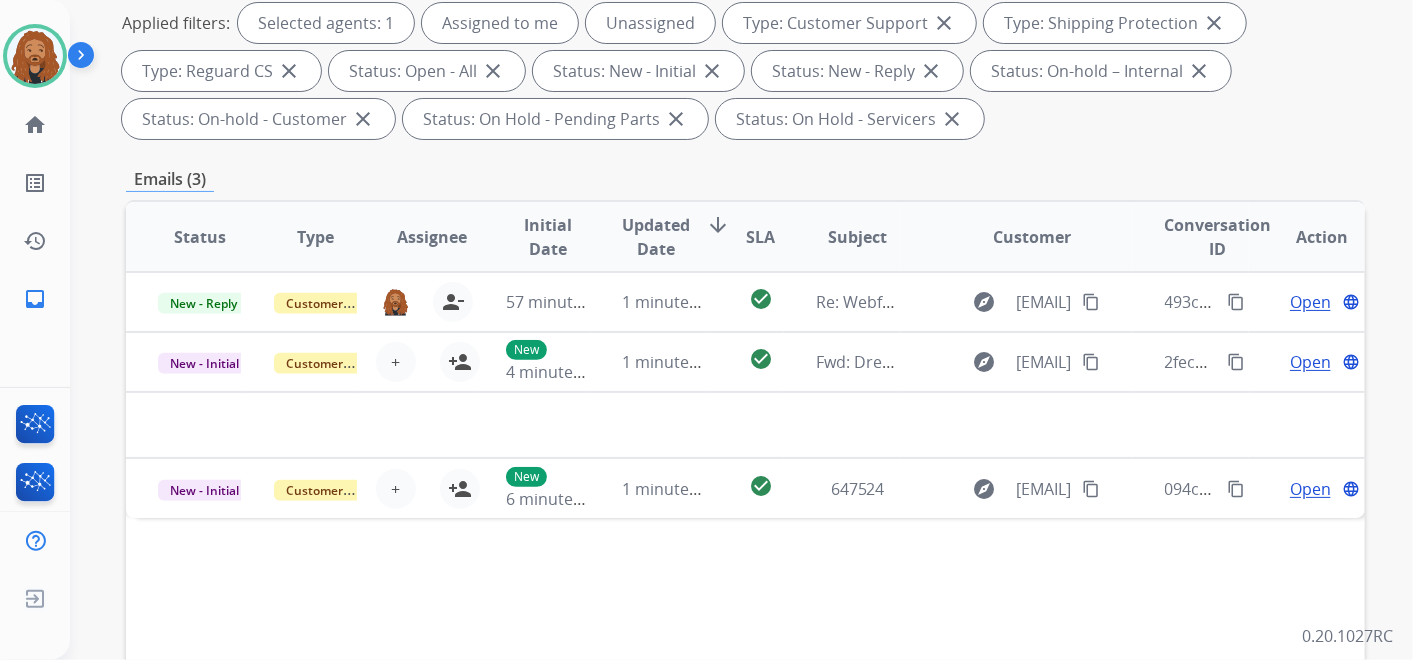 scroll, scrollTop: 288, scrollLeft: 0, axis: vertical 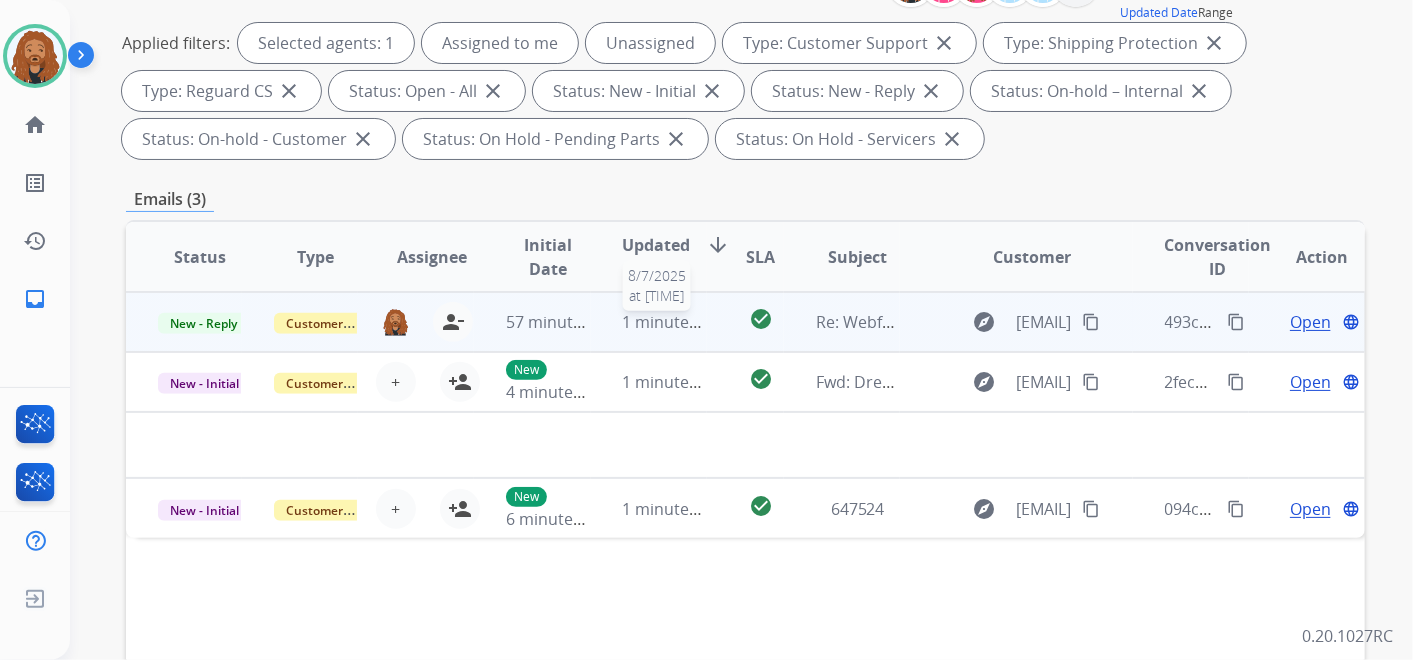 click on "1 minute ago" at bounding box center (672, 322) 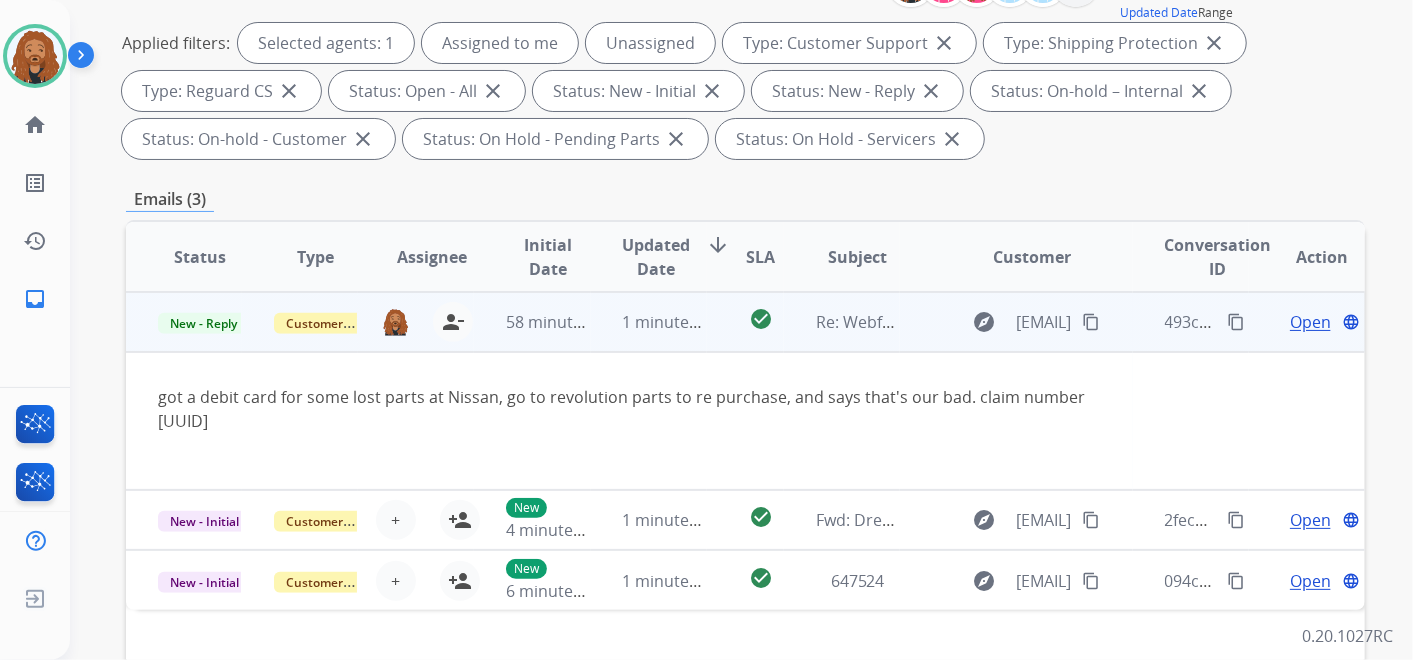 drag, startPoint x: 475, startPoint y: 426, endPoint x: 149, endPoint y: 426, distance: 326 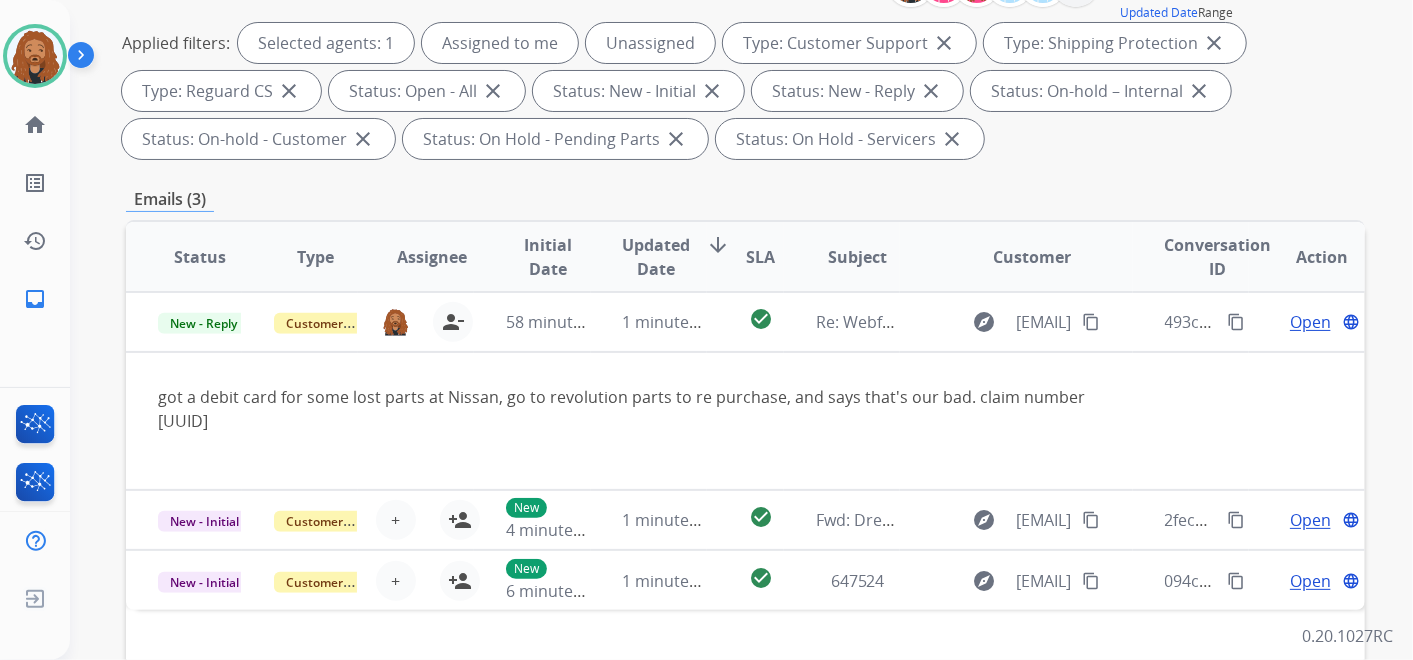 copy on "b9e75040-eca6-487e-a5bb61a60b1522b" 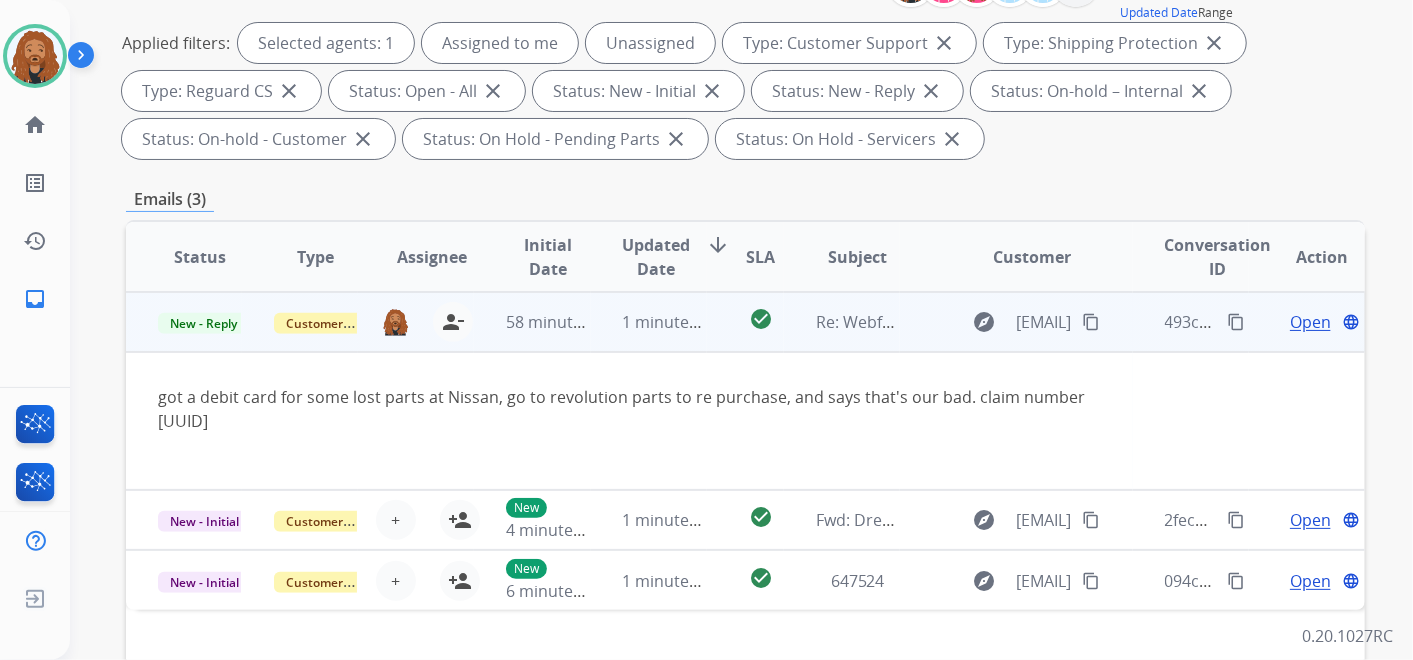 click on "content_copy" at bounding box center (1091, 322) 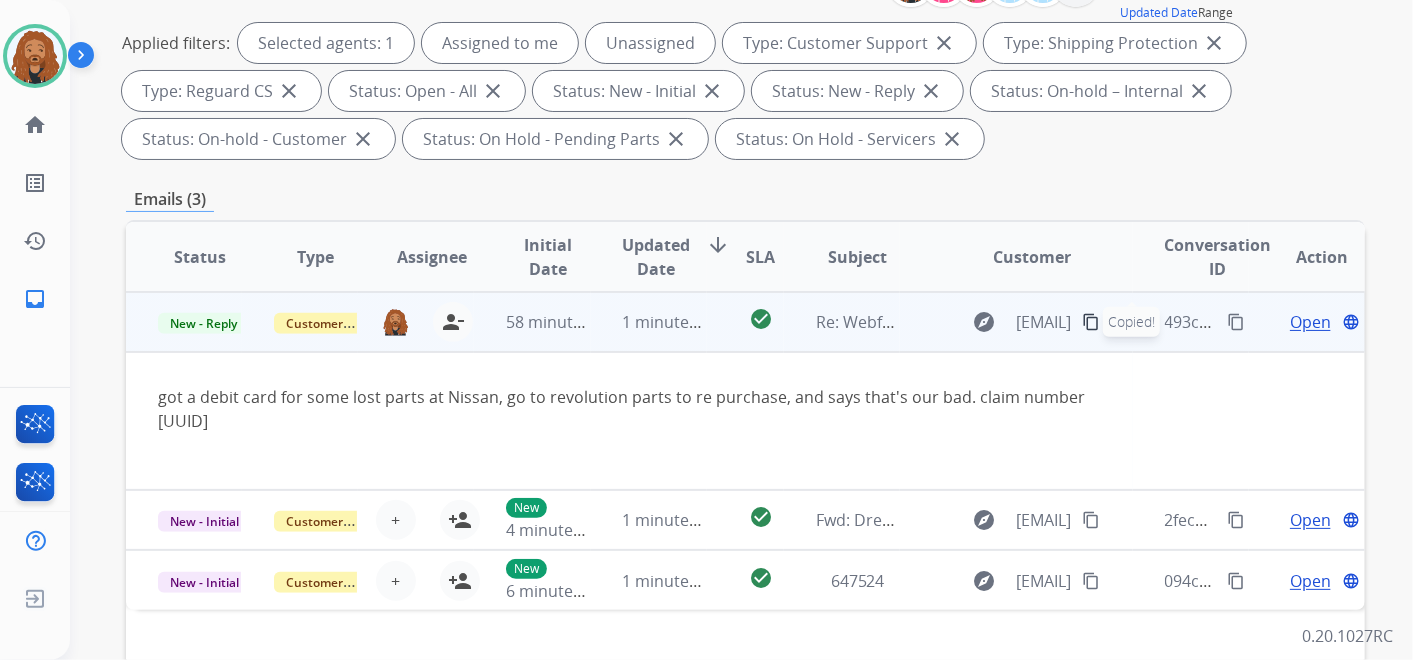 click on "Open" at bounding box center (1310, 322) 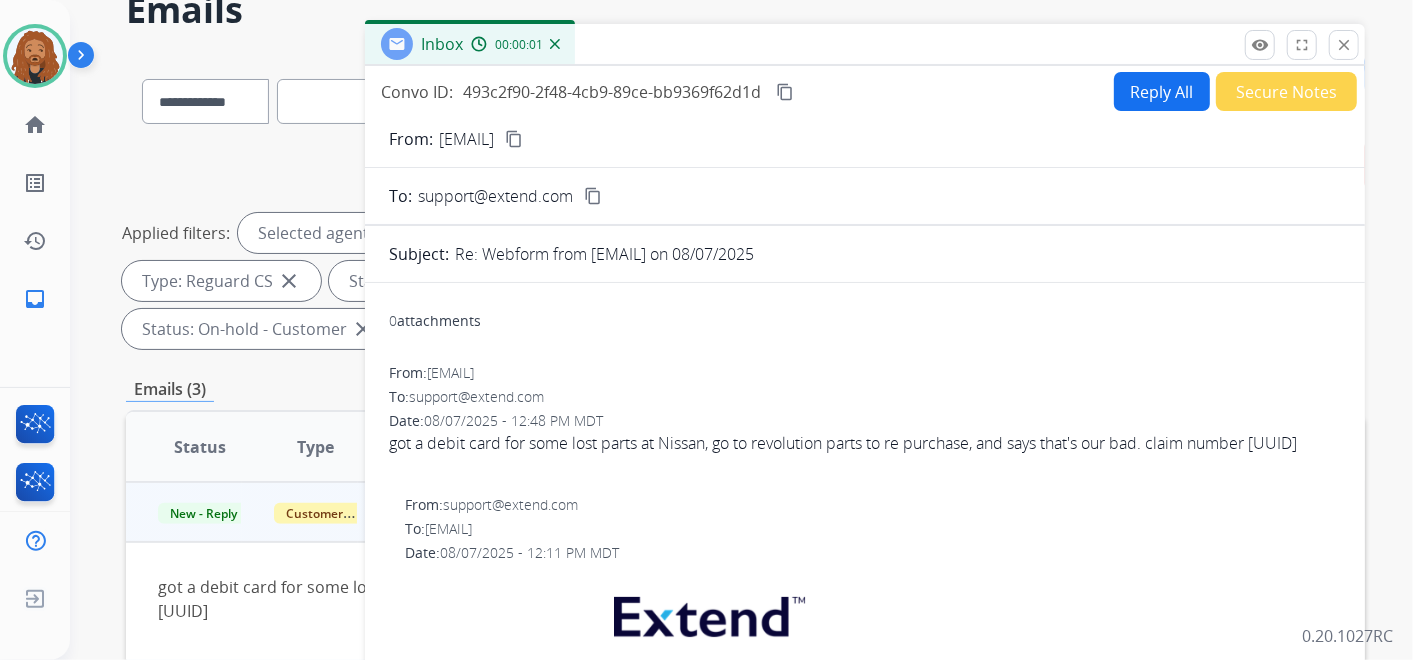 scroll, scrollTop: 0, scrollLeft: 0, axis: both 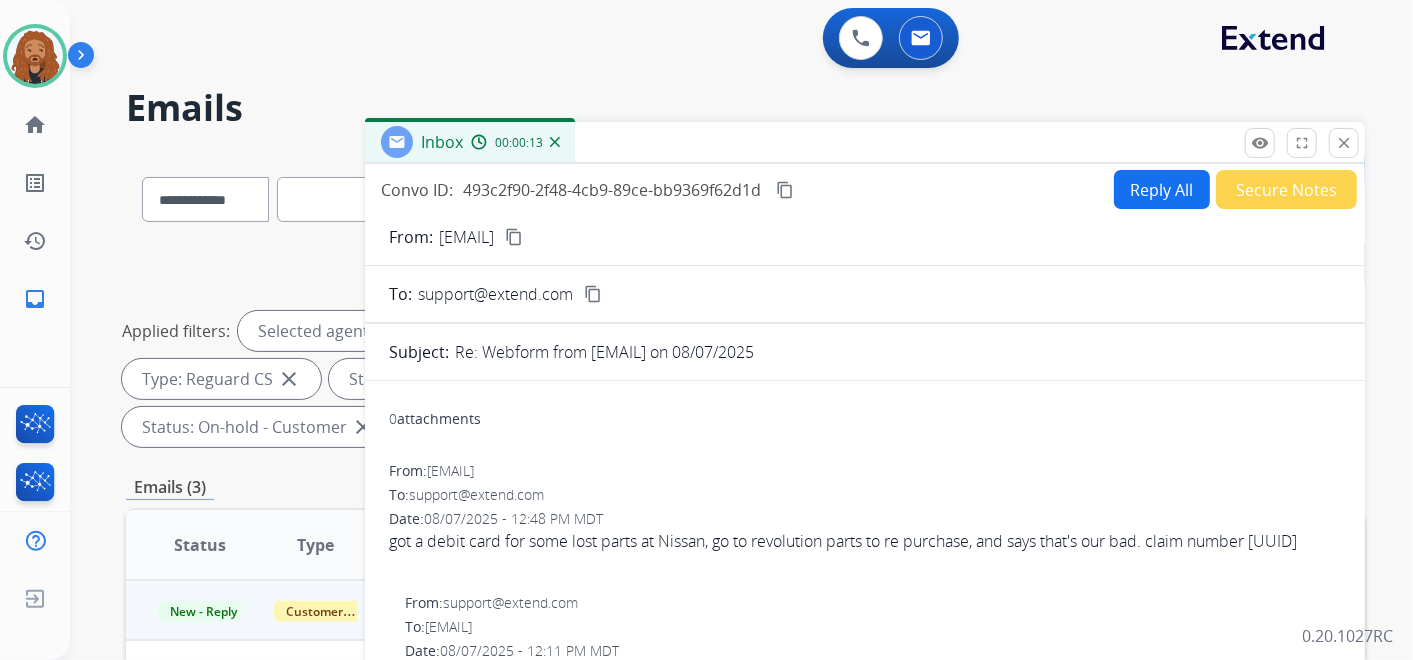 click on "Reply All" at bounding box center (1162, 189) 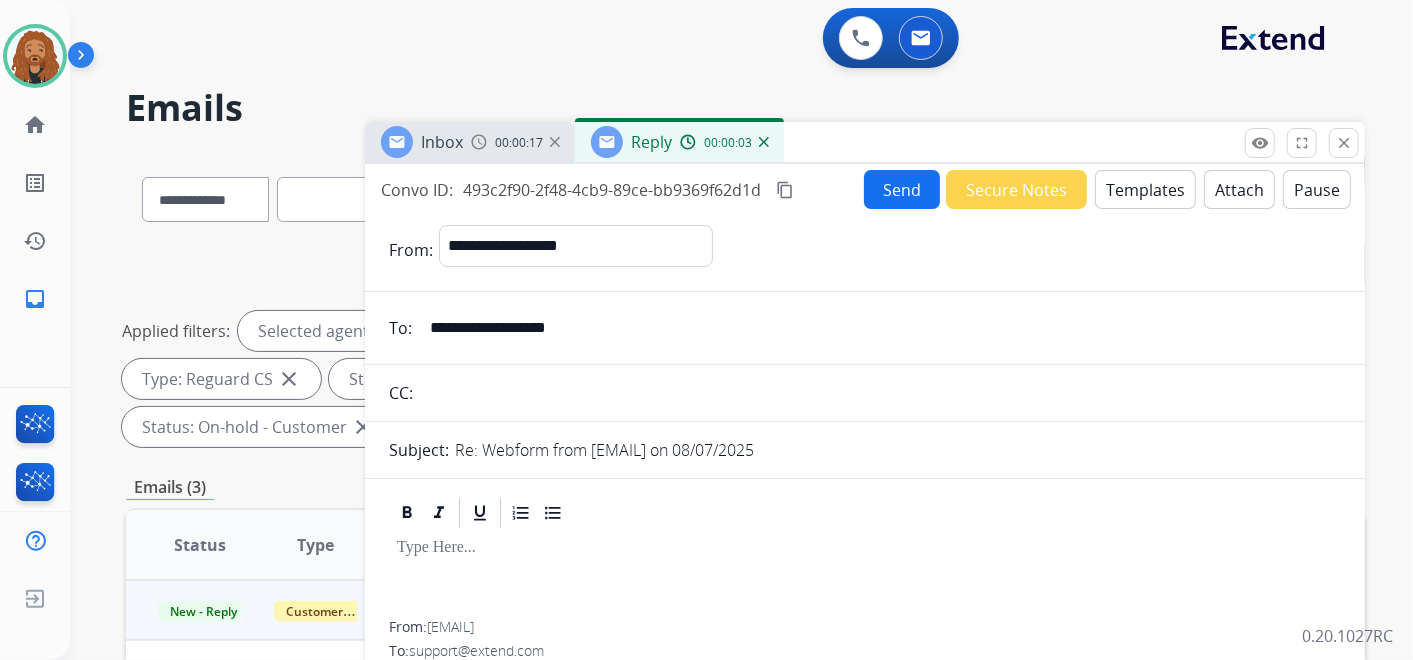 click on "Templates" at bounding box center (1145, 189) 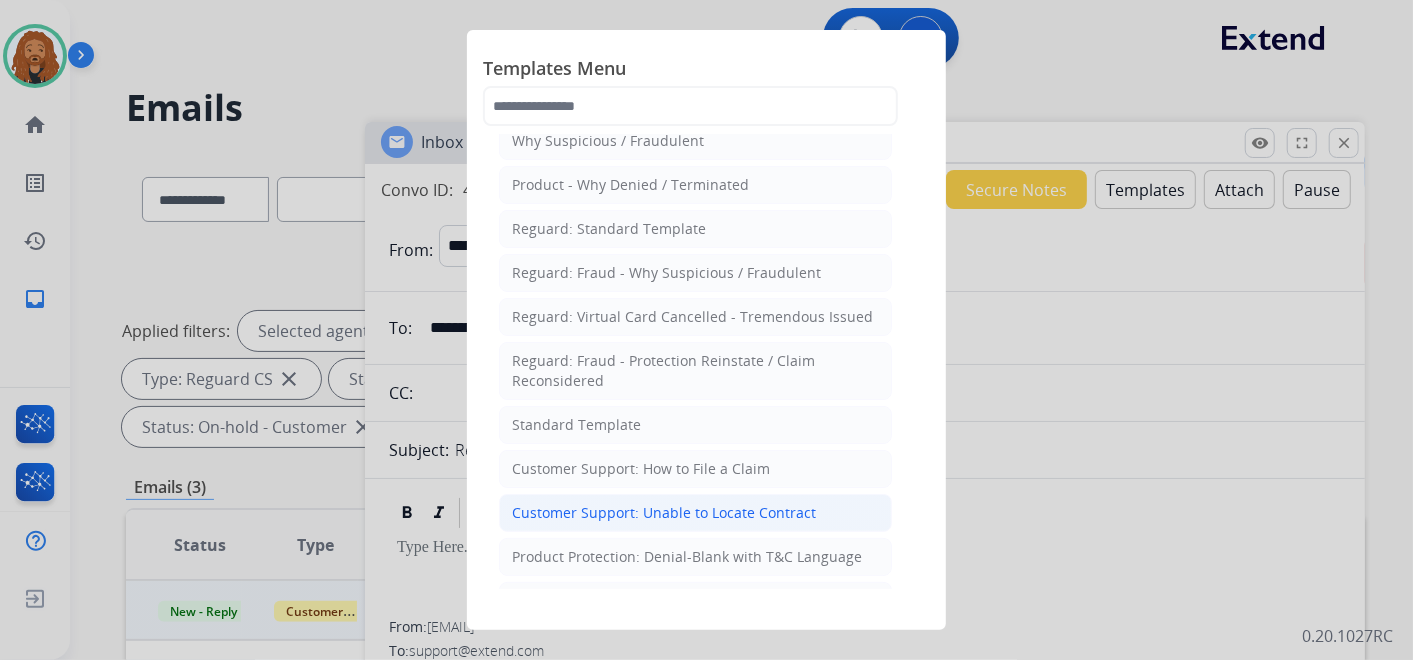 scroll, scrollTop: 111, scrollLeft: 0, axis: vertical 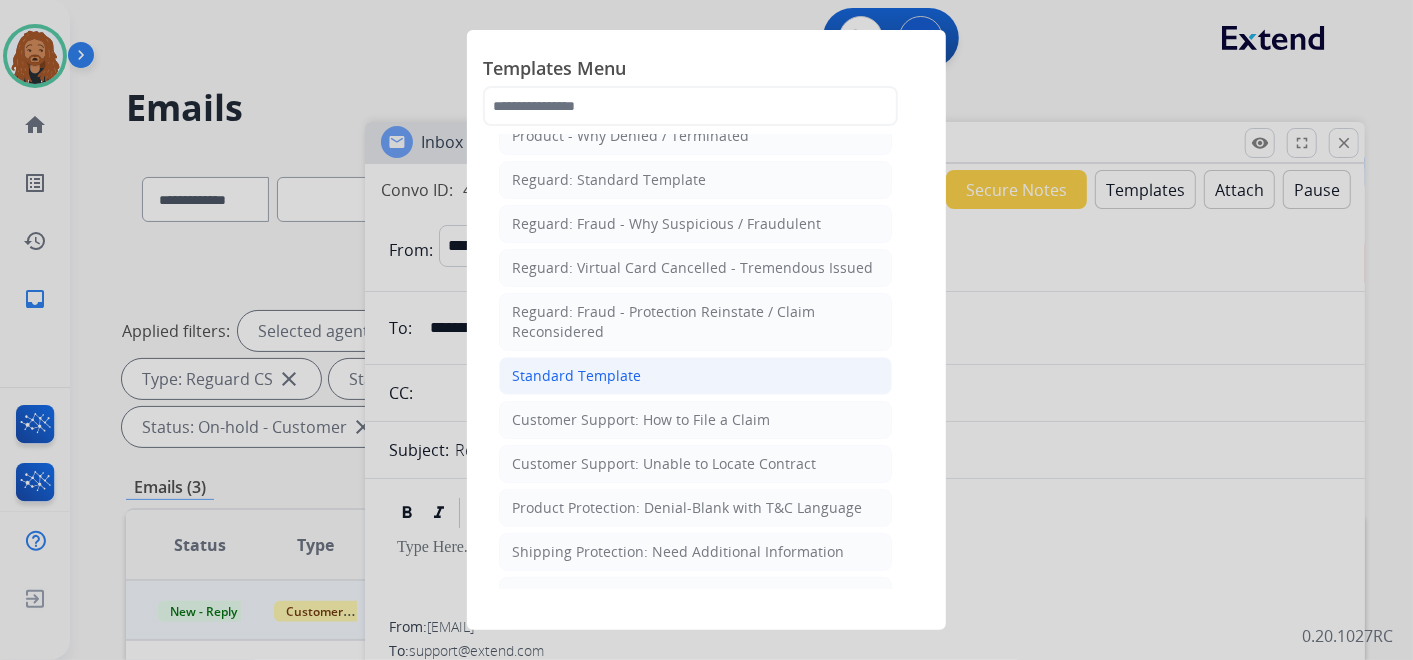 click on "Standard Template" 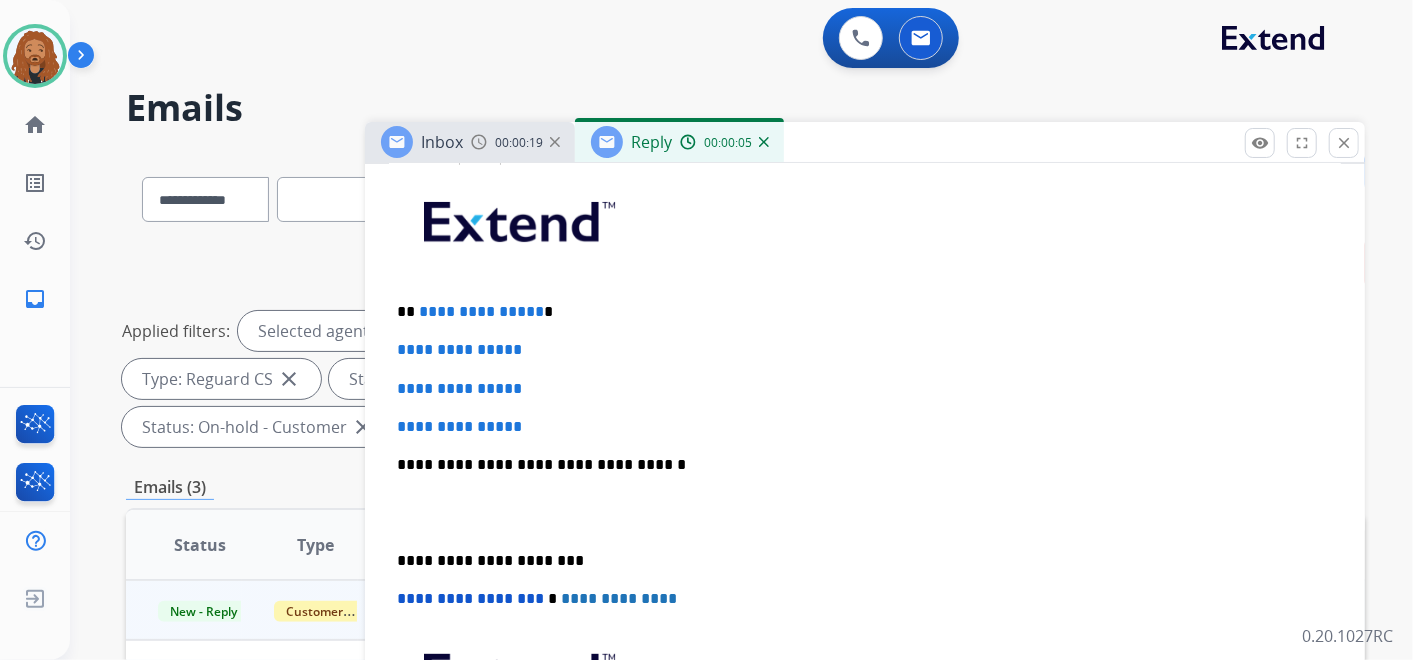 scroll, scrollTop: 555, scrollLeft: 0, axis: vertical 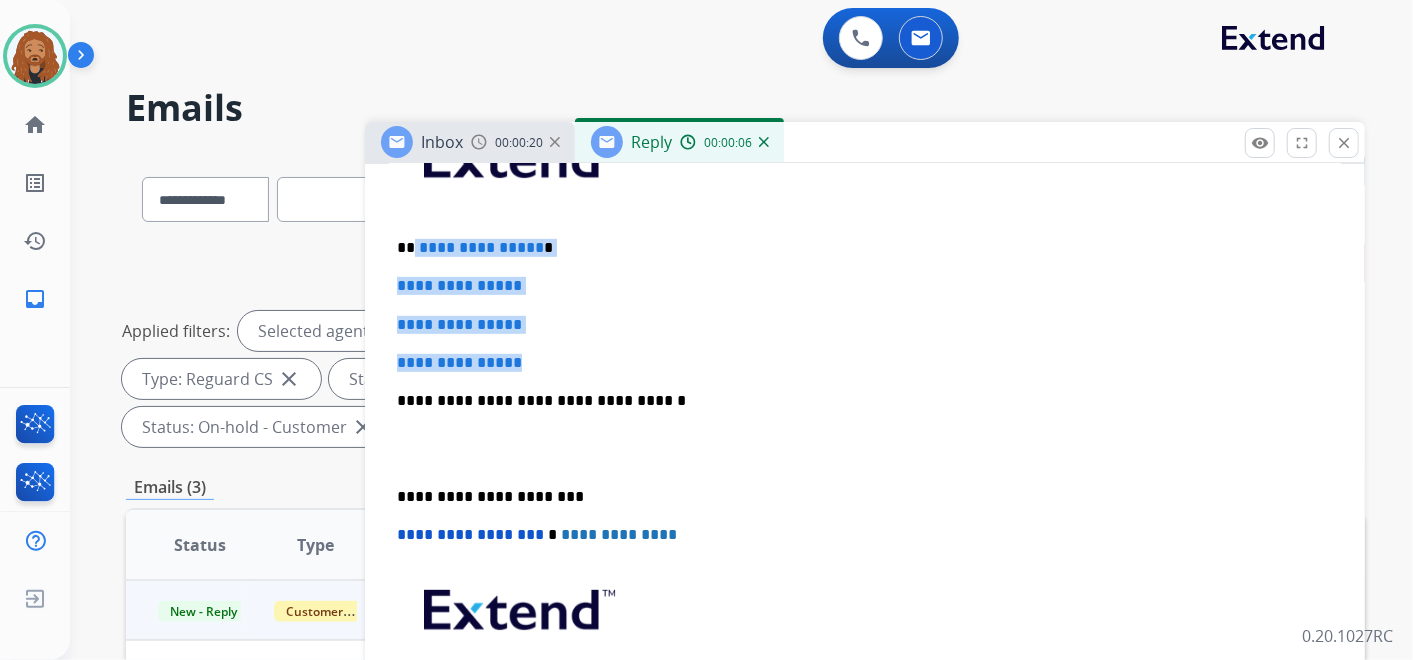 drag, startPoint x: 538, startPoint y: 358, endPoint x: 411, endPoint y: 237, distance: 175.4138 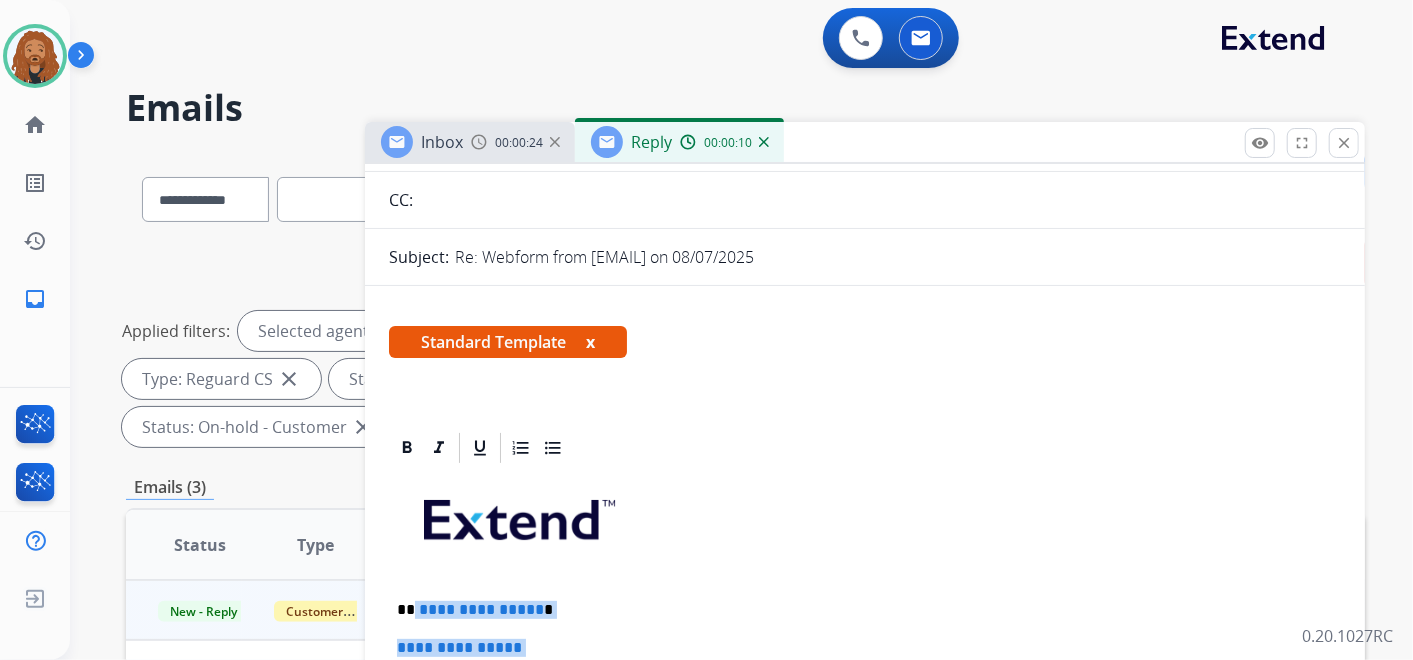 scroll, scrollTop: 0, scrollLeft: 0, axis: both 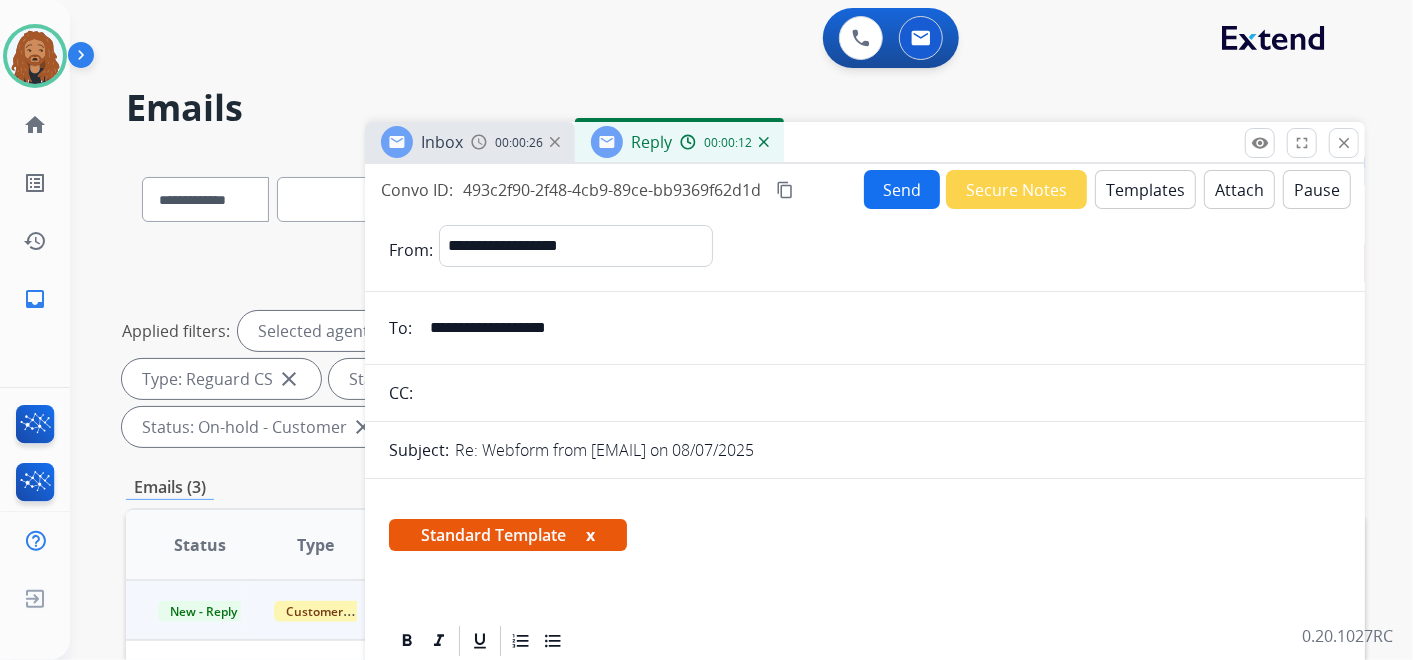 click on "Templates" at bounding box center [1145, 189] 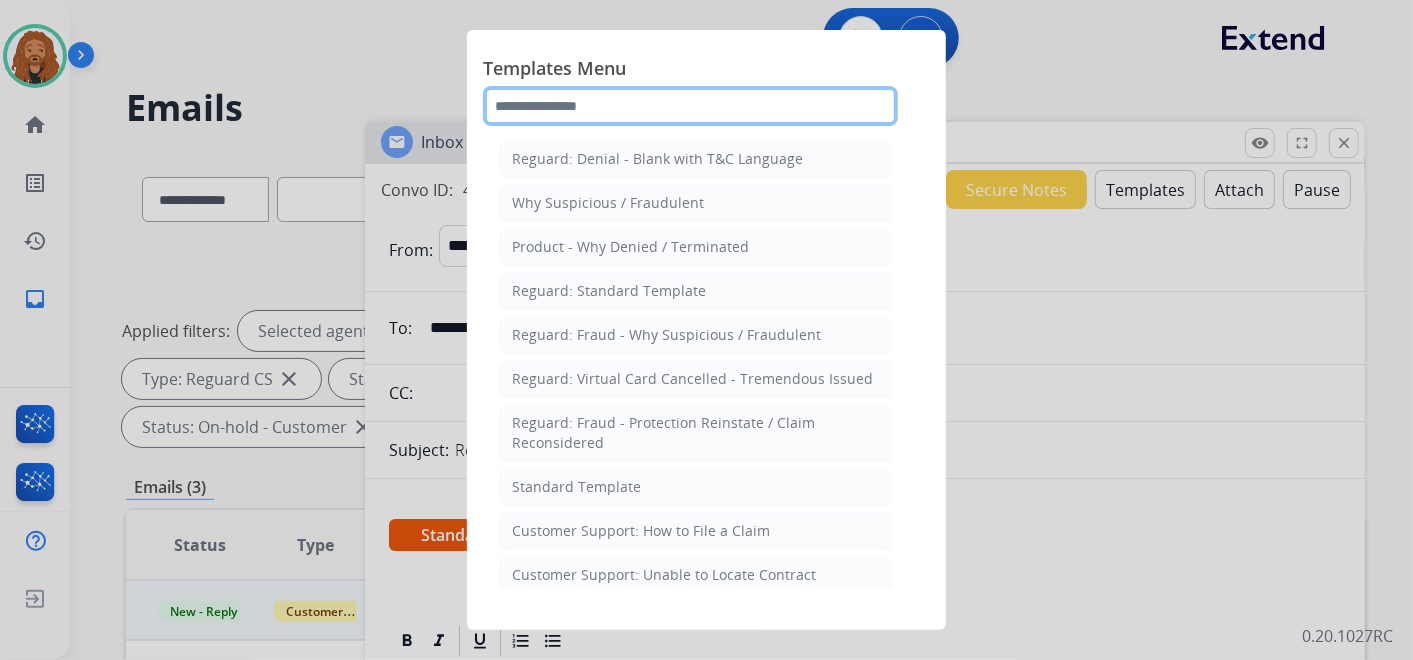 click 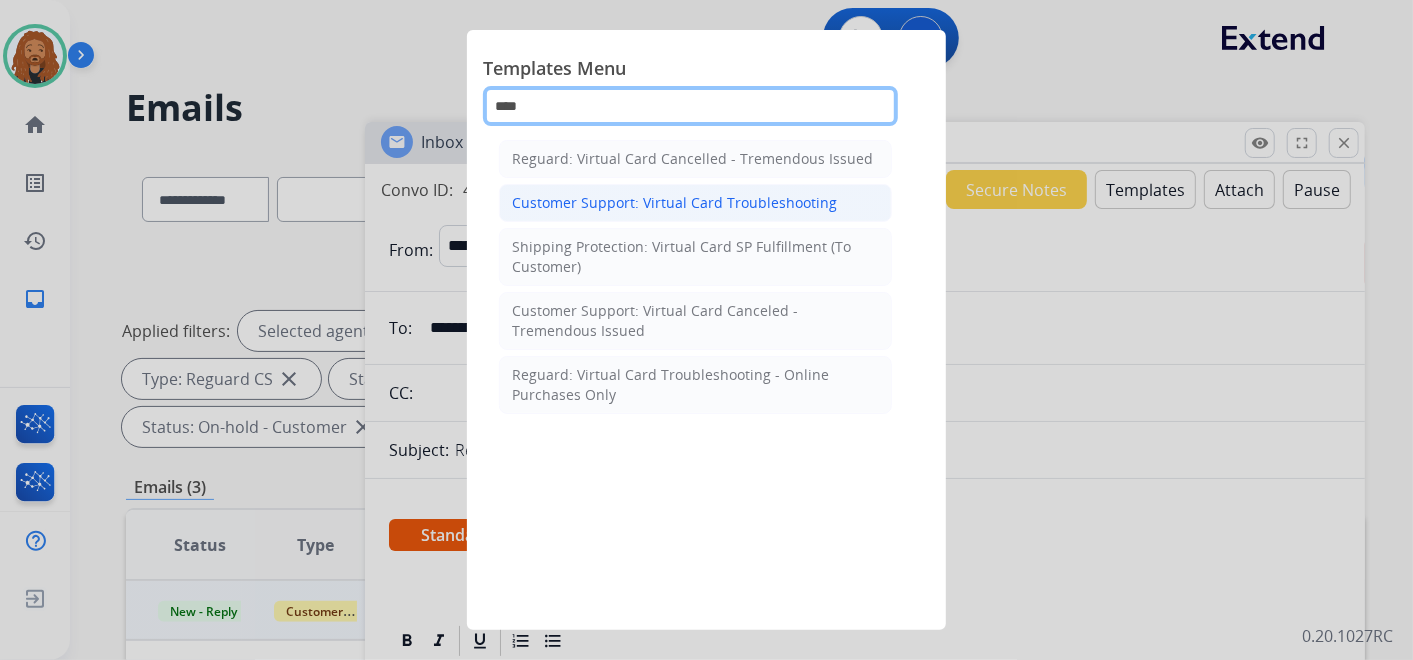 type on "****" 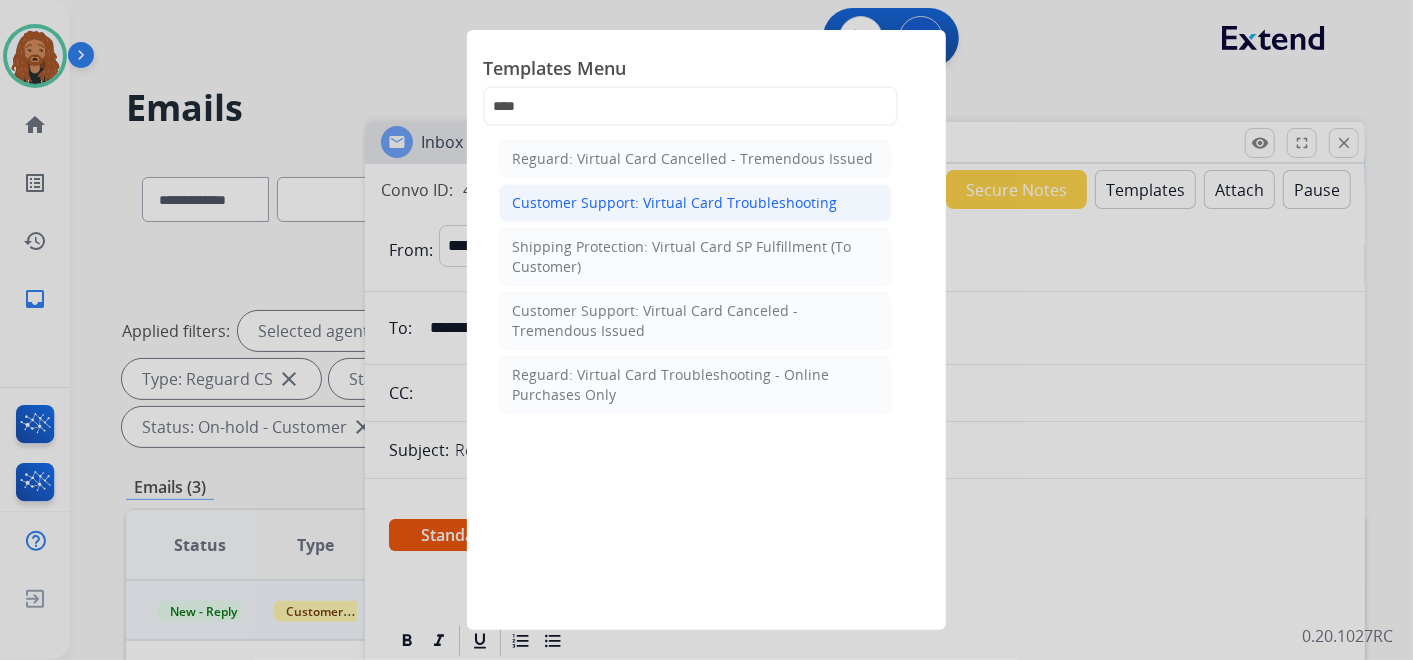 click on "Customer Support: Virtual Card Troubleshooting" 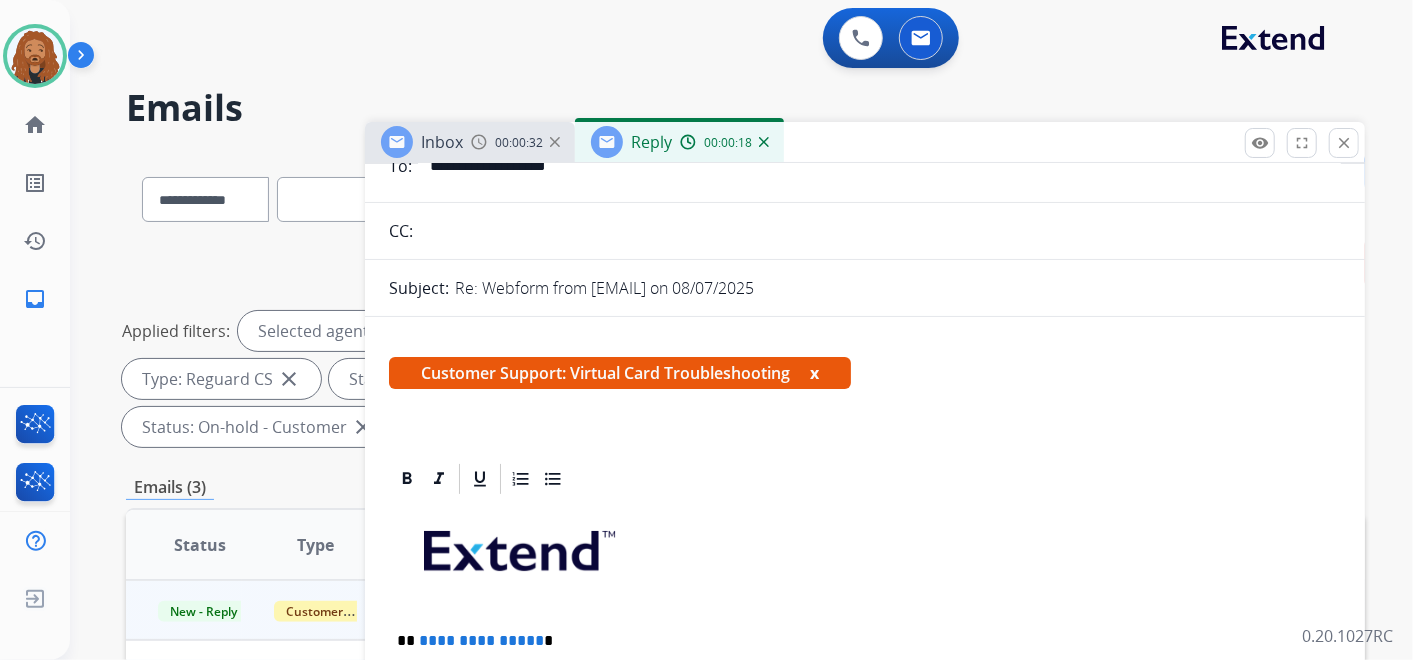 scroll, scrollTop: 555, scrollLeft: 0, axis: vertical 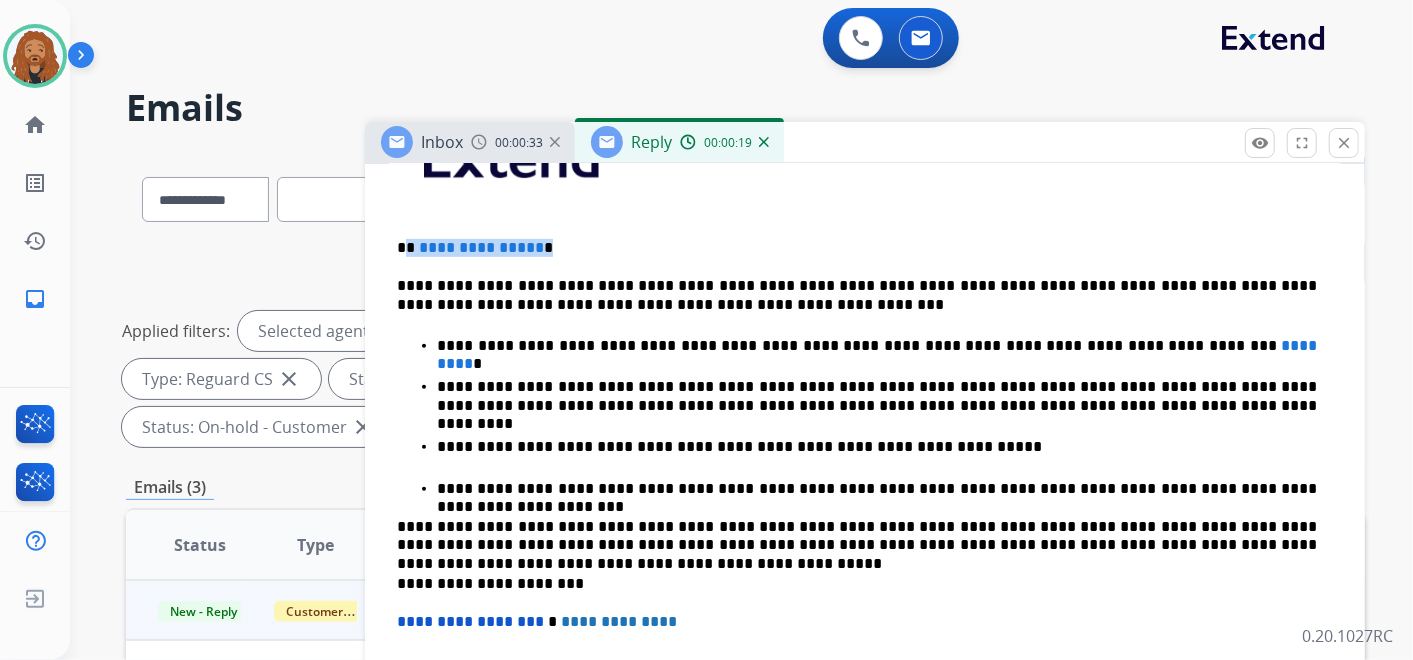 drag, startPoint x: 545, startPoint y: 246, endPoint x: 407, endPoint y: 245, distance: 138.00362 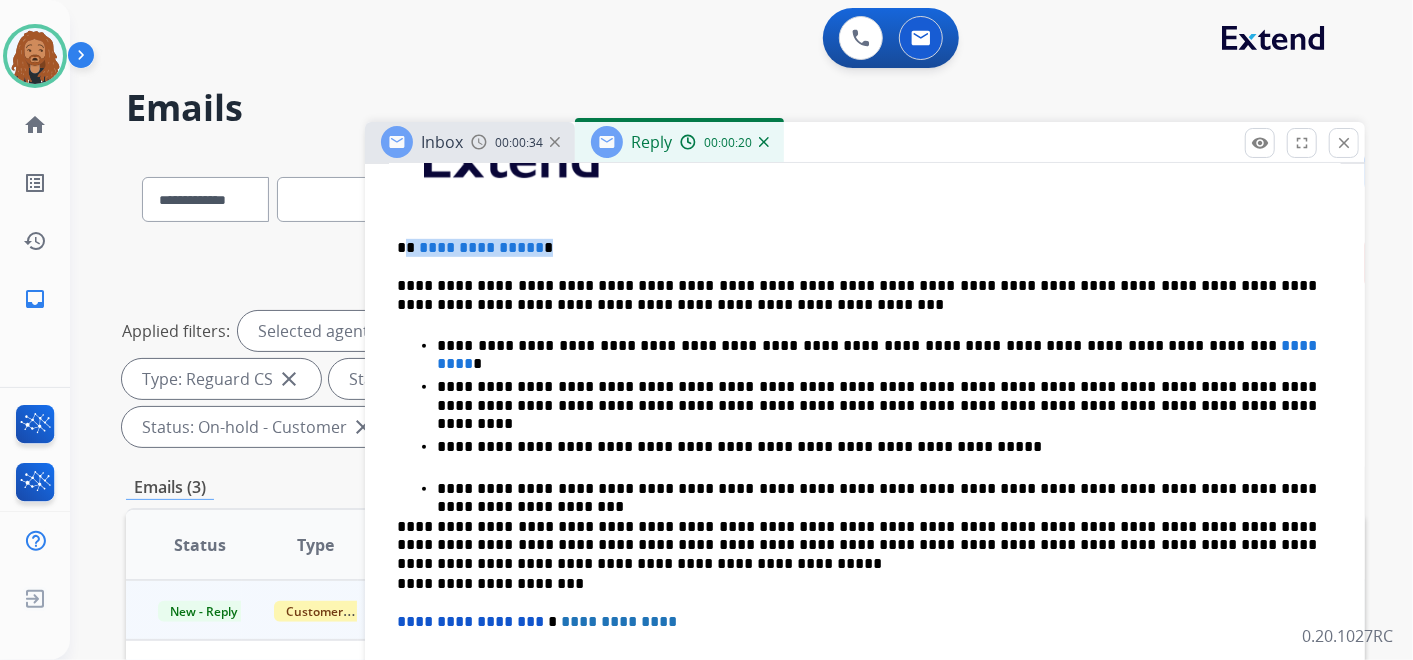type 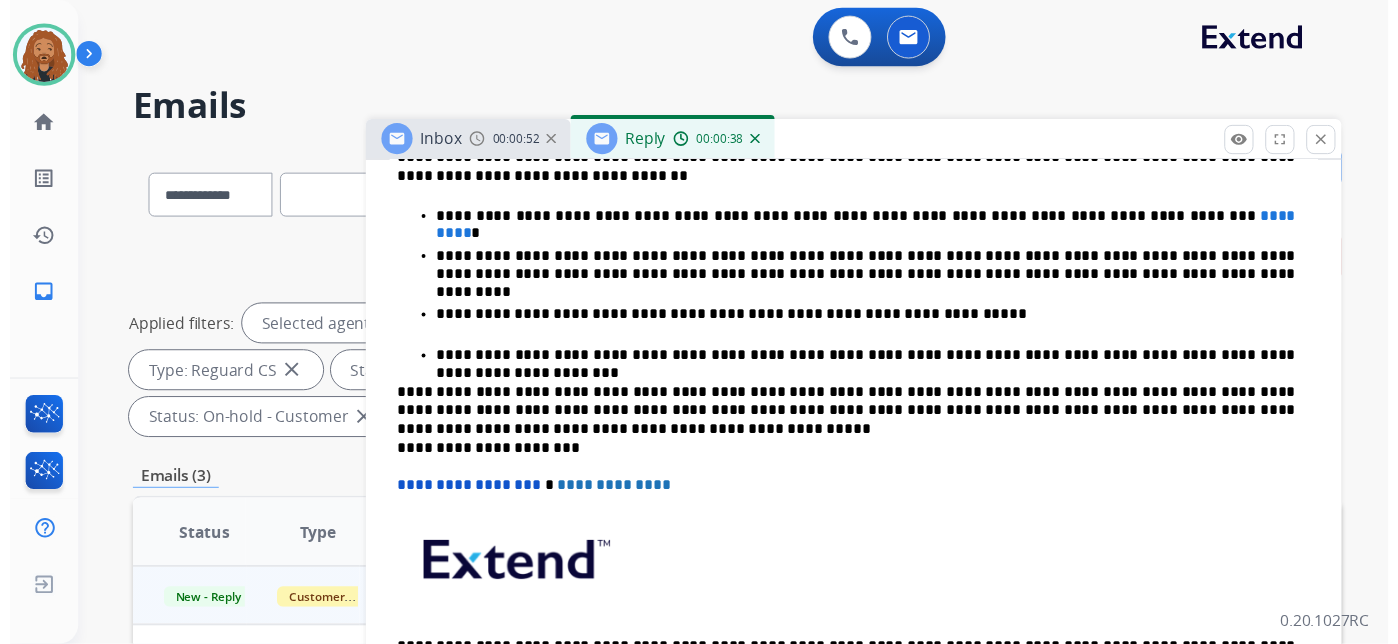 scroll, scrollTop: 555, scrollLeft: 0, axis: vertical 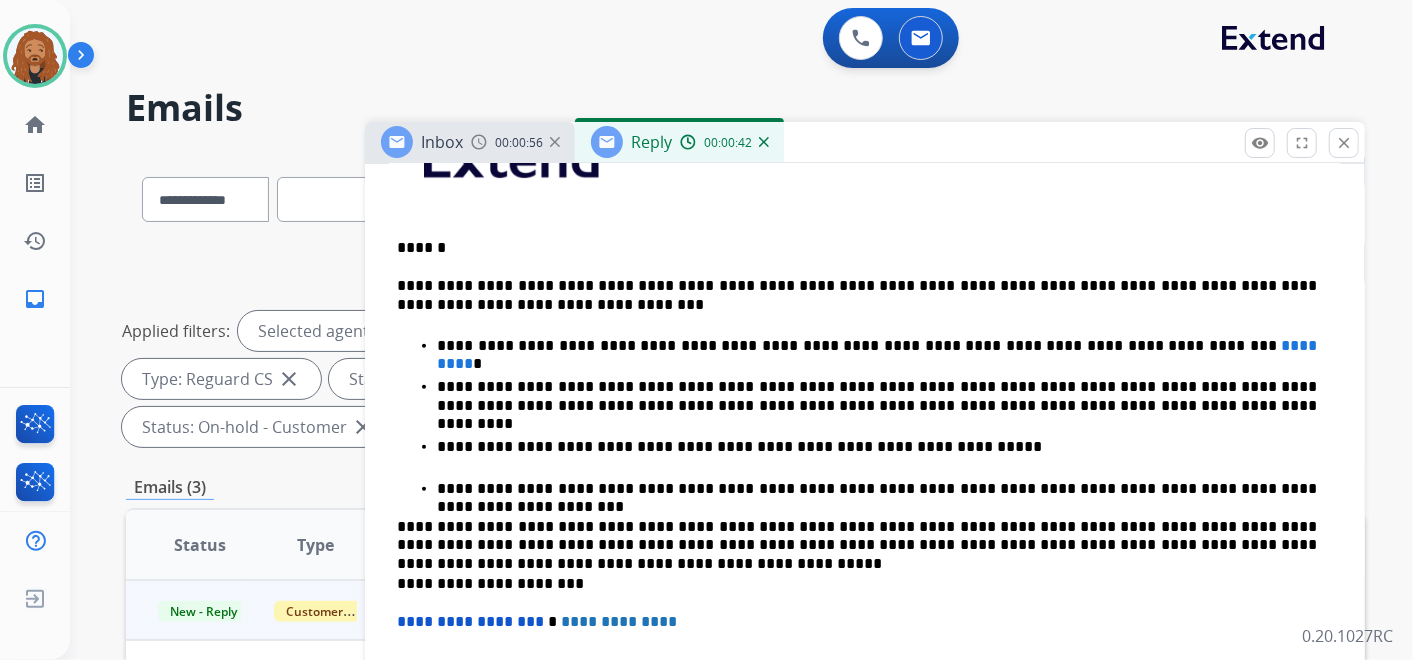 click on "**********" at bounding box center [857, 295] 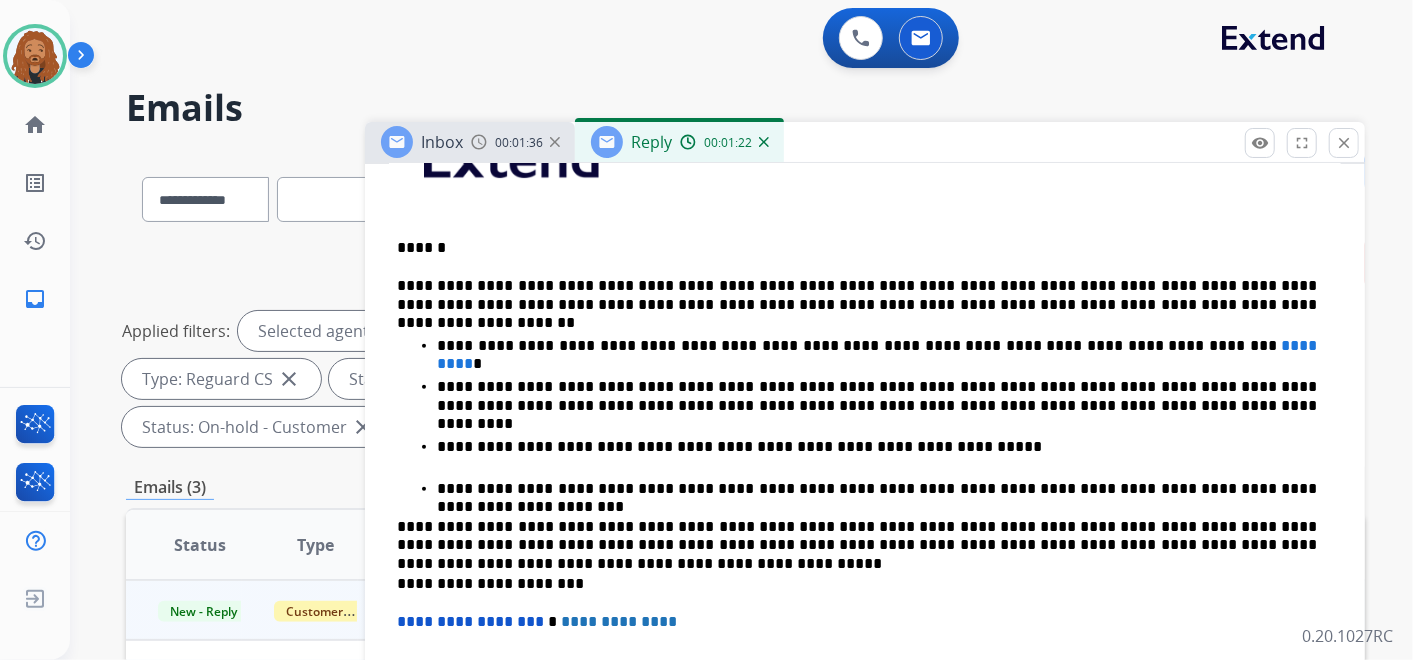 click on "**********" at bounding box center (857, 295) 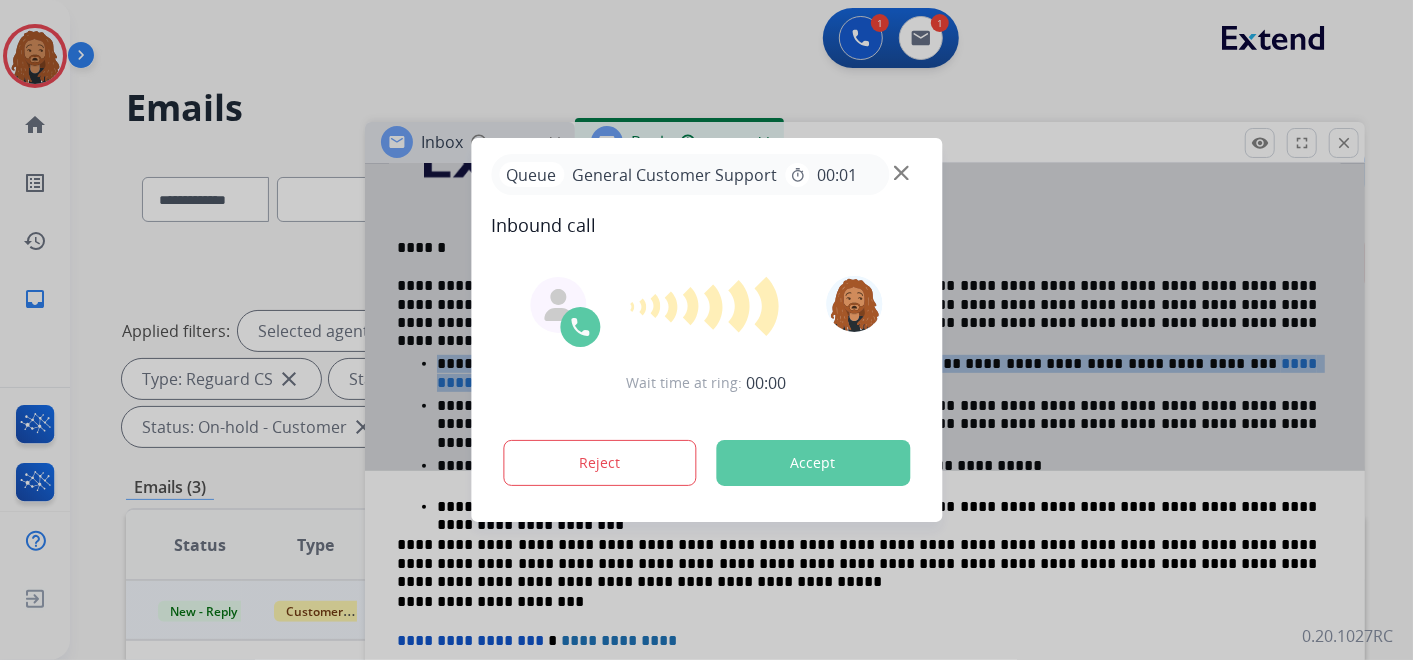 drag, startPoint x: 1196, startPoint y: 355, endPoint x: 945, endPoint y: 354, distance: 251.002 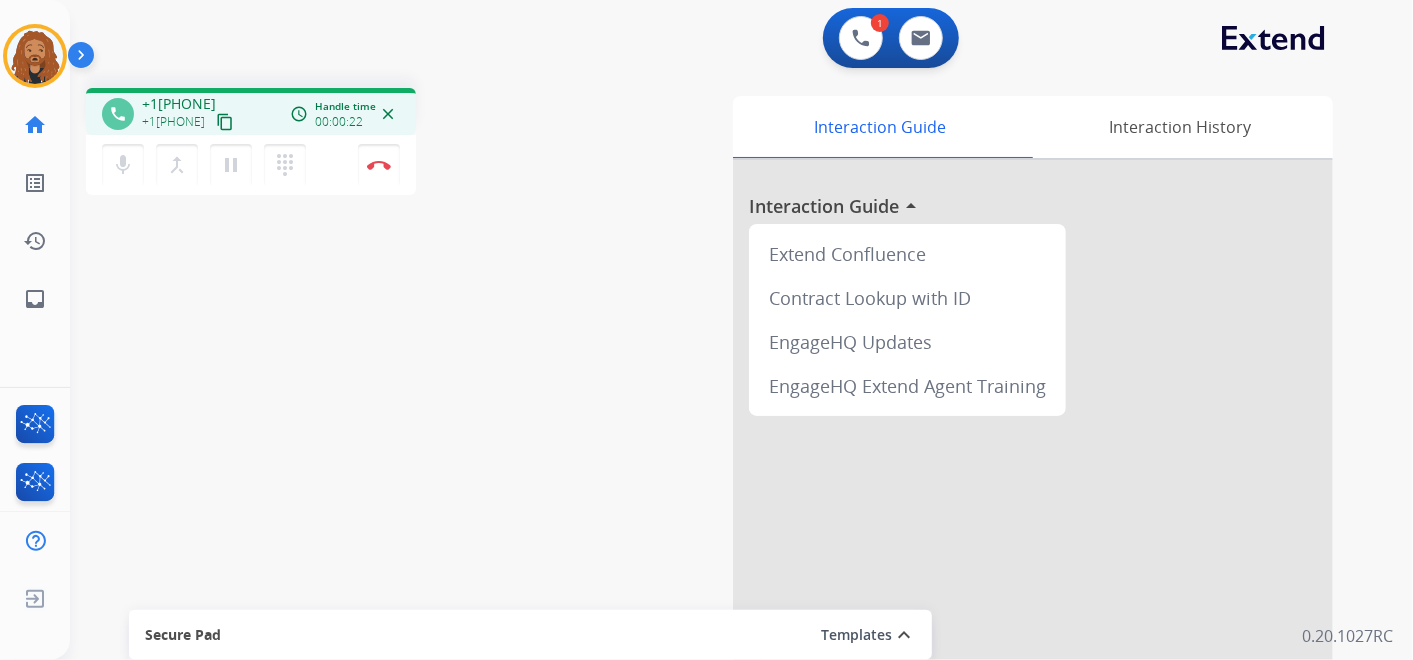 click on "content_copy" at bounding box center [225, 122] 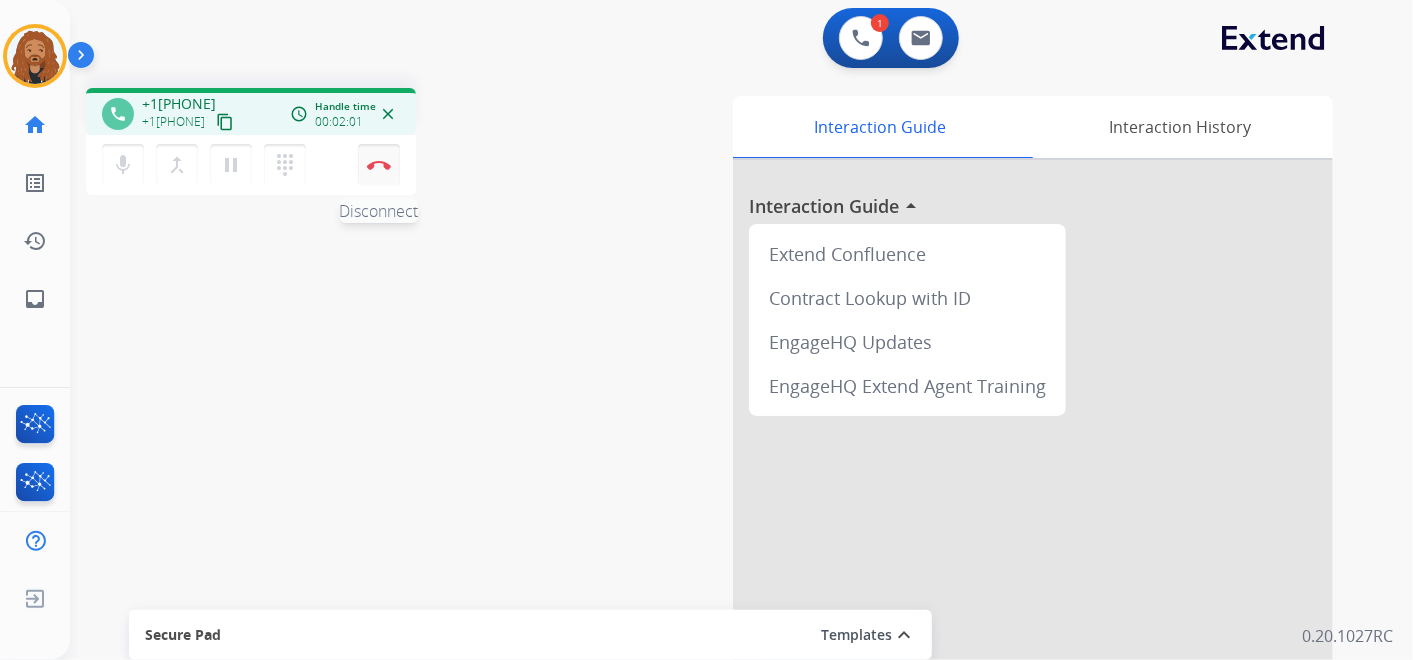 click on "Disconnect" at bounding box center [379, 165] 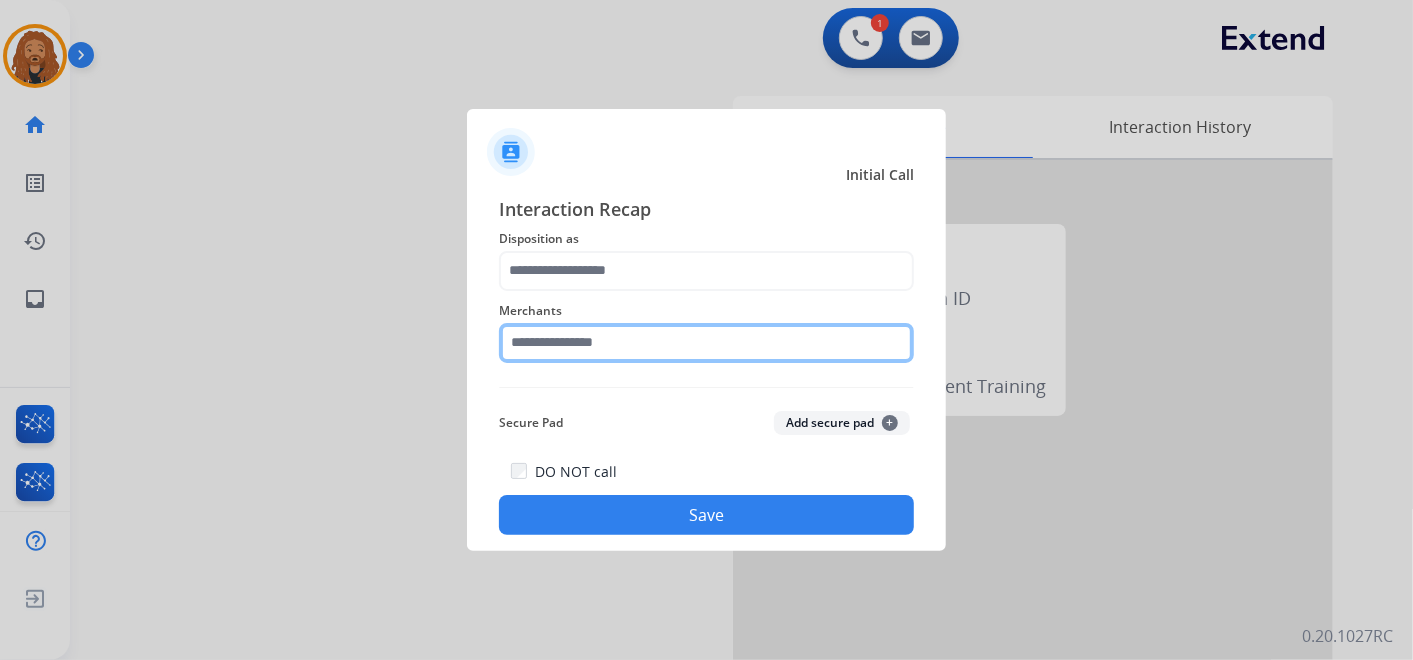 click 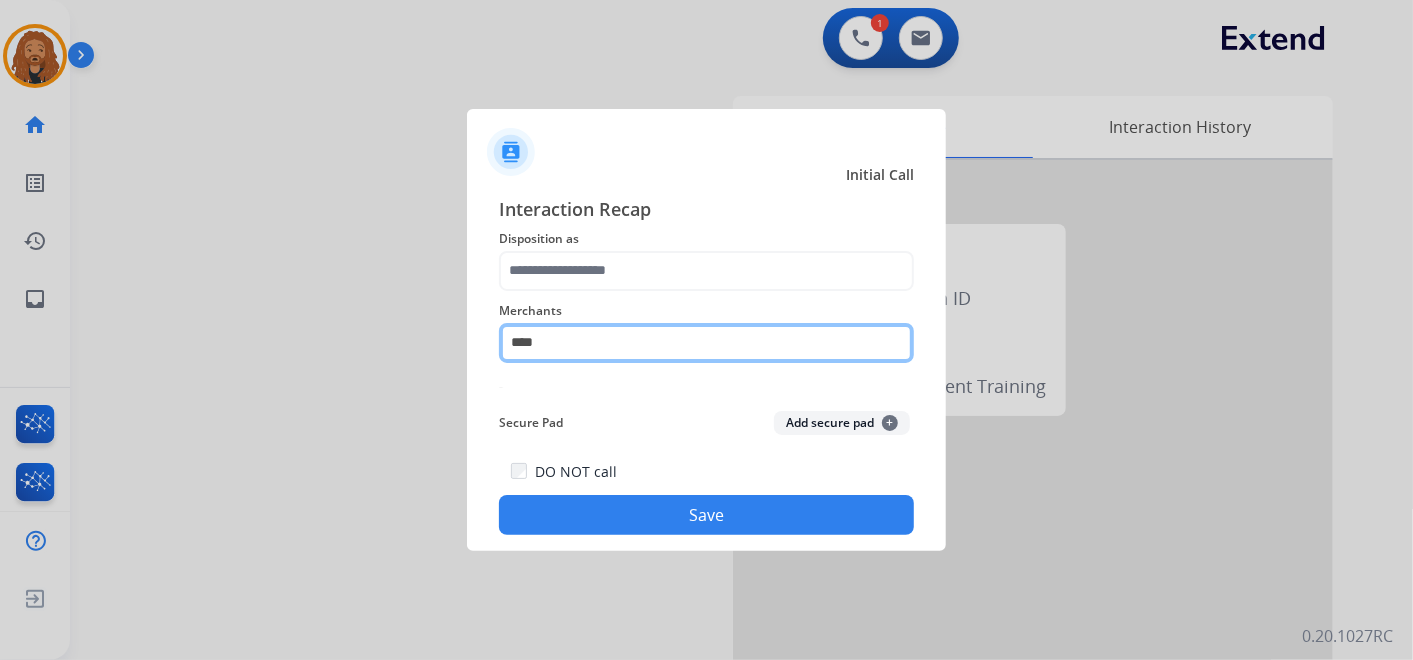 scroll, scrollTop: 0, scrollLeft: 0, axis: both 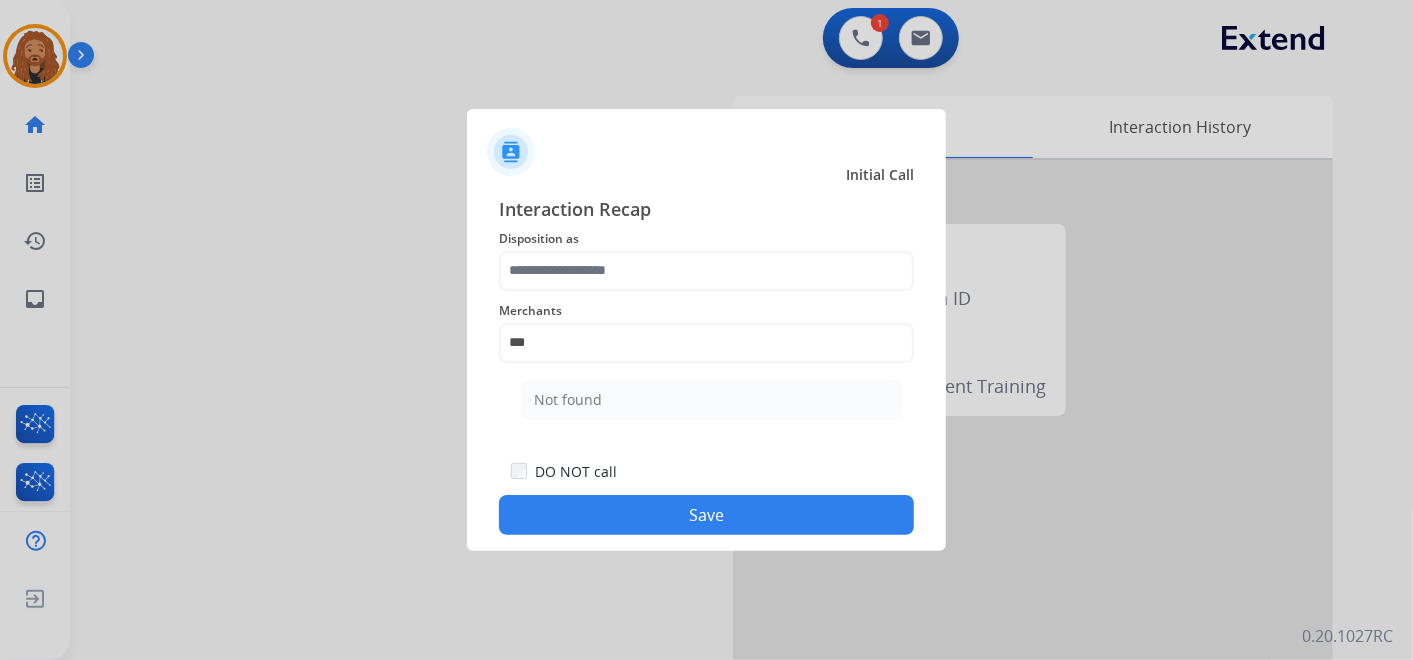 drag, startPoint x: 591, startPoint y: 397, endPoint x: 591, endPoint y: 385, distance: 12 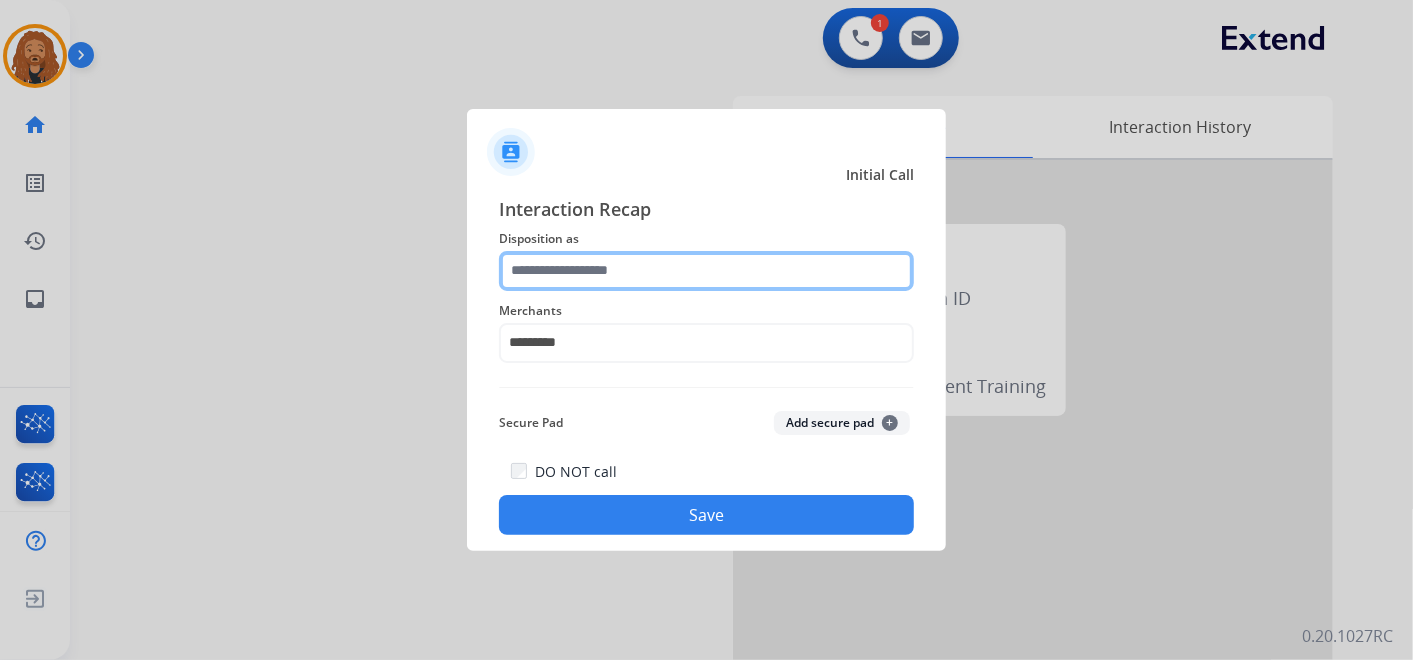 click 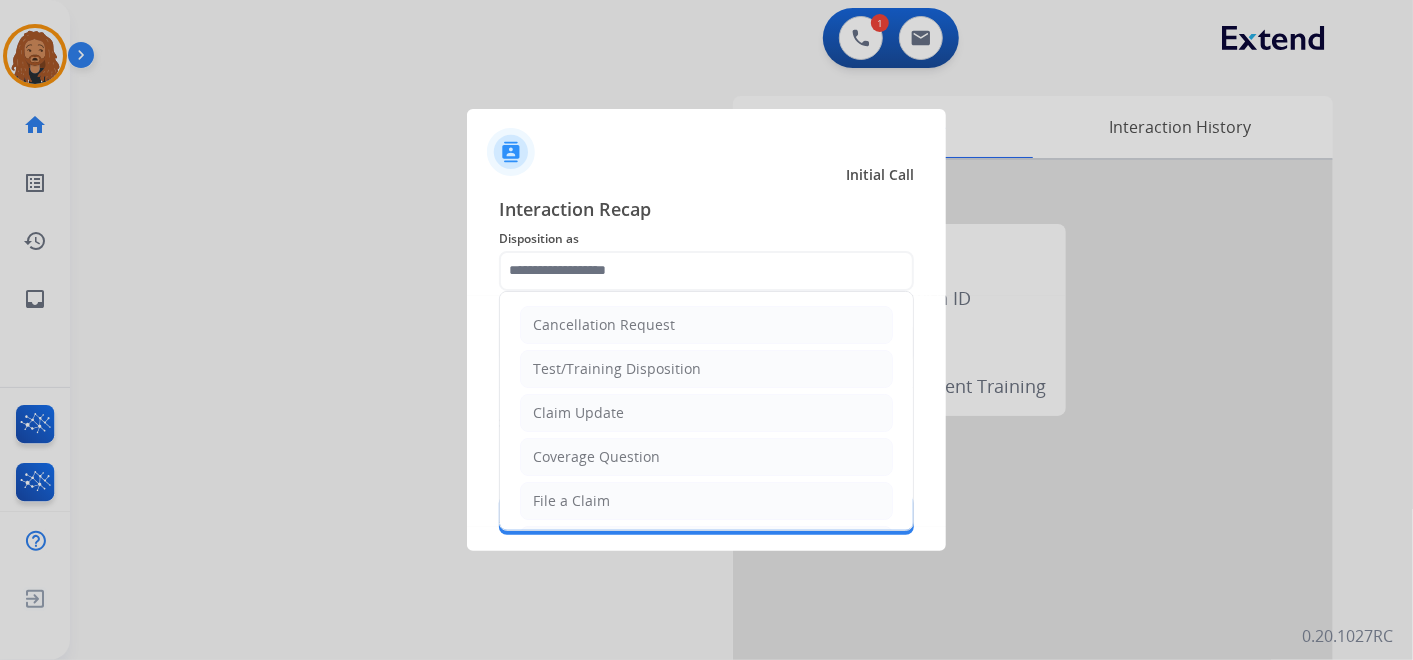 click on "Claim Update" 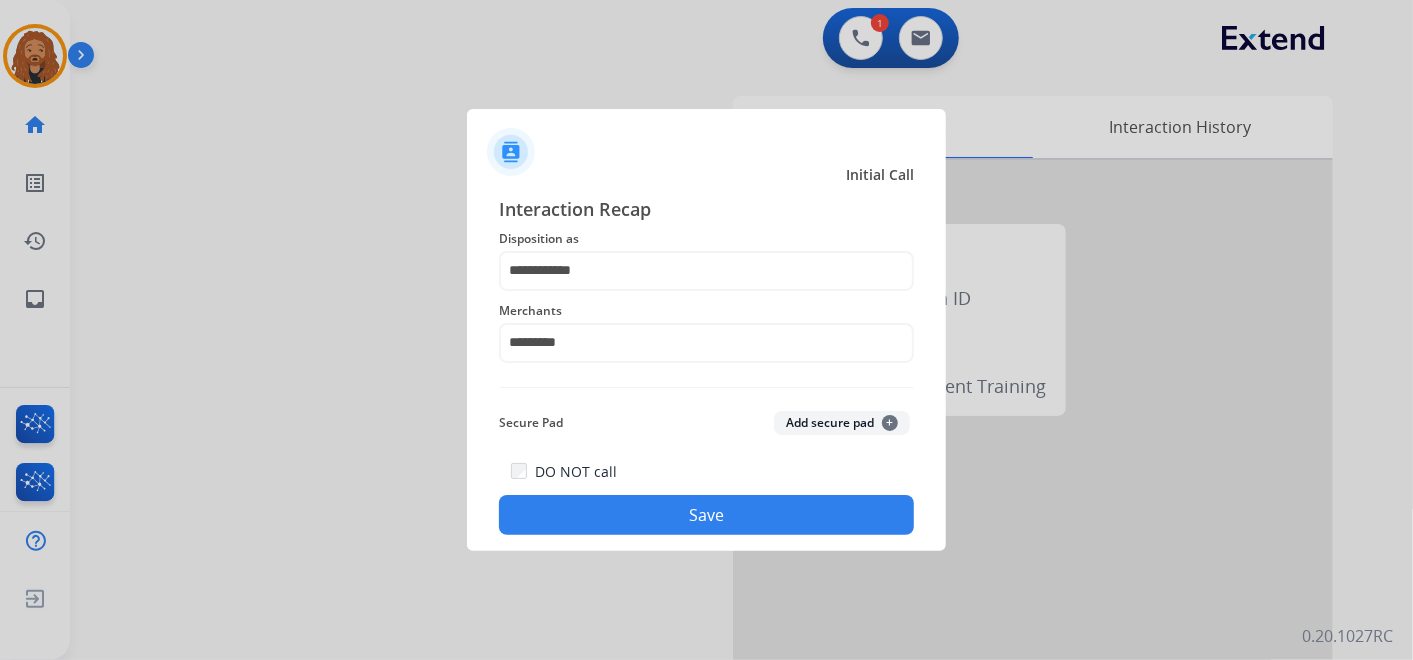 click on "Save" 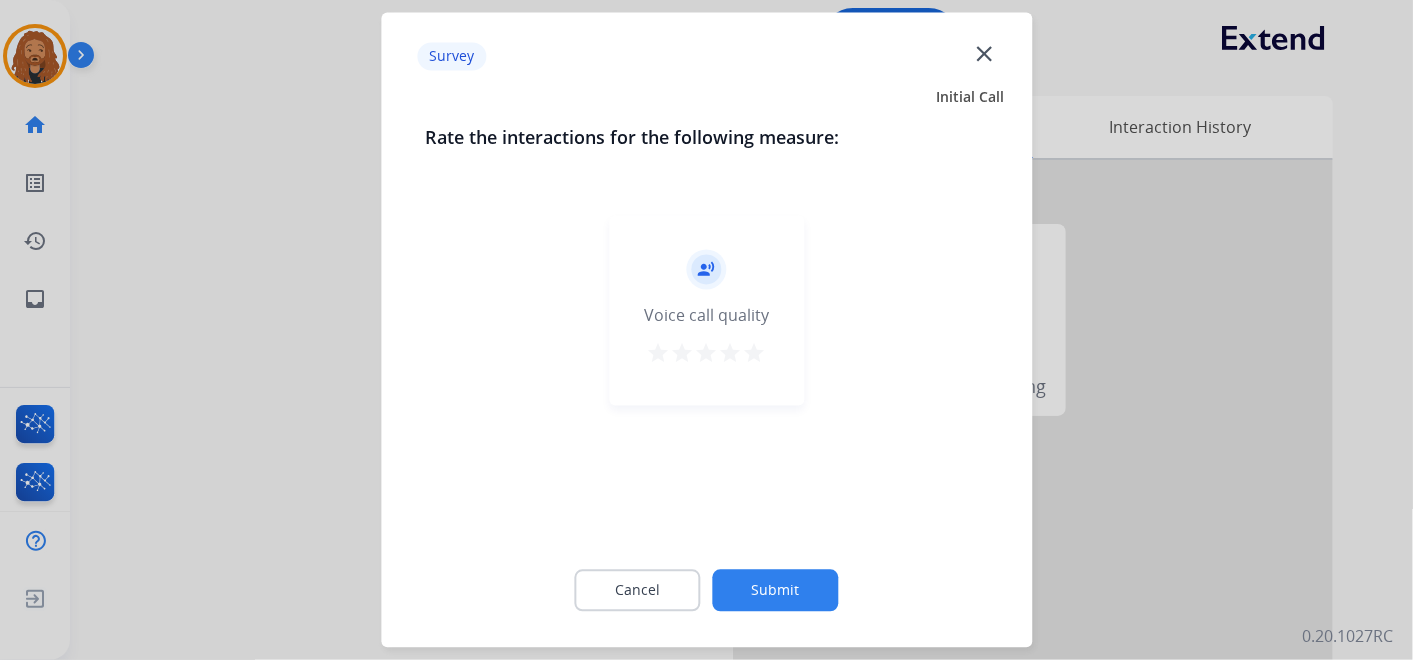 click on "star" at bounding box center [755, 354] 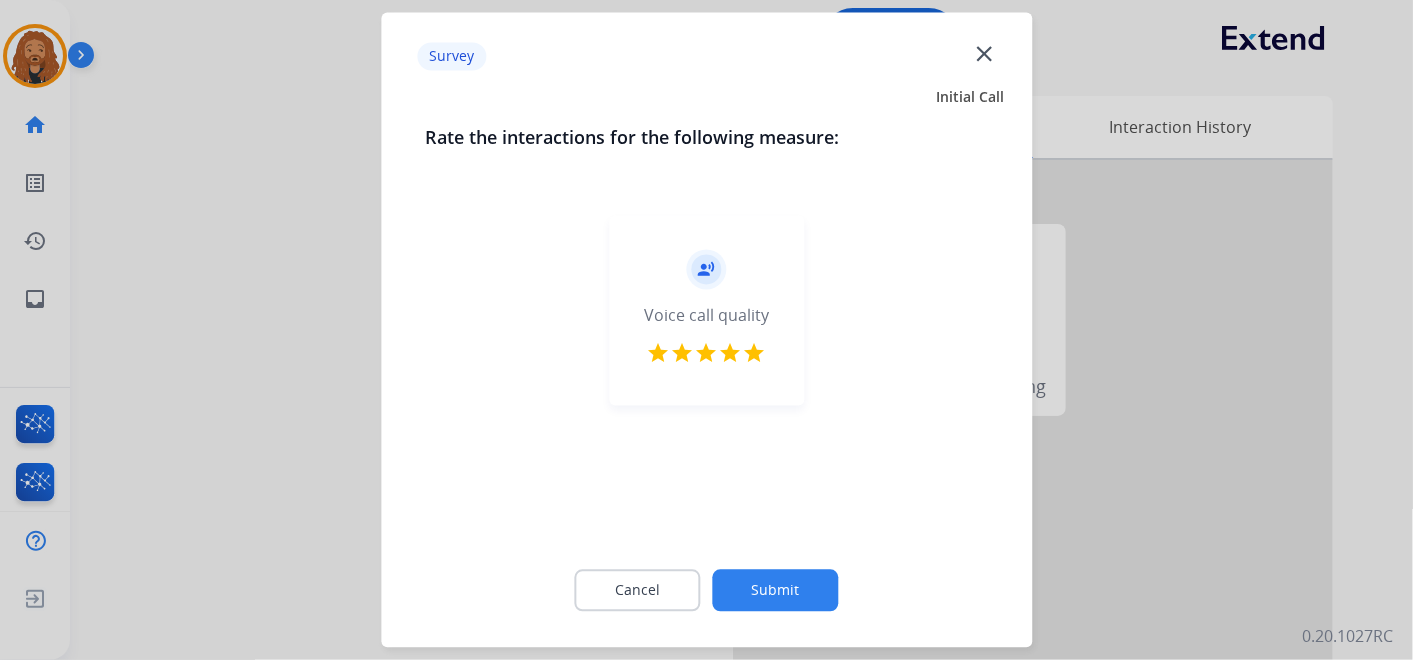 click on "Submit" 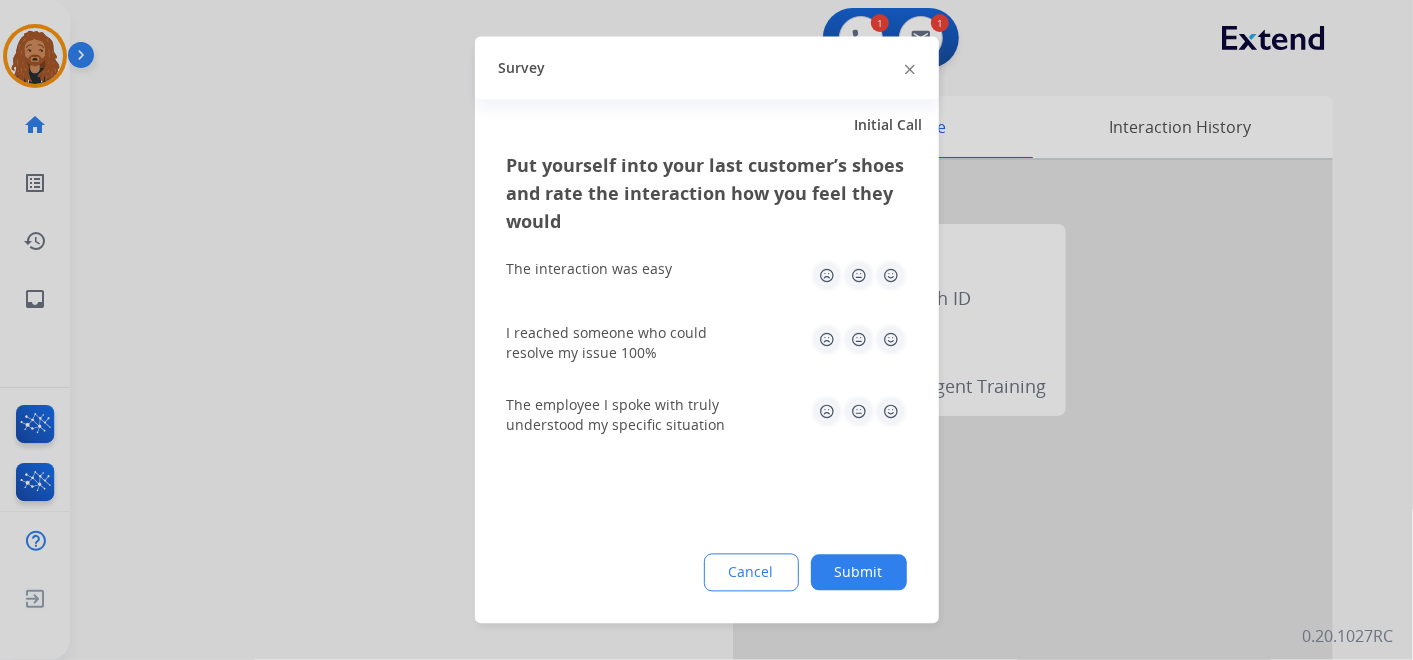 click 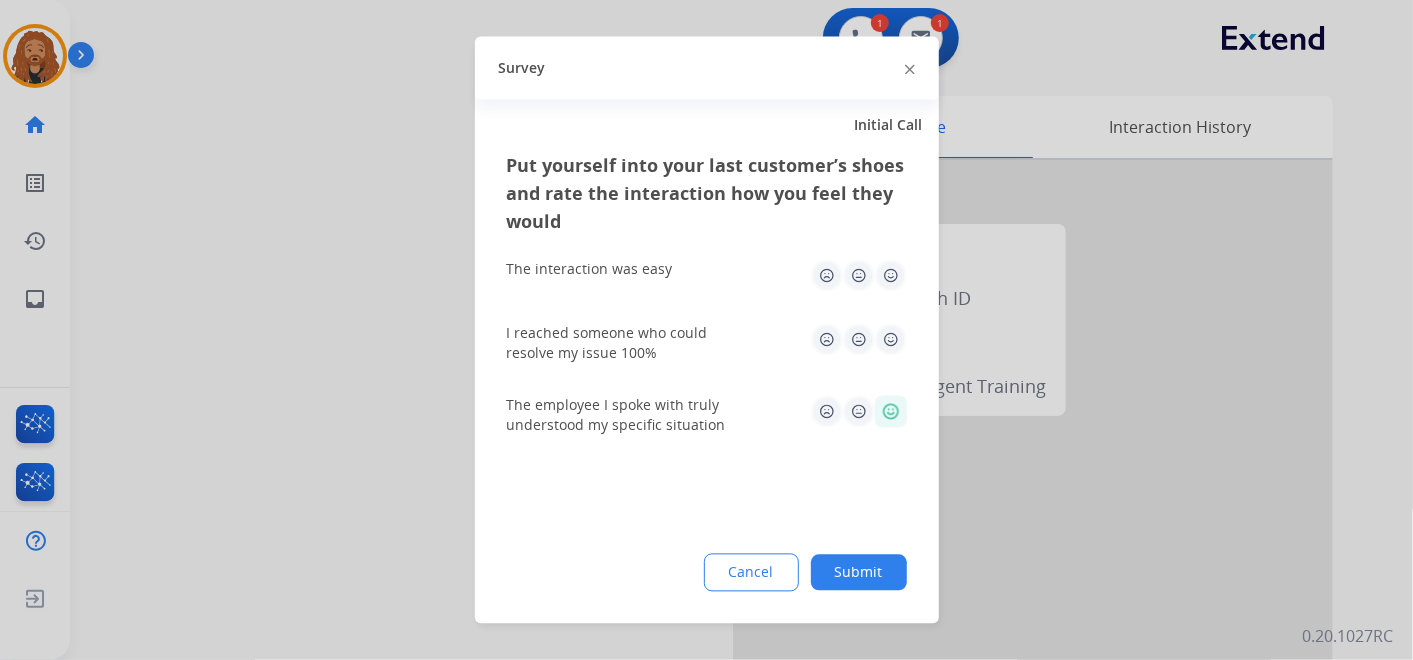 click 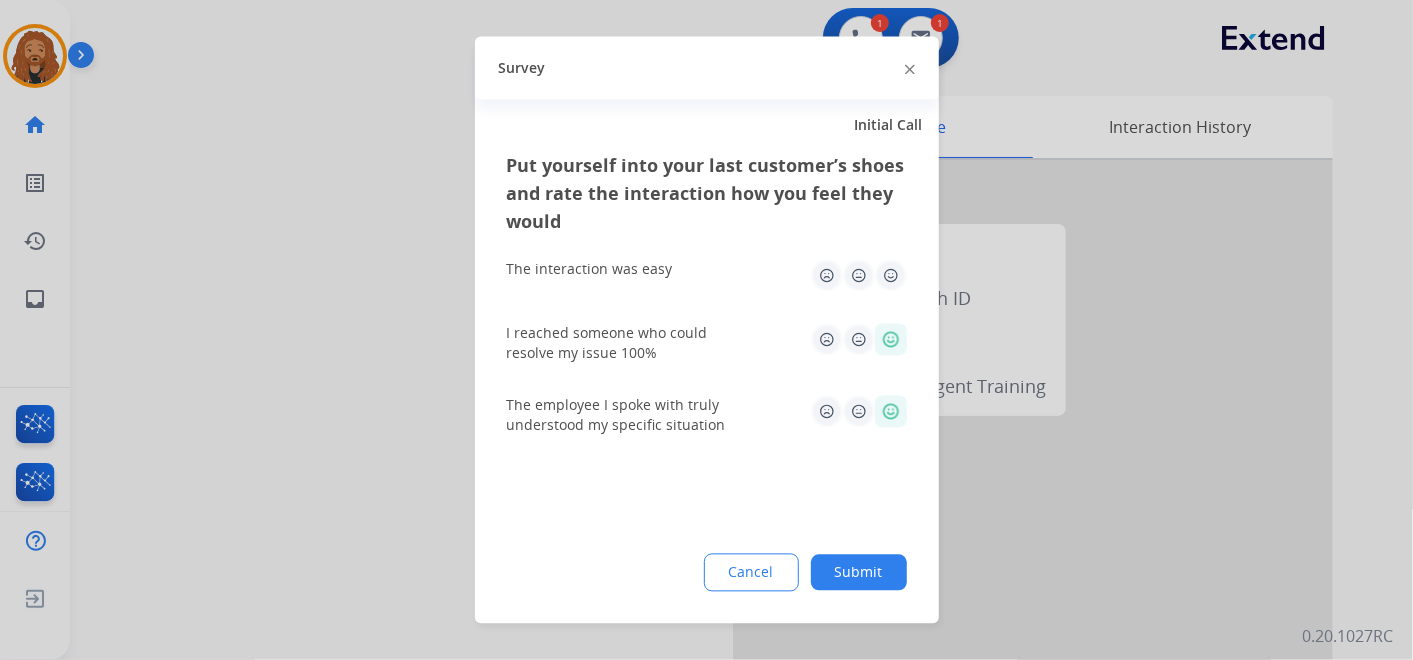 click 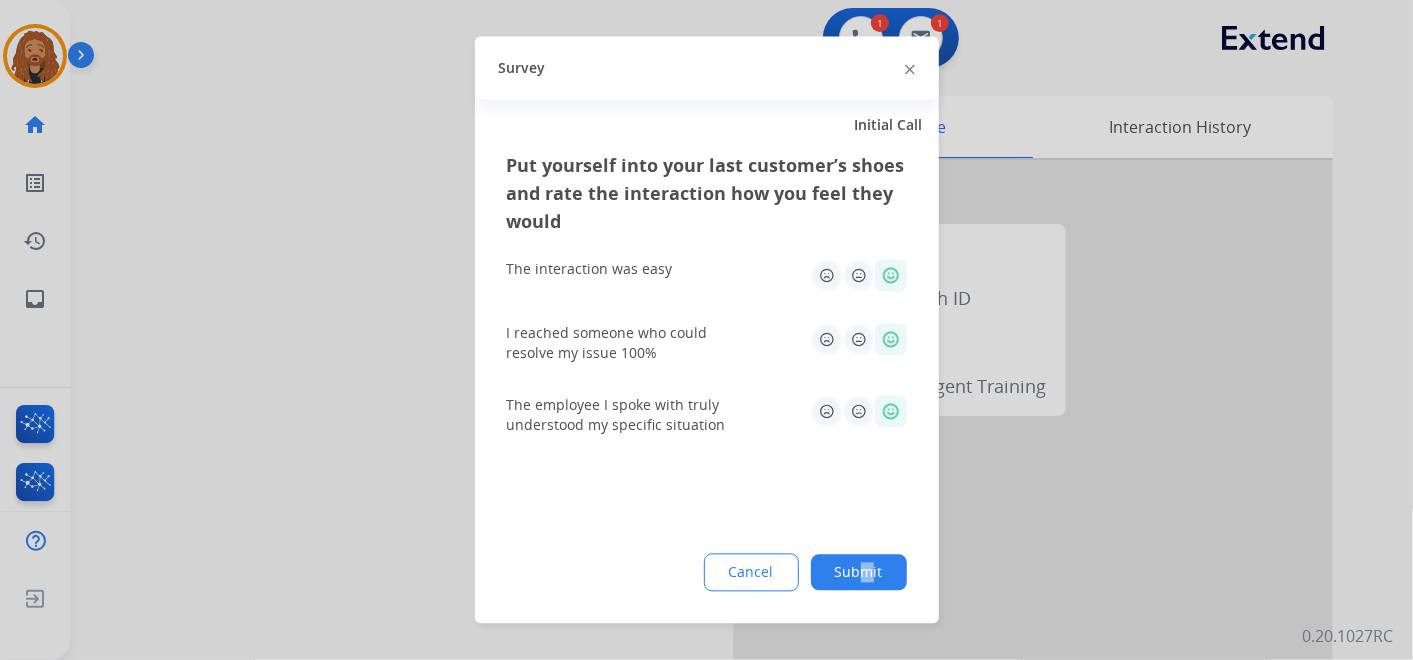 click on "Put yourself into your last customer’s shoes and rate the interaction how you feel they would  The interaction was easy   I reached someone who could resolve my issue 100%   The employee I spoke with truly understood my specific situation  Cancel Submit" 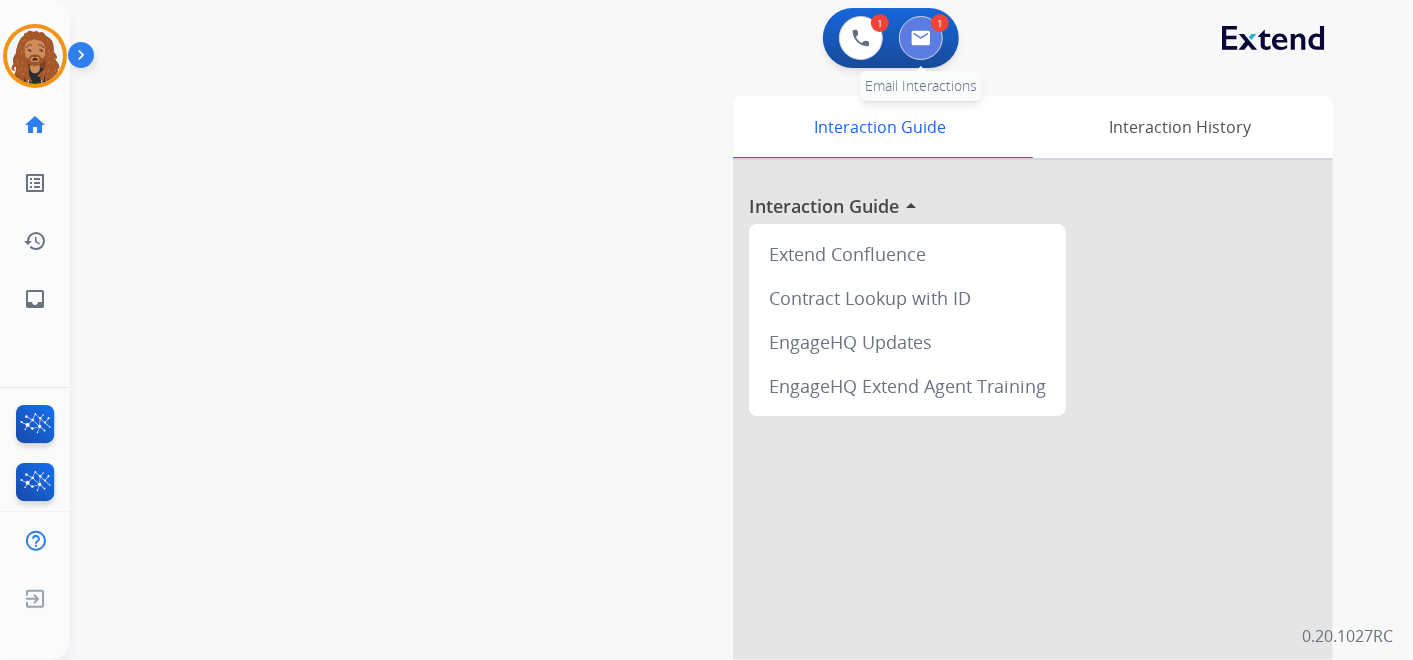click at bounding box center [921, 38] 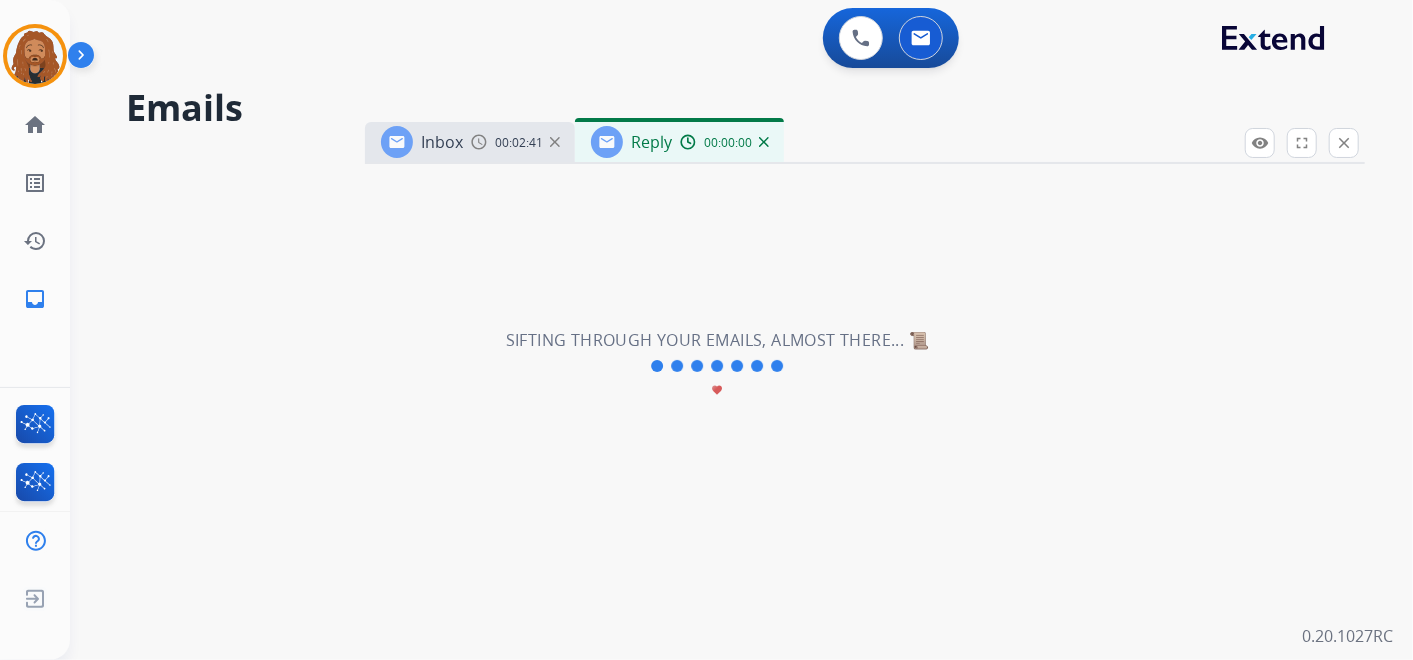 select on "**********" 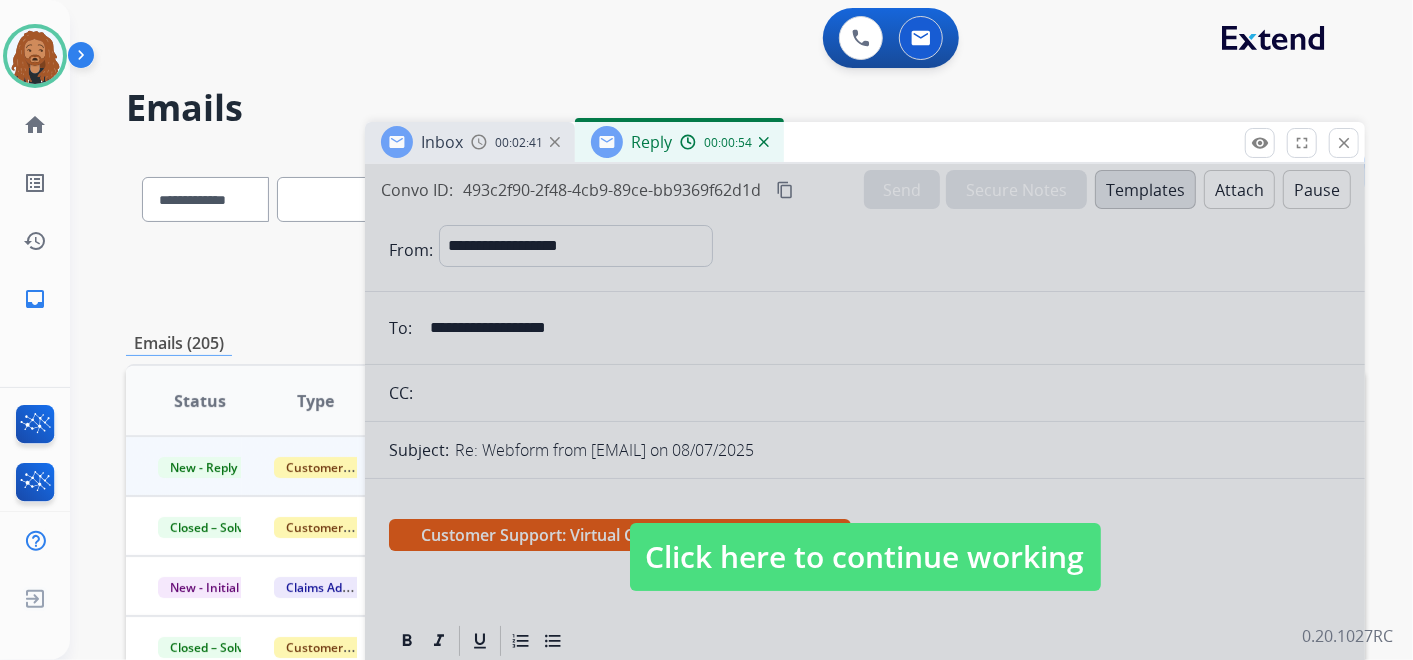 click at bounding box center (865, 537) 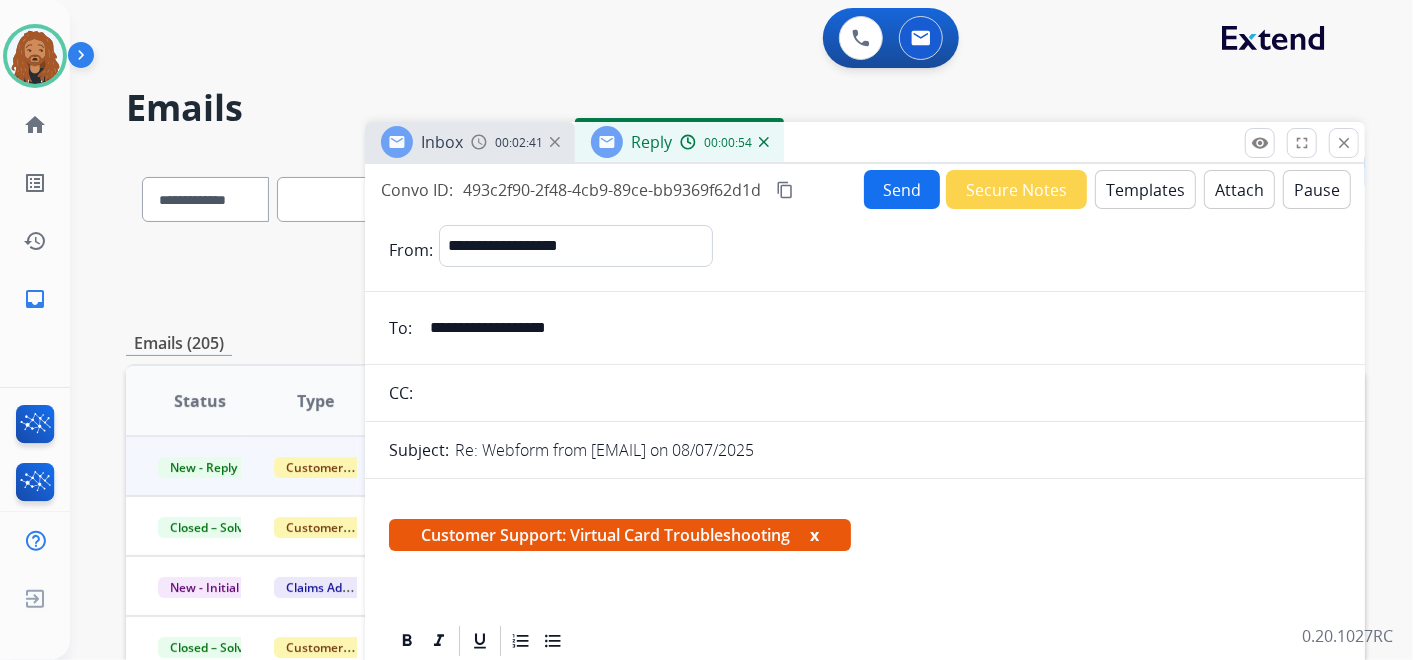 scroll, scrollTop: 444, scrollLeft: 0, axis: vertical 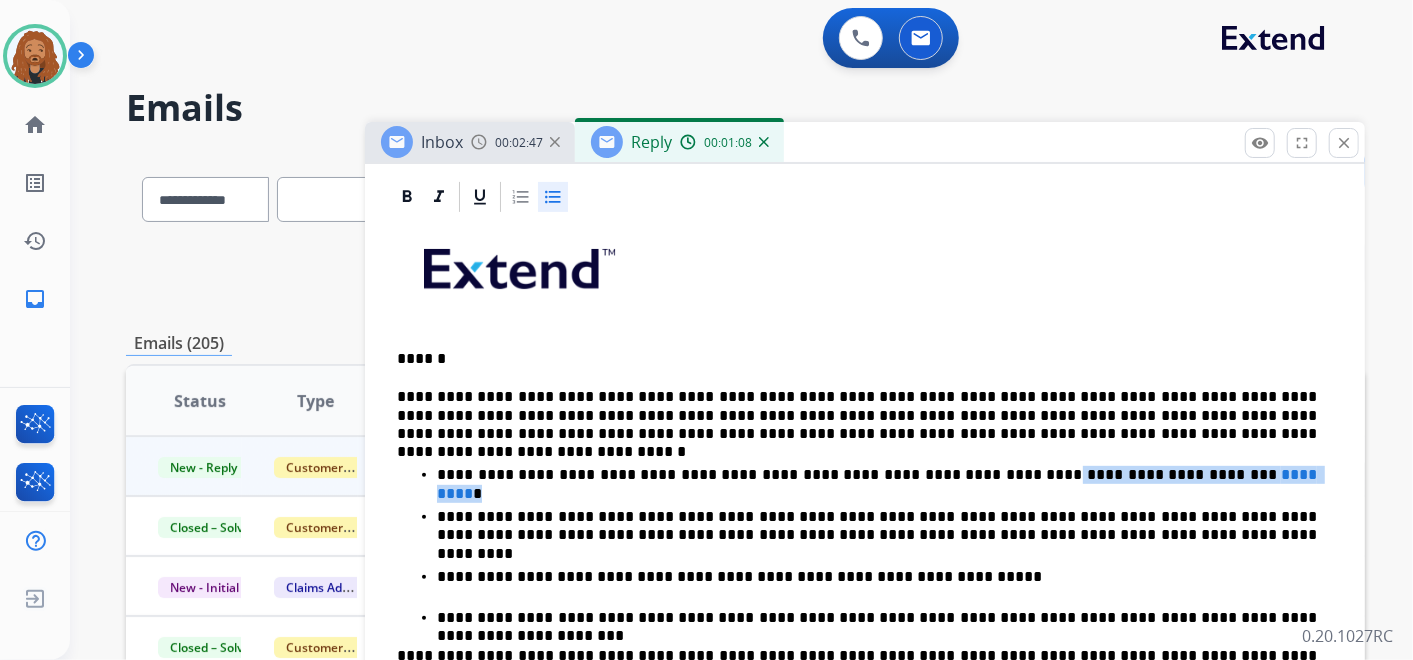 drag, startPoint x: 1130, startPoint y: 471, endPoint x: 942, endPoint y: 474, distance: 188.02394 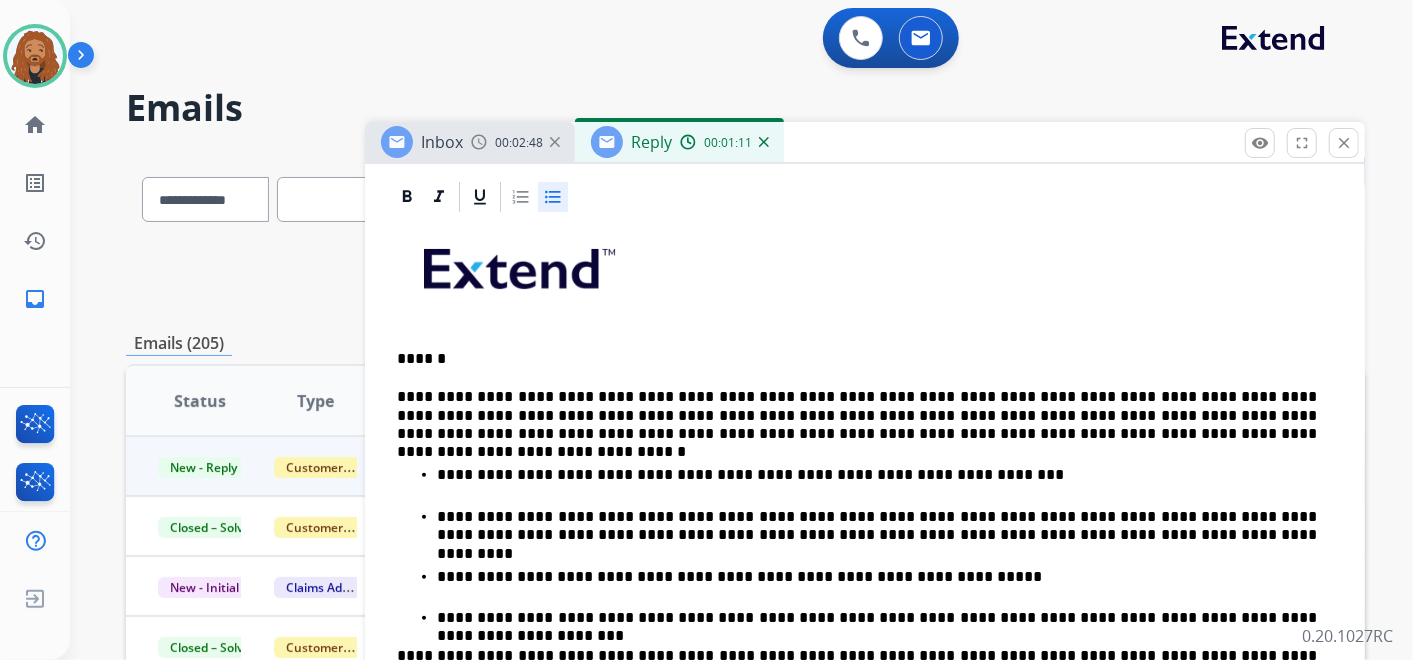 type 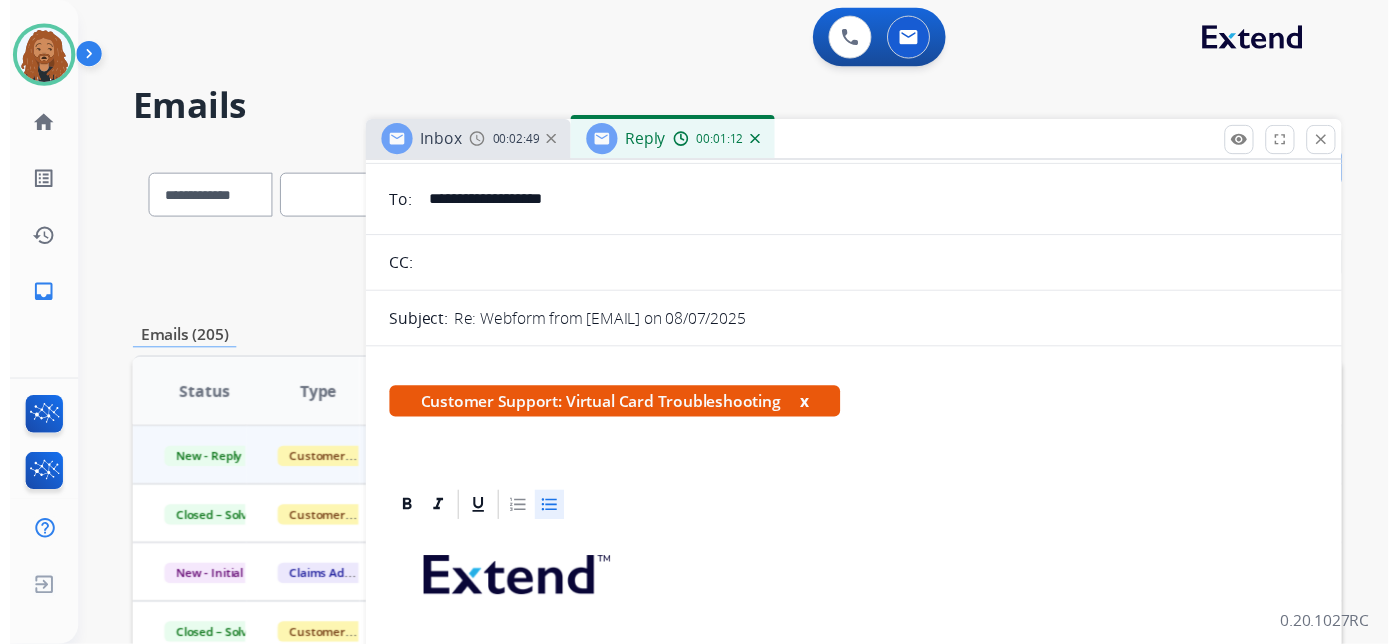 scroll, scrollTop: 0, scrollLeft: 0, axis: both 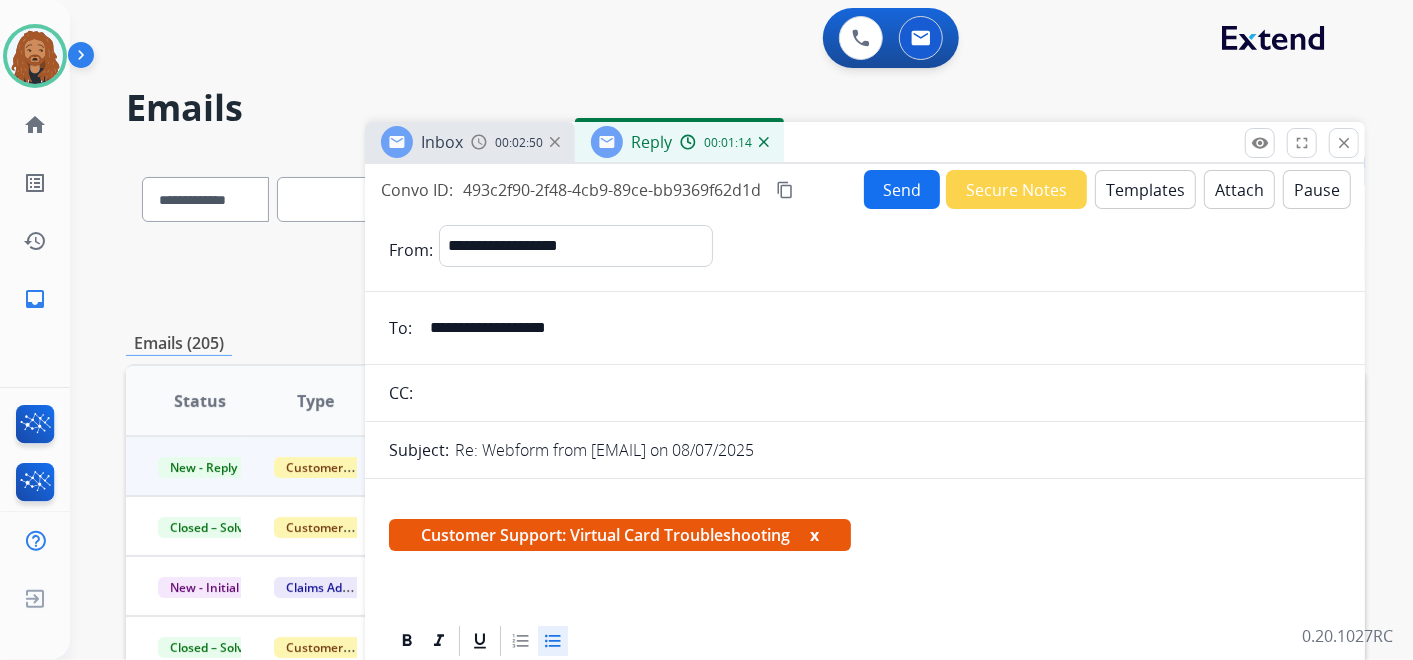 click on "Send" at bounding box center (902, 189) 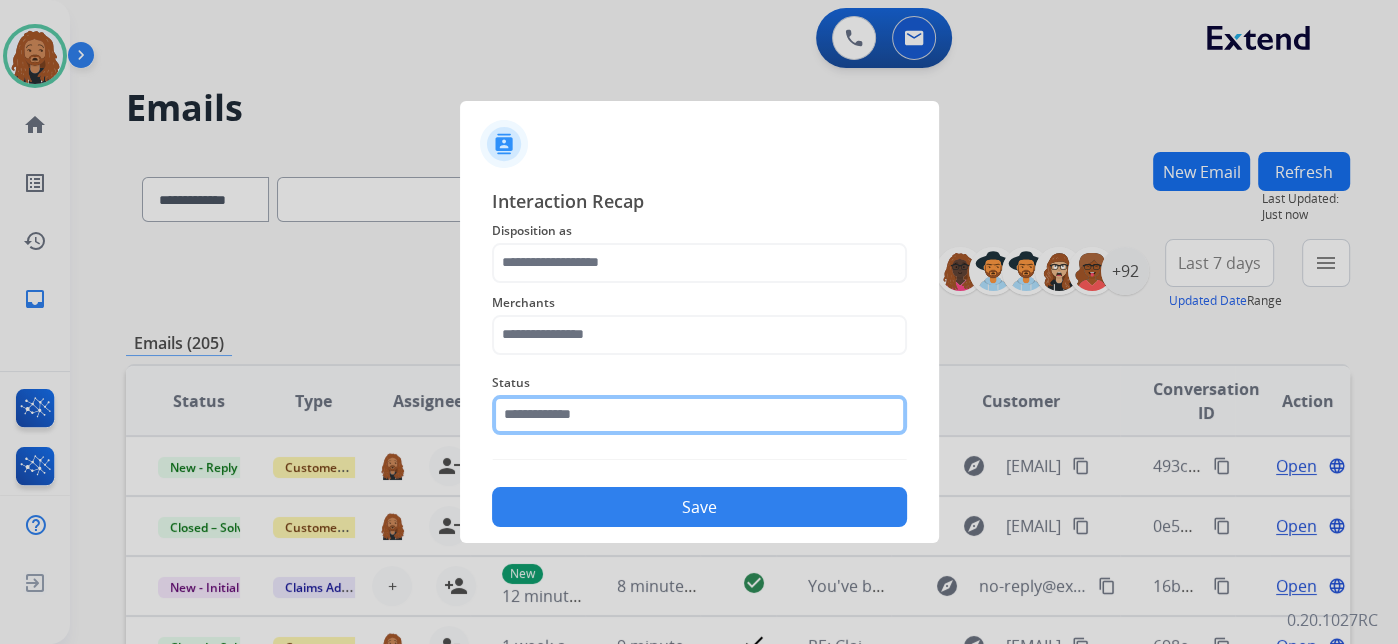 click 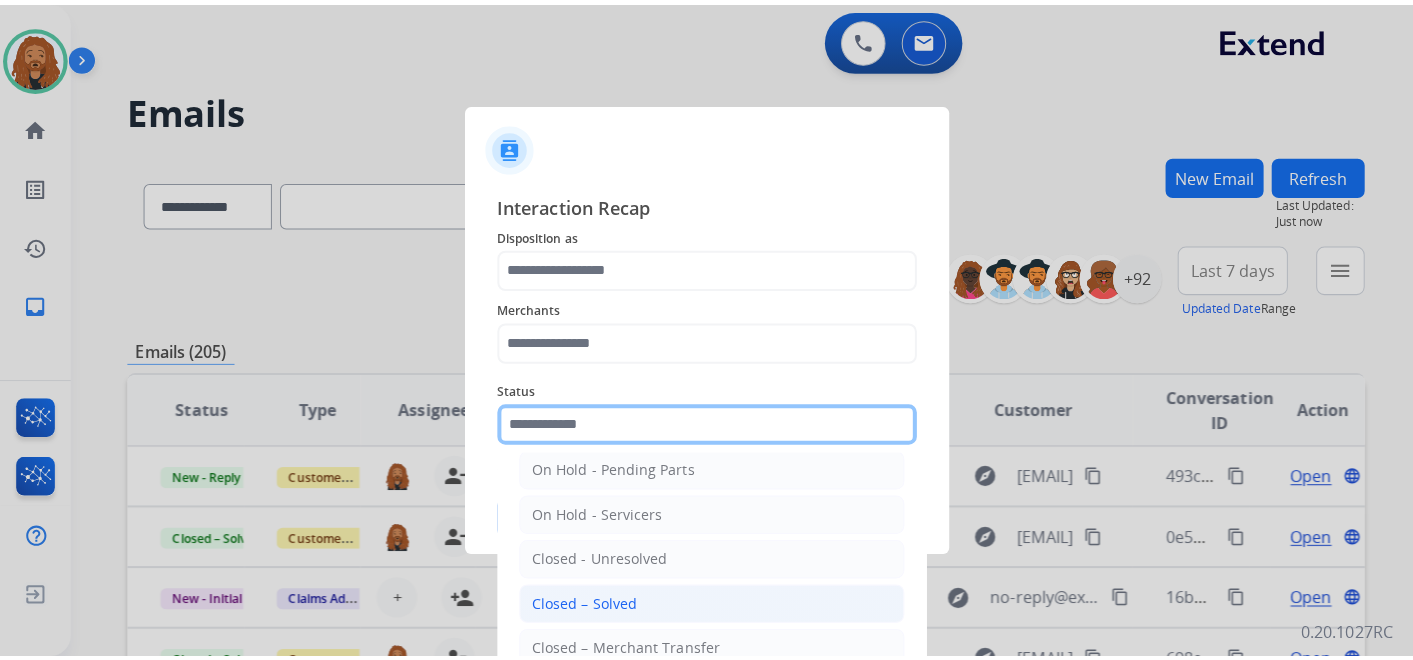 scroll, scrollTop: 114, scrollLeft: 0, axis: vertical 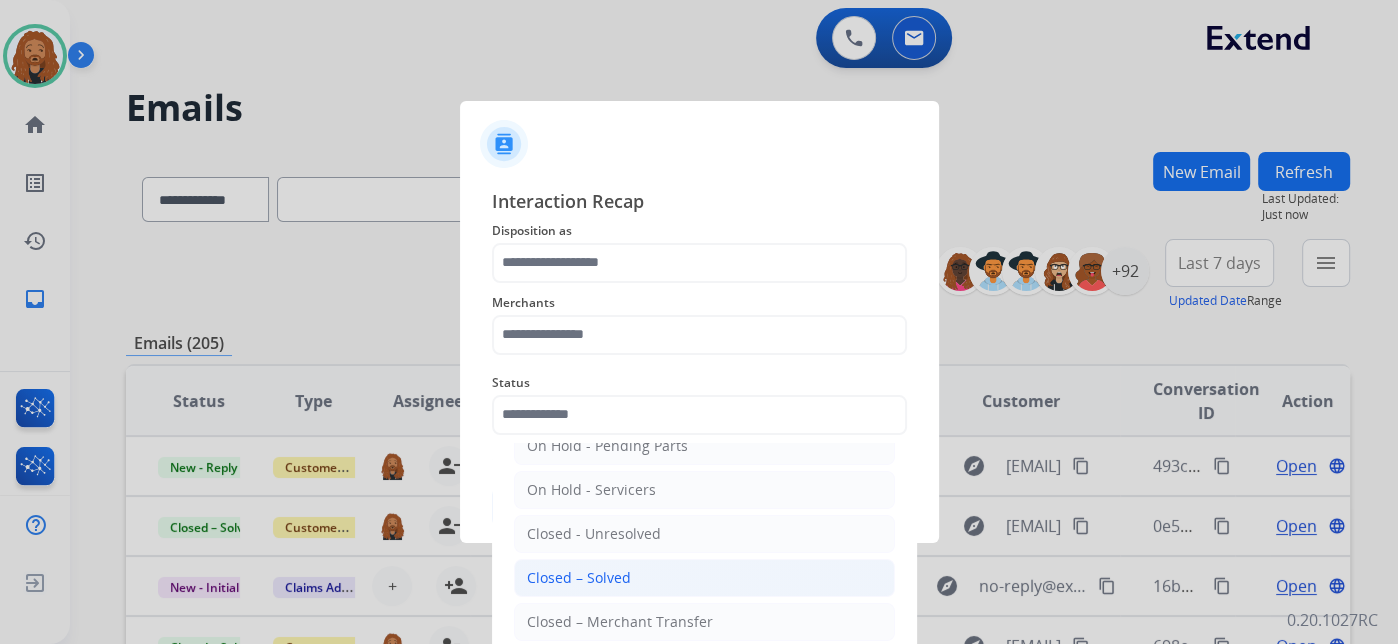 click on "Closed – Solved" 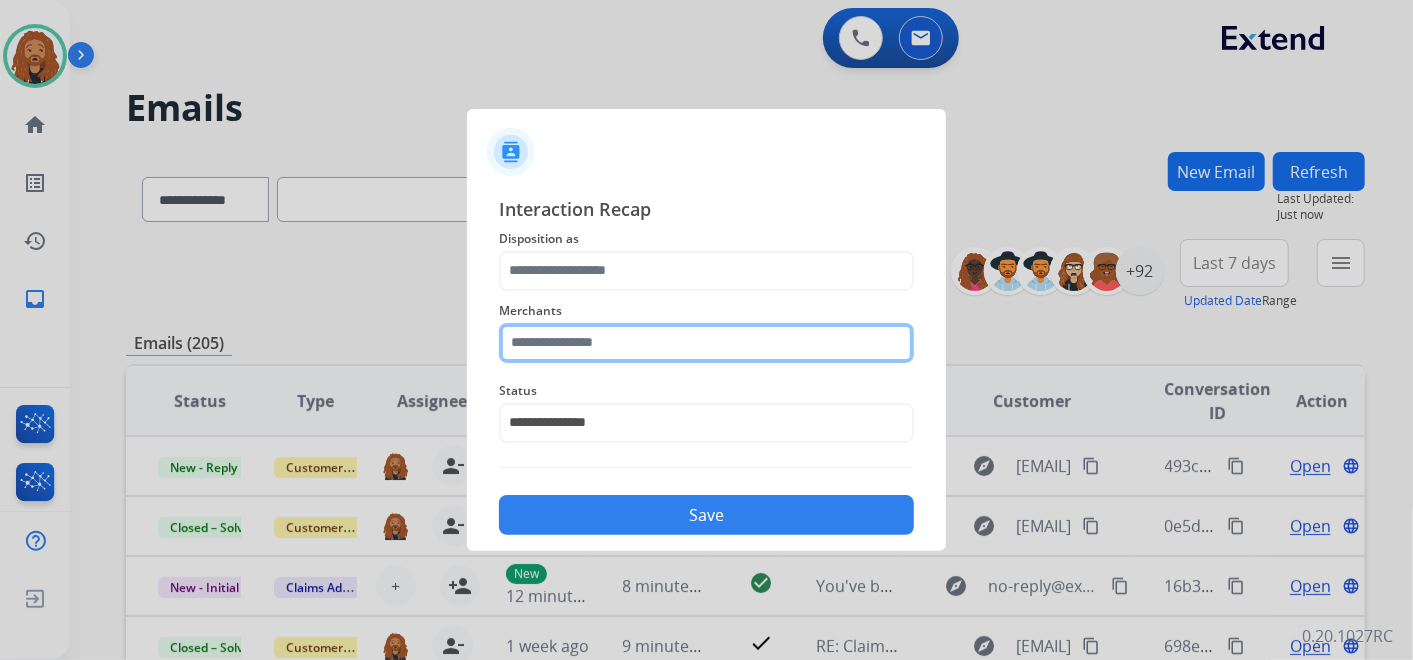 click 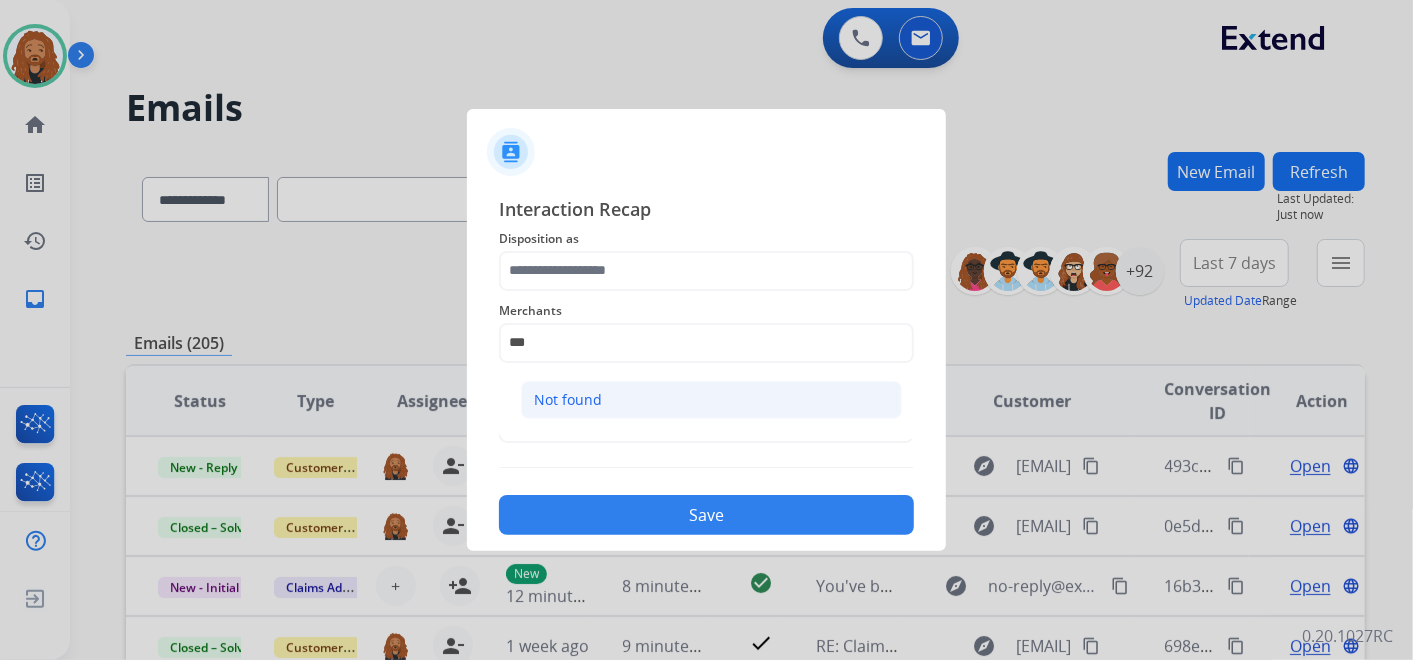 click on "Not found" 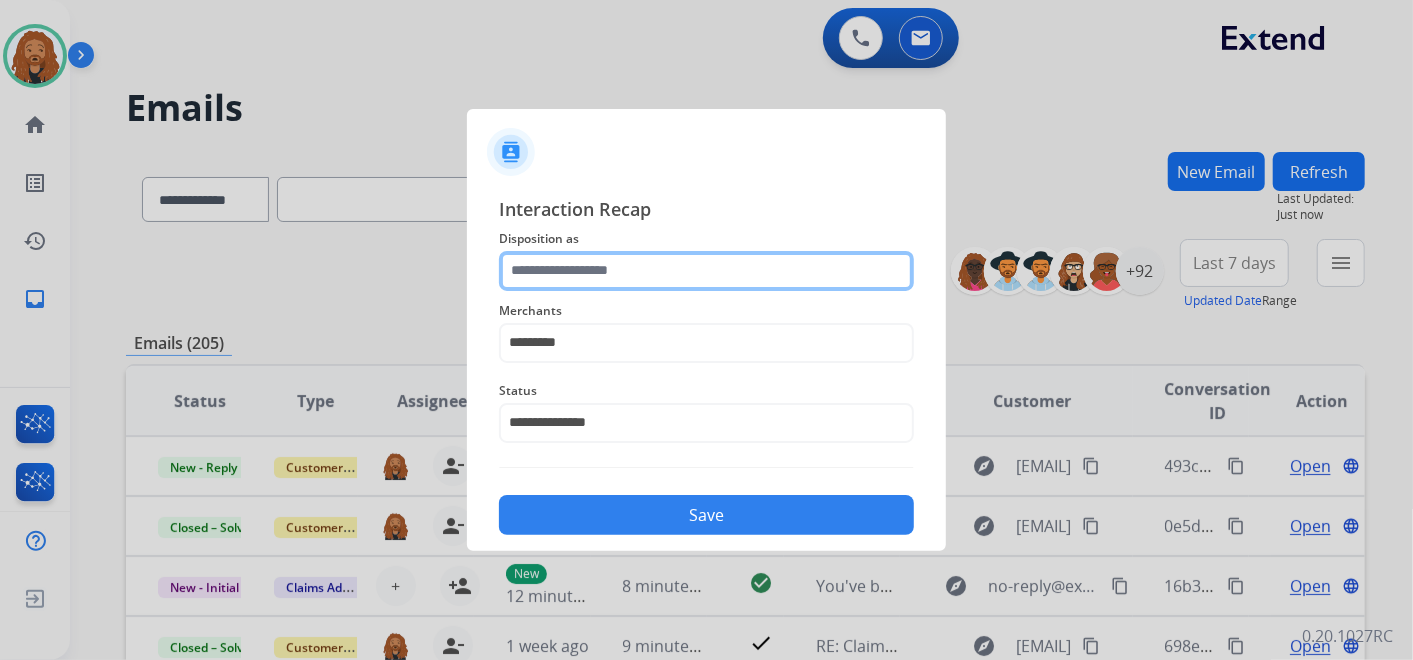 click 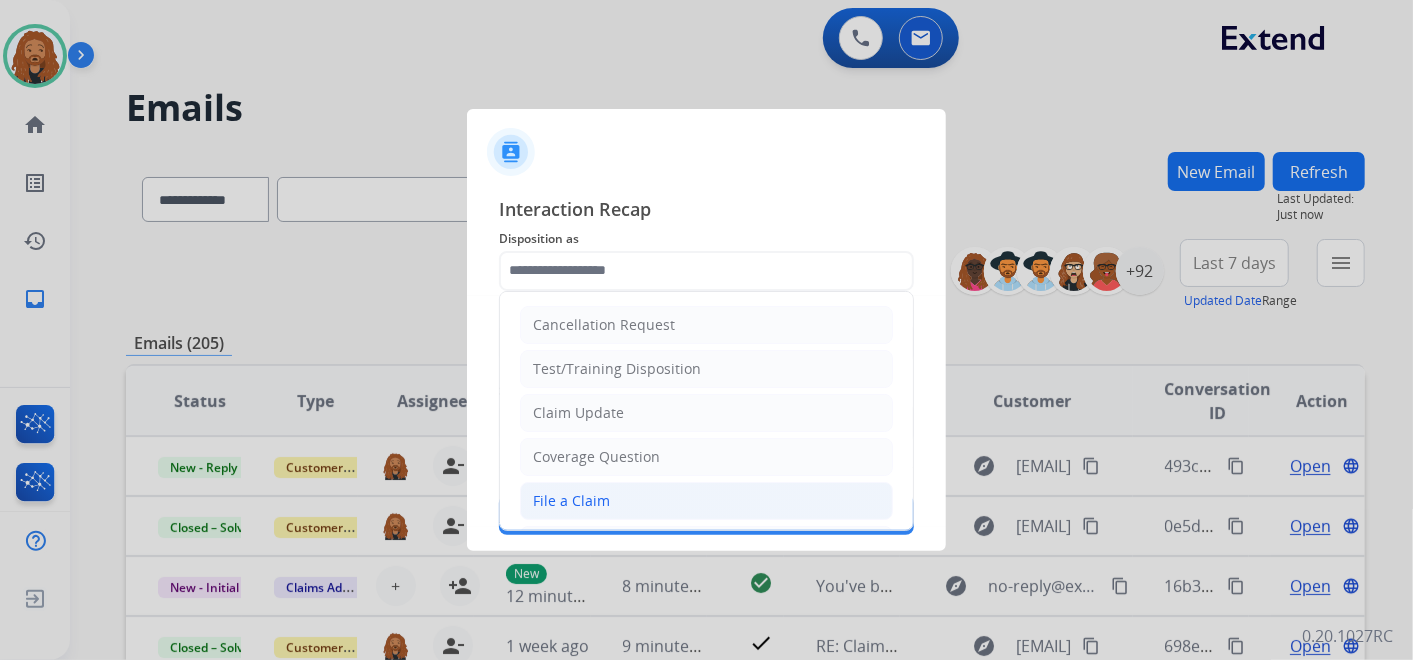 click on "File a Claim" 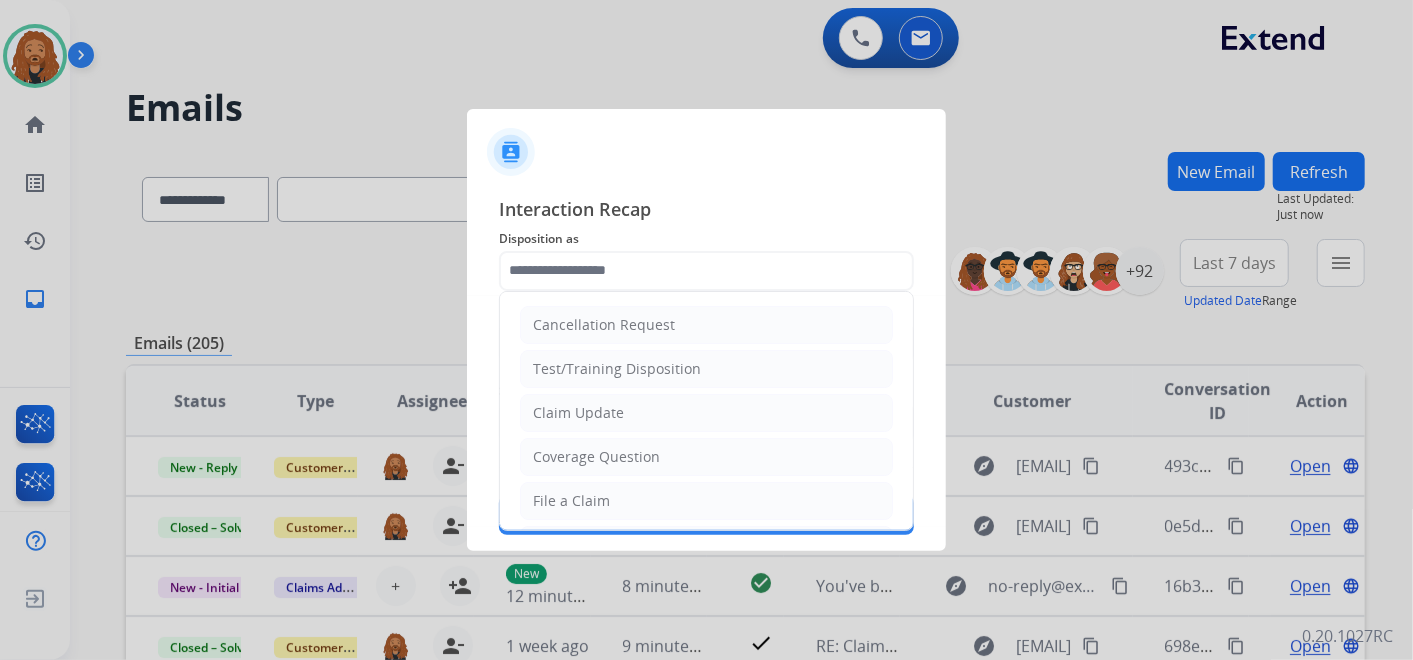 type on "**********" 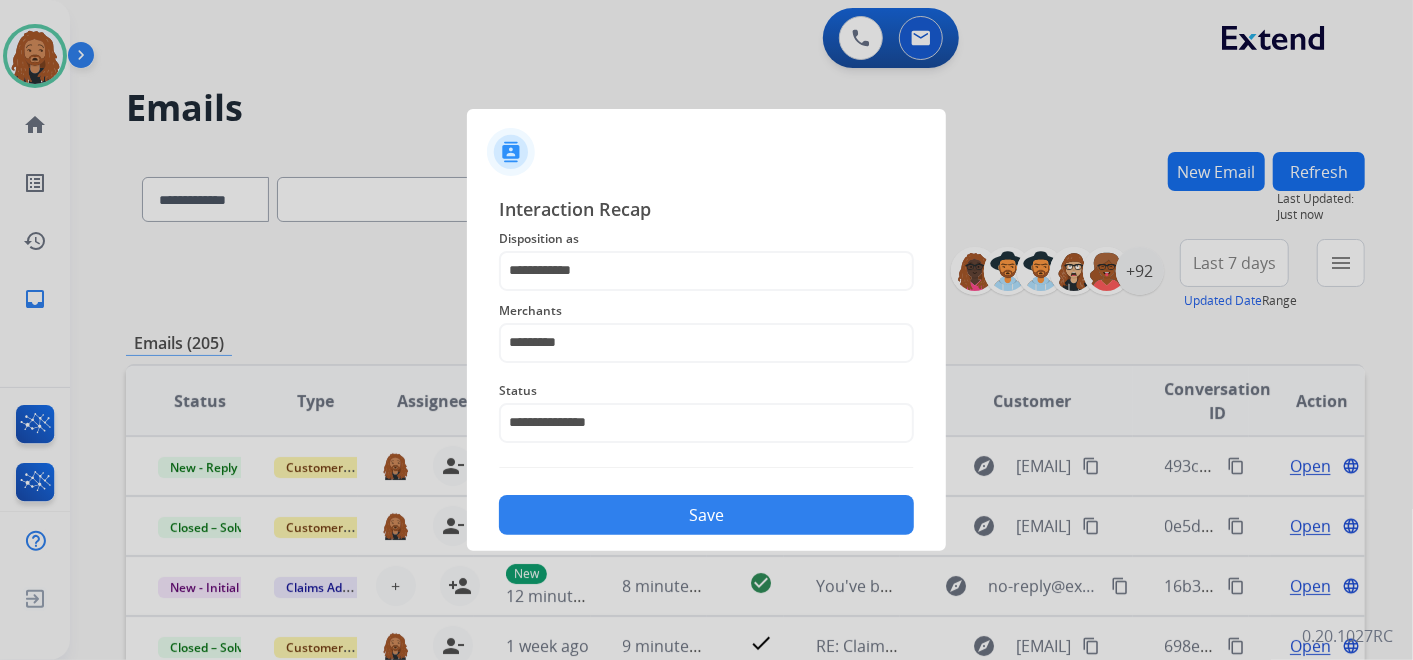 drag, startPoint x: 621, startPoint y: 510, endPoint x: 722, endPoint y: 514, distance: 101.07918 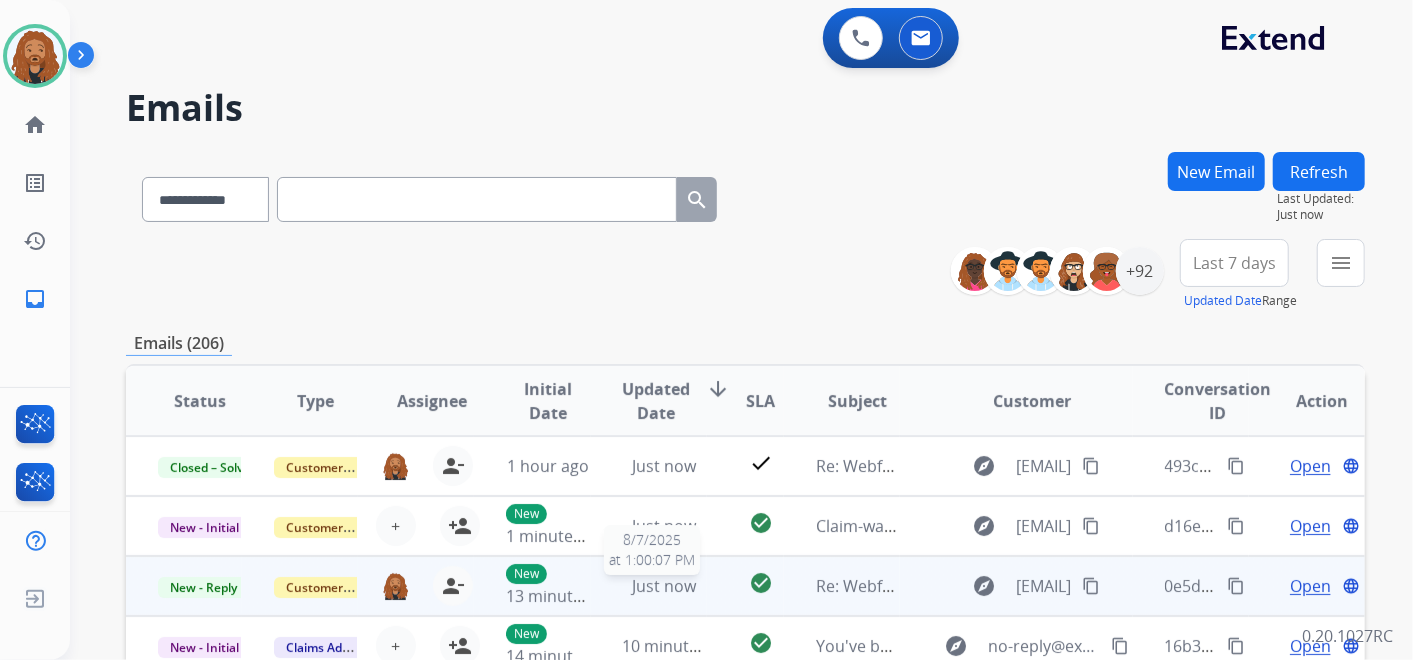 click on "Just now" at bounding box center [664, 586] 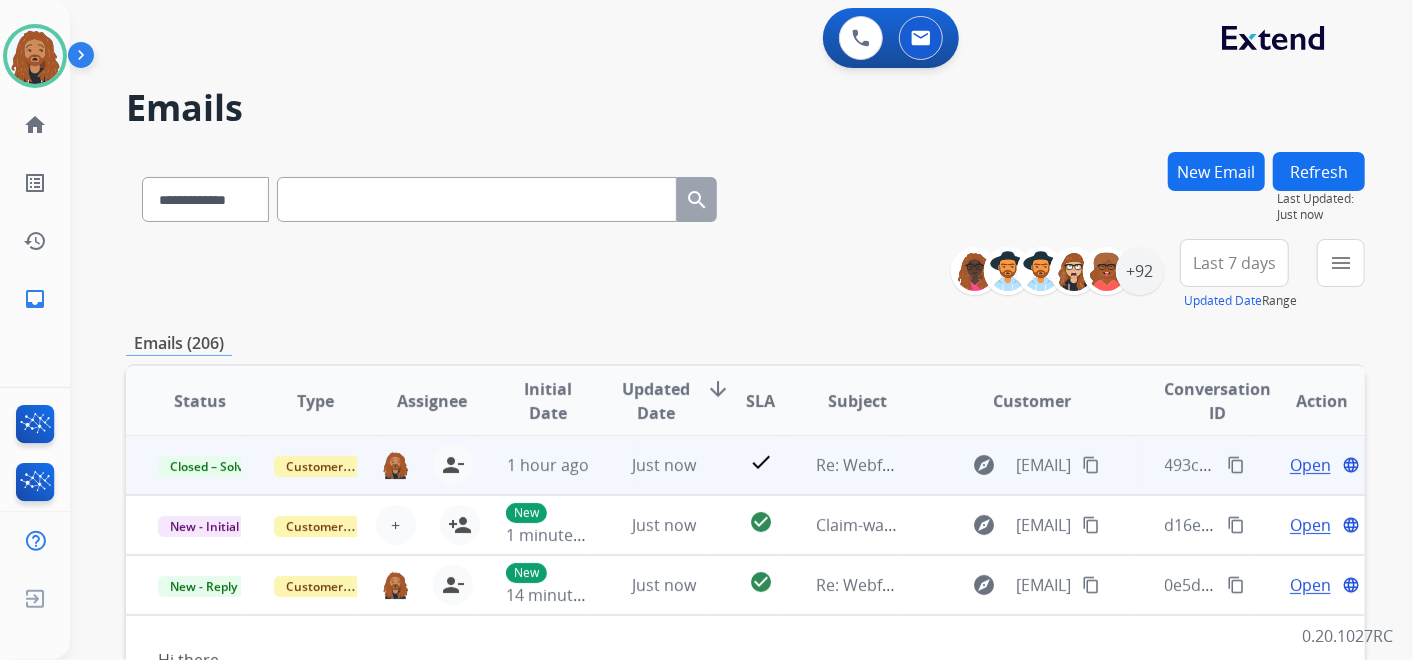 scroll, scrollTop: 0, scrollLeft: 0, axis: both 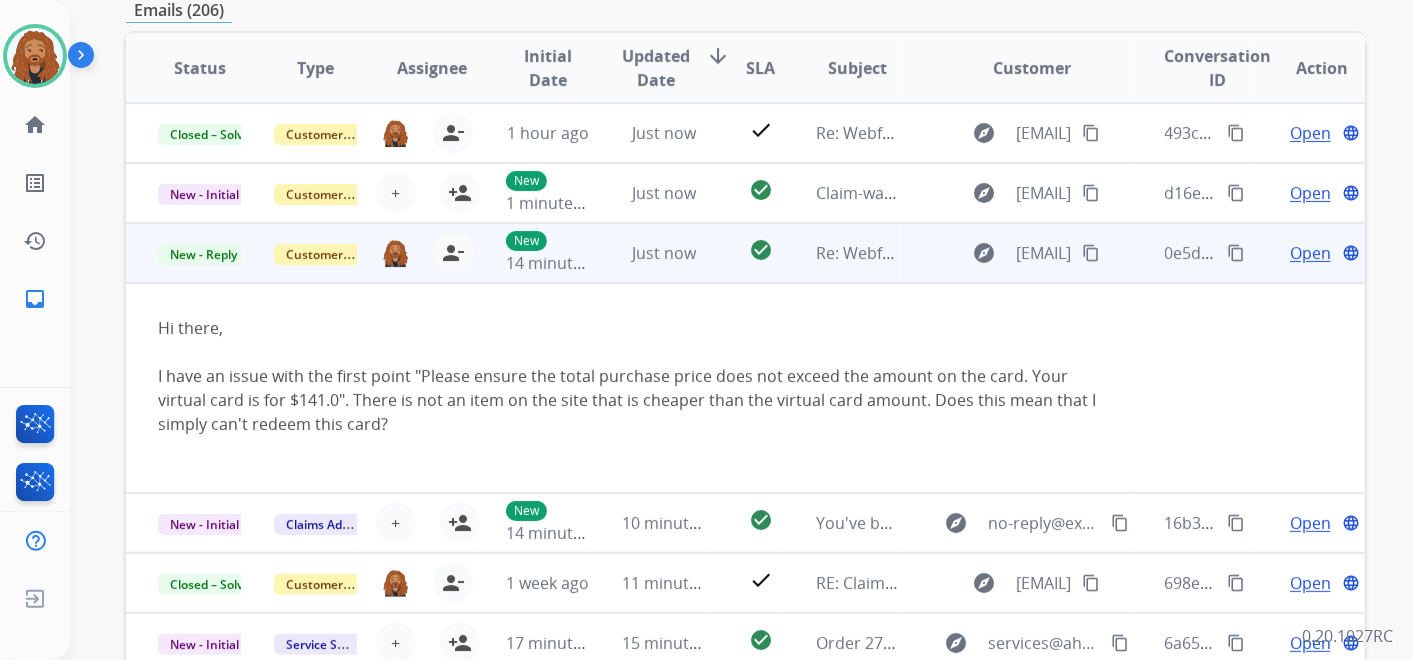 click on "Open" at bounding box center (1310, 253) 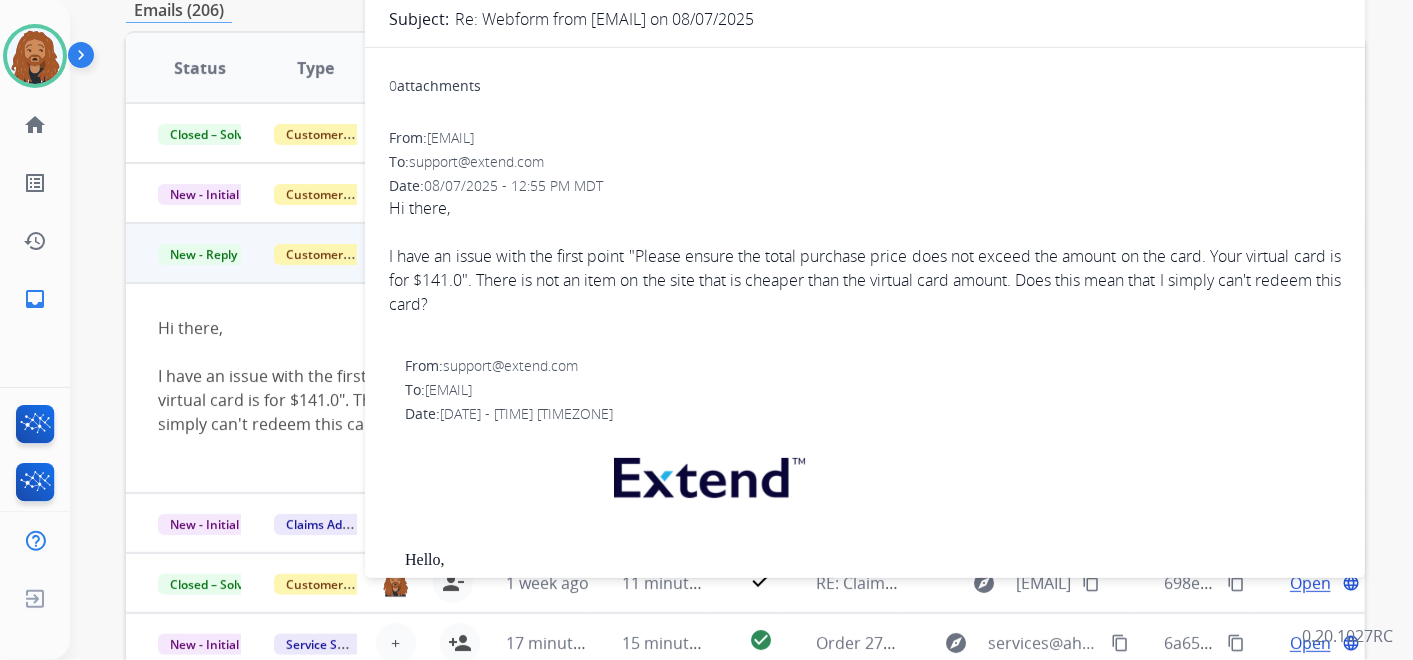 scroll, scrollTop: 222, scrollLeft: 0, axis: vertical 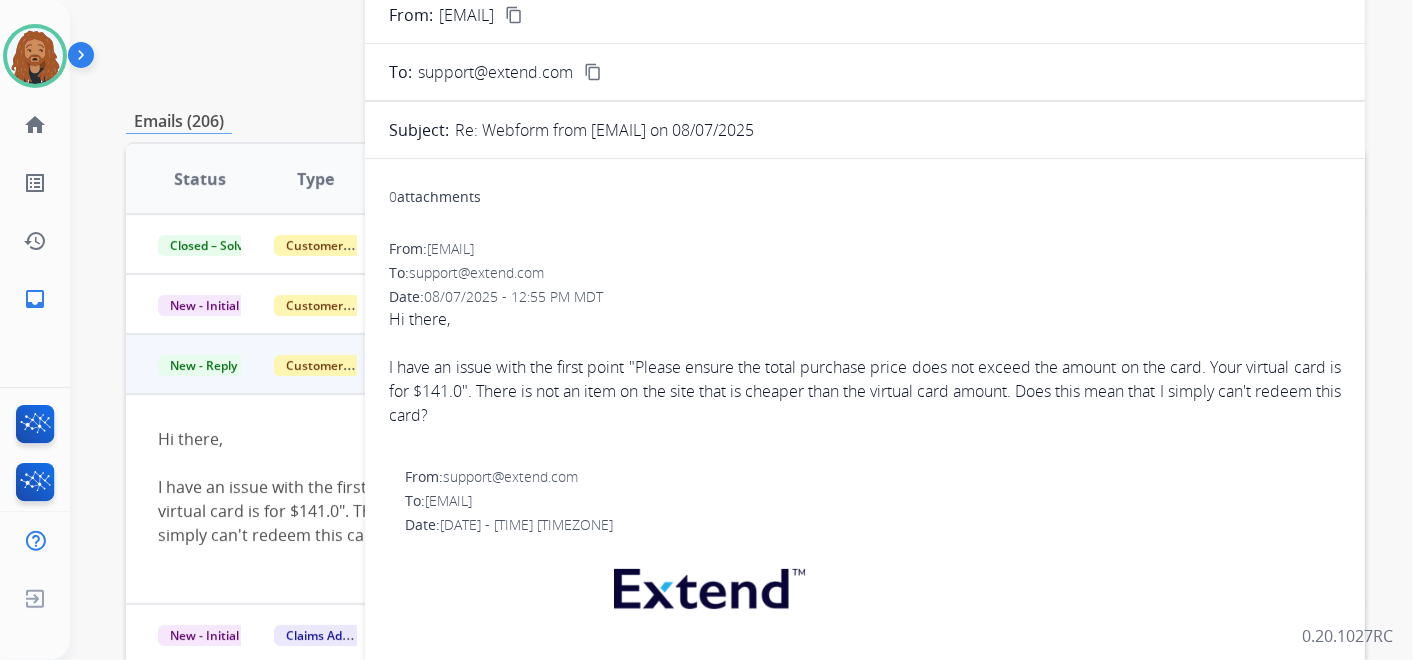 drag, startPoint x: 589, startPoint y: 244, endPoint x: 428, endPoint y: 253, distance: 161.25136 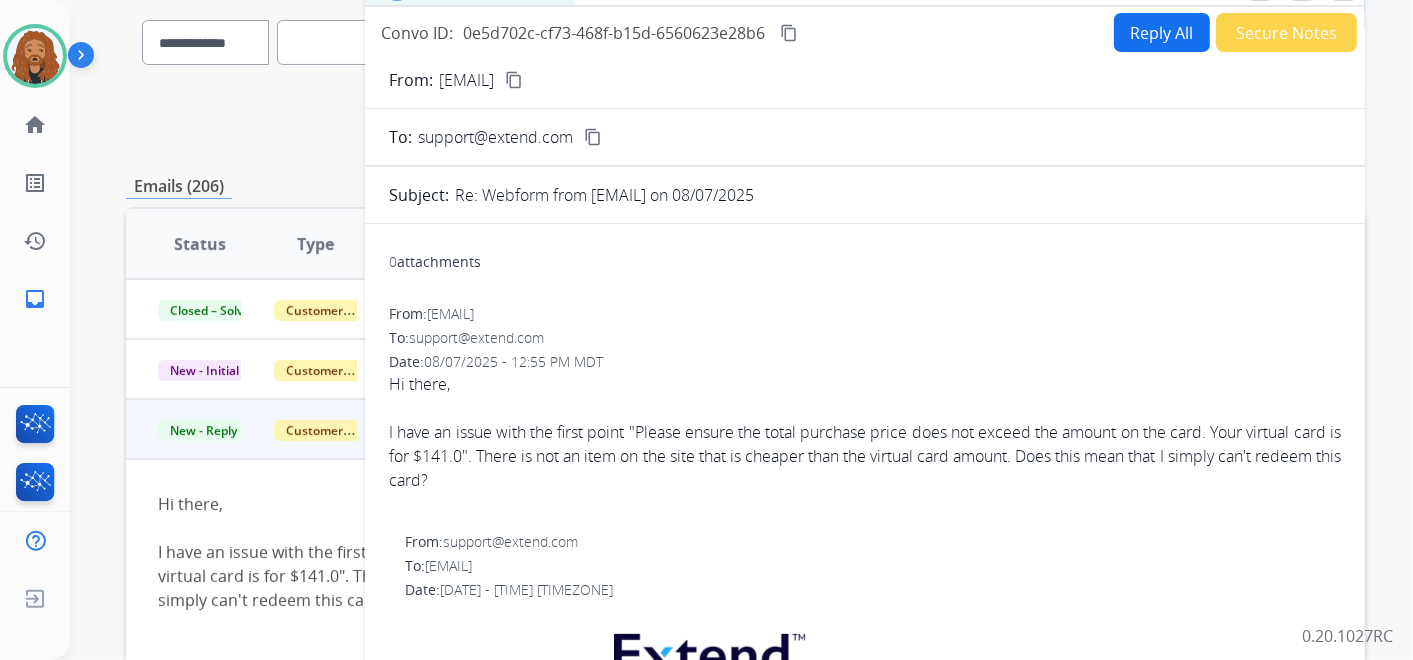 scroll, scrollTop: 111, scrollLeft: 0, axis: vertical 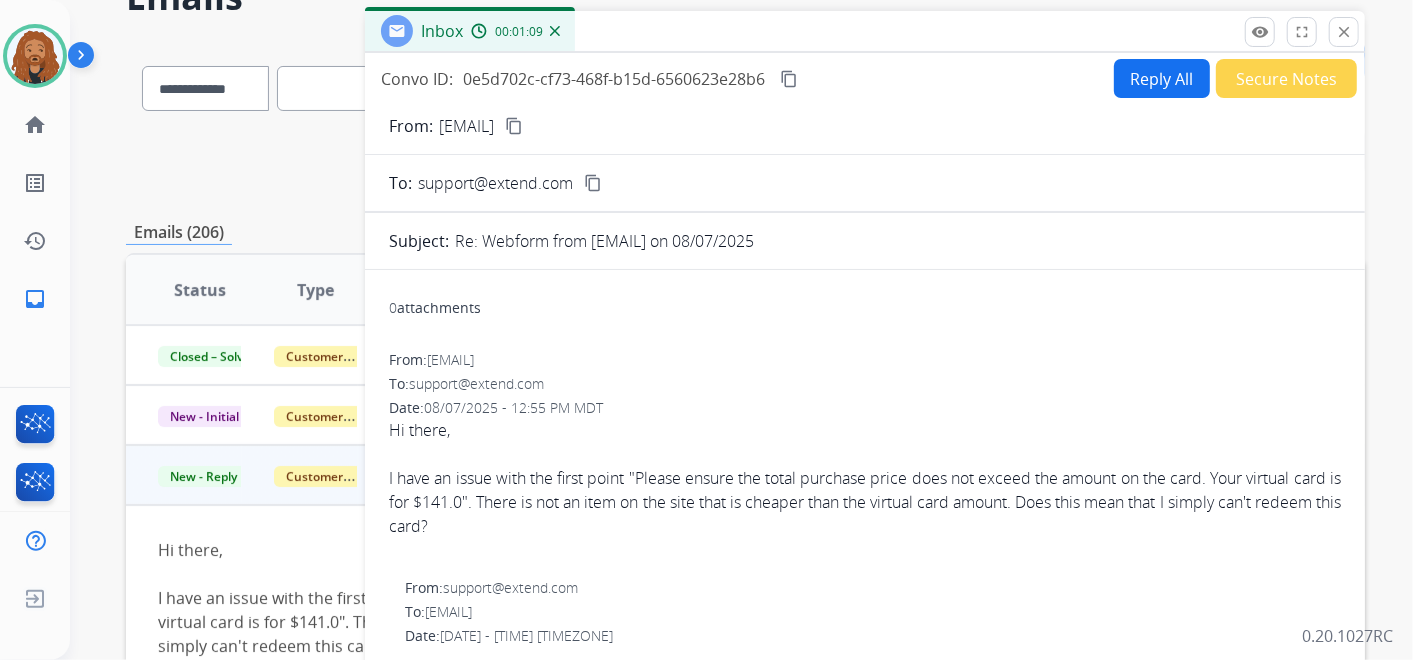 click on "Reply All" at bounding box center [1162, 78] 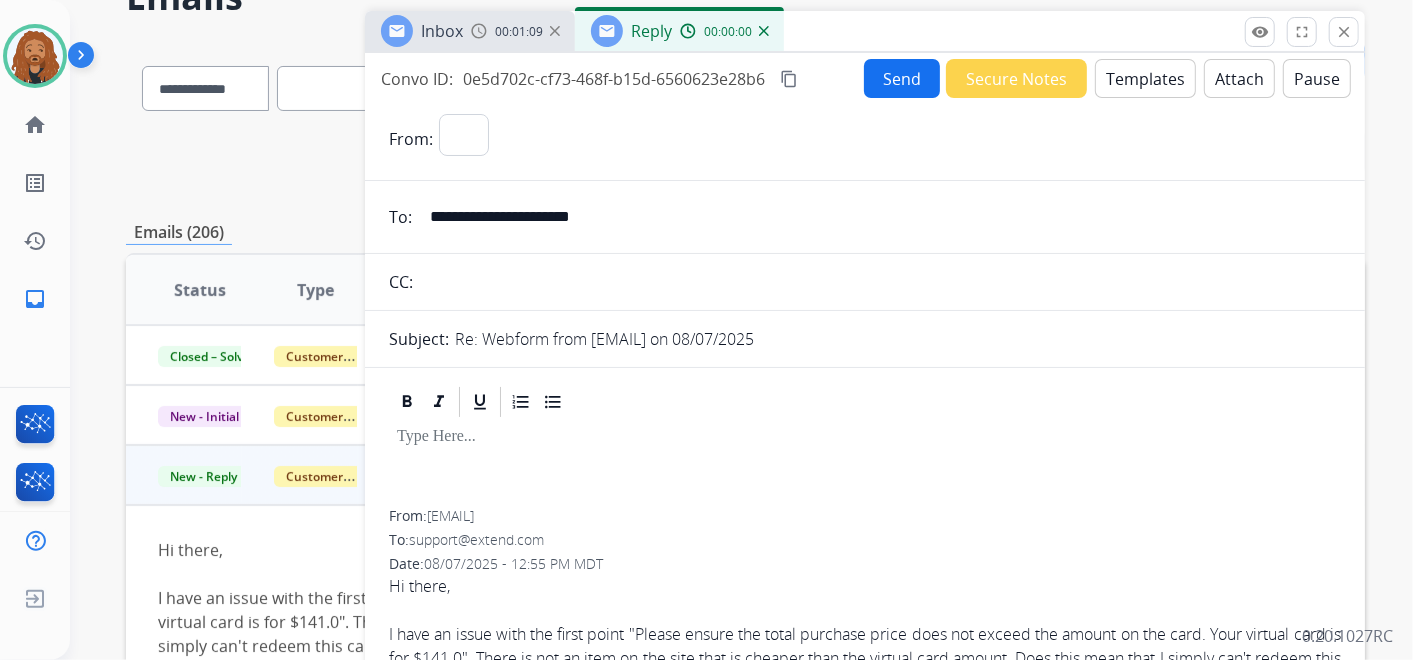 select on "**********" 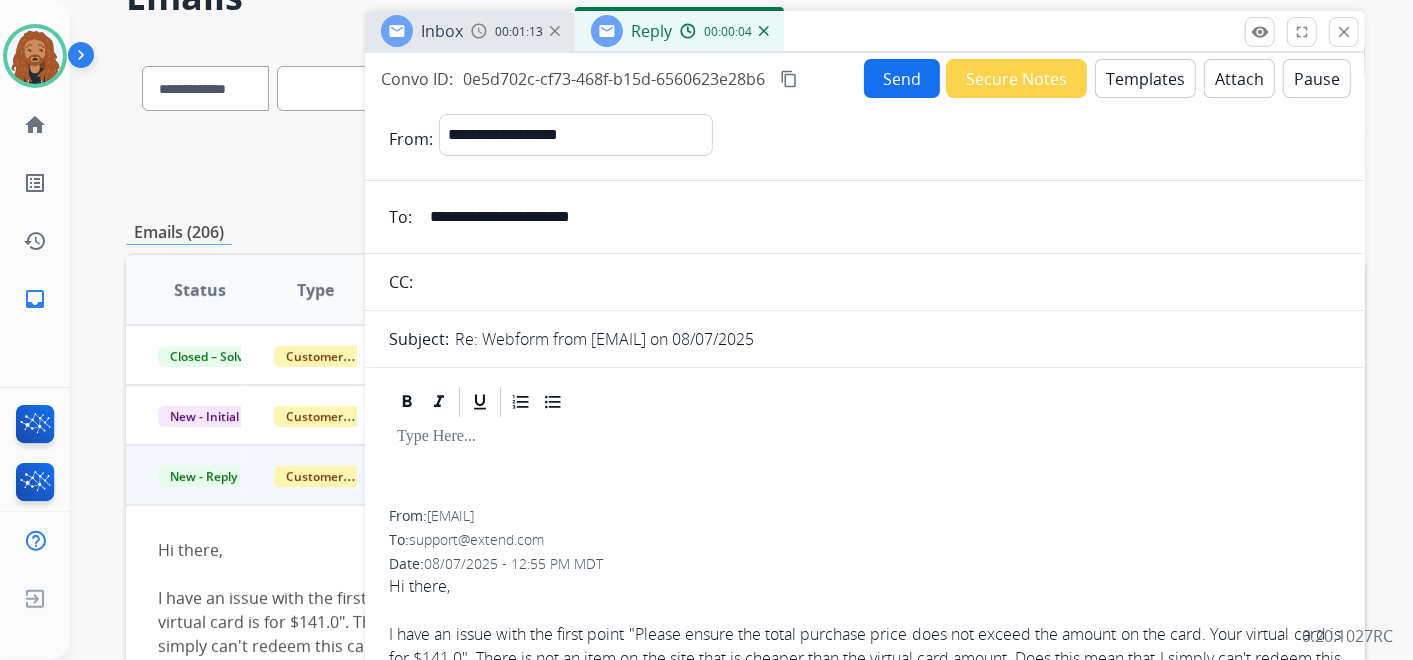 click on "Templates" at bounding box center [1145, 78] 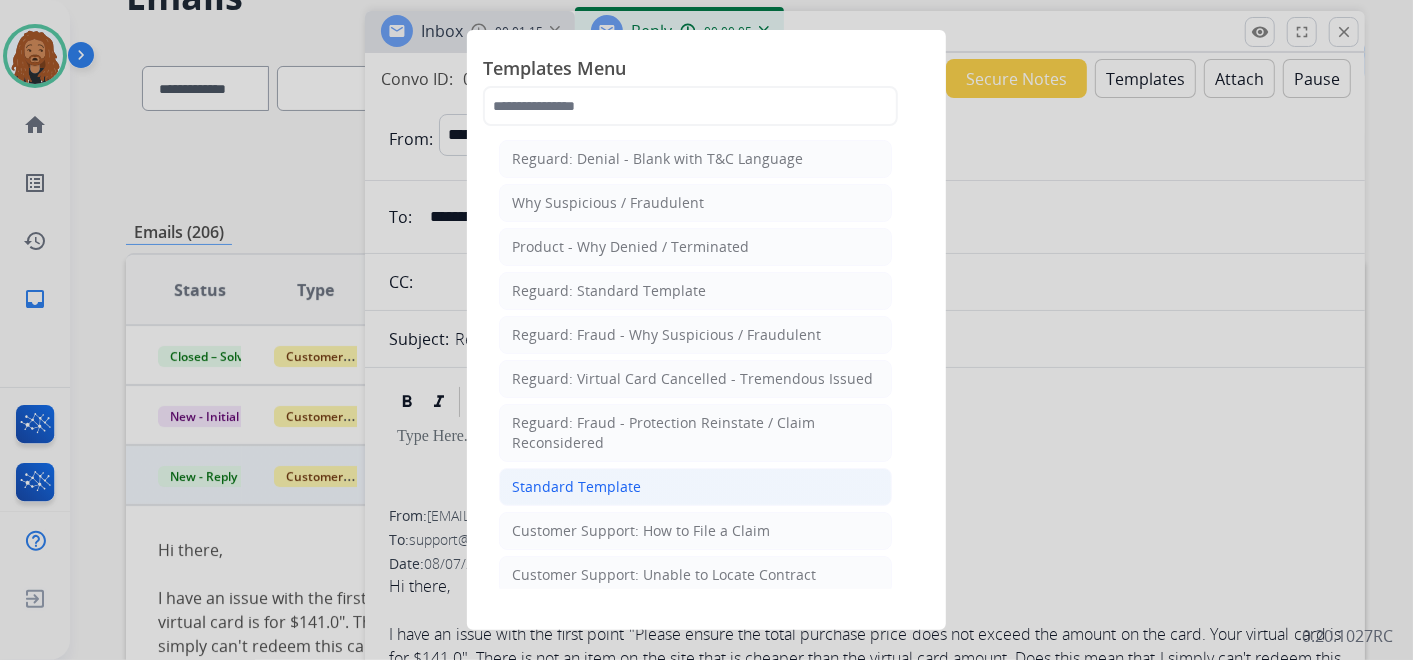 click on "Standard Template" 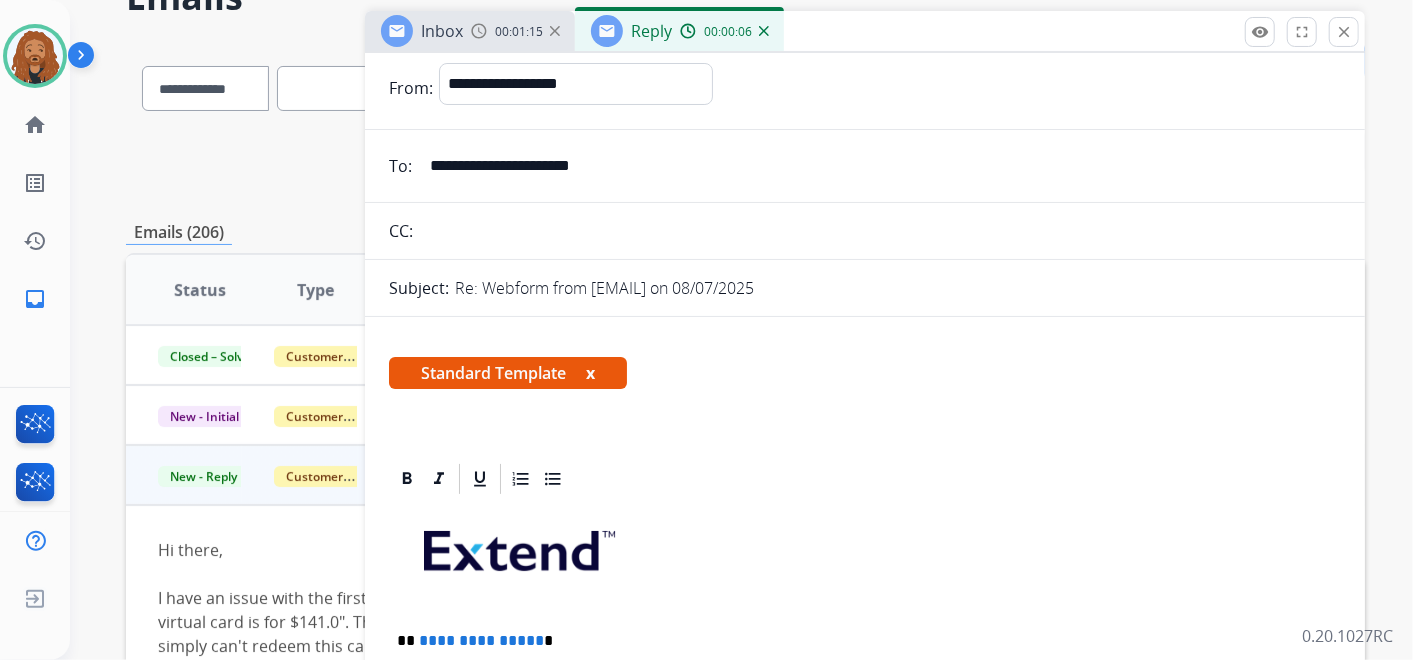 scroll, scrollTop: 333, scrollLeft: 0, axis: vertical 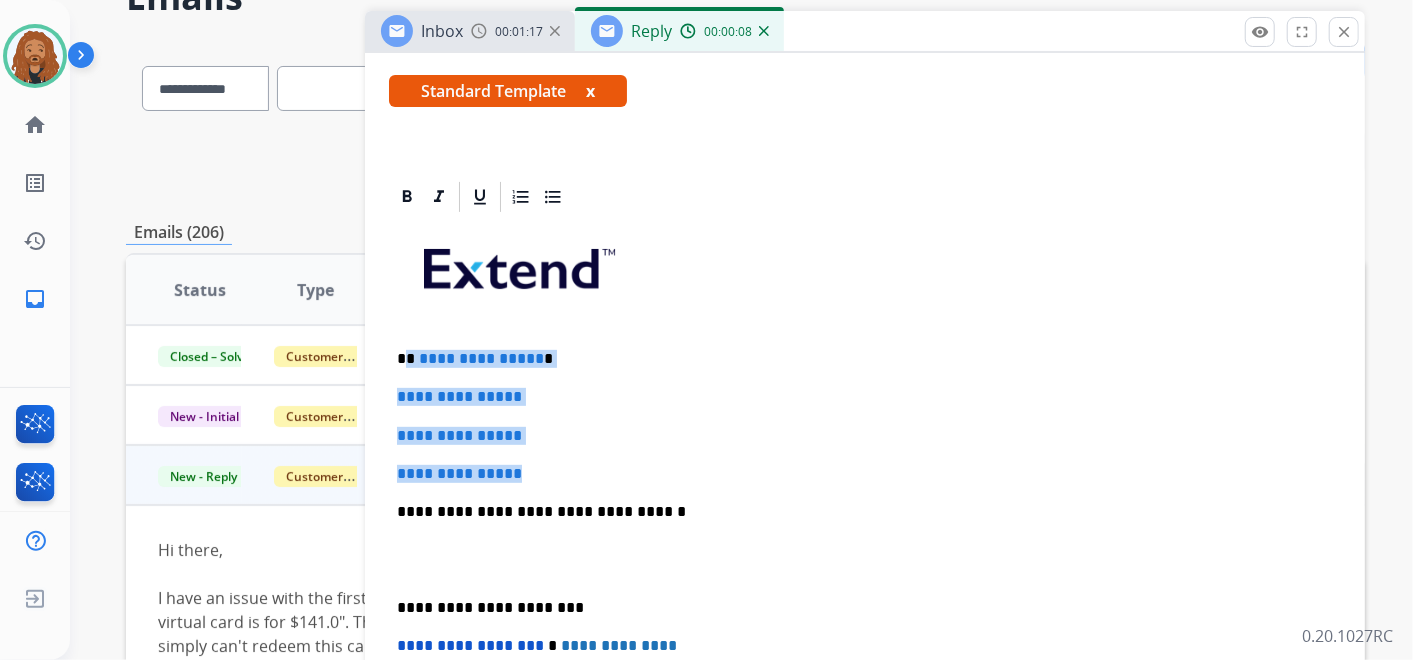 drag, startPoint x: 565, startPoint y: 465, endPoint x: 407, endPoint y: 336, distance: 203.97304 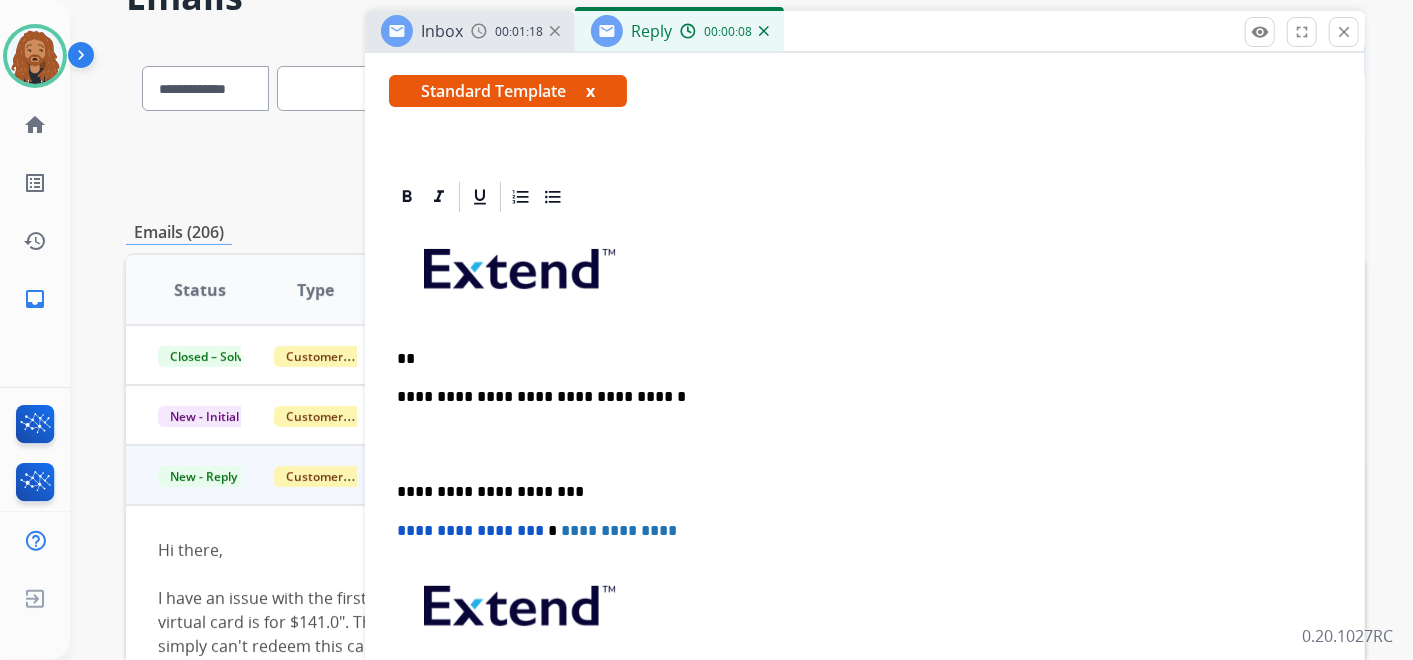 type 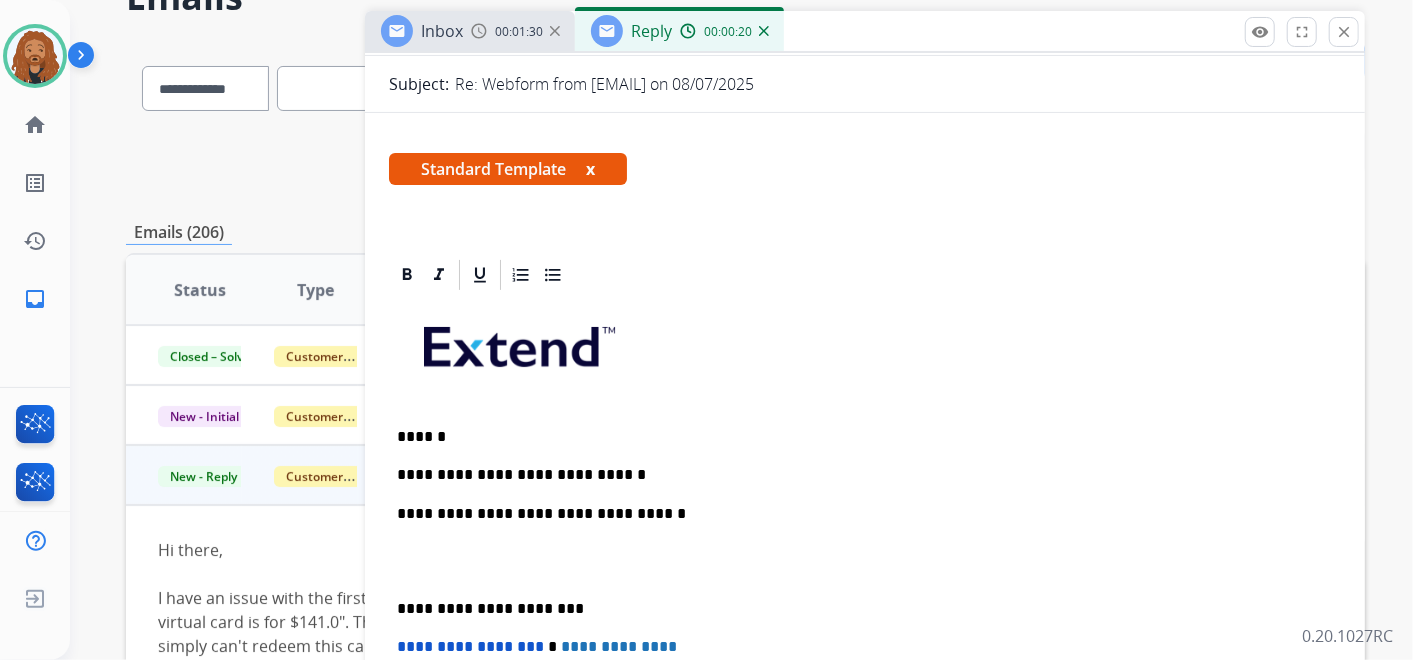 scroll, scrollTop: 222, scrollLeft: 0, axis: vertical 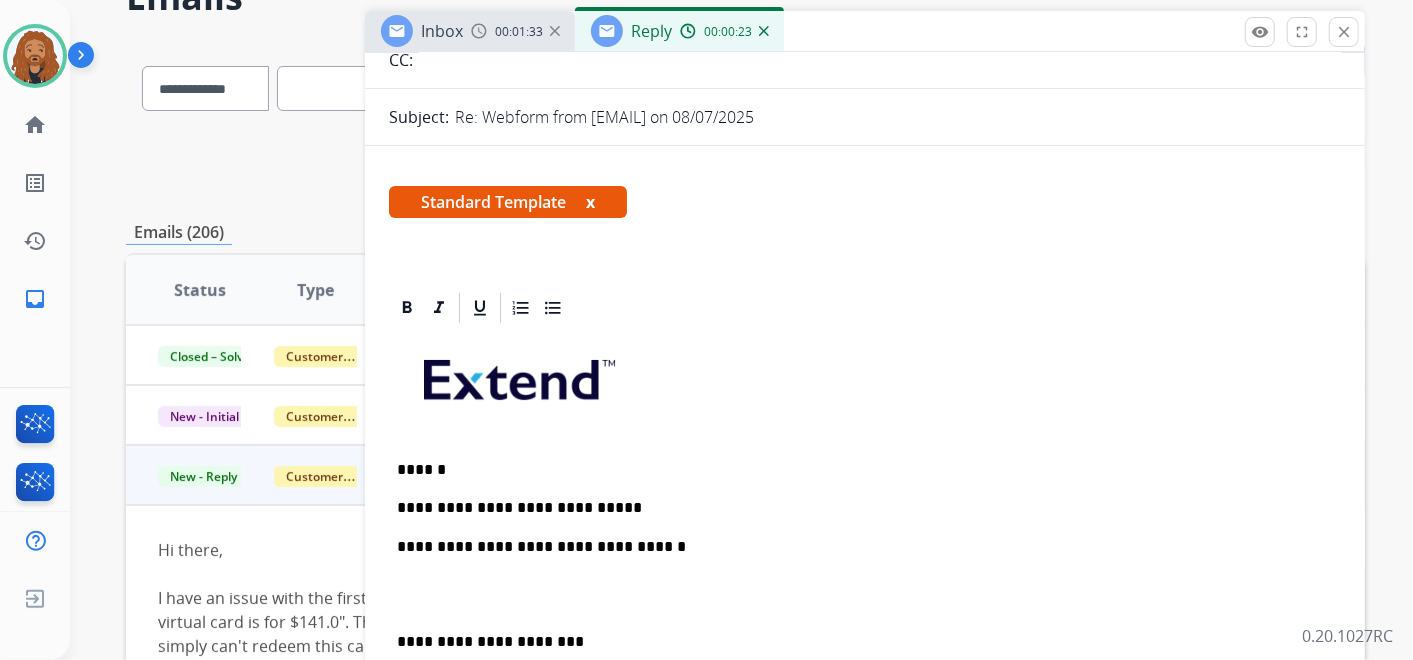 click on "**********" at bounding box center [857, 508] 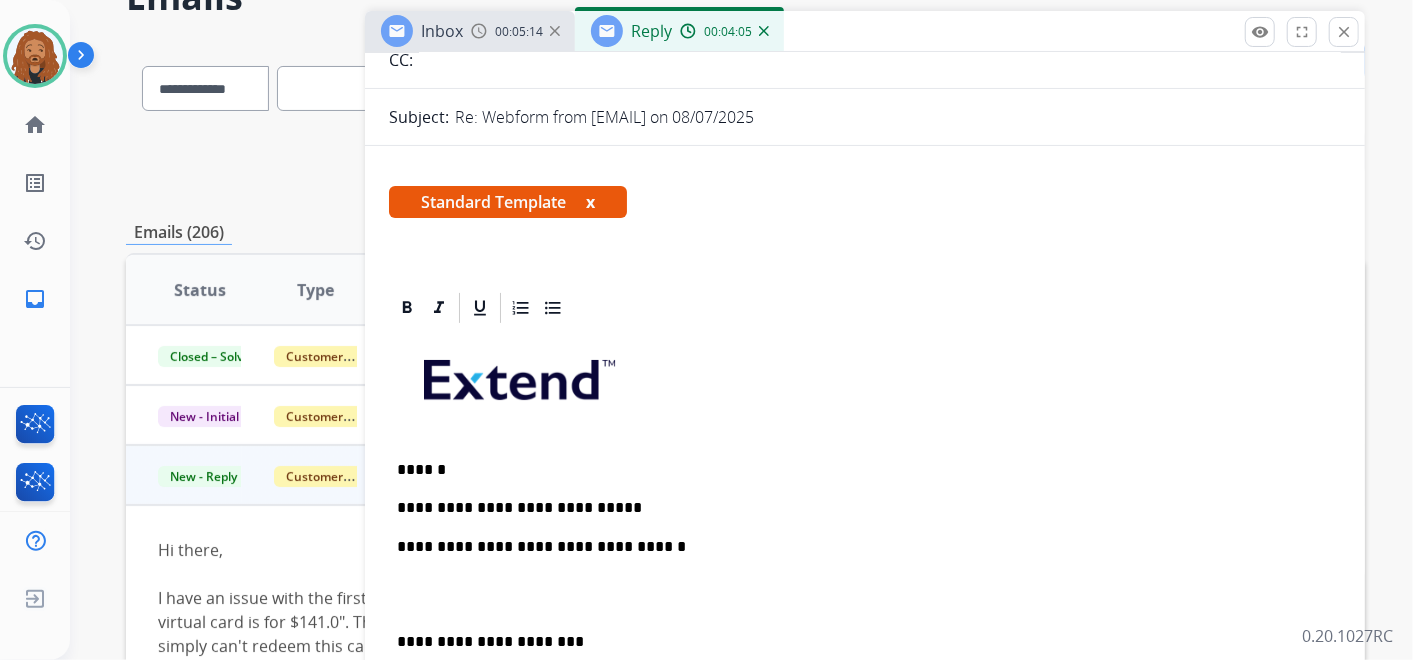 click at bounding box center (865, 594) 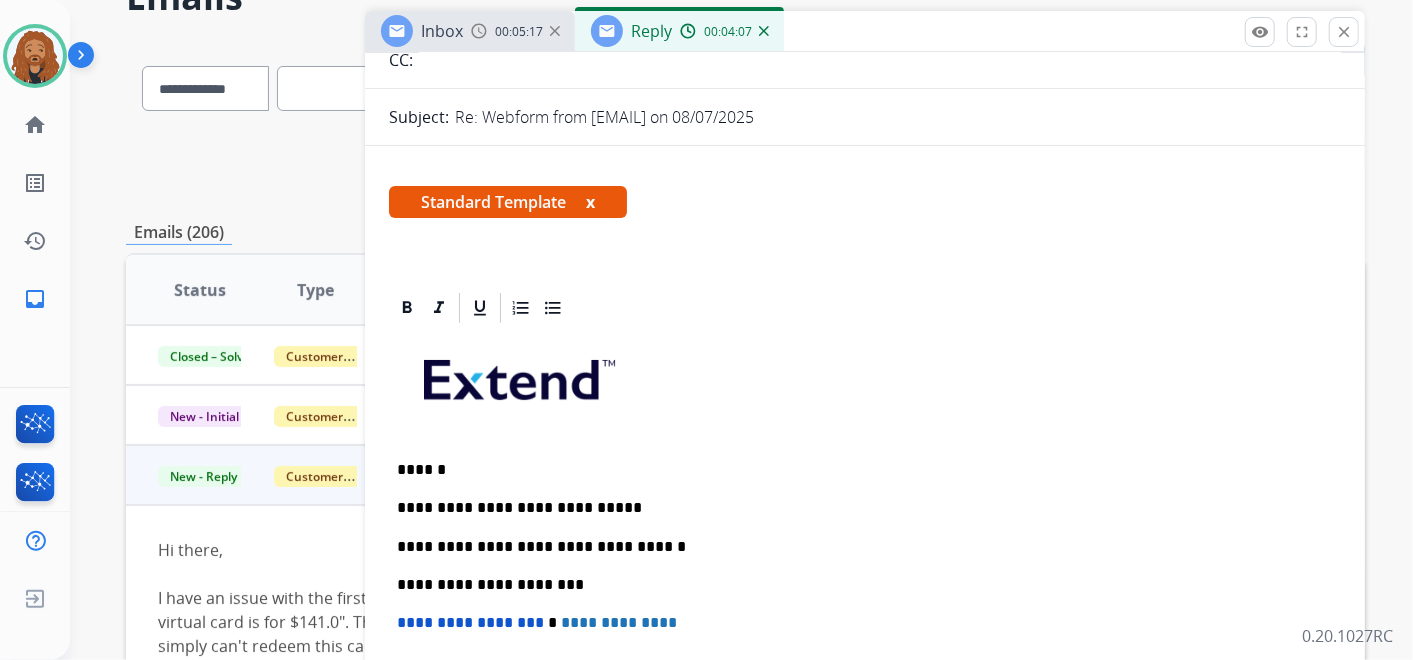 click on "**********" at bounding box center (865, 603) 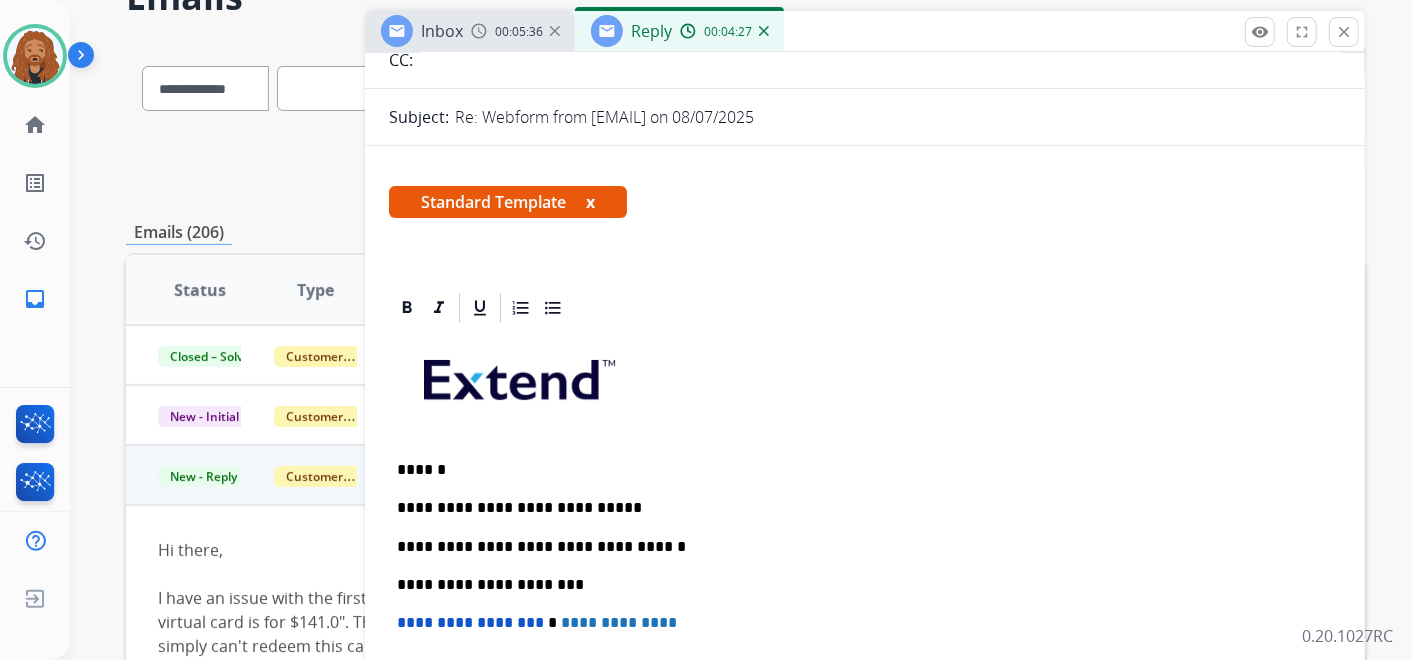 click on "**********" at bounding box center (857, 508) 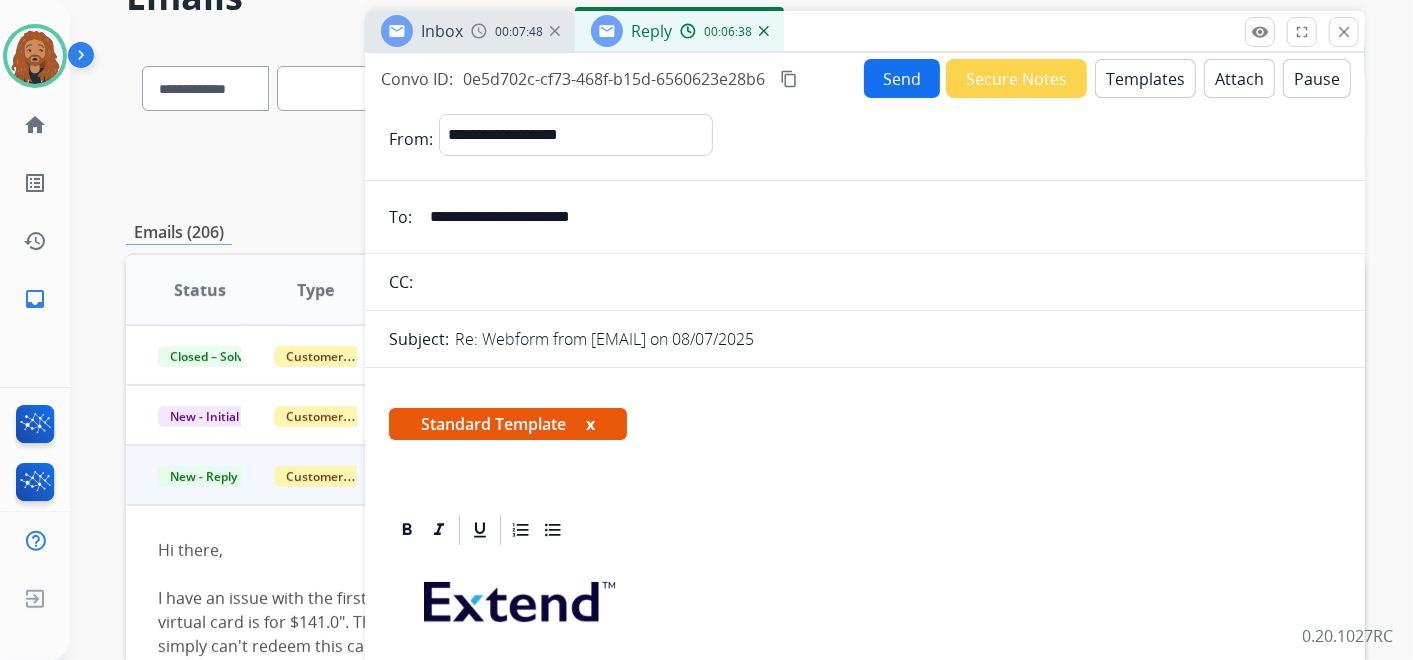 scroll, scrollTop: 333, scrollLeft: 0, axis: vertical 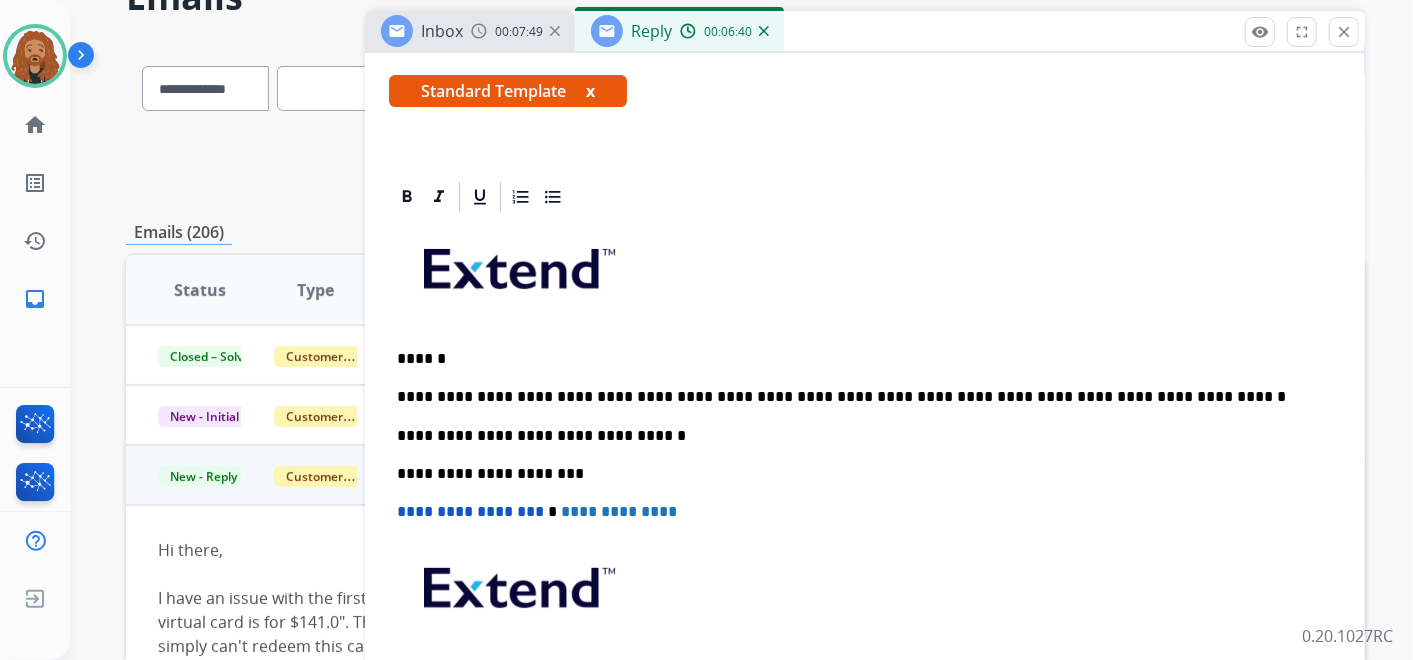 click on "**********" at bounding box center (857, 397) 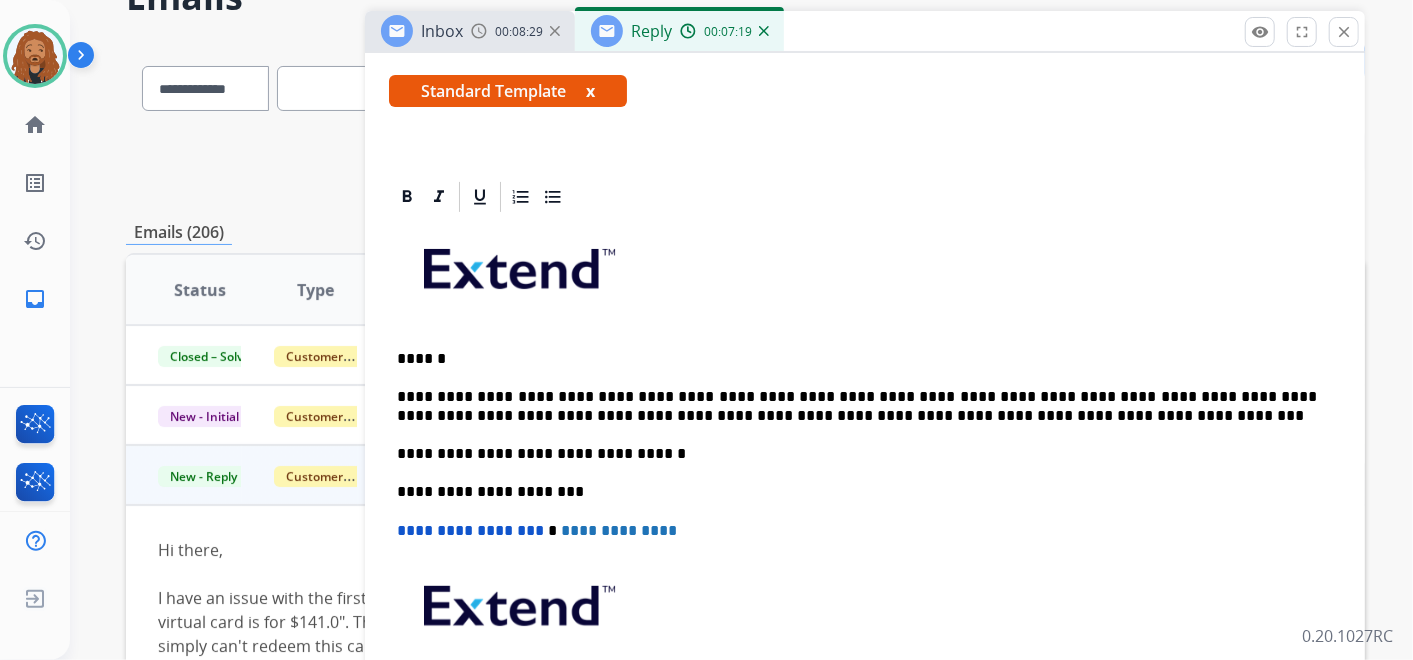 click on "**********" at bounding box center [857, 406] 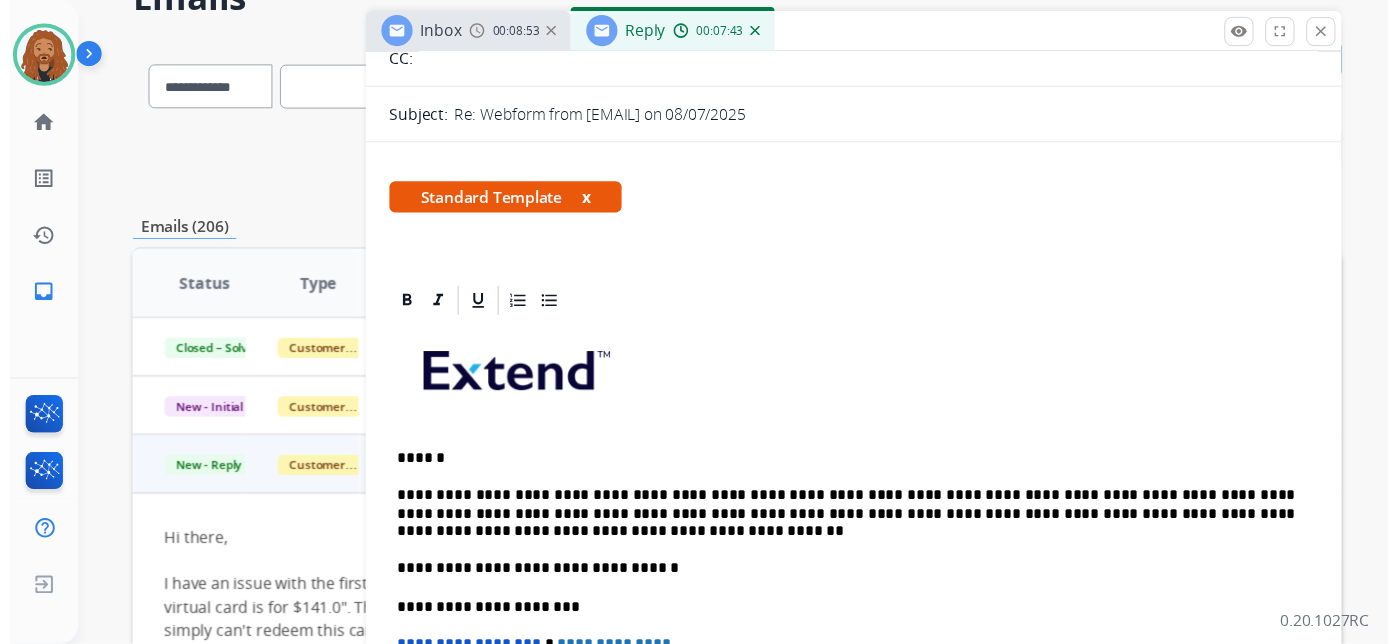 scroll, scrollTop: 0, scrollLeft: 0, axis: both 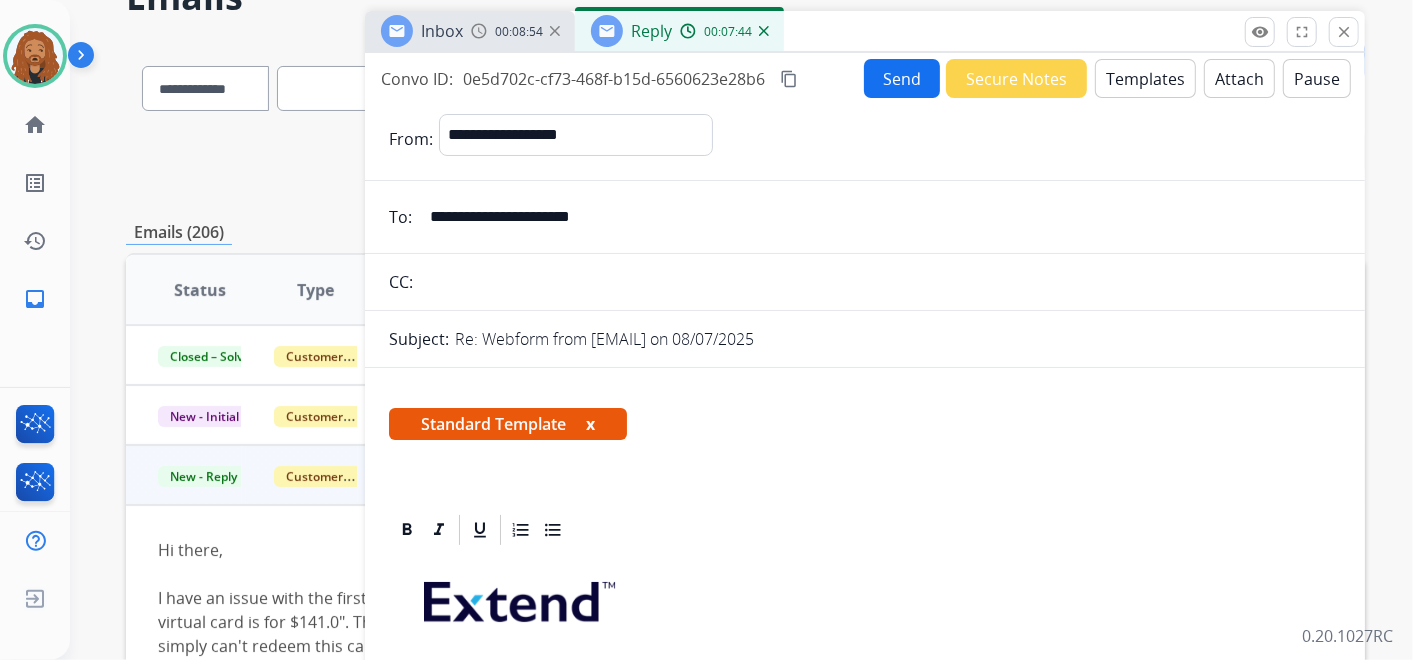 click on "Send" at bounding box center (902, 78) 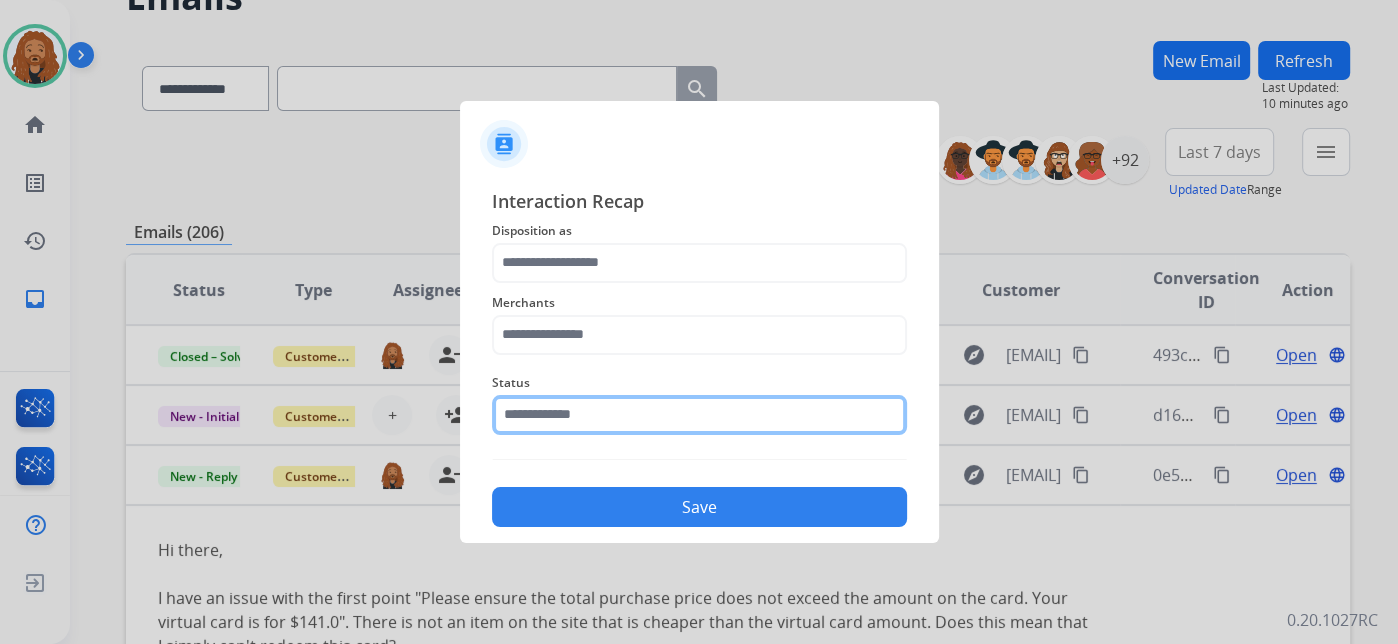 click 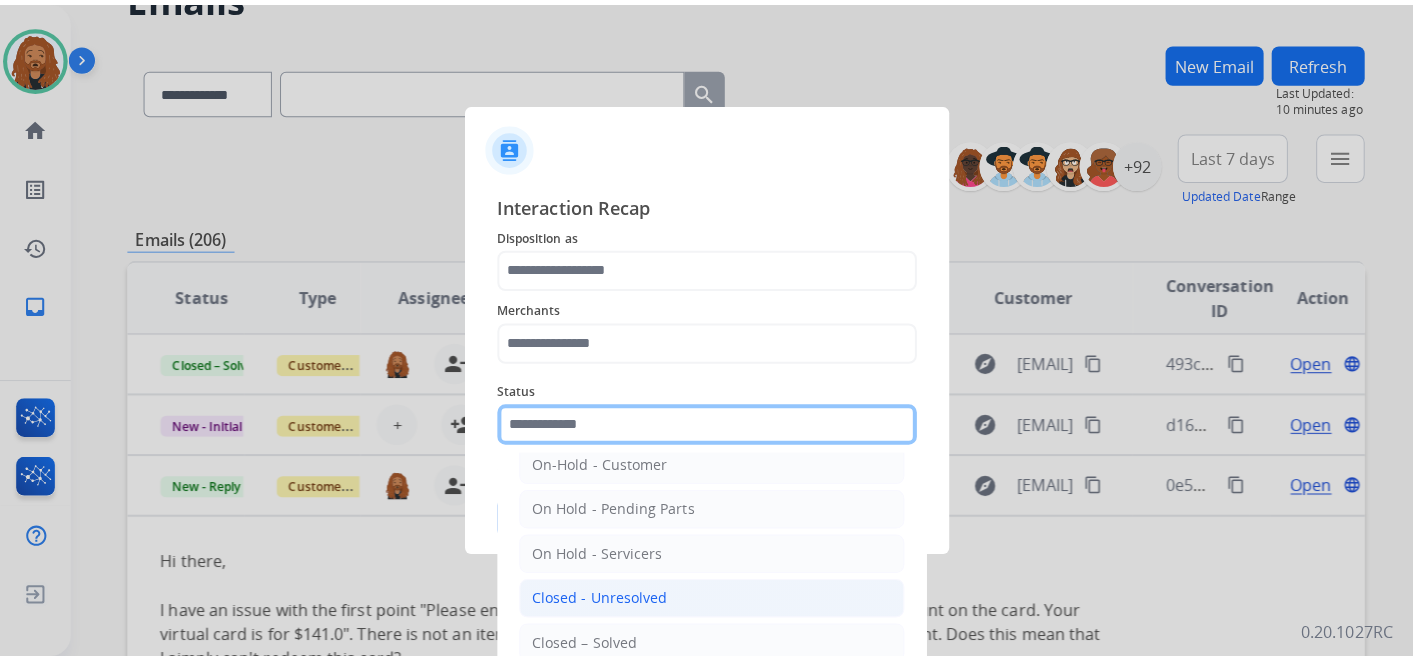 scroll, scrollTop: 114, scrollLeft: 0, axis: vertical 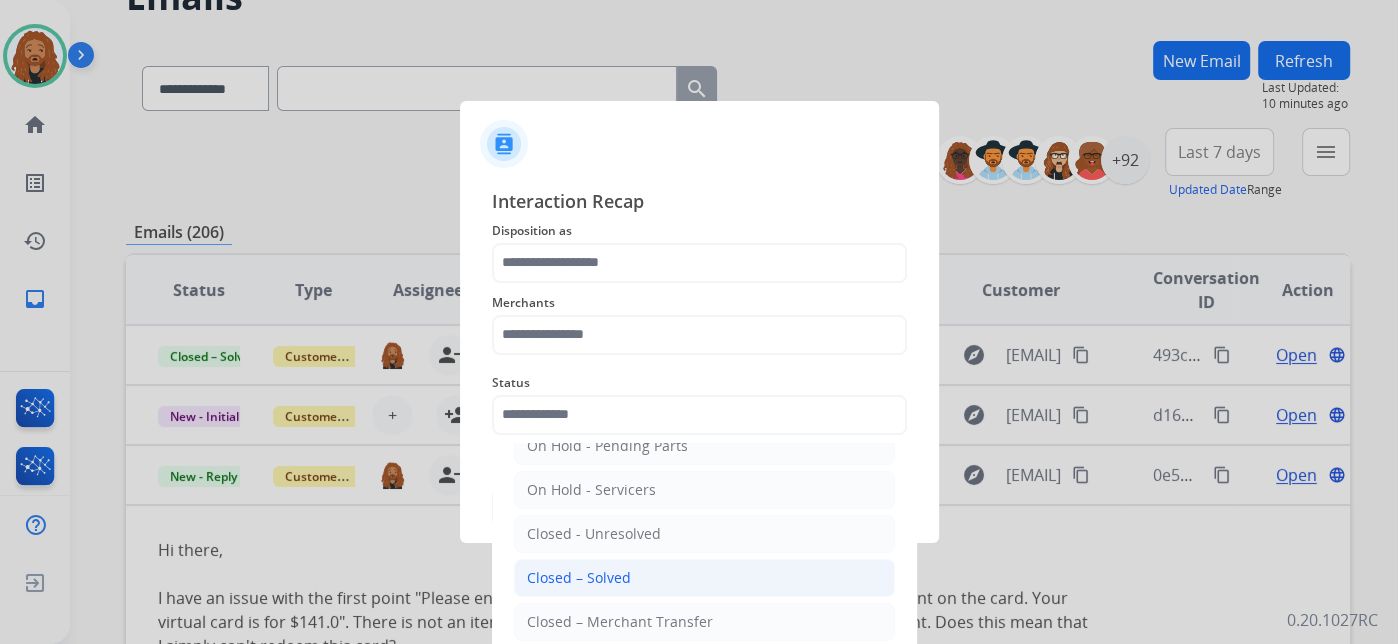 click on "Closed – Solved" 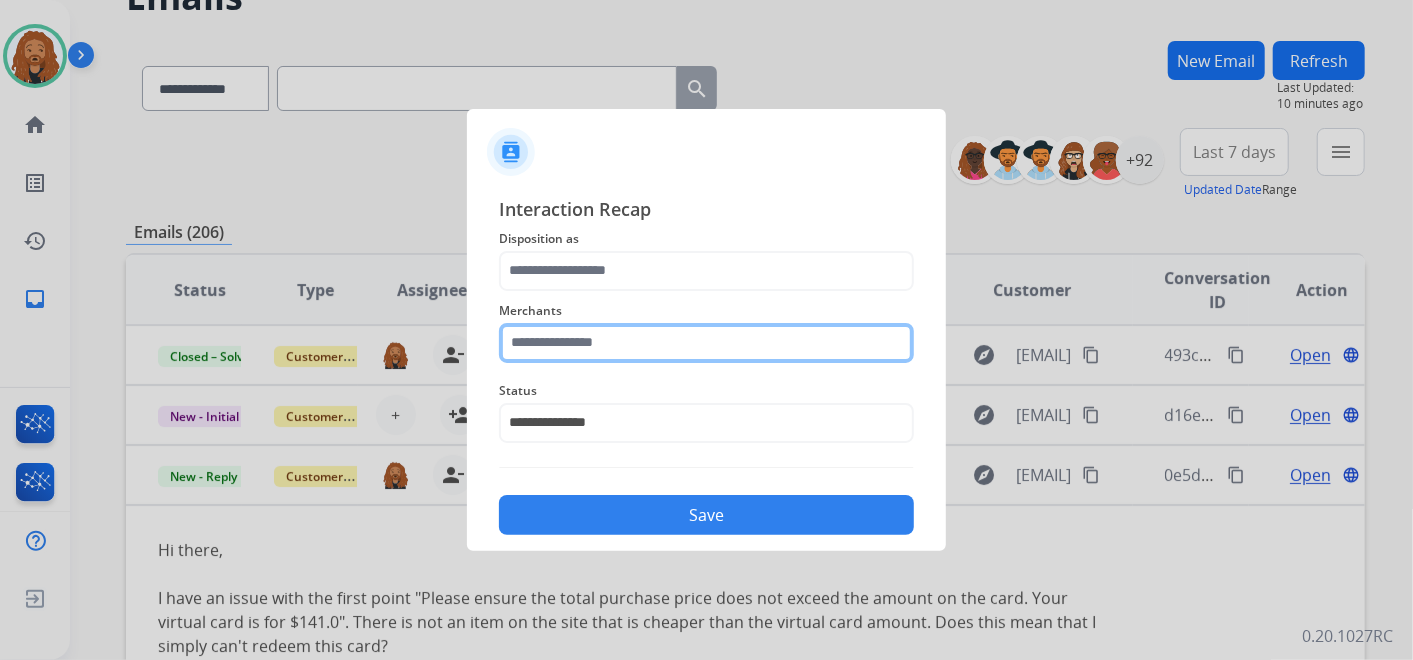 click 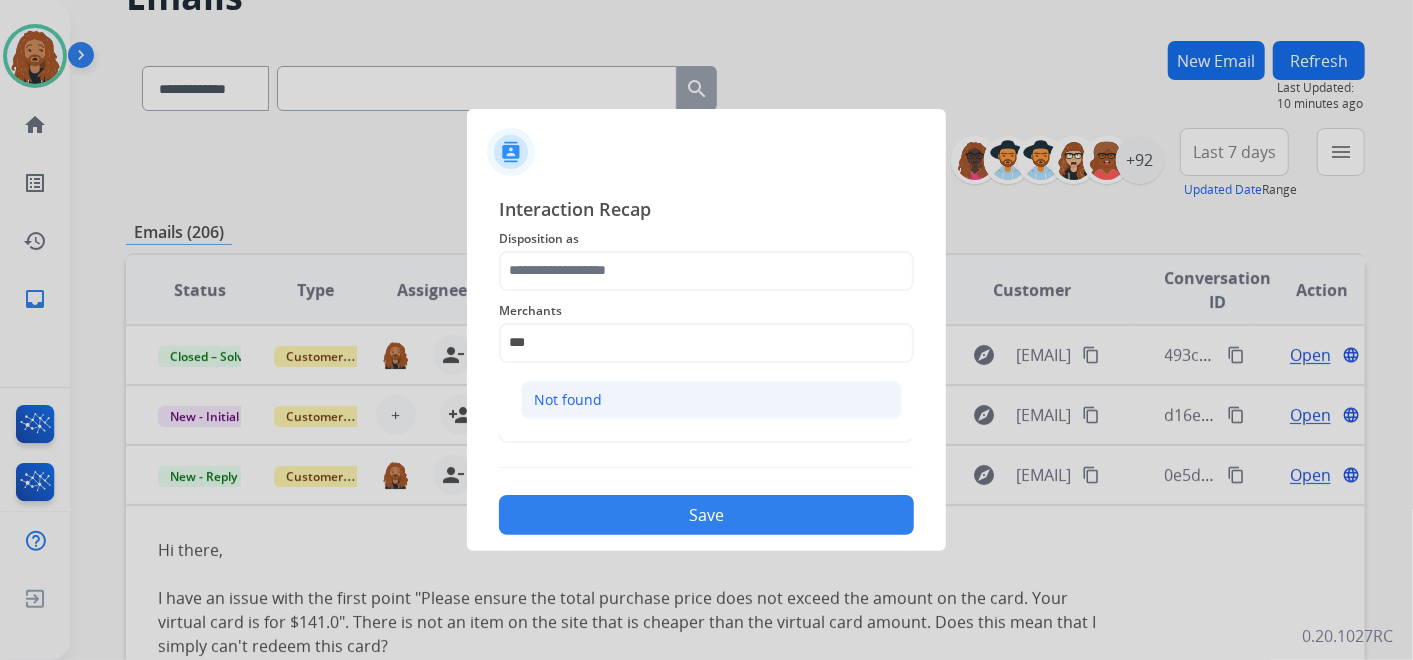 click on "Not found" 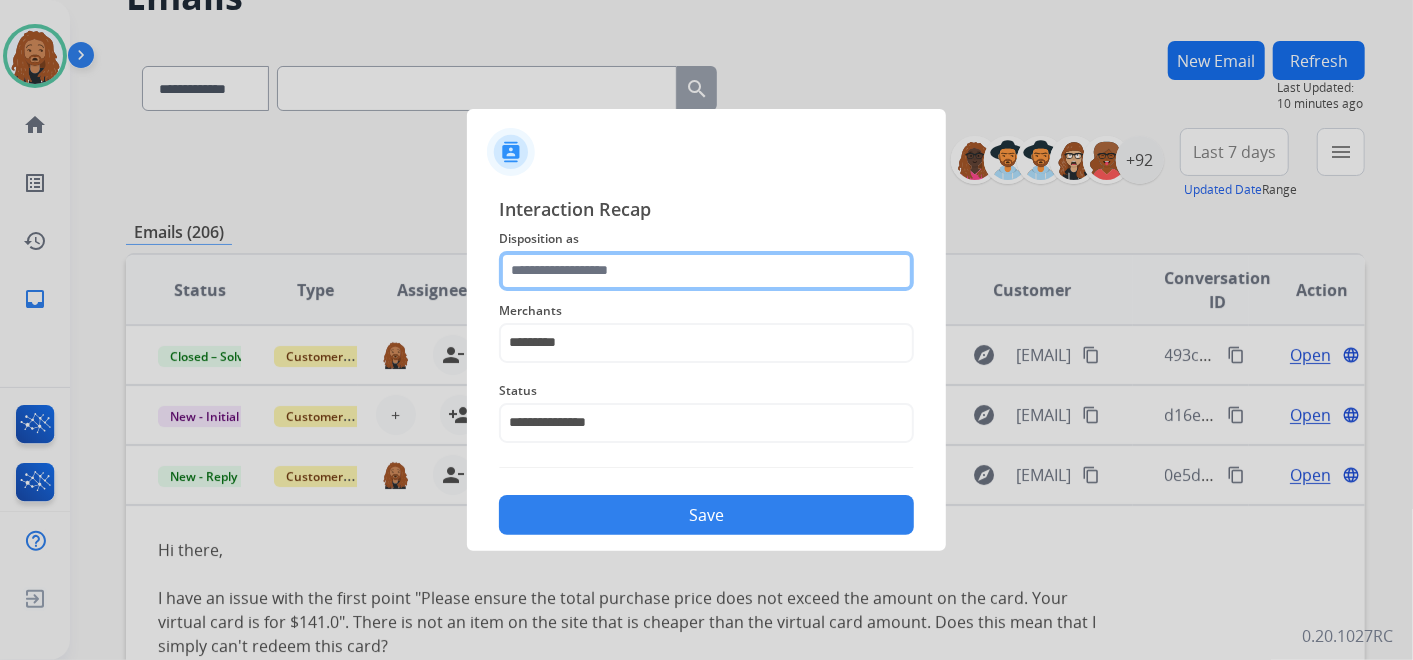 click 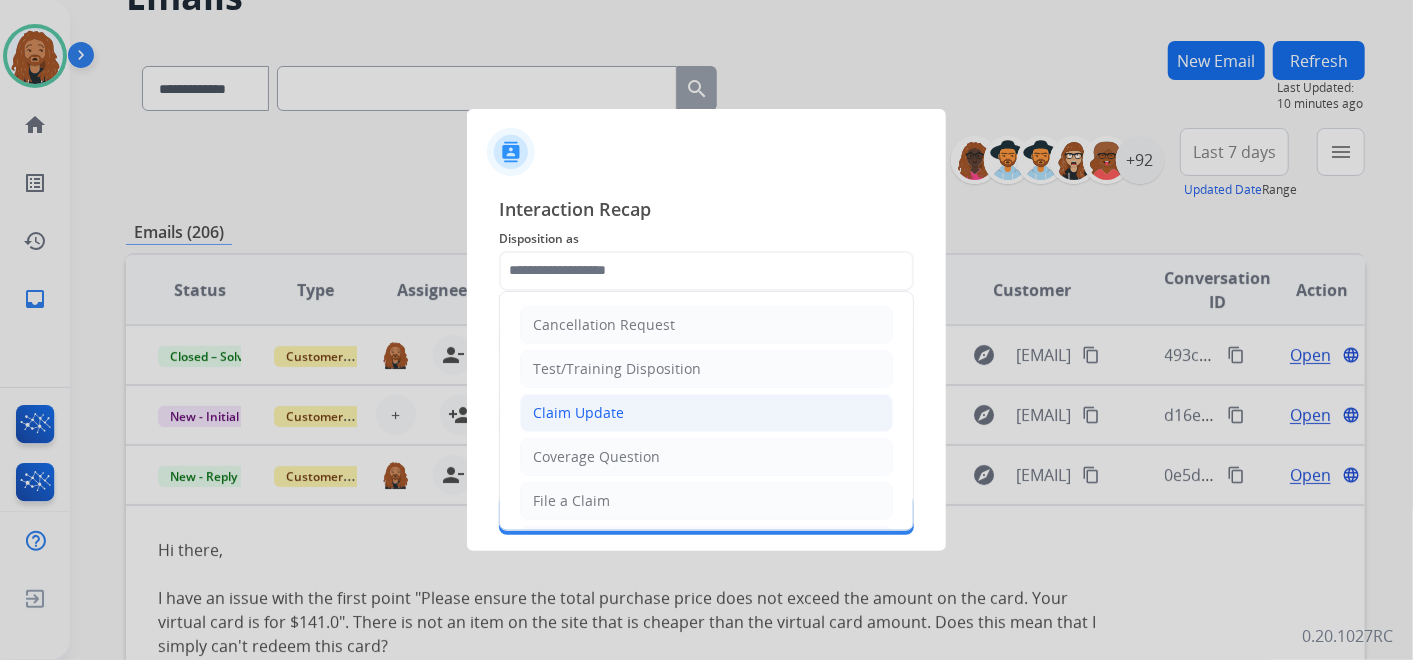 click on "Claim Update" 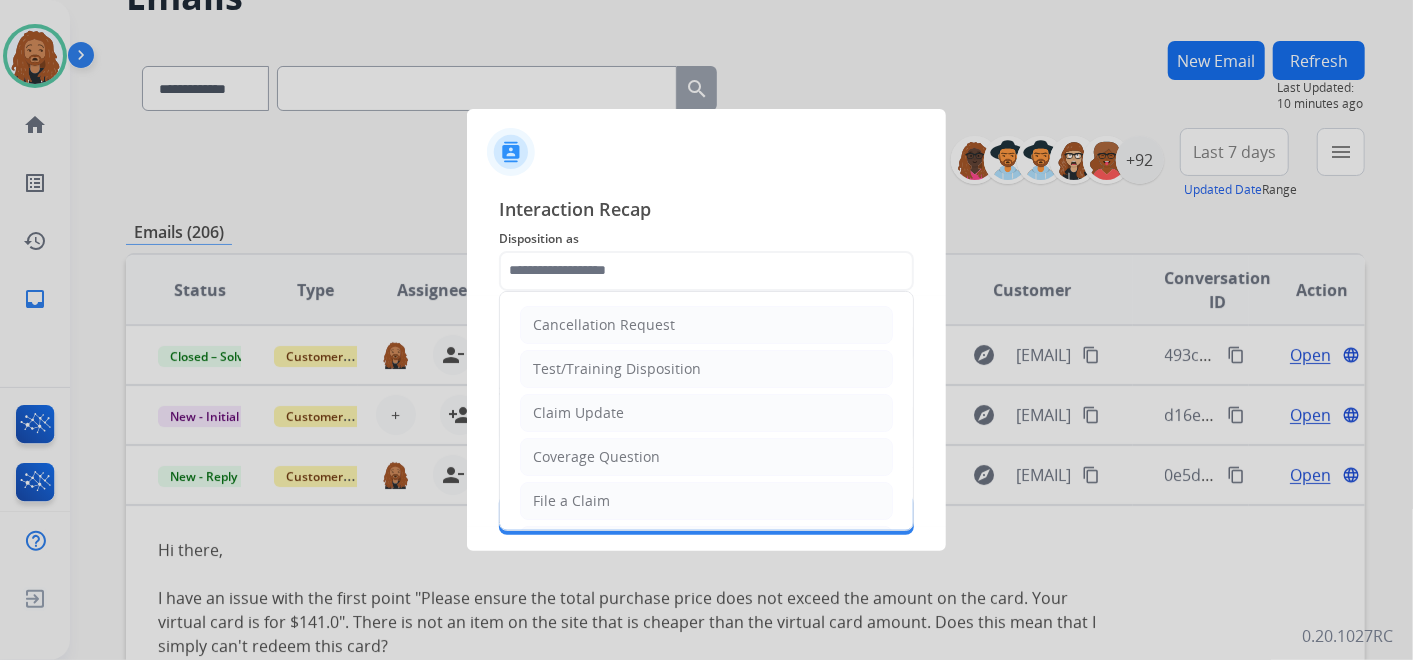 type on "**********" 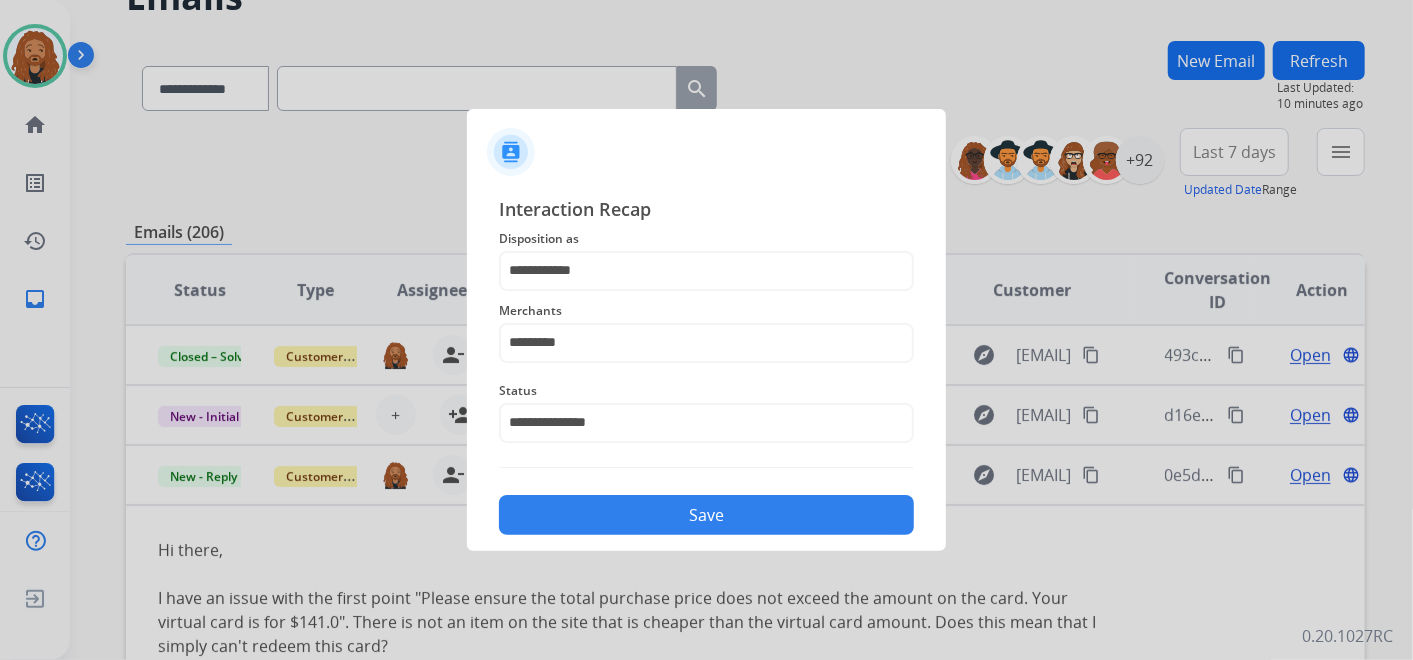click on "Save" 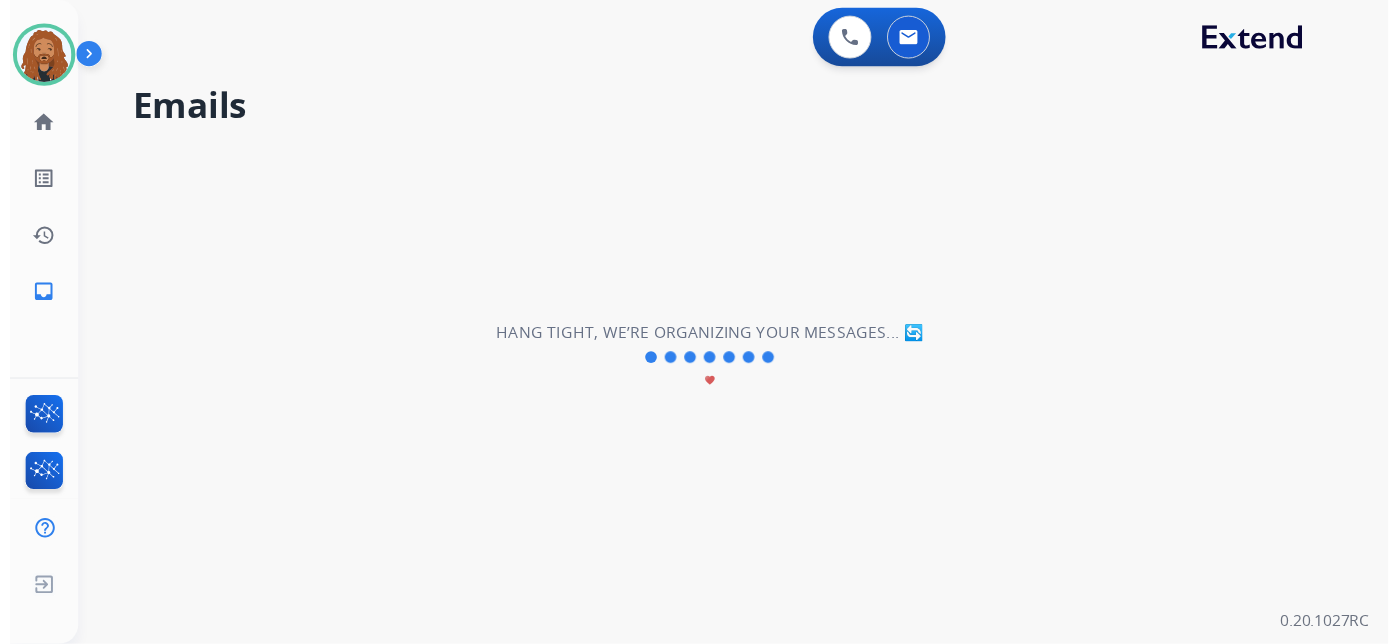 scroll, scrollTop: 0, scrollLeft: 0, axis: both 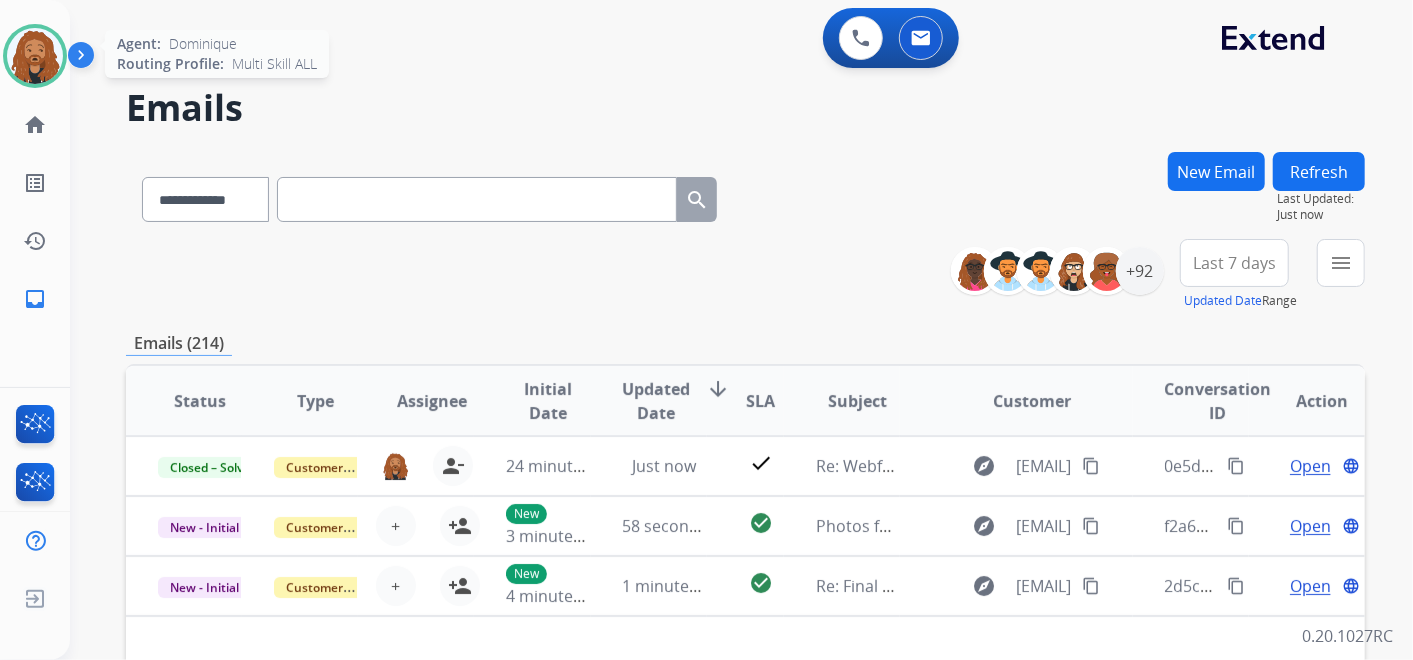 click at bounding box center [35, 56] 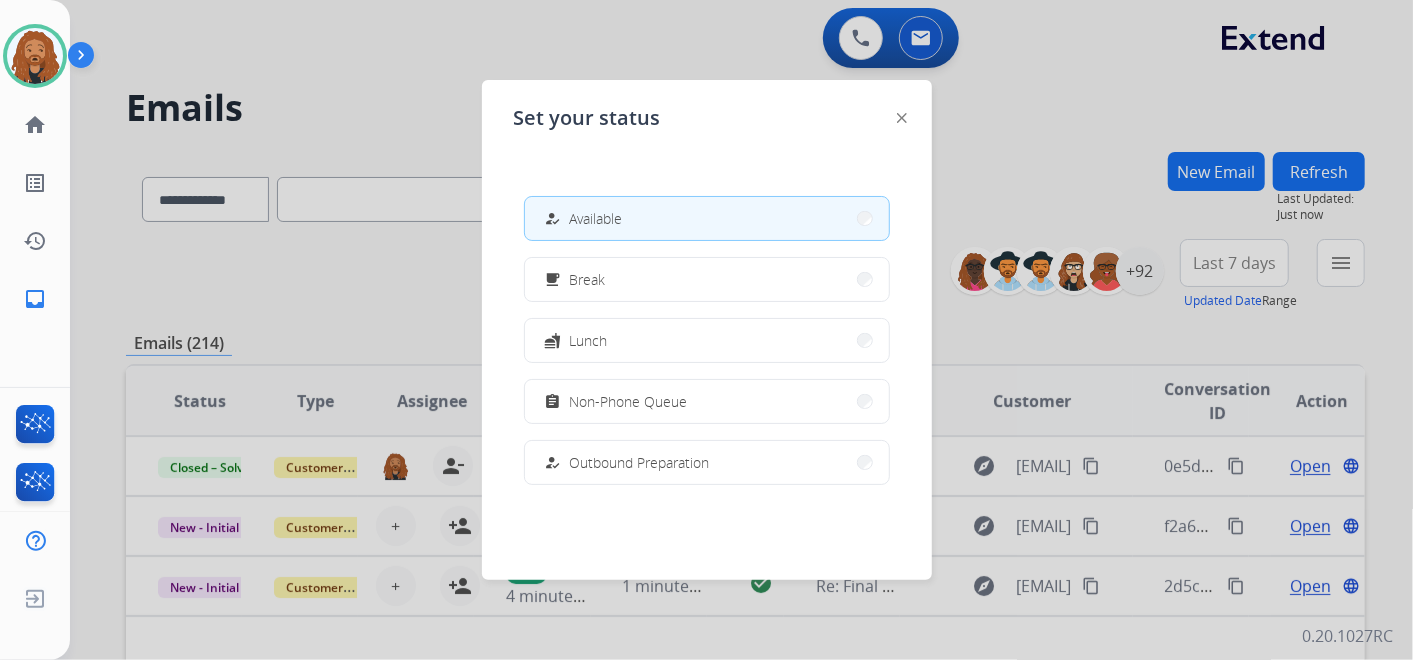drag, startPoint x: 358, startPoint y: 134, endPoint x: 346, endPoint y: 104, distance: 32.31099 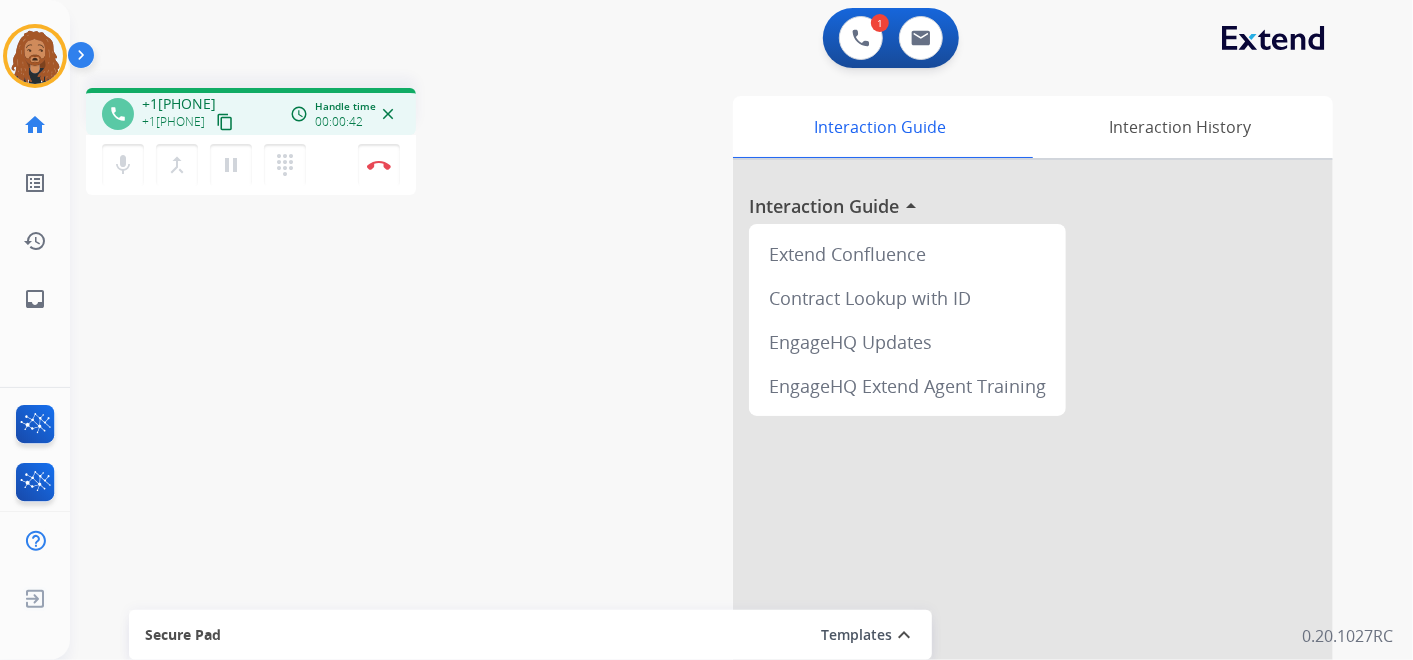 click on "content_copy" at bounding box center [225, 122] 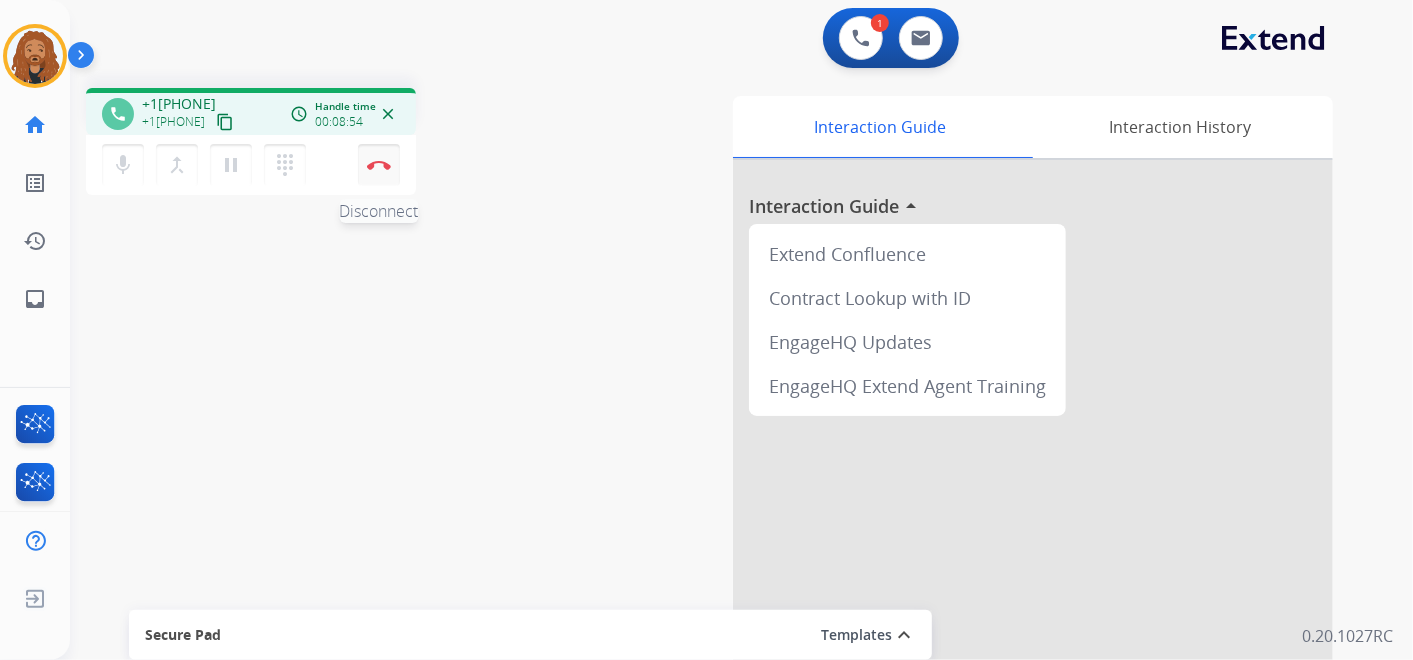 drag, startPoint x: 374, startPoint y: 161, endPoint x: 363, endPoint y: 157, distance: 11.7046995 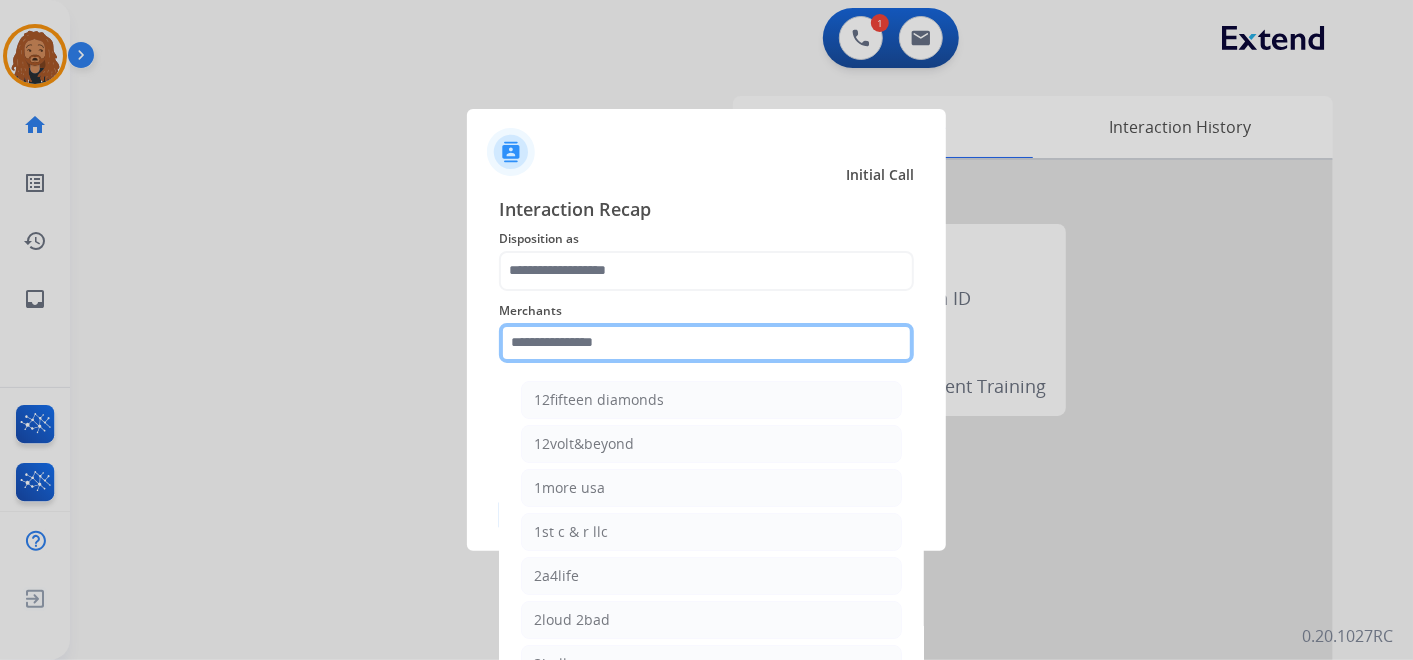click 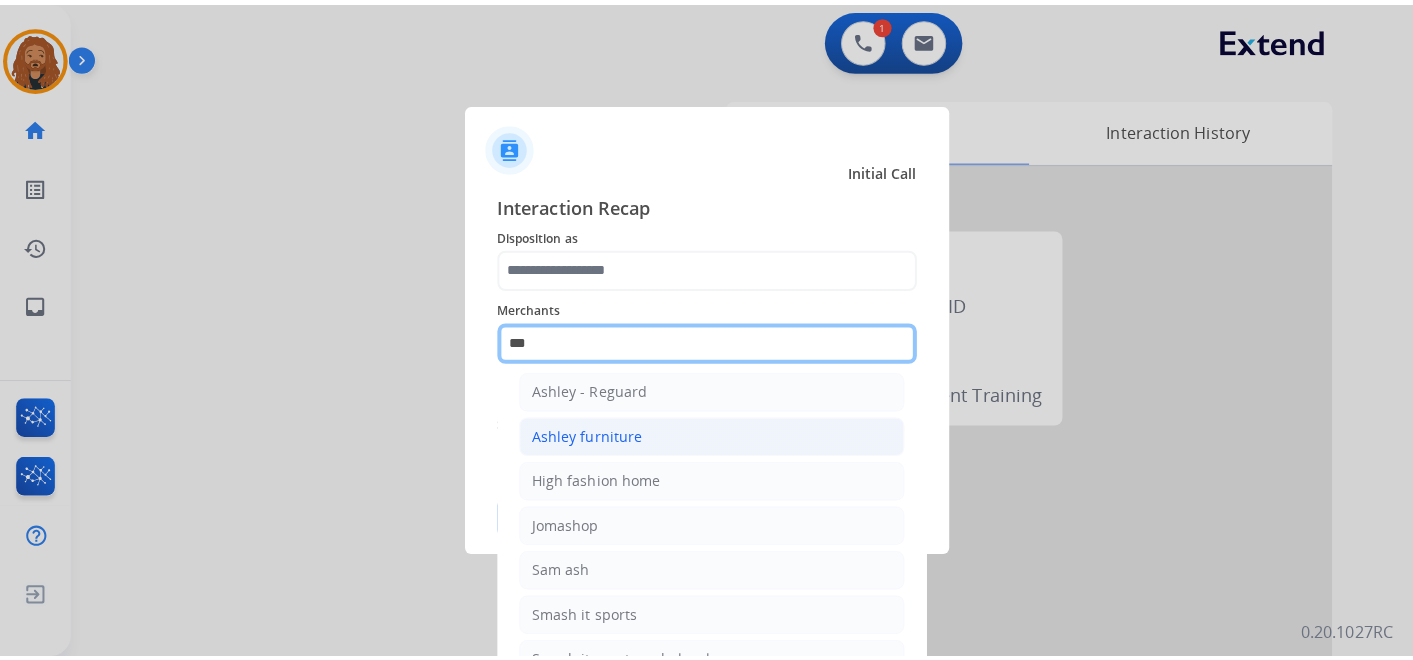 scroll, scrollTop: 0, scrollLeft: 0, axis: both 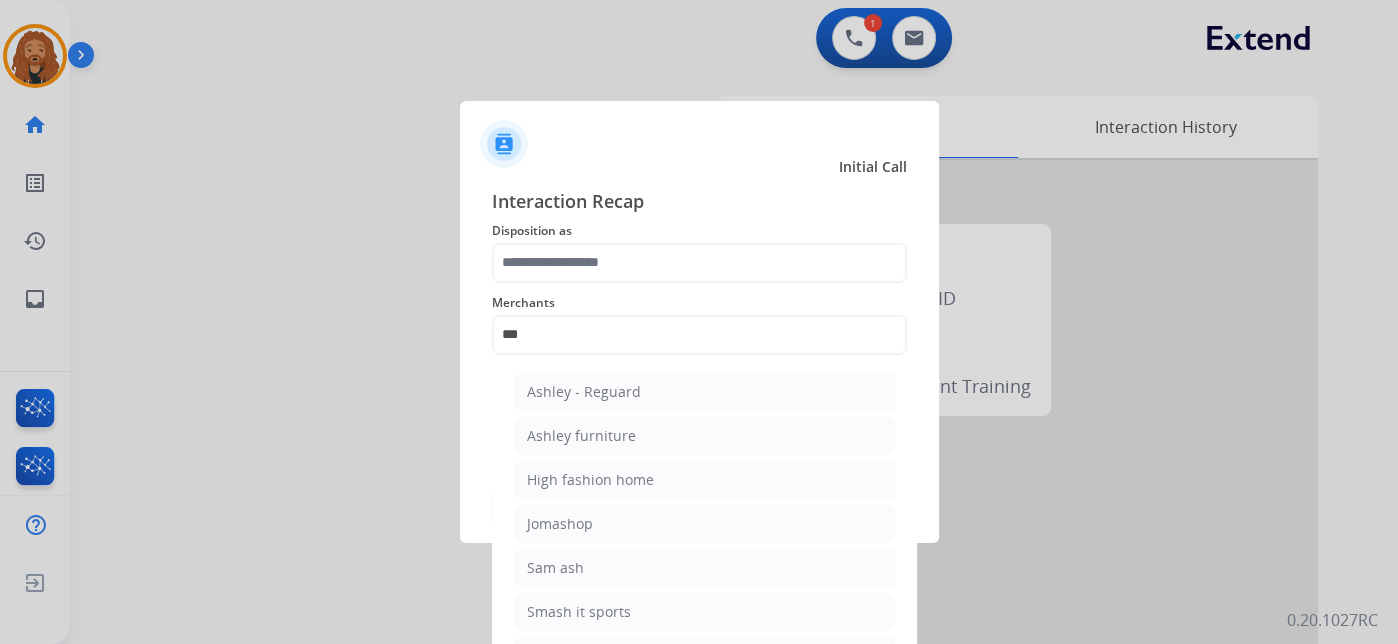 click on "Ashley - Reguard" 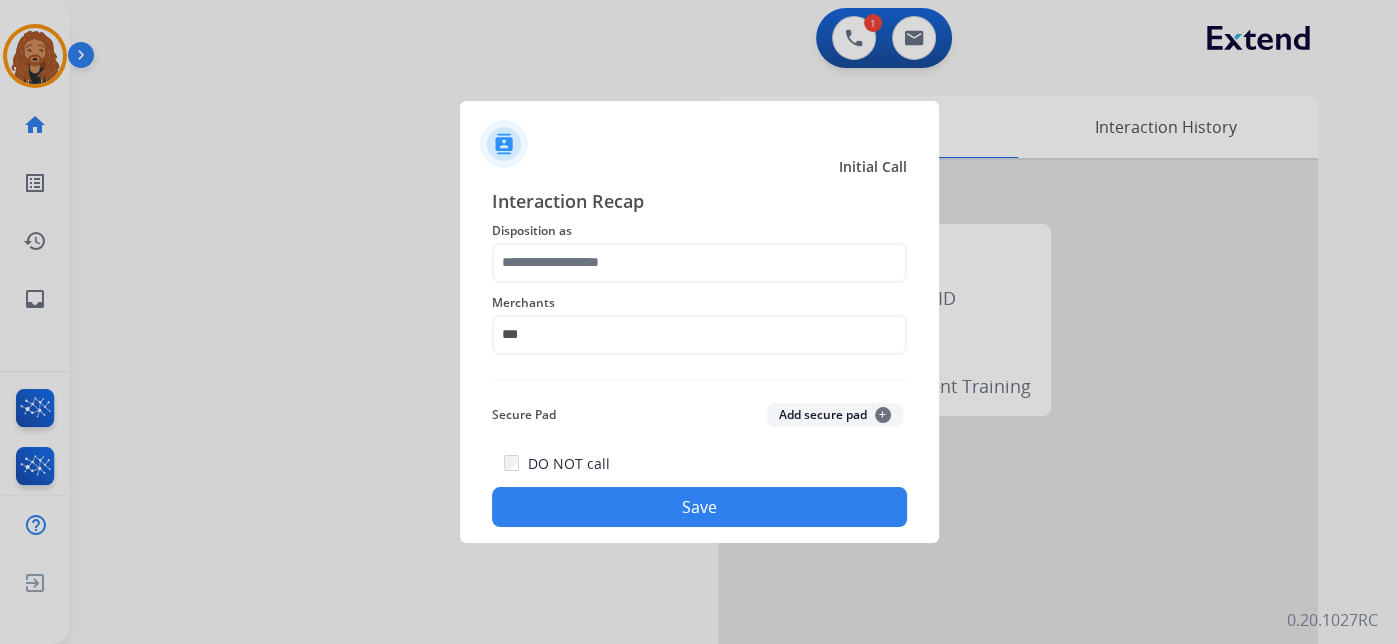 type on "**********" 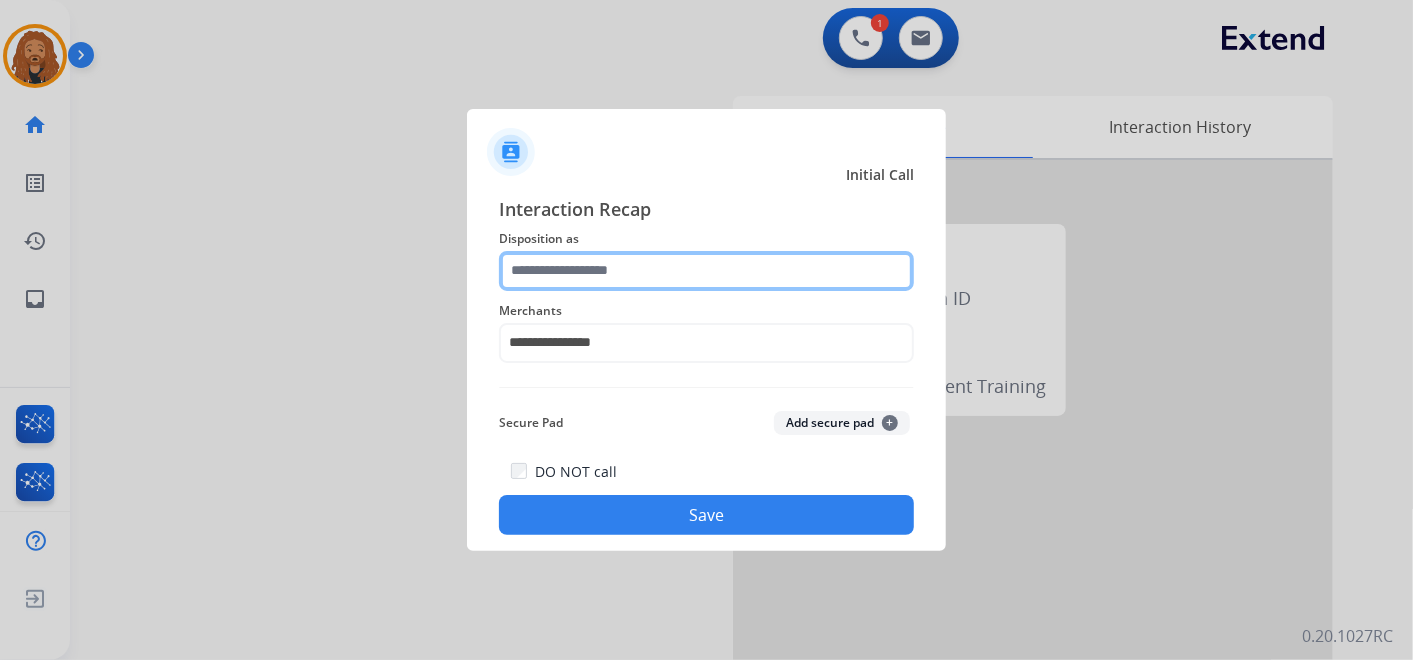 drag, startPoint x: 579, startPoint y: 264, endPoint x: 577, endPoint y: 277, distance: 13.152946 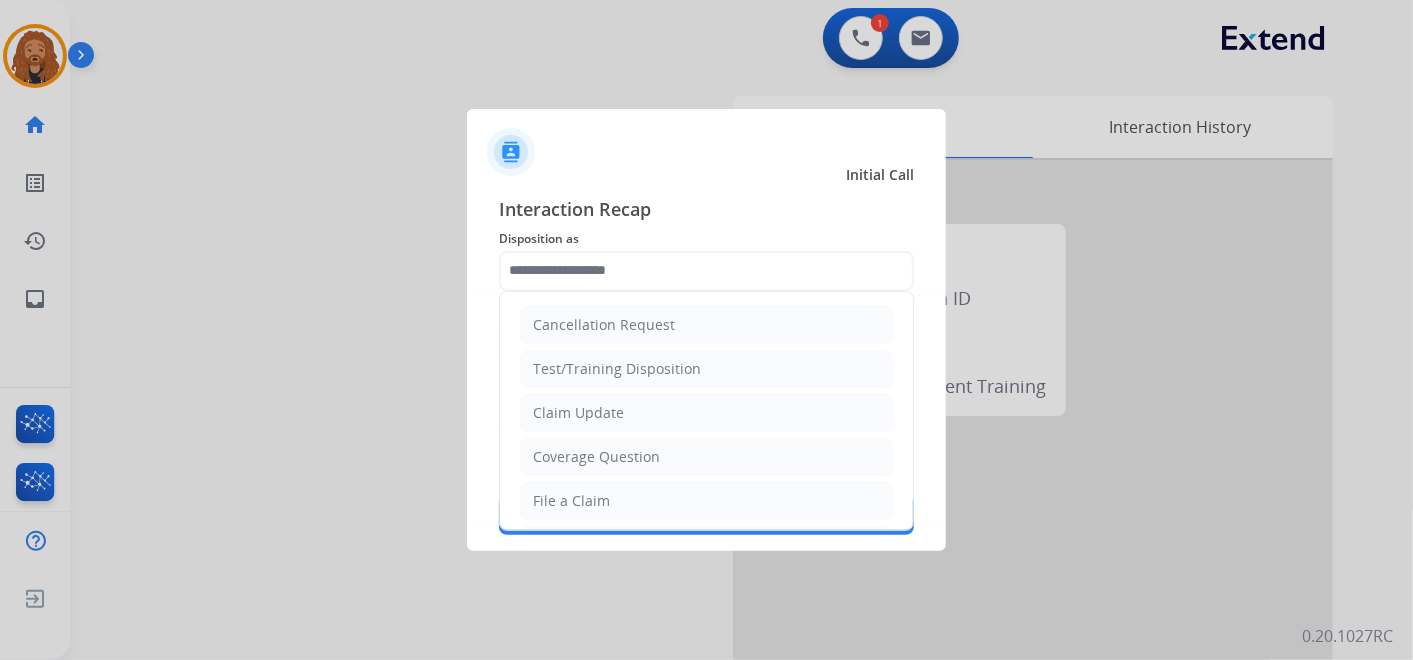 click on "File a Claim" 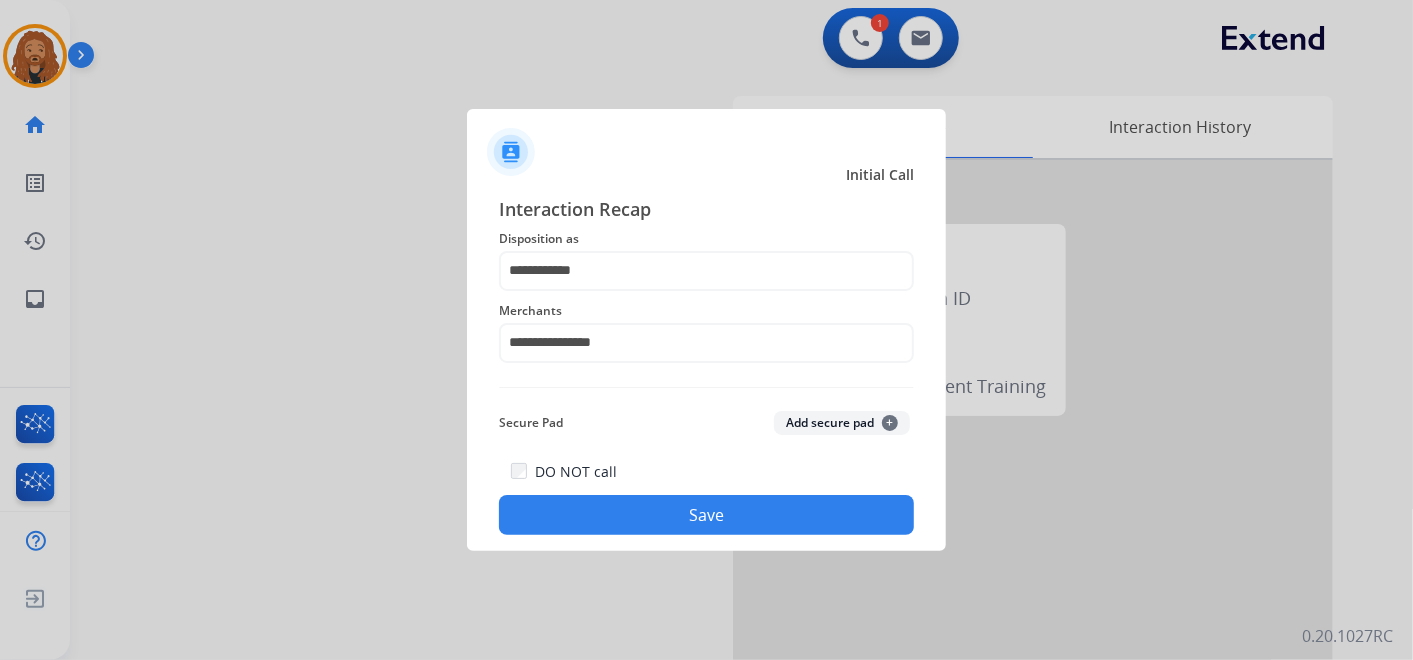 click on "Save" 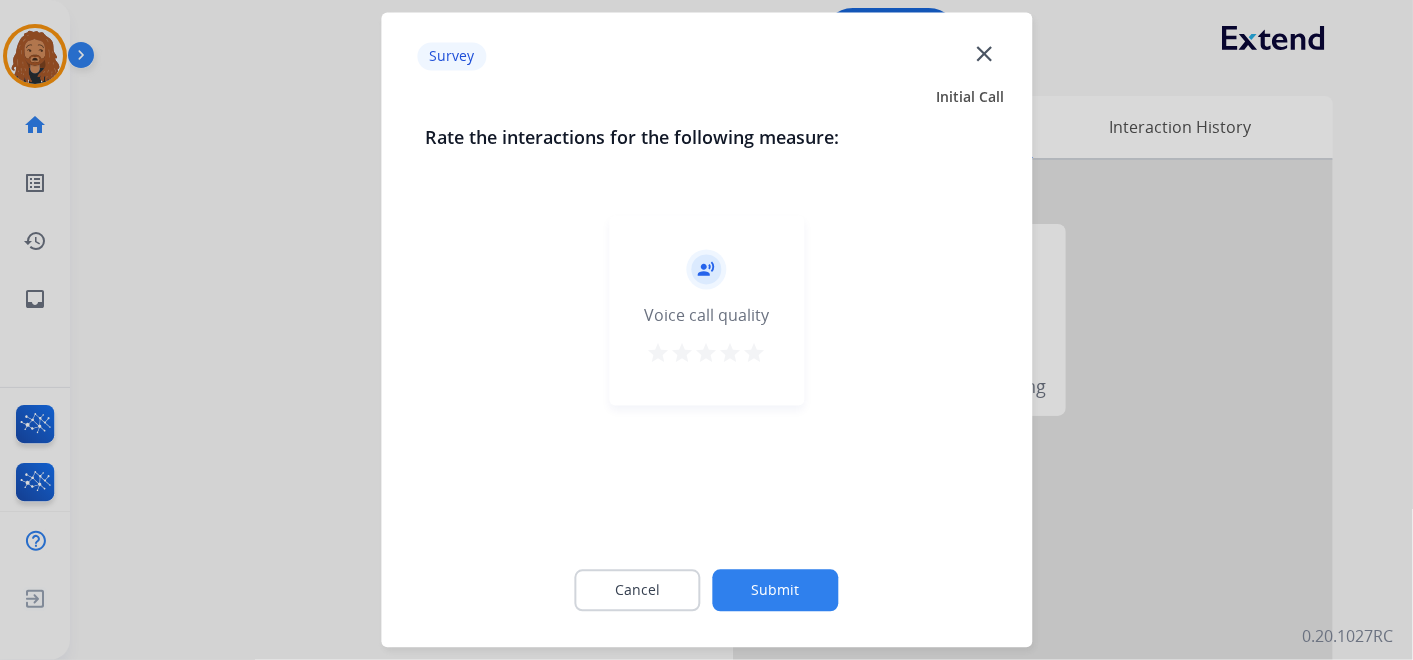 click on "Cancel Submit" 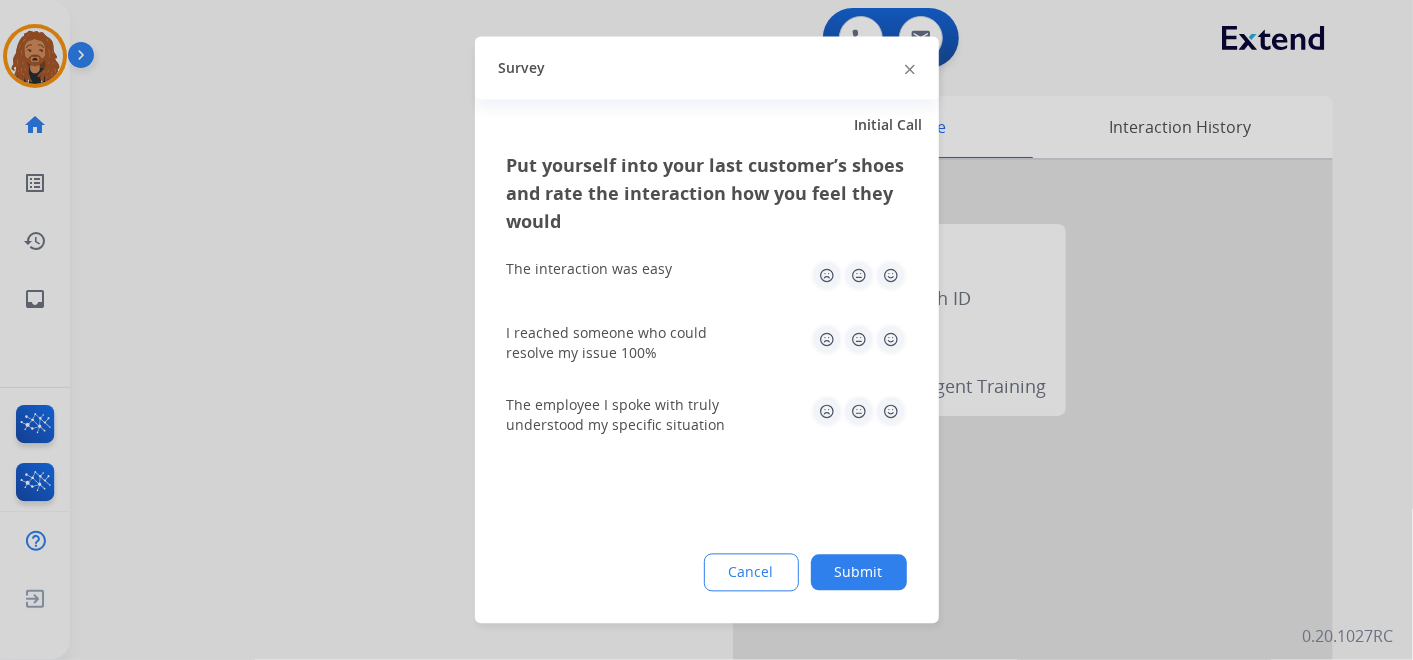 click on "Submit" 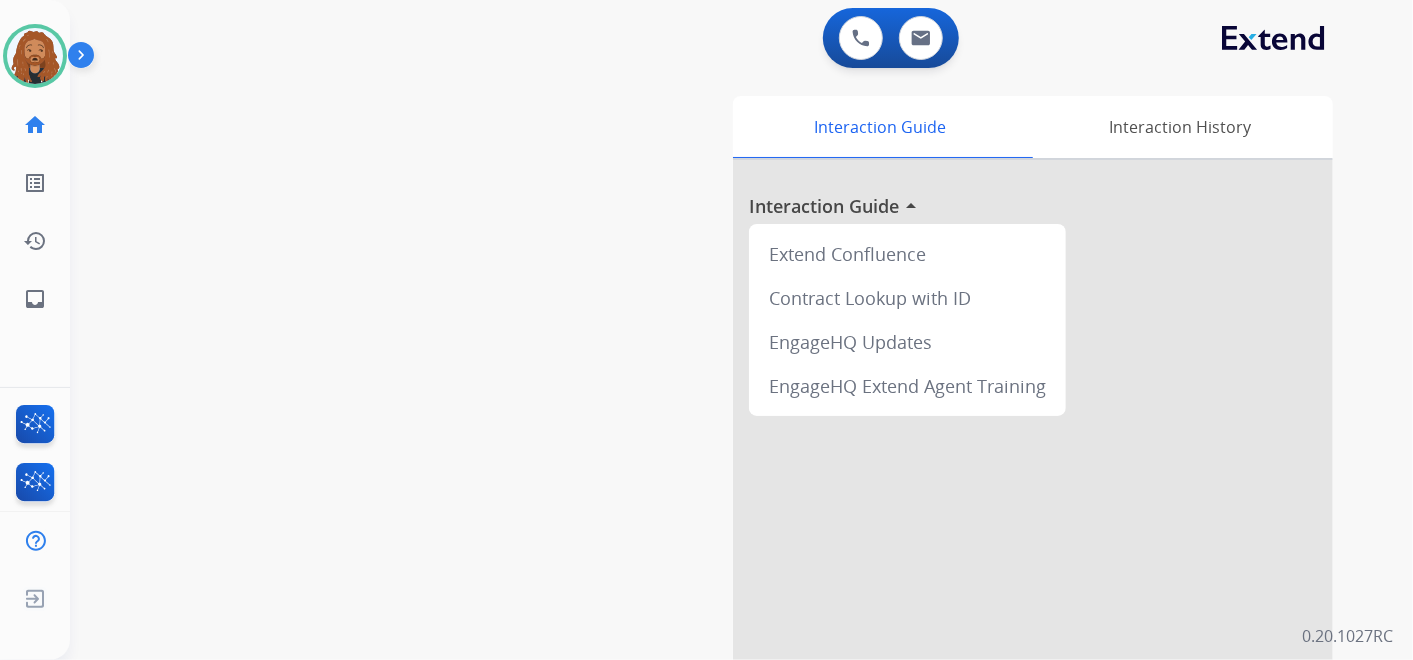 drag, startPoint x: 505, startPoint y: 174, endPoint x: 510, endPoint y: 158, distance: 16.763054 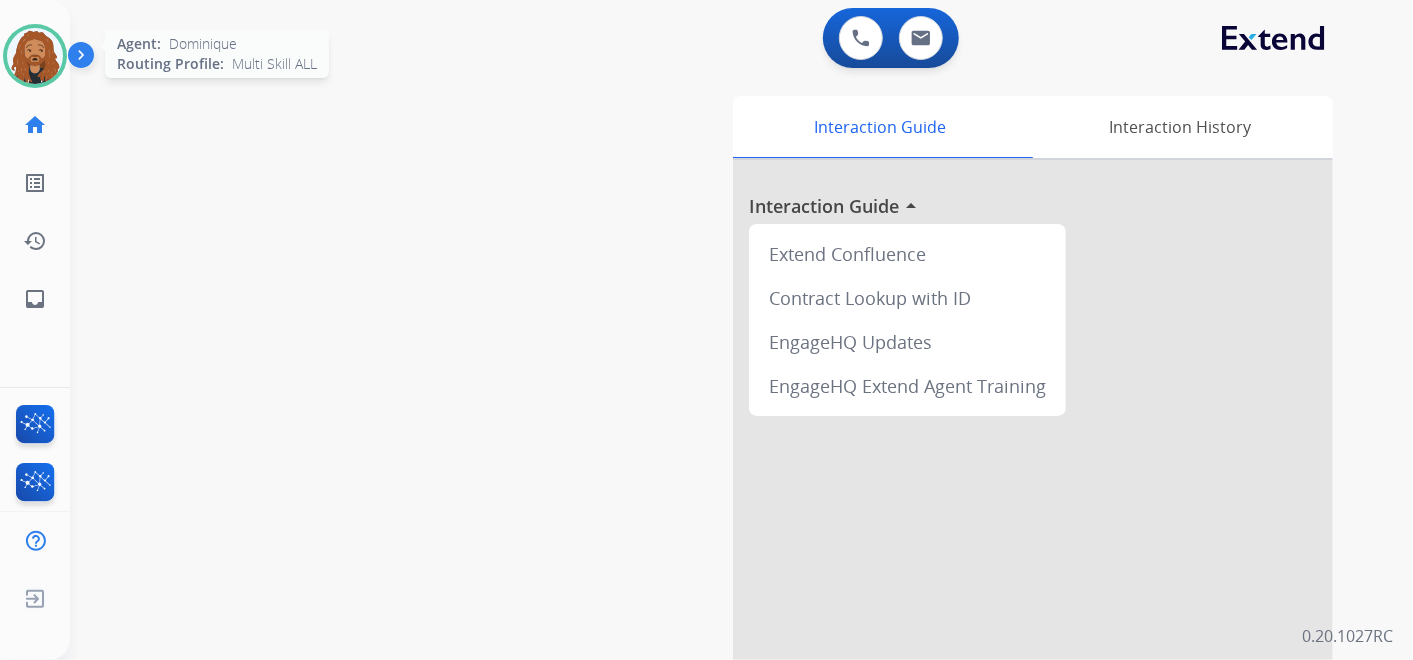click at bounding box center (35, 56) 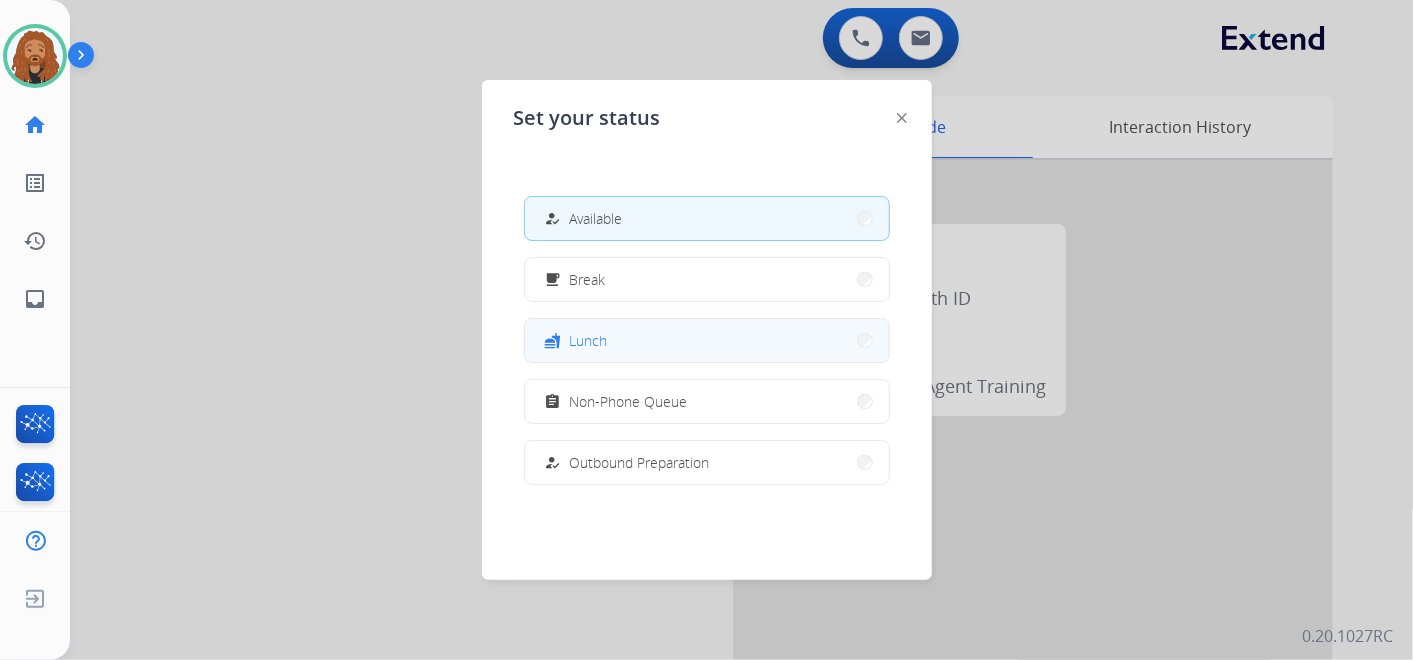 click on "fastfood Lunch" at bounding box center [707, 340] 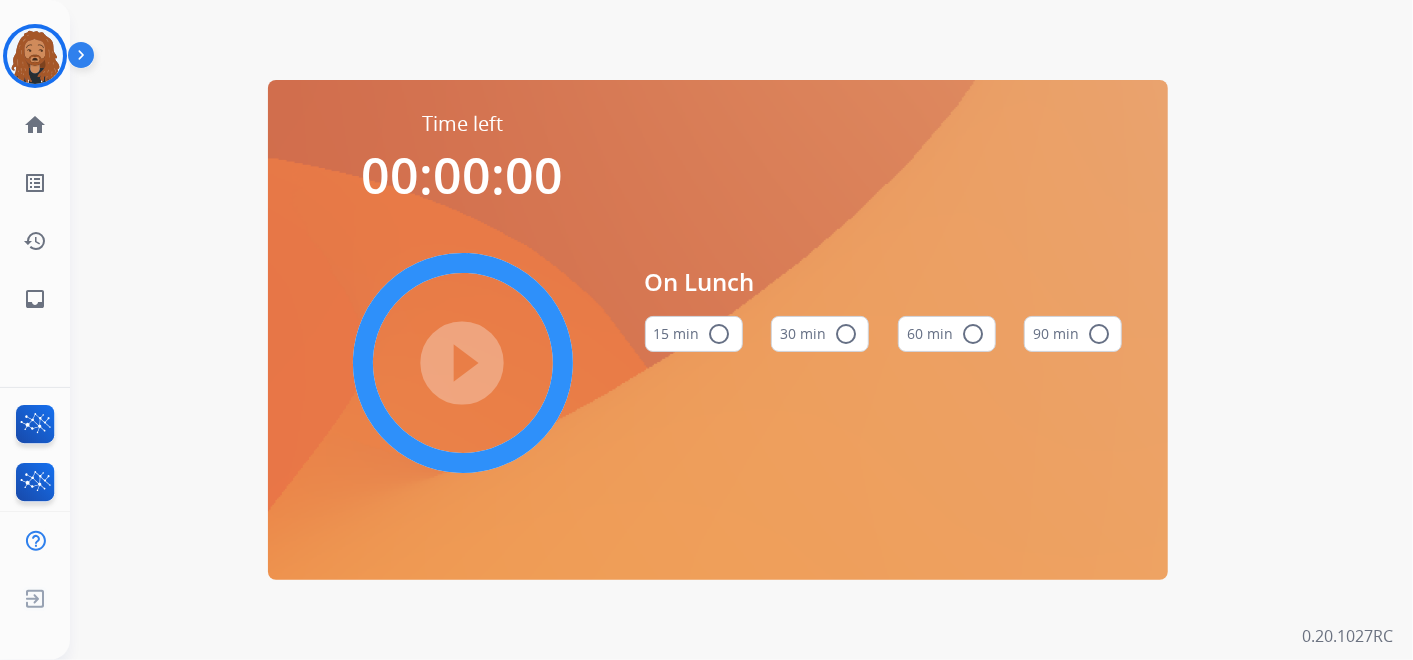 click on "60 min  radio_button_unchecked" at bounding box center [947, 334] 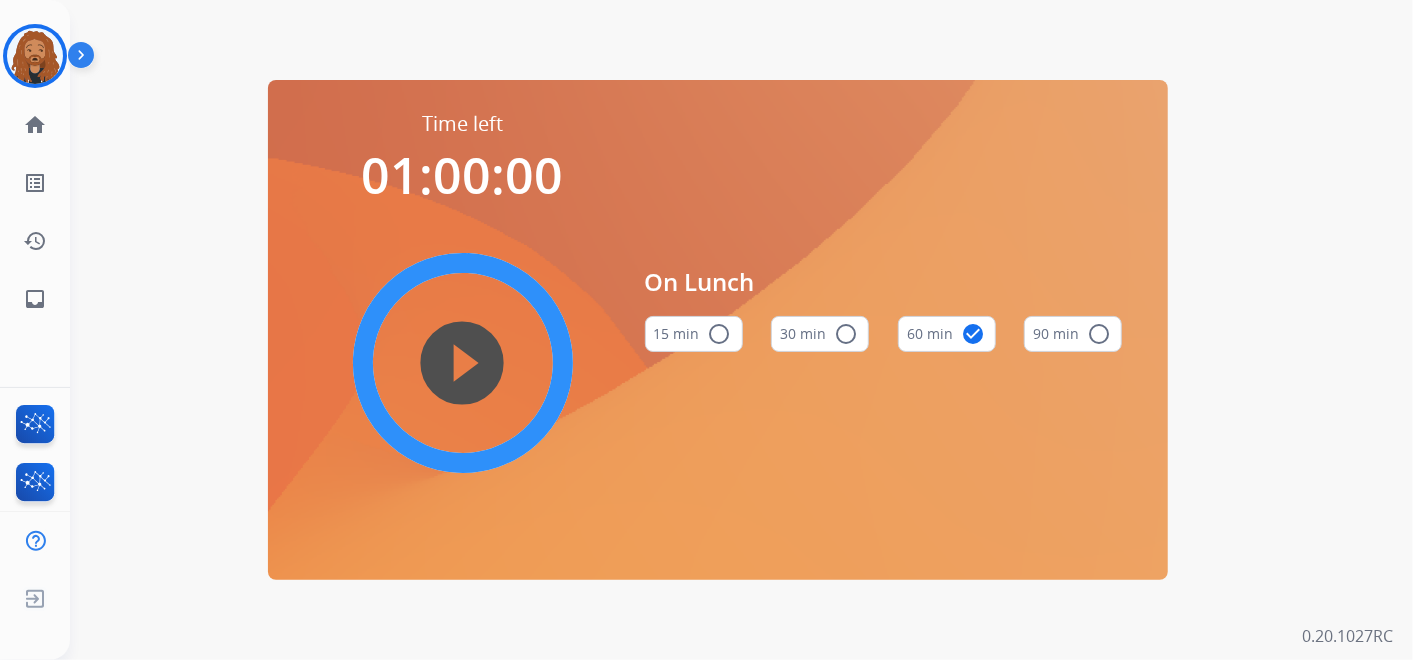 click on "play_circle_filled" at bounding box center (463, 363) 